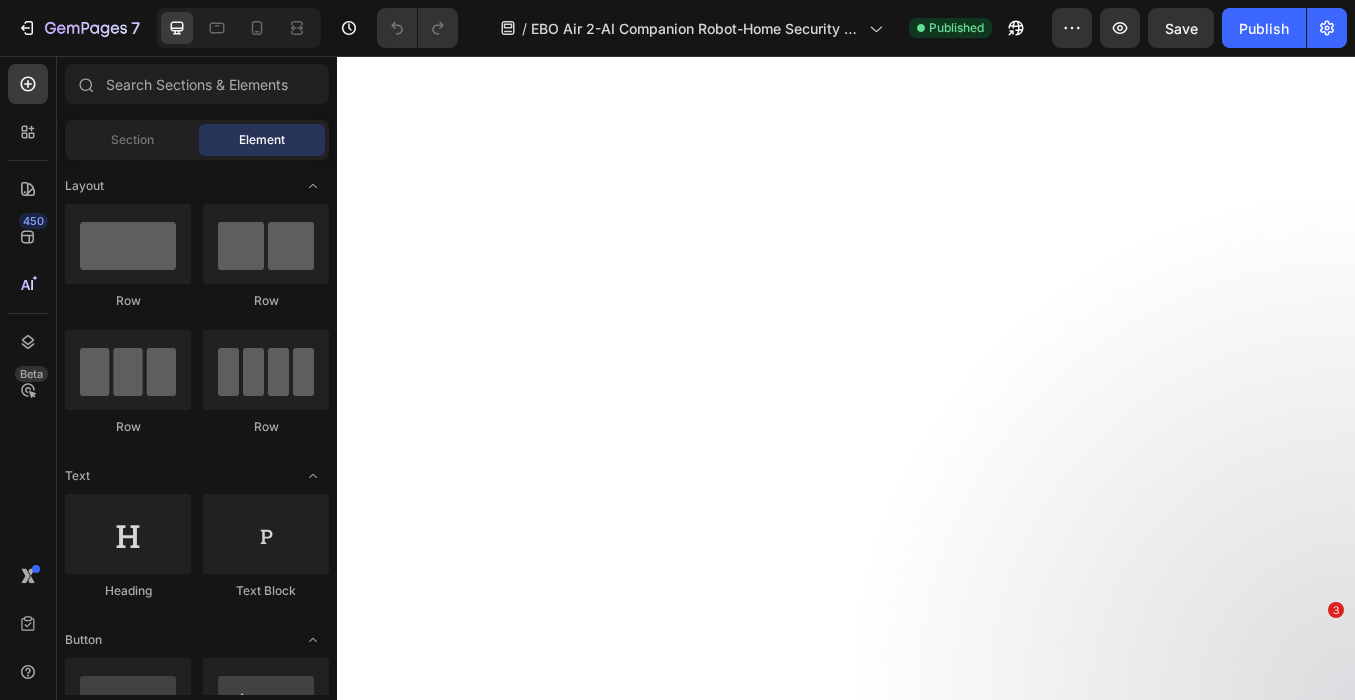 scroll, scrollTop: 0, scrollLeft: 0, axis: both 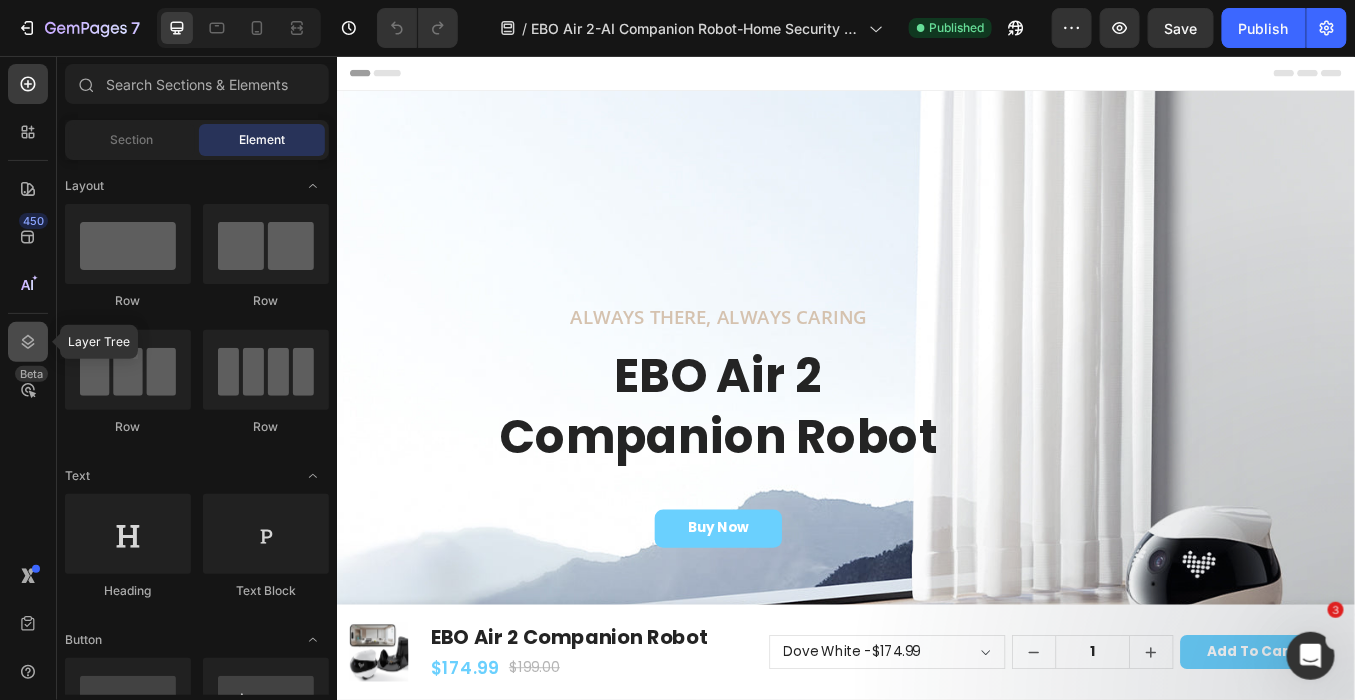 click 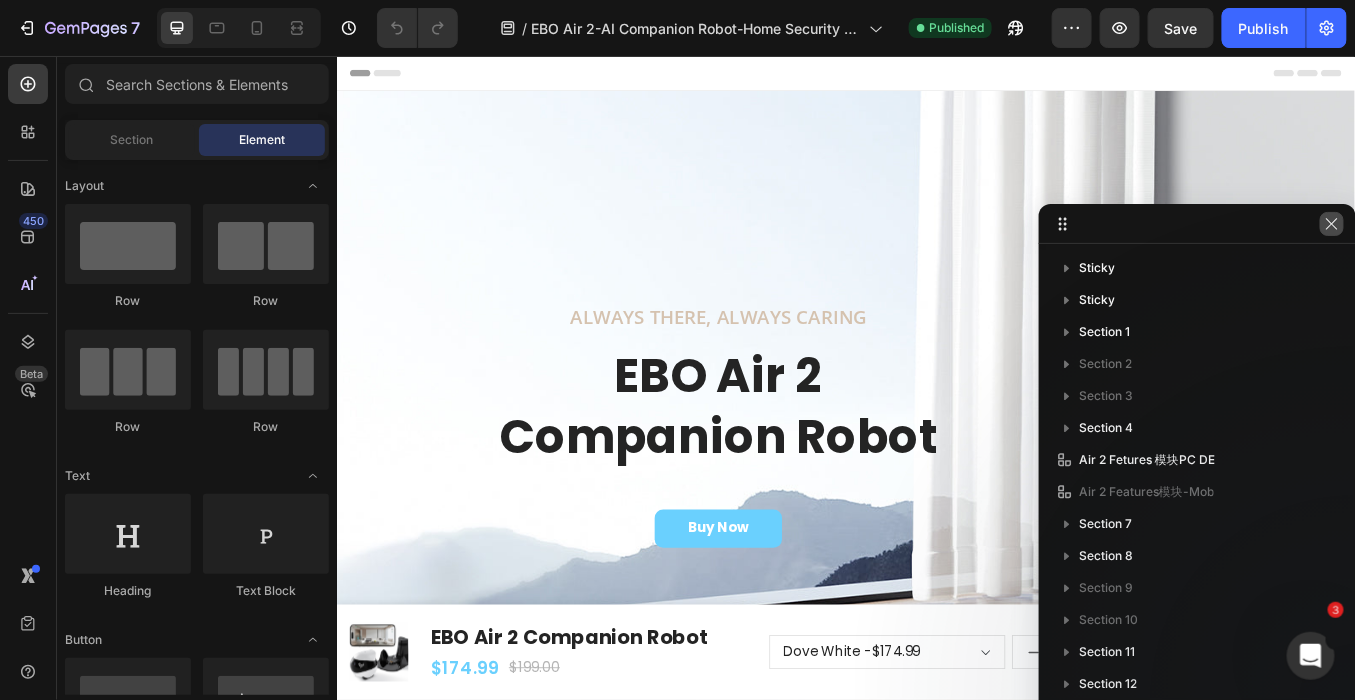 click 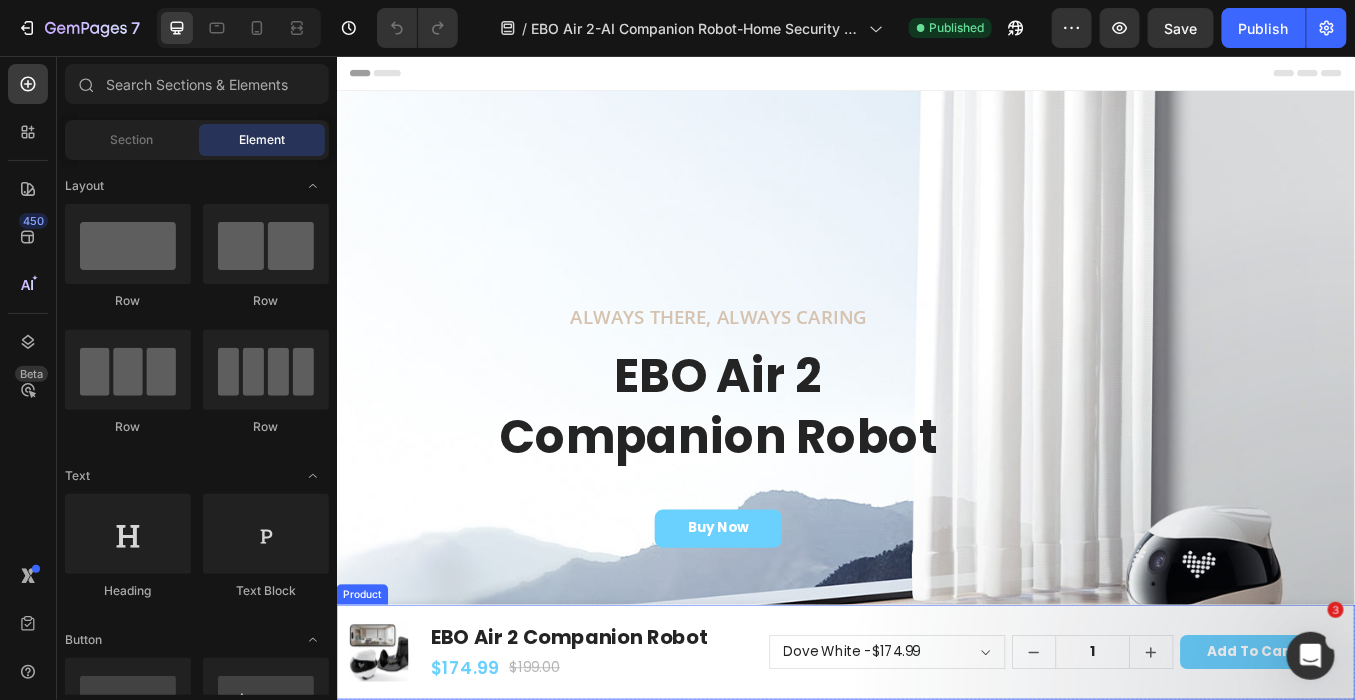 click on "Product Images EBO Air 2 Companion Robot Product Title $174.99 Product Price Product Price $199.00 Product Price Product Price Row Row   Dove White -  $174.99   Robin Pink -  $174.99   Jay Blue -  $174.99   Product Variants & Swatches
1
Product Quantity Add to cart Product Cart Button Row Row Product" at bounding box center (936, 757) 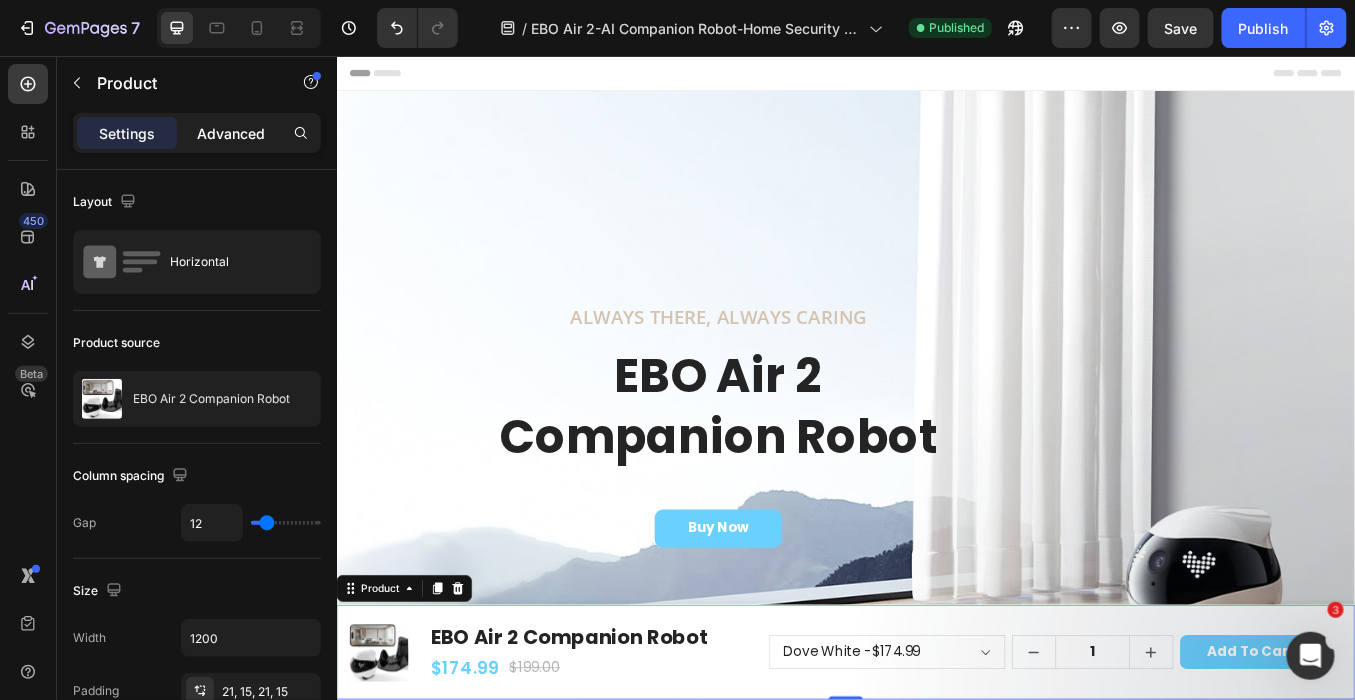 click on "Advanced" at bounding box center (231, 133) 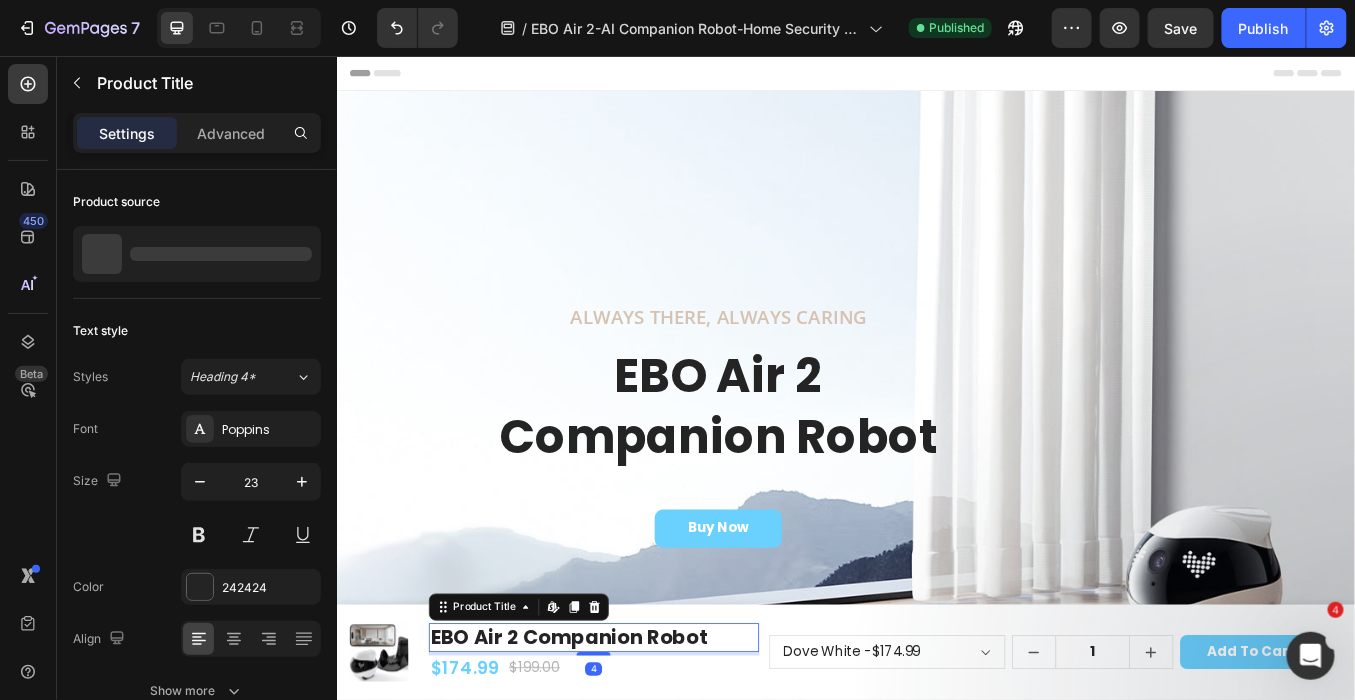 click on "EBO Air 2 Companion Robot" at bounding box center (639, 740) 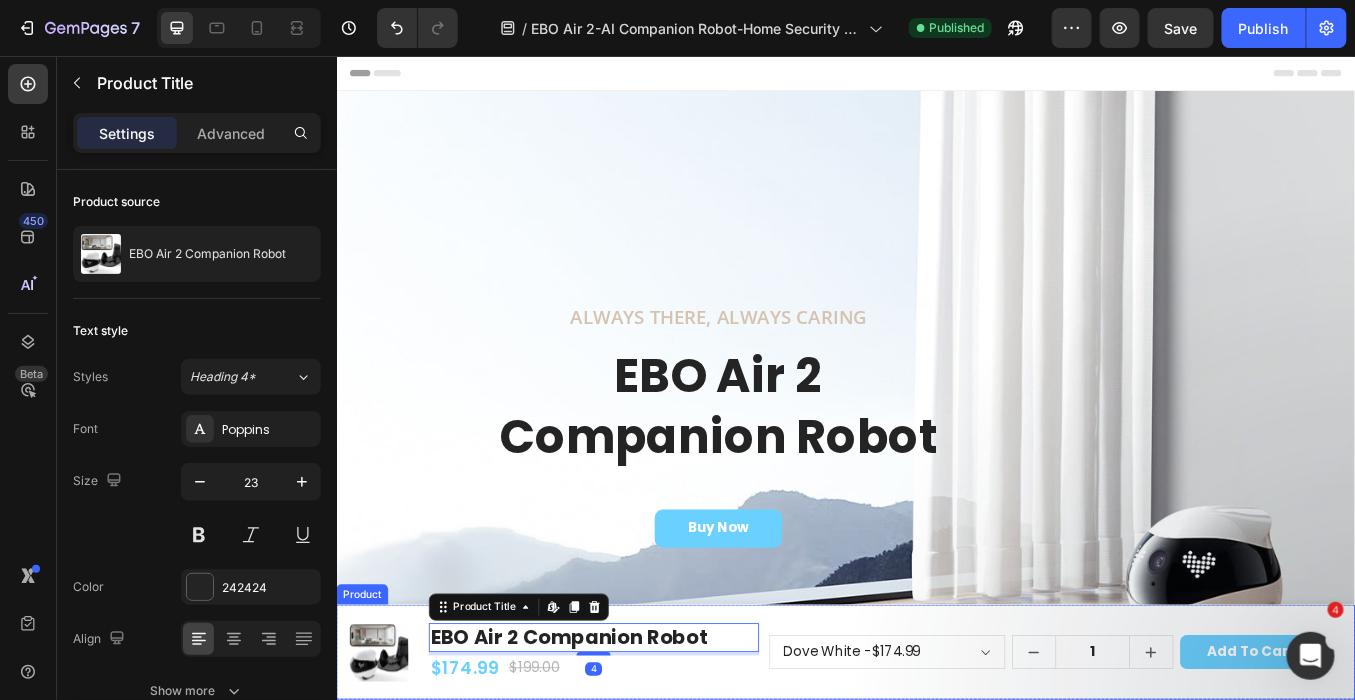 click on "Product Images EBO Air 2 Companion Robot Product Title   Edit content in Shopify 4 $174.99 Product Price Product Price $199.00 Product Price Product Price Row Row   Dove White -  $174.99   Robin Pink -  $174.99   Jay Blue -  $174.99   Product Variants & Swatches
1
Product Quantity Add to cart Product Cart Button Row Row Product" at bounding box center (936, 757) 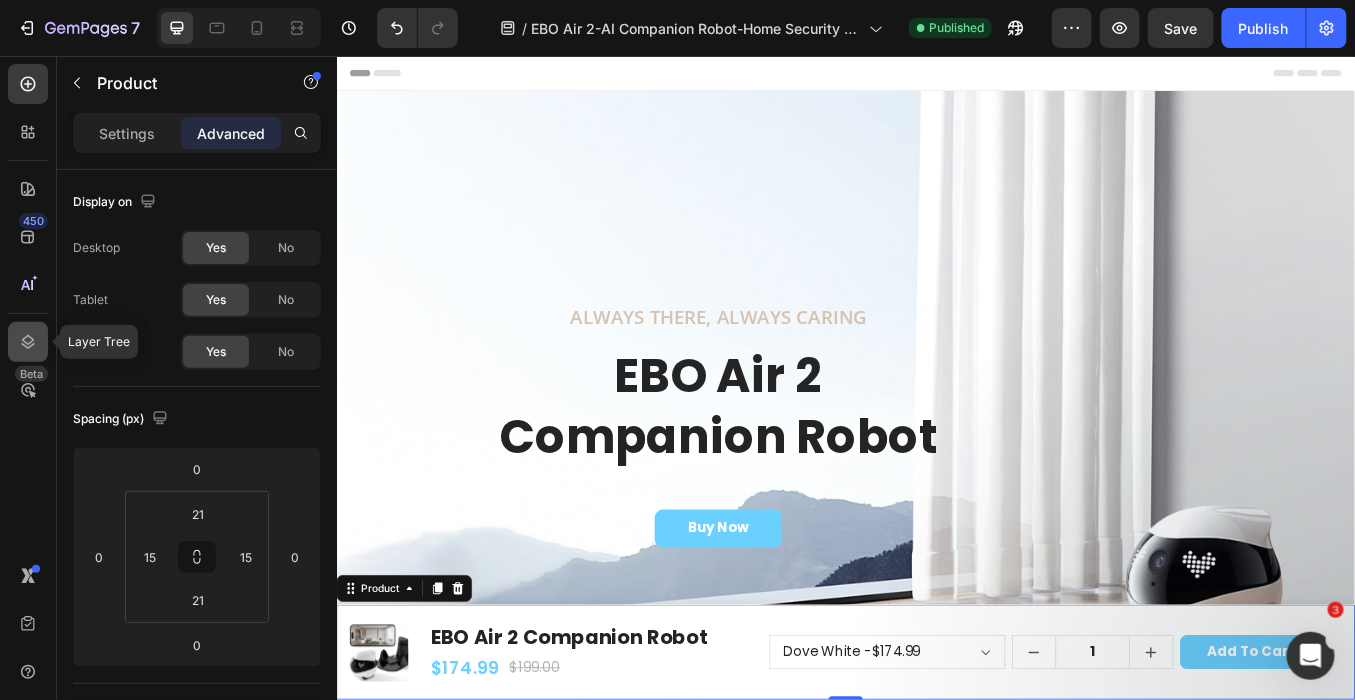click 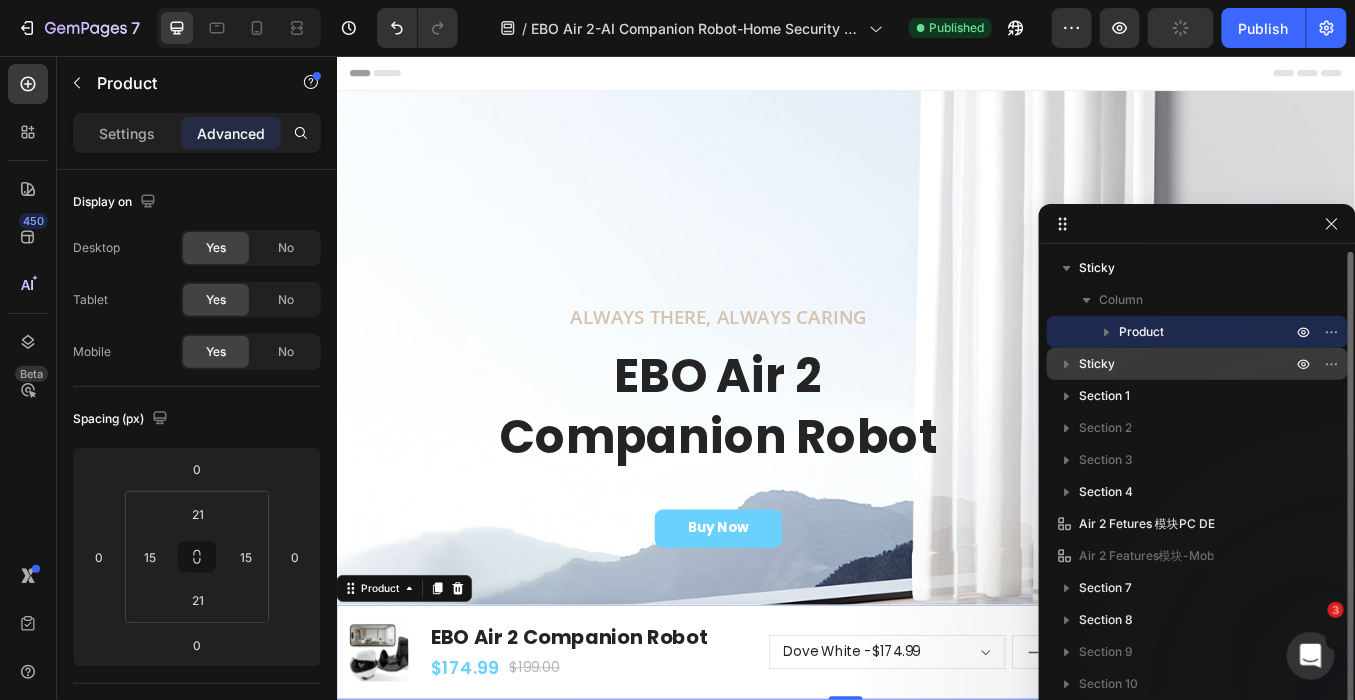 click 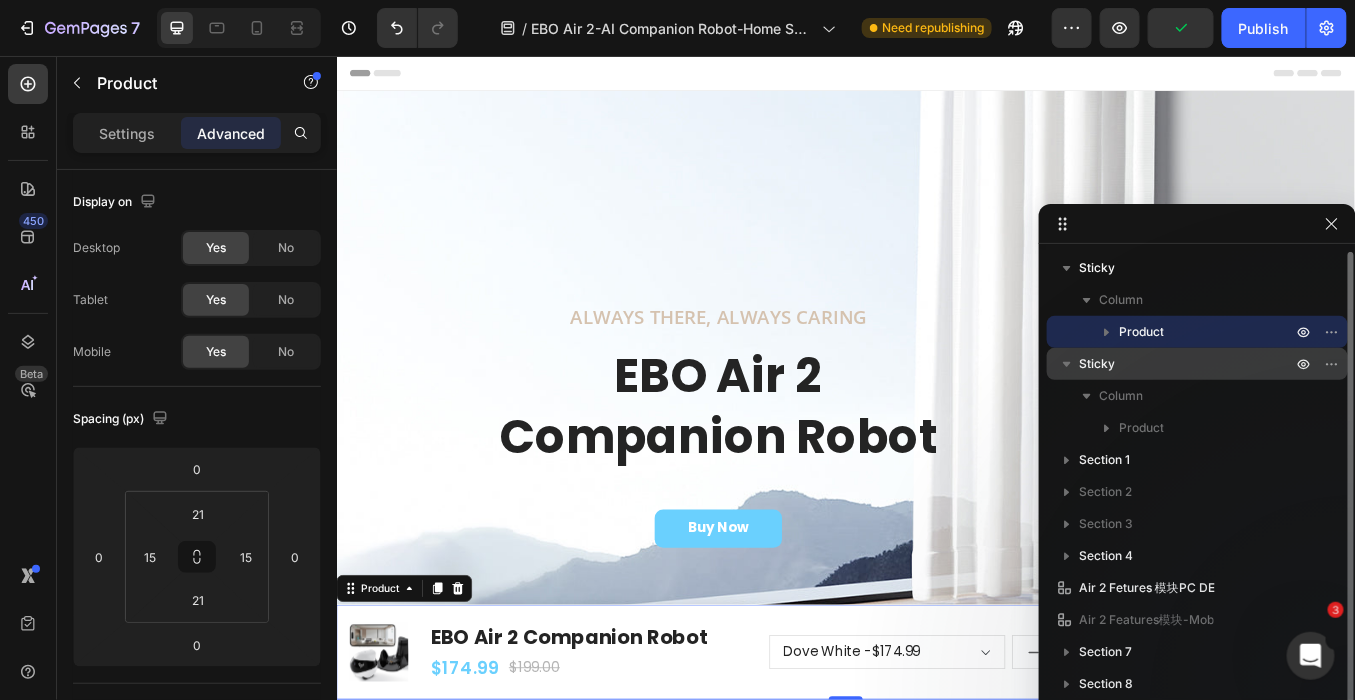 click on "Sticky" at bounding box center [1187, 364] 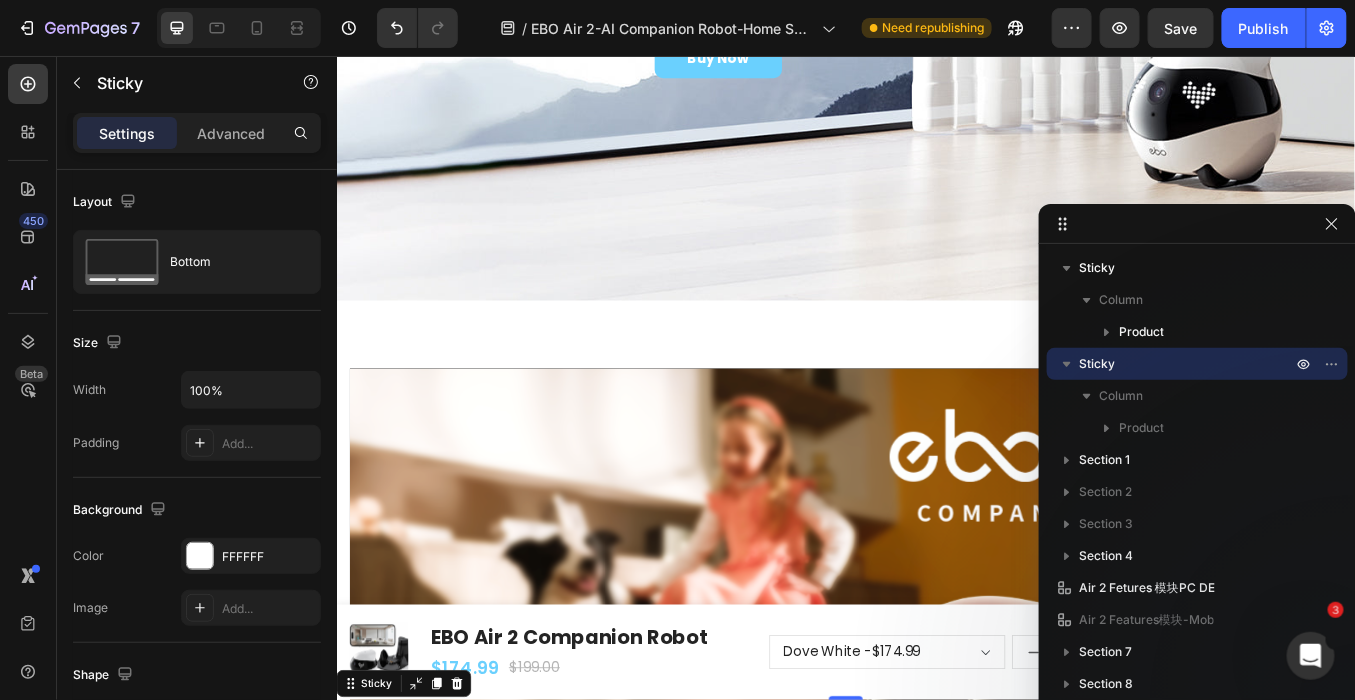 scroll, scrollTop: 688, scrollLeft: 0, axis: vertical 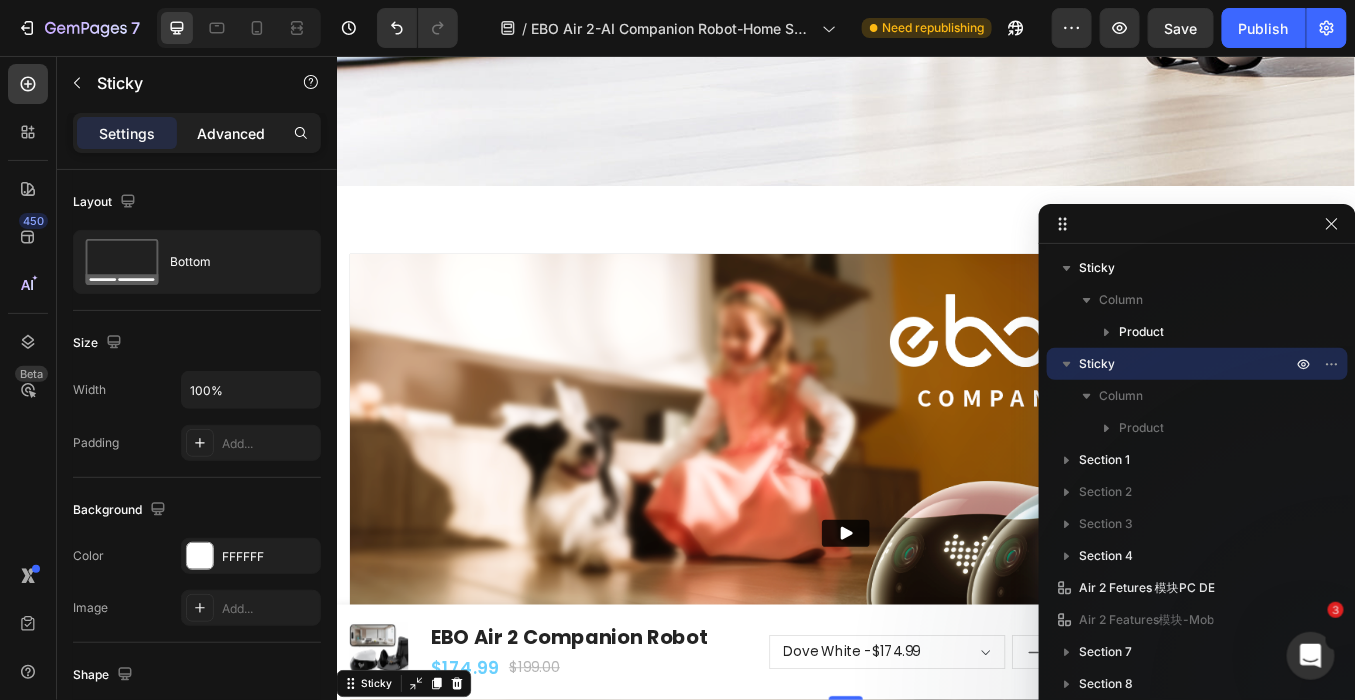 click on "Advanced" at bounding box center [231, 133] 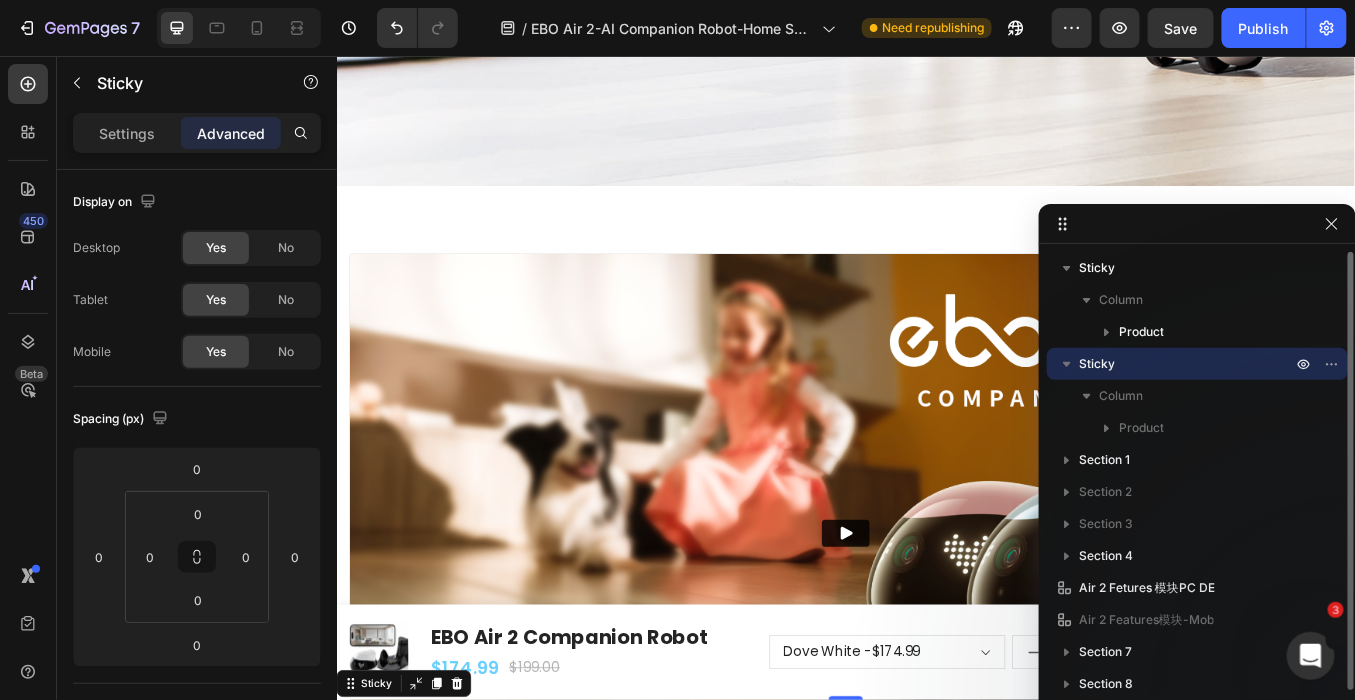 click on "Sticky" at bounding box center (1187, 364) 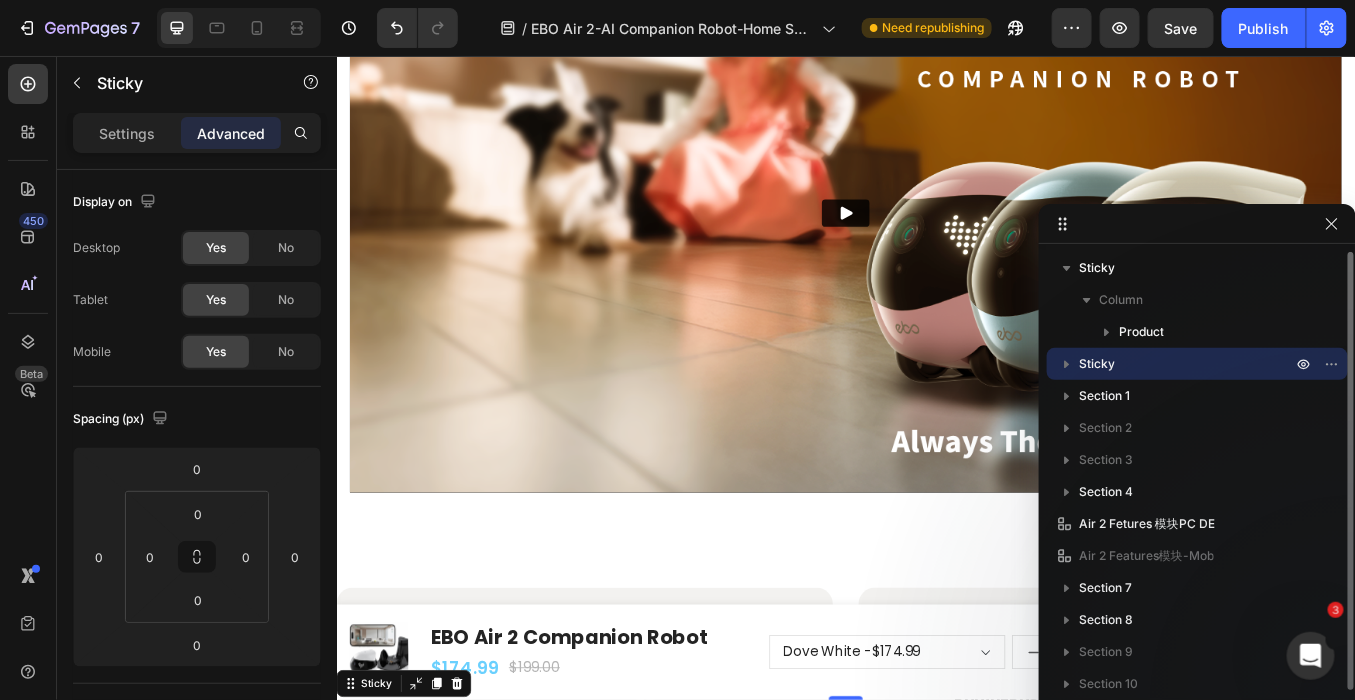 scroll, scrollTop: 1376, scrollLeft: 0, axis: vertical 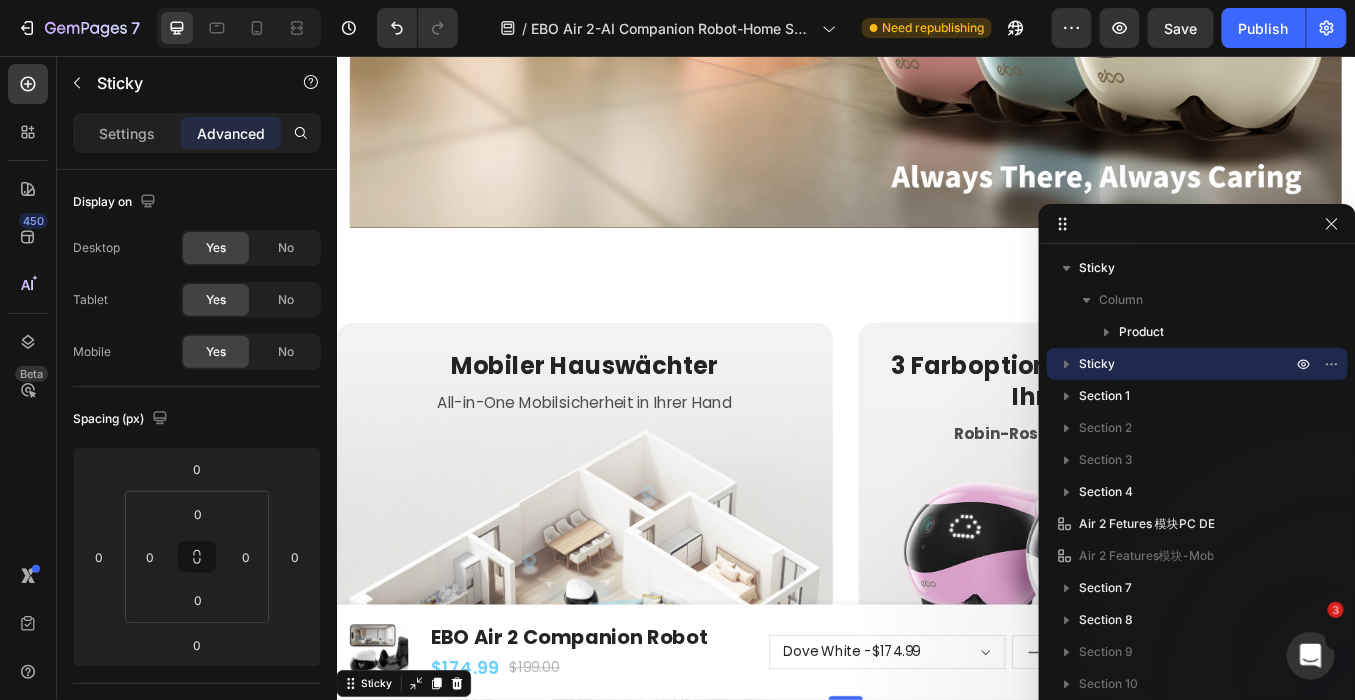 click 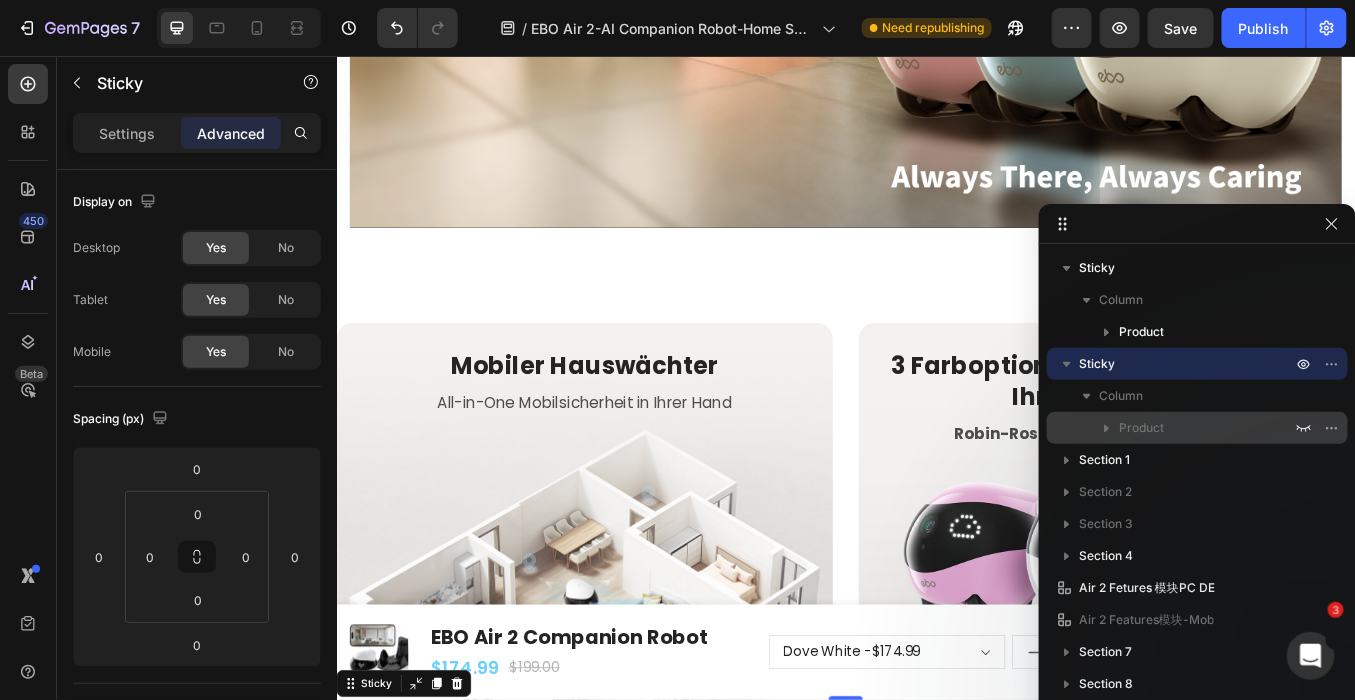 click on "Product" at bounding box center (1207, 428) 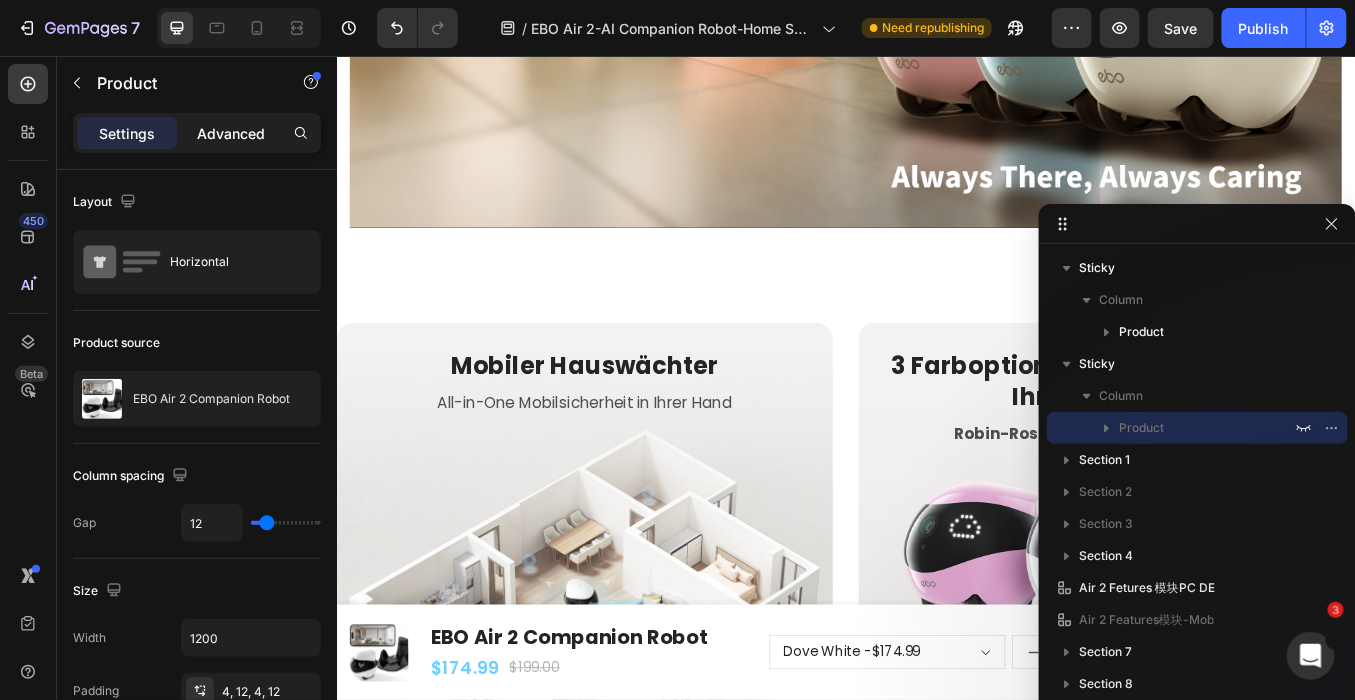 click on "Advanced" at bounding box center (231, 133) 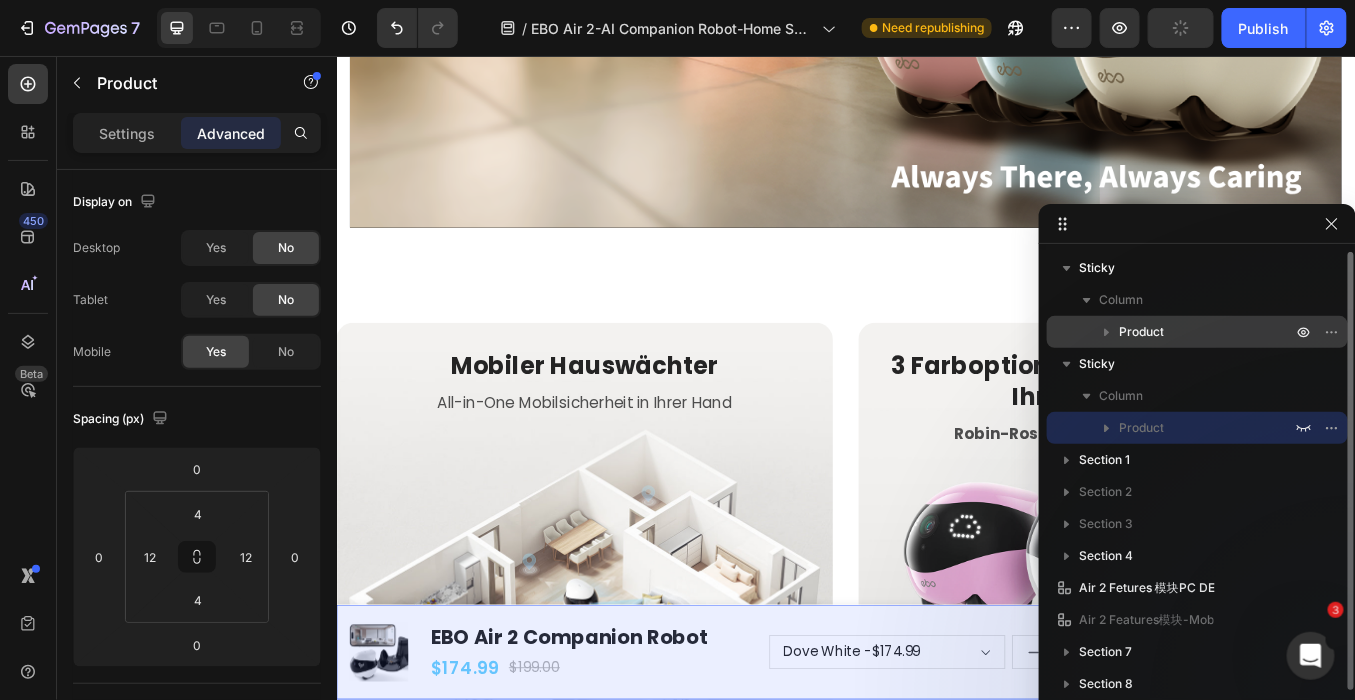 click on "Product" at bounding box center [1207, 332] 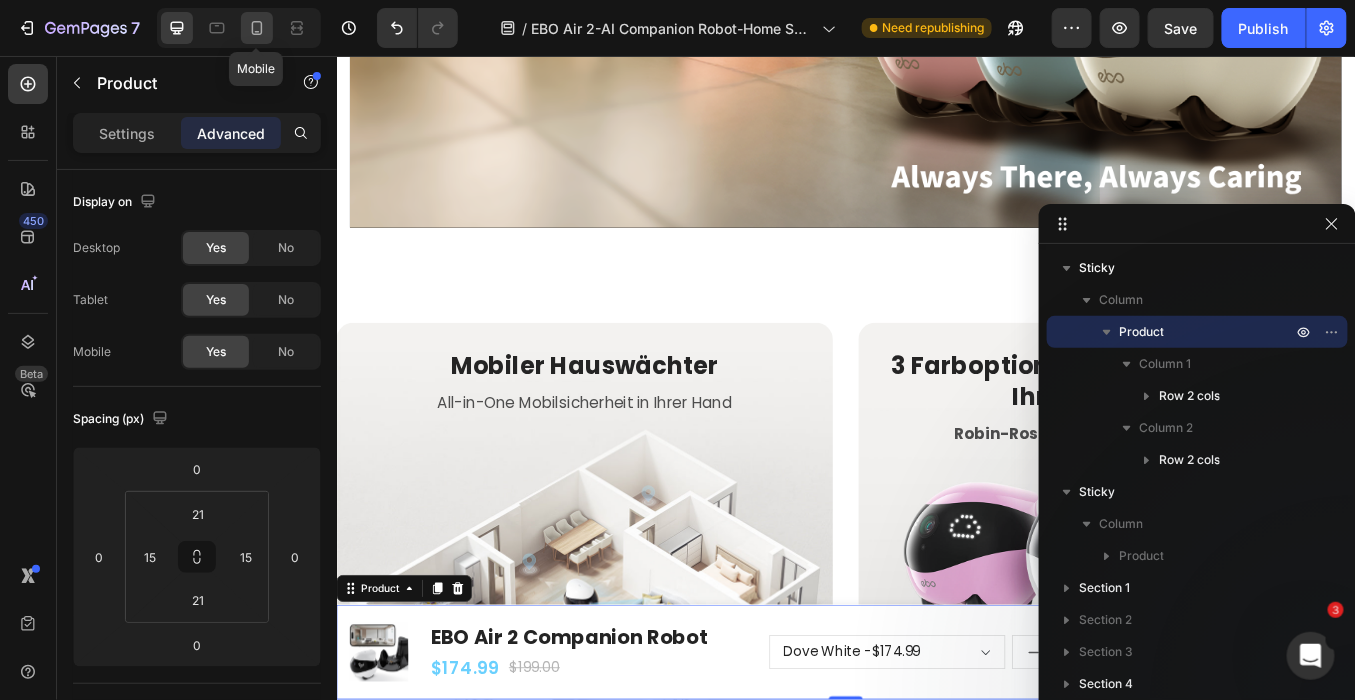 click 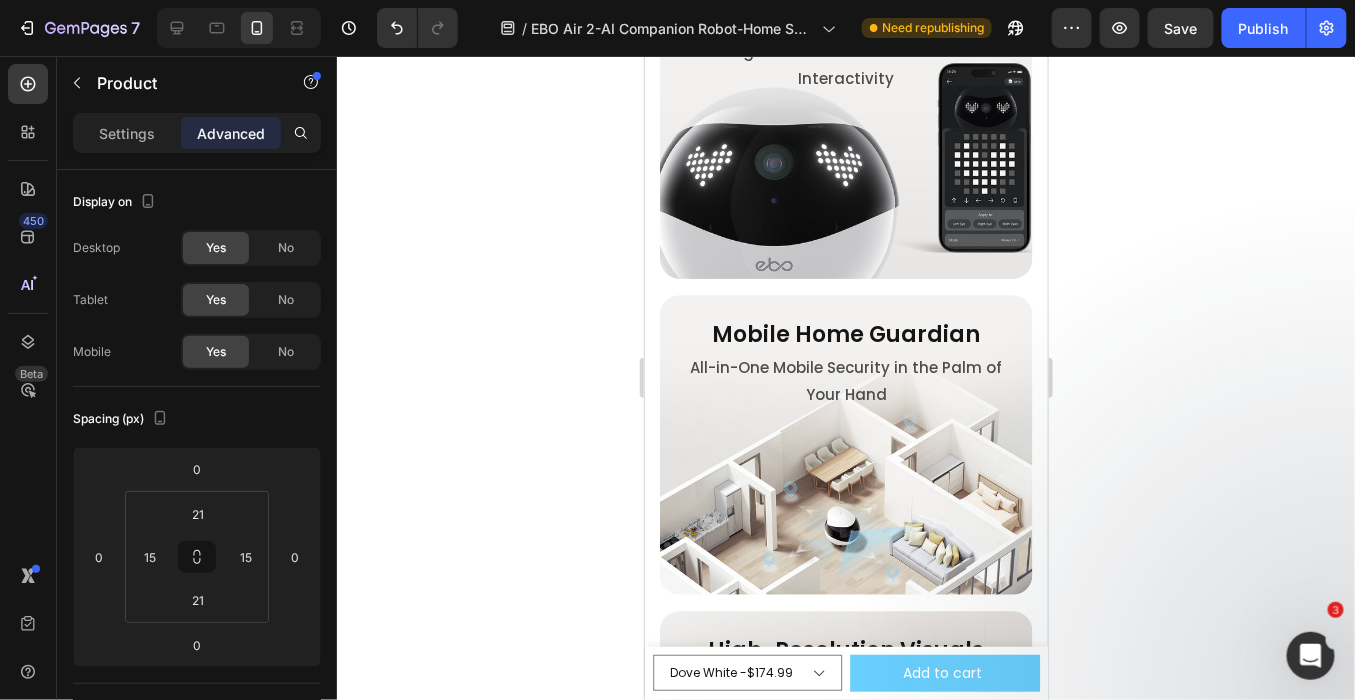 scroll, scrollTop: 2120, scrollLeft: 0, axis: vertical 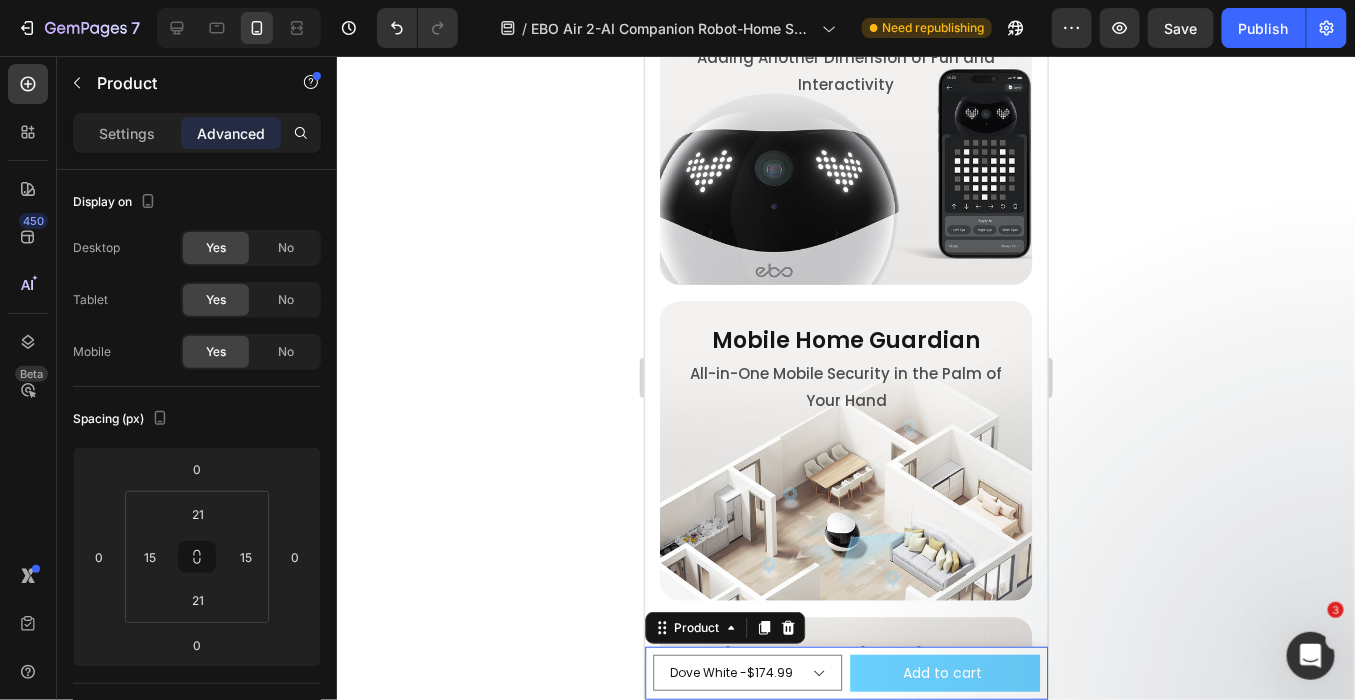 click on "Product Images EBO Air 2 Companion Robot Product Title $174.99 Product Price Product Price Row   Dove White -  $174.99   Robin Pink -  $174.99   Jay Blue -  $174.99   Product Variants & Swatches
1
Product Quantity   Dove White -  $174.99   Robin Pink -  $174.99   Jay Blue -  $174.99   Product Variants & Swatches Add to cart Product Cart Button Row Row Product   0" at bounding box center [845, 672] 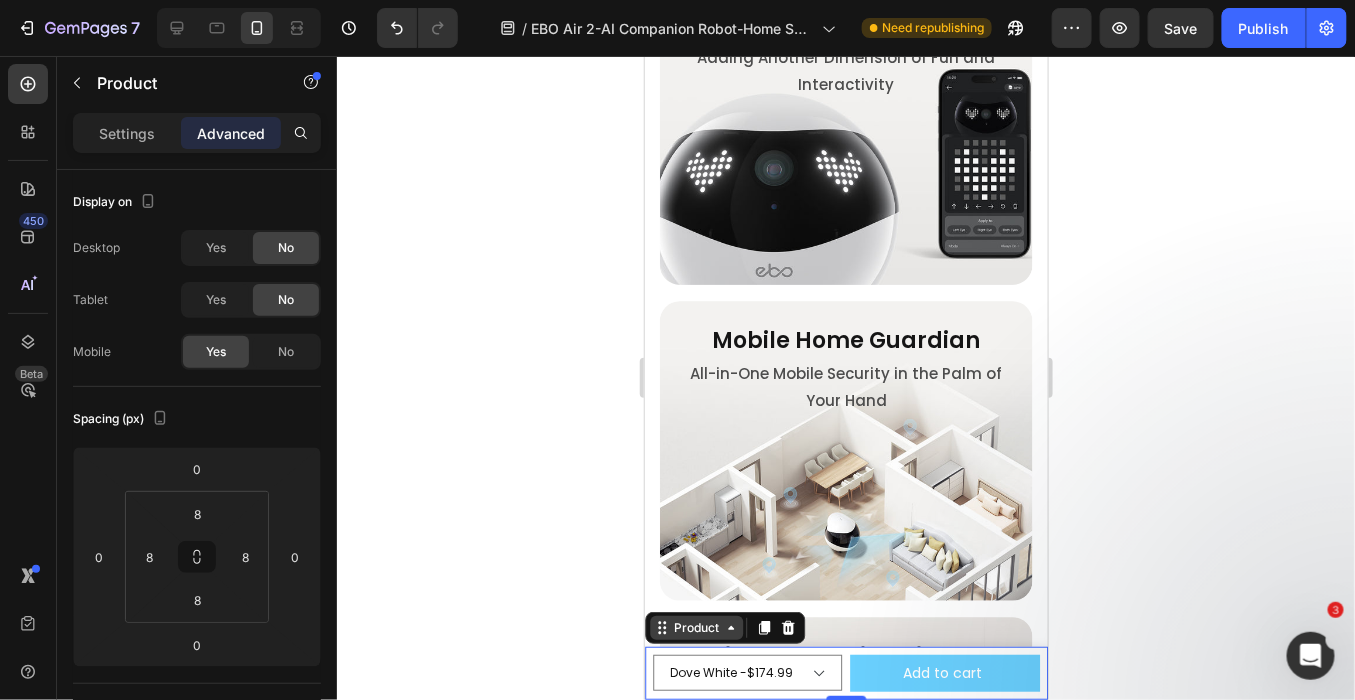 click 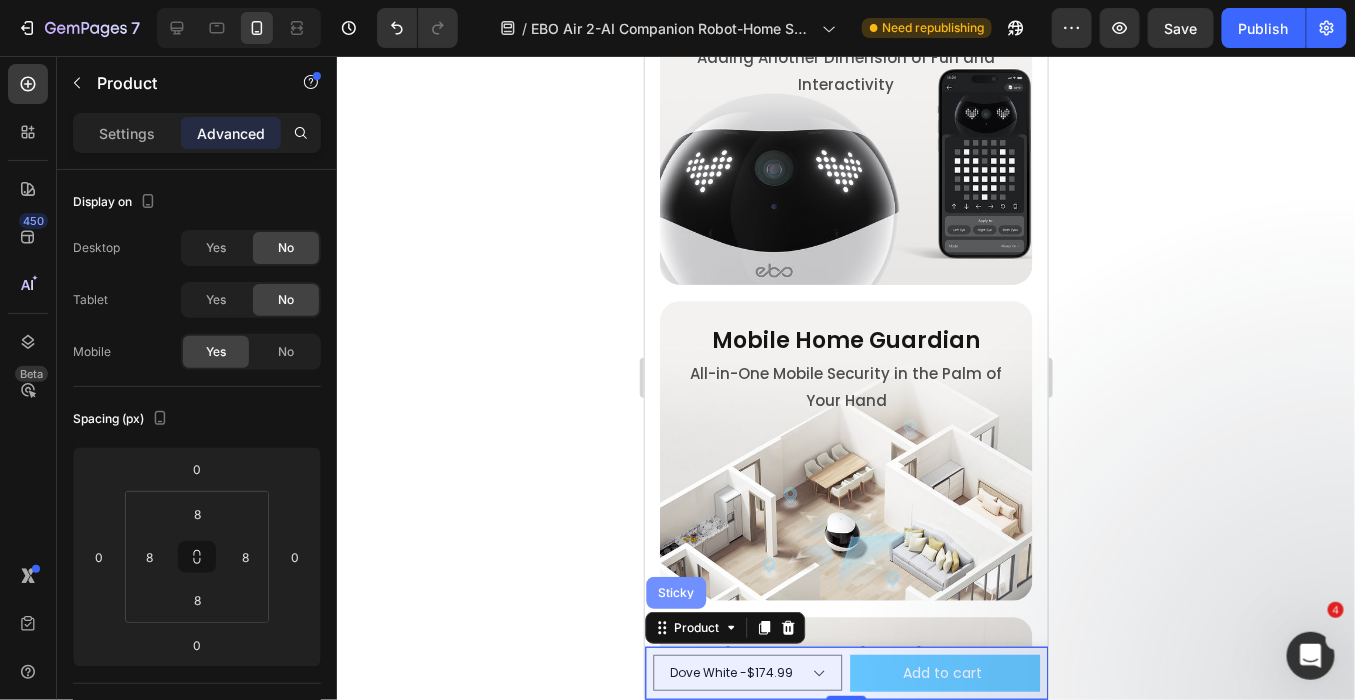 click on "Sticky" at bounding box center [675, 592] 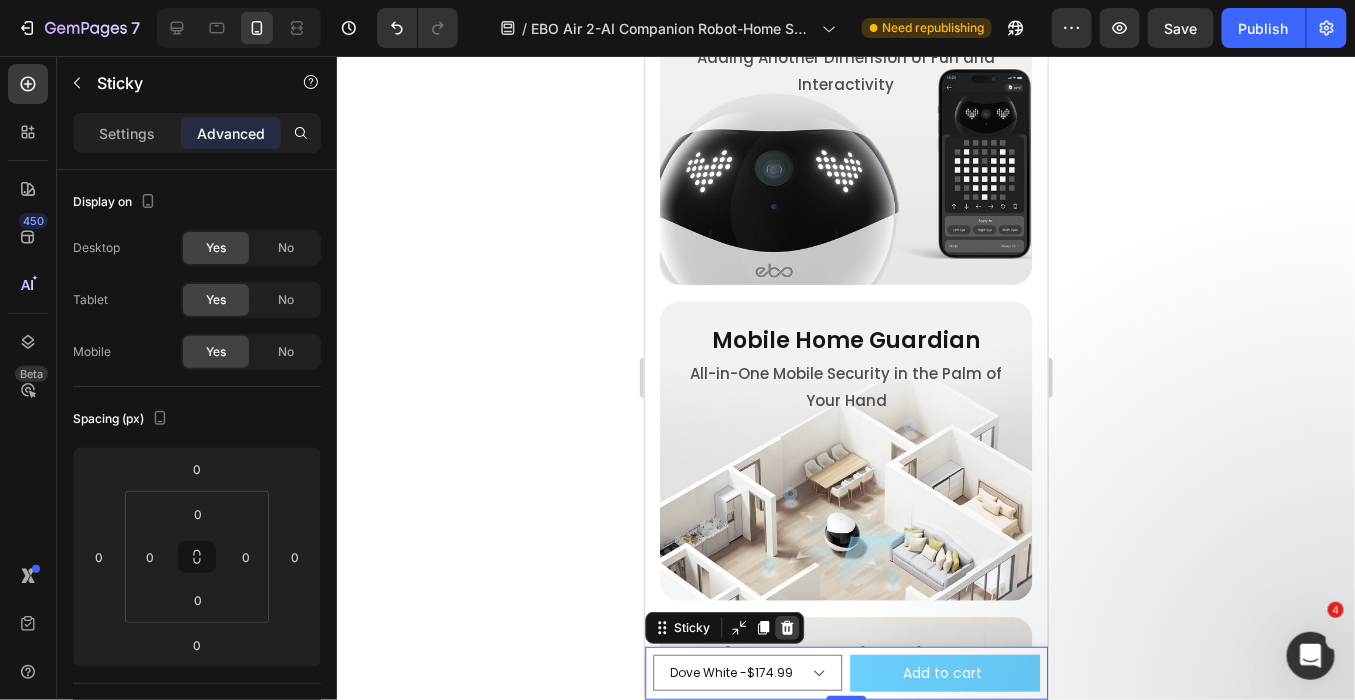click 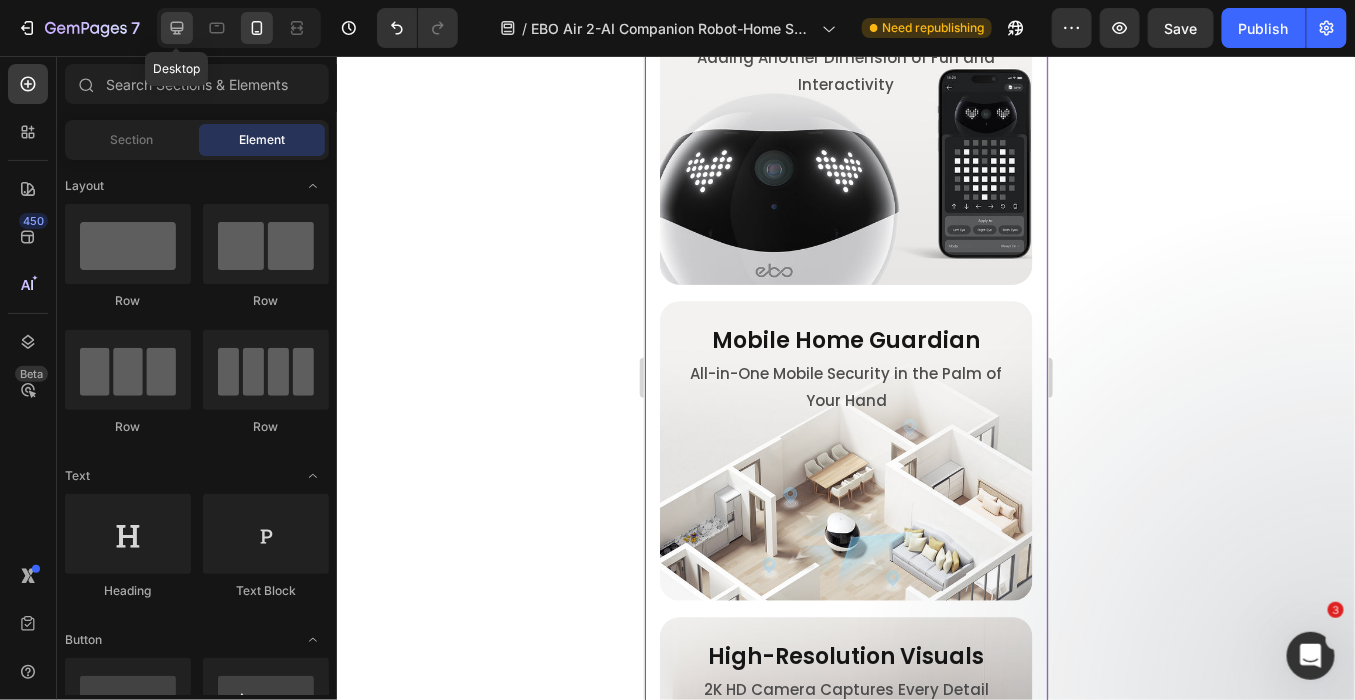 click 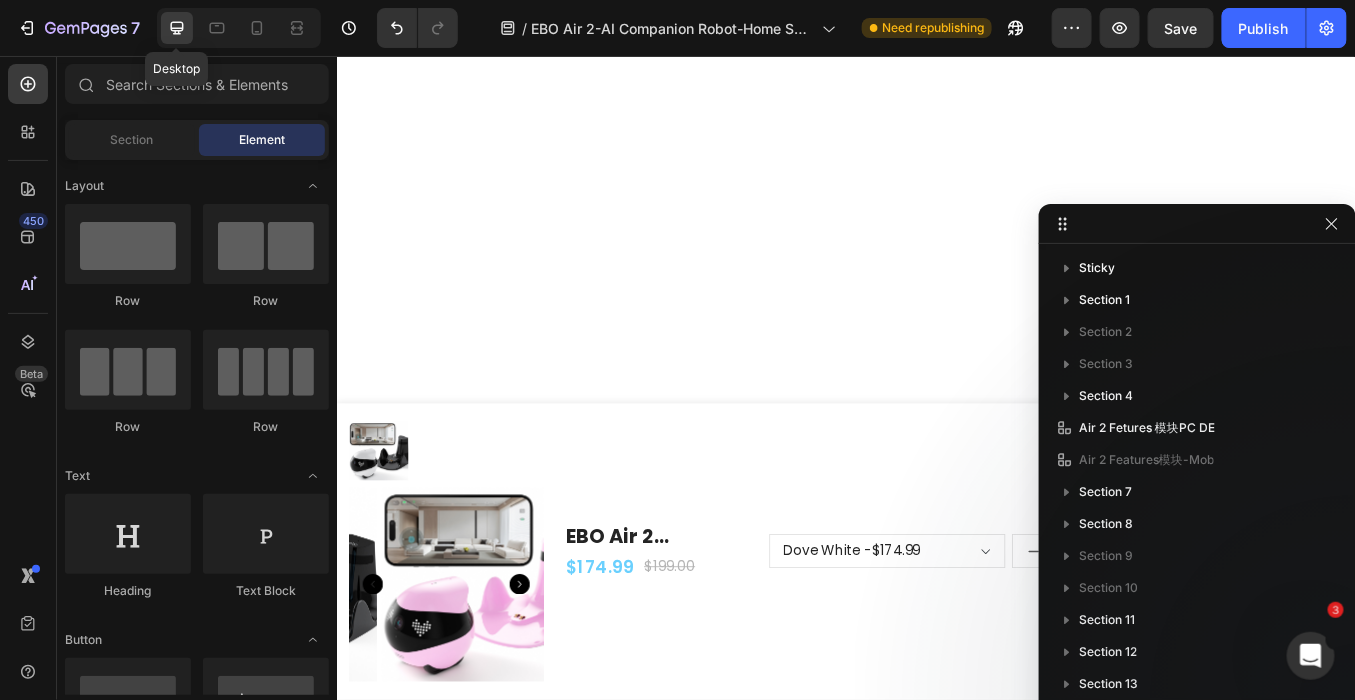 scroll, scrollTop: 3439, scrollLeft: 0, axis: vertical 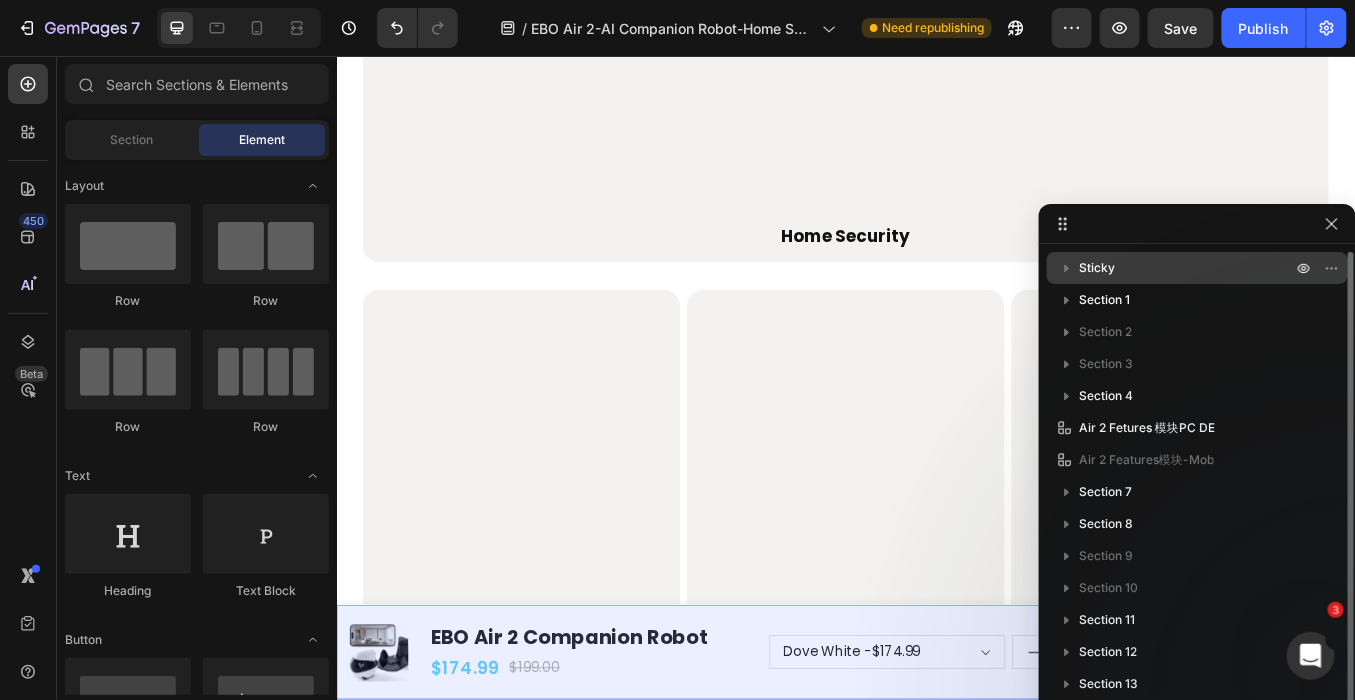 click on "Sticky" at bounding box center (1097, 268) 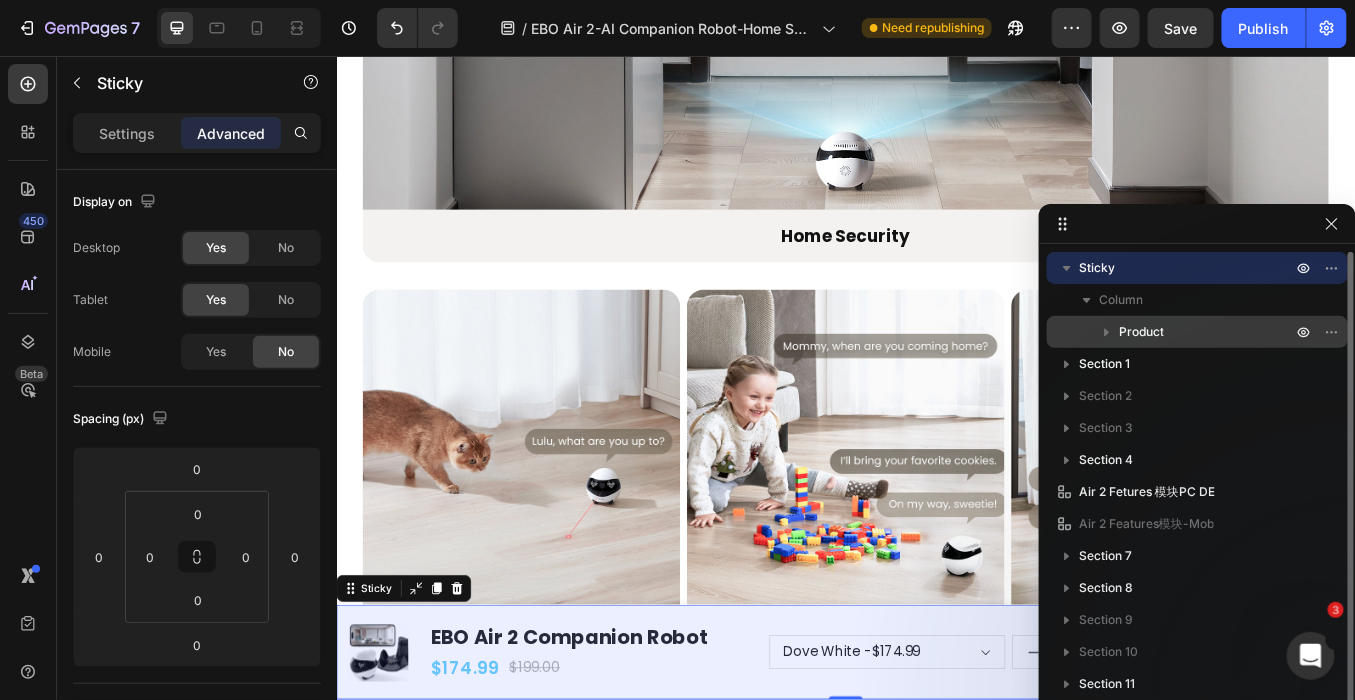click on "Product" at bounding box center (1141, 332) 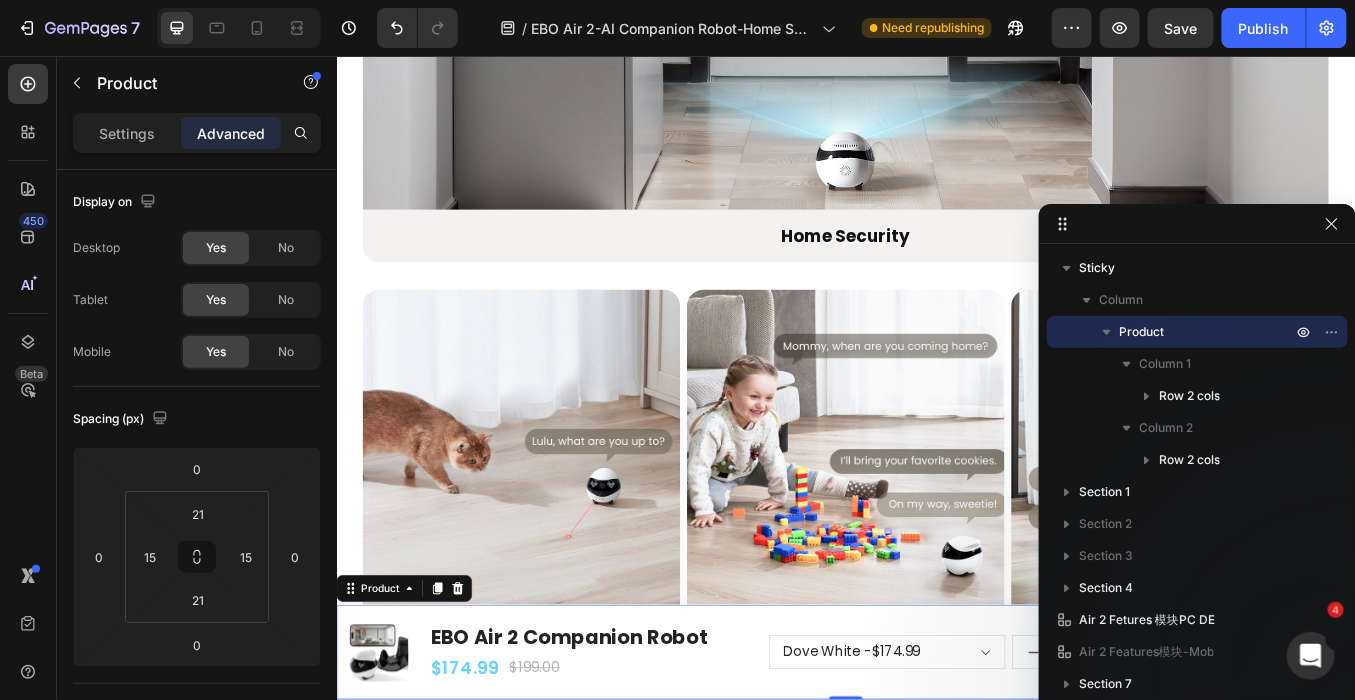 click on "Product Images EBO Air 2 Companion Robot Product Title $174.99 Product Price Product Price $199.00 Product Price Product Price Row Row   Dove White -  $174.99   Robin Pink -  $174.99   Jay Blue -  $174.99   Product Variants & Swatches
1
Product Quantity Add to cart Product Cart Button Row Row Product   0" at bounding box center (936, 757) 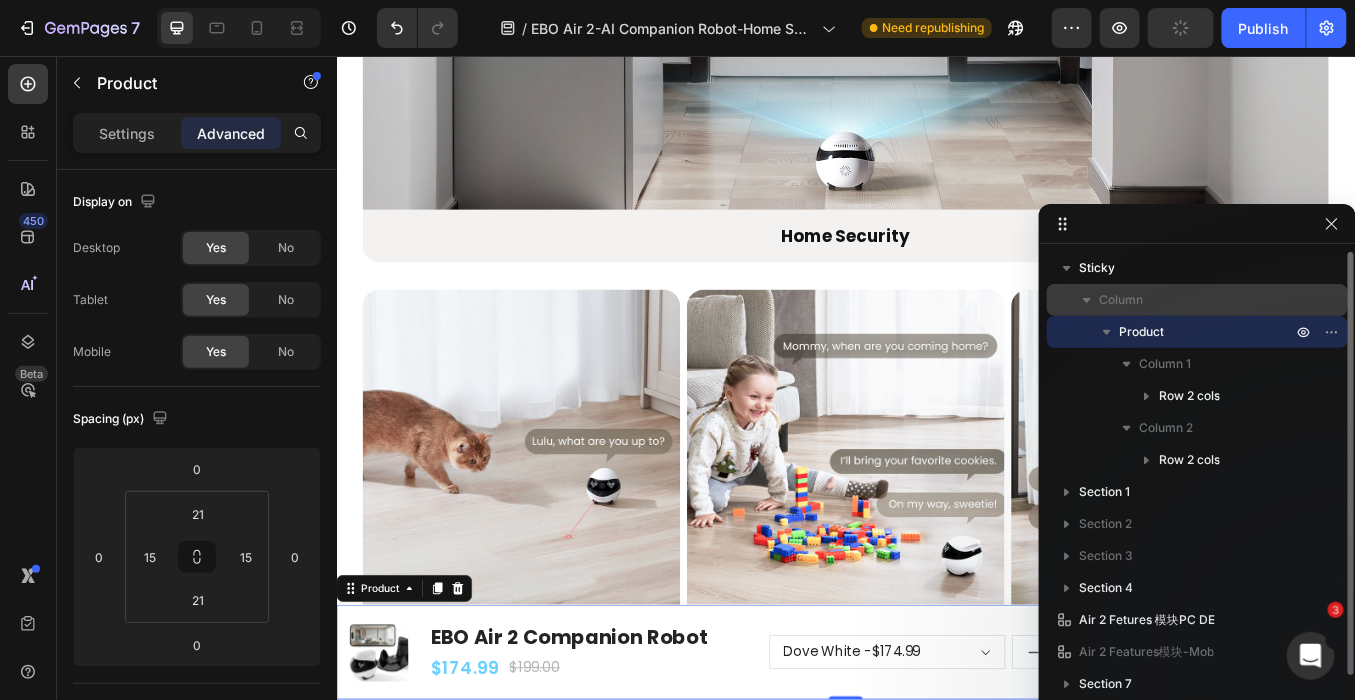 click on "Column" at bounding box center (1197, 300) 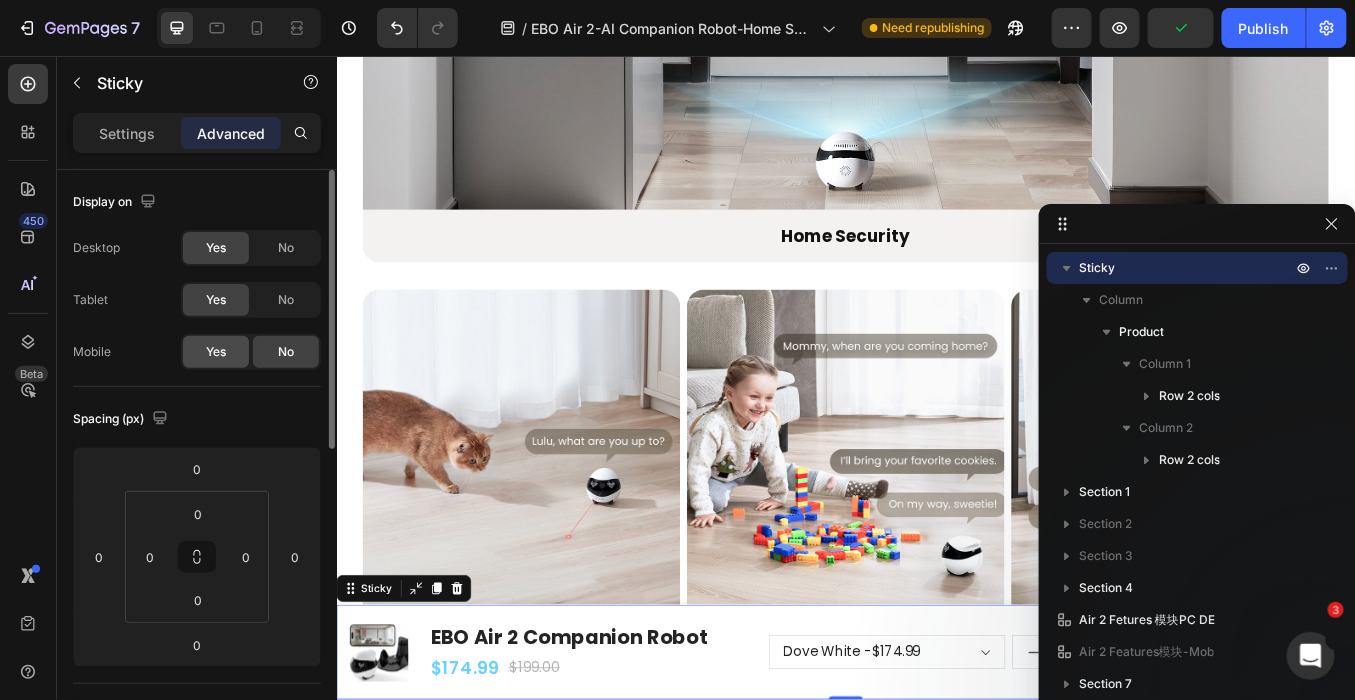 click on "Yes" 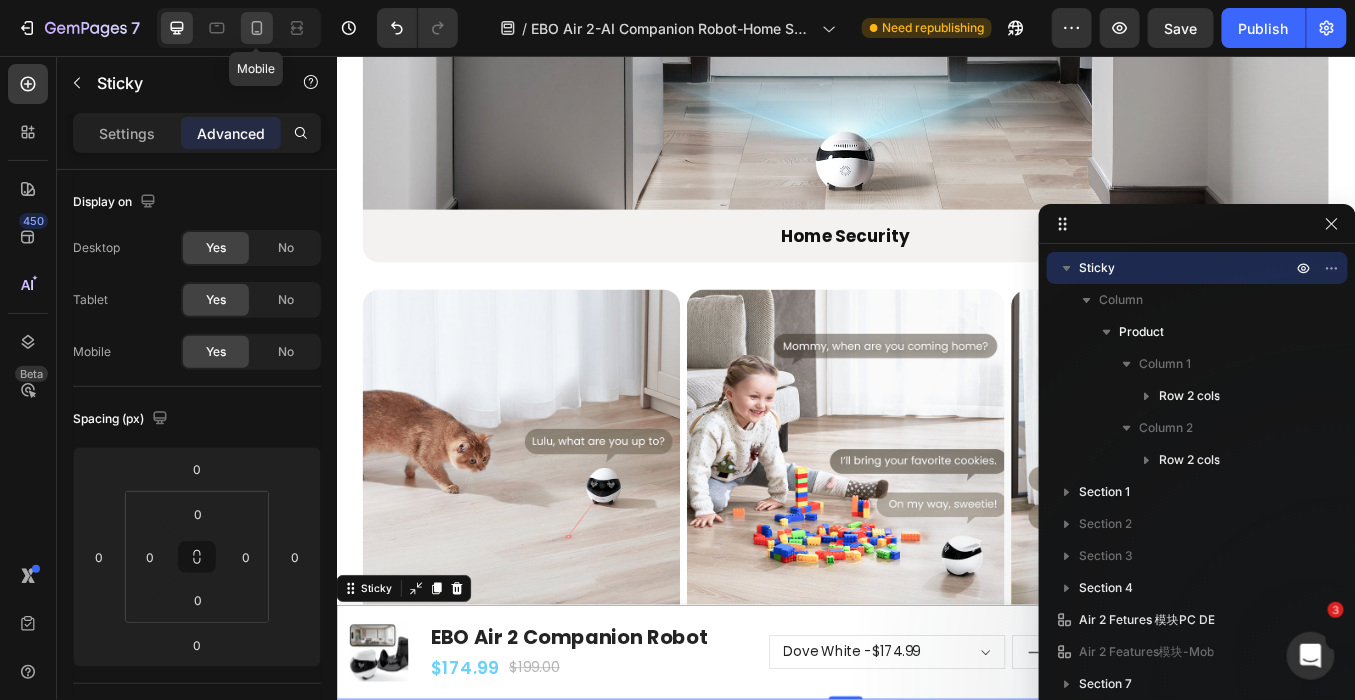 click 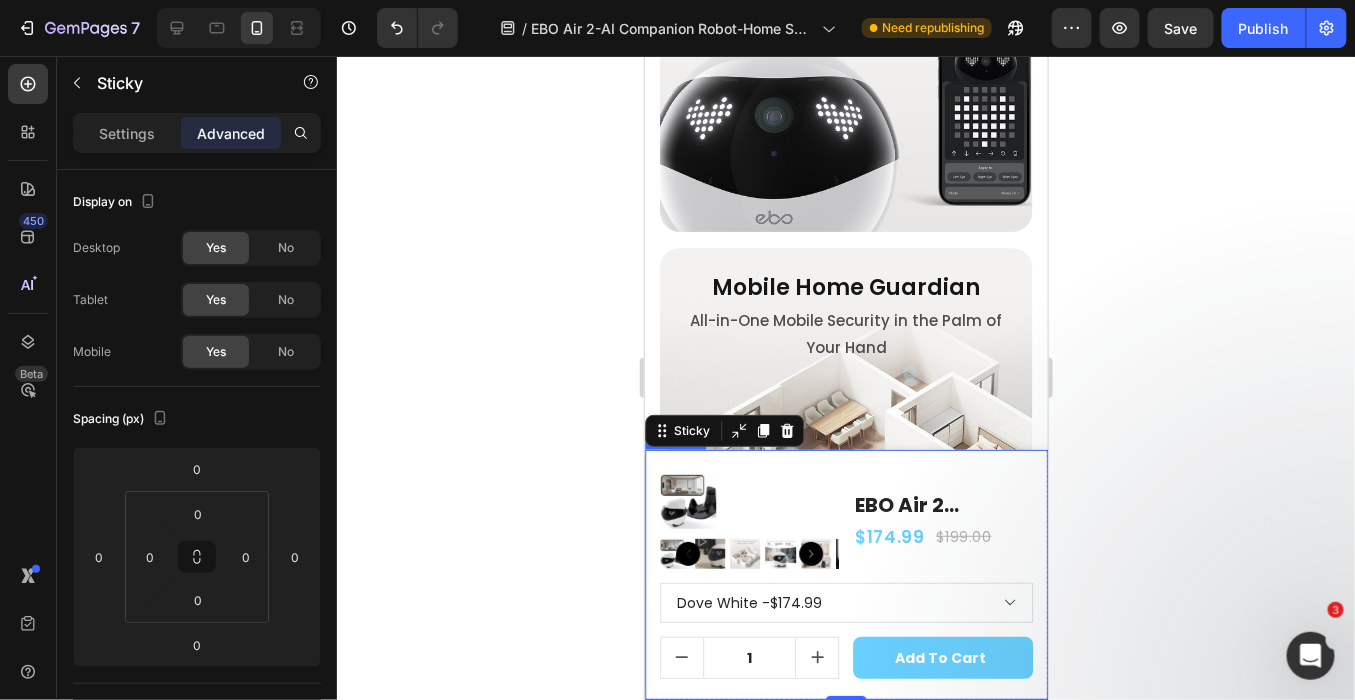 scroll, scrollTop: 2513, scrollLeft: 0, axis: vertical 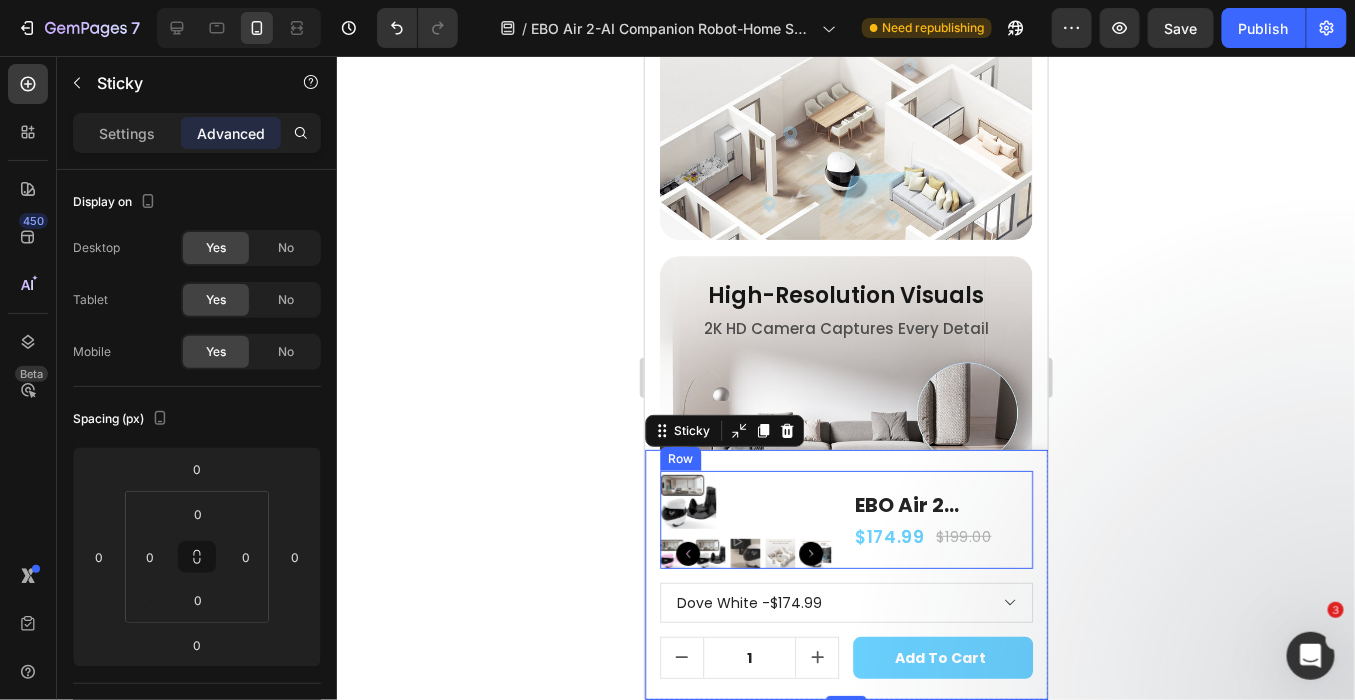 click on "EBO Air 2 Companion Robot Product Title $174.99 Product Price Product Price $199.00 Product Price Product Price Row" at bounding box center [943, 519] 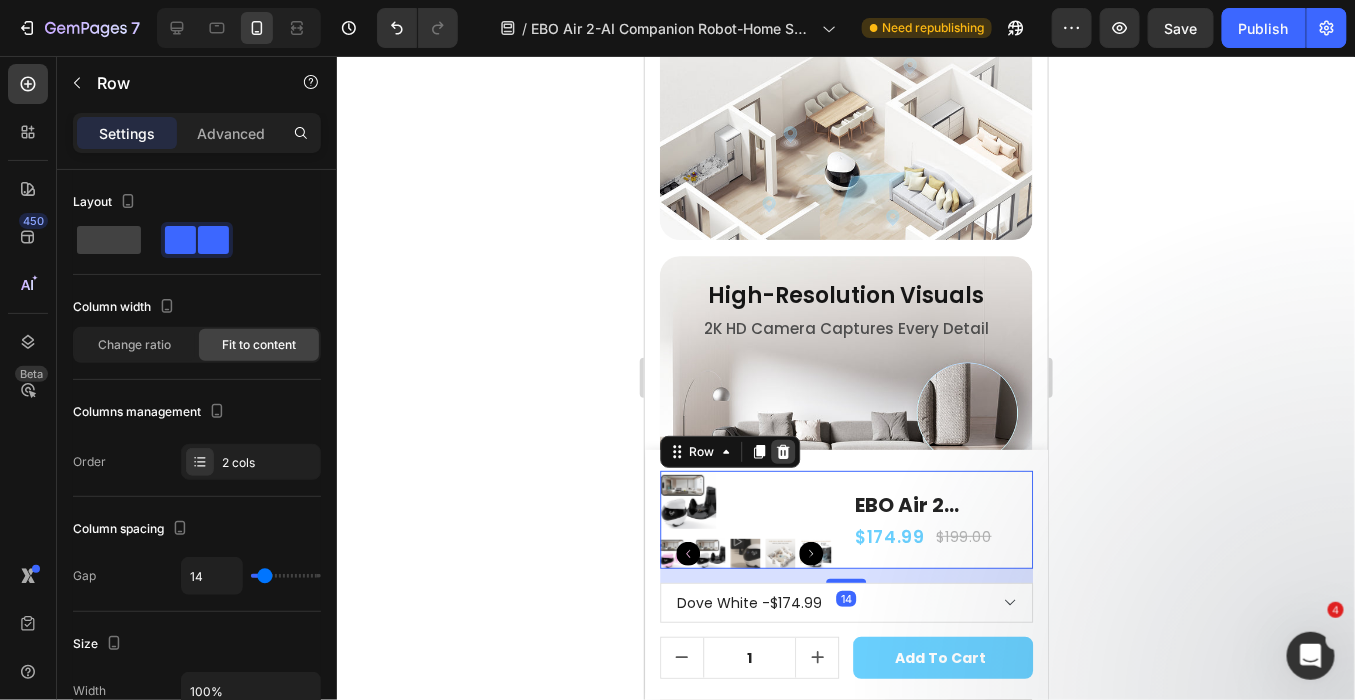 click 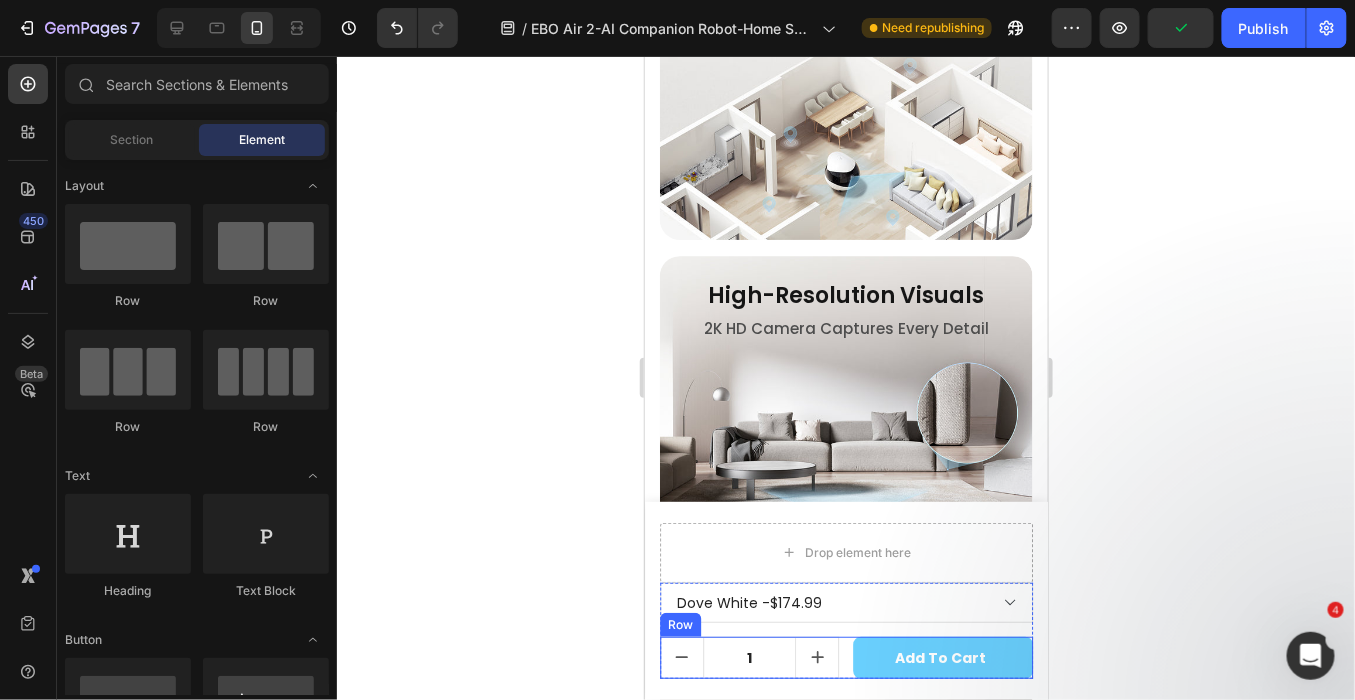 click on "1
Product Quantity Add to cart Product Cart Button Row" at bounding box center [845, 657] 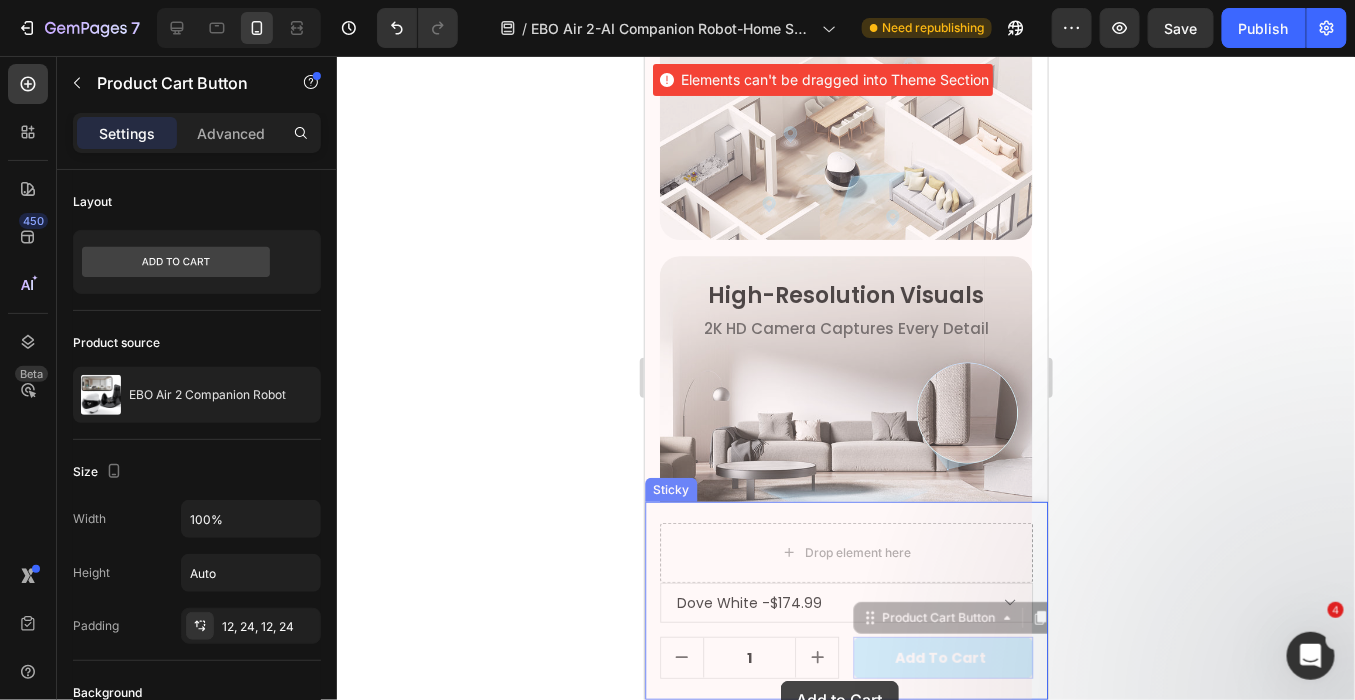 scroll, scrollTop: 2715, scrollLeft: 0, axis: vertical 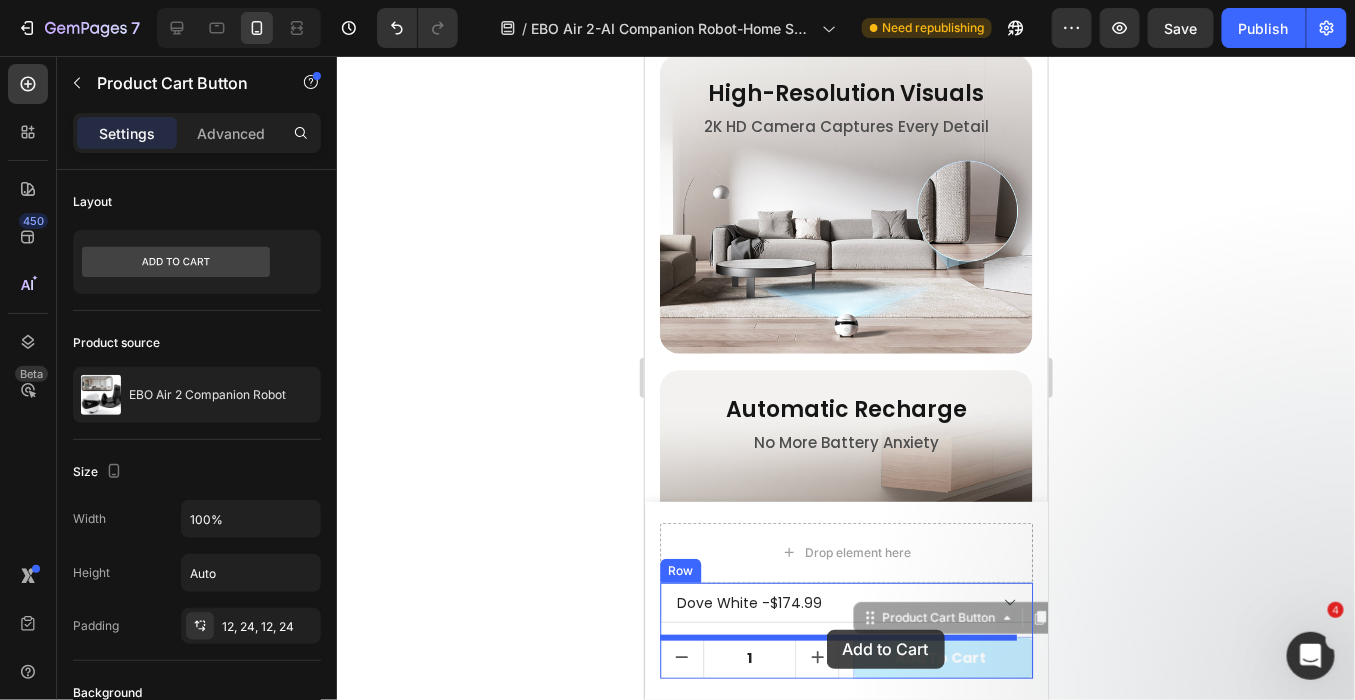 drag, startPoint x: 866, startPoint y: 656, endPoint x: 826, endPoint y: 629, distance: 48.259712 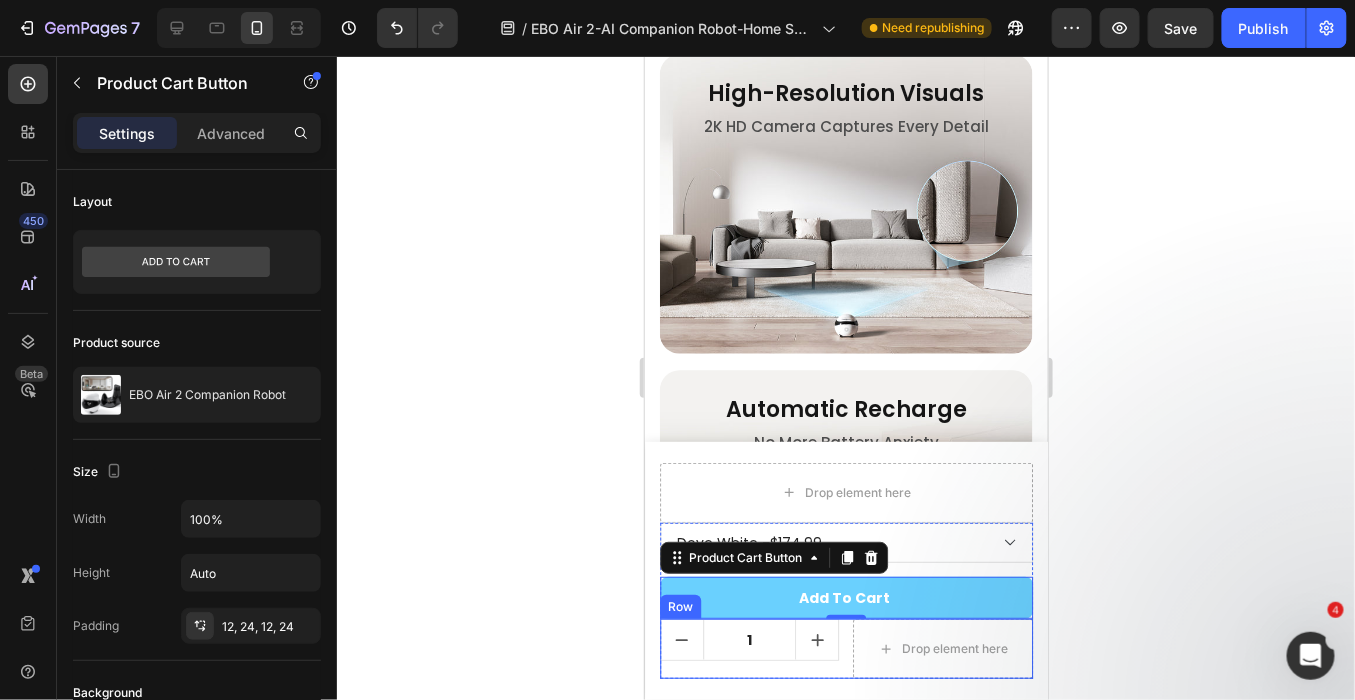 click on "1
Product Quantity" at bounding box center [749, 648] 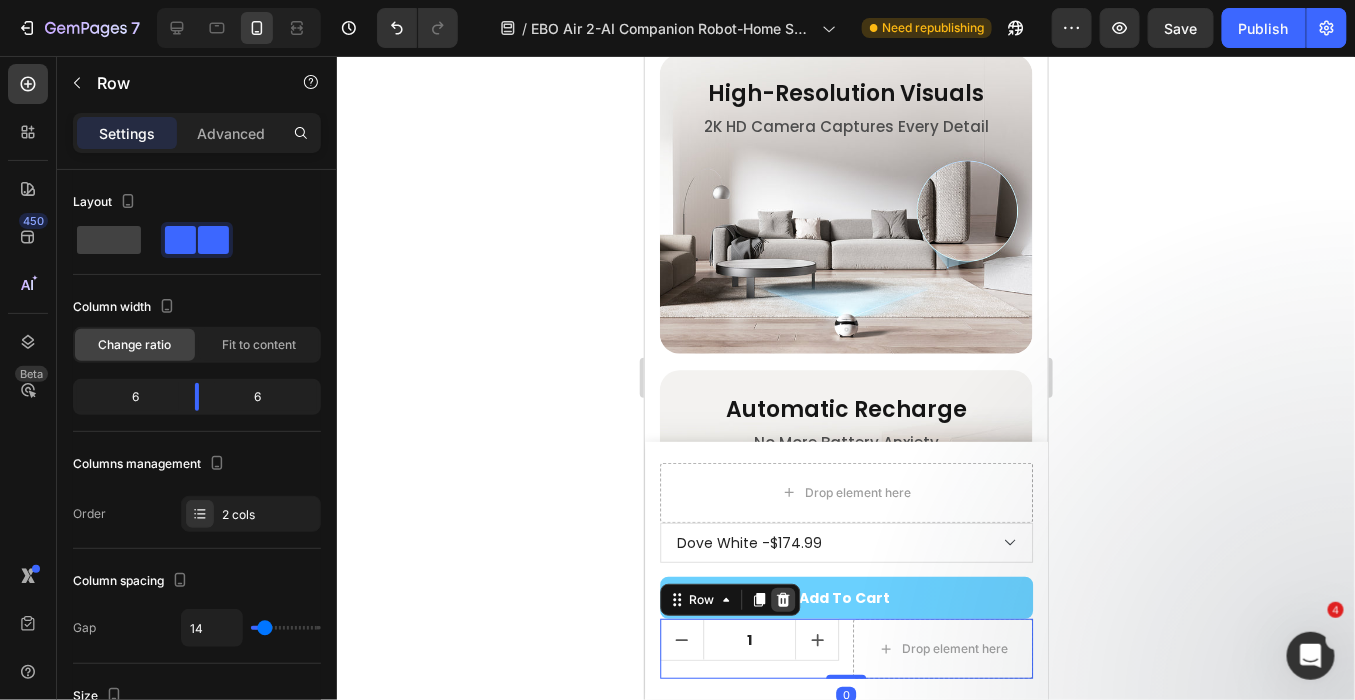 click 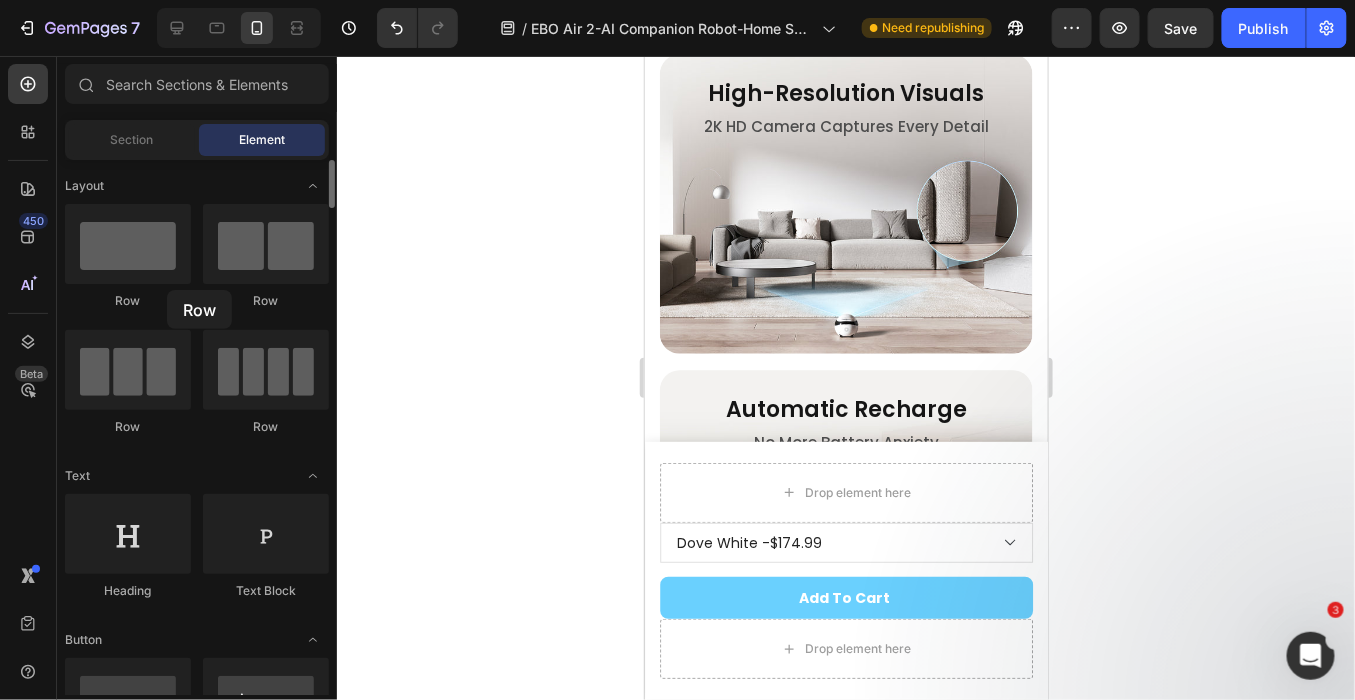 drag, startPoint x: 385, startPoint y: 358, endPoint x: 195, endPoint y: 328, distance: 192.35384 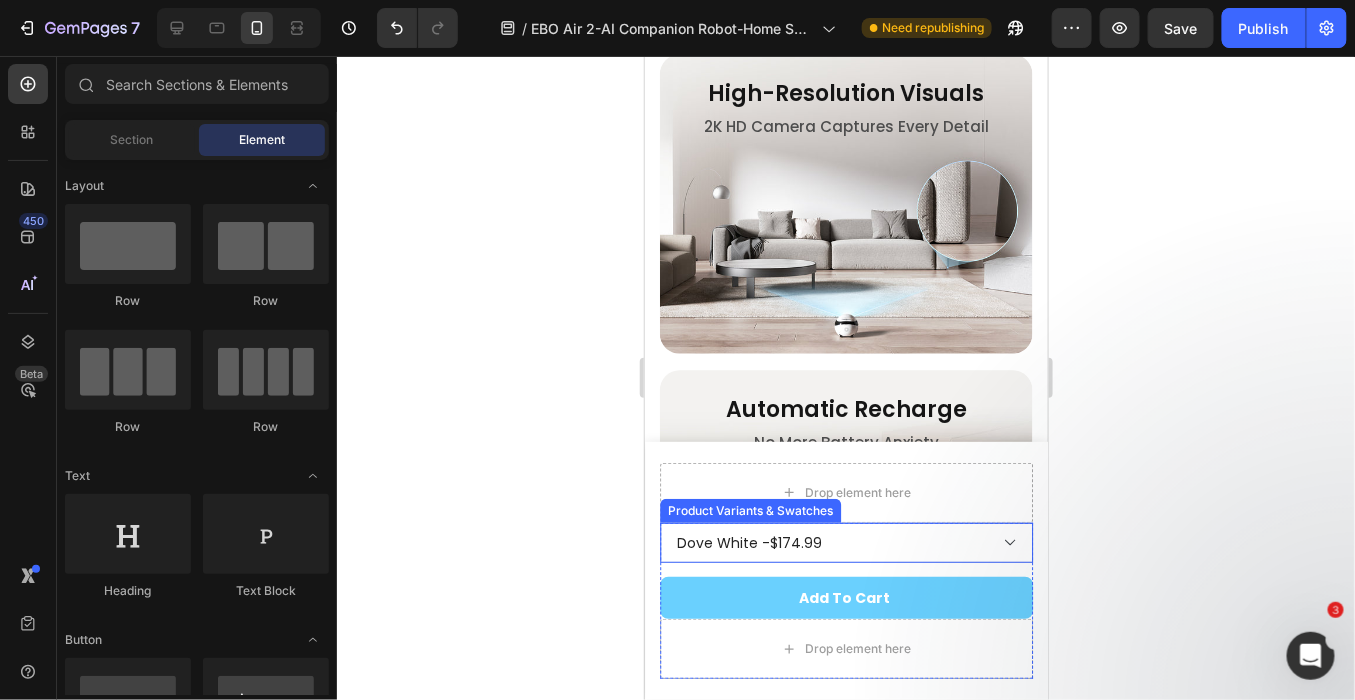 click on "Dove White -  $174.99   Robin Pink -  $174.99   Jay Blue -  $174.99" at bounding box center (845, 542) 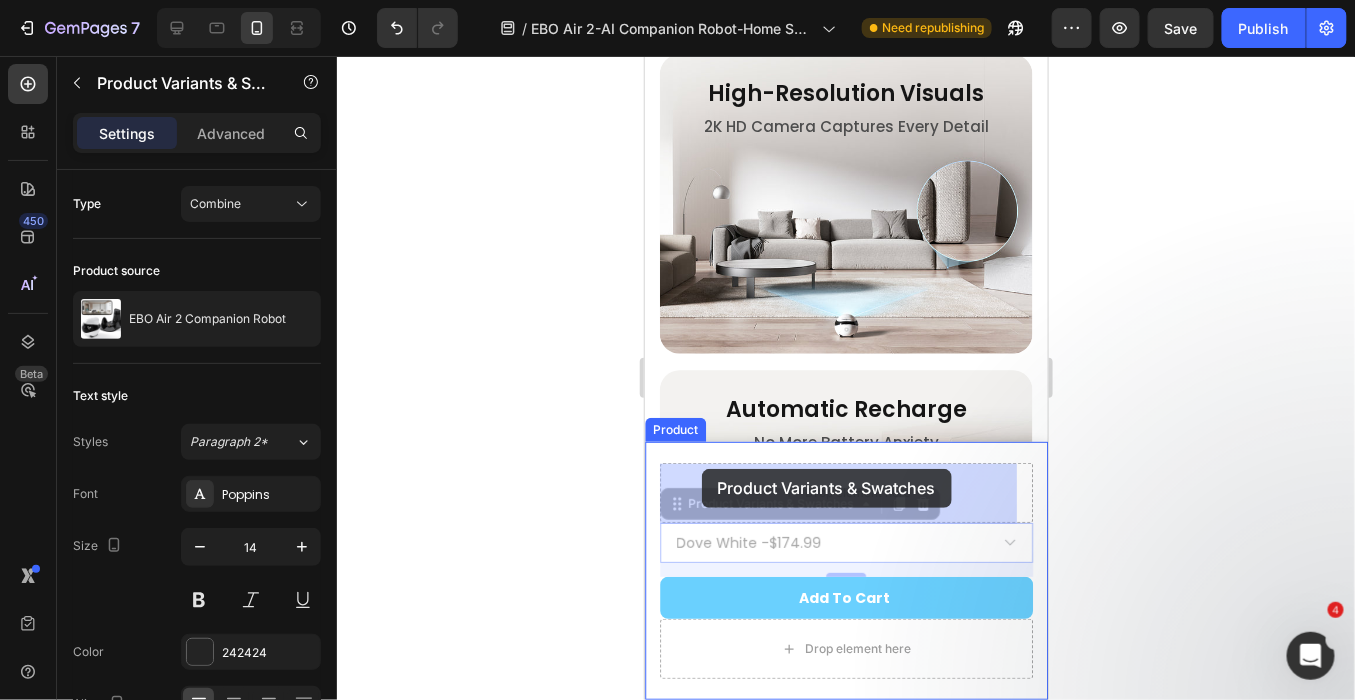 drag, startPoint x: 679, startPoint y: 504, endPoint x: 699, endPoint y: 470, distance: 39.446167 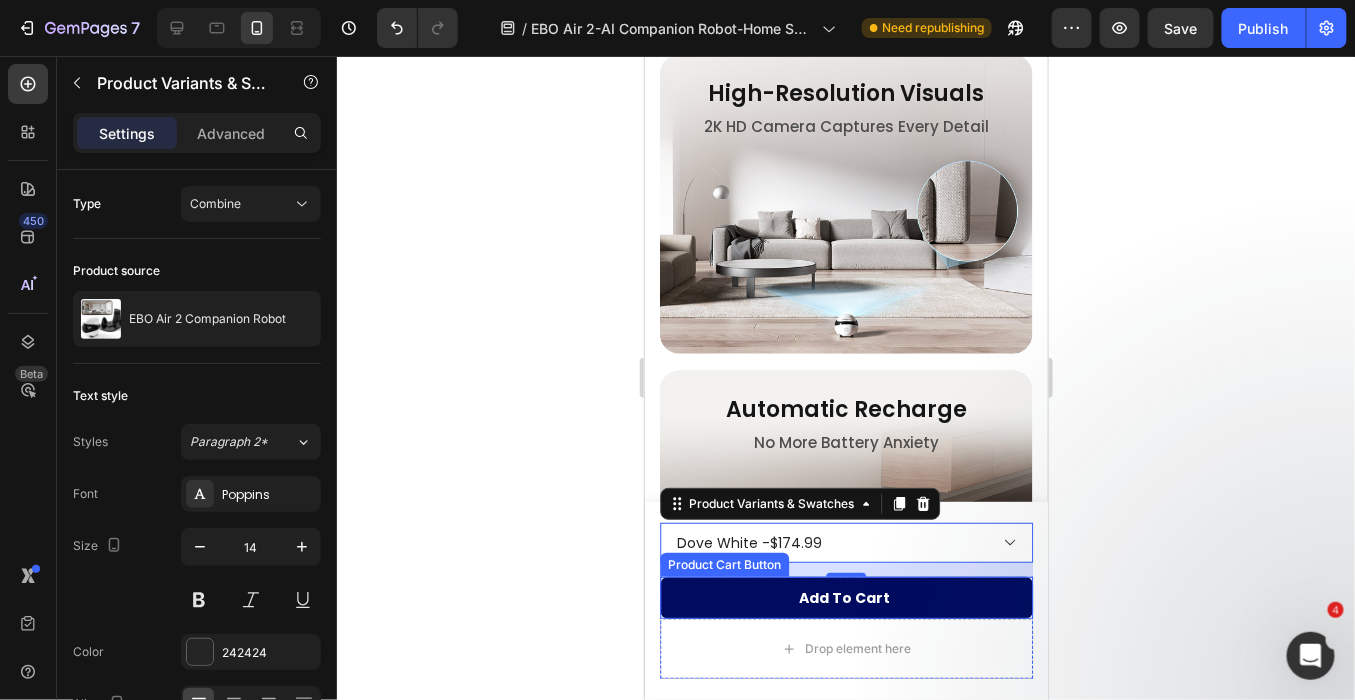 click on "Add to cart" at bounding box center [845, 597] 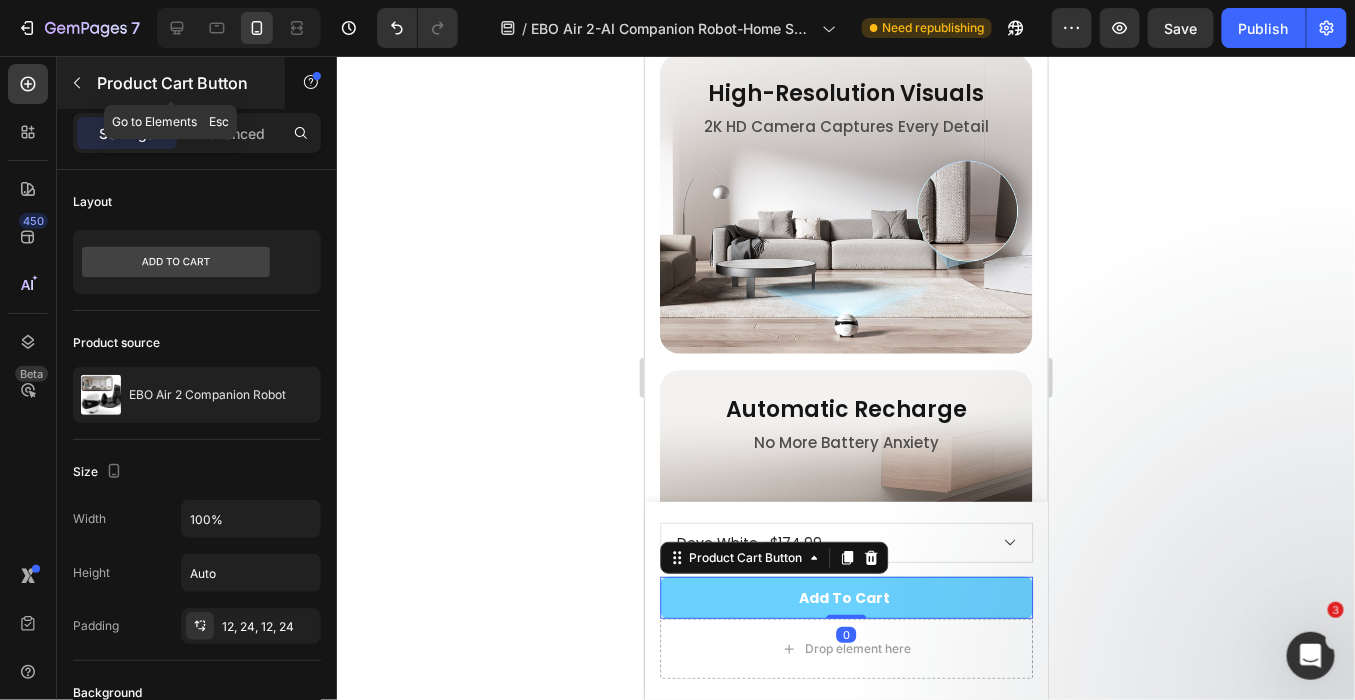 click 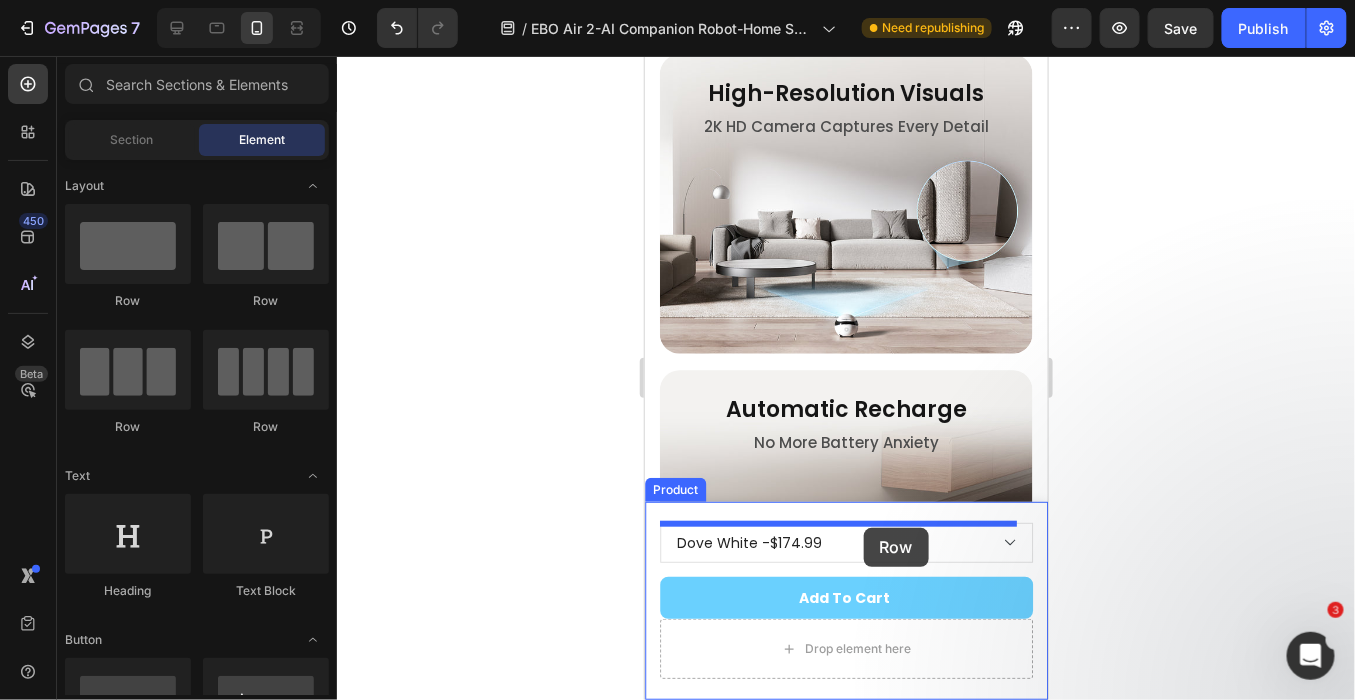 drag, startPoint x: 944, startPoint y: 342, endPoint x: 863, endPoint y: 527, distance: 201.95544 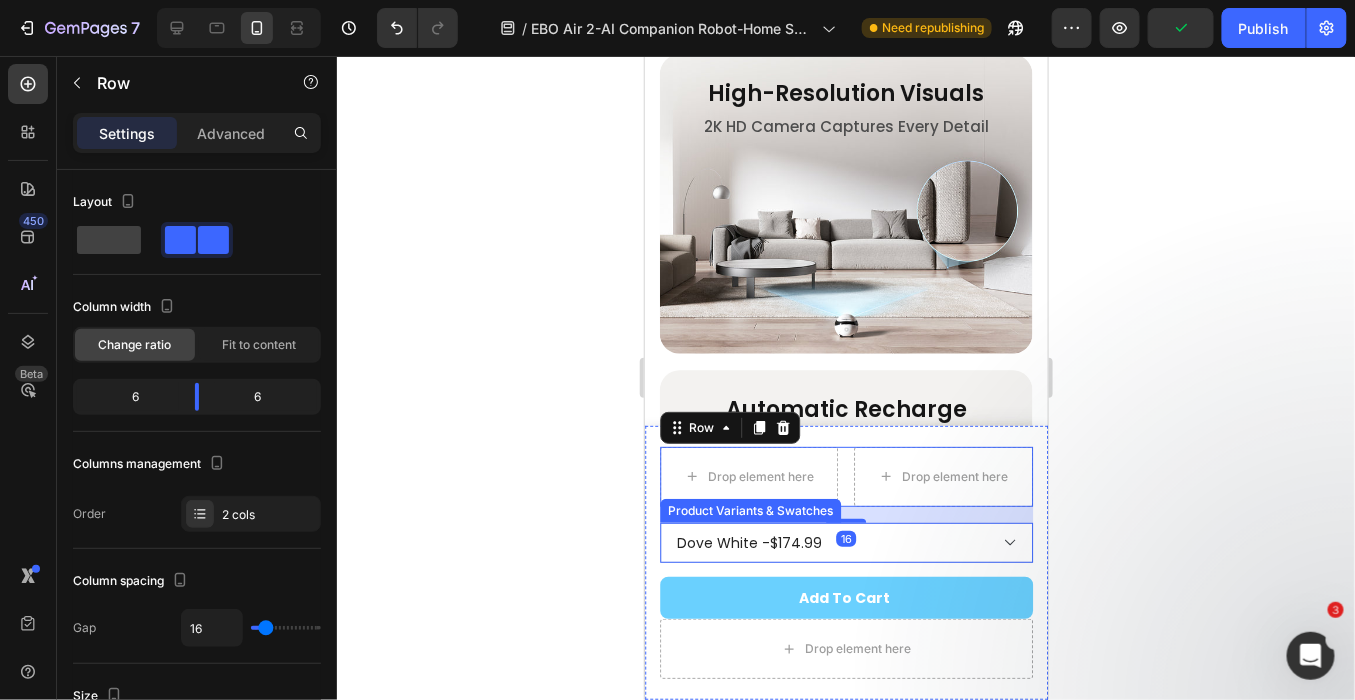 click on "Dove White -  $174.99   Robin Pink -  $174.99   Jay Blue -  $174.99" at bounding box center [845, 542] 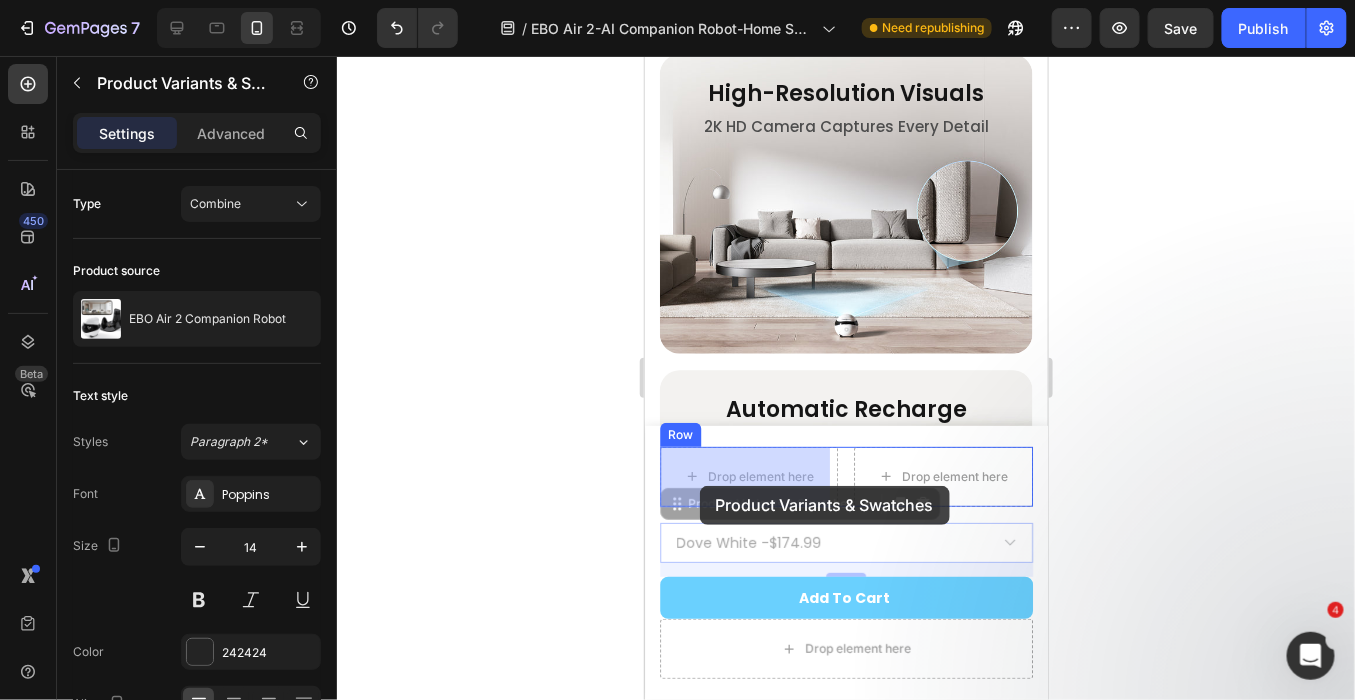 drag, startPoint x: 674, startPoint y: 505, endPoint x: 699, endPoint y: 480, distance: 35.35534 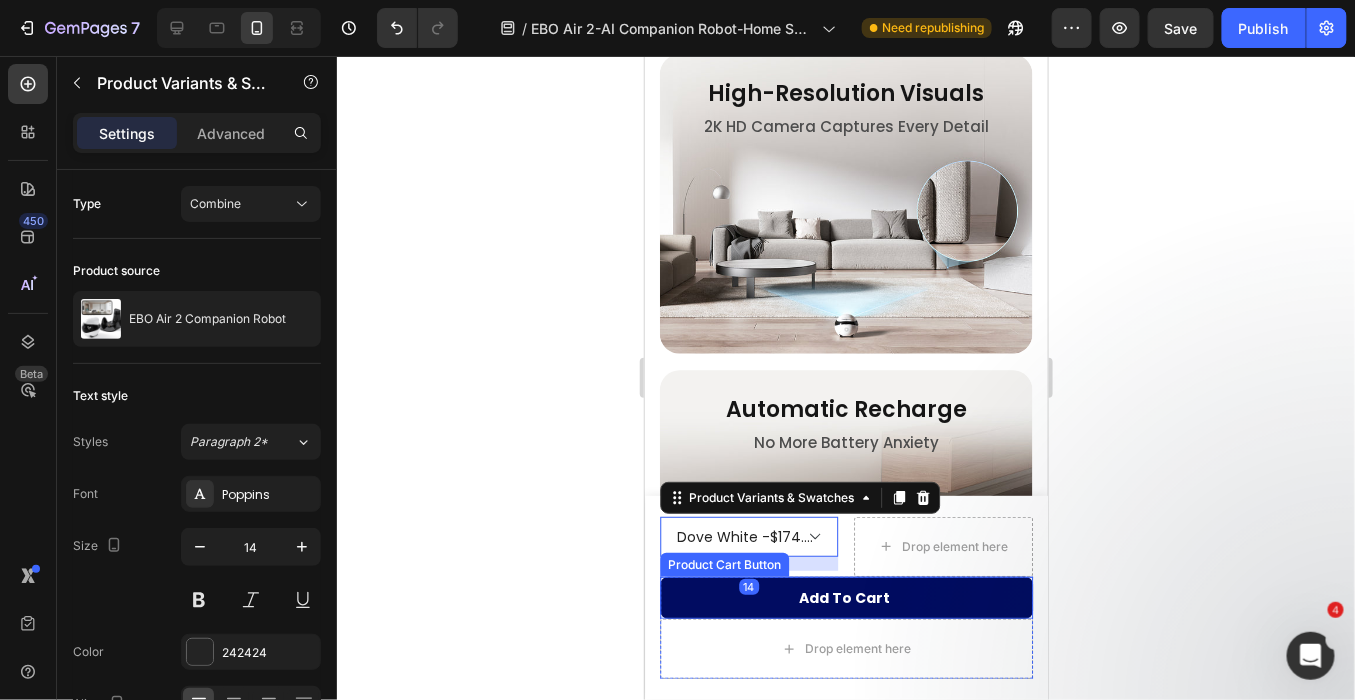 click on "Add to cart" at bounding box center (845, 597) 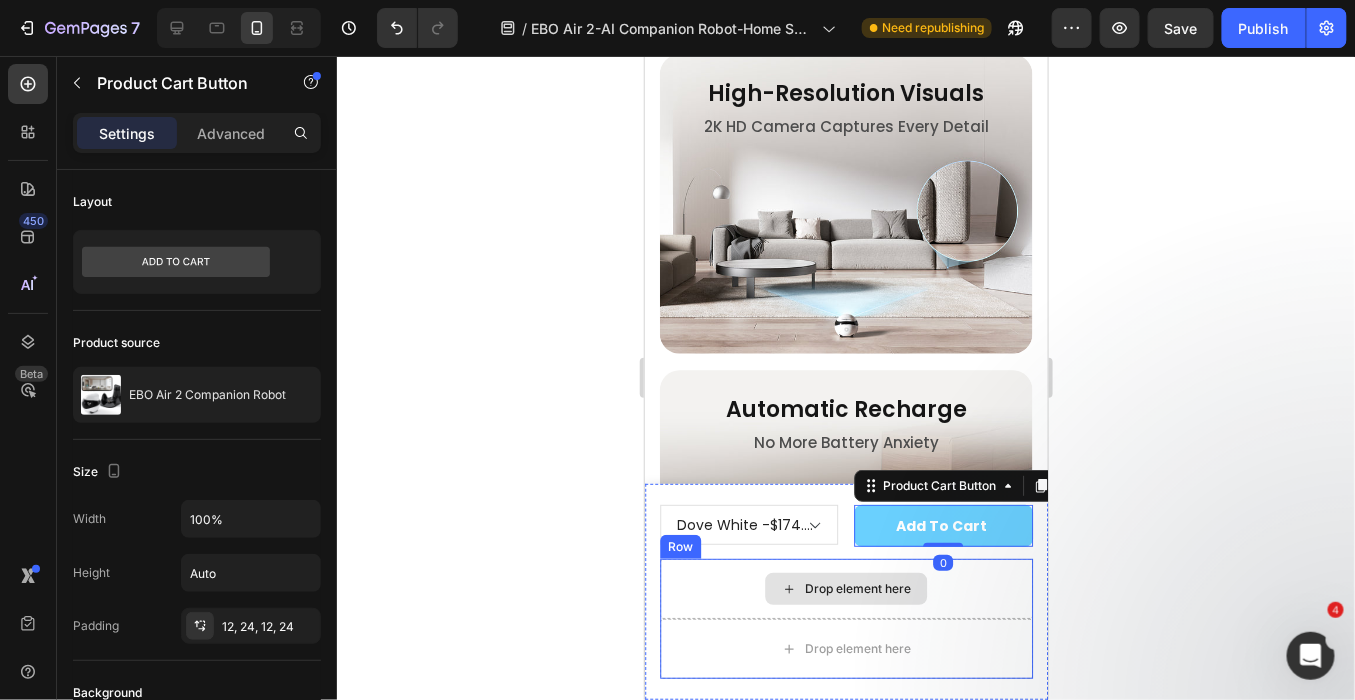 click on "Drop element here" at bounding box center [845, 588] 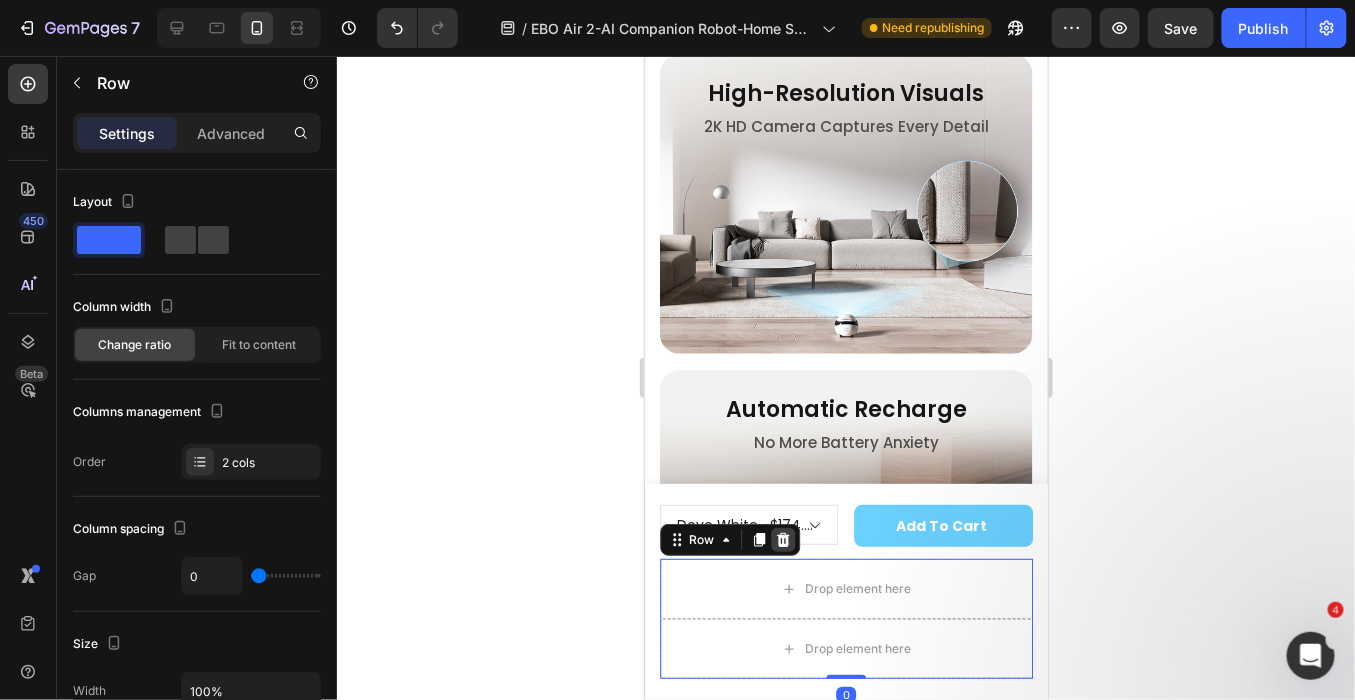 click at bounding box center (782, 539) 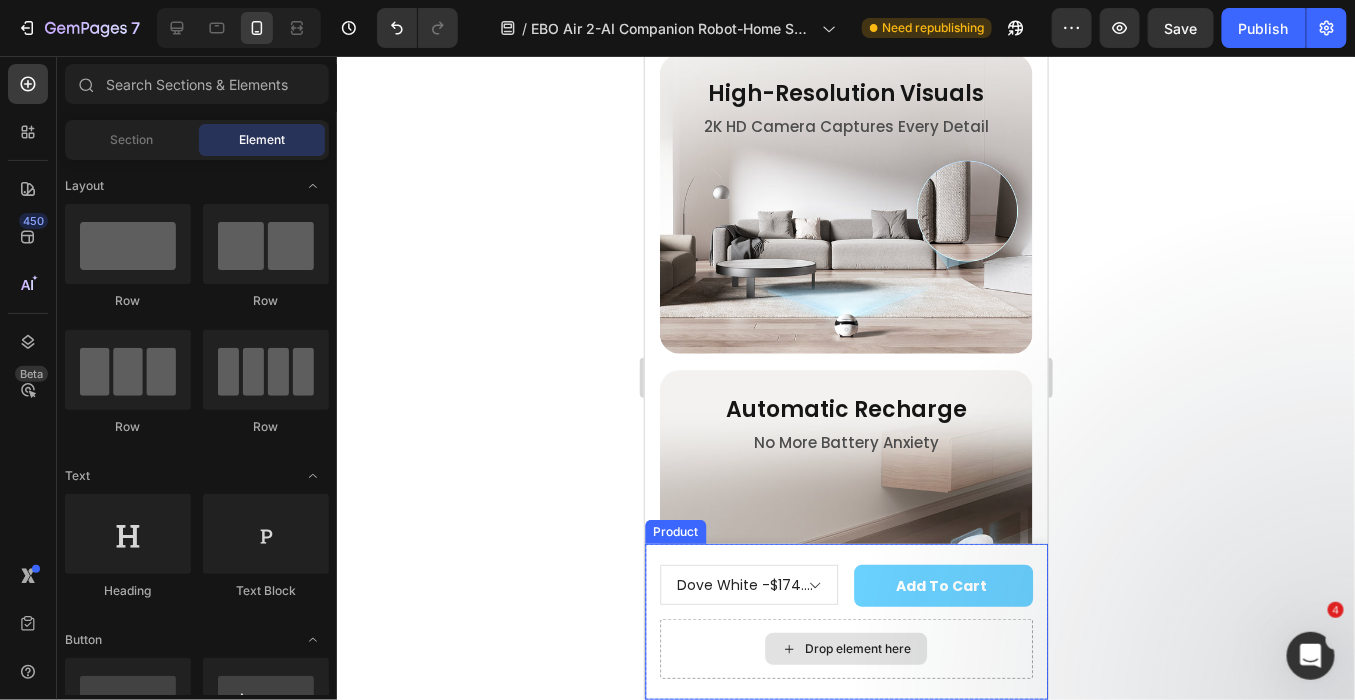 click on "Drop element here" at bounding box center [845, 648] 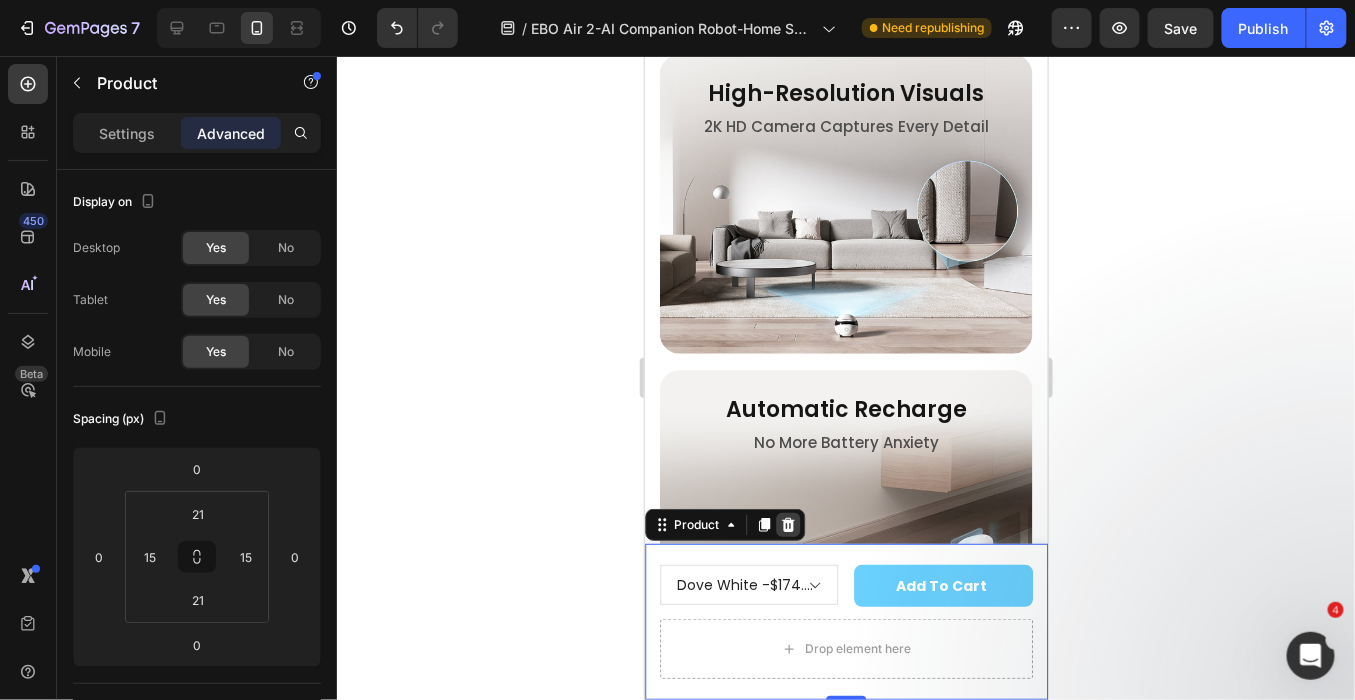 click at bounding box center [787, 524] 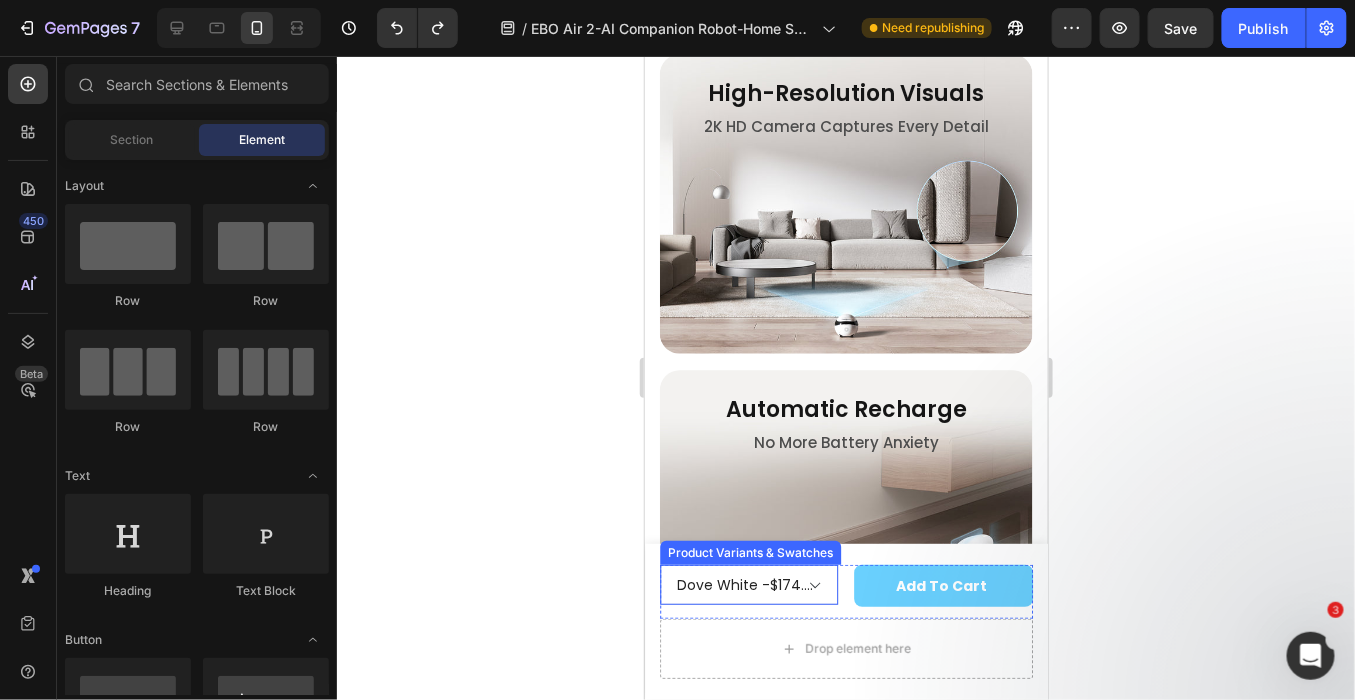 click on "Dove White -  $174.99   Robin Pink -  $174.99   Jay Blue -  $174.99" at bounding box center [748, 584] 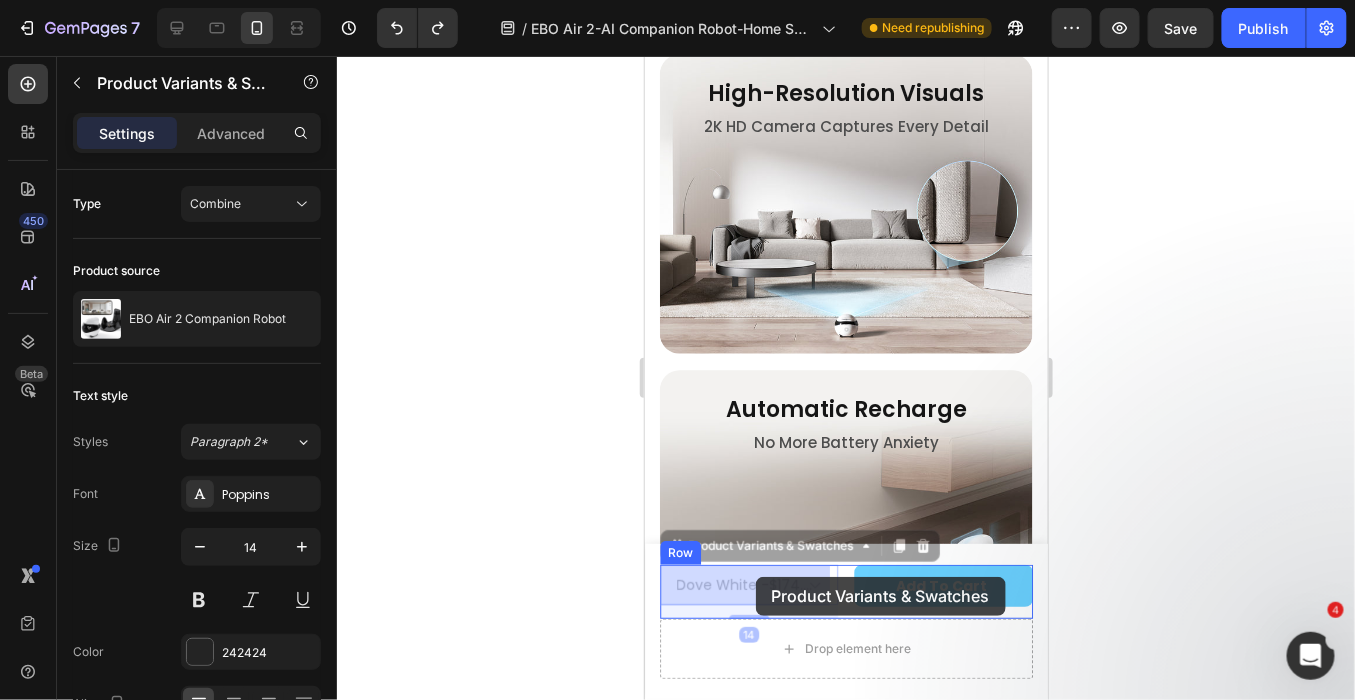 drag, startPoint x: 678, startPoint y: 549, endPoint x: 759, endPoint y: 581, distance: 87.0919 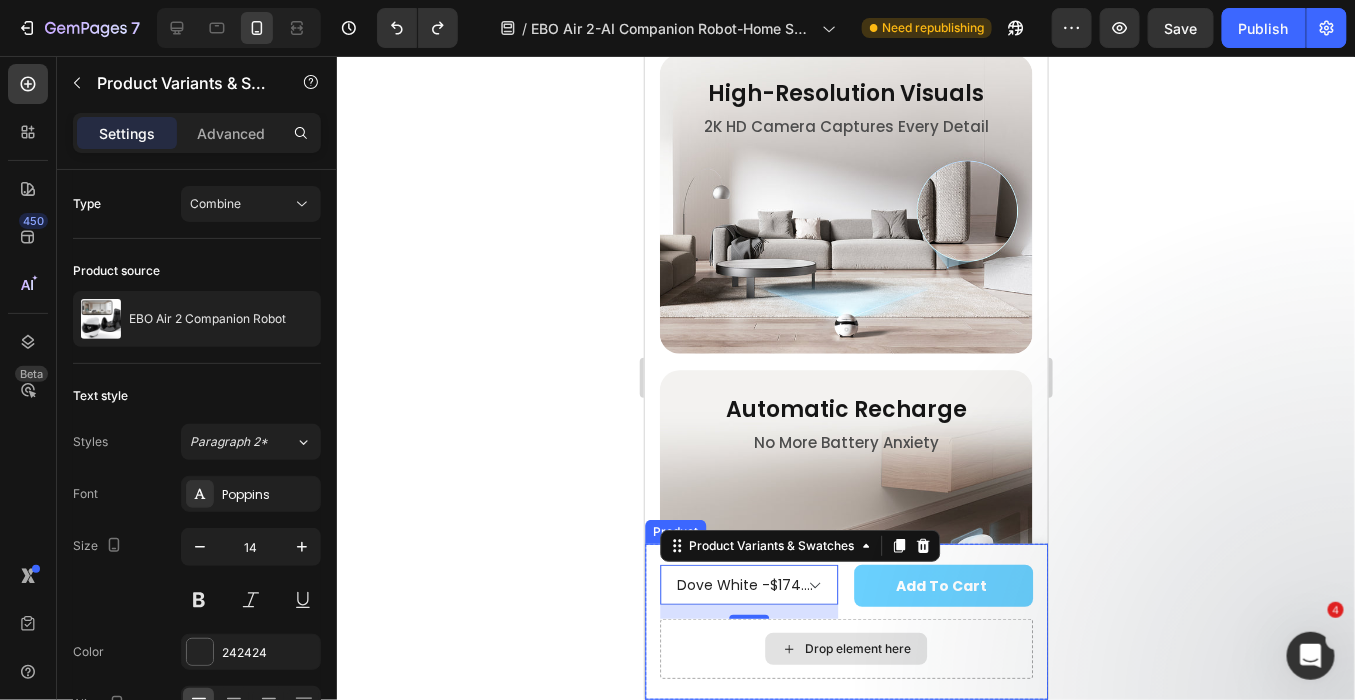 click on "Drop element here" at bounding box center [845, 648] 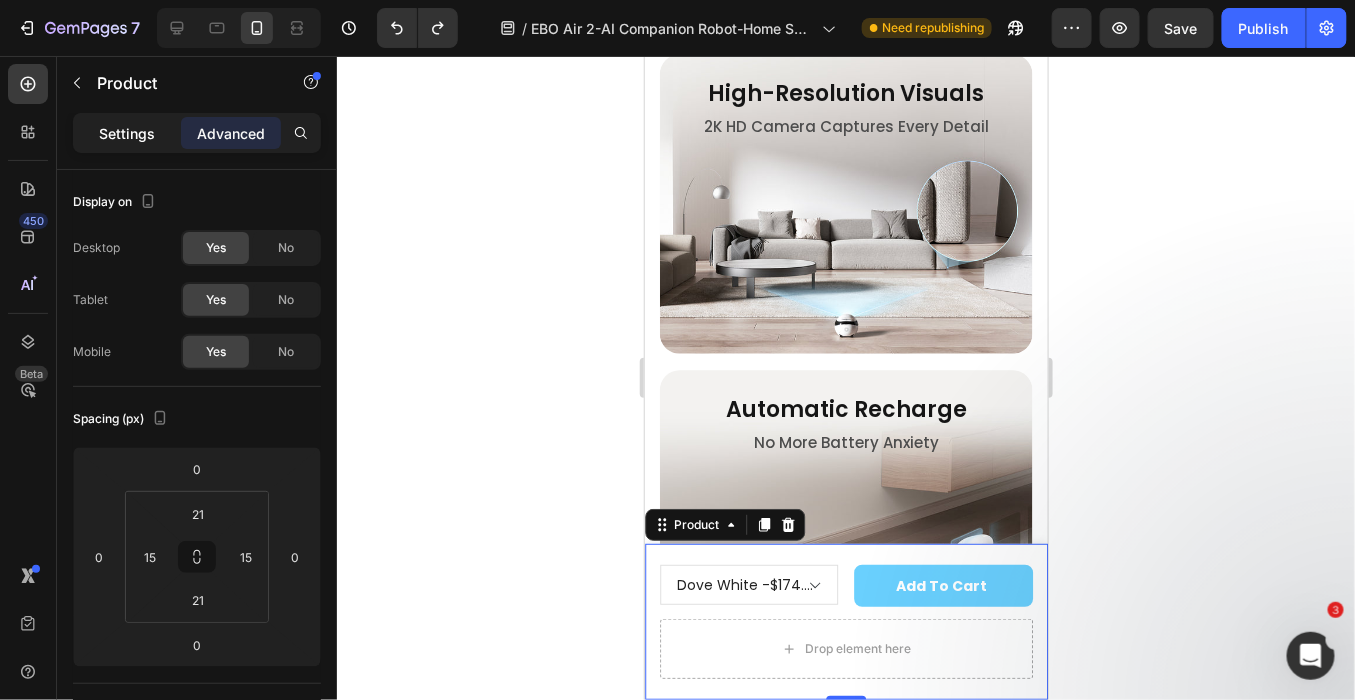 click on "Settings" at bounding box center [127, 133] 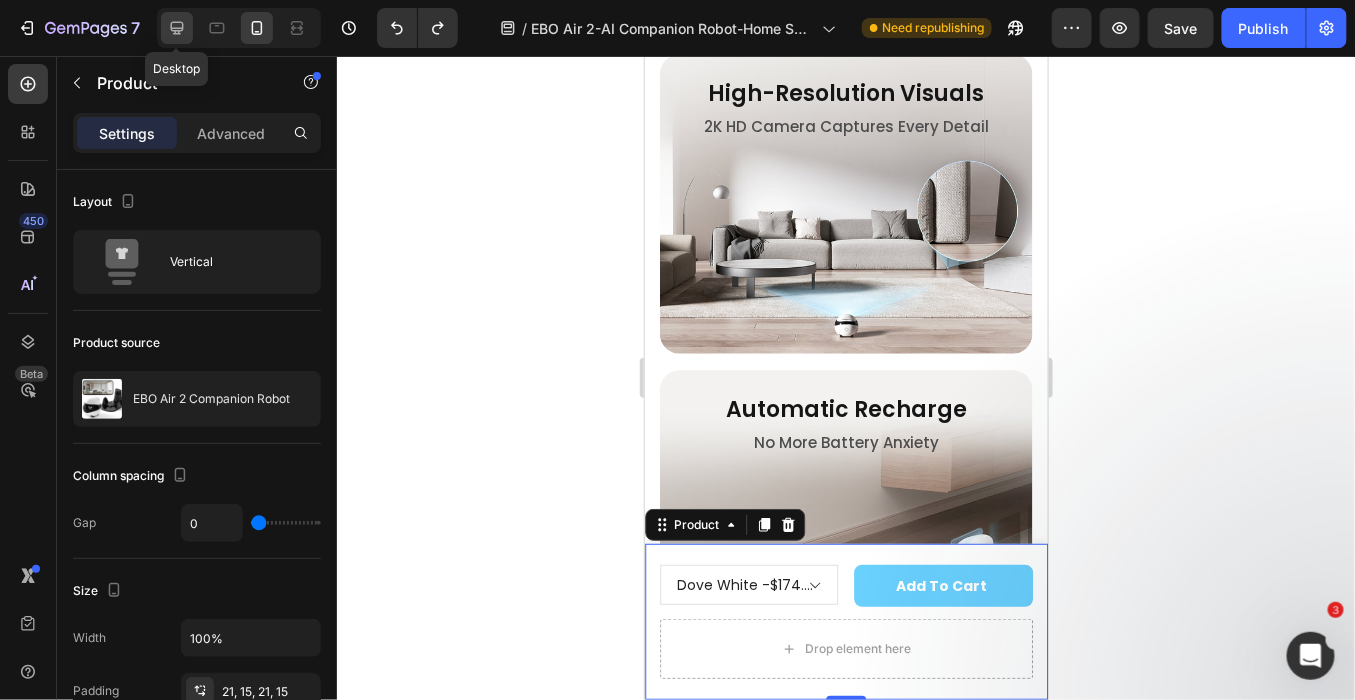 click 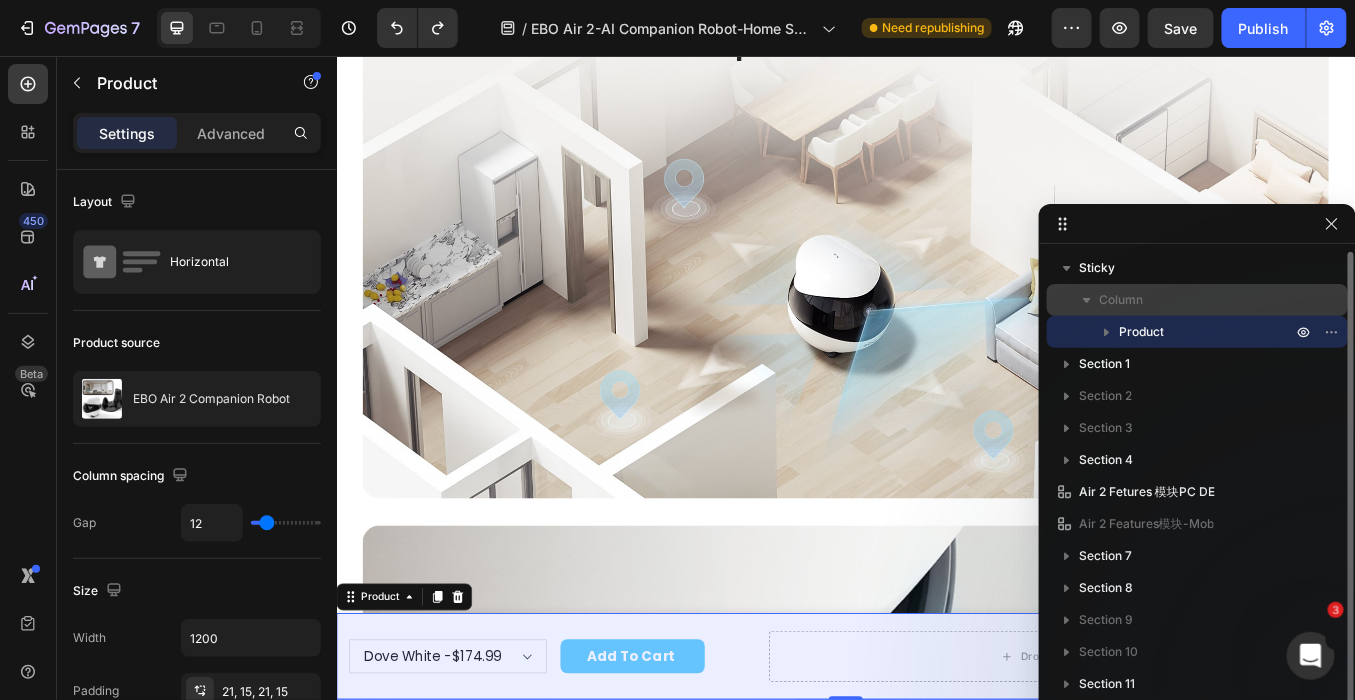 scroll, scrollTop: 4646, scrollLeft: 0, axis: vertical 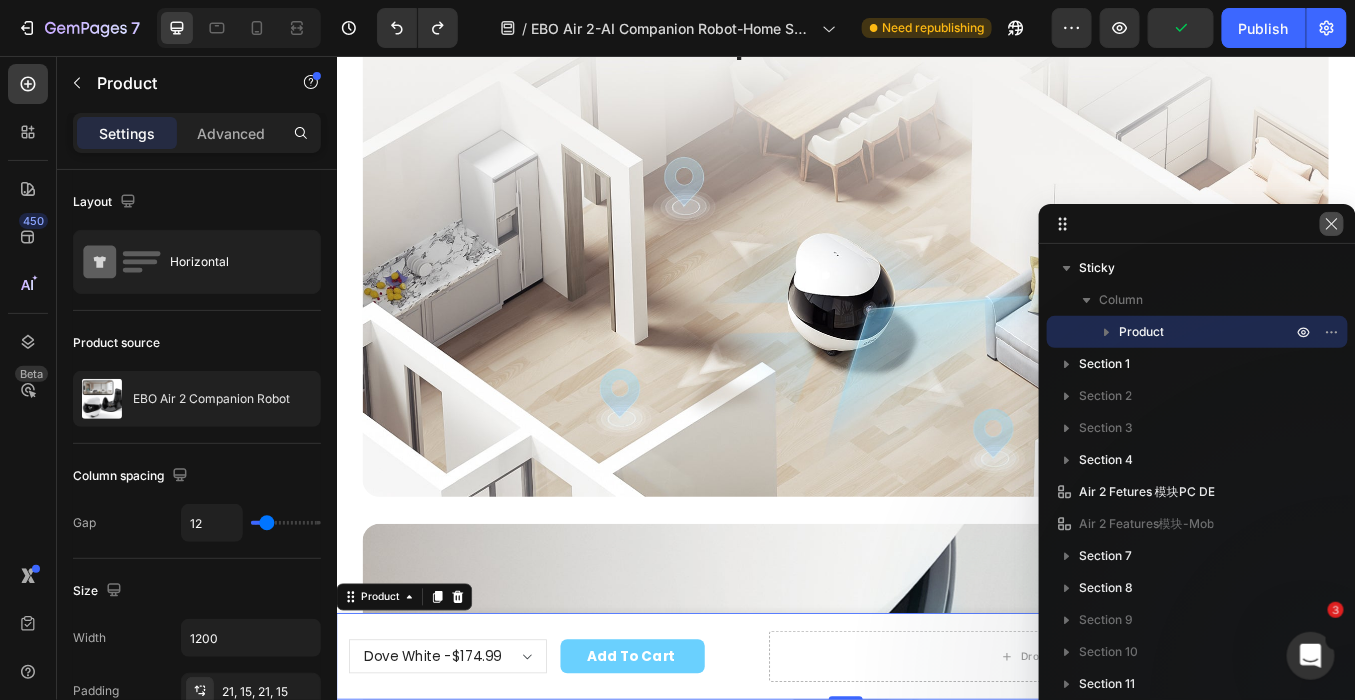drag, startPoint x: 1338, startPoint y: 217, endPoint x: 965, endPoint y: 230, distance: 373.22647 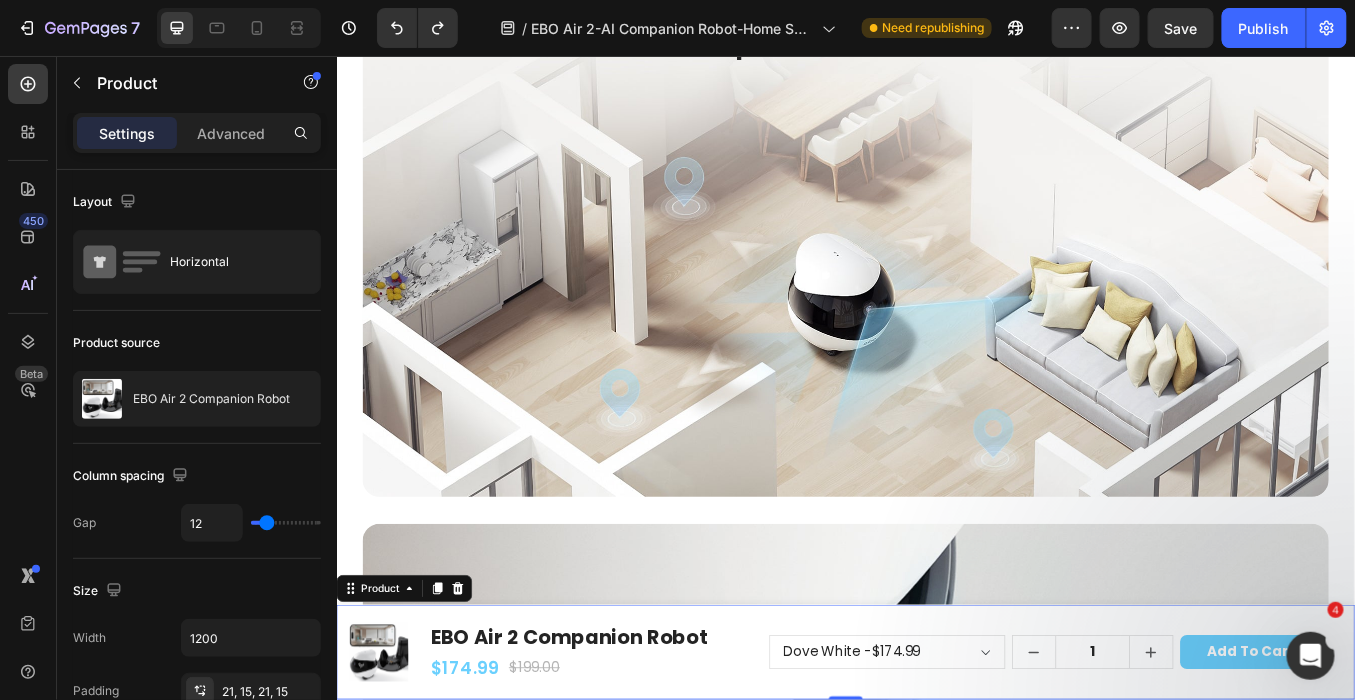 click on "Product Images EBO Air 2 Companion Robot Product Title $174.99 Product Price Product Price $199.00 Product Price Product Price Row Row   Dove White -  $174.99   Robin Pink -  $174.99   Jay Blue -  $174.99   Product Variants & Swatches
1
Product Quantity Add to cart Product Cart Button Row Row Product   0" at bounding box center [936, 757] 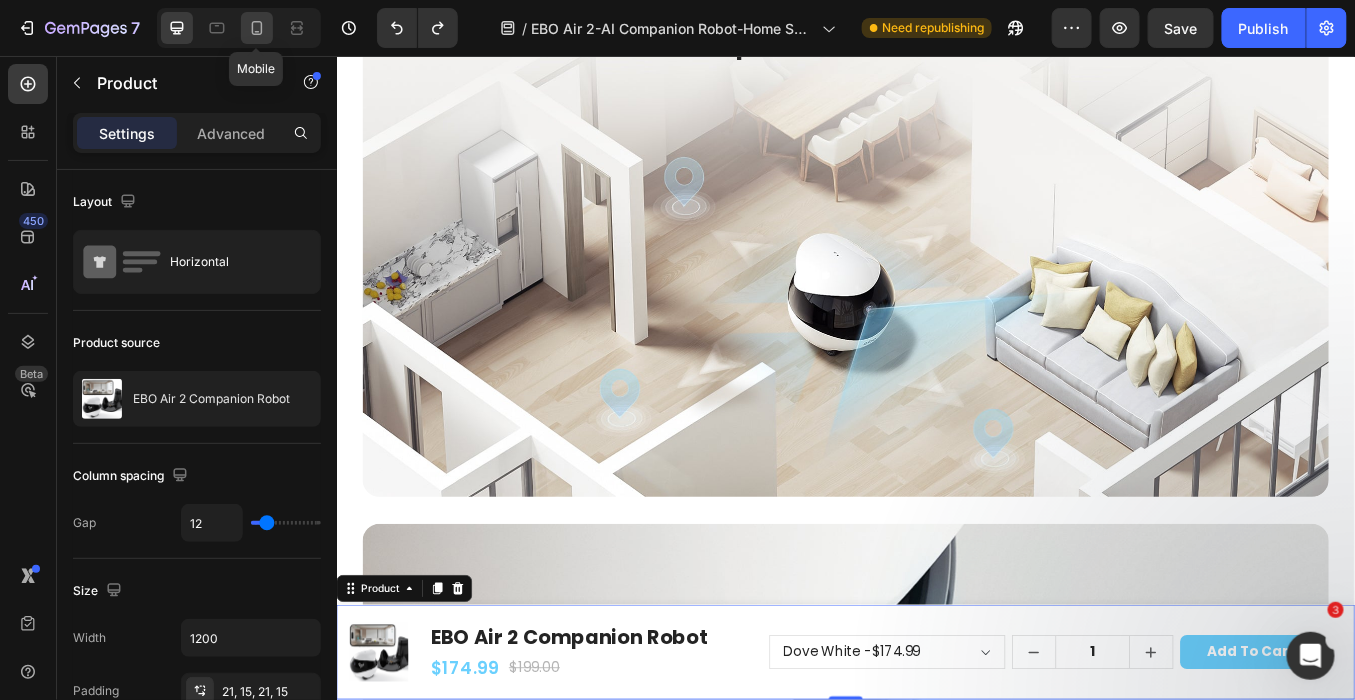 click 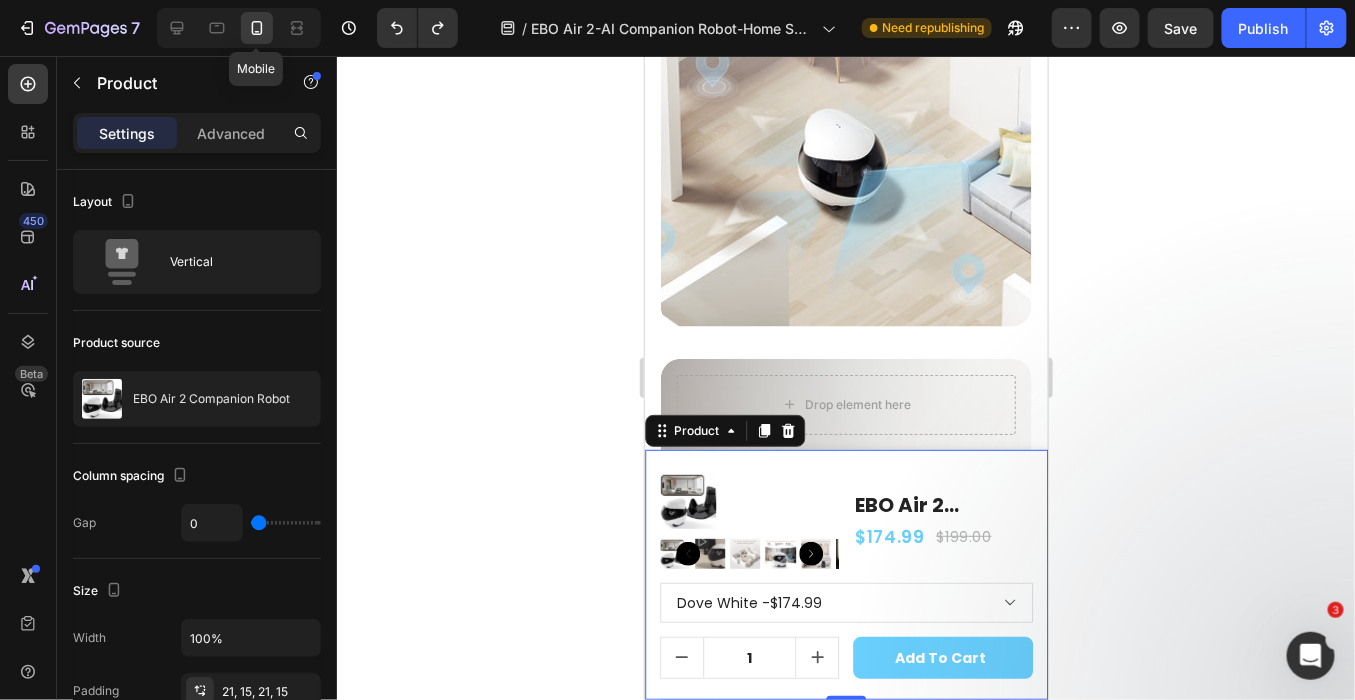 scroll, scrollTop: 5007, scrollLeft: 0, axis: vertical 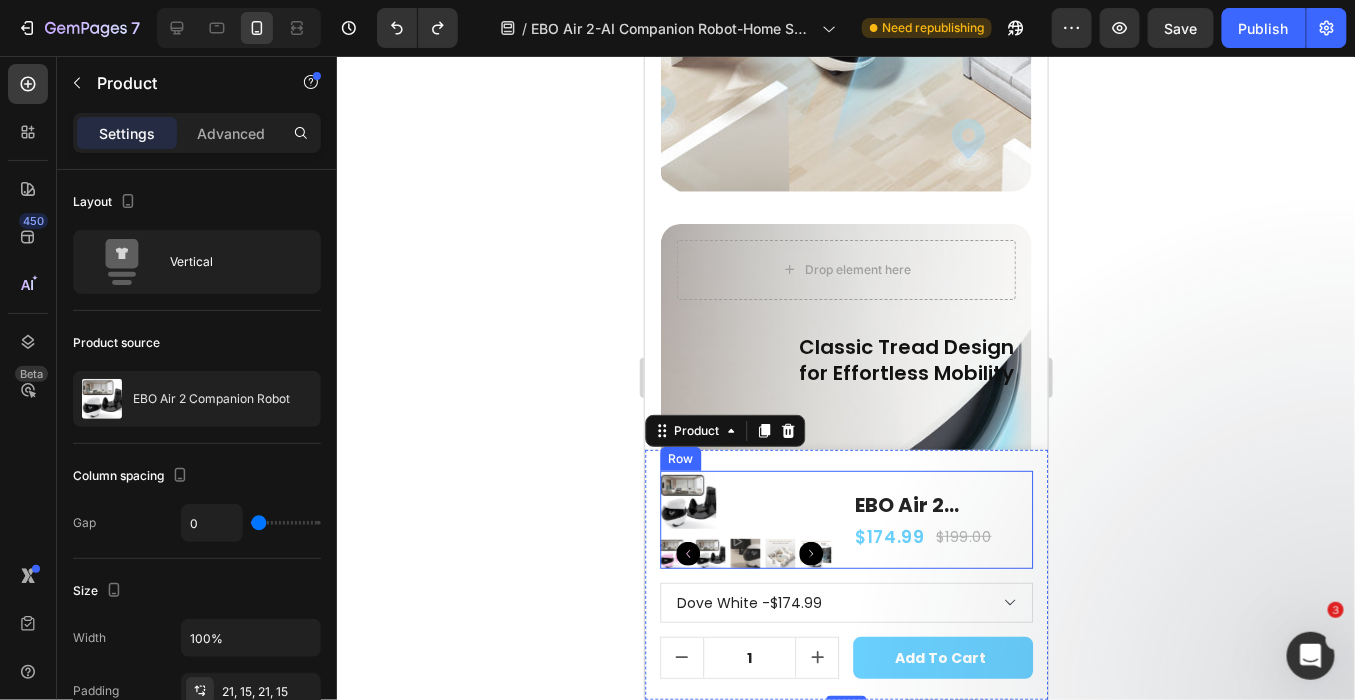 click on "EBO Air 2 Companion Robot Product Title $174.99 Product Price Product Price $199.00 Product Price Product Price Row" at bounding box center (943, 519) 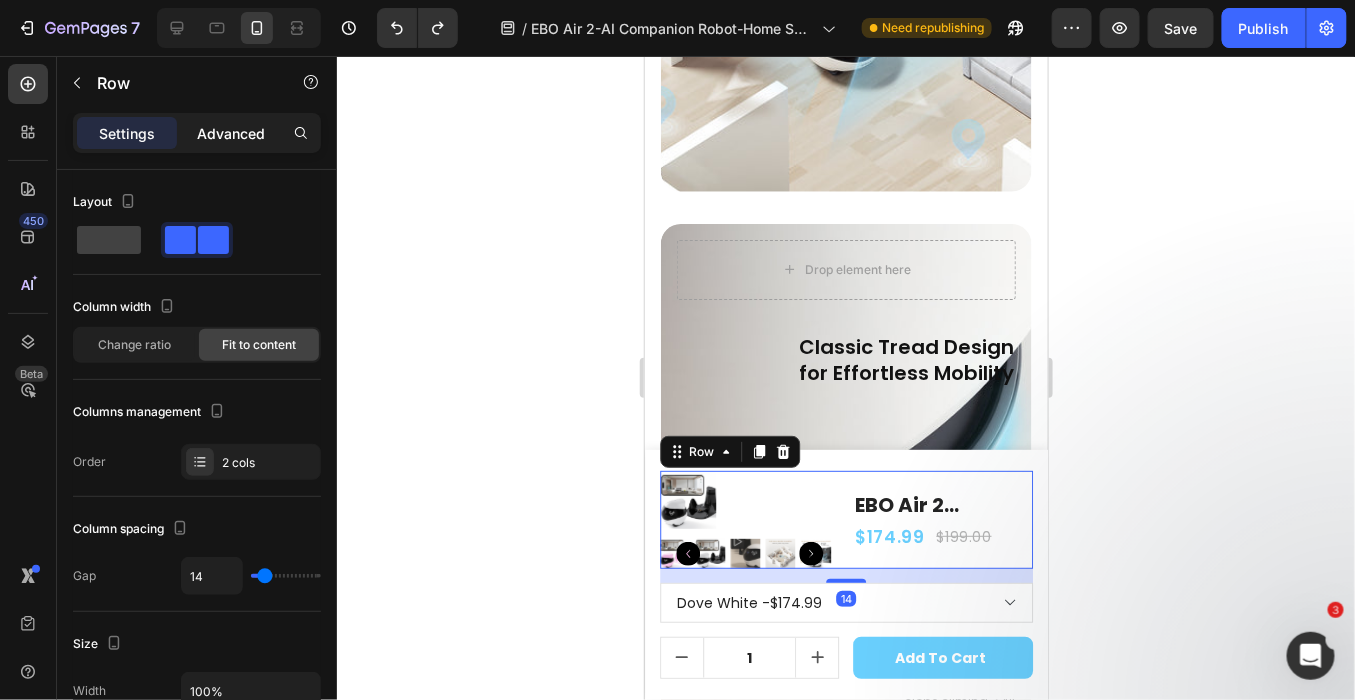 click on "Advanced" at bounding box center (231, 133) 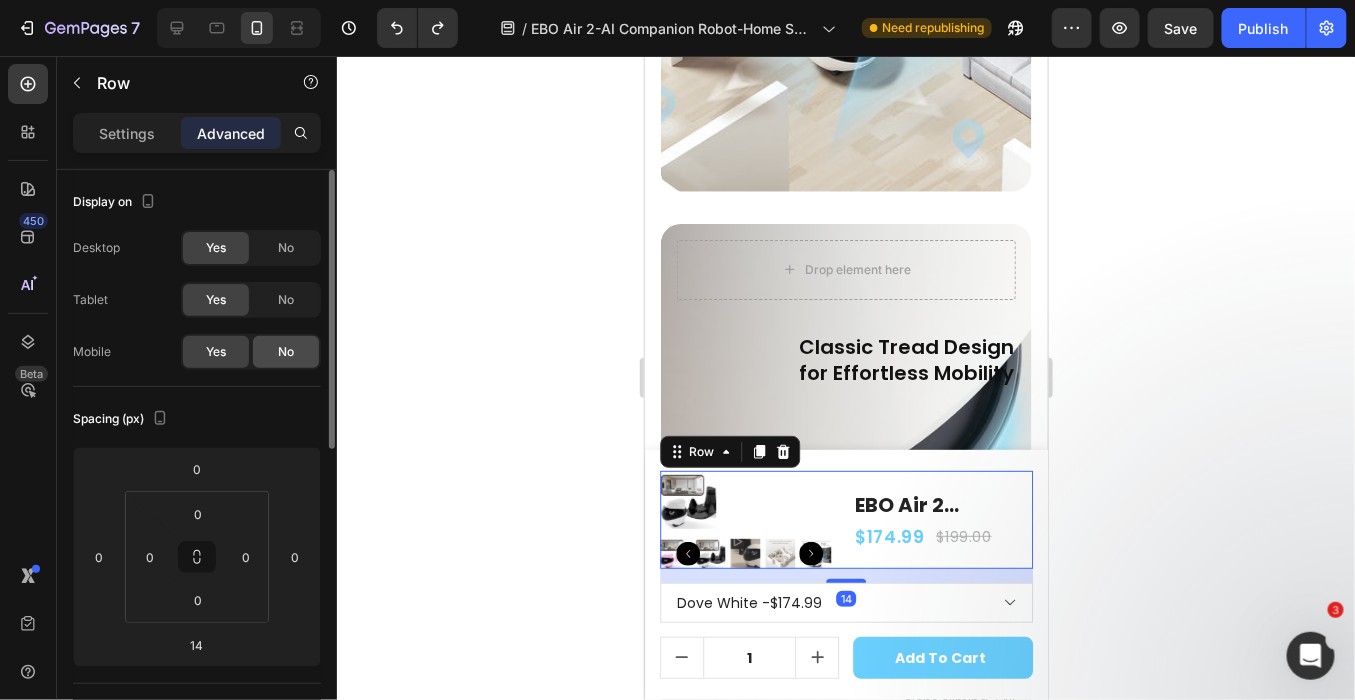 click on "No" 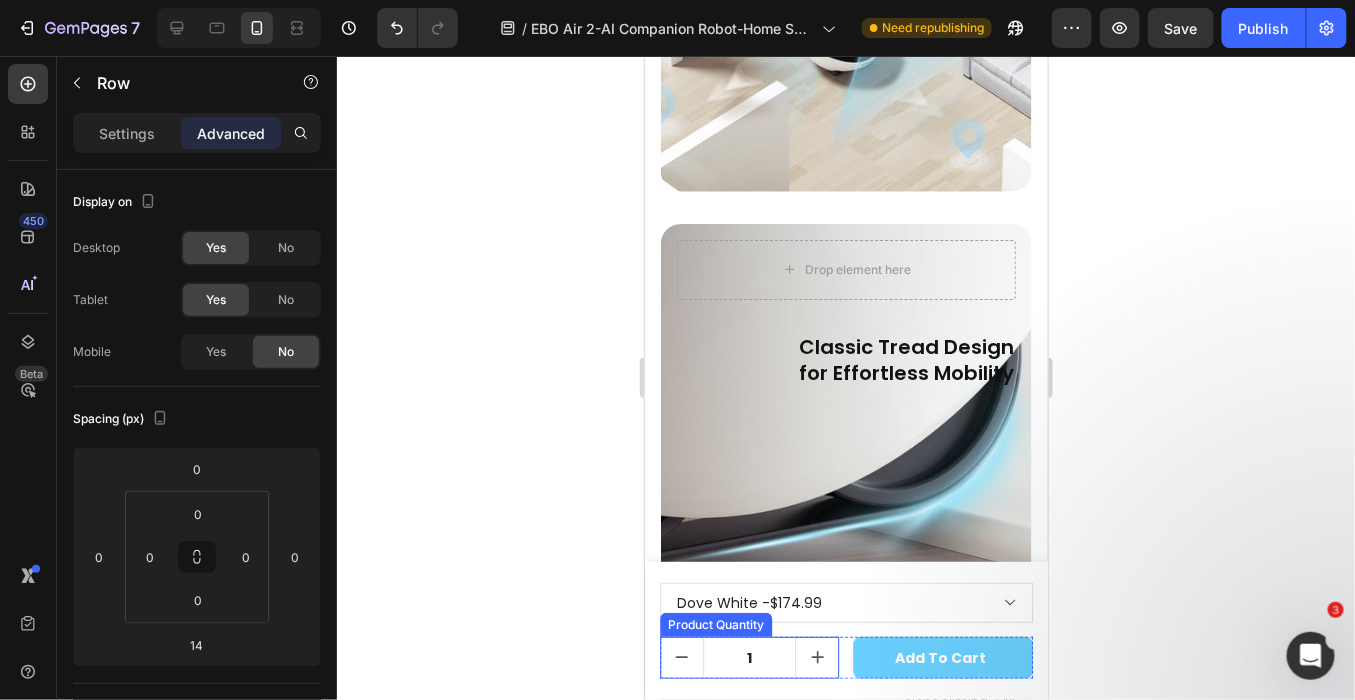 click at bounding box center (817, 657) 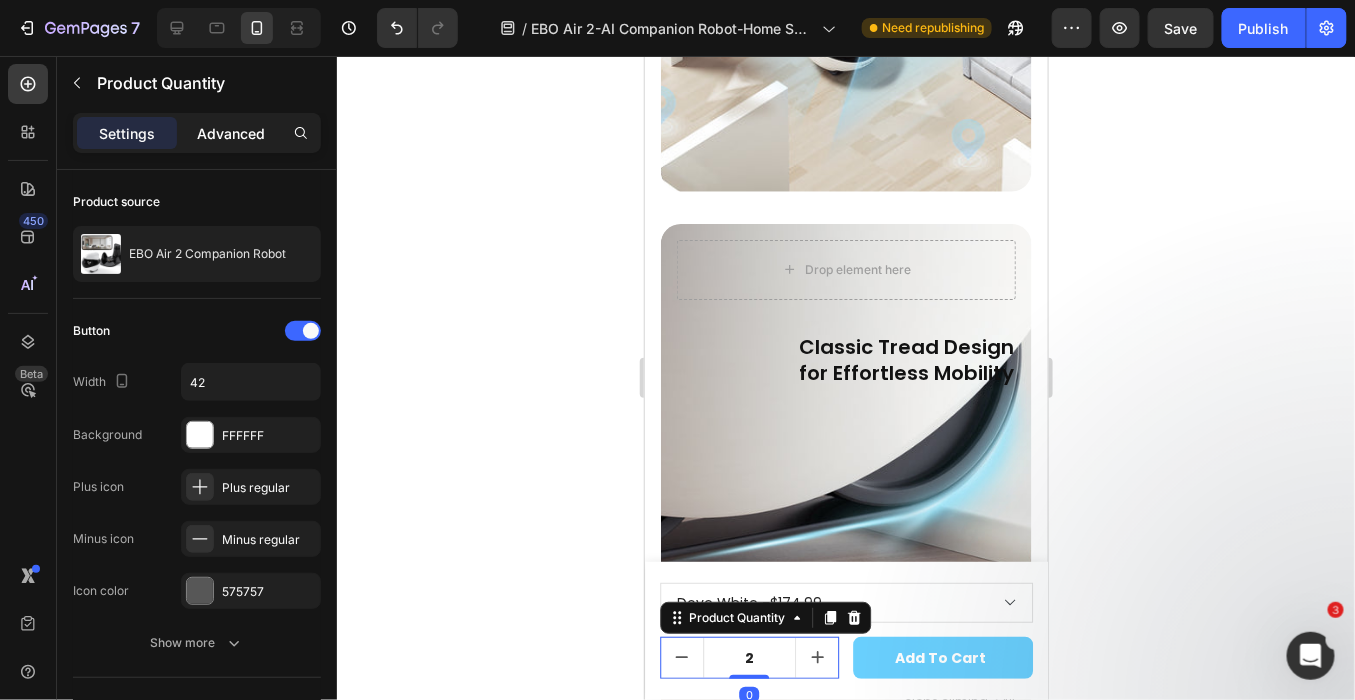 click on "Advanced" at bounding box center [231, 133] 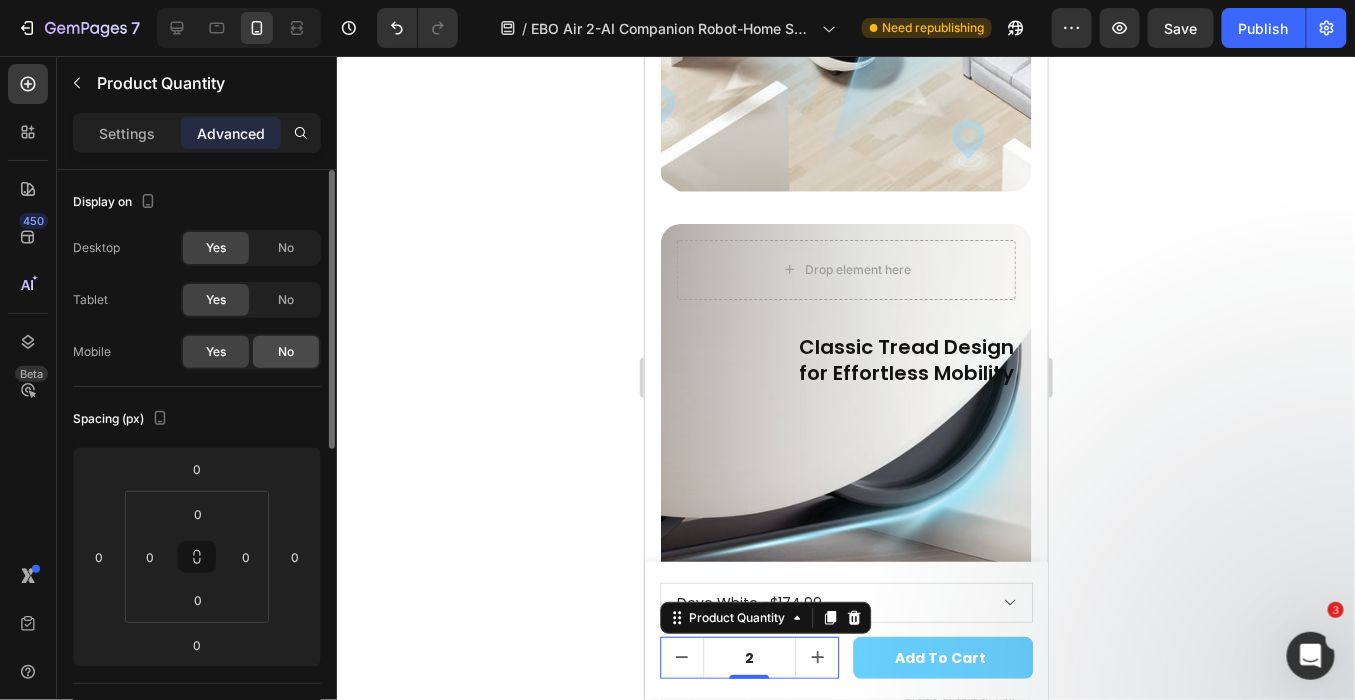 click on "No" 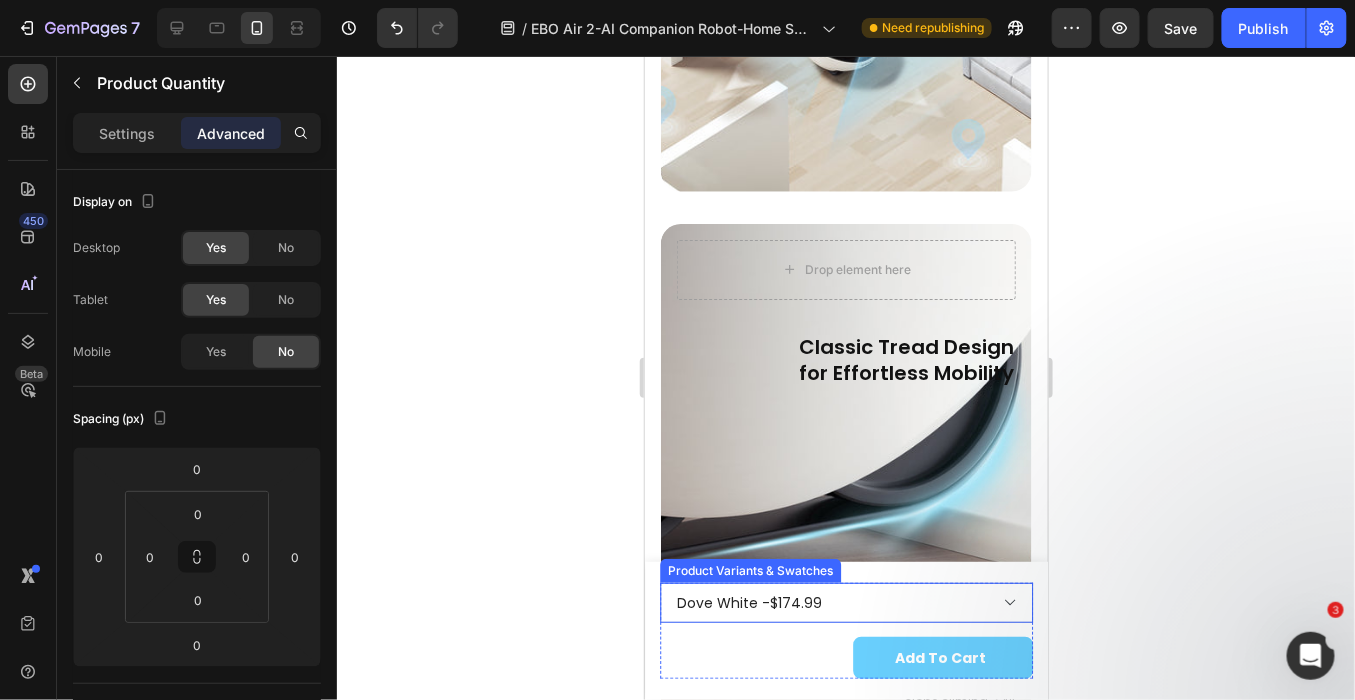 click on "Dove White -  $174.99   Robin Pink -  $174.99   Jay Blue -  $174.99" at bounding box center [845, 602] 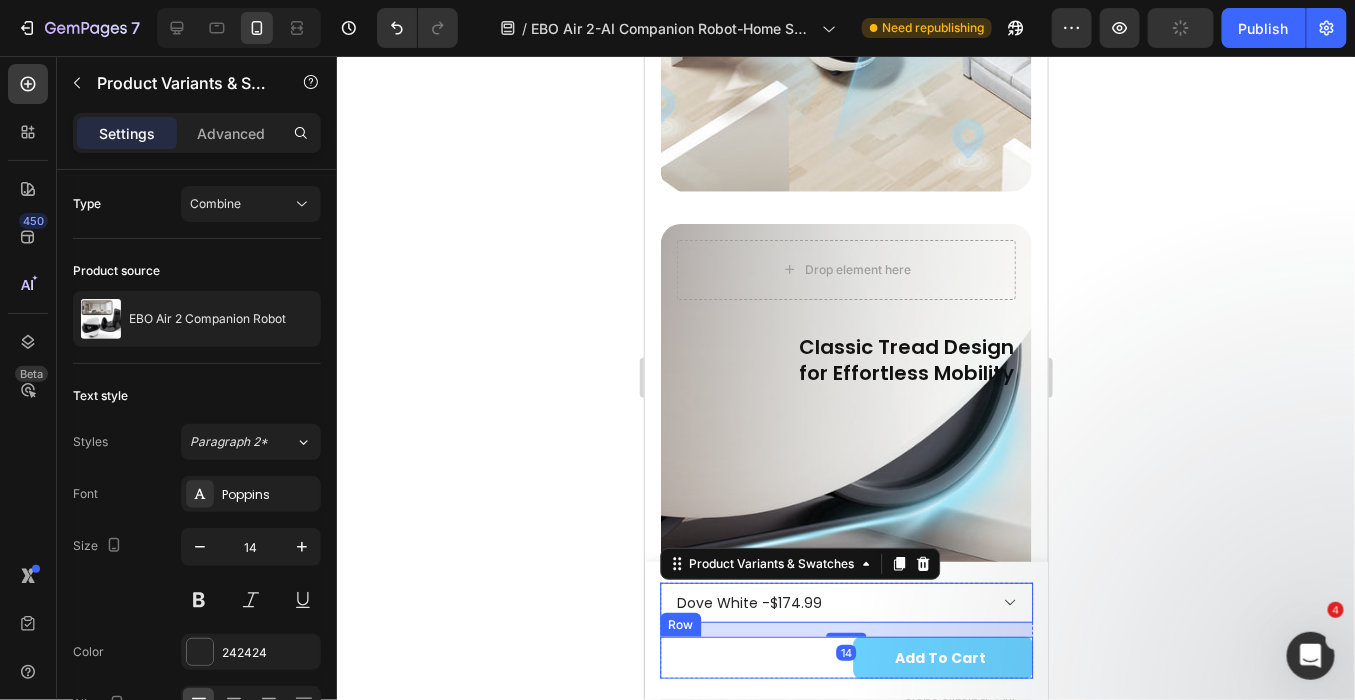click on "2
Product Quantity" at bounding box center [749, 657] 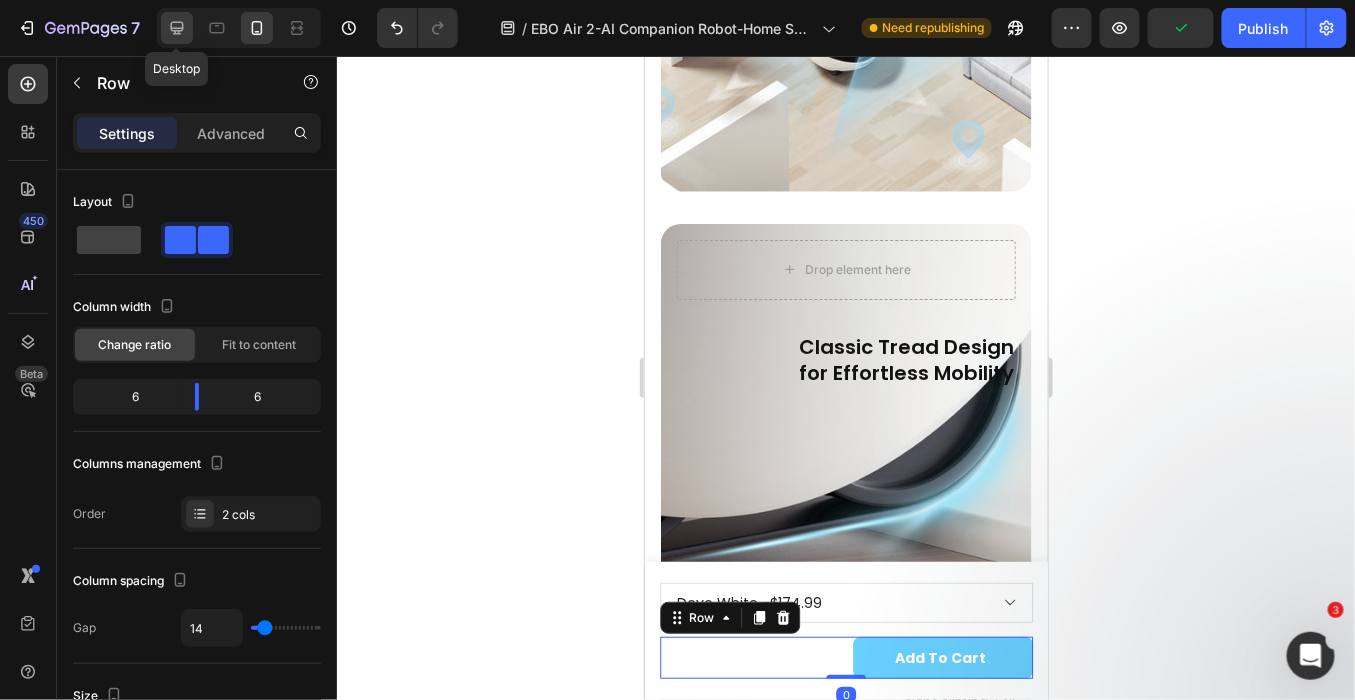 click 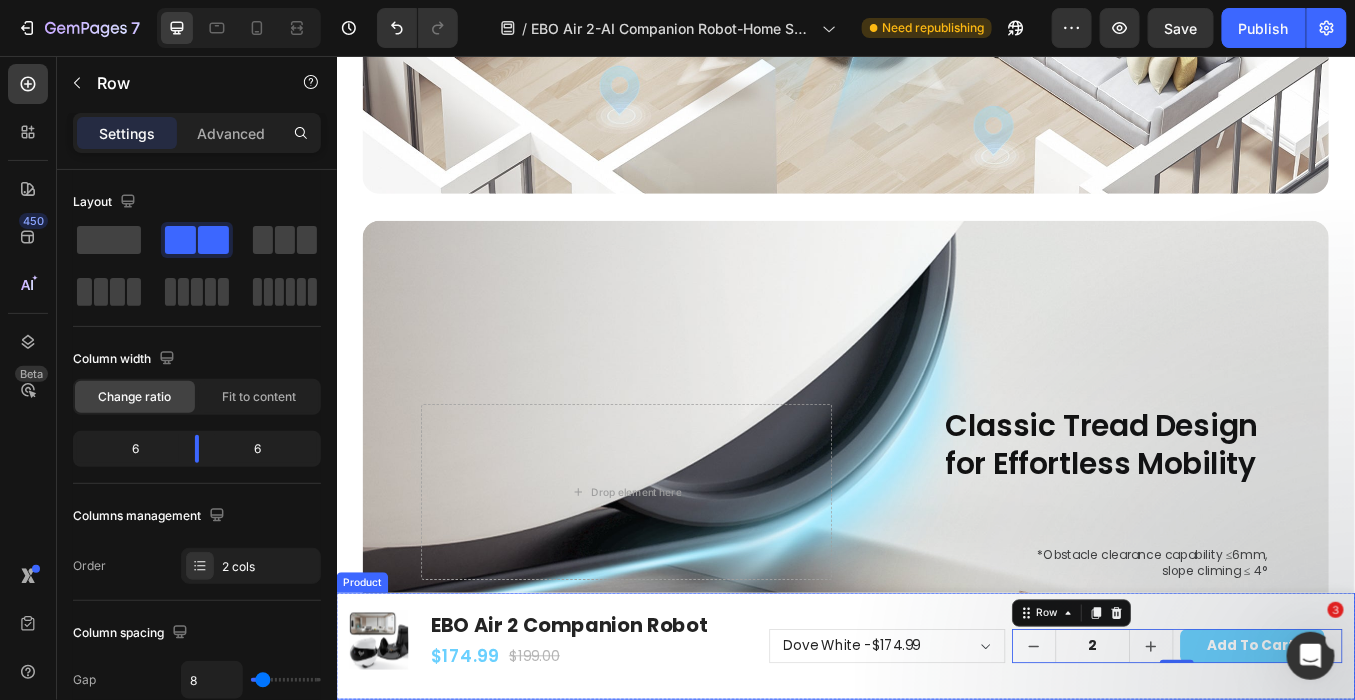 scroll, scrollTop: 5397, scrollLeft: 0, axis: vertical 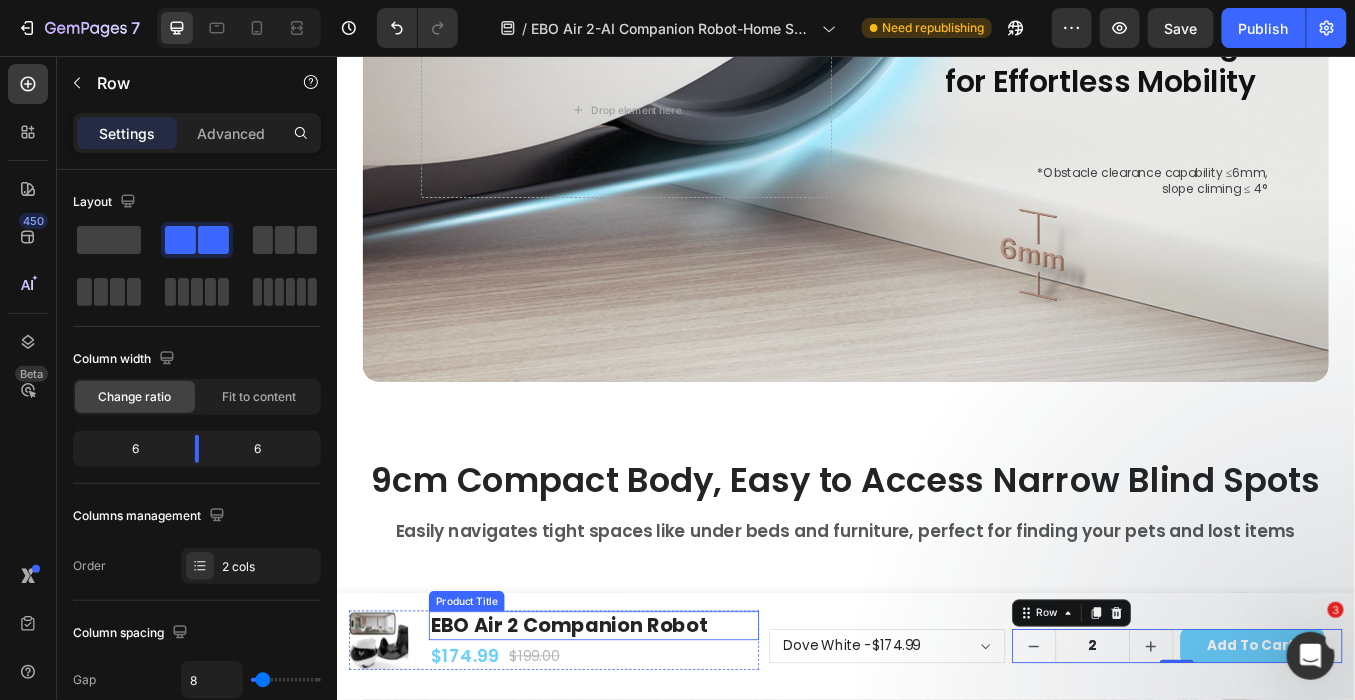 click on "EBO Air 2 Companion Robot" at bounding box center [639, 726] 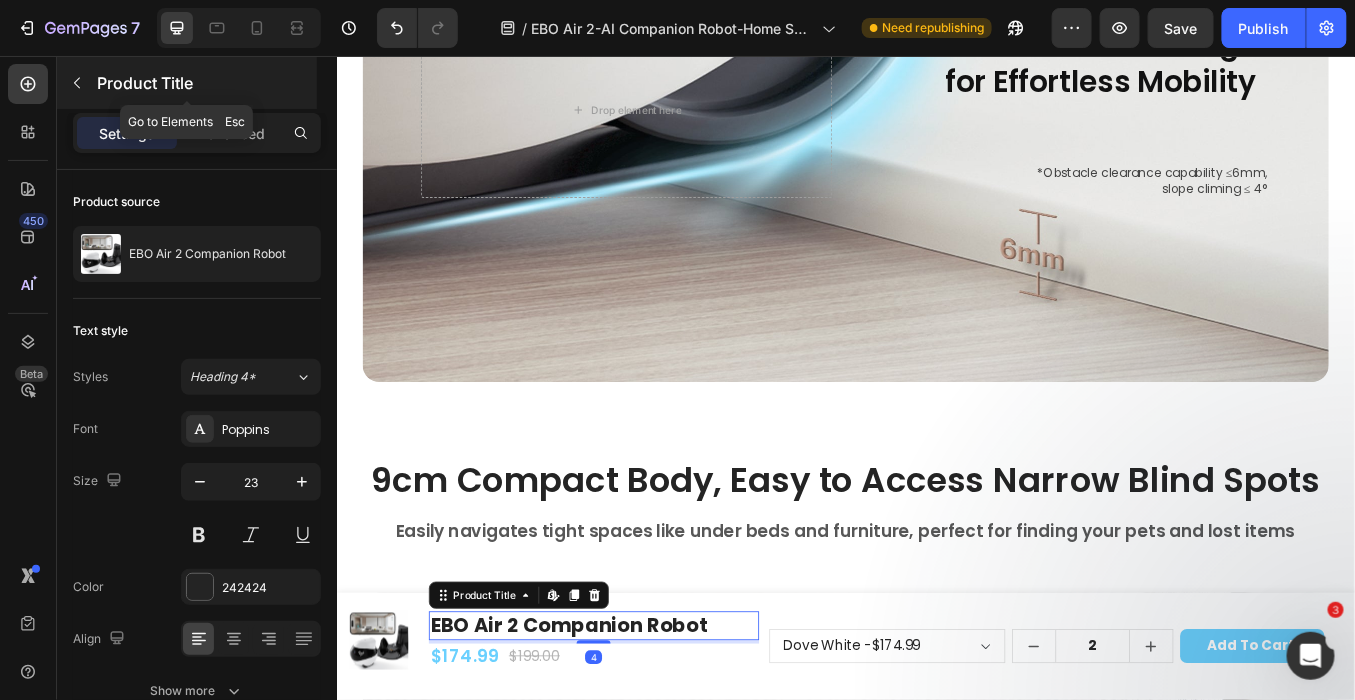 click 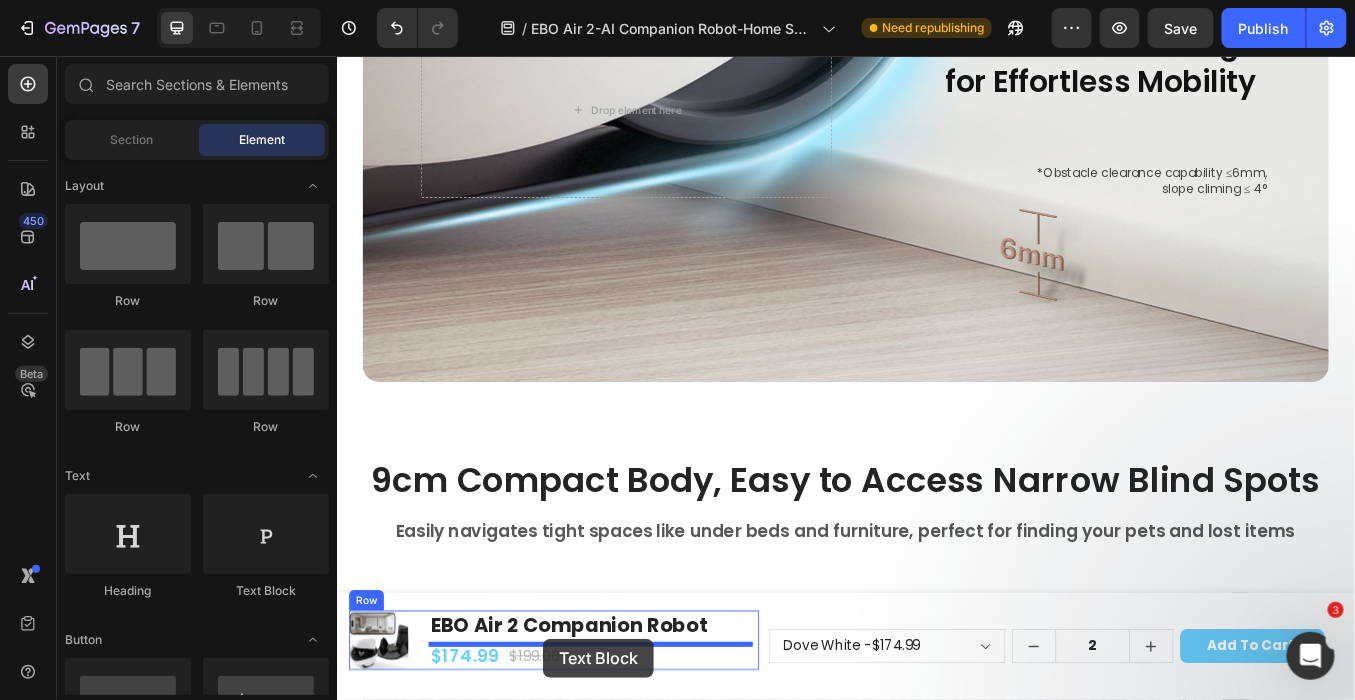 drag, startPoint x: 607, startPoint y: 596, endPoint x: 579, endPoint y: 741, distance: 147.67871 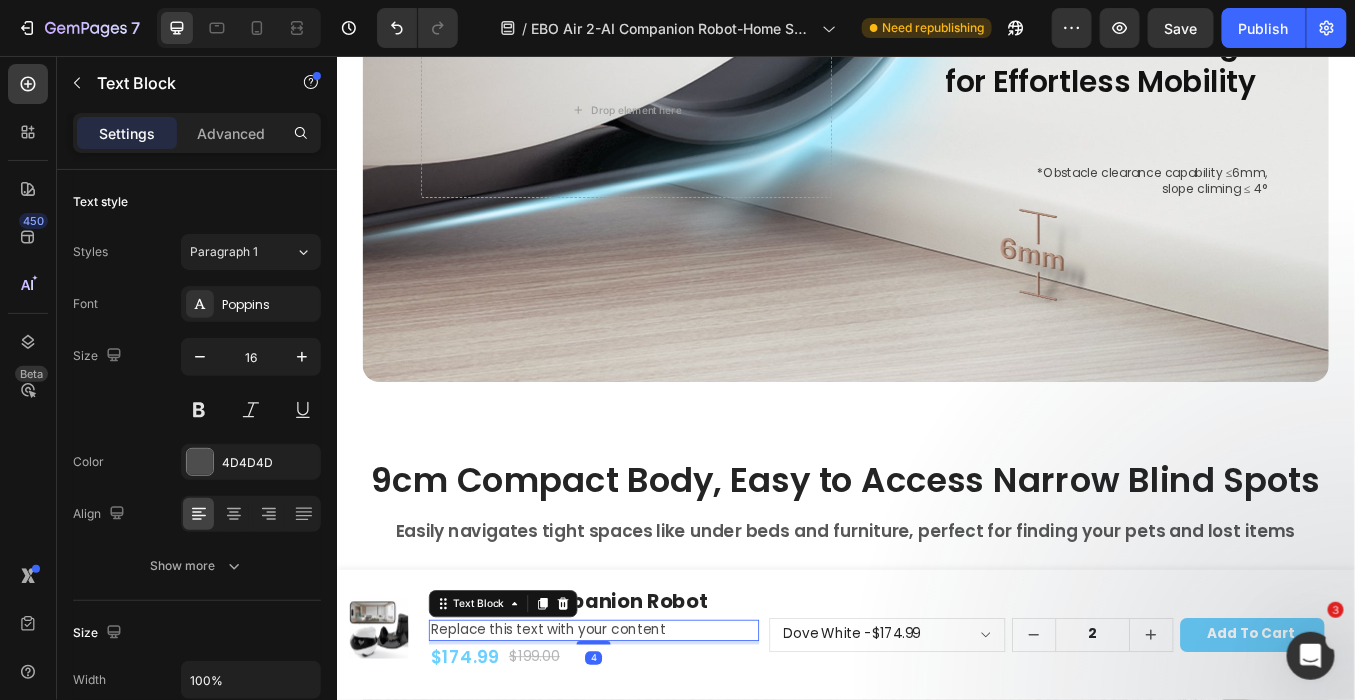 click on "Replace this text with your content" at bounding box center (639, 731) 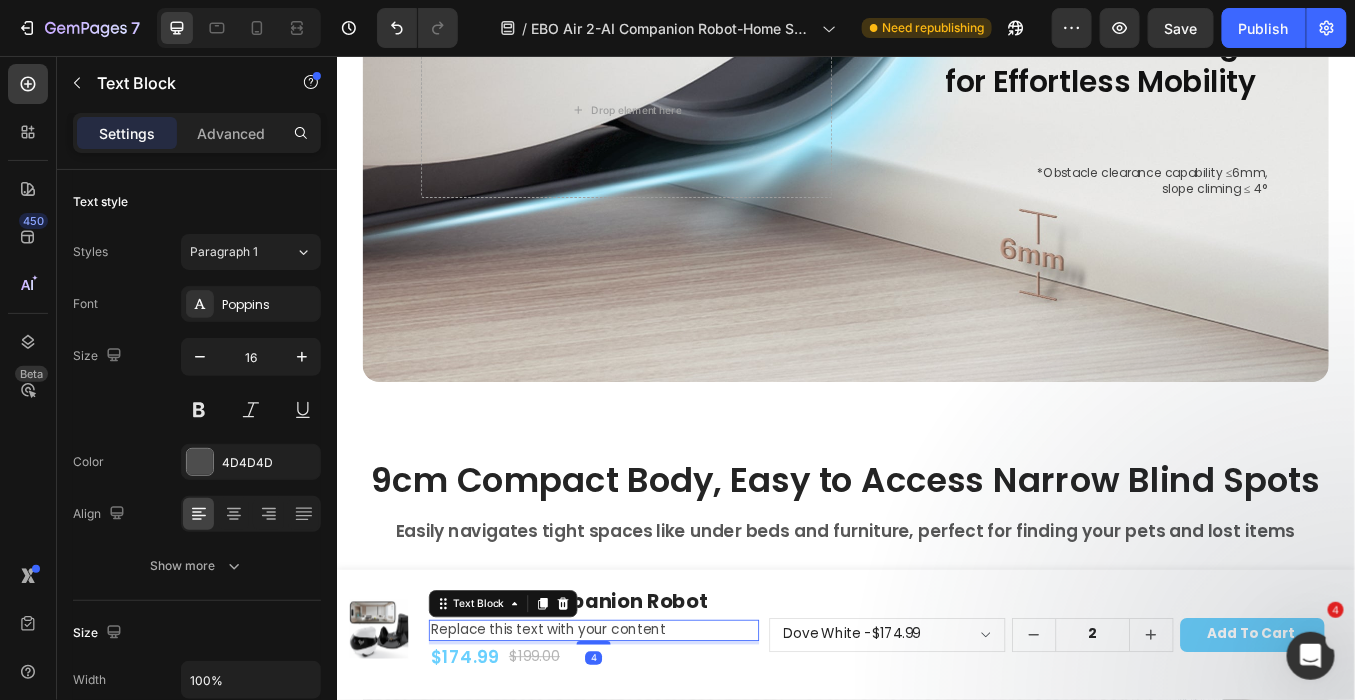 click on "Replace this text with your content" at bounding box center [639, 731] 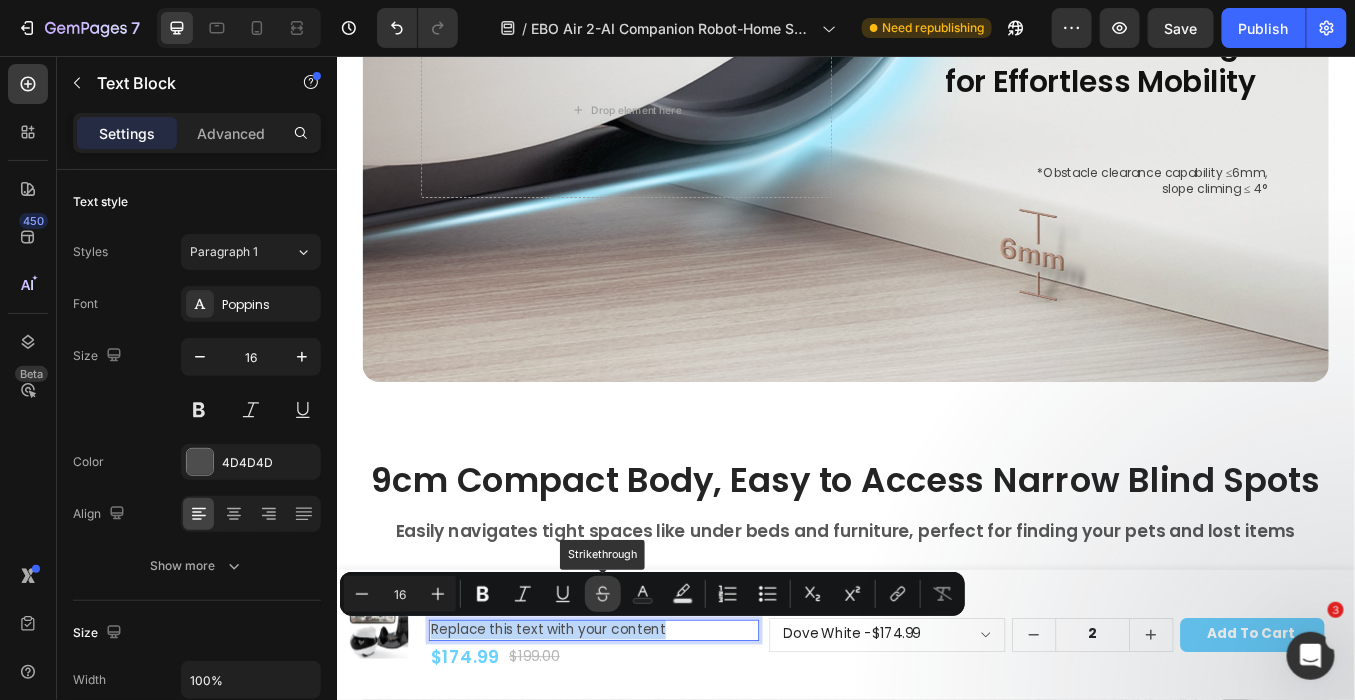 type 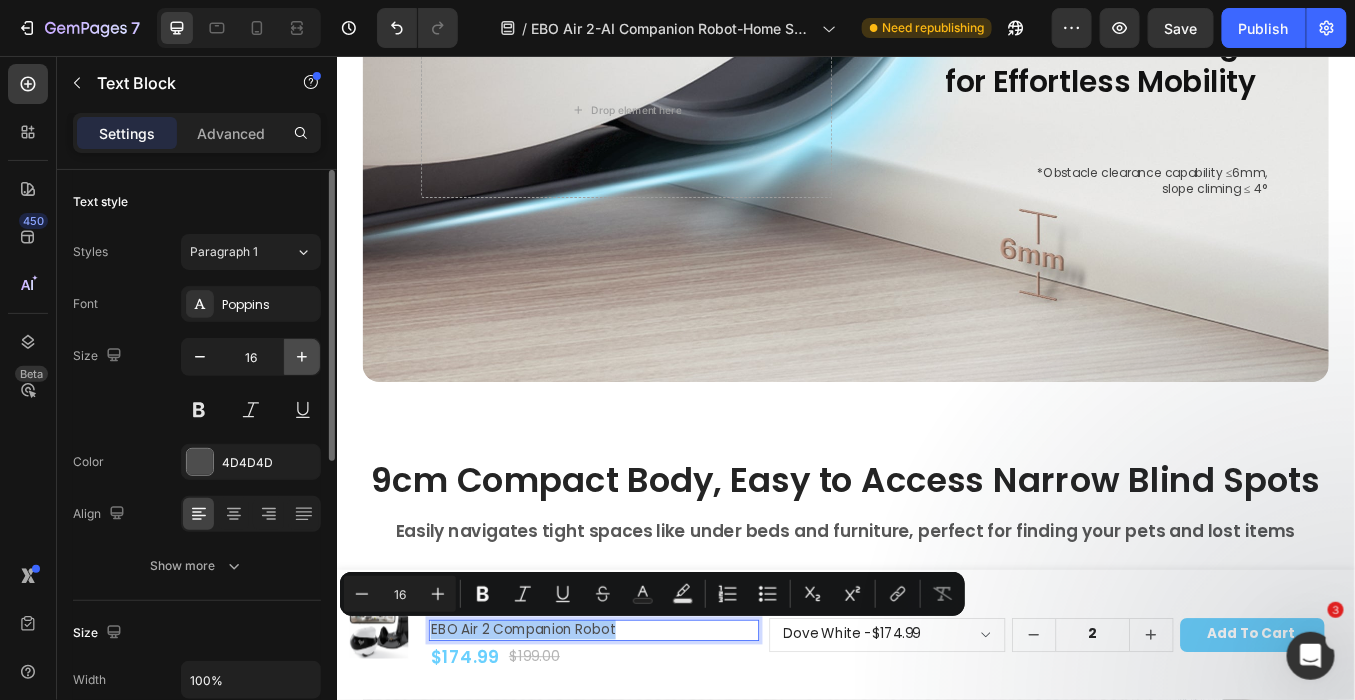 click 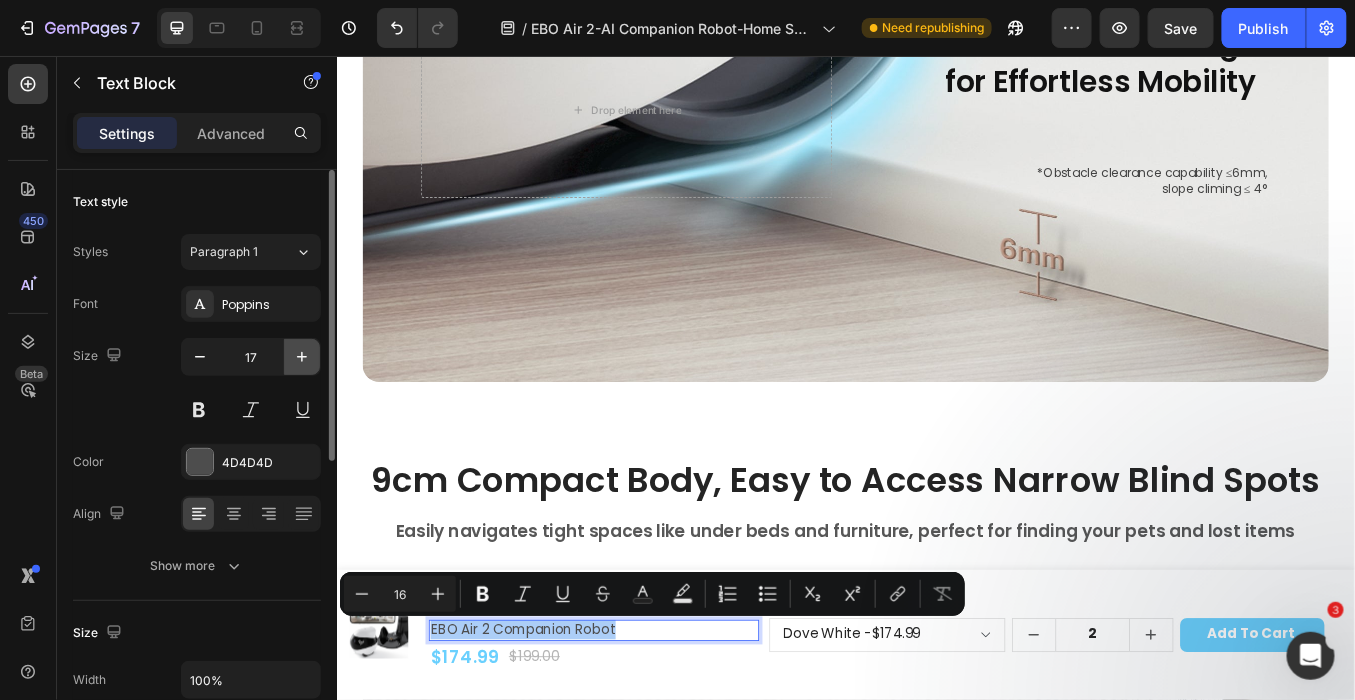 click 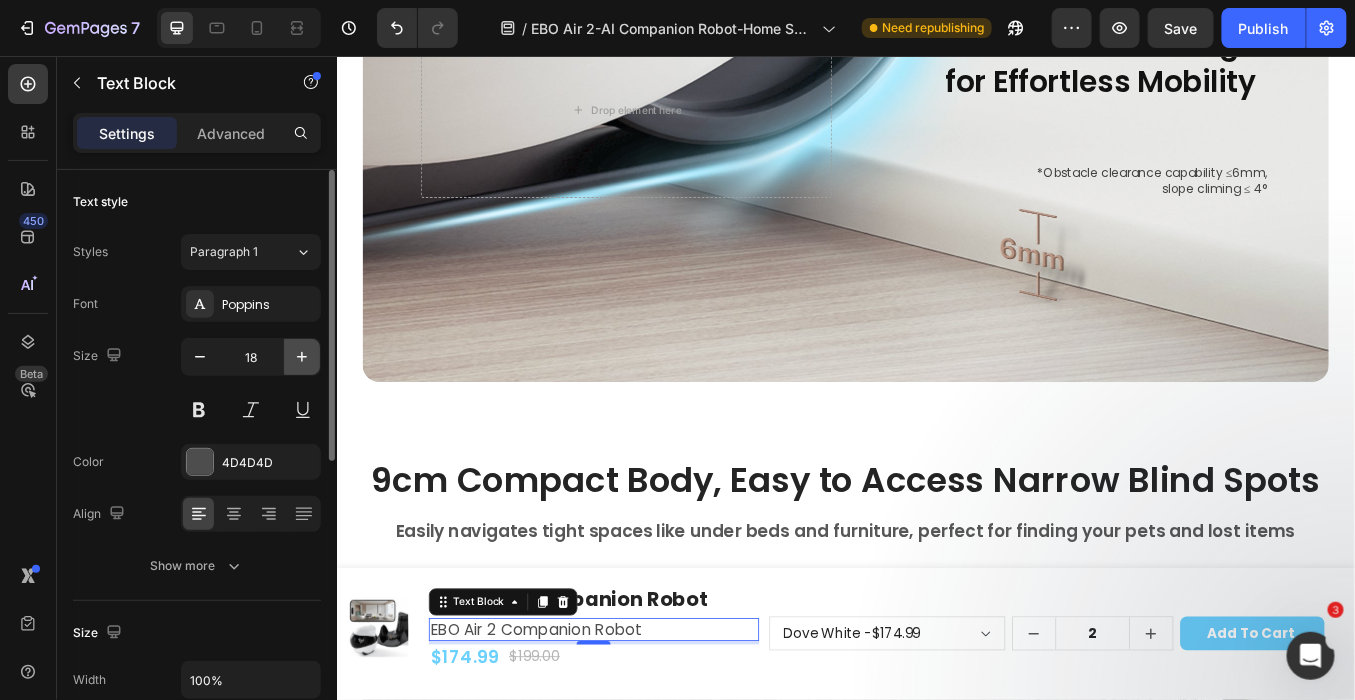 click 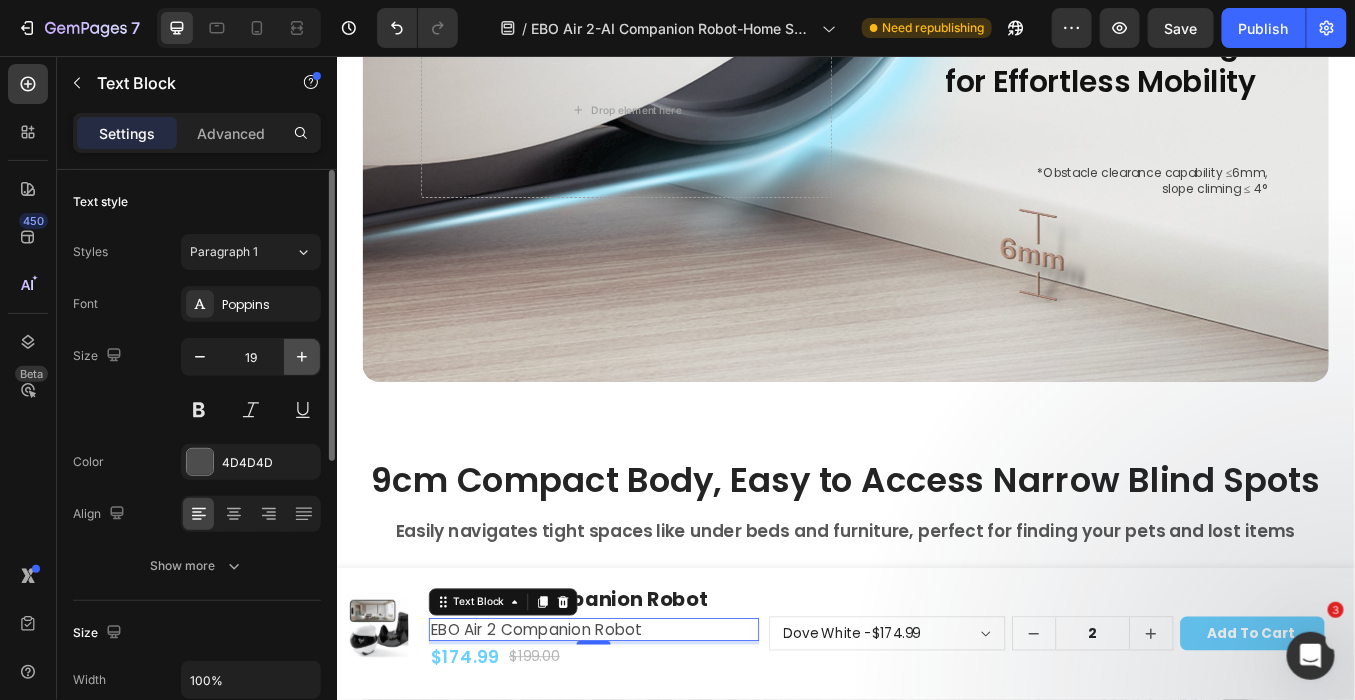 click 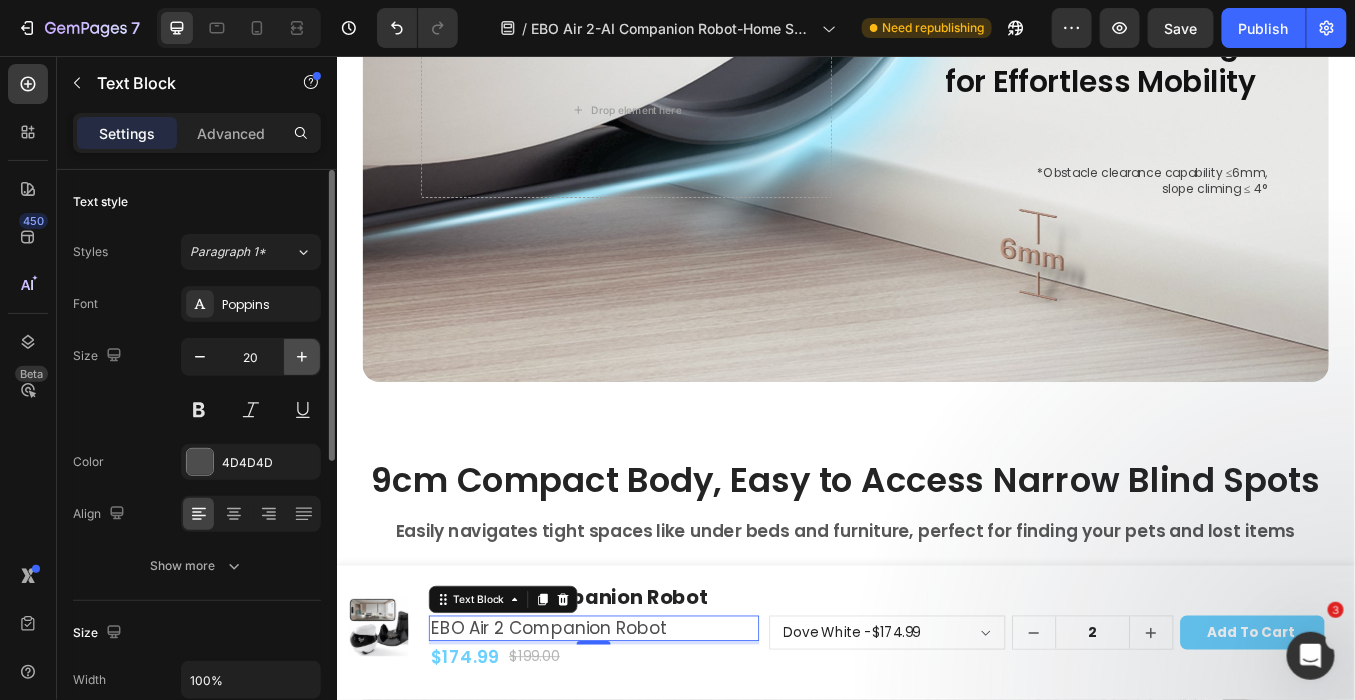 click 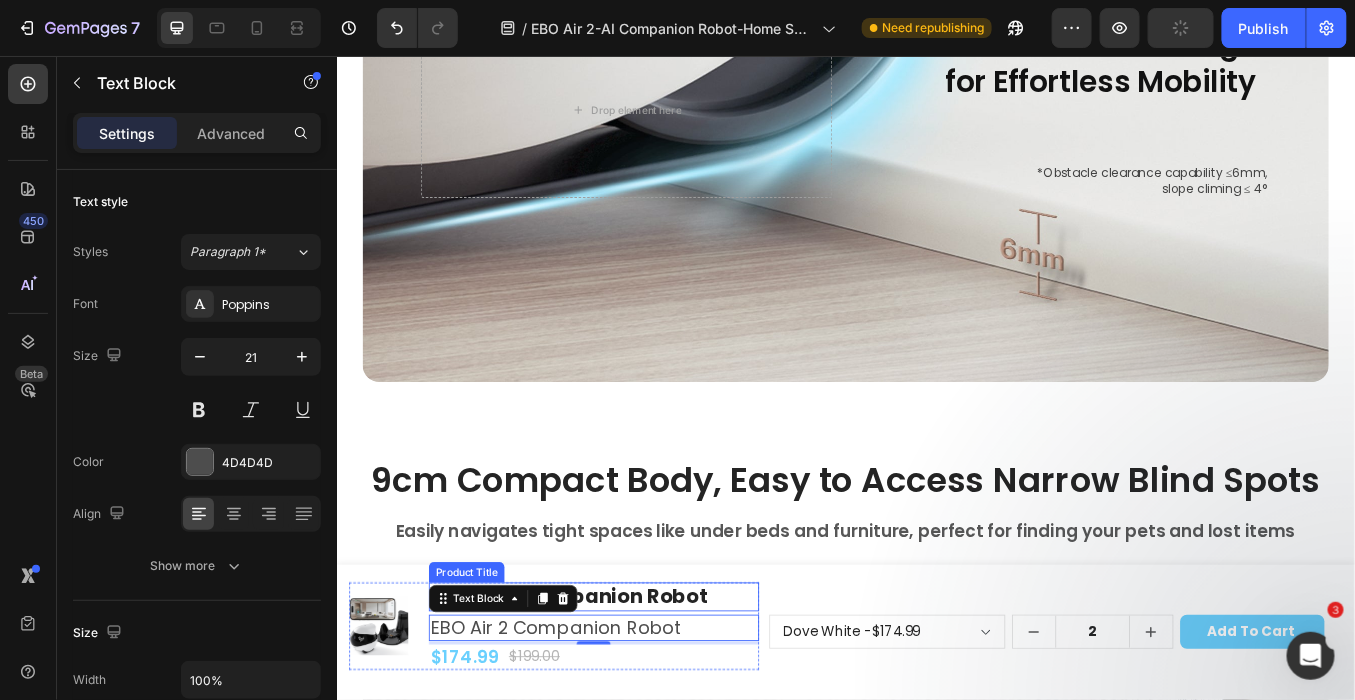 click on "EBO Air 2 Companion Robot" at bounding box center (639, 692) 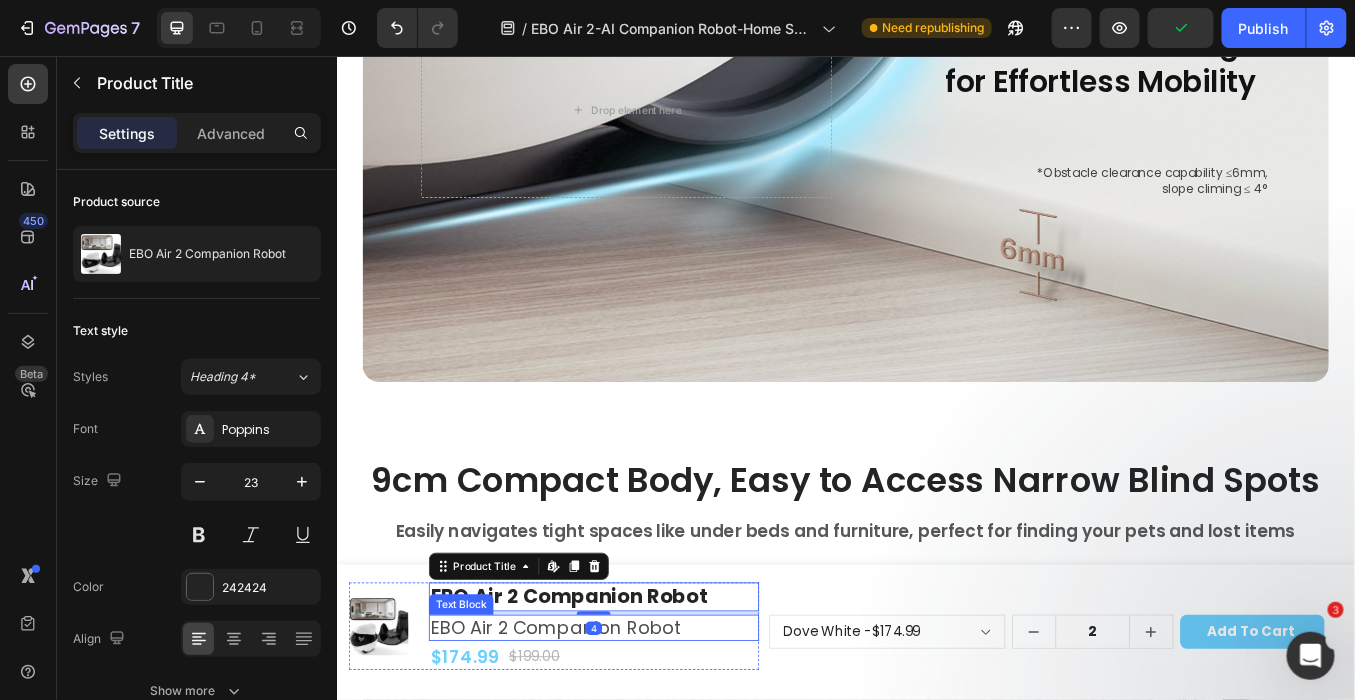 click on "EBO Air 2 Companion Robot" at bounding box center (639, 728) 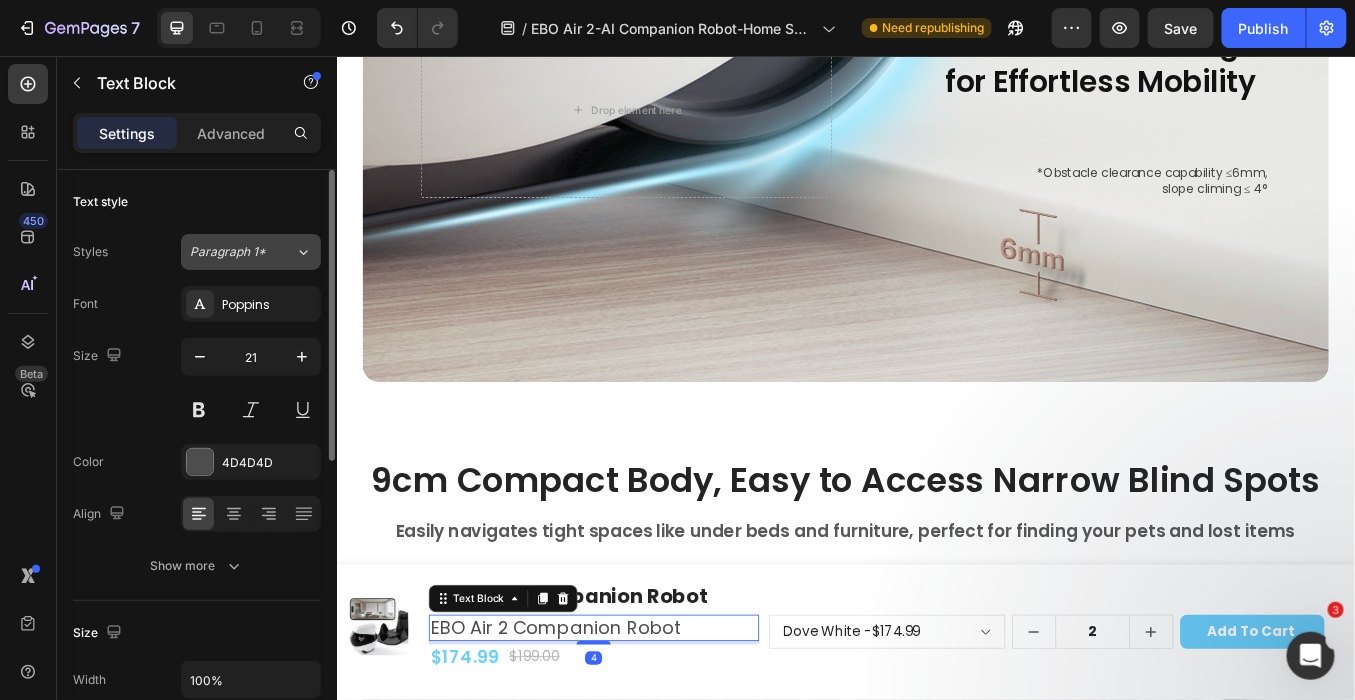 click 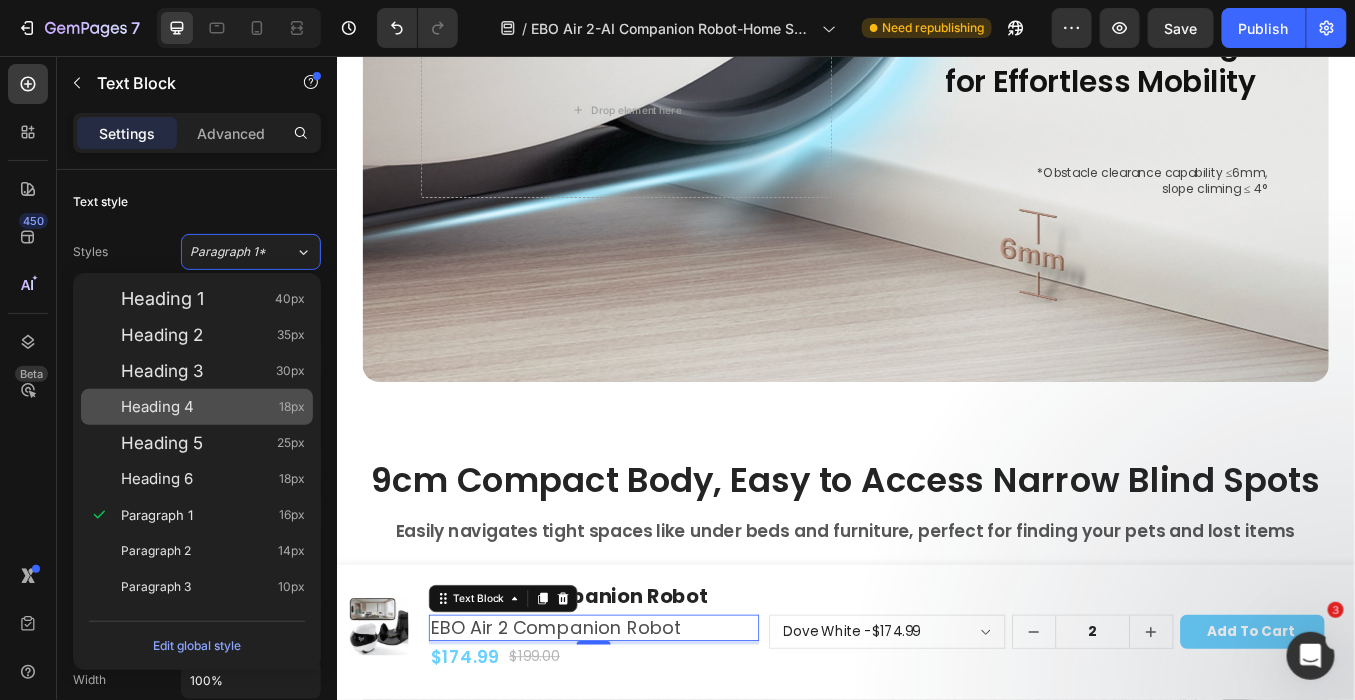 click on "Heading 4 18px" at bounding box center (213, 407) 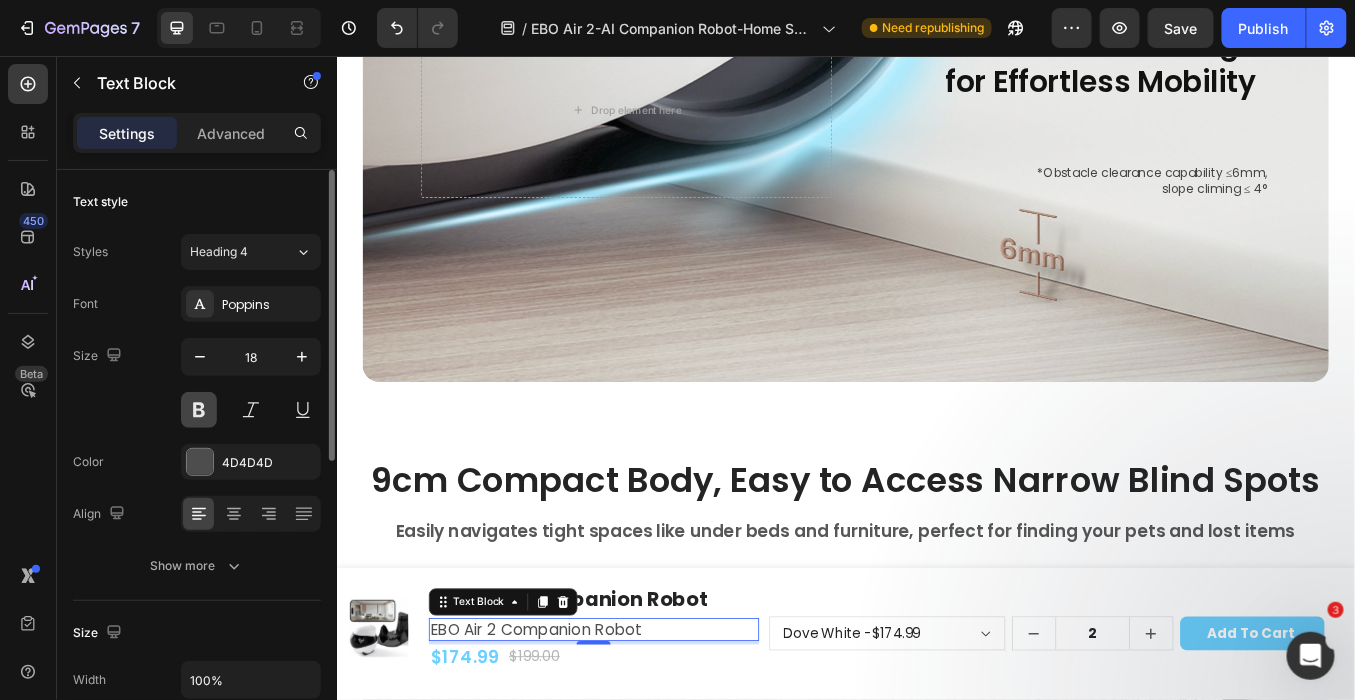 click at bounding box center (199, 410) 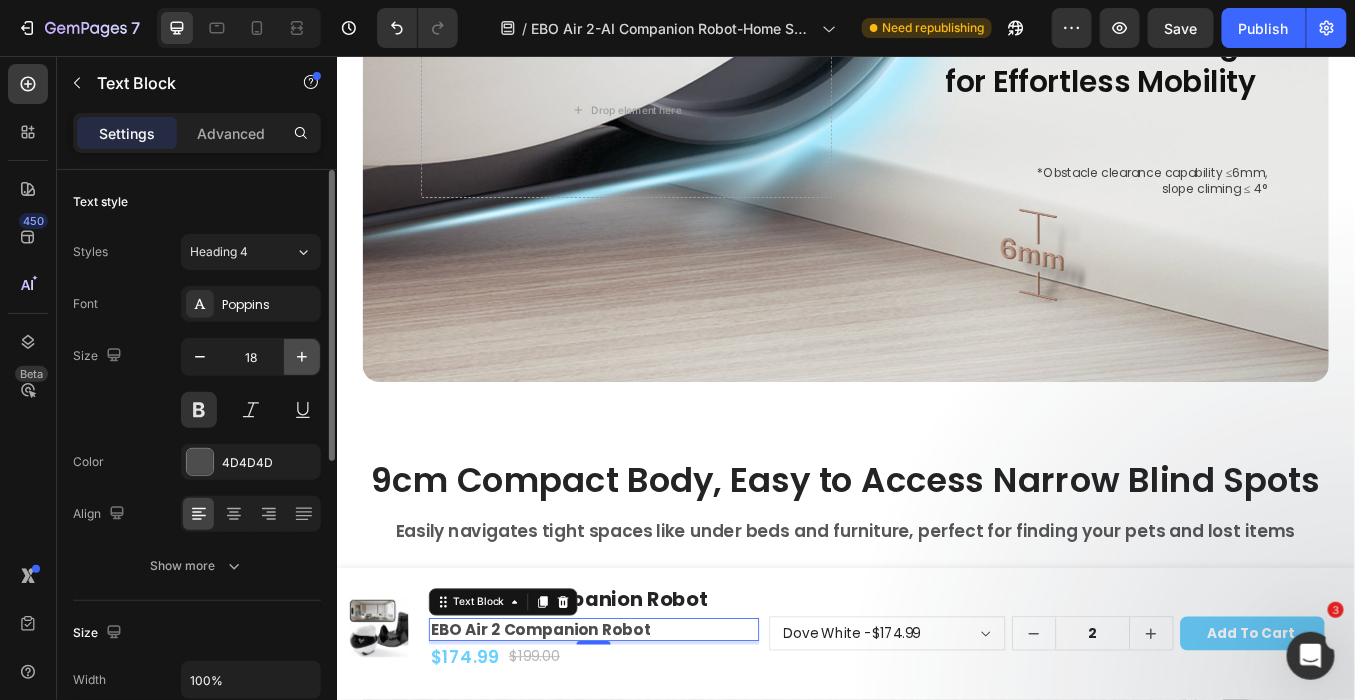 click at bounding box center [302, 357] 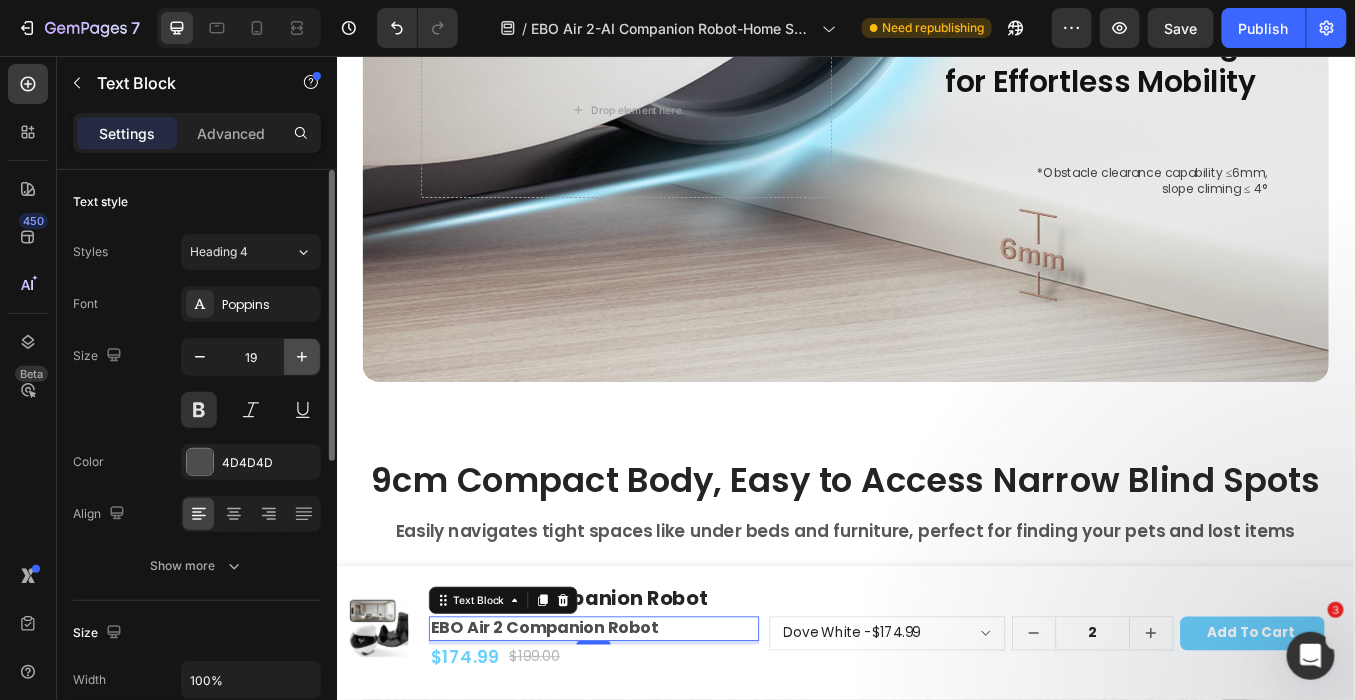 click at bounding box center [302, 357] 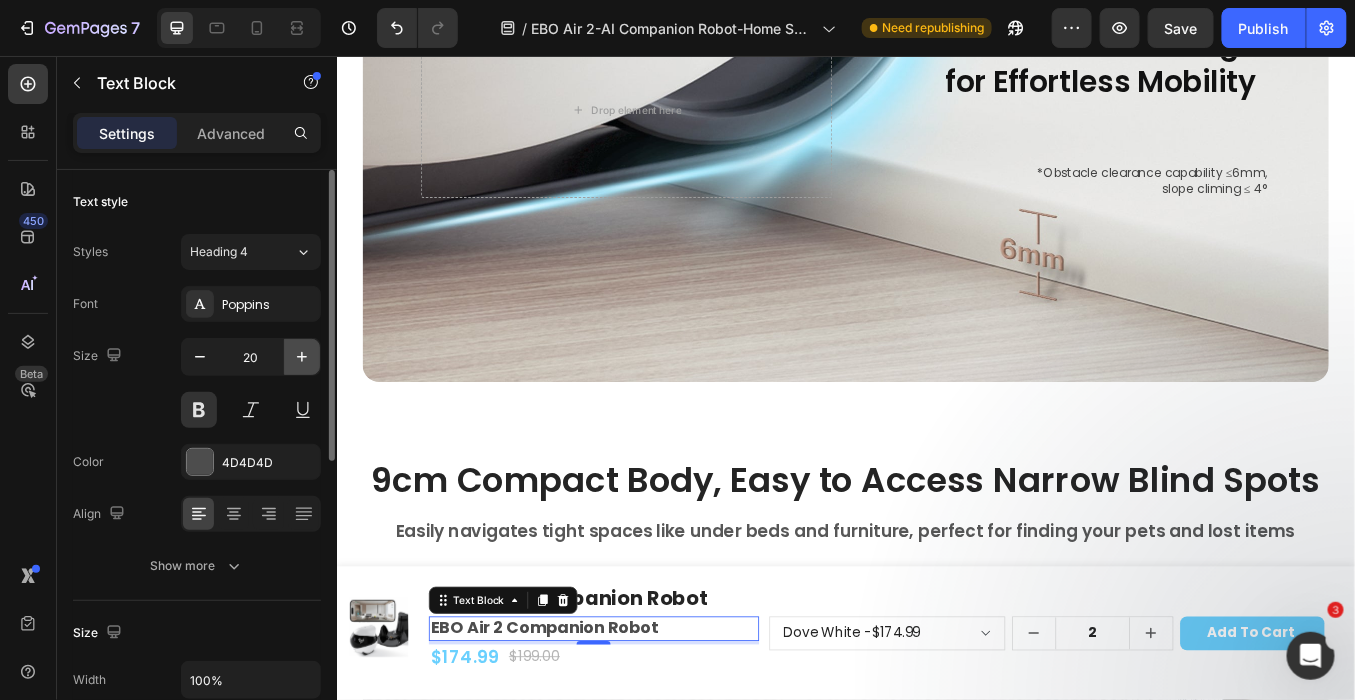 click at bounding box center [302, 357] 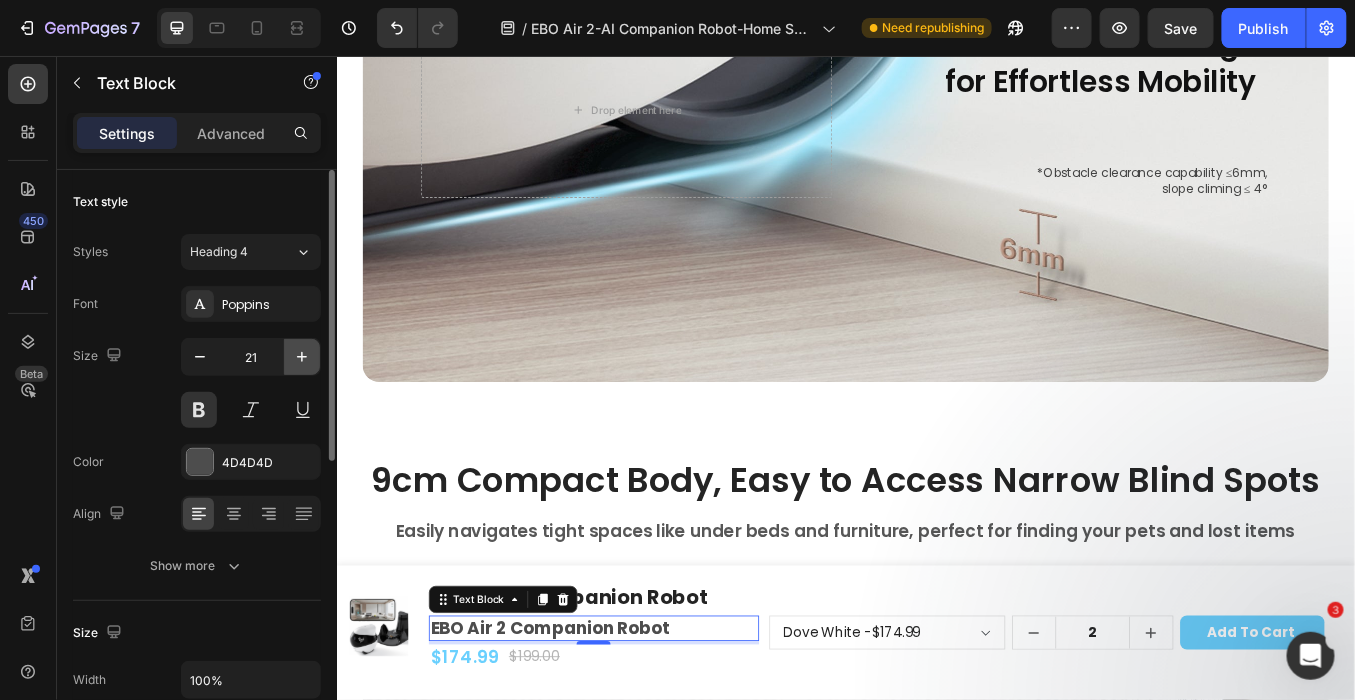 click at bounding box center [302, 357] 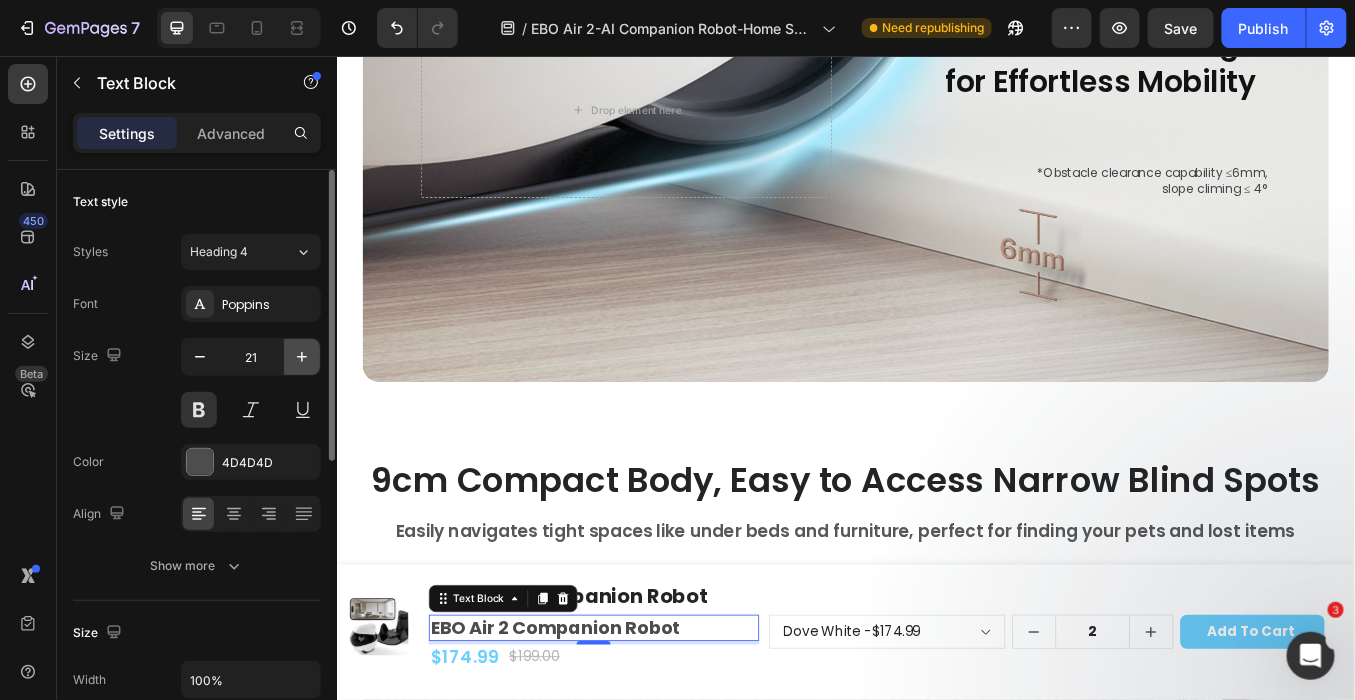 type on "22" 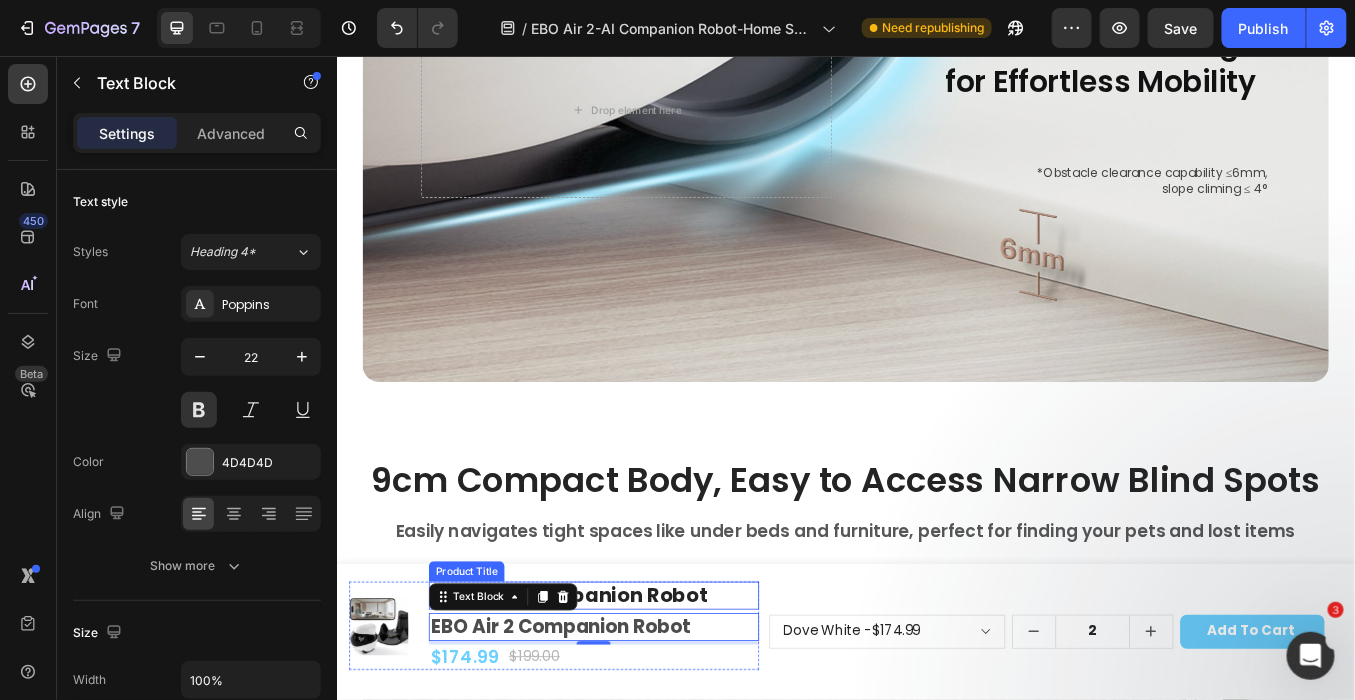 click on "EBO Air 2 Companion Robot" at bounding box center [639, 691] 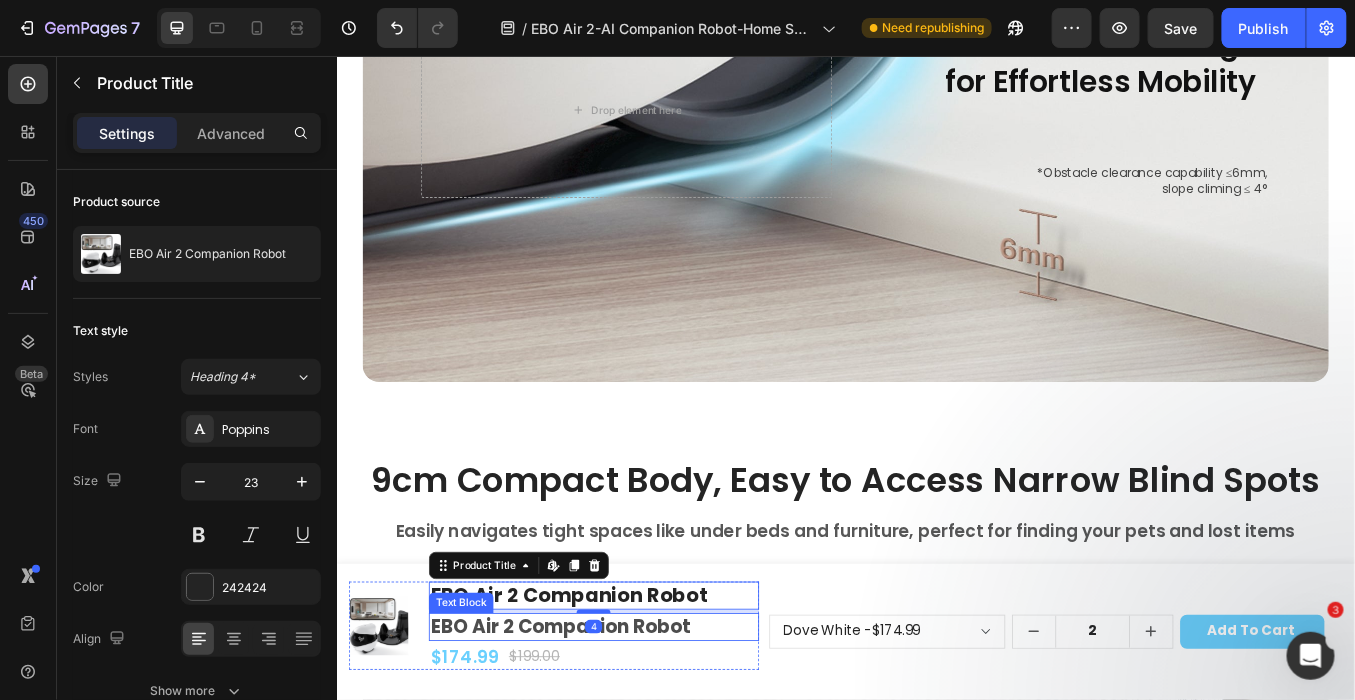 click on "EBO Air 2 Companion Robot" at bounding box center (639, 727) 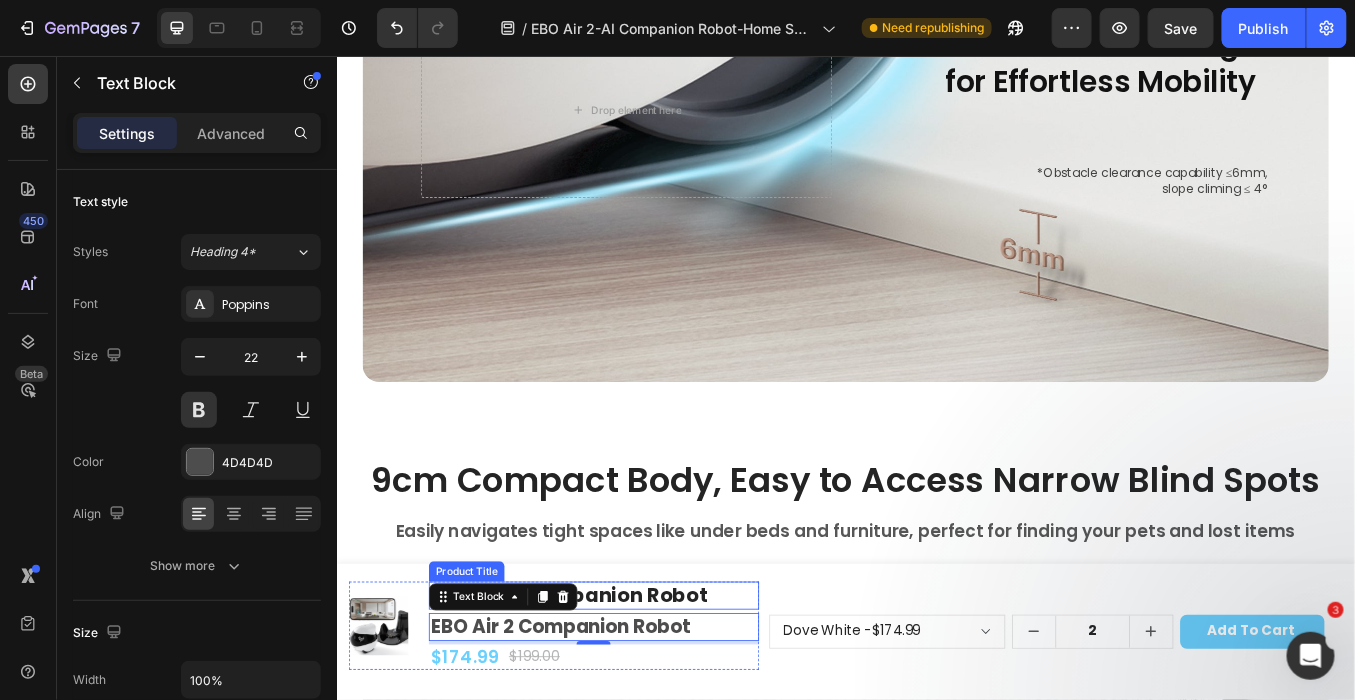 click on "EBO Air 2 Companion Robot" at bounding box center [639, 691] 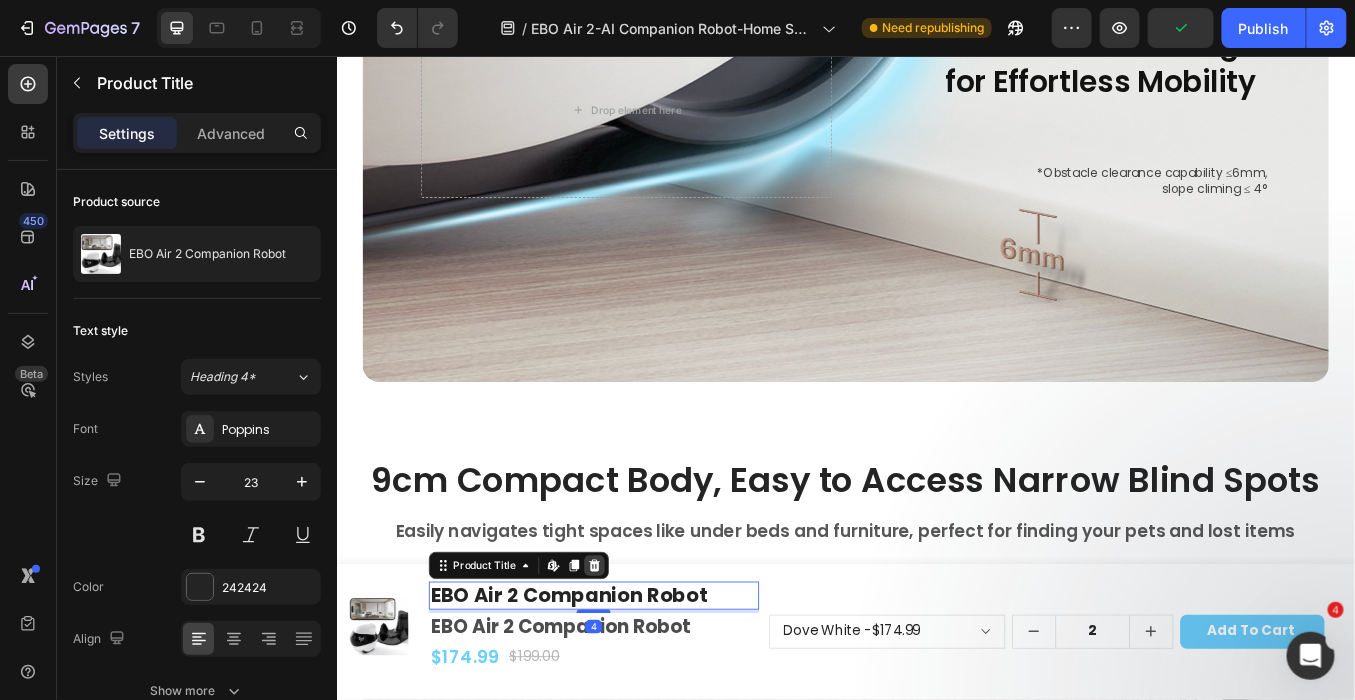 click 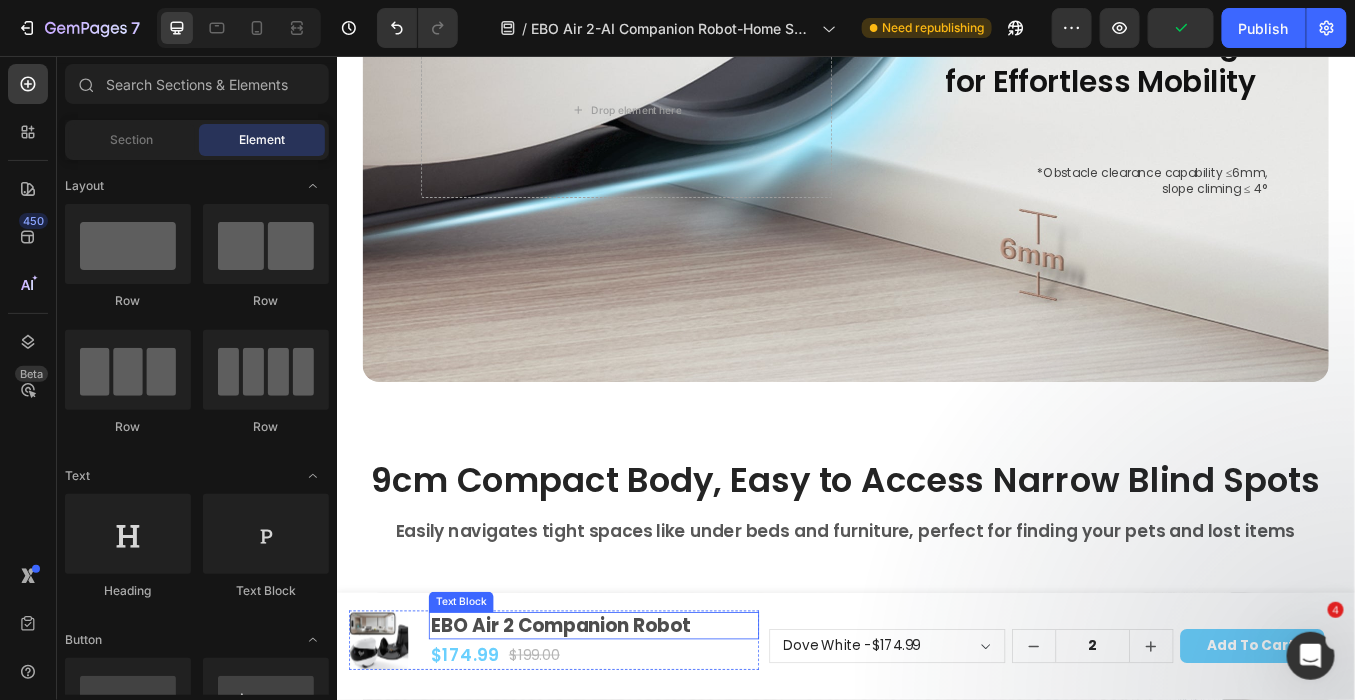 click on "EBO Air 2 Companion Robot" at bounding box center (639, 726) 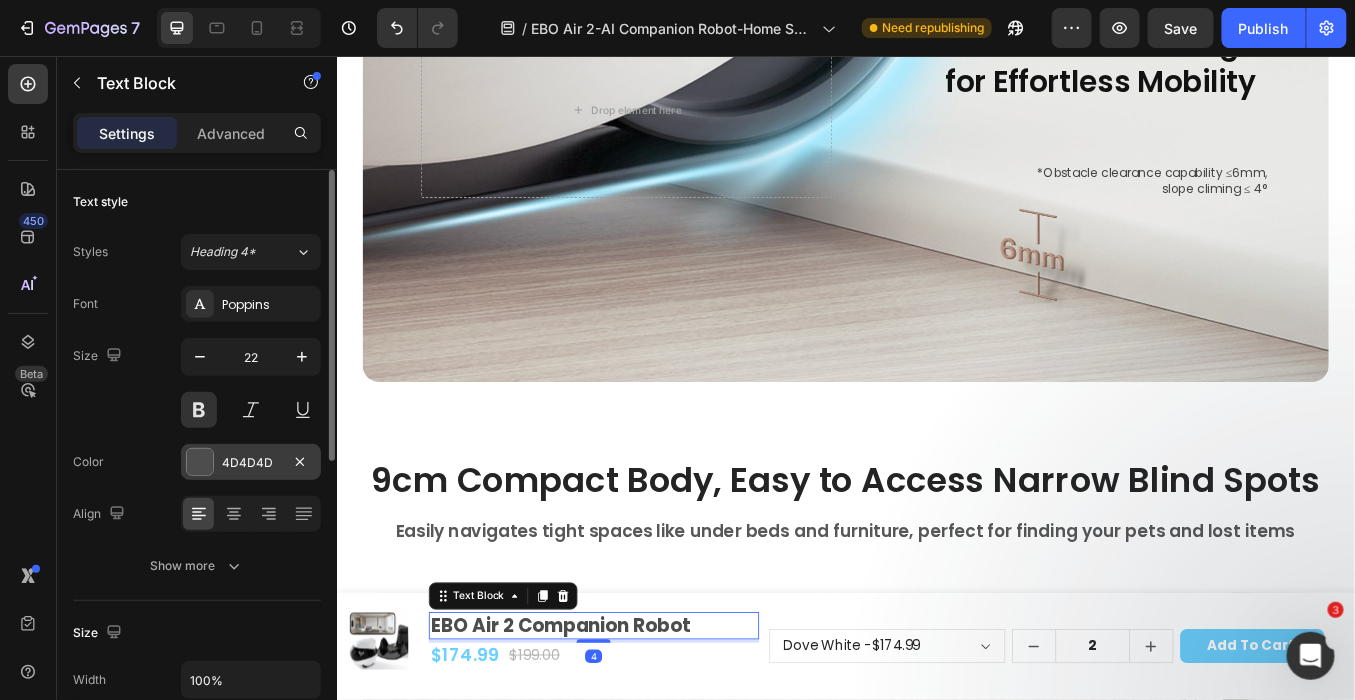 click on "4D4D4D" at bounding box center [251, 463] 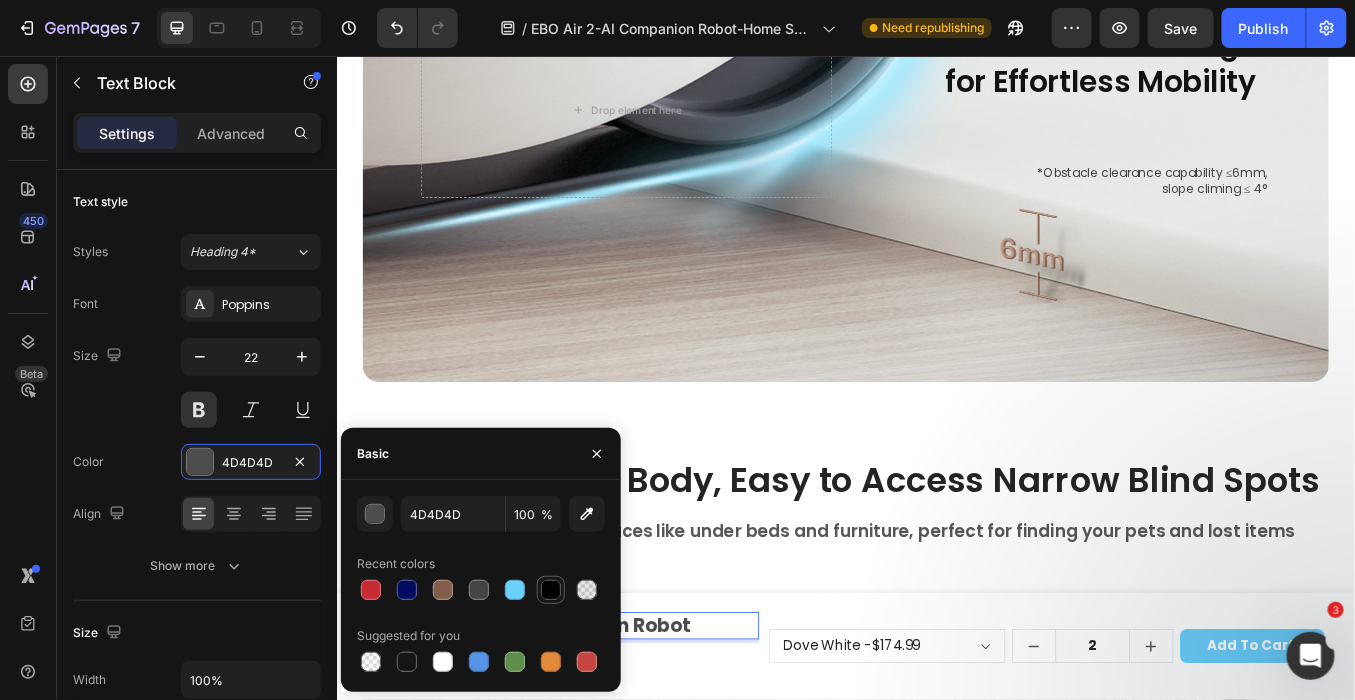 click at bounding box center [551, 590] 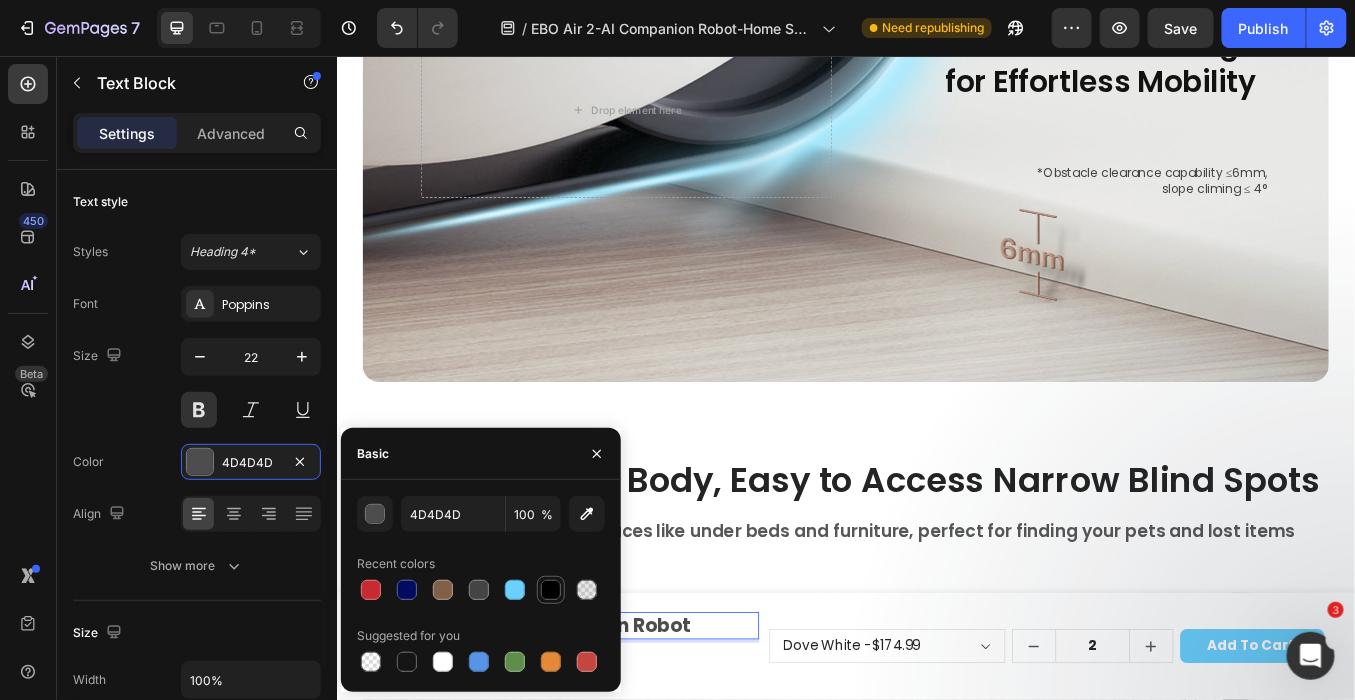 type on "000000" 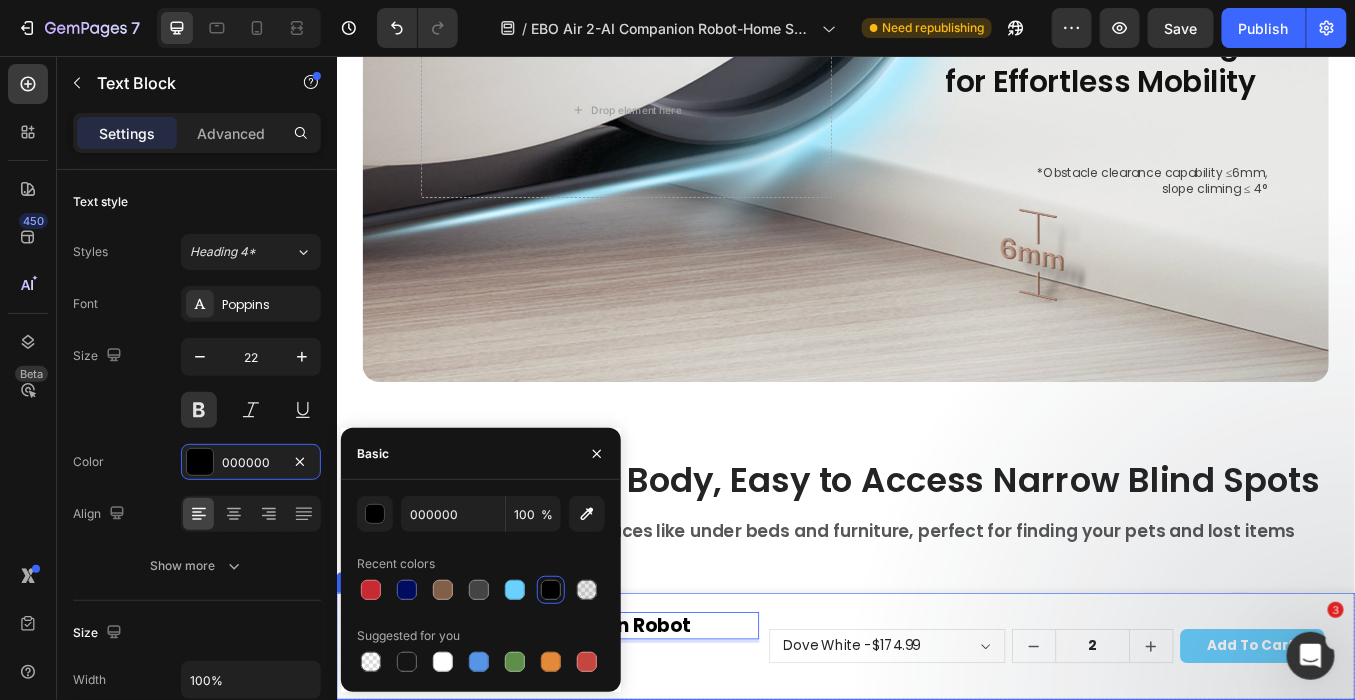 click on "Product Images EBO Air 2 Companion Robot Text Block   4 $174.99 Product Price Product Price $199.00 Product Price Product Price Row Row   Dove White -  $174.99   Robin Pink -  $174.99   Jay Blue -  $174.99   Product Variants & Swatches
2
Product Quantity Add to cart Product Cart Button Row Row Product" at bounding box center (936, 750) 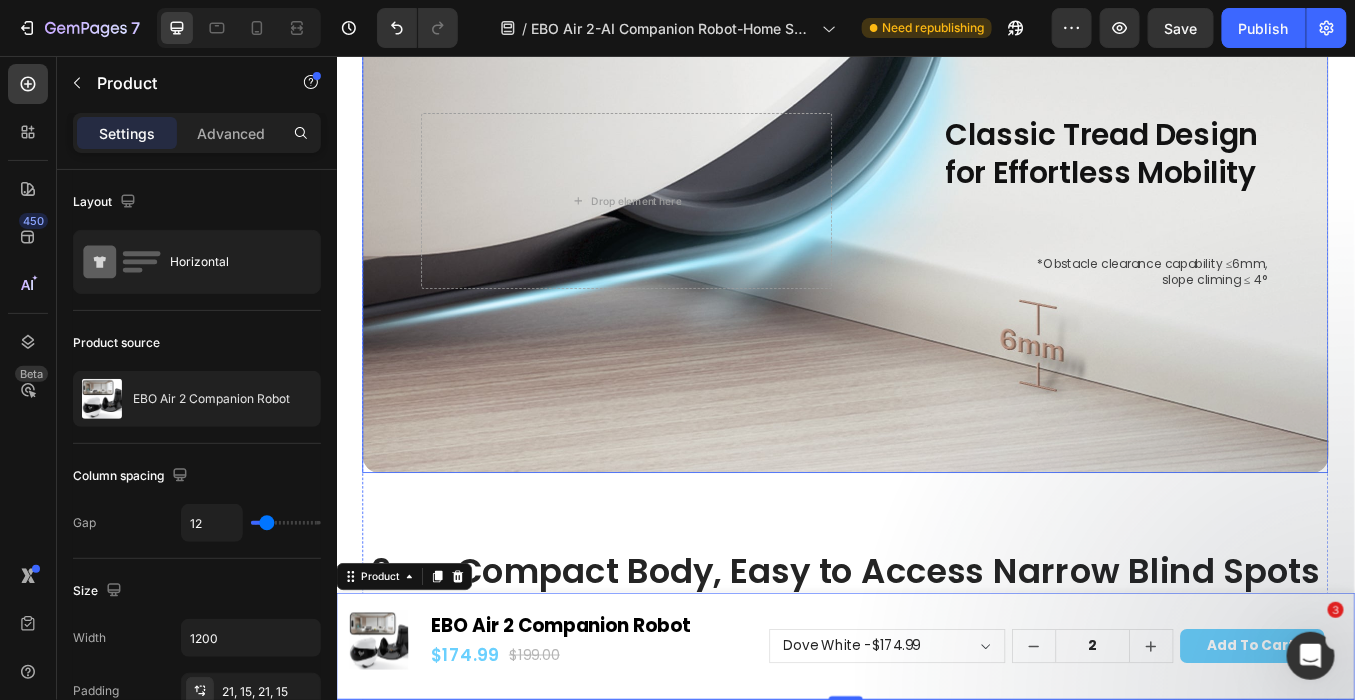 scroll, scrollTop: 5286, scrollLeft: 0, axis: vertical 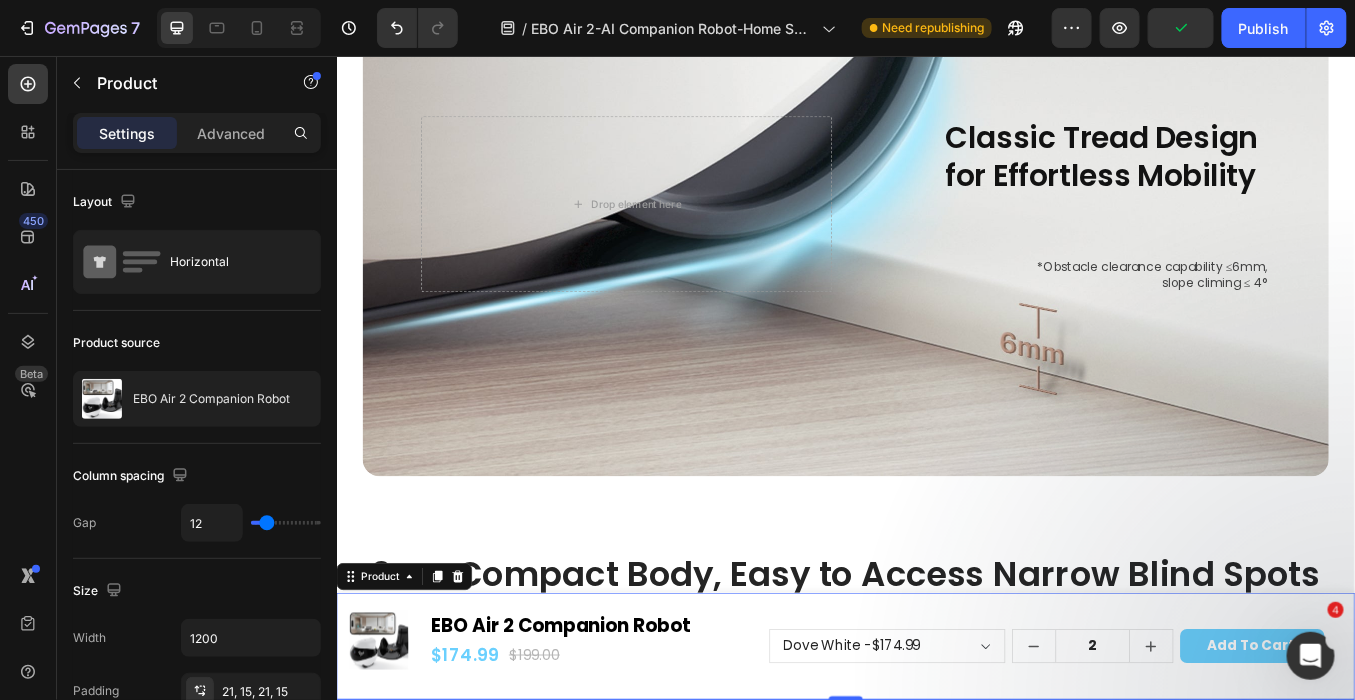 click on "Product Images EBO Air 2 Companion Robot Text Block $174.99 Product Price Product Price $199.00 Product Price Product Price Row Row   Dove White -  $174.99   Robin Pink -  $174.99   Jay Blue -  $174.99   Product Variants & Swatches
2
Product Quantity Add to cart Product Cart Button Row Row Product   0" at bounding box center [936, 750] 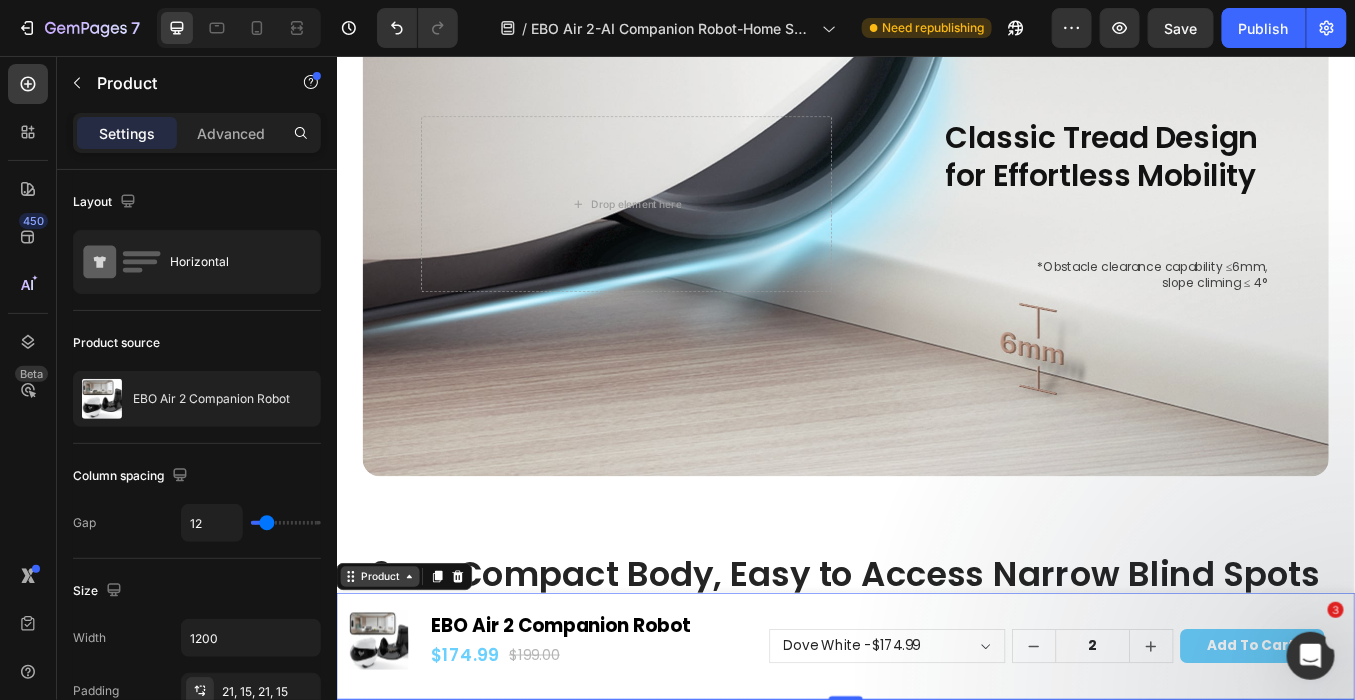 click on "Product" at bounding box center (387, 668) 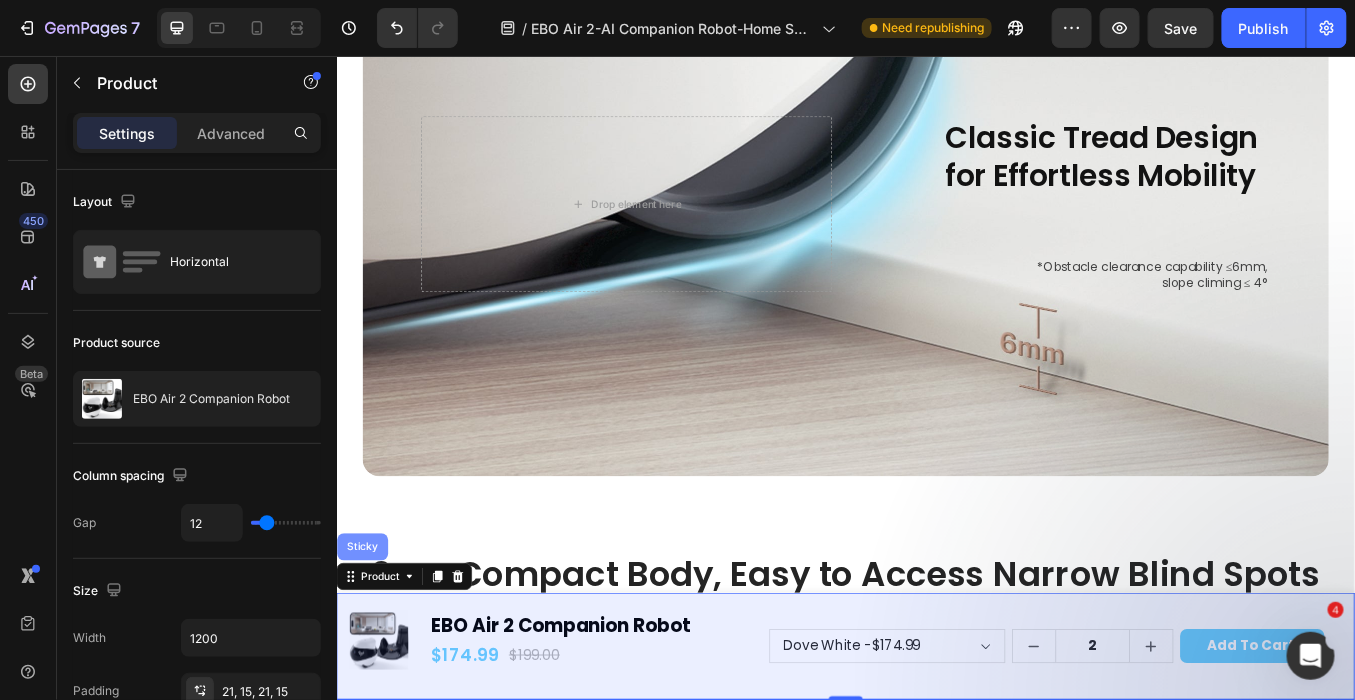 click on "Sticky" at bounding box center [367, 633] 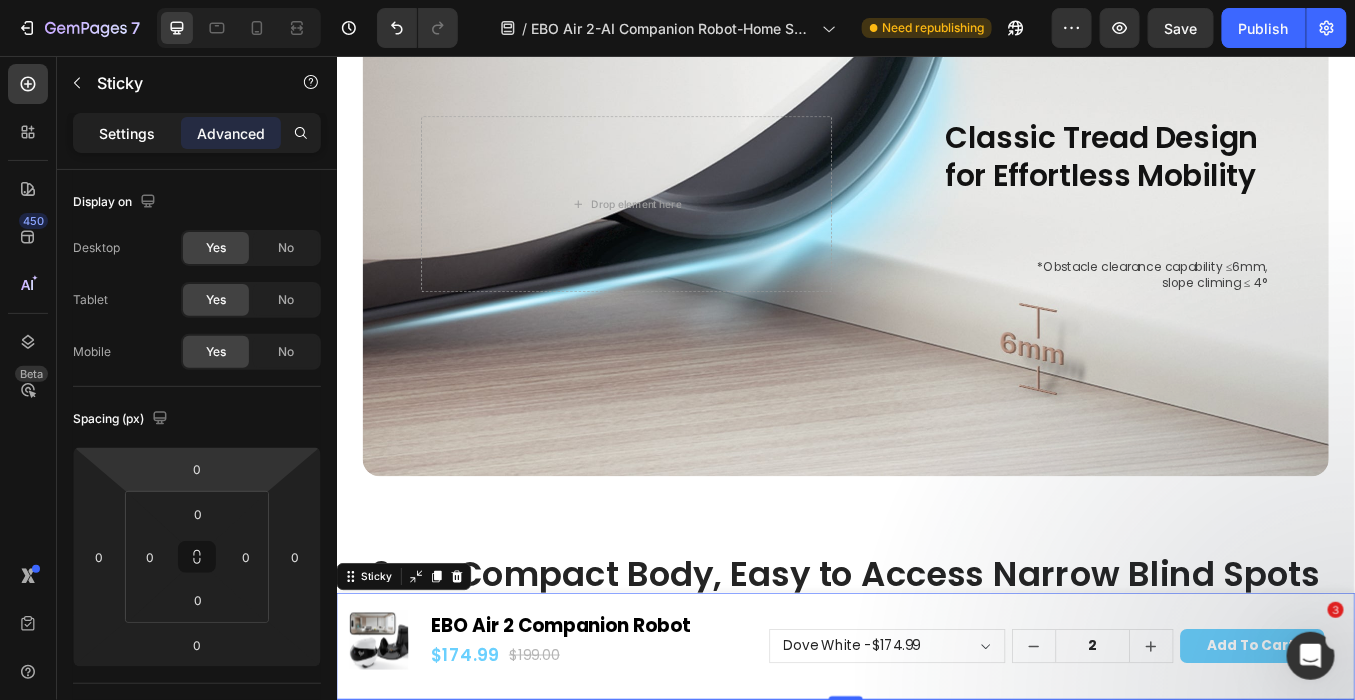 click on "Settings" at bounding box center [127, 133] 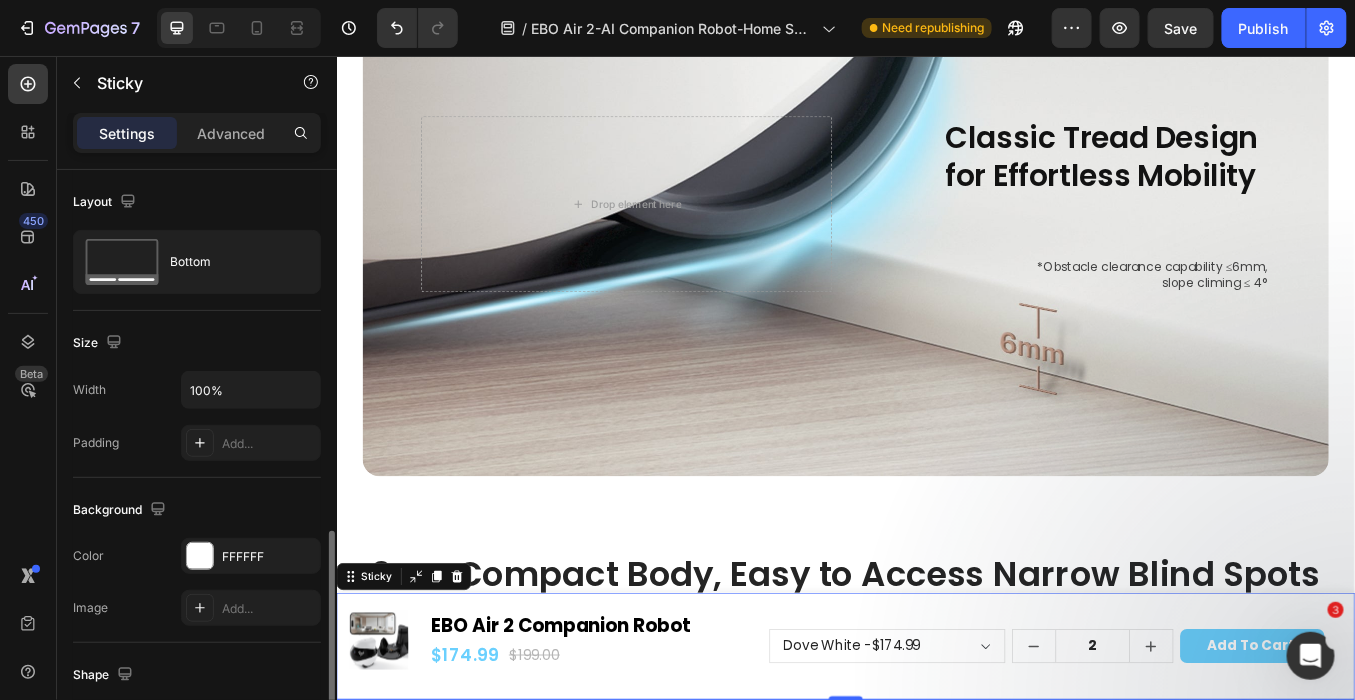 scroll, scrollTop: 348, scrollLeft: 0, axis: vertical 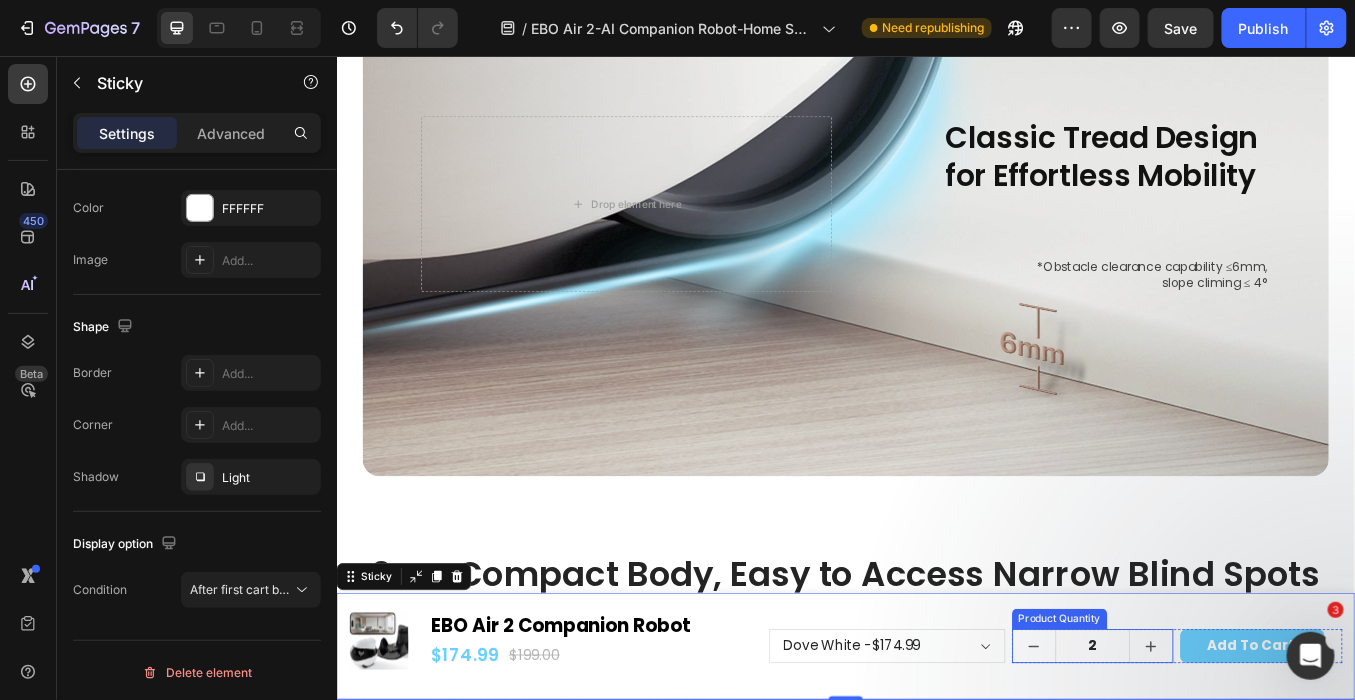 click 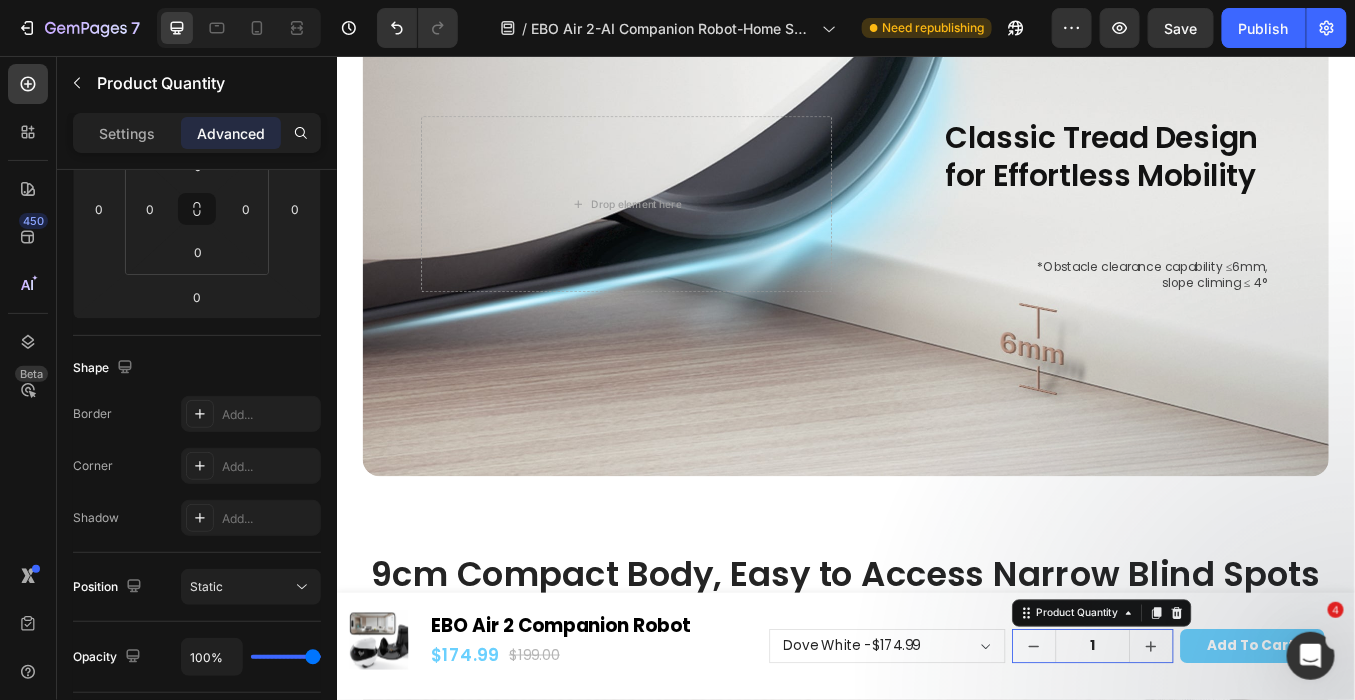 scroll, scrollTop: 0, scrollLeft: 0, axis: both 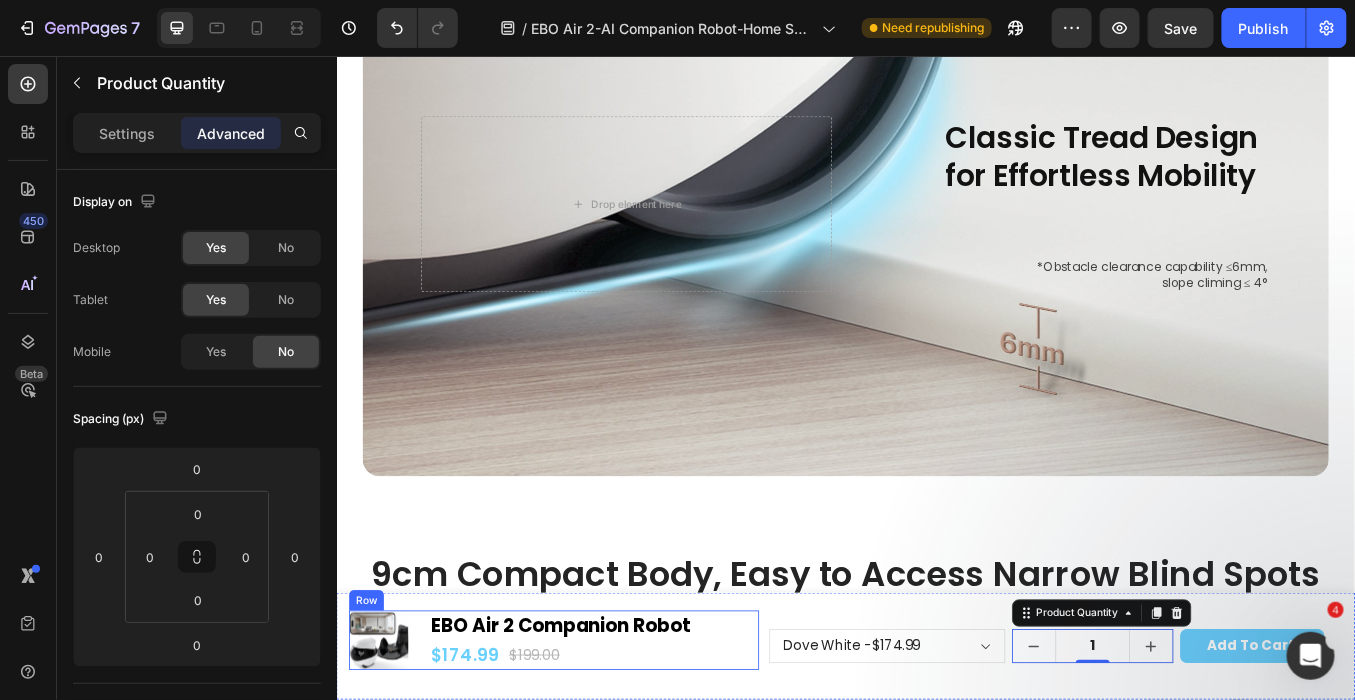 click on "Product Images EBO Air 2 Companion Robot Text Block $174.99 Product Price Product Price $199.00 Product Price Product Price Row Row" at bounding box center [592, 743] 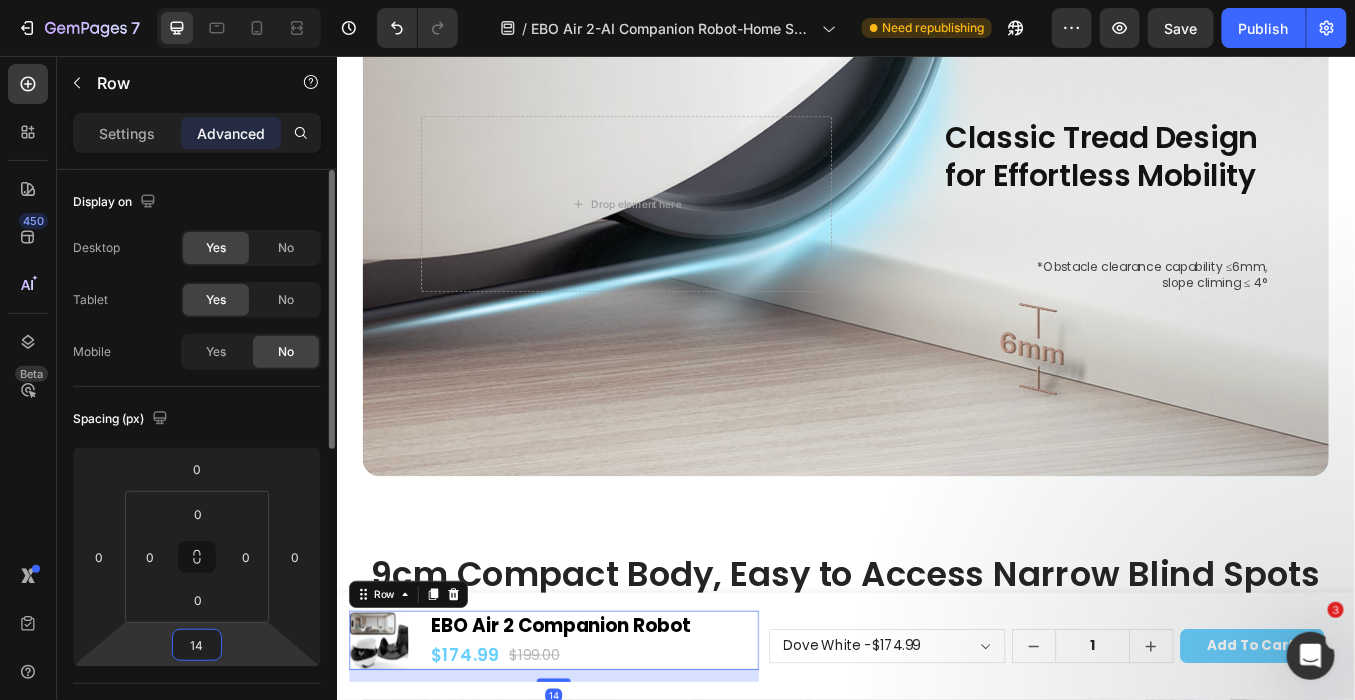 click on "14" at bounding box center [197, 645] 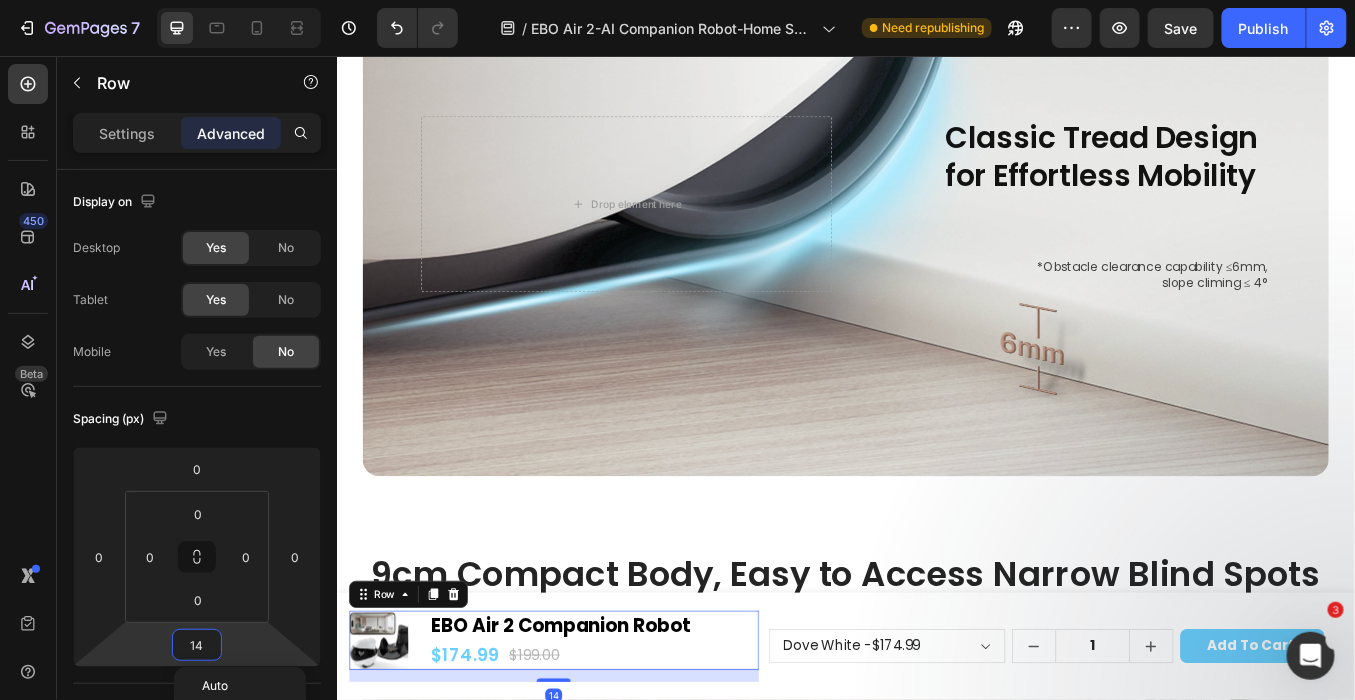 type on "0" 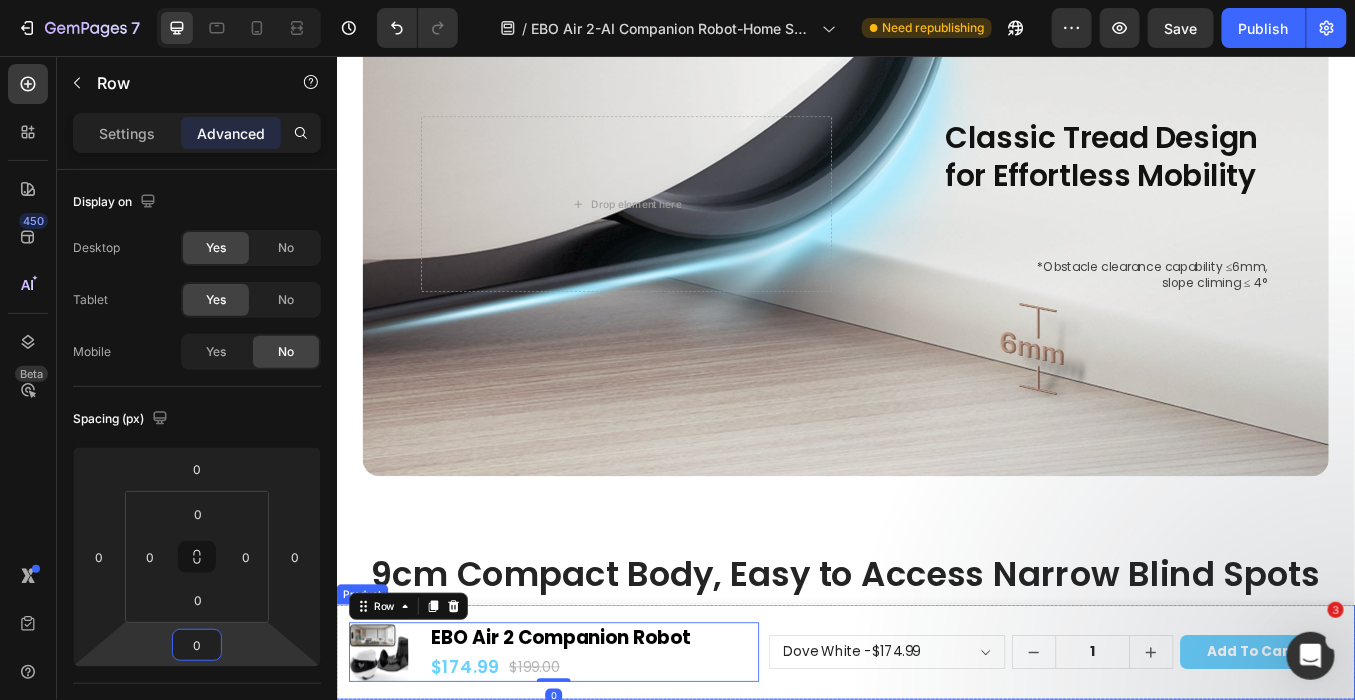 click on "Product Images EBO Air 2 Companion Robot Text Block $174.99 Product Price Product Price $199.00 Product Price Product Price Row Row   0   Dove White -  $174.99   Robin Pink -  $174.99   Jay Blue -  $174.99   Product Variants & Swatches
1
Product Quantity Add to cart Product Cart Button Row Row Product" at bounding box center (936, 757) 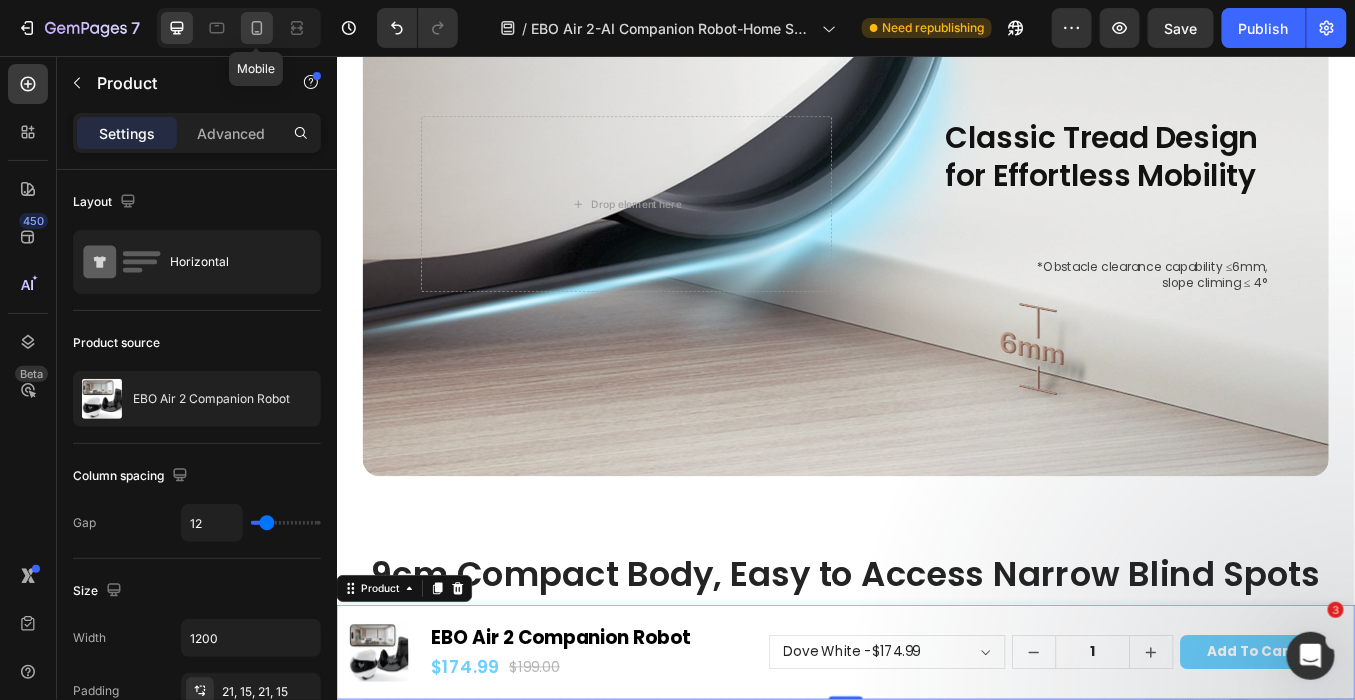 click 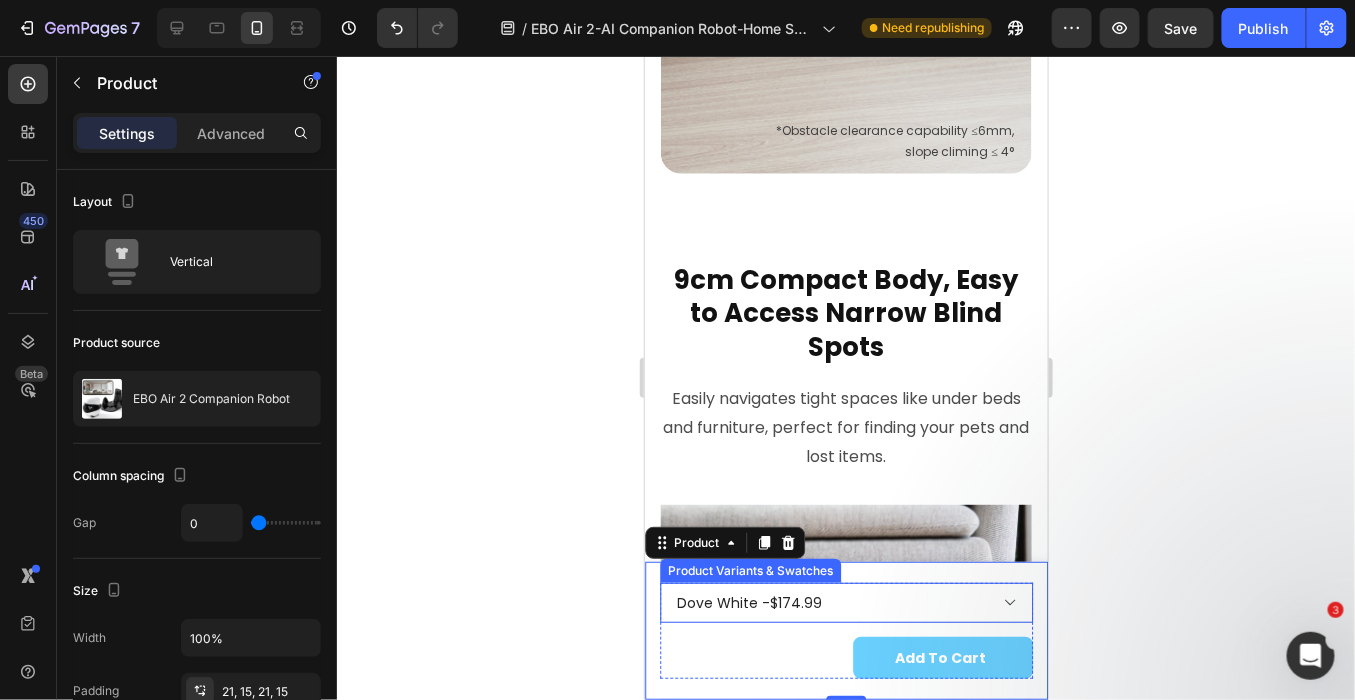 scroll, scrollTop: 5722, scrollLeft: 0, axis: vertical 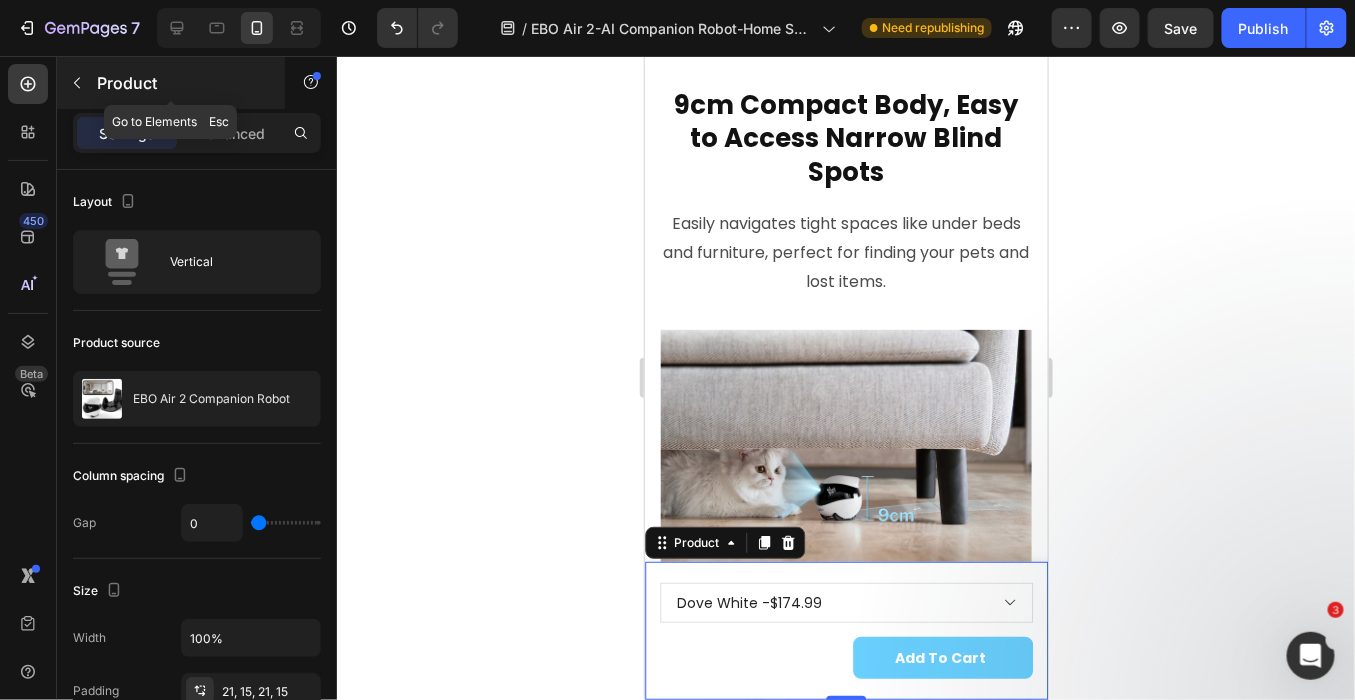 click at bounding box center [77, 83] 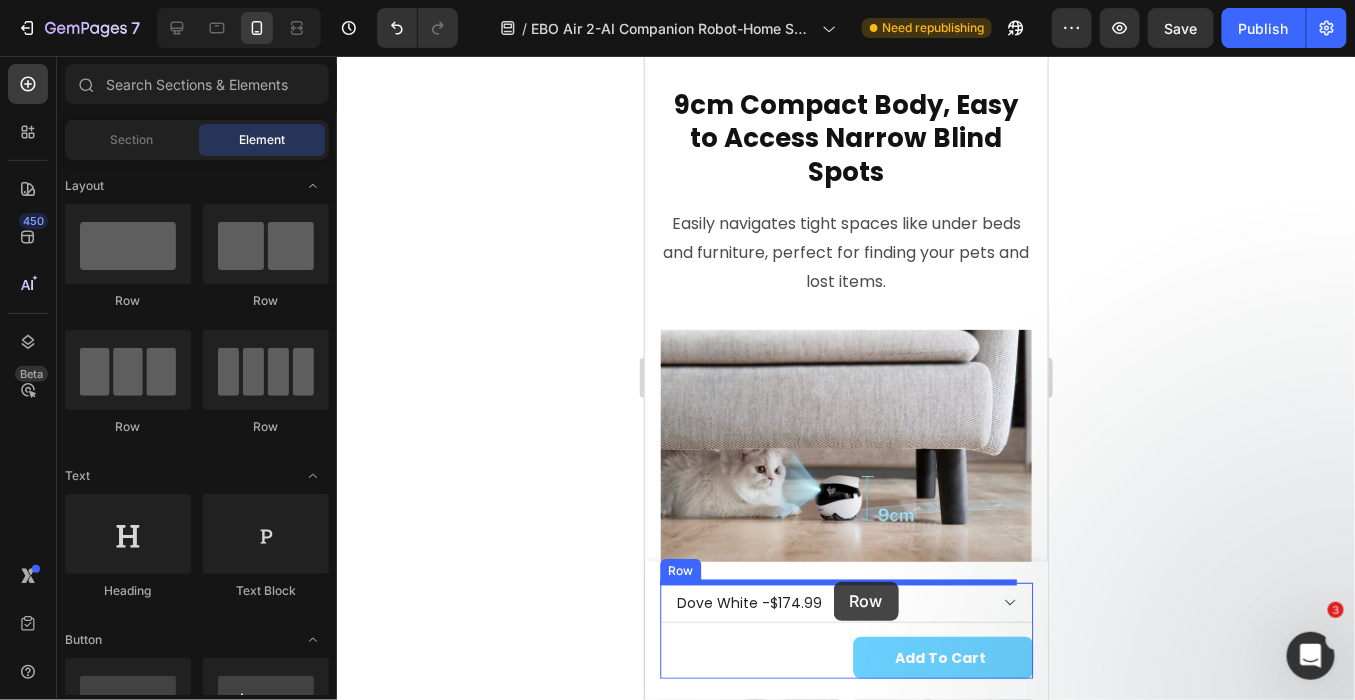 drag, startPoint x: 989, startPoint y: 356, endPoint x: 757, endPoint y: 637, distance: 364.39676 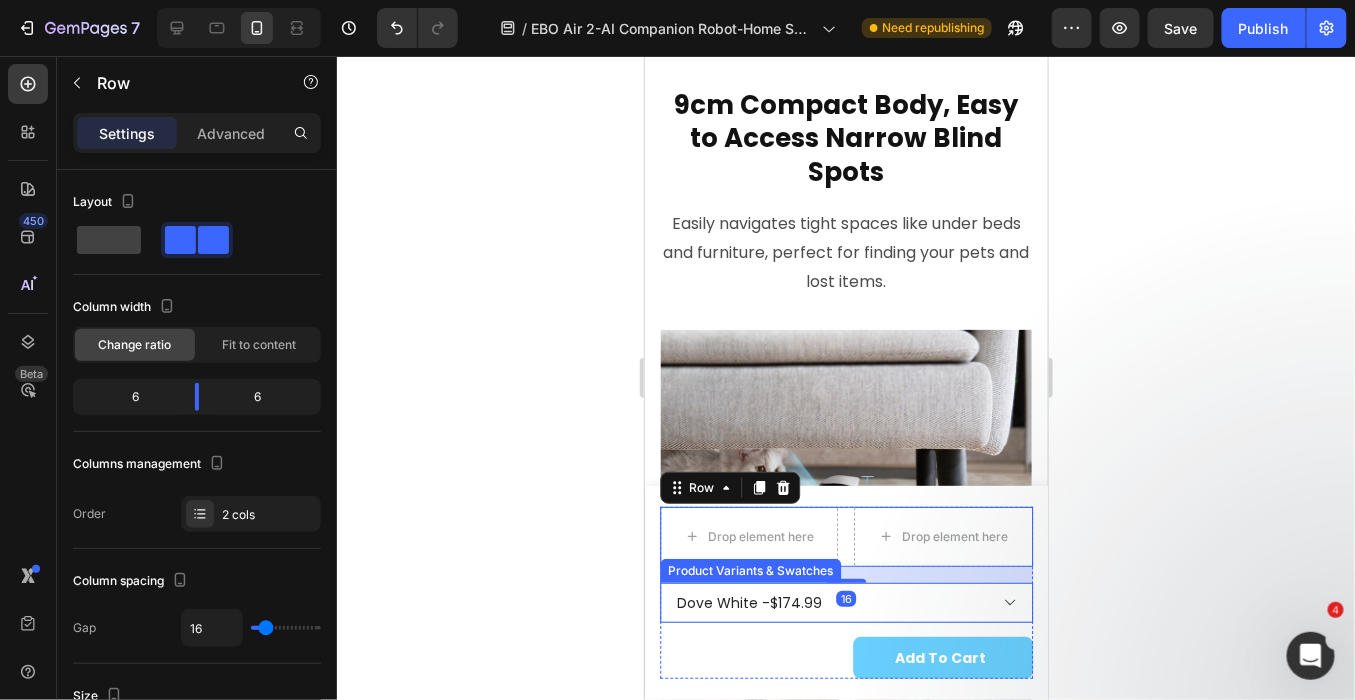 click on "Dove White -  $174.99   Robin Pink -  $174.99   Jay Blue -  $174.99" at bounding box center [845, 602] 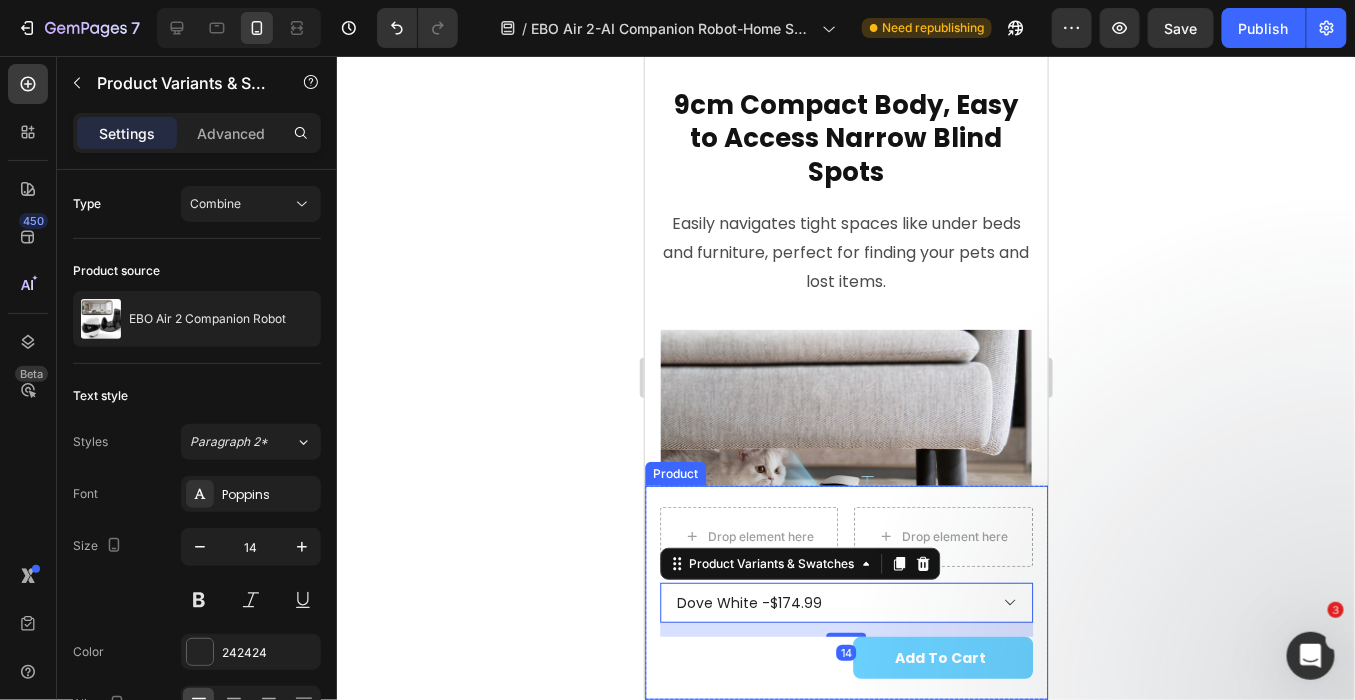 click 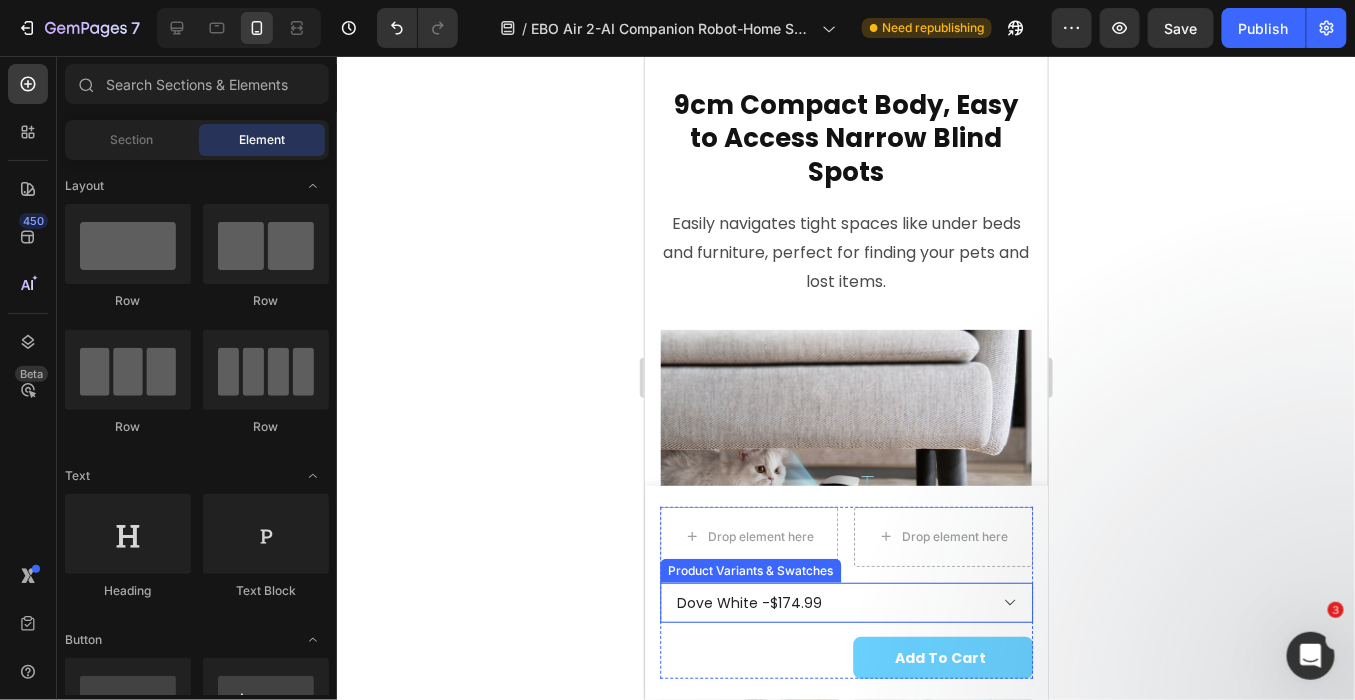 click on "Dove White -  $174.99   Robin Pink -  $174.99   Jay Blue -  $174.99" at bounding box center [845, 602] 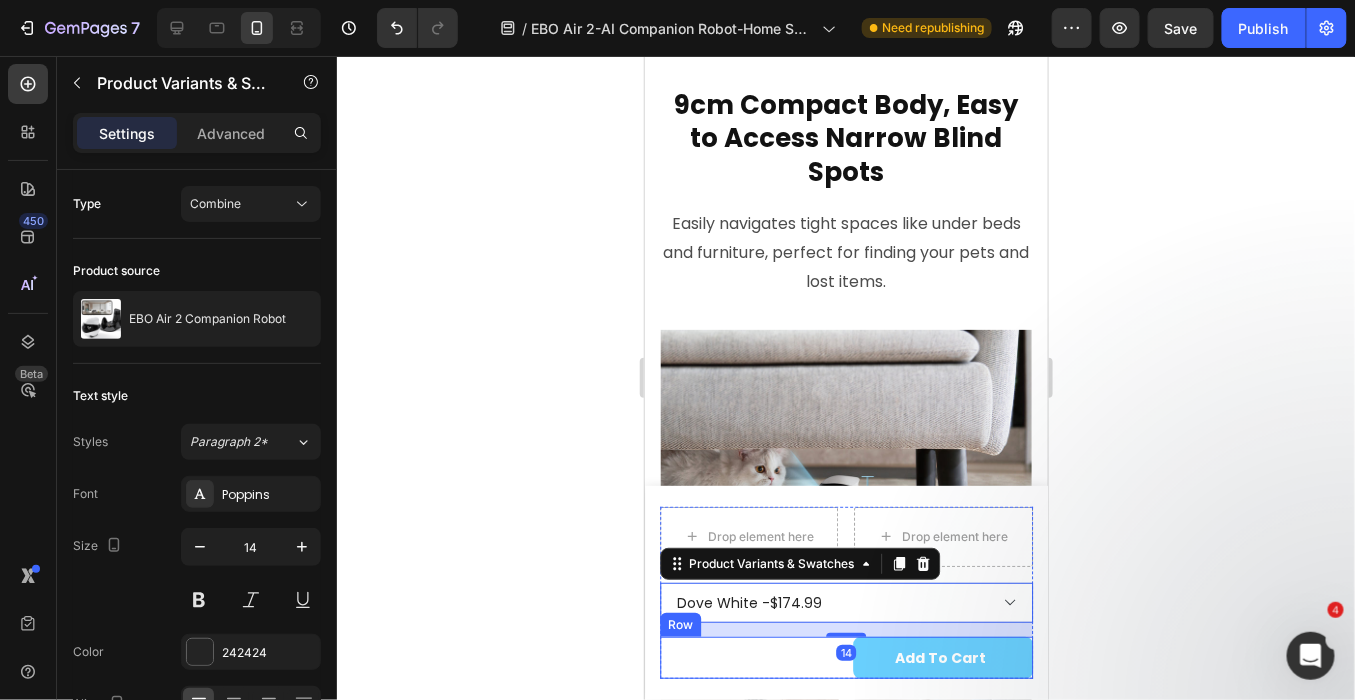 click on "Product Images EBO Air 2 Companion Robot Text Block $174.99 Product Price Product Price $199.00 Product Price Product Price Row Row
Drop element here
Drop element here Row   Dove White -  $174.99   Robin Pink -  $174.99   Jay Blue -  $174.99   Product Variants & Swatches   14
1
Product Quantity Add to cart Product Cart Button Row Row Product" at bounding box center [845, 592] 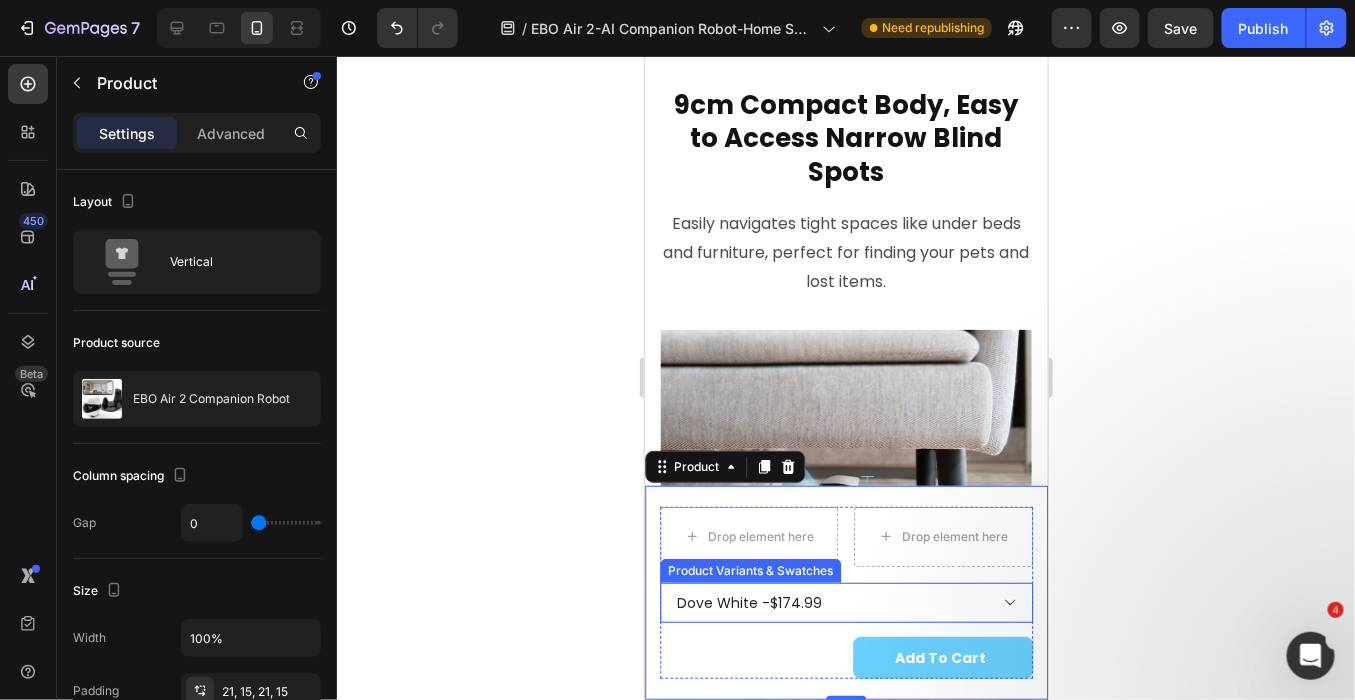 click on "Dove White -  $174.99   Robin Pink -  $174.99   Jay Blue -  $174.99" at bounding box center [845, 602] 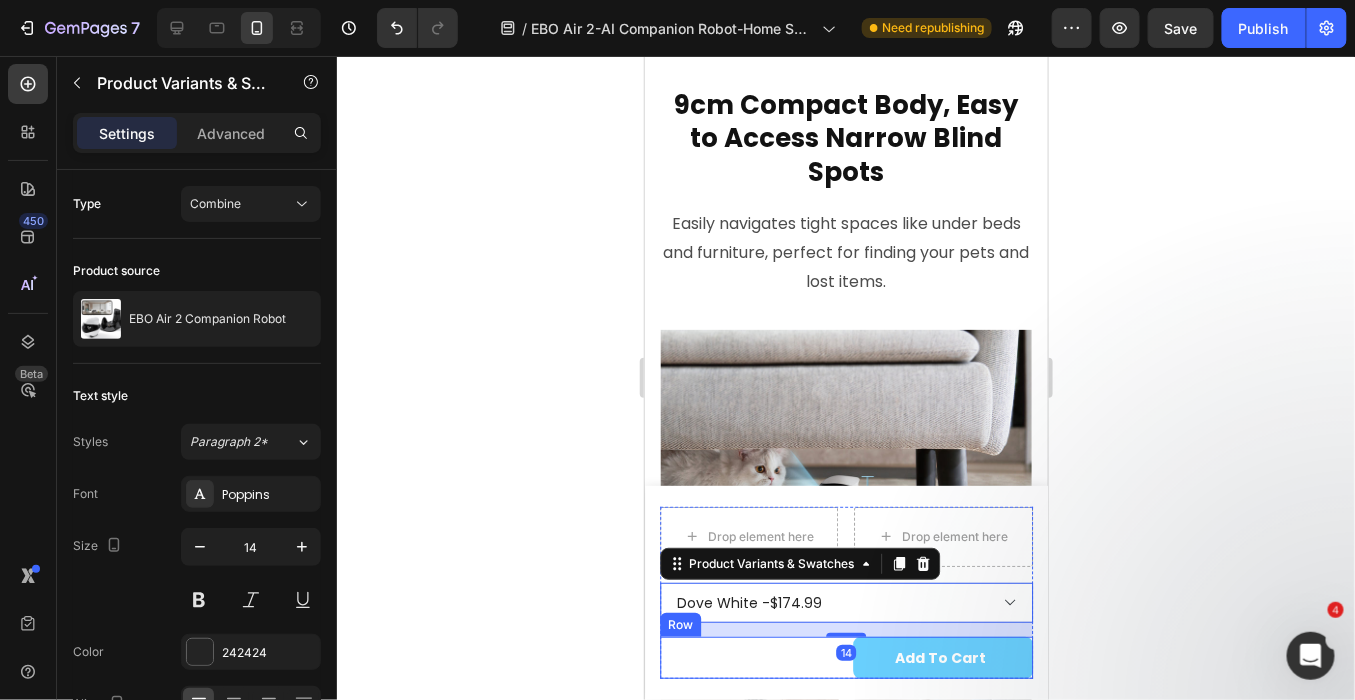 click on "1
Product Quantity" at bounding box center (749, 657) 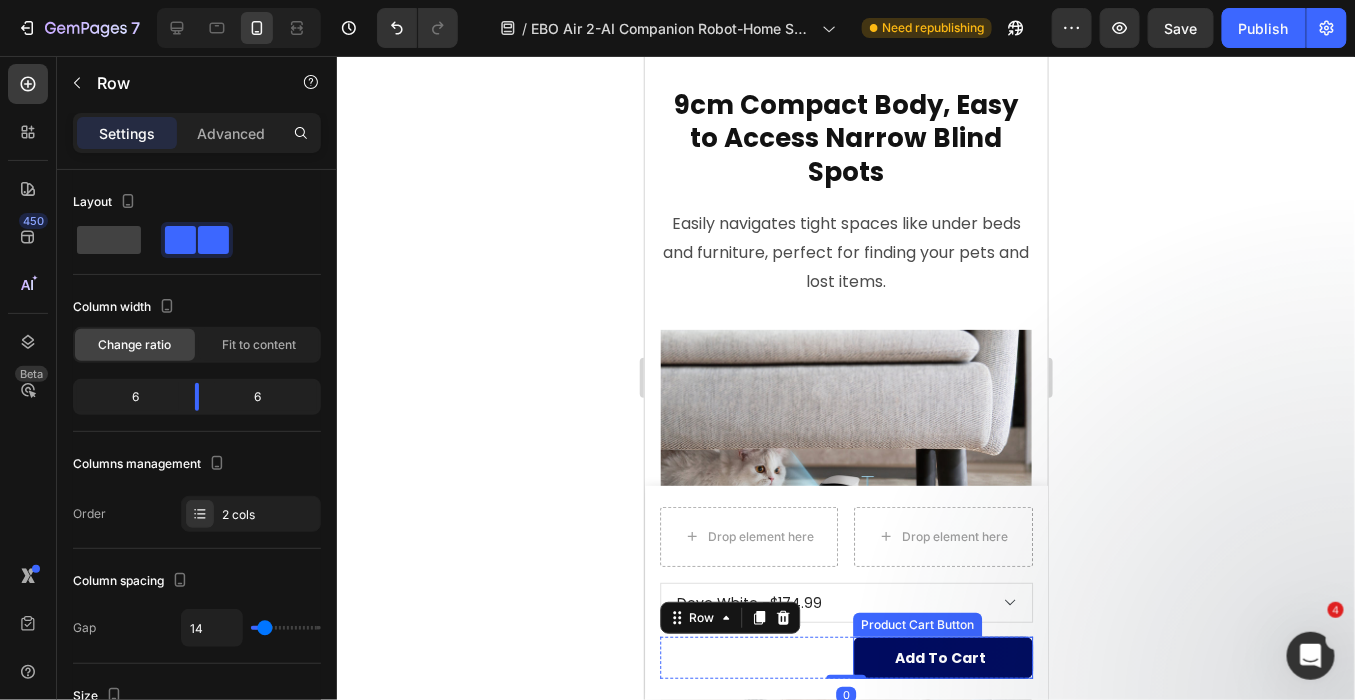 click on "Add to cart" at bounding box center (943, 657) 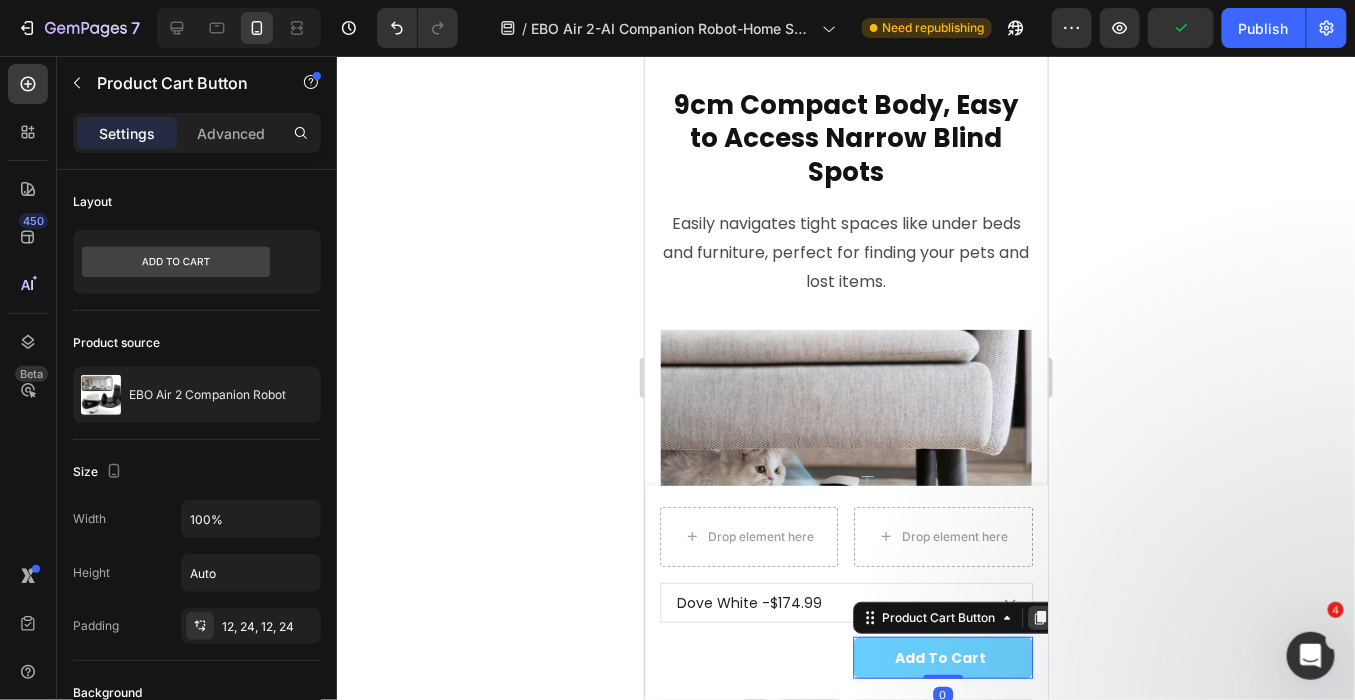 click 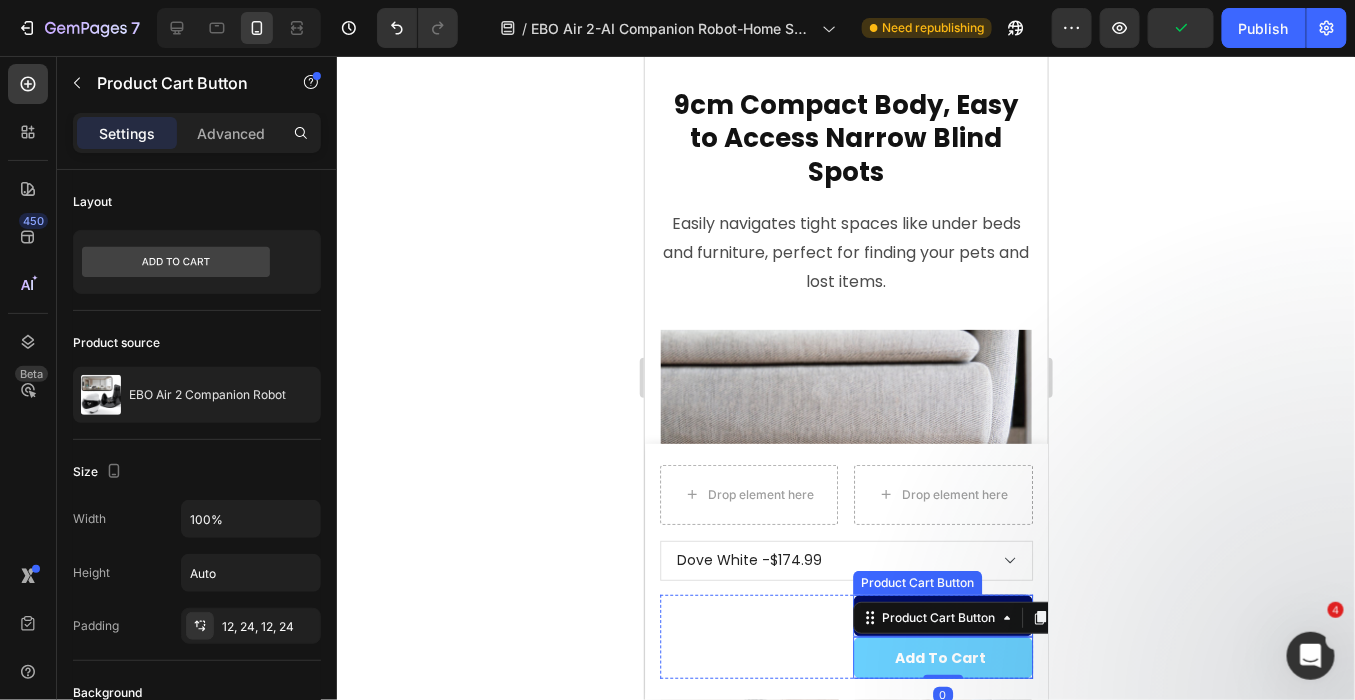 click on "Add to cart" at bounding box center [943, 615] 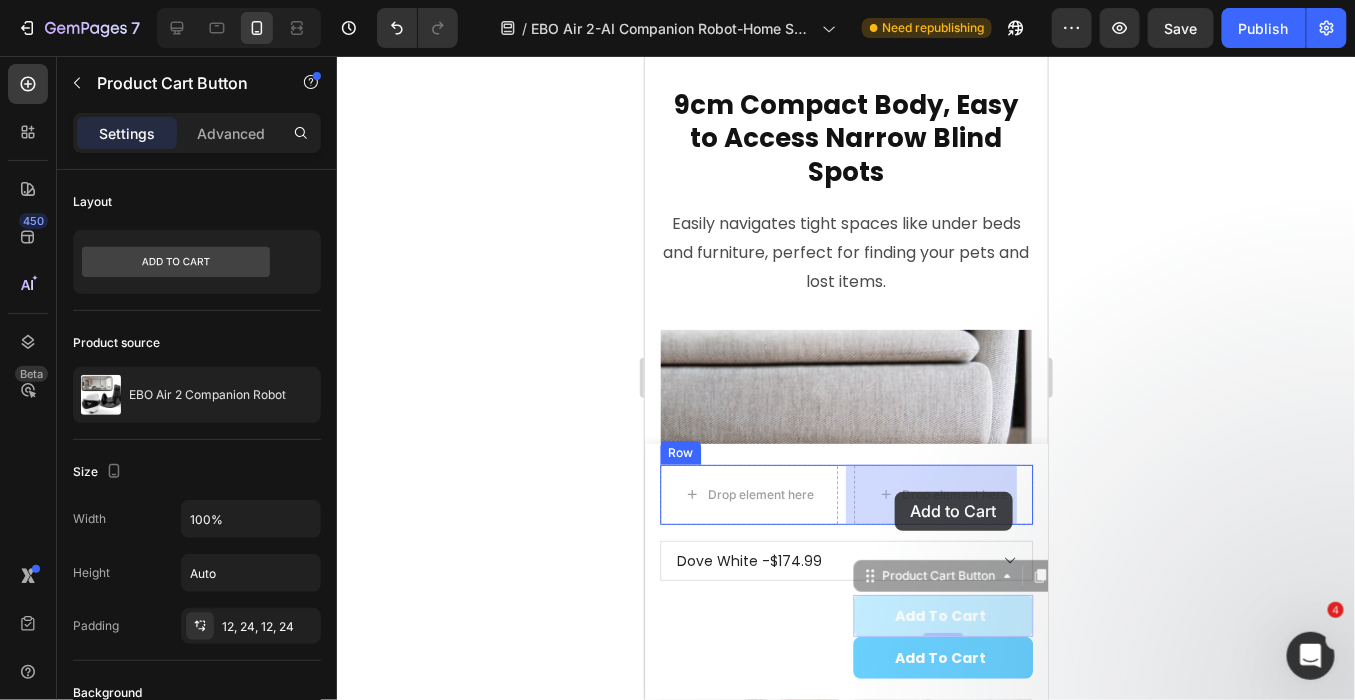 drag, startPoint x: 853, startPoint y: 576, endPoint x: 894, endPoint y: 491, distance: 94.371605 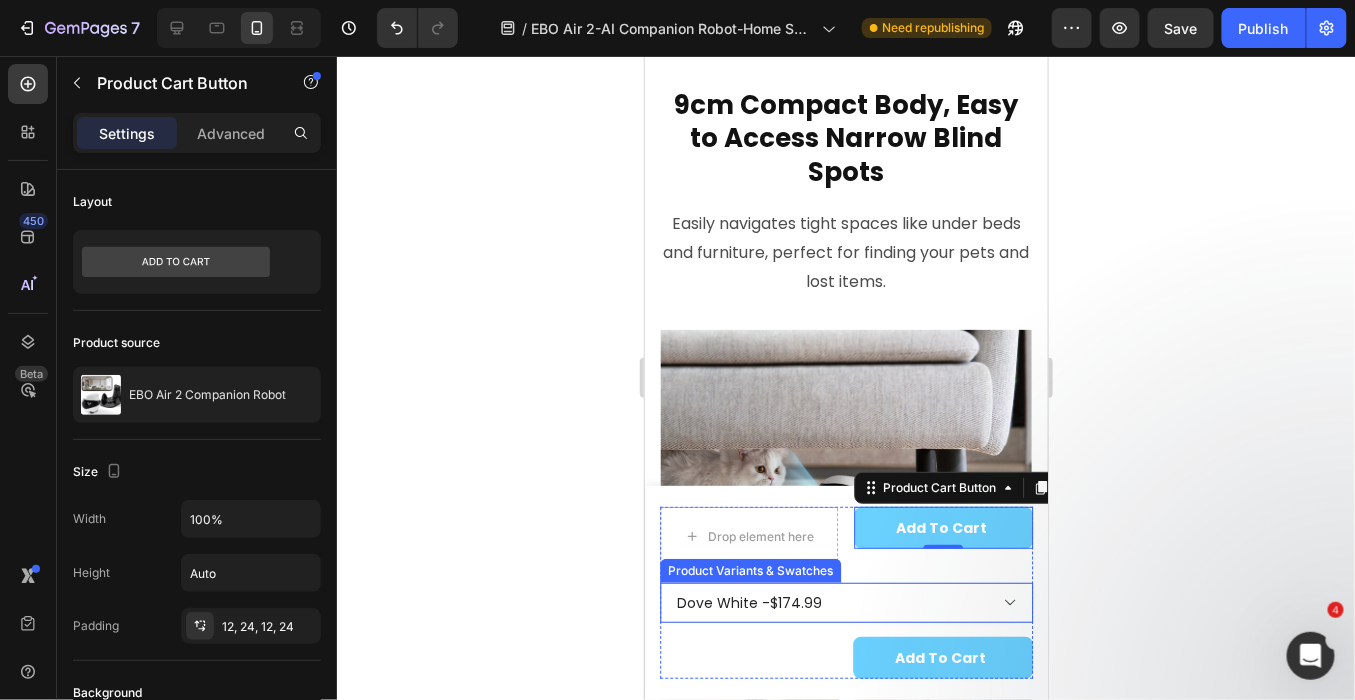 click on "Dove White -  $174.99   Robin Pink -  $174.99   Jay Blue -  $174.99" at bounding box center [845, 602] 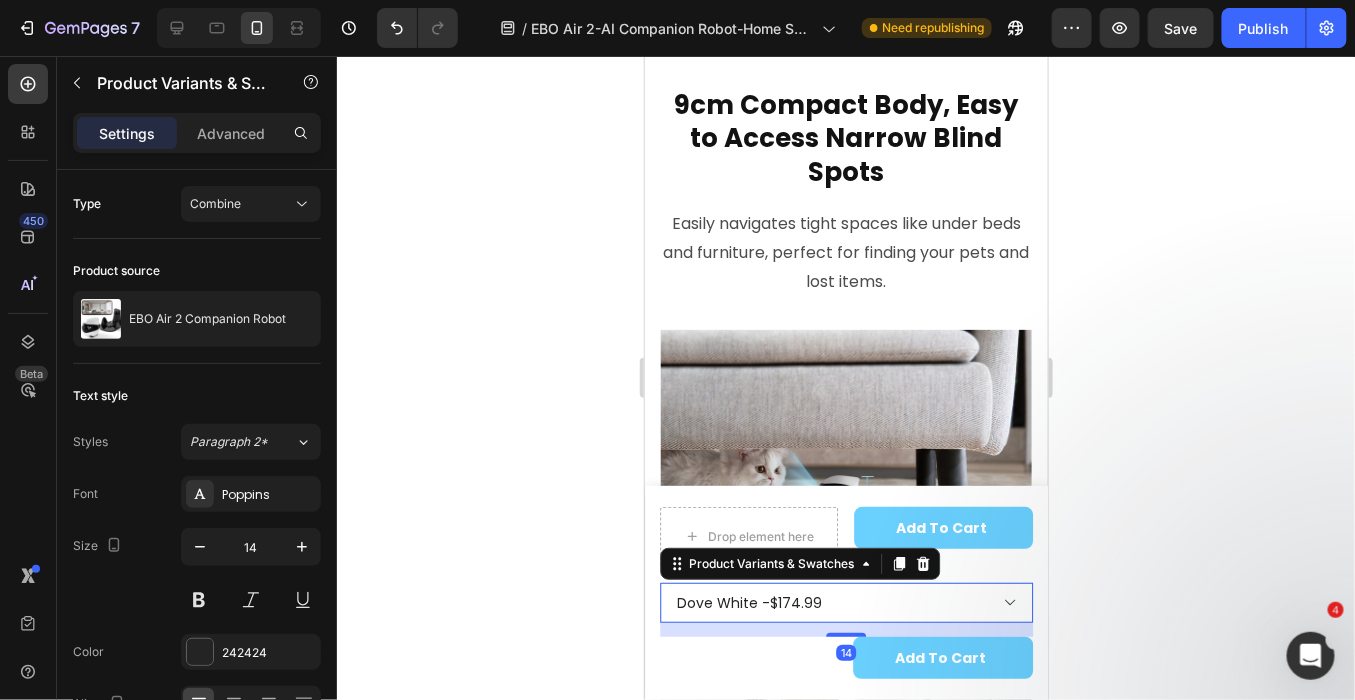click on "Dove White -  $174.99   Robin Pink -  $174.99   Jay Blue -  $174.99" at bounding box center (845, 602) 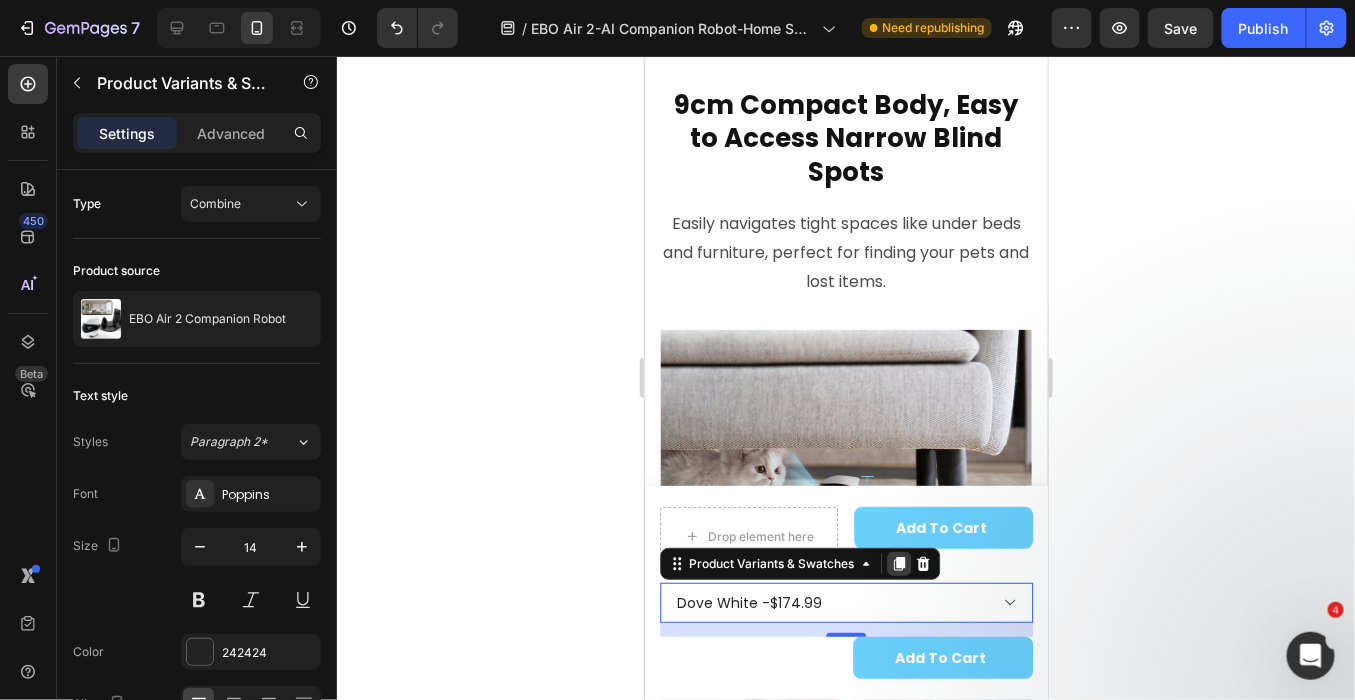 click 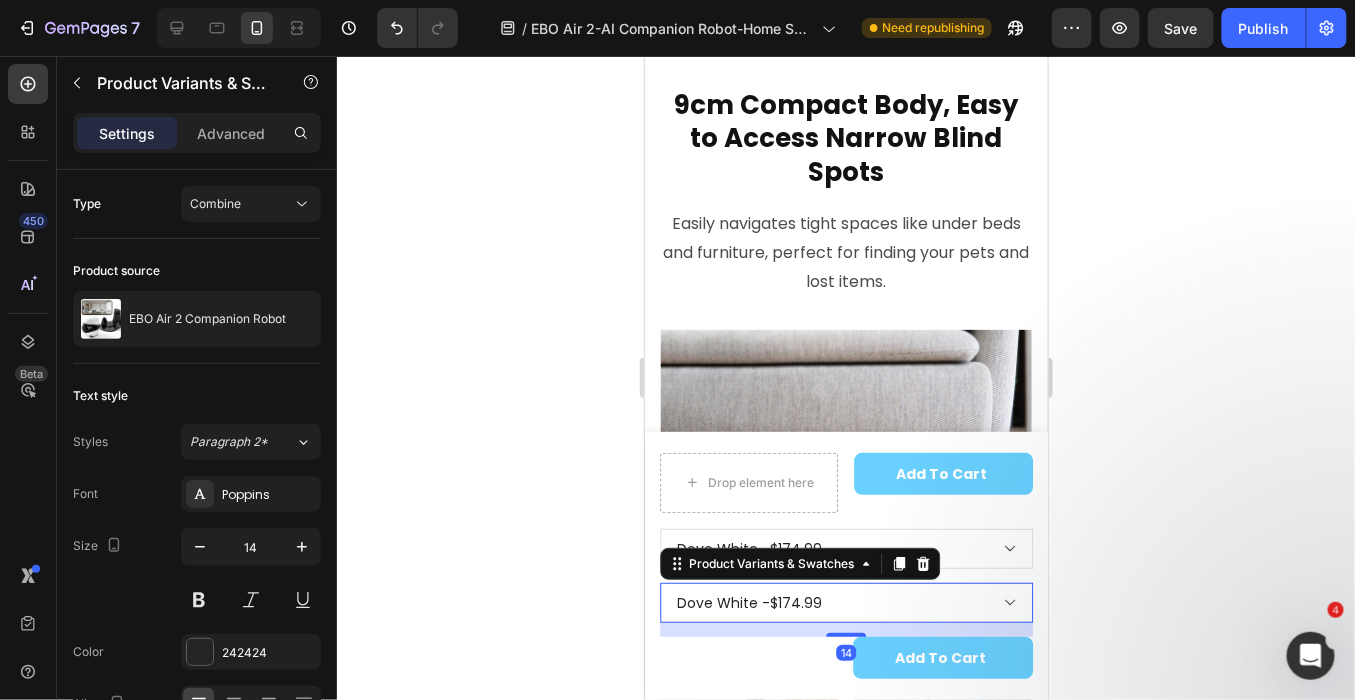 click on "Dove White -  $174.99   Robin Pink -  $174.99   Jay Blue -  $174.99" at bounding box center [845, 602] 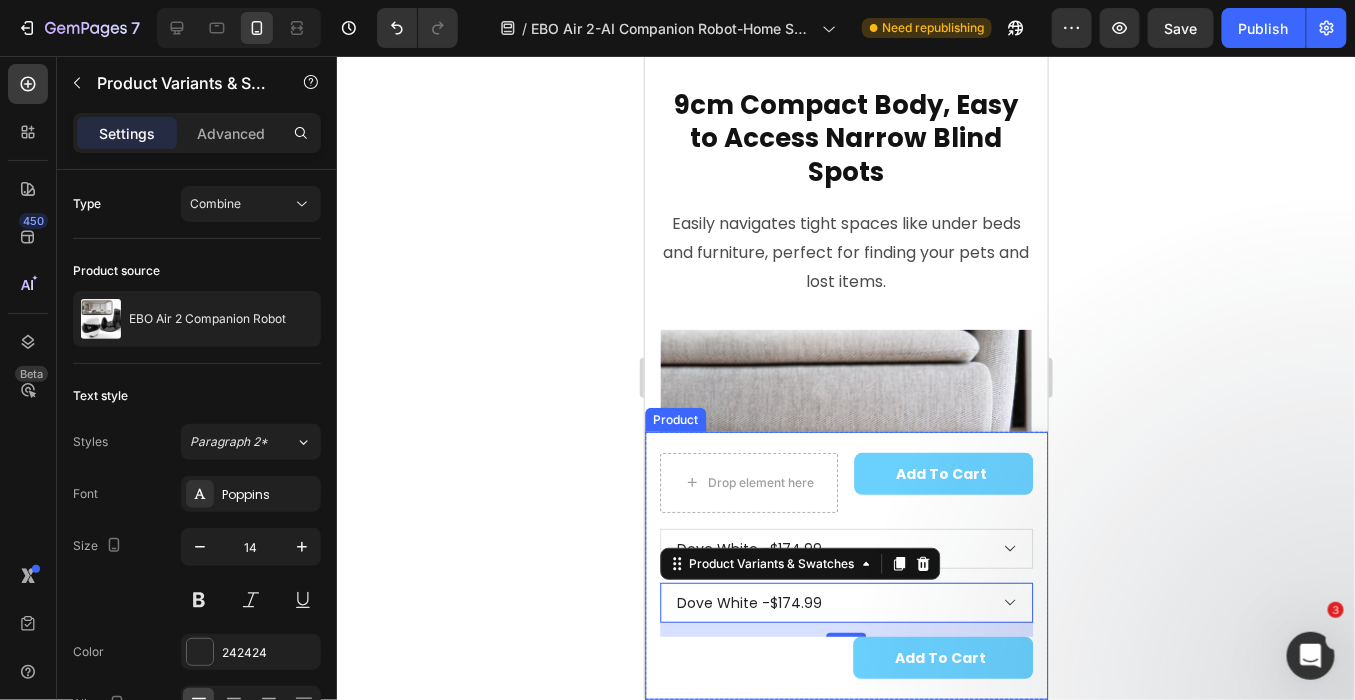 click 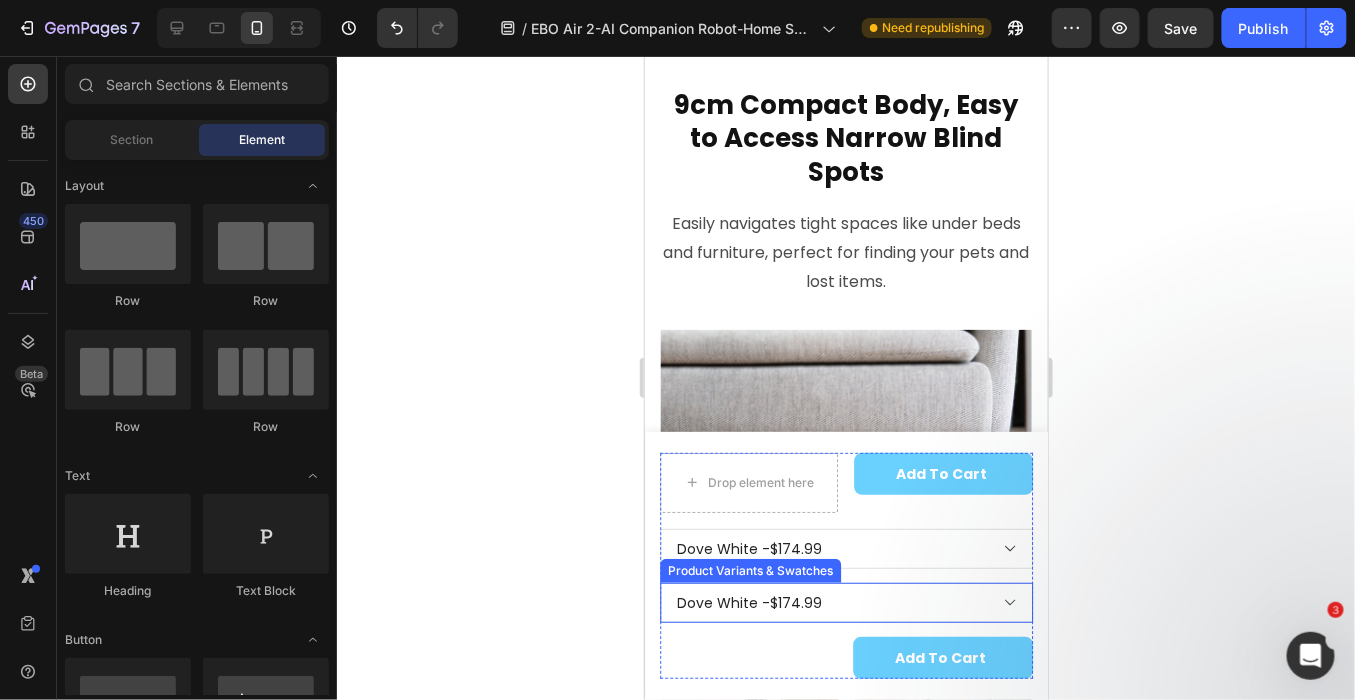 click on "Dove White -  $174.99   Robin Pink -  $174.99   Jay Blue -  $174.99" at bounding box center (845, 602) 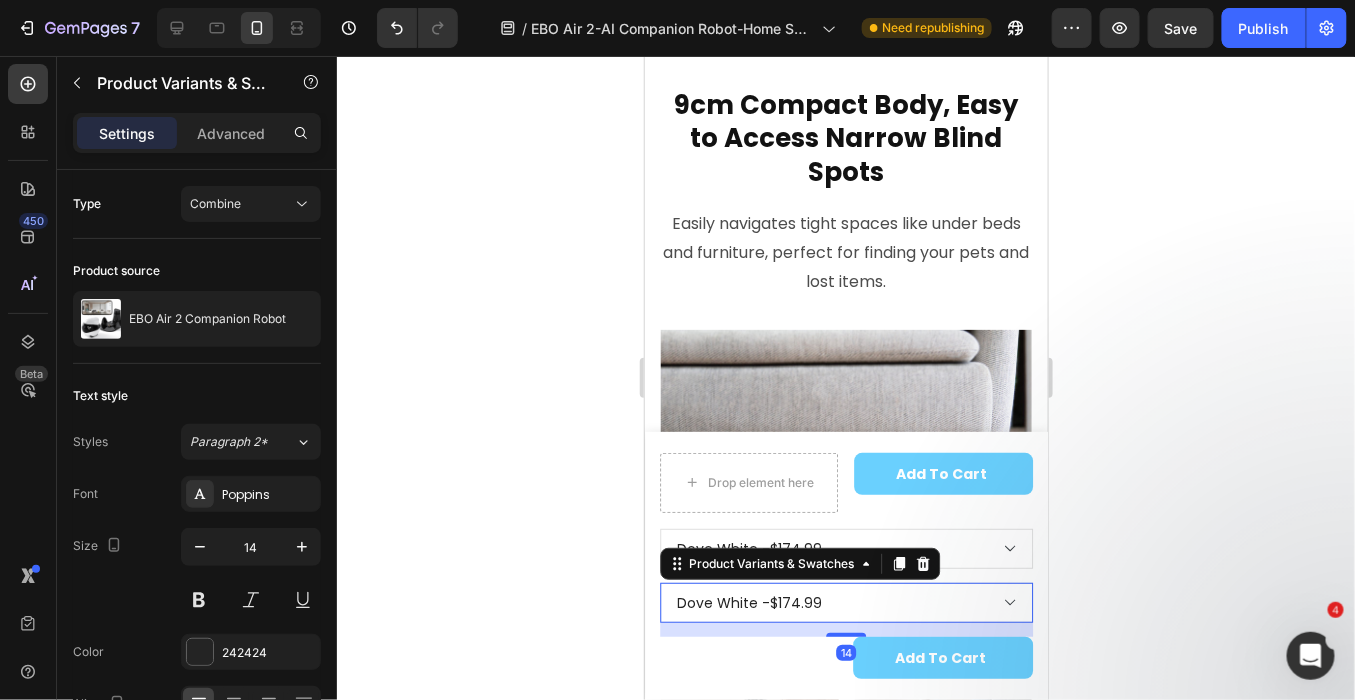 click on "Dove White -  $174.99   Robin Pink -  $174.99   Jay Blue -  $174.99" at bounding box center (845, 602) 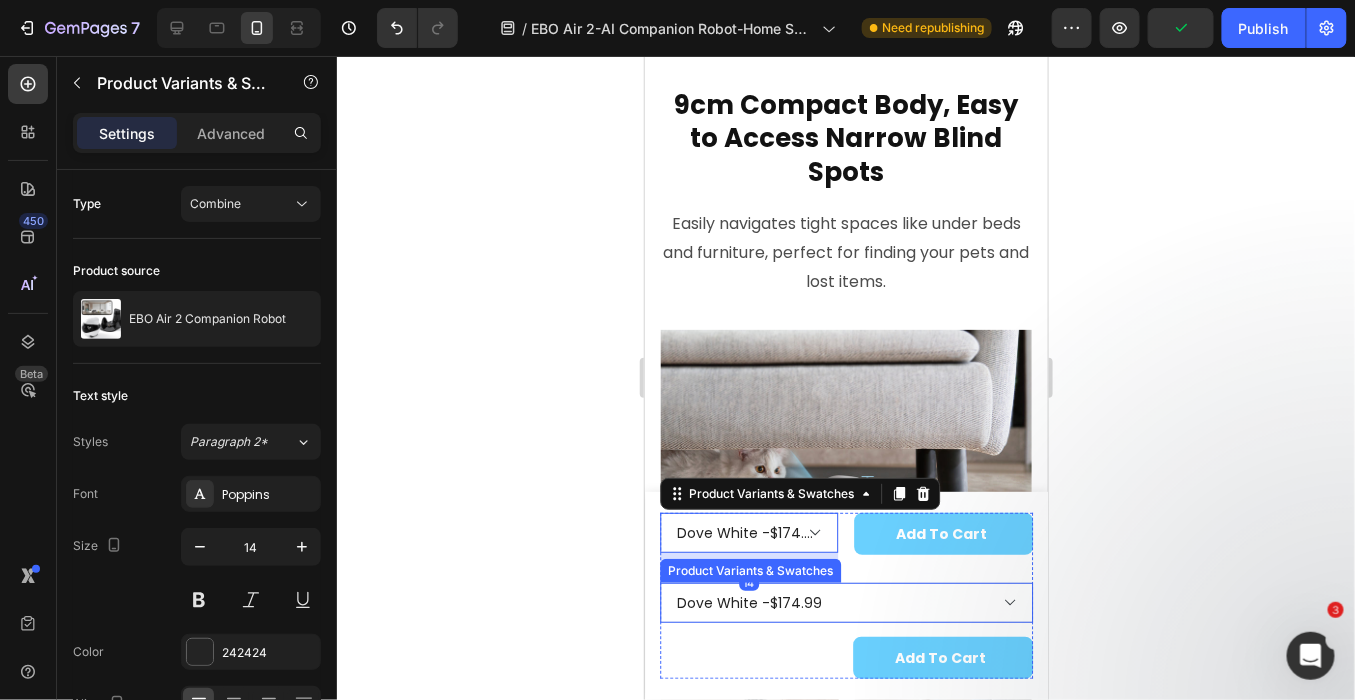 click on "Dove White -  $174.99   Robin Pink -  $174.99   Jay Blue -  $174.99" at bounding box center (845, 602) 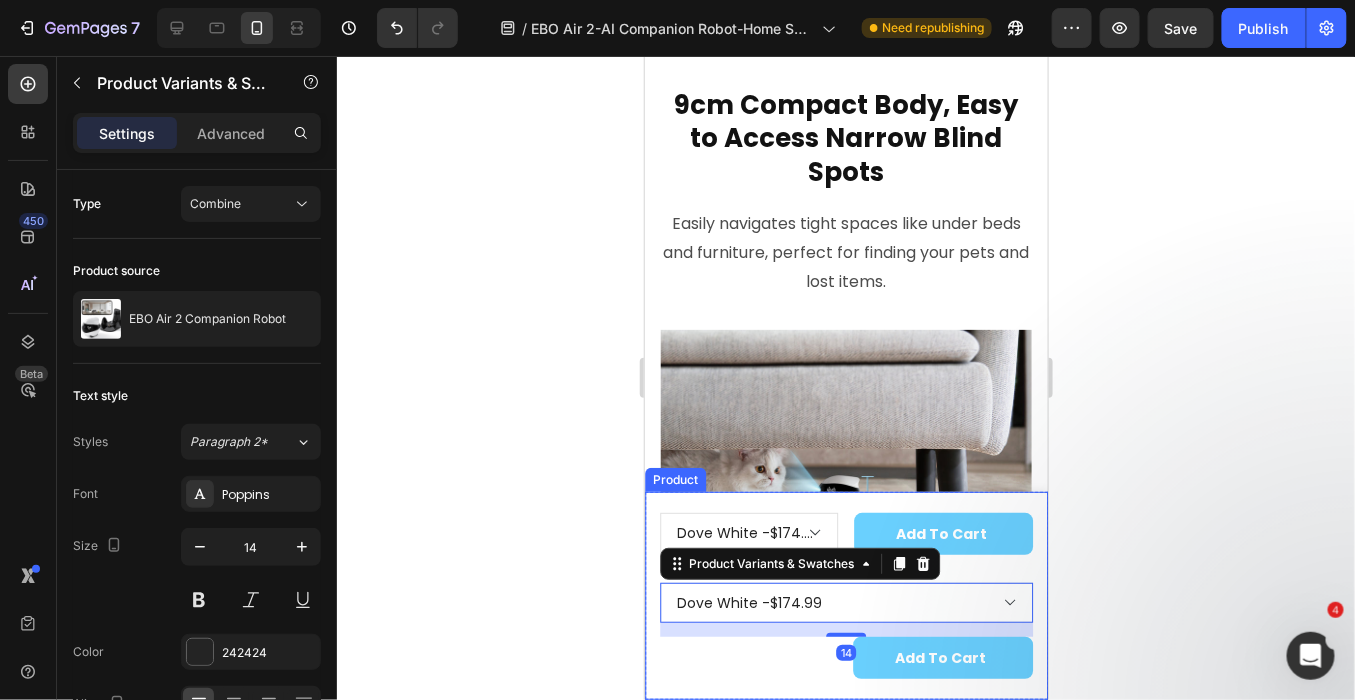 drag, startPoint x: 736, startPoint y: 688, endPoint x: 750, endPoint y: 665, distance: 26.925823 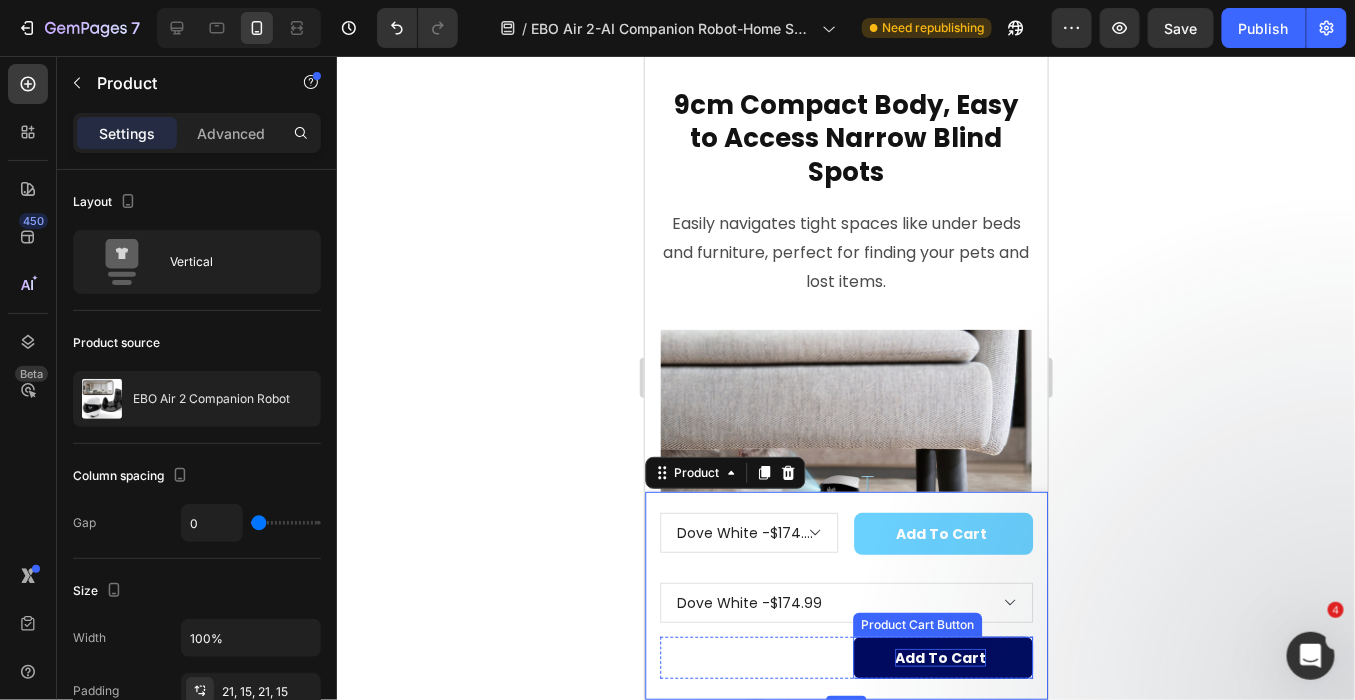 click on "Add to cart" at bounding box center [940, 657] 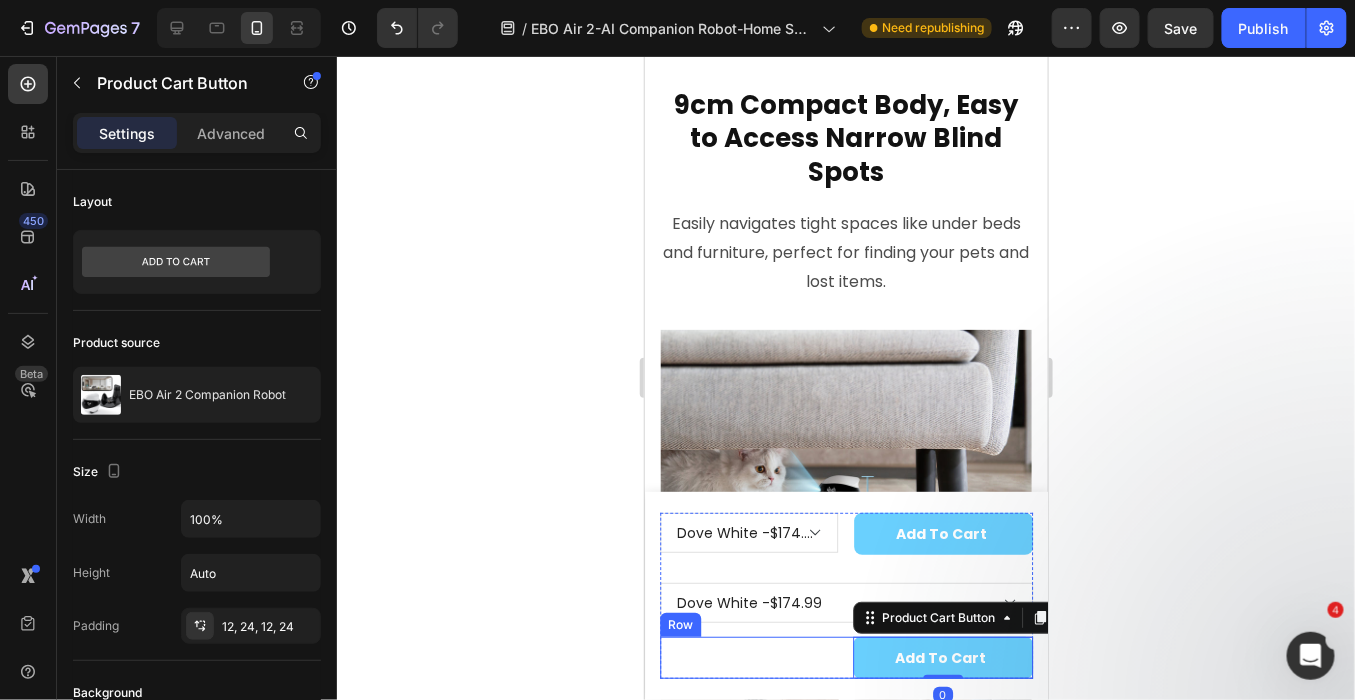 click on "1
Product Quantity" at bounding box center (749, 657) 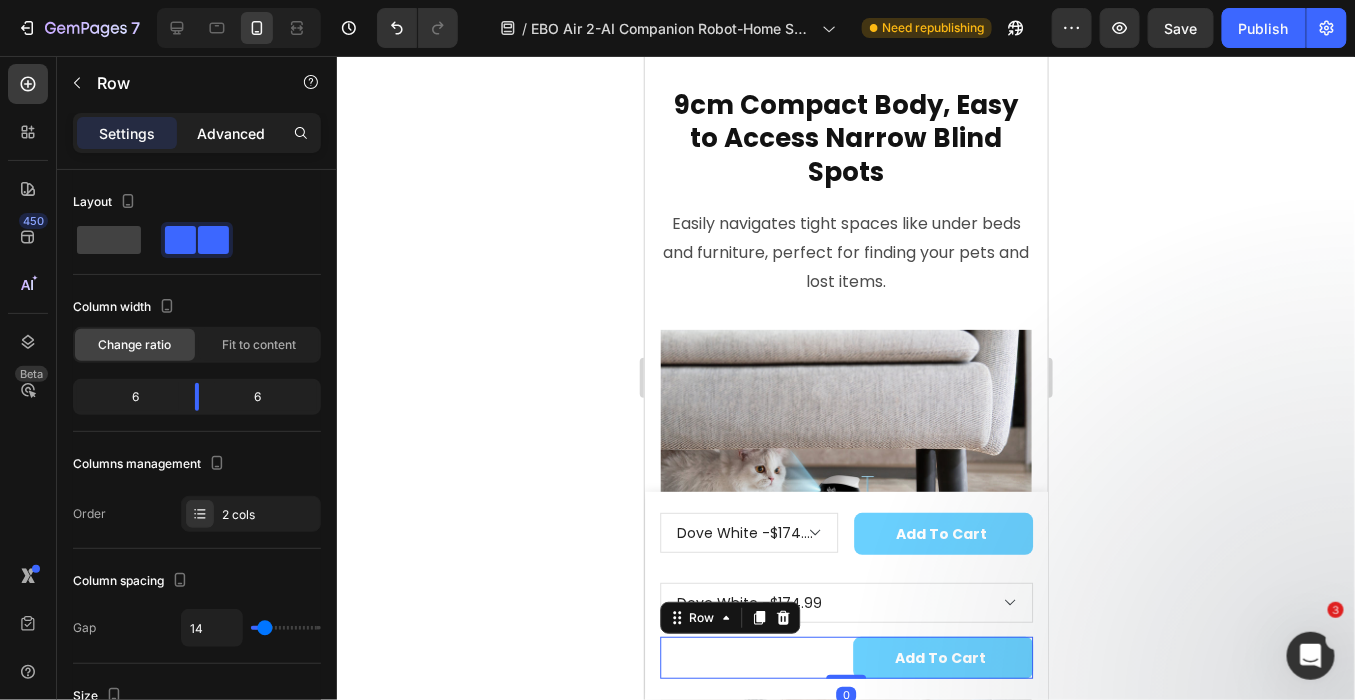 click on "Advanced" 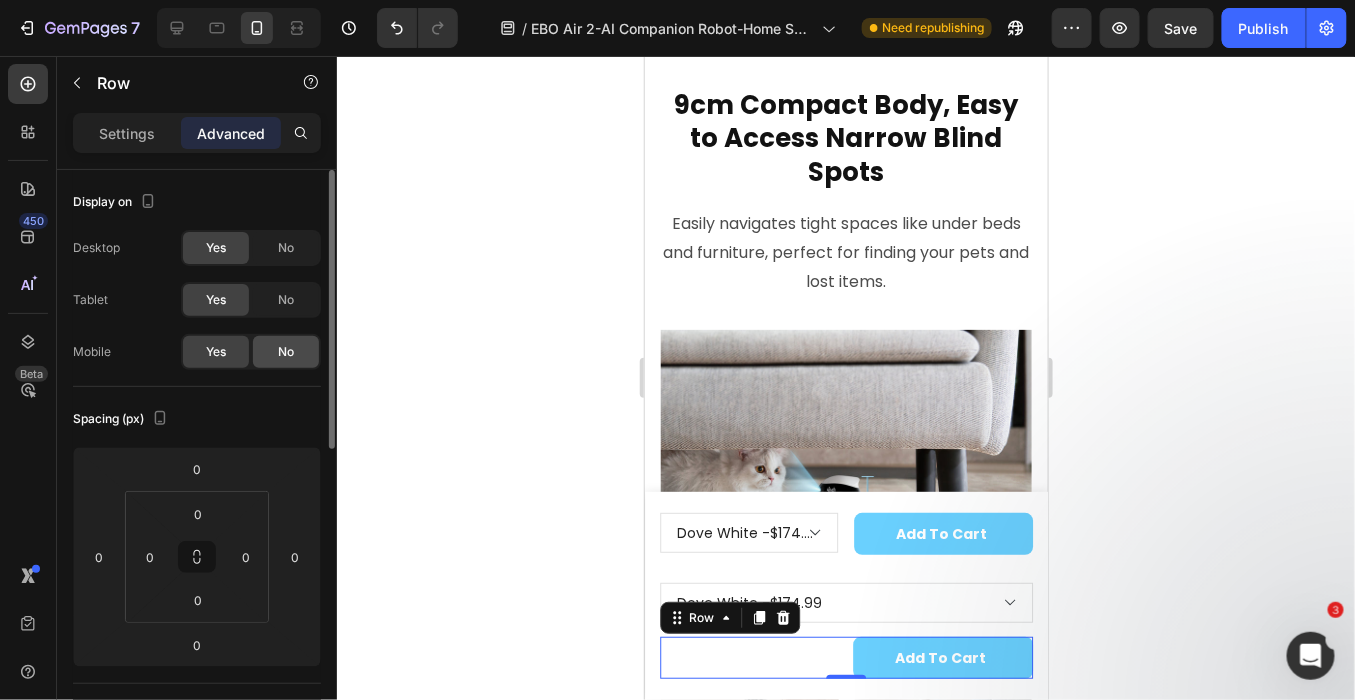 click on "No" 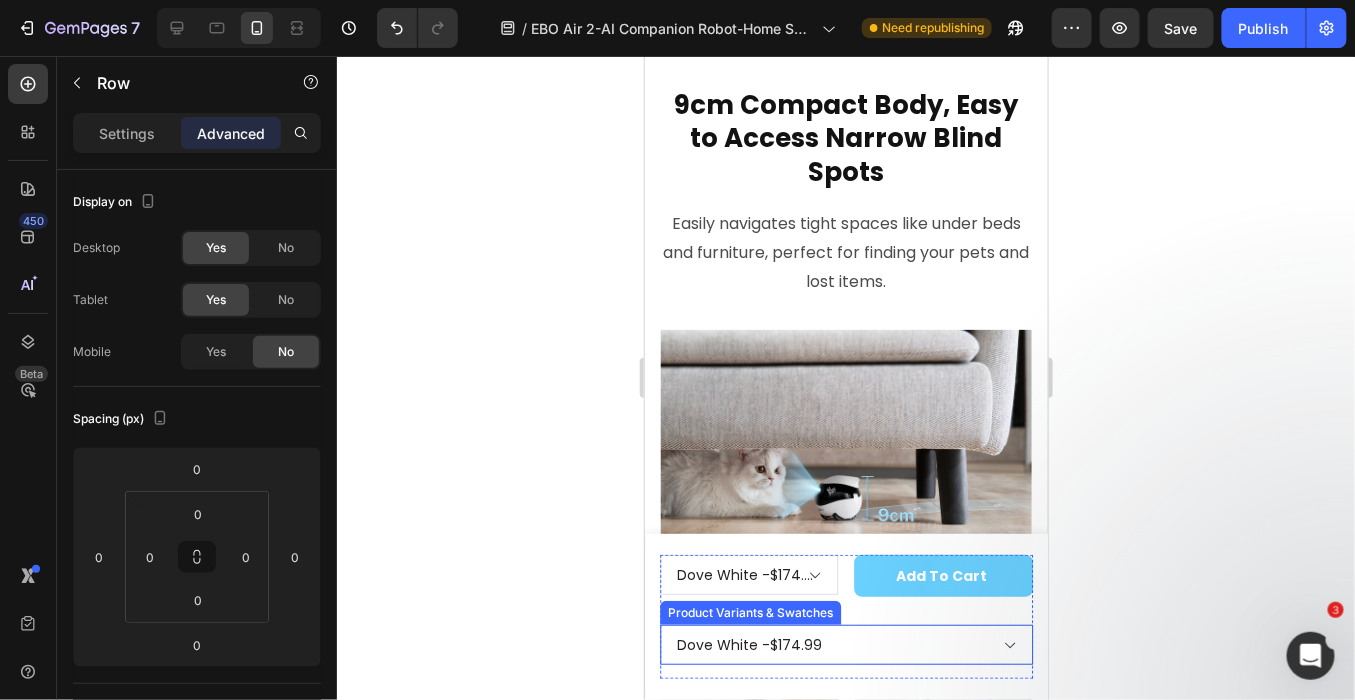 click on "Dove White -  $174.99   Robin Pink -  $174.99   Jay Blue -  $174.99" at bounding box center [845, 644] 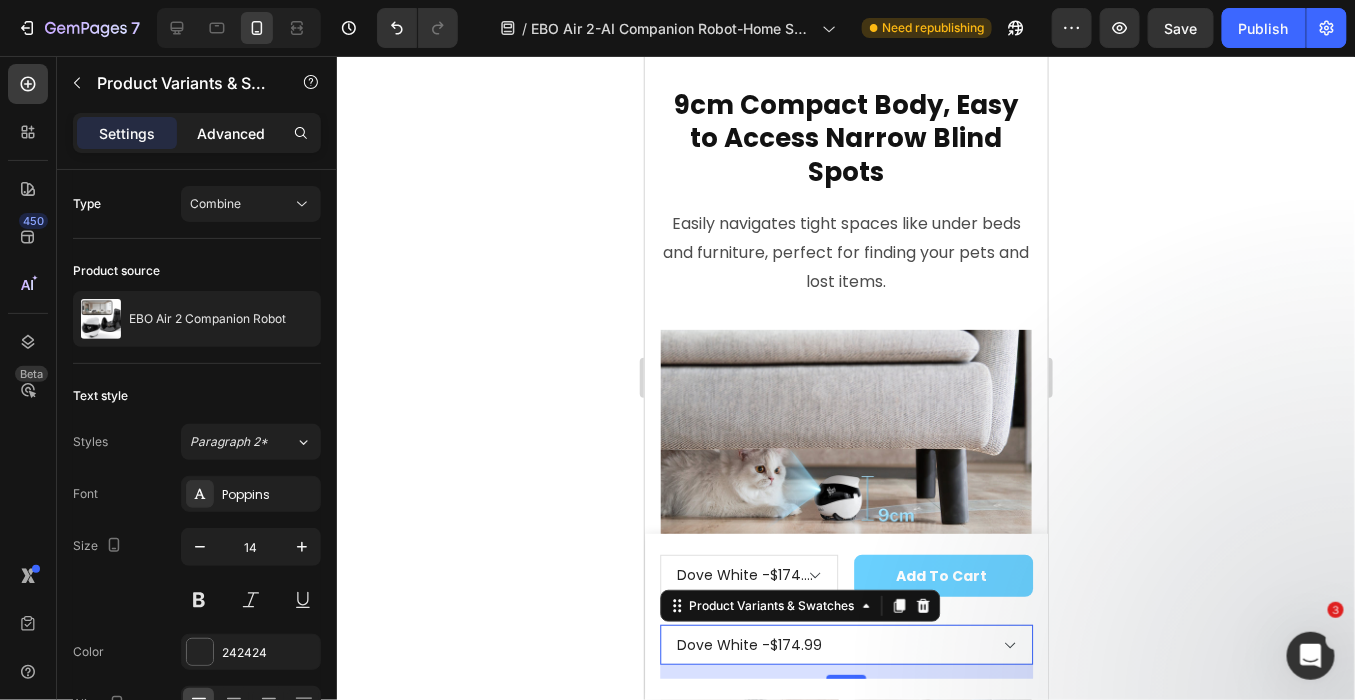 click on "Advanced" at bounding box center [231, 133] 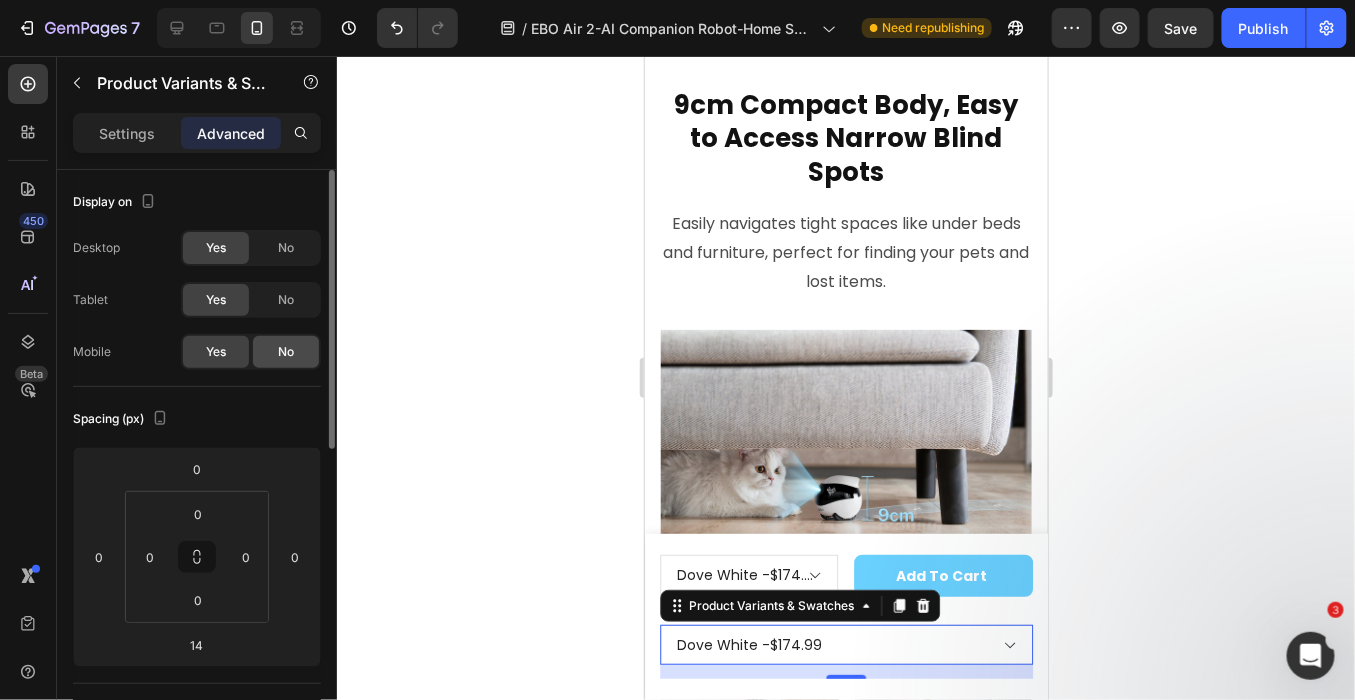 click on "No" 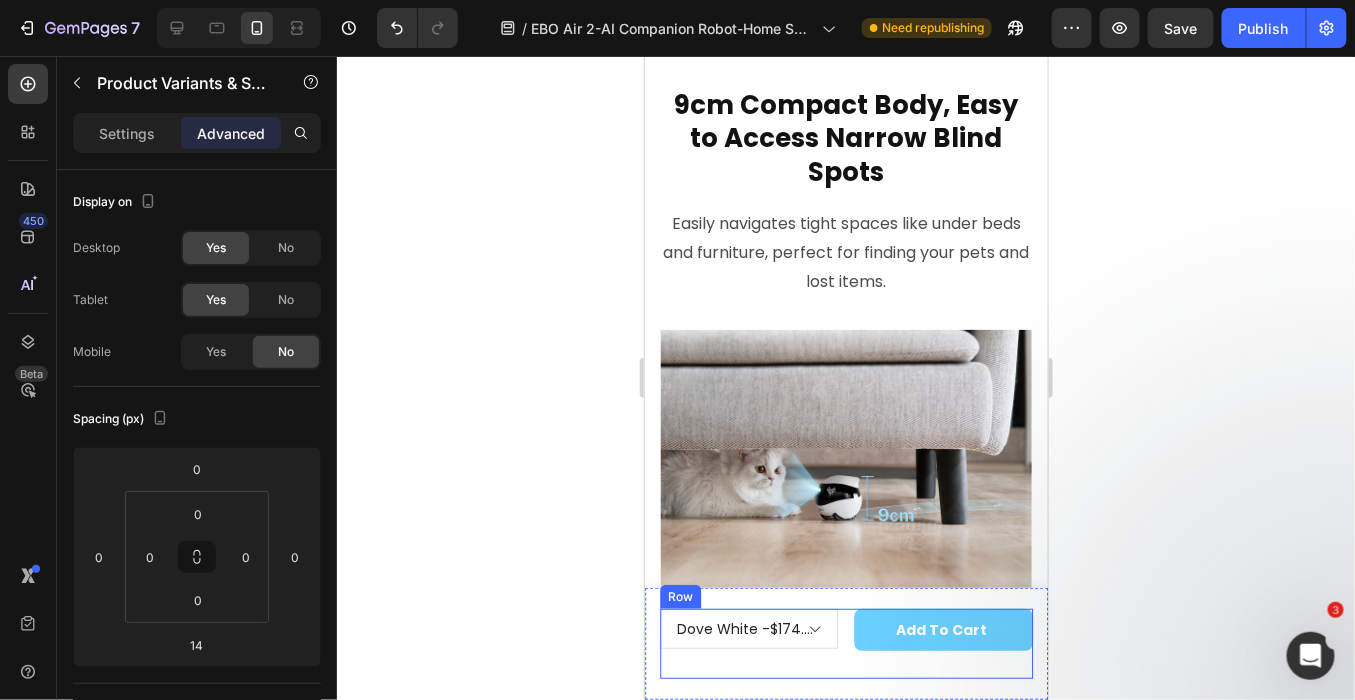 click on "Dove White -  $174.99   Robin Pink -  $174.99   Jay Blue -  $174.99   Product Variants & Swatches Add to cart Product Cart Button Row   Dove White -  $174.99   Robin Pink -  $174.99   Jay Blue -  $174.99   Product Variants & Swatches   14" at bounding box center [845, 643] 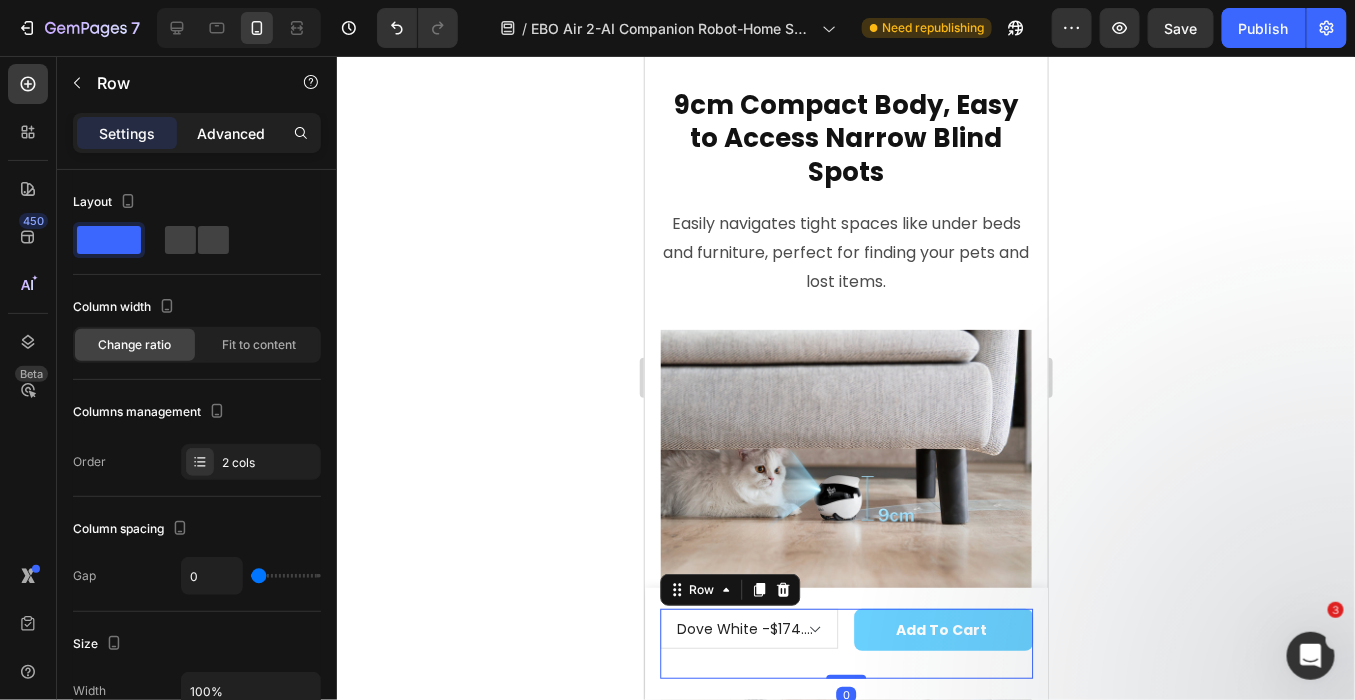 click on "Advanced" at bounding box center [231, 133] 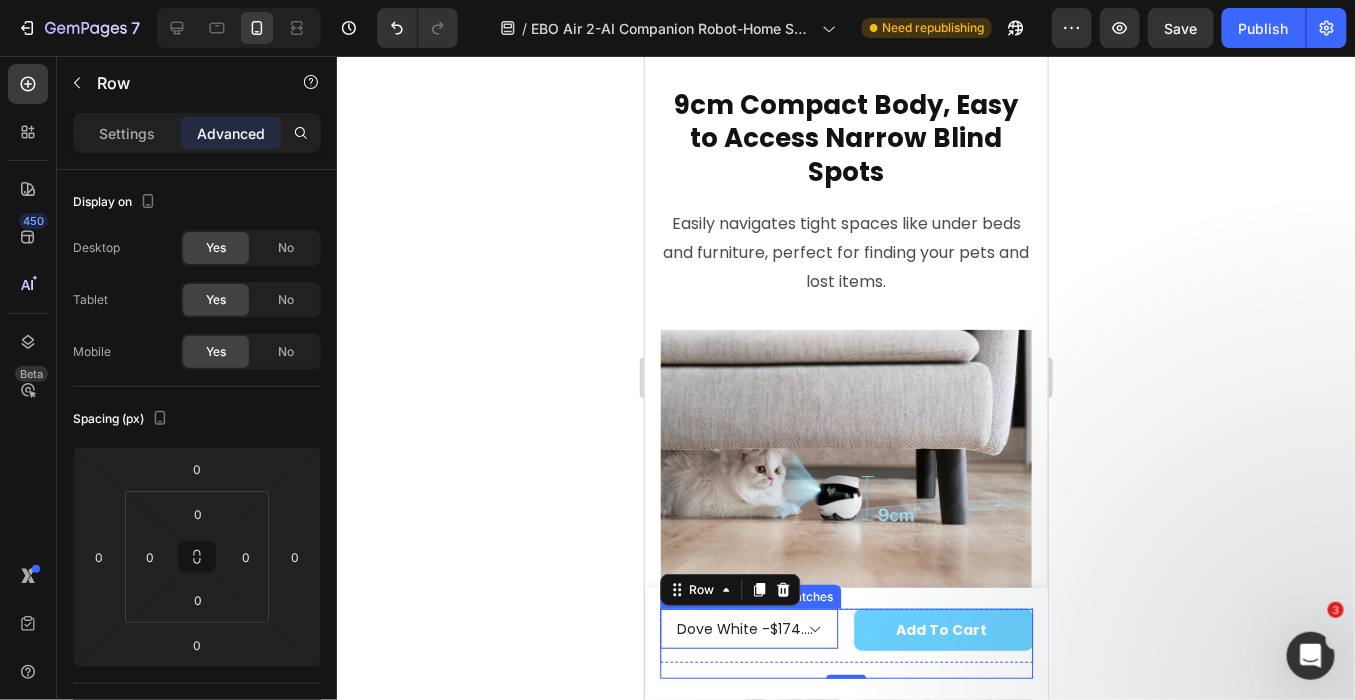 click on "Dove White -  $174.99   Robin Pink -  $174.99   Jay Blue -  $174.99" at bounding box center (748, 628) 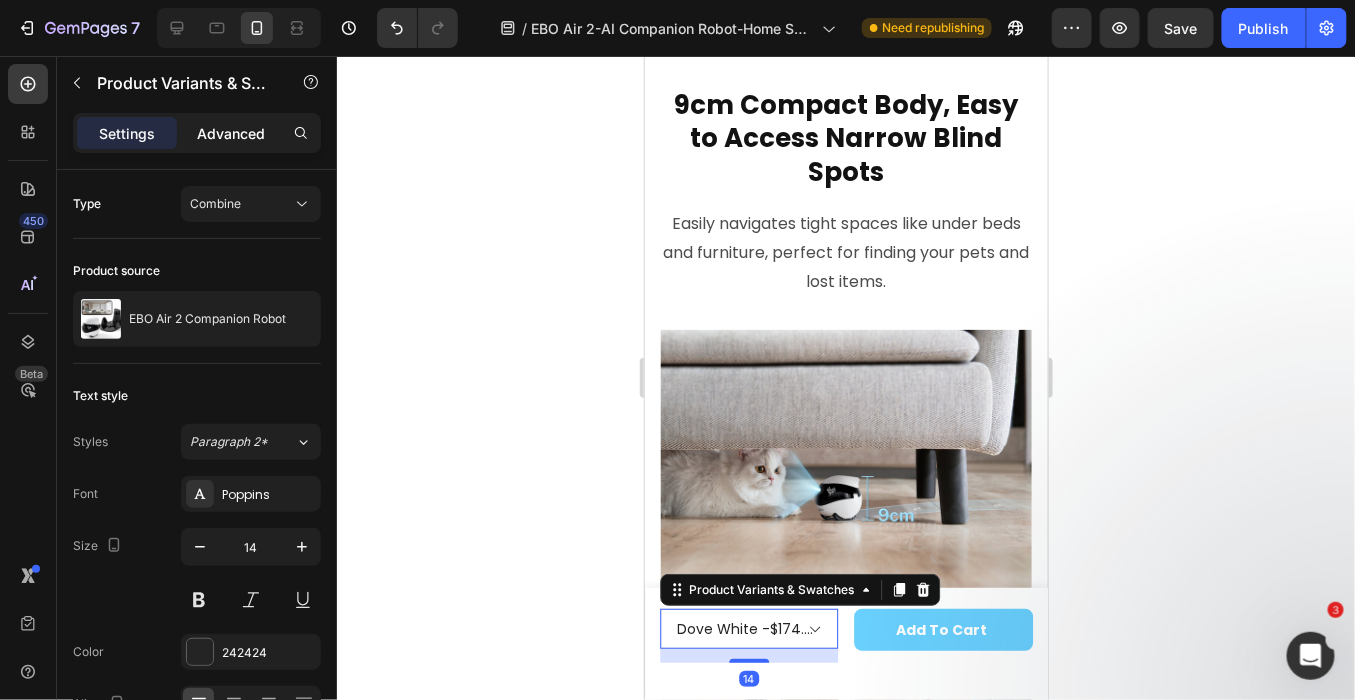 click on "Advanced" at bounding box center [231, 133] 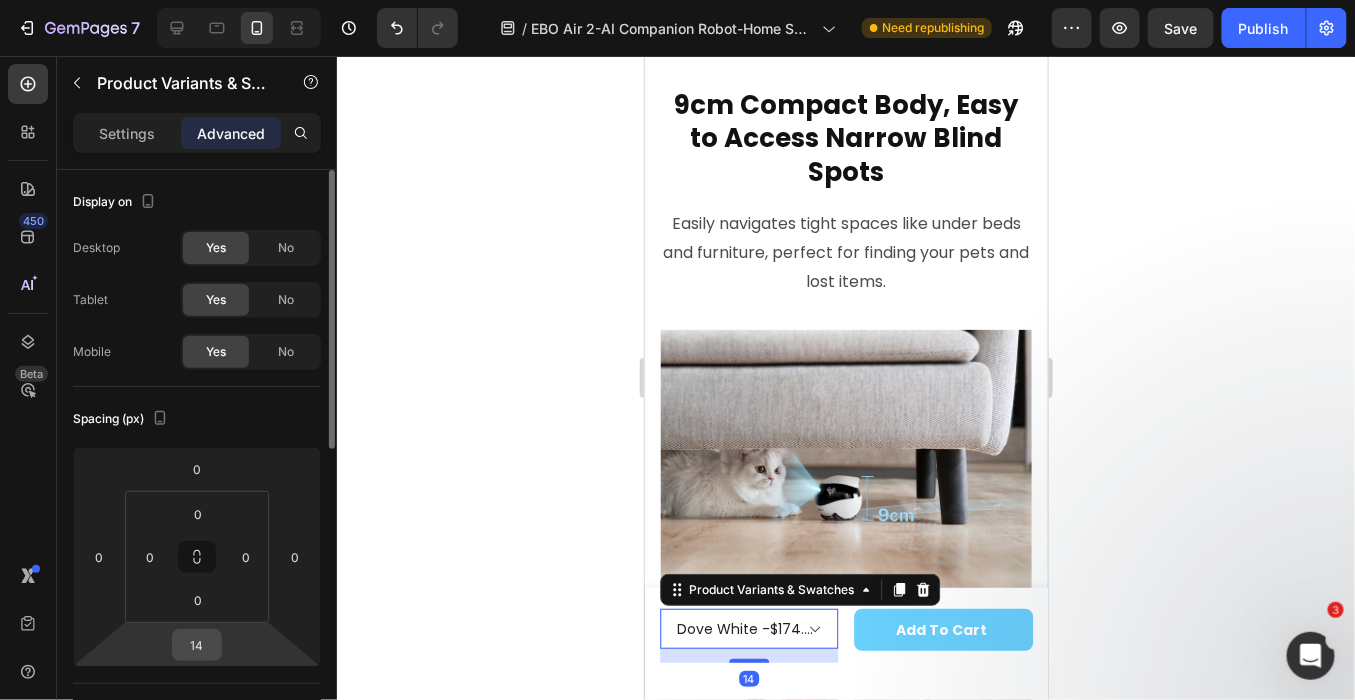 click on "14" at bounding box center [197, 645] 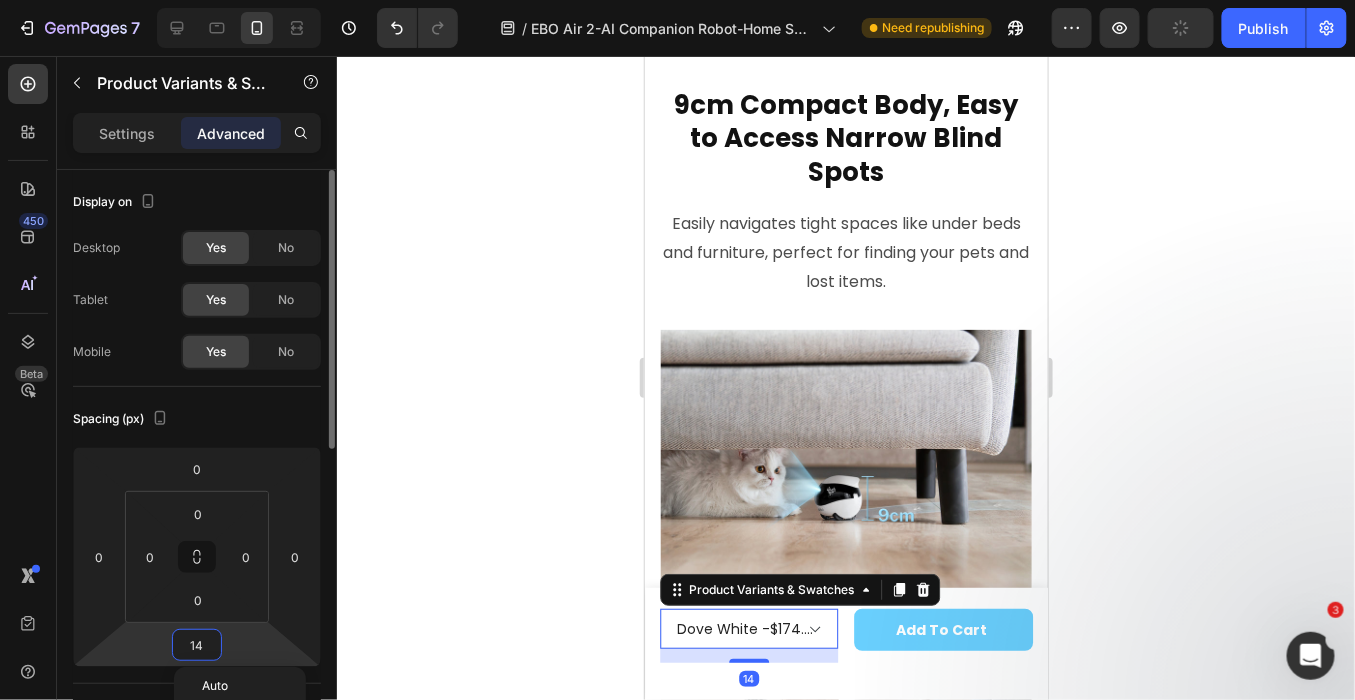 click on "14" at bounding box center [197, 645] 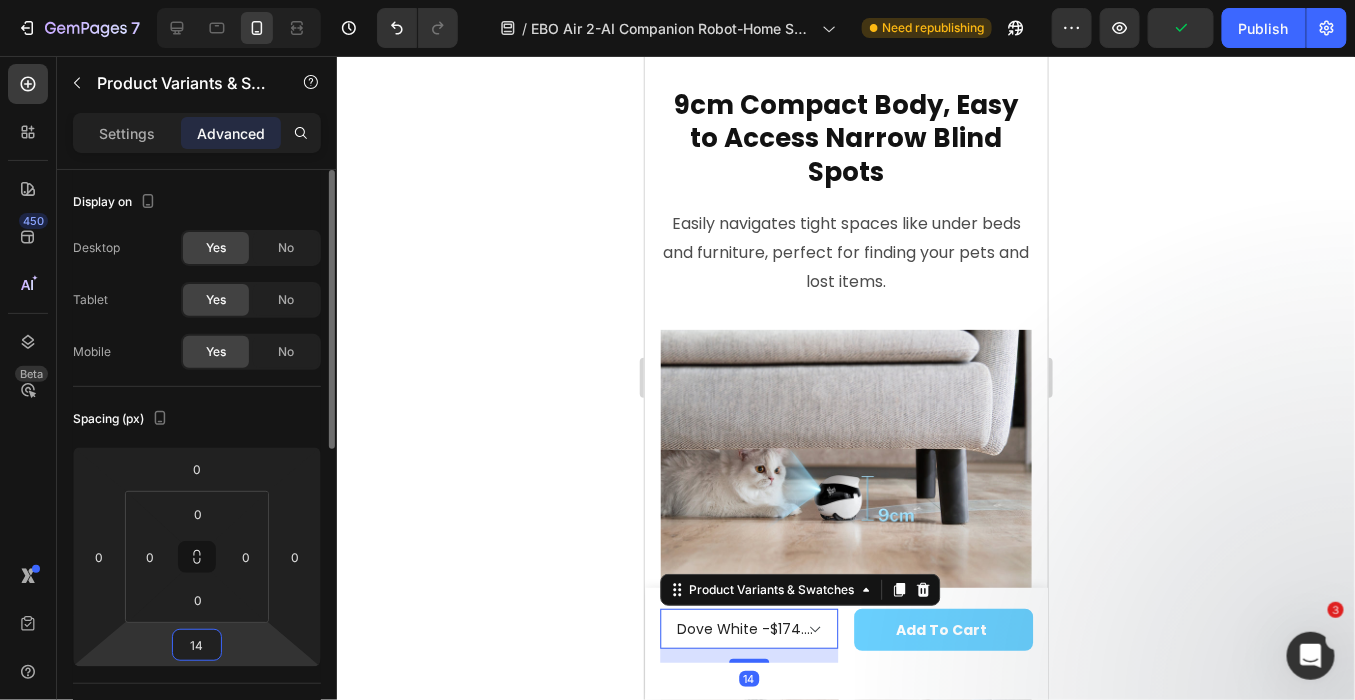 type on "1" 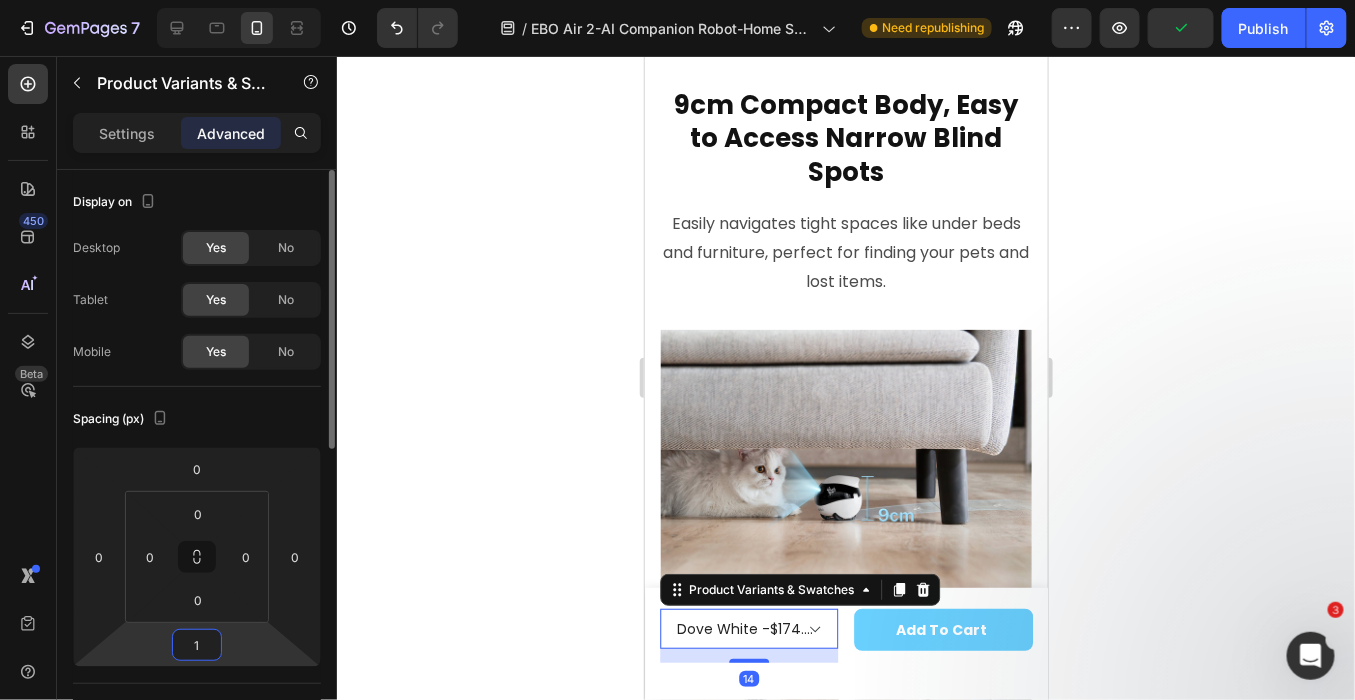 type 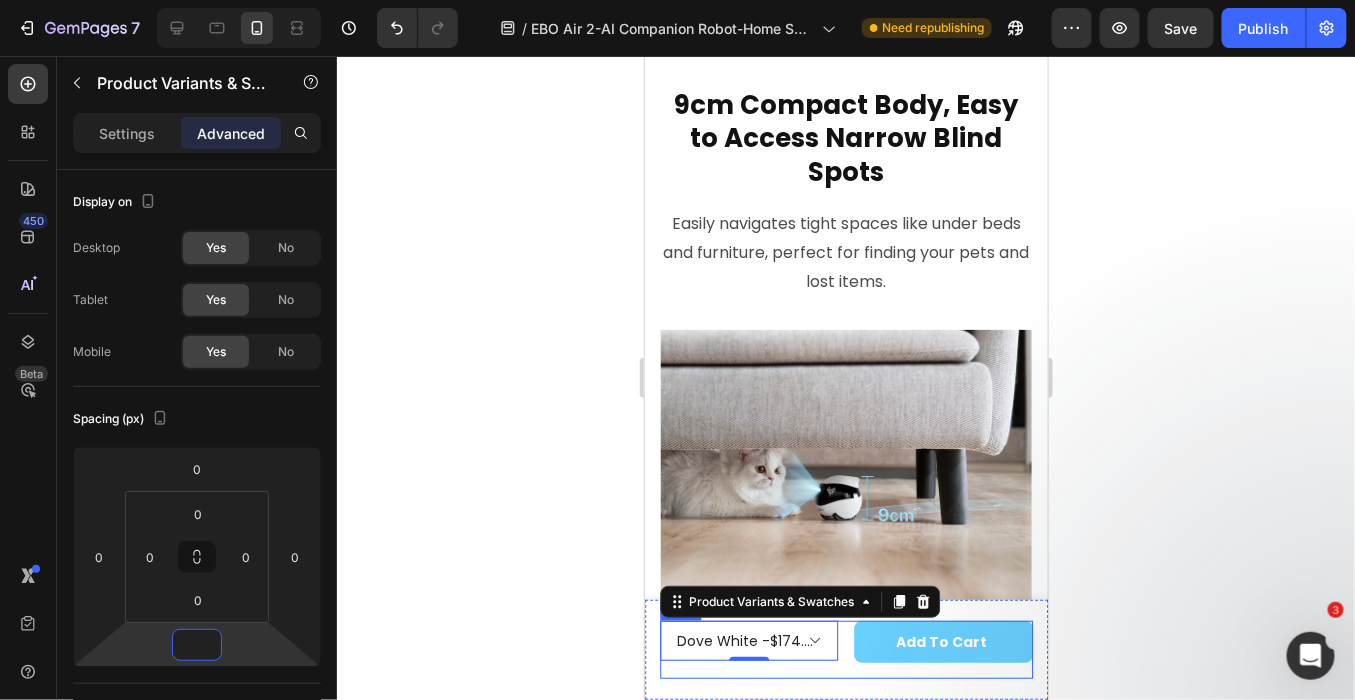 click on "Dove White -  $174.99   Robin Pink -  $174.99   Jay Blue -  $174.99   Product Variants & Swatches   0 Add to cart Product Cart Button Row   Dove White -  $174.99   Robin Pink -  $174.99   Jay Blue -  $174.99   Product Variants & Swatches" at bounding box center [845, 649] 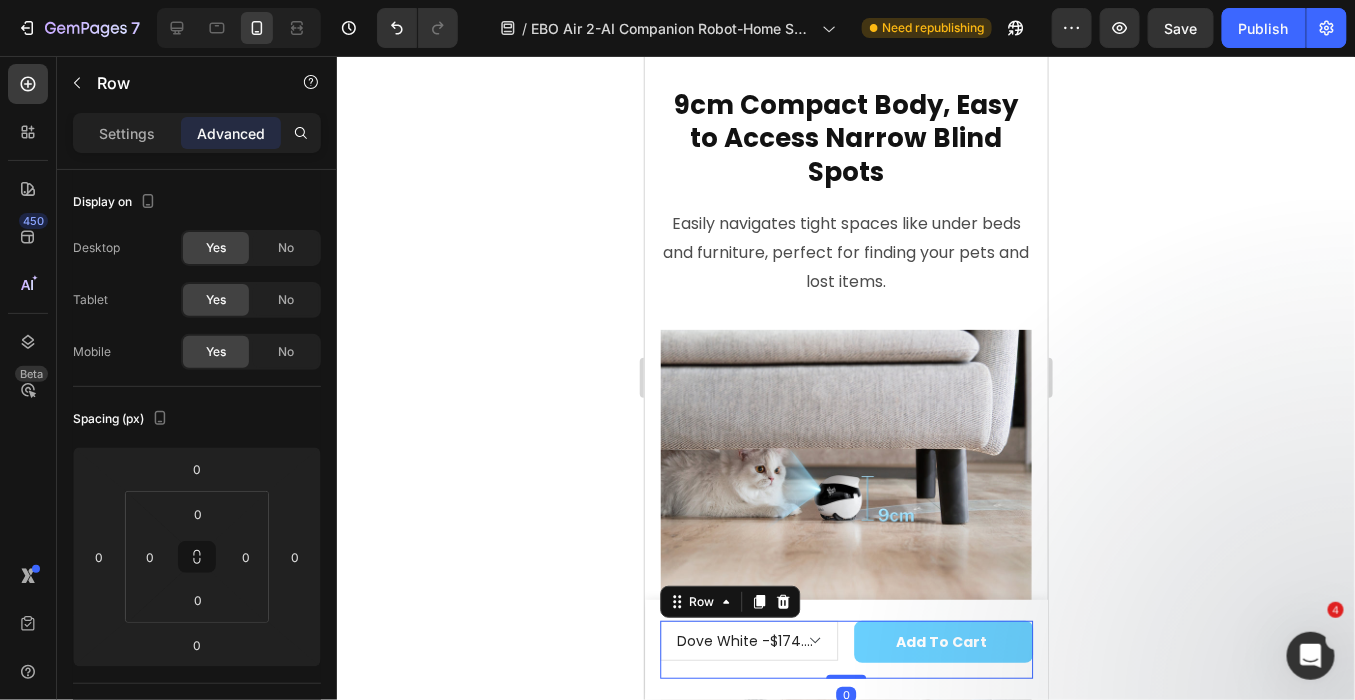 click on "Dove White -  $174.99   Robin Pink -  $174.99   Jay Blue -  $174.99   Product Variants & Swatches Add to cart Product Cart Button Row   Dove White -  $174.99   Robin Pink -  $174.99   Jay Blue -  $174.99   Product Variants & Swatches" at bounding box center (845, 649) 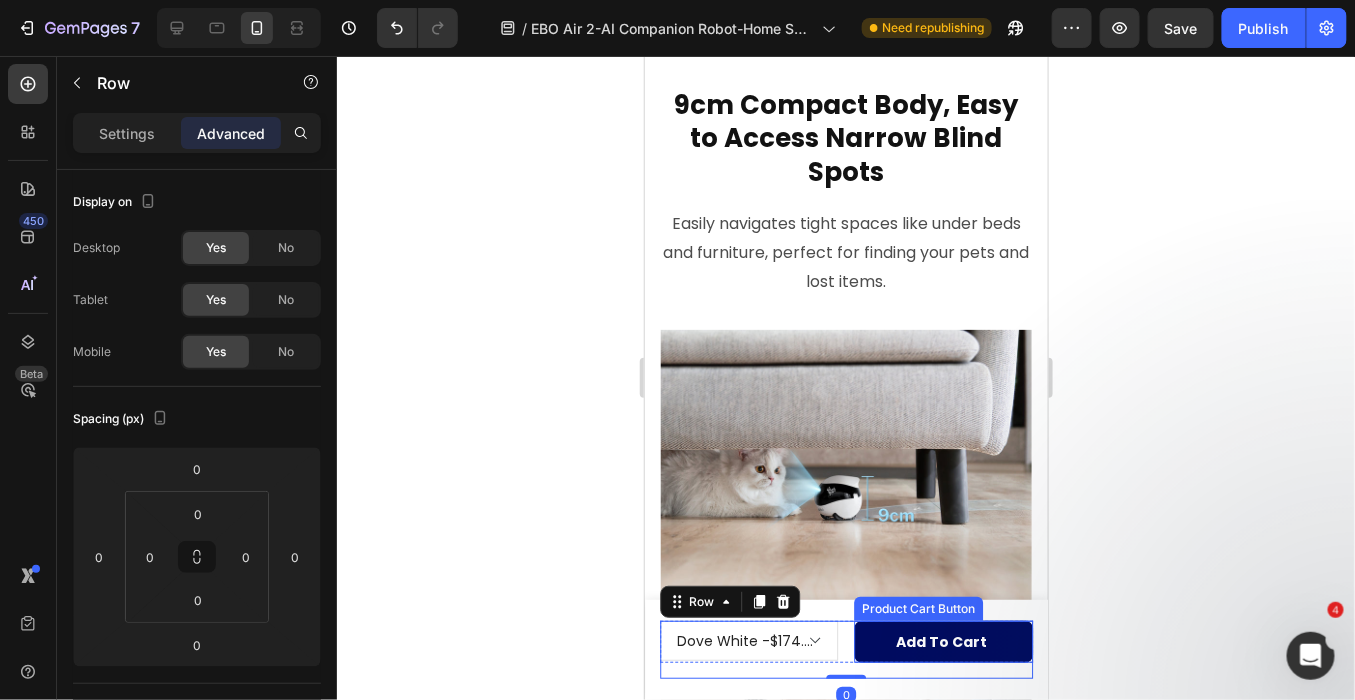 click on "Add to cart" at bounding box center [943, 641] 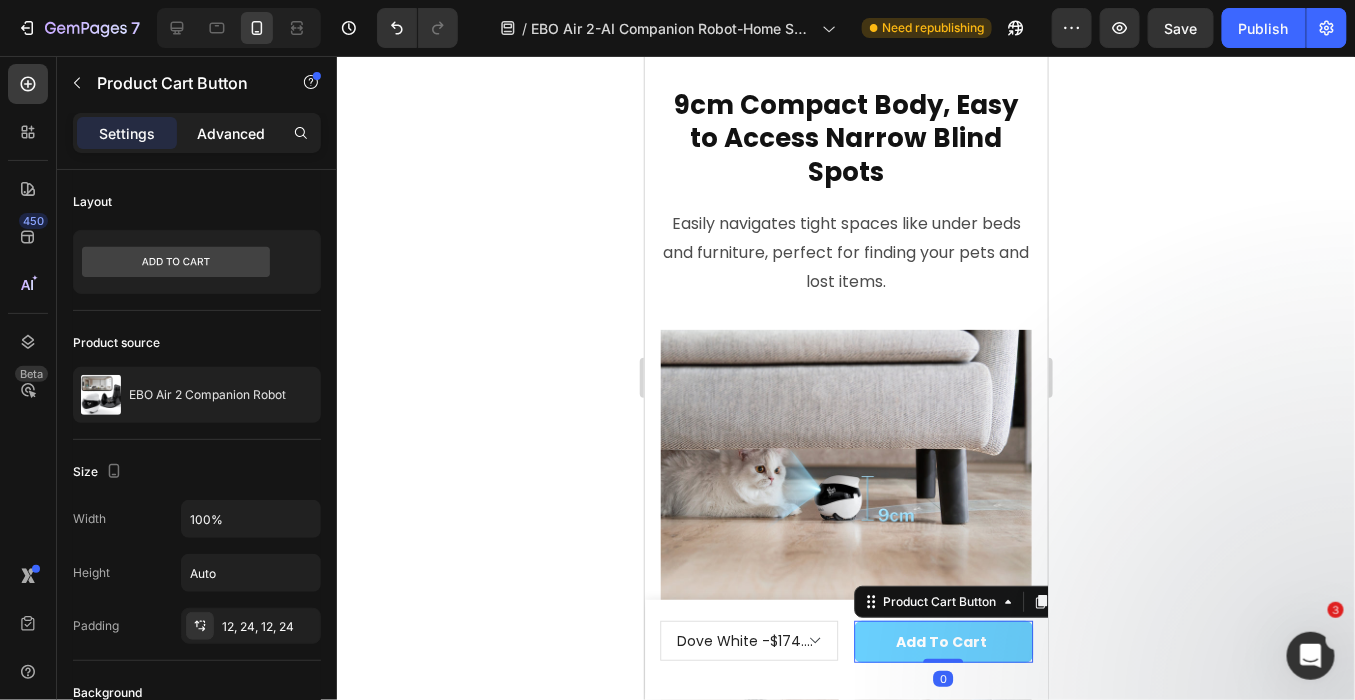 click on "Advanced" at bounding box center [231, 133] 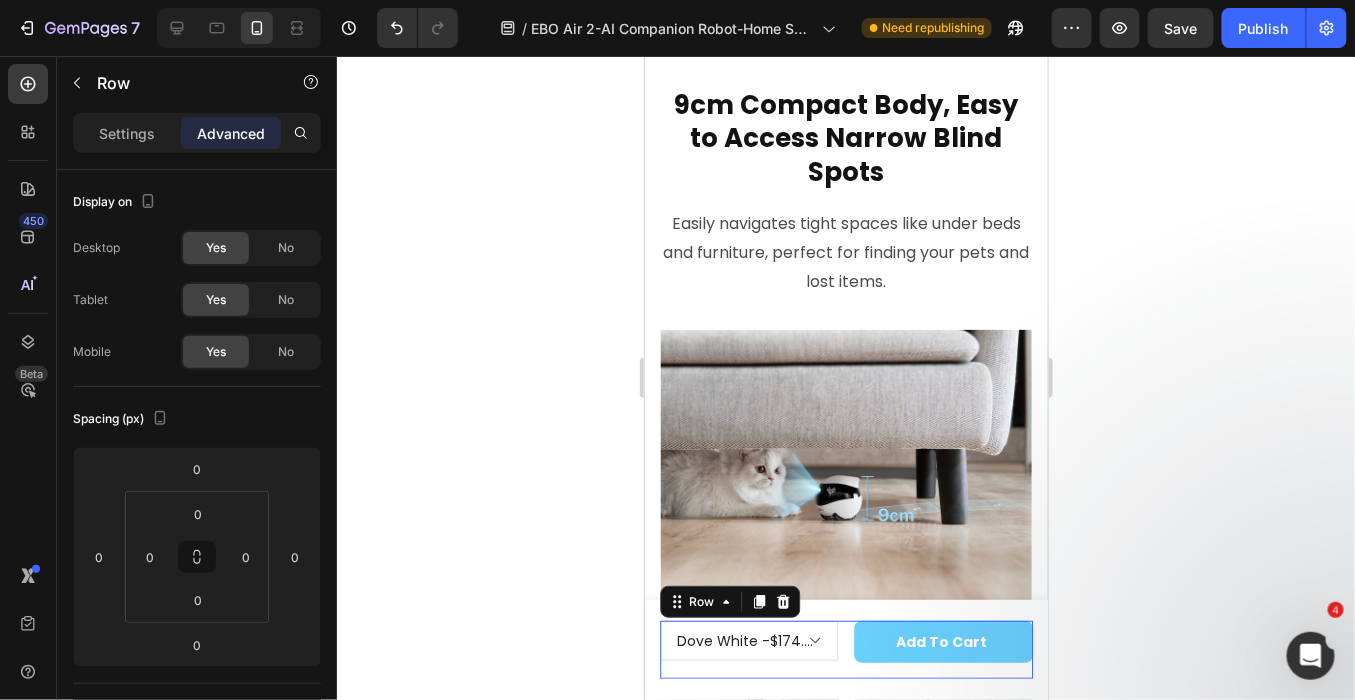 click on "Dove White -  $174.99   Robin Pink -  $174.99   Jay Blue -  $174.99   Product Variants & Swatches Add to cart Product Cart Button Row   Dove White -  $174.99   Robin Pink -  $174.99   Jay Blue -  $174.99   Product Variants & Swatches" at bounding box center [845, 649] 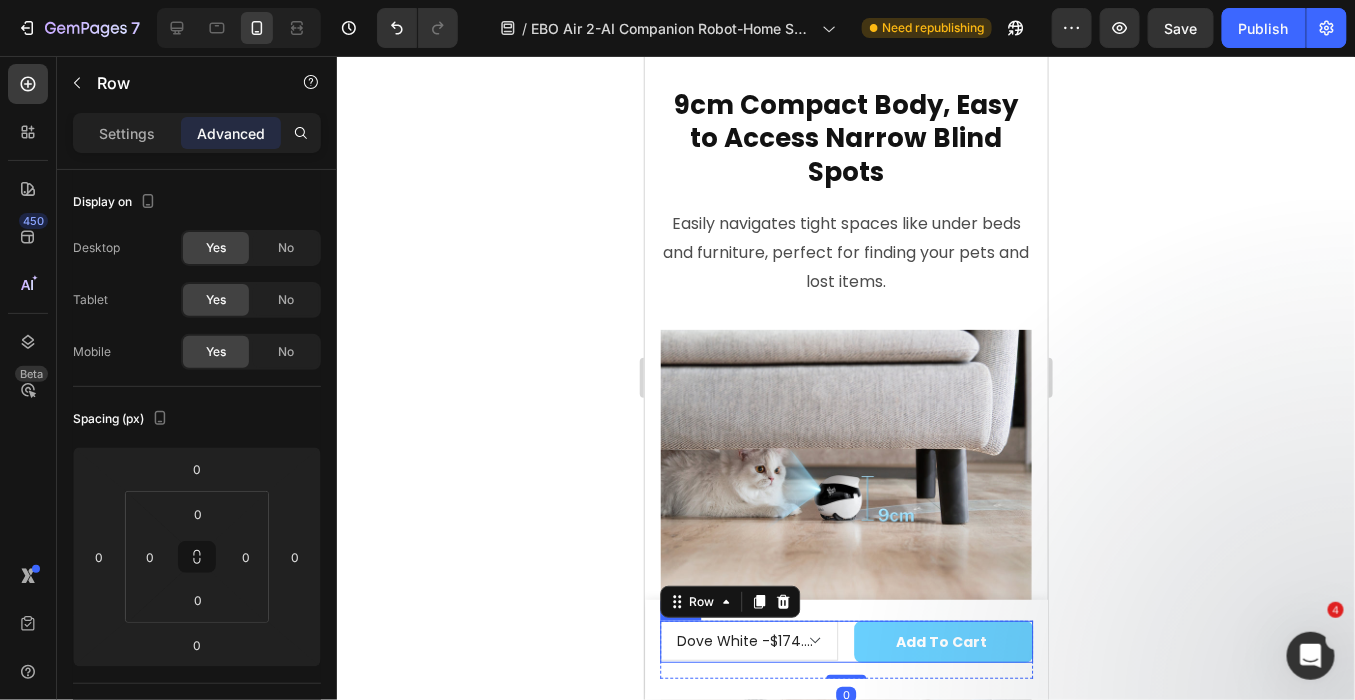 click on "Dove White -  $174.99   Robin Pink -  $174.99   Jay Blue -  $174.99   Product Variants & Swatches Add to cart Product Cart Button Row" at bounding box center (845, 641) 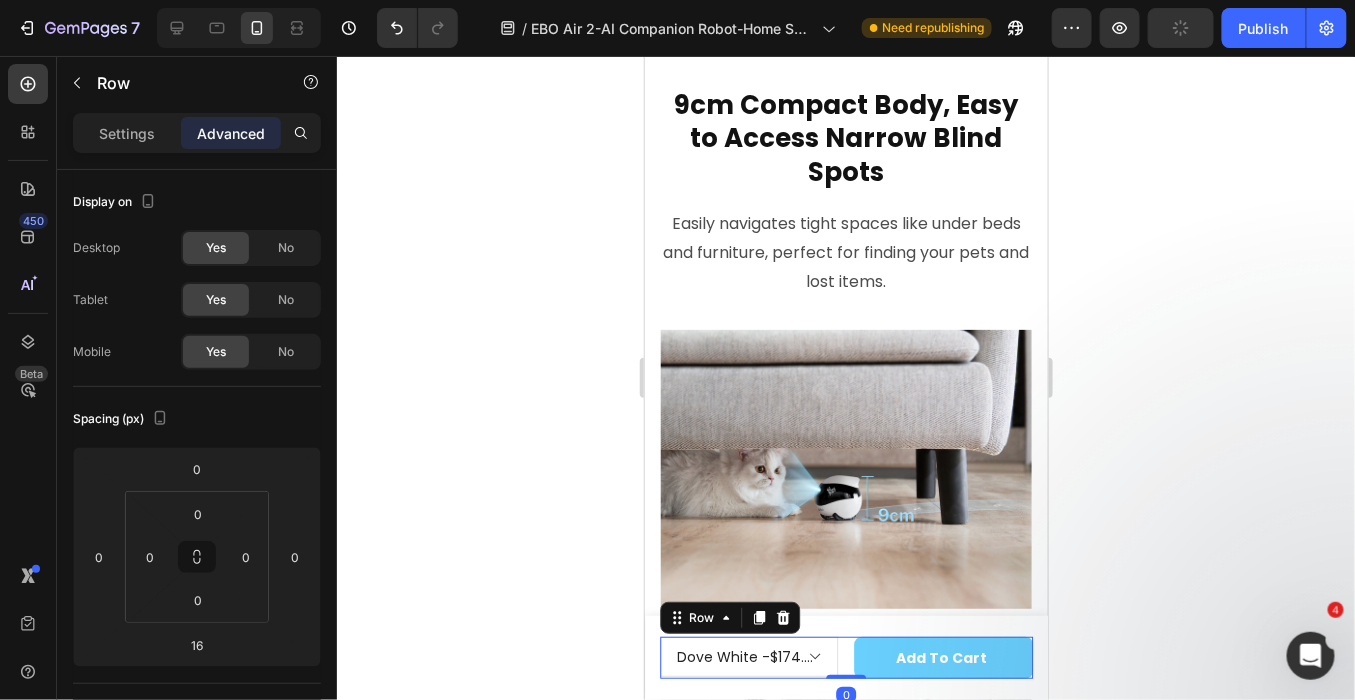 drag, startPoint x: 835, startPoint y: 676, endPoint x: 839, endPoint y: 595, distance: 81.09871 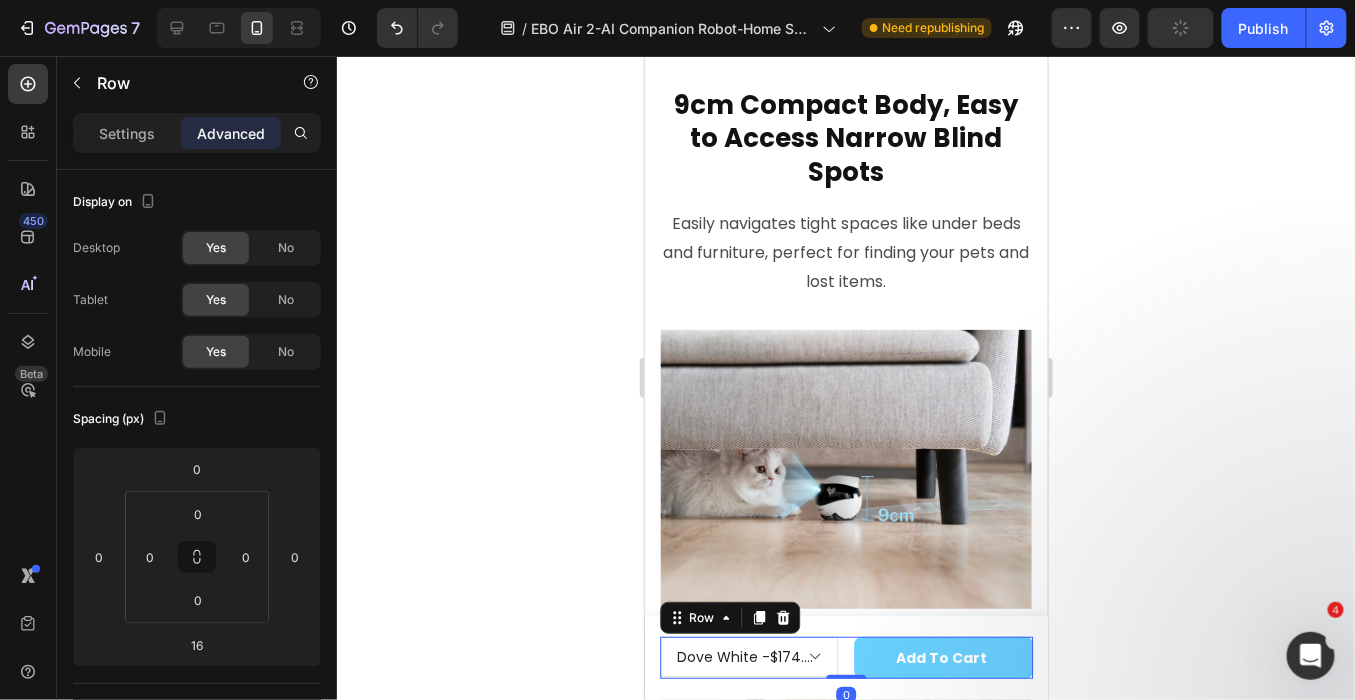 click on "Keep Your Pets Cared While You're Away Heading Video Video Section 4/25 Mobiler Hauswächter Heading All-in-One Mobilsicherheit in Ihrer Hand Text Block Row Automatische Aufladung Heading Schluss mit der Batterieangst Text Block Row Hero Banner 3 Farboptionen zur Verschönerung Ihres Zuhauses Heading Robin-Rosa | Taubenweiß | Häherblau Text Block Row Hero Banner Leuchtende Emoji-Interaktion Heading Eine zusätzliche Dimension voller Spaß und Interaktivität Text Block Row Hero Banner Hochauflösende Bildqualität Heading 2K HD-Kamera erfasst jedes Detail Text Block Row Hero Banner Row Air 2 Fetures 模块PC DE 5/25 Need to republish. Go to global edit and publish this section 360° Complete Home Security Coverage Heading 360° Complete Home Security Coverage Heading 360° Whole-Home Mobility,  No Blind Spots Left to be Monitored Heading Hero Banner Classic Tread Design for Effortless Mobility Heading *Obstacle clearance capability ≤6mm,  slope climing ≤ 4° Text Block
Hero Banner" at bounding box center (845, 3064) 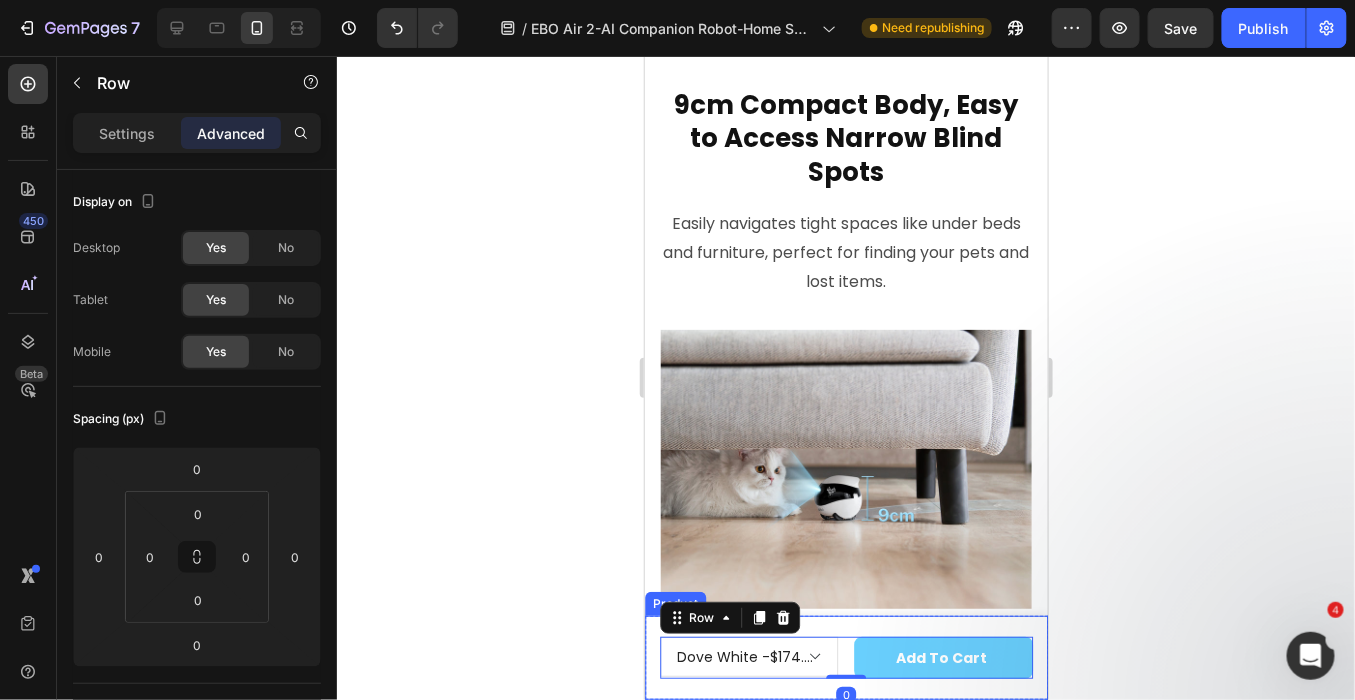 click on "Product Images EBO Air 2 Companion Robot Text Block $174.99 Product Price Product Price $199.00 Product Price Product Price Row Row   Dove White -  $174.99   Robin Pink -  $174.99   Jay Blue -  $174.99   Product Variants & Swatches Add to cart Product Cart Button Row   0   Dove White -  $174.99   Robin Pink -  $174.99   Jay Blue -  $174.99   Product Variants & Swatches
1
Product Quantity Add to cart Product Cart Button Row Row Product" at bounding box center (845, 657) 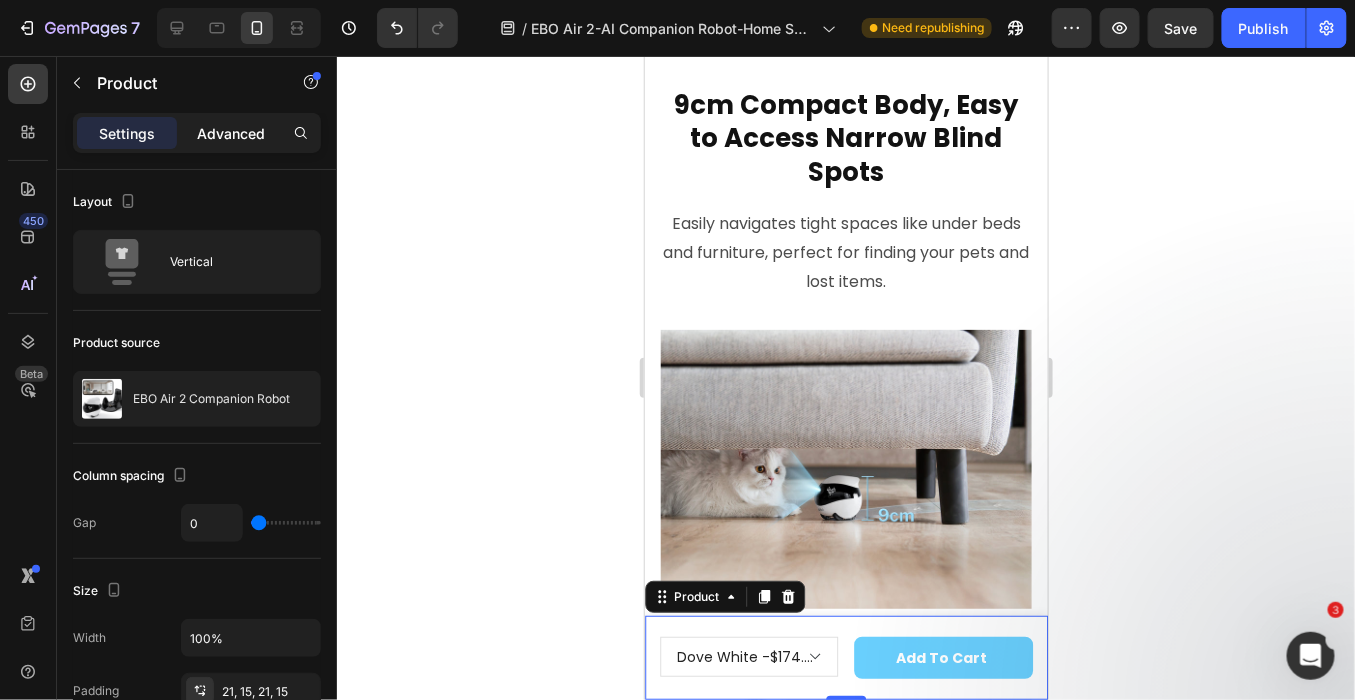 click on "Advanced" at bounding box center (231, 133) 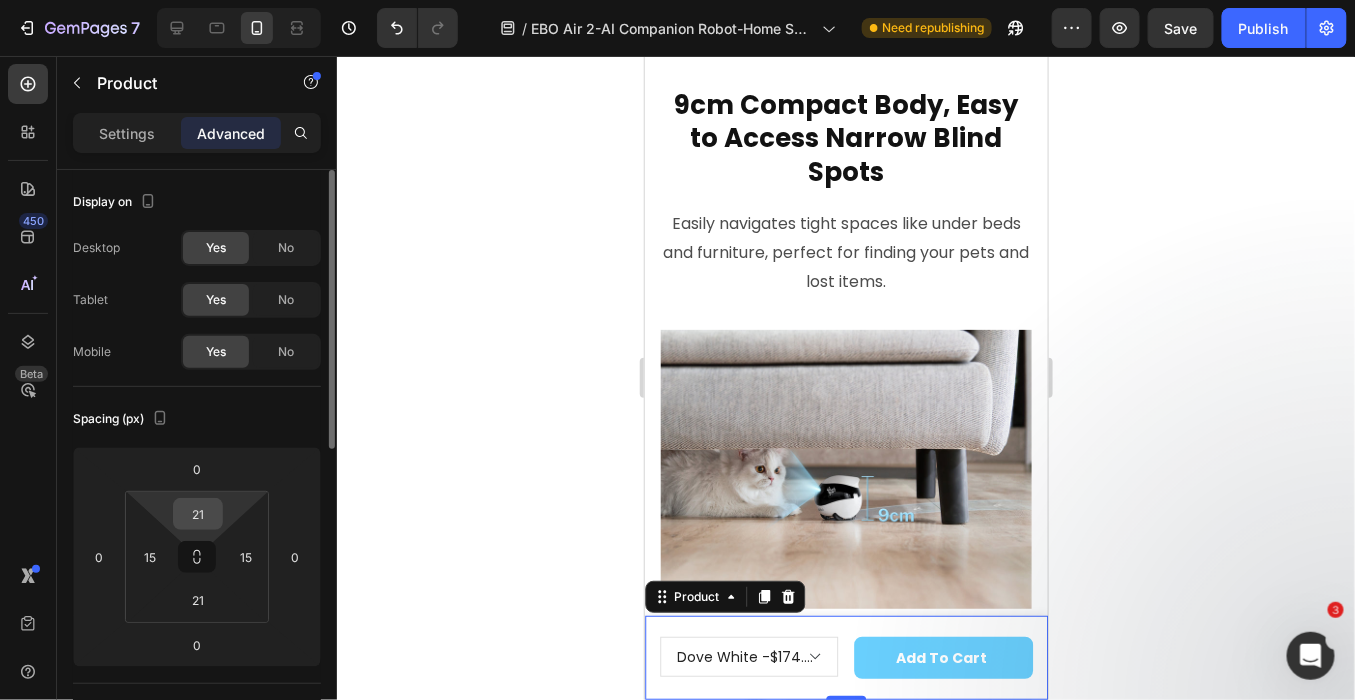 click on "21" at bounding box center (198, 514) 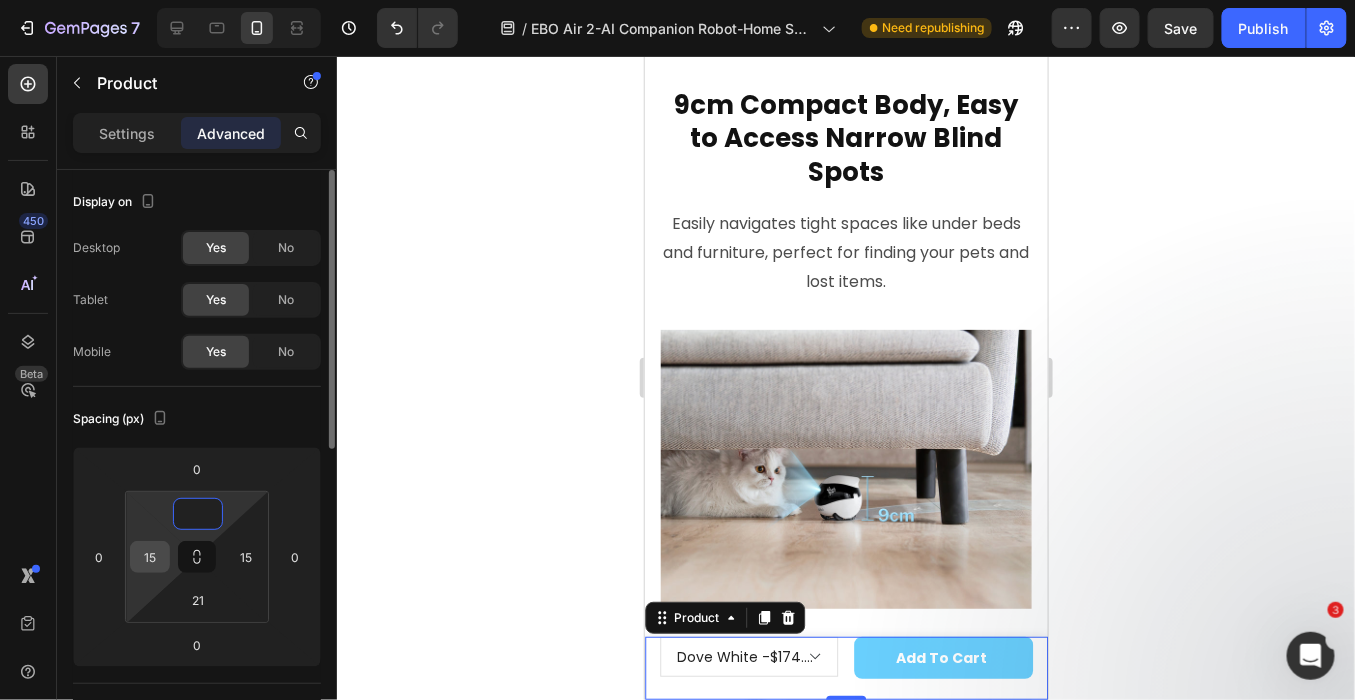 type on "0" 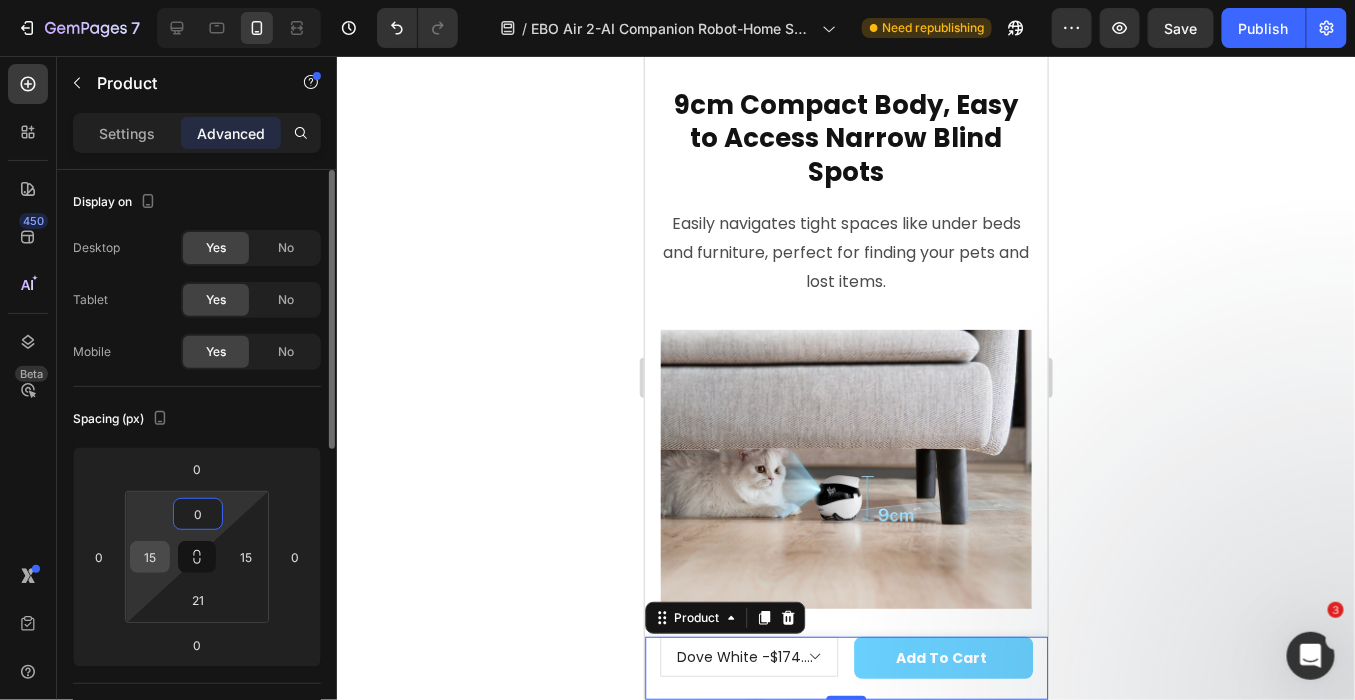 click on "15" at bounding box center [150, 557] 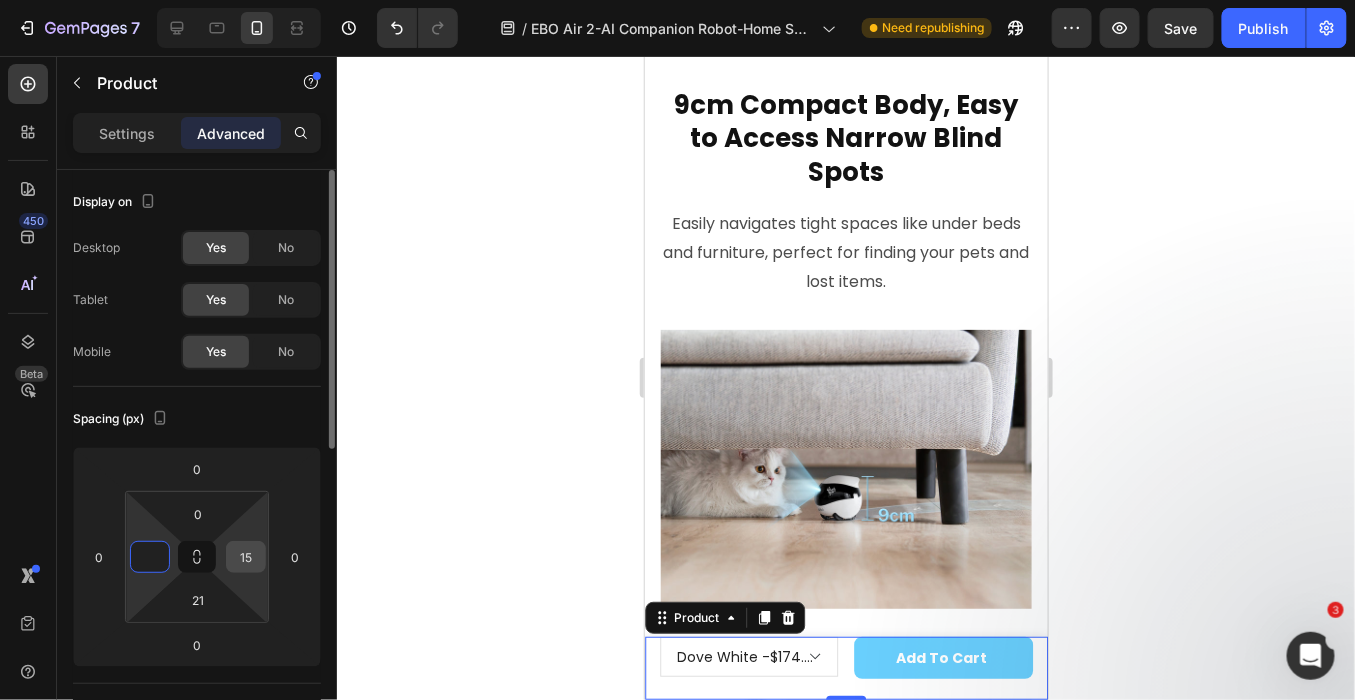type on "0" 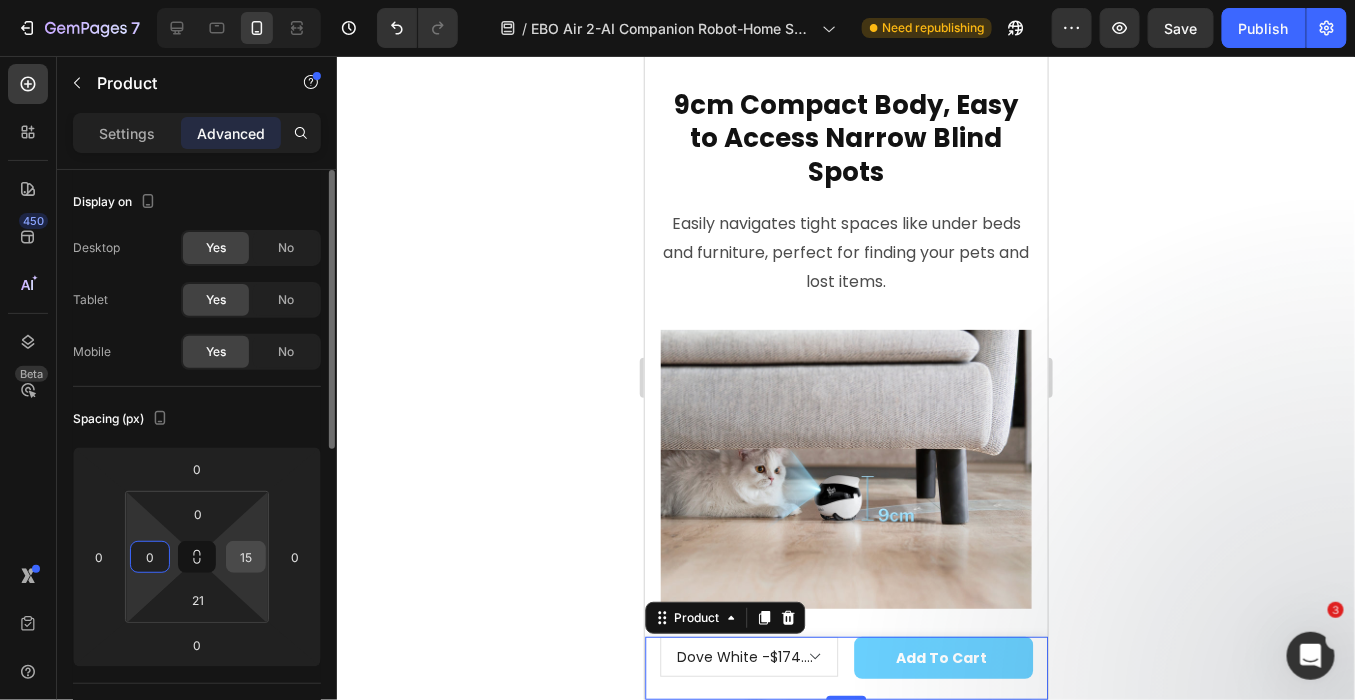 click on "15" at bounding box center [246, 557] 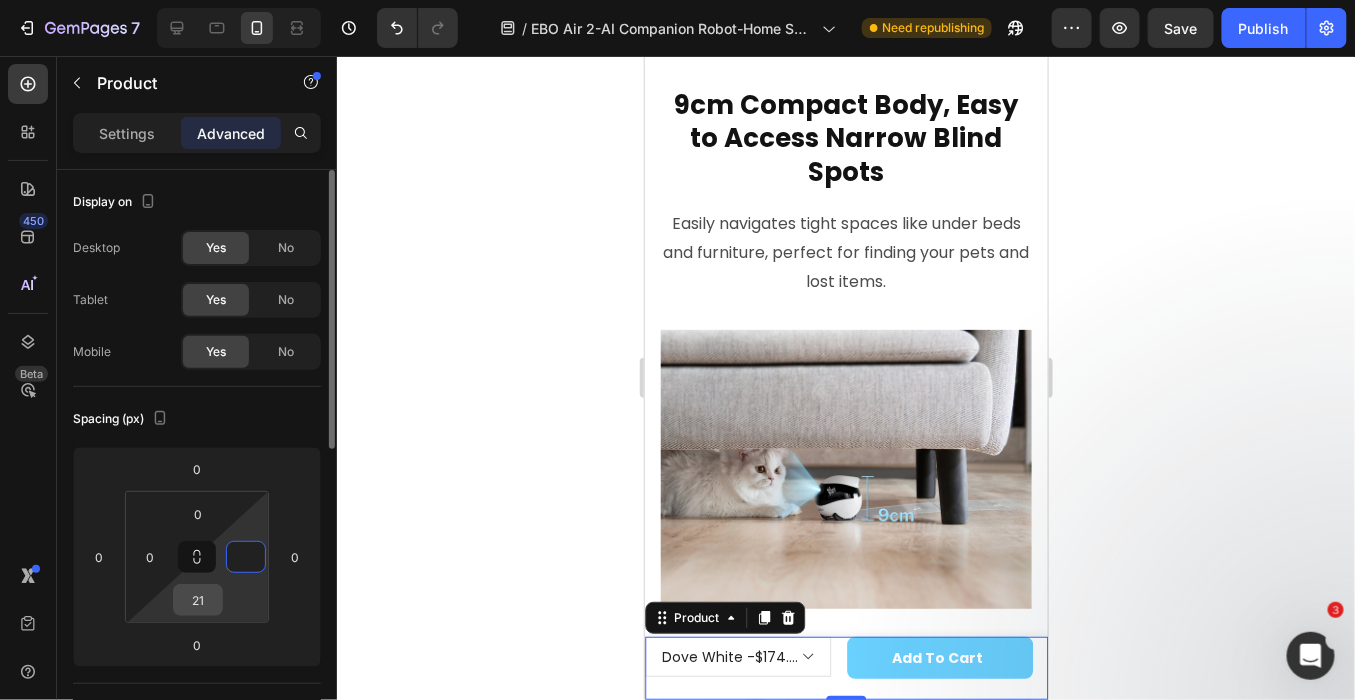 type on "0" 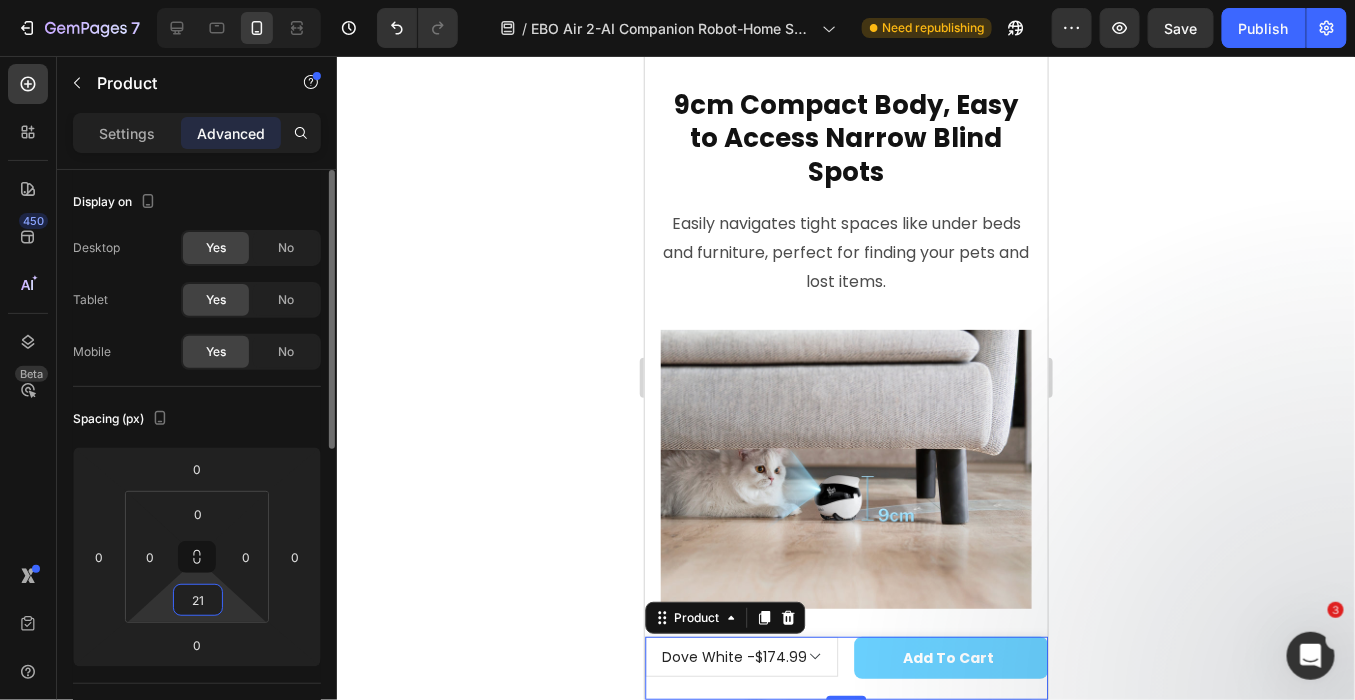 click on "21" at bounding box center [198, 600] 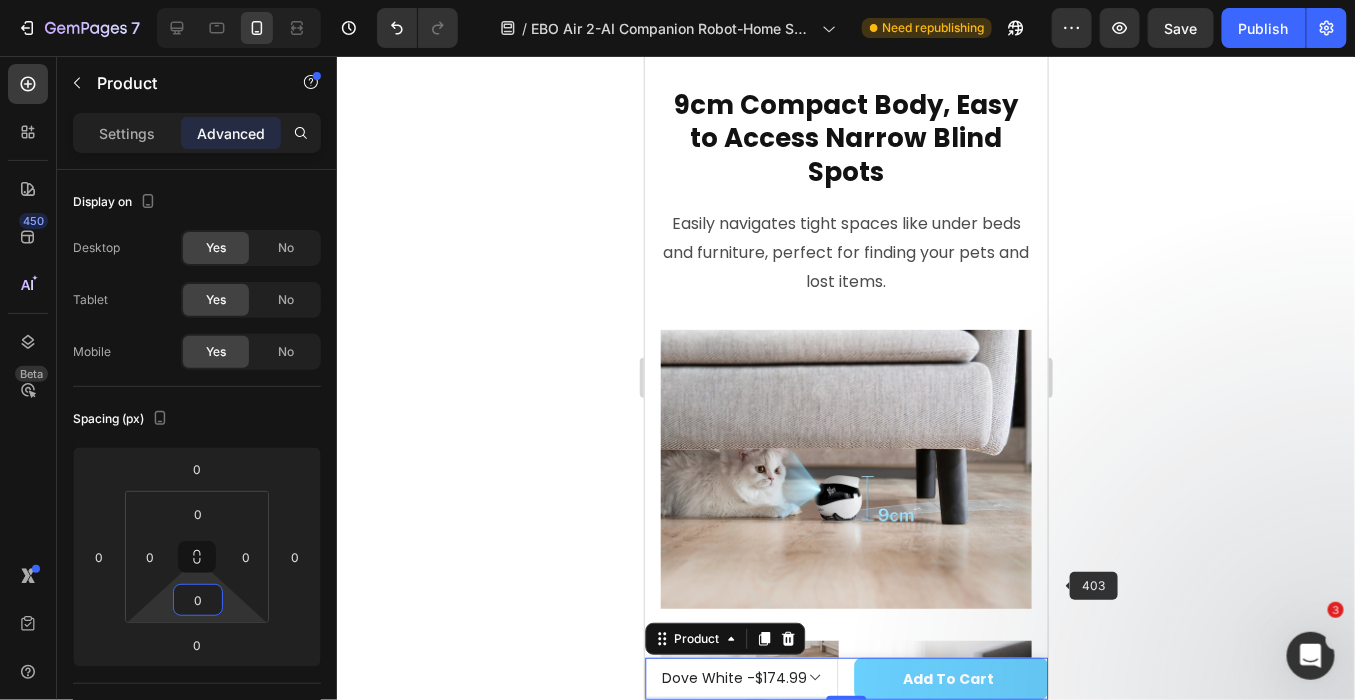 click 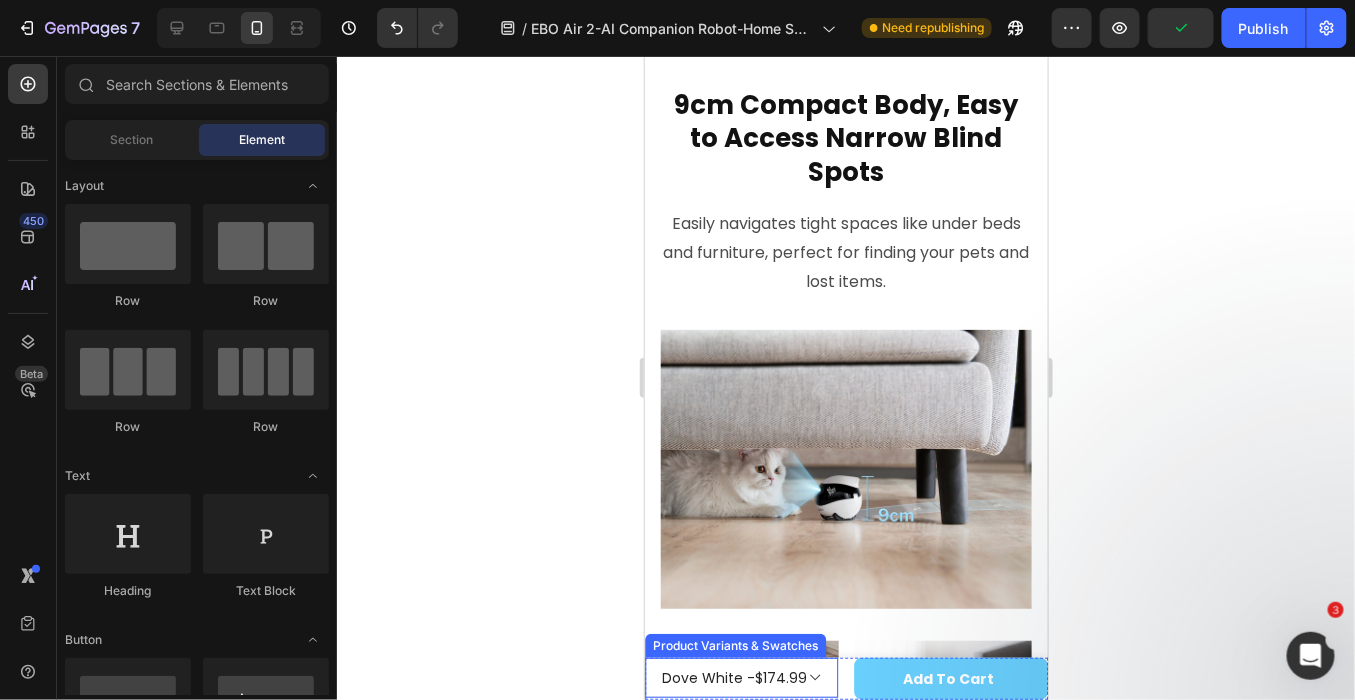 click on "Element" at bounding box center (262, 140) 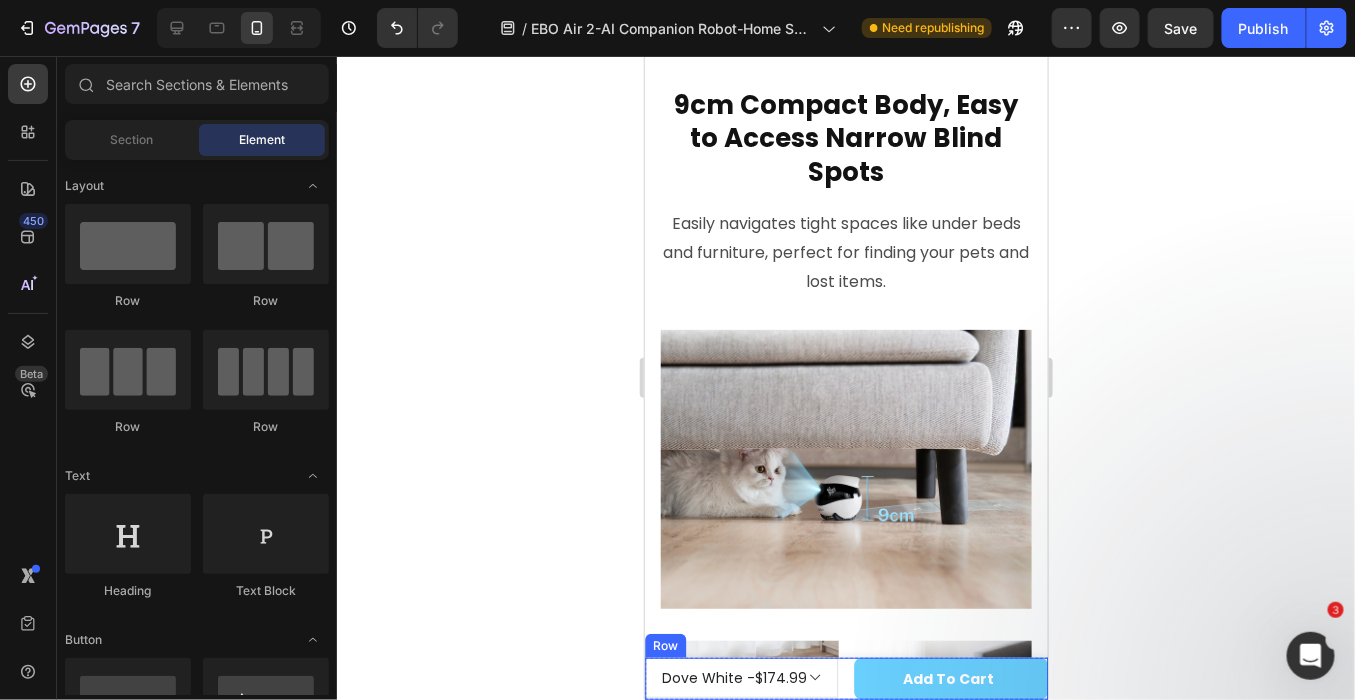 click on "Dove White -  $174.99   Robin Pink -  $174.99   Jay Blue -  $174.99   Product Variants & Swatches Add to cart Product Cart Button Row" at bounding box center (845, 678) 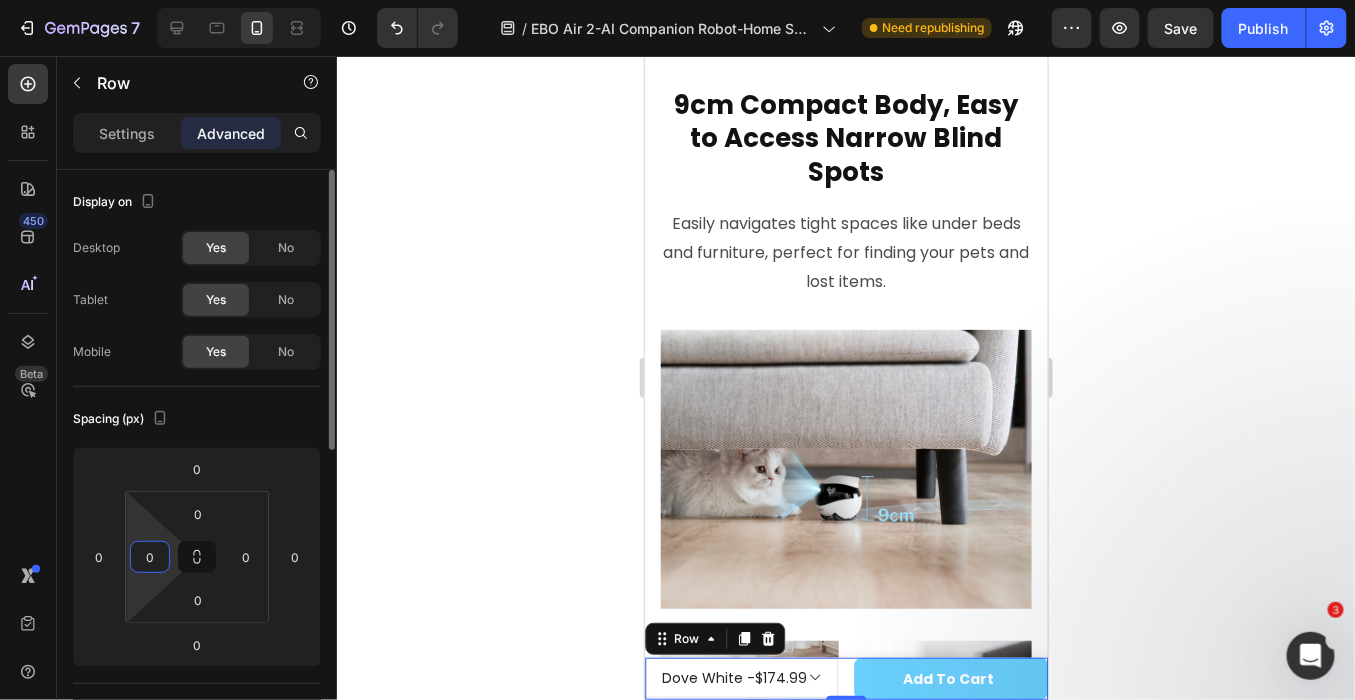 click on "0" at bounding box center [150, 557] 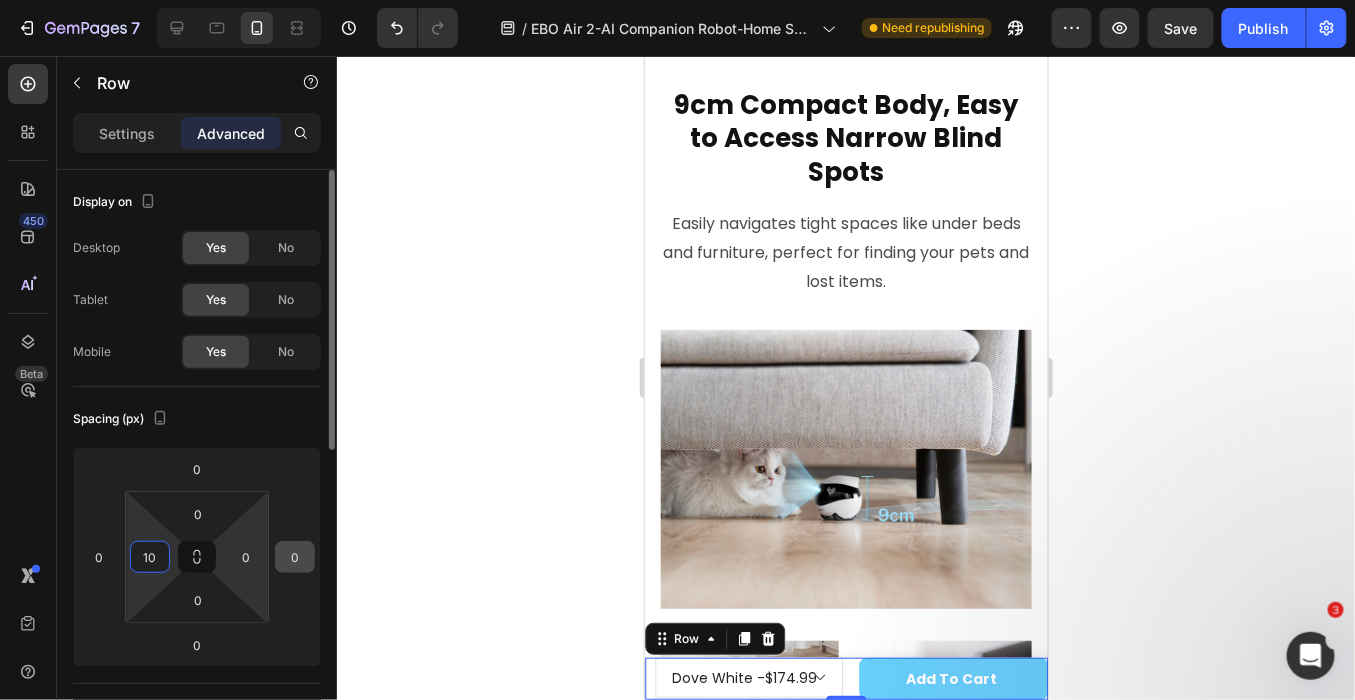type on "10" 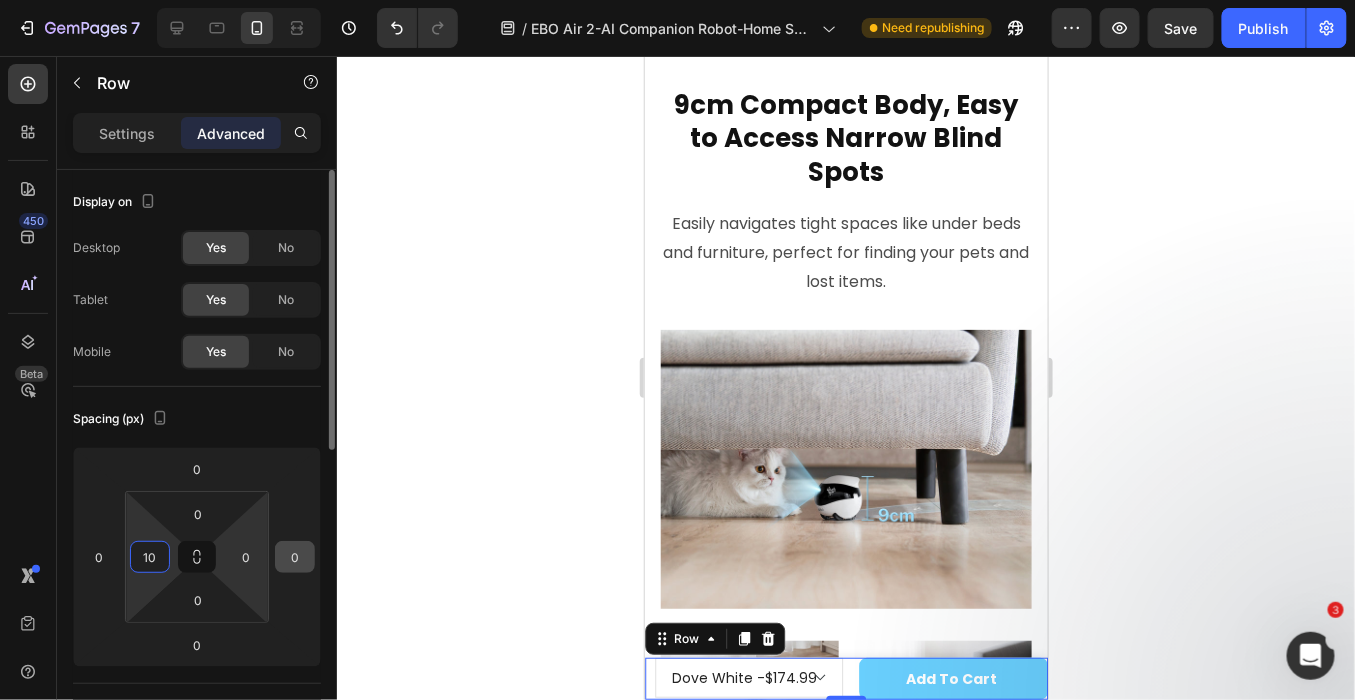 click on "0" at bounding box center [246, 557] 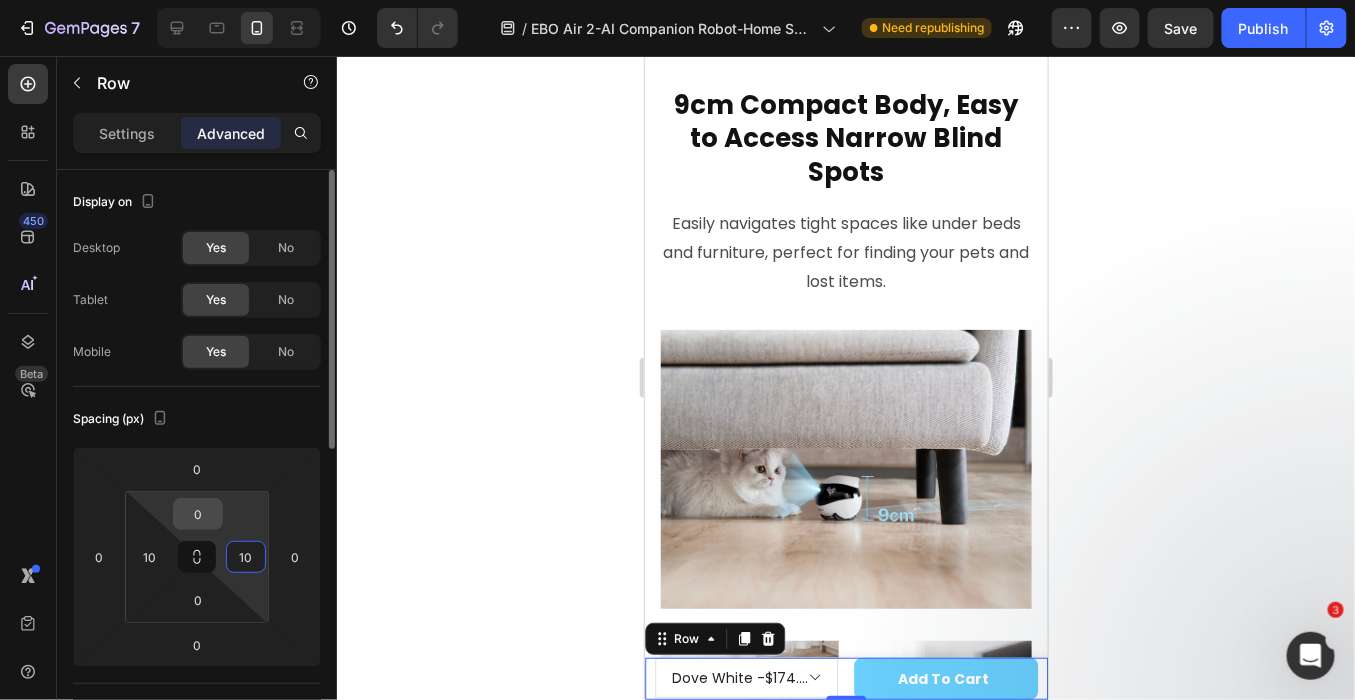 type on "10" 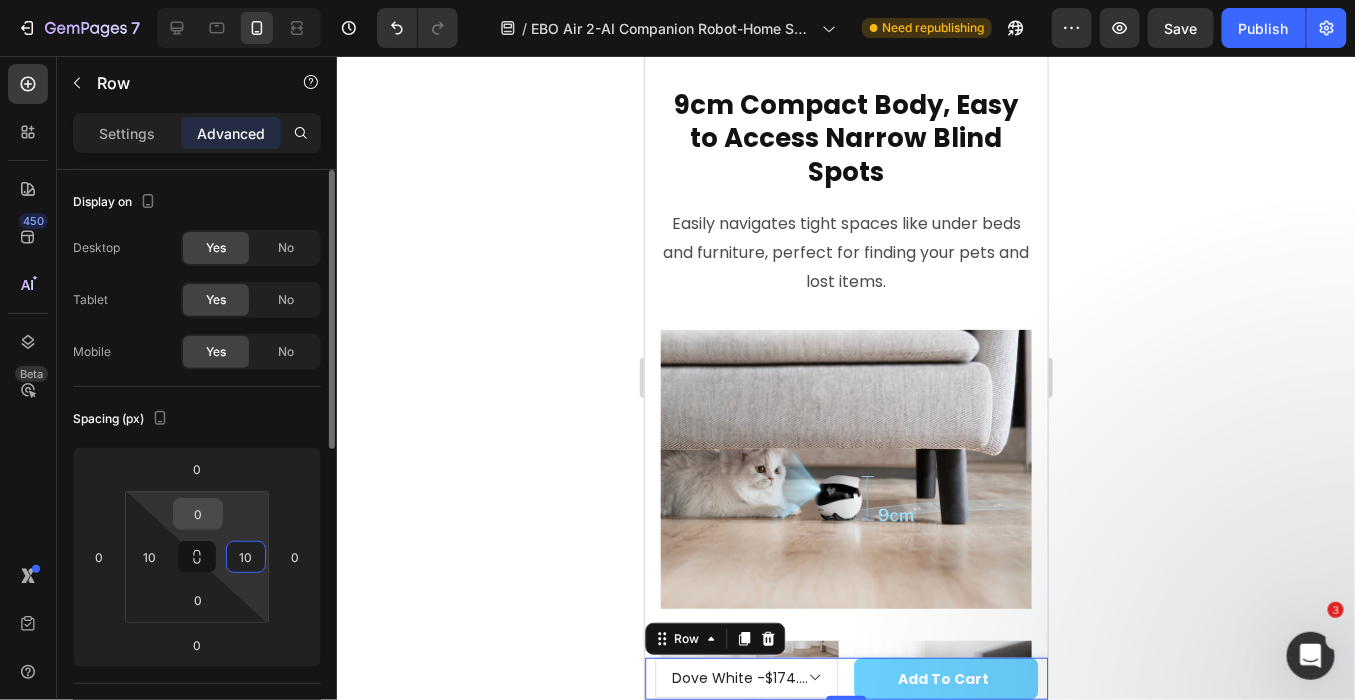 click on "0" at bounding box center (198, 514) 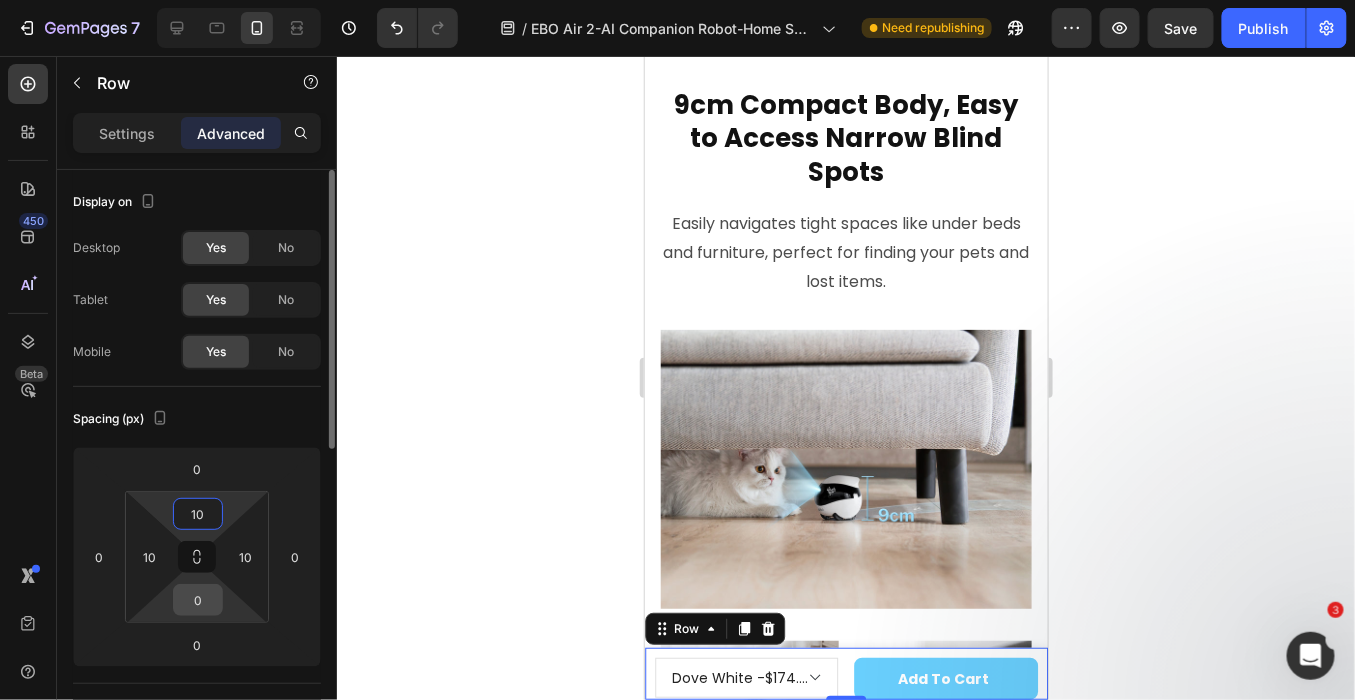 type on "10" 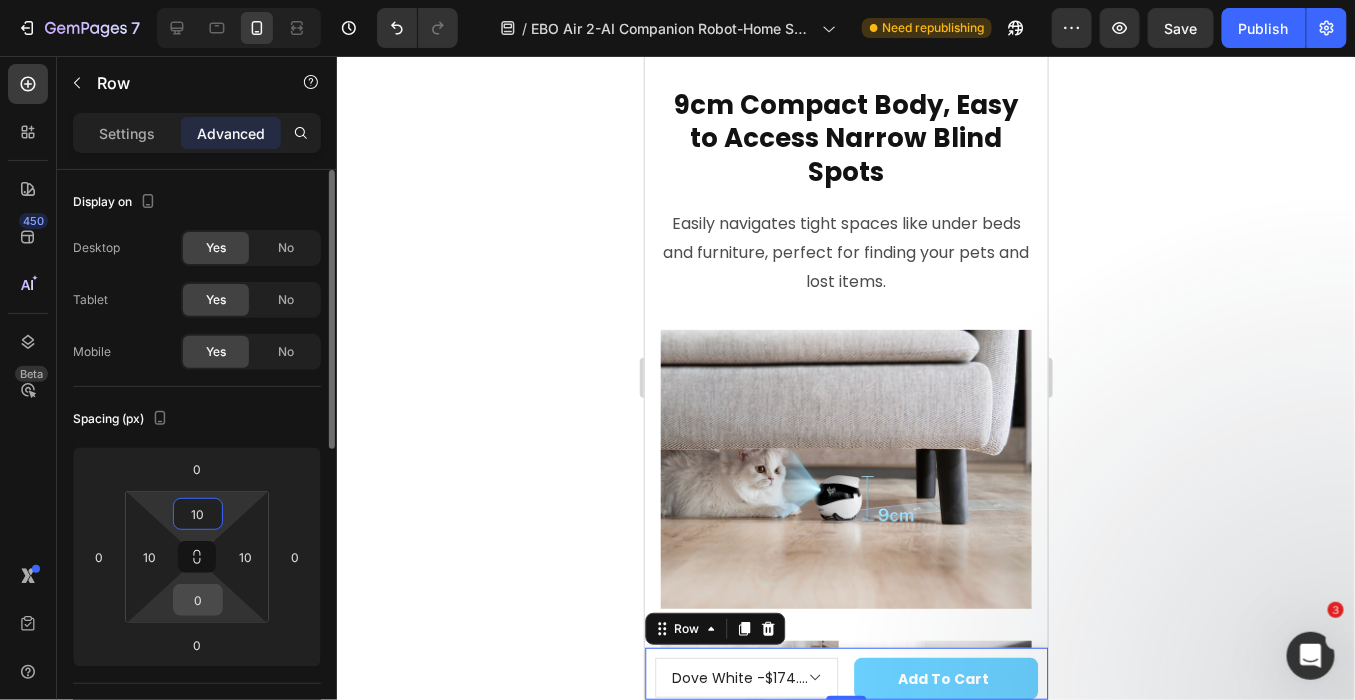 click on "0" at bounding box center (198, 600) 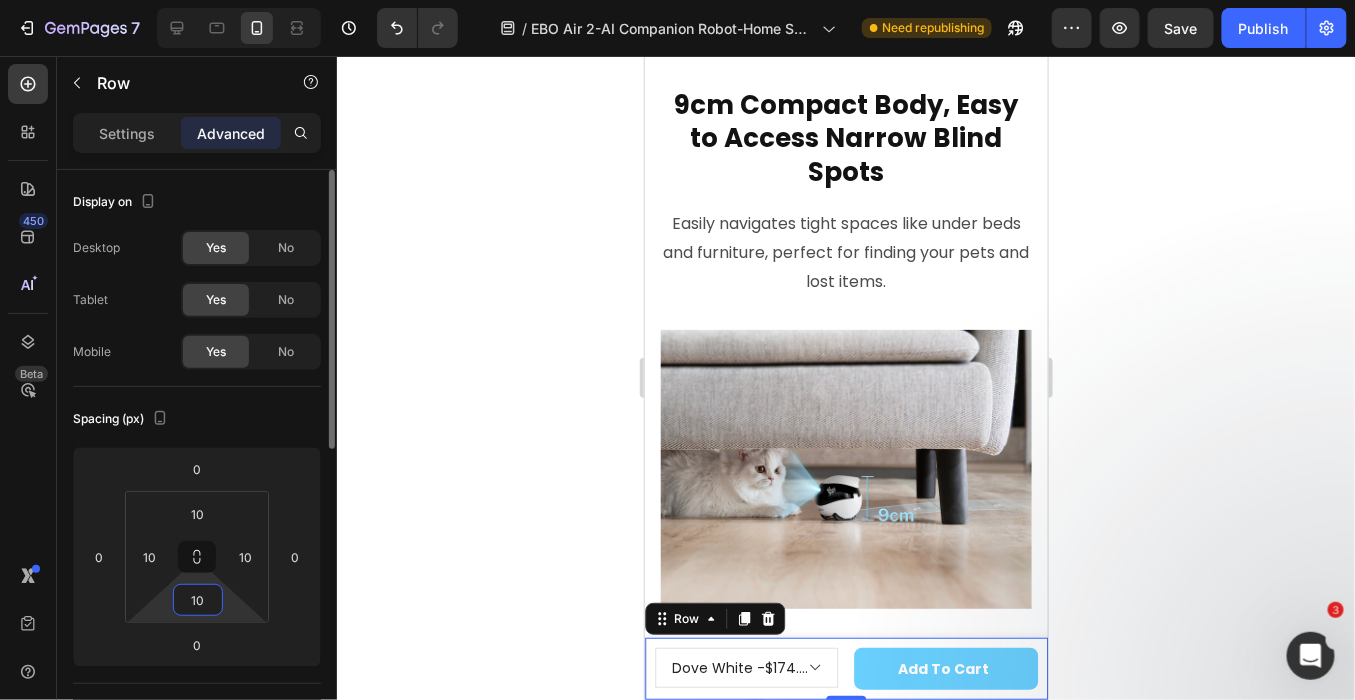 type on "1" 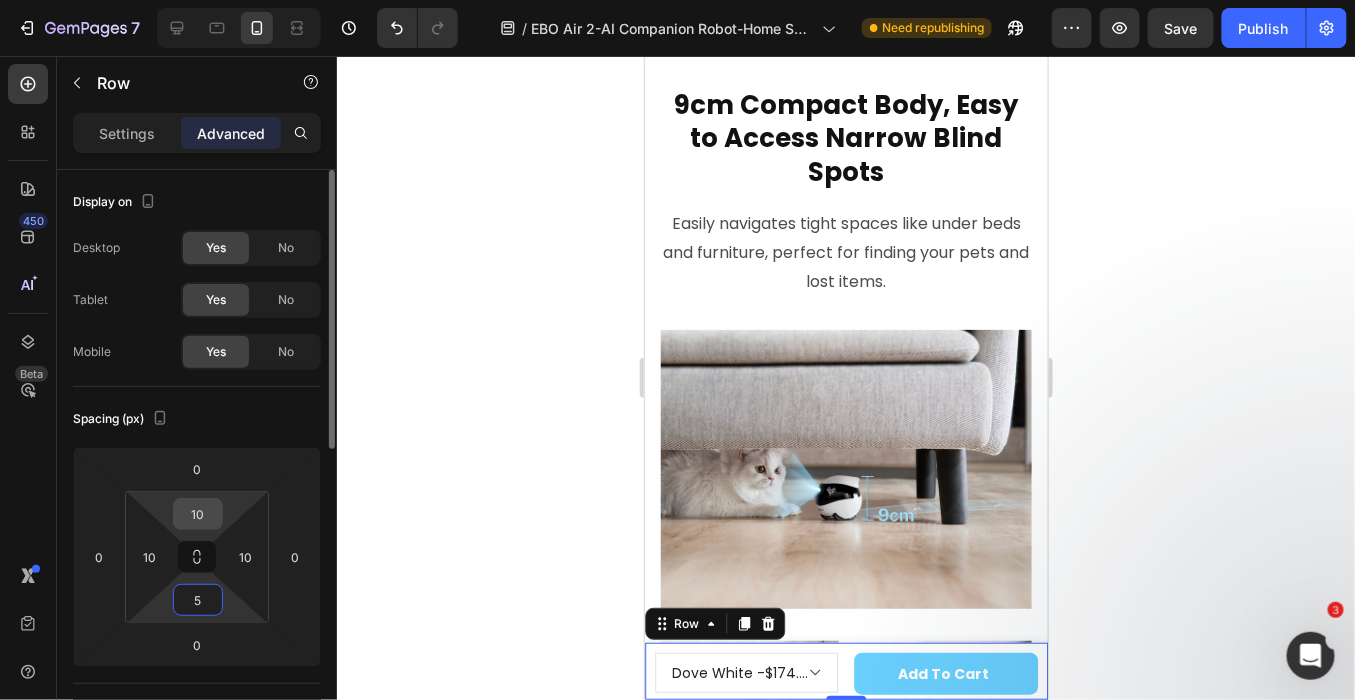 type on "5" 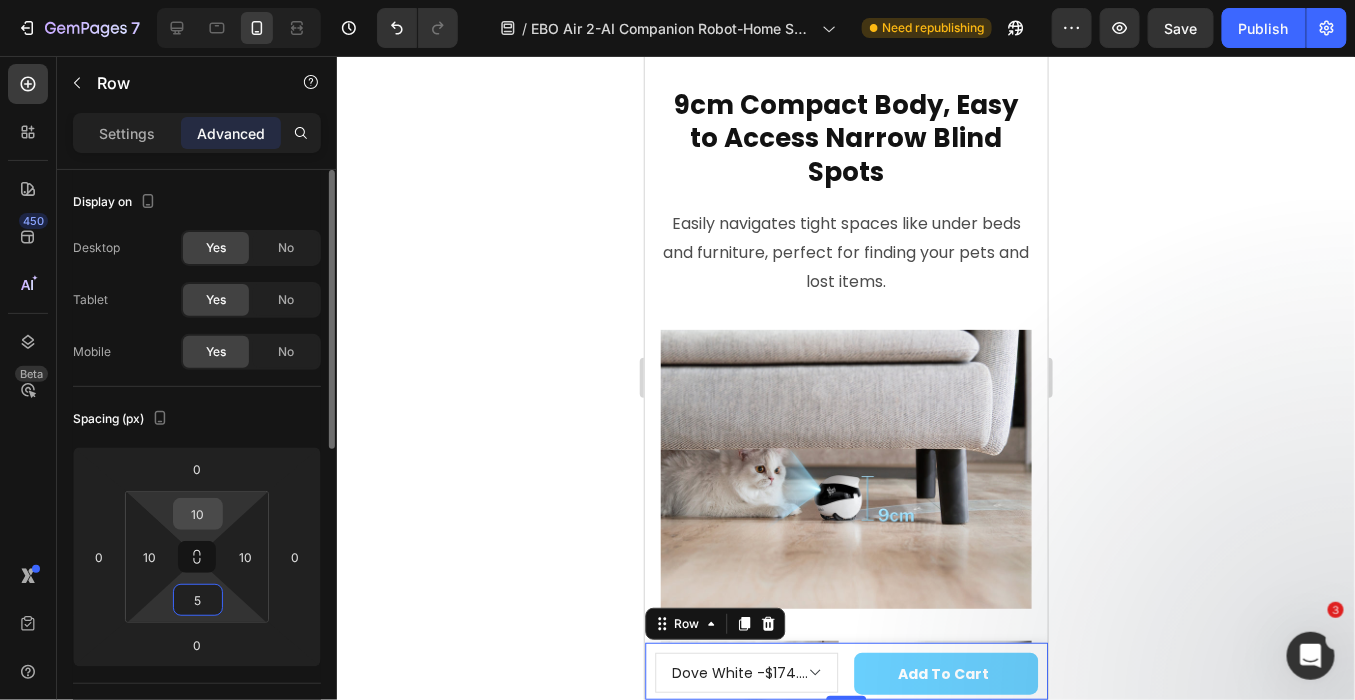 click on "10" at bounding box center (198, 514) 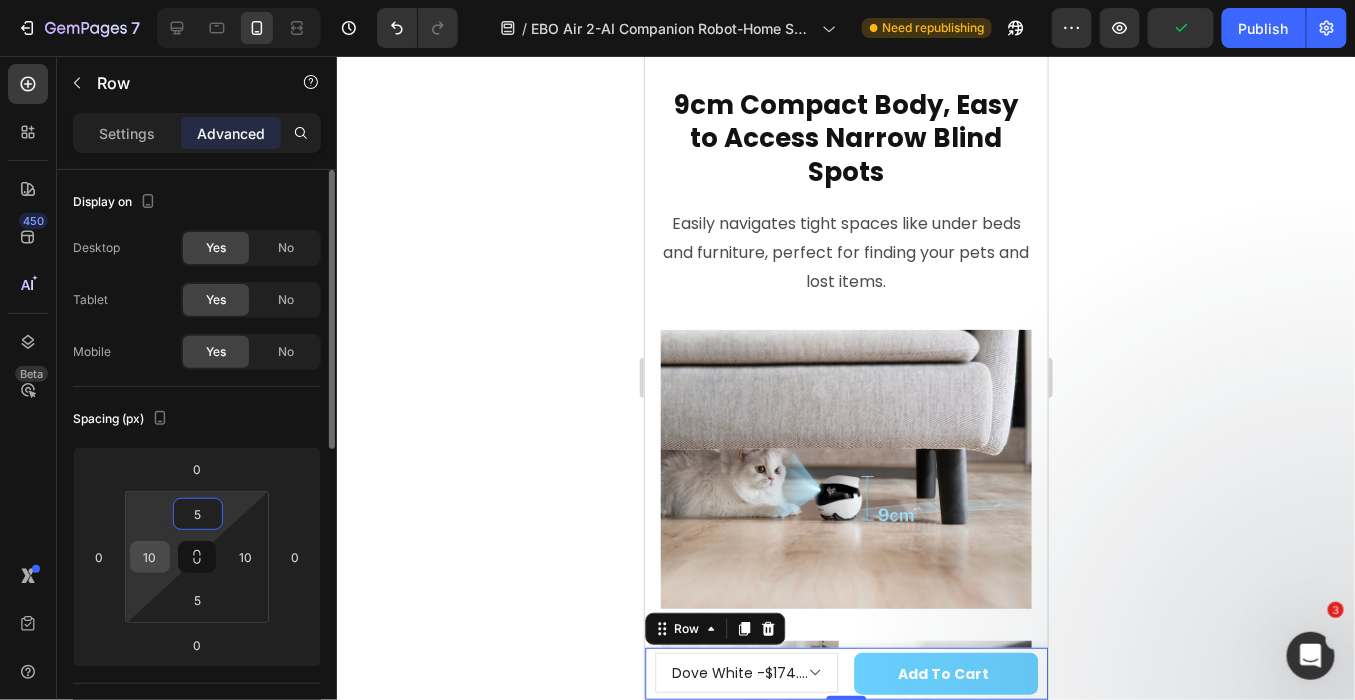 type on "5" 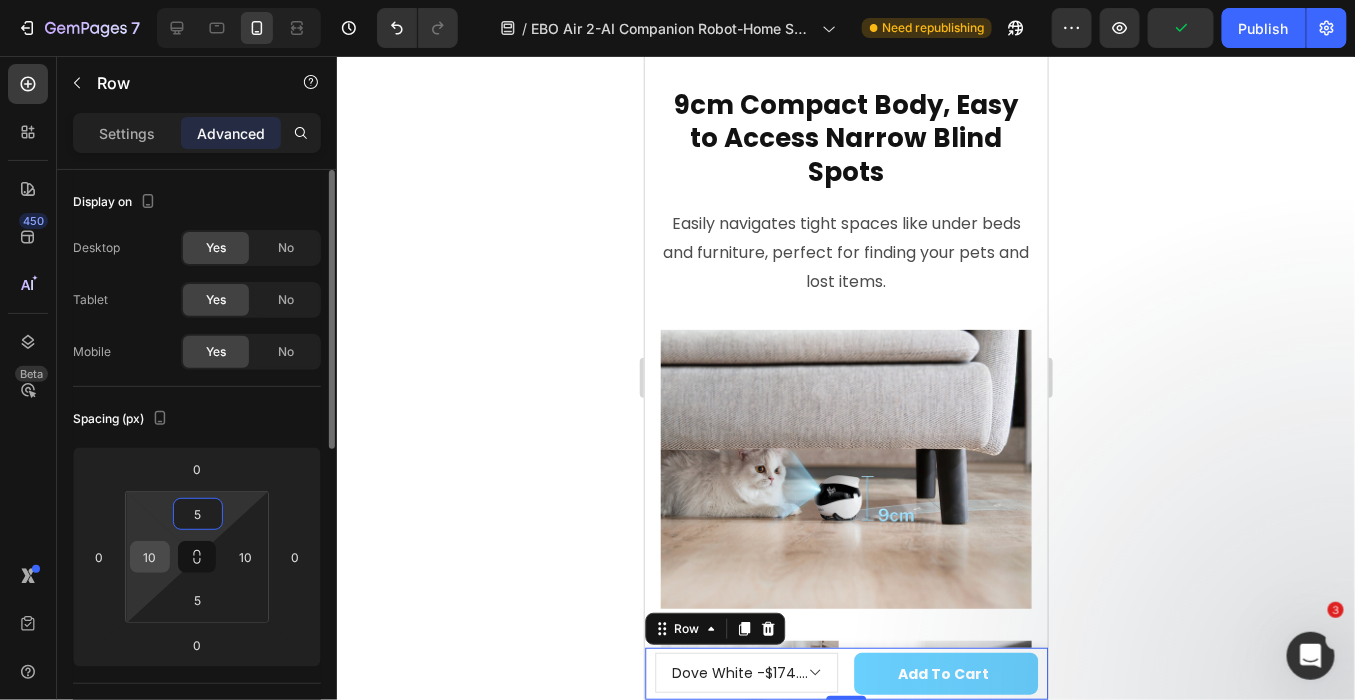 click on "10" at bounding box center (150, 557) 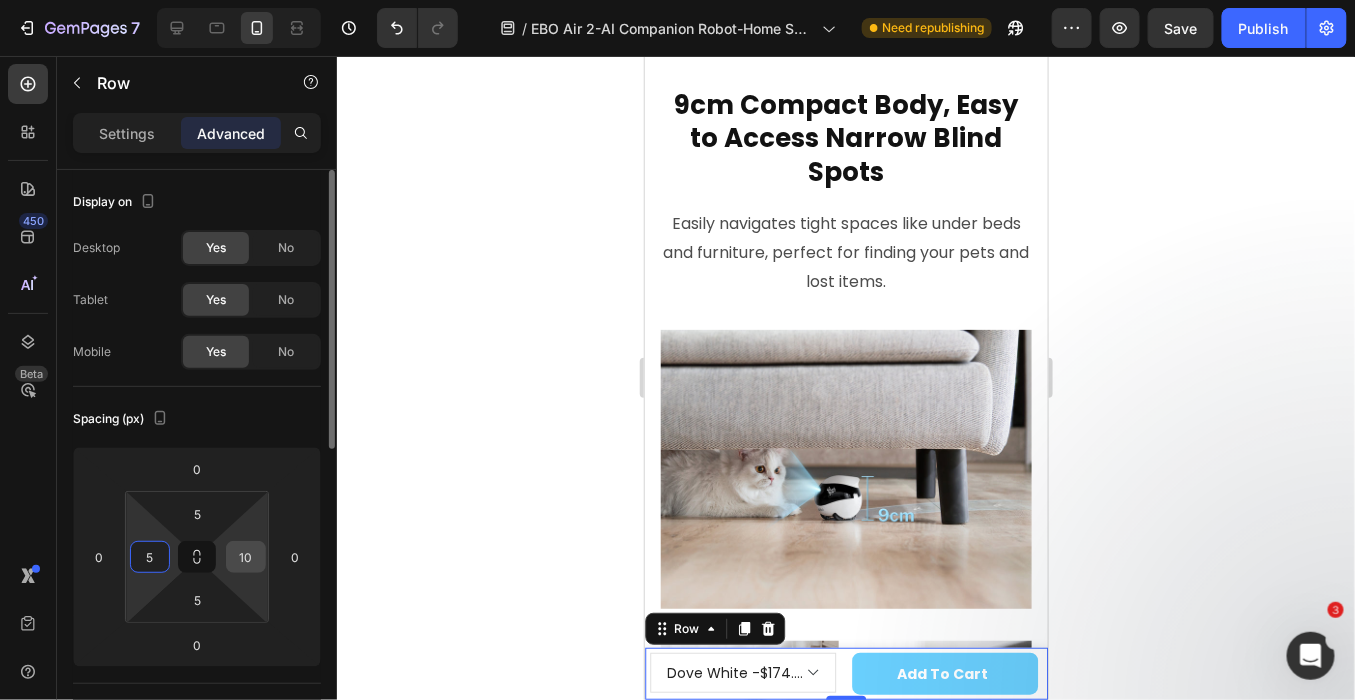 type on "5" 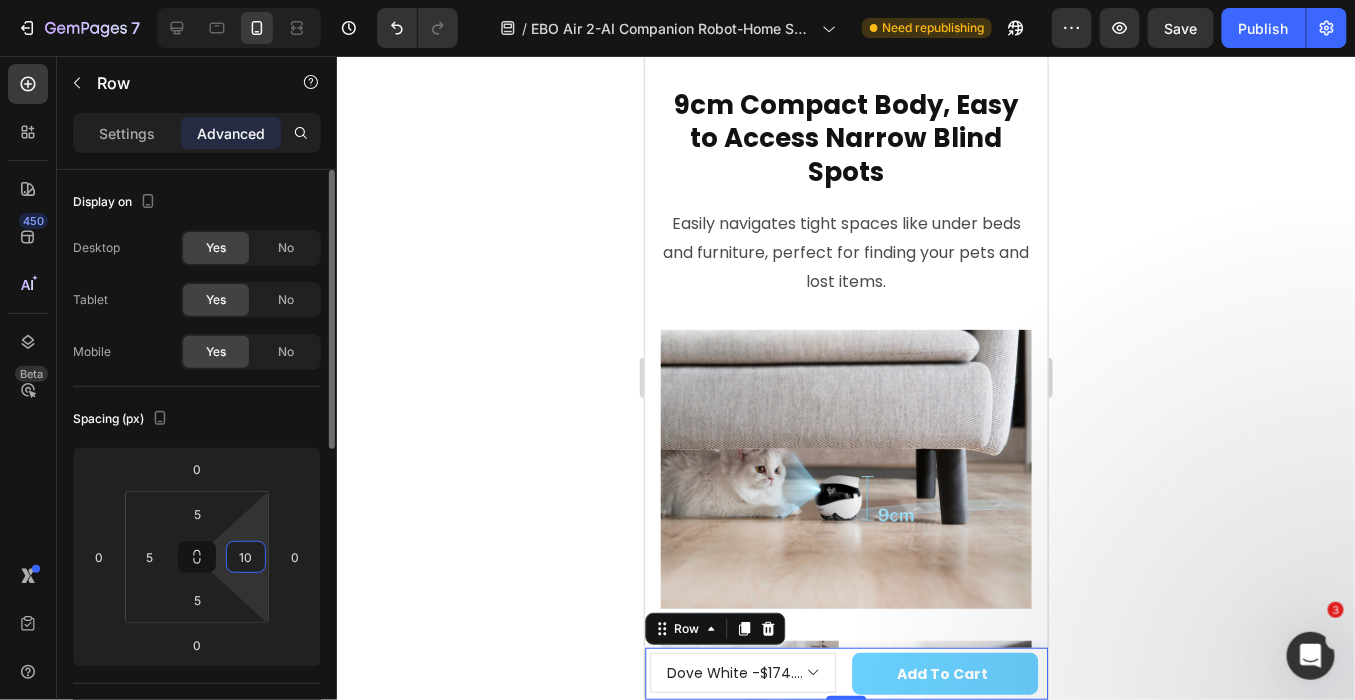 click on "10" at bounding box center [246, 557] 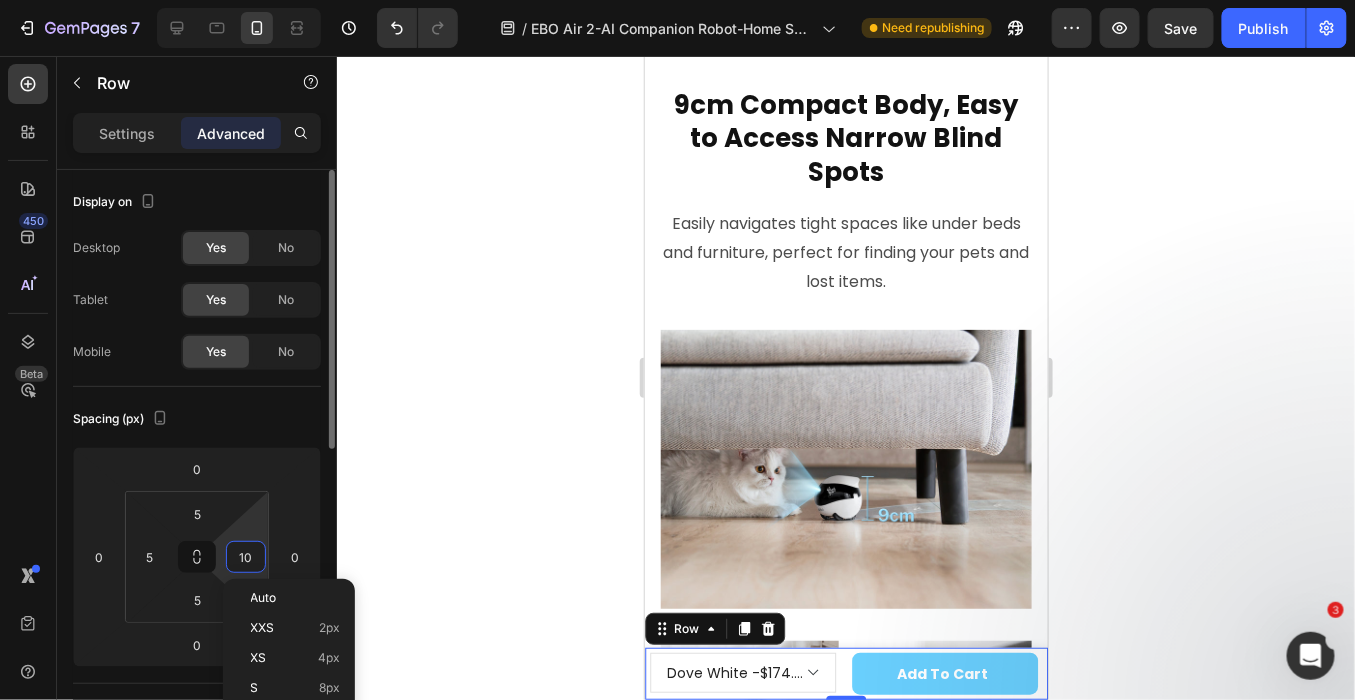 type on "5" 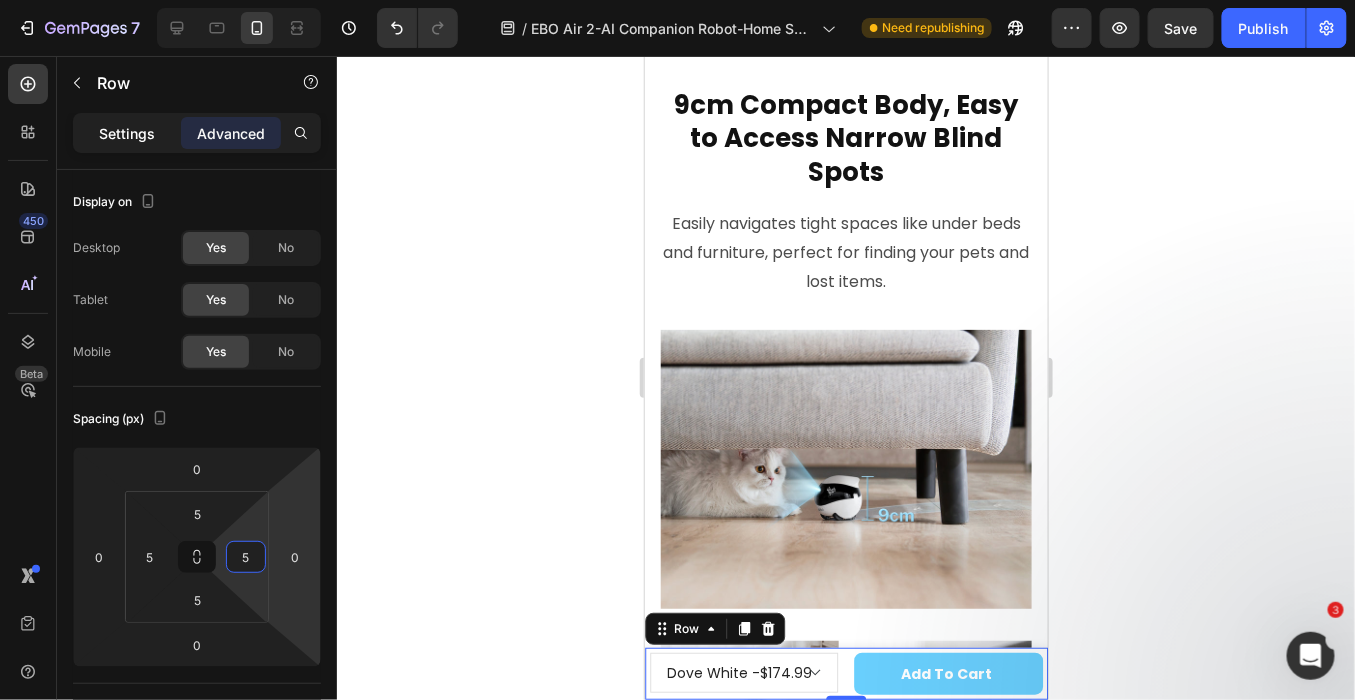 click on "Settings" at bounding box center [127, 133] 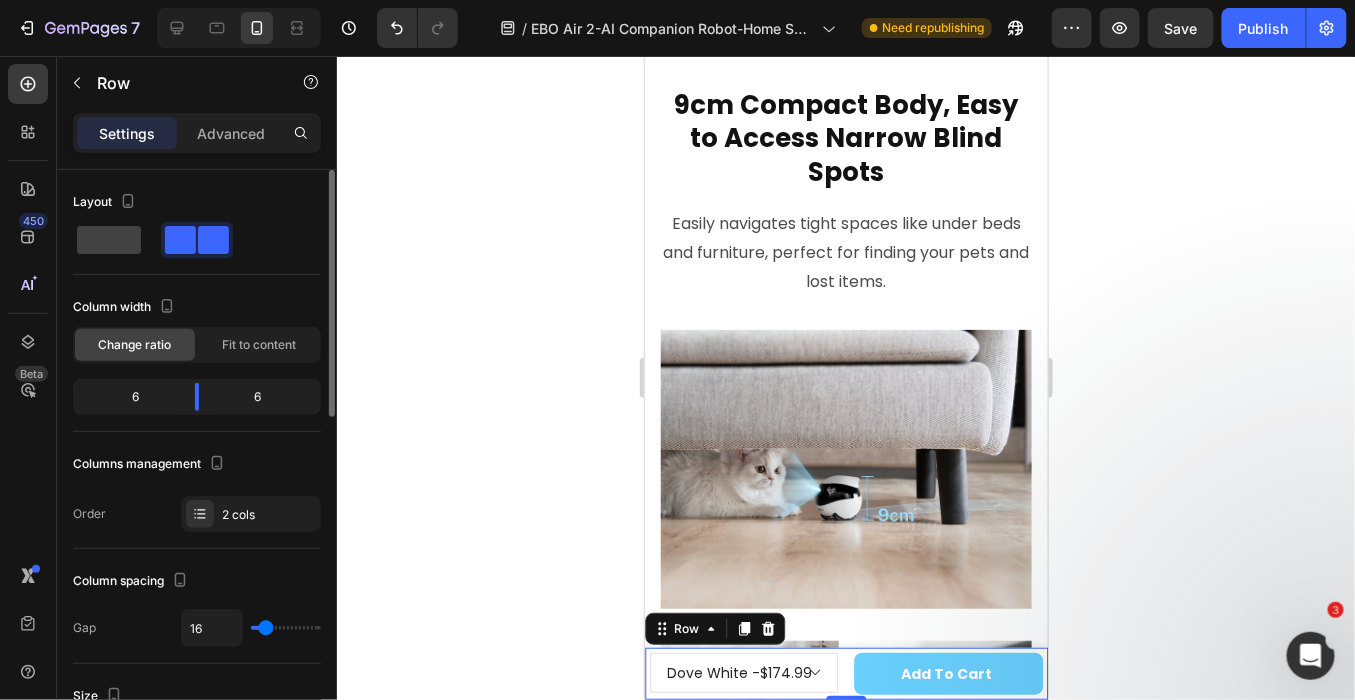 type on "6" 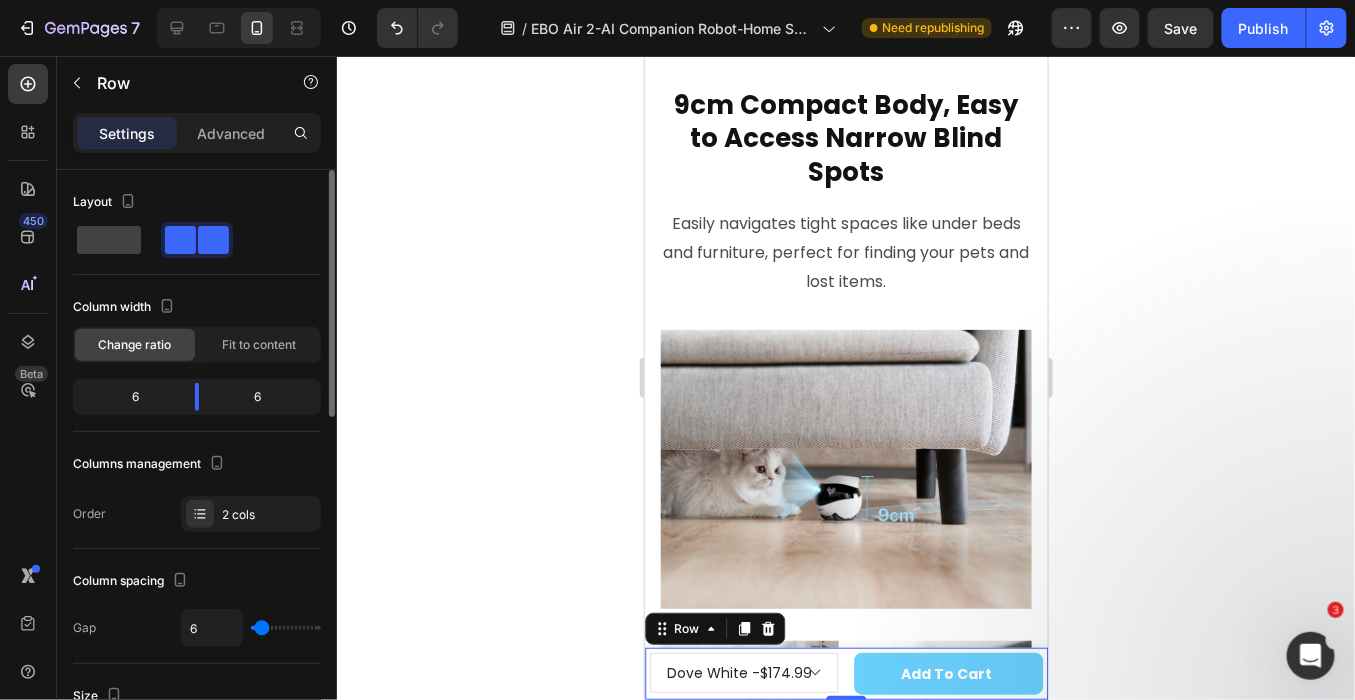 type on "5" 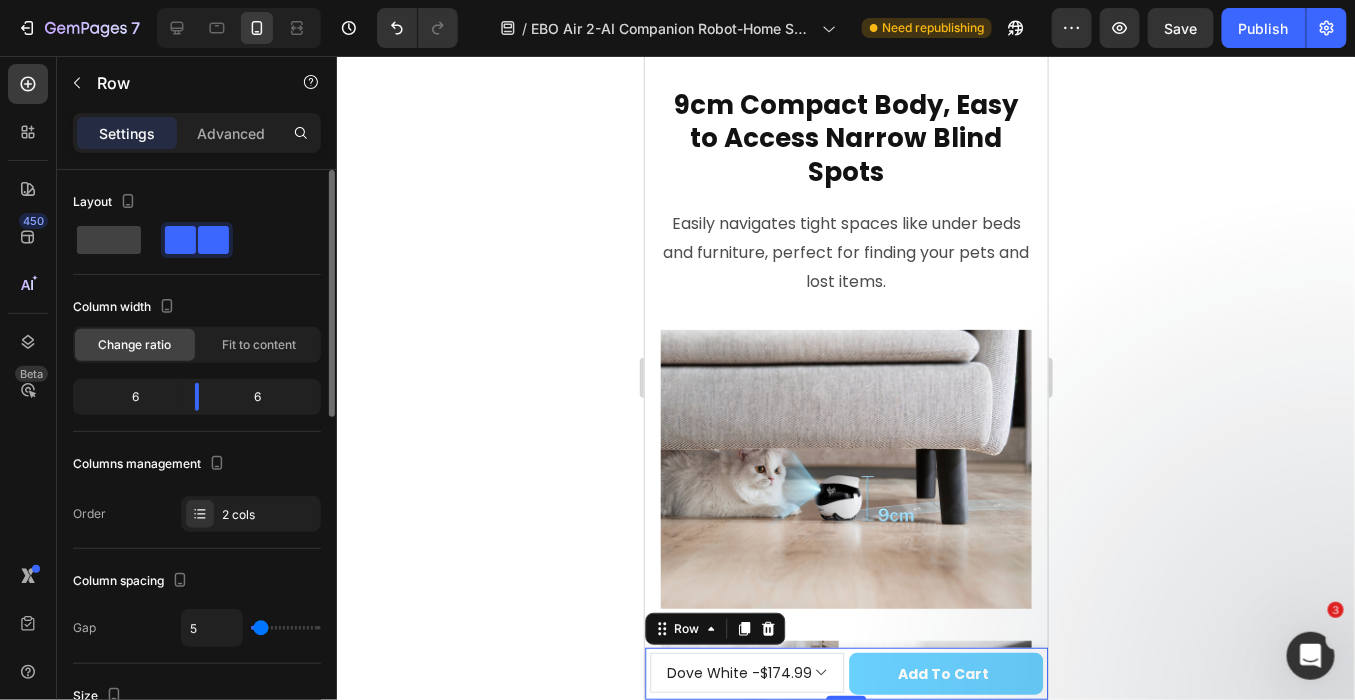 type on "3" 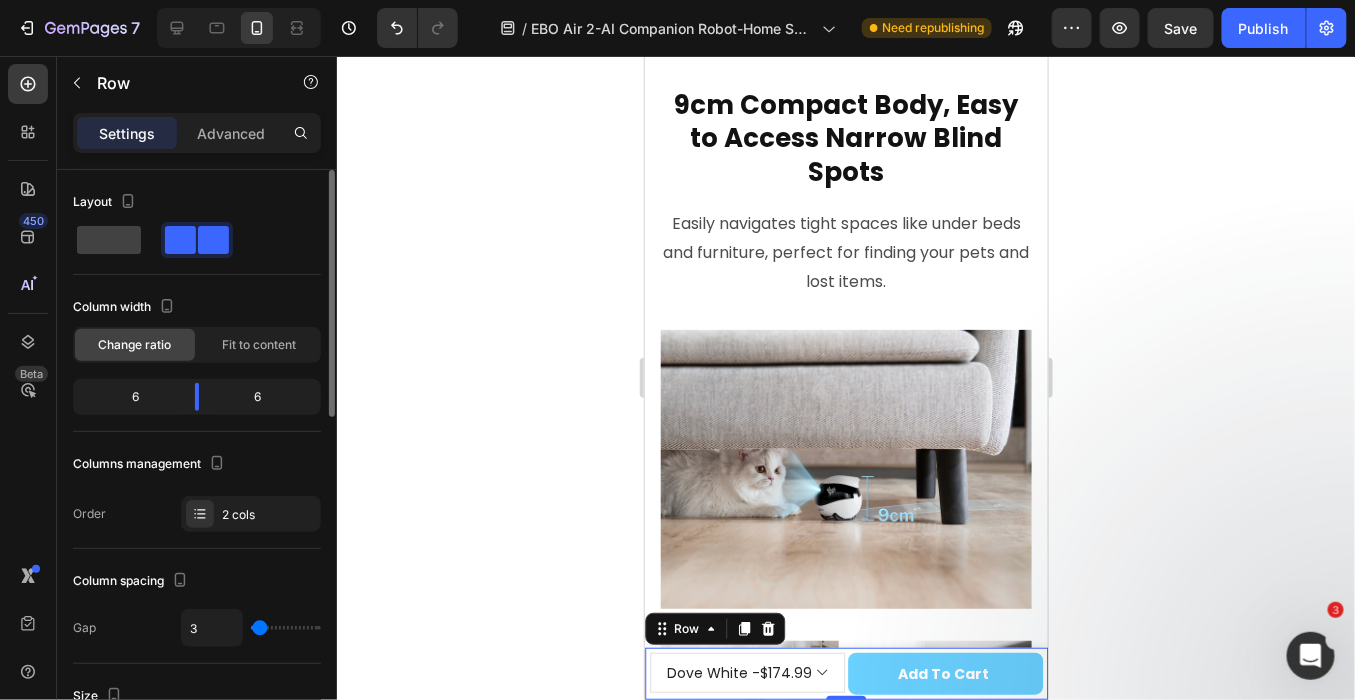type on "4" 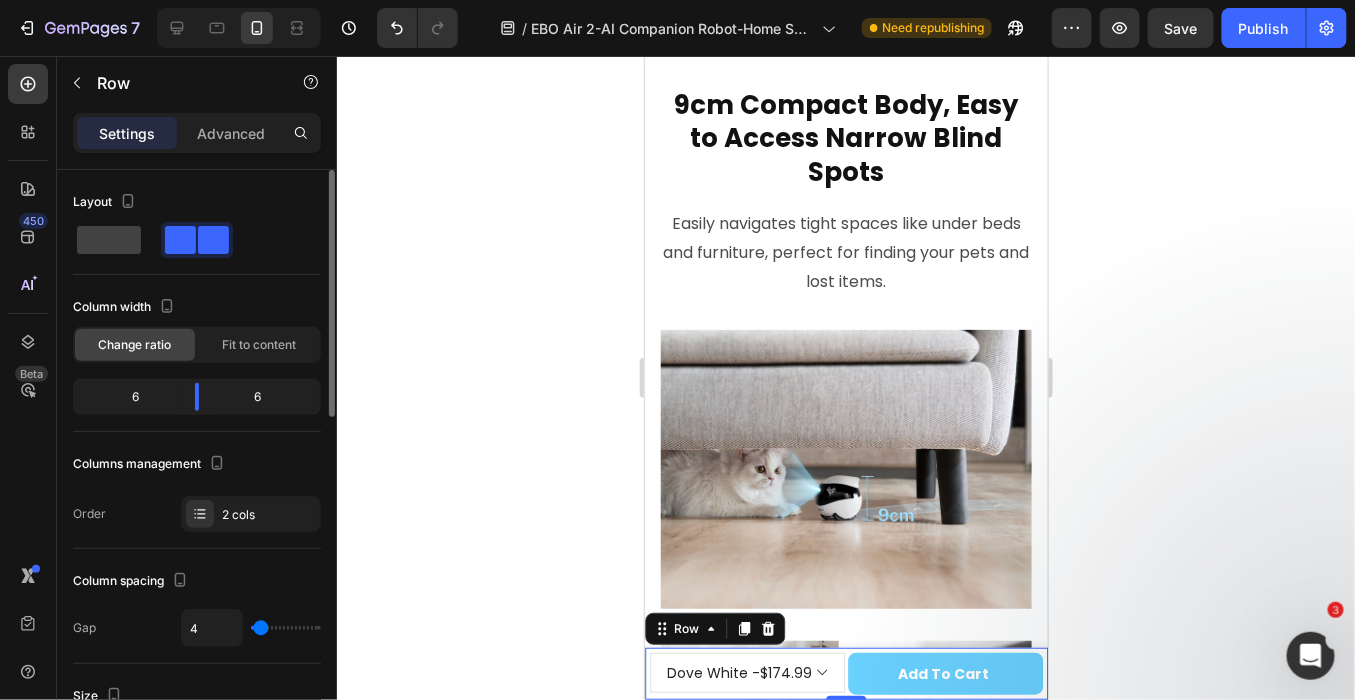 type on "5" 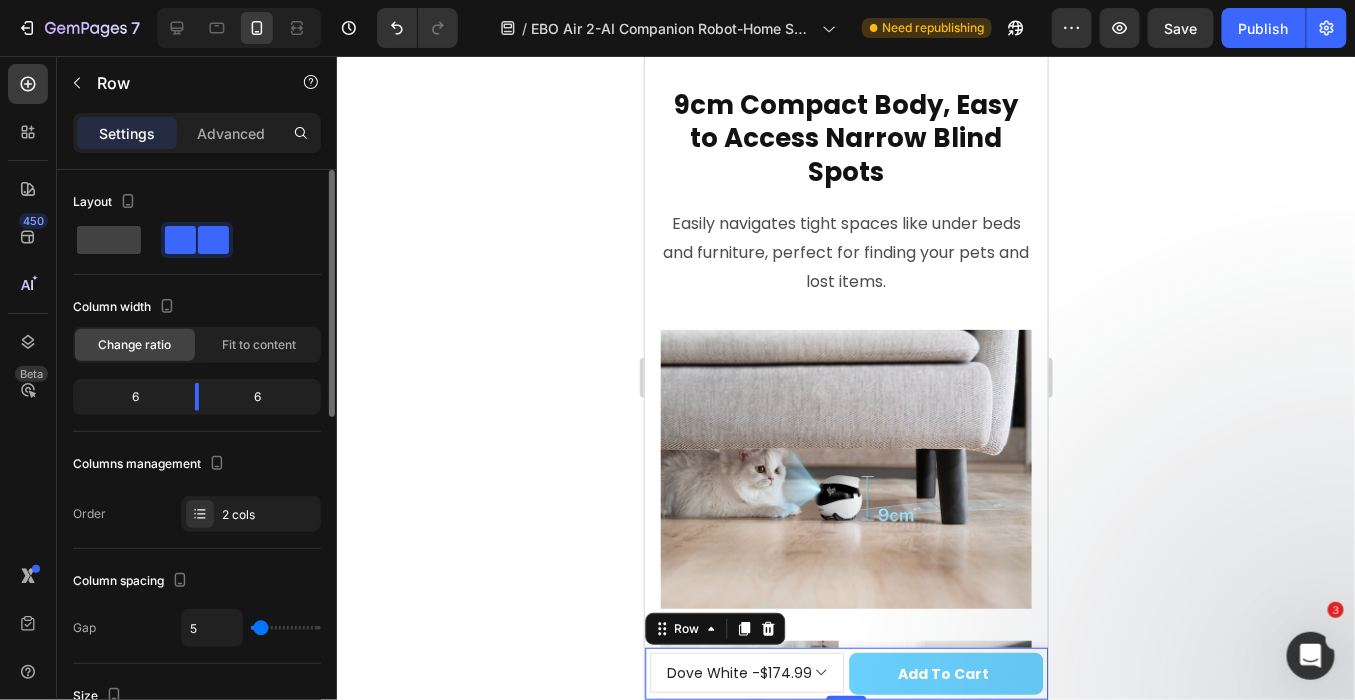 type on "5" 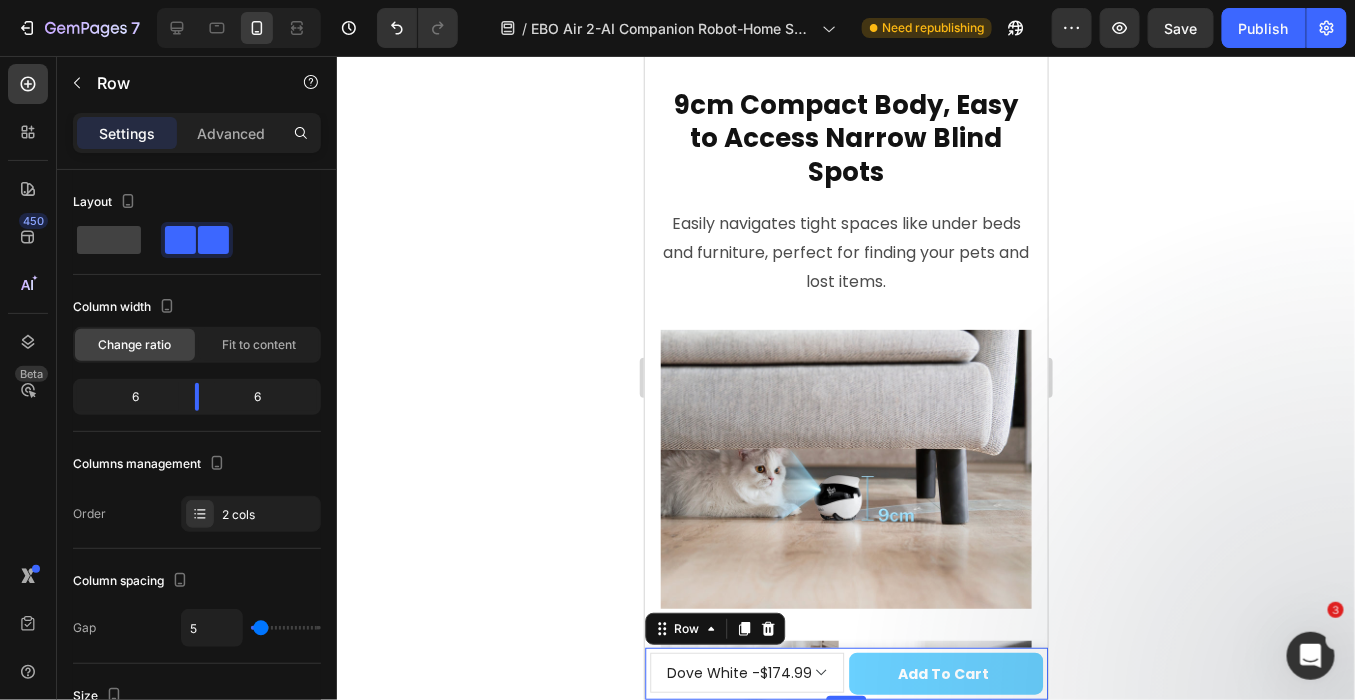 click 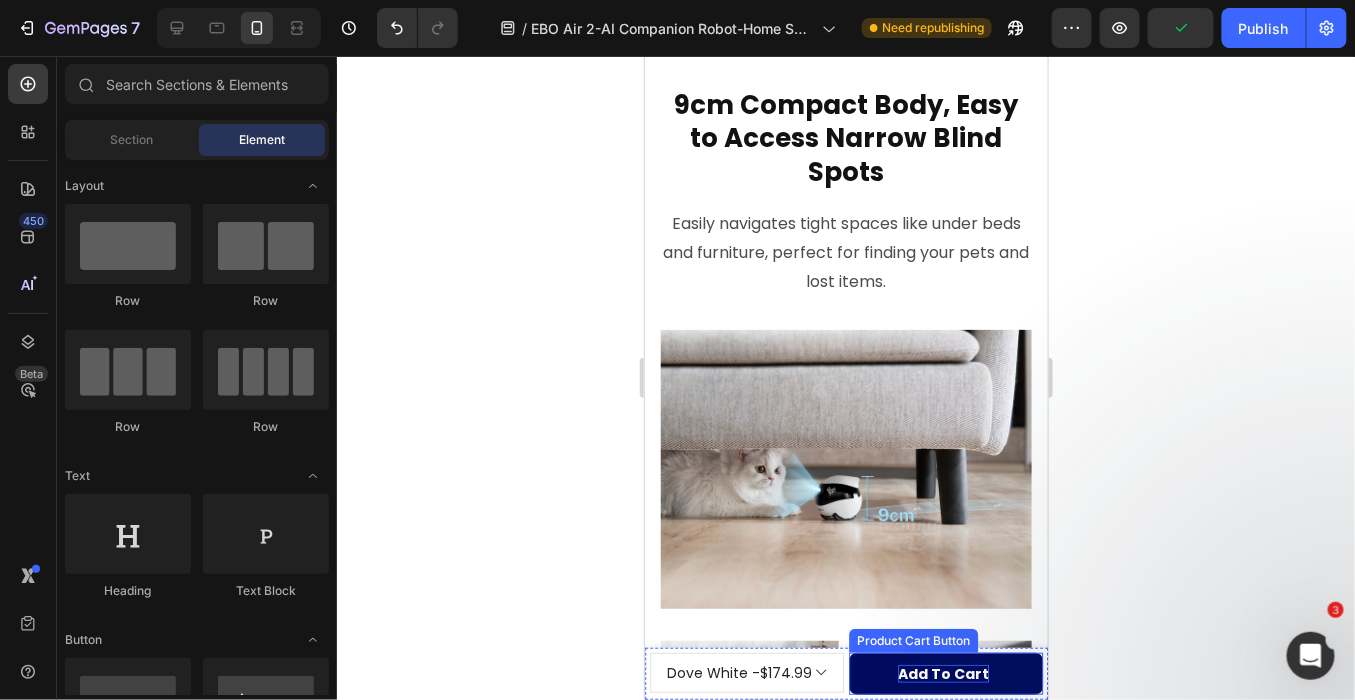 click on "Add to cart" at bounding box center [943, 673] 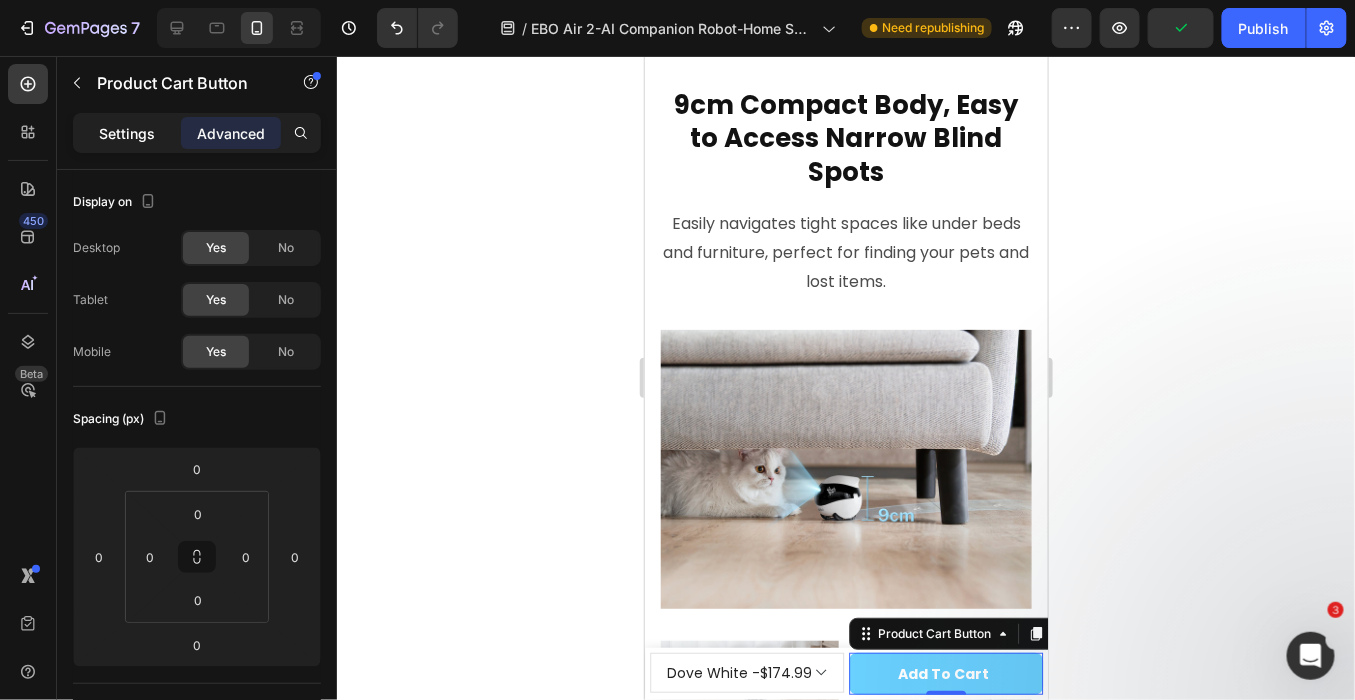 click on "Sections(18) Elements(83) Section Element Hero Section Product Detail Brands Trusted Badges Guarantee Product Breakdown How to use Testimonials Compare Bundle FAQs Social Proof Brand Story Product List Collection Blog List Contact Sticky Add to Cart Custom Footer Browse Library 450 Layout
Row
Row
Row
Row Text
Heading
Text Block Button
Button
Button Media
Image
Image
Video" at bounding box center [197, 378] 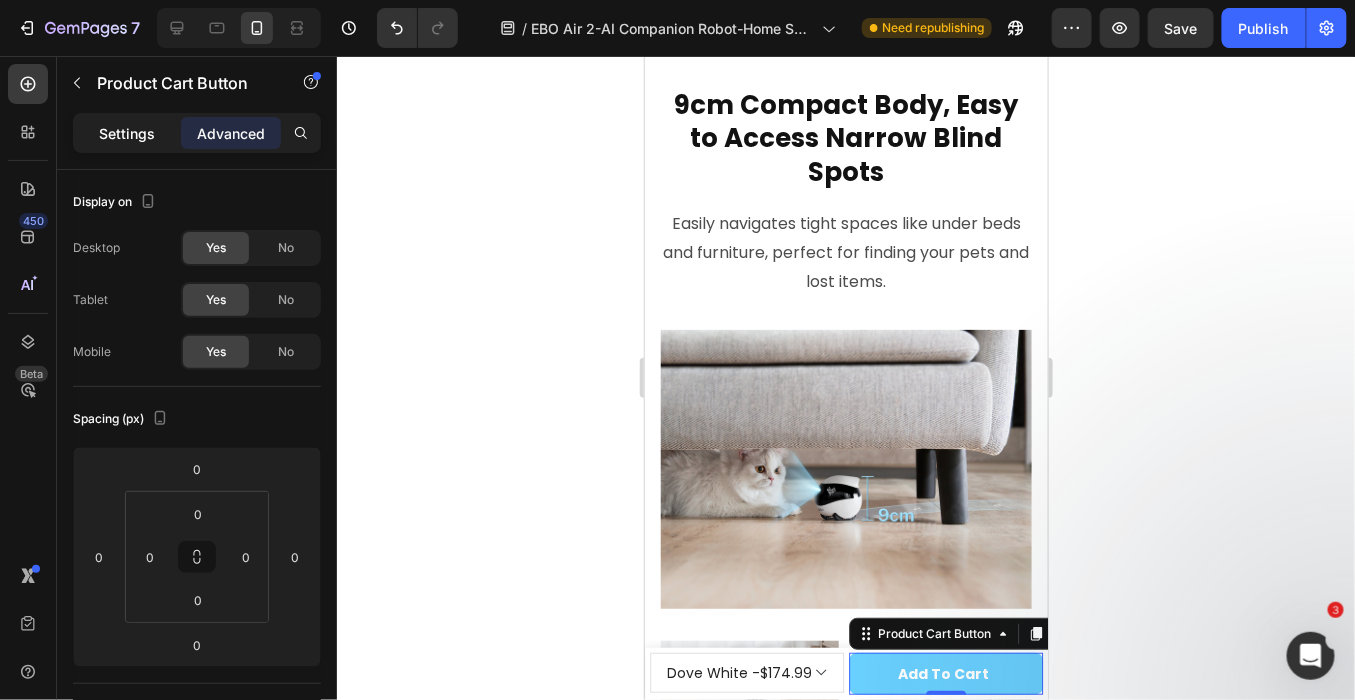 click on "Settings" 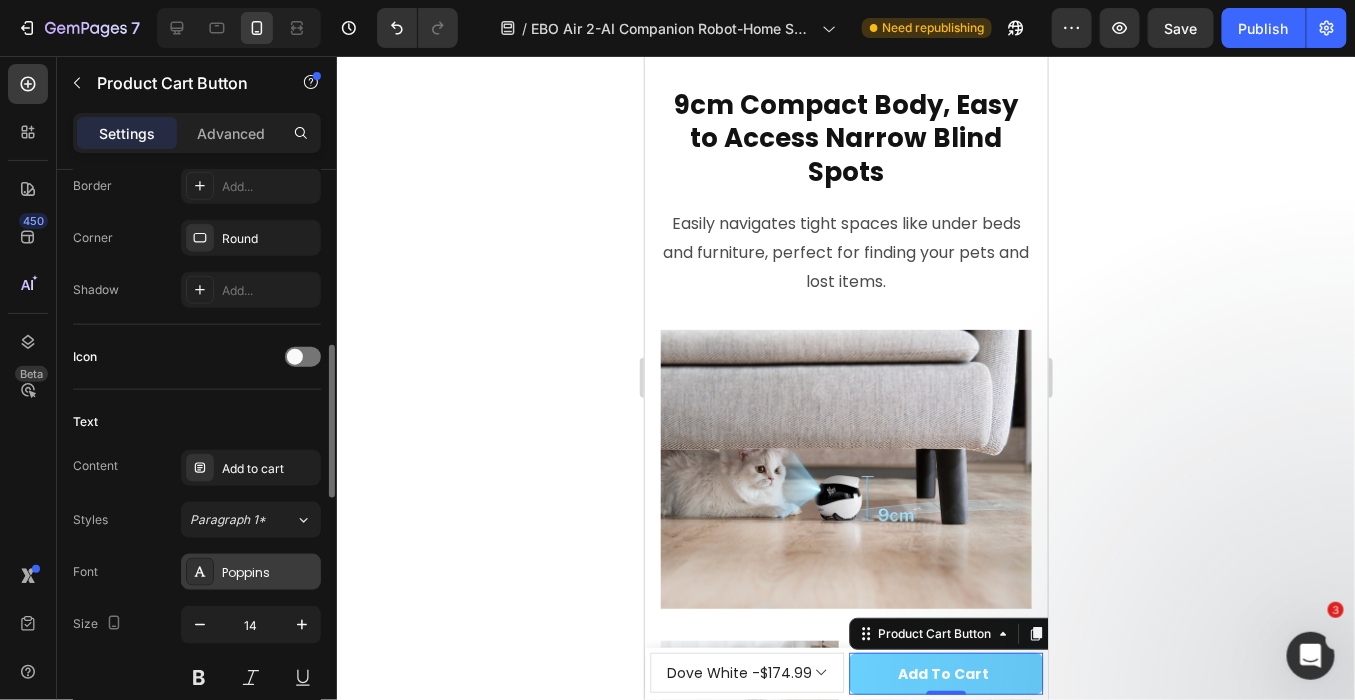 scroll, scrollTop: 777, scrollLeft: 0, axis: vertical 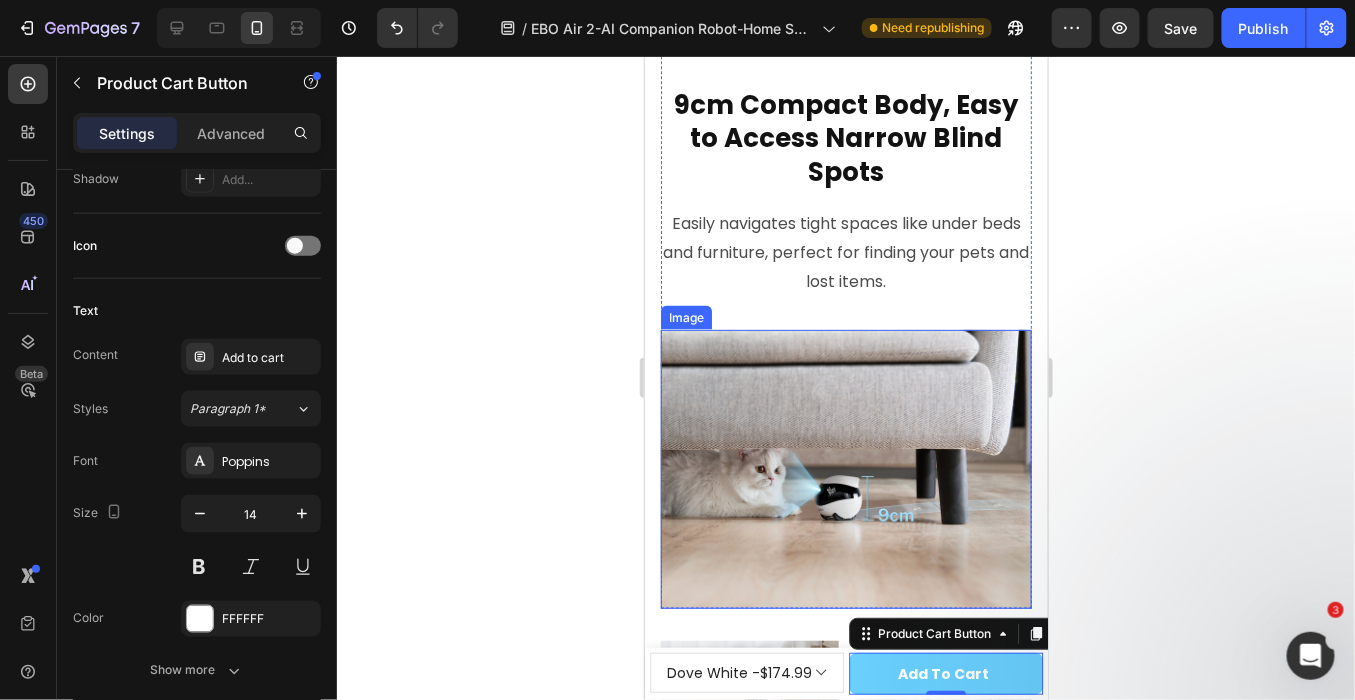 click 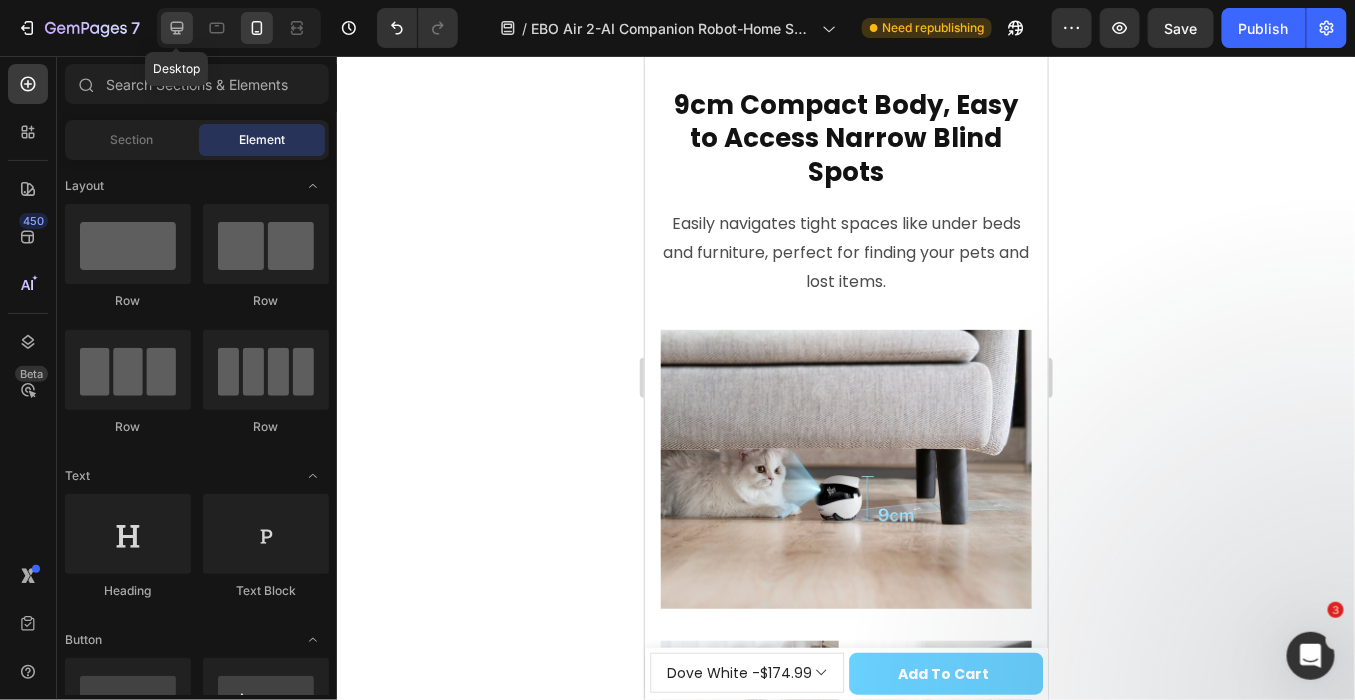 click 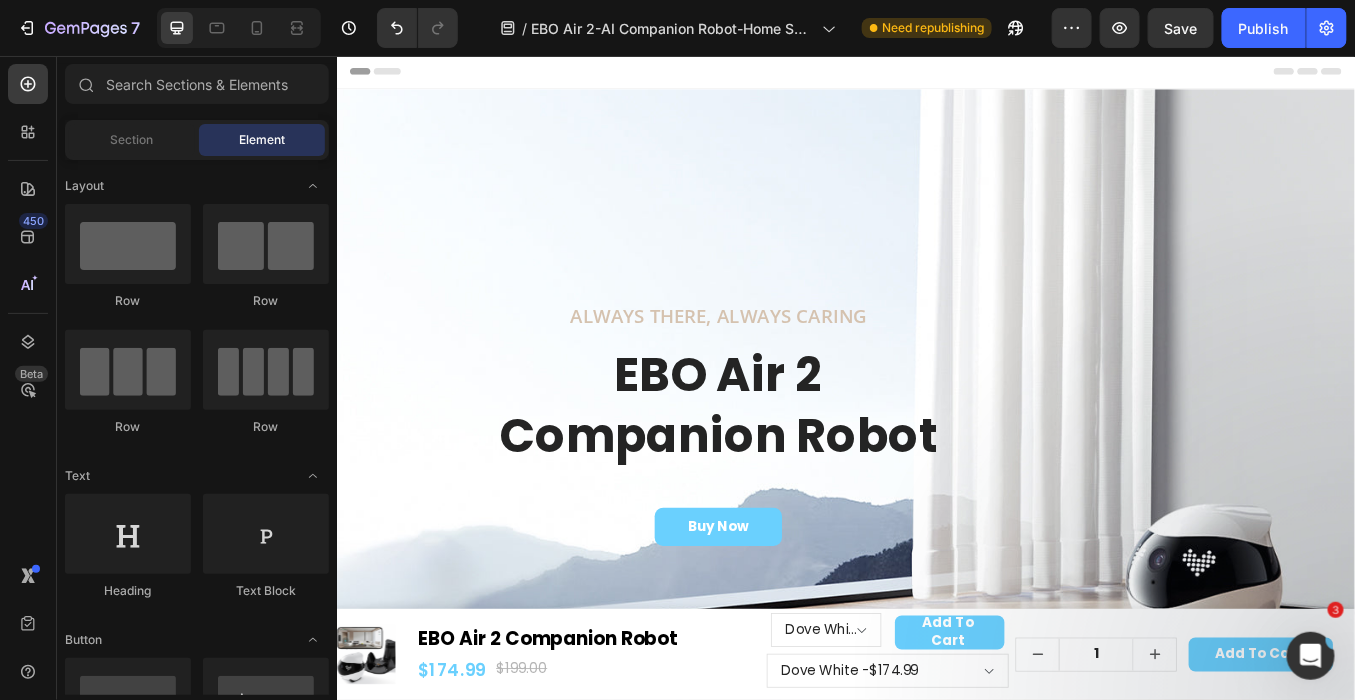 scroll, scrollTop: 0, scrollLeft: 0, axis: both 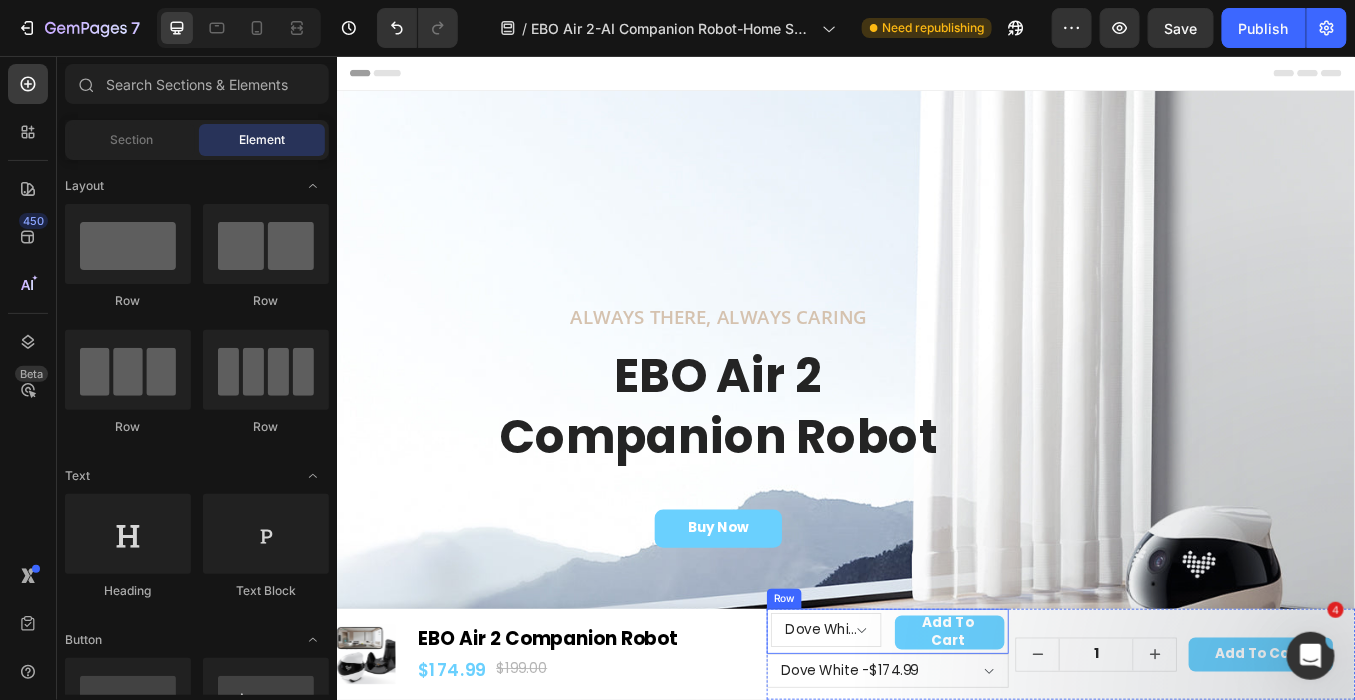click on "Dove White -  $174.99   Robin Pink -  $174.99   Jay Blue -  $174.99   Product Variants & Swatches Add to cart Product Cart Button Row" at bounding box center (985, 732) 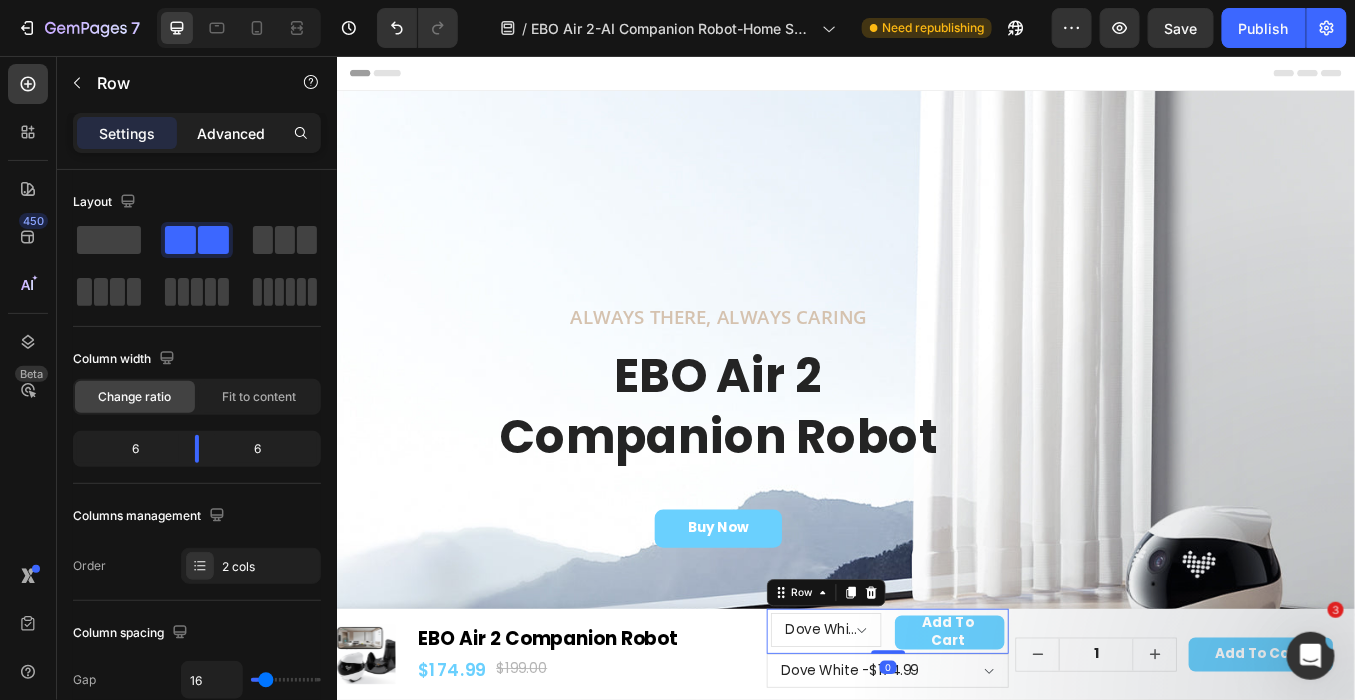 click on "Advanced" 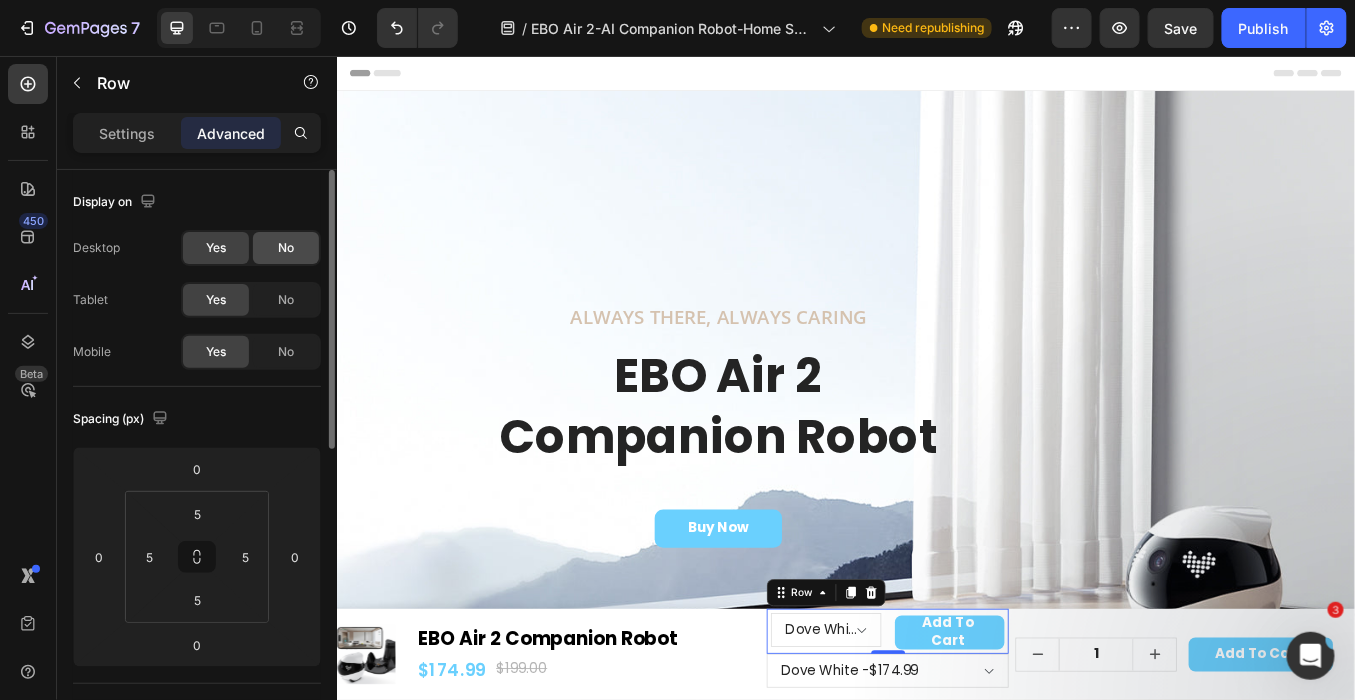 click on "No" 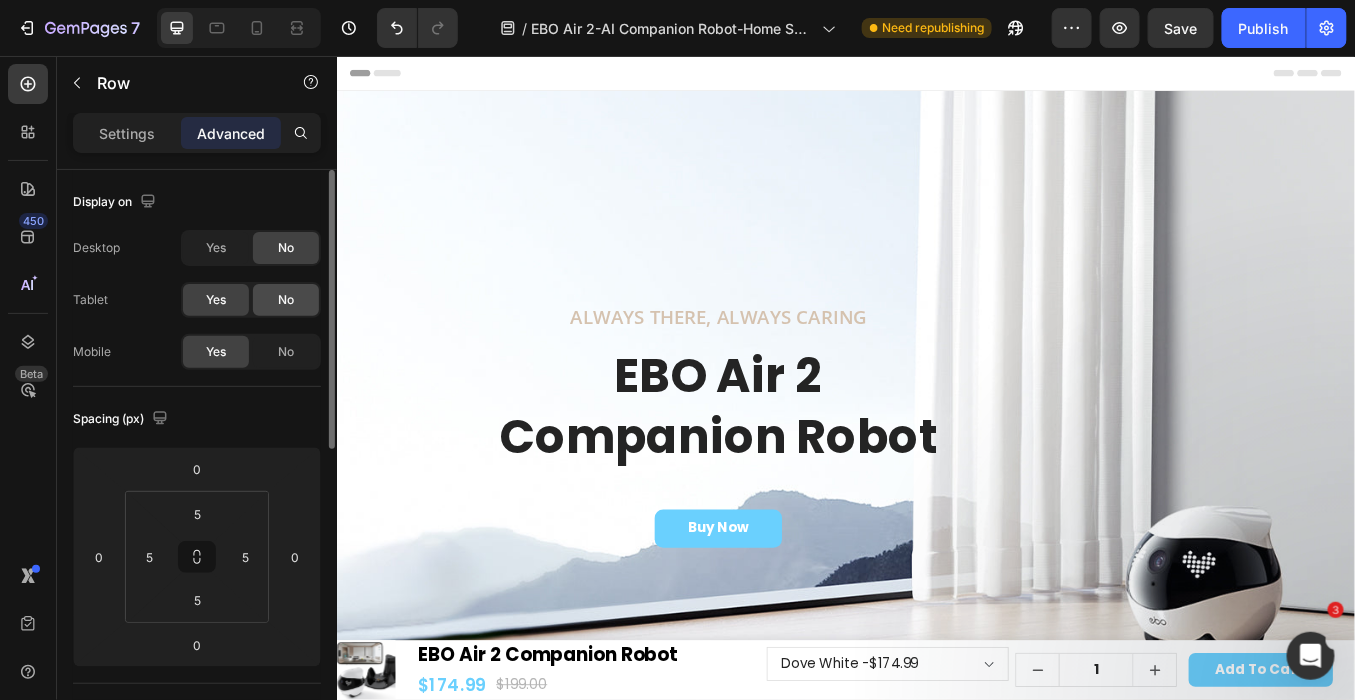 click on "No" 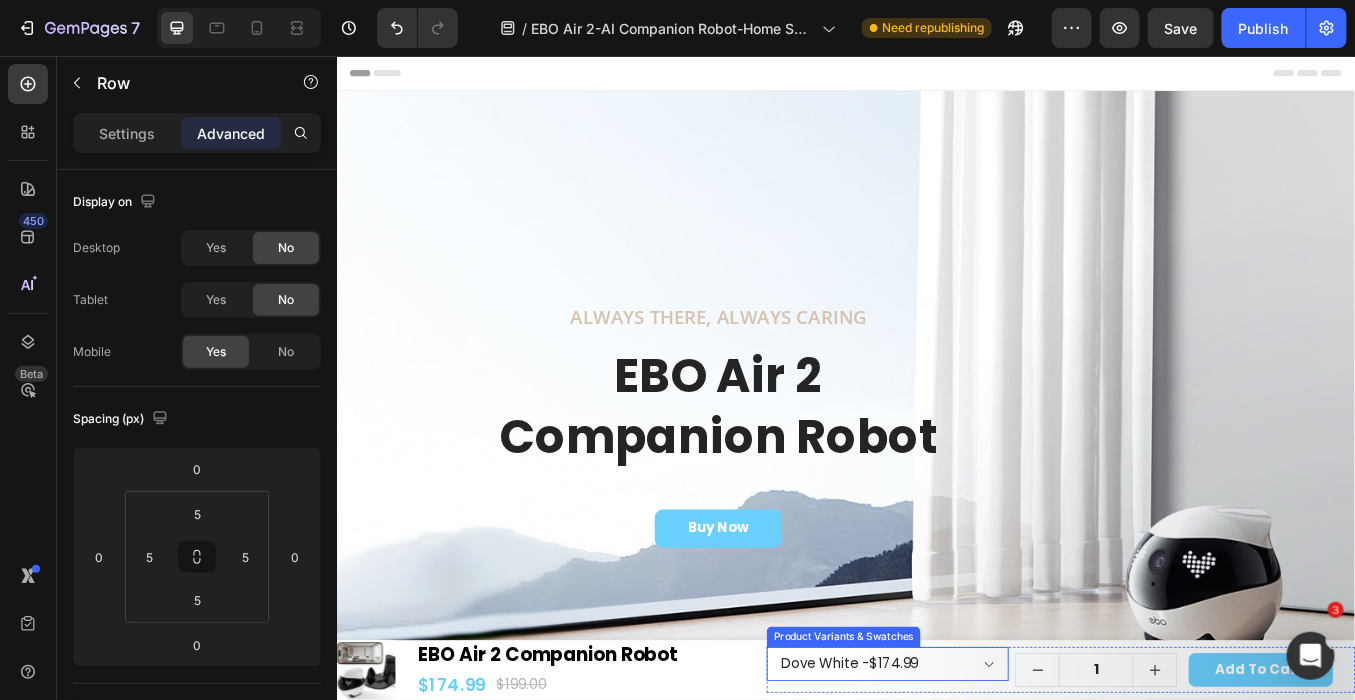 click on "Dove White -  $174.99   Robin Pink -  $174.99   Jay Blue -  $174.99" at bounding box center [985, 771] 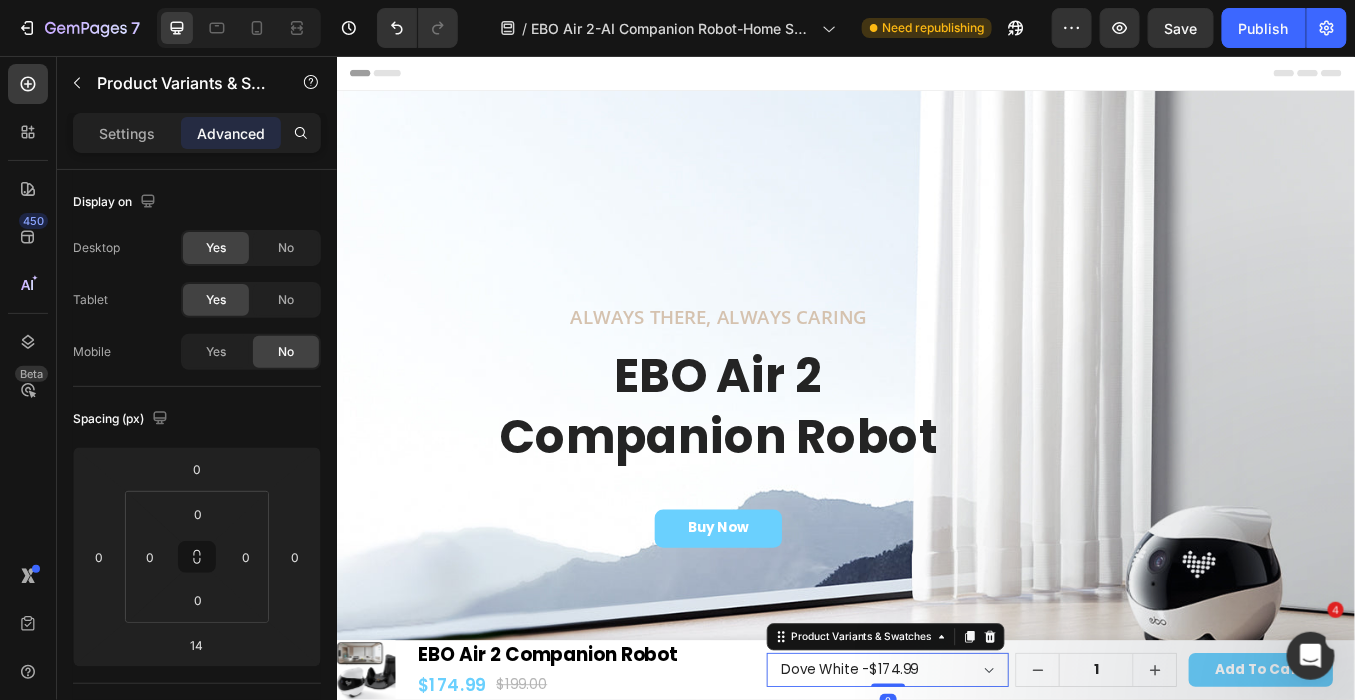 drag, startPoint x: 976, startPoint y: 803, endPoint x: 978, endPoint y: 772, distance: 31.06445 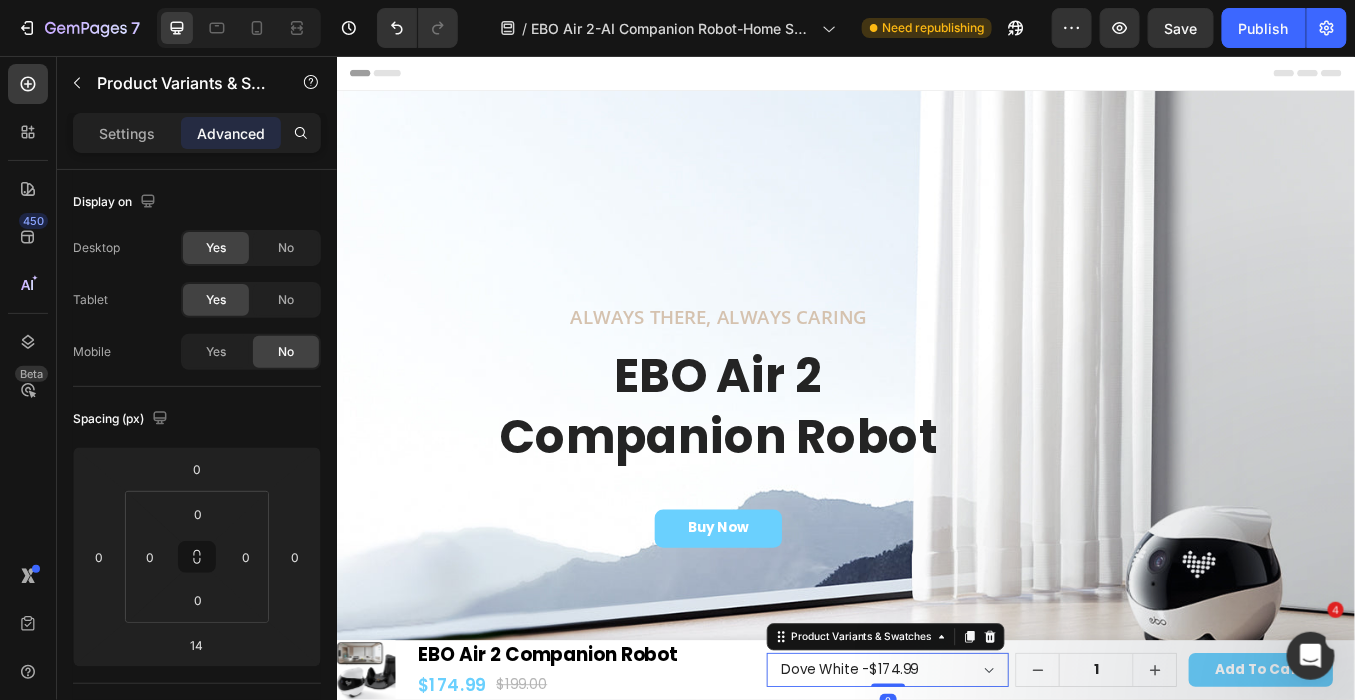type on "0" 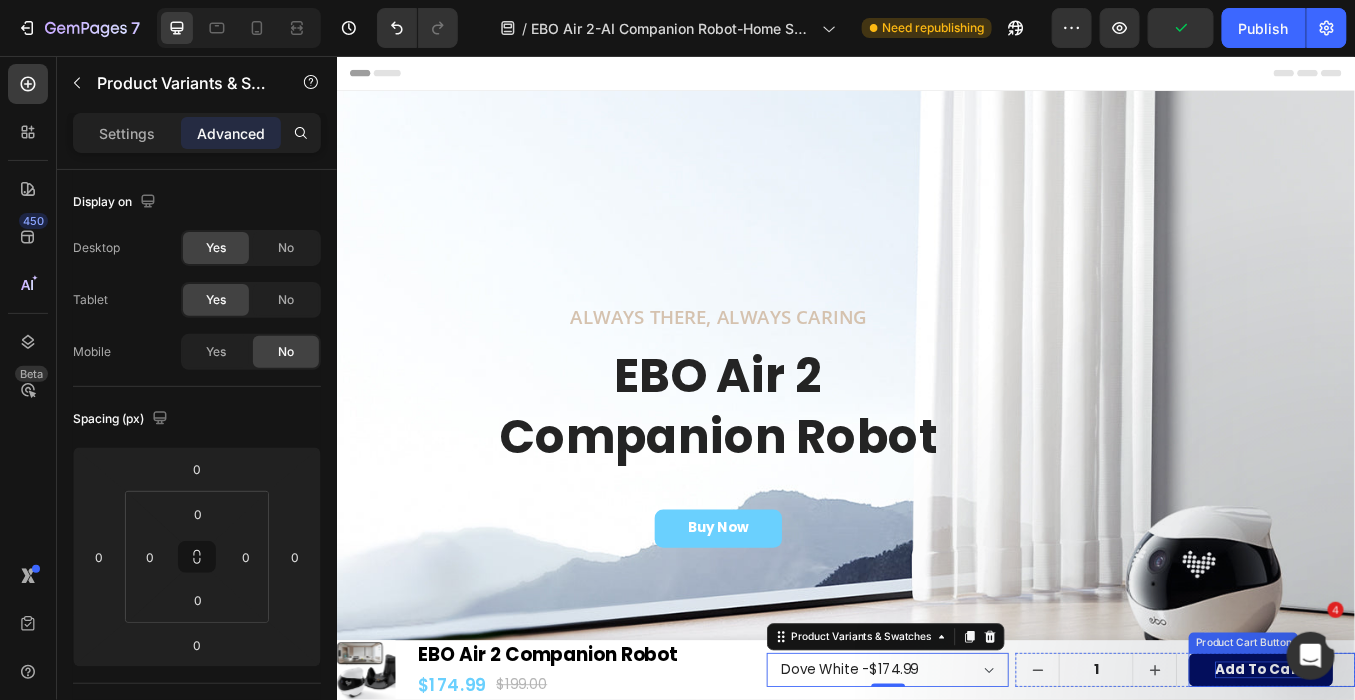 click on "Add to cart" at bounding box center [1423, 778] 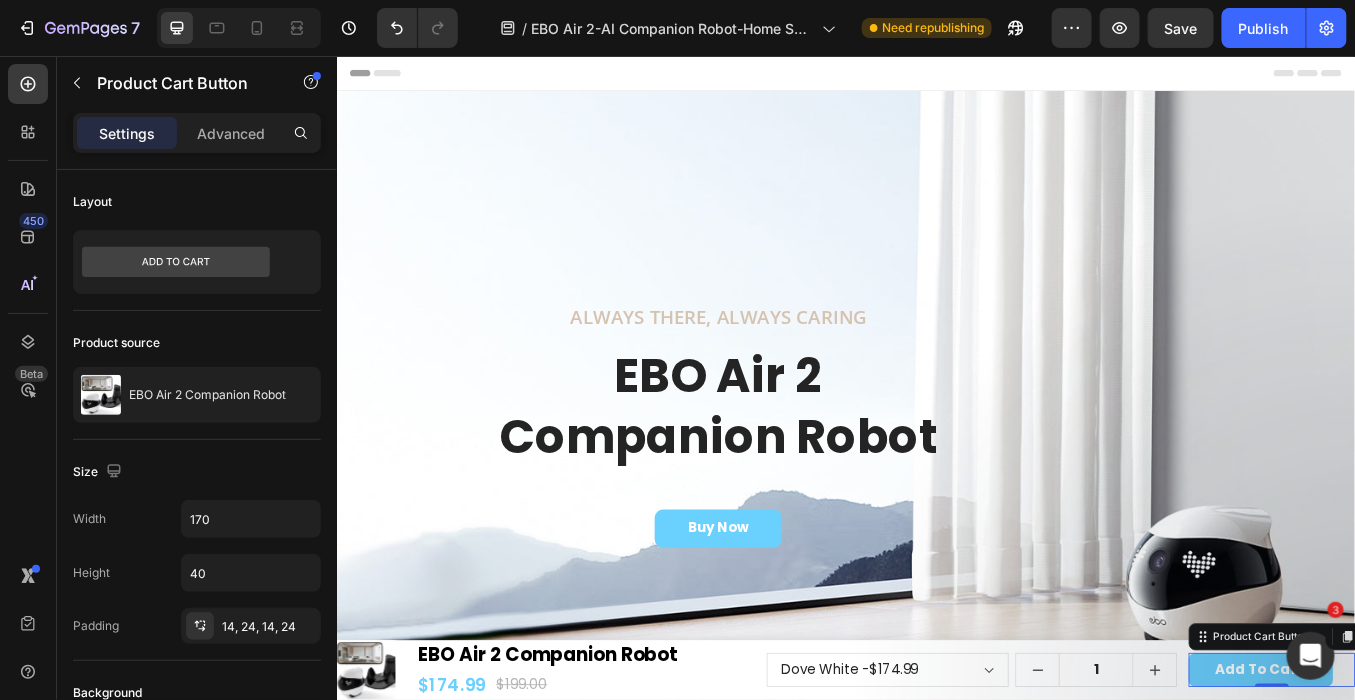 click on "Settings" at bounding box center [127, 133] 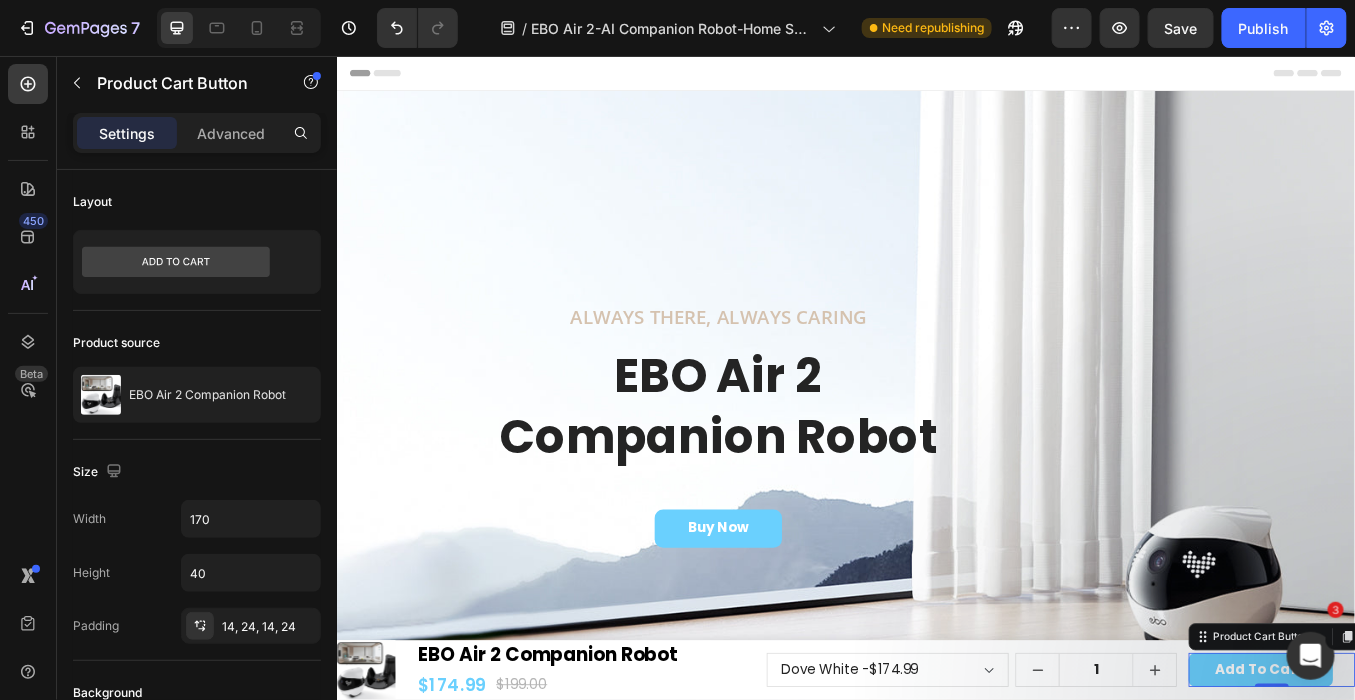 click on "Settings" at bounding box center [127, 133] 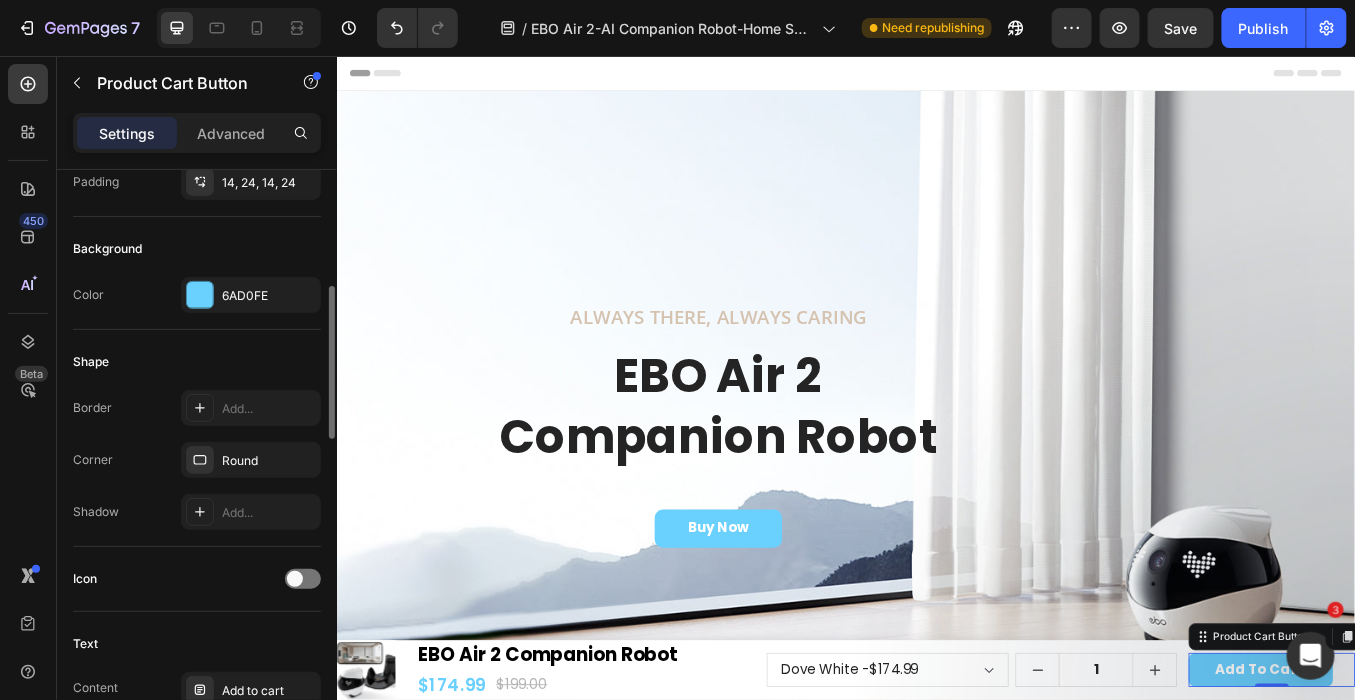 scroll, scrollTop: 666, scrollLeft: 0, axis: vertical 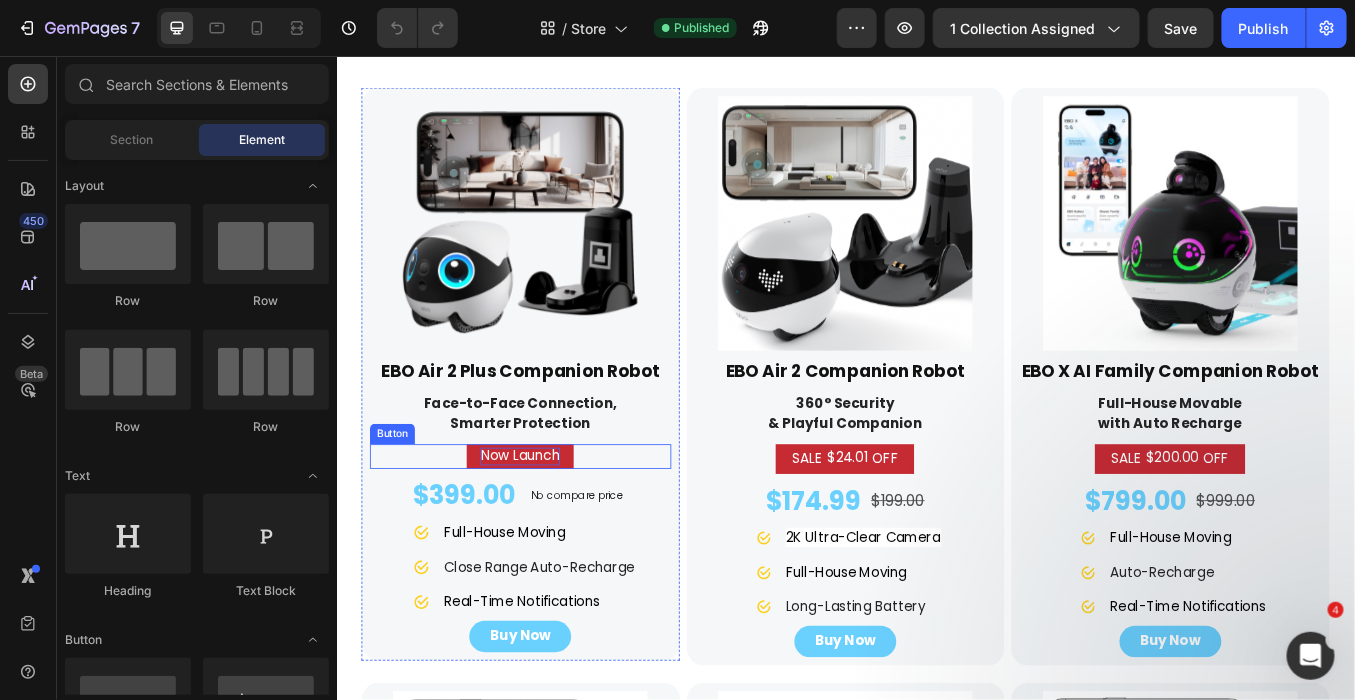 click on "Now Launch" at bounding box center [553, 526] 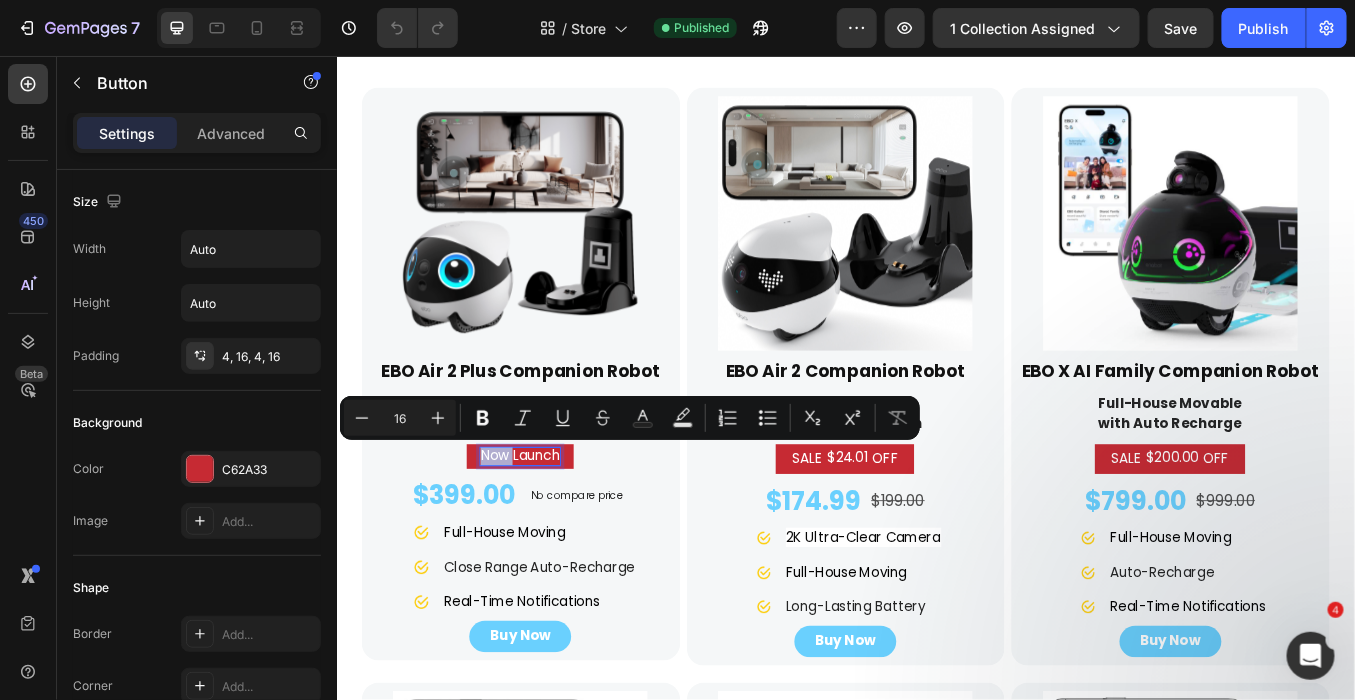 click on "Now Launch" at bounding box center (553, 526) 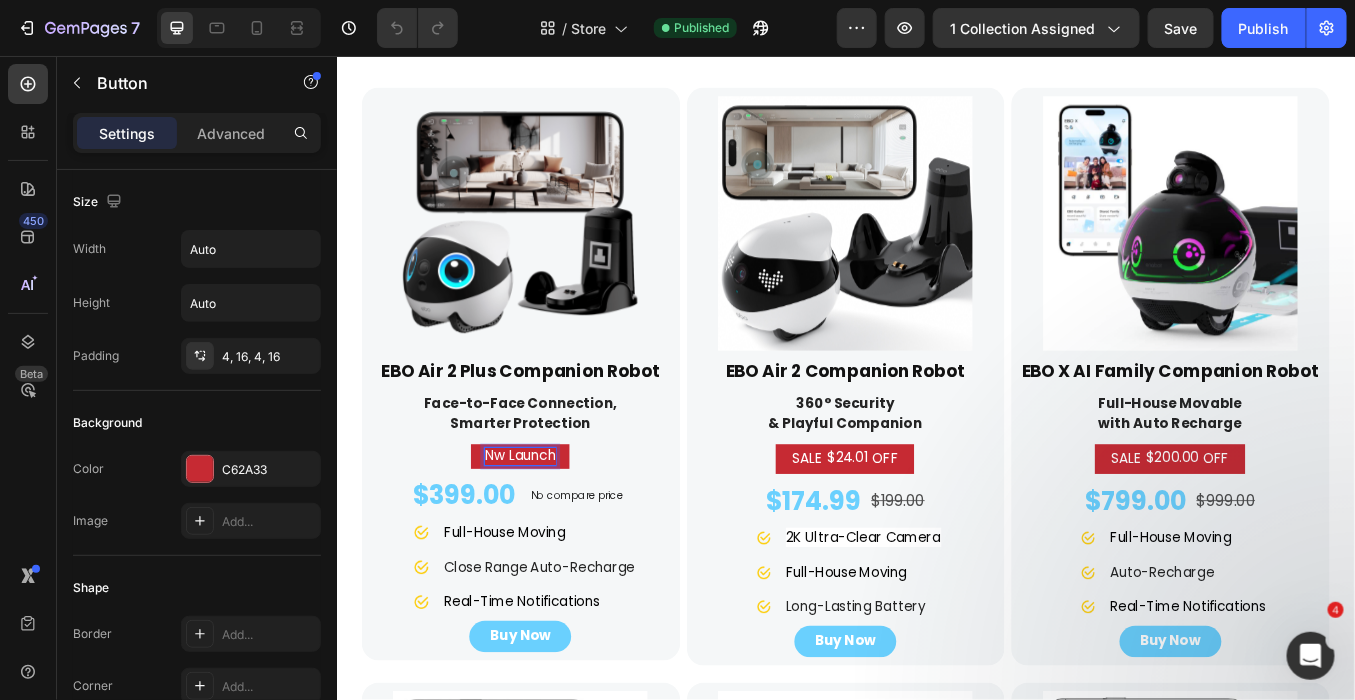 type 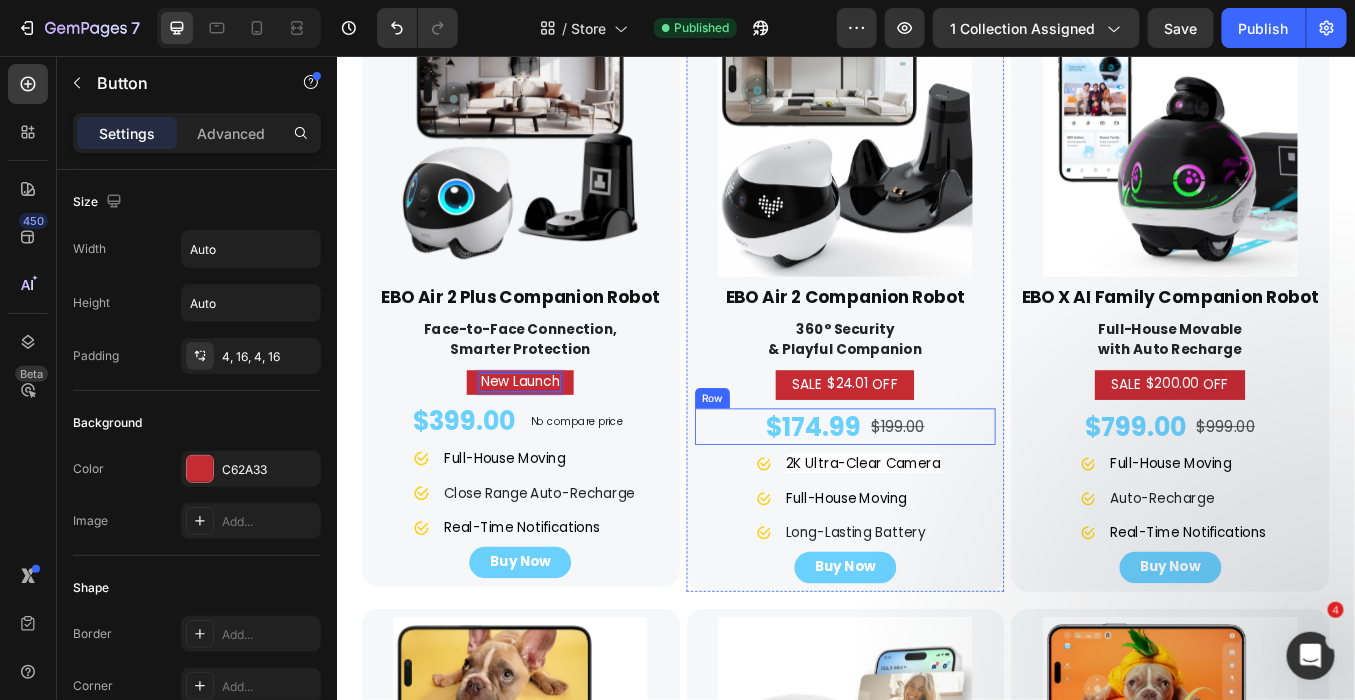 scroll, scrollTop: 777, scrollLeft: 0, axis: vertical 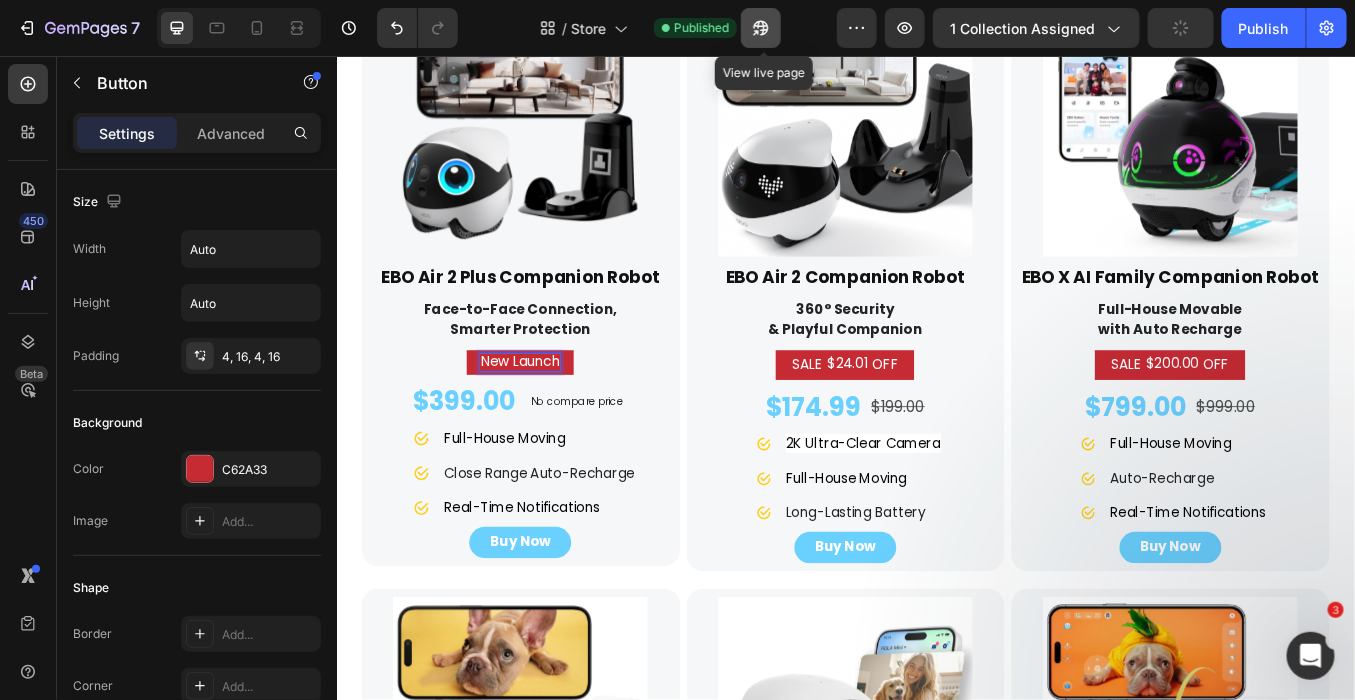 click 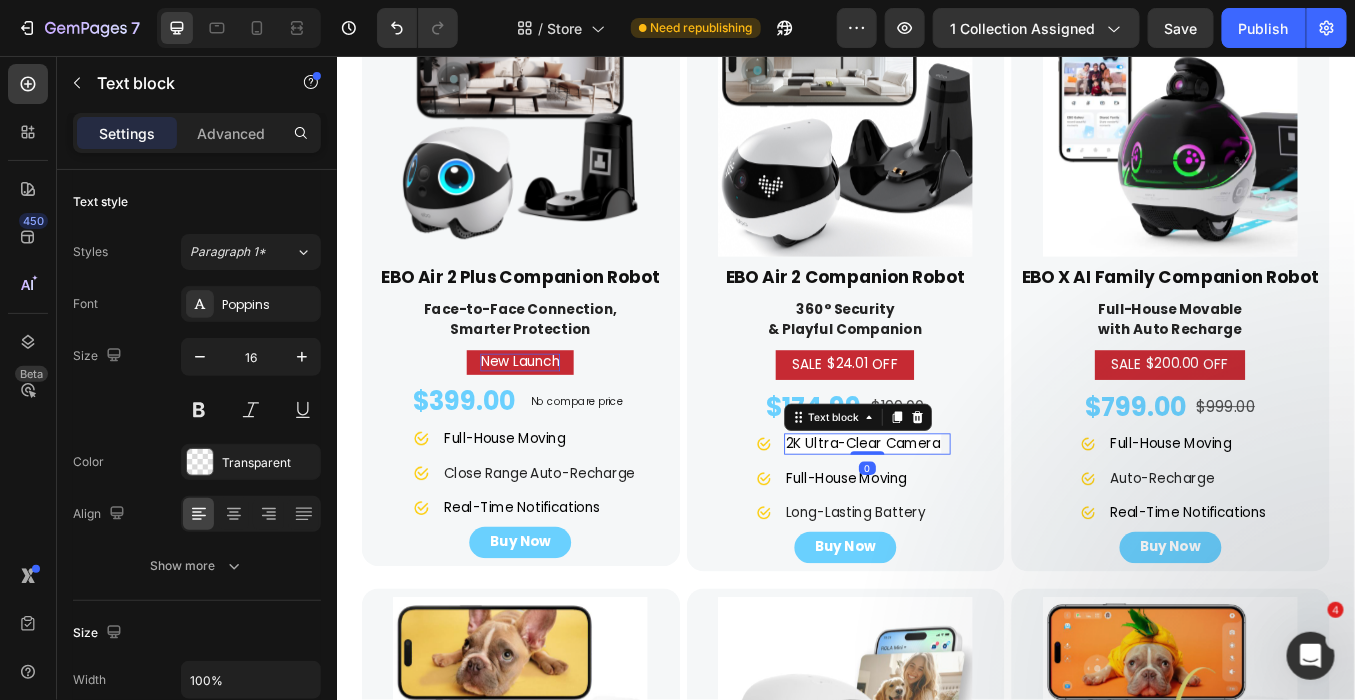 click on "2K Ultra-Clear Camera" at bounding box center [957, 510] 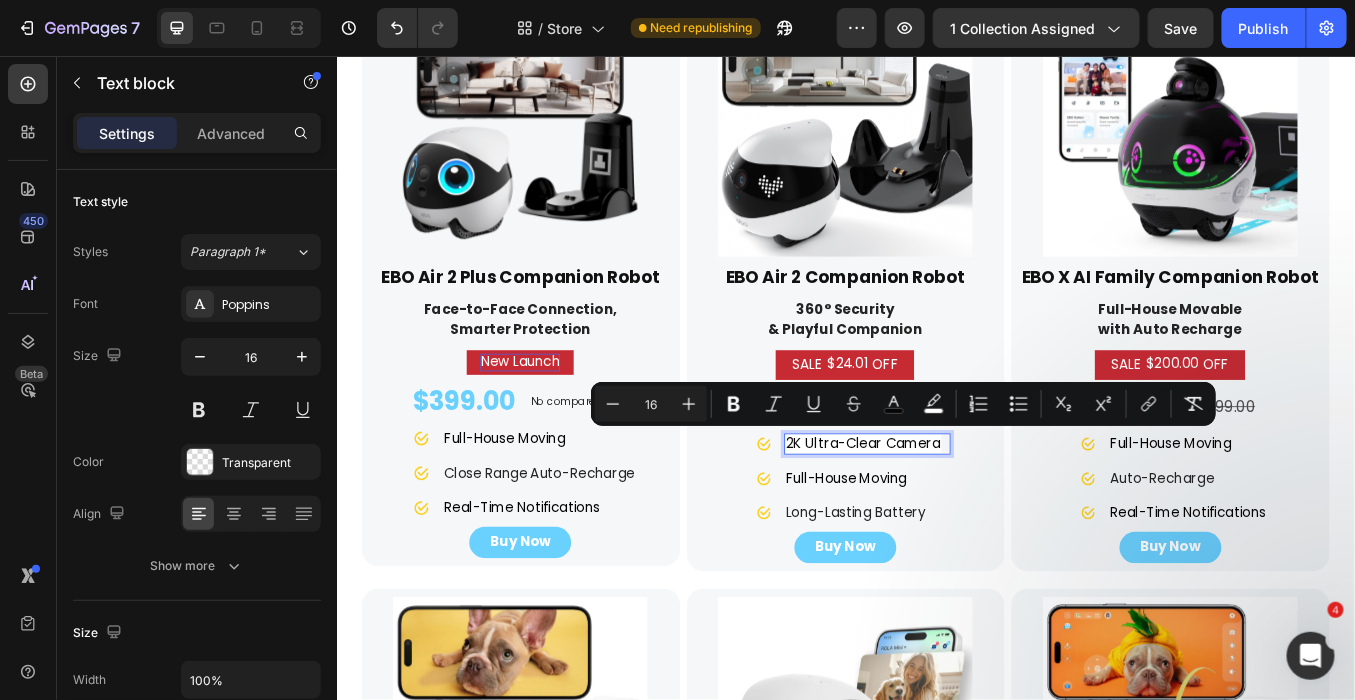 click on "2K Ultra-Clear Camera" at bounding box center (957, 510) 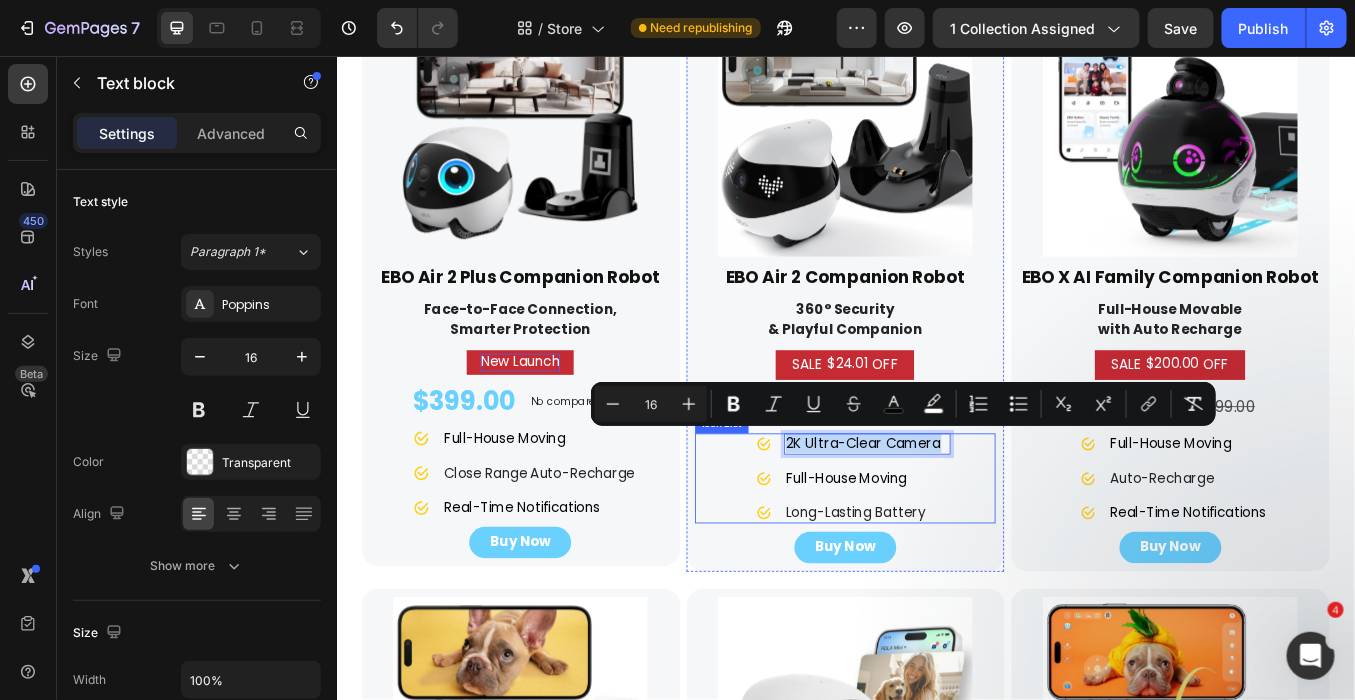 drag, startPoint x: 857, startPoint y: 508, endPoint x: 1063, endPoint y: 519, distance: 206.29349 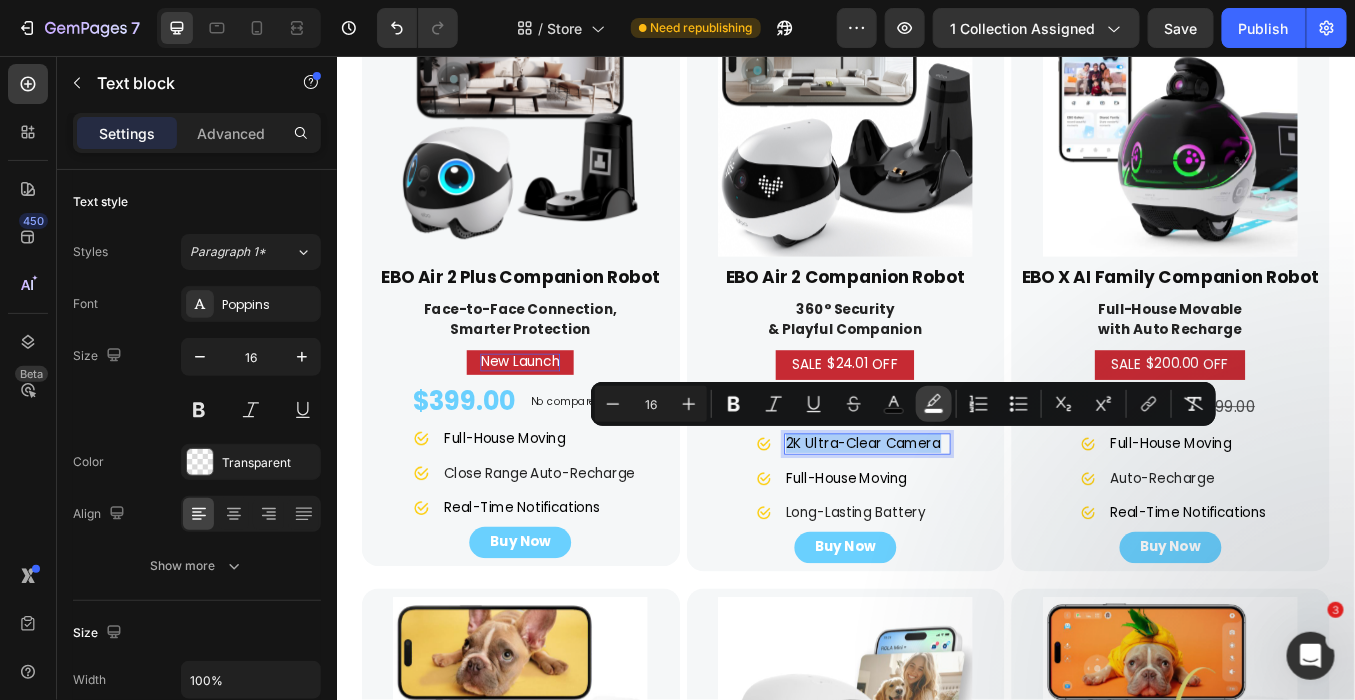 click 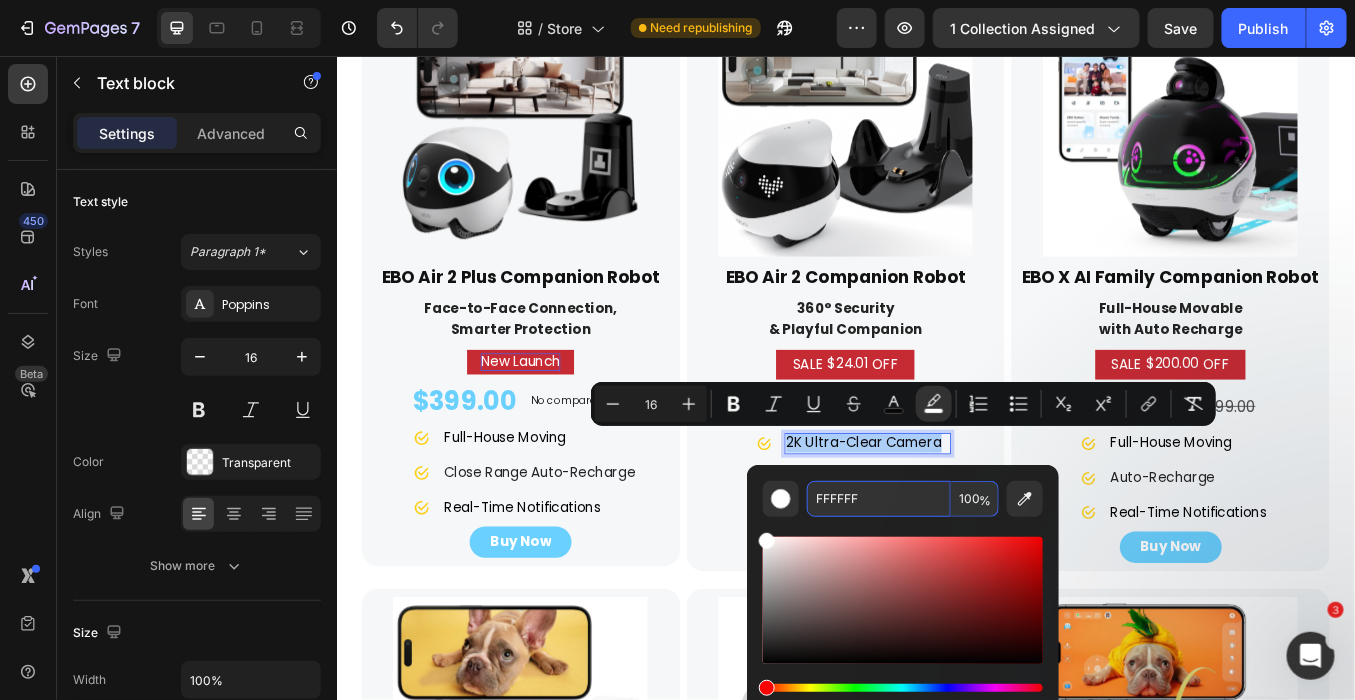 click on "FFFFFF" at bounding box center [879, 499] 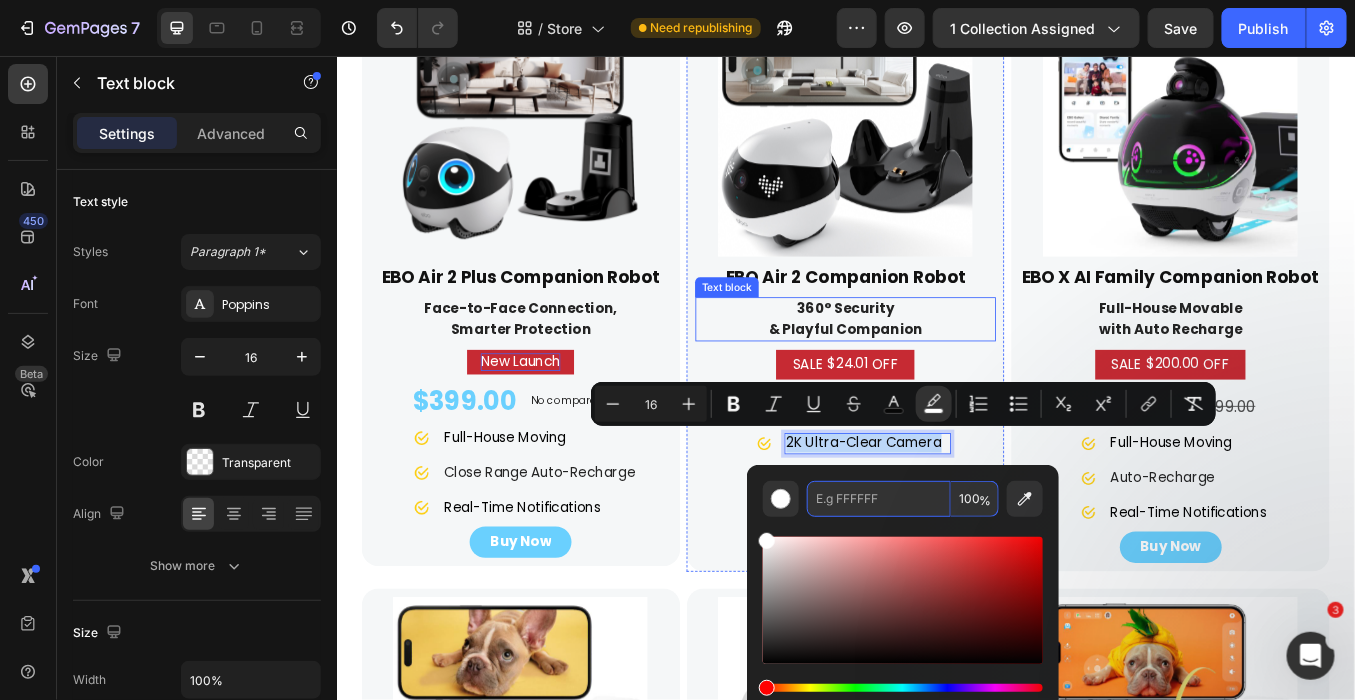 click on "360° Security & Playful Companion" at bounding box center [936, 365] 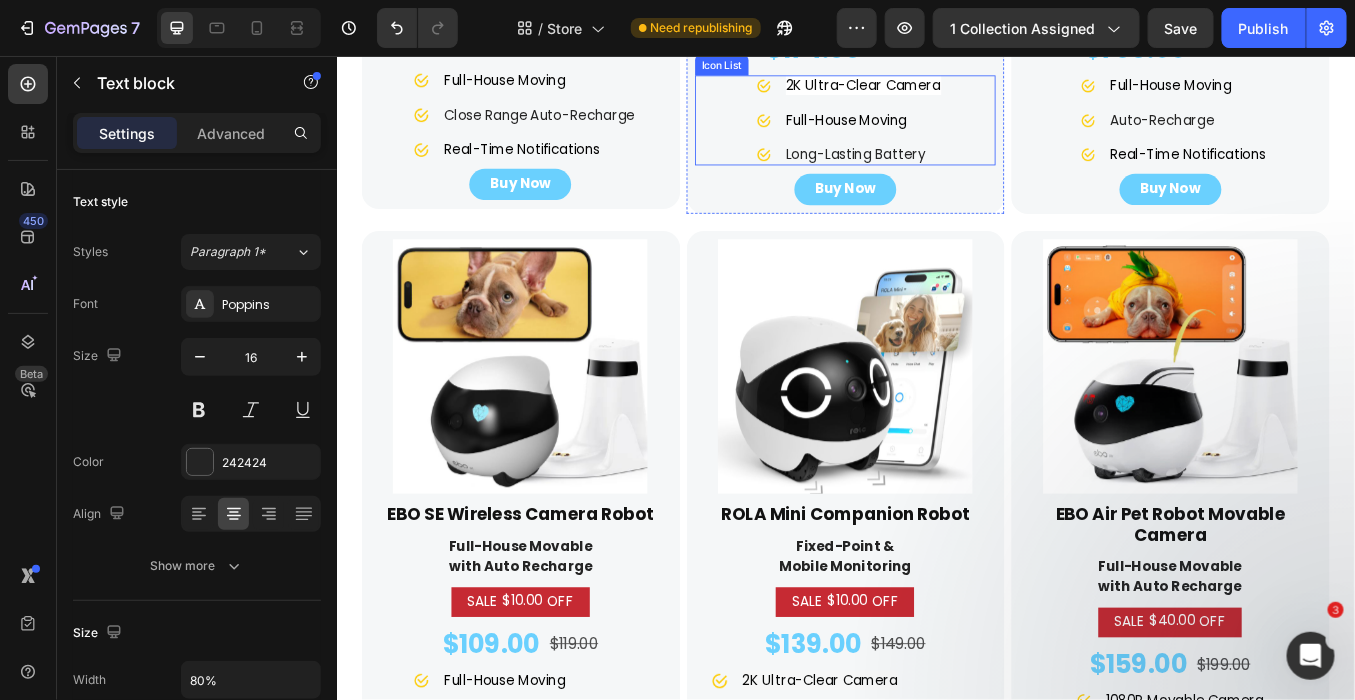 scroll, scrollTop: 1333, scrollLeft: 0, axis: vertical 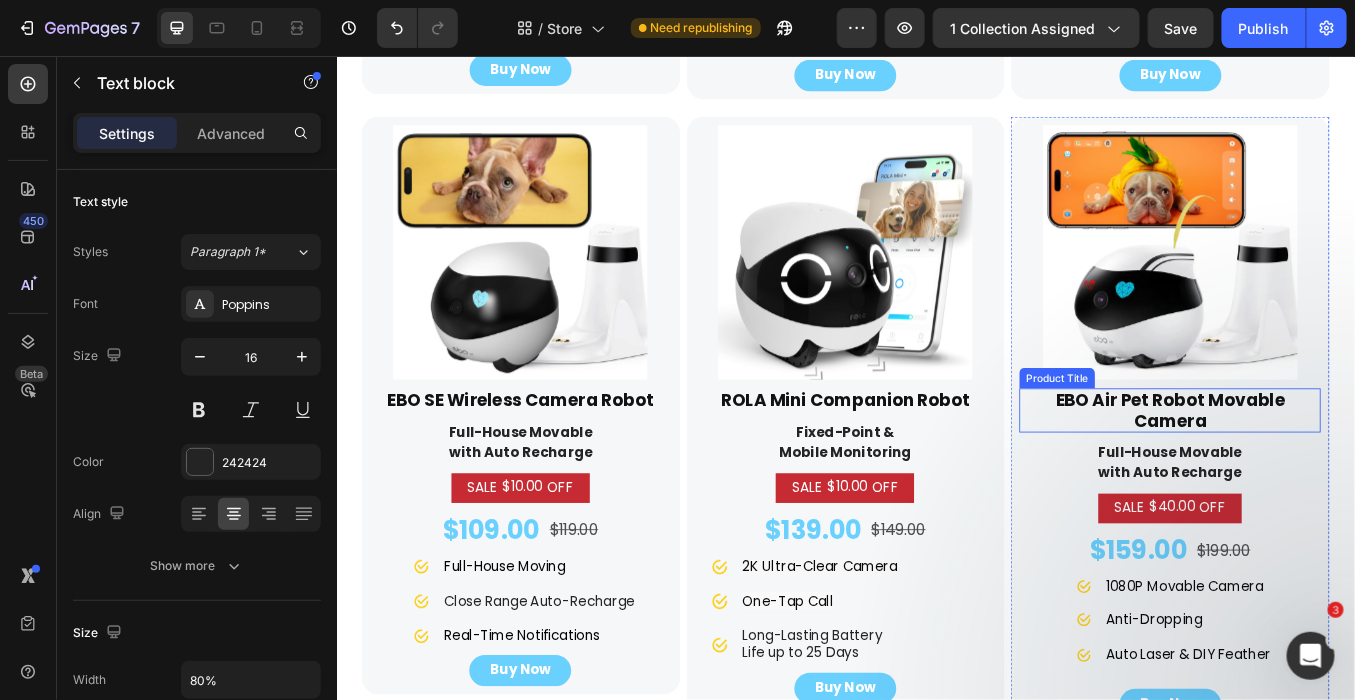 click on "EBO Air Pet Robot Movable Camera" at bounding box center (1318, 472) 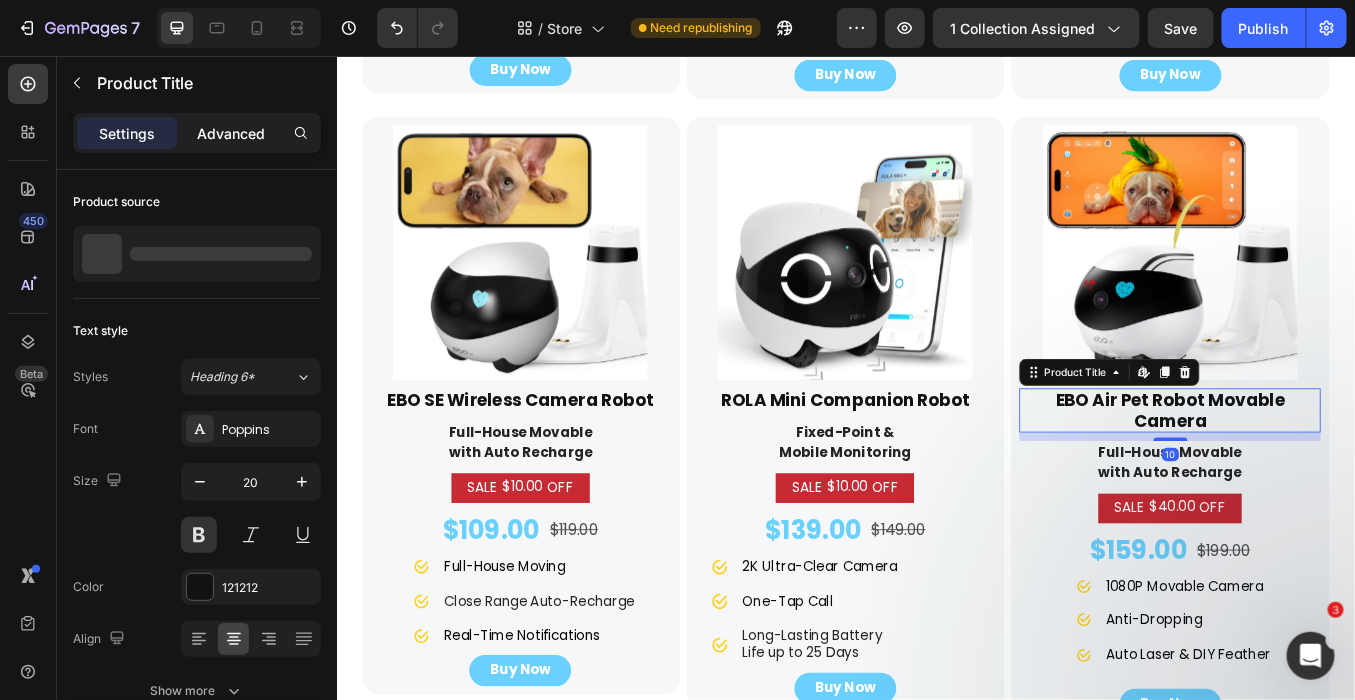 click on "Advanced" at bounding box center [231, 133] 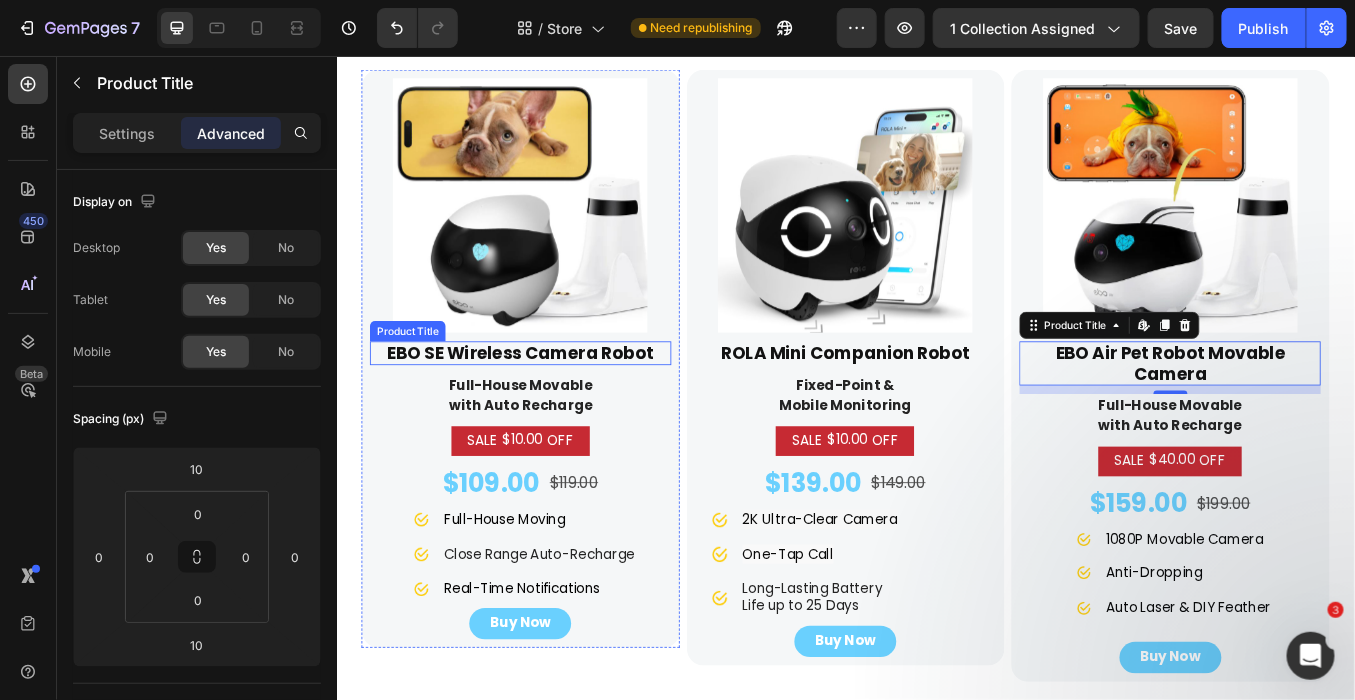 scroll, scrollTop: 1444, scrollLeft: 0, axis: vertical 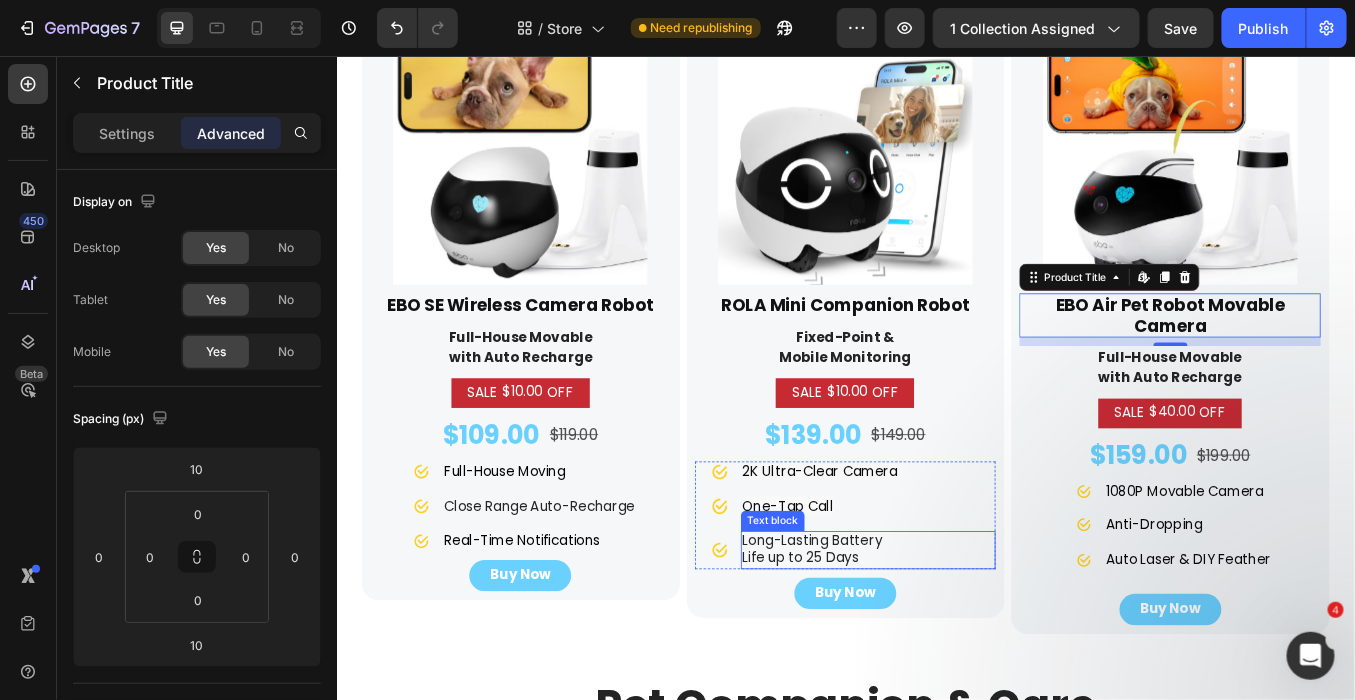 click on "Long-Lasting Battery Life up to 25 Days" at bounding box center (963, 638) 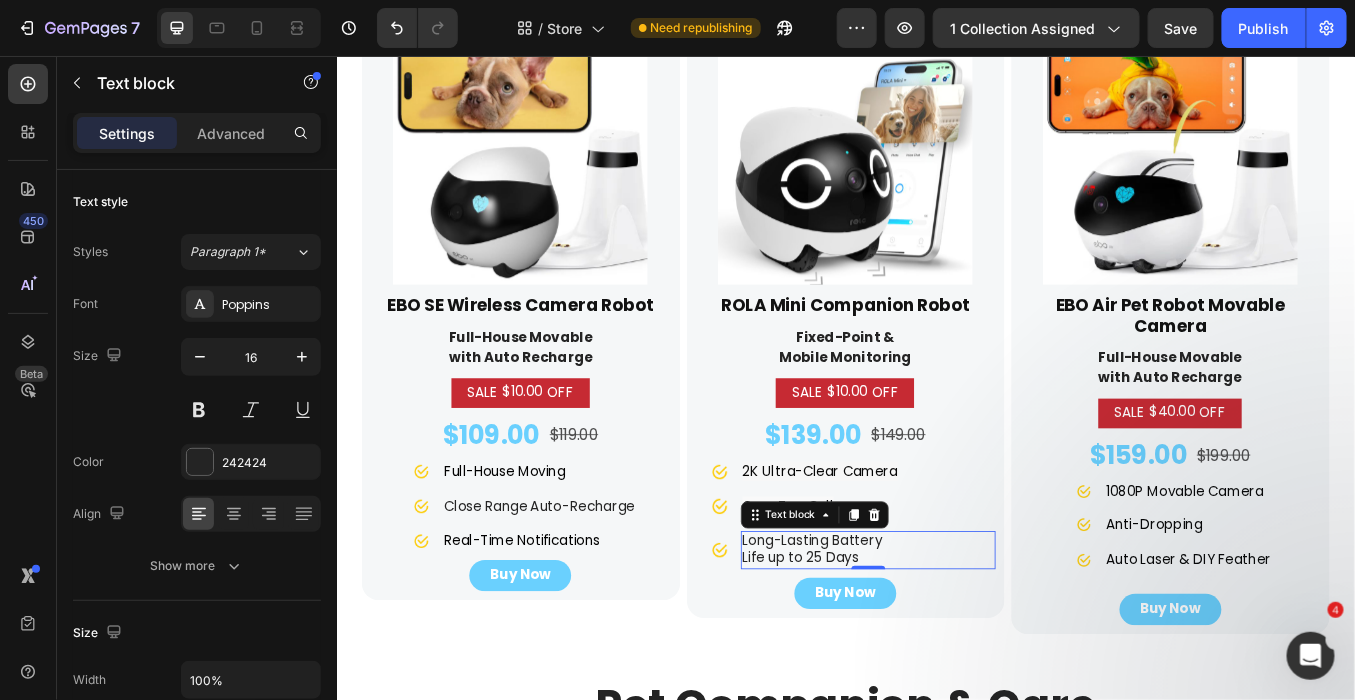 click on "Long-Lasting Battery Life up to 25 Days" at bounding box center [963, 638] 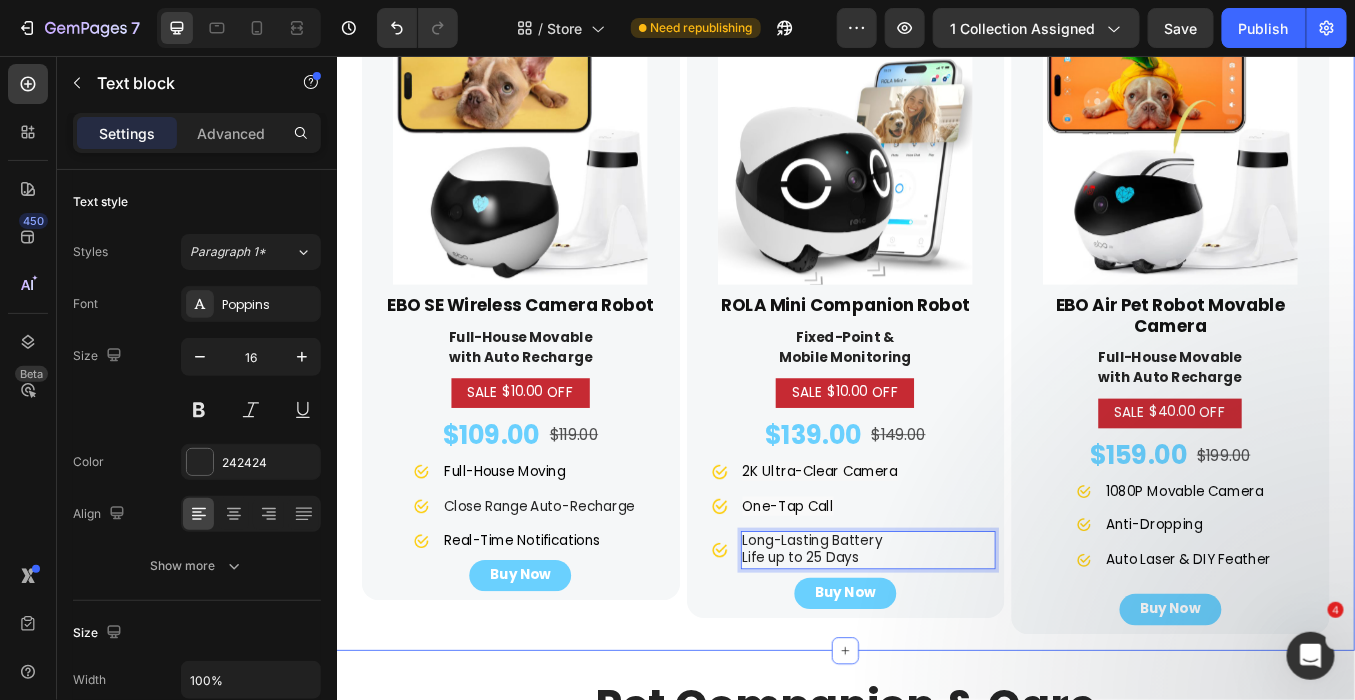 click on "Full House Peace of Mind Heading Product Images EBO Air 2 Plus Companion Robot Product Title Face-to-Face Connection,  Smarter Protection Text block New Launch Button $399.00 Product Price Product Price No compare price Product Price Row Image Full-House Moving Text block Image Close Range Auto-Recharge Text block Image Real-Time Notifications Text block Icon List Buy Now Button Product Row Product Images EBO Air 2 Companion Robot Product Title 360° Security & Playful Companion Text block SALE $24.01 OFF Discount Tag $174.99 Product Price Product Price $199.00 Product Price Product Price Row Image 2K Ultra-Clear Camera Text block Image Full-House Moving Text block Image Long-Lasting Battery Text block Icon List Buy Now Button Product Row Product Images EBO X AI Family Companion Robot Product Title Full-House Movable  with Auto Recharge Text block SALE $200.00 OFF Discount Tag $799.00 Product Price Product Price $999.00 Product Price Product Price Row Image Full-House Moving Text block Image Text block" at bounding box center (936, -50) 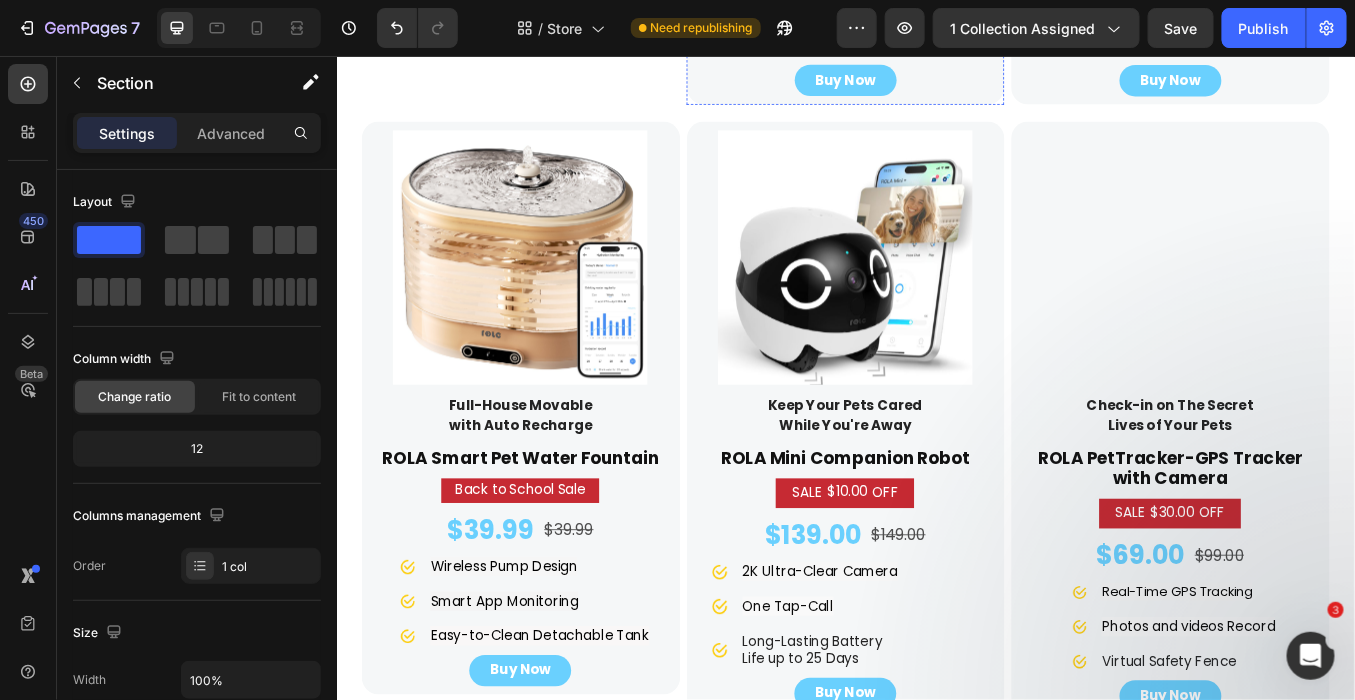 scroll, scrollTop: 3222, scrollLeft: 0, axis: vertical 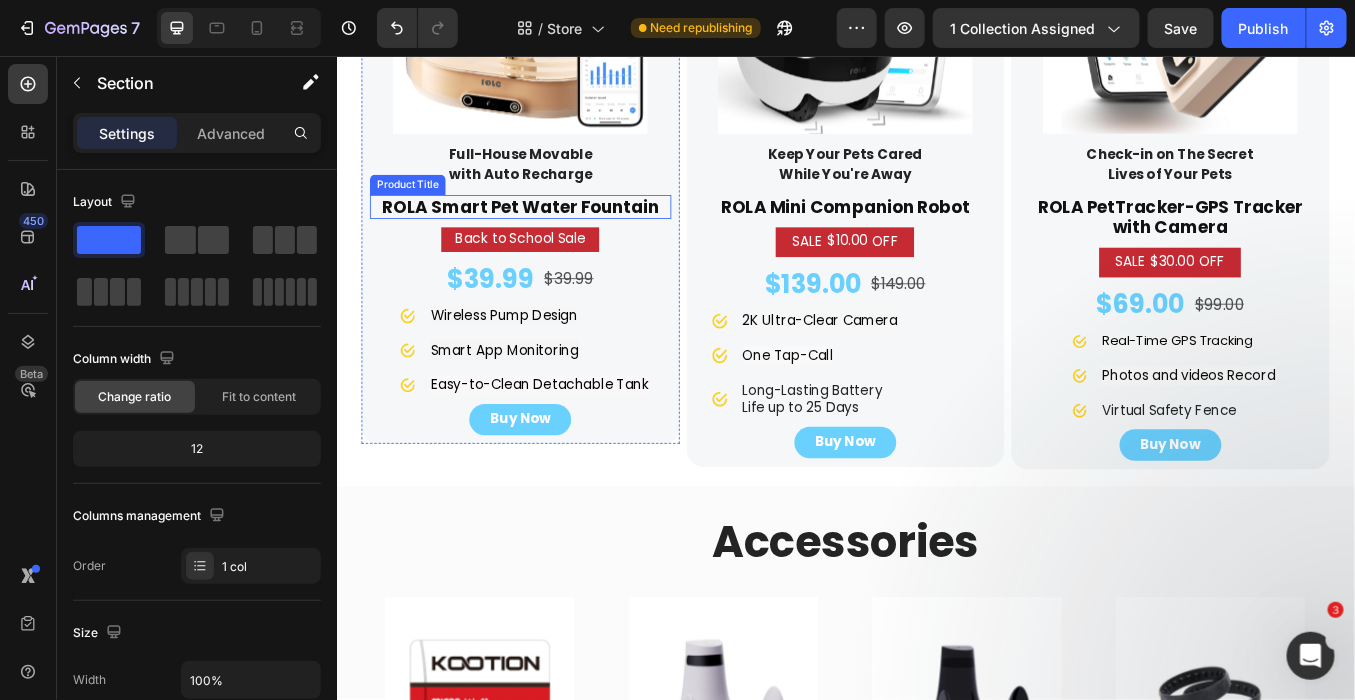 click on "ROLA Smart Pet Water Fountain" at bounding box center (553, 233) 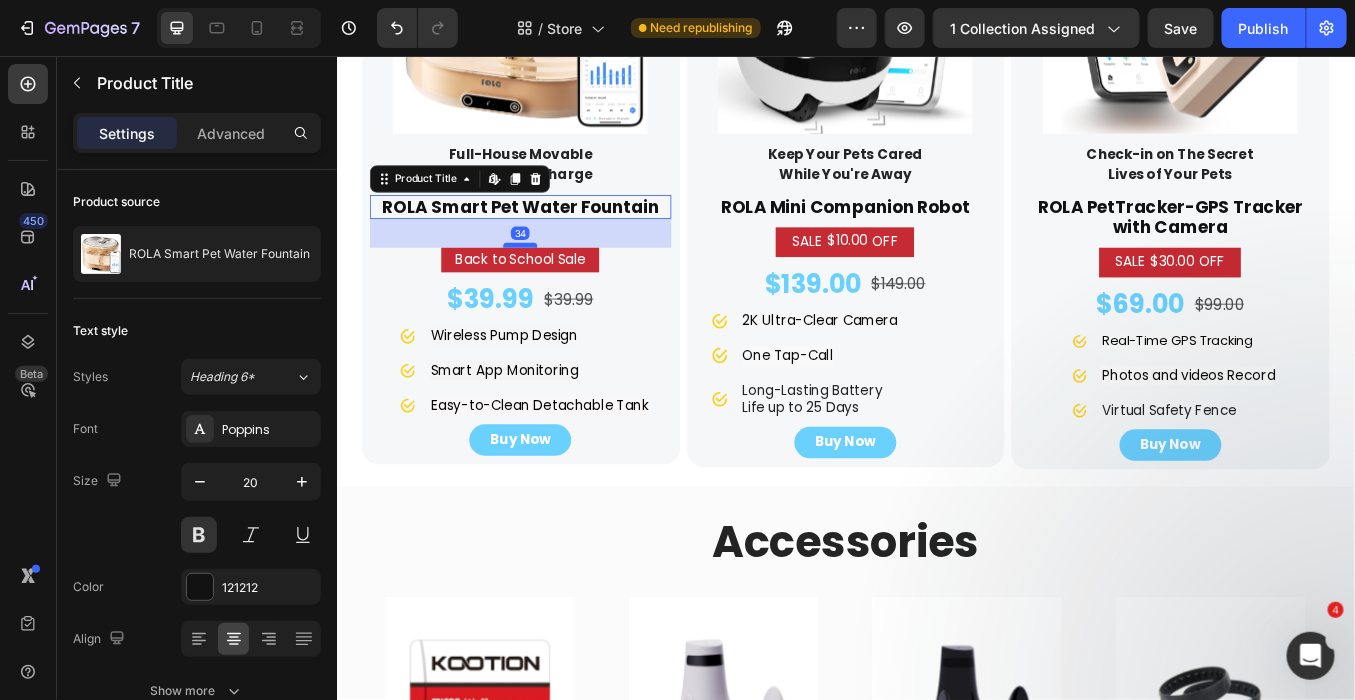 drag, startPoint x: 545, startPoint y: 249, endPoint x: 553, endPoint y: 273, distance: 25.298222 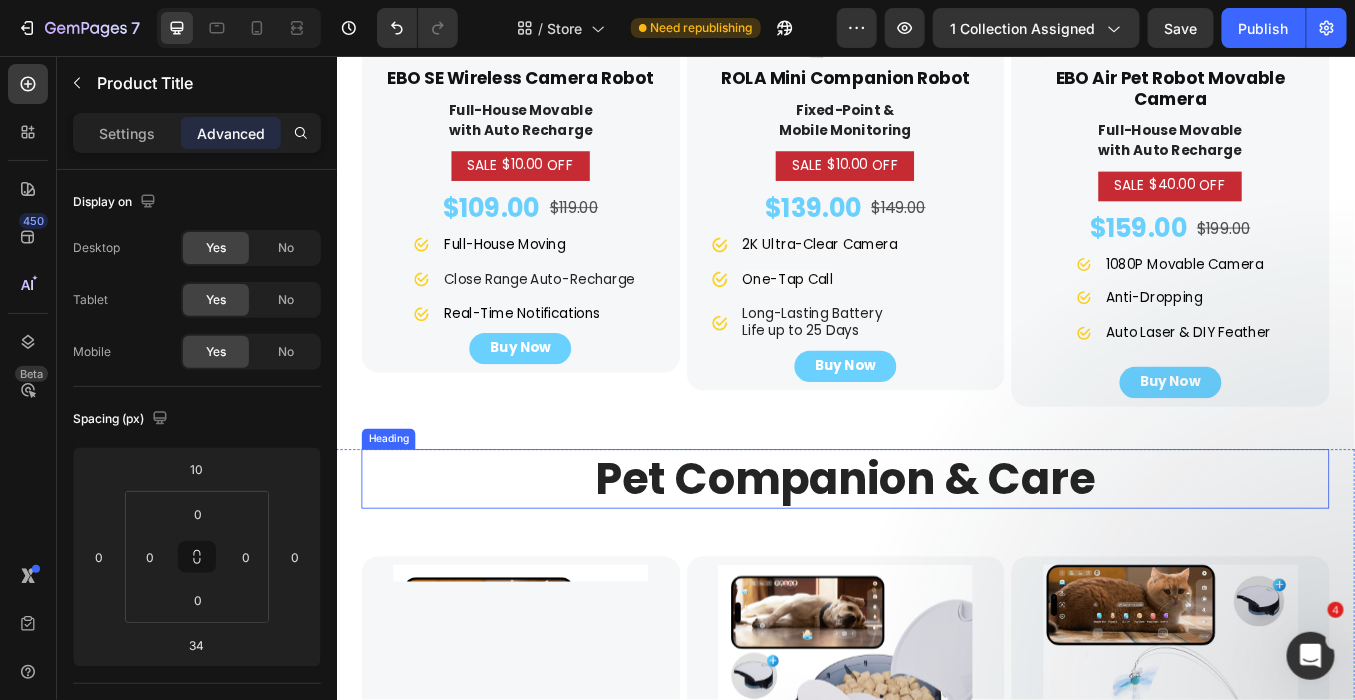 scroll, scrollTop: 1666, scrollLeft: 0, axis: vertical 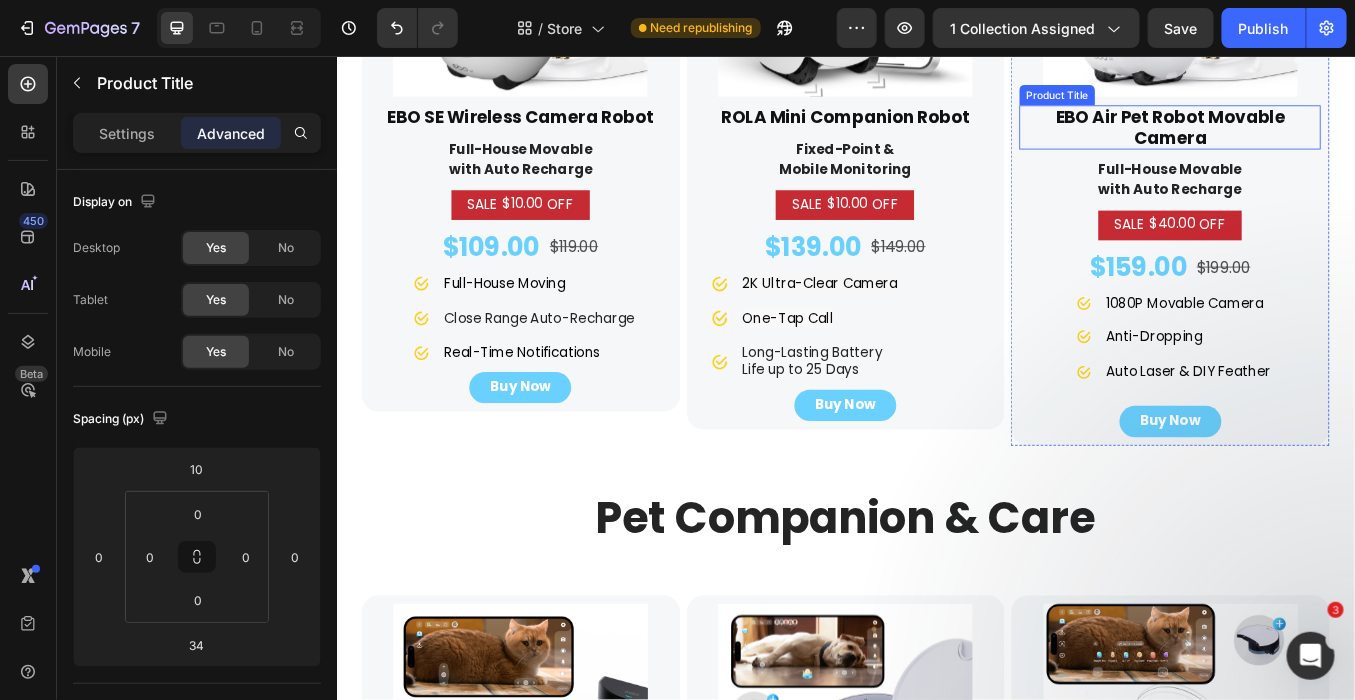 click on "EBO Air Pet Robot Movable Camera" at bounding box center (1318, 139) 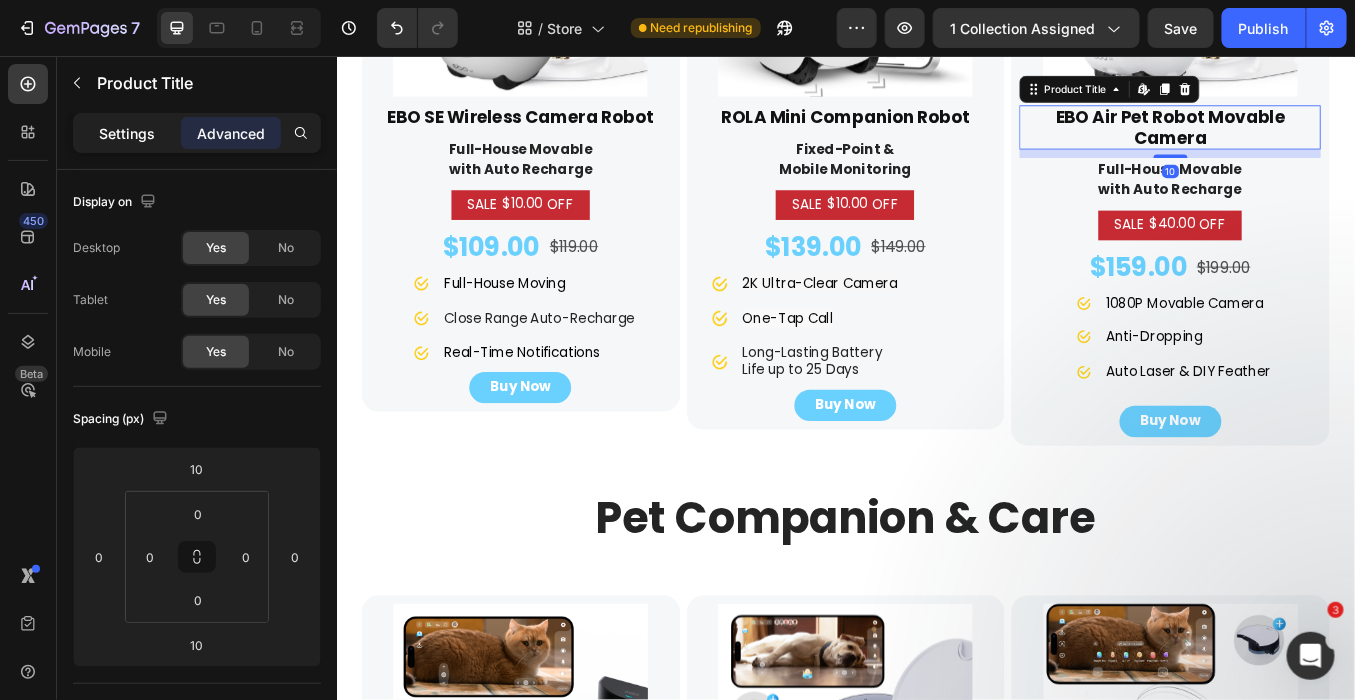 click on "Settings" at bounding box center [127, 133] 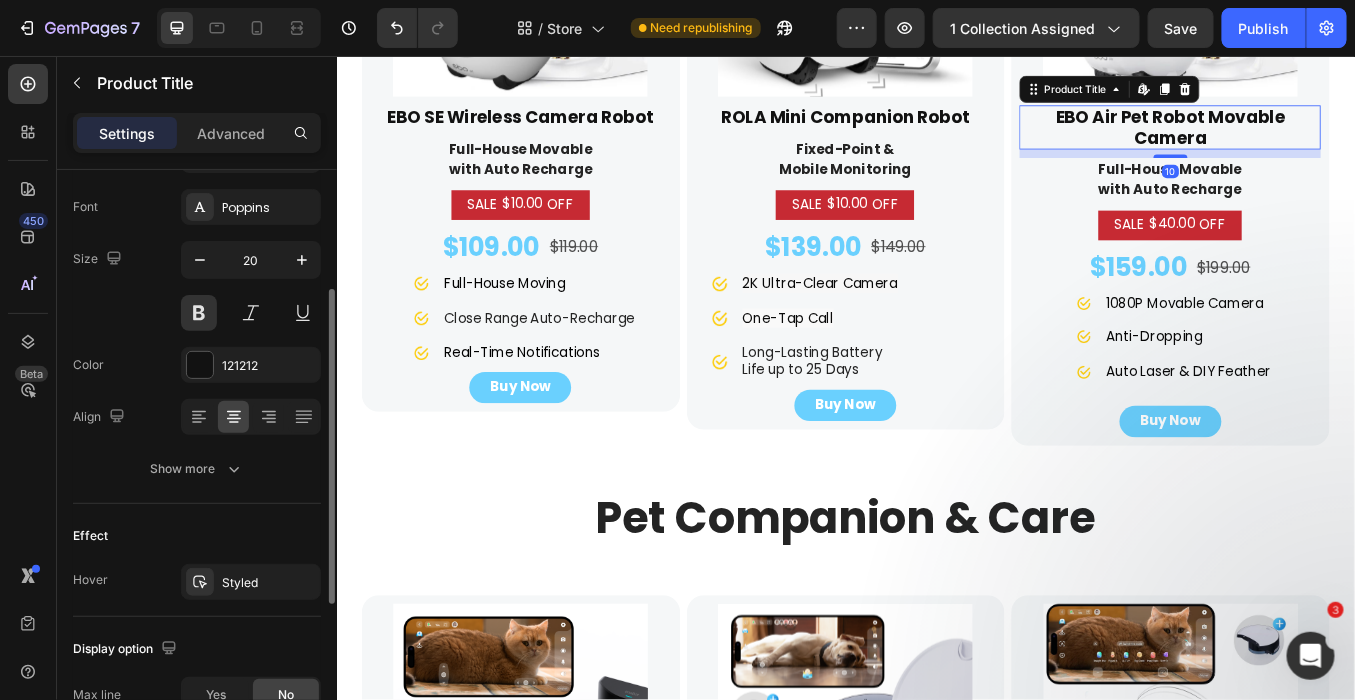 scroll, scrollTop: 444, scrollLeft: 0, axis: vertical 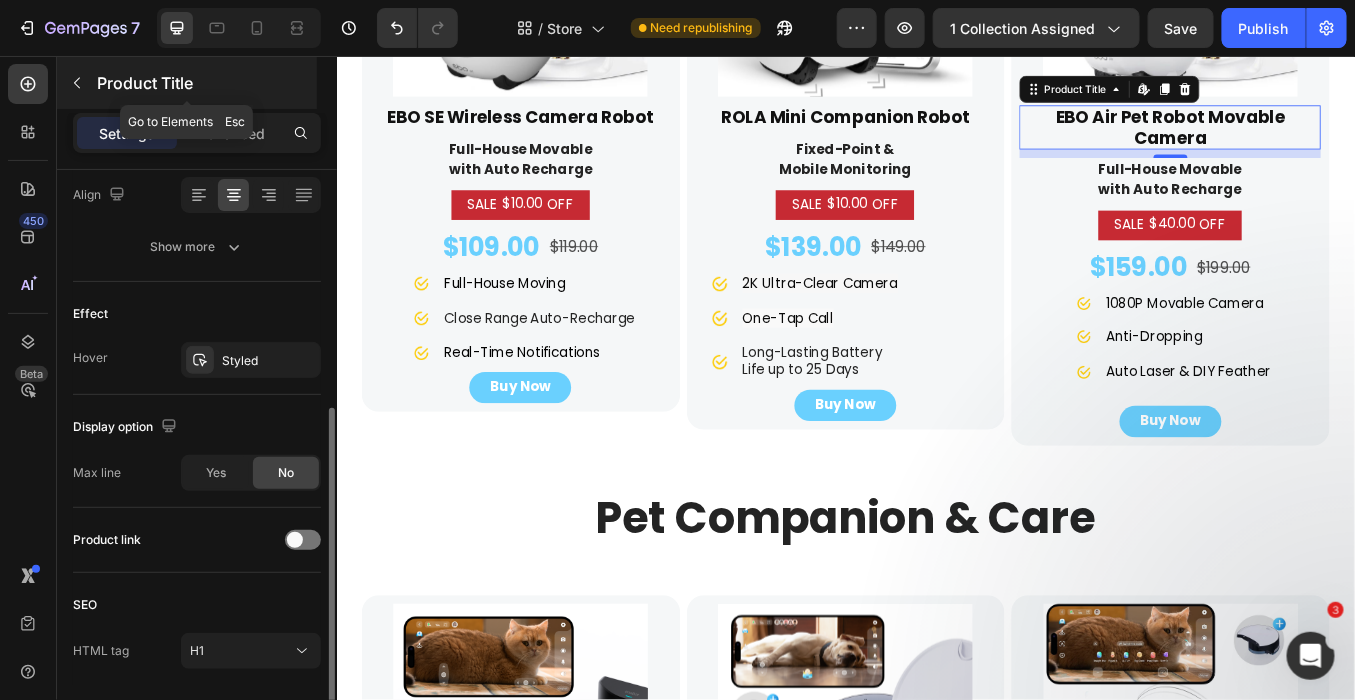 click at bounding box center (77, 83) 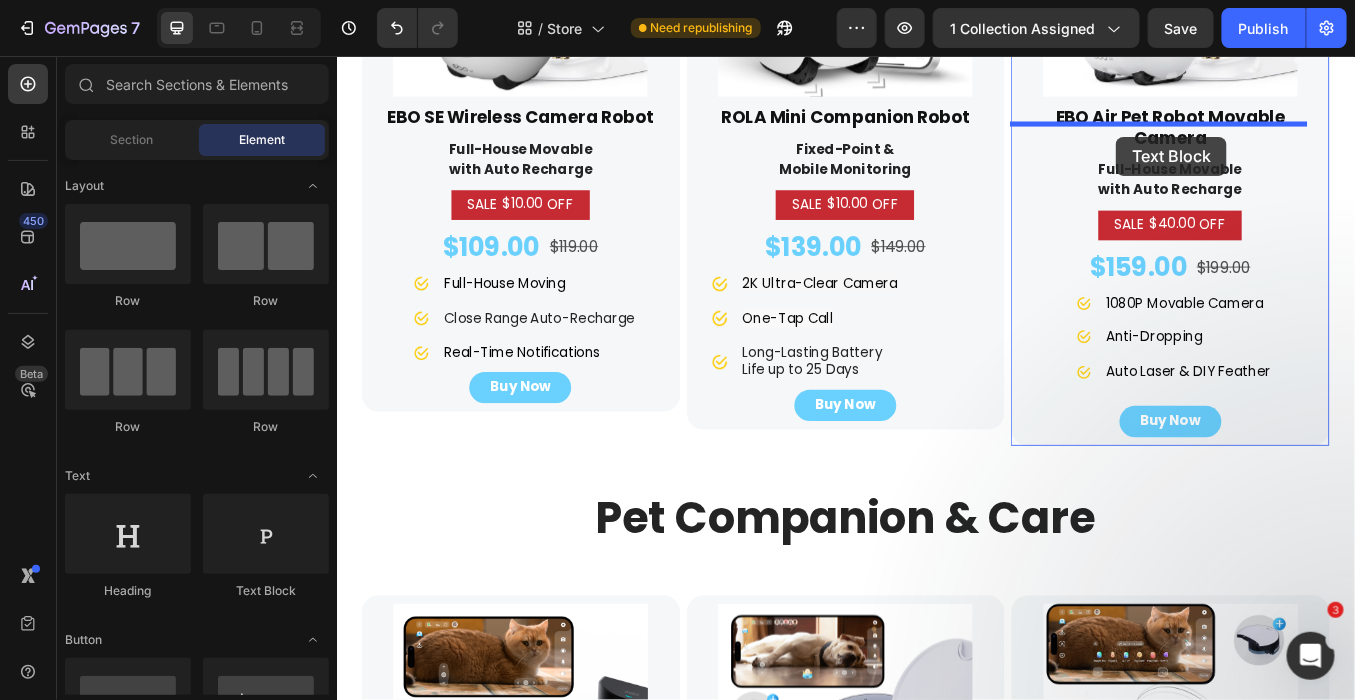 drag, startPoint x: 597, startPoint y: 594, endPoint x: 1254, endPoint y: 150, distance: 792.95966 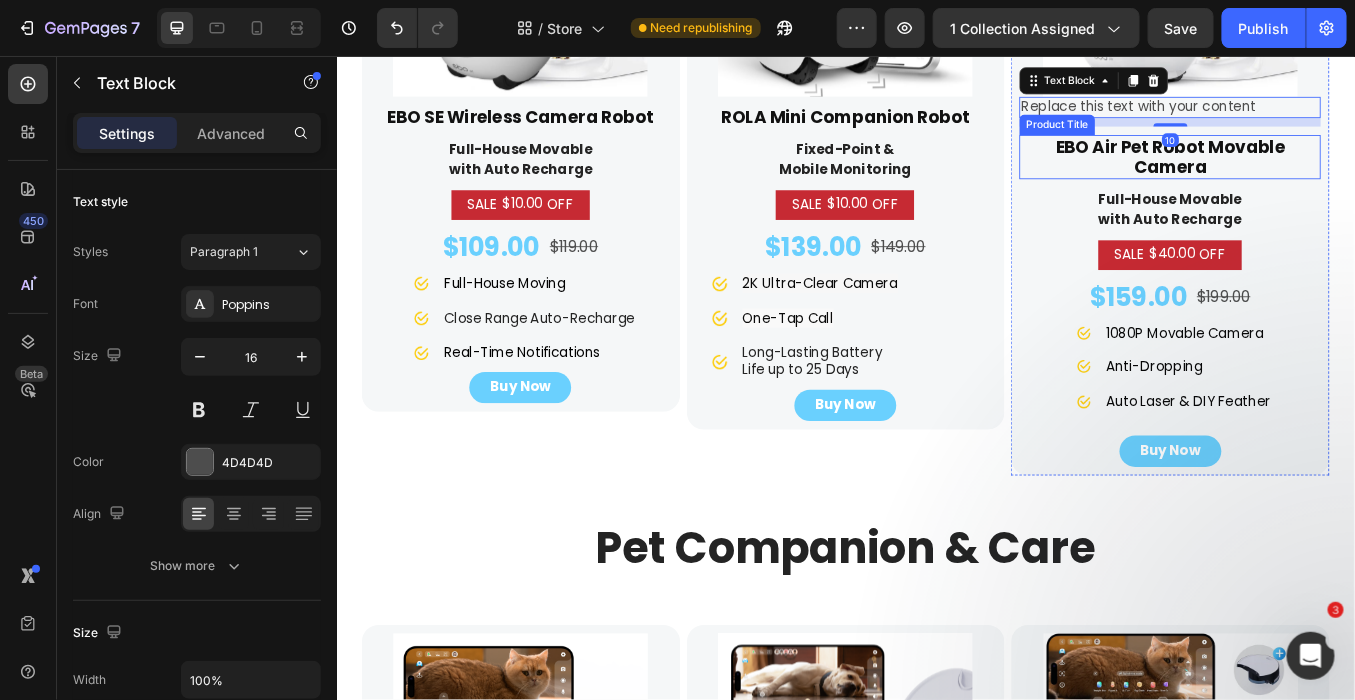 click on "EBO Air Pet Robot Movable Camera" at bounding box center [1318, 174] 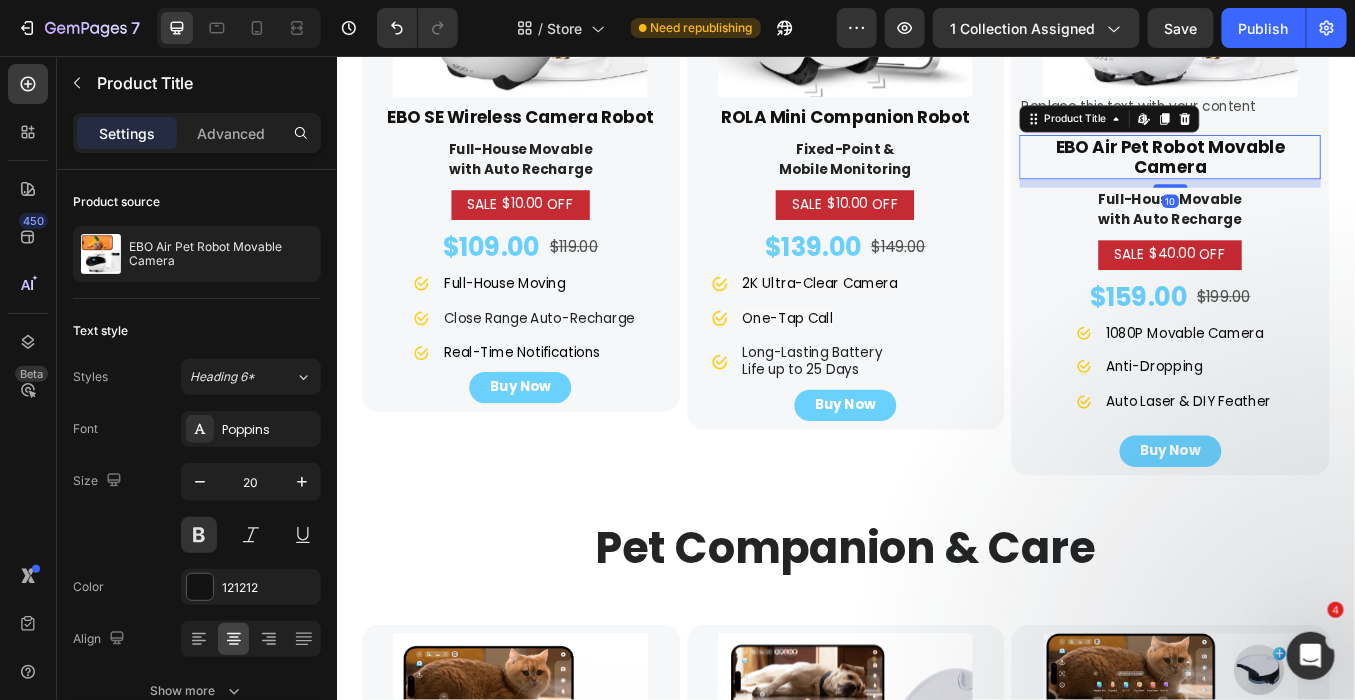click on "EBO Air Pet Robot Movable Camera" at bounding box center (1318, 174) 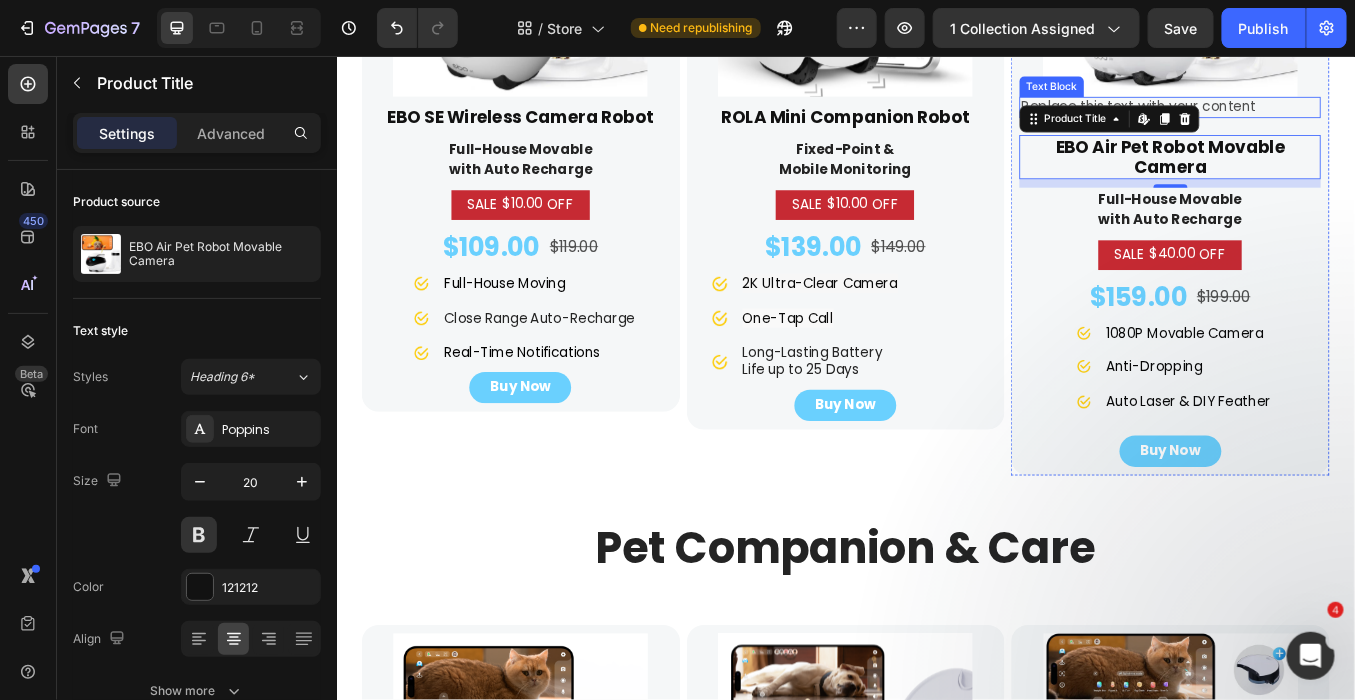 click on "Replace this text with your content" at bounding box center [1318, 115] 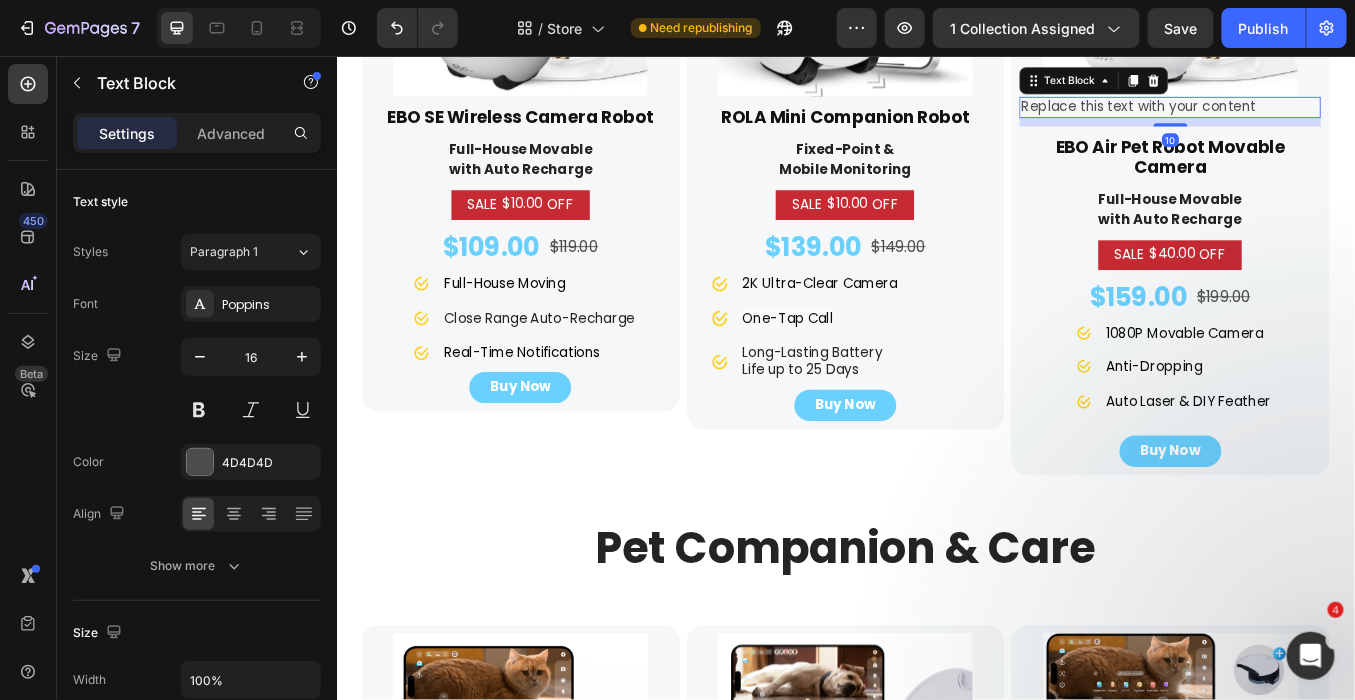 click on "Replace this text with your content" at bounding box center [1318, 115] 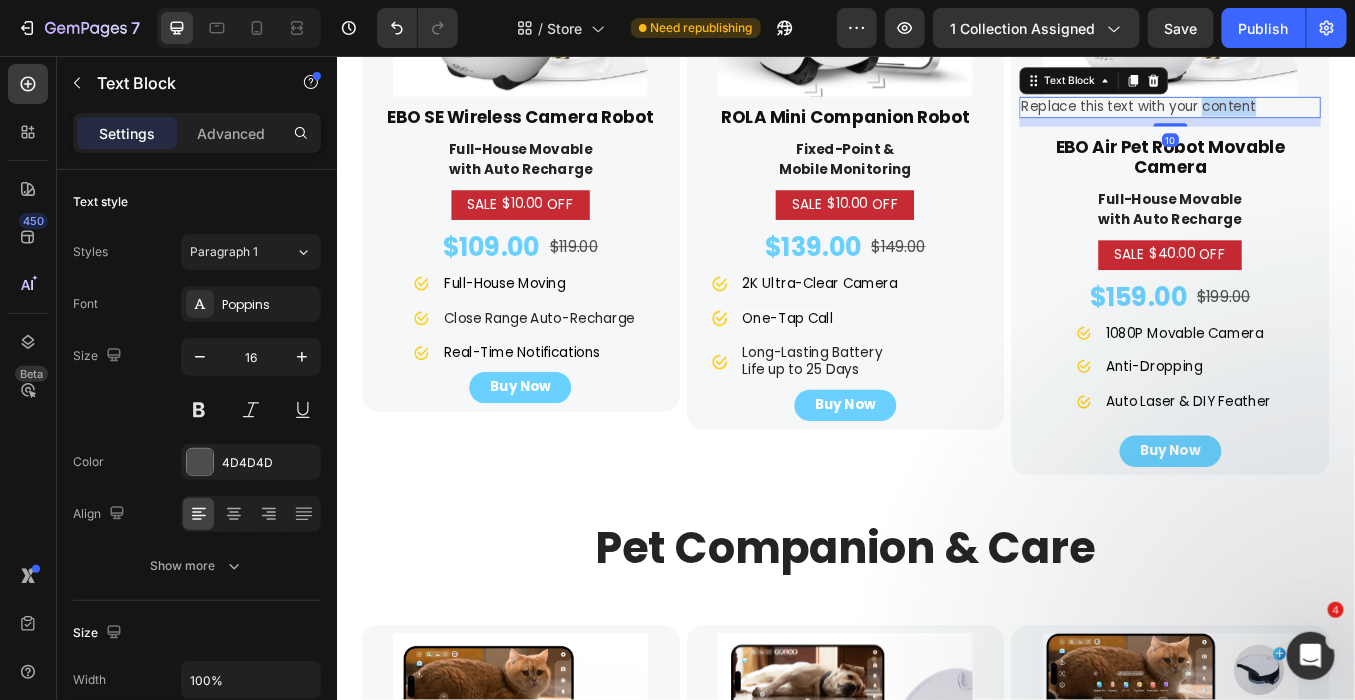 click on "Replace this text with your content" at bounding box center [1318, 115] 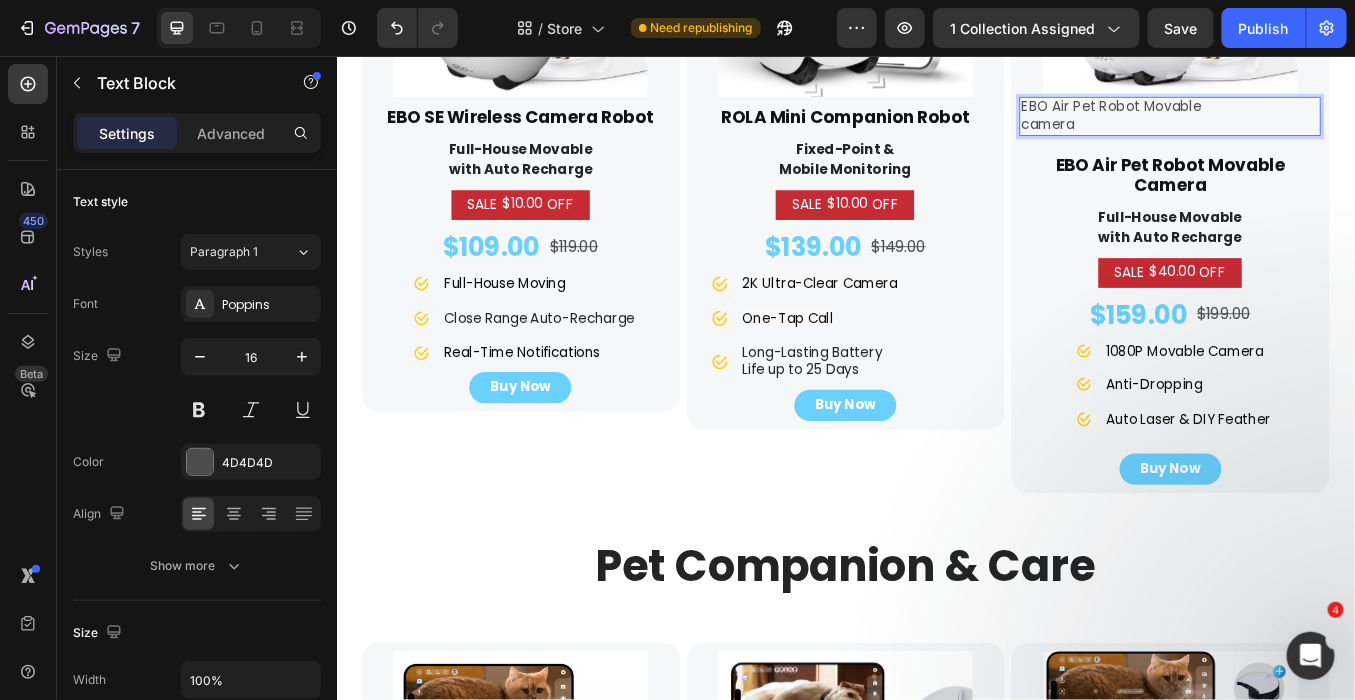 click on "EBO Air Pet Robot Movable camera" at bounding box center [1318, 126] 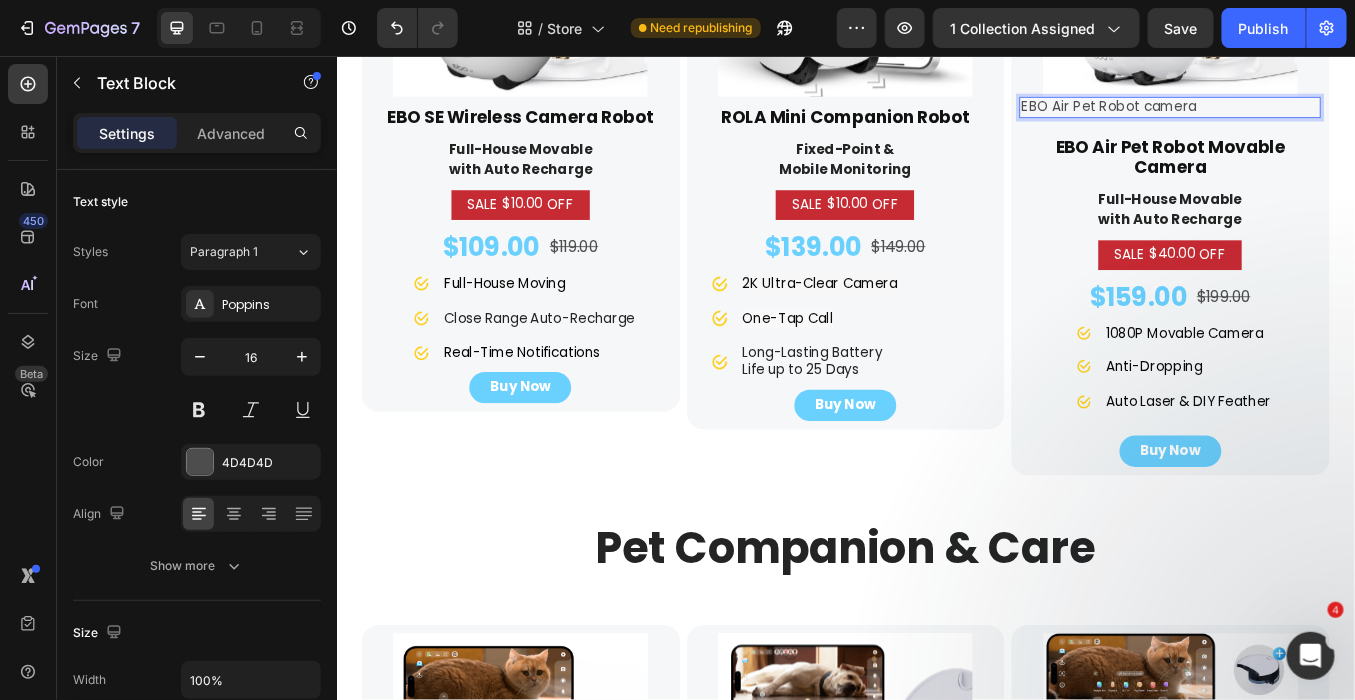 click on "EBO Air Pet Robot camera" at bounding box center [1318, 115] 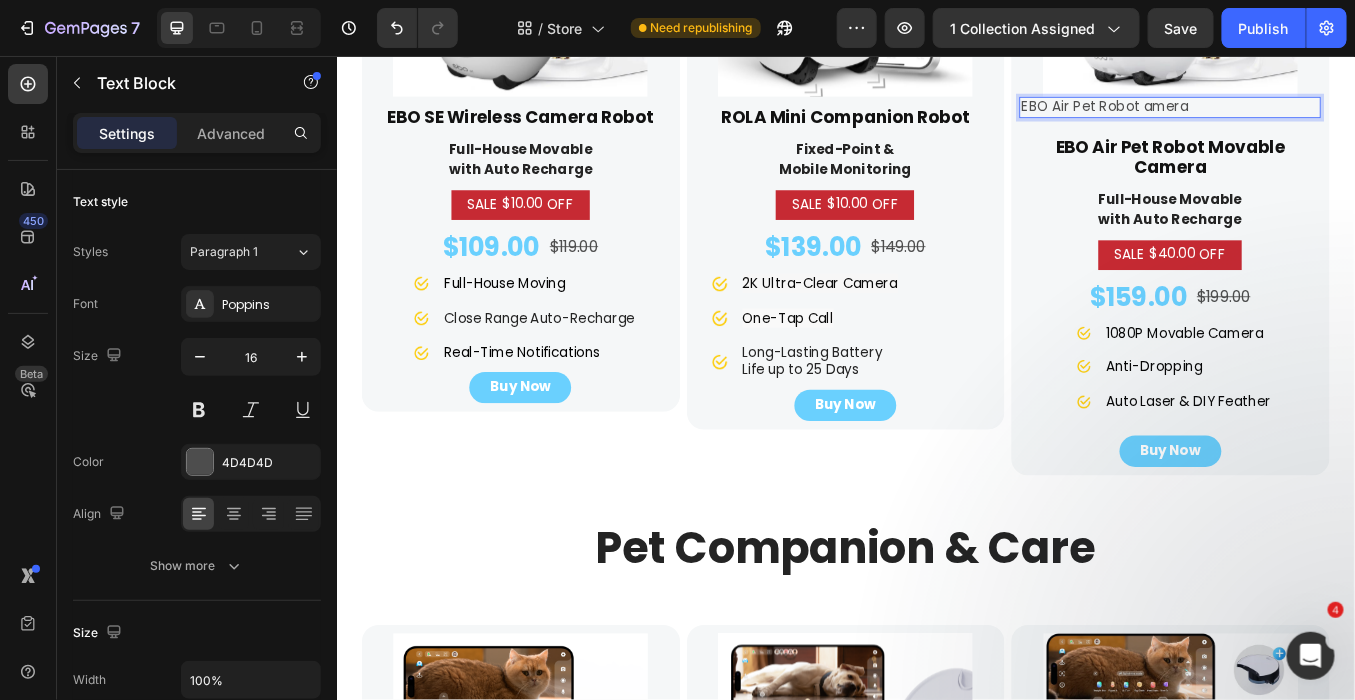 type 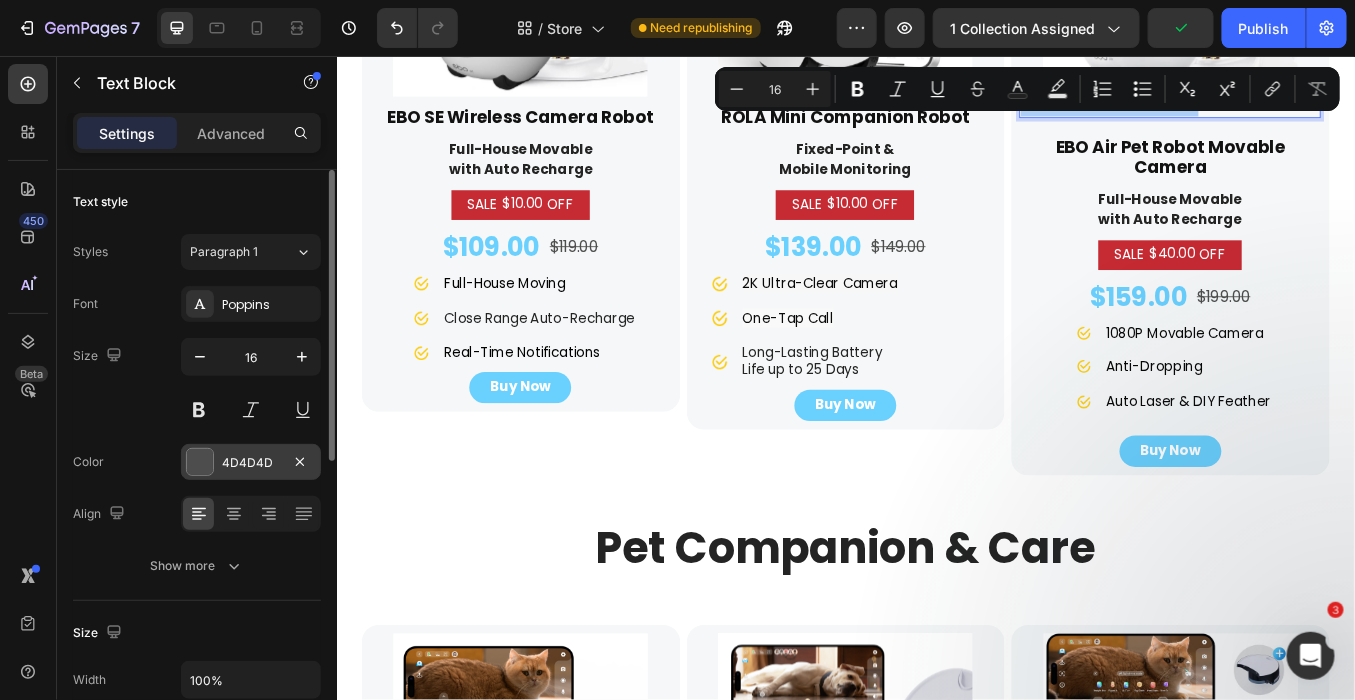 drag, startPoint x: 206, startPoint y: 410, endPoint x: 222, endPoint y: 470, distance: 62.0967 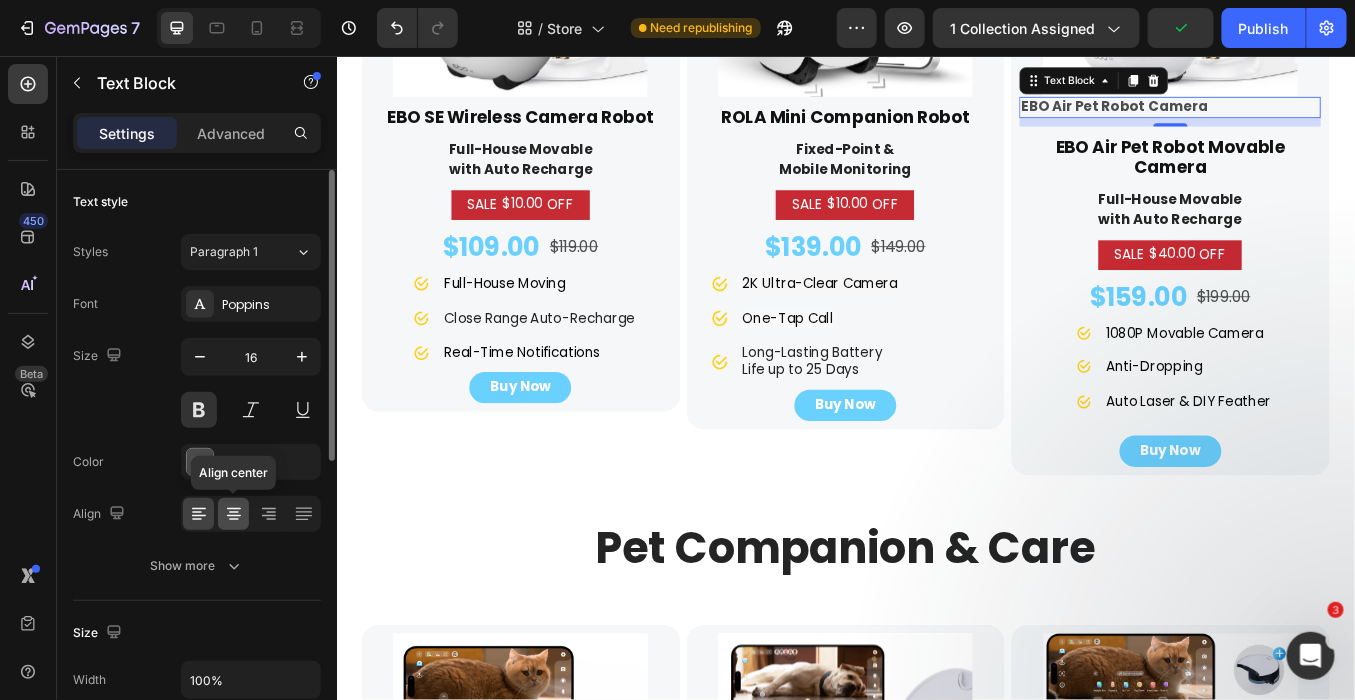 click 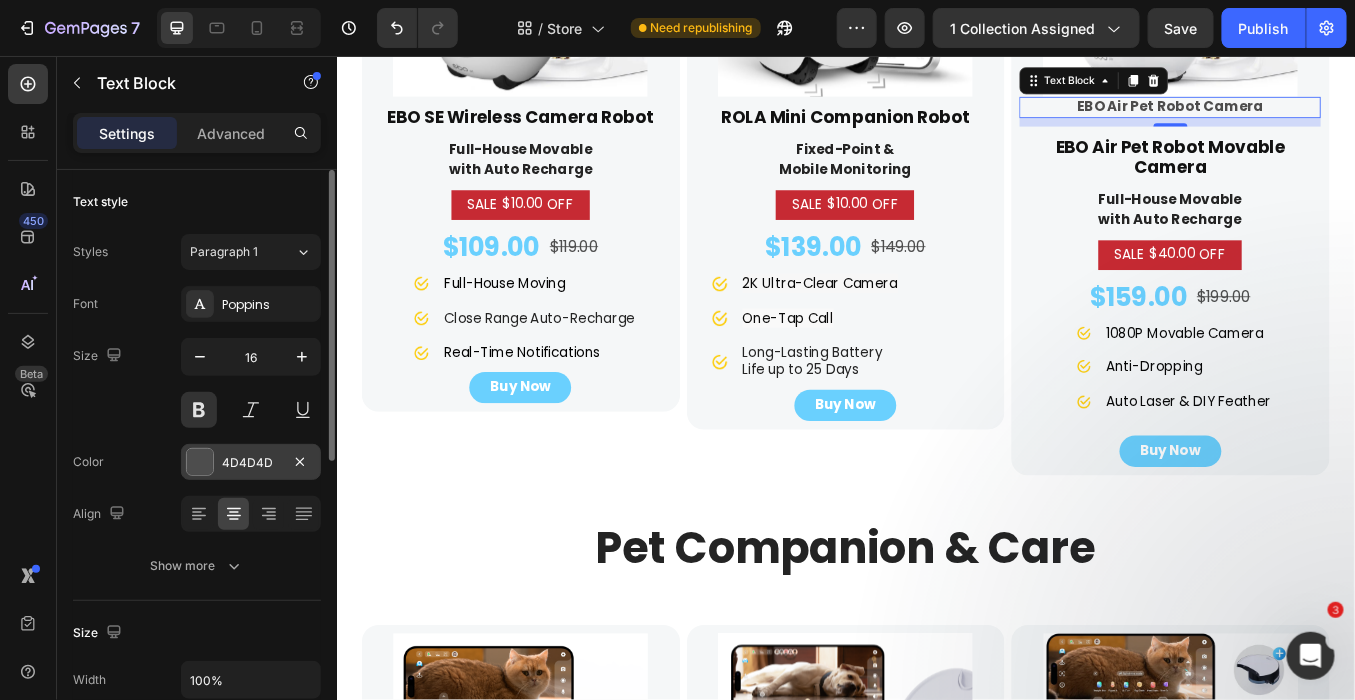 click on "4D4D4D" at bounding box center [251, 463] 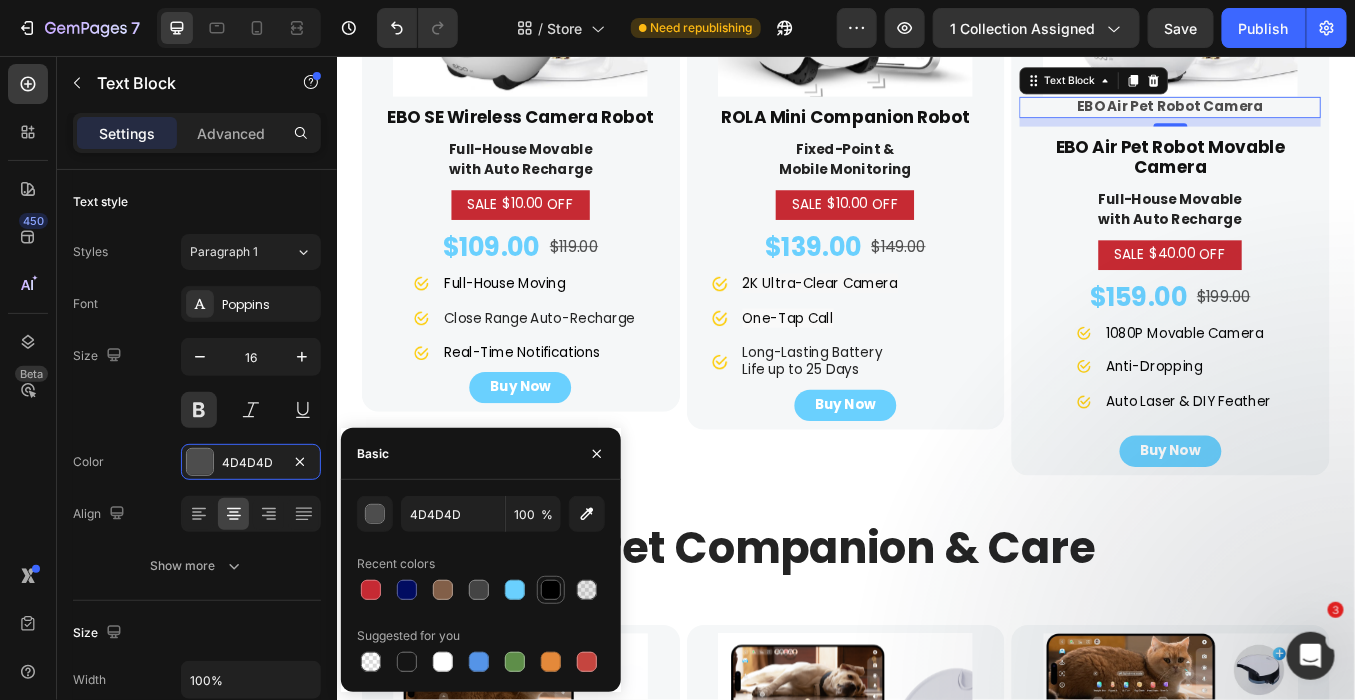 click at bounding box center (551, 590) 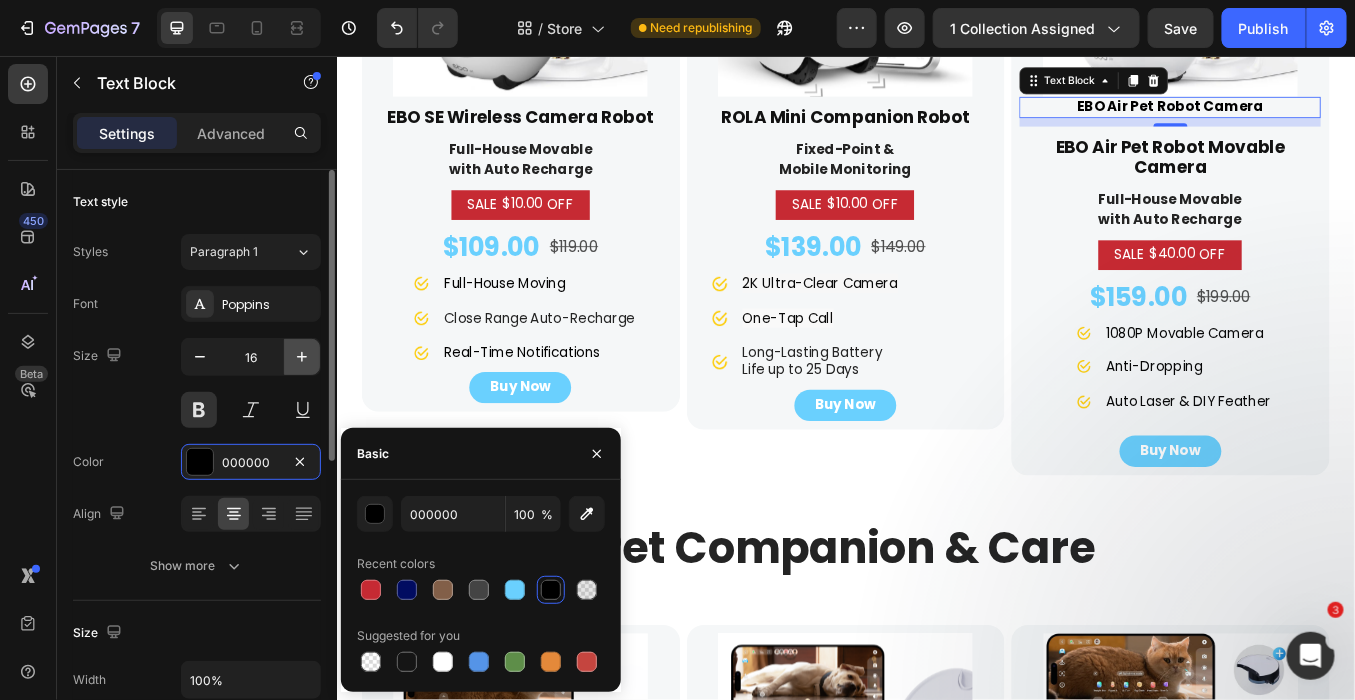 click 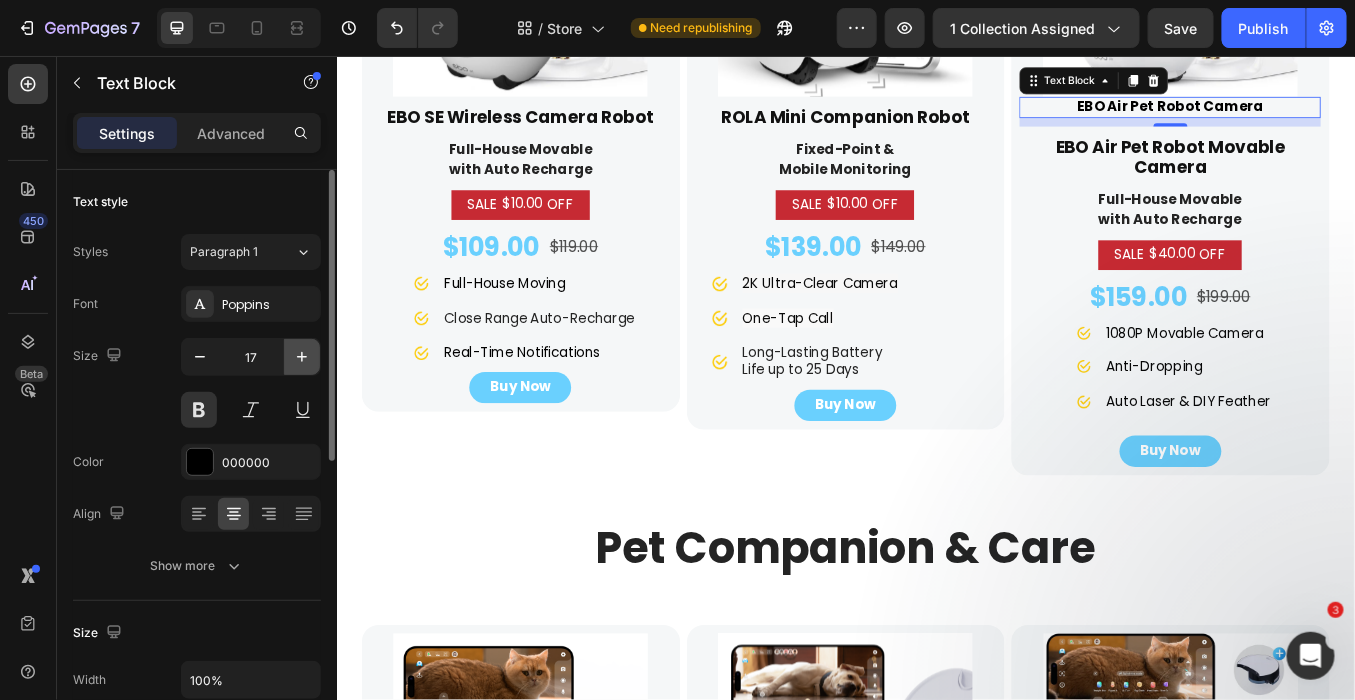 click 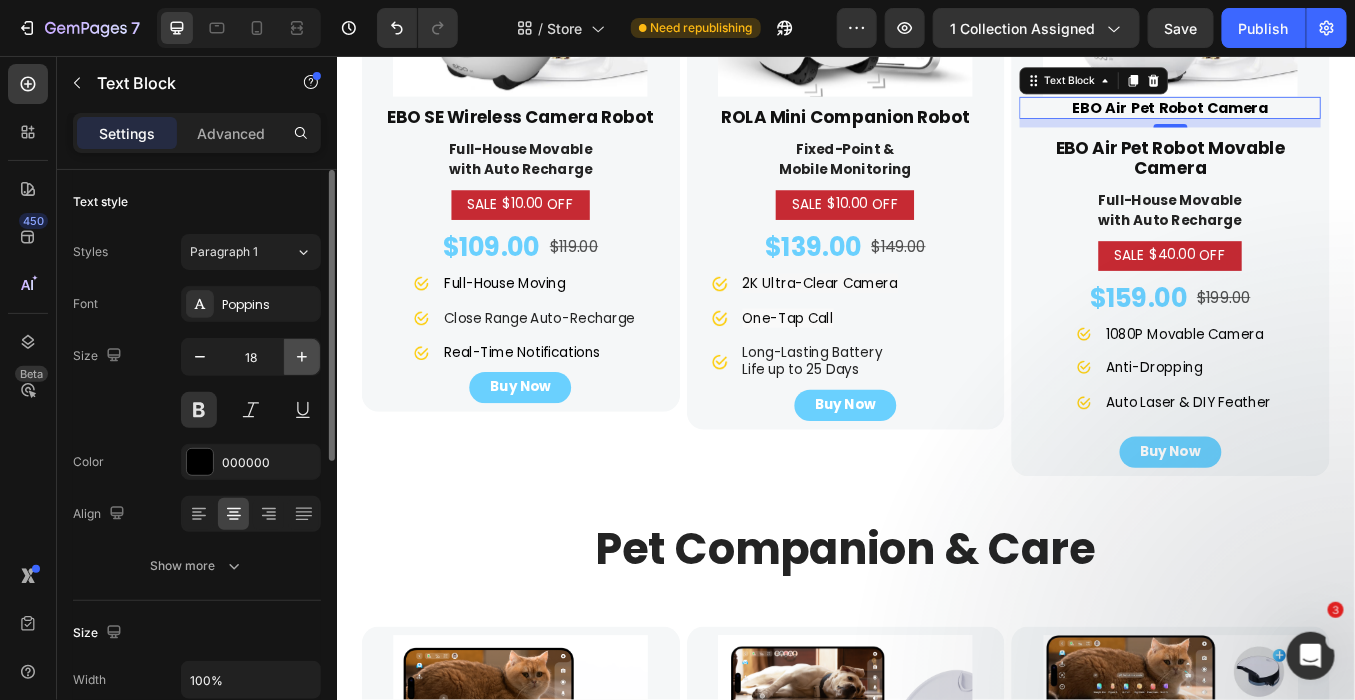 click 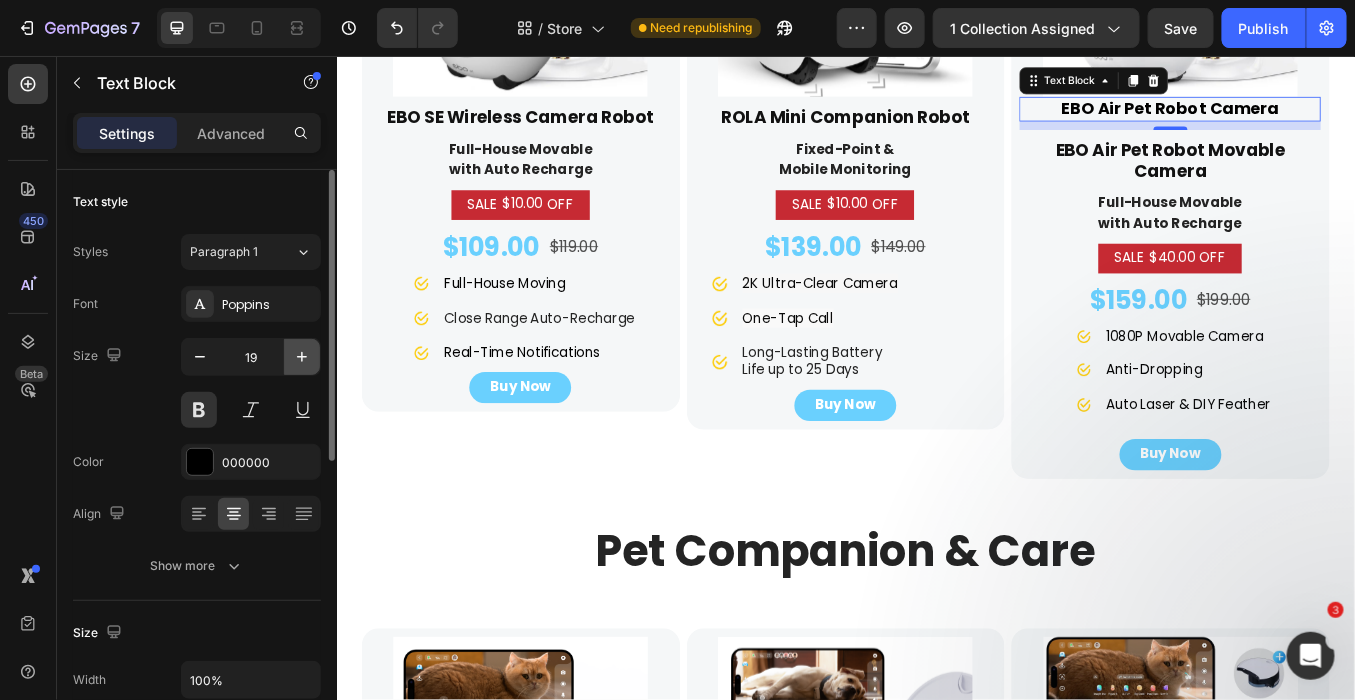 click 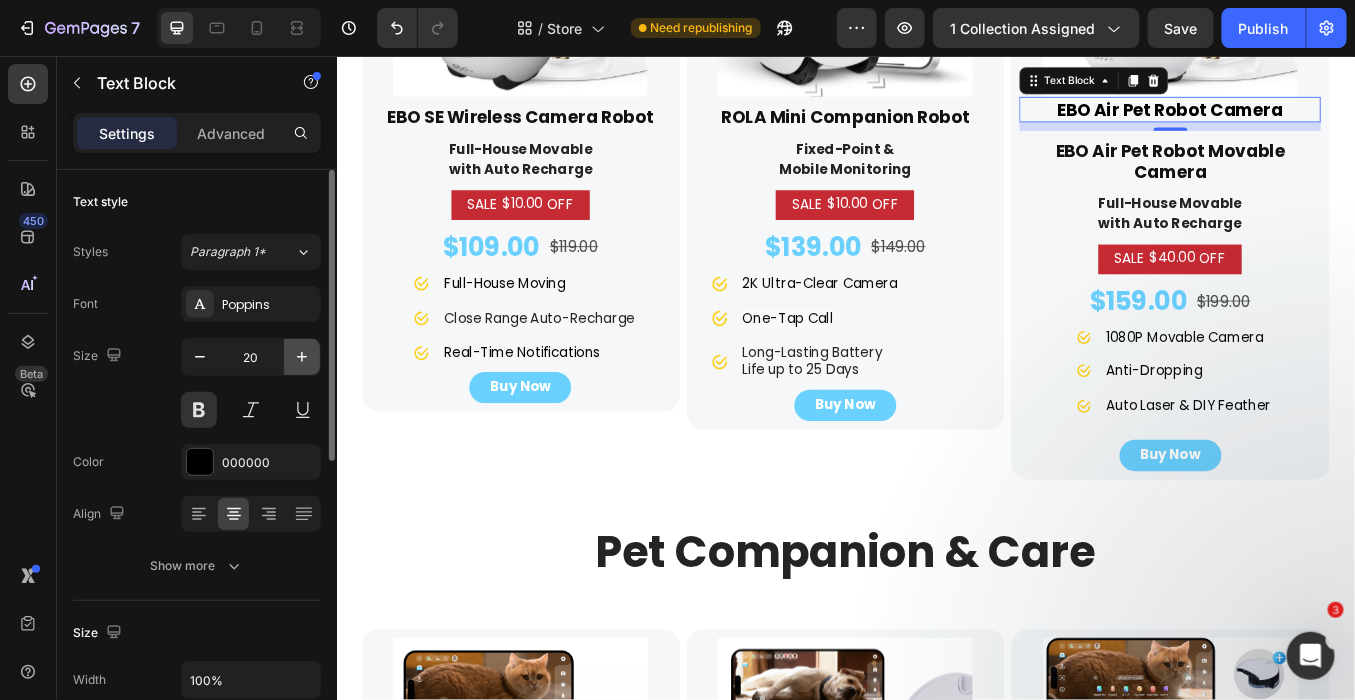 click 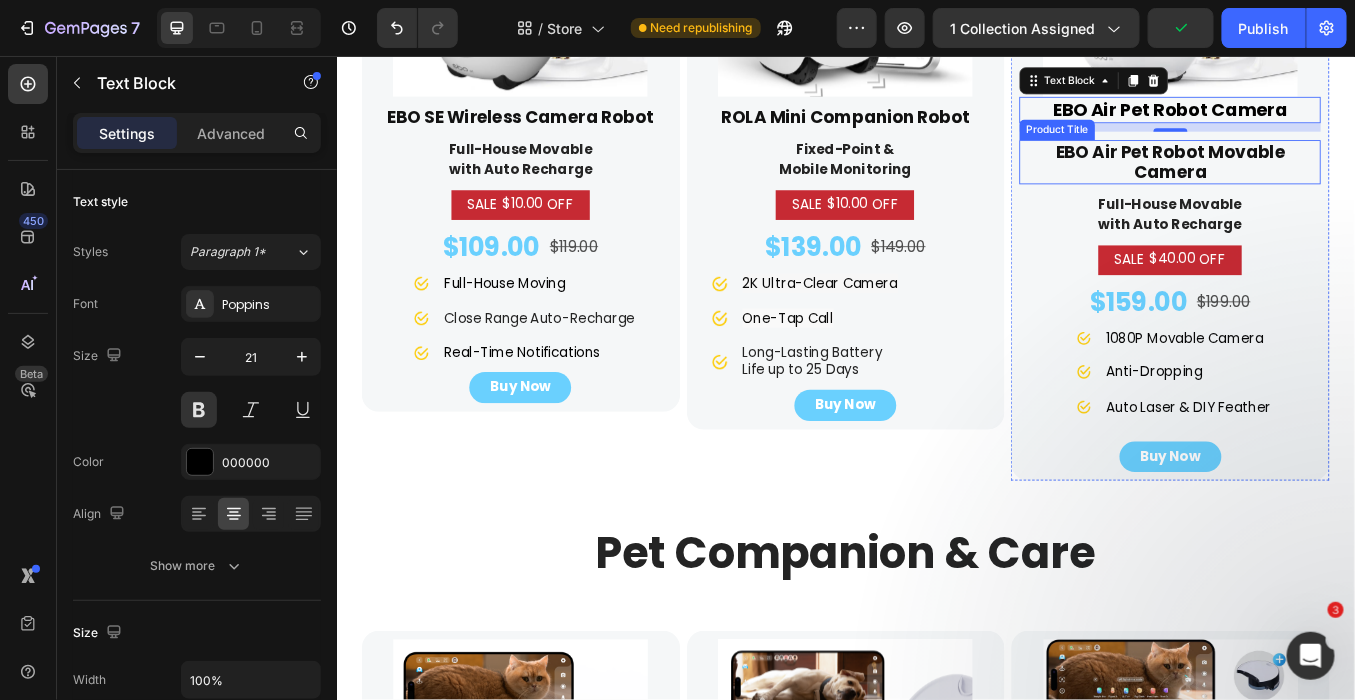 click on "EBO Air Pet Robot Movable Camera" at bounding box center (1318, 180) 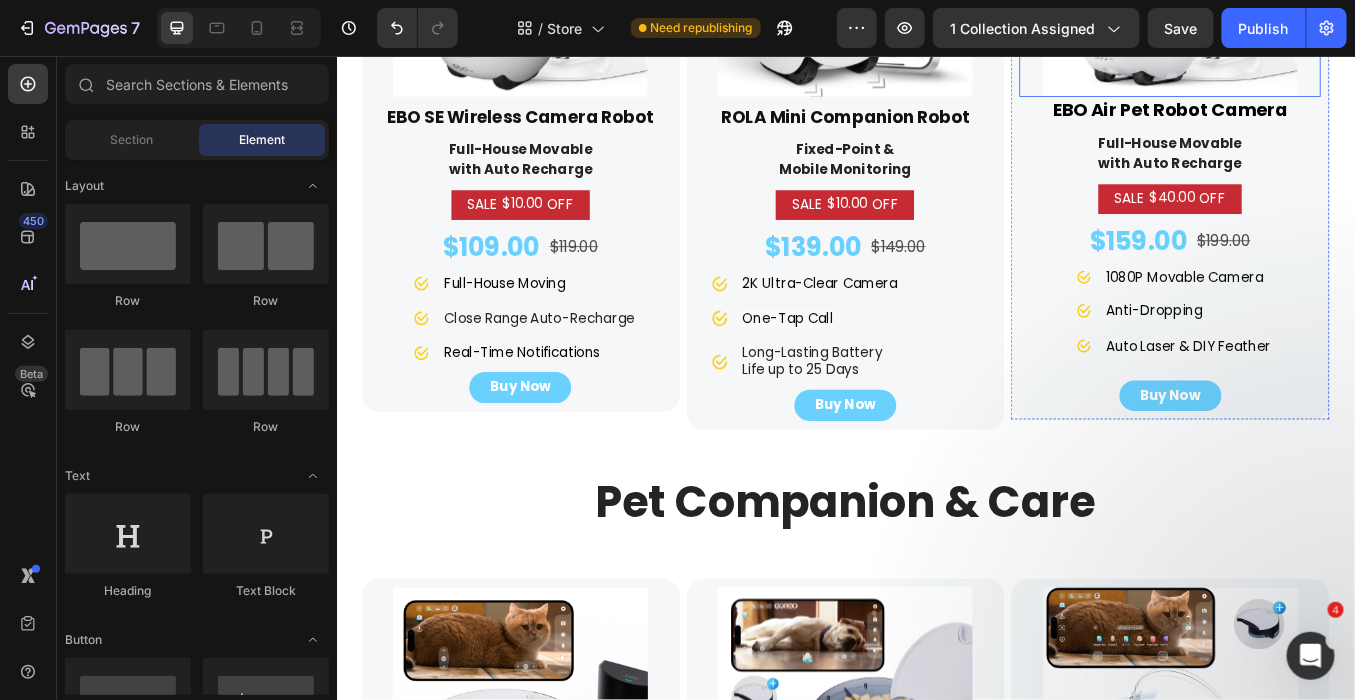click at bounding box center (1319, -47) 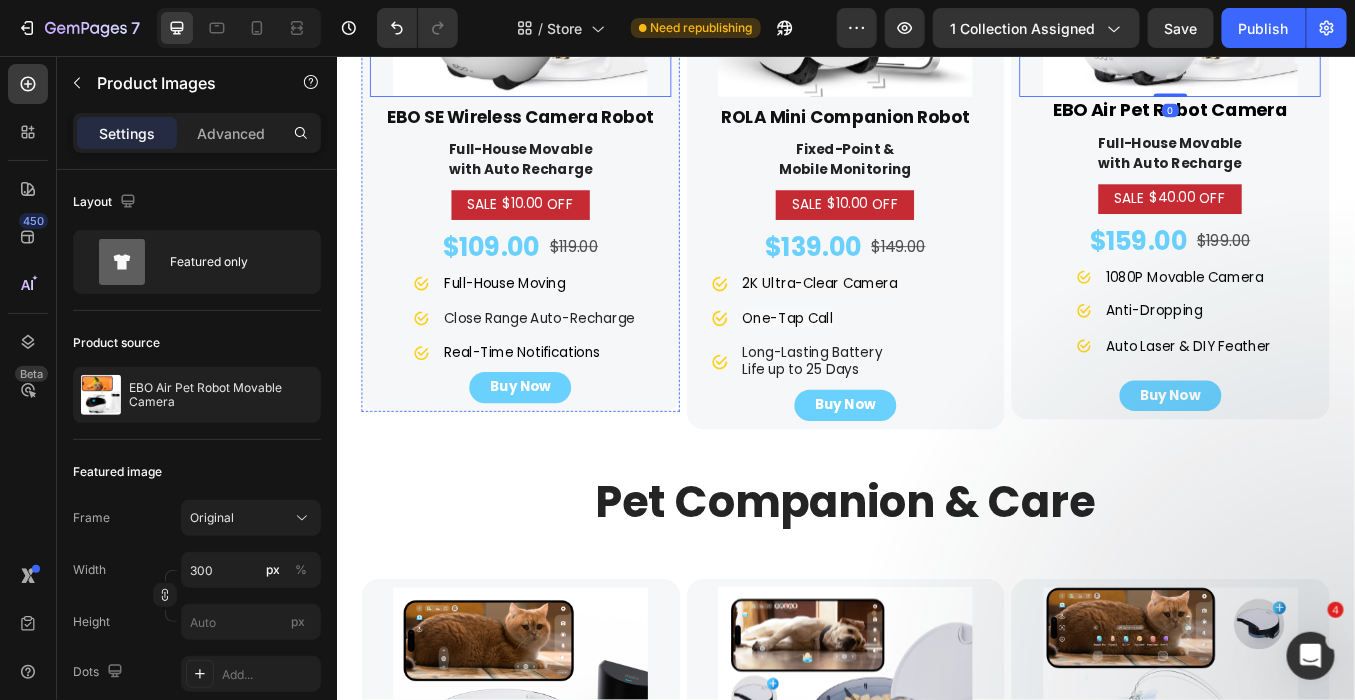 click at bounding box center (553, -47) 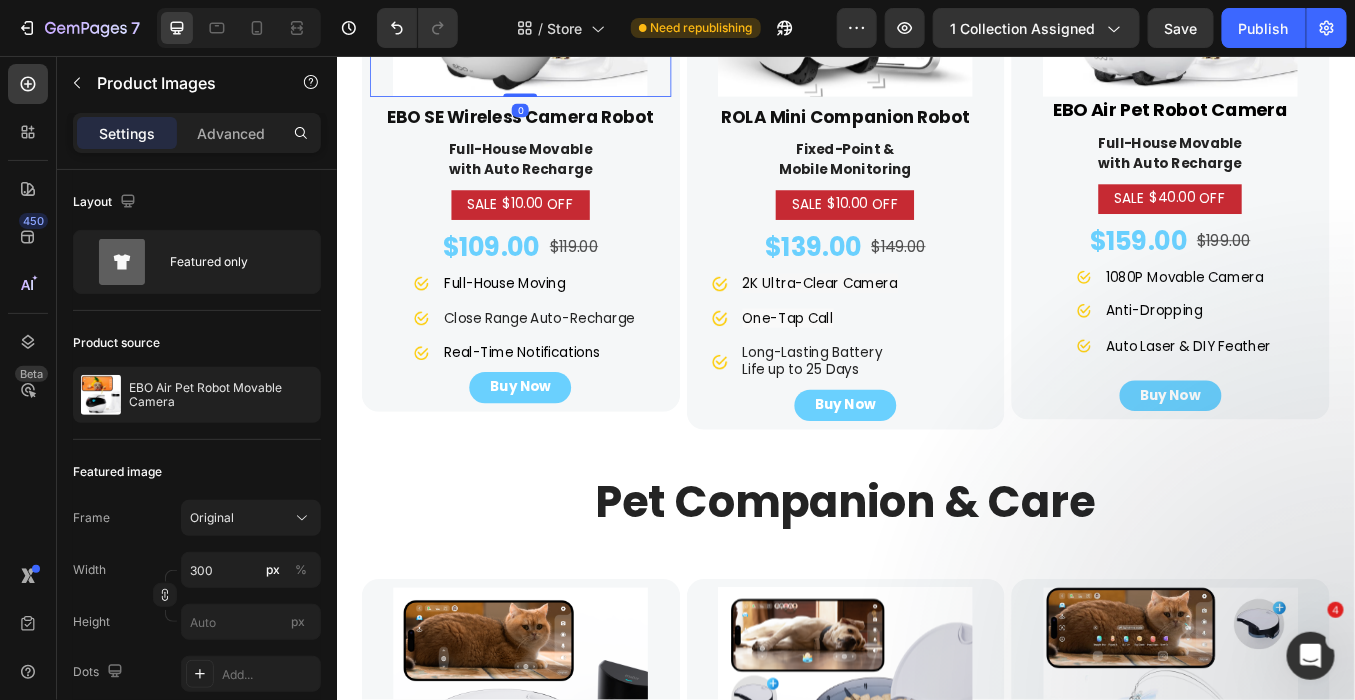 scroll, scrollTop: 396, scrollLeft: 0, axis: vertical 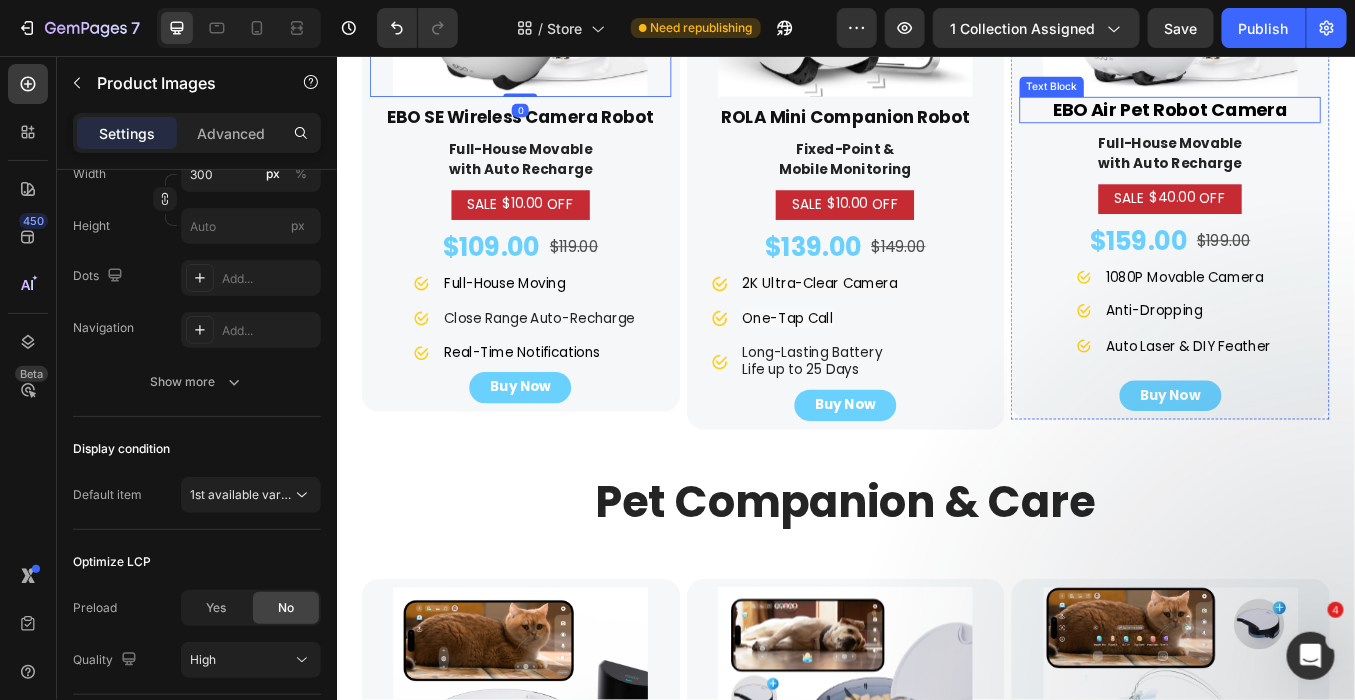 click on "EBO Air Pet Robot Camera" at bounding box center [1318, 118] 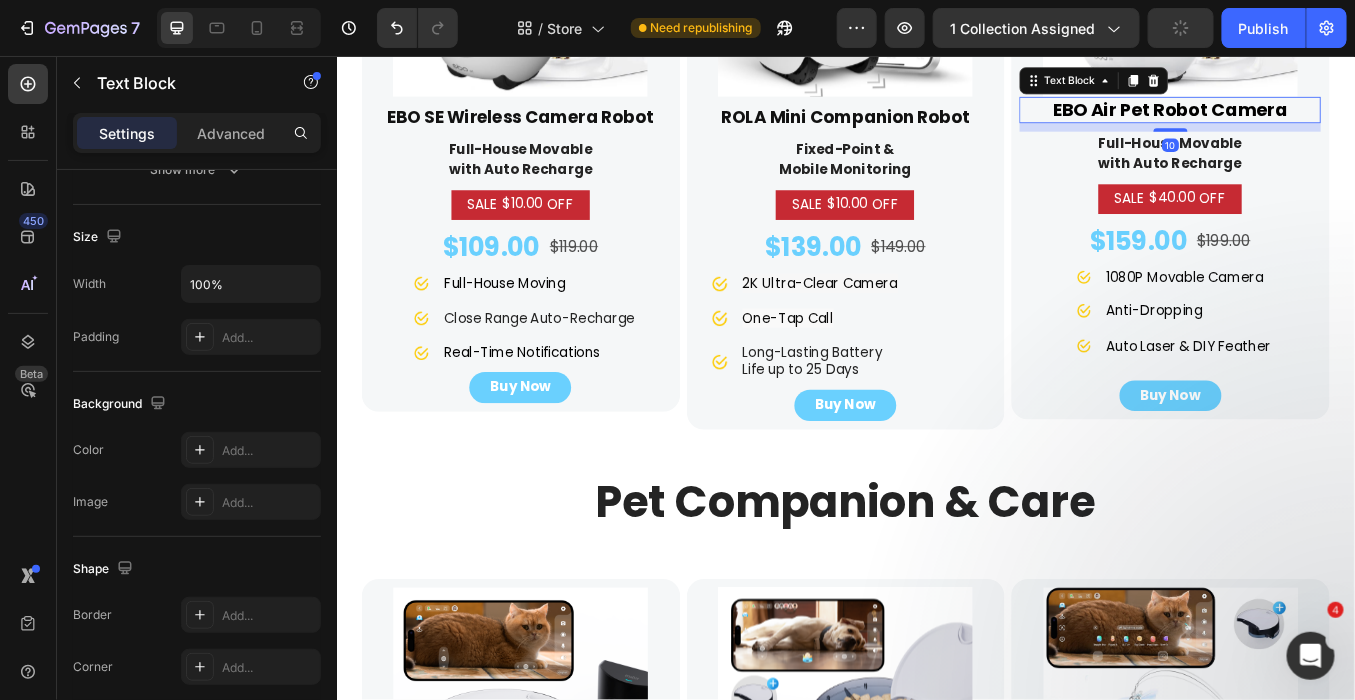 scroll, scrollTop: 0, scrollLeft: 0, axis: both 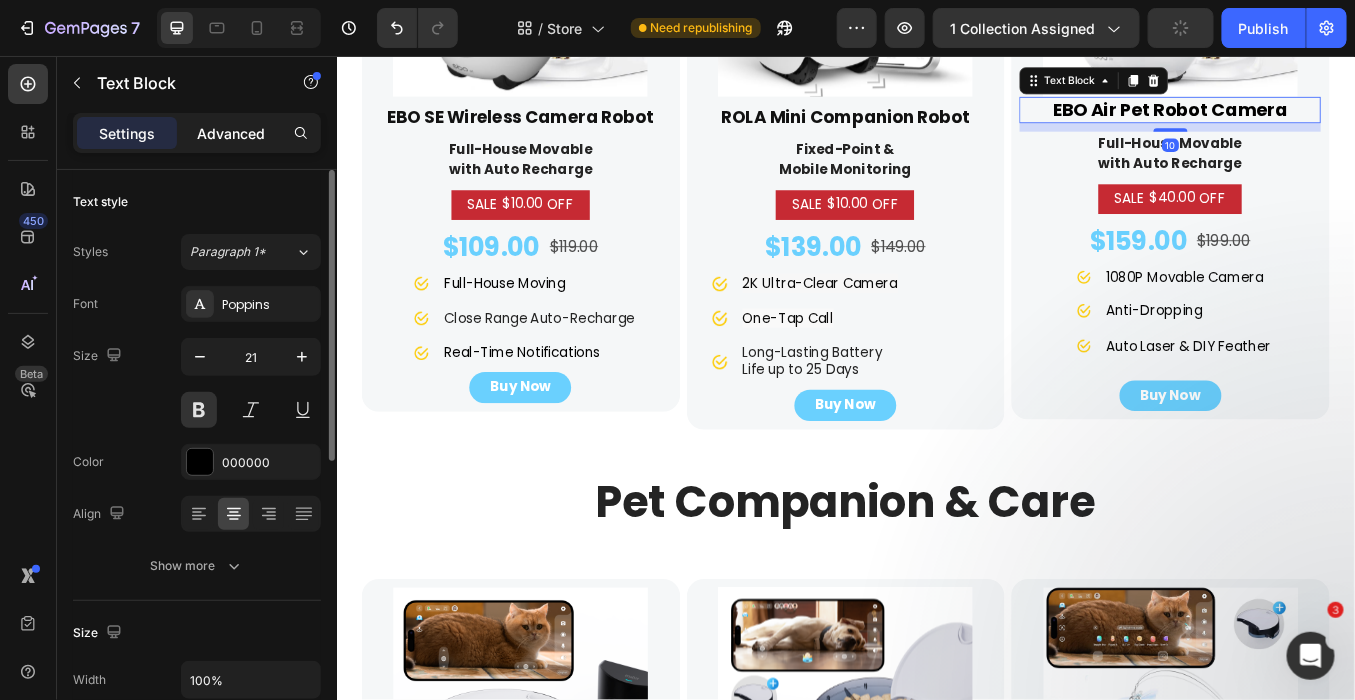 click on "Advanced" at bounding box center (231, 133) 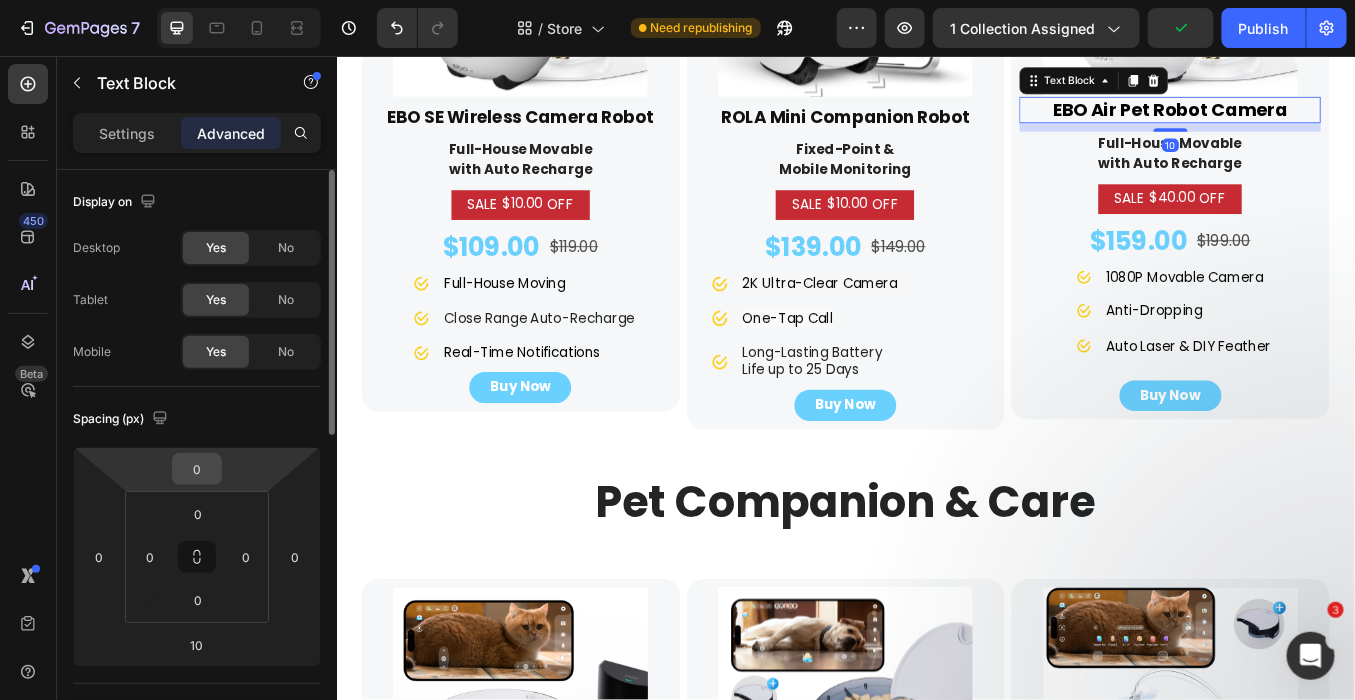 click on "0" at bounding box center (197, 469) 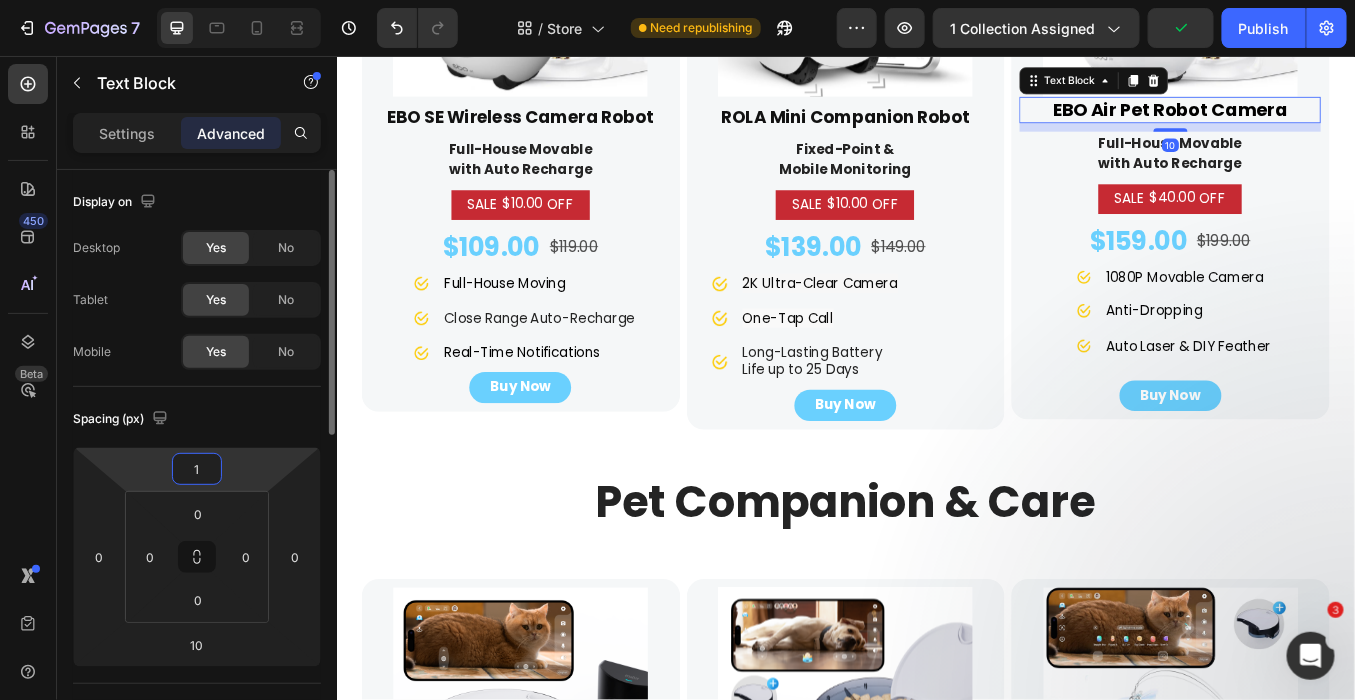 type on "10" 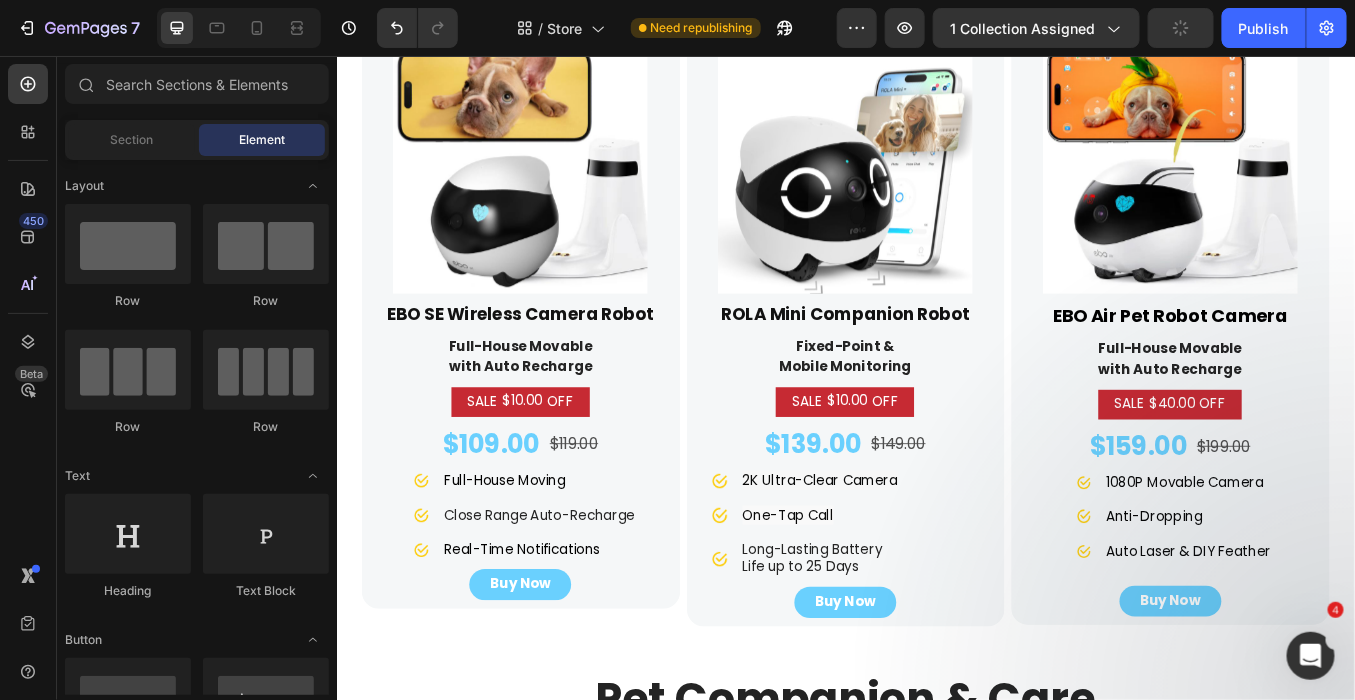 scroll, scrollTop: 1551, scrollLeft: 0, axis: vertical 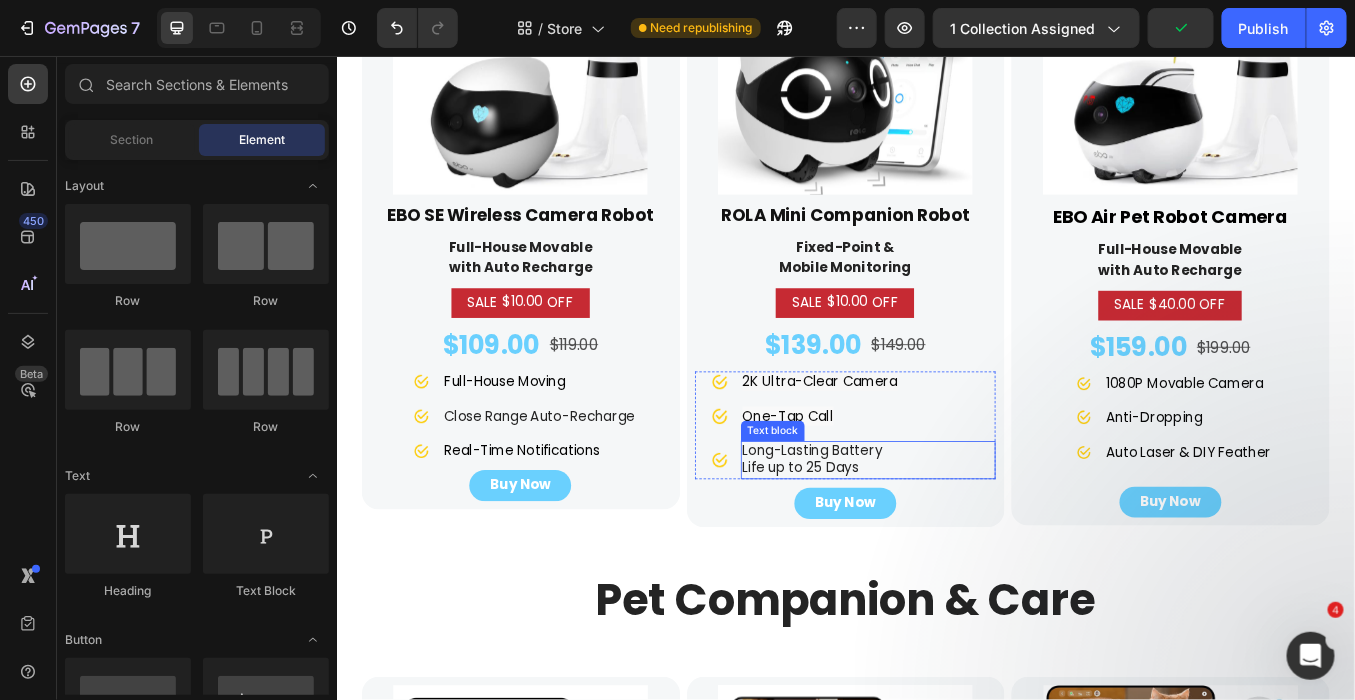 click on "Long-Lasting Battery Life up to 25 Days" at bounding box center [963, 531] 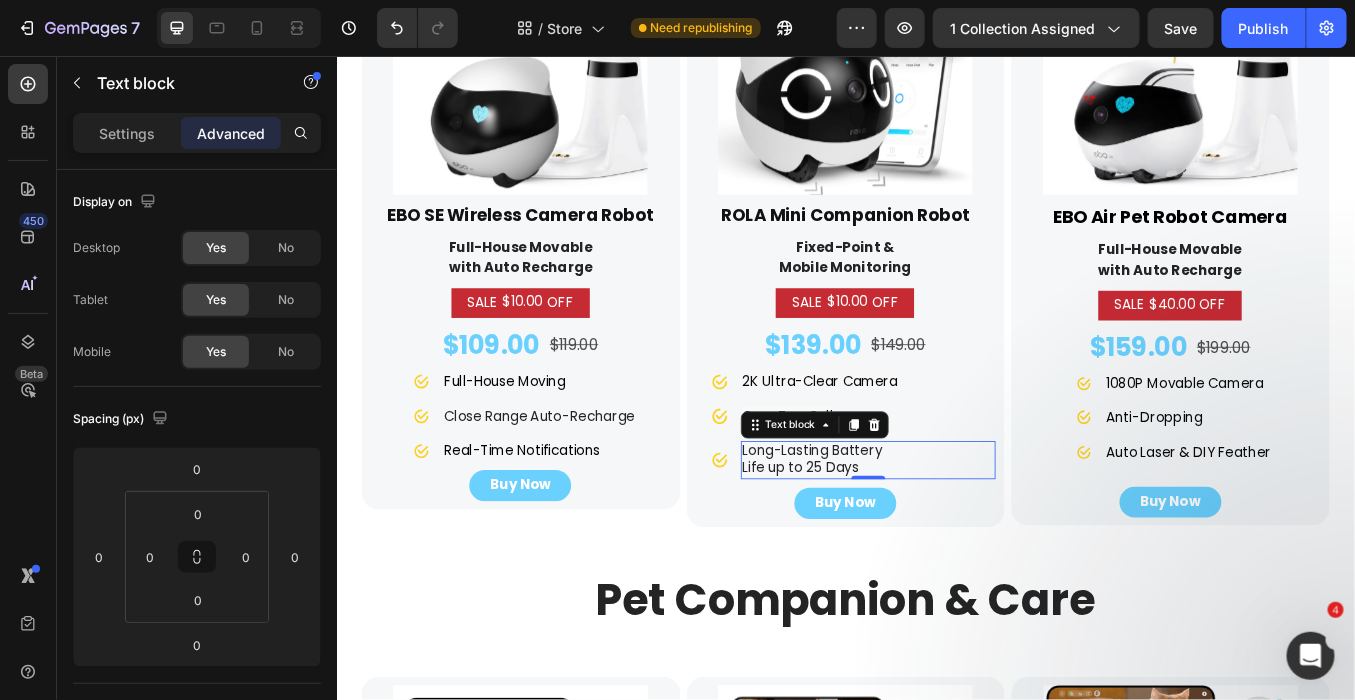 click on "Long-Lasting Battery Life up to 25 Days" at bounding box center [963, 531] 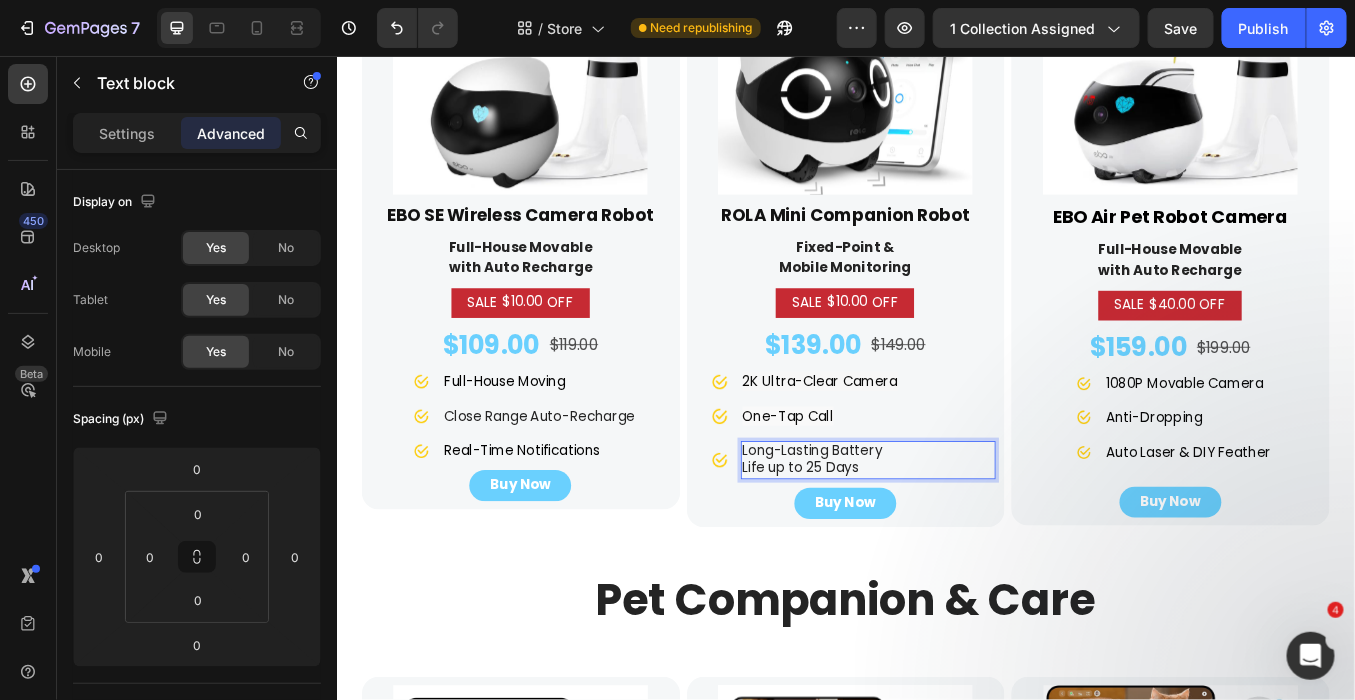 click on "Long-Lasting Battery Life up to 25 Days" at bounding box center (963, 531) 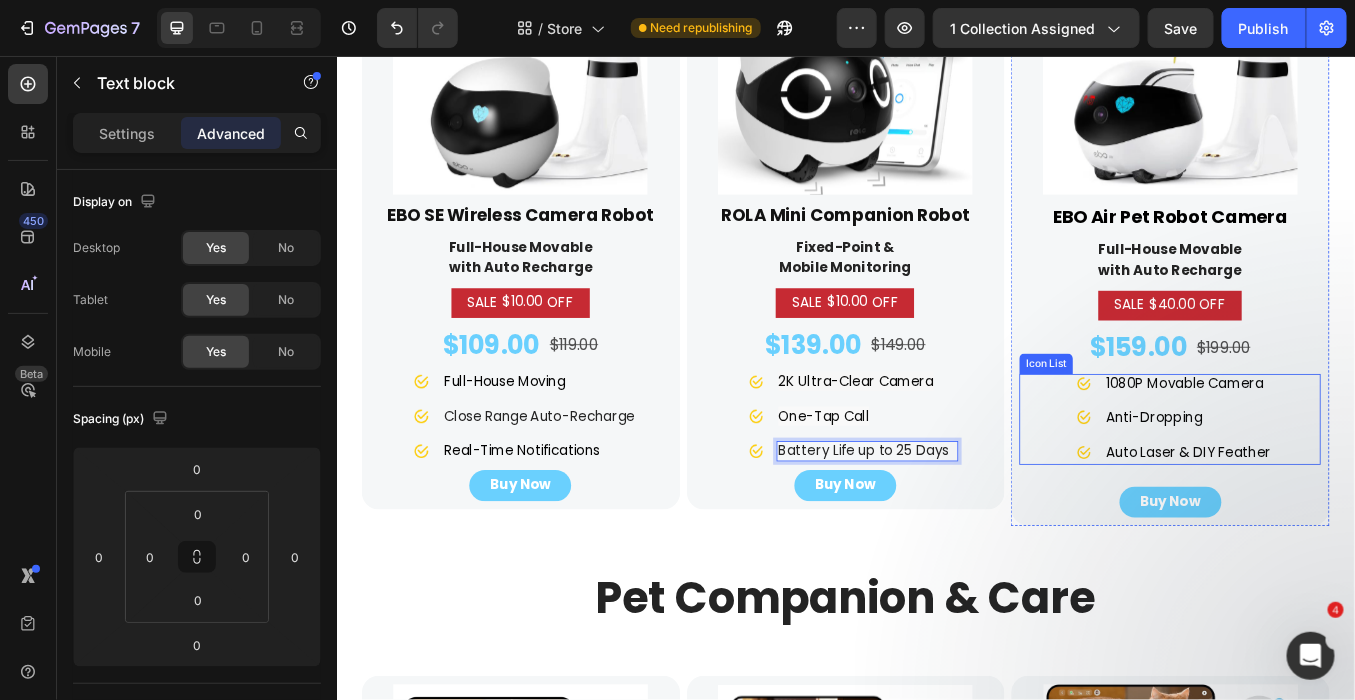 click on "Image 1080P Movable Camera Text block Image Anti-Dropping Text block Image Auto Laser & DIY Feather Text block" at bounding box center (1318, 482) 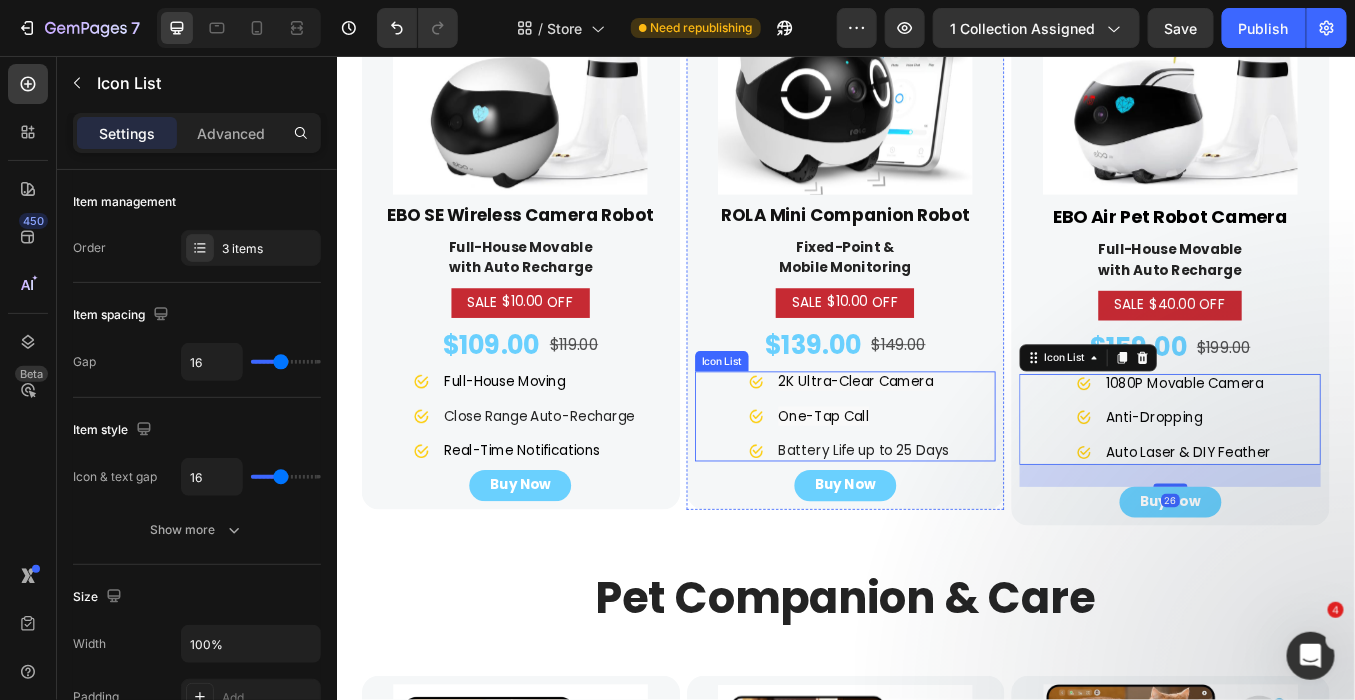 click on "Image 2K Ultra-Clear Camera Text block Image One-Tap Call Text block Image Battery Life up to 25 Days Text block" at bounding box center [936, 479] 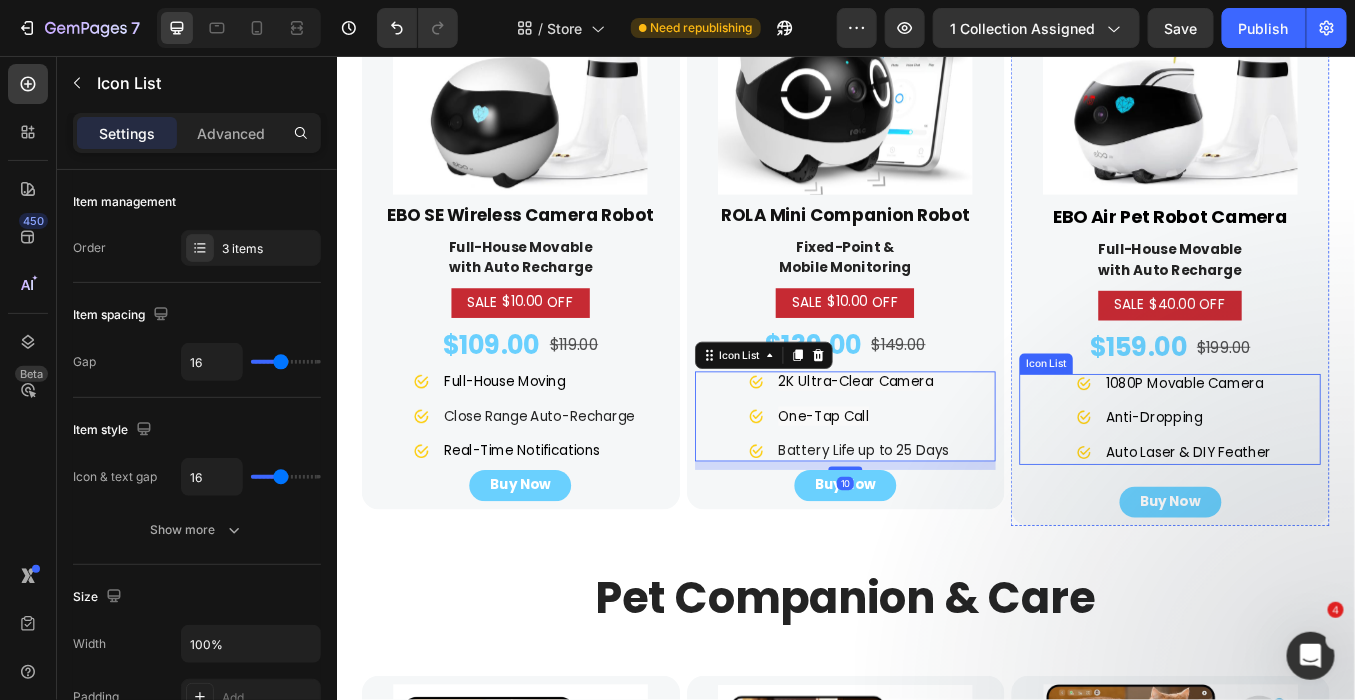 click on "Image 1080P Movable Camera Text block Image Anti-Dropping Text block Image Auto Laser & DIY Feather Text block" at bounding box center (1318, 482) 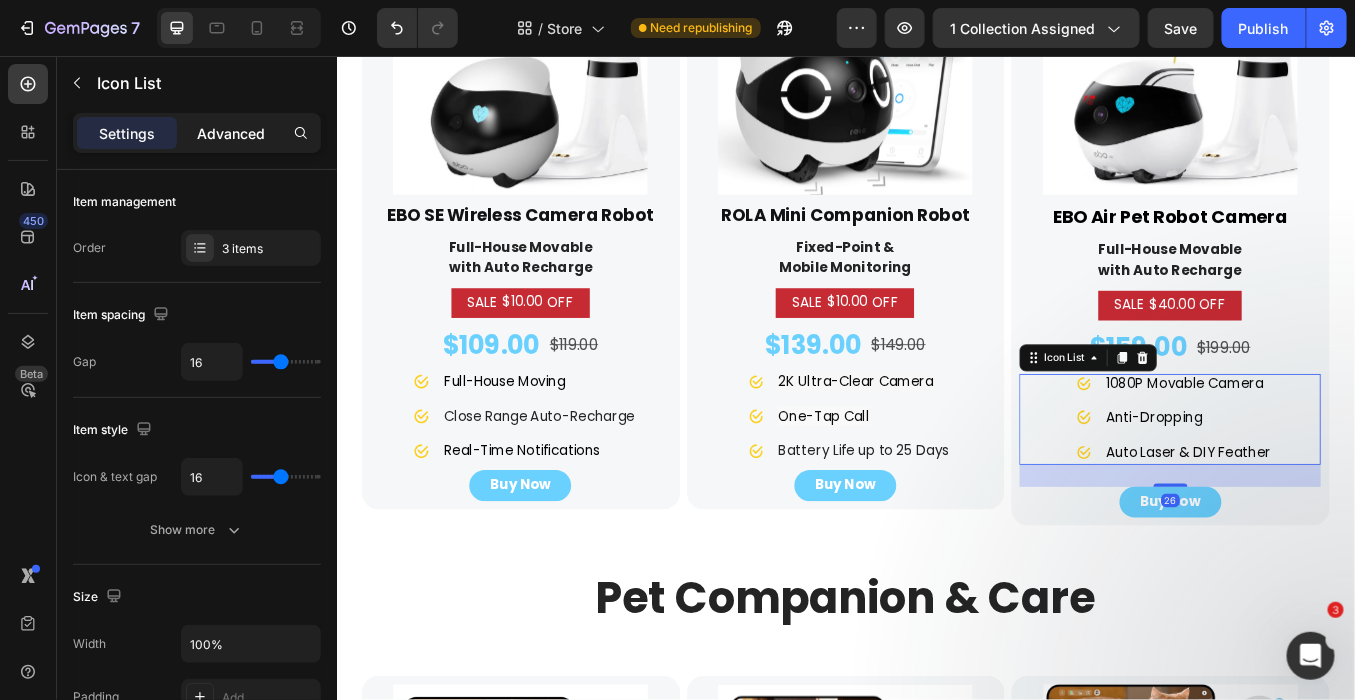click on "Advanced" 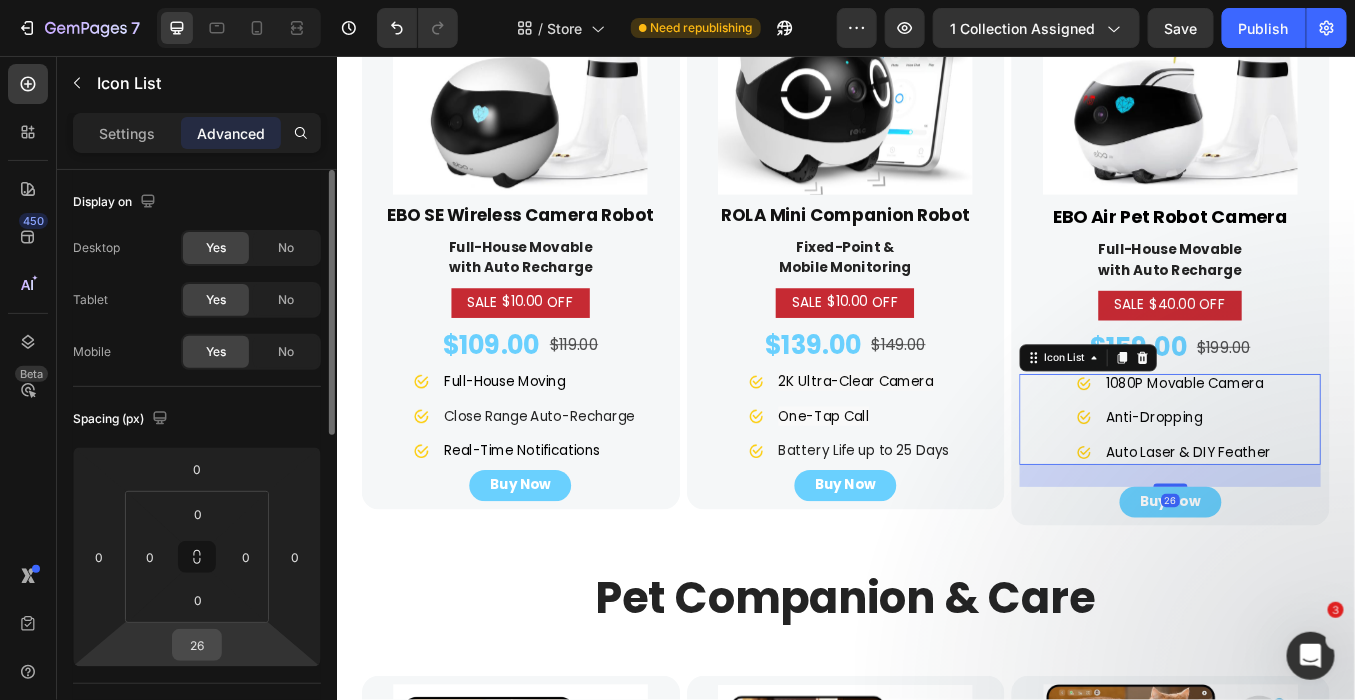click on "26" at bounding box center [197, 645] 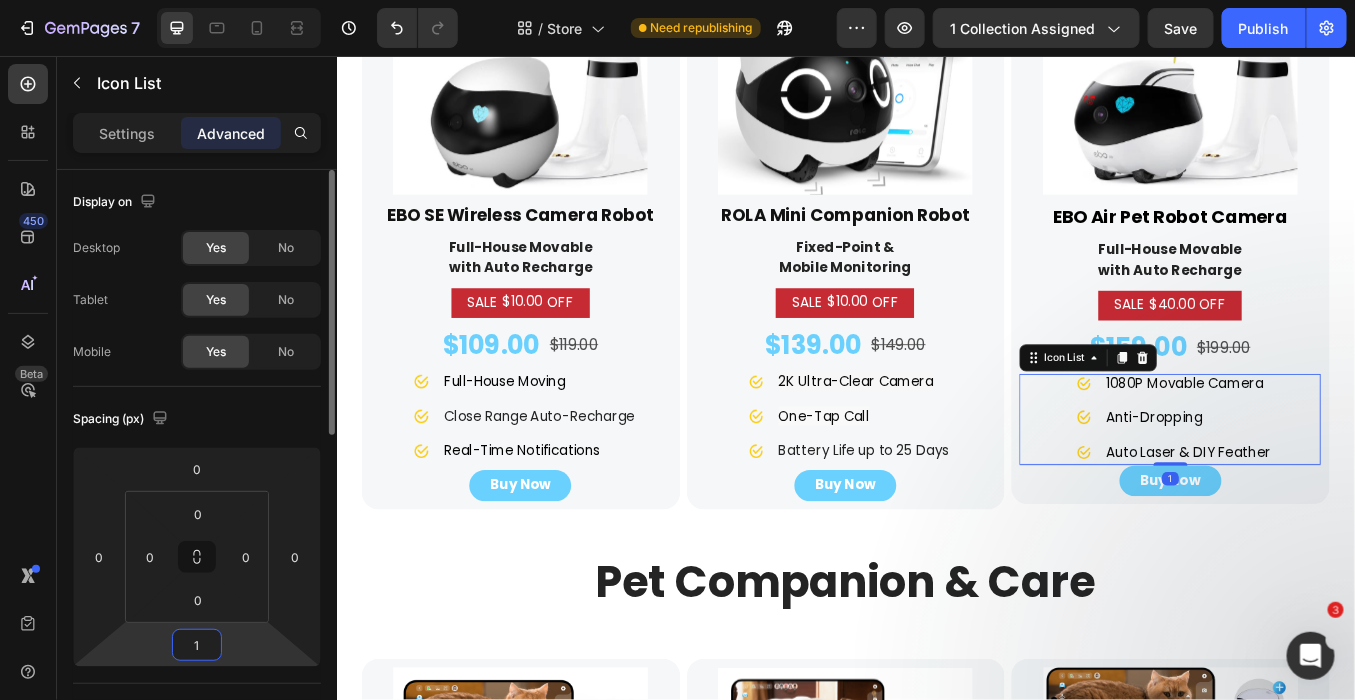 type on "10" 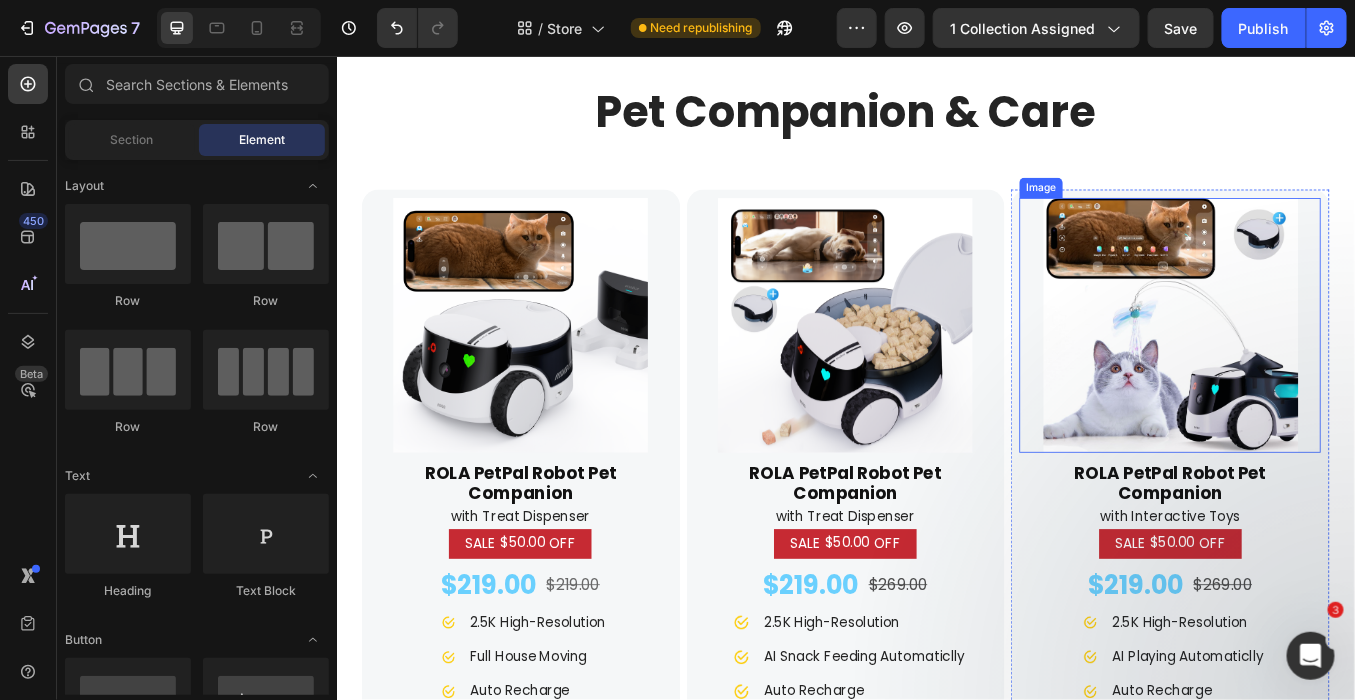 scroll, scrollTop: 1437, scrollLeft: 0, axis: vertical 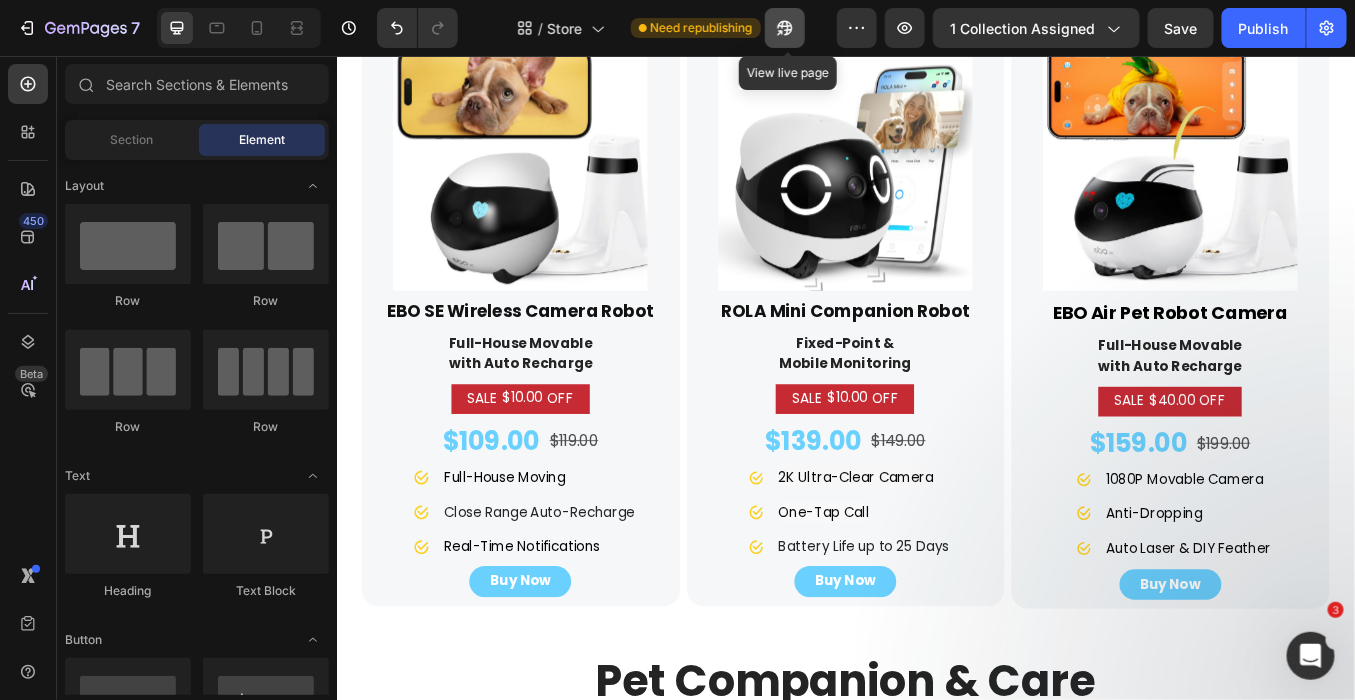 click 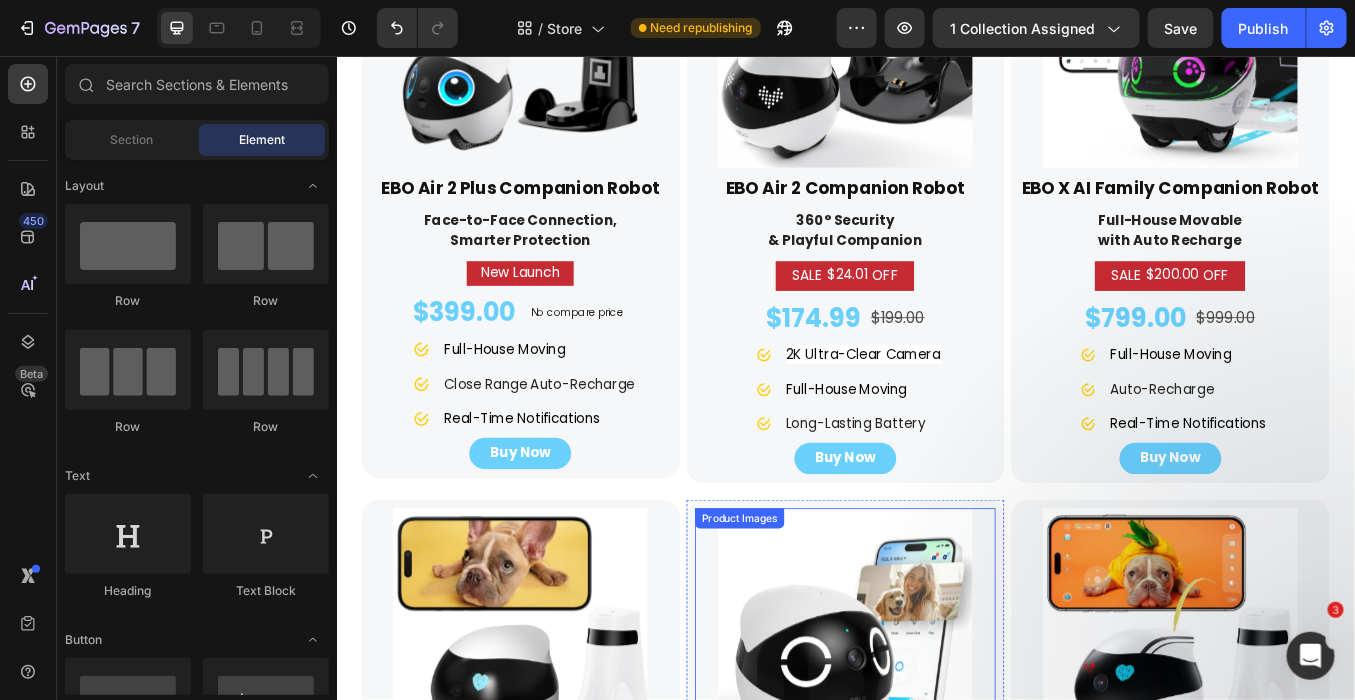 scroll, scrollTop: 548, scrollLeft: 0, axis: vertical 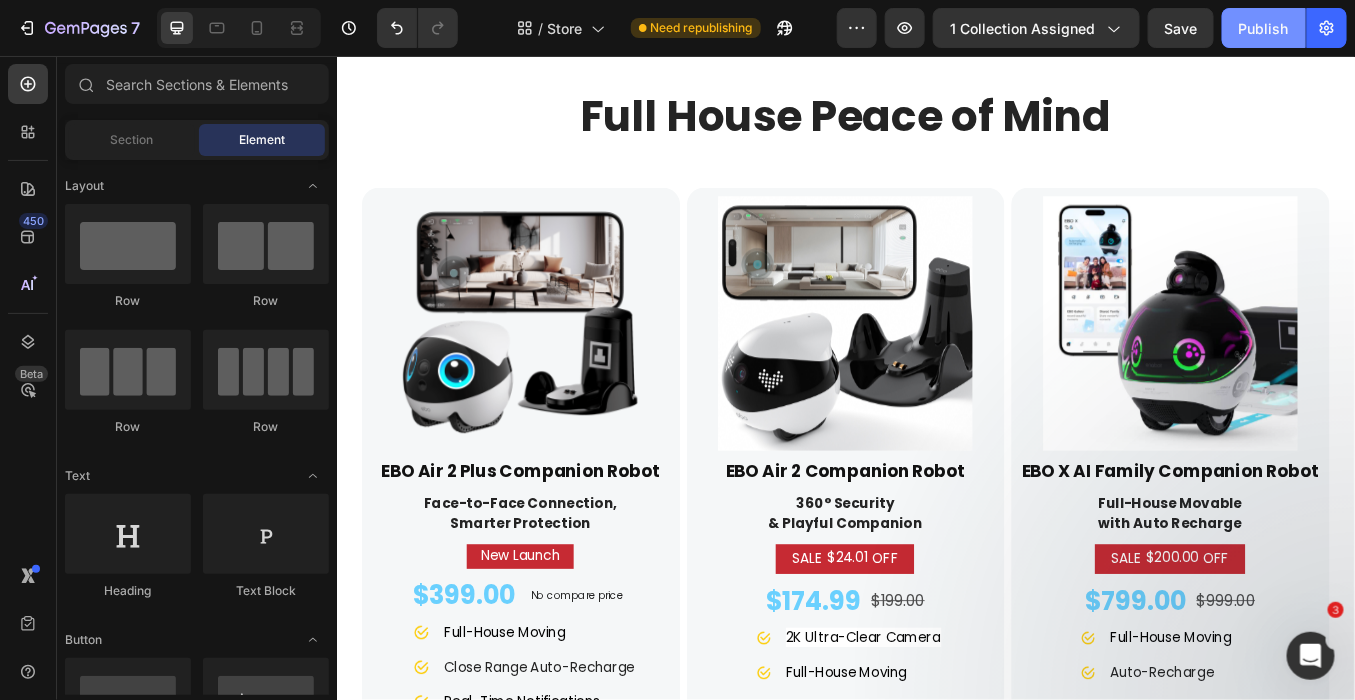click on "Publish" at bounding box center [1264, 28] 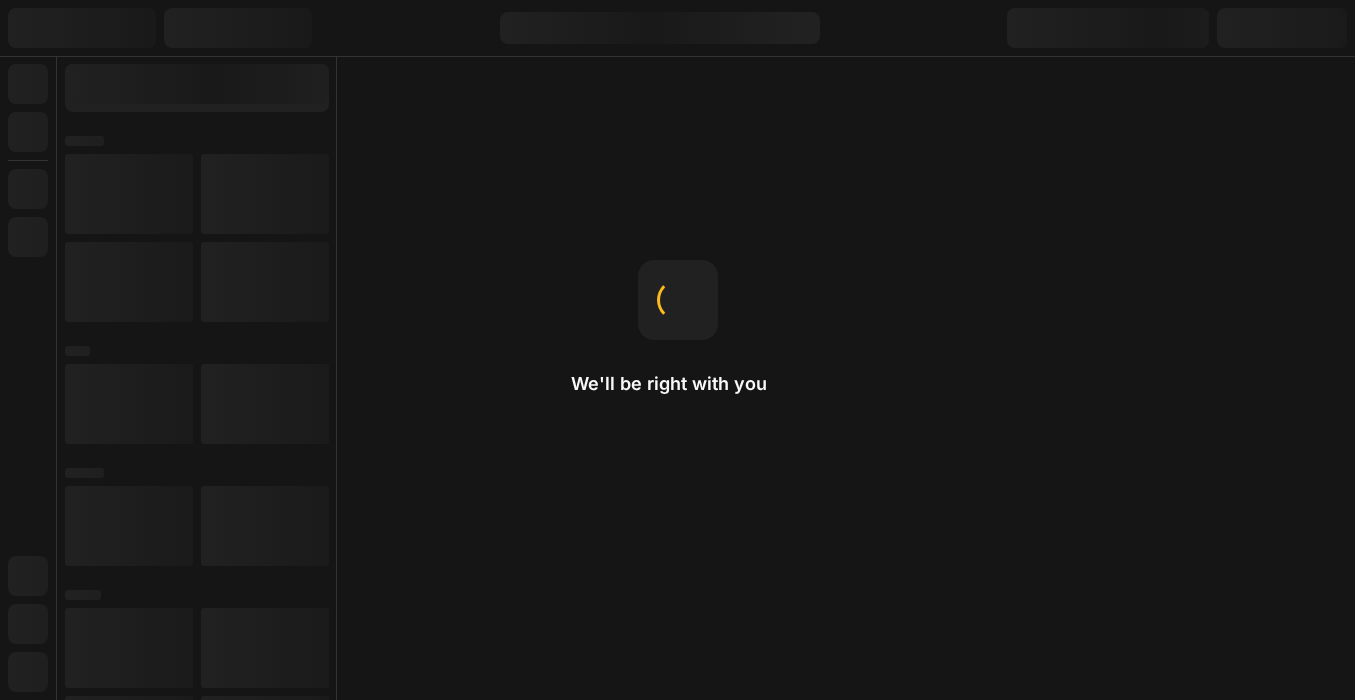 scroll, scrollTop: 0, scrollLeft: 0, axis: both 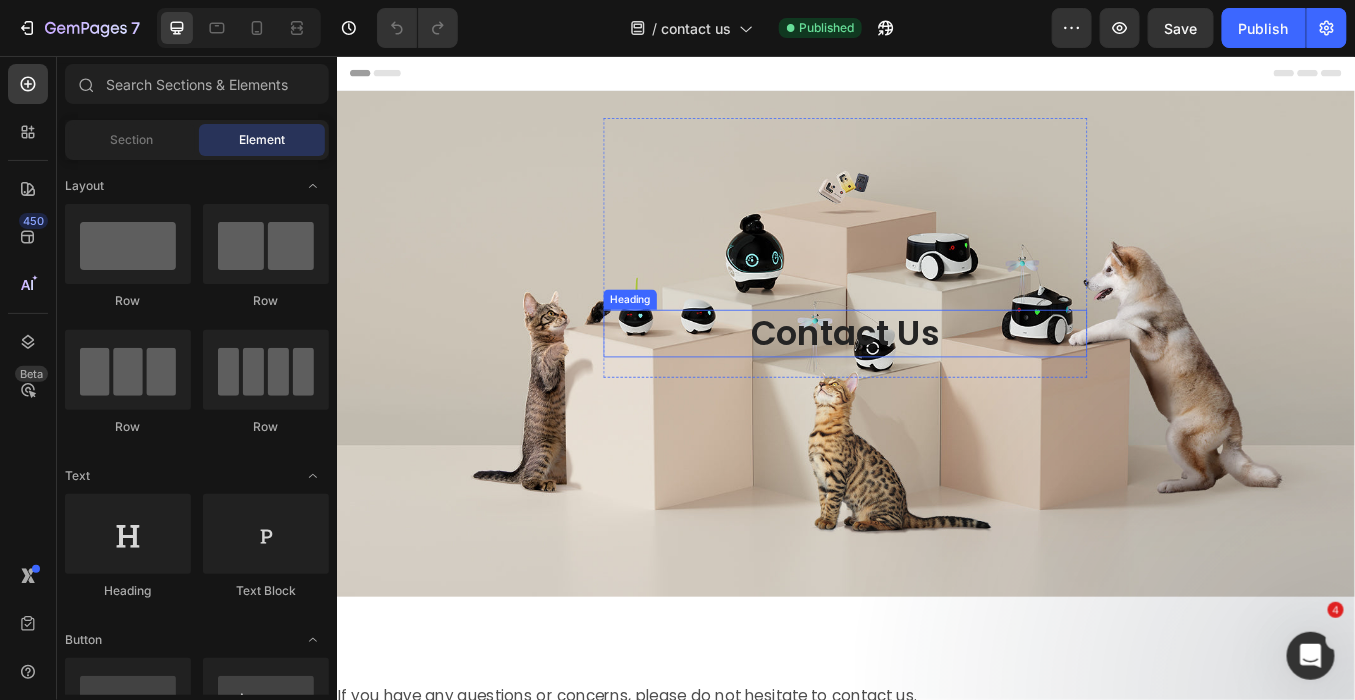 click on "Contact Us" at bounding box center [936, 382] 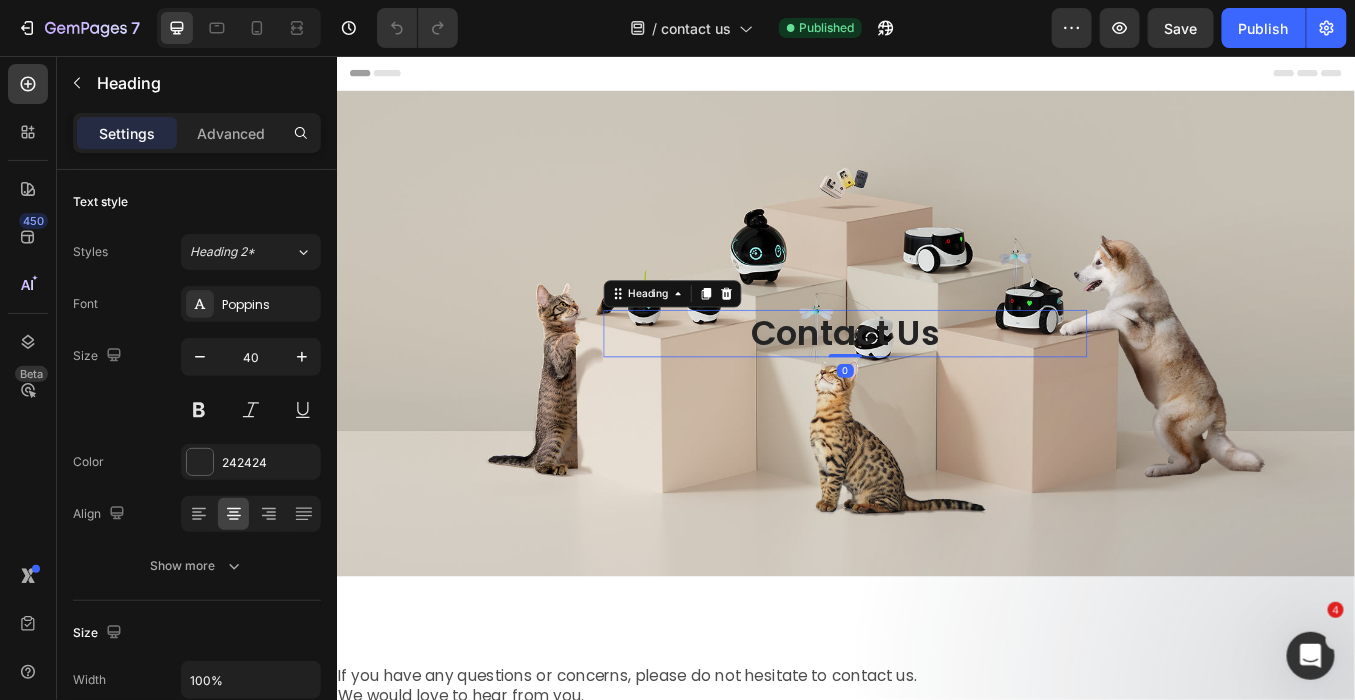 drag, startPoint x: 933, startPoint y: 429, endPoint x: 936, endPoint y: 376, distance: 53.08484 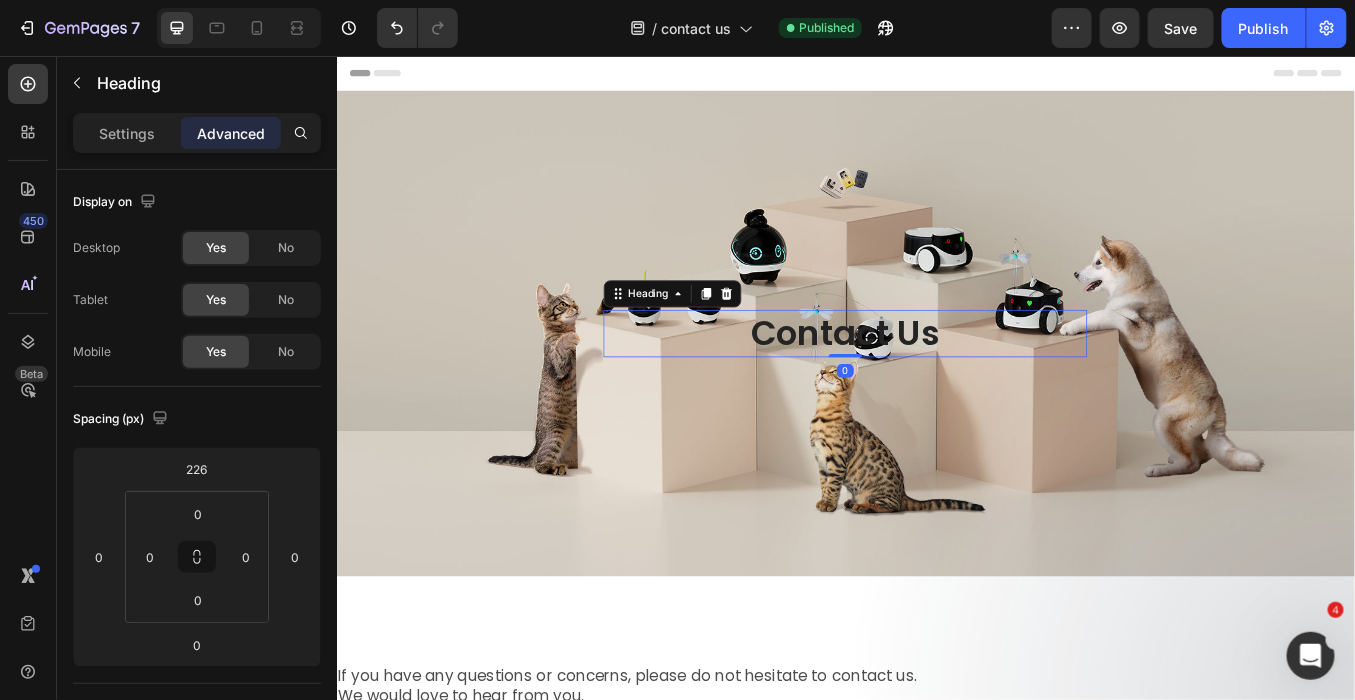click on "Contact Us" at bounding box center [936, 382] 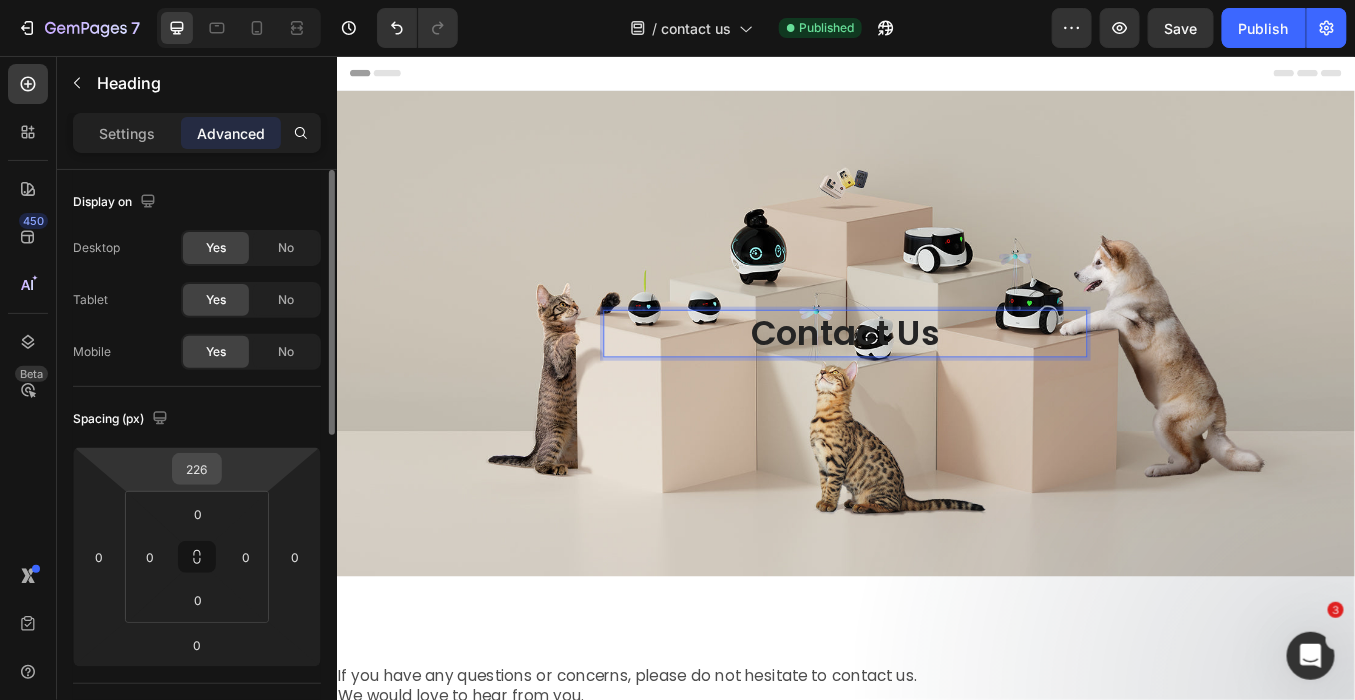 click on "226" at bounding box center (197, 469) 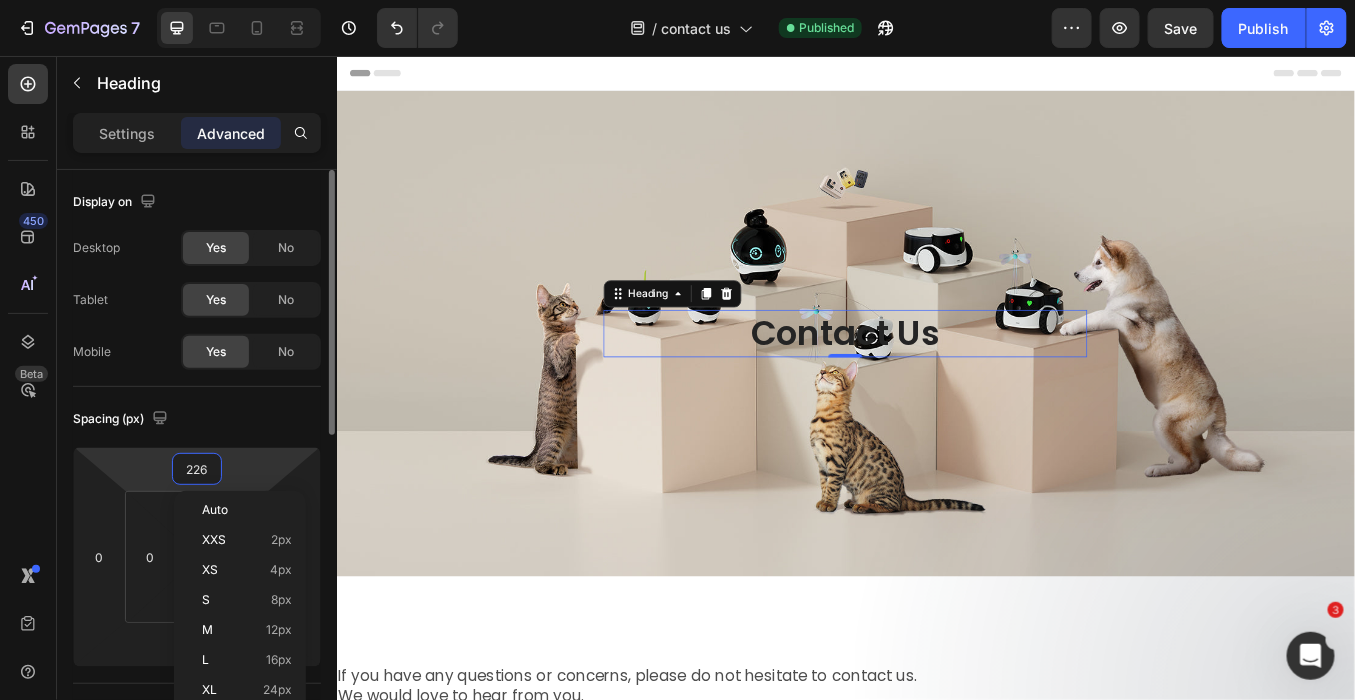 type 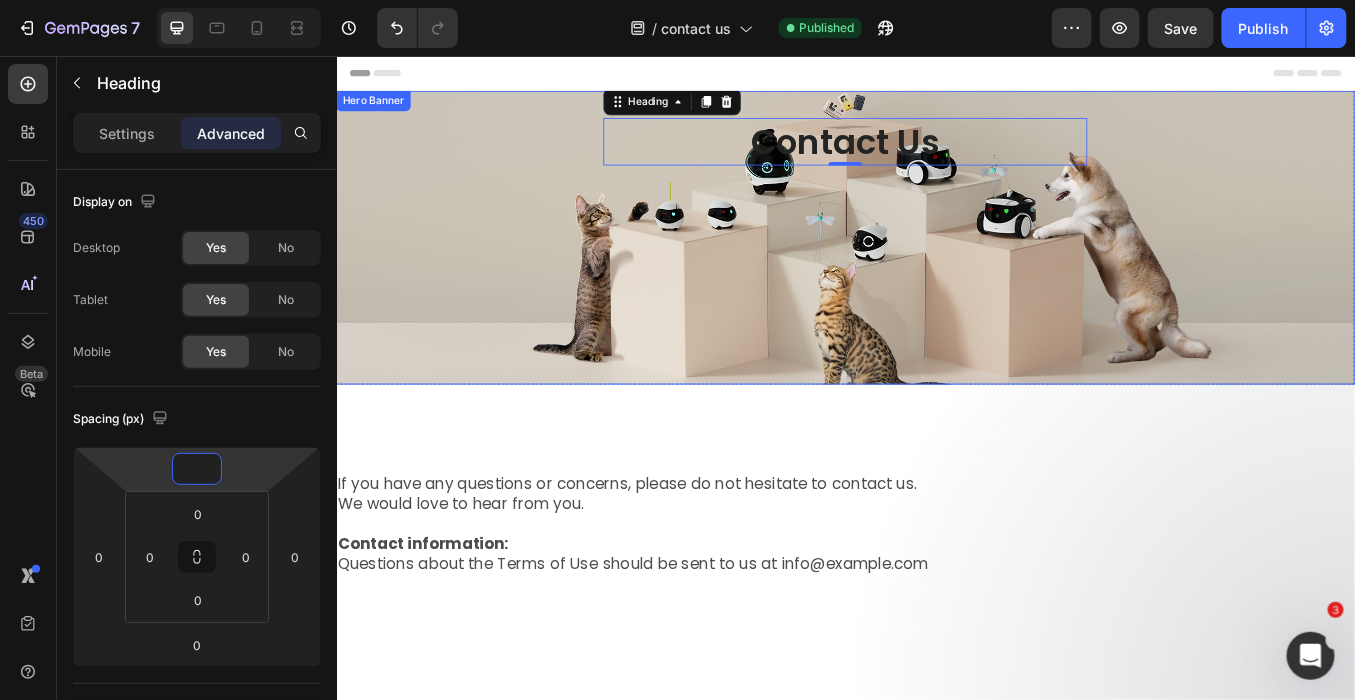 click on "Contact Us  Heading   0 Row" at bounding box center [936, 269] 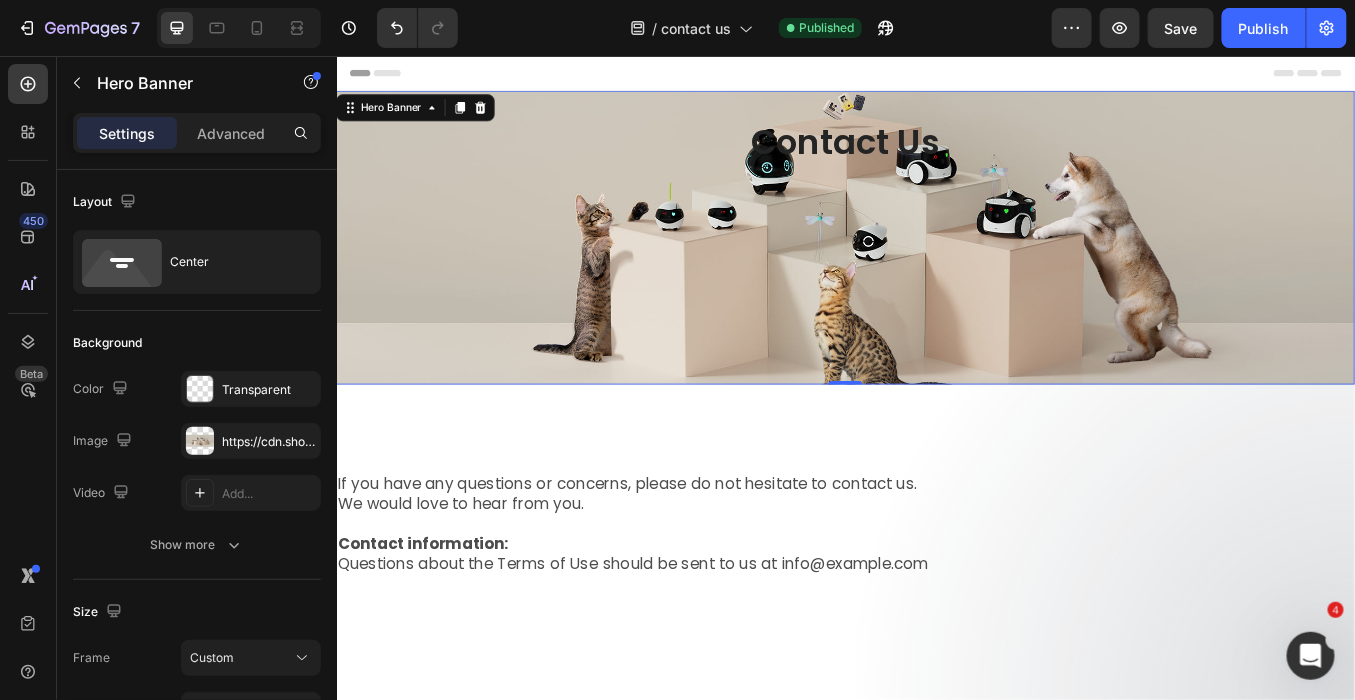 click on "Contact Us  Heading Row" at bounding box center [936, 269] 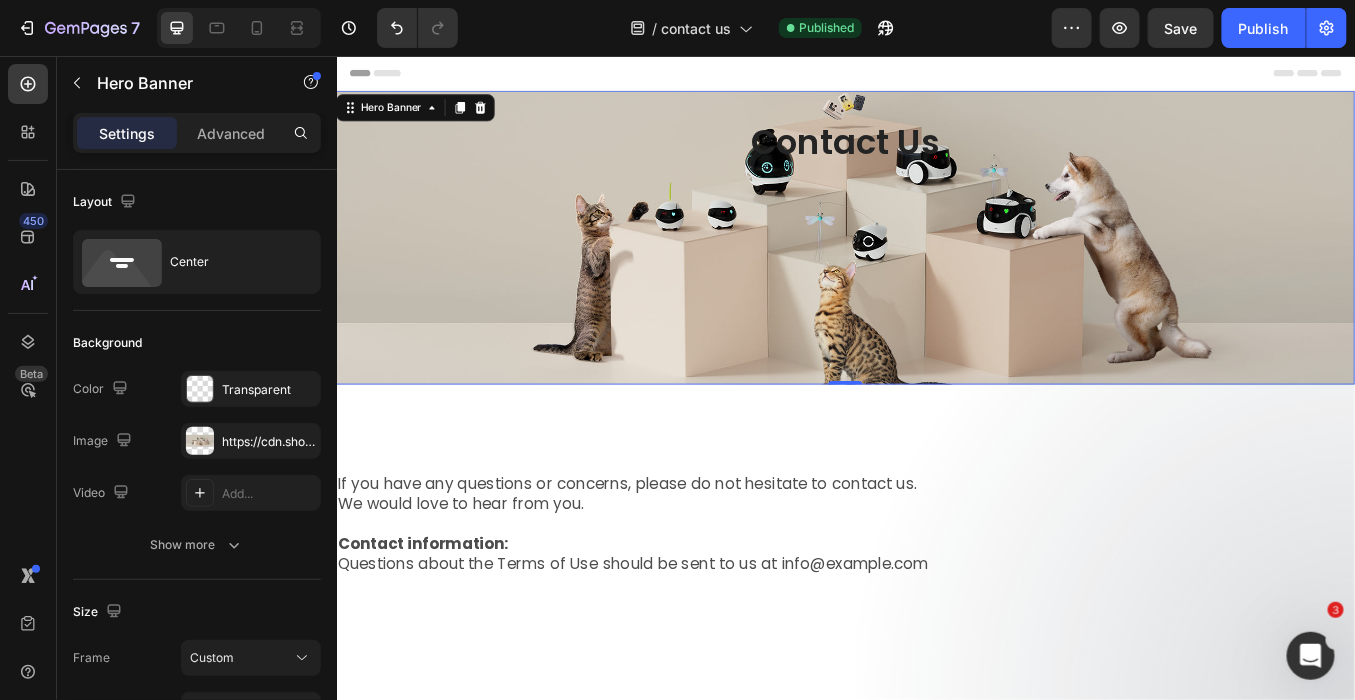 click on "Settings" at bounding box center (127, 133) 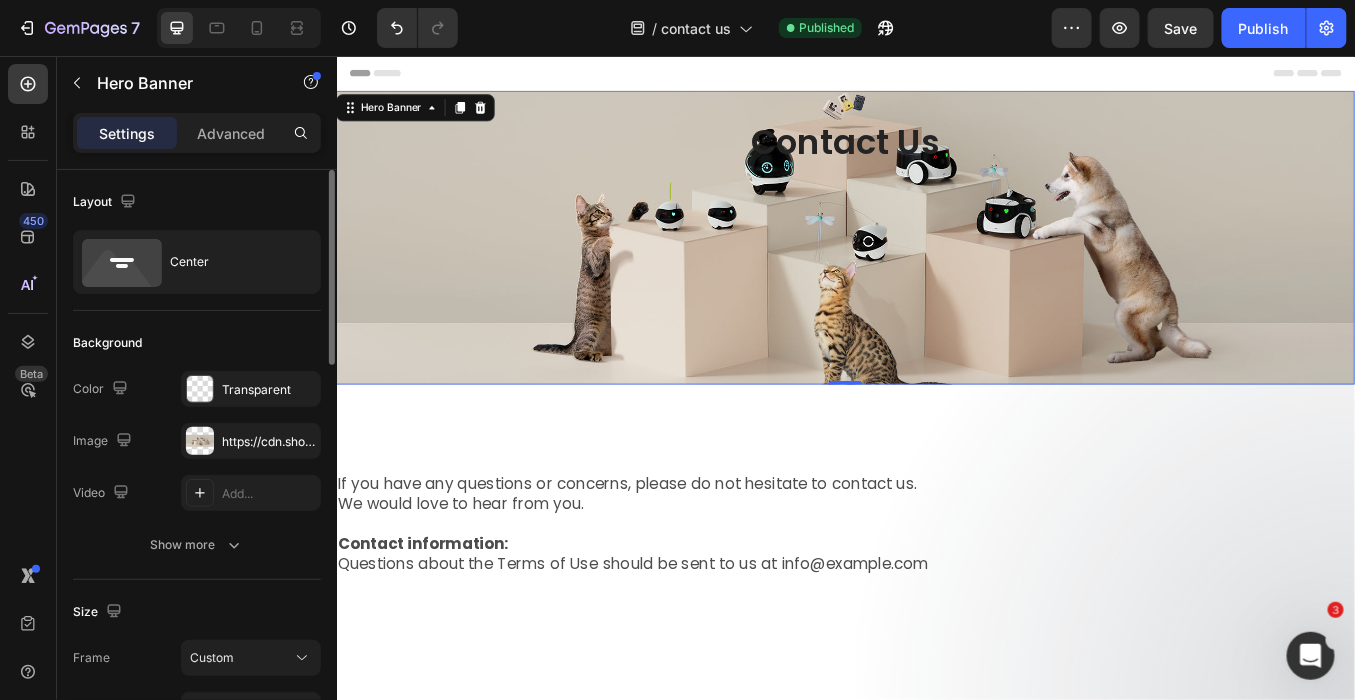 scroll, scrollTop: 222, scrollLeft: 0, axis: vertical 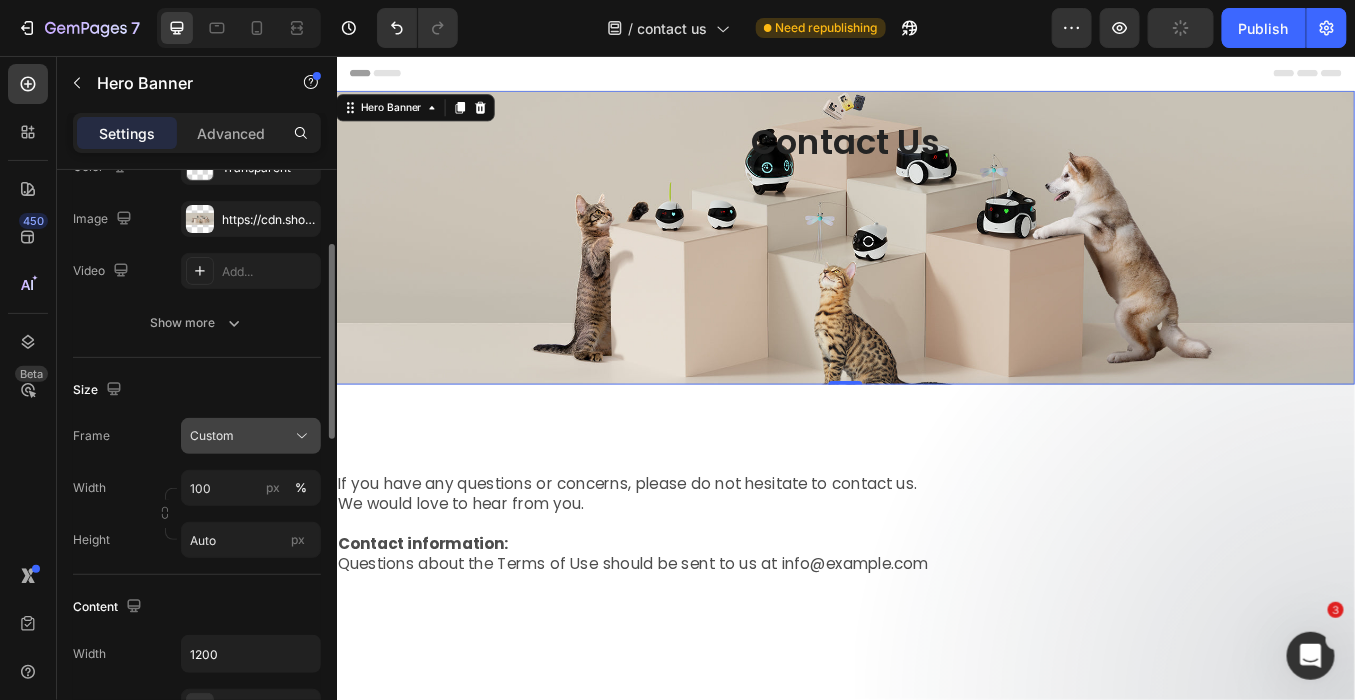 click 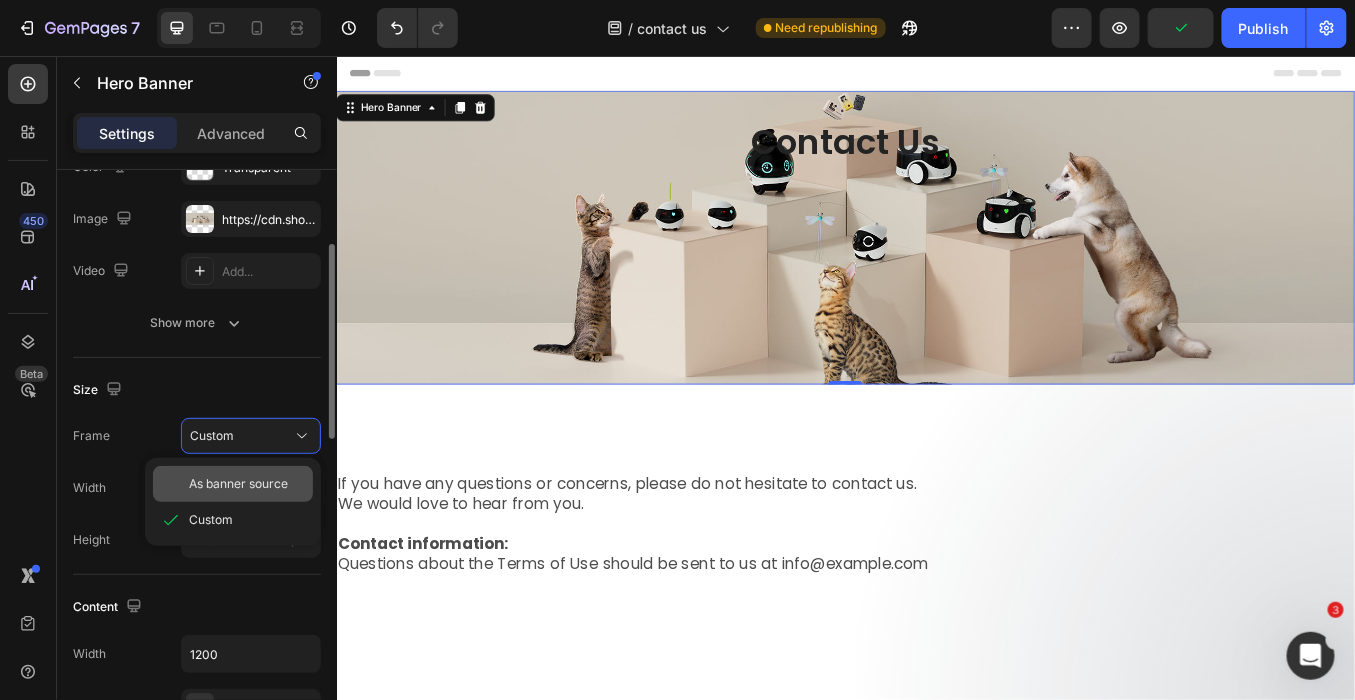 click on "As banner source" at bounding box center [238, 484] 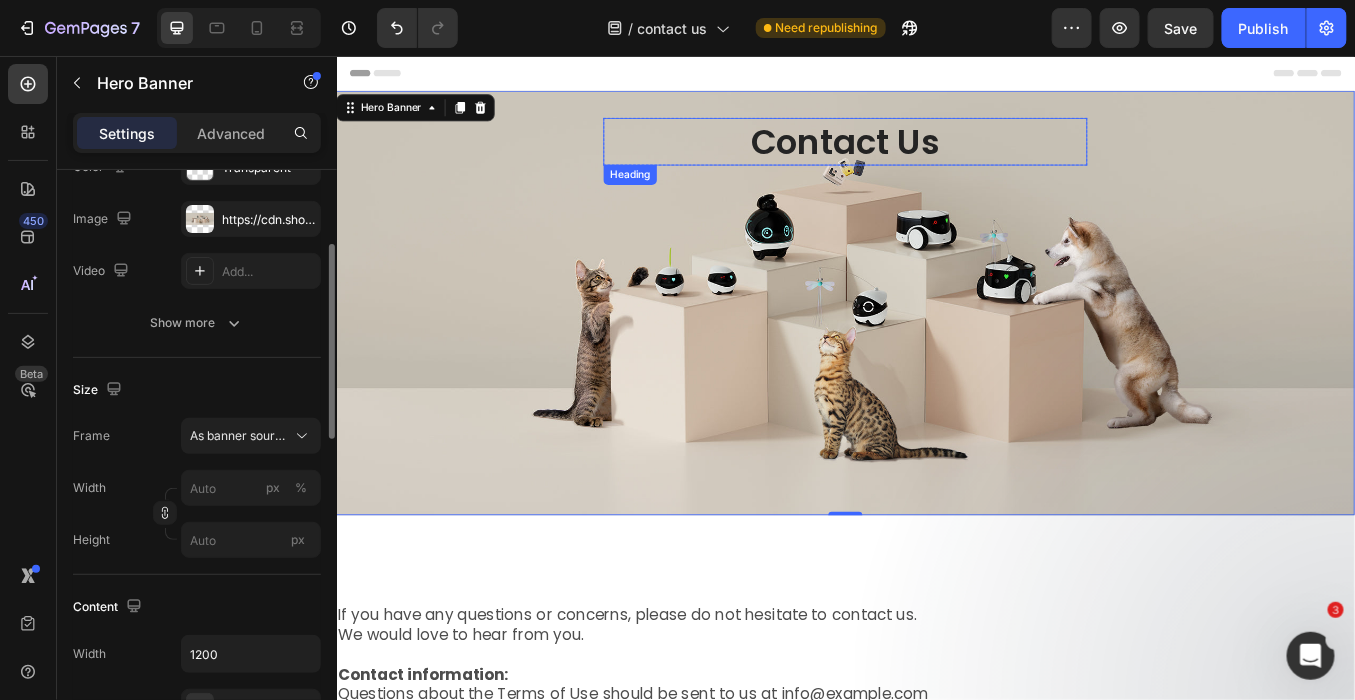 click on "Contact Us" at bounding box center (936, 156) 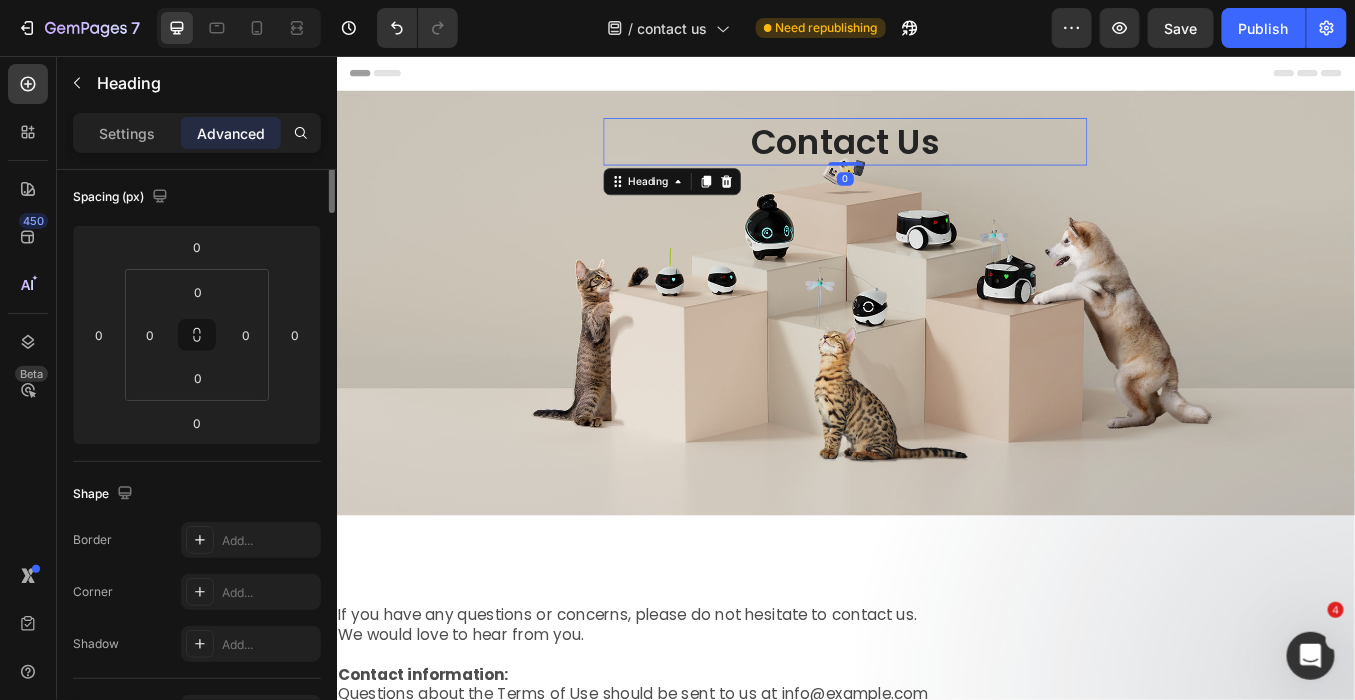 scroll, scrollTop: 0, scrollLeft: 0, axis: both 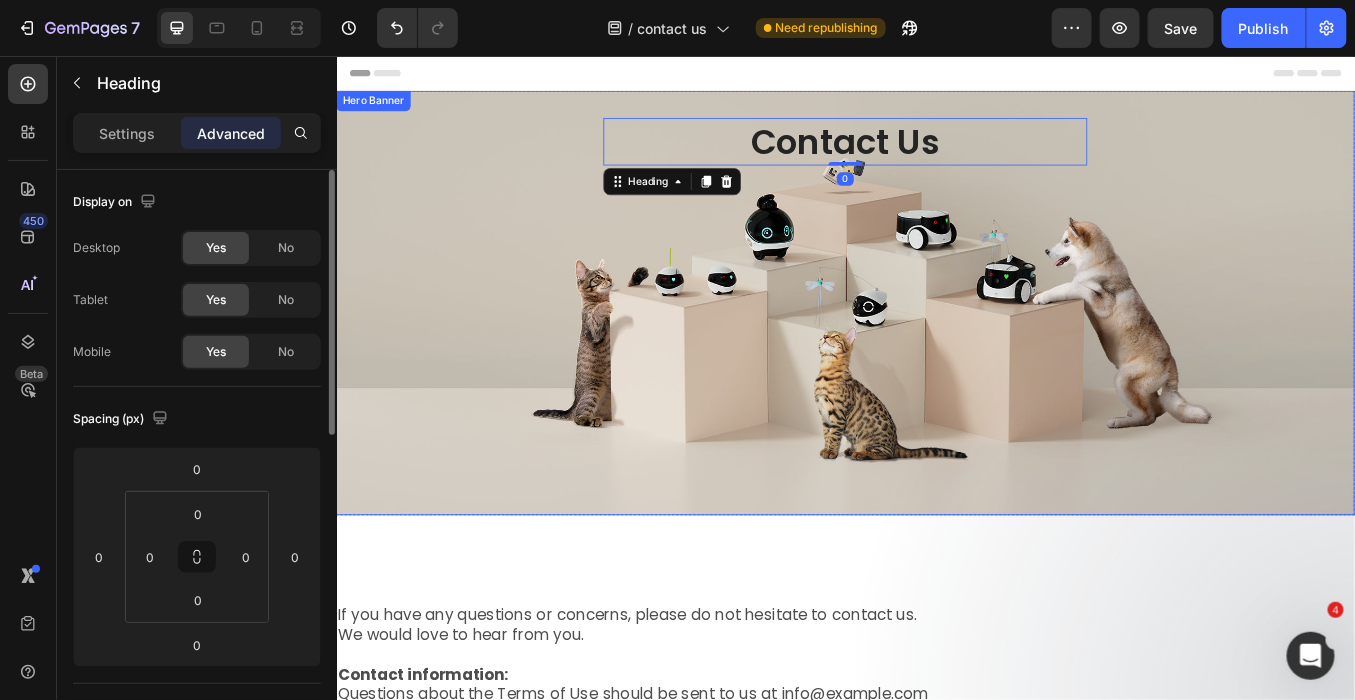 click on "Contact Us  Heading   0 Row" at bounding box center [936, 269] 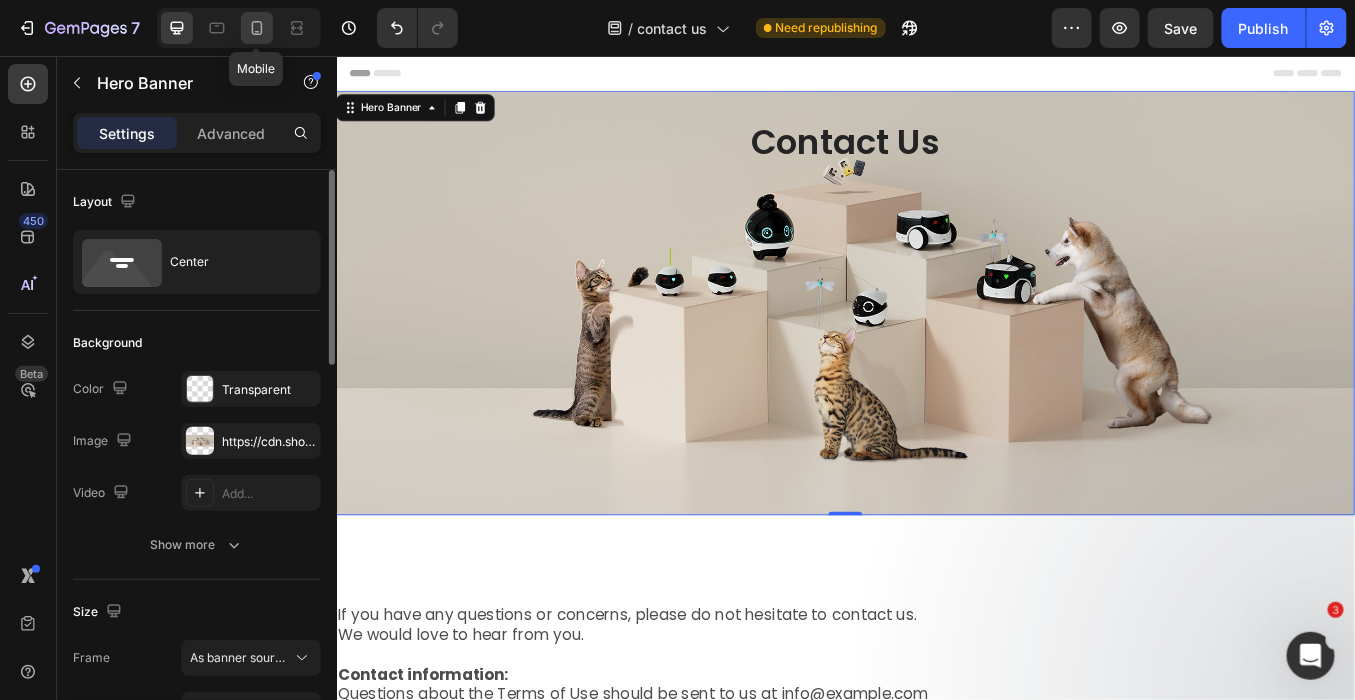 click 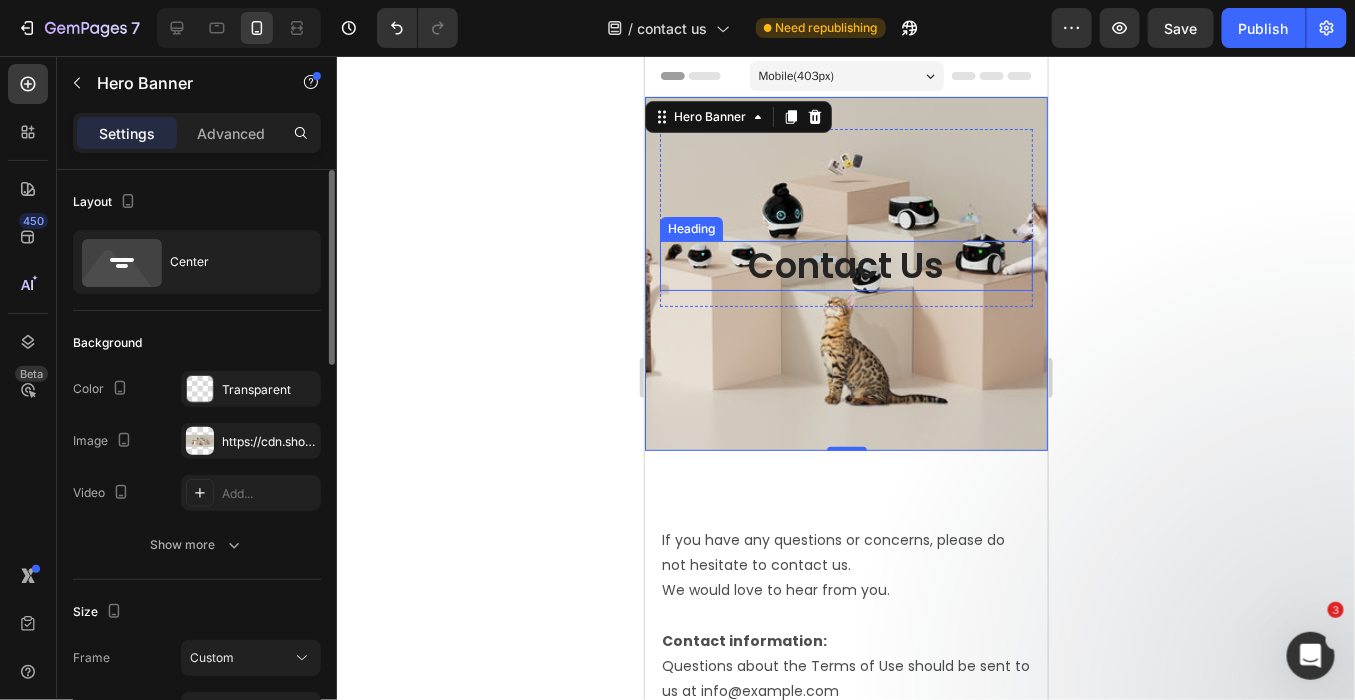 click on "Contact Us" at bounding box center (845, 265) 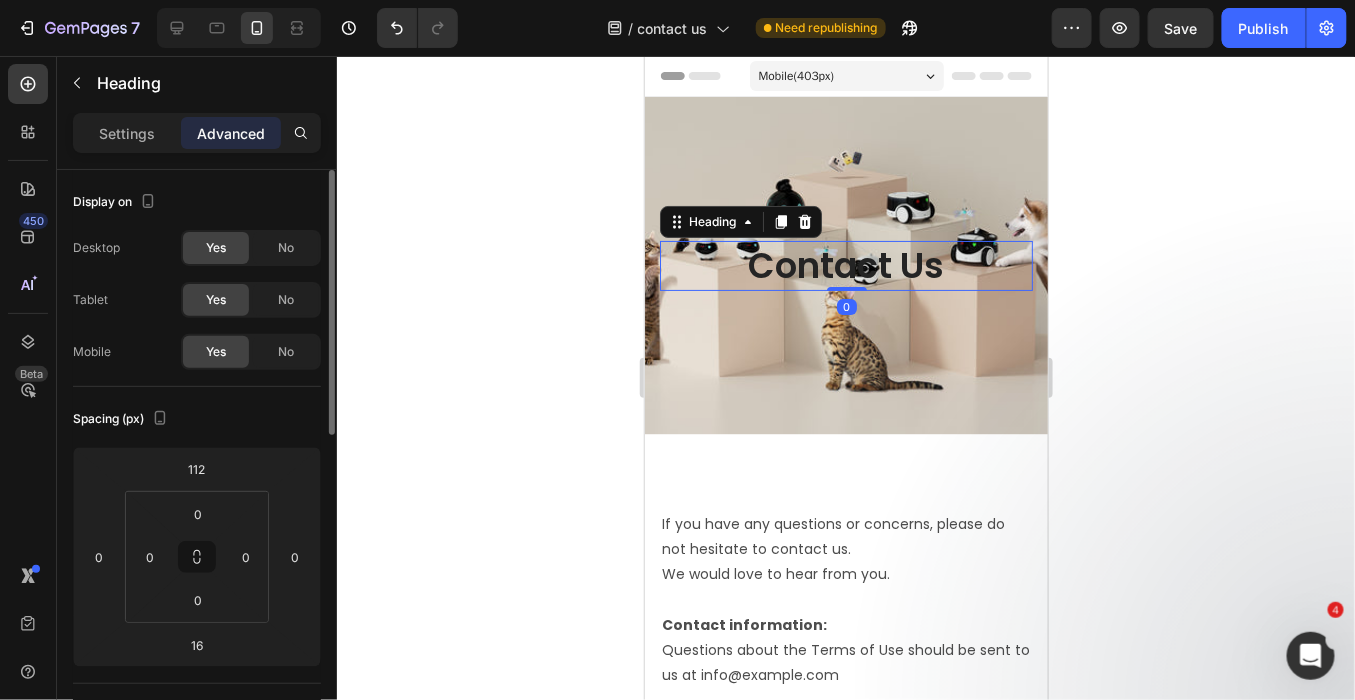 drag, startPoint x: 839, startPoint y: 303, endPoint x: 836, endPoint y: 252, distance: 51.088158 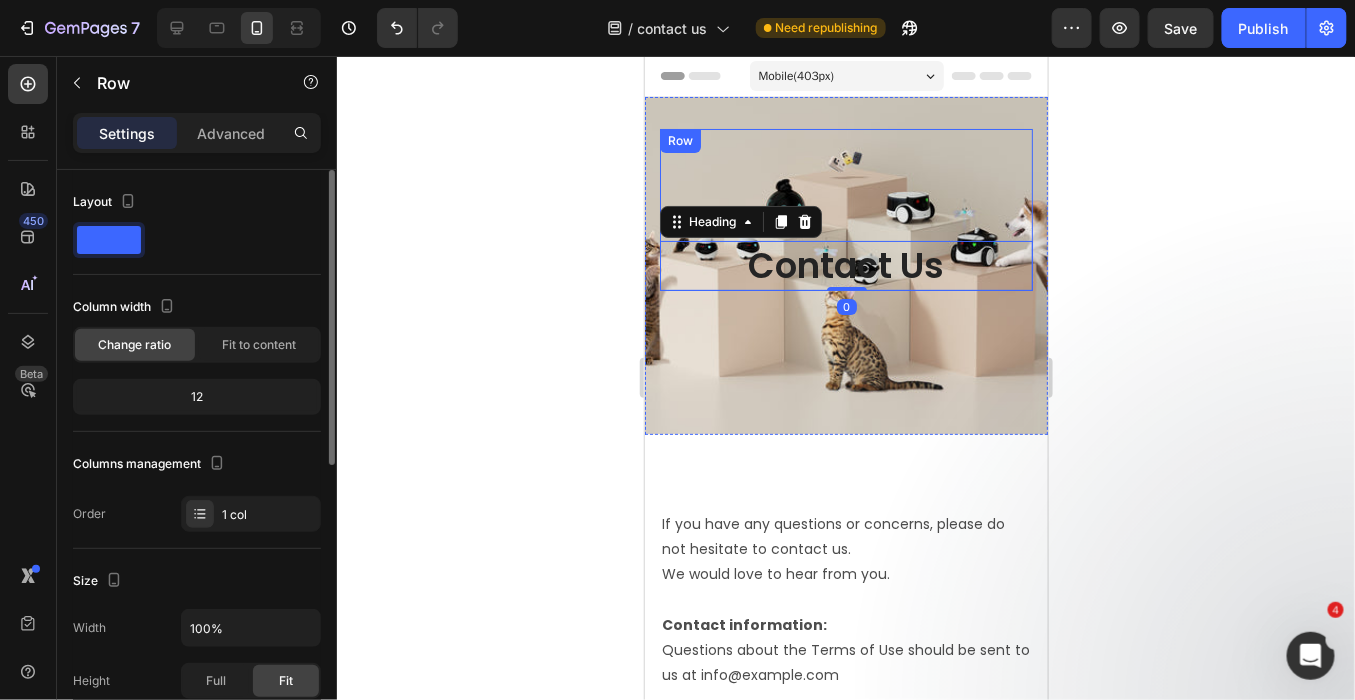 click on "Contact Us  Heading   0" at bounding box center [845, 209] 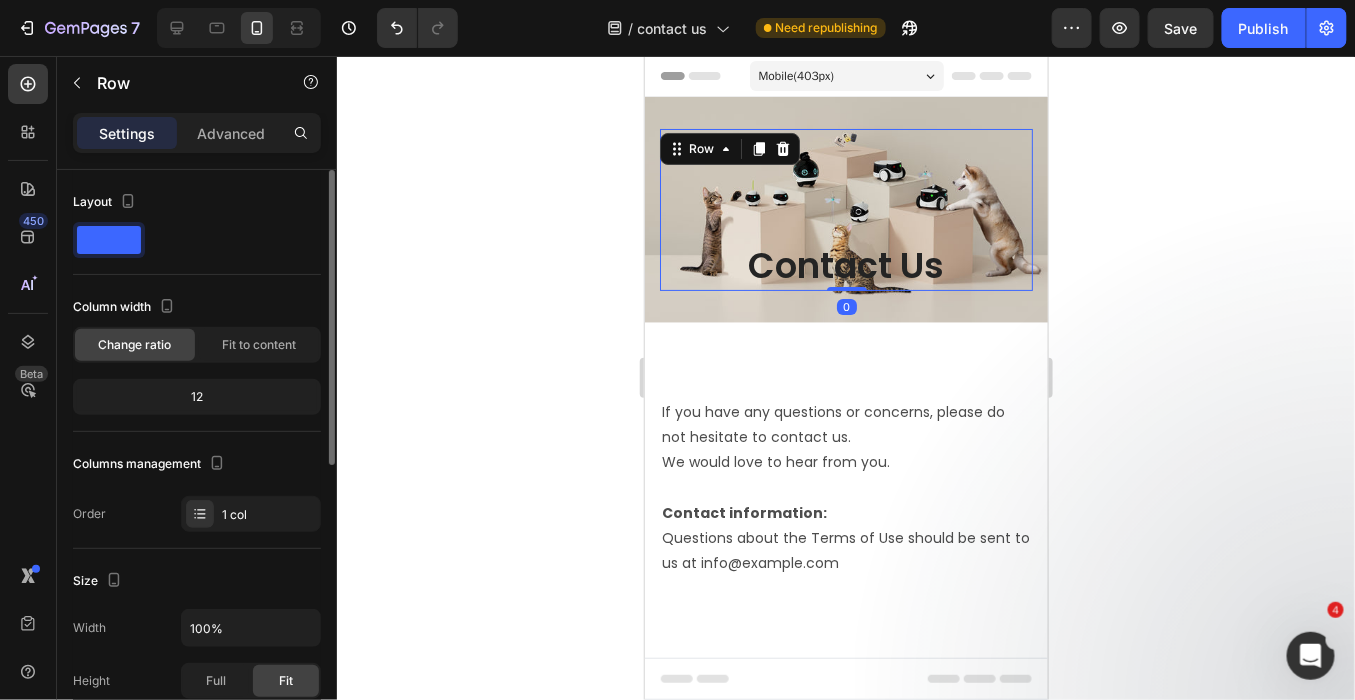 drag, startPoint x: 835, startPoint y: 399, endPoint x: 850, endPoint y: 244, distance: 155.72412 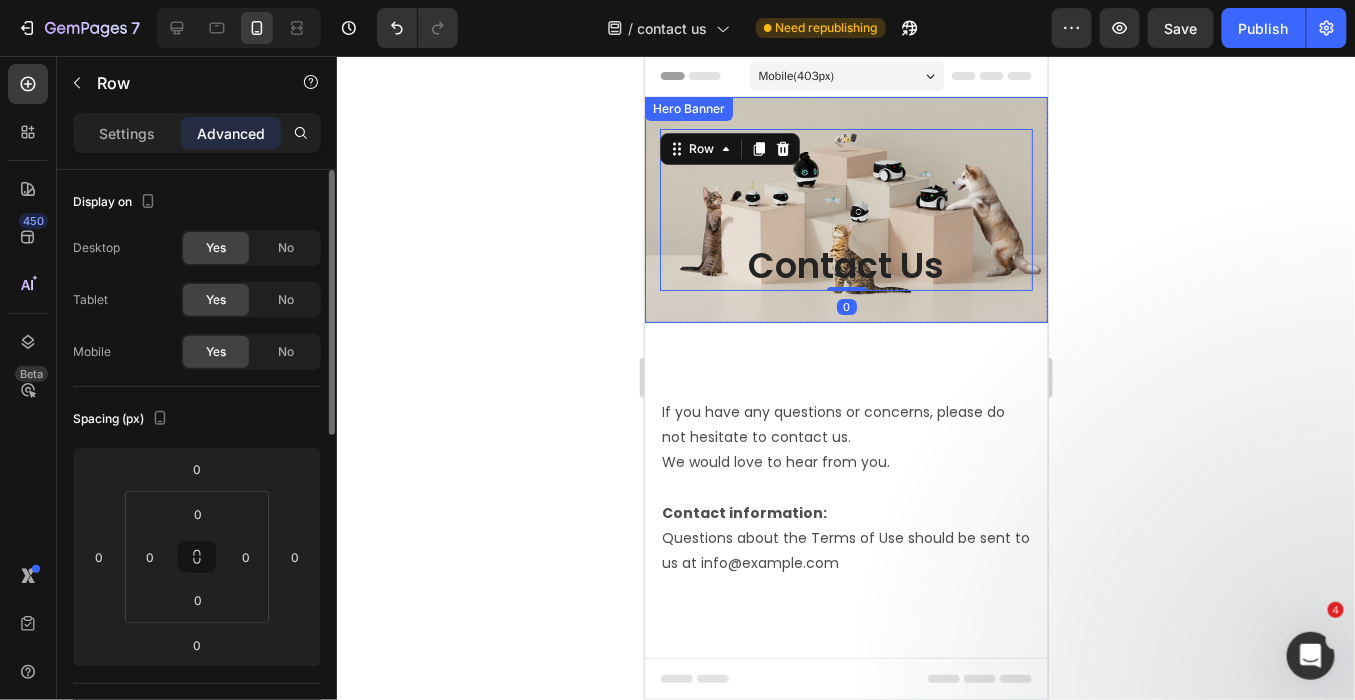 click on "Contact Us  Heading Row   0" at bounding box center [845, 209] 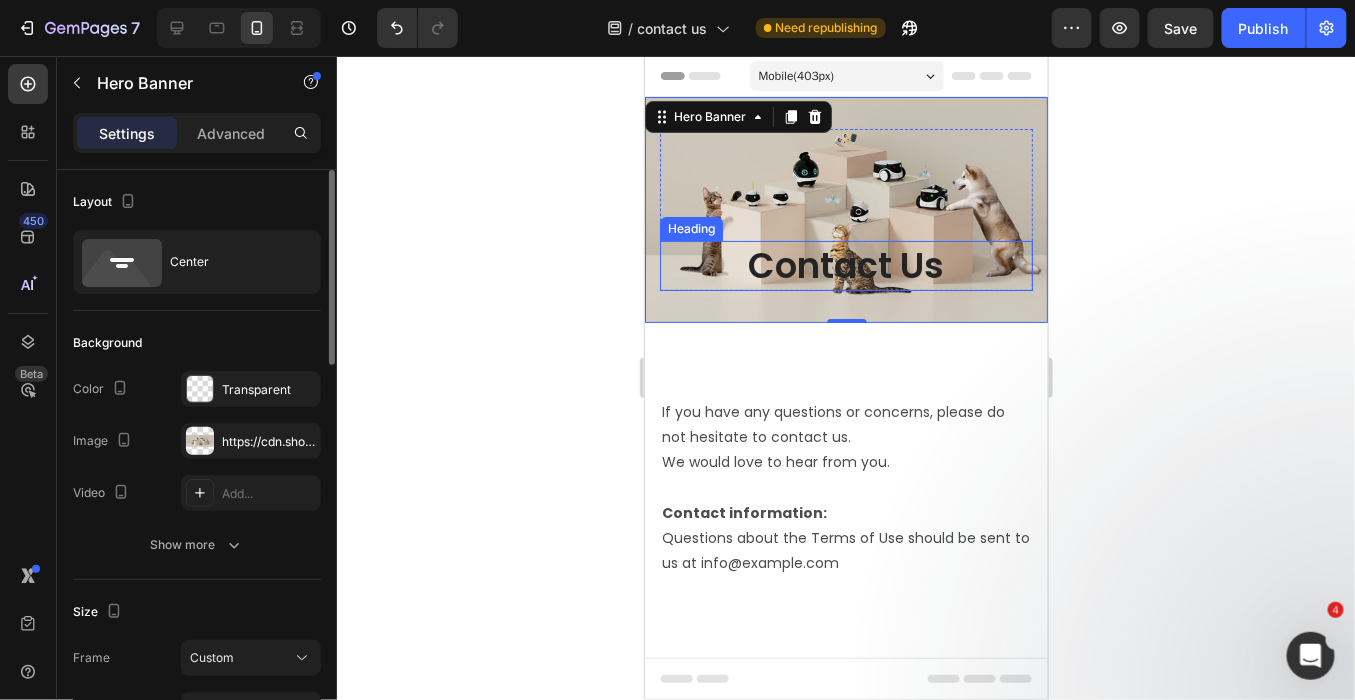 click on "Contact Us" at bounding box center (845, 265) 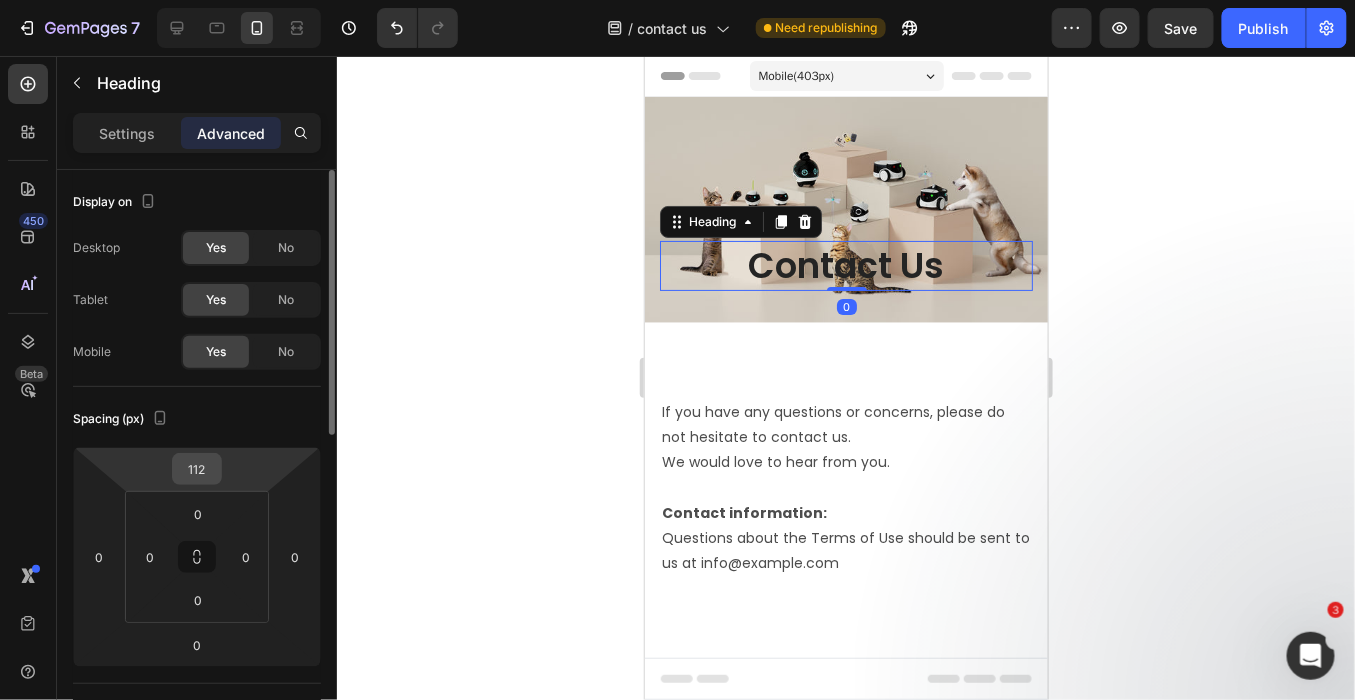 click on "112" at bounding box center (197, 469) 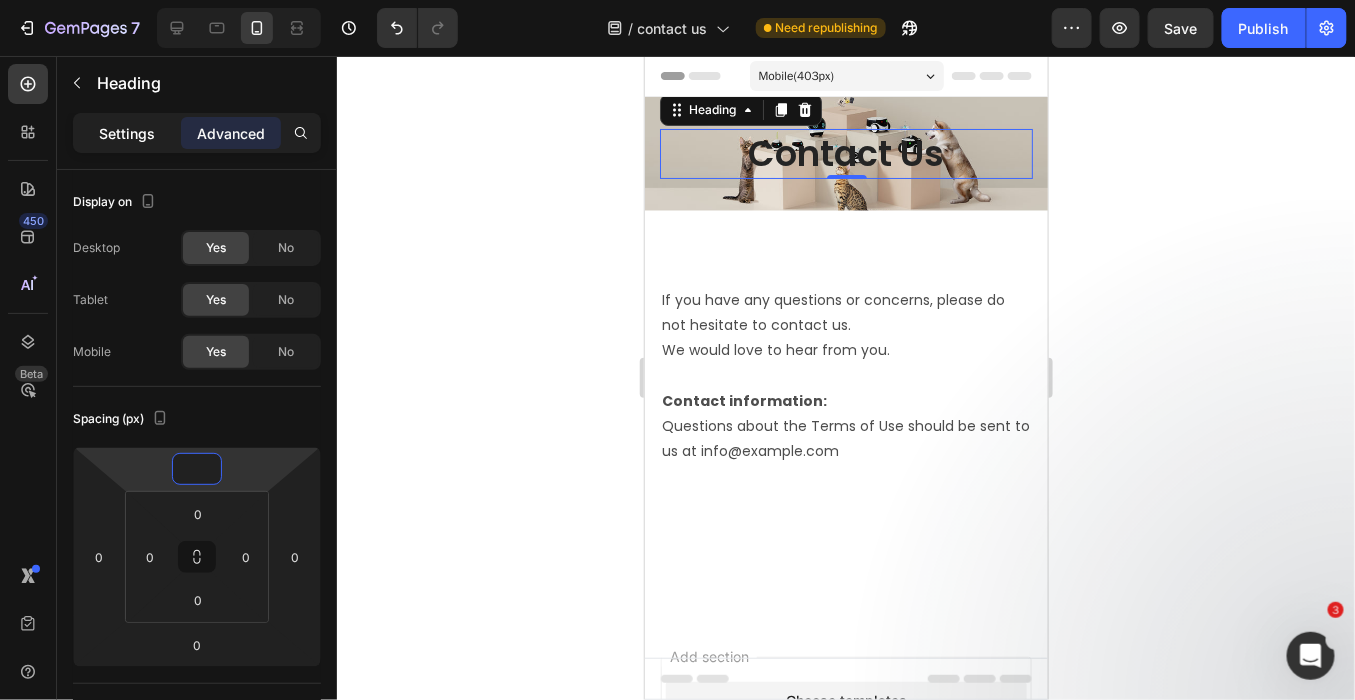type on "0" 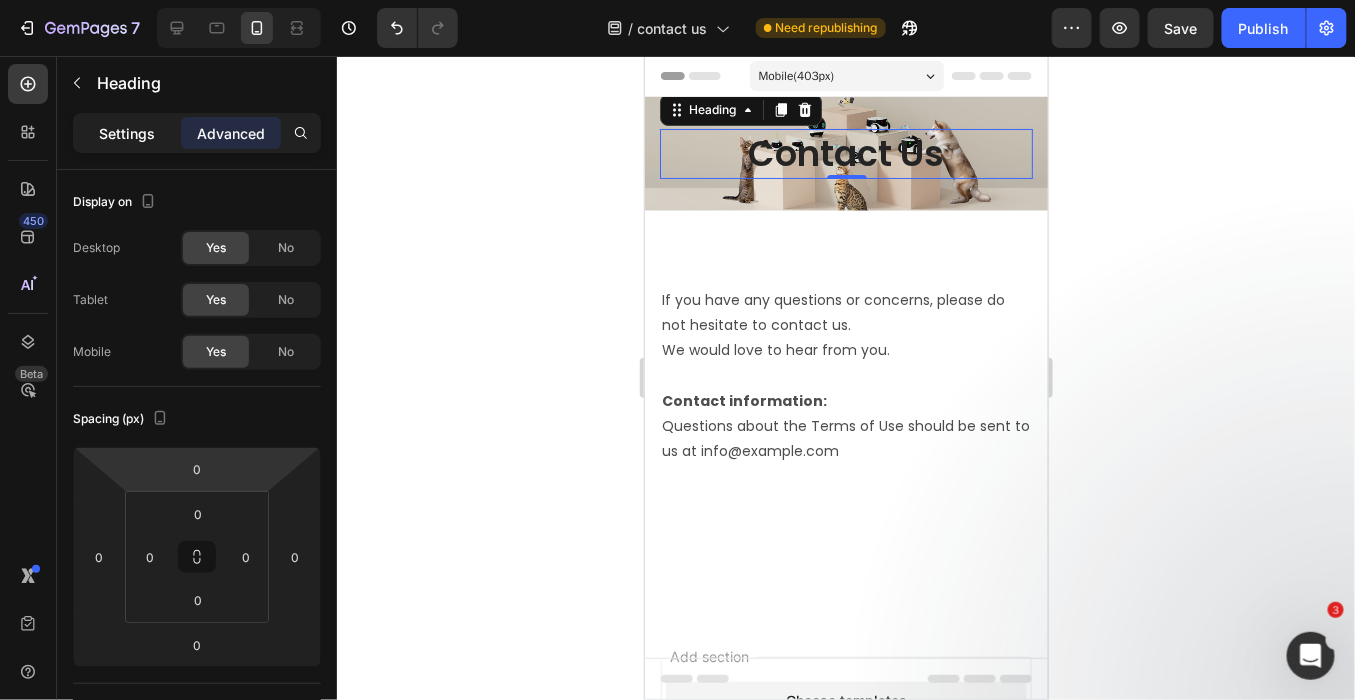 click on "Settings" at bounding box center [127, 133] 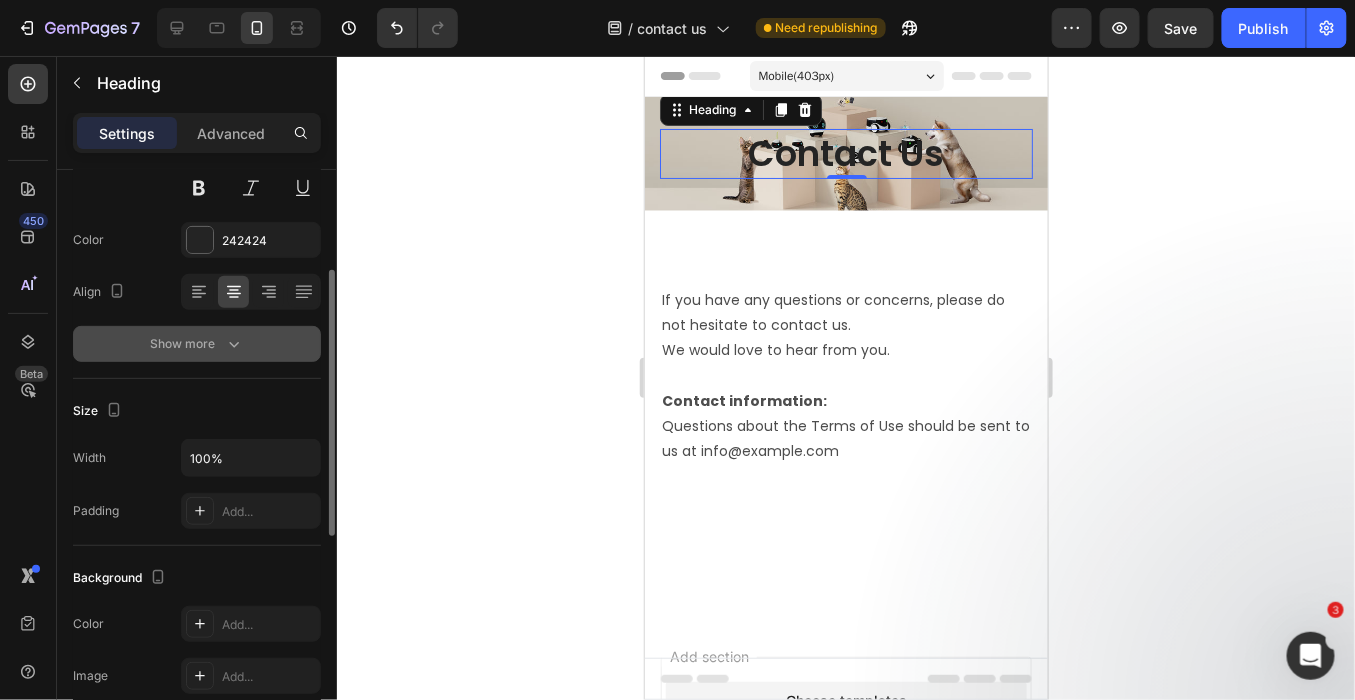 scroll, scrollTop: 0, scrollLeft: 0, axis: both 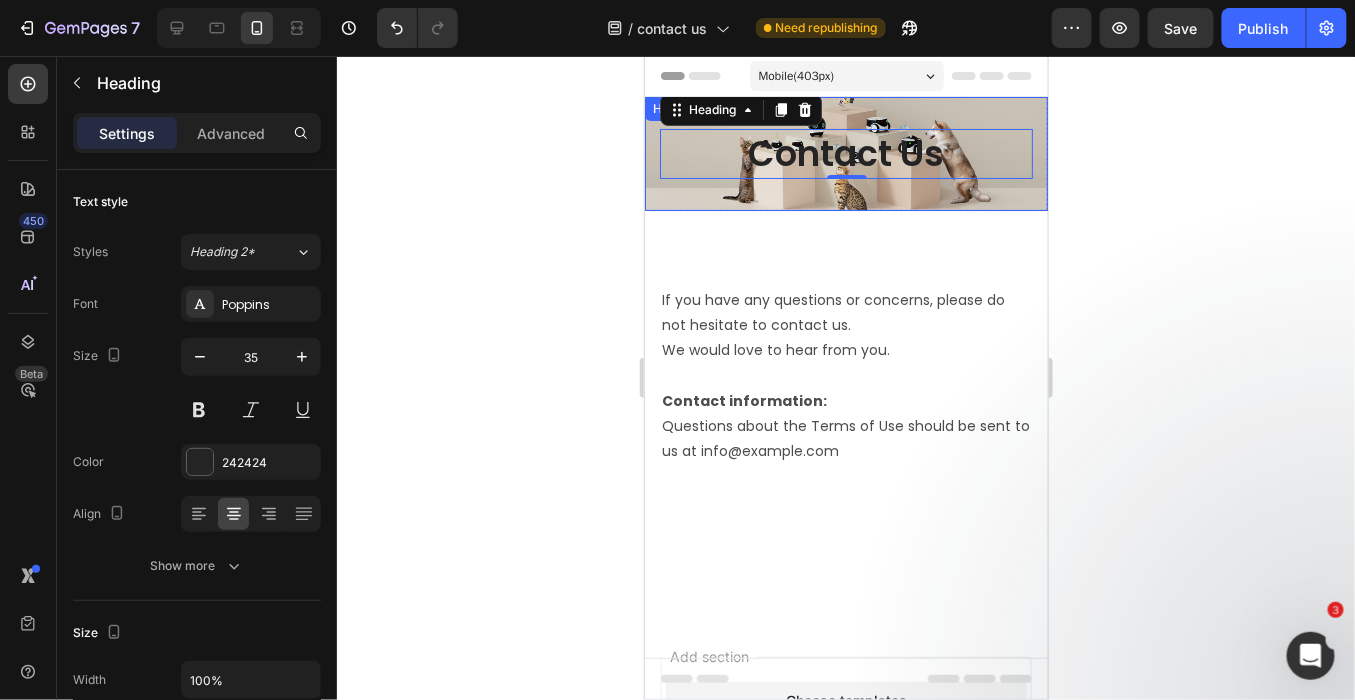 click on "Contact Us  Heading   0 Row" at bounding box center [845, 153] 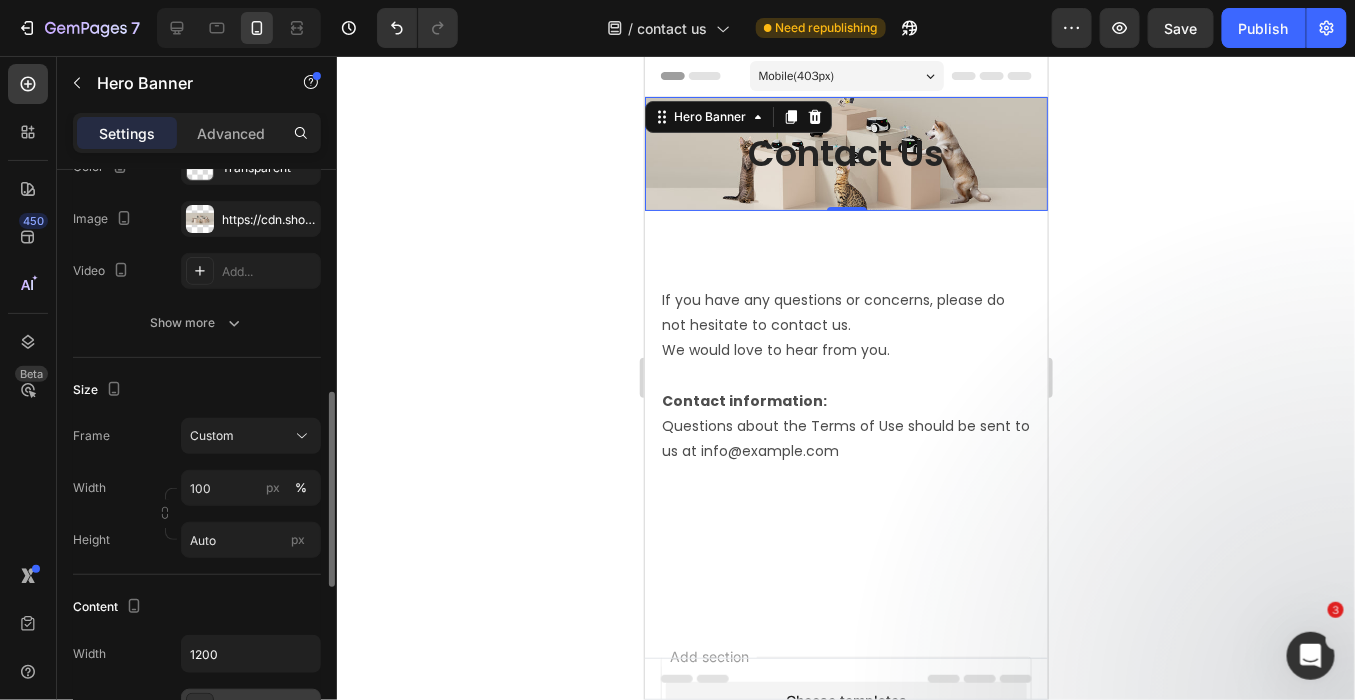scroll, scrollTop: 333, scrollLeft: 0, axis: vertical 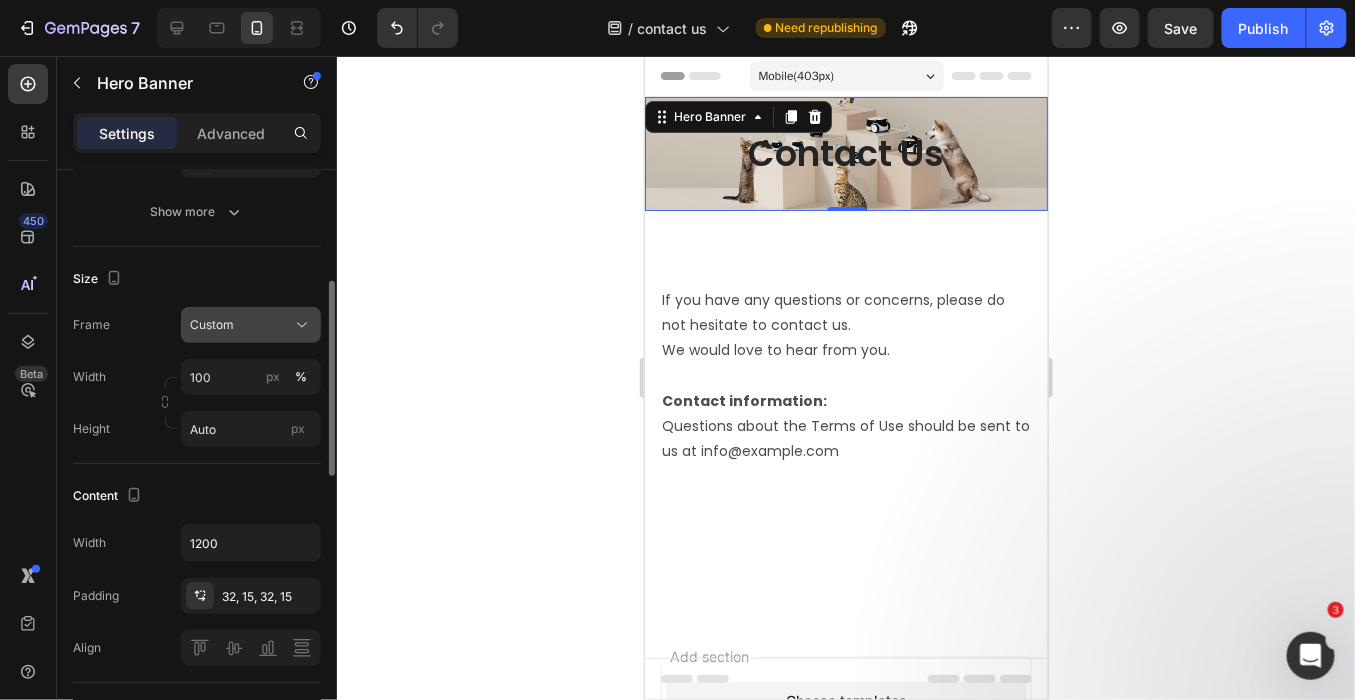 click on "Custom" 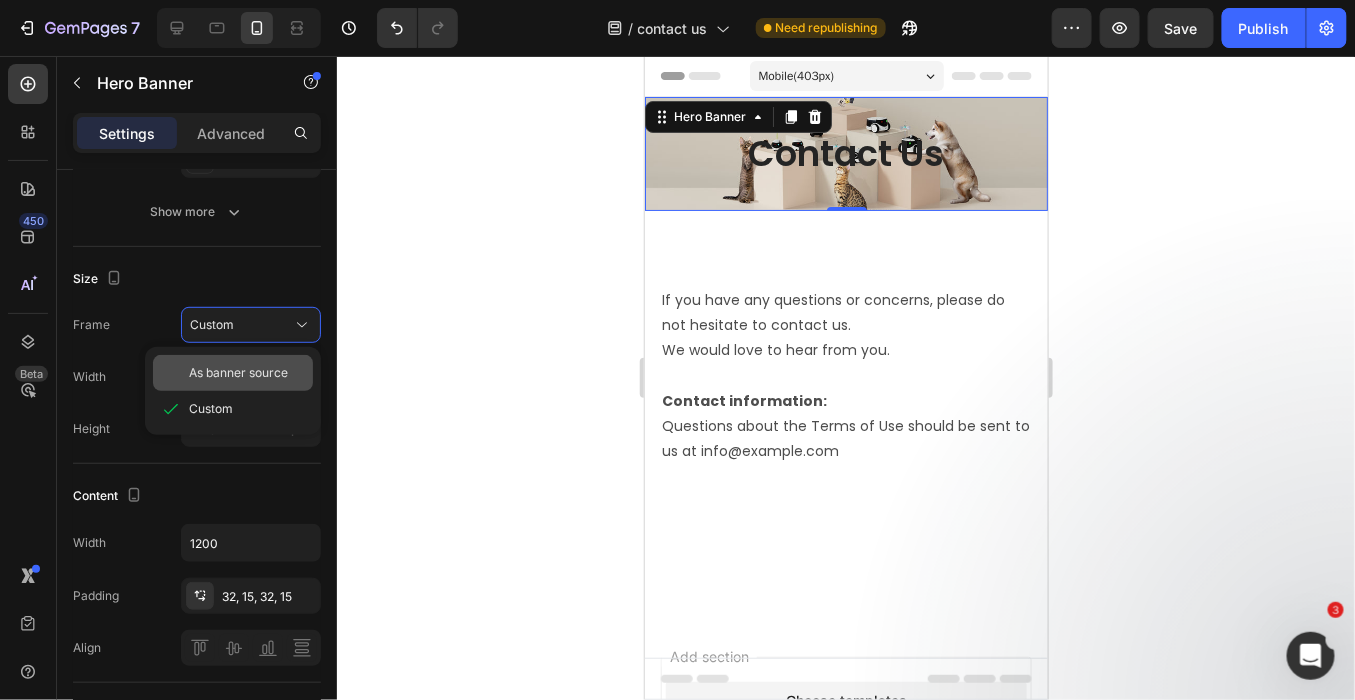 click on "As banner source" at bounding box center (238, 373) 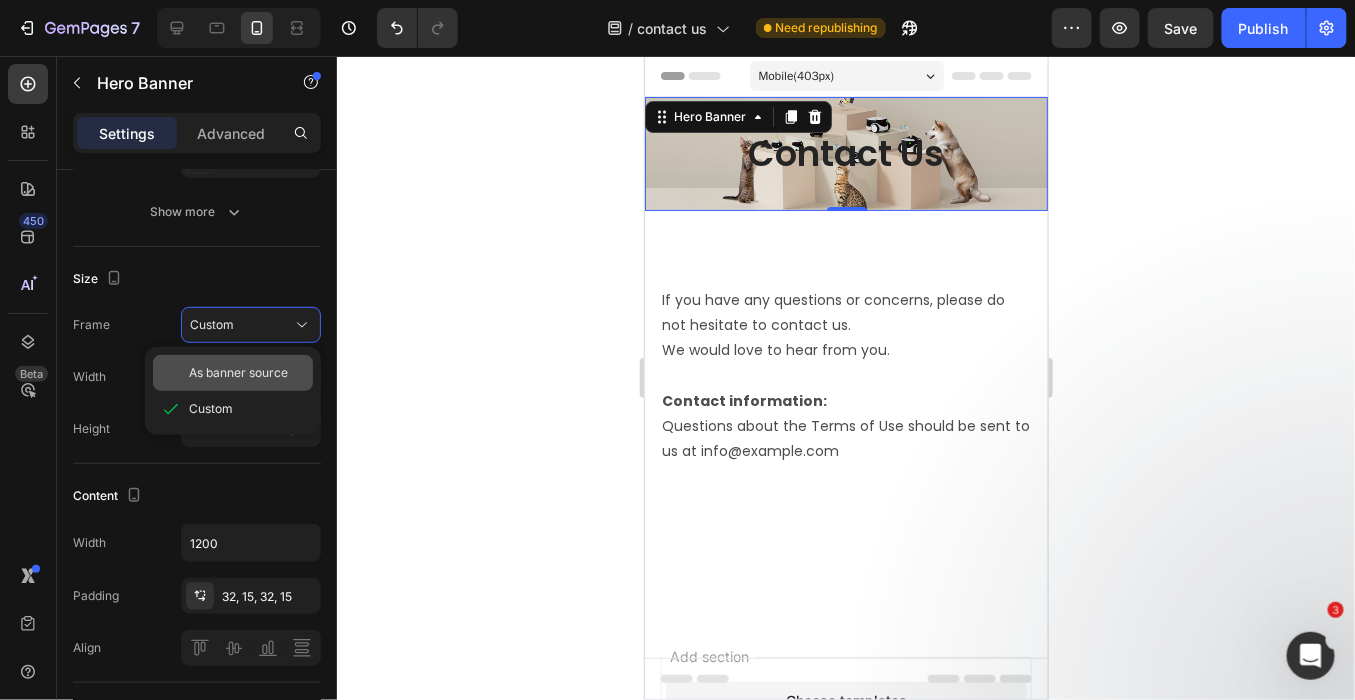 type 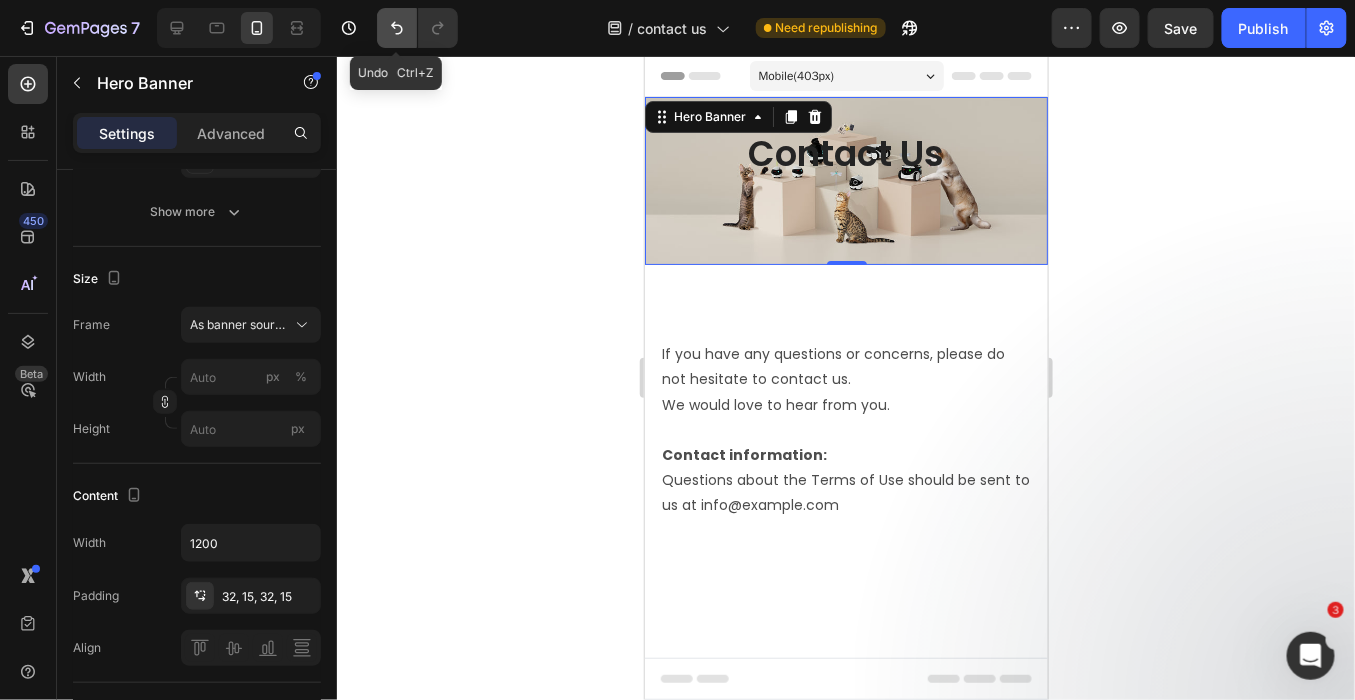 click 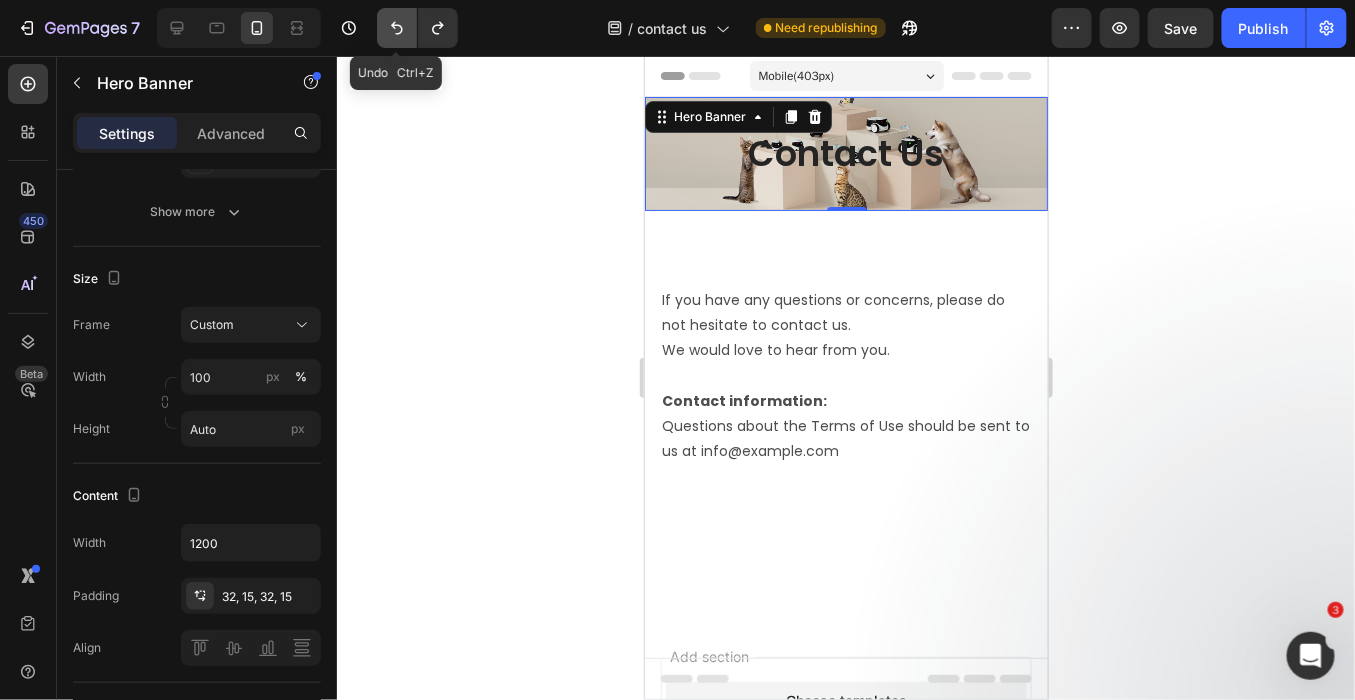 click 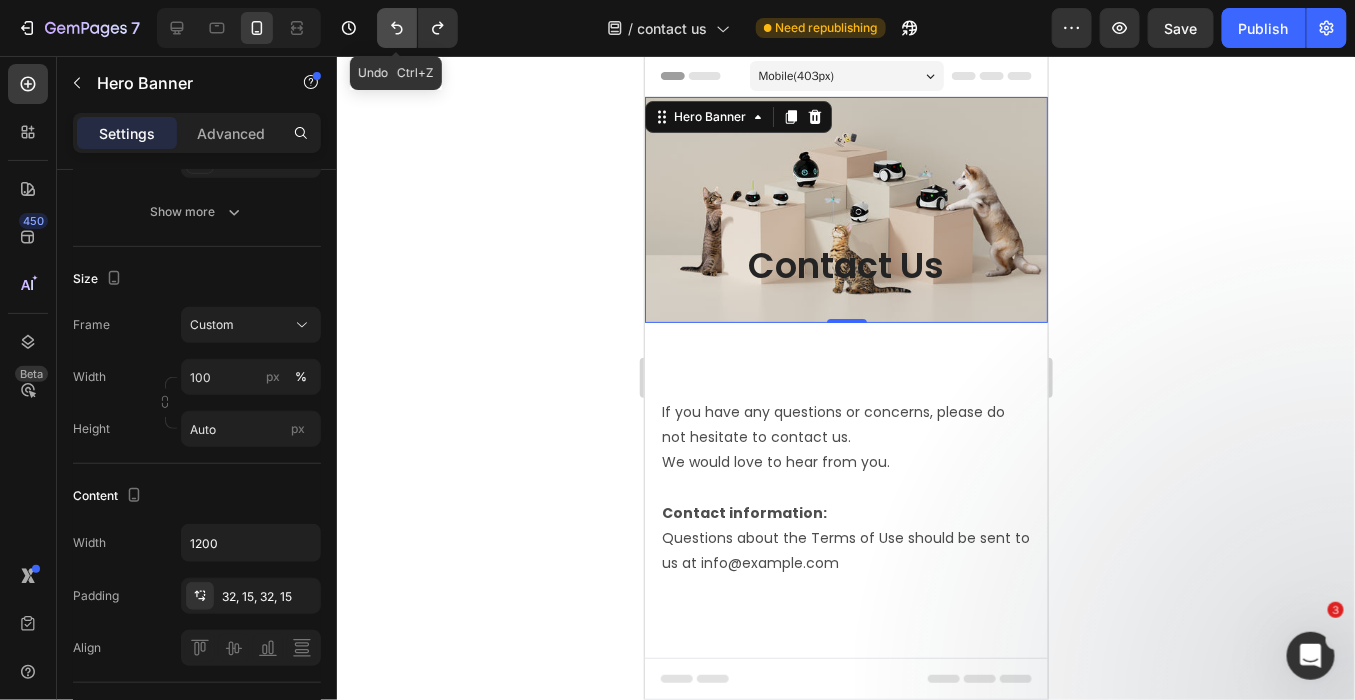 click 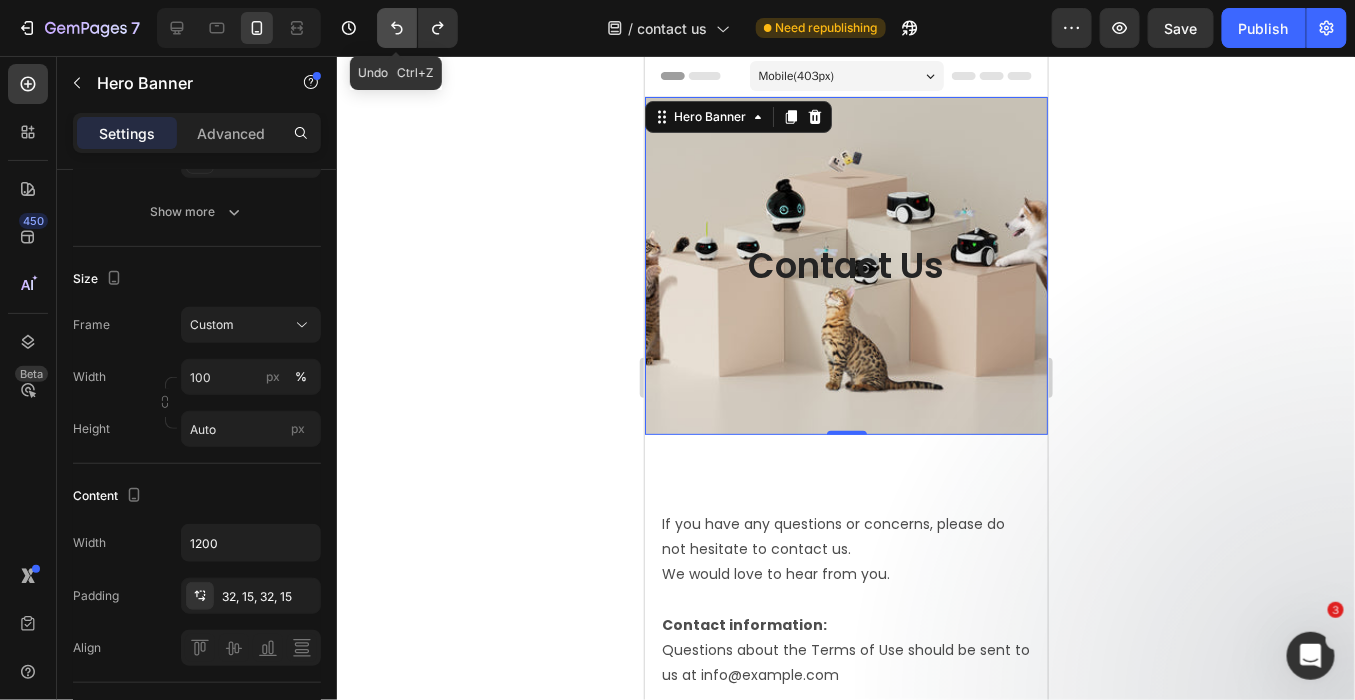 click 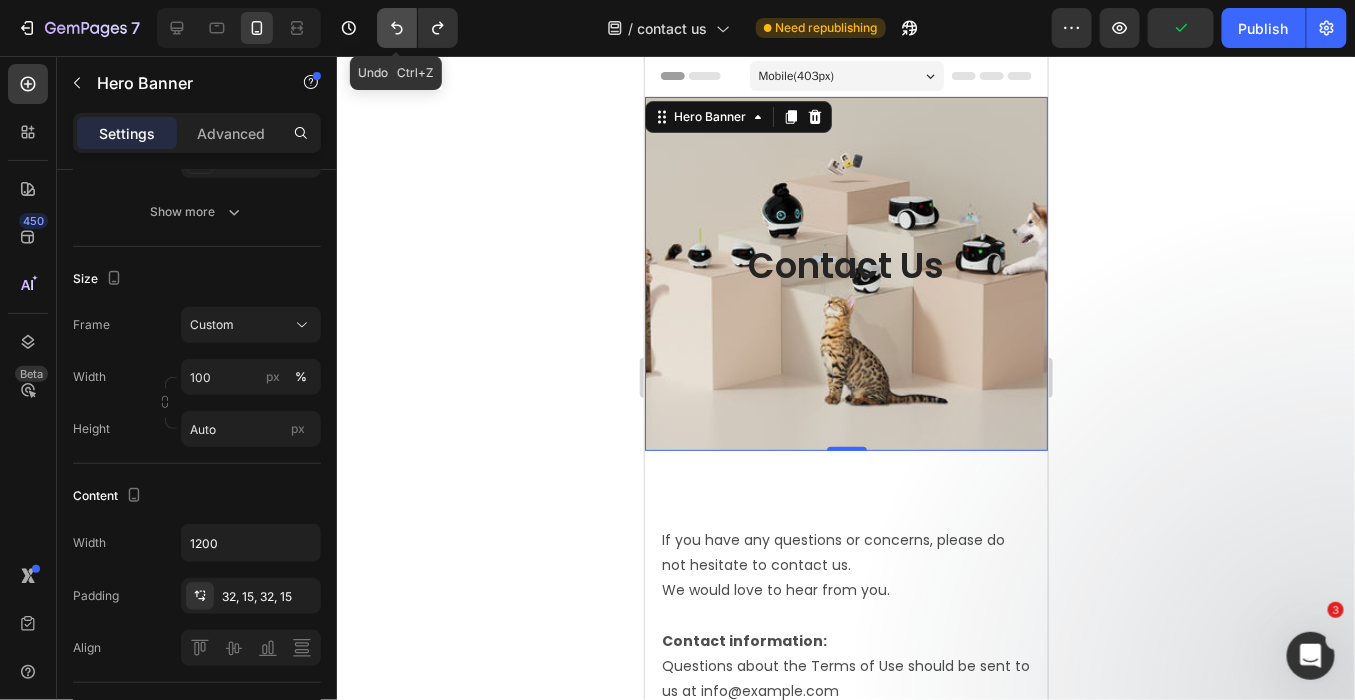 click 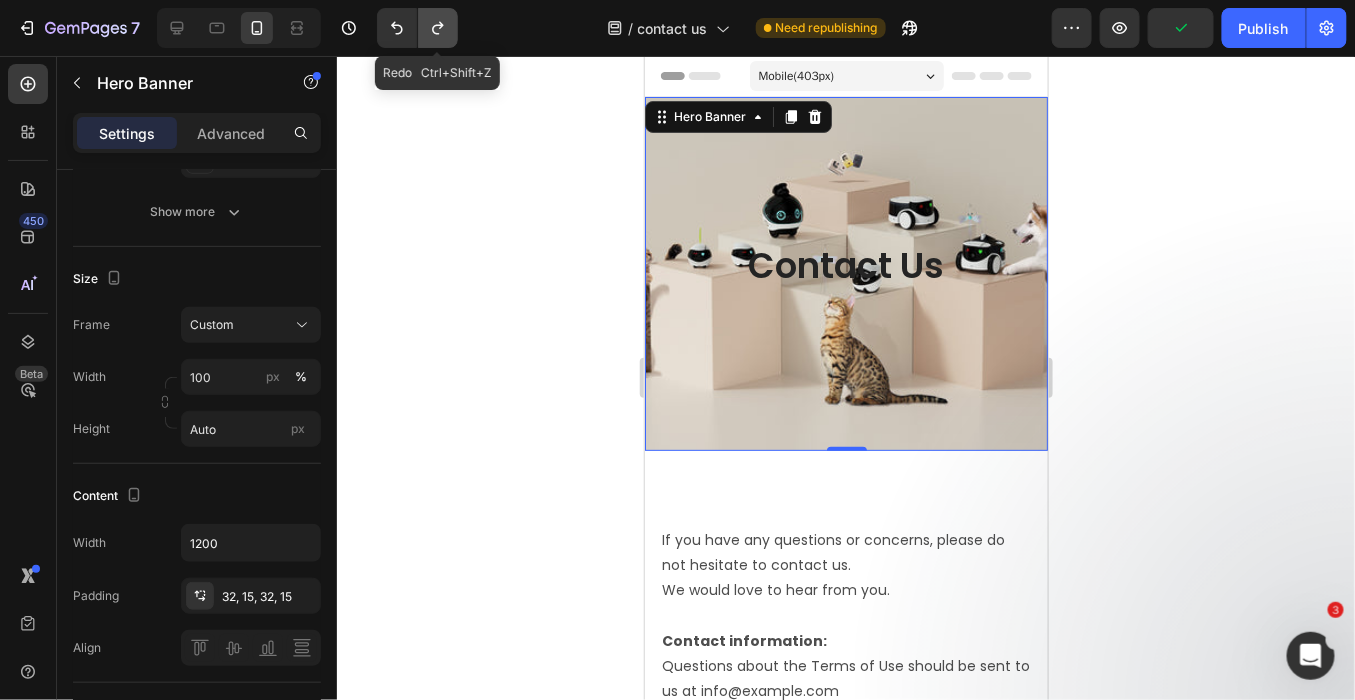 click 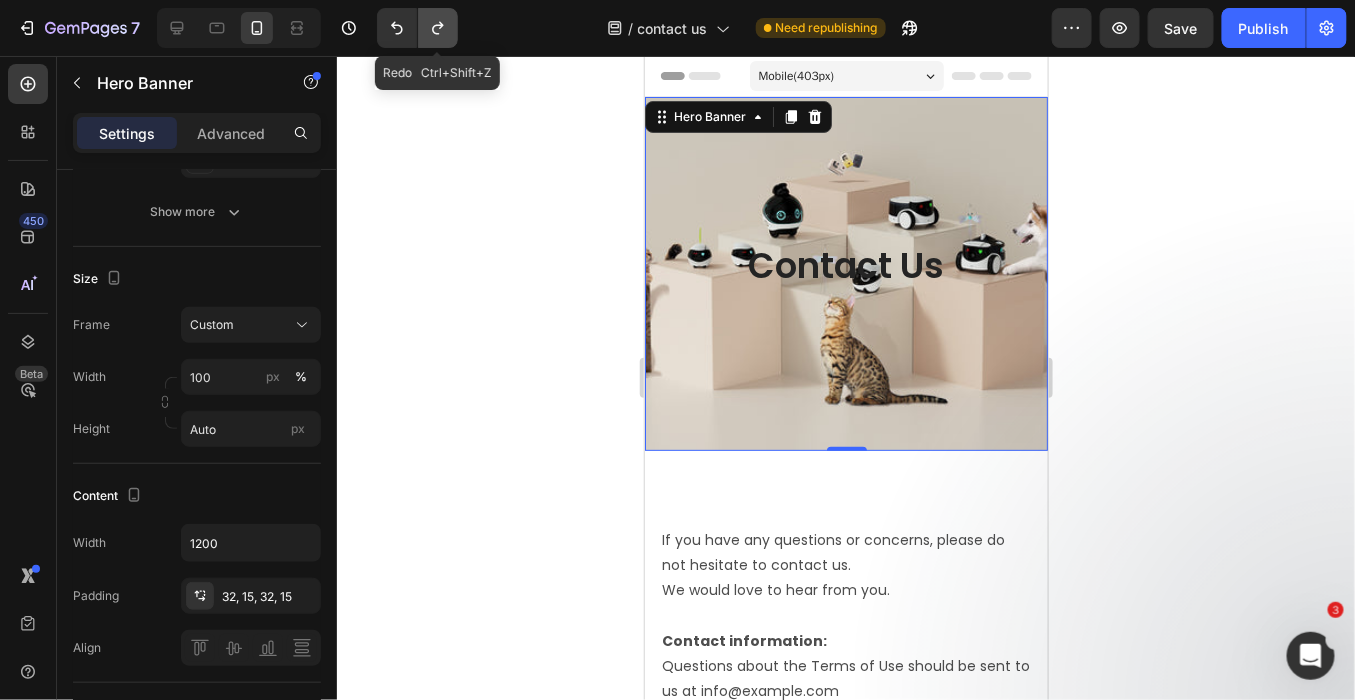 click 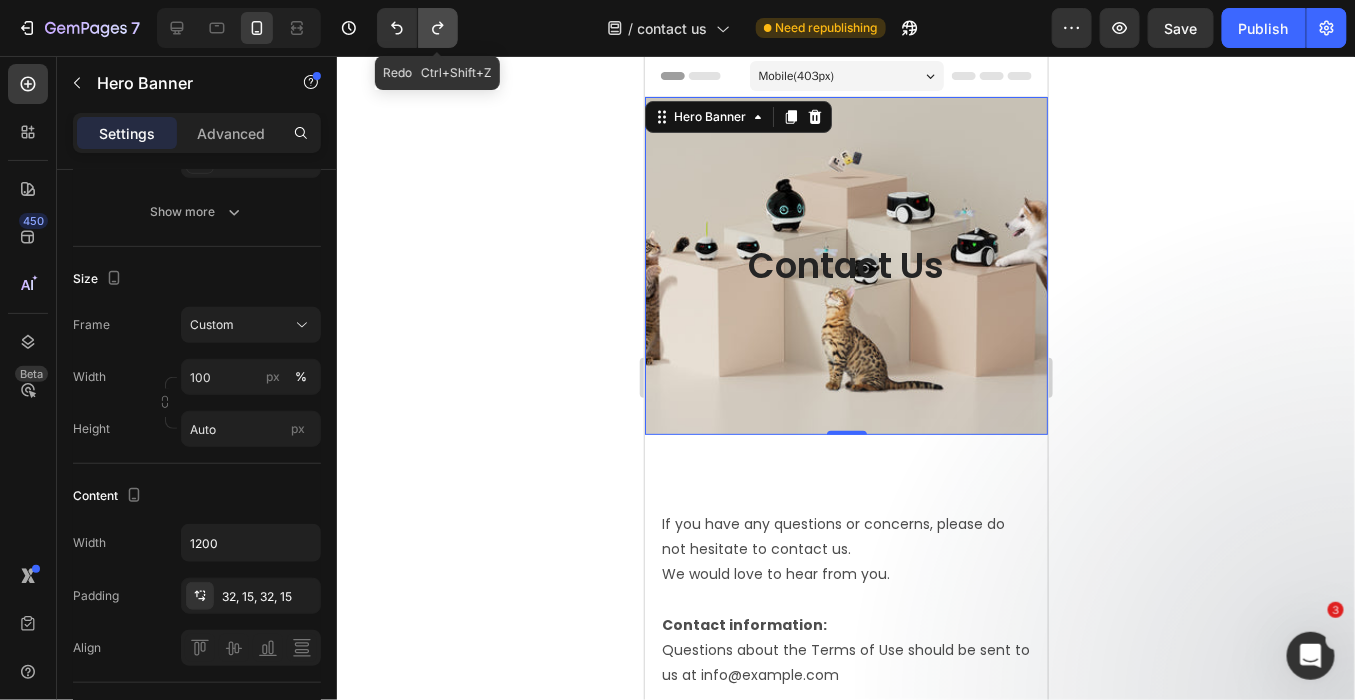 click 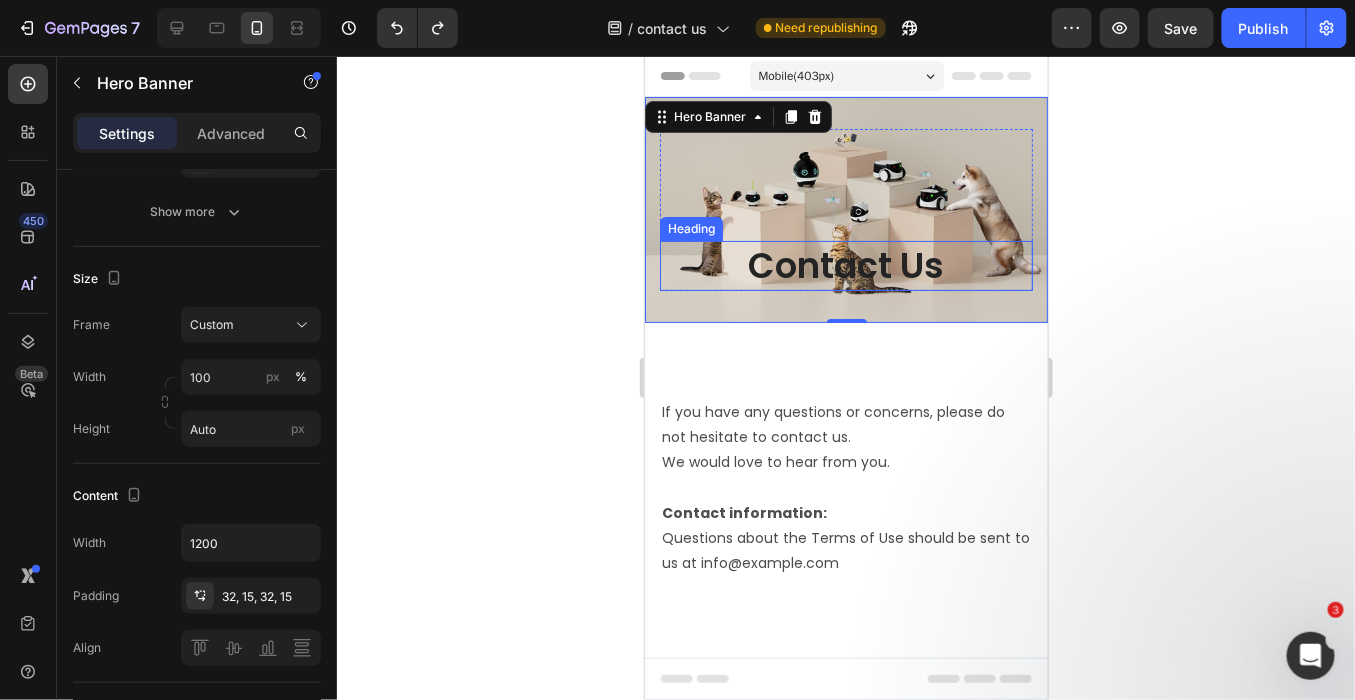 click on "Contact Us" at bounding box center [845, 265] 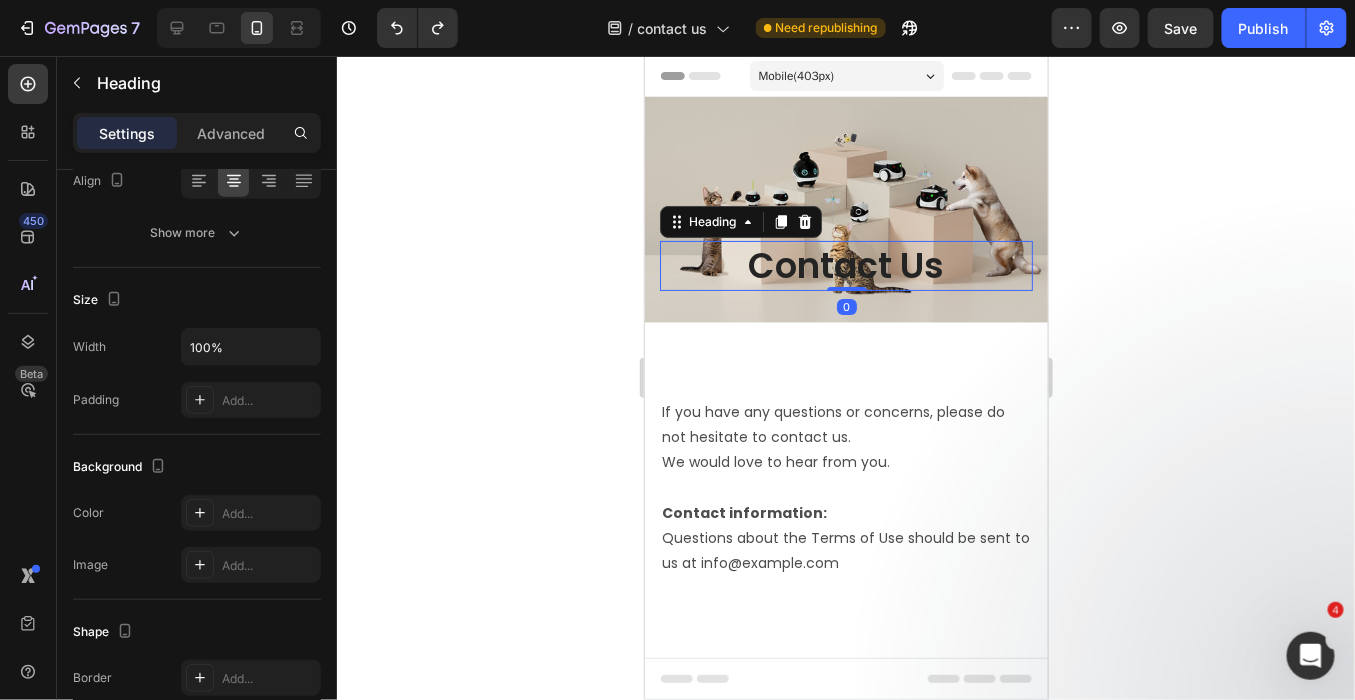 scroll, scrollTop: 0, scrollLeft: 0, axis: both 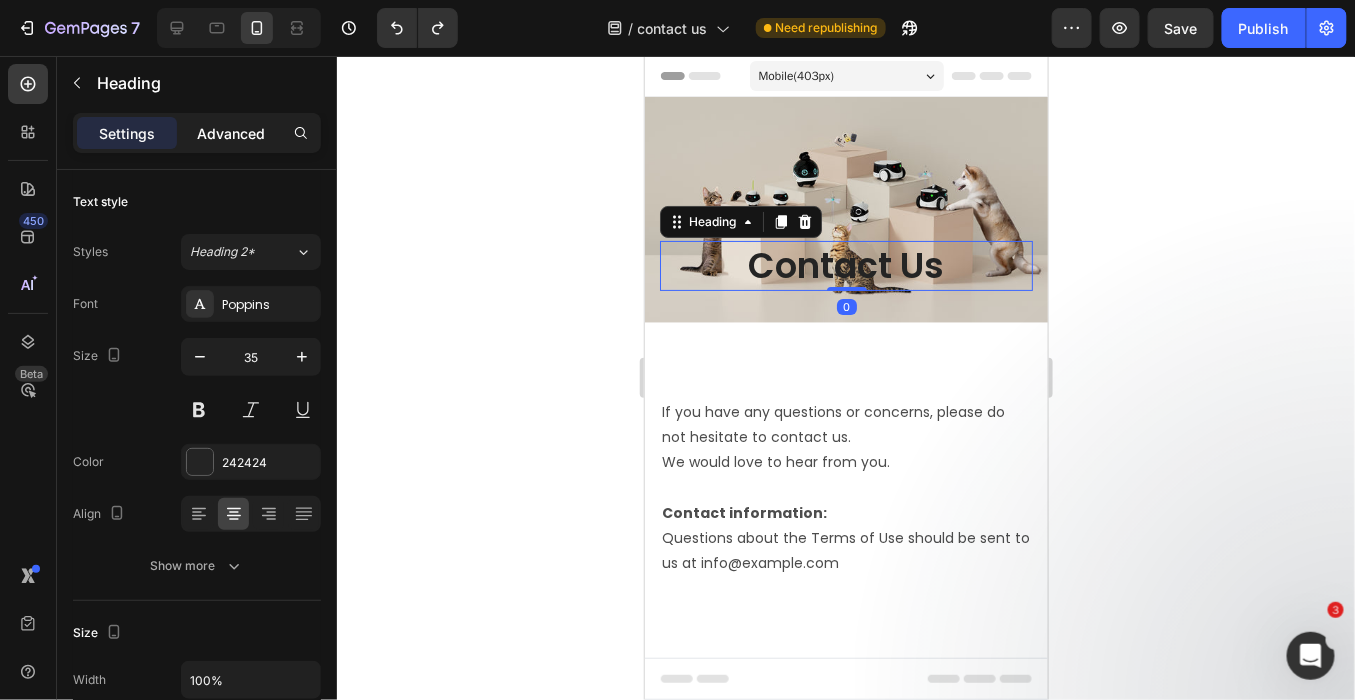 click on "Advanced" 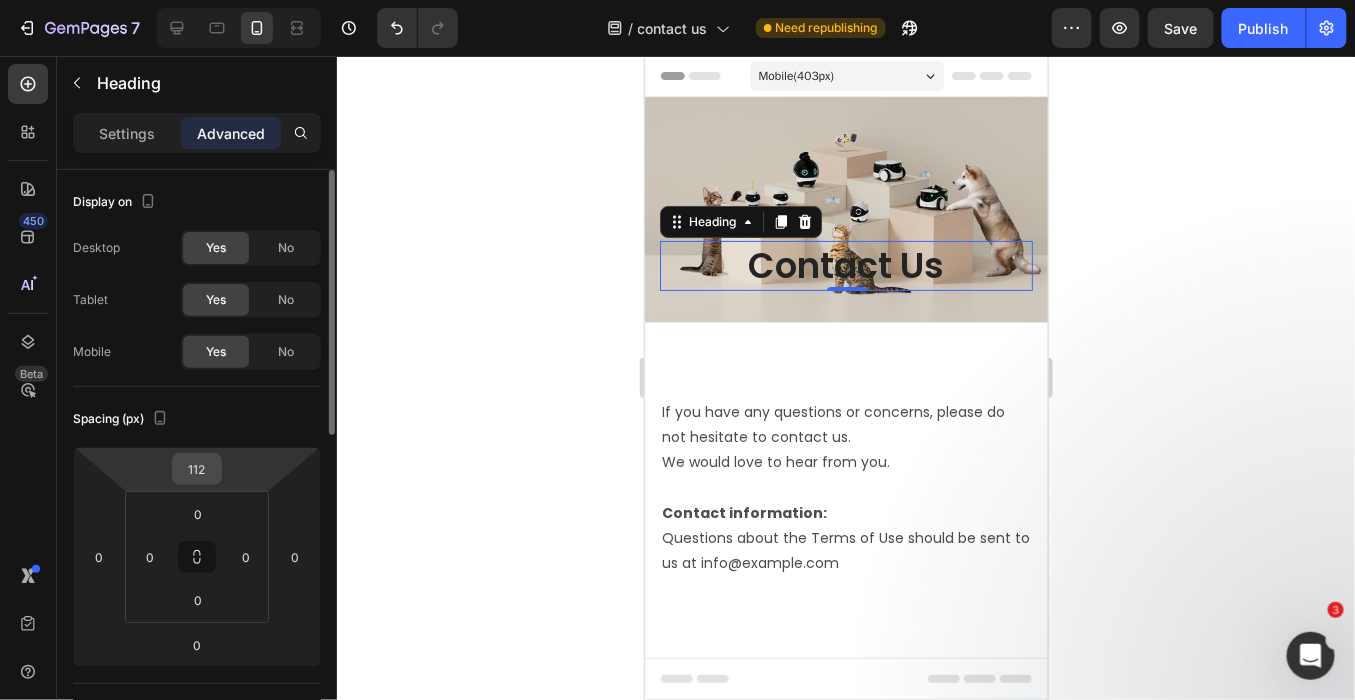 click on "112" at bounding box center (197, 469) 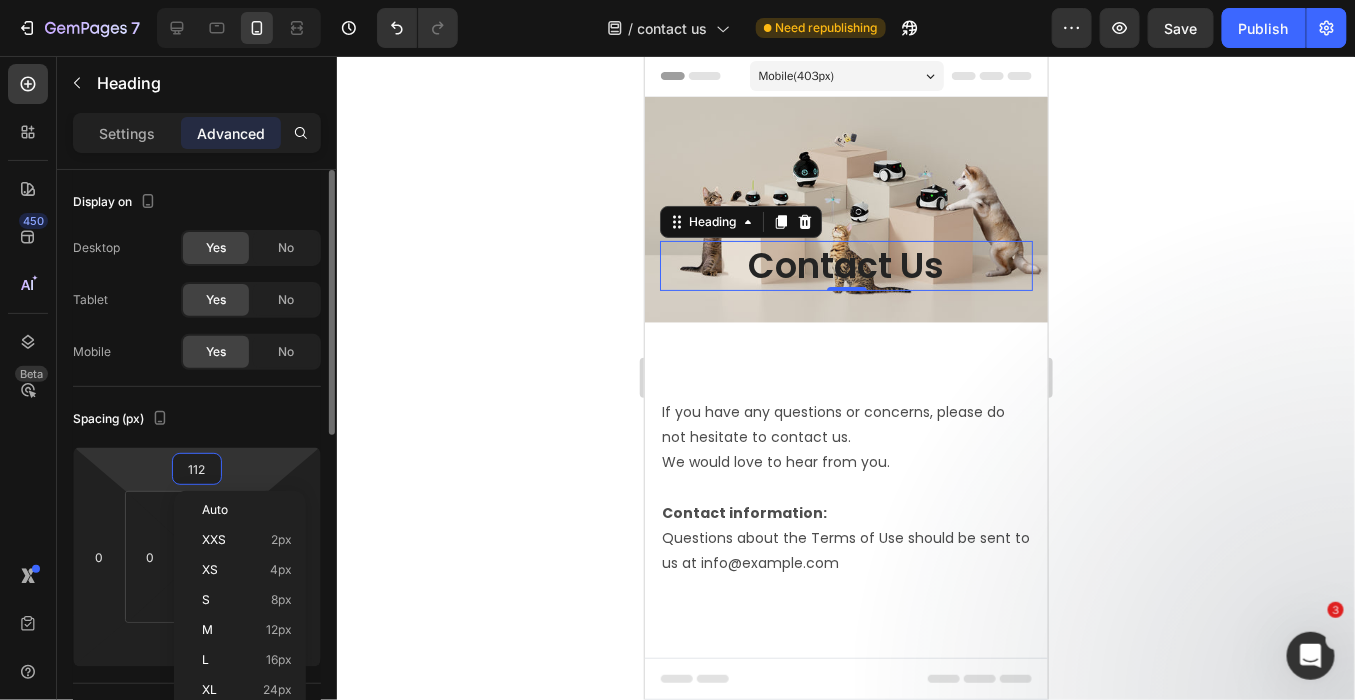 type 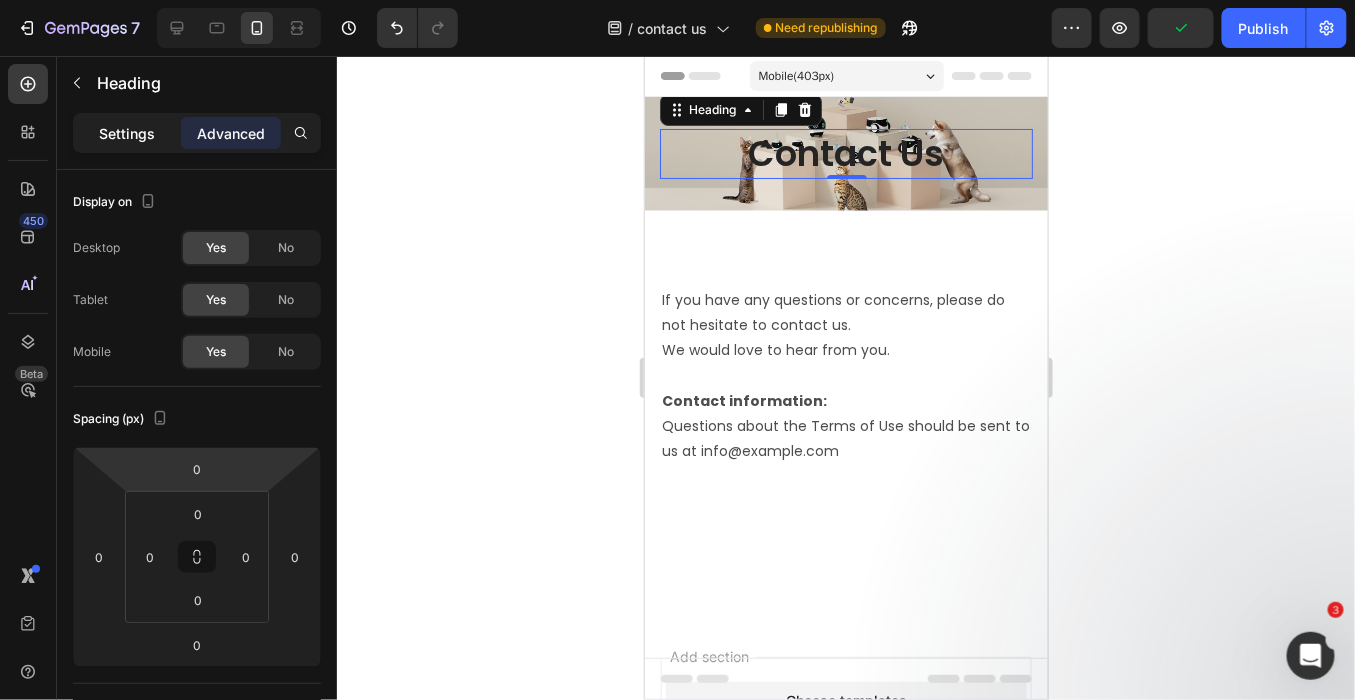 click on "Settings" at bounding box center [127, 133] 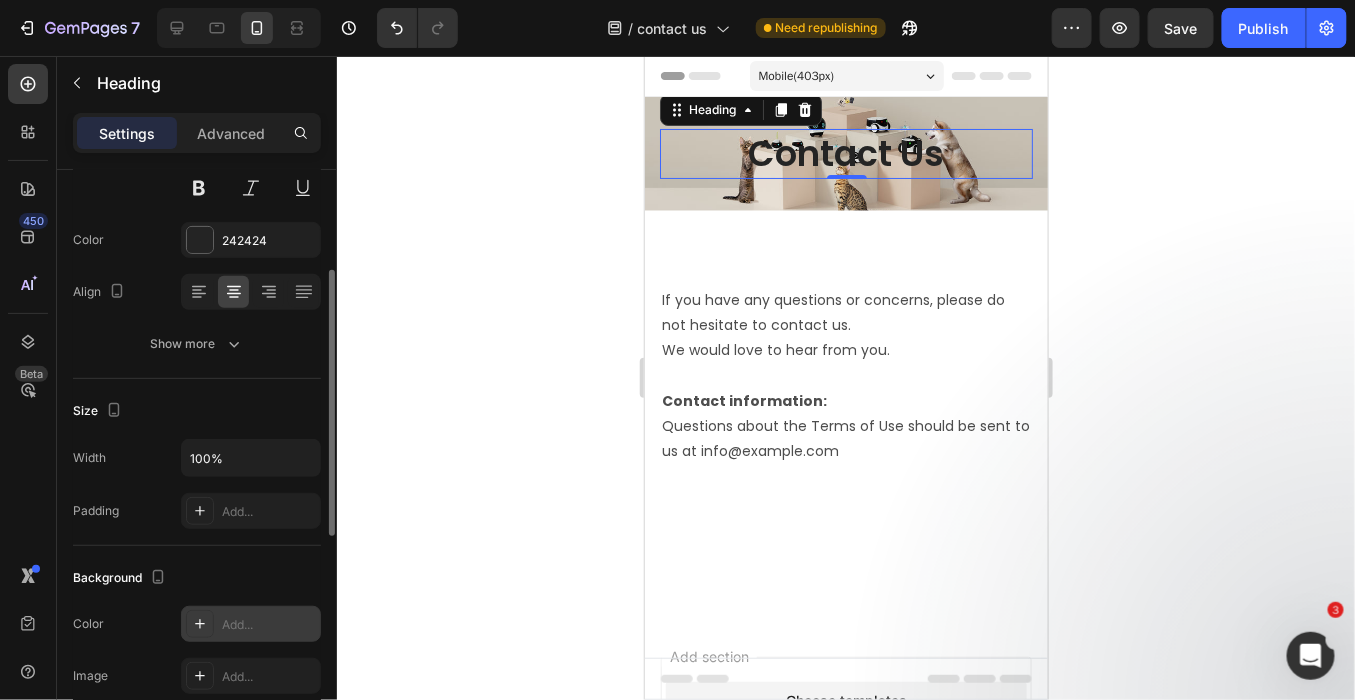 scroll, scrollTop: 0, scrollLeft: 0, axis: both 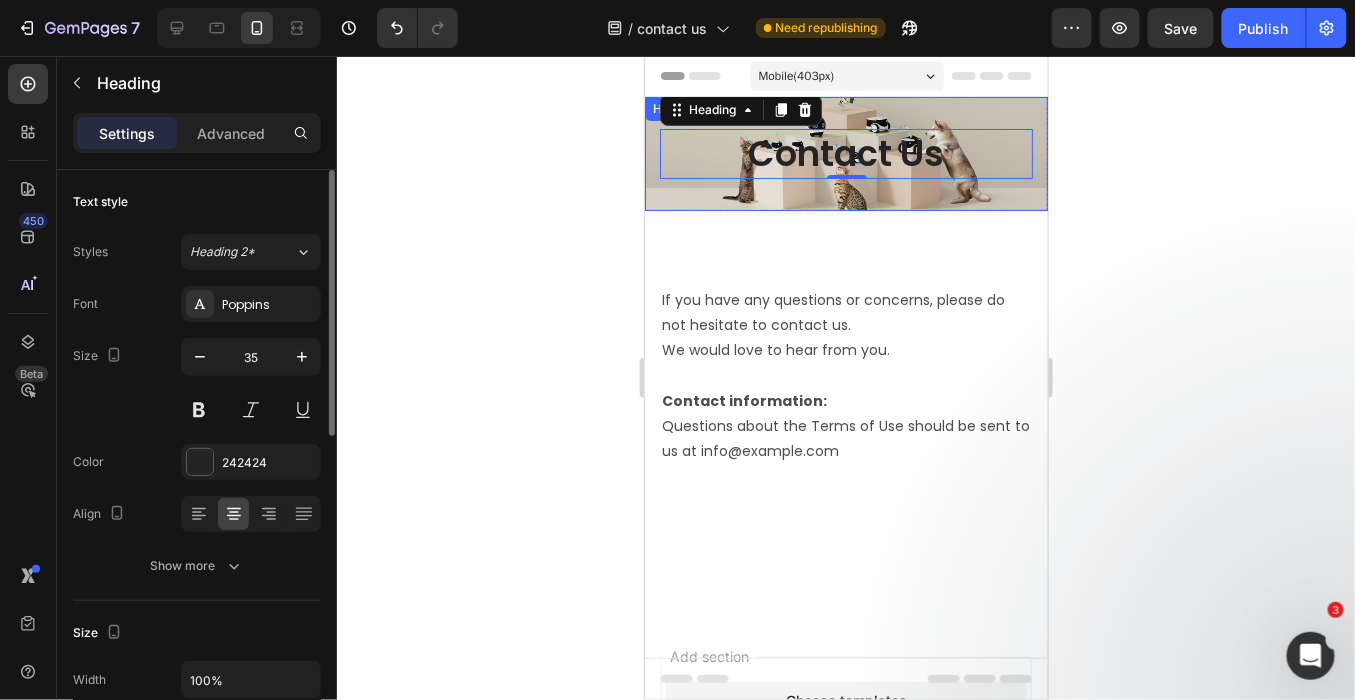 click on "Contact Us  Heading   0 Row" at bounding box center [845, 153] 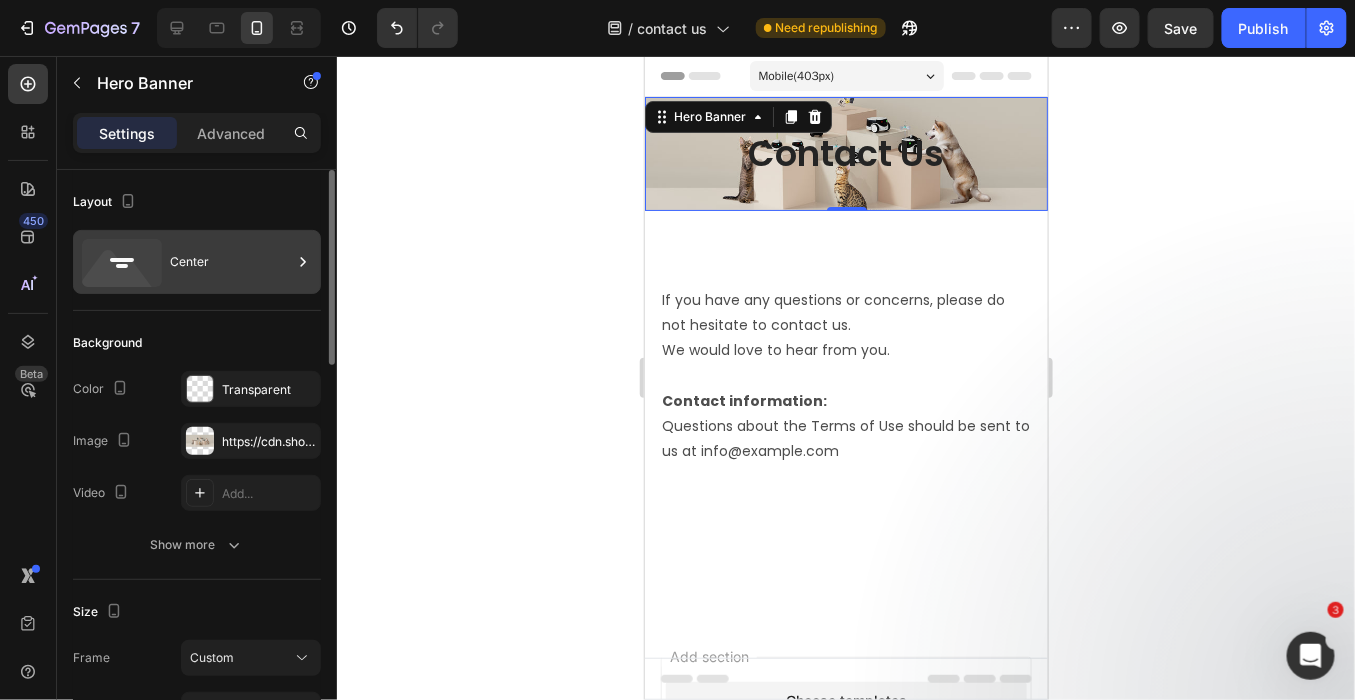 click on "Center" at bounding box center [231, 262] 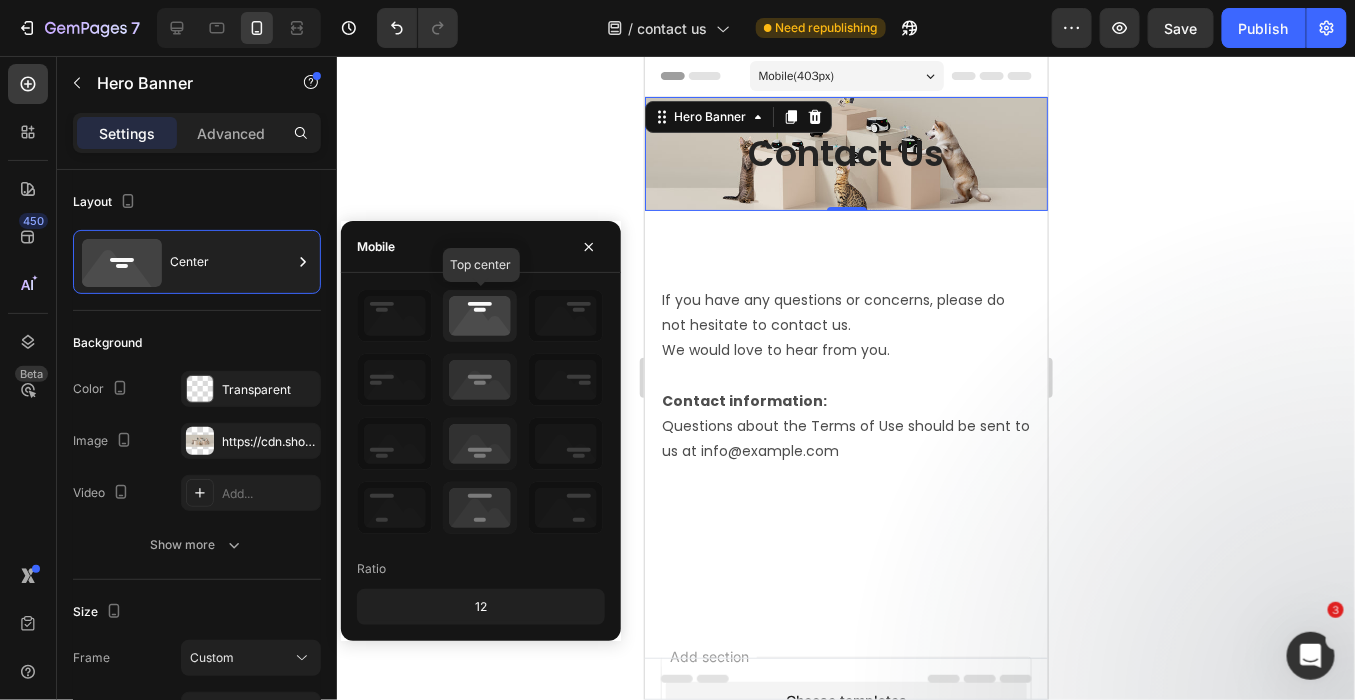 click 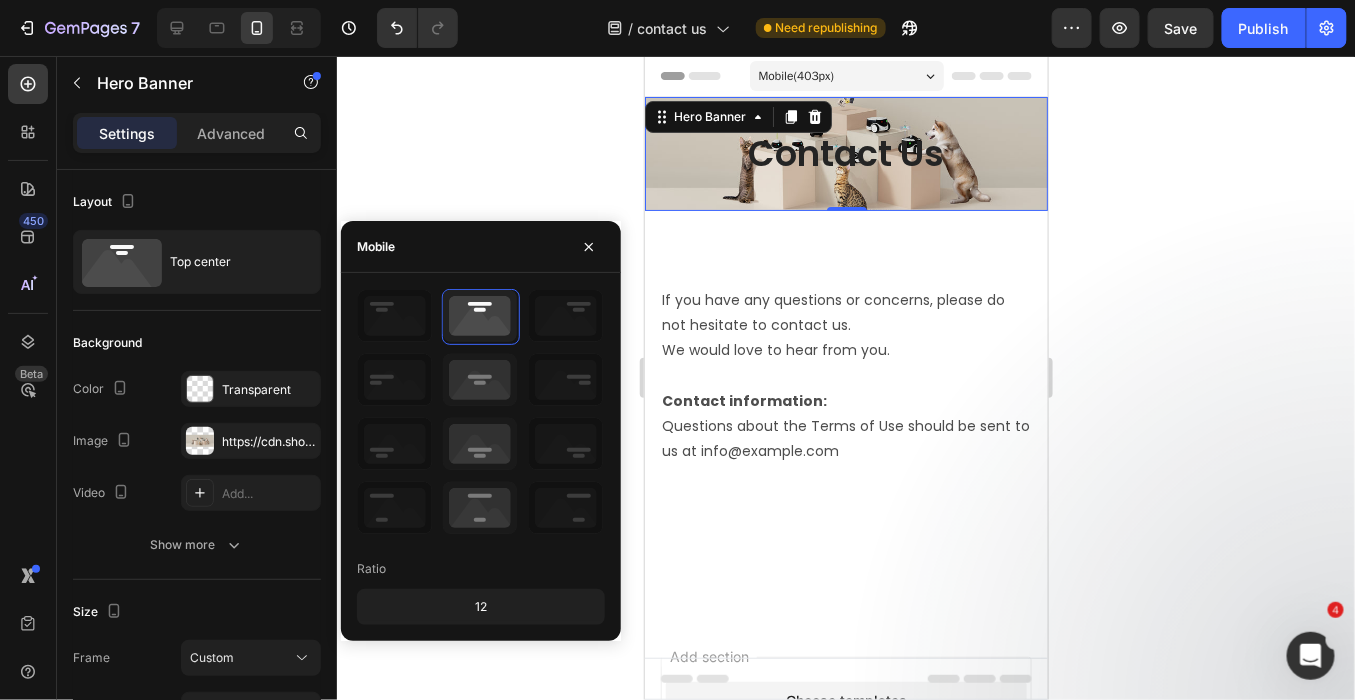 click on "Contact Us  Heading Row" at bounding box center [845, 153] 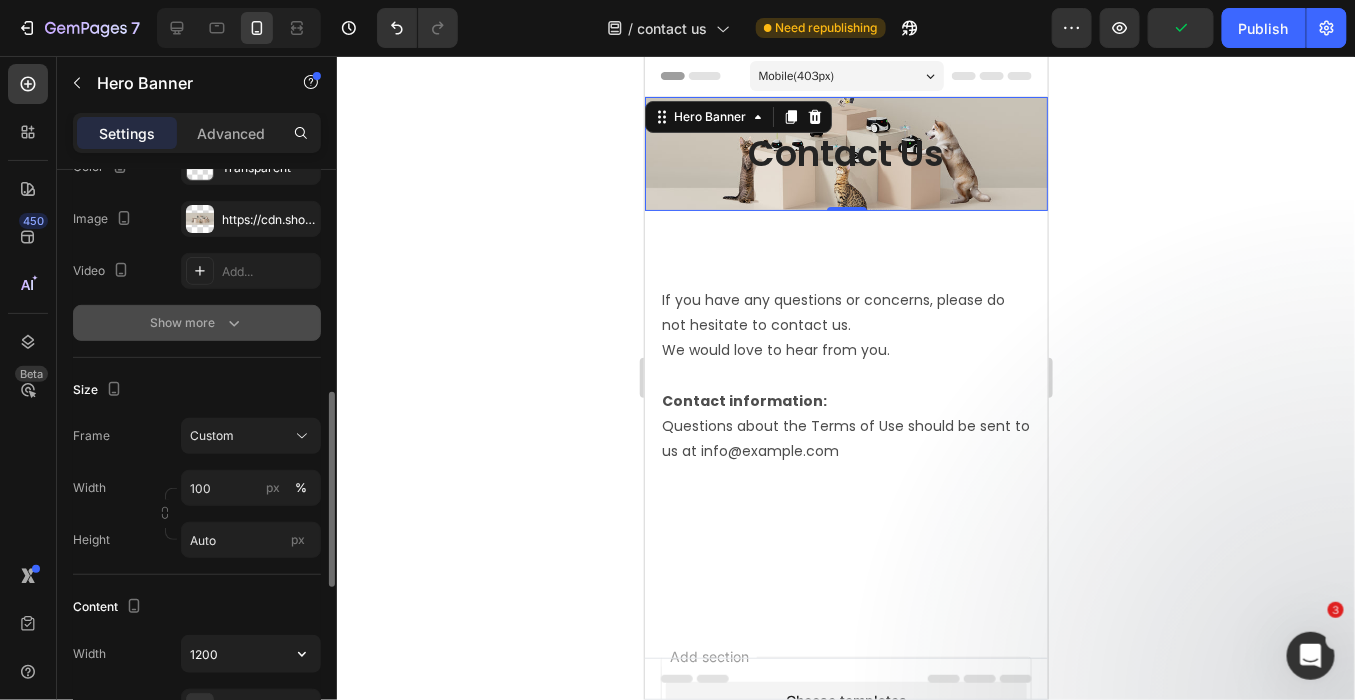 scroll, scrollTop: 333, scrollLeft: 0, axis: vertical 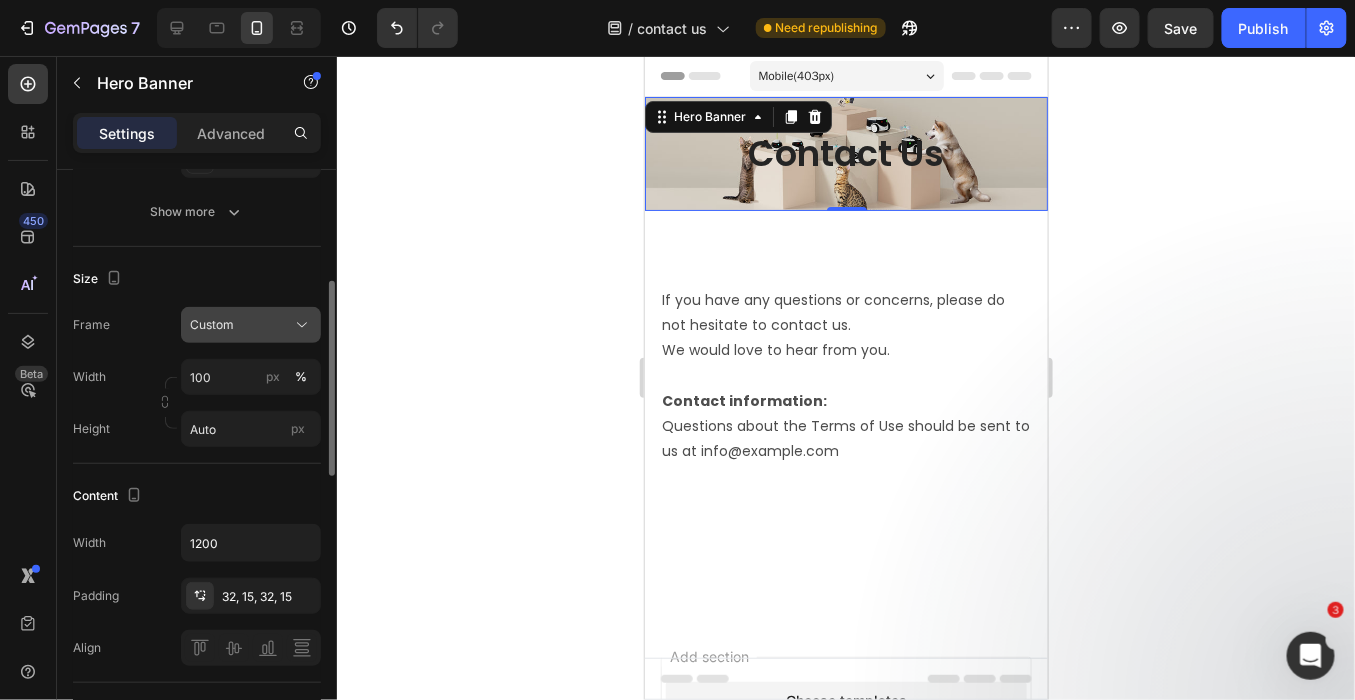 click on "Custom" 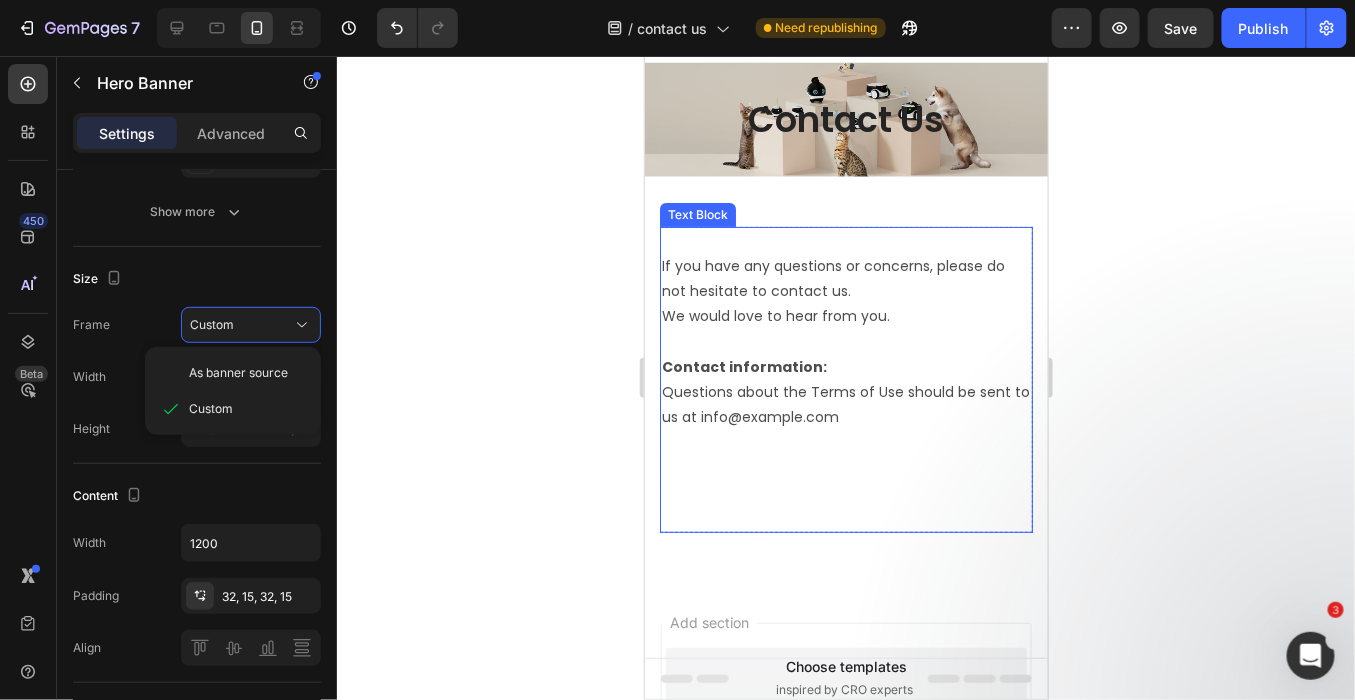 scroll, scrollTop: 0, scrollLeft: 0, axis: both 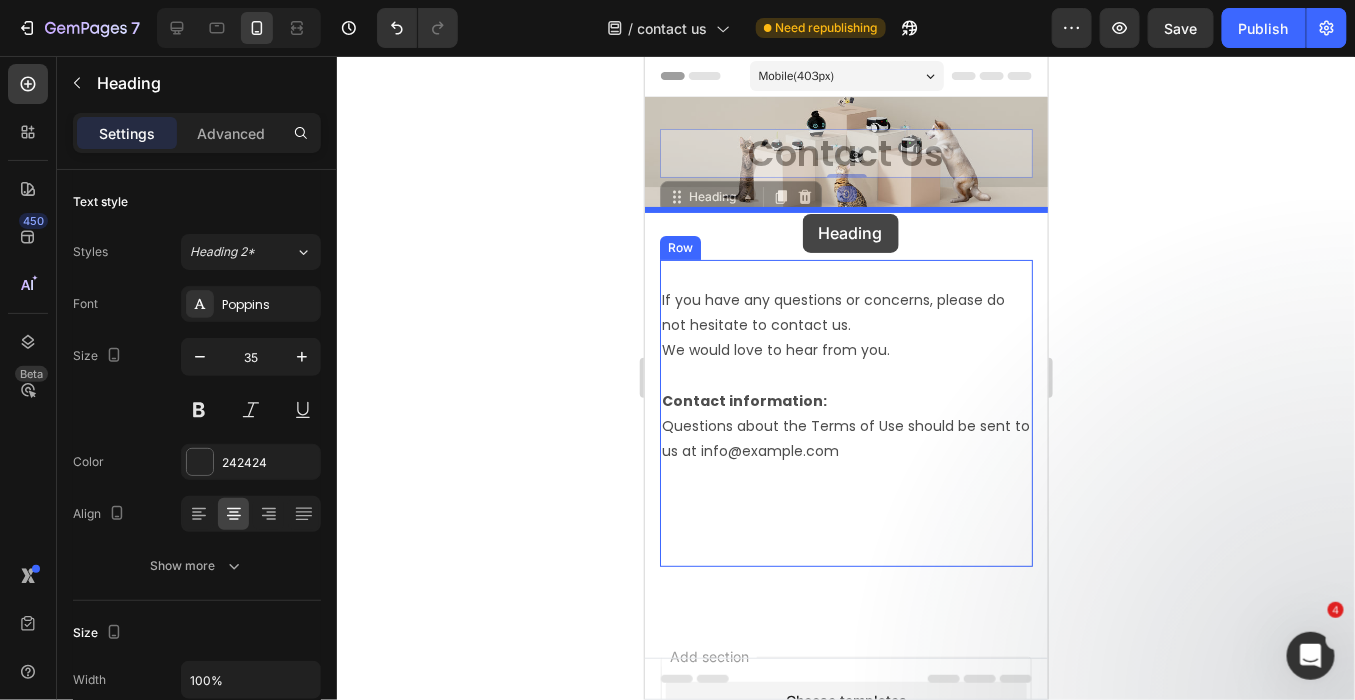 drag, startPoint x: 812, startPoint y: 151, endPoint x: 802, endPoint y: 213, distance: 62.801273 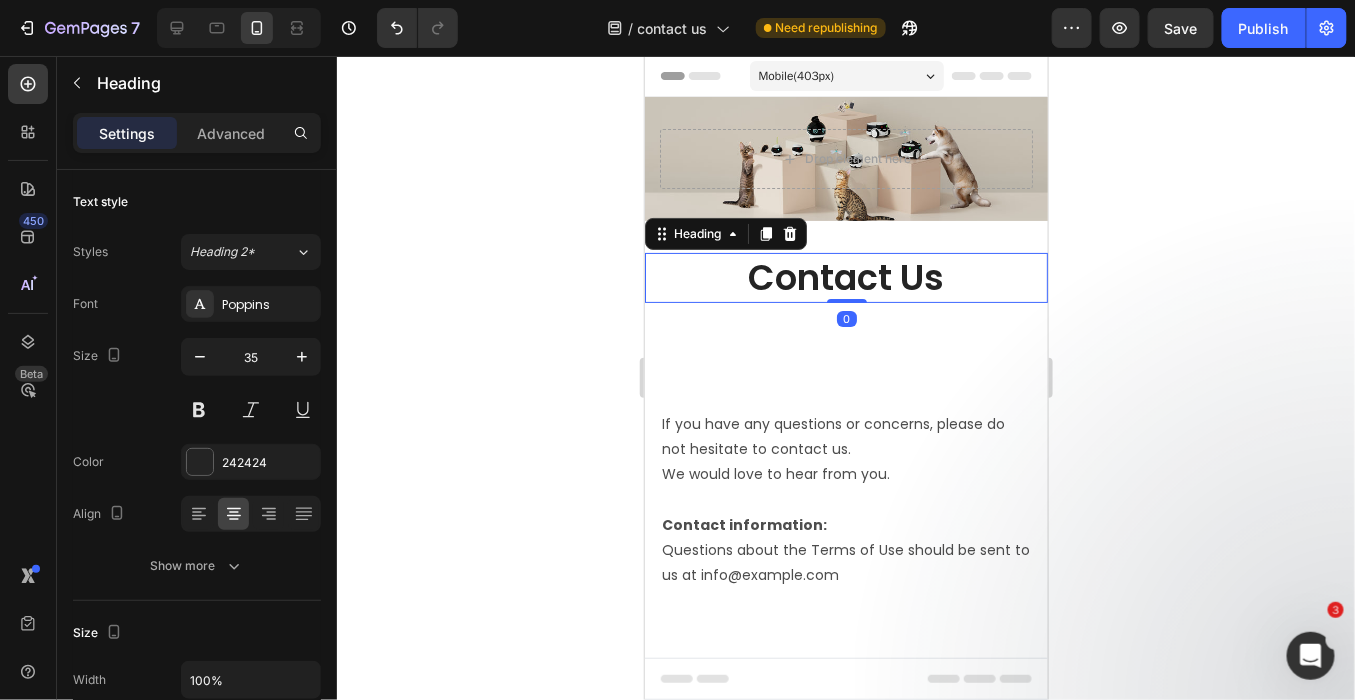 click 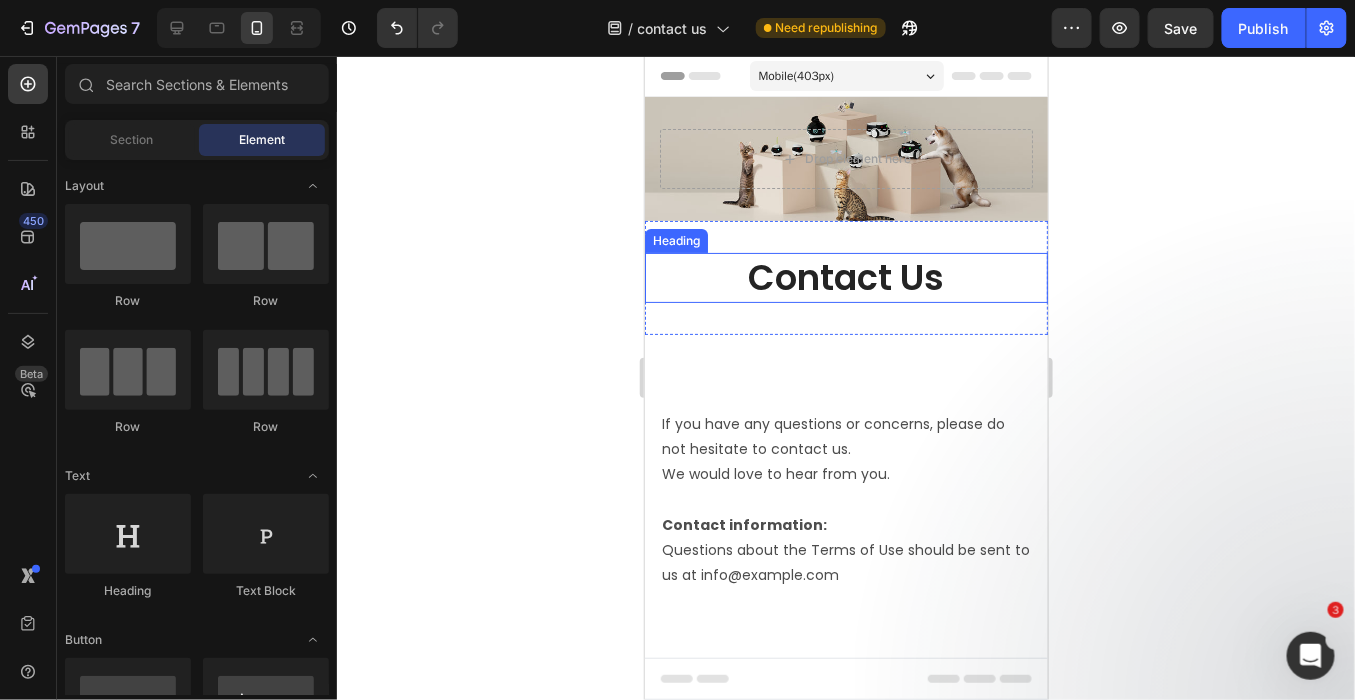 click on "Contact Us" at bounding box center [845, 277] 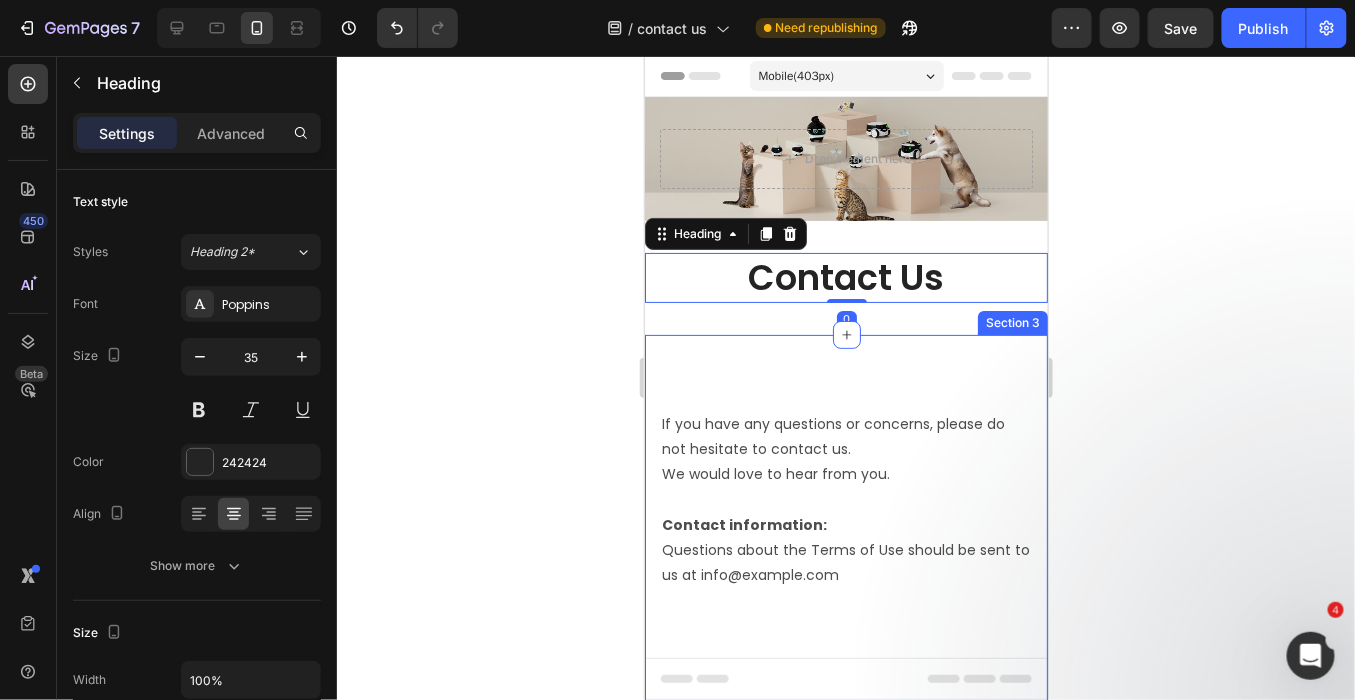 click on "If you have any questions or concerns, please do not hesitate to contact us. We would love to hear from you.   Contact information: Questions about the Terms of Use should be sent to us at info@enabot.com   Text Block Row Section 3" at bounding box center [845, 537] 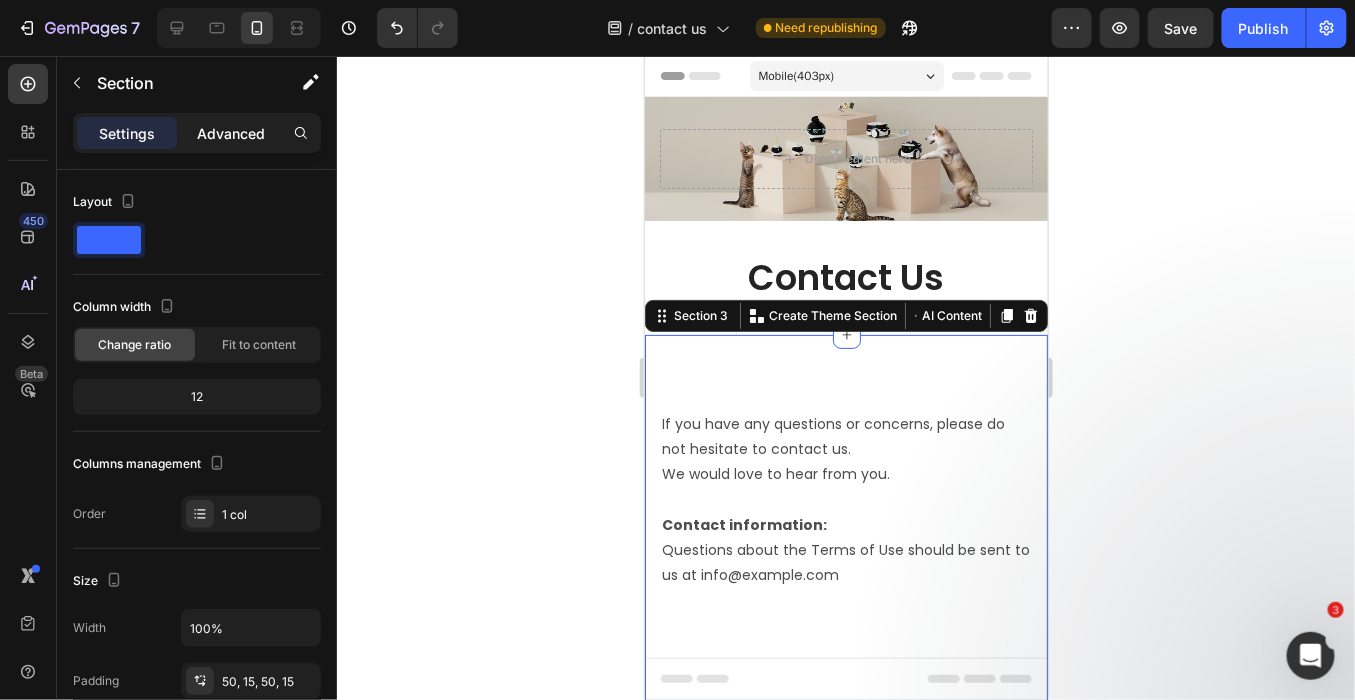 click on "Advanced" at bounding box center [231, 133] 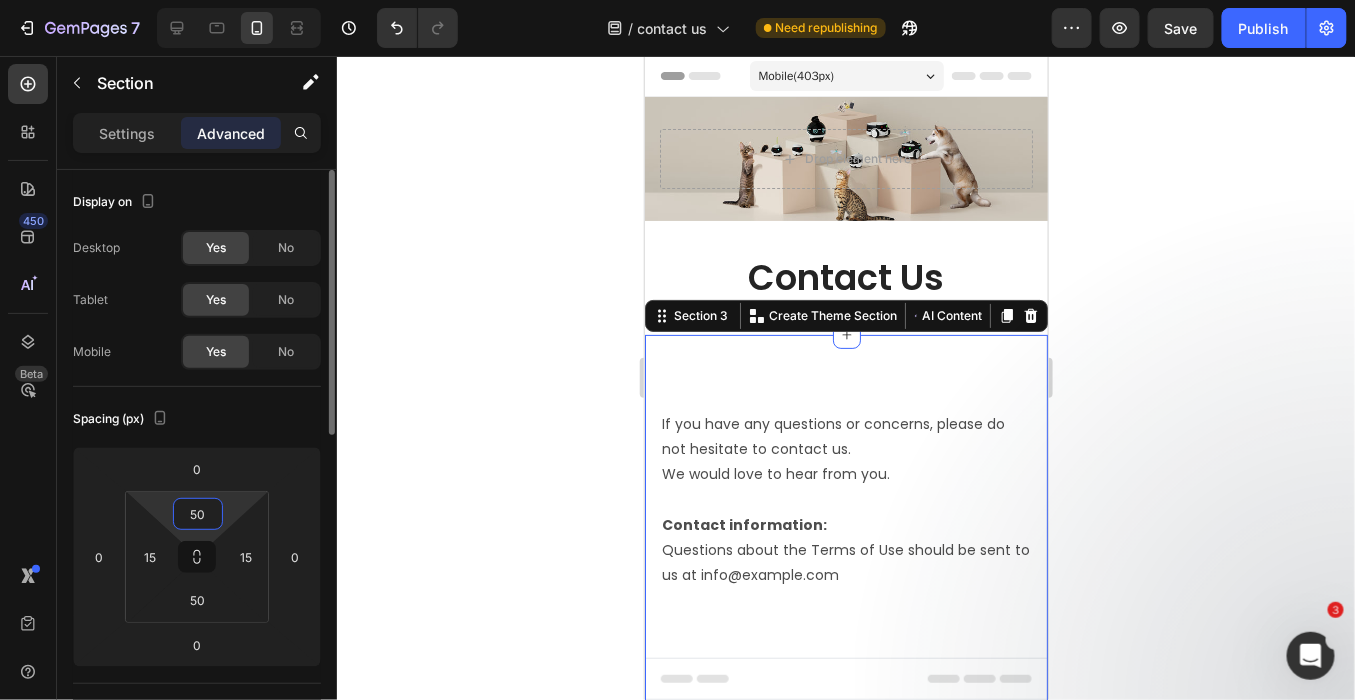 click on "50" at bounding box center (198, 514) 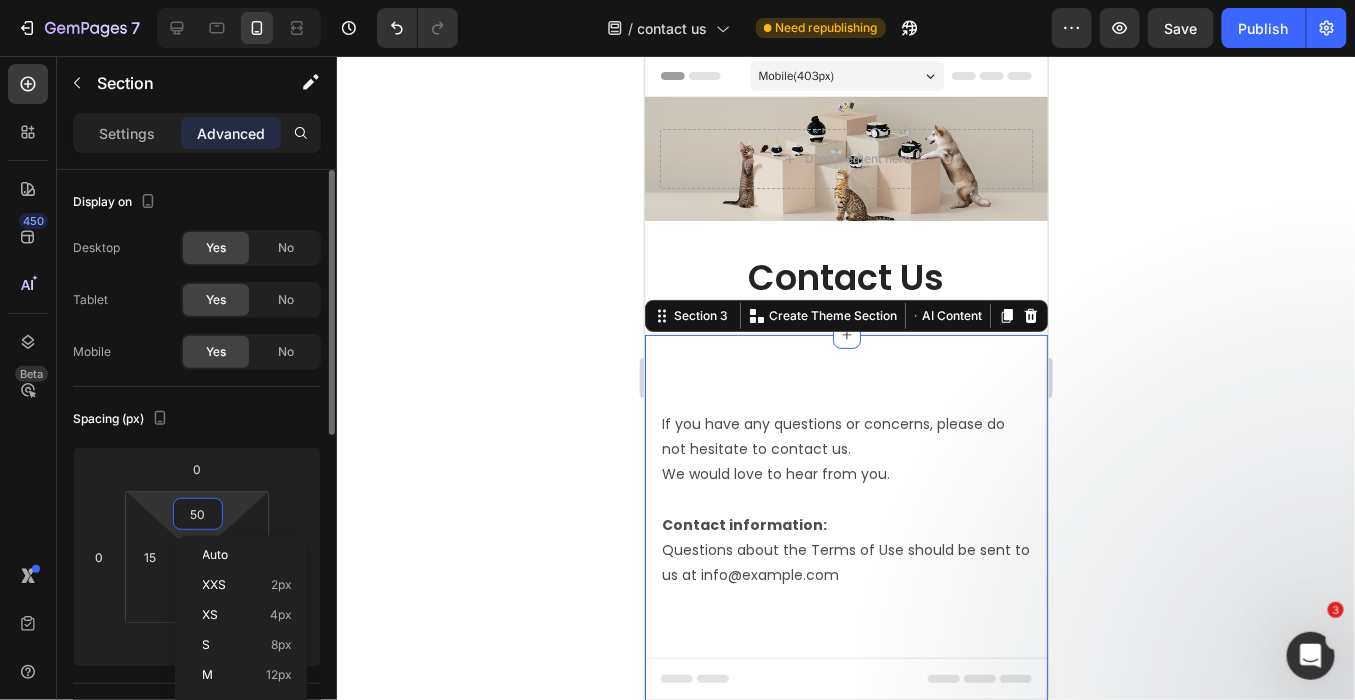 type on "0" 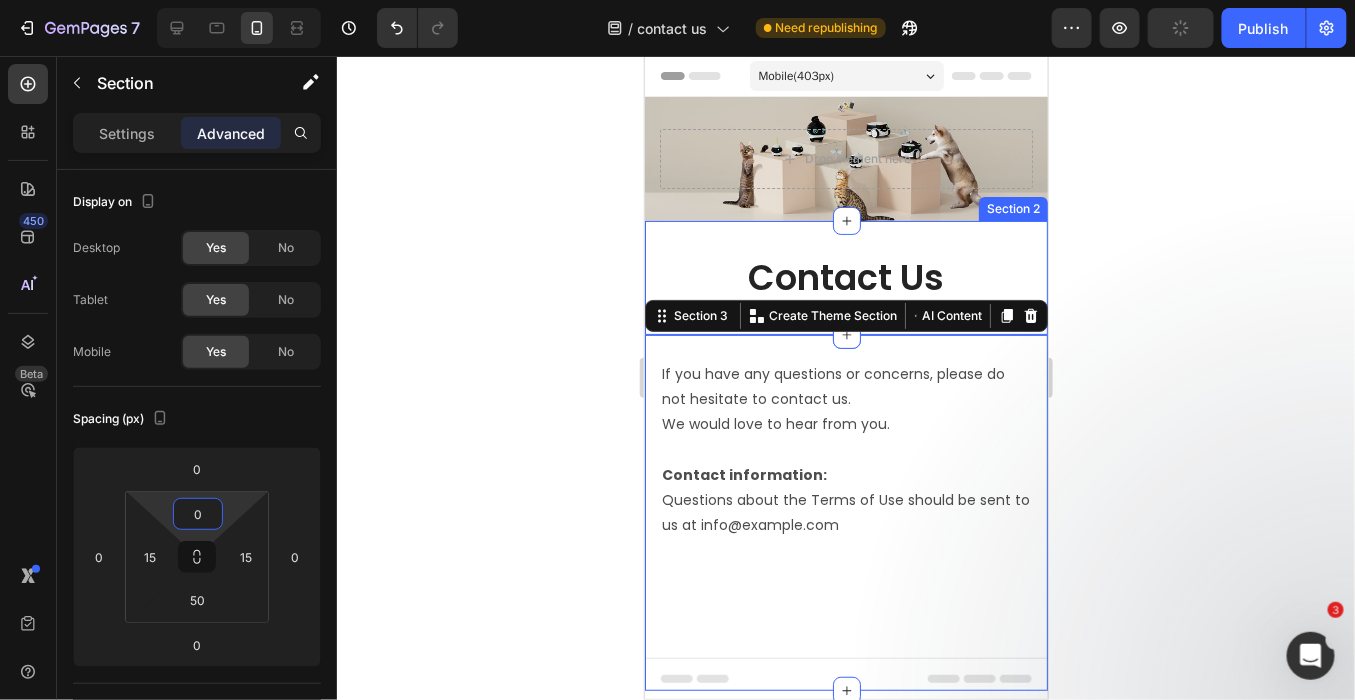 click on "Contact Us  Heading Section 2" at bounding box center [845, 277] 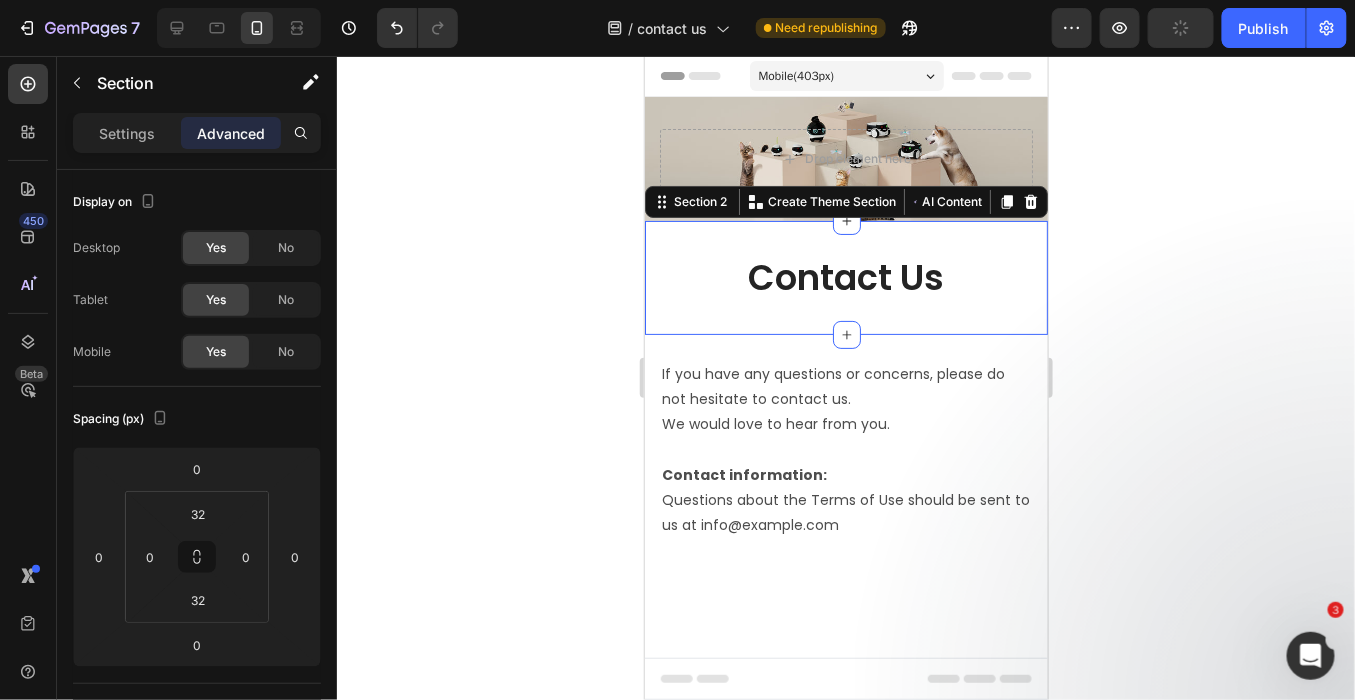 click 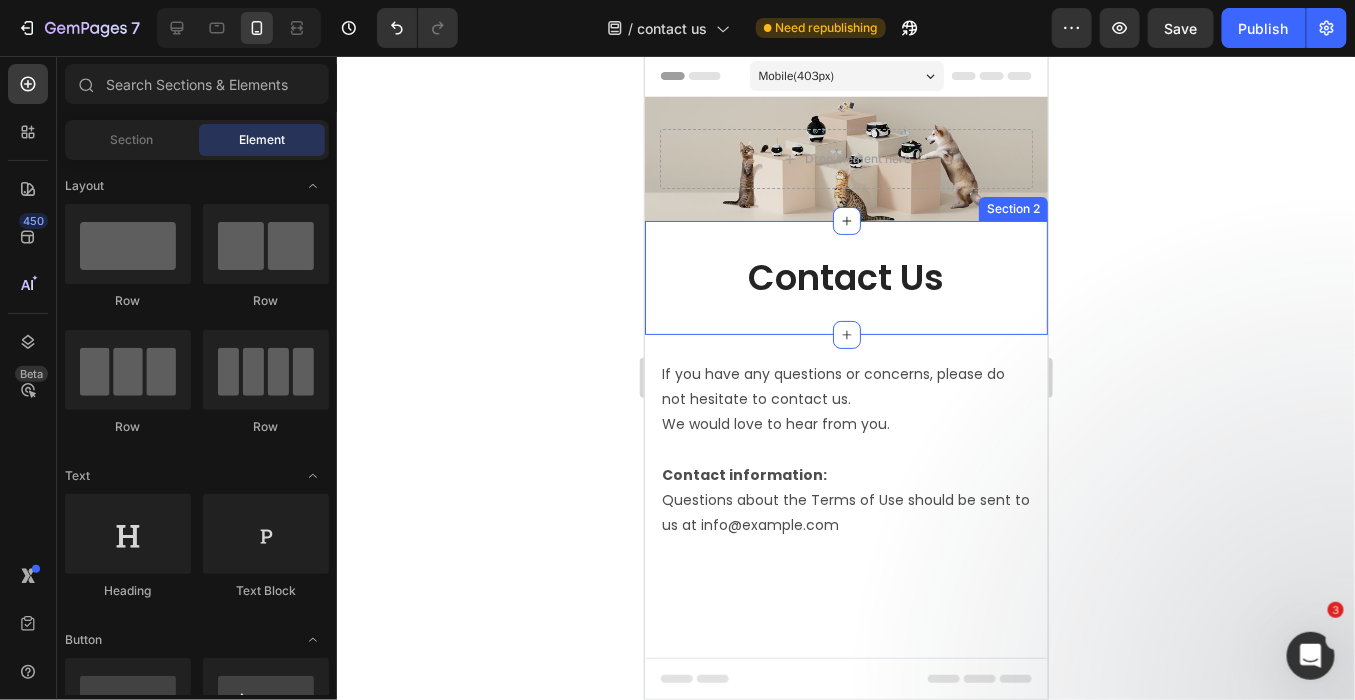 click on "Contact Us  Heading Section 2" at bounding box center [845, 277] 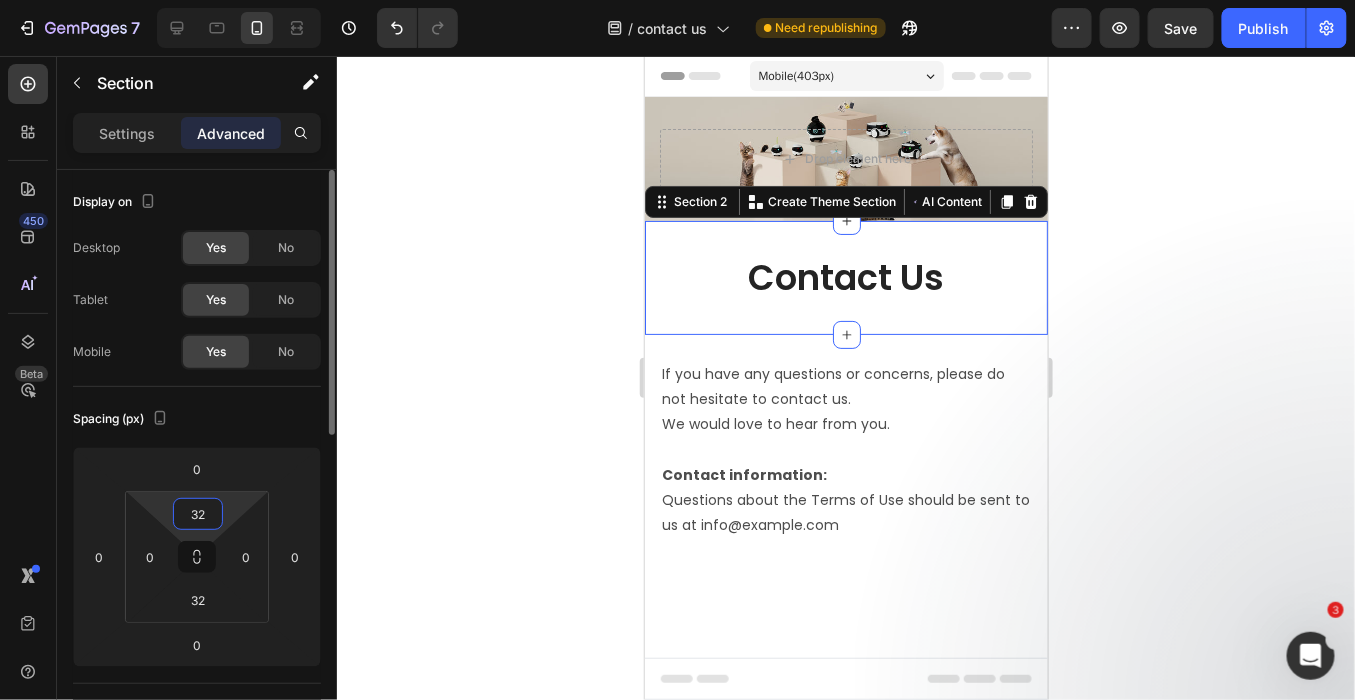 click on "32" at bounding box center (198, 514) 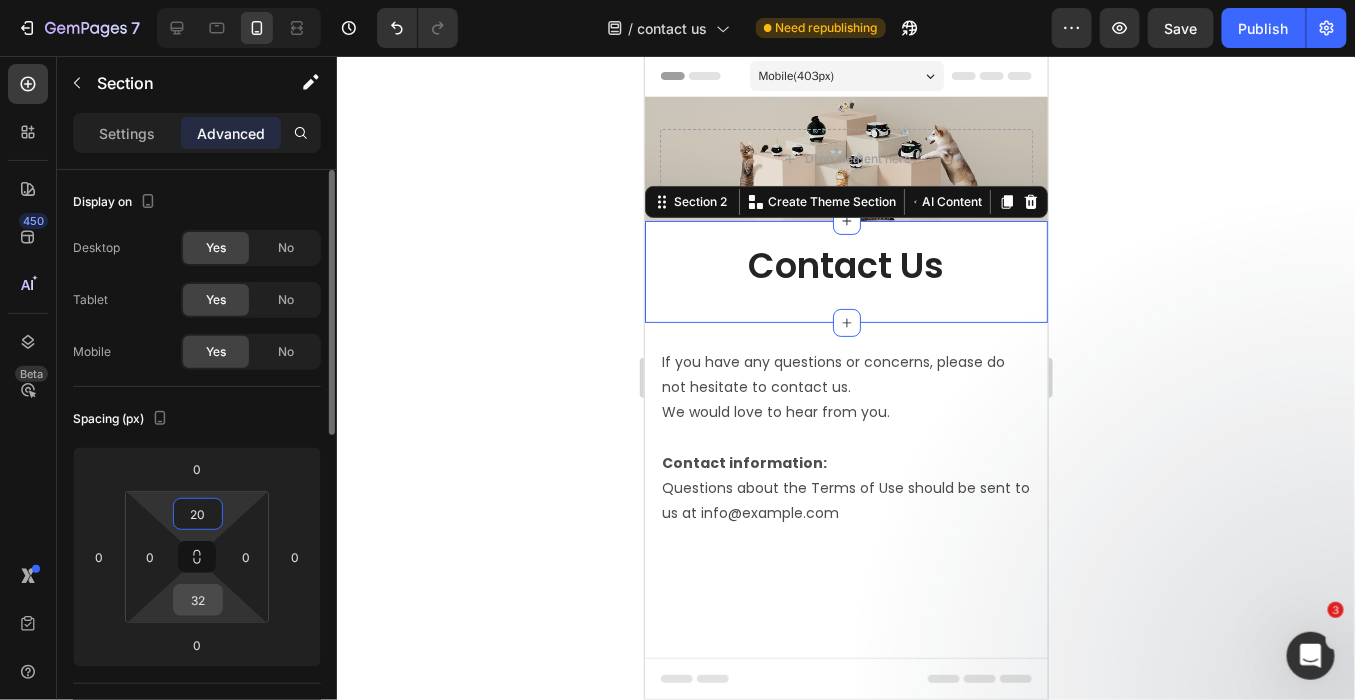type on "20" 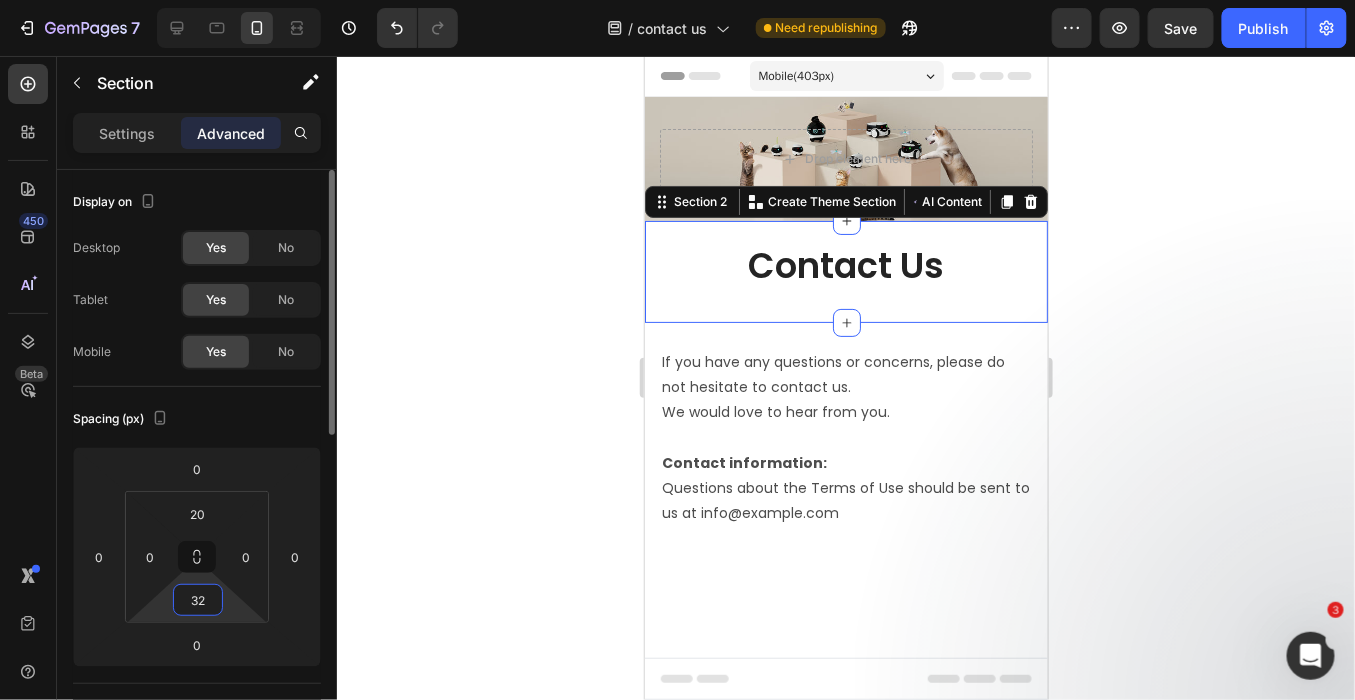 drag, startPoint x: 195, startPoint y: 600, endPoint x: 210, endPoint y: 614, distance: 20.518284 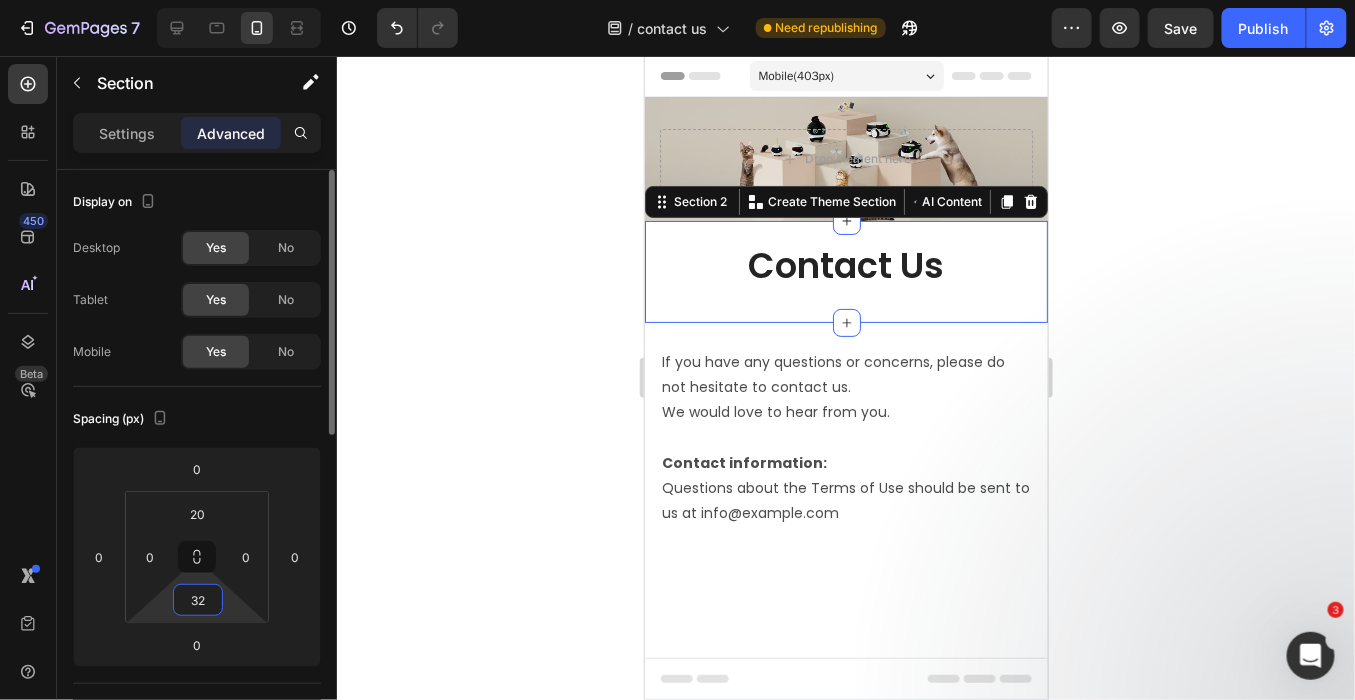 click on "32" at bounding box center (198, 600) 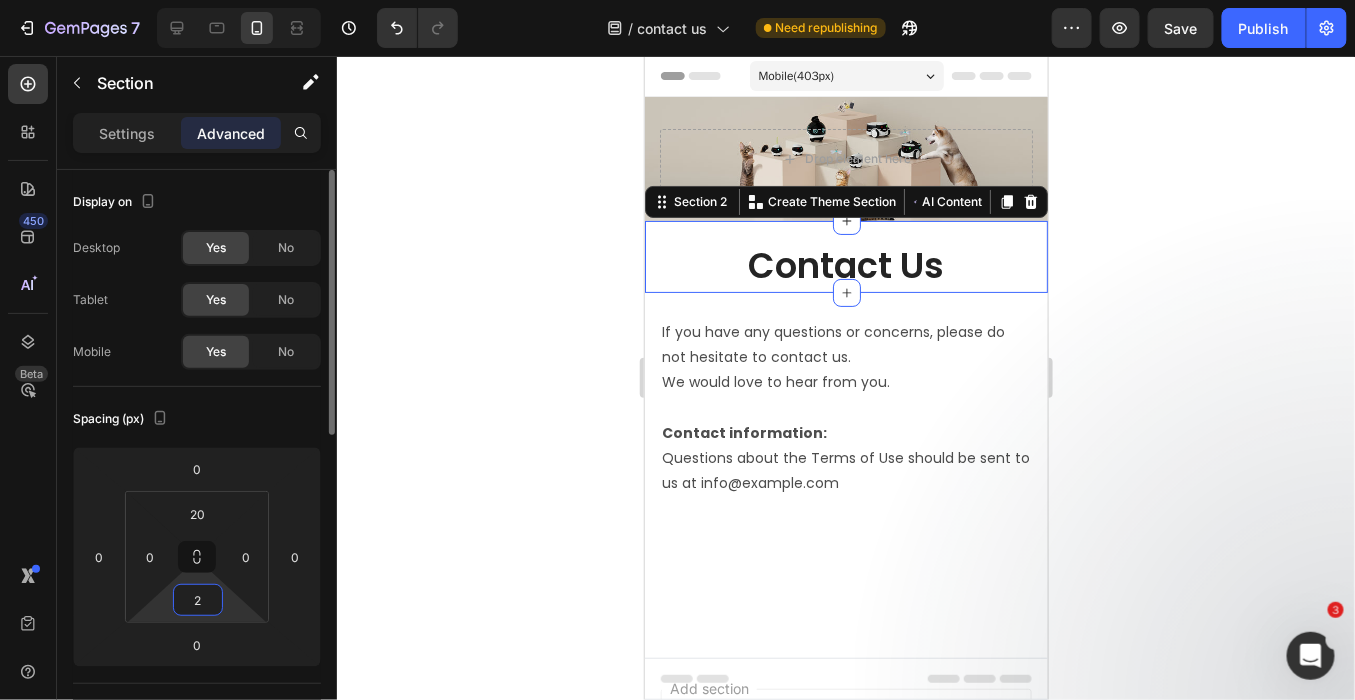 type on "20" 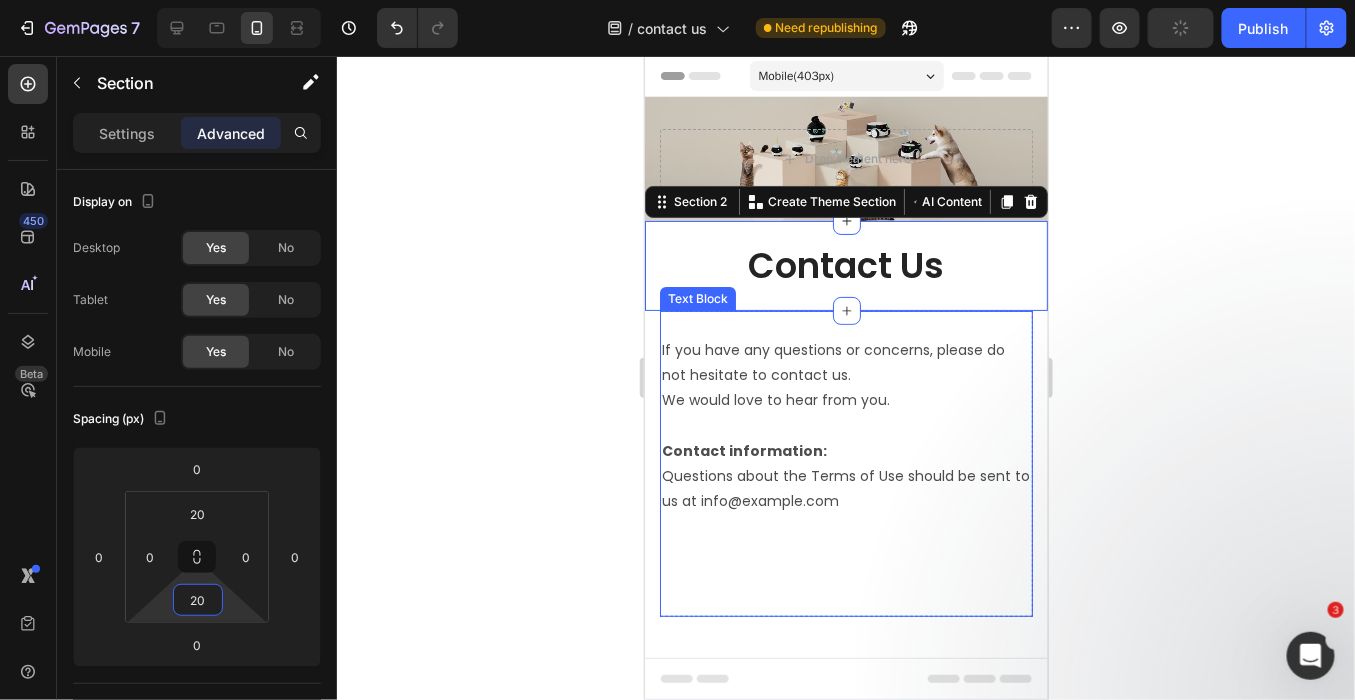 click at bounding box center (845, 324) 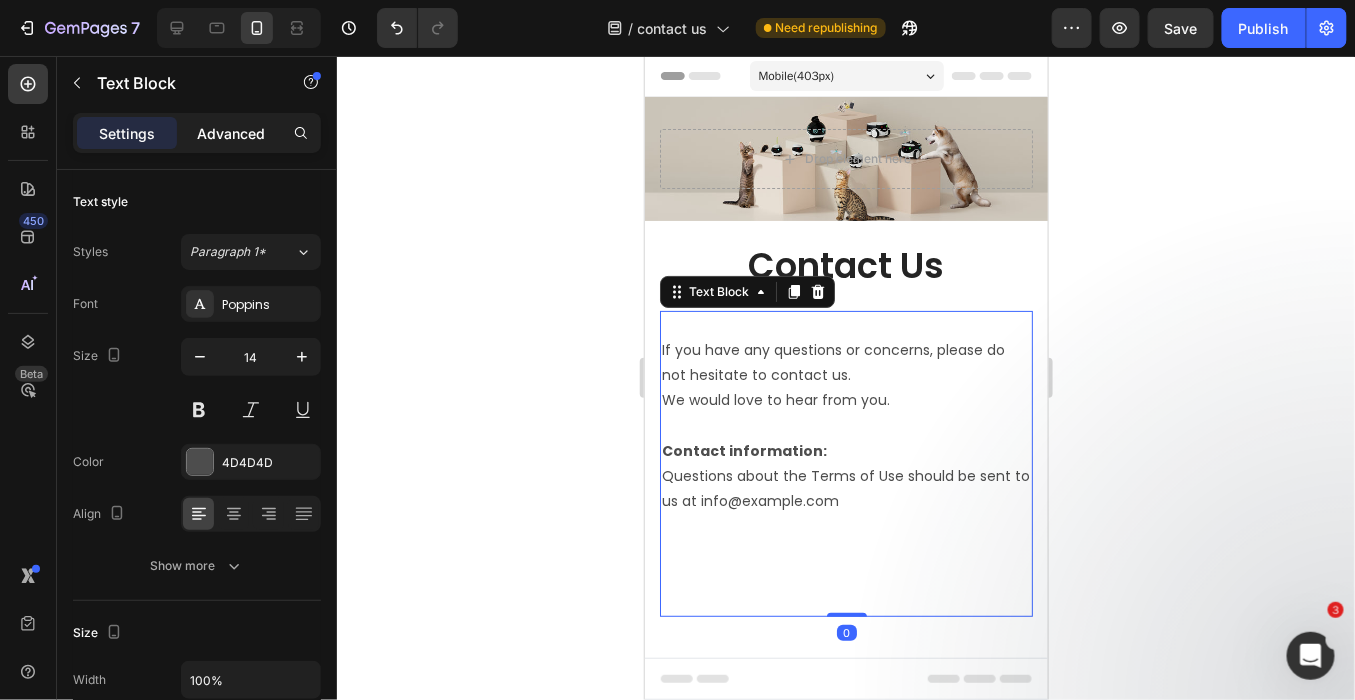click on "Advanced" at bounding box center [231, 133] 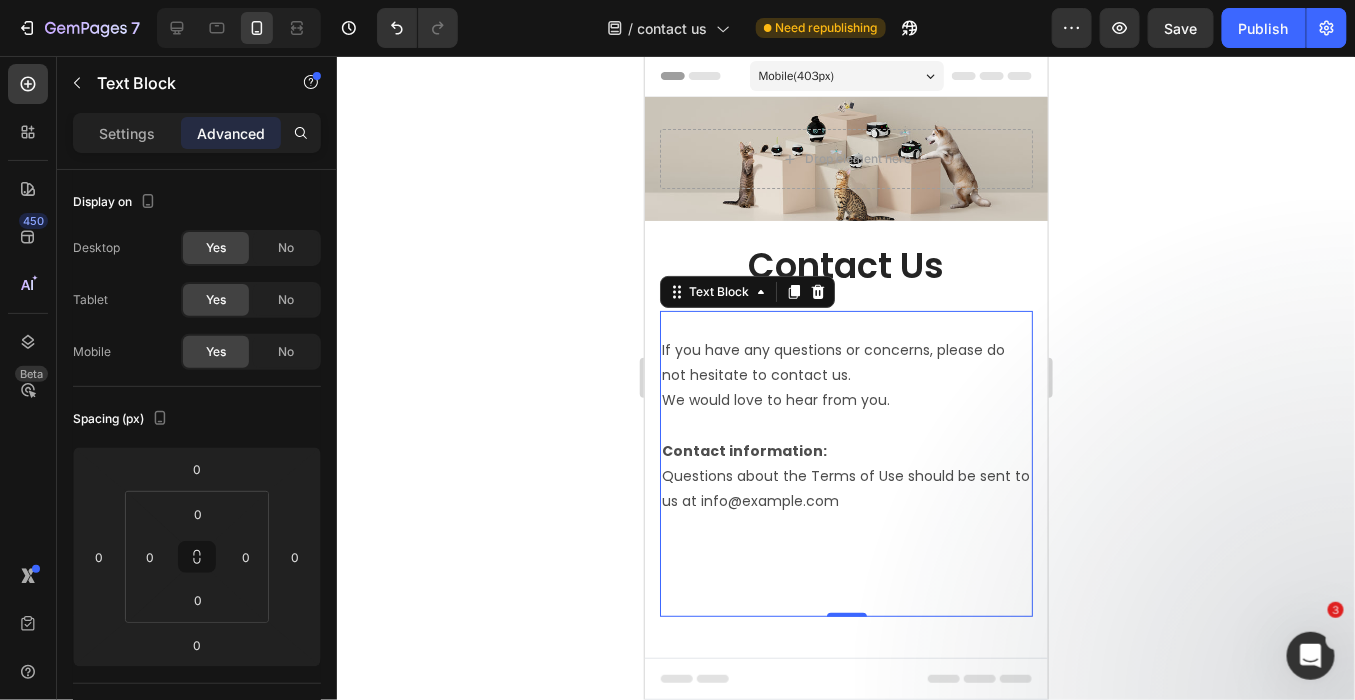 click on "If you have any questions or concerns, please do not hesitate to contact us." at bounding box center (845, 362) 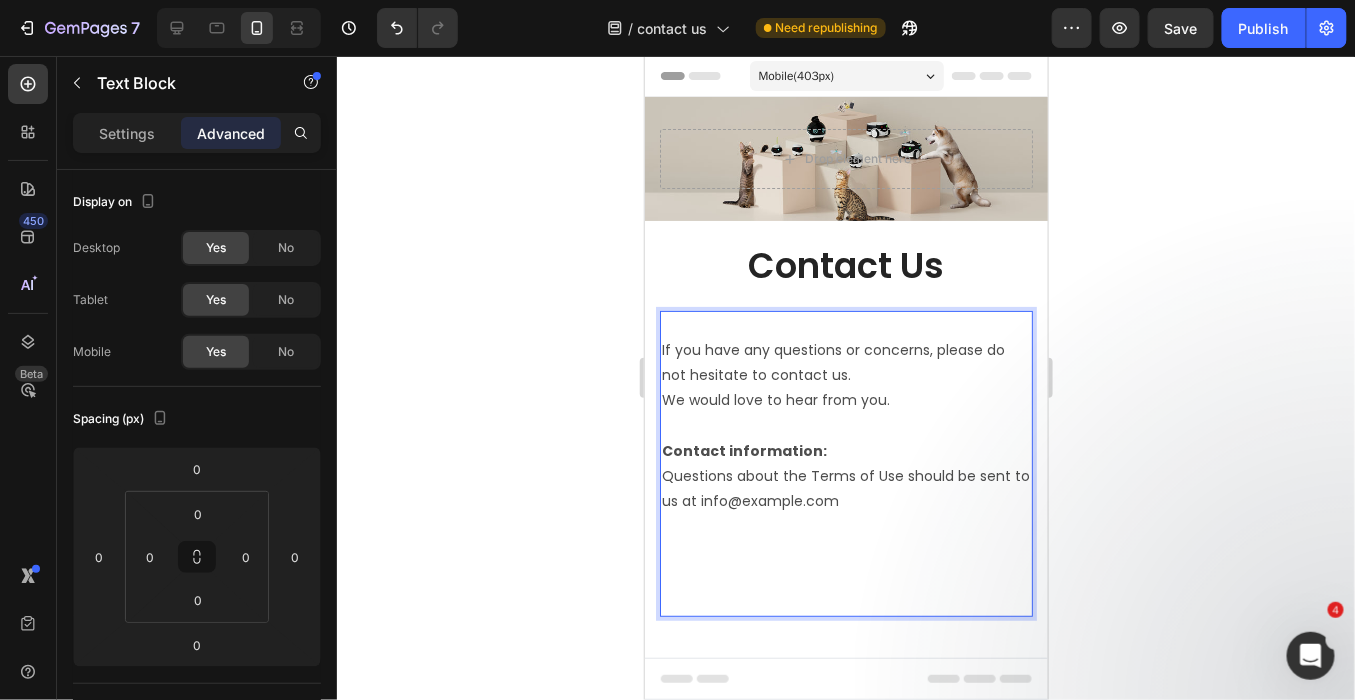 click on "If you have any questions or concerns, please do not hesitate to contact us." at bounding box center (845, 362) 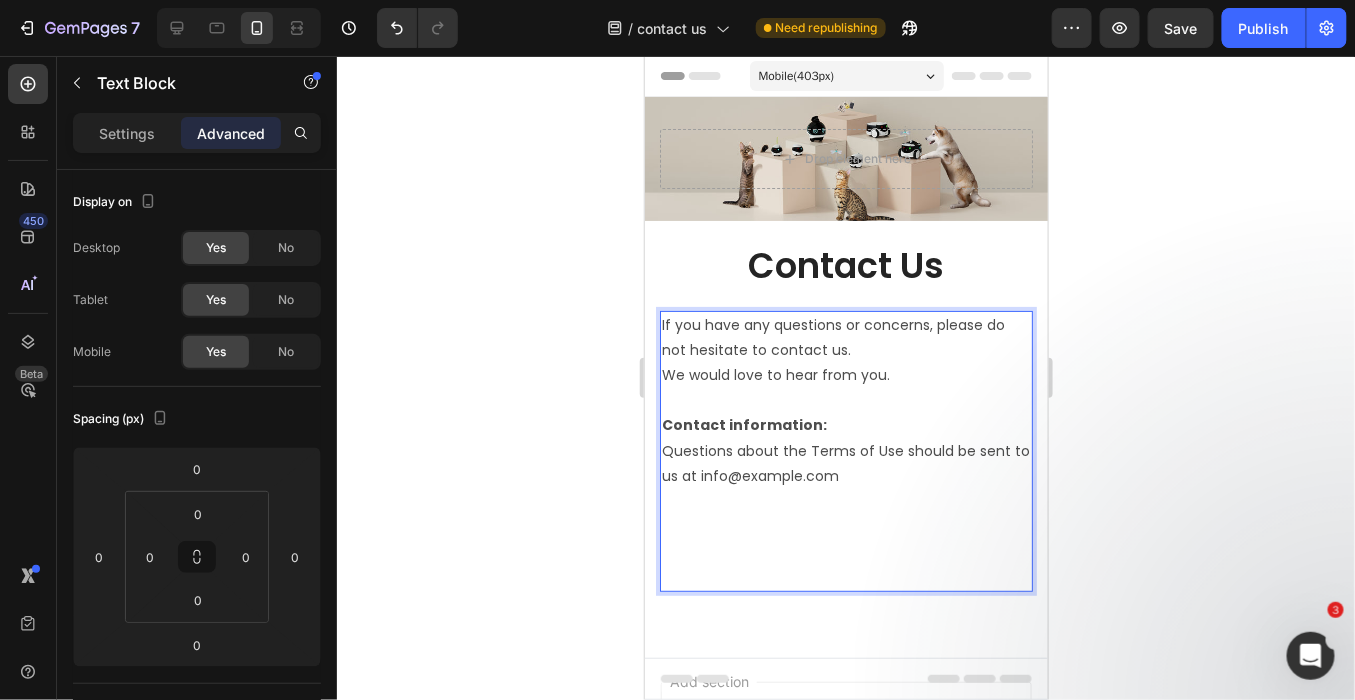 click 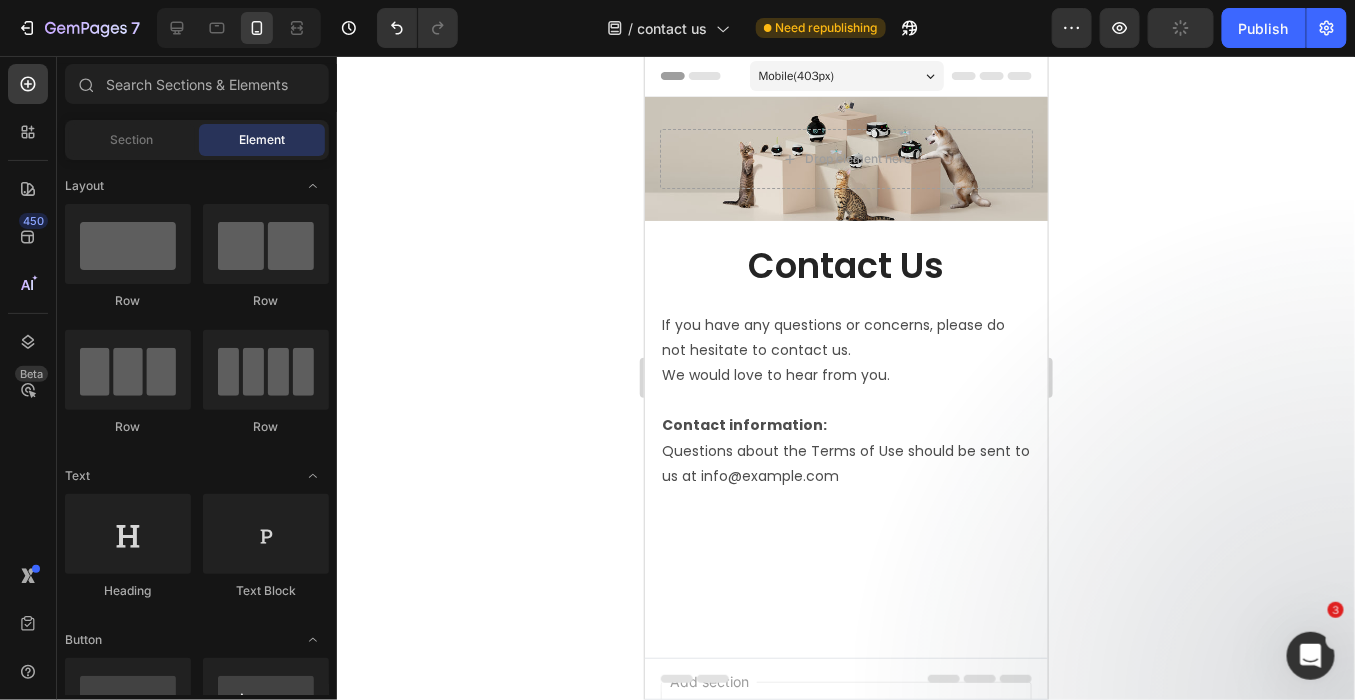 click 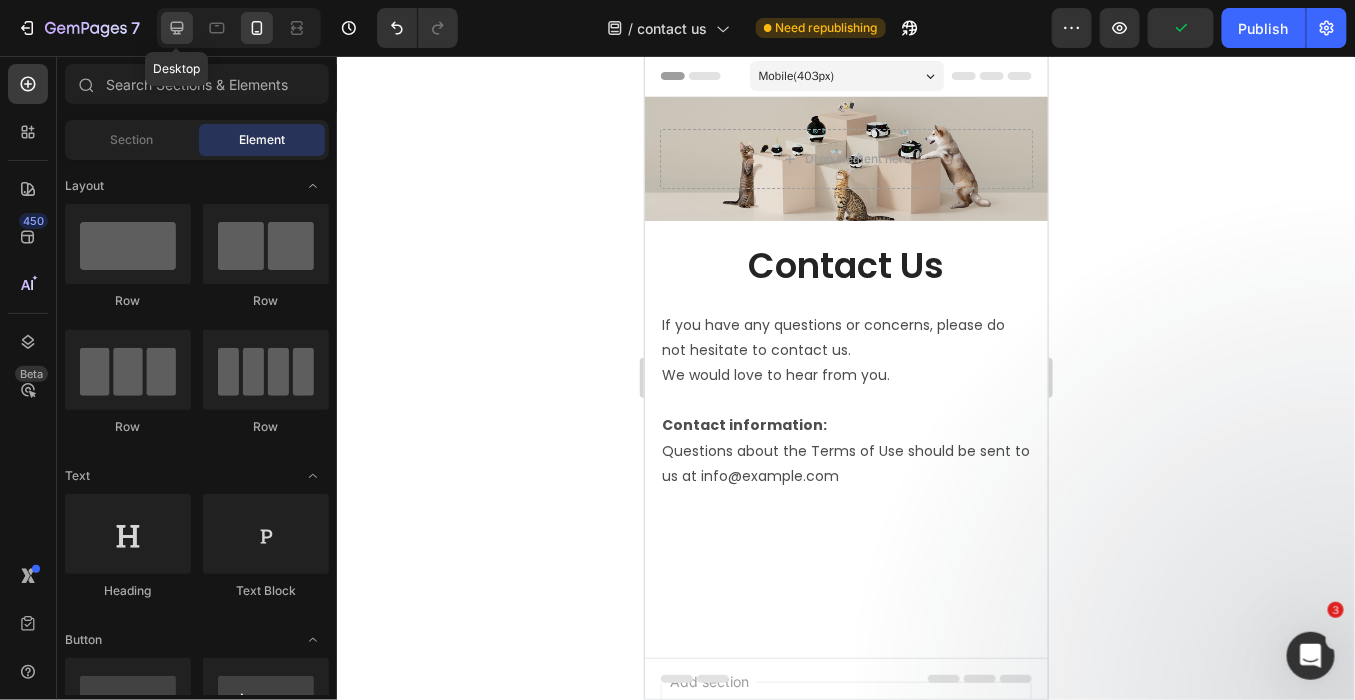 click 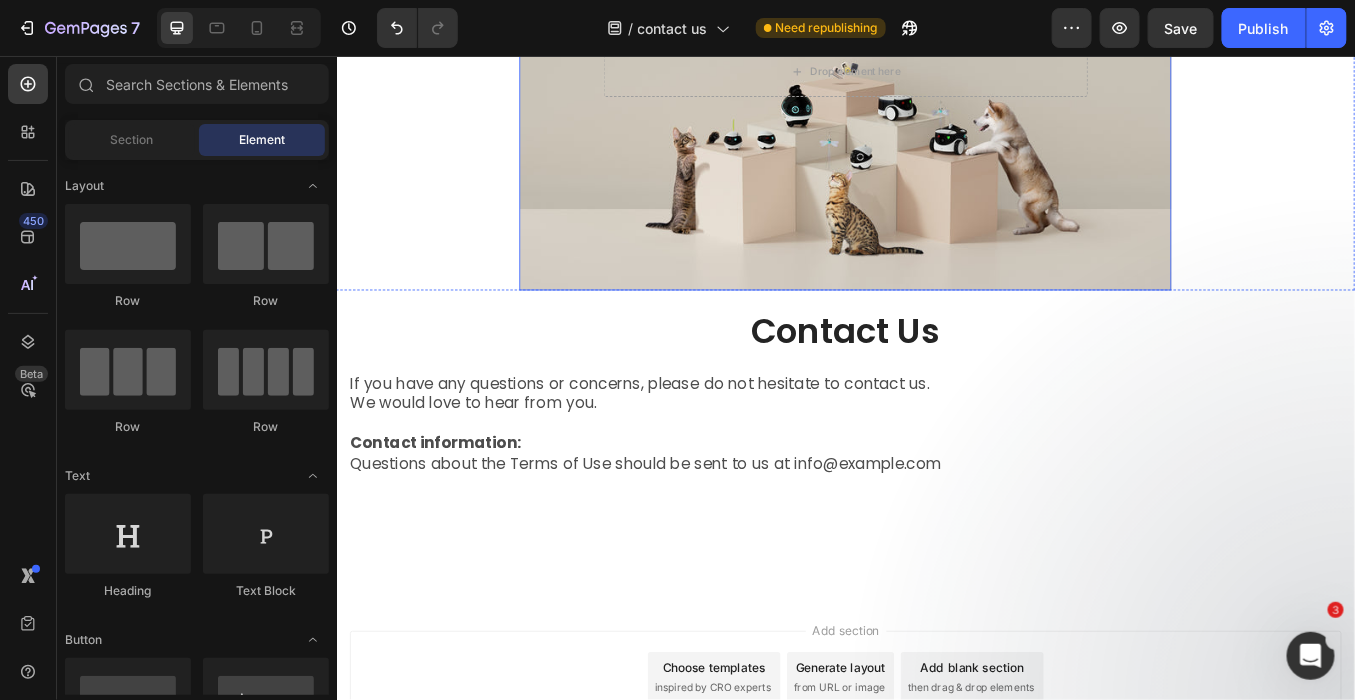 scroll, scrollTop: 111, scrollLeft: 0, axis: vertical 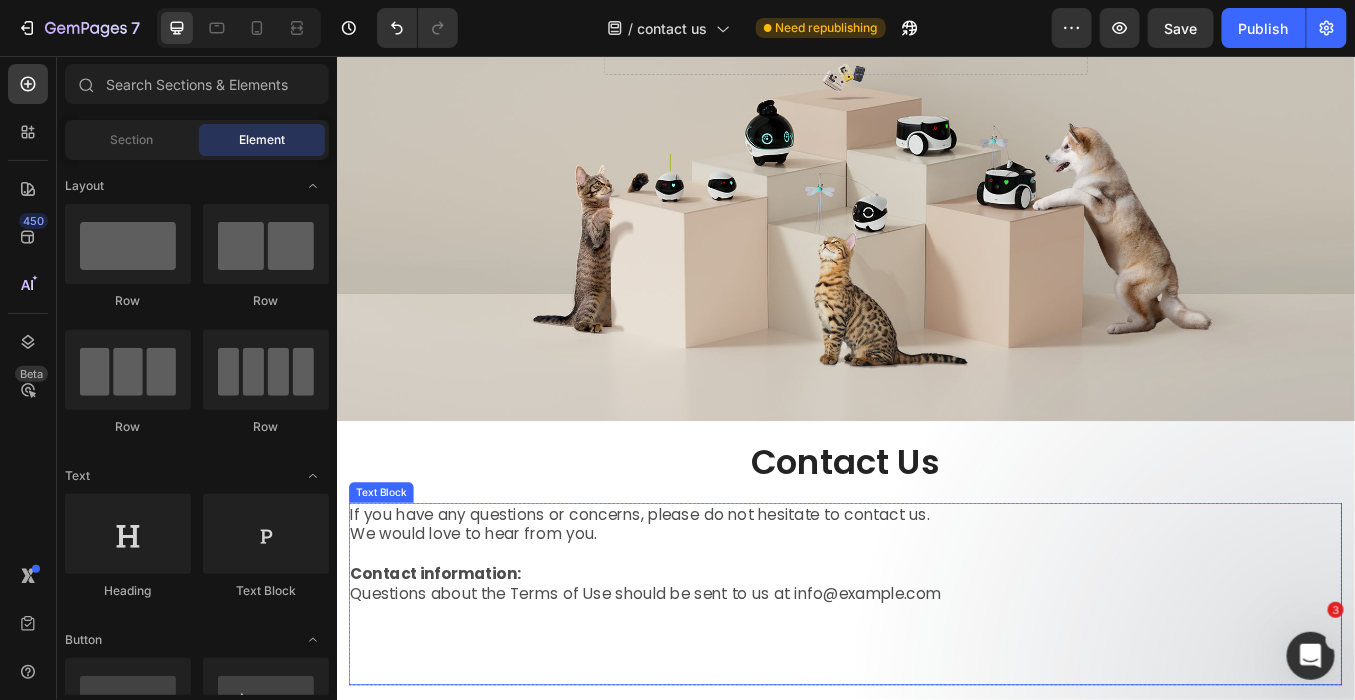 click on "If you have any questions or concerns, please do not hesitate to contact us." at bounding box center [936, 594] 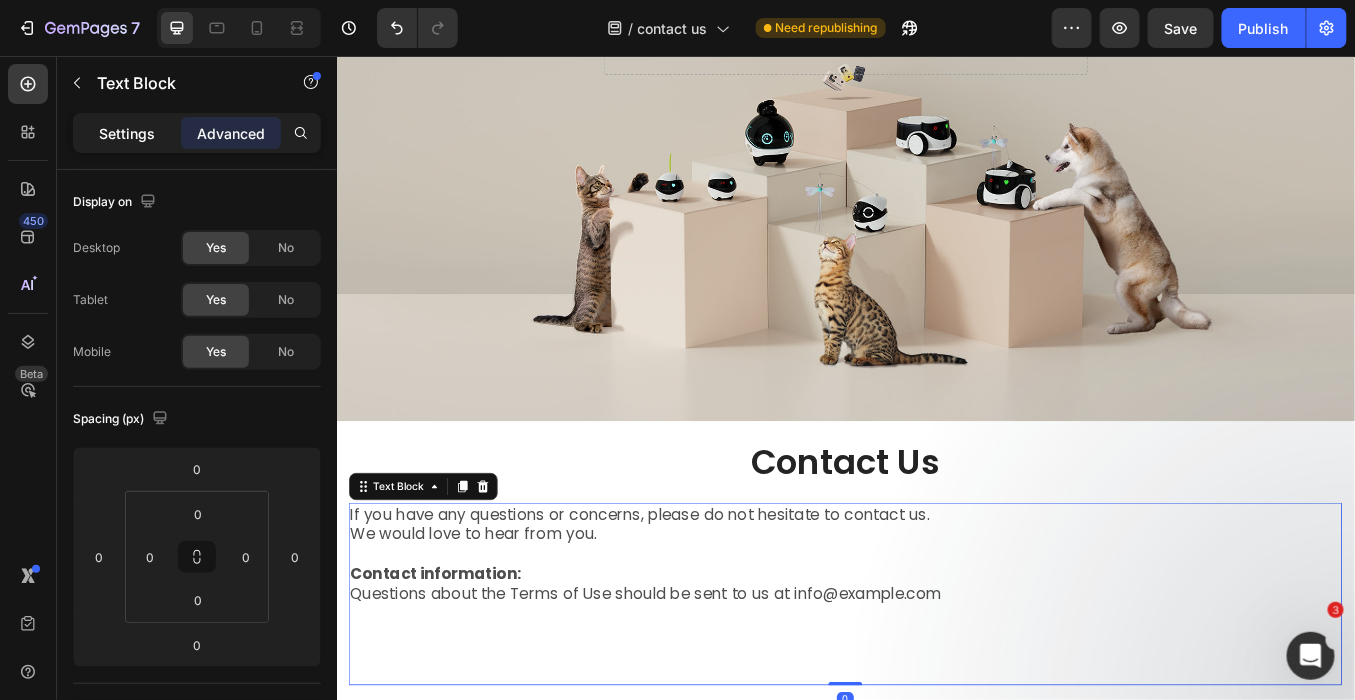 click on "Settings" at bounding box center (127, 133) 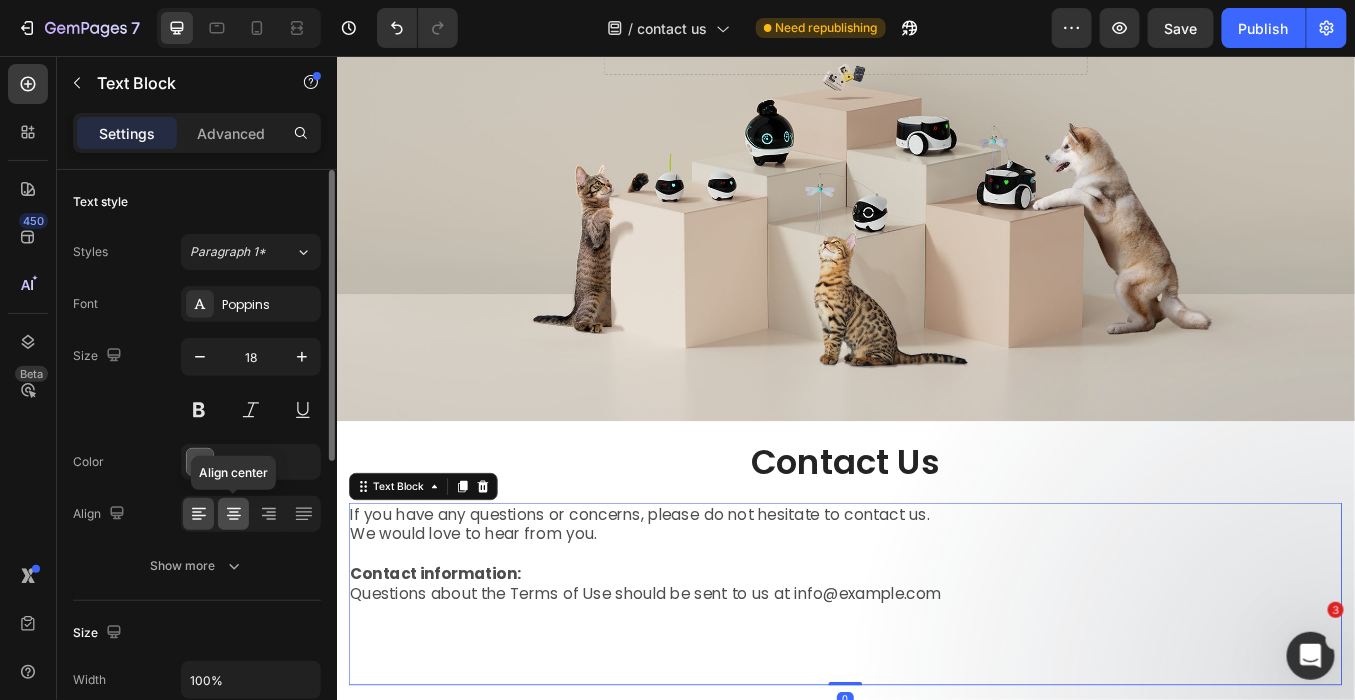 click 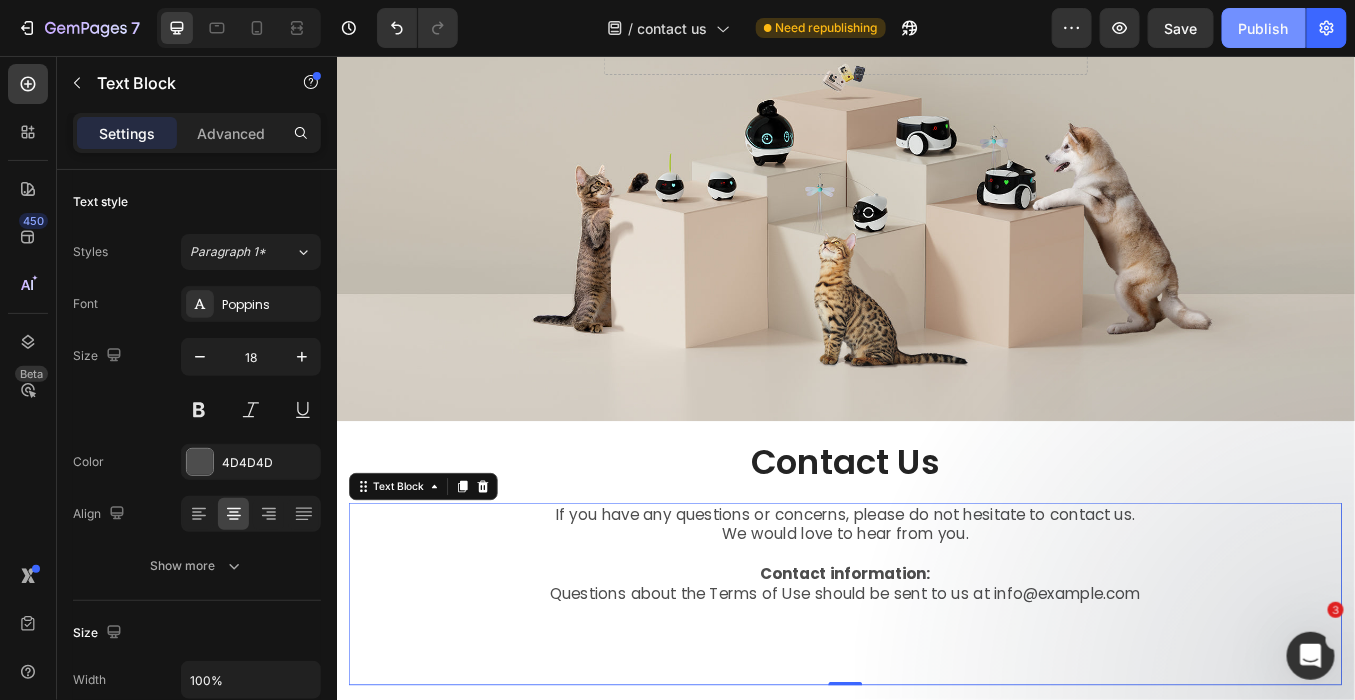 click on "Publish" at bounding box center (1264, 28) 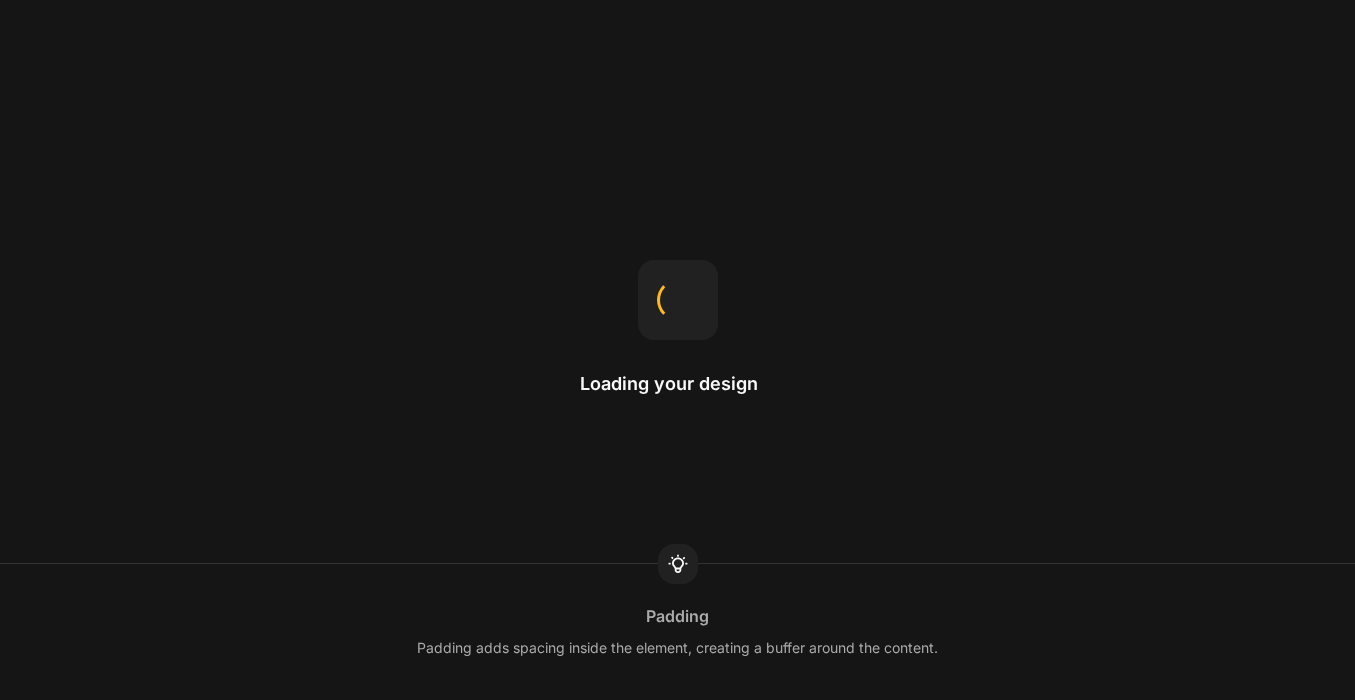 scroll, scrollTop: 0, scrollLeft: 0, axis: both 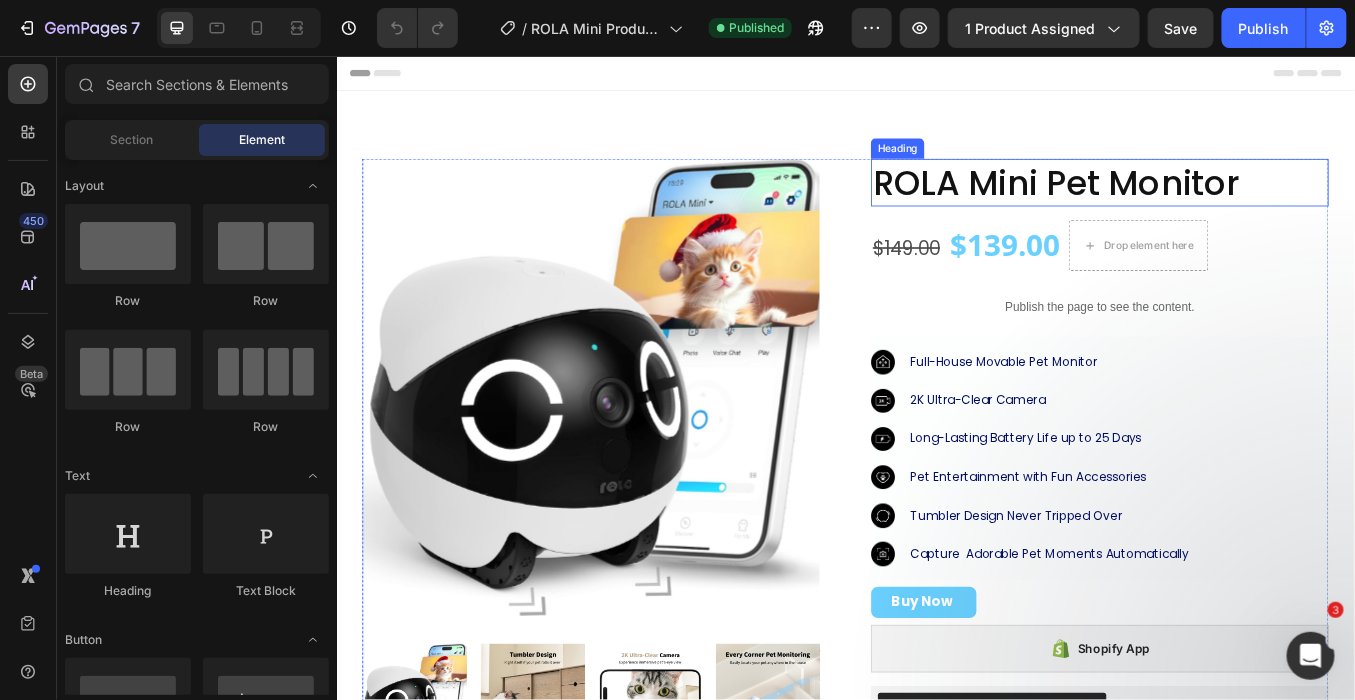 click on "ROLA Mini Pet Monitor" at bounding box center [1235, 204] 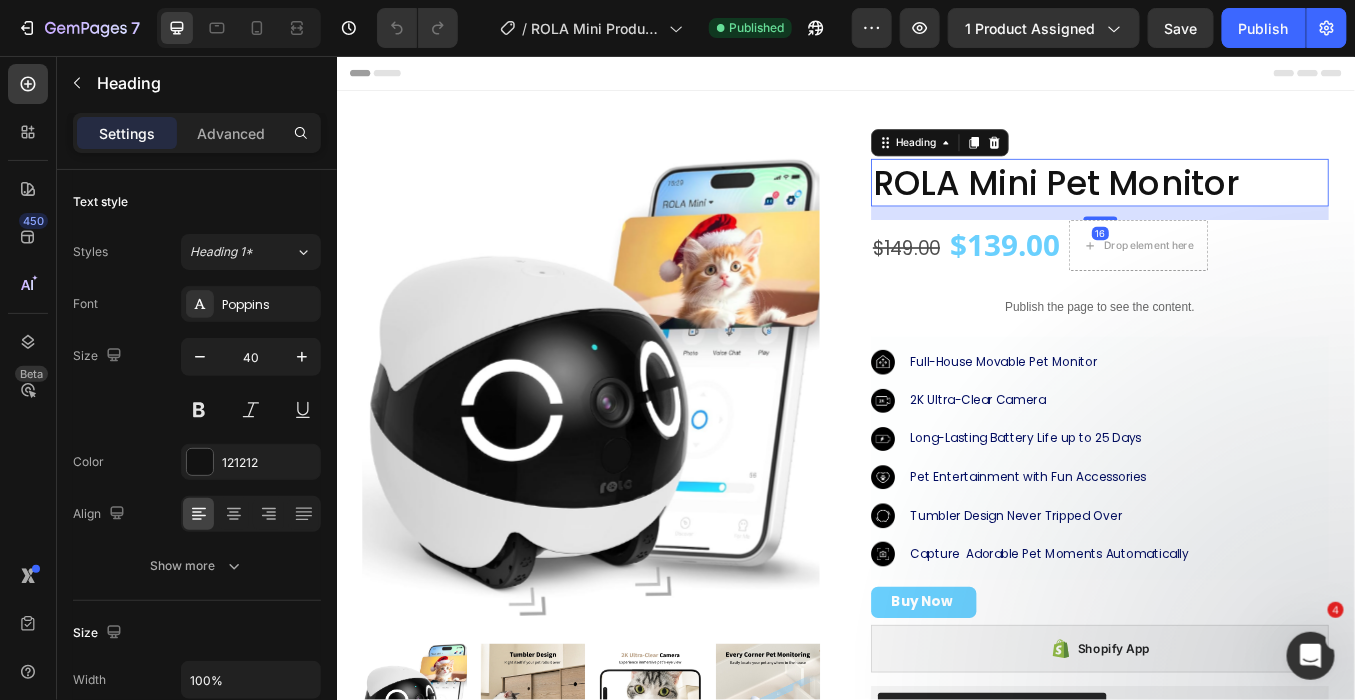 click on "ROLA Mini Pet Monitor" at bounding box center (1235, 204) 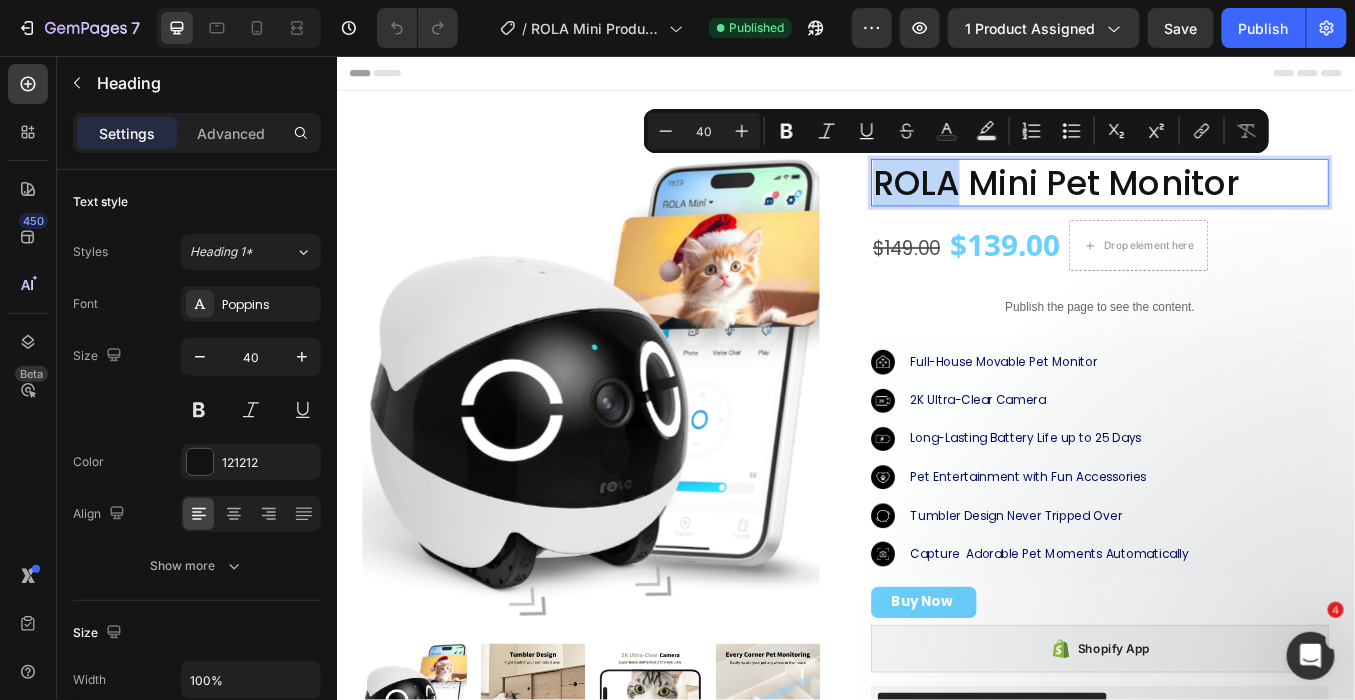 click on "ROLA Mini Pet Monitor" at bounding box center (1235, 204) 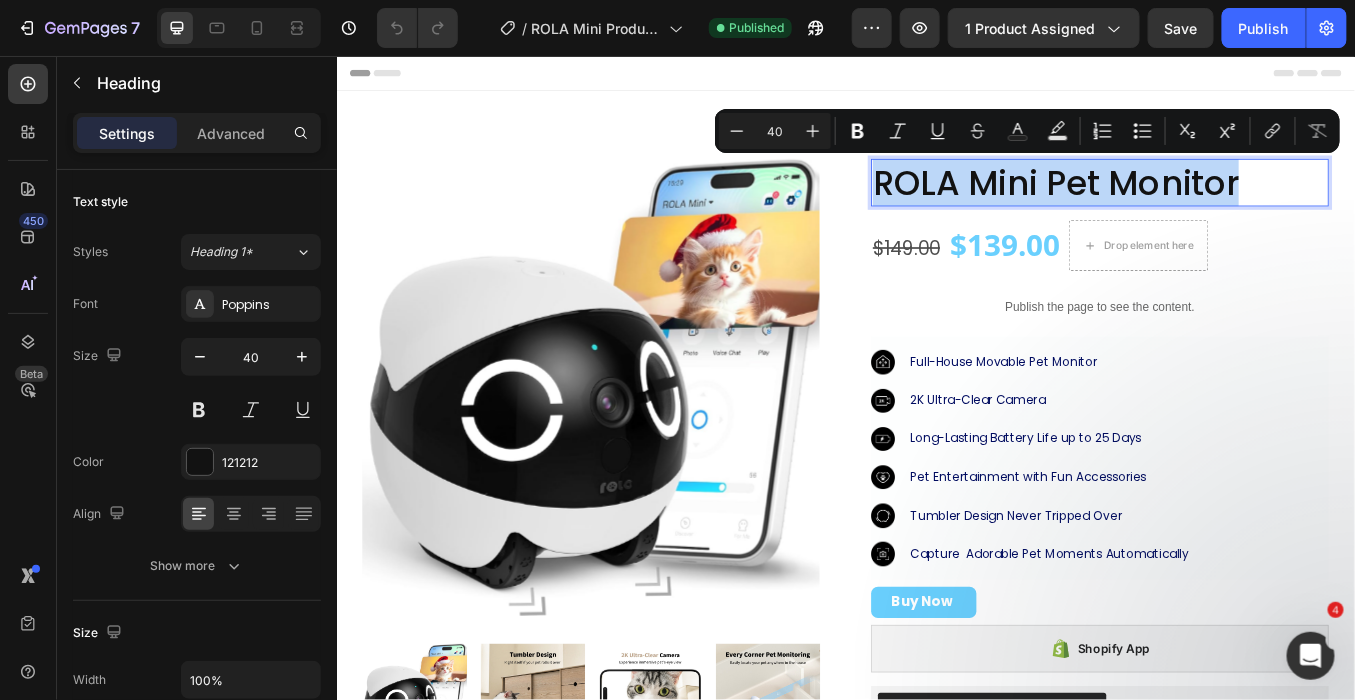 drag, startPoint x: 964, startPoint y: 215, endPoint x: 1405, endPoint y: 214, distance: 441.00113 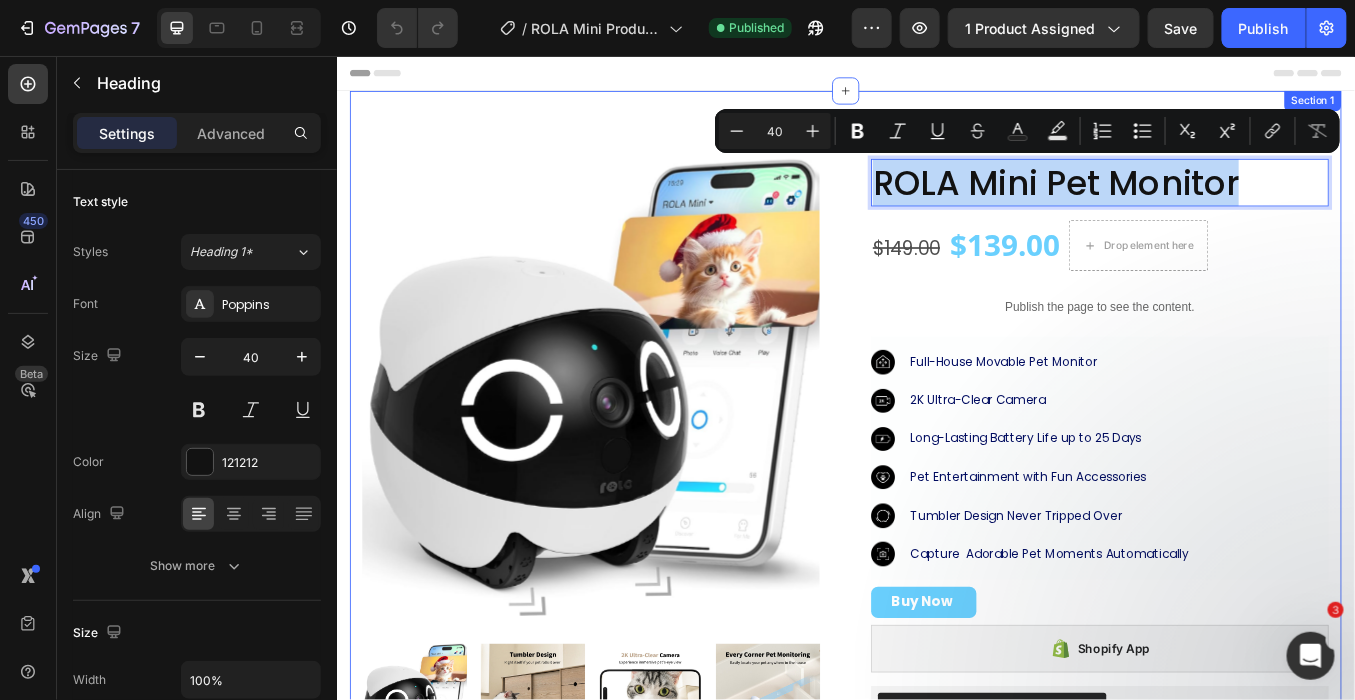 click on "Product Images ROLA Mini Pet Monitor Heading   16 $149.00 Product Price Product Price $139.00 (P) Price (P) Price
Drop element here Row
Publish the page to see the content.
Custom Code Image Full-House Movable Pet Monitor Text Block Image 2K Ultra-Clear Camera Text Block Image Long-Lasting Battery Life up to 25 Days Text Block Image Pet Entertainment with Fun Accessories Text Block Image Tumbler Design Never Tripped Over Text Block Image Capture  Adorable Pet Moments Automatically Text Block Advanced List Buy Now Add to Cart
Shopify App Shopify App Frequently Bought Together Frequently Bought Together
Icon Global Shipping Text block Row
Icon 1 Year Warranty Text block Row
Icon Secure Payments Text block Row
Icon After-Sale Service Text block Row Row" at bounding box center [936, 606] 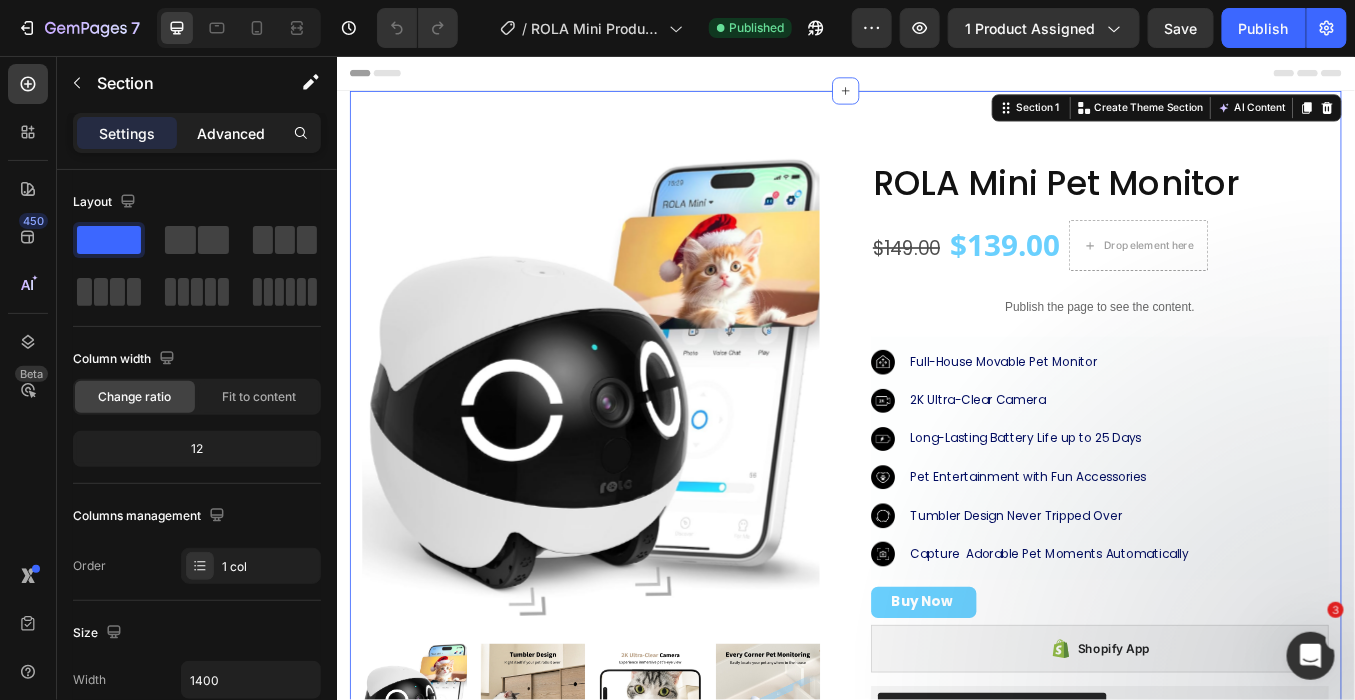 click on "Advanced" at bounding box center [231, 133] 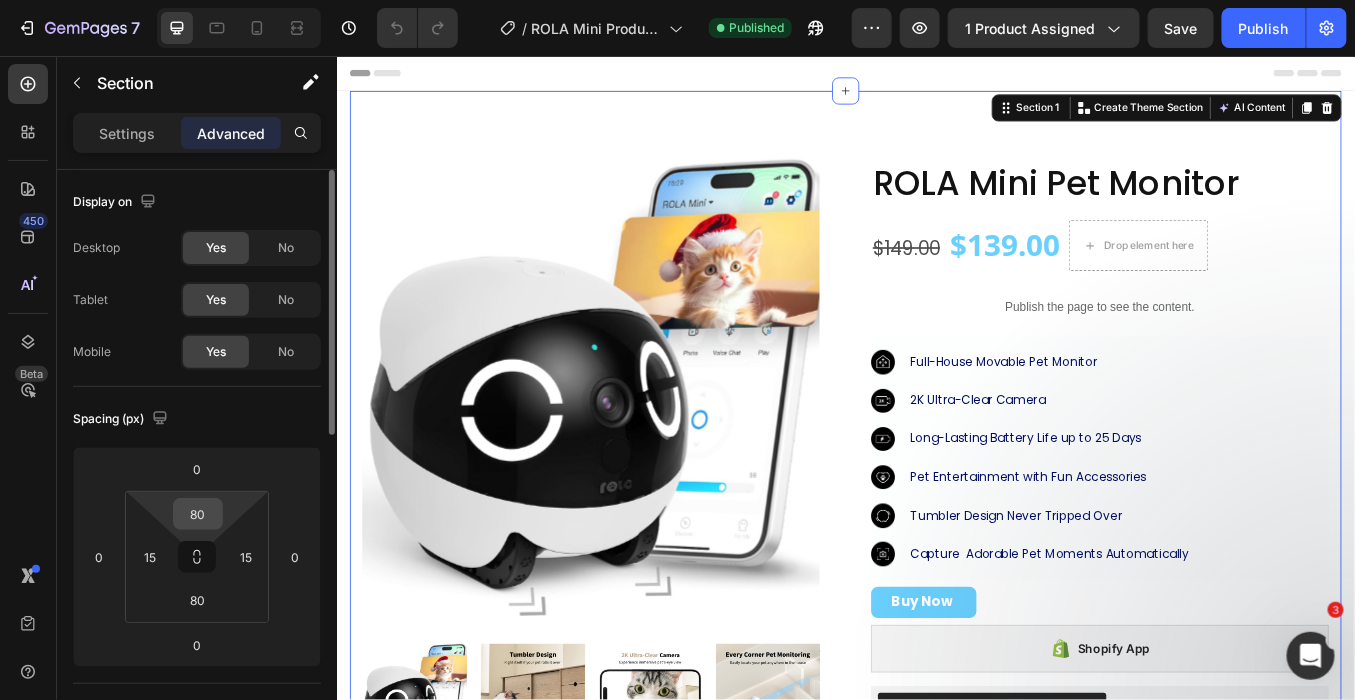 click on "80" at bounding box center (198, 514) 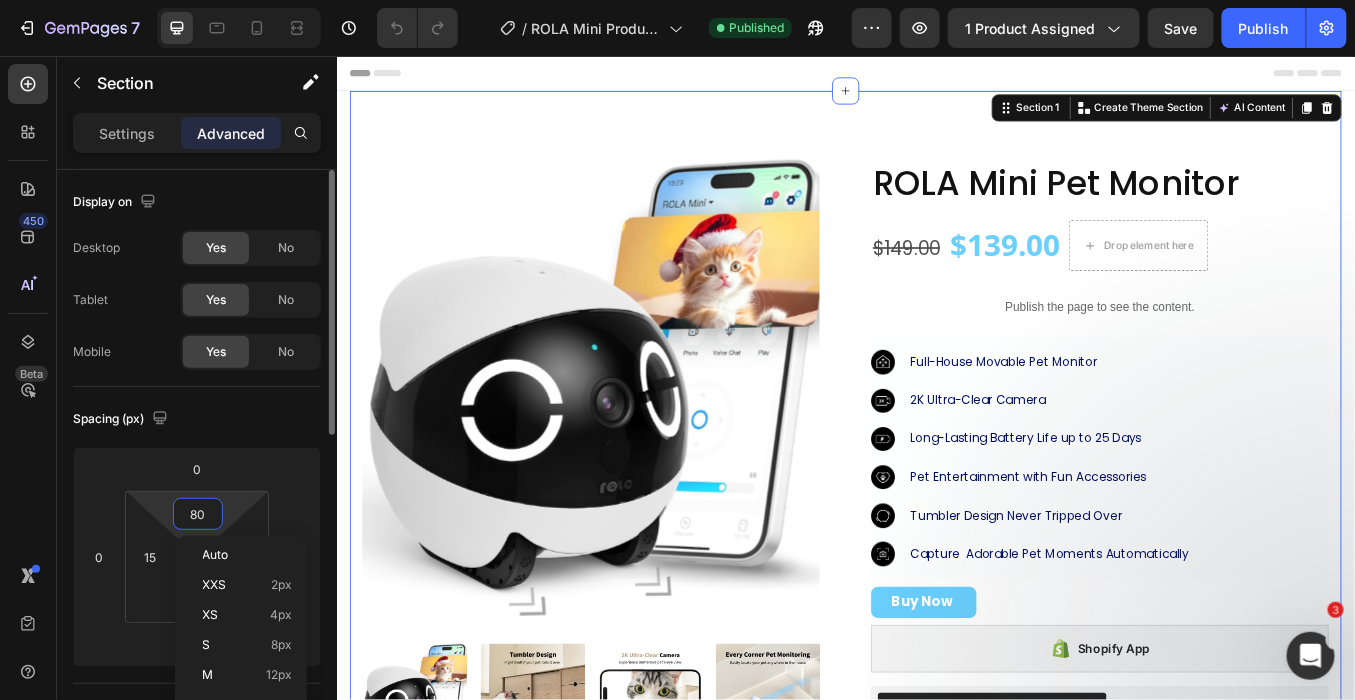 type on "0" 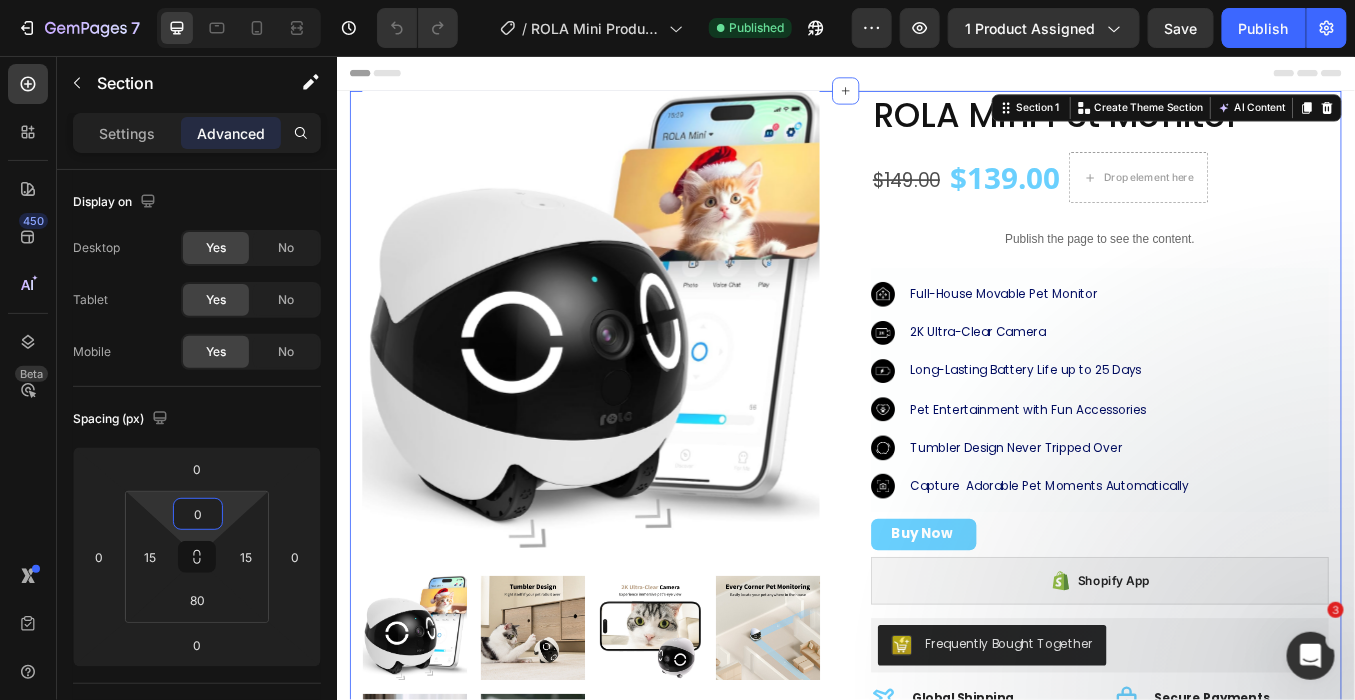 click on "Product Images ROLA Mini Pet Monitor Heading $149.00 Product Price Product Price $139.00 (P) Price (P) Price
Drop element here Row
Publish the page to see the content.
Custom Code Image Full-House Movable Pet Monitor Text Block Image 2K Ultra-Clear Camera Text Block Image Long-Lasting Battery Life up to 25 Days Text Block Image Pet Entertainment with Fun Accessories Text Block Image Tumbler Design Never Tripped Over Text Block Image Capture  Adorable Pet Moments Automatically Text Block Advanced List Buy Now Add to Cart
Shopify App Shopify App Frequently Bought Together Frequently Bought Together
Icon Global Shipping Text block Row
Icon 1 Year Warranty Text block Row
Icon Secure Payments Text block Row
Icon After-Sale Service Text block Row Row" at bounding box center [936, 566] 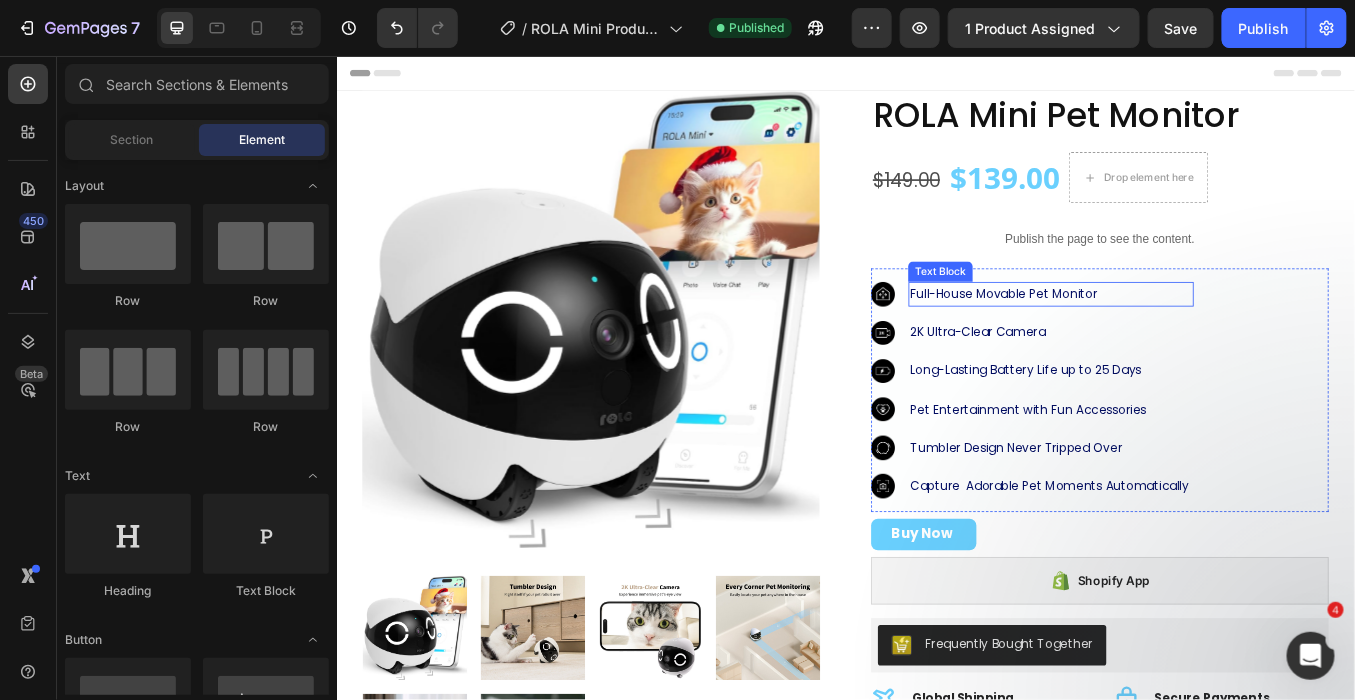 click on "Full-House Movable Pet Monitor" at bounding box center (1178, 335) 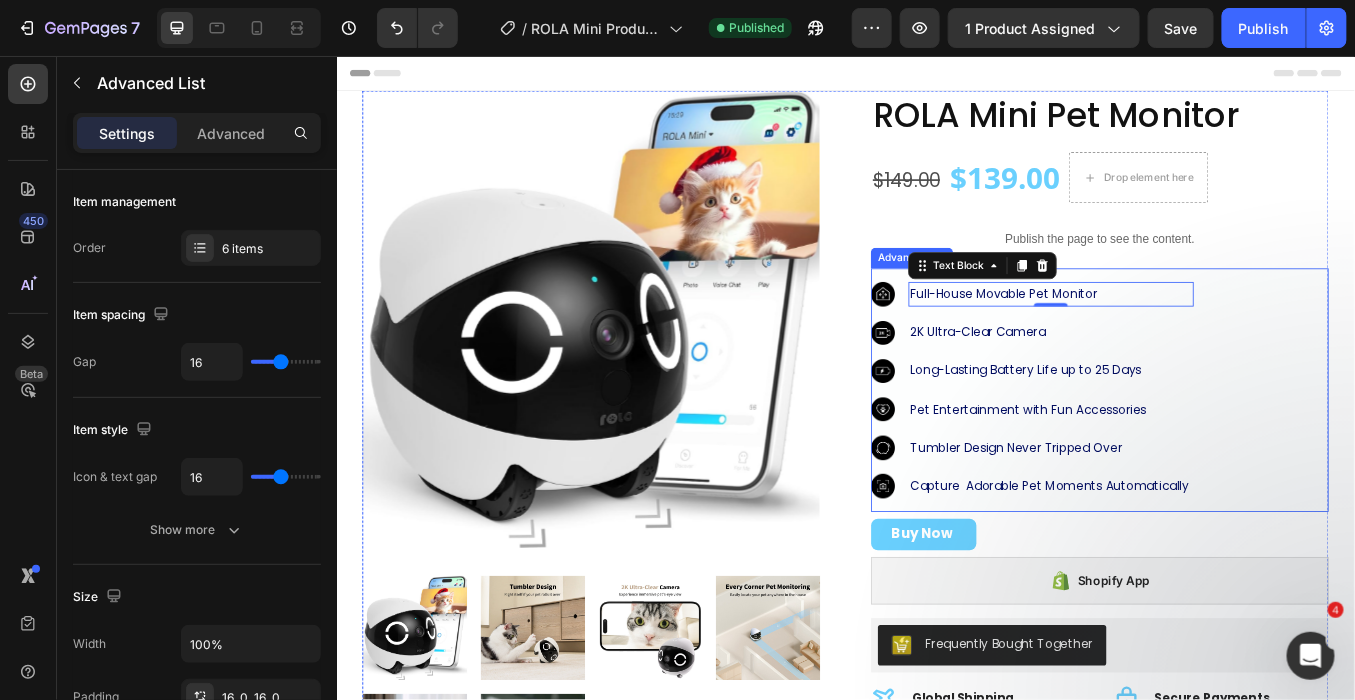 click on "Image Full-House Movable Pet Monitor Text Block   0" at bounding box center [1156, 335] 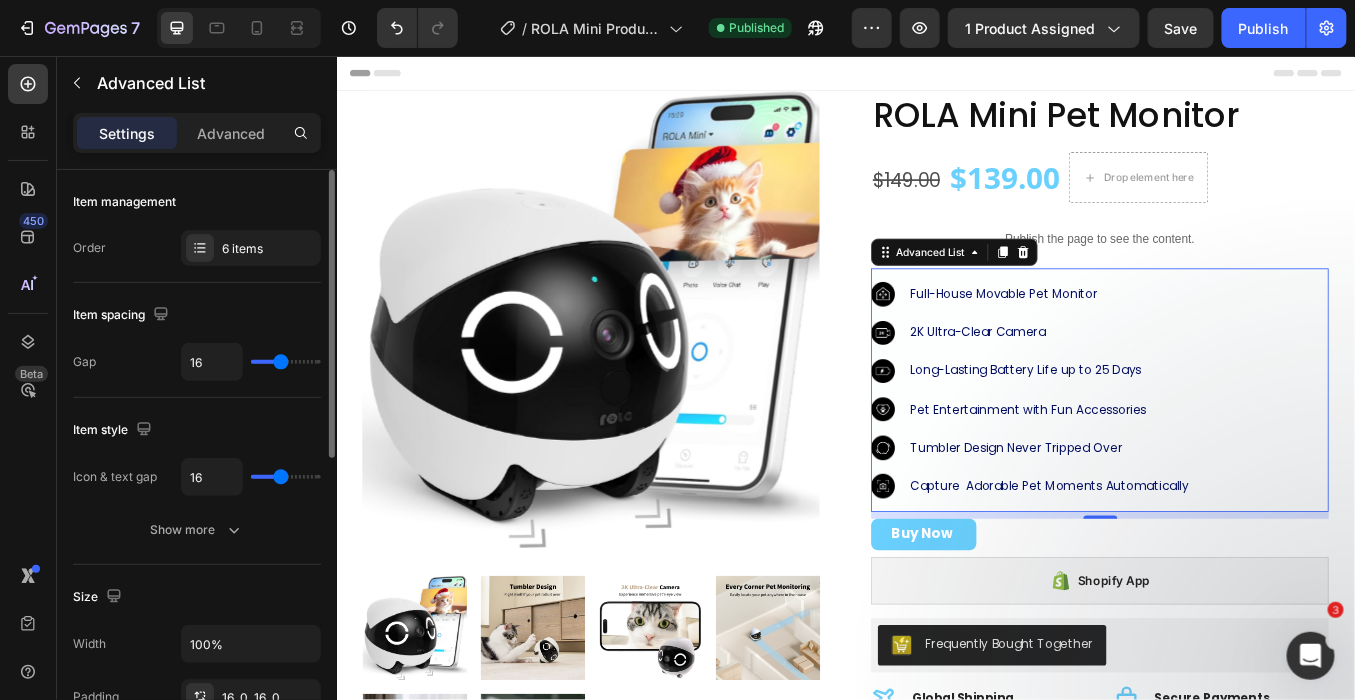 type on "15" 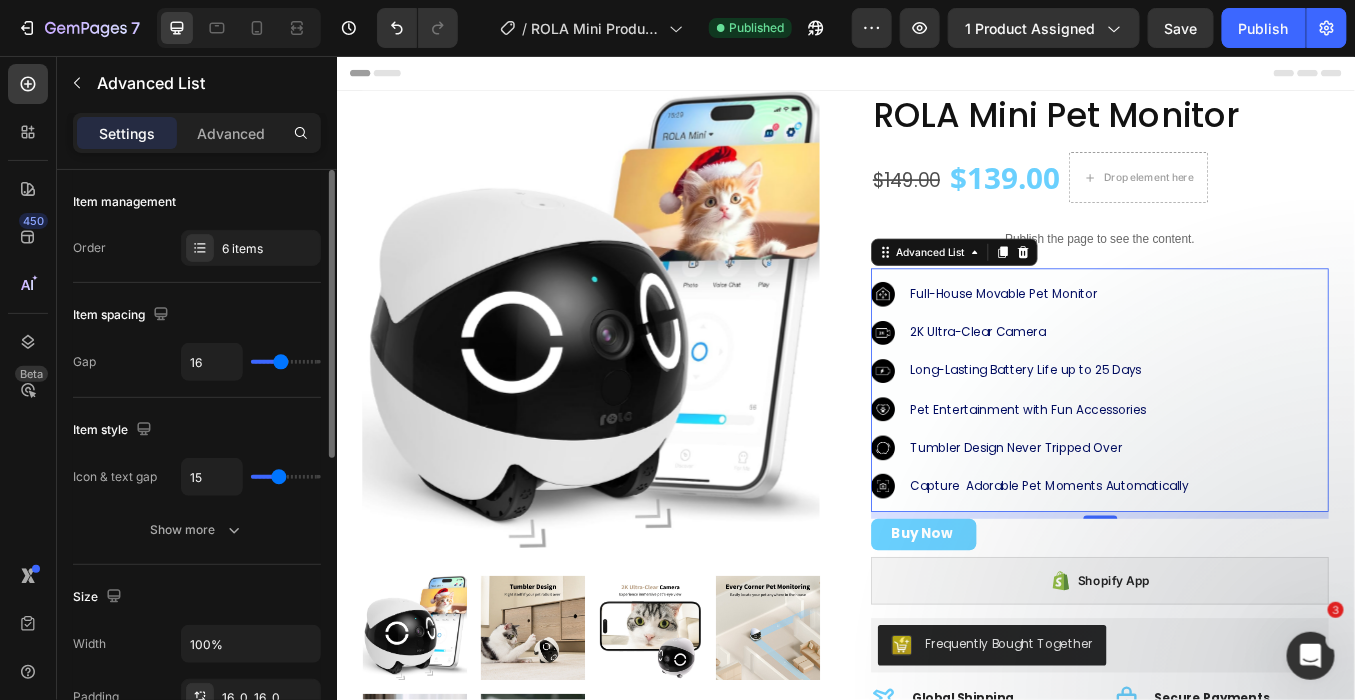 type on "14" 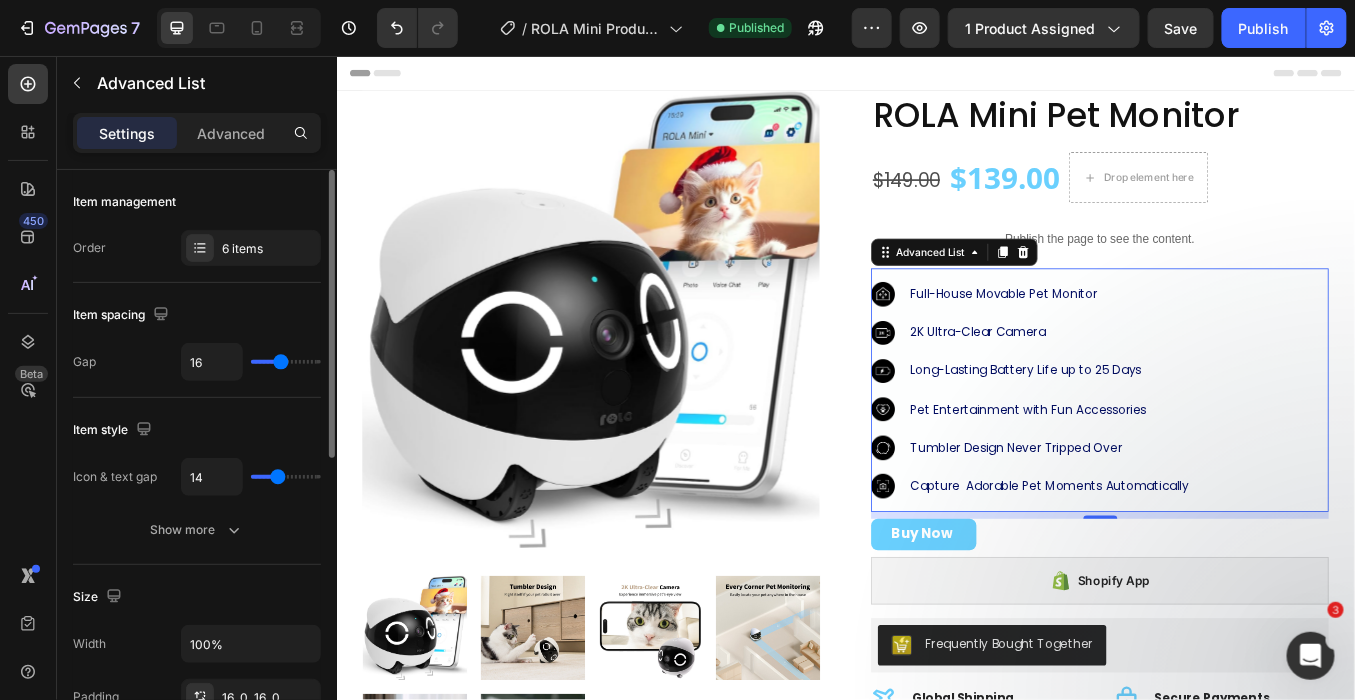 type on "13" 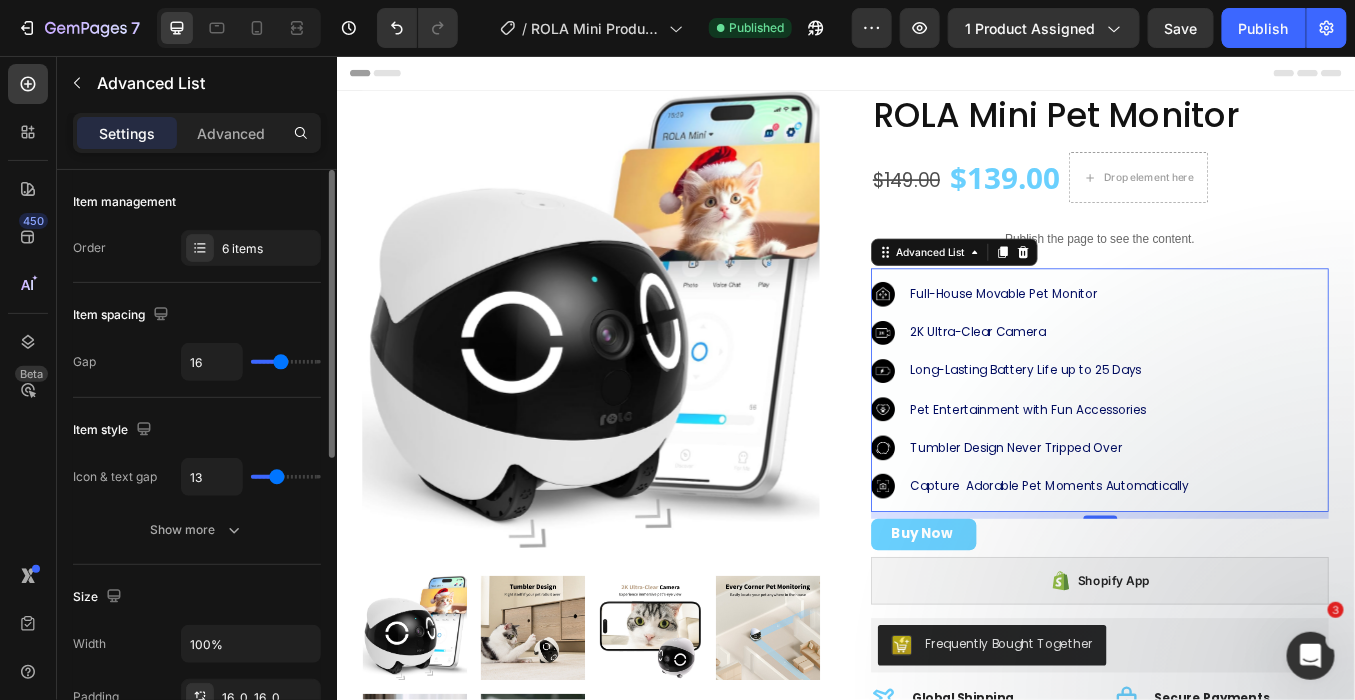 type on "11" 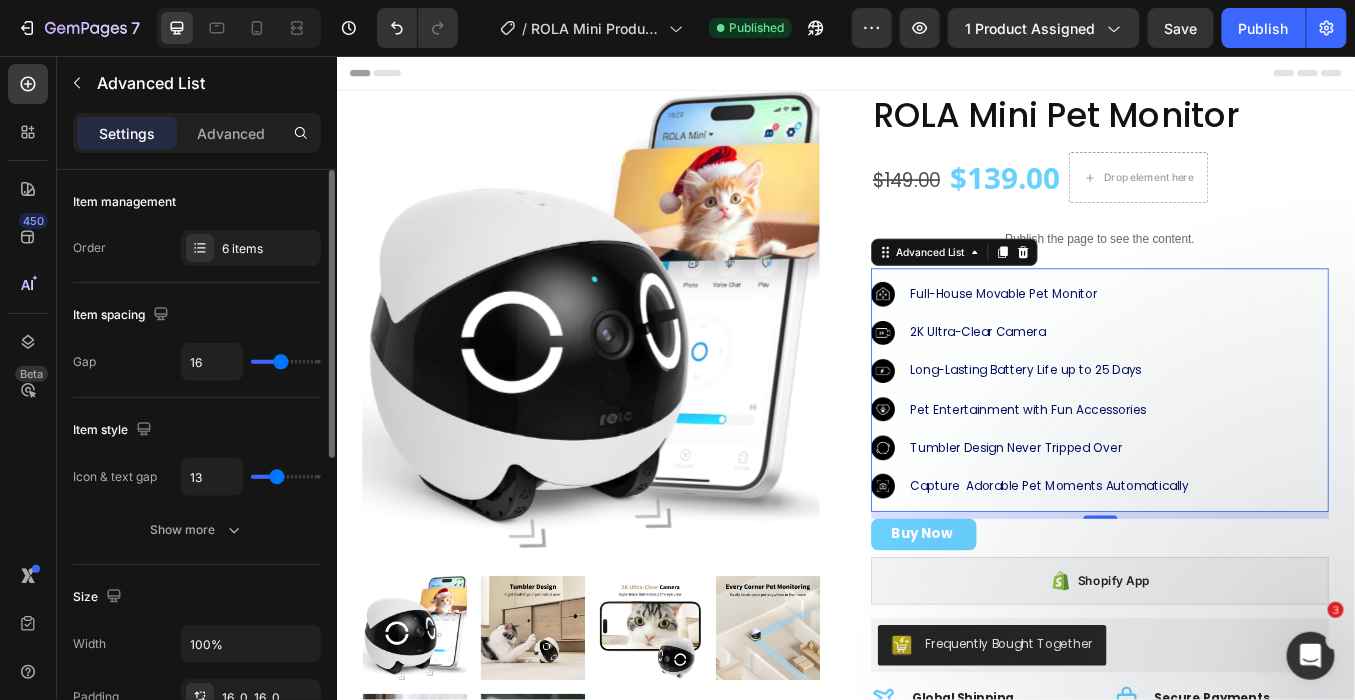 type on "11" 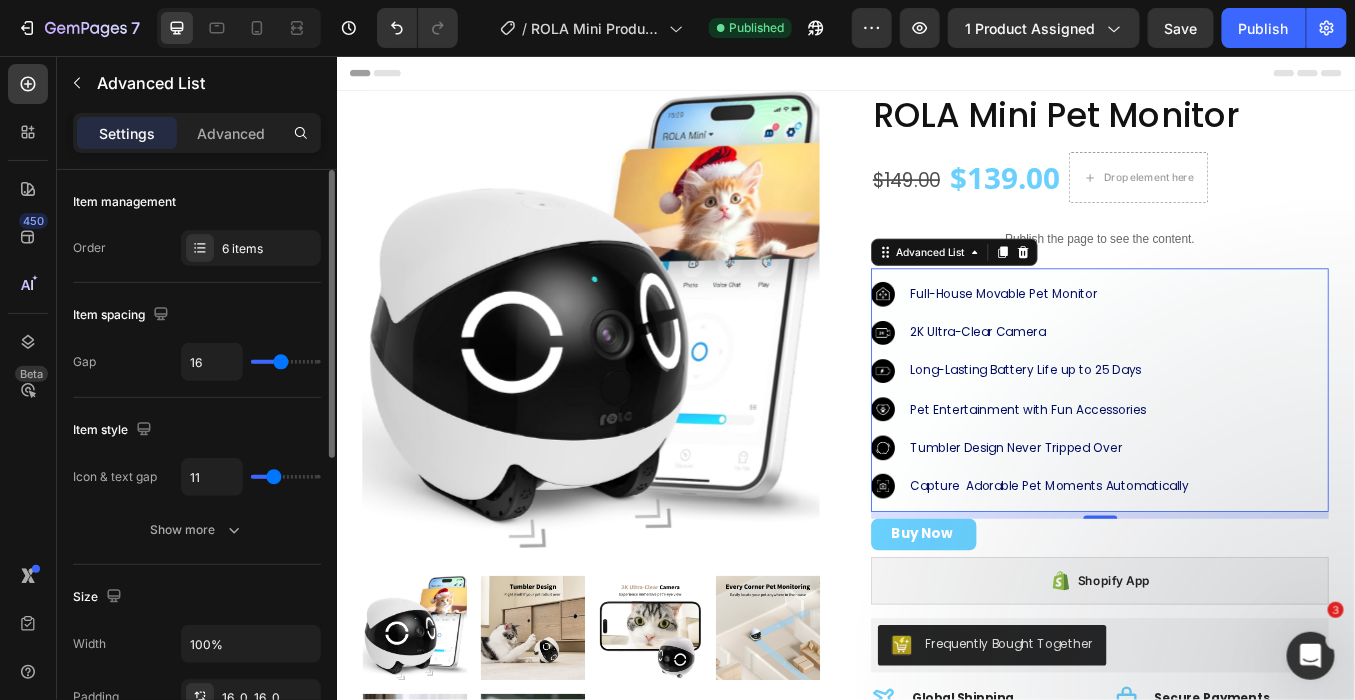 type on "10" 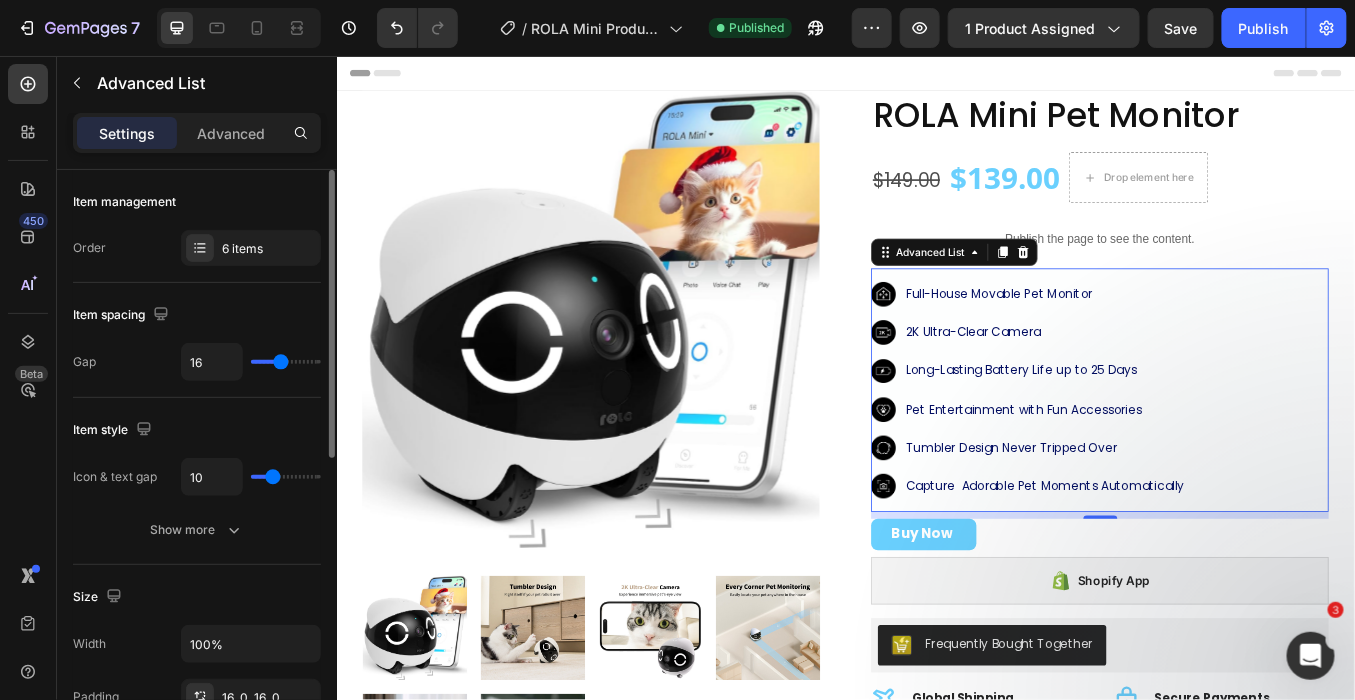 type on "9" 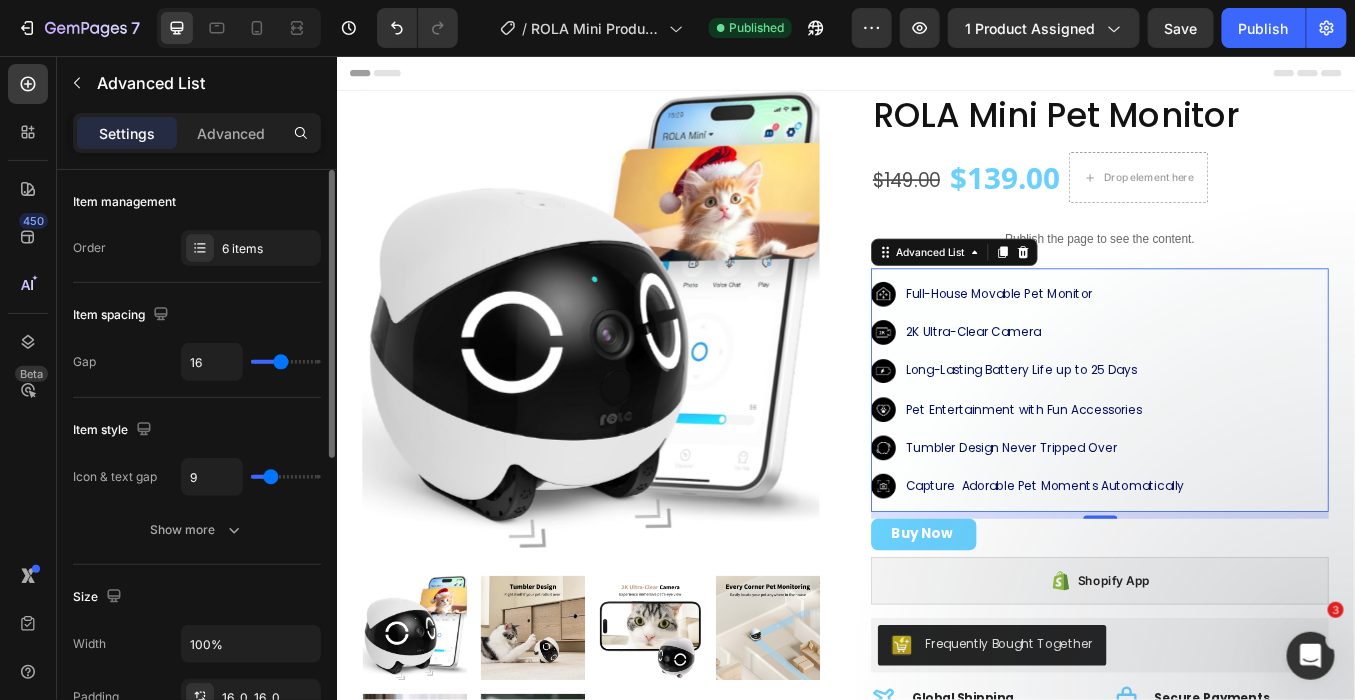 type on "8" 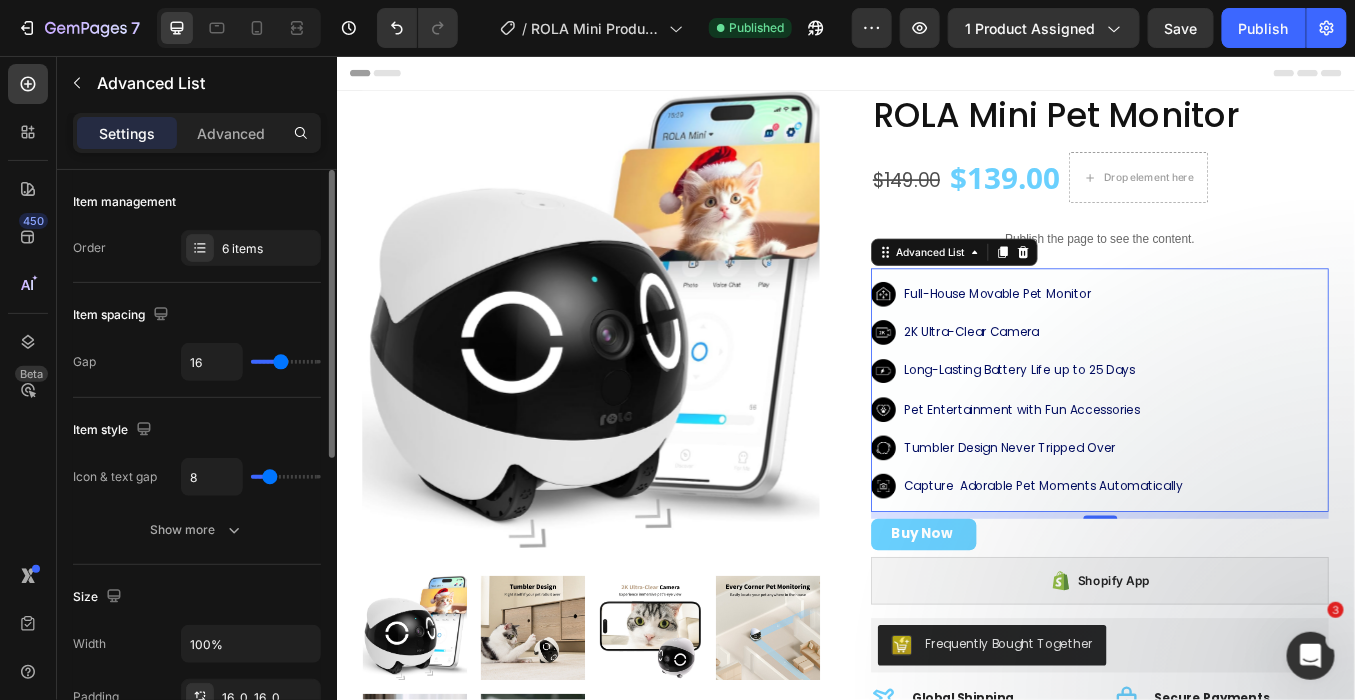 type on "8" 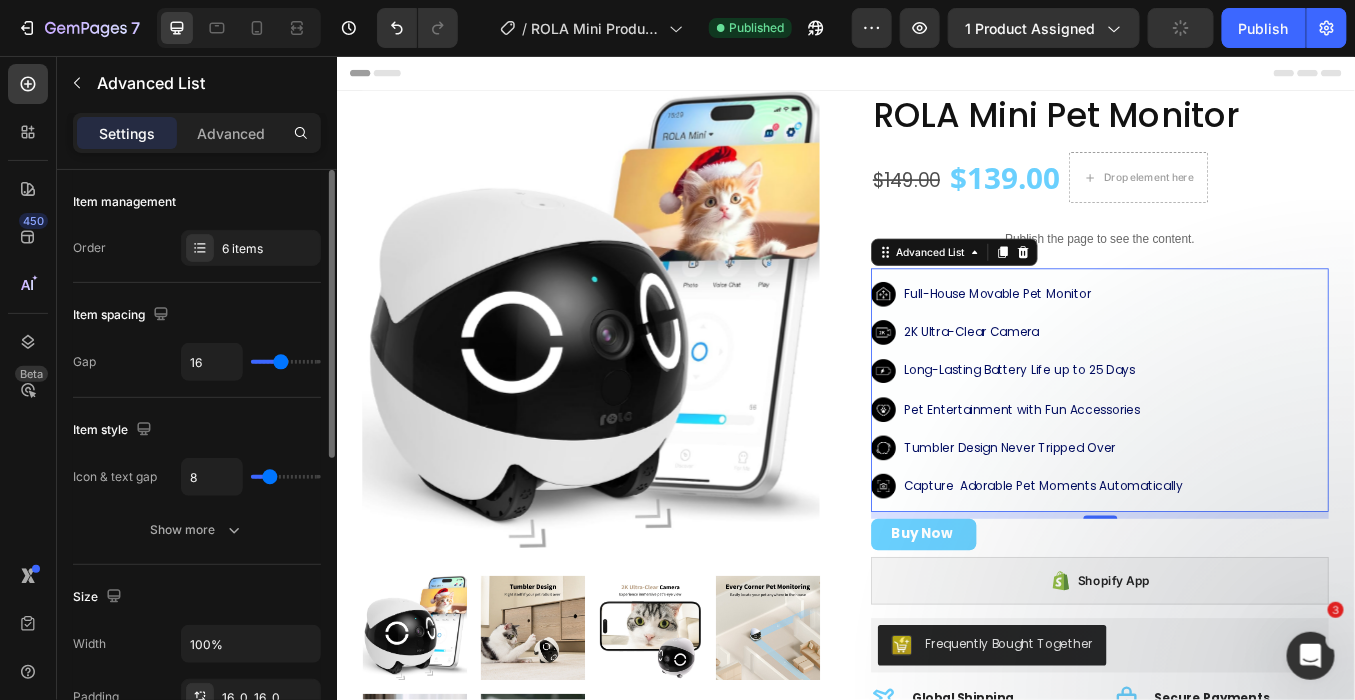 type on "16" 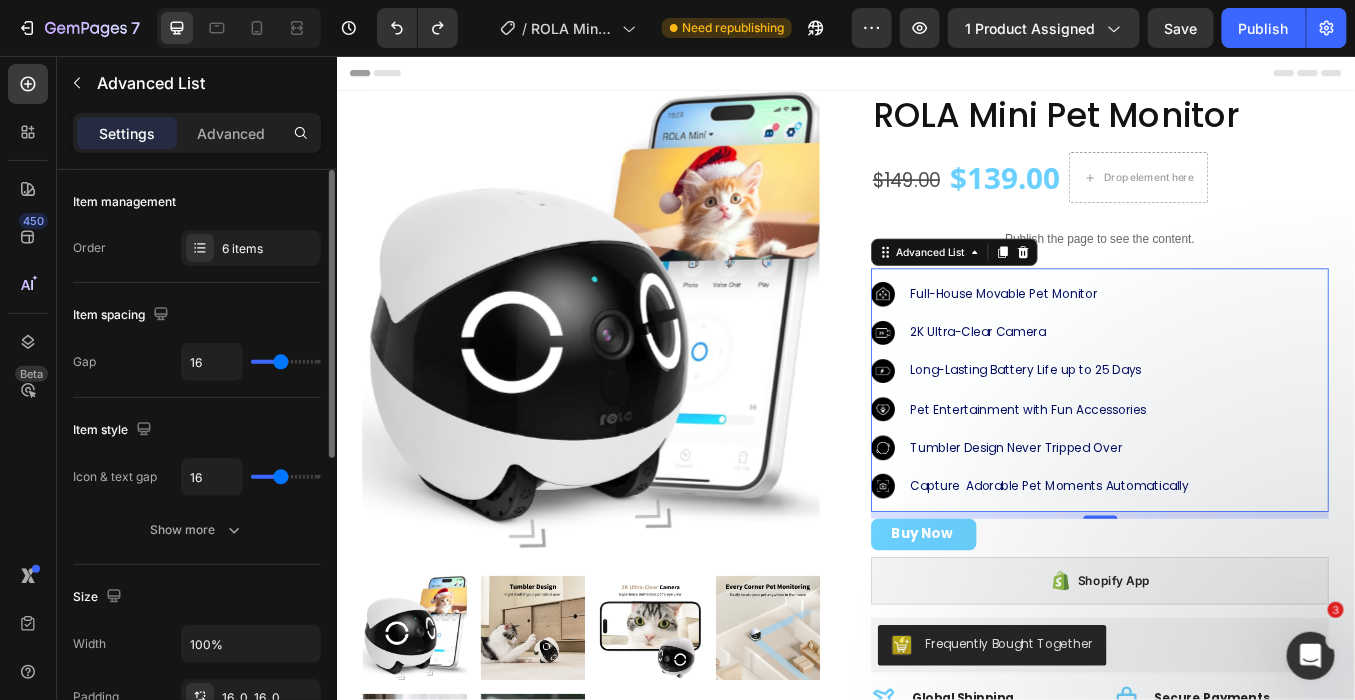 type on "14" 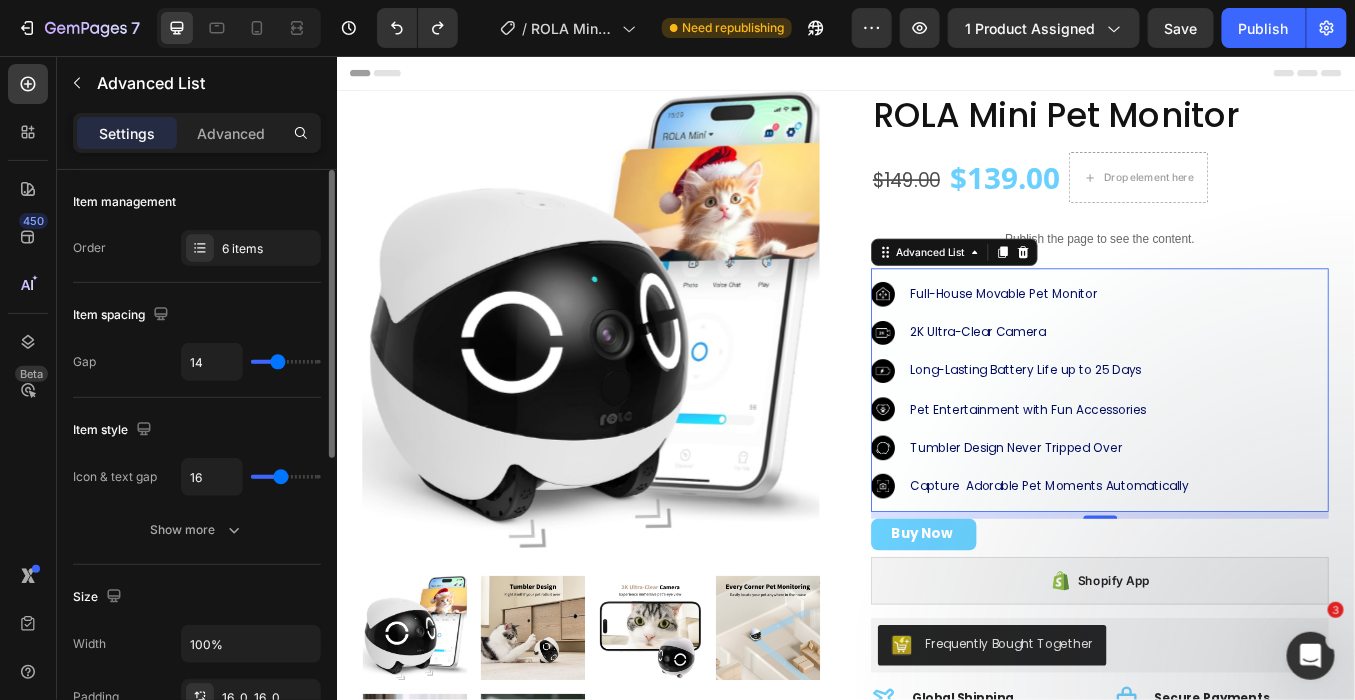 type on "13" 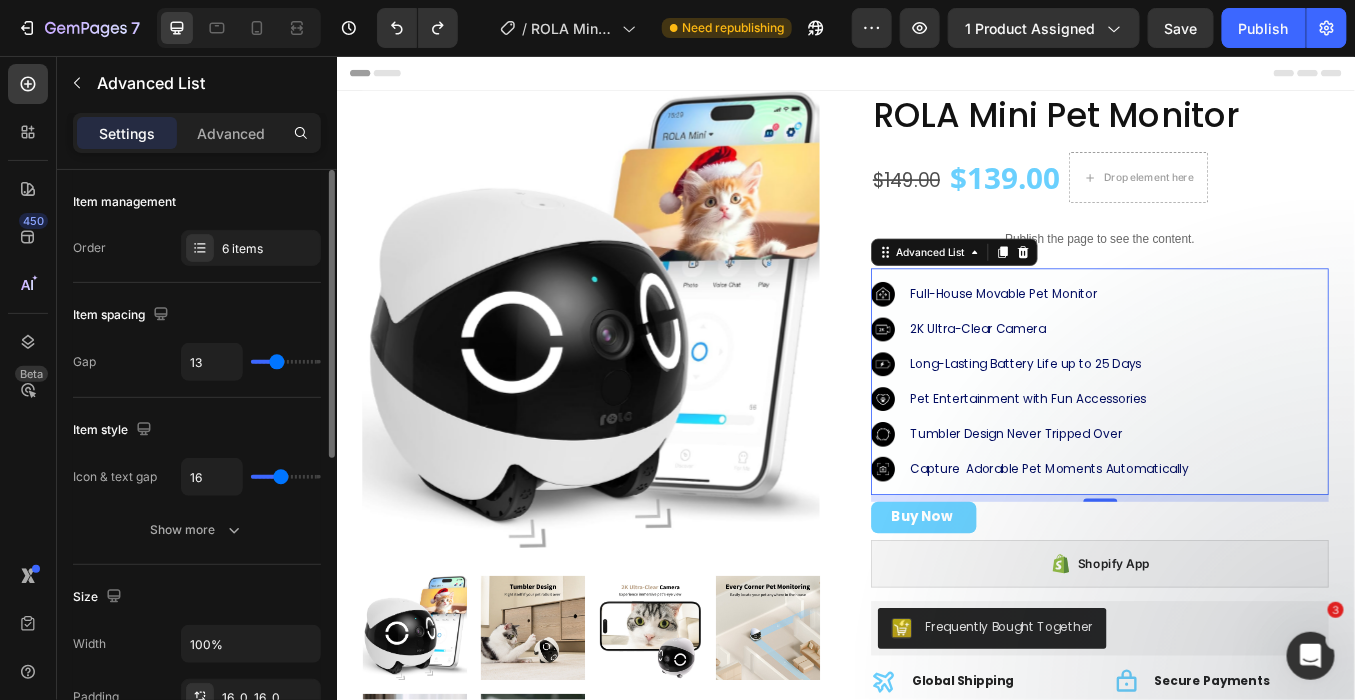 type on "12" 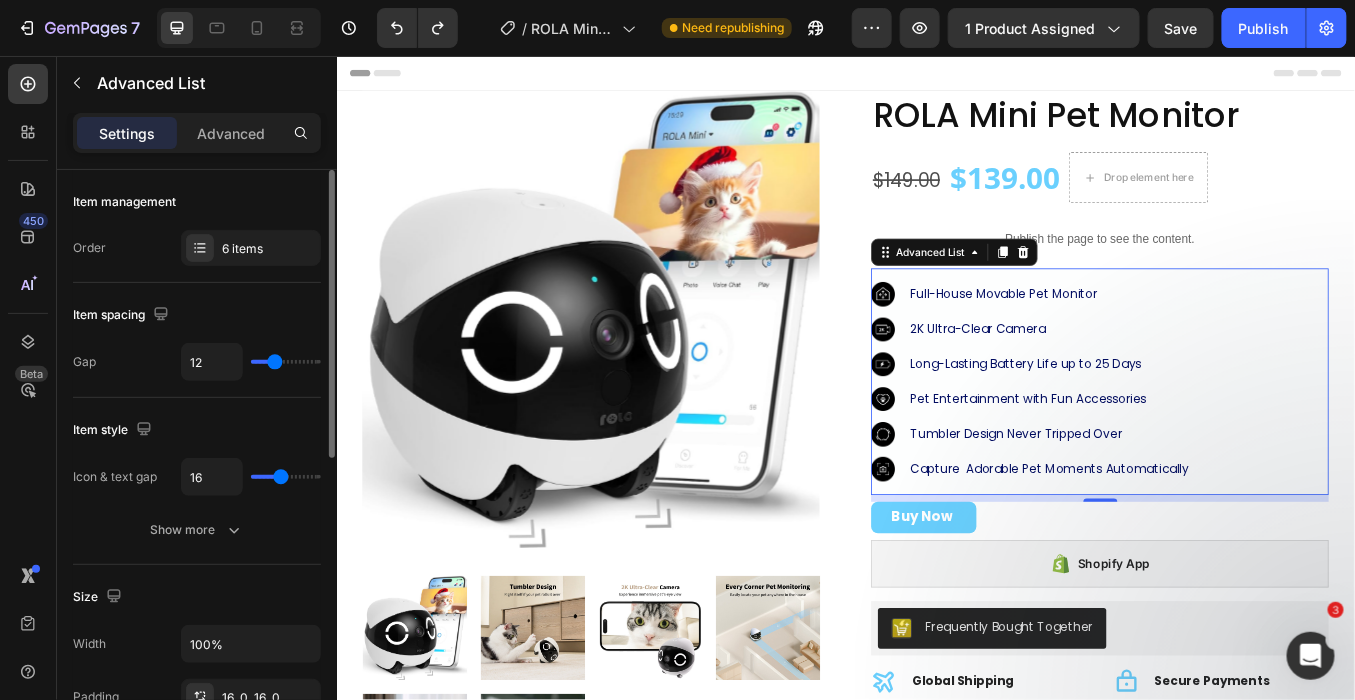 type on "11" 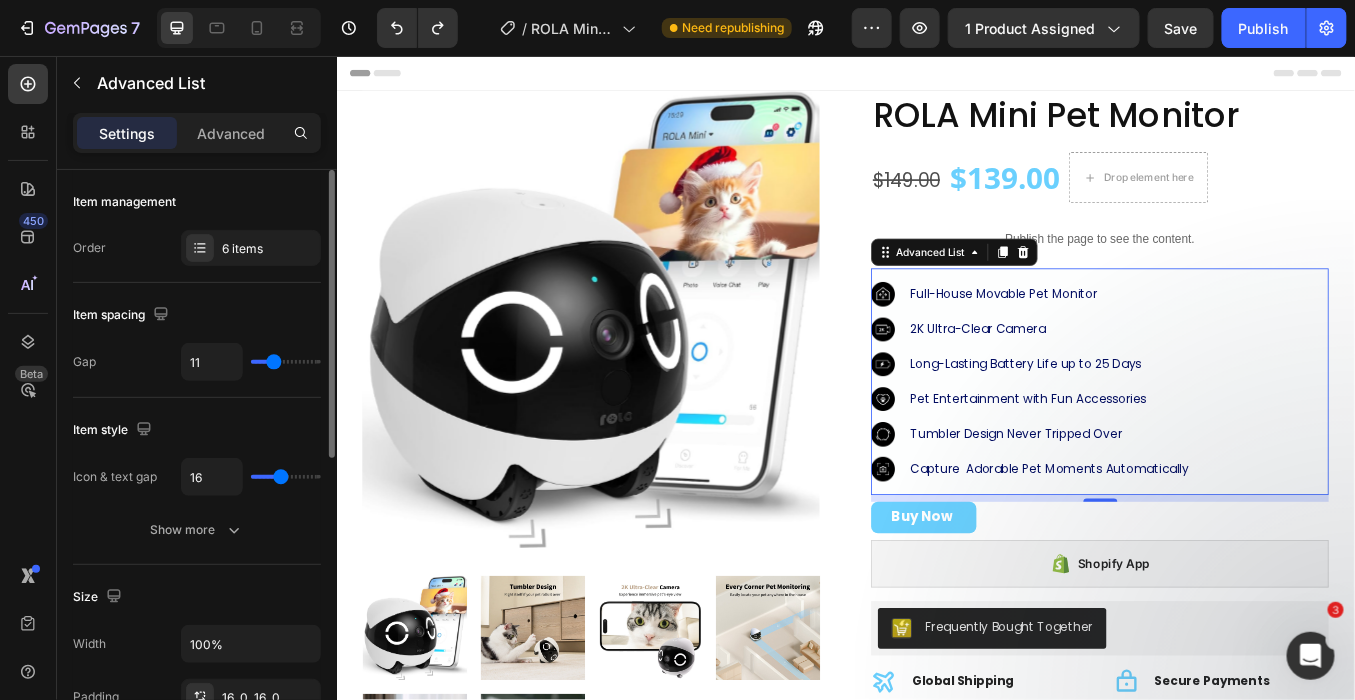 type on "10" 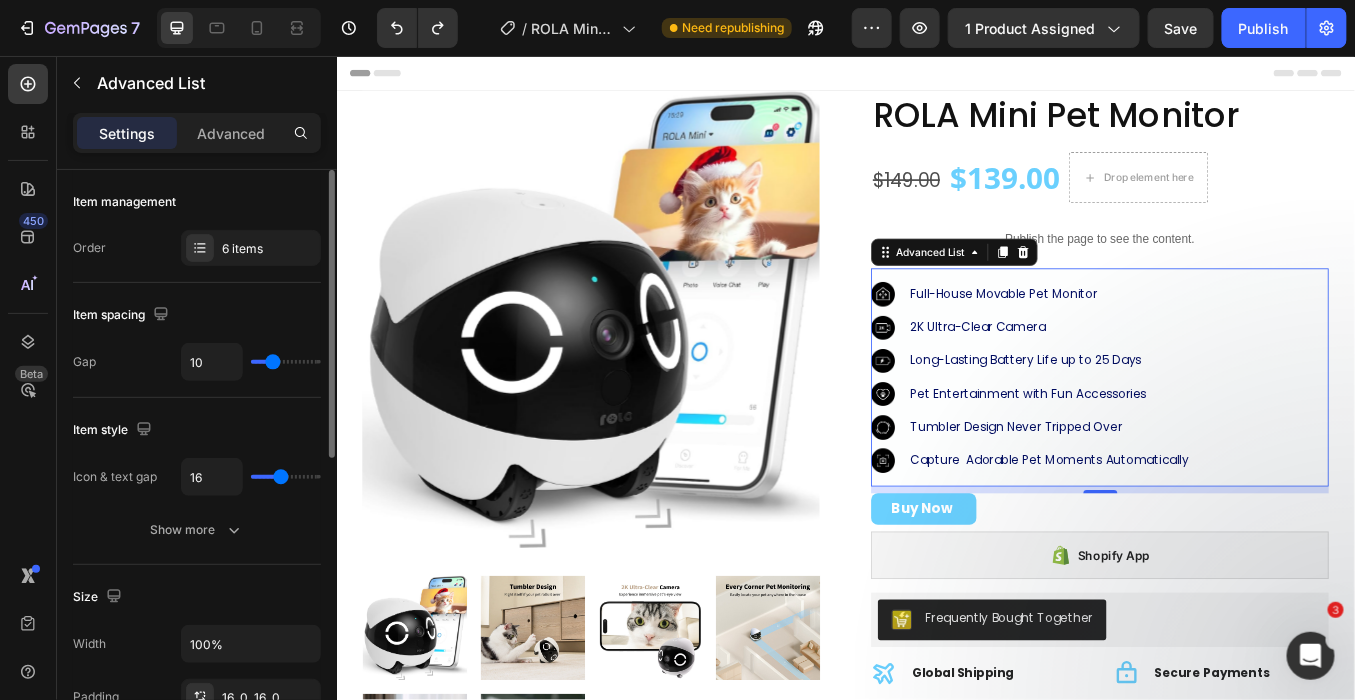 type on "9" 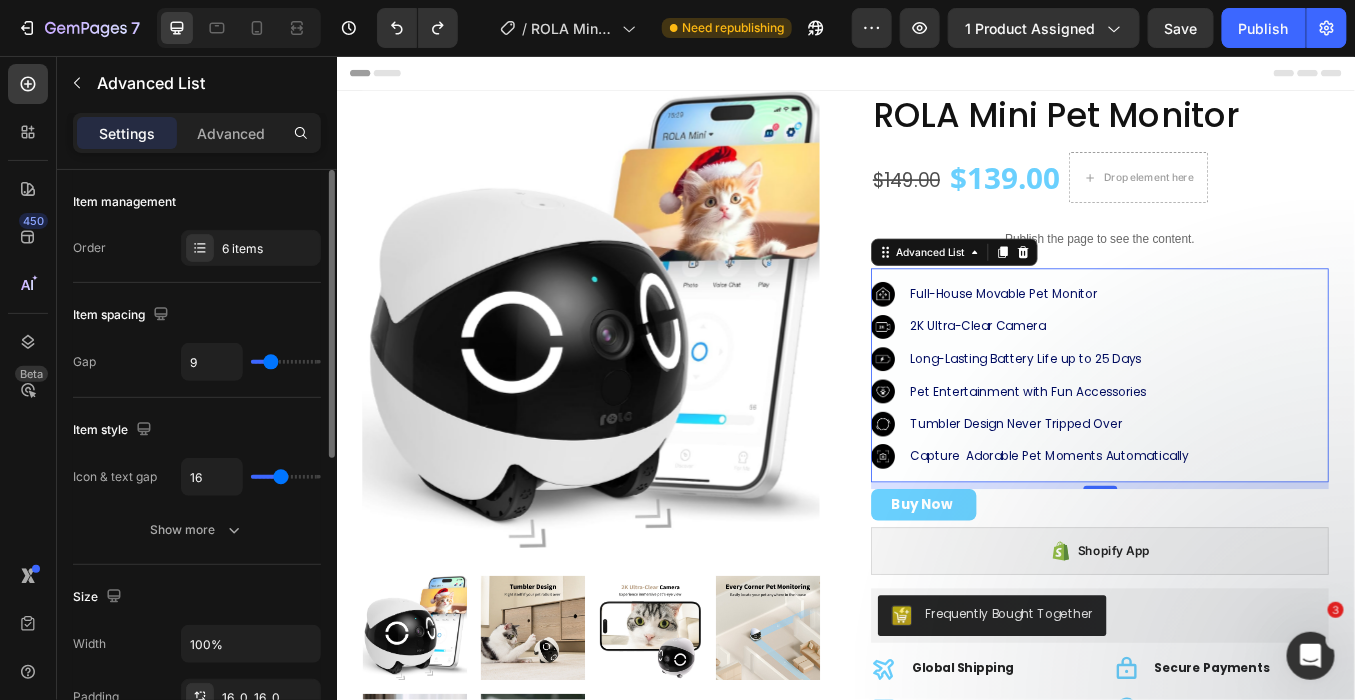 type on "8" 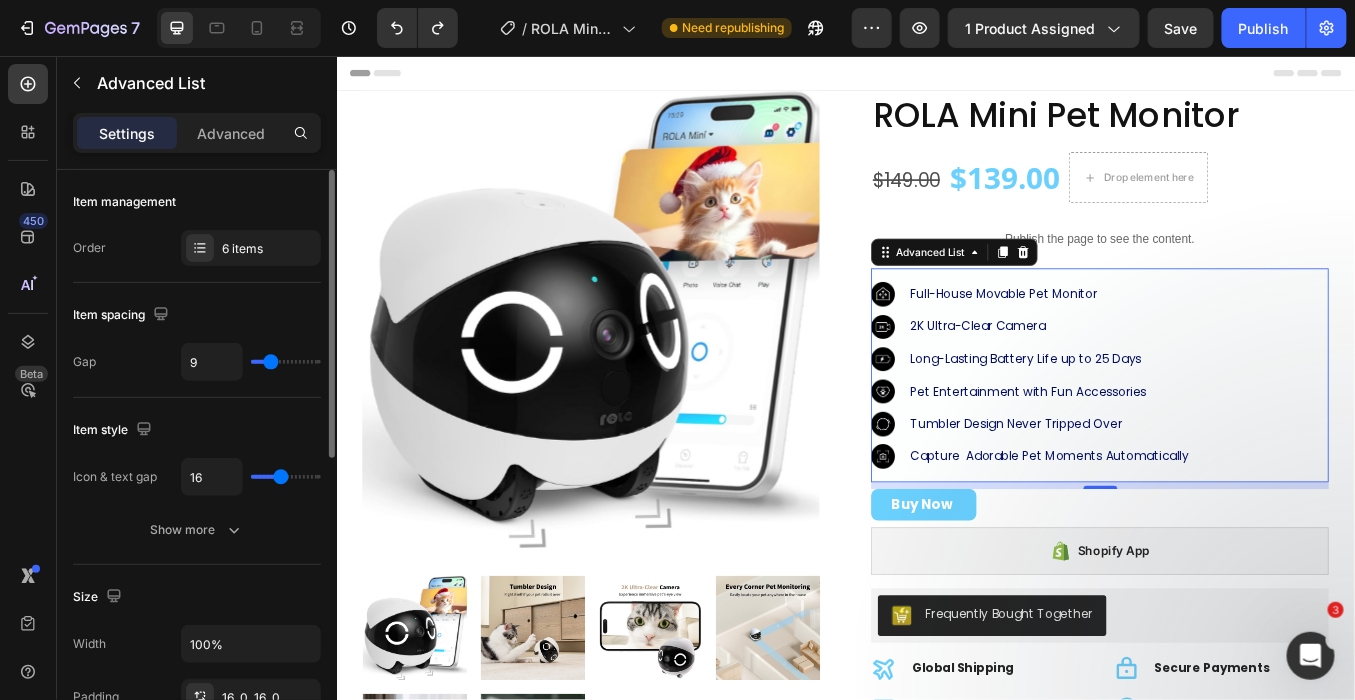 type on "8" 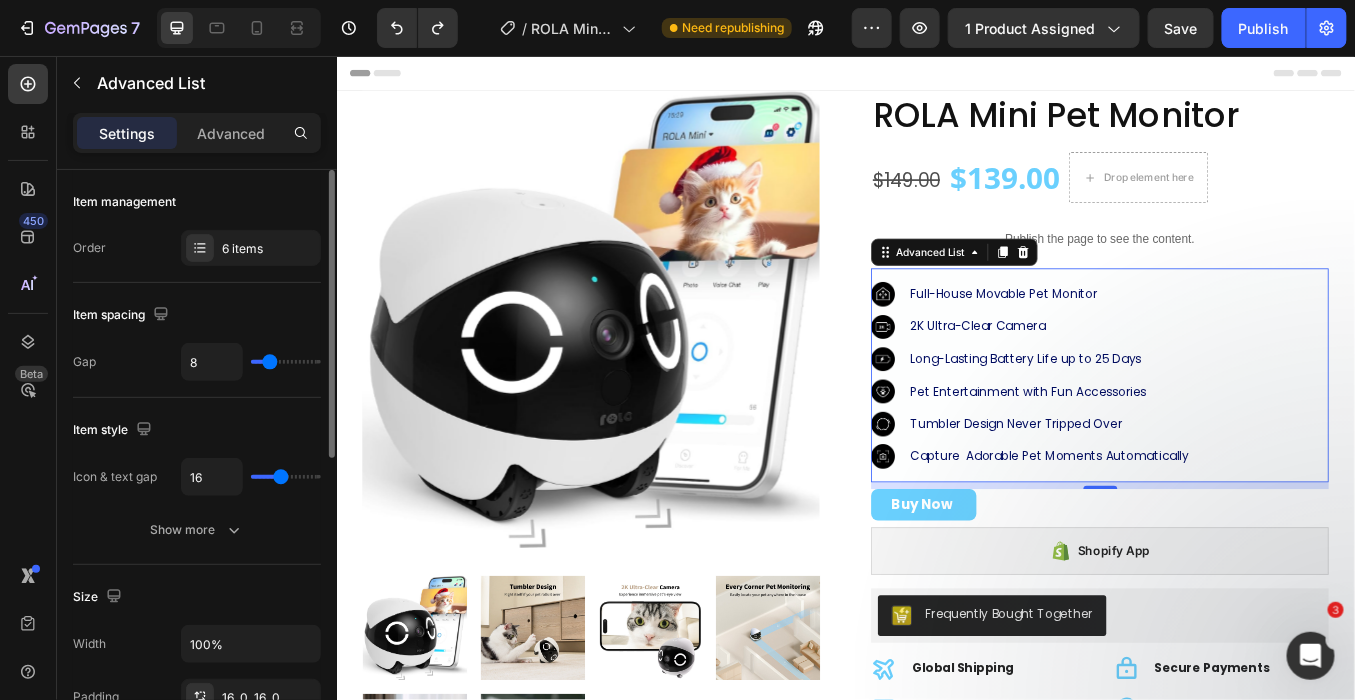 type on "7" 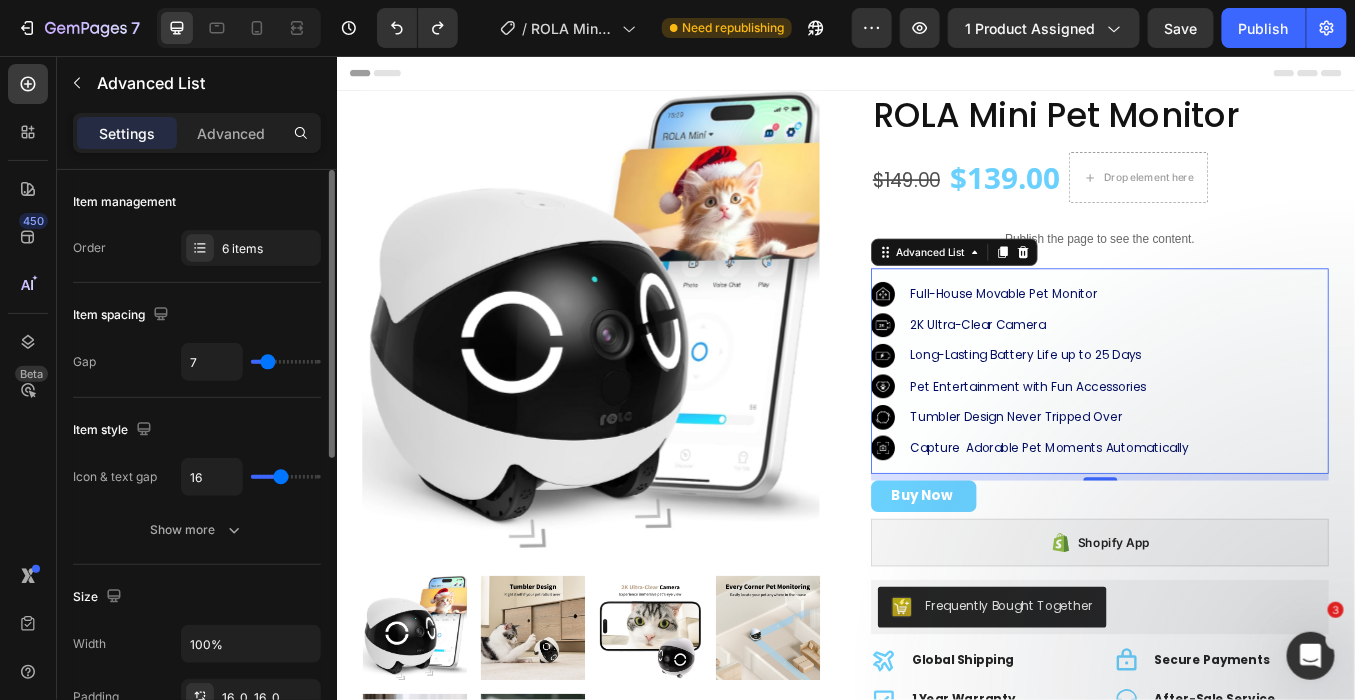 type on "6" 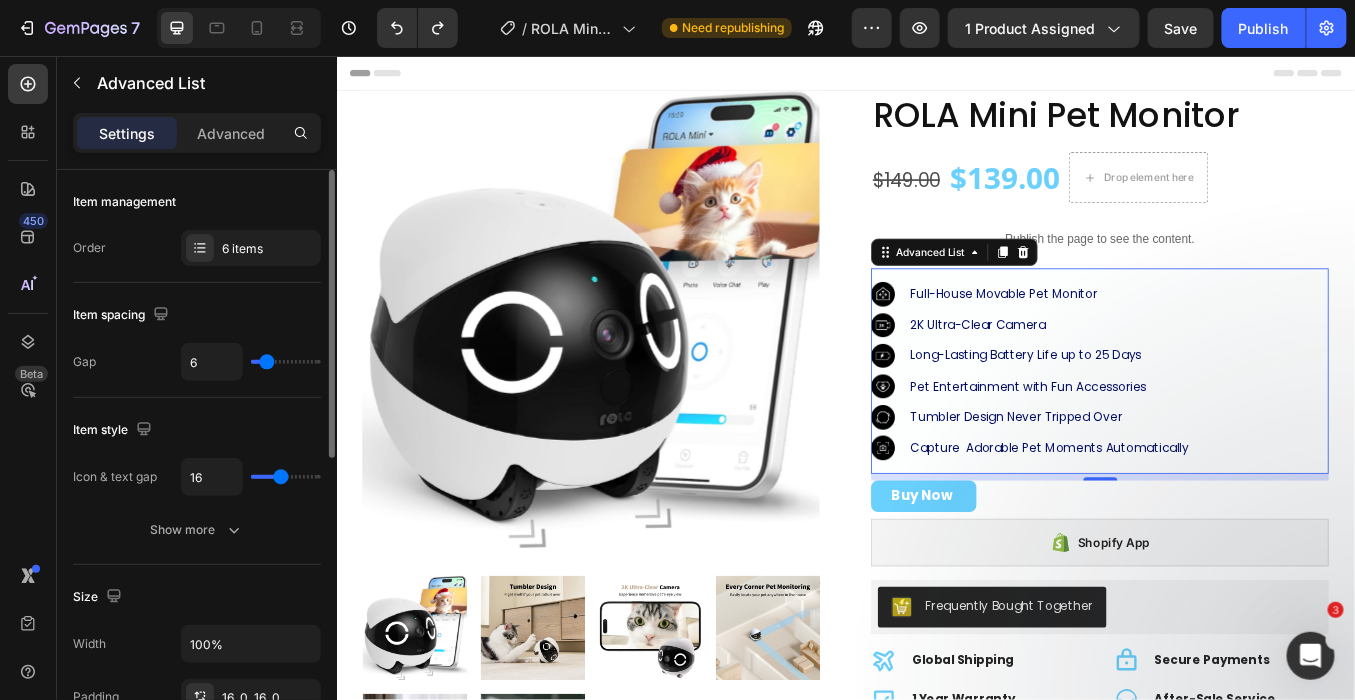 type on "5" 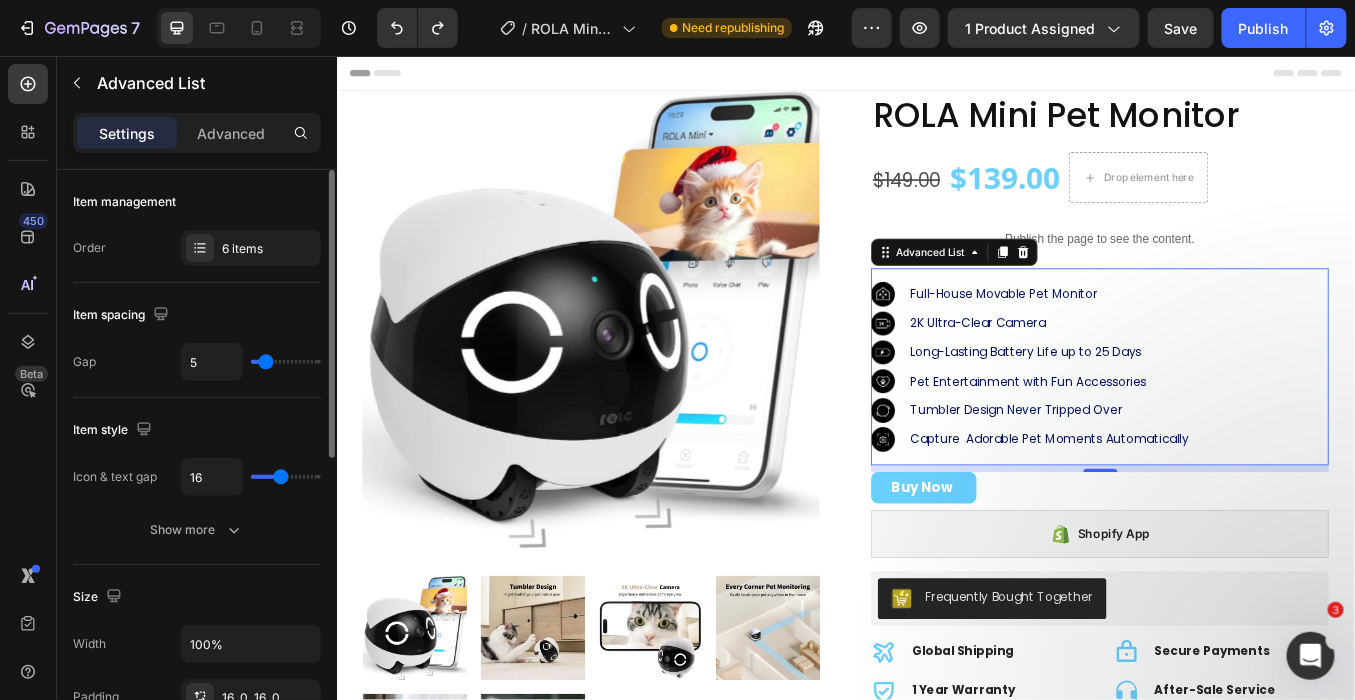 type on "3" 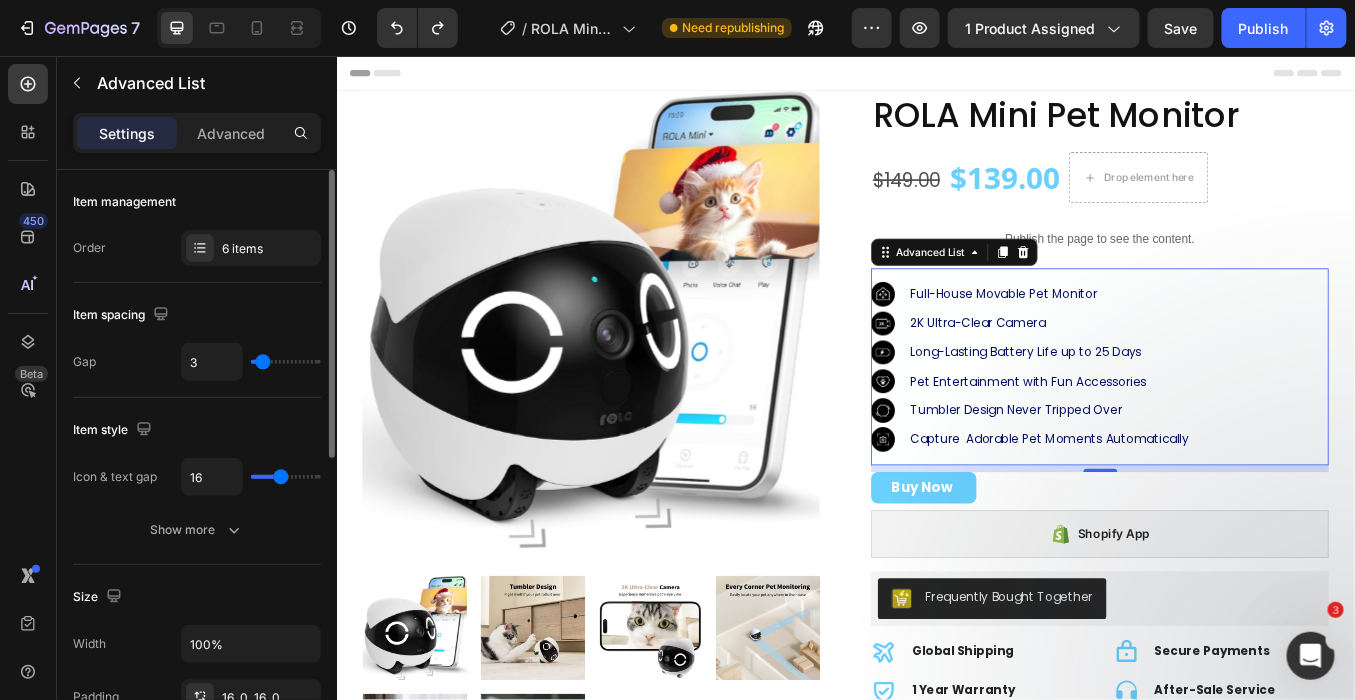 type on "2" 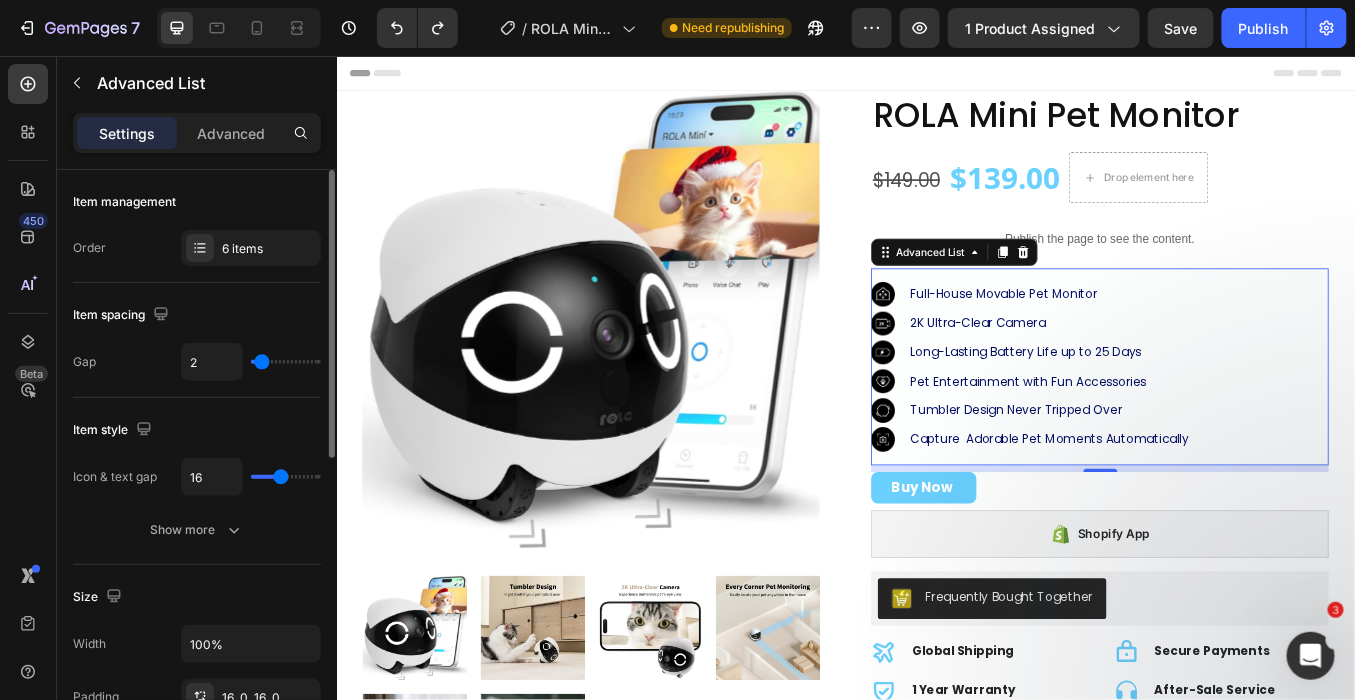 type on "1" 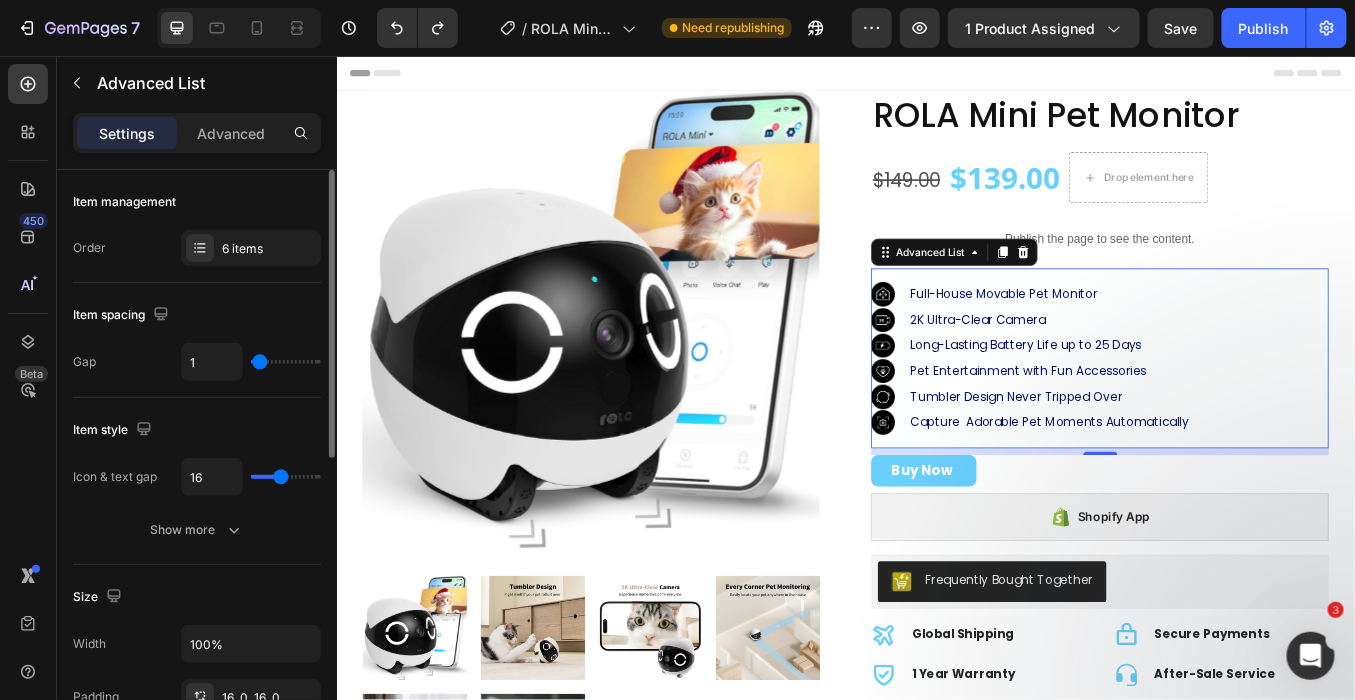 type on "2" 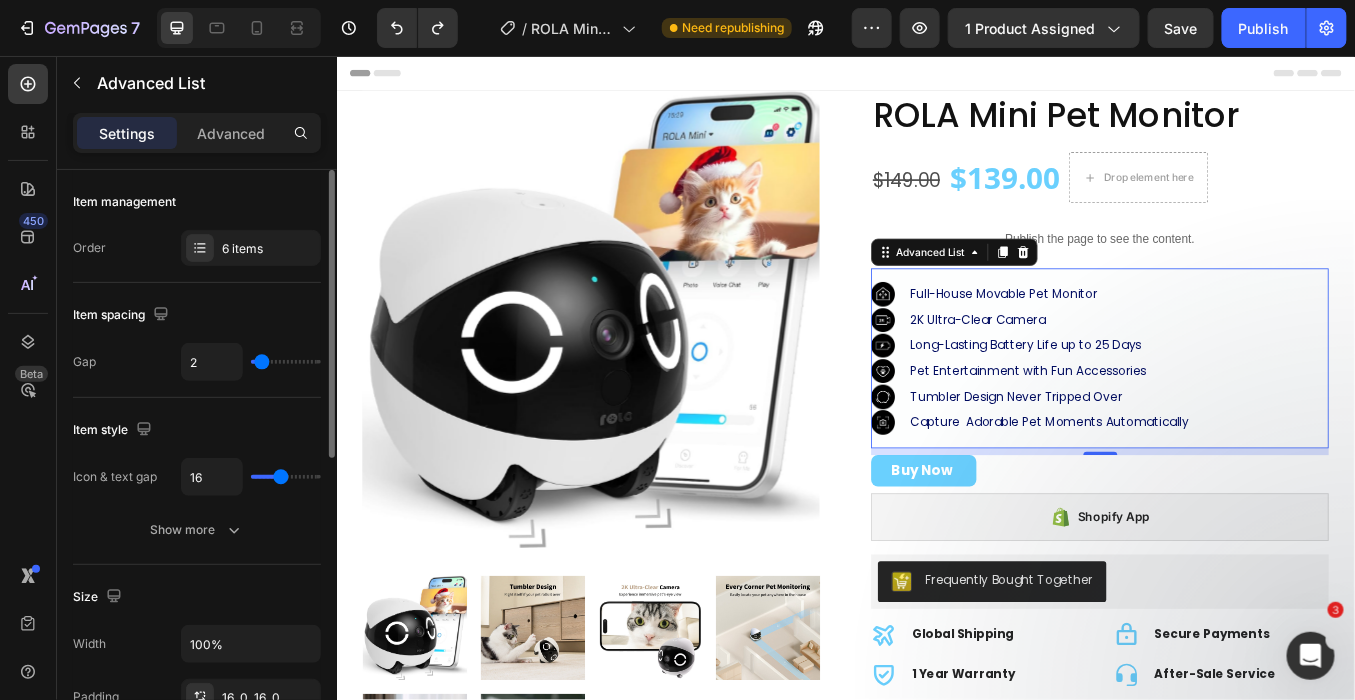 type on "3" 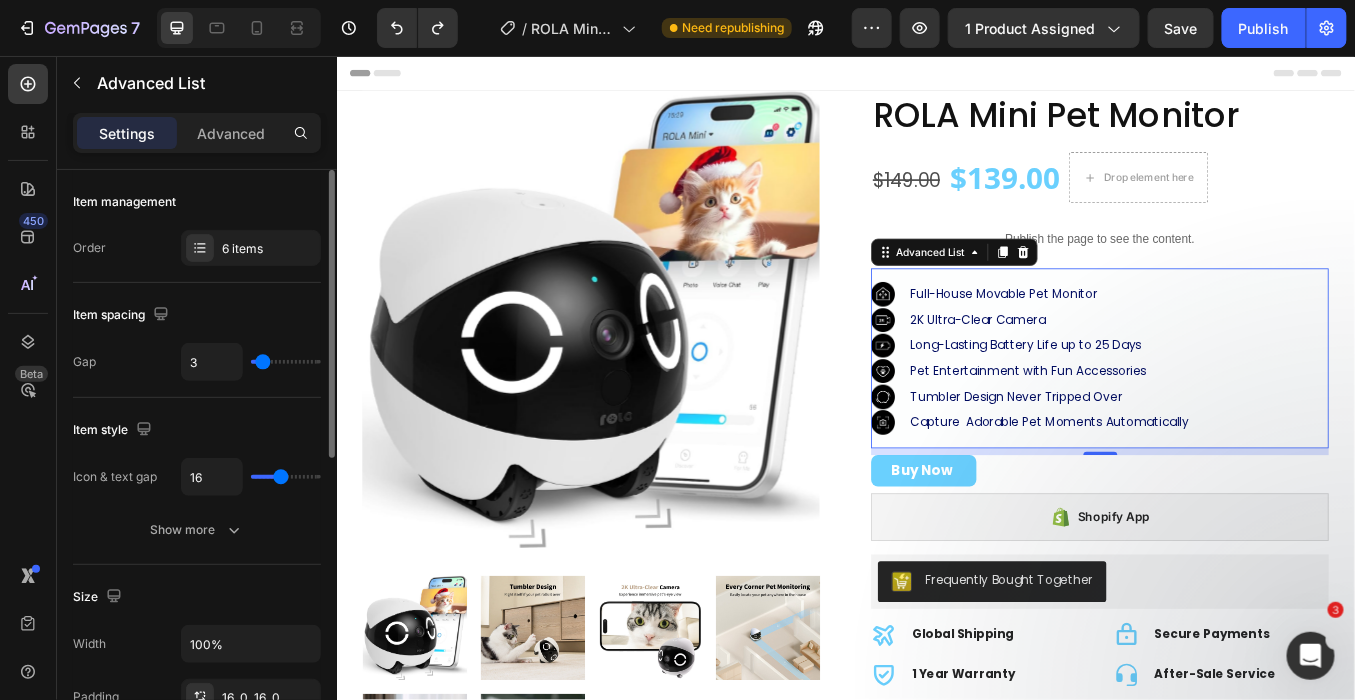 type on "5" 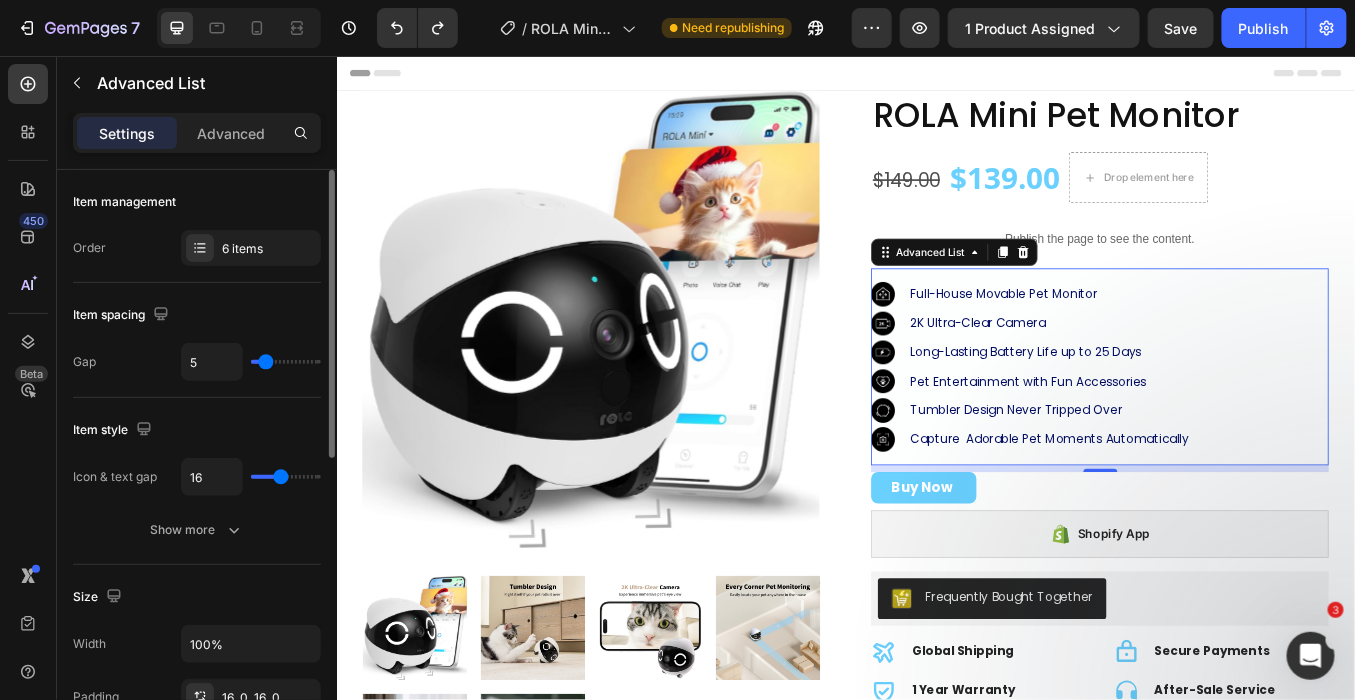 type on "7" 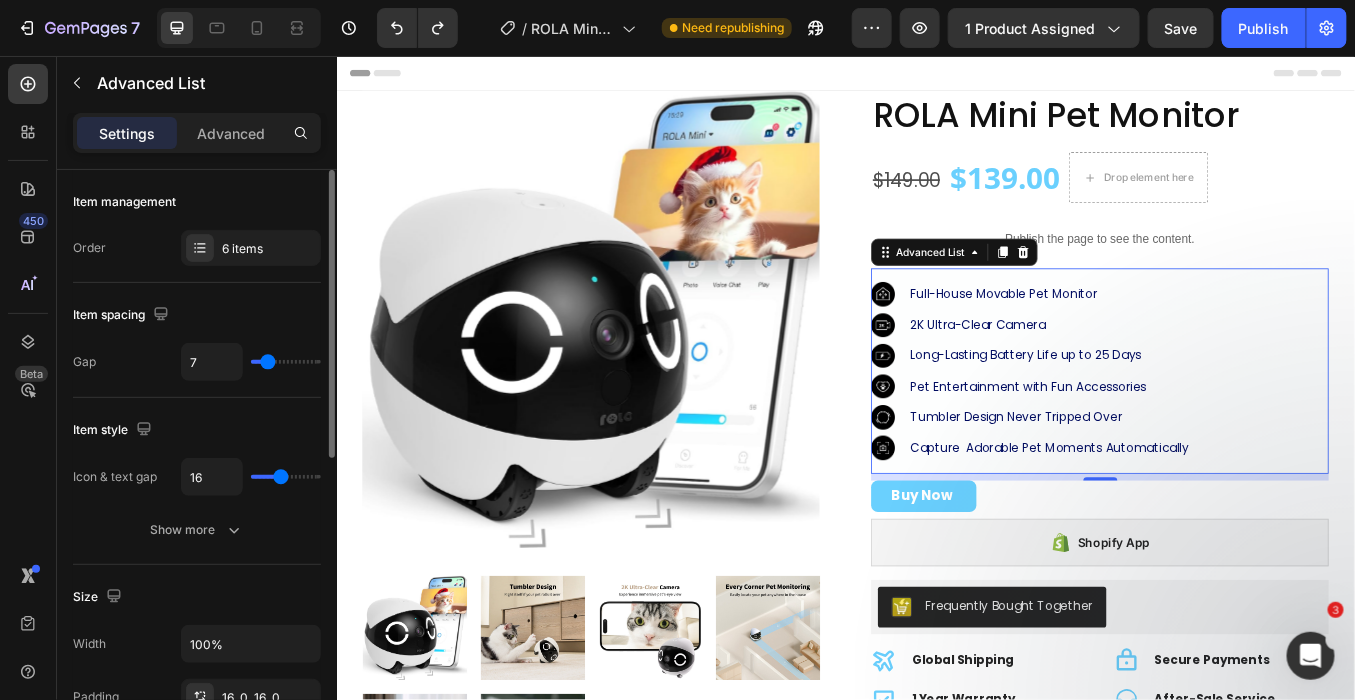 type on "8" 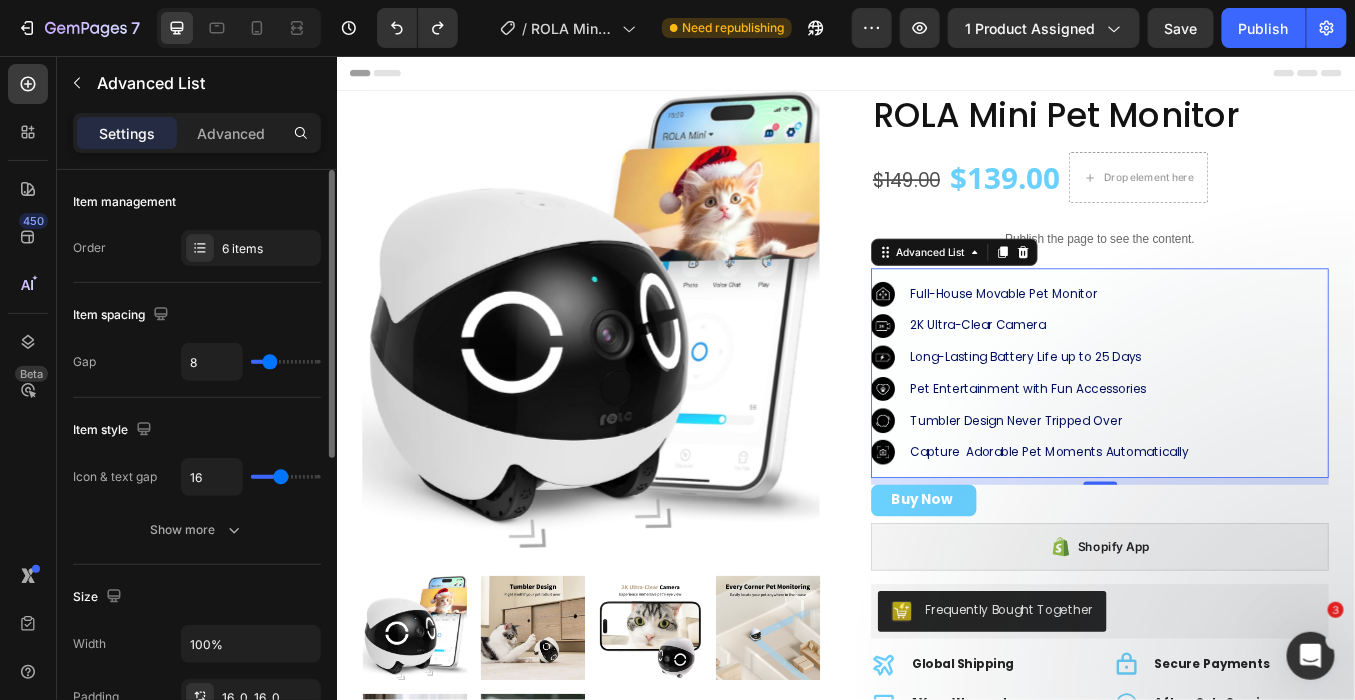 type on "9" 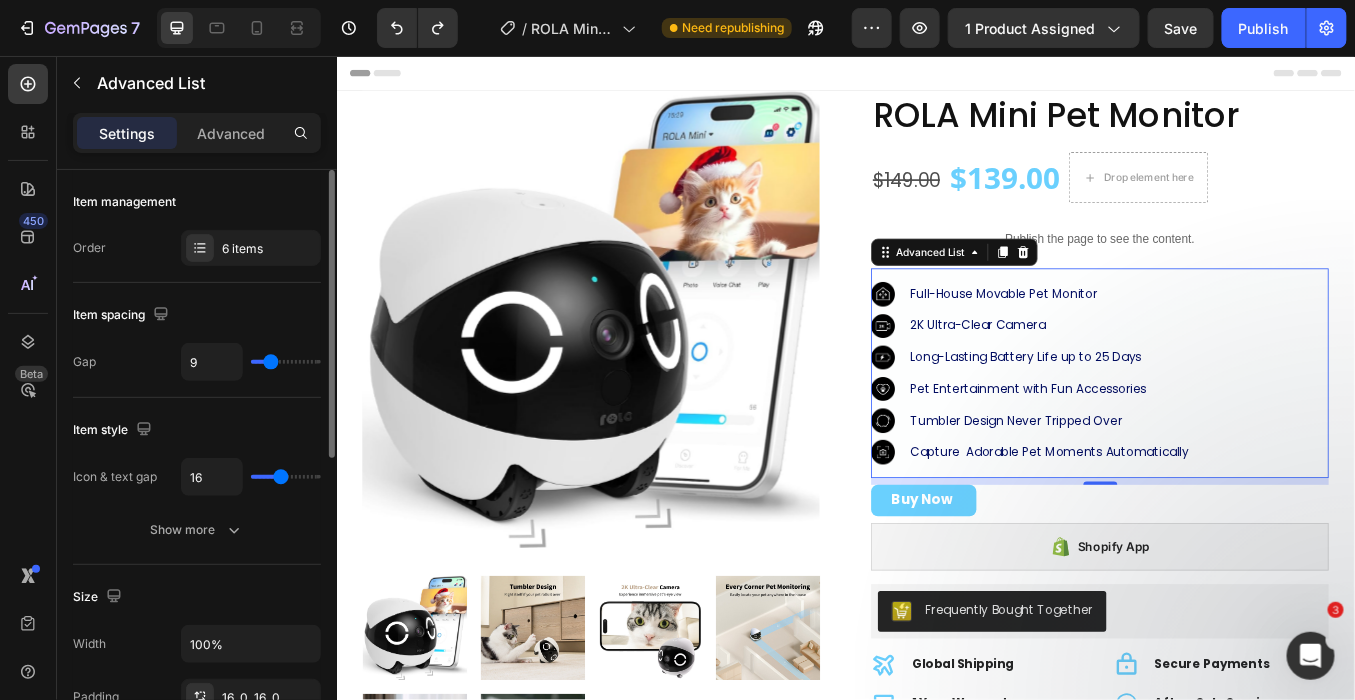 type on "10" 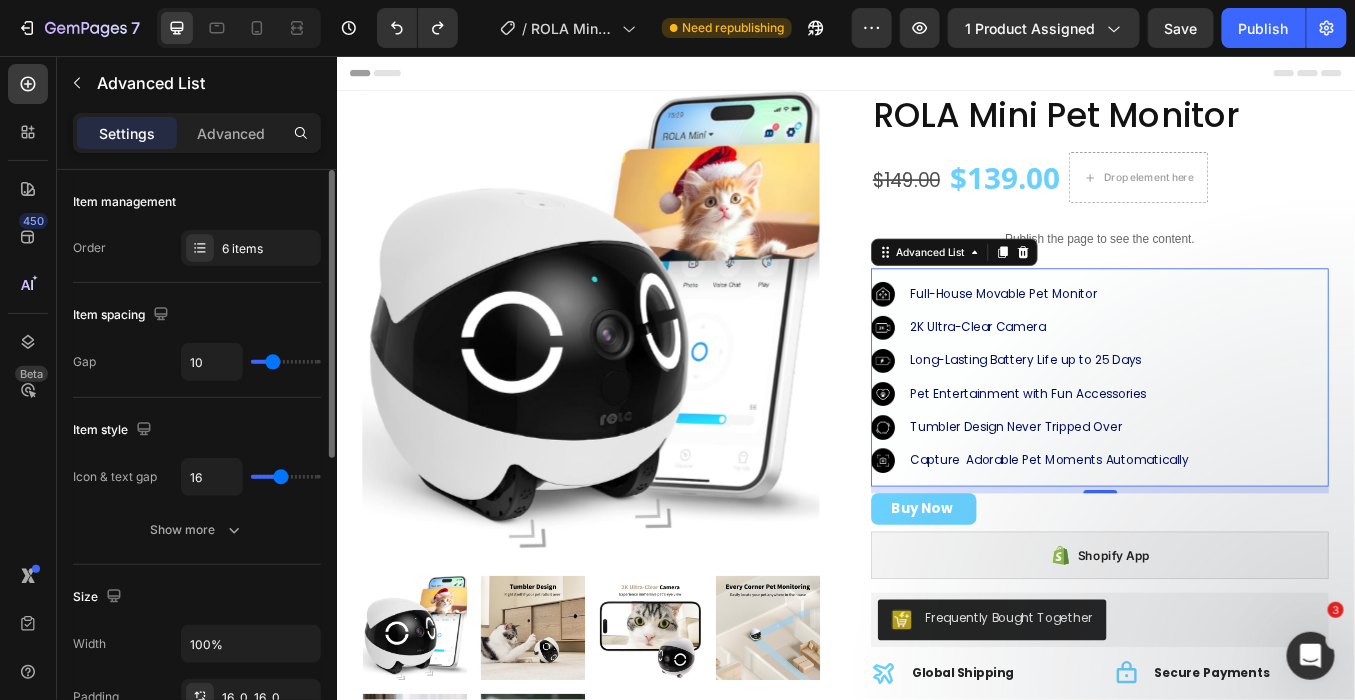 type on "10" 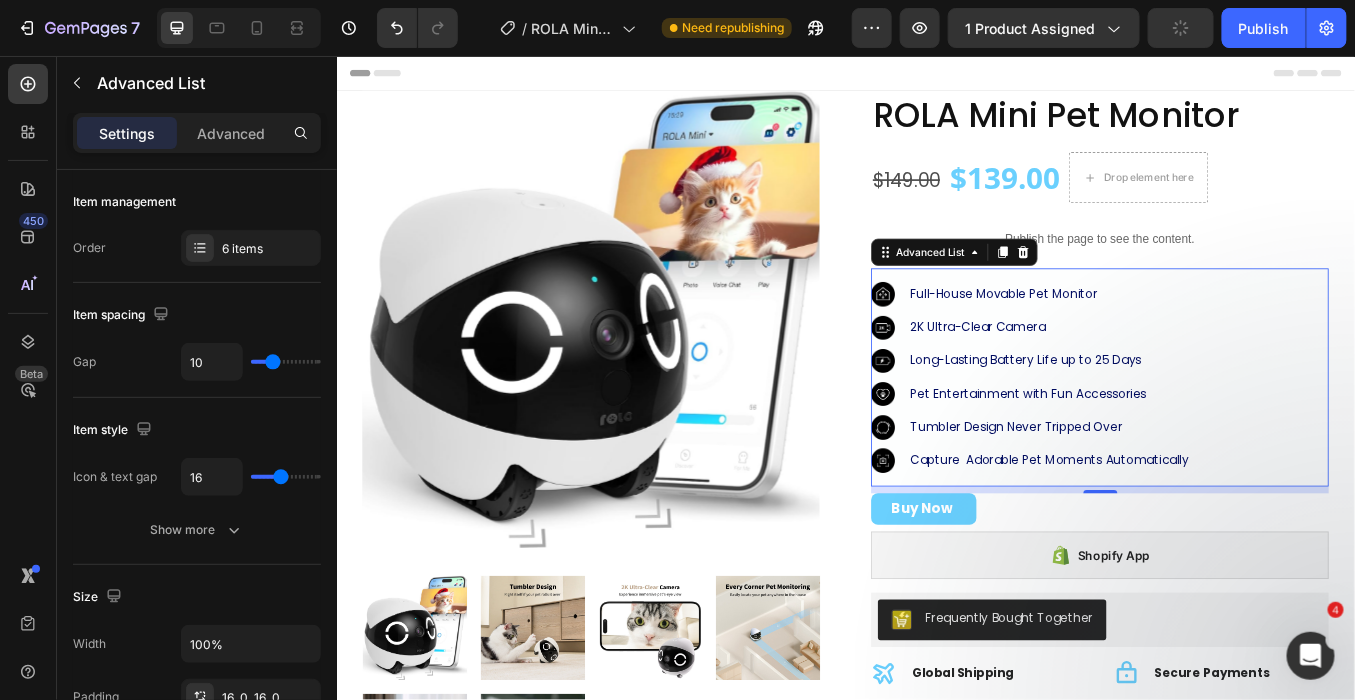click on "Image Full-House Movable Pet Monitor Text Block Image 2K Ultra-Clear Camera Text Block Image Long-Lasting Battery Life up to 25 Days Text Block Image Pet Entertainment with Fun Accessories Text Block Image Tumbler Design Never Tripped Over Text Block Image Capture  Adorable Pet Moments Automatically Text Block" at bounding box center [1235, 433] 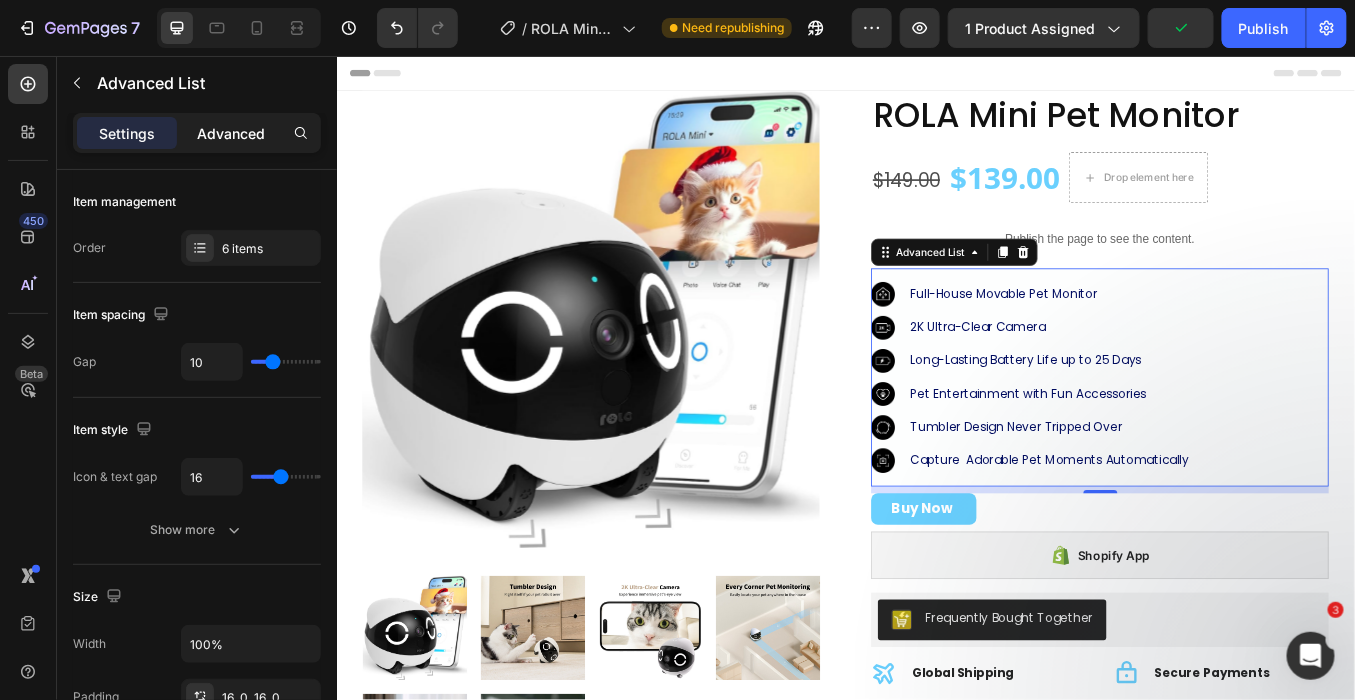 click on "Advanced" at bounding box center [231, 133] 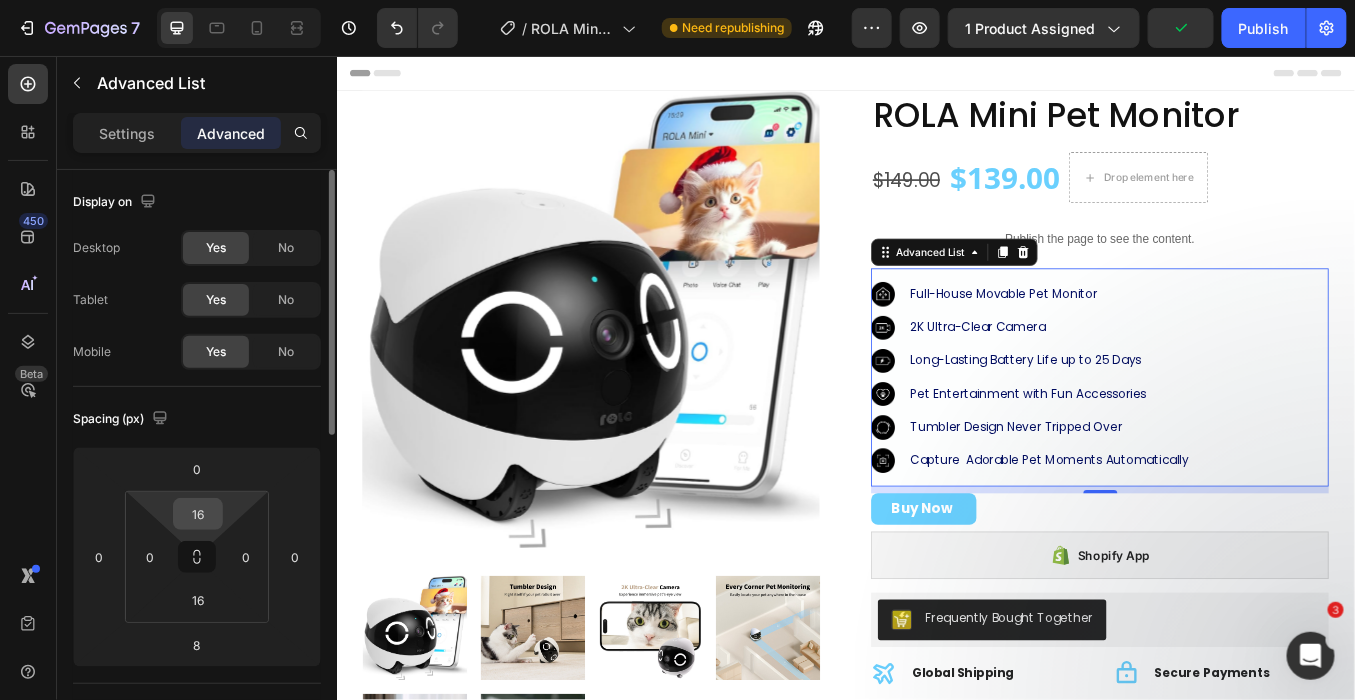 click on "16" at bounding box center (198, 514) 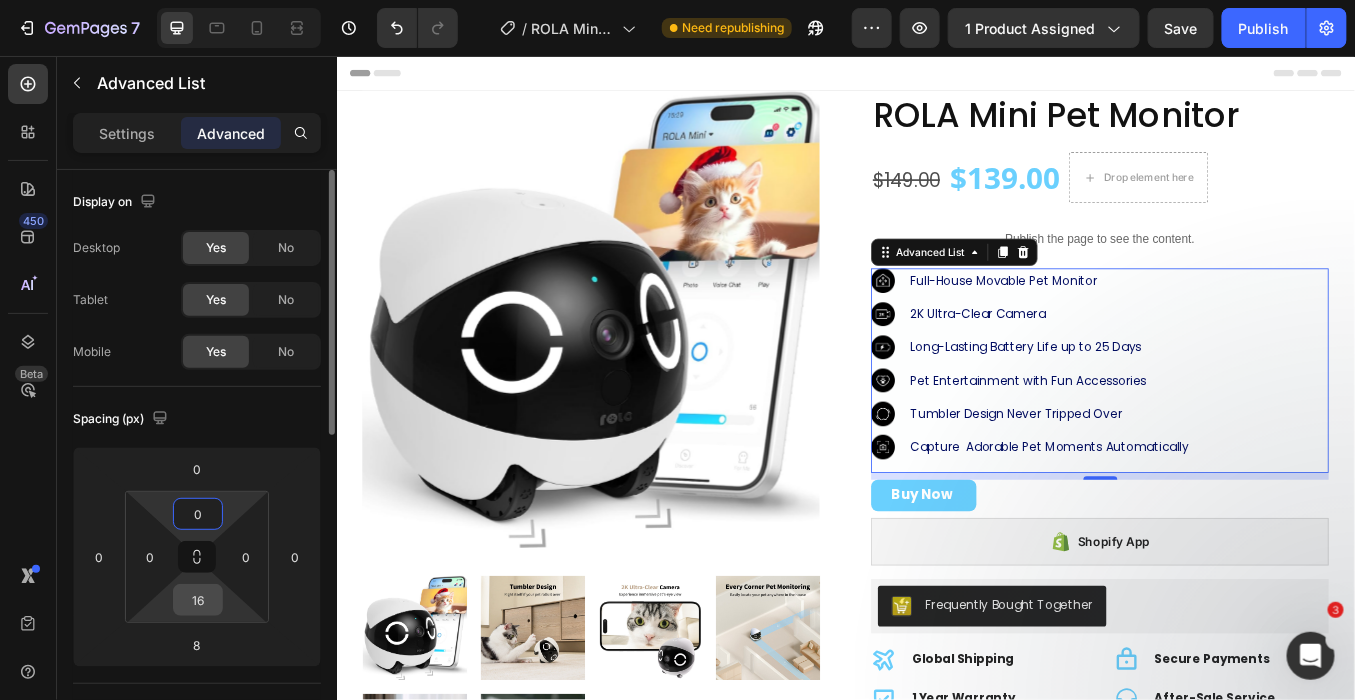 type on "0" 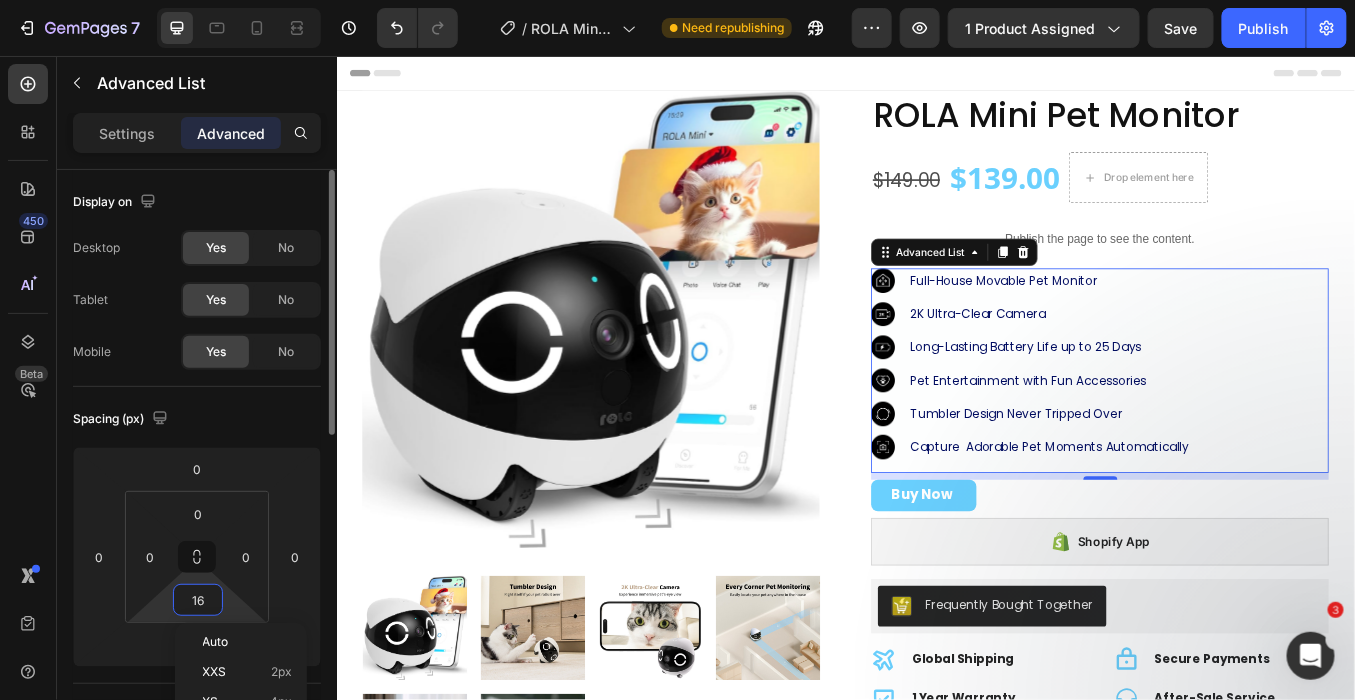 type on "0" 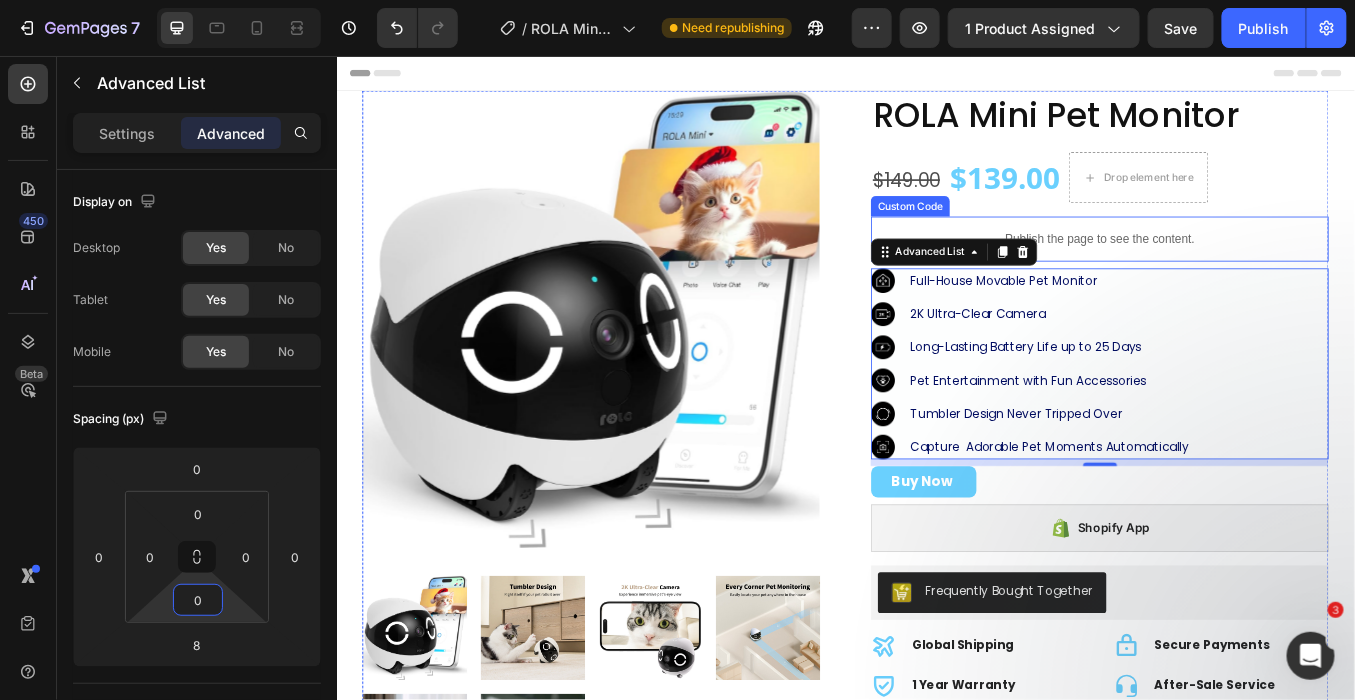 click on "Publish the page to see the content." at bounding box center (1235, 270) 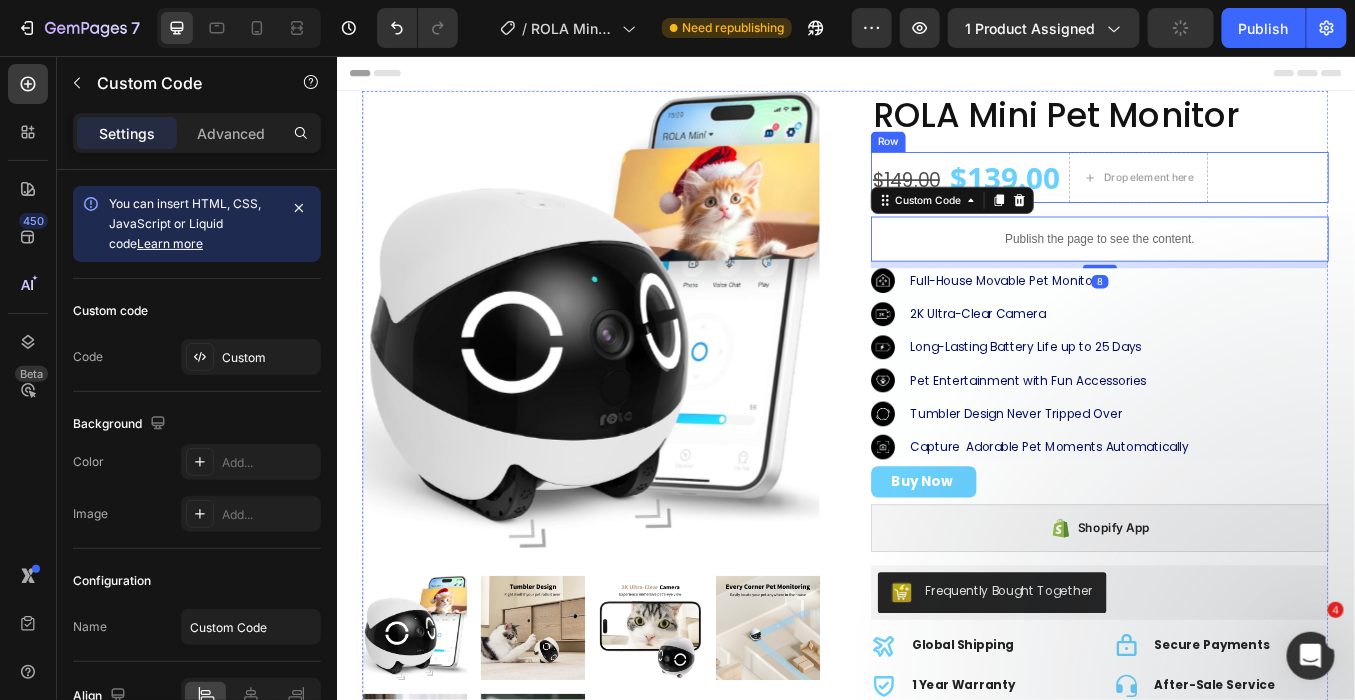 click on "$149.00 Product Price Product Price $139.00 (P) Price (P) Price
Drop element here Row" at bounding box center [1235, 198] 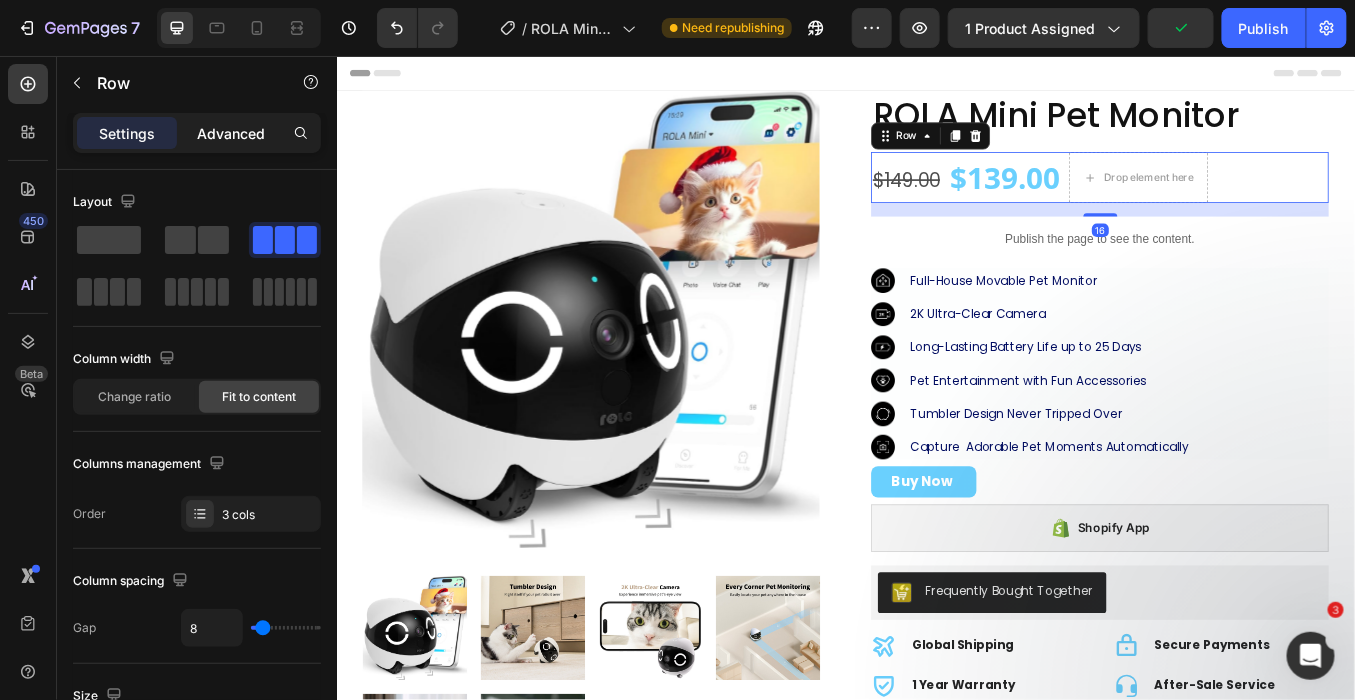 click on "Advanced" 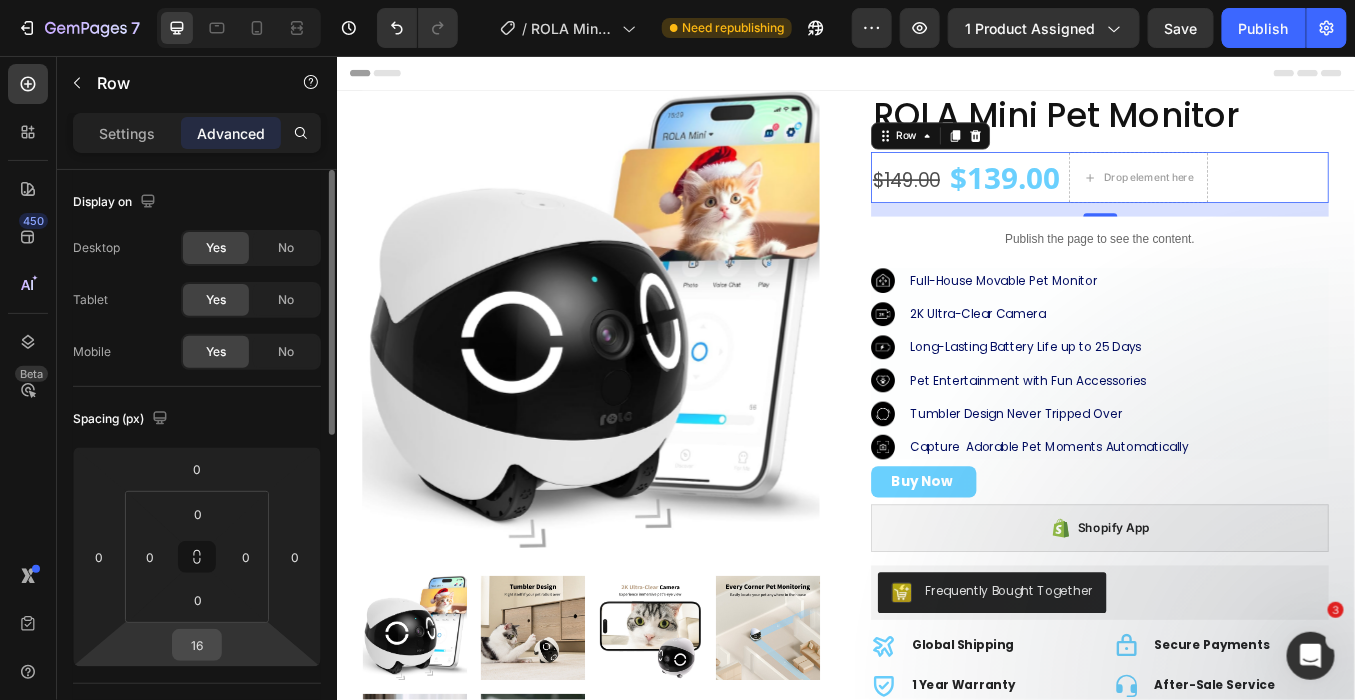 click on "16" at bounding box center [197, 645] 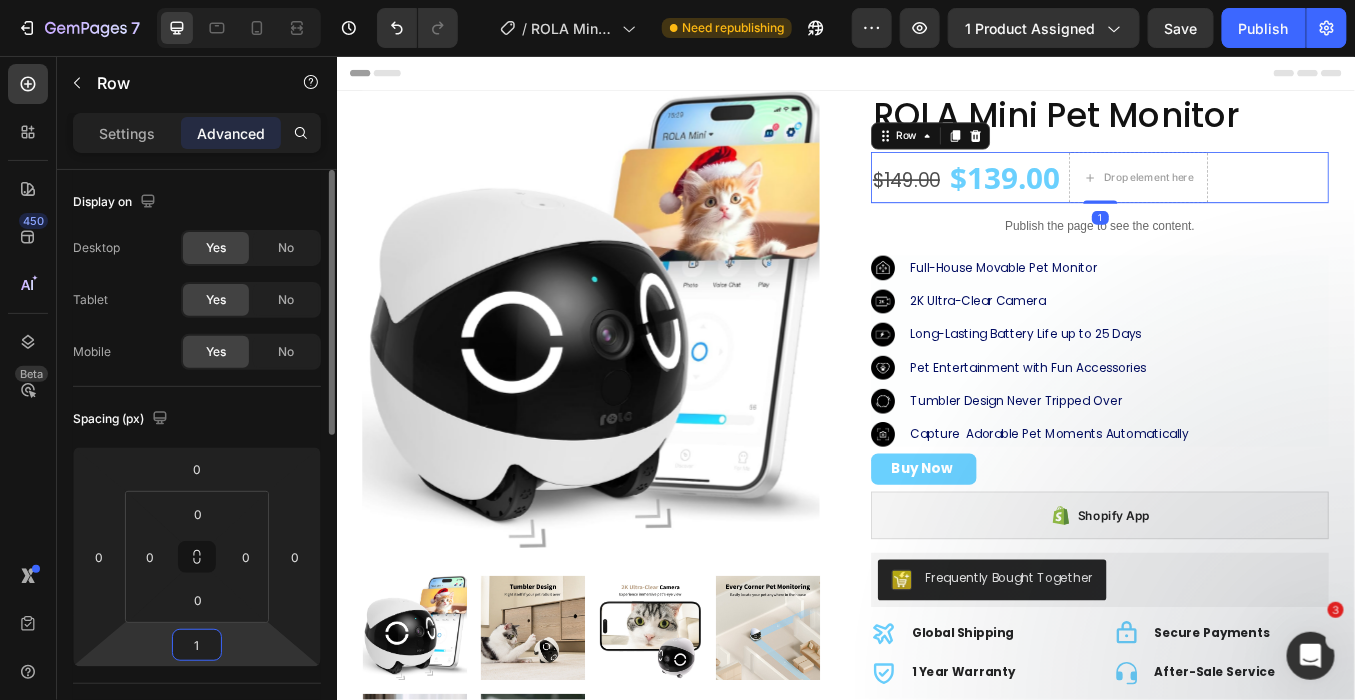 type on "10" 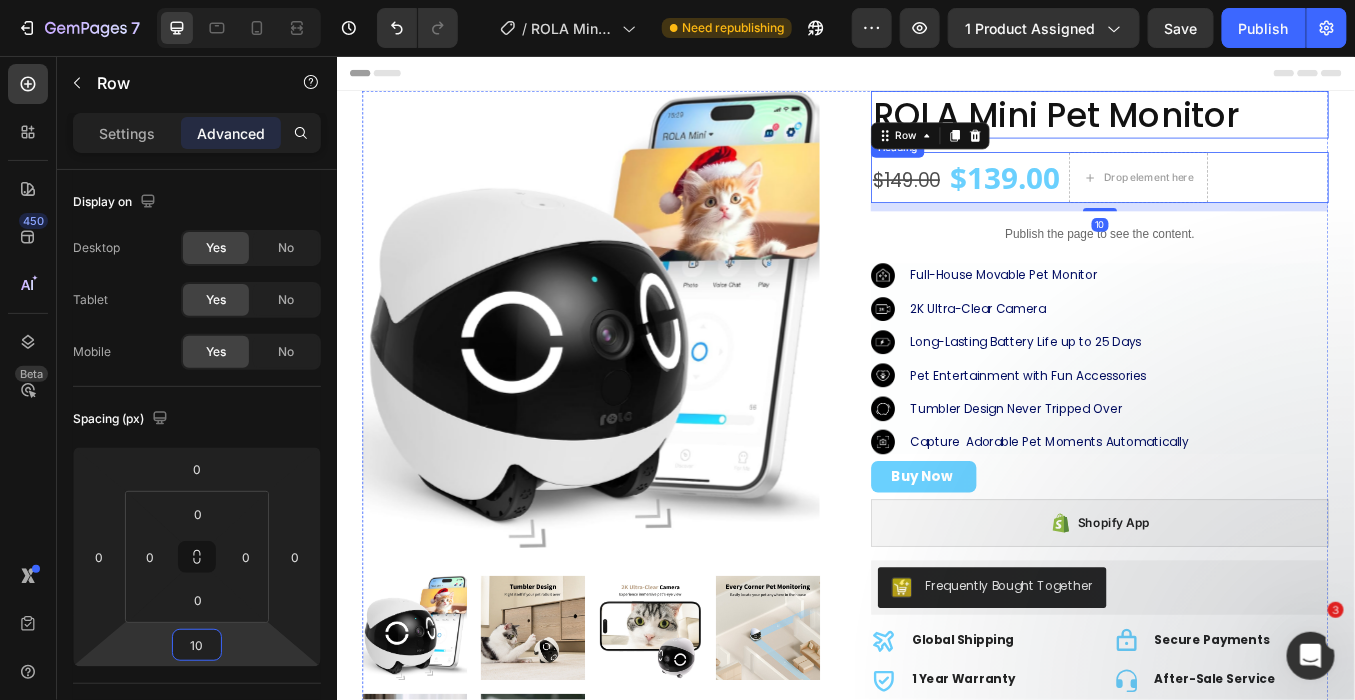click on "ROLA Mini Pet Monitor" at bounding box center [1235, 124] 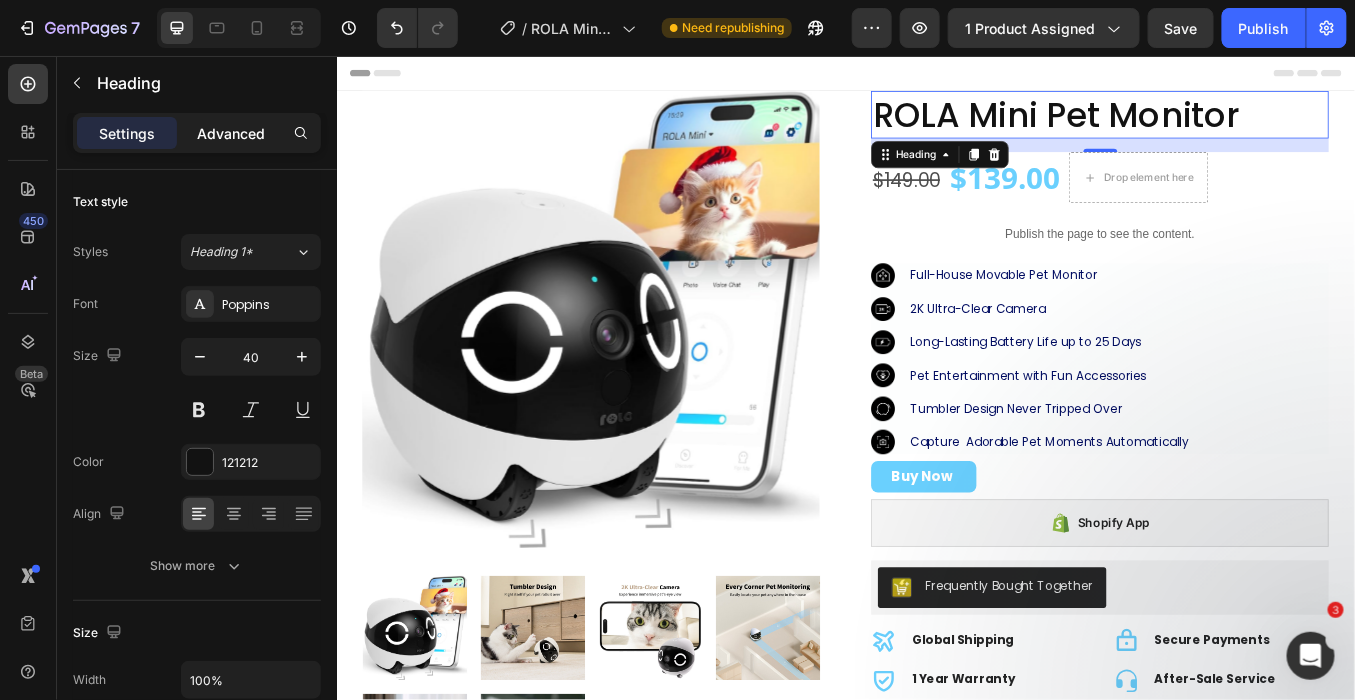 click on "Advanced" at bounding box center (231, 133) 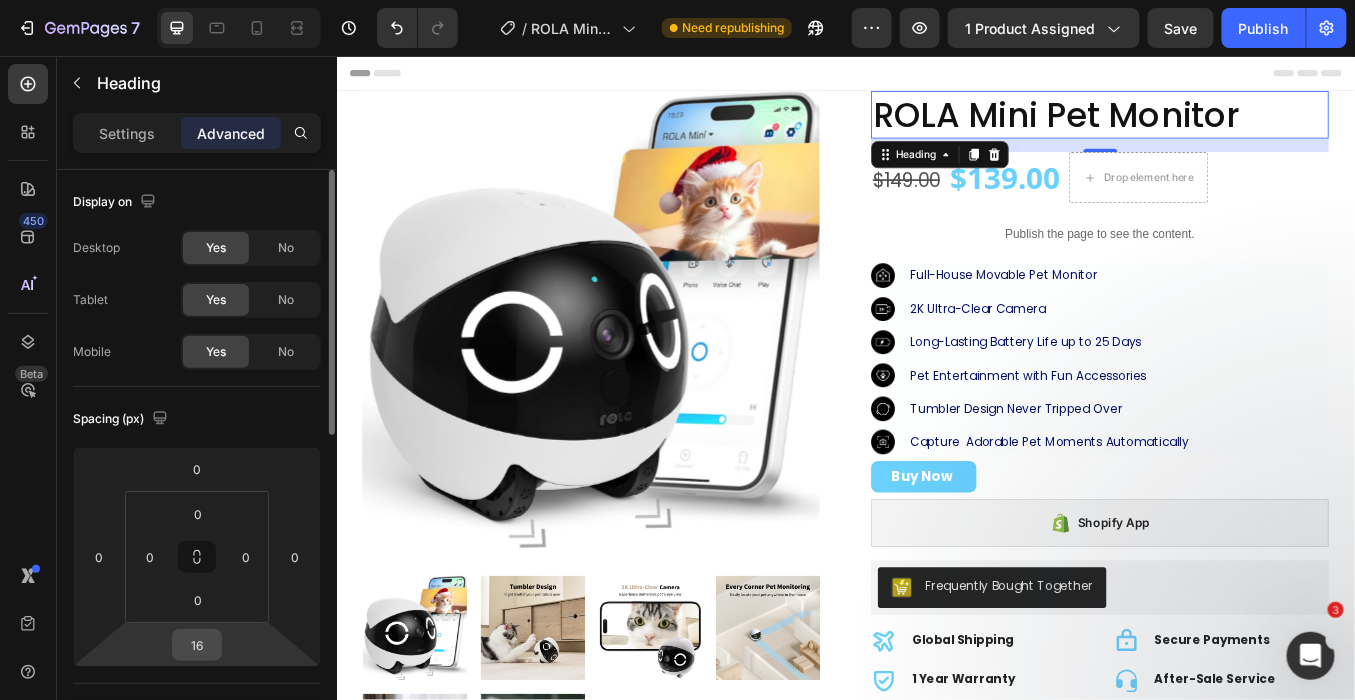 click on "16" at bounding box center [197, 645] 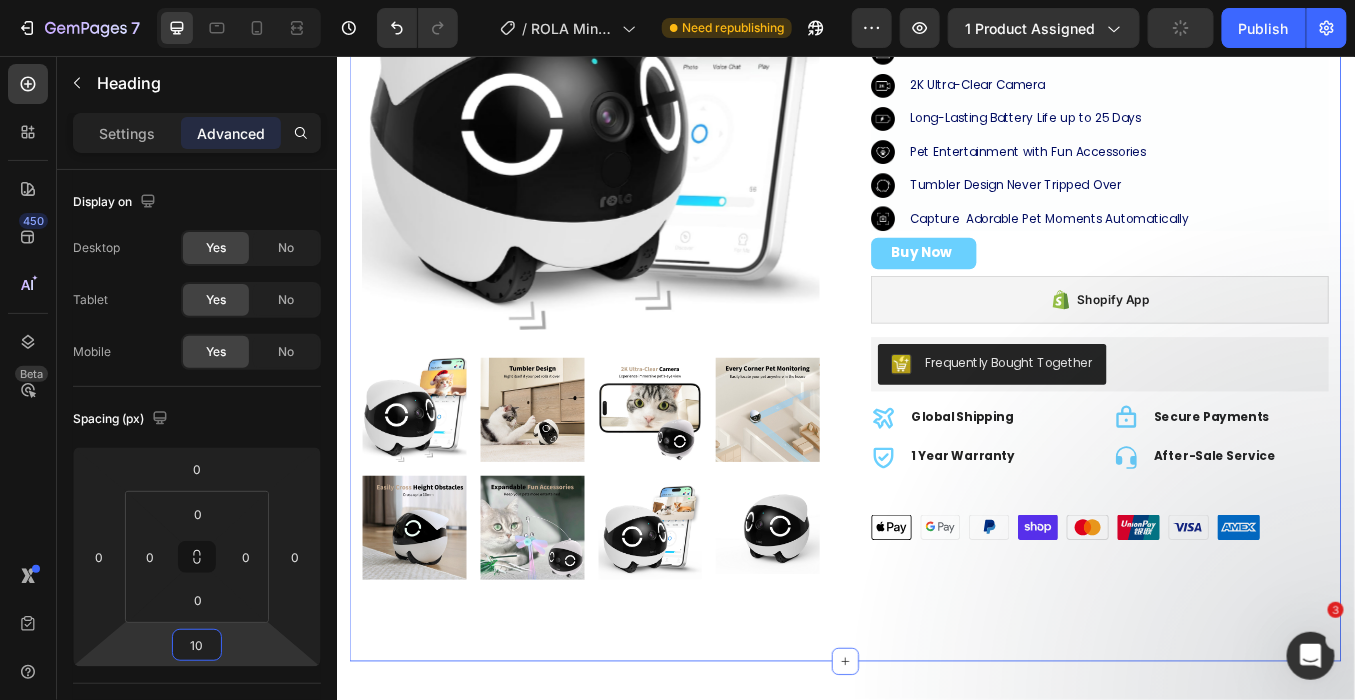 scroll, scrollTop: 222, scrollLeft: 0, axis: vertical 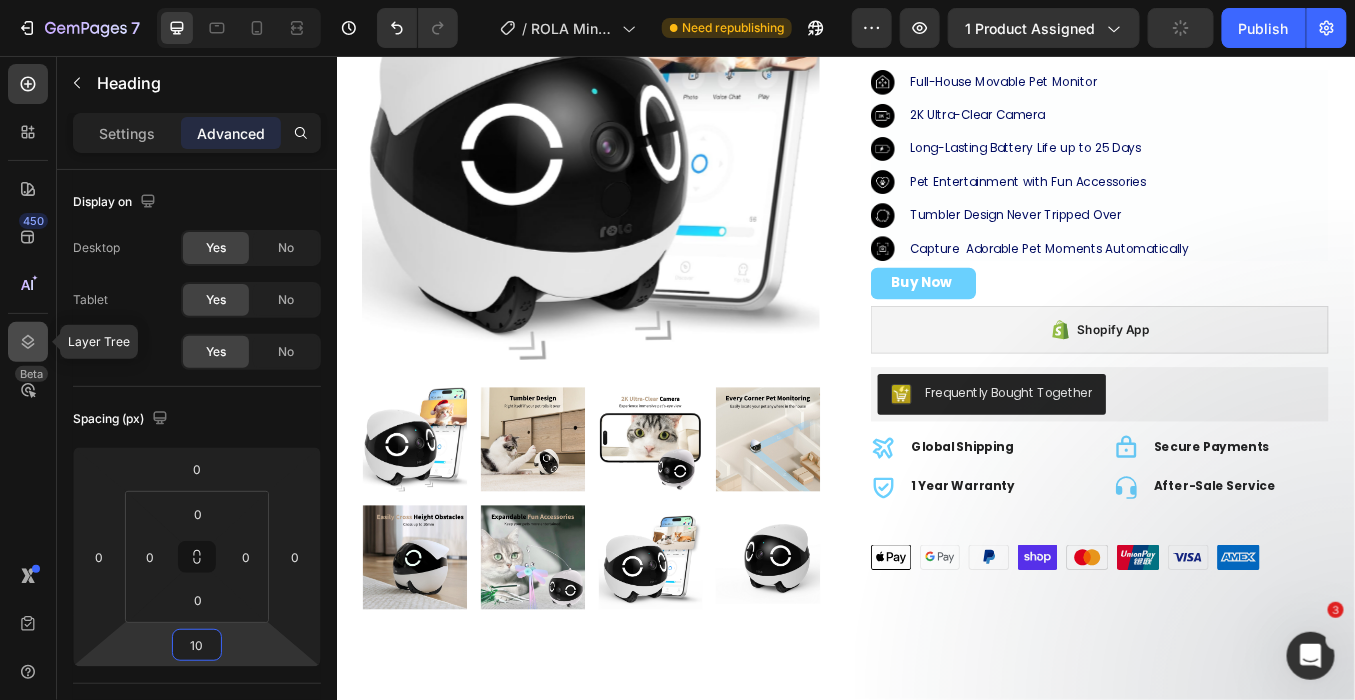 type on "10" 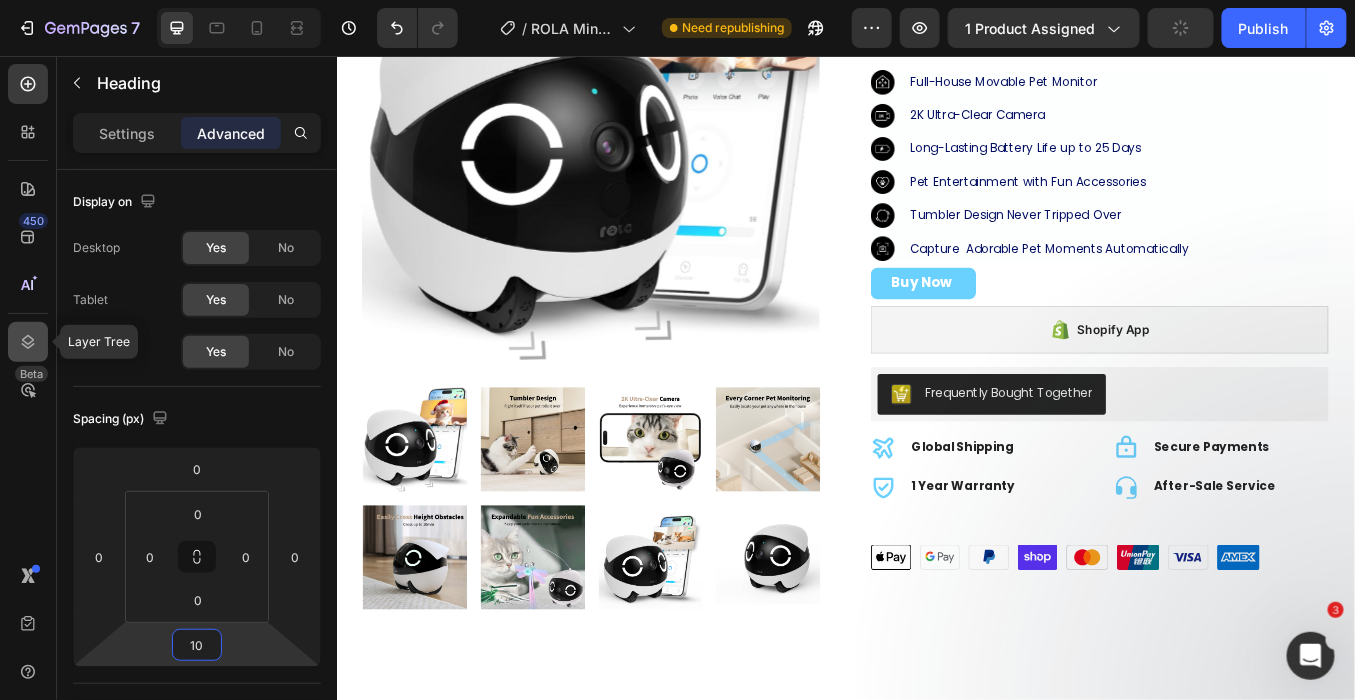 click 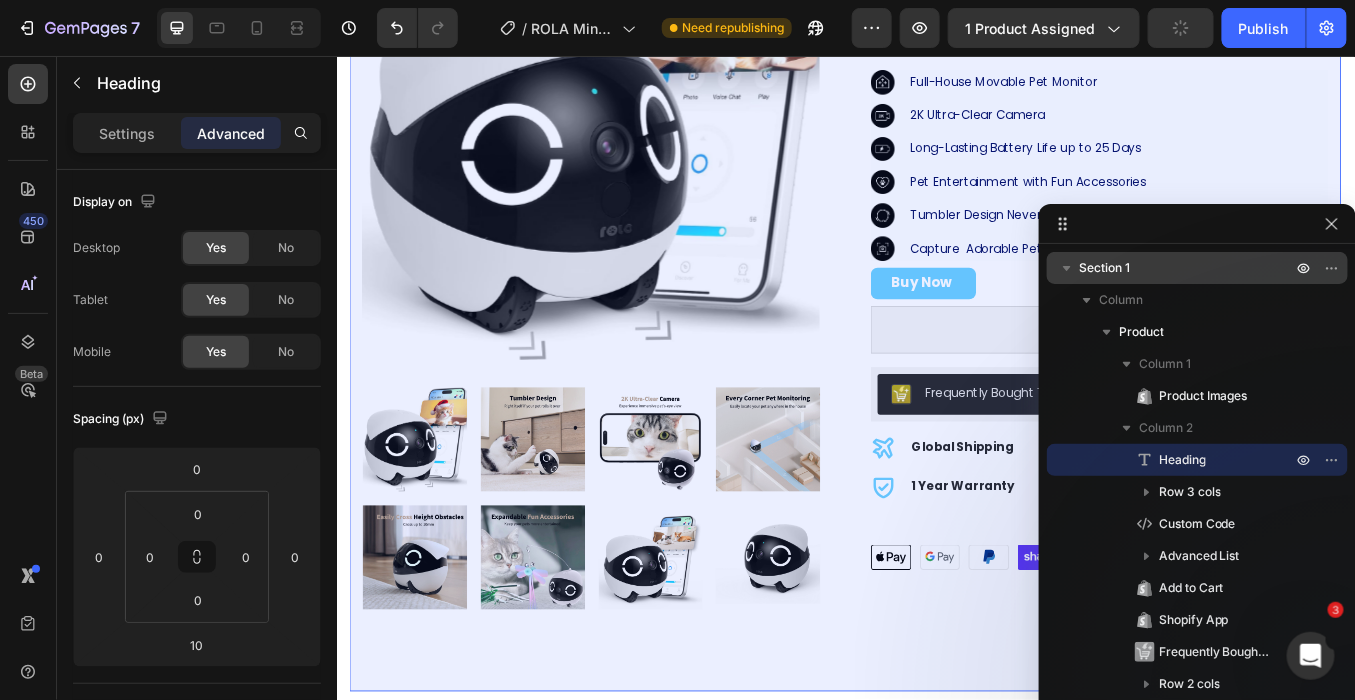 click 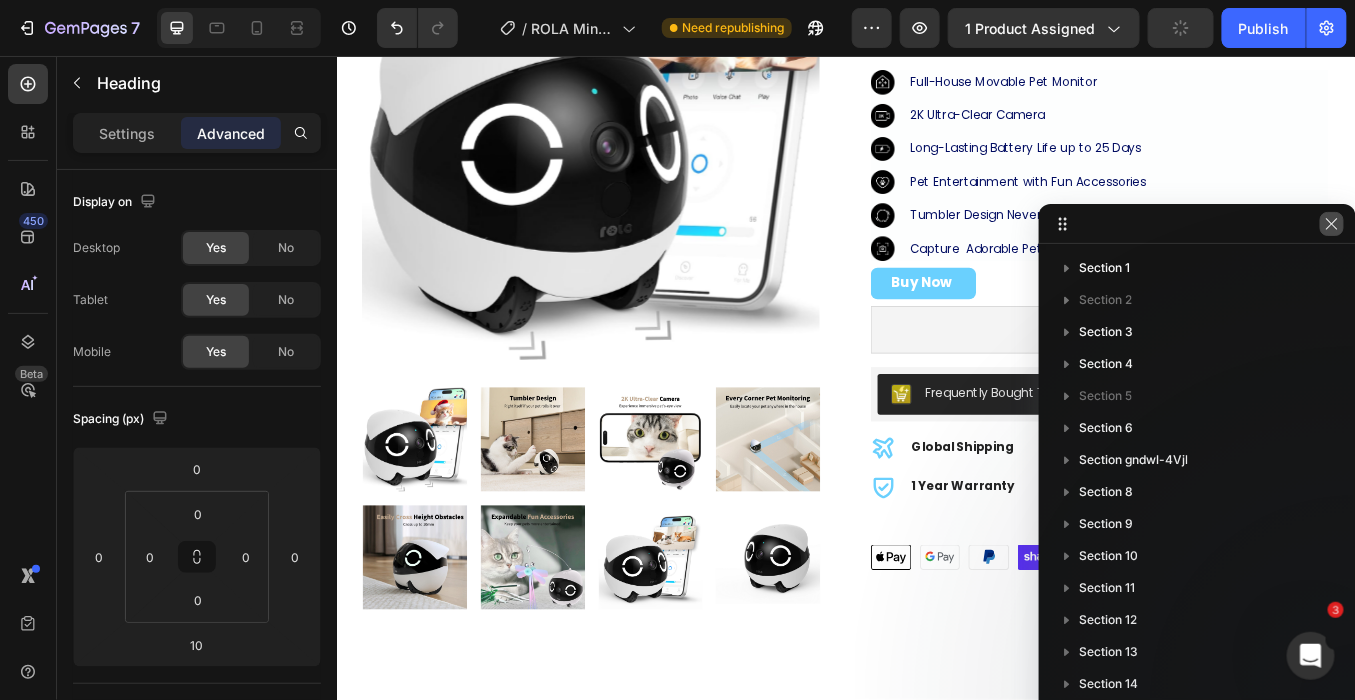 click 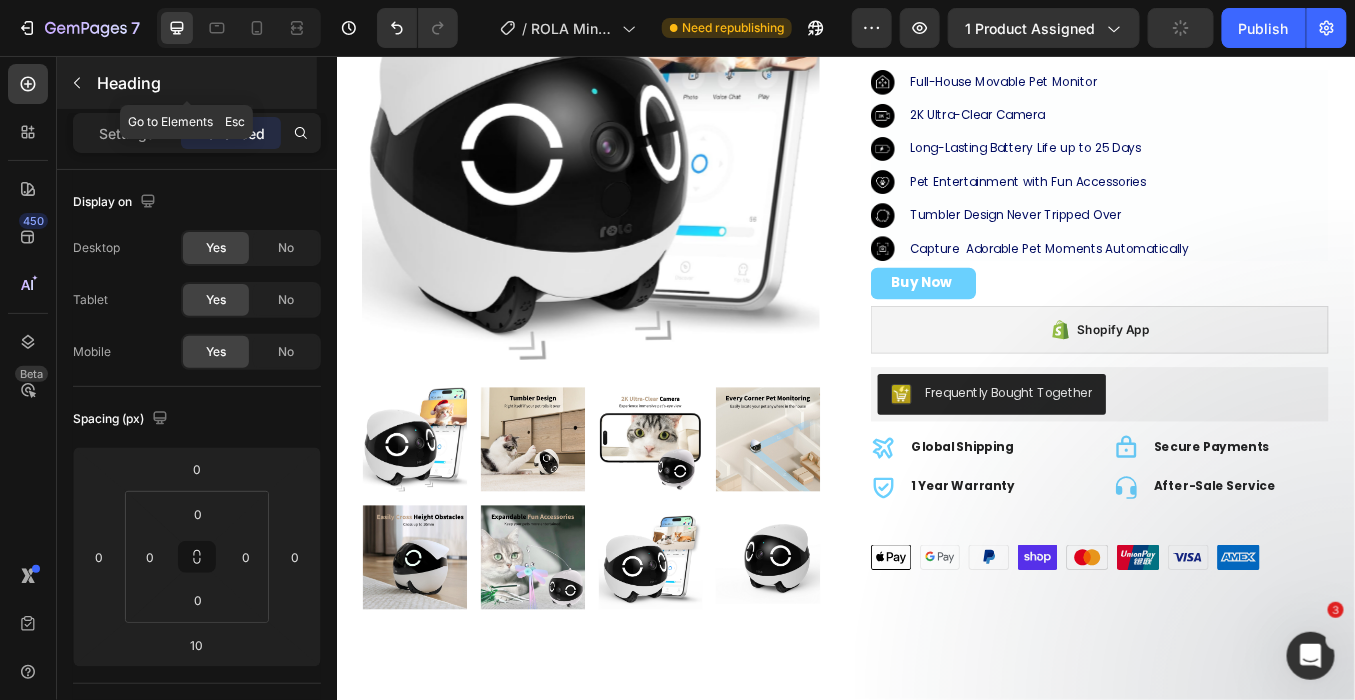 click at bounding box center (77, 83) 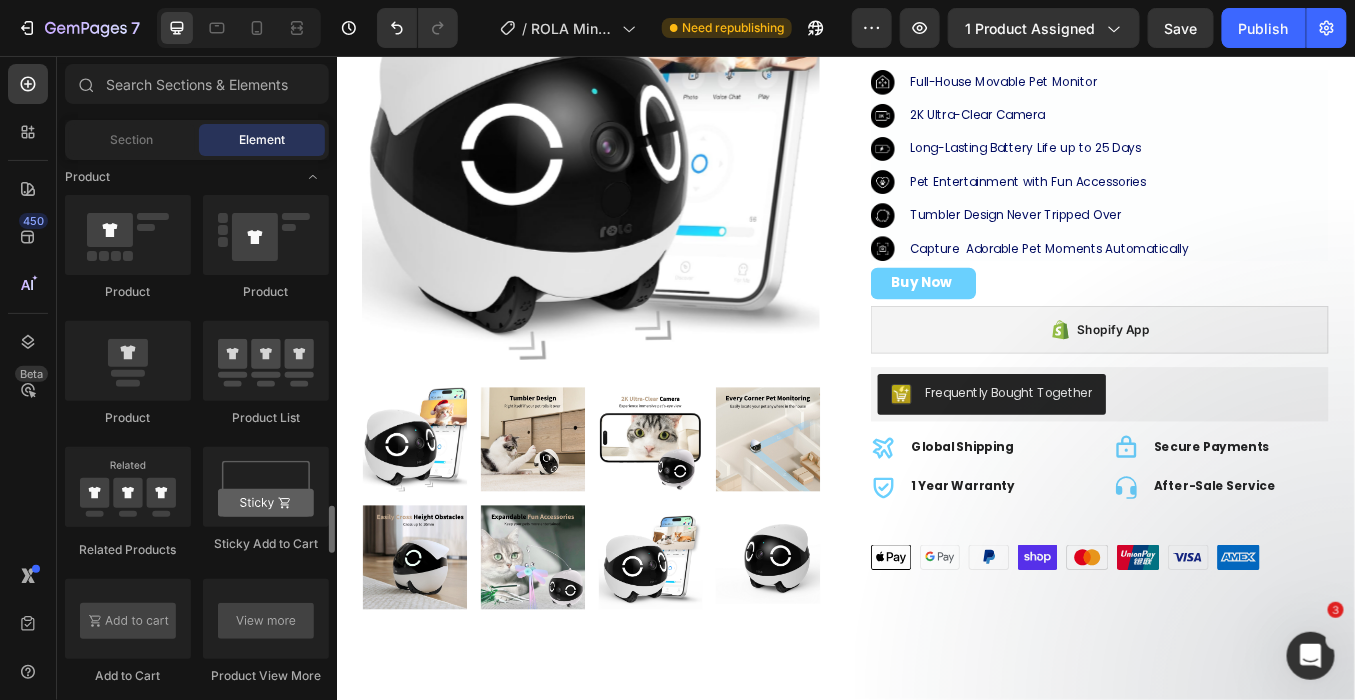 scroll, scrollTop: 2666, scrollLeft: 0, axis: vertical 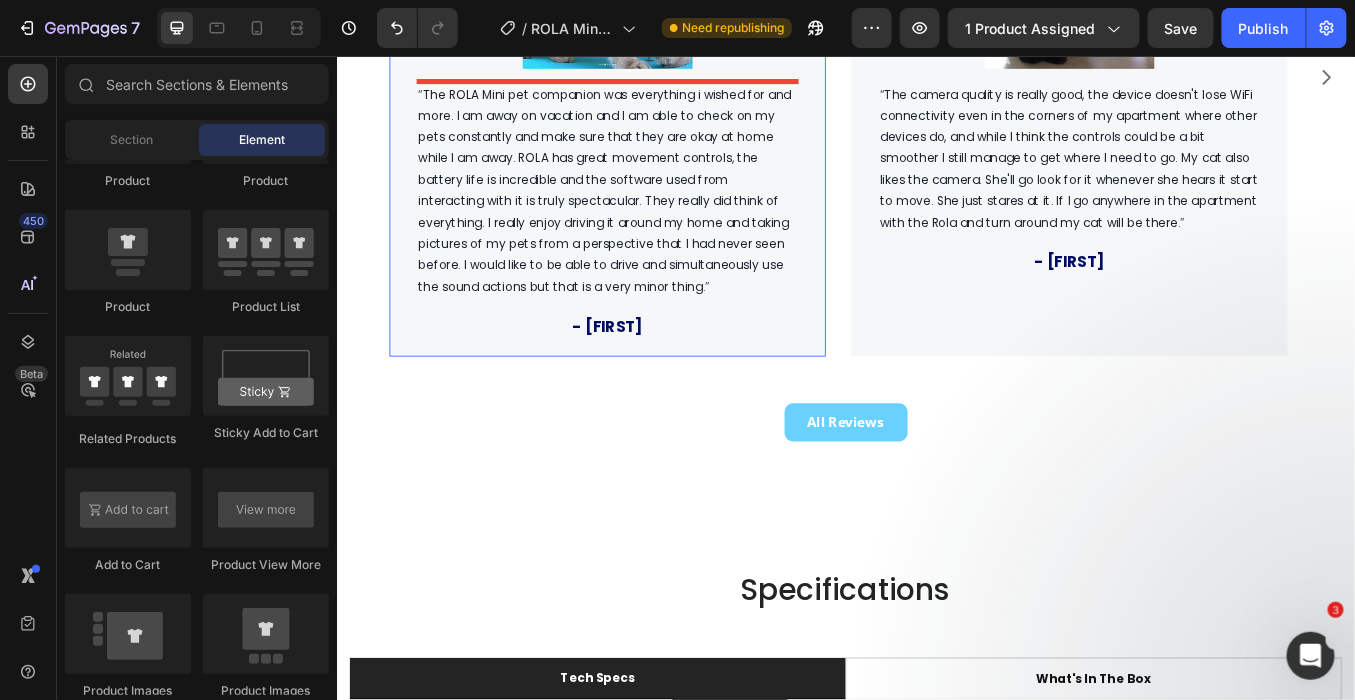drag, startPoint x: 498, startPoint y: 598, endPoint x: 730, endPoint y: 809, distance: 313.60007 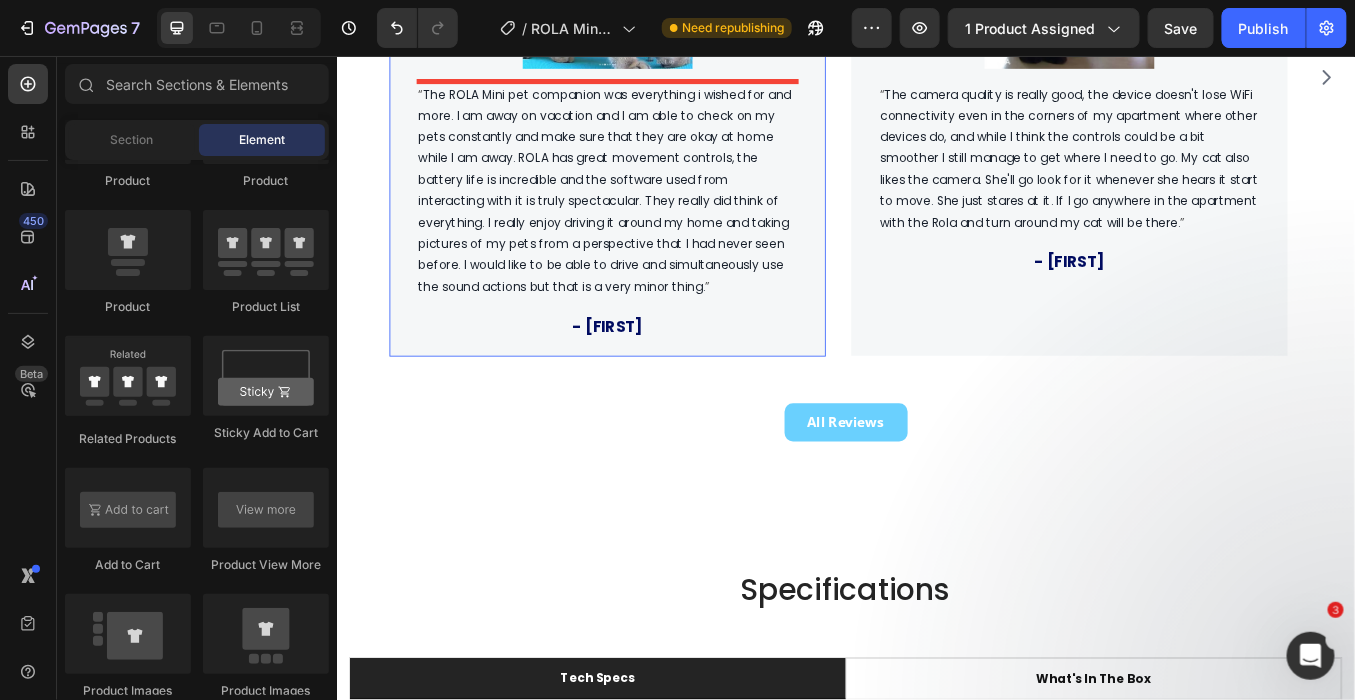 scroll, scrollTop: 3320, scrollLeft: 0, axis: vertical 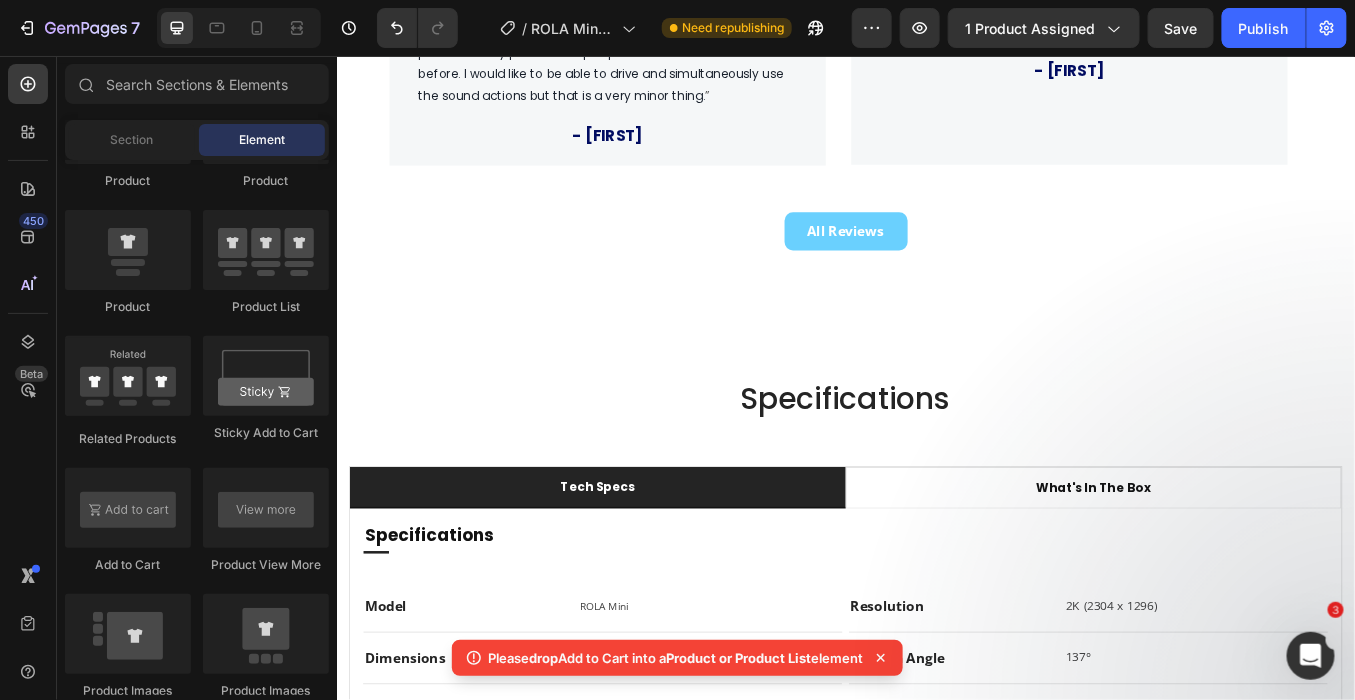 click 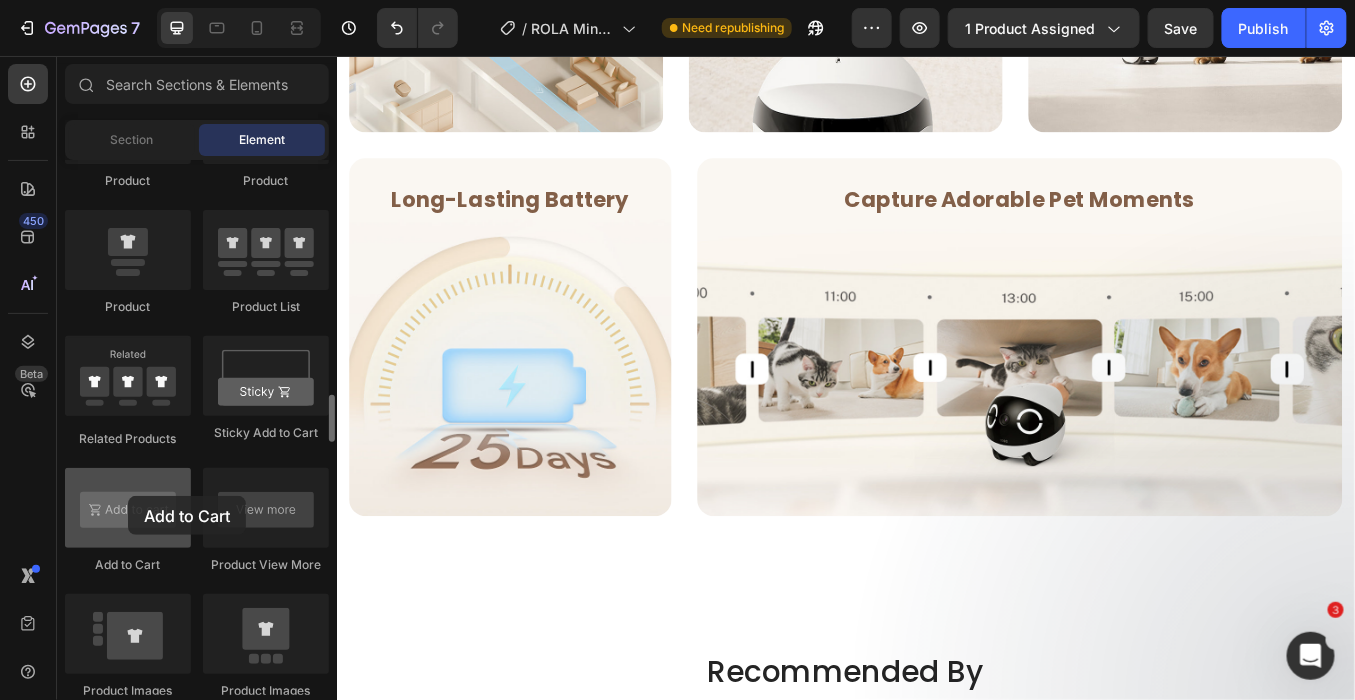 scroll, scrollTop: 1435, scrollLeft: 0, axis: vertical 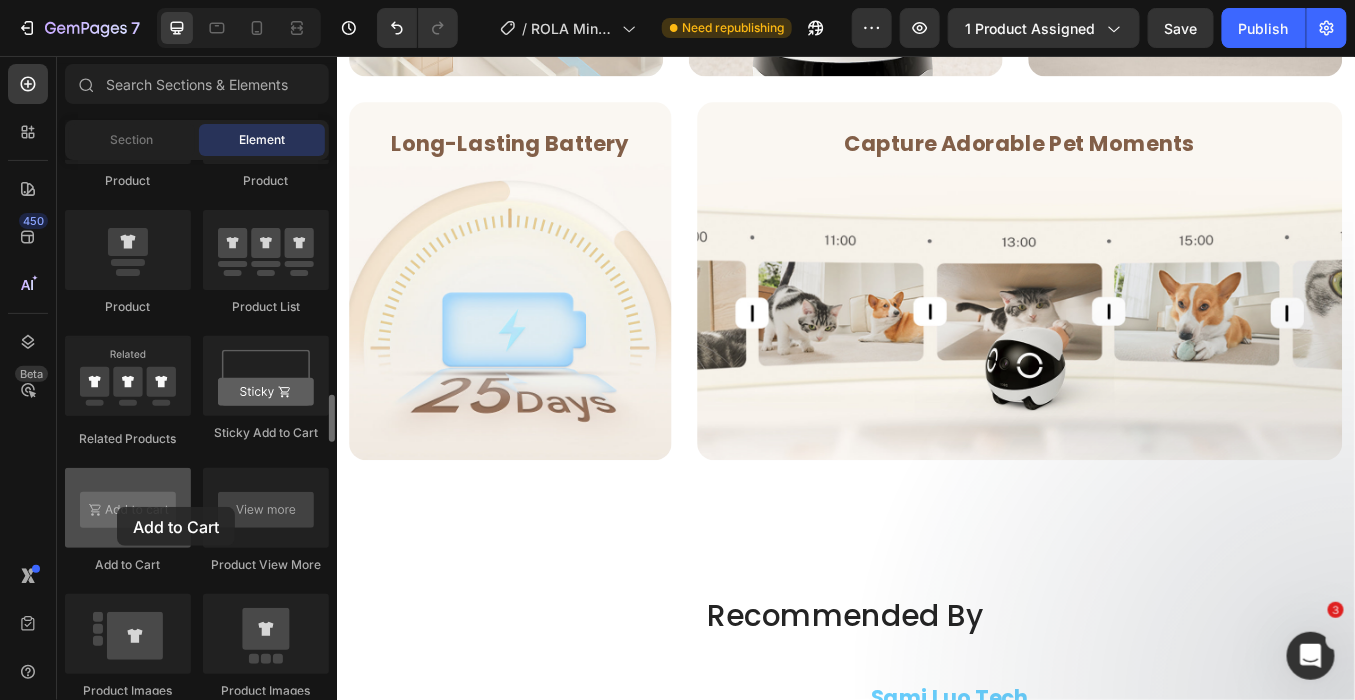 drag, startPoint x: 149, startPoint y: 513, endPoint x: 117, endPoint y: 507, distance: 32.55764 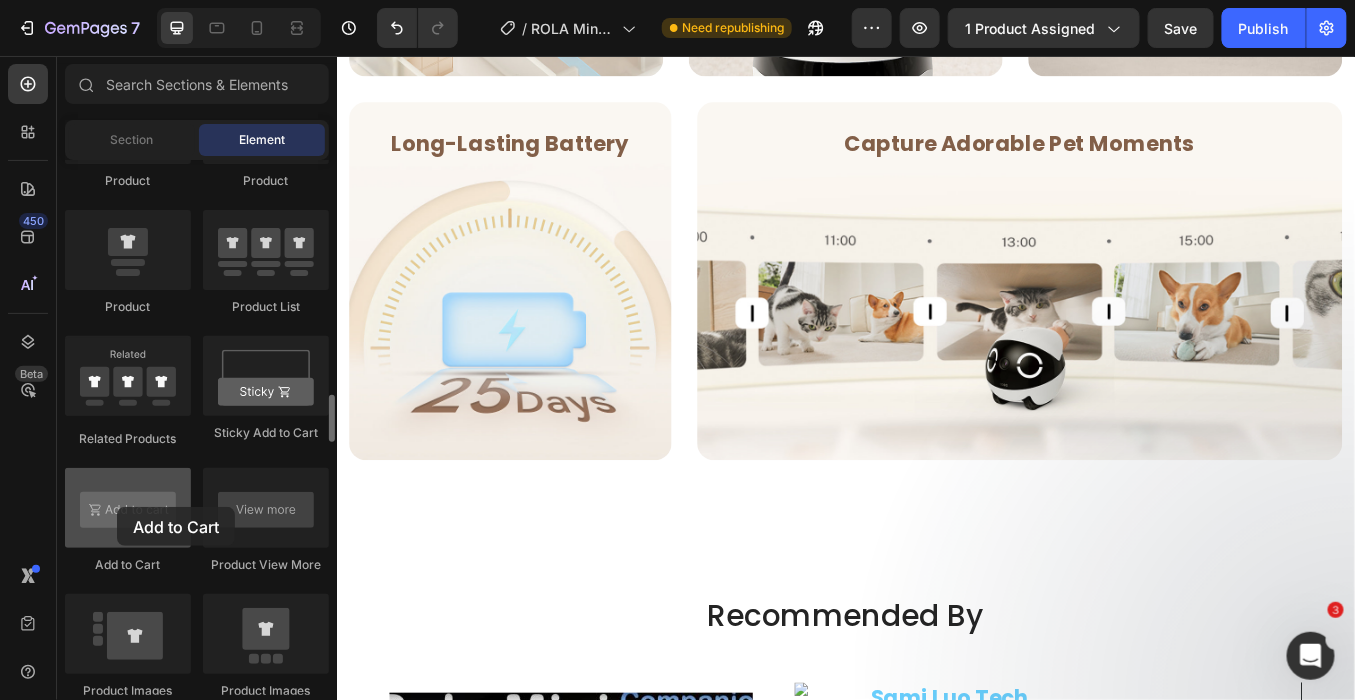 click at bounding box center [128, 508] 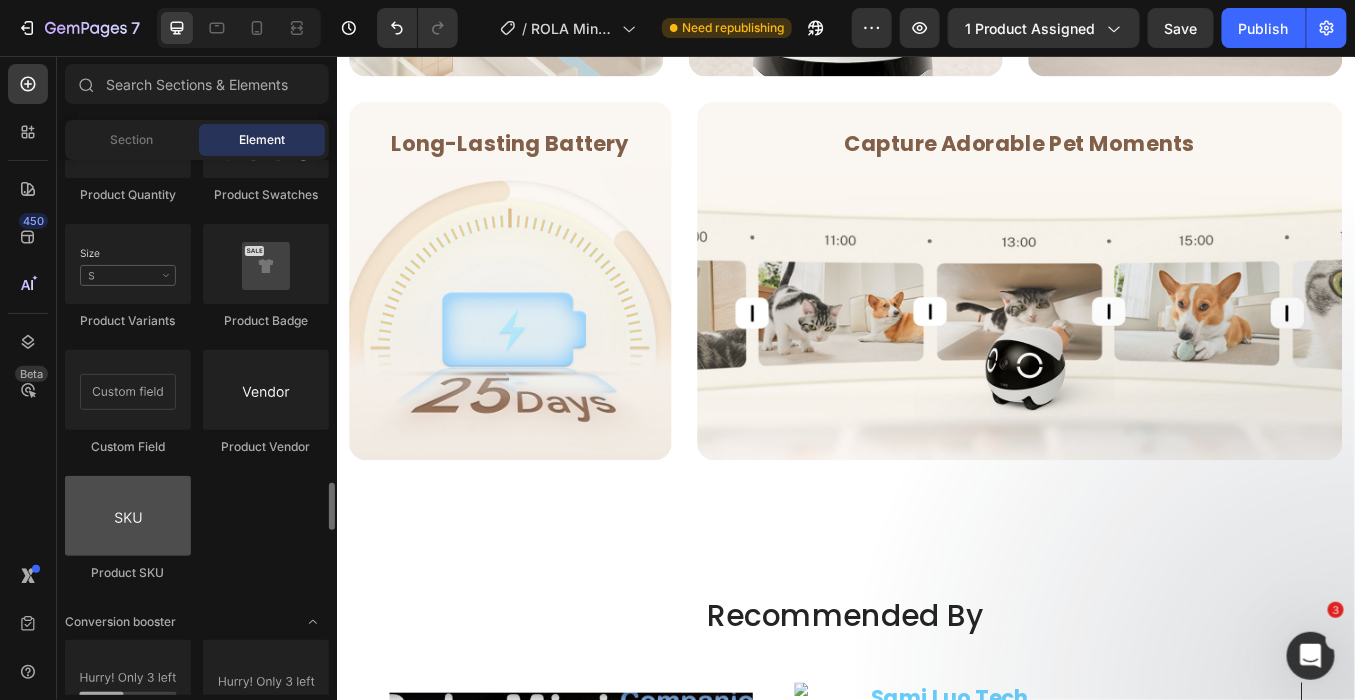scroll, scrollTop: 3777, scrollLeft: 0, axis: vertical 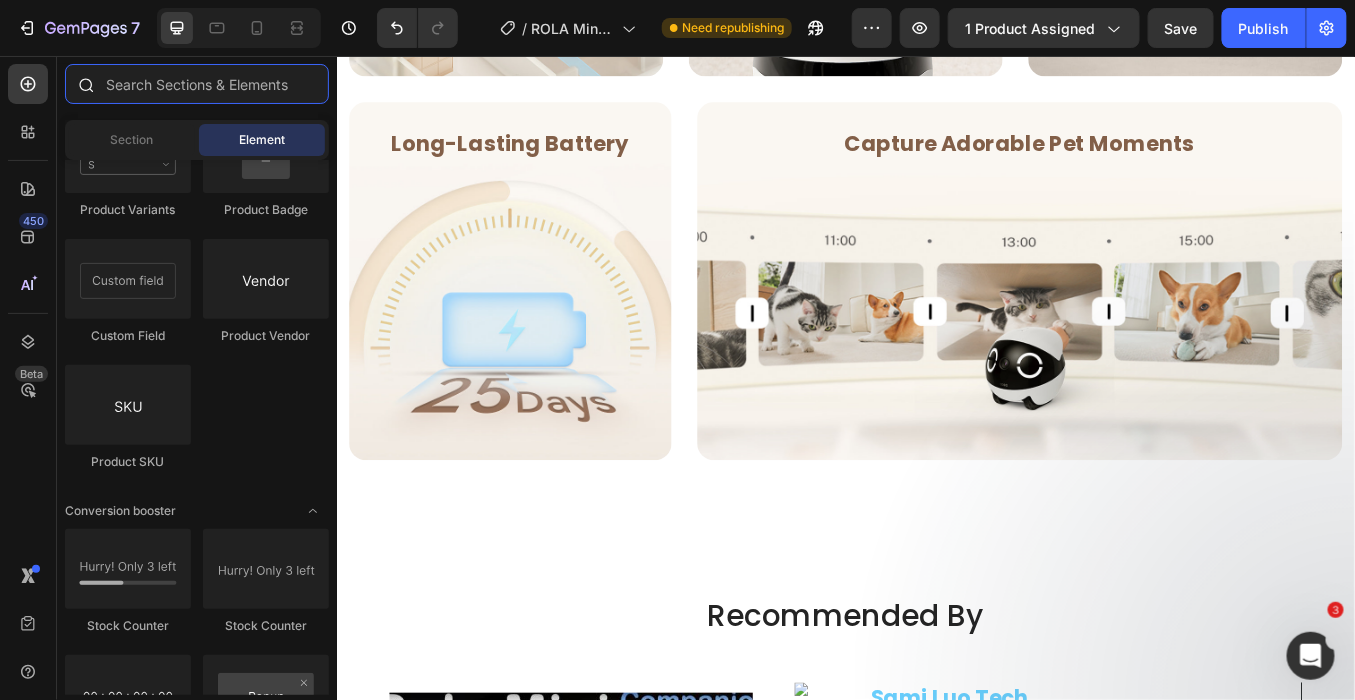 click at bounding box center [197, 84] 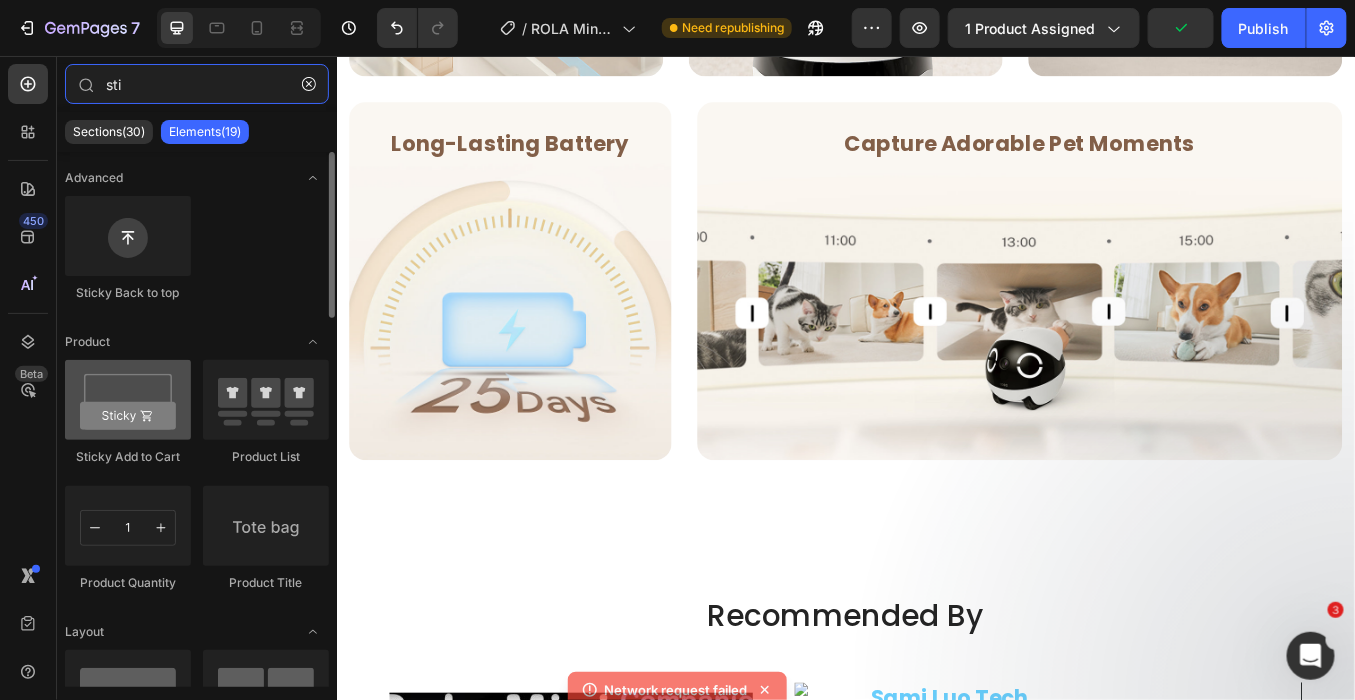 type on "sti" 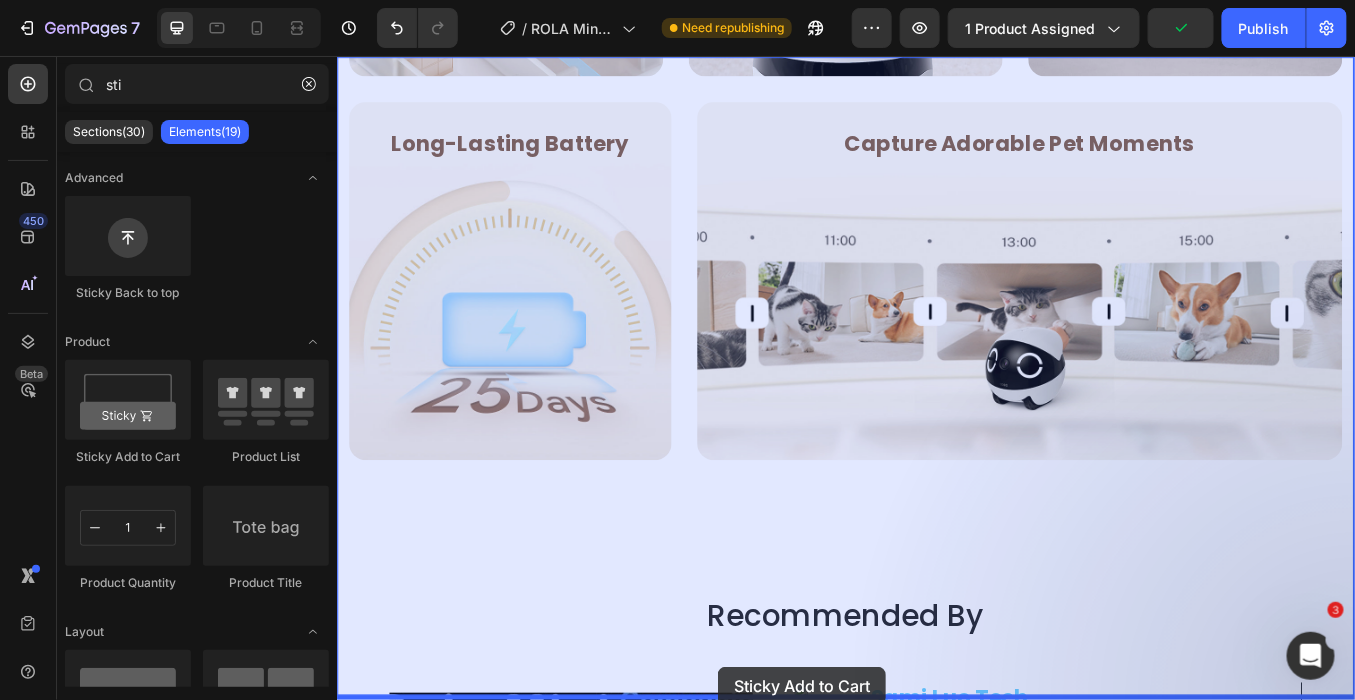 drag, startPoint x: 462, startPoint y: 435, endPoint x: 785, endPoint y: 774, distance: 468.2414 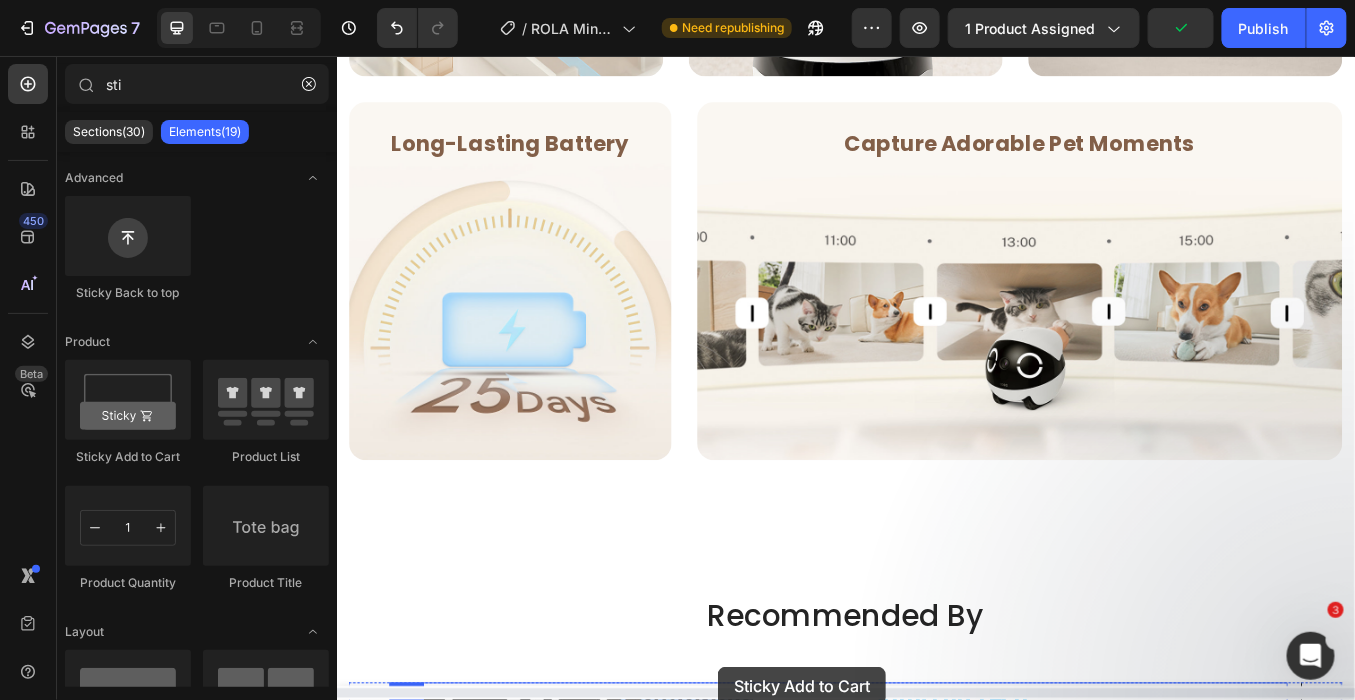 scroll, scrollTop: 1841, scrollLeft: 0, axis: vertical 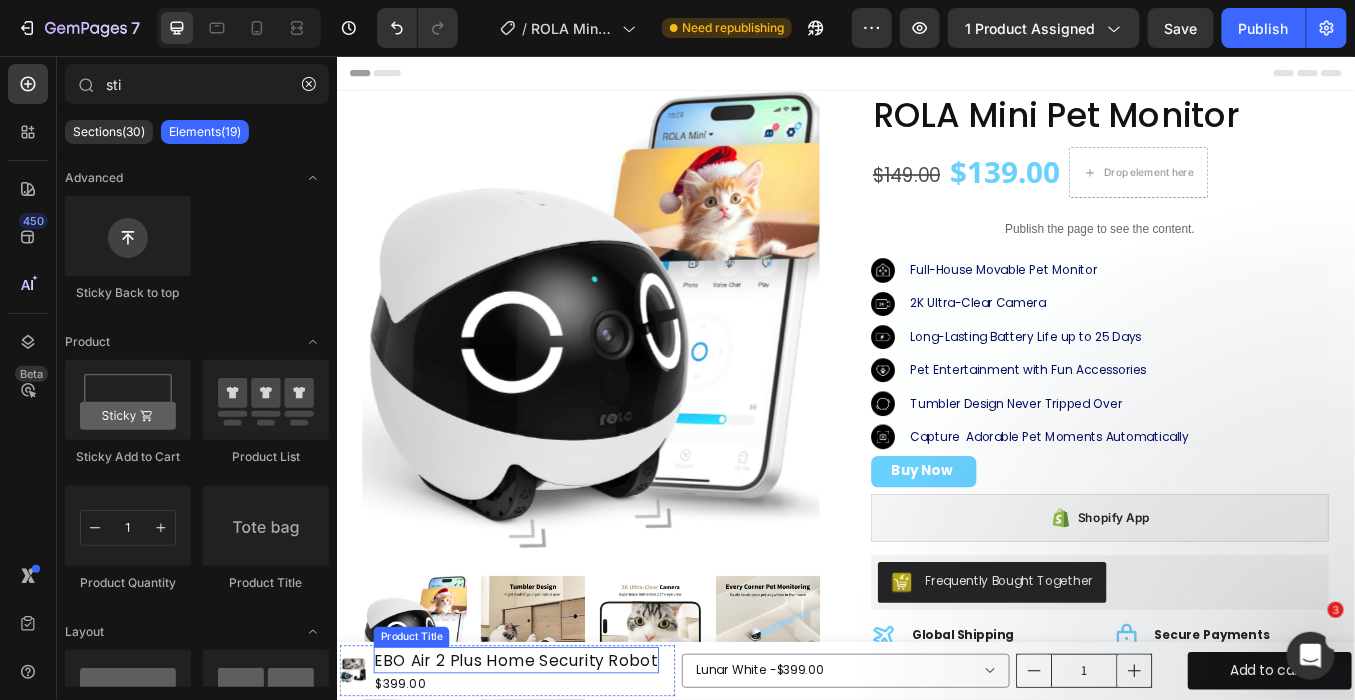 click on "EBO Air 2 Plus Home Security Robot" at bounding box center [548, 766] 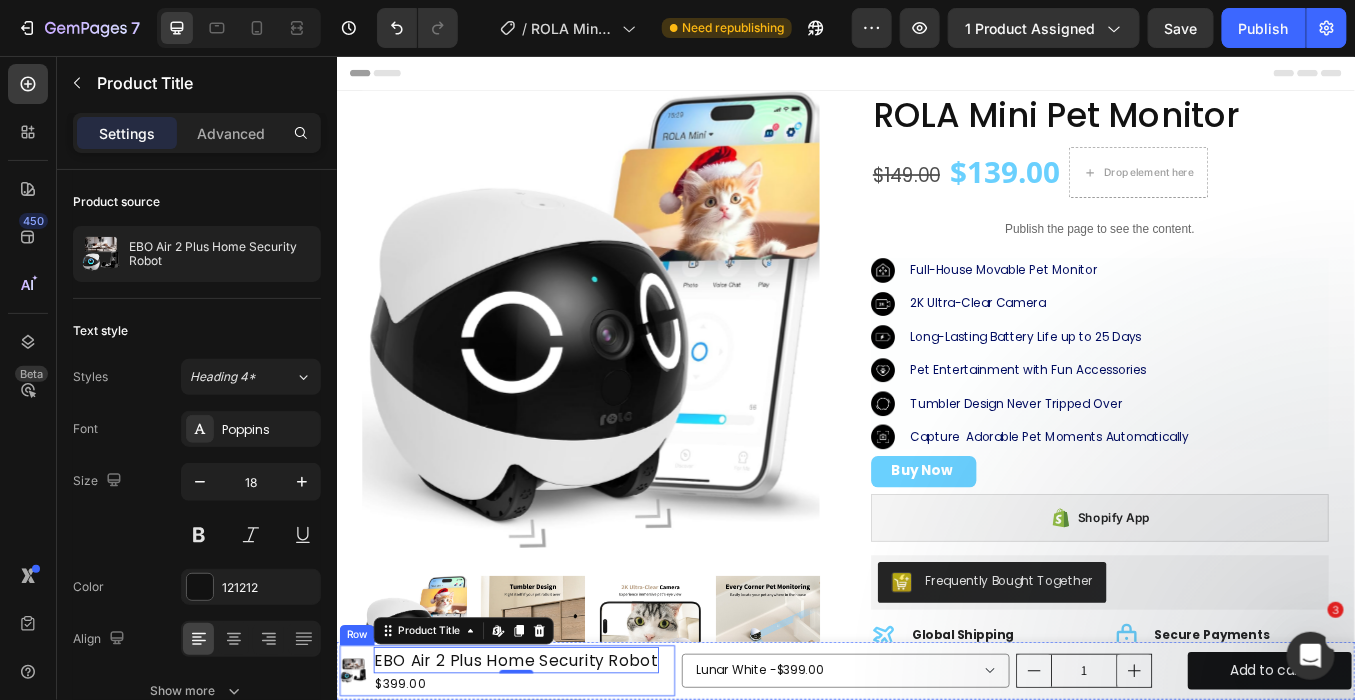 click at bounding box center [356, 779] 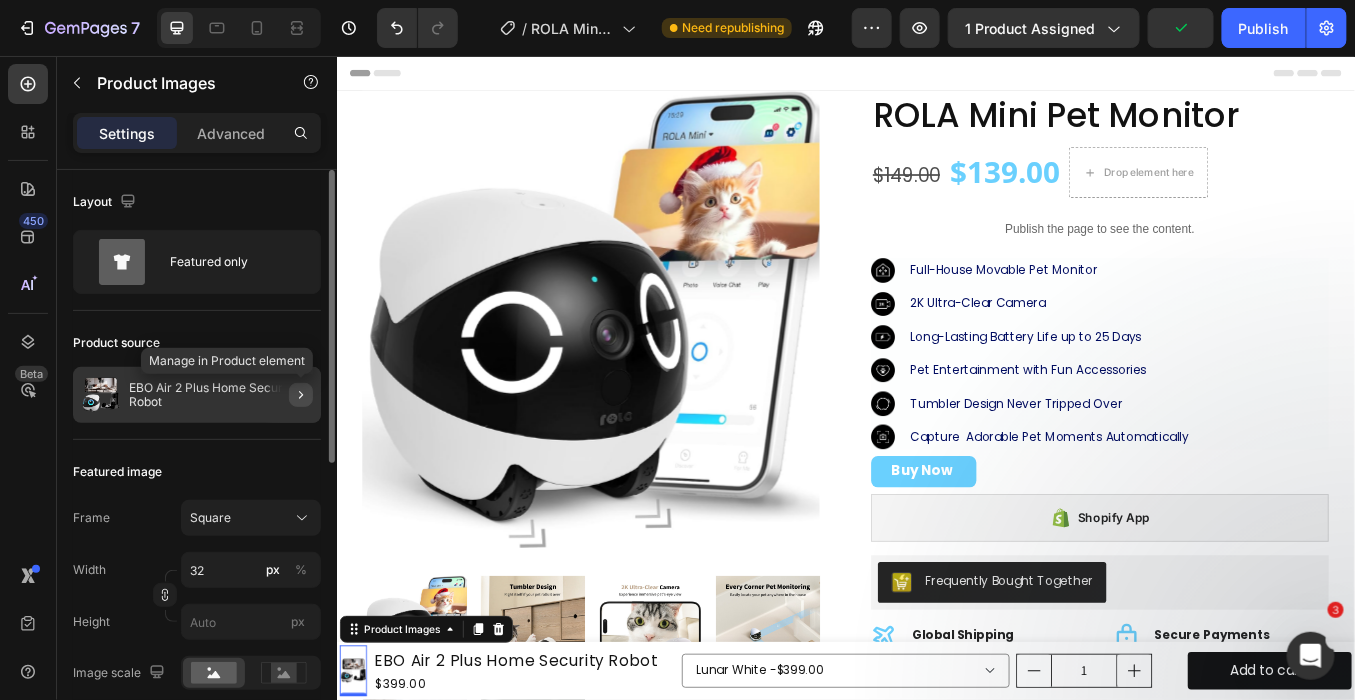 click 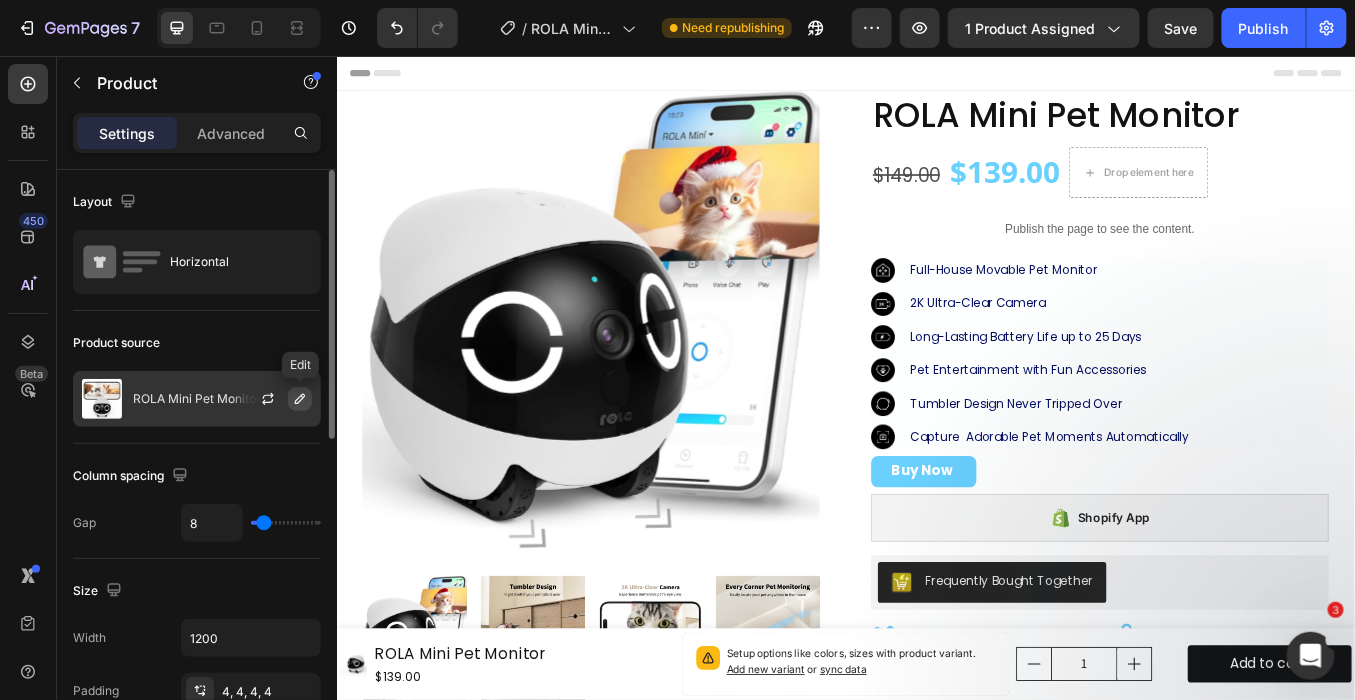 click 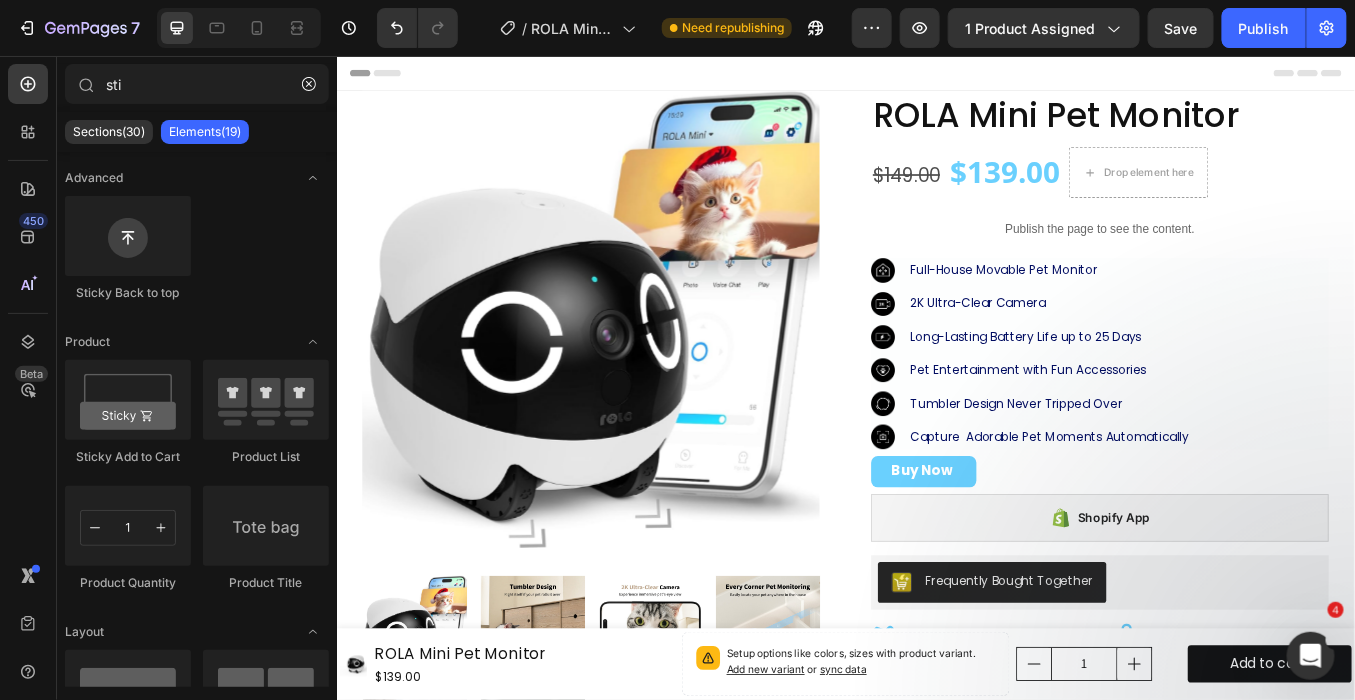 click on "Header" at bounding box center [936, 75] 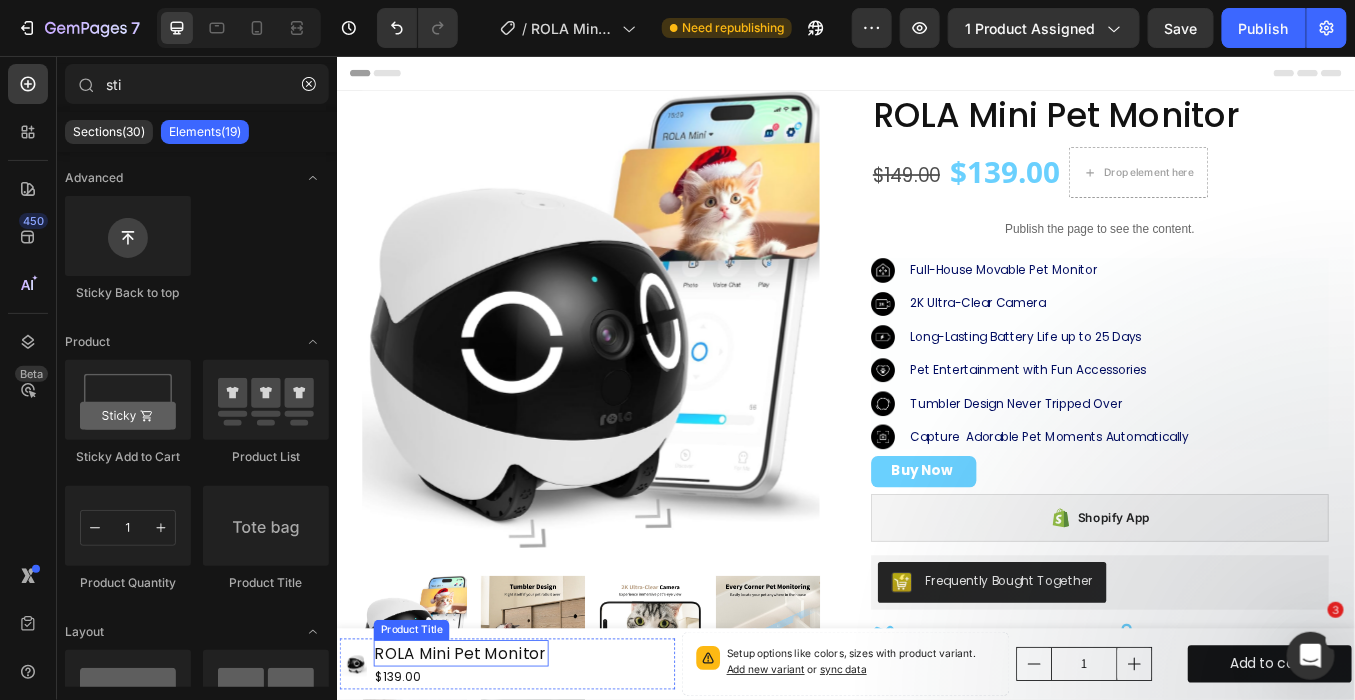 click on "ROLA Mini Pet Monitor" at bounding box center (483, 758) 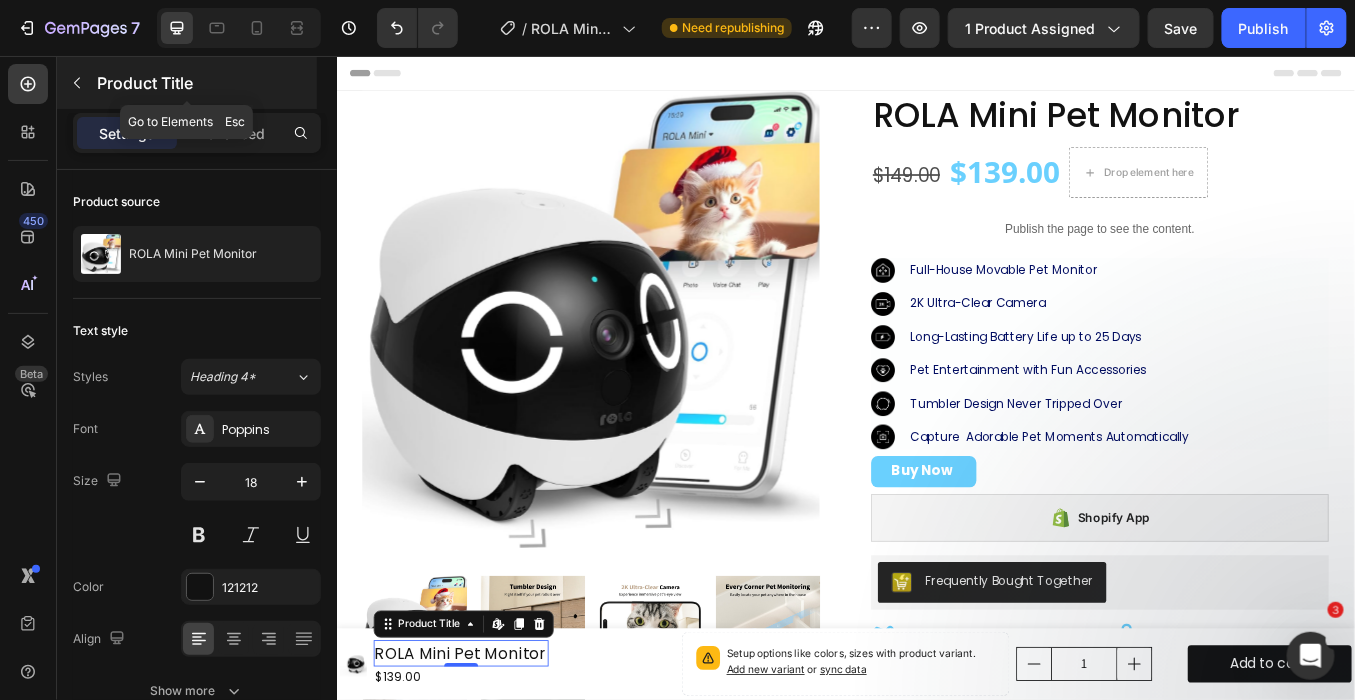 click 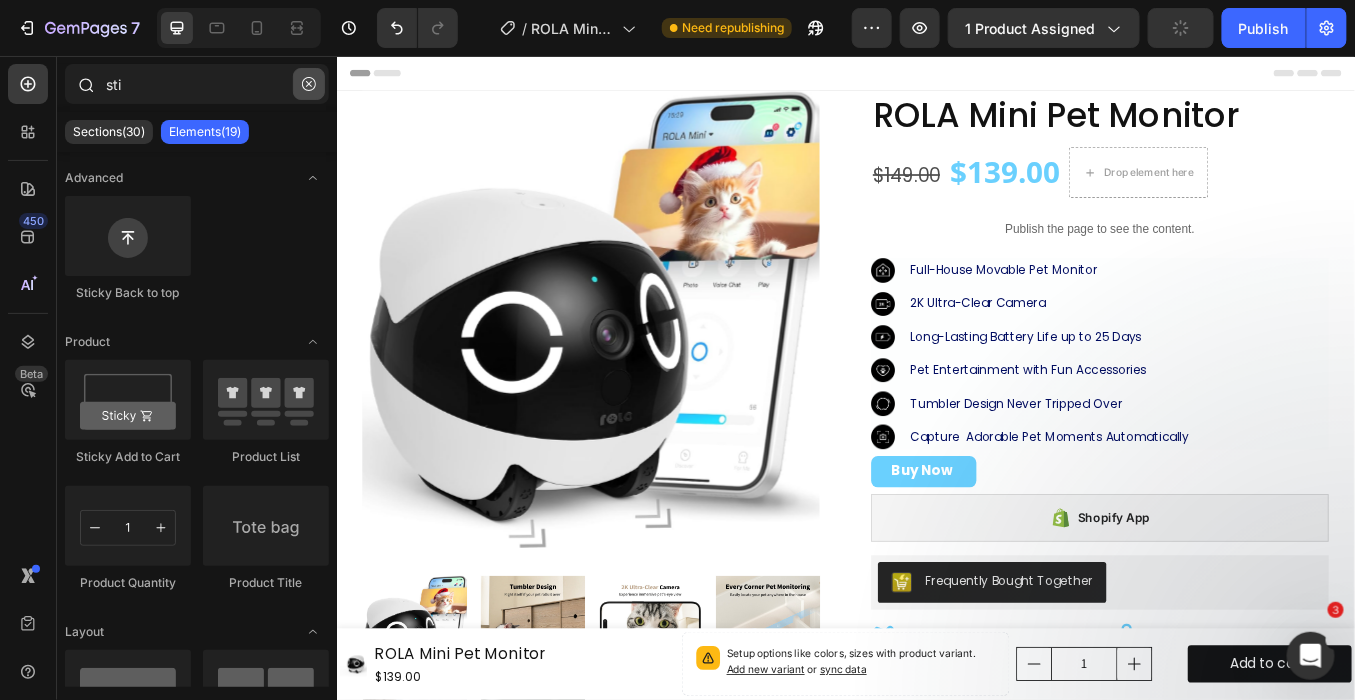 click 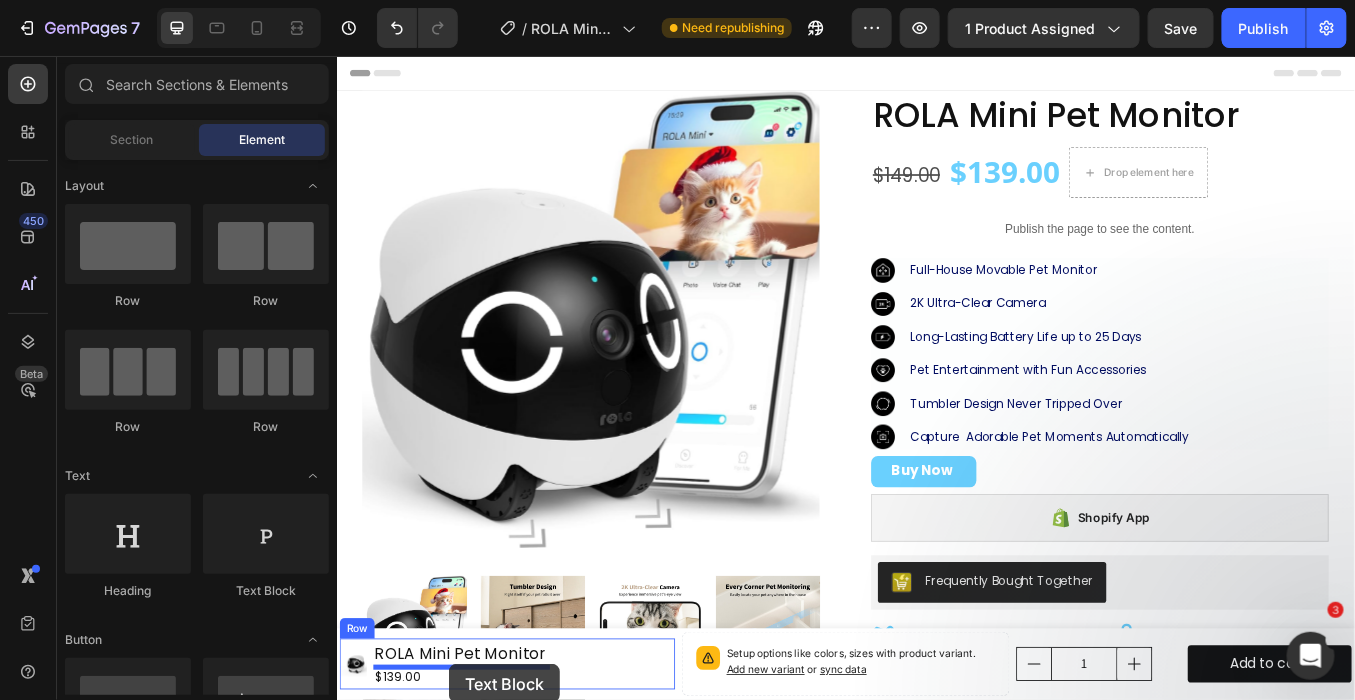 drag, startPoint x: 605, startPoint y: 575, endPoint x: 468, endPoint y: 770, distance: 238.31491 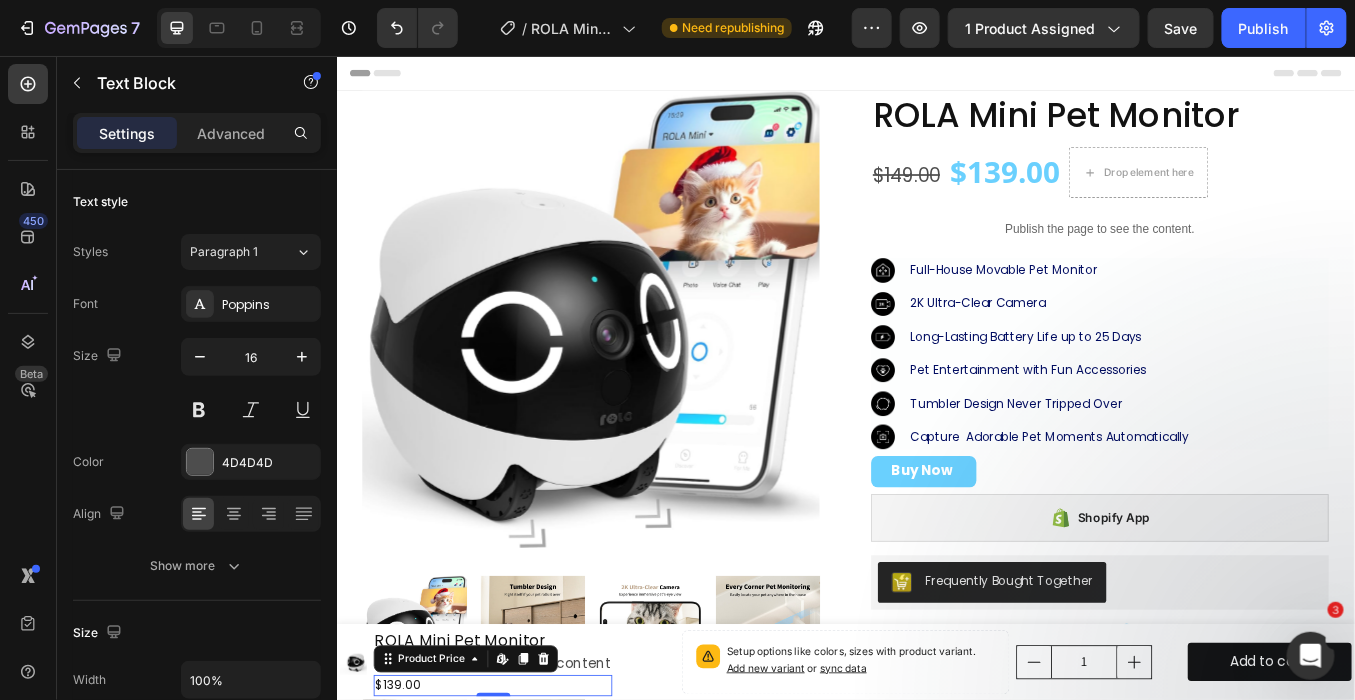 click on "$139.00" at bounding box center (409, 796) 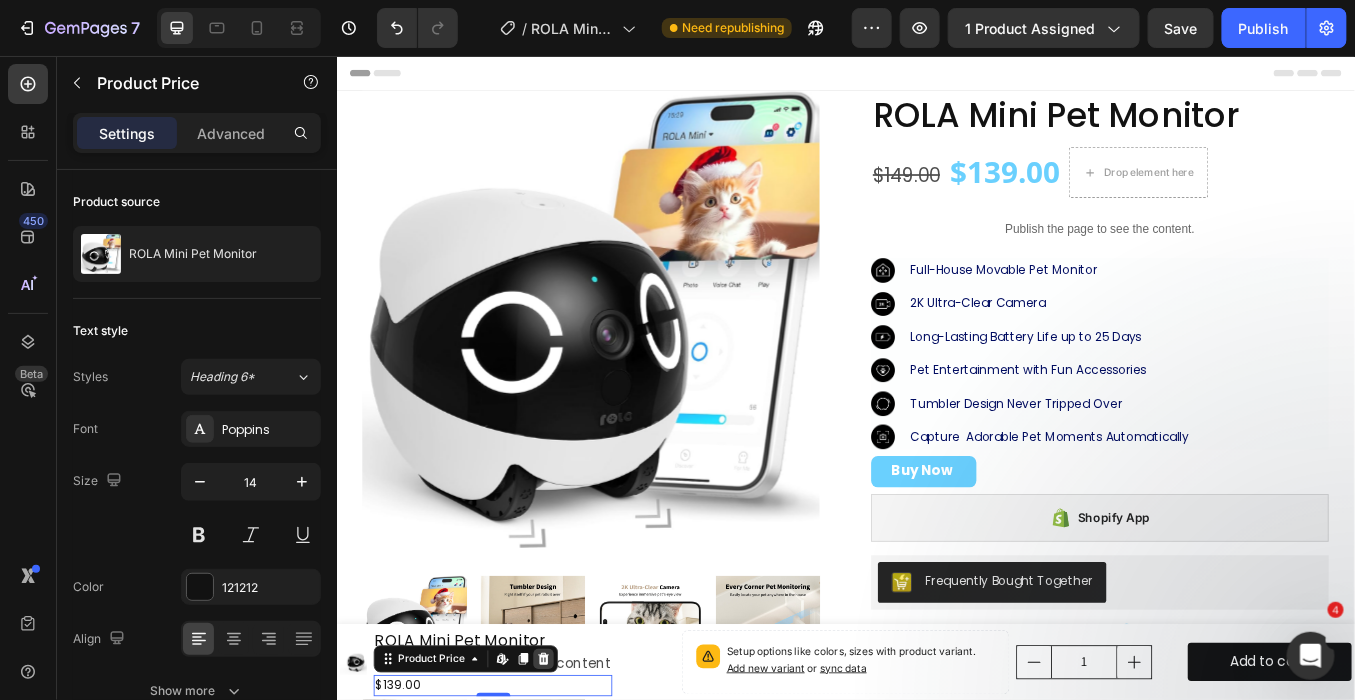 click 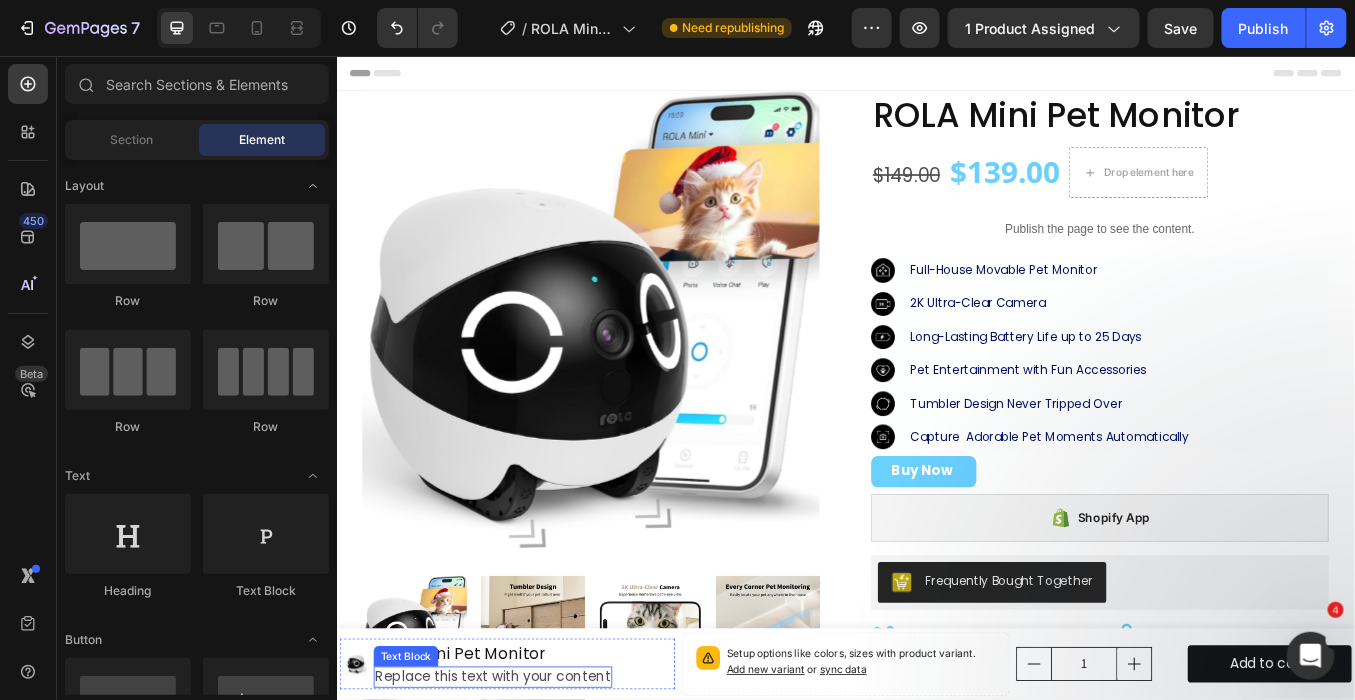 click on "Replace this text with your content" at bounding box center (520, 786) 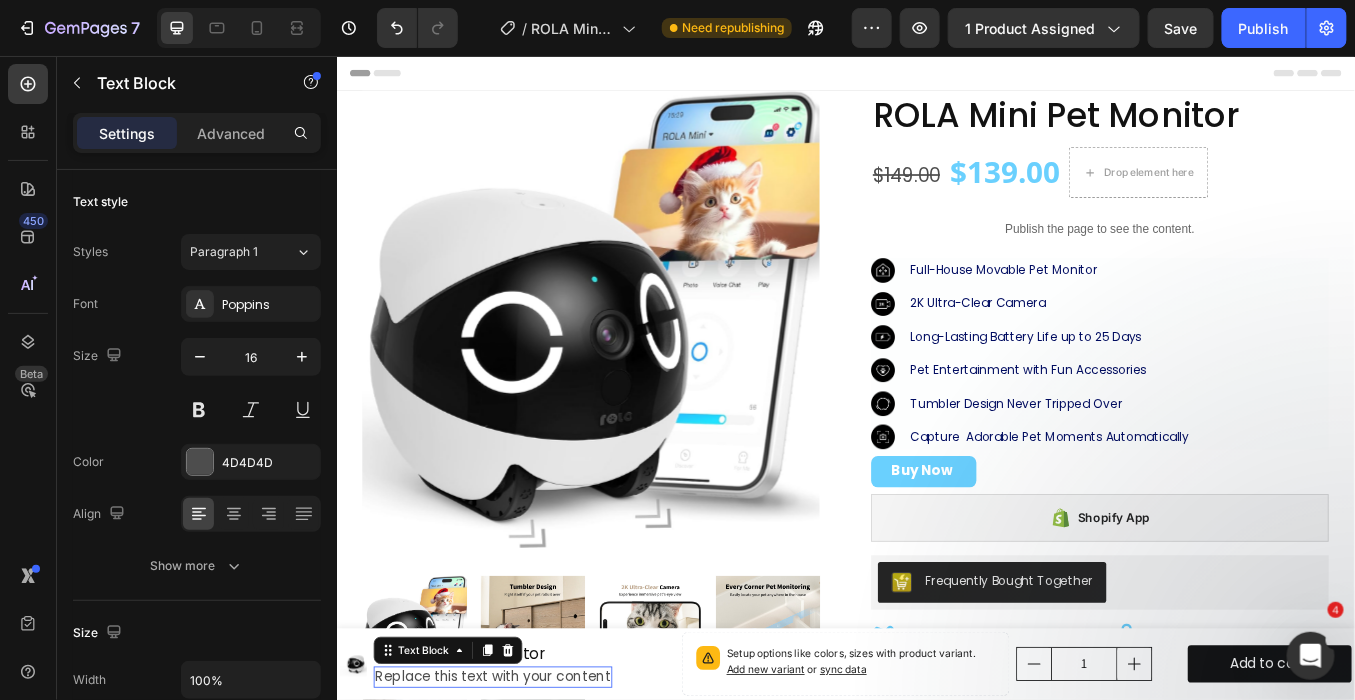 click on "Replace this text with your content" at bounding box center (520, 786) 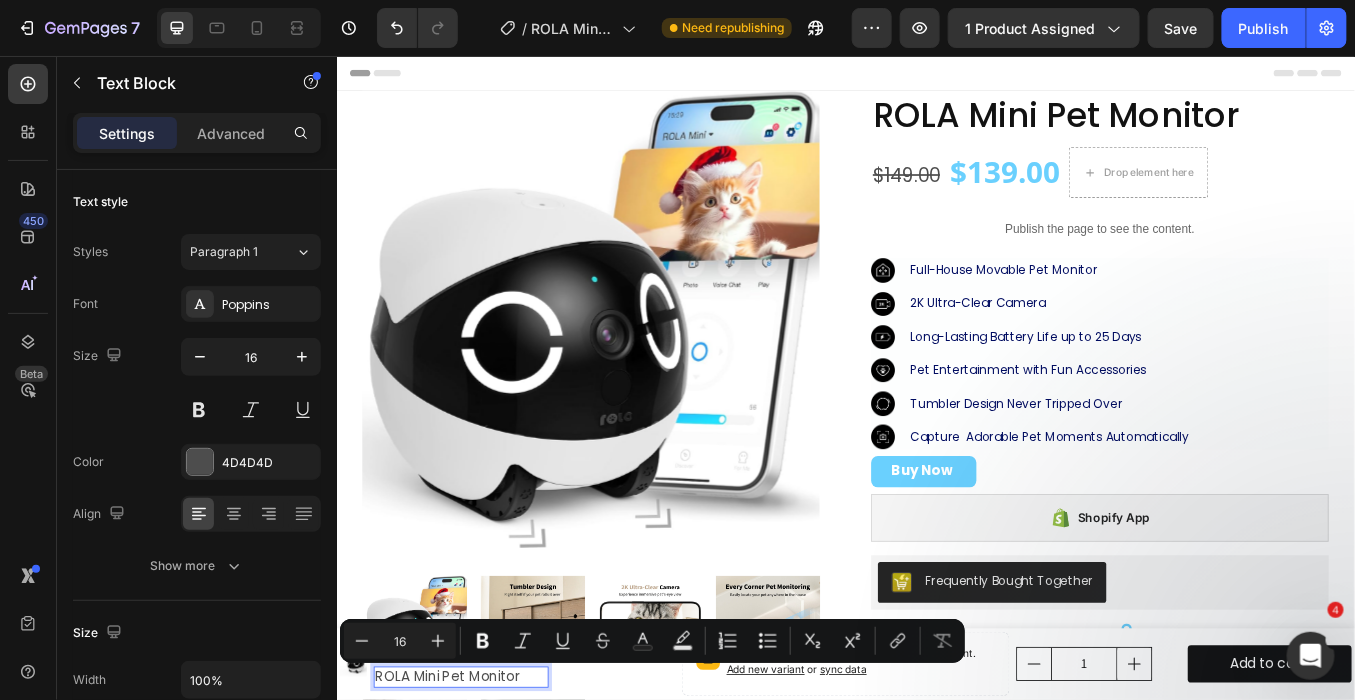 scroll, scrollTop: 5, scrollLeft: 0, axis: vertical 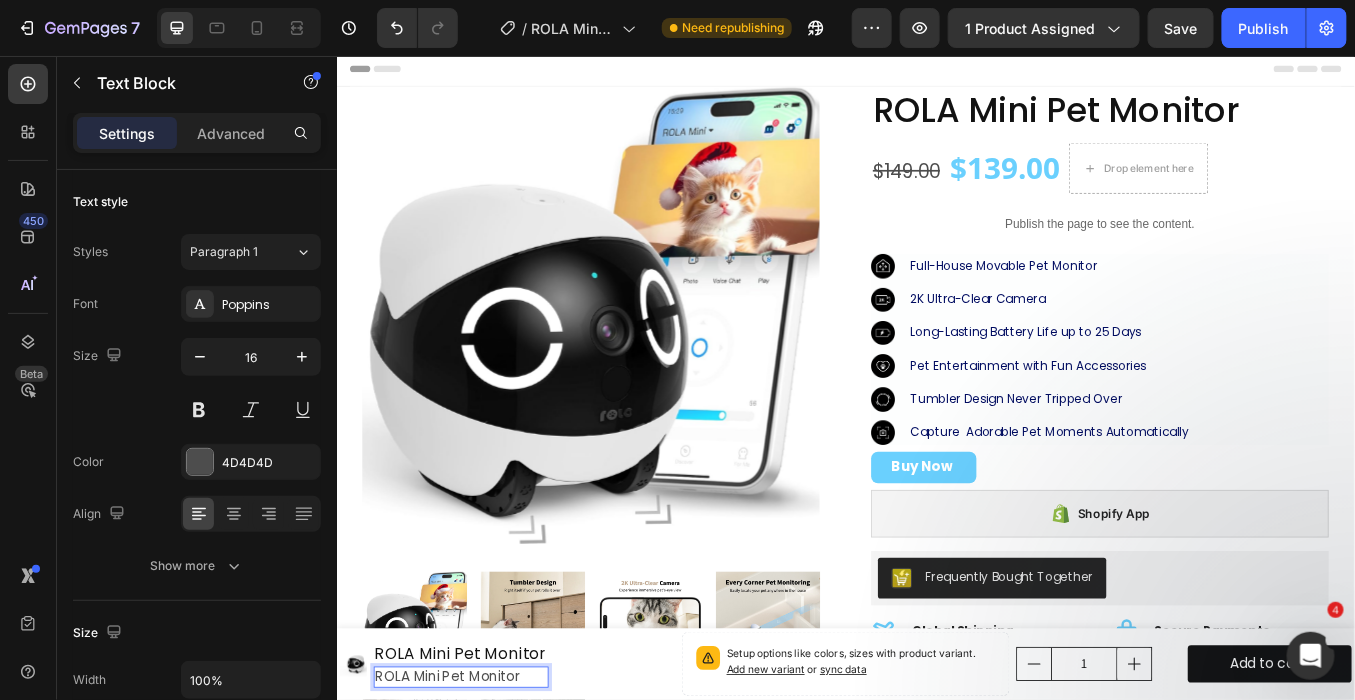 click on "ROLA Mini Pet Monitor" at bounding box center (483, 786) 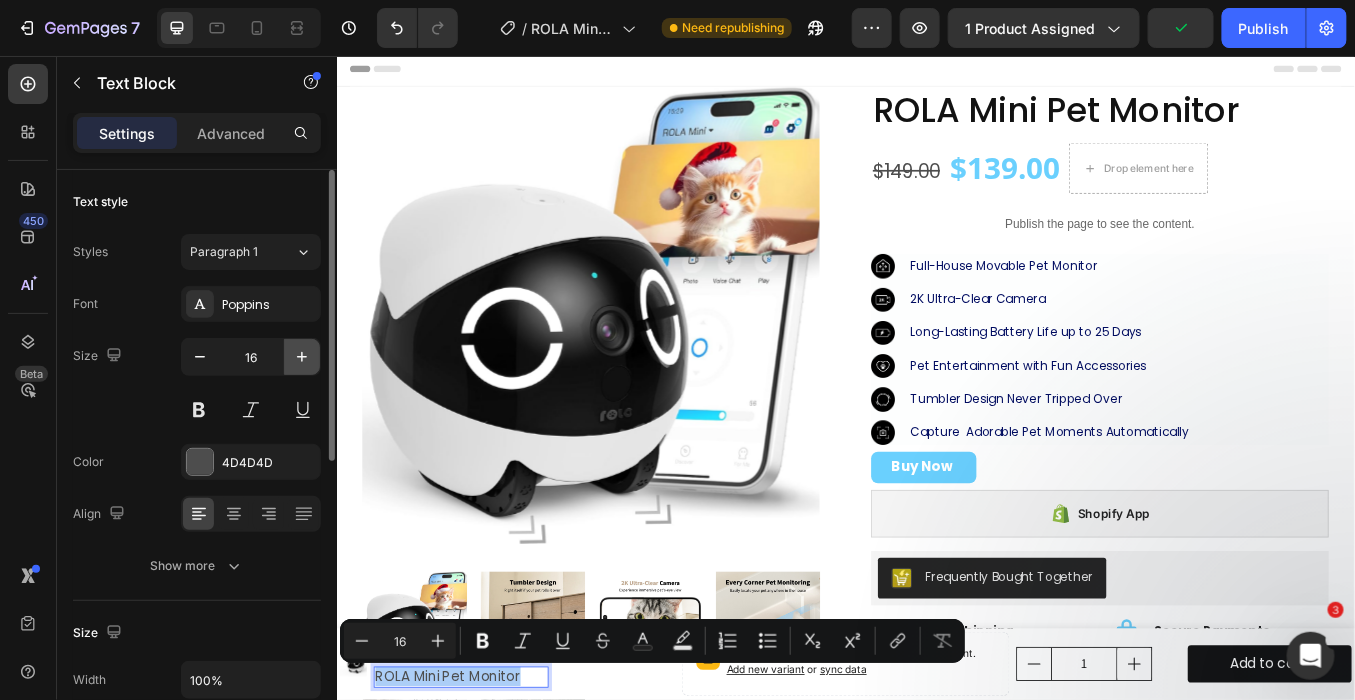 click 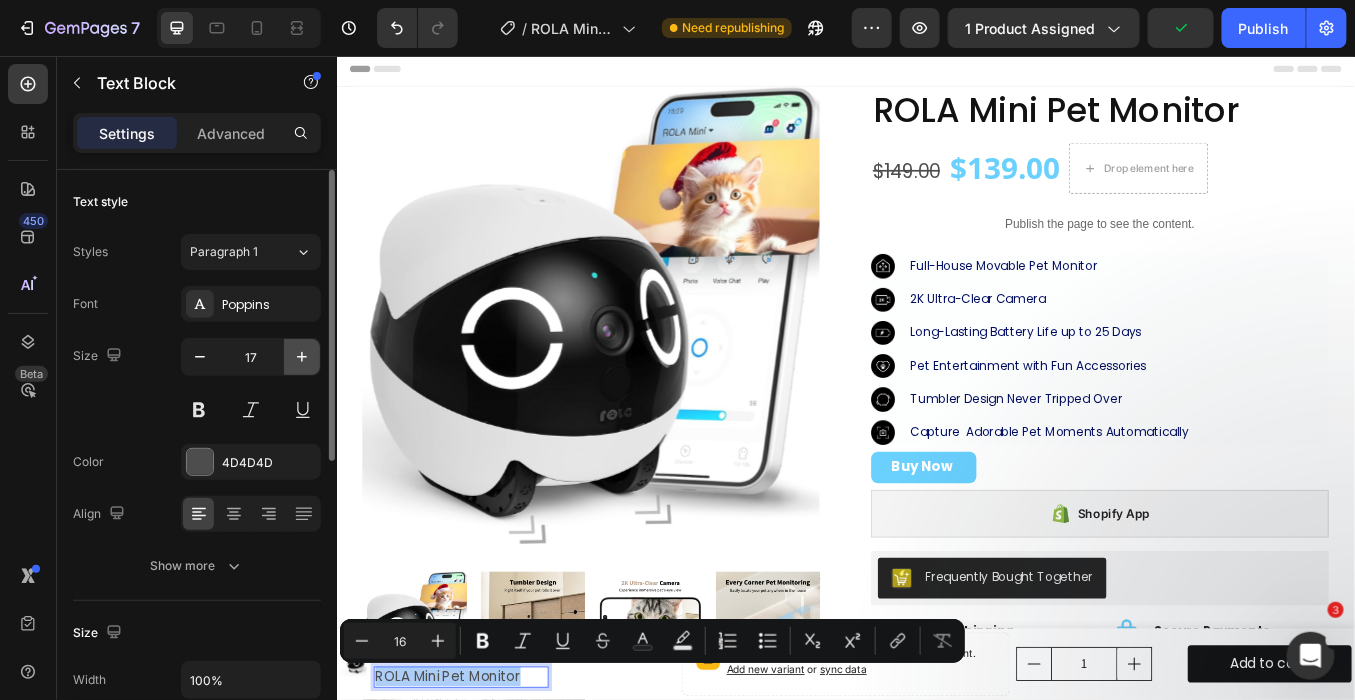 click 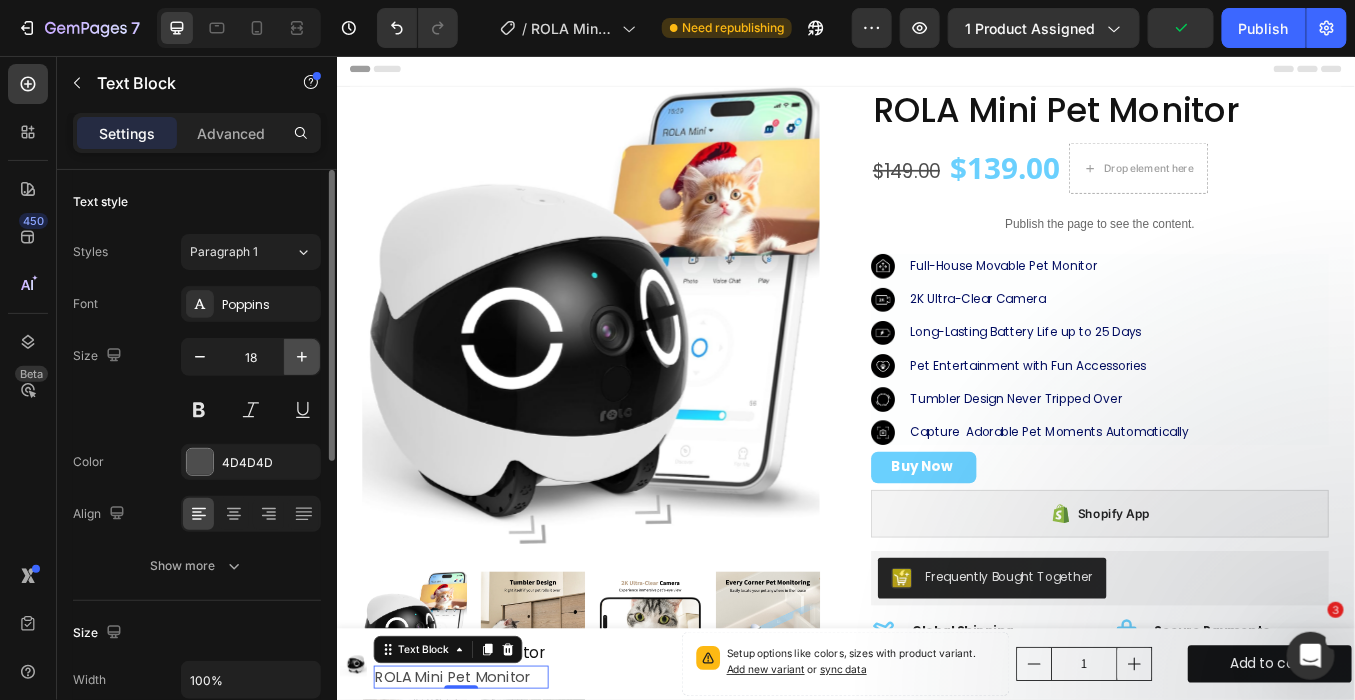 click 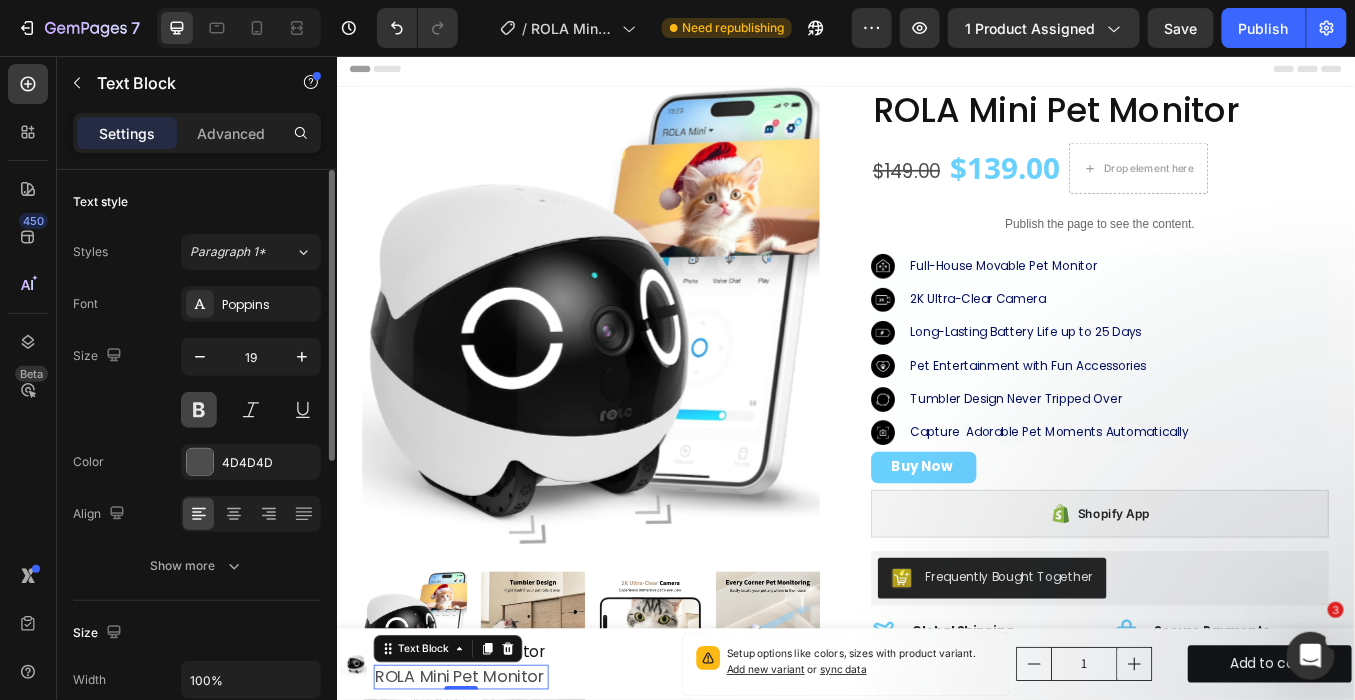 click at bounding box center (199, 410) 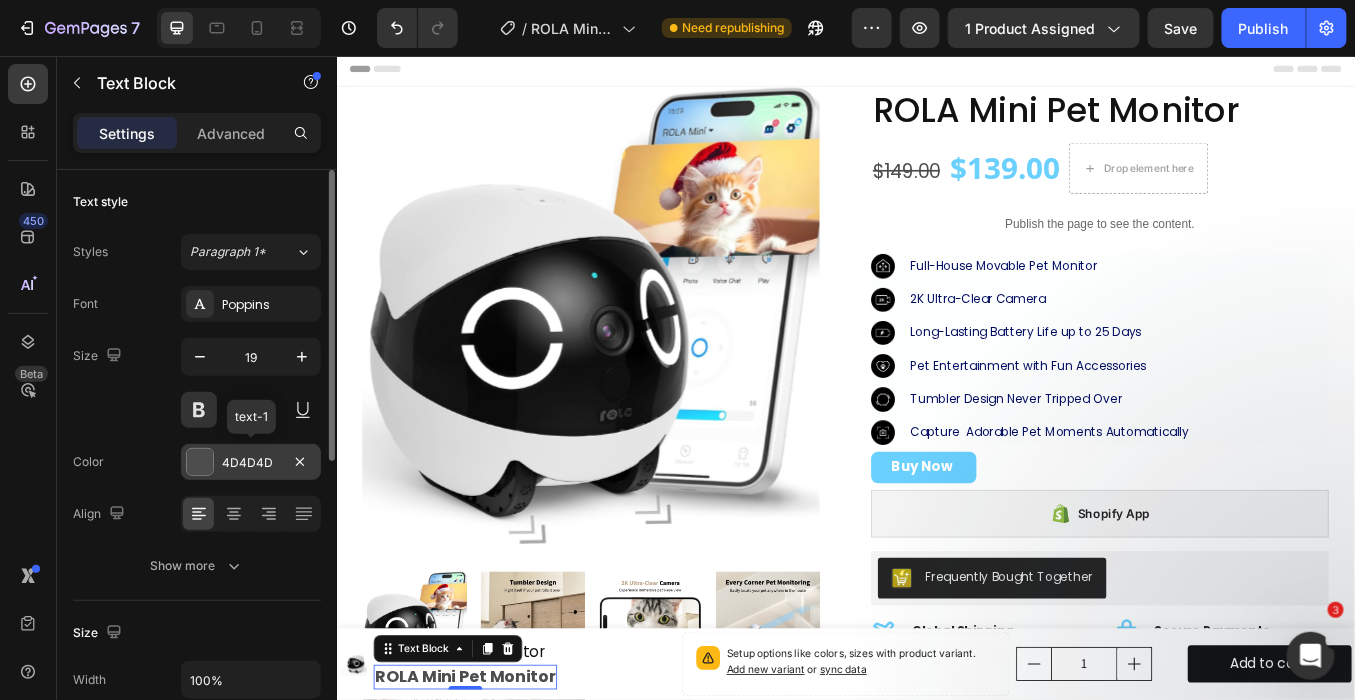 click on "4D4D4D" at bounding box center (251, 463) 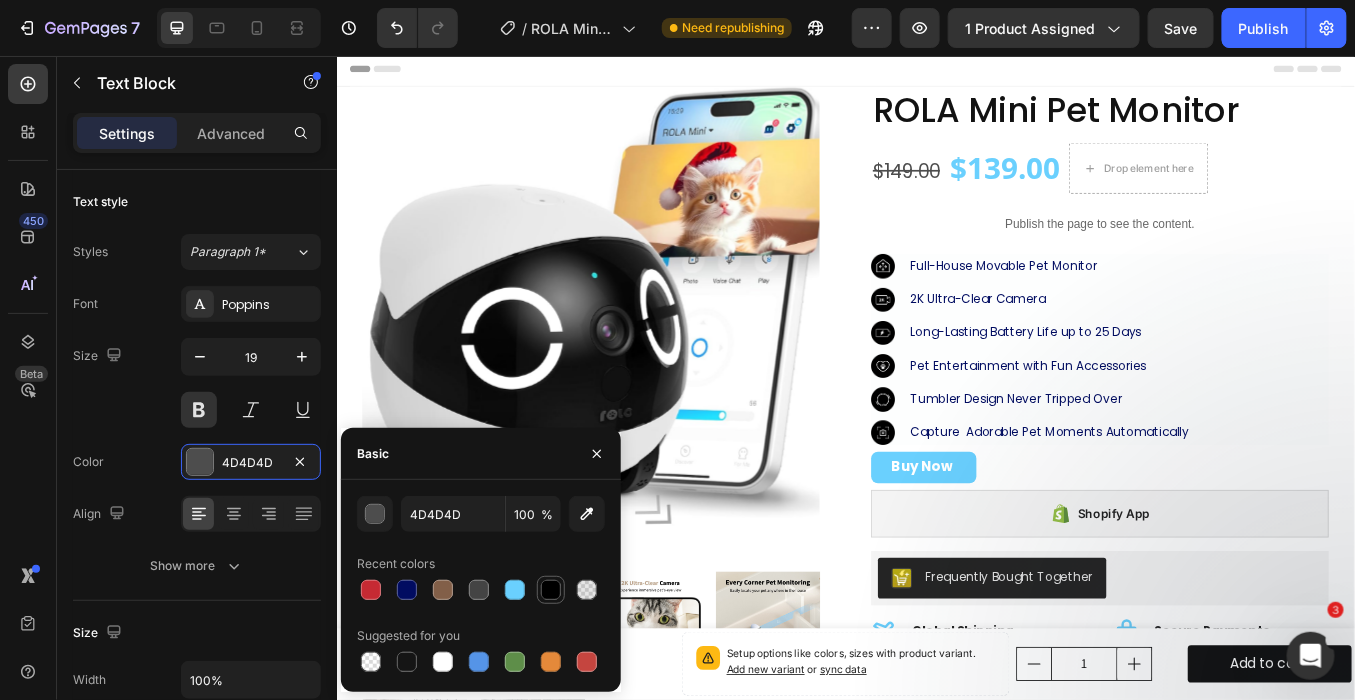 click at bounding box center (551, 590) 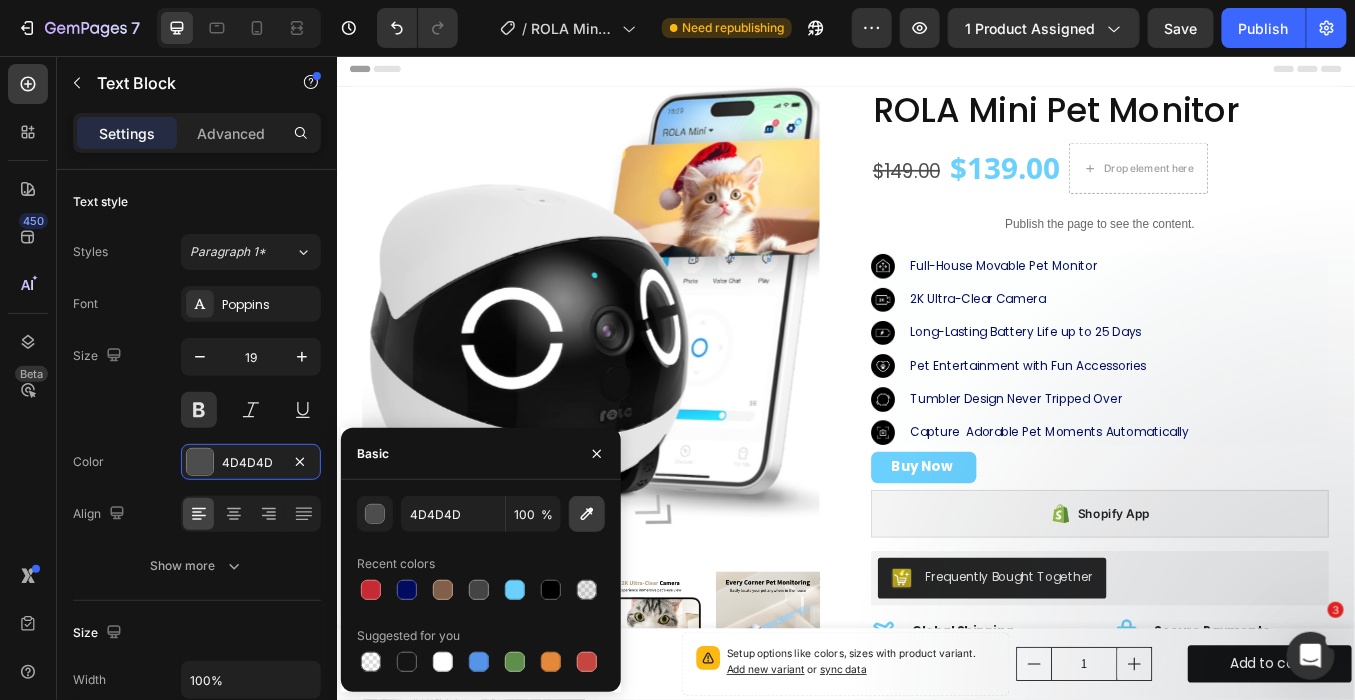 type on "000000" 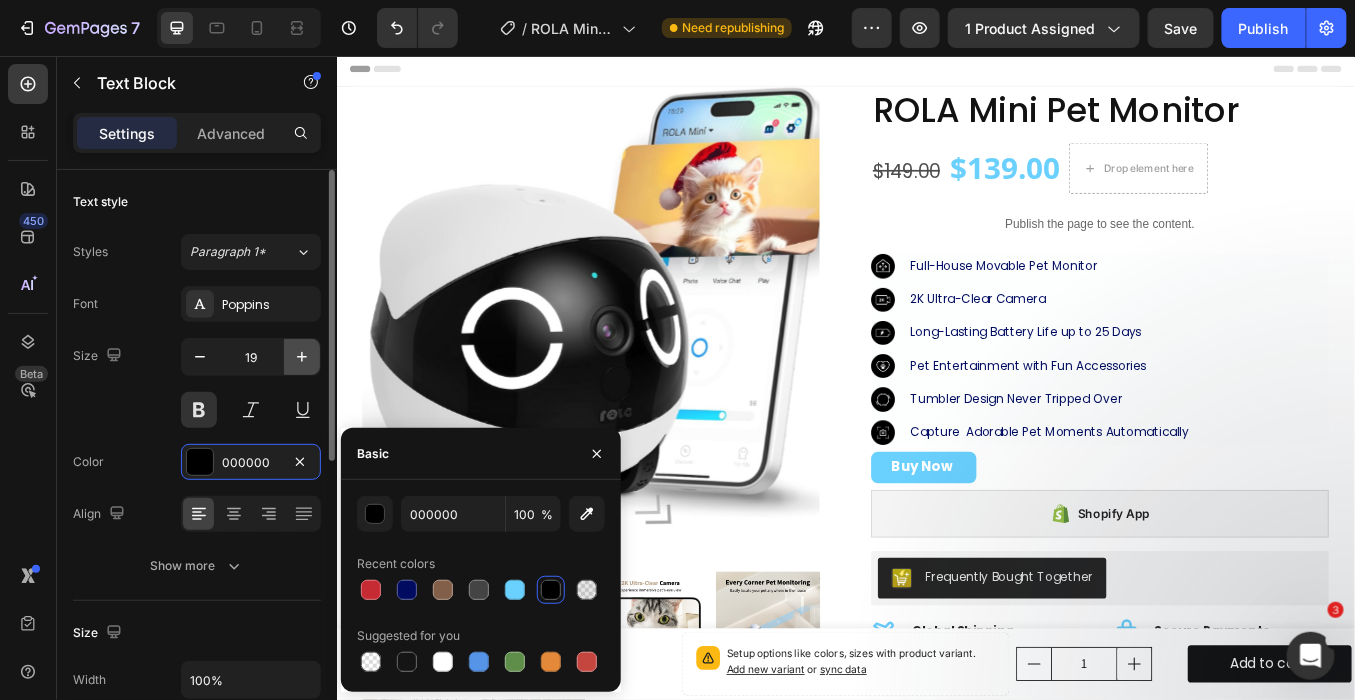 click 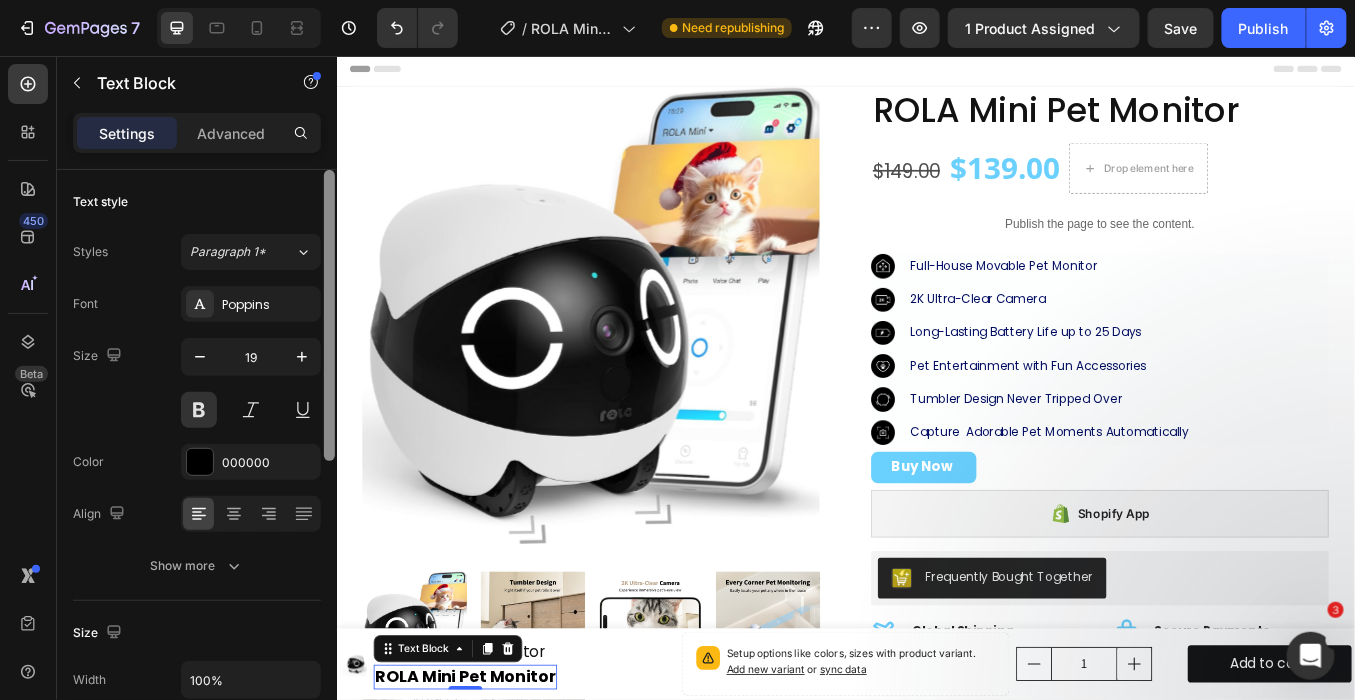 type on "20" 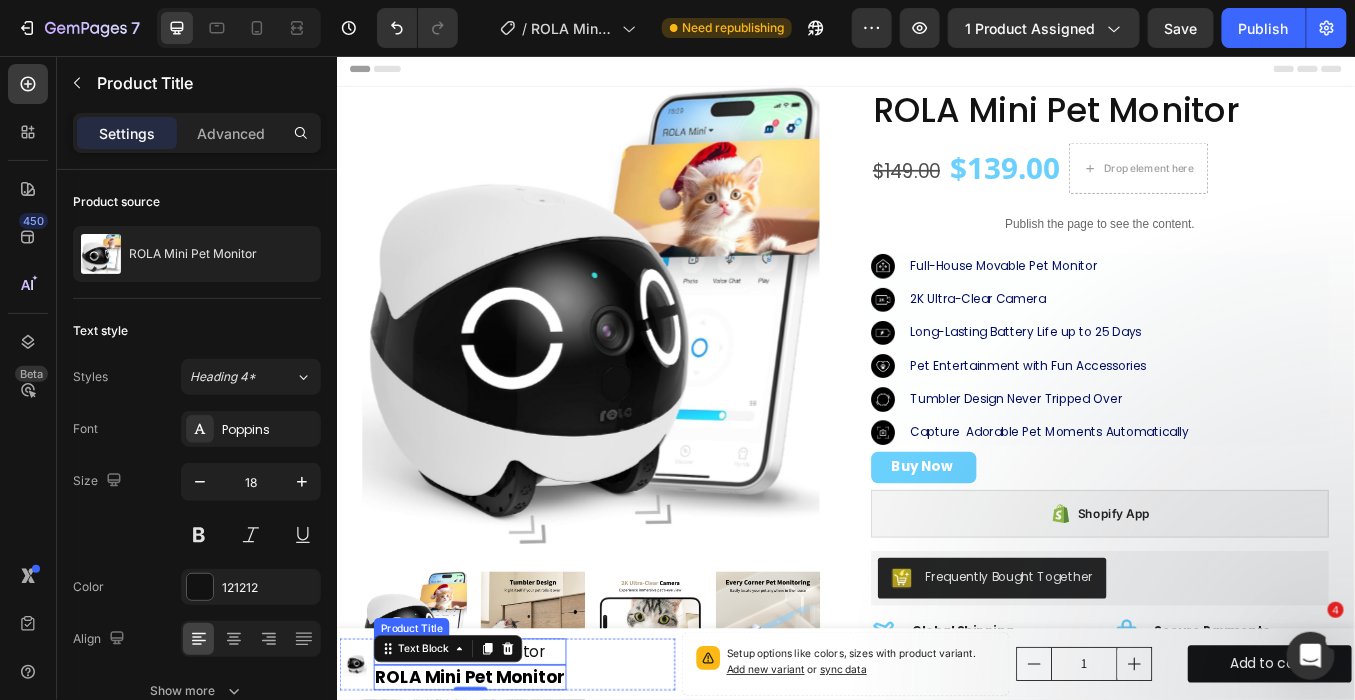 click on "ROLA Mini Pet Monitor" at bounding box center (493, 756) 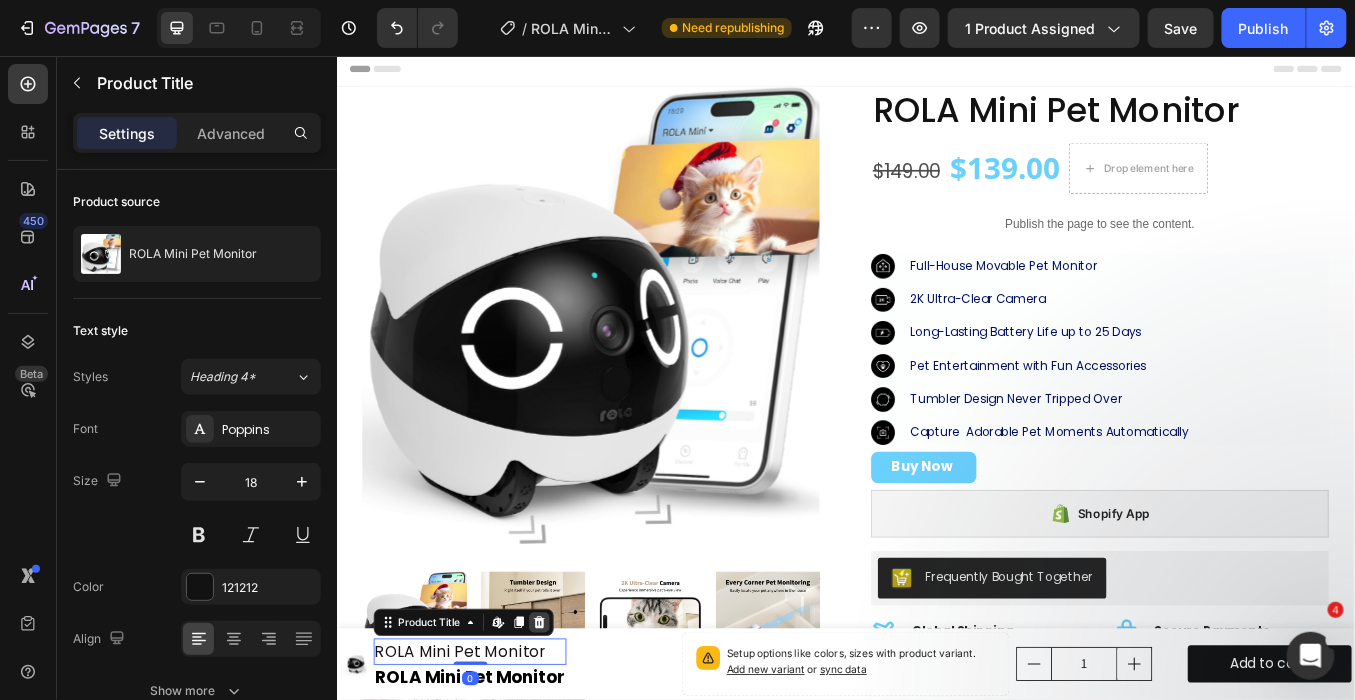 click 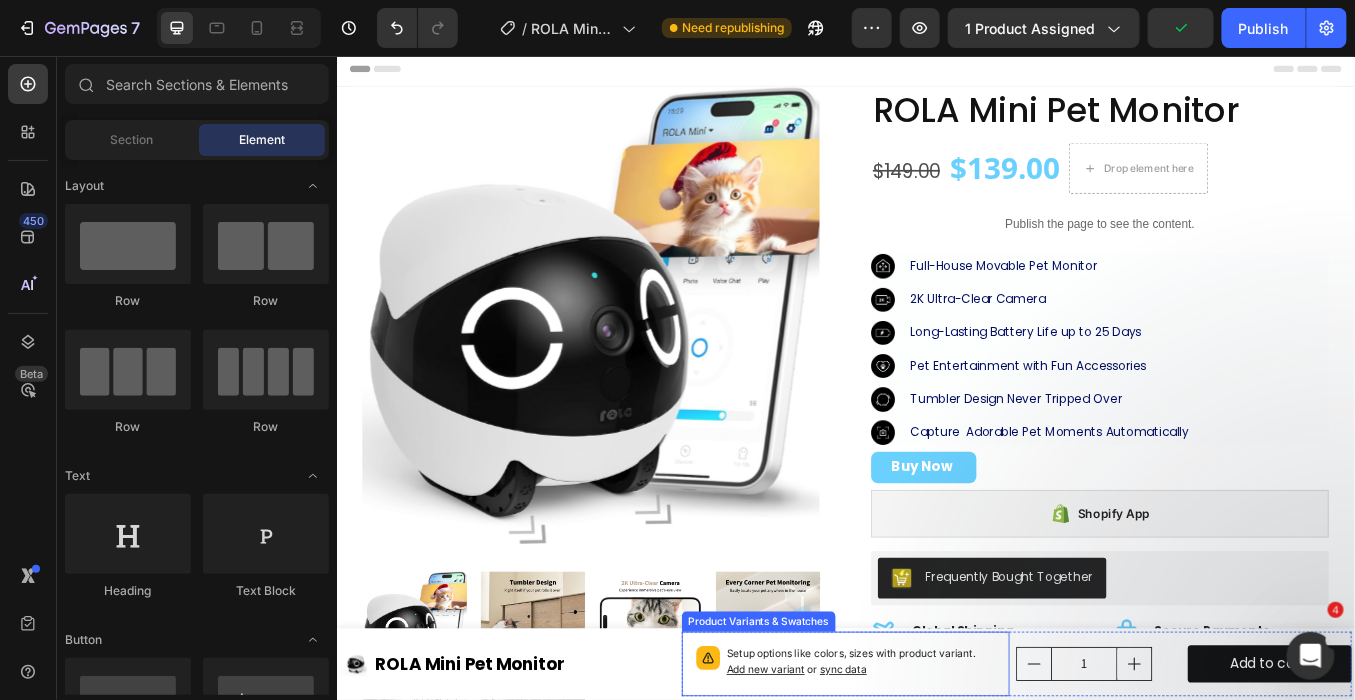 click on "Add new variant" at bounding box center [842, 777] 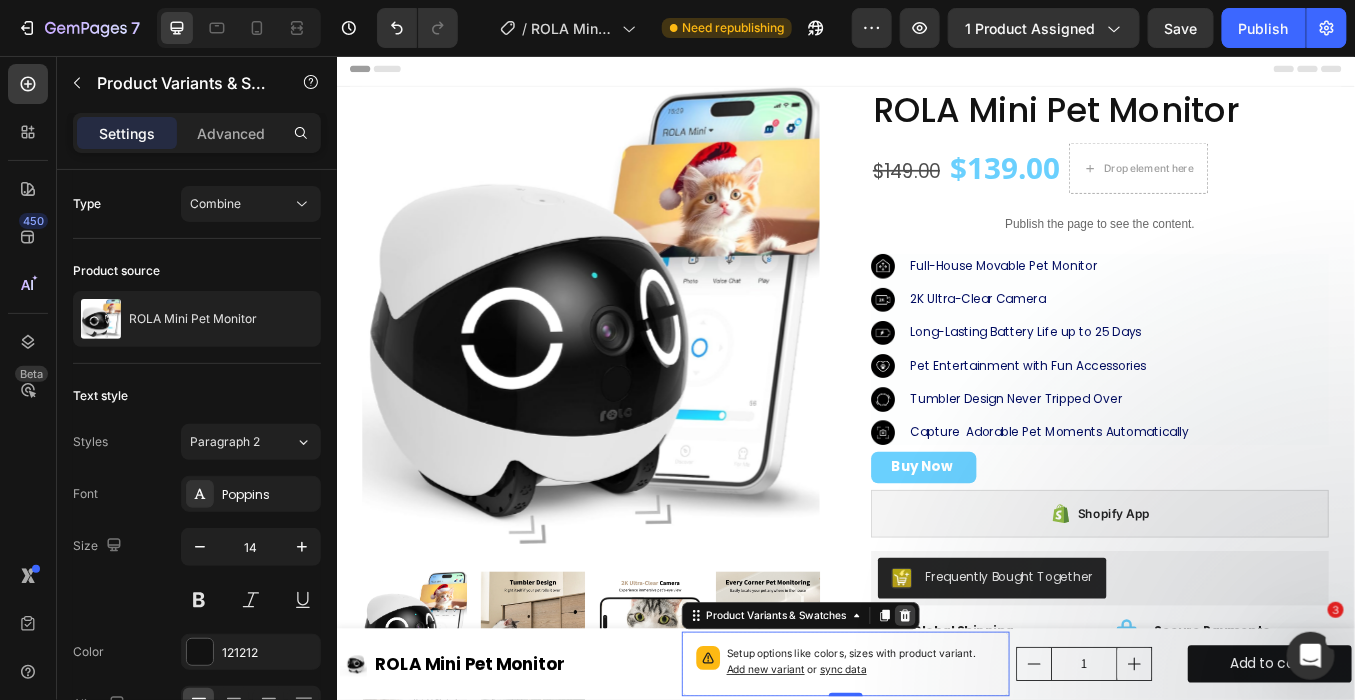 click 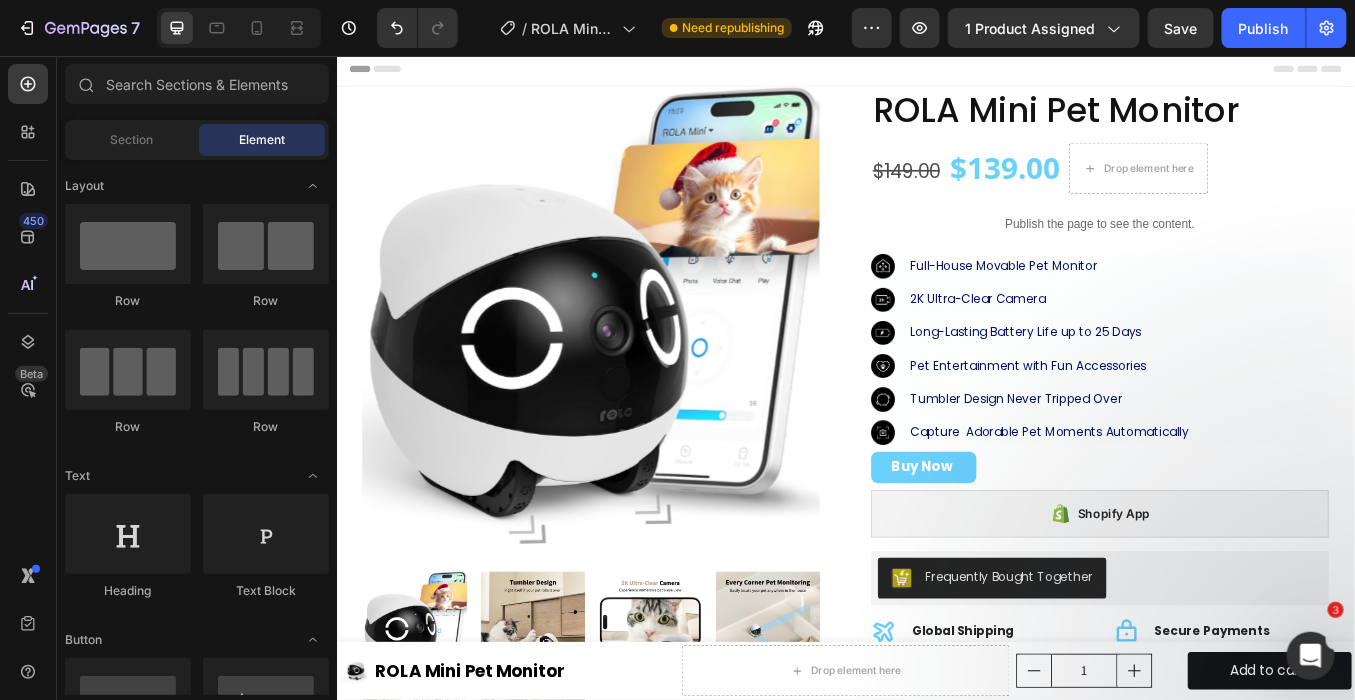 click 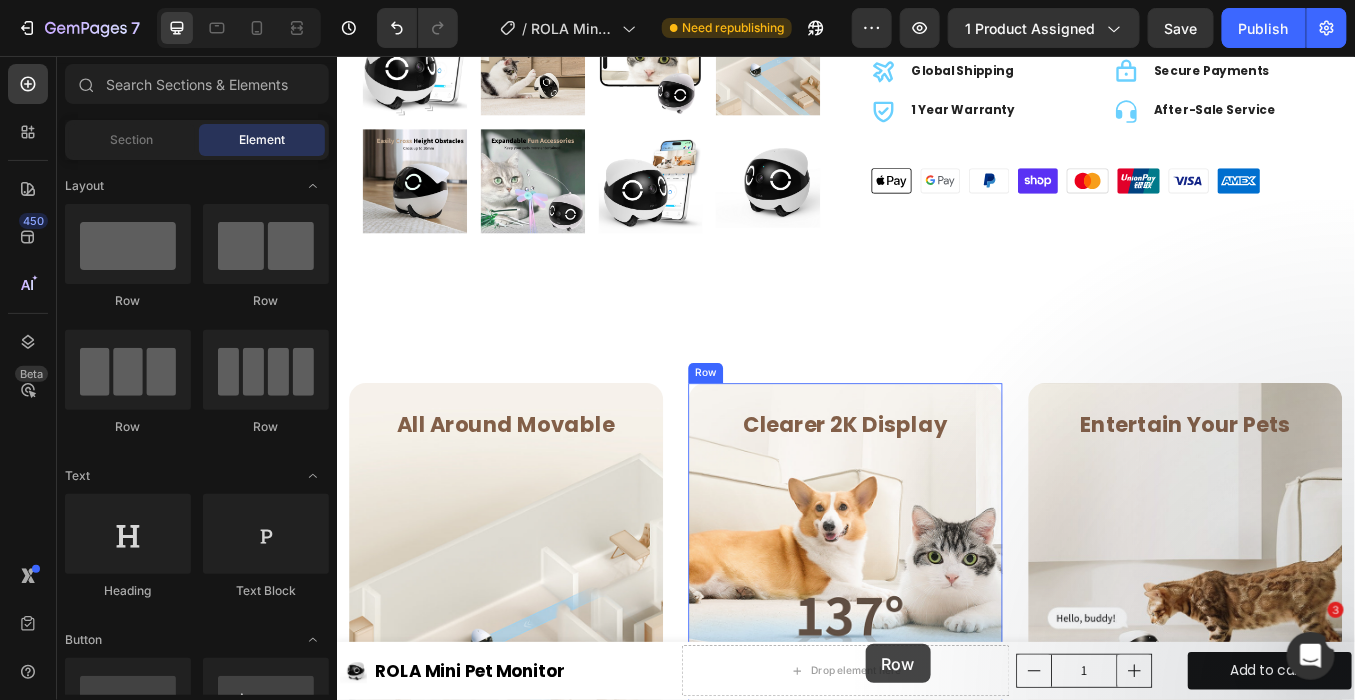scroll, scrollTop: 914, scrollLeft: 0, axis: vertical 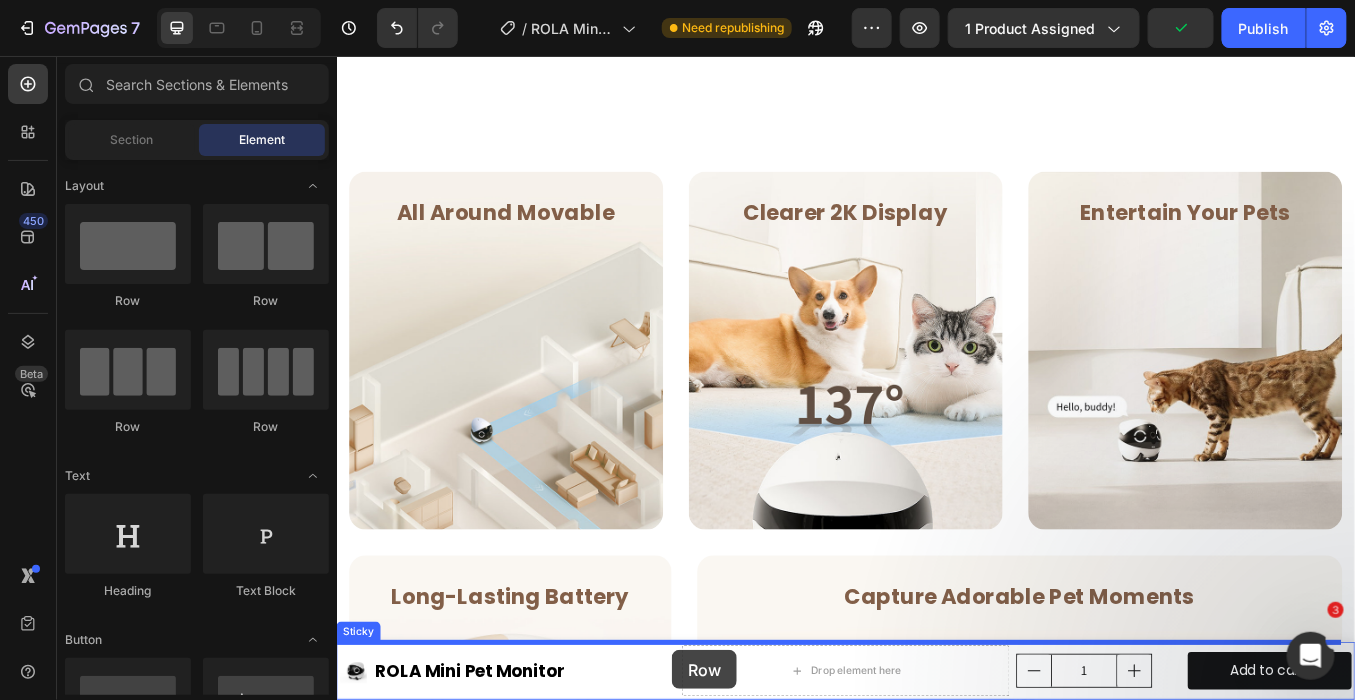 drag, startPoint x: 487, startPoint y: 441, endPoint x: 731, endPoint y: 755, distance: 397.65814 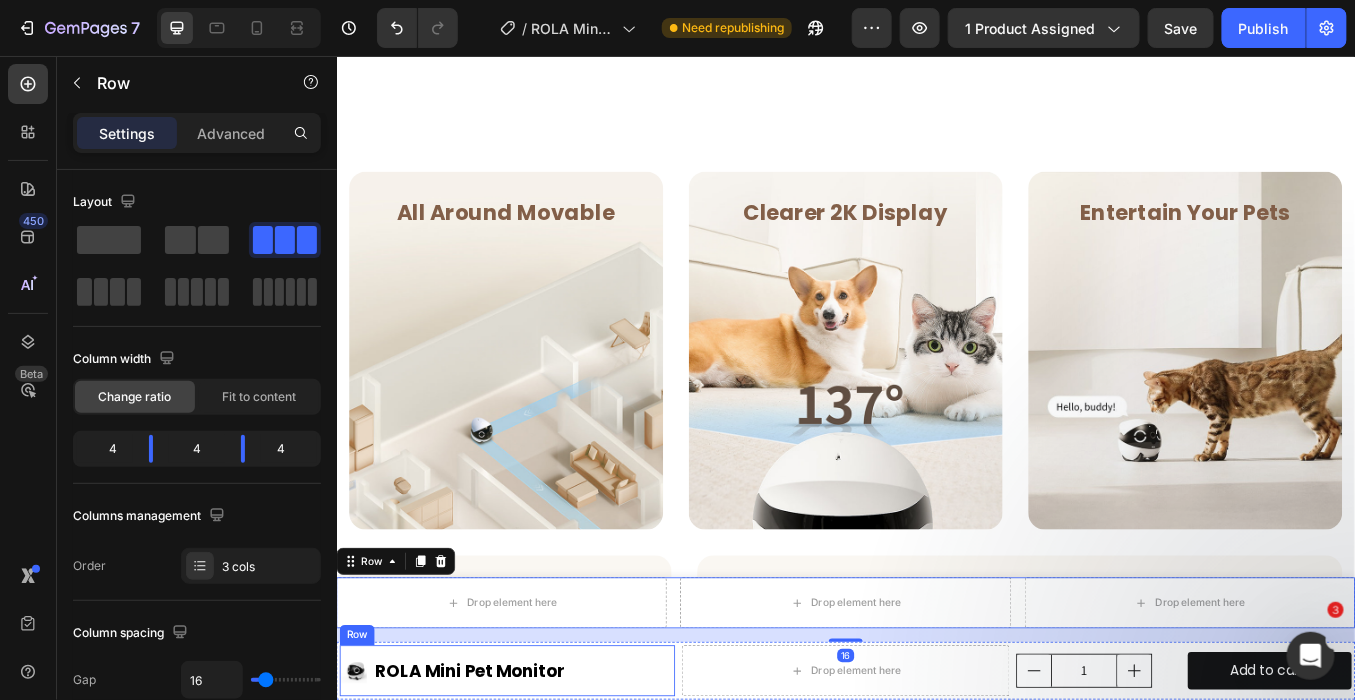 click on "Product Images ROLA Mini Pet Monitor Text Block Row" at bounding box center (537, 779) 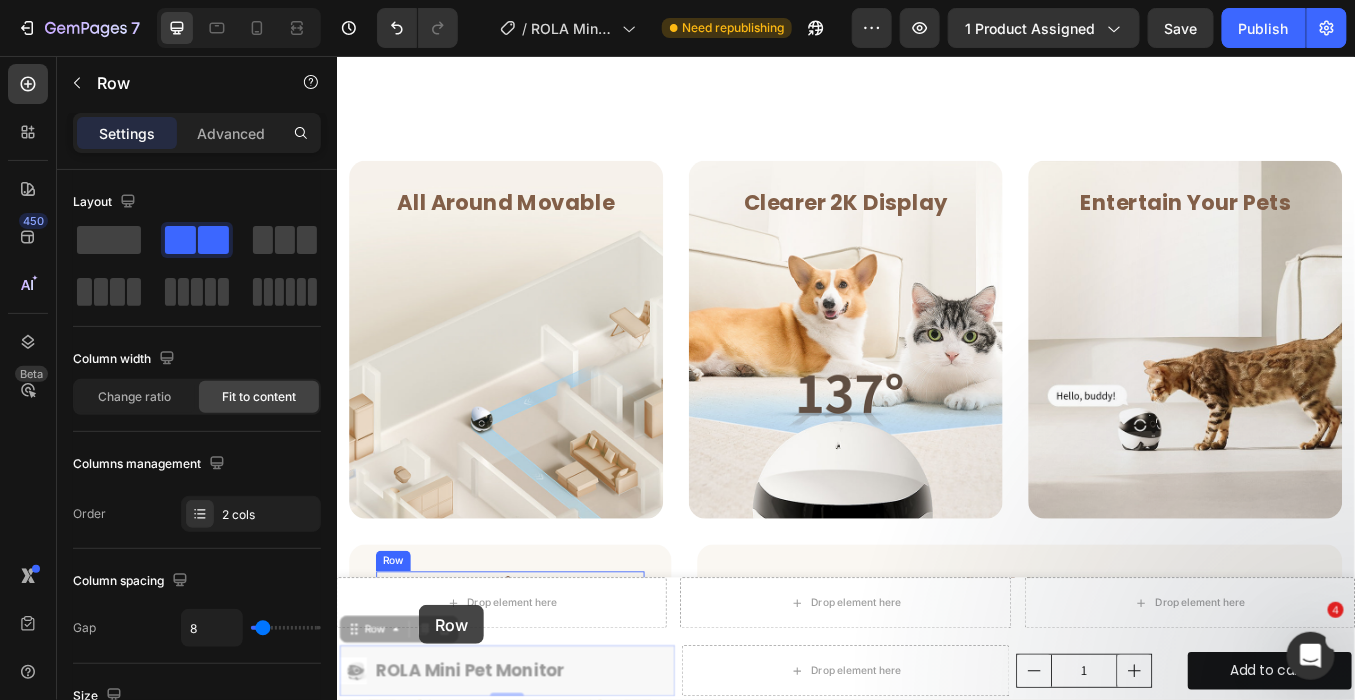 scroll, scrollTop: 1076, scrollLeft: 0, axis: vertical 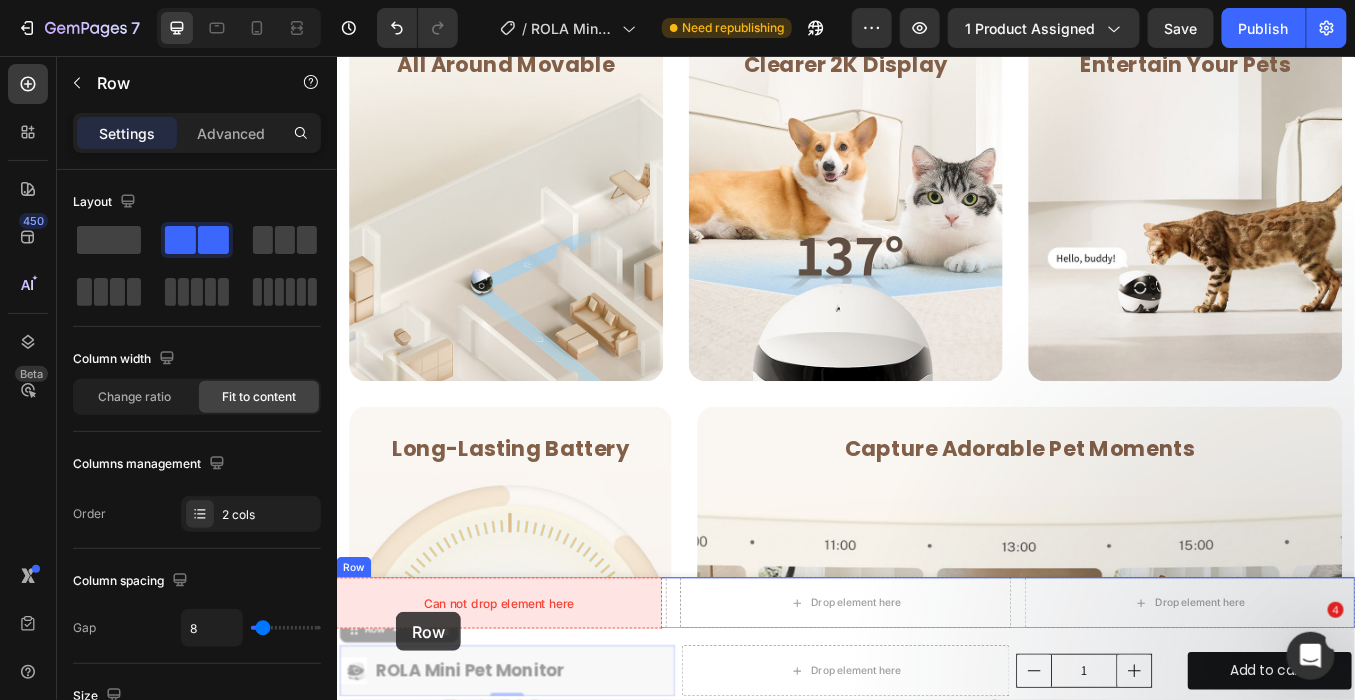 drag, startPoint x: 354, startPoint y: 737, endPoint x: 433, endPoint y: 703, distance: 86.00581 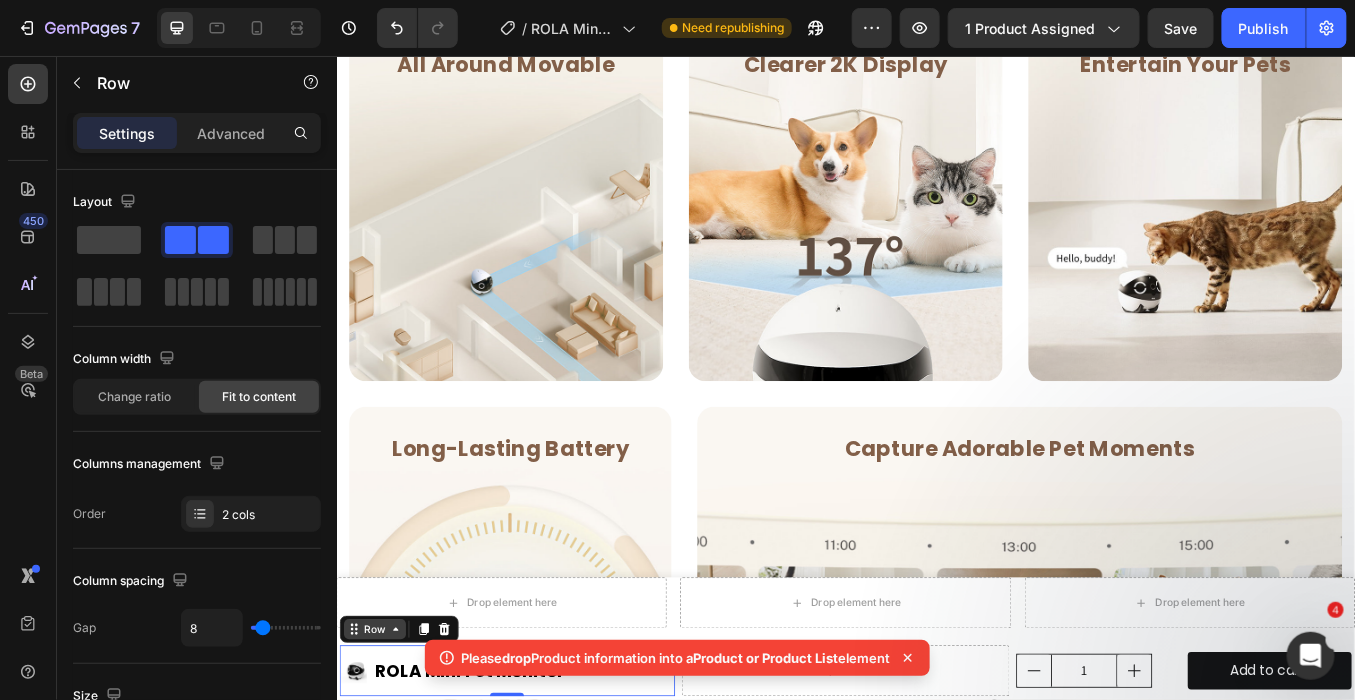 click 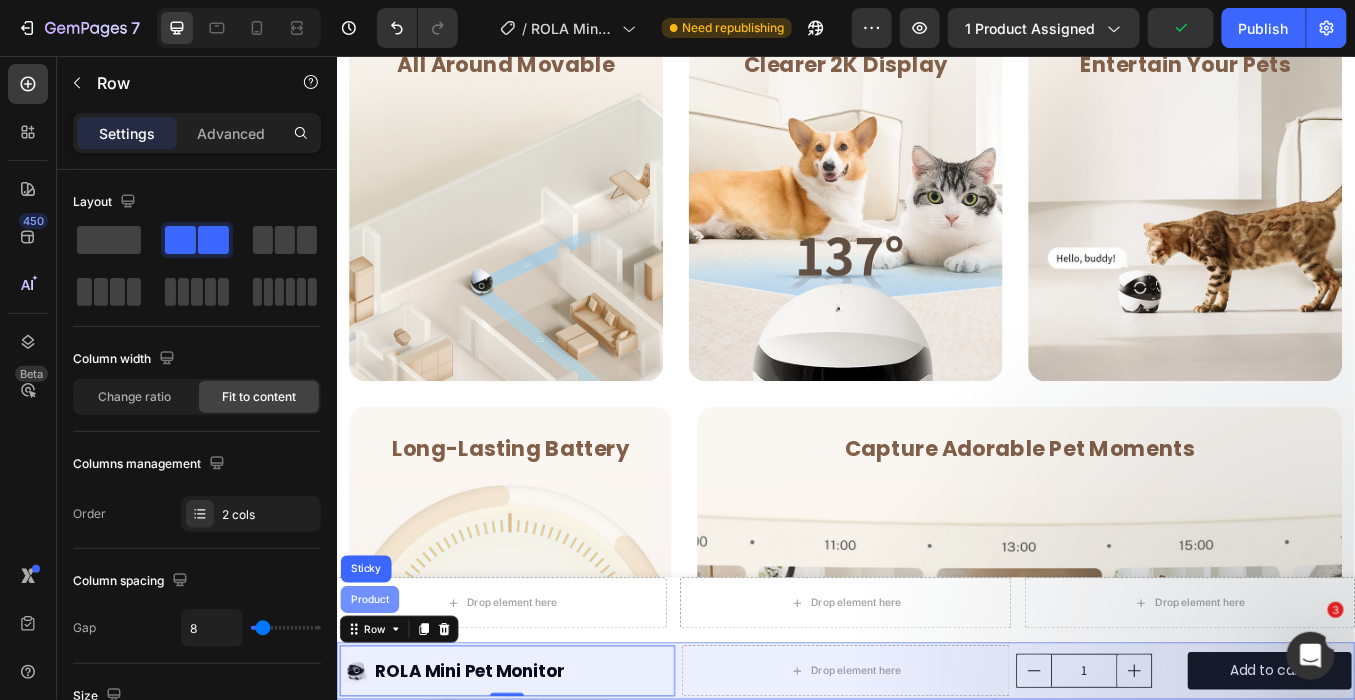 click on "Product" at bounding box center [375, 695] 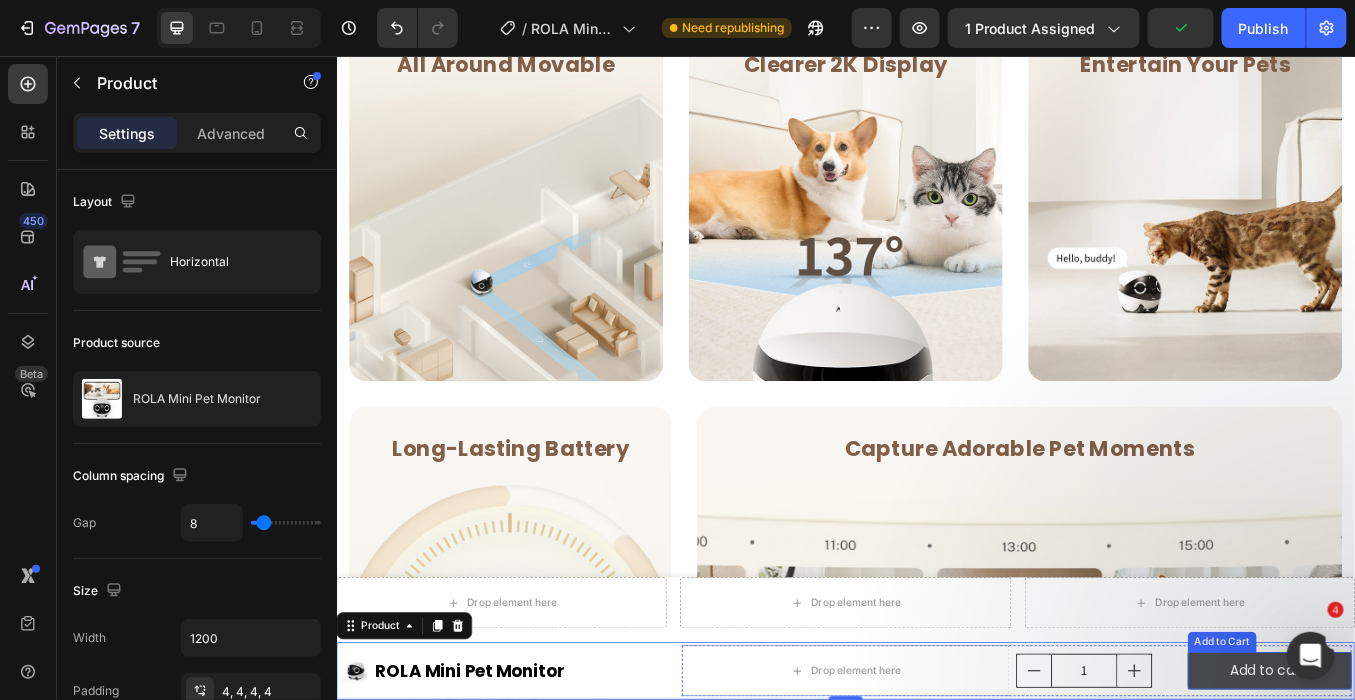 click on "Add to cart" at bounding box center [1435, 779] 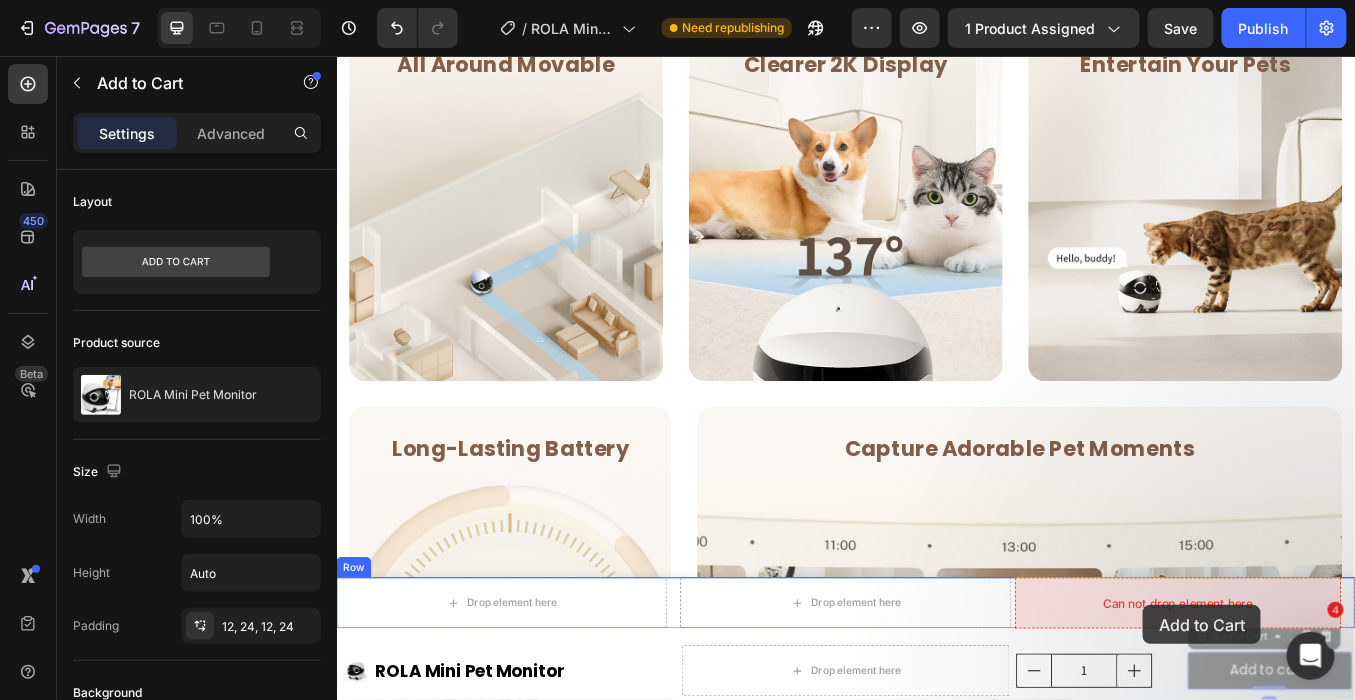 drag, startPoint x: 1345, startPoint y: 740, endPoint x: 1295, endPoint y: 703, distance: 62.201286 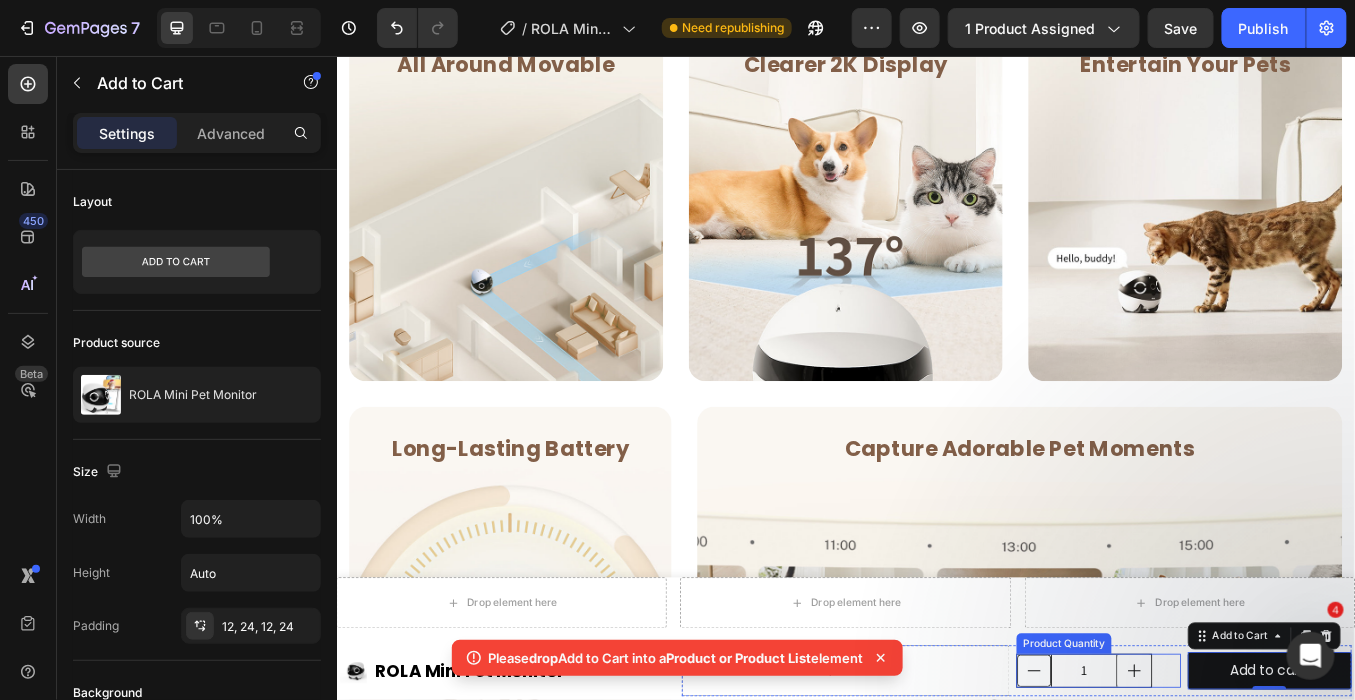 click 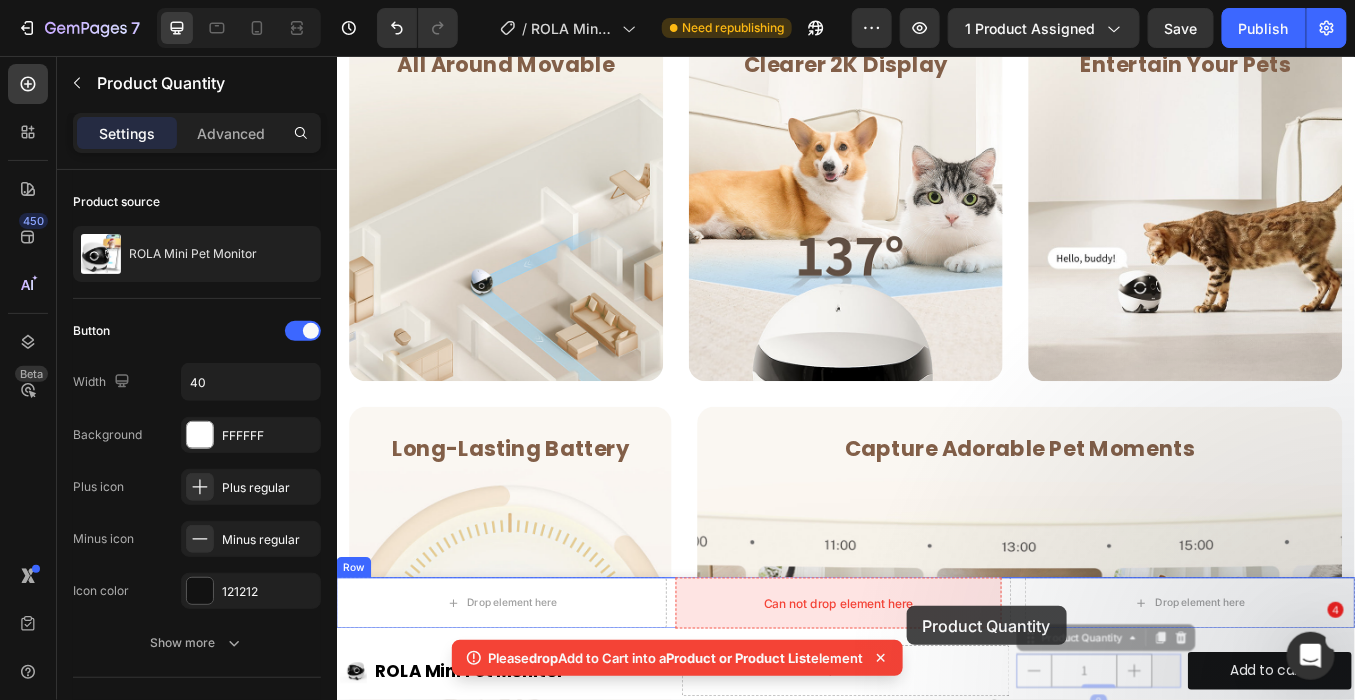 drag, startPoint x: 1141, startPoint y: 743, endPoint x: 1027, endPoint y: 704, distance: 120.48651 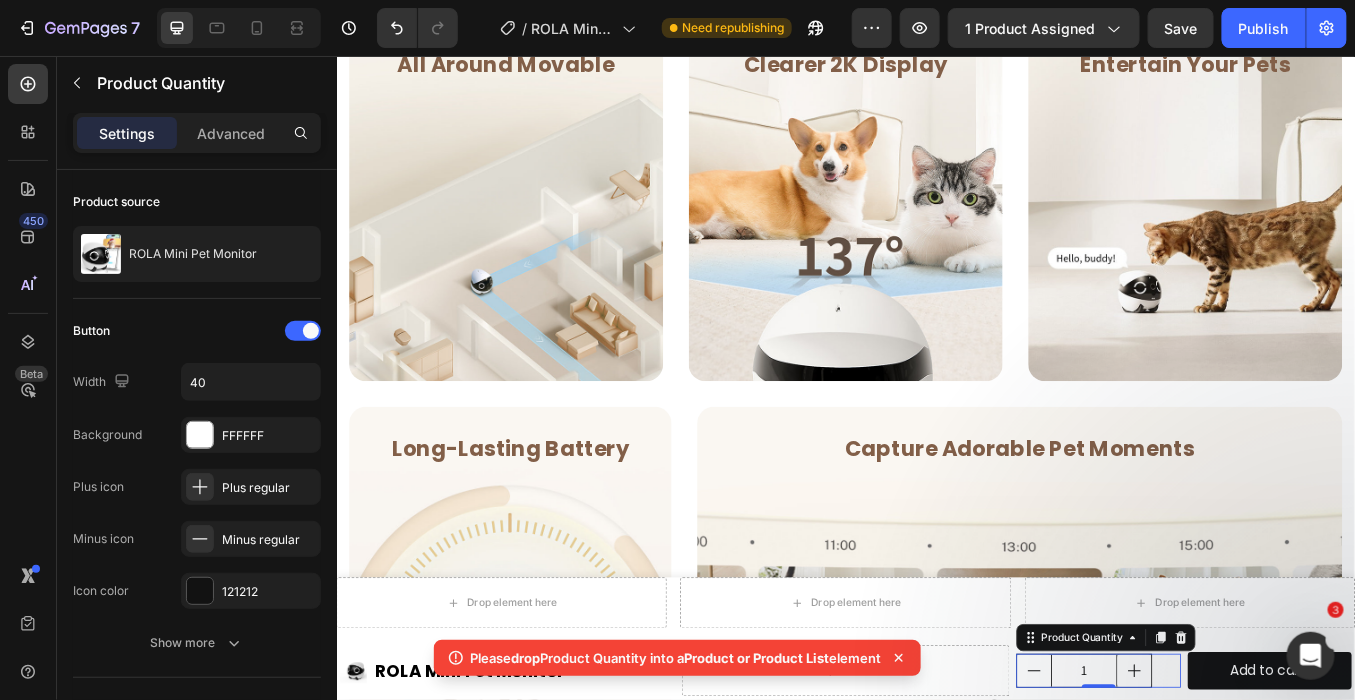 click 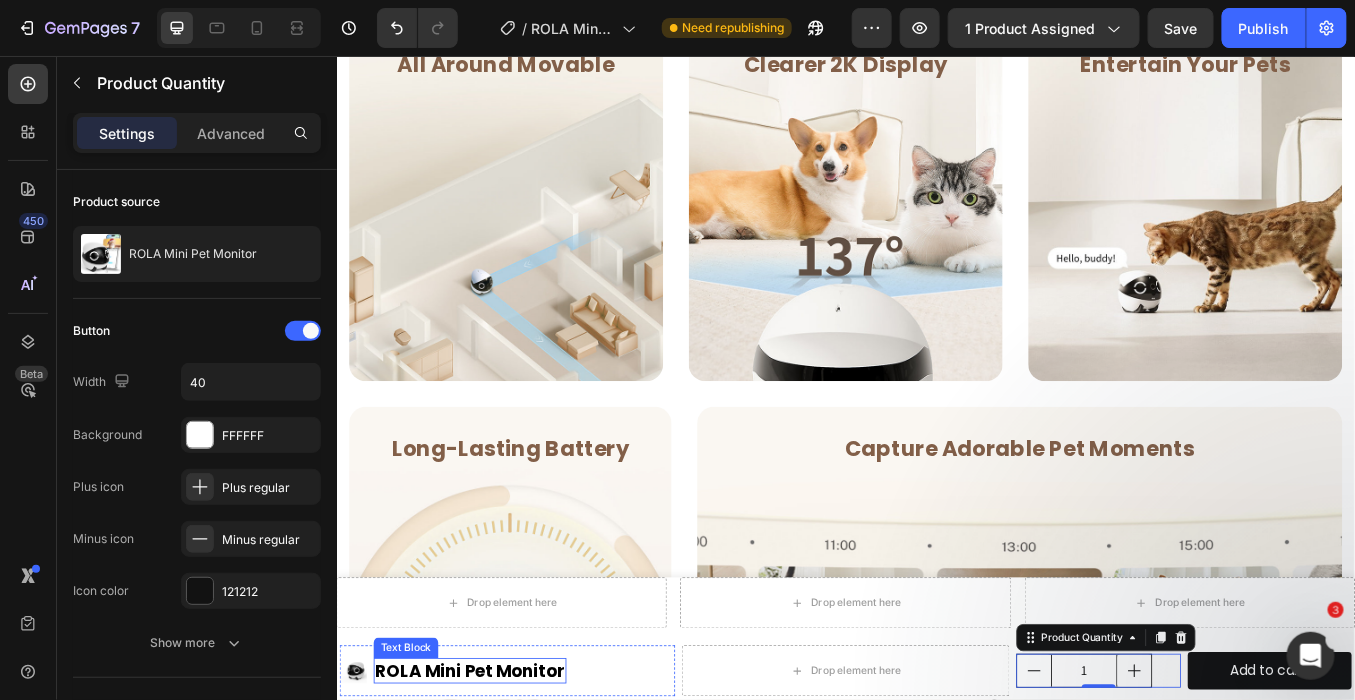 click on "ROLA Mini Pet Monitor" at bounding box center [493, 779] 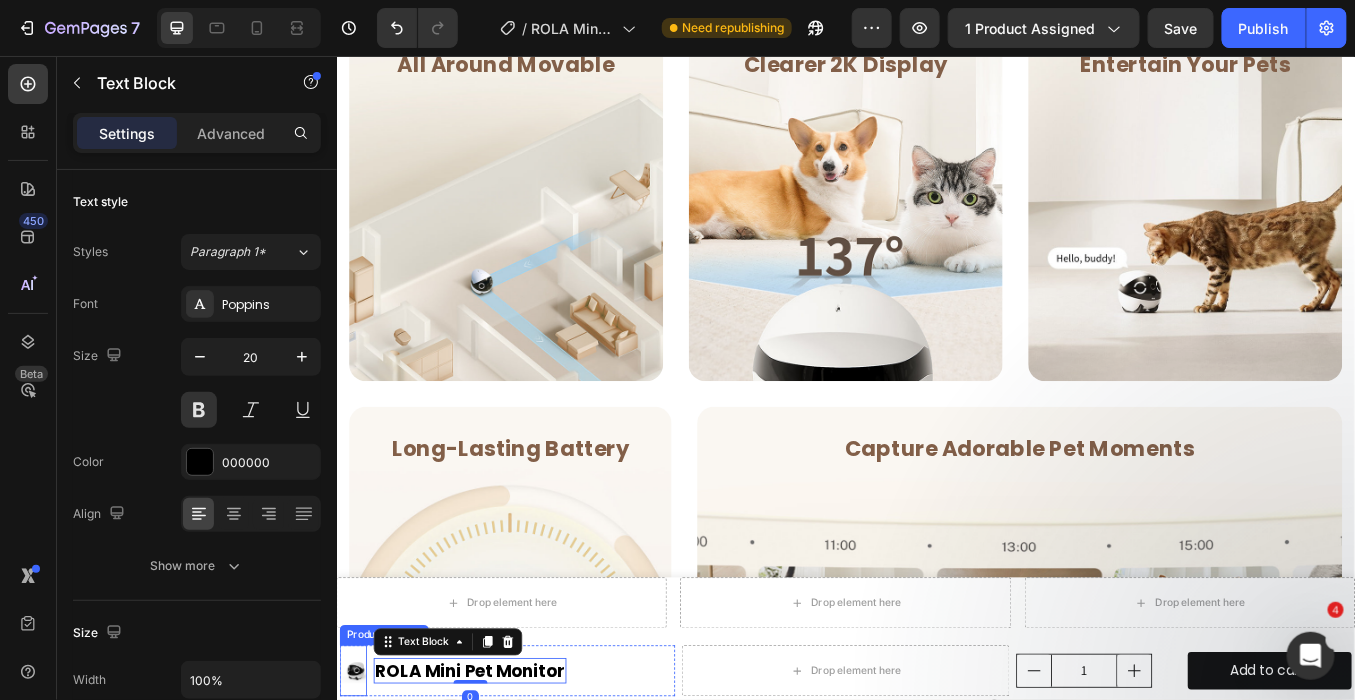click at bounding box center [356, 779] 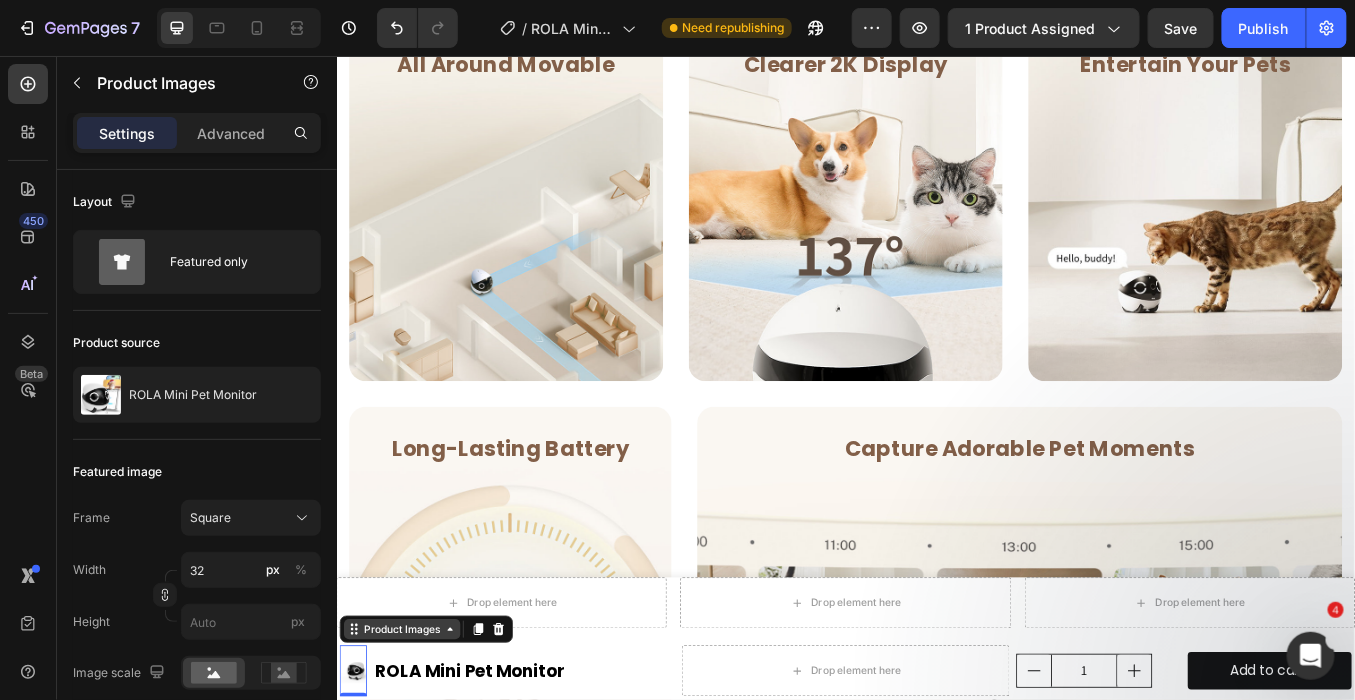 click on "Product Images" at bounding box center (413, 730) 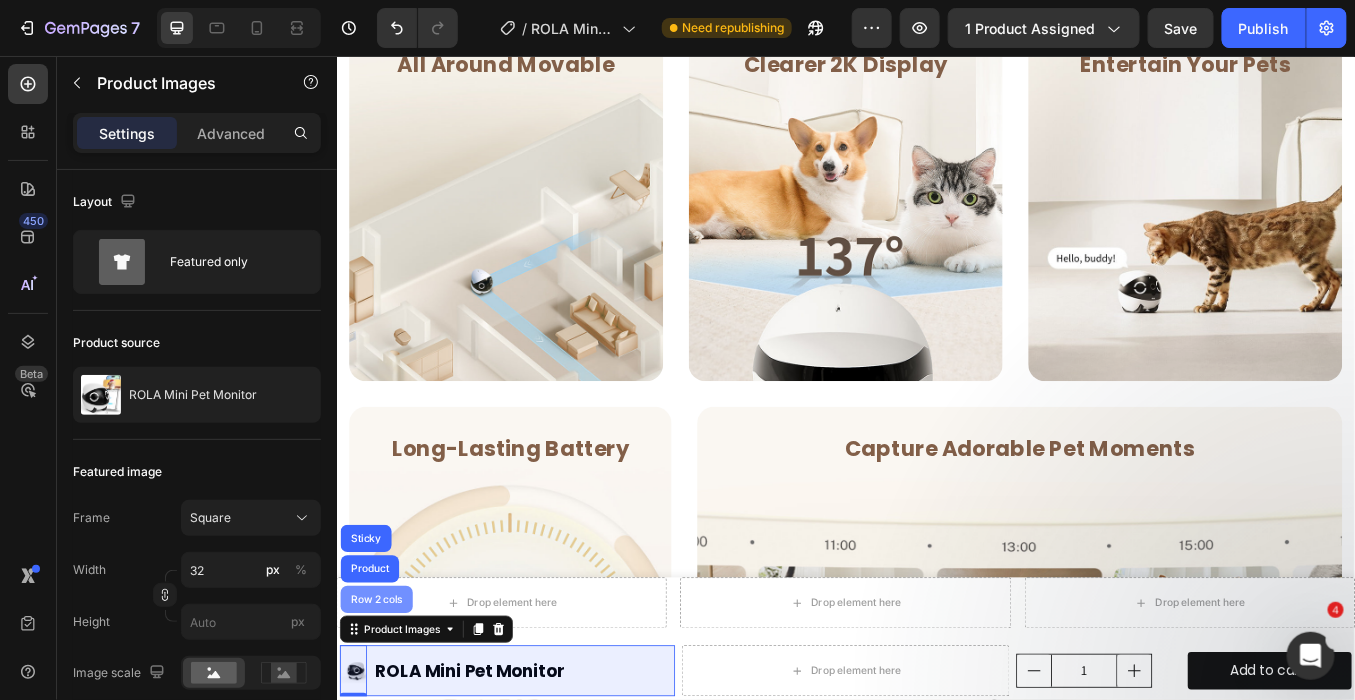 click on "Row 2 cols" at bounding box center (383, 695) 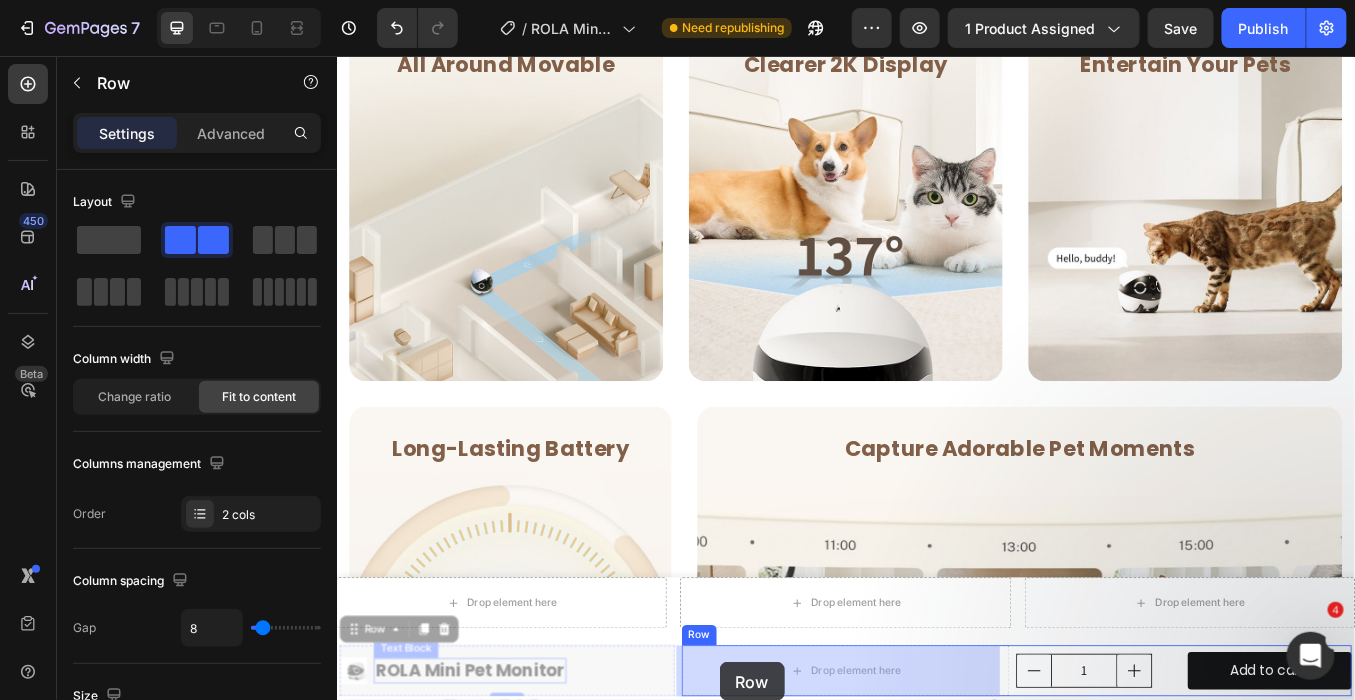 drag, startPoint x: 354, startPoint y: 734, endPoint x: 778, endPoint y: 768, distance: 425.36102 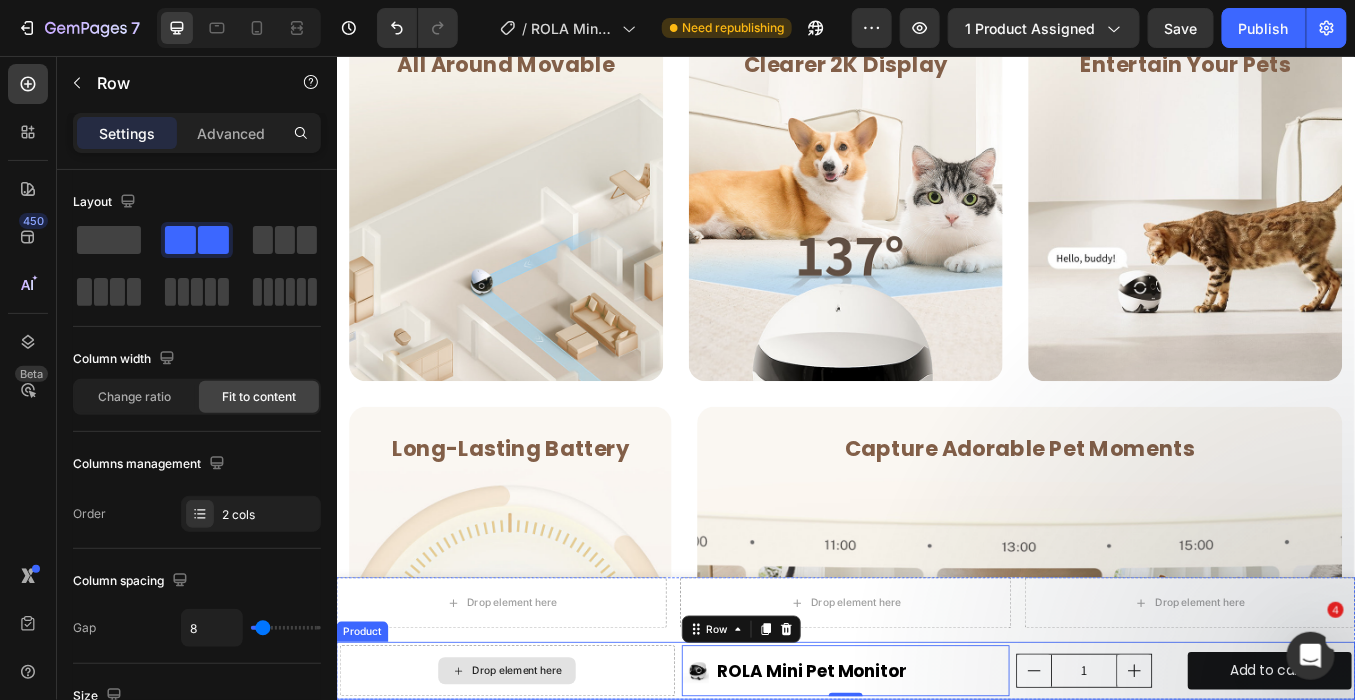 click on "Drop element here" at bounding box center [537, 779] 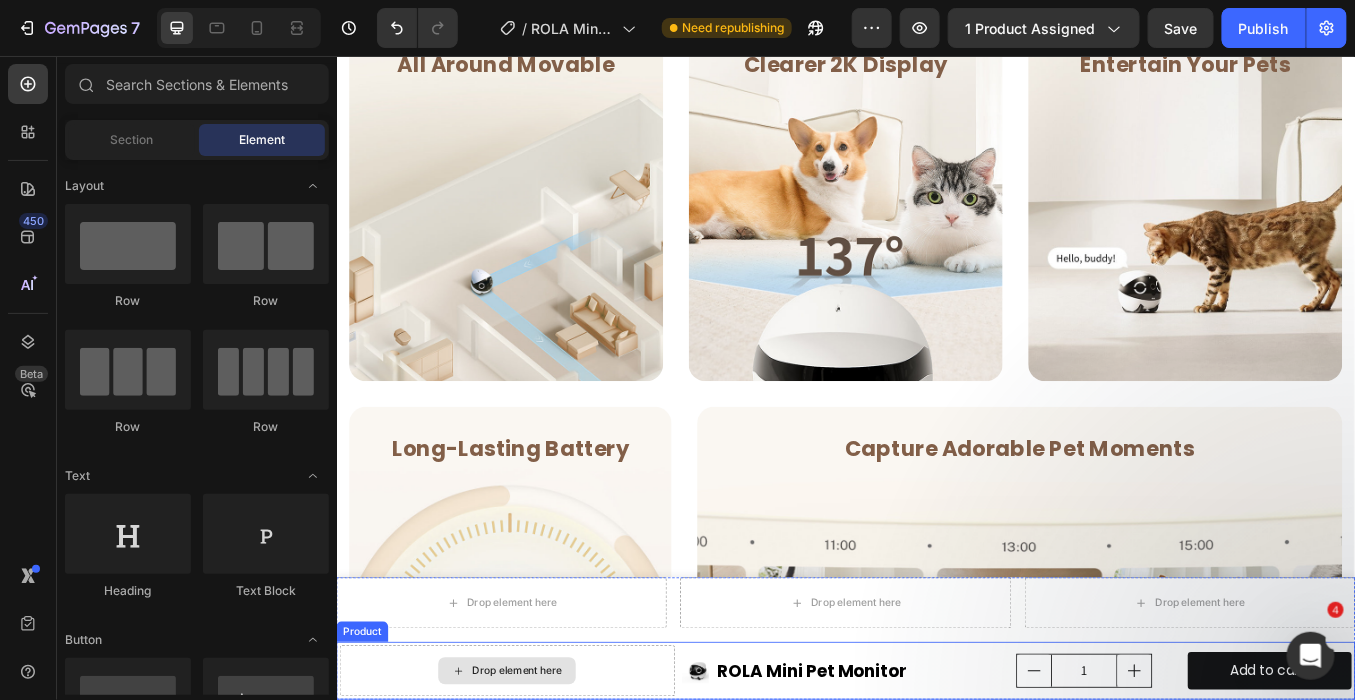 click on "Drop element here" at bounding box center (537, 779) 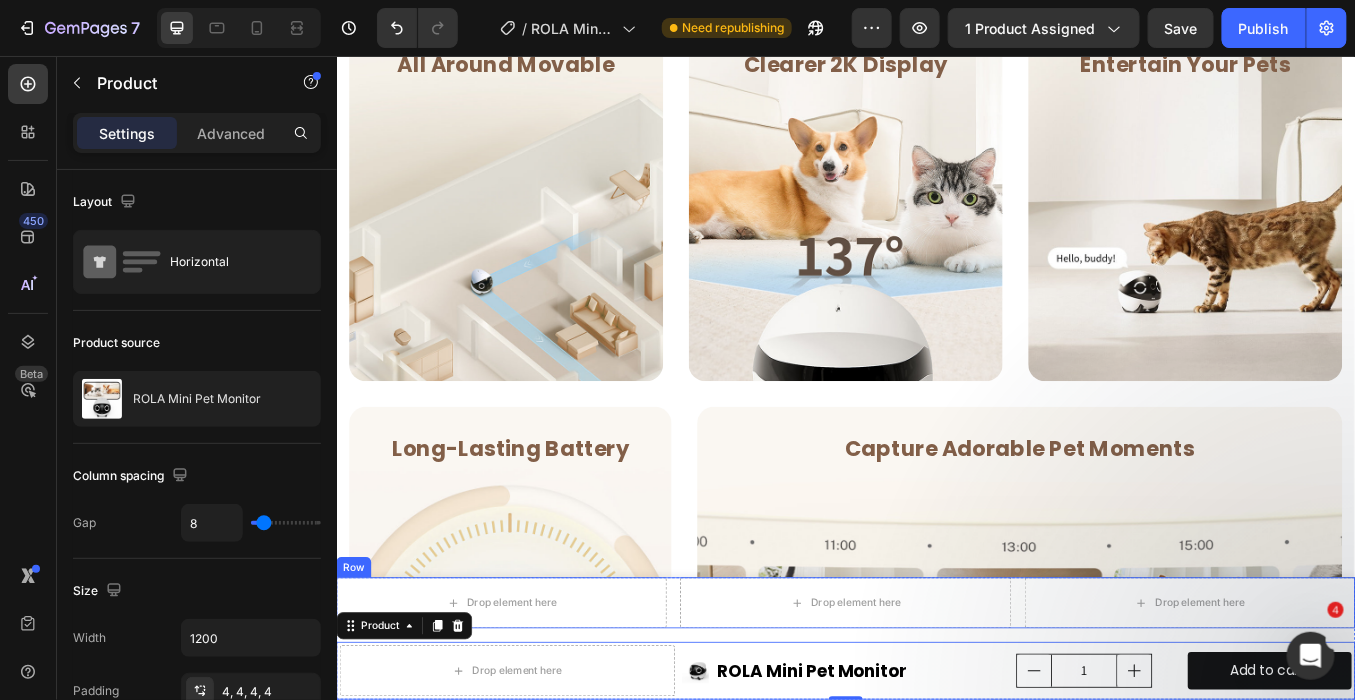 click on "Drop element here
Drop element here
Drop element here Row" at bounding box center (936, 699) 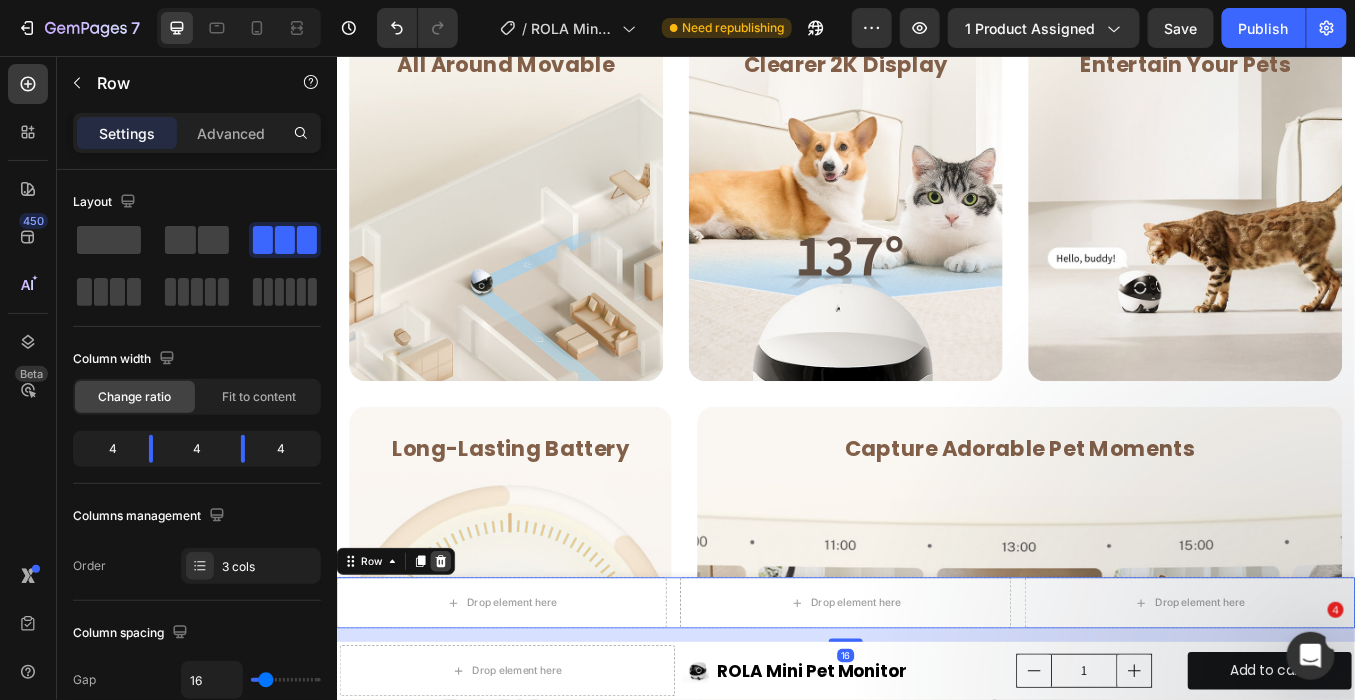 click 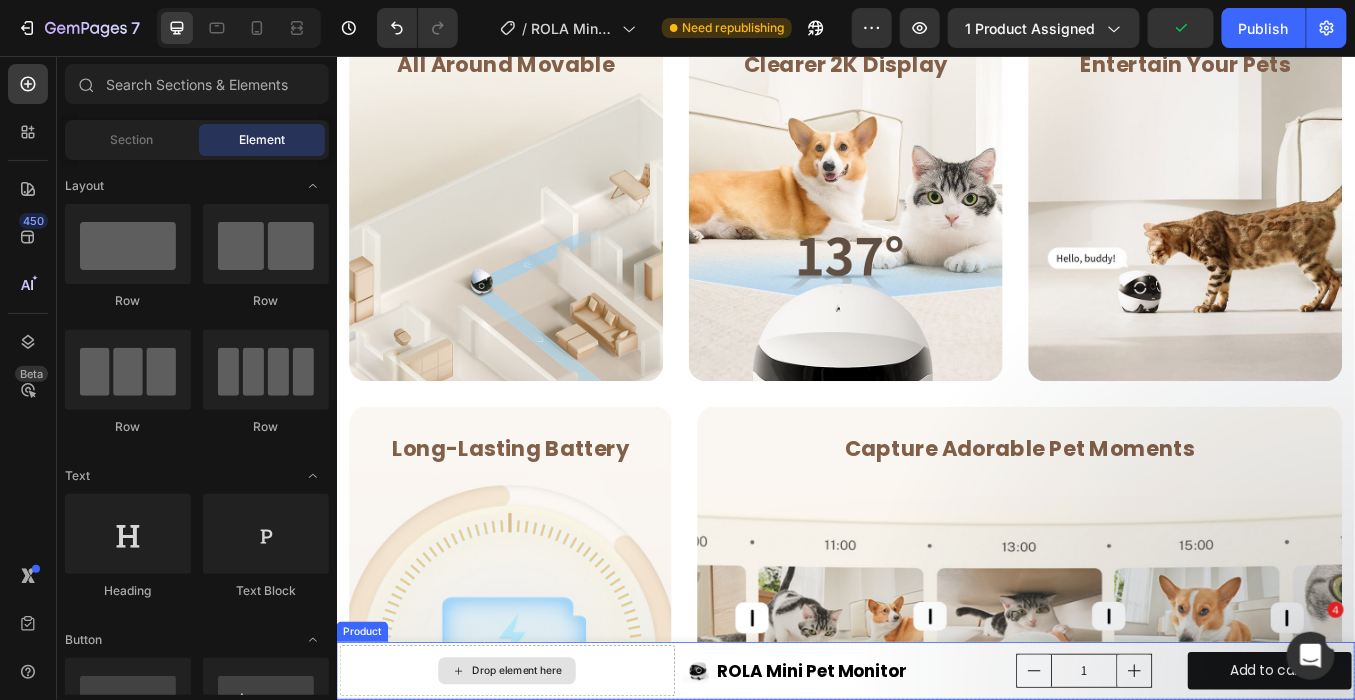 click on "Drop element here" at bounding box center [537, 779] 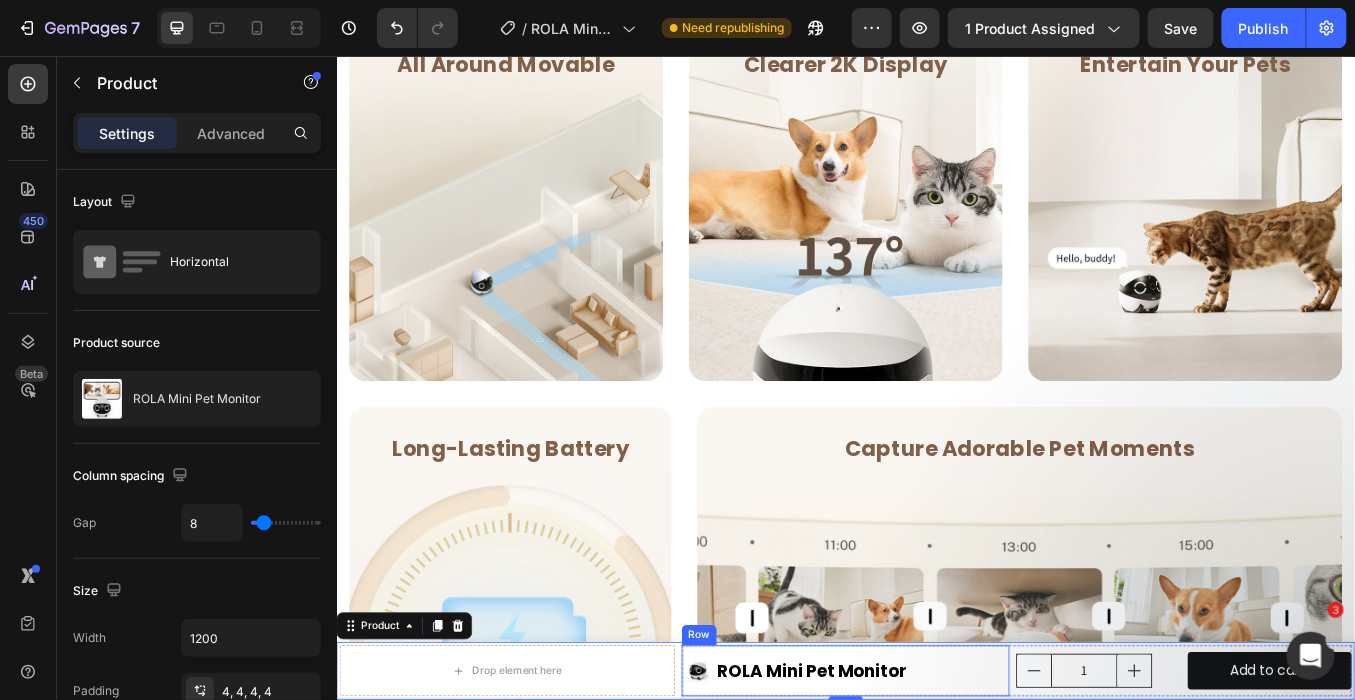 click on "Product Images ROLA Mini Pet Monitor Text Block Row" at bounding box center [936, 779] 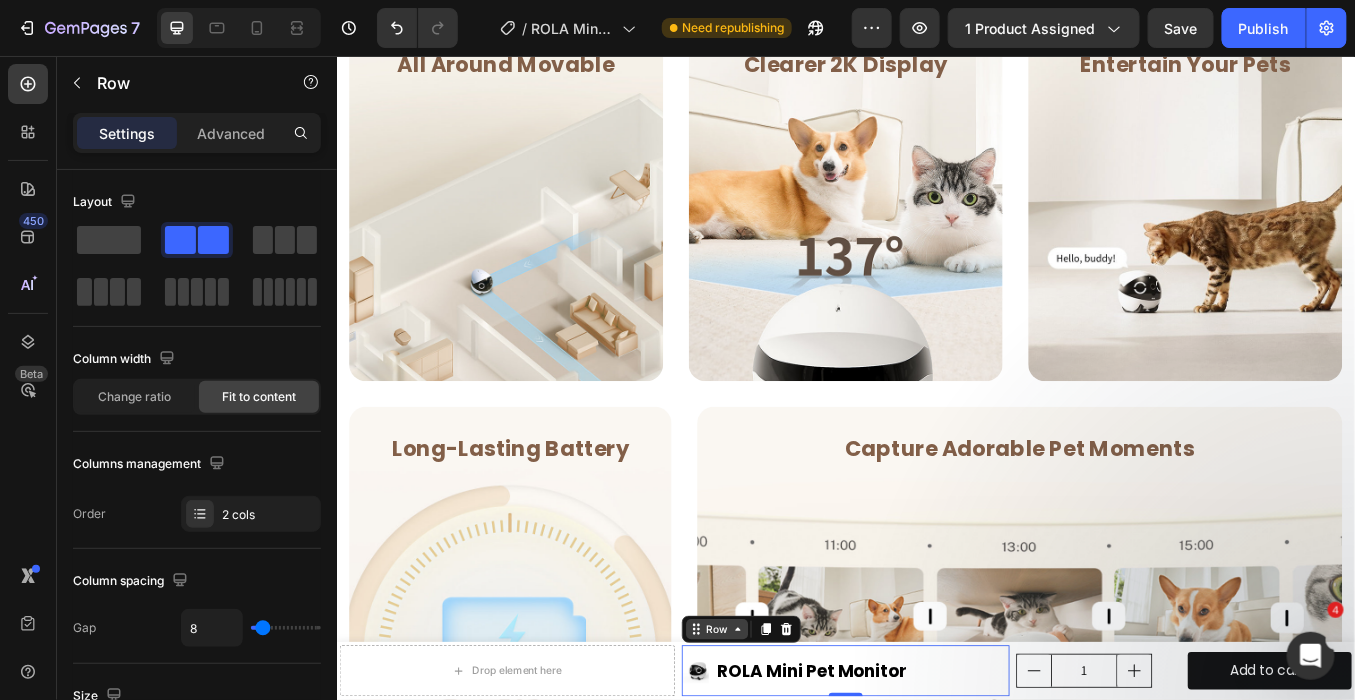 click on "Row" at bounding box center [784, 730] 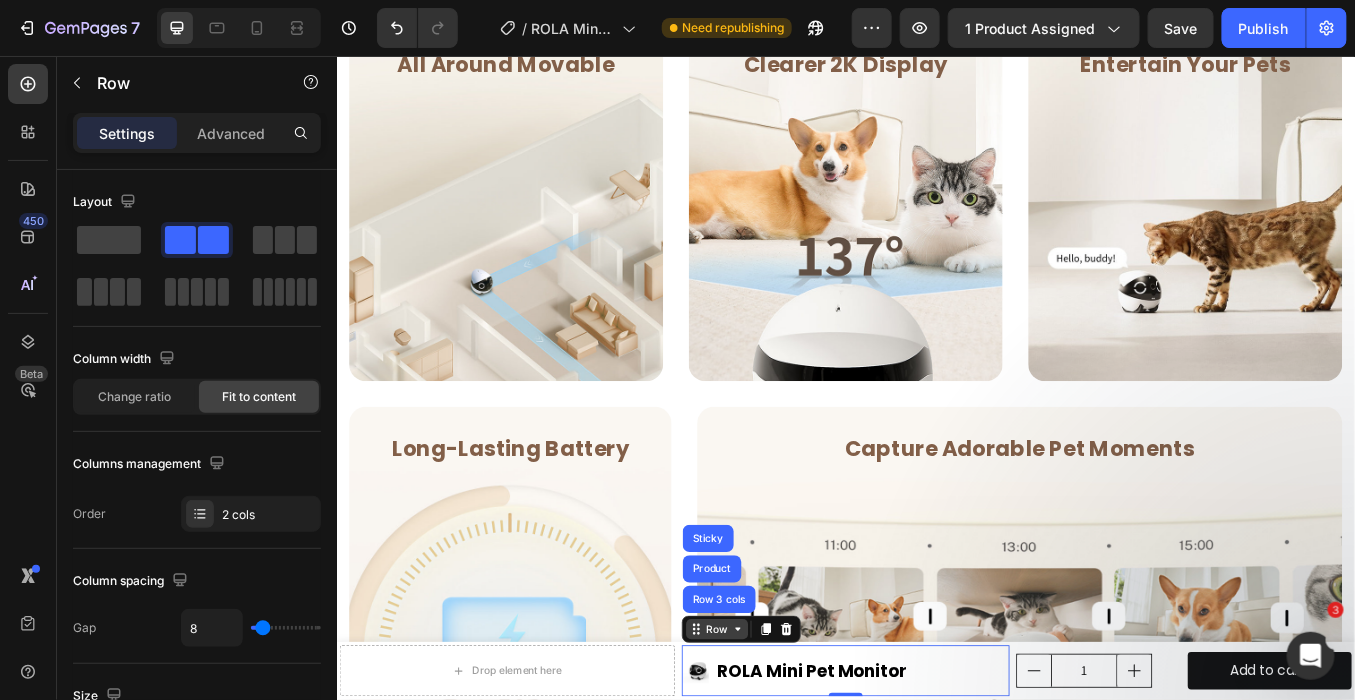 click 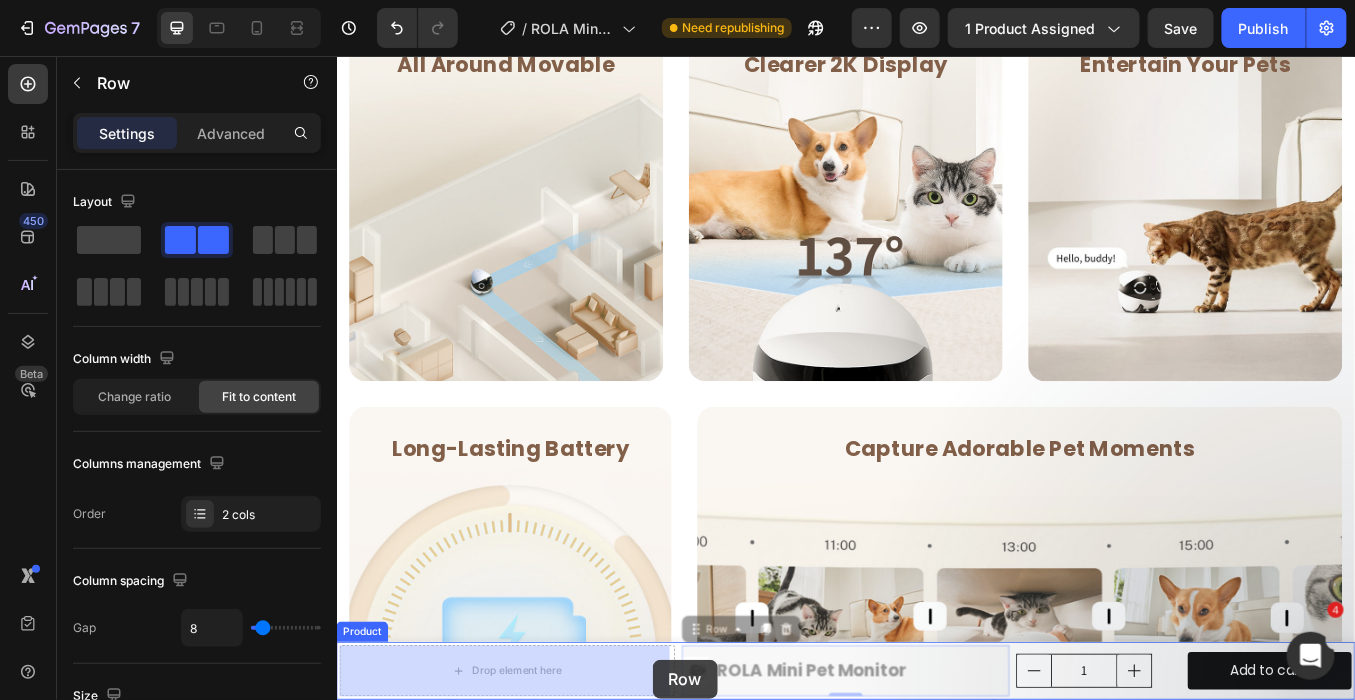 drag, startPoint x: 754, startPoint y: 730, endPoint x: 718, endPoint y: 764, distance: 49.517673 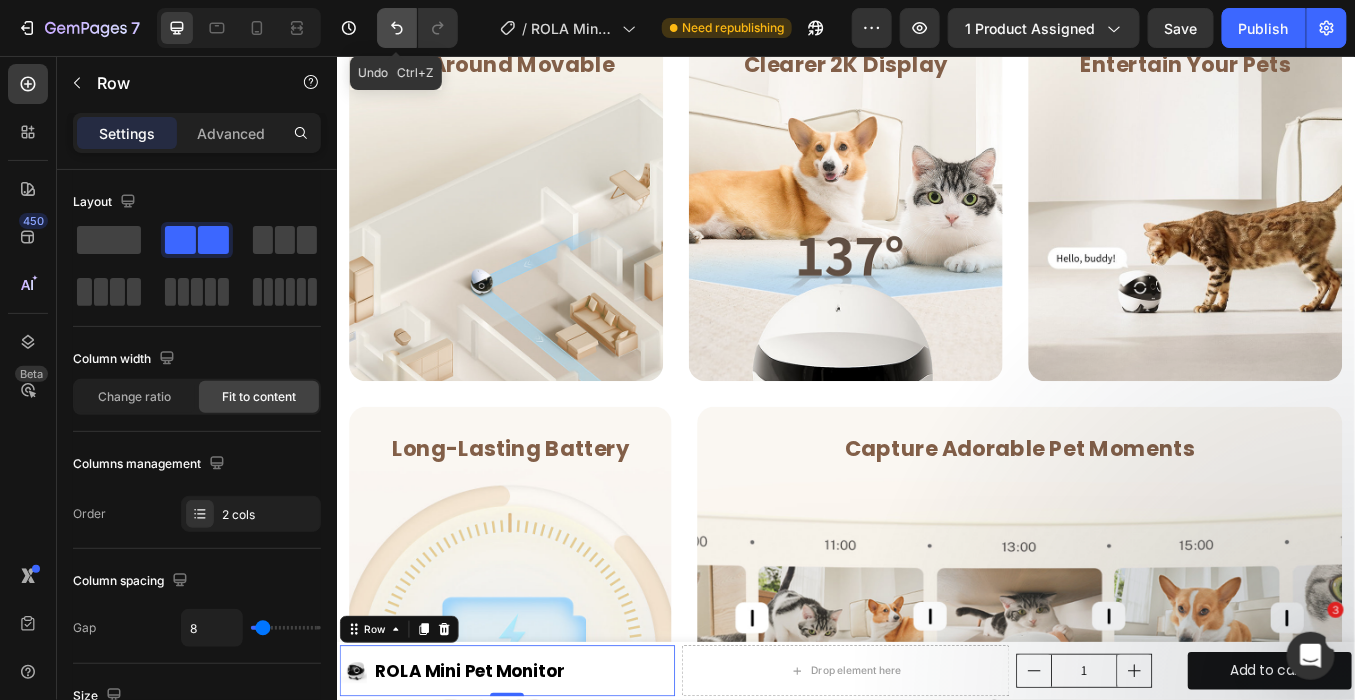 click 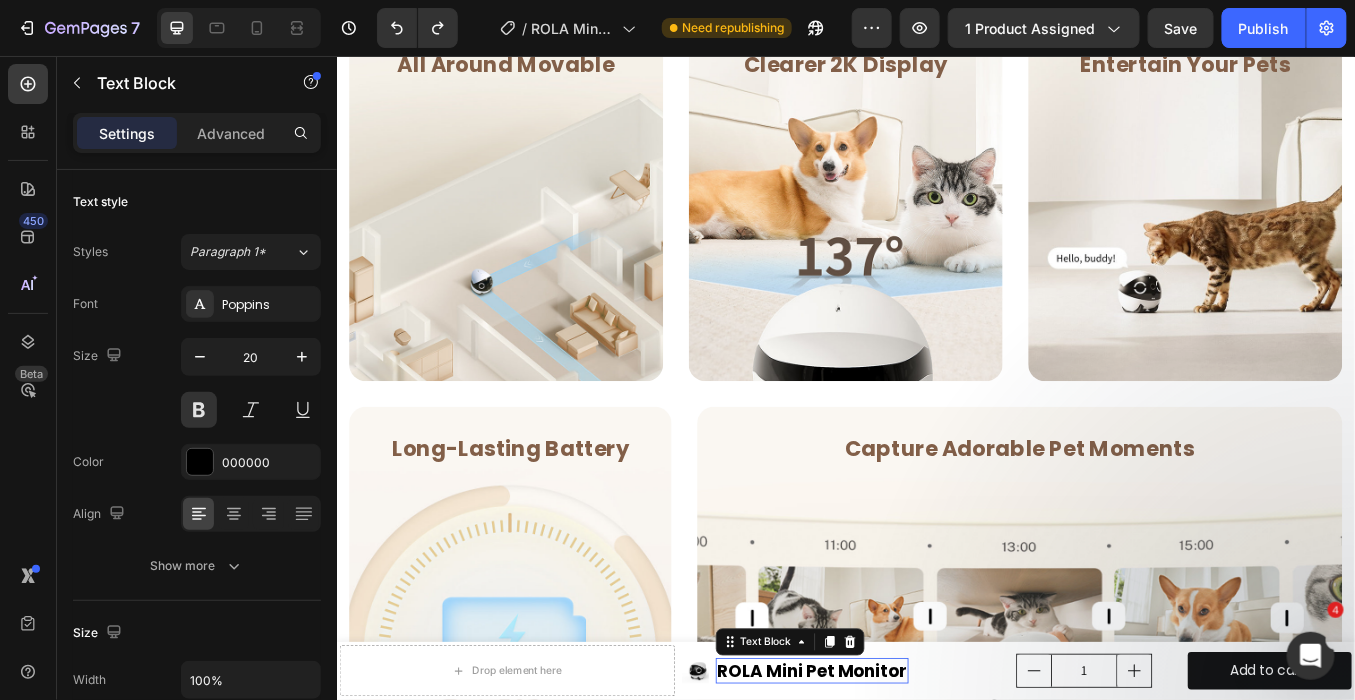 click on "ROLA Mini Pet Monitor" at bounding box center [896, 779] 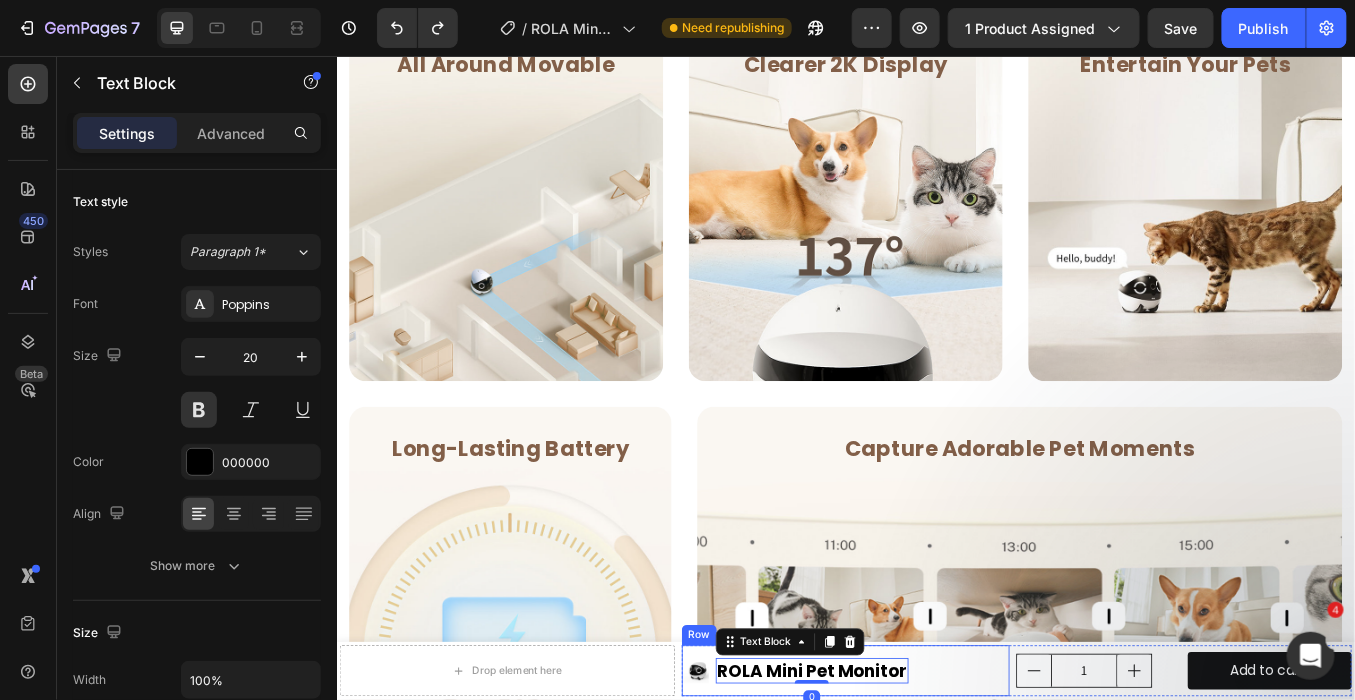 click on "Product Images ROLA Mini Pet Monitor Text Block   0 Row" at bounding box center (936, 779) 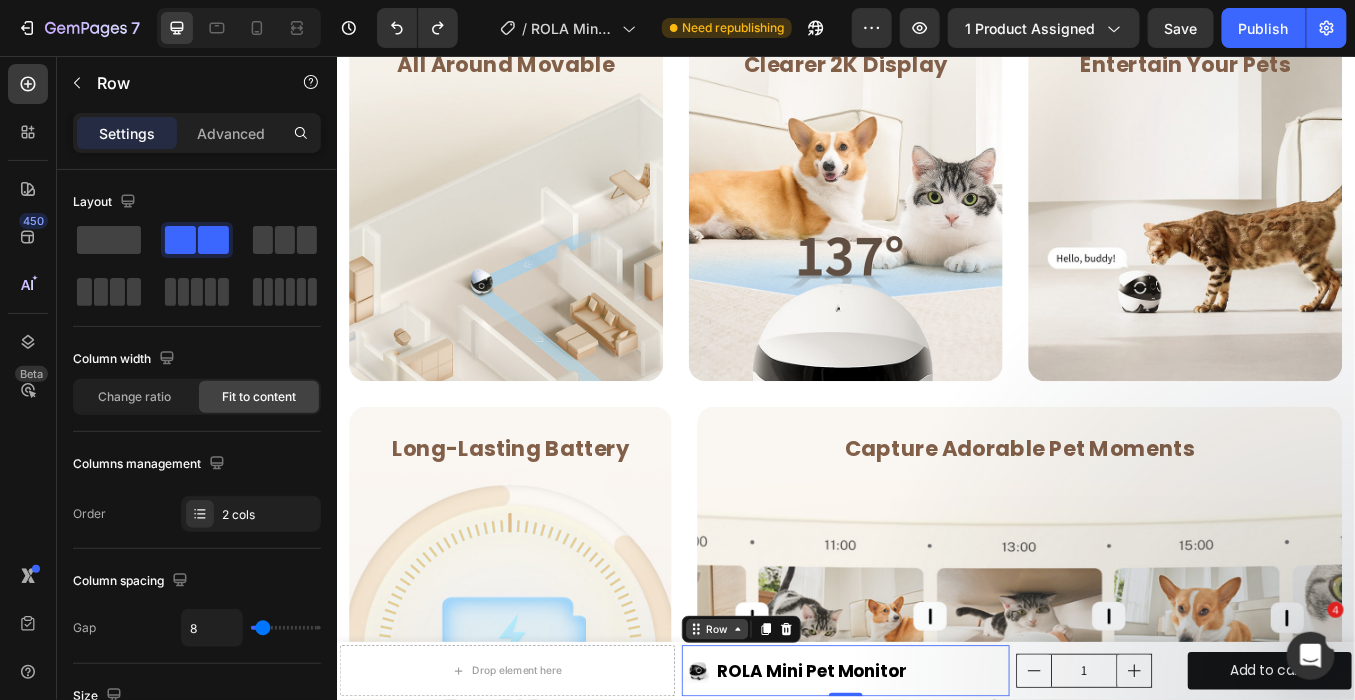 click 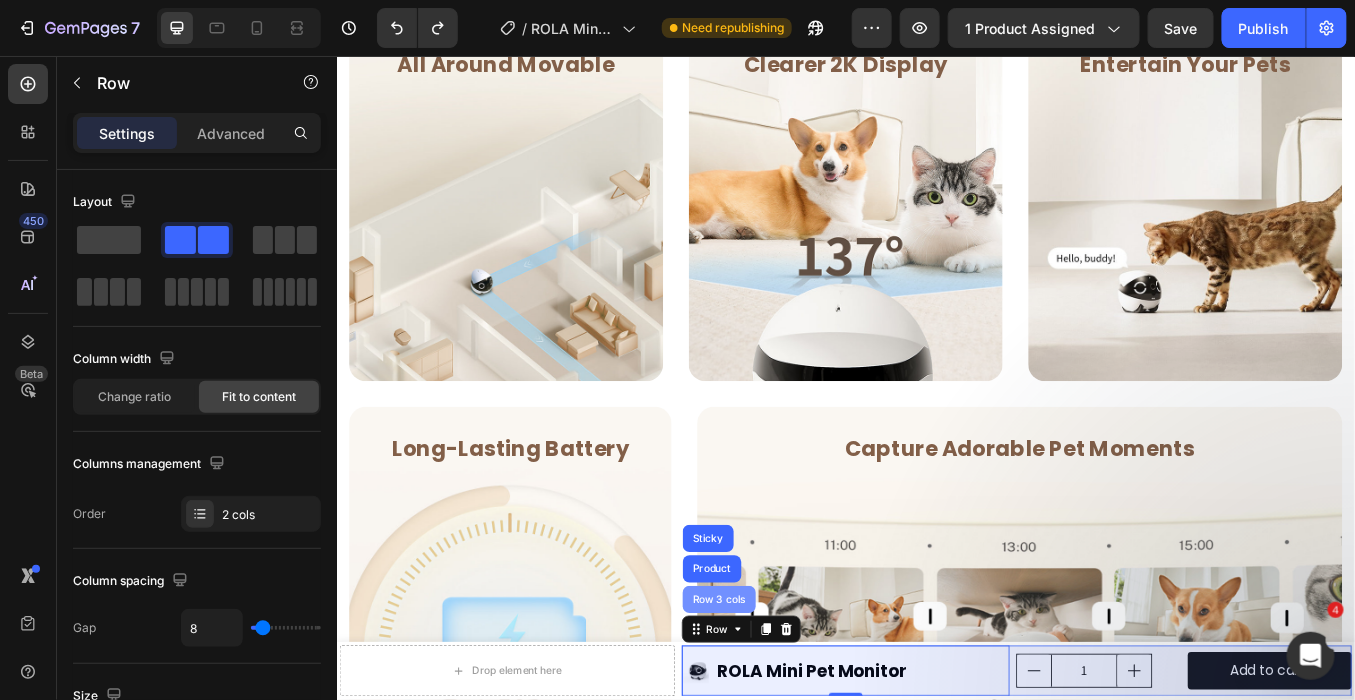 click on "Row 3 cols" at bounding box center (787, 695) 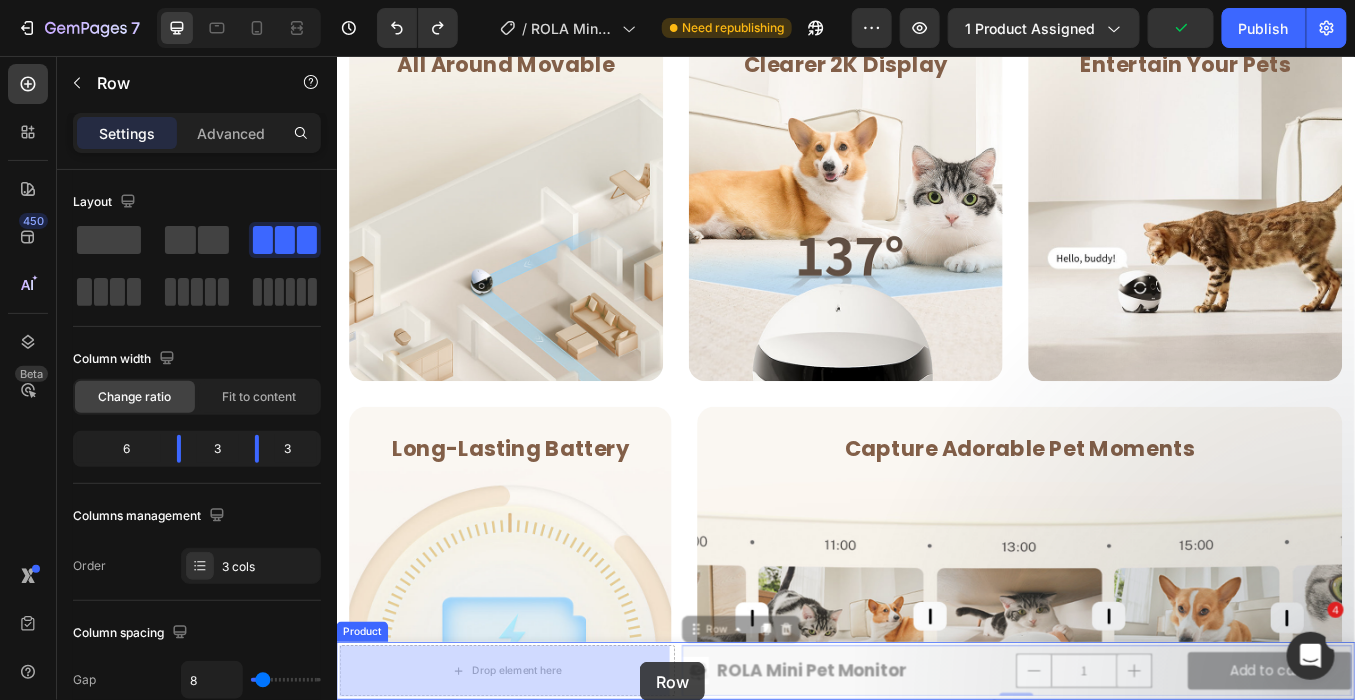 drag, startPoint x: 764, startPoint y: 738, endPoint x: 695, endPoint y: 769, distance: 75.643906 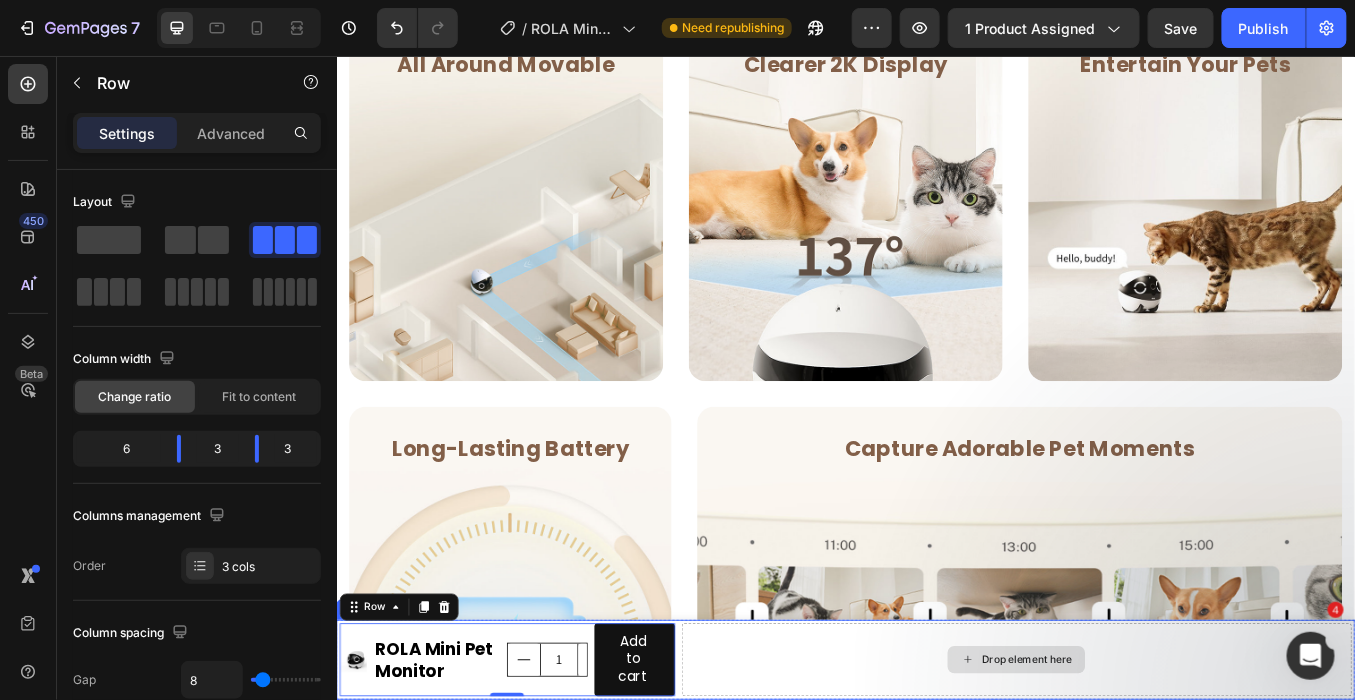 click on "Drop element here" at bounding box center (1137, 766) 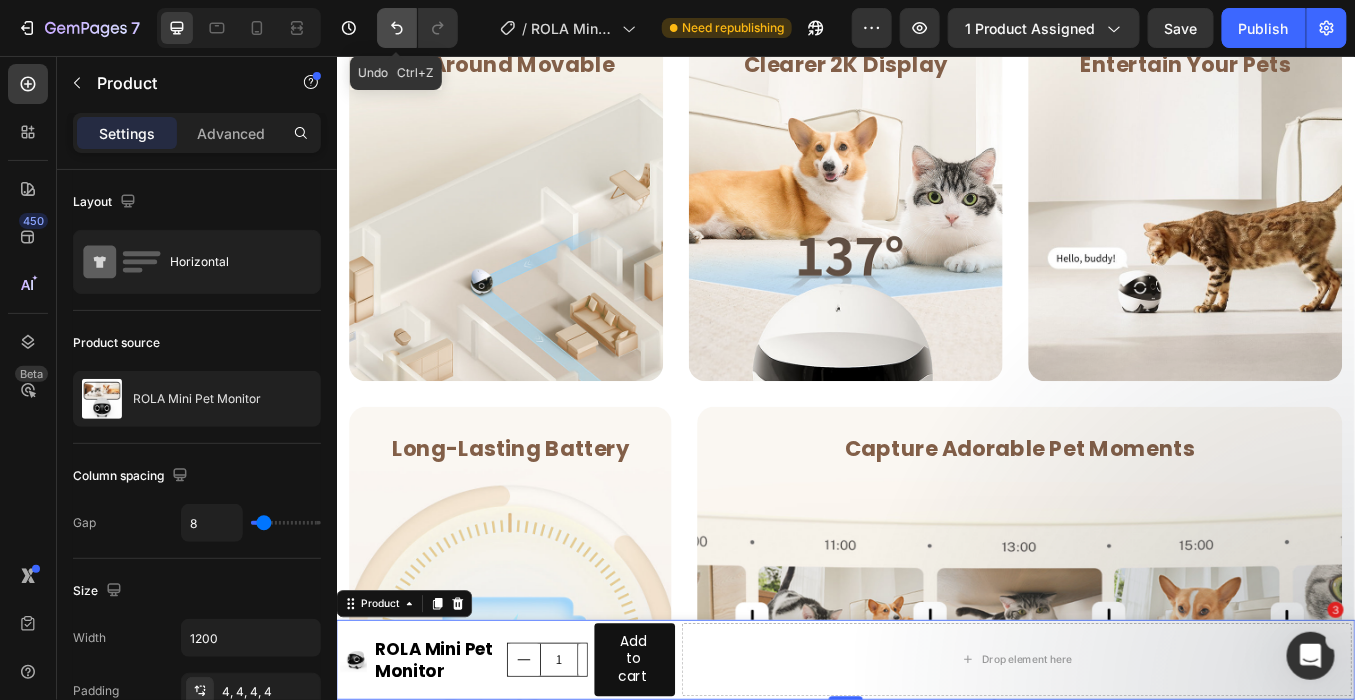 click 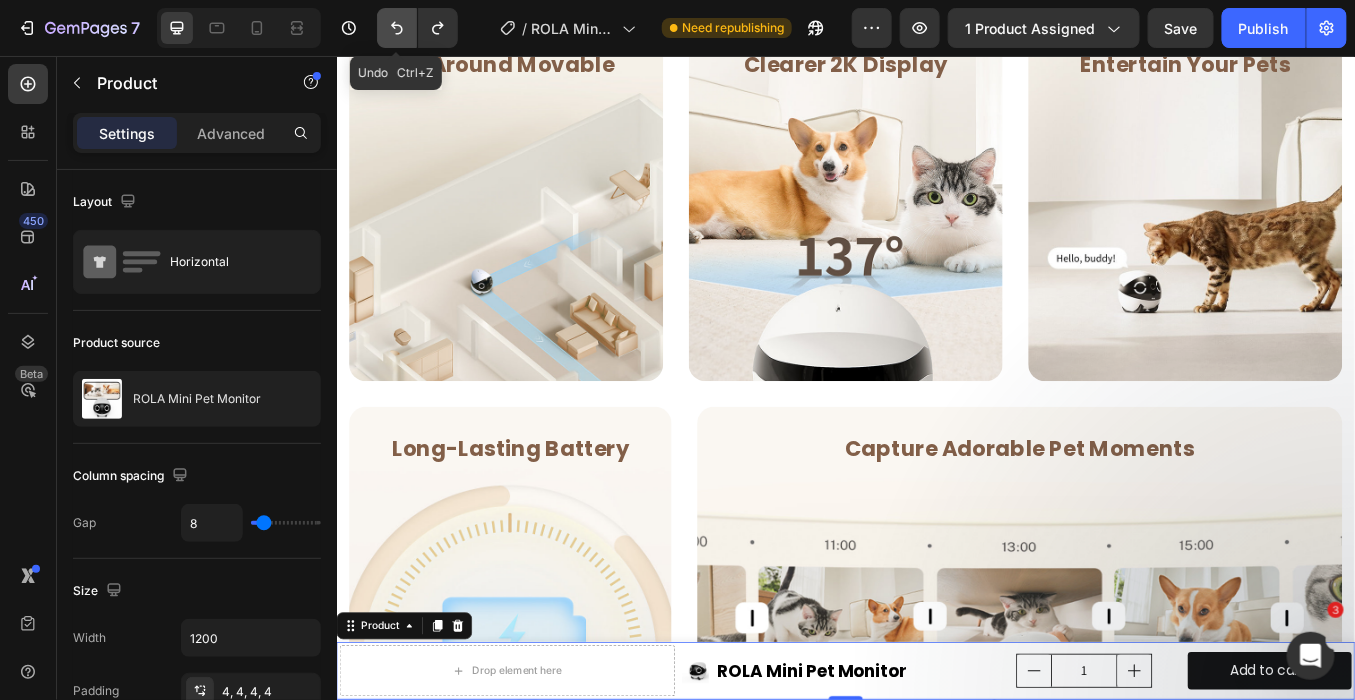 click 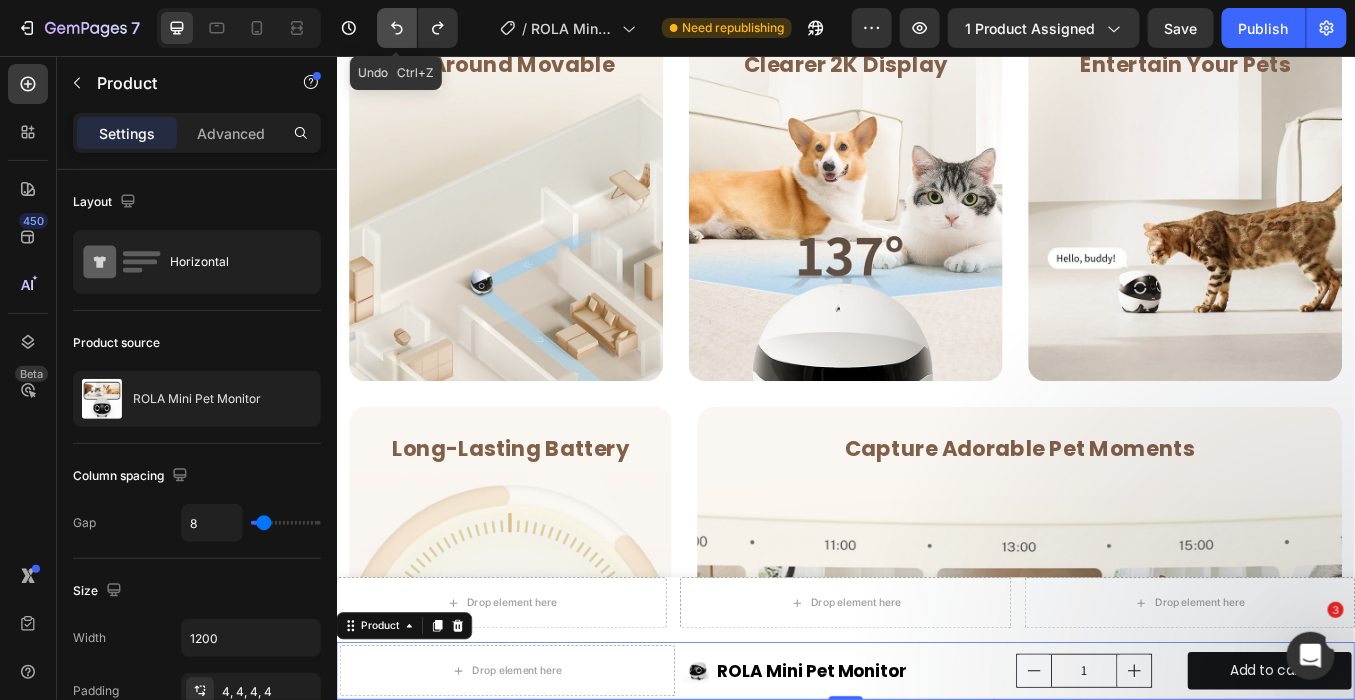 click 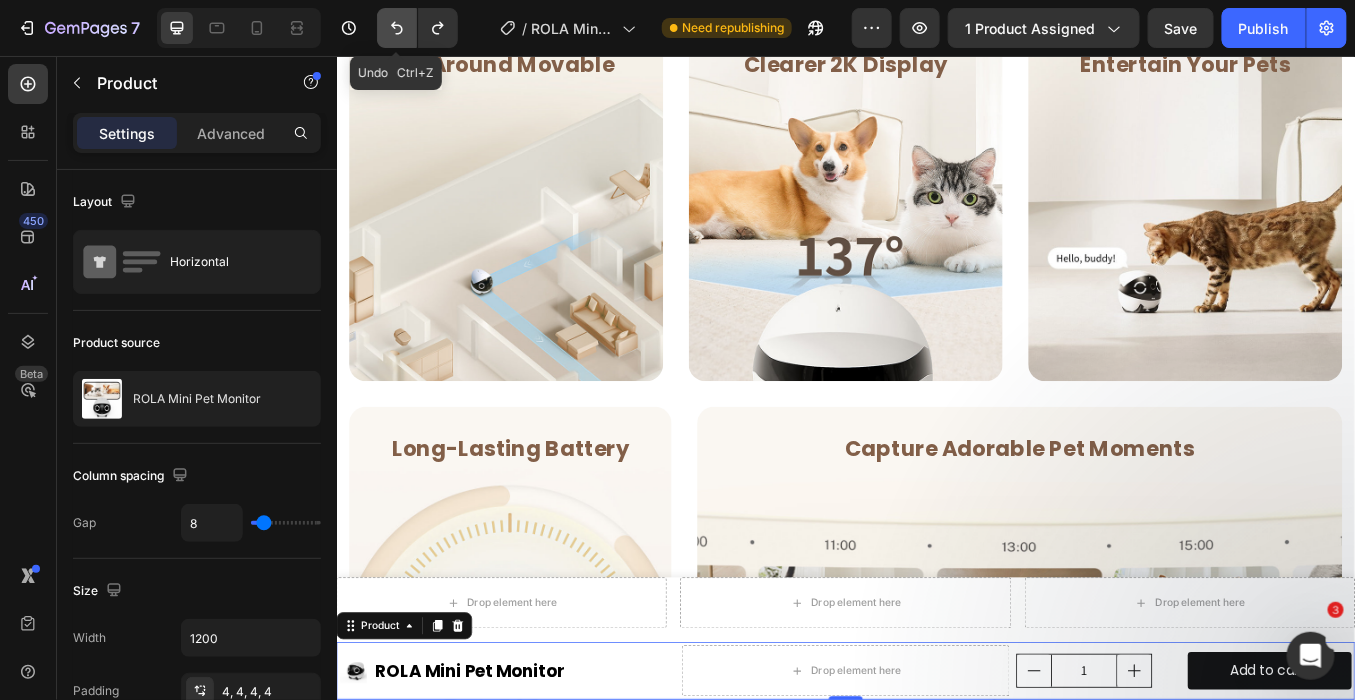 click 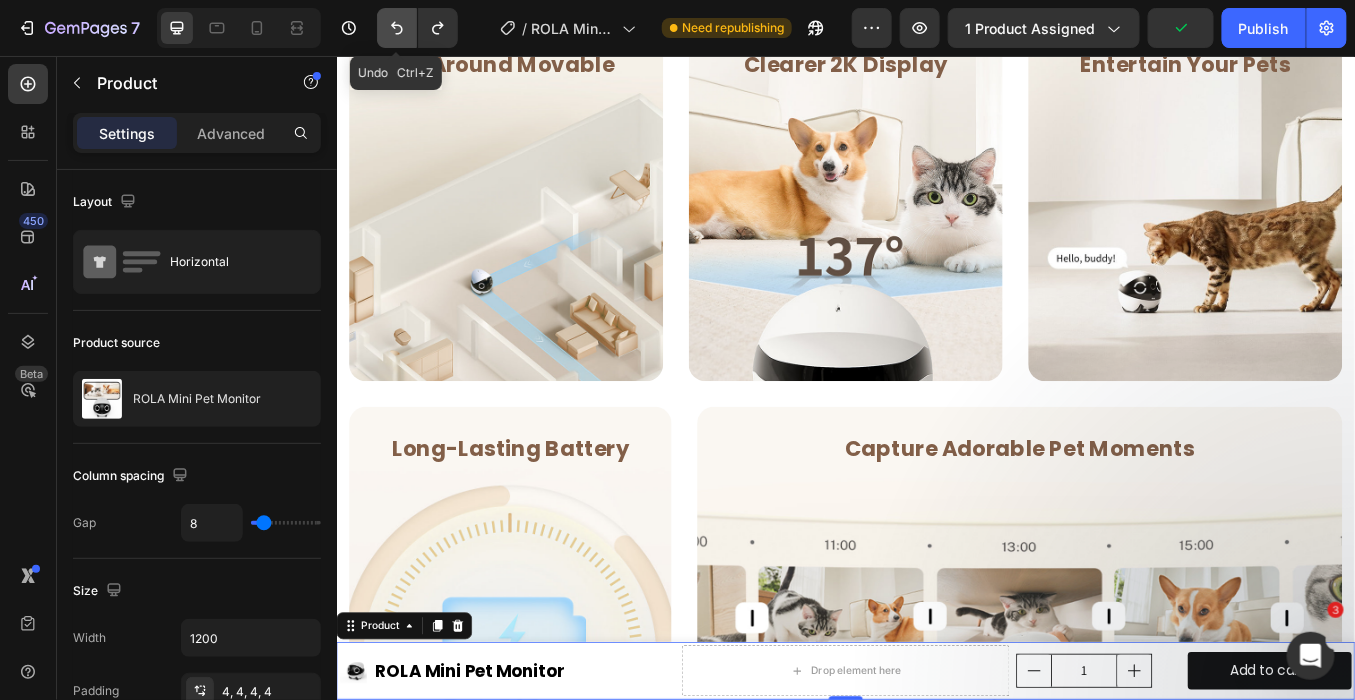 click 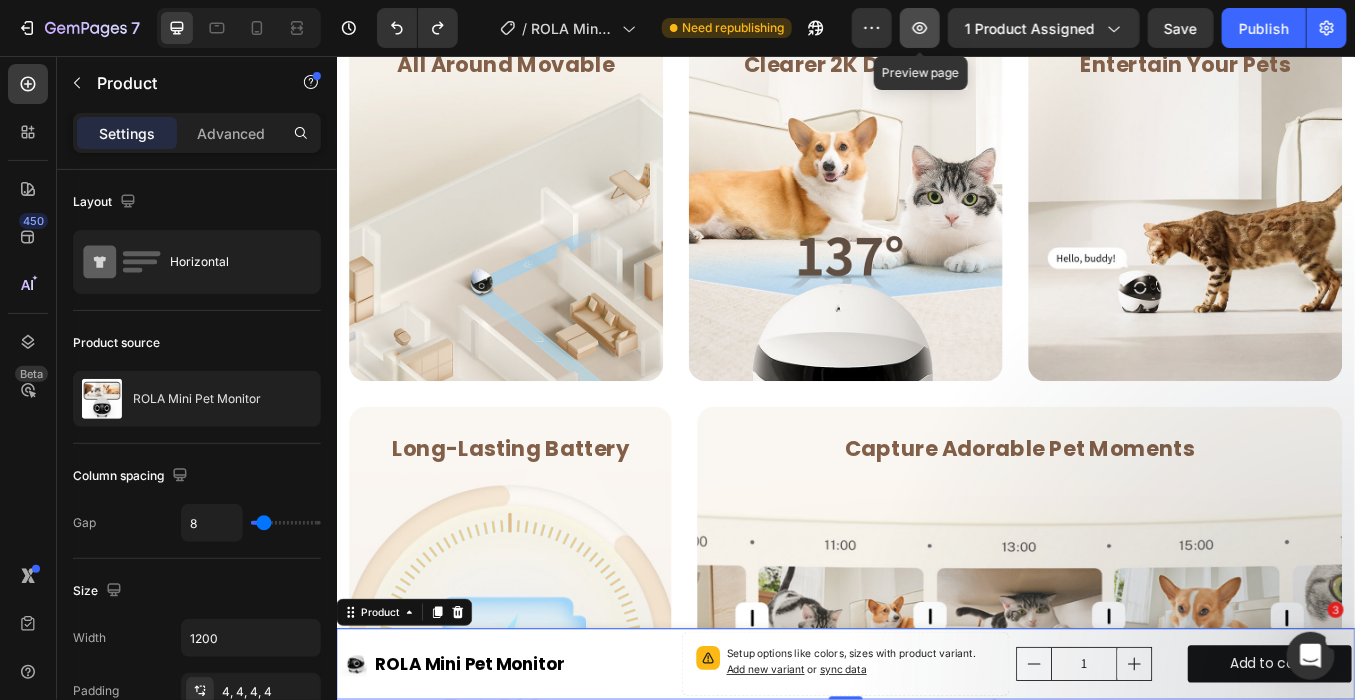 click 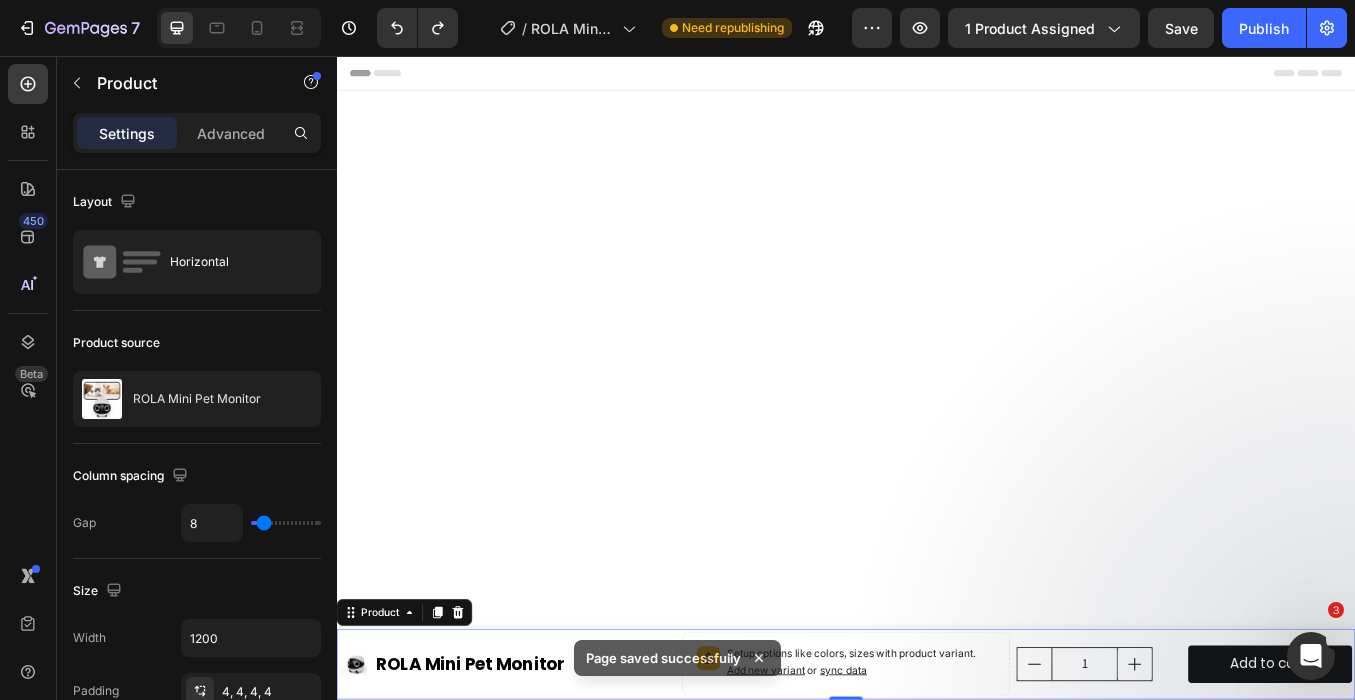 scroll, scrollTop: 0, scrollLeft: 0, axis: both 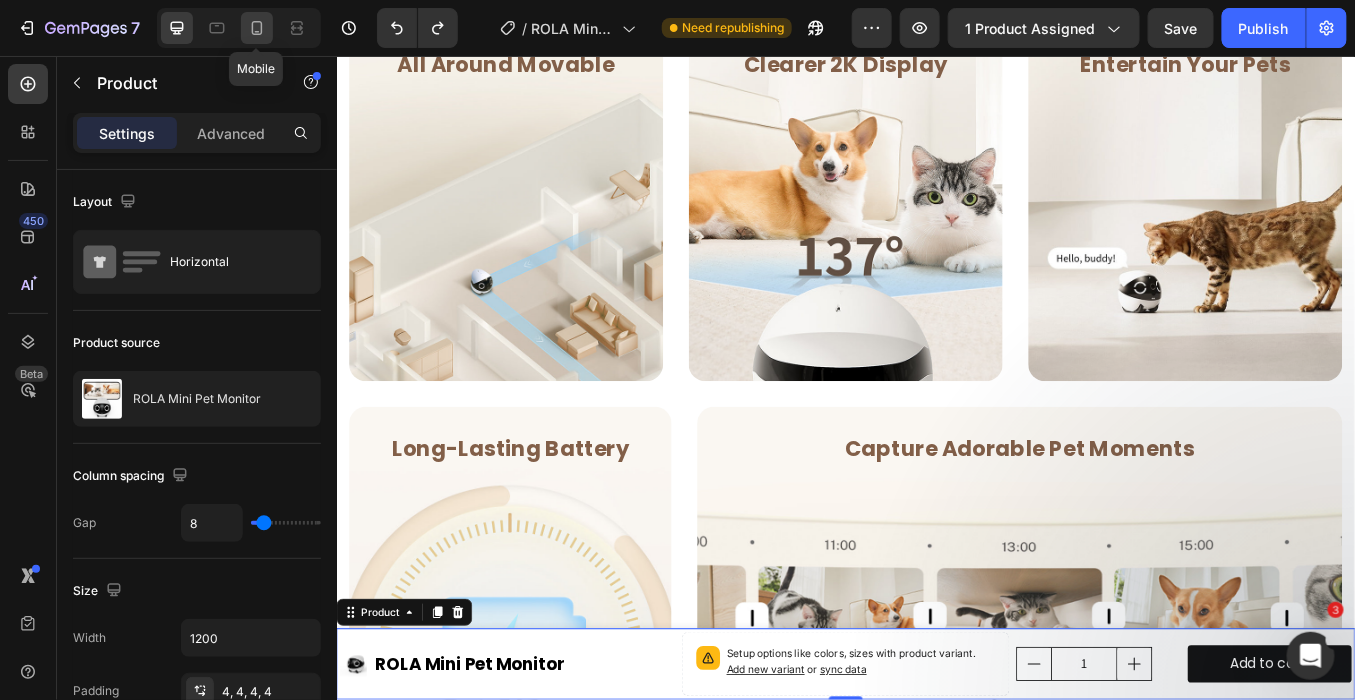 click 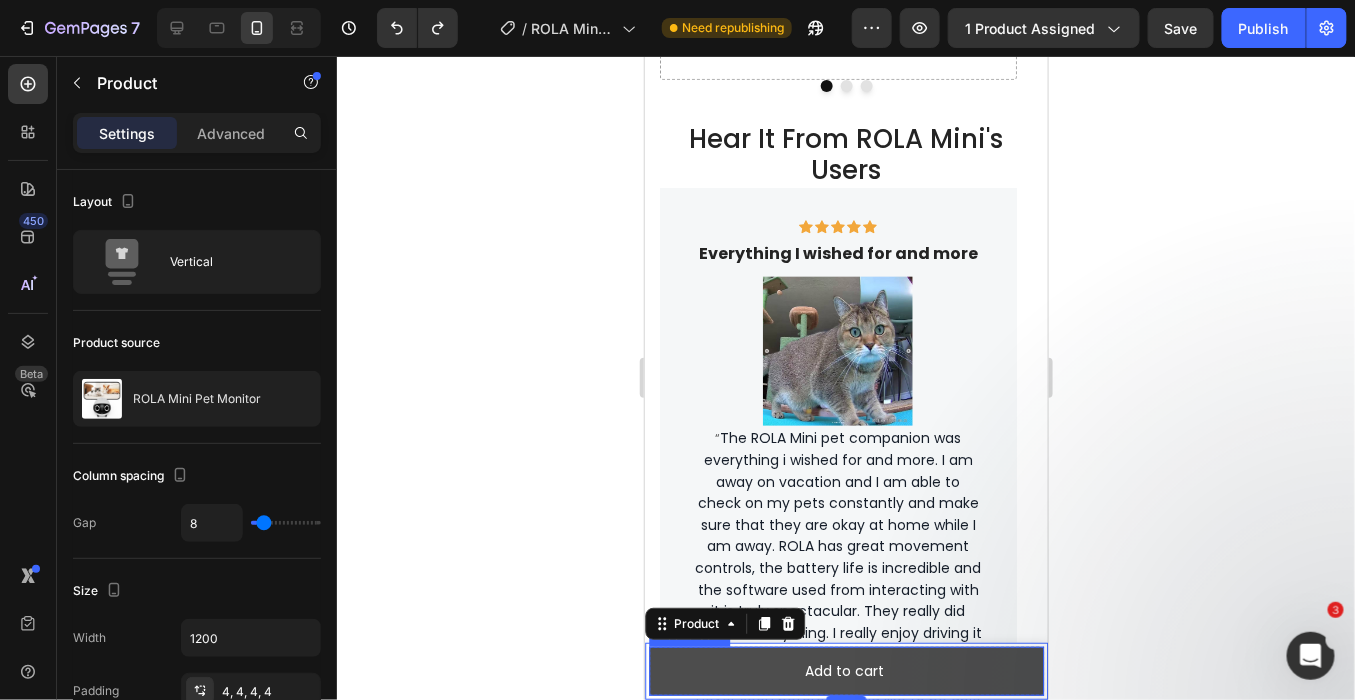 scroll, scrollTop: 3214, scrollLeft: 0, axis: vertical 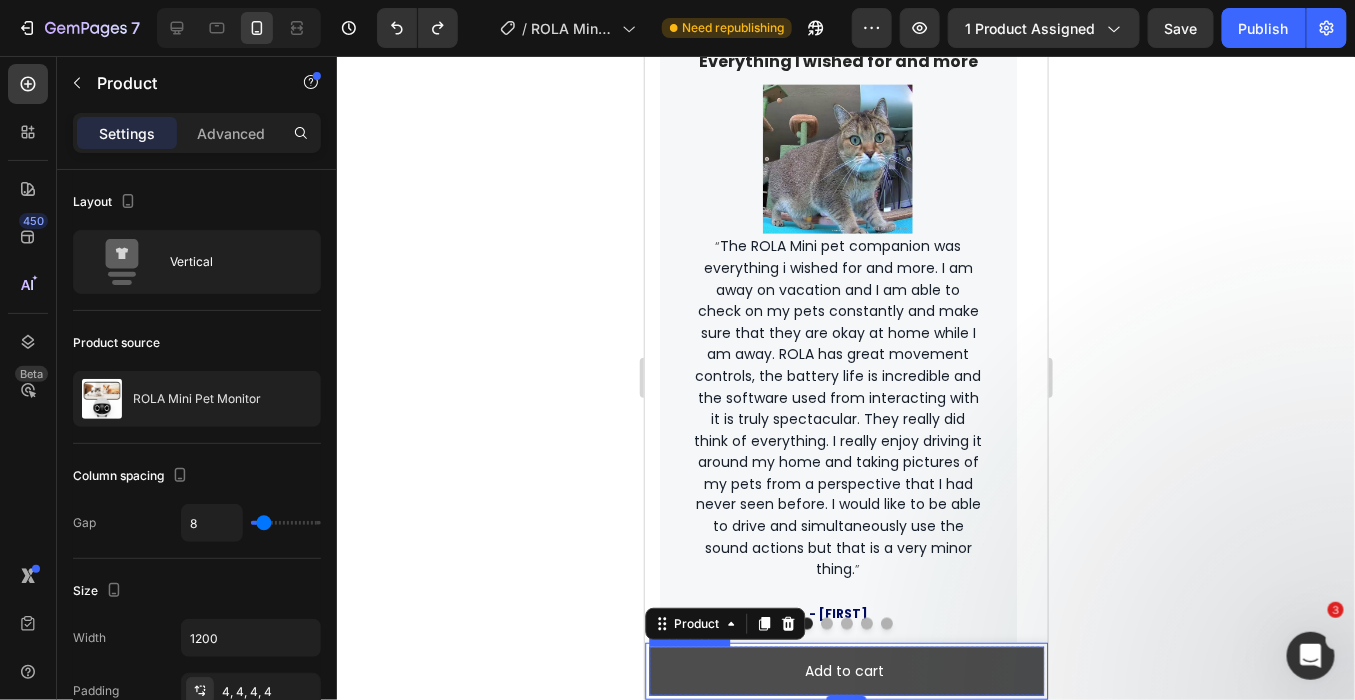 click on "Add to cart" at bounding box center [845, 670] 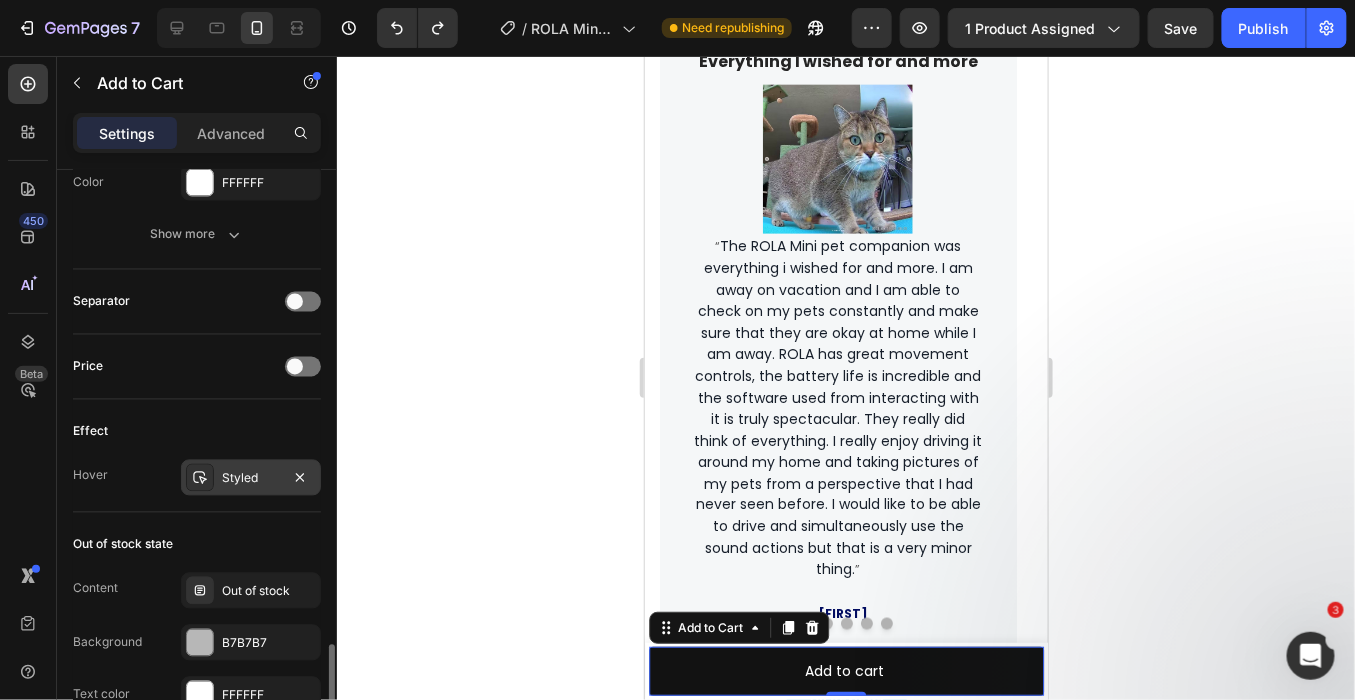 scroll, scrollTop: 1324, scrollLeft: 0, axis: vertical 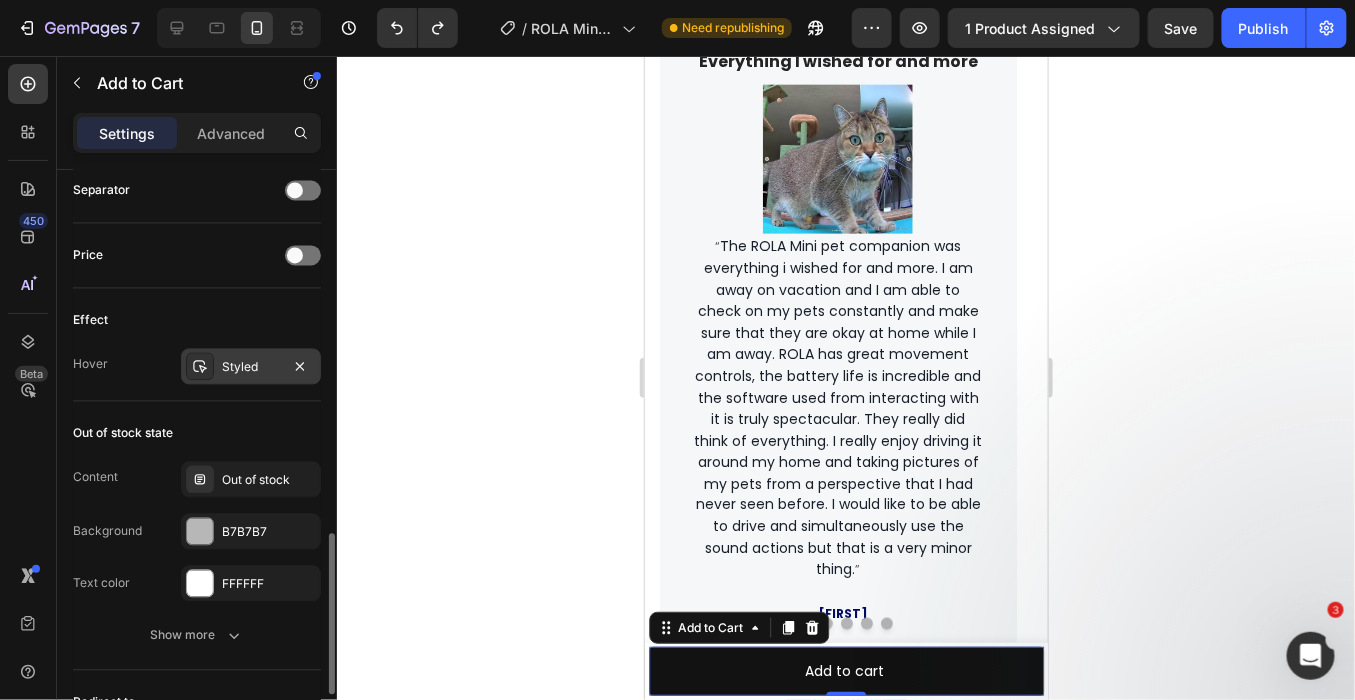 click on "Styled" at bounding box center [251, 368] 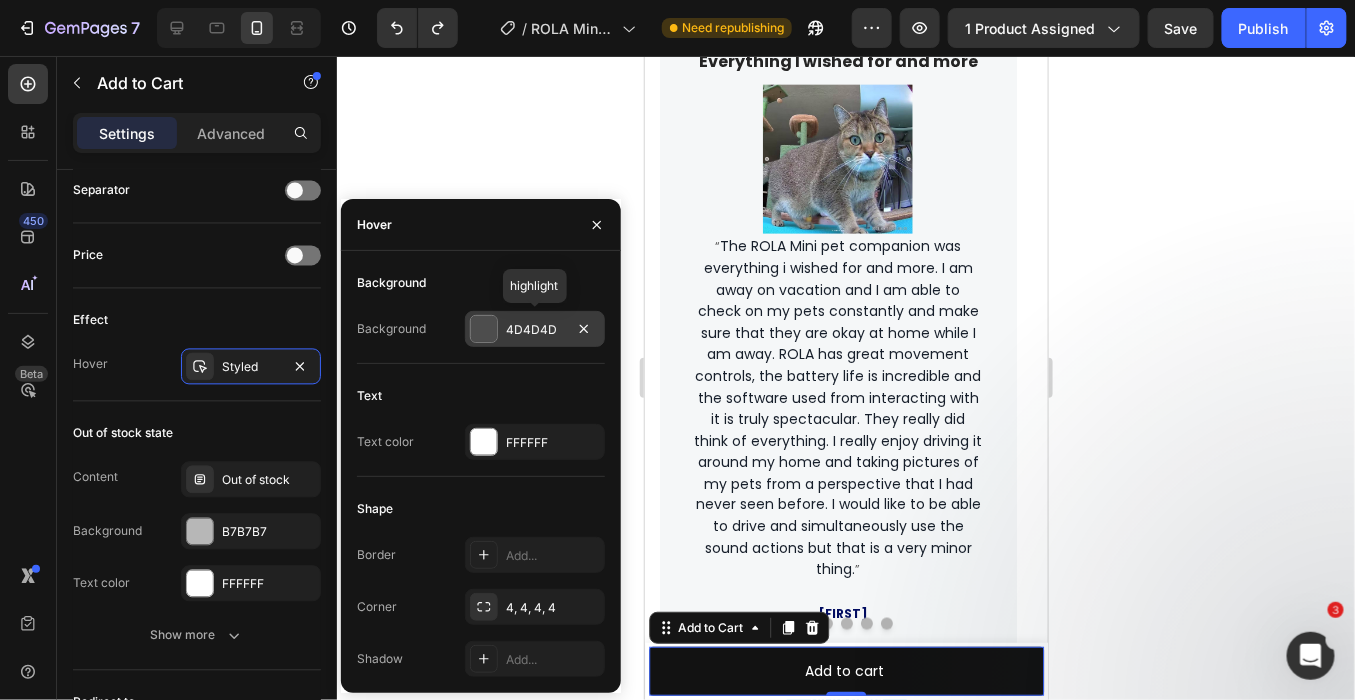 click on "4D4D4D" at bounding box center (535, 330) 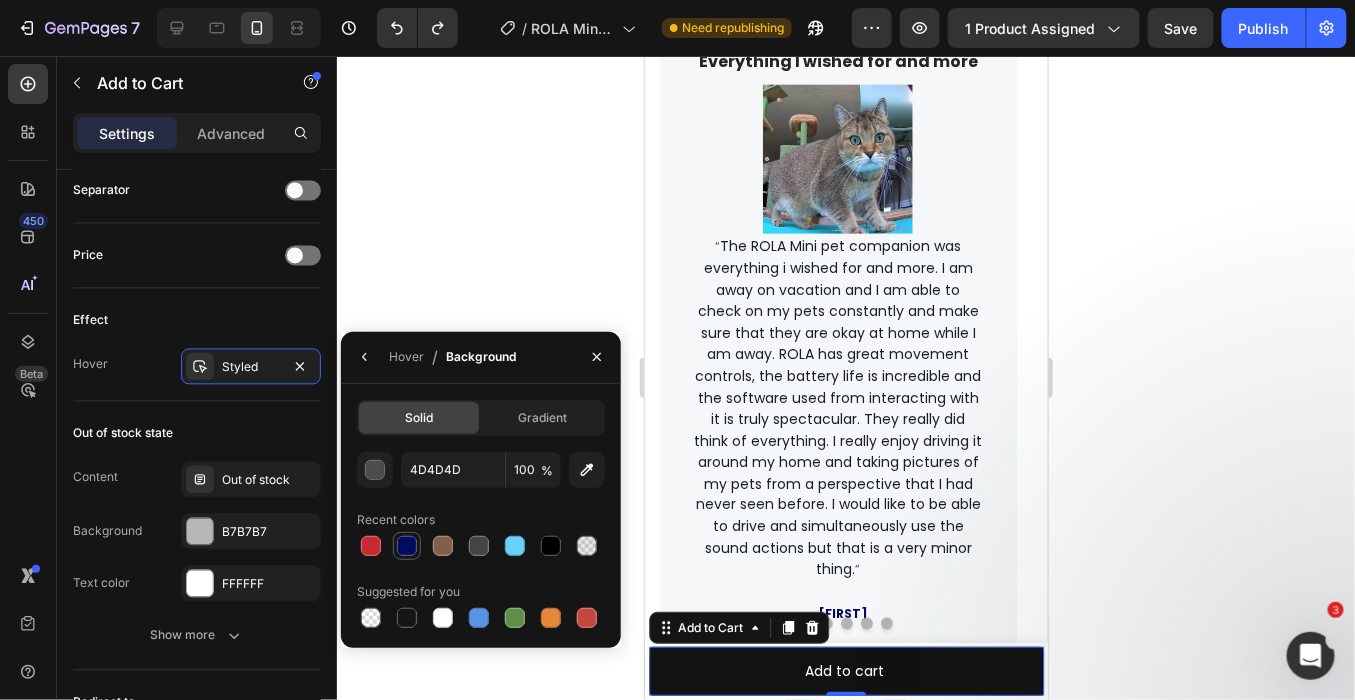 click at bounding box center (407, 546) 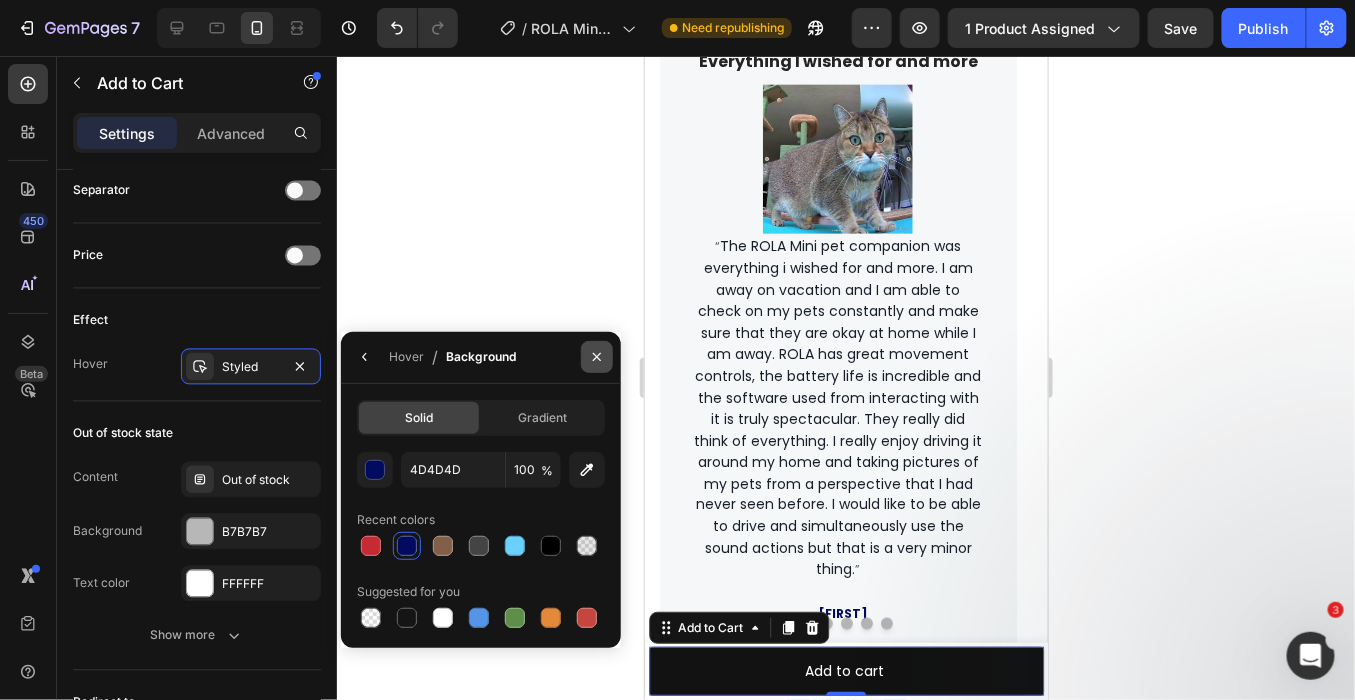 click 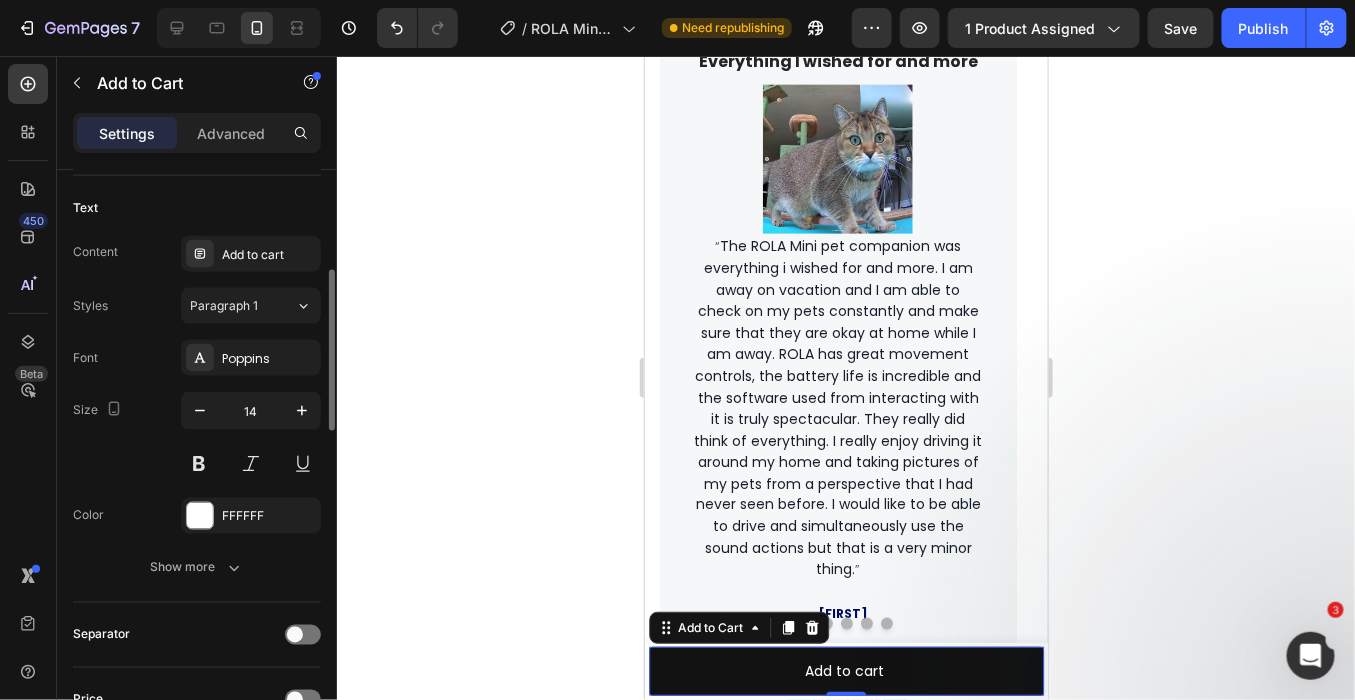 scroll, scrollTop: 769, scrollLeft: 0, axis: vertical 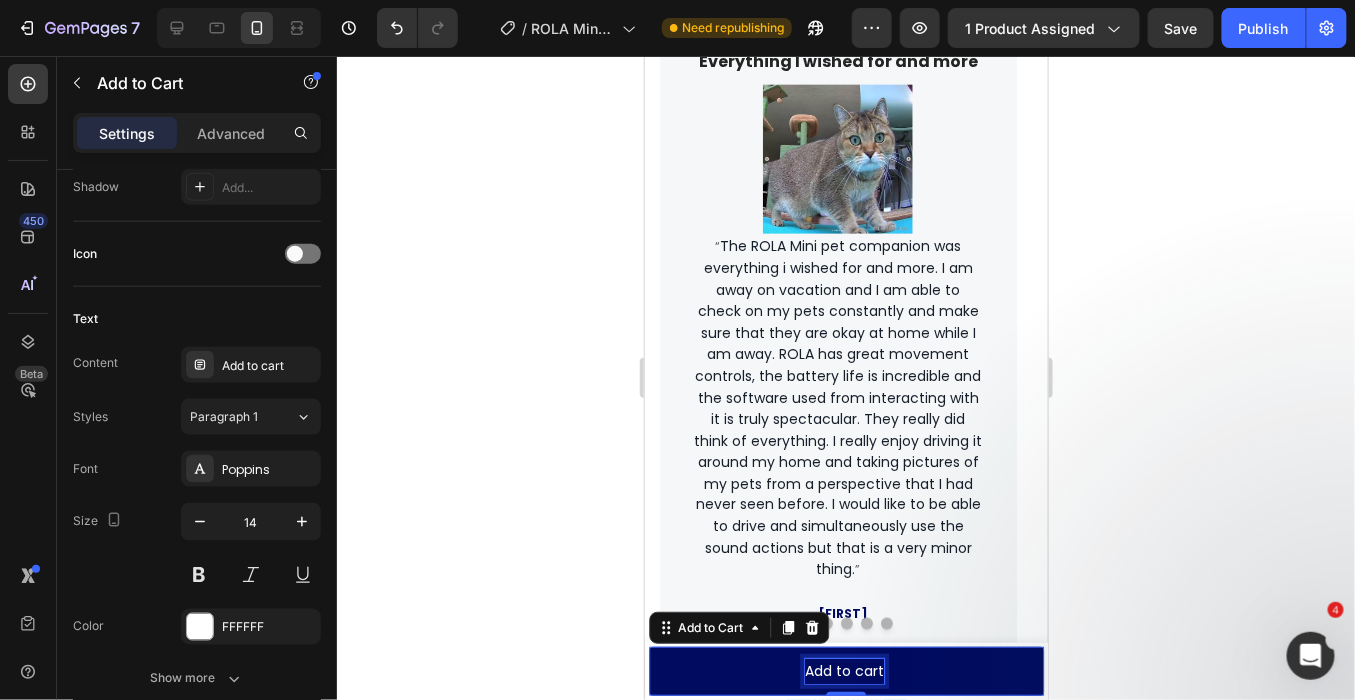 click on "Add to cart" at bounding box center (843, 670) 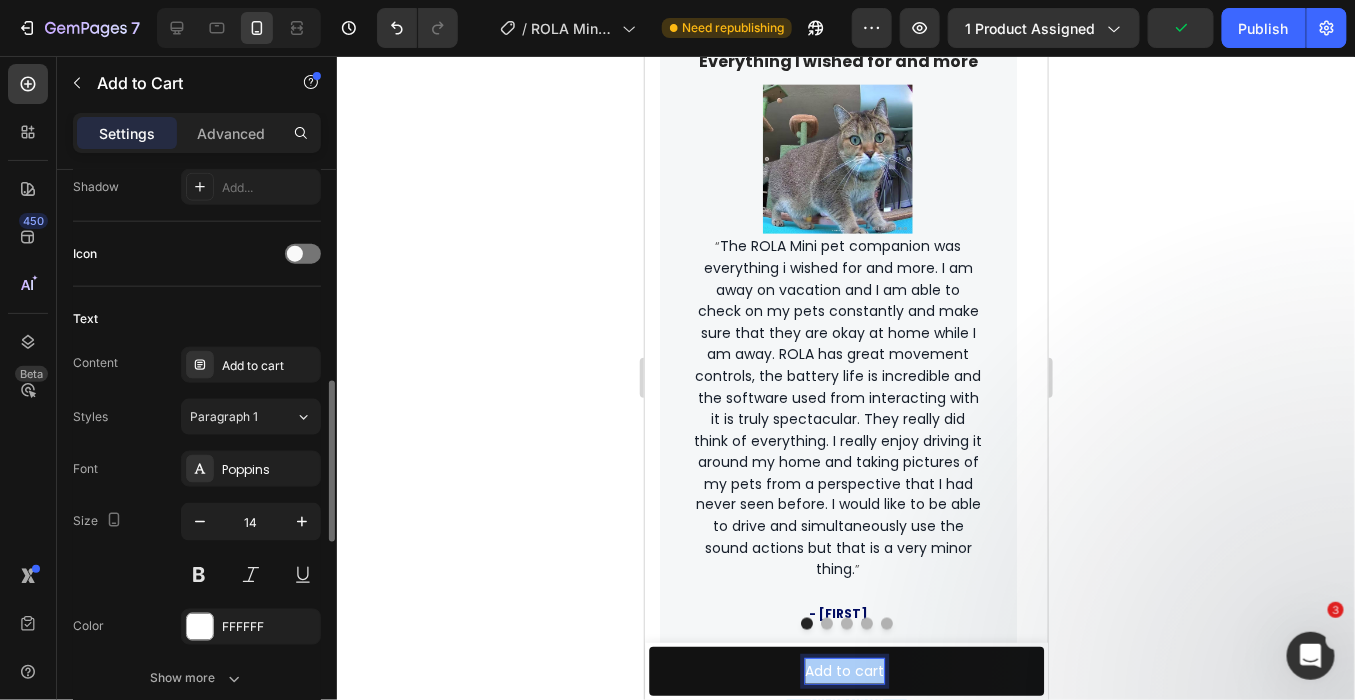 drag, startPoint x: 205, startPoint y: 562, endPoint x: 221, endPoint y: 562, distance: 16 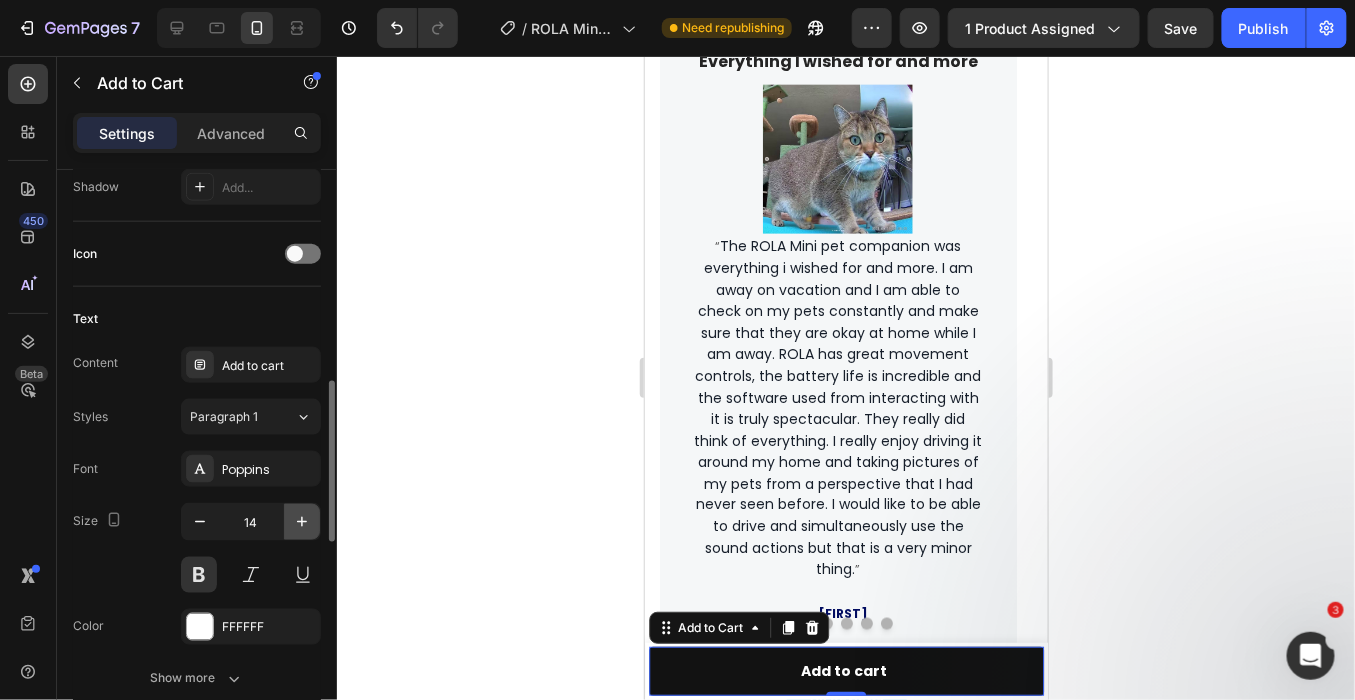 click 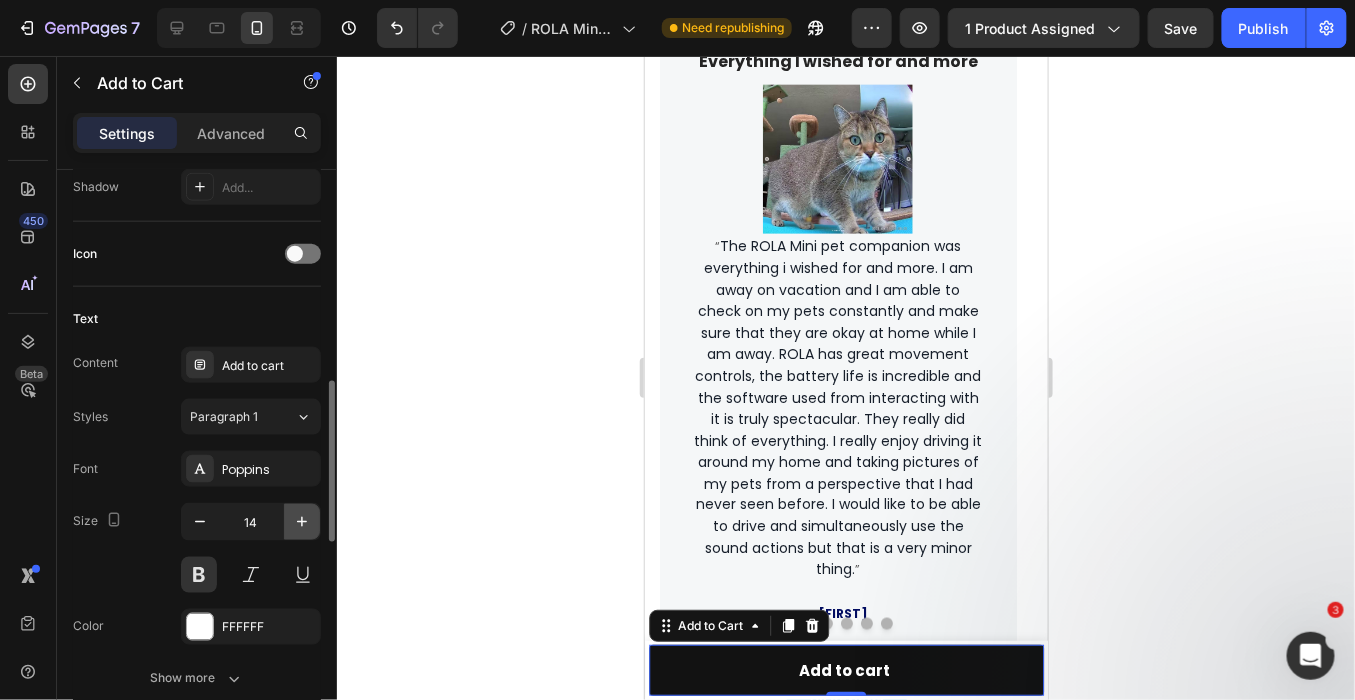 click 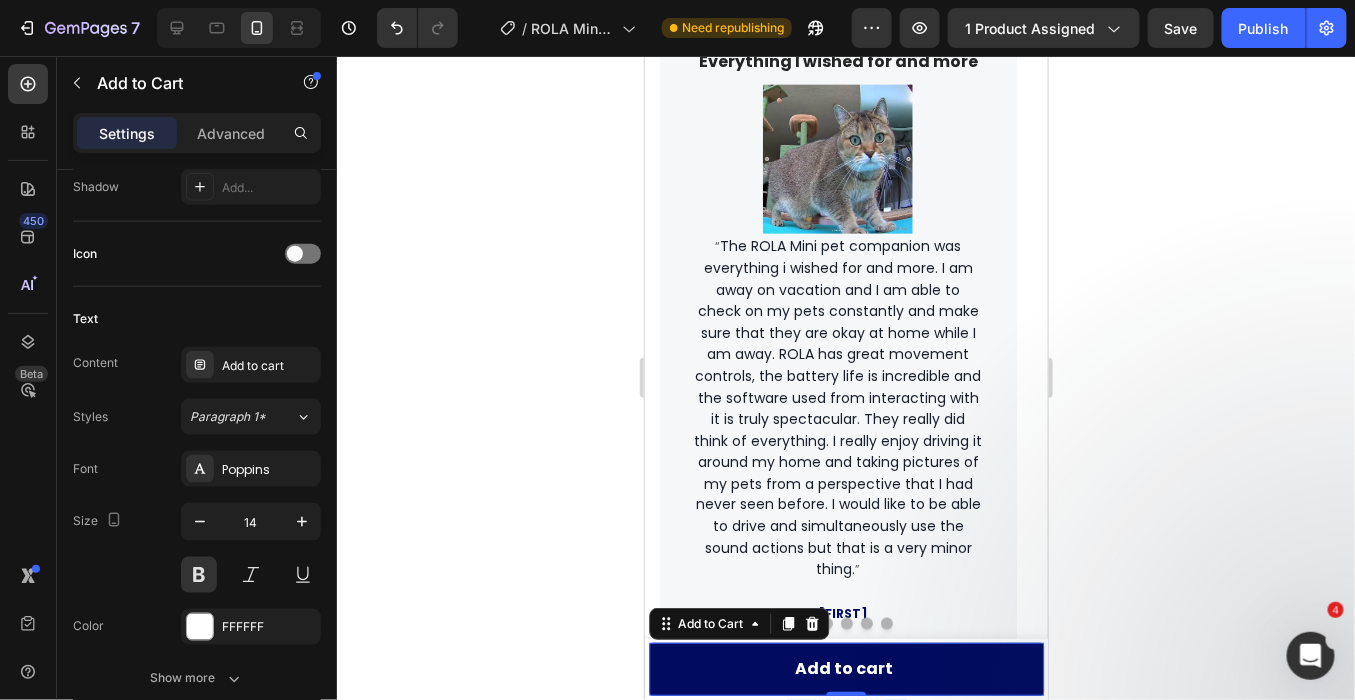 click on "Add to cart" at bounding box center [845, 668] 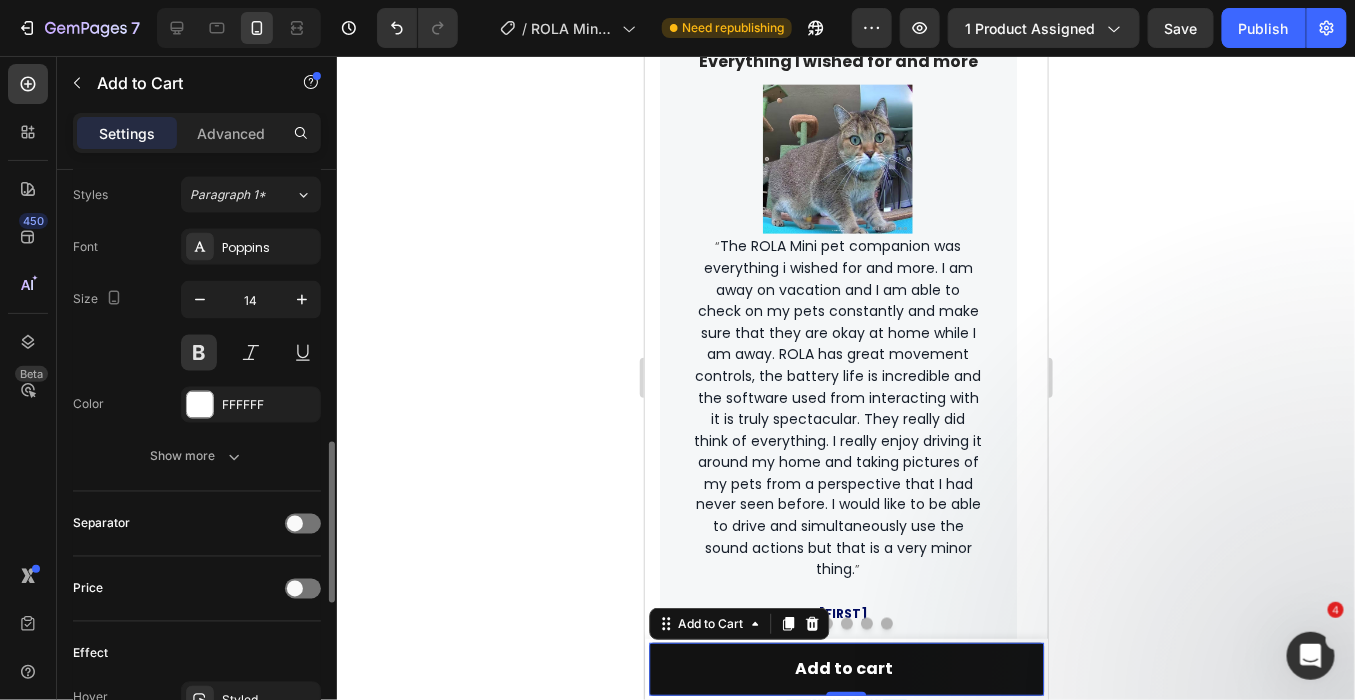 scroll, scrollTop: 1102, scrollLeft: 0, axis: vertical 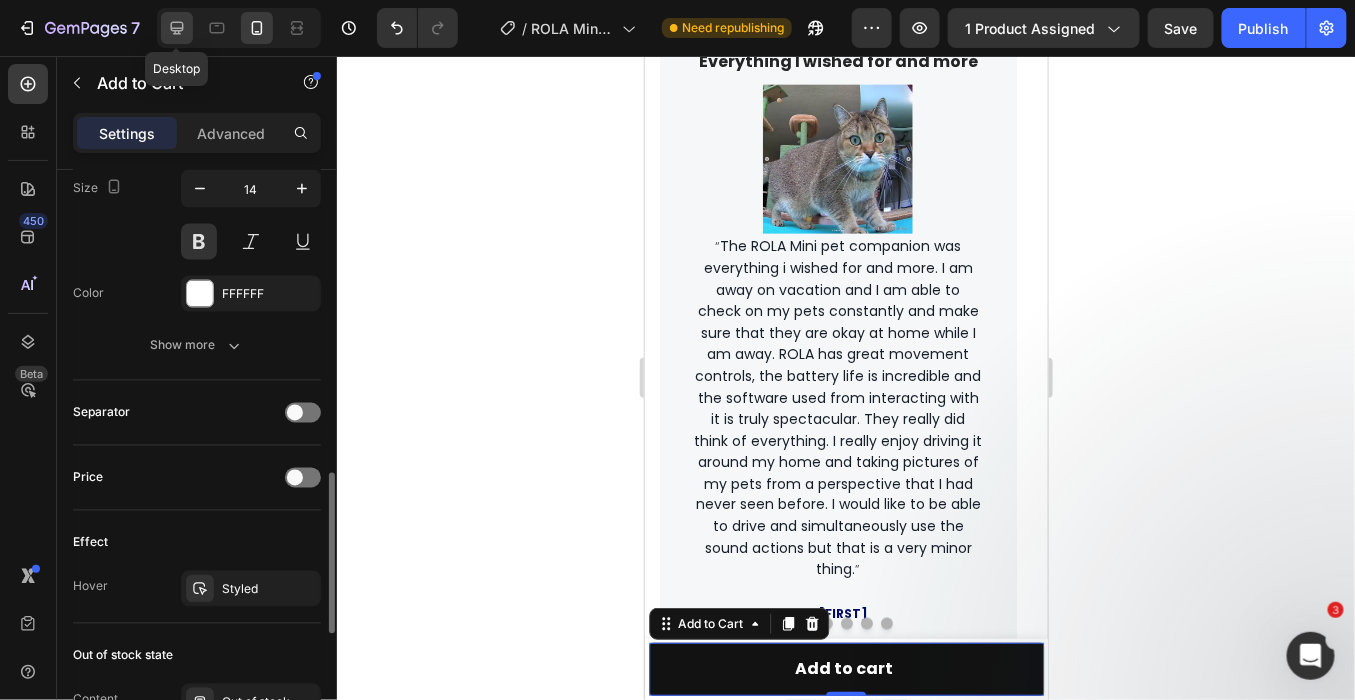 click 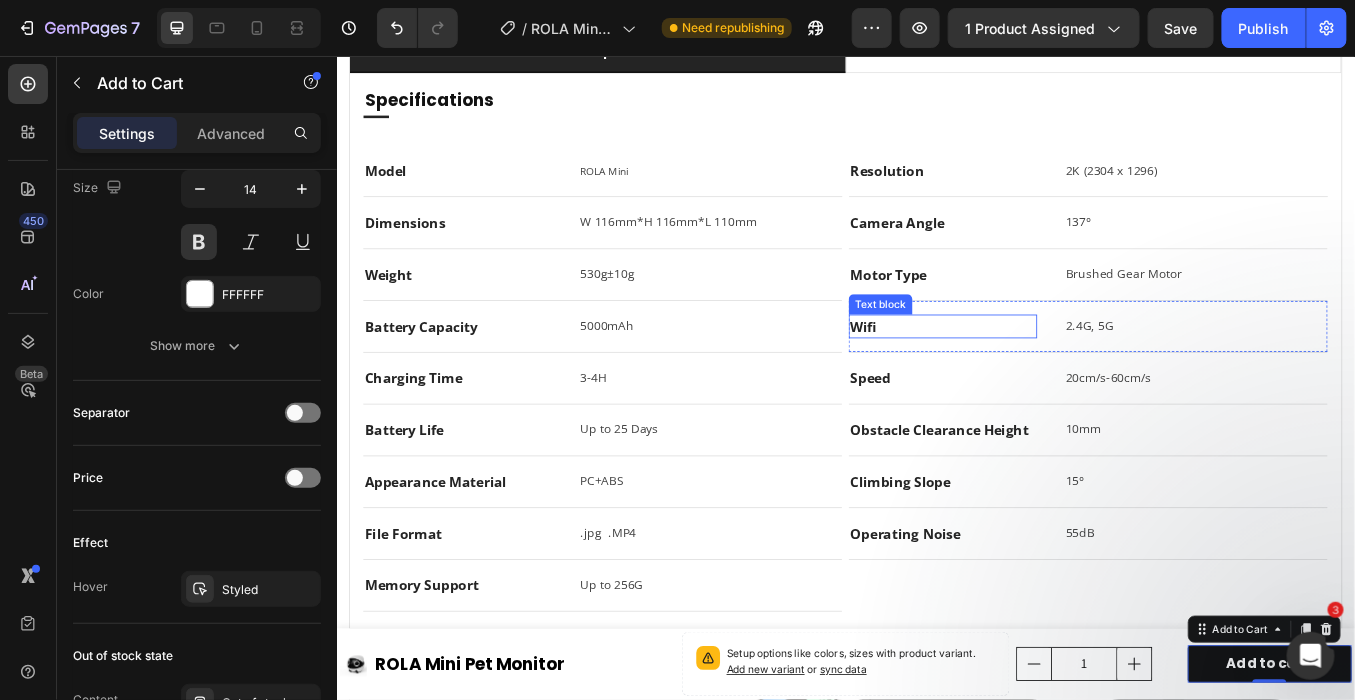 scroll, scrollTop: 3839, scrollLeft: 0, axis: vertical 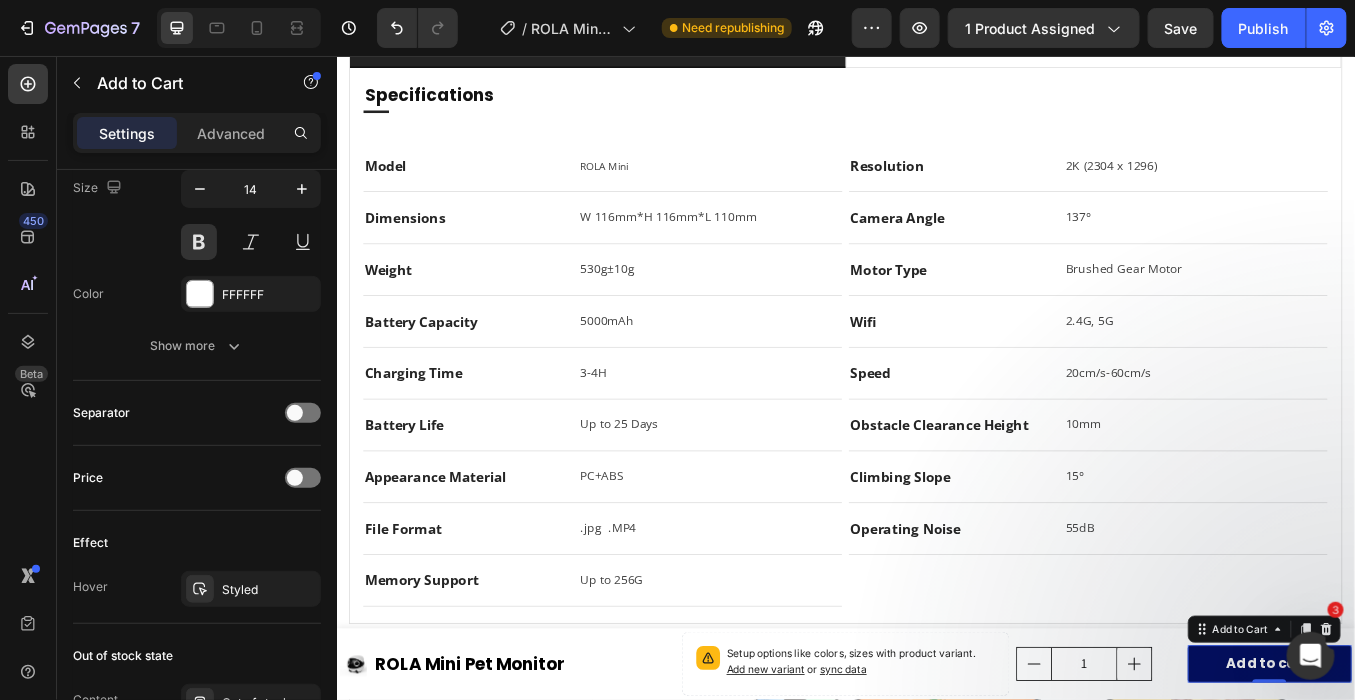 click on "Add to cart" at bounding box center [1435, 771] 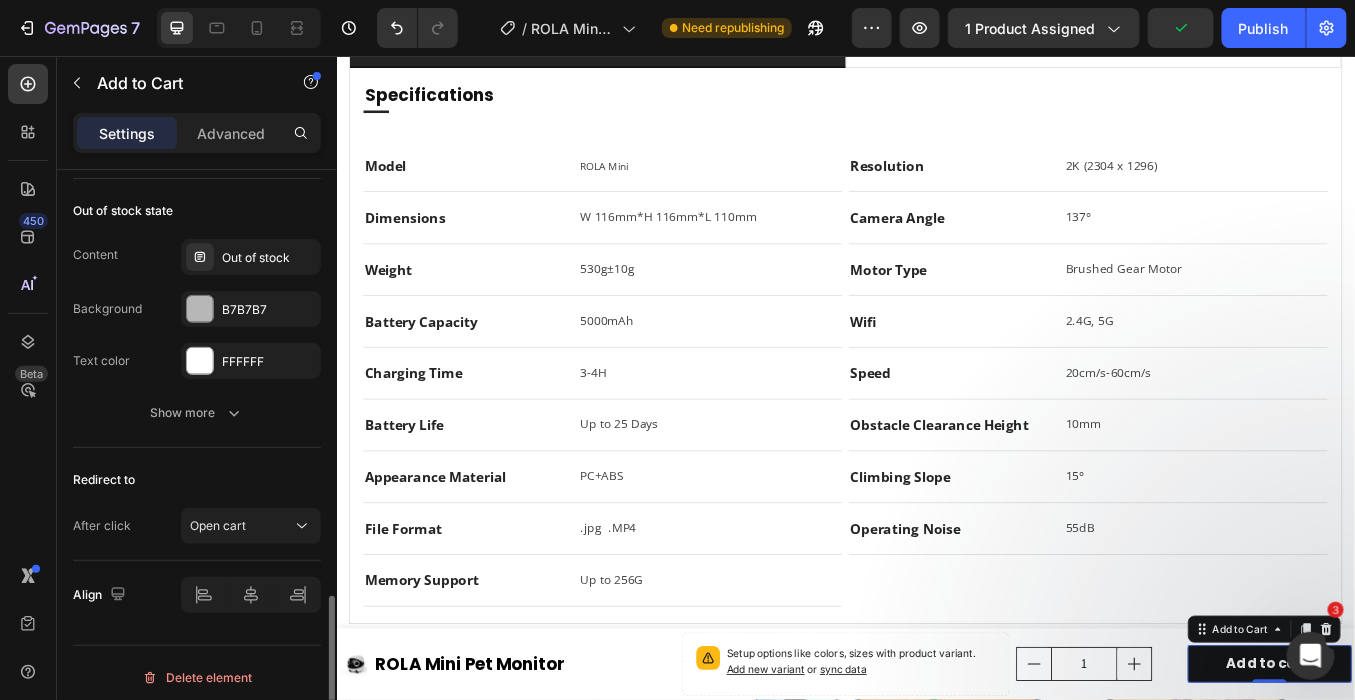 scroll, scrollTop: 1435, scrollLeft: 0, axis: vertical 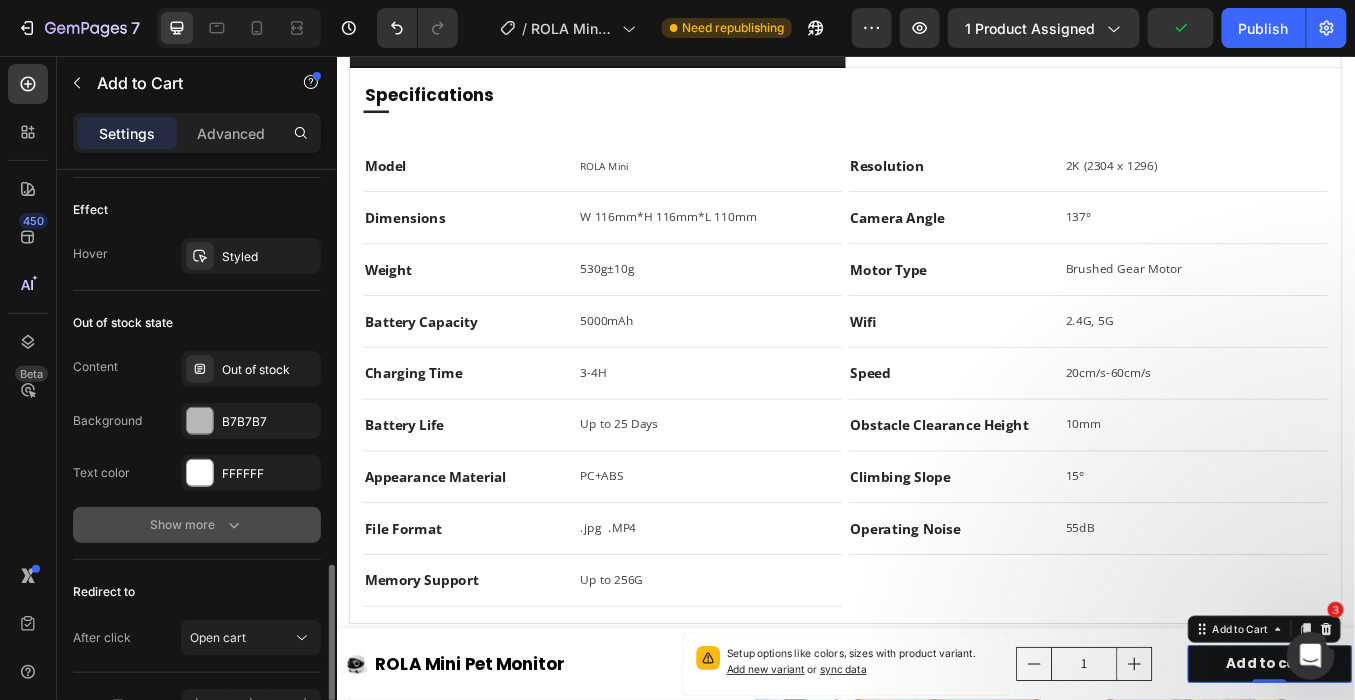 click 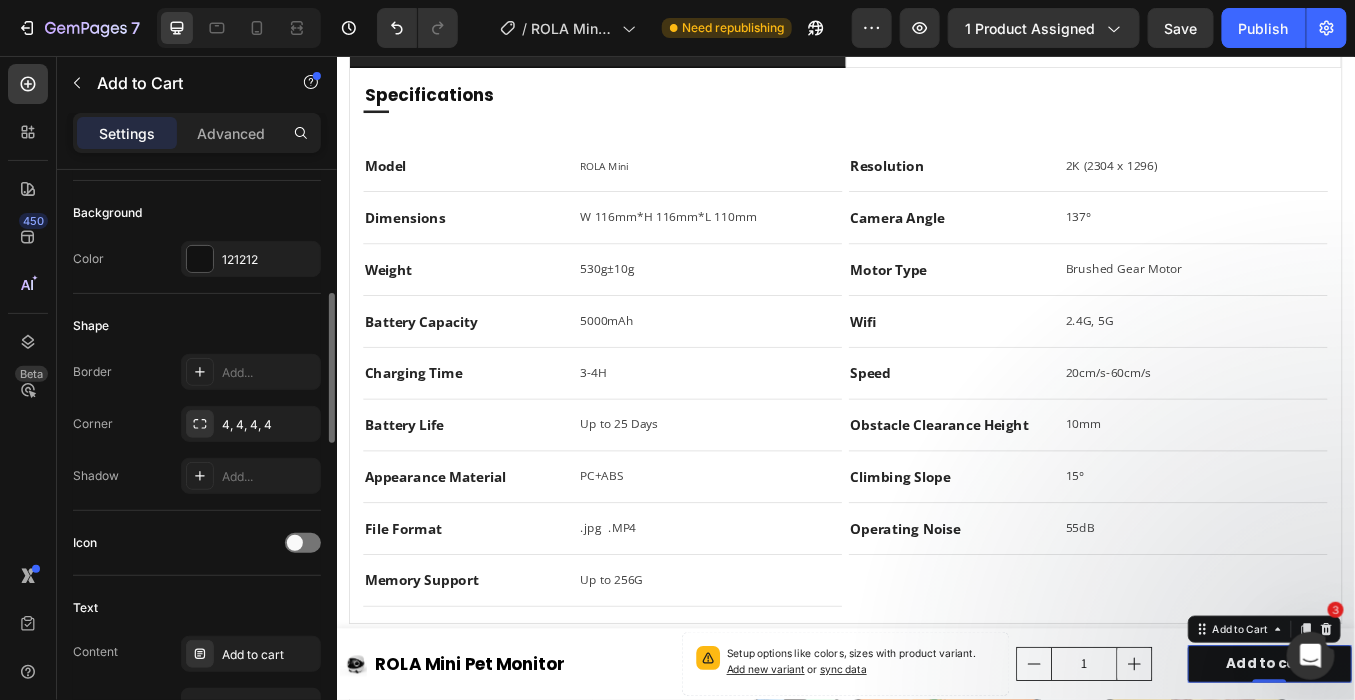 scroll, scrollTop: 147, scrollLeft: 0, axis: vertical 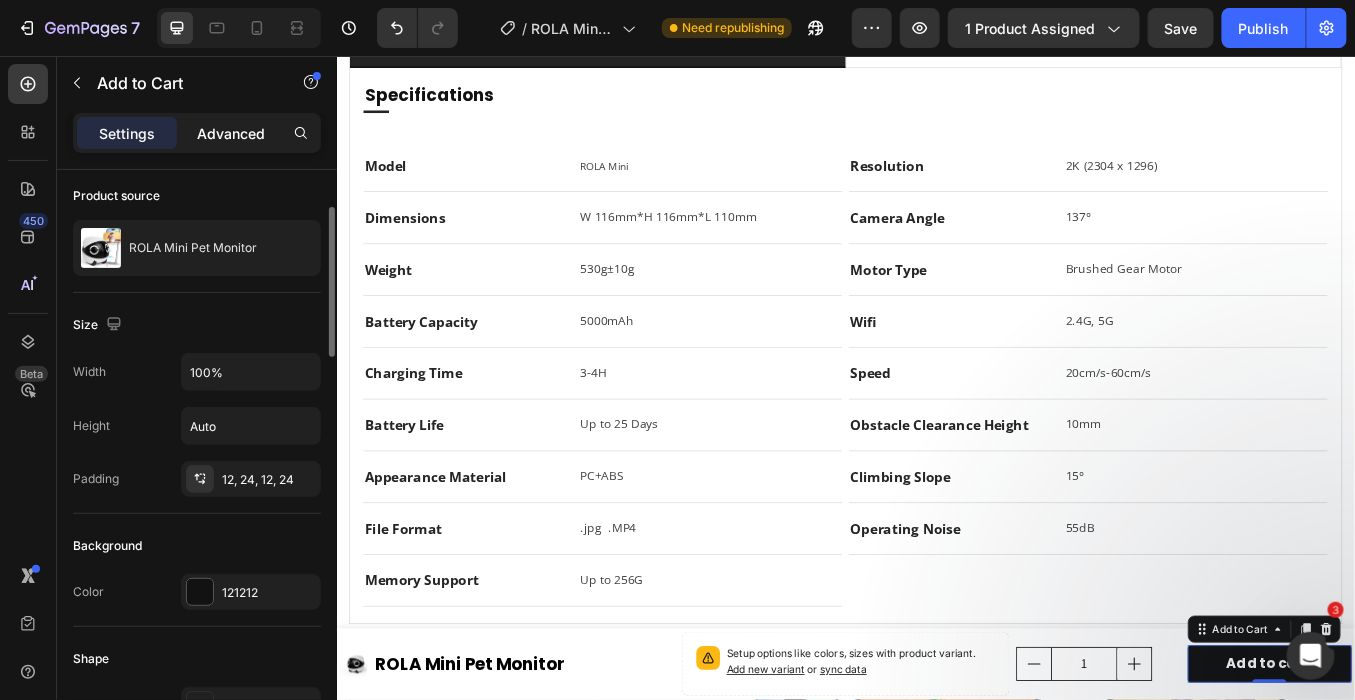 click on "Advanced" at bounding box center [231, 133] 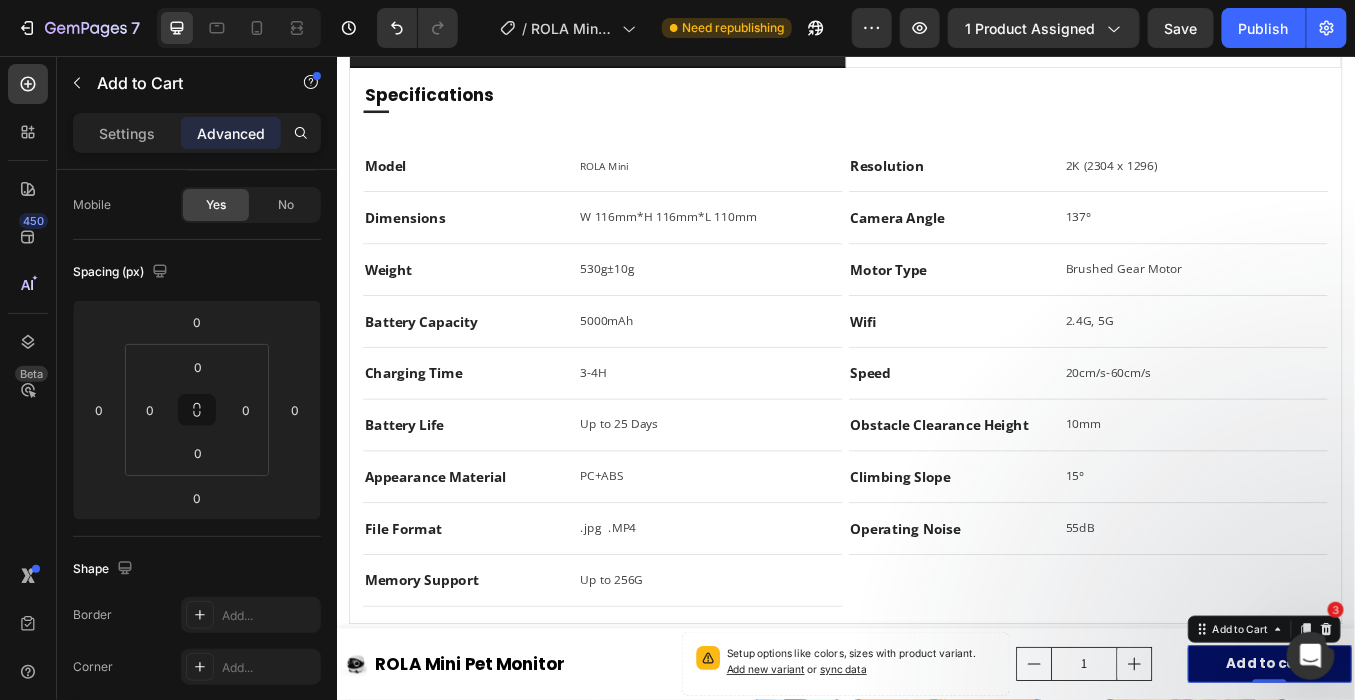 click on "Add to cart" at bounding box center [1435, 771] 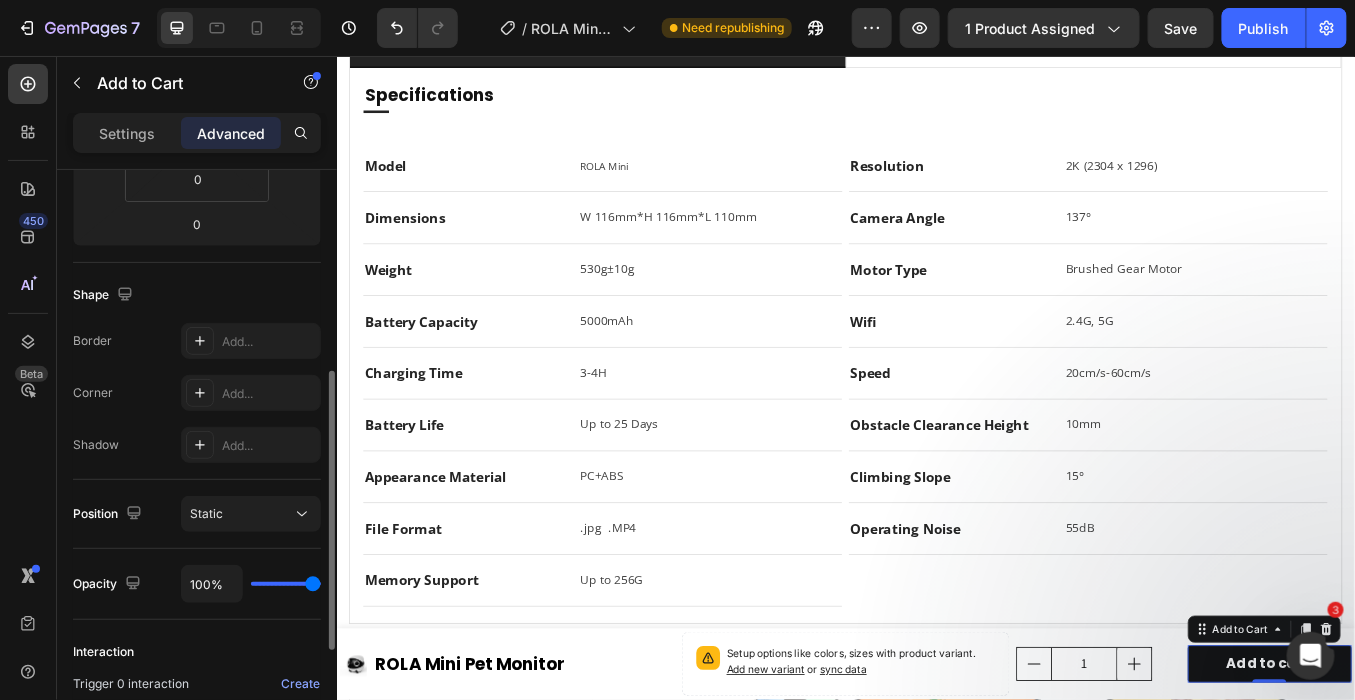 scroll, scrollTop: 310, scrollLeft: 0, axis: vertical 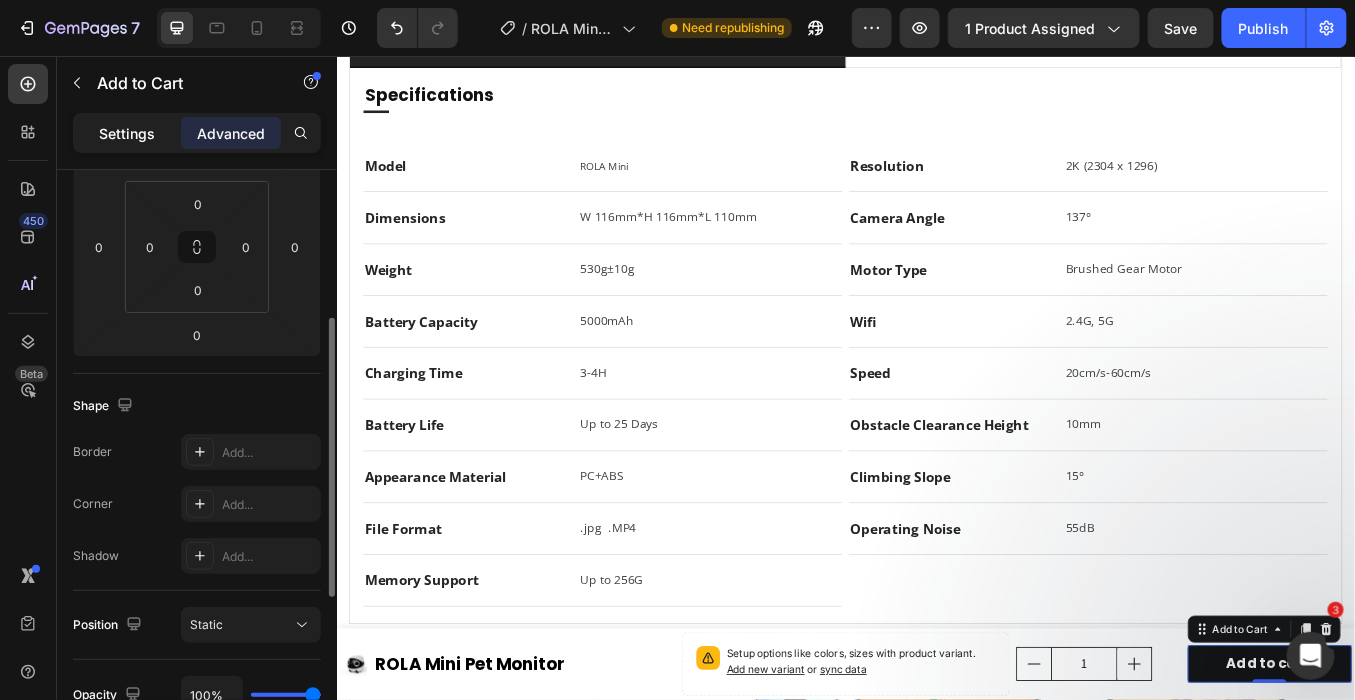 click on "Settings" at bounding box center [127, 133] 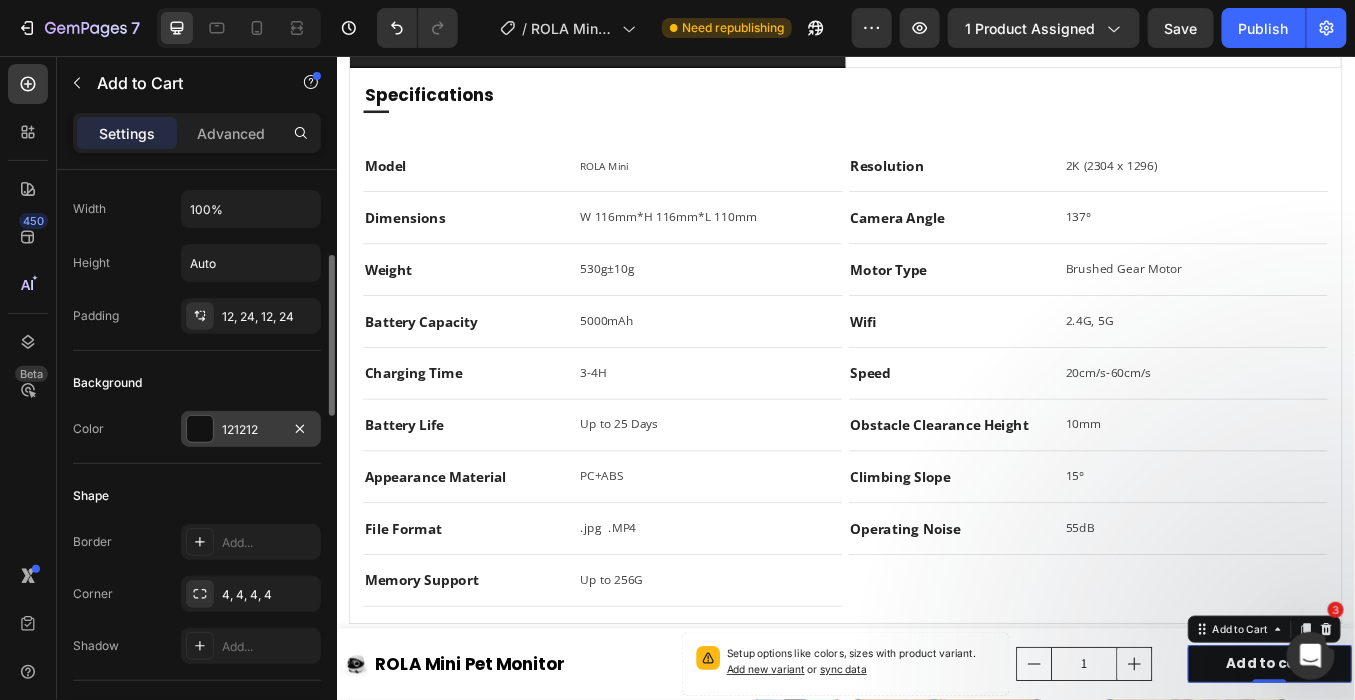 click on "121212" at bounding box center (251, 430) 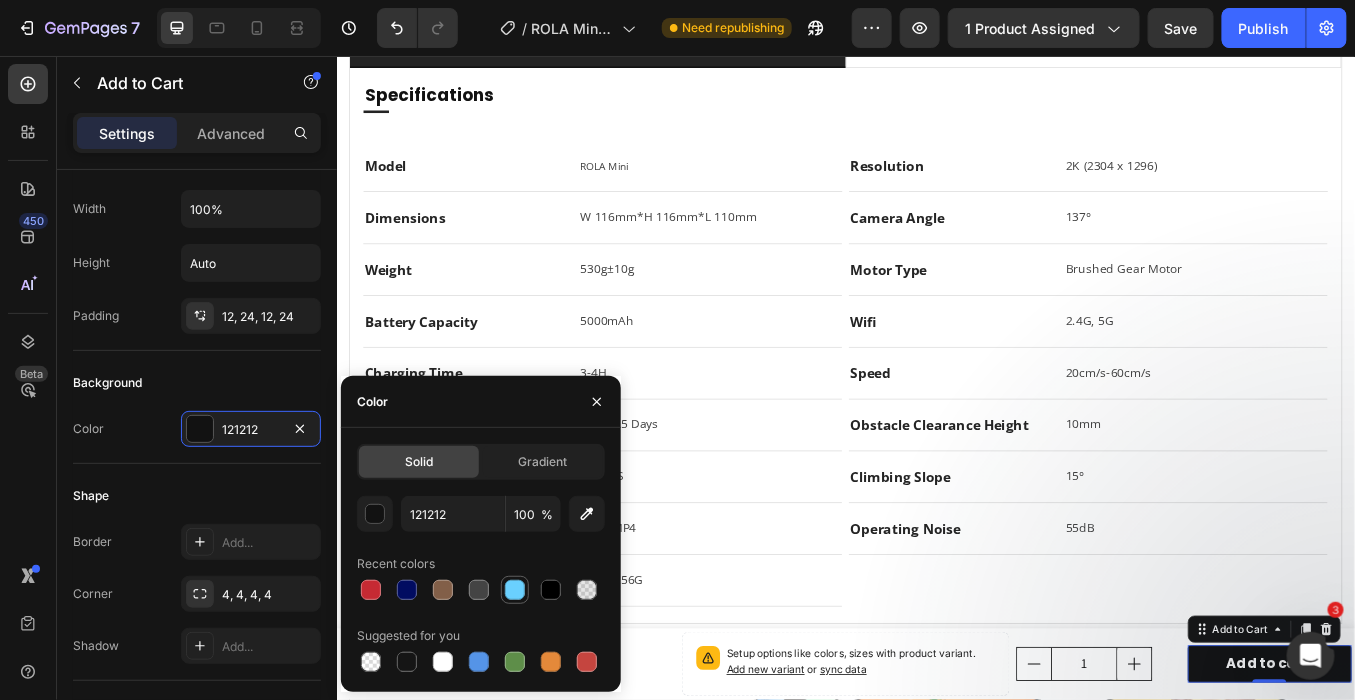 click at bounding box center [515, 590] 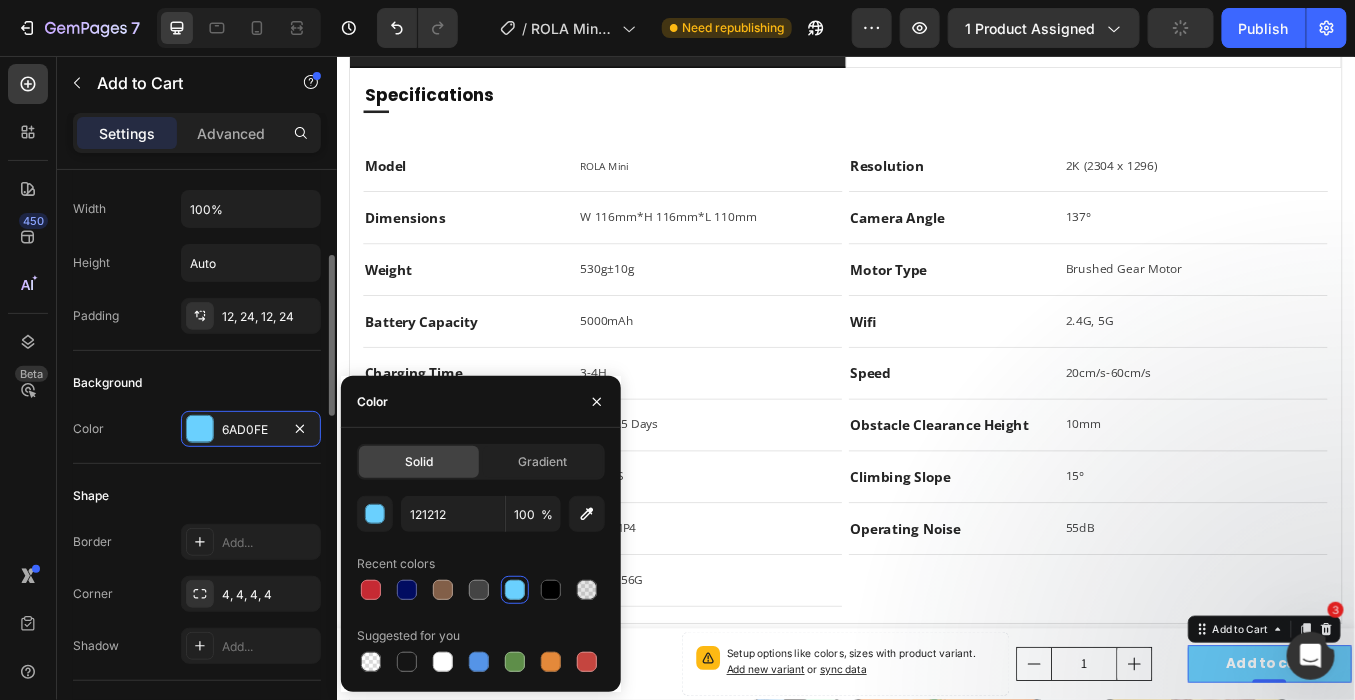 click on "Shape" at bounding box center (197, 496) 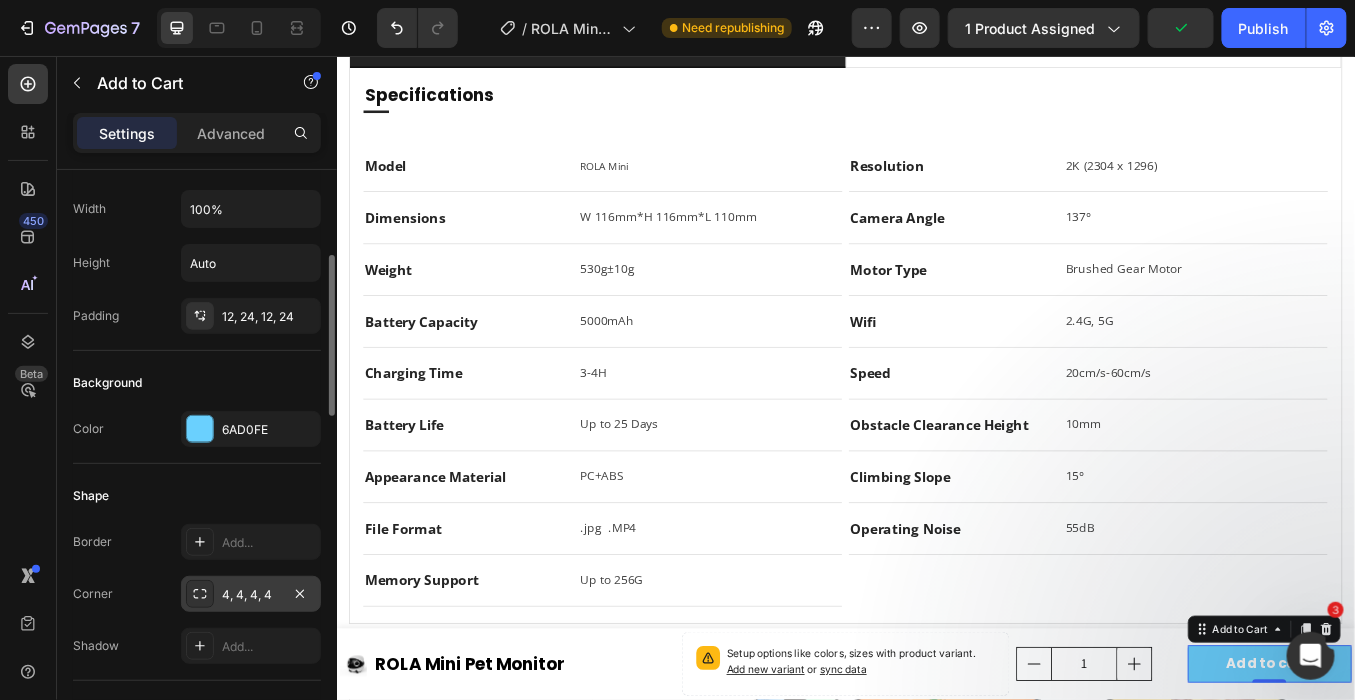 click on "4, 4, 4, 4" at bounding box center (251, 595) 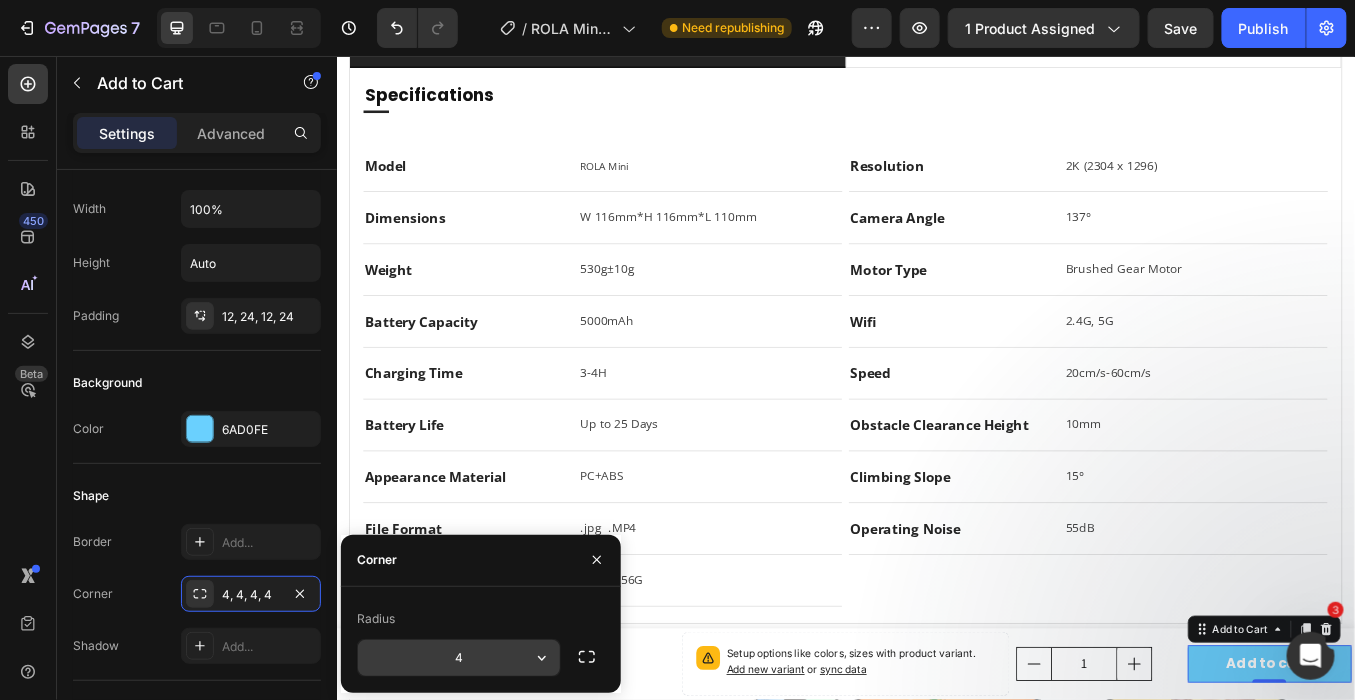 click on "4" at bounding box center (459, 658) 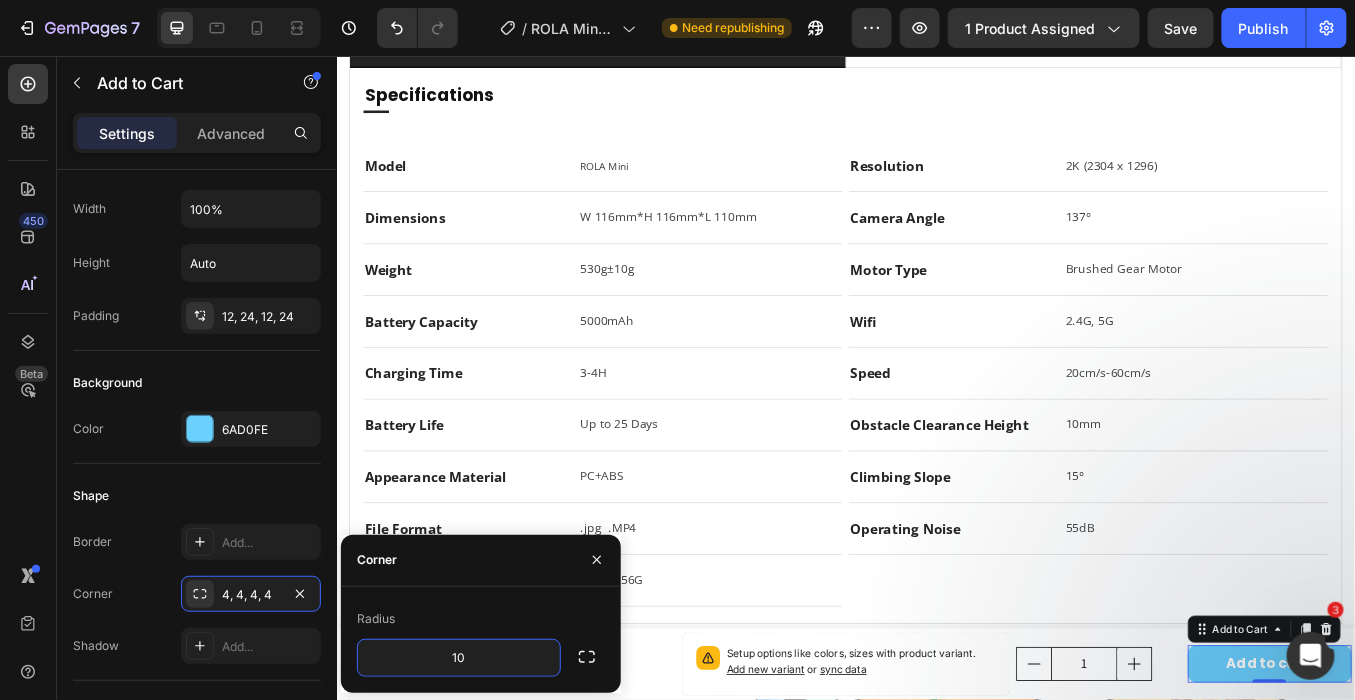 type on "10" 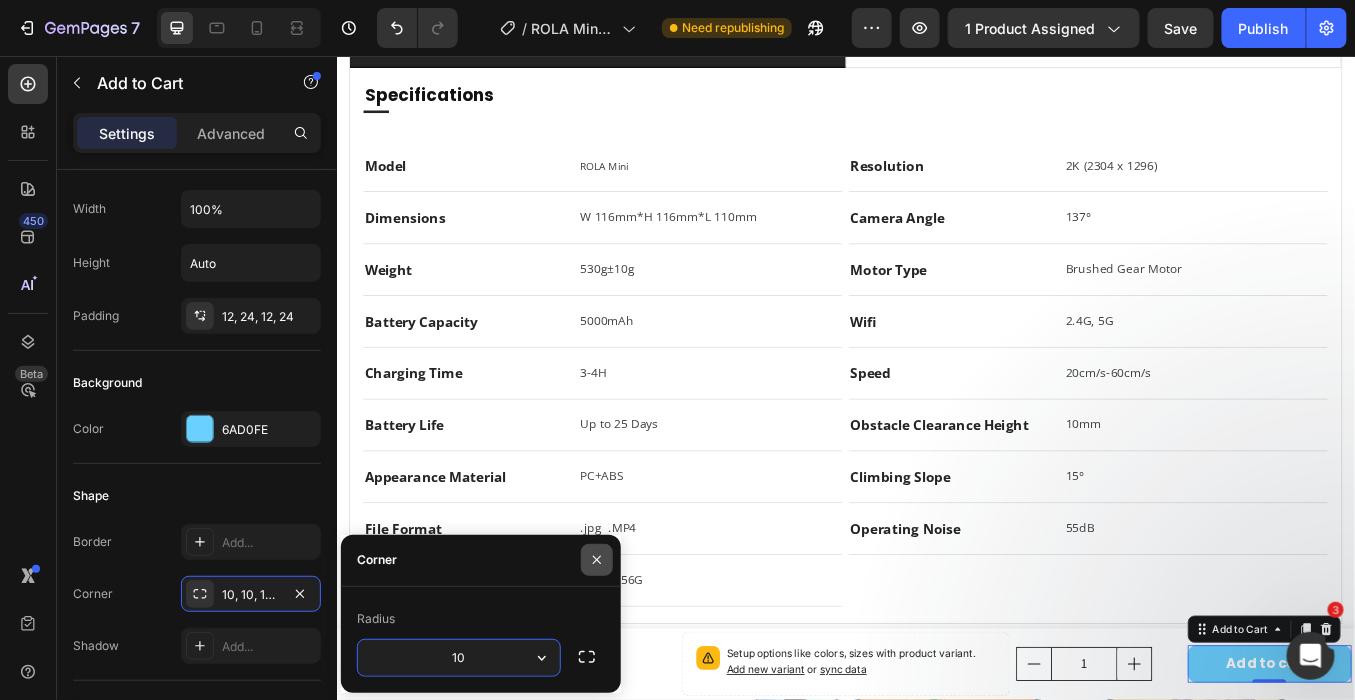 click 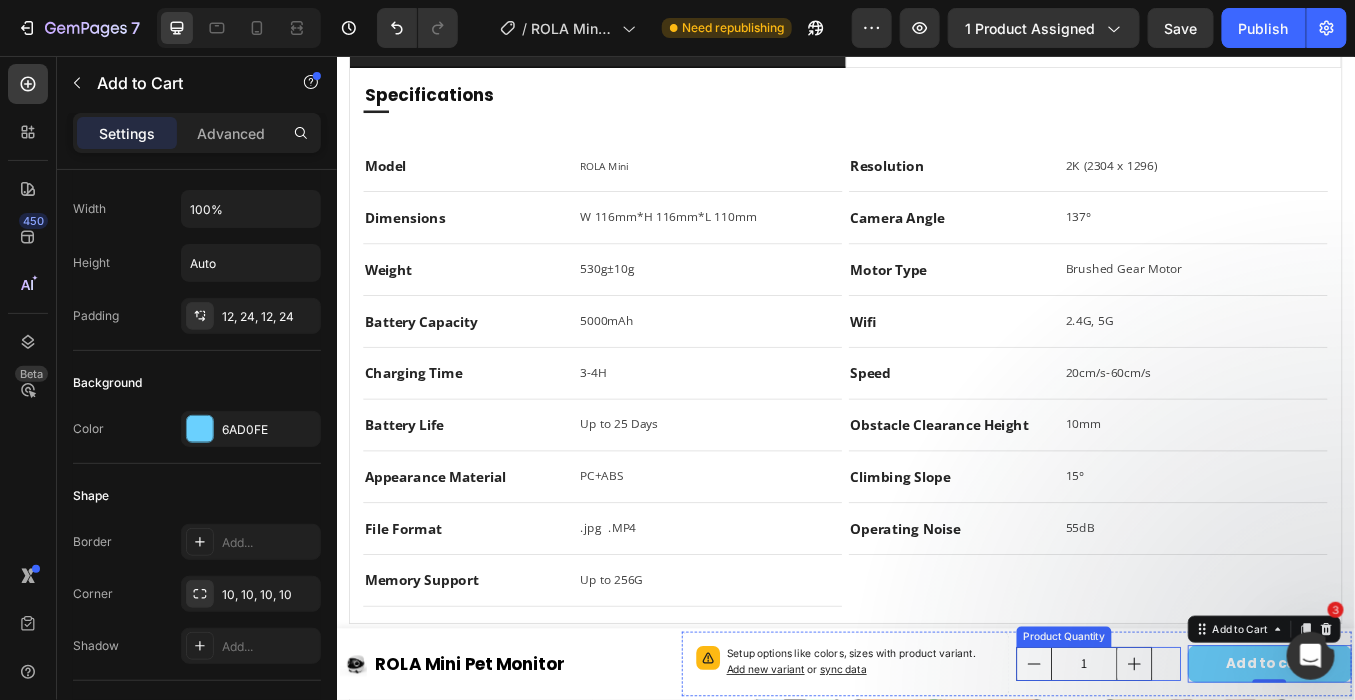 click on "Product Quantity" at bounding box center [1193, 739] 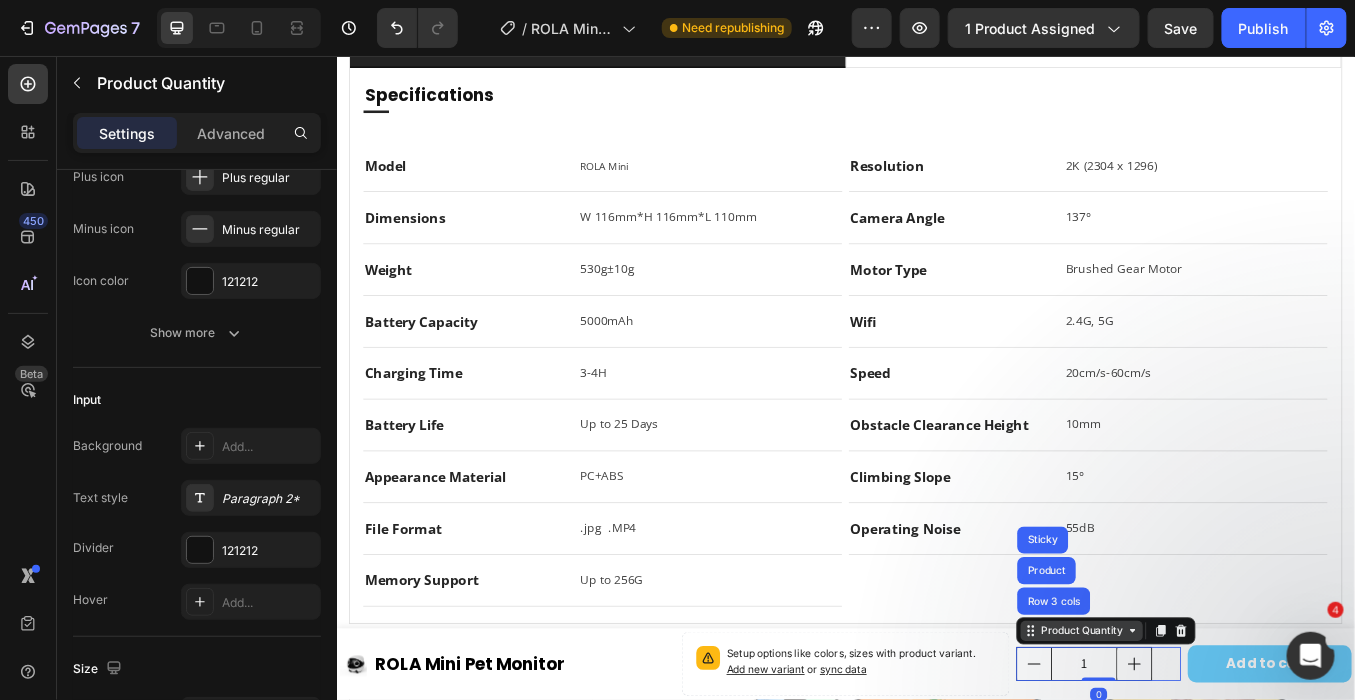 scroll, scrollTop: 0, scrollLeft: 0, axis: both 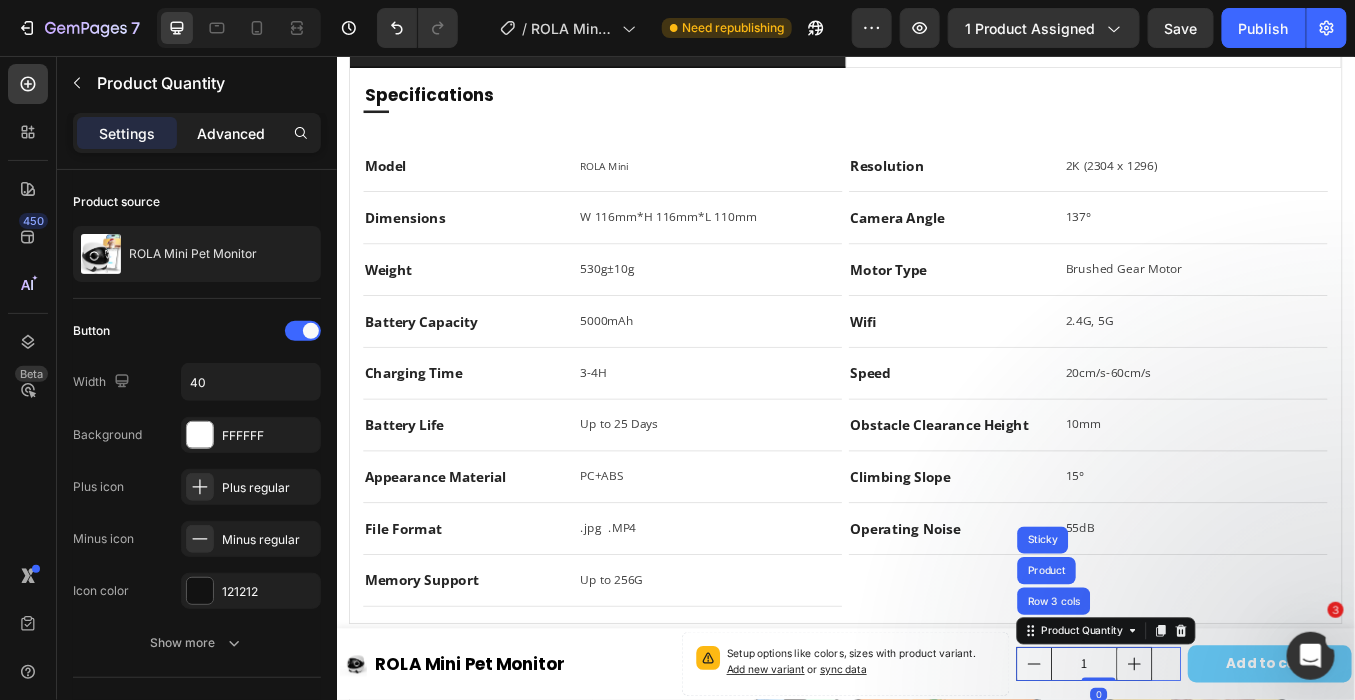 click on "Advanced" at bounding box center [231, 133] 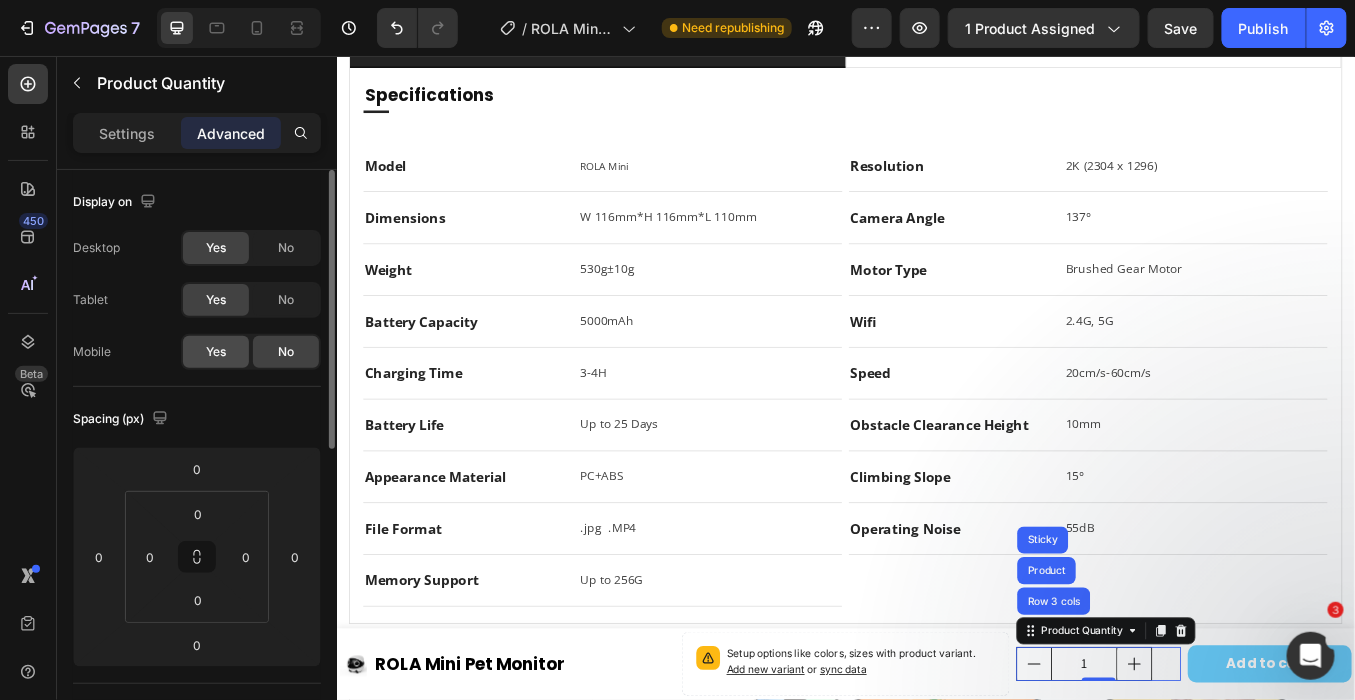 click on "Yes" 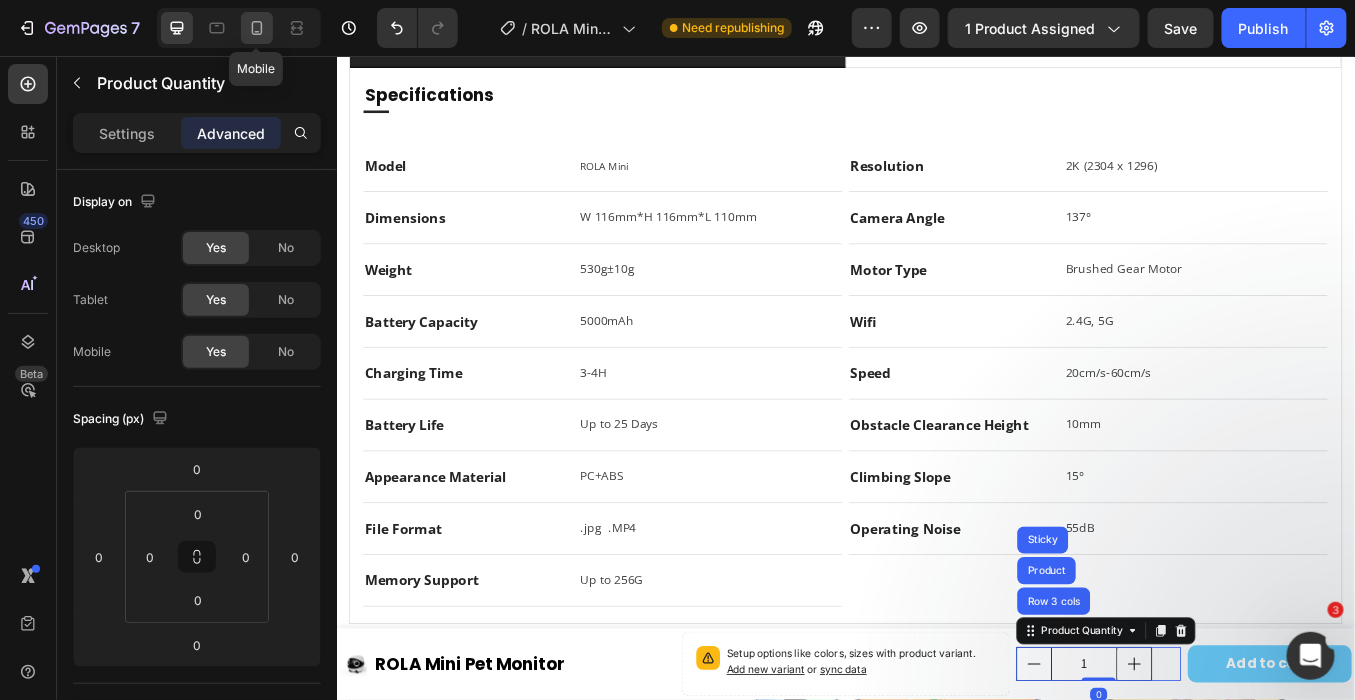 click 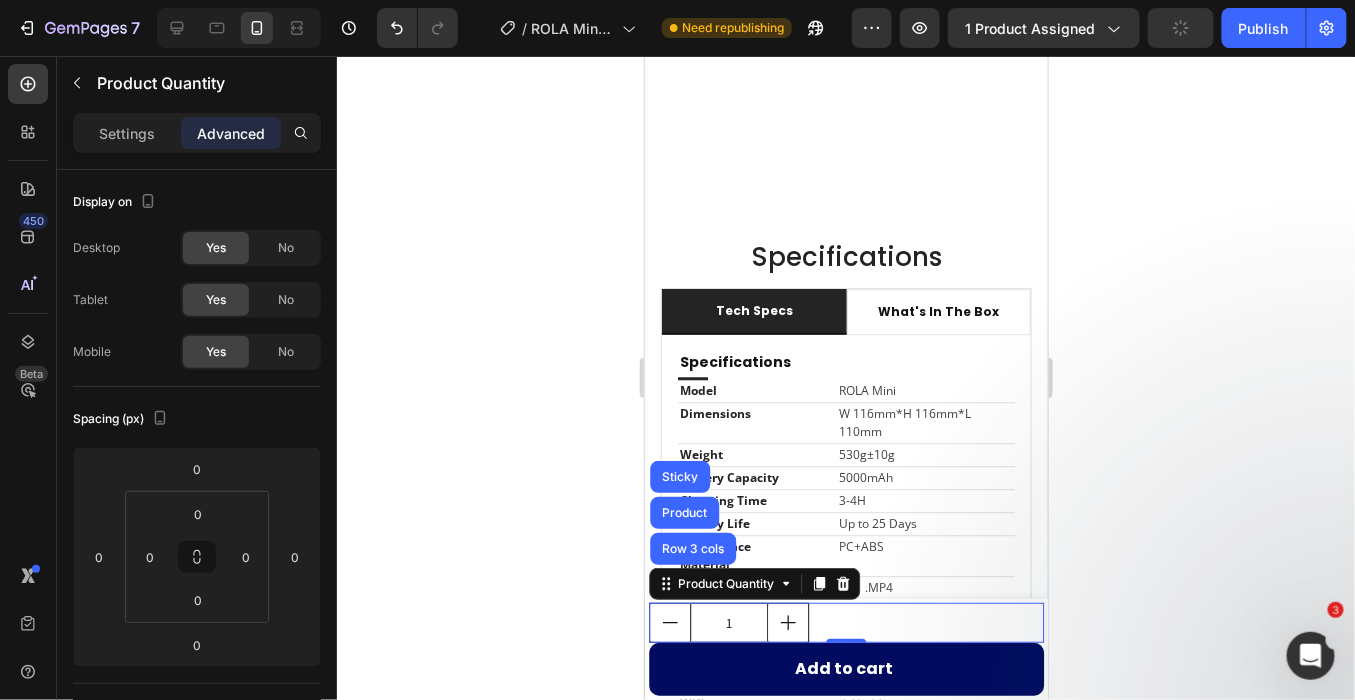 scroll, scrollTop: 4316, scrollLeft: 0, axis: vertical 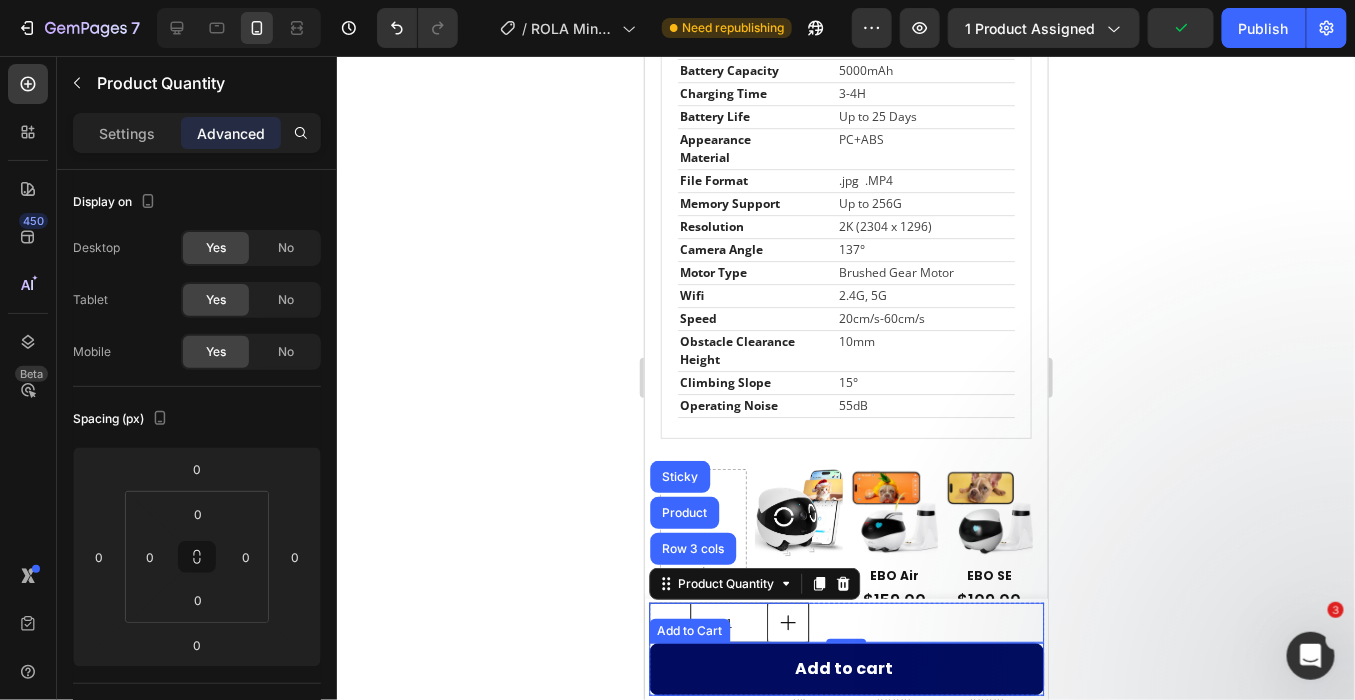 click on "Add to cart" at bounding box center [845, 668] 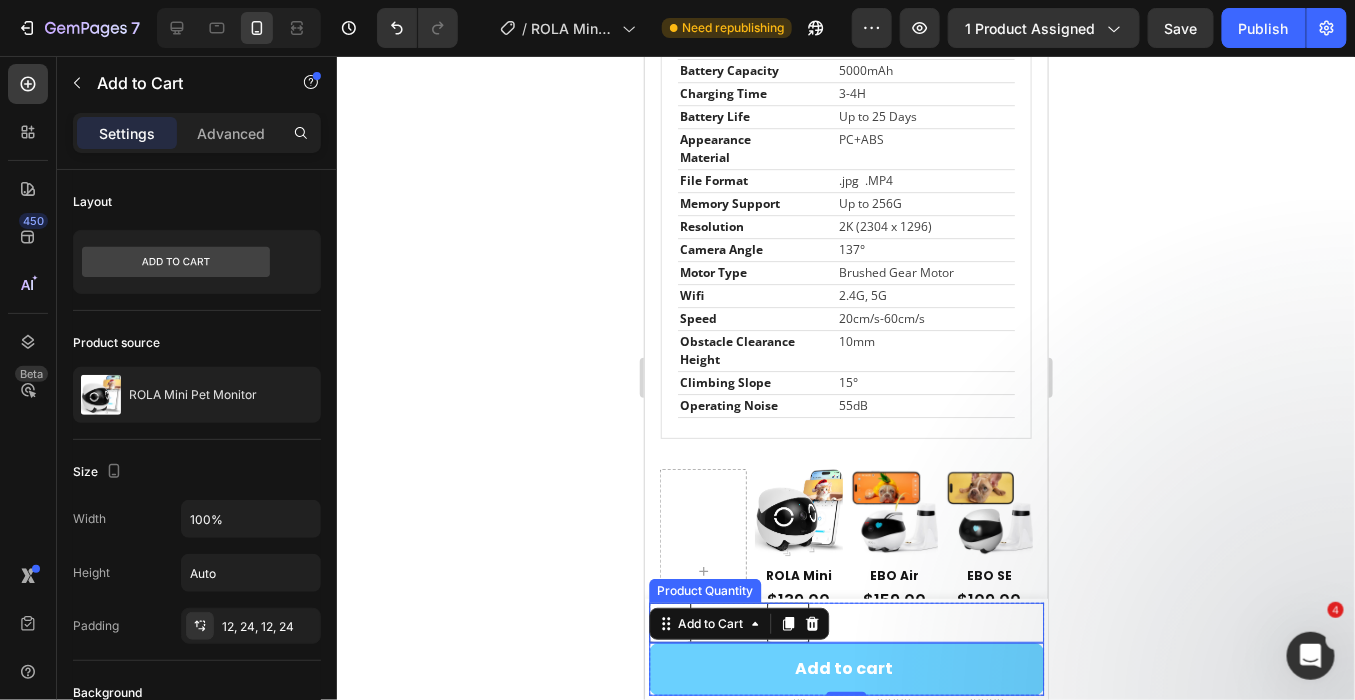 click on "1" at bounding box center [845, 622] 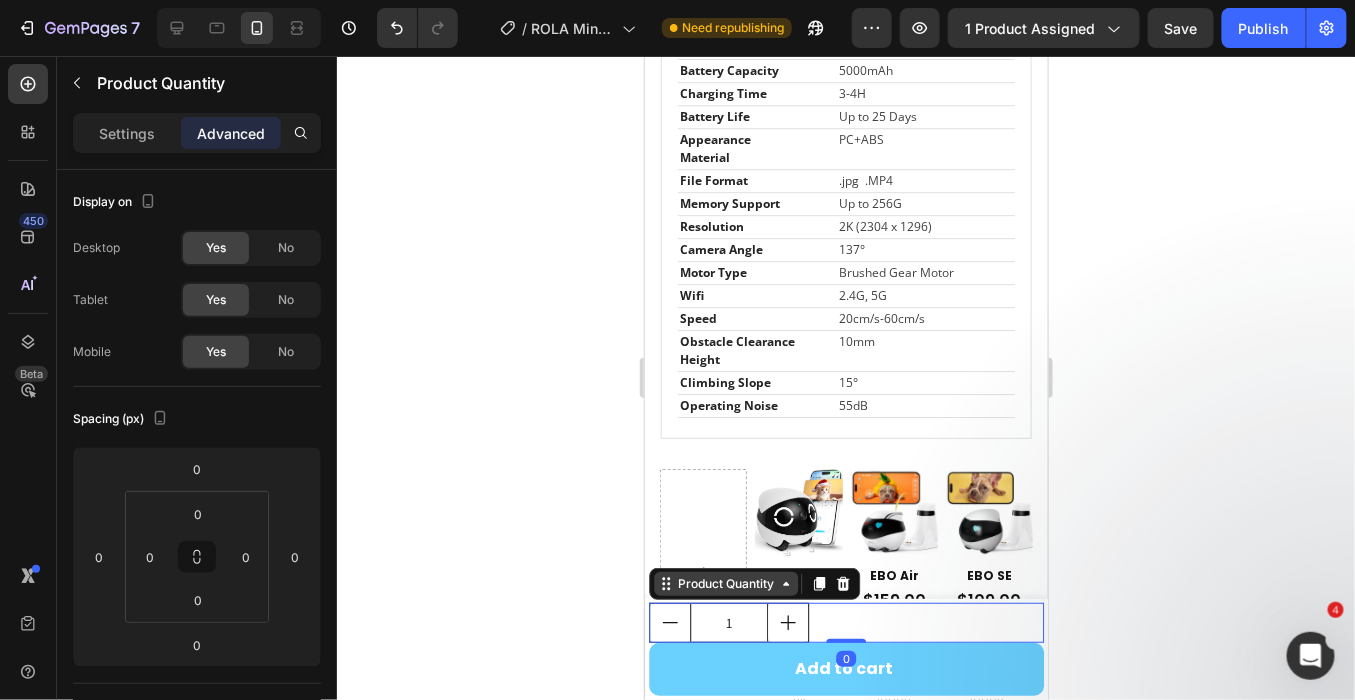 click on "Product Quantity" at bounding box center (725, 583) 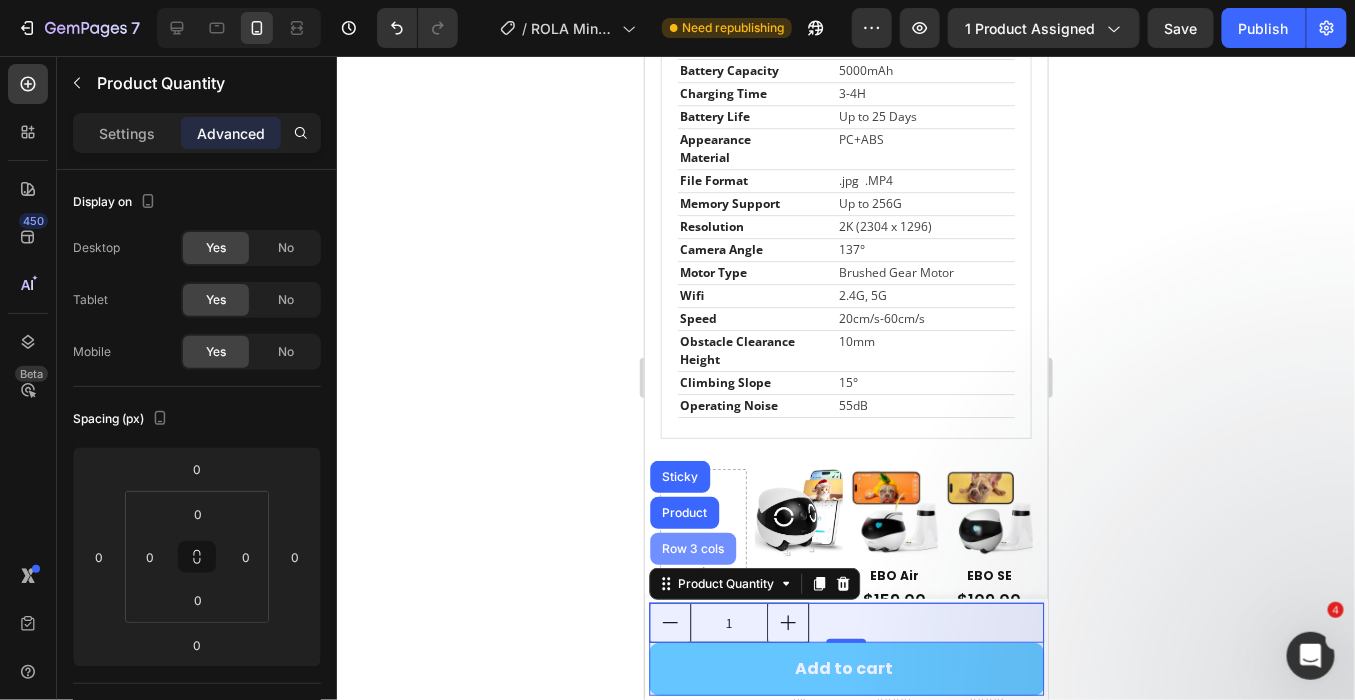 click on "Row 3 cols" at bounding box center [692, 548] 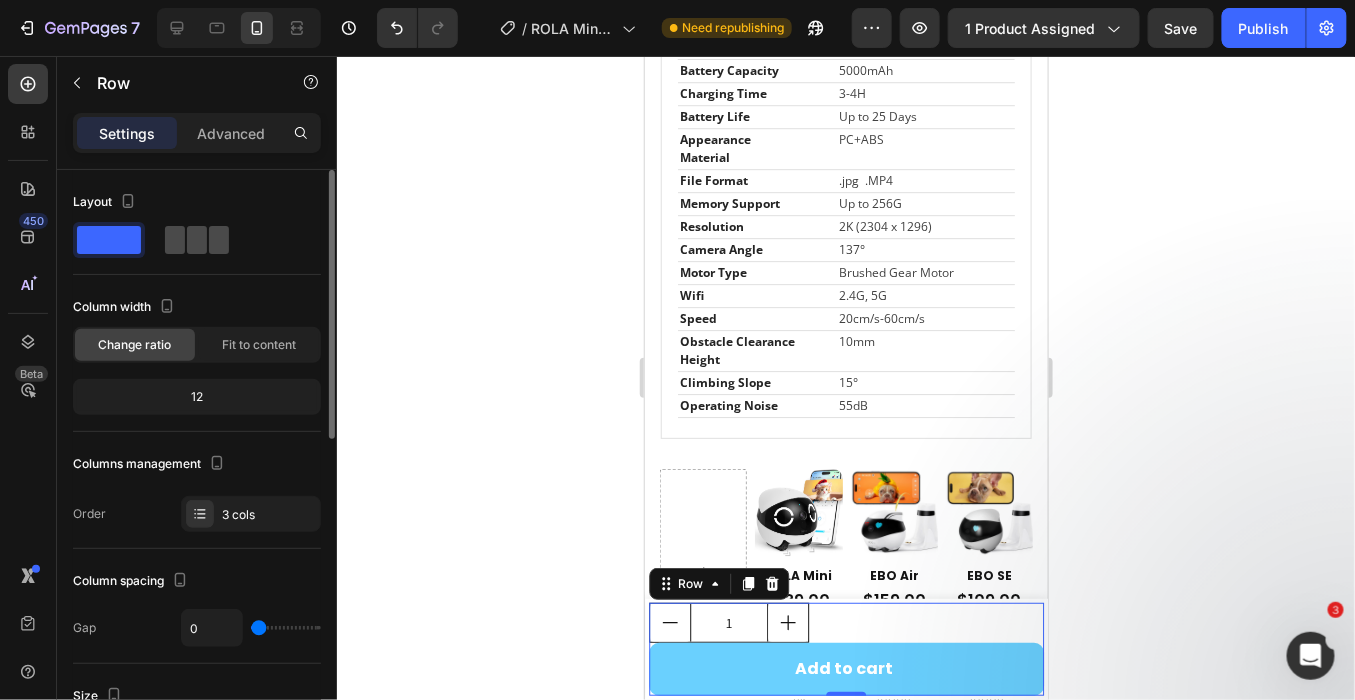 click 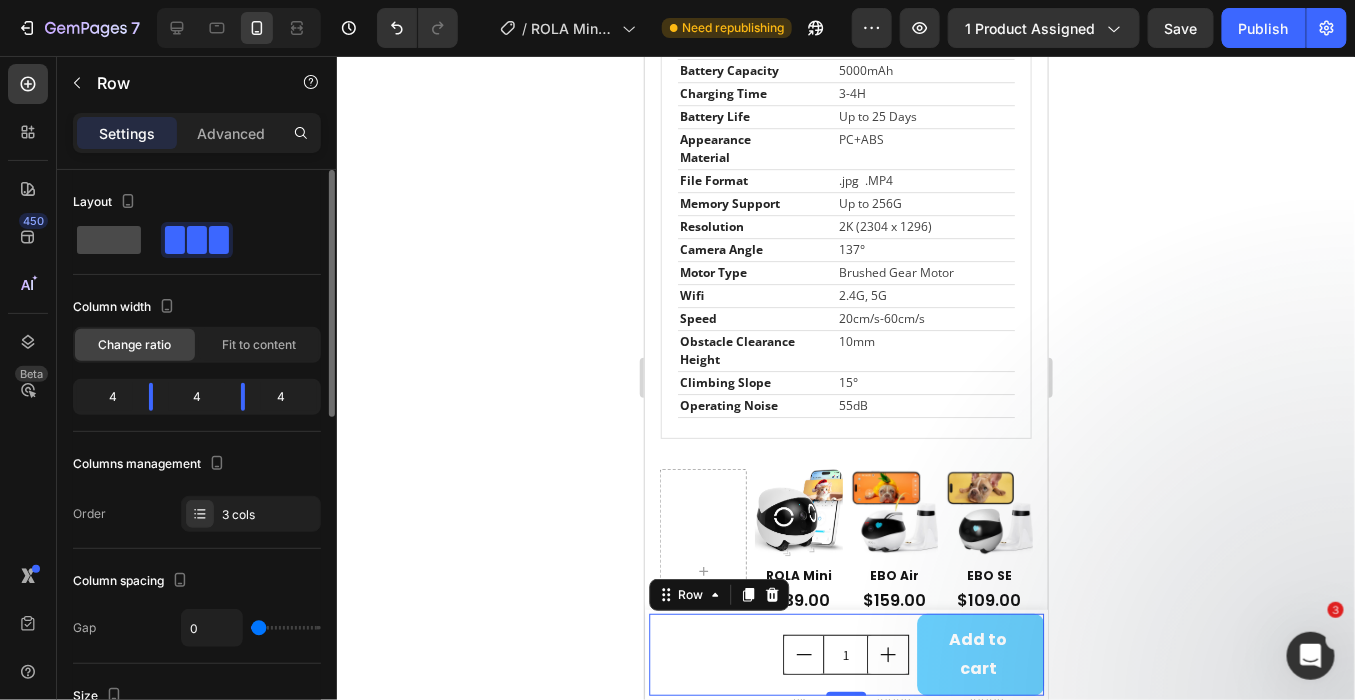 click 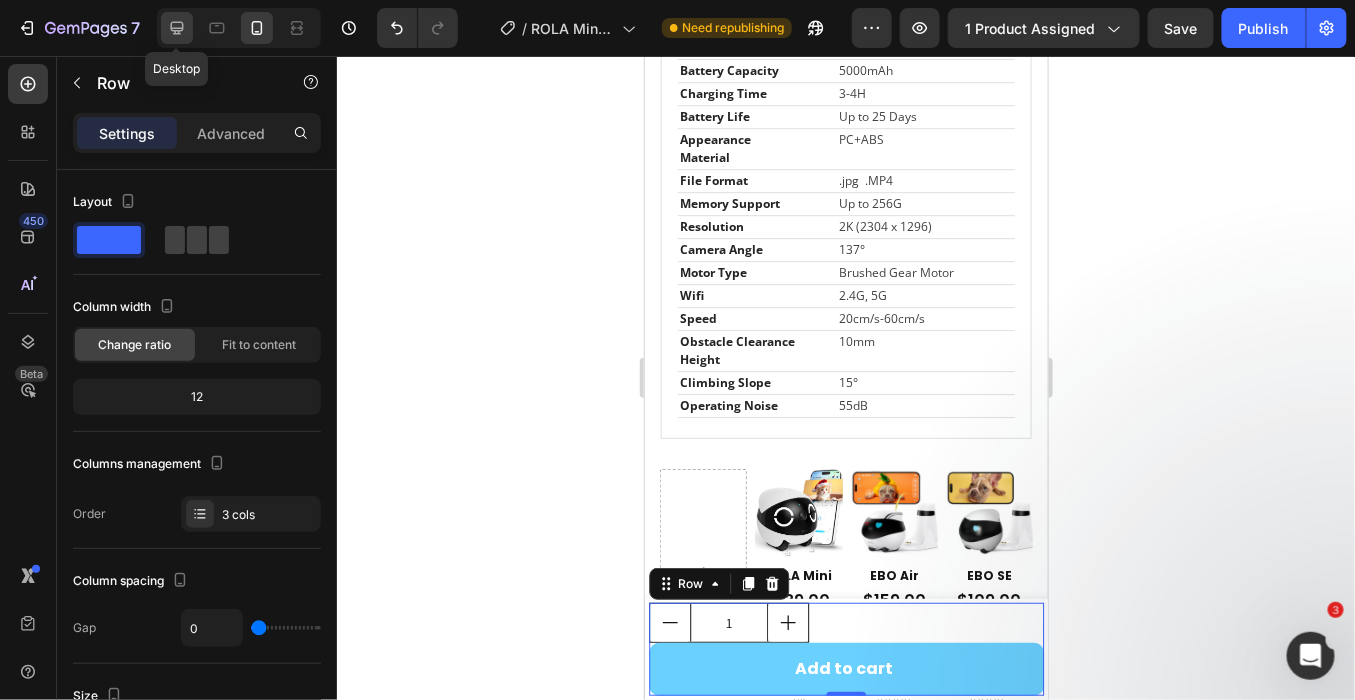 click 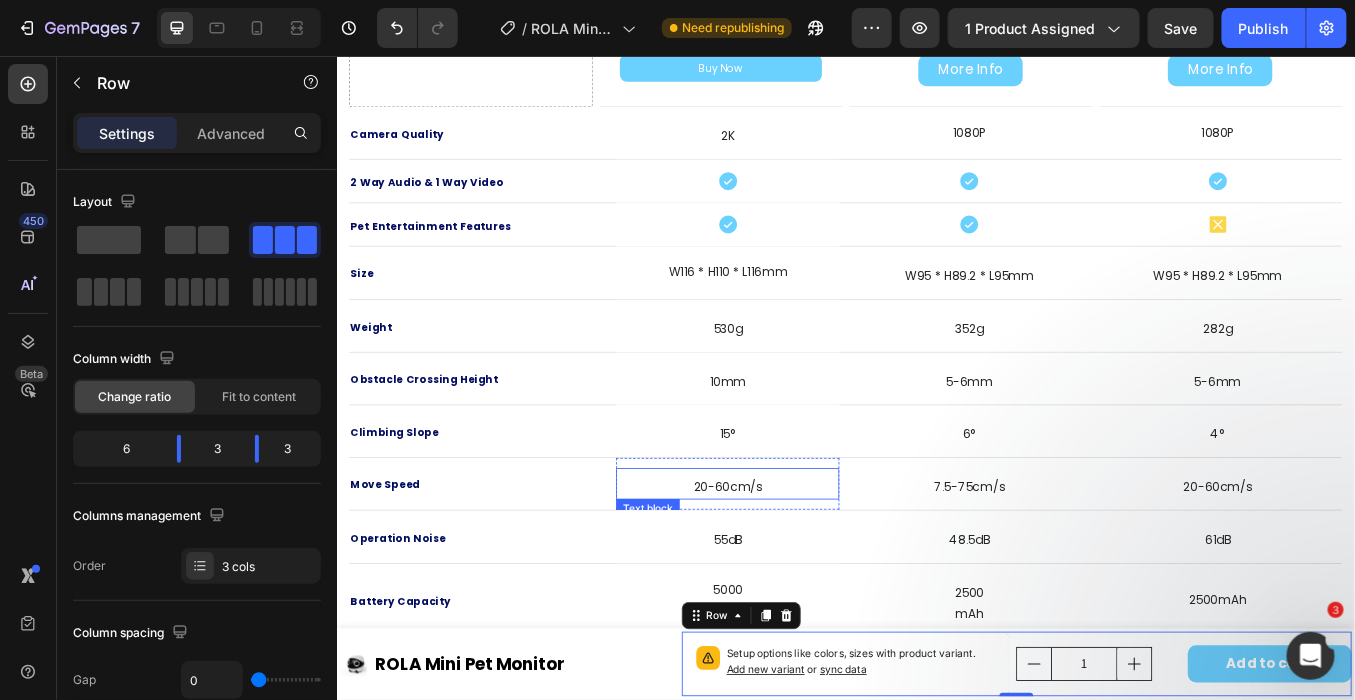 scroll, scrollTop: 4907, scrollLeft: 0, axis: vertical 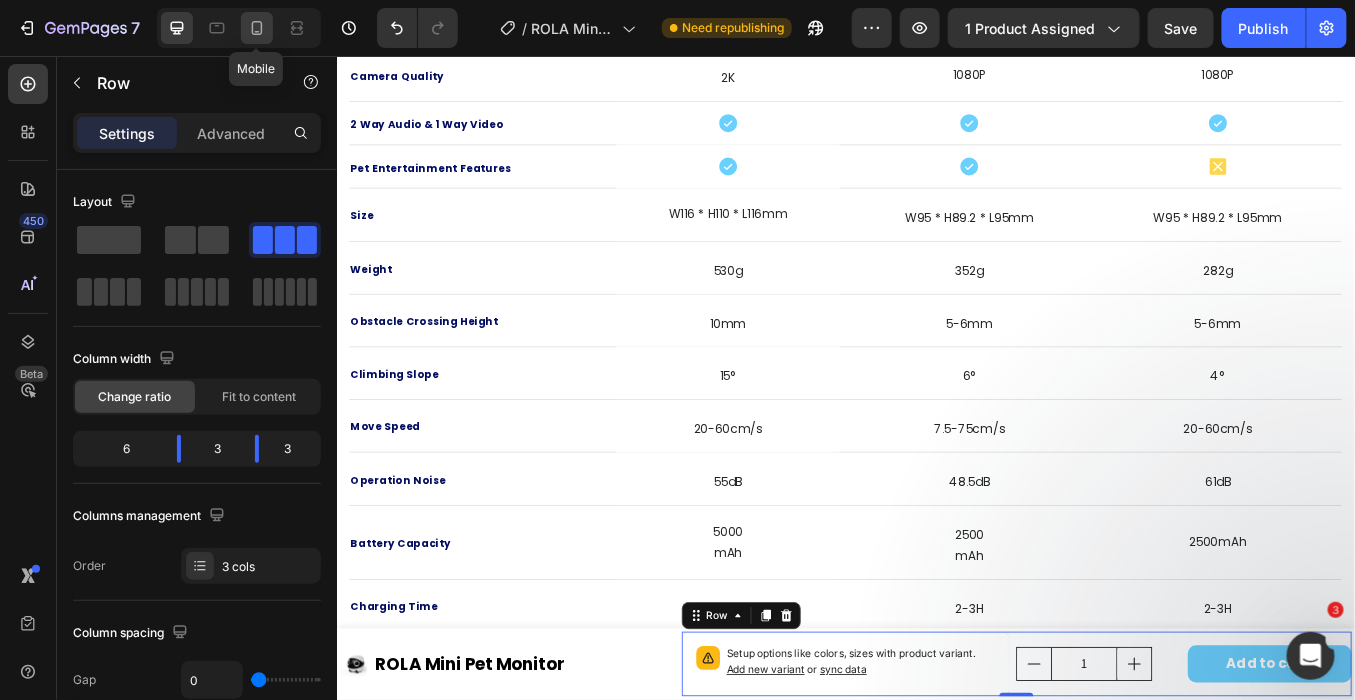 click 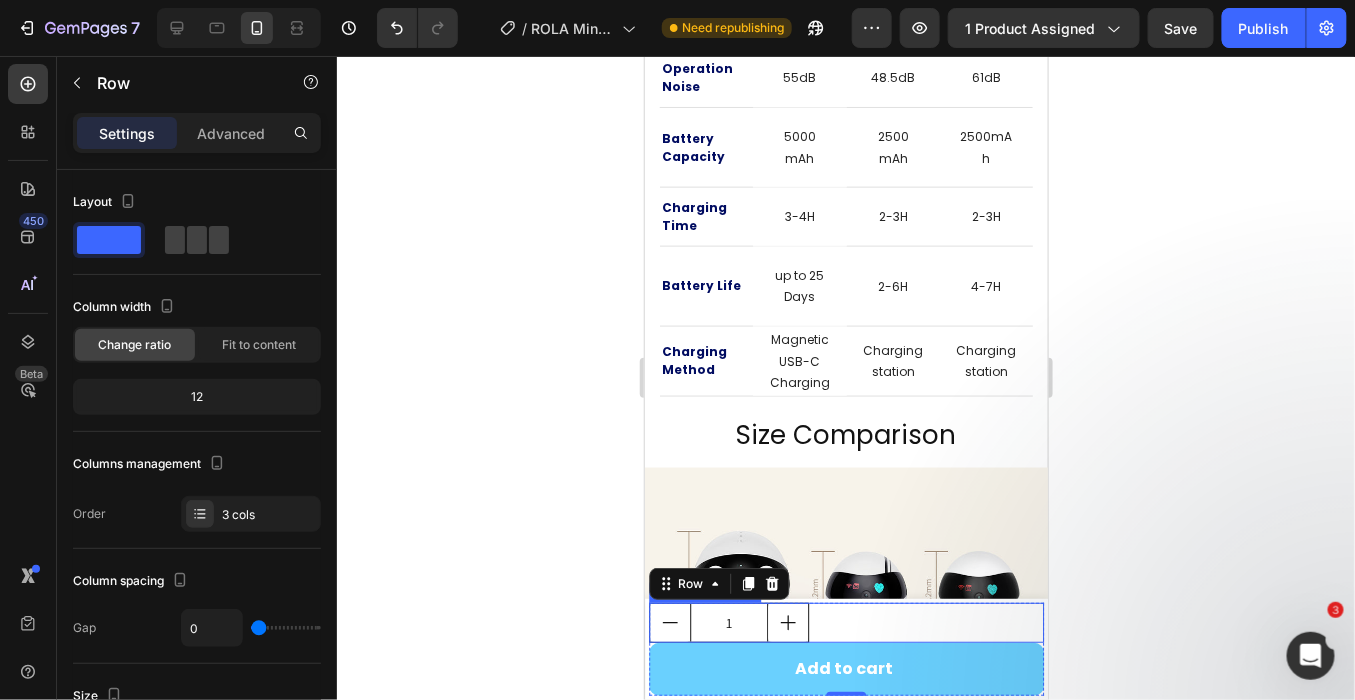 scroll, scrollTop: 5820, scrollLeft: 0, axis: vertical 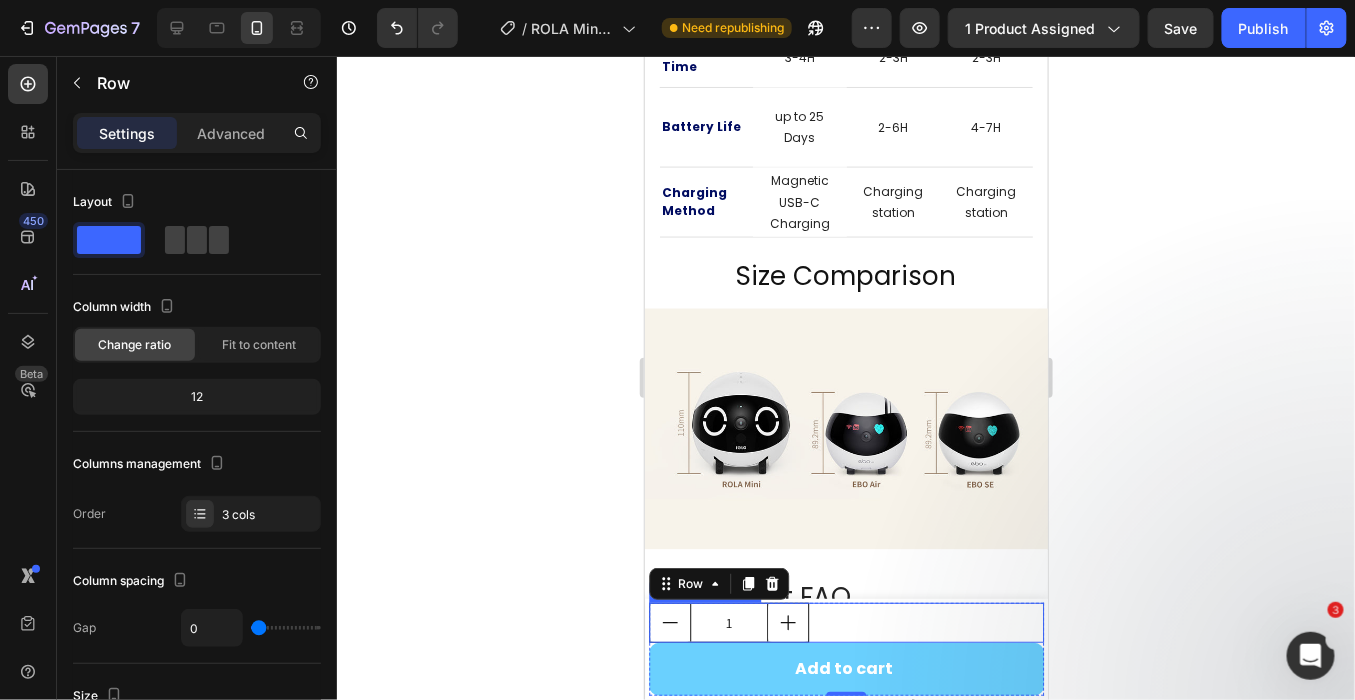 click on "1" at bounding box center [845, 622] 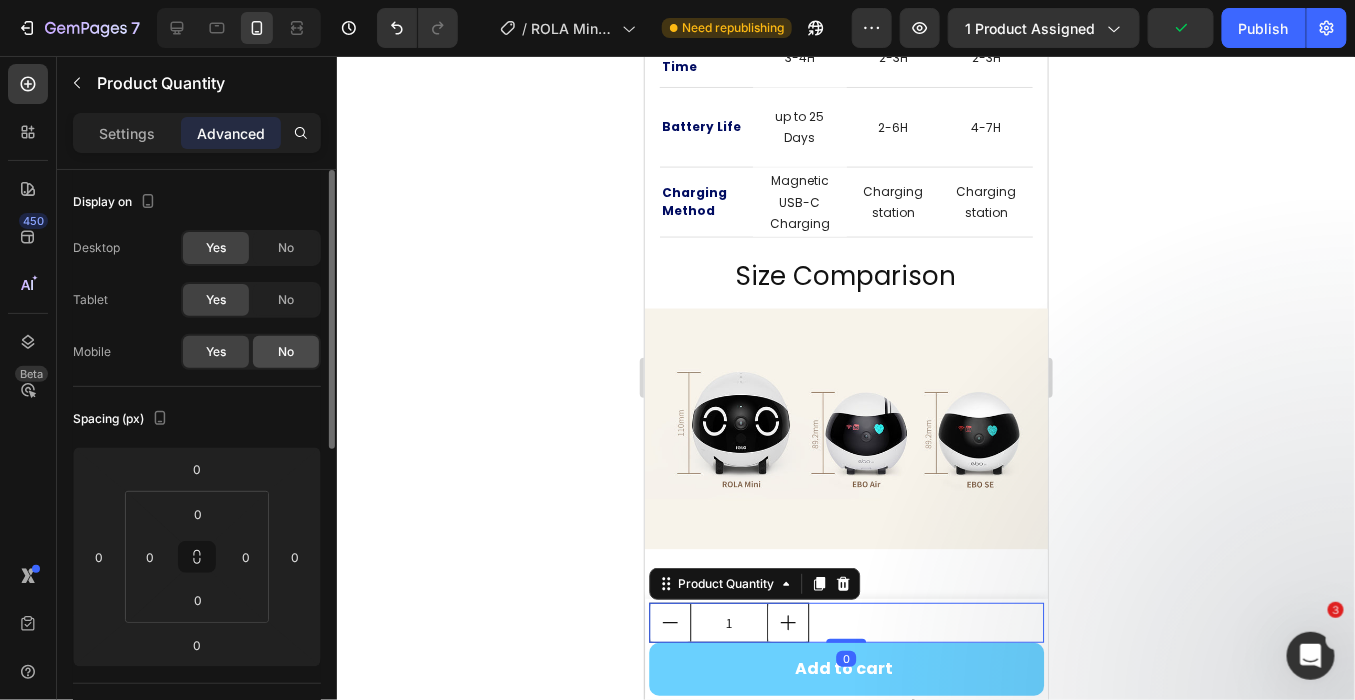 click on "No" 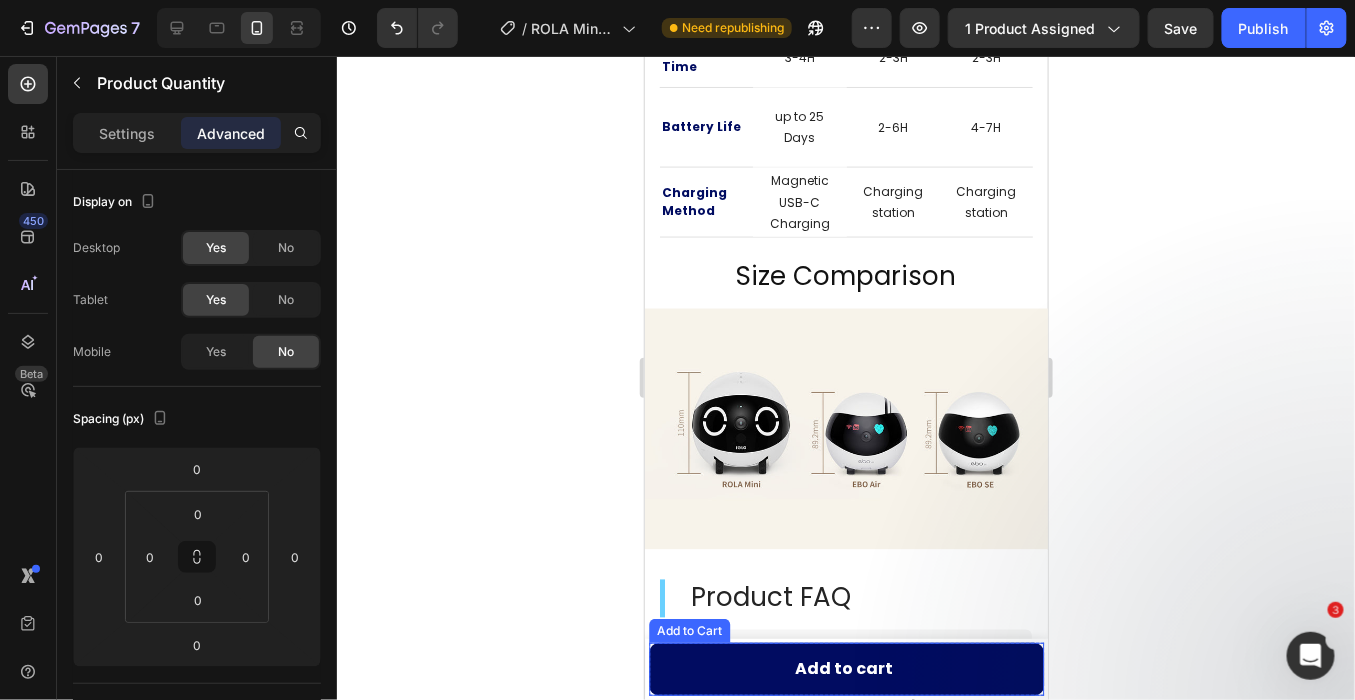click on "Add to cart" at bounding box center [845, 668] 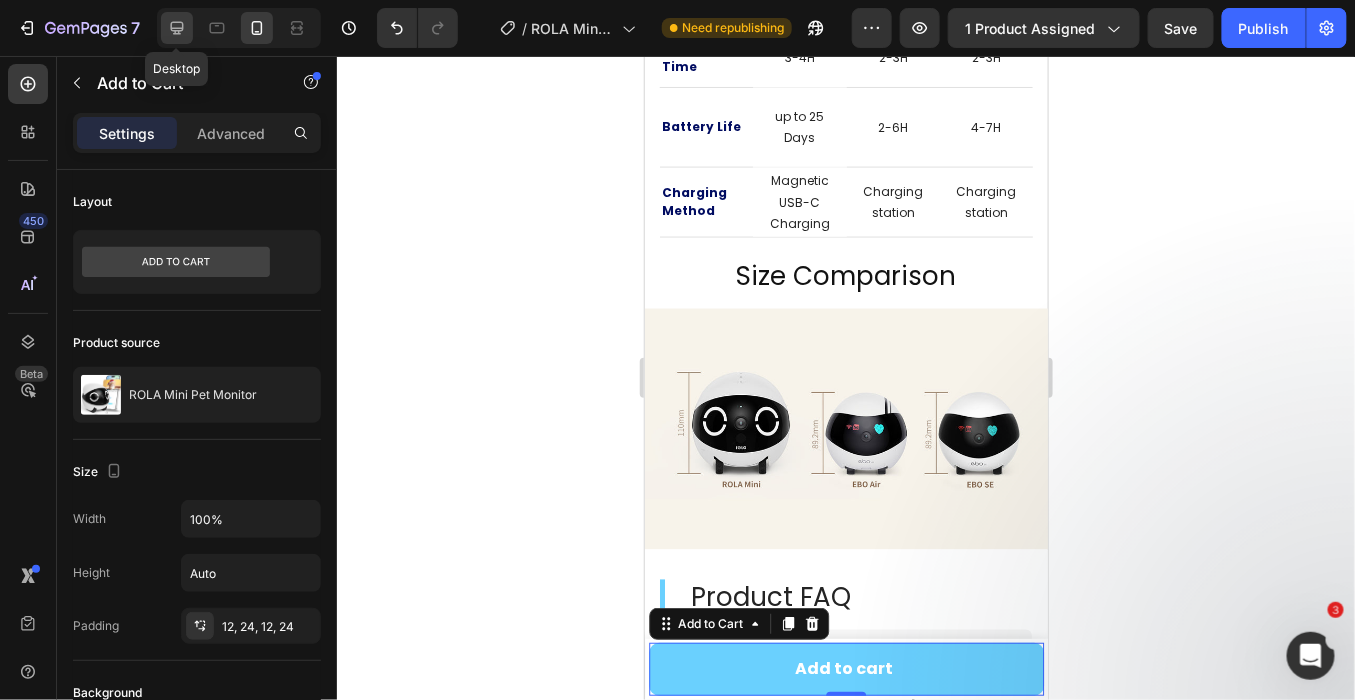 click 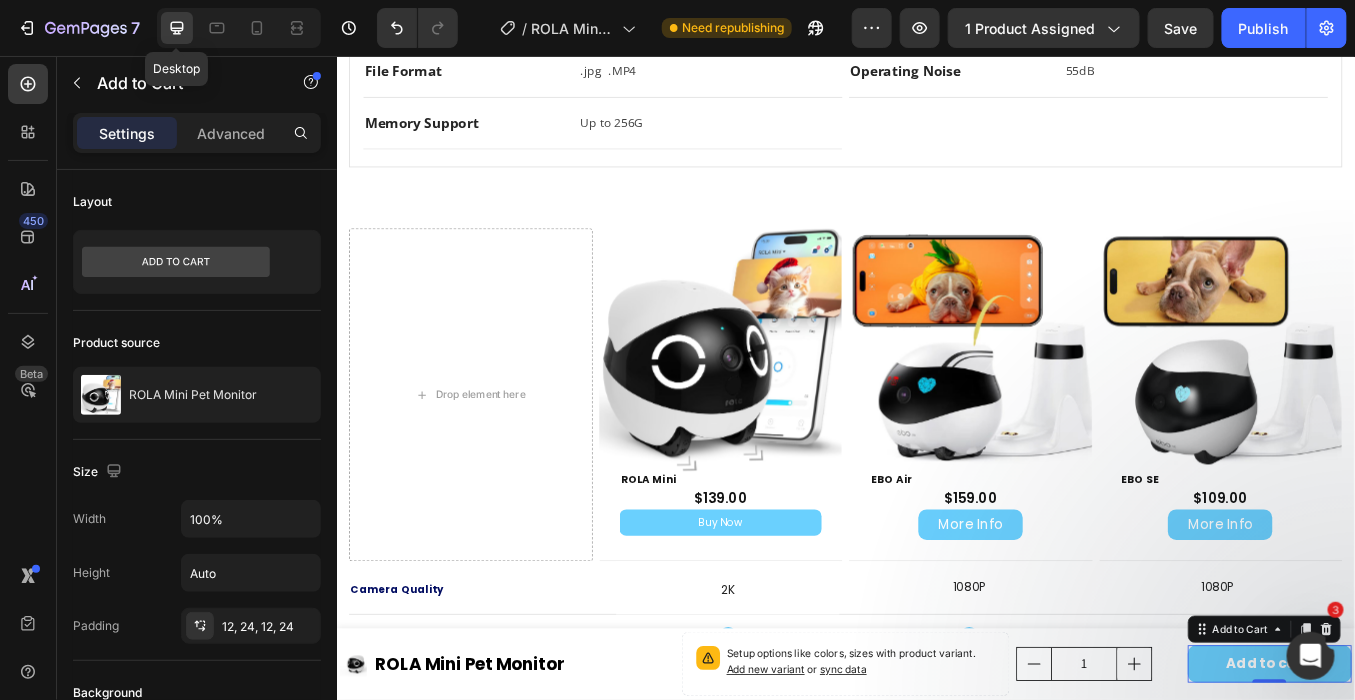 scroll, scrollTop: 4388, scrollLeft: 0, axis: vertical 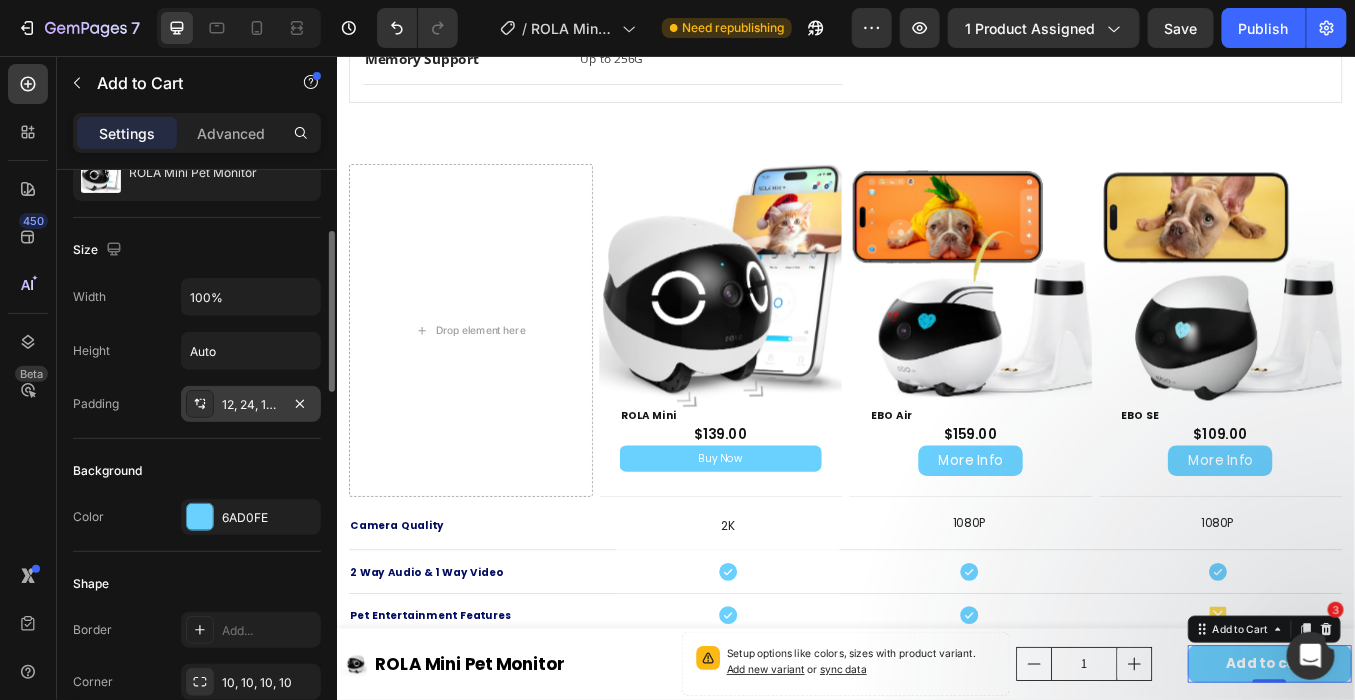 click on "12, 24, 12, 24" at bounding box center [251, 405] 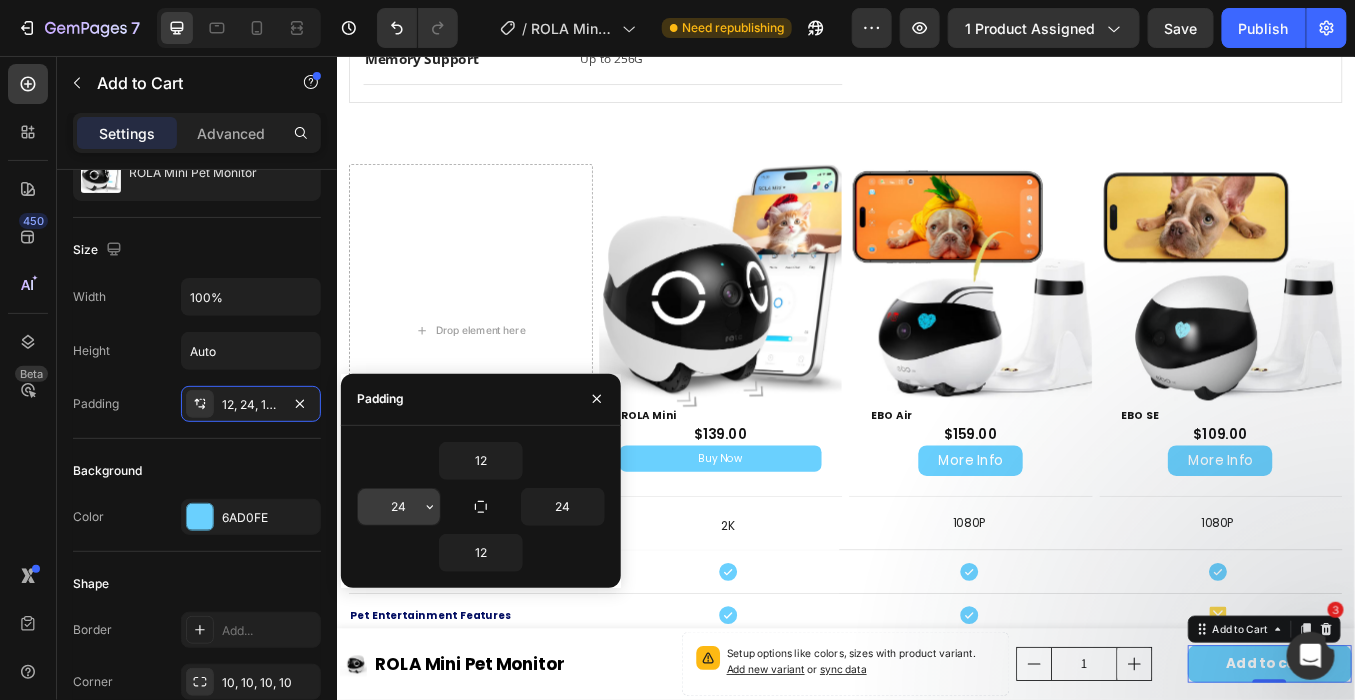 click on "24" at bounding box center (399, 507) 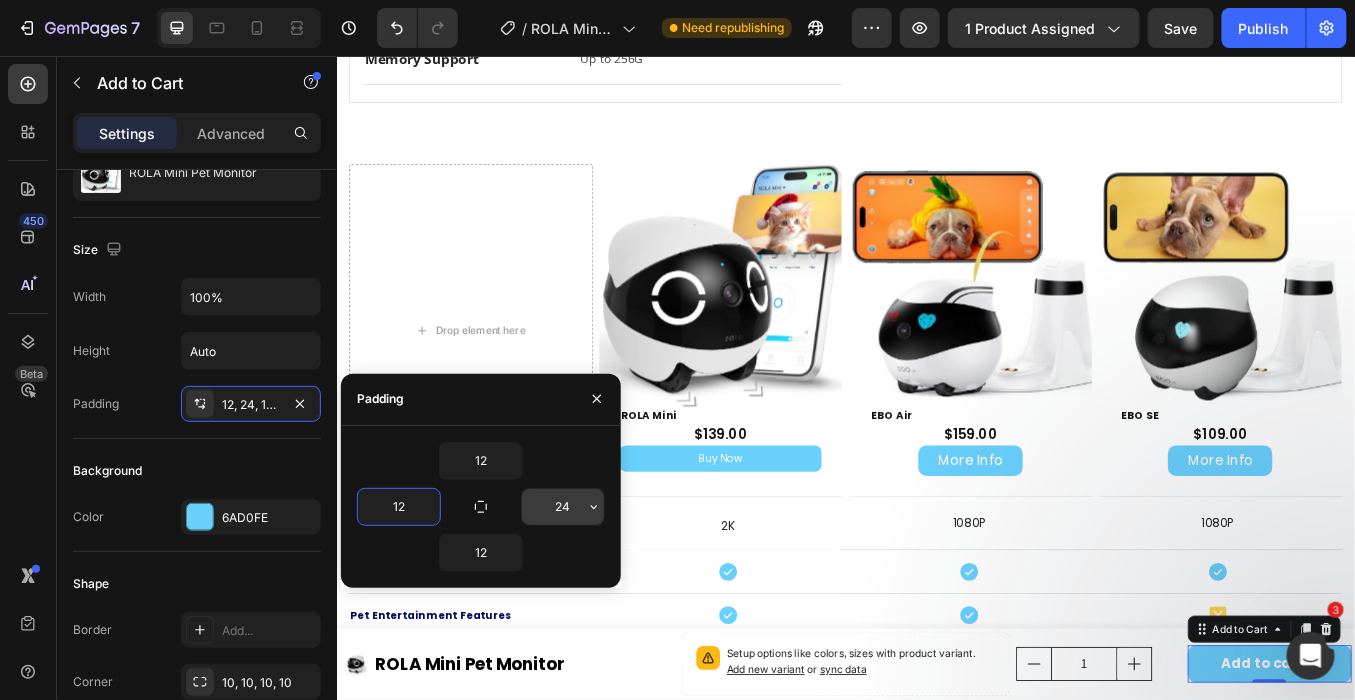type on "12" 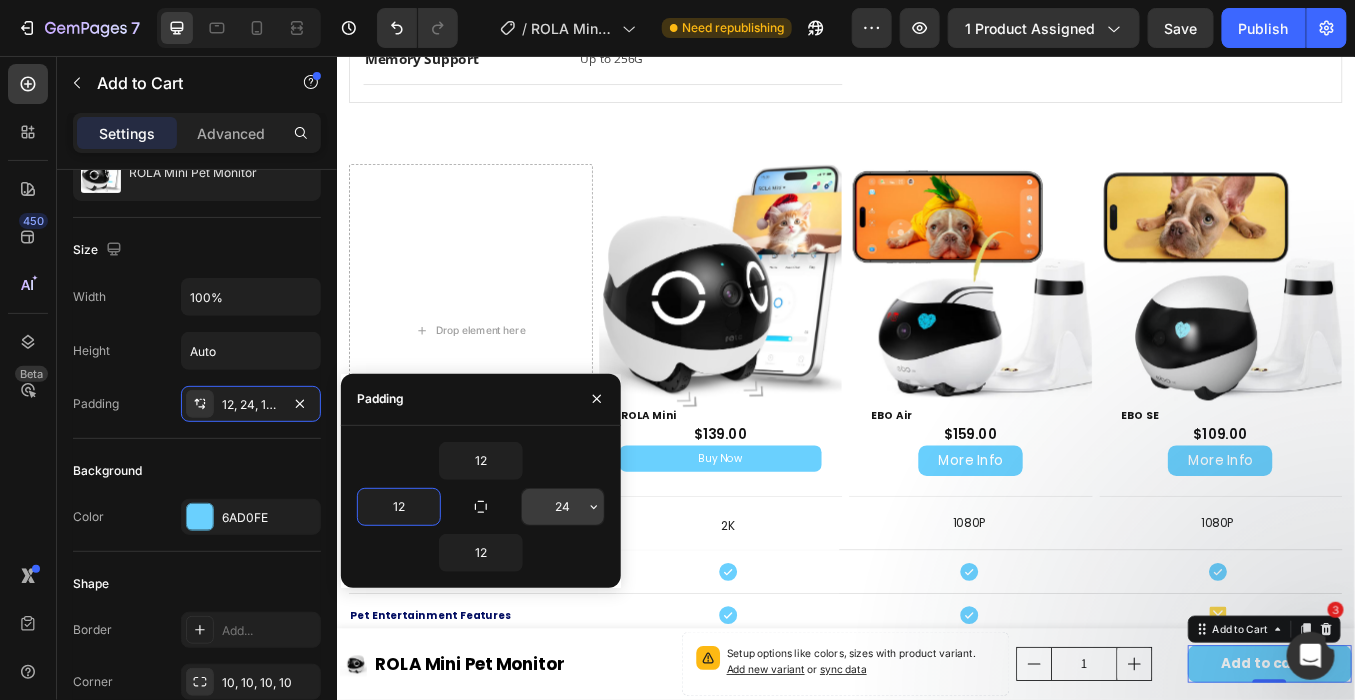 click on "24" at bounding box center [563, 507] 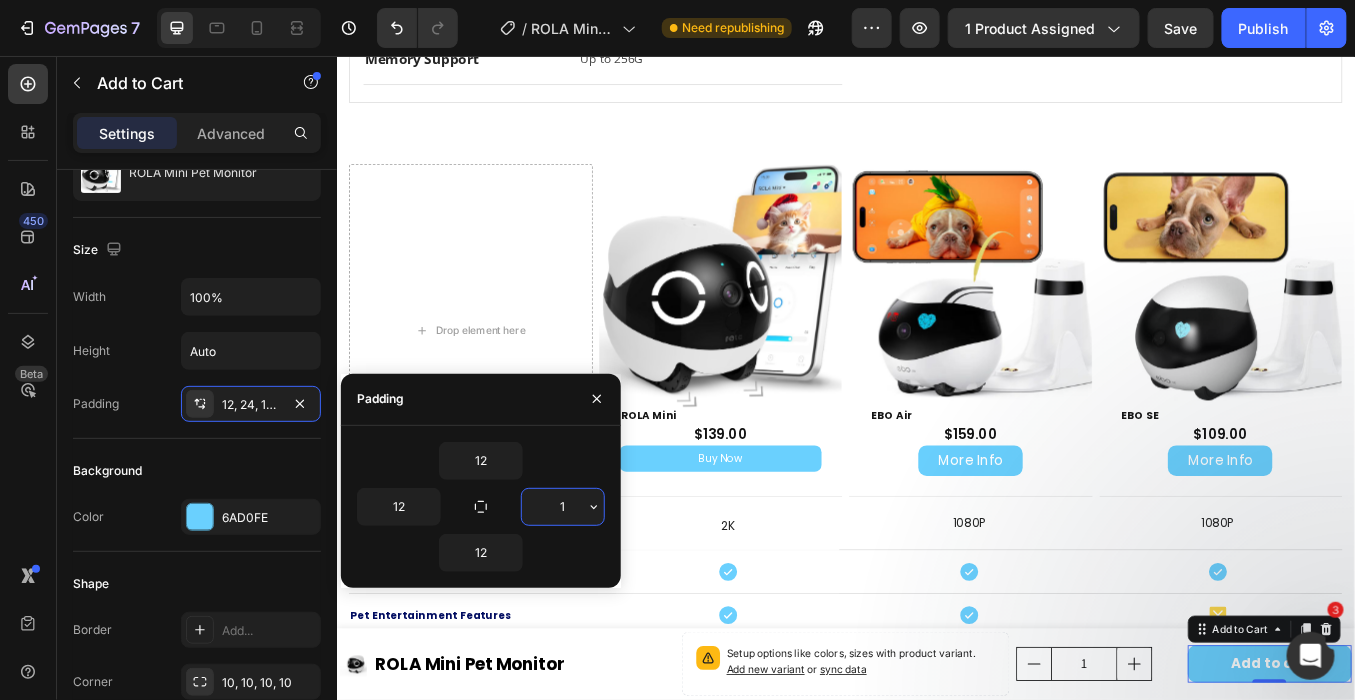 type on "12" 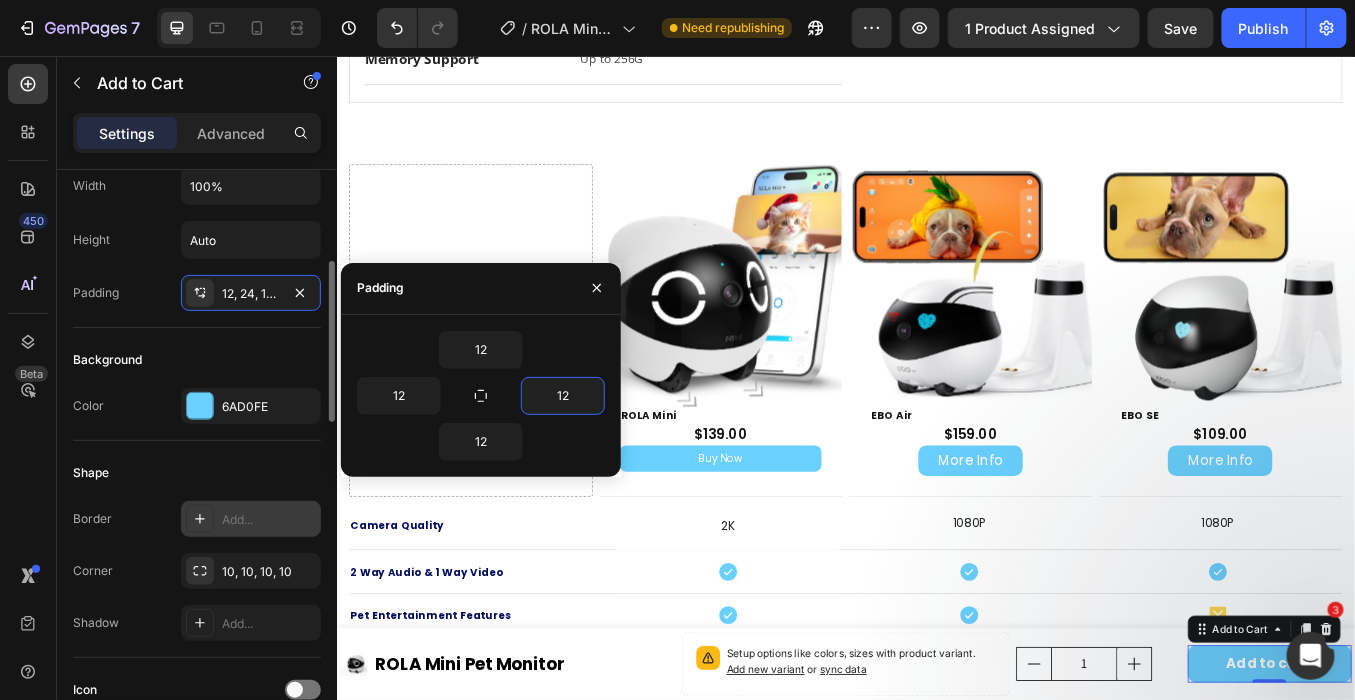 scroll, scrollTop: 222, scrollLeft: 0, axis: vertical 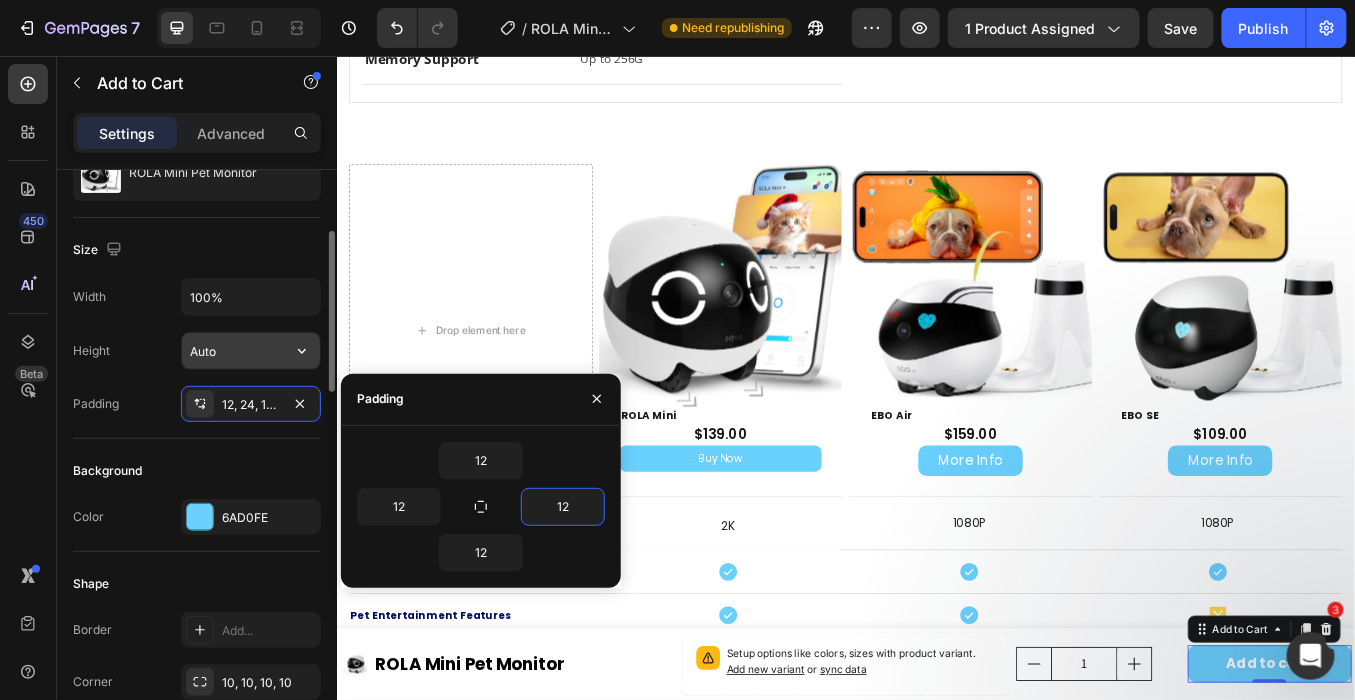 click on "Auto" at bounding box center [251, 351] 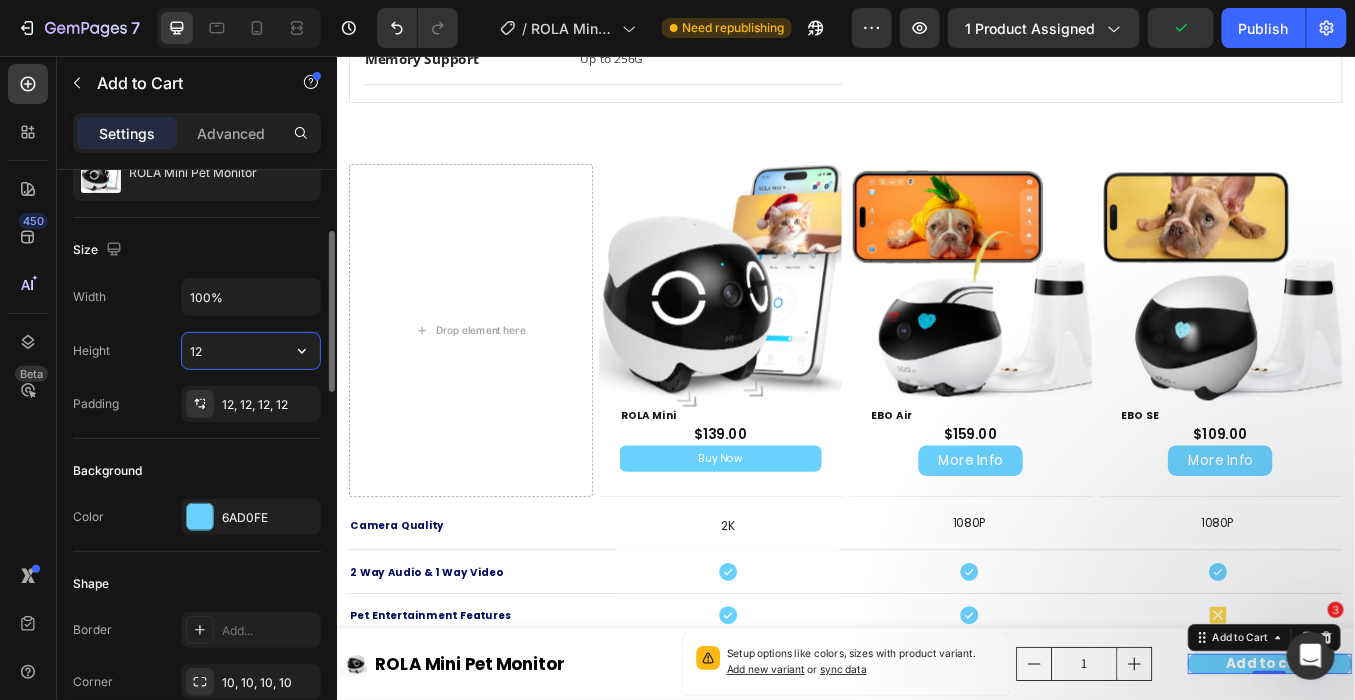 type on "1" 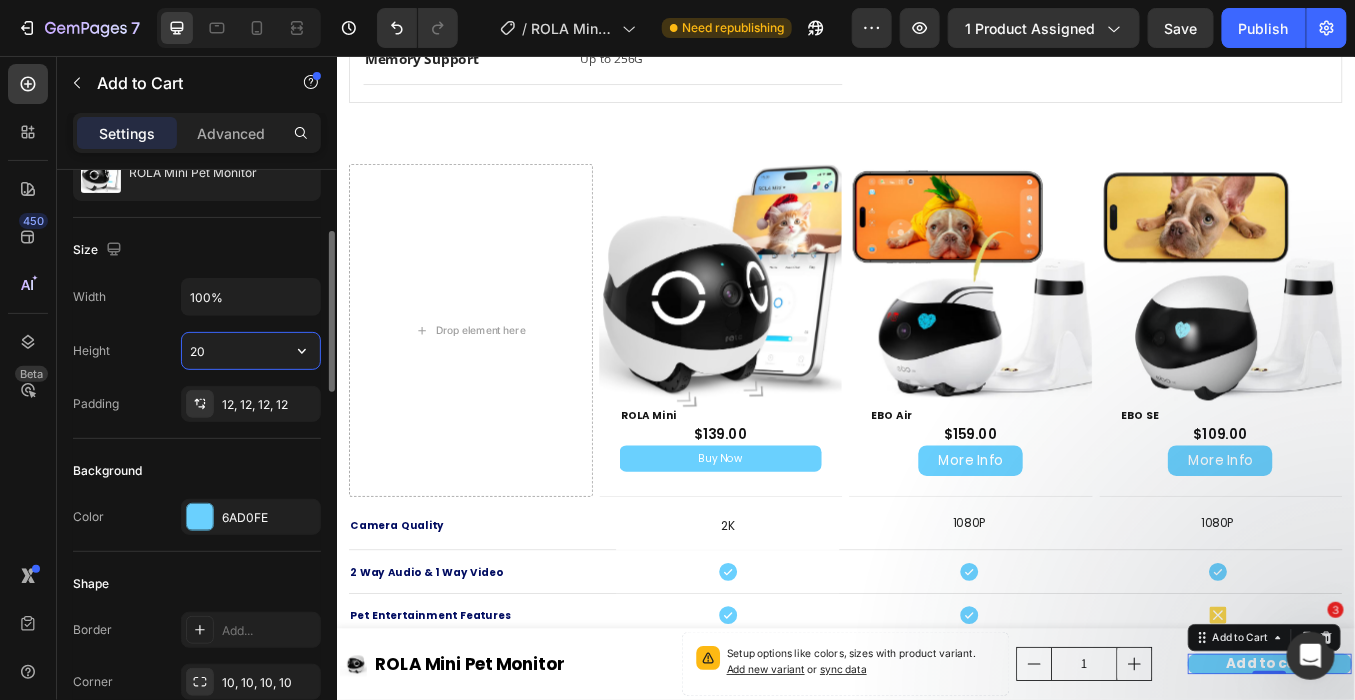 click on "20" at bounding box center (251, 351) 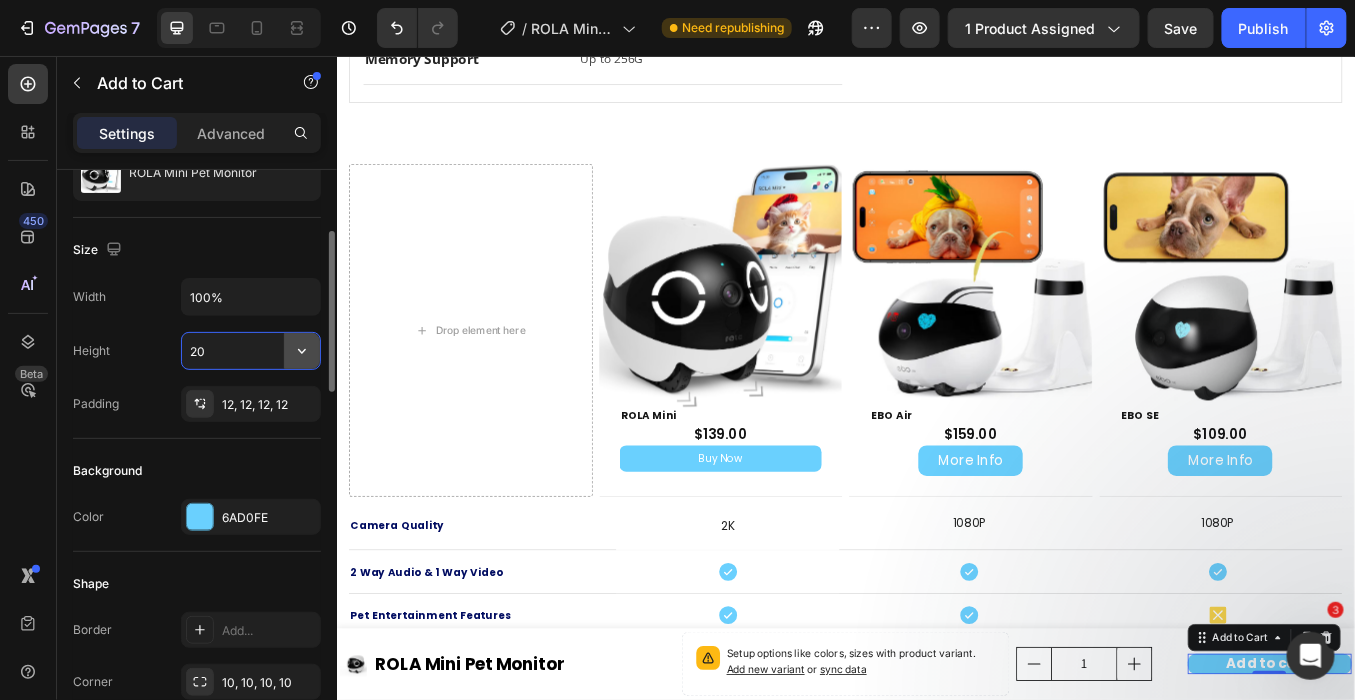 type on "2" 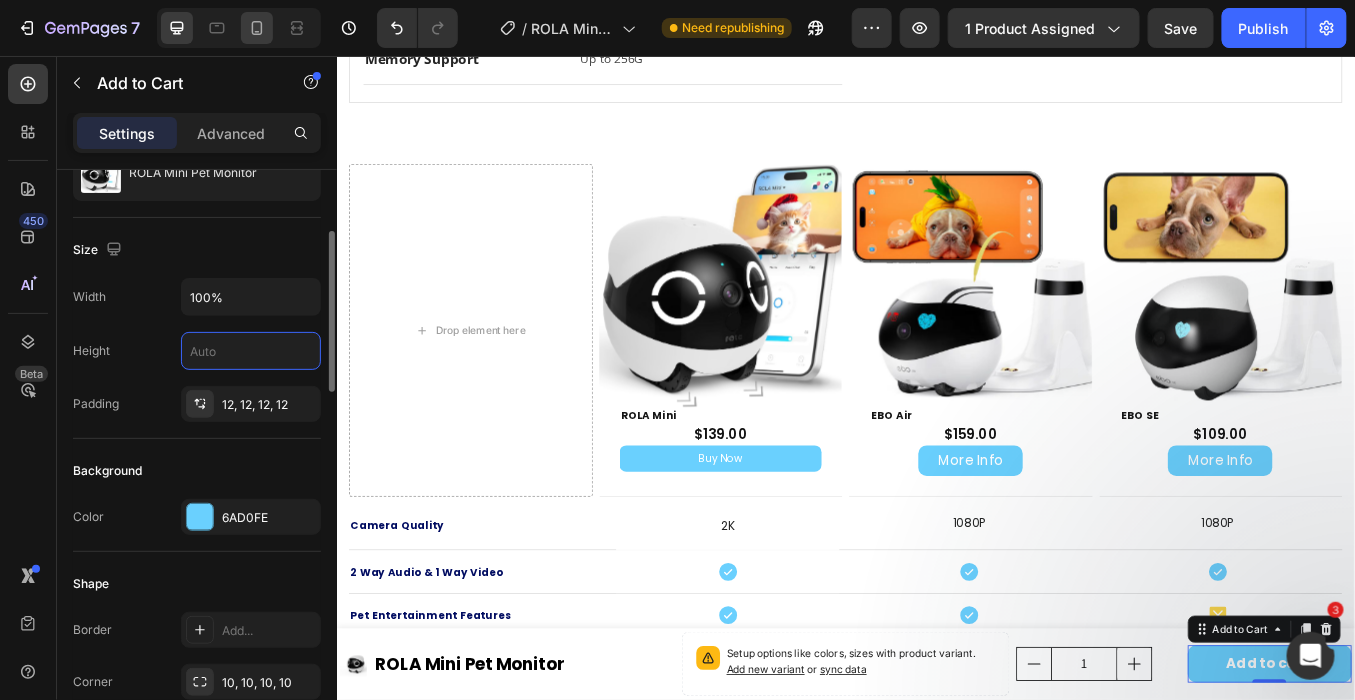 click 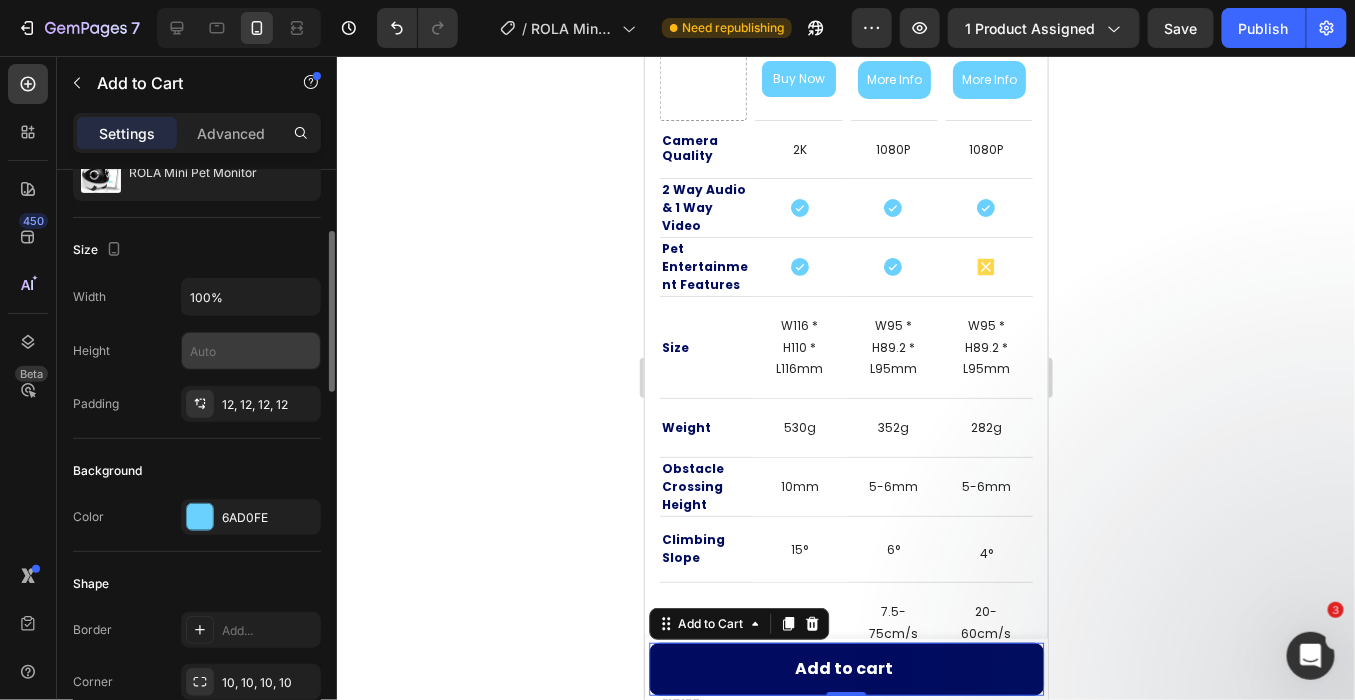 scroll, scrollTop: 4905, scrollLeft: 0, axis: vertical 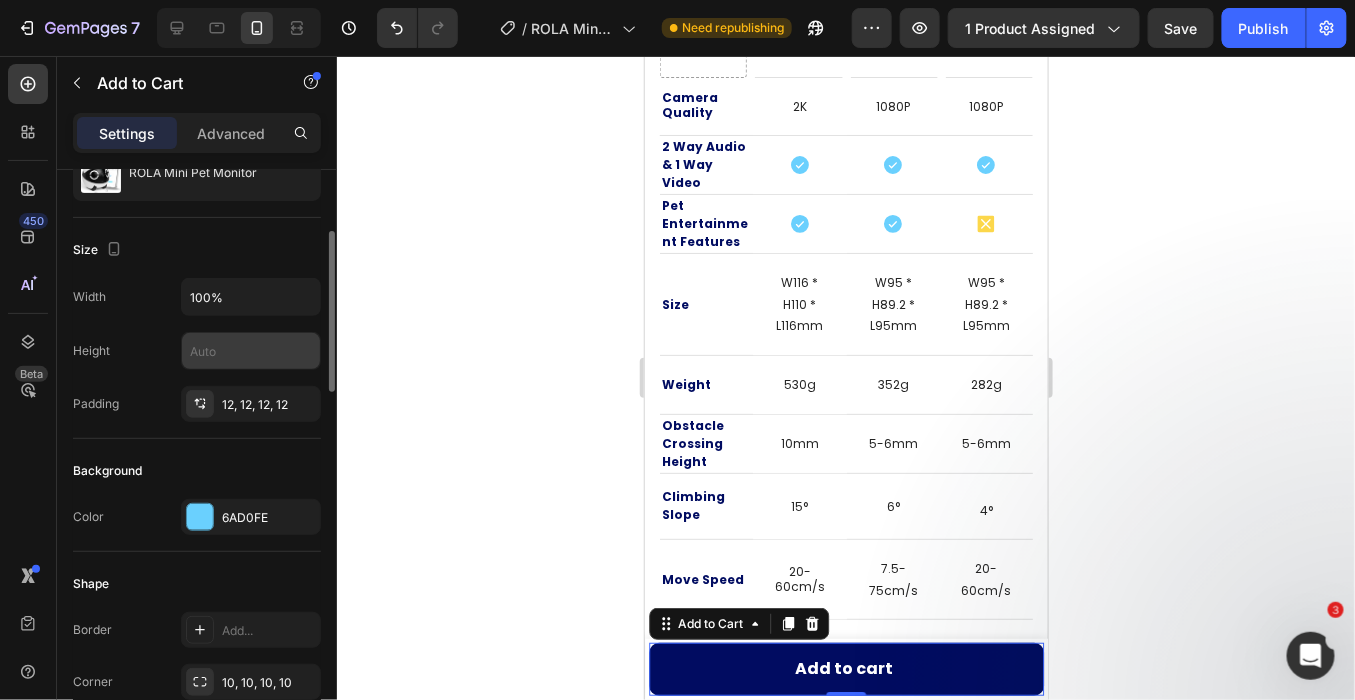 click on "Add to cart" at bounding box center [845, 668] 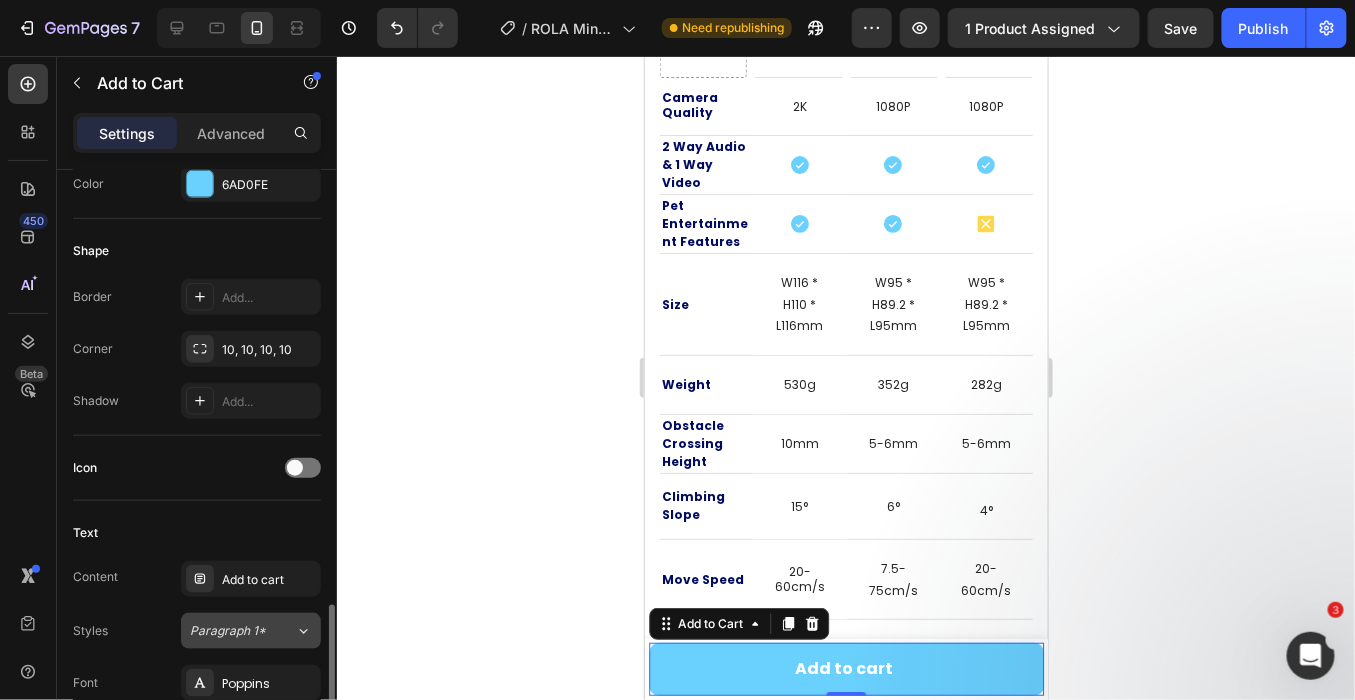 scroll, scrollTop: 777, scrollLeft: 0, axis: vertical 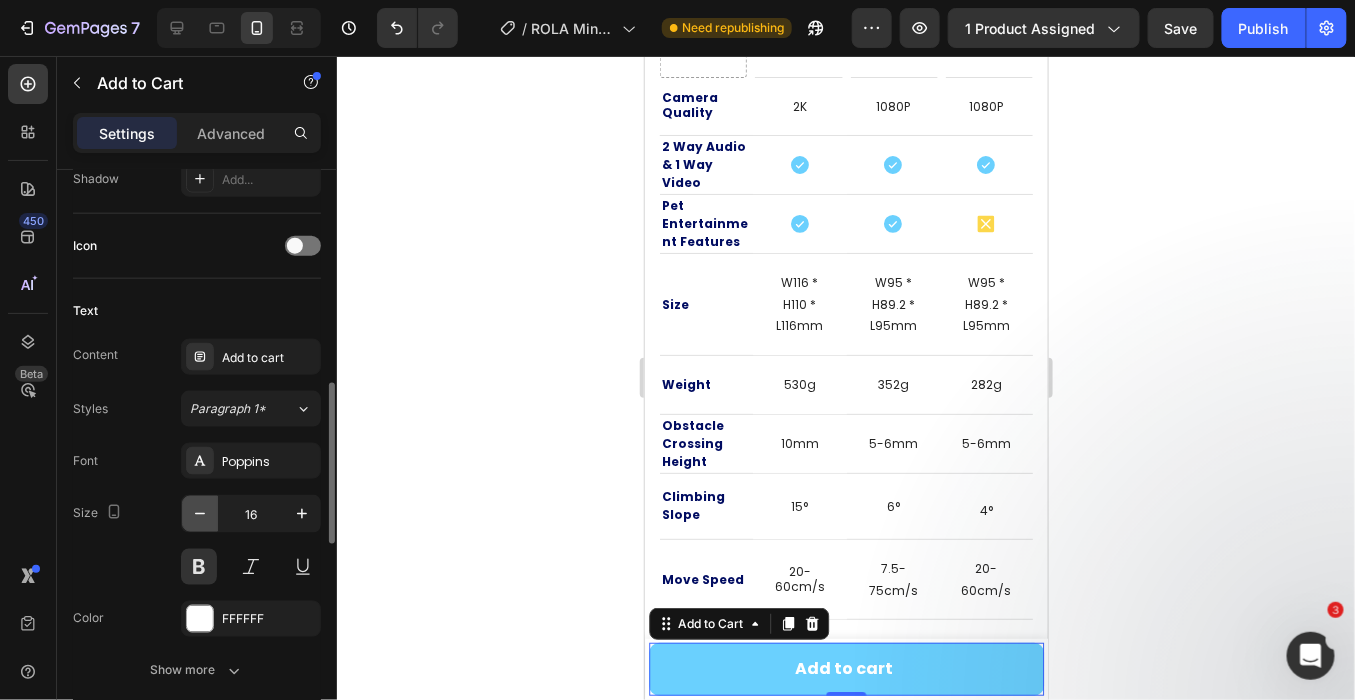 click at bounding box center (200, 514) 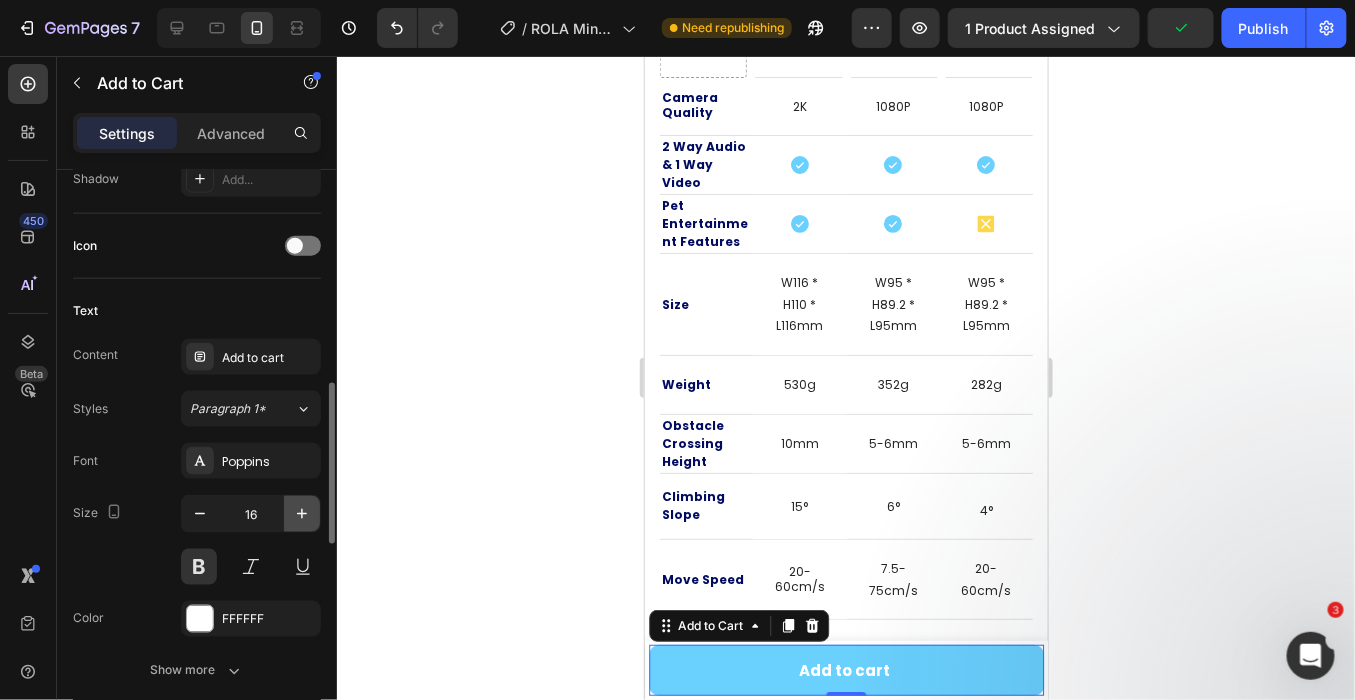 click 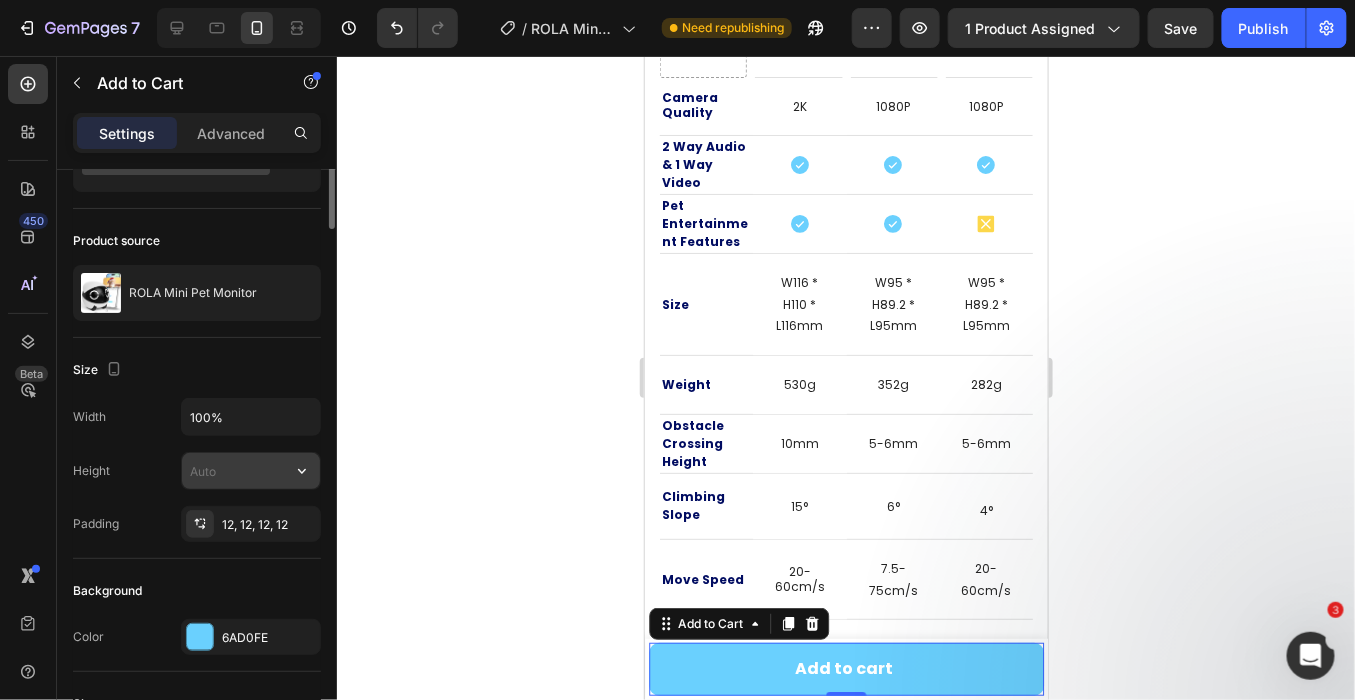 scroll, scrollTop: 0, scrollLeft: 0, axis: both 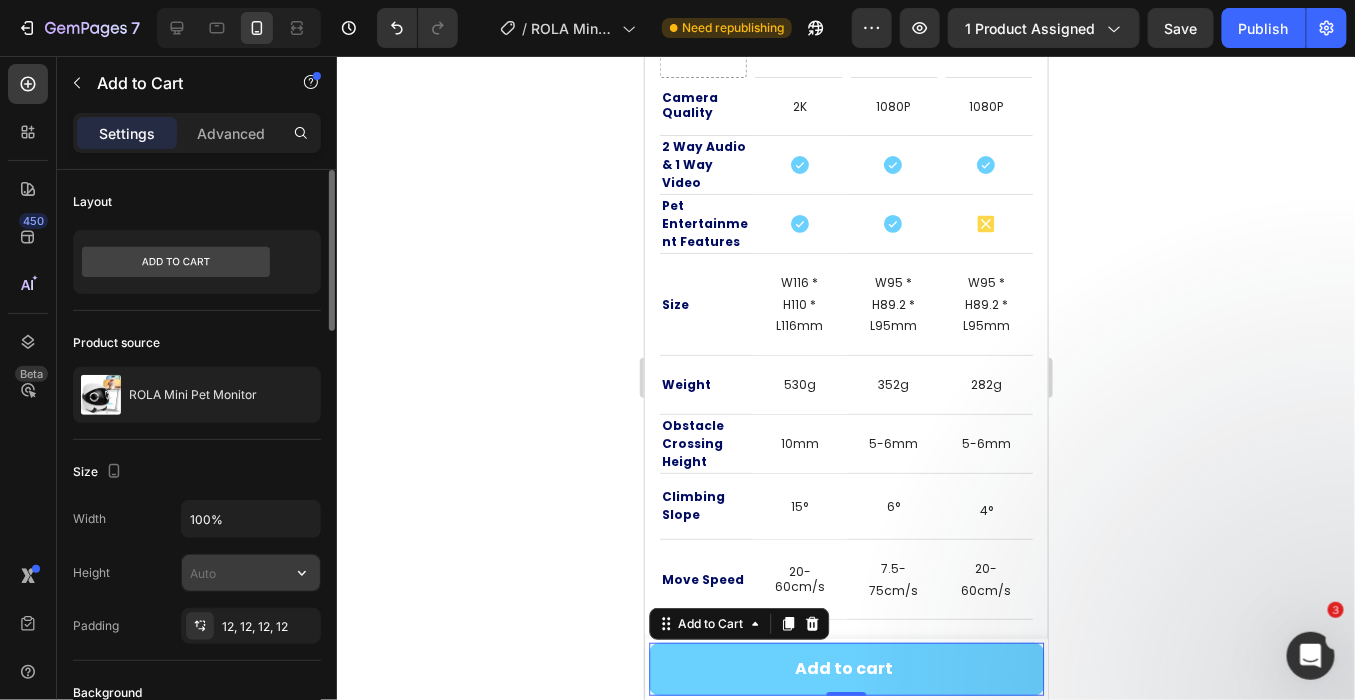 click at bounding box center (251, 573) 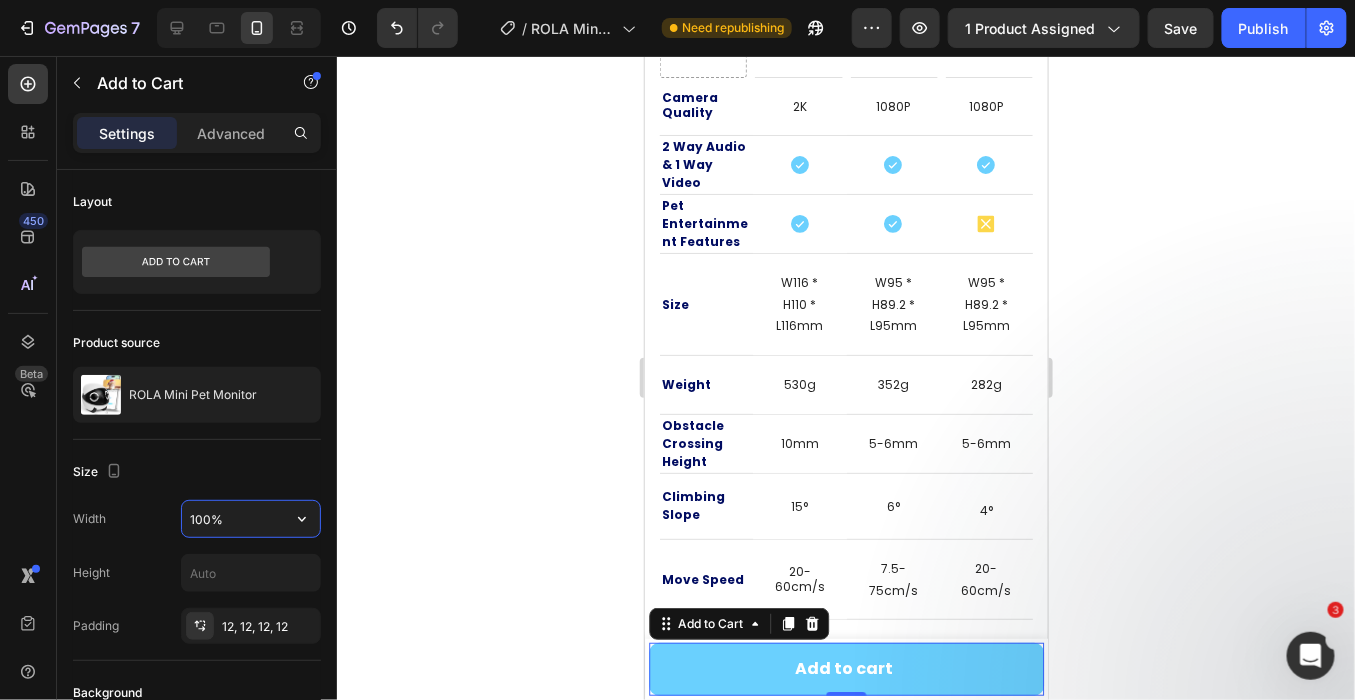 click on "100%" at bounding box center (251, 519) 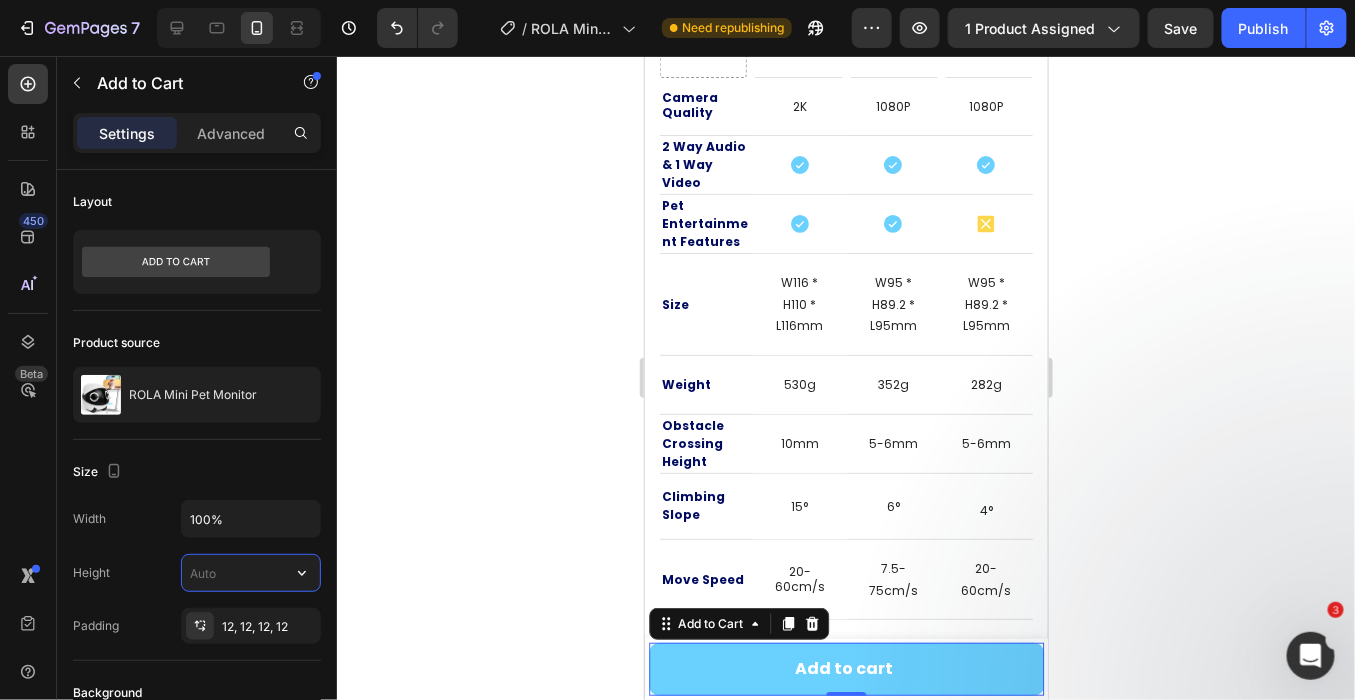 click at bounding box center [251, 573] 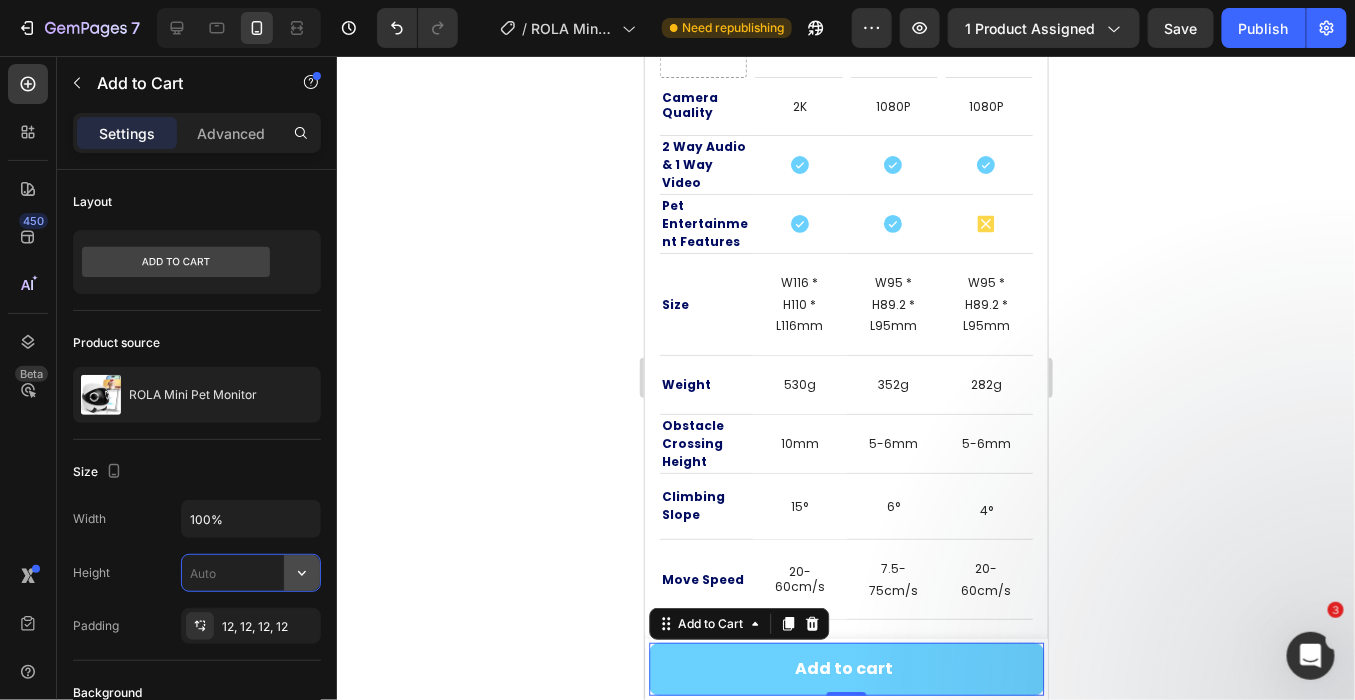 click 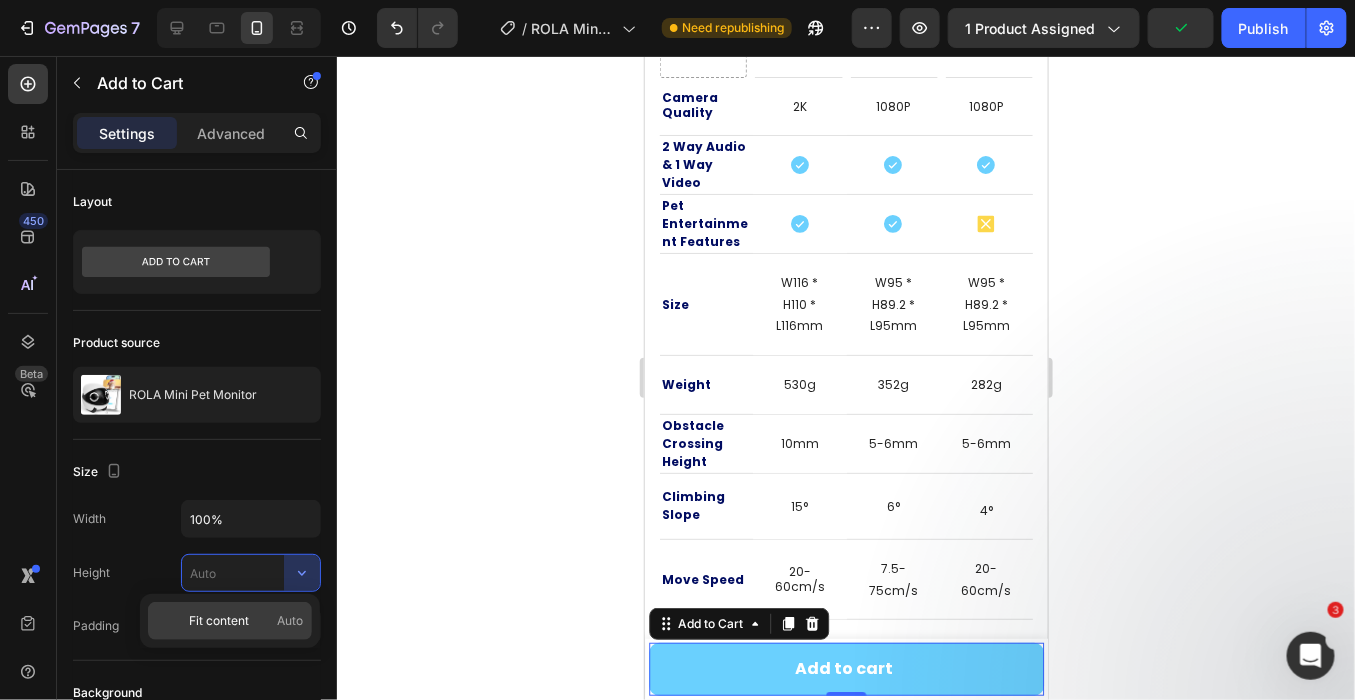 click on "Auto" at bounding box center [290, 621] 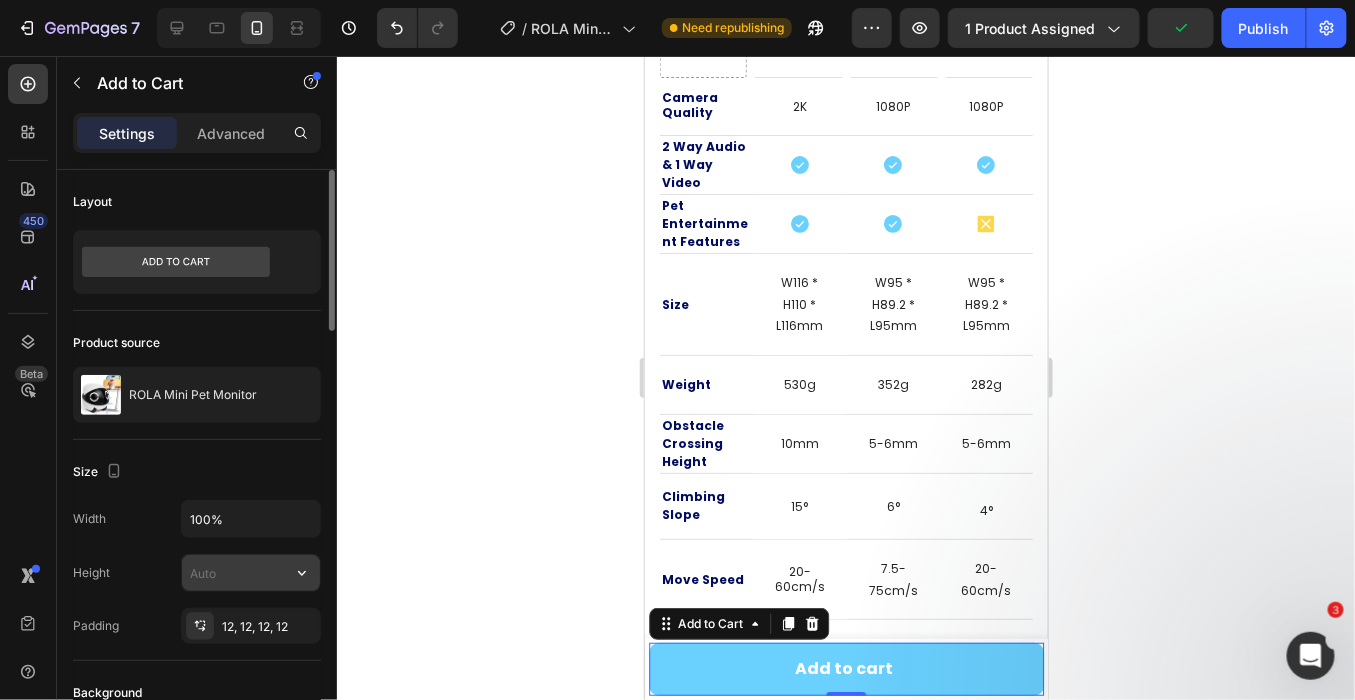 click at bounding box center [251, 573] 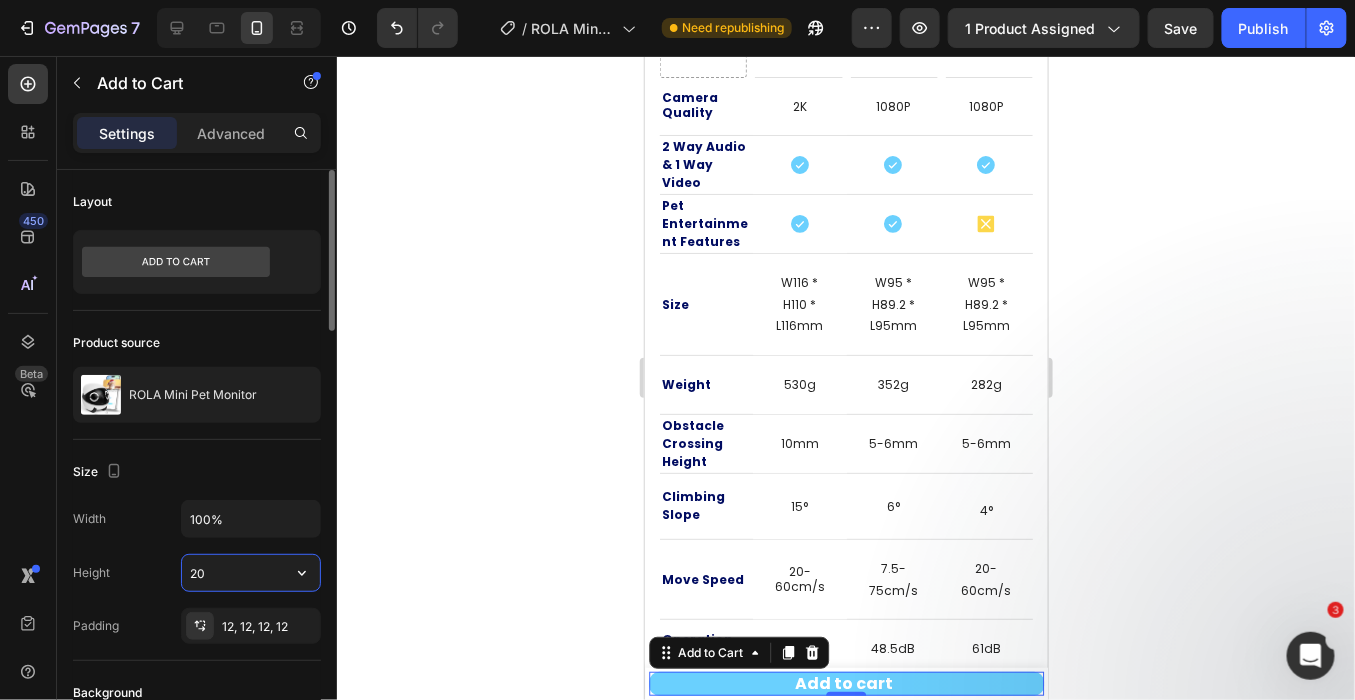 type on "2" 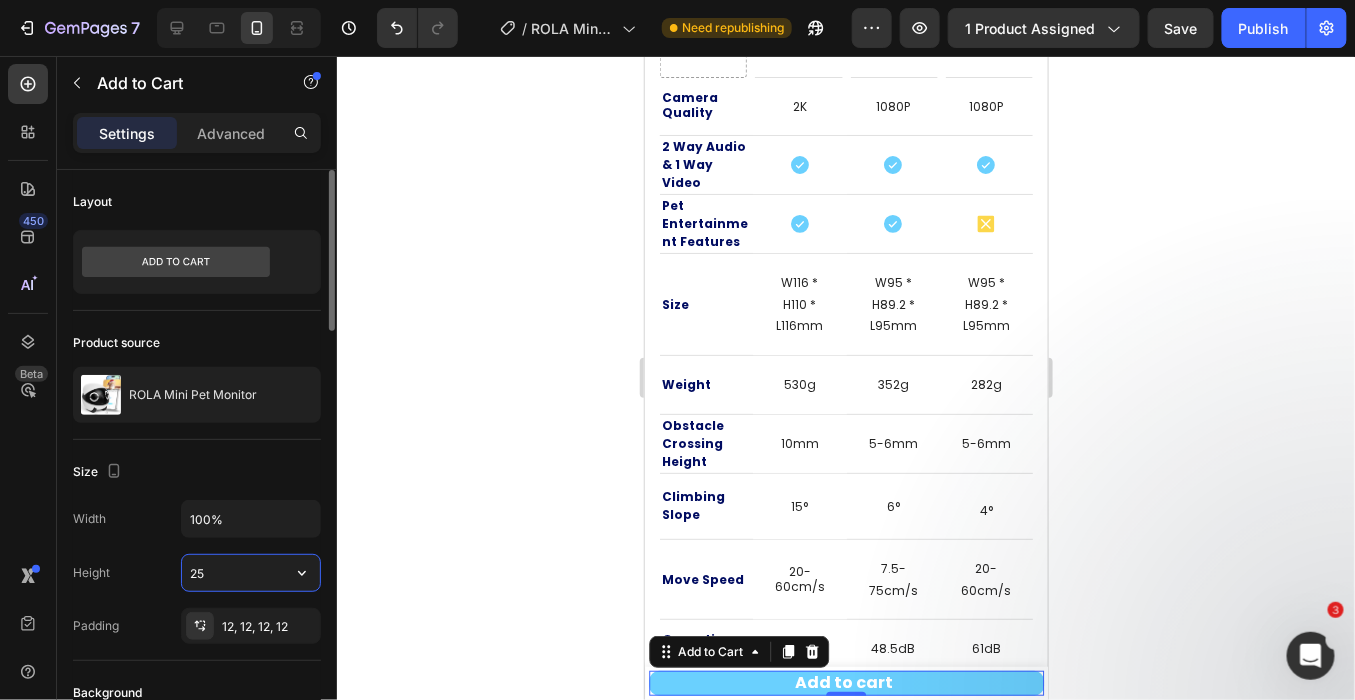 type on "2" 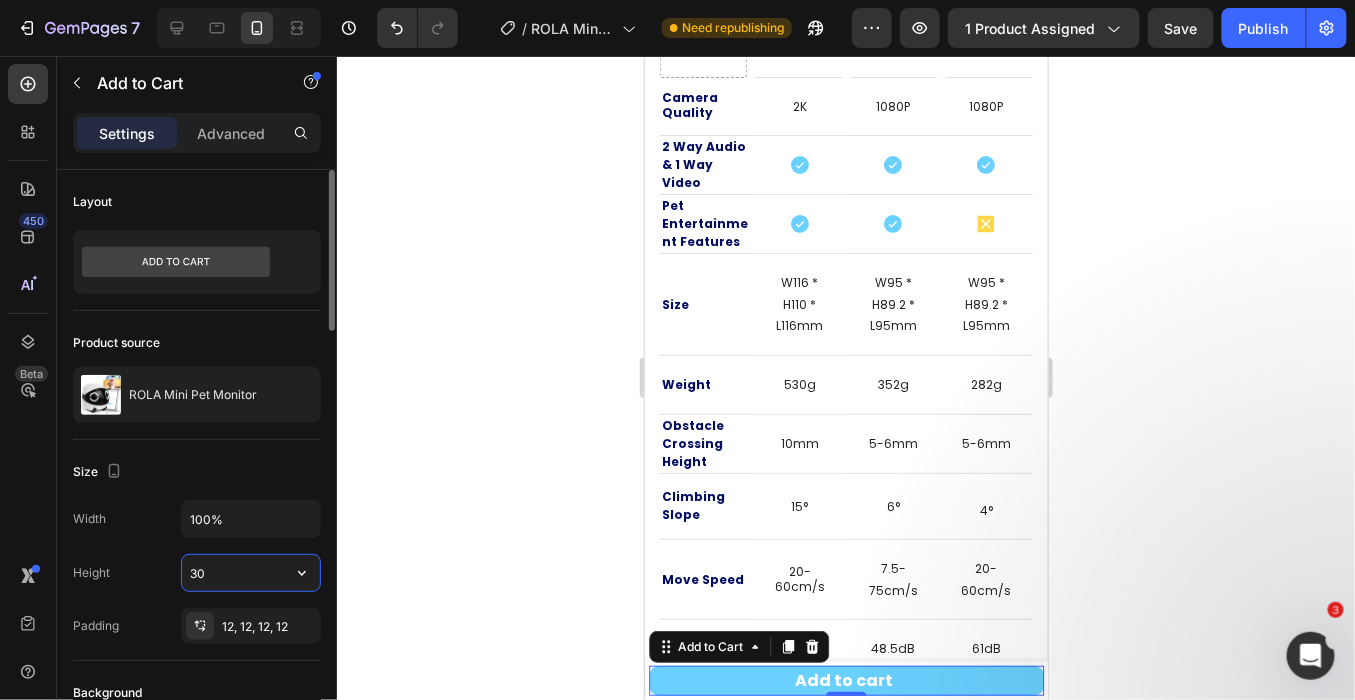 type on "3" 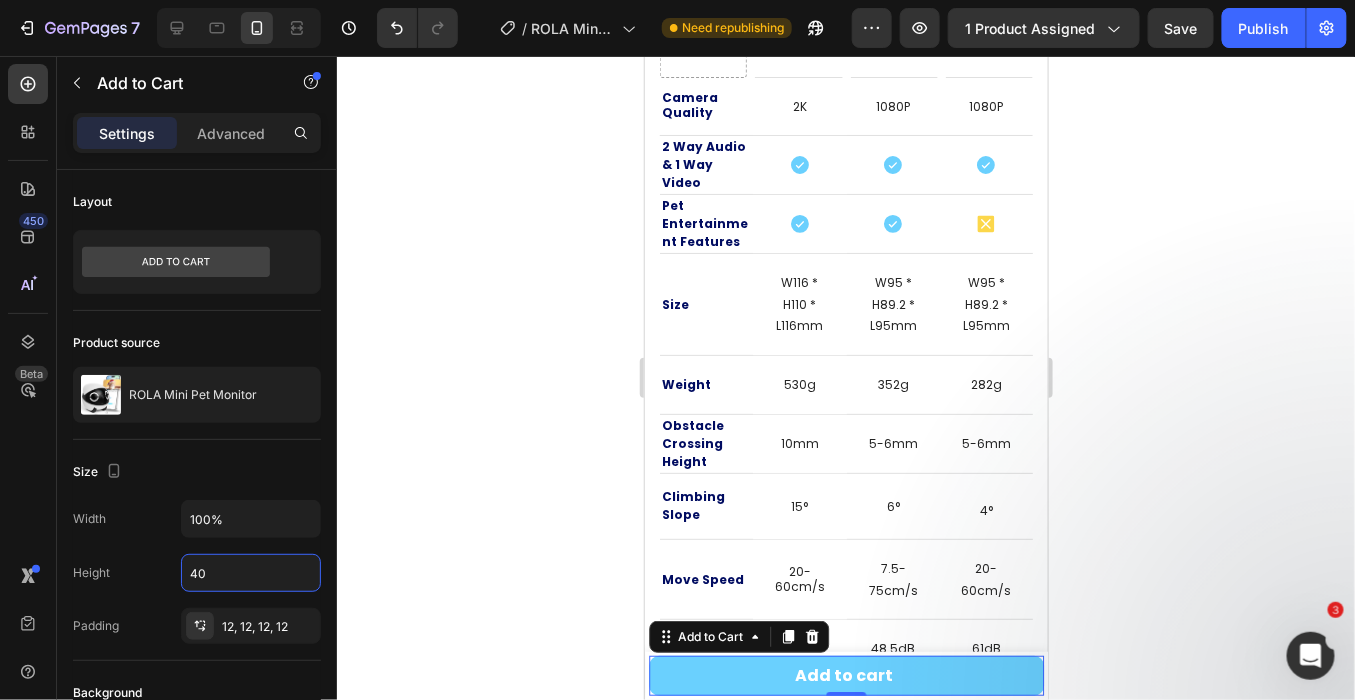 type on "40" 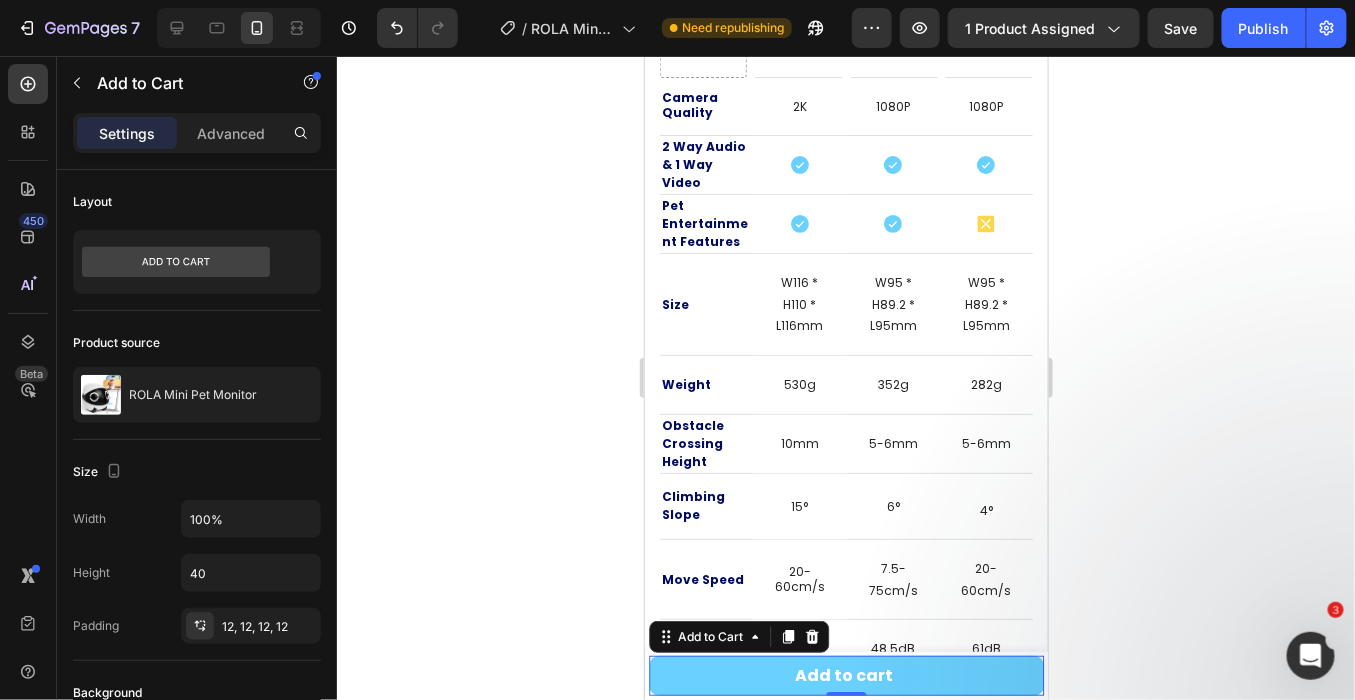 click 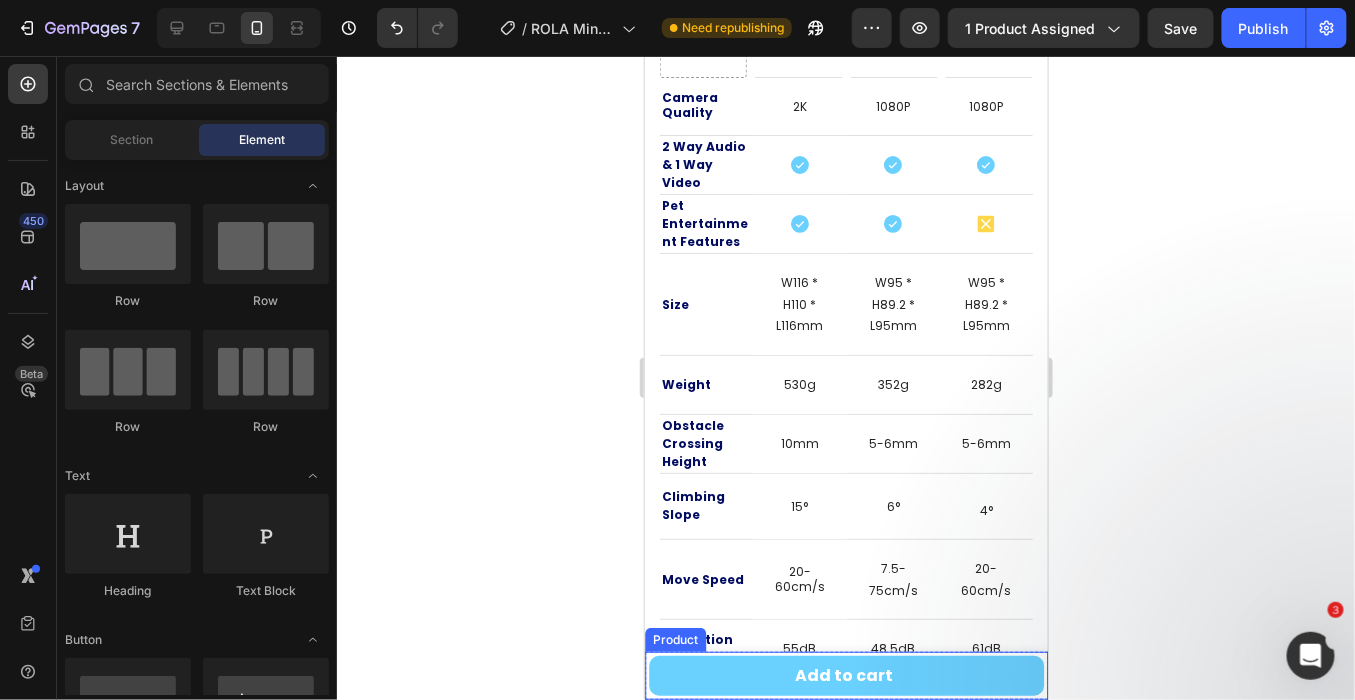 click on "Product Images ROLA Mini Pet Monitor Text Block Row Setup options like colors, sizes with product variant.       Add new variant   or   sync data Product Variants & Swatches
1
Product Quantity Add to cart Add to Cart Row Product" at bounding box center [845, 675] 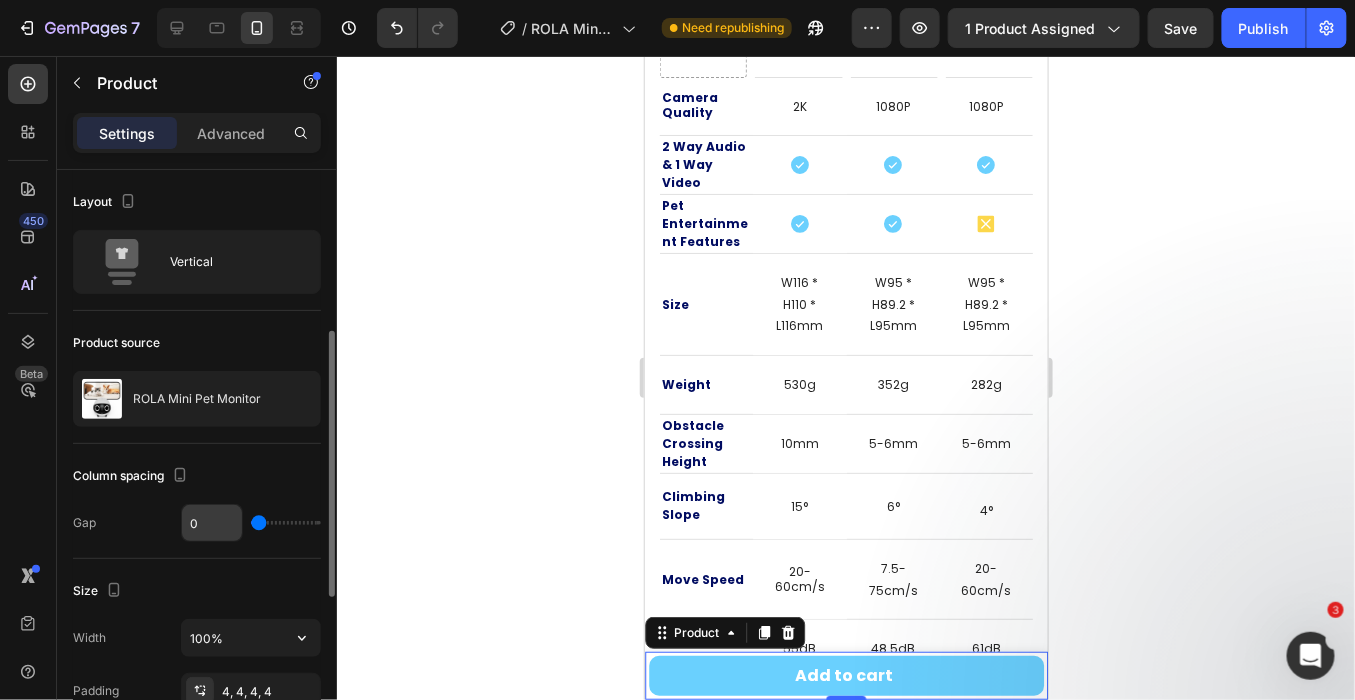 scroll, scrollTop: 111, scrollLeft: 0, axis: vertical 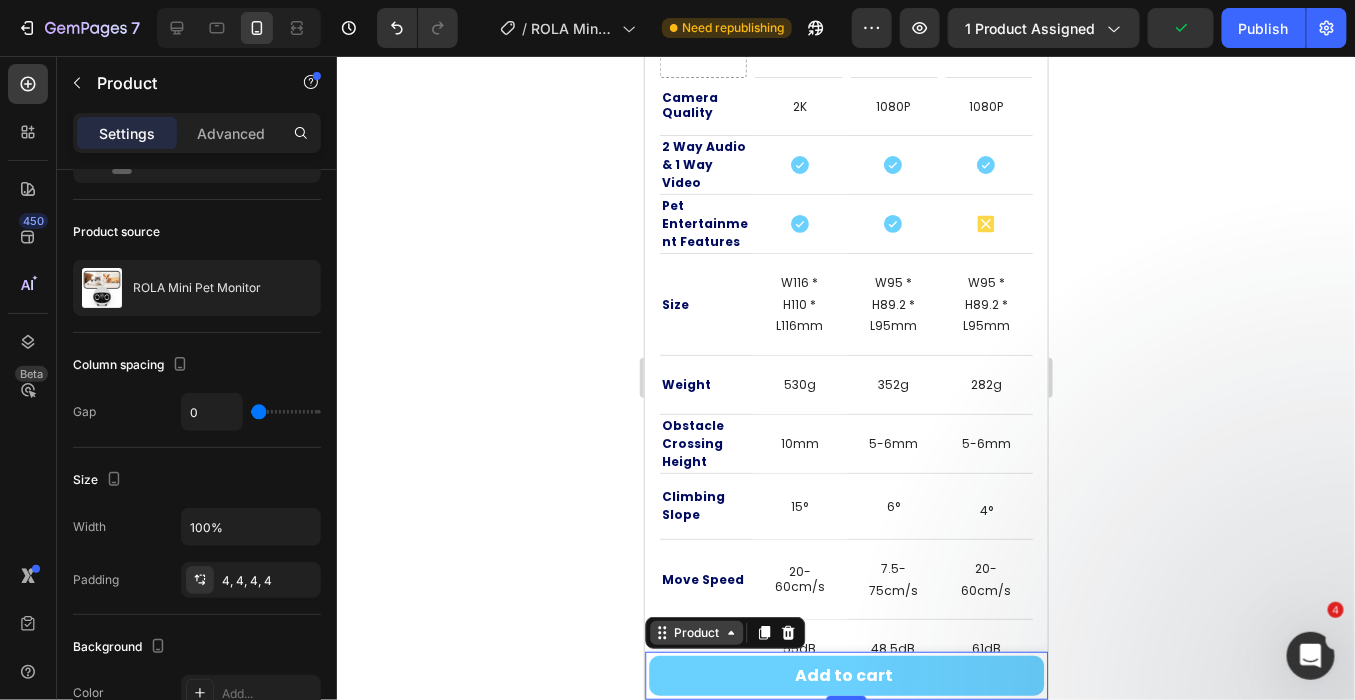 click on "Product" at bounding box center (695, 632) 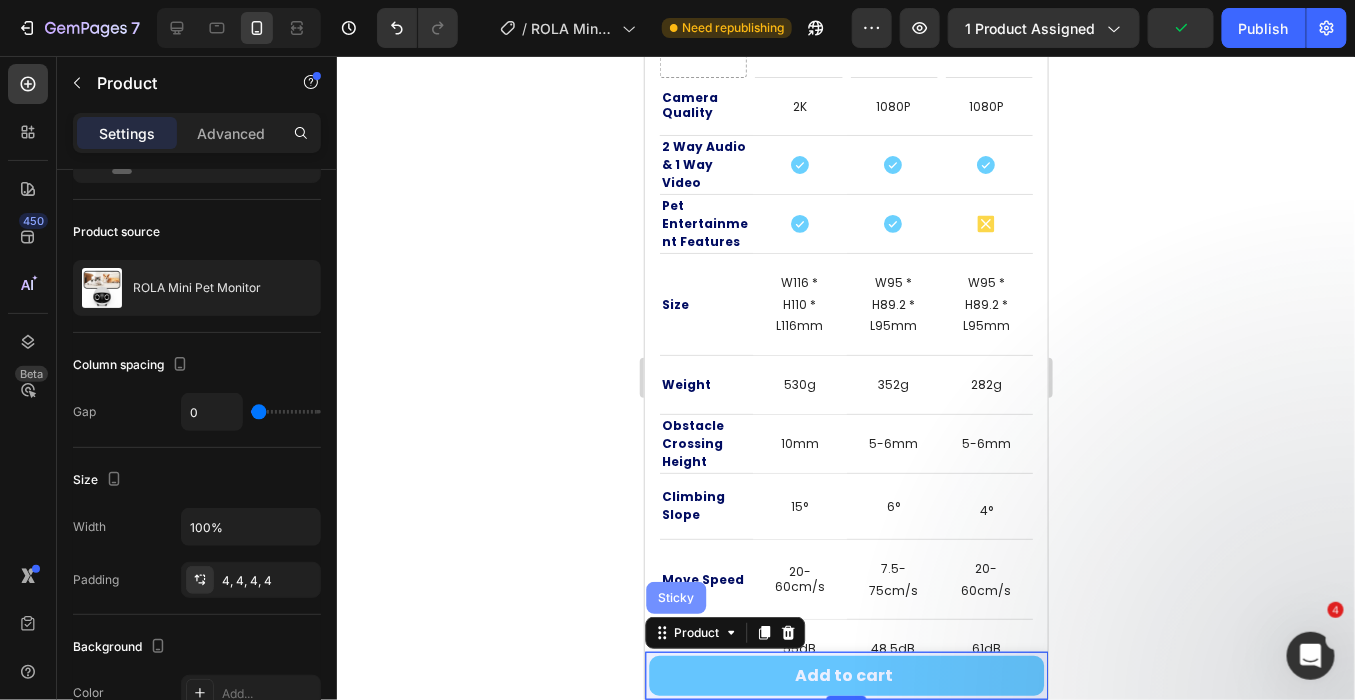 click on "Sticky" at bounding box center [675, 597] 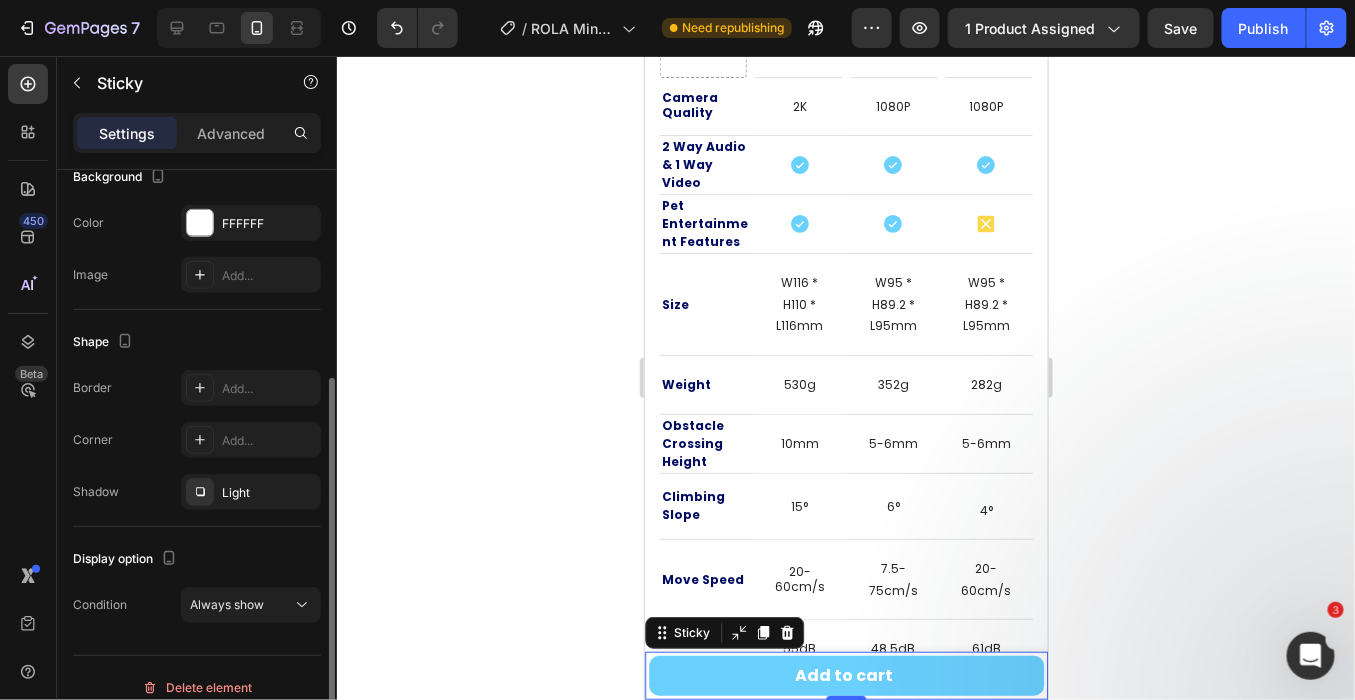 scroll, scrollTop: 348, scrollLeft: 0, axis: vertical 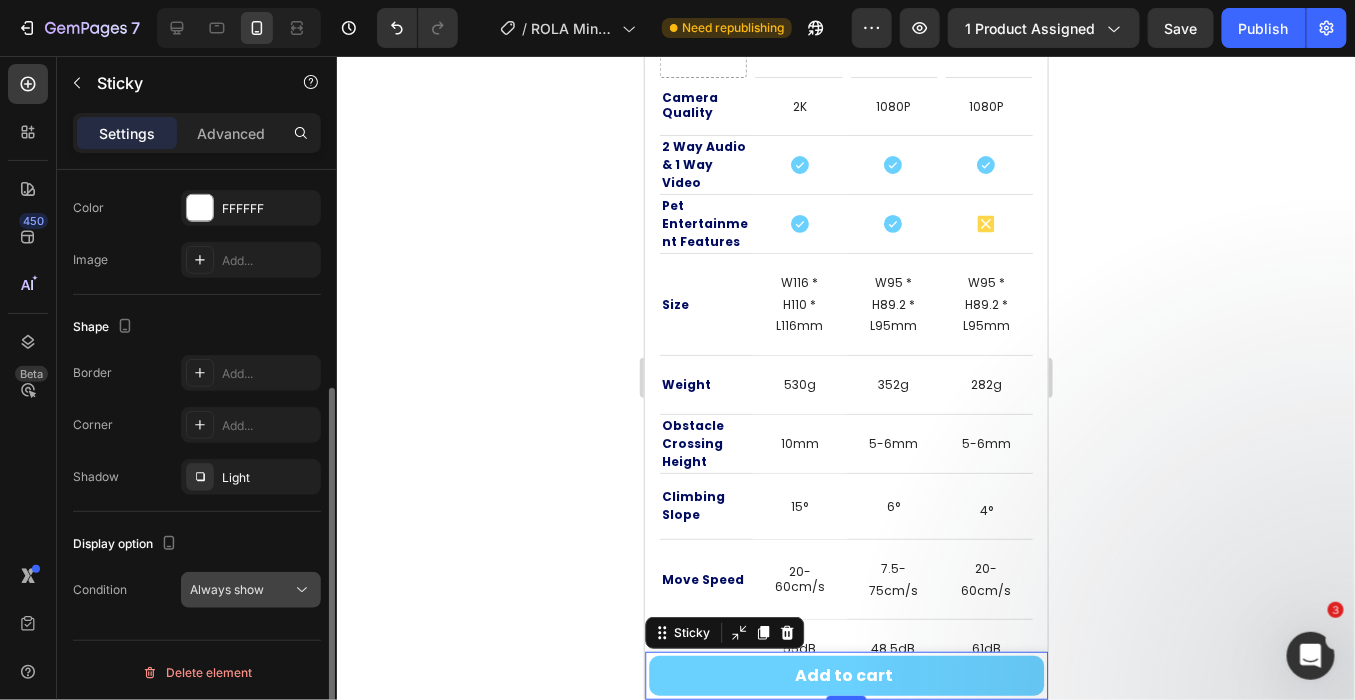 click 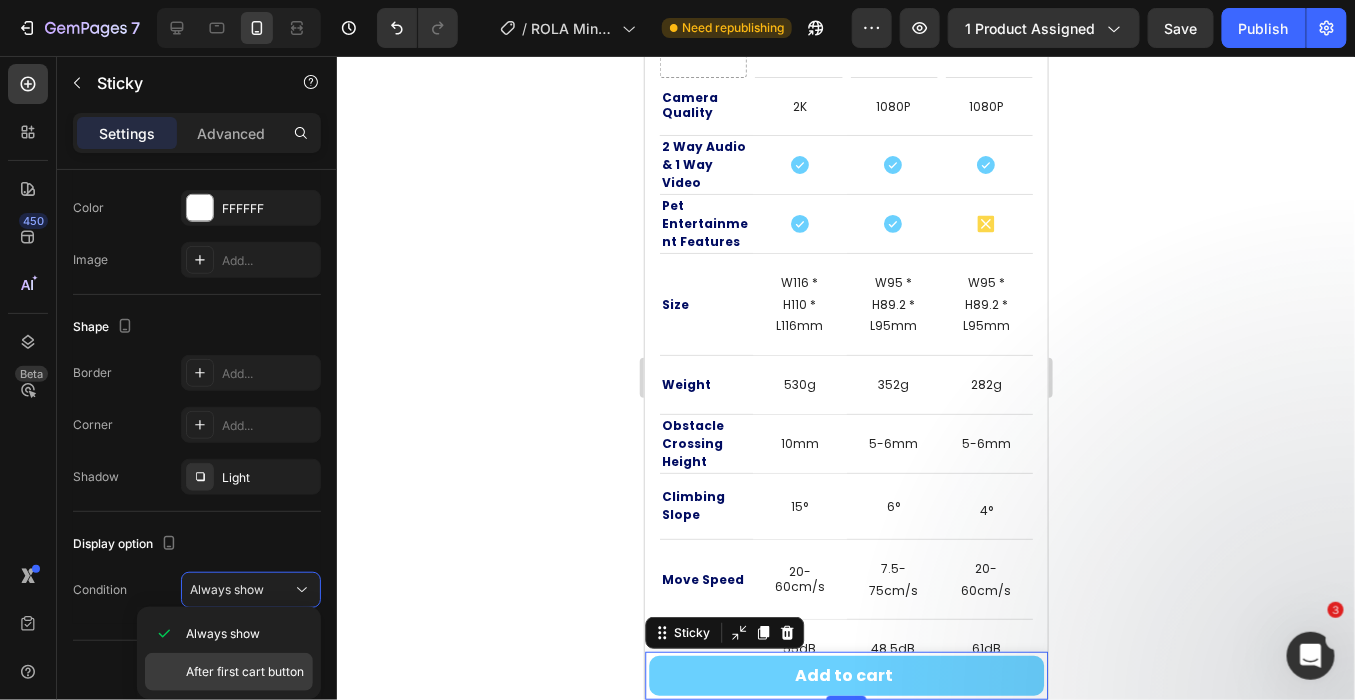 click on "After first cart button" at bounding box center [245, 672] 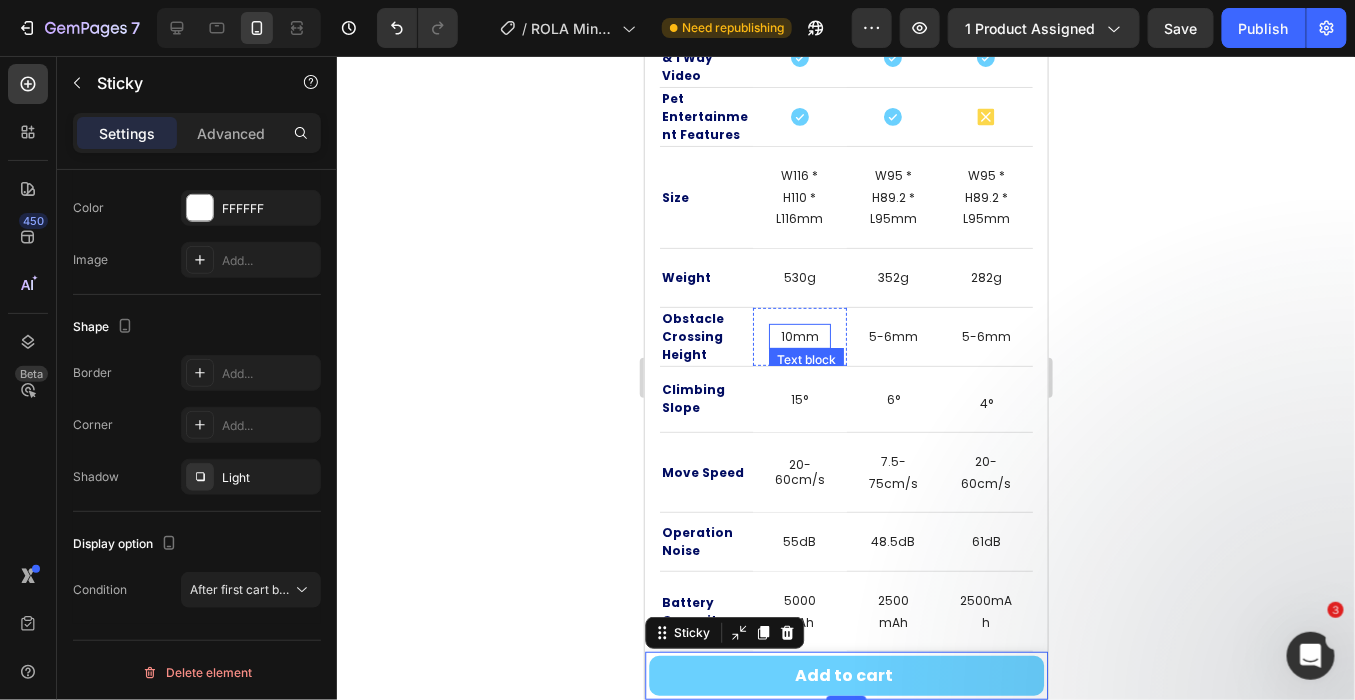 scroll, scrollTop: 5016, scrollLeft: 0, axis: vertical 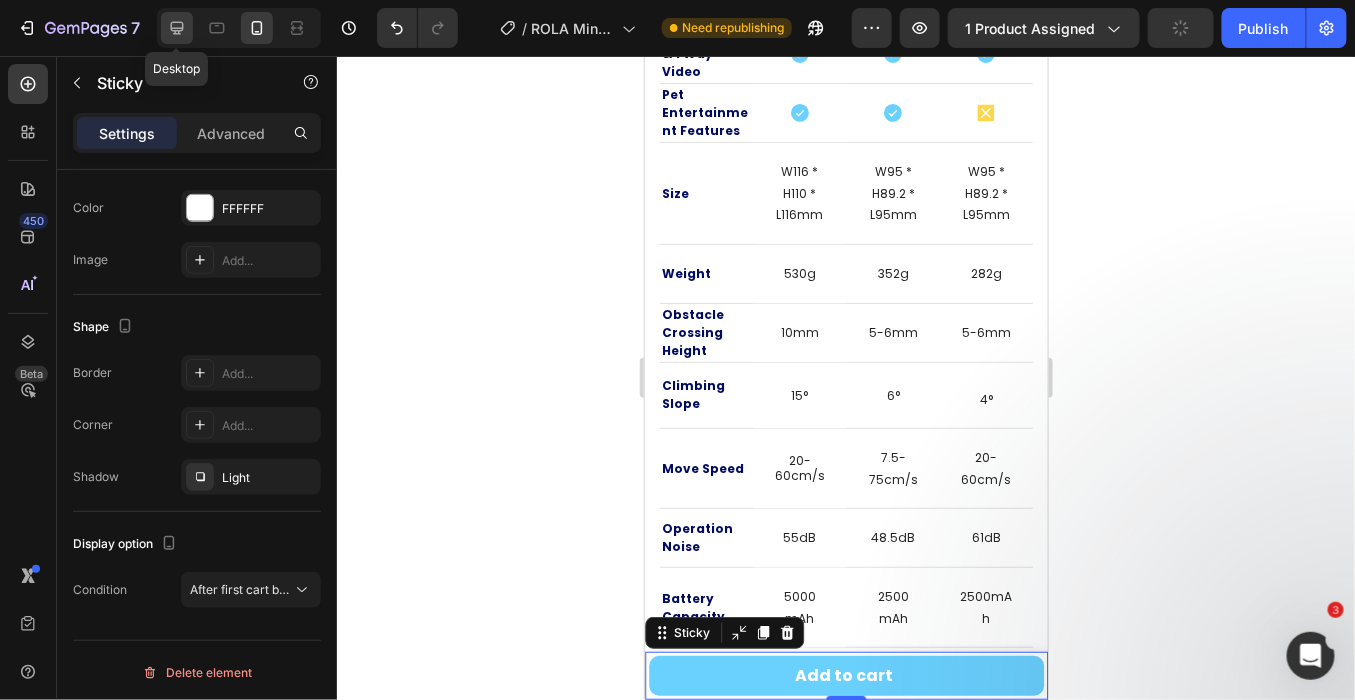 click 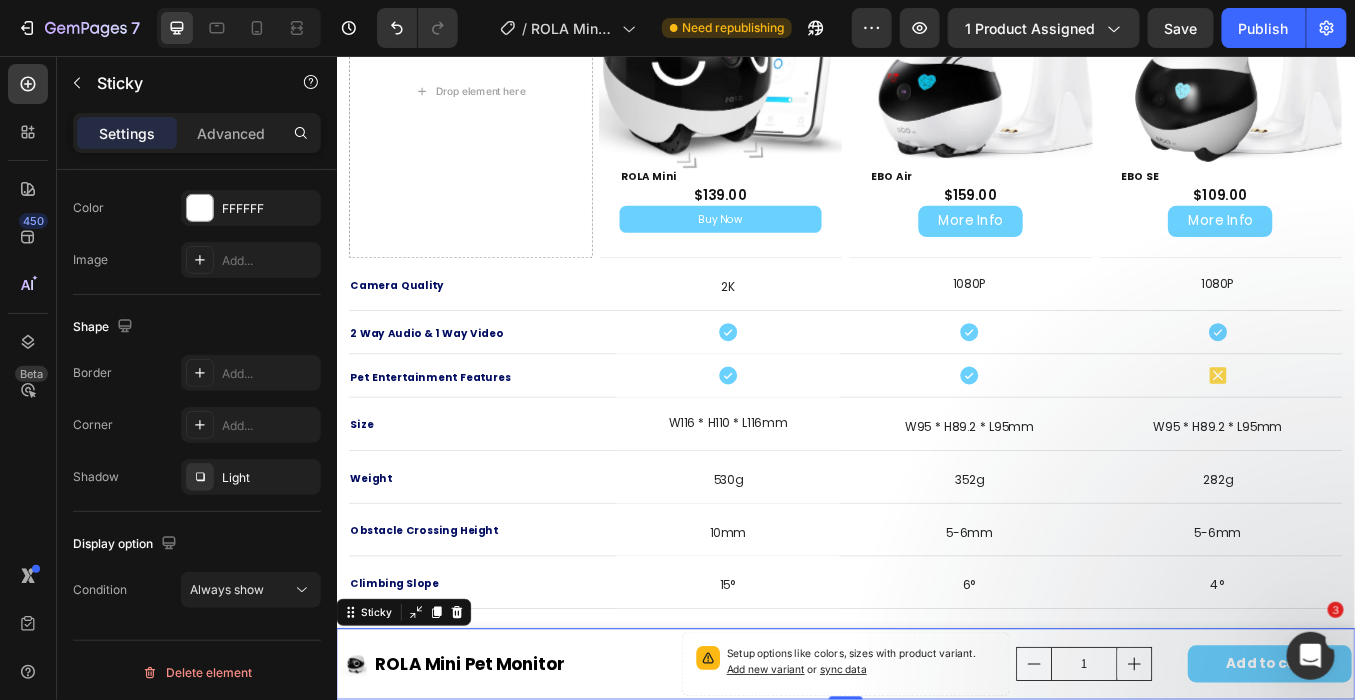 scroll, scrollTop: 4450, scrollLeft: 0, axis: vertical 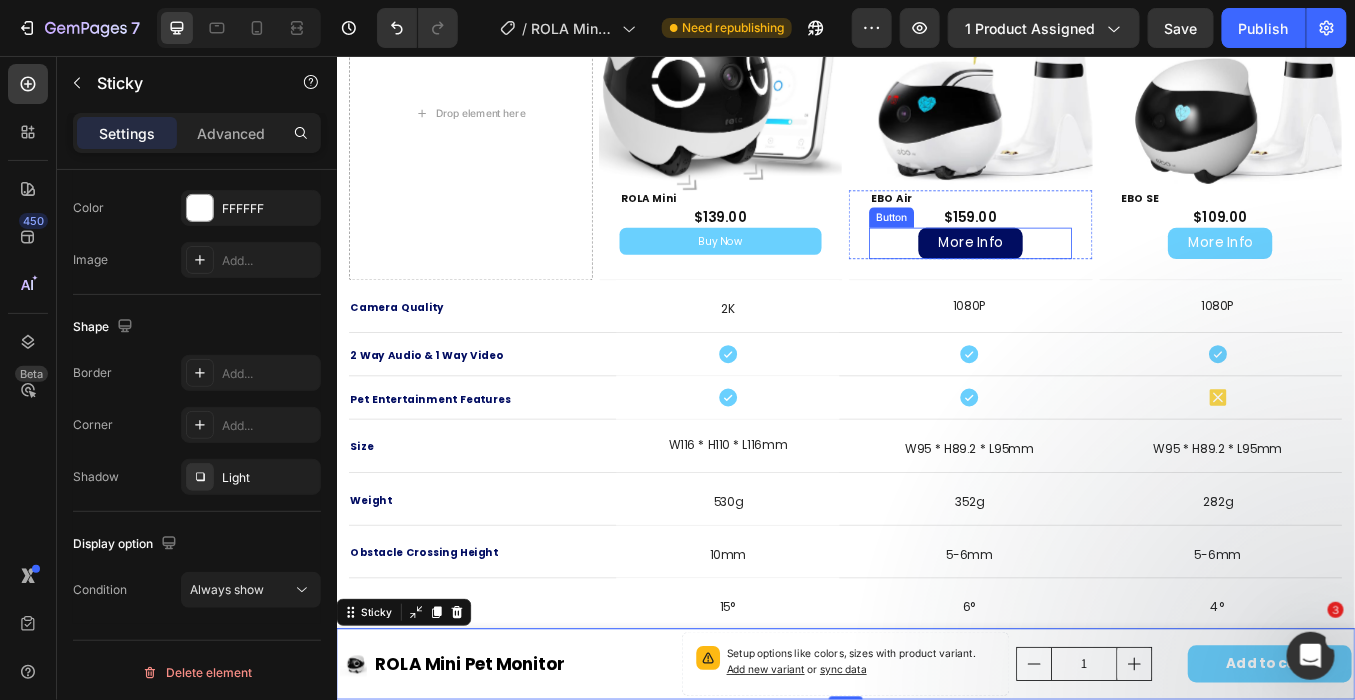 click on "More Info" at bounding box center [1083, 275] 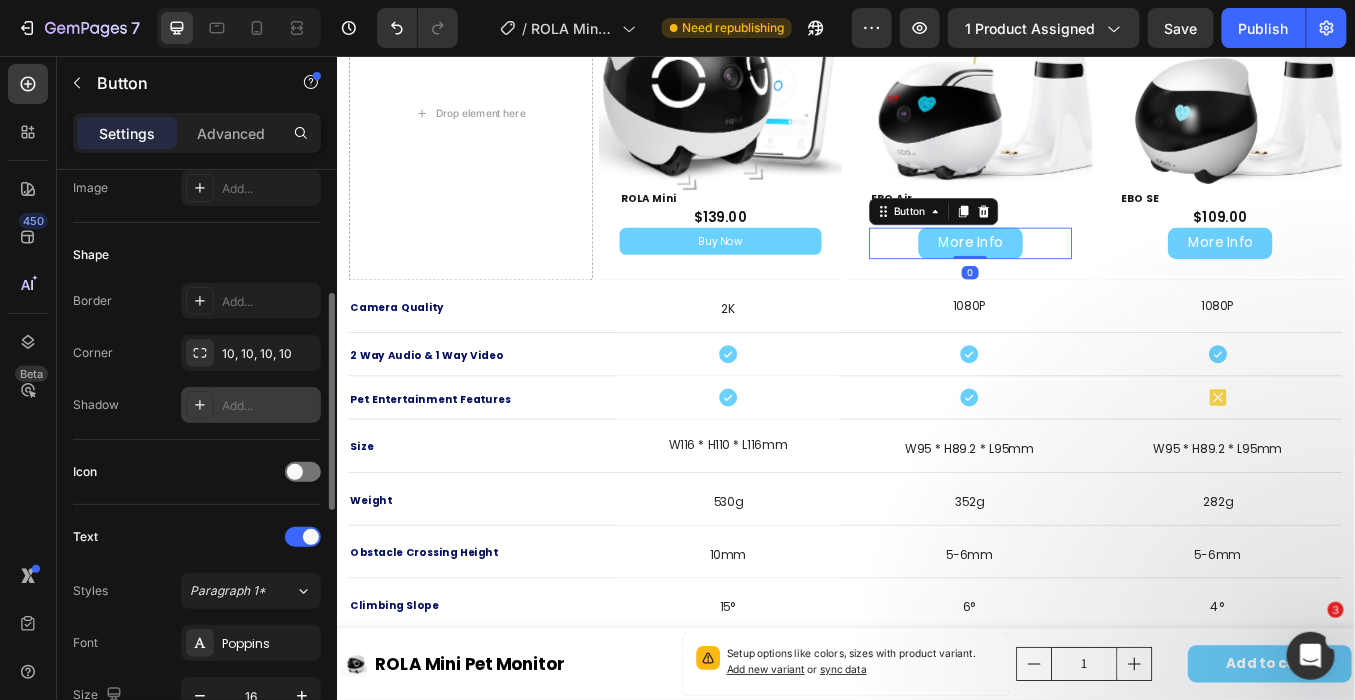 scroll, scrollTop: 555, scrollLeft: 0, axis: vertical 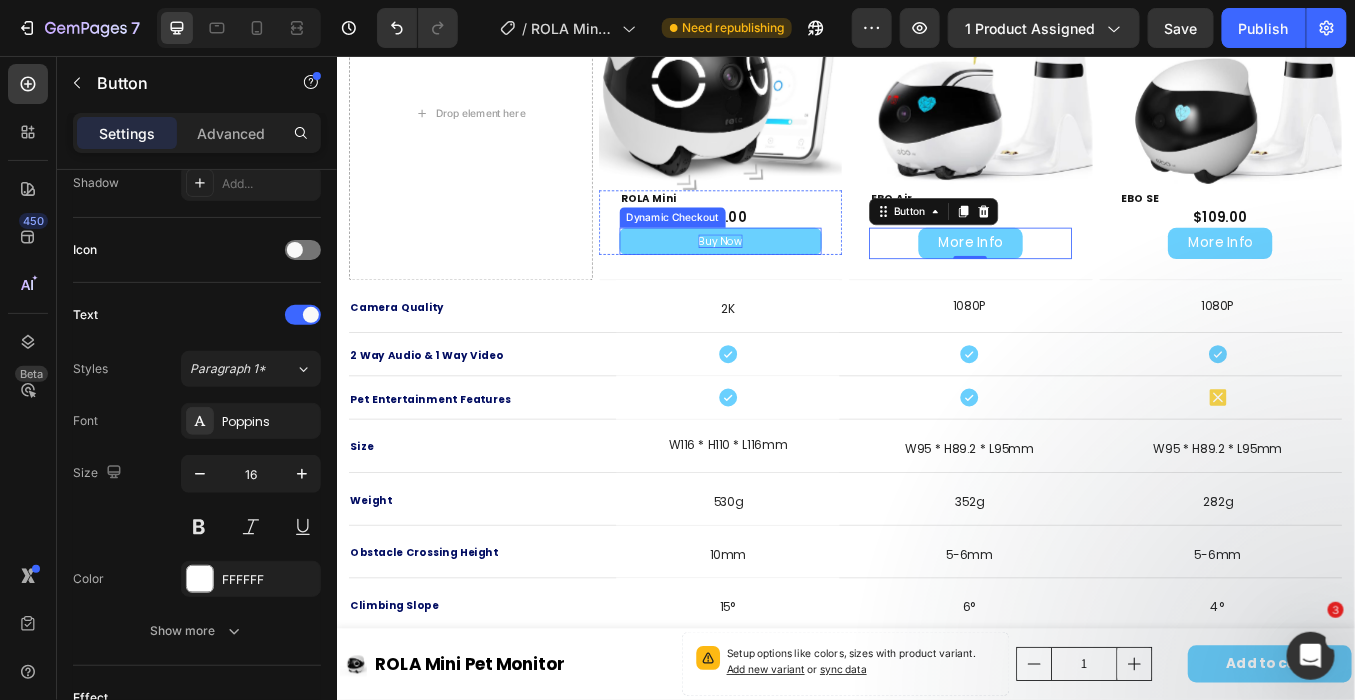 click on "Buy Now" at bounding box center (789, 273) 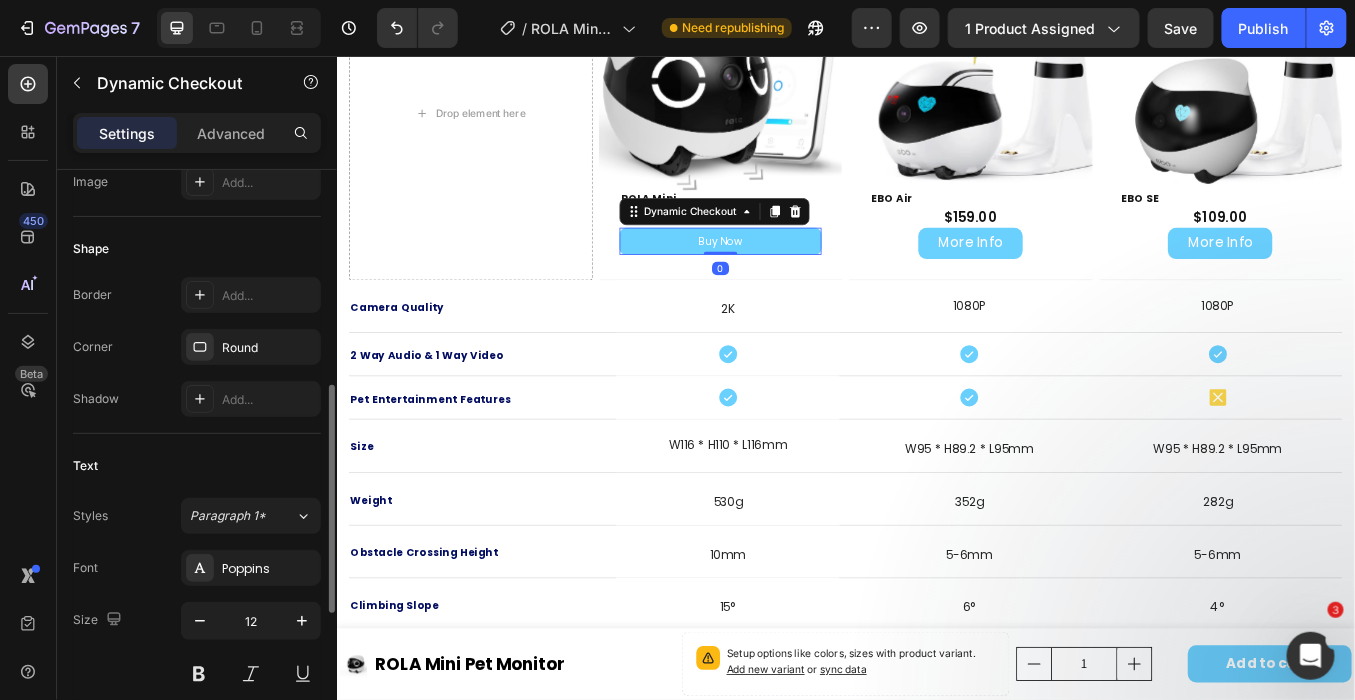 scroll, scrollTop: 666, scrollLeft: 0, axis: vertical 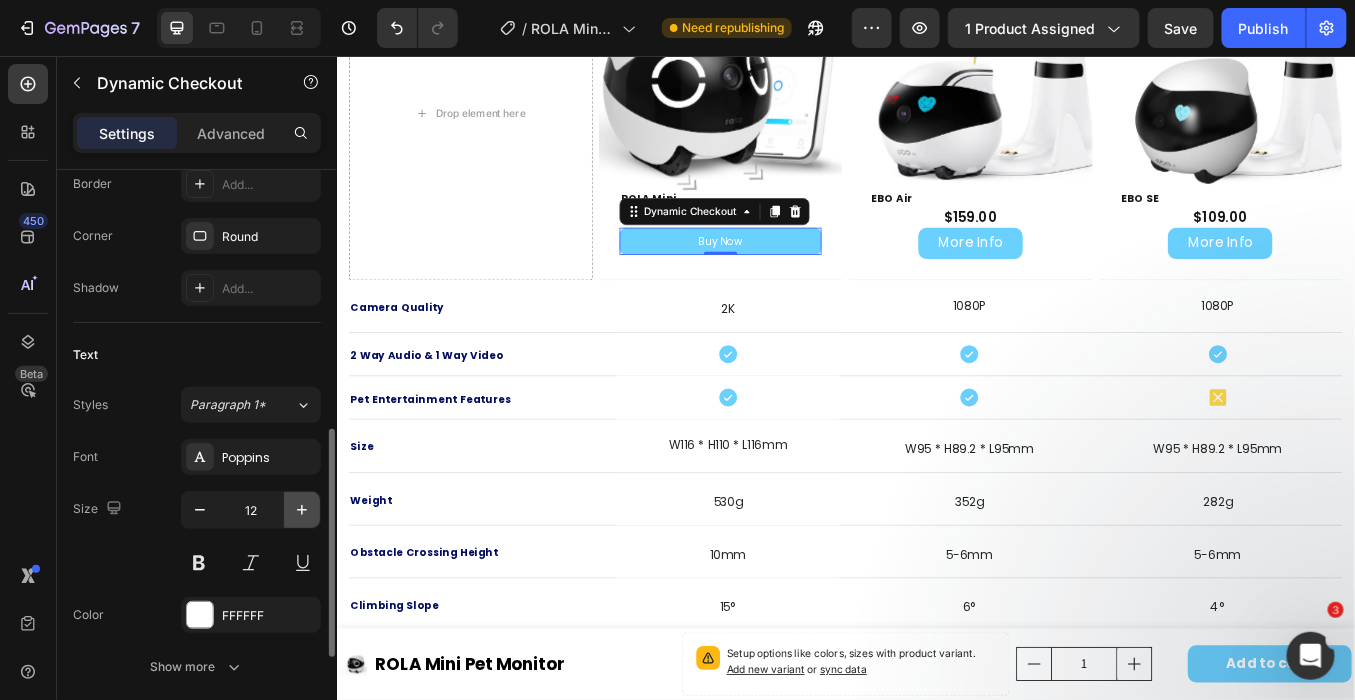 click 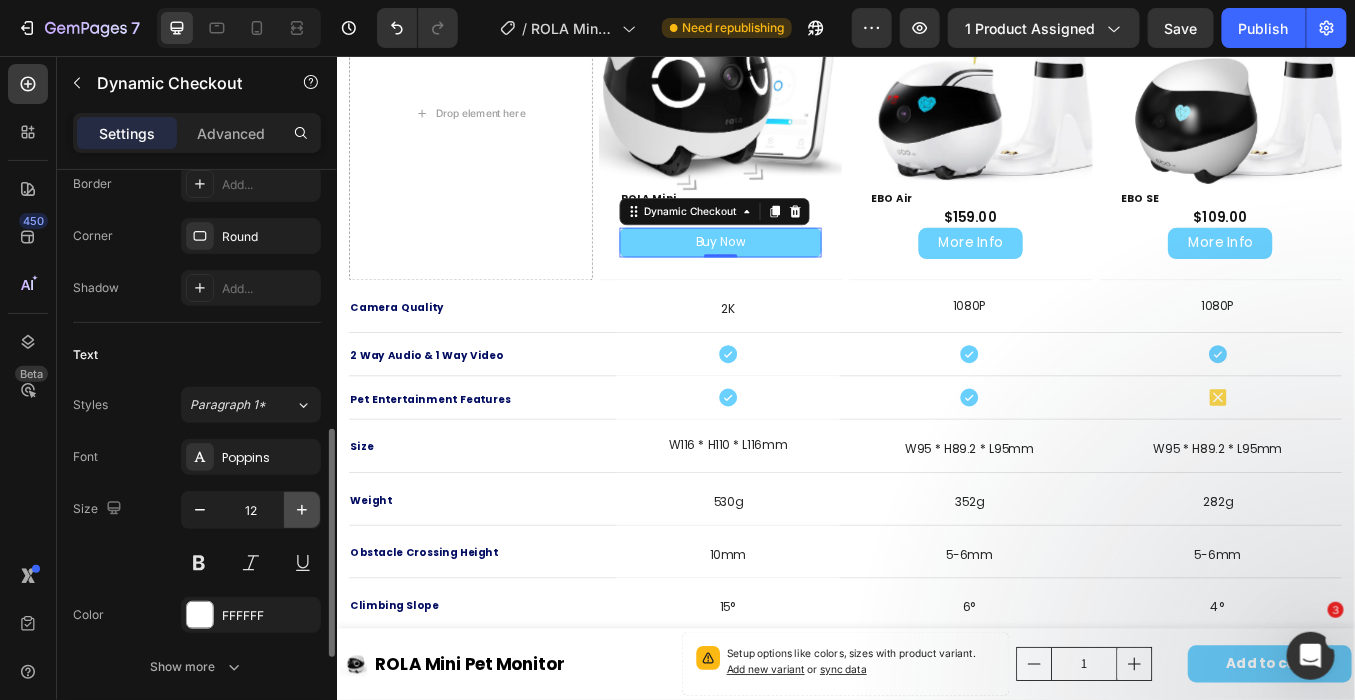 click 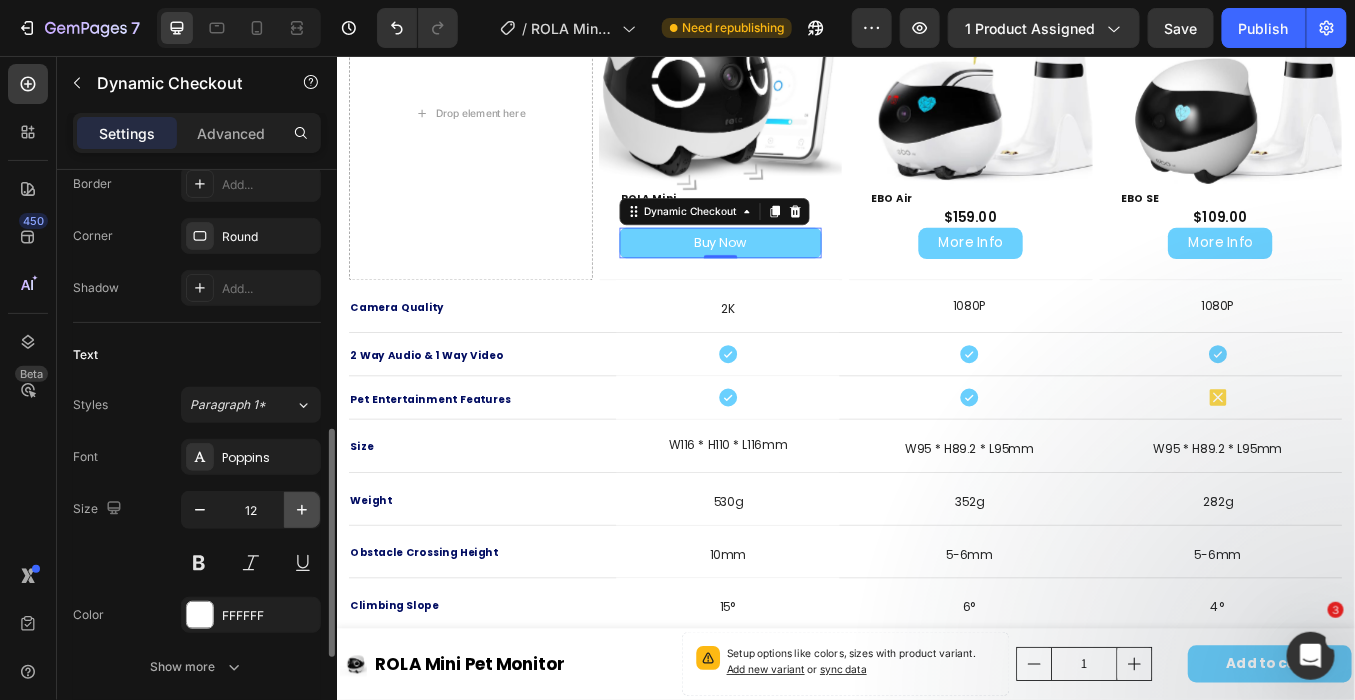 click 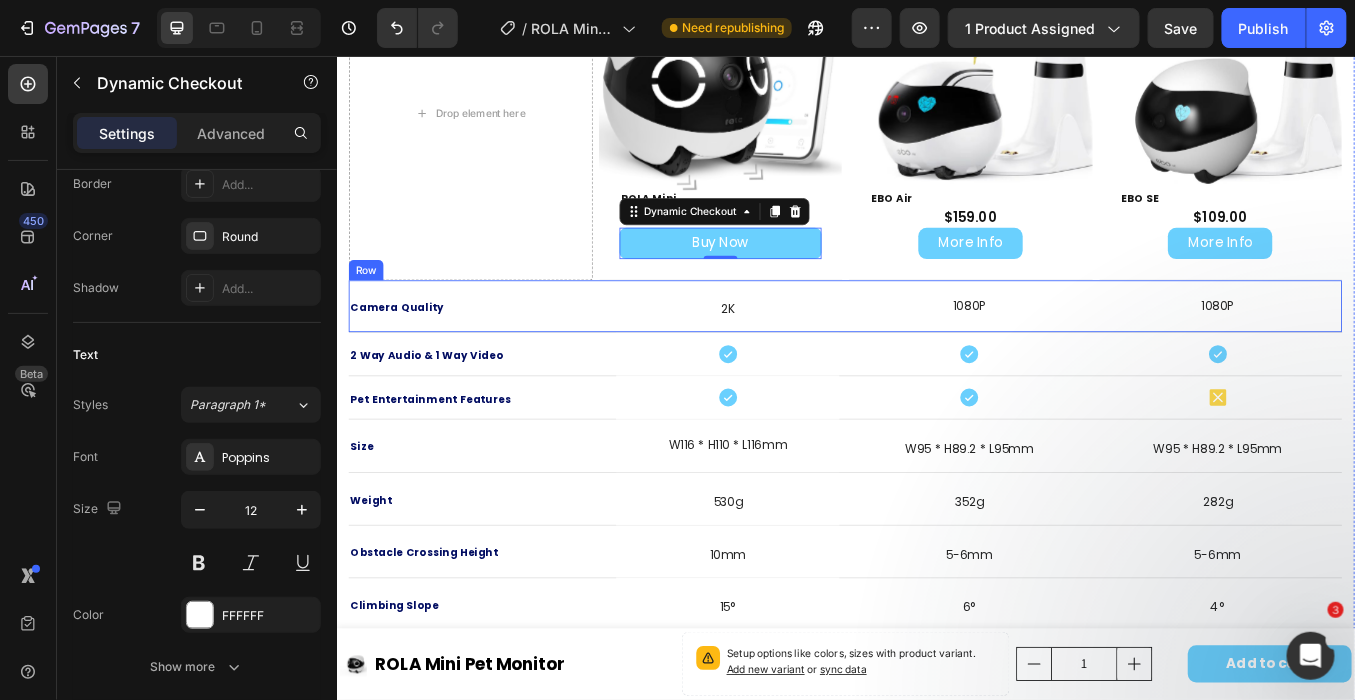 drag, startPoint x: 652, startPoint y: 313, endPoint x: 642, endPoint y: 303, distance: 14.142136 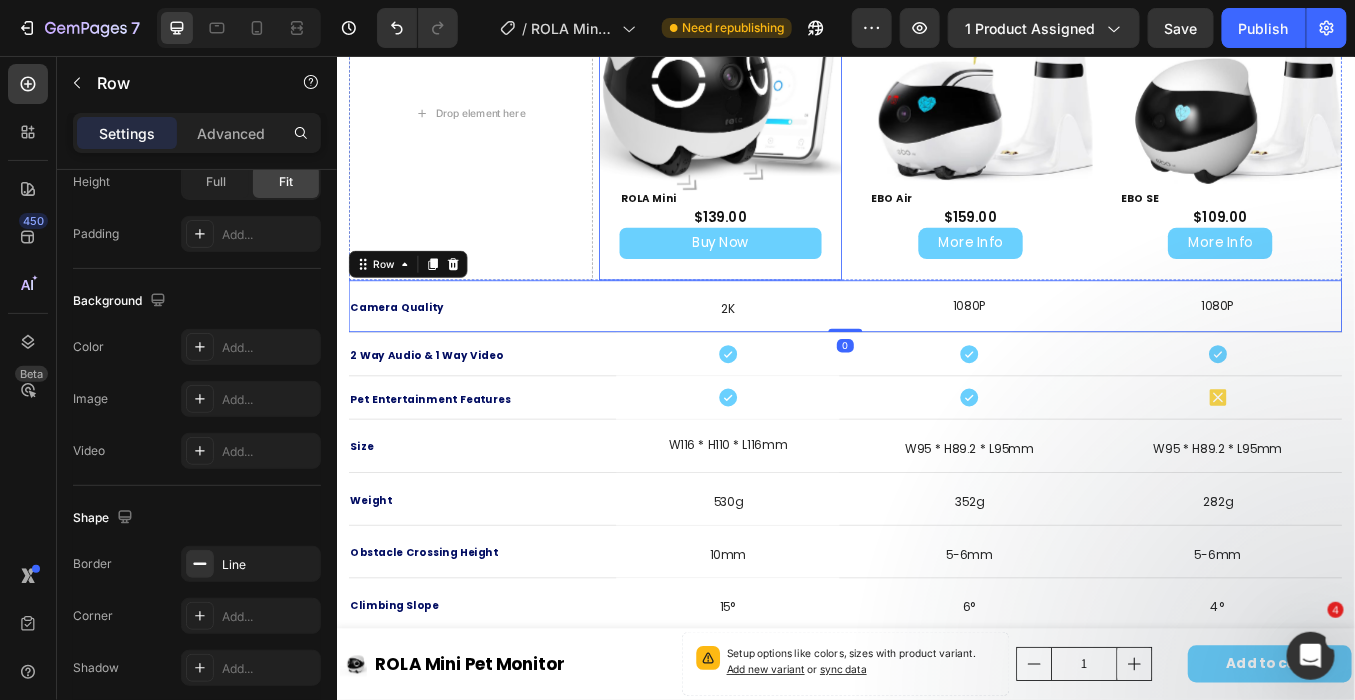 scroll, scrollTop: 0, scrollLeft: 0, axis: both 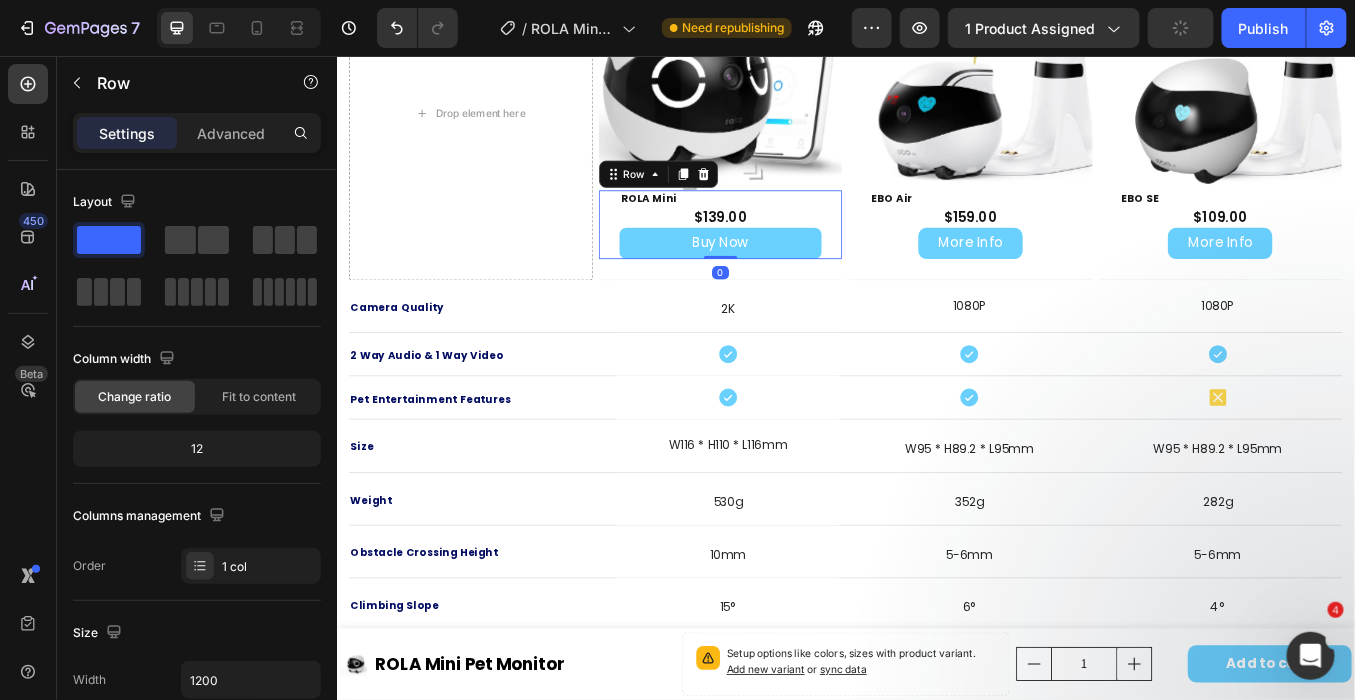 click on "ROLA Mini Text Block $139.00 Product Price Product Price Buy Now Dynamic Checkout Row   0" at bounding box center (789, 253) 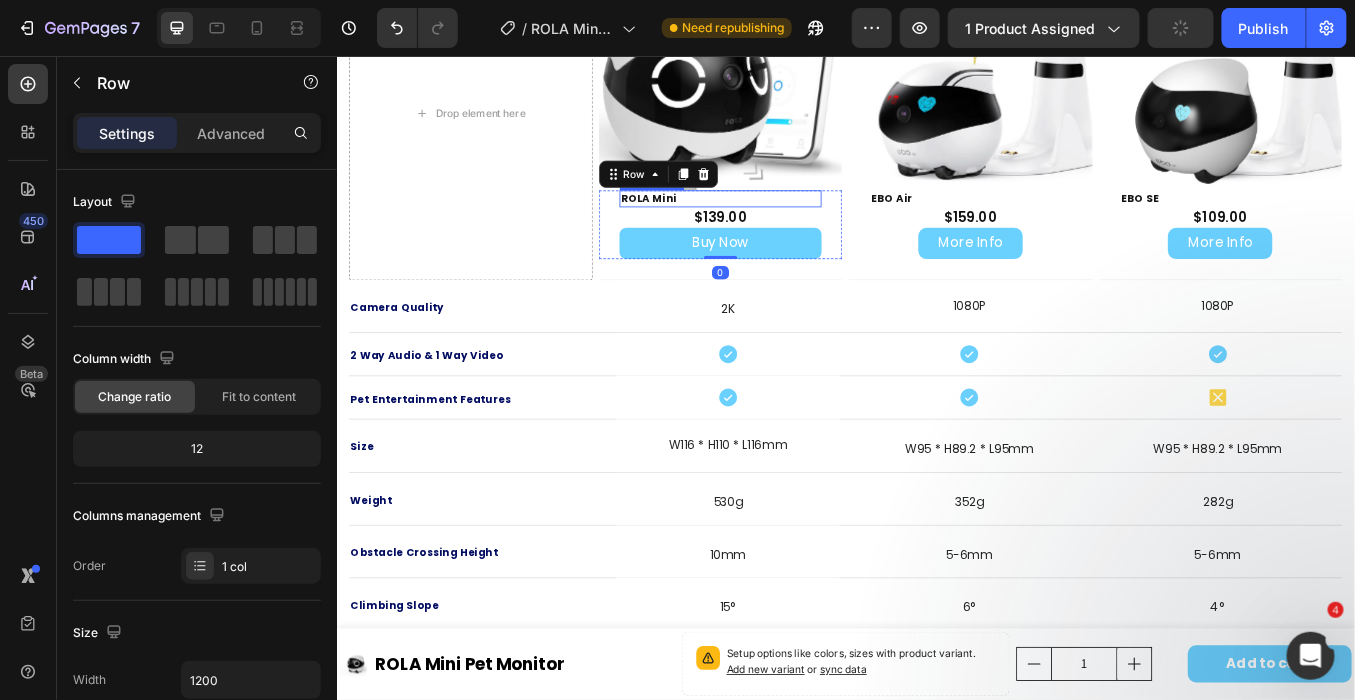 click on "ROLA Mini" at bounding box center [789, 223] 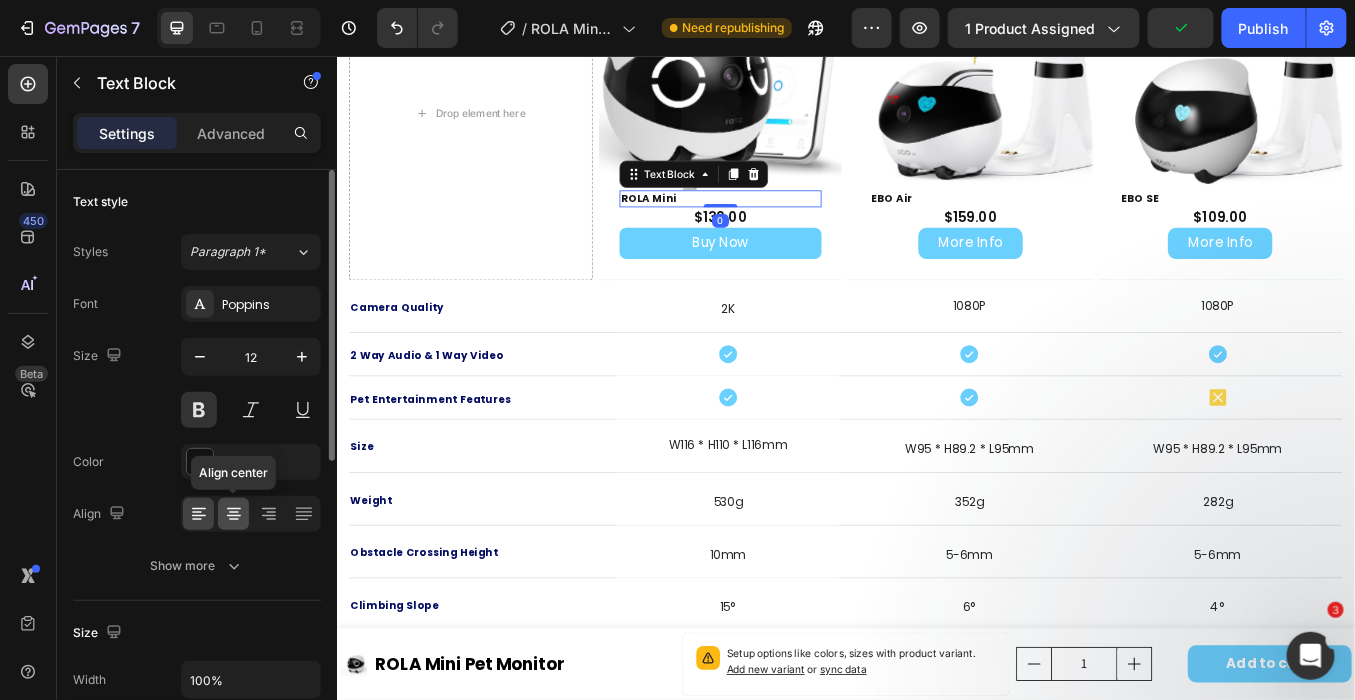 click 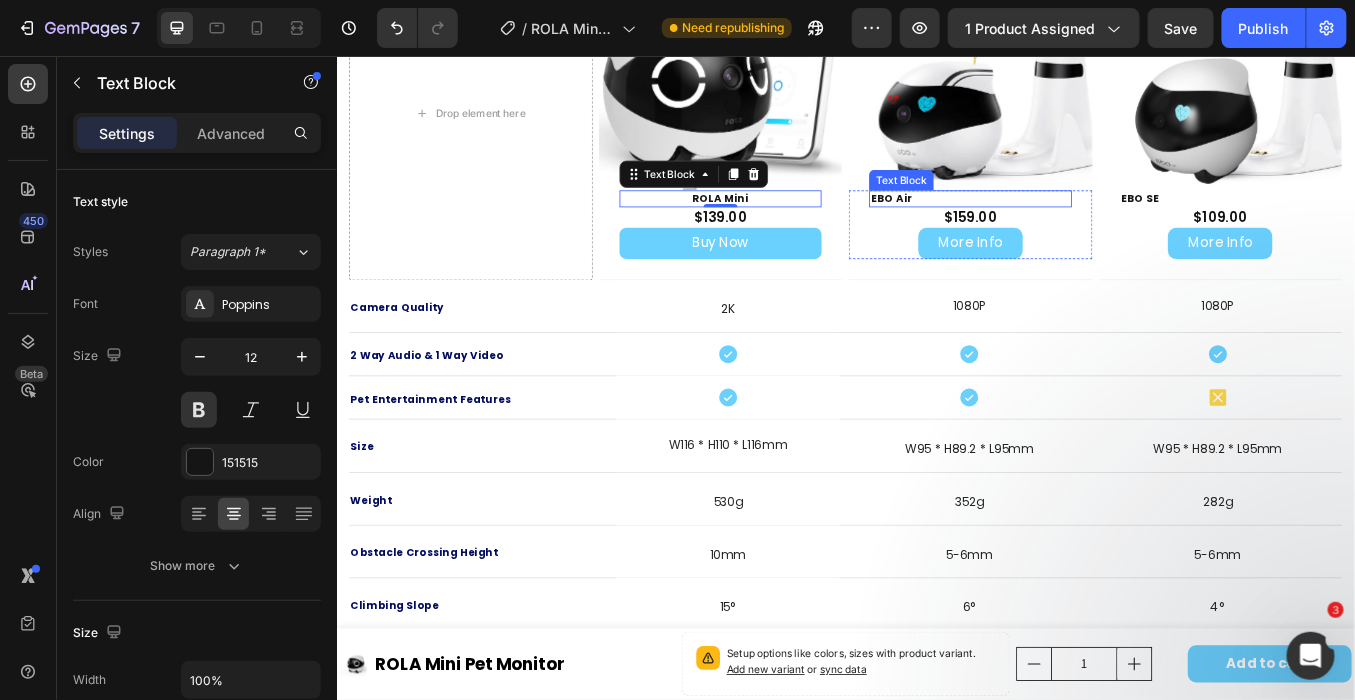 click on "EBO Air" at bounding box center (1083, 223) 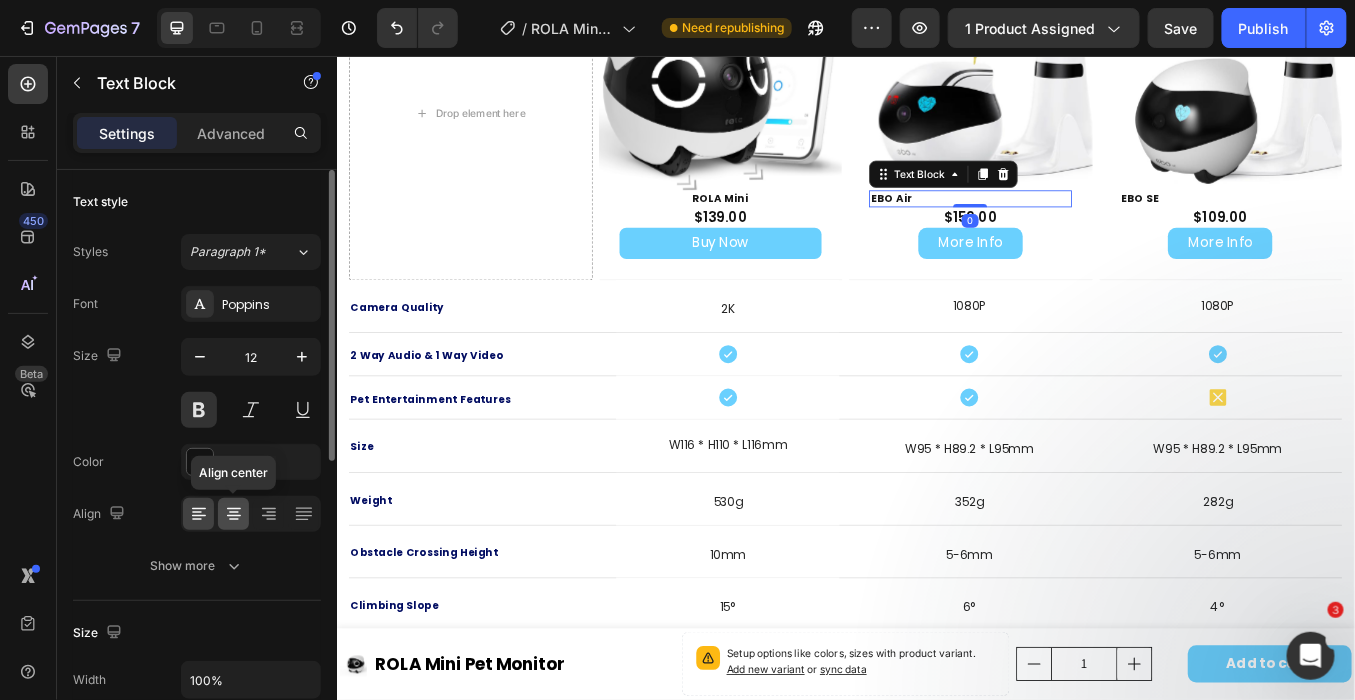 click 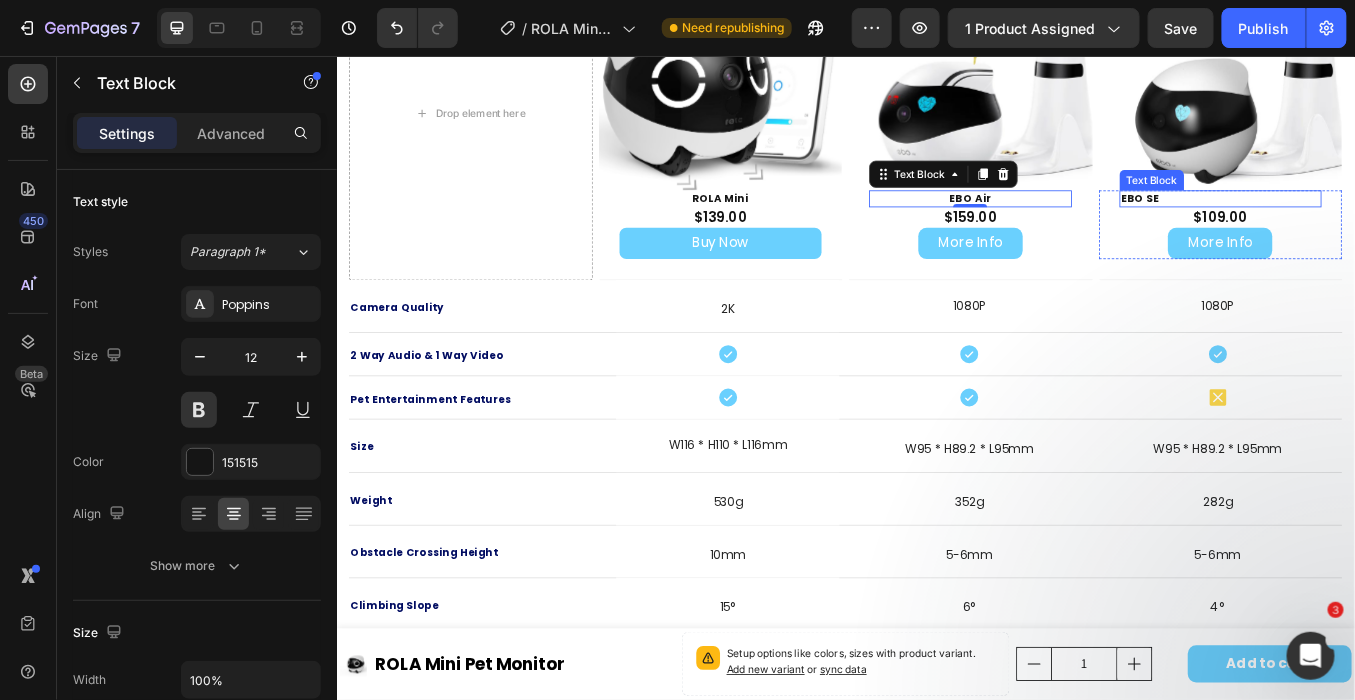 click on "EBO SE" at bounding box center (1378, 223) 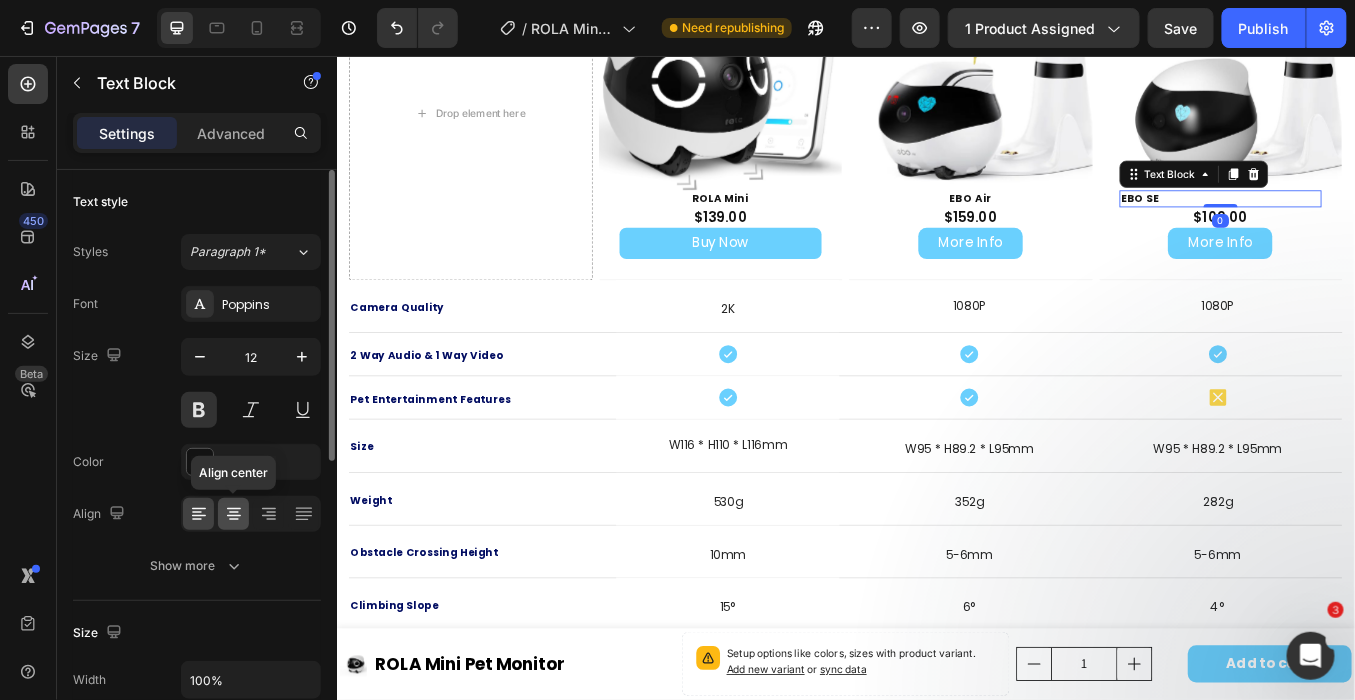 click 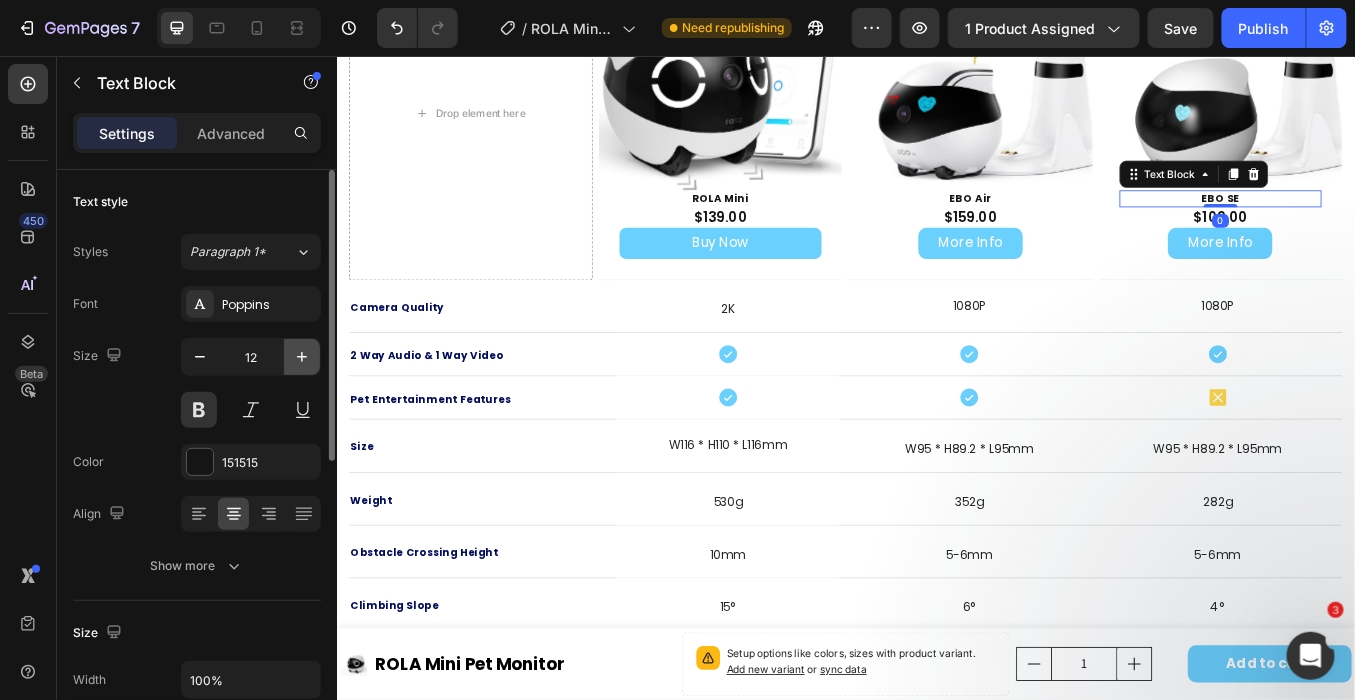 click 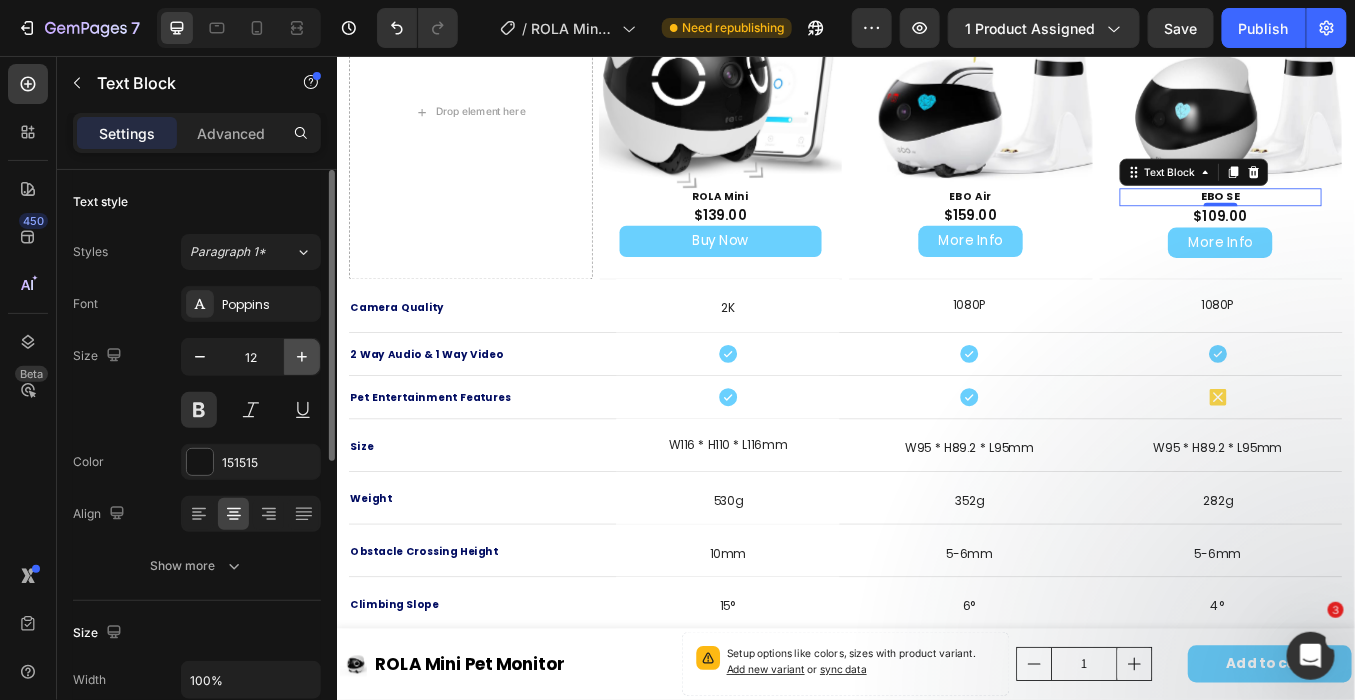 click 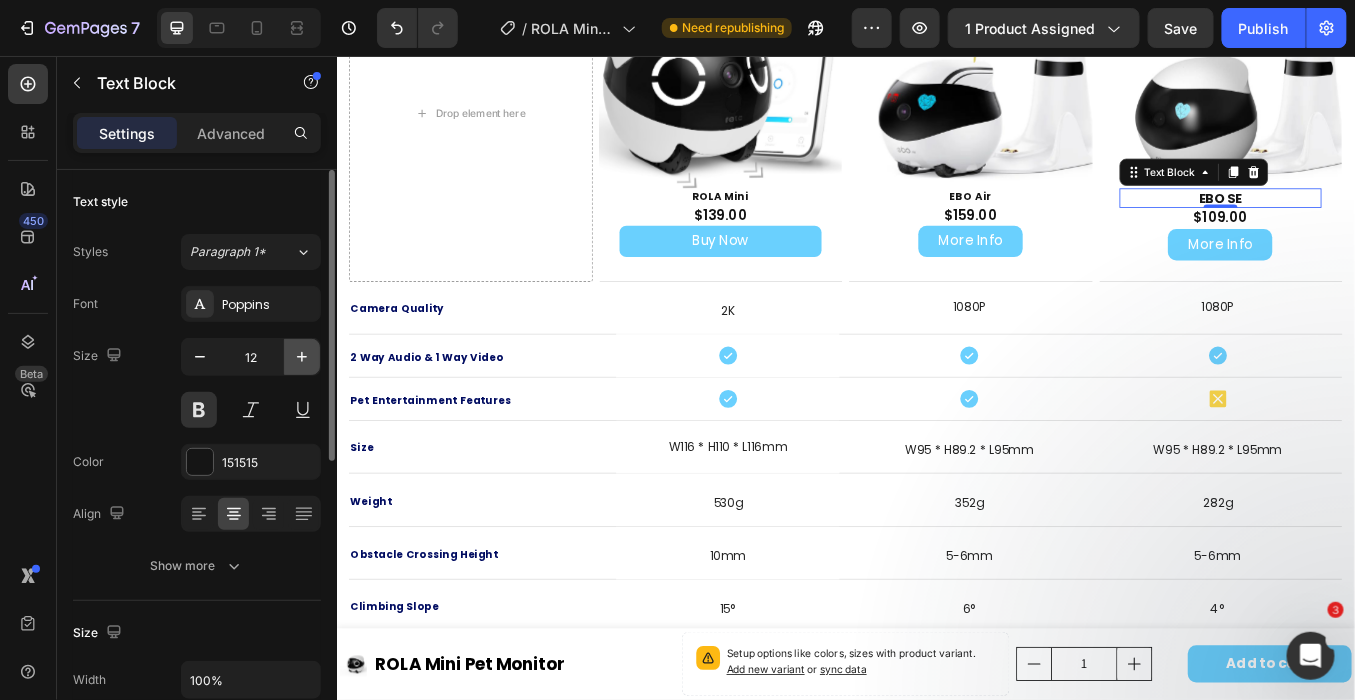 click 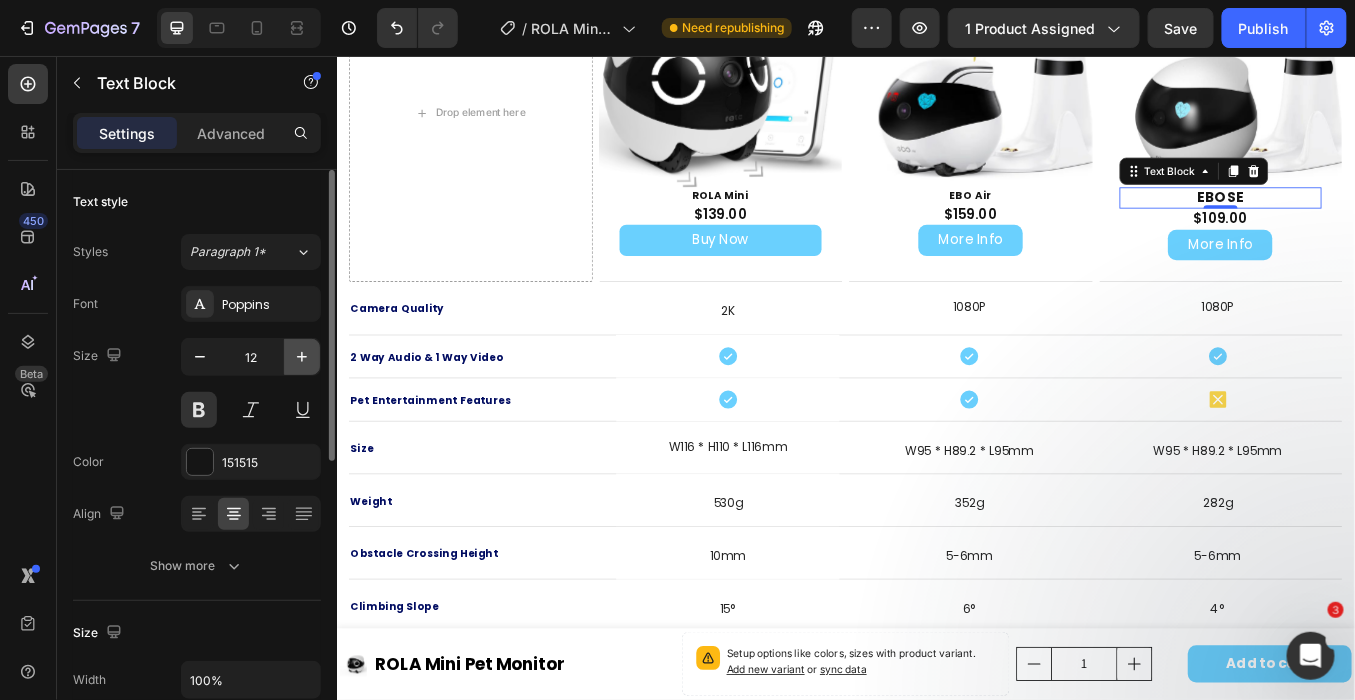 scroll, scrollTop: 4453, scrollLeft: 0, axis: vertical 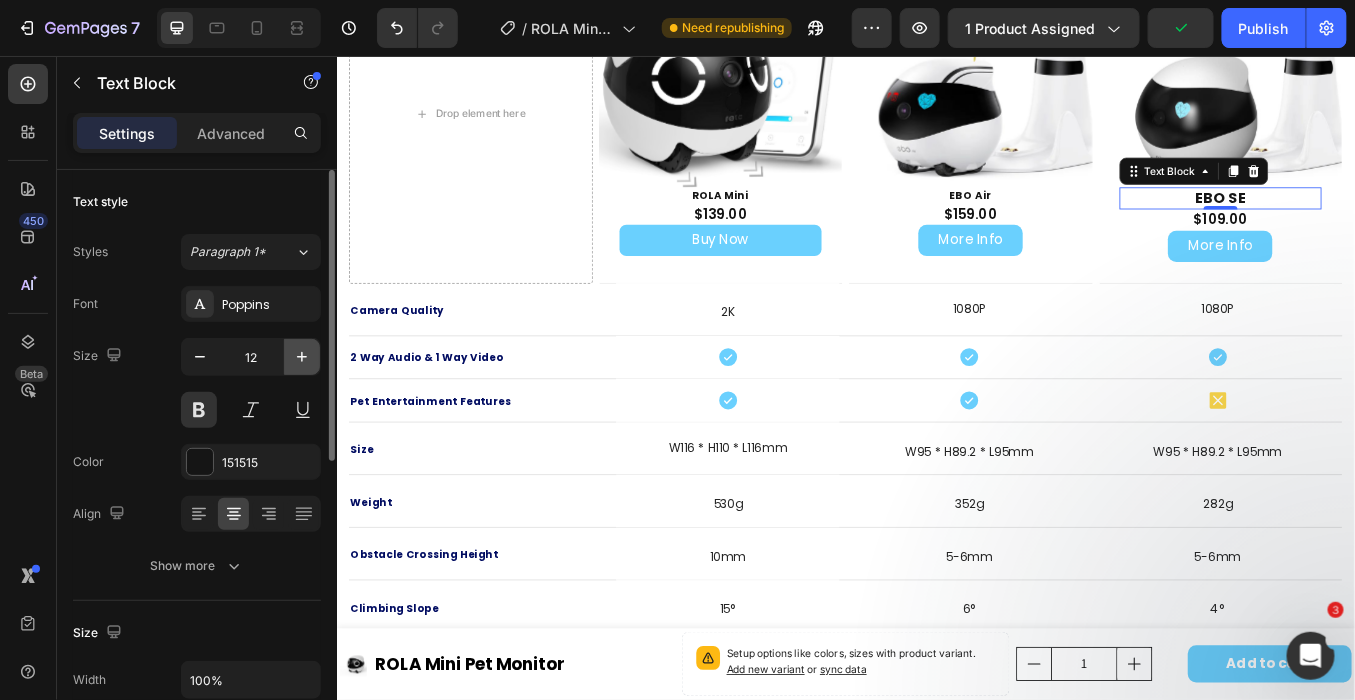 click 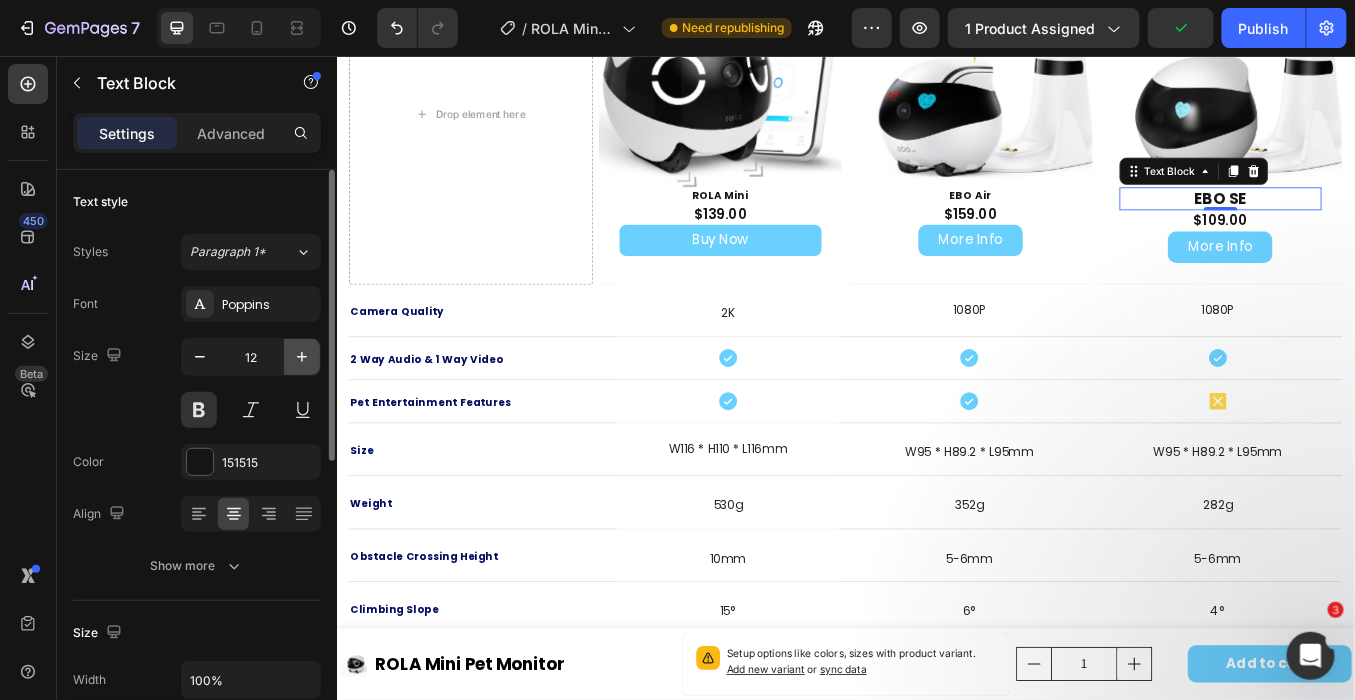scroll, scrollTop: 4454, scrollLeft: 0, axis: vertical 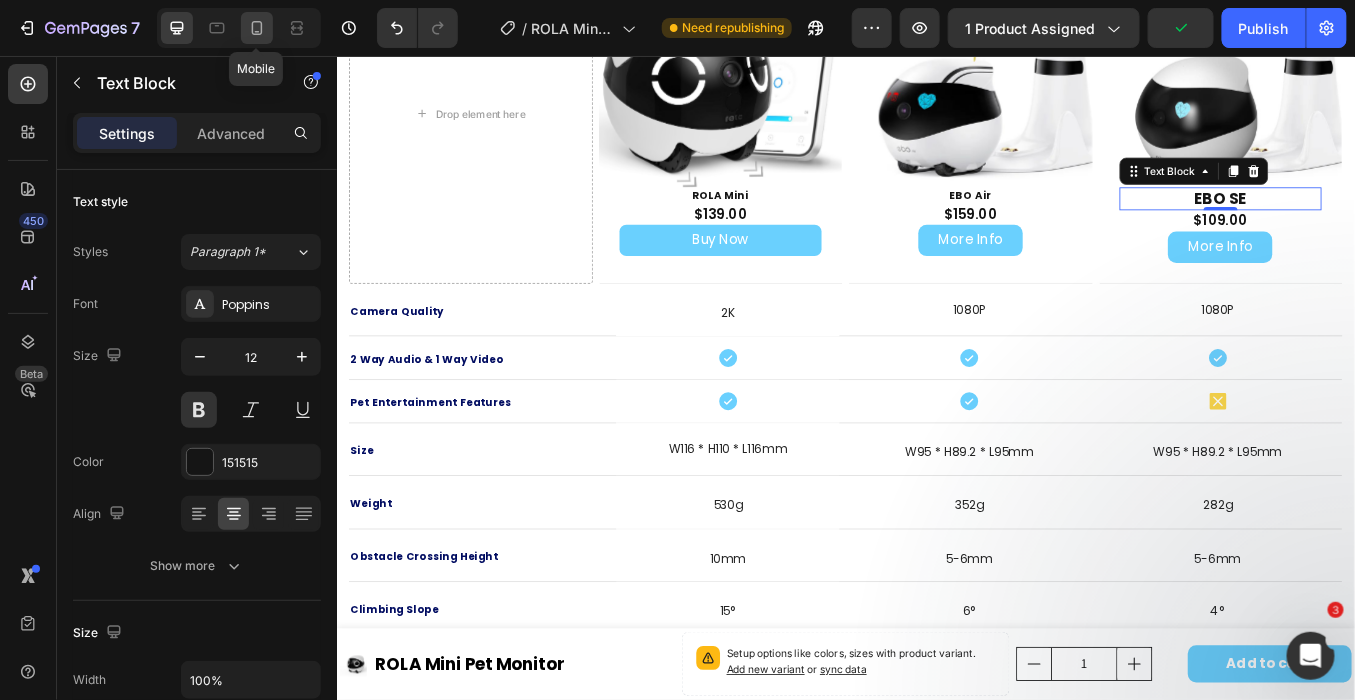 click 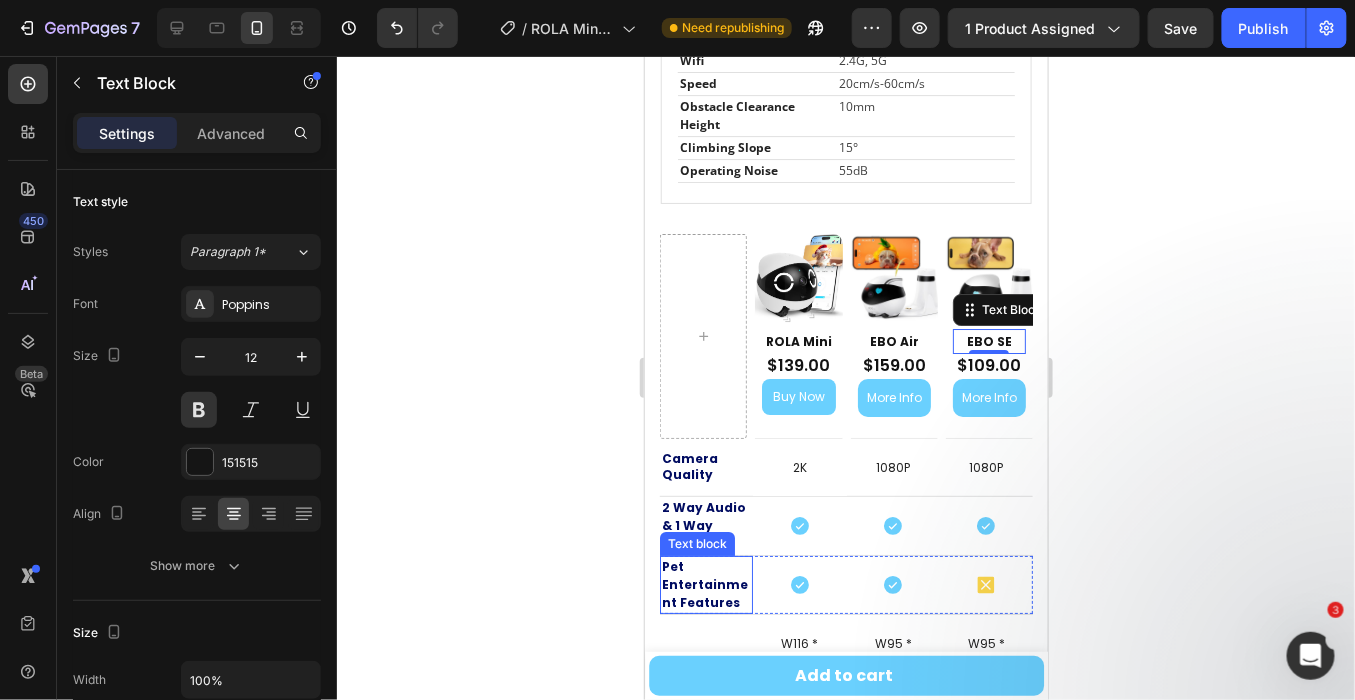 scroll, scrollTop: 4532, scrollLeft: 0, axis: vertical 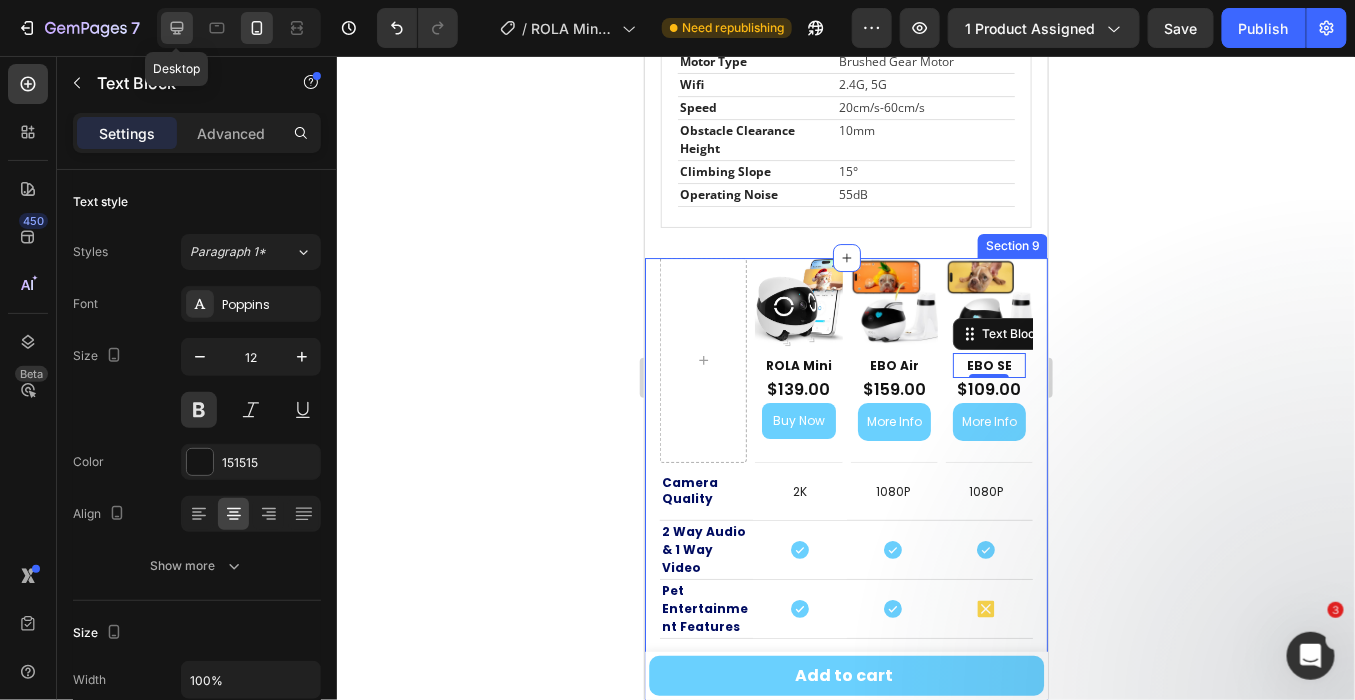 click 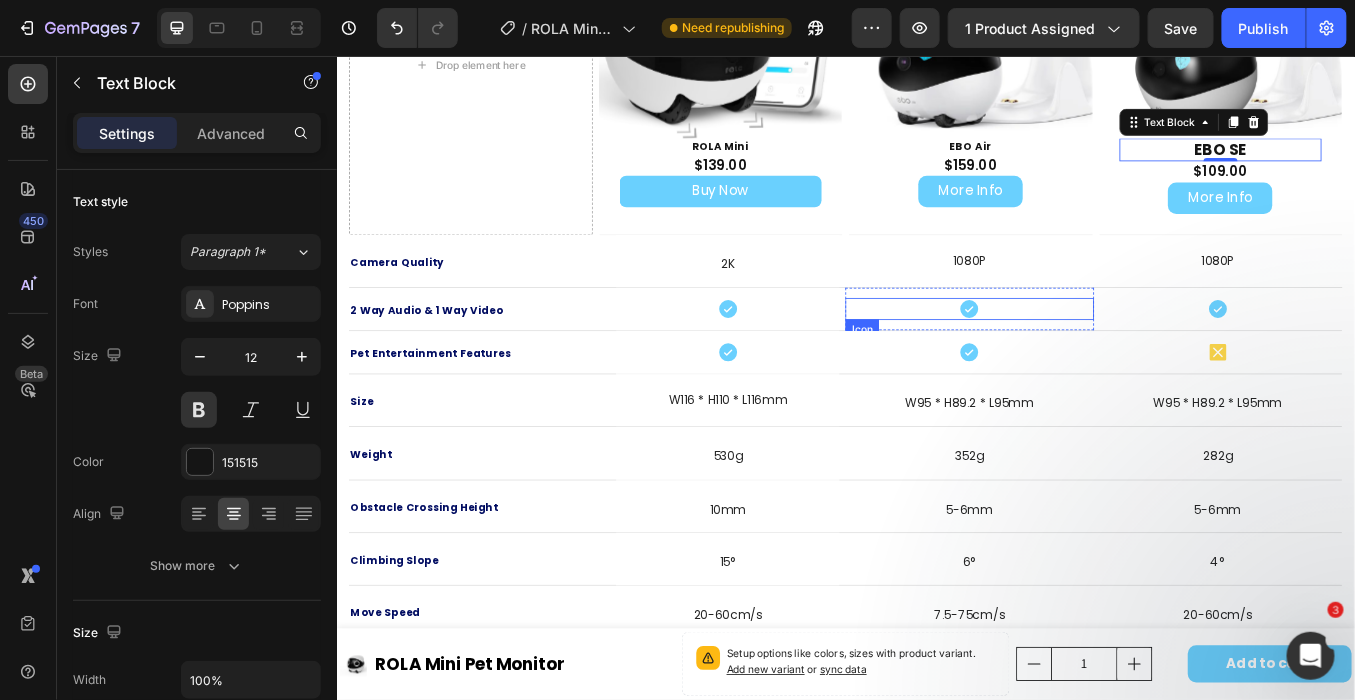 scroll, scrollTop: 4718, scrollLeft: 0, axis: vertical 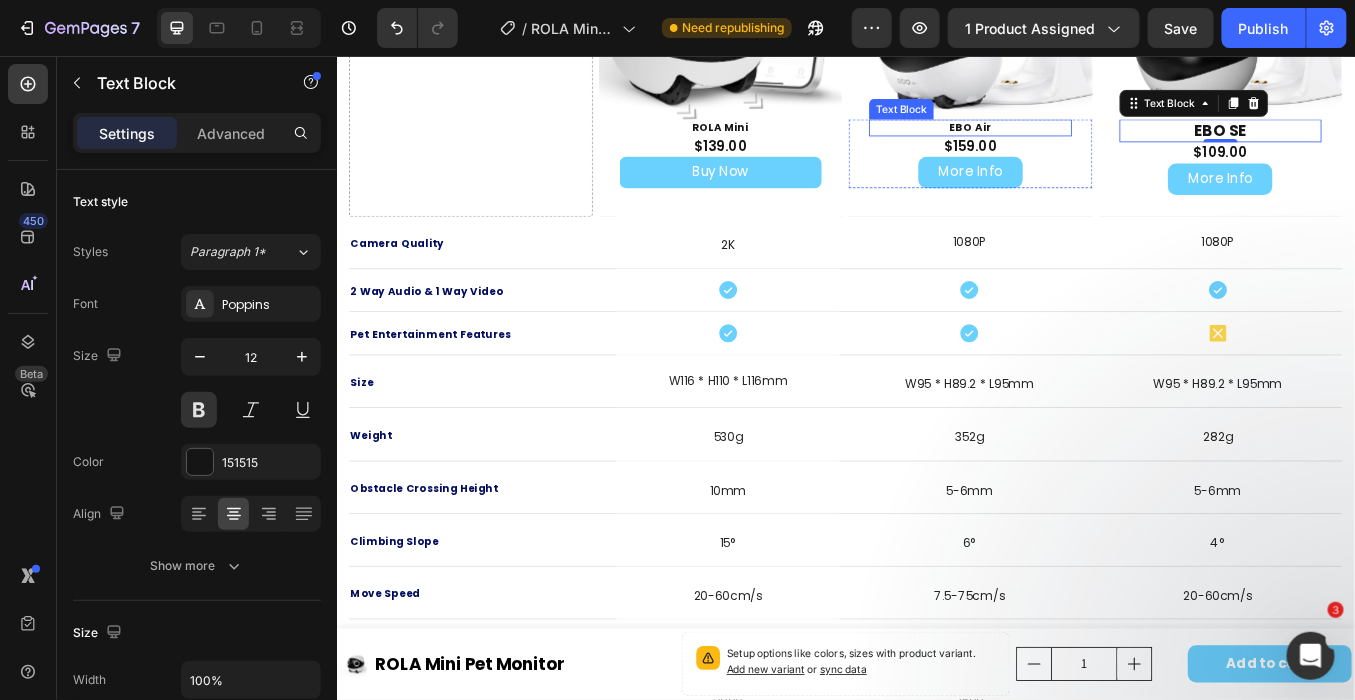 click on "EBO Air" at bounding box center [1083, 140] 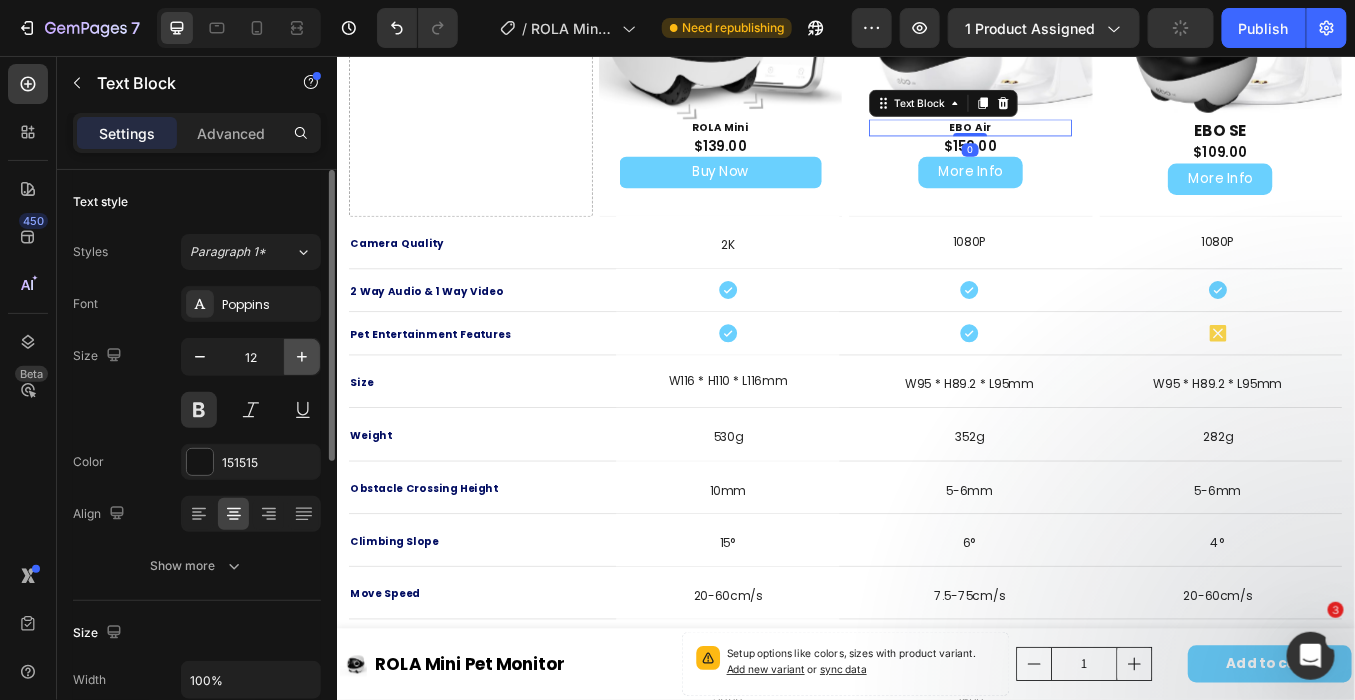 click 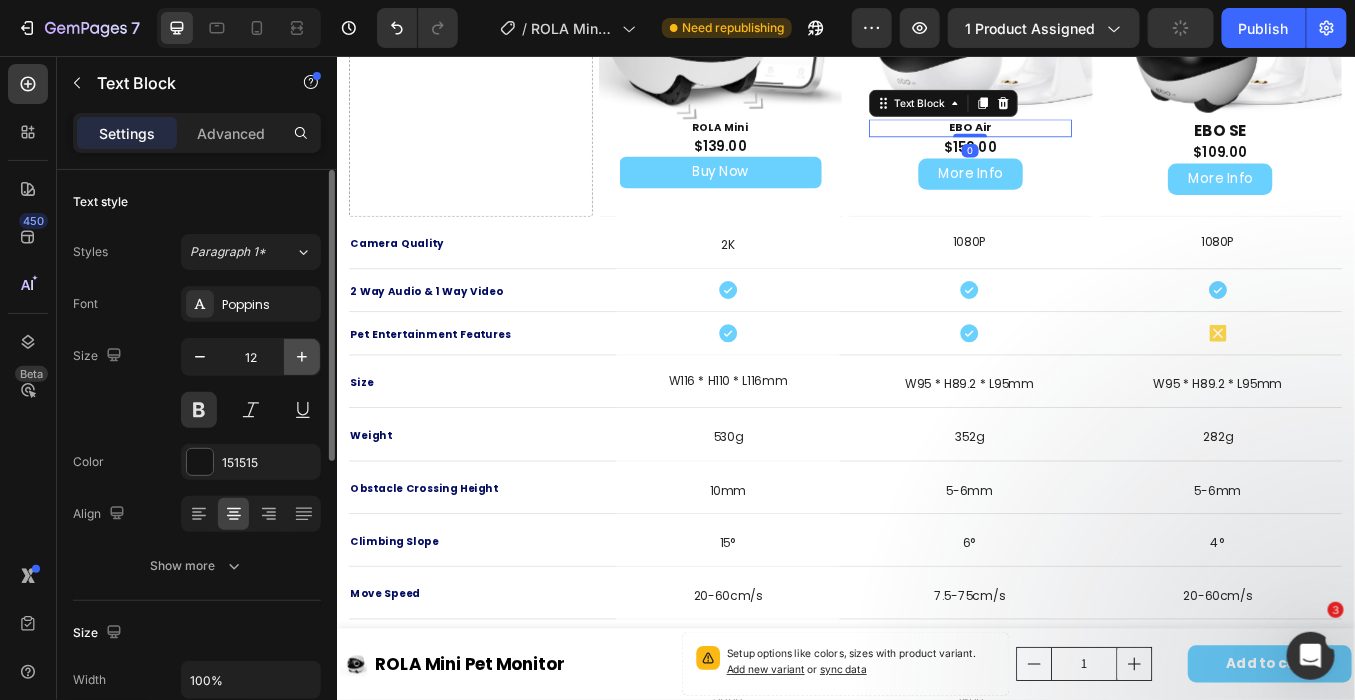 click 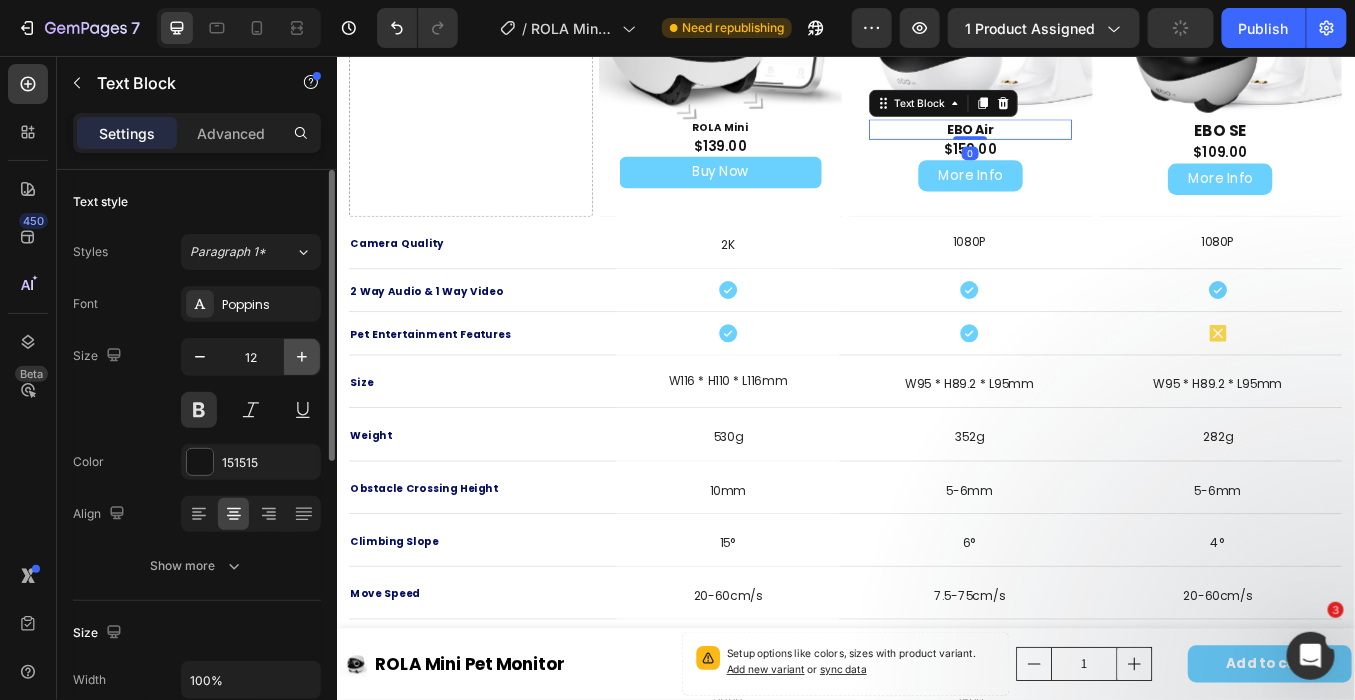 click 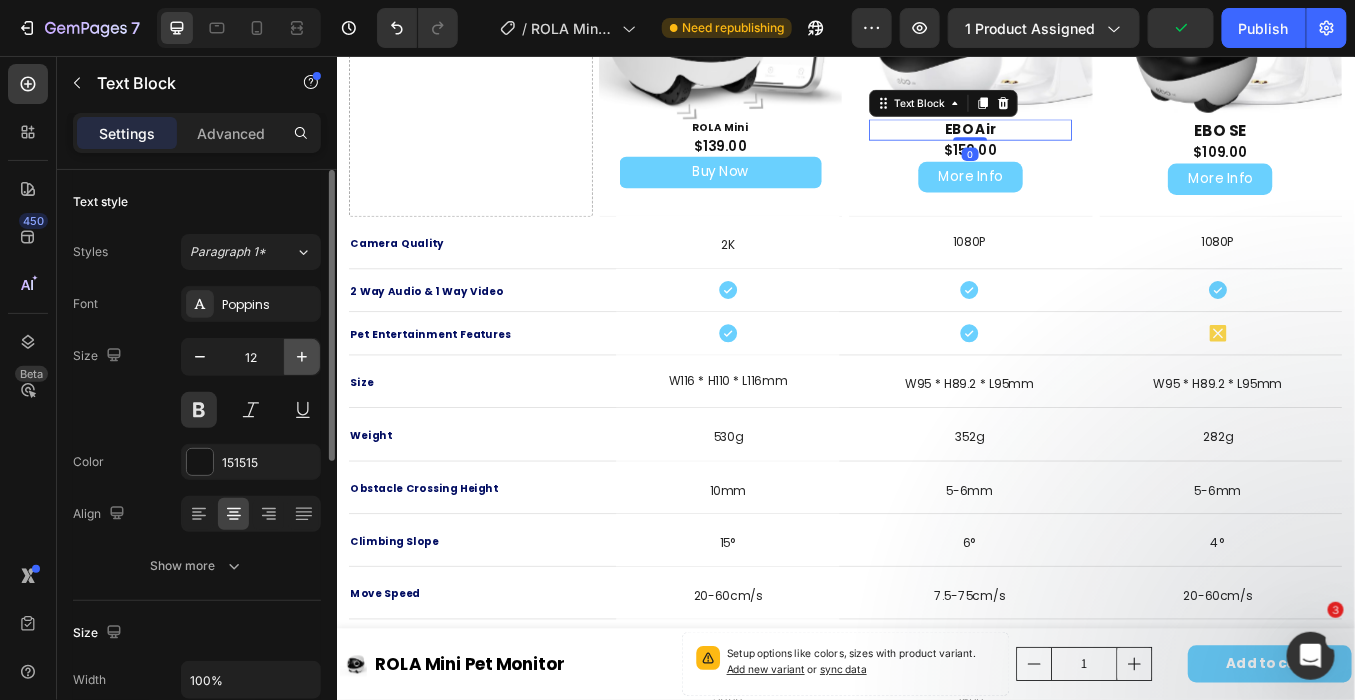 click 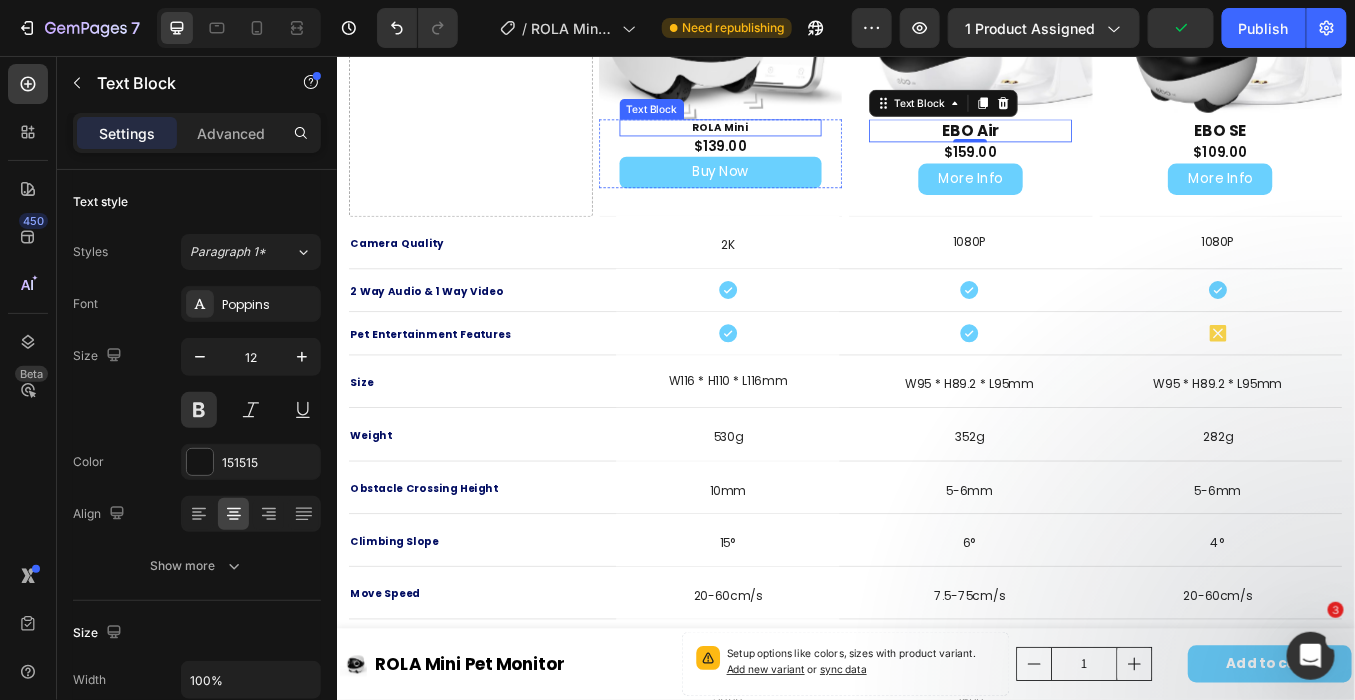 click on "ROLA Mini" at bounding box center [789, 140] 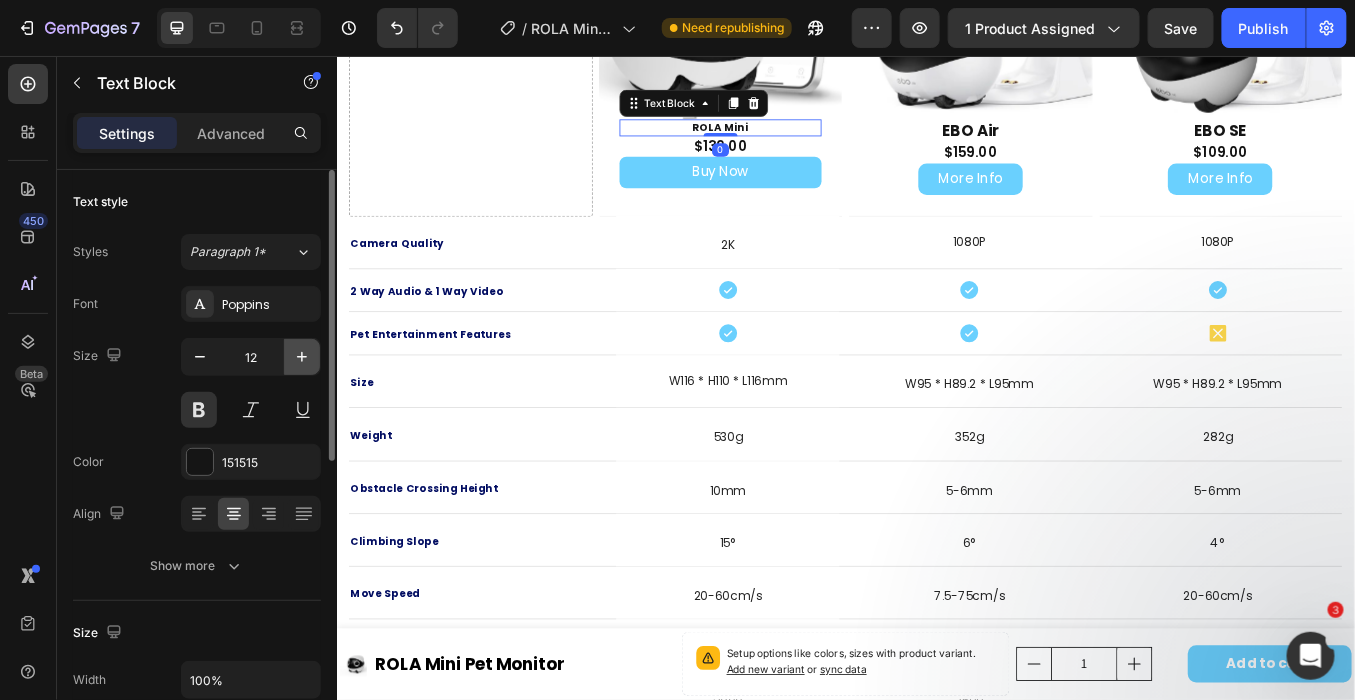 click 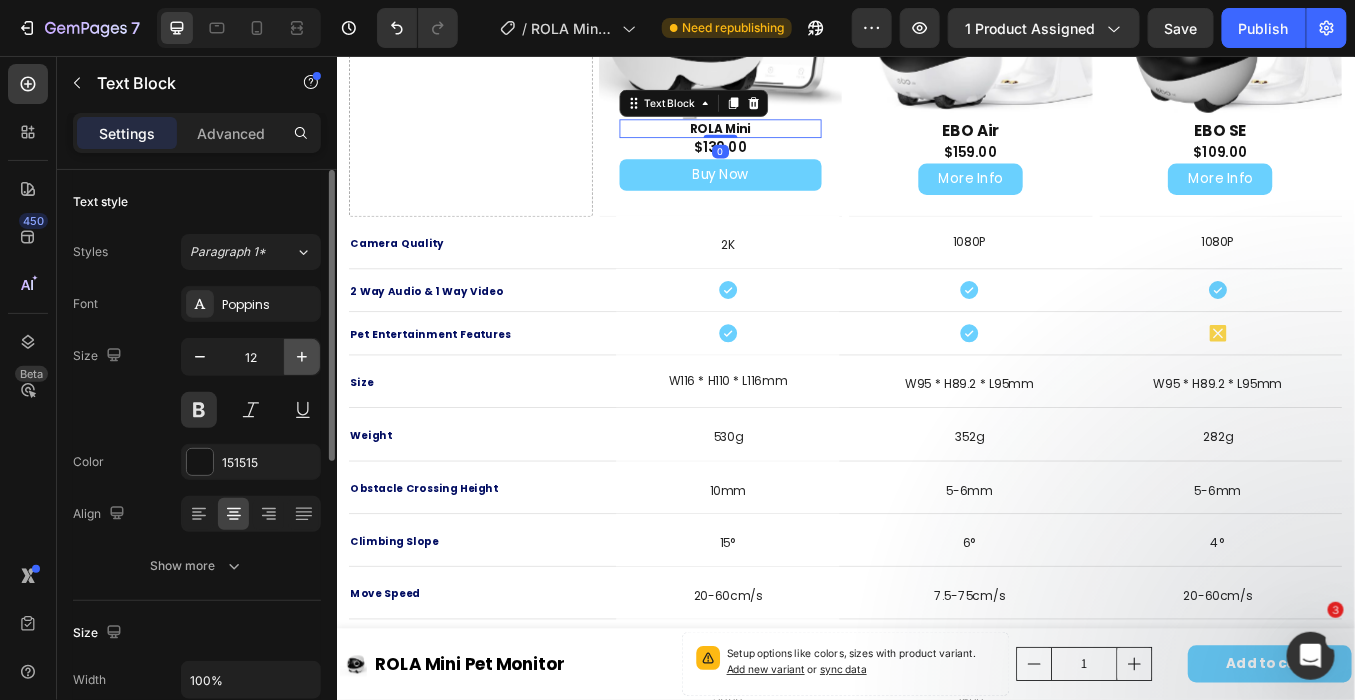 click 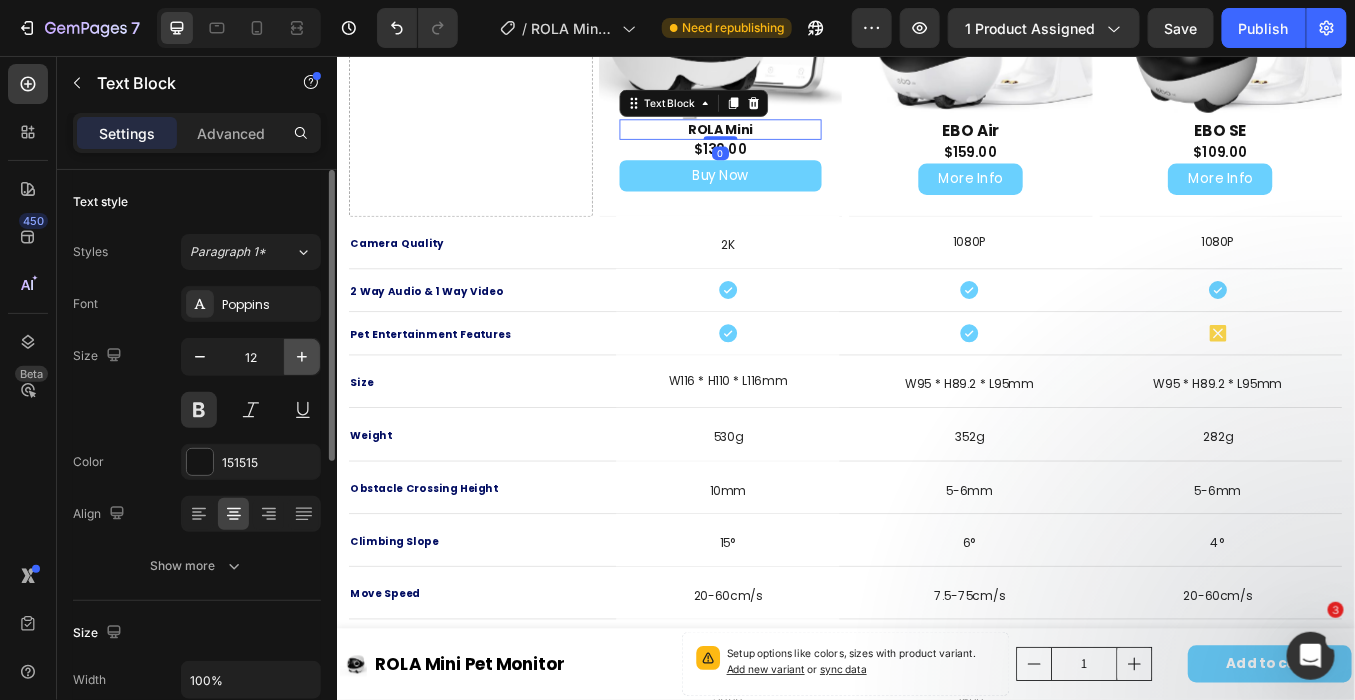 click 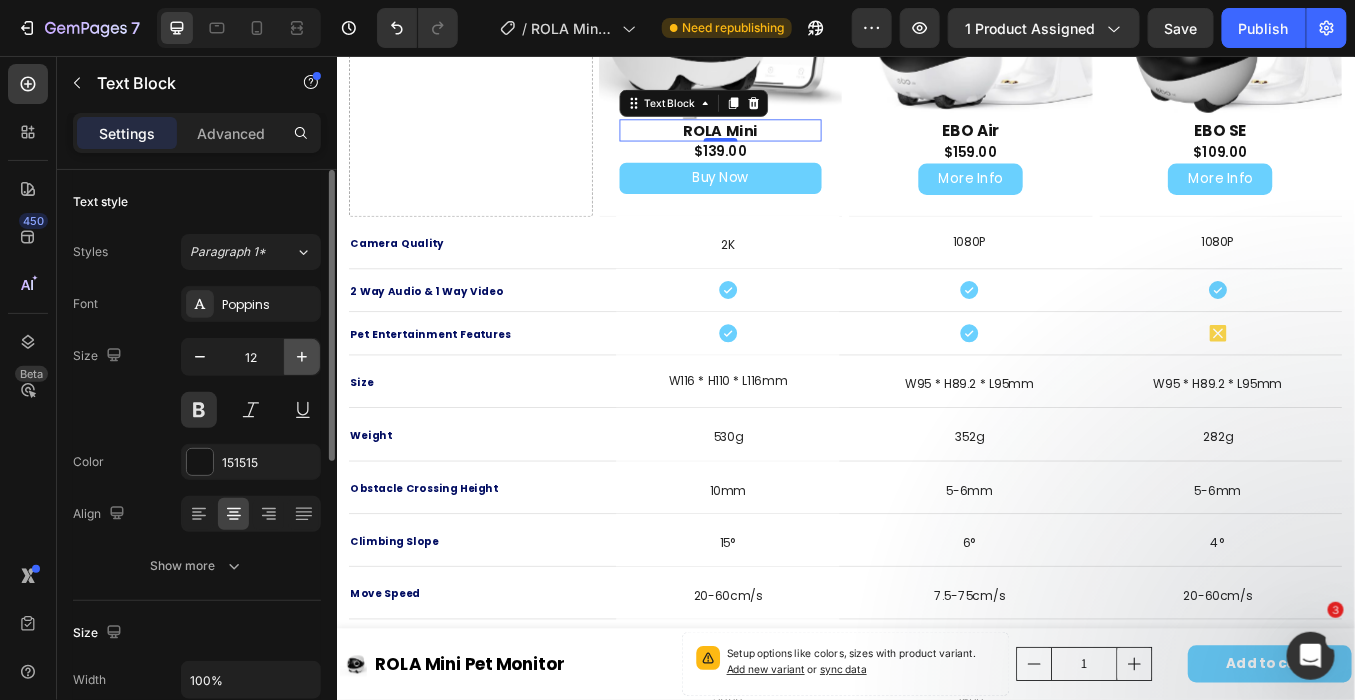 click 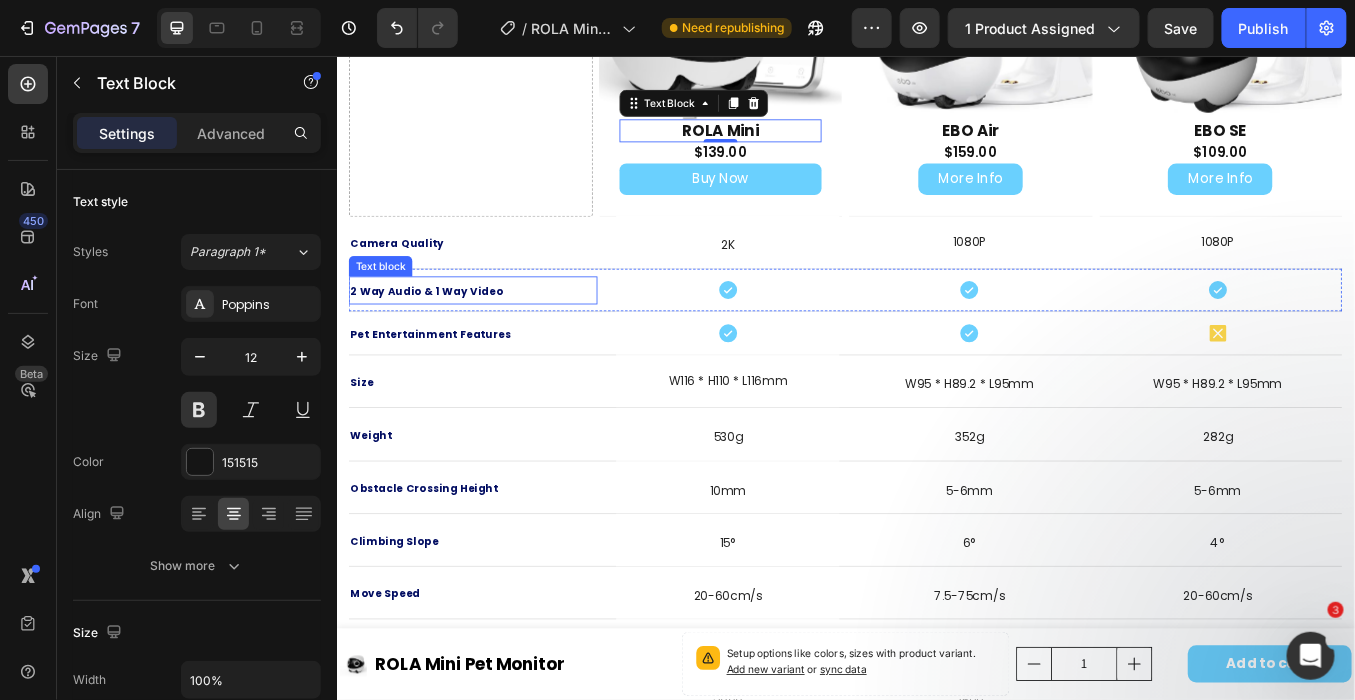 click on "2 Way Audio & 1 Way Video" at bounding box center (443, 332) 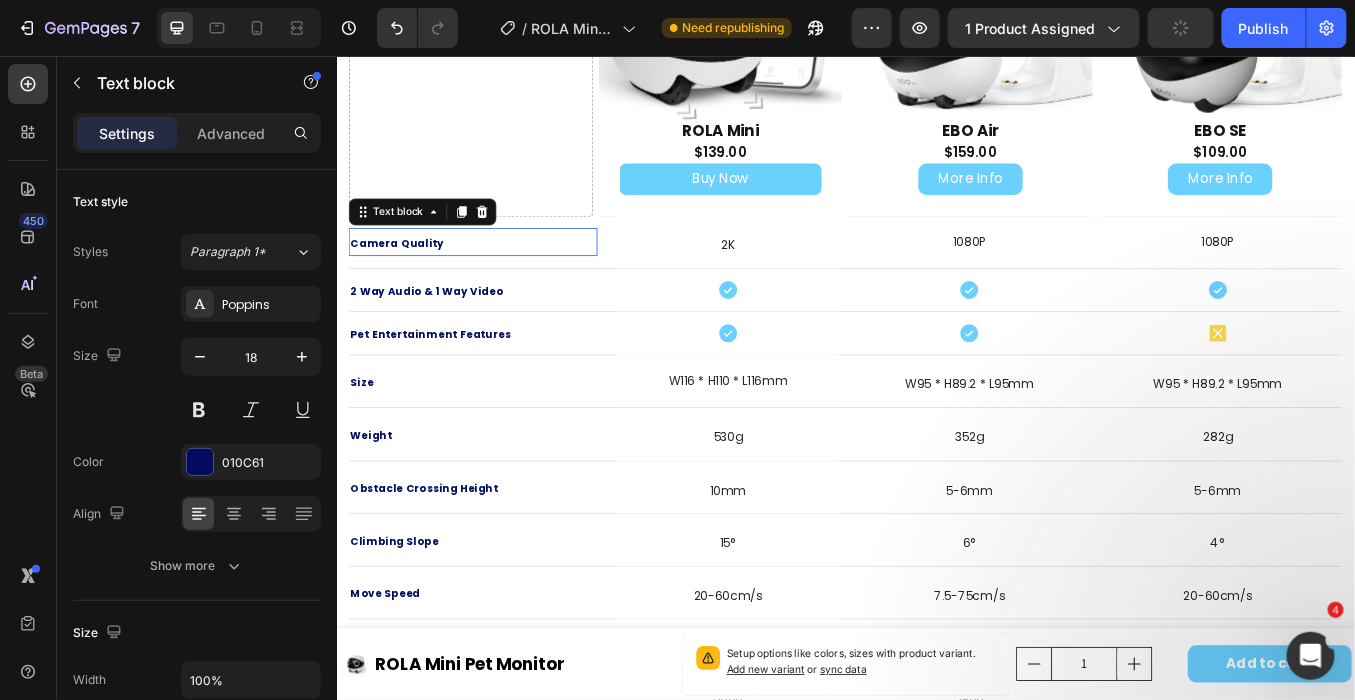 click on "Camera Quality" at bounding box center [408, 275] 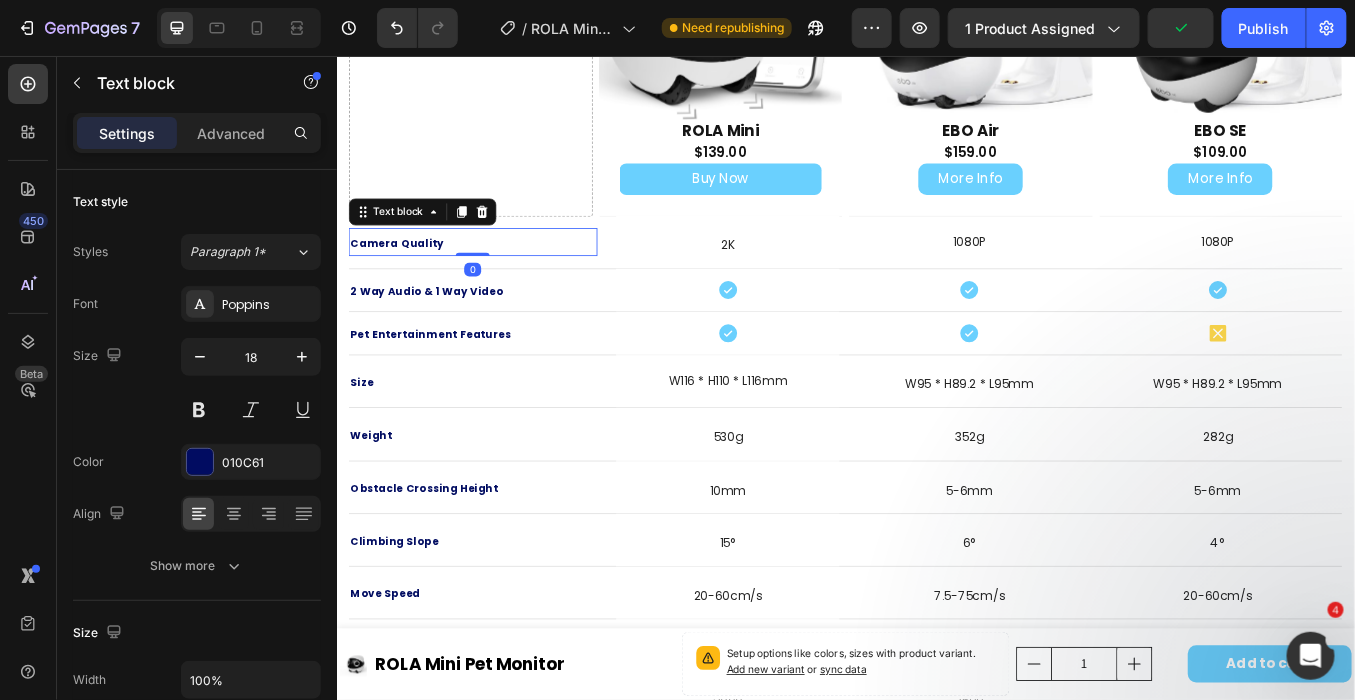 click on "Camera Quality" at bounding box center [408, 275] 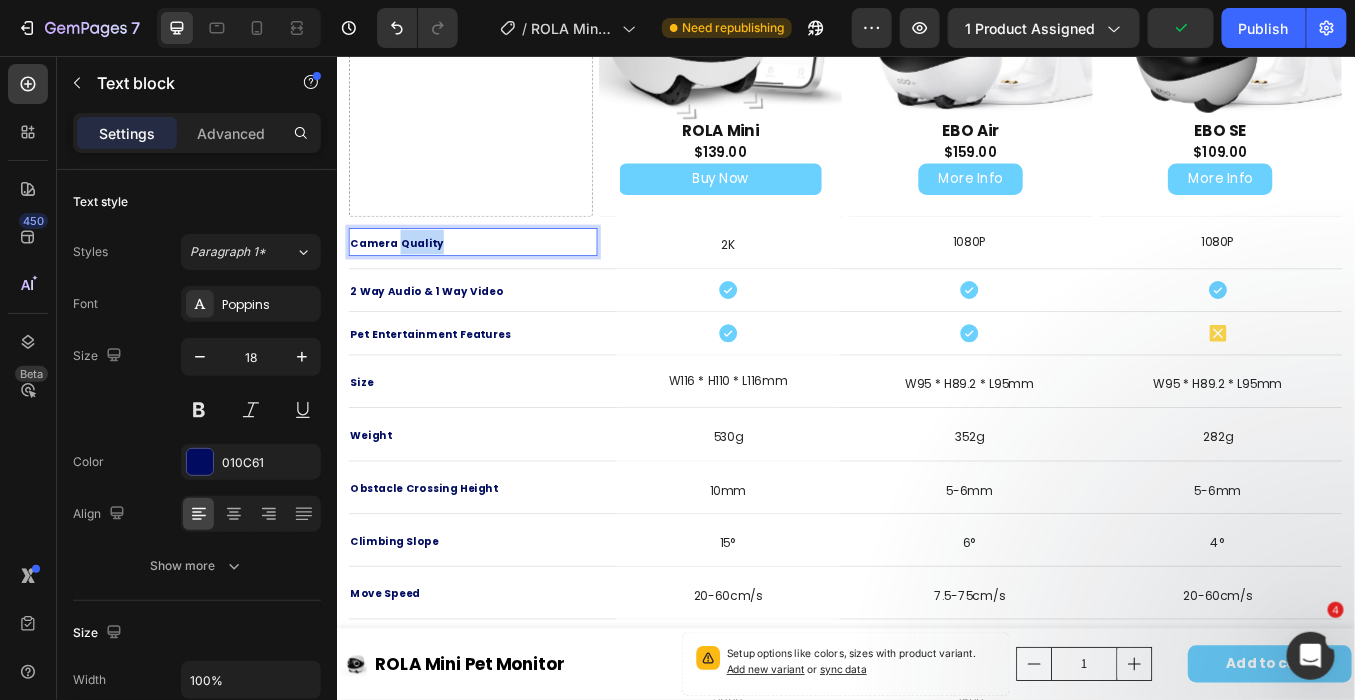click on "Camera Quality" at bounding box center [408, 275] 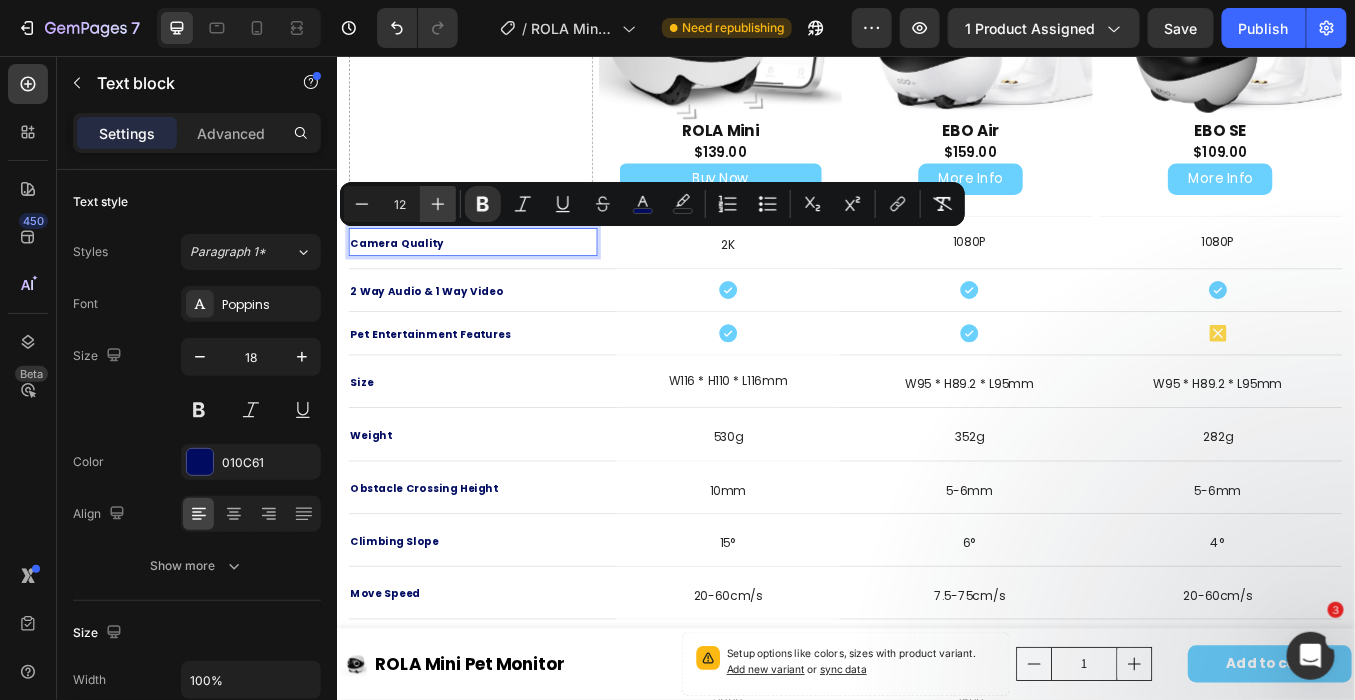 click on "12" at bounding box center [400, 204] 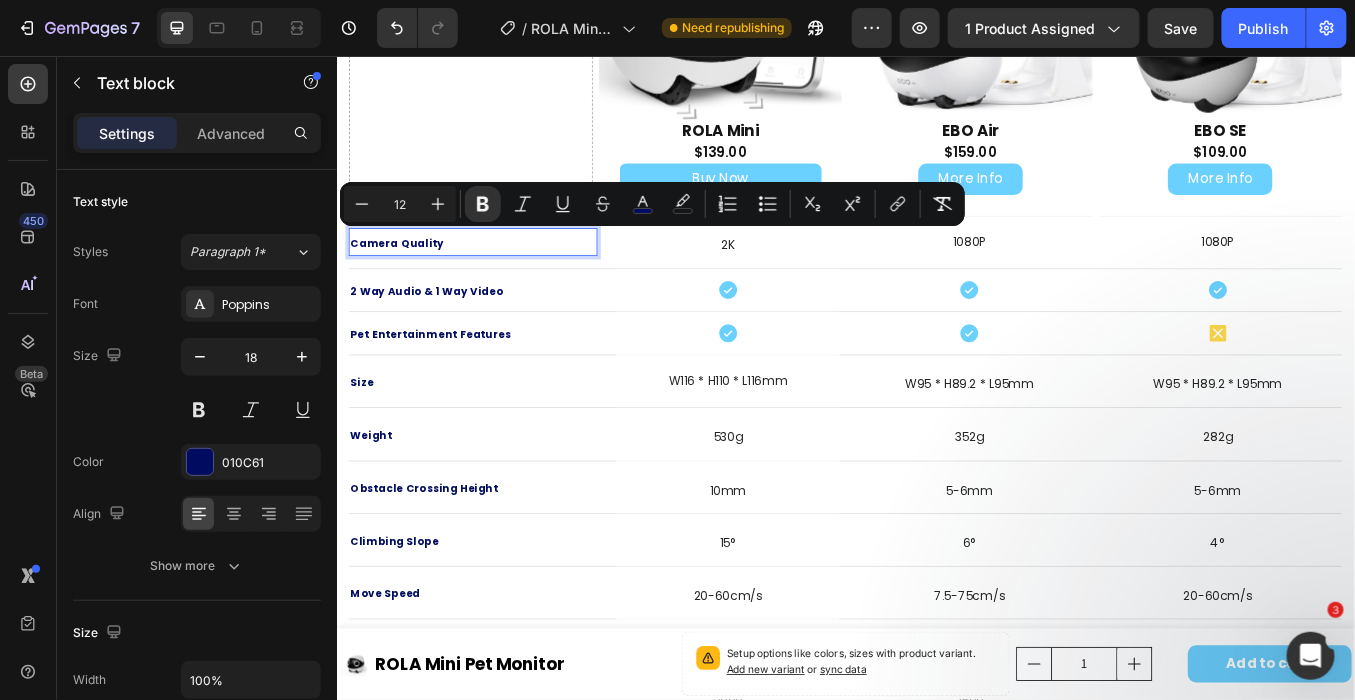 type on "1" 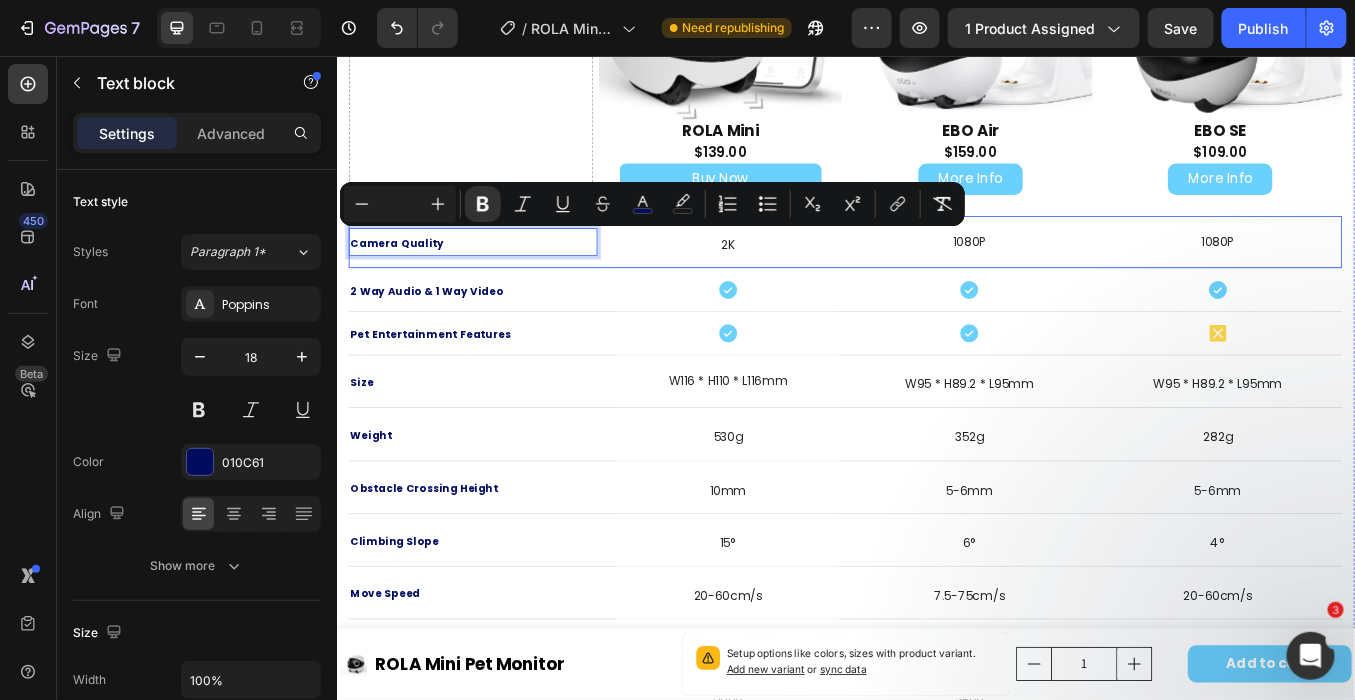 type 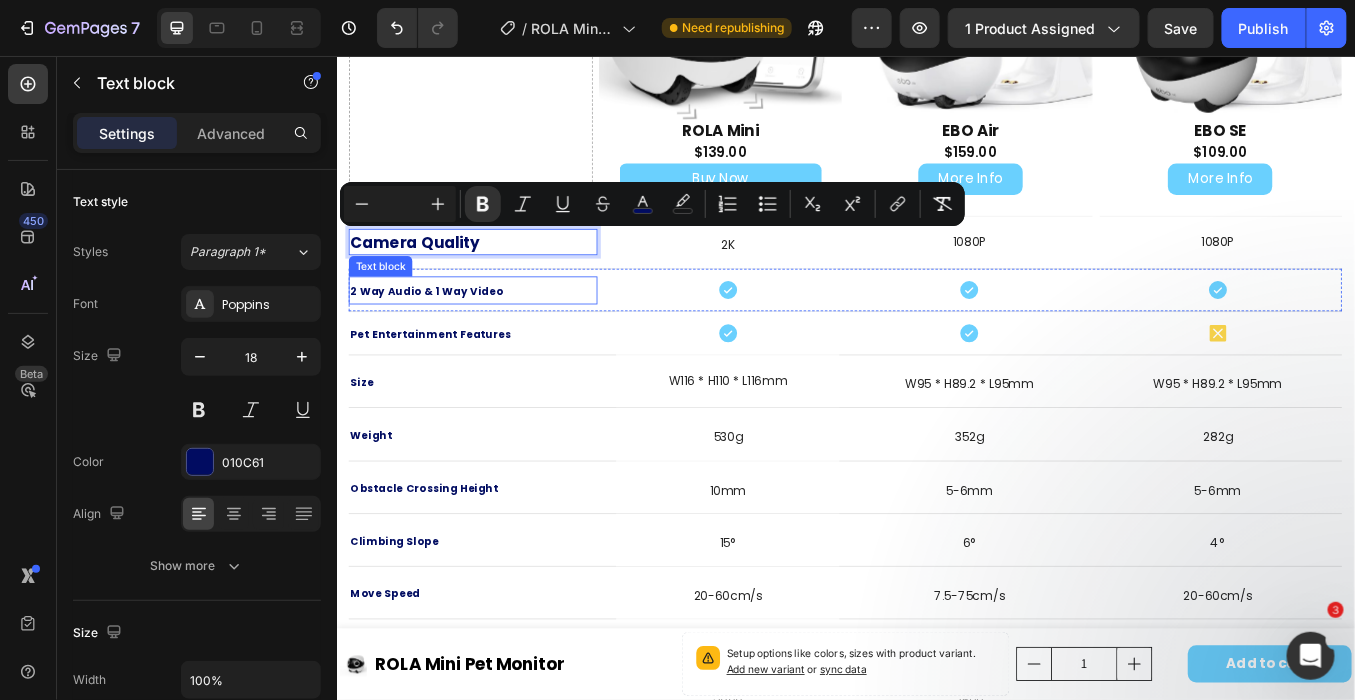 click on "2 Way Audio & 1 Way Video" at bounding box center (443, 332) 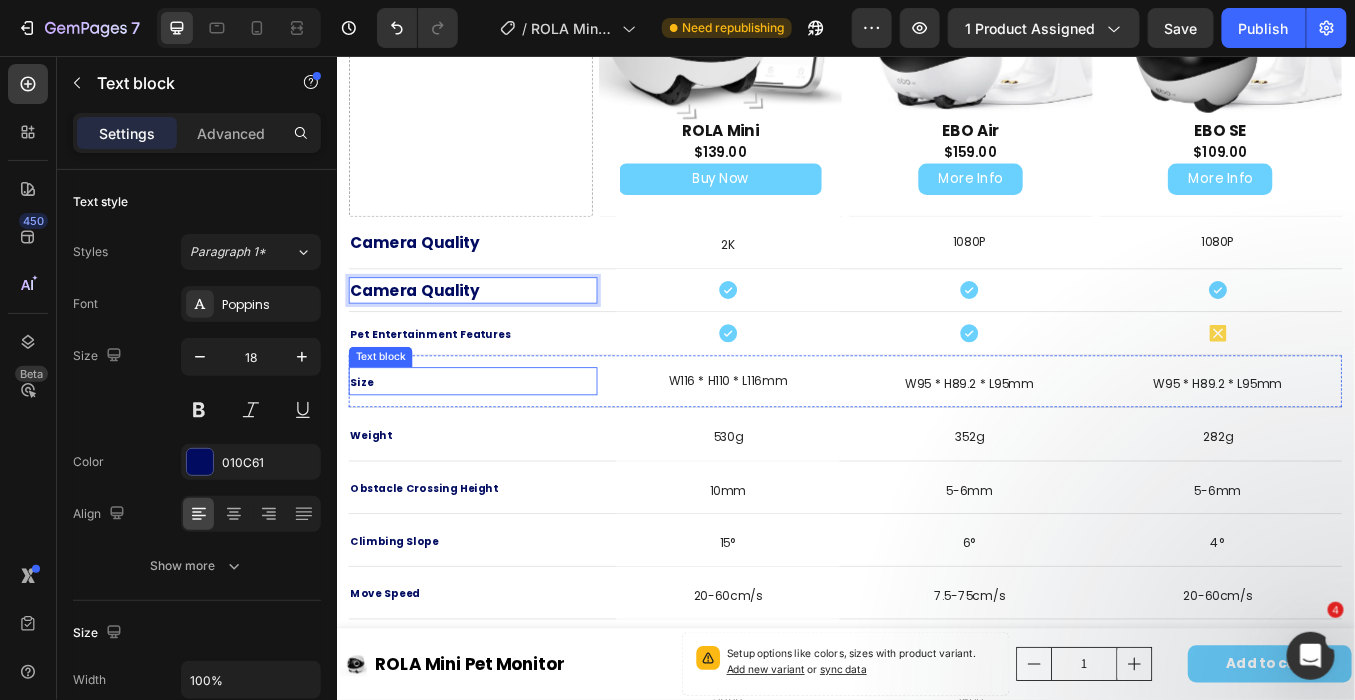 click on "Size" at bounding box center [497, 438] 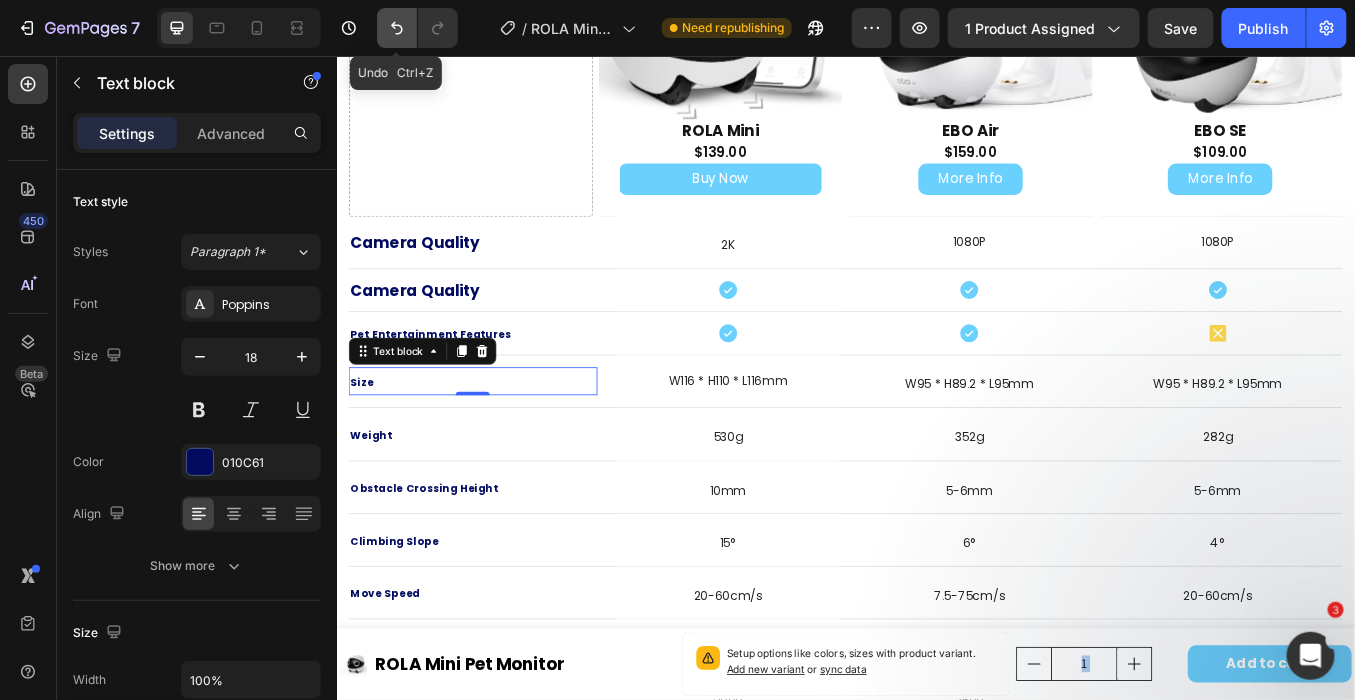 click 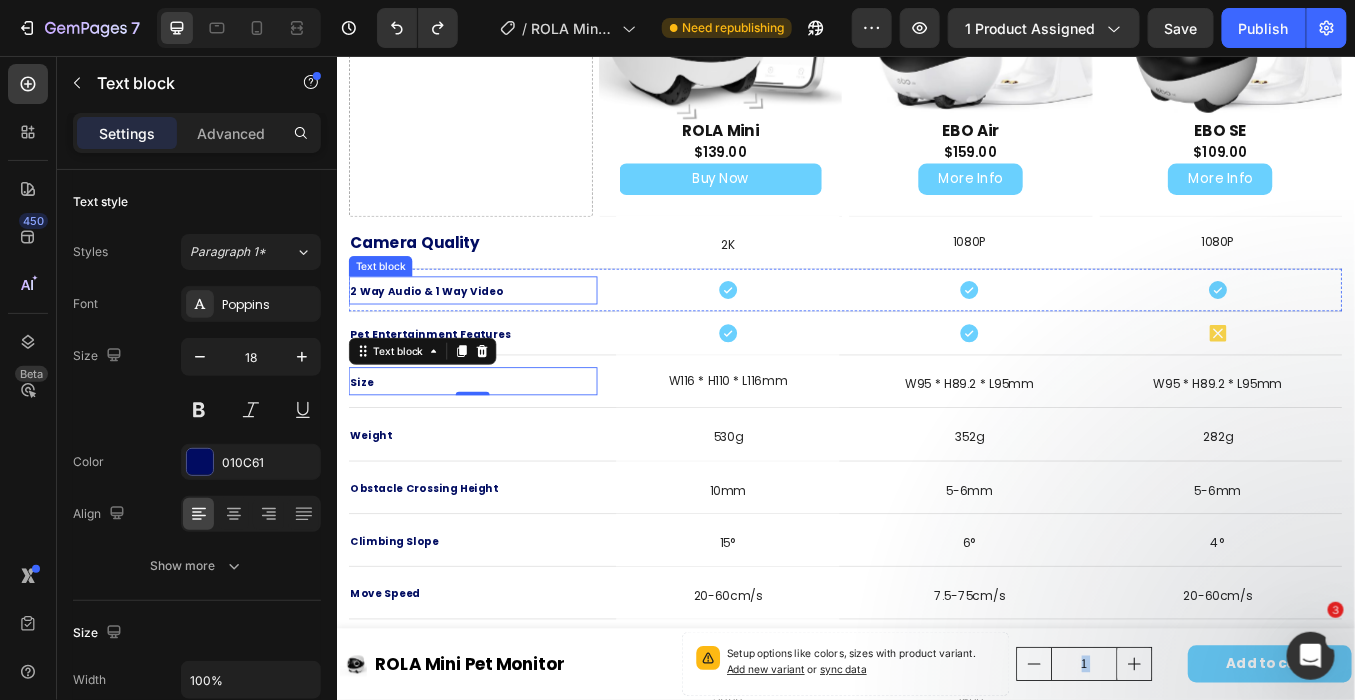 click on "2 Way Audio & 1 Way Video" at bounding box center [443, 332] 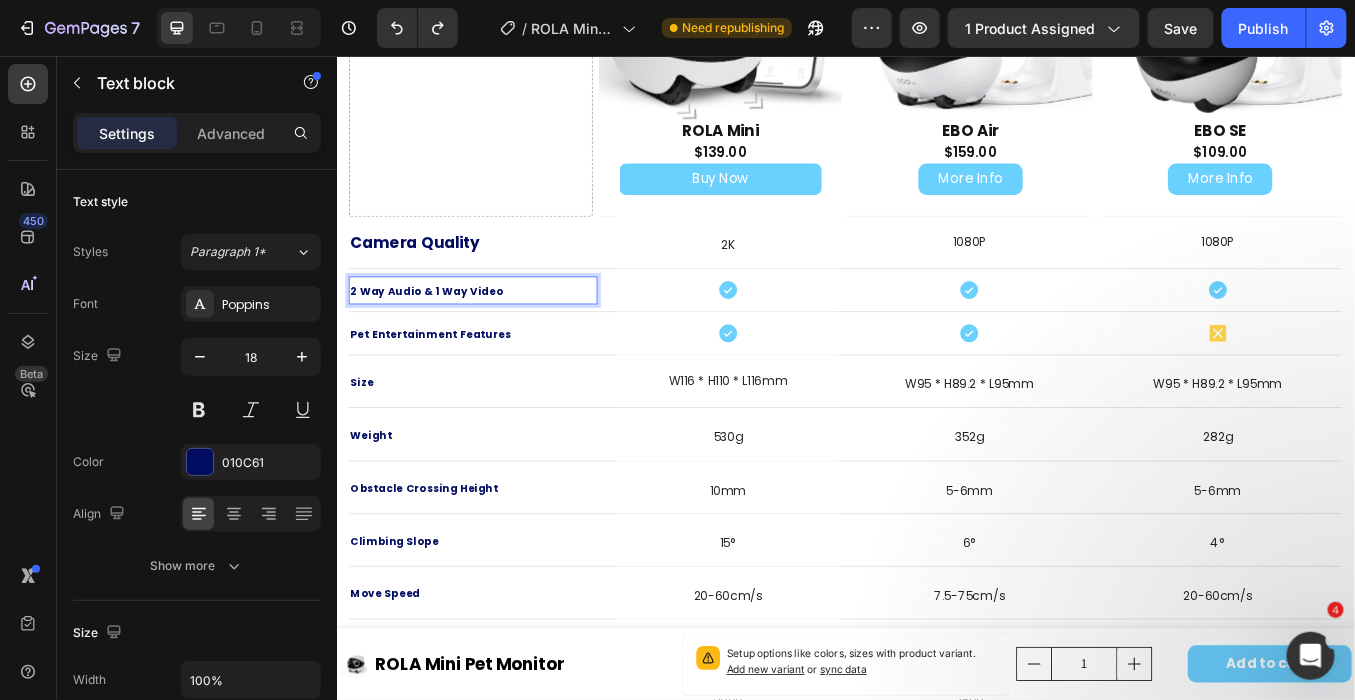 click on "2 Way Audio & 1 Way Video" at bounding box center [443, 332] 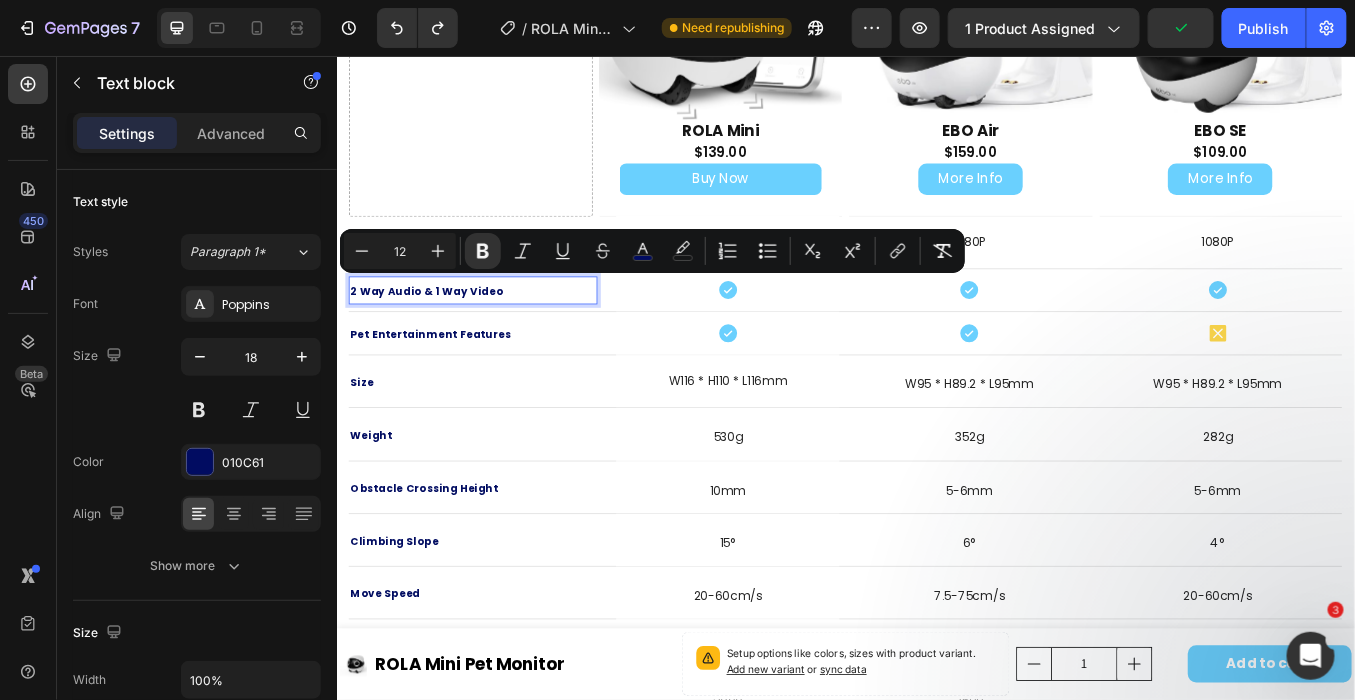 click on "12" at bounding box center [400, 251] 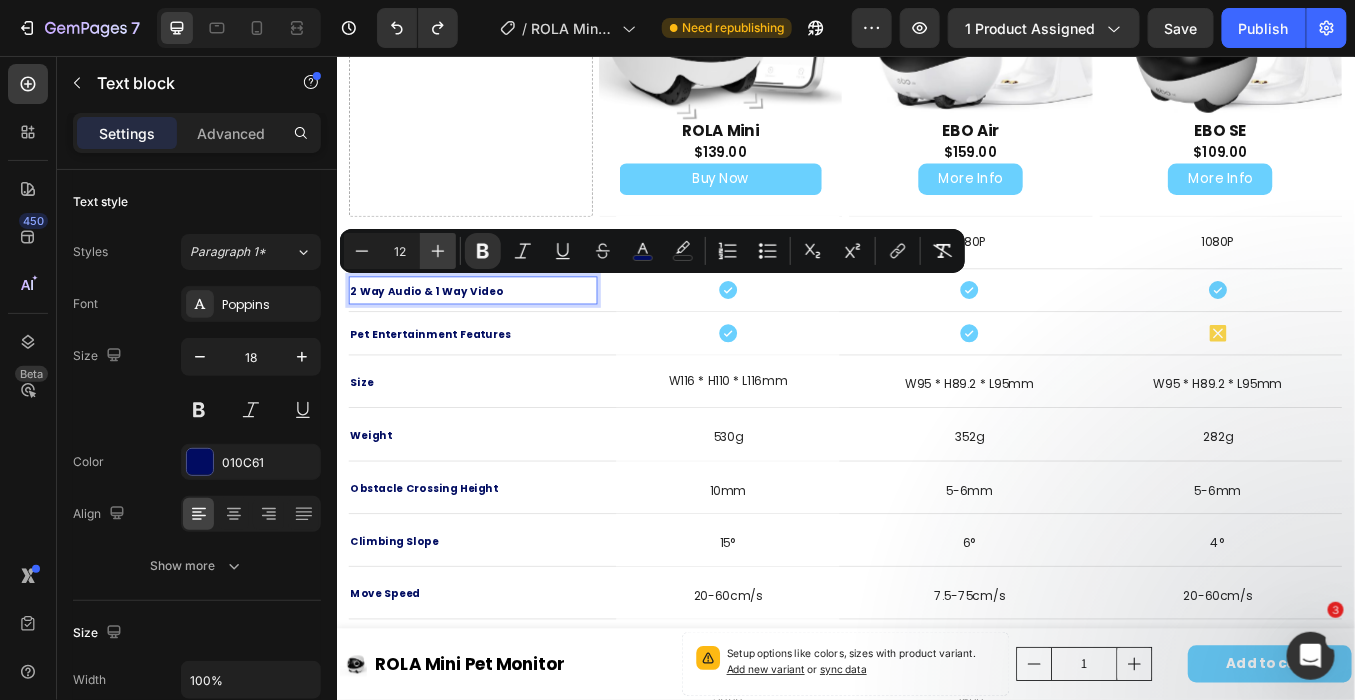 type on "1" 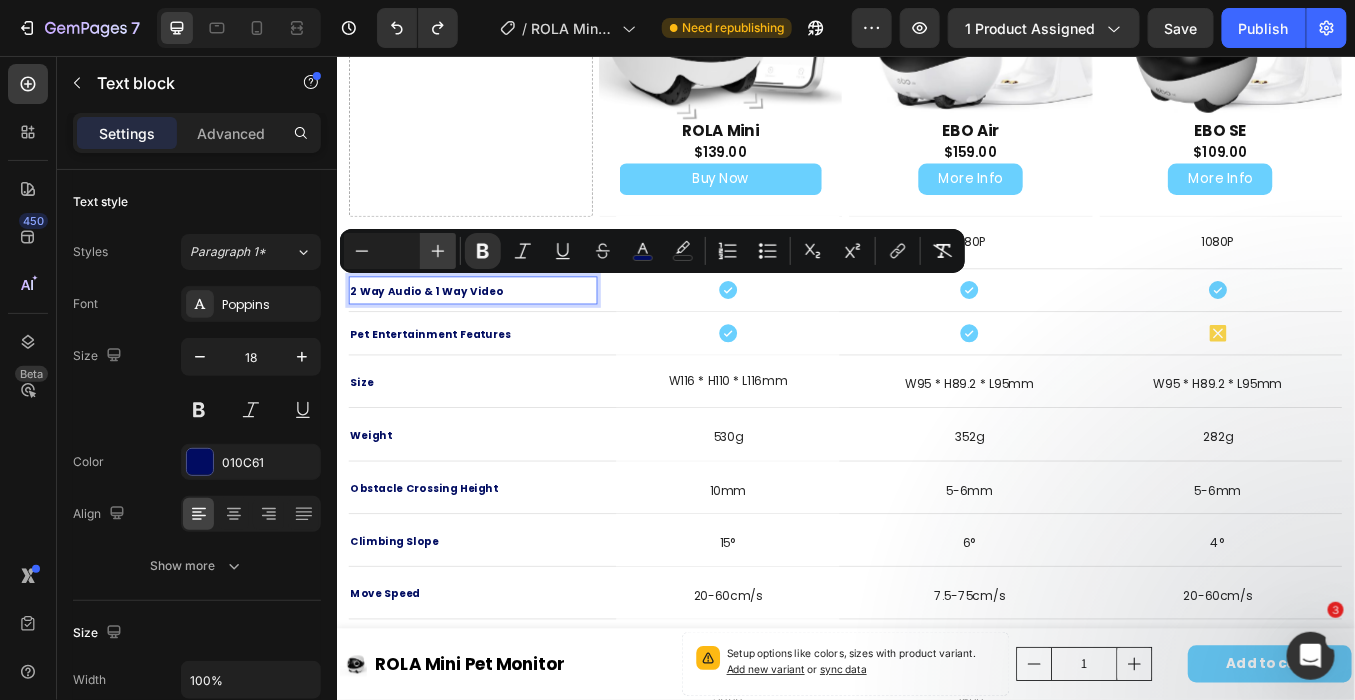type 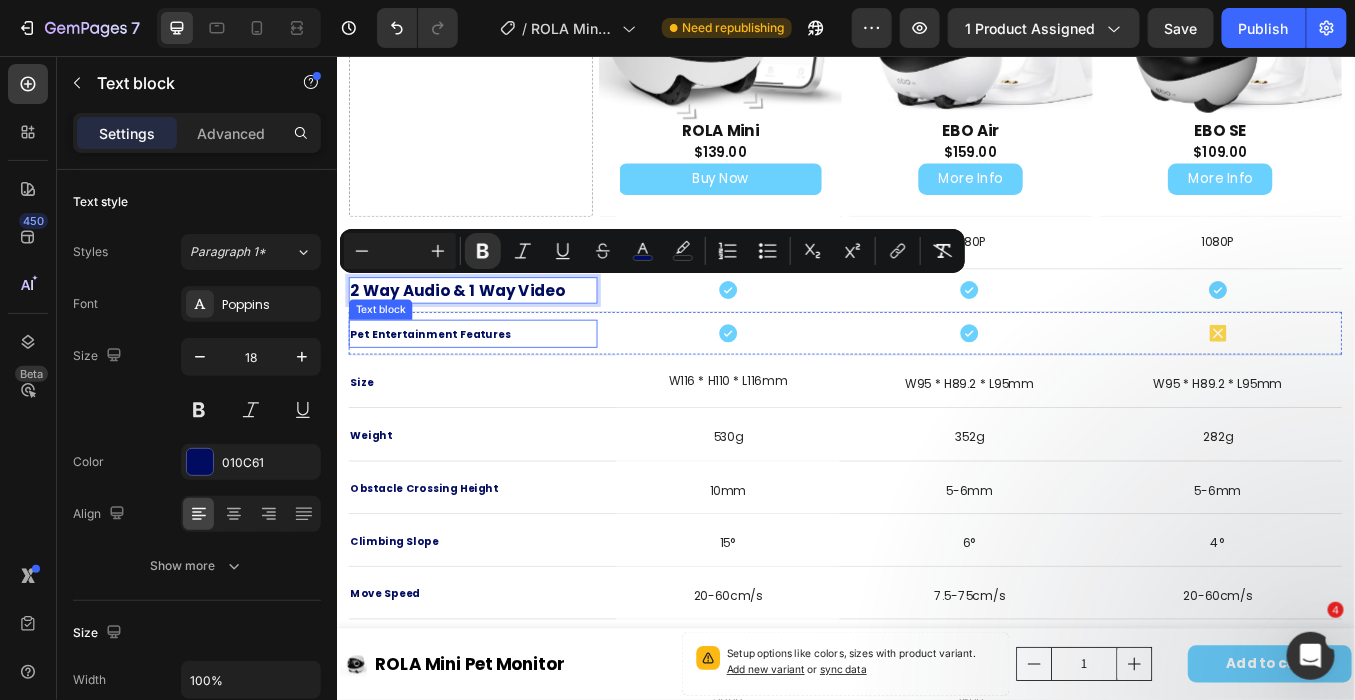 click on "Pet Entertainment Features" at bounding box center [447, 383] 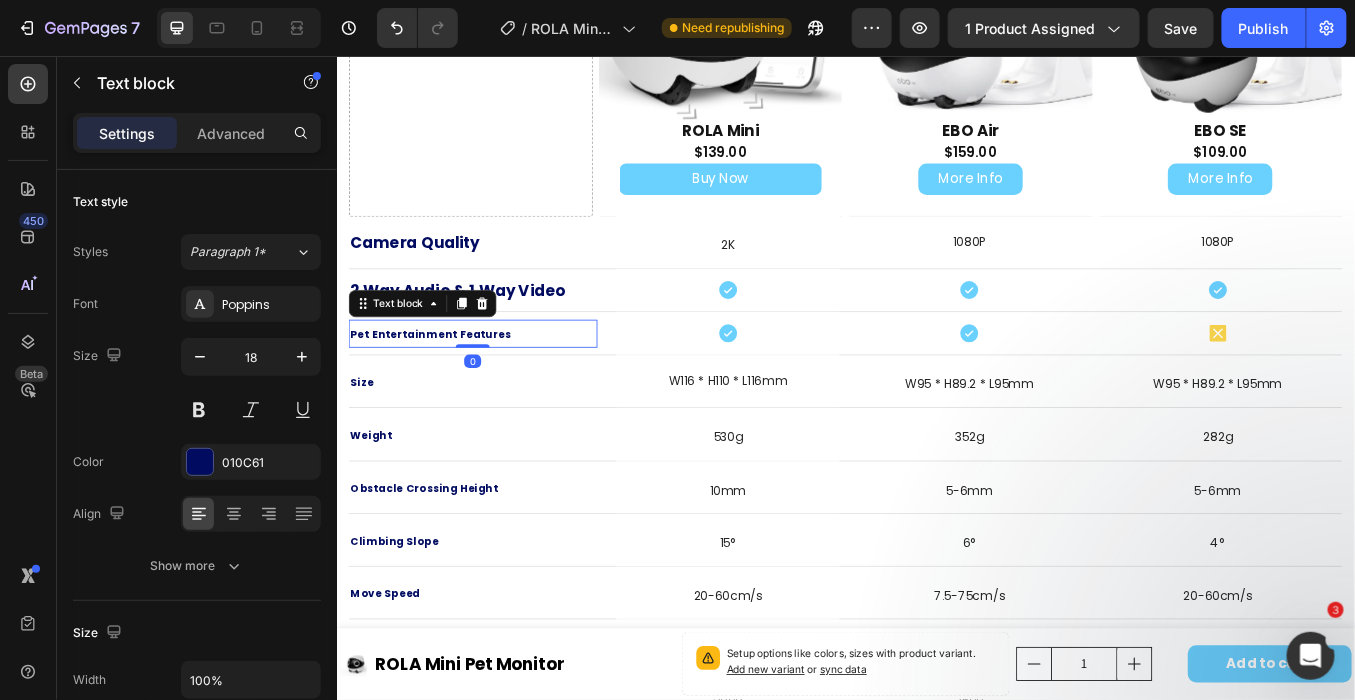 click on "Pet Entertainment Features" at bounding box center [447, 383] 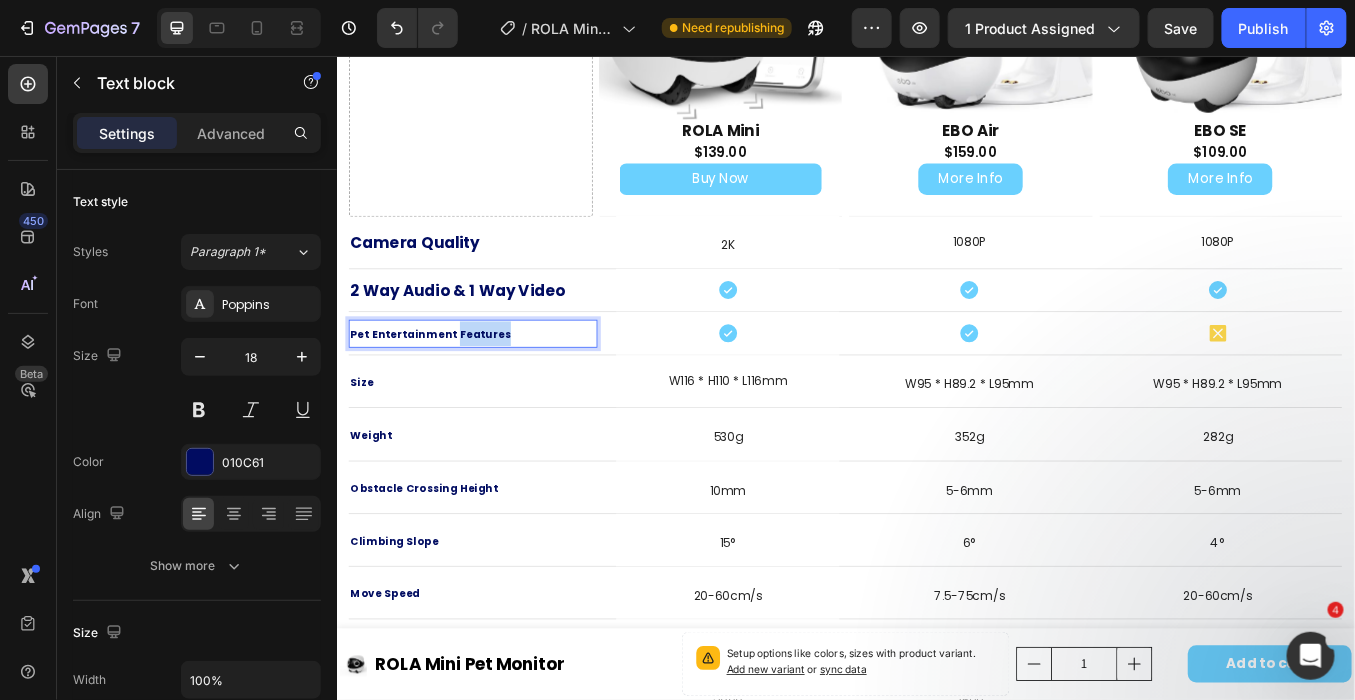 click on "Pet Entertainment Features" at bounding box center (447, 383) 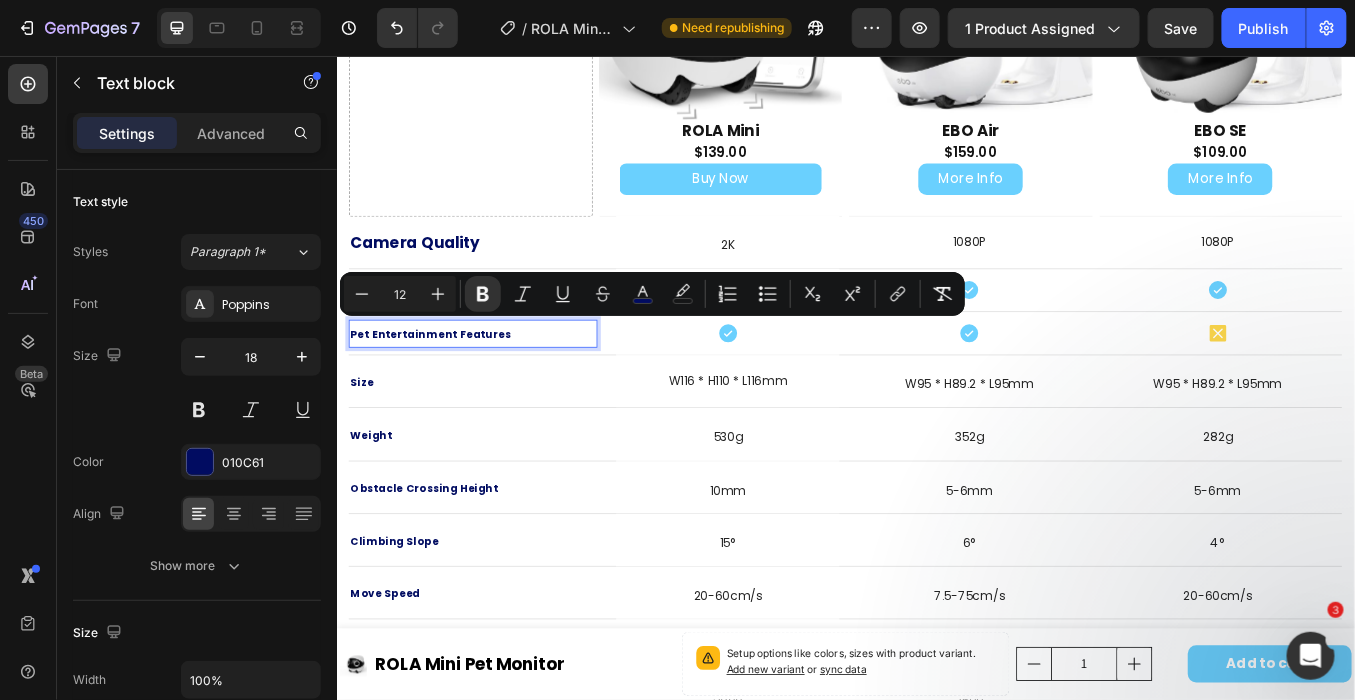 click on "12" at bounding box center (400, 294) 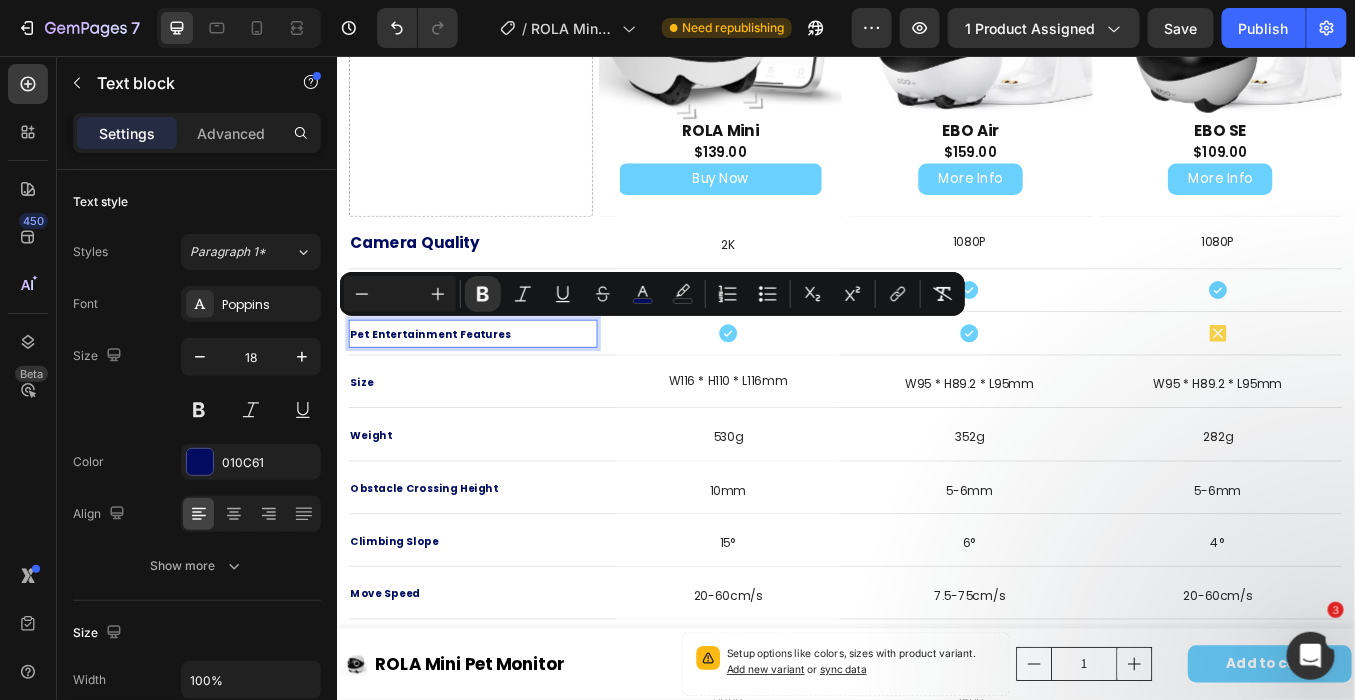 type 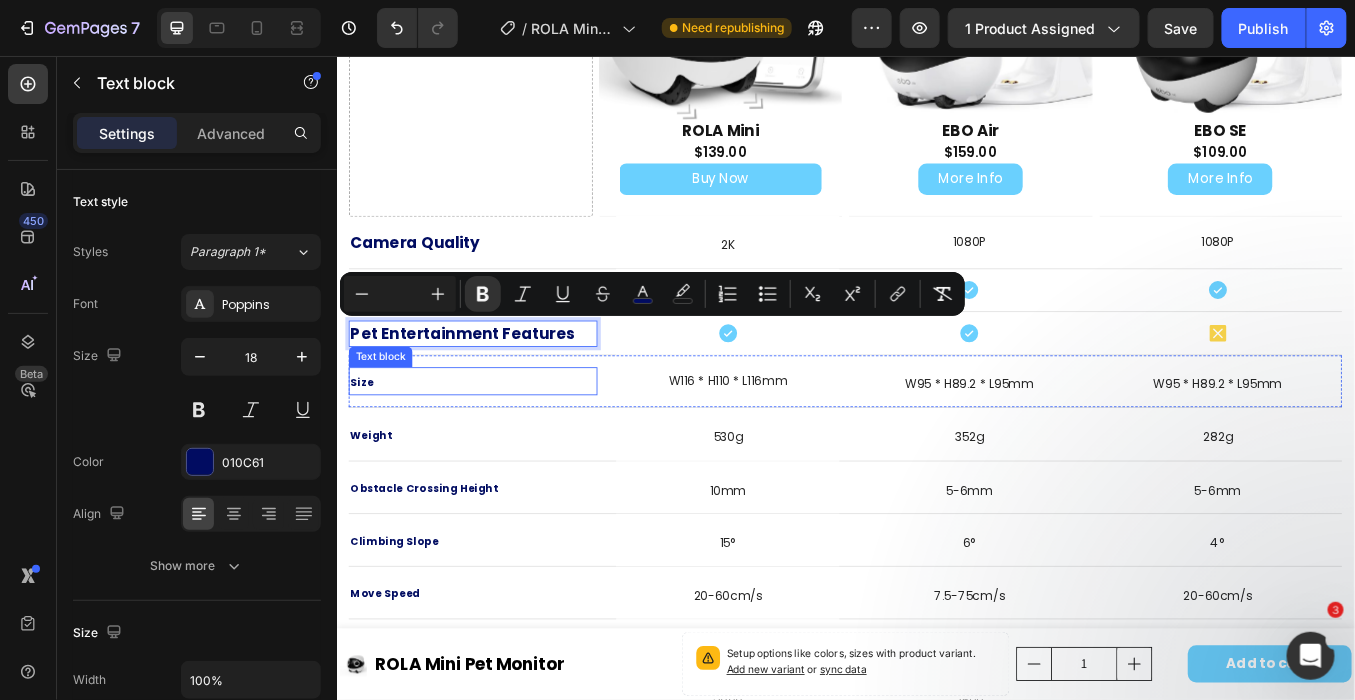 click on "Size" at bounding box center [366, 439] 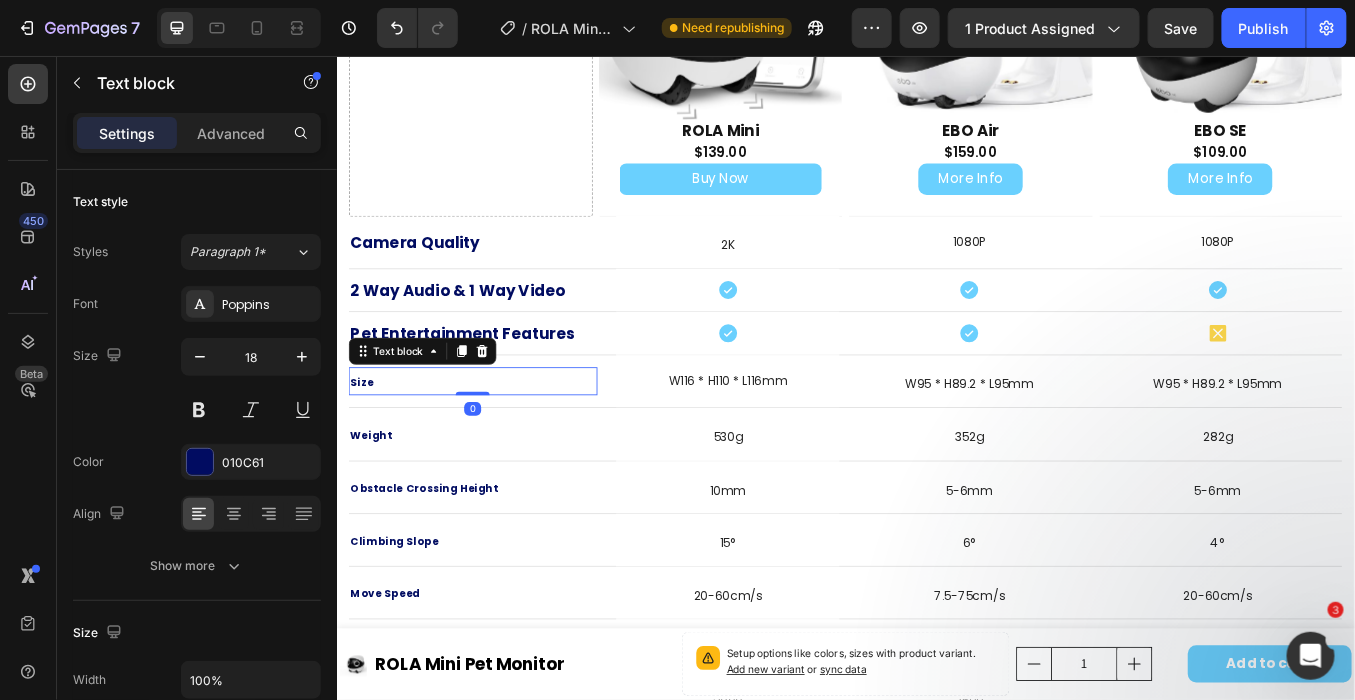 click on "Size" at bounding box center (497, 438) 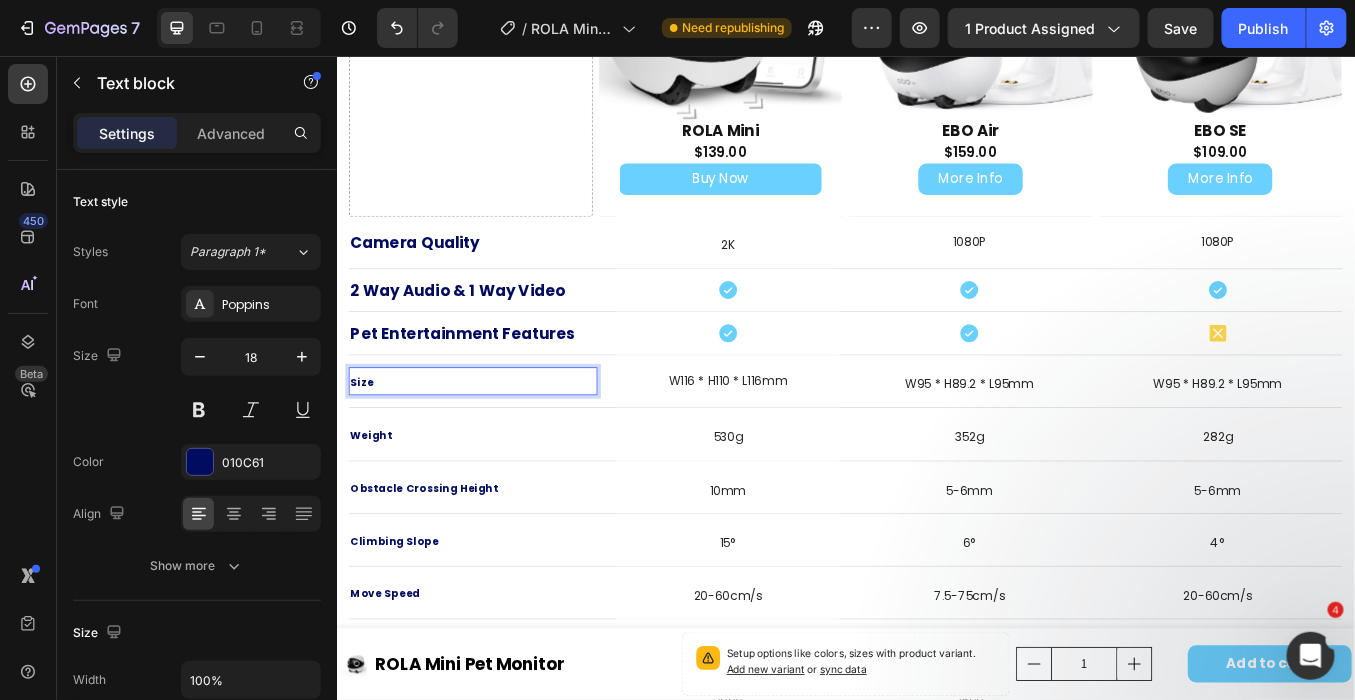 click on "Size" at bounding box center (497, 438) 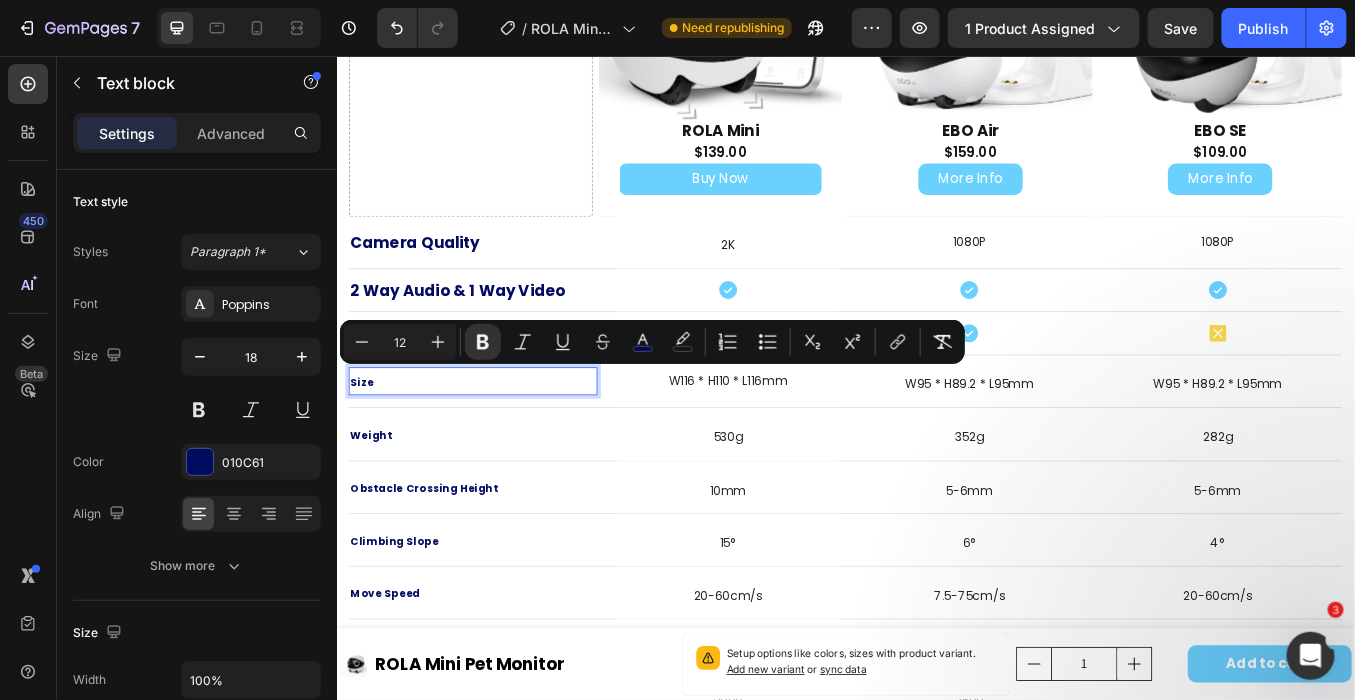 click on "12" at bounding box center [400, 342] 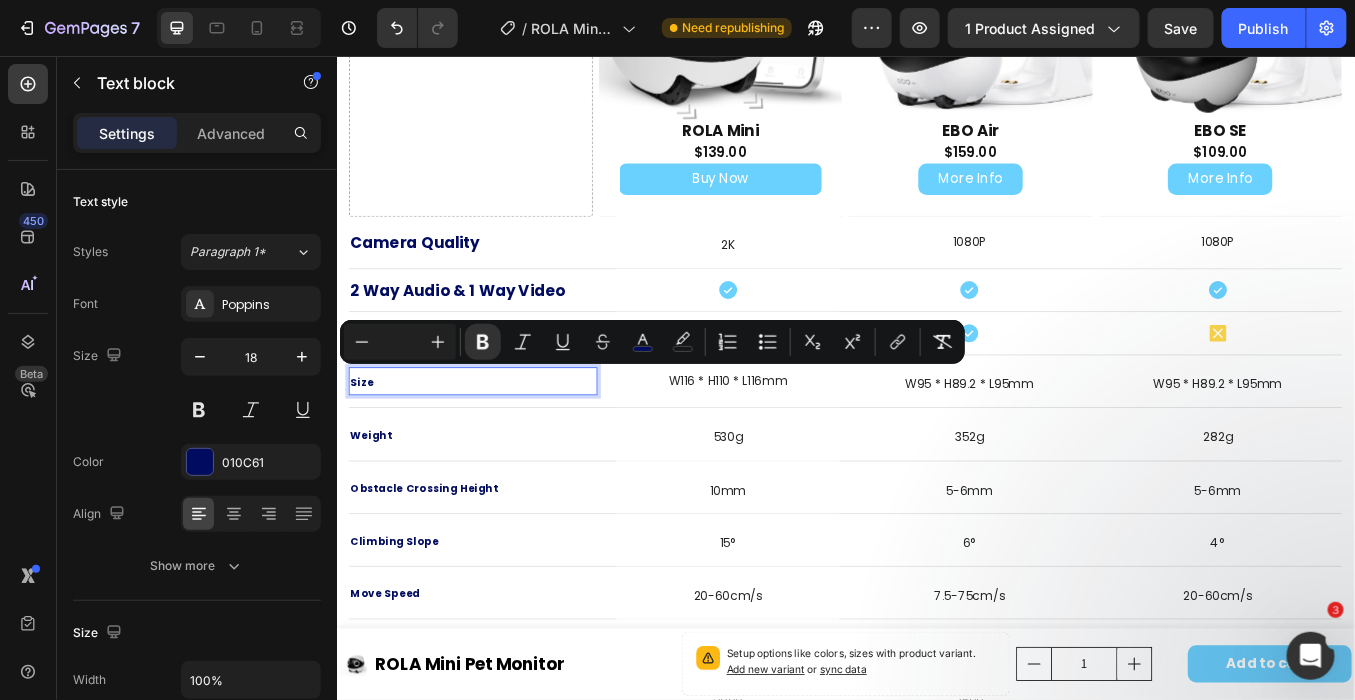 type 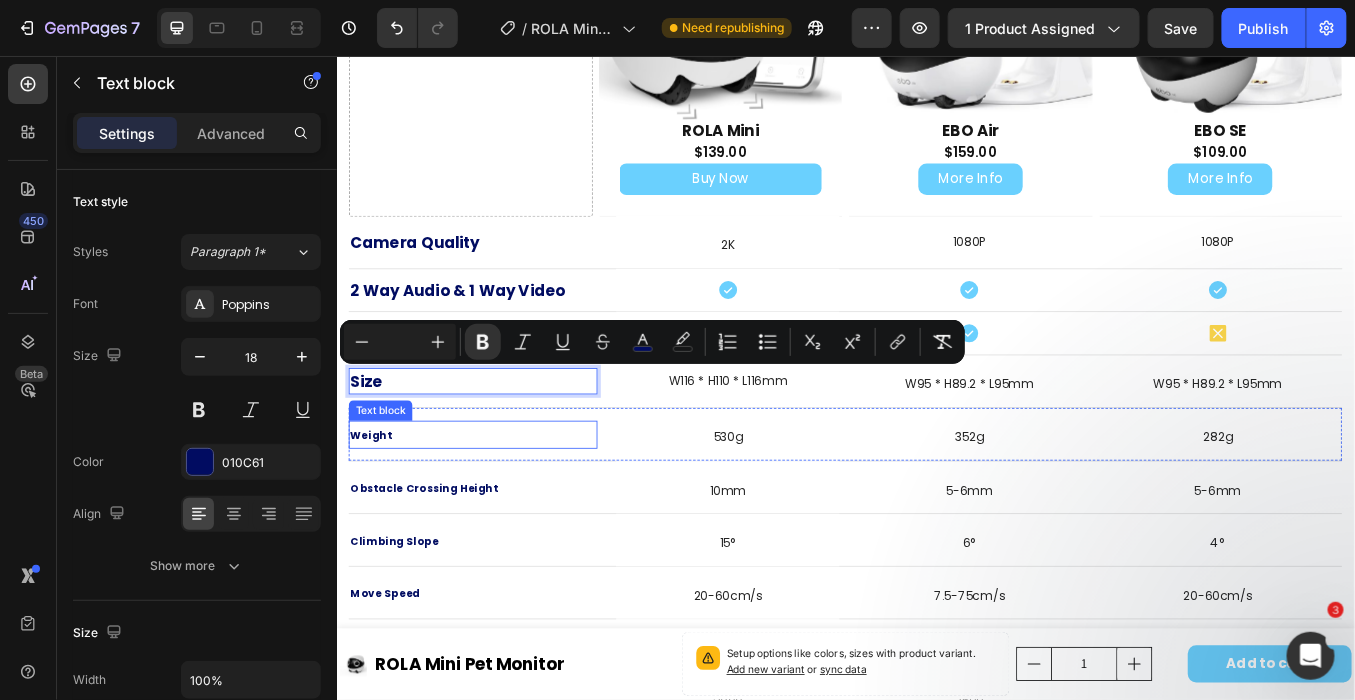 click on "Weight" at bounding box center (377, 502) 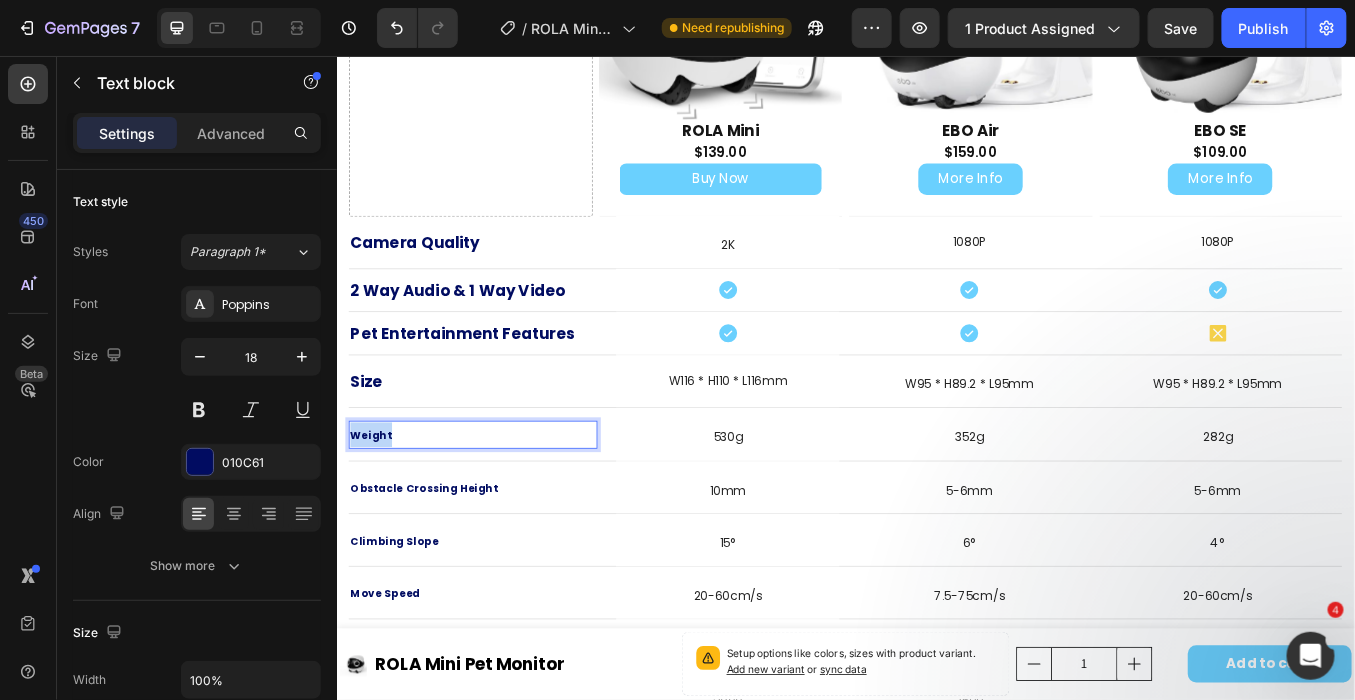 click on "Weight" at bounding box center (377, 502) 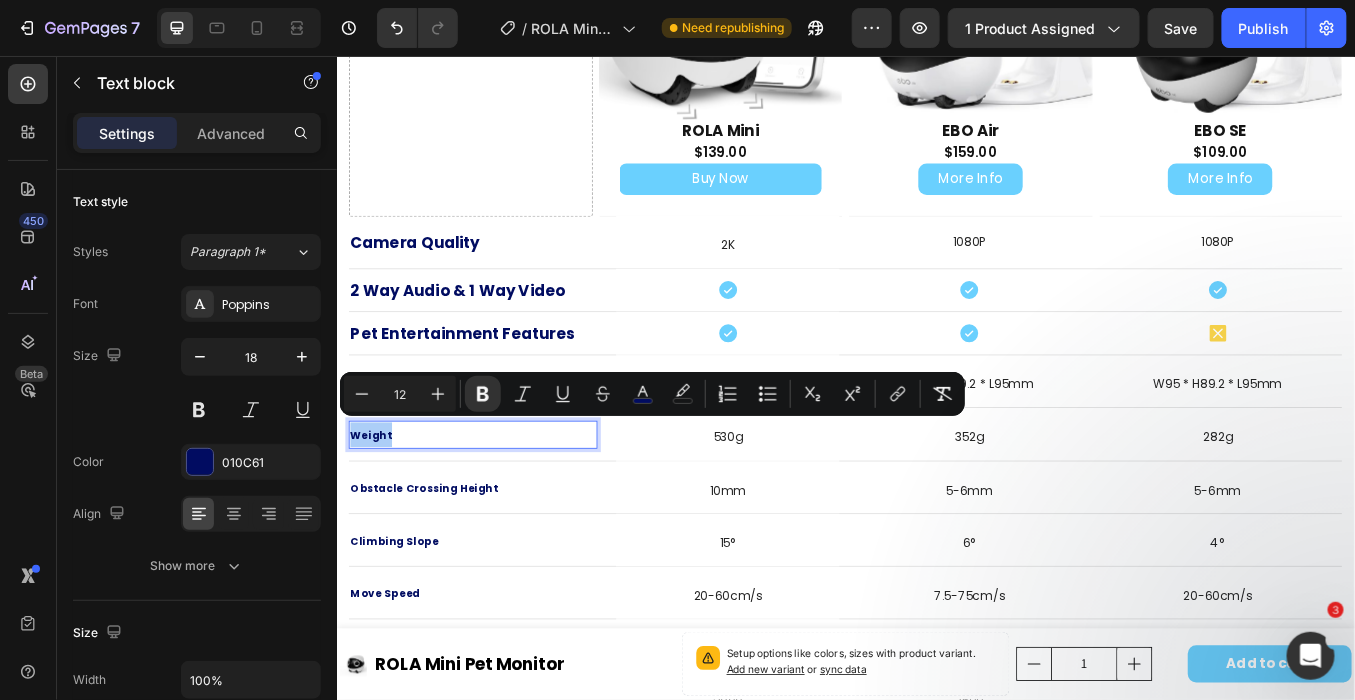 click on "12" at bounding box center [400, 394] 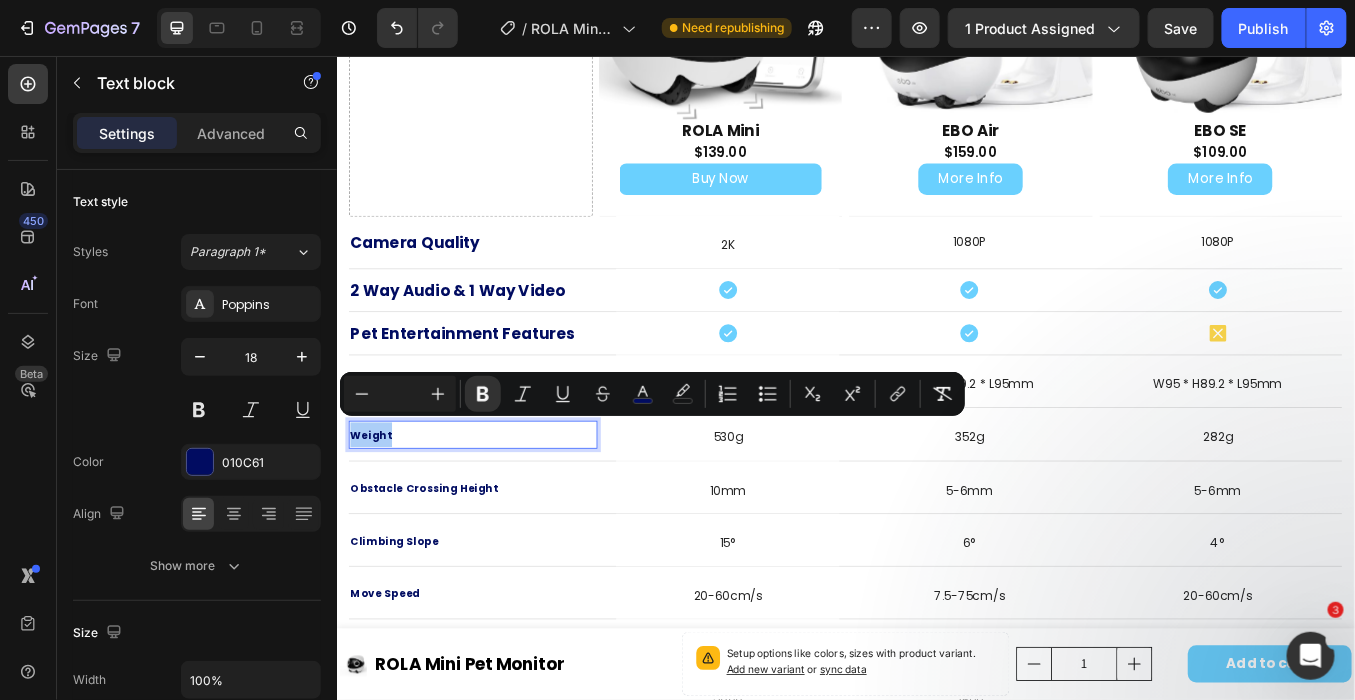 type 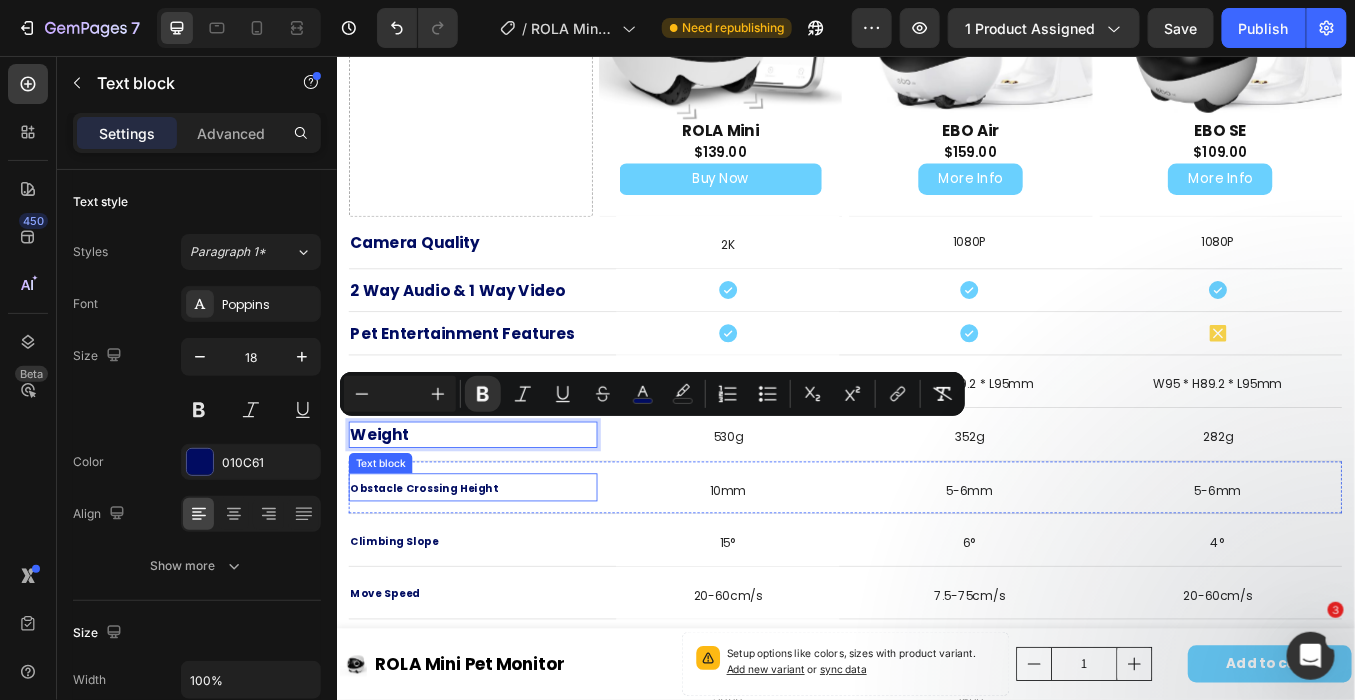 click on "Obstacle Crossing Height" at bounding box center [440, 564] 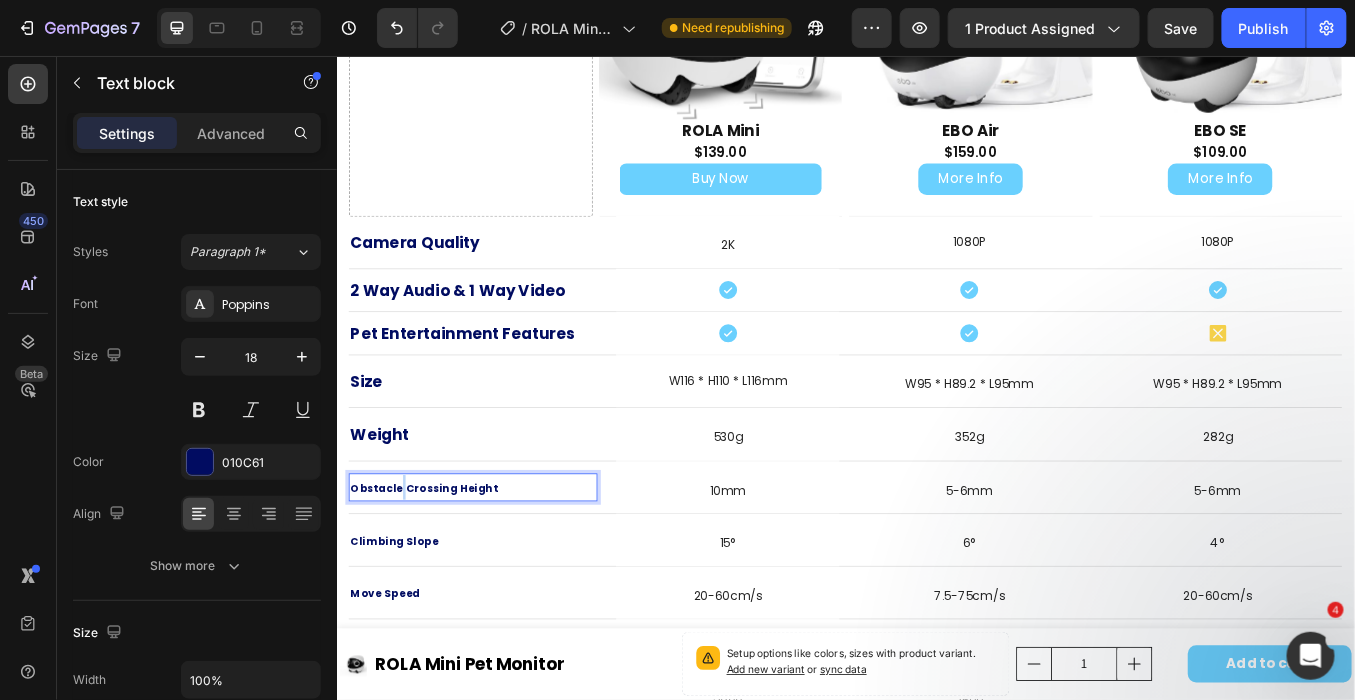 click on "Obstacle Crossing Height" at bounding box center (440, 564) 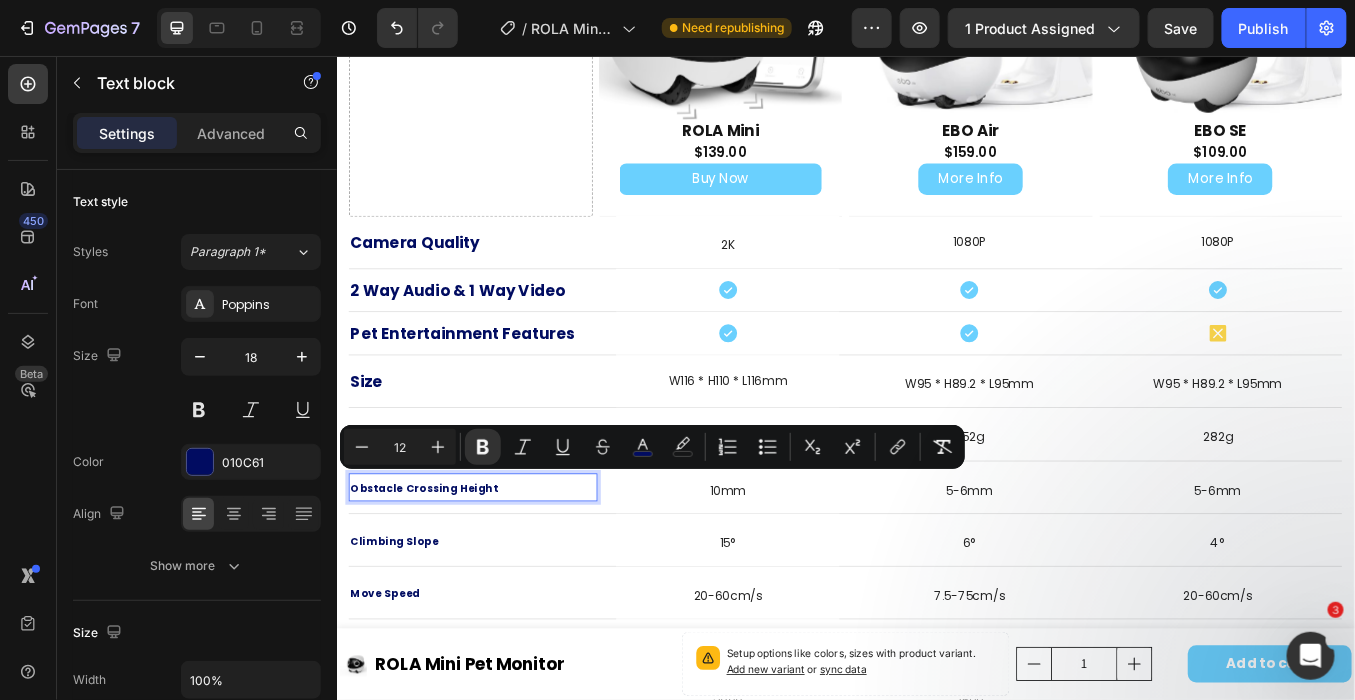 click on "12" at bounding box center (400, 447) 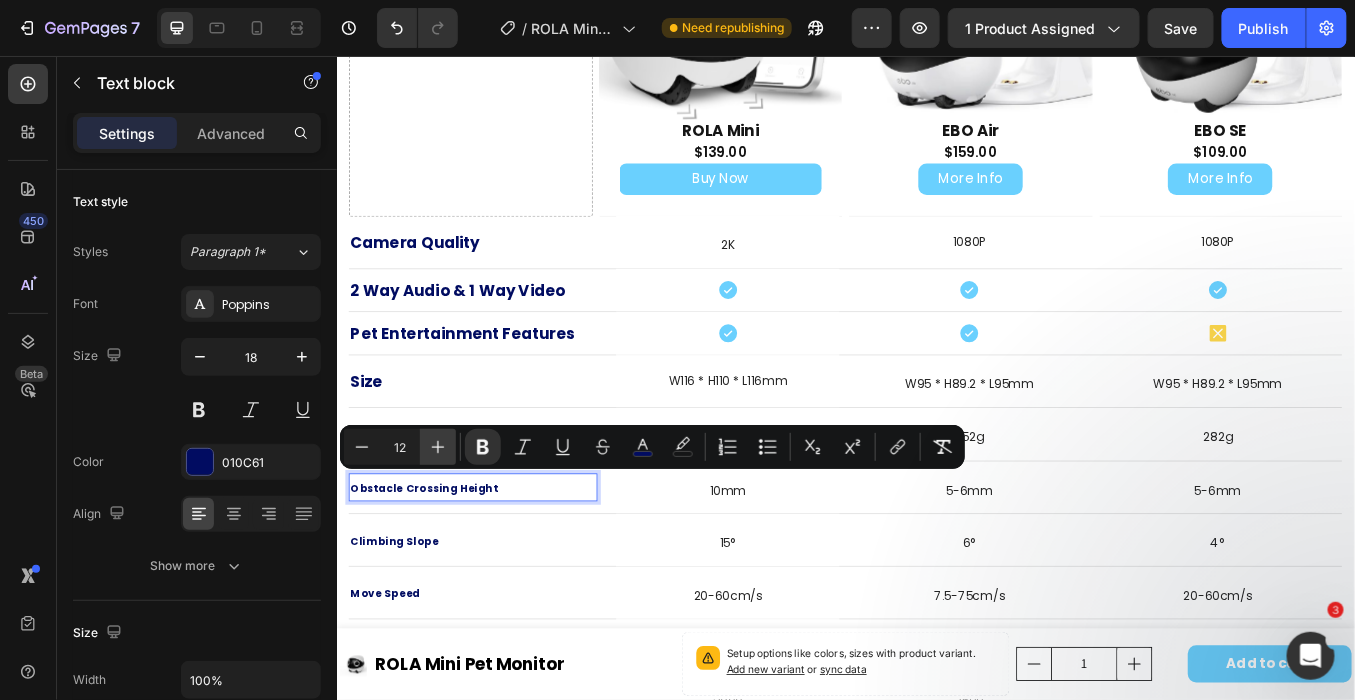 type on "1" 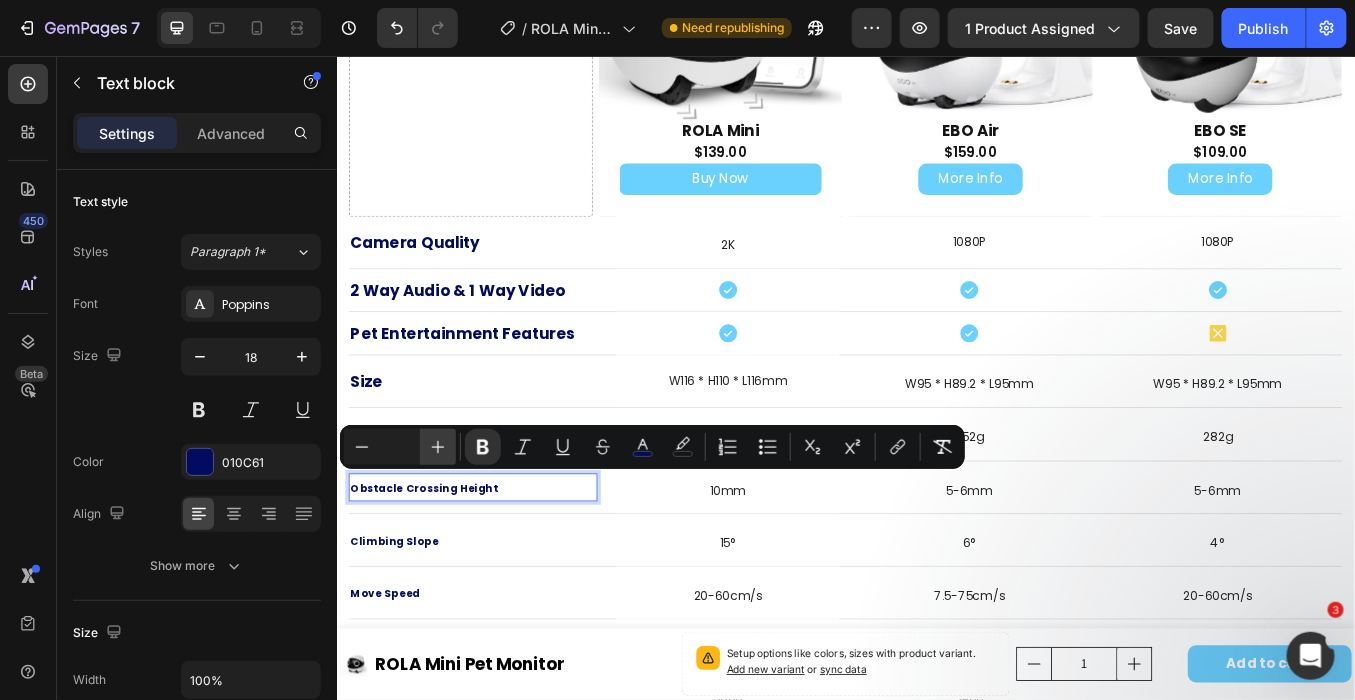type 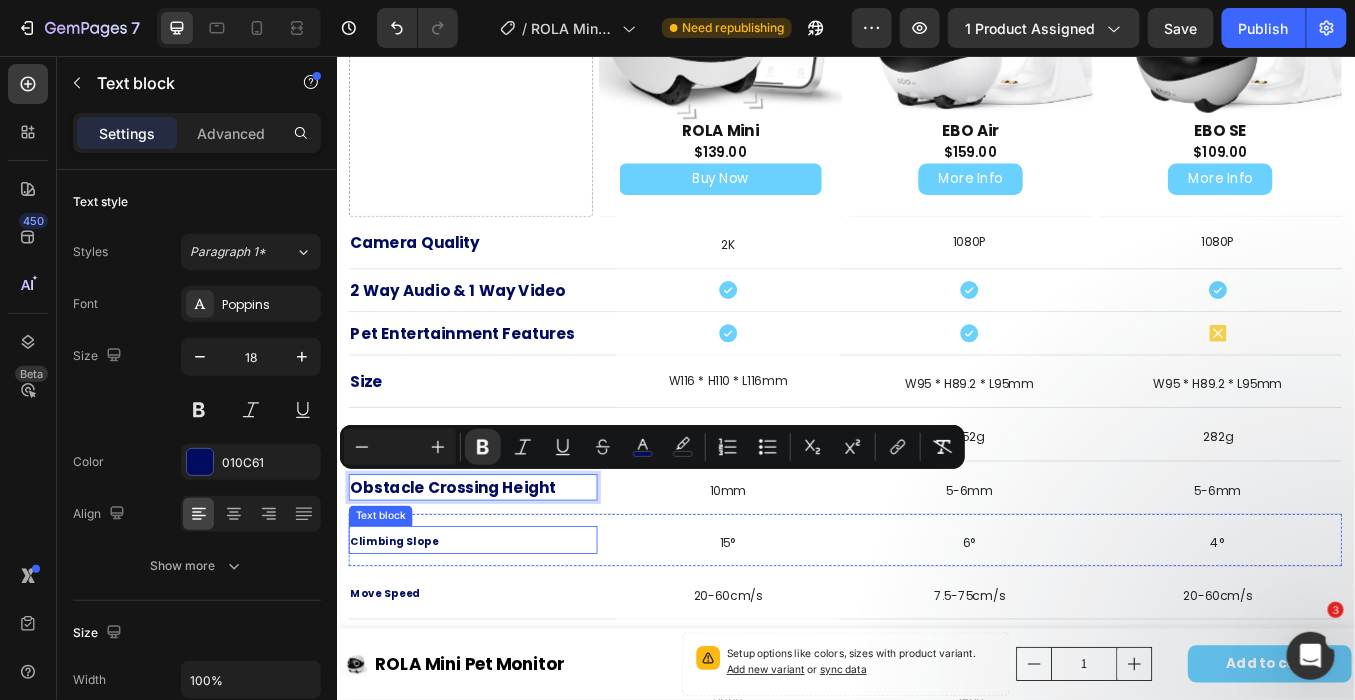 click on "Climbing Slope" at bounding box center (405, 626) 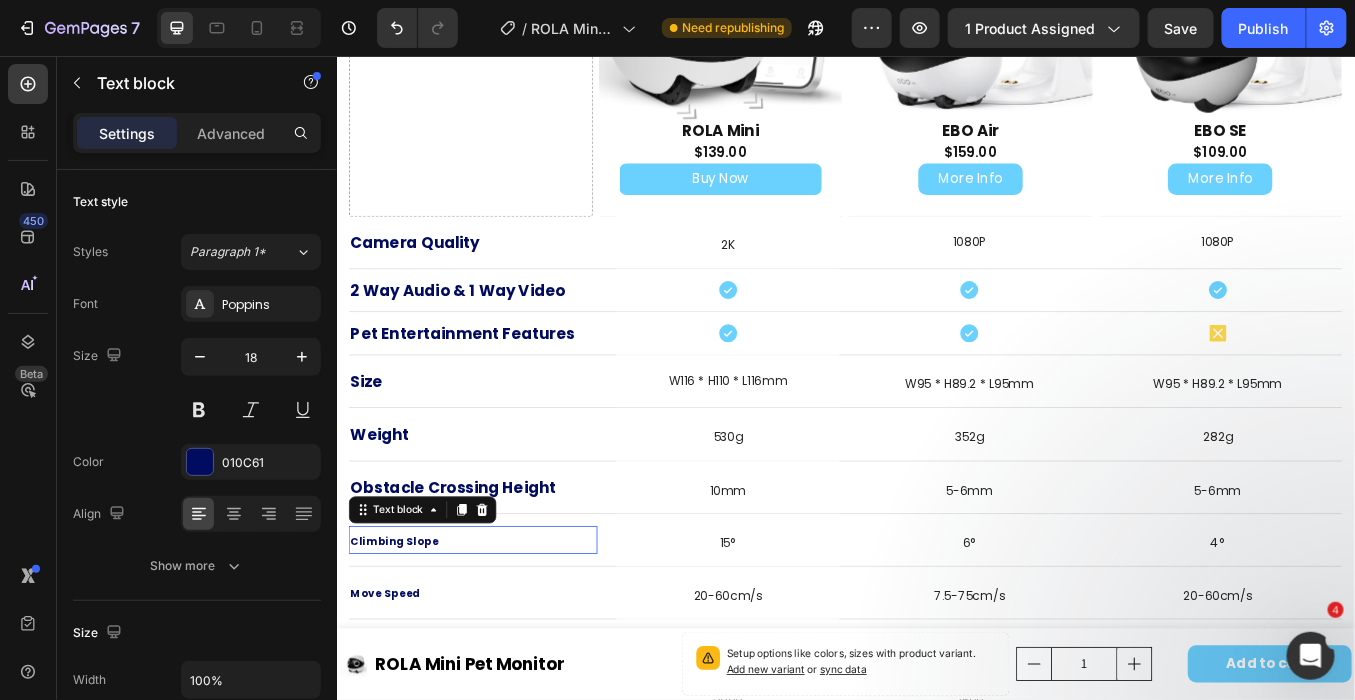 click on "Climbing Slope" at bounding box center (405, 626) 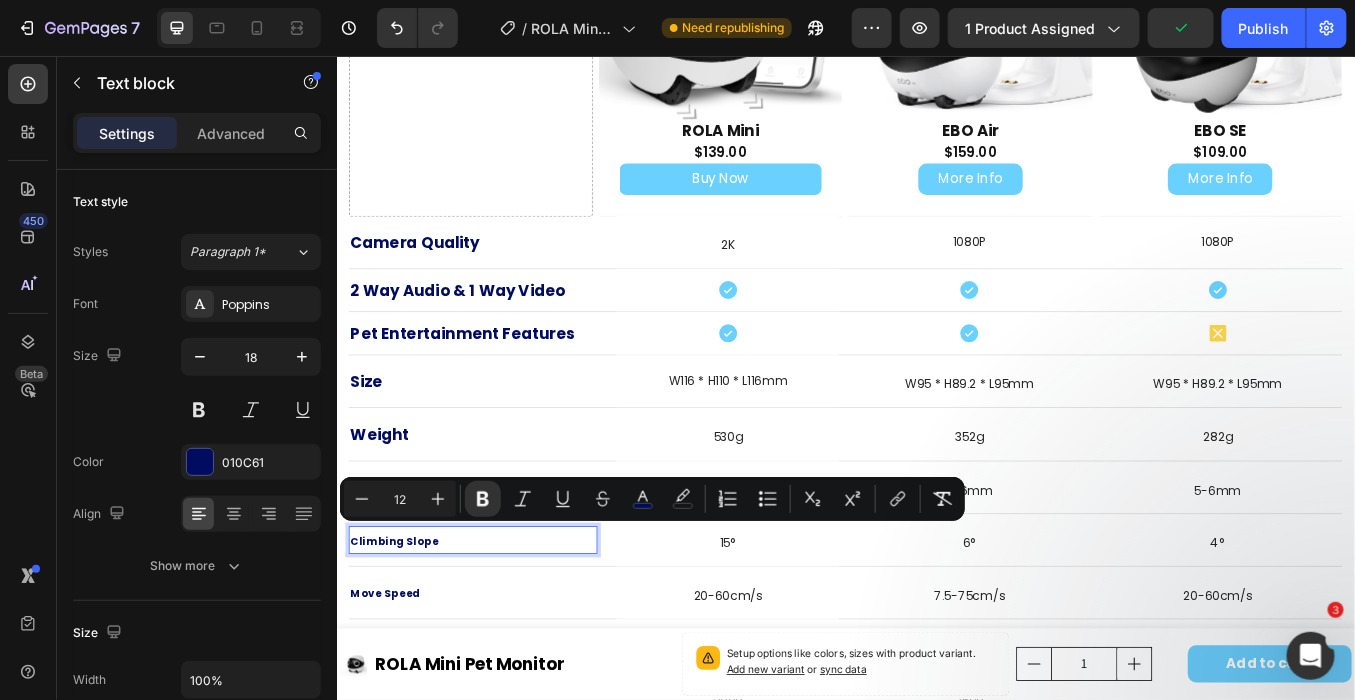 click on "12" at bounding box center [400, 499] 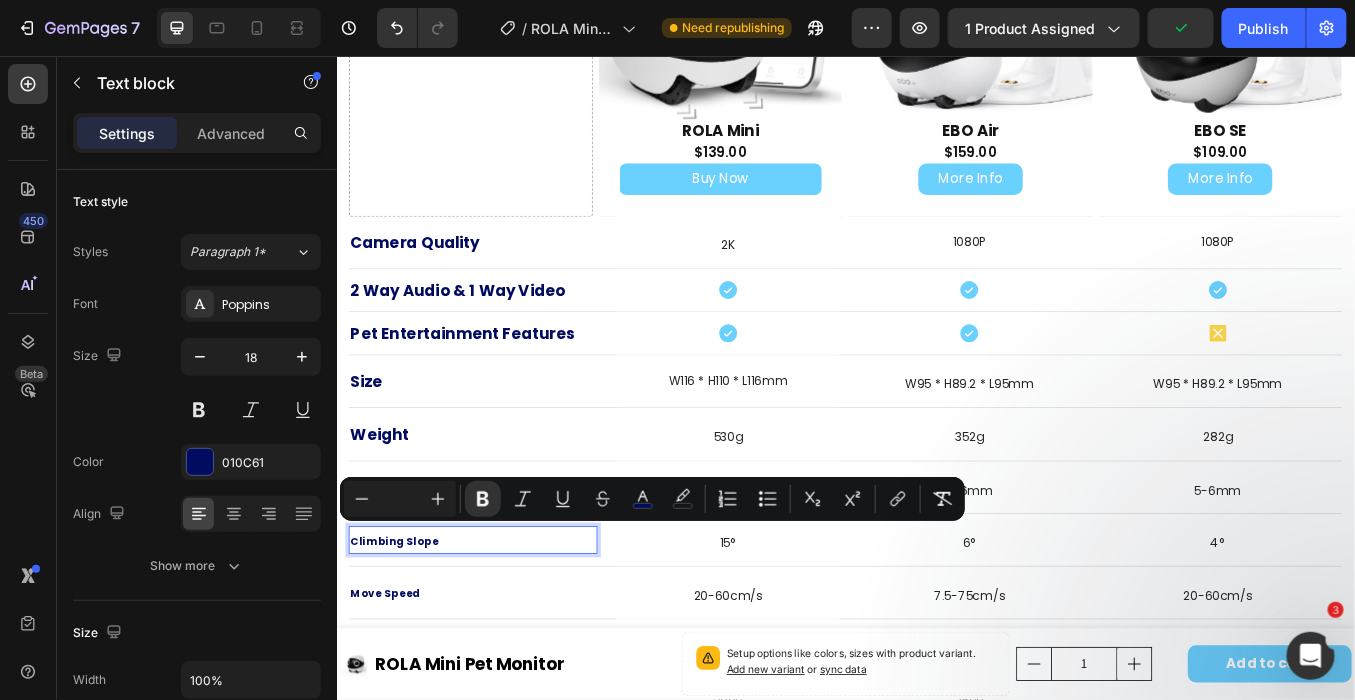 type 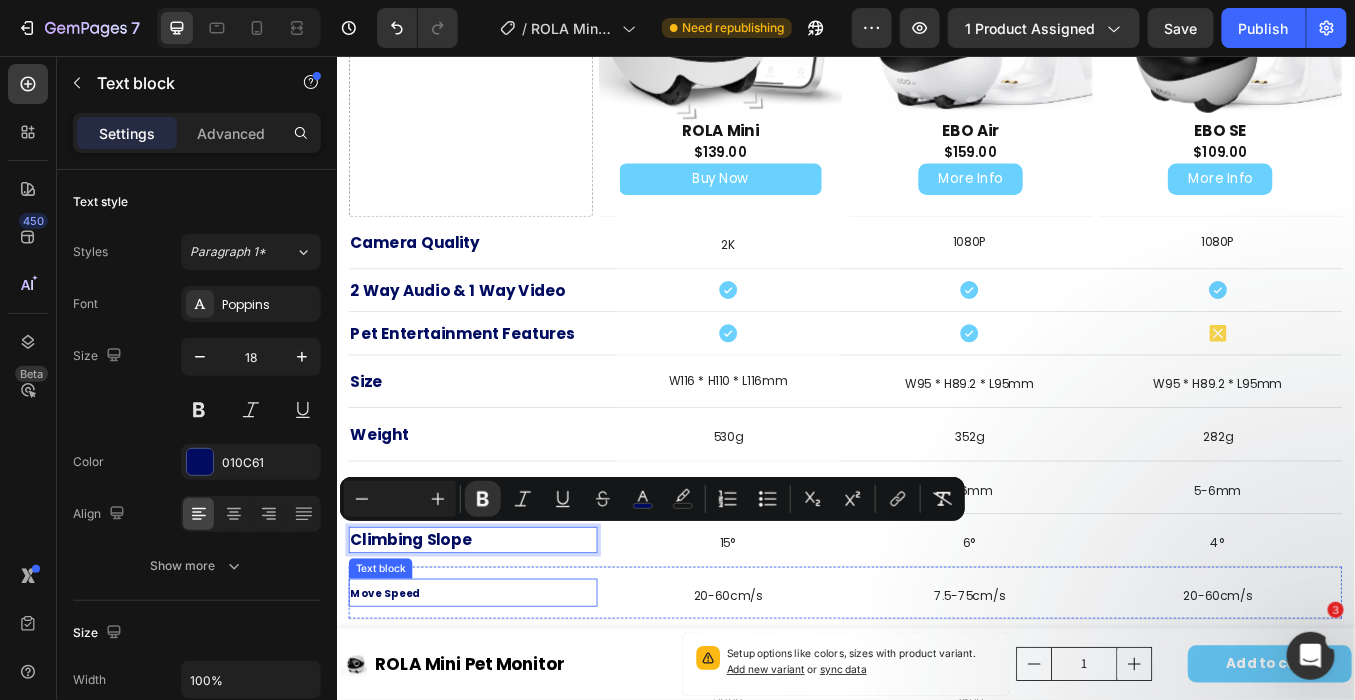 click on "Move Speed" at bounding box center (394, 688) 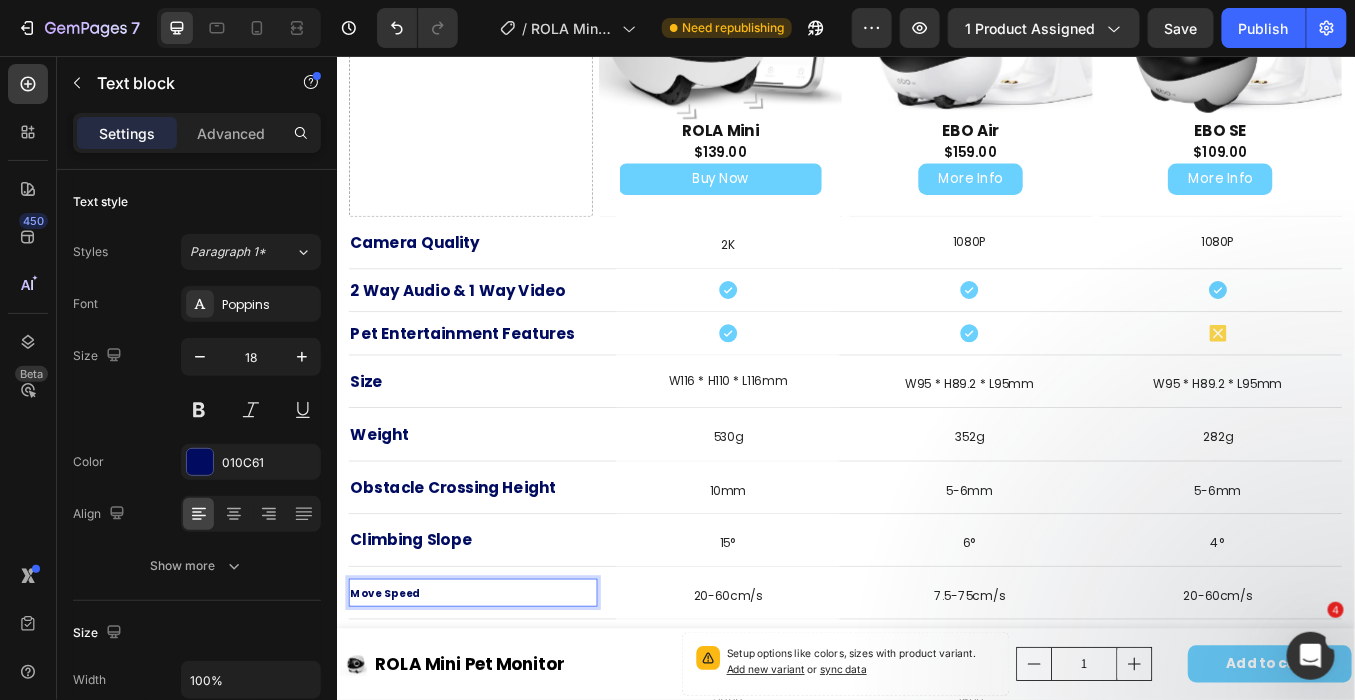 click on "Move Speed" at bounding box center [394, 688] 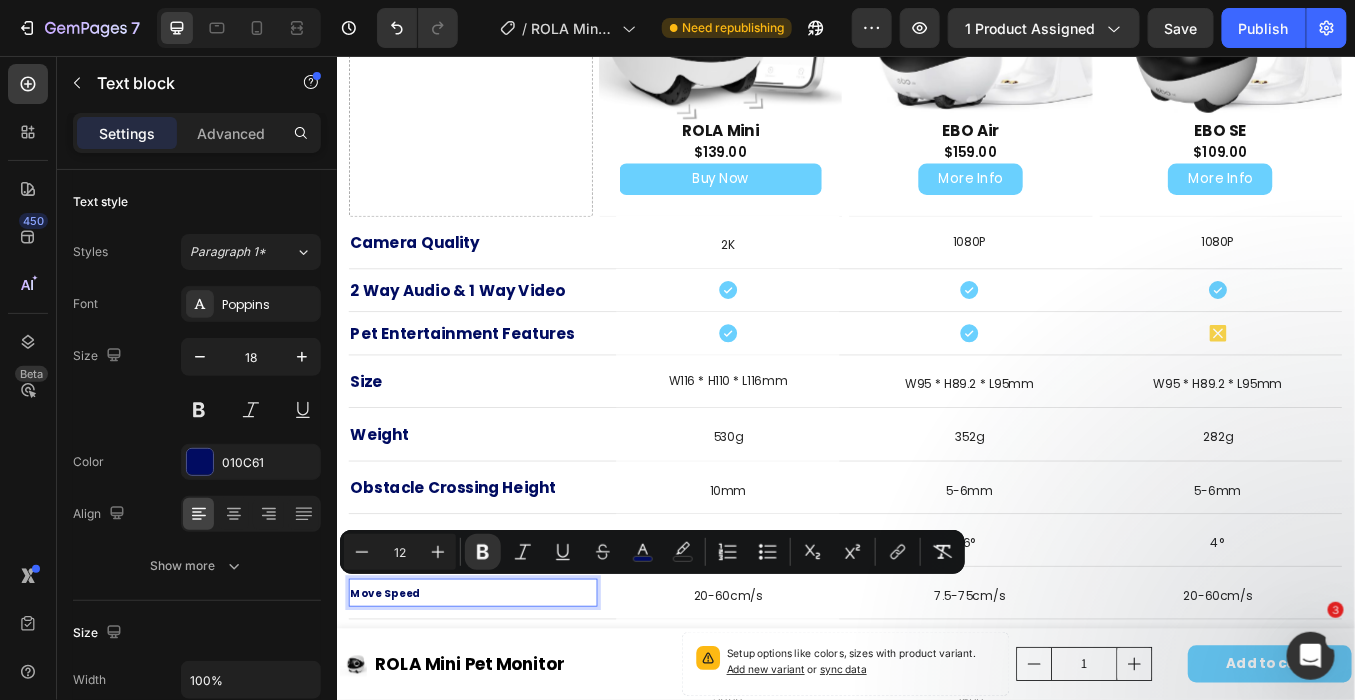 click on "12" at bounding box center [400, 552] 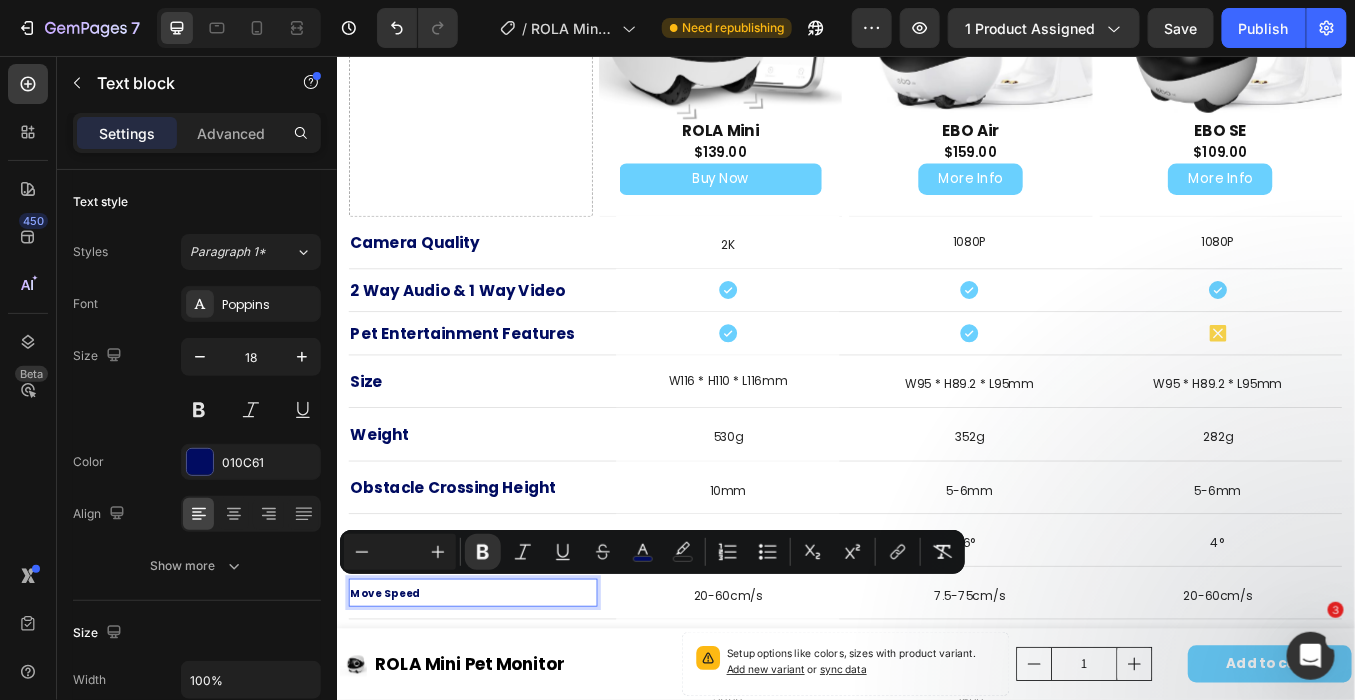 type 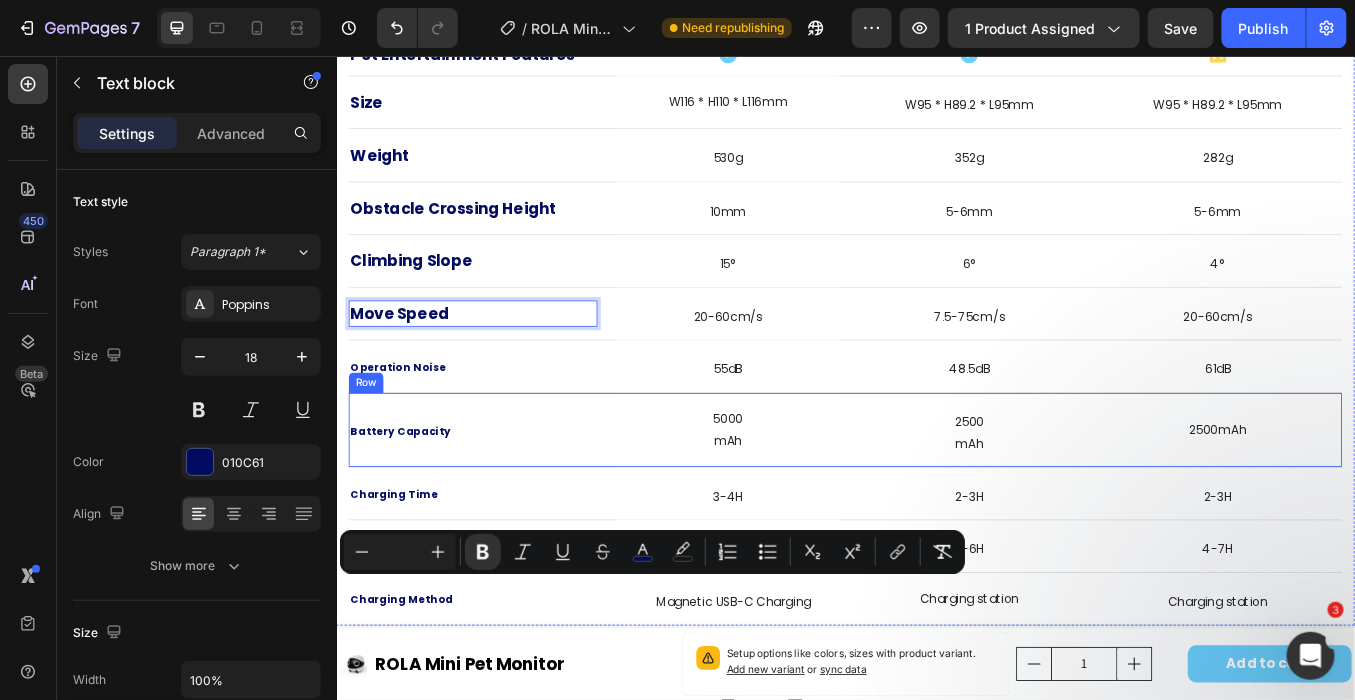 scroll, scrollTop: 5051, scrollLeft: 0, axis: vertical 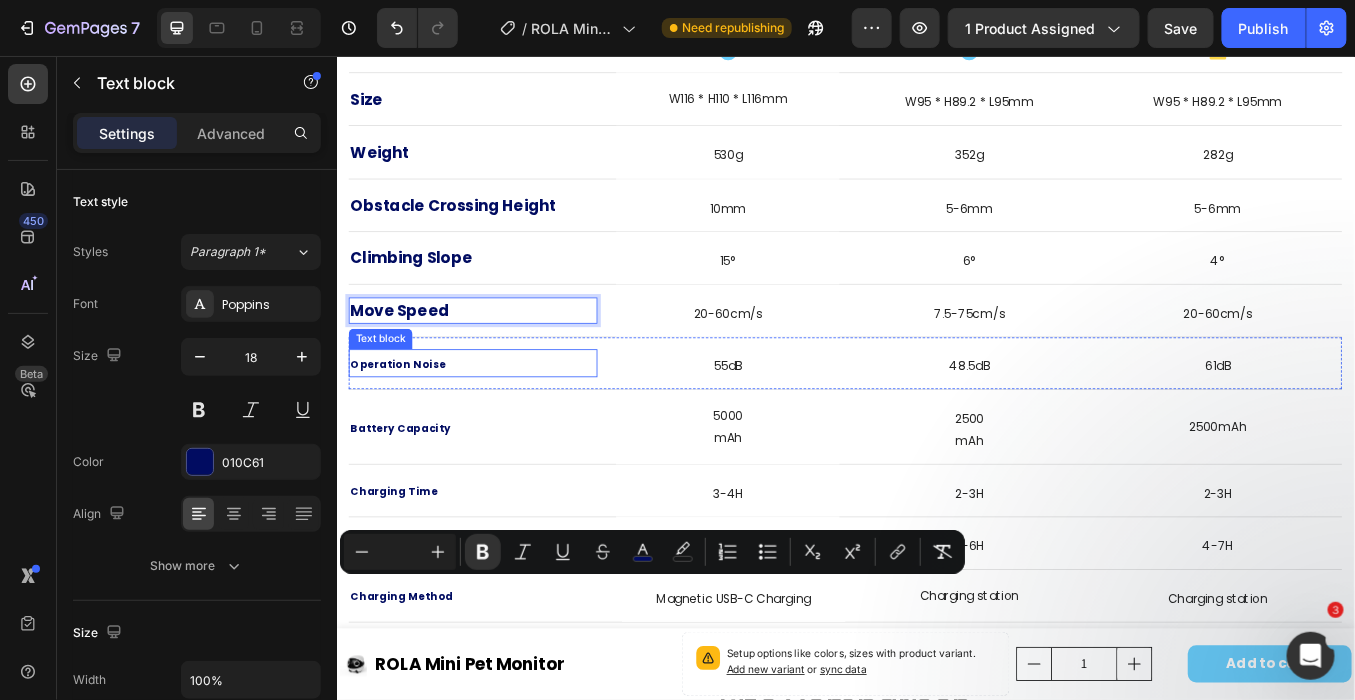 click on "Operation Noise" at bounding box center [497, 416] 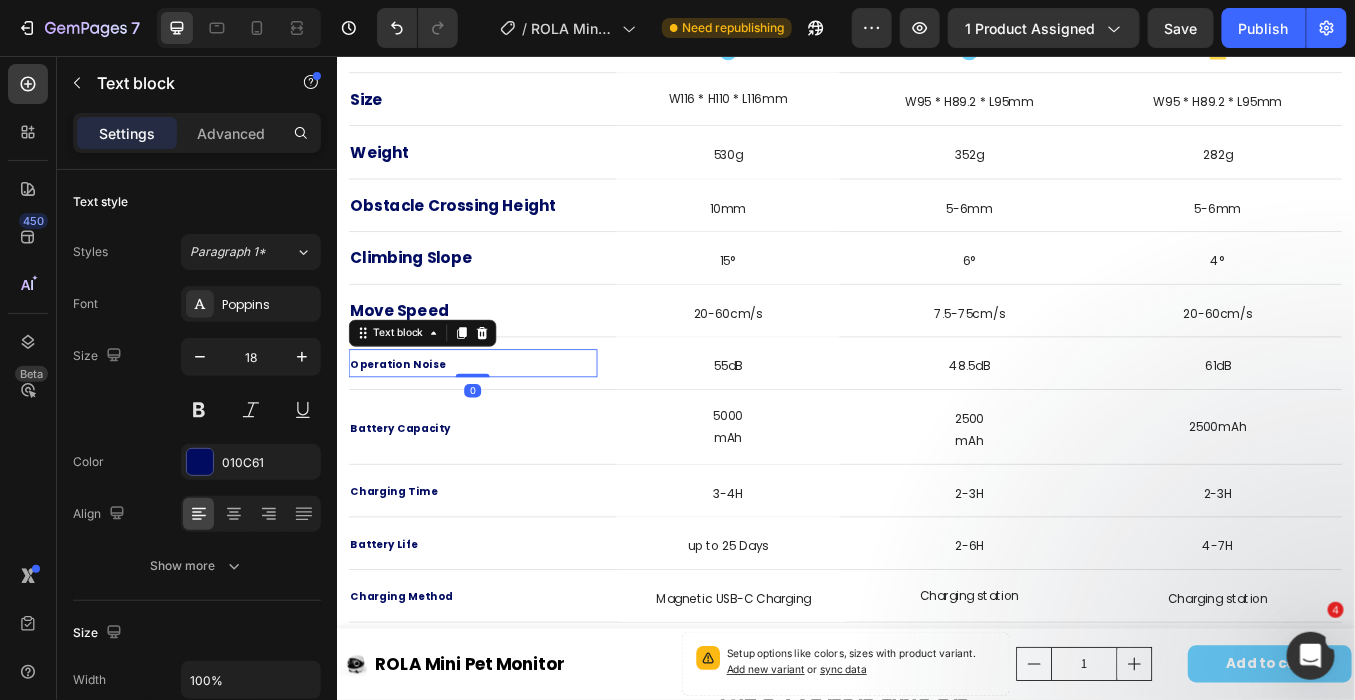 click on "Operation Noise" at bounding box center [409, 417] 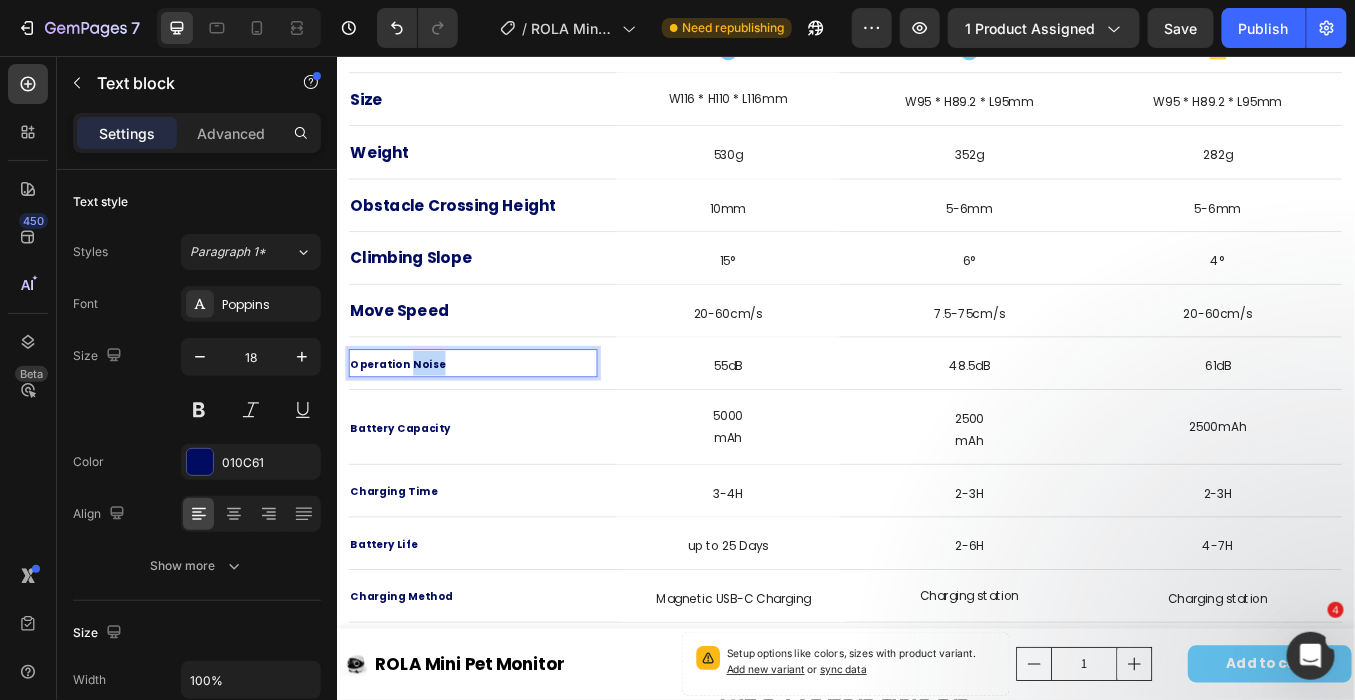 click on "Operation Noise" at bounding box center [409, 417] 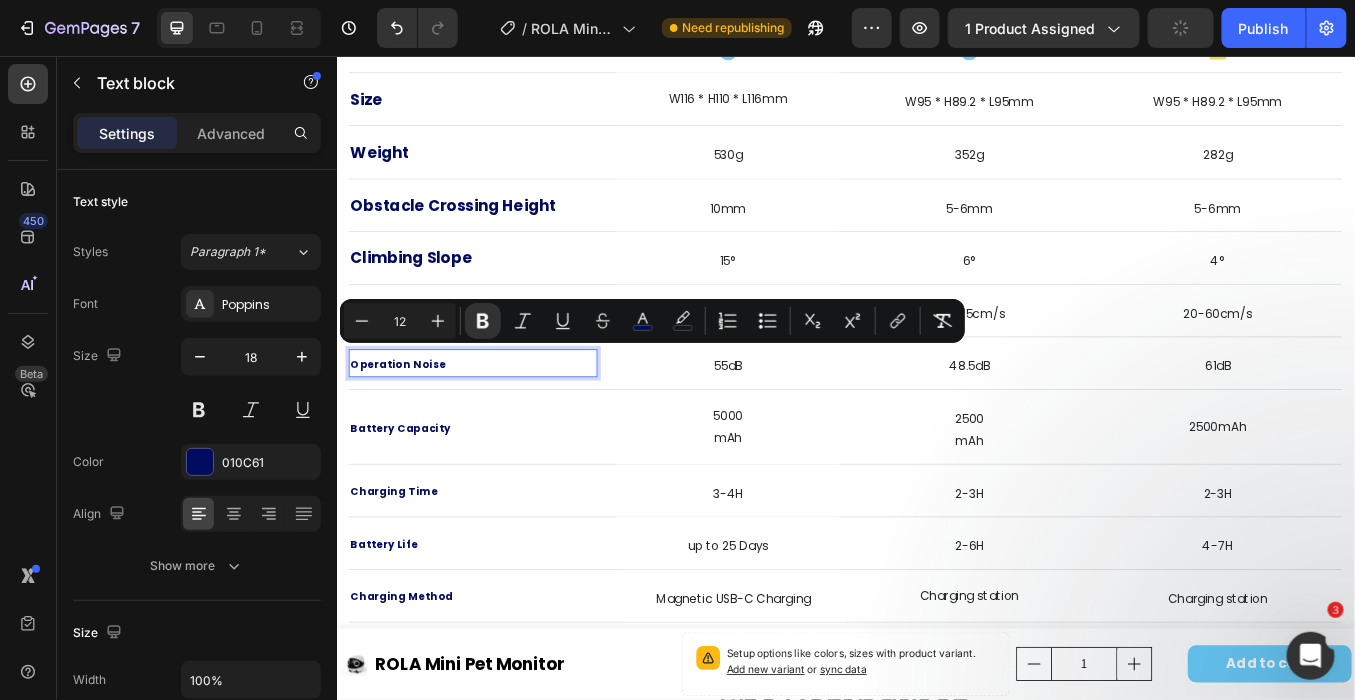 click on "12" at bounding box center (400, 321) 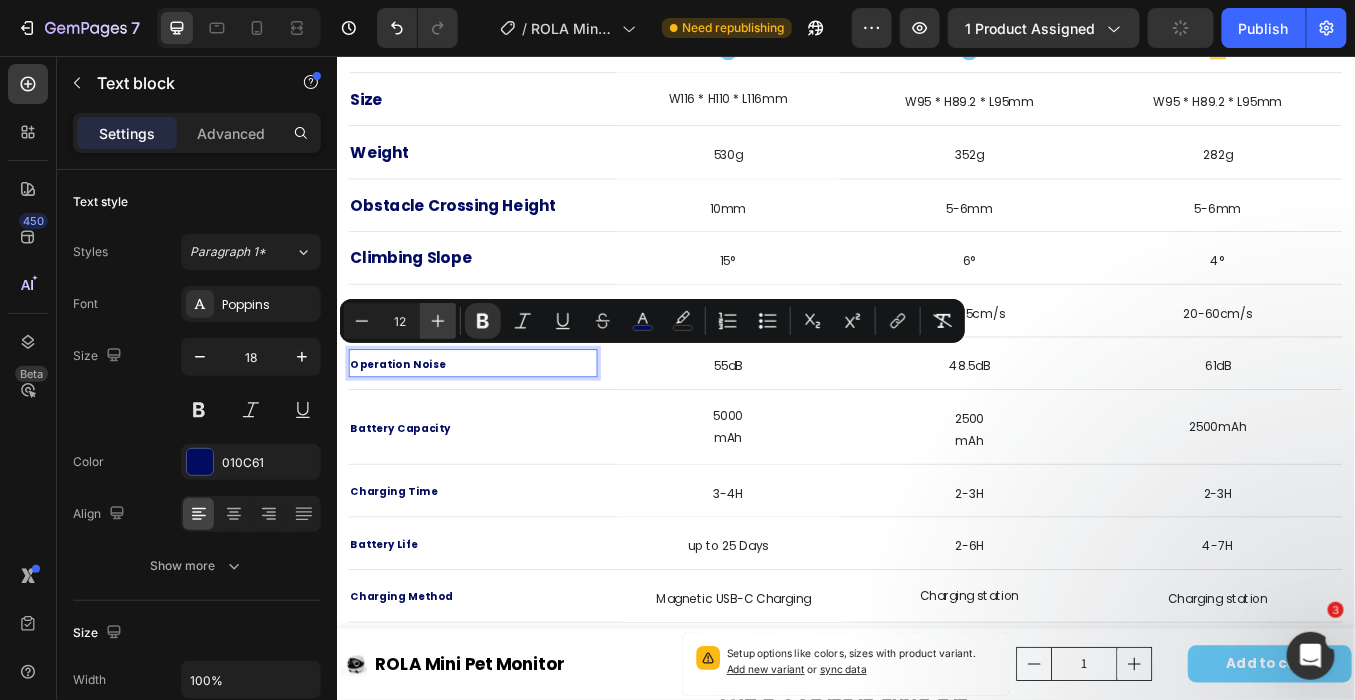 type on "1" 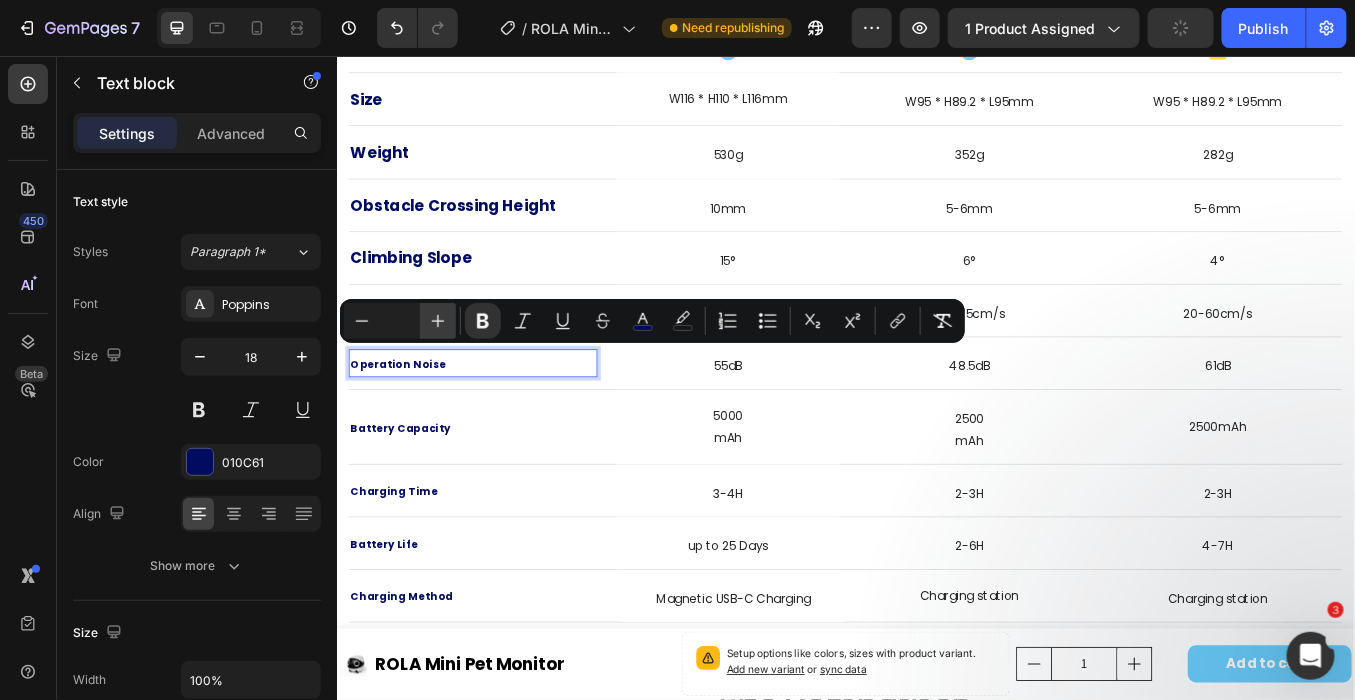type 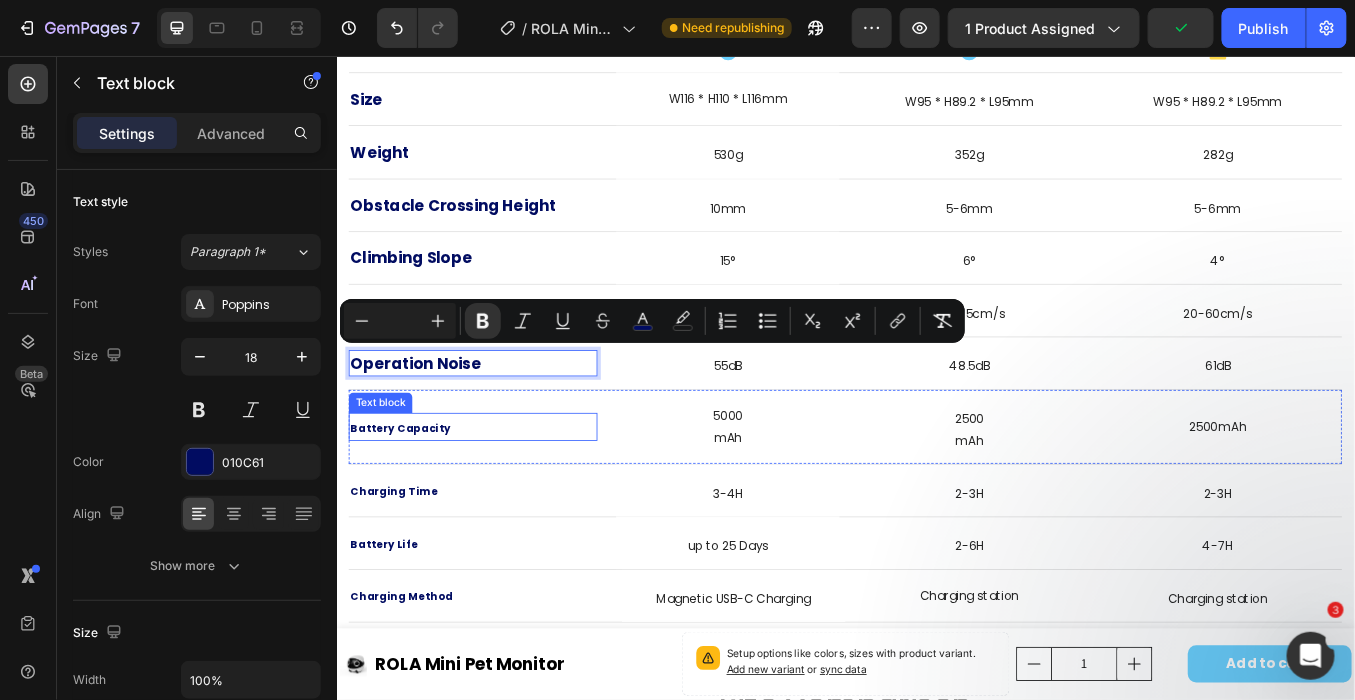 click on "Battery Capacity" at bounding box center (412, 492) 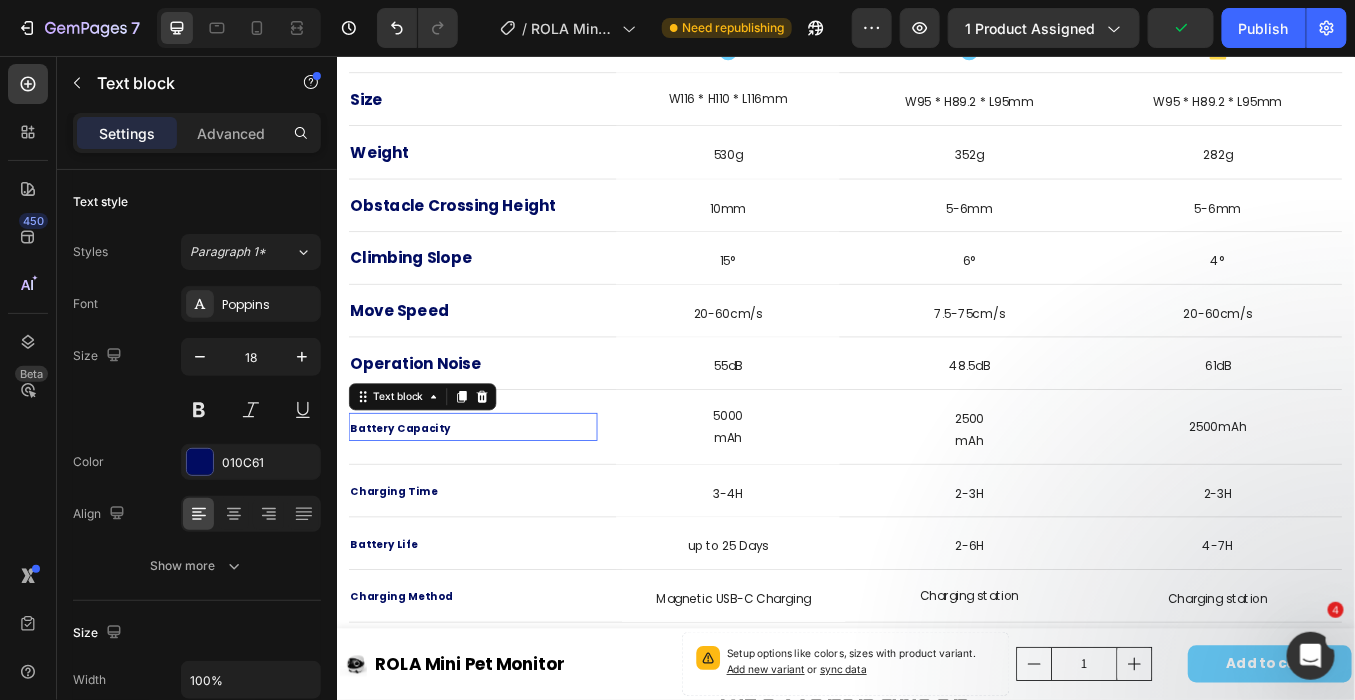 click on "Battery Capacity" at bounding box center (412, 492) 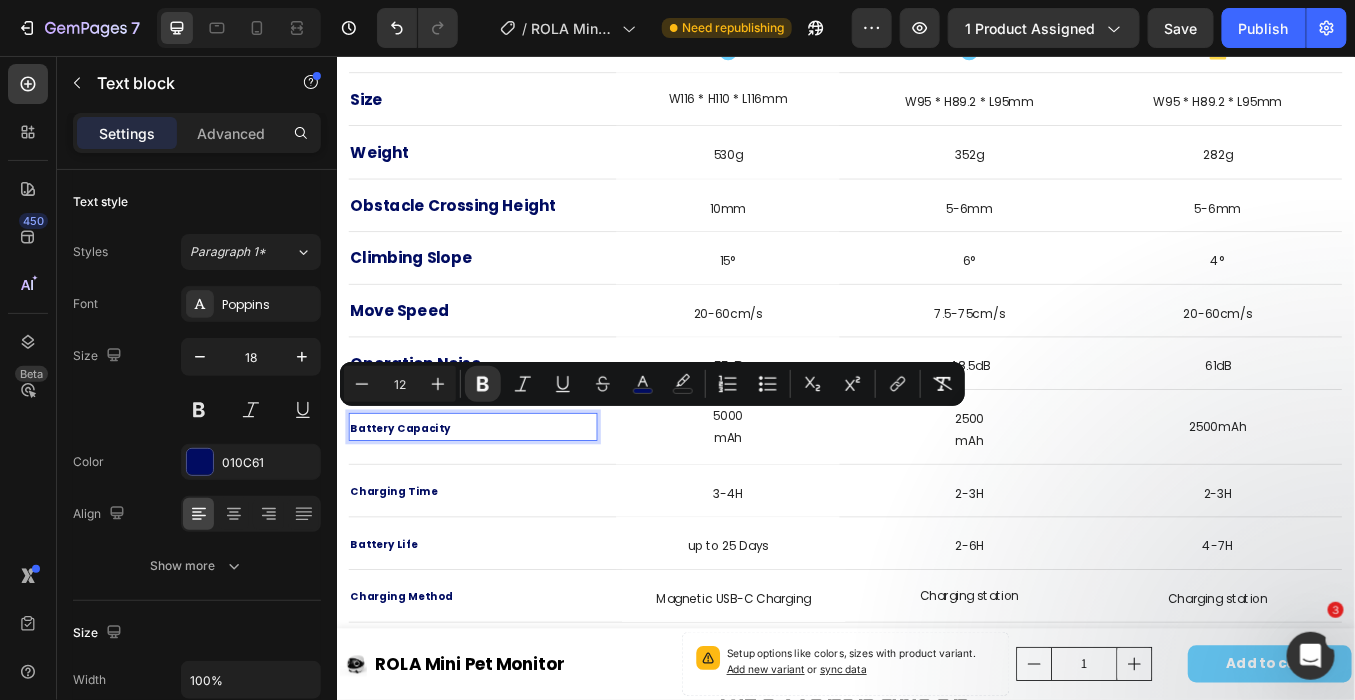 click on "12" at bounding box center (400, 384) 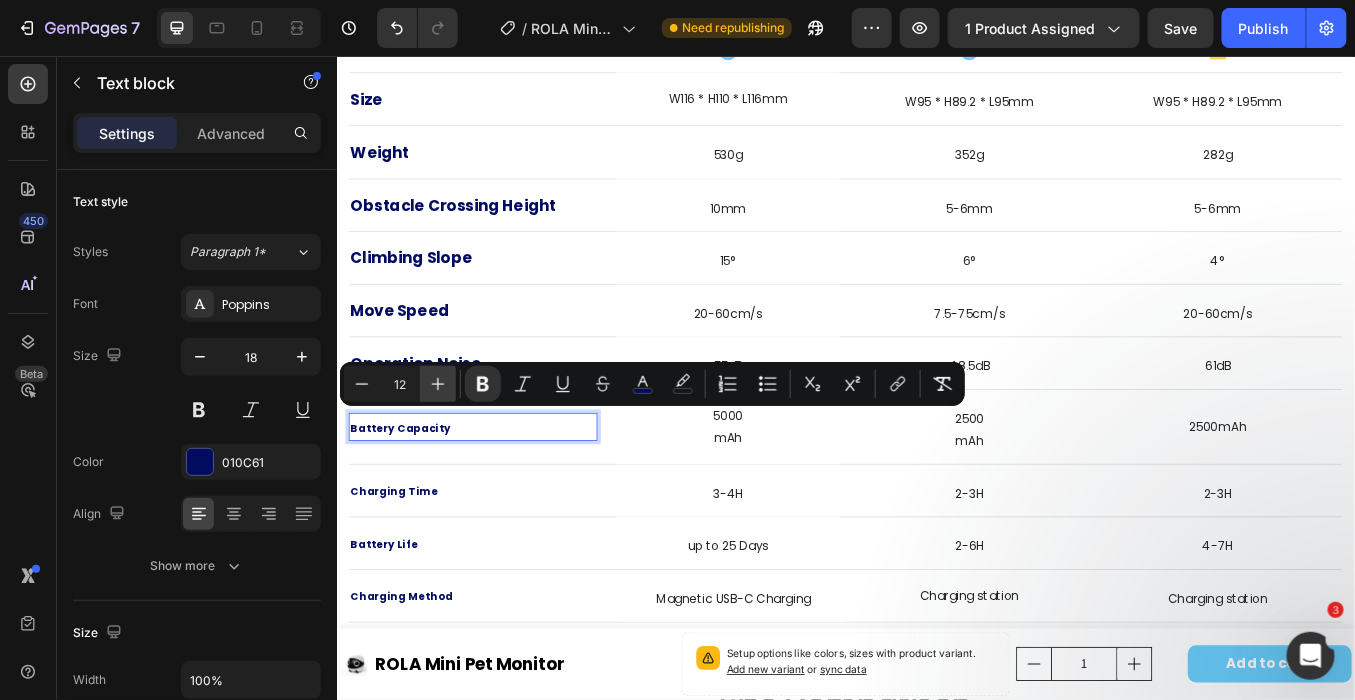 type on "1" 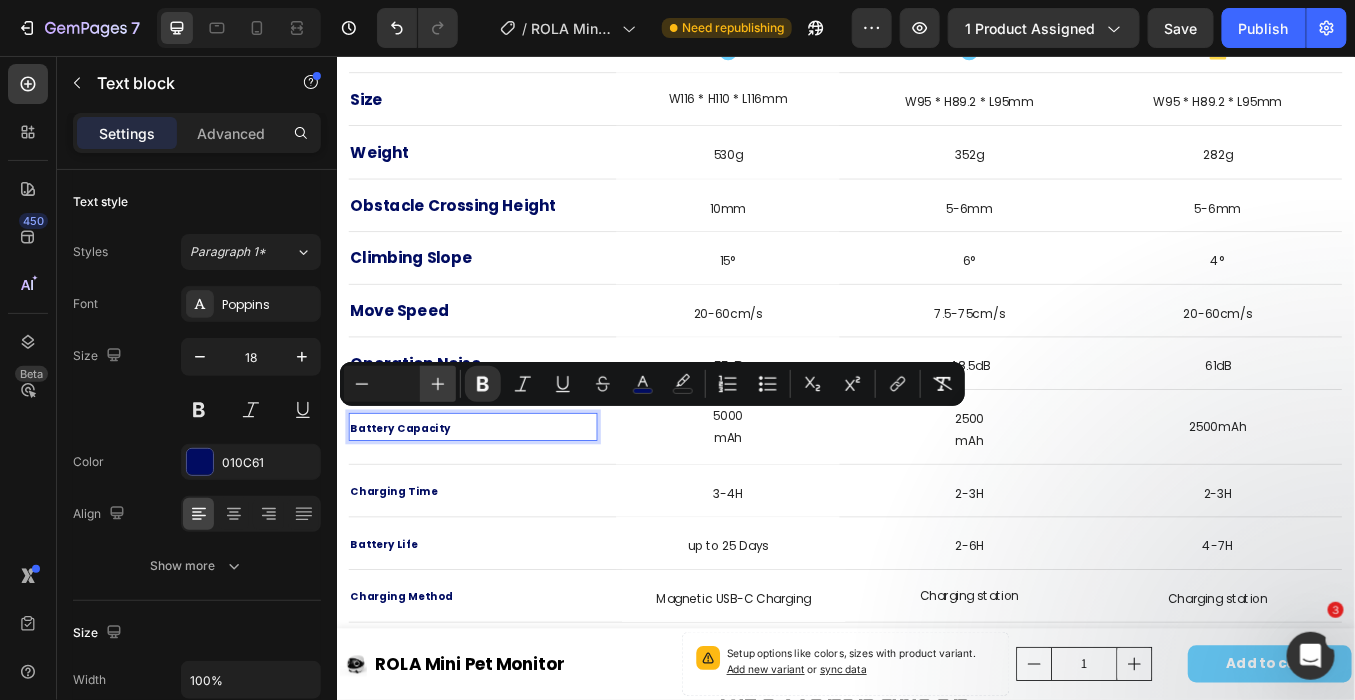 type 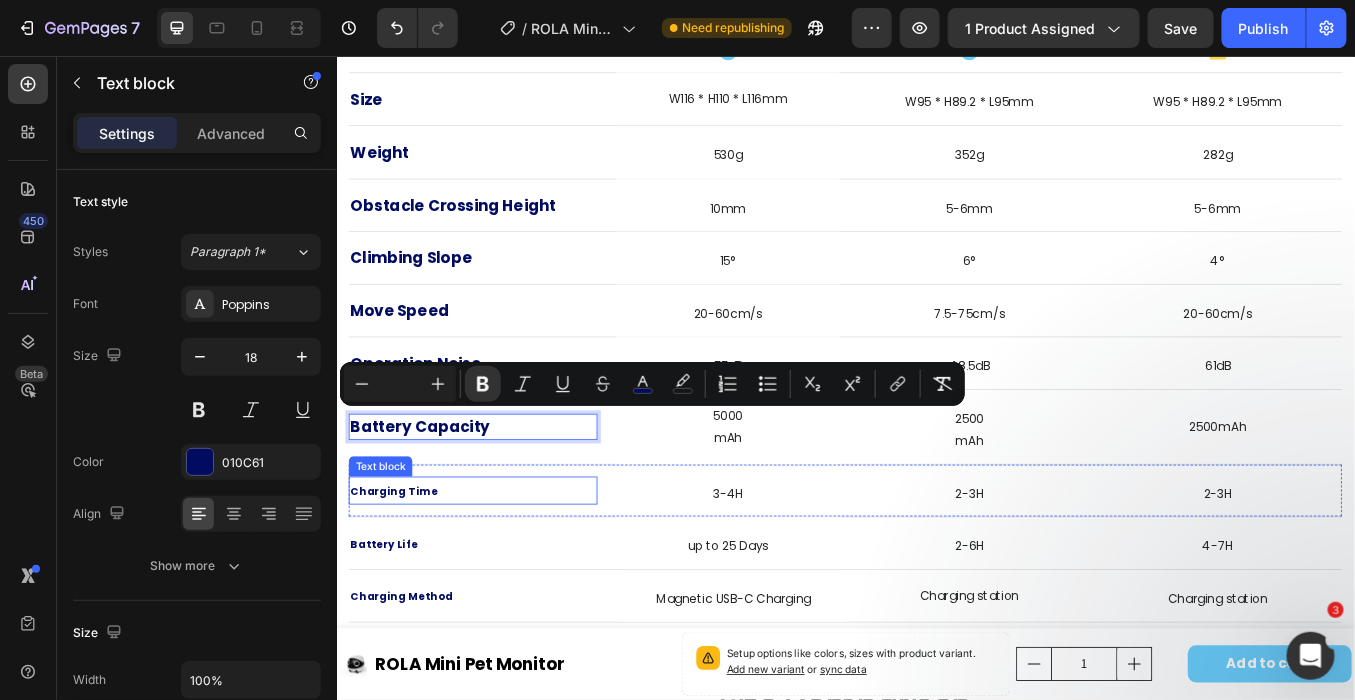 click on "Charging Time" at bounding box center (404, 567) 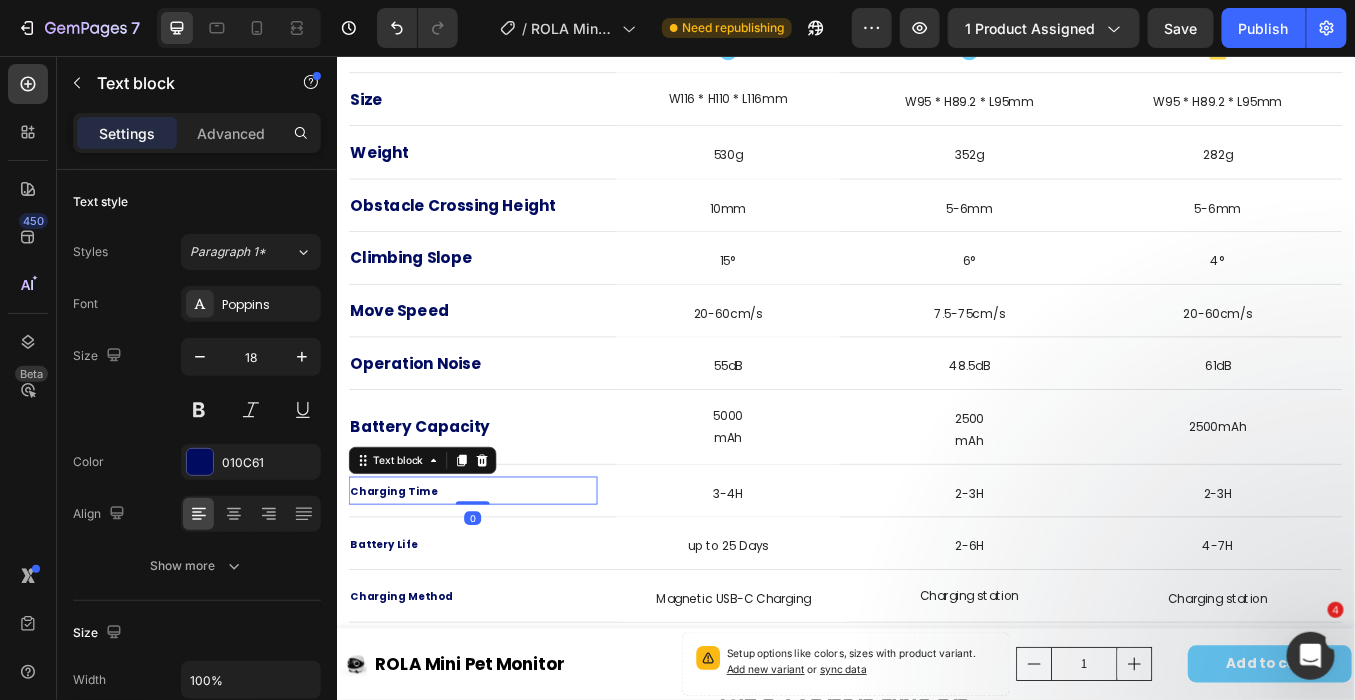 click on "Charging Time" at bounding box center (404, 567) 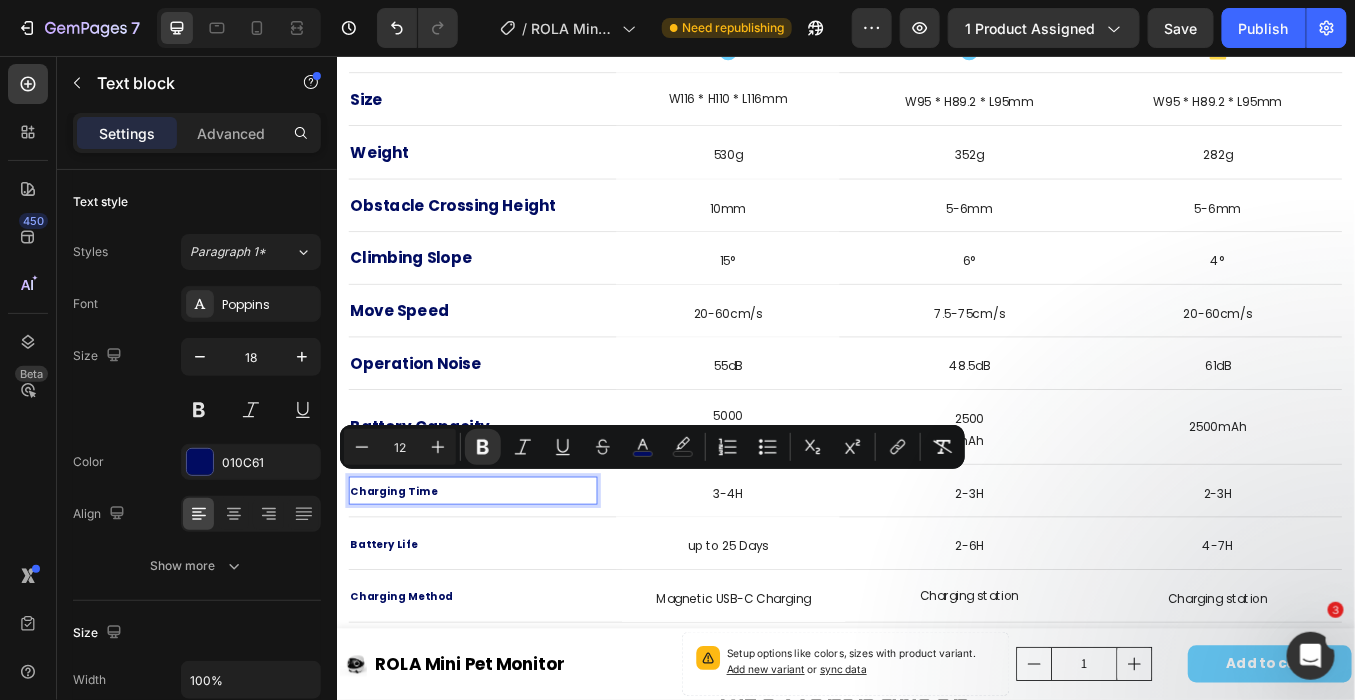 click on "12" at bounding box center [400, 447] 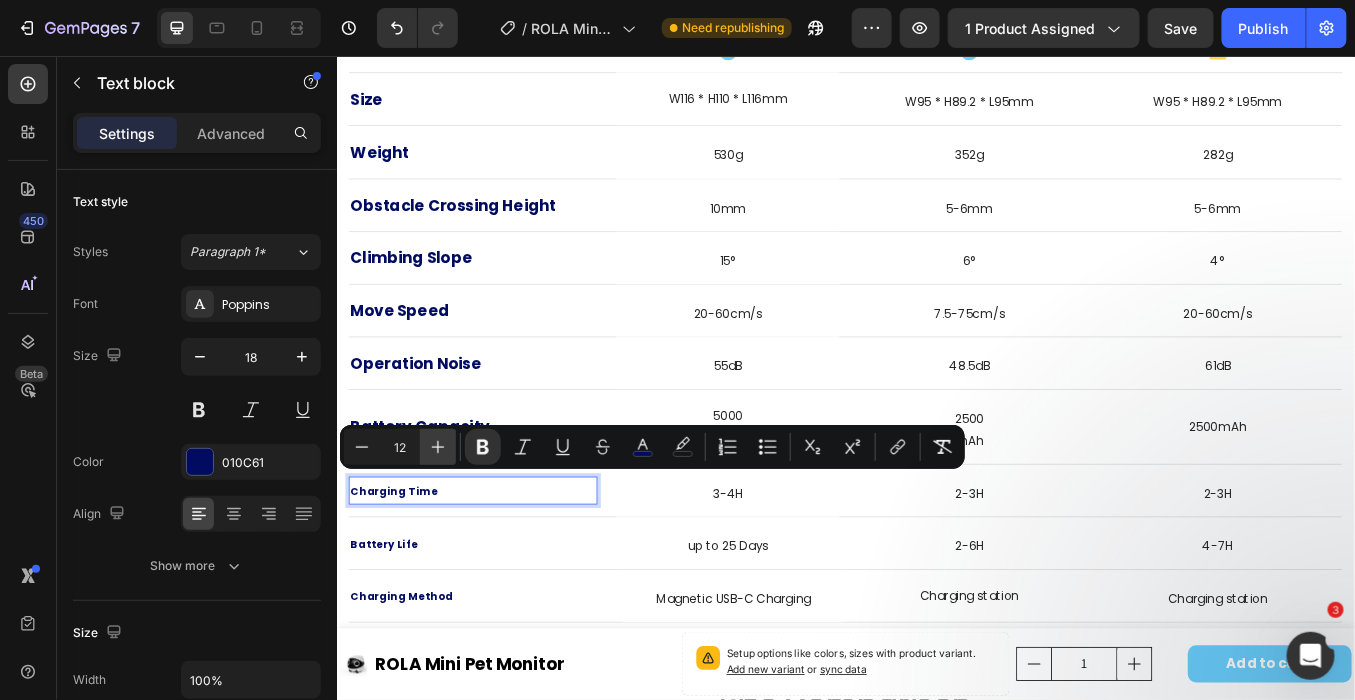 type on "1" 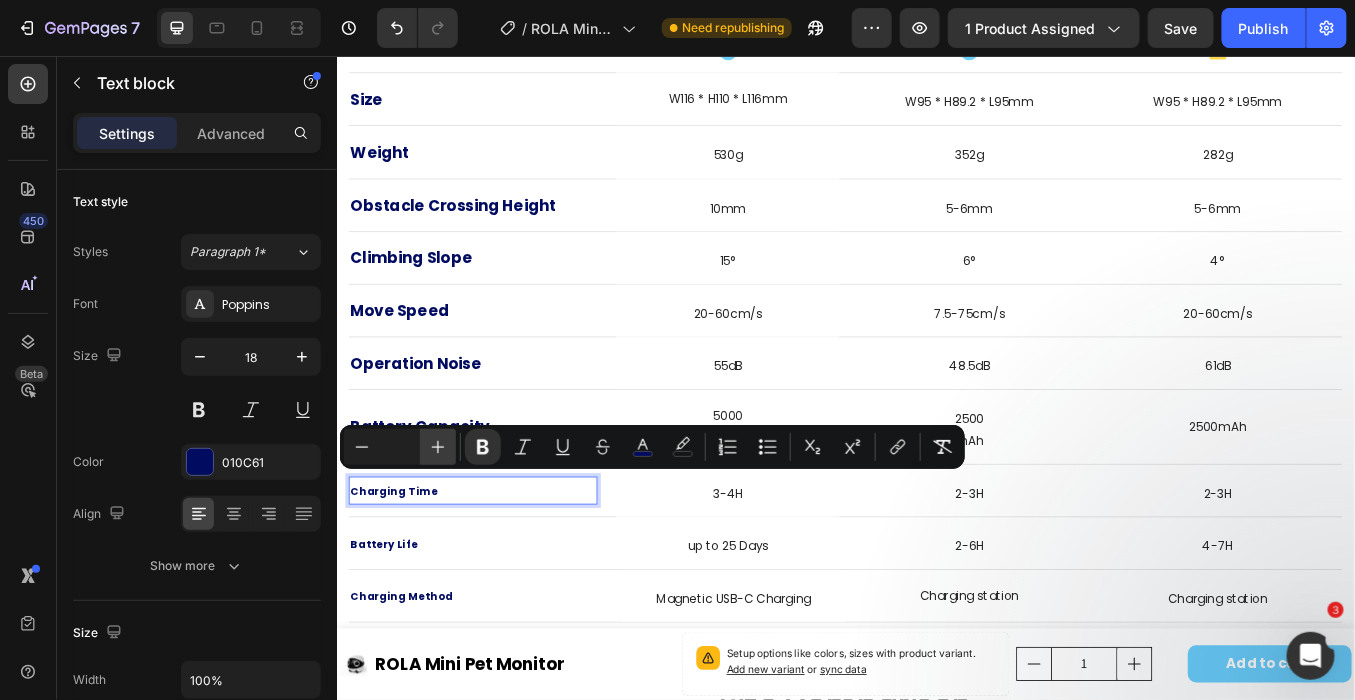 type 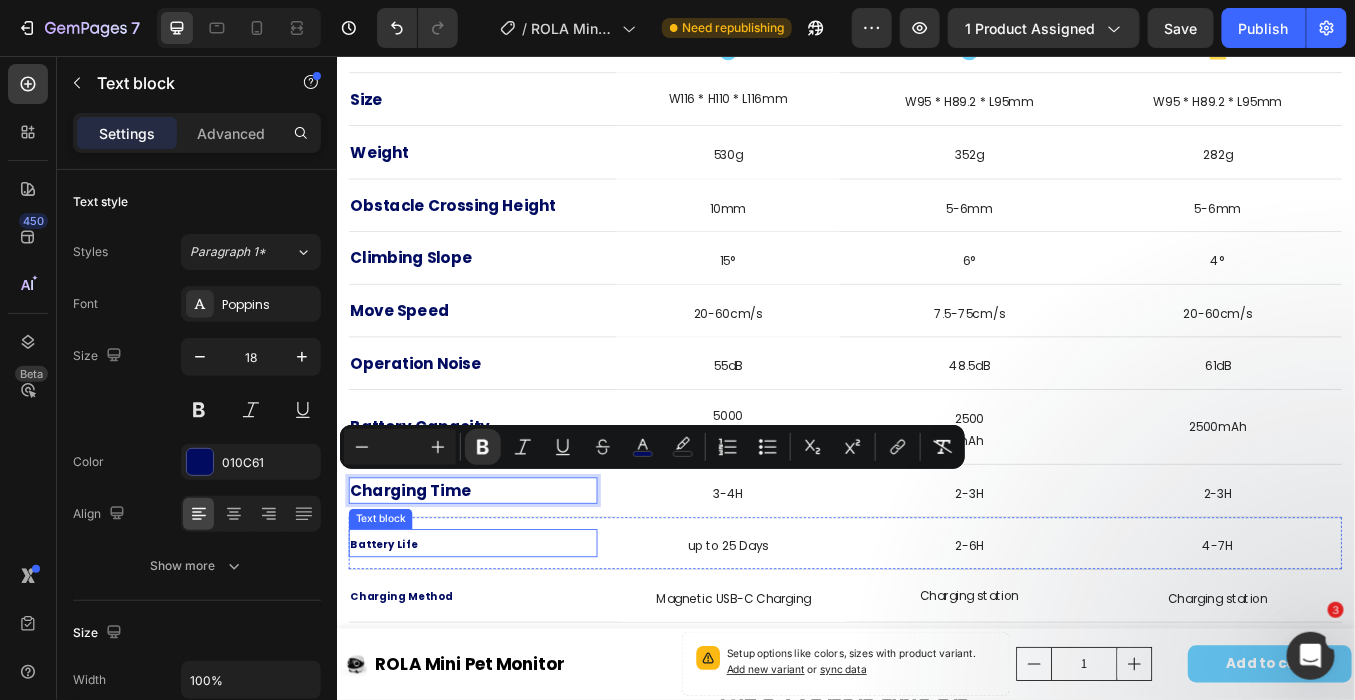 click on "Battery Life" at bounding box center (392, 629) 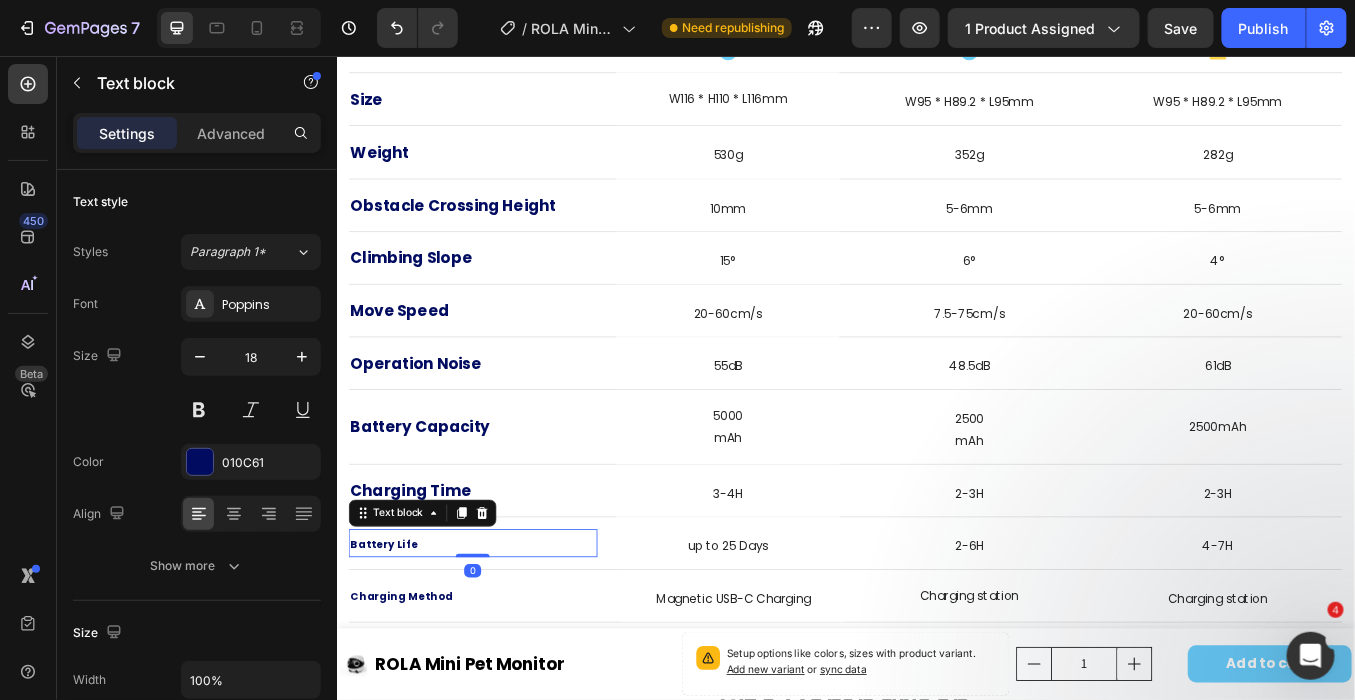 click on "Battery Life" at bounding box center [392, 629] 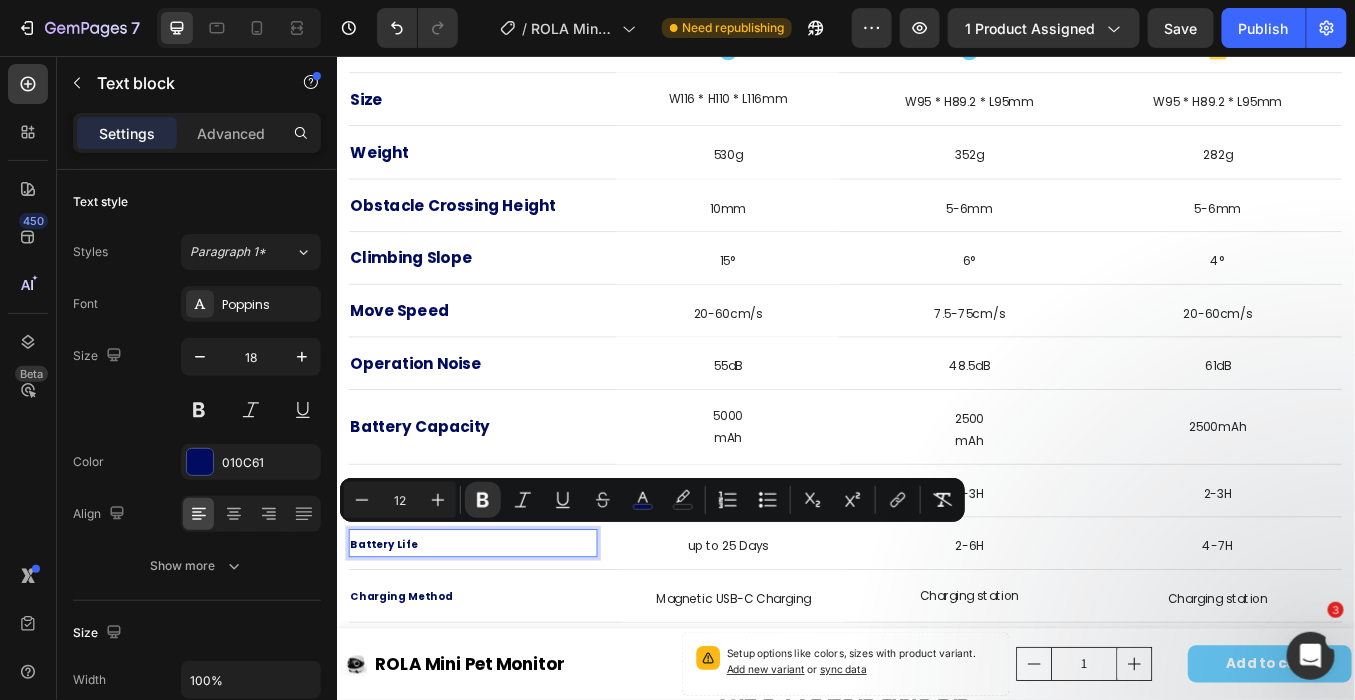 click on "12" at bounding box center [400, 500] 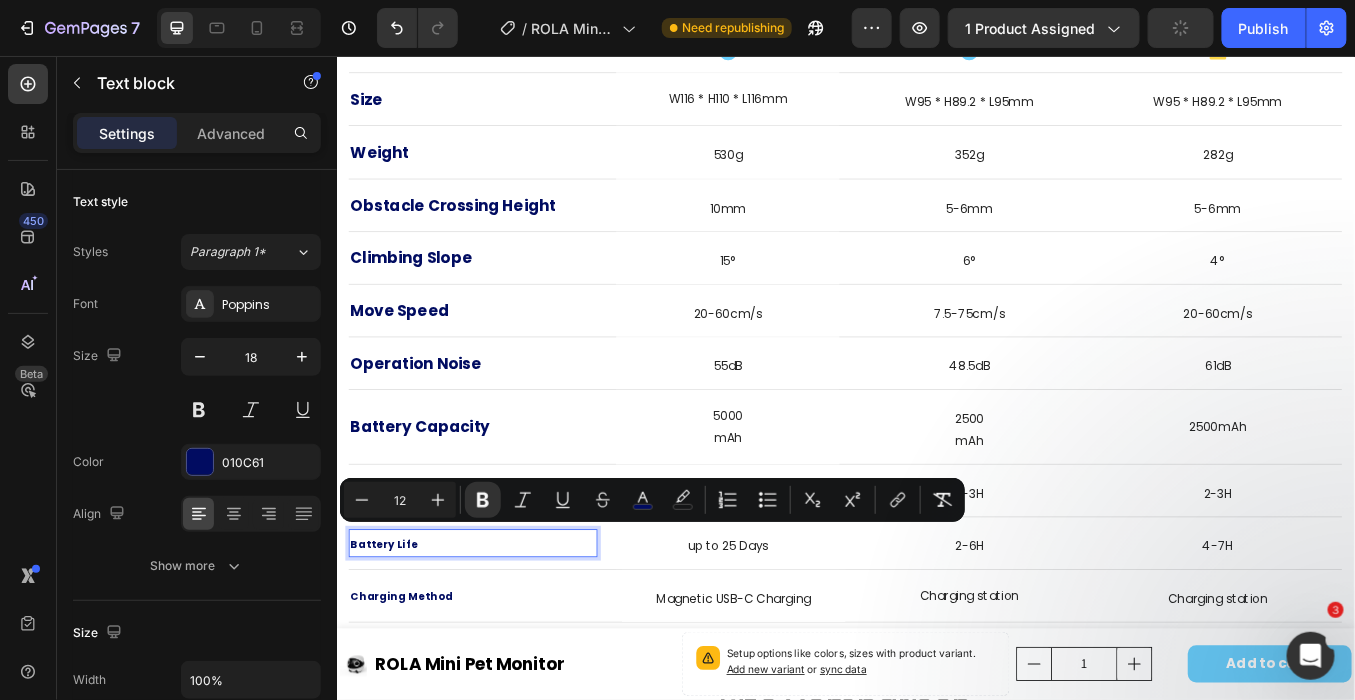 type on "1" 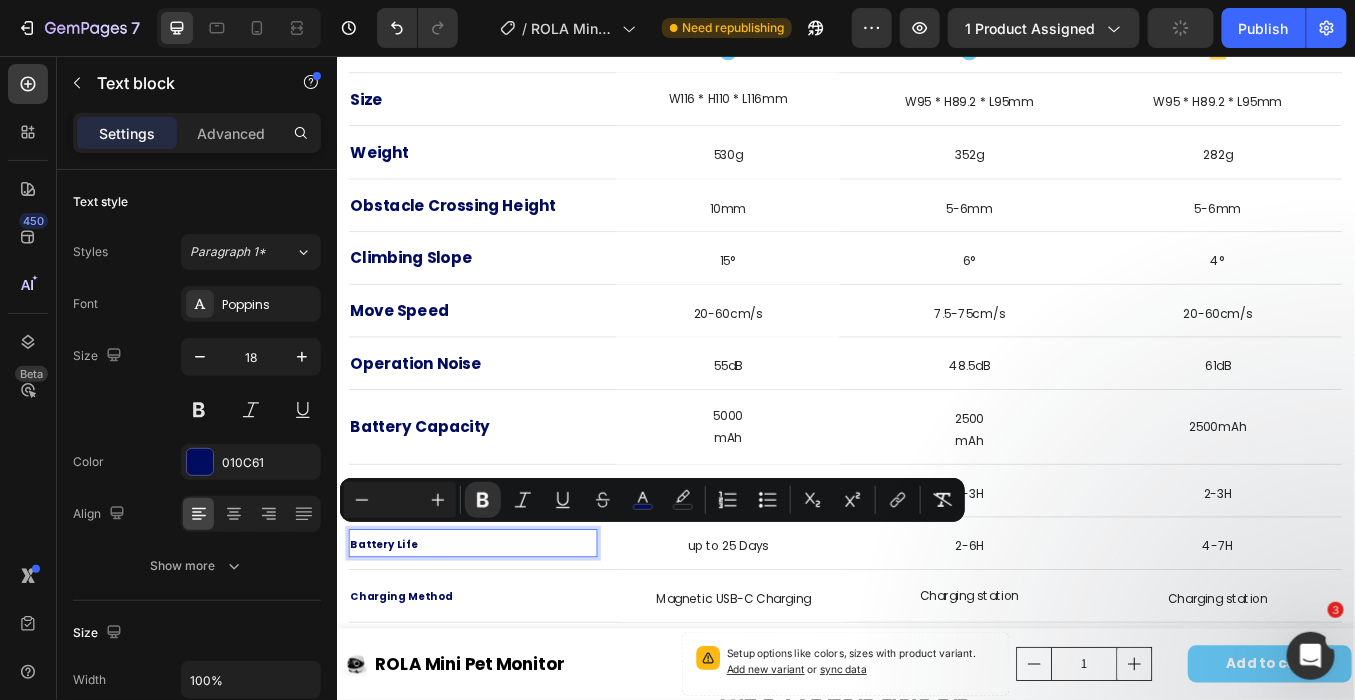 type 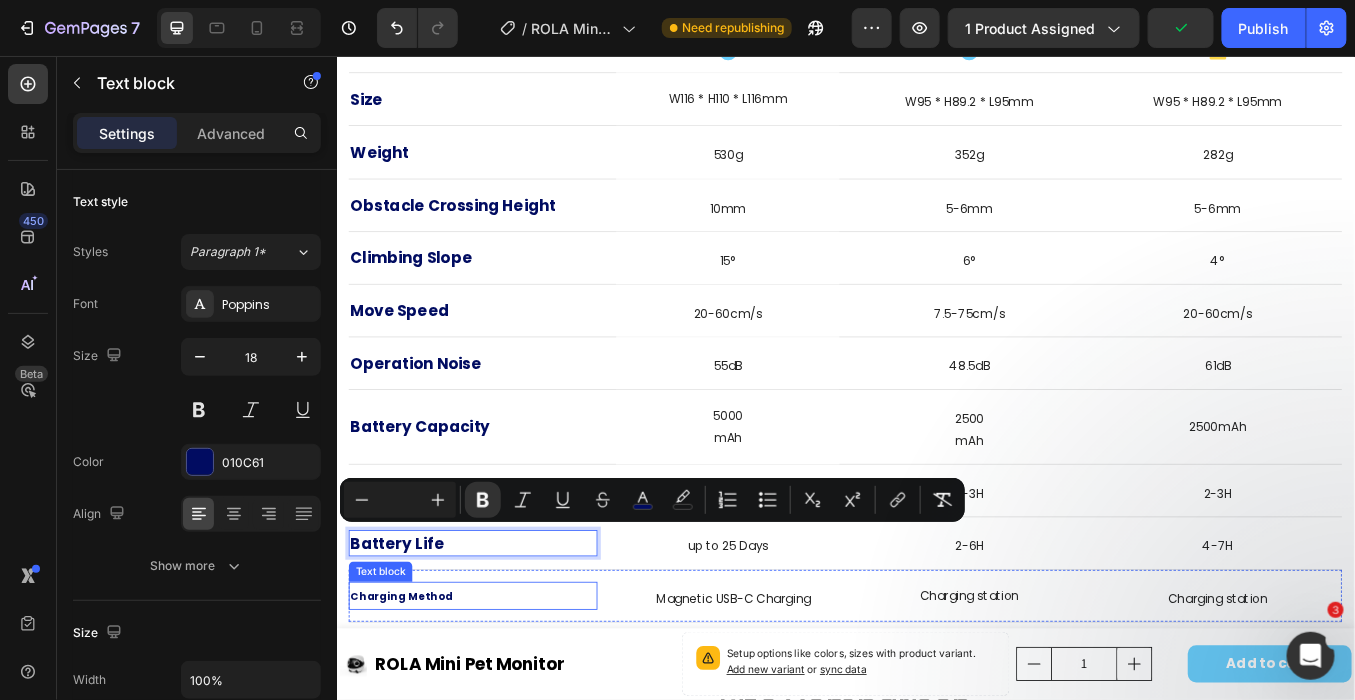click on "Charging Method" at bounding box center [413, 691] 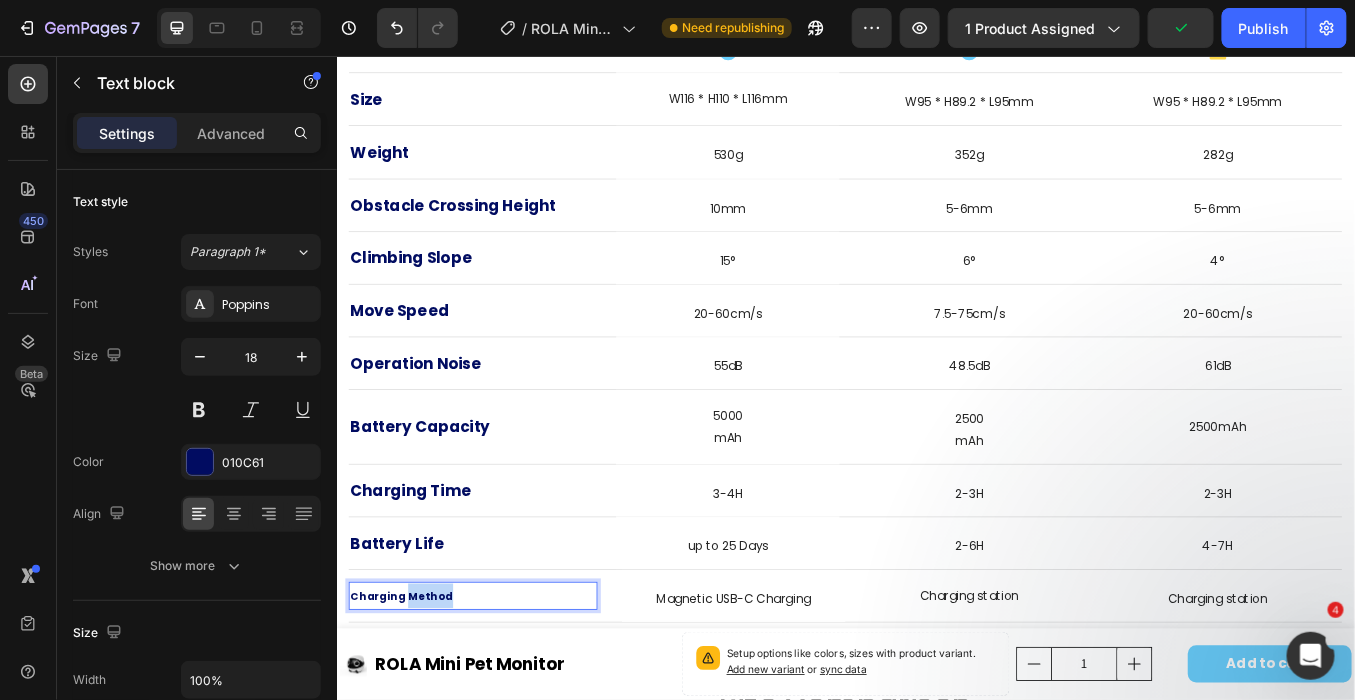 click on "Charging Method" at bounding box center (413, 691) 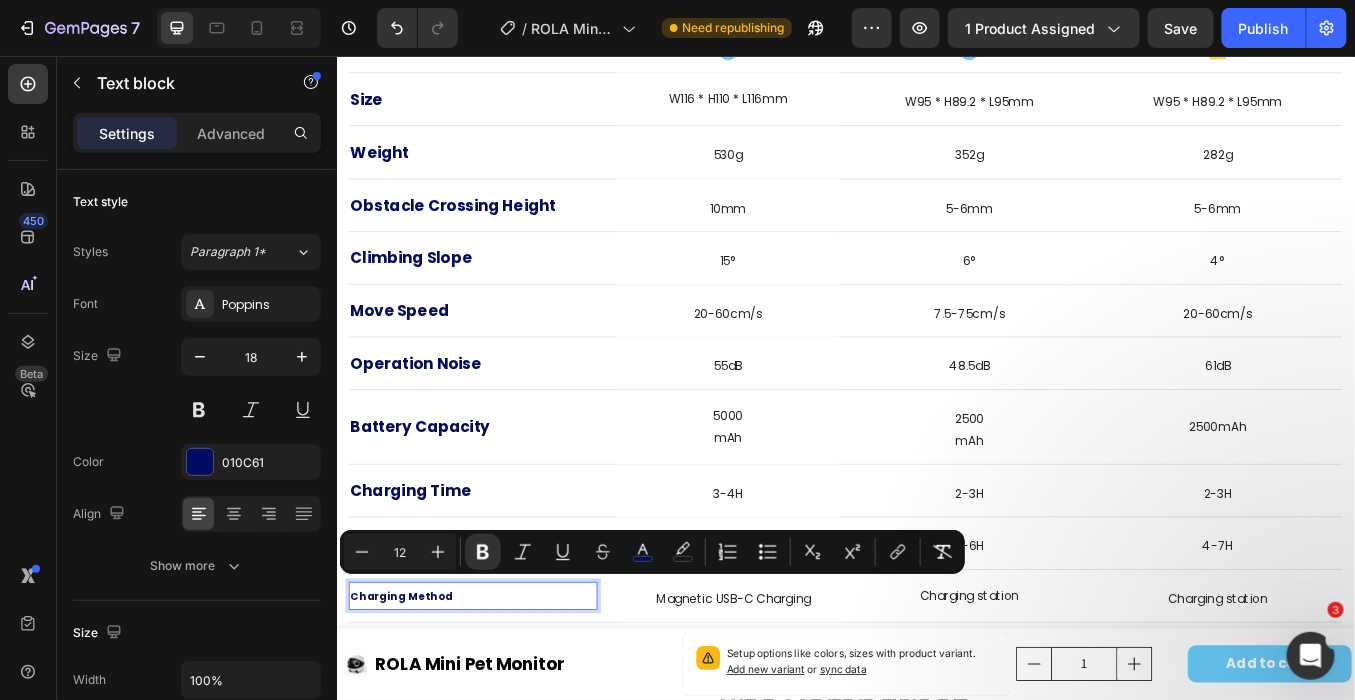 click on "12" at bounding box center (400, 552) 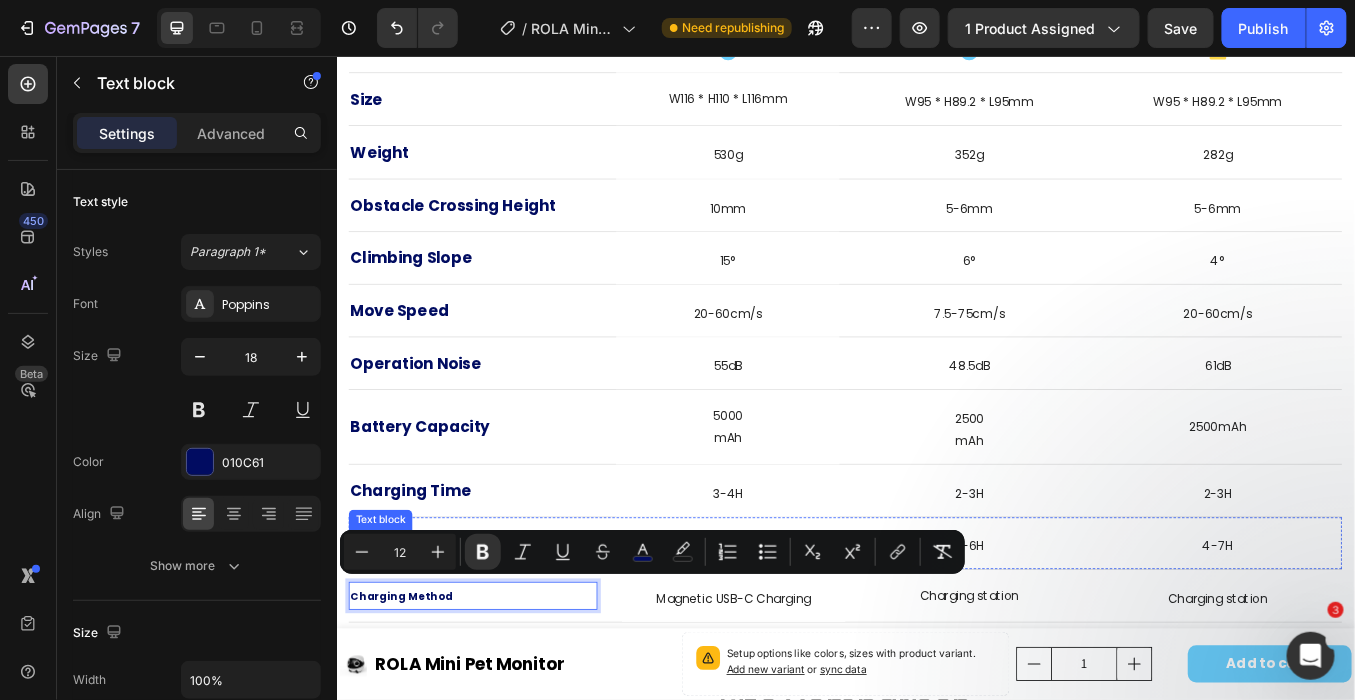 type on "1" 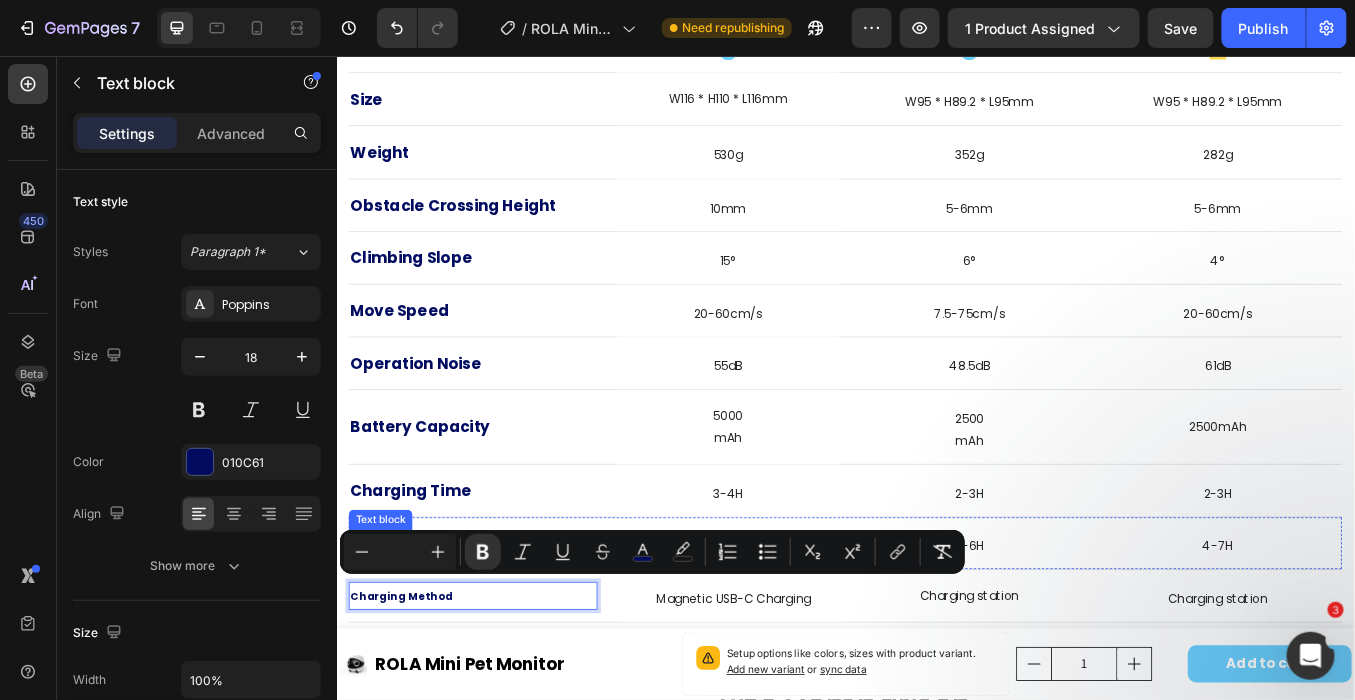 type 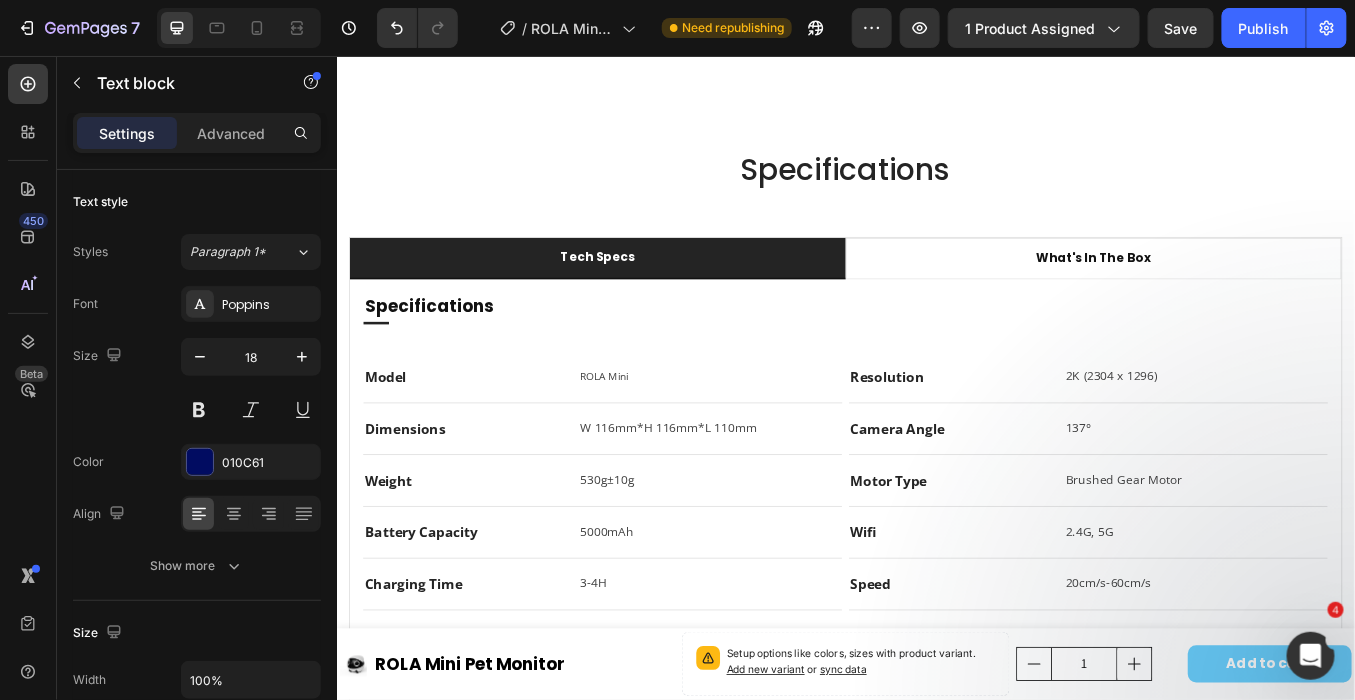 scroll, scrollTop: 3496, scrollLeft: 0, axis: vertical 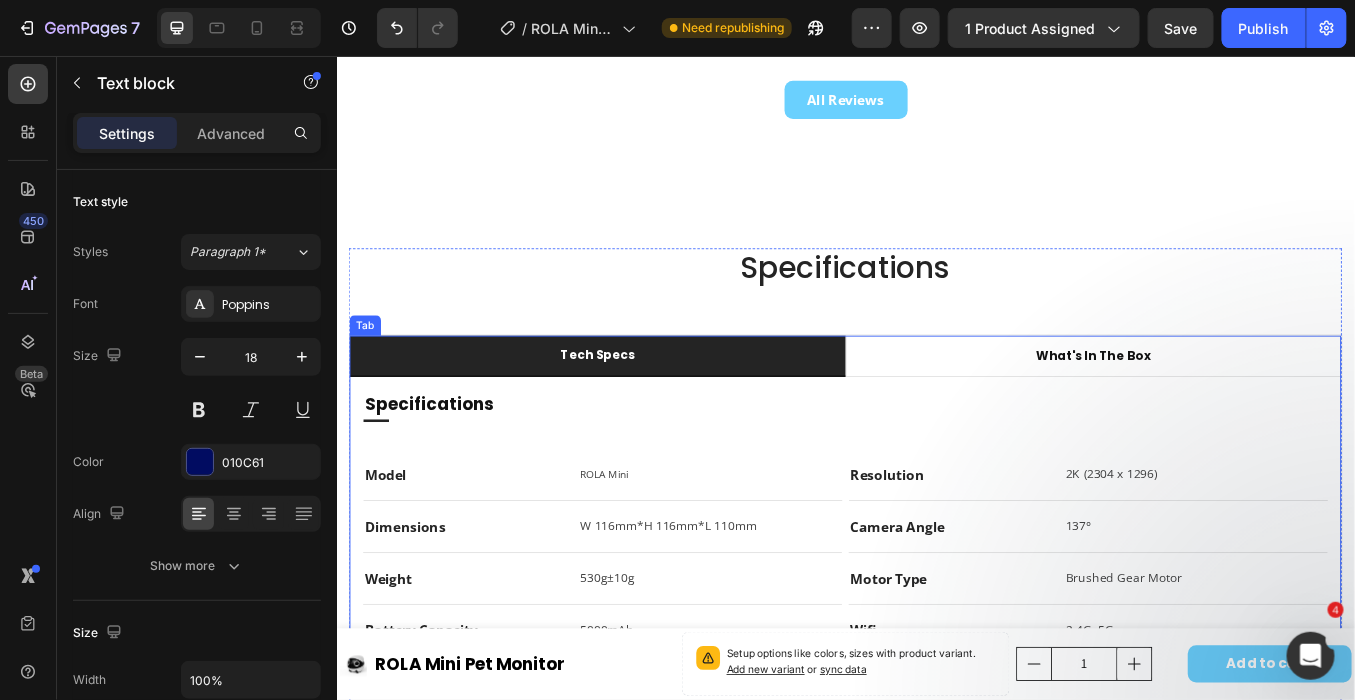 click on "tech specs" at bounding box center (644, 408) 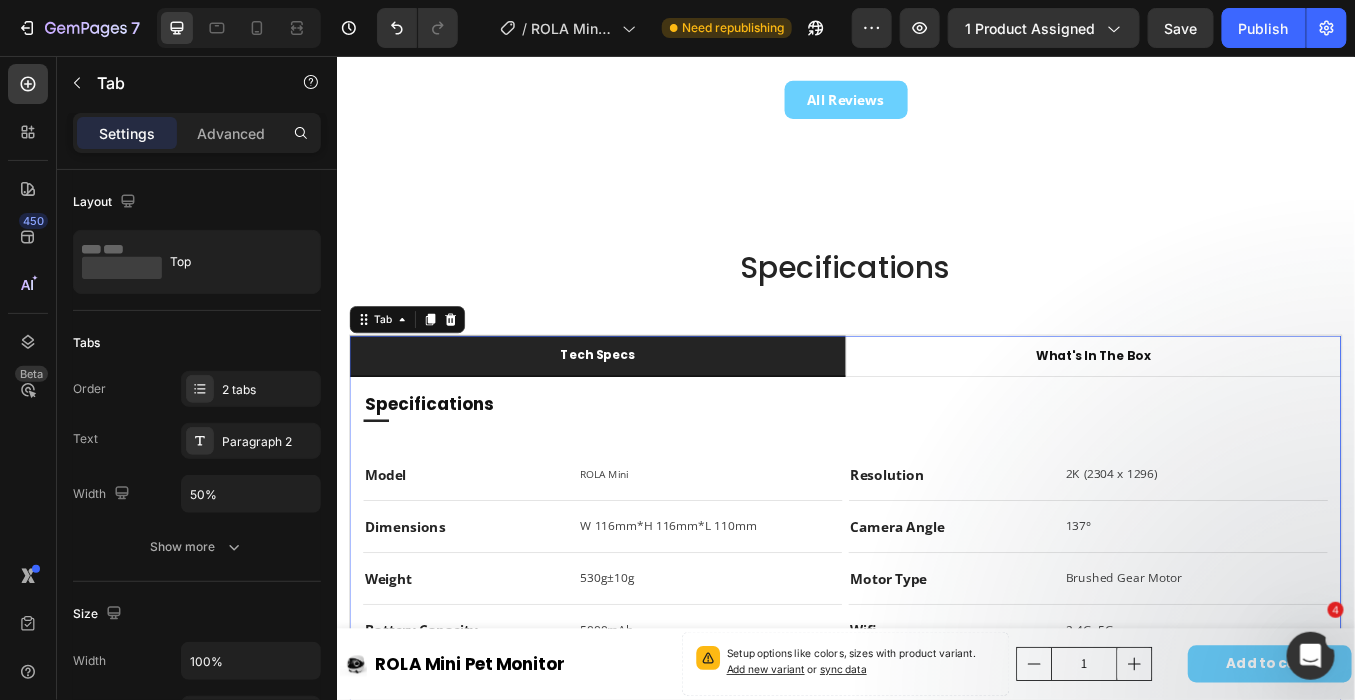 click on "tech specs" at bounding box center (644, 408) 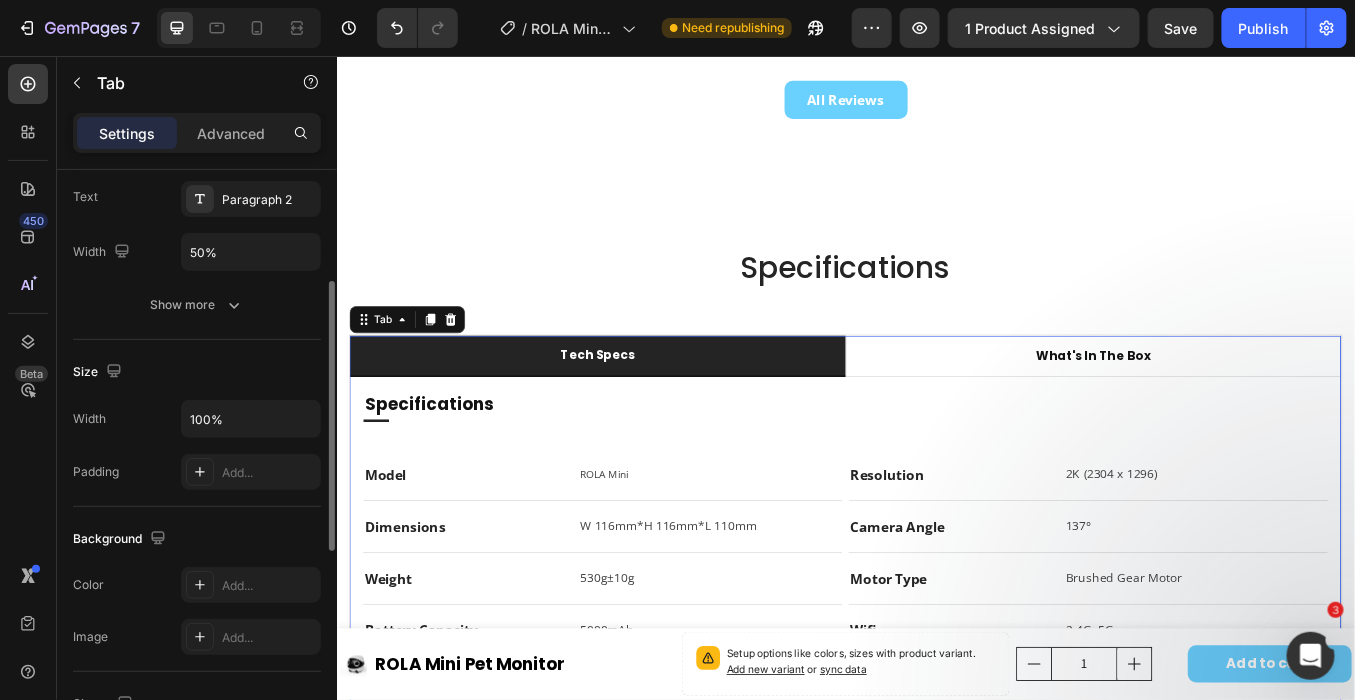 scroll, scrollTop: 0, scrollLeft: 0, axis: both 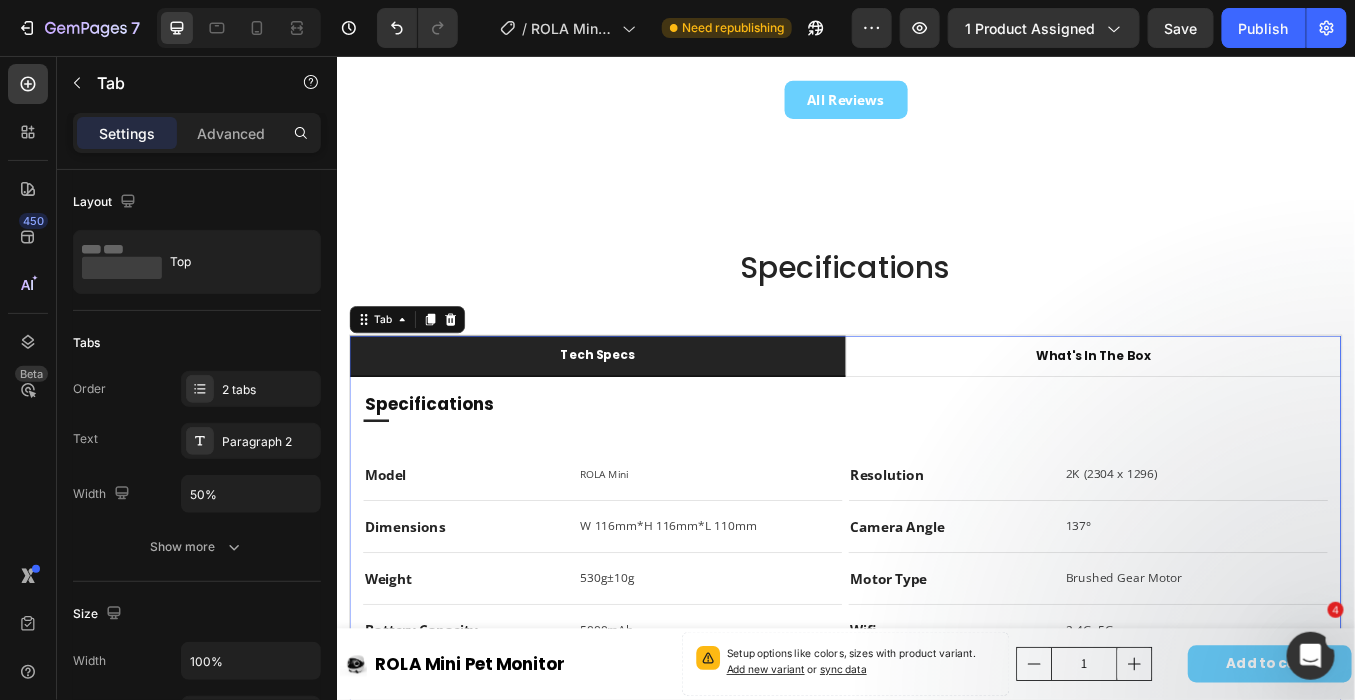 click on "tech specs" at bounding box center [644, 408] 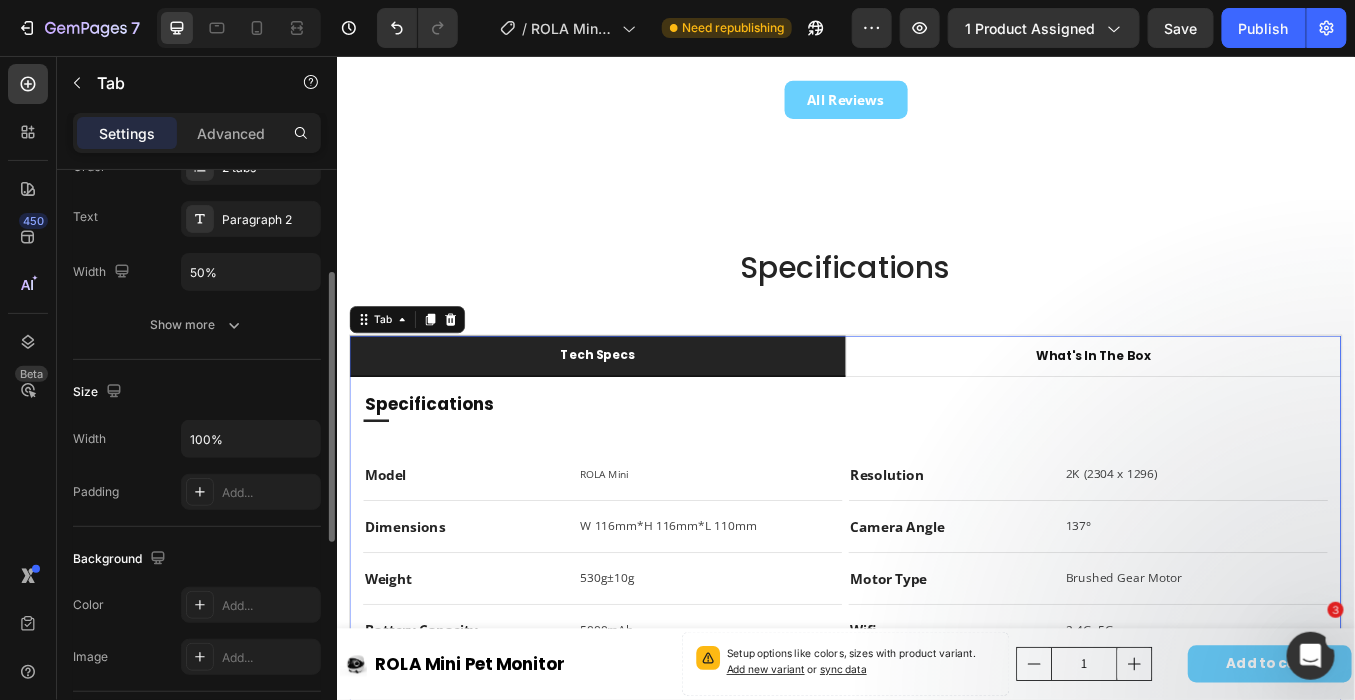 scroll, scrollTop: 111, scrollLeft: 0, axis: vertical 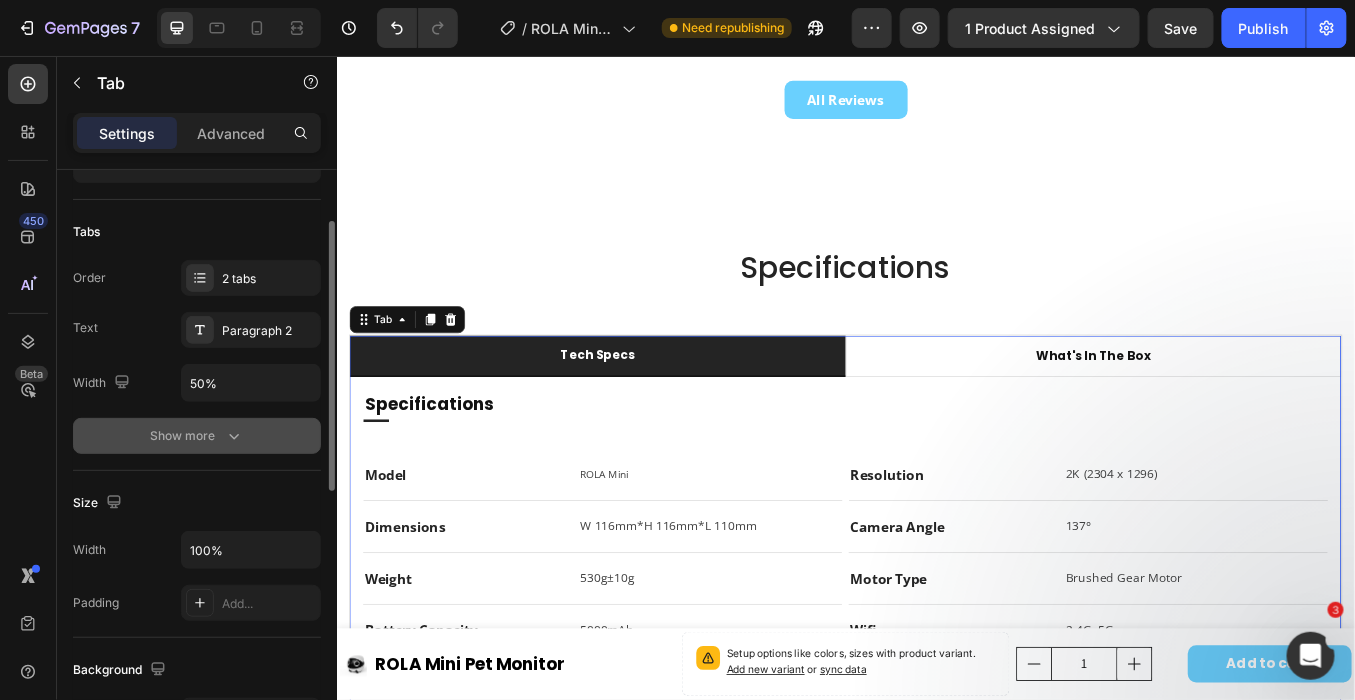 click 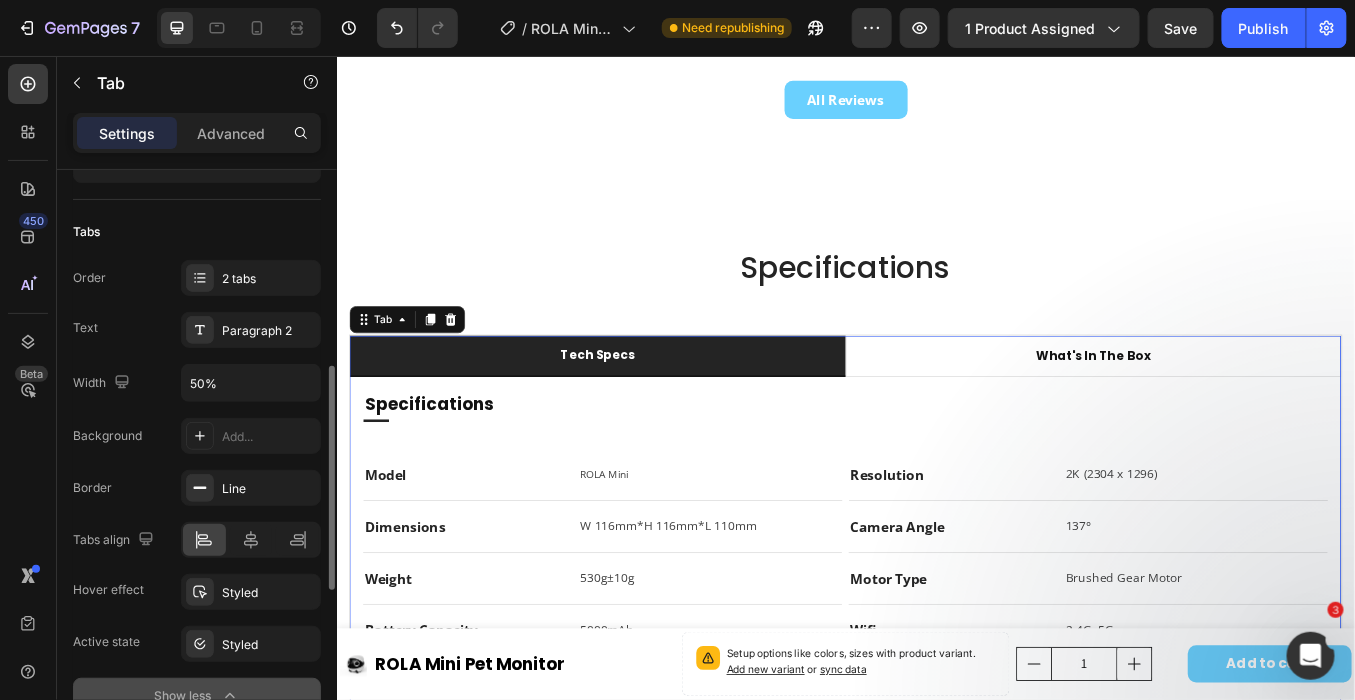 scroll, scrollTop: 222, scrollLeft: 0, axis: vertical 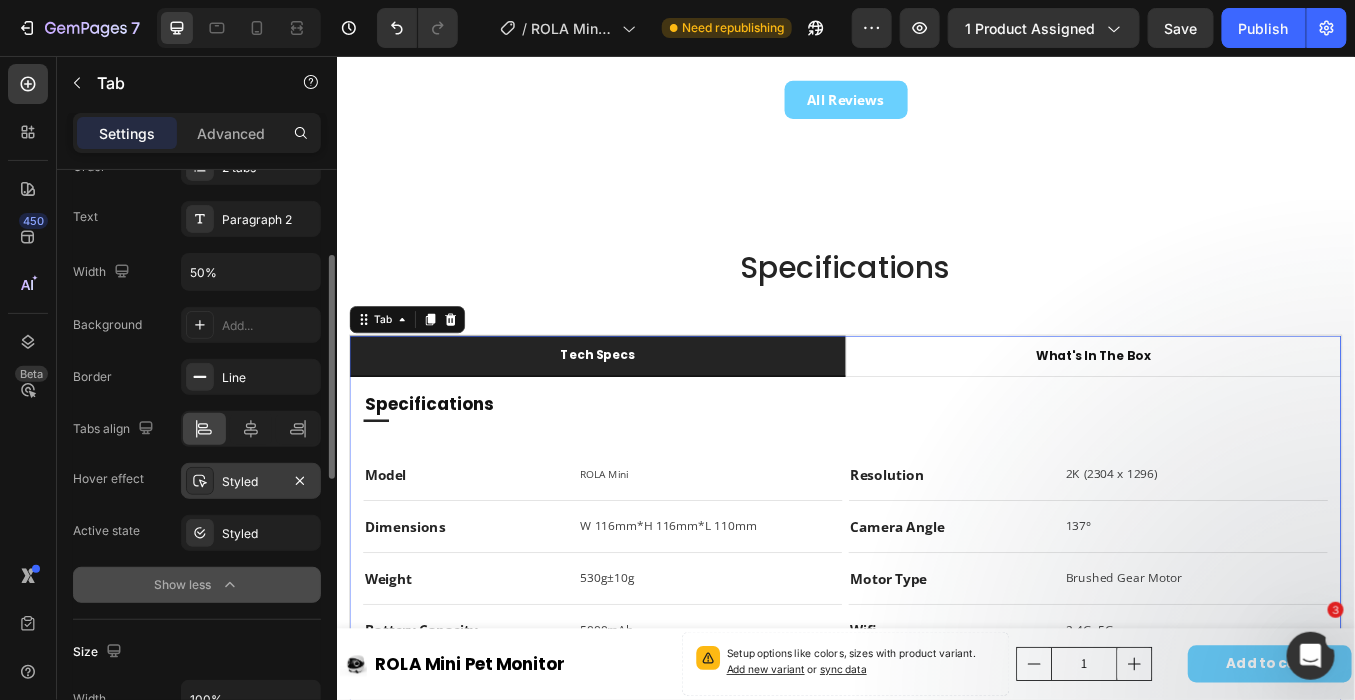 click on "Styled" at bounding box center (251, 482) 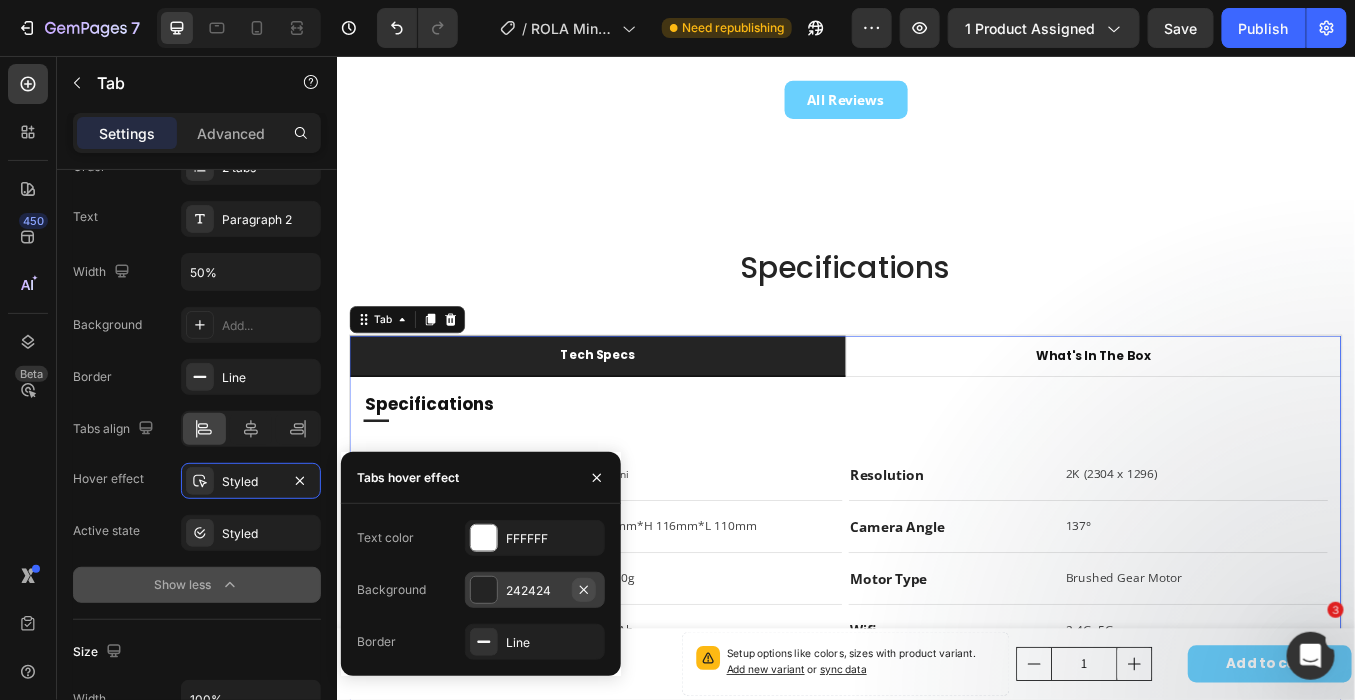 click 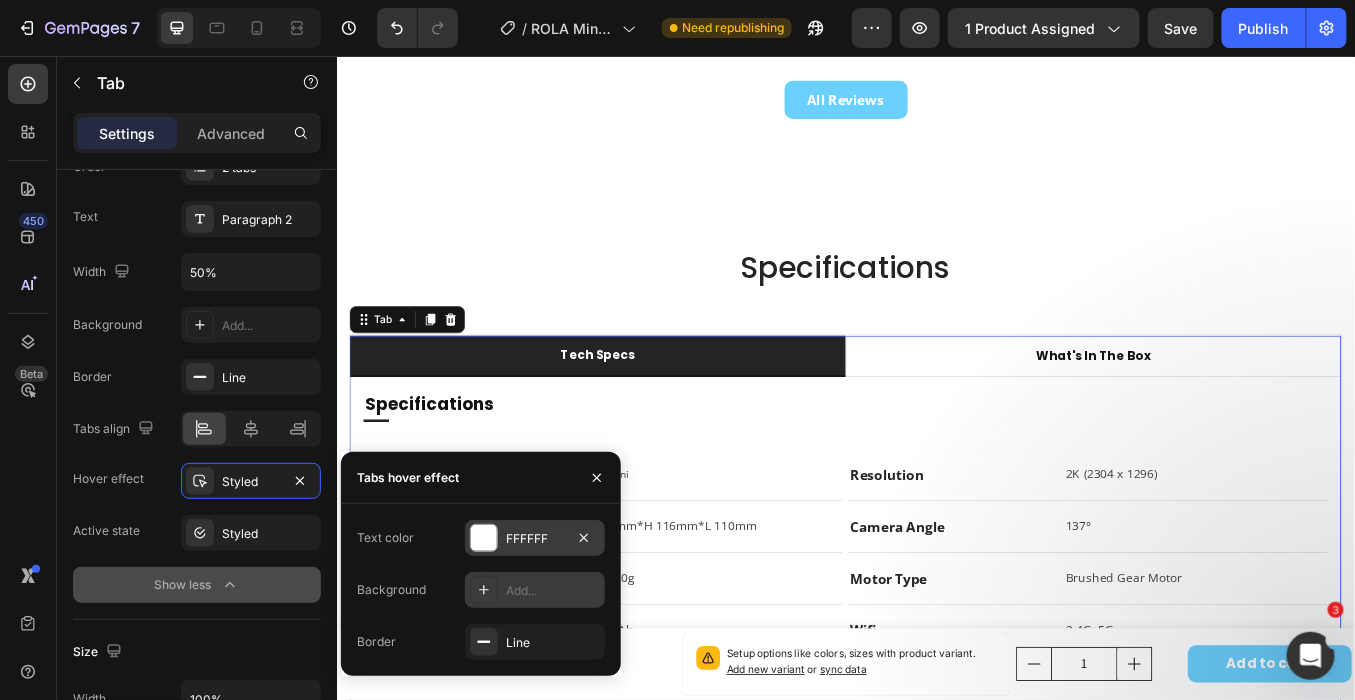click on "FFFFFF" at bounding box center (535, 539) 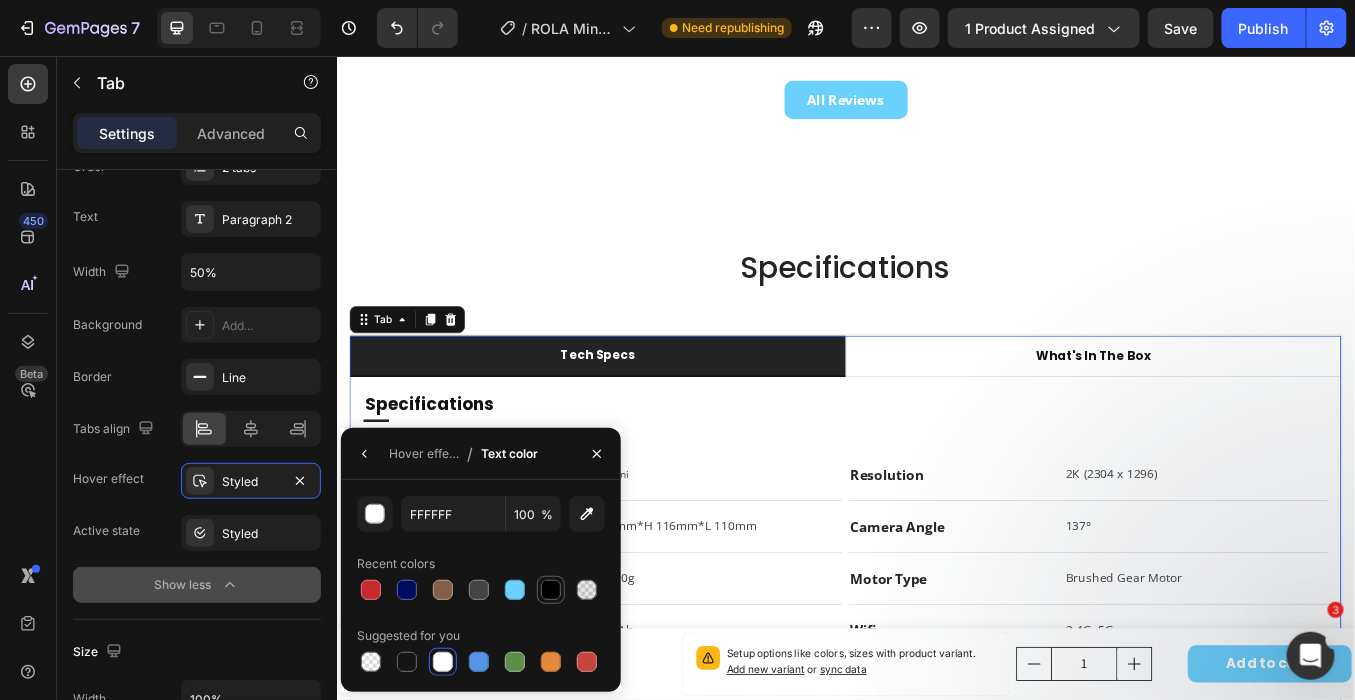 click at bounding box center [551, 590] 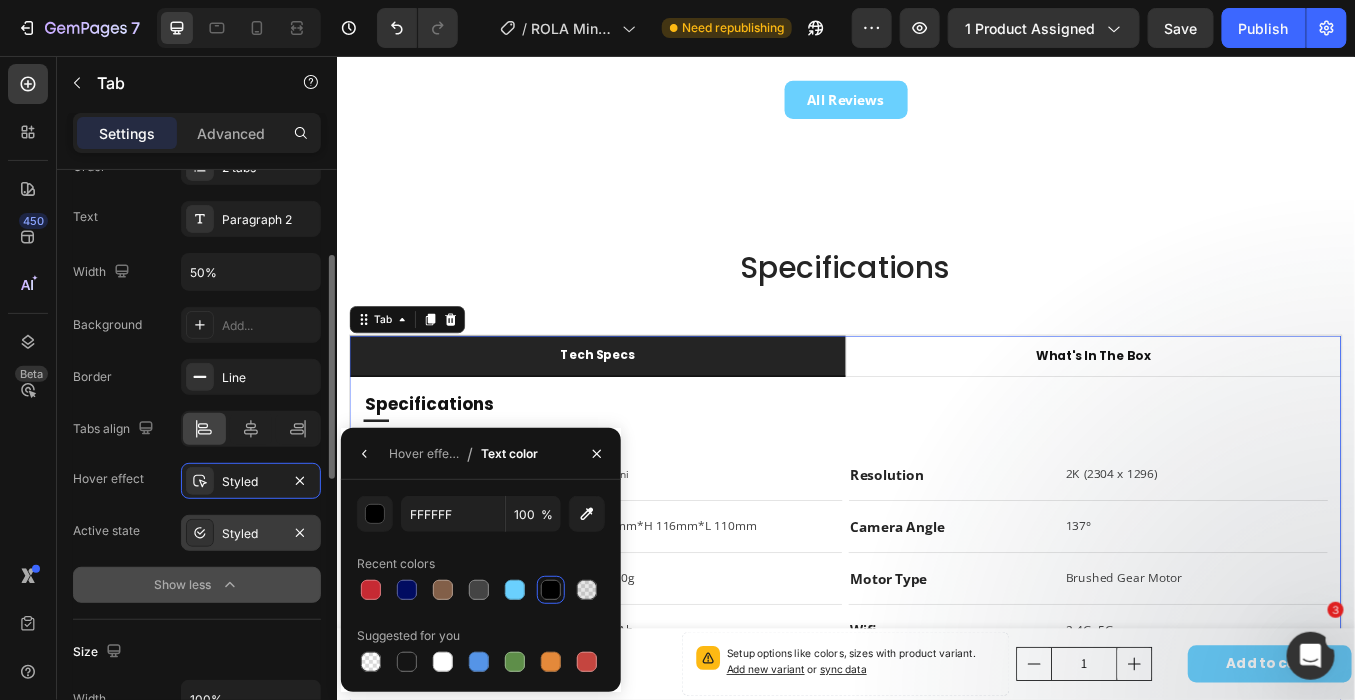 click on "Styled" at bounding box center [251, 534] 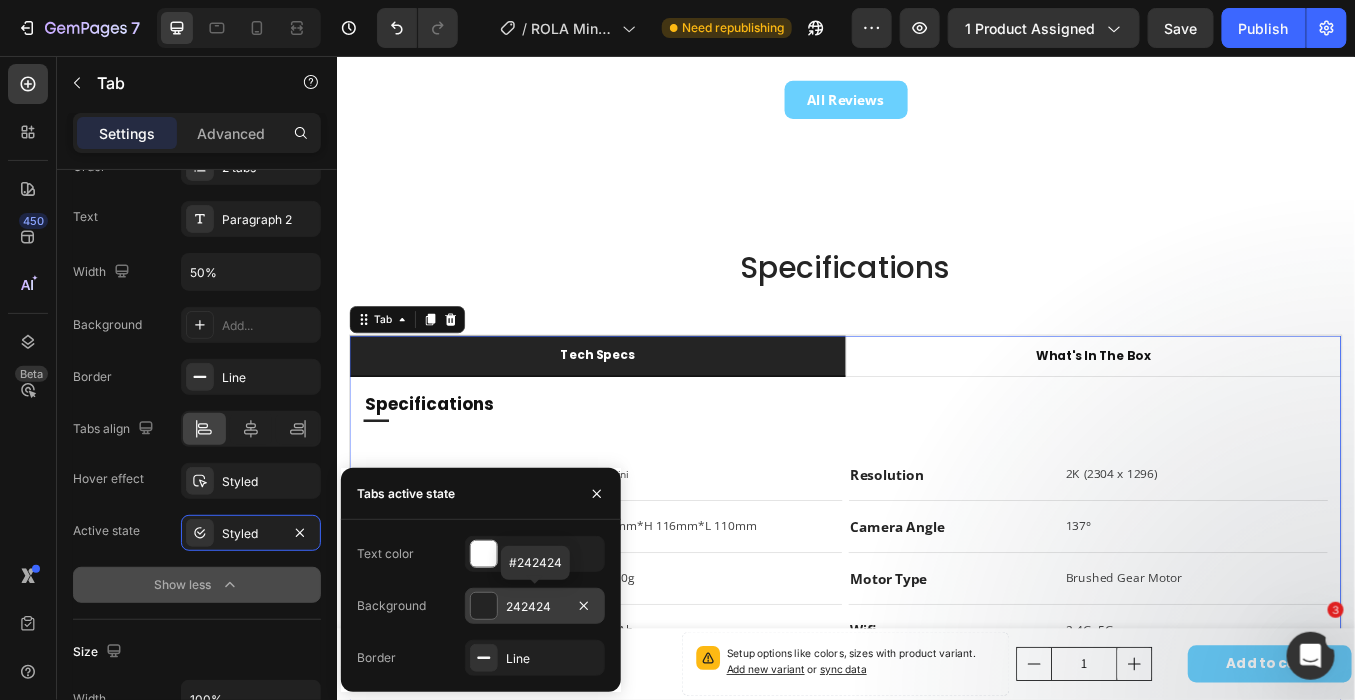 click on "242424" at bounding box center (535, 607) 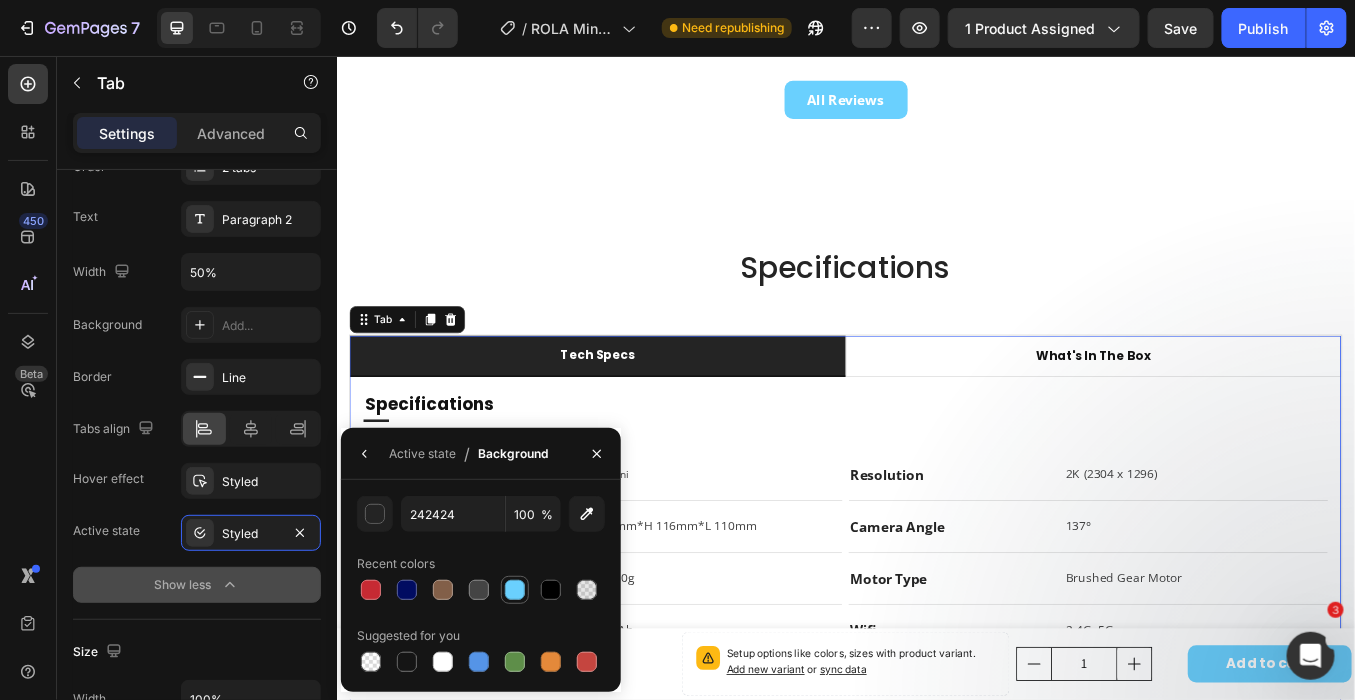 click at bounding box center [515, 590] 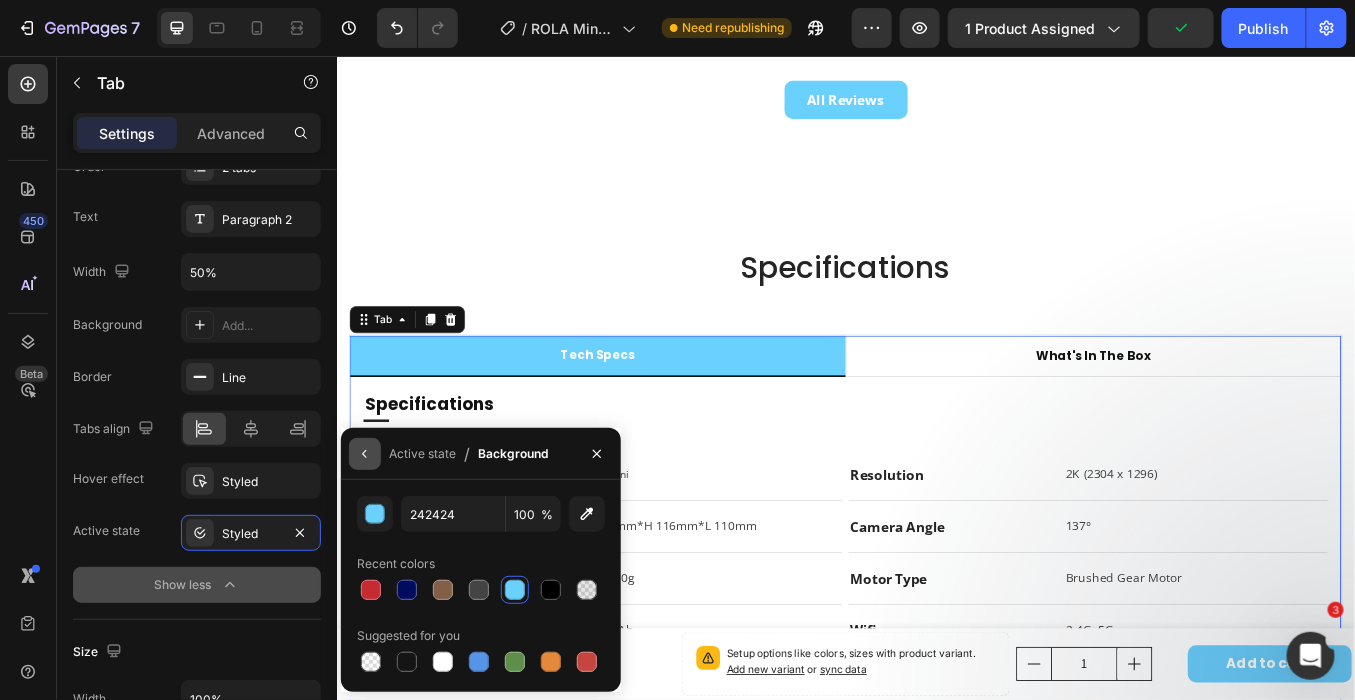 click 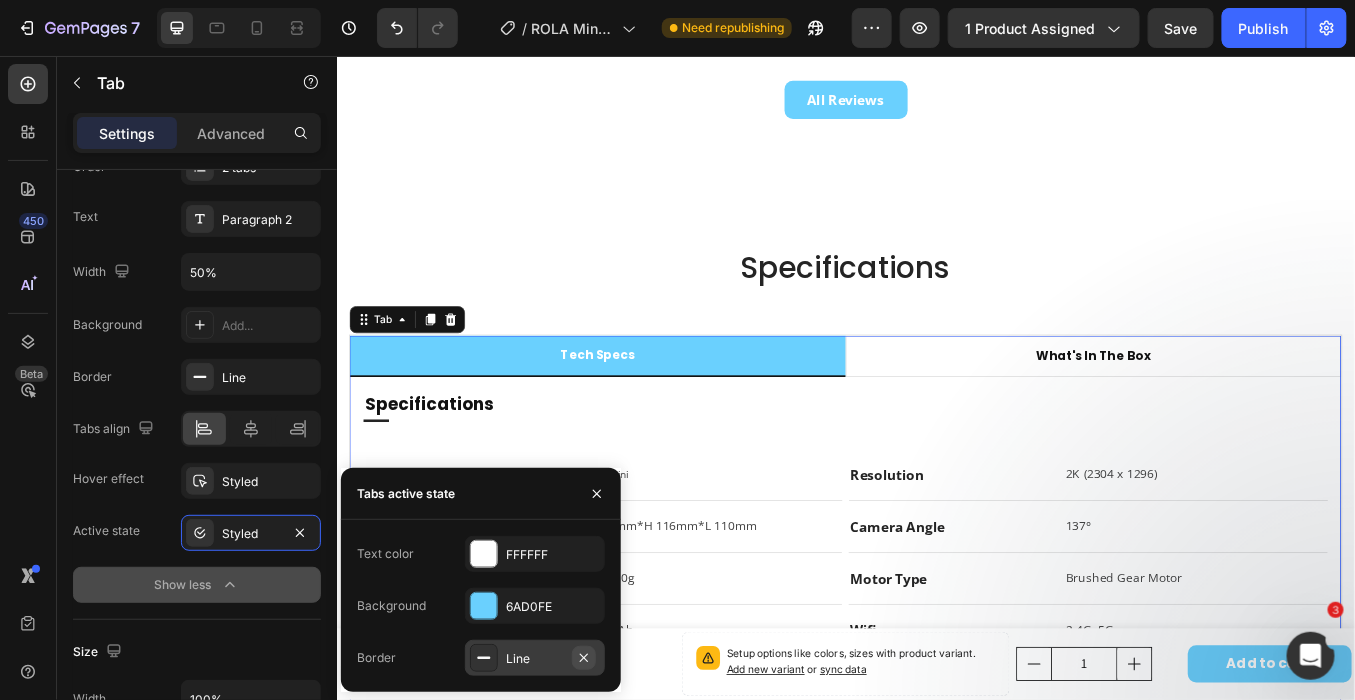 click 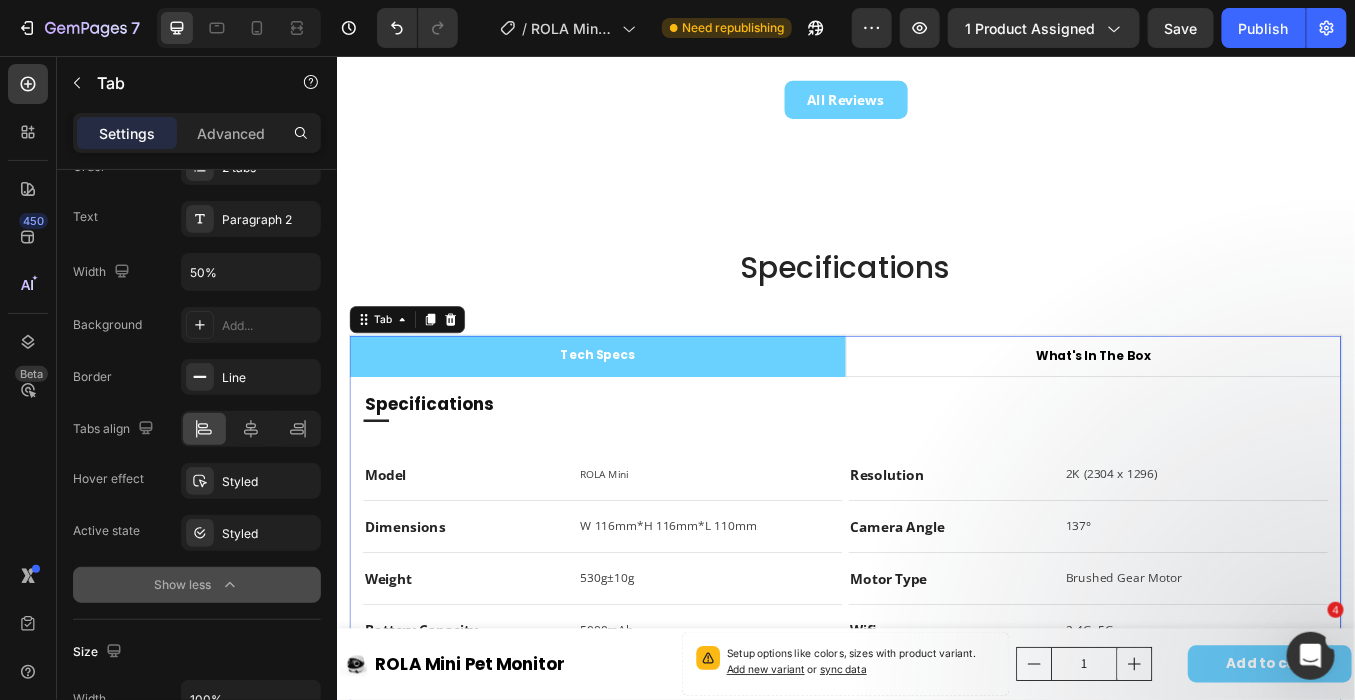 click on "what's in the box" at bounding box center [1228, 408] 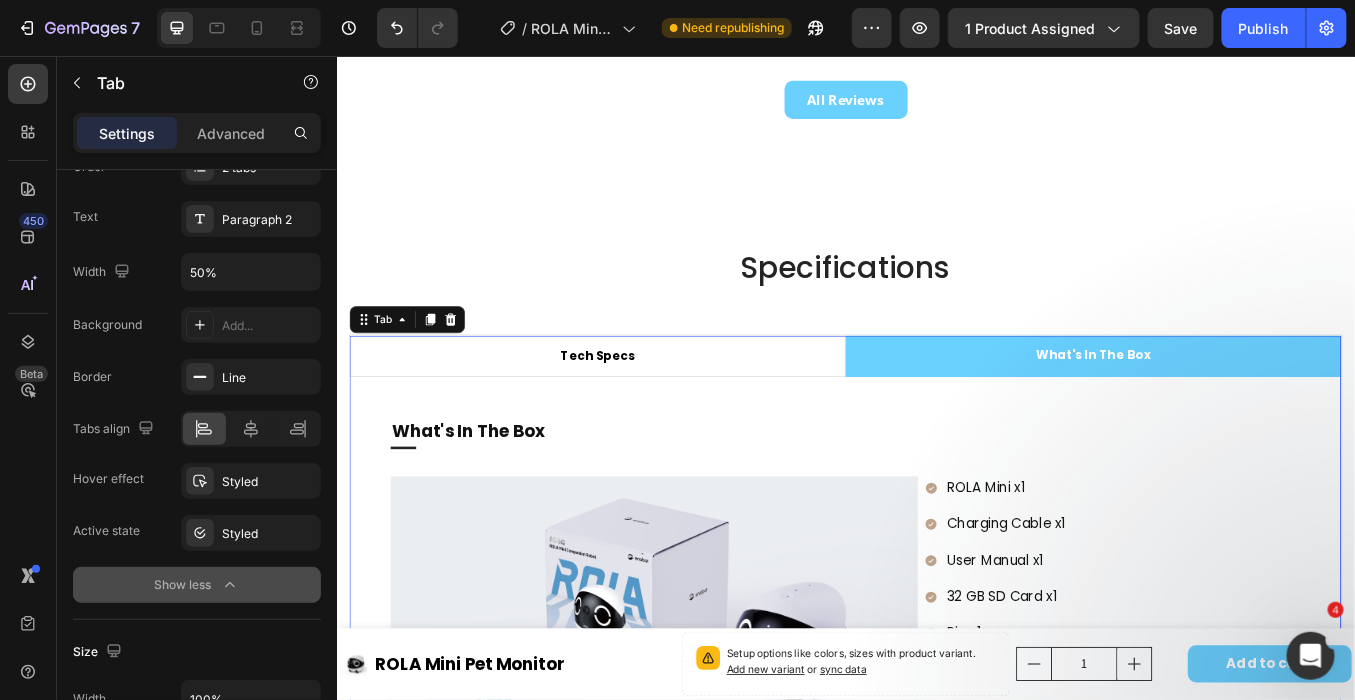 click on "tech specs" at bounding box center [644, 408] 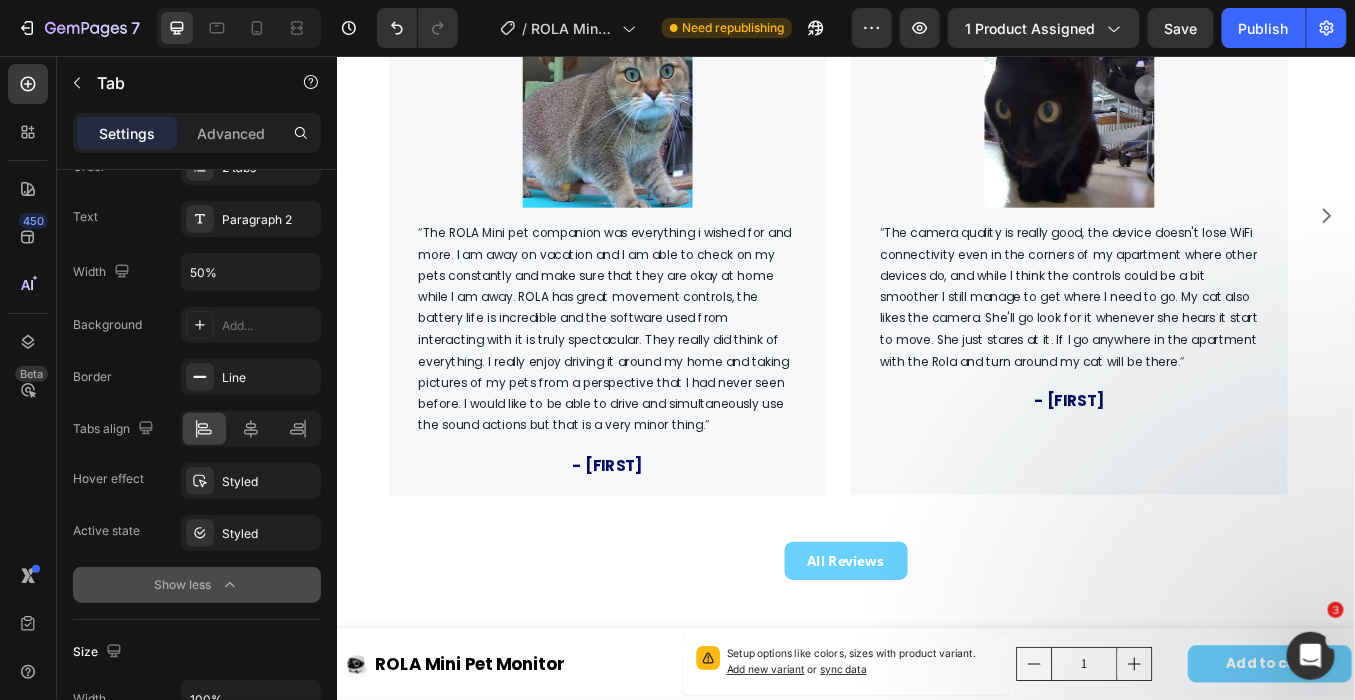 scroll, scrollTop: 2940, scrollLeft: 0, axis: vertical 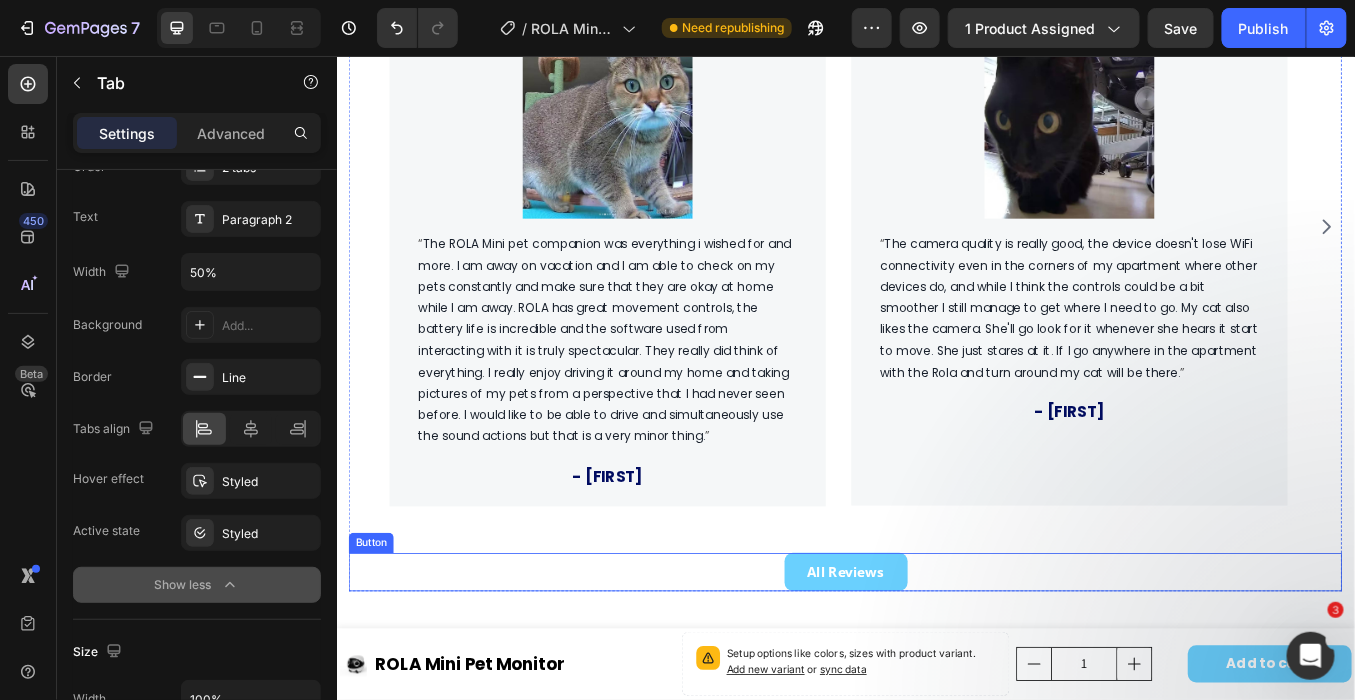 click on "All Reviews Button" at bounding box center (936, 662) 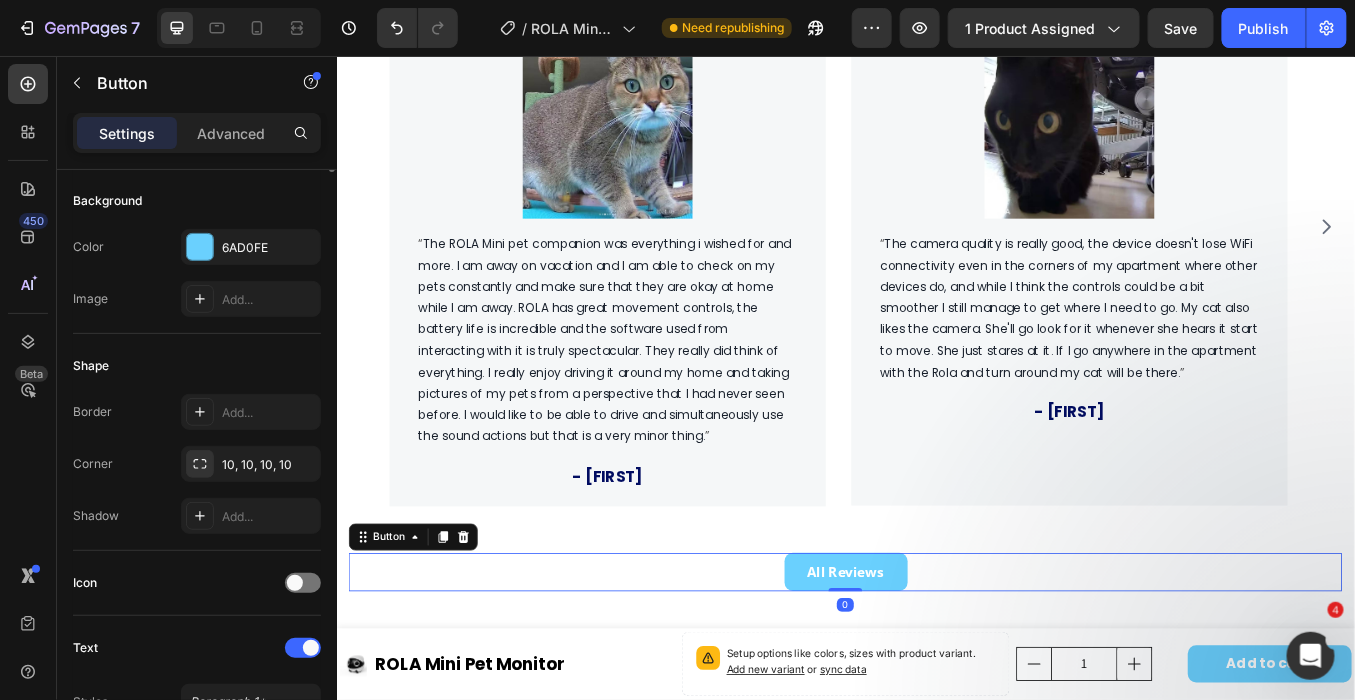 scroll, scrollTop: 0, scrollLeft: 0, axis: both 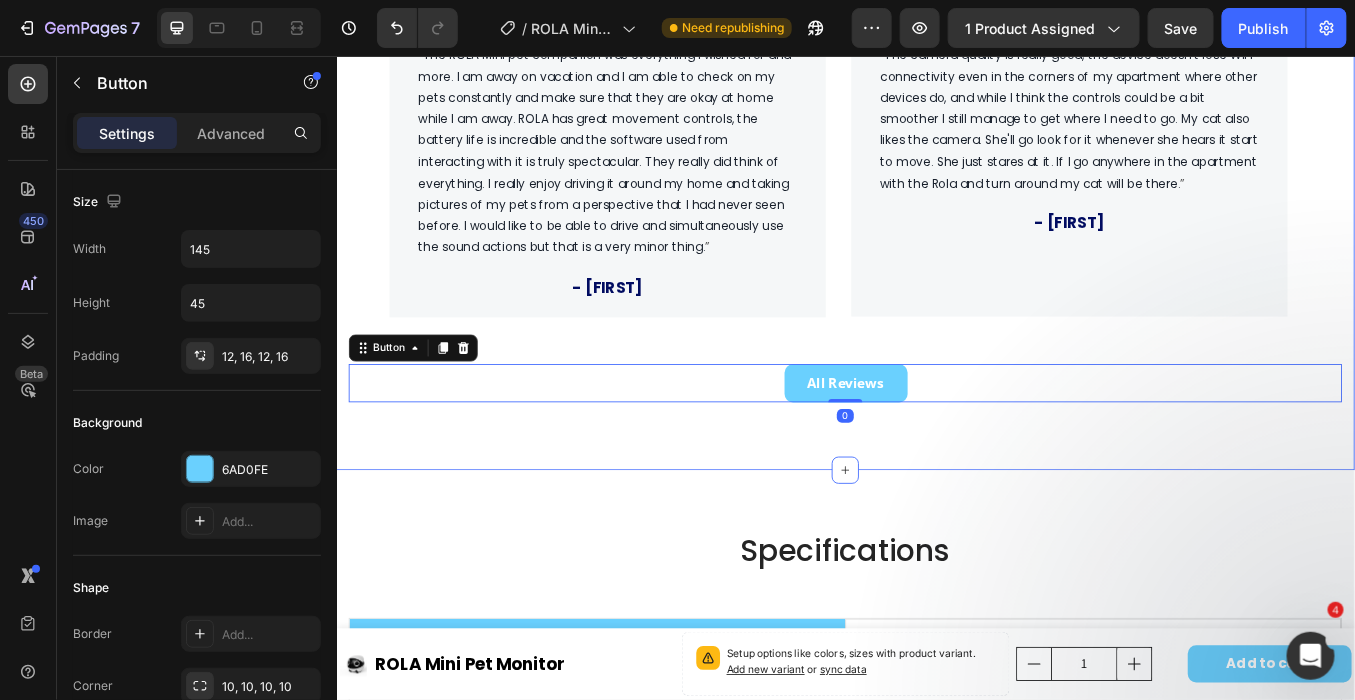 click on "Hear It From ROLA Mini's Users Heading Row
Icon
Icon
Icon
Icon
Icon Row Everything I wished for and more Text block Image “ The ROLA Mini pet companion was everything i wished for and more. I am away on vacation and I am able to check on my pets constantly and make sure that they are okay at home while I am away. ROLA has great movement controls, the battery life is incredible and the software used from interacting with it is truly spectacular. They really did think of everything. I really enjoy driving it around my home and taking pictures of my pets from a perspective that I had never seen before. I would like to be able to drive and simultaneously use the sound actions but that is a very minor thing.  ” Text block - [FIRST] Text block Row
Icon
Icon
Icon
Icon
Icon Row It surpassed my expectations Text block Image “ ” - [INITIALS]." at bounding box center [936, 21] 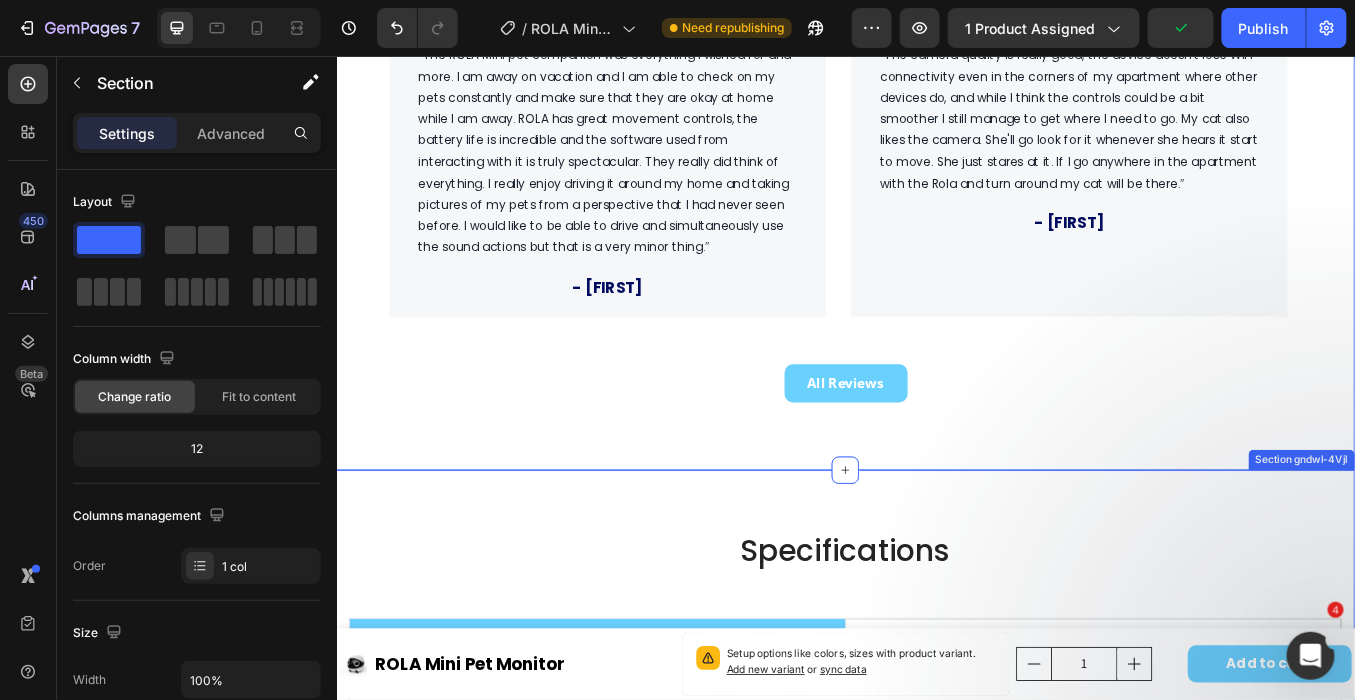 click on "Specifications Heading tech specs what's in the box Specifications Heading                Title Line model Text block ROLA Mini Text block Row dimensions Text block W 116mm*H 116mm*L 110mm Text block Row weight Text block 530g±10g Text block Row battery capacity Text block 5000mAh Text block Row charging time Text block 3-4H Text block Row battery life Text block Up to 25 Days Text block Row appearance material Text block PC+ABS Text block Row file format Text block .jpg  .MP4 Text block Row memory support Text block Up to 256G Text block Row Row resolution Text block 2K (2304 x 1296) Text block Row camera angle Text block 137° Text block Row motor type Text block Brushed Gear Motor Text block Row wifi Text block 2.4G, 5G Text block Row speed Text block 20cm/s-60cm/s Text block Row obstacle clearance height Text block 10mm Text block Row climbing slope Text block 15° Text block Row operating noise Text block 55dB Text block Row Row Row What's In The Box Heading                Title Line Image ROLA Mini x1" at bounding box center (936, 1018) 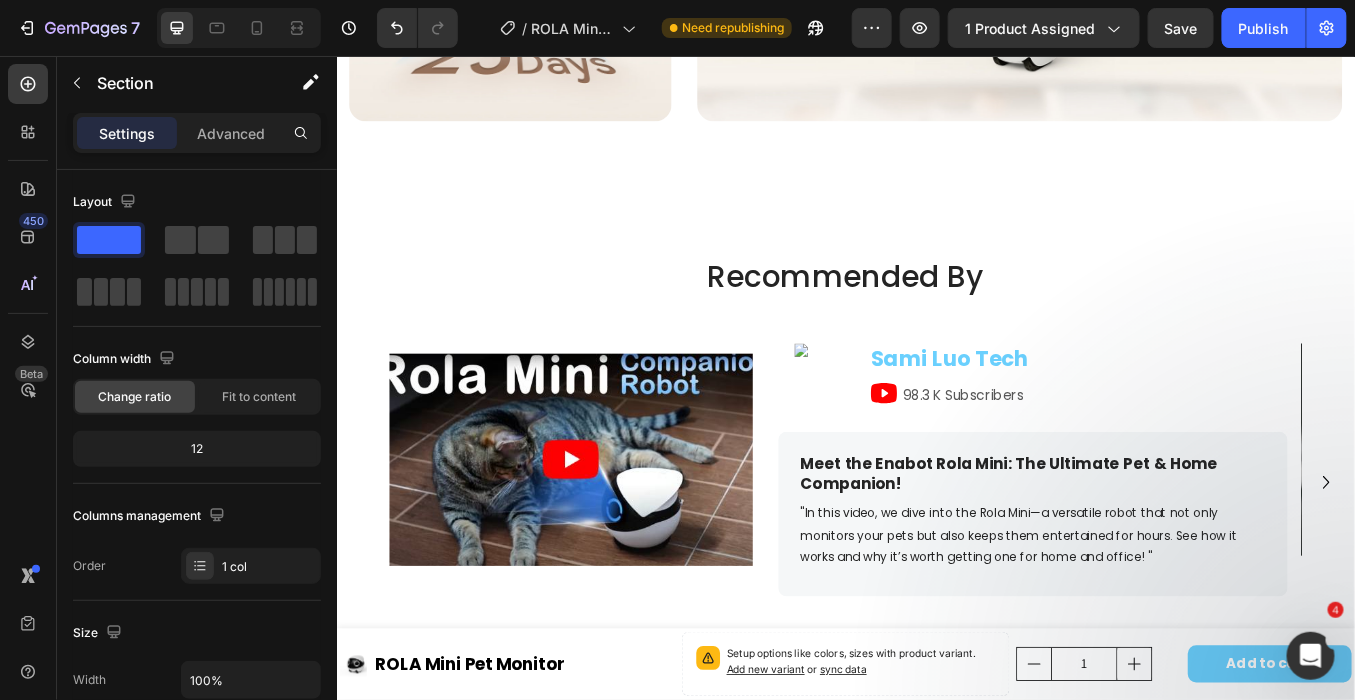 scroll, scrollTop: 1723, scrollLeft: 0, axis: vertical 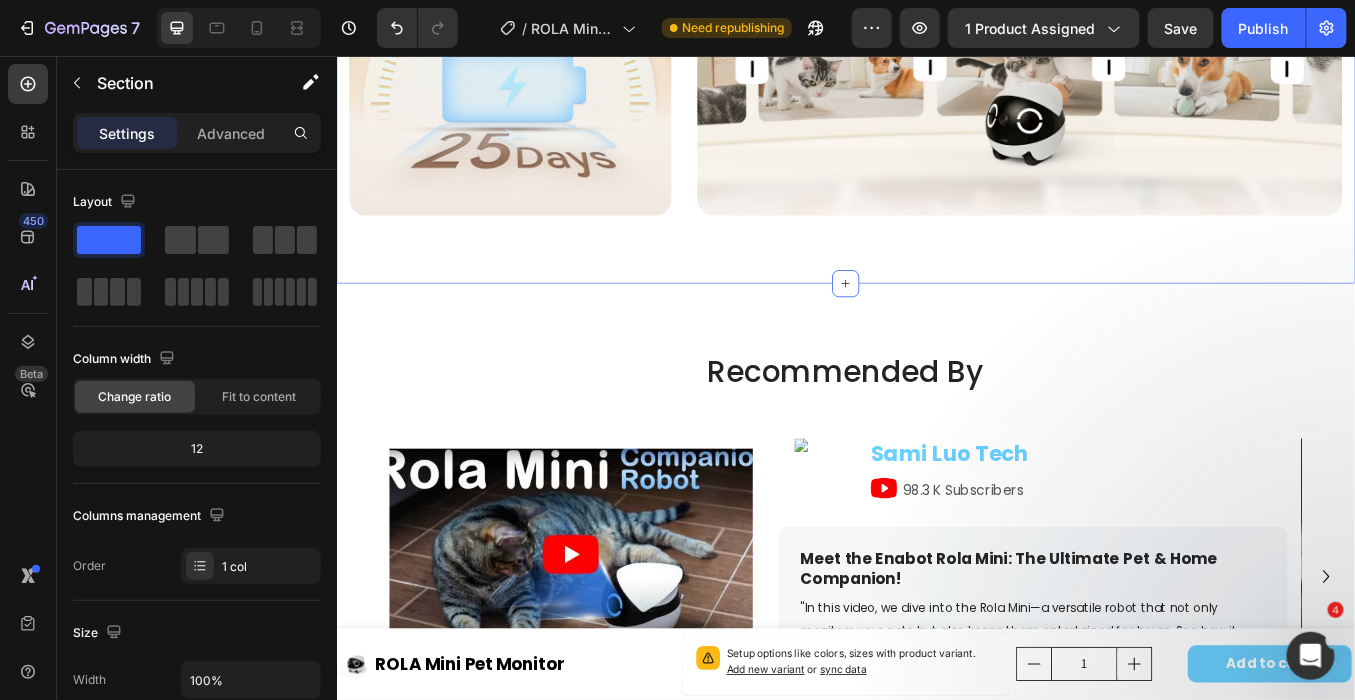 click on "All Around Movable Heading Row Row Hero Banner Row Clearer 2K Display  Heading Row Row Hero Banner Row Entertain Your Pets Heading Row Row Hero Banner Row Long-Lasting Battery  Heading Row Row Hero Banner Row Capture Adorable Pet Moments  Heading Row Row Hero Banner Row Row Section 4   Create Theme Section AI Content Write with GemAI What would you like to describe here? Tone and Voice Persuasive Product Show more Generate" at bounding box center [936, -194] 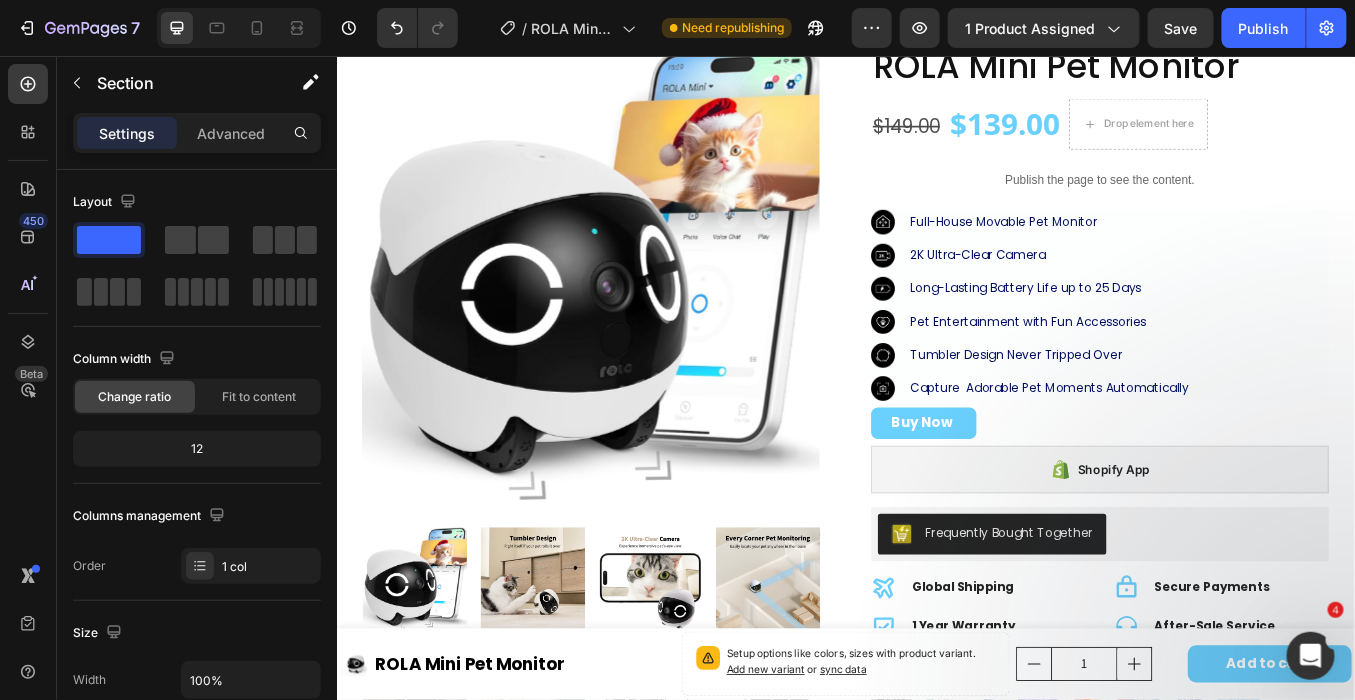 scroll, scrollTop: 0, scrollLeft: 0, axis: both 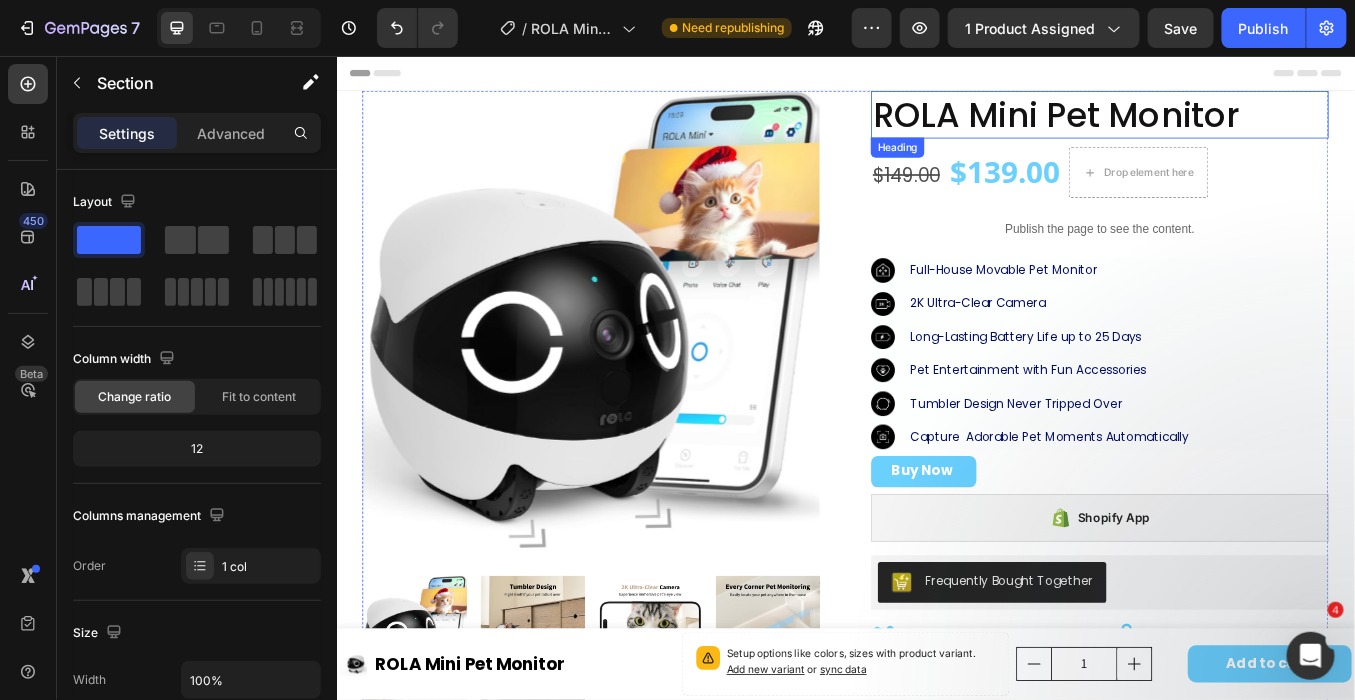 click on "ROLA Mini Pet Monitor" at bounding box center [1235, 124] 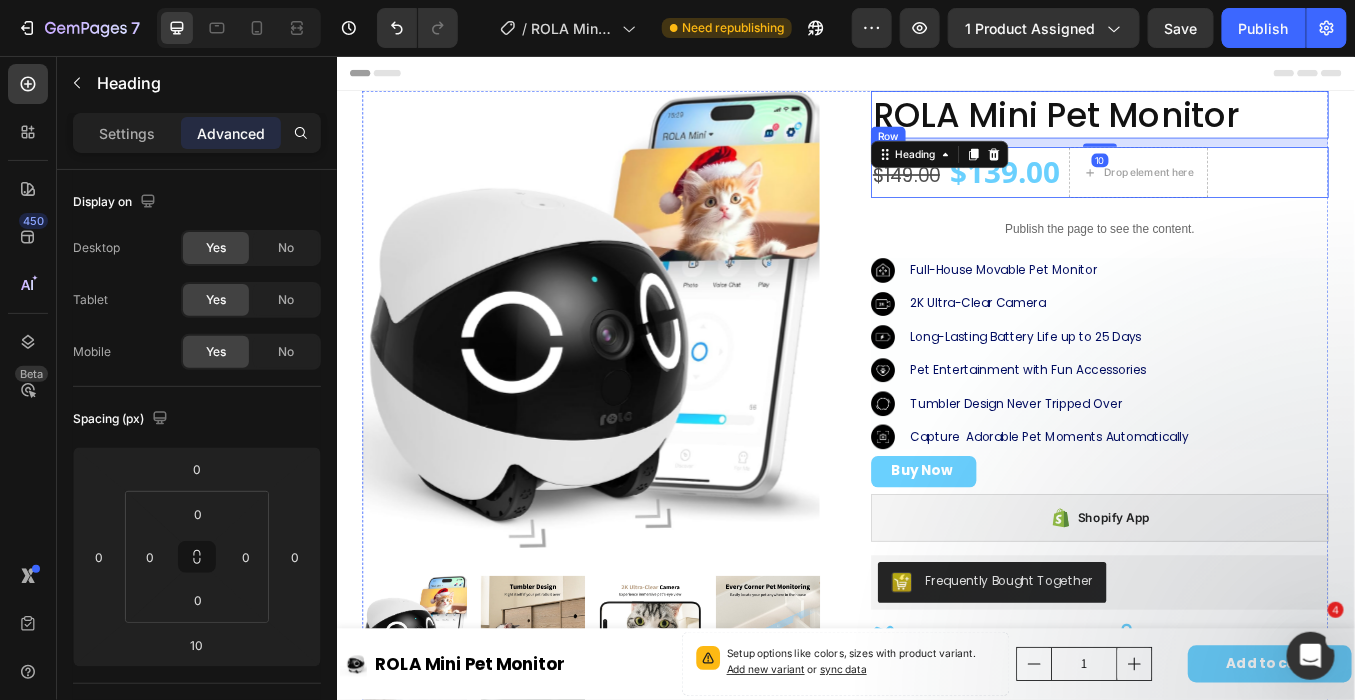 click on "$149.00 Product Price Product Price $139.00 (P) Price (P) Price
Drop element here Row" at bounding box center (1235, 192) 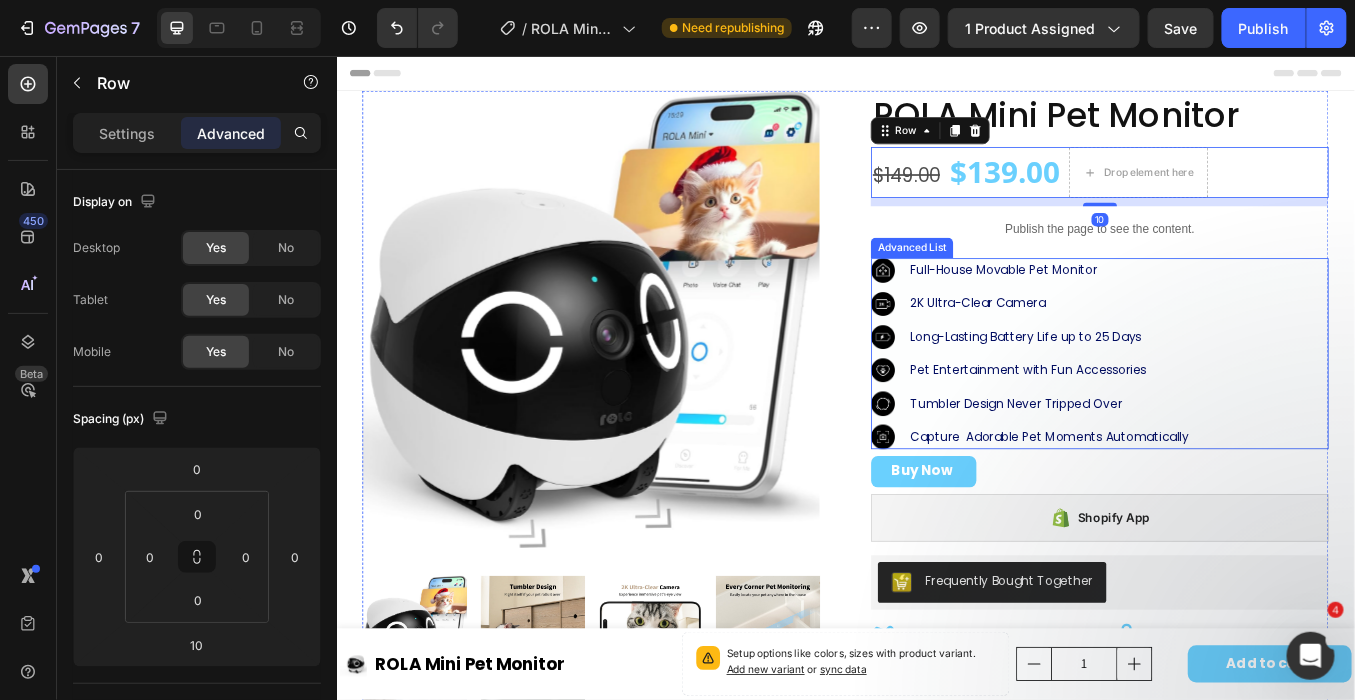 click on "Image Full-House Movable Pet Monitor Text Block Image 2K Ultra-Clear Camera Text Block Image Long-Lasting Battery Life up to 25 Days Text Block Image Pet Entertainment with Fun Accessories Text Block Image Tumbler Design Never Tripped Over Text Block Image Capture  Adorable Pet Moments Automatically Text Block" at bounding box center [1235, 405] 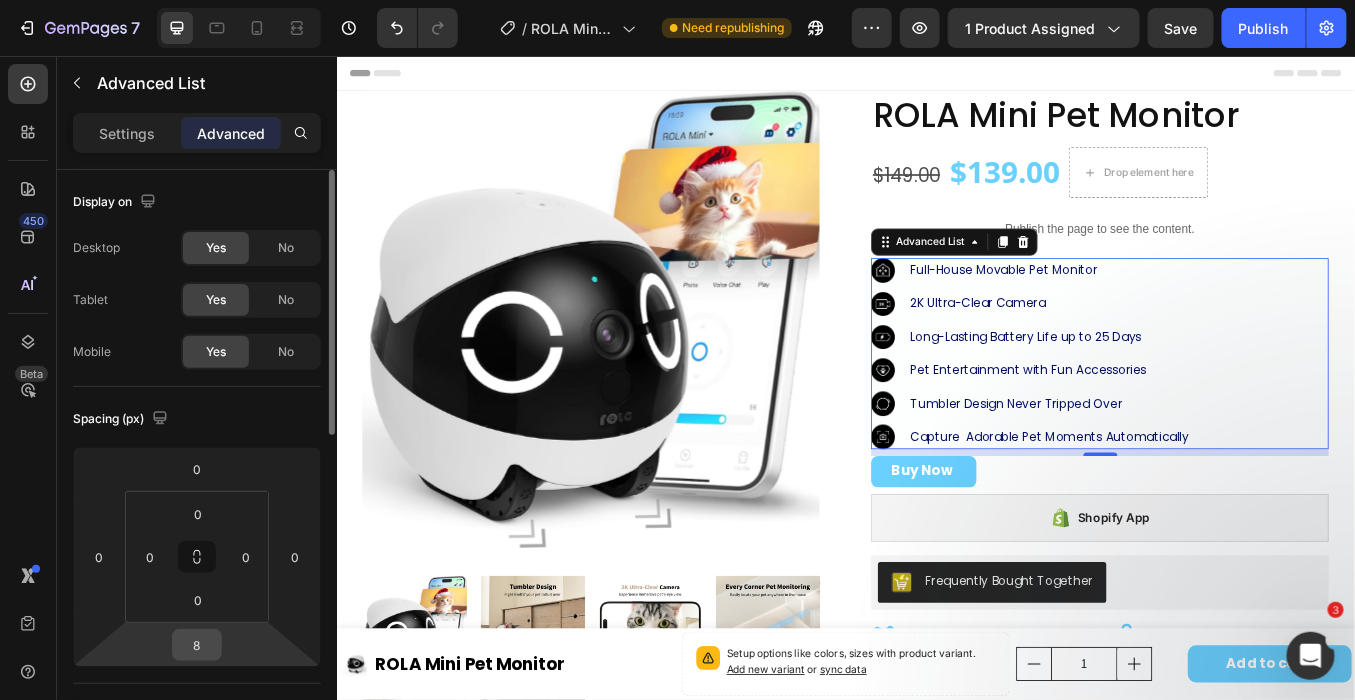 click on "8" at bounding box center [197, 645] 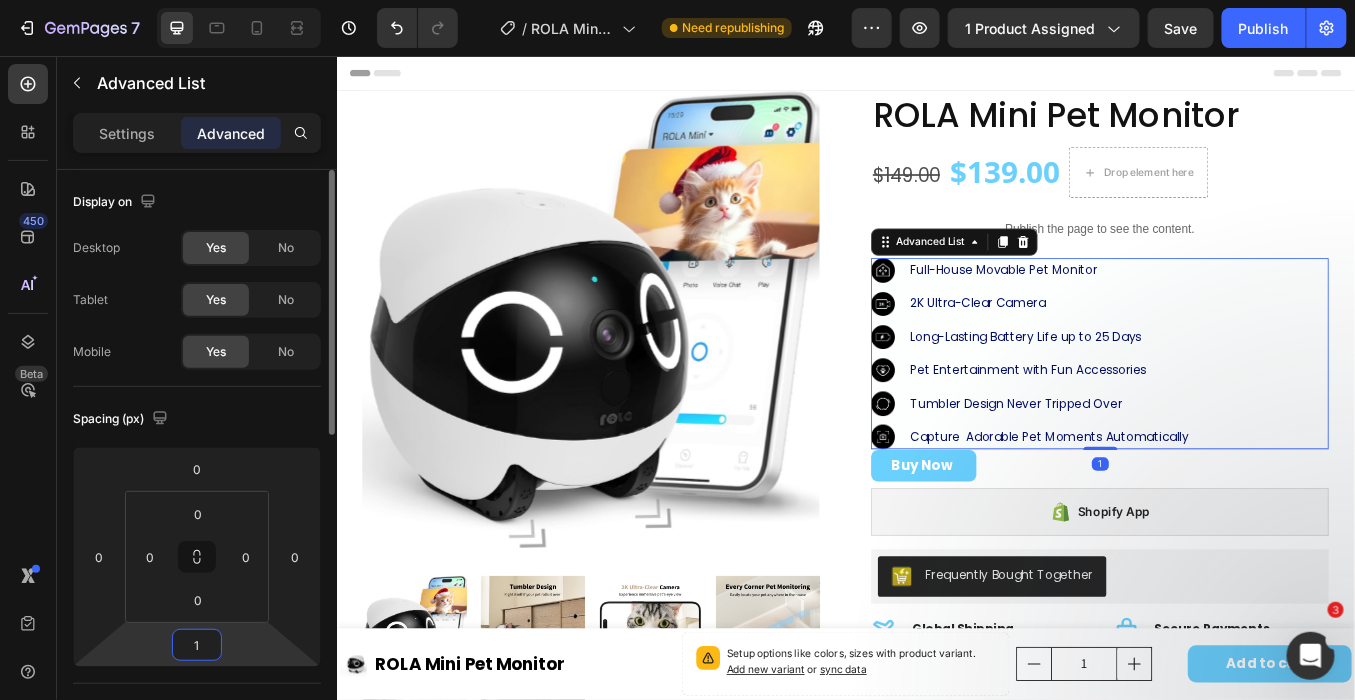 type on "10" 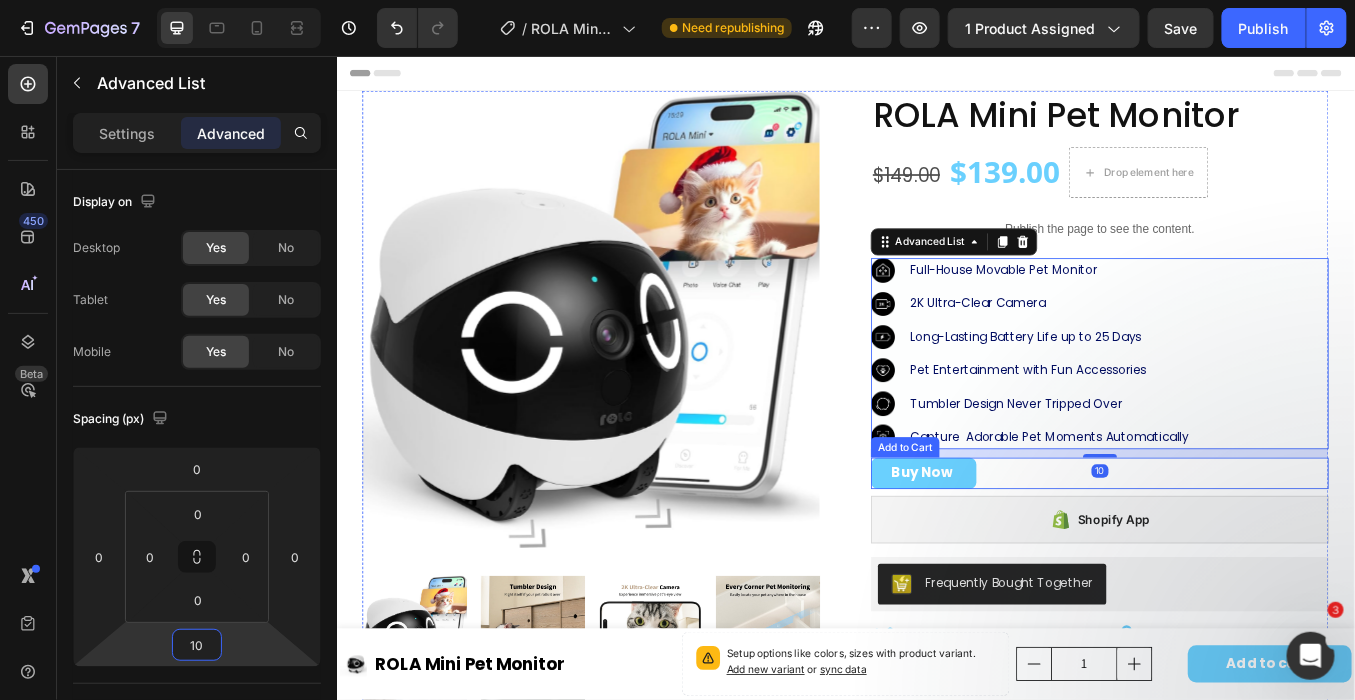 click on "Buy Now Add to Cart" at bounding box center (1235, 546) 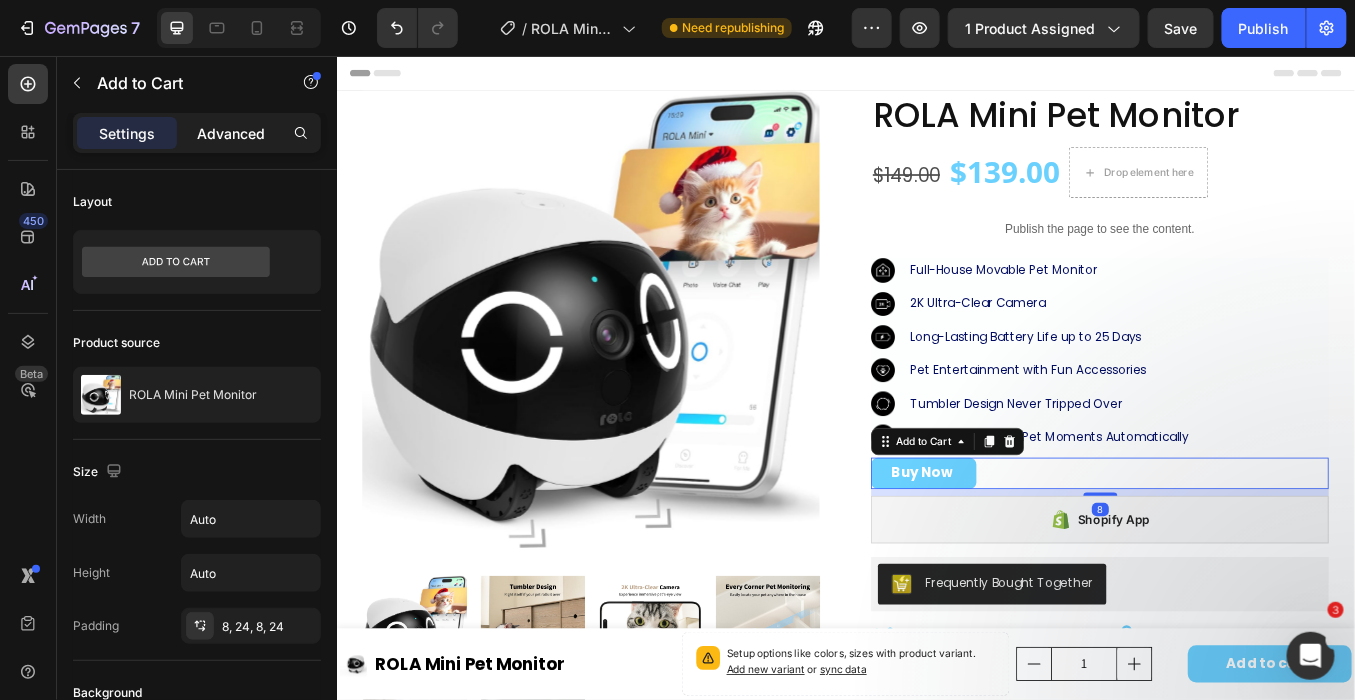 click on "Advanced" 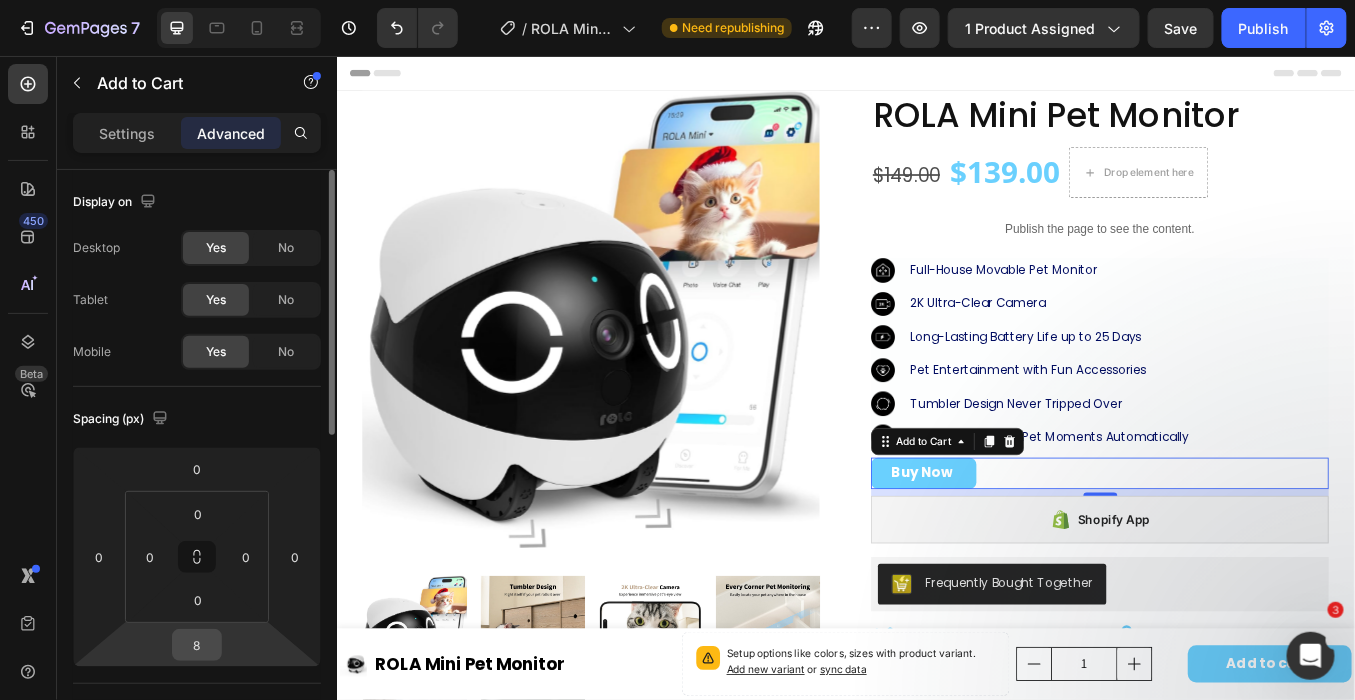 click on "8" at bounding box center (197, 645) 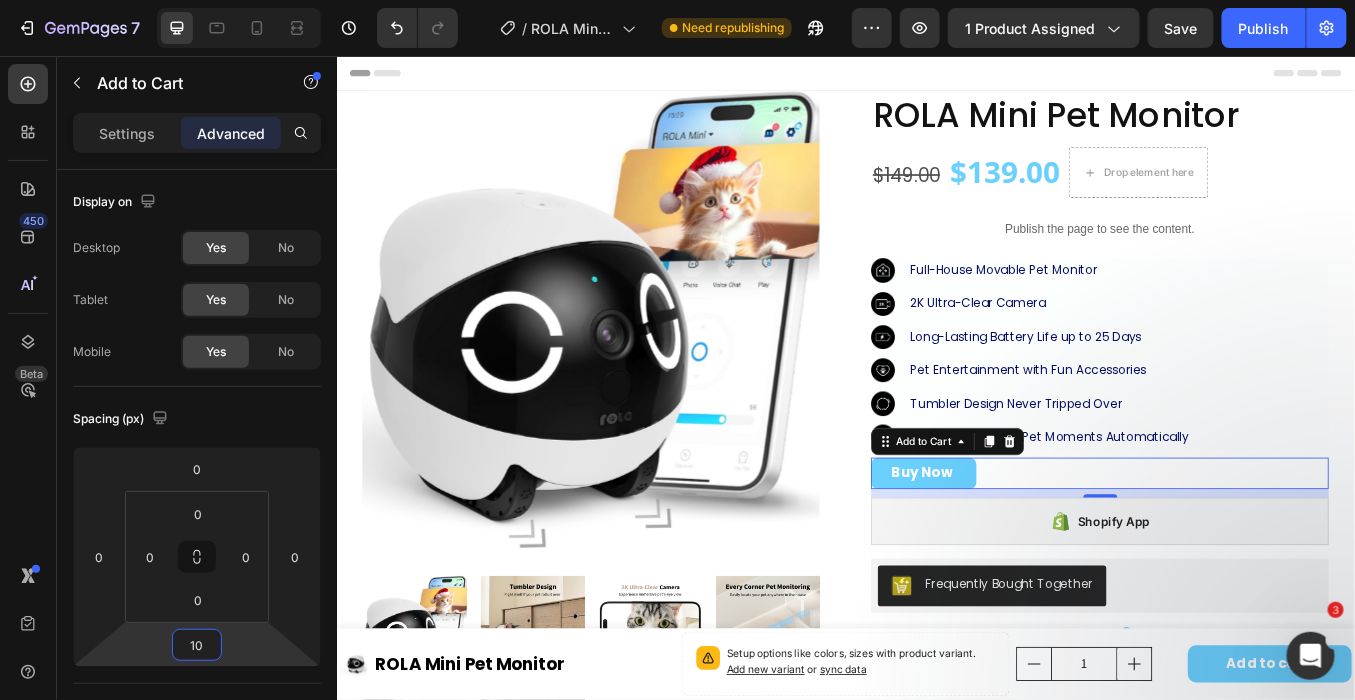 type on "10" 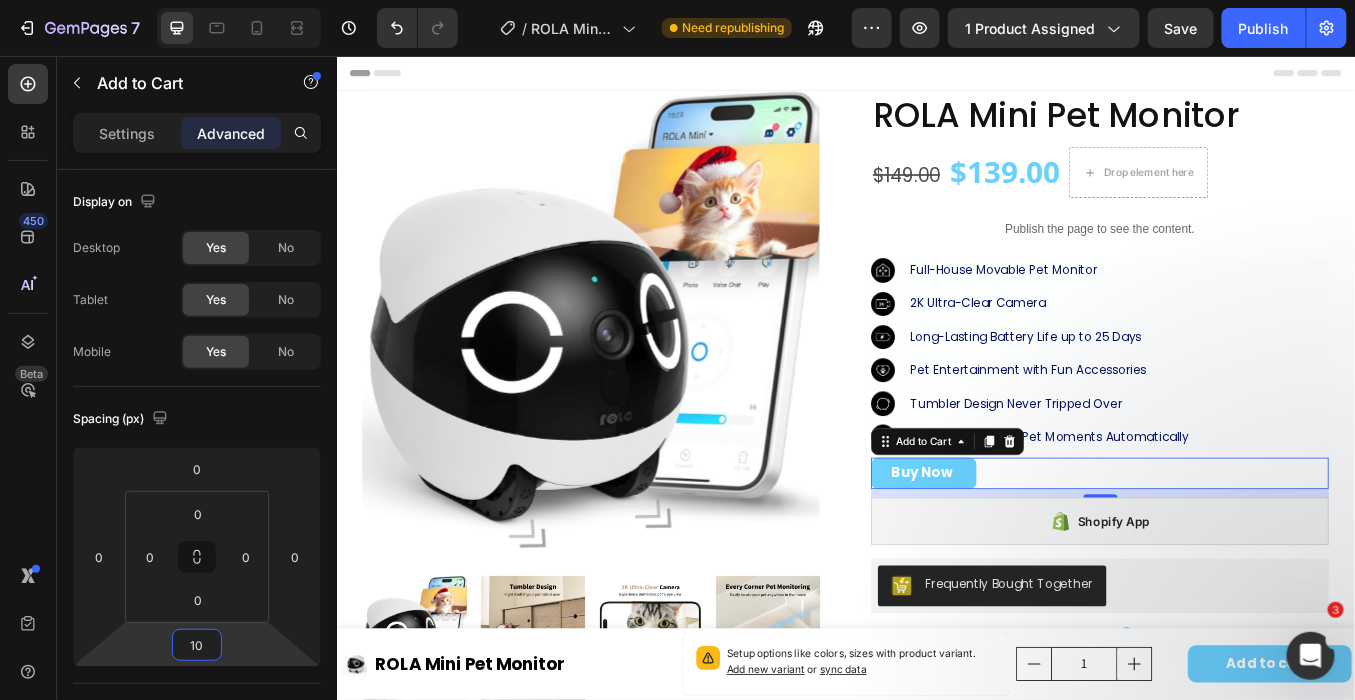 click on "Buy Now" at bounding box center (1028, 546) 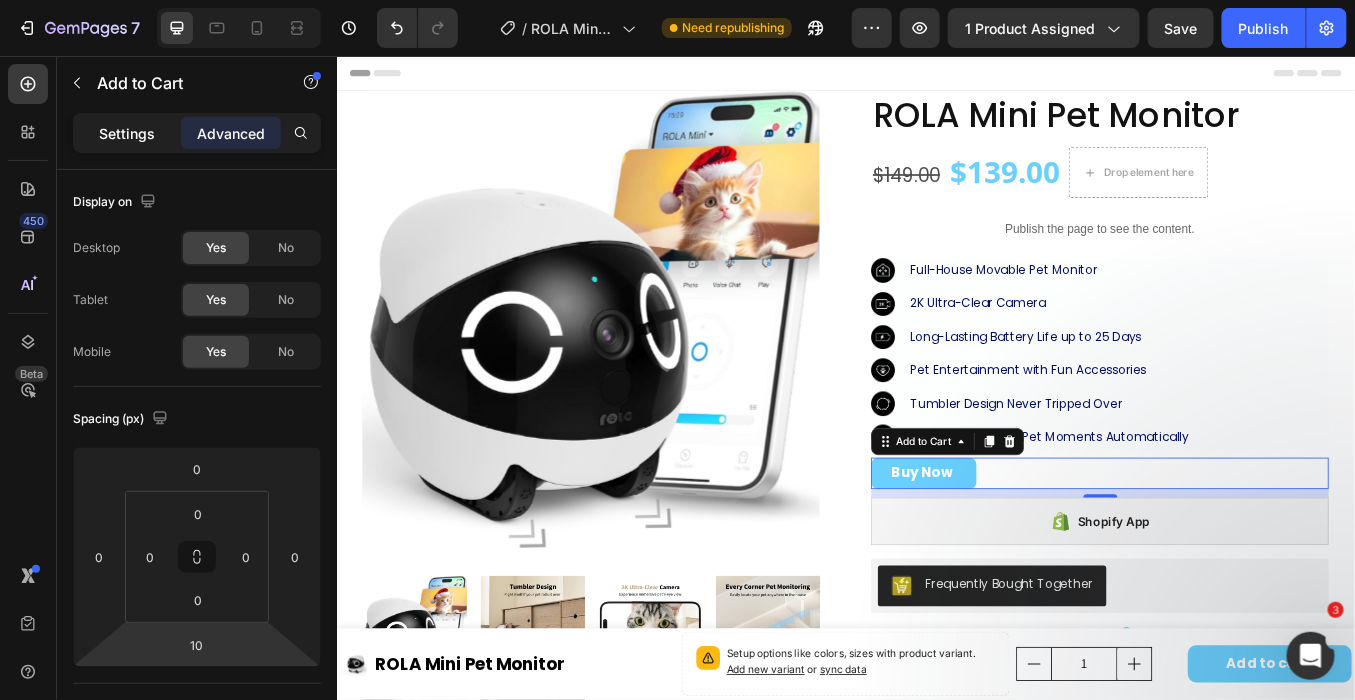 click on "Settings" 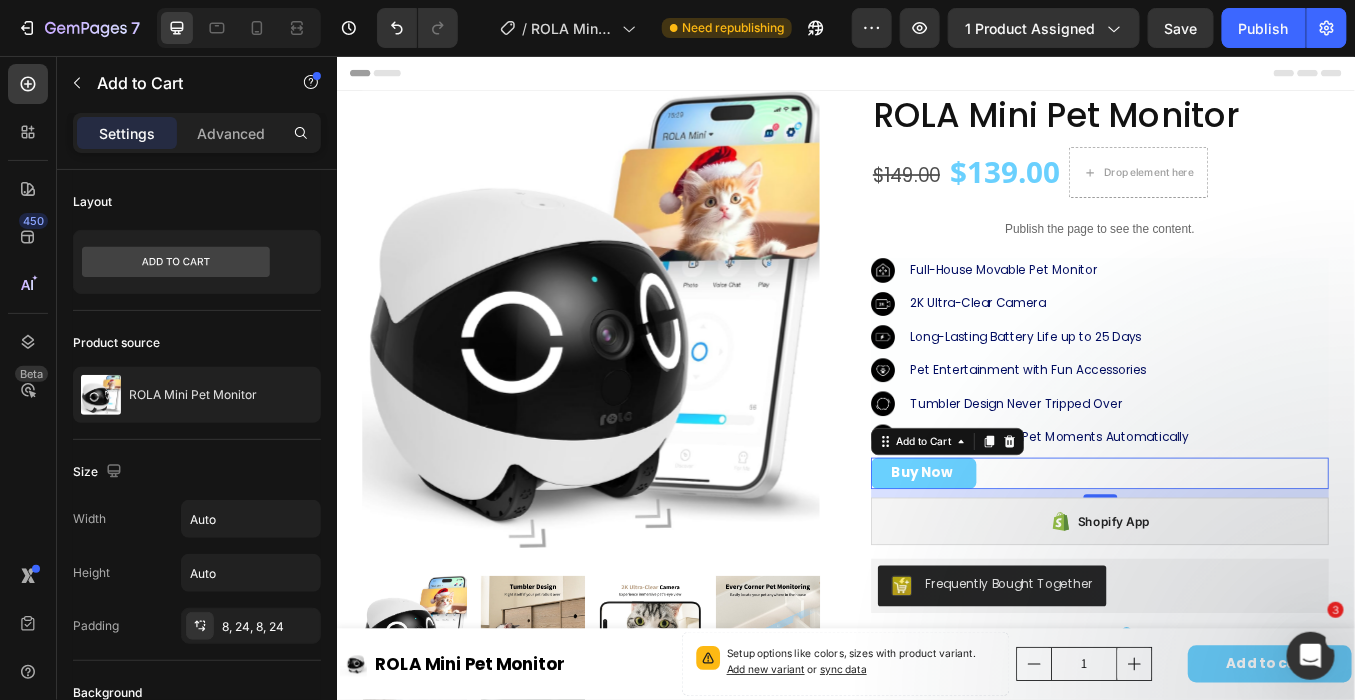 click on "Buy Now" at bounding box center (1028, 546) 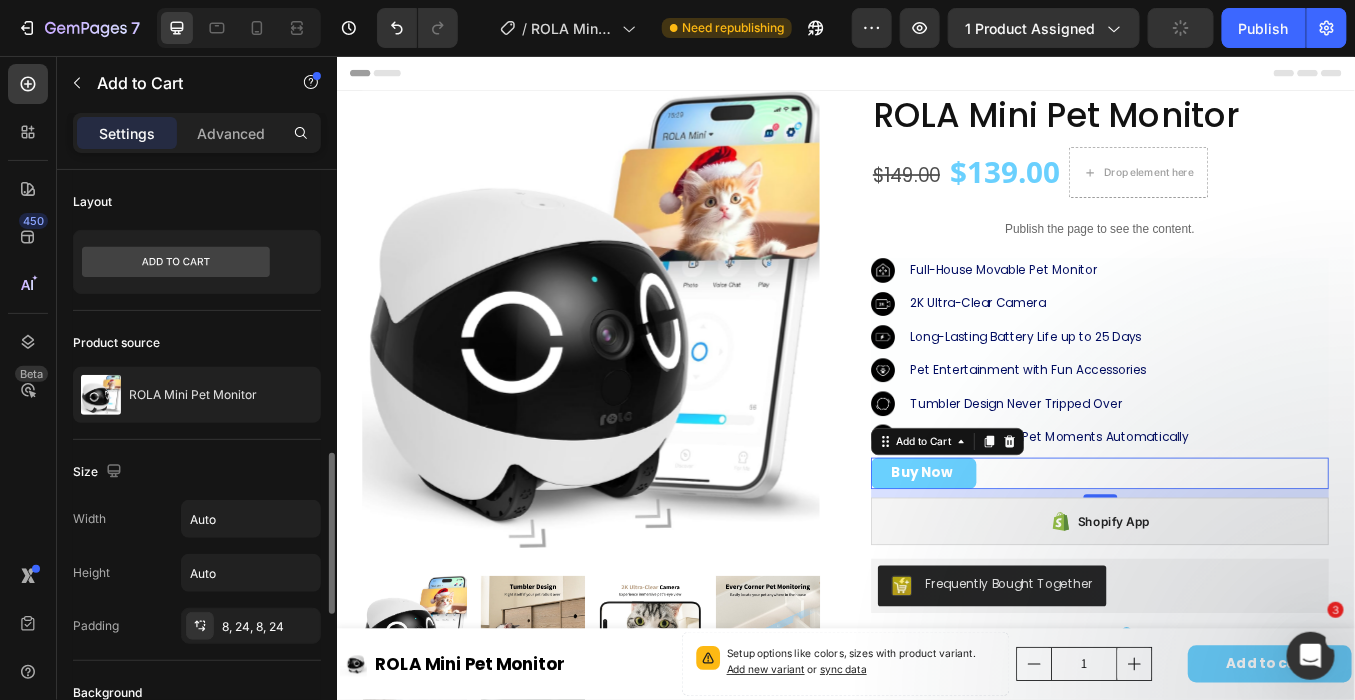 scroll, scrollTop: 333, scrollLeft: 0, axis: vertical 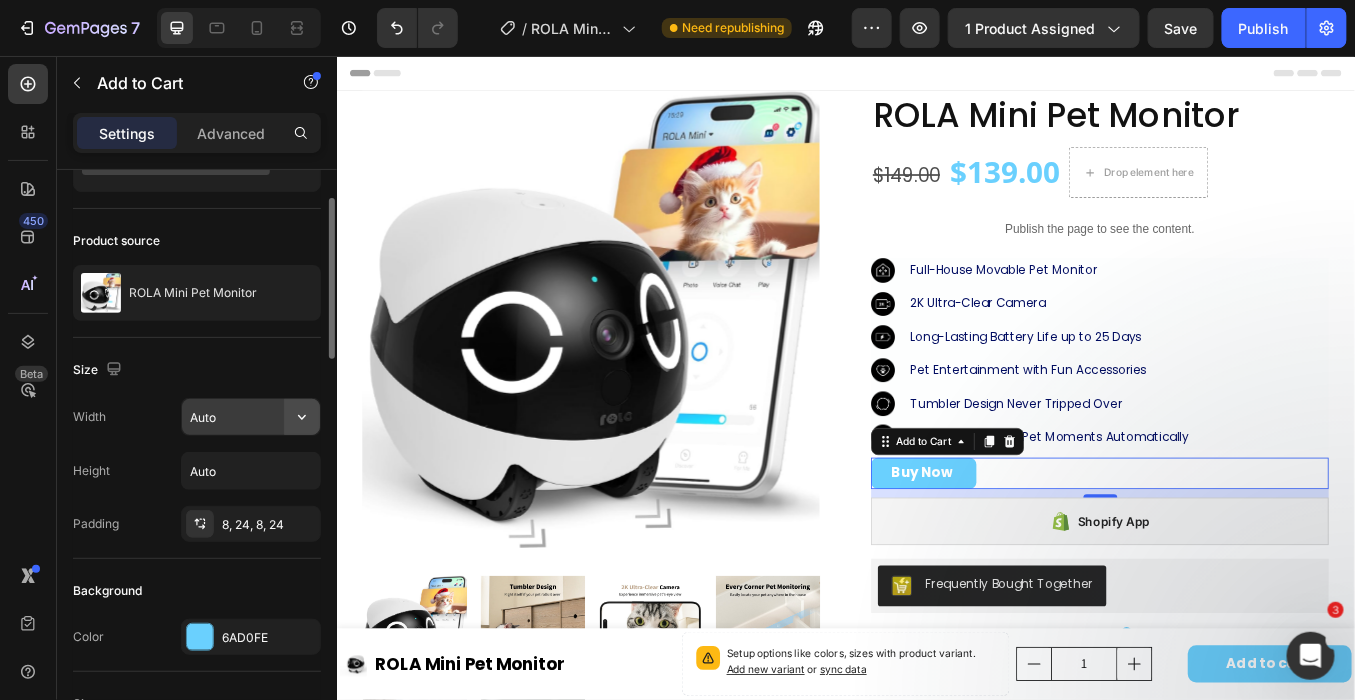 click 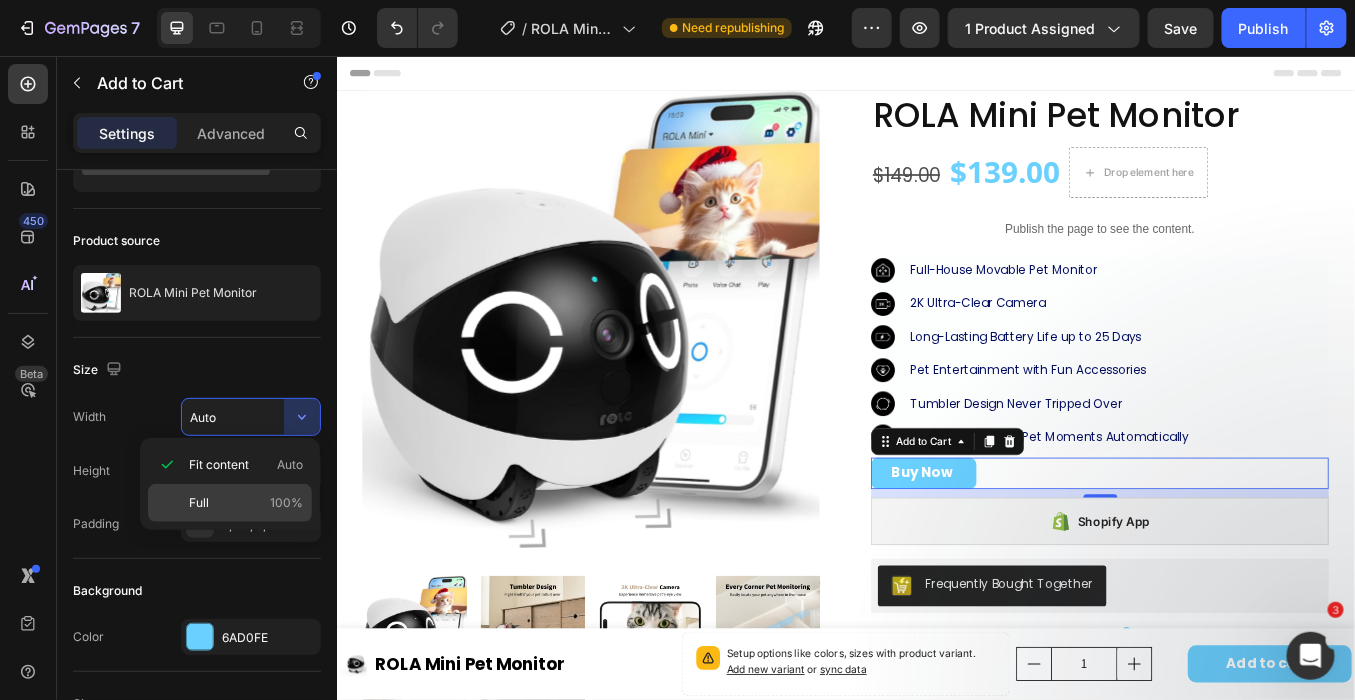 click on "Full 100%" 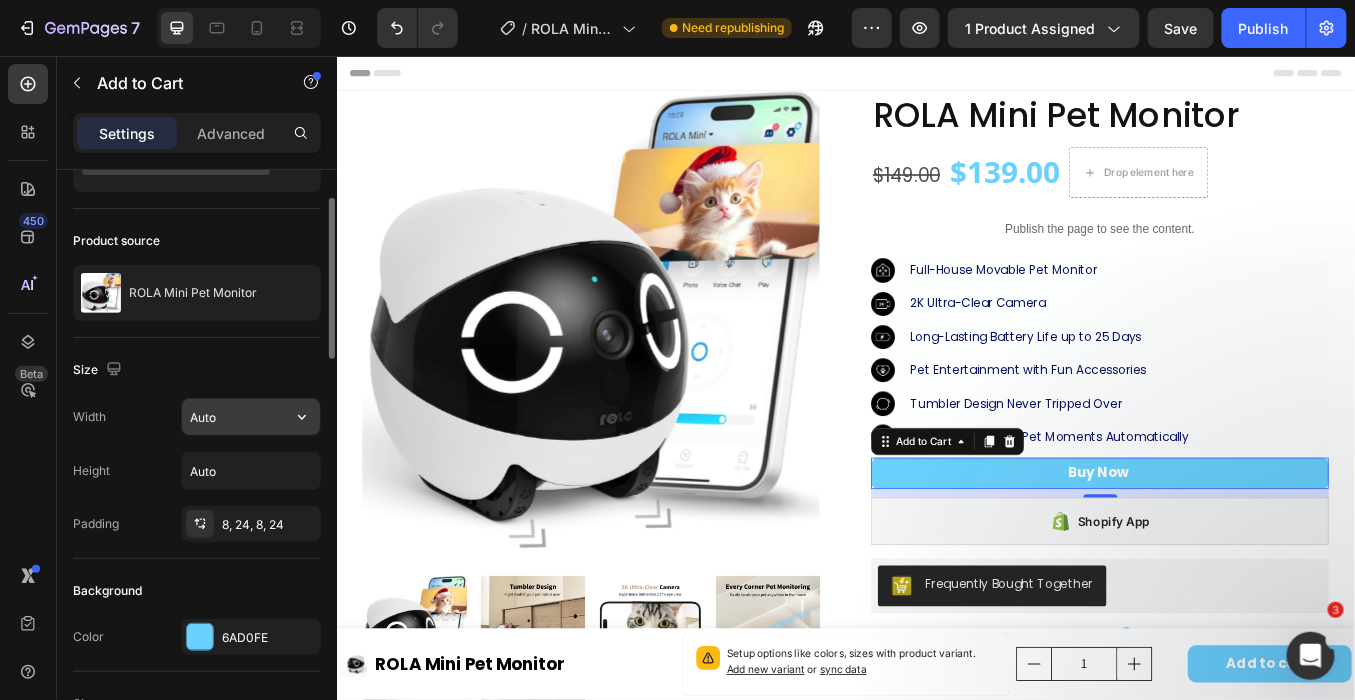 click on "Auto" at bounding box center (251, 417) 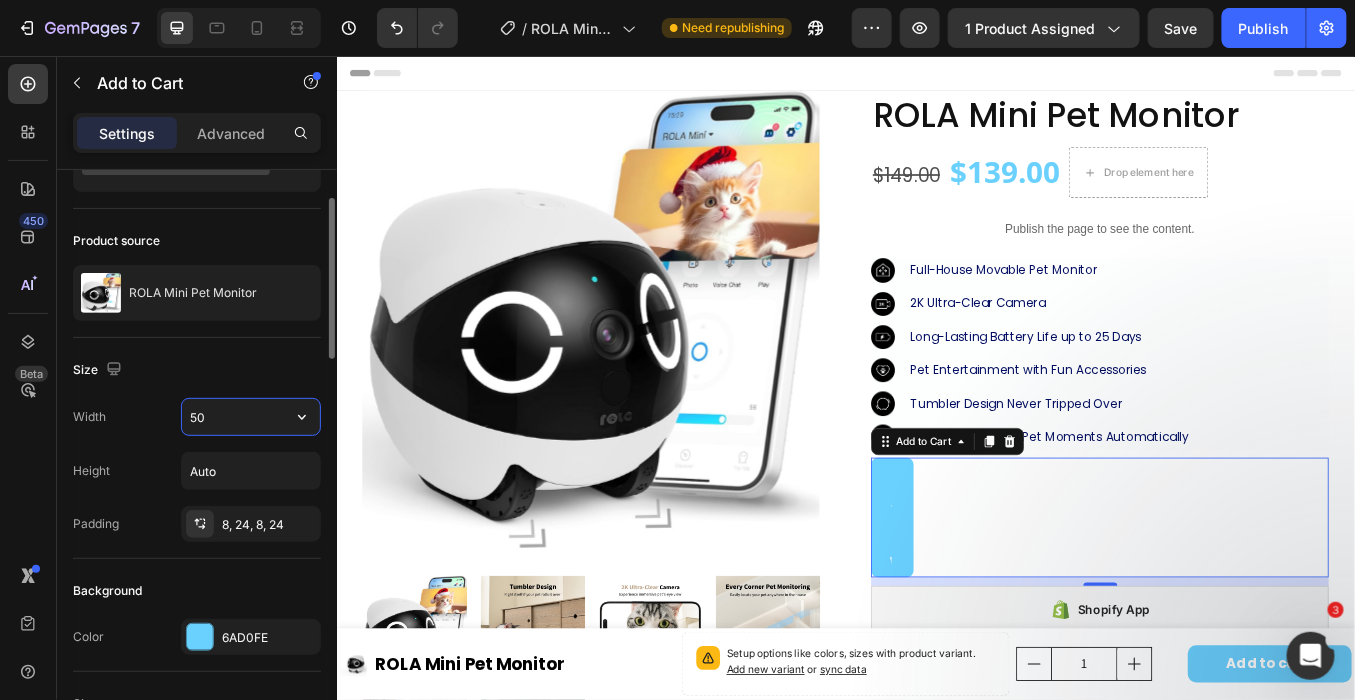 type on "5" 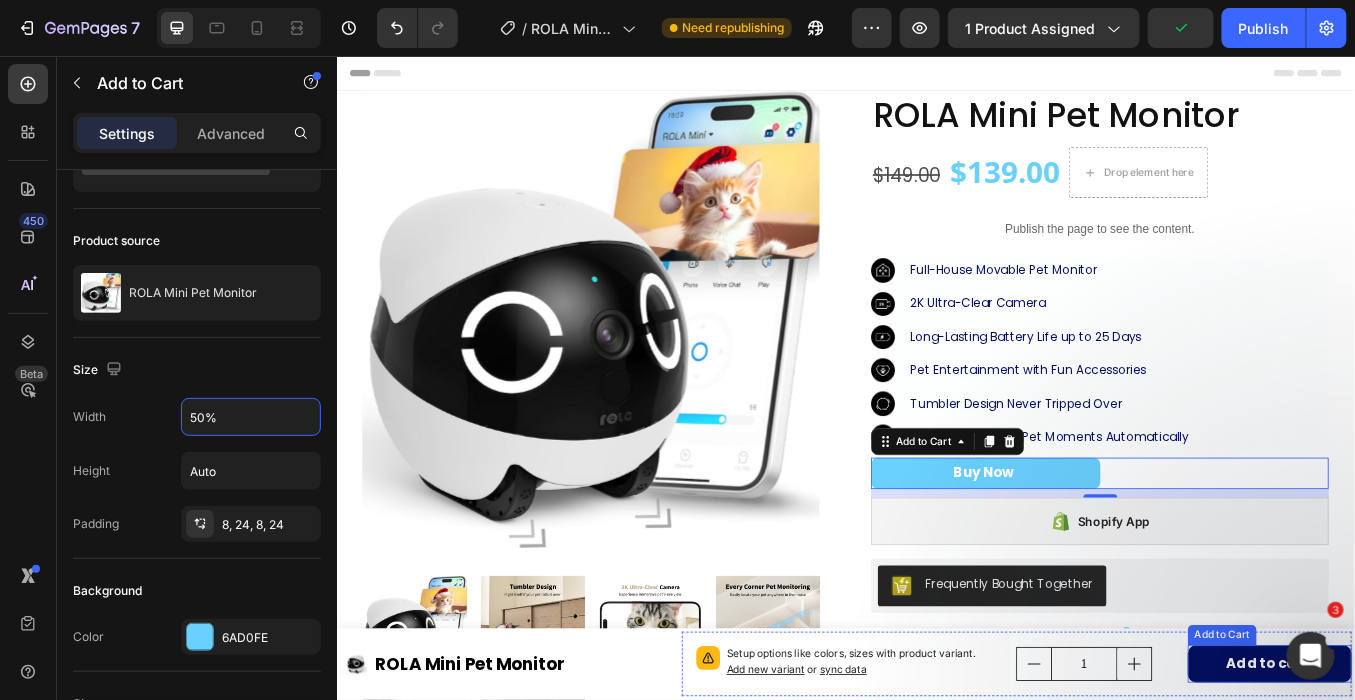 click on "Add to cart" at bounding box center [1435, 771] 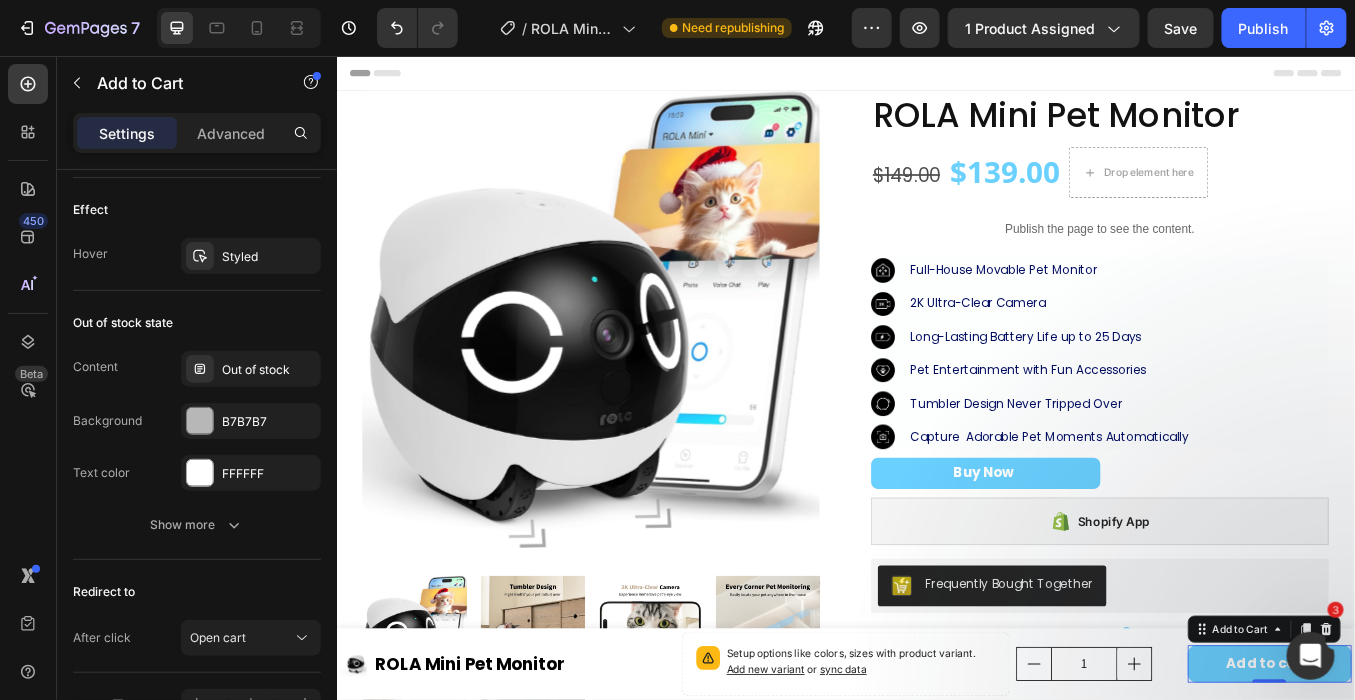 scroll, scrollTop: 1547, scrollLeft: 0, axis: vertical 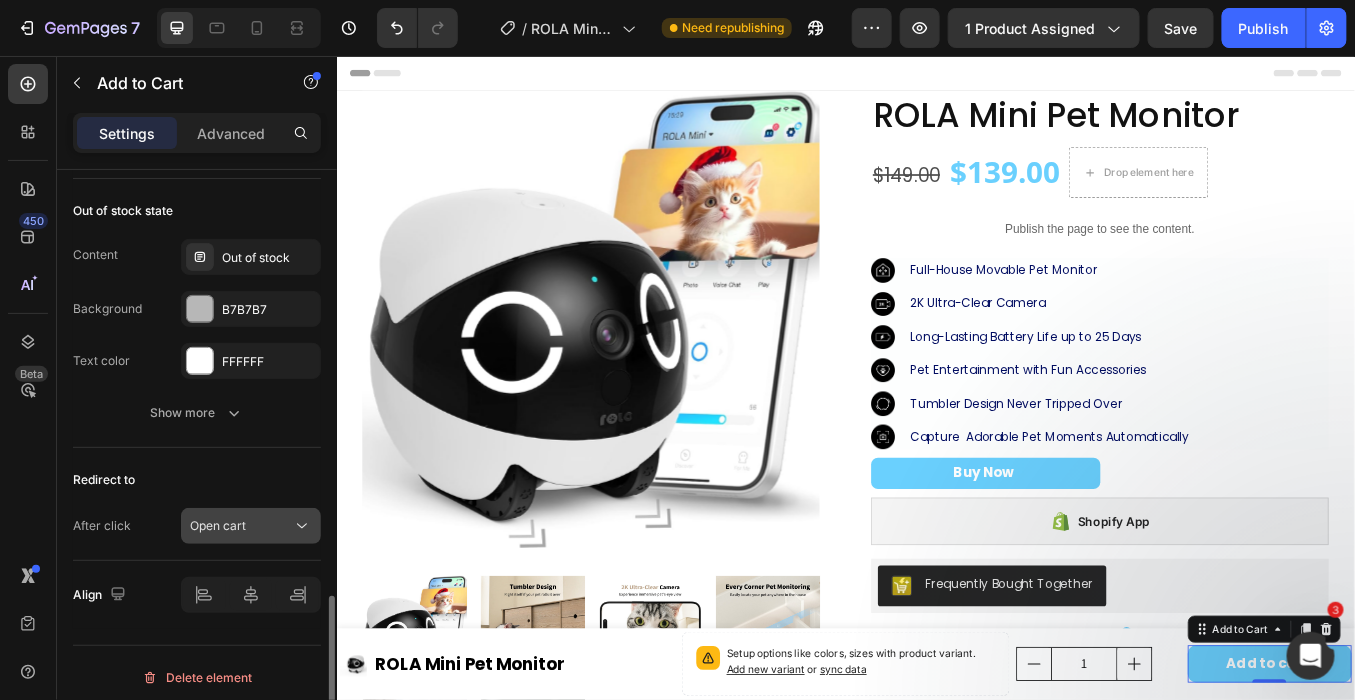 click 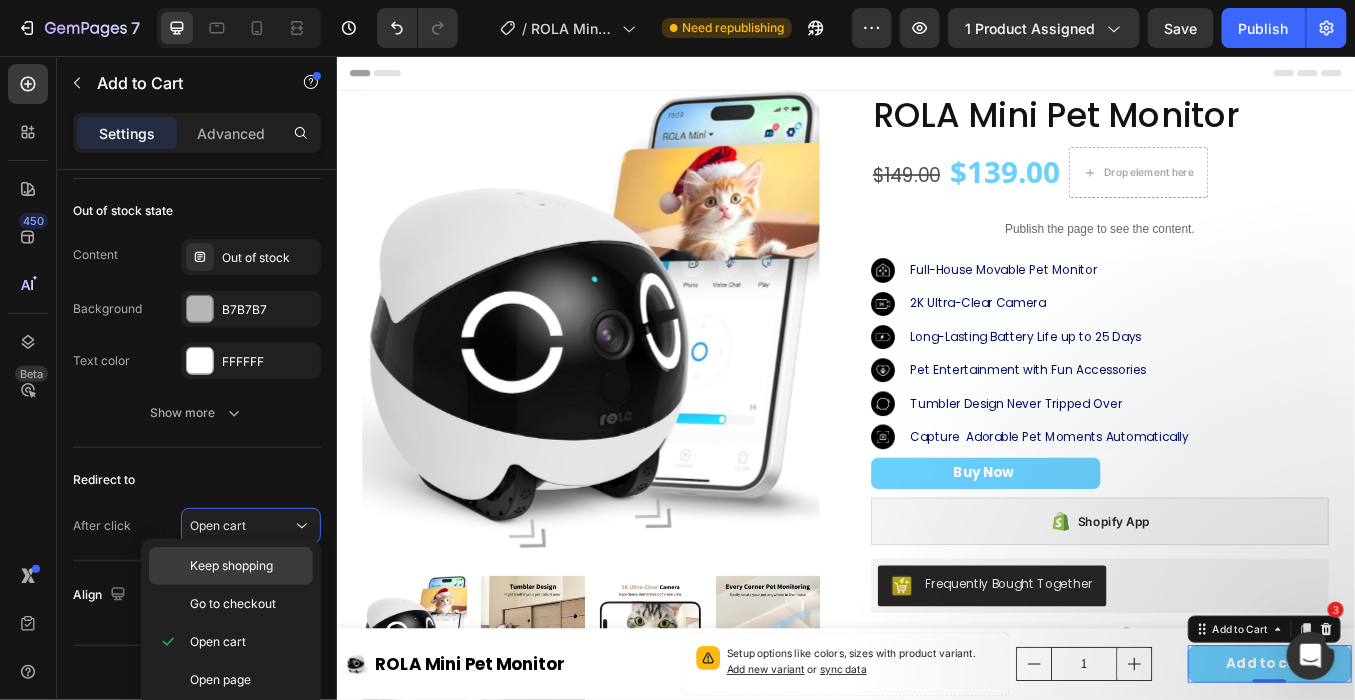 click on "Keep shopping" at bounding box center (231, 566) 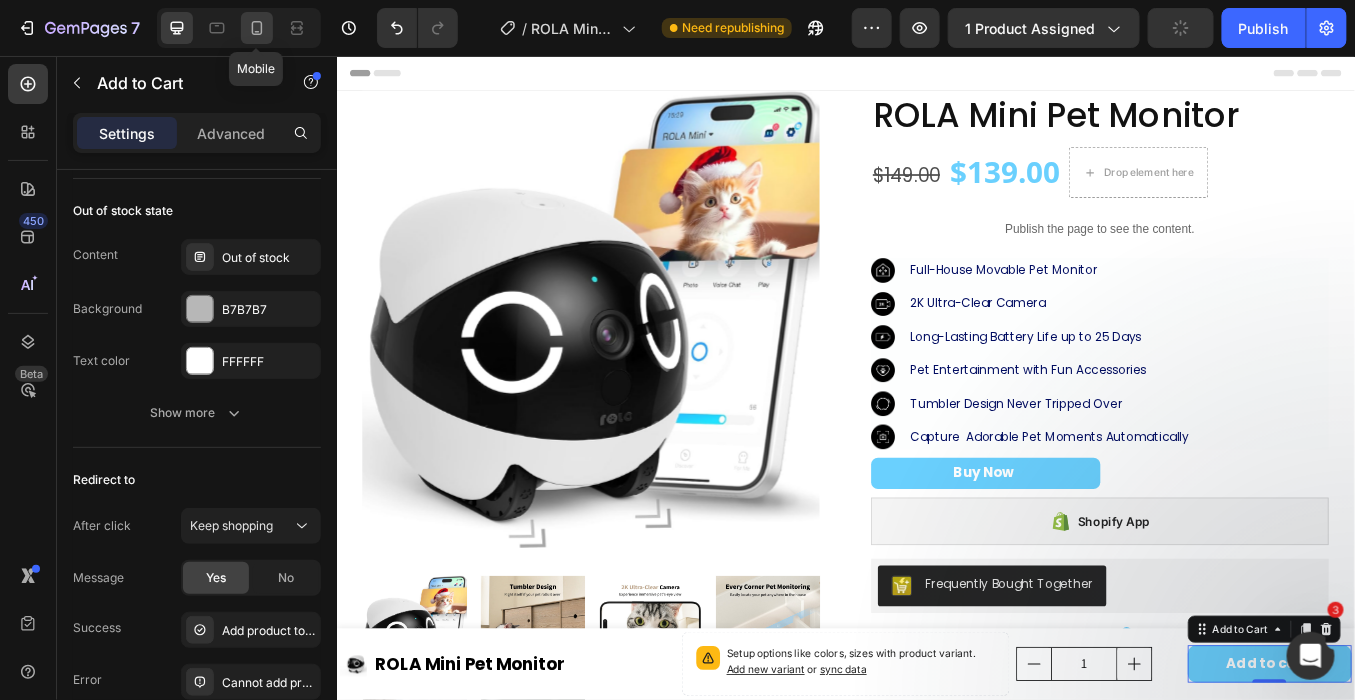 click 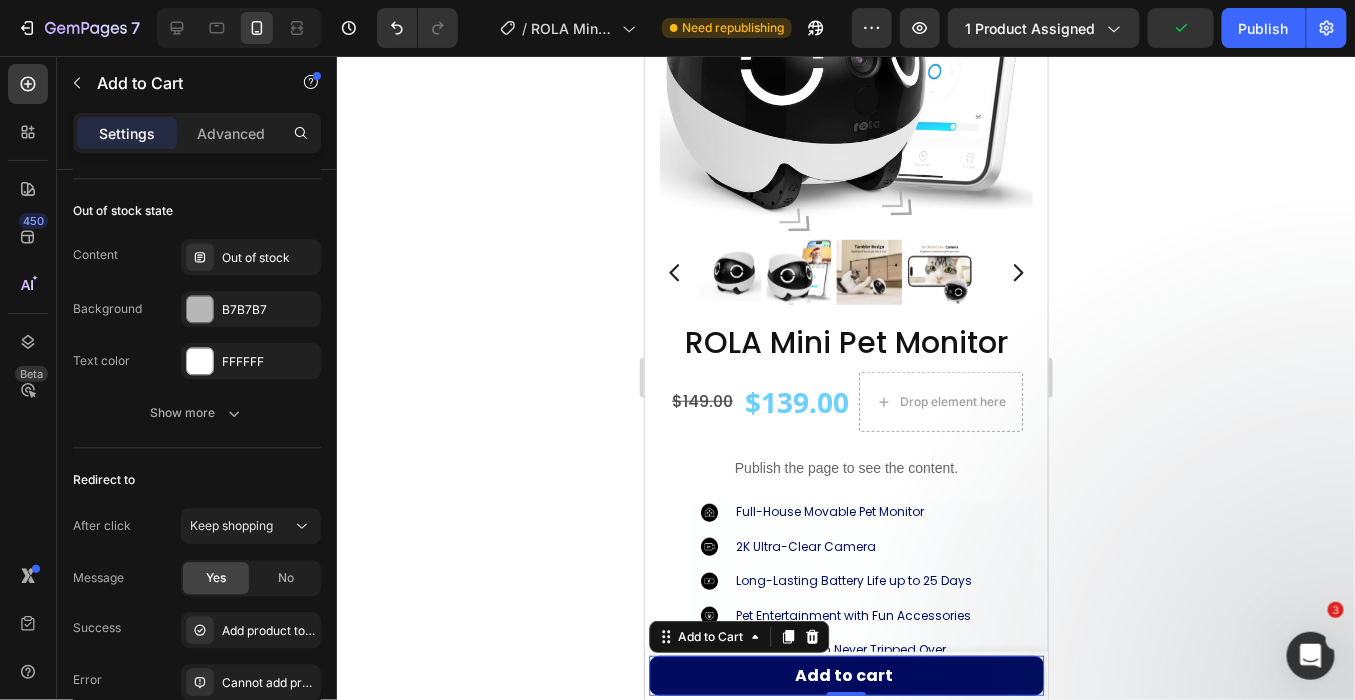 scroll, scrollTop: 530, scrollLeft: 0, axis: vertical 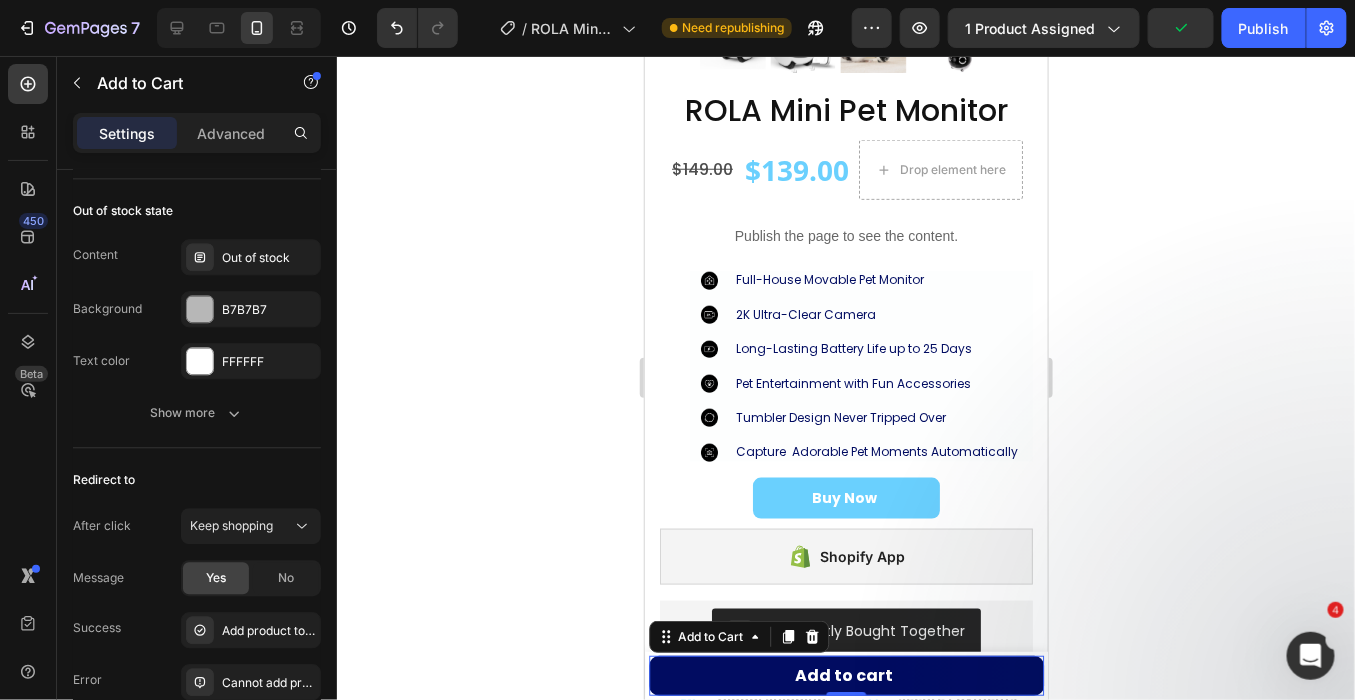 click on "Add to cart" at bounding box center (845, 675) 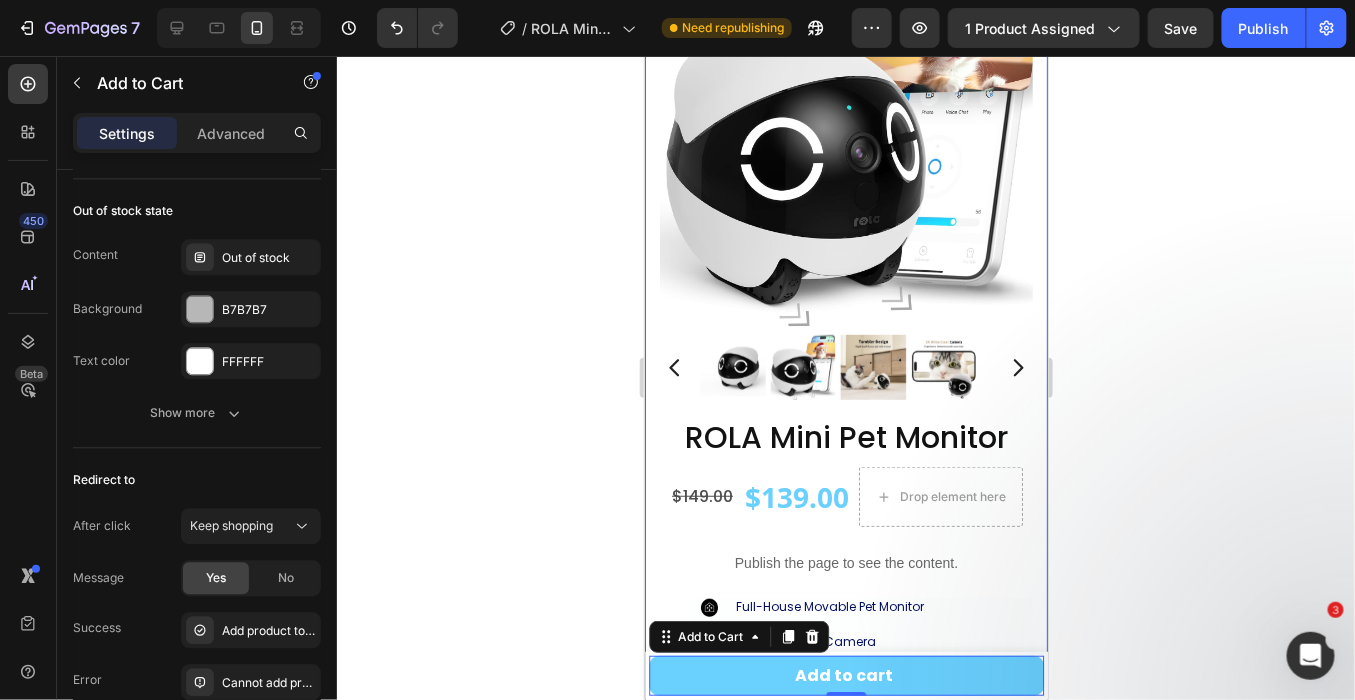 scroll, scrollTop: 196, scrollLeft: 0, axis: vertical 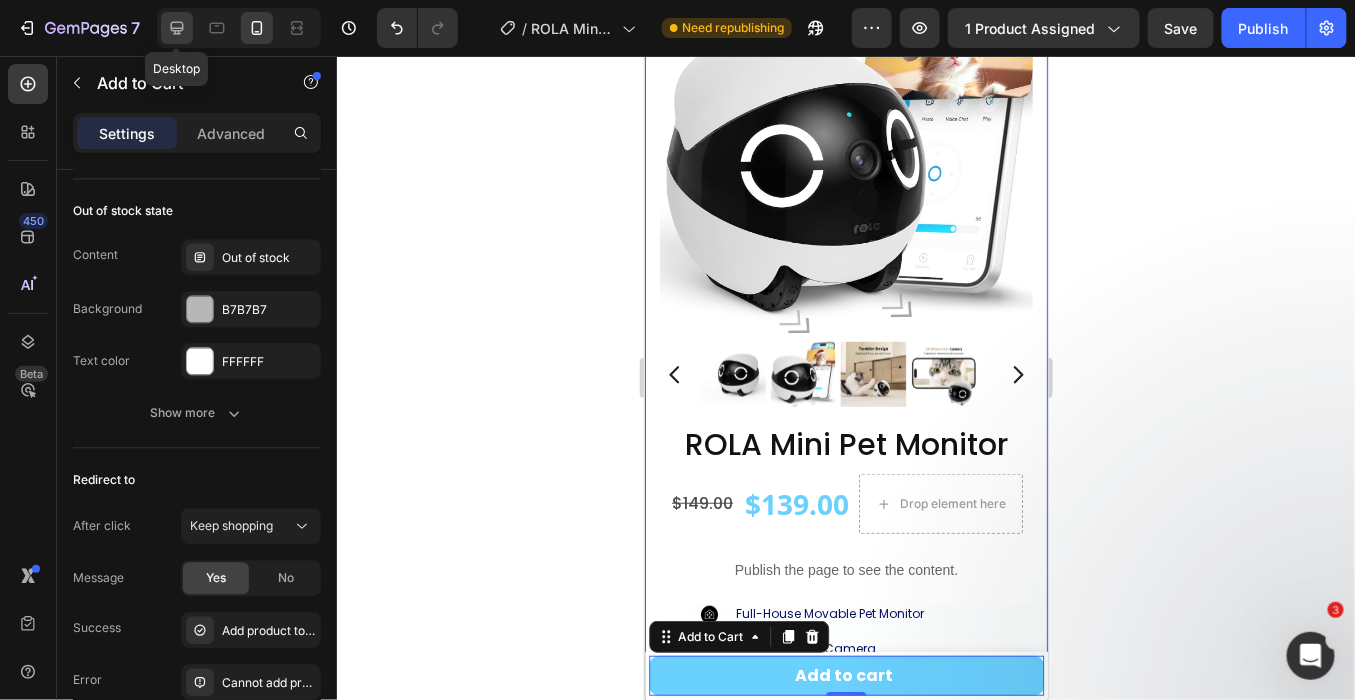 click 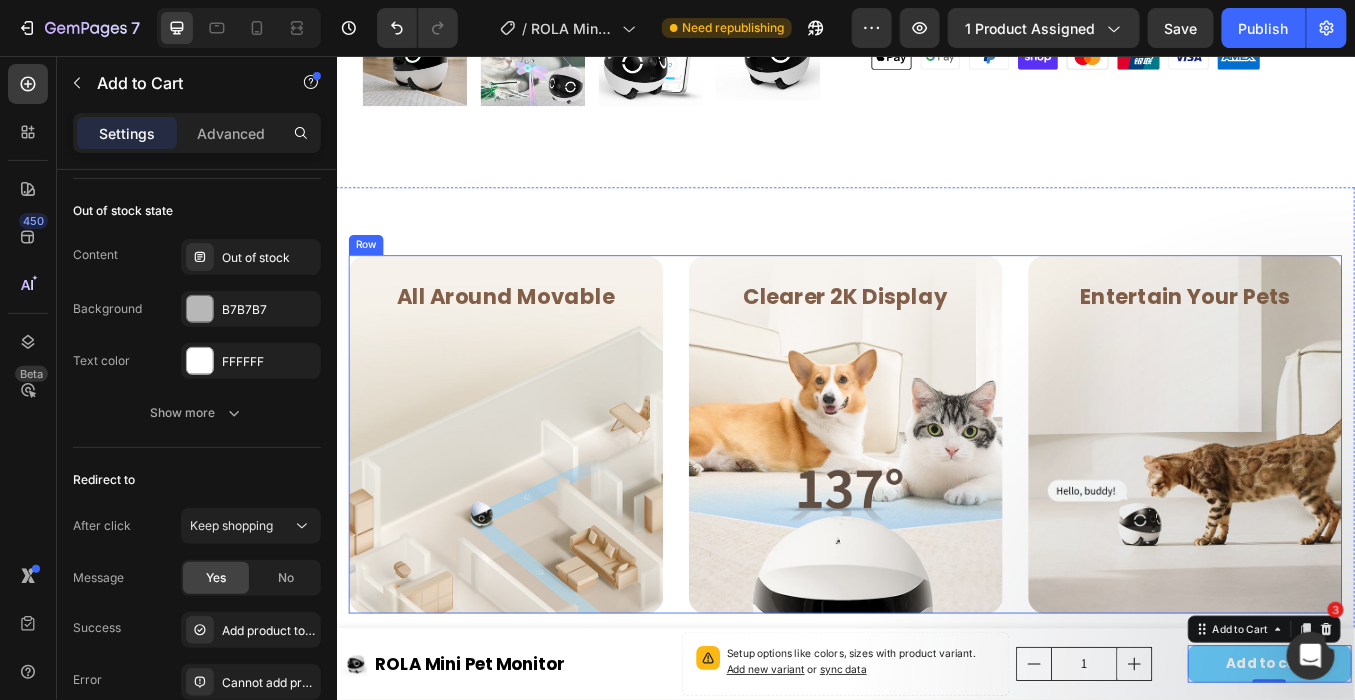 scroll, scrollTop: 821, scrollLeft: 0, axis: vertical 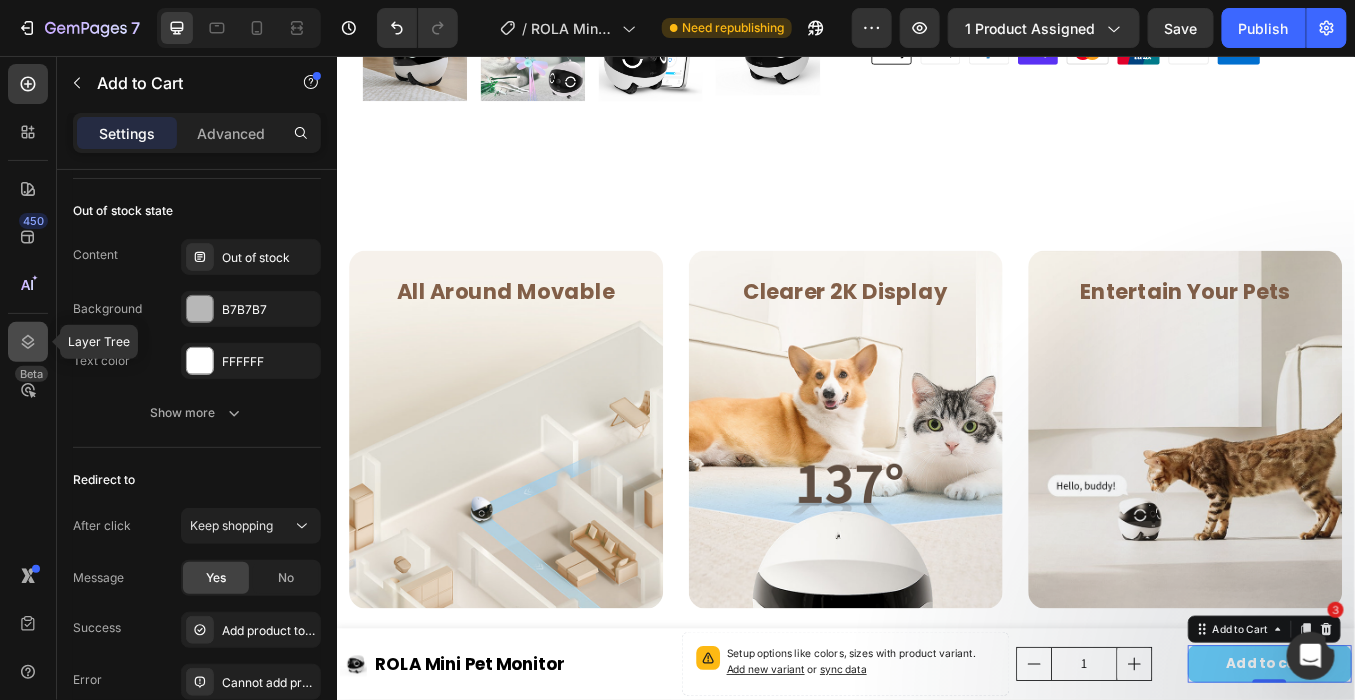 click 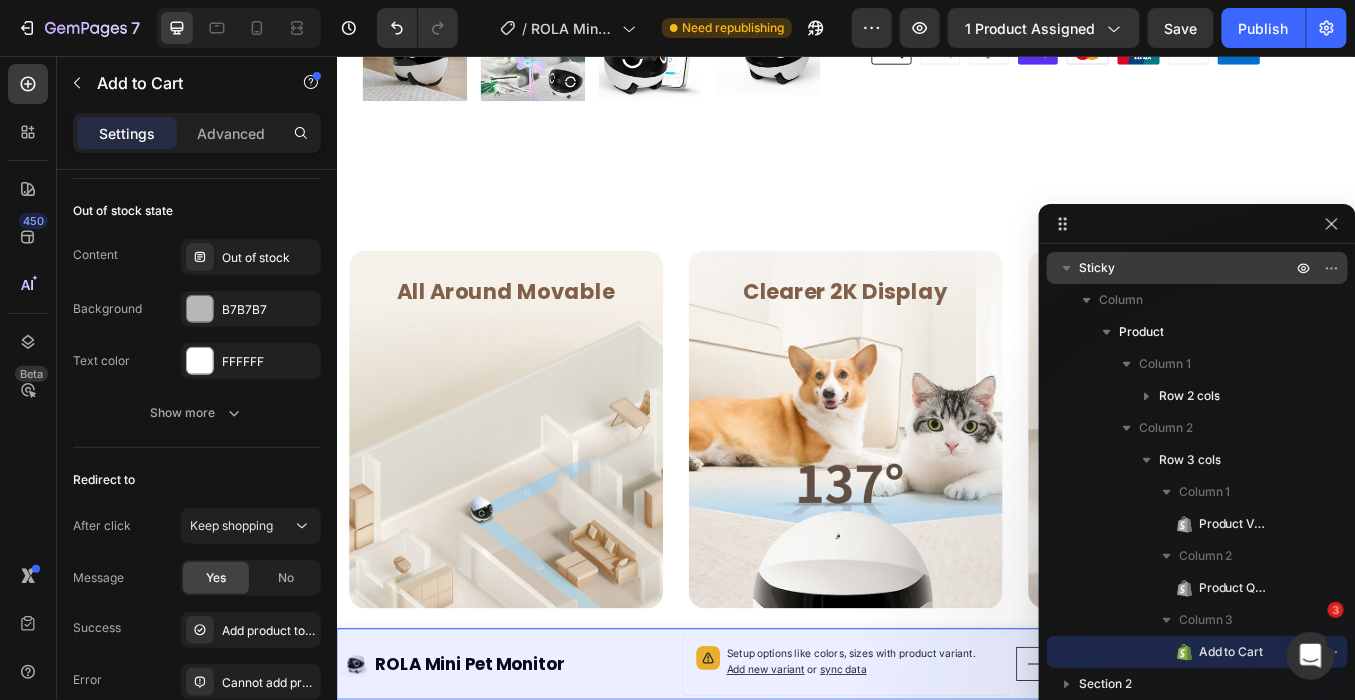 click 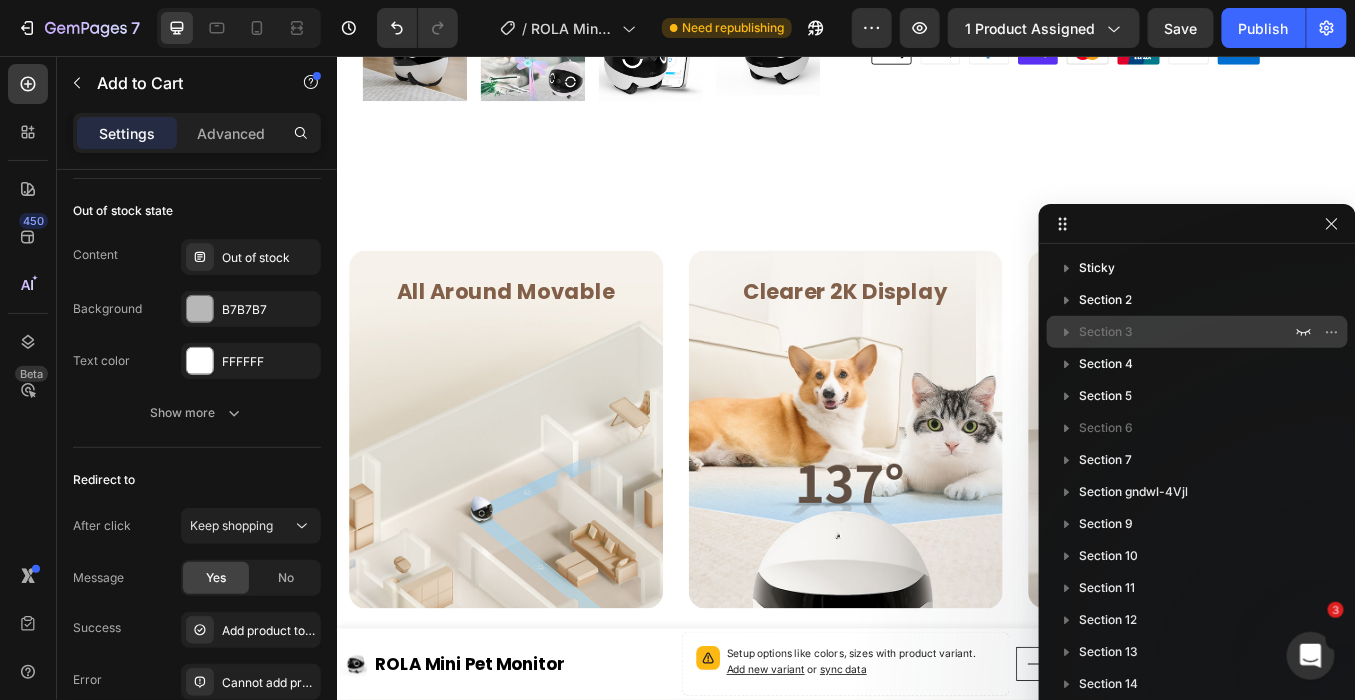 click on "Section 3" at bounding box center (1106, 332) 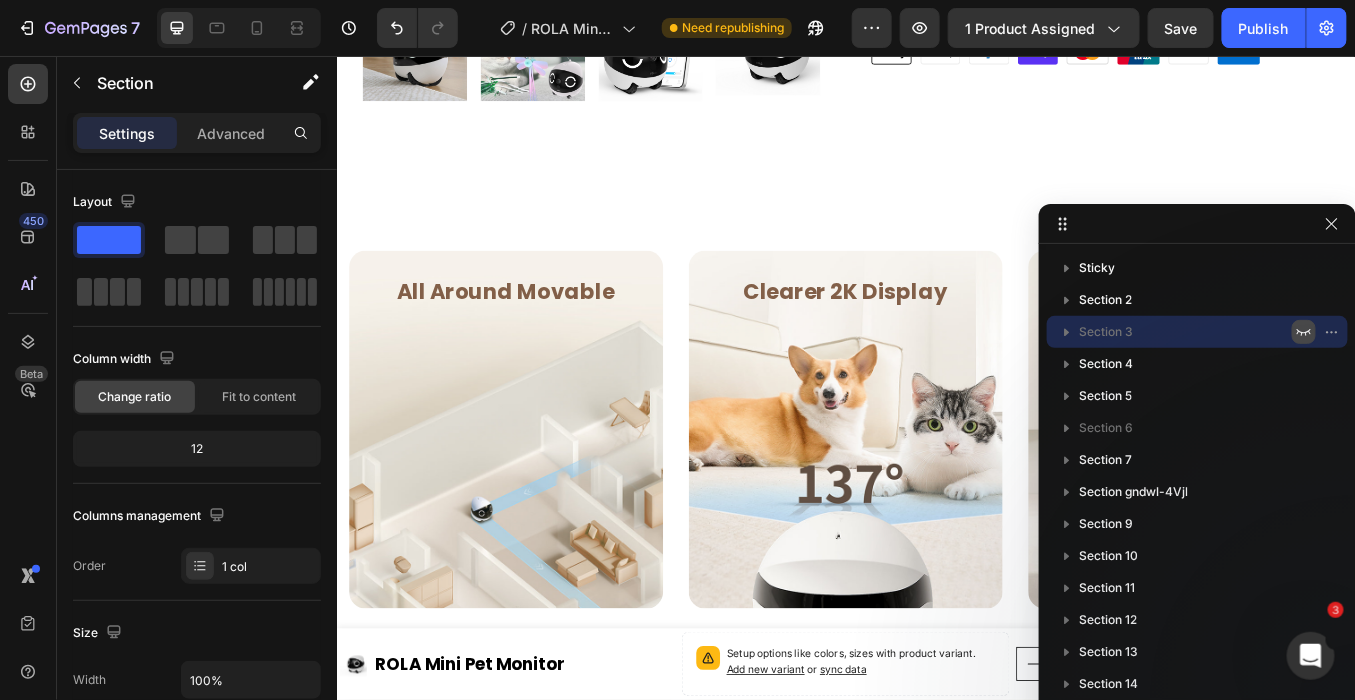 click at bounding box center (1304, 332) 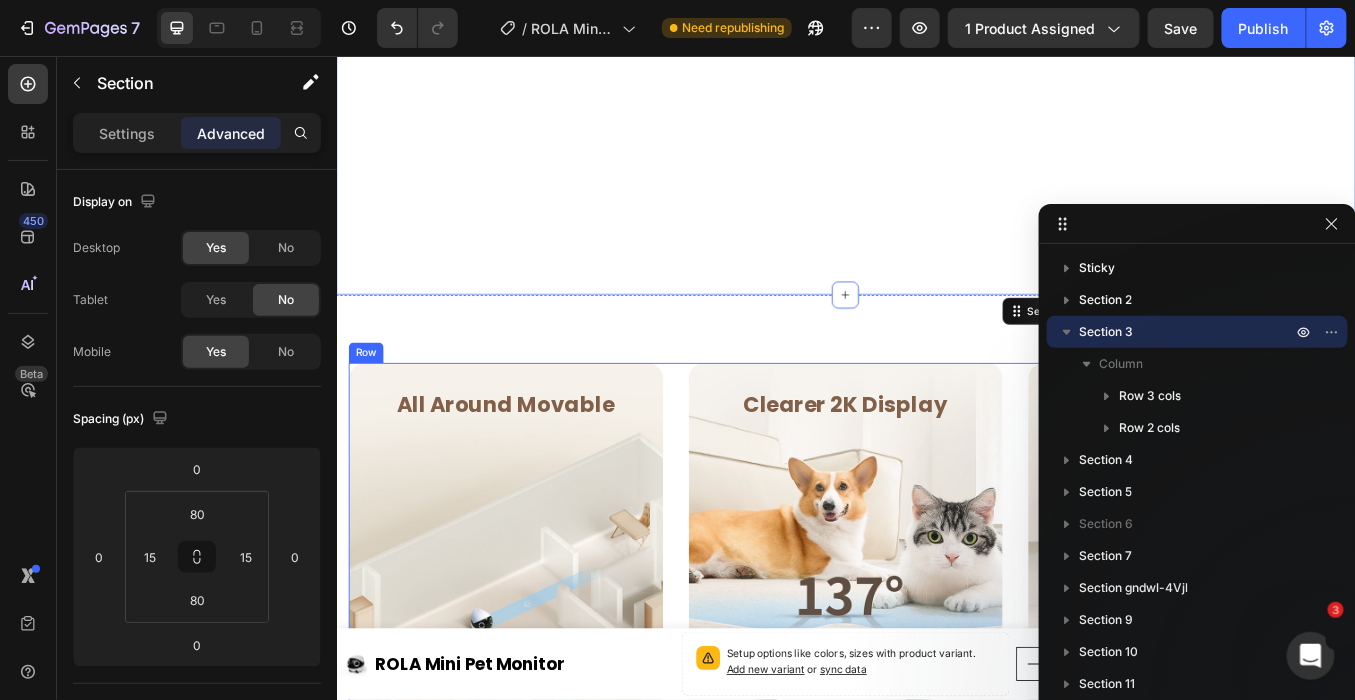 scroll, scrollTop: 1265, scrollLeft: 0, axis: vertical 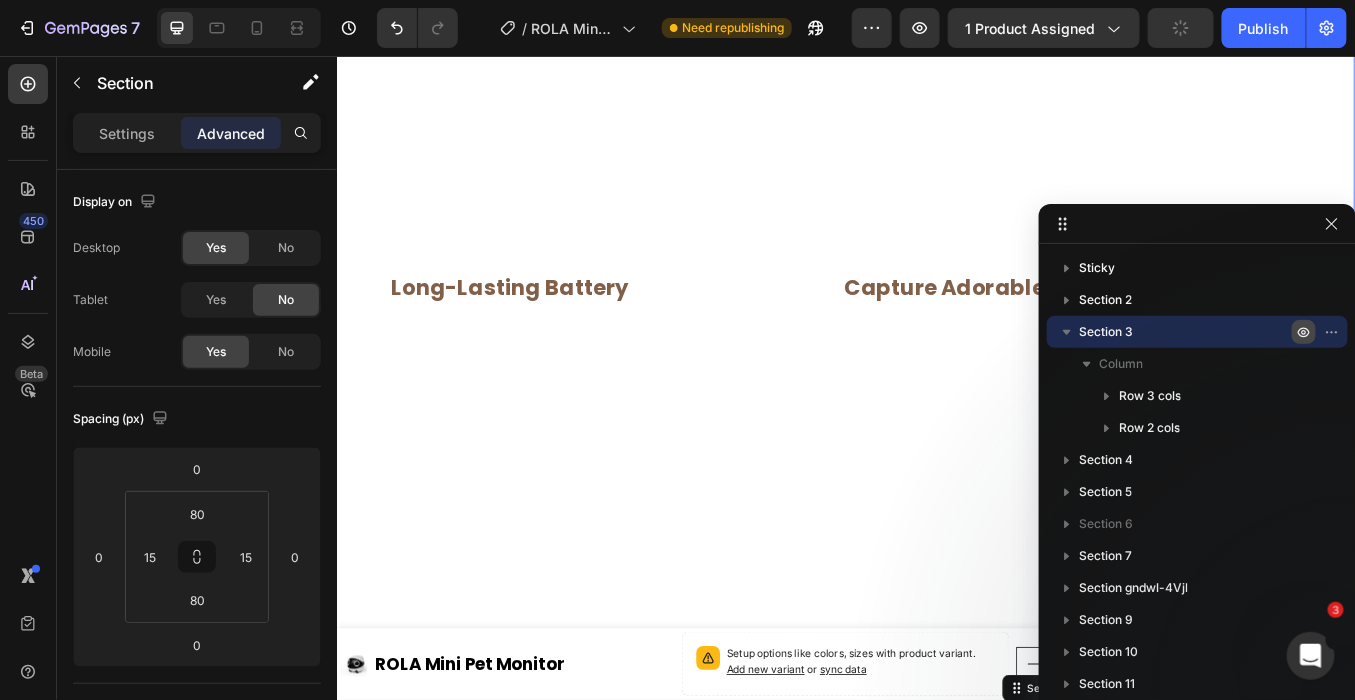 click 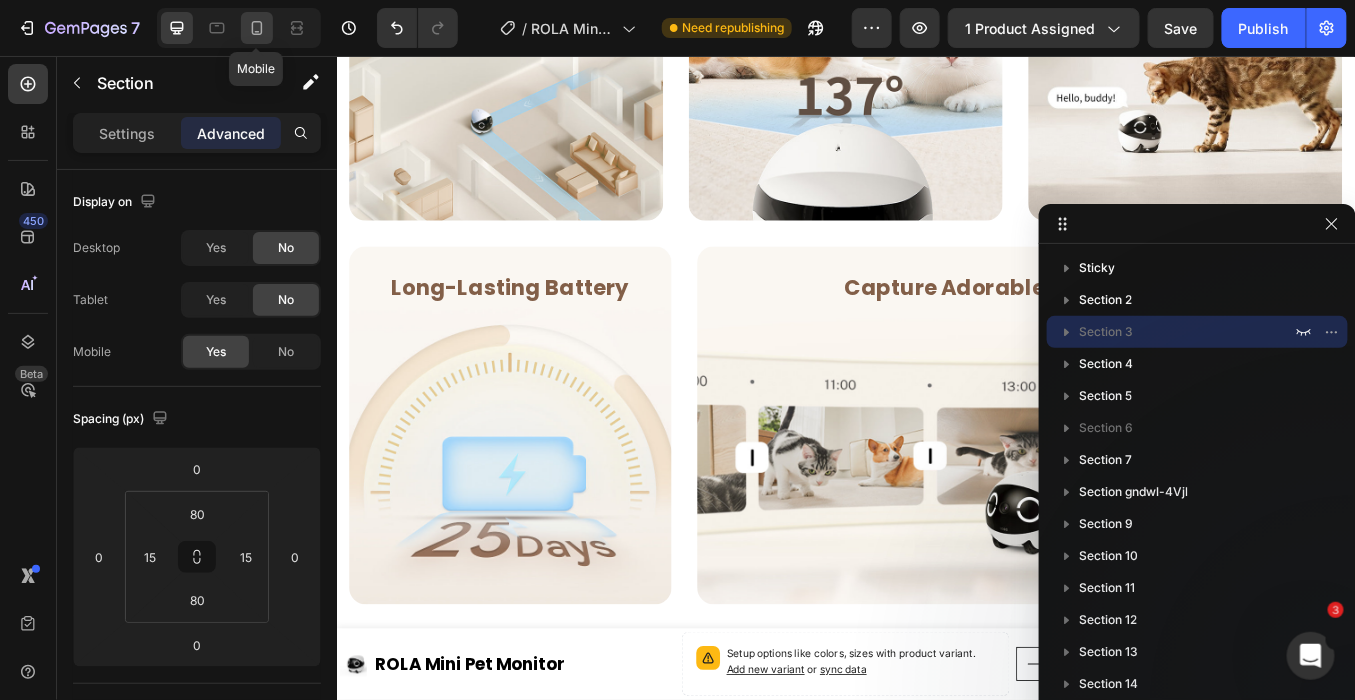 click 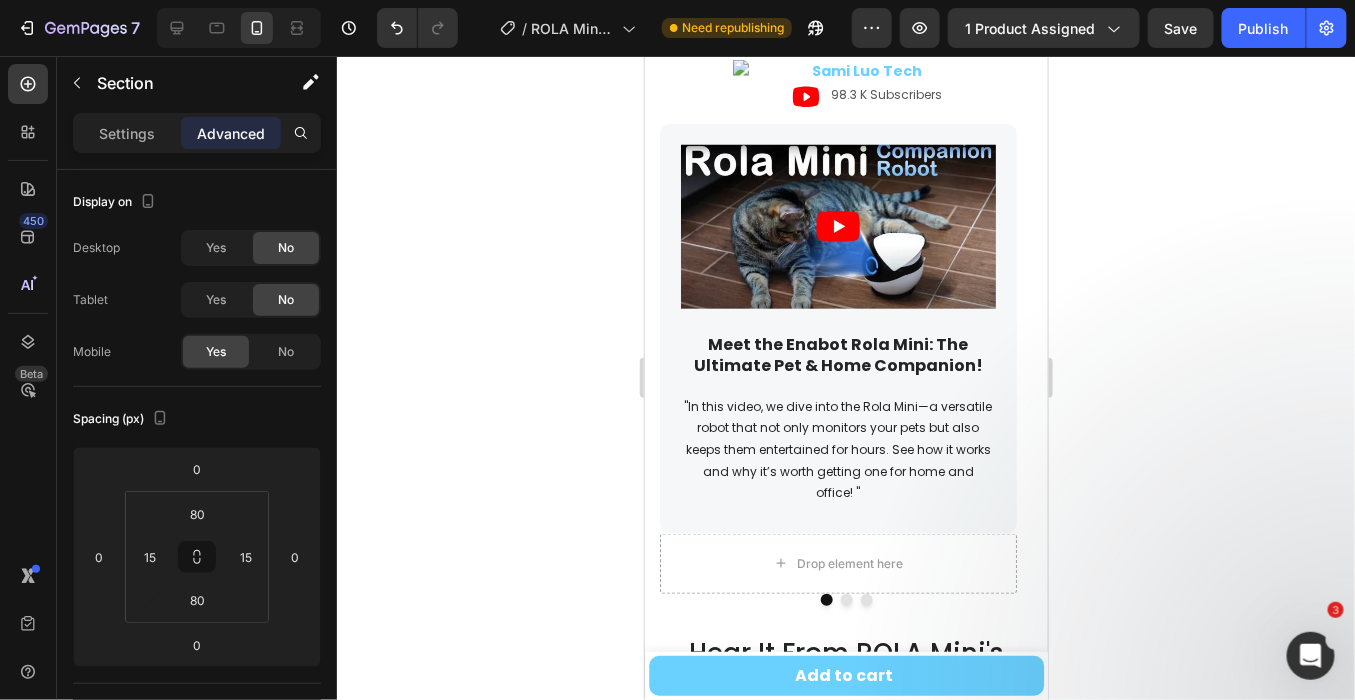 scroll, scrollTop: 3007, scrollLeft: 0, axis: vertical 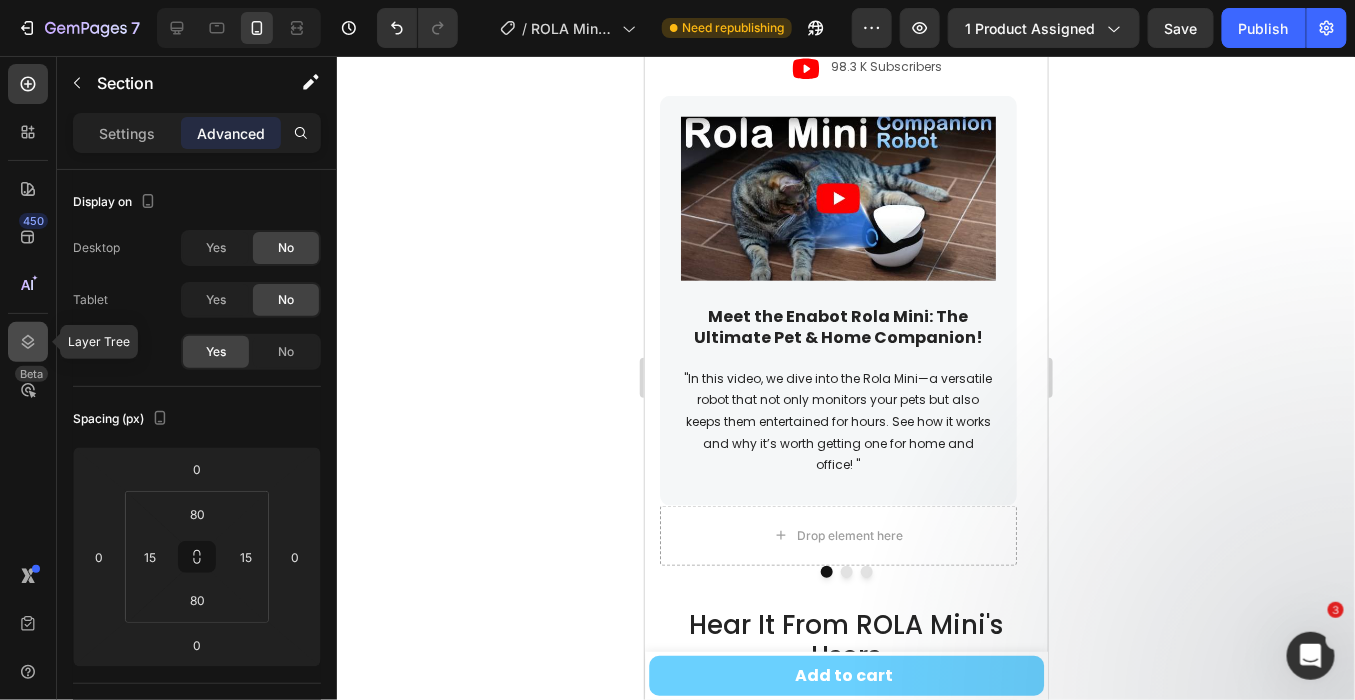 click 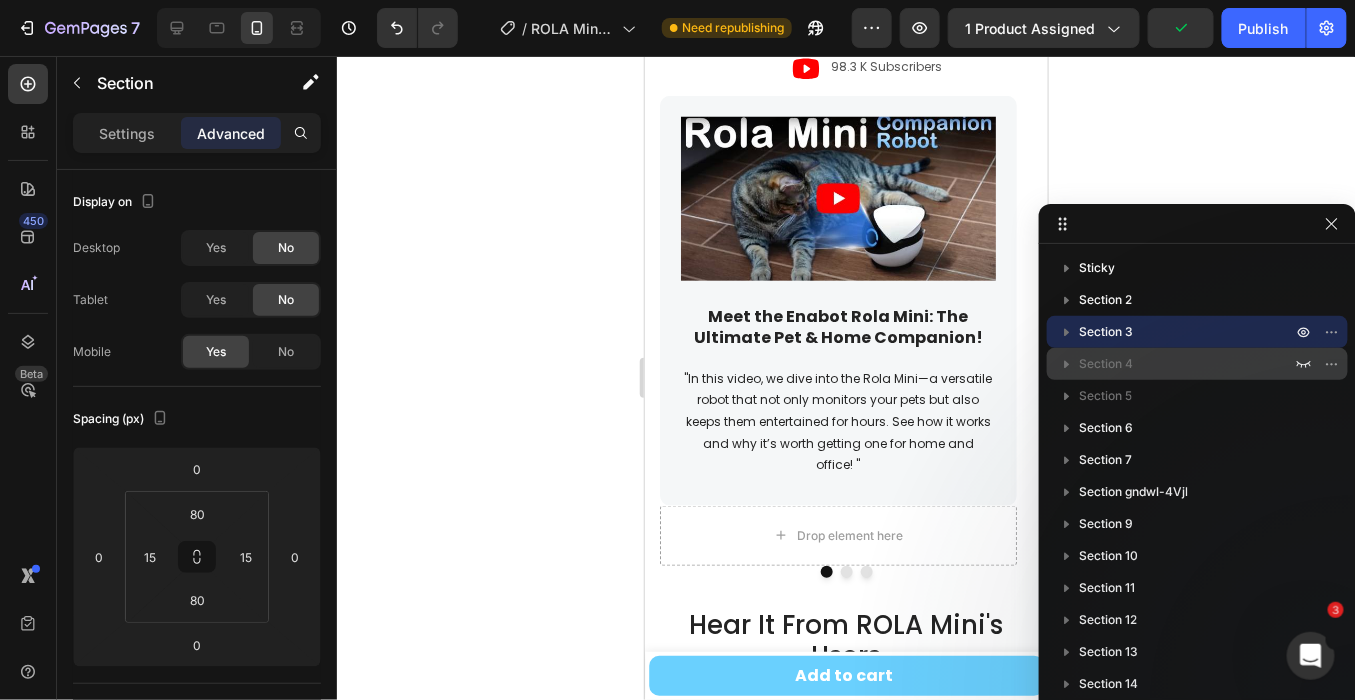 click on "Section 4" at bounding box center (1187, 364) 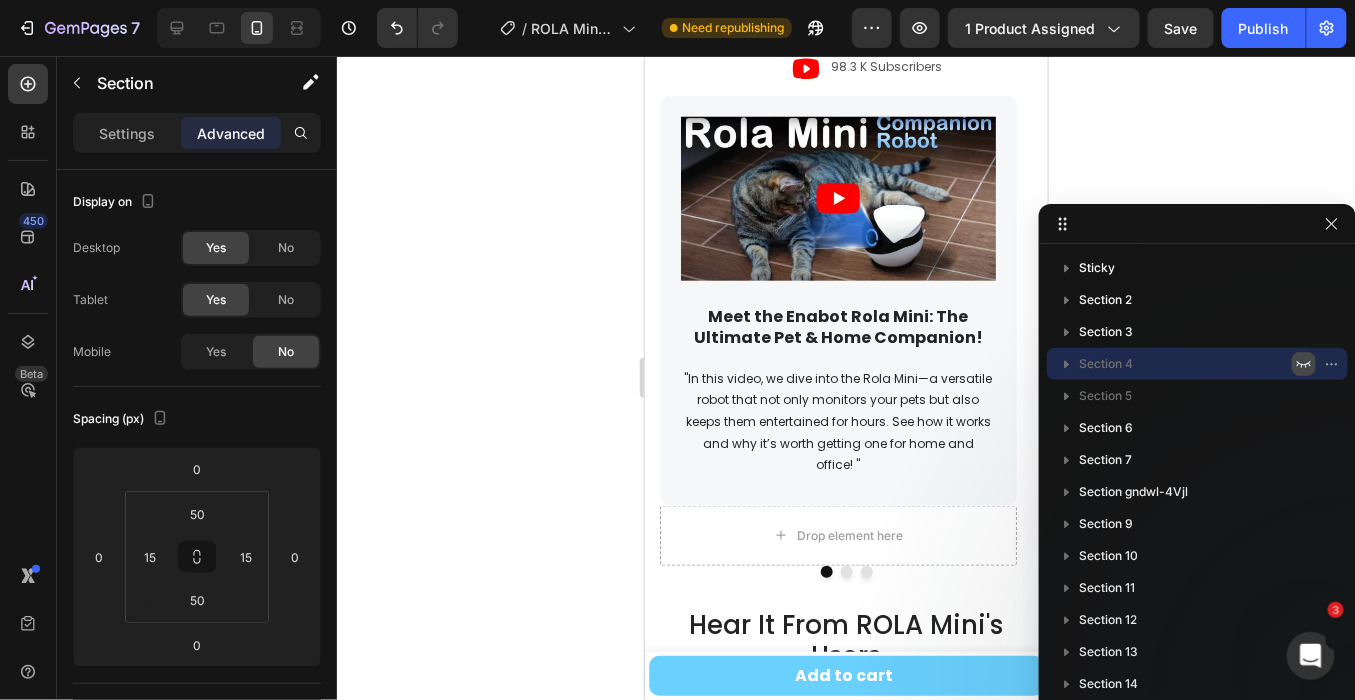 click 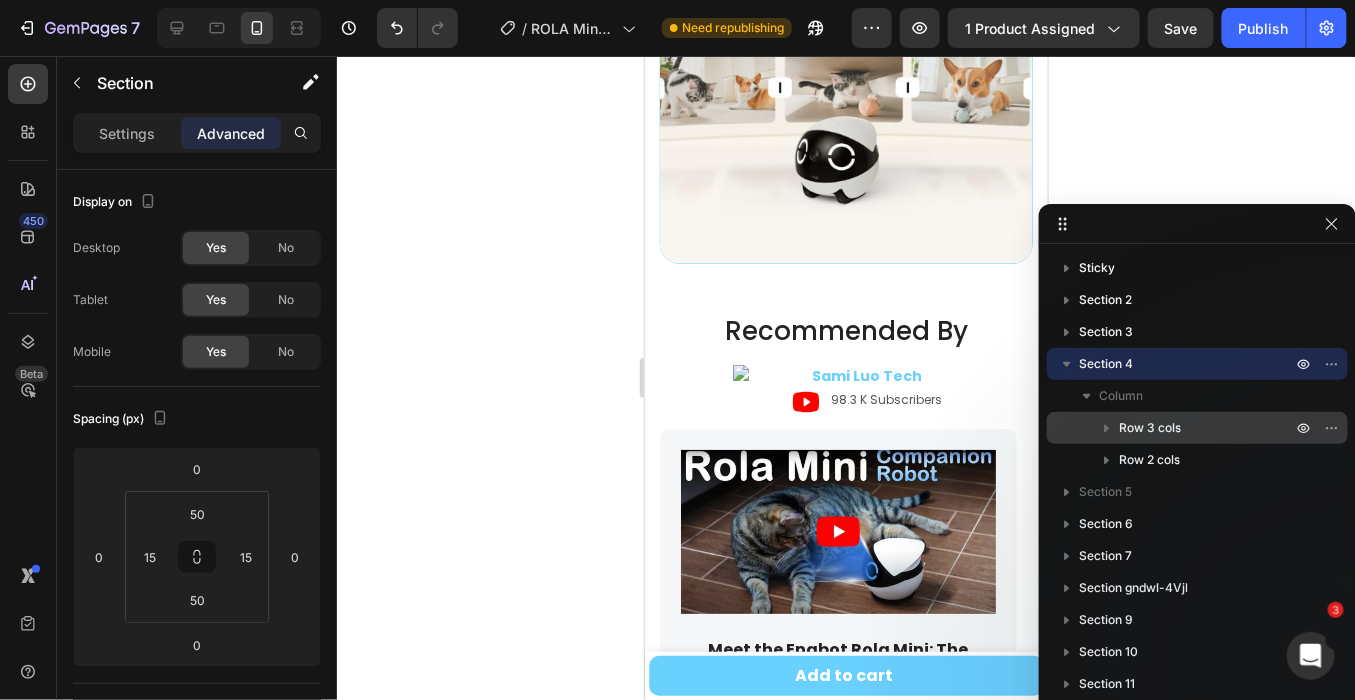 click on "Row 3 cols" at bounding box center (1207, 428) 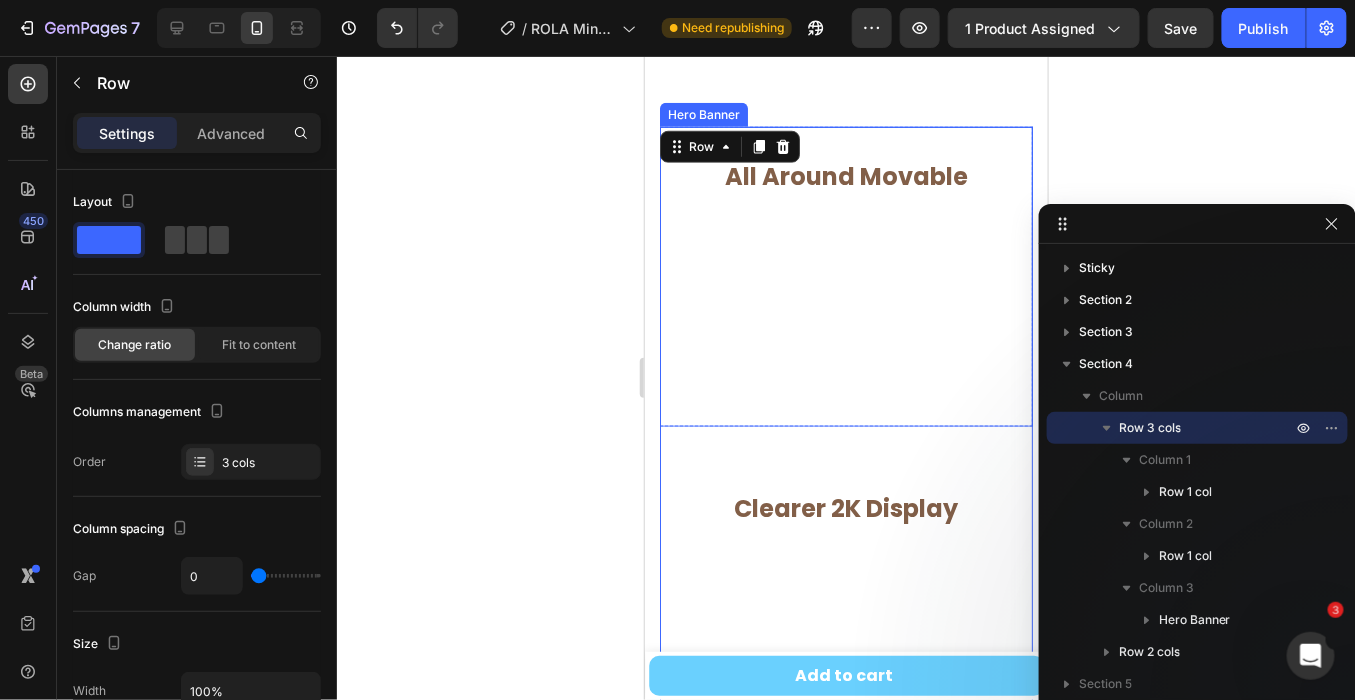 scroll, scrollTop: 2800, scrollLeft: 0, axis: vertical 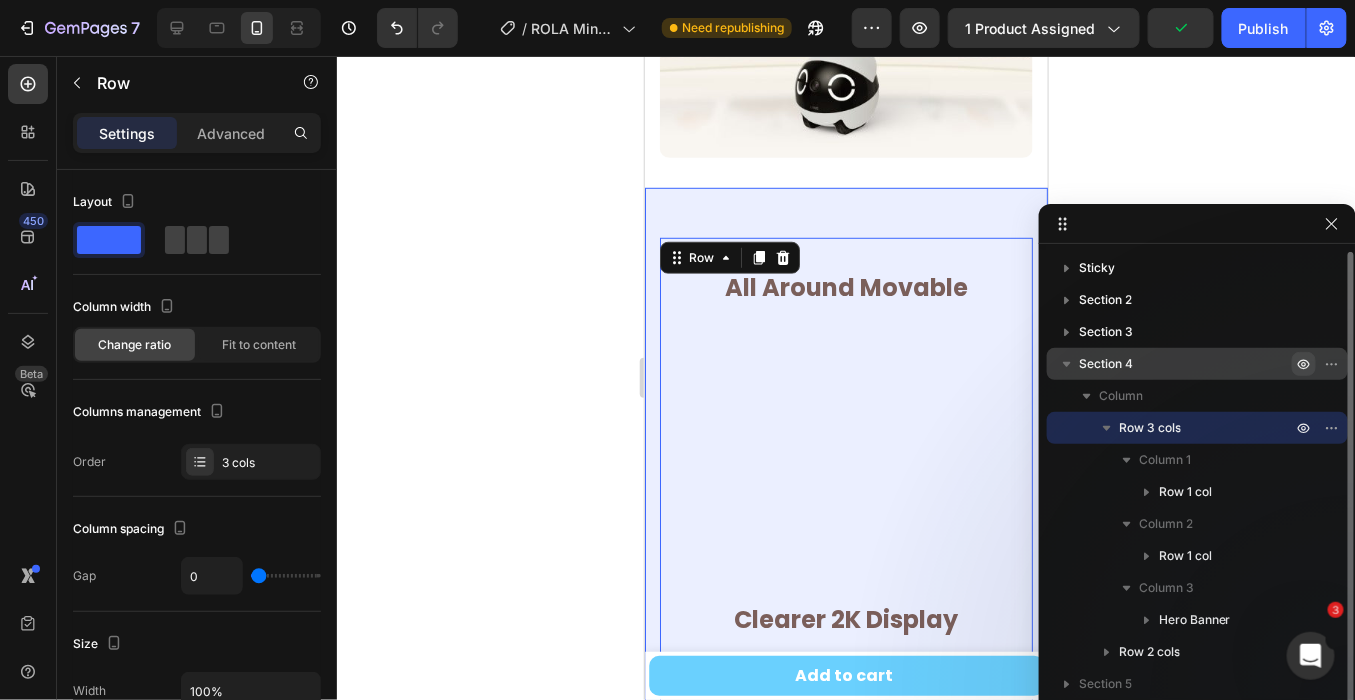 click 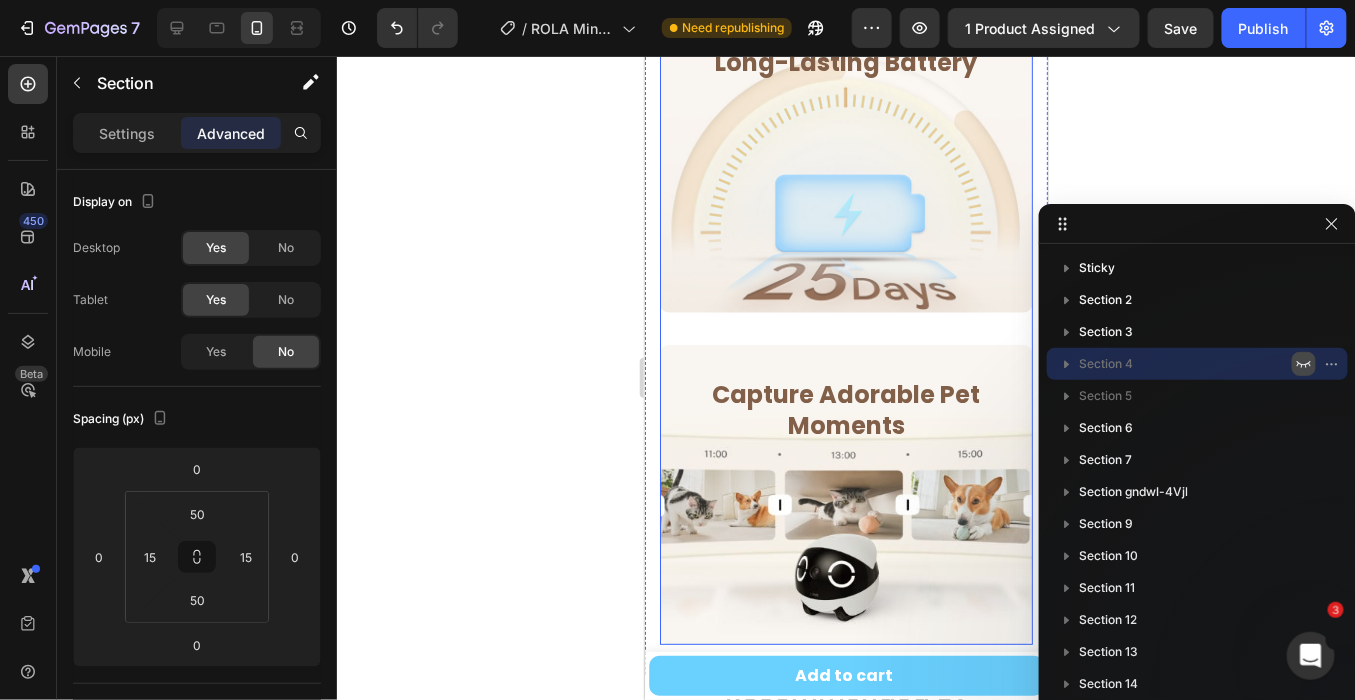 scroll, scrollTop: 2355, scrollLeft: 0, axis: vertical 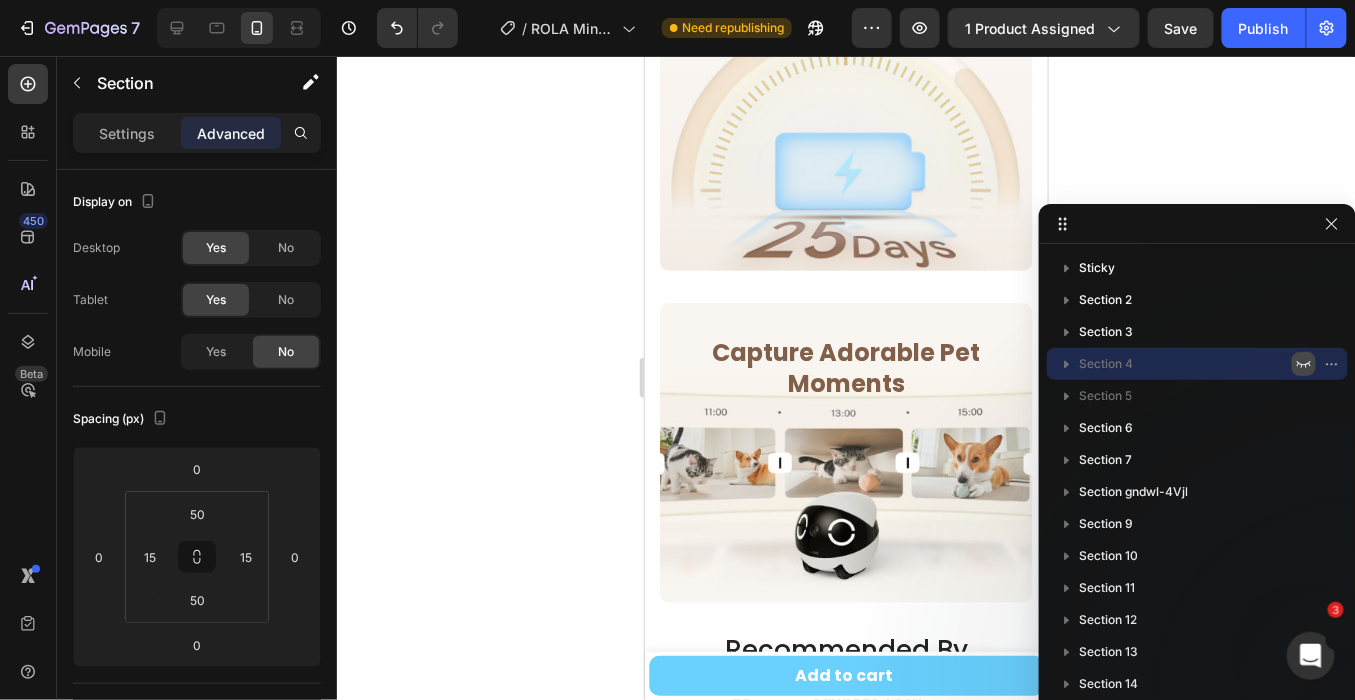 click 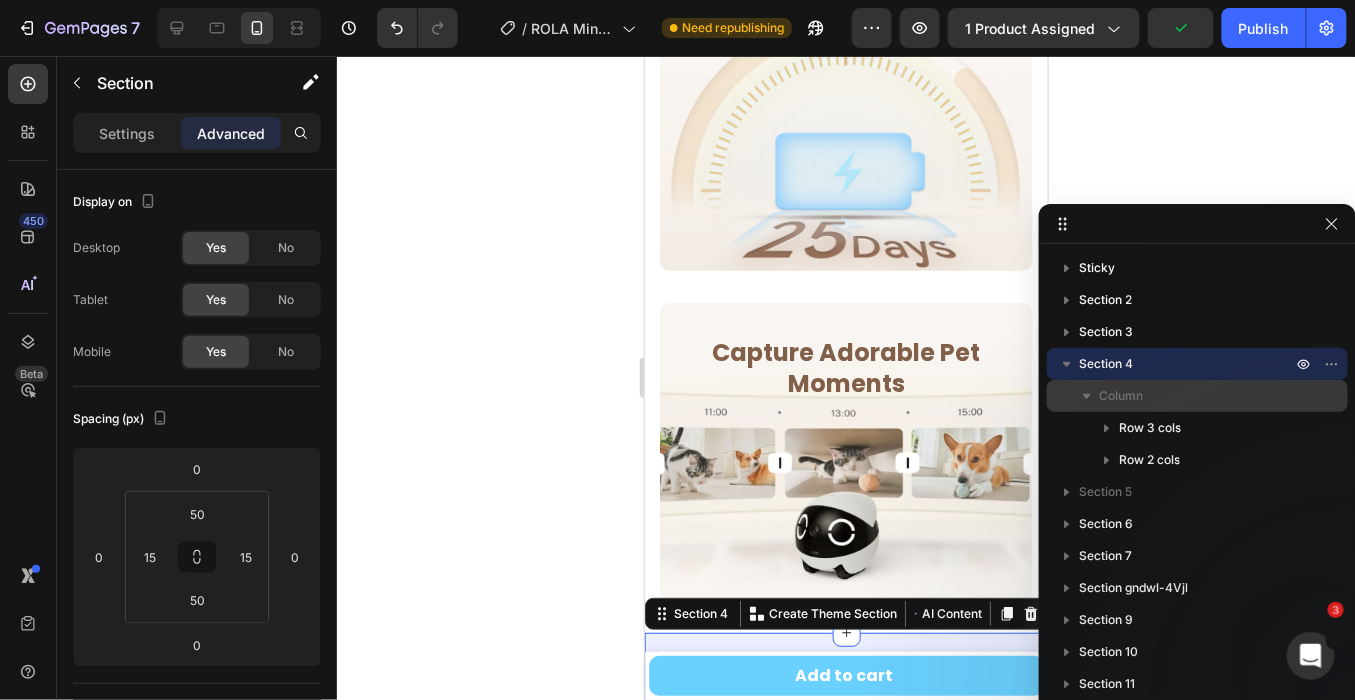 click on "Column" at bounding box center [1197, 396] 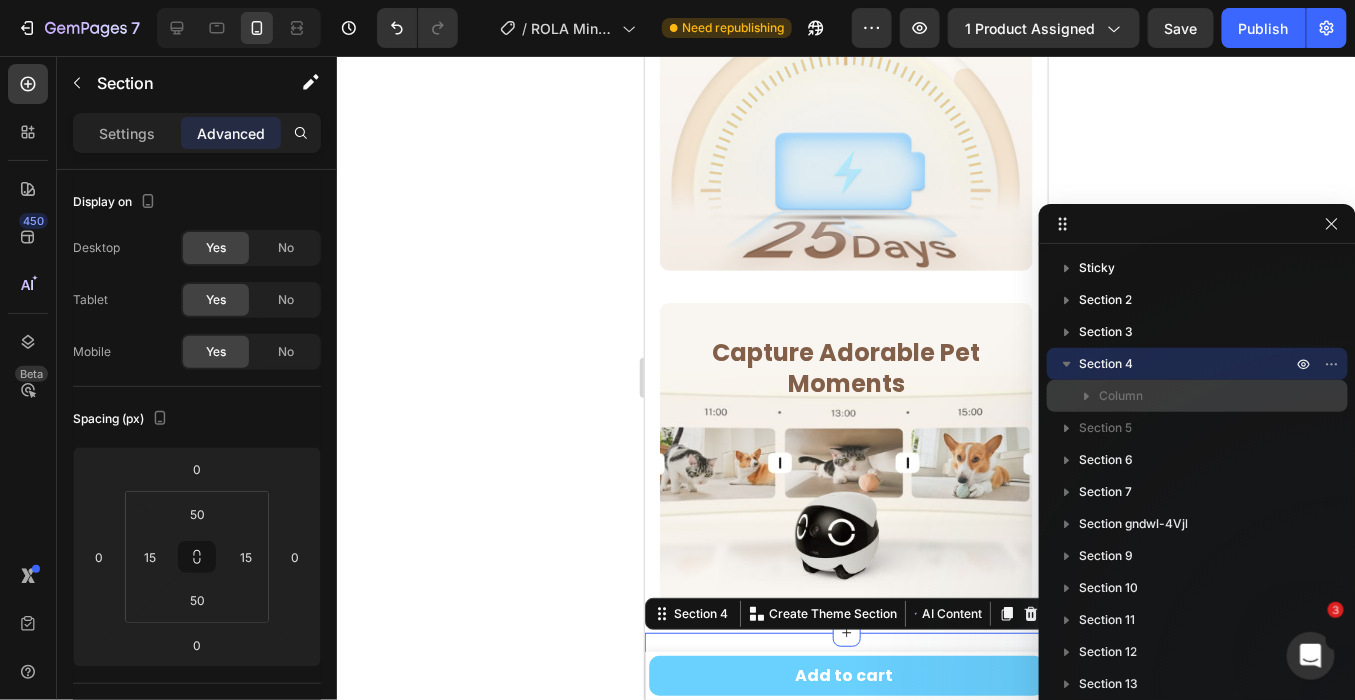click on "Column" at bounding box center (1197, 396) 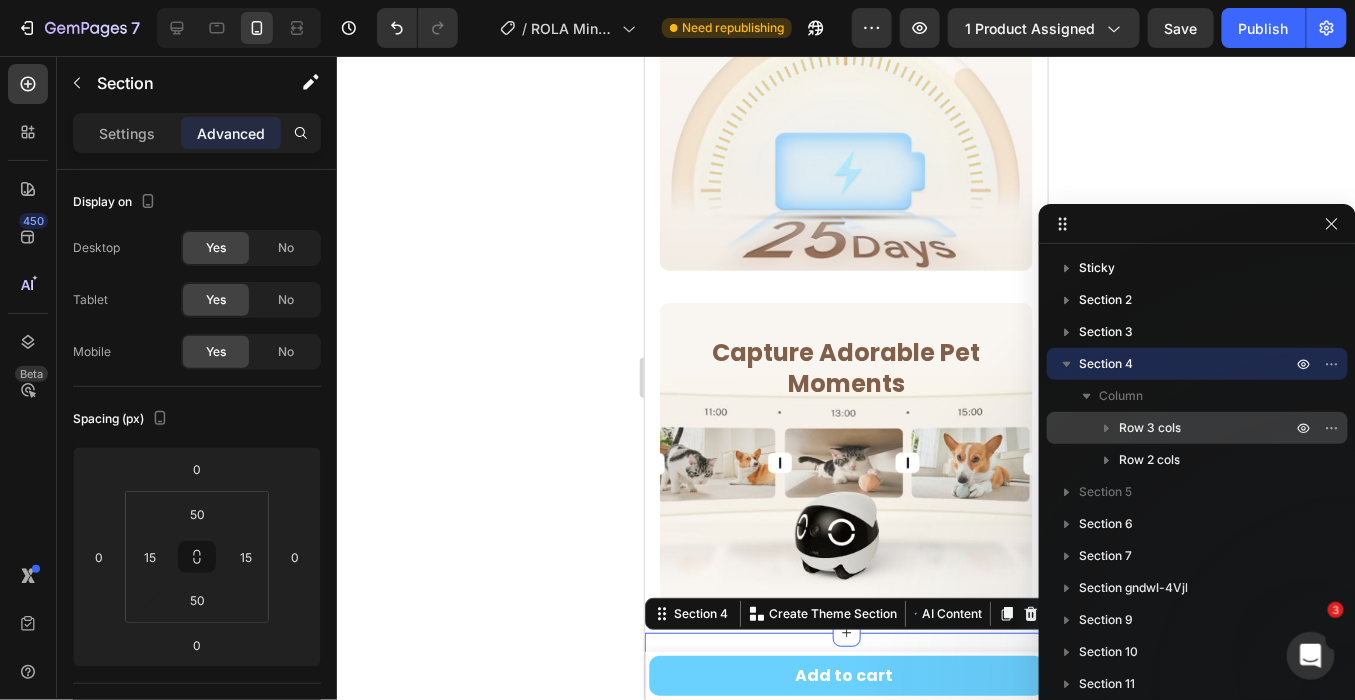 click on "Row 3 cols" at bounding box center [1207, 428] 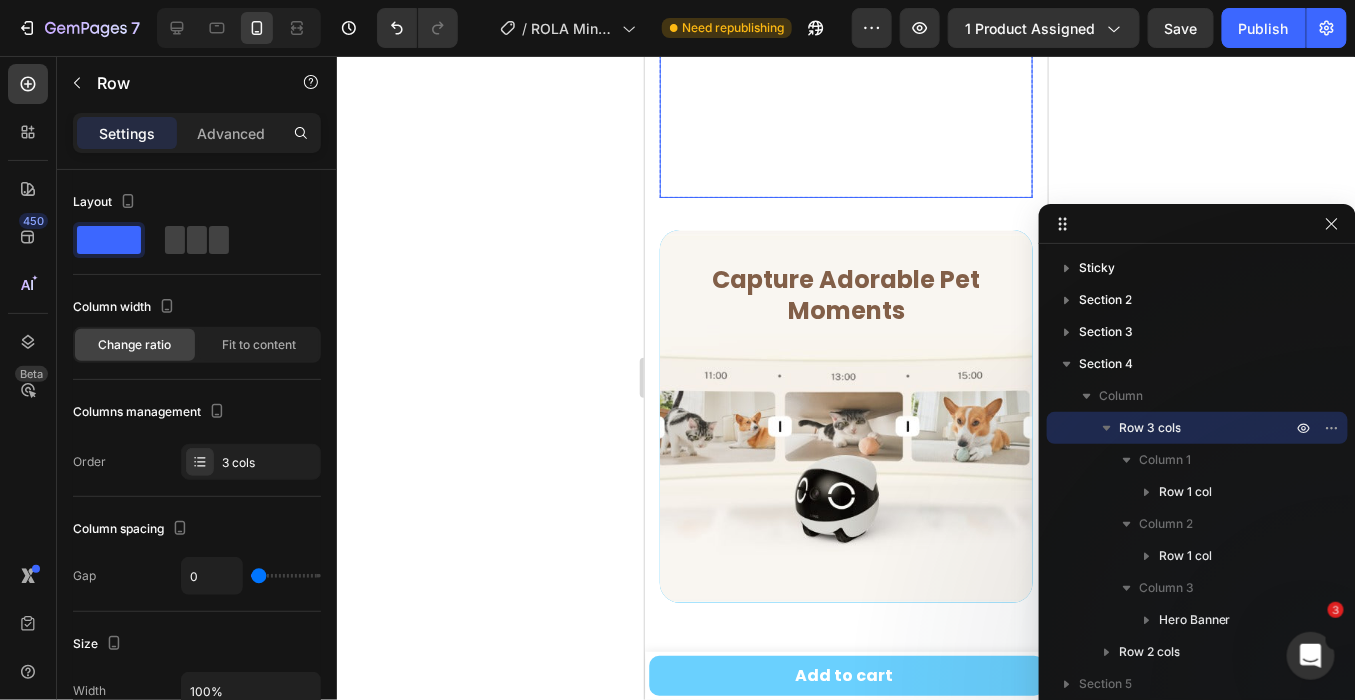 scroll, scrollTop: 4577, scrollLeft: 0, axis: vertical 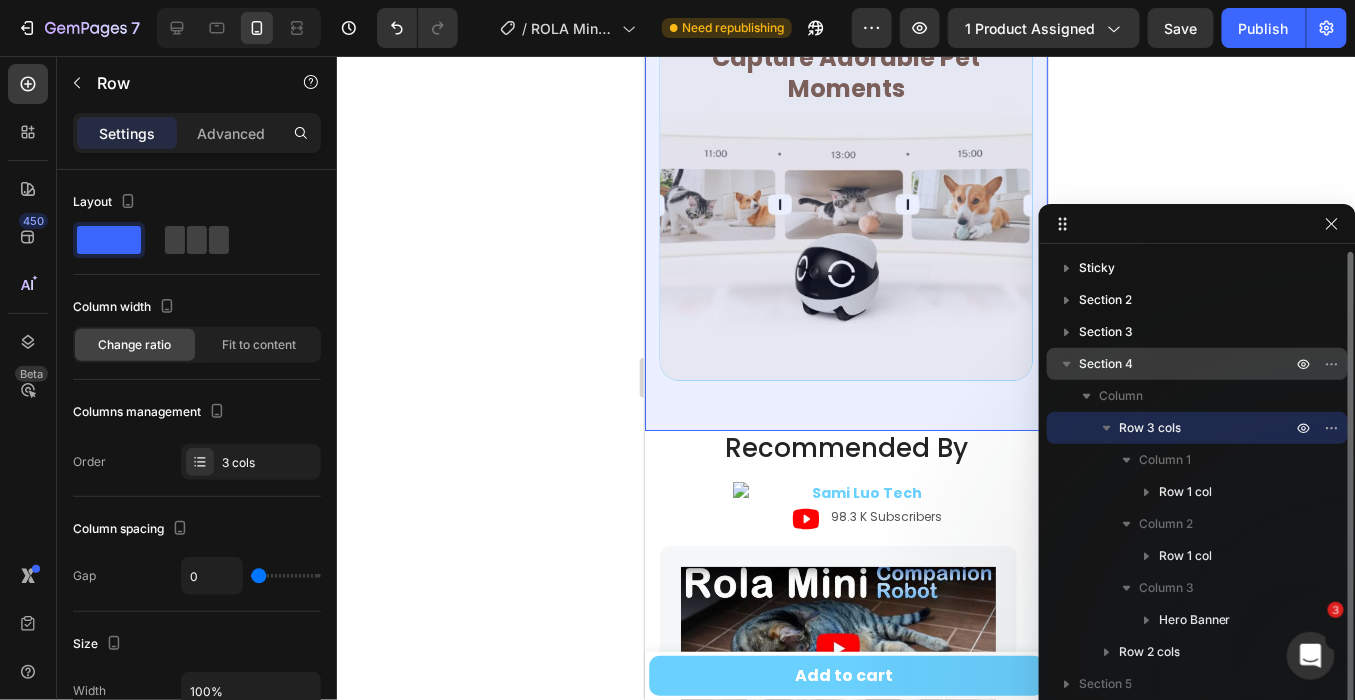click 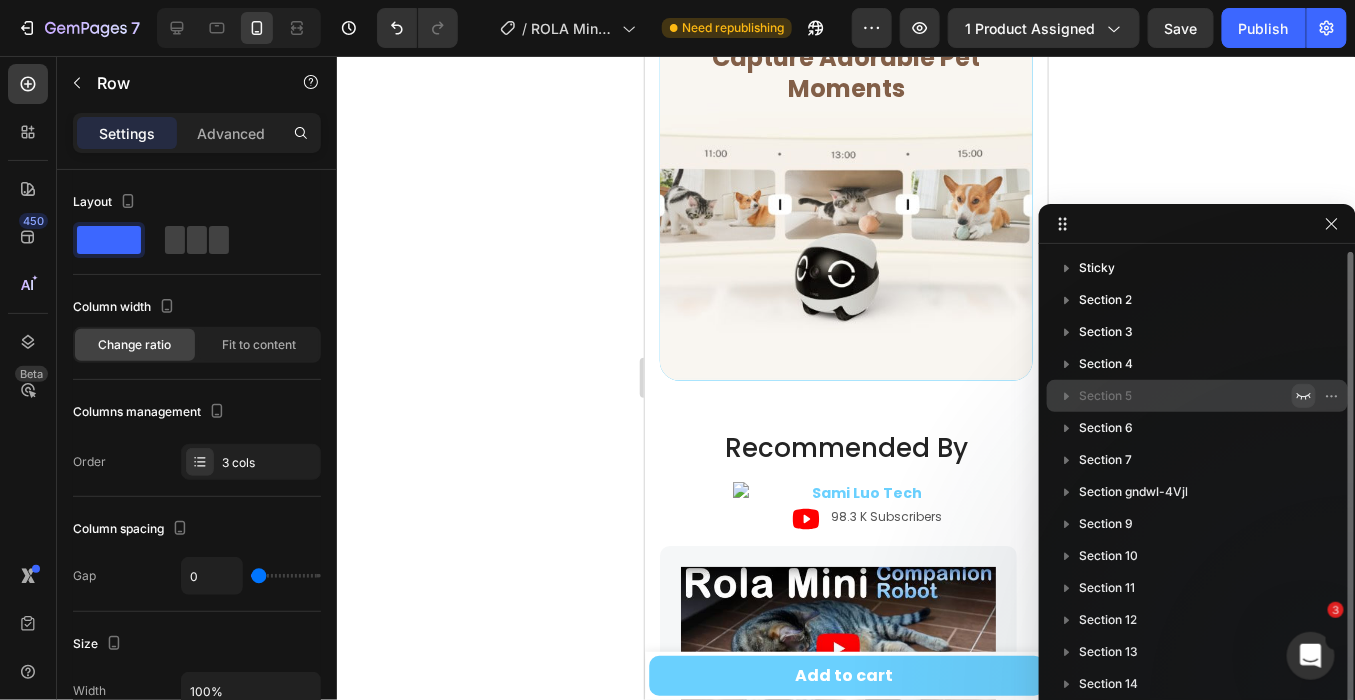 click 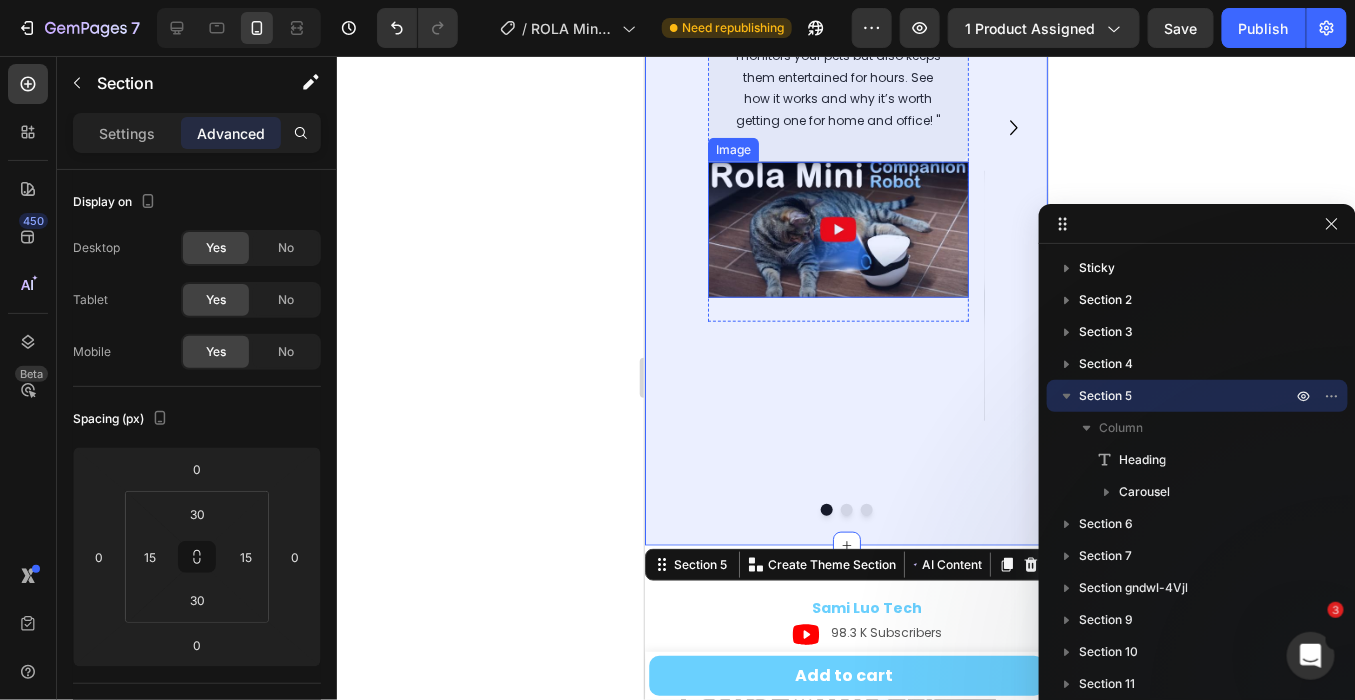 scroll, scrollTop: 5577, scrollLeft: 0, axis: vertical 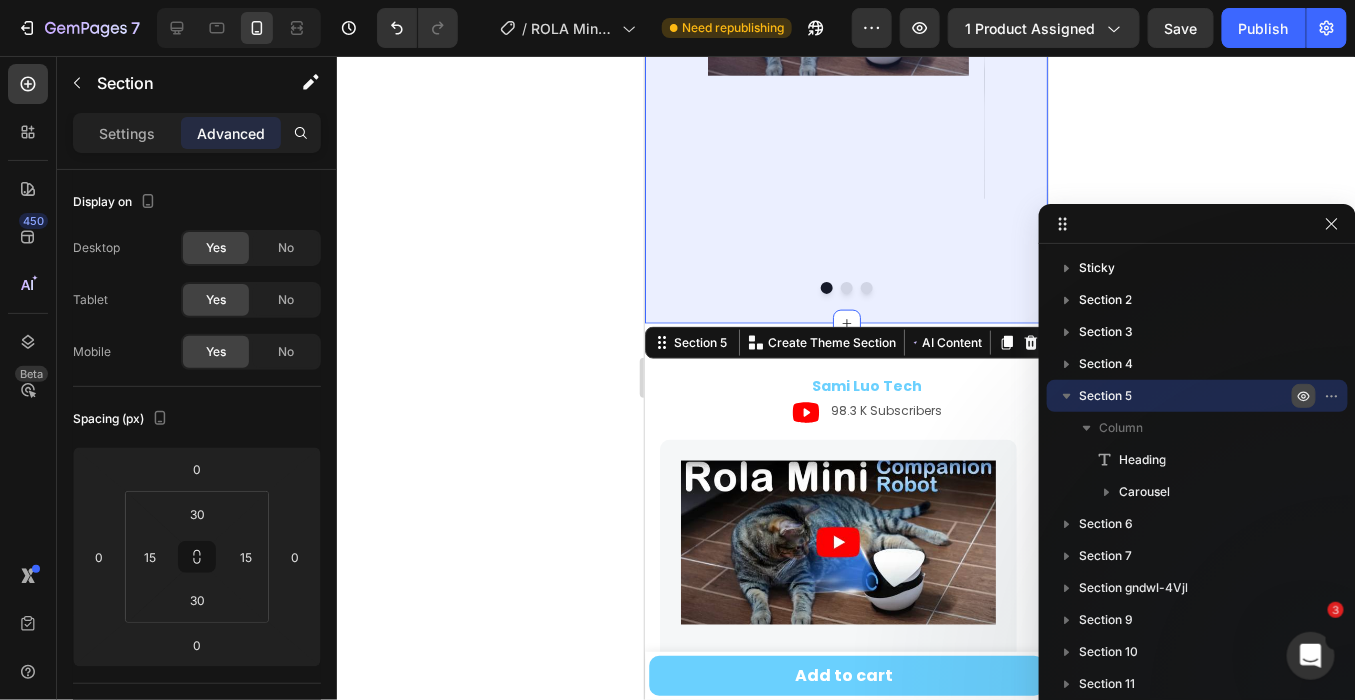 click 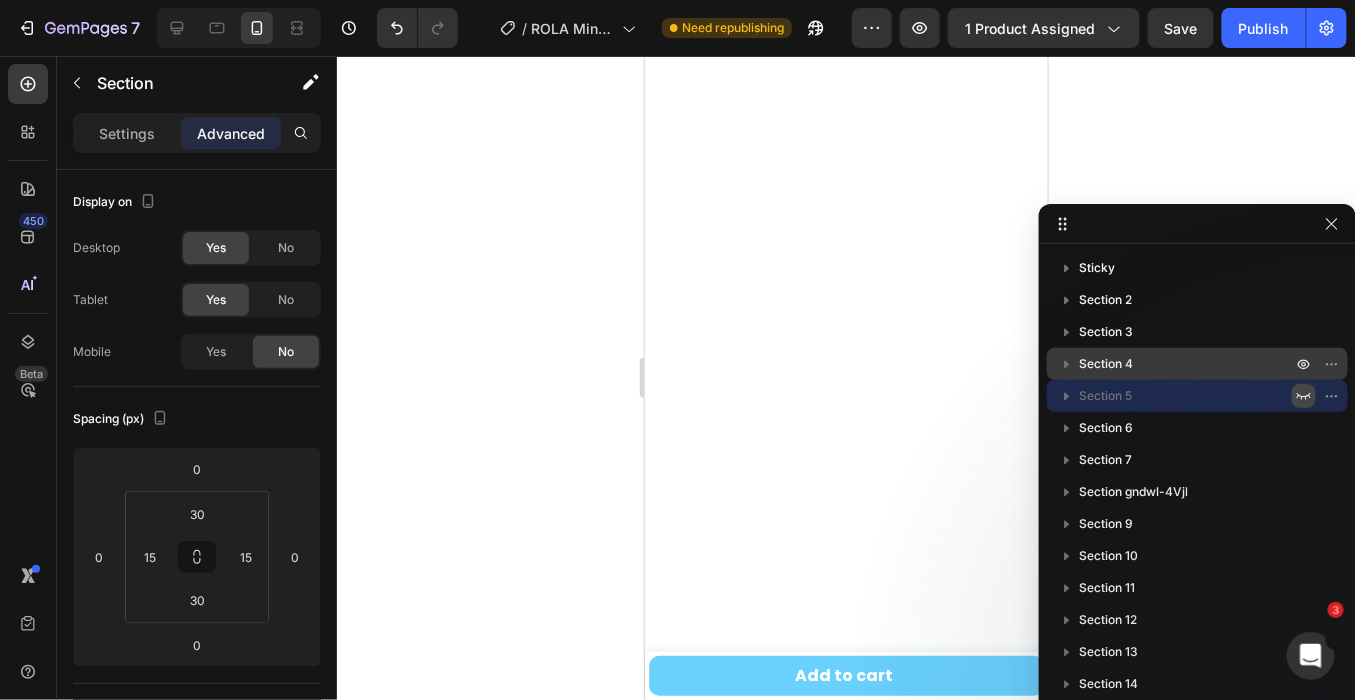 click on "Section 4" at bounding box center [1106, 364] 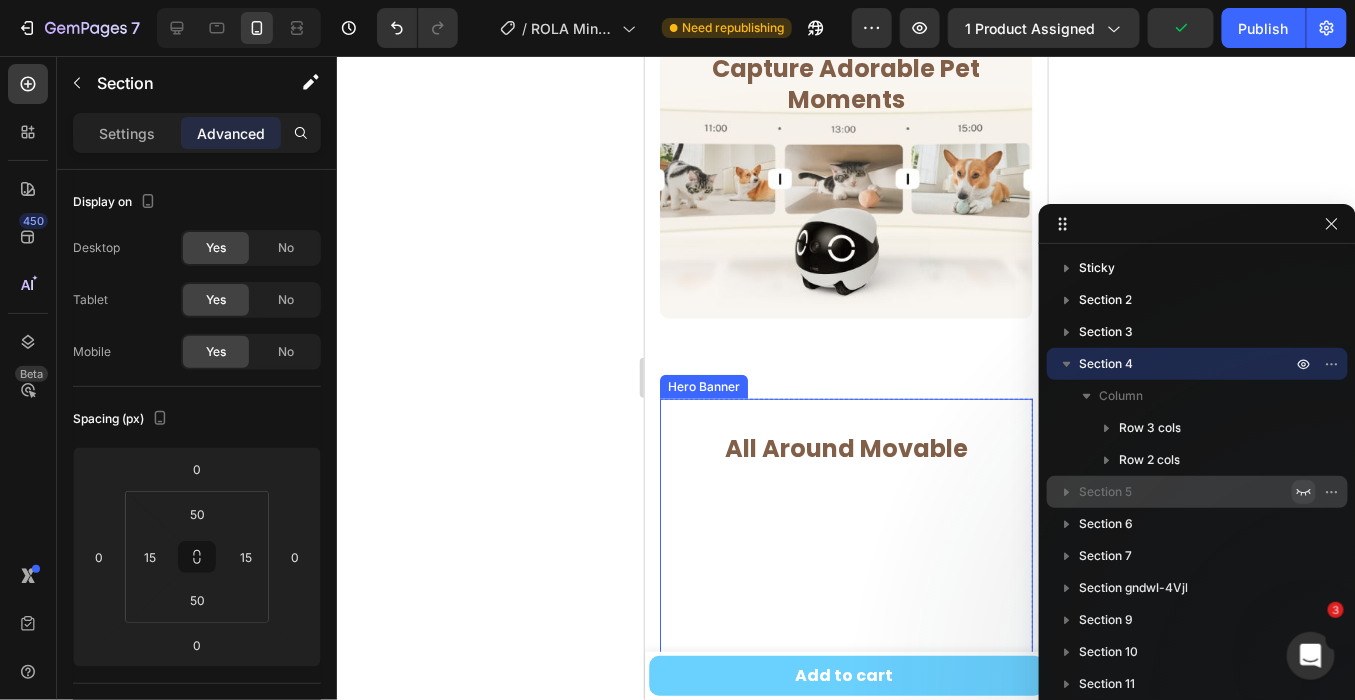 scroll, scrollTop: 2528, scrollLeft: 0, axis: vertical 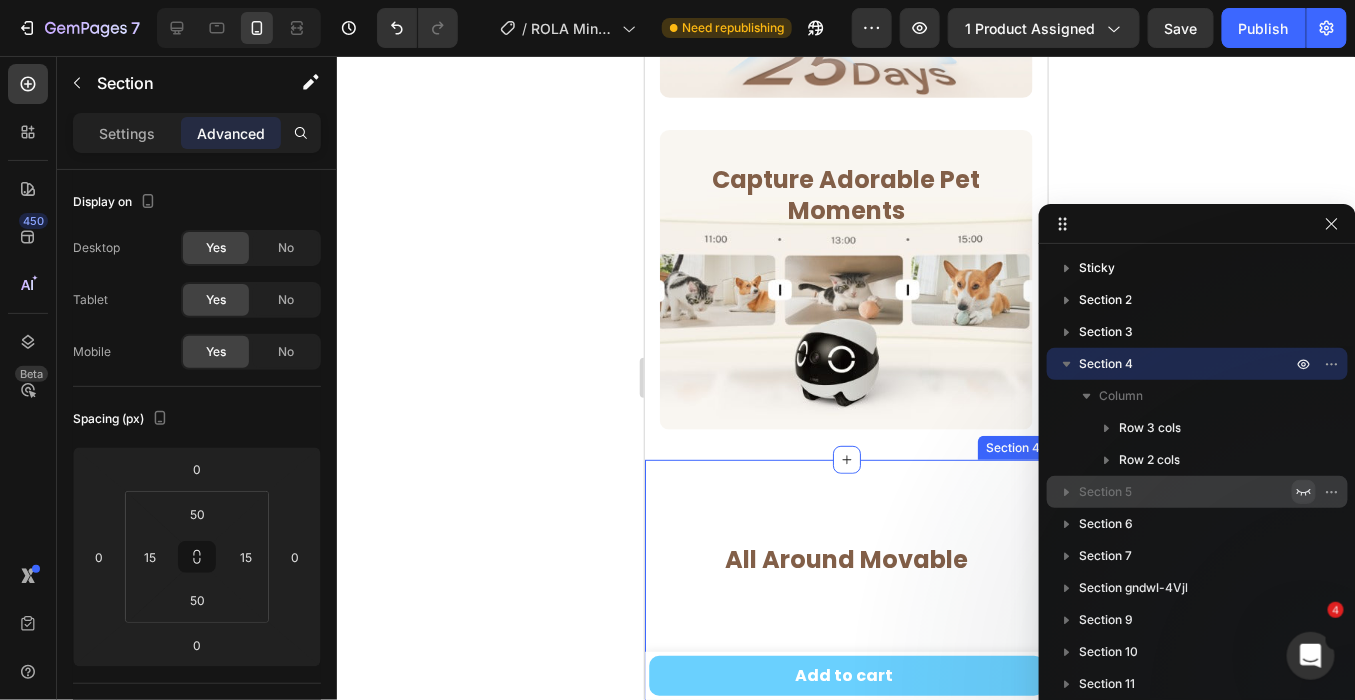 click on "All Around Movable Heading Row Row Hero Banner Row Clearer 2K Display  Heading Row Row Hero Banner Row Entertain Your Pets Heading Row Row Hero Banner Row Long-Lasting Battery  Heading Row Row Hero Banner Row Capture Adorable Pet Moments  Heading Row Row Hero Banner Row Row Section 4" at bounding box center (845, 1469) 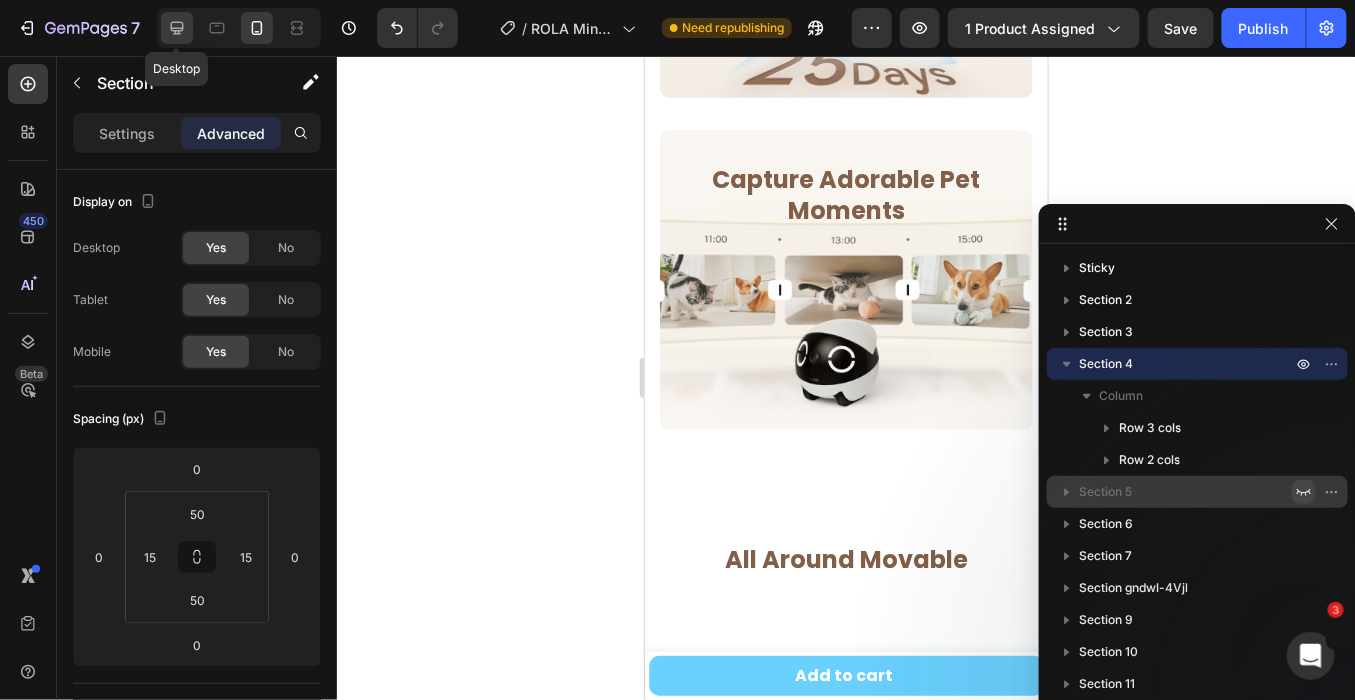 click 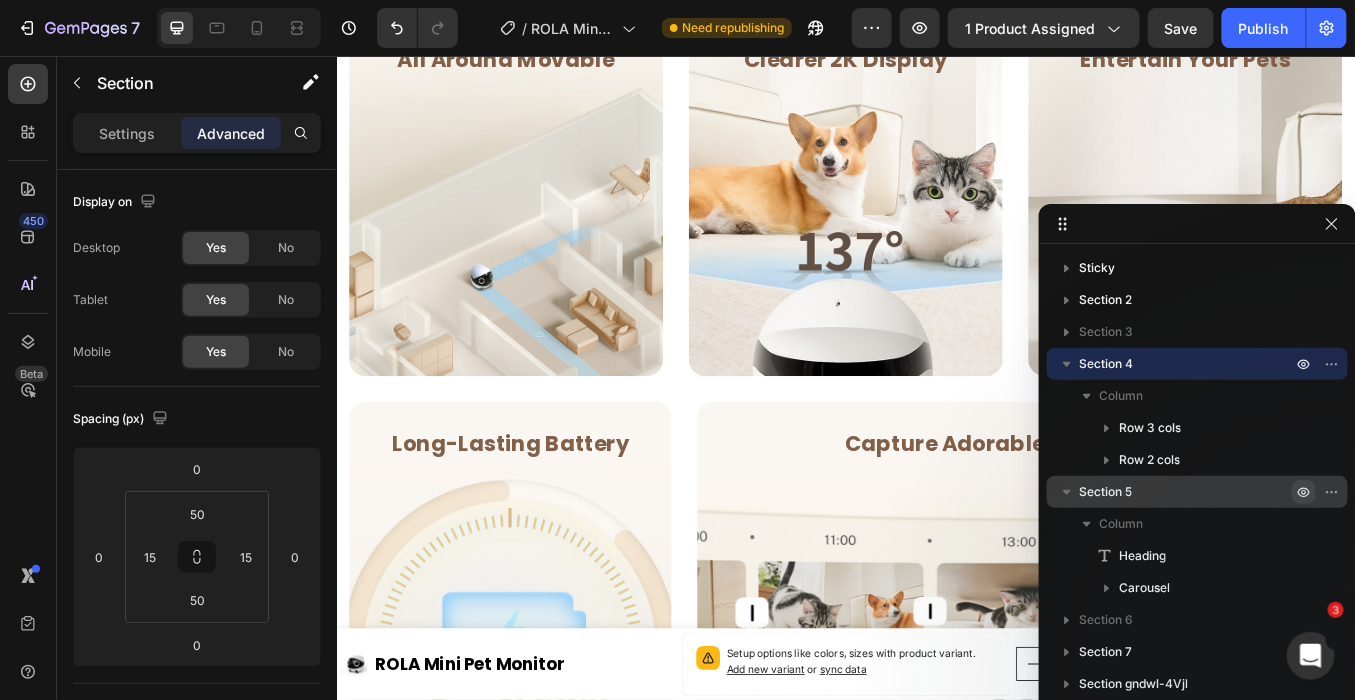 scroll, scrollTop: 1526, scrollLeft: 0, axis: vertical 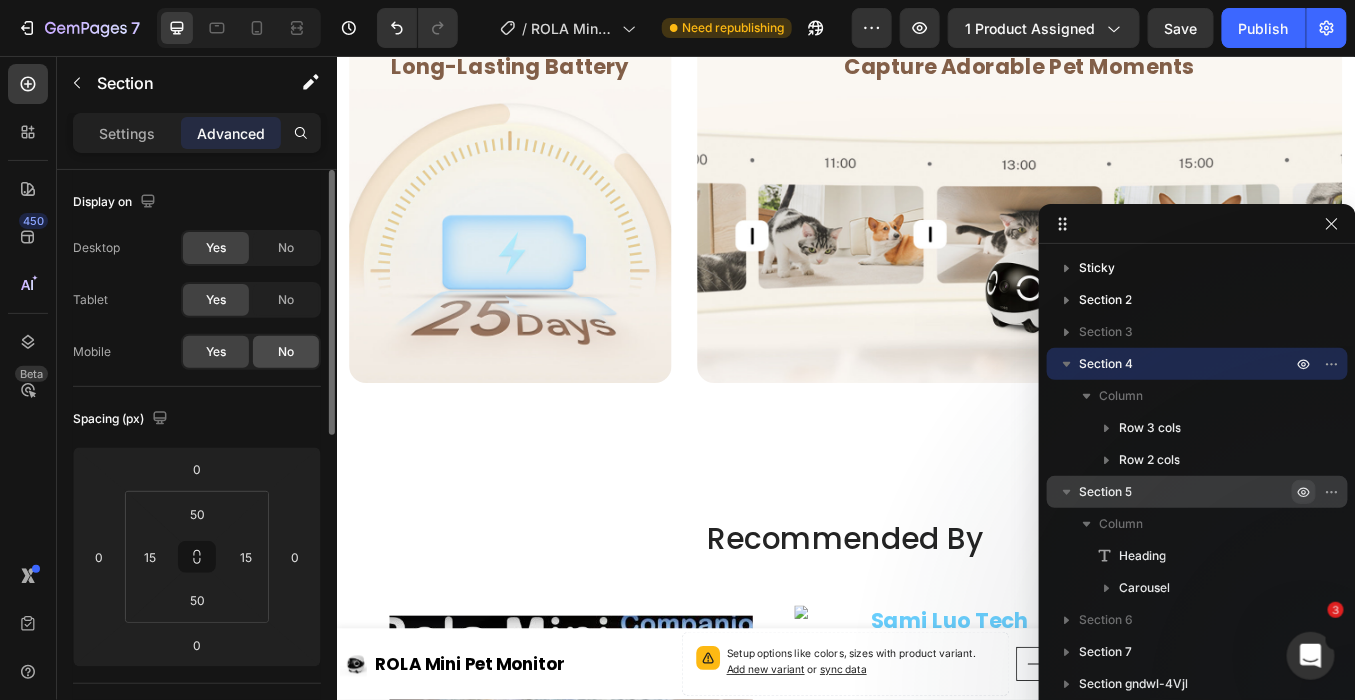click on "No" 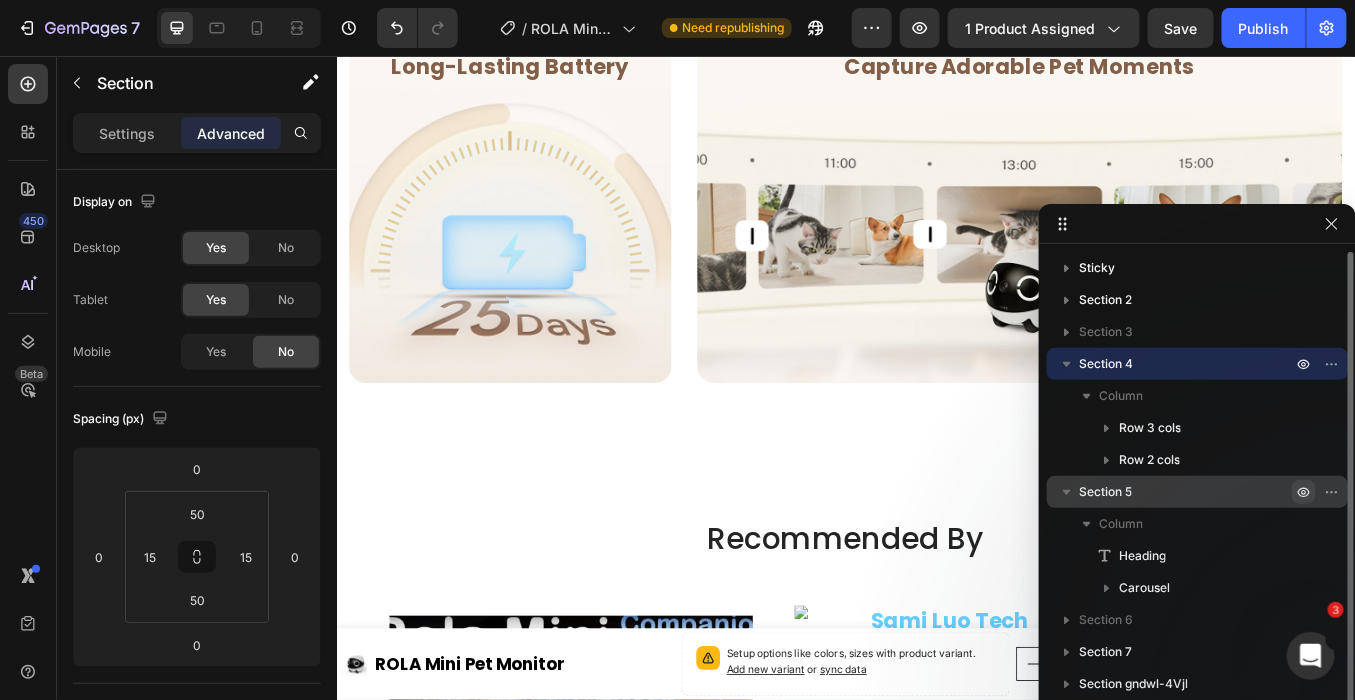 click 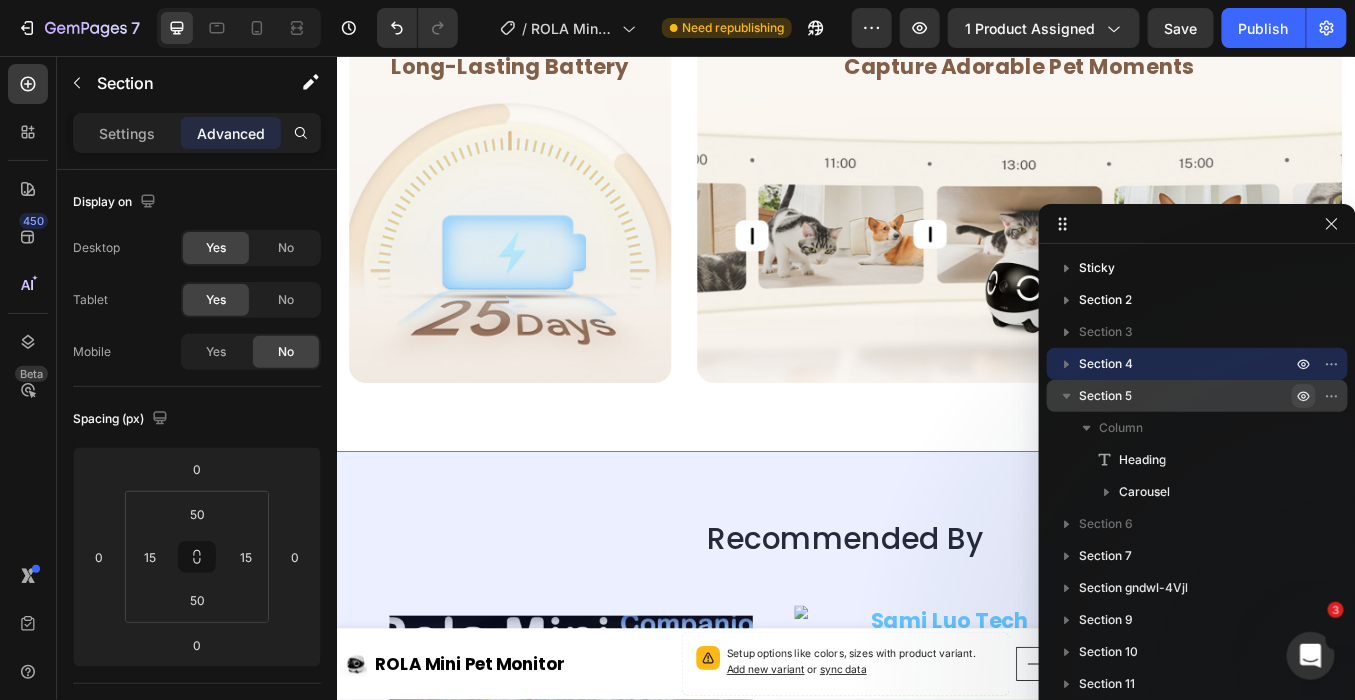 click 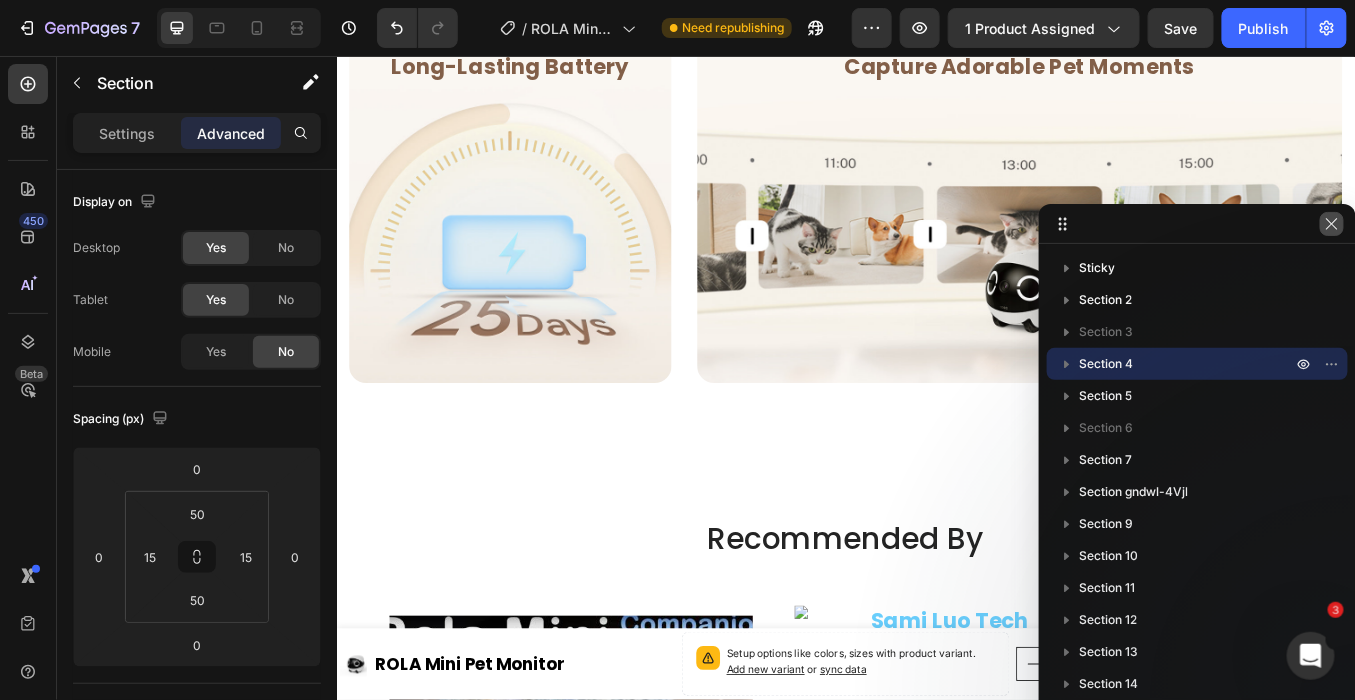 drag, startPoint x: 1330, startPoint y: 215, endPoint x: 1082, endPoint y: 217, distance: 248.00807 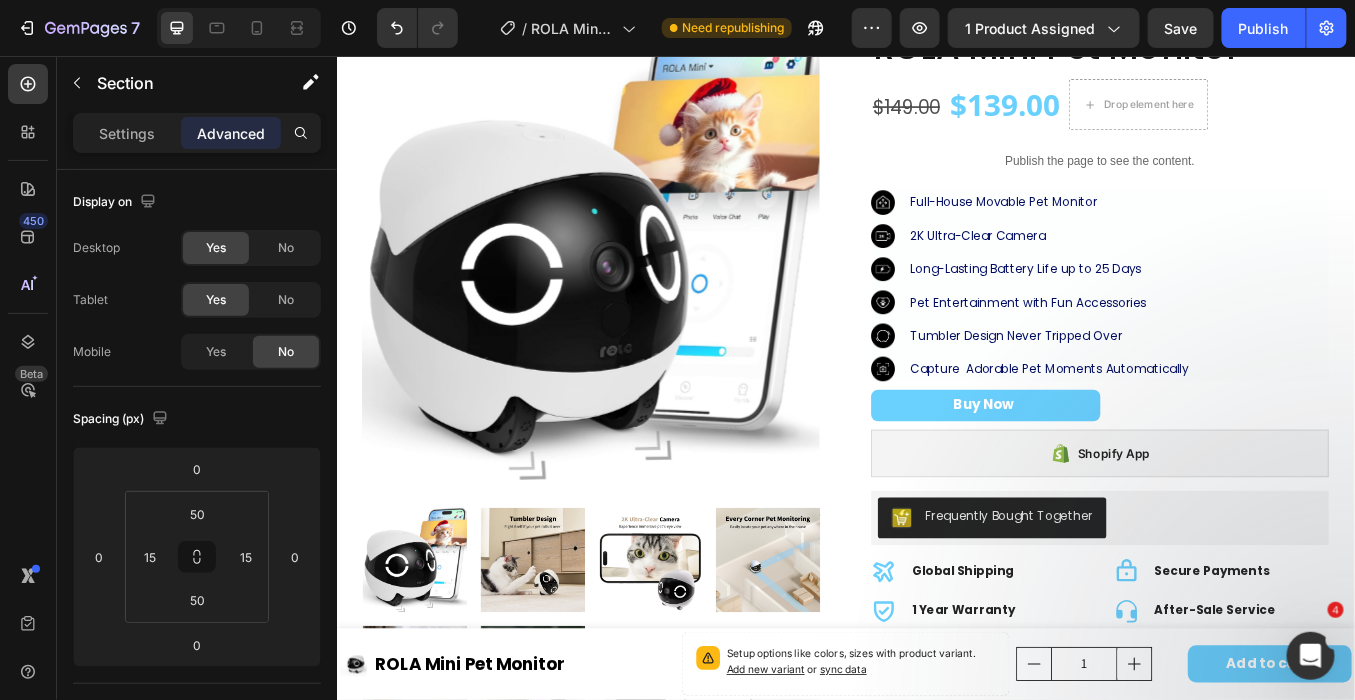 scroll, scrollTop: 0, scrollLeft: 0, axis: both 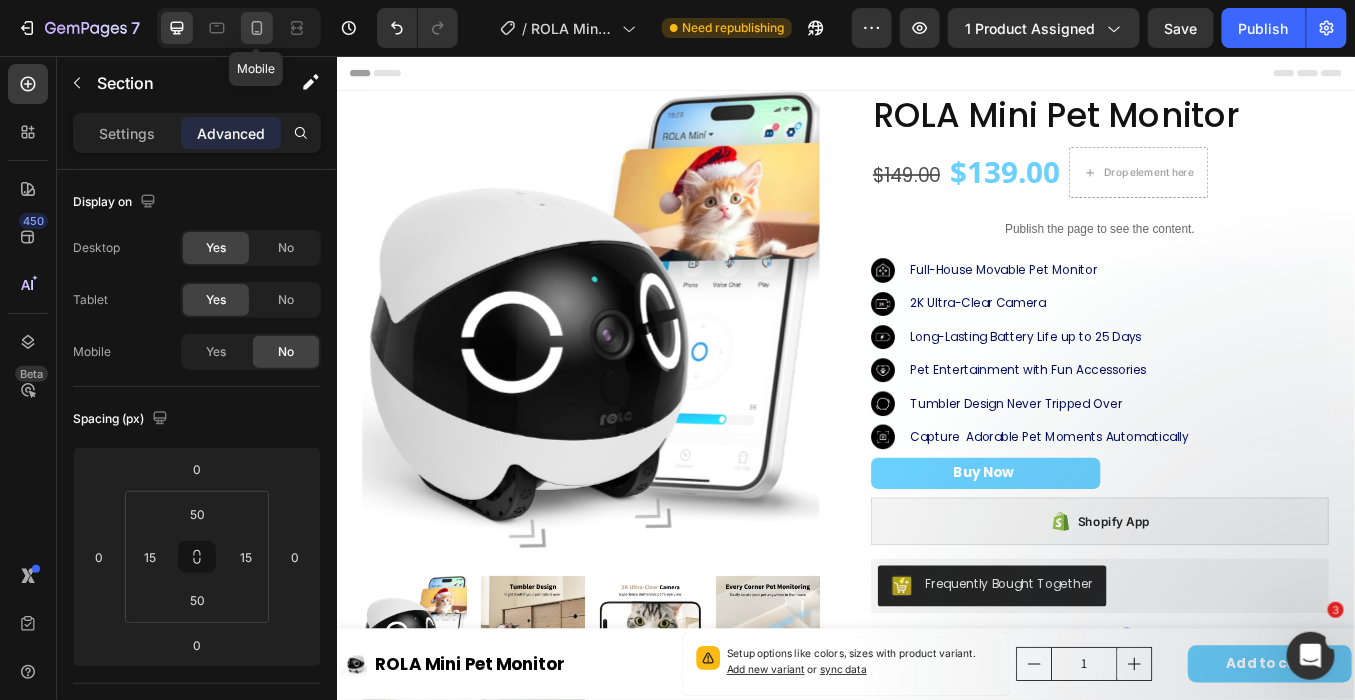 click 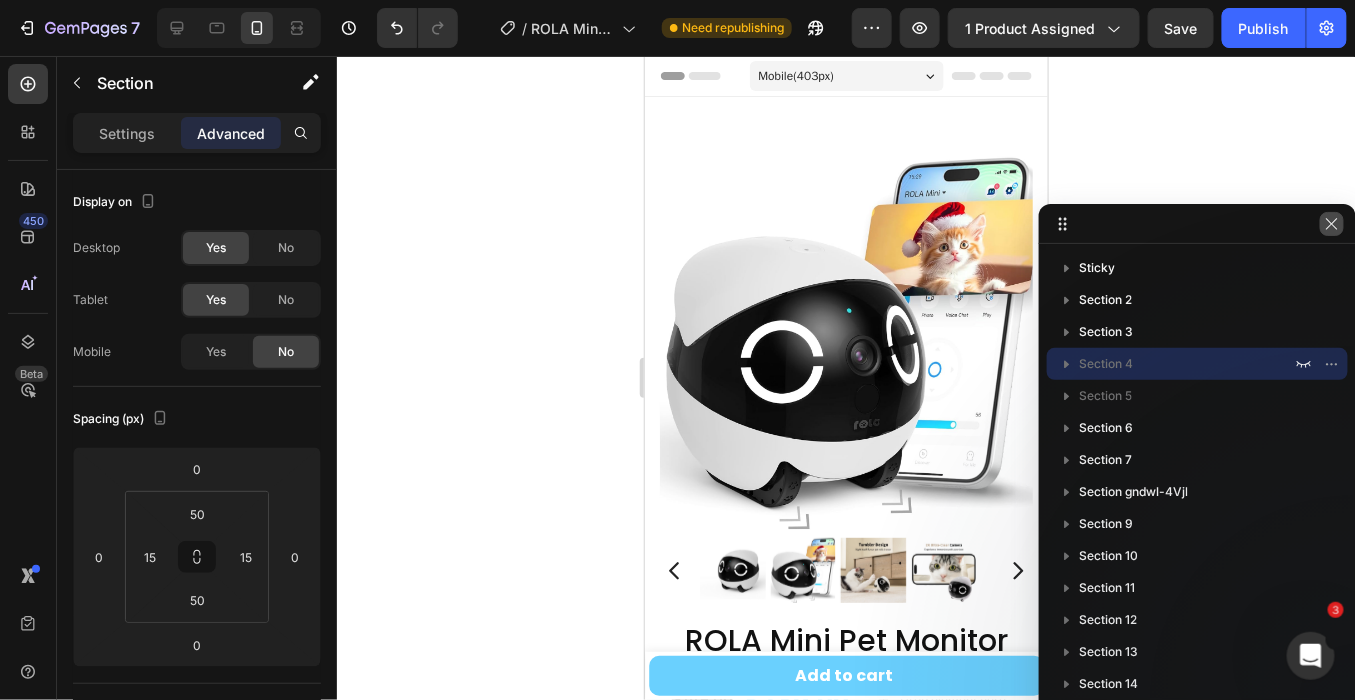 click 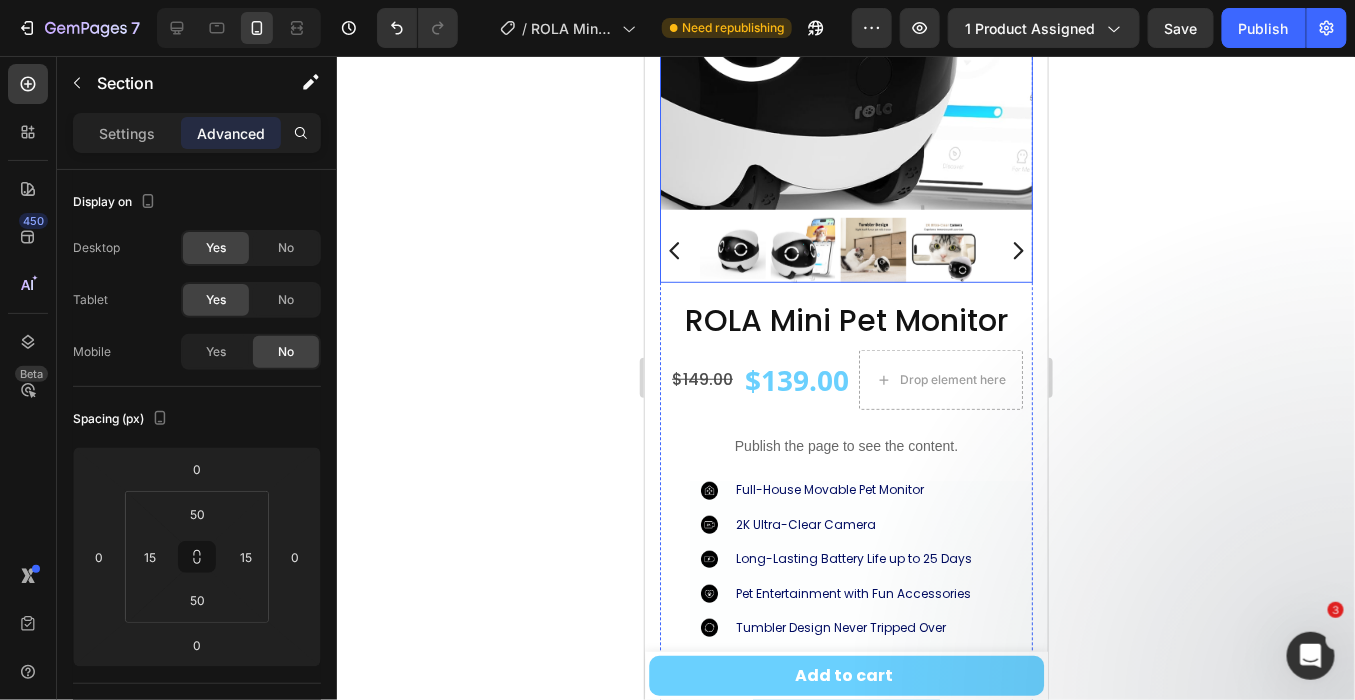 scroll, scrollTop: 333, scrollLeft: 0, axis: vertical 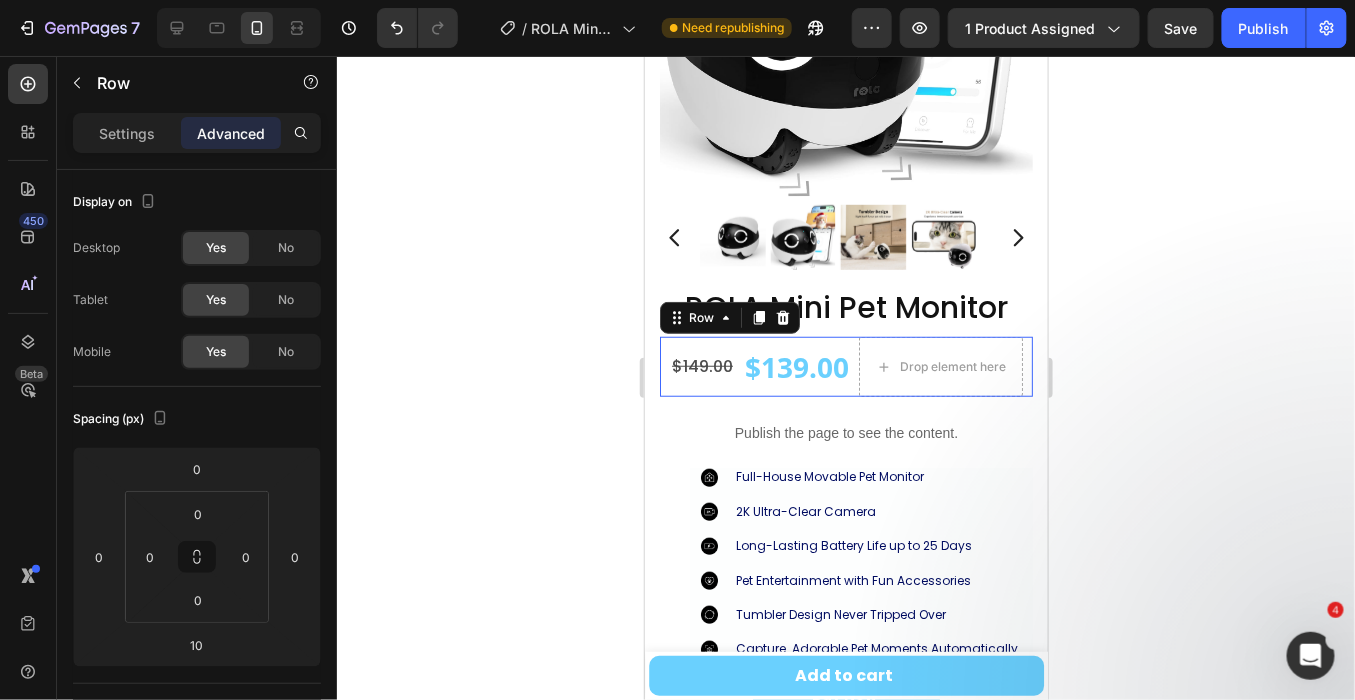 click on "$139.00 (P) Price (P) Price" at bounding box center (796, 366) 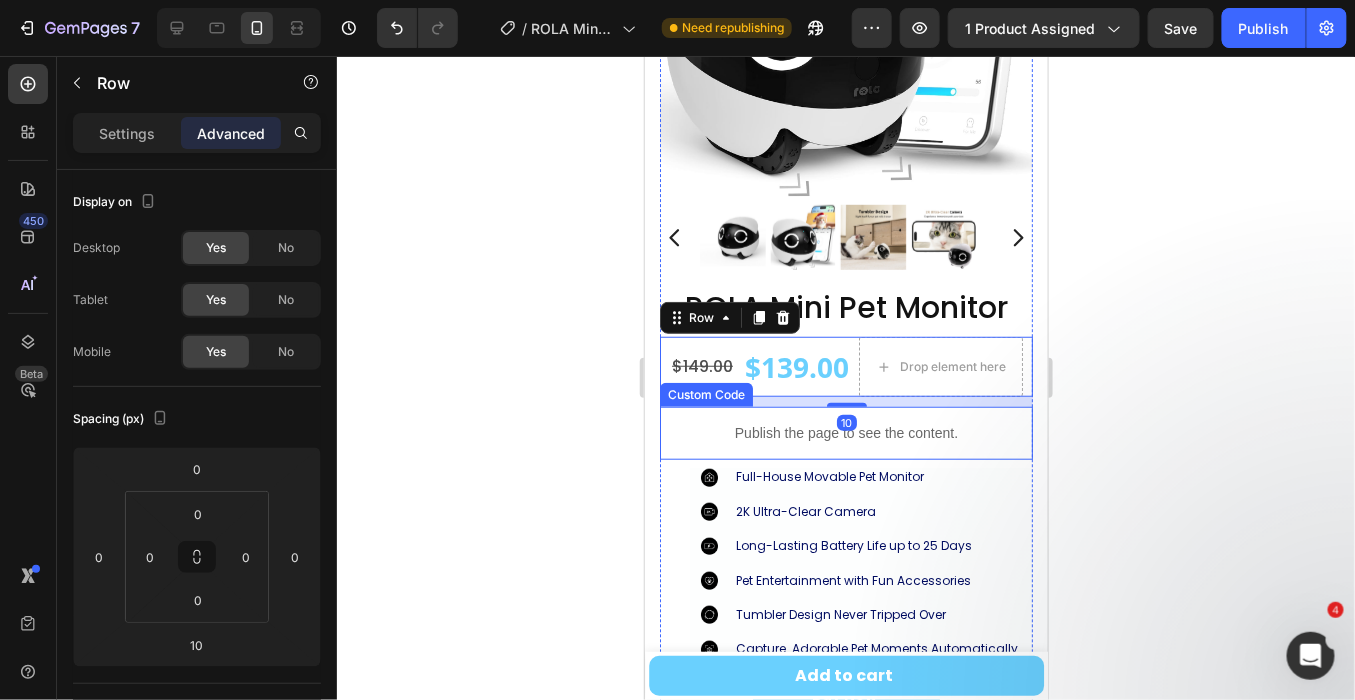 click on "Publish the page to see the content." at bounding box center (845, 432) 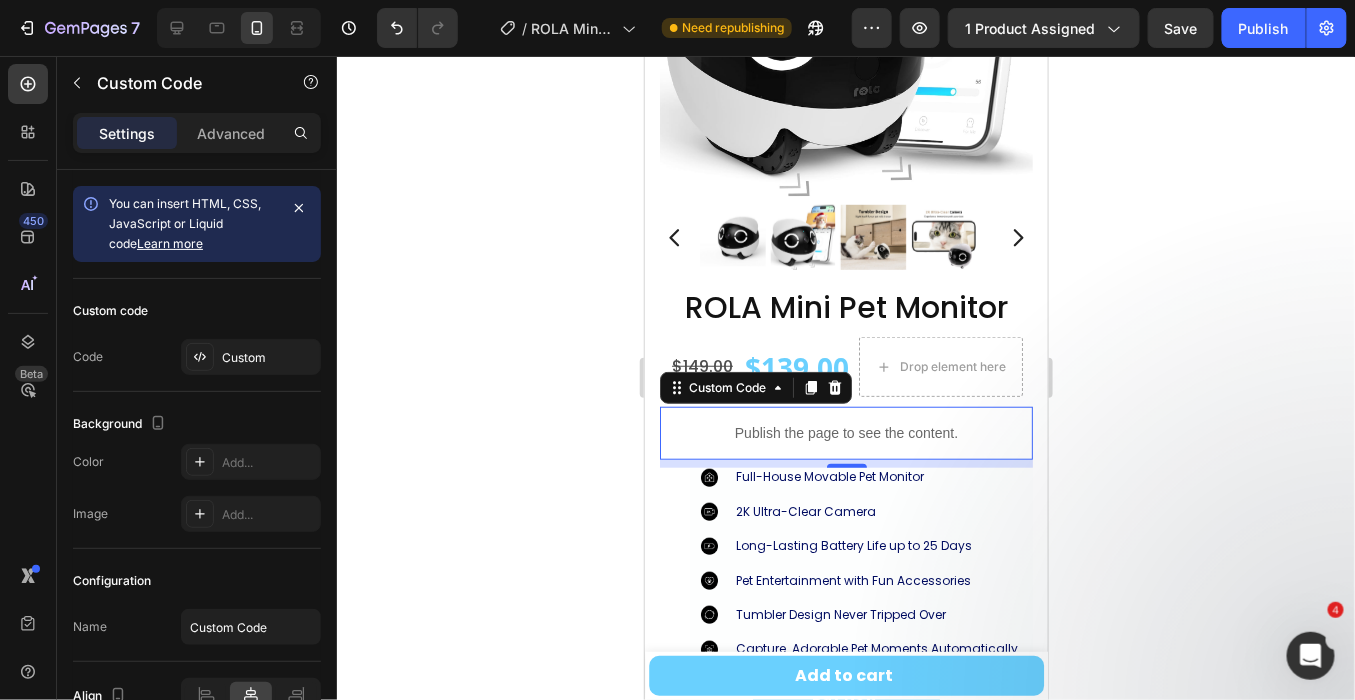 click on "Publish the page to see the content." at bounding box center [845, 432] 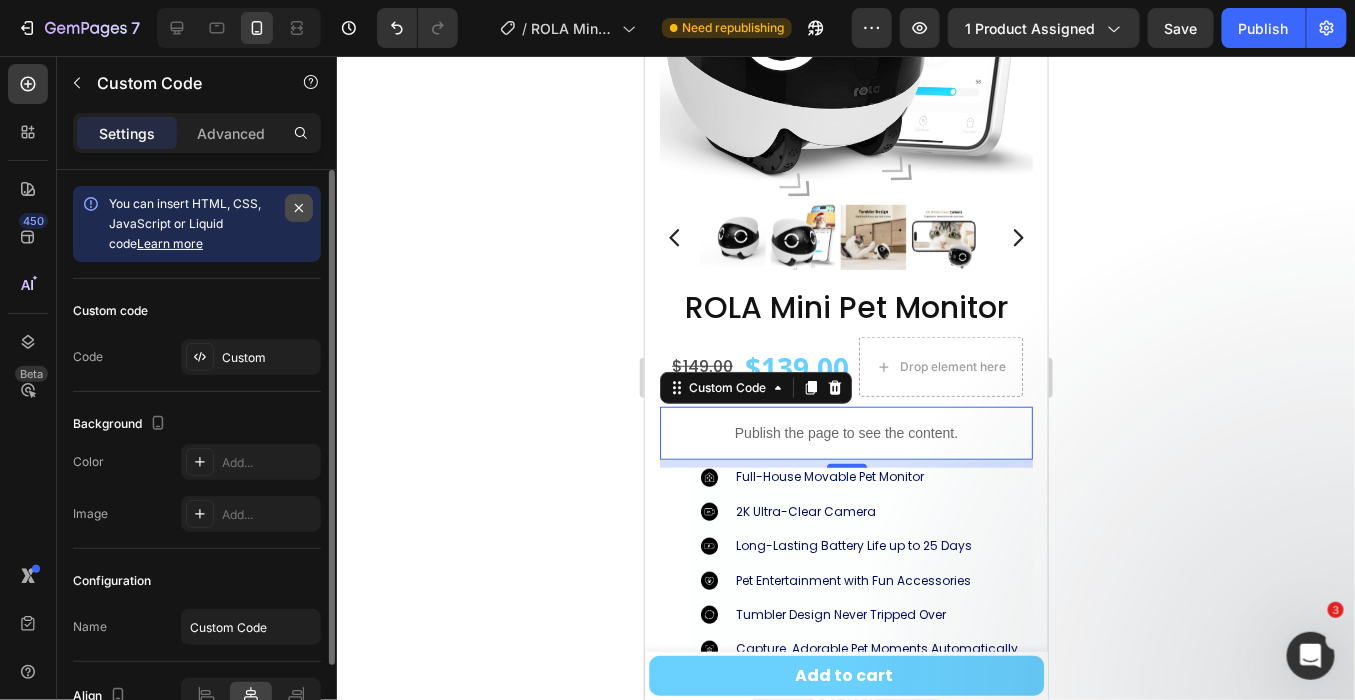 click 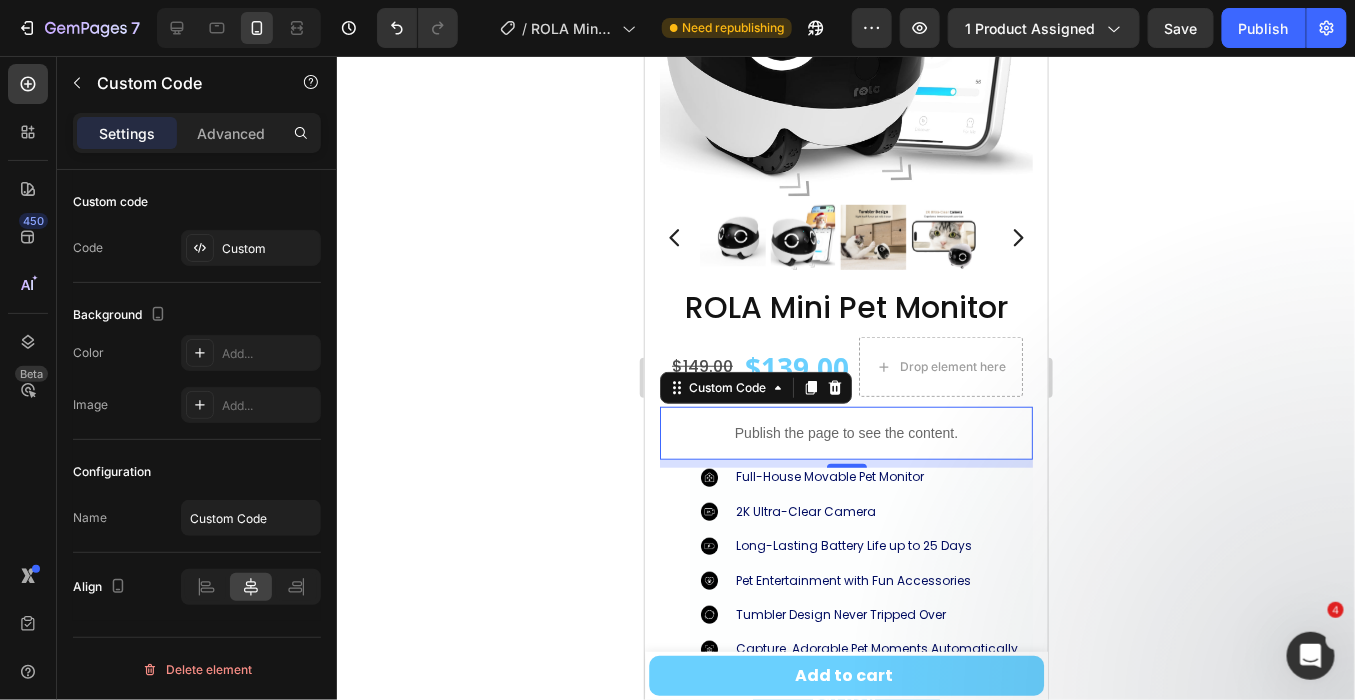 click on "Publish the page to see the content." at bounding box center (845, 432) 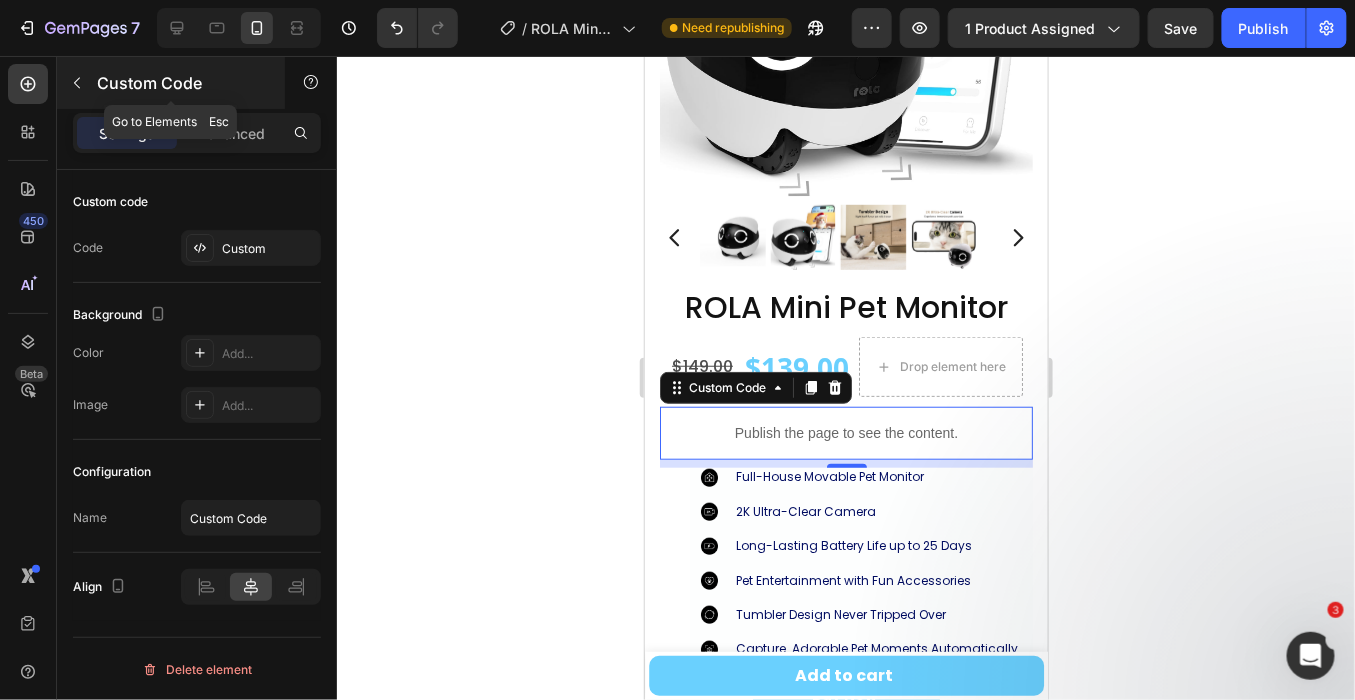 click at bounding box center [77, 83] 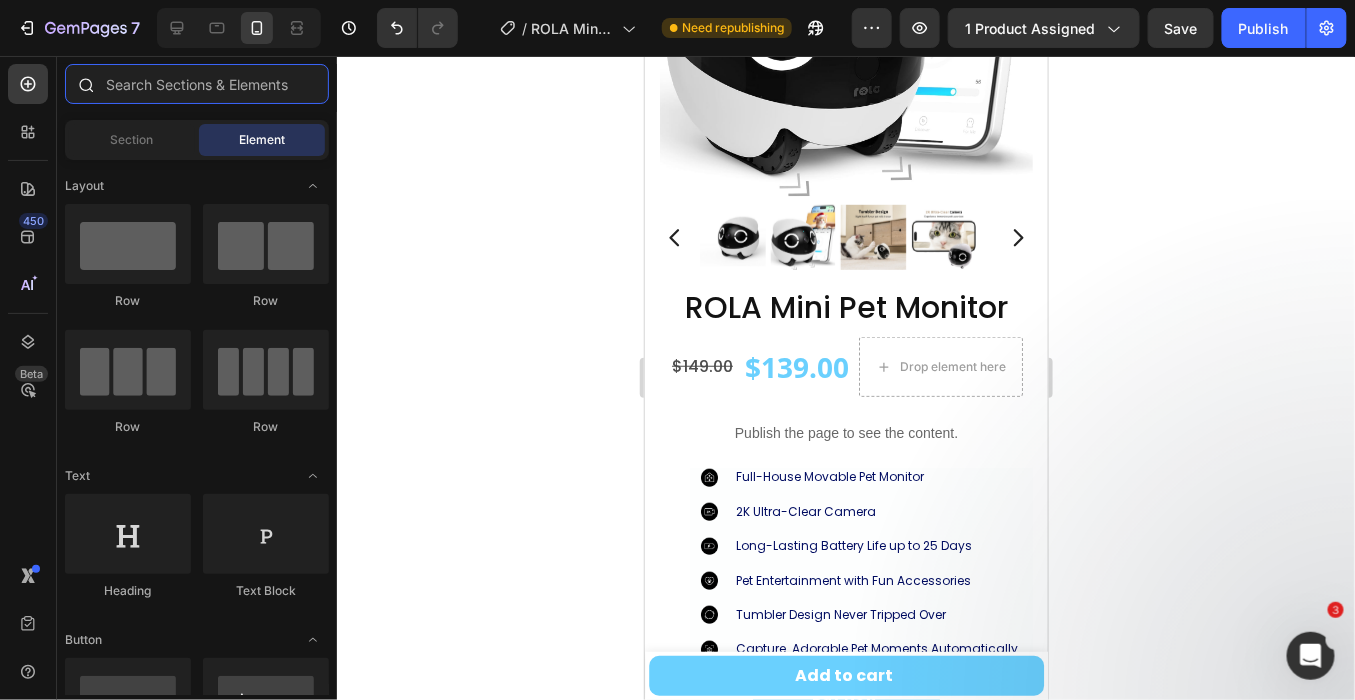 click at bounding box center [197, 84] 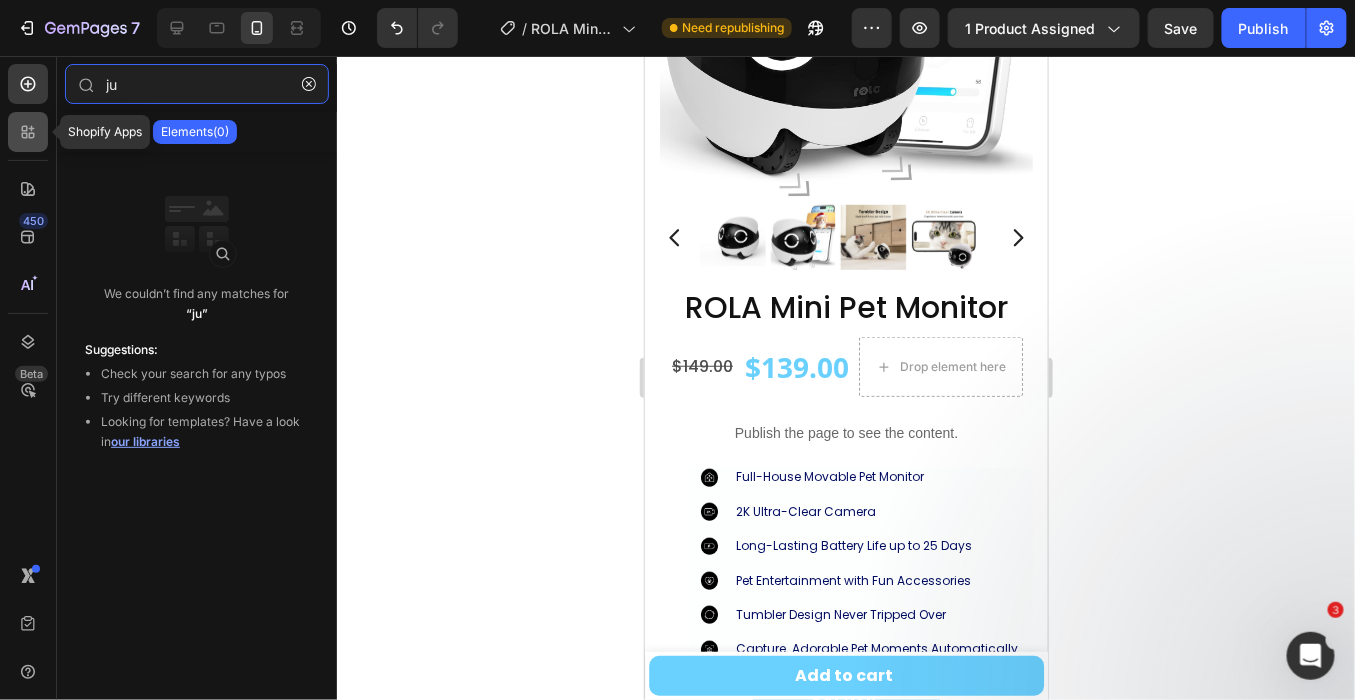 type on "ju" 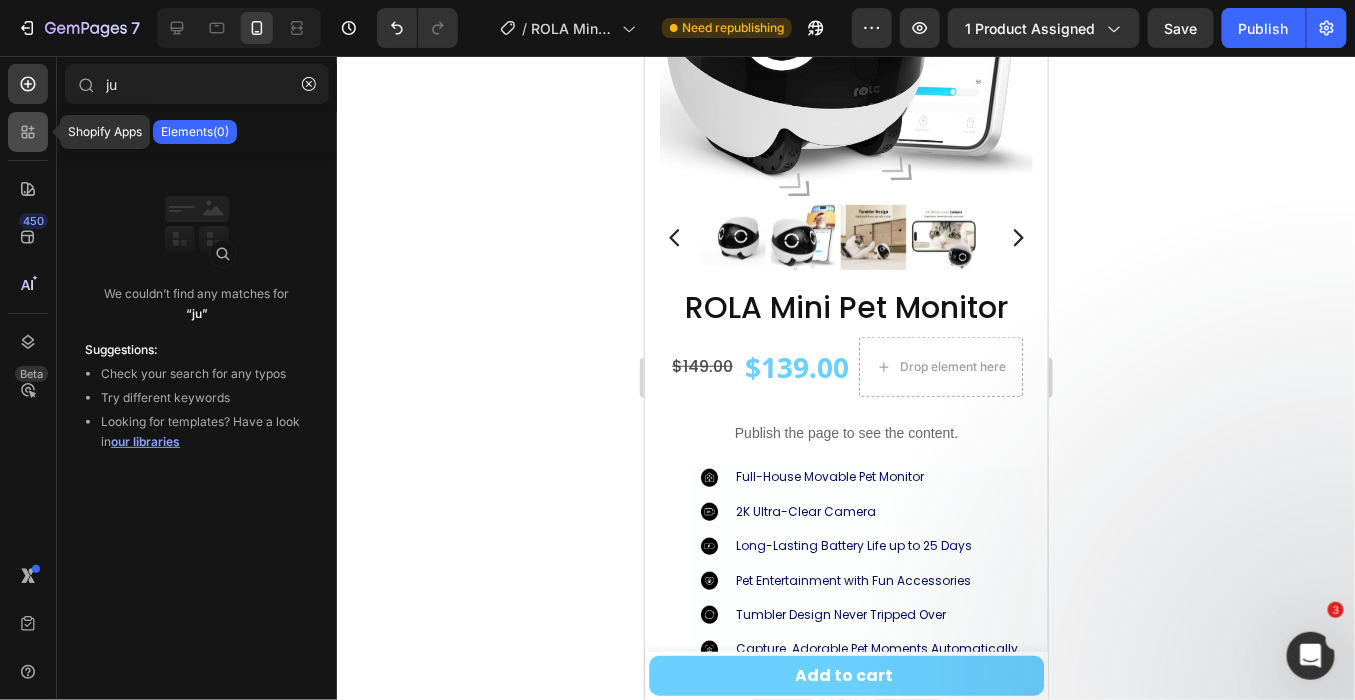 click 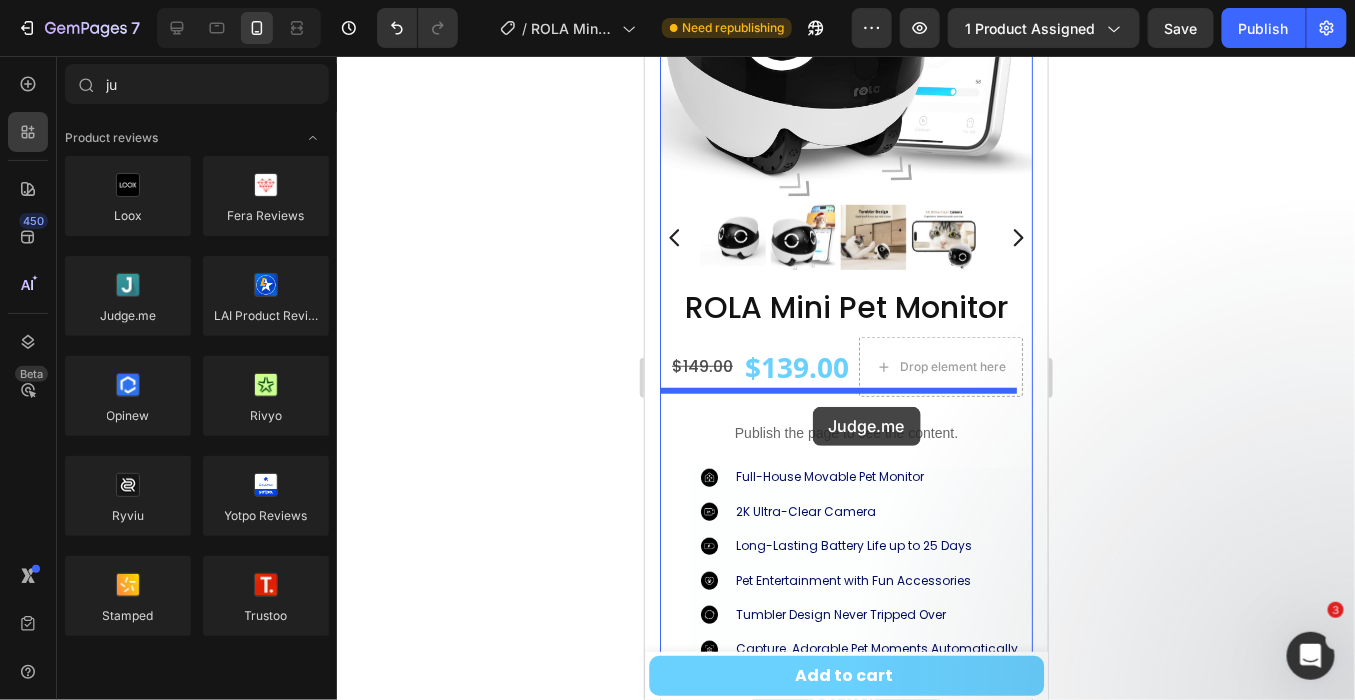 drag, startPoint x: 960, startPoint y: 349, endPoint x: 812, endPoint y: 406, distance: 158.59697 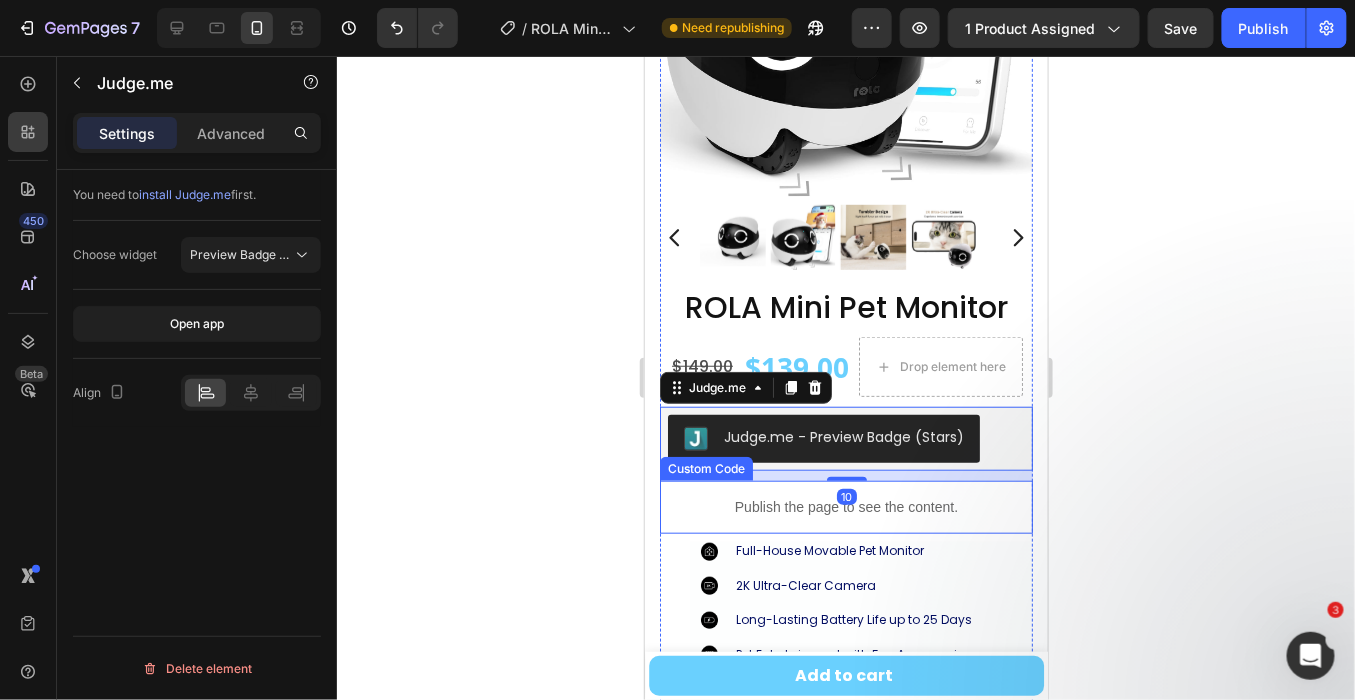 click on "Publish the page to see the content." at bounding box center (845, 506) 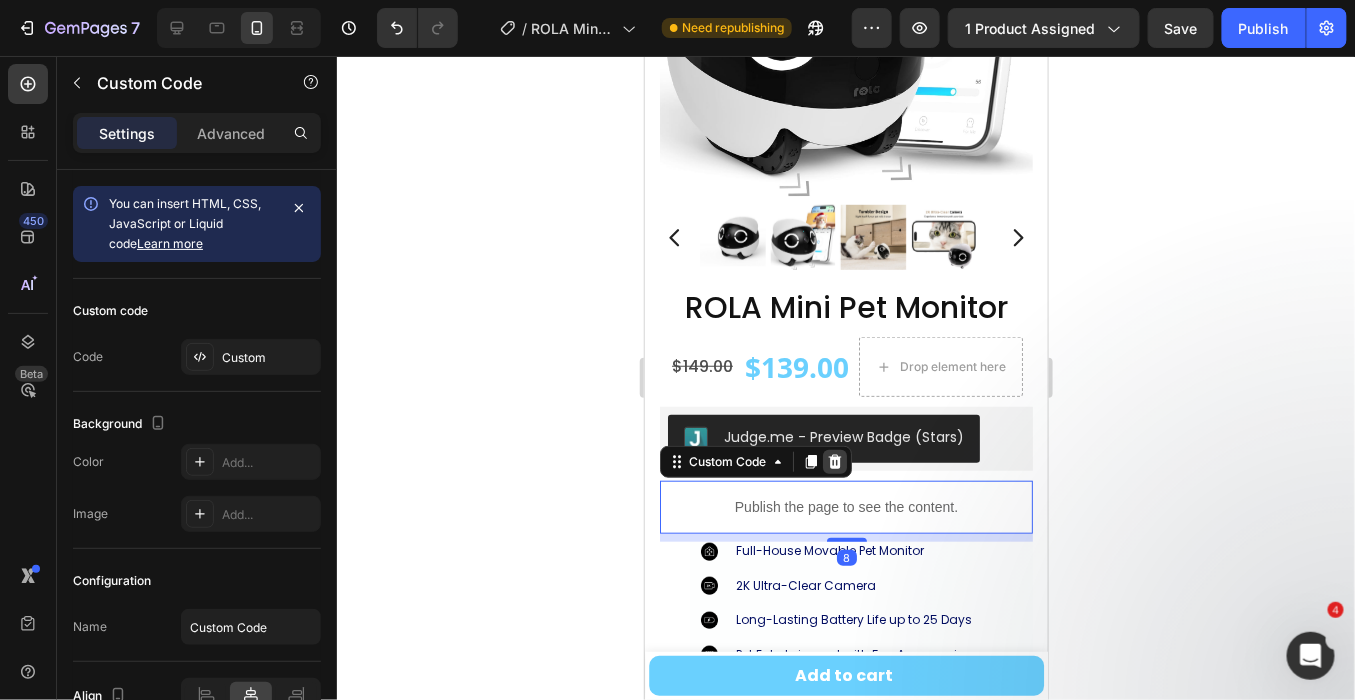 click 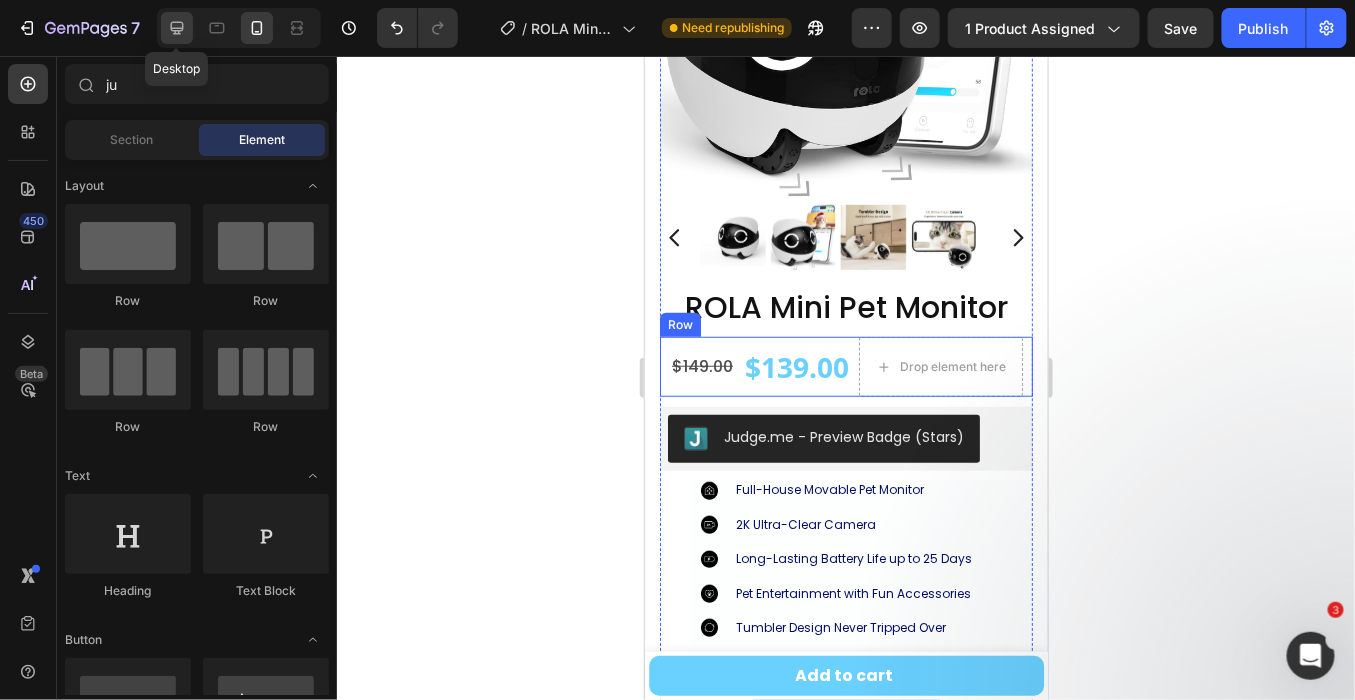 click 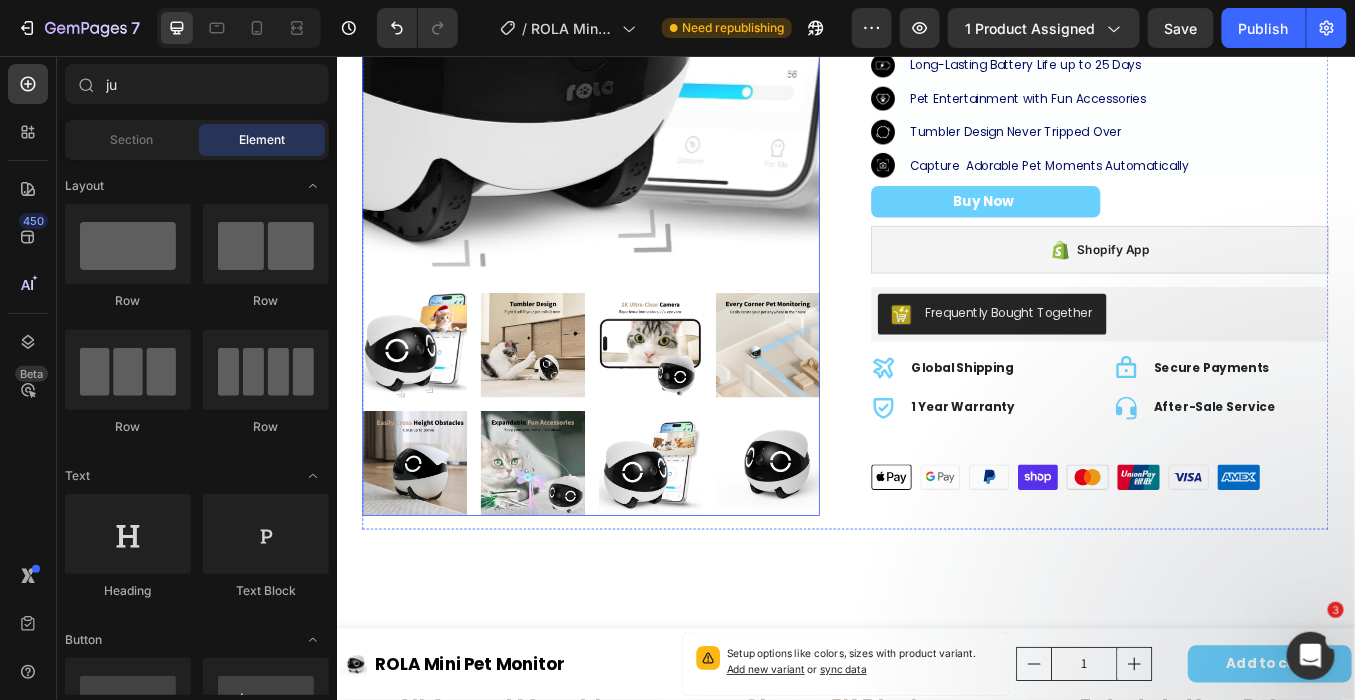 scroll, scrollTop: 0, scrollLeft: 0, axis: both 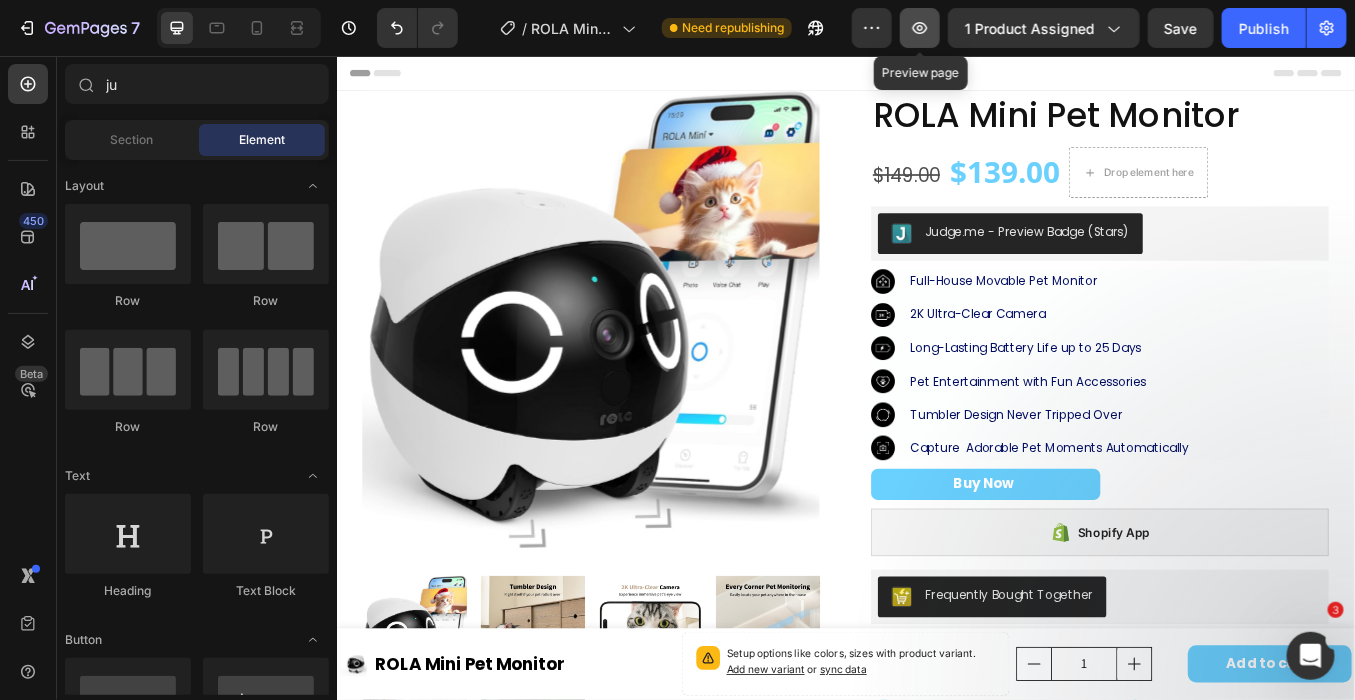 click 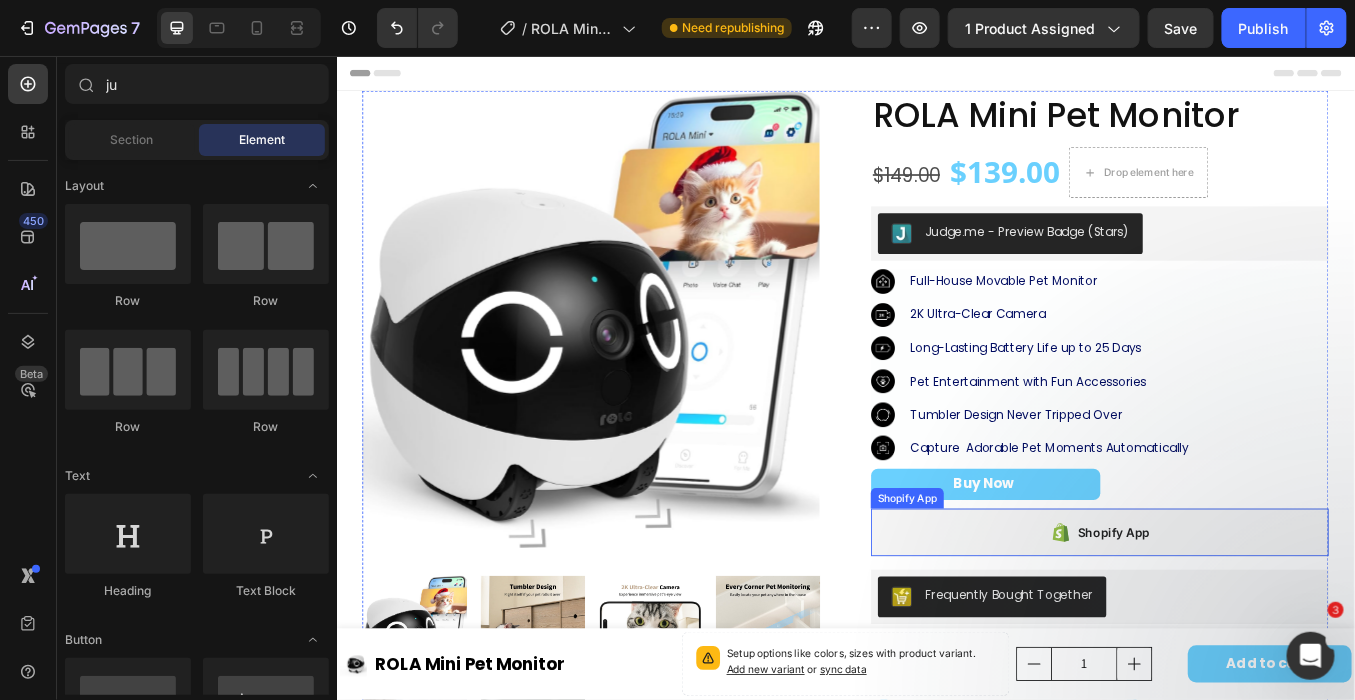 click on "Shopify App" at bounding box center [1235, 616] 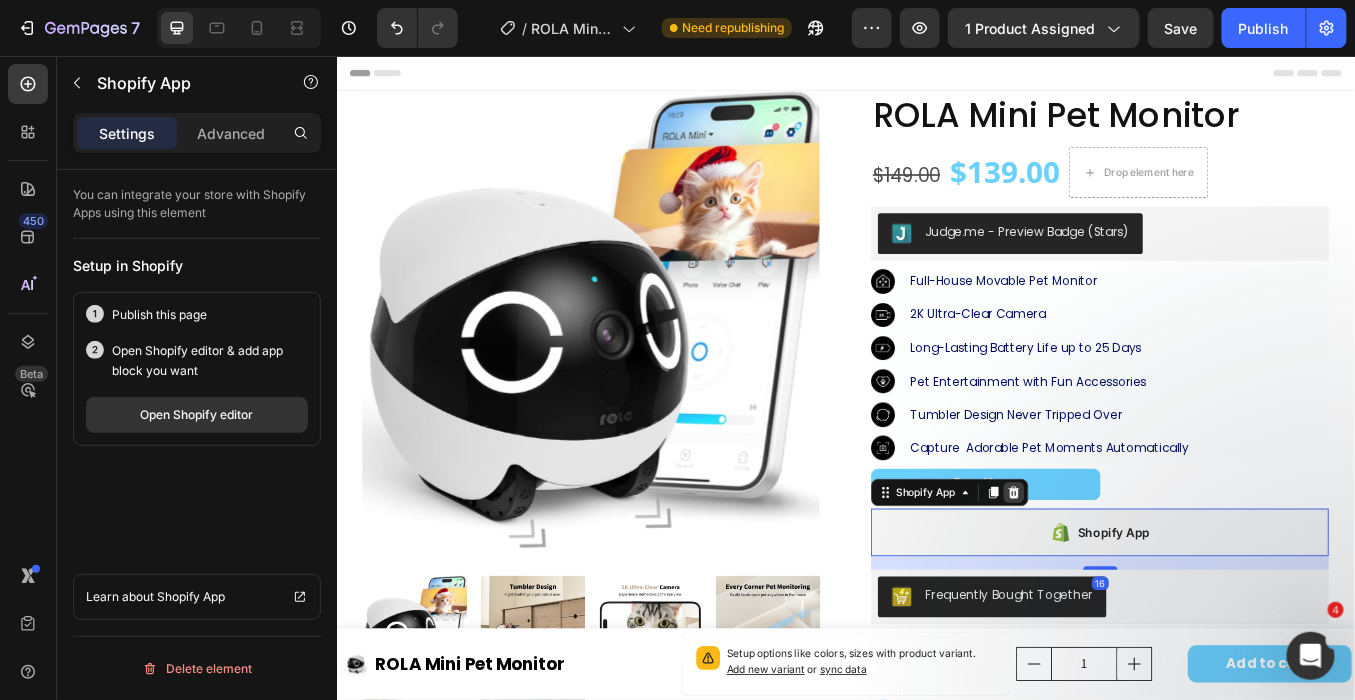 click 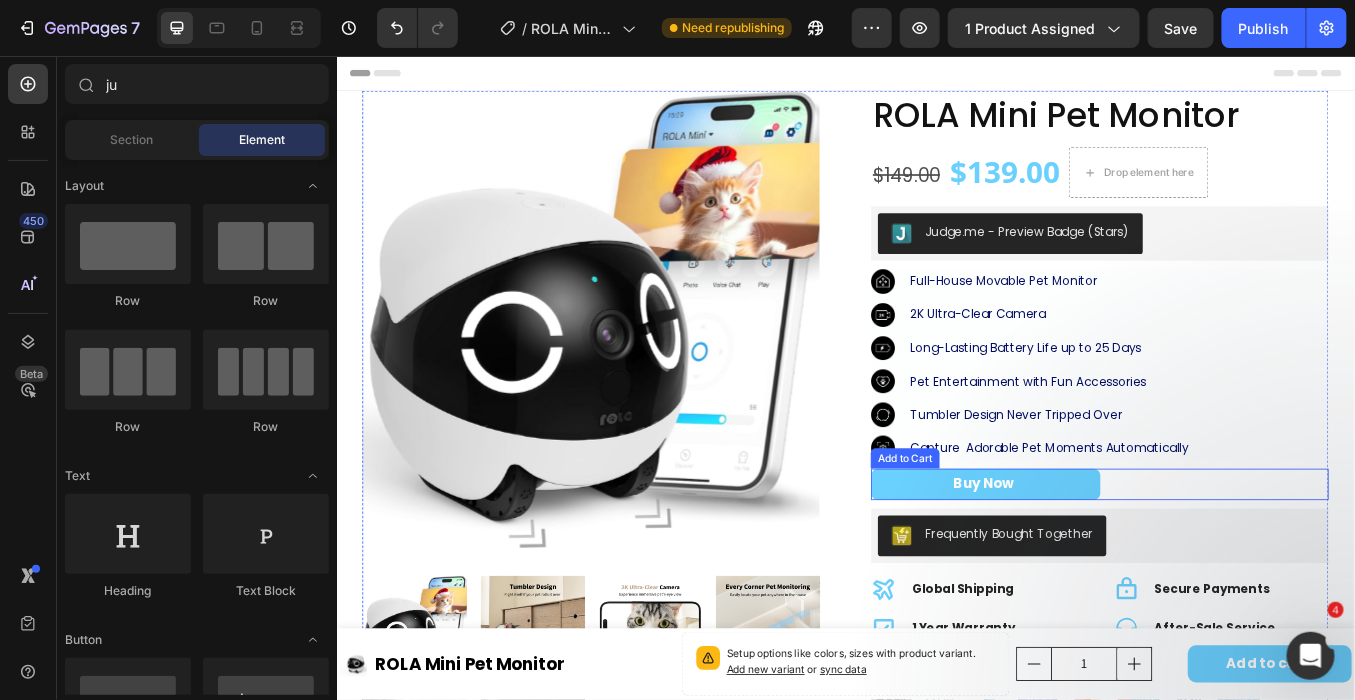 click on "Buy Now Add to Cart" at bounding box center [1235, 559] 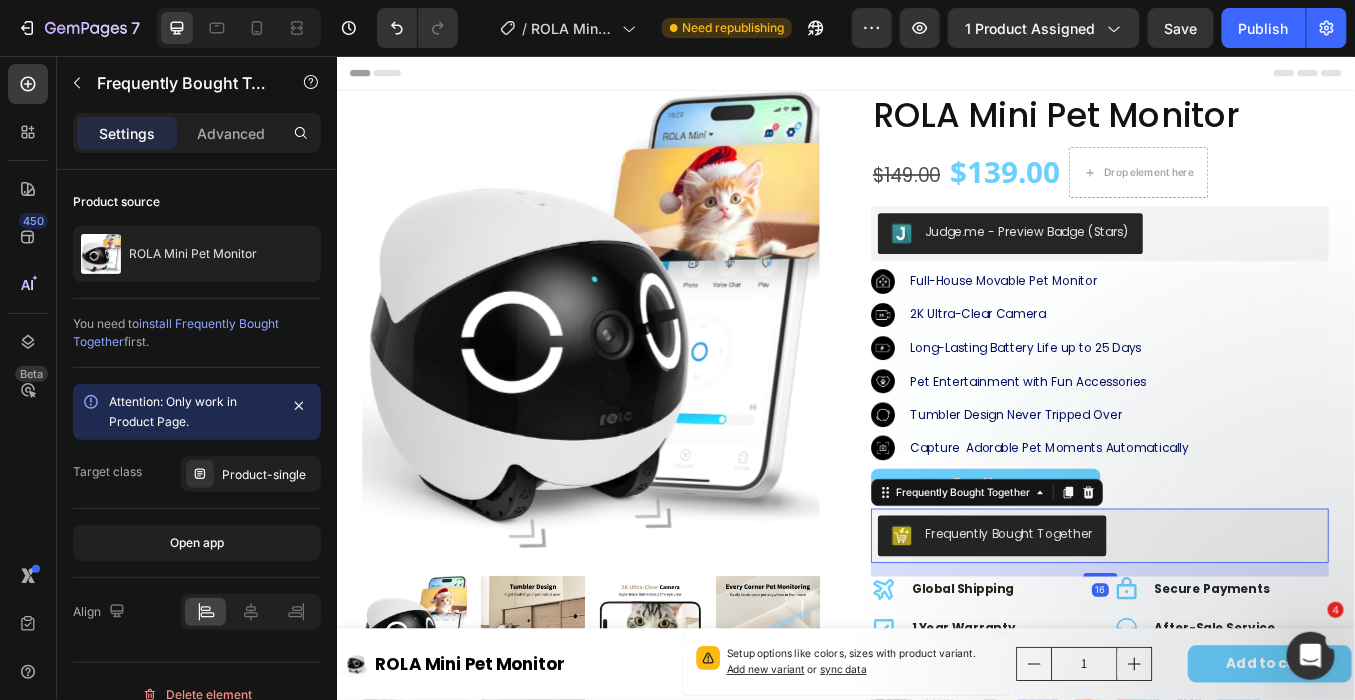 click on "Frequently Bought Together" at bounding box center [1235, 620] 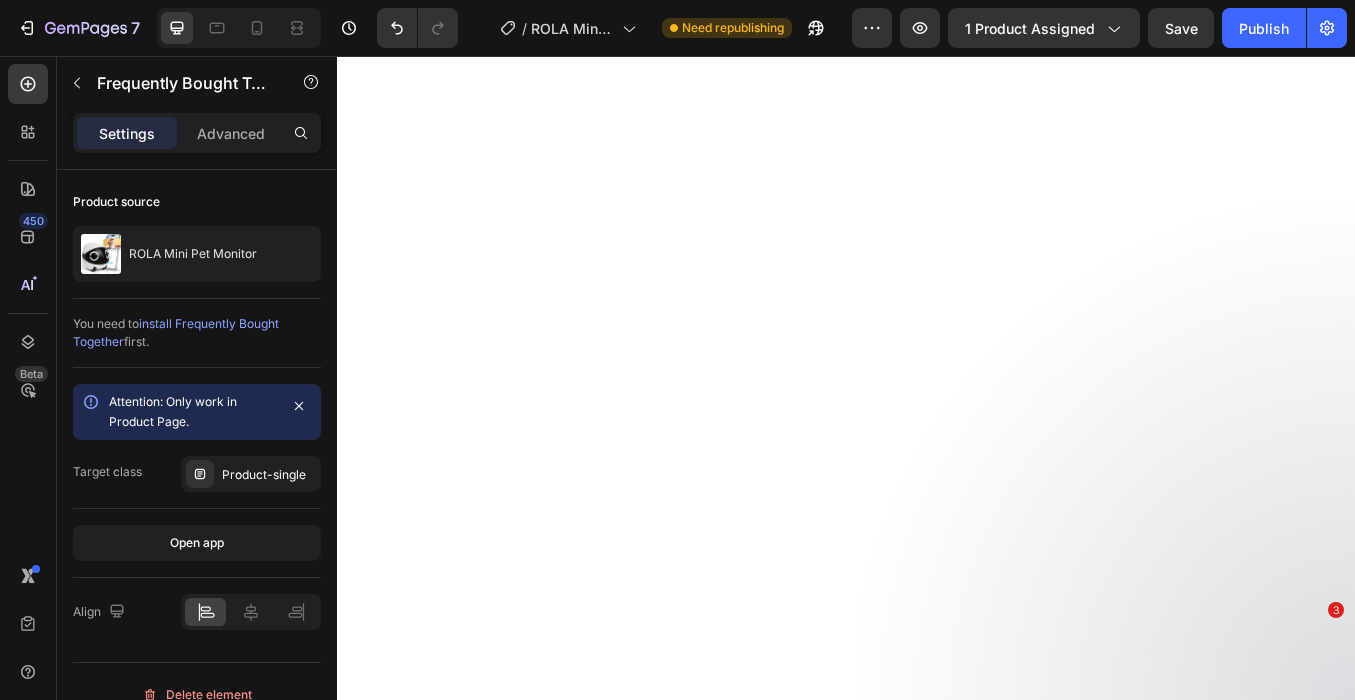 click on "Advanced" at bounding box center (231, 133) 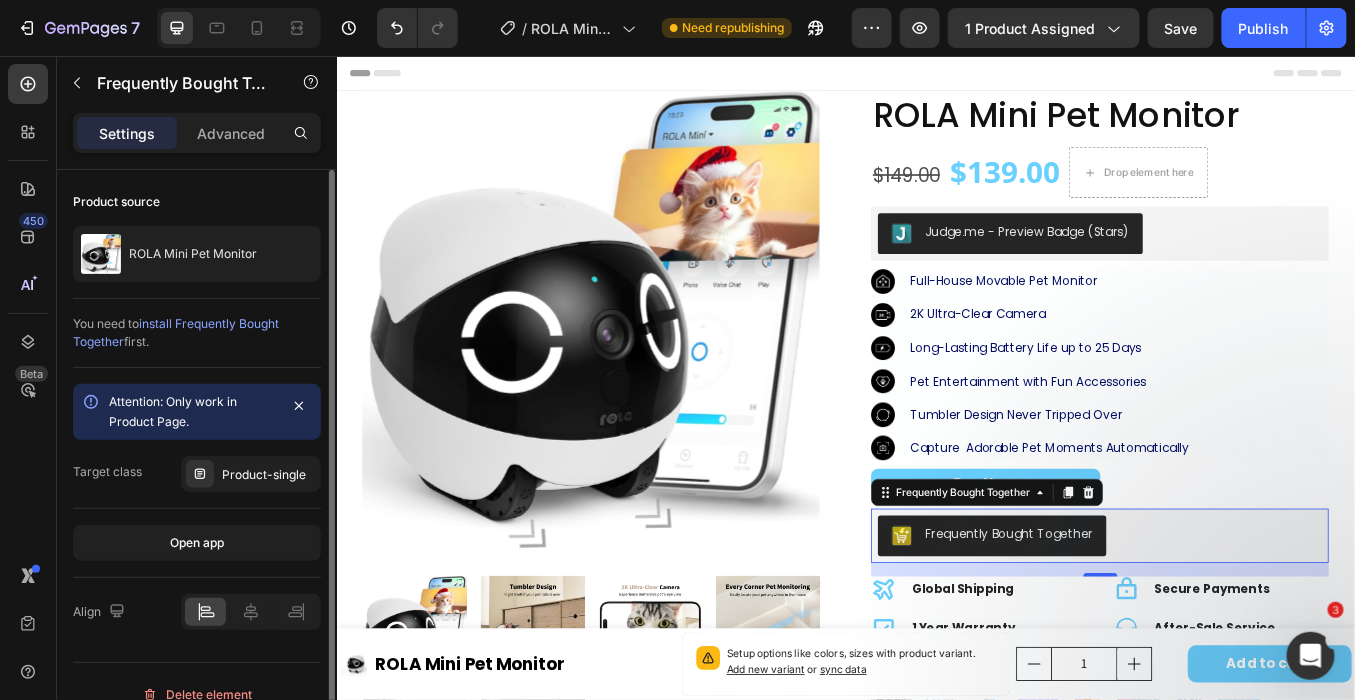 scroll, scrollTop: 0, scrollLeft: 0, axis: both 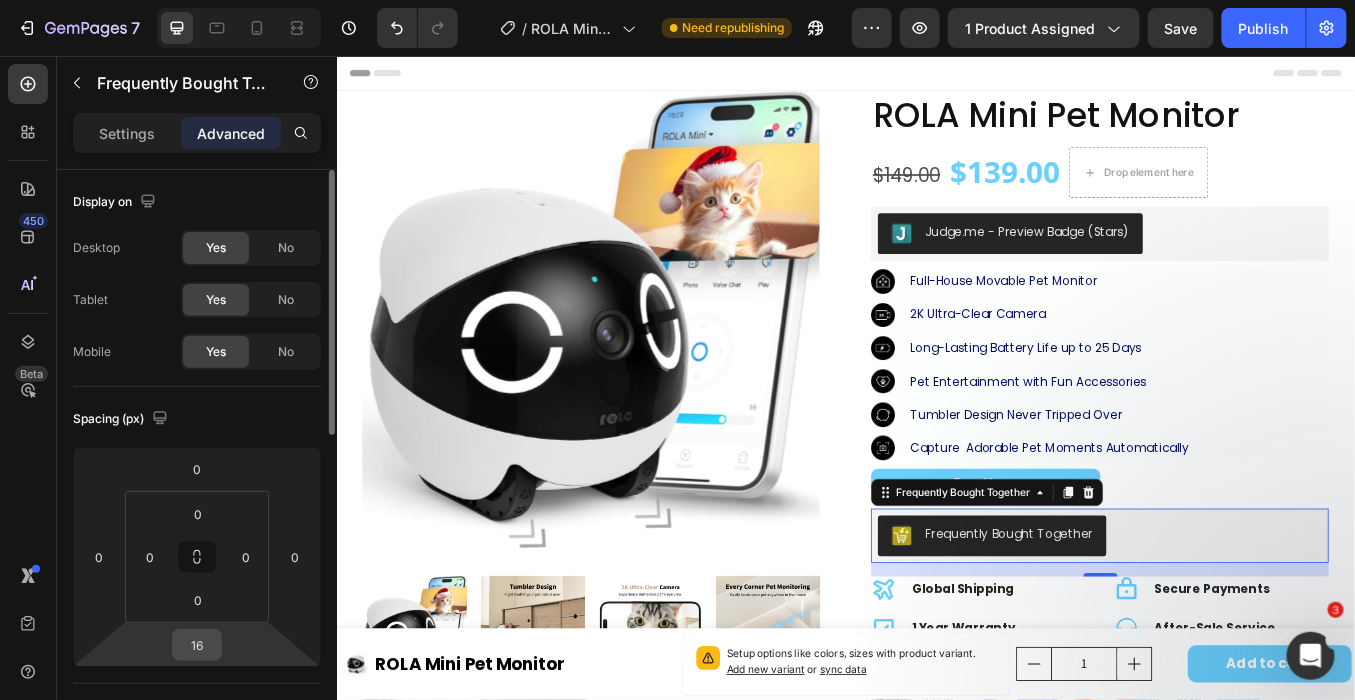 click on "16" at bounding box center (197, 645) 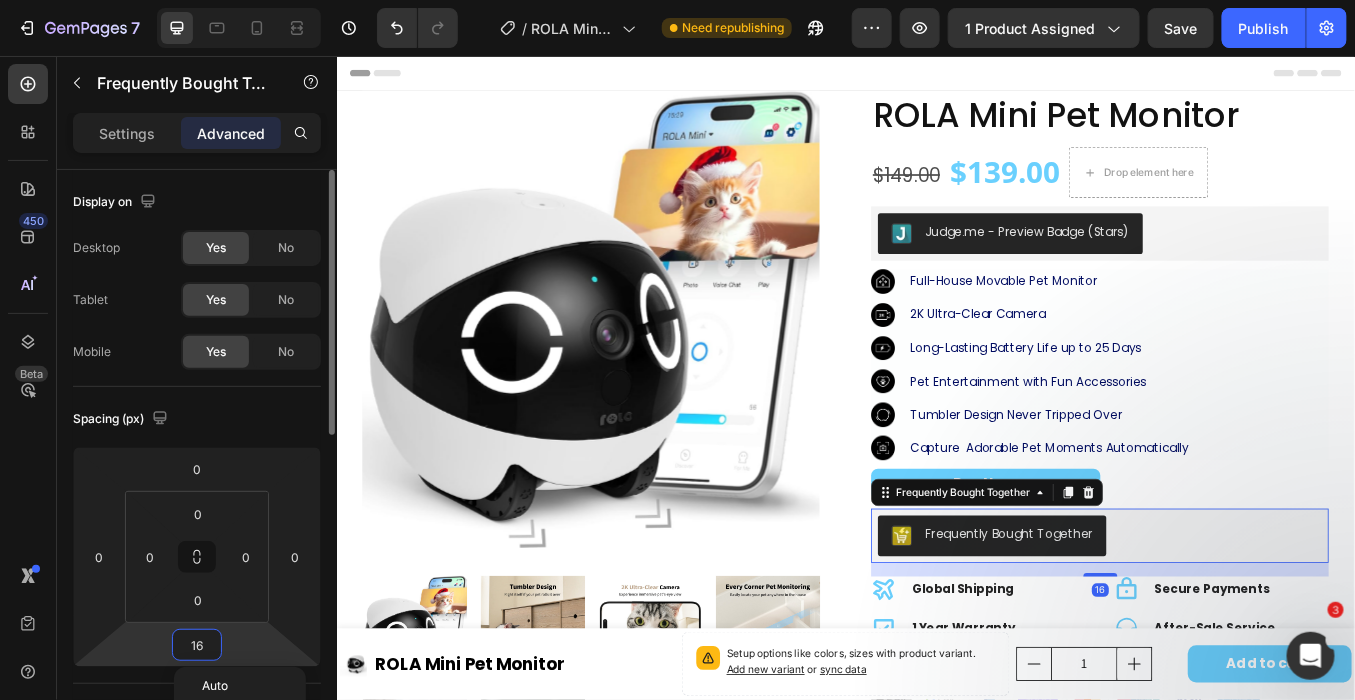 type on "1" 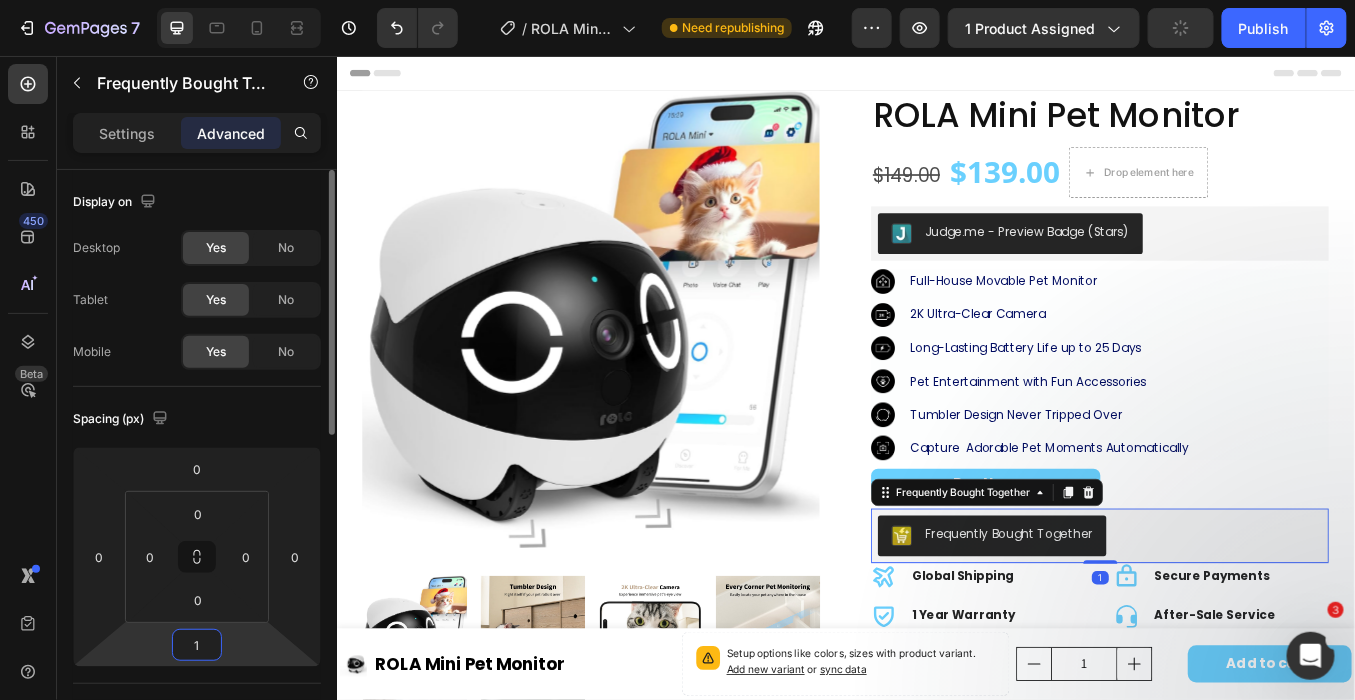 type 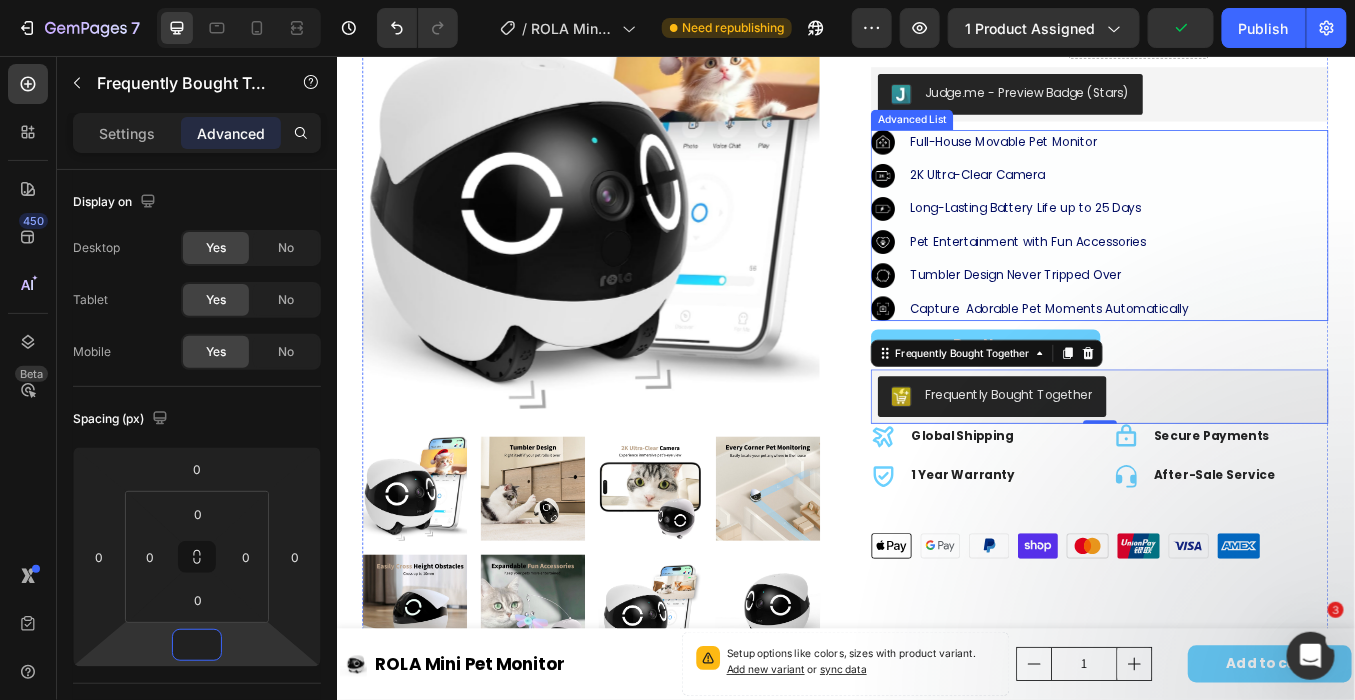 scroll, scrollTop: 222, scrollLeft: 0, axis: vertical 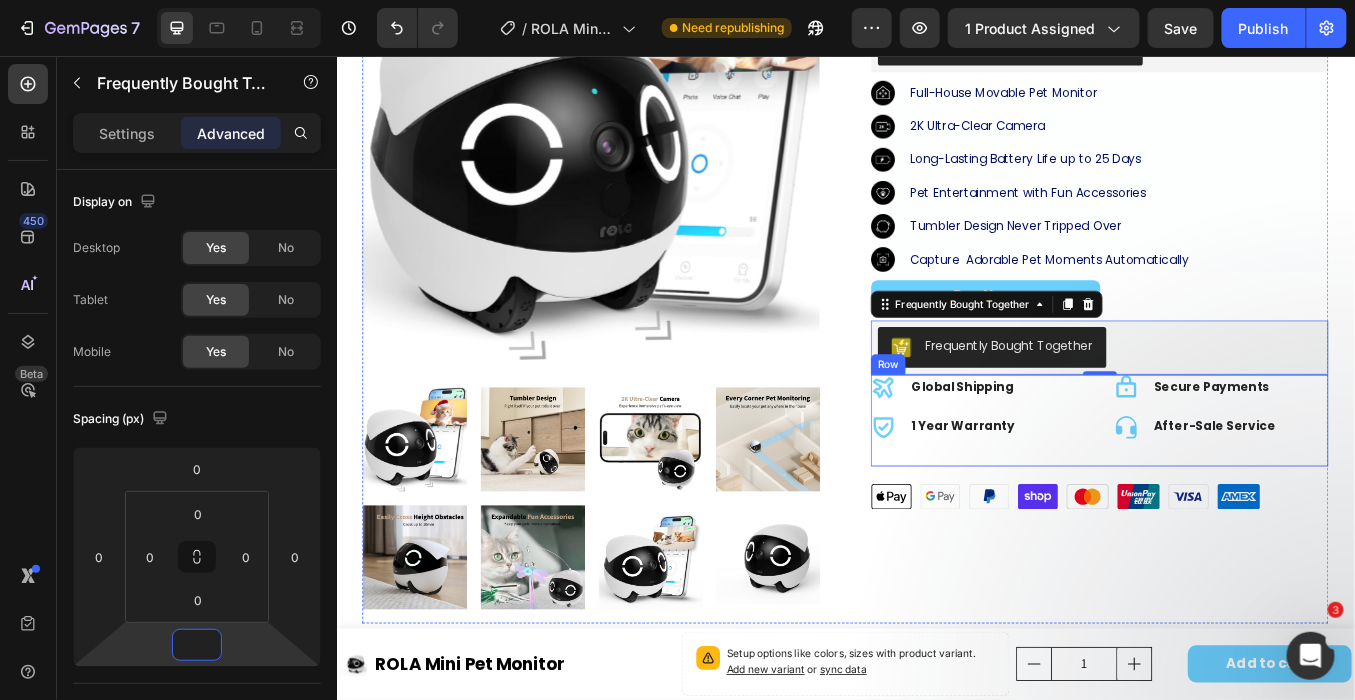 click on "Icon Global Shipping Text block Row
Icon 1 Year Warranty Text block Row" at bounding box center [1093, 484] 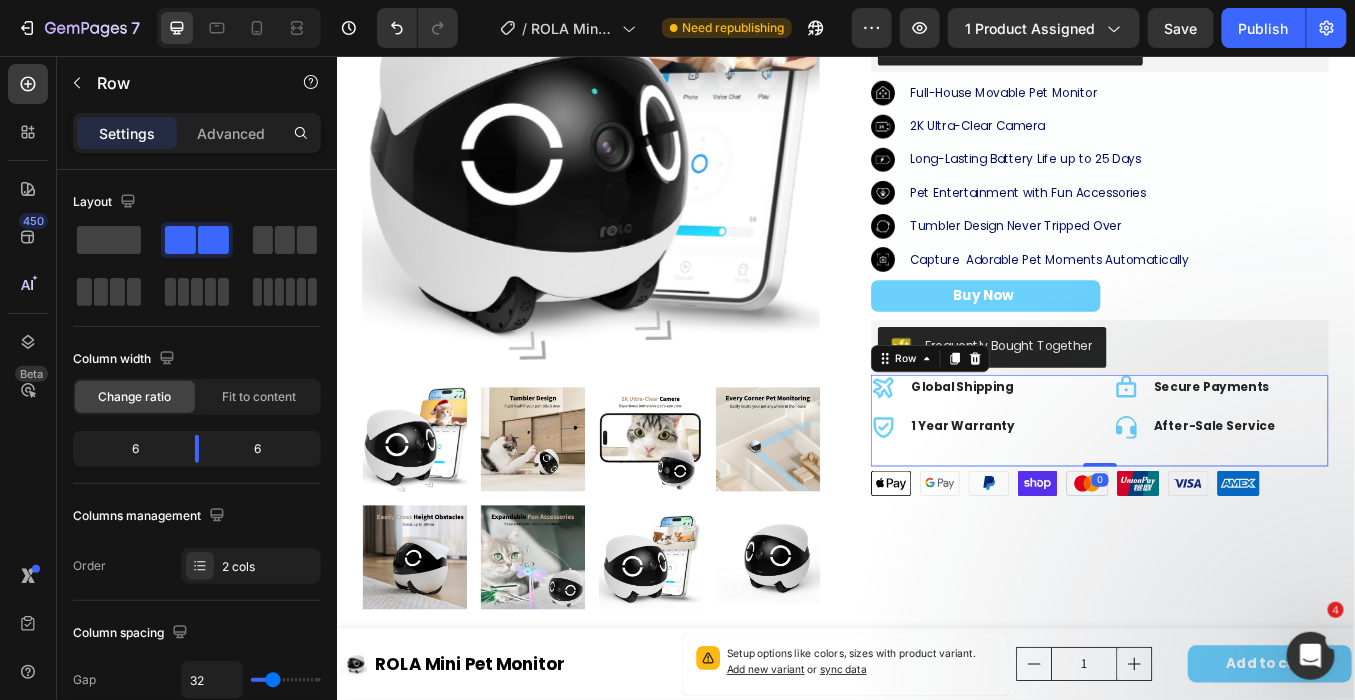 drag, startPoint x: 1221, startPoint y: 552, endPoint x: 1221, endPoint y: 515, distance: 37 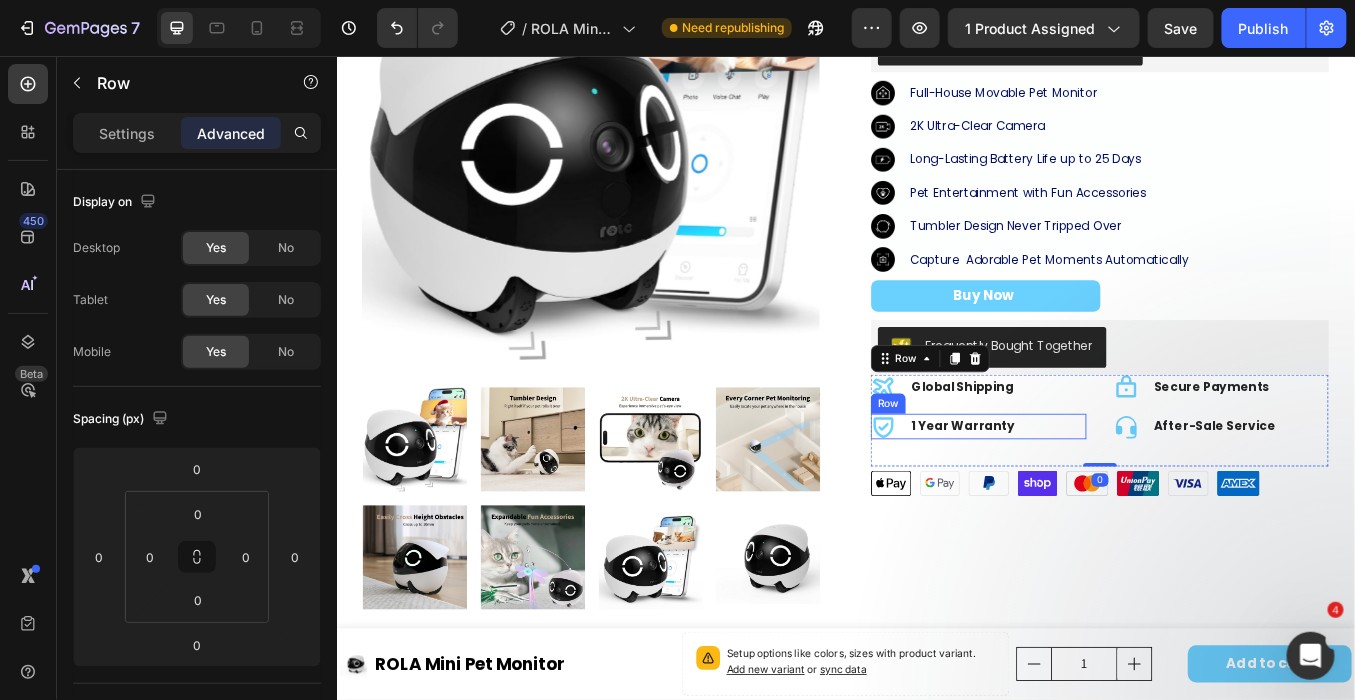 click on "Icon 1 Year Warranty Text block Row" at bounding box center (1093, 491) 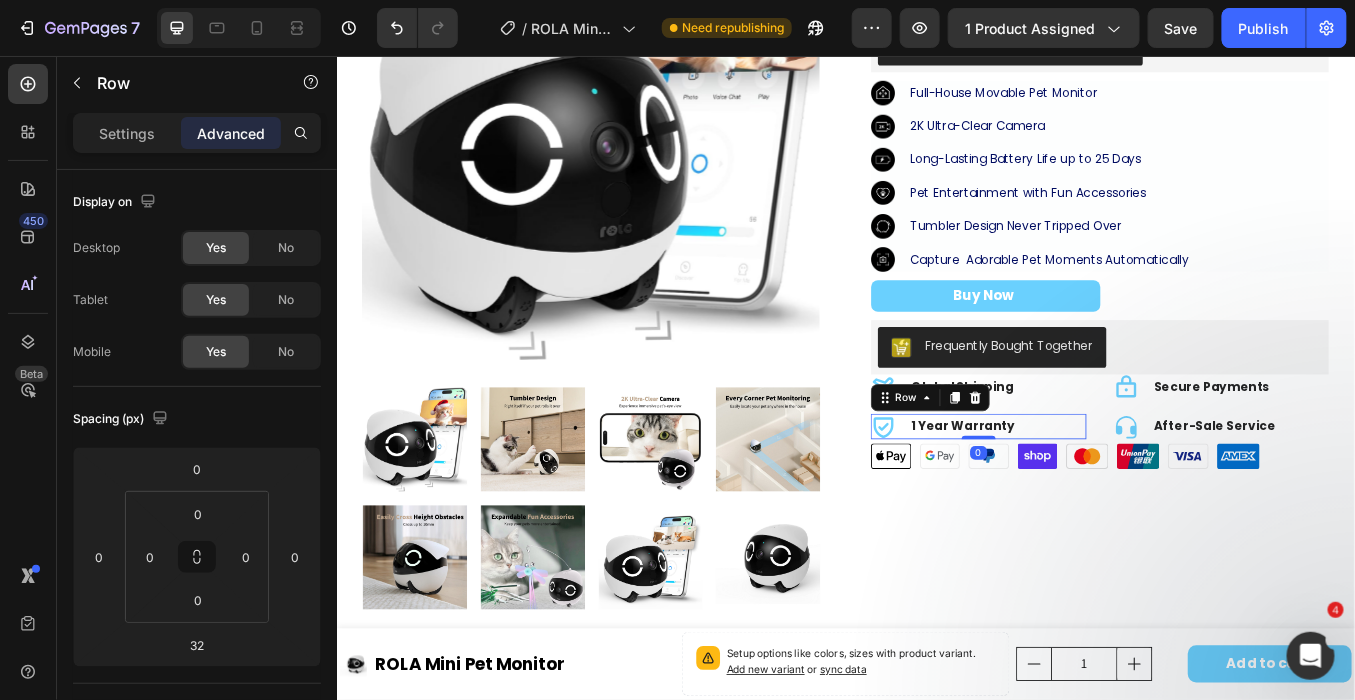 drag, startPoint x: 1092, startPoint y: 533, endPoint x: 1102, endPoint y: 487, distance: 47.07441 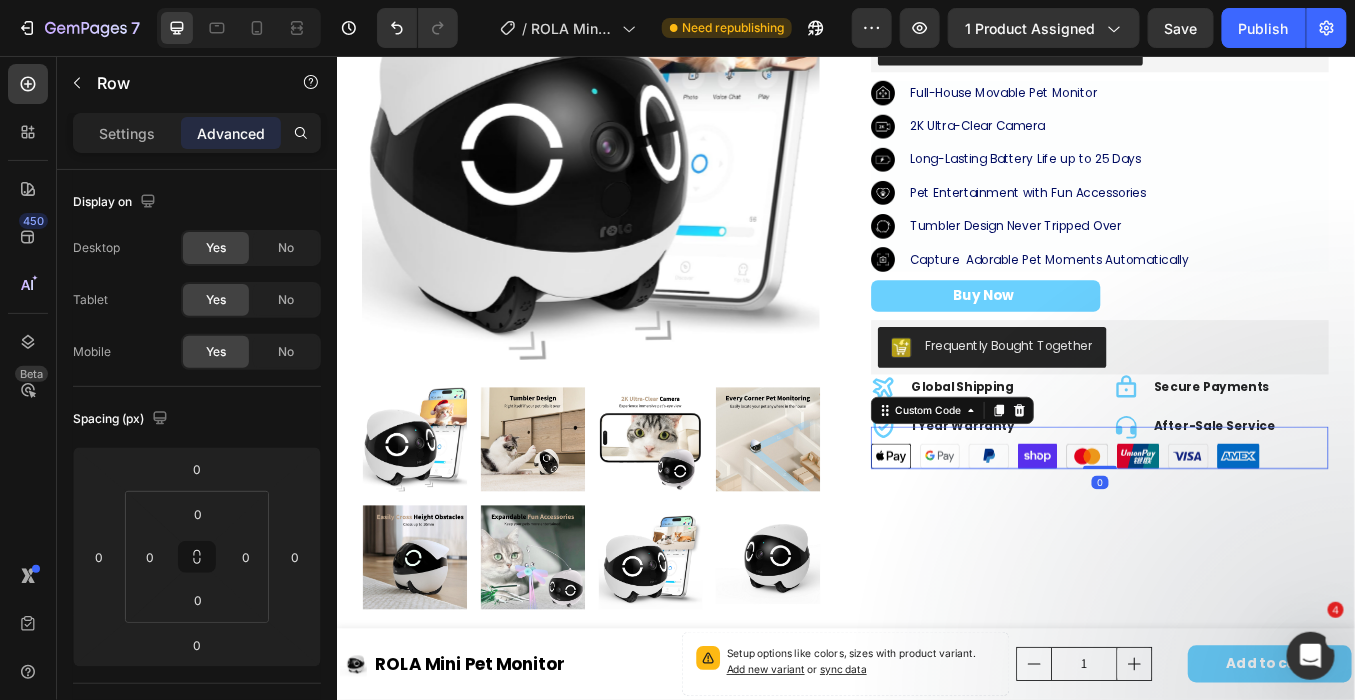 click at bounding box center [1235, 526] 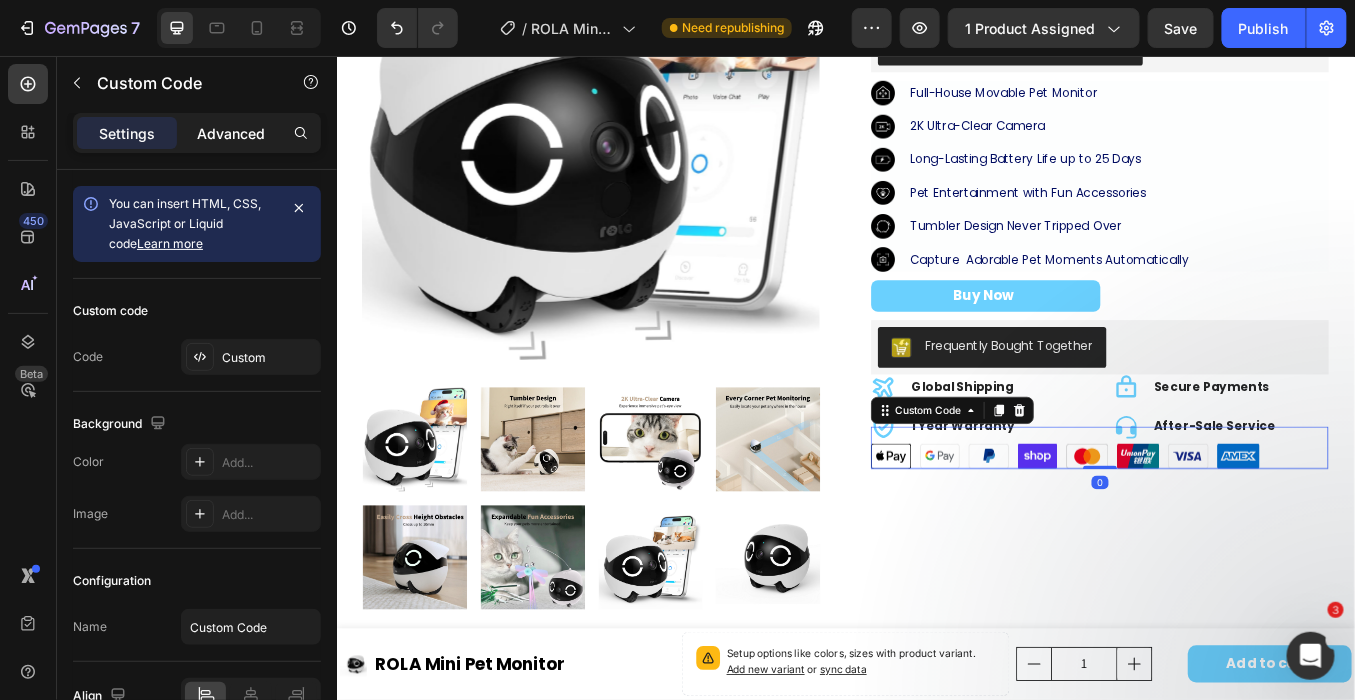 click on "Advanced" at bounding box center (231, 133) 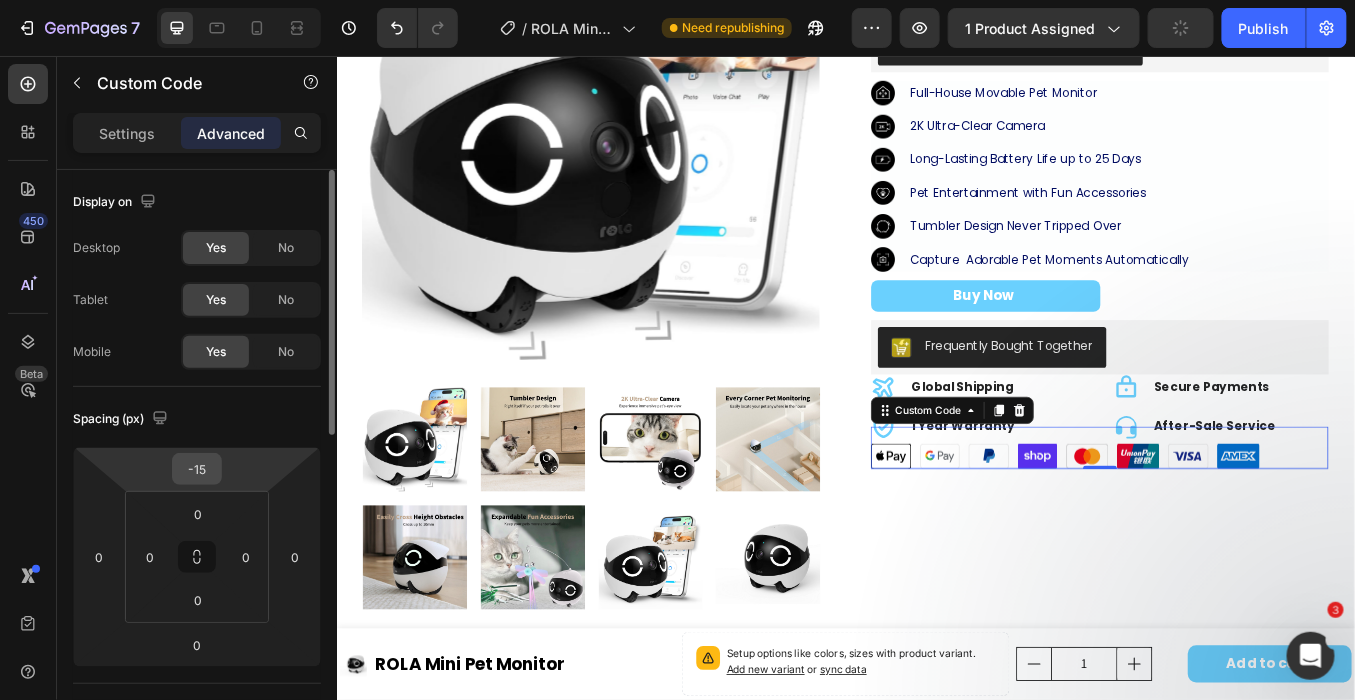 click on "-15" at bounding box center (197, 469) 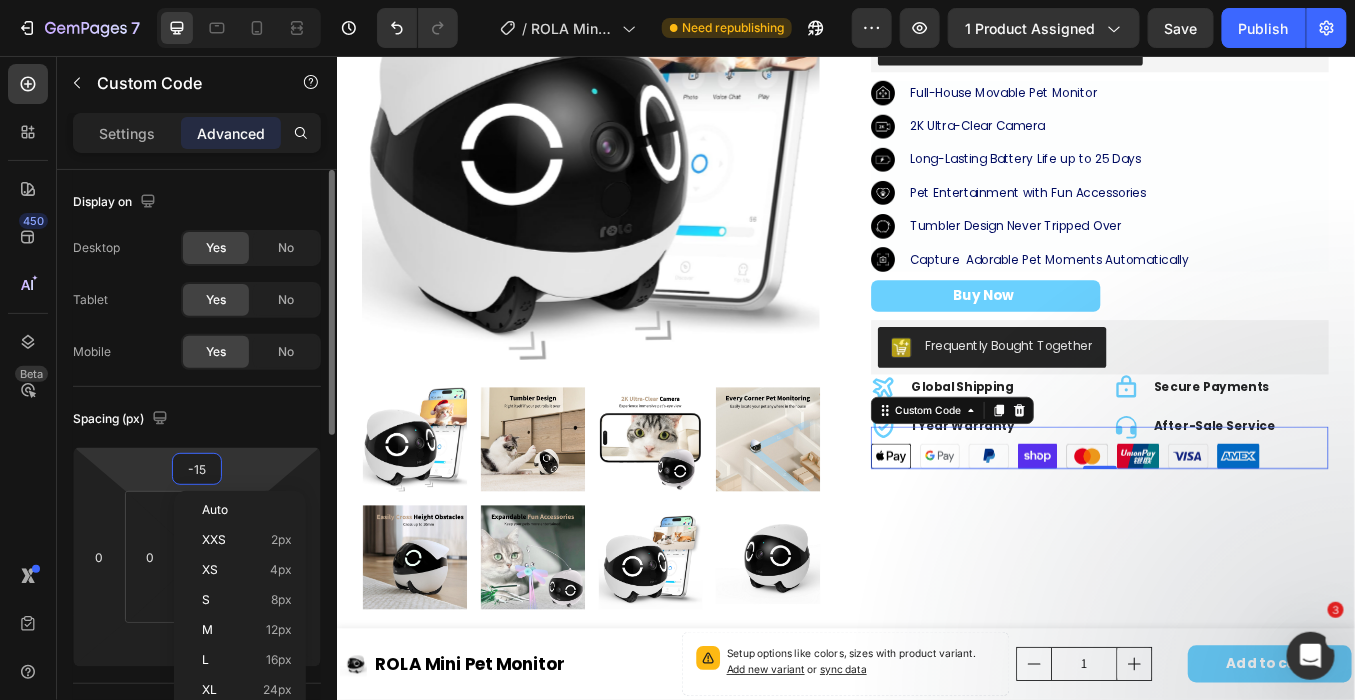 type on "0" 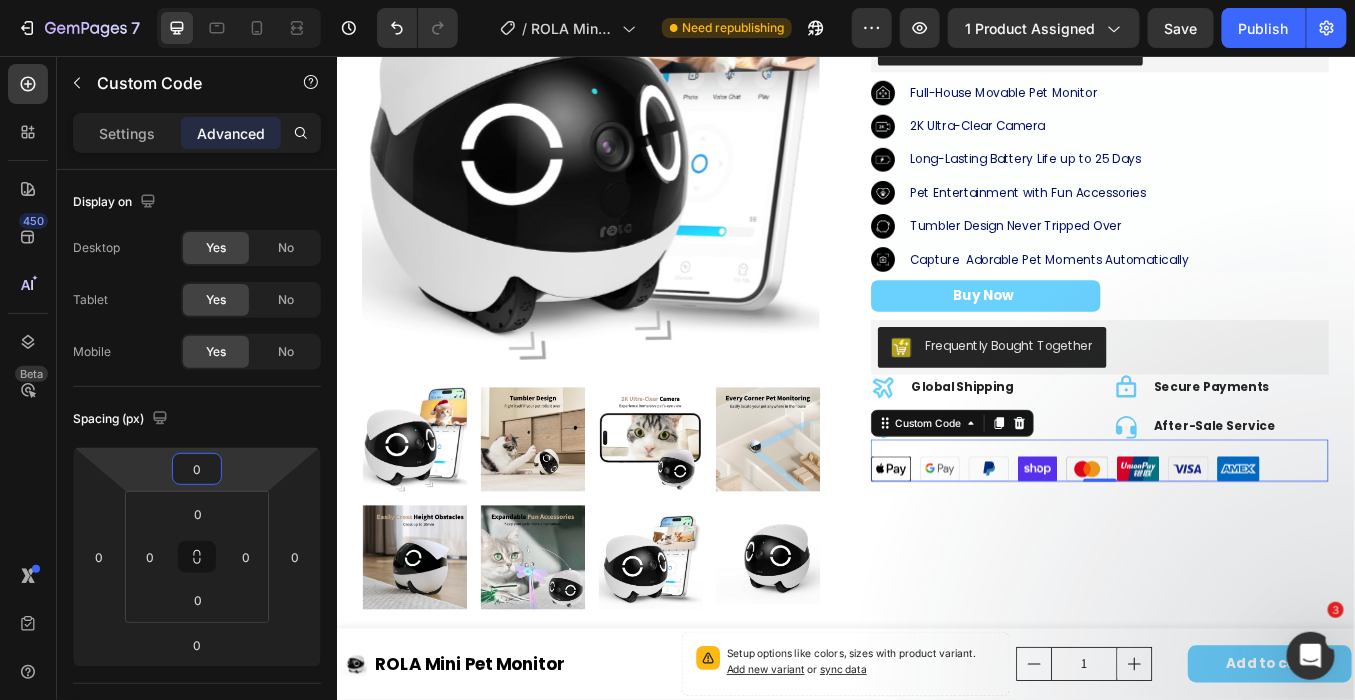 click on "Product Images ROLA Mini Pet Monitor Heading $149.00 Product Price Product Price $139.00 (P) Price (P) Price
Drop element here Row Judge.me - Preview Badge (Stars) Judge.me Image Full-House Movable Pet Monitor Text Block Image 2K Ultra-Clear Camera Text Block Image Long-Lasting Battery Life up to 25 Days Text Block Image Pet Entertainment with Fun Accessories Text Block Image Tumbler Design Never Tripped Over Text Block Image Capture  Adorable Pet Moments Automatically Text Block Advanced List Buy Now Add to Cart Frequently Bought Together Frequently Bought Together
Icon Global Shipping Text block Row
Icon 1 Year Warranty Text block Row
Icon Secure Payments Text block Row
Icon After-Sale Service Text block Row Row
Custom Code   0 Product Section 2" at bounding box center [936, 338] 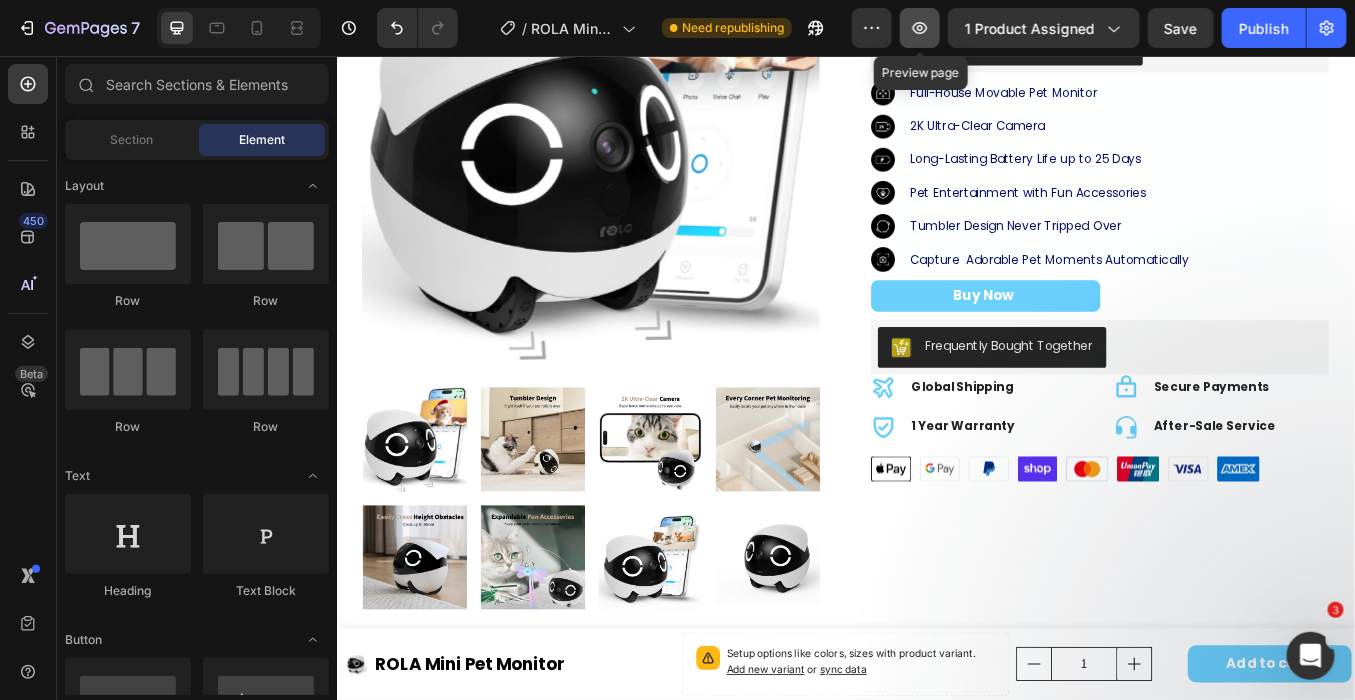 click 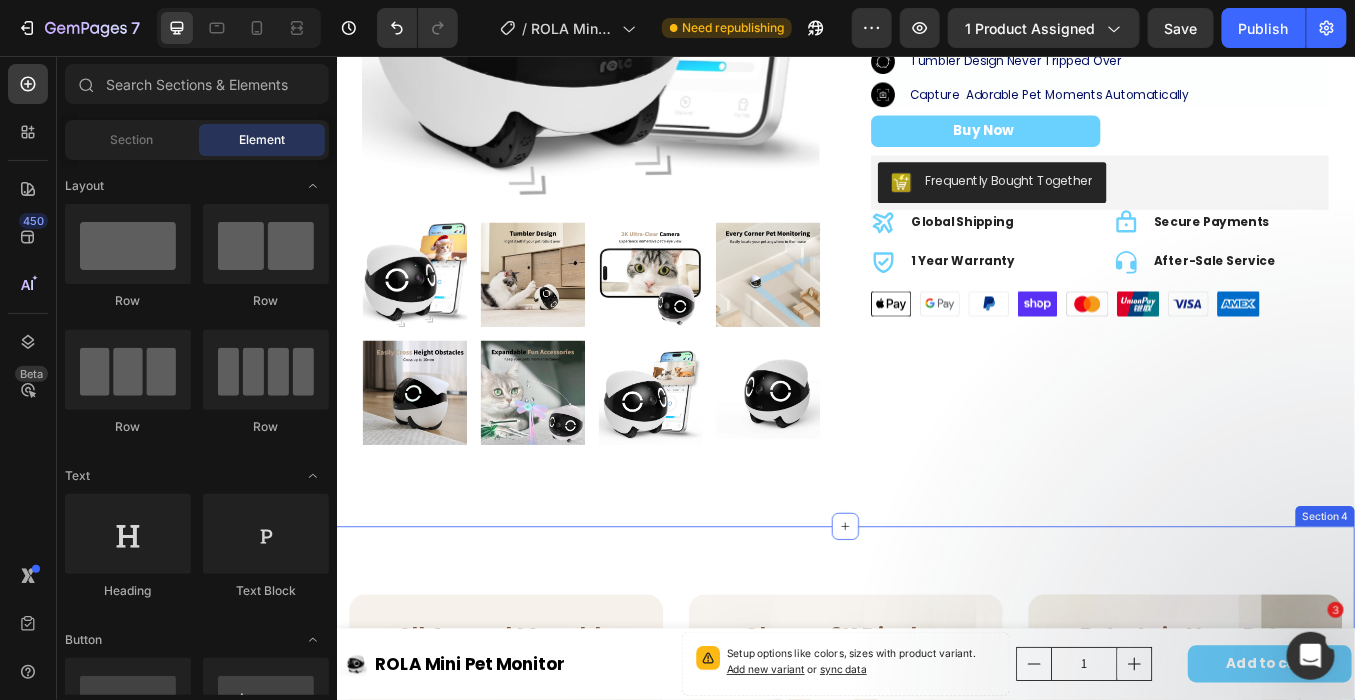 scroll, scrollTop: 444, scrollLeft: 0, axis: vertical 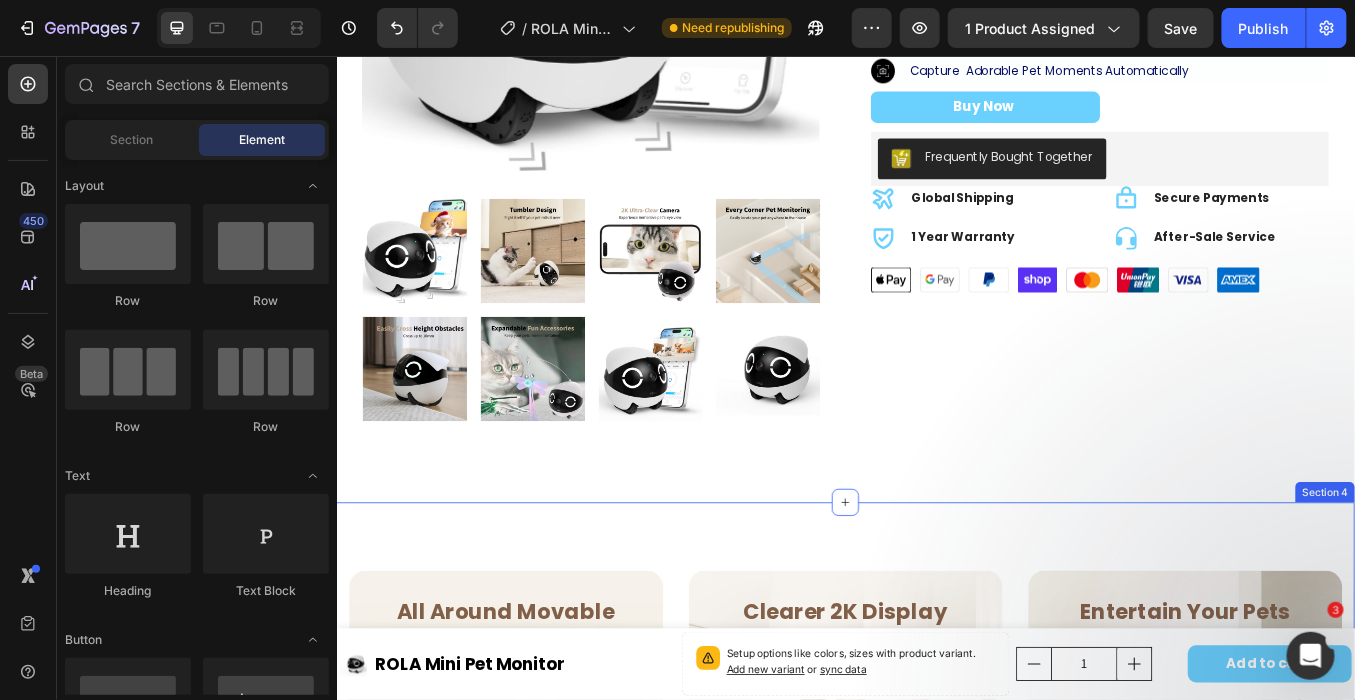click on "All Around Movable Heading Row Row Hero Banner Row Clearer 2K Display  Heading Row Row Hero Banner Row Entertain Your Pets Heading Row Row Hero Banner Row Long-Lasting Battery  Heading Row Row Hero Banner Row Capture Adorable Pet Moments  Heading Row Row Hero Banner Row Row Section 4" at bounding box center (936, 1098) 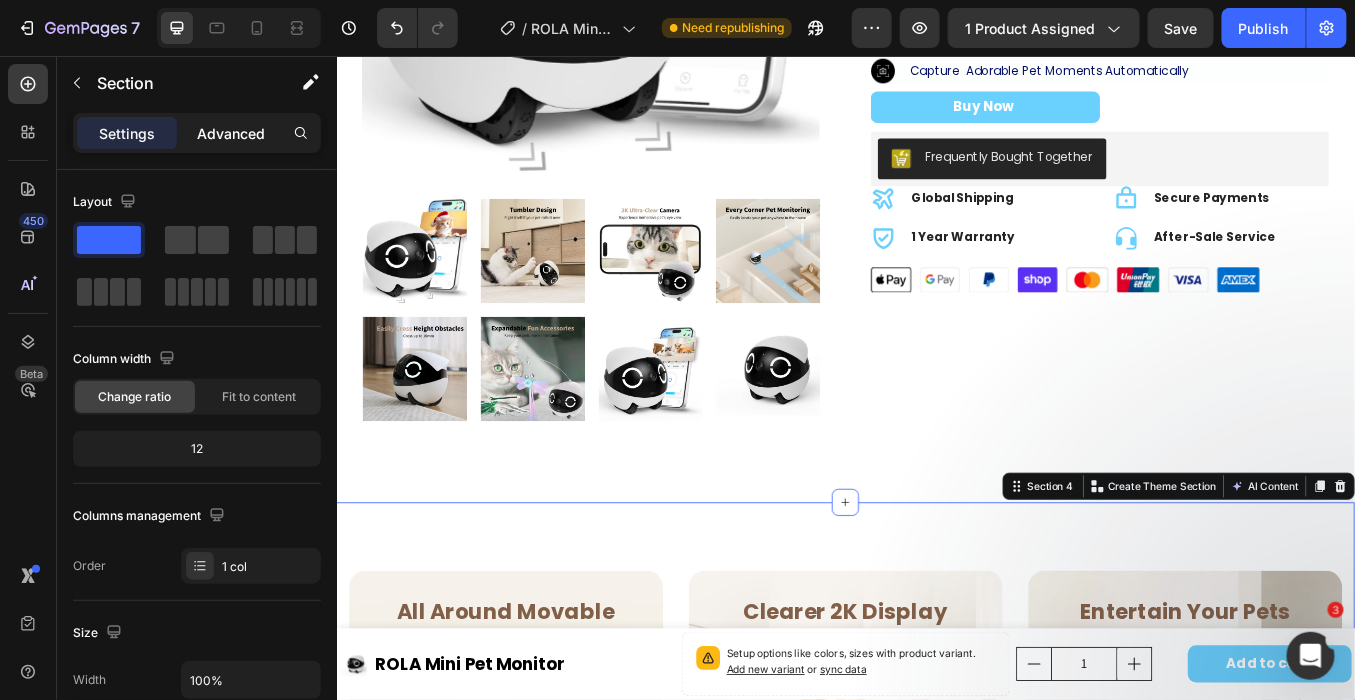 click on "Advanced" at bounding box center [231, 133] 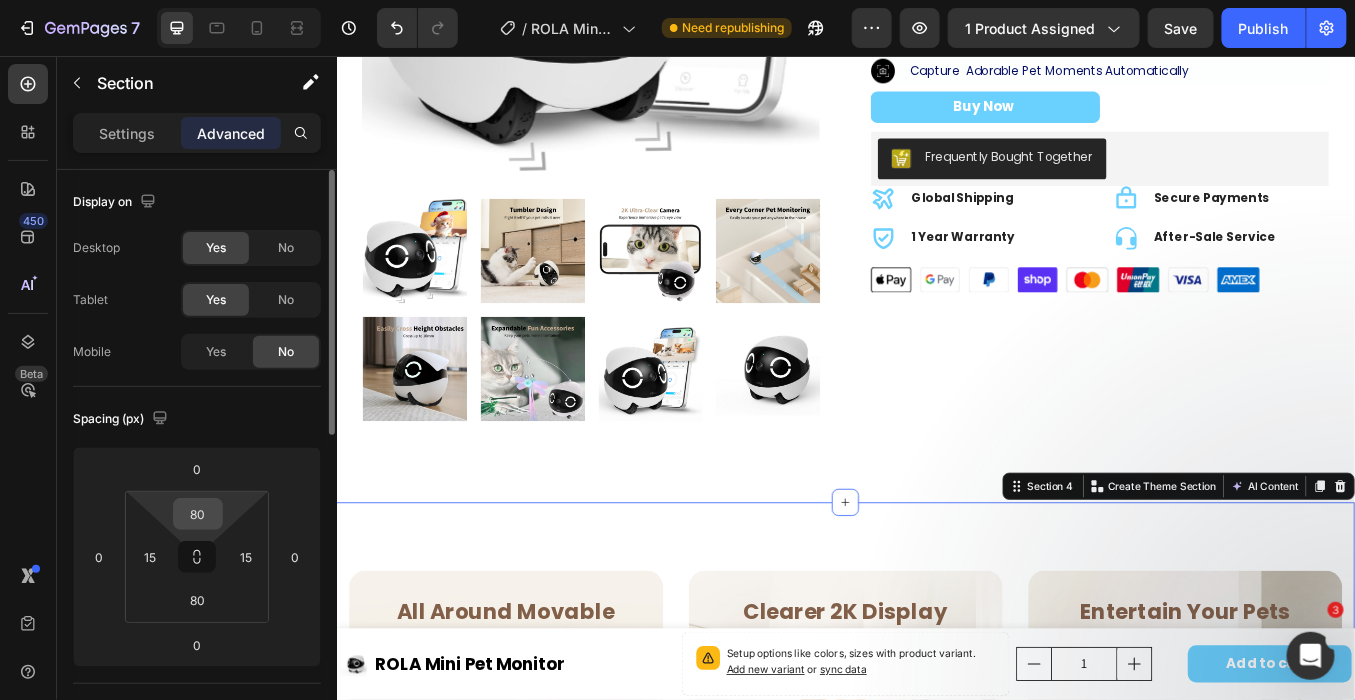 click on "80" at bounding box center [198, 514] 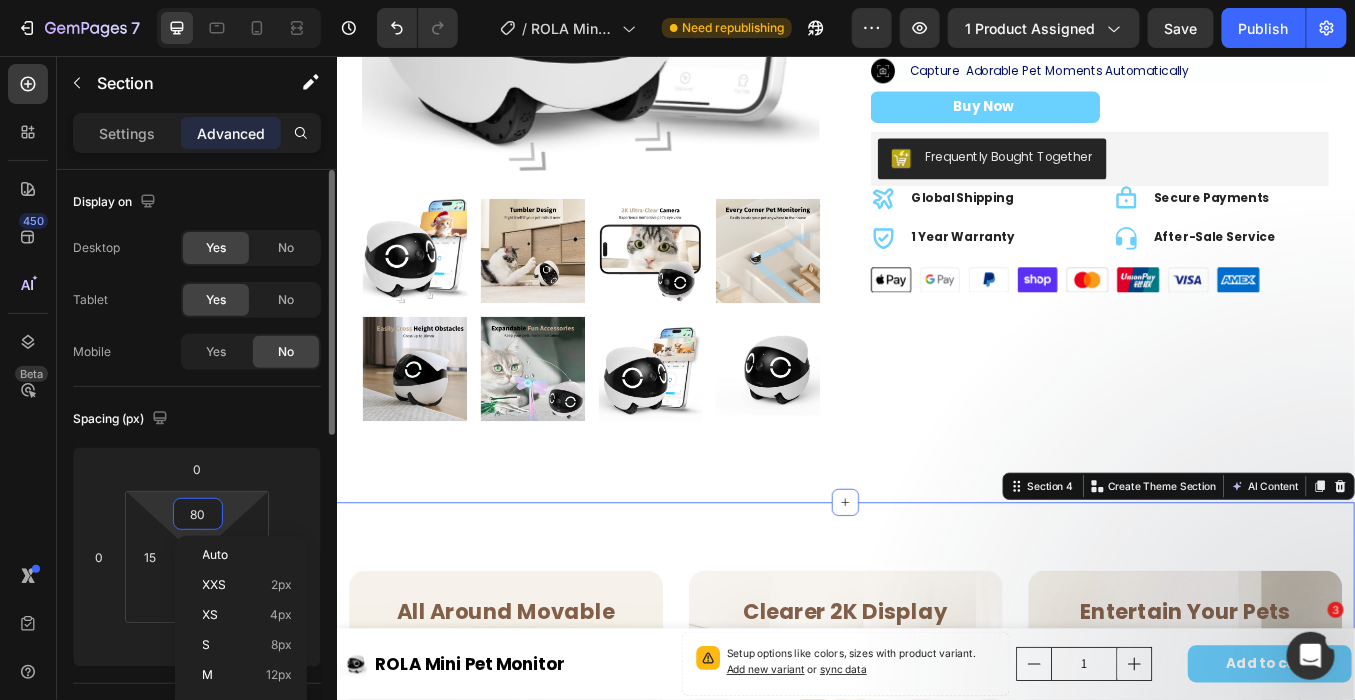 type on "0" 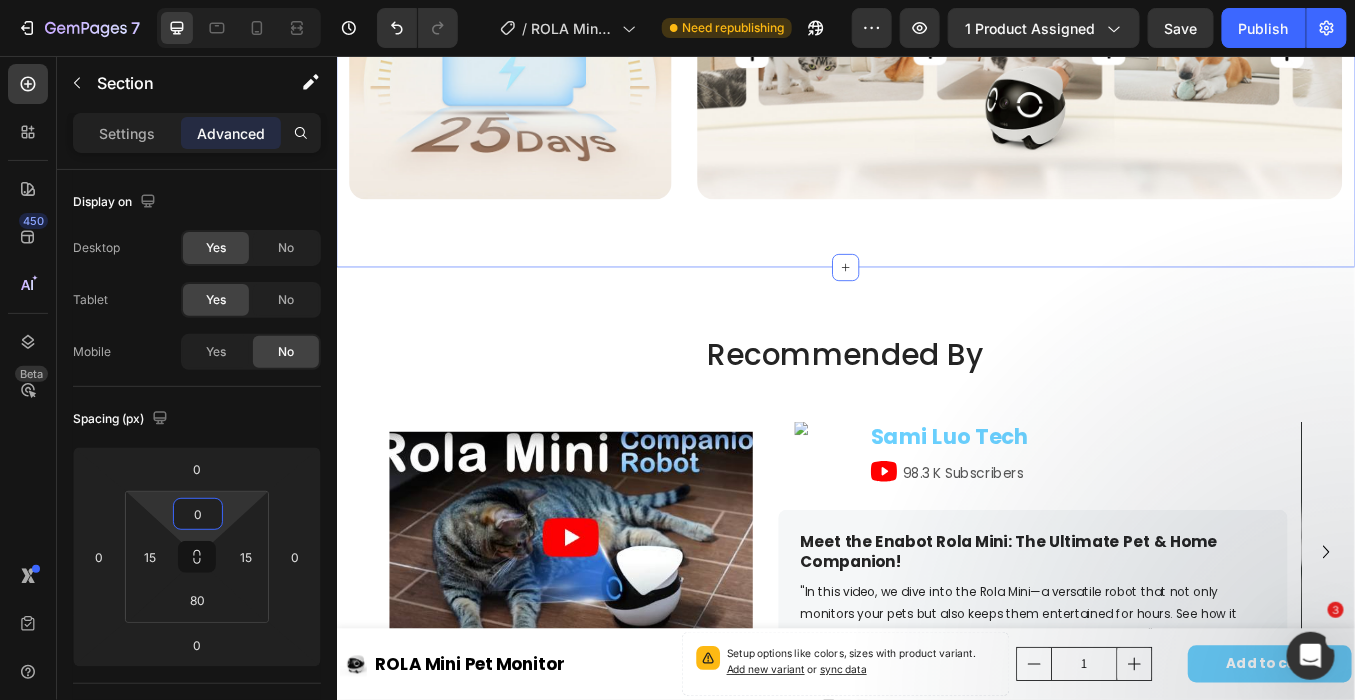 scroll, scrollTop: 1666, scrollLeft: 0, axis: vertical 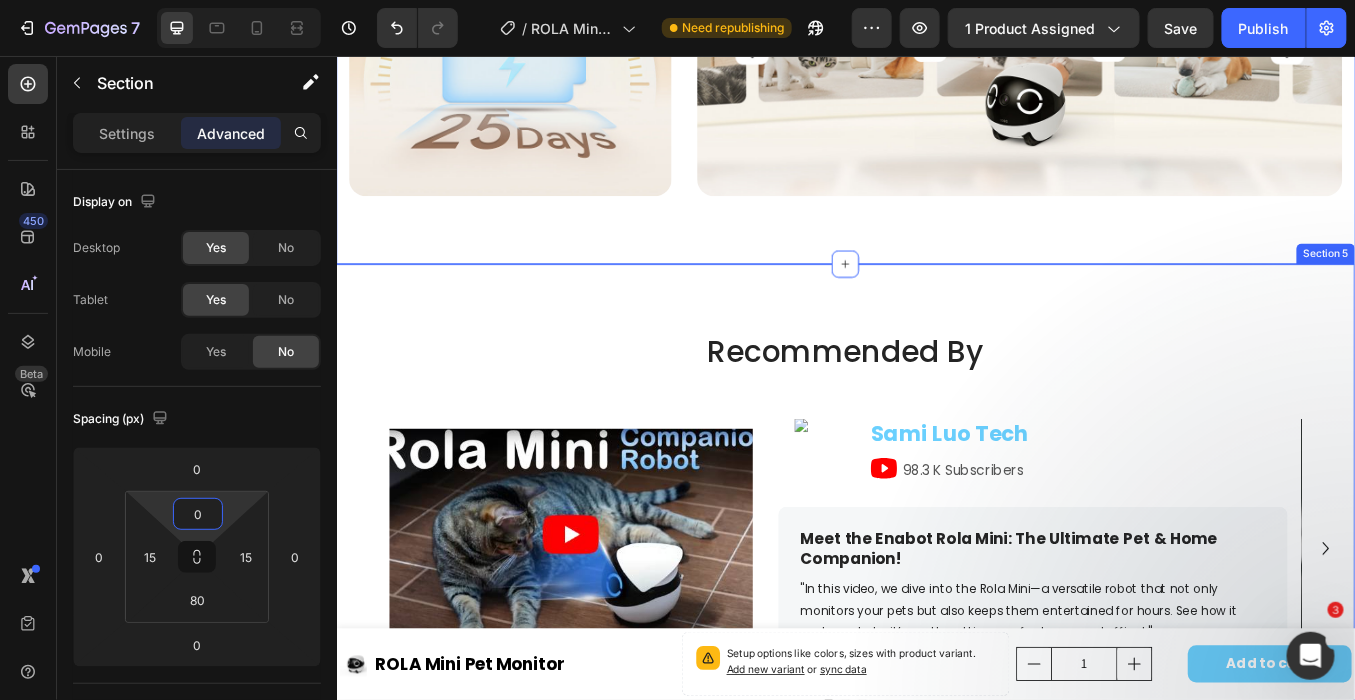 click on "Recommended By Heading
Image Image Sami Luo Tech Heading
Icon 98.3 K Subscribers Text Block Row Row Meet the Enabot Rola Mini: The Ultimate Pet & Home Companion! Text Block "In this video, we dive into the Rola Mini—a versatile robot that not only monitors your pets but also keeps them entertained for hours. See how it works and why it’s worth getting one for home and office! " Text Block Row Row Image Image Gizmochina Heading
Icon 198 K Subscribers Text Block Row Row Enabot ROLA Mini Companion Robot Review: From a owner, to a friend, with just one robot Text Block "Have you ever missed your cutie while you're away, especially at work? Are you worried about their safety when you're traveling? ROLA Mini's job is to keep an eye on them and play with them..." Text Block Row Row Image Image Stephanie Bateman  Heading Row Enabot launches the ROLA Mini Companion Robot to revolutionize pet monitoring. Text Block Text Block Row Row" at bounding box center (936, 597) 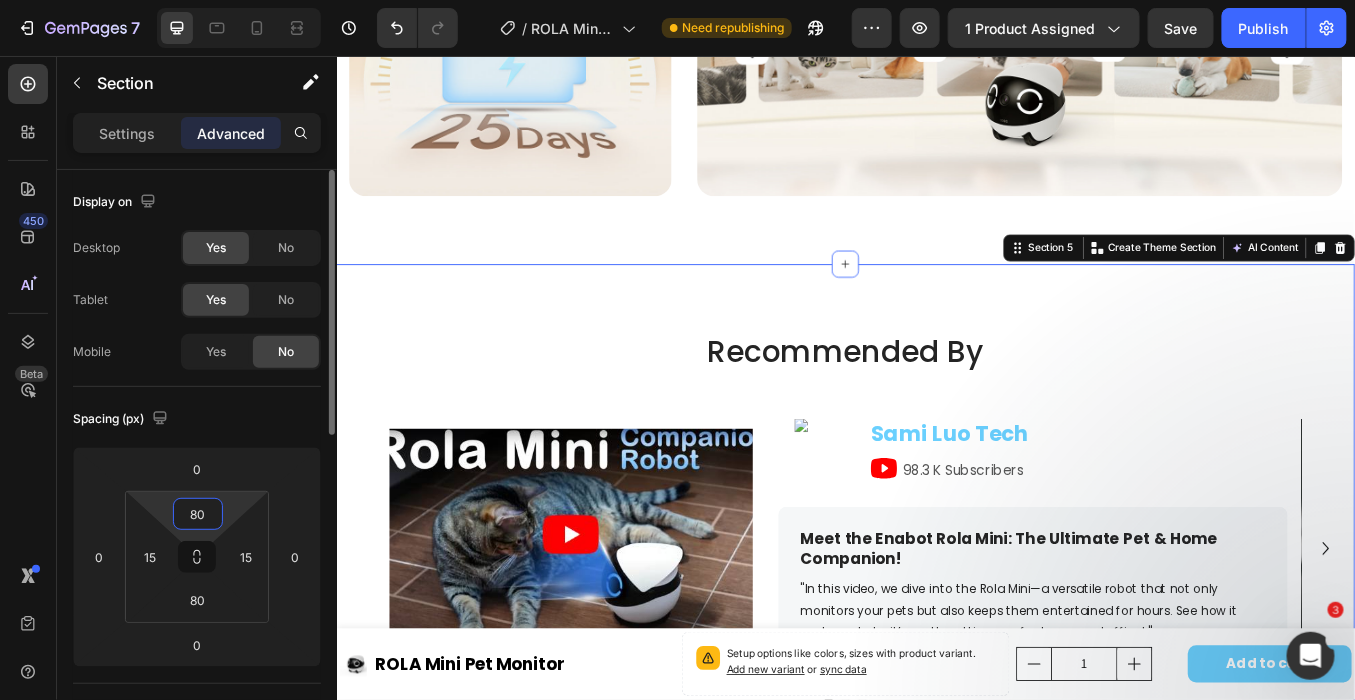 click on "80" at bounding box center (198, 514) 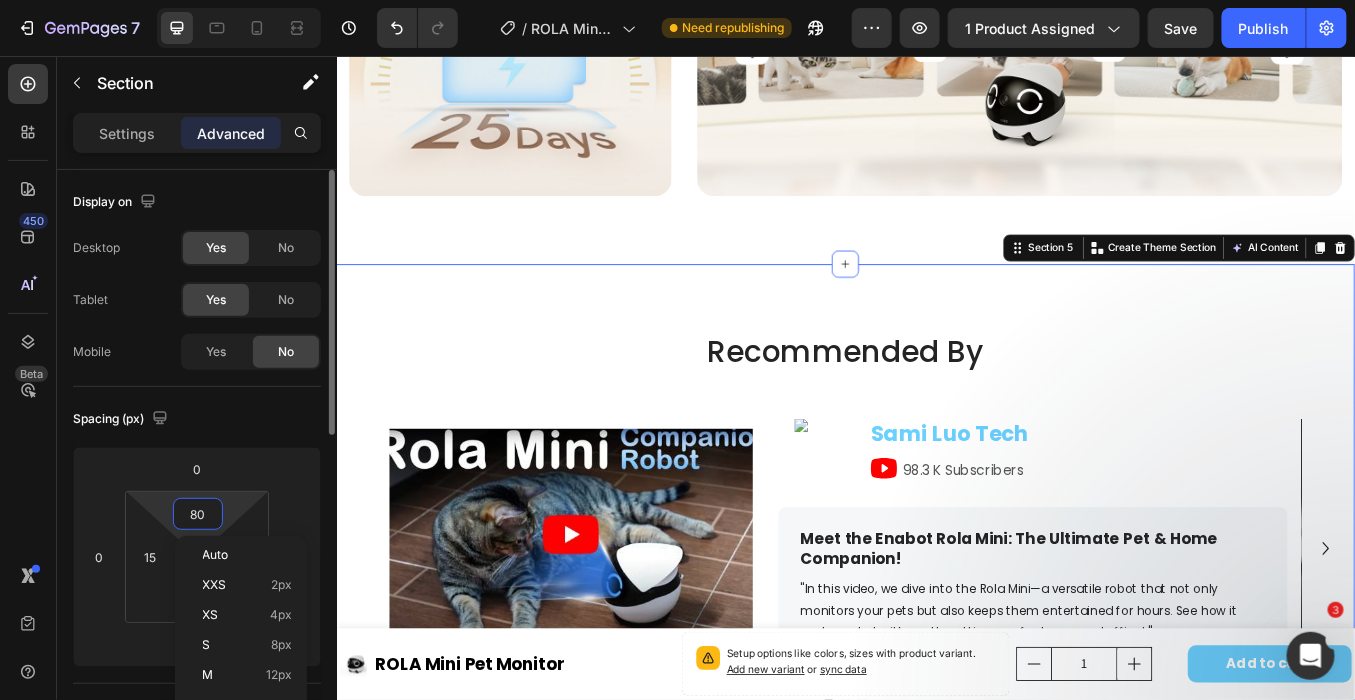 type on "0" 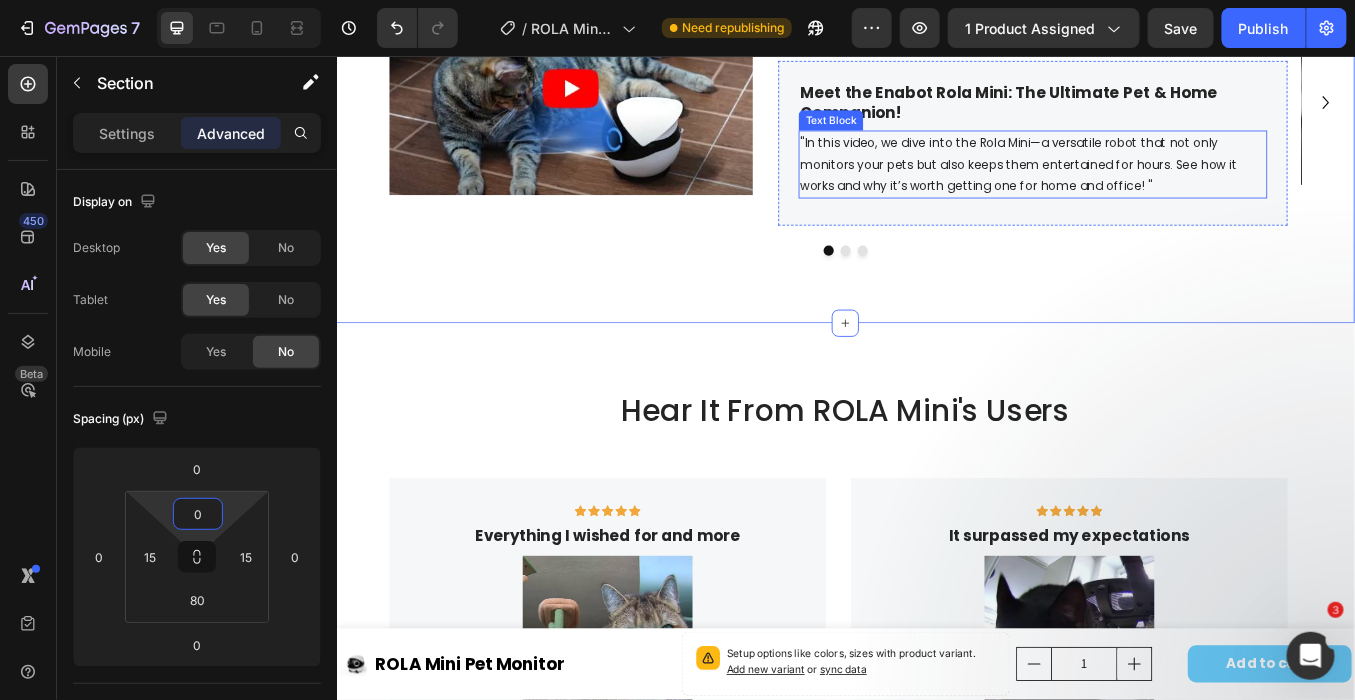 scroll, scrollTop: 2333, scrollLeft: 0, axis: vertical 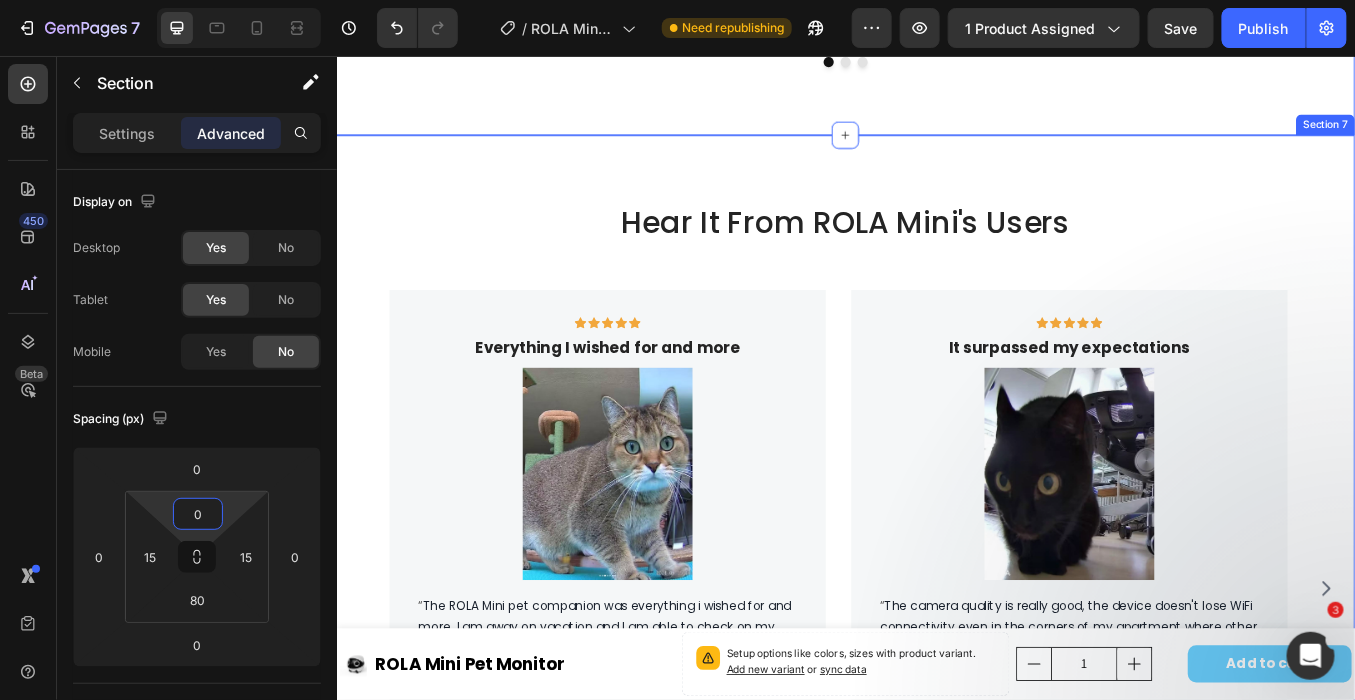 click on "Hear It From ROLA Mini's Users Heading Row
Icon
Icon
Icon
Icon
Icon Row Everything I wished for and more Text block Image “ The ROLA Mini pet companion was everything i wished for and more. I am away on vacation and I am able to check on my pets constantly and make sure that they are okay at home while I am away. ROLA has great movement controls, the battery life is incredible and the software used from interacting with it is truly spectacular. They really did think of everything. I really enjoy driving it around my home and taking pictures of my pets from a perspective that I had never seen before. I would like to be able to drive and simultaneously use the sound actions but that is a very minor thing.  ” Text block - [FIRST] Text block Row
Icon
Icon
Icon
Icon
Icon Row It surpassed my expectations Text block Image “ ” - [INITIALS]." at bounding box center (936, 669) 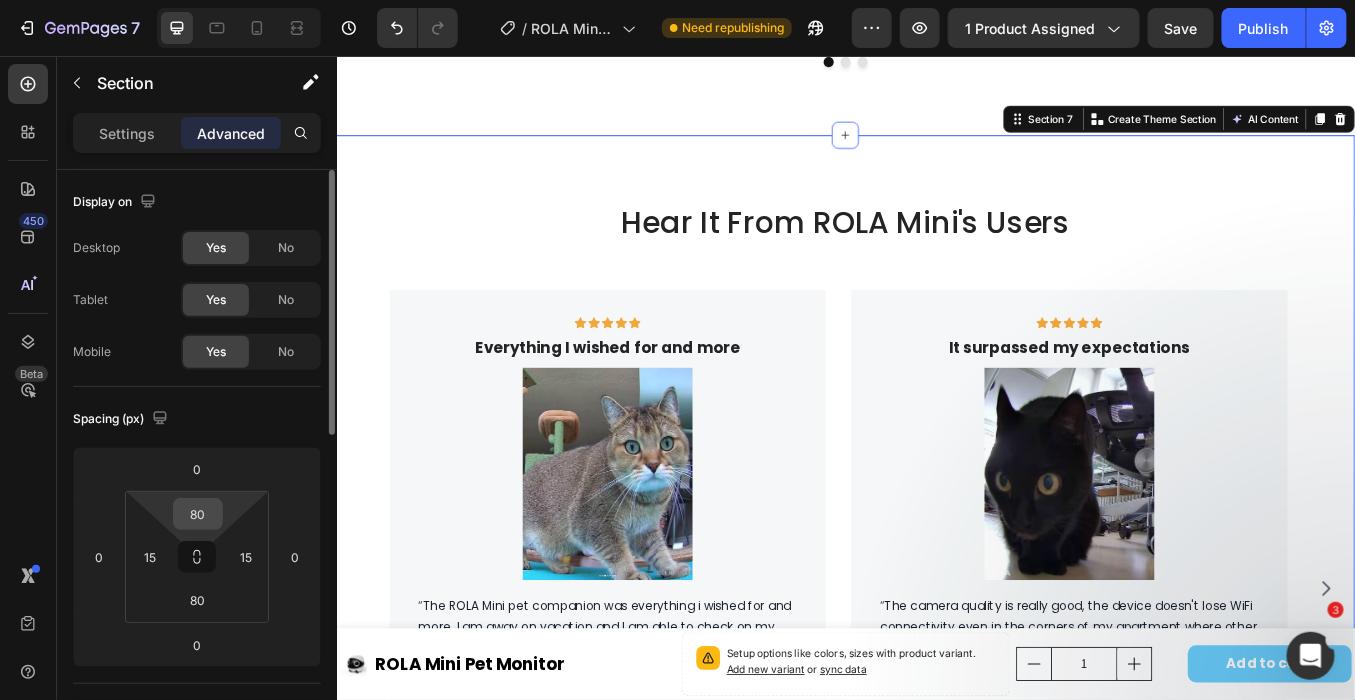 click on "80" at bounding box center [198, 514] 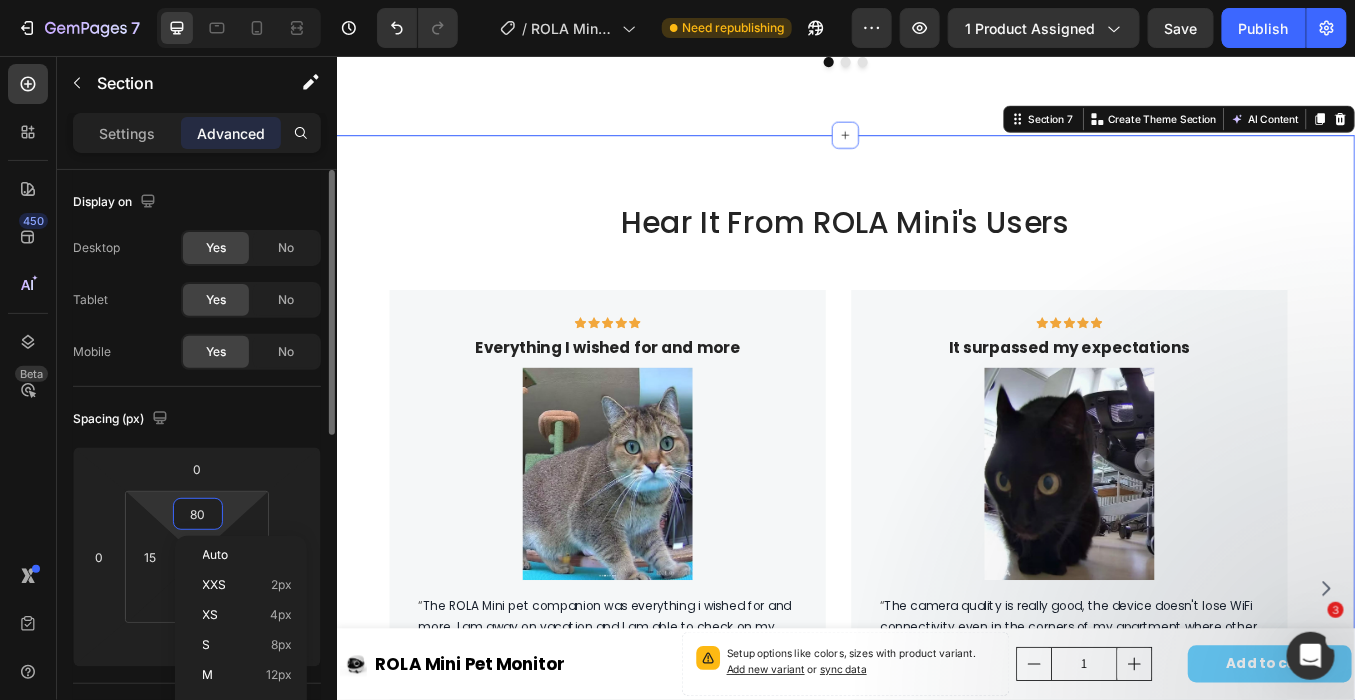 type on "0" 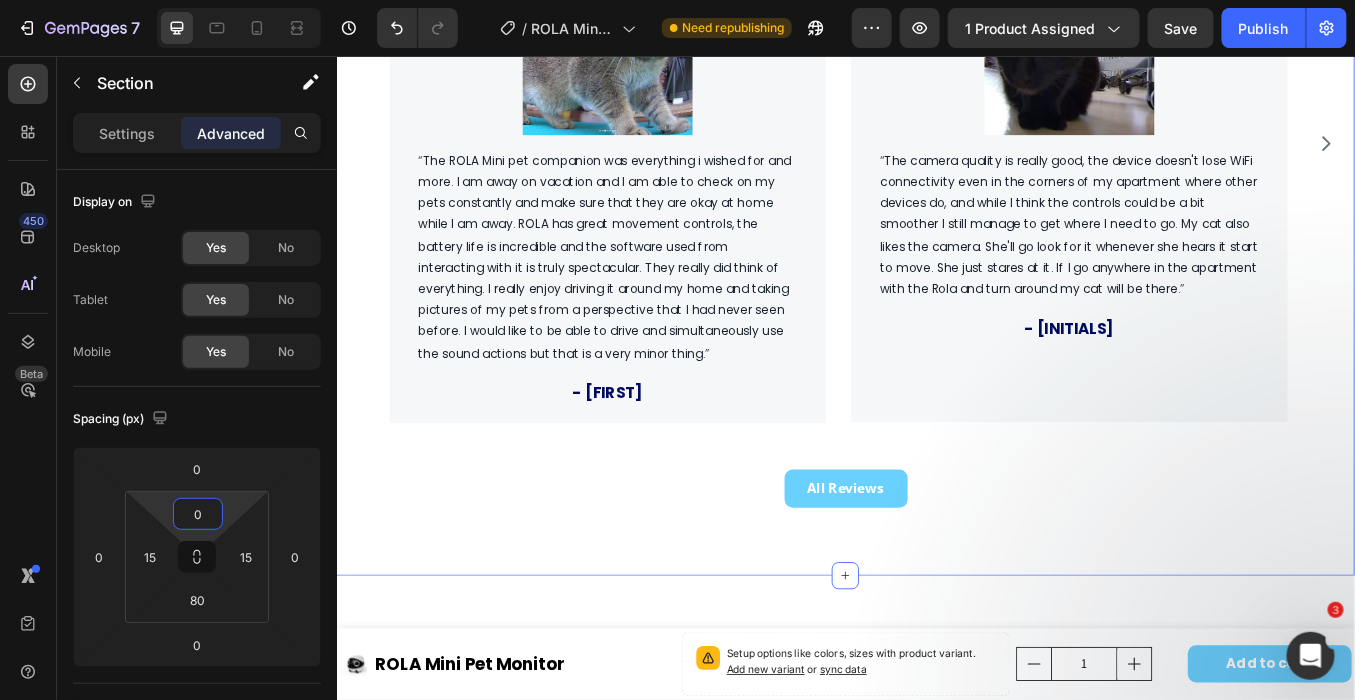 scroll, scrollTop: 3000, scrollLeft: 0, axis: vertical 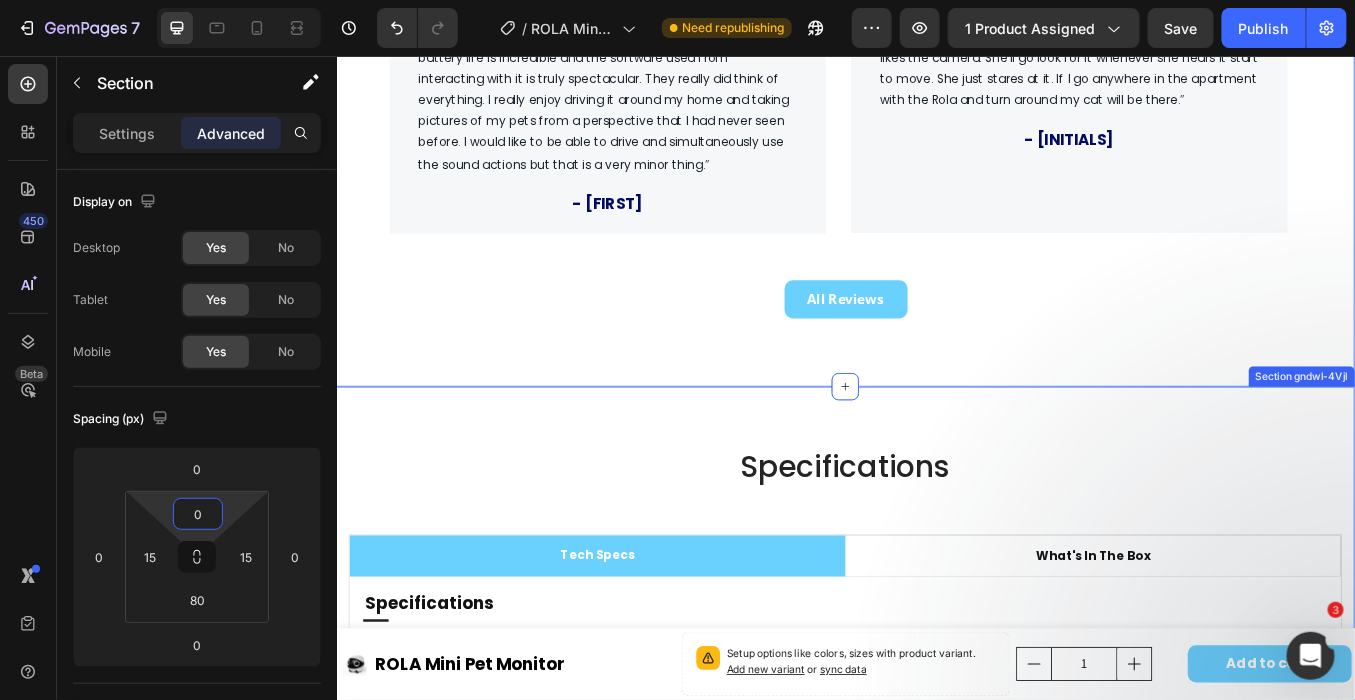 click on "Specifications Heading tech specs what's in the box Specifications Heading                Title Line model Text block ROLA Mini Text block Row dimensions Text block W 116mm*H 116mm*L 110mm Text block Row weight Text block 530g±10g Text block Row battery capacity Text block 5000mAh Text block Row charging time Text block 3-4H Text block Row battery life Text block Up to 25 Days Text block Row appearance material Text block PC+ABS Text block Row file format Text block .jpg  .MP4 Text block Row memory support Text block Up to 256G Text block Row Row resolution Text block 2K (2304 x 1296) Text block Row camera angle Text block 137° Text block Row motor type Text block Brushed Gear Motor Text block Row wifi Text block 2.4G, 5G Text block Row speed Text block 20cm/s-60cm/s Text block Row obstacle clearance height Text block 10mm Text block Row climbing slope Text block 15° Text block Row operating noise Text block 55dB Text block Row Row Row What's In The Box Heading                Title Line Image ROLA Mini x1" at bounding box center (936, 919) 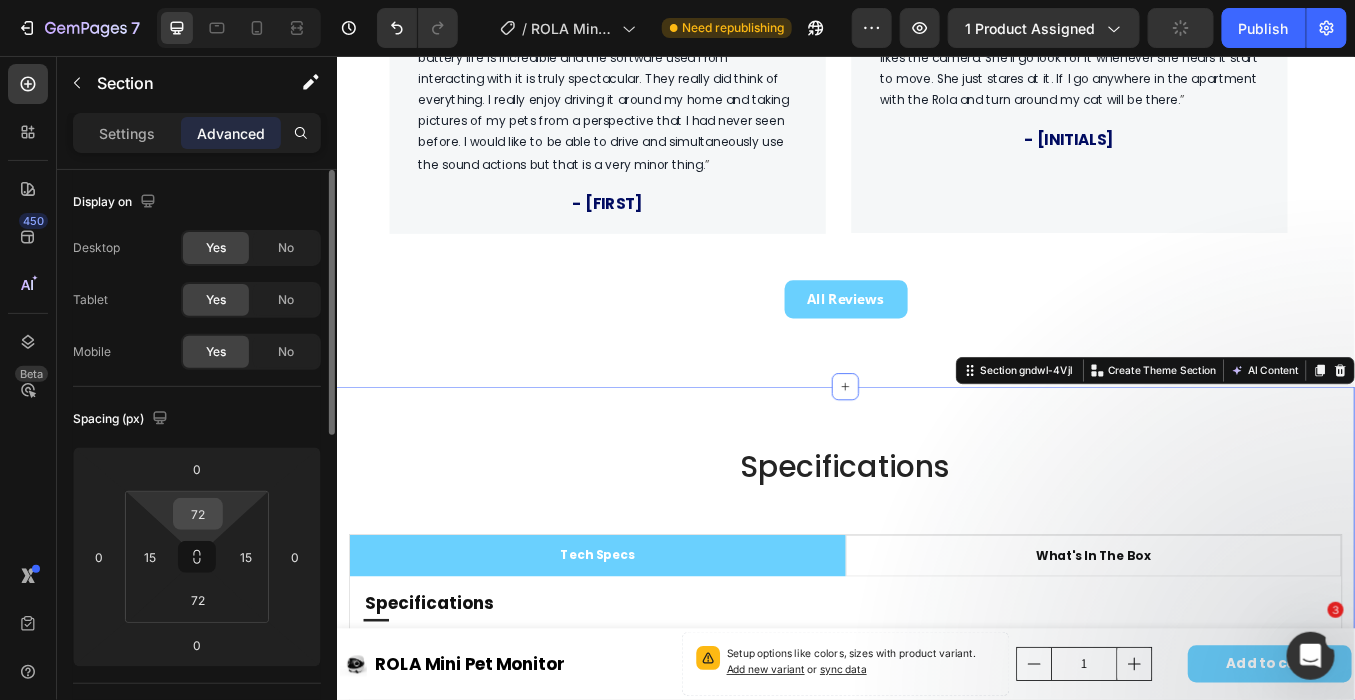 click on "72" at bounding box center [198, 514] 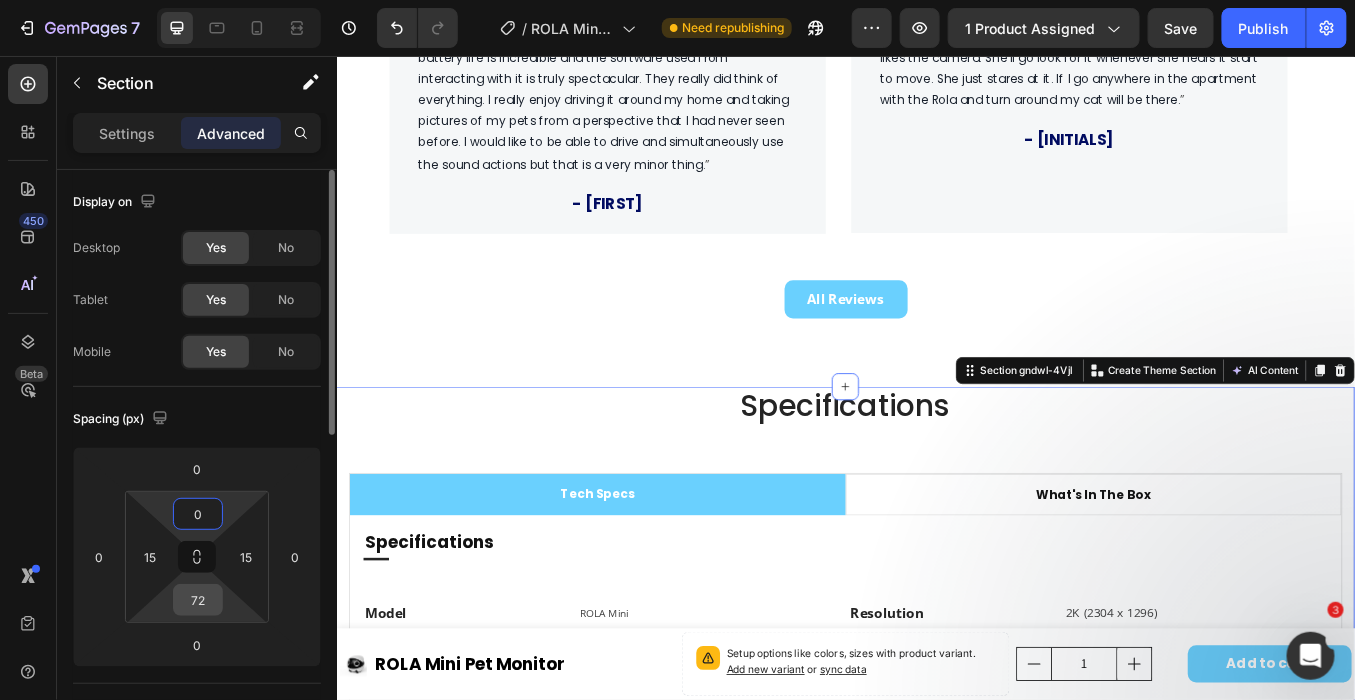 type on "0" 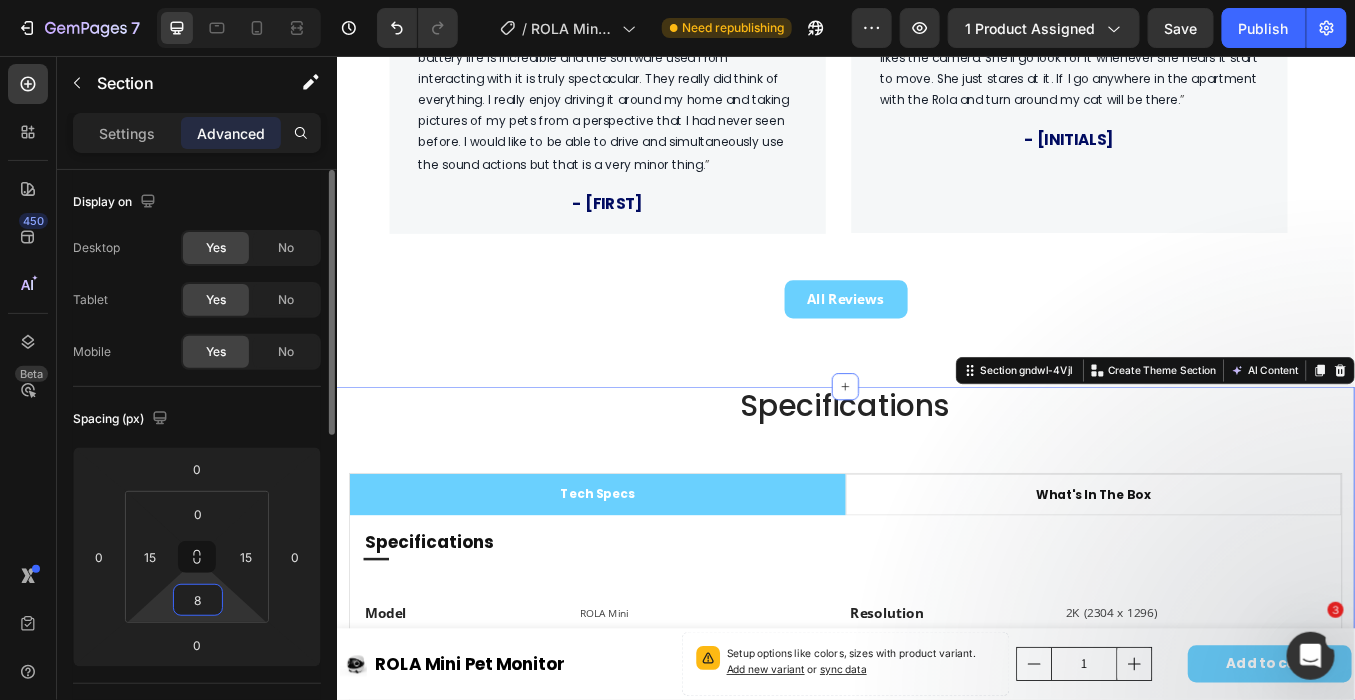 type on "80" 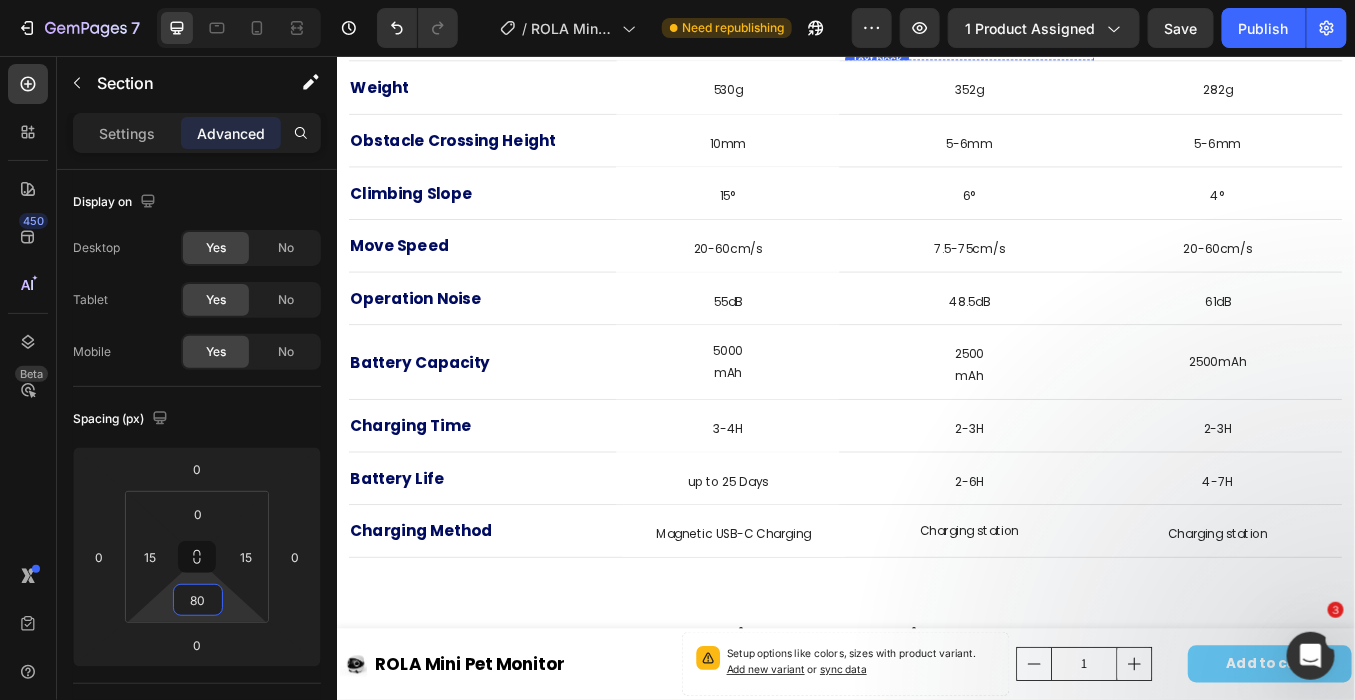 scroll, scrollTop: 5222, scrollLeft: 0, axis: vertical 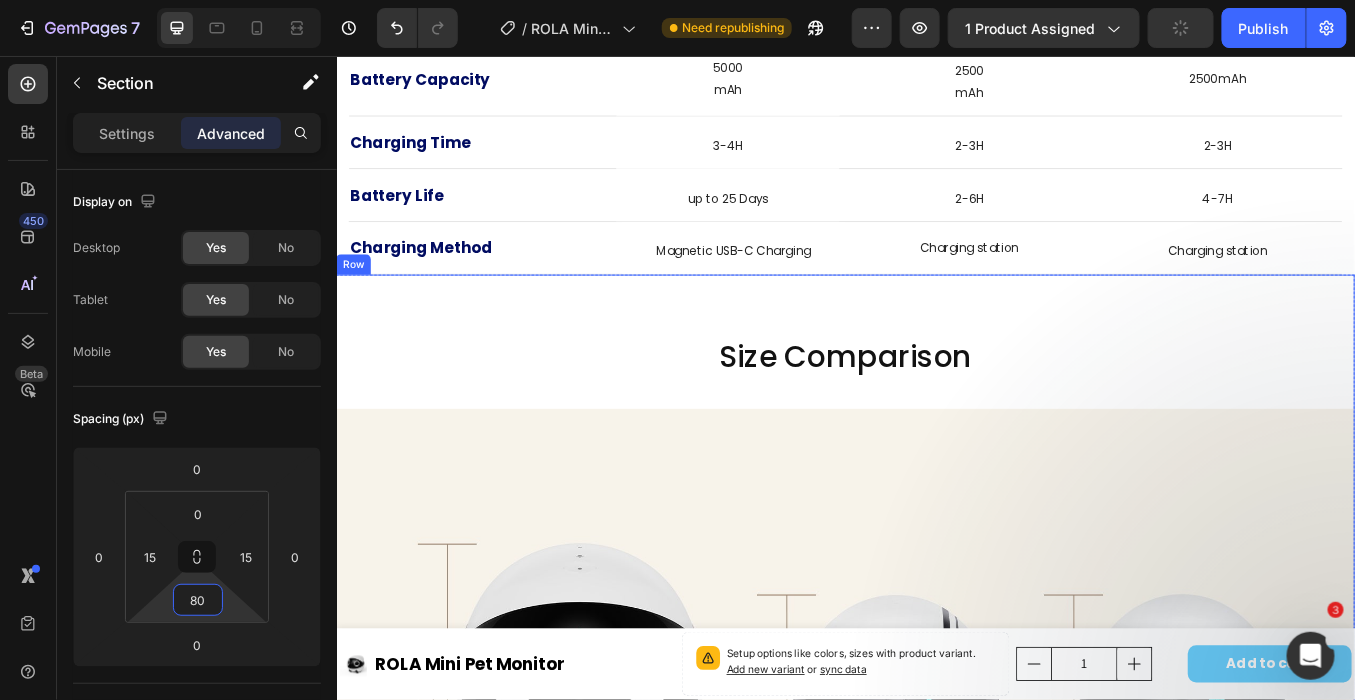 click on "Size Comparison Heading Image" at bounding box center [936, 728] 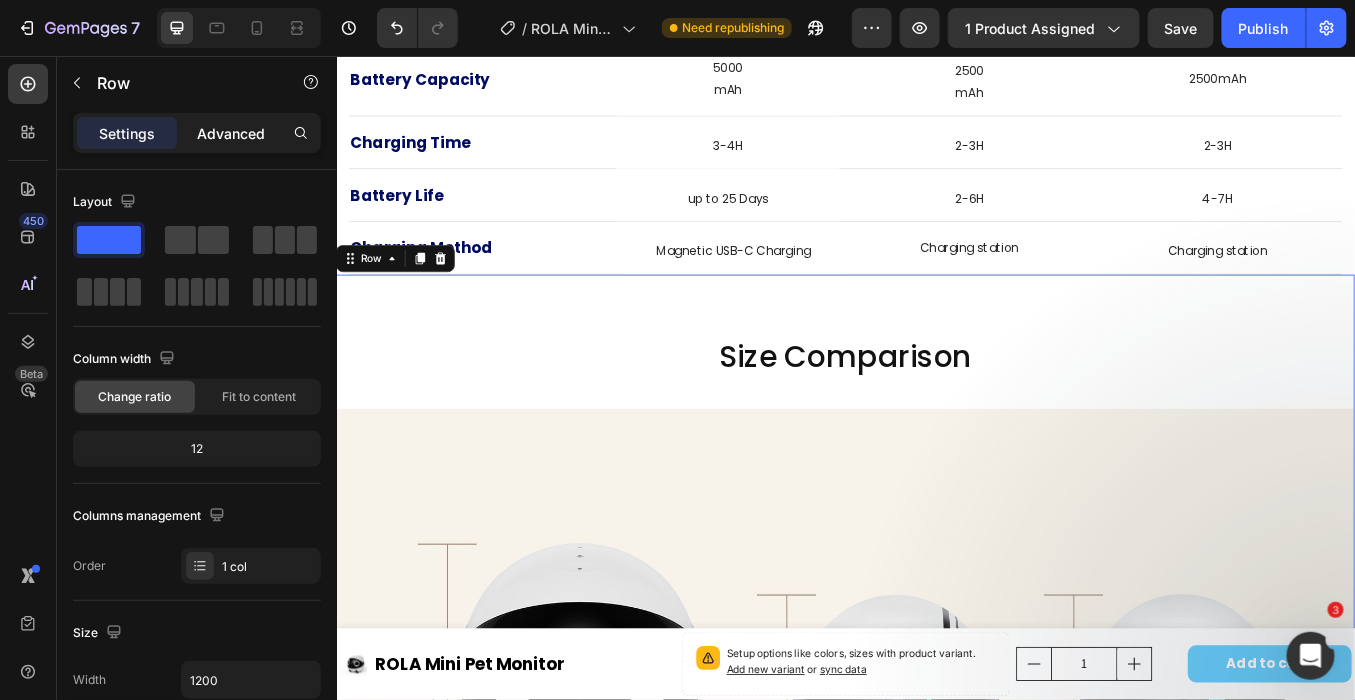 click on "Advanced" at bounding box center (231, 133) 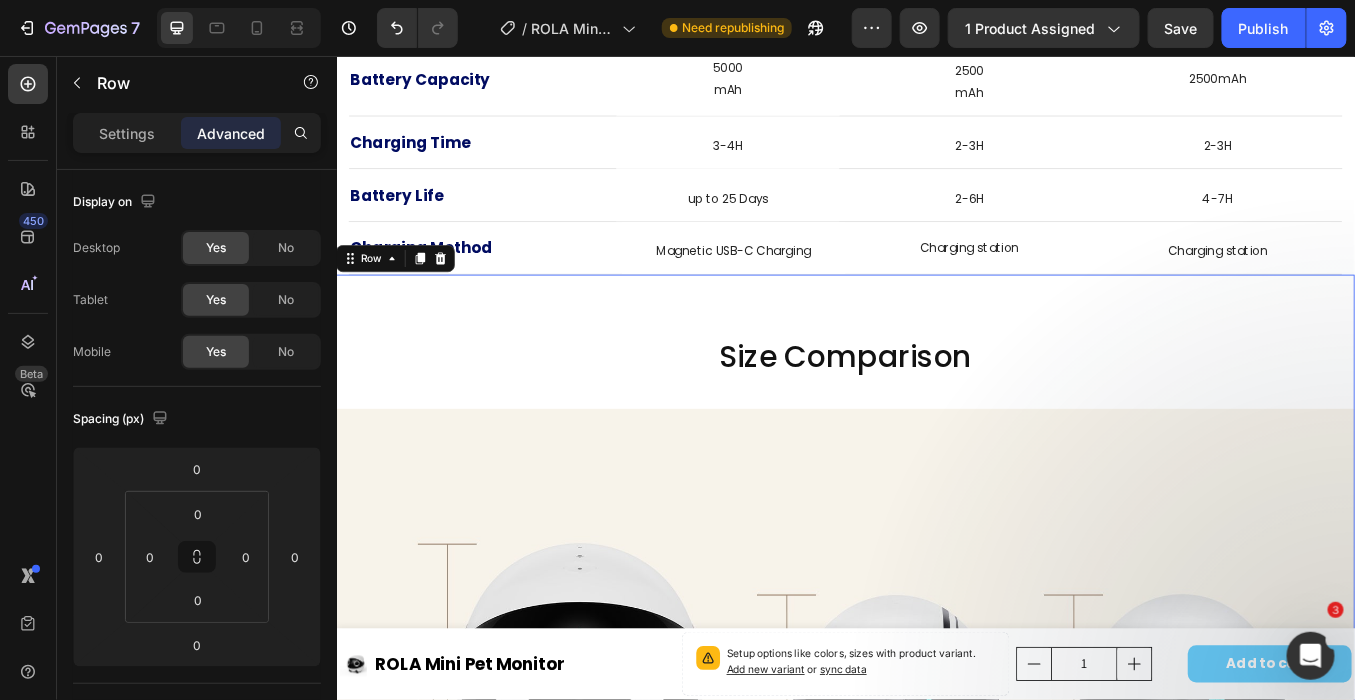 click on "Size Comparison Heading Image" at bounding box center (936, 728) 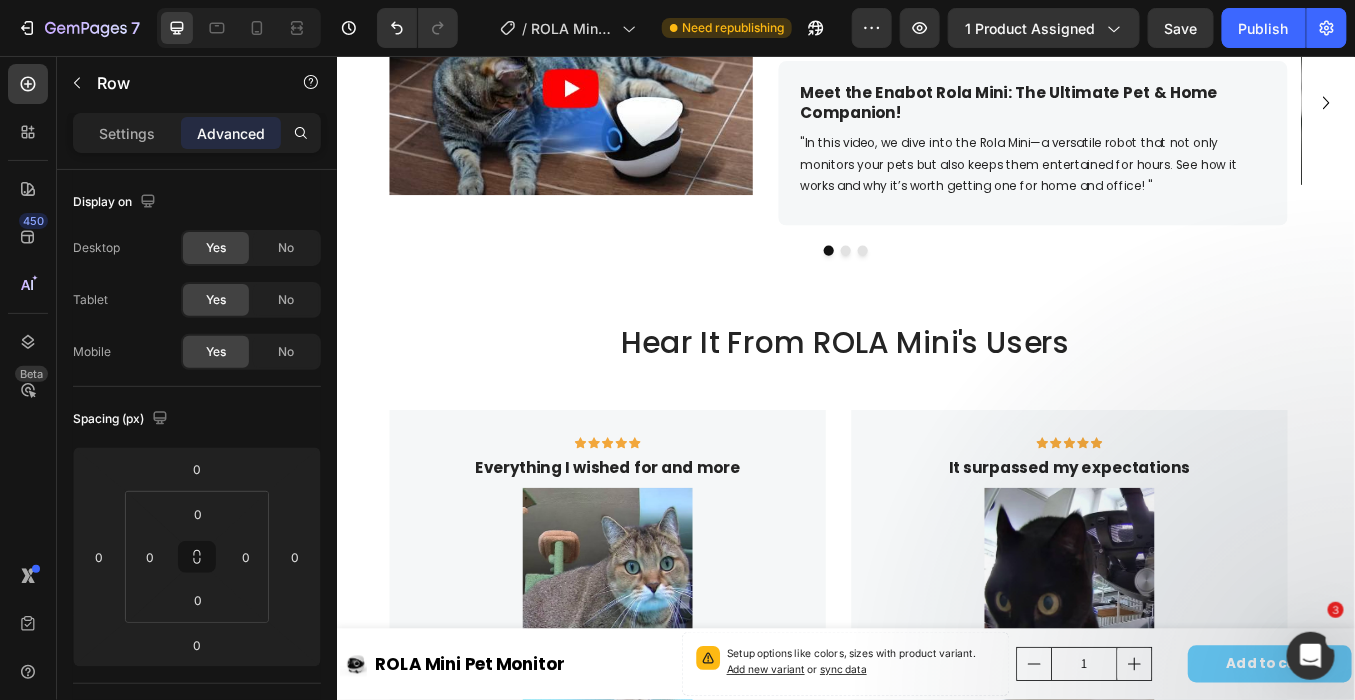 scroll, scrollTop: 2444, scrollLeft: 0, axis: vertical 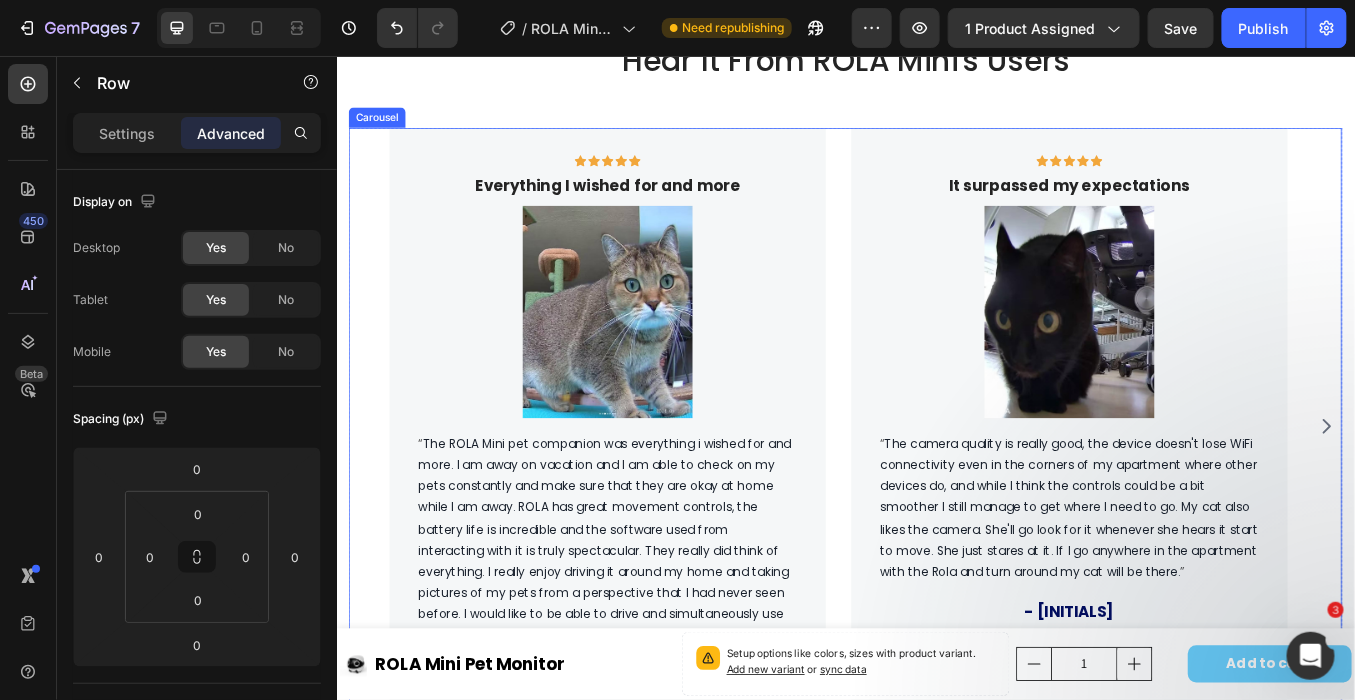 click 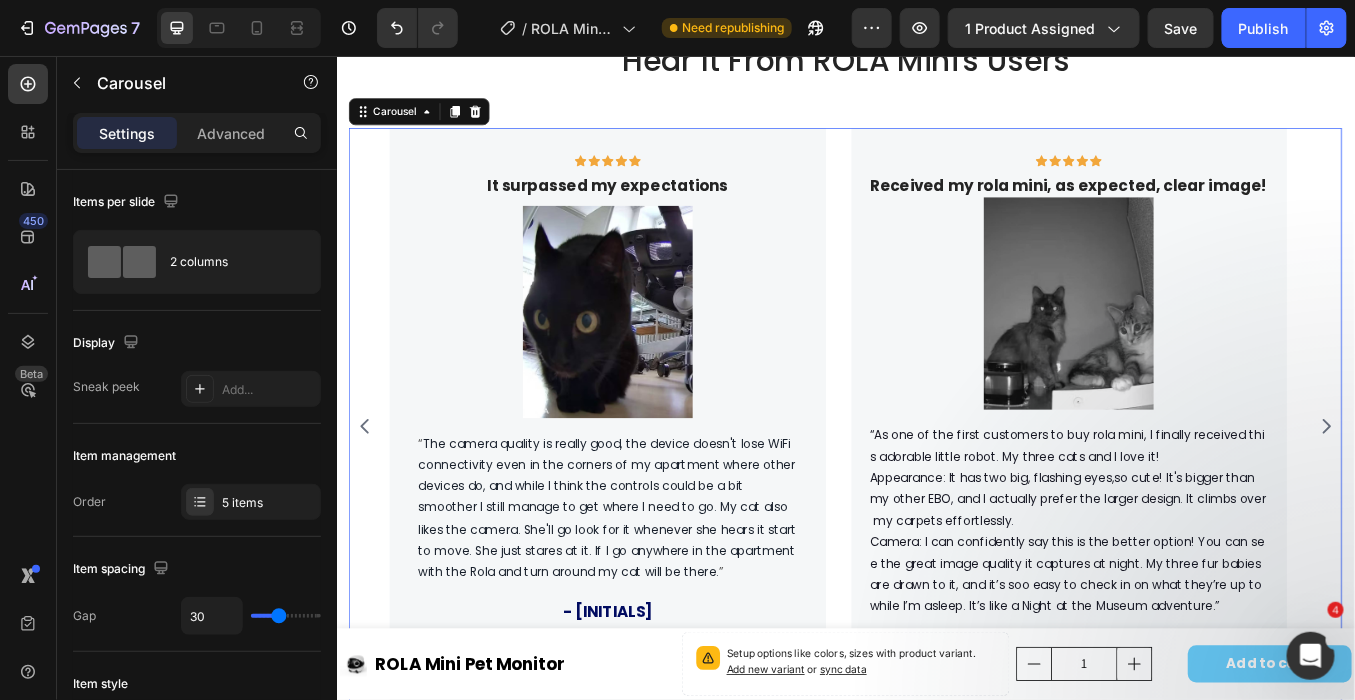 click 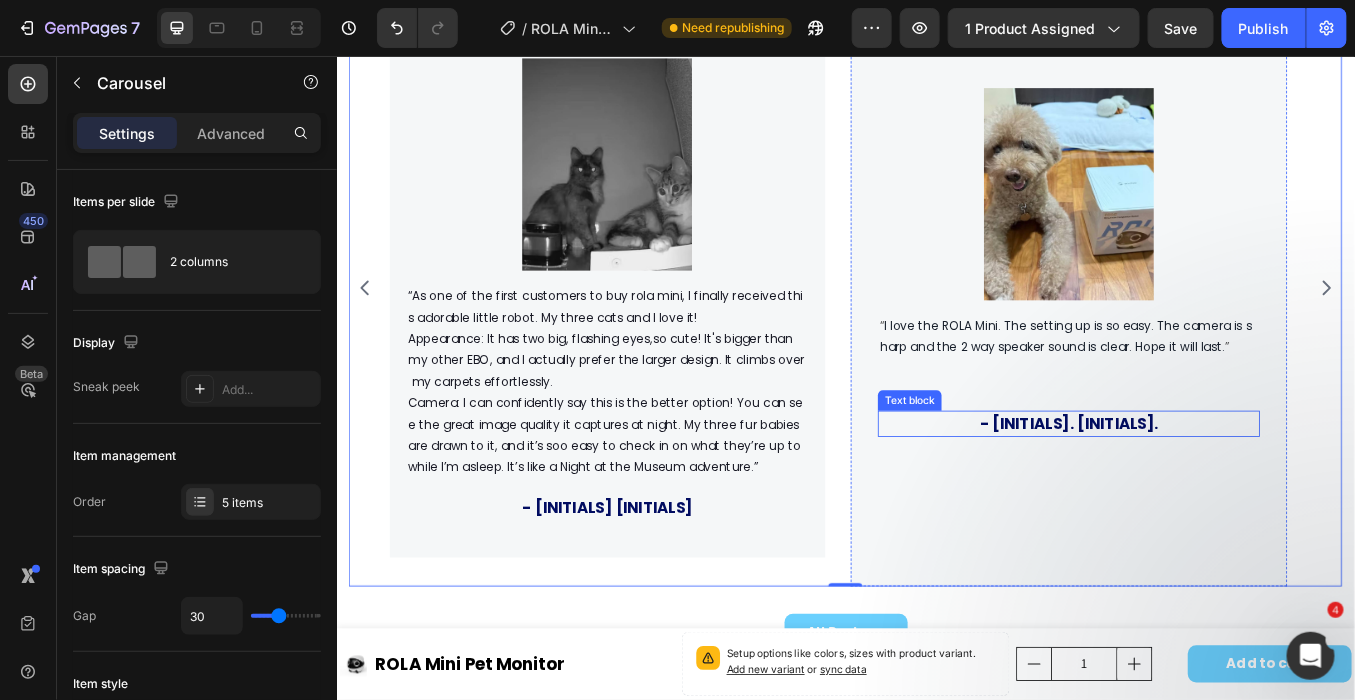scroll, scrollTop: 2666, scrollLeft: 0, axis: vertical 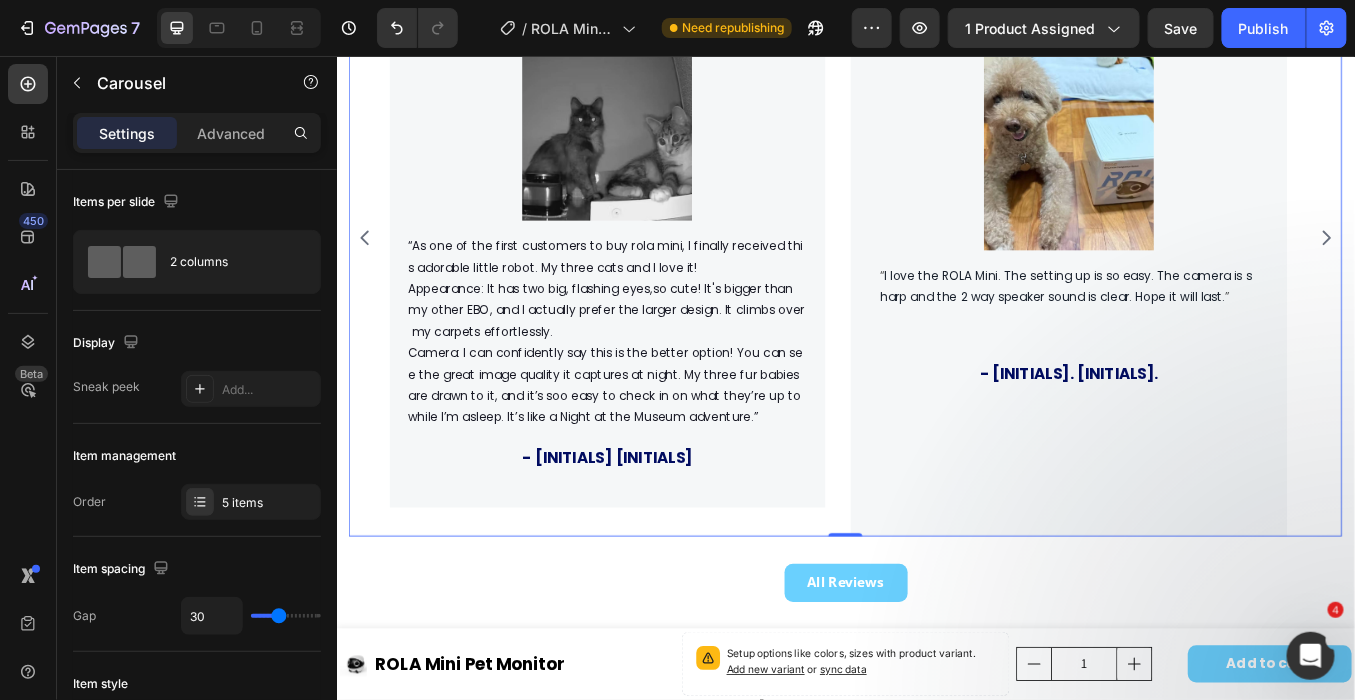 click 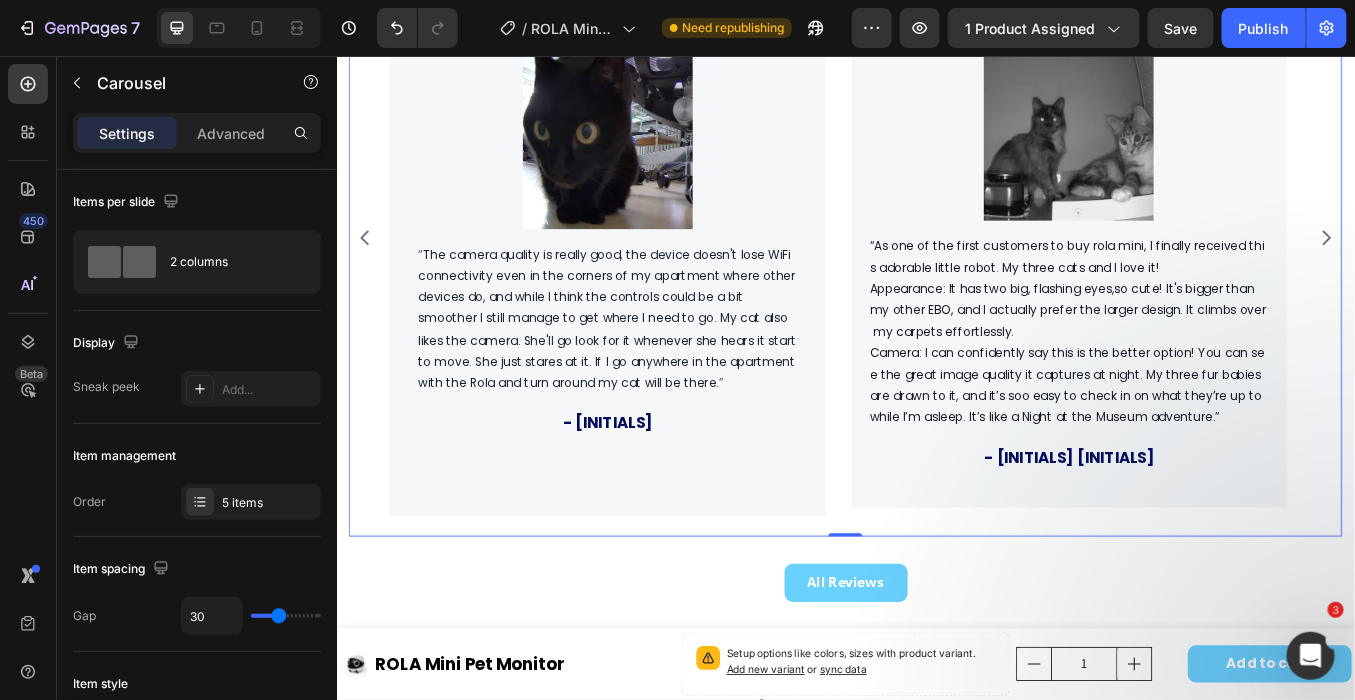 click 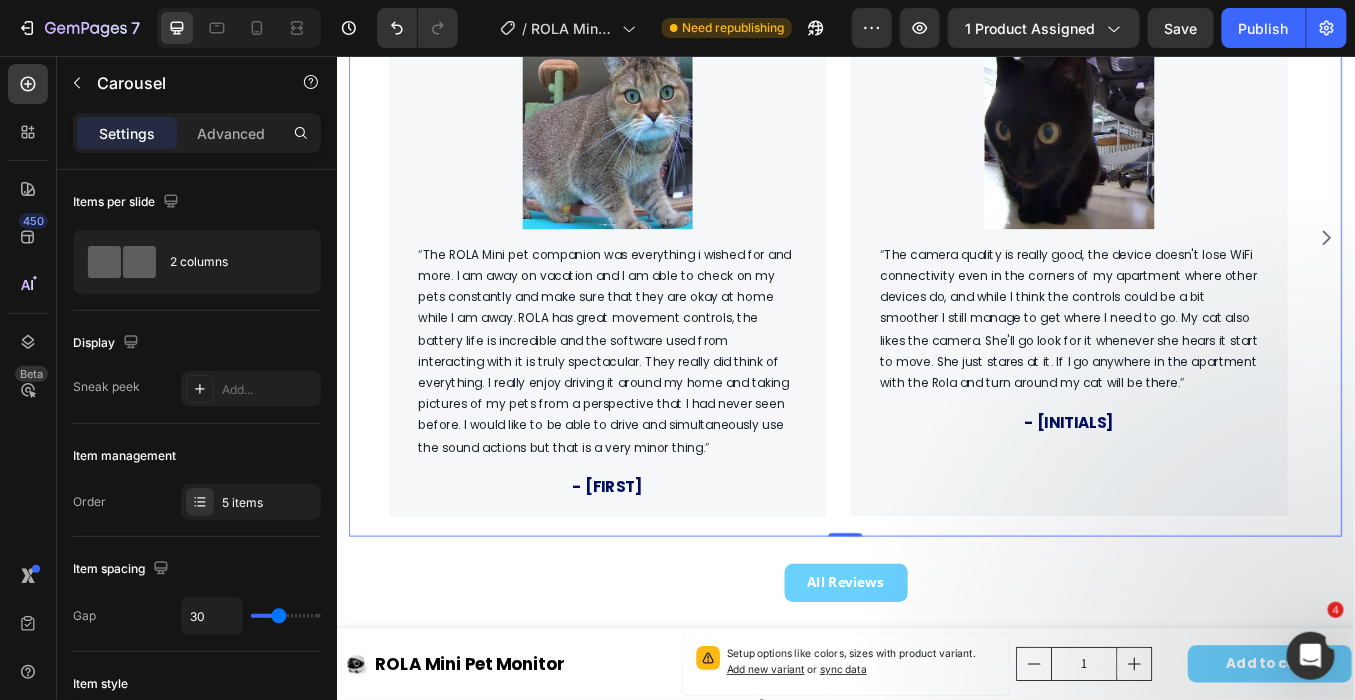 click 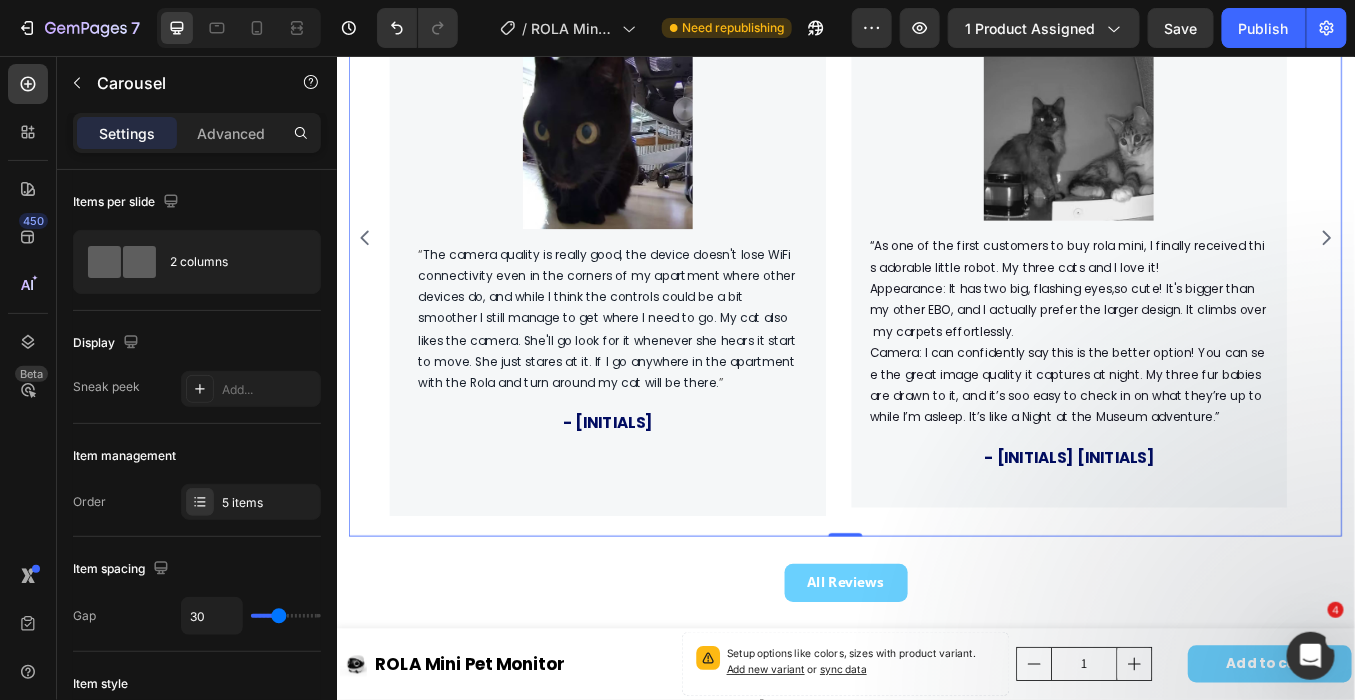 click 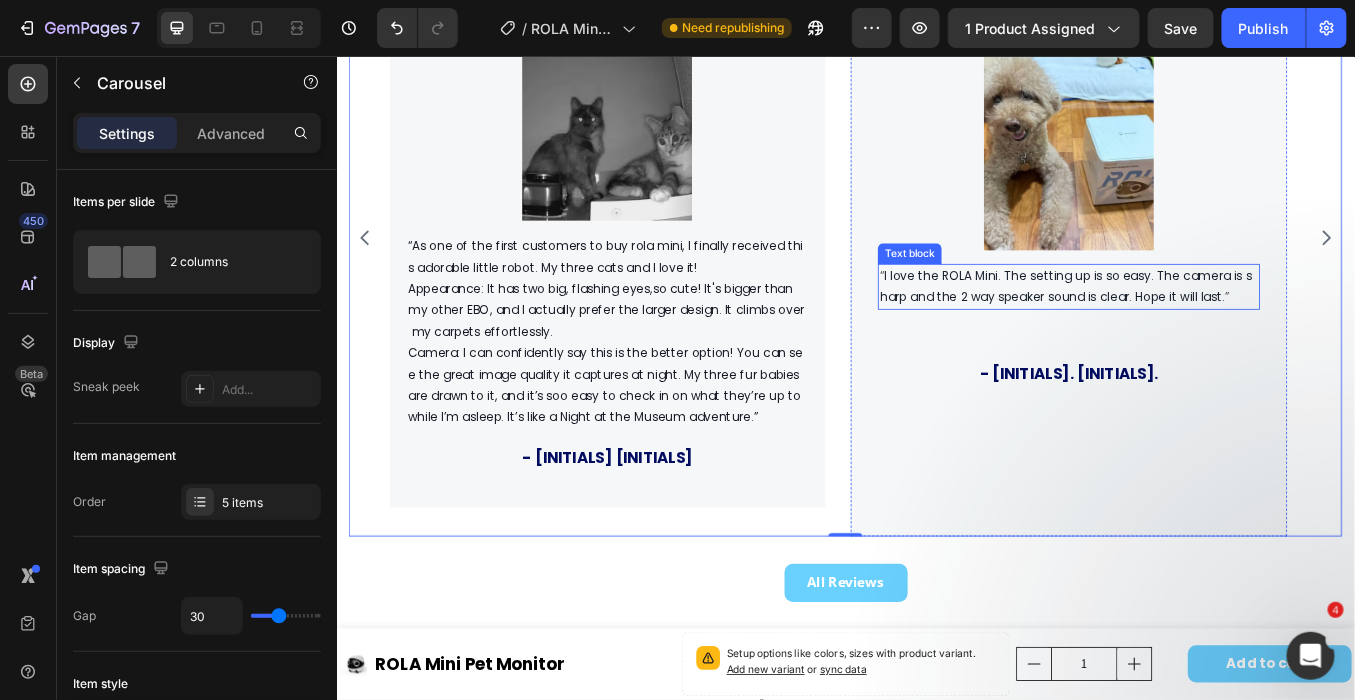 click on "I love the ROLA Mini. The setting up is so easy. The camera is sharp and the 2 way speaker sound is clear. Hope it will last." at bounding box center (1196, 326) 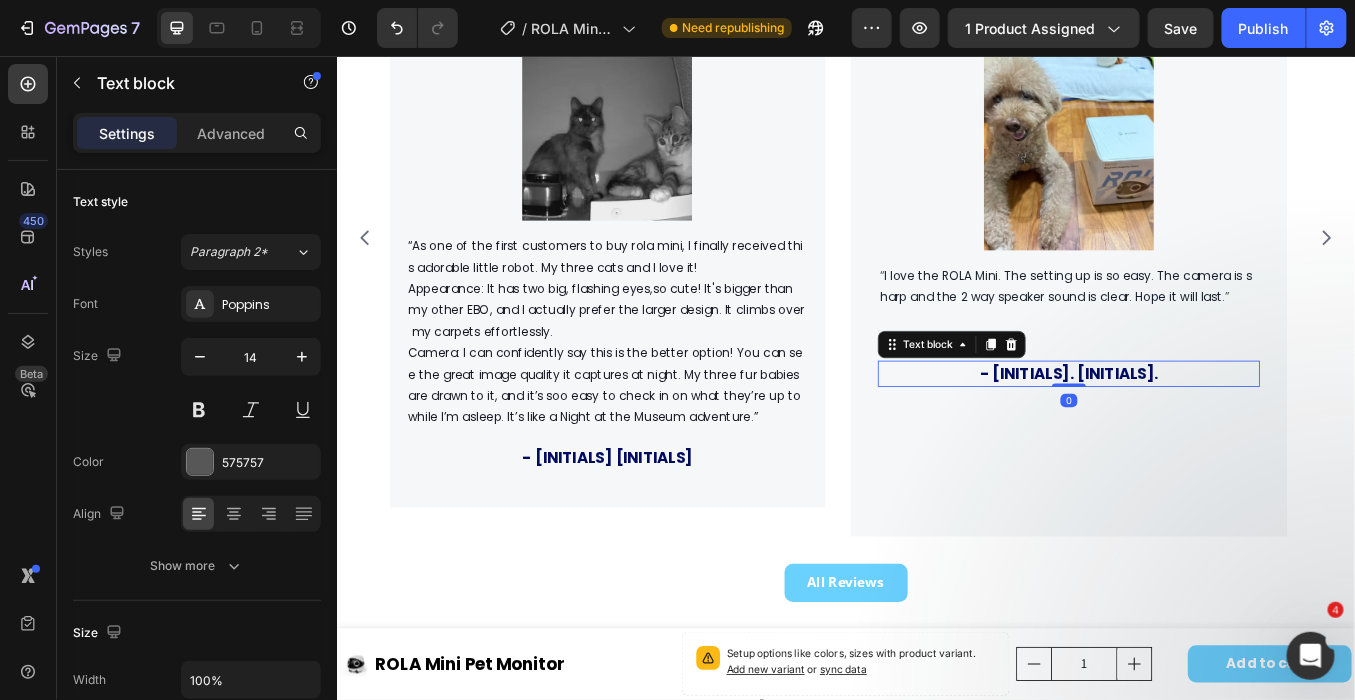 click on "- [INITIALS]. [INITIALS]." at bounding box center [1200, 429] 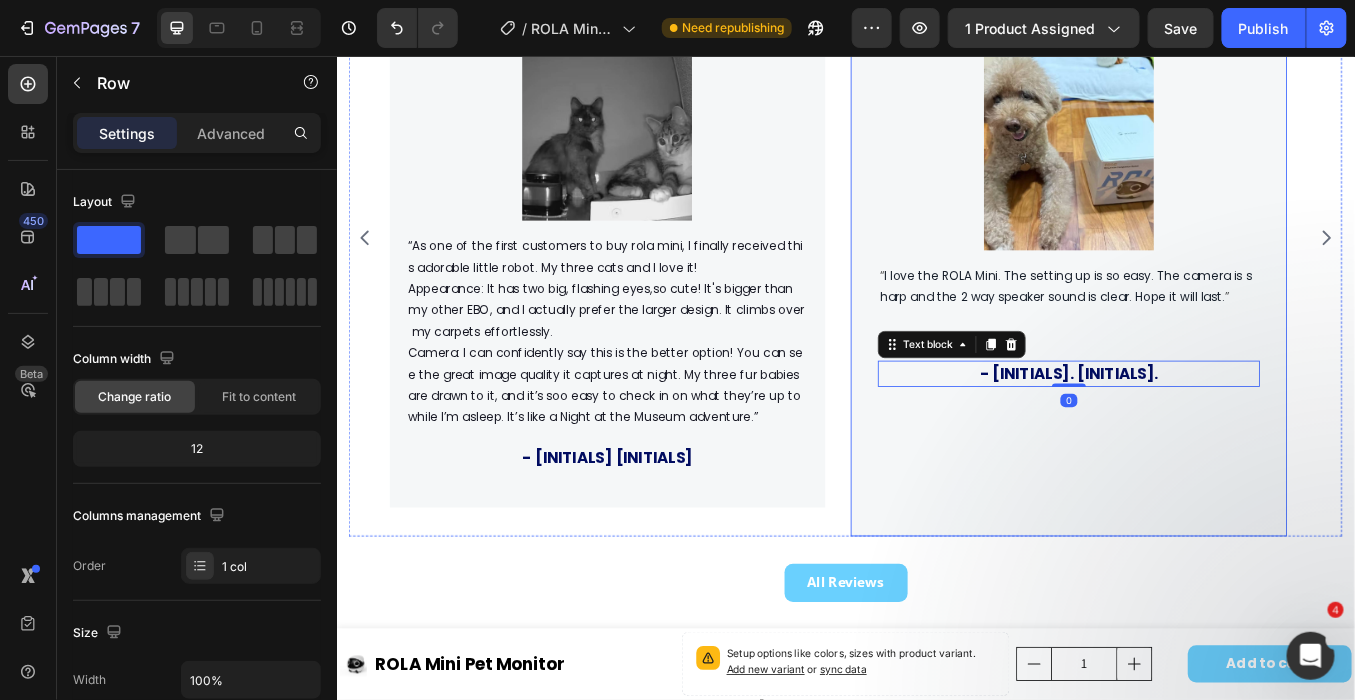 click on "Icon
Icon
Icon
Icon
Icon Row Super friendly! Text block Image “ I love the ROLA Mini. The setting up is so easy. The camera is sharp and the 2 way speaker sound is clear. Hope it will last. ” Text block - [INITIALS]. [INITIALS]. Text block   0 Row" at bounding box center [1200, 269] 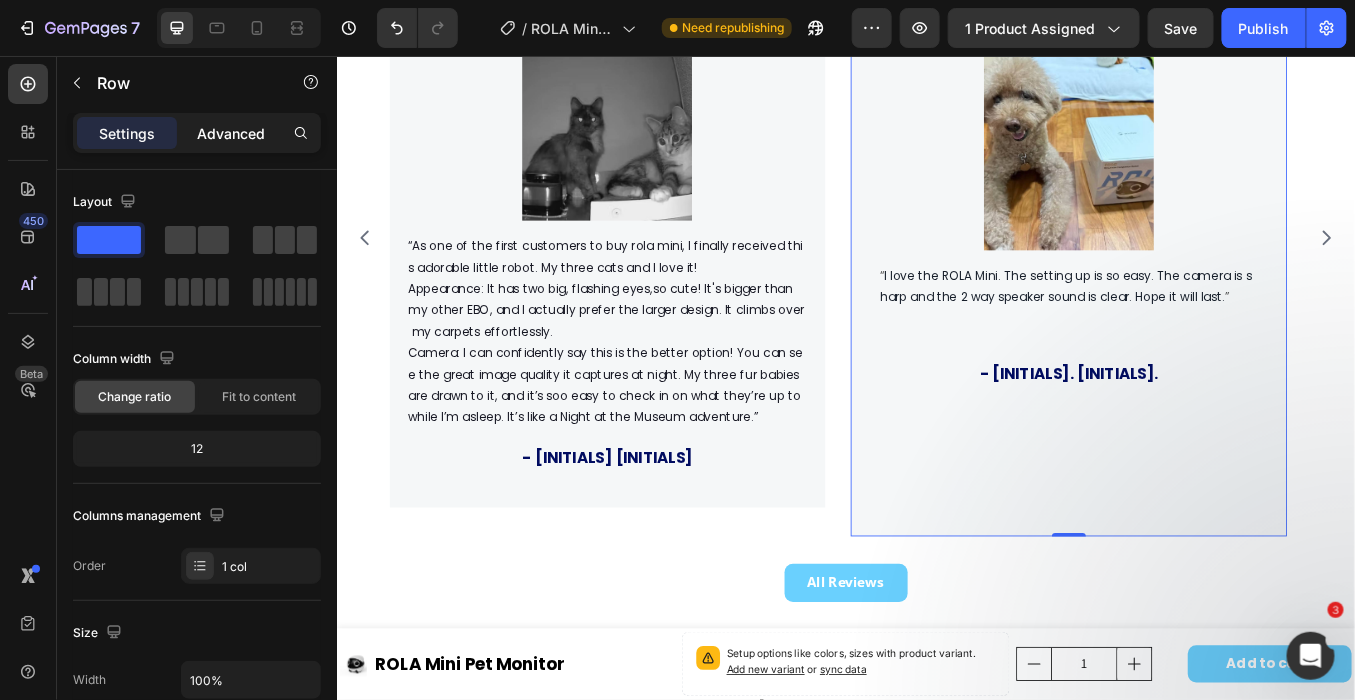 click on "Advanced" 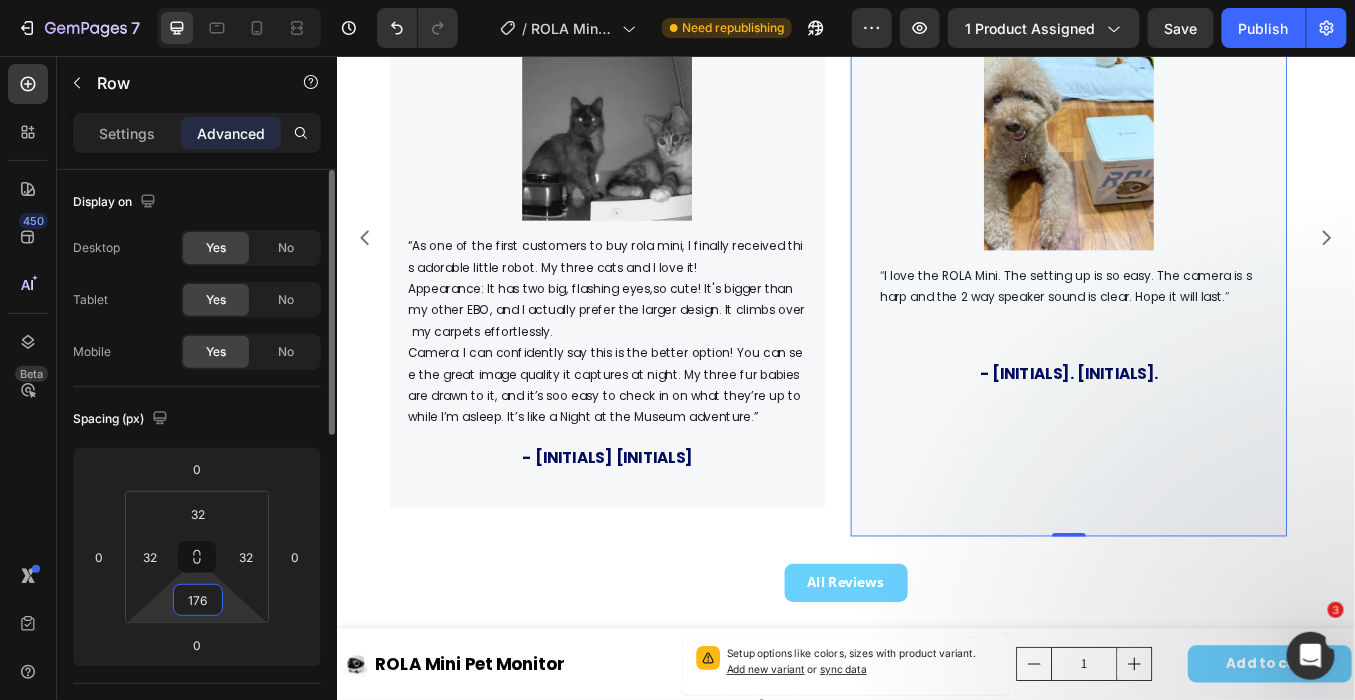 click on "176" at bounding box center (198, 600) 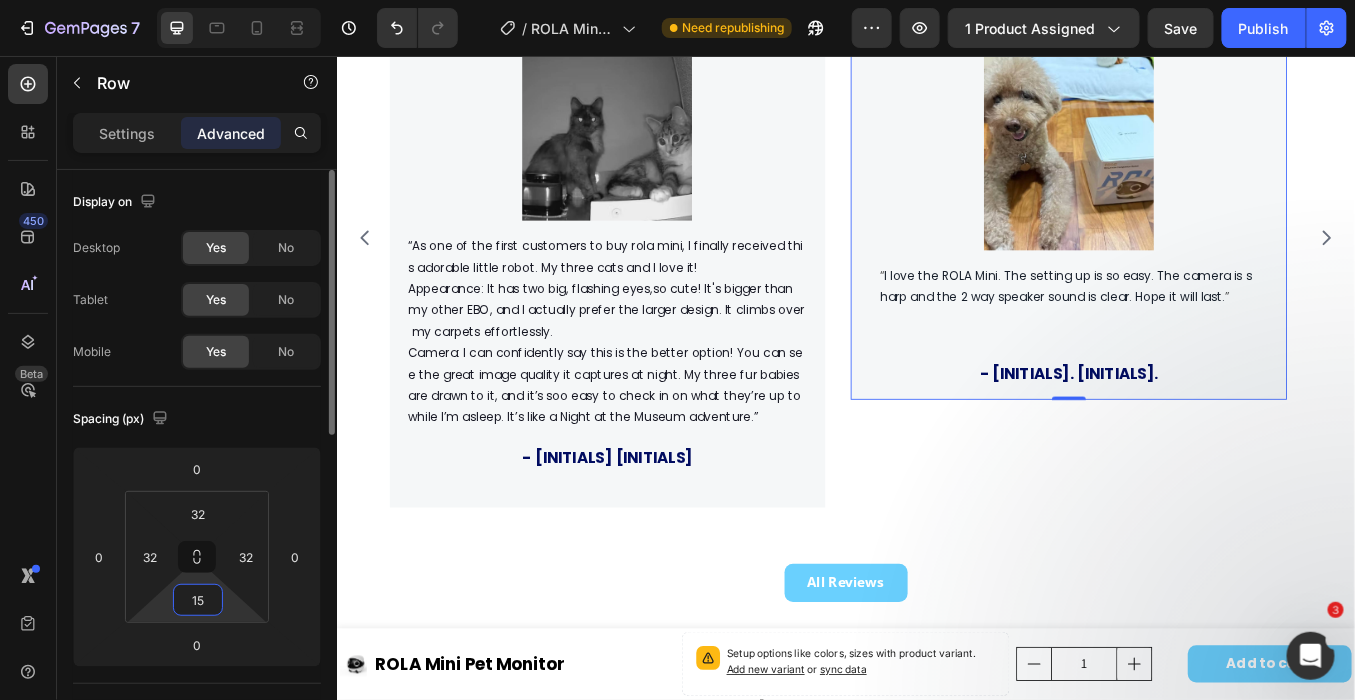 type on "1" 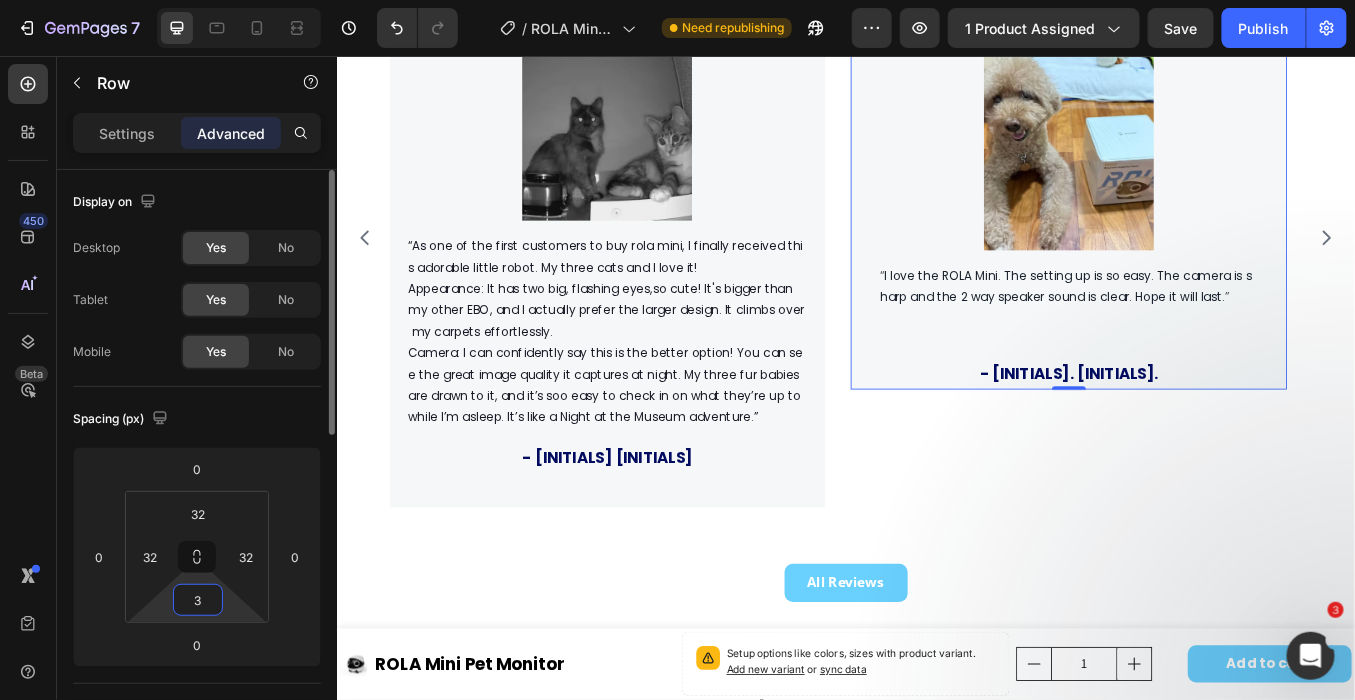 type on "30" 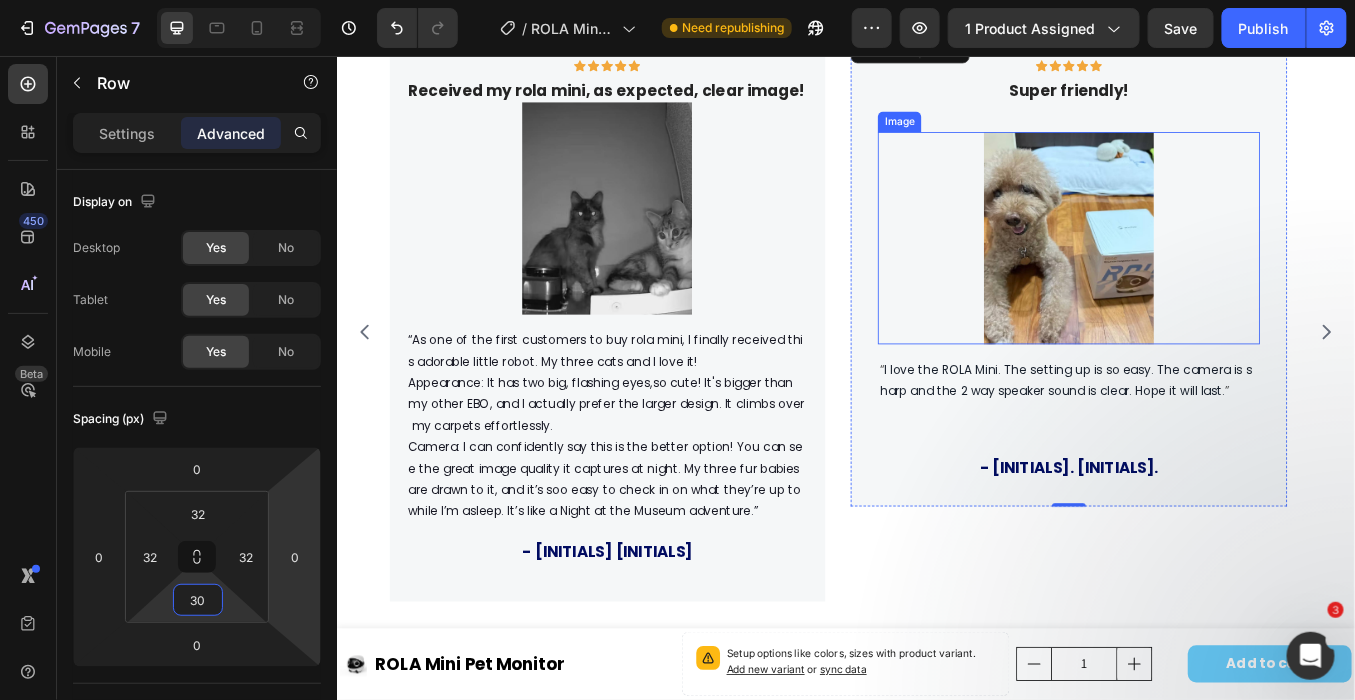 scroll, scrollTop: 2444, scrollLeft: 0, axis: vertical 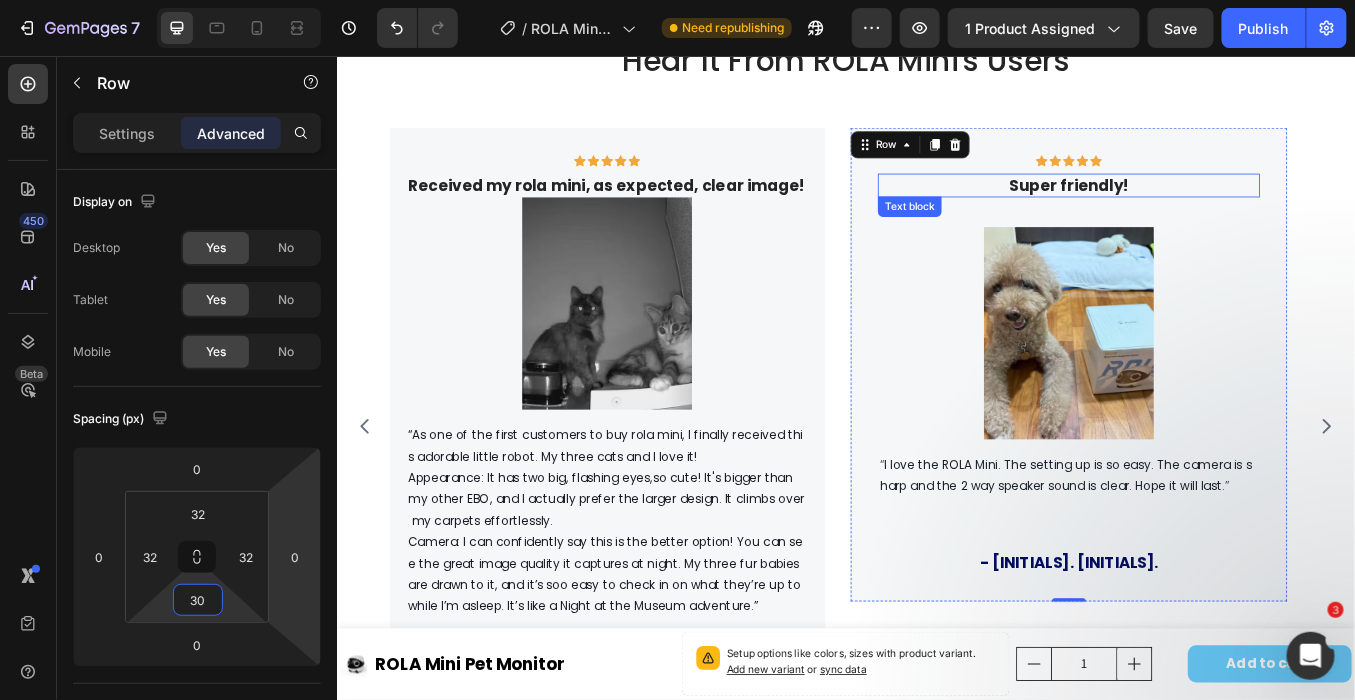 click on "Super friendly!" at bounding box center (1200, 206) 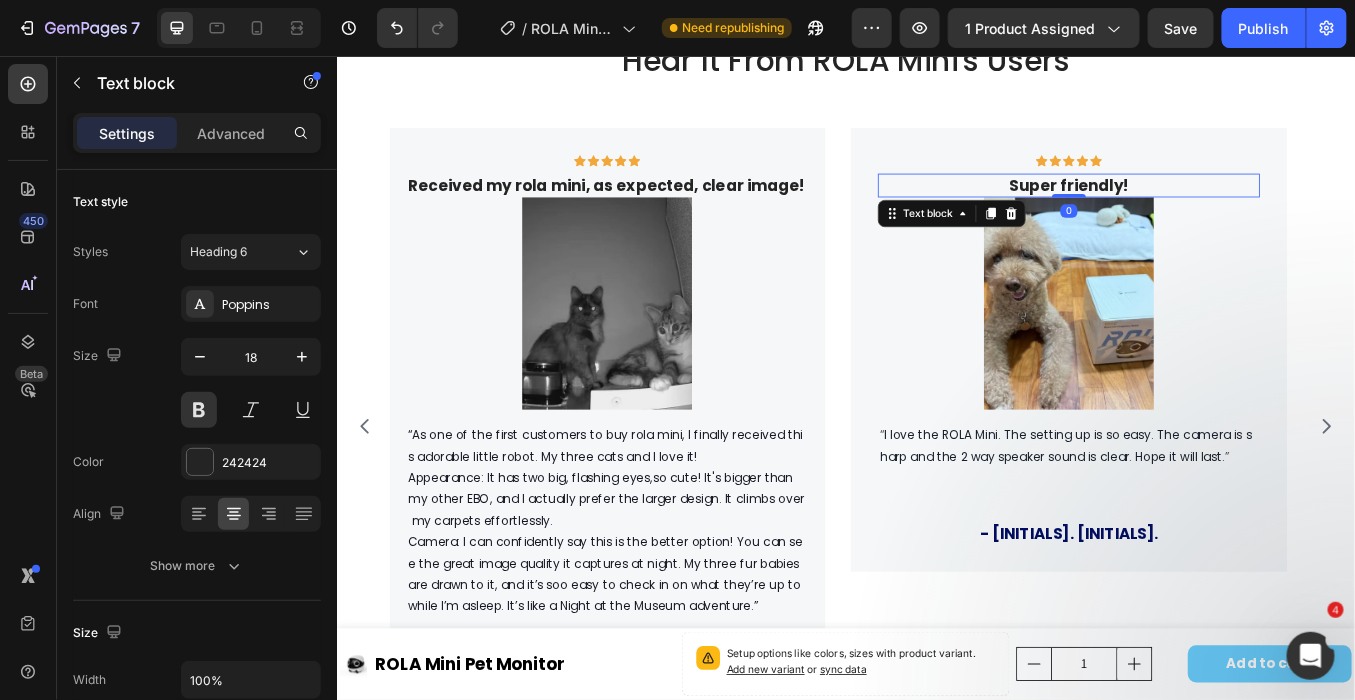 drag, startPoint x: 1198, startPoint y: 253, endPoint x: 1204, endPoint y: 207, distance: 46.389652 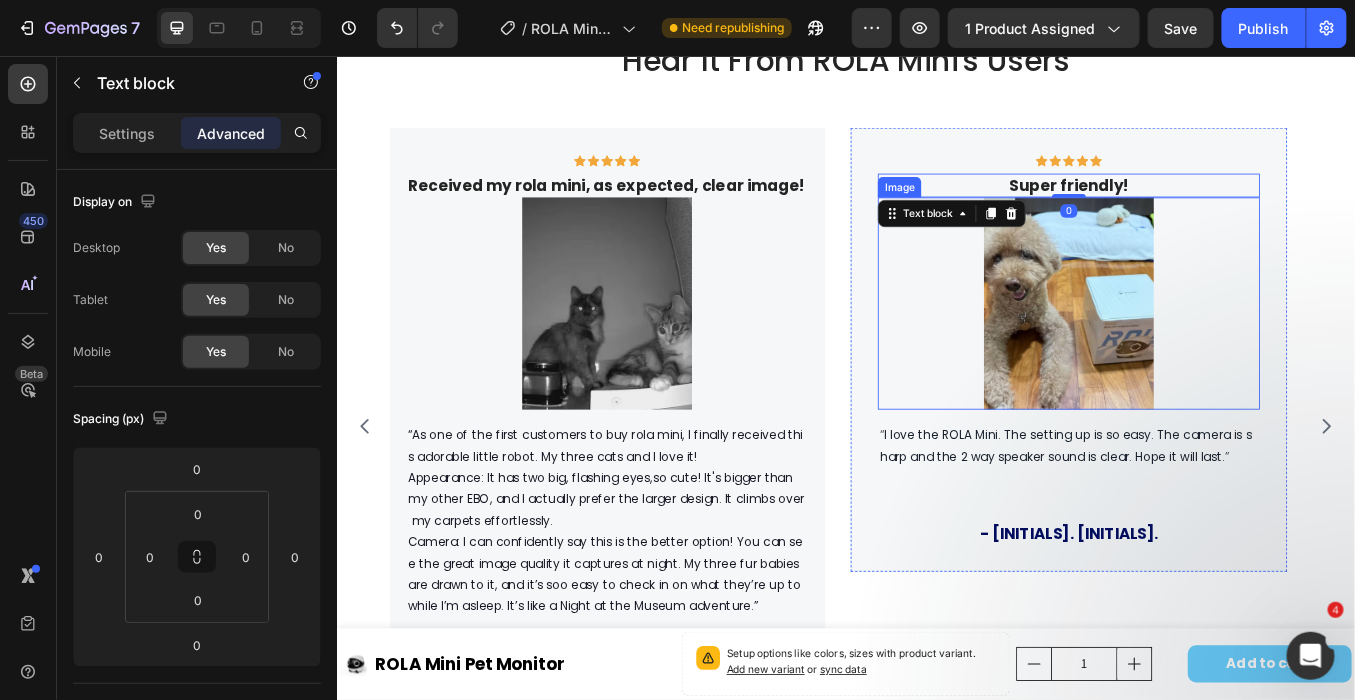 click at bounding box center (1200, 346) 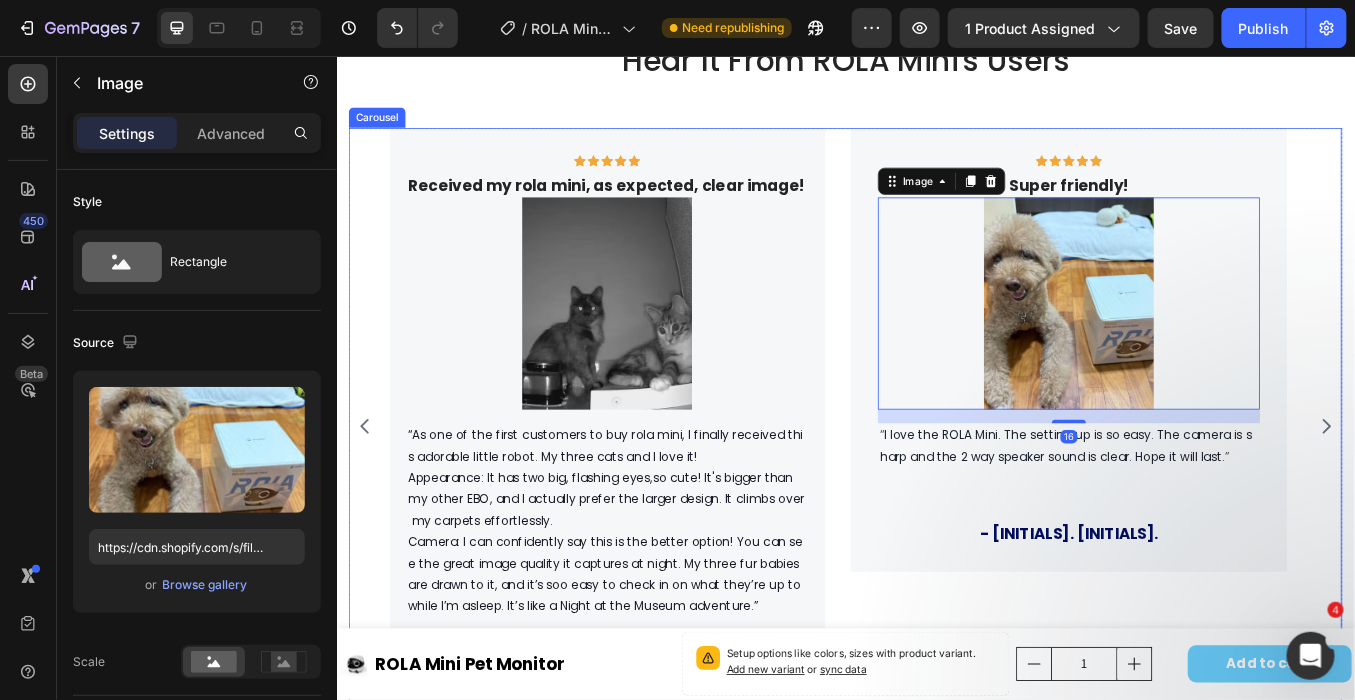 click 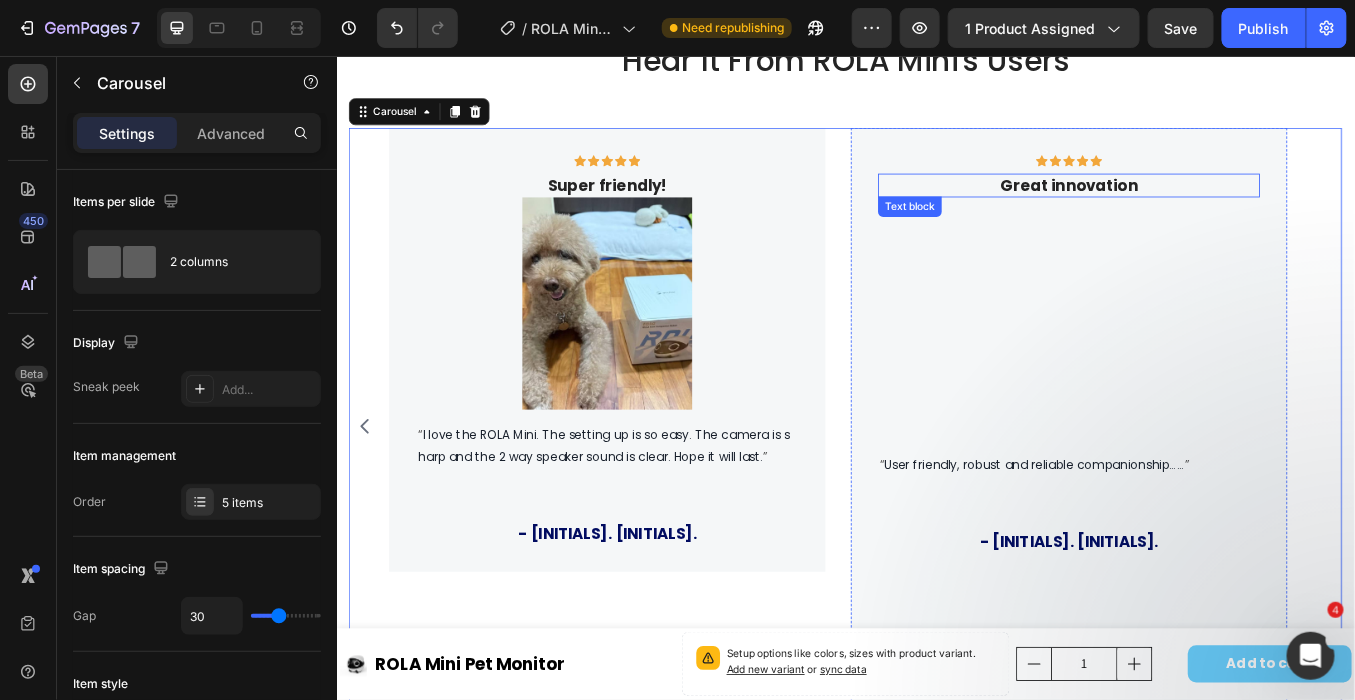 click on "Great innovation" at bounding box center [1200, 206] 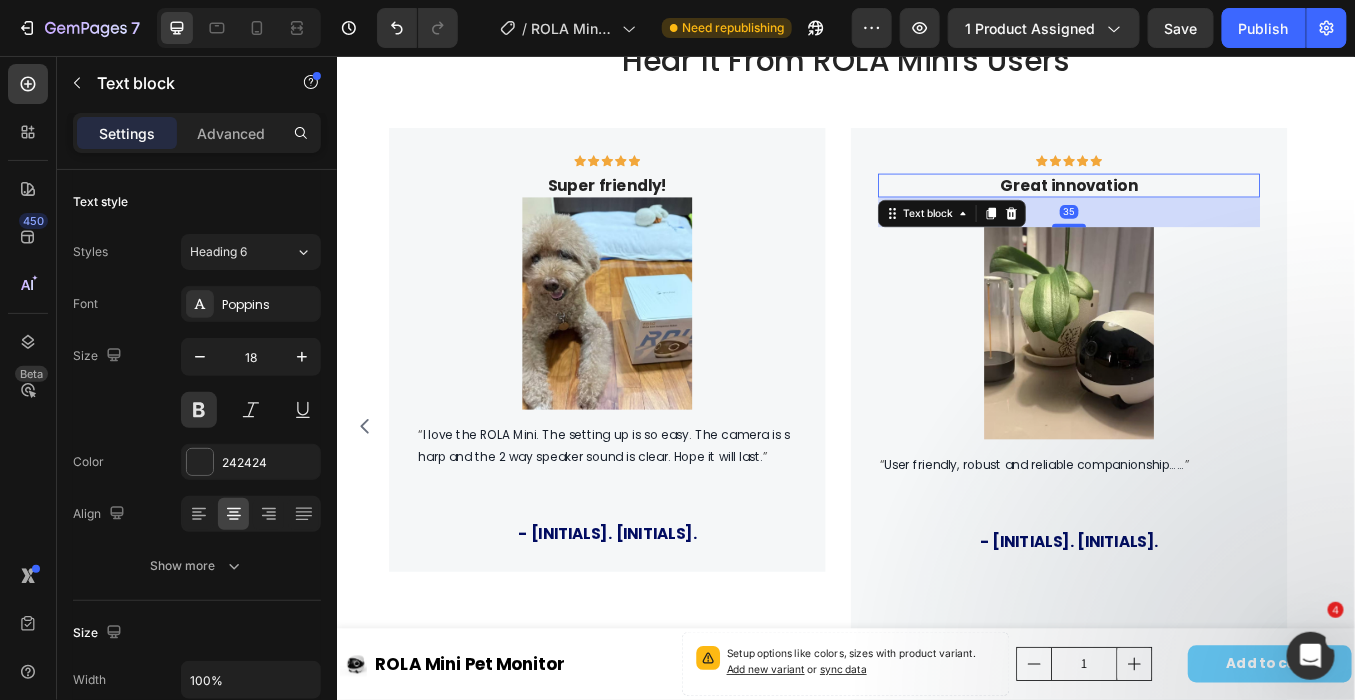 click on "35" at bounding box center [1200, 238] 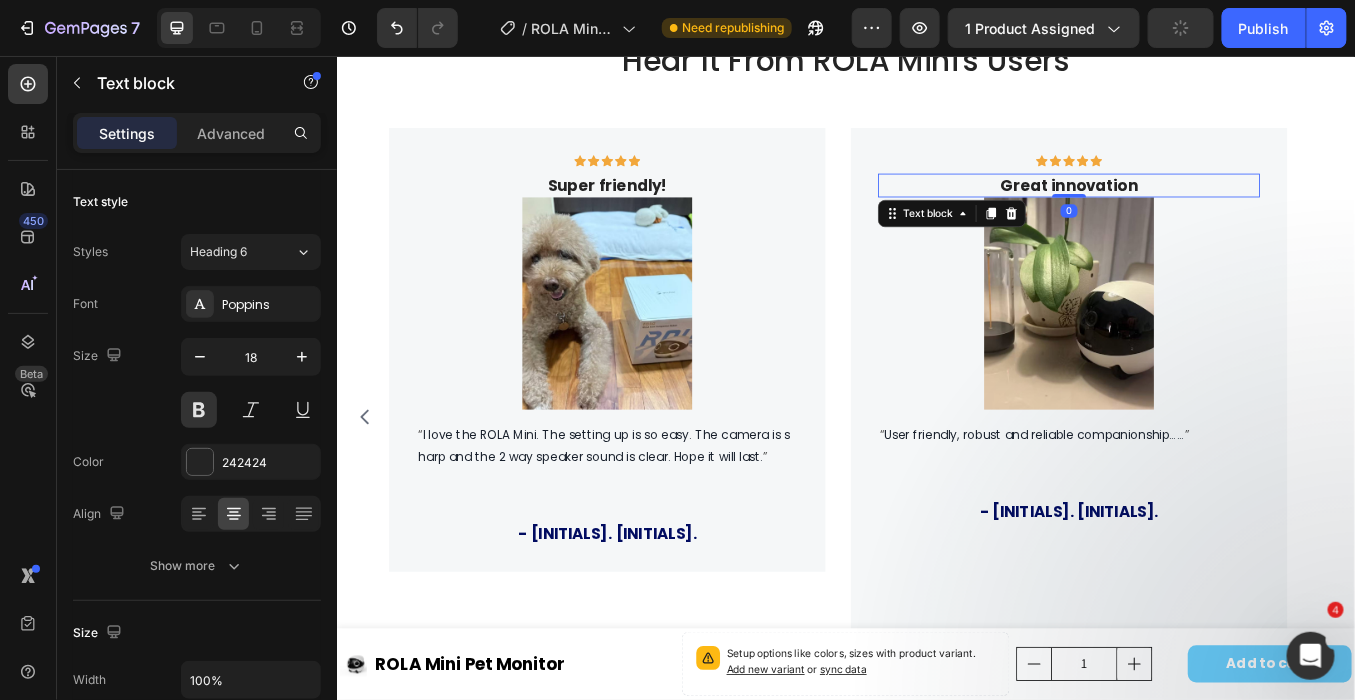 drag, startPoint x: 1203, startPoint y: 252, endPoint x: 1213, endPoint y: 230, distance: 24.166092 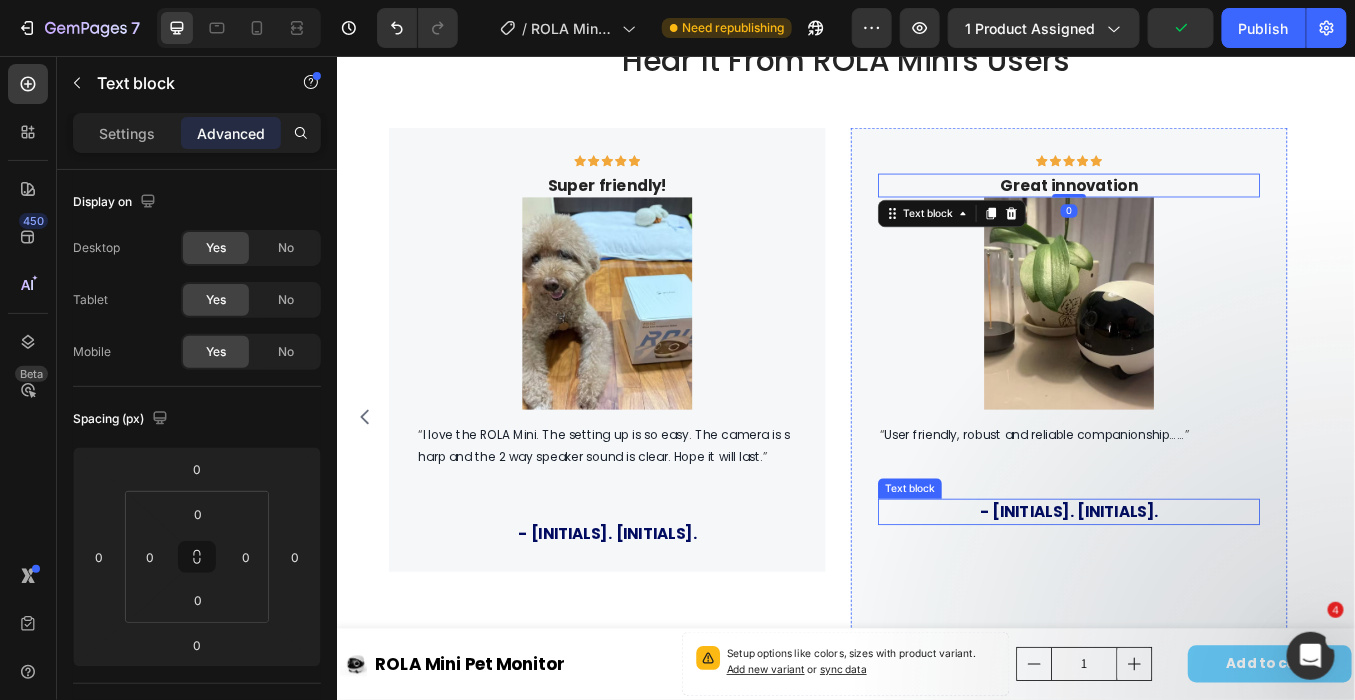 click on "- [INITIALS]. [INITIALS]." at bounding box center (1200, 591) 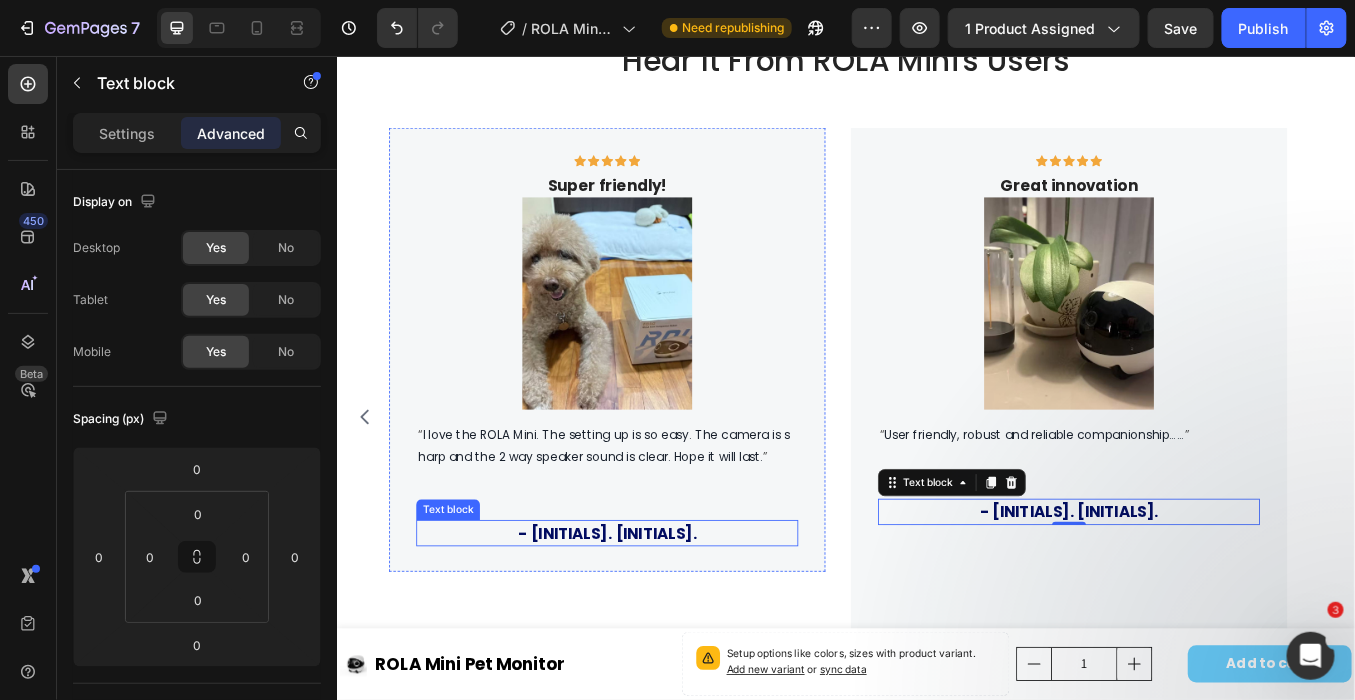 click on "- [INITIALS]. [INITIALS]." at bounding box center (656, 616) 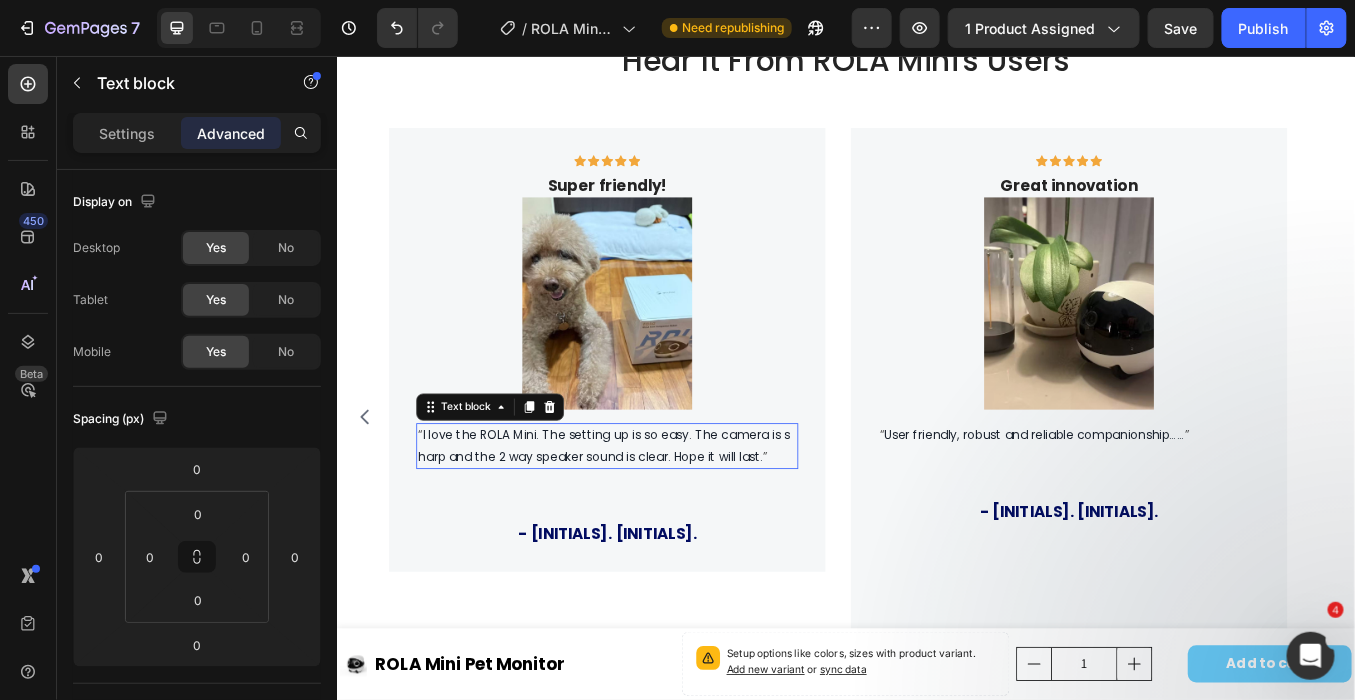 click on "I love the ROLA Mini. The setting up is so easy. The camera is sharp and the 2 way speaker sound is clear. Hope it will last." at bounding box center (652, 513) 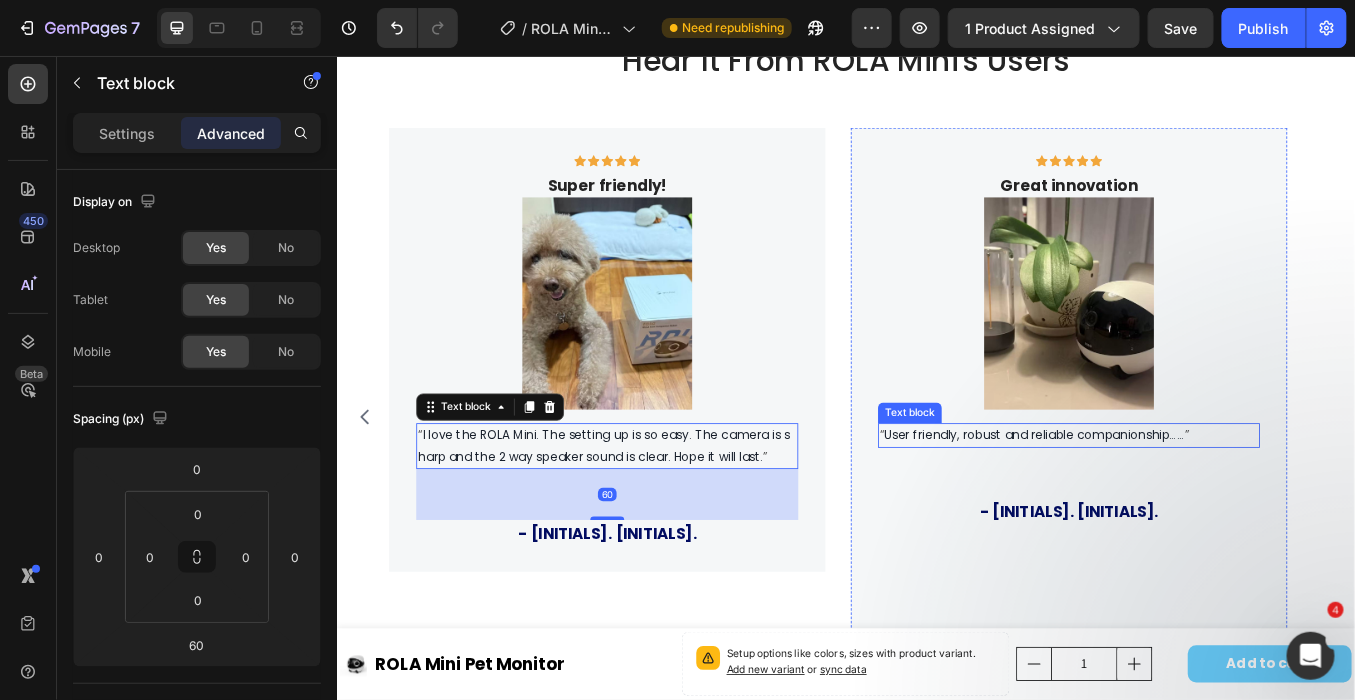 click on "“ User friendly, robust and reliable companionship……  ”" at bounding box center [1200, 501] 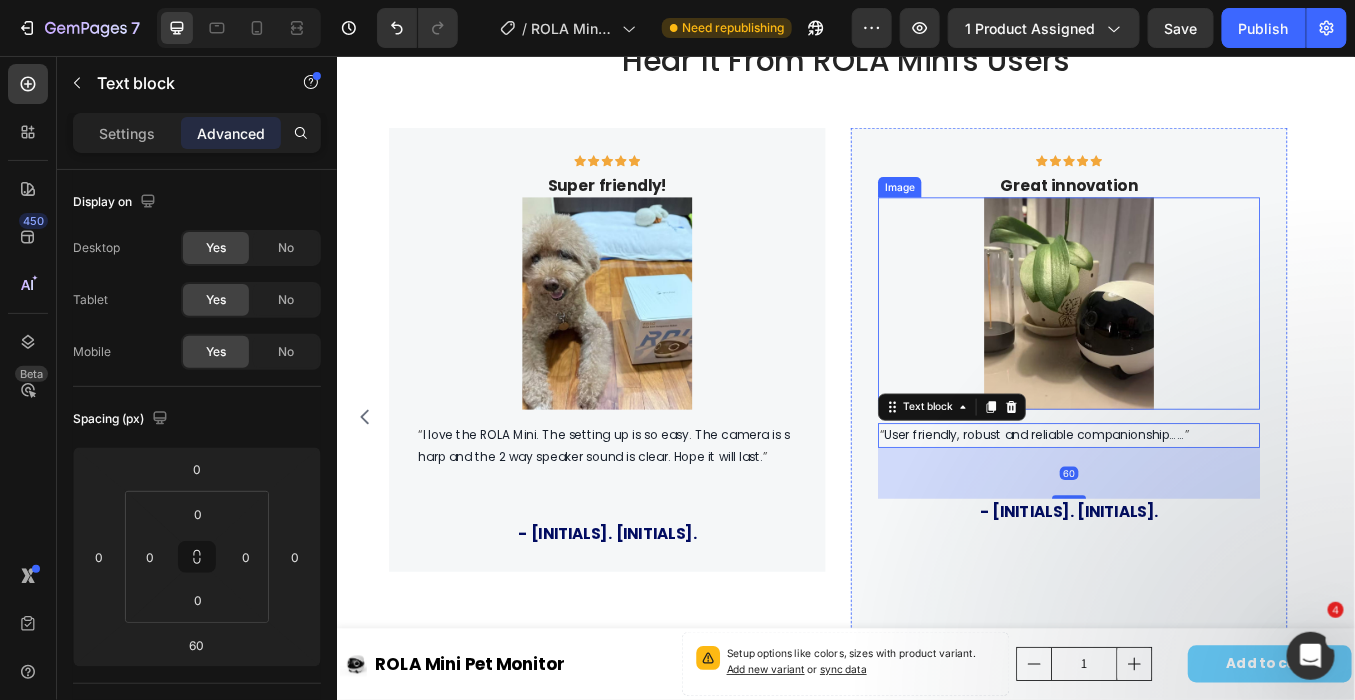 click at bounding box center [1200, 346] 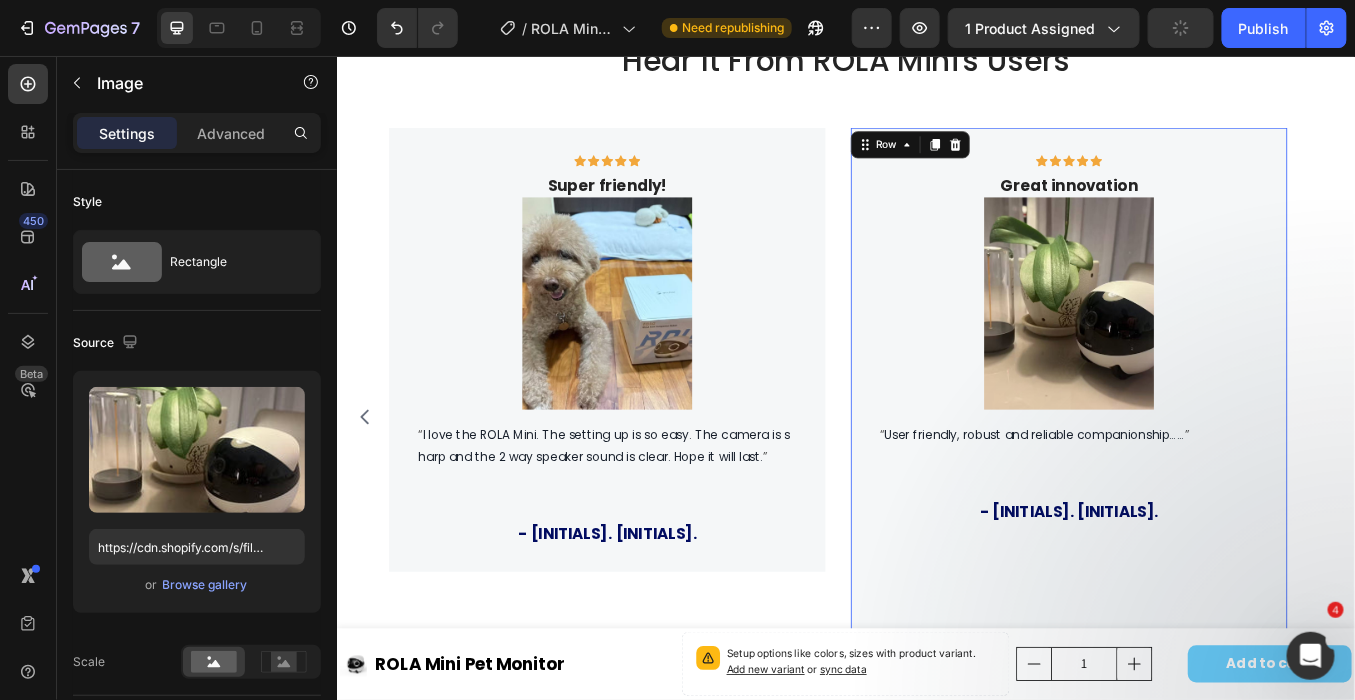 click on "Icon
Icon
Icon
Icon
Icon Row Great innovation Text block Image “ User friendly, robust and reliable companionship……  ” Text block - [INITIALS]. [INITIALS]. Text block Row   0" at bounding box center [1200, 473] 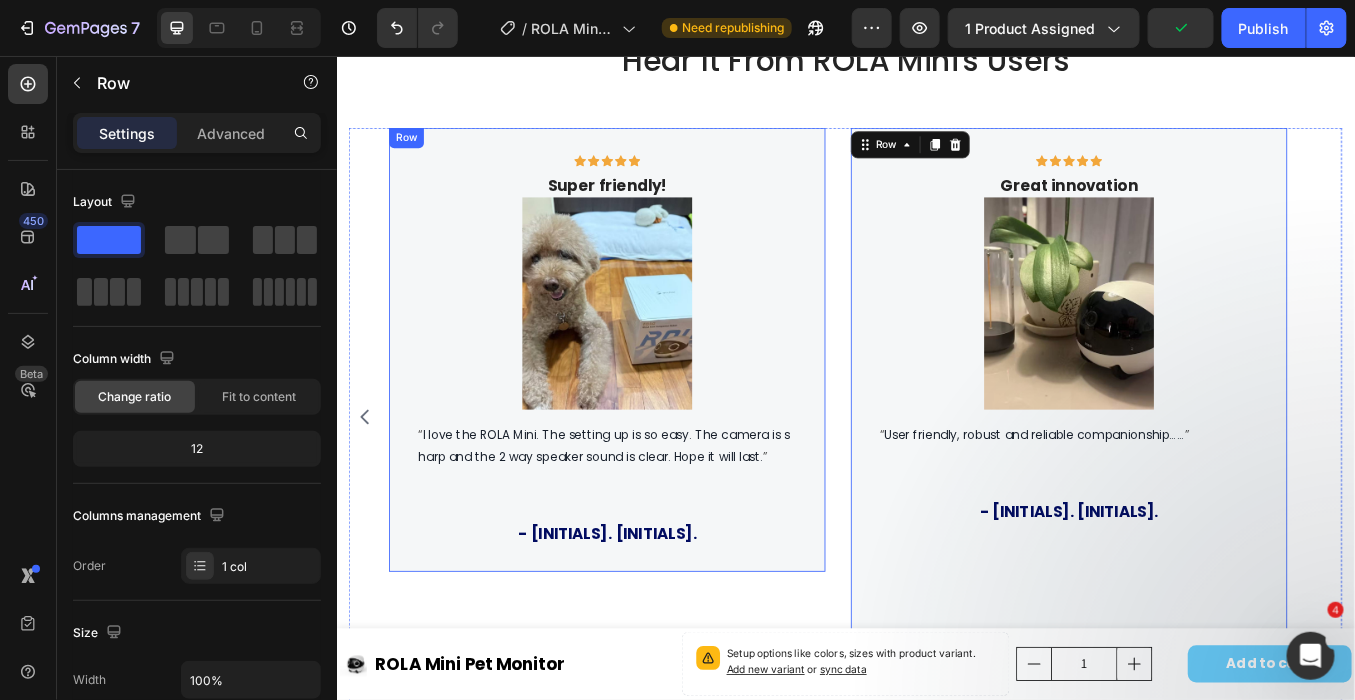 click on "Icon
Icon
Icon
Icon
Icon Row Super friendly! Text block Image “ I love the ROLA Mini. The setting up is so easy. The camera is sharp and the 2 way speaker sound is clear. Hope it will last. ” Text block - [INITIALS]. [INITIALS]. Text block Row" at bounding box center [656, 400] 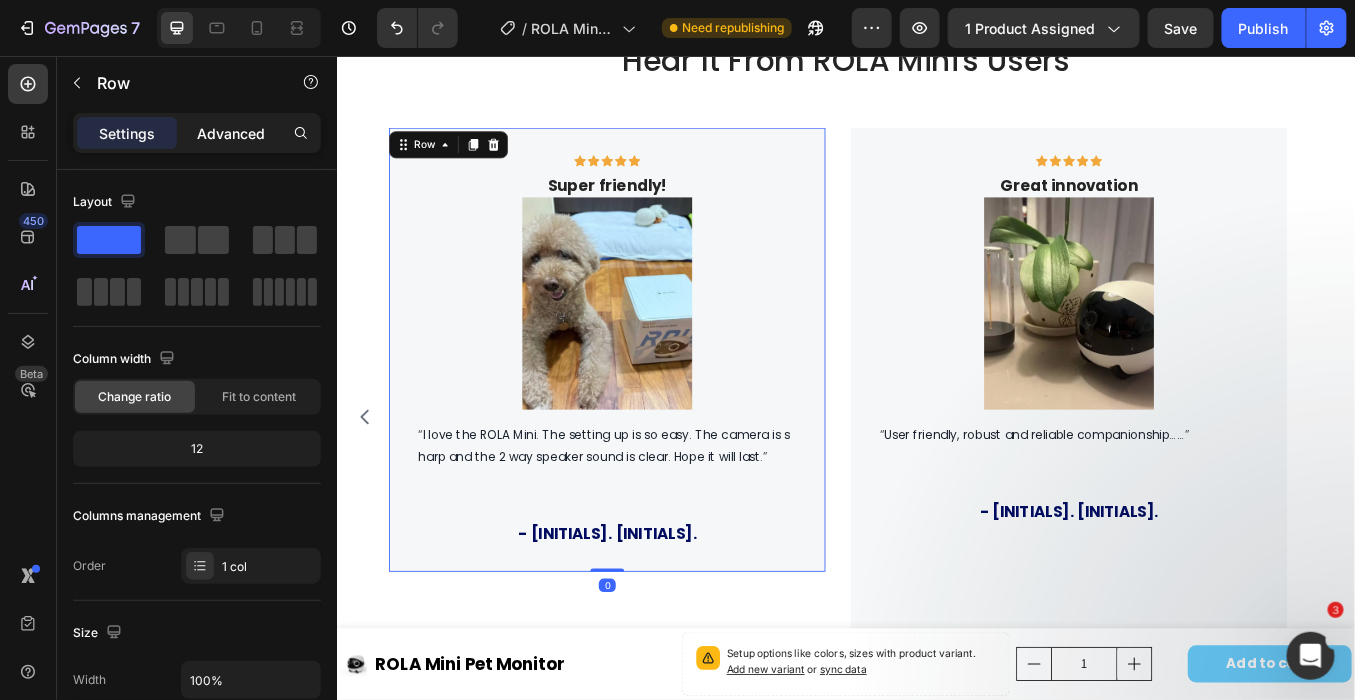 click on "Advanced" at bounding box center (231, 133) 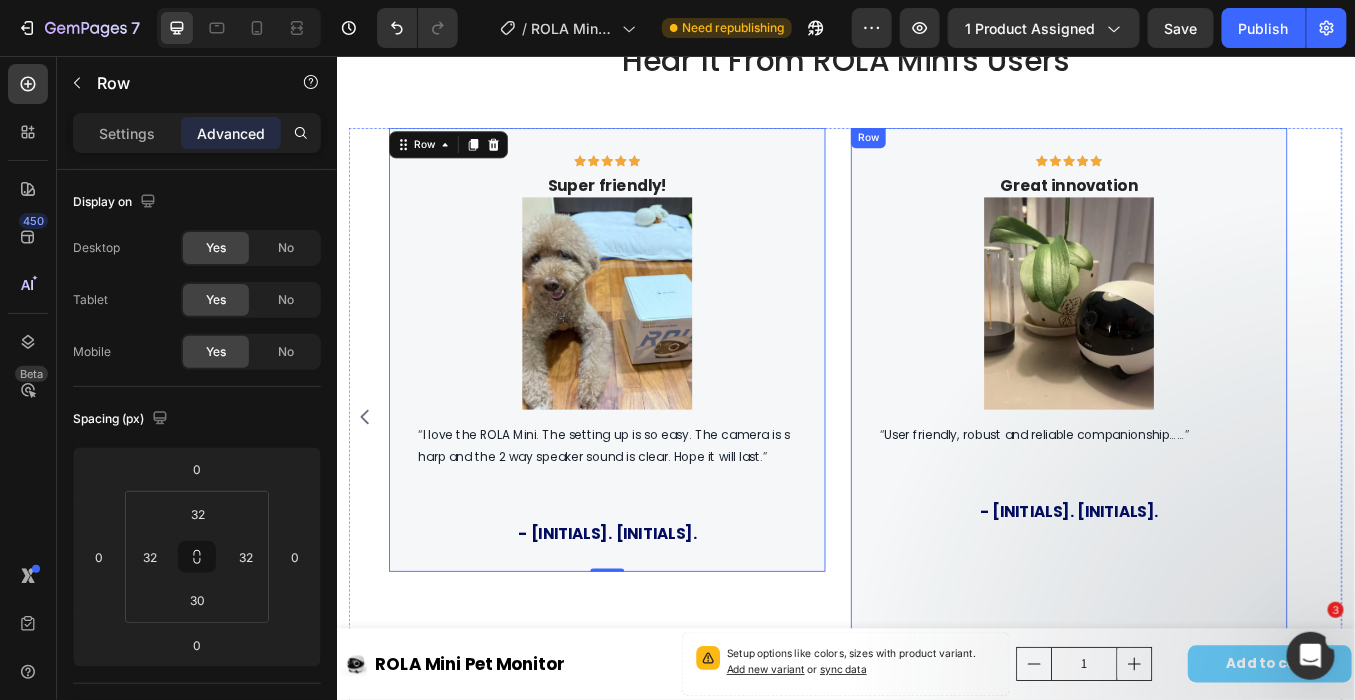 click on "Icon
Icon
Icon
Icon
Icon Row Great innovation Text block Image “ User friendly, robust and reliable companionship……  ” Text block - [INITIALS]. [INITIALS]. Text block Row" at bounding box center (1200, 473) 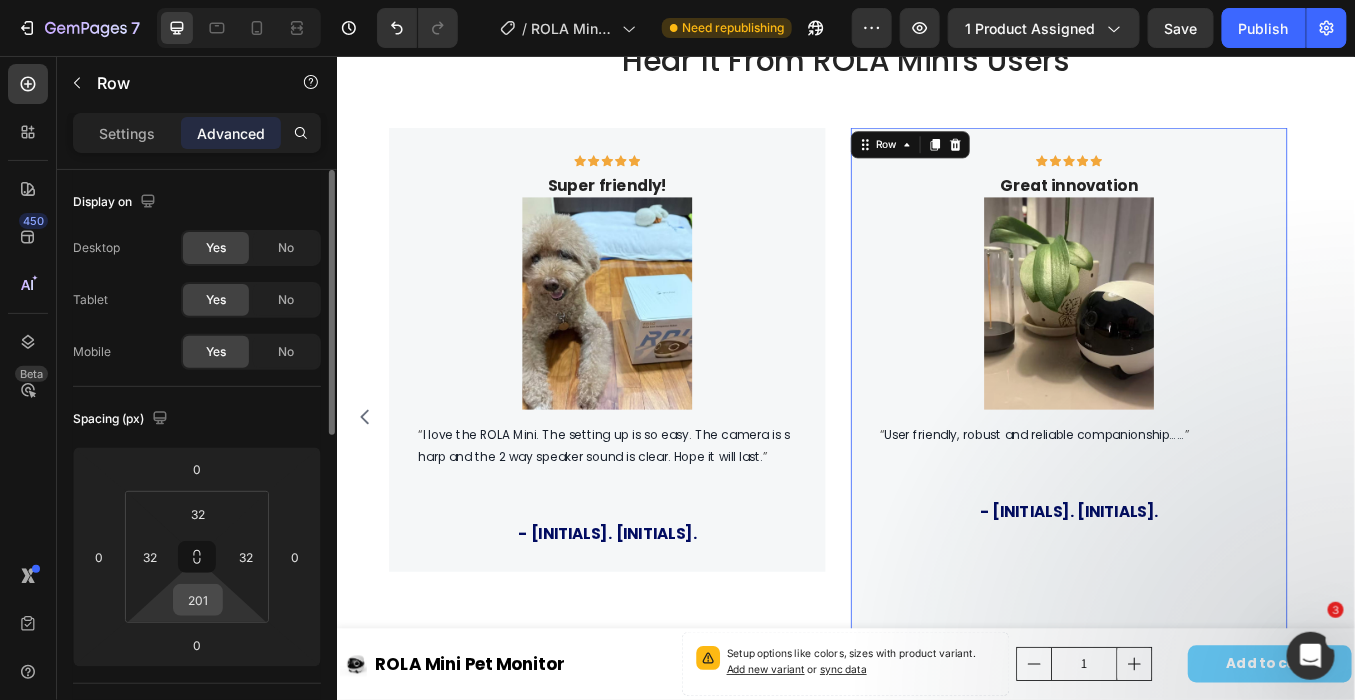 click on "201" at bounding box center (198, 600) 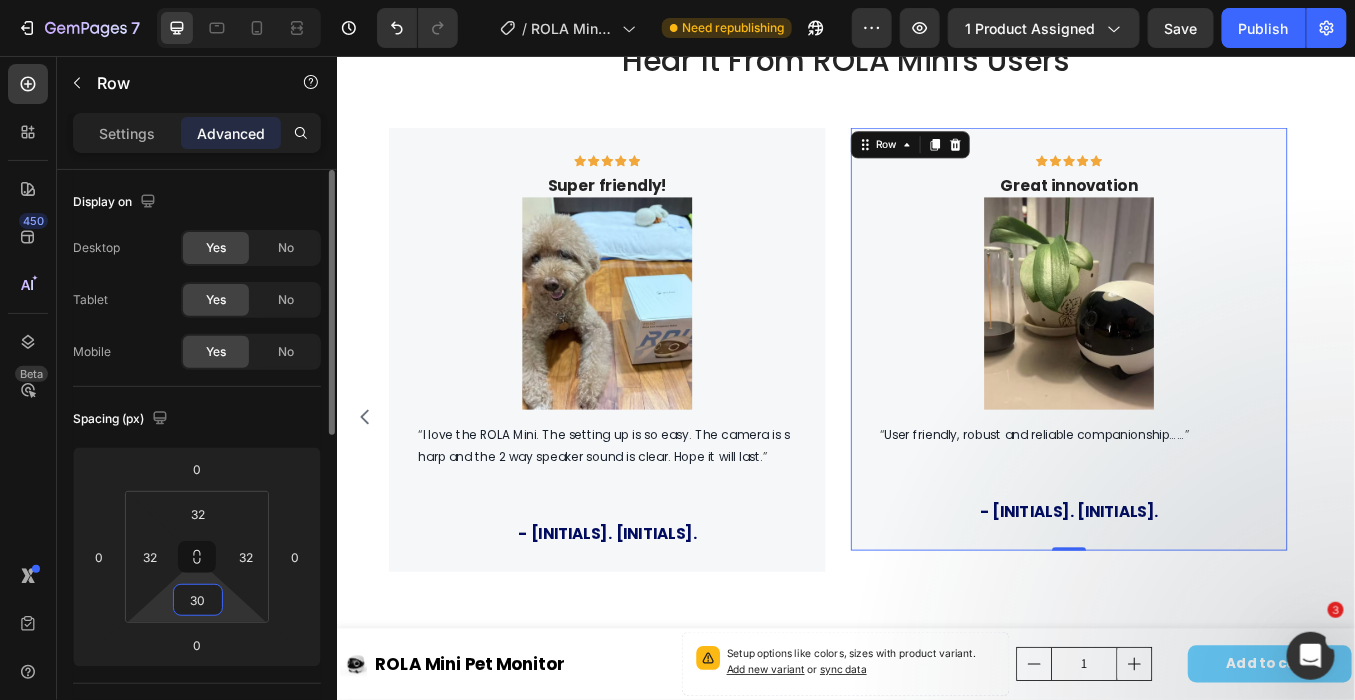 type on "3" 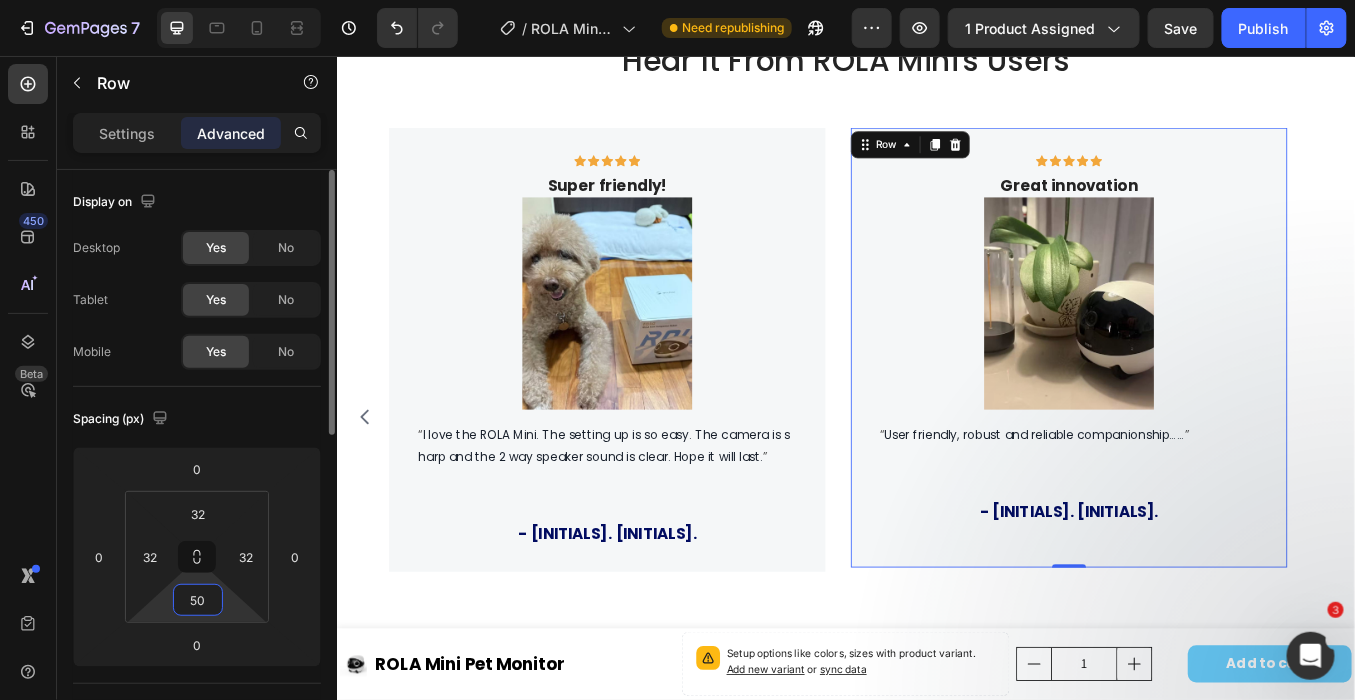 type on "5" 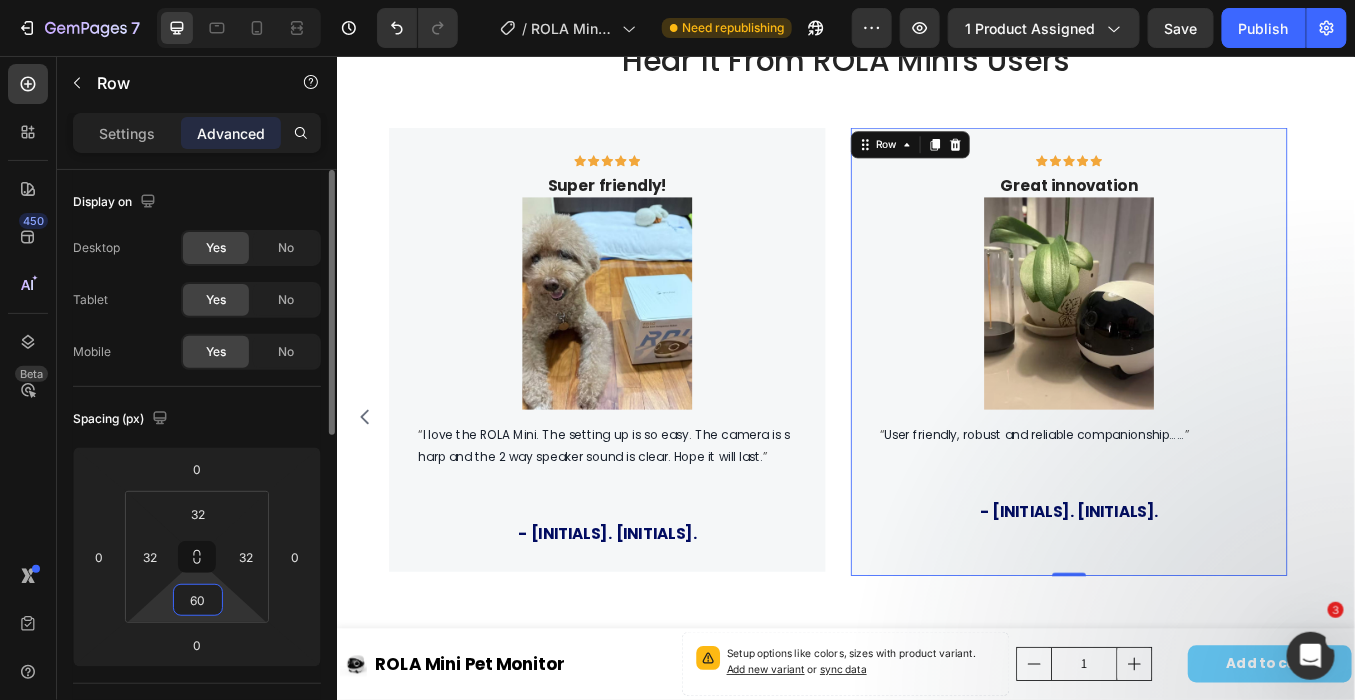 type on "6" 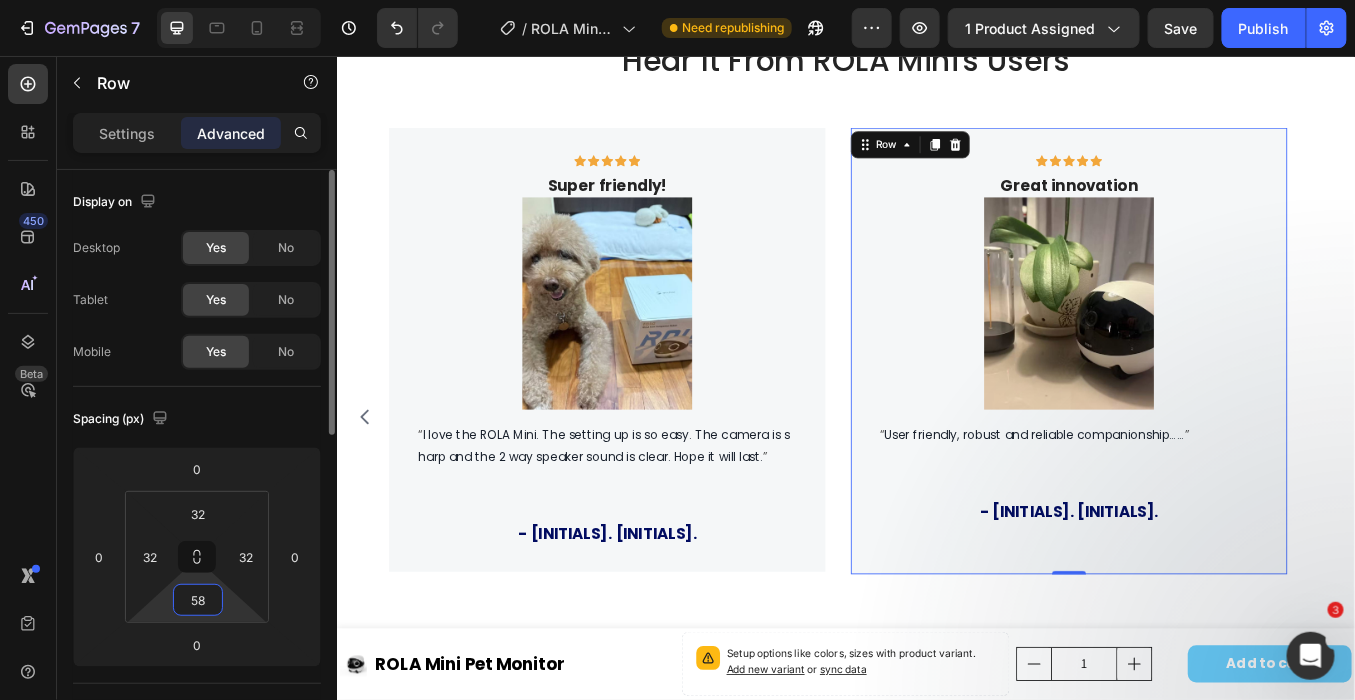 type on "5" 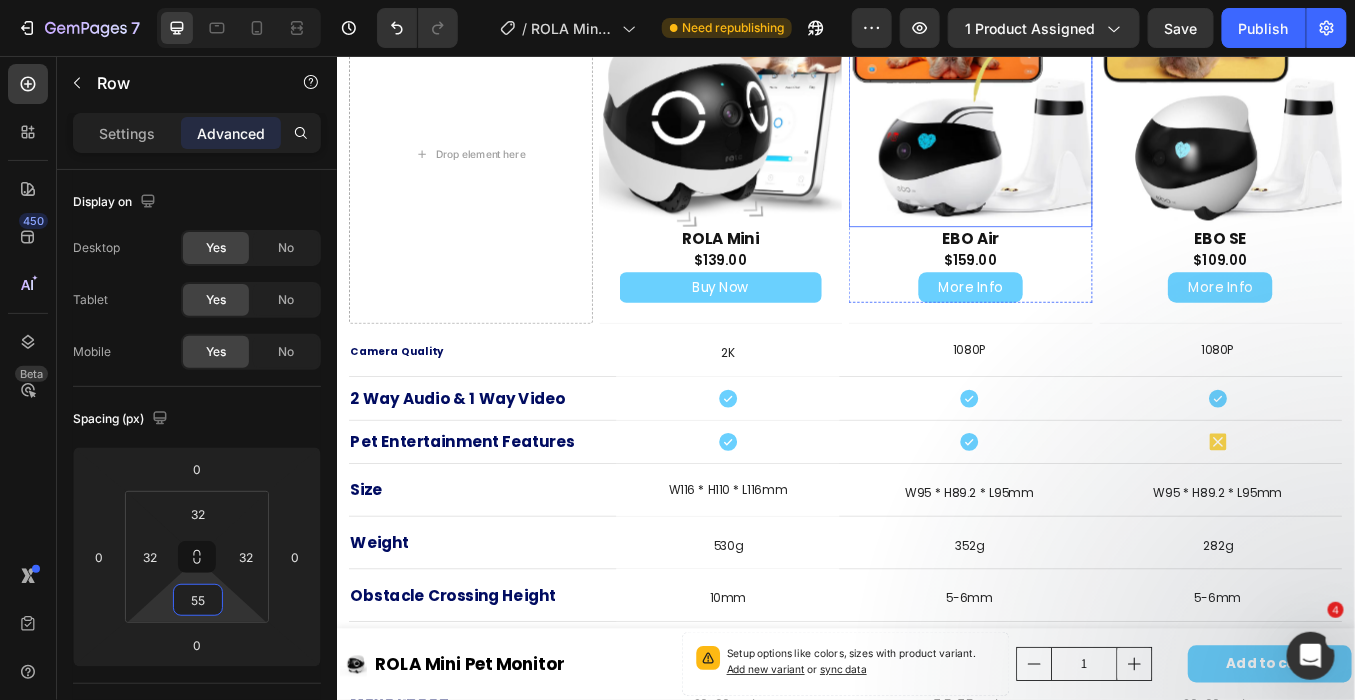 scroll, scrollTop: 4333, scrollLeft: 0, axis: vertical 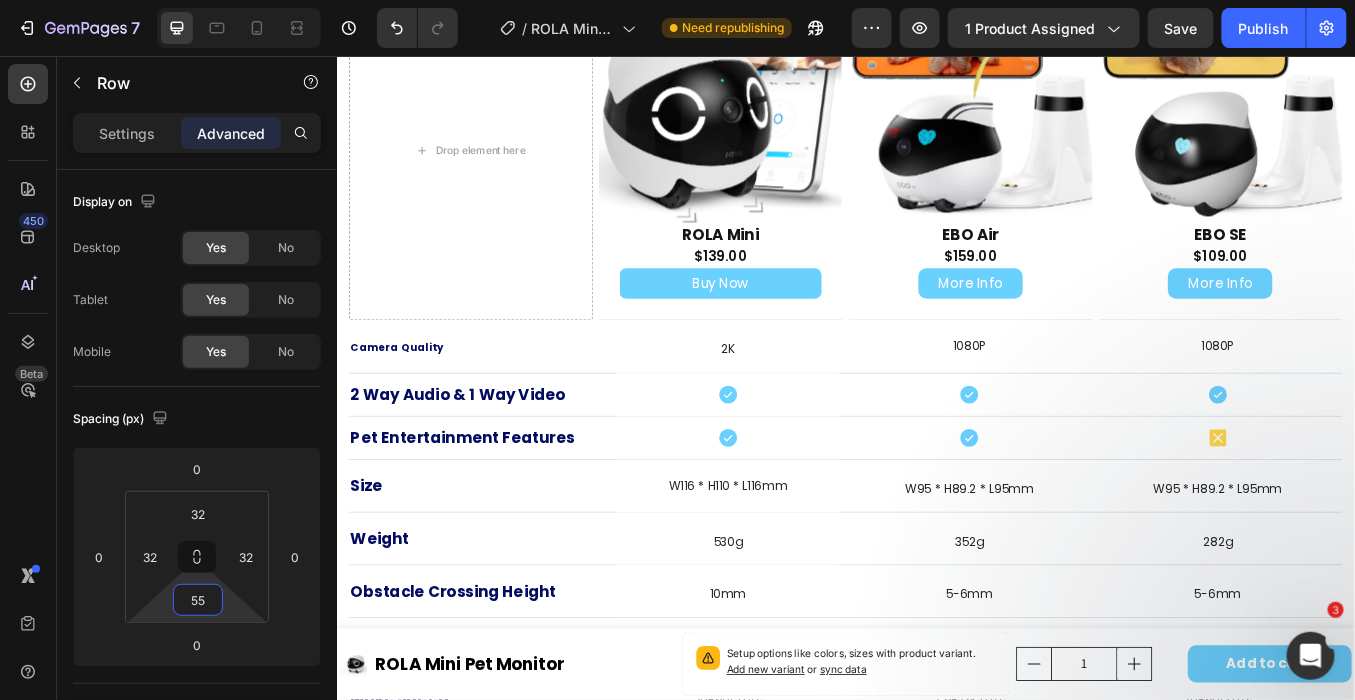 type on "55" 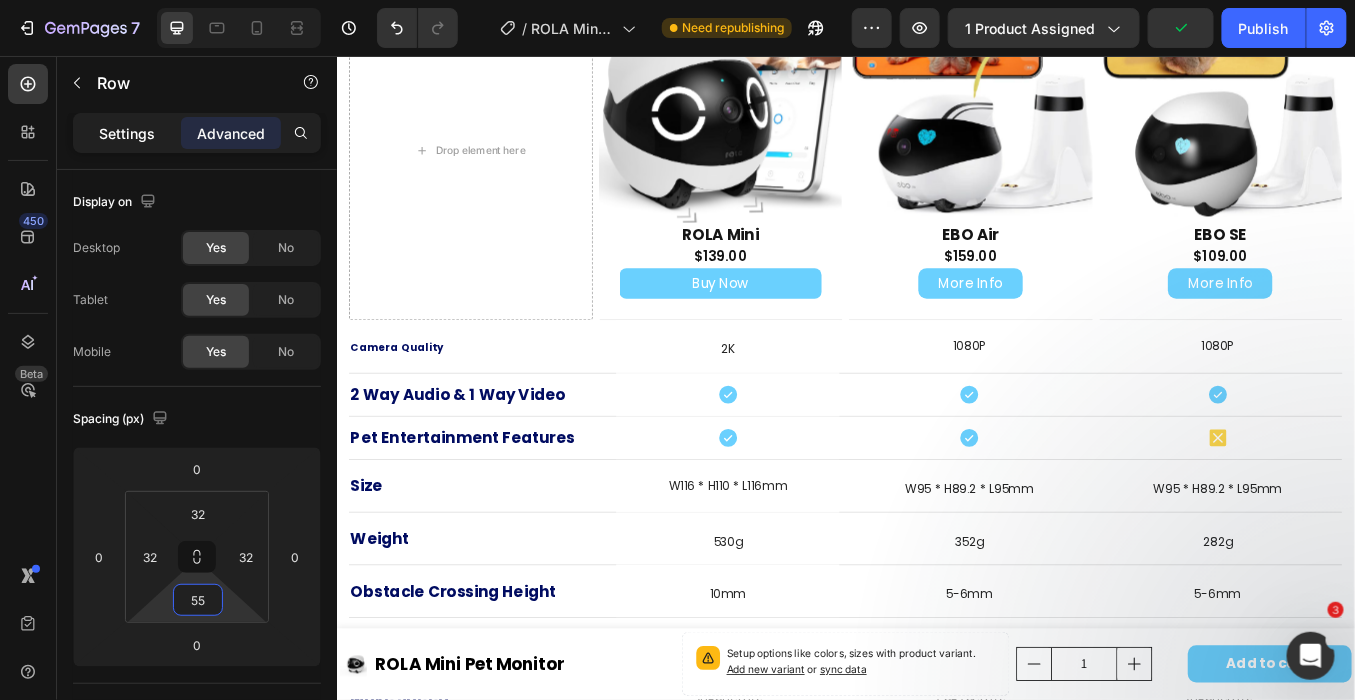 click on "Settings" at bounding box center [127, 133] 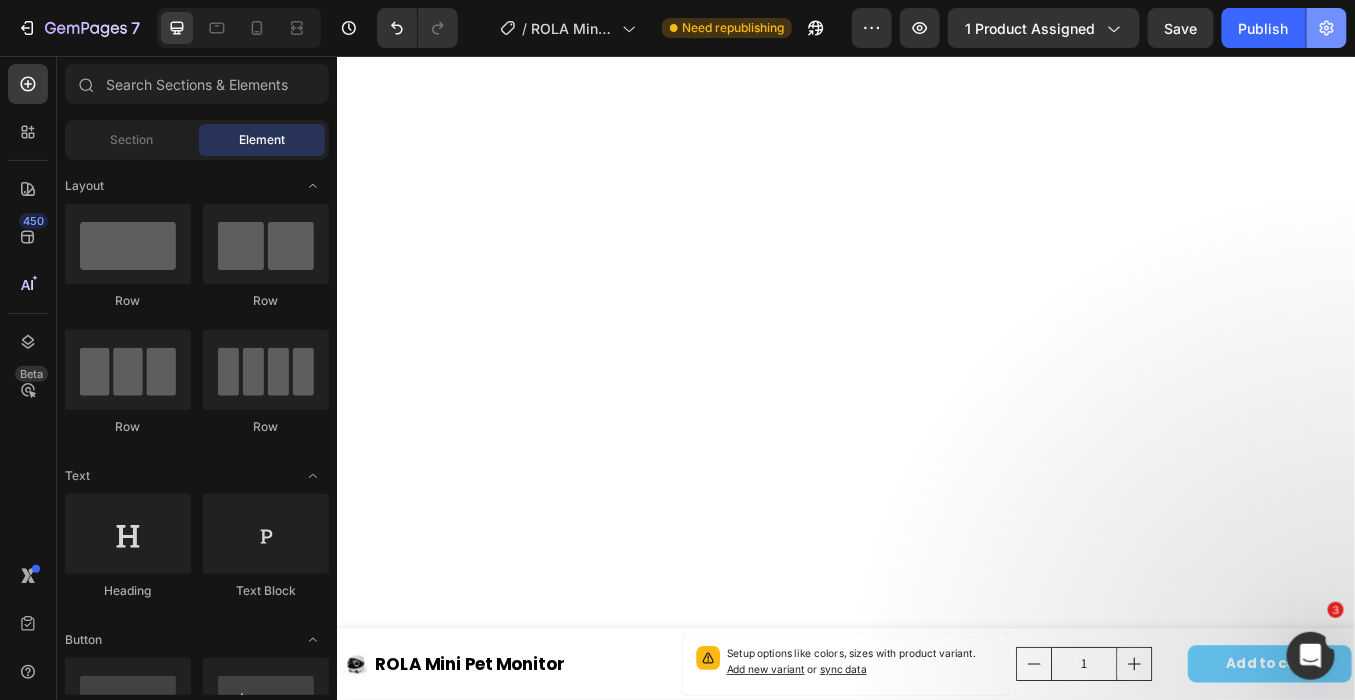 scroll, scrollTop: 0, scrollLeft: 0, axis: both 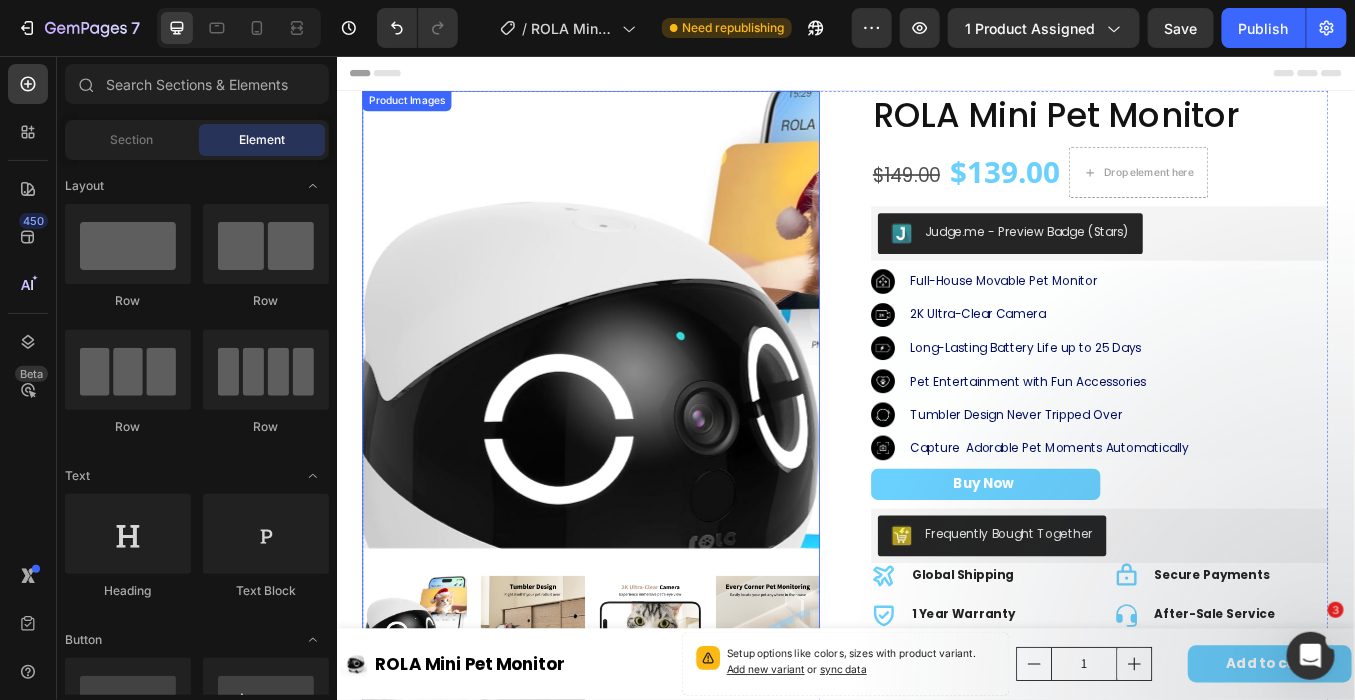 click at bounding box center (636, 365) 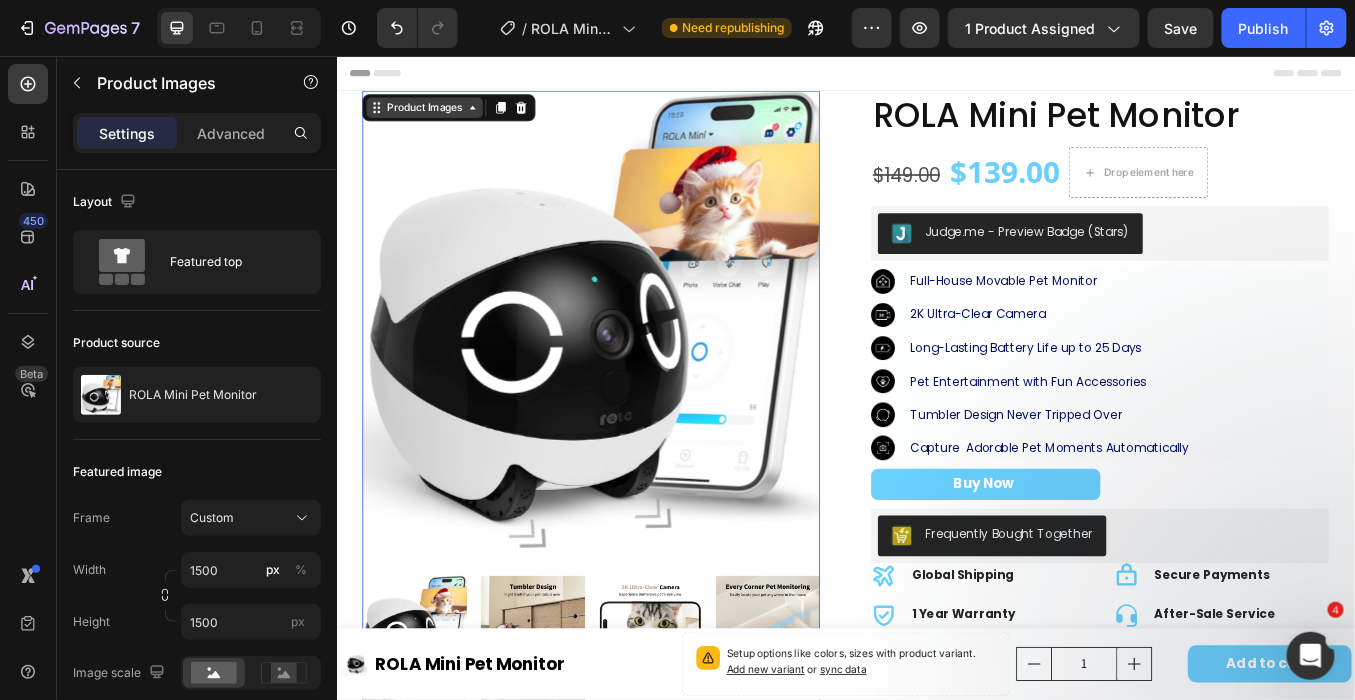 click on "Product Images" at bounding box center (440, 116) 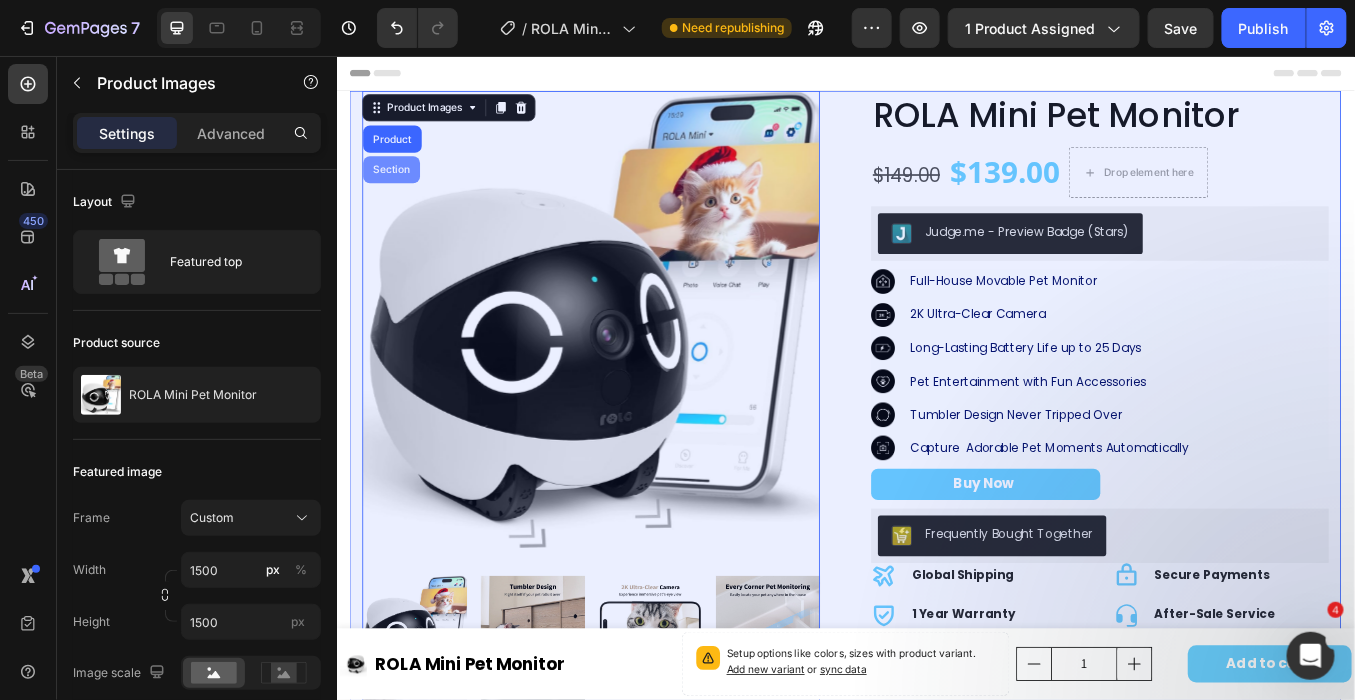 click on "Section" at bounding box center (401, 189) 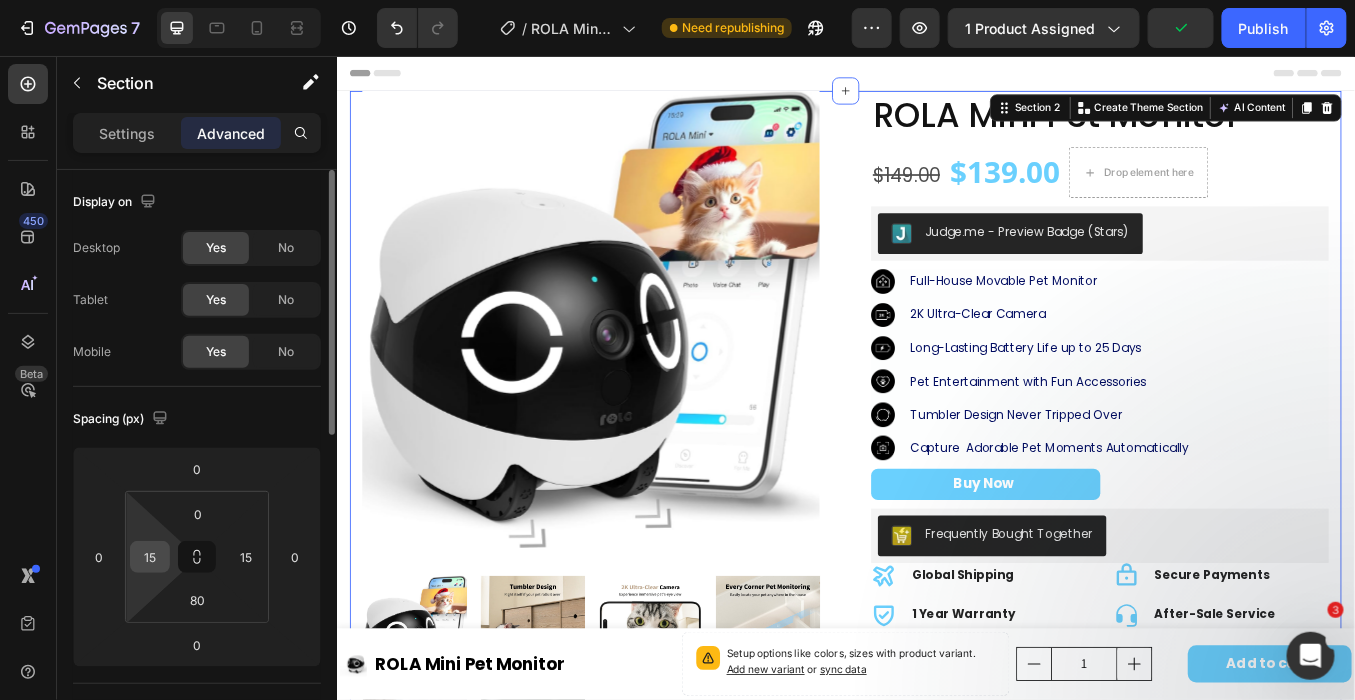 click on "15" at bounding box center [150, 557] 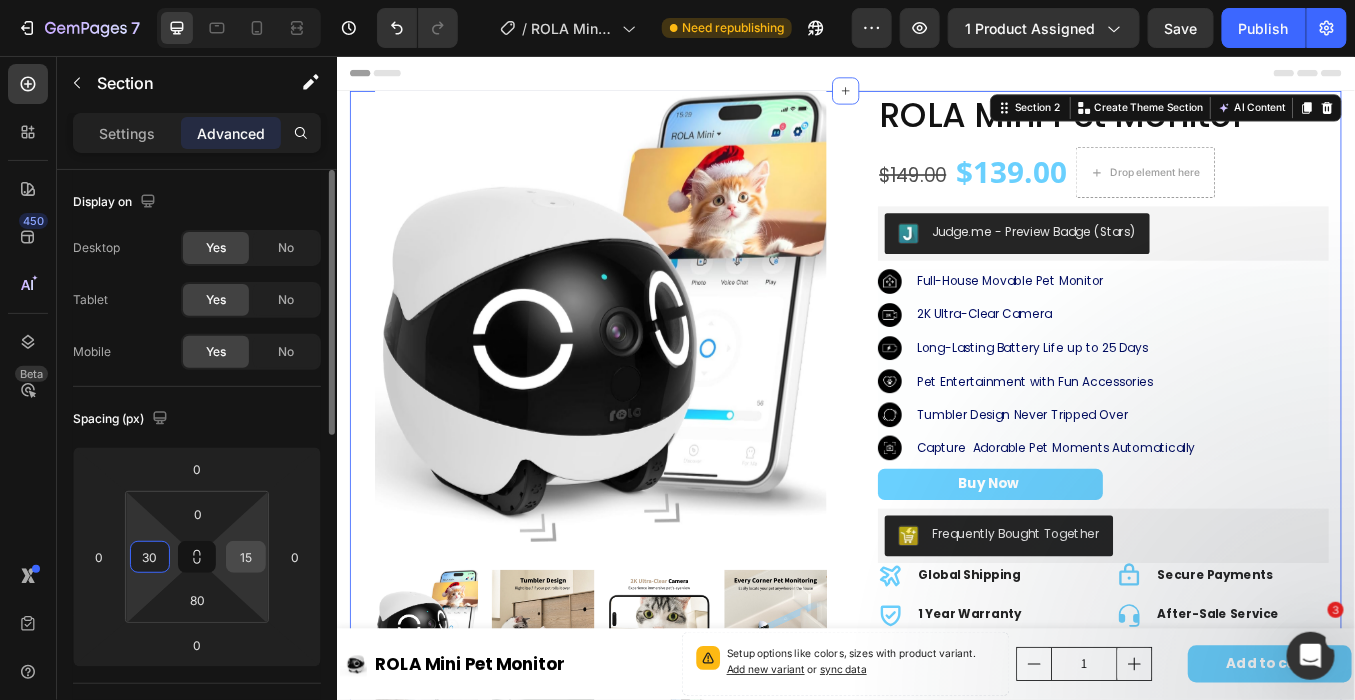 type on "30" 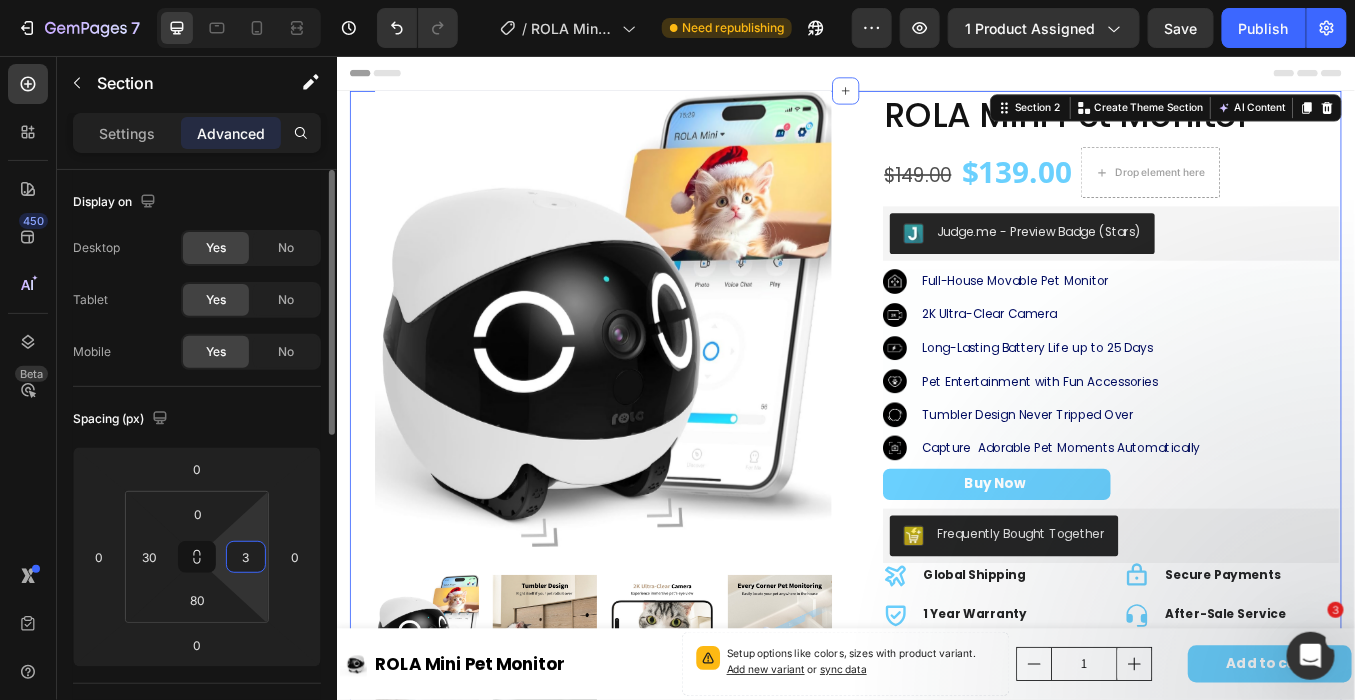 type on "30" 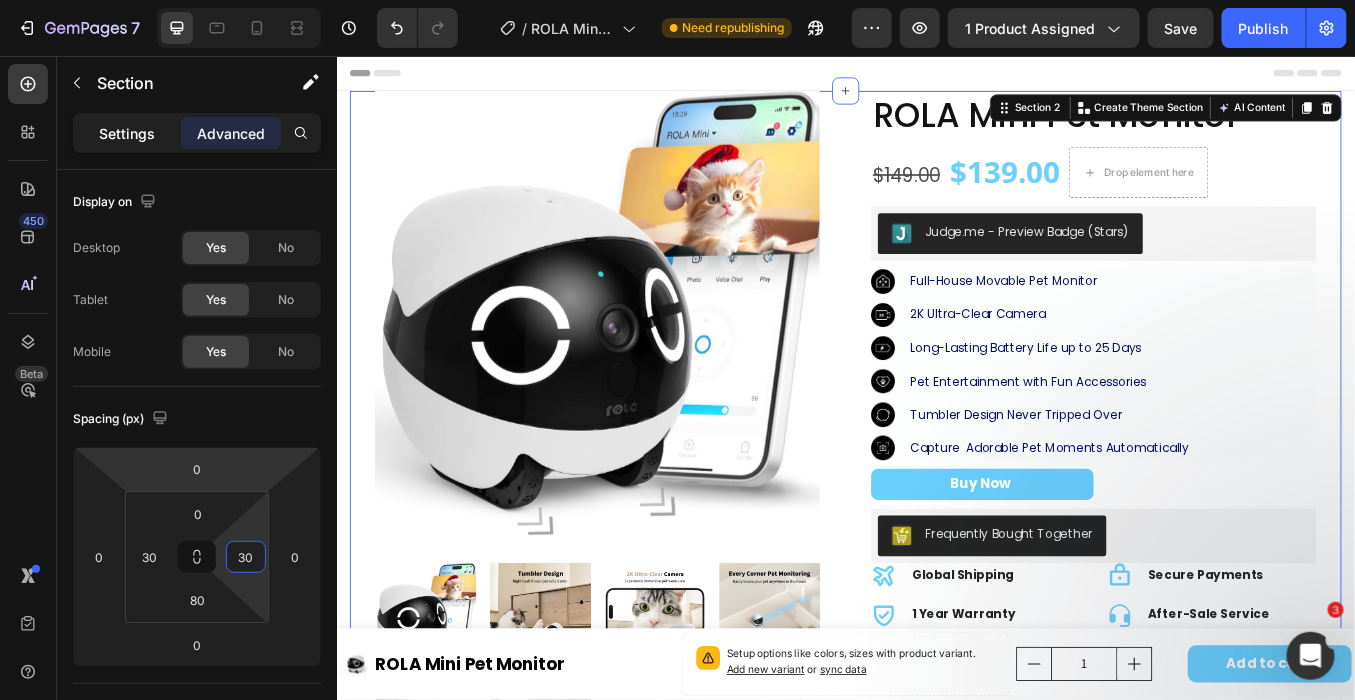 click on "Settings" 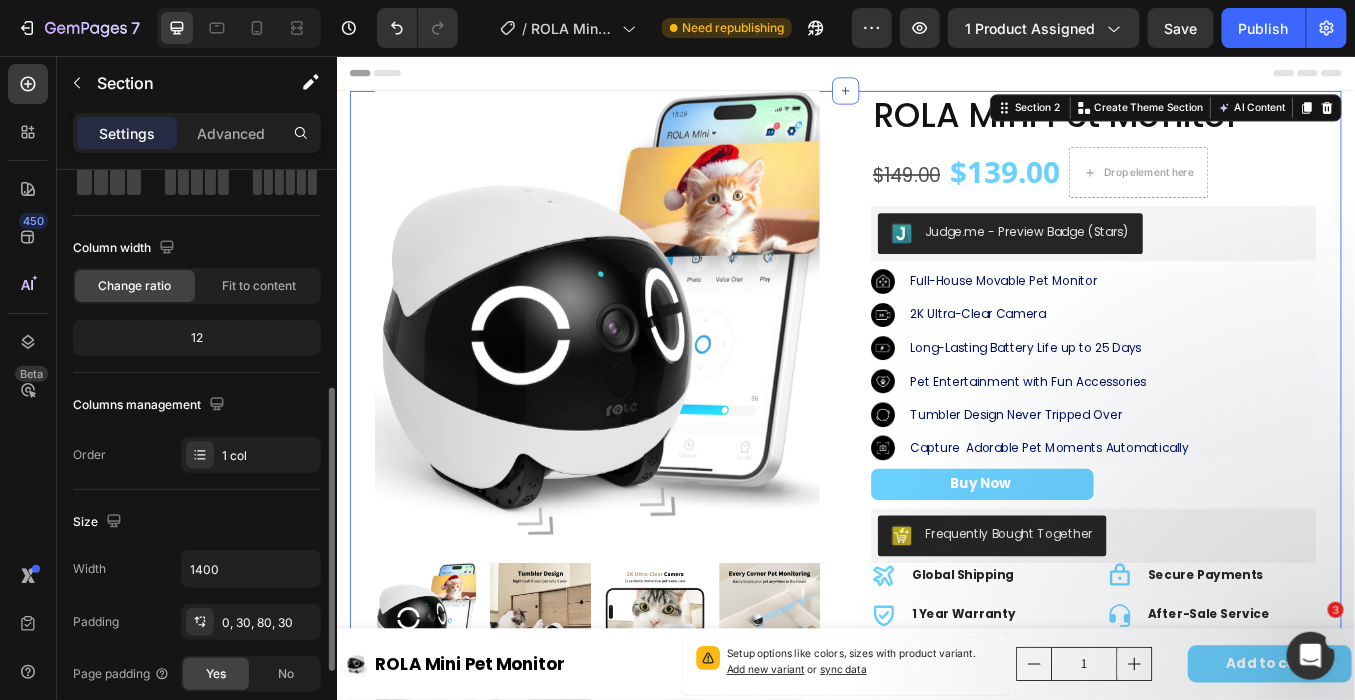 scroll, scrollTop: 333, scrollLeft: 0, axis: vertical 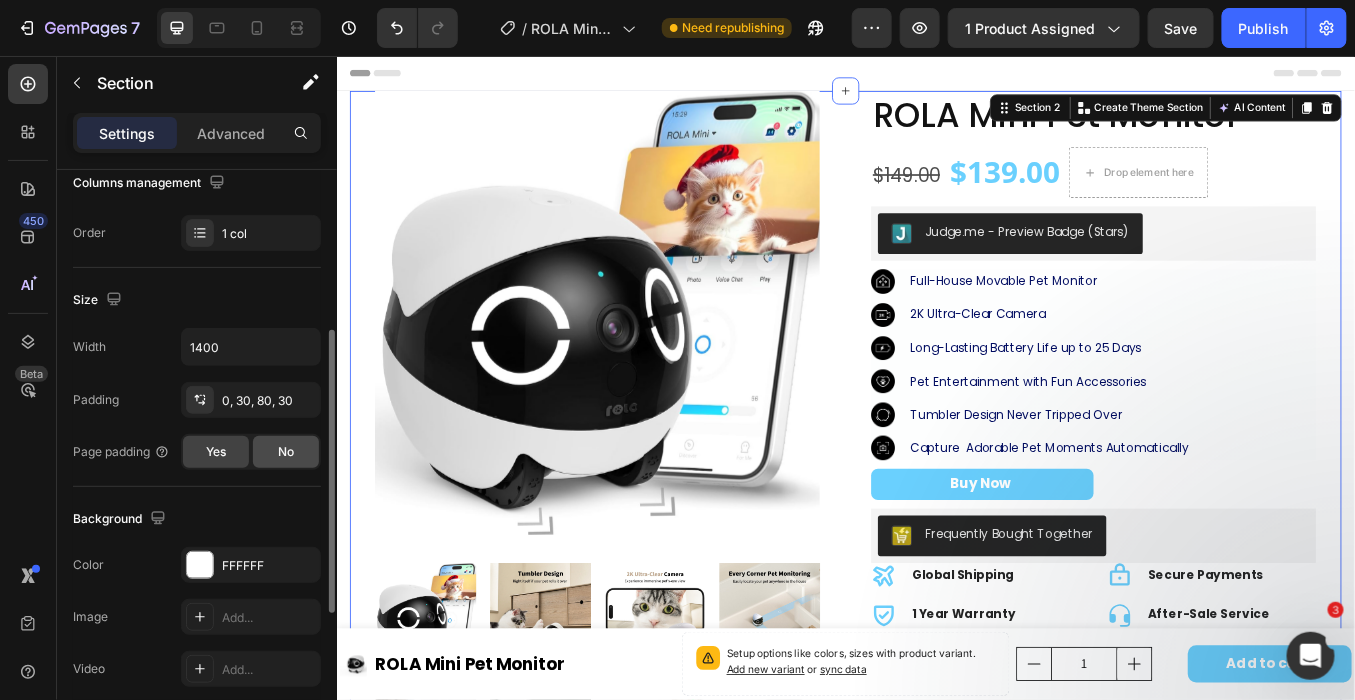 click on "No" 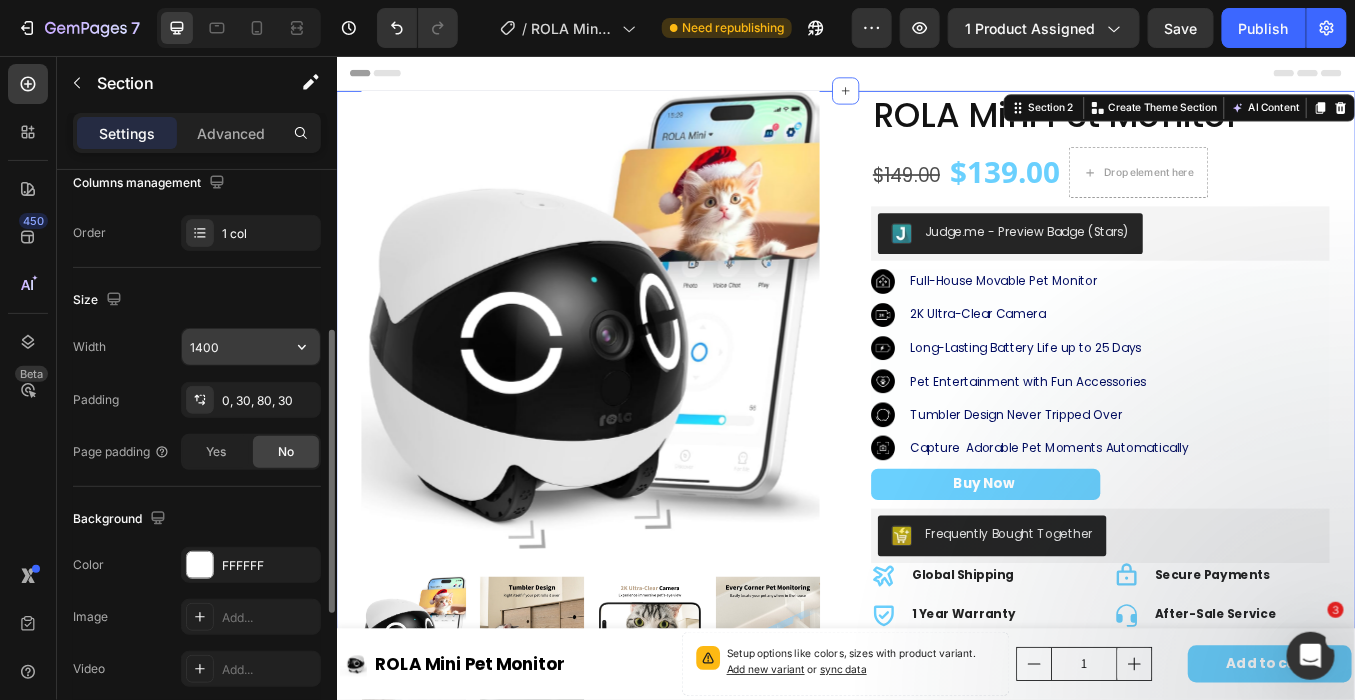click on "1400" at bounding box center [251, 347] 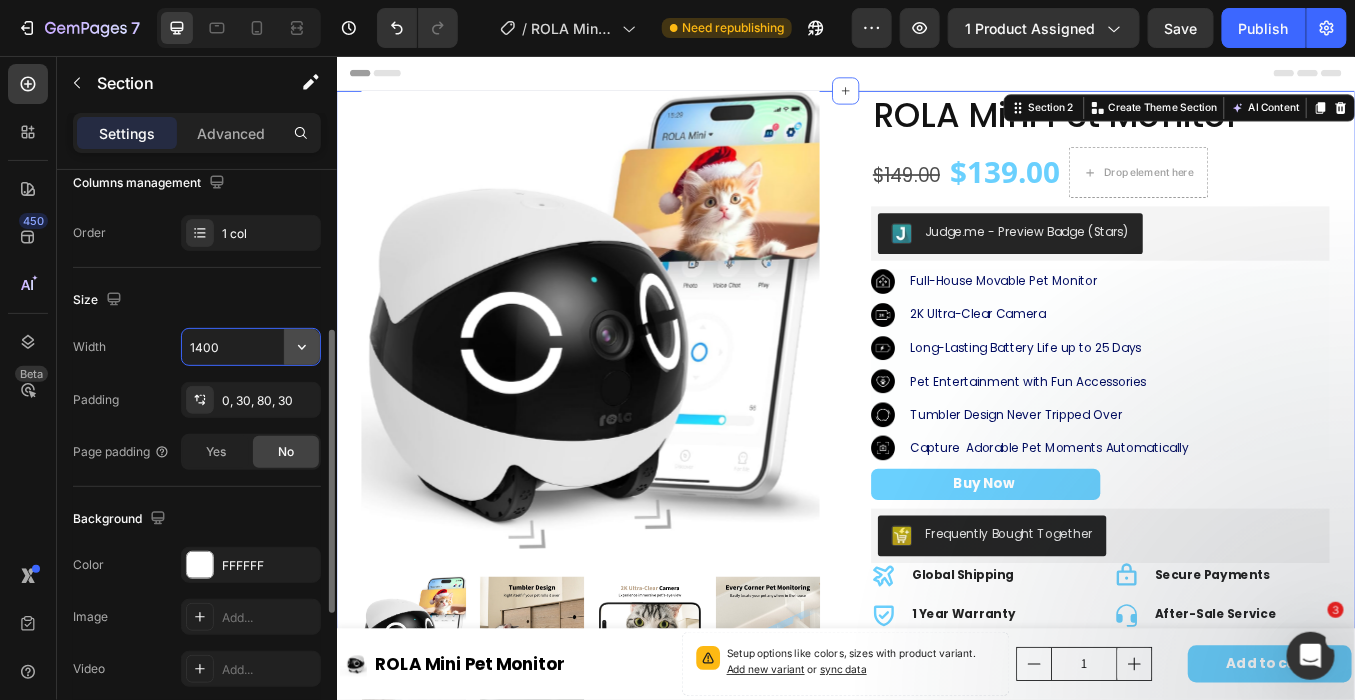 click 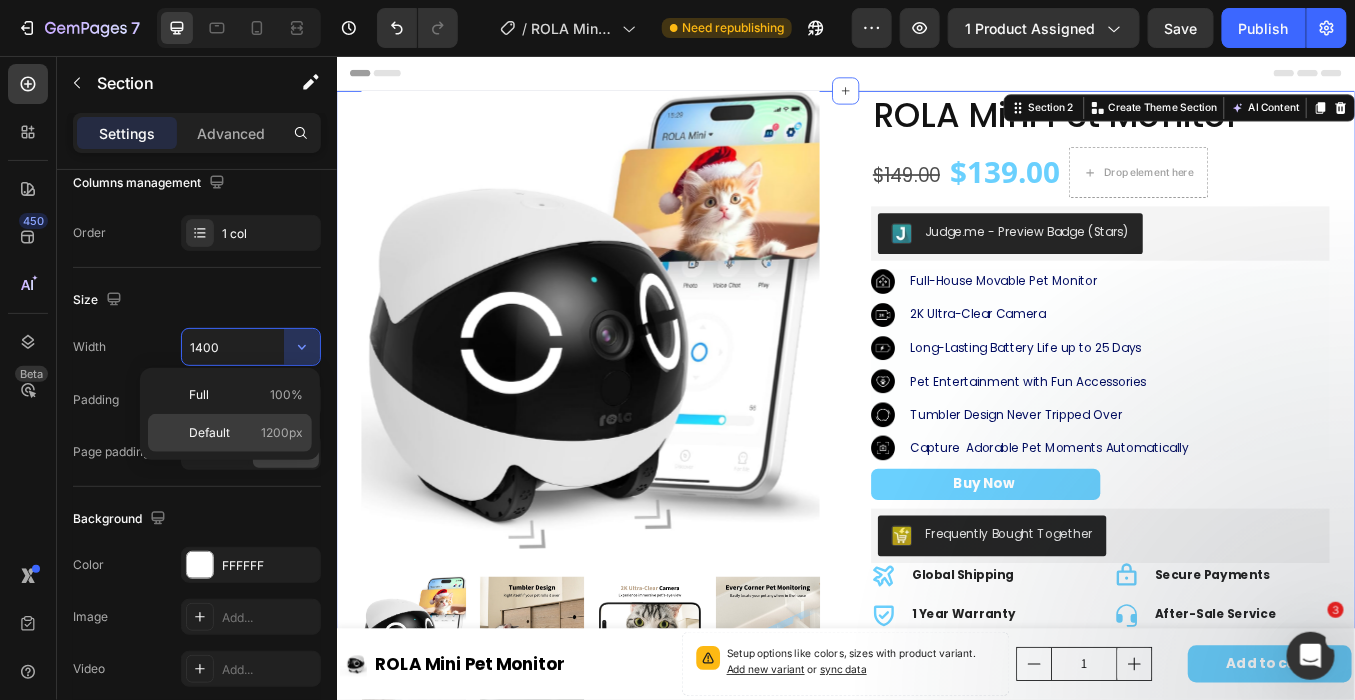 click on "1200px" at bounding box center (282, 433) 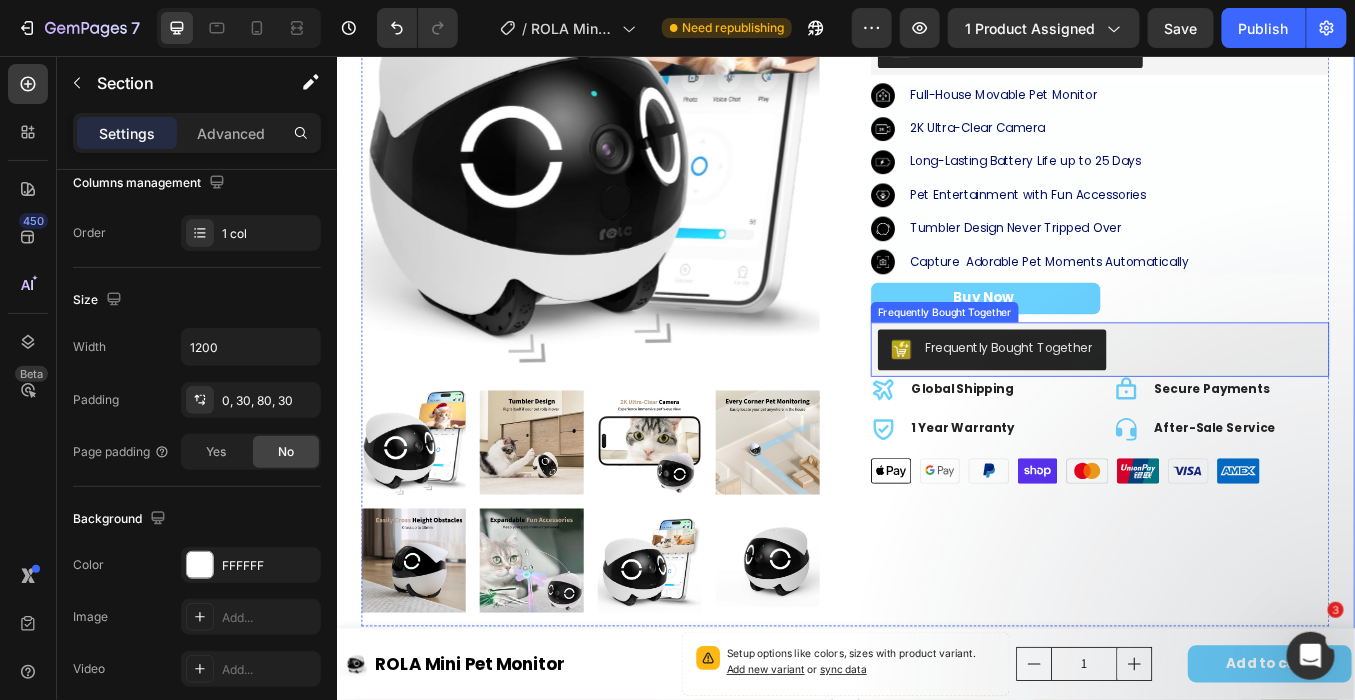 scroll, scrollTop: 444, scrollLeft: 0, axis: vertical 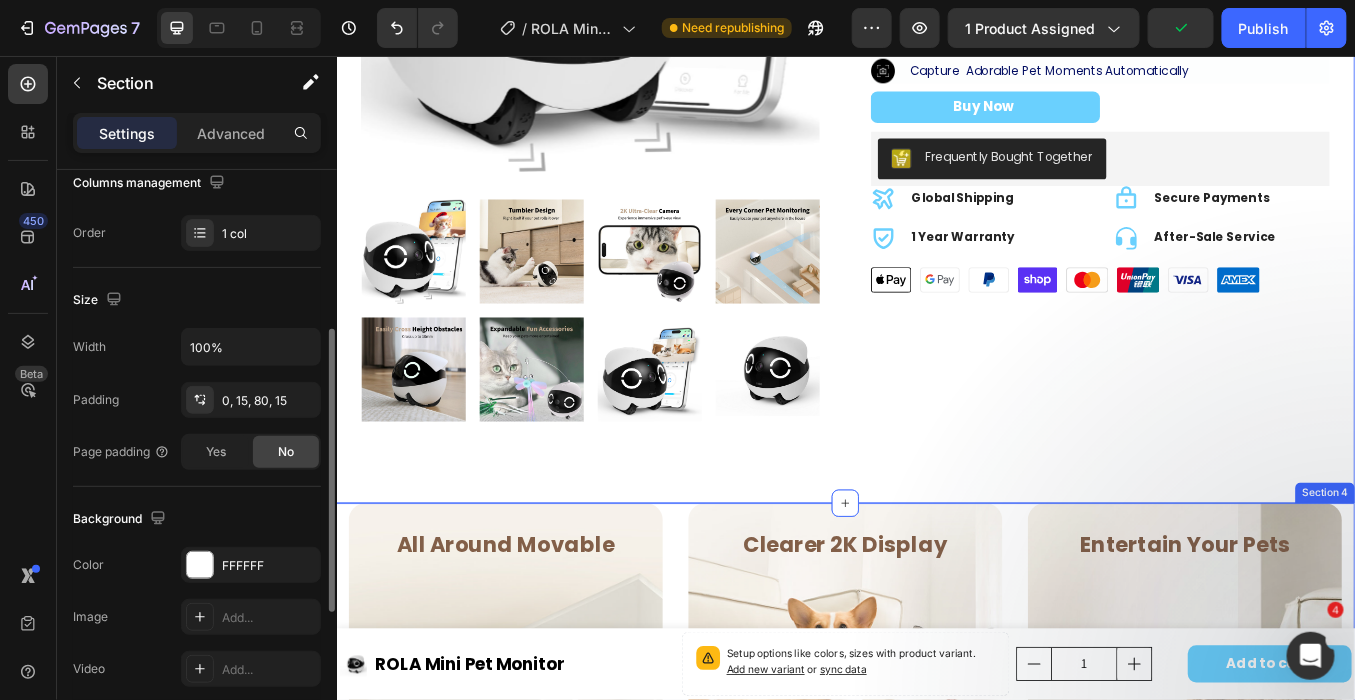 click on "All Around Movable Heading Row Row Hero Banner Row Clearer 2K Display  Heading Row Row Hero Banner Row Entertain Your Pets Heading Row Row Hero Banner Row Long-Lasting Battery  Heading Row Row Hero Banner Row Capture Adorable Pet Moments  Heading Row Row Hero Banner Row Row Section 4" at bounding box center [936, 1059] 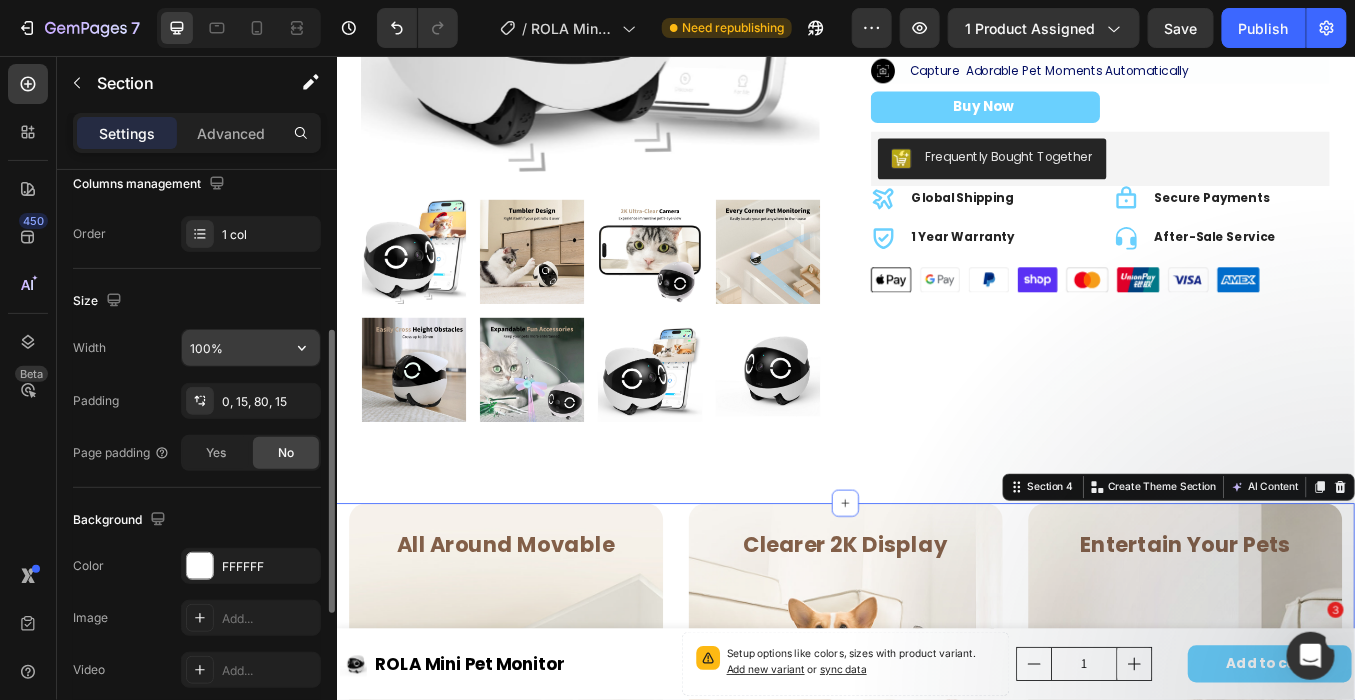 click on "100%" at bounding box center [251, 348] 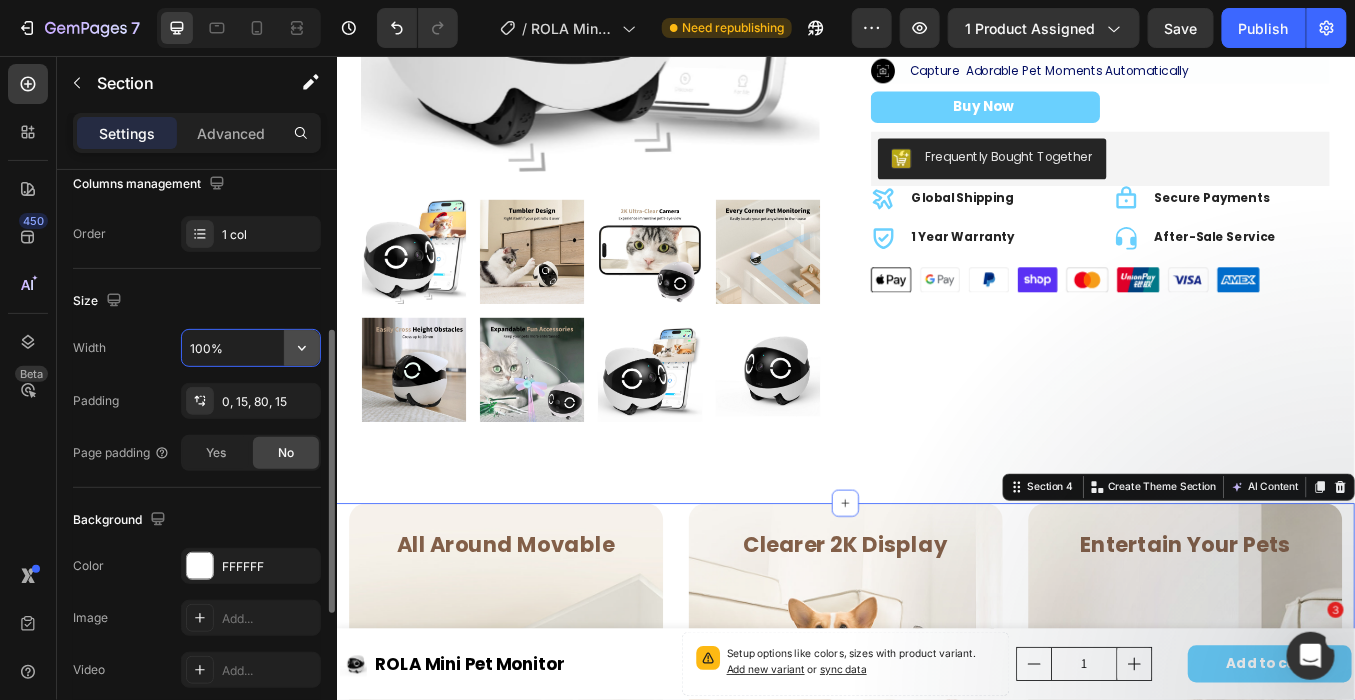 click 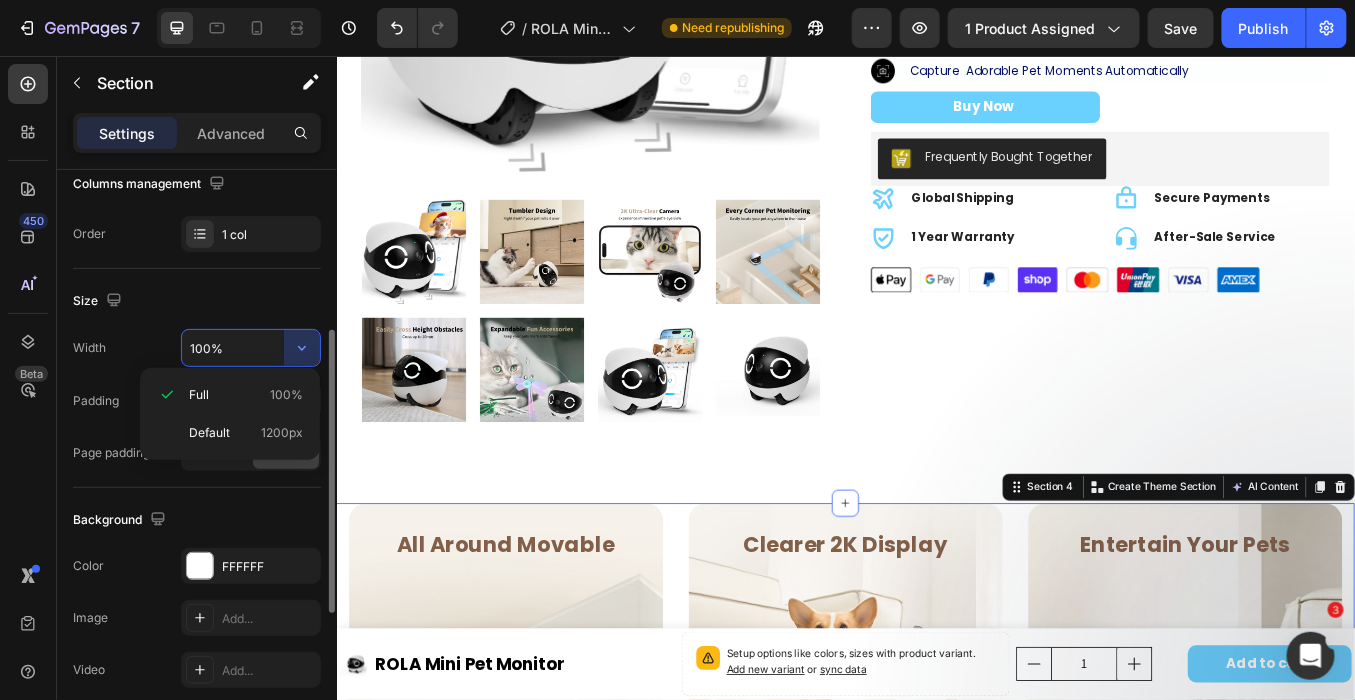 drag, startPoint x: 276, startPoint y: 432, endPoint x: 264, endPoint y: 438, distance: 13.416408 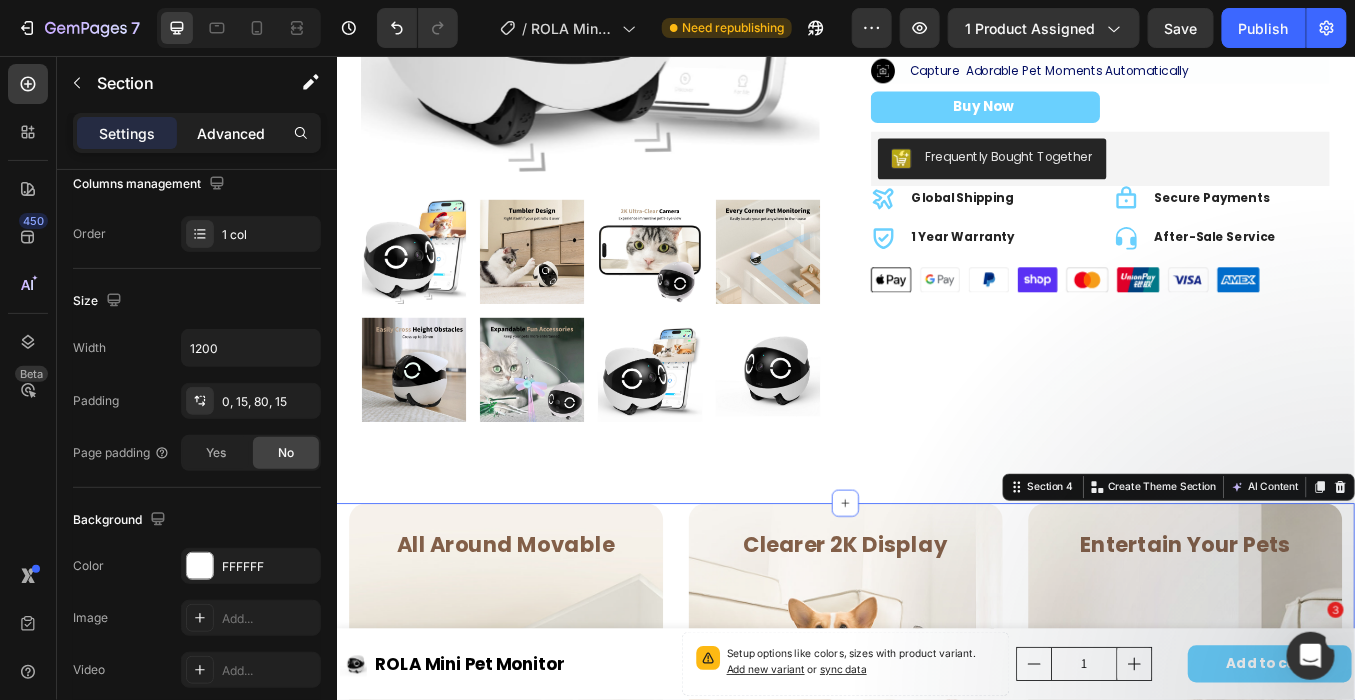click on "Advanced" 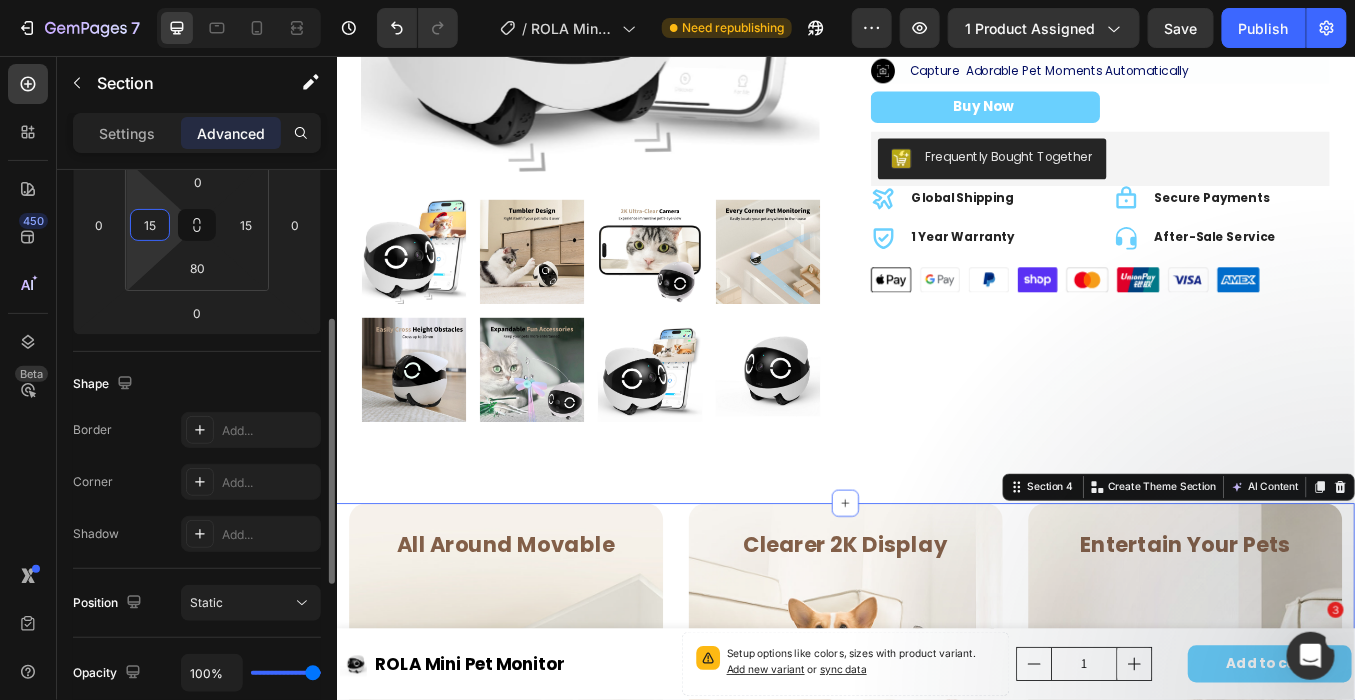 click on "15" at bounding box center (150, 225) 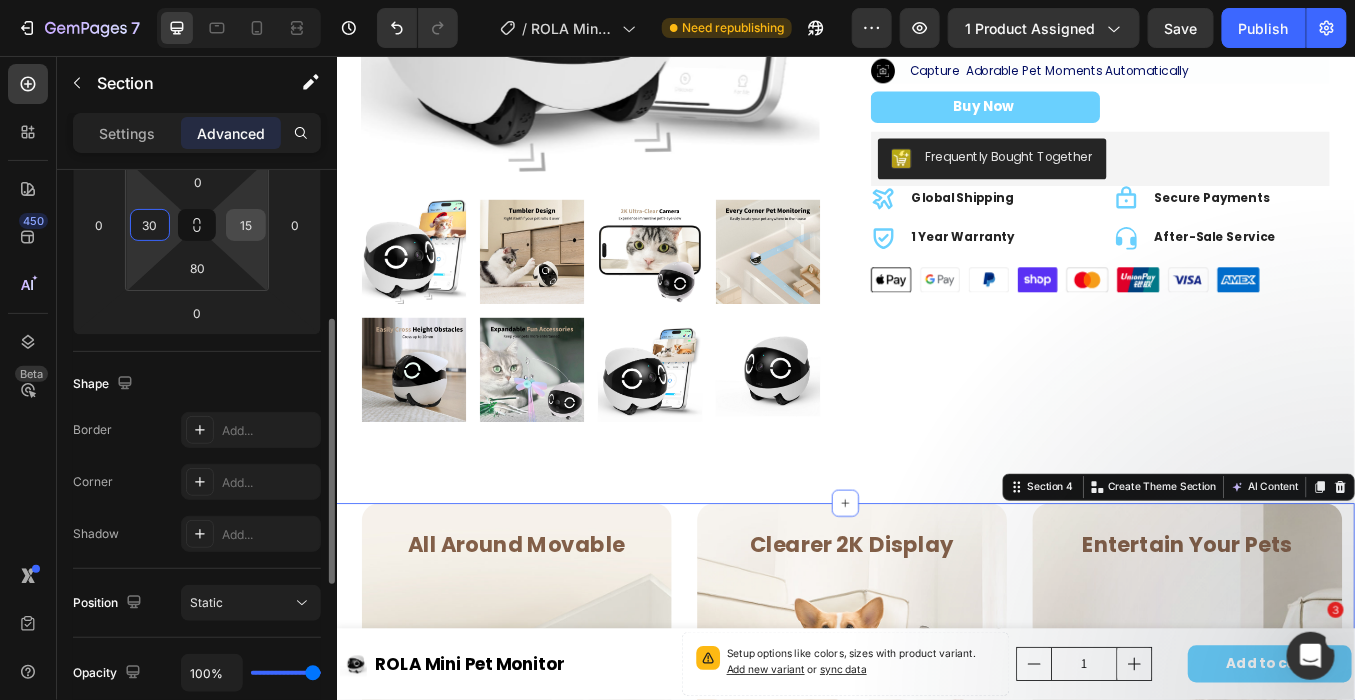 type on "30" 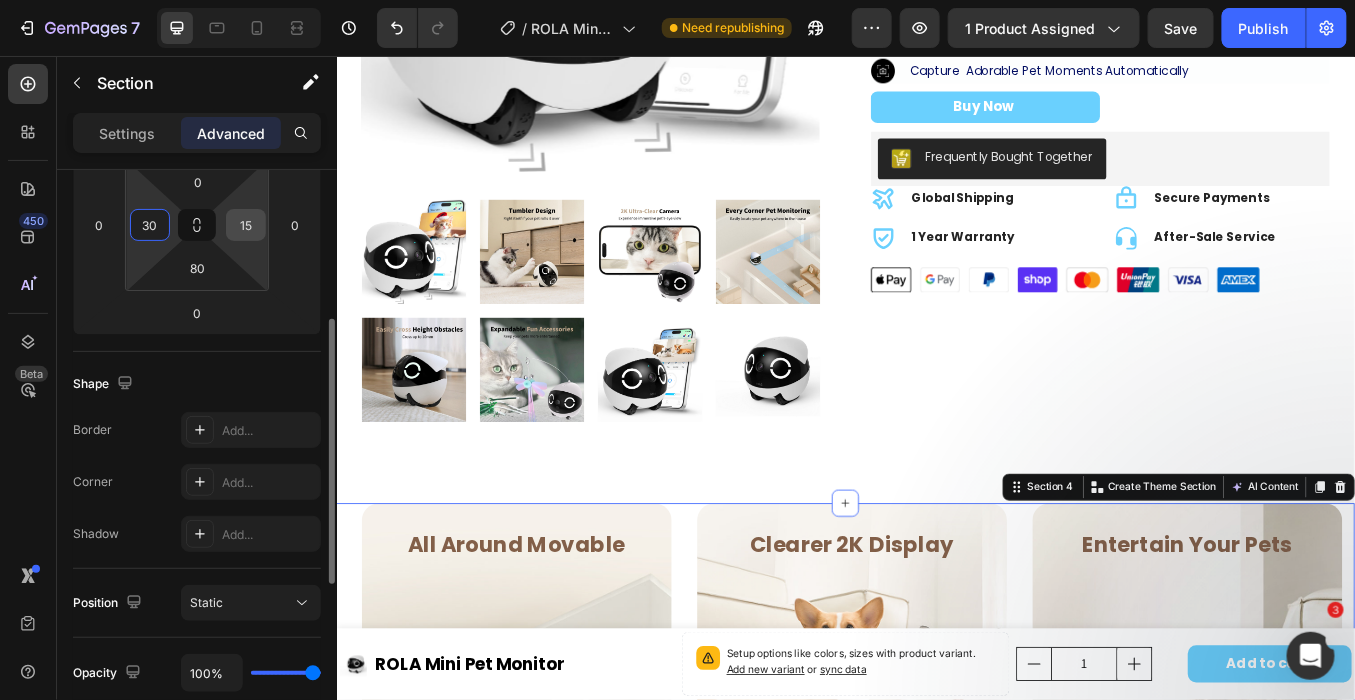 click on "15" at bounding box center [246, 225] 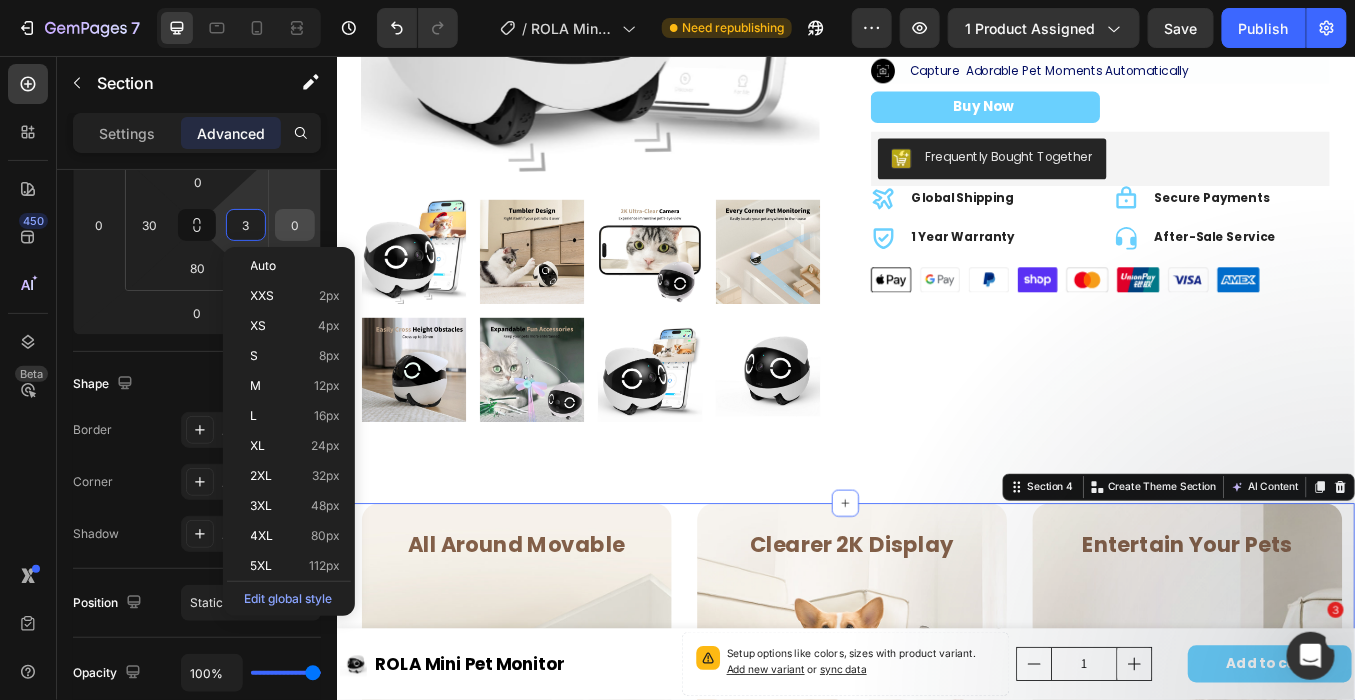 type on "30" 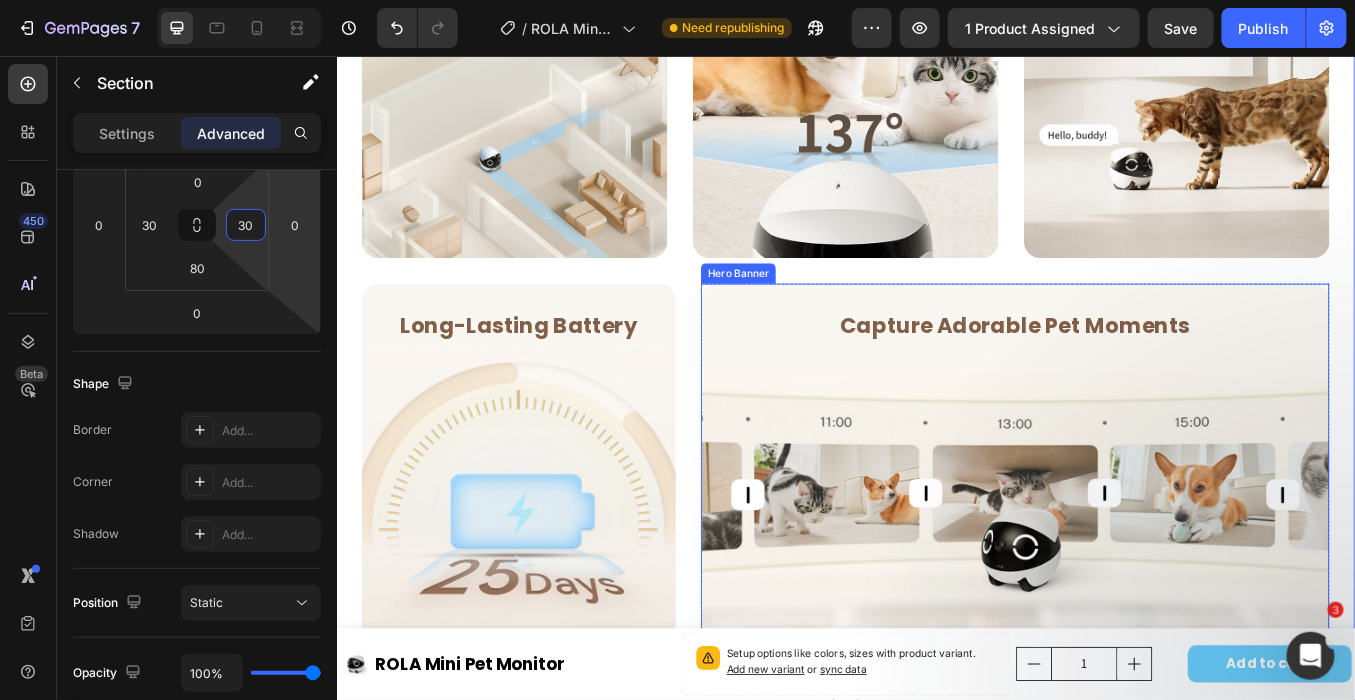 scroll, scrollTop: 1666, scrollLeft: 0, axis: vertical 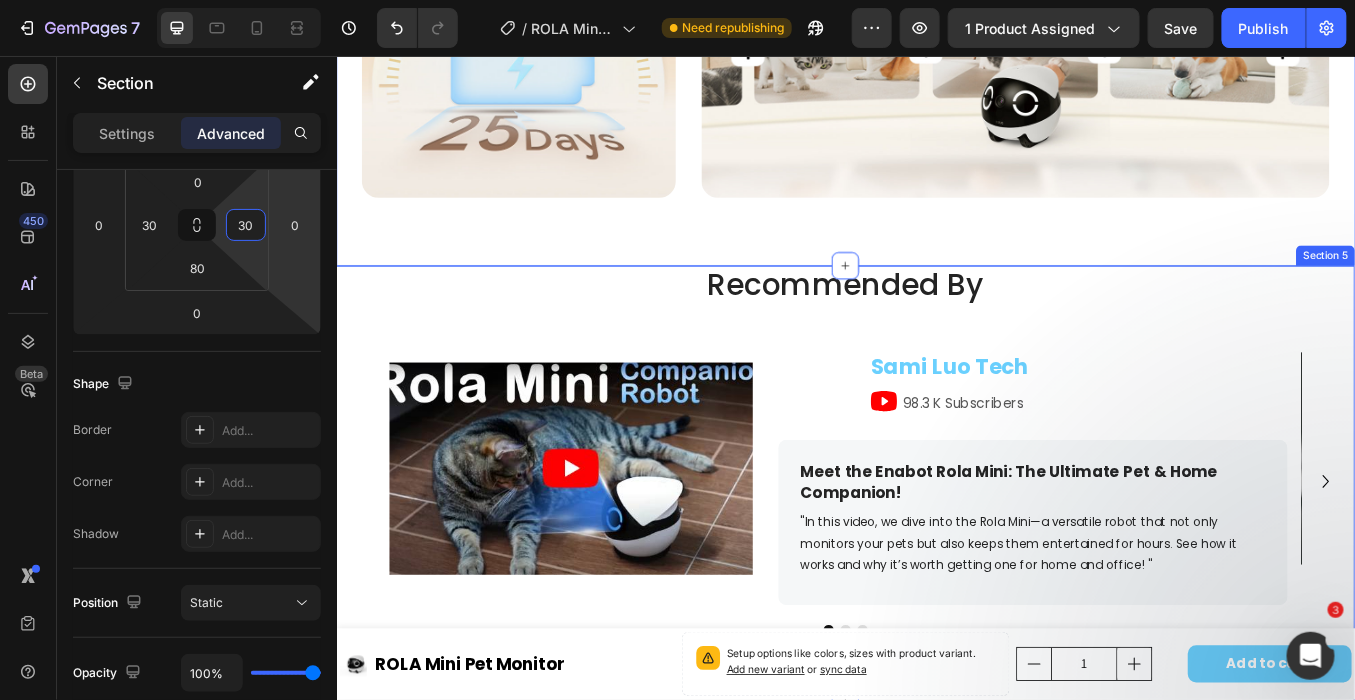 click on "Recommended By Heading
Image Image Sami Luo Tech Heading
Icon 98.3 K Subscribers Text Block Row Row Meet the Enabot Rola Mini: The Ultimate Pet & Home Companion! Text Block "In this video, we dive into the Rola Mini—a versatile robot that not only monitors your pets but also keeps them entertained for hours. See how it works and why it’s worth getting one for home and office! " Text Block Row Row Image Image Gizmochina Heading
Icon 198 K Subscribers Text Block Row Row Enabot ROLA Mini Companion Robot Review: From a owner, to a friend, with just one robot Text Block "Have you ever missed your cutie while you're away, especially at work? Are you worried about their safety when you're traveling? ROLA Mini's job is to keep an eye on them and play with them..." Text Block Row Row Image Image Stephanie Bateman  Heading Row Enabot launches the ROLA Mini Companion Robot to revolutionize pet monitoring. Text Block Text Block Row Row" at bounding box center [936, 559] 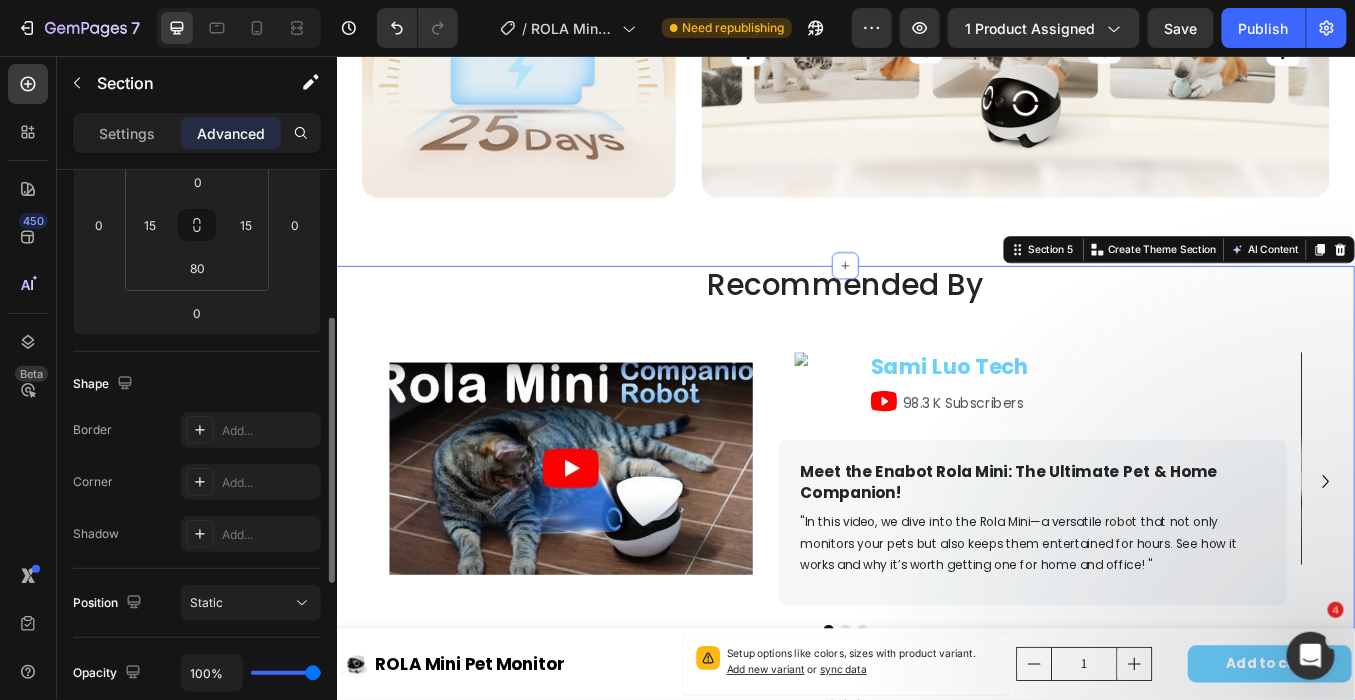 scroll, scrollTop: 331, scrollLeft: 0, axis: vertical 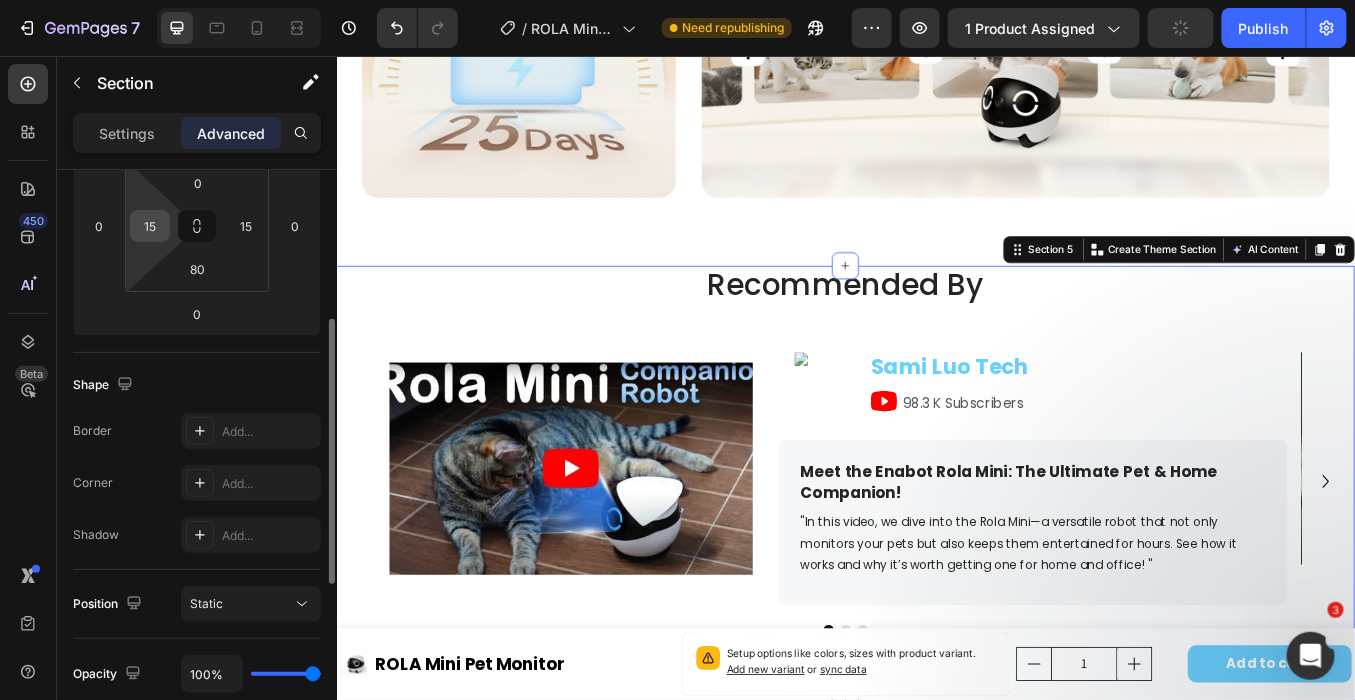 click on "15" at bounding box center (150, 226) 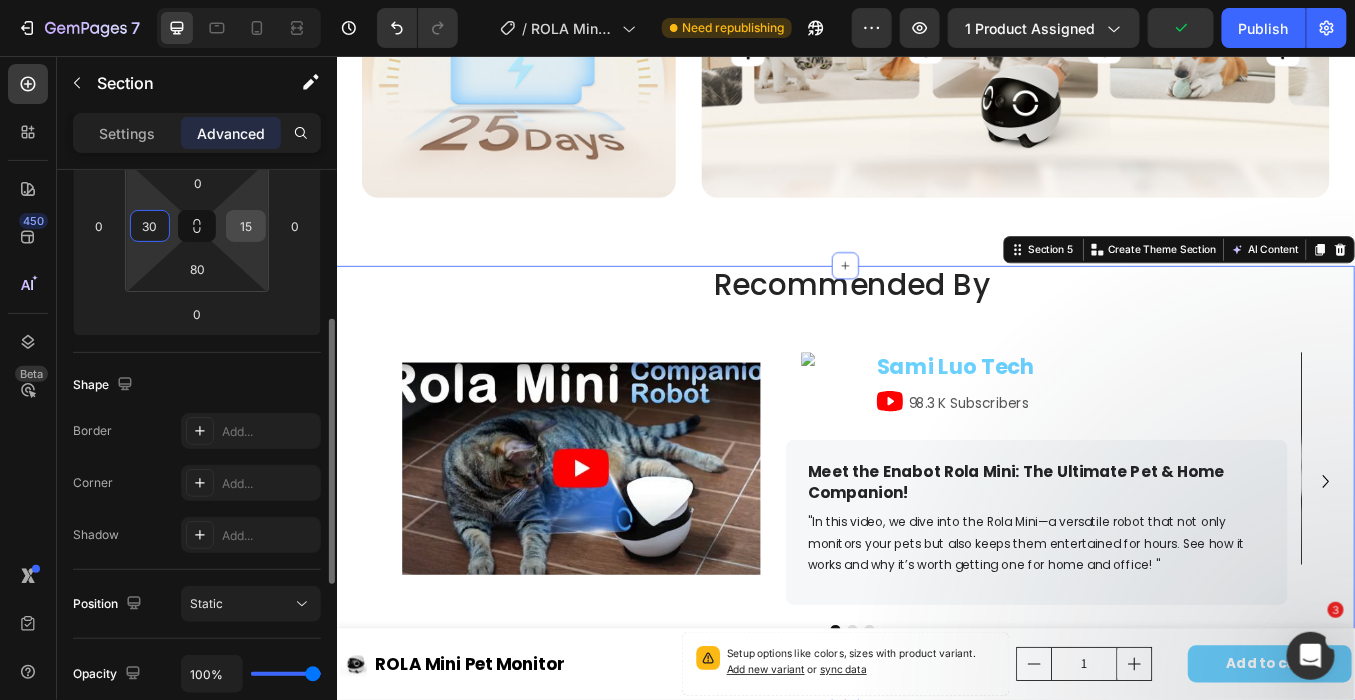 type on "30" 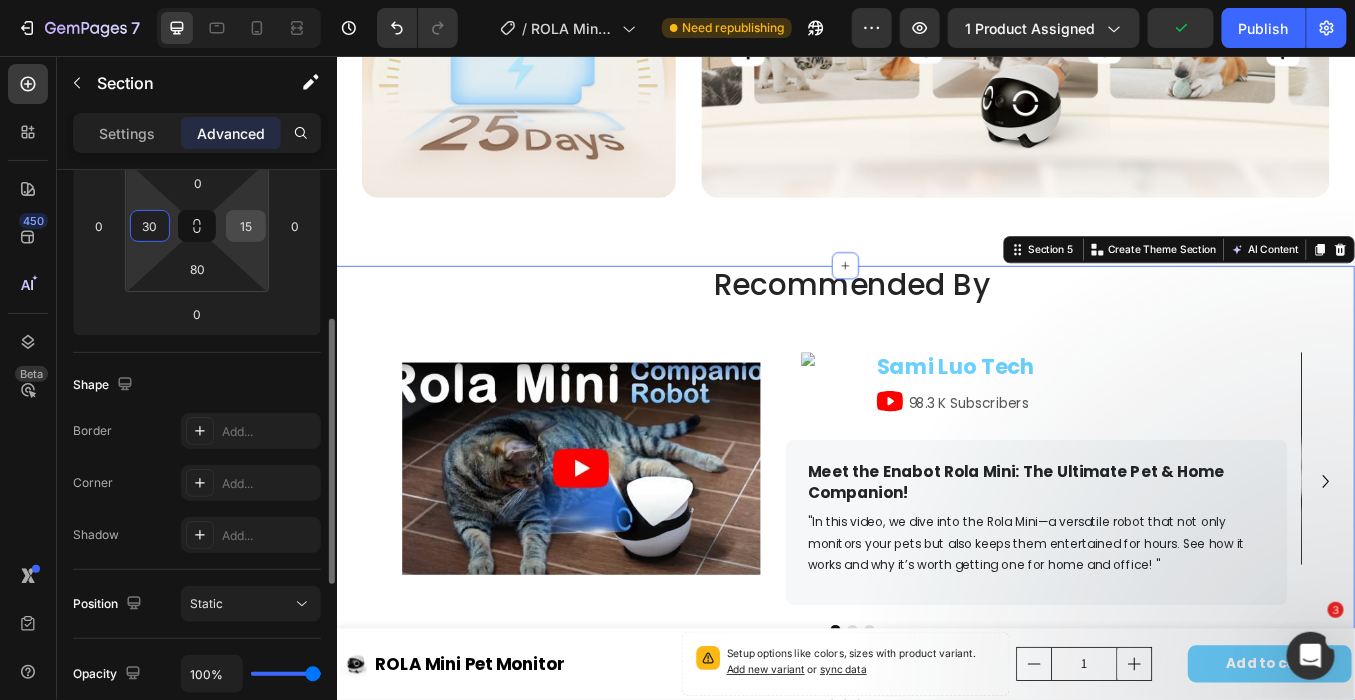 click on "15" at bounding box center (246, 226) 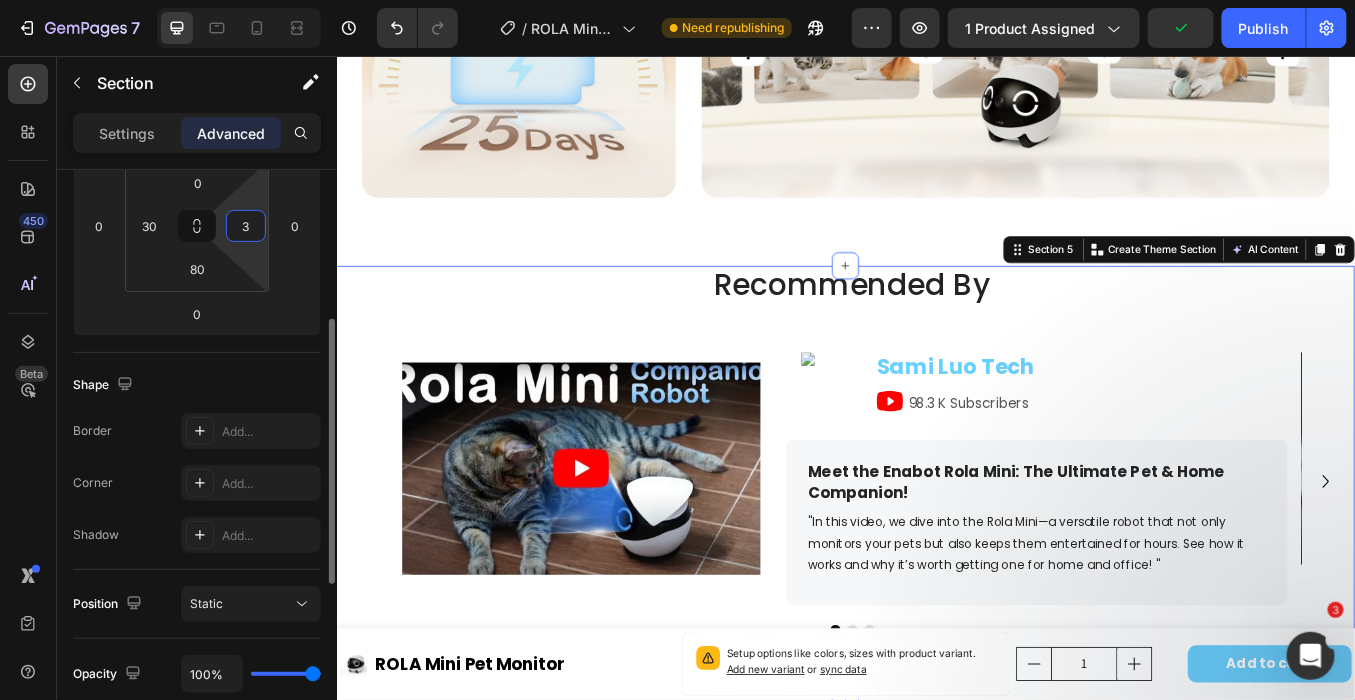 type on "30" 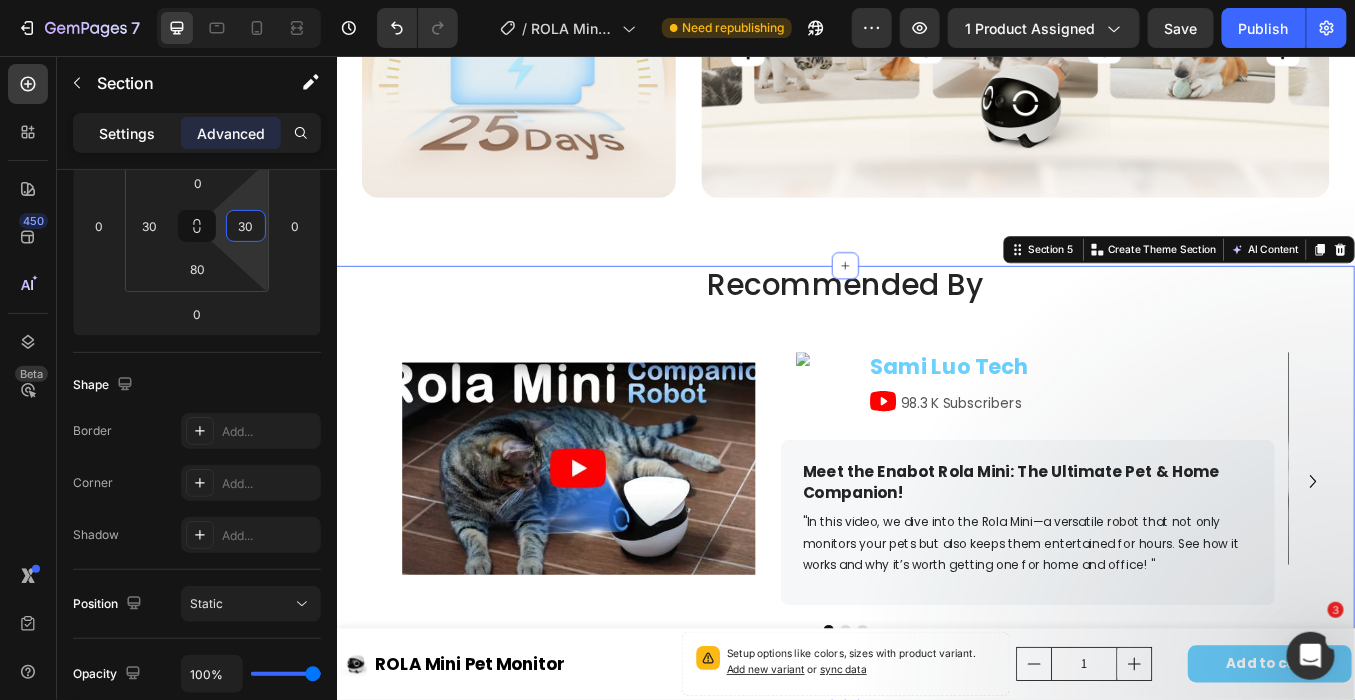 click on "Settings" at bounding box center [127, 133] 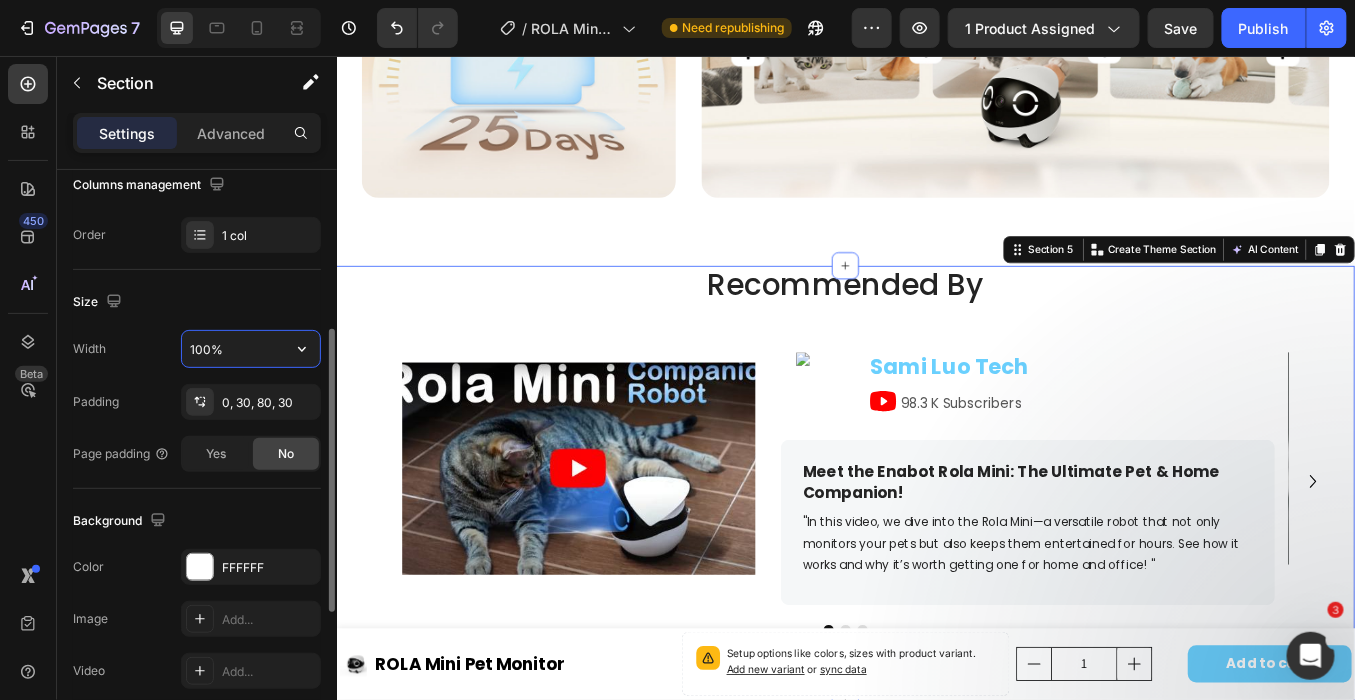 click on "100%" at bounding box center (251, 349) 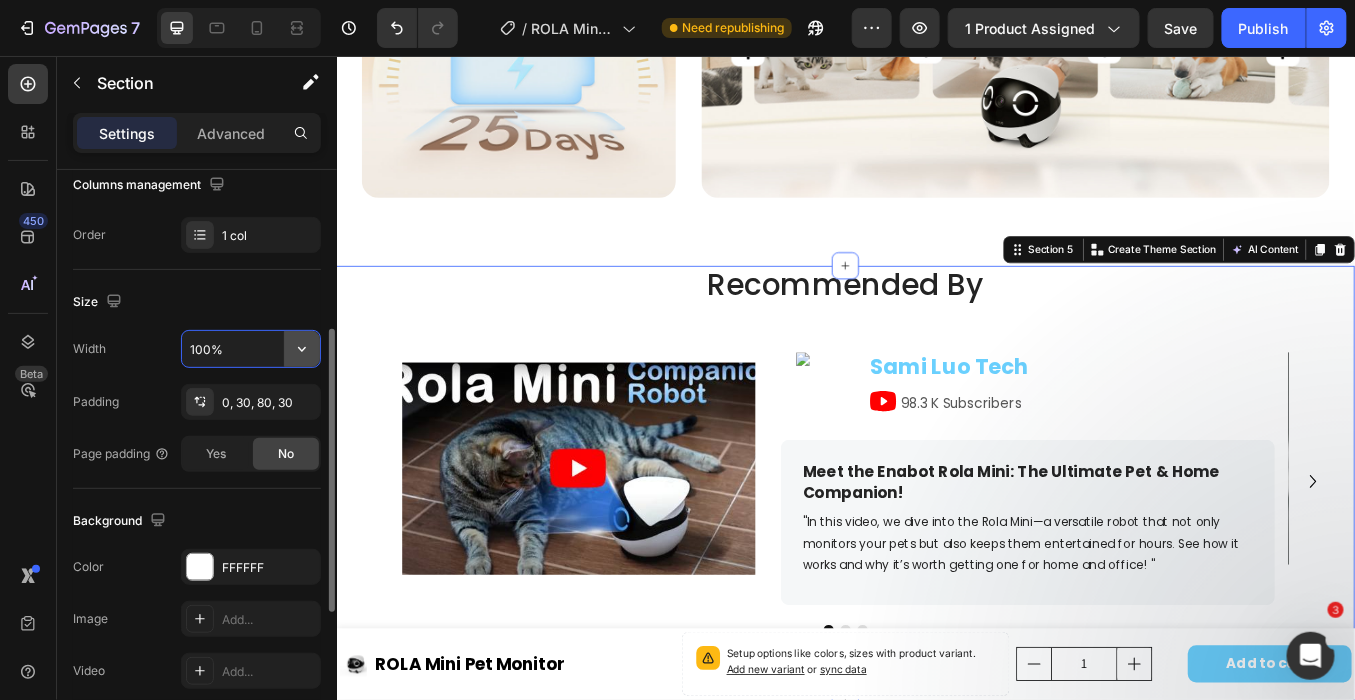 click 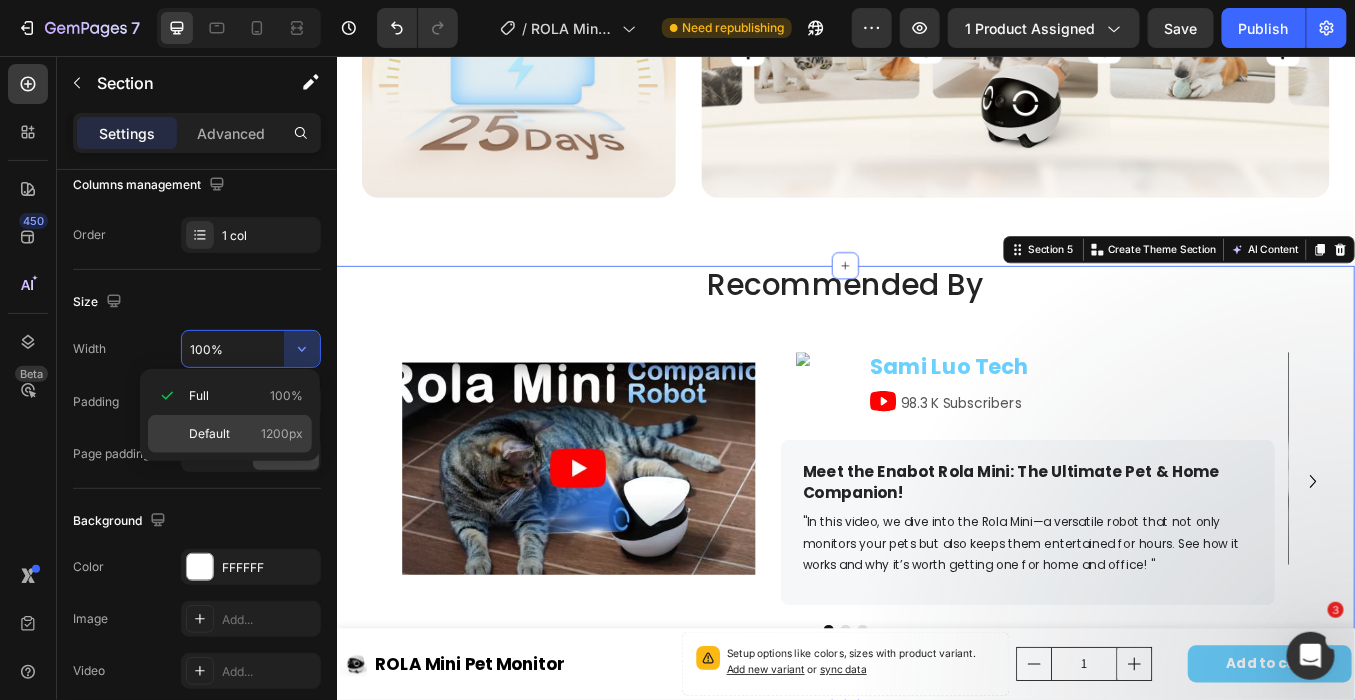 click on "Default 1200px" 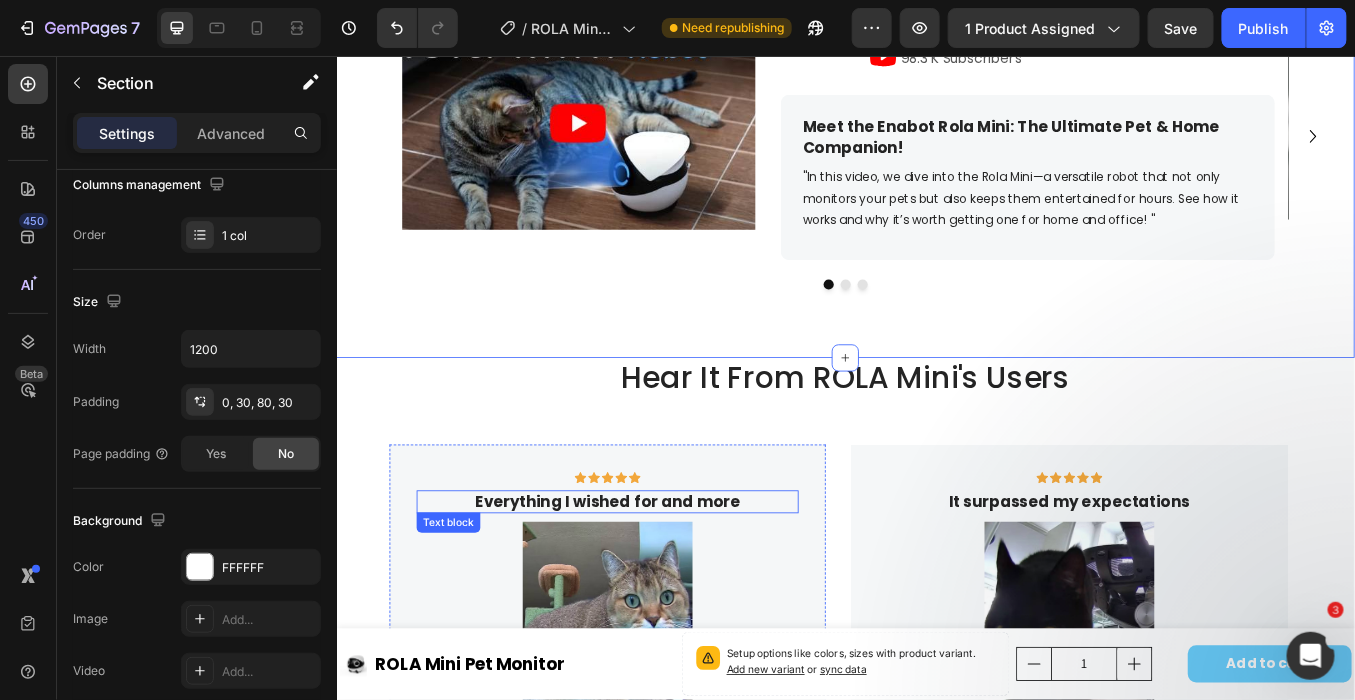 scroll, scrollTop: 2111, scrollLeft: 0, axis: vertical 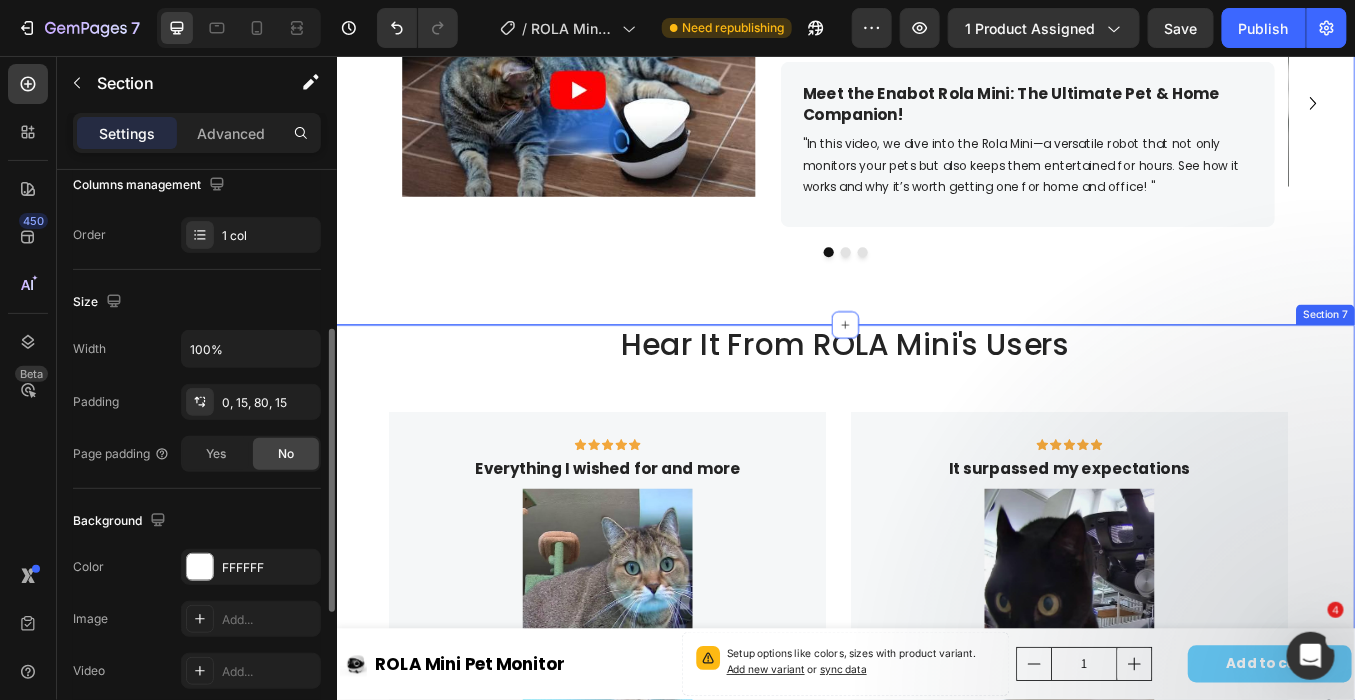click on "Hear It From ROLA Mini's Users Heading Row
Icon
Icon
Icon
Icon
Icon Row Everything I wished for and more Text block Image “ The ROLA Mini pet companion was everything i wished for and more. I am away on vacation and I am able to check on my pets constantly and make sure that they are okay at home while I am away. ROLA has great movement controls, the battery life is incredible and the software used from interacting with it is truly spectacular. They really did think of everything. I really enjoy driving it around my home and taking pictures of my pets from a perspective that I had never seen before. I would like to be able to drive and simultaneously use the sound actions but that is a very minor thing.  ” Text block - [FIRST] Text block Row
Icon
Icon
Icon
Icon
Icon Row It surpassed my expectations Text block Image “ ” - [INITIALS]." at bounding box center (936, 841) 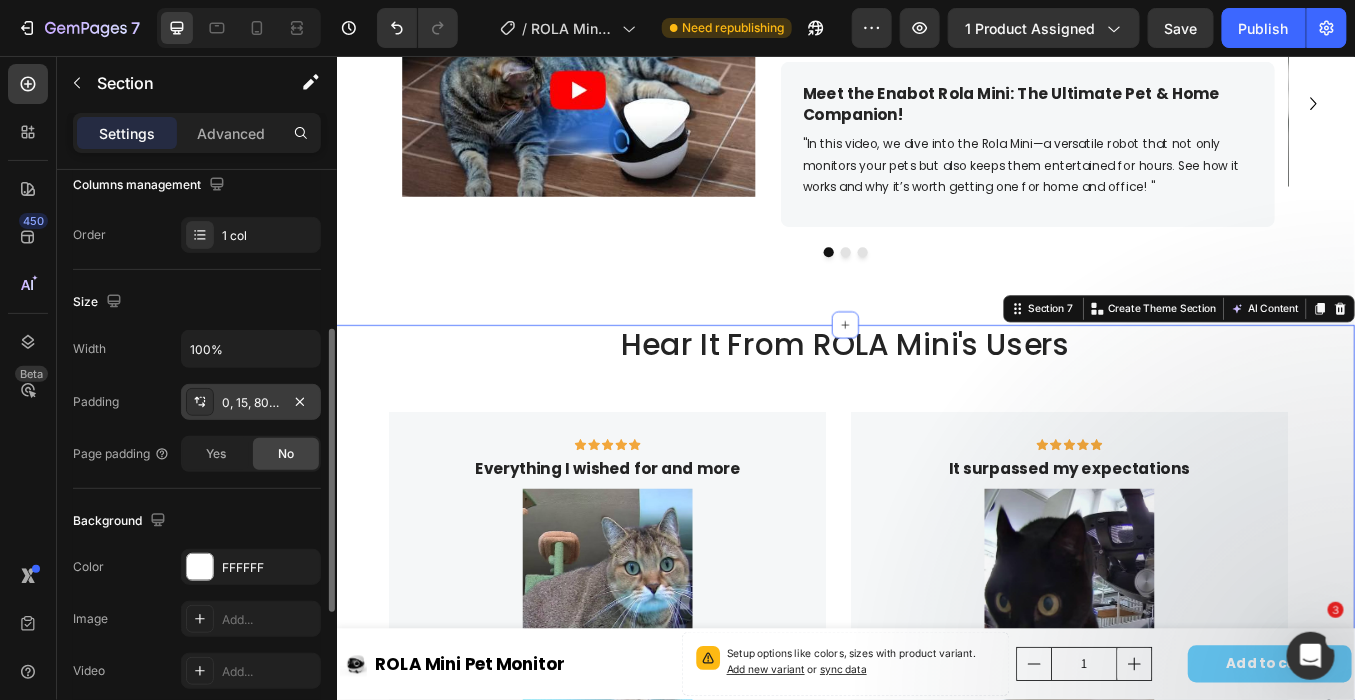 click on "0, 15, 80, 15" at bounding box center (251, 403) 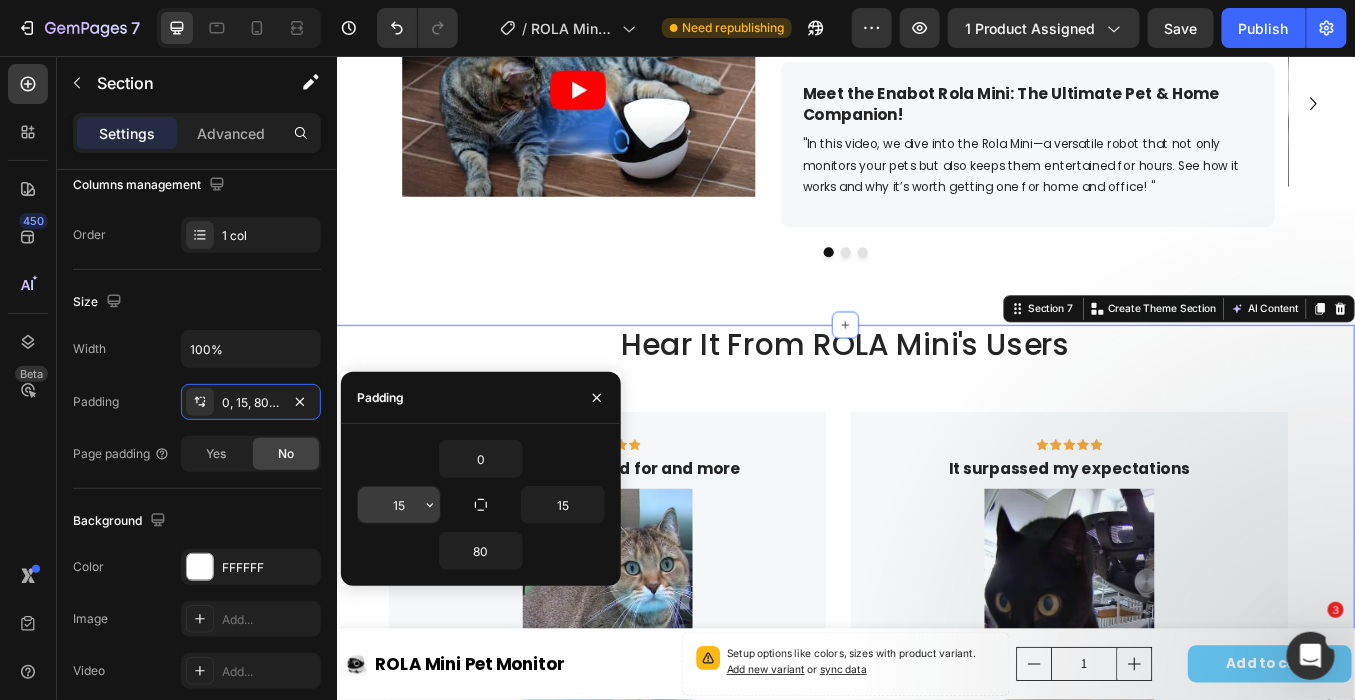 click on "15" at bounding box center [399, 505] 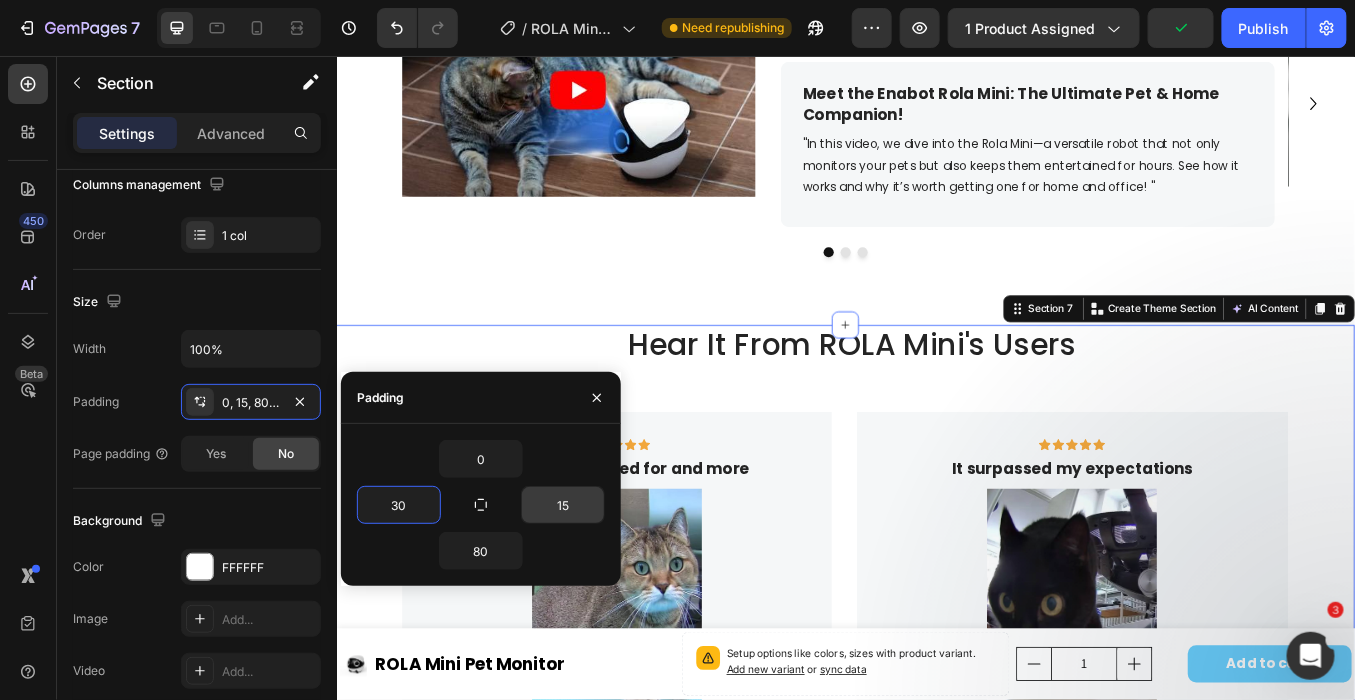 type on "30" 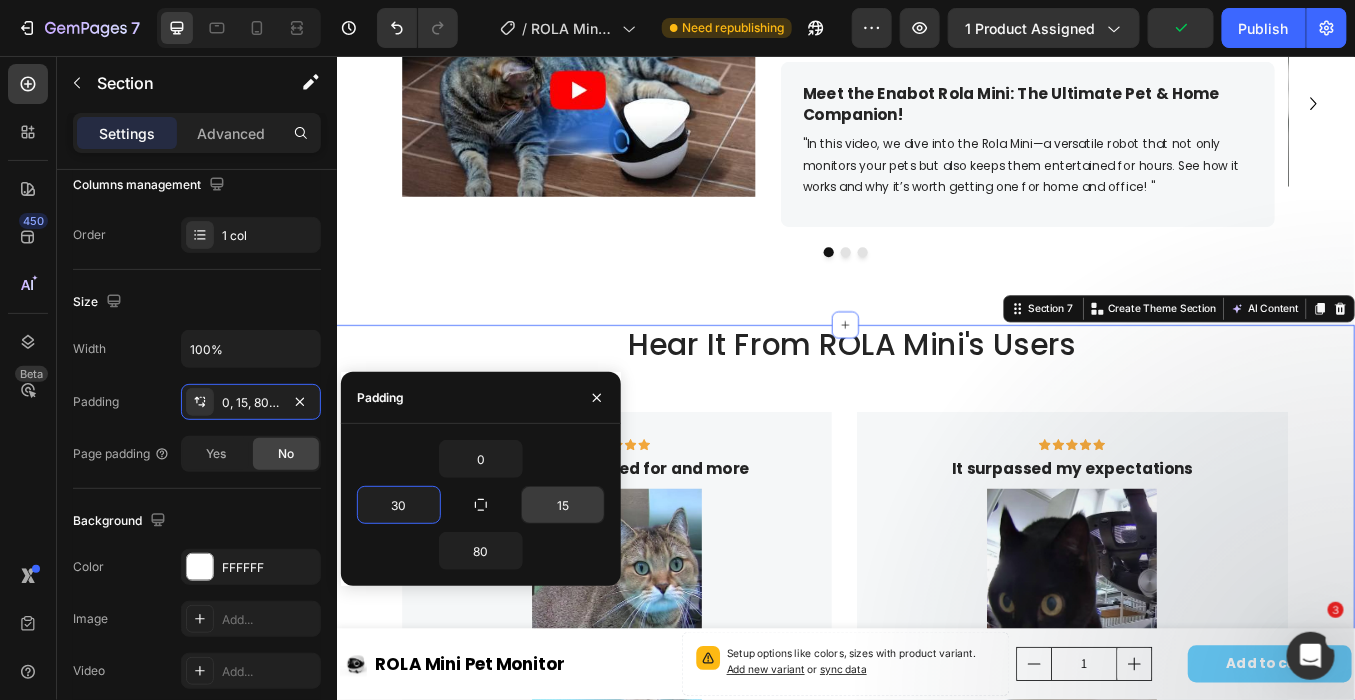click on "15" at bounding box center [563, 505] 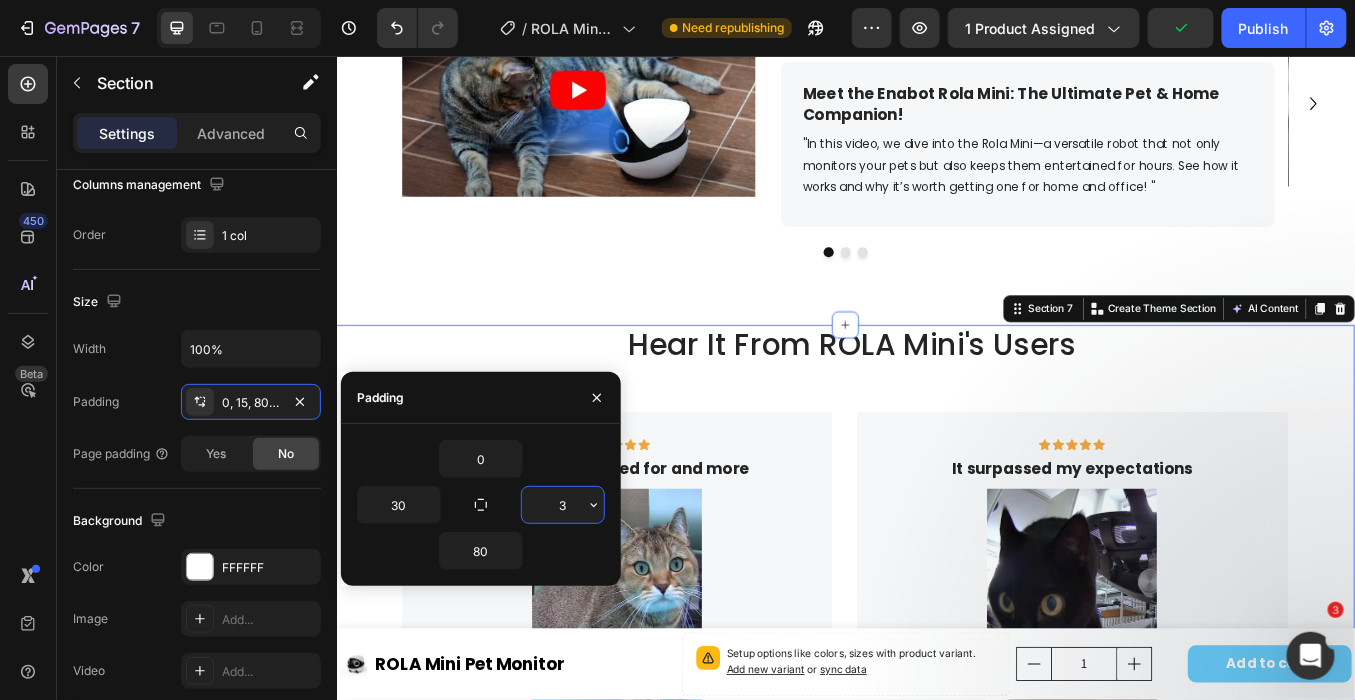 type on "30" 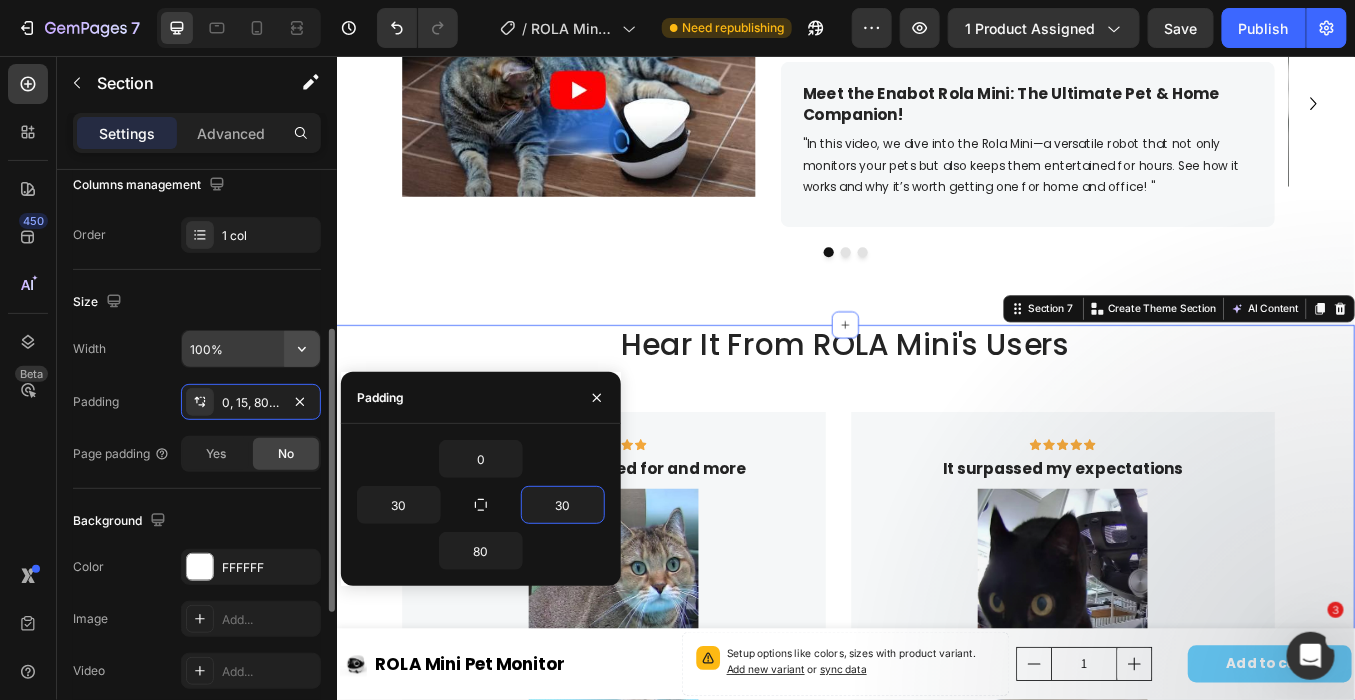 click 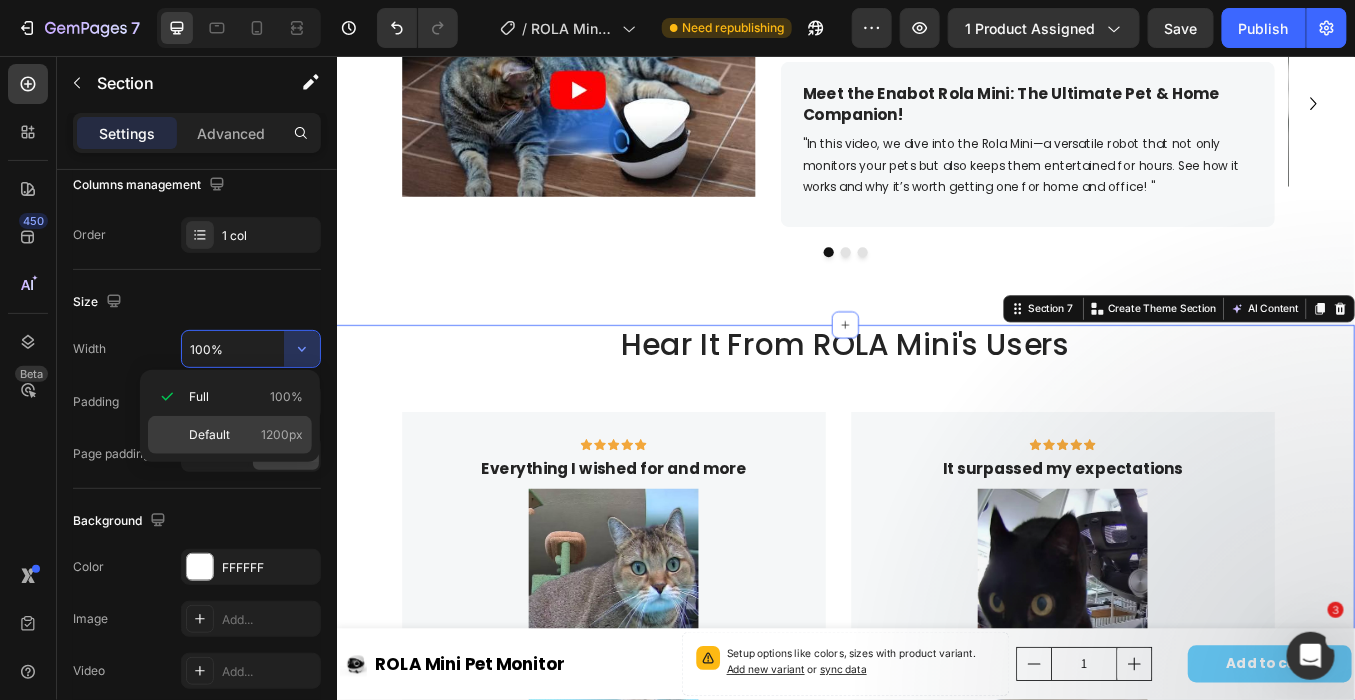 click on "1200px" at bounding box center [282, 435] 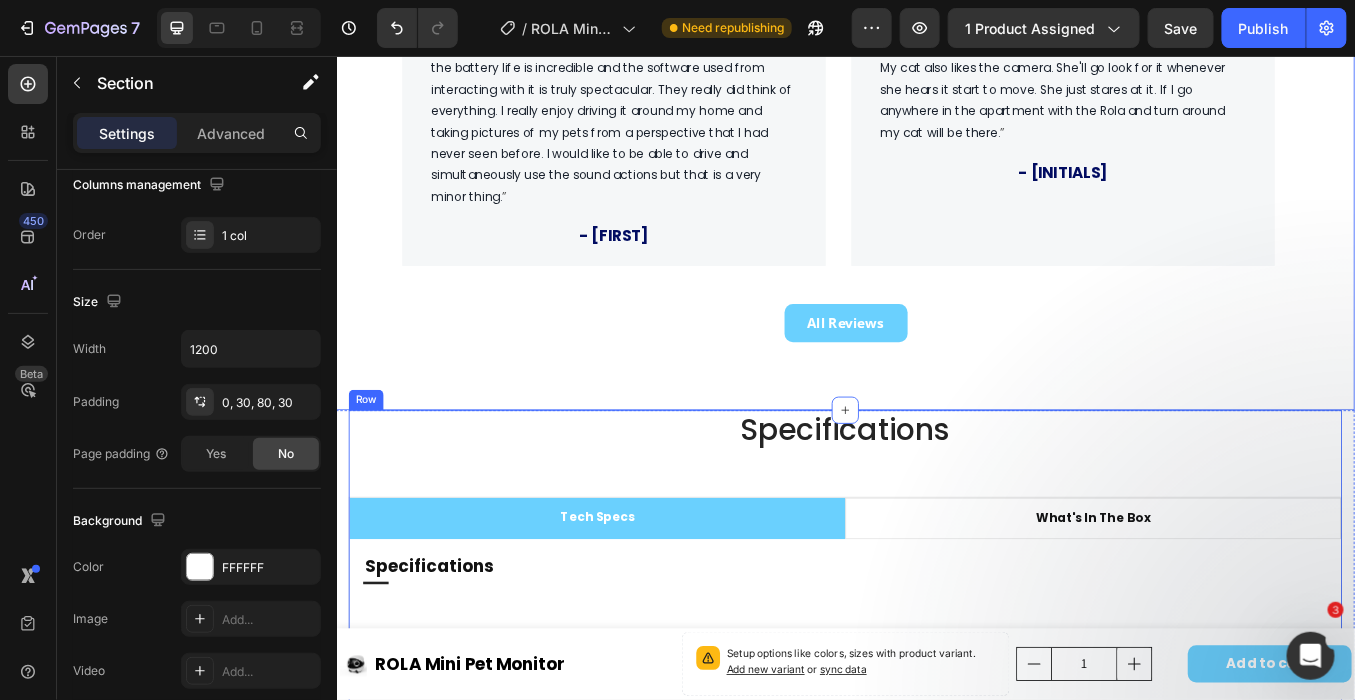 scroll, scrollTop: 3000, scrollLeft: 0, axis: vertical 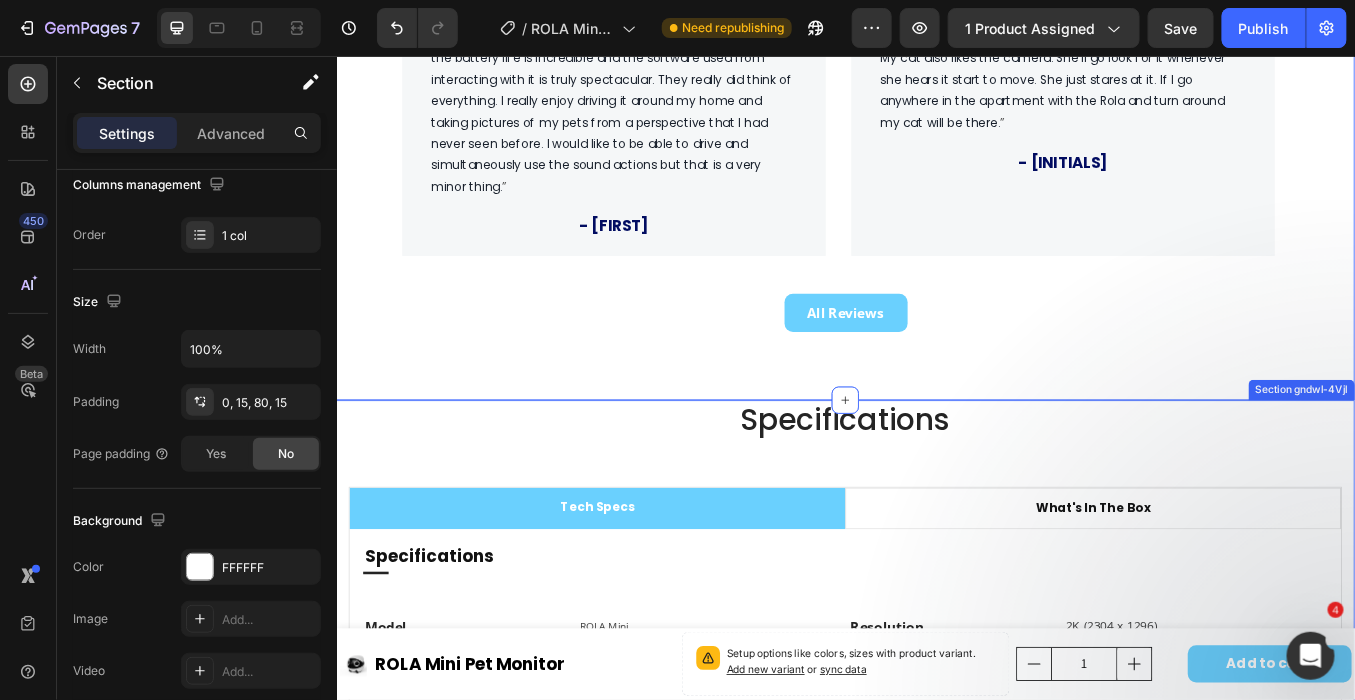 click on "Specifications Heading tech specs what's in the box Specifications Heading                Title Line model Text block ROLA Mini Text block Row dimensions Text block W 116mm*H 116mm*L 110mm Text block Row weight Text block 530g±10g Text block Row battery capacity Text block 5000mAh Text block Row charging time Text block 3-4H Text block Row battery life Text block Up to 25 Days Text block Row appearance material Text block PC+ABS Text block Row file format Text block .jpg  .MP4 Text block Row memory support Text block Up to 256G Text block Row Row resolution Text block 2K (2304 x 1296) Text block Row camera angle Text block 137° Text block Row motor type Text block Brushed Gear Motor Text block Row wifi Text block 2.4G, 5G Text block Row speed Text block 20cm/s-60cm/s Text block Row obstacle clearance height Text block 10mm Text block Row climbing slope Text block 15° Text block Row operating noise Text block 55dB Text block Row Row Row What's In The Box Heading                Title Line Image ROLA Mini x1" at bounding box center (936, 903) 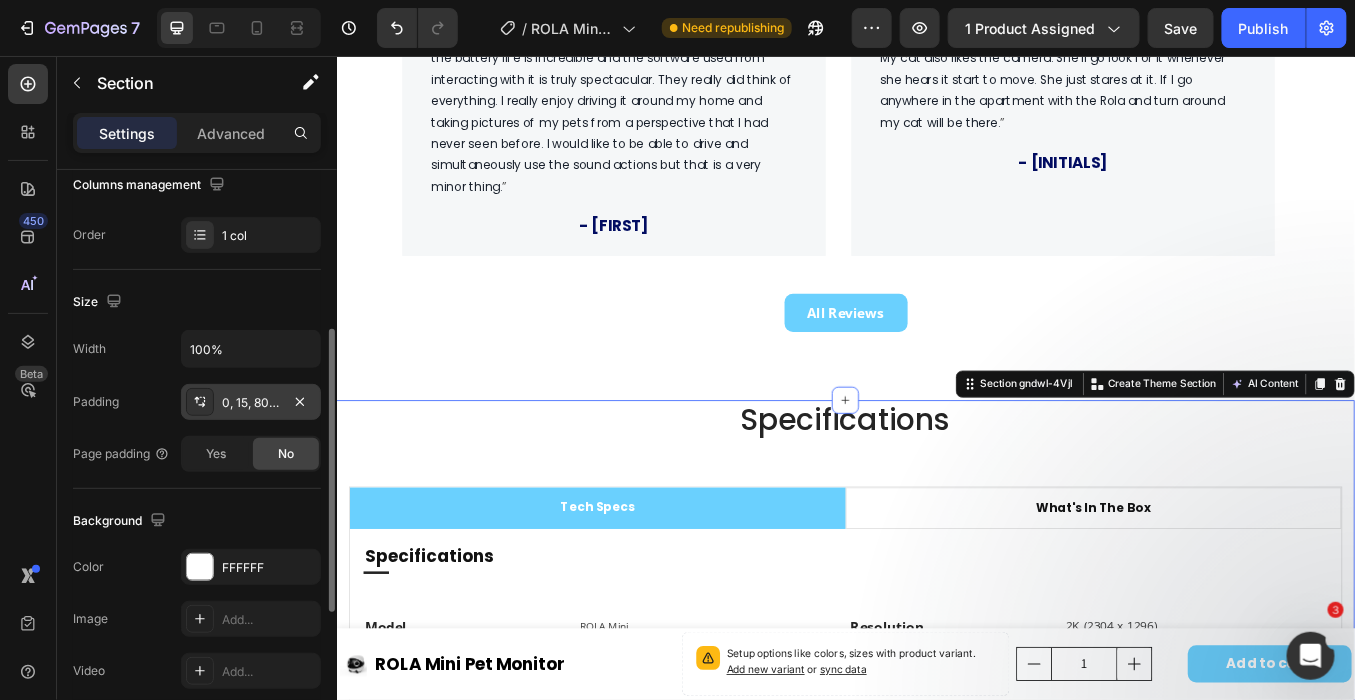 click on "0, 15, 80, 15" at bounding box center [251, 403] 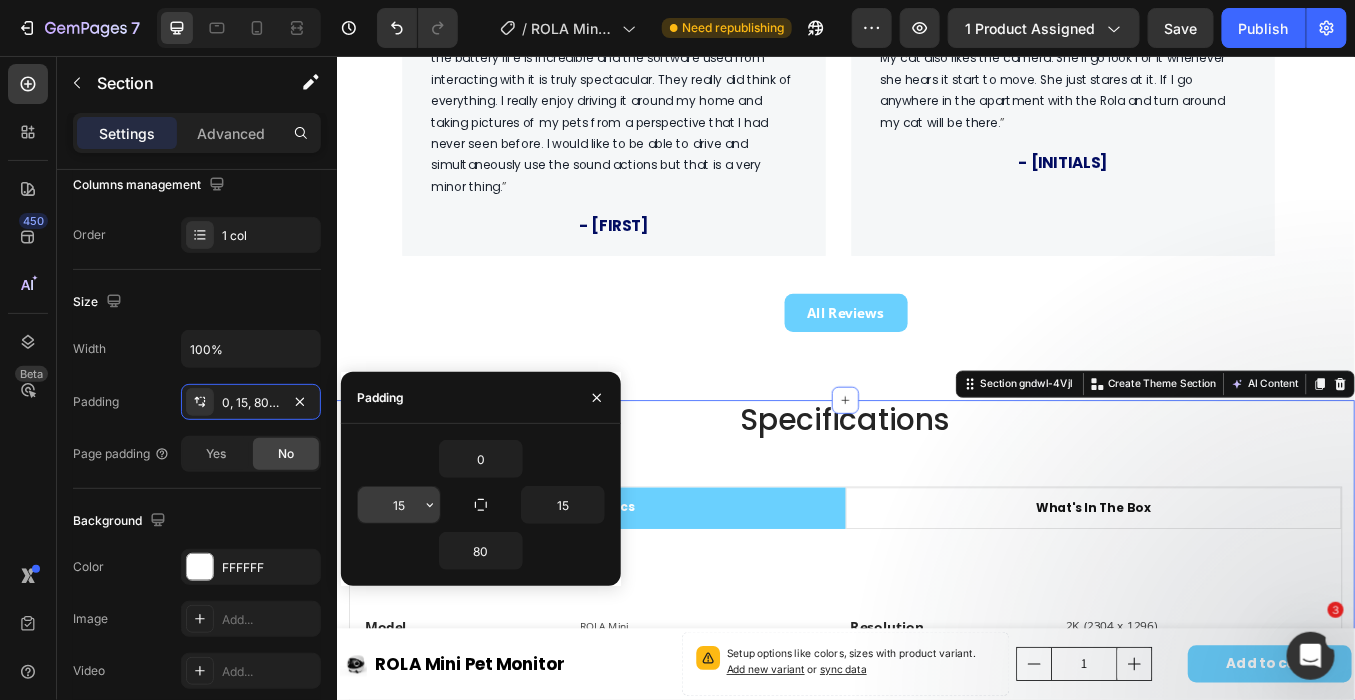 click on "15" at bounding box center [399, 505] 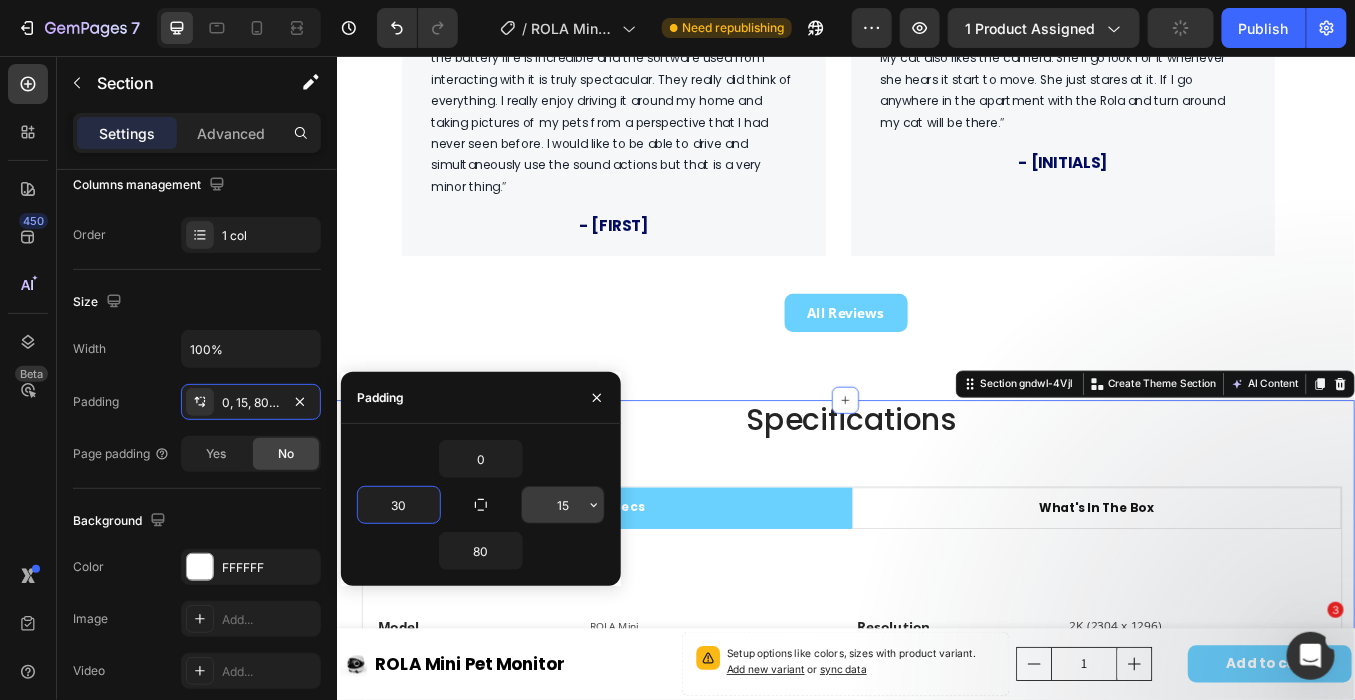 type on "30" 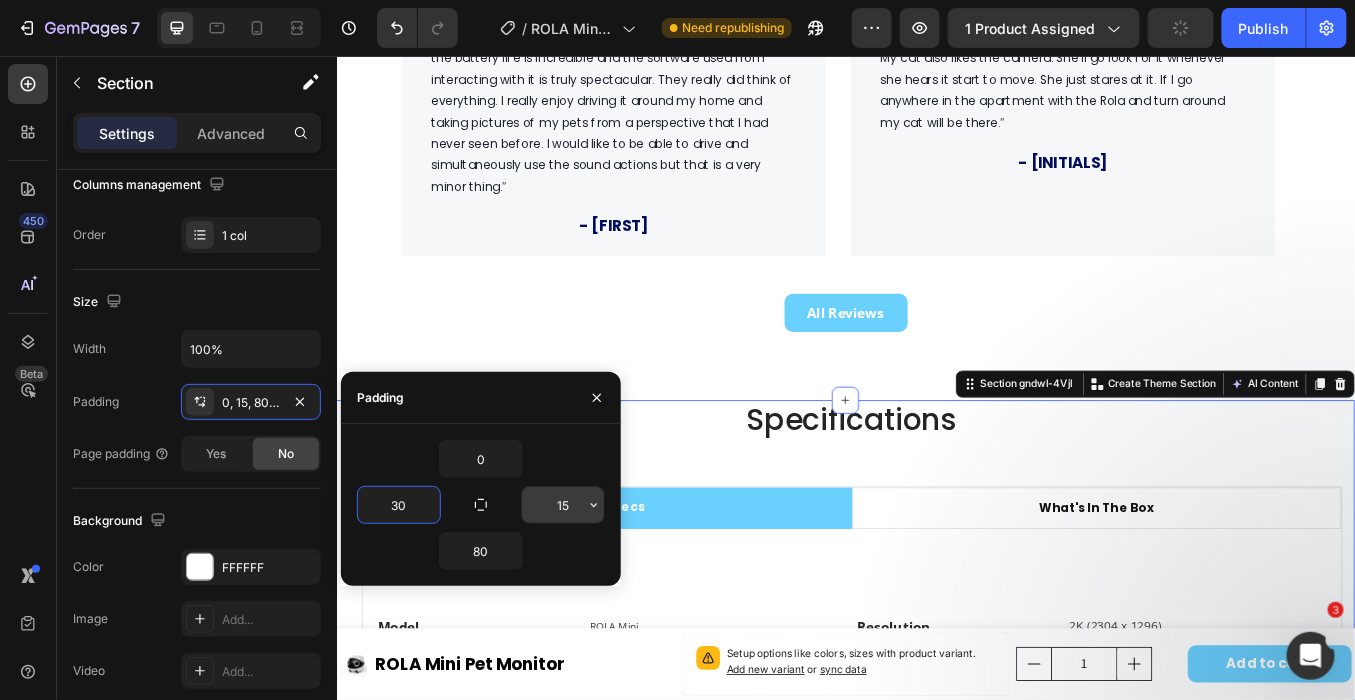 click on "15" at bounding box center (563, 505) 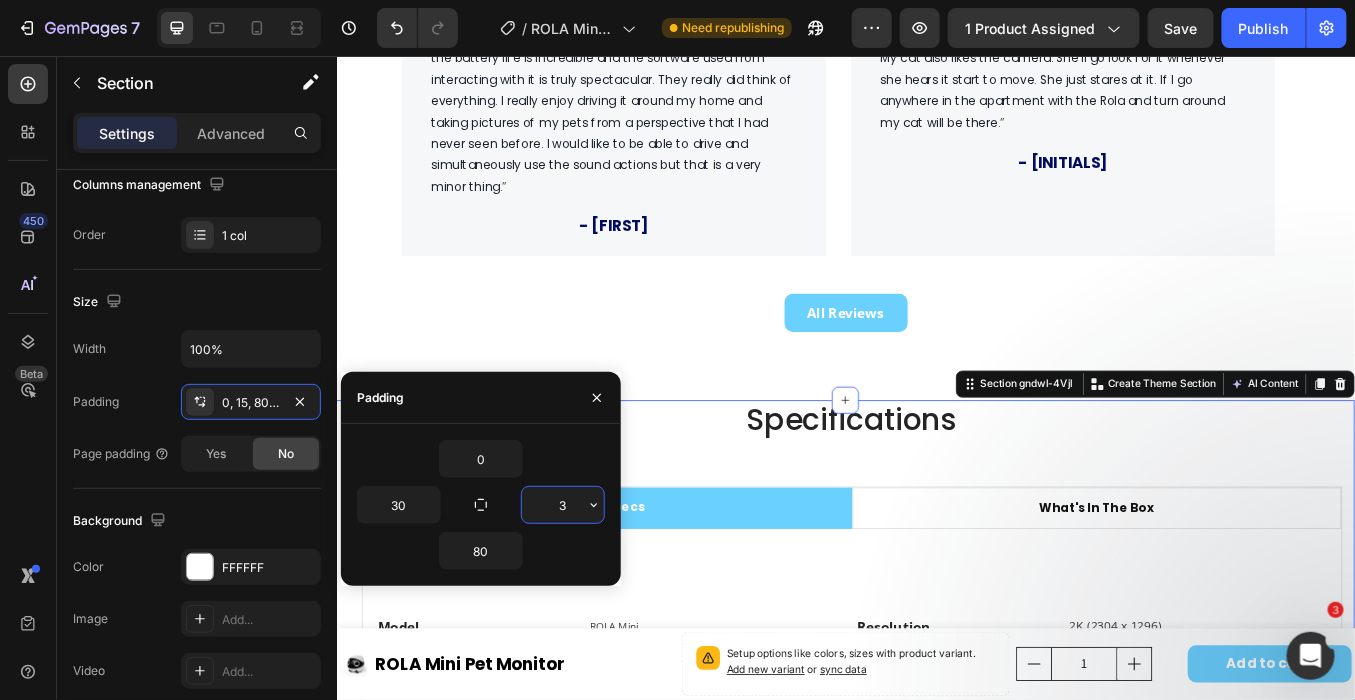 type on "30" 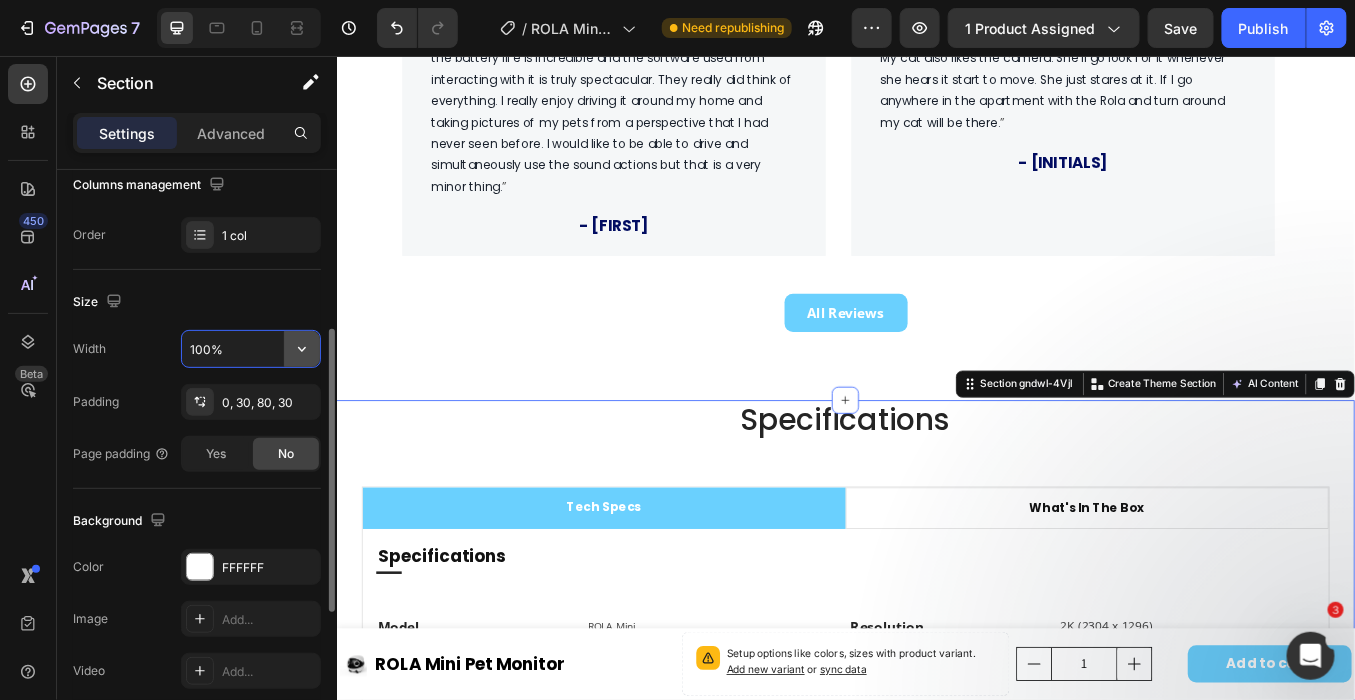 click on "100%" at bounding box center (251, 349) 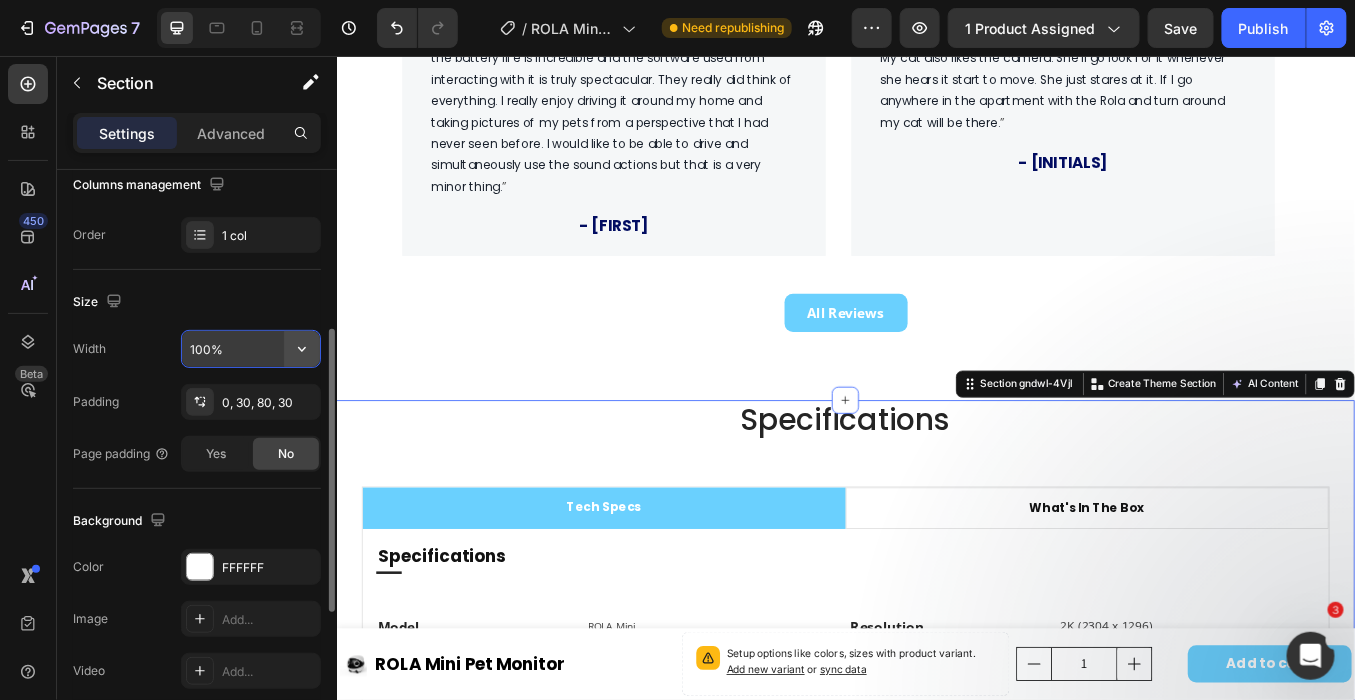 click 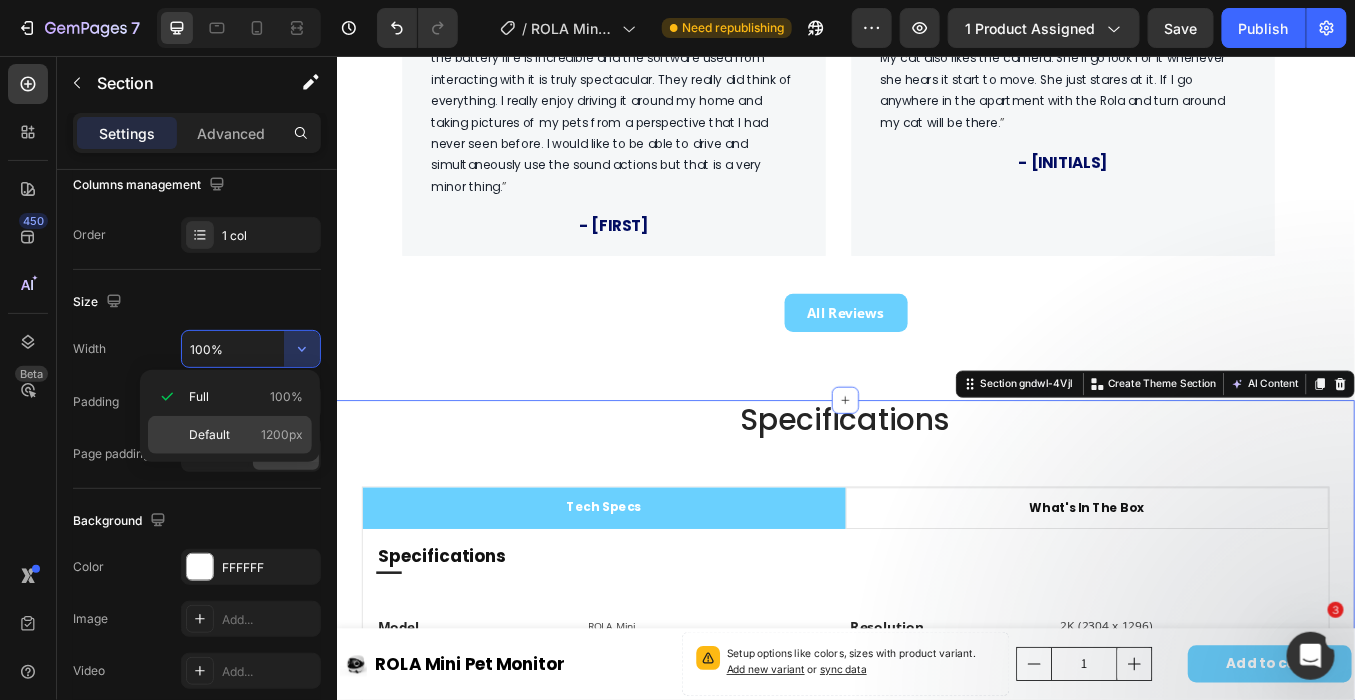 drag, startPoint x: 293, startPoint y: 427, endPoint x: 86, endPoint y: 468, distance: 211.02133 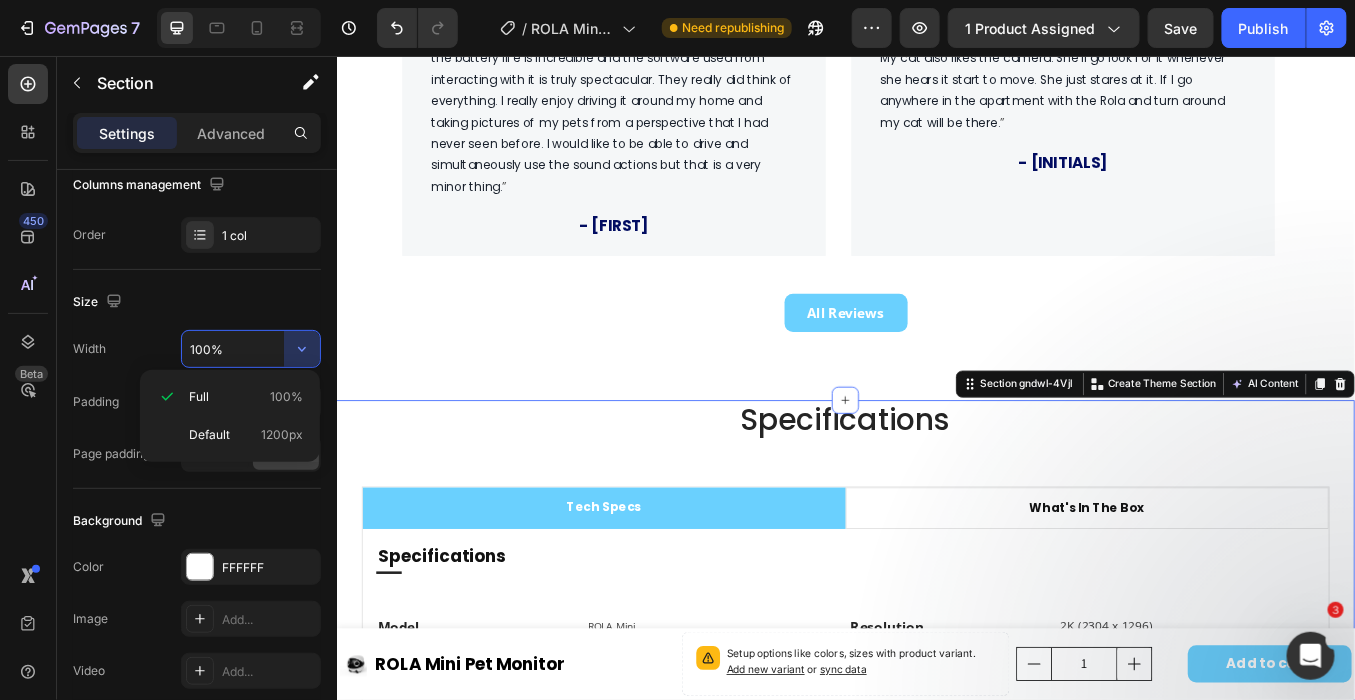 type on "1200" 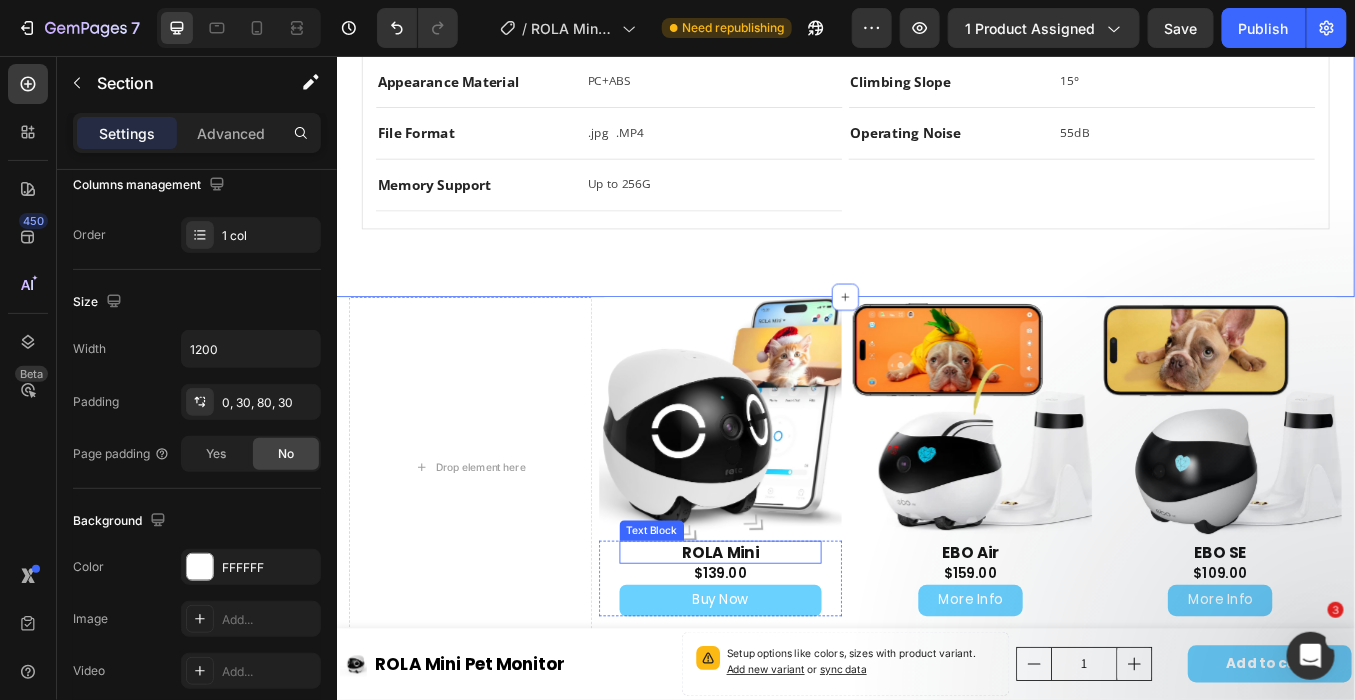scroll, scrollTop: 4000, scrollLeft: 0, axis: vertical 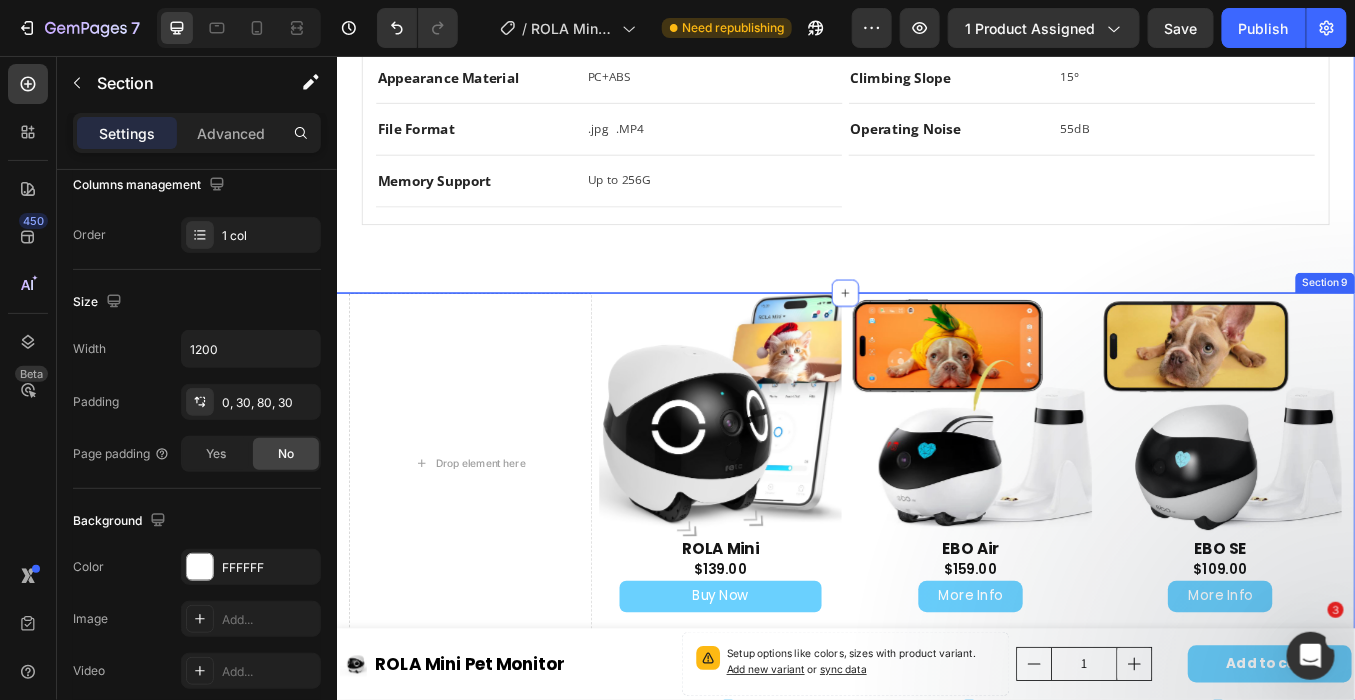 click on "Drop element here Product Images ROLA Mini Text Block $139.00 Product Price Product Price Buy Now Dynamic Checkout Row Product Hero Banner Product Images EBO Air Text Block $159.00 Product Price Product Price More Info Button Row Product Hero Banner Product Images EBO SE Text Block $109.00 Product Price Product Price More Info Button Row Product Hero Banner Row Camera Quality Text block 2K Text block Hero Banner 1080P Text block Hero Banner 1080P Text block Hero Banner Row 2 Way Audio & 1 Way Video Text block
Icon Hero Banner
Icon Hero Banner
Icon Row Pet Entertainment Features Text block
Icon Hero Banner
Icon Hero Banner
Icon Row Size Text block W116 * H110 * L116mm Text block Hero Banner W95 * H89.2 * L95mm Text block Hero Banner W95 * H89.2 * L95mm Text block Hero Banner Row Weight Text block 530g Text block Hero Banner 352g Text block Hero Banner 282g Text block Hero Banner Row Text block Row" at bounding box center (936, 940) 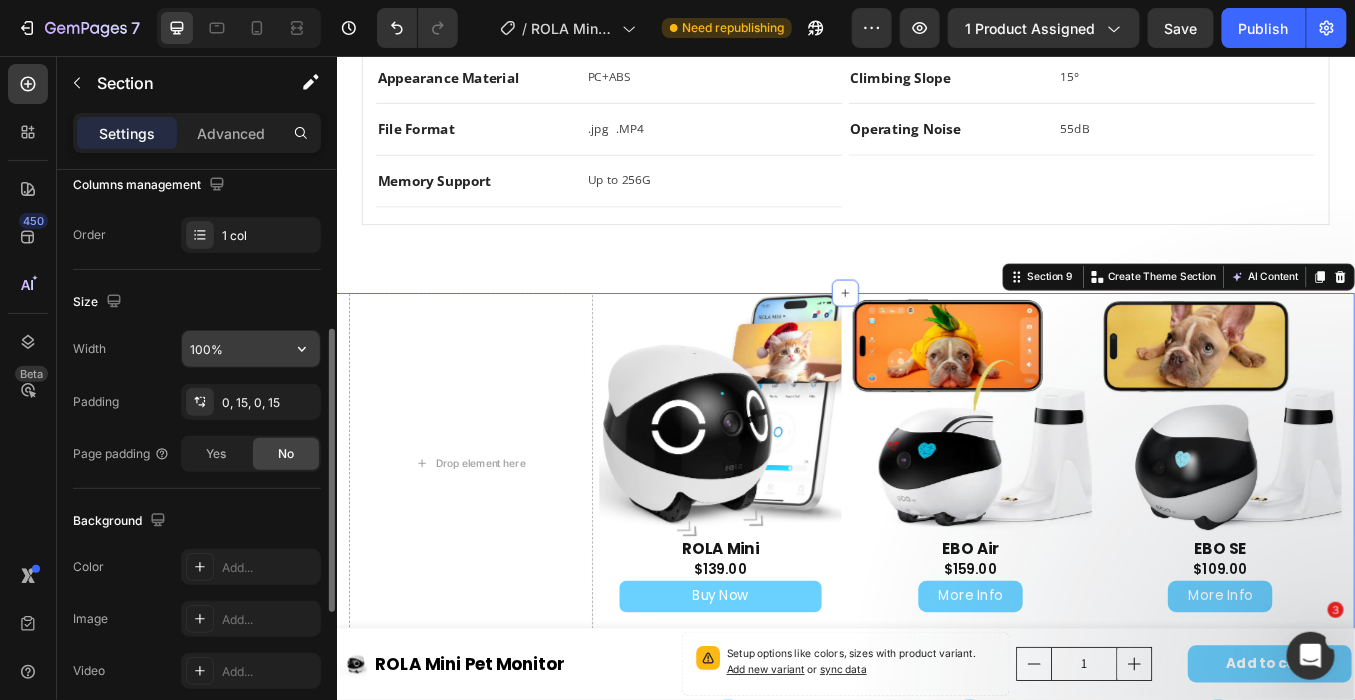 click on "100%" at bounding box center [251, 349] 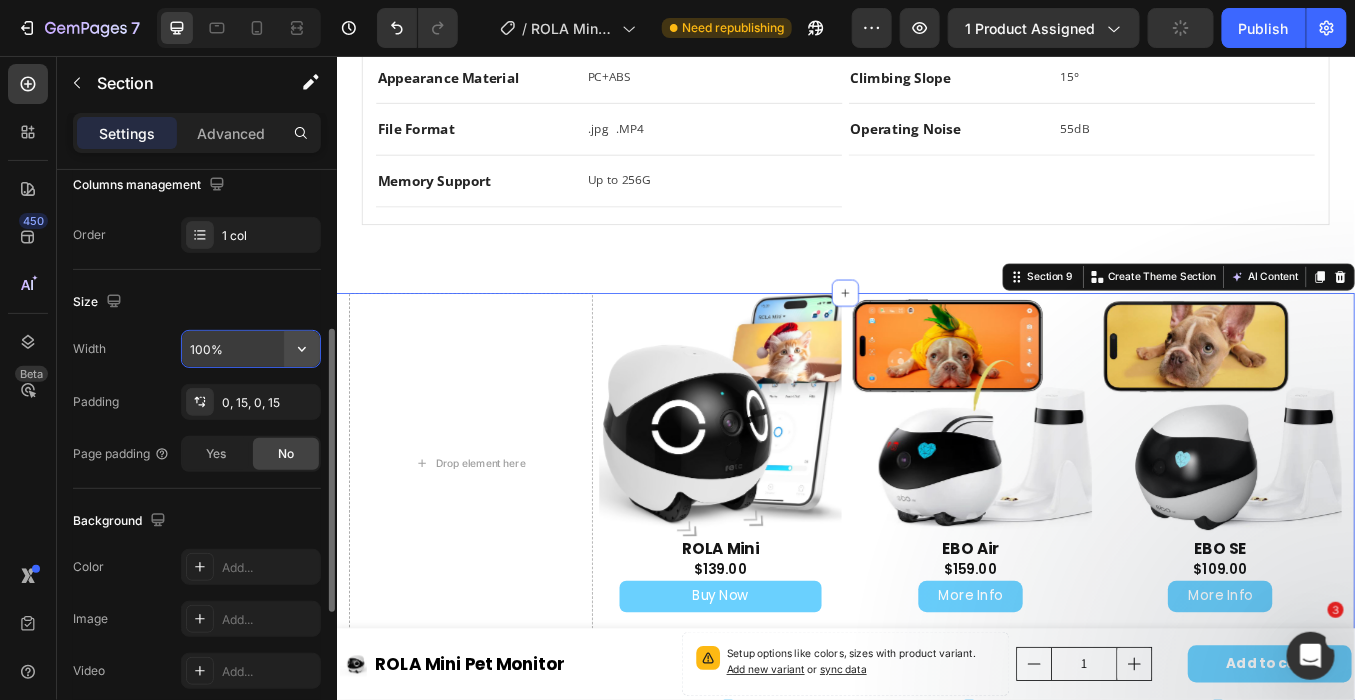 click 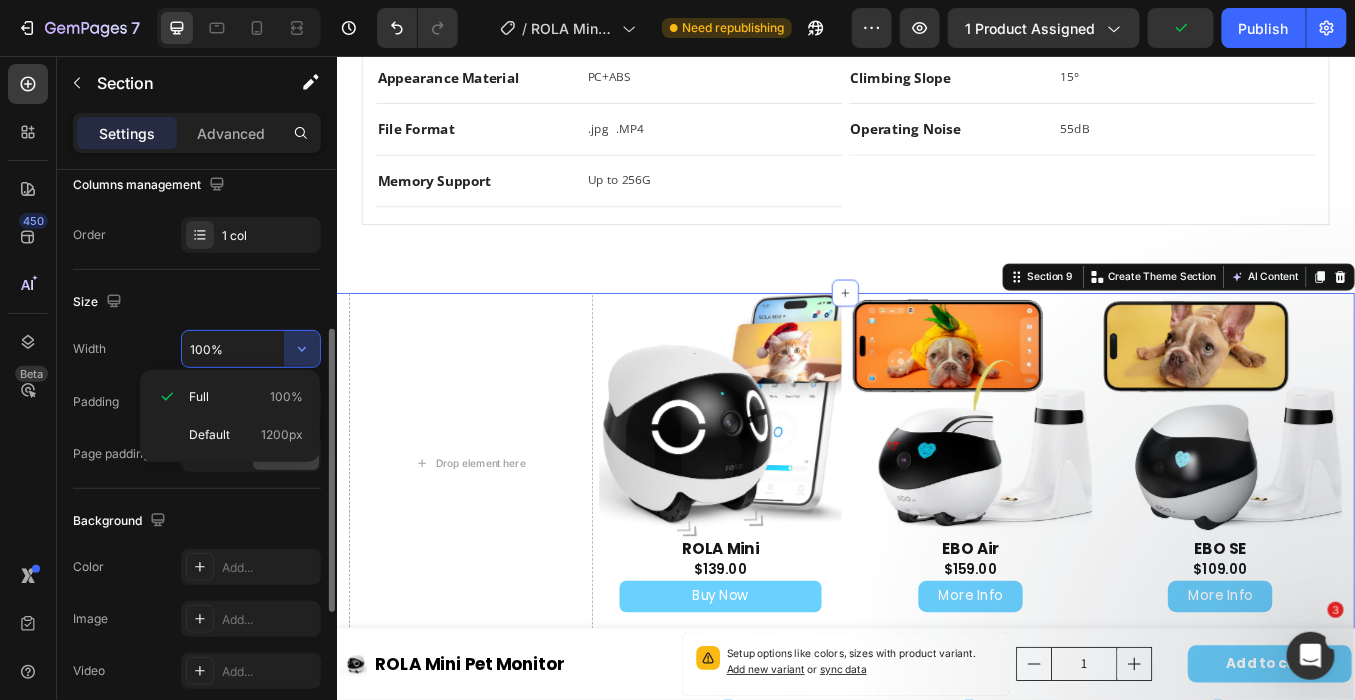 click on "1200px" at bounding box center [282, 435] 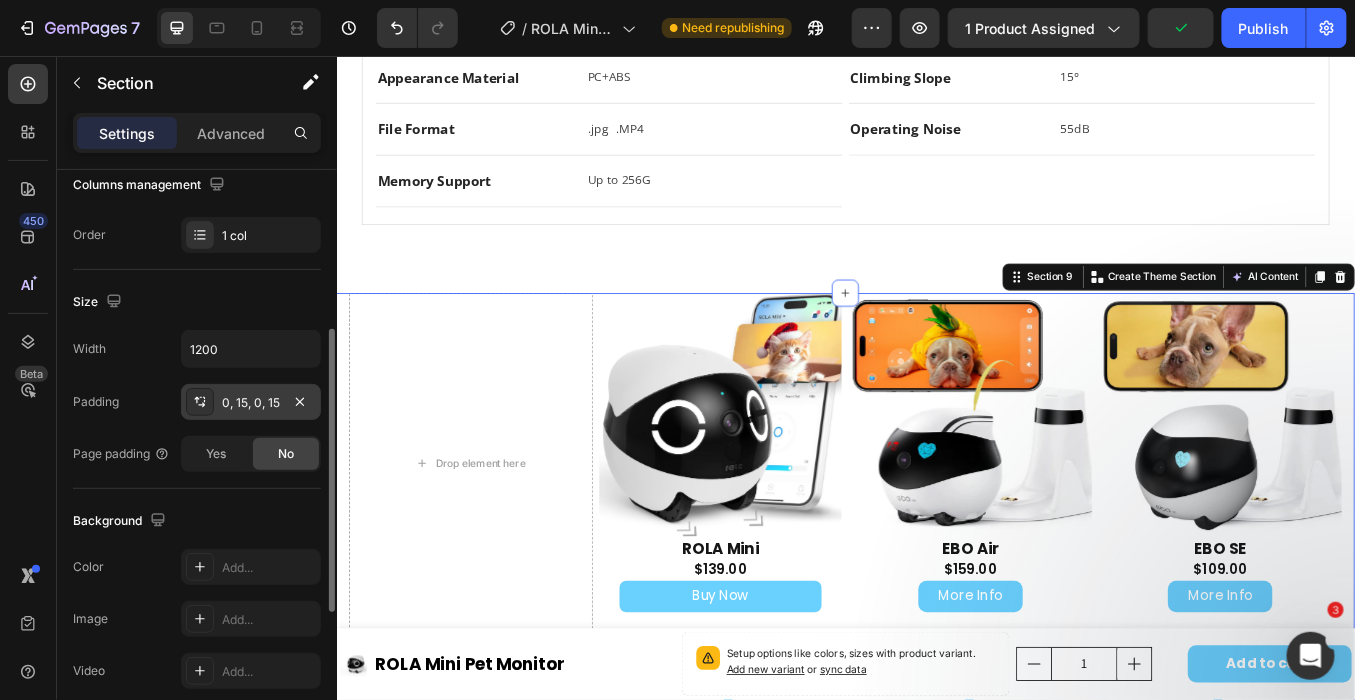 click on "0, 15, 0, 15" at bounding box center (251, 403) 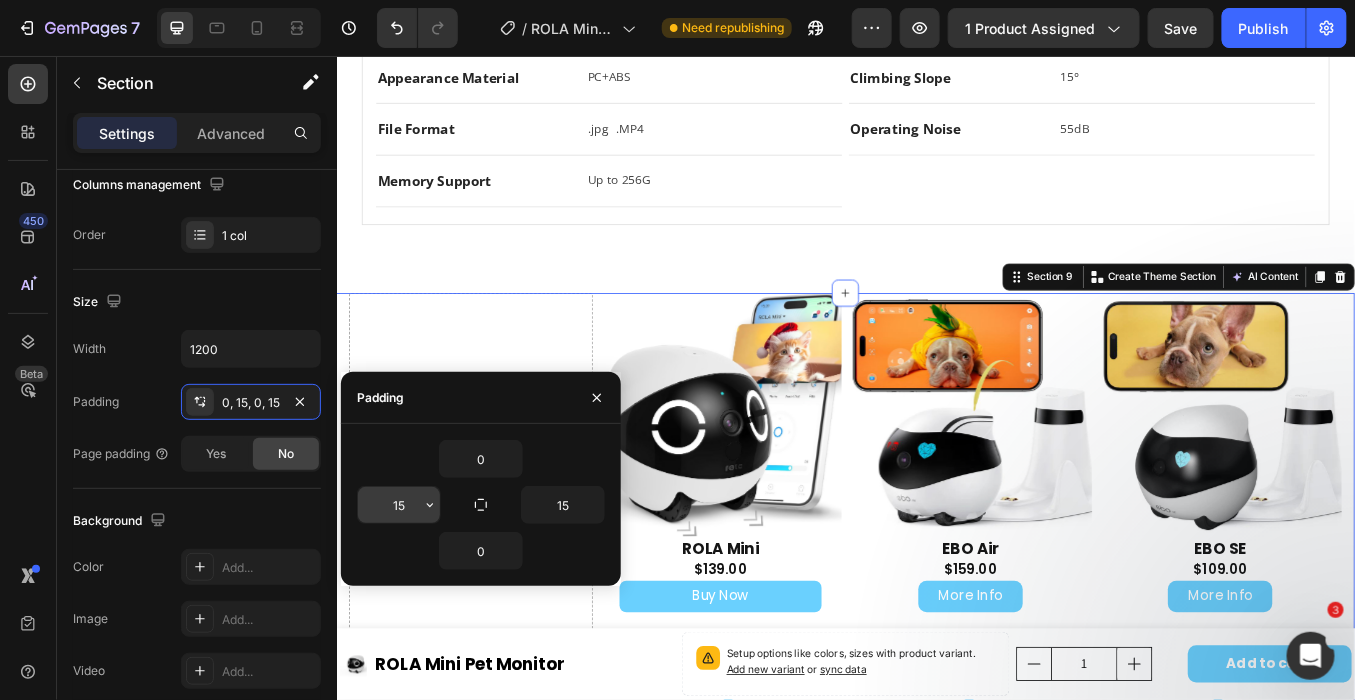 click on "15" at bounding box center [399, 505] 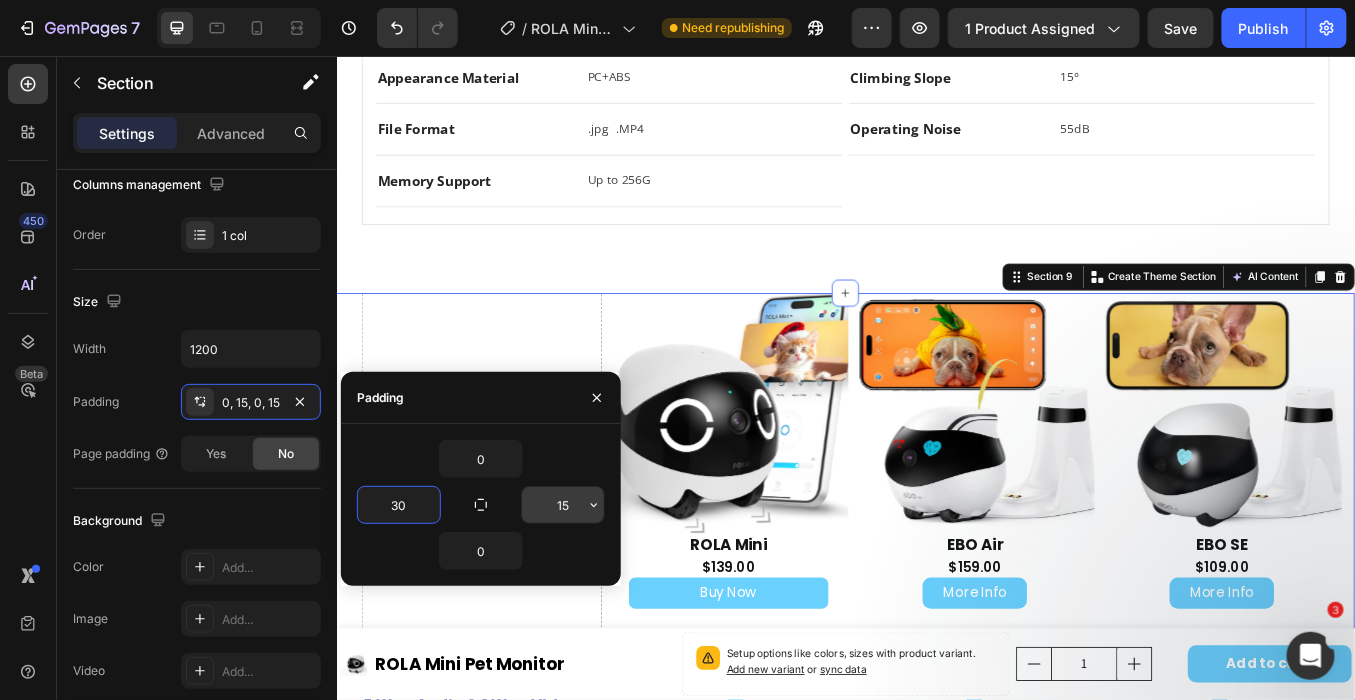 type on "30" 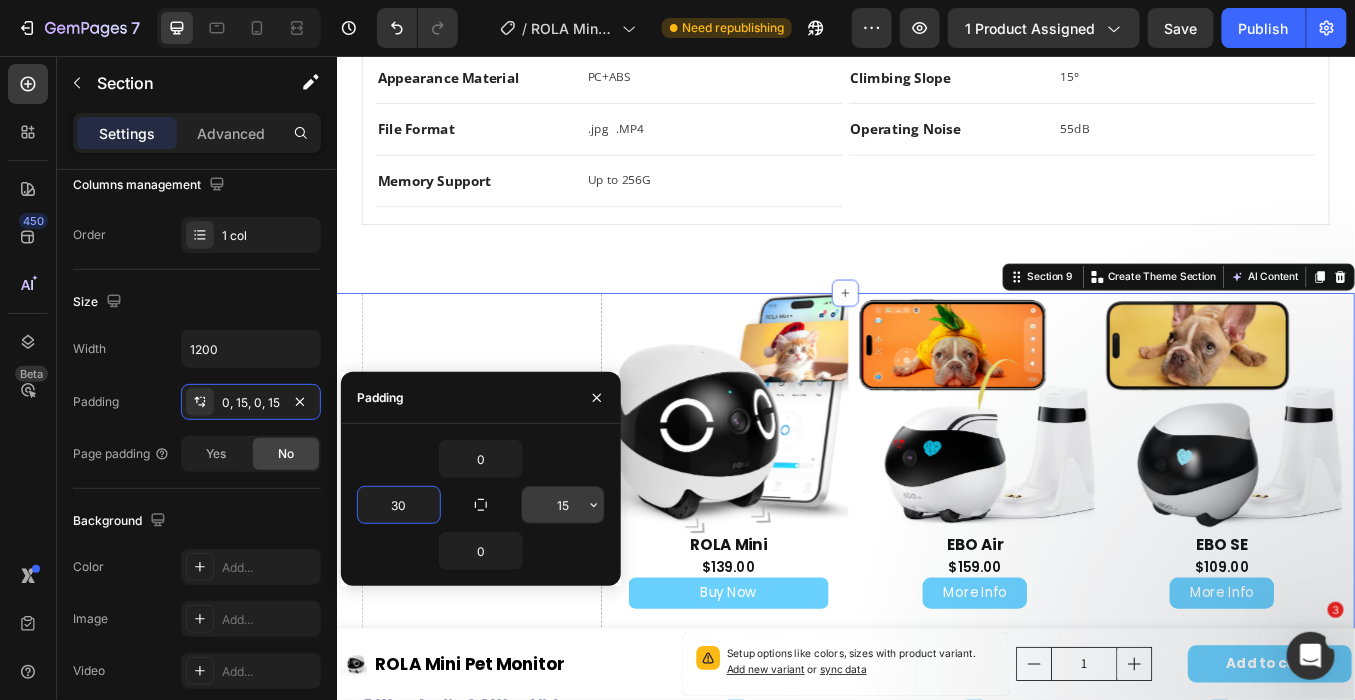 click on "15" at bounding box center (563, 505) 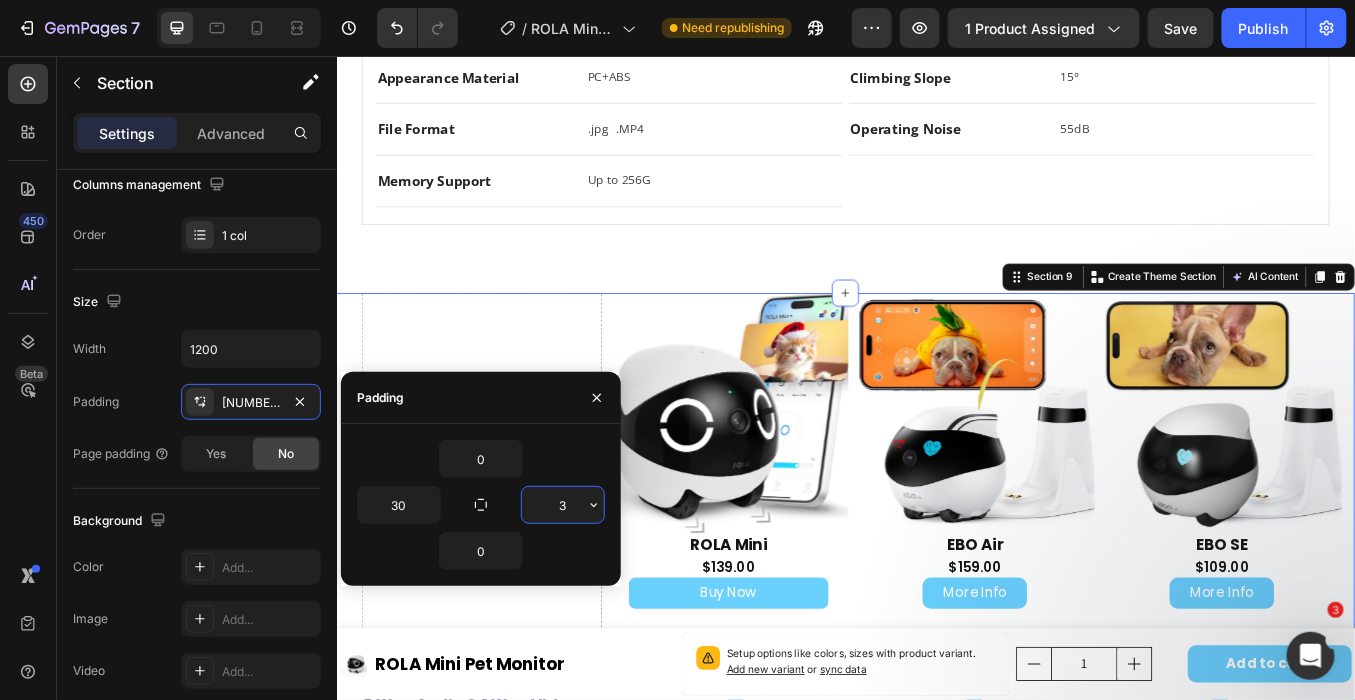 type on "30" 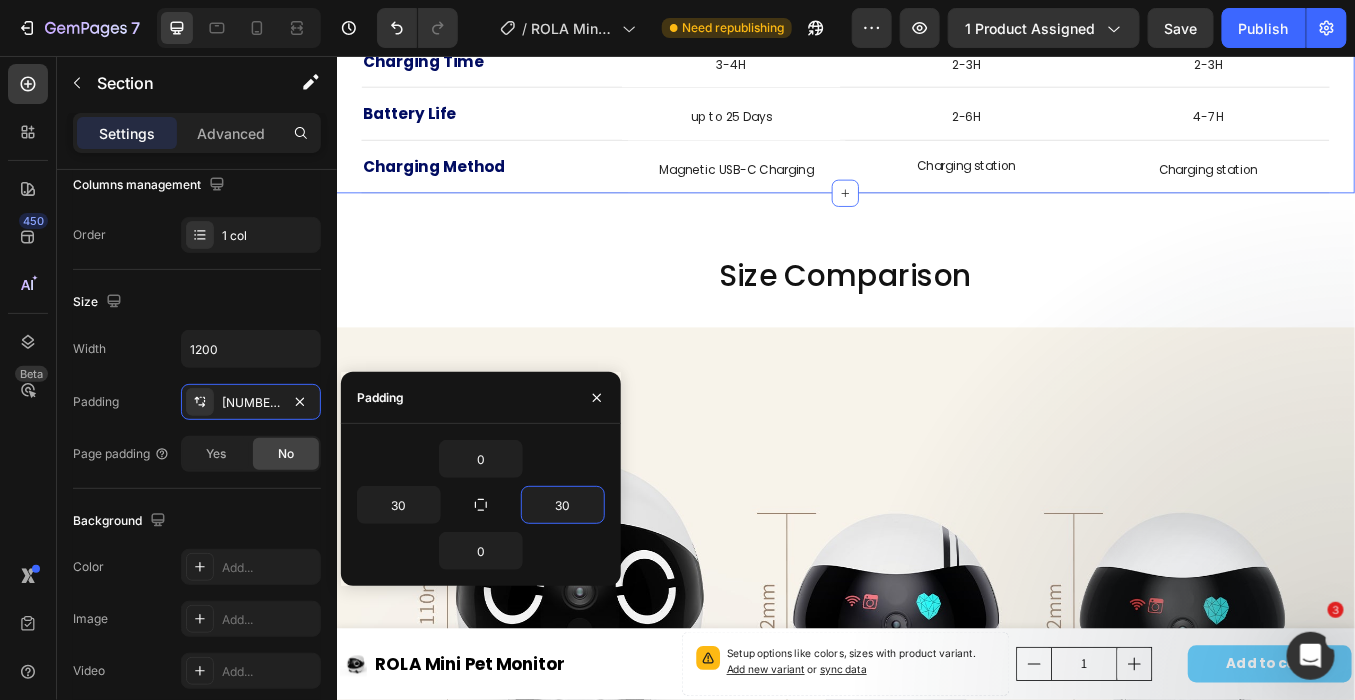 scroll, scrollTop: 5444, scrollLeft: 0, axis: vertical 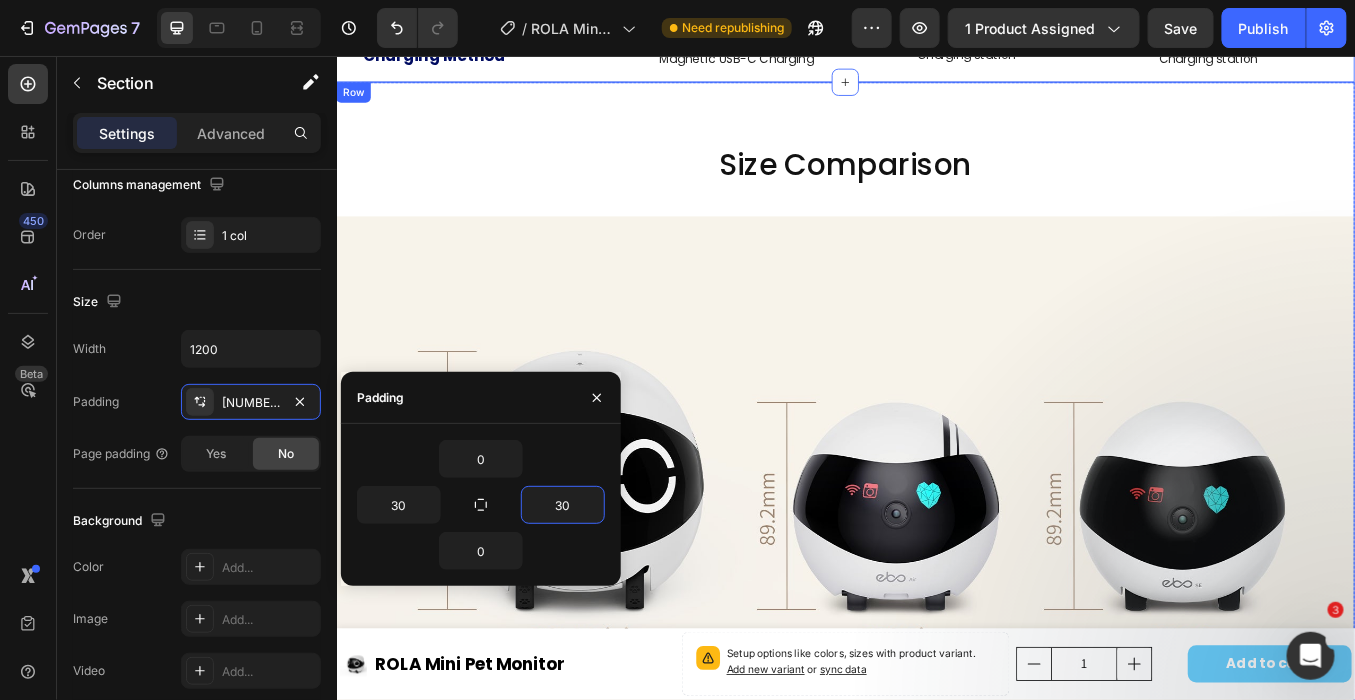click on "Size Comparison Heading Image" at bounding box center (936, 502) 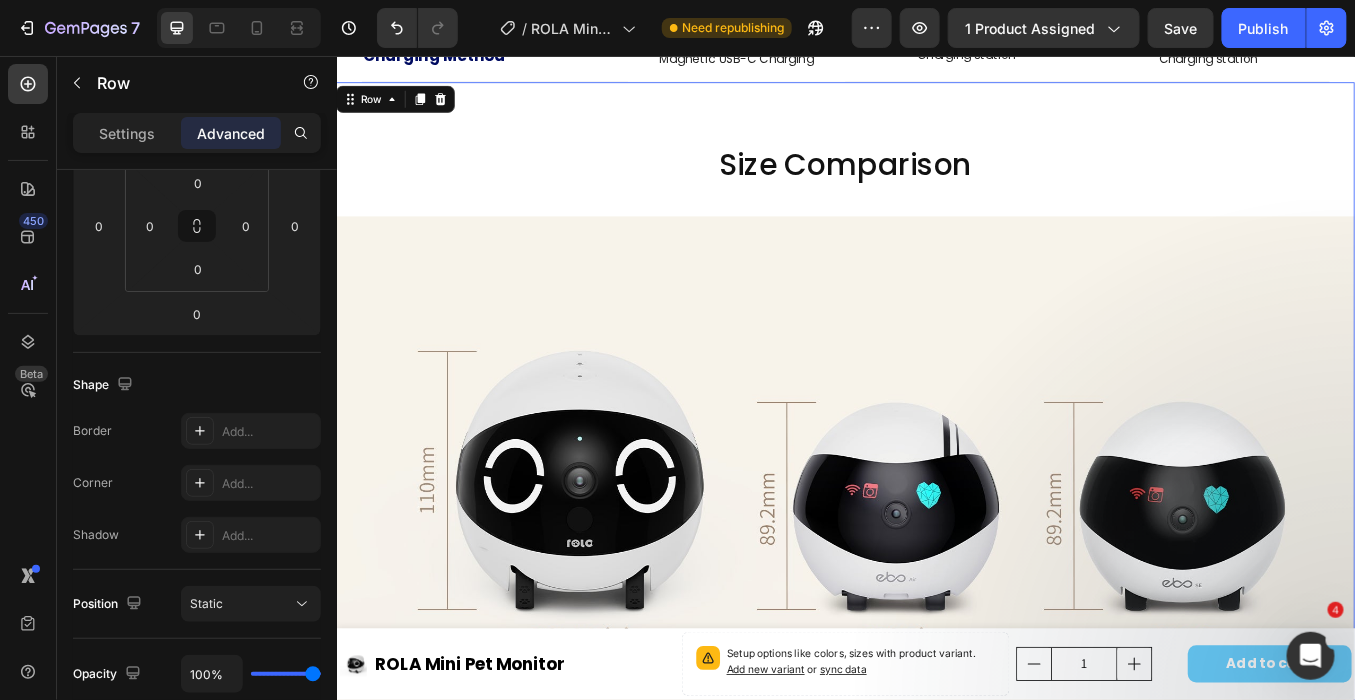 scroll, scrollTop: 0, scrollLeft: 0, axis: both 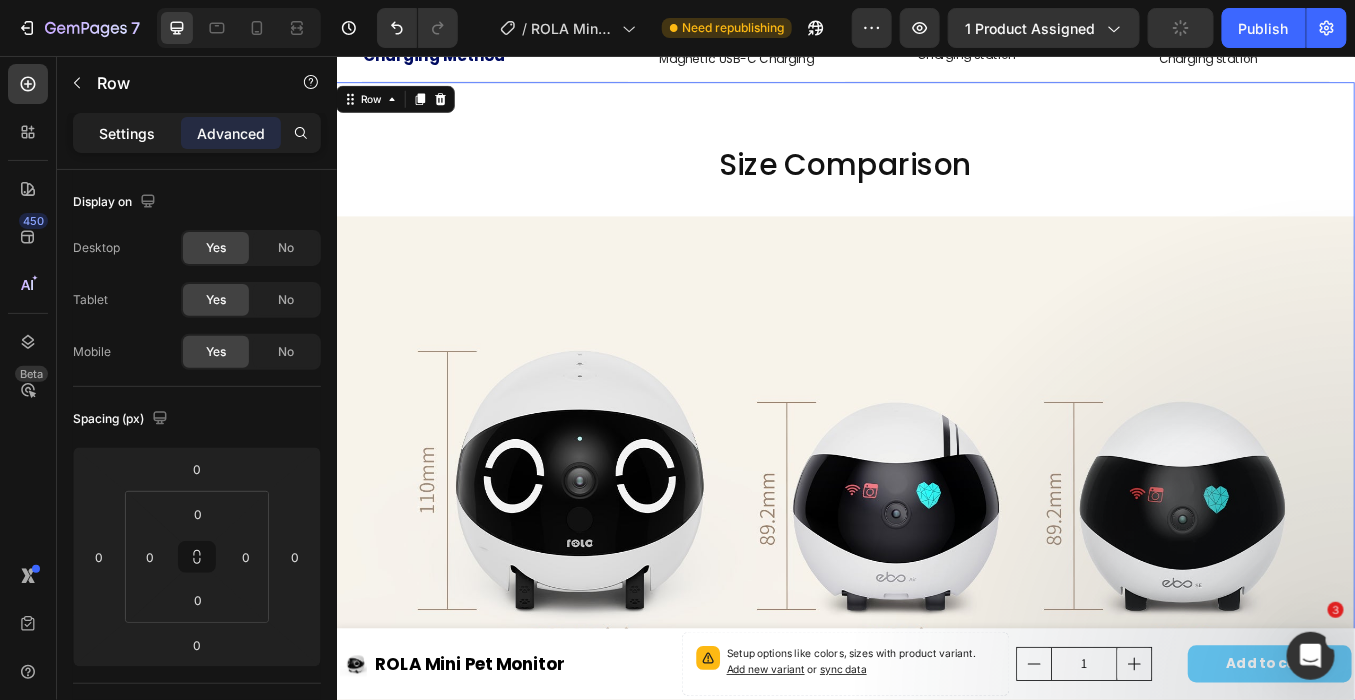 click on "Settings" at bounding box center (127, 133) 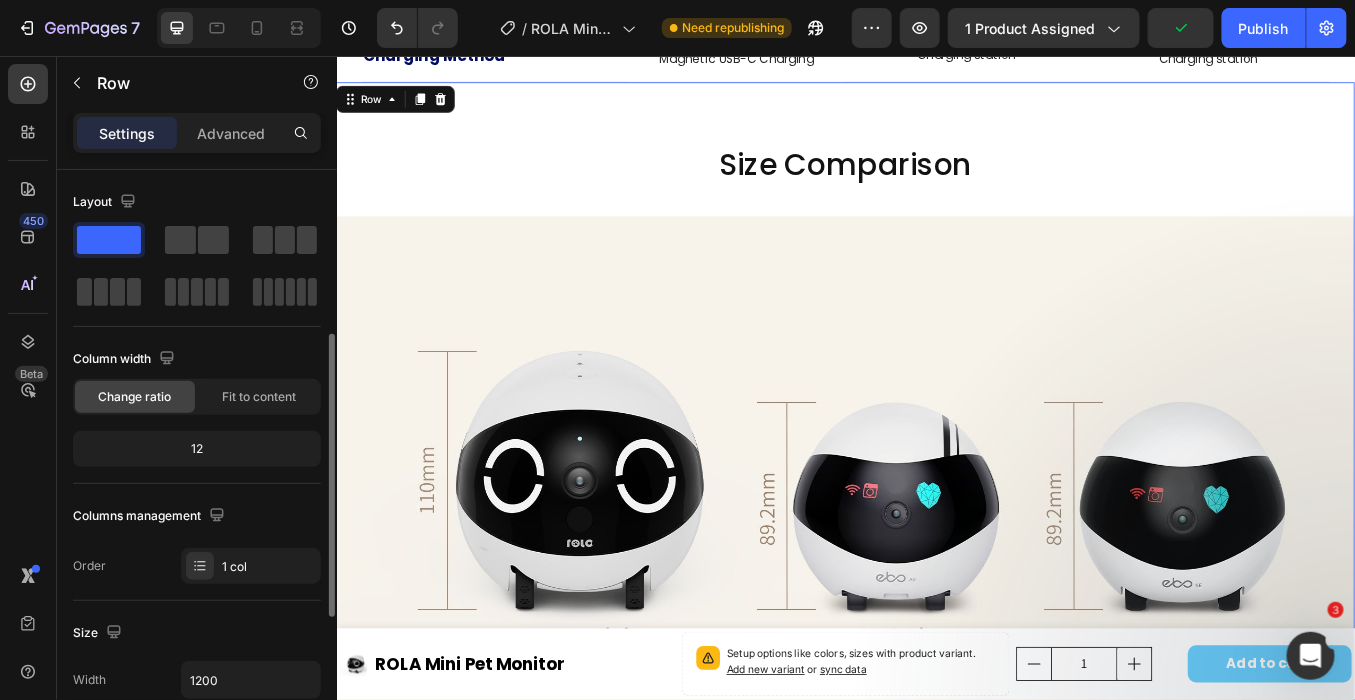 scroll, scrollTop: 111, scrollLeft: 0, axis: vertical 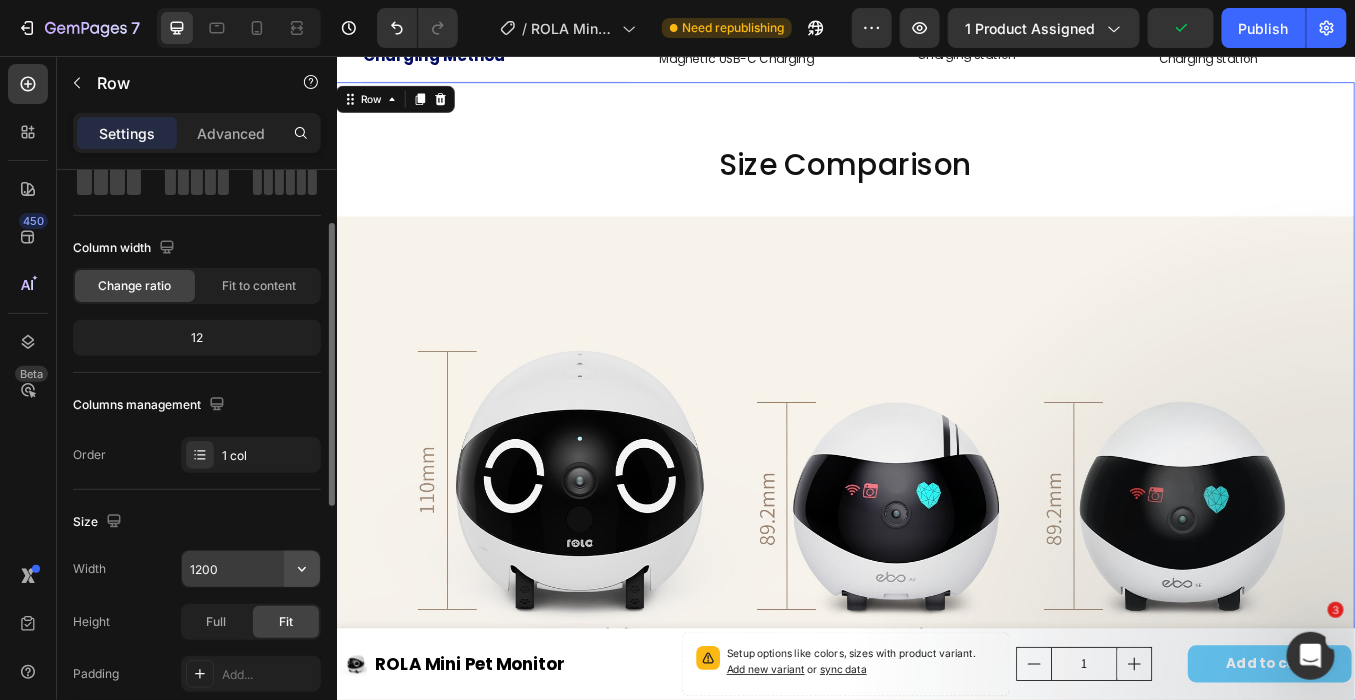 click 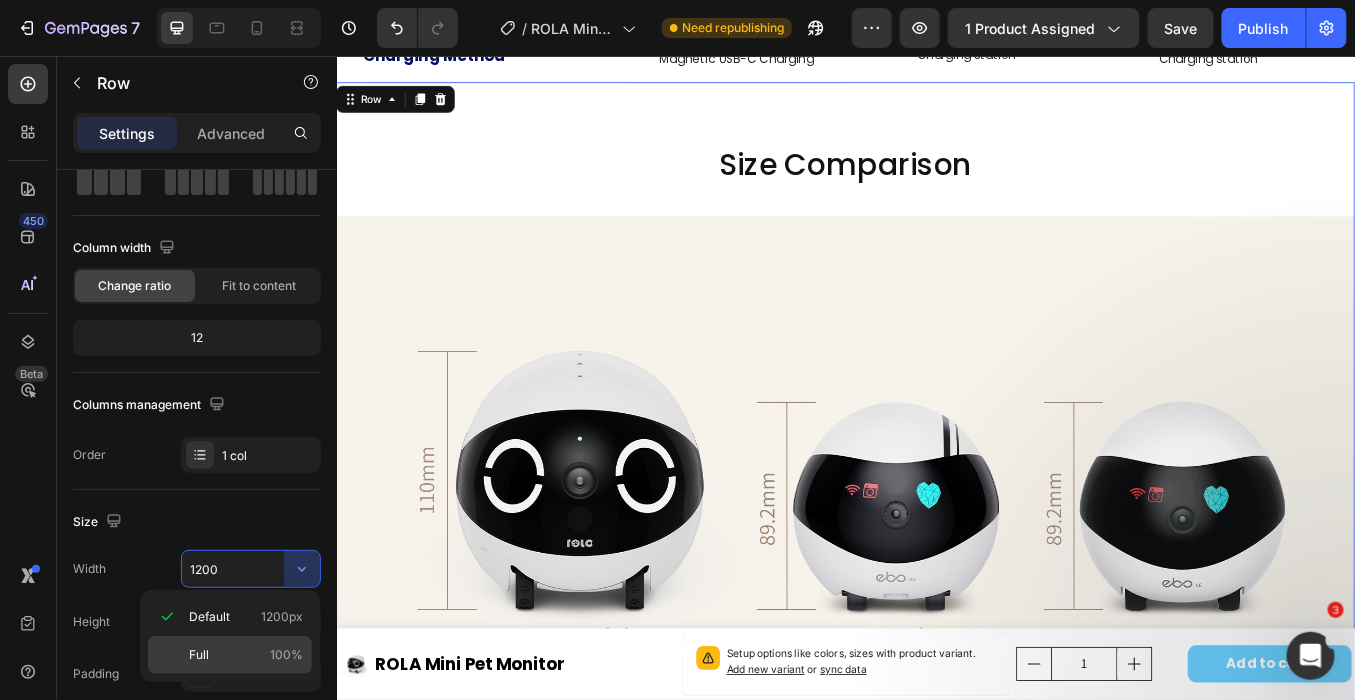 click on "Full 100%" at bounding box center [246, 655] 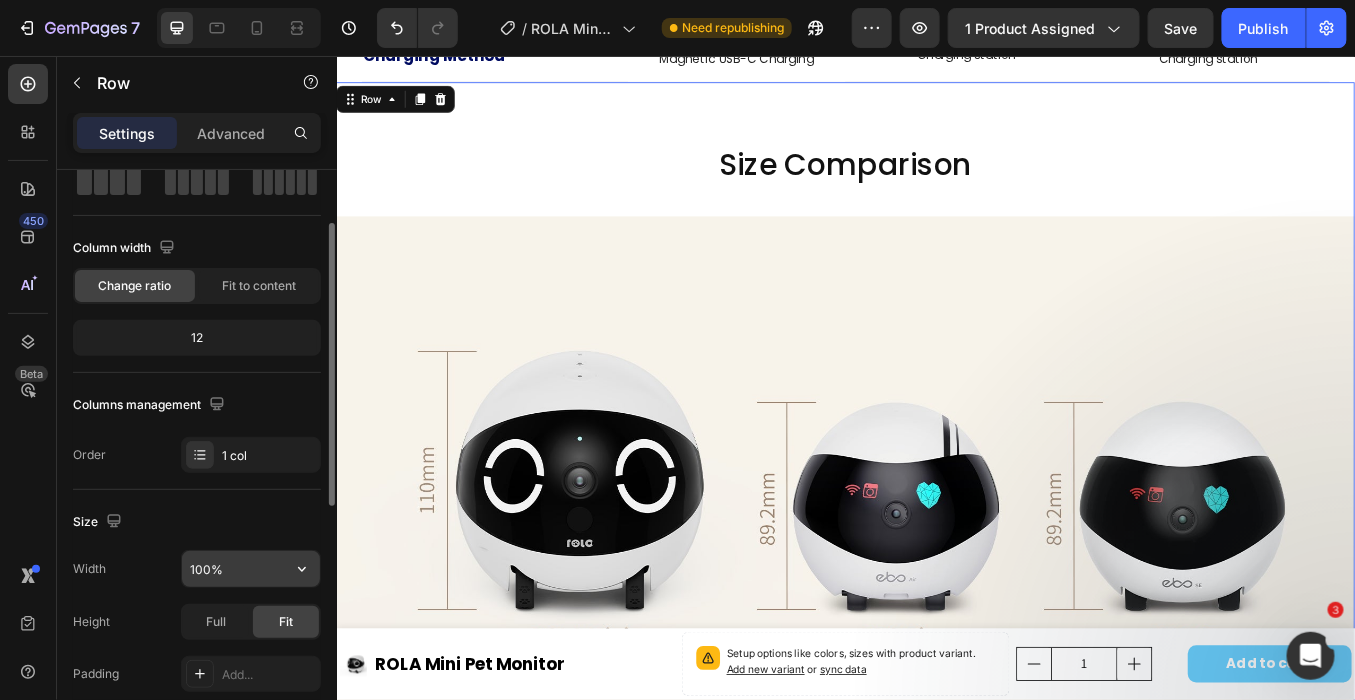 click on "100%" at bounding box center (251, 569) 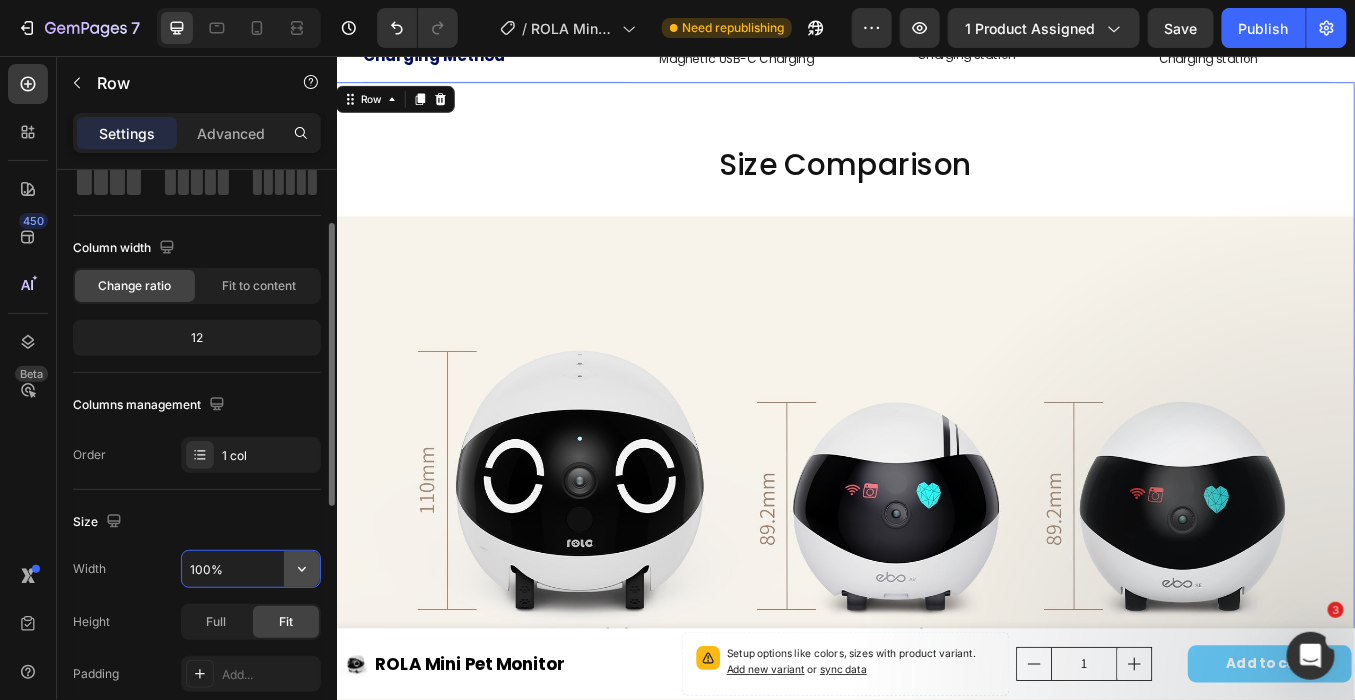 click 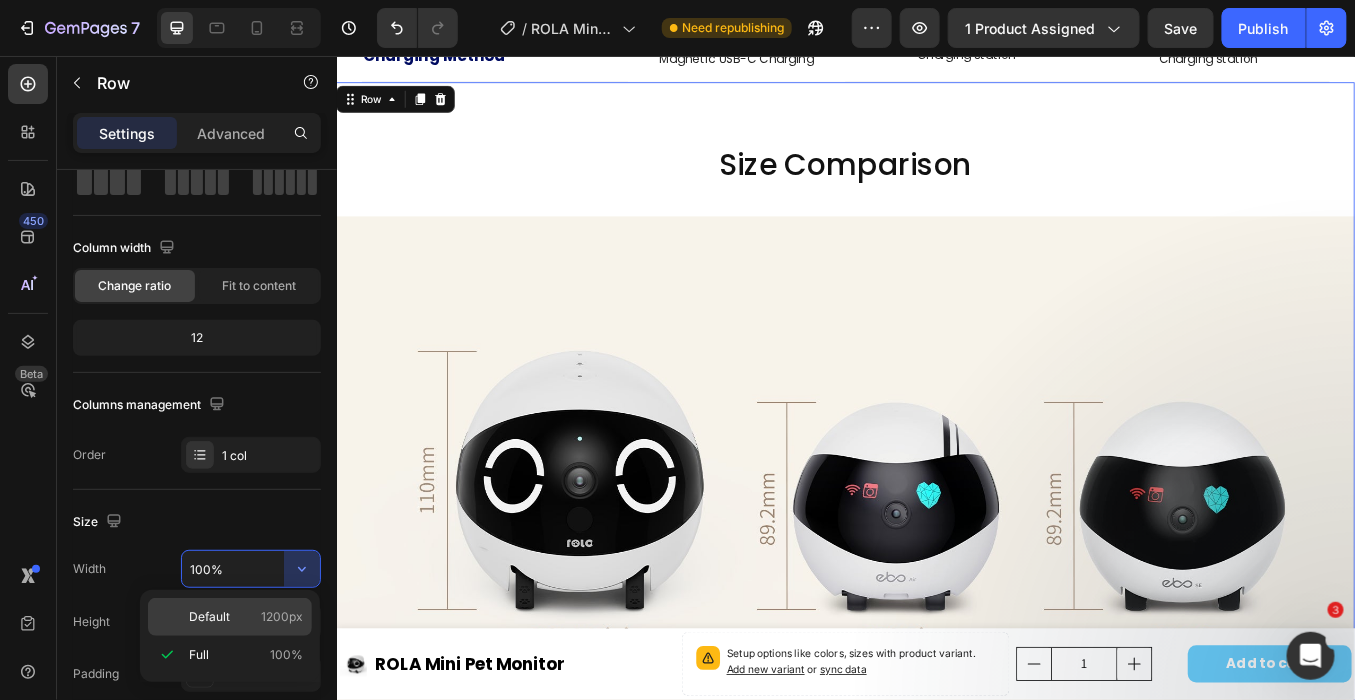 click on "1200px" at bounding box center [282, 617] 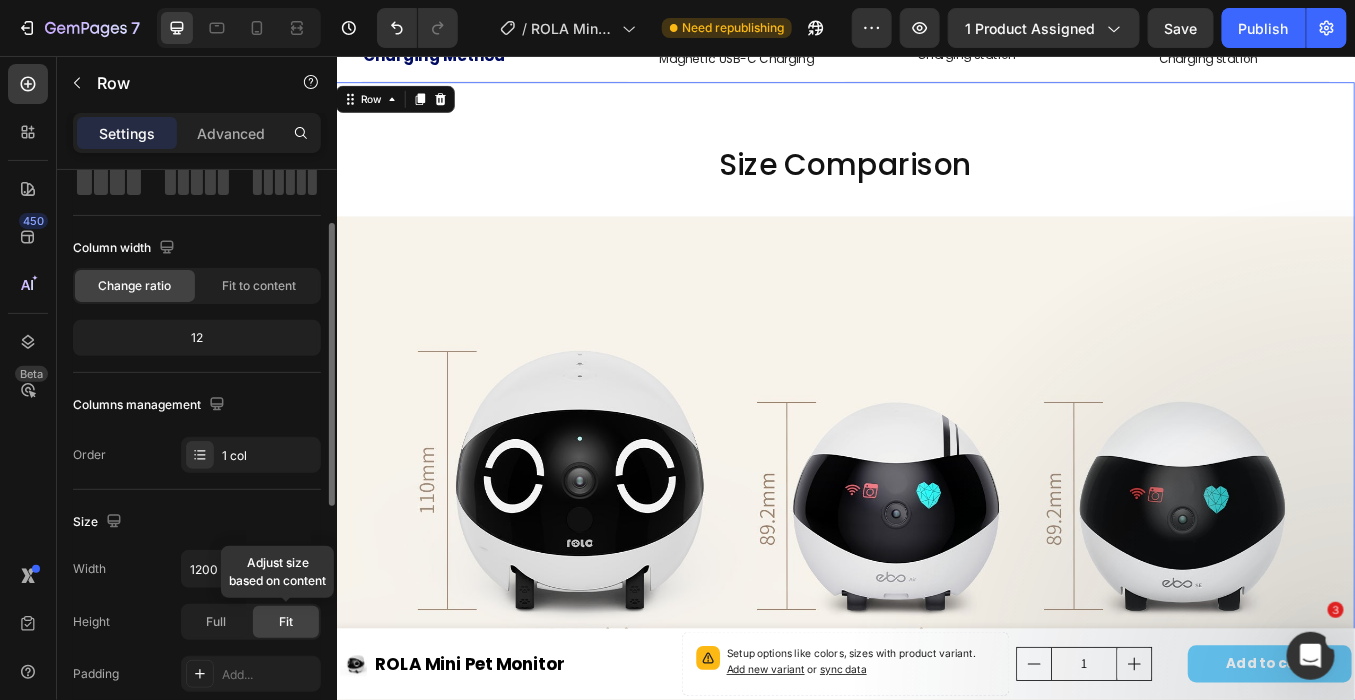 scroll, scrollTop: 222, scrollLeft: 0, axis: vertical 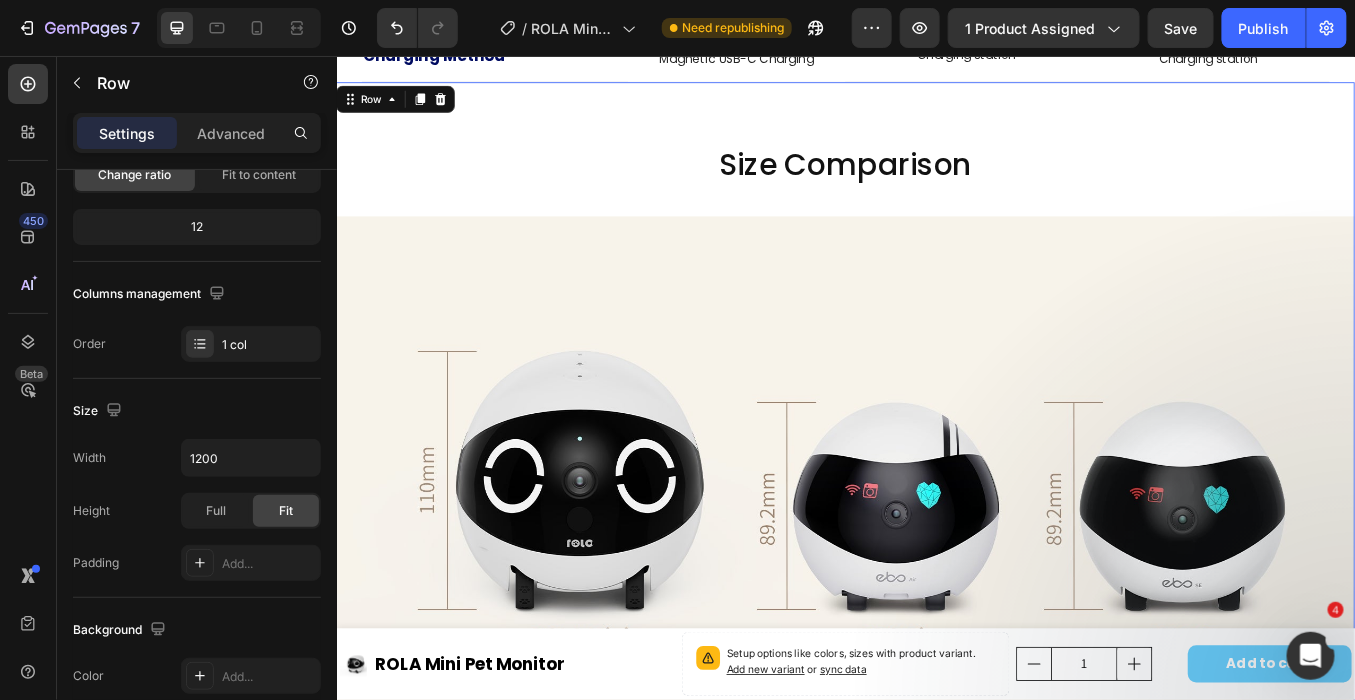 click on "Size Comparison Heading Image" at bounding box center [936, 502] 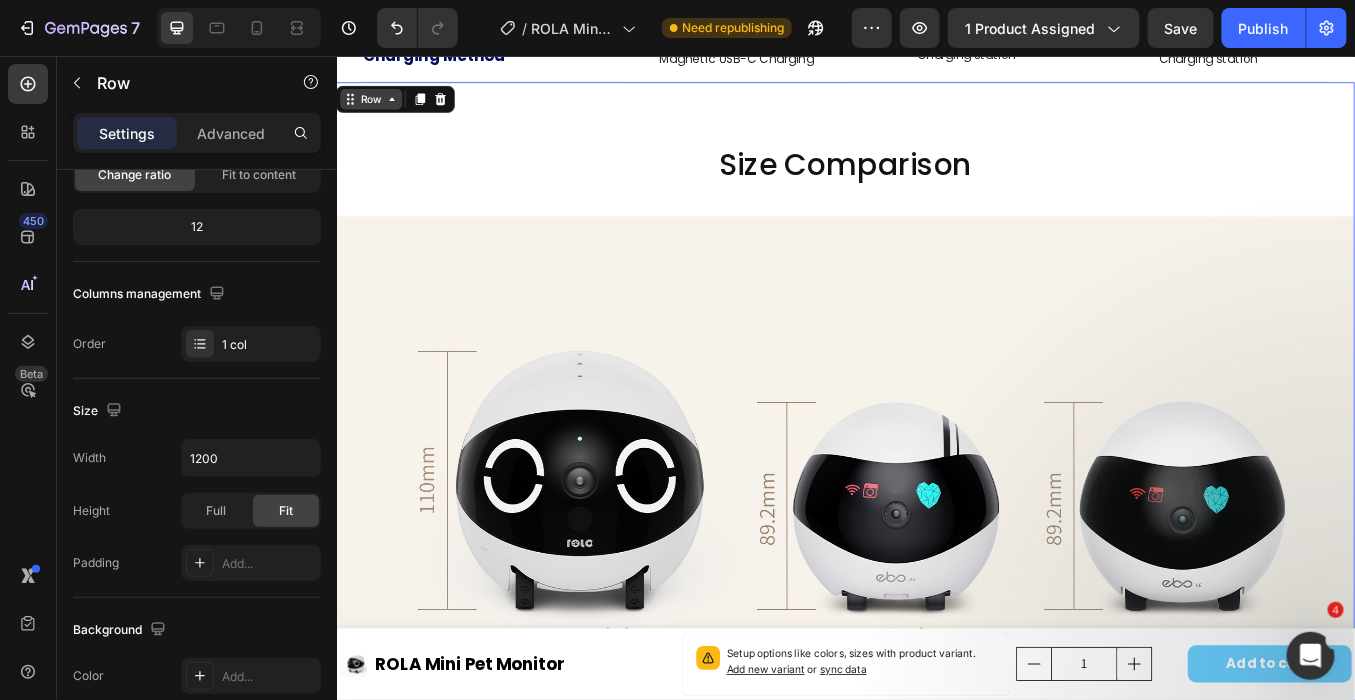 click on "Row" at bounding box center (377, 106) 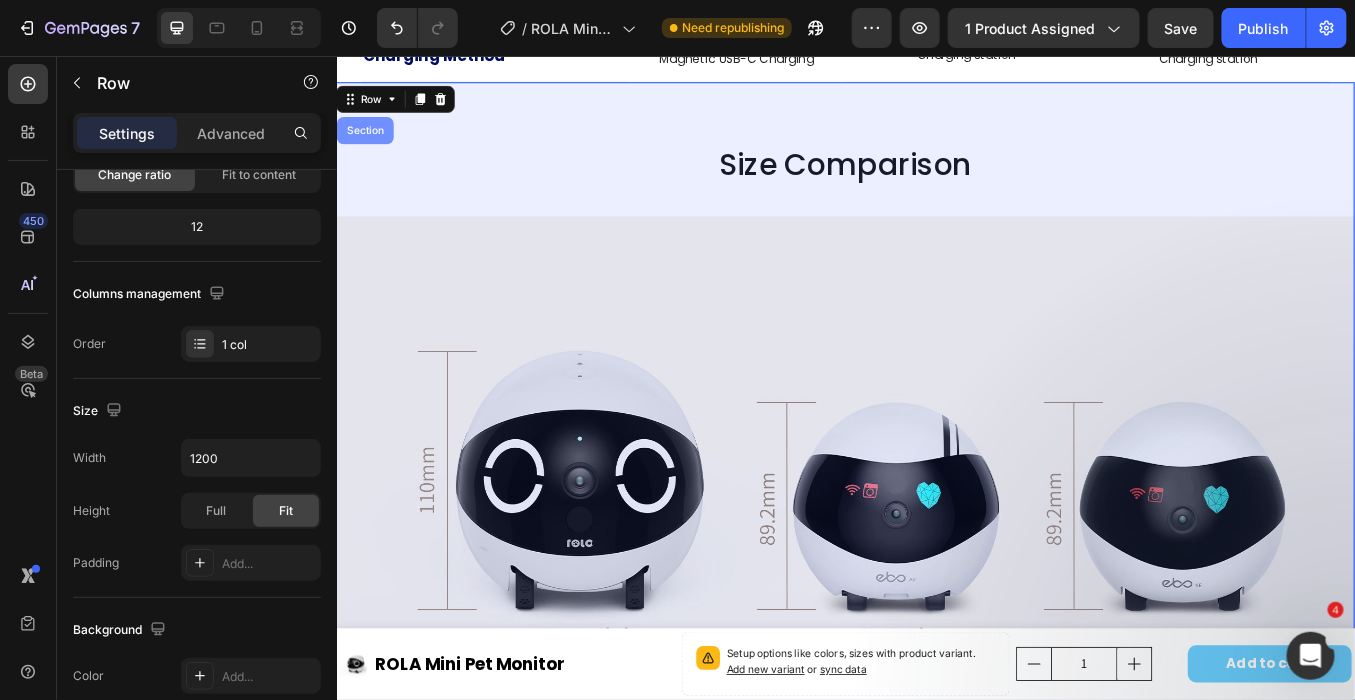 click on "Section" at bounding box center (370, 143) 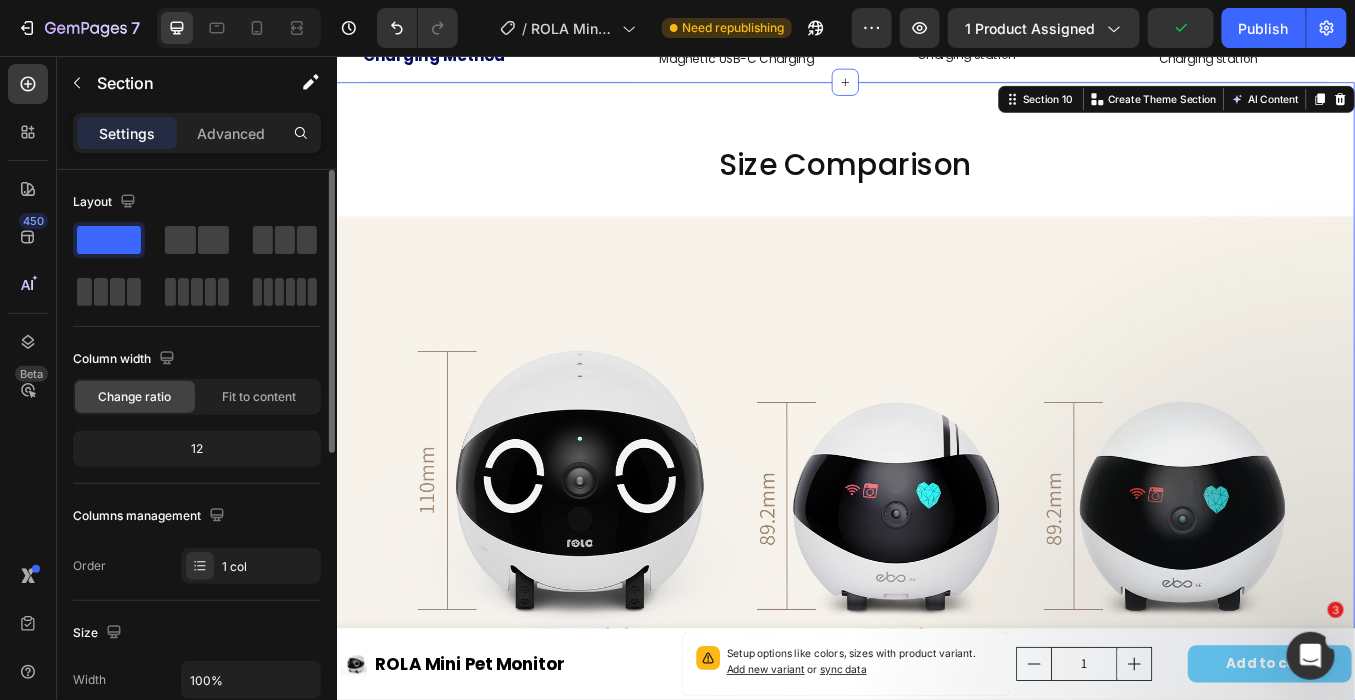 scroll, scrollTop: 333, scrollLeft: 0, axis: vertical 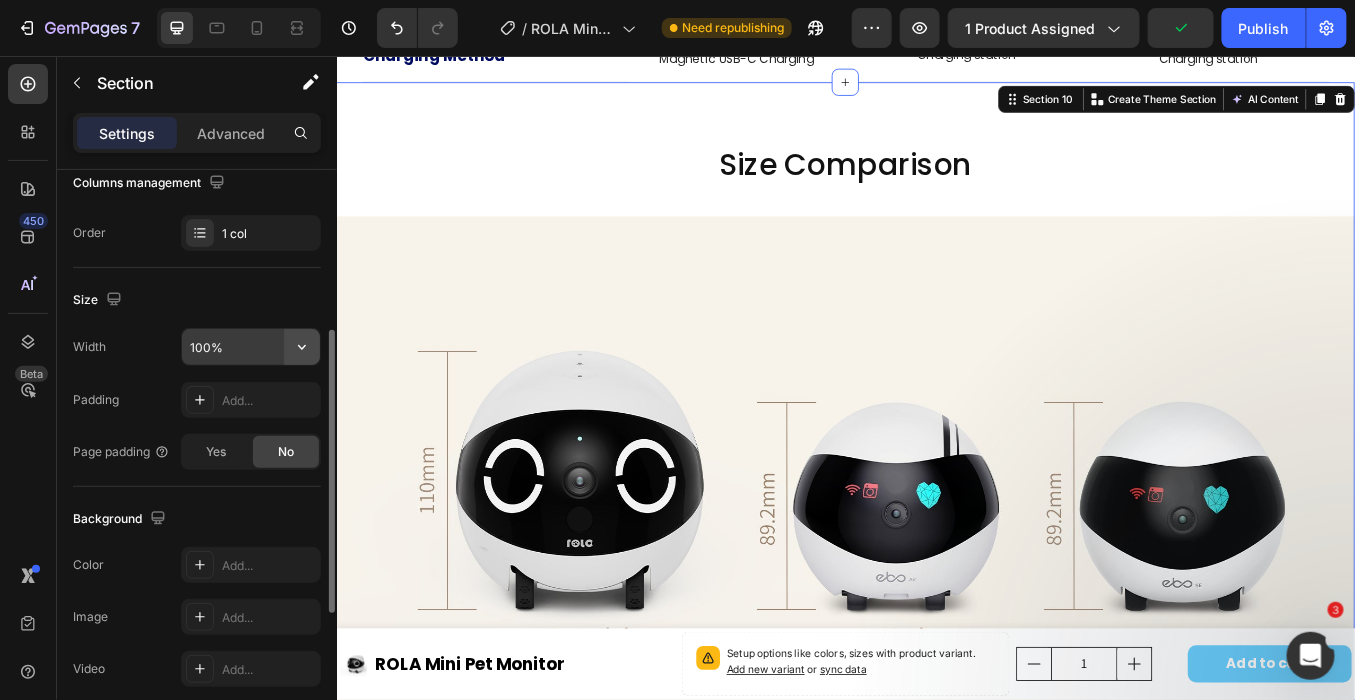 click 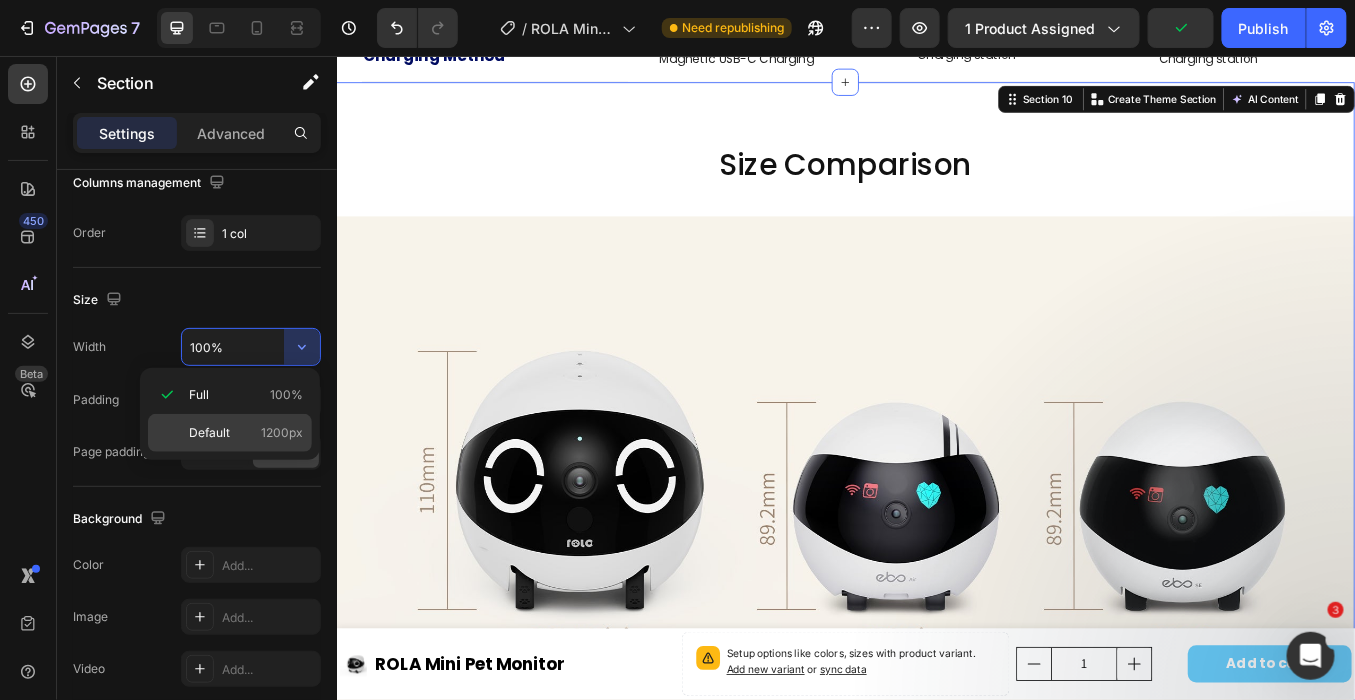 click on "1200px" at bounding box center [282, 433] 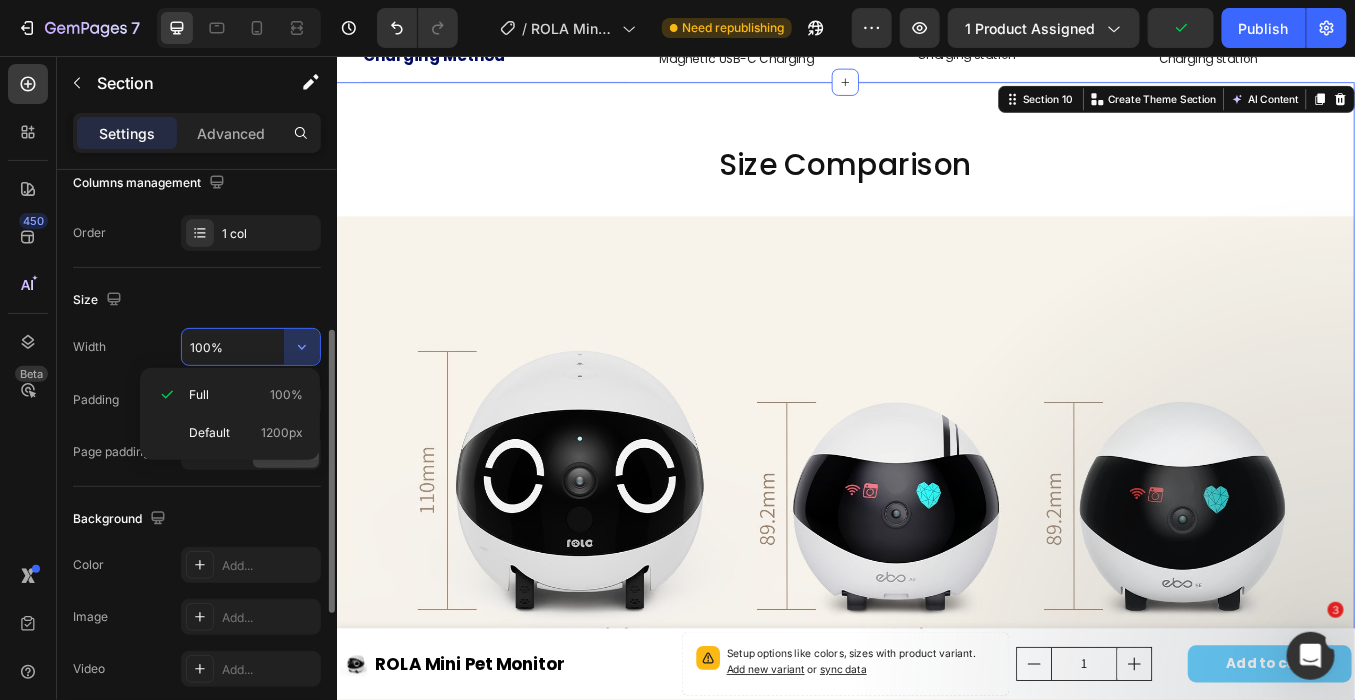 type on "1200" 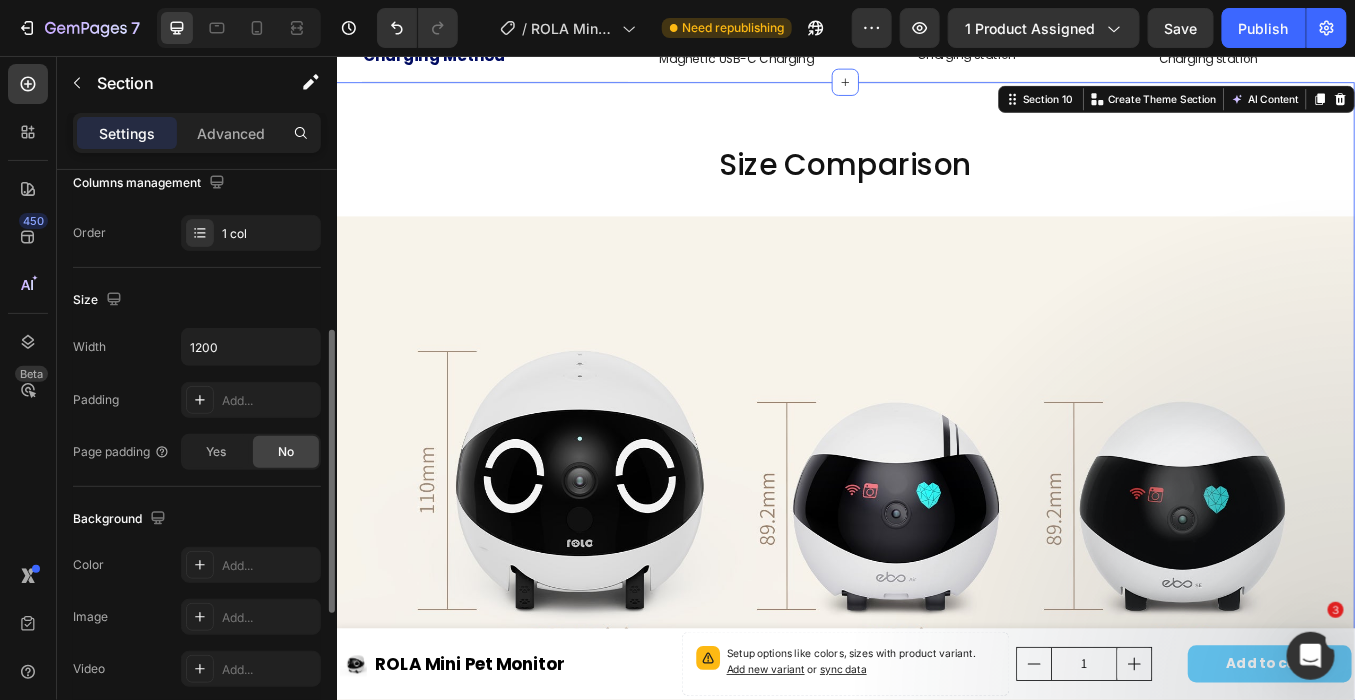 click on "No" 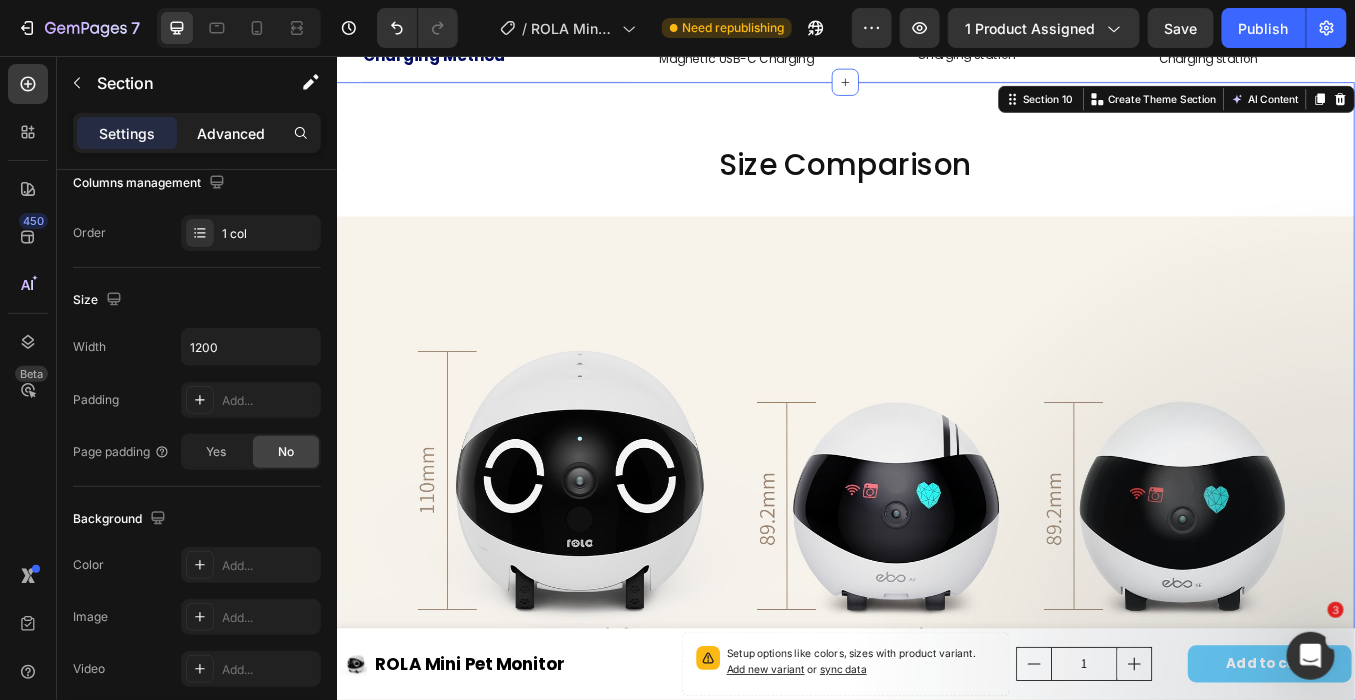 click on "Advanced" at bounding box center [231, 133] 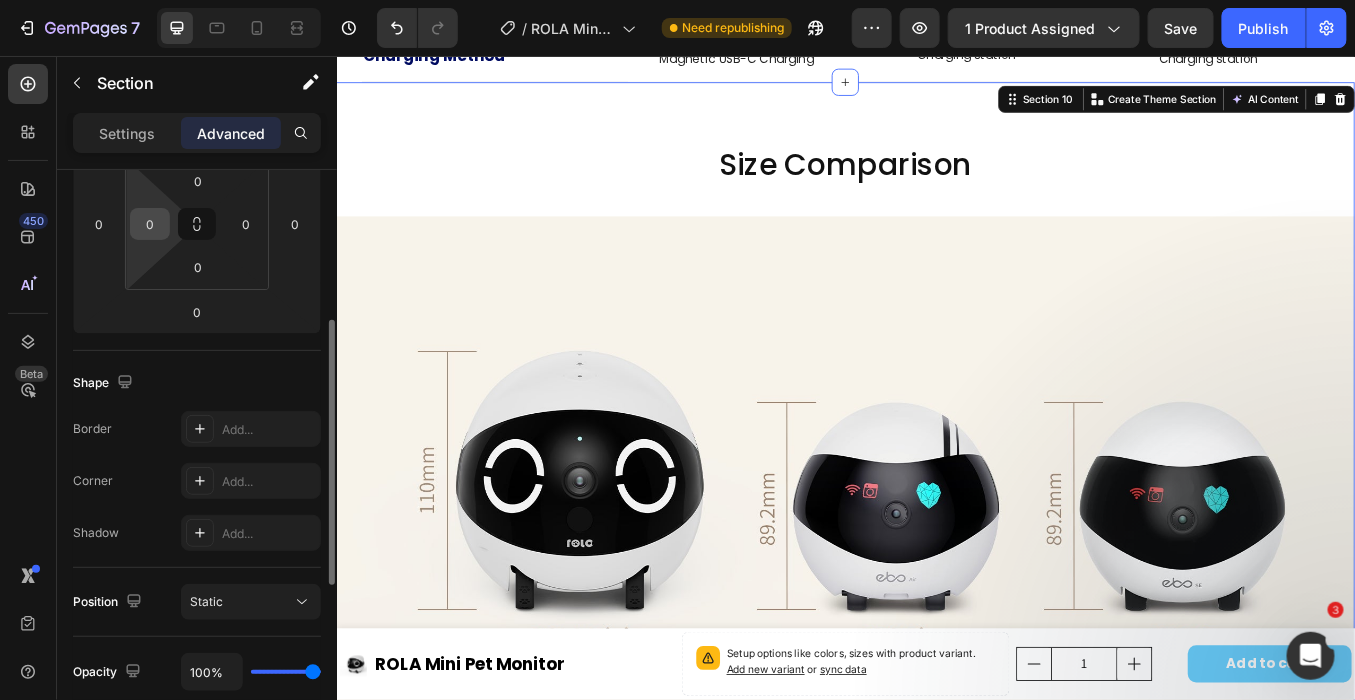 drag, startPoint x: 170, startPoint y: 228, endPoint x: 161, endPoint y: 223, distance: 10.29563 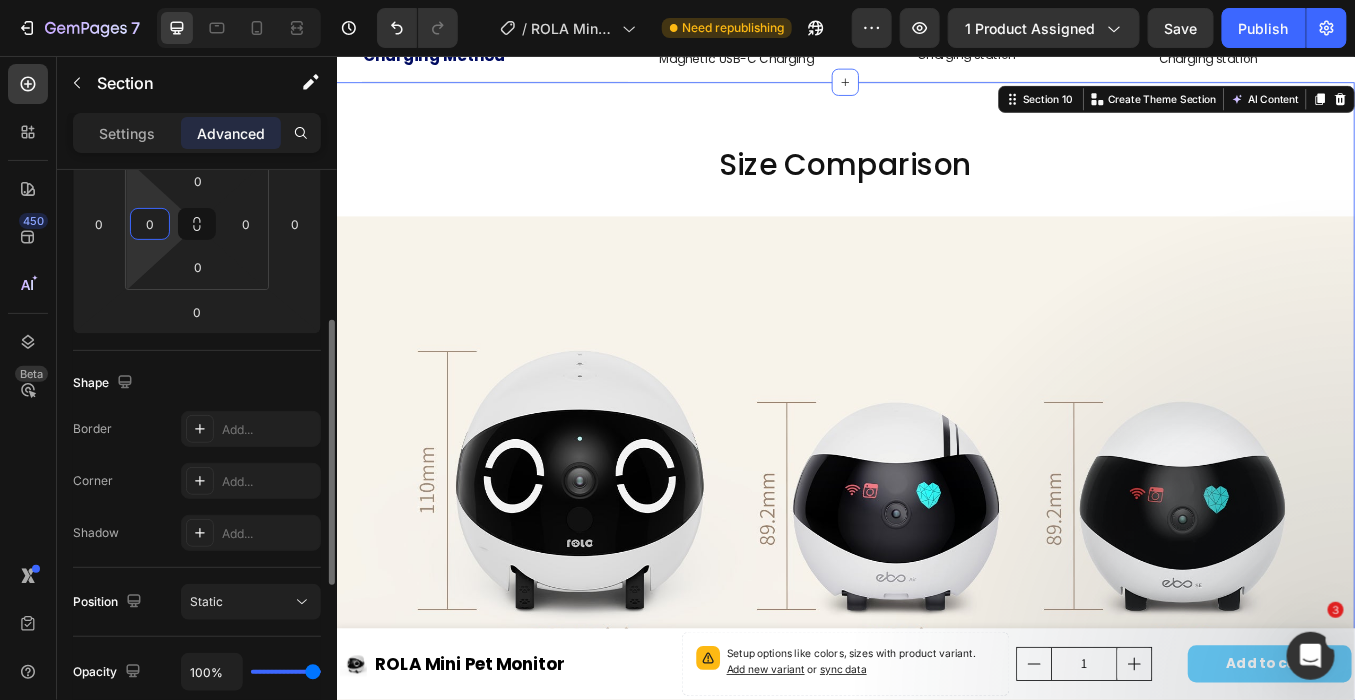click on "0" at bounding box center (150, 224) 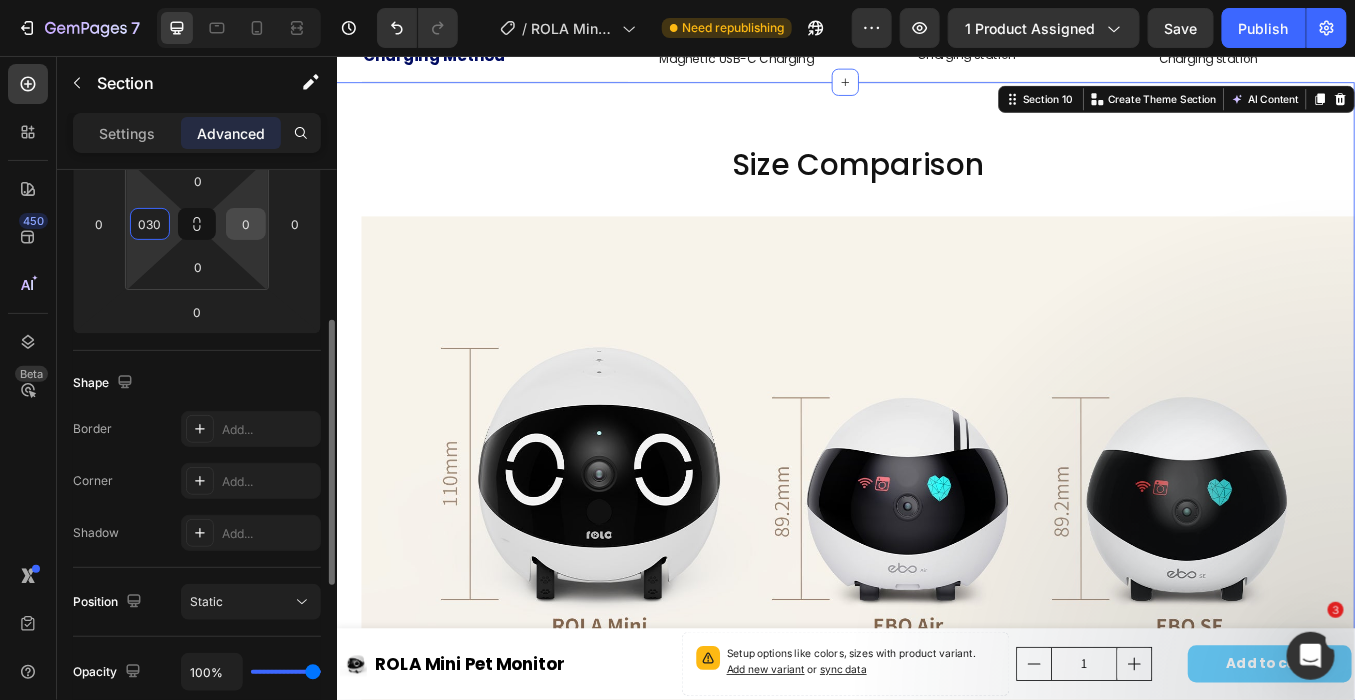 type on "30" 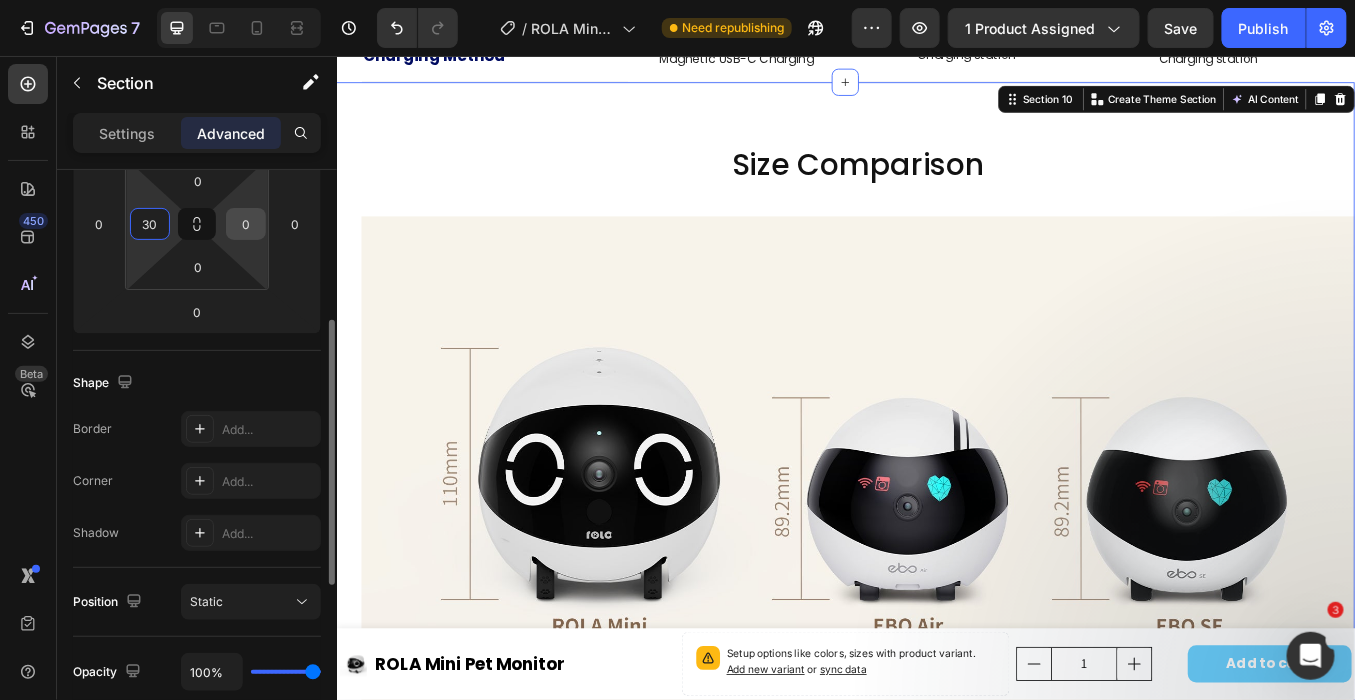 click on "0" at bounding box center [246, 224] 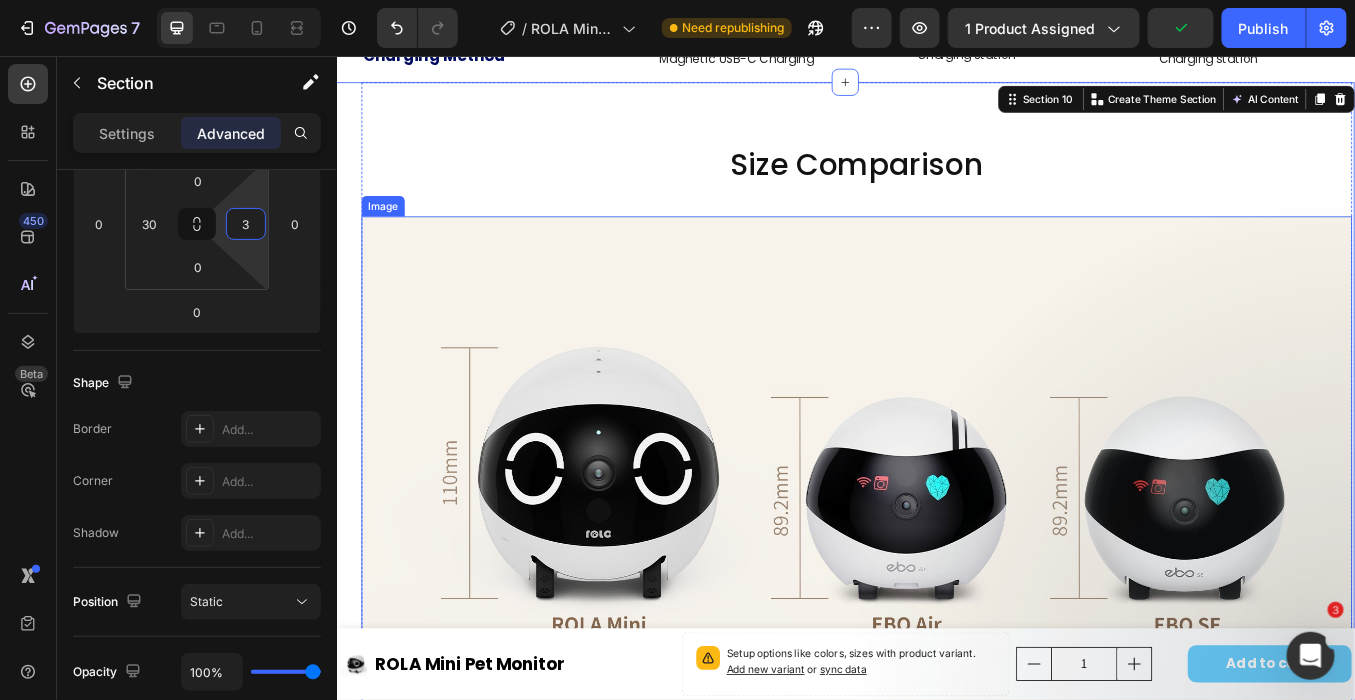 type on "30" 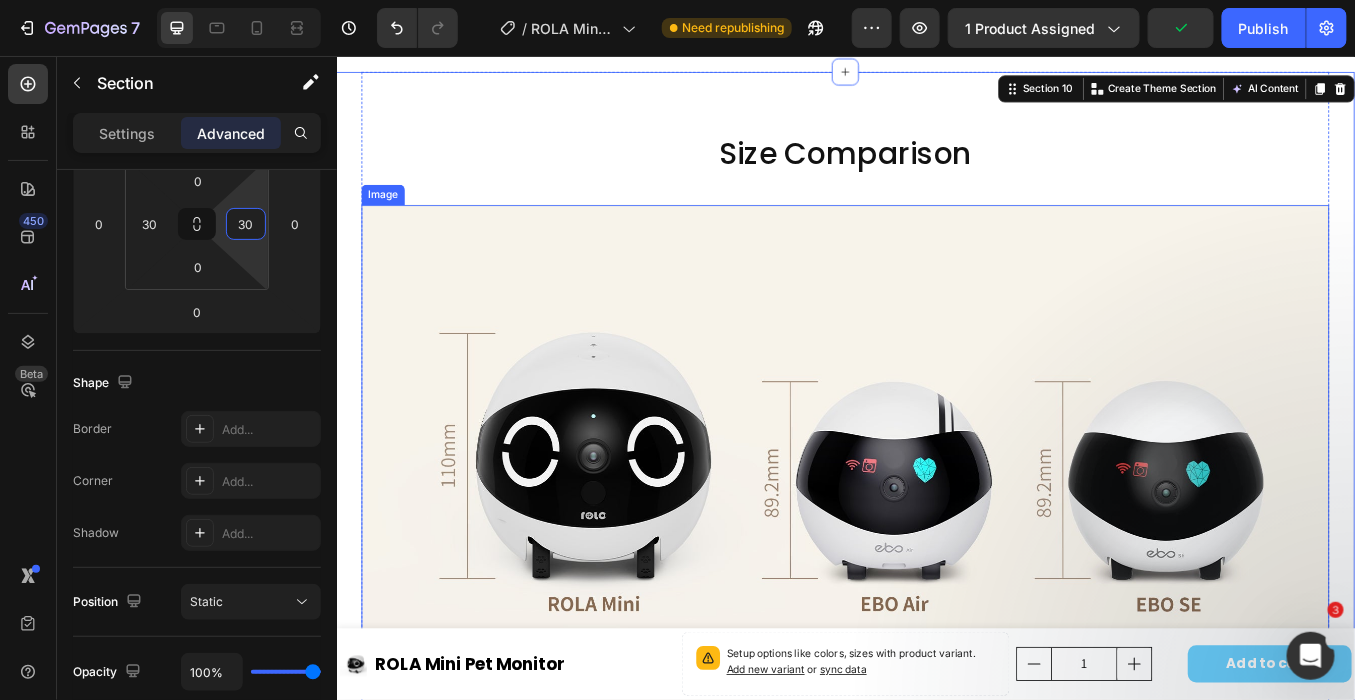 scroll, scrollTop: 6000, scrollLeft: 0, axis: vertical 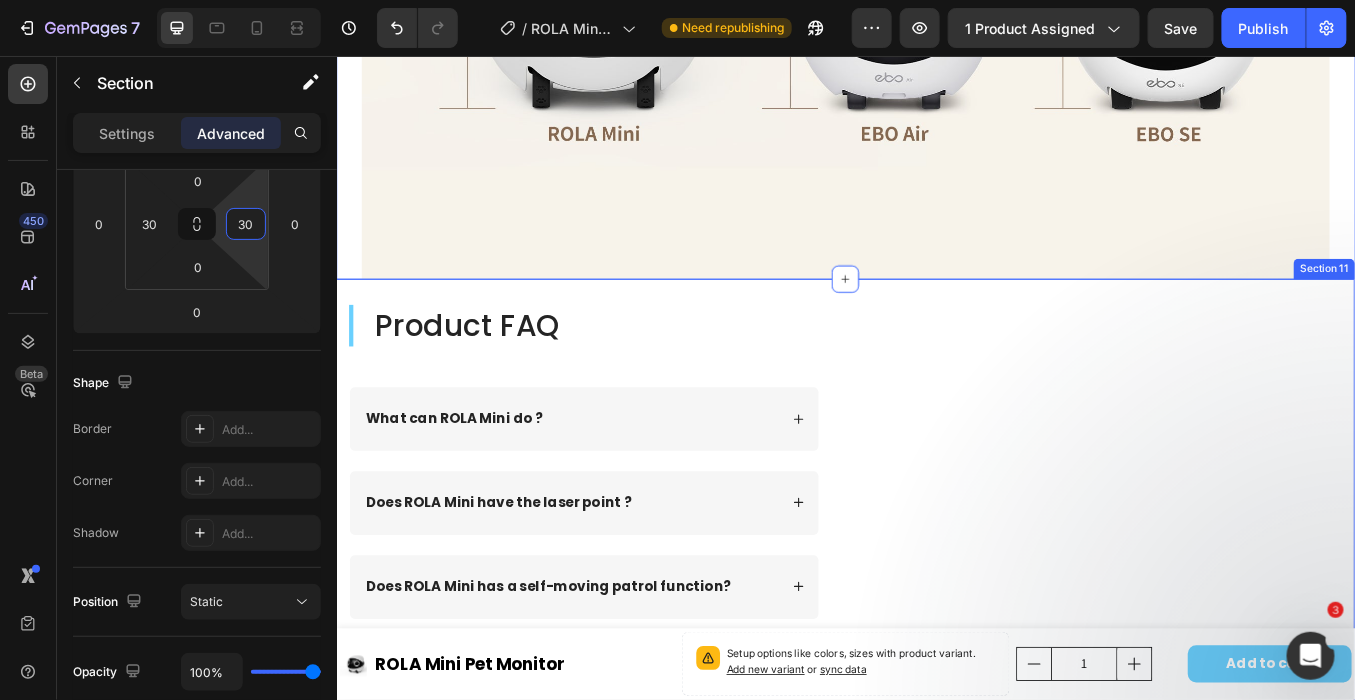 click on "Product FAQ Heading
What can ROLA Mini do ?
Does ROLA Mini have the laser point ?
Does ROLA Mini has a self-moving patrol function?
Will an SD card be included with the purchase of the ROLA Mini?
Does ROLA Mini has a charging dock?
Is it possible to change the eye's color or facial expression? Accordion More Questions? Text Block Text Field Email Field Row Product Text Block EBO X EBO Air EBO SE ROLA Mini ROLA Petpal ROLA PetTracker ROLA Water Fountain Dropdown Text Area Let Us Know Submit Button Go to Support Button Row Contact Form Image Row Section 11" at bounding box center (936, 925) 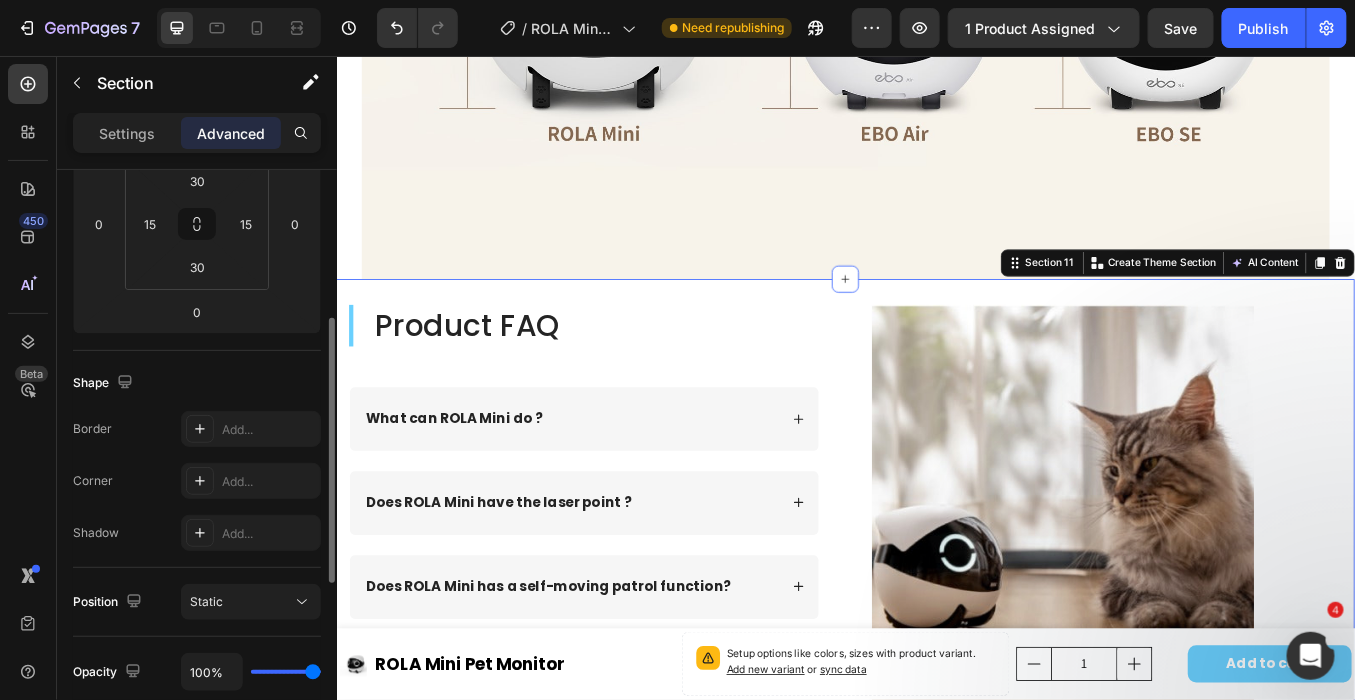 scroll, scrollTop: 332, scrollLeft: 0, axis: vertical 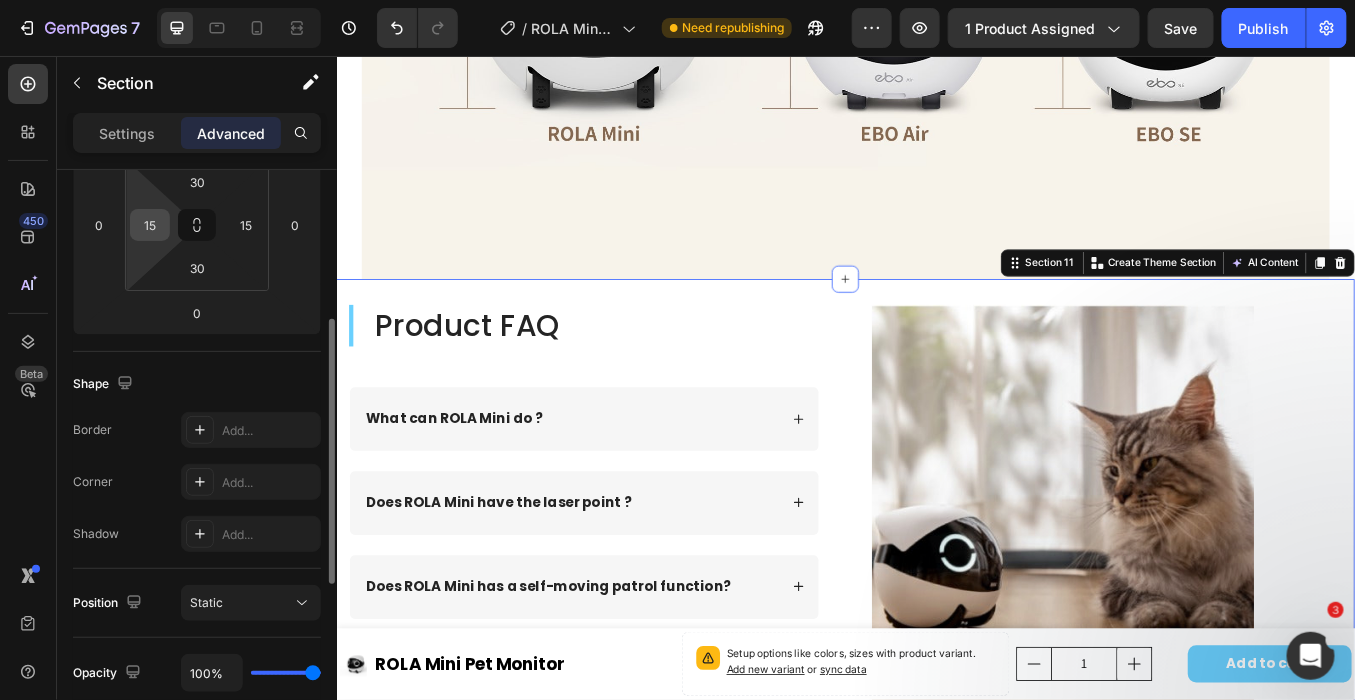 click on "15" at bounding box center (150, 225) 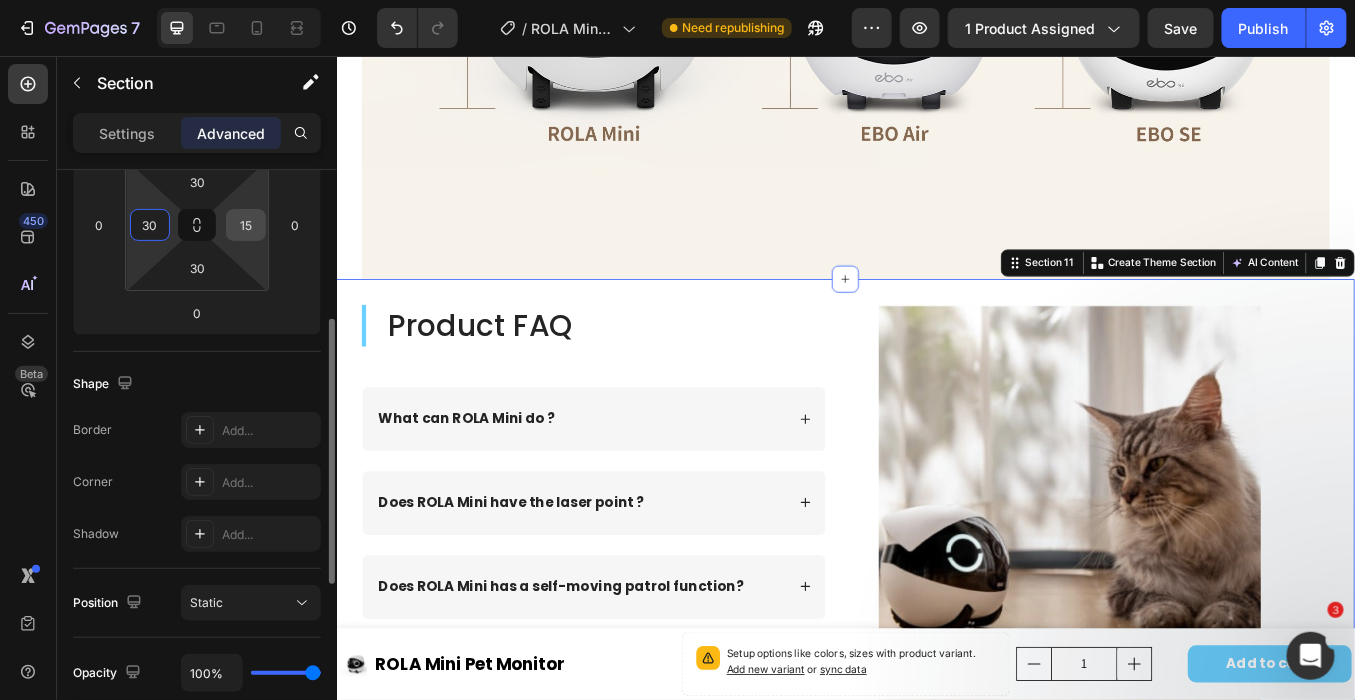 type on "30" 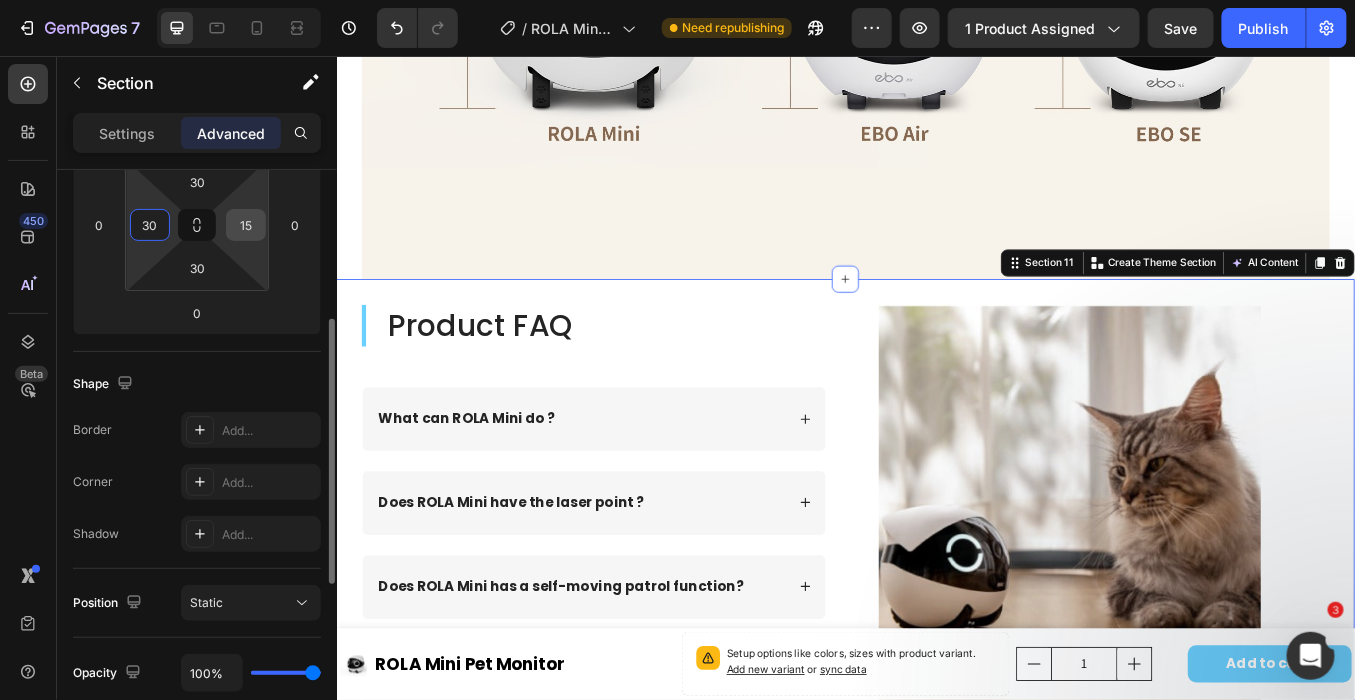 click on "15" at bounding box center (246, 225) 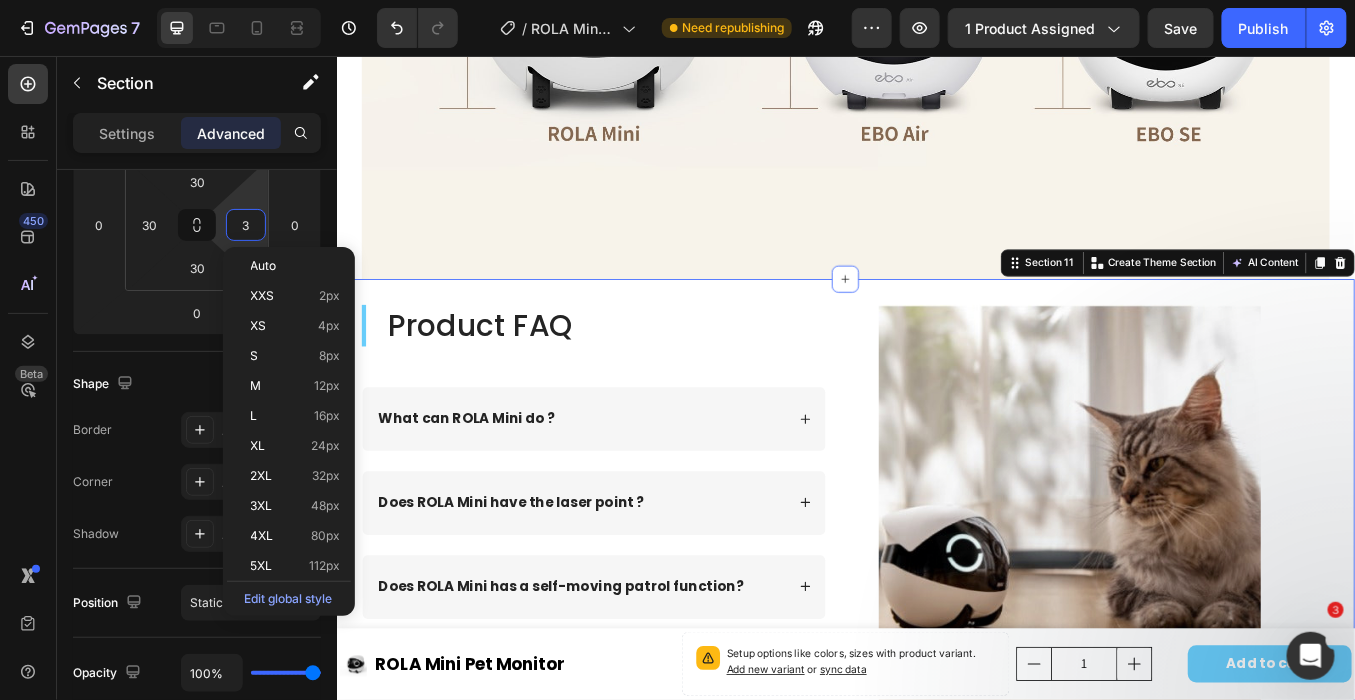 type on "30" 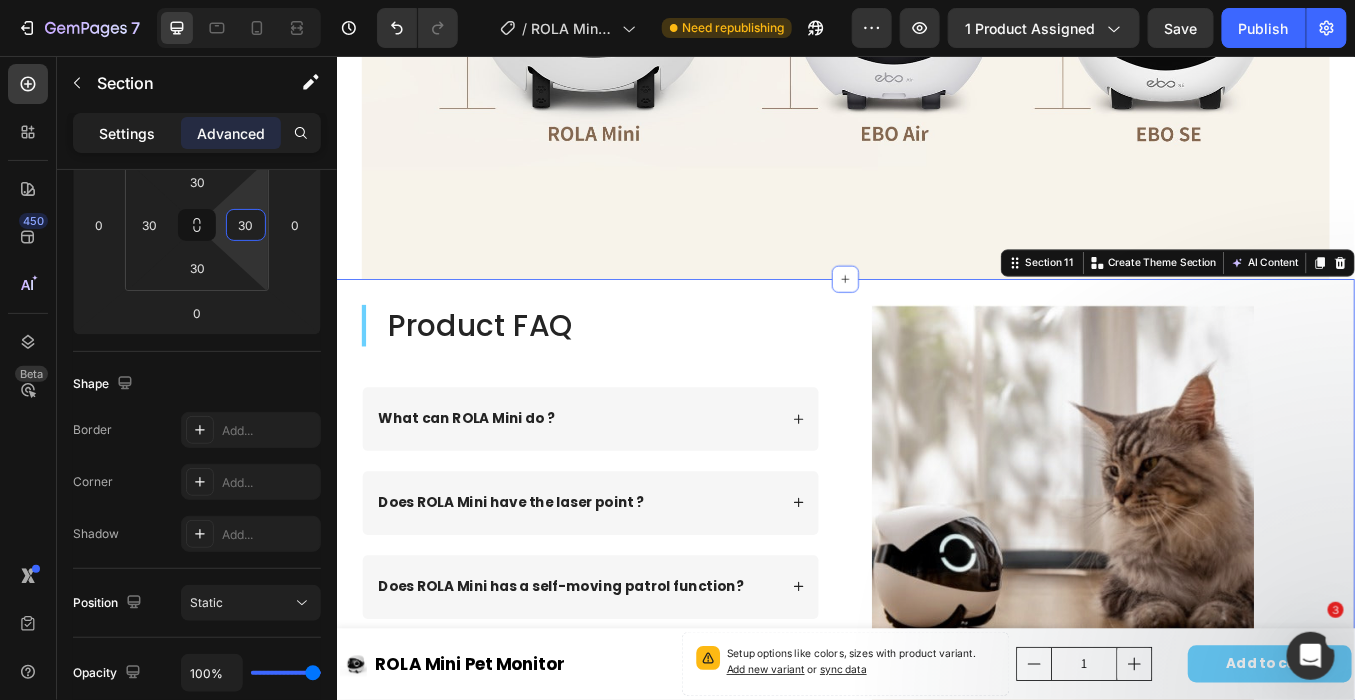 click on "Settings" at bounding box center (127, 133) 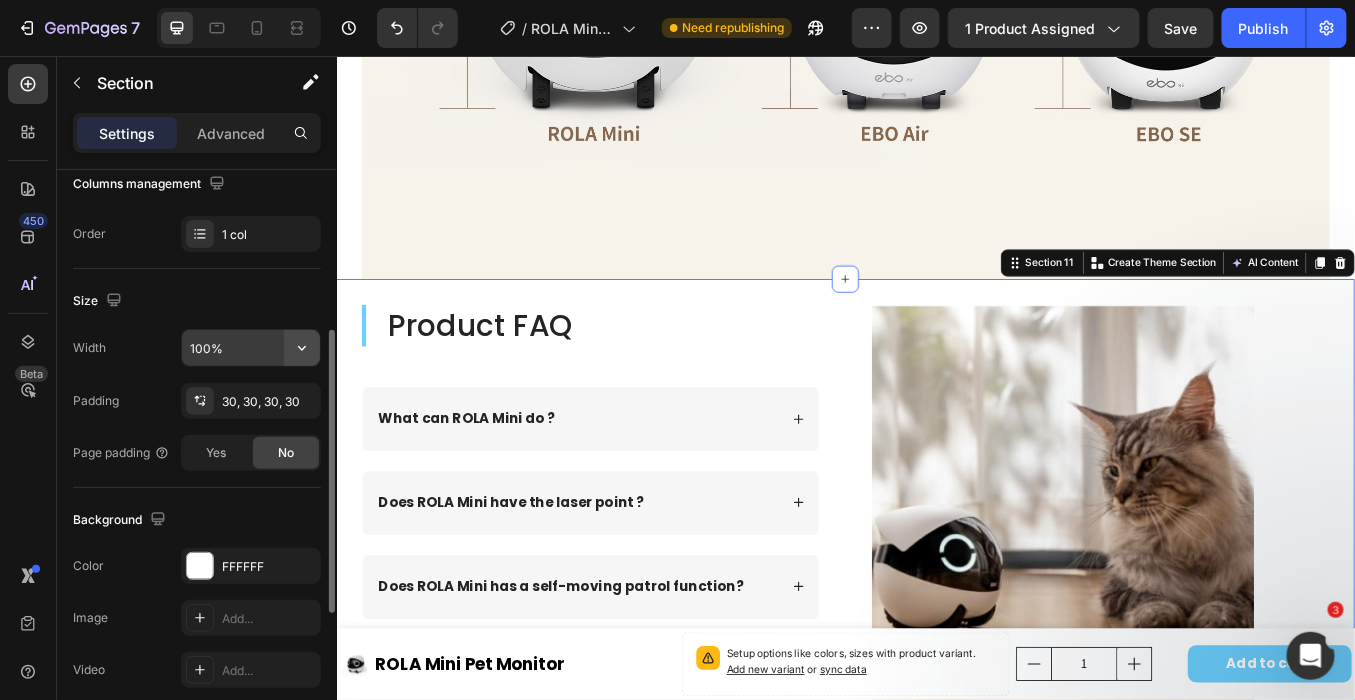 click 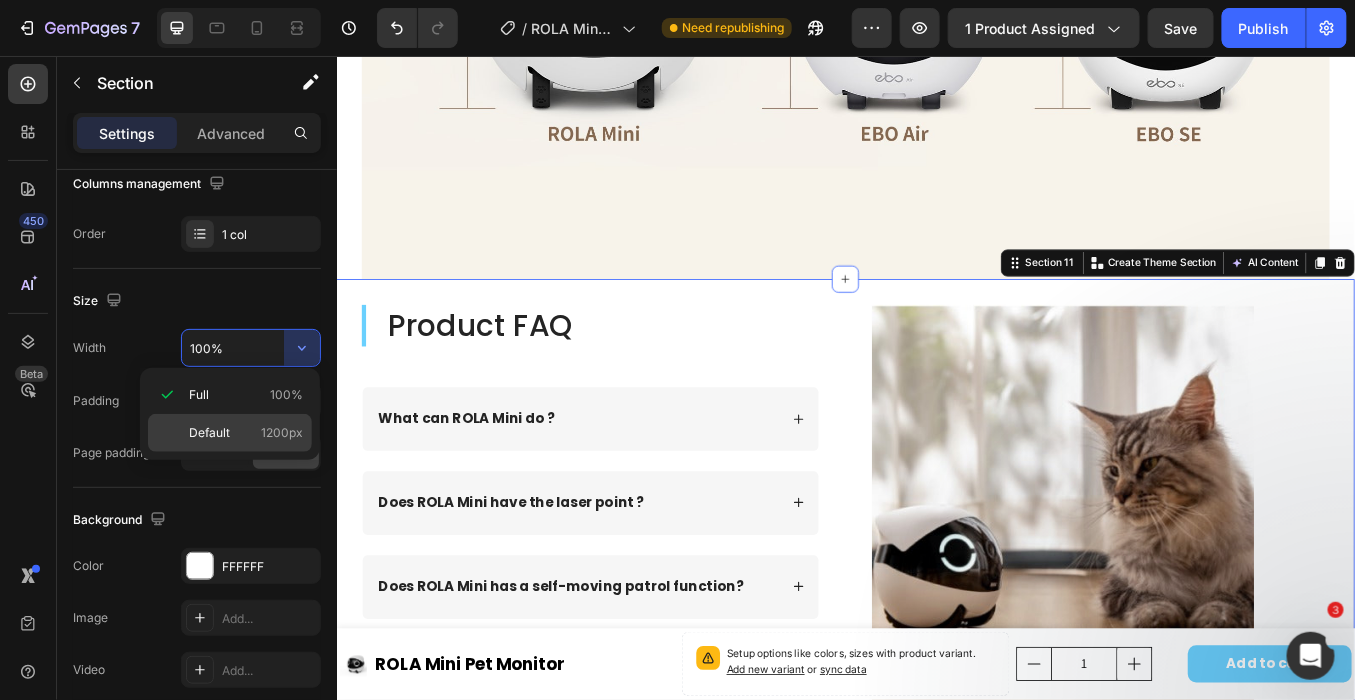click on "1200px" at bounding box center (282, 433) 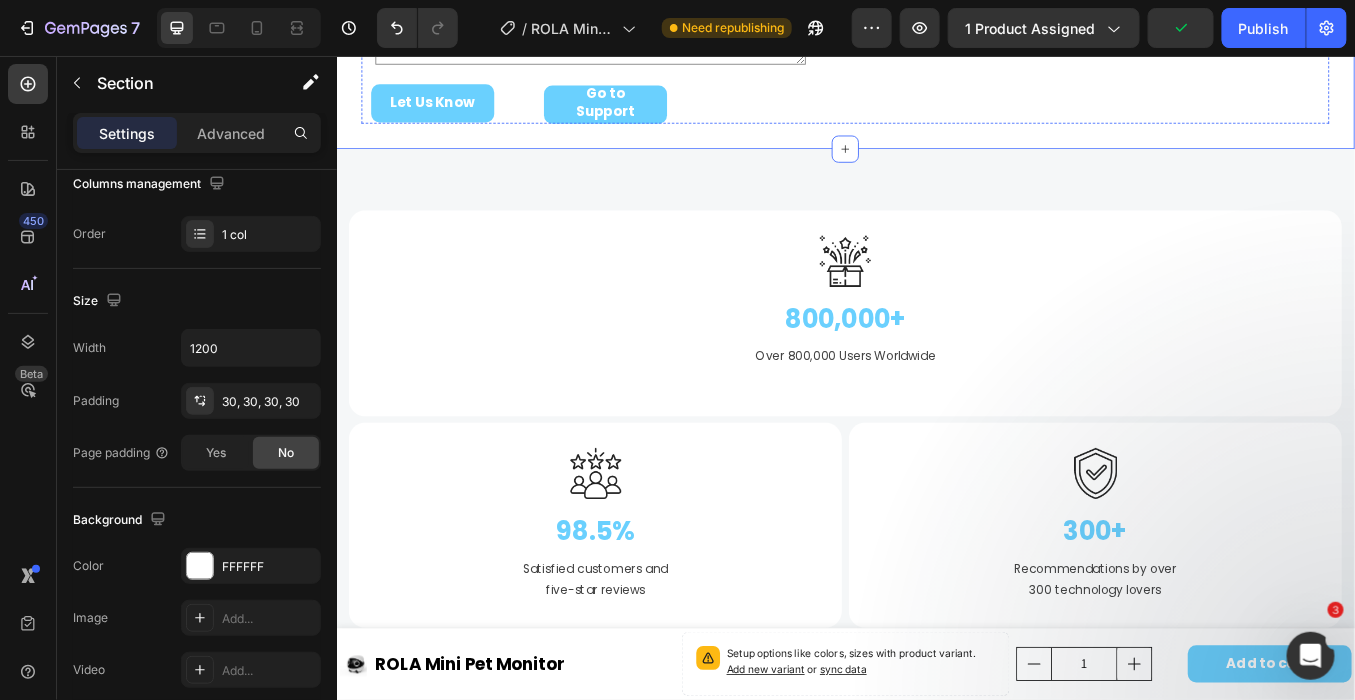 scroll, scrollTop: 7333, scrollLeft: 0, axis: vertical 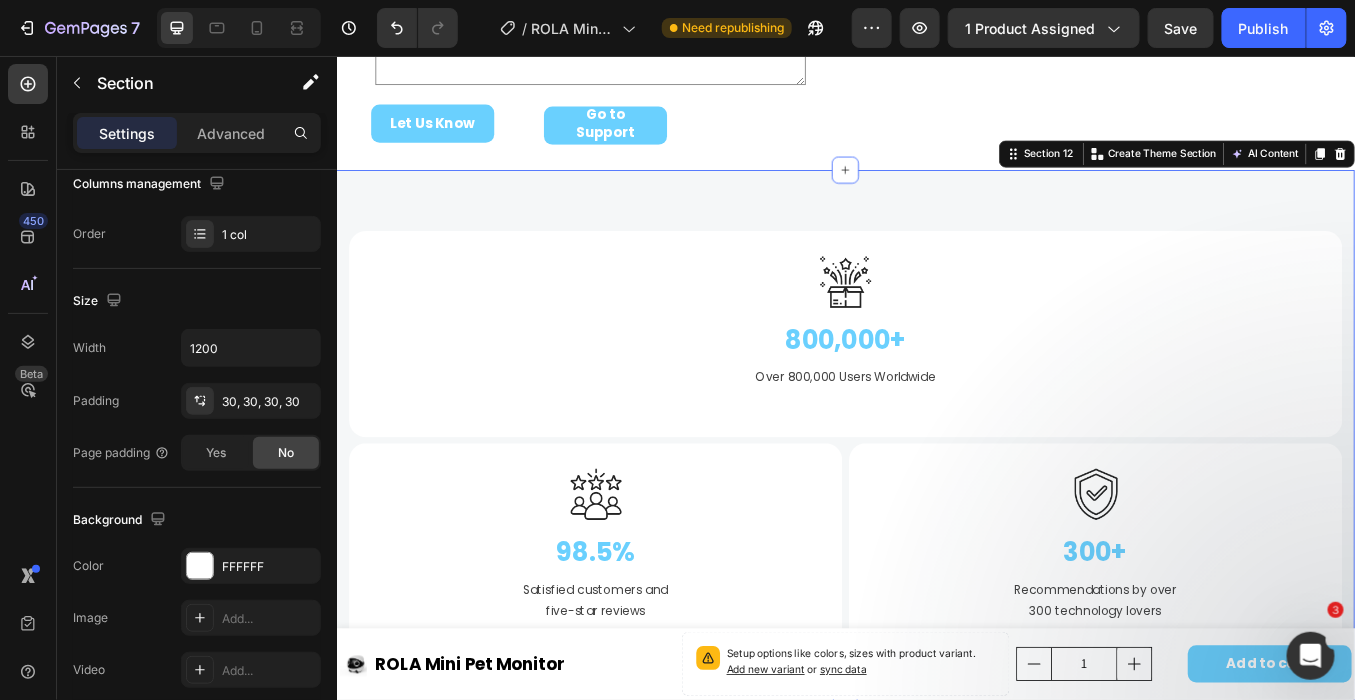 click on "Image 800,000+ Heading Over 800,000 Users Worldwide Text block Row Image 98.5% Heading Satisfied customers and five-star reviews Text block Row Image 300+ Heading Recommendations by over 300 technology lovers Text block Row Row Row Section 12   Create Theme Section AI Content Write with GemAI What would you like to describe here? Tone and Voice Persuasive Product Show more Generate" at bounding box center (936, 507) 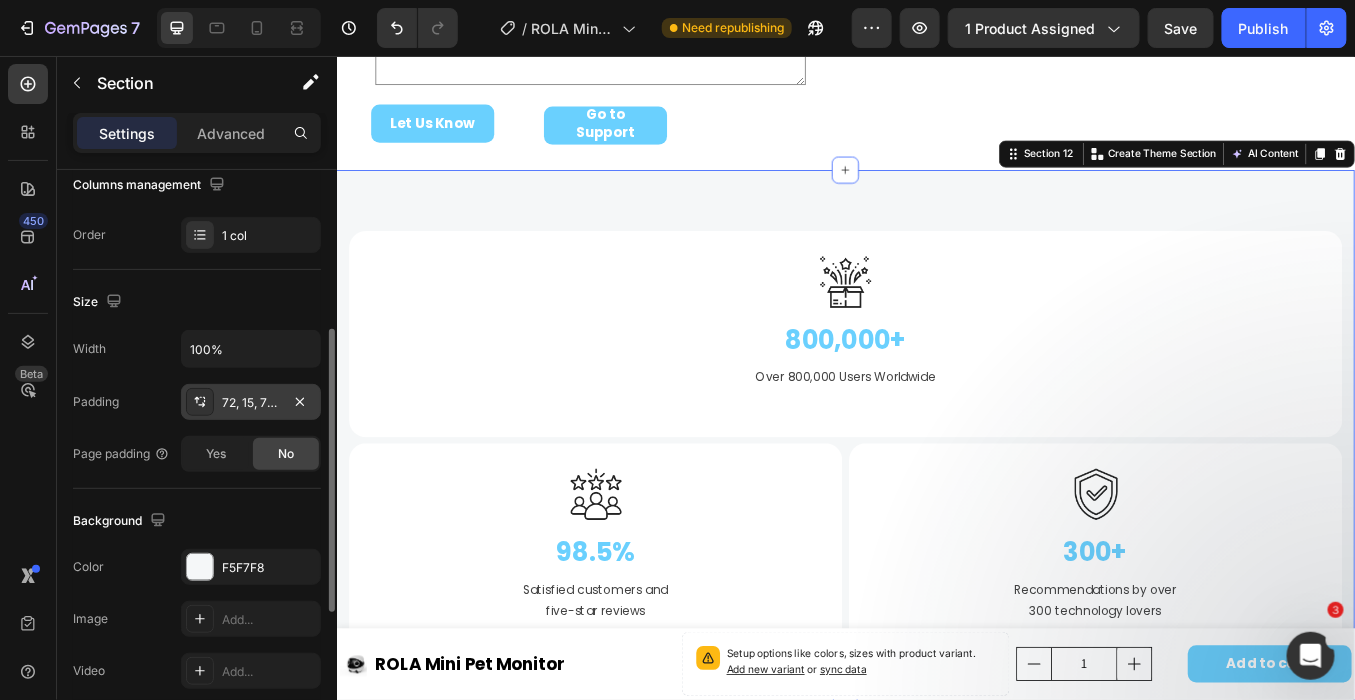 click on "72, 15, 72, 15" at bounding box center [251, 403] 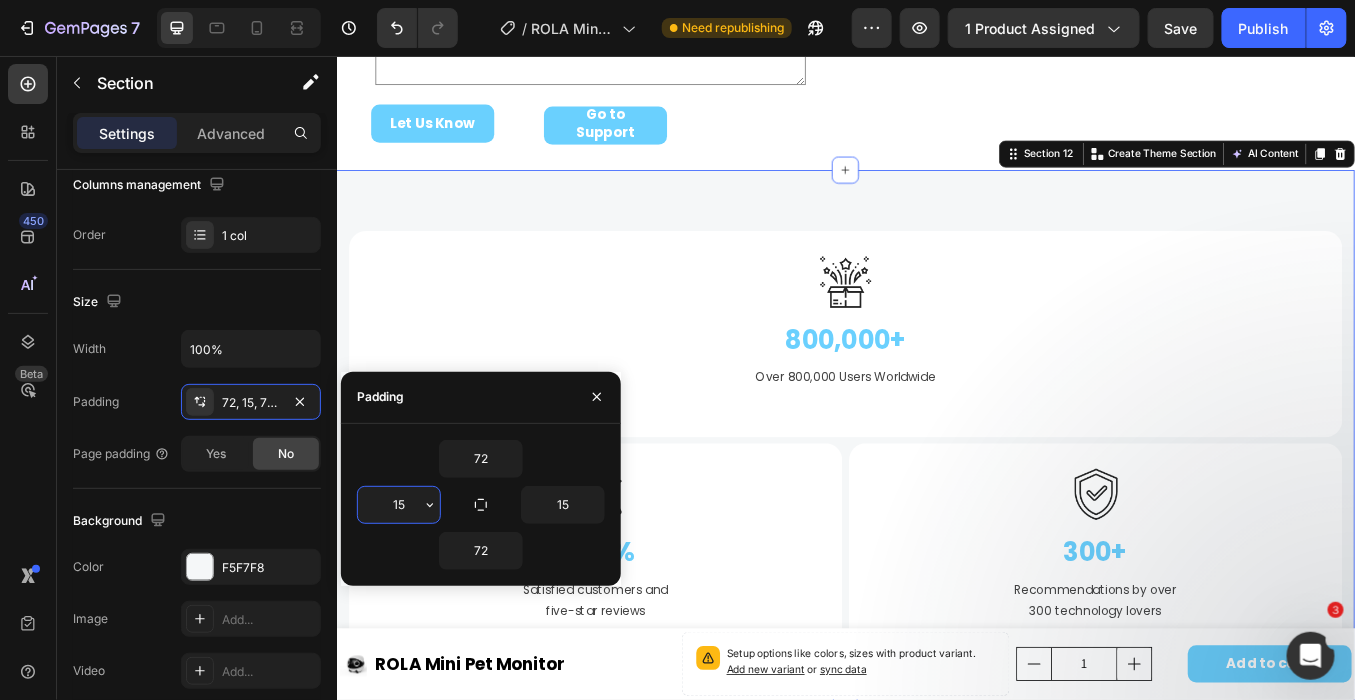 click on "15" at bounding box center (399, 505) 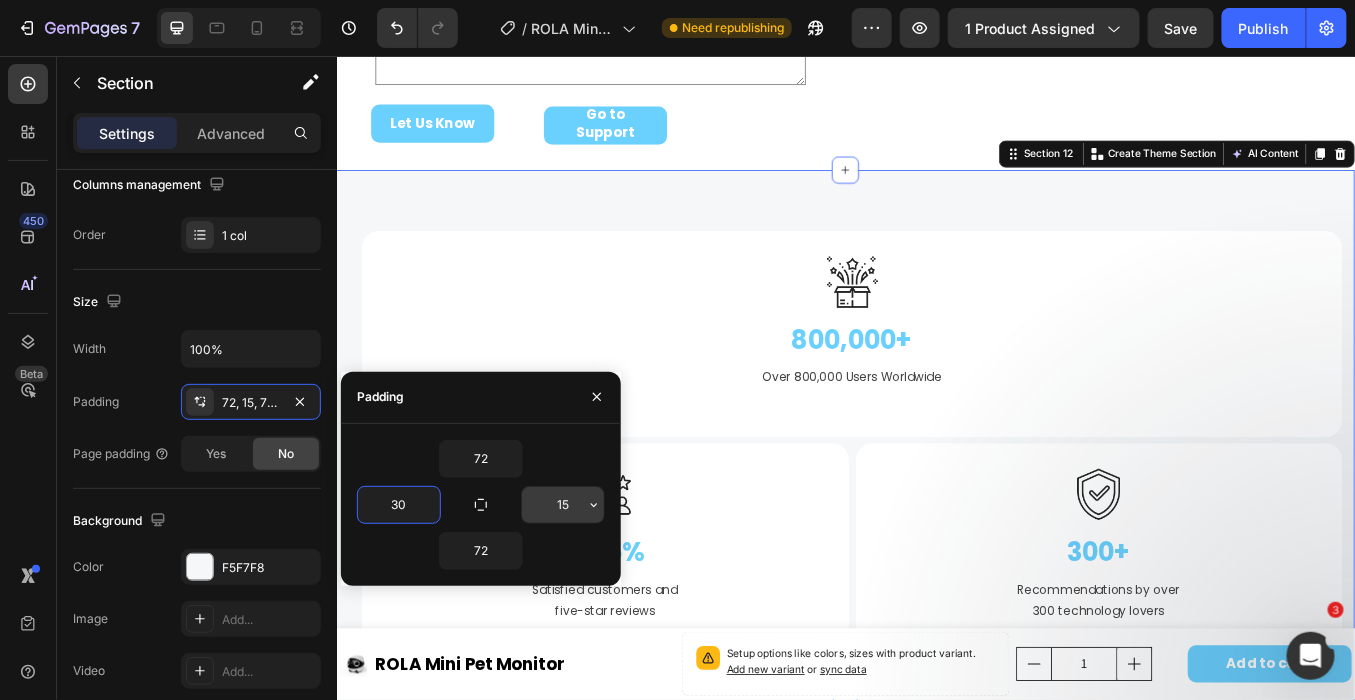 type on "30" 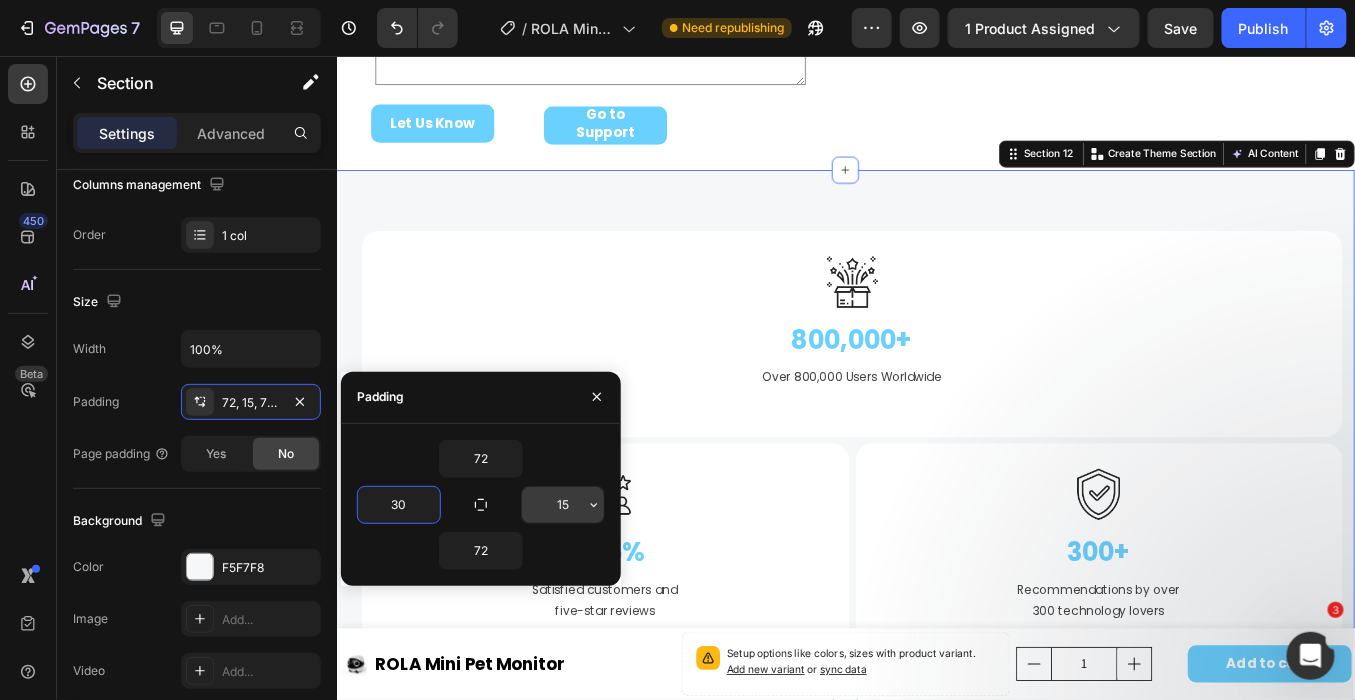click on "15" at bounding box center (563, 505) 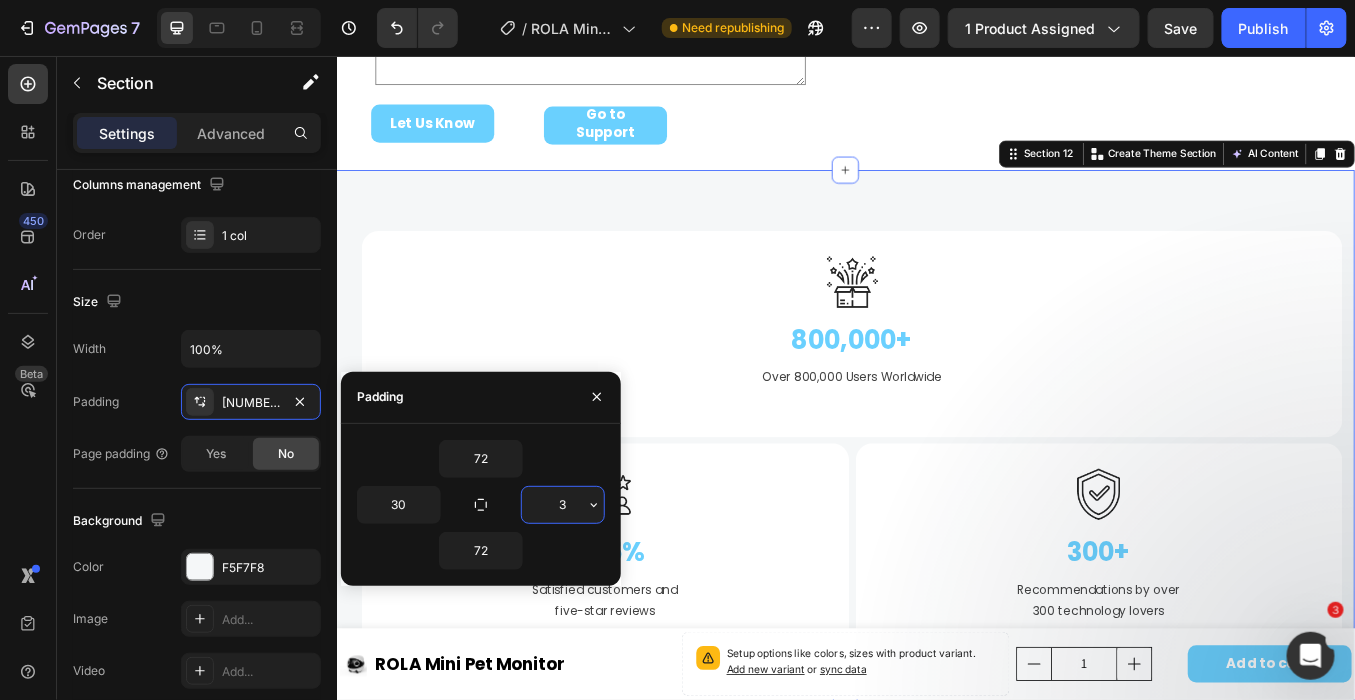 type on "30" 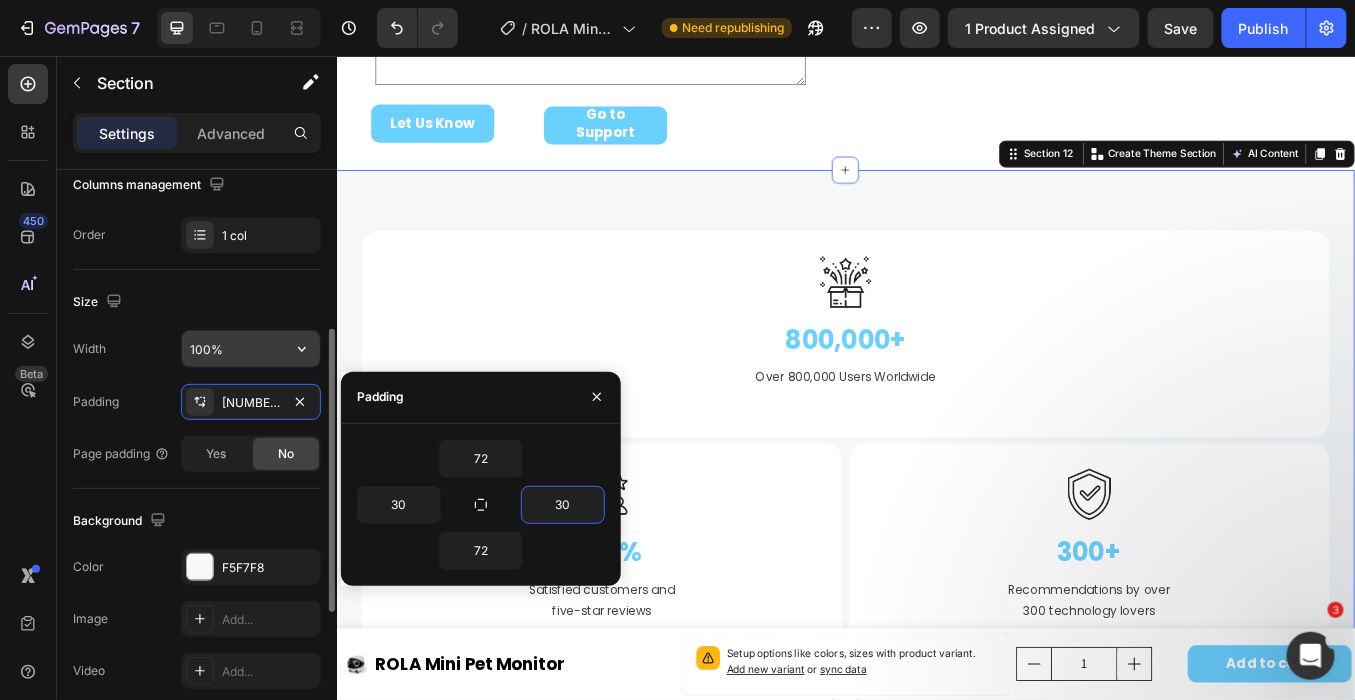 click on "100%" at bounding box center [251, 349] 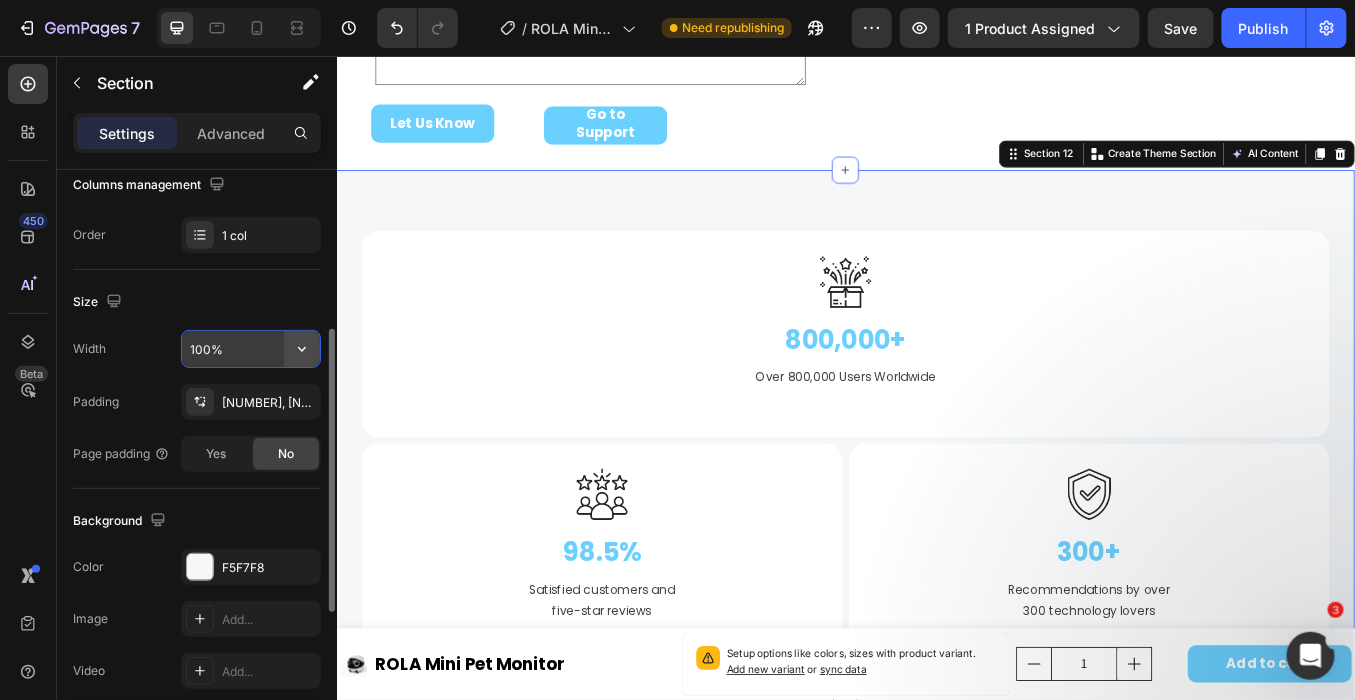 click 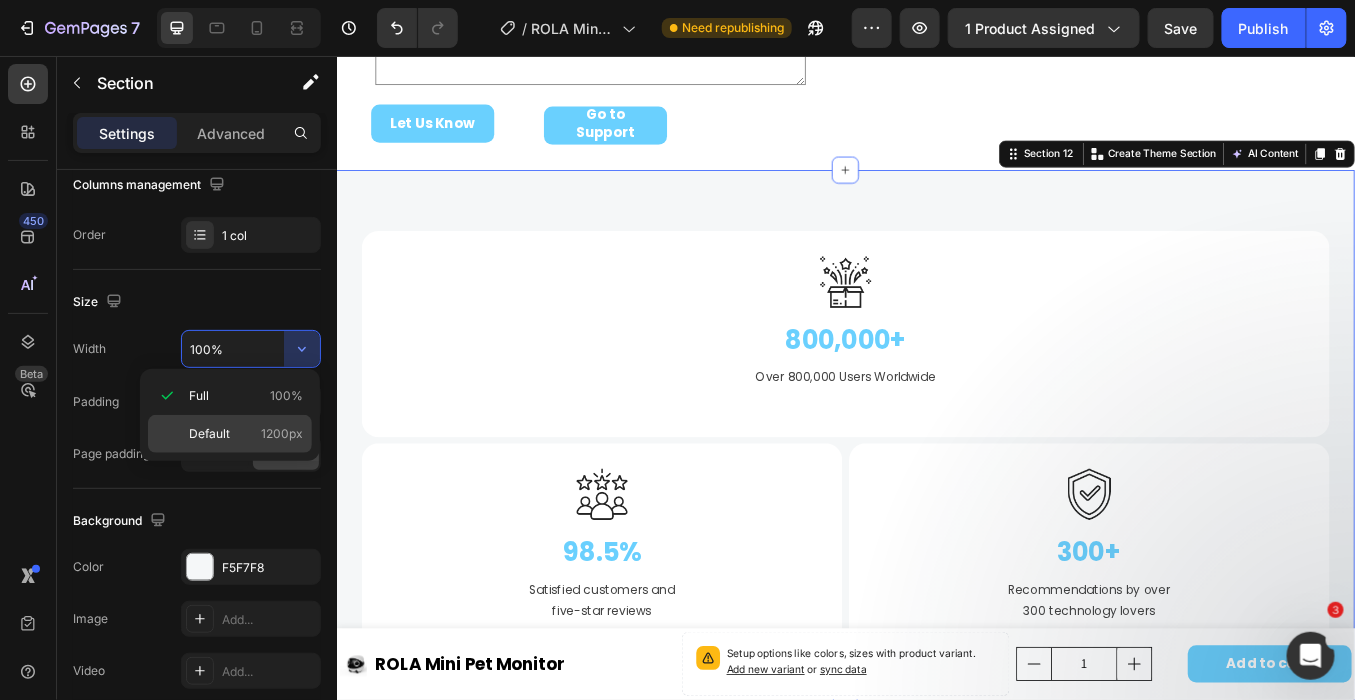 click on "1200px" at bounding box center (282, 434) 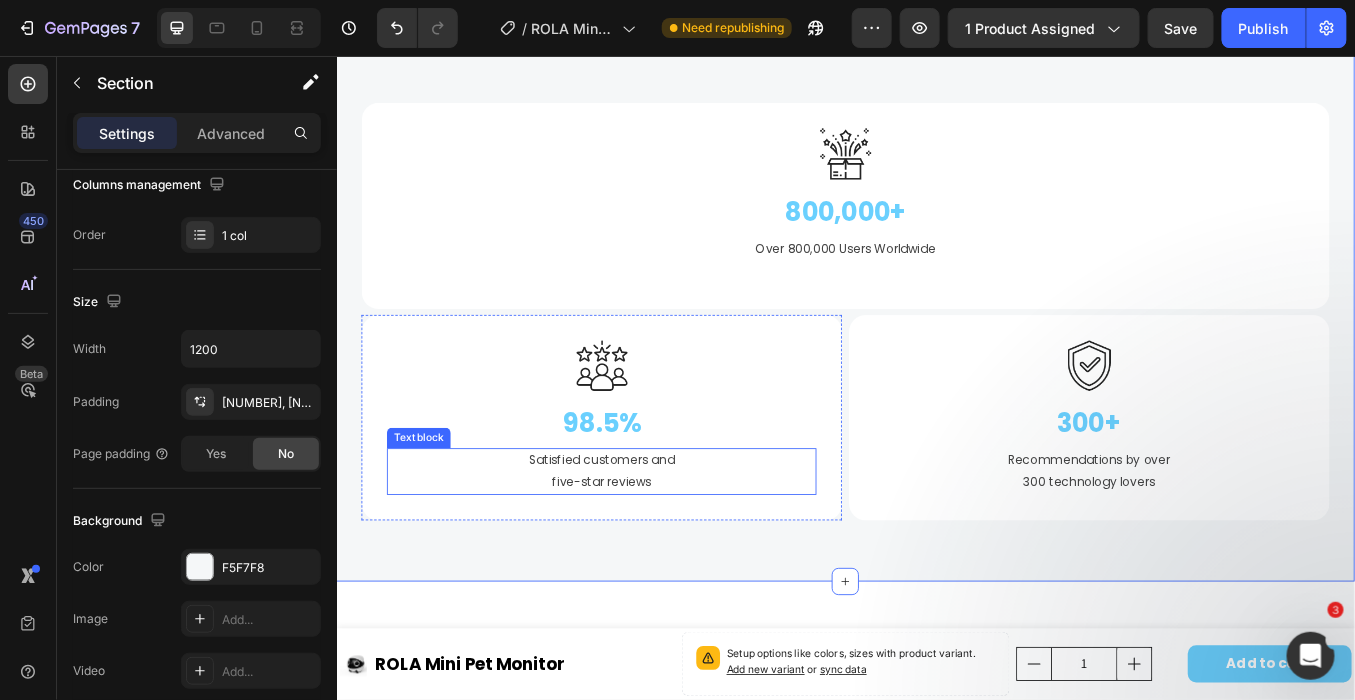 scroll, scrollTop: 7777, scrollLeft: 0, axis: vertical 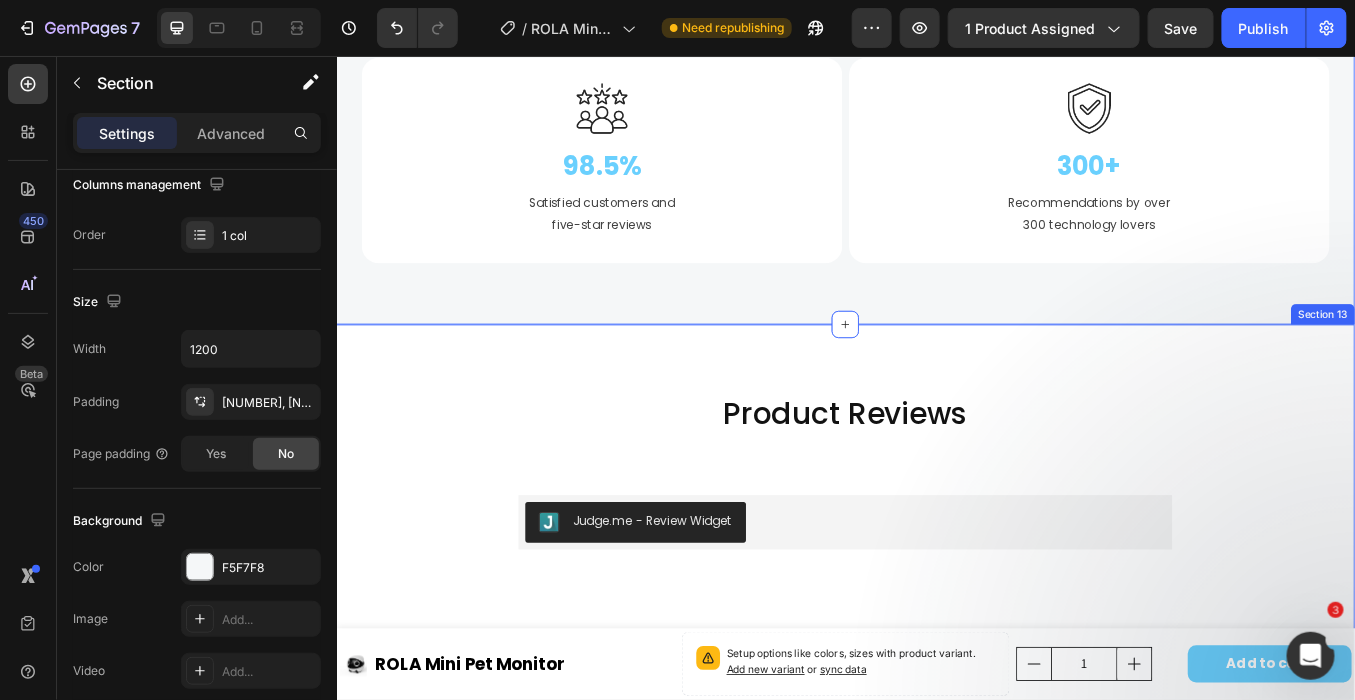 click on "Product Reviews Heading Judge.me - Review Widget Judge.me Section 13" at bounding box center [936, 572] 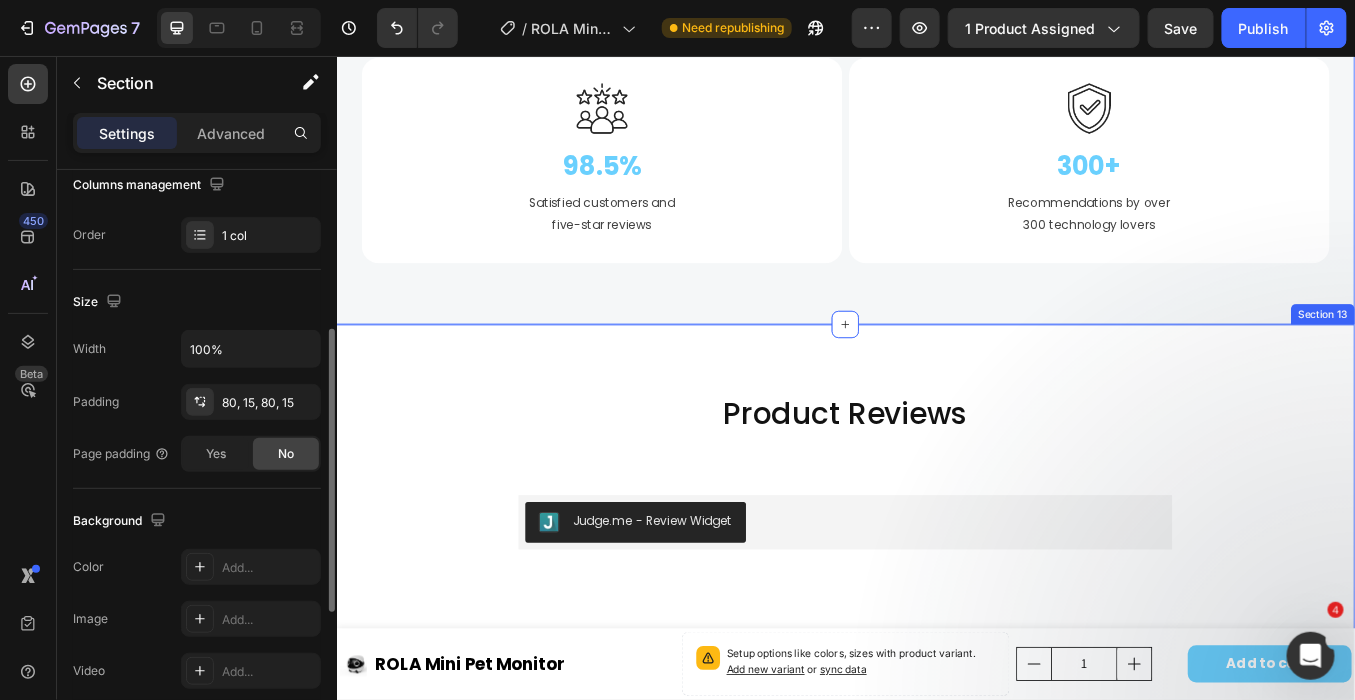 scroll, scrollTop: 331, scrollLeft: 0, axis: vertical 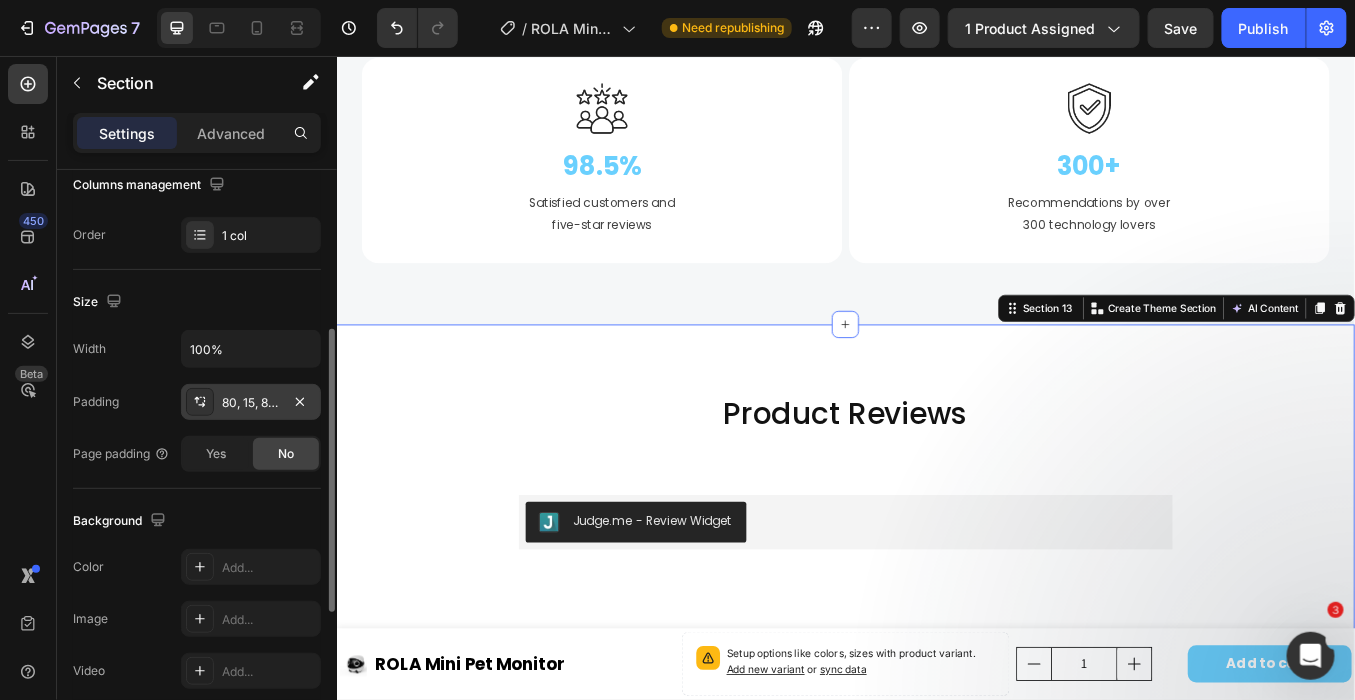 click on "80, 15, 80, 15" at bounding box center [251, 403] 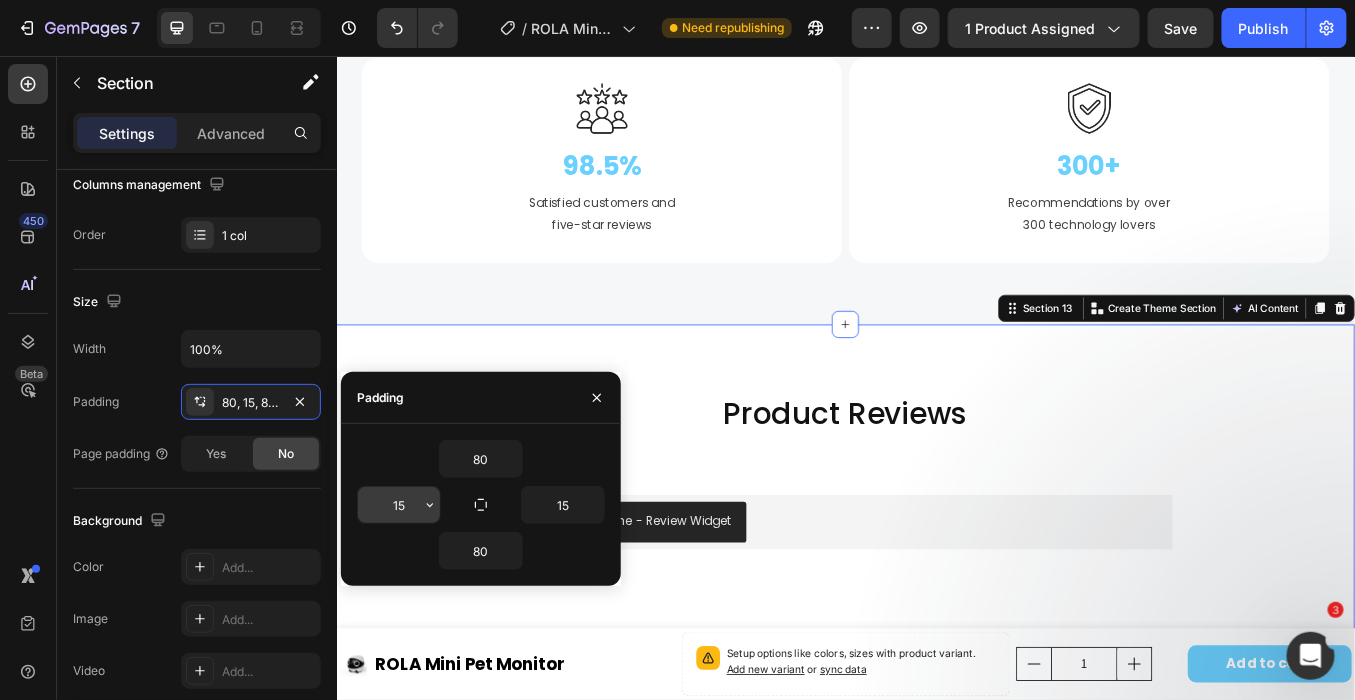 click on "15" at bounding box center (399, 505) 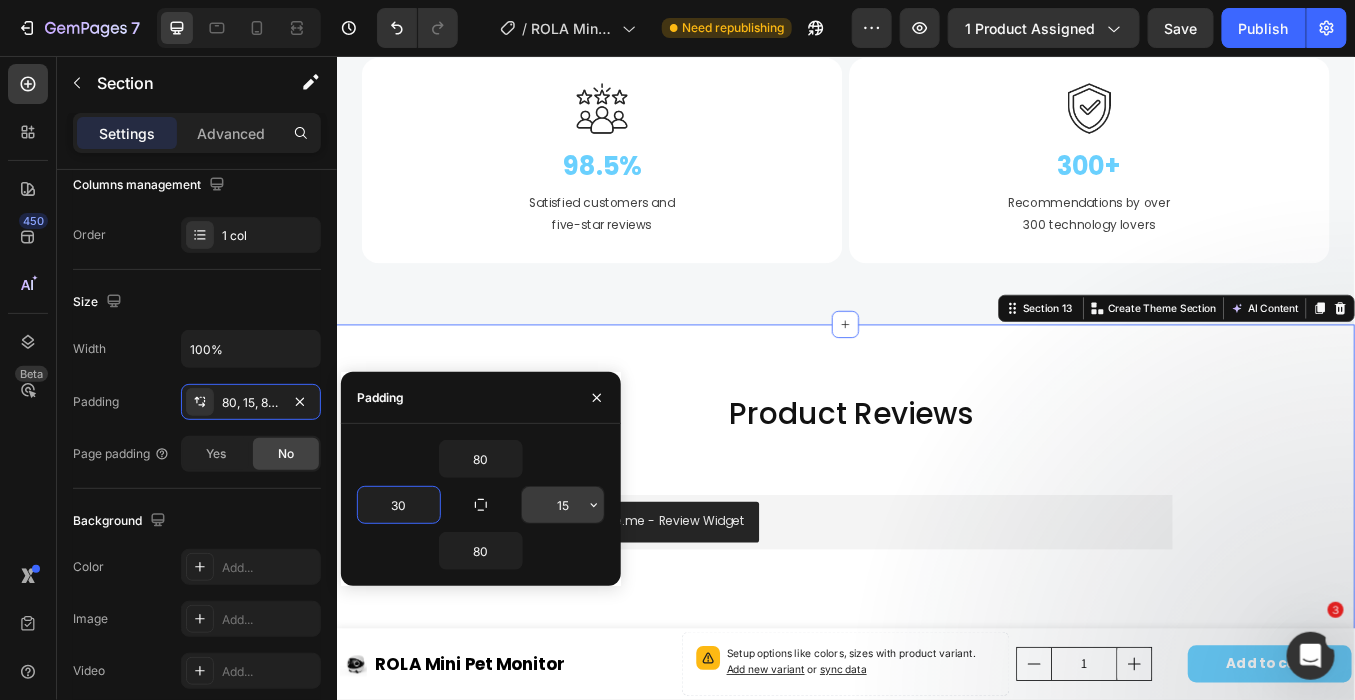 type on "30" 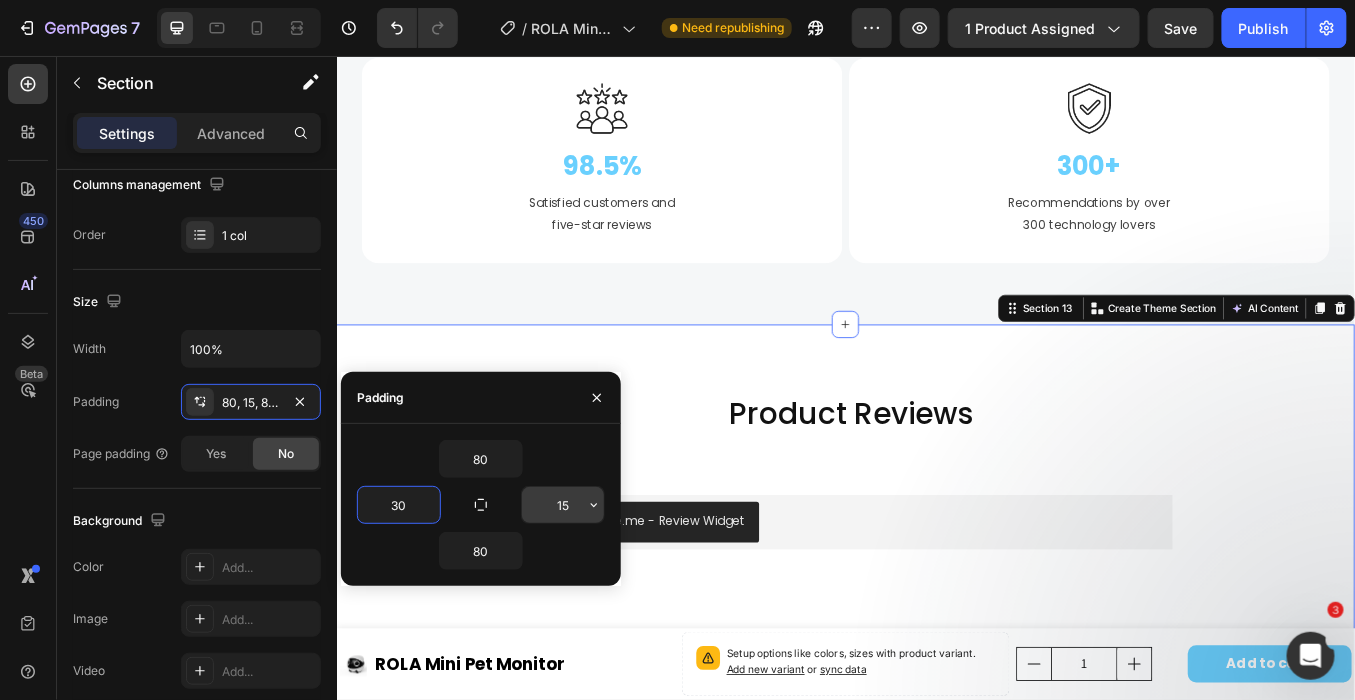 click on "15" at bounding box center (563, 505) 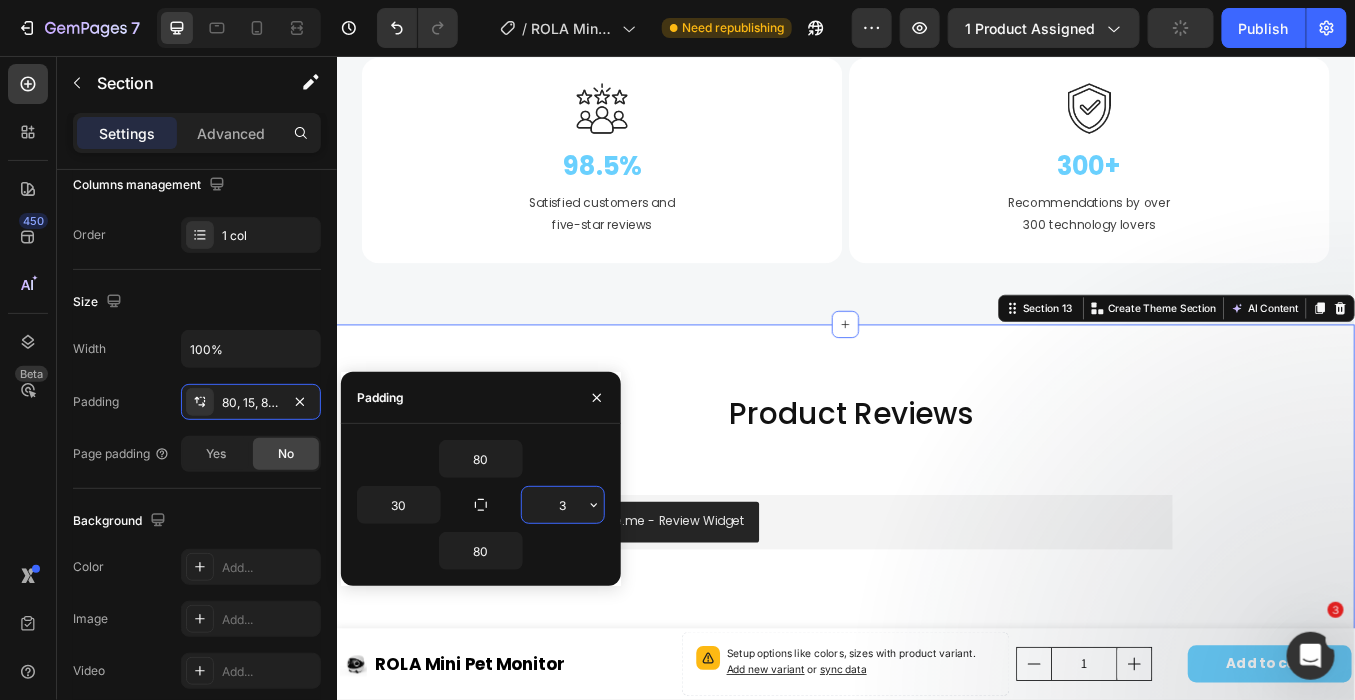 type on "30" 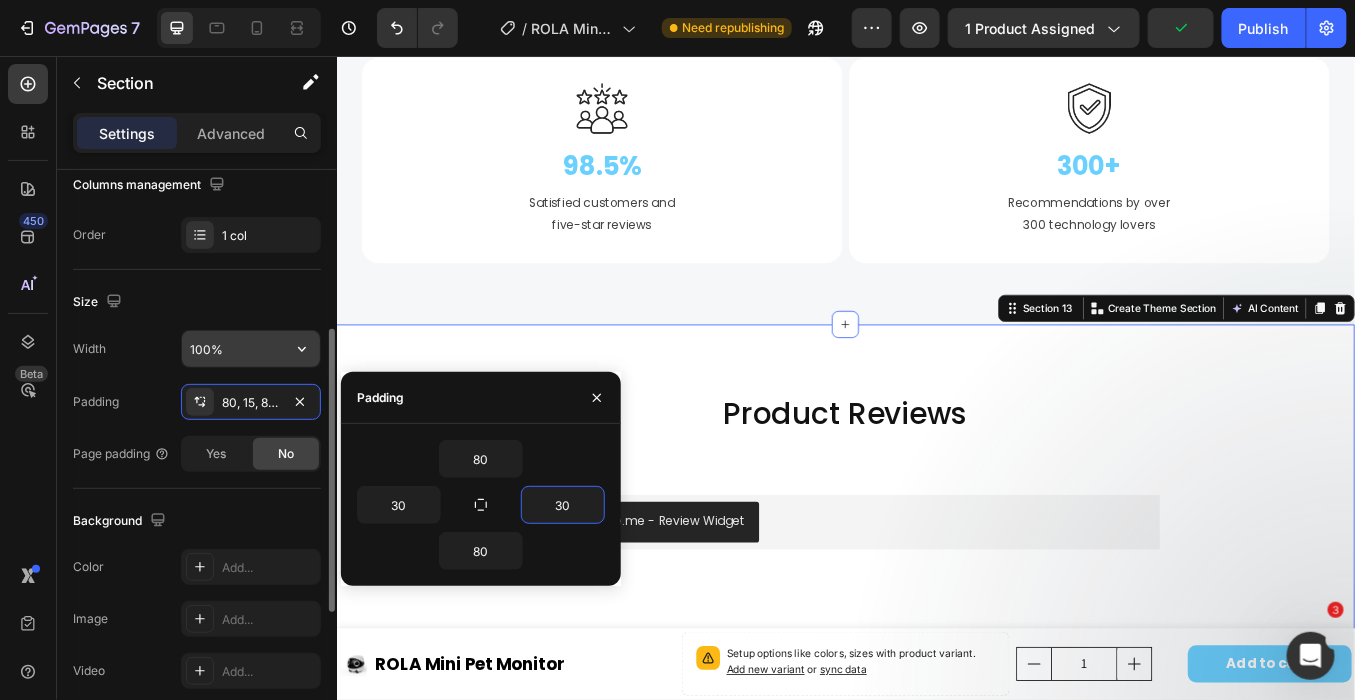 click 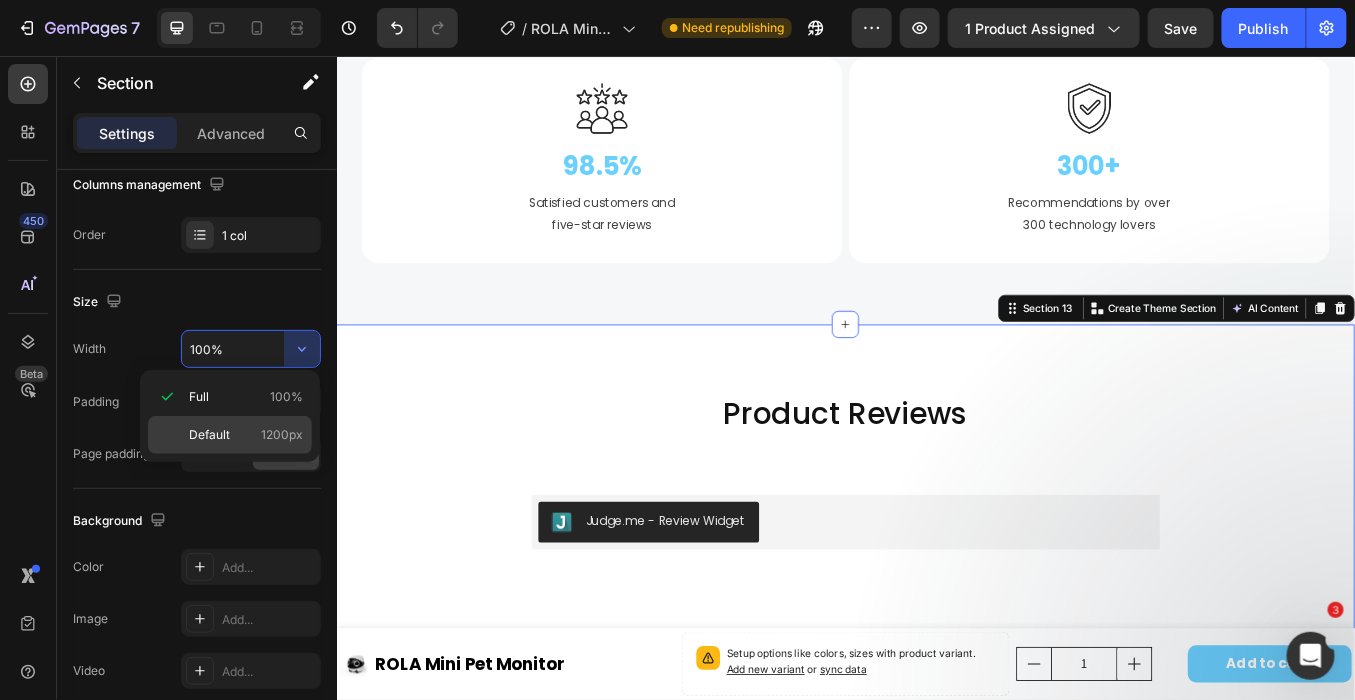 click on "1200px" at bounding box center [282, 435] 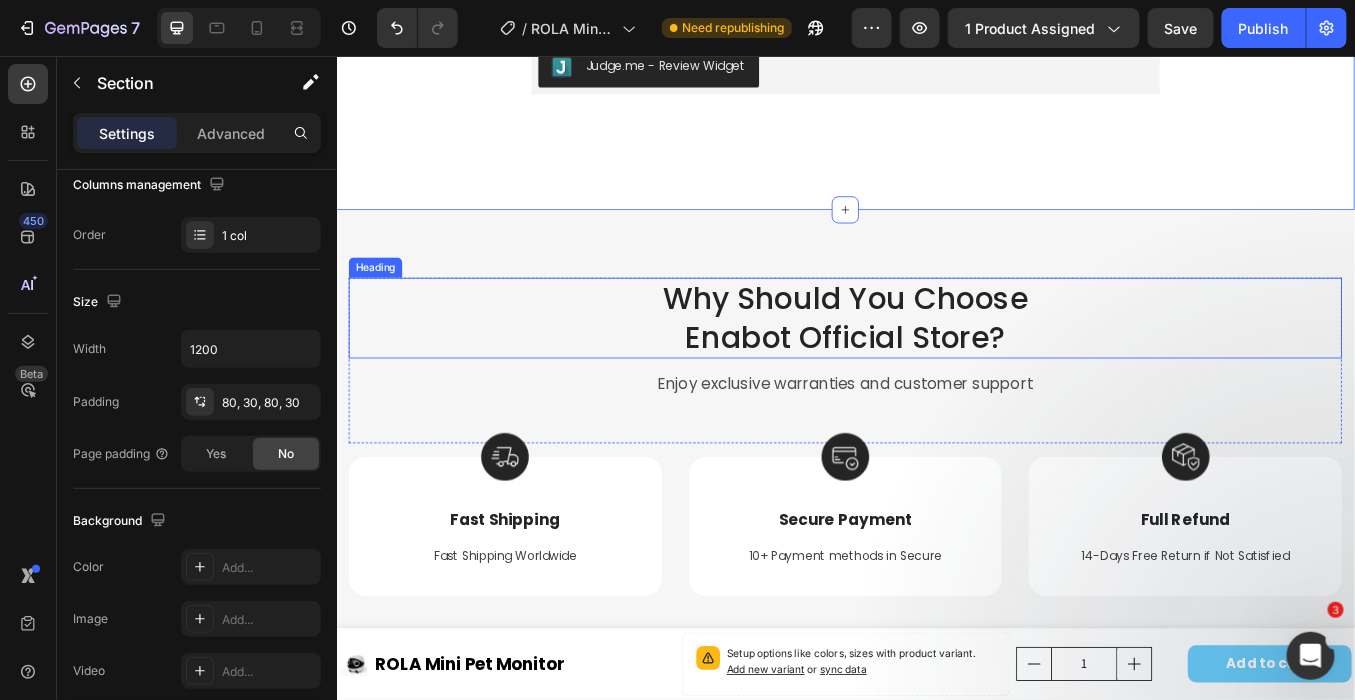 scroll, scrollTop: 8333, scrollLeft: 0, axis: vertical 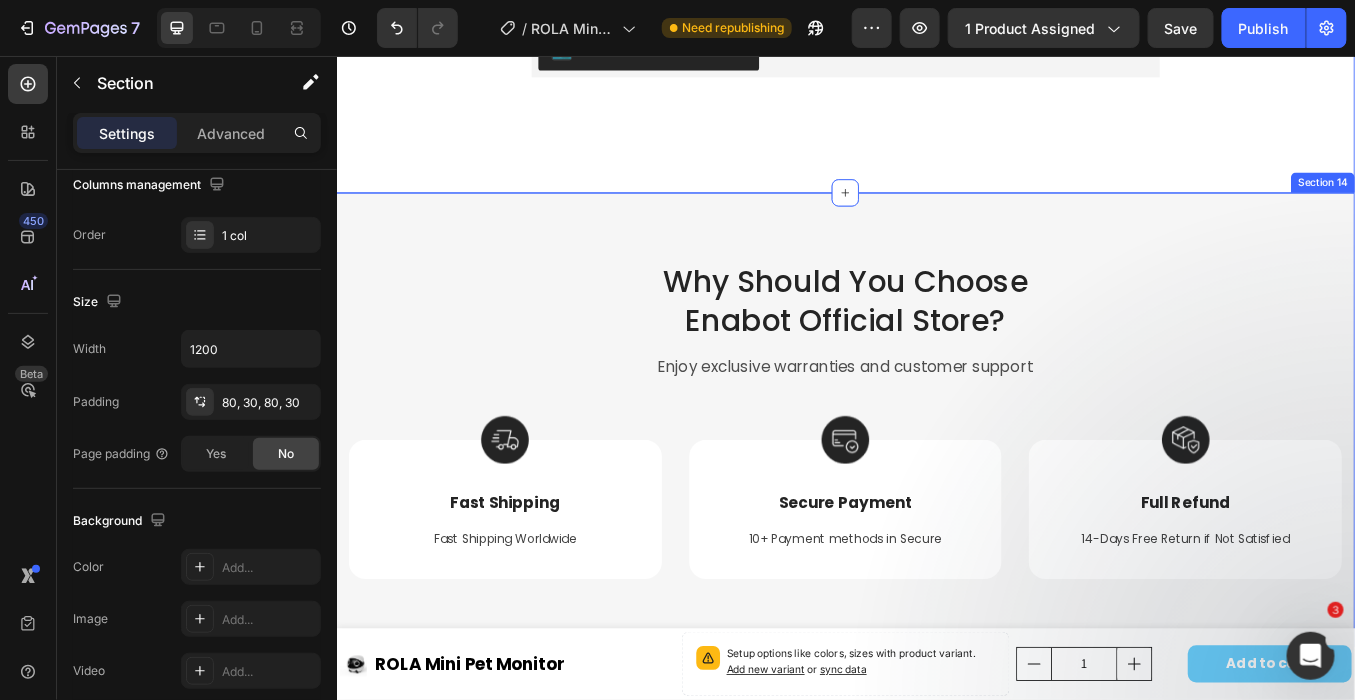 click on "Why Should You Choose Enabot Official Store? Heading Enjoy exclusive warranties and customer support  Text block Image Fast Shipping Worldwide Text Block Image 10+ Payment methods in Secure Text Block Image 14-Days Free Return if Not Satisfied Text Advanced List Row Row Image Fast Shipping Heading Fast Shipping Worldwide Text block Row Image Secure Payment Heading 10+ Payment methods in Secure Text block Row Image Full Refund Heading 14-Days Free Return if Not Satisfied Text block Row Row Section 14" at bounding box center (936, 483) 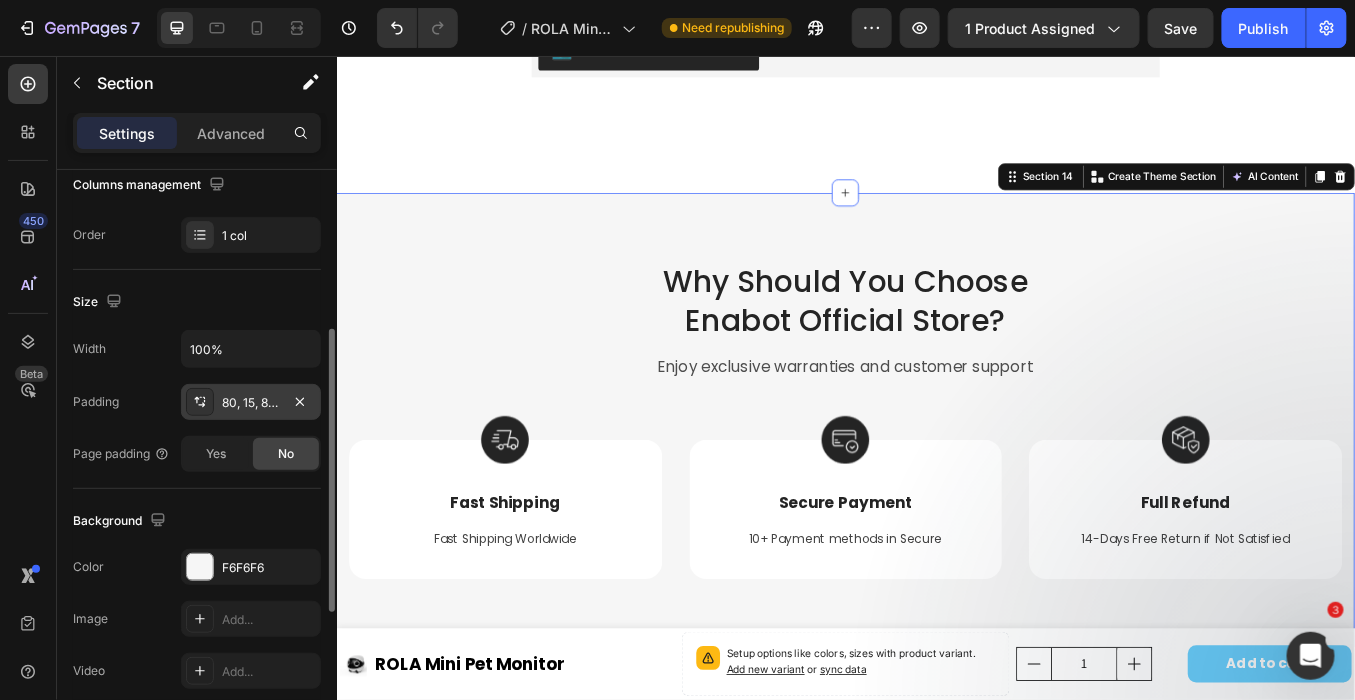 click on "80, 15, 80, 15" at bounding box center (251, 402) 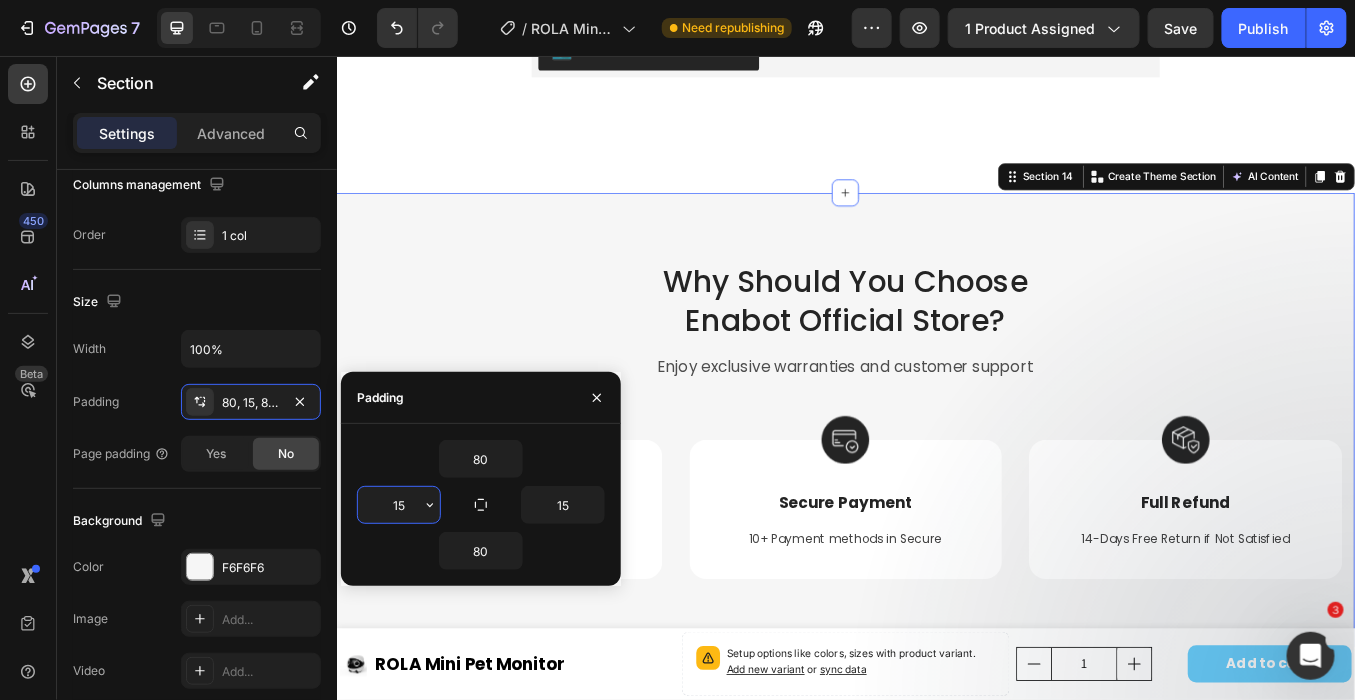 click on "15" at bounding box center (399, 505) 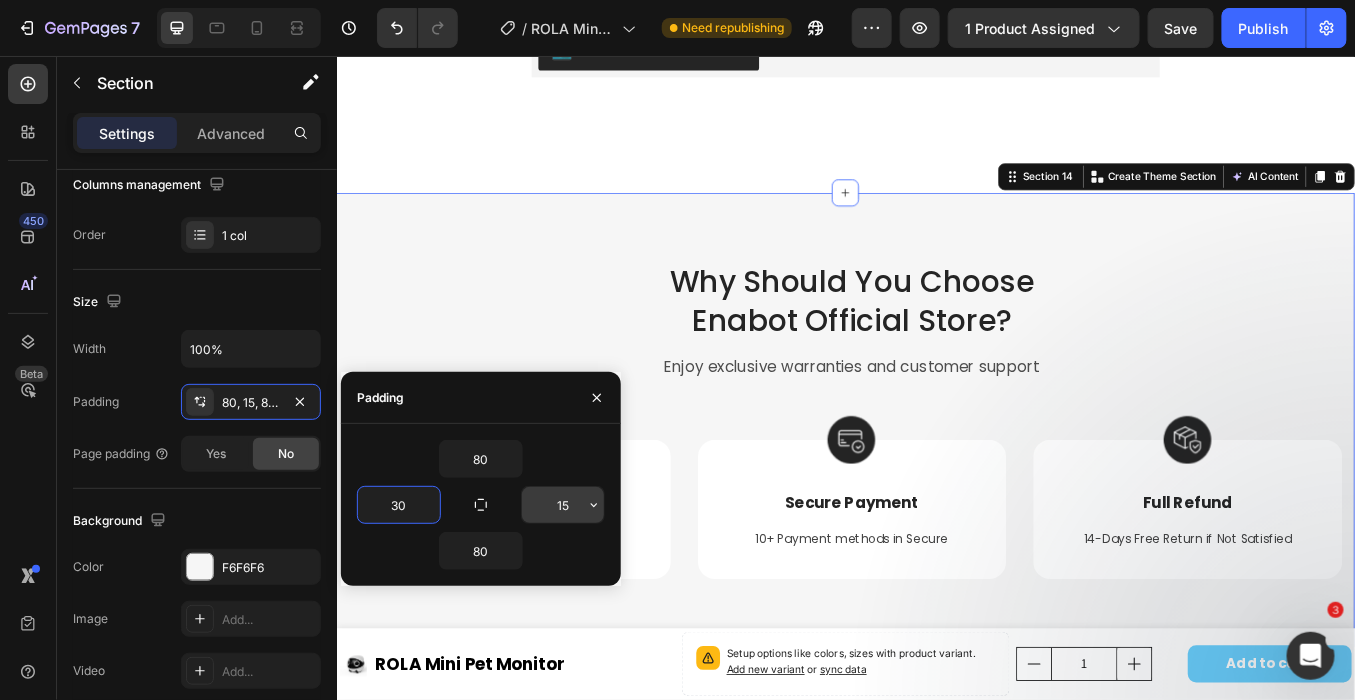 type on "30" 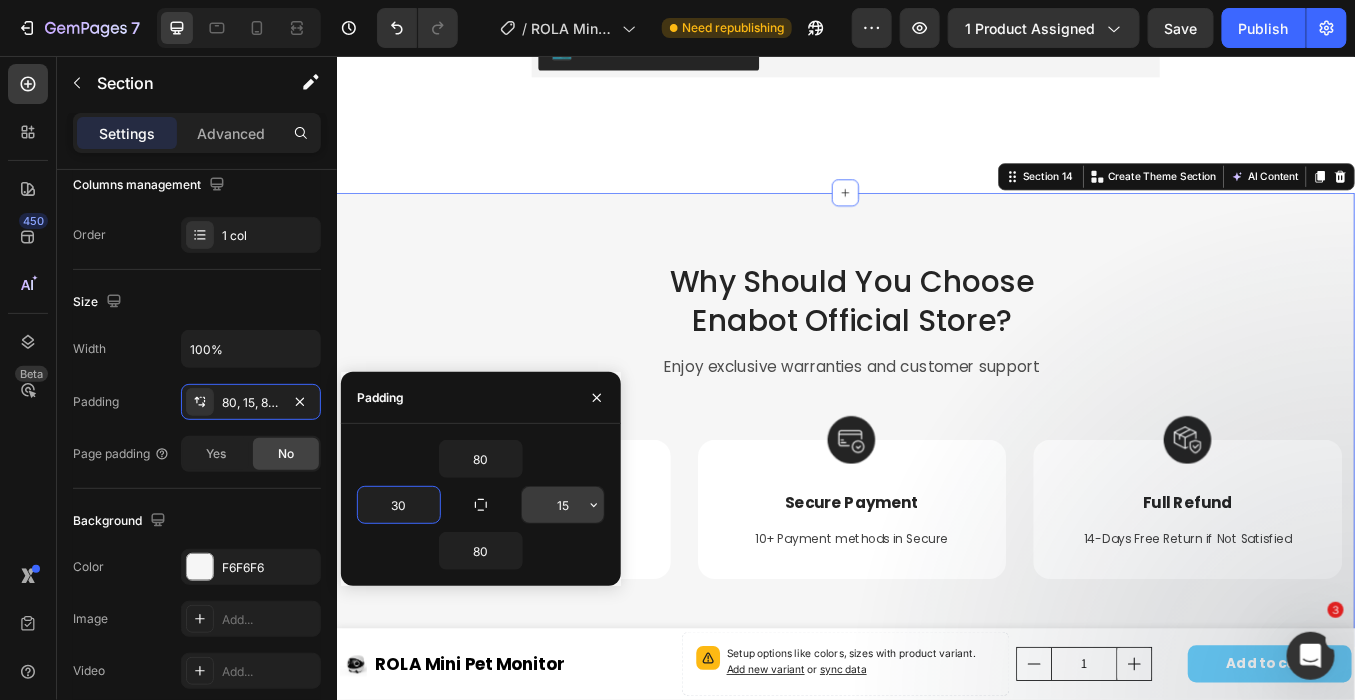 click on "15" at bounding box center (563, 505) 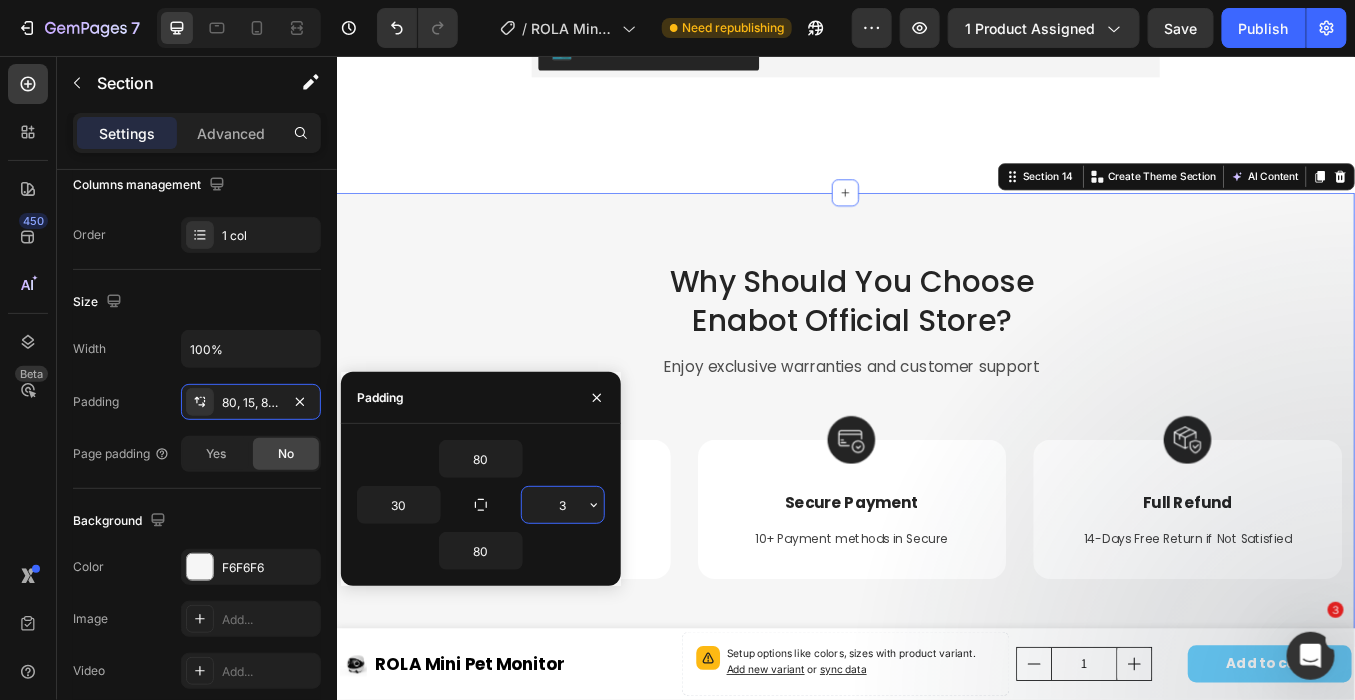 type on "30" 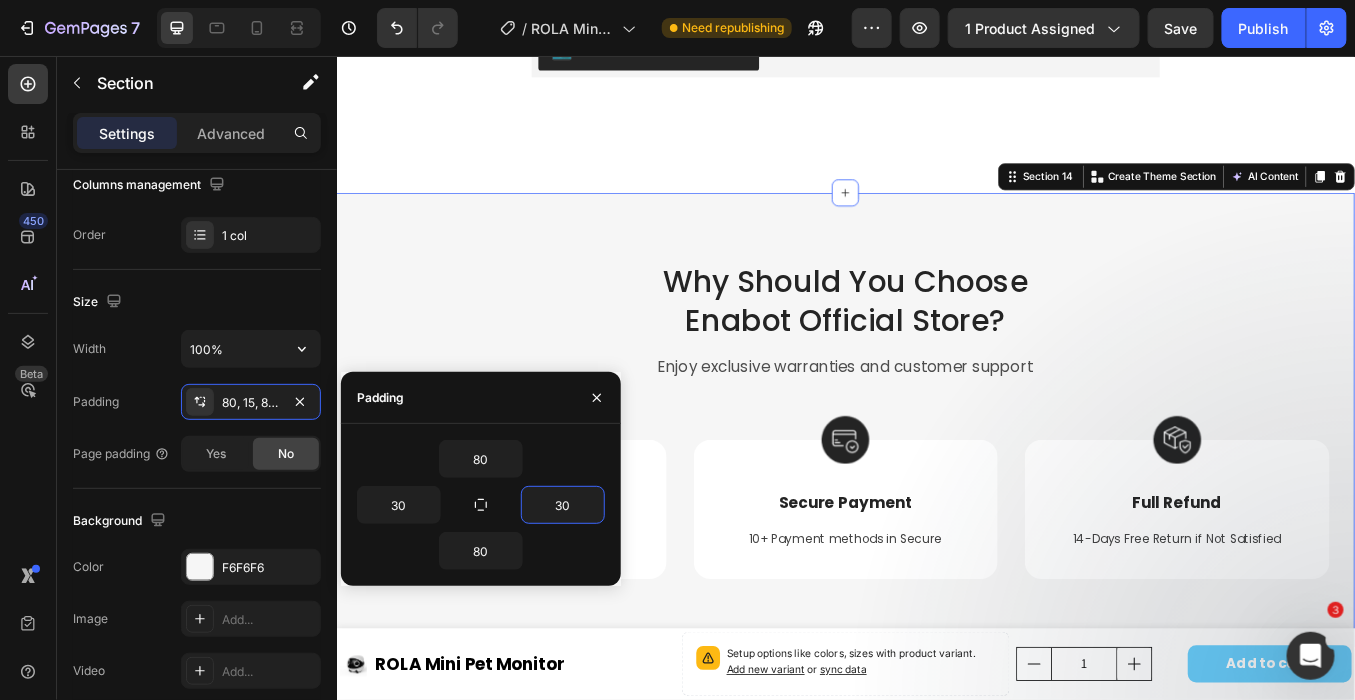 click 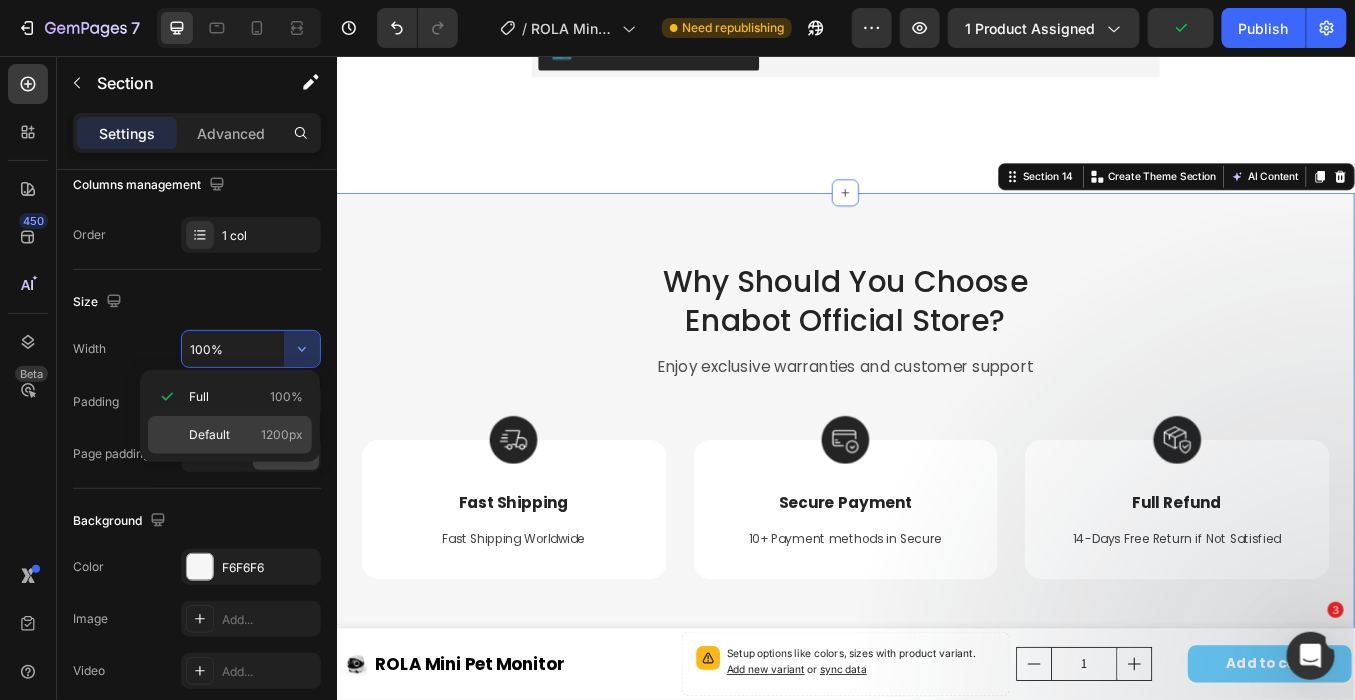 click on "Default 1200px" 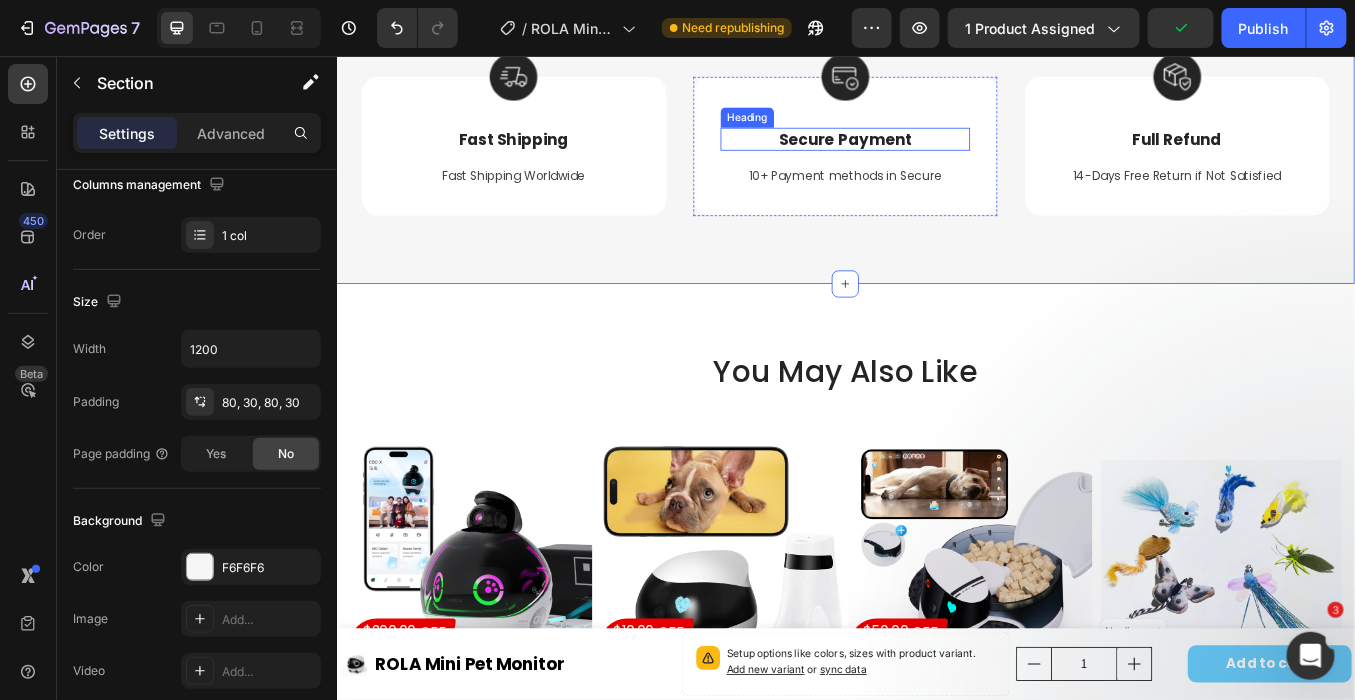 scroll, scrollTop: 8777, scrollLeft: 0, axis: vertical 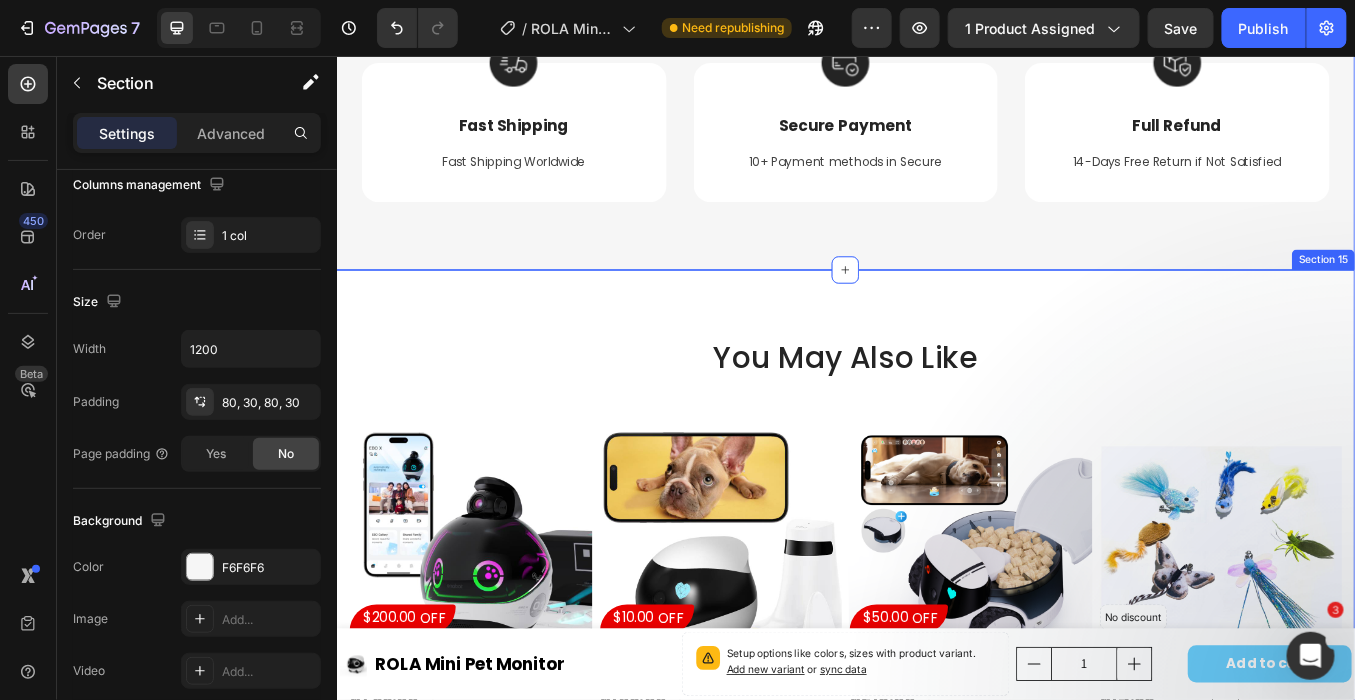 click on "You May Also Like Heading Row Product Images $200.00 OFF (P) Tag $799.00 (P) Price (P) Price $999.00 (P) Price (P) Price Row EBO X AI Family Companion Robot (P) Title                Icon                Icon                Icon                Icon                Icon Icon List Hoz Row Add To cart (P) Cart Button Row Product List Product Images $10.00 OFF (P) Tag $109.00 (P) Price (P) Price $119.00 (P) Price (P) Price Row EBO SE Wireless Camera Robot (P) Title                Icon                Icon                Icon                Icon                Icon Icon List Hoz Row Add To cart (P) Cart Button Row Product List Product Images $50.00 OFF (P) Tag $219.00 (P) Price (P) Price $269.00 (P) Price (P) Price Row ROLA PetPal Robot Pet Companion (P) Title                Icon                Icon                Icon                Icon                Icon Icon List Hoz Row Add To cart (P) Cart Button Row Product List Product Images No discount   Not be displayed when published (P) Tag $14.99 (P) Price (P) Price Row" at bounding box center (936, 930) 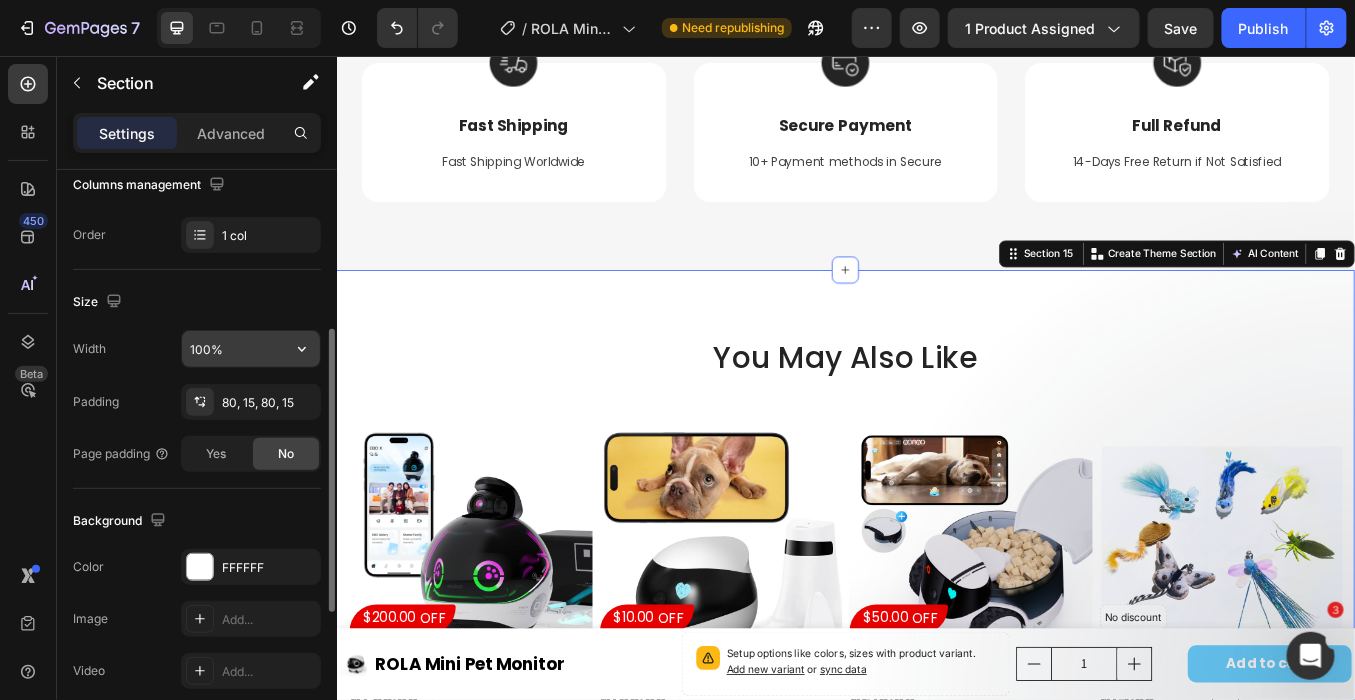 click on "100%" at bounding box center [251, 349] 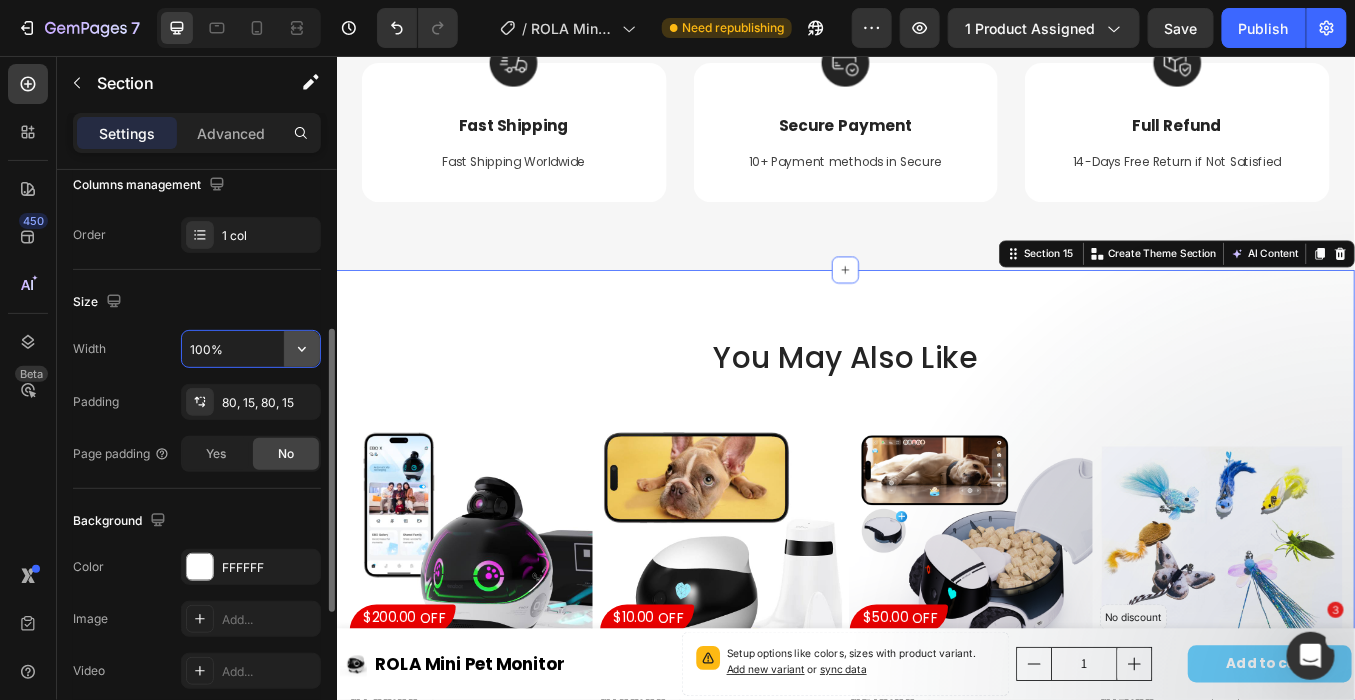click 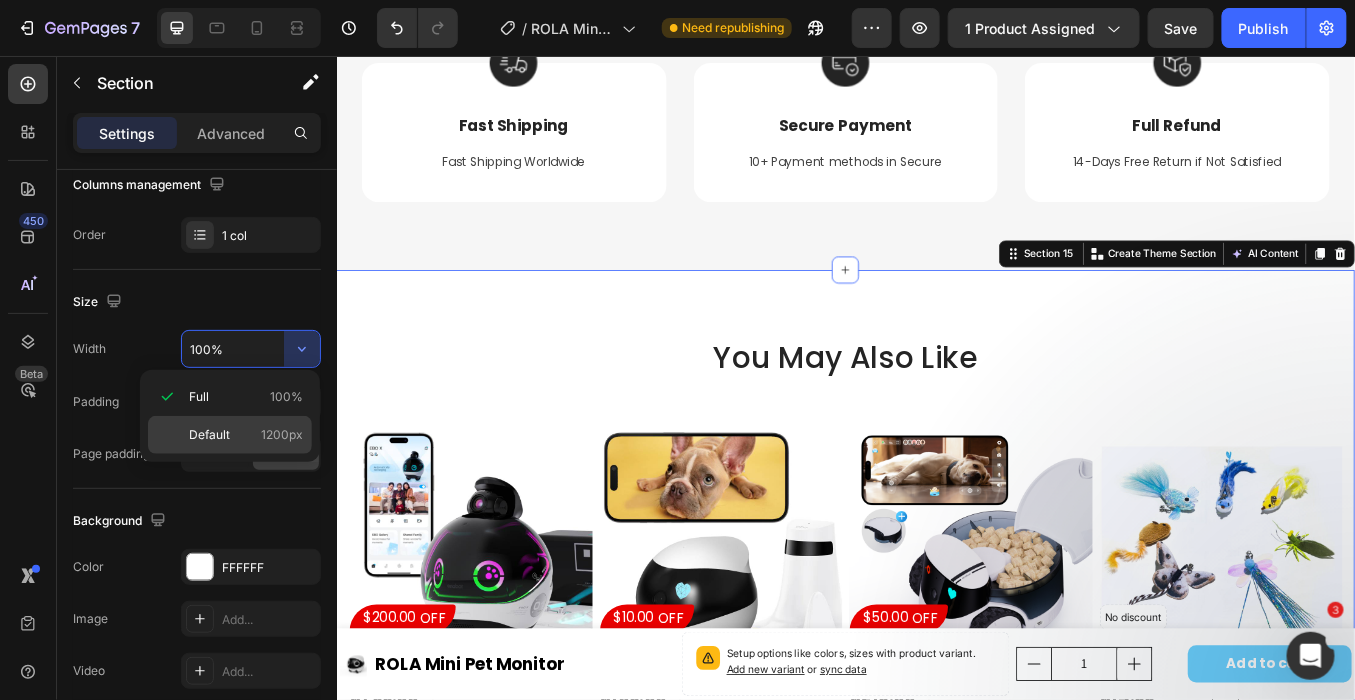 click on "1200px" at bounding box center [282, 435] 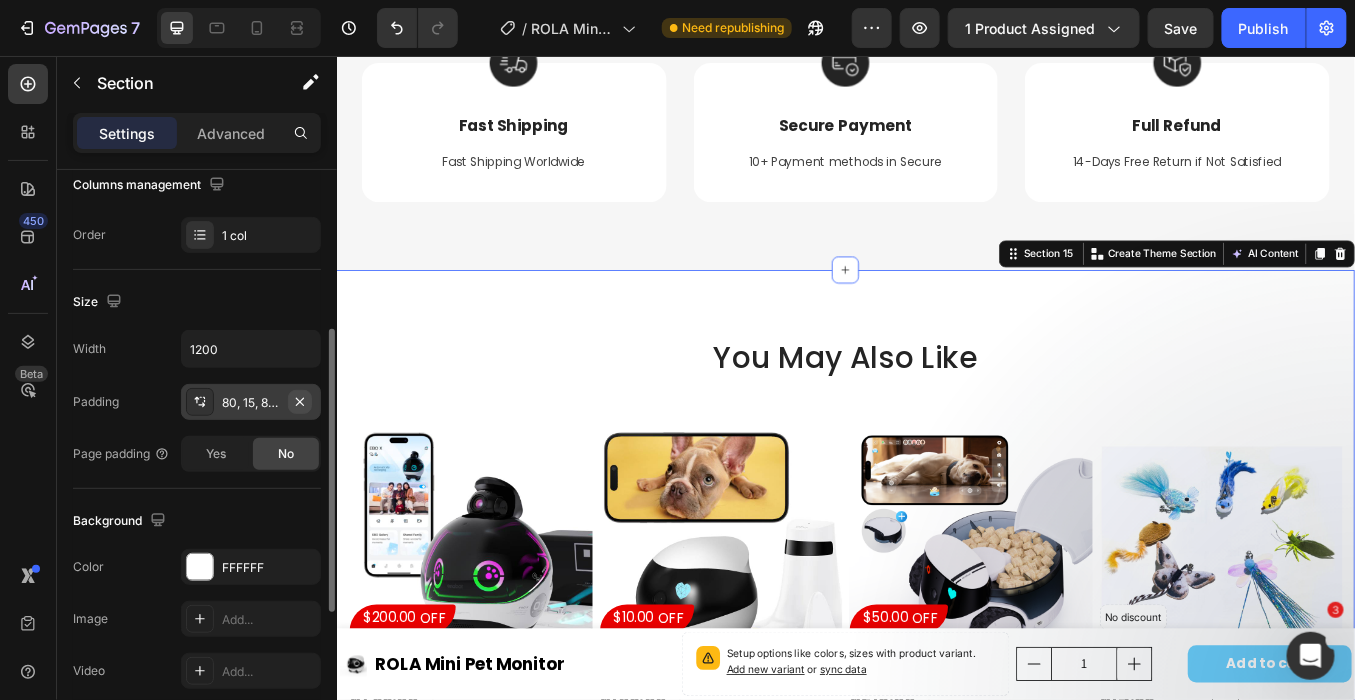 click 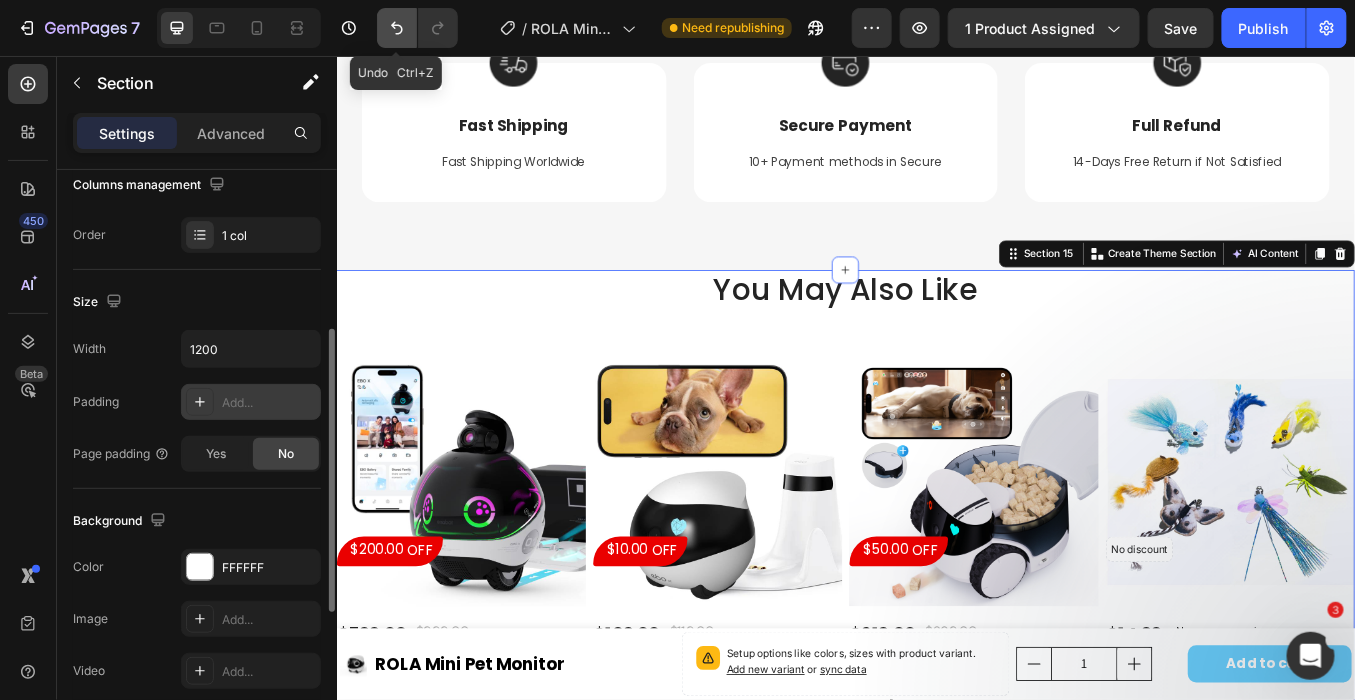 click 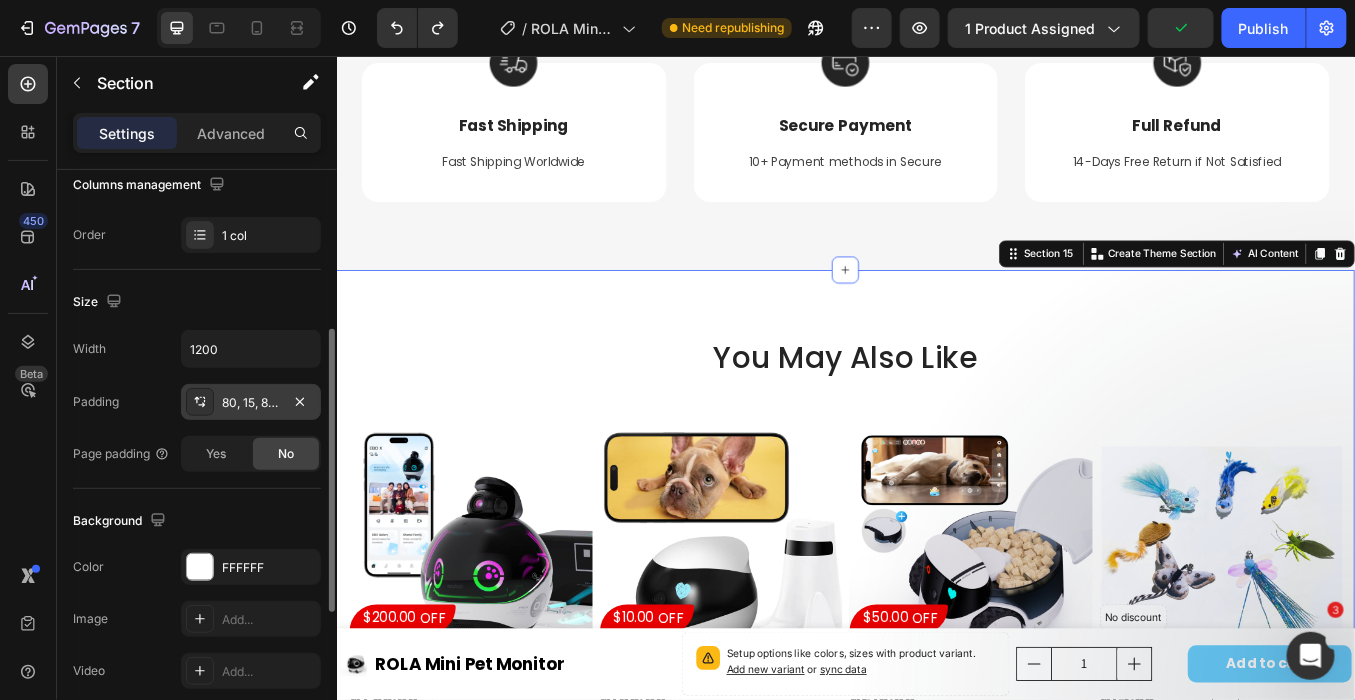 click on "80, 15, 80, 15" at bounding box center (251, 403) 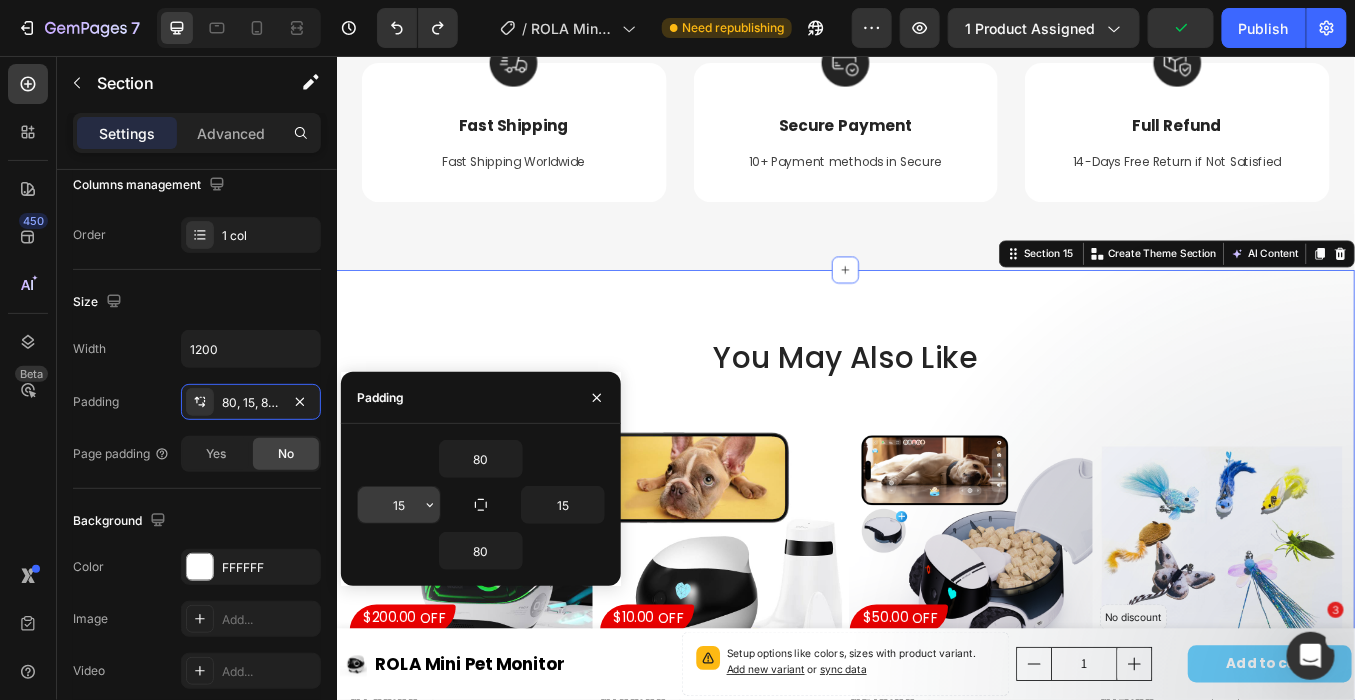 click on "15" at bounding box center (399, 505) 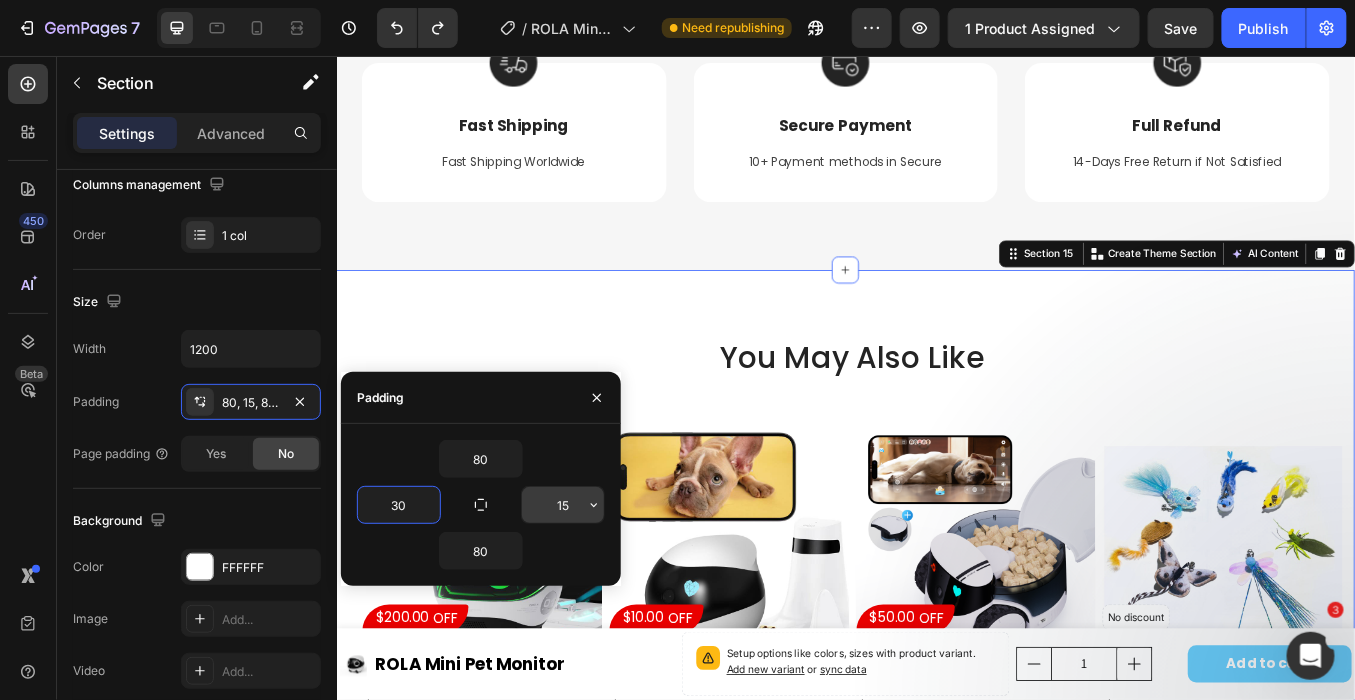 type on "30" 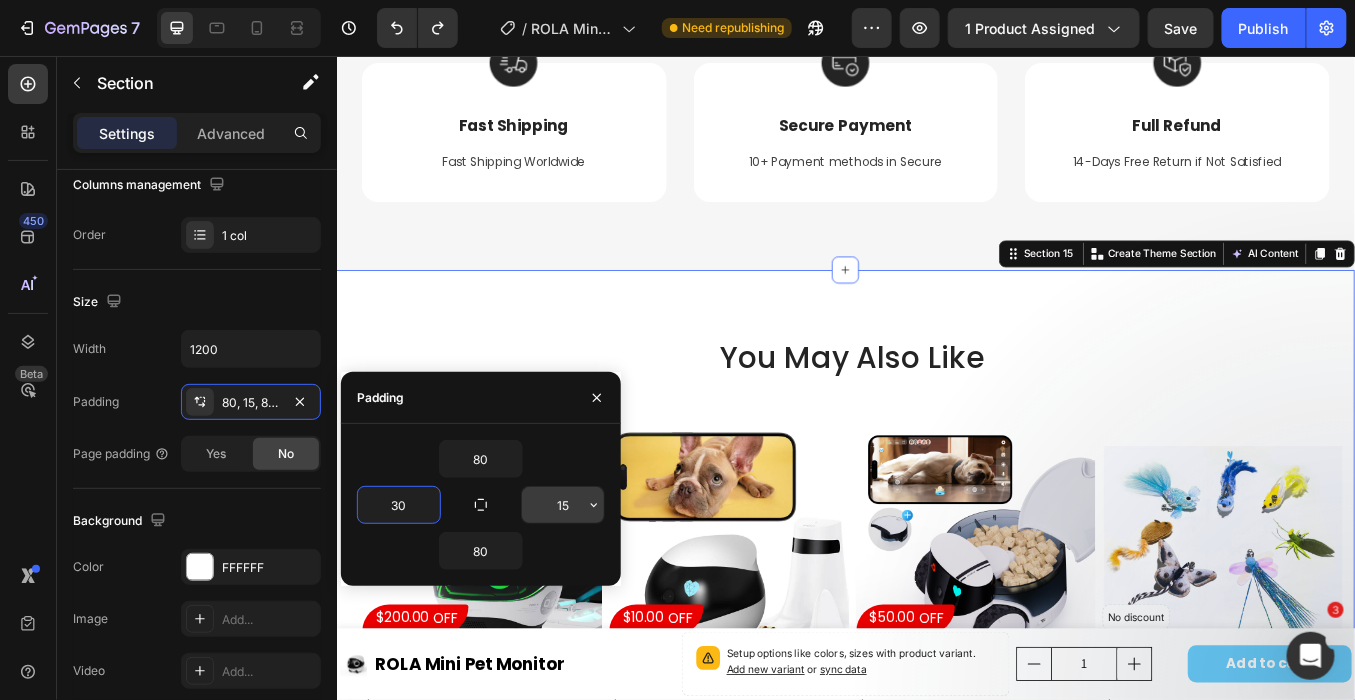 click on "15" at bounding box center [563, 505] 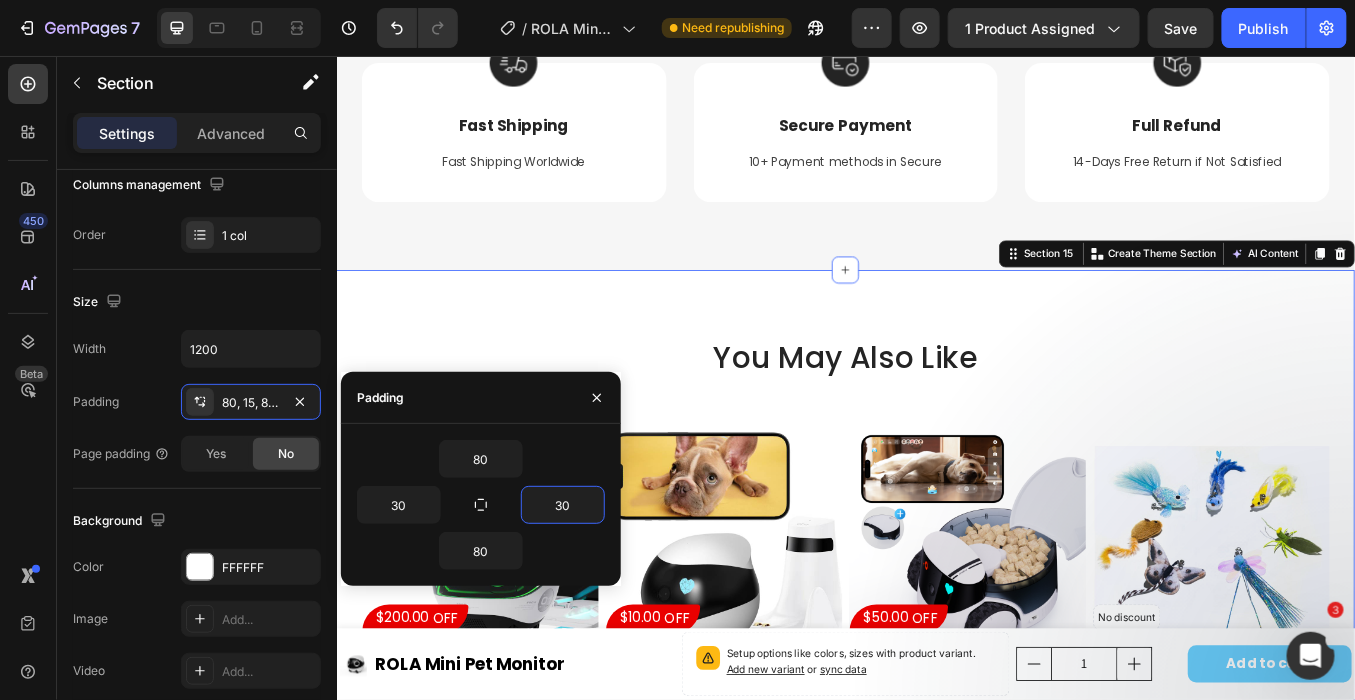 type on "30" 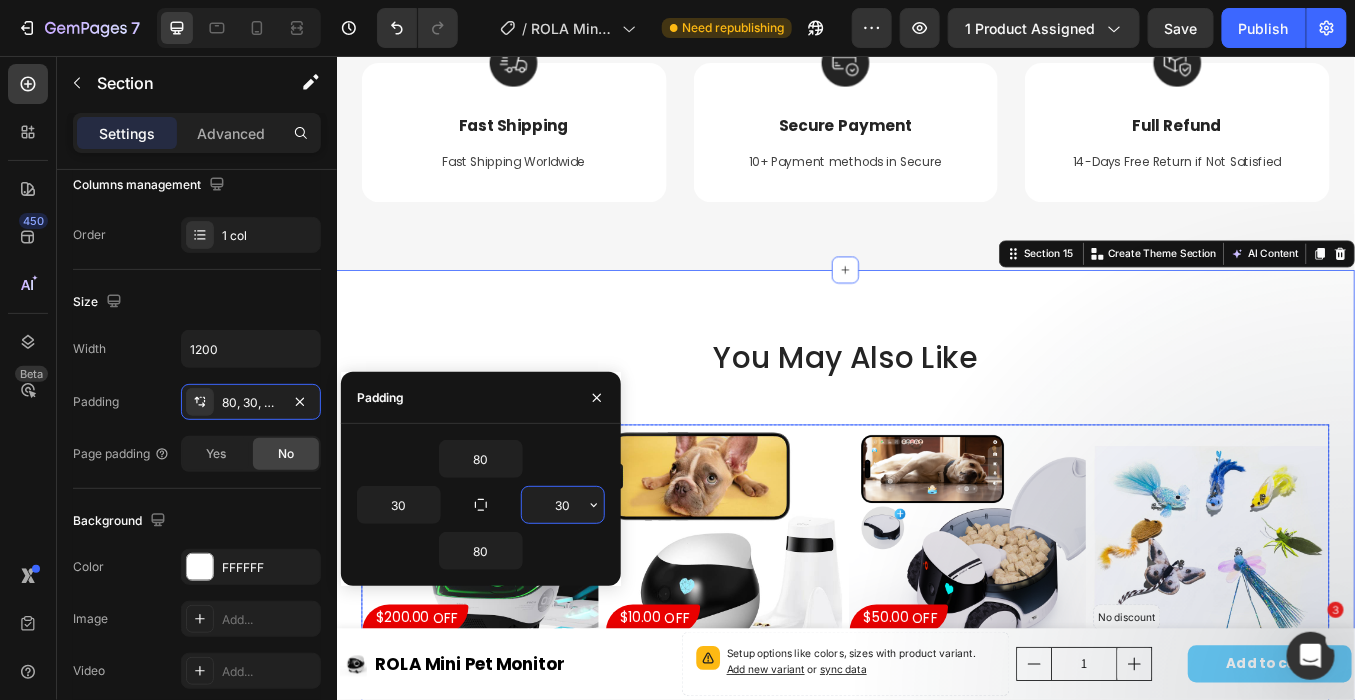 click on "Product Images $200.00 OFF (P) Tag $799.00 (P) Price (P) Price $999.00 (P) Price (P) Price Row EBO X AI Family Companion Robot (P) Title                Icon                Icon                Icon                Icon                Icon Icon List Hoz Row Add To cart (P) Cart Button Row Product List Product Images $10.00 OFF (P) Tag $109.00 (P) Price (P) Price $119.00 (P) Price (P) Price Row EBO SE Wireless Camera Robot (P) Title                Icon                Icon                Icon                Icon                Icon Icon List Hoz Row Add To cart (P) Cart Button Row Product List Product Images $50.00 OFF (P) Tag $219.00 (P) Price (P) Price $269.00 (P) Price (P) Price Row ROLA PetPal Robot Pet Companion (P) Title                Icon                Icon                Icon                Icon                Icon Icon List Hoz Row Add To cart (P) Cart Button Row Product List Product Images No discount   Not be displayed when published (P) Tag $14.99 (P) Price (P) Price No compare price (P) Price Row" at bounding box center (936, 965) 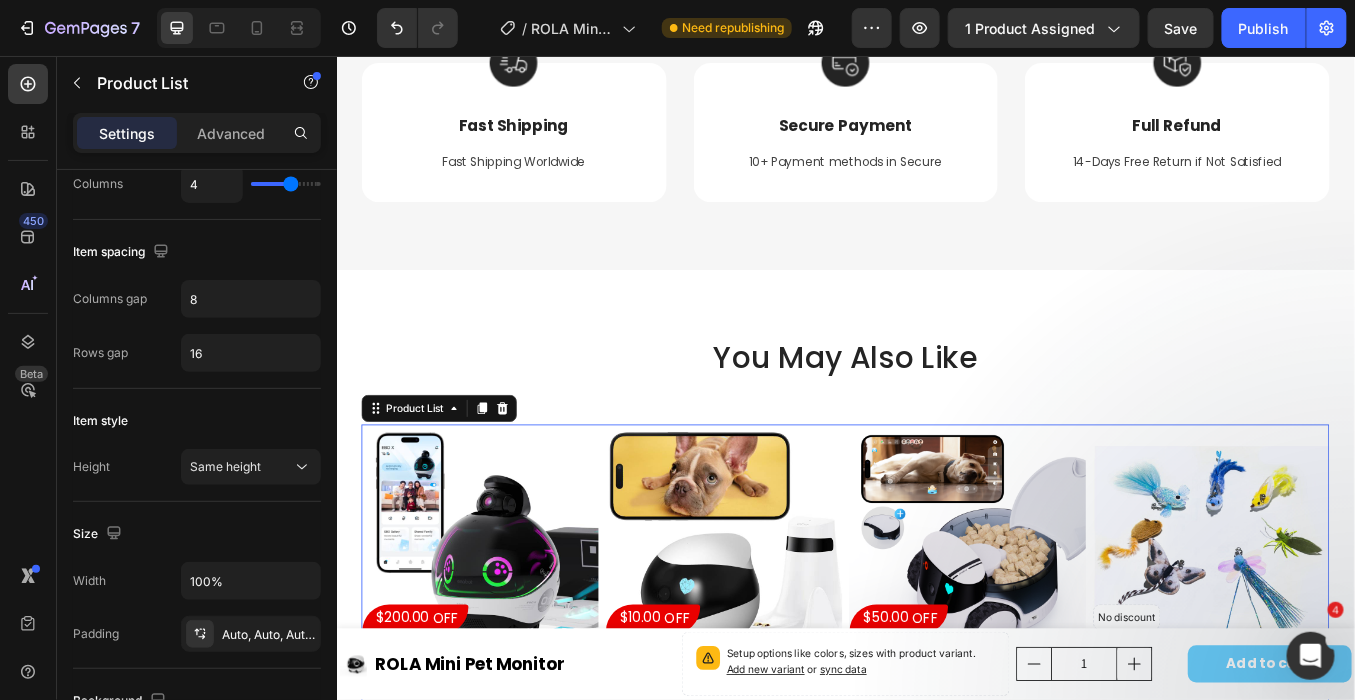 scroll, scrollTop: 0, scrollLeft: 0, axis: both 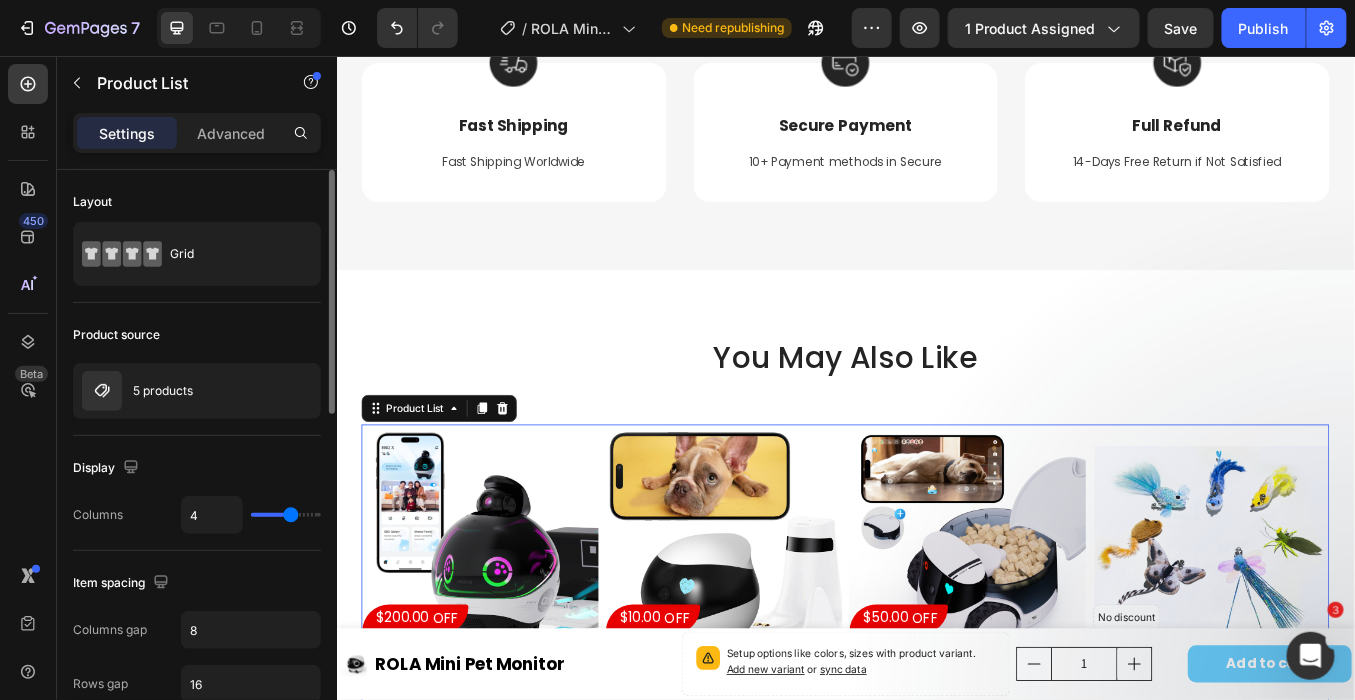 type on "3" 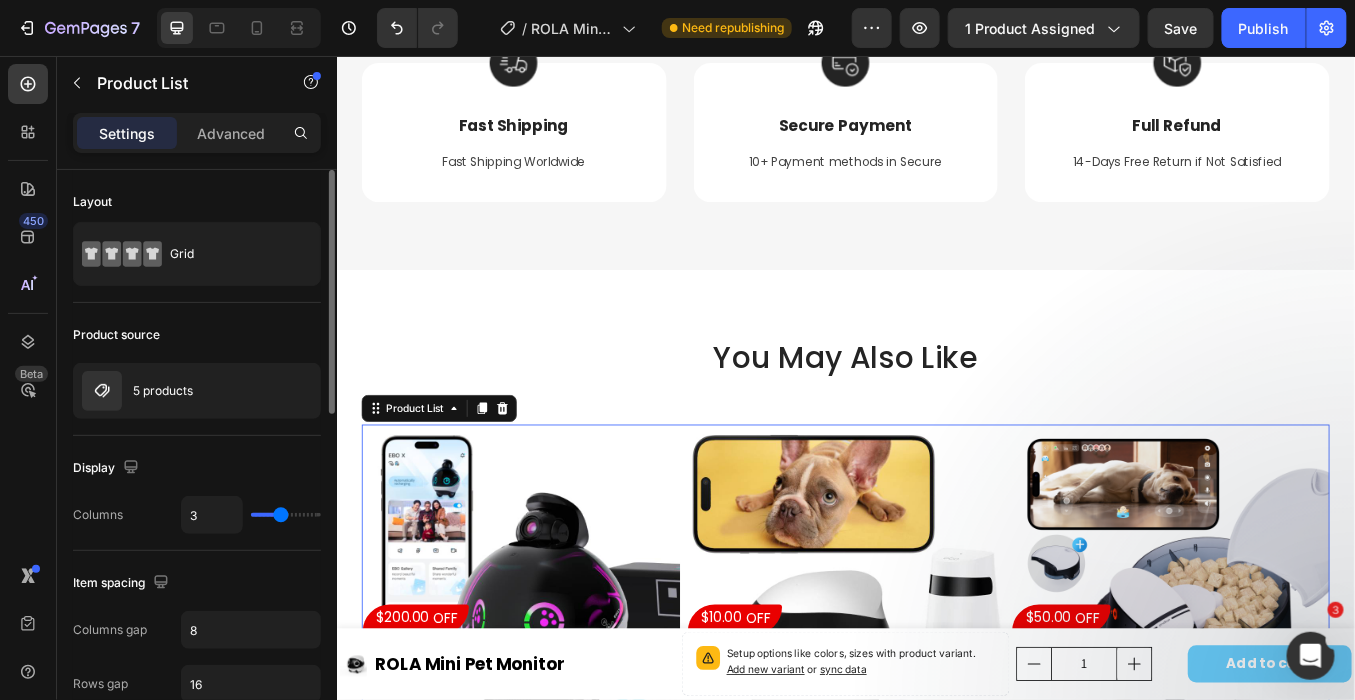 type on "3" 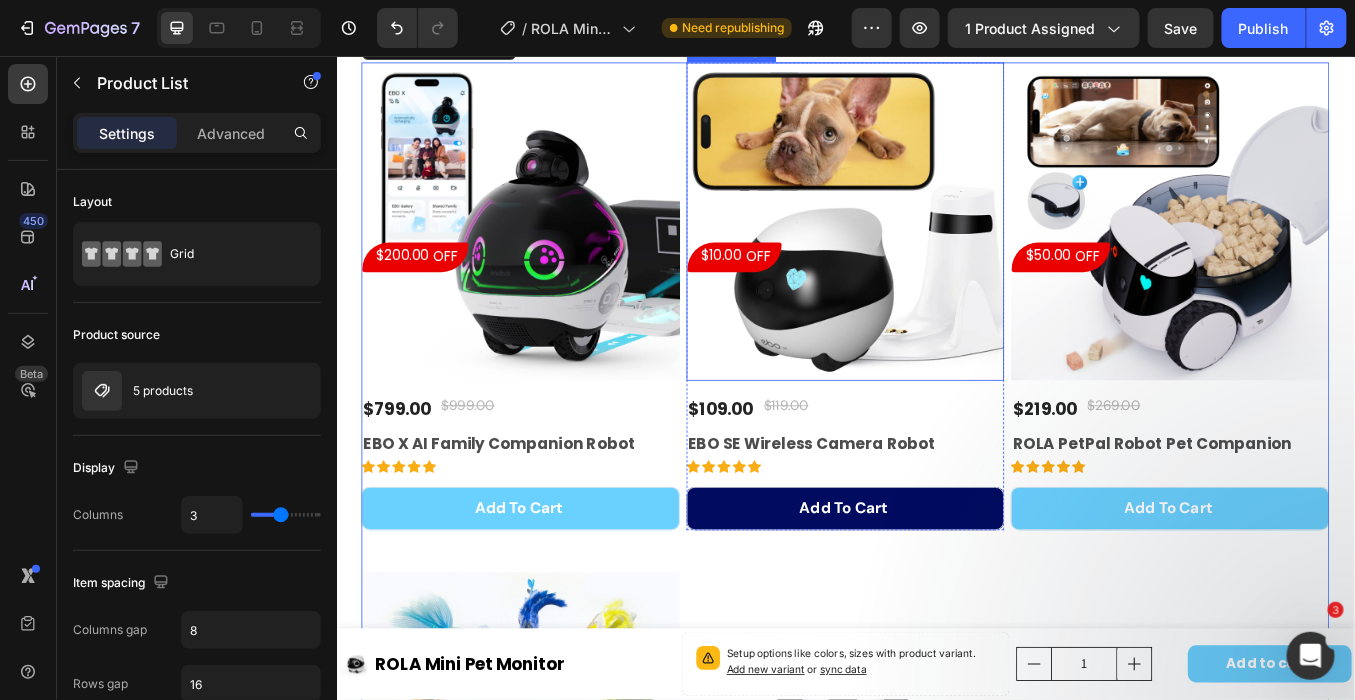 scroll, scrollTop: 9222, scrollLeft: 0, axis: vertical 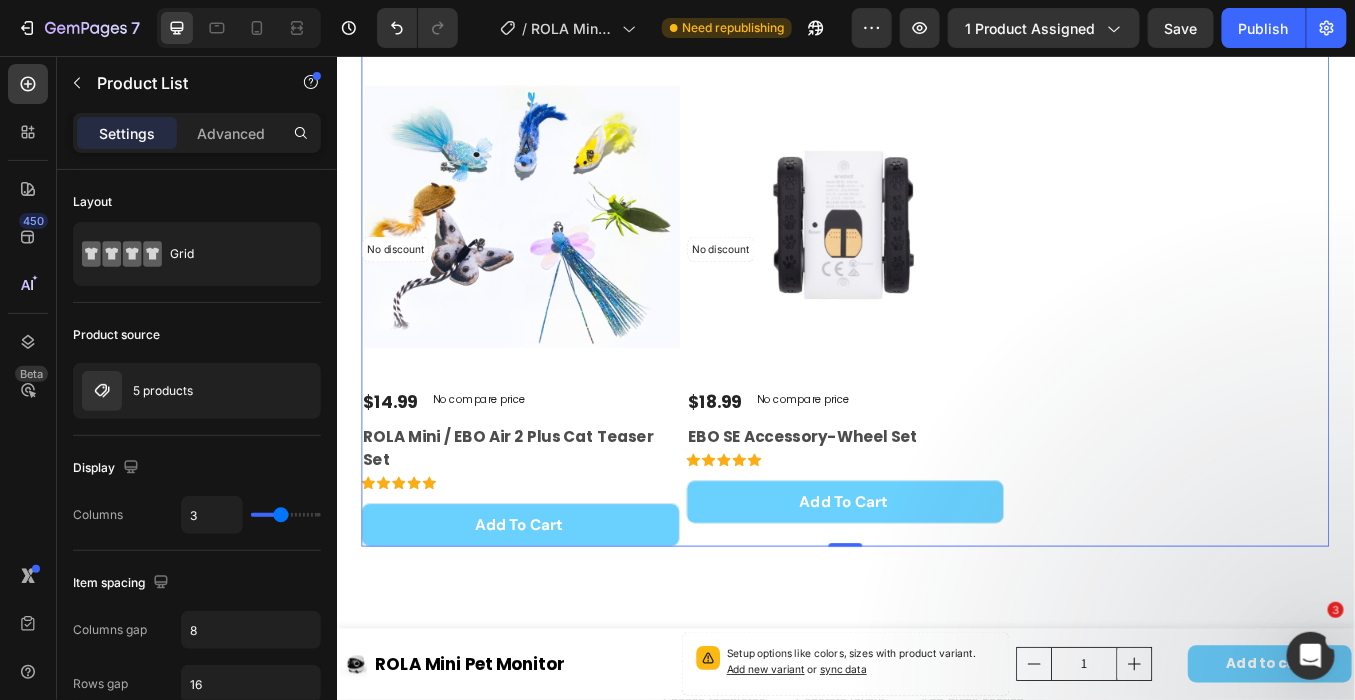 click on "Product Images $200.00 OFF (P) Tag $799.00 (P) Price (P) Price $999.00 (P) Price (P) Price Row EBO X AI Family Companion Robot (P) Title                Icon                Icon                Icon                Icon                Icon Icon List Hoz Row Add To cart (P) Cart Button Row Product List   0 Product Images $10.00 OFF (P) Tag $109.00 (P) Price (P) Price $119.00 (P) Price (P) Price Row EBO SE Wireless Camera Robot (P) Title                Icon                Icon                Icon                Icon                Icon Icon List Hoz Row Add To cart (P) Cart Button Row Product List   0 Product Images $50.00 OFF (P) Tag $219.00 (P) Price (P) Price $269.00 (P) Price (P) Price Row ROLA PetPal Robot Pet Companion (P) Title                Icon                Icon                Icon                Icon                Icon Icon List Hoz Row Add To cart (P) Cart Button Row Product List   0 Product Images No discount   Not be displayed when published (P) Tag $14.99 (P) Price (P) Price No compare price Row" at bounding box center (936, 61) 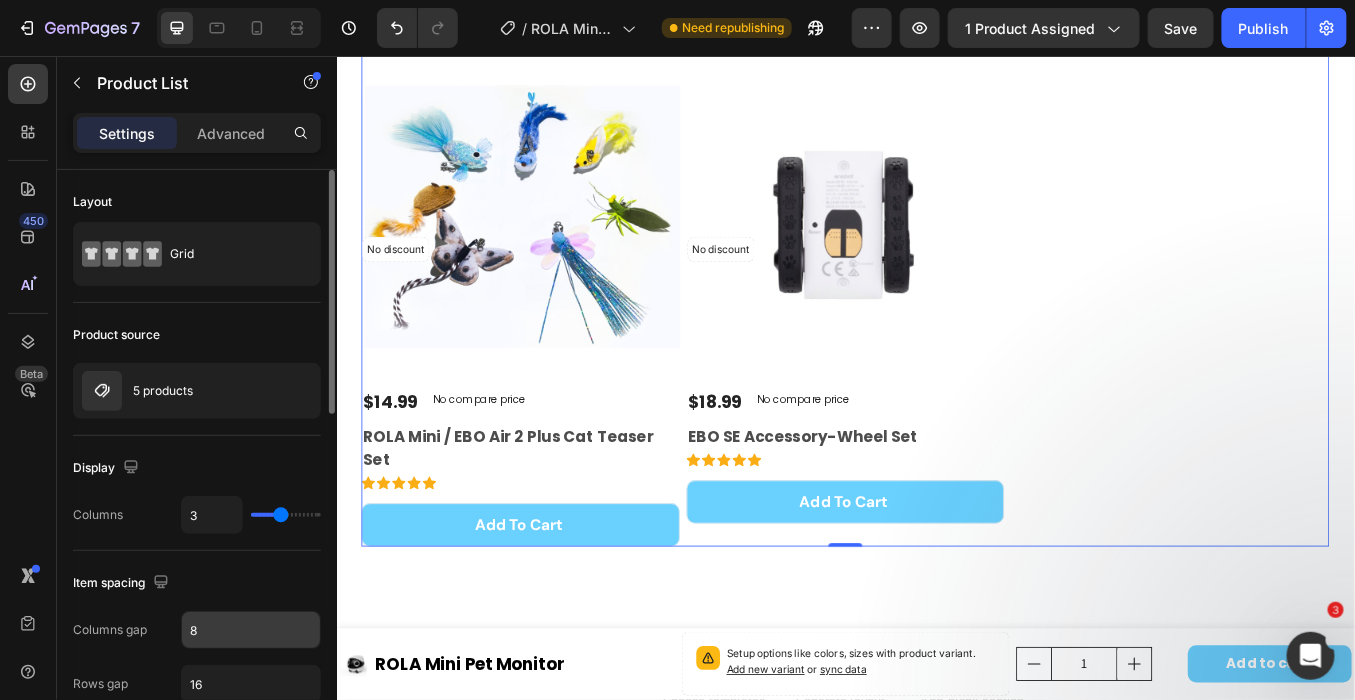 scroll, scrollTop: 222, scrollLeft: 0, axis: vertical 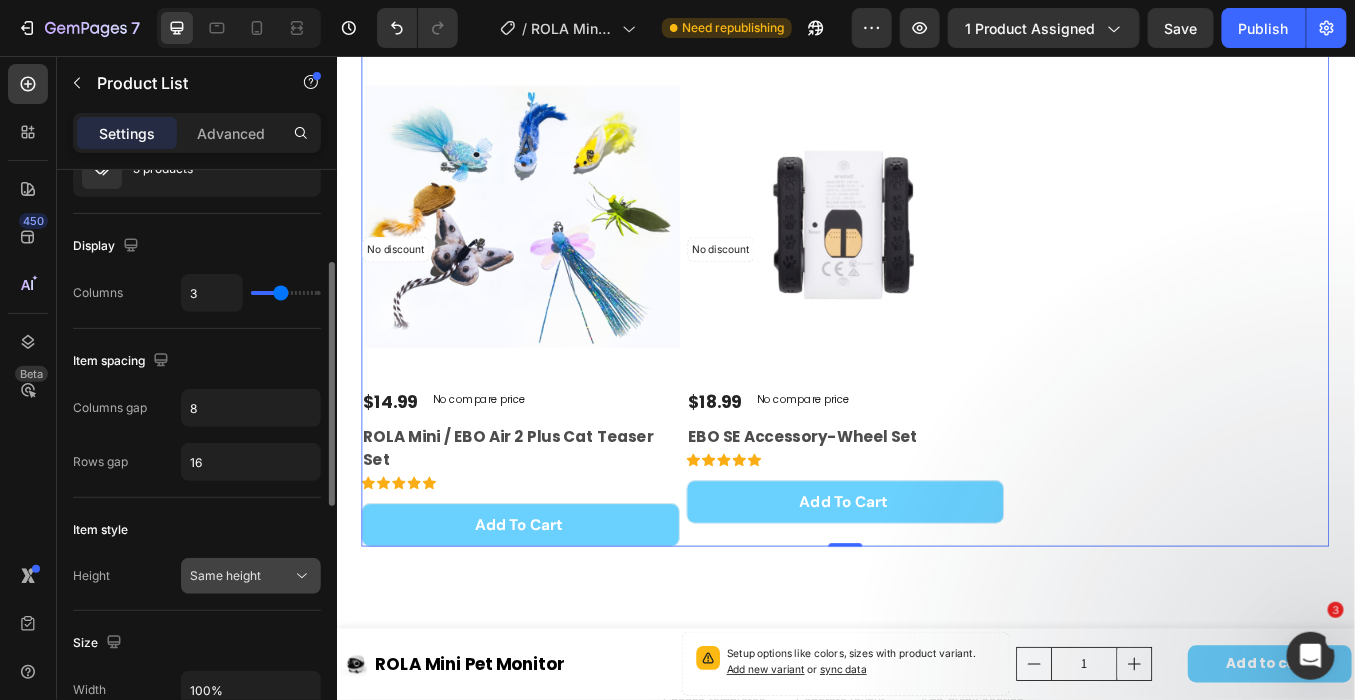 click 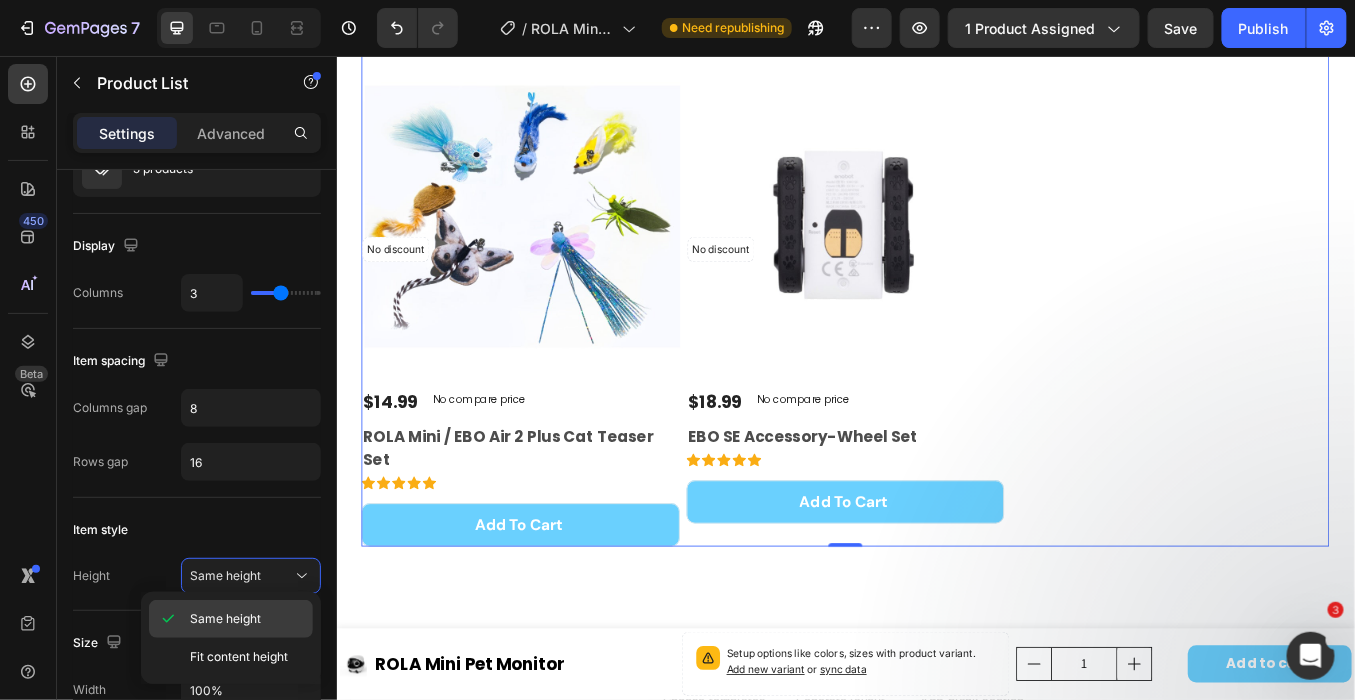 click on "Same height" at bounding box center (247, 619) 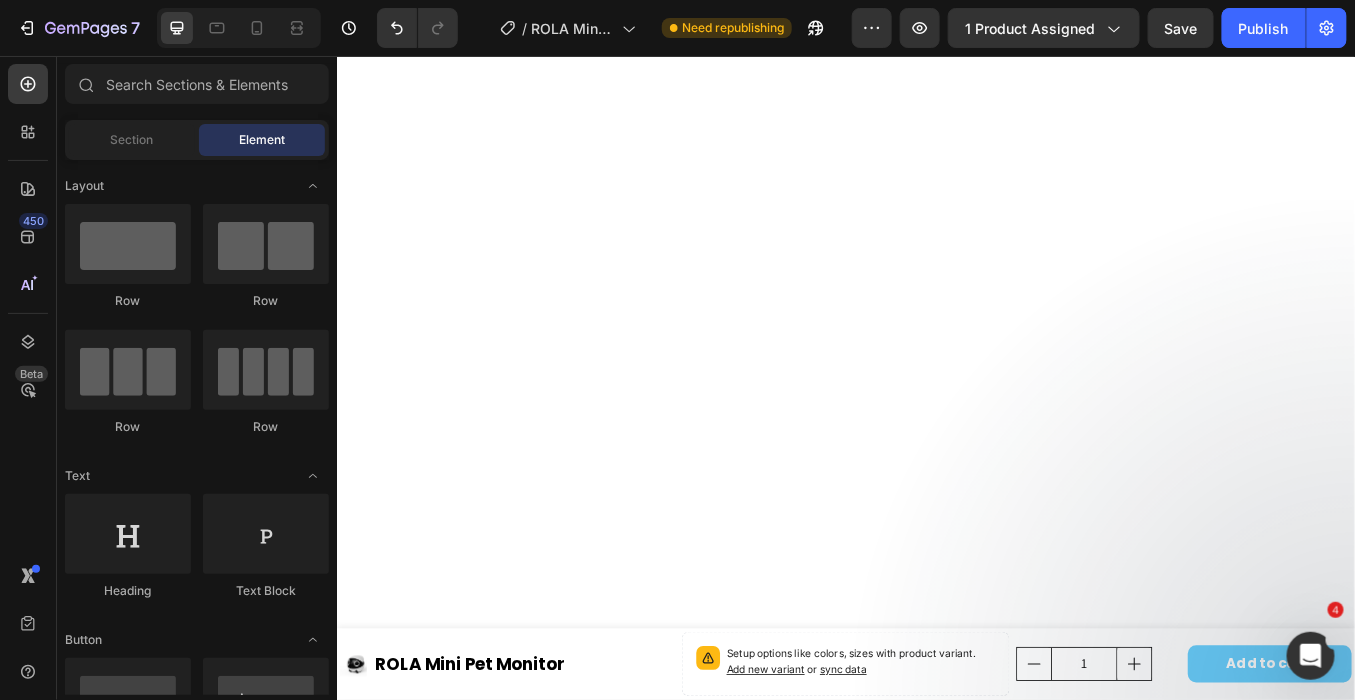 scroll, scrollTop: 0, scrollLeft: 0, axis: both 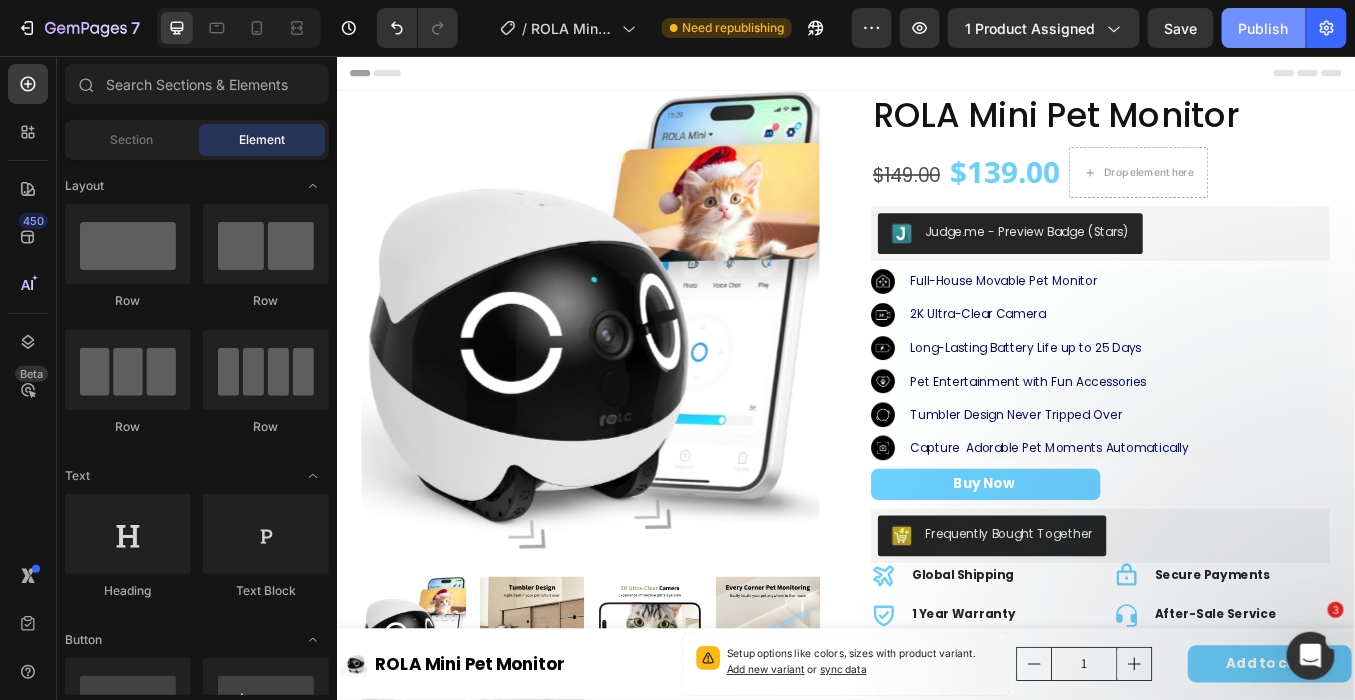 click on "Publish" at bounding box center [1264, 28] 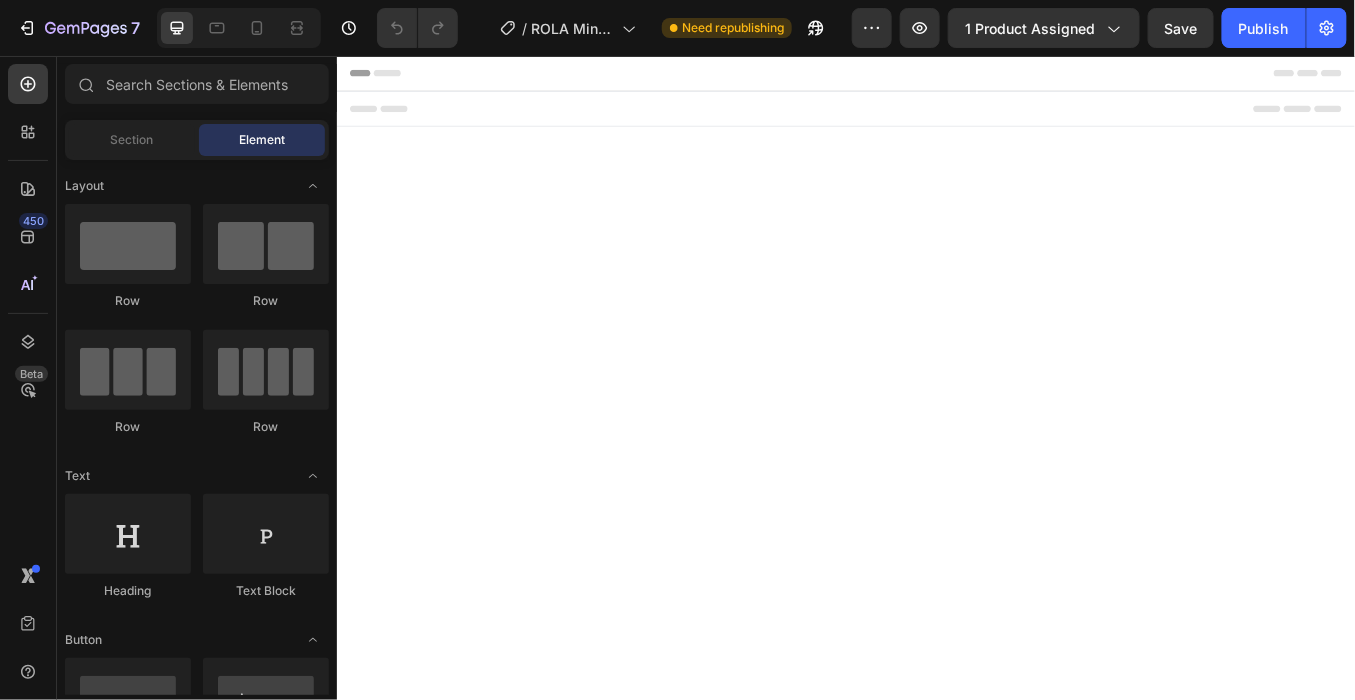 scroll, scrollTop: 0, scrollLeft: 0, axis: both 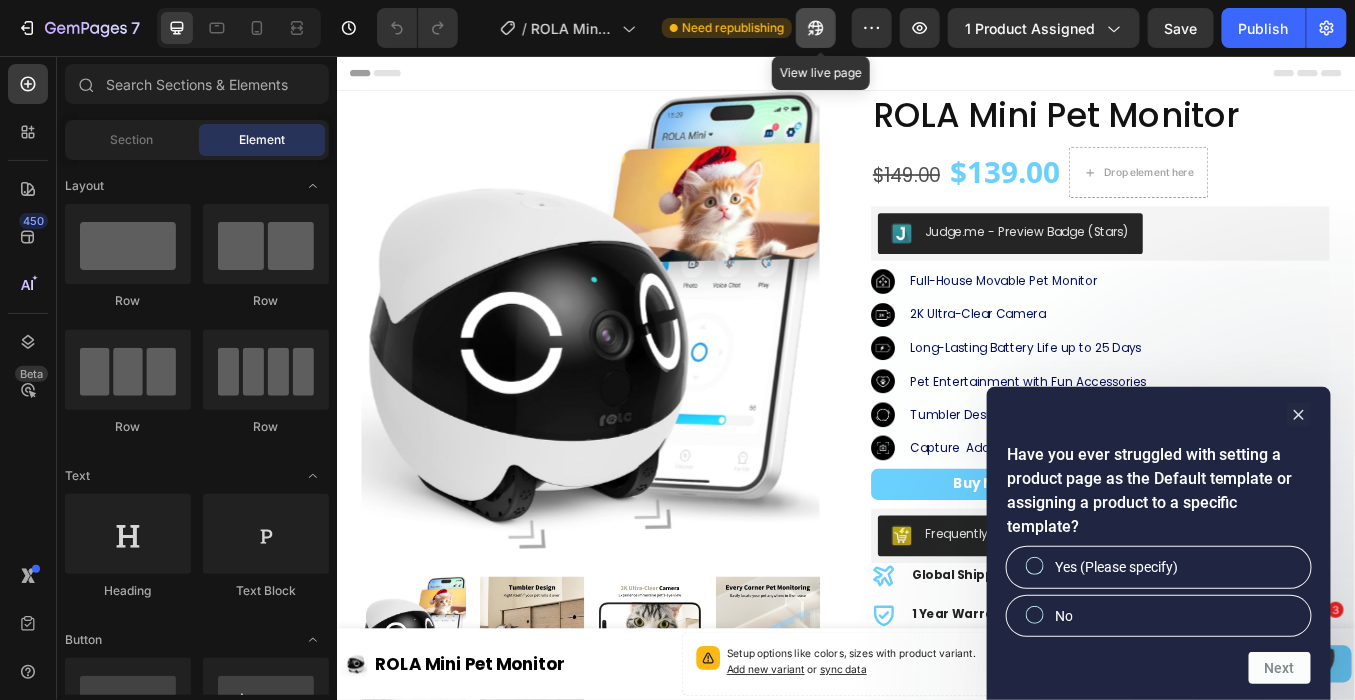 click 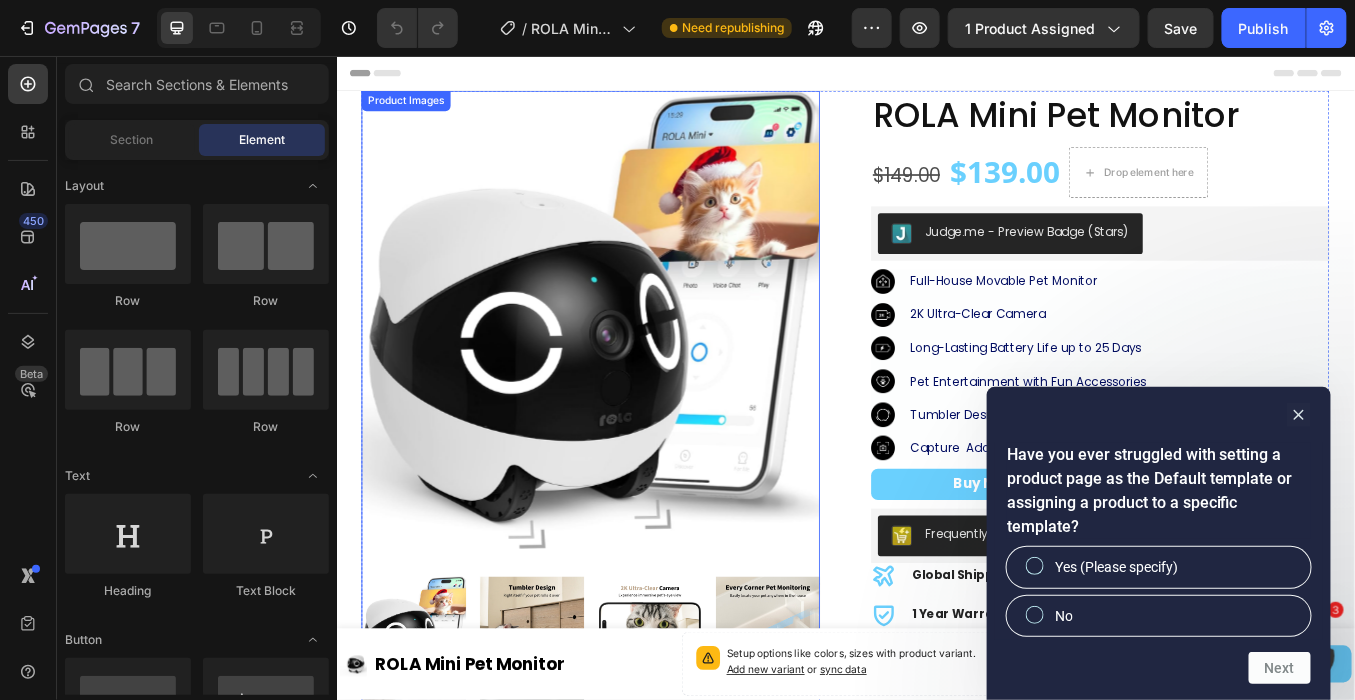 scroll, scrollTop: 555, scrollLeft: 0, axis: vertical 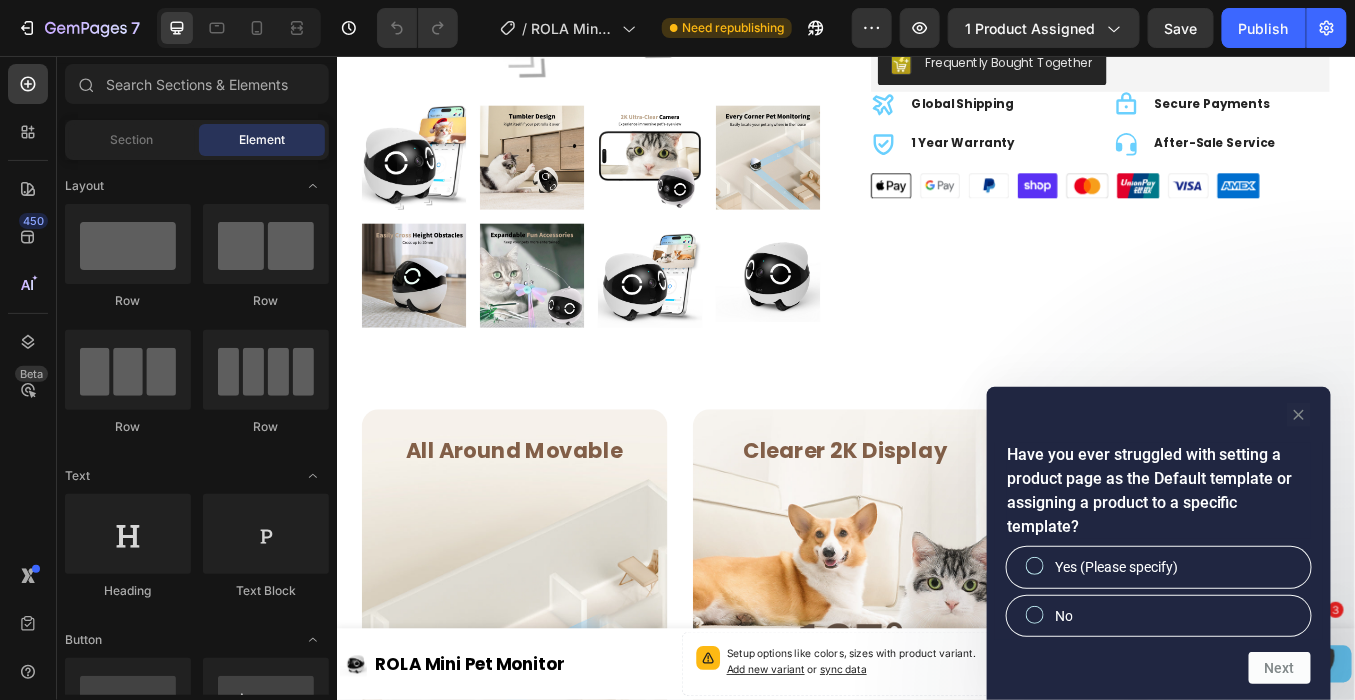 click 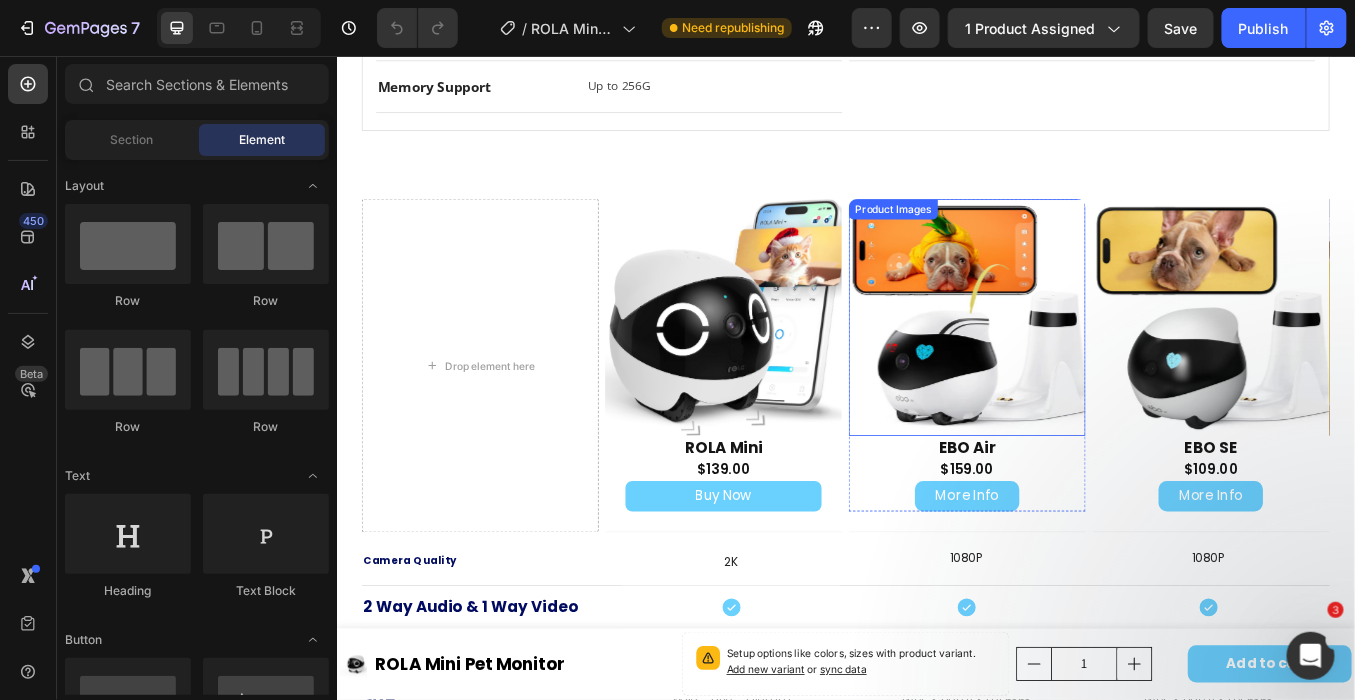 scroll, scrollTop: 4000, scrollLeft: 0, axis: vertical 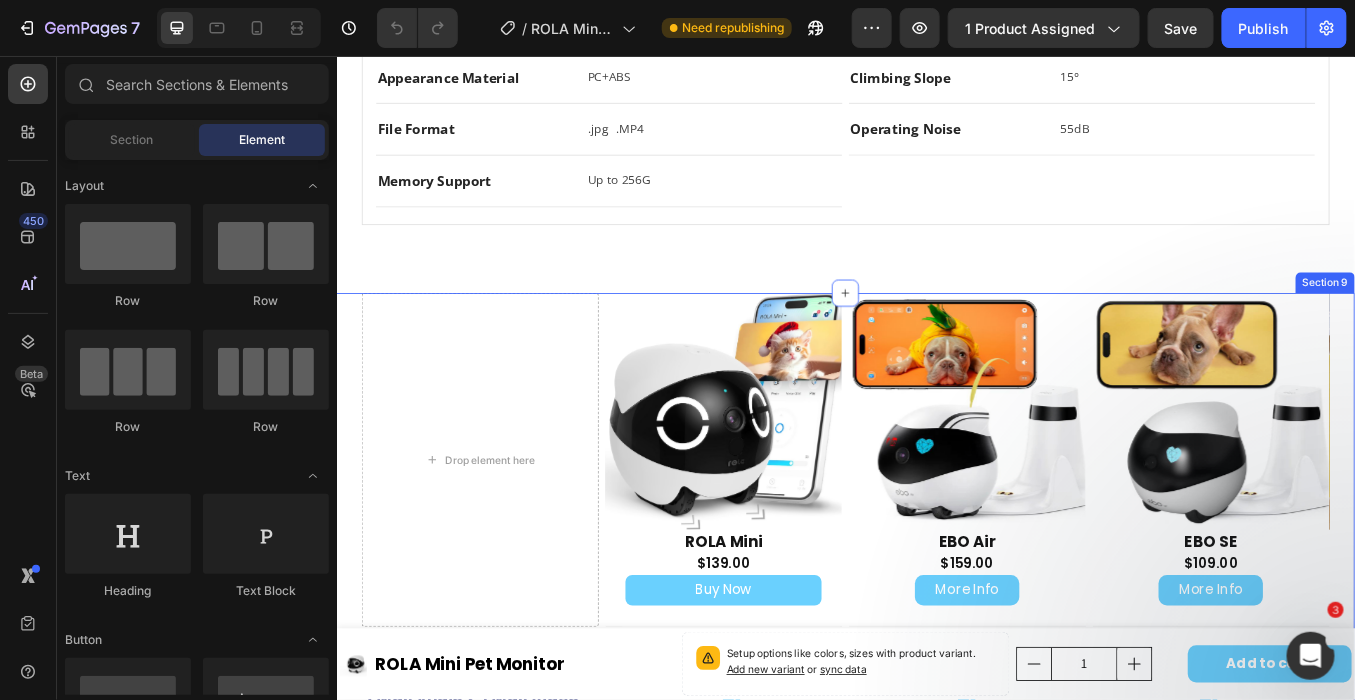click on "Drop element here Product Images ROLA Mini Text Block $139.00 Product Price Product Price Buy Now Dynamic Checkout Row Product Hero Banner Product Images EBO Air Text Block $159.00 Product Price Product Price More Info Button Row Product Hero Banner Product Images EBO SE Text Block $109.00 Product Price Product Price More Info Button Row Product Hero Banner Row Camera Quality Text block 2K Text block Hero Banner 1080P Text block Hero Banner 1080P Text block Hero Banner Row 2 Way Audio & 1 Way Video Text block
Icon Hero Banner
Icon Hero Banner
Icon Row Pet Entertainment Features Text block
Icon Hero Banner
Icon Hero Banner
Icon Row Size Text block W116 * H110 * L116mm Text block Hero Banner W95 * H89.2 * L95mm Text block Hero Banner W95 * H89.2 * L95mm Text block Hero Banner Row Weight Text block 530g Text block Hero Banner 352g Text block Hero Banner 282g Text block Hero Banner Row Text block Row" at bounding box center (936, 936) 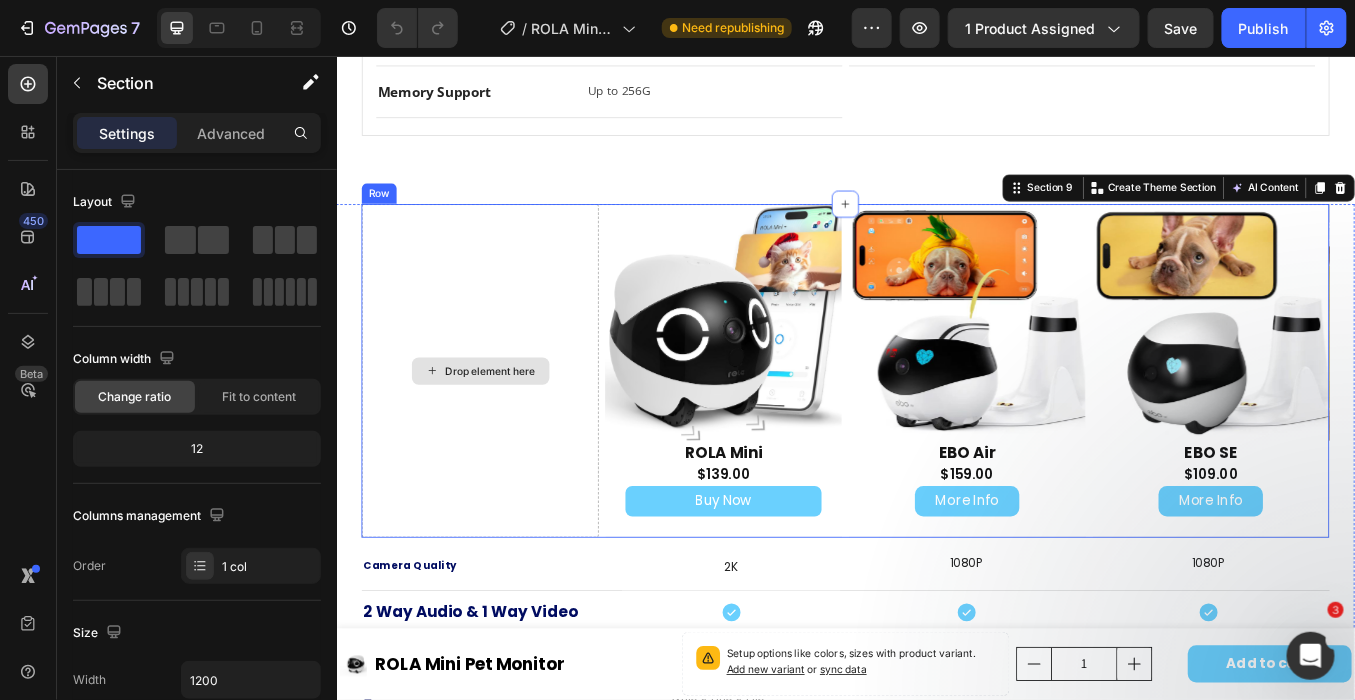 scroll, scrollTop: 4222, scrollLeft: 0, axis: vertical 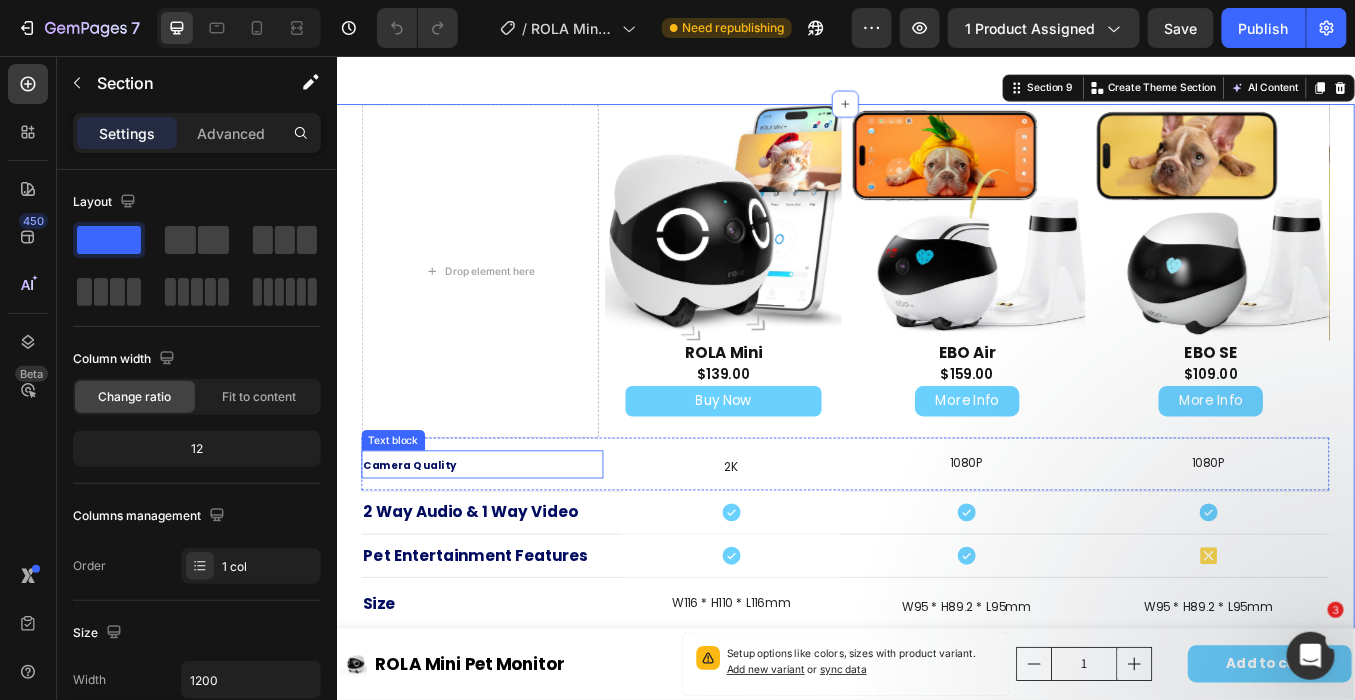 click on "Camera Quality" at bounding box center (423, 537) 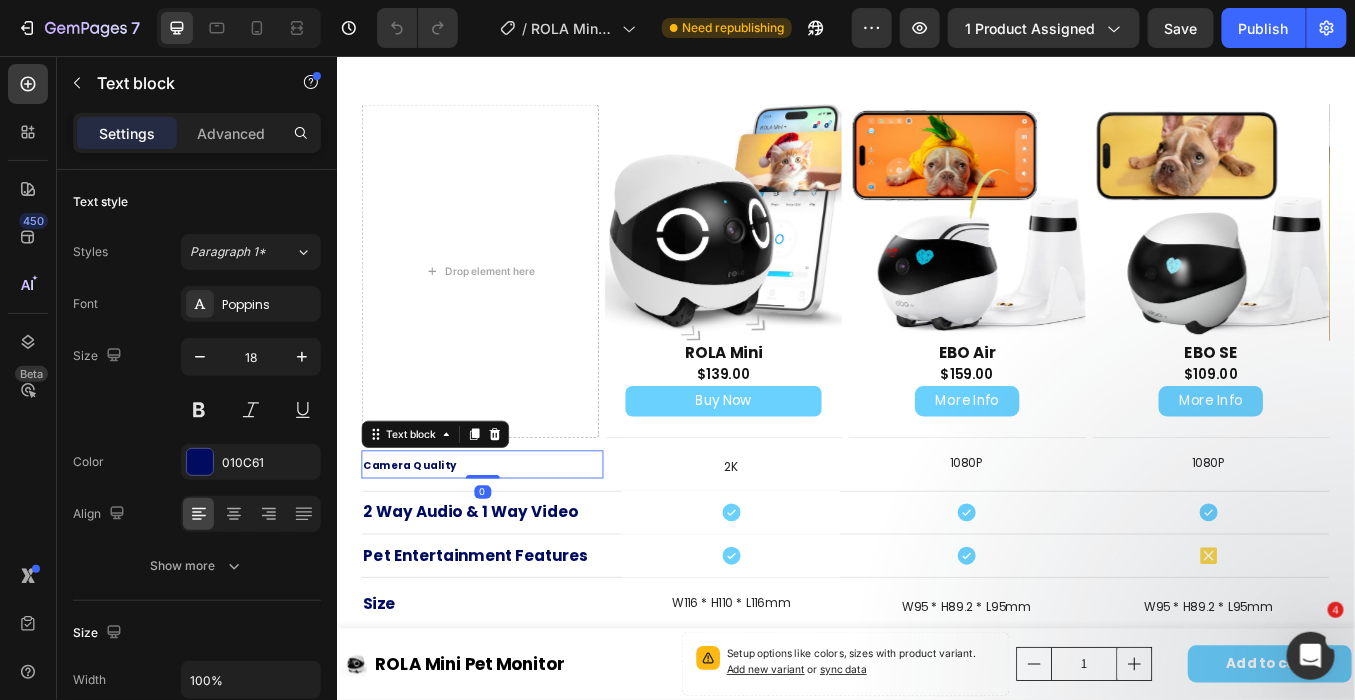 click on "Camera Quality" at bounding box center [423, 537] 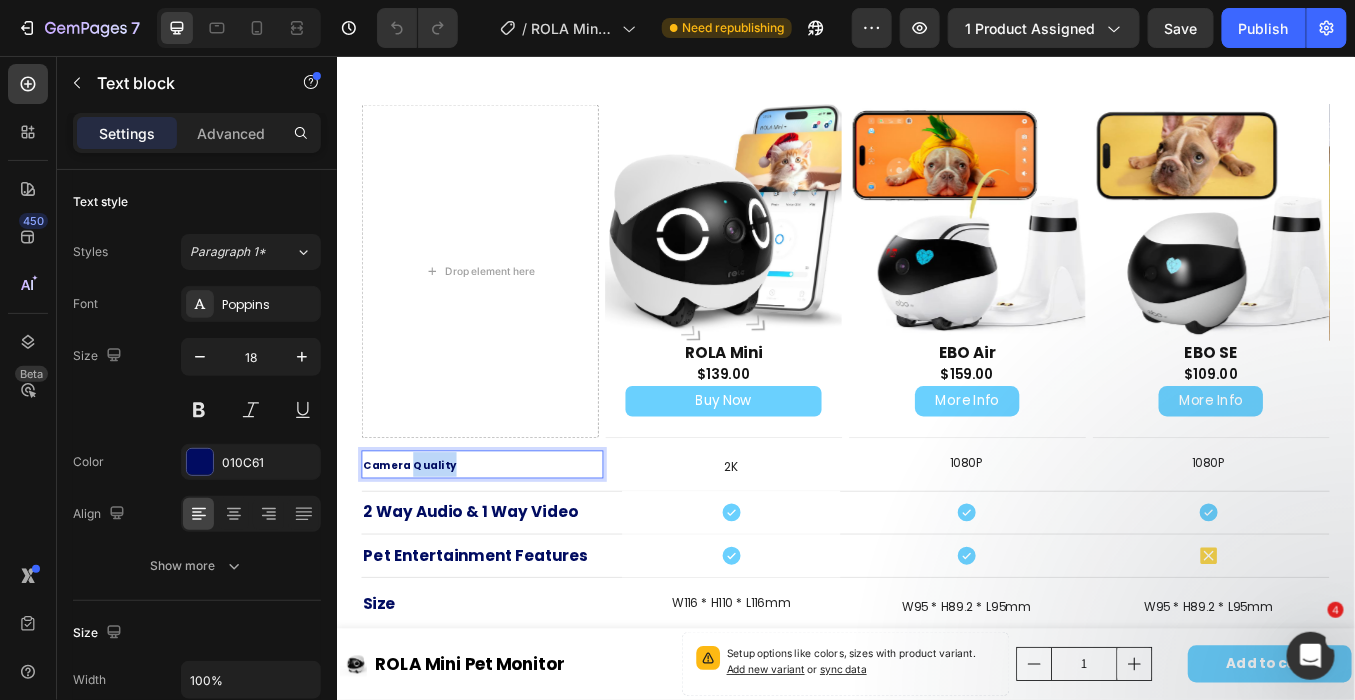 click on "Camera Quality" at bounding box center [423, 537] 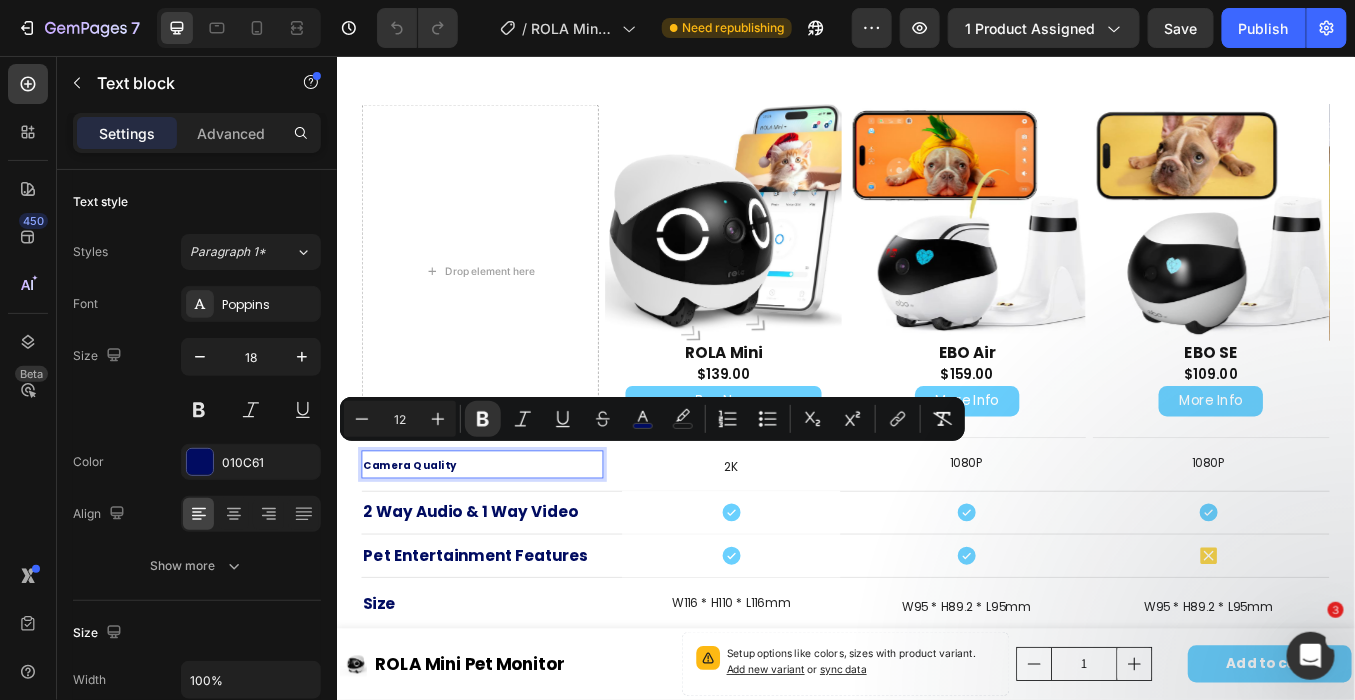 click on "12" at bounding box center [400, 419] 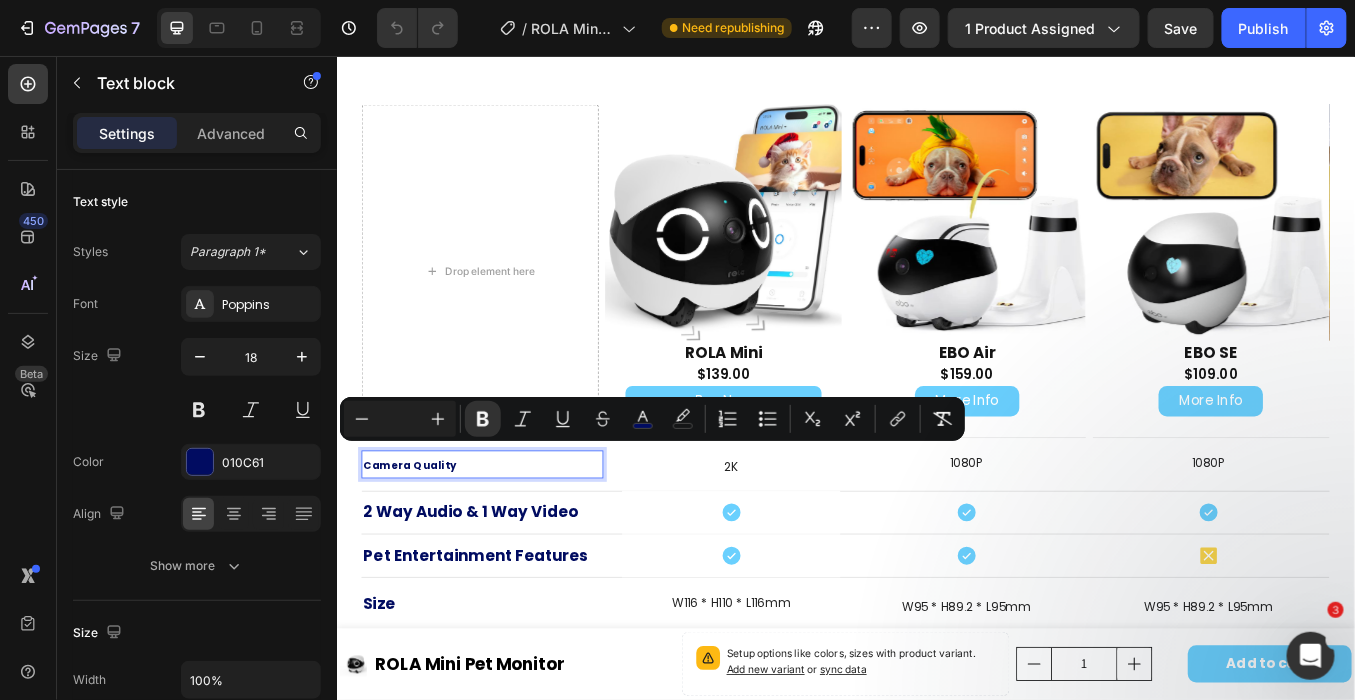 type 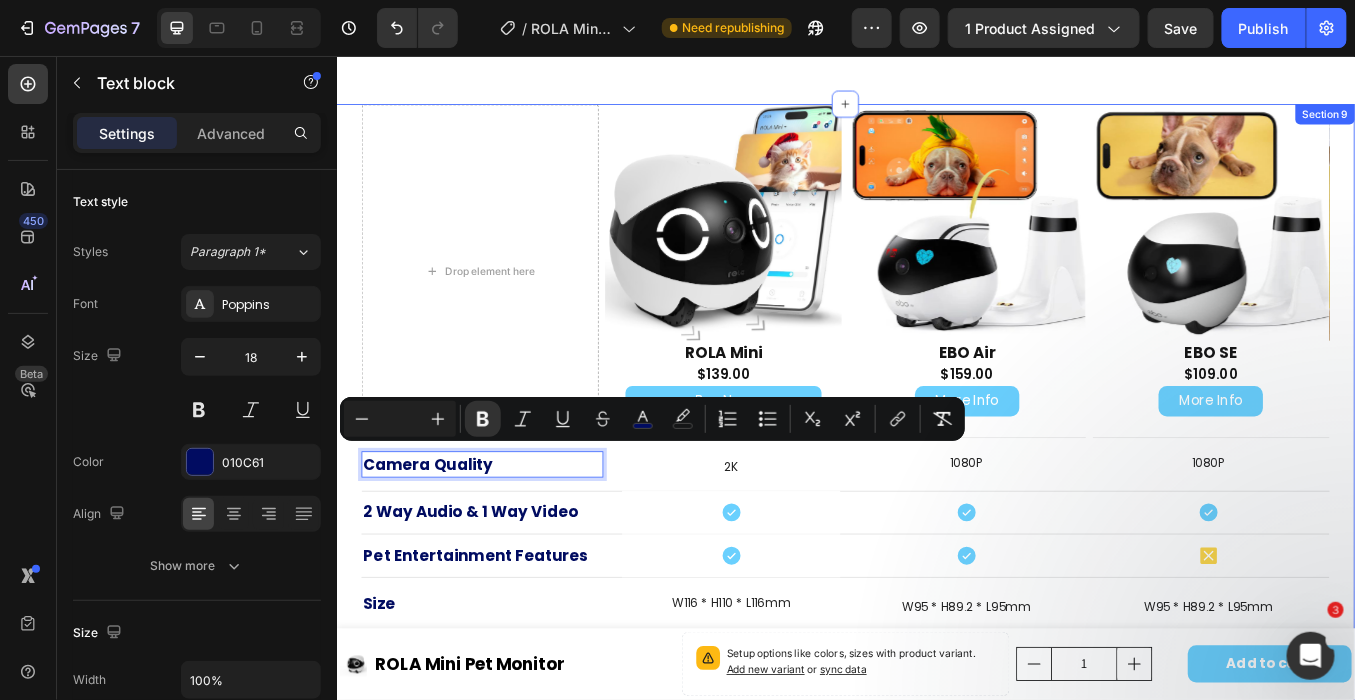 click on "Drop element here Product Images ROLA Mini Text Block $139.00 Product Price Product Price Buy Now Dynamic Checkout Row Product Hero Banner Product Images EBO Air Text Block $159.00 Product Price Product Price More Info Button Row Product Hero Banner Product Images EBO SE Text Block $109.00 Product Price Product Price More Info Button Row Product Hero Banner Row Camera Quality Text block   0 2K Text block Hero Banner 1080P Text block Hero Banner 1080P Text block Hero Banner Row 2 Way Audio & 1 Way Video Text block
Icon Hero Banner
Icon Hero Banner
Icon Row Pet Entertainment Features Text block
Icon Hero Banner
Icon Hero Banner
Icon Row Size Text block W116 * H110 * L116mm Text block Hero Banner W95 * H89.2 * L95mm Text block Hero Banner W95 * H89.2 * L95mm Text block Hero Banner Row Weight Text block 530g Text block Hero Banner 352g Text block Hero Banner 282g Text block Hero Banner Row Text block" at bounding box center [936, 714] 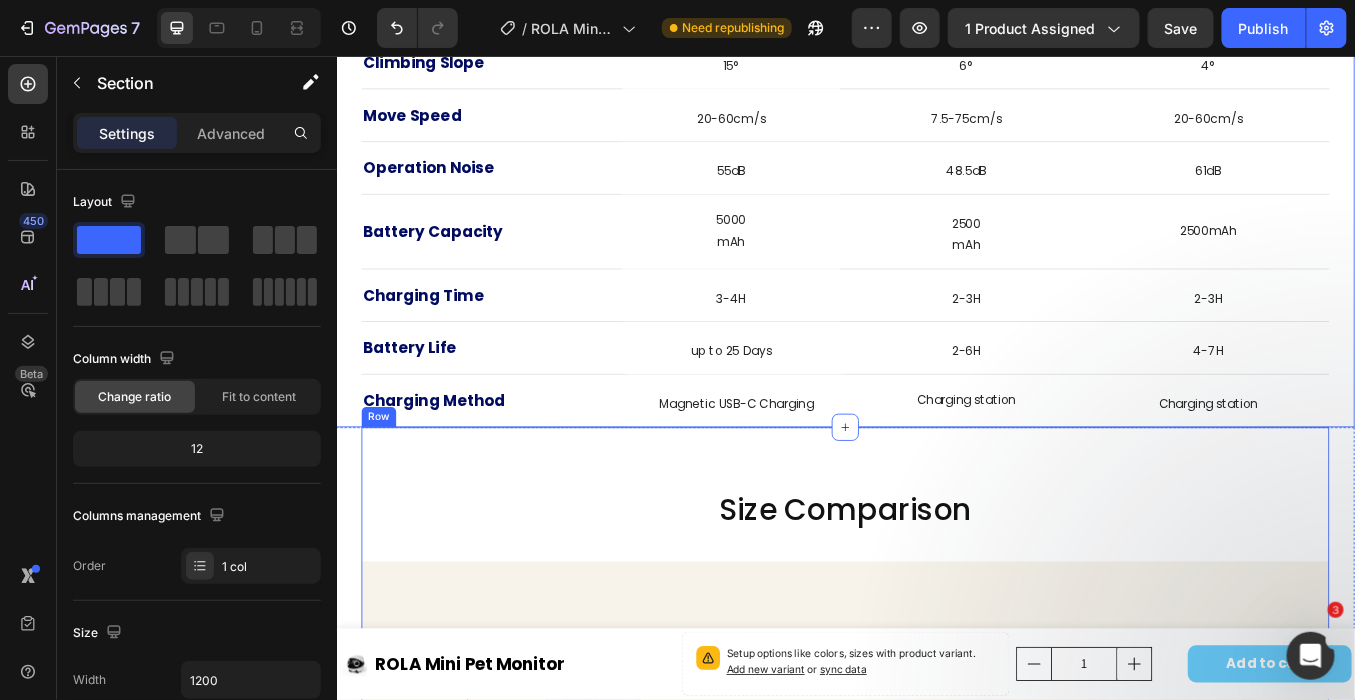 scroll, scrollTop: 5000, scrollLeft: 0, axis: vertical 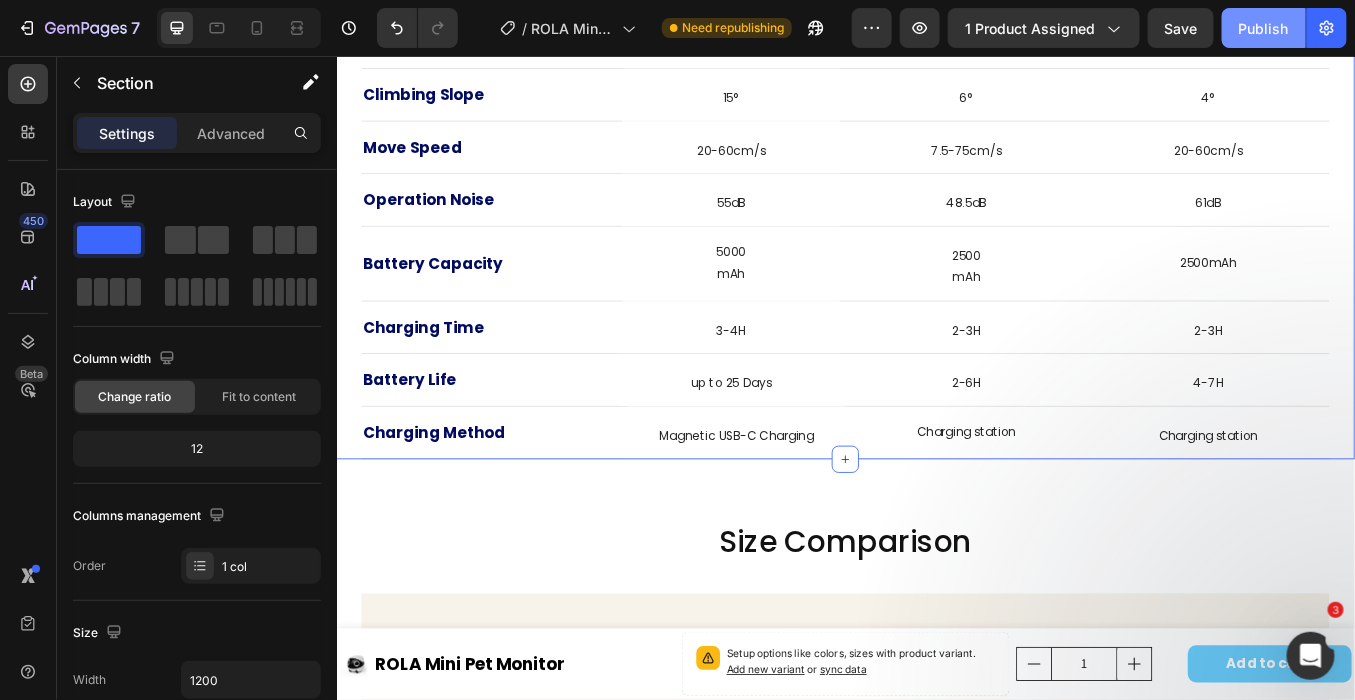 click on "Publish" at bounding box center (1264, 28) 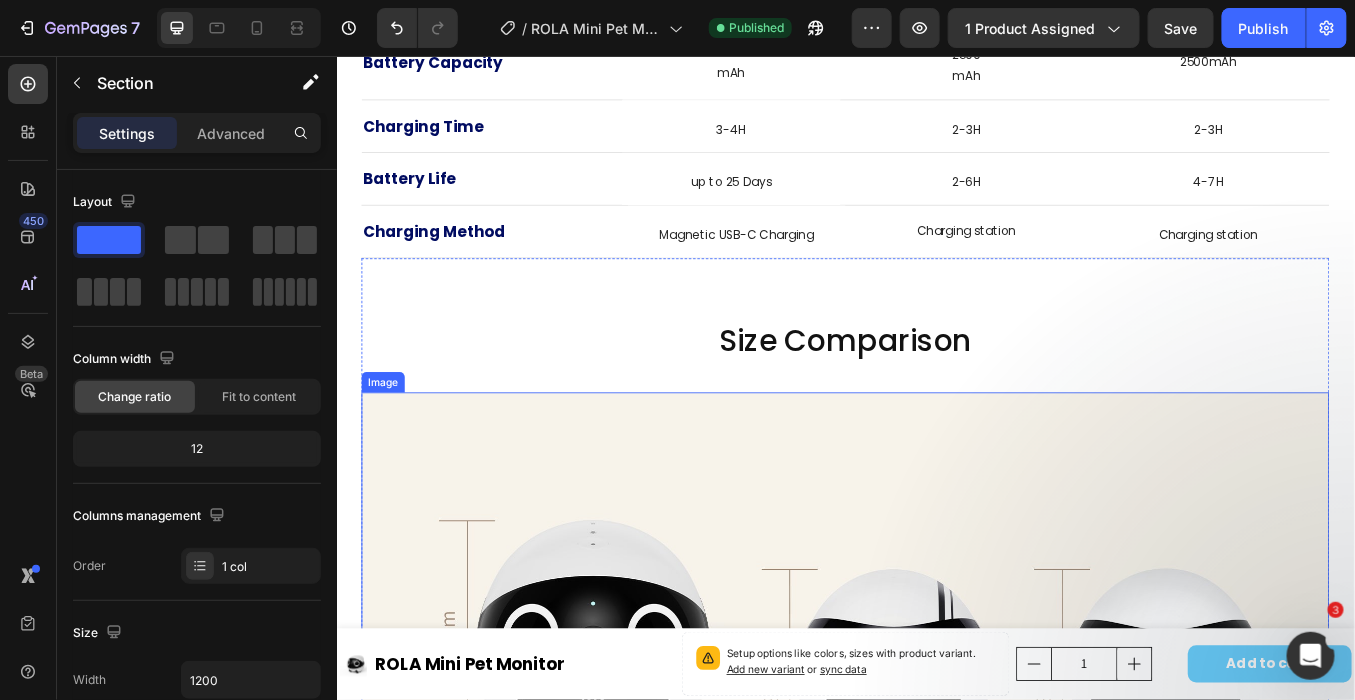 scroll, scrollTop: 5222, scrollLeft: 0, axis: vertical 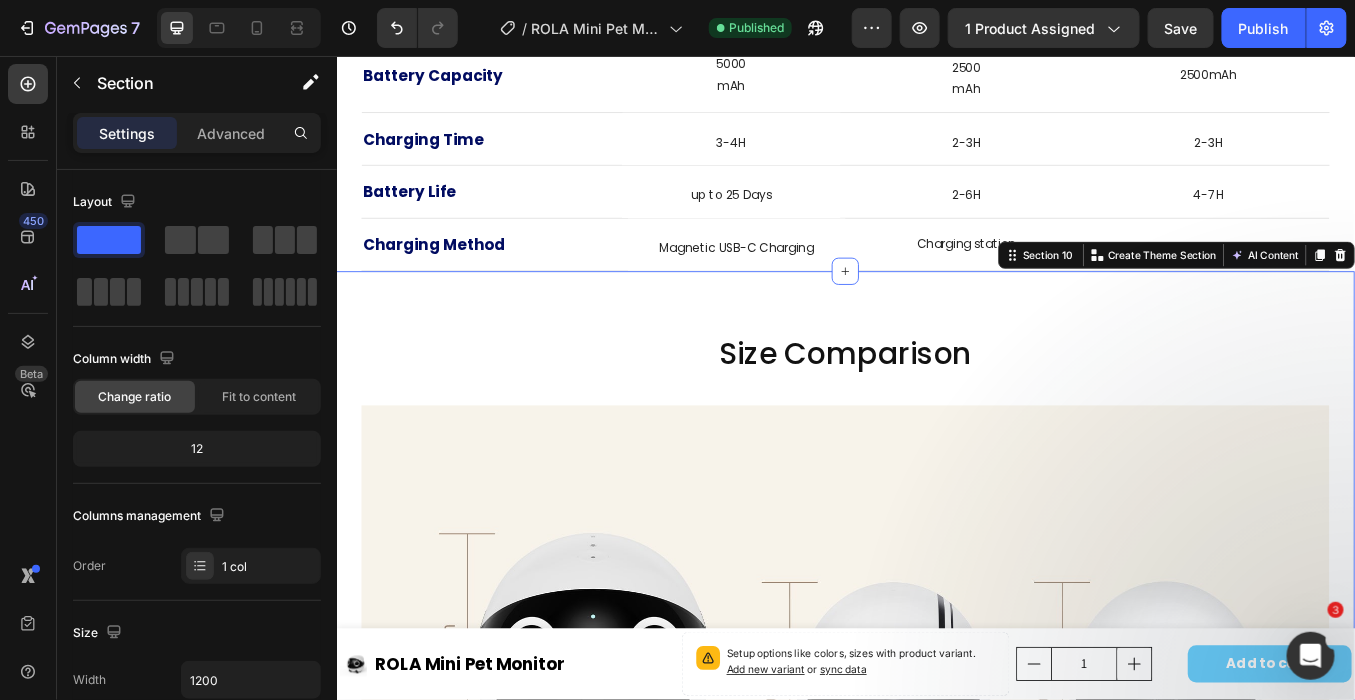 click on "Size Comparison Heading Image Row Section 10   Create Theme Section AI Content Write with GemAI What would you like to describe here? Tone and Voice Persuasive Product Show more Generate" at bounding box center (936, 707) 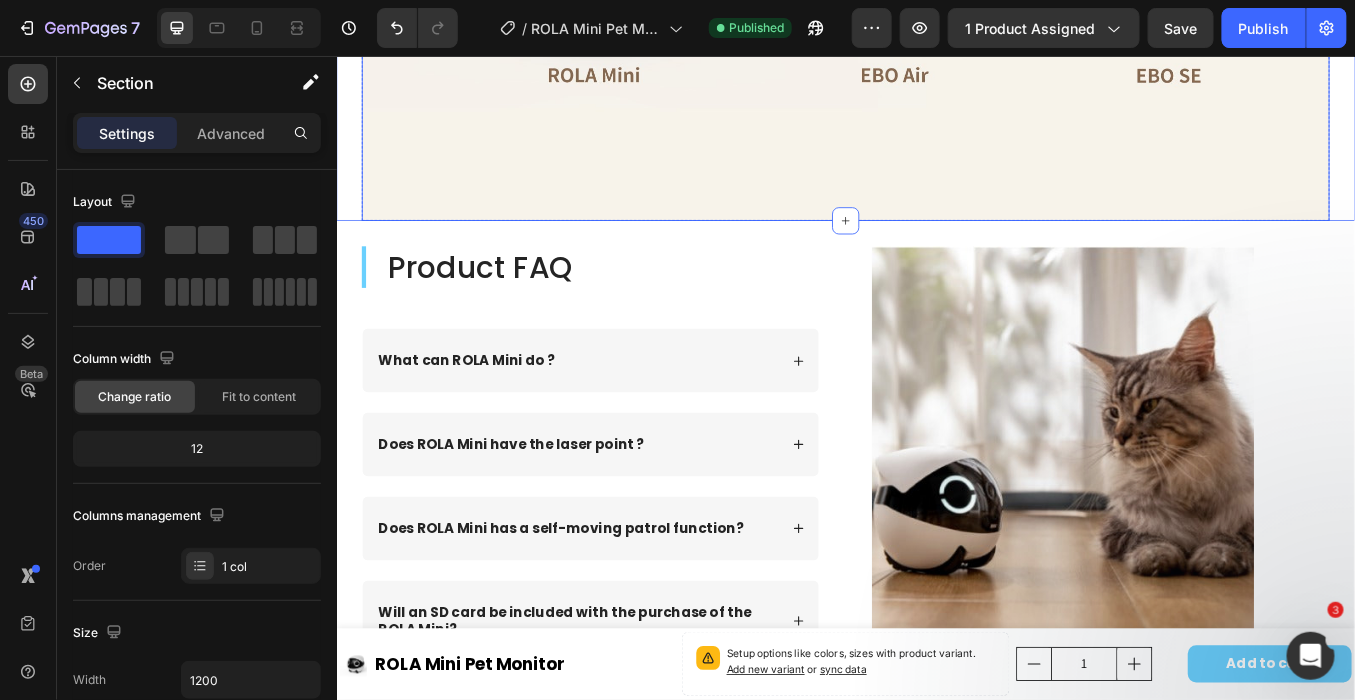 scroll, scrollTop: 6111, scrollLeft: 0, axis: vertical 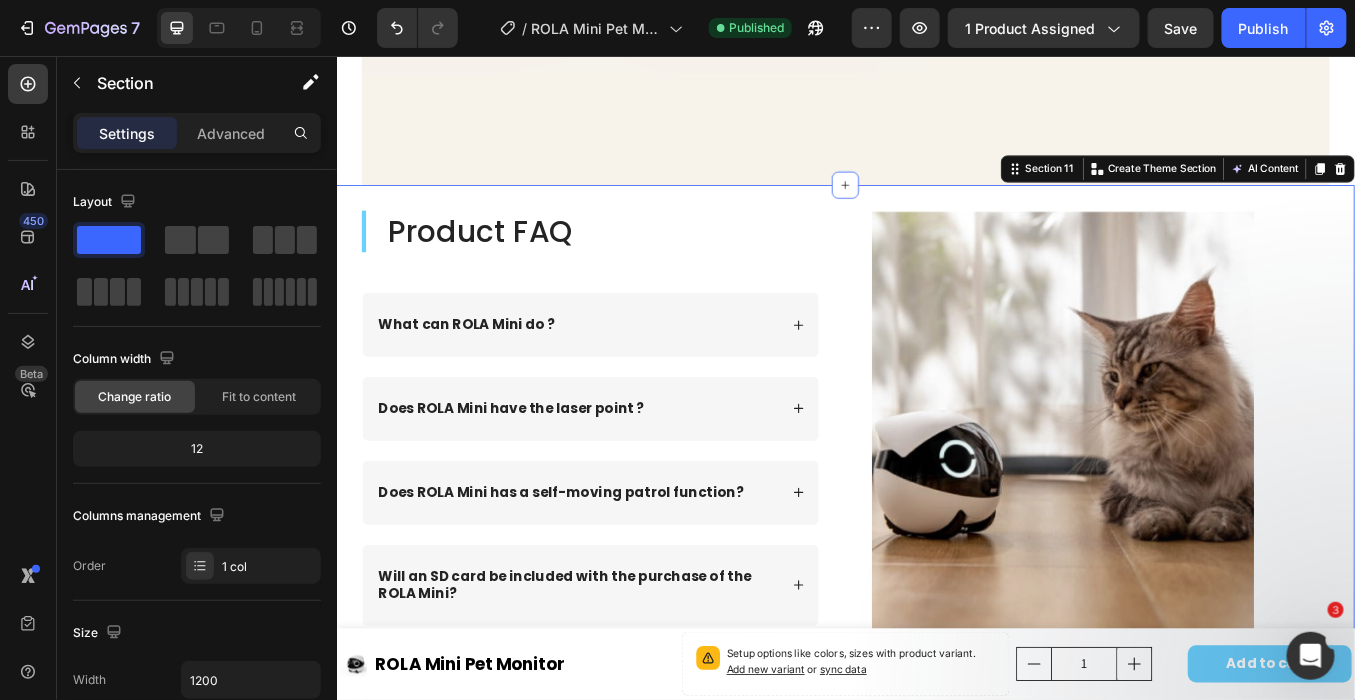 click on "Product FAQ Heading
What can ROLA Mini do ?
Does ROLA Mini have the laser point ?
Does ROLA Mini has a self-moving patrol function?
Will an SD card be included with the purchase of the ROLA Mini?
Does ROLA Mini has a charging dock?
Is it possible to change the eye's color or facial expression? Accordion More Questions? Text Block Text Field Email Field Row Product Text Block EBO X EBO Air EBO SE ROLA Mini ROLA Petpal ROLA PetTracker ROLA Water Fountain Dropdown Text Area Let Us Know Submit Button Go to Support Button Row Contact Form Image Row Section 11   Create Theme Section AI Content Write with GemAI What would you like to describe here? Tone and Voice Persuasive Product Show more Generate" at bounding box center (936, 814) 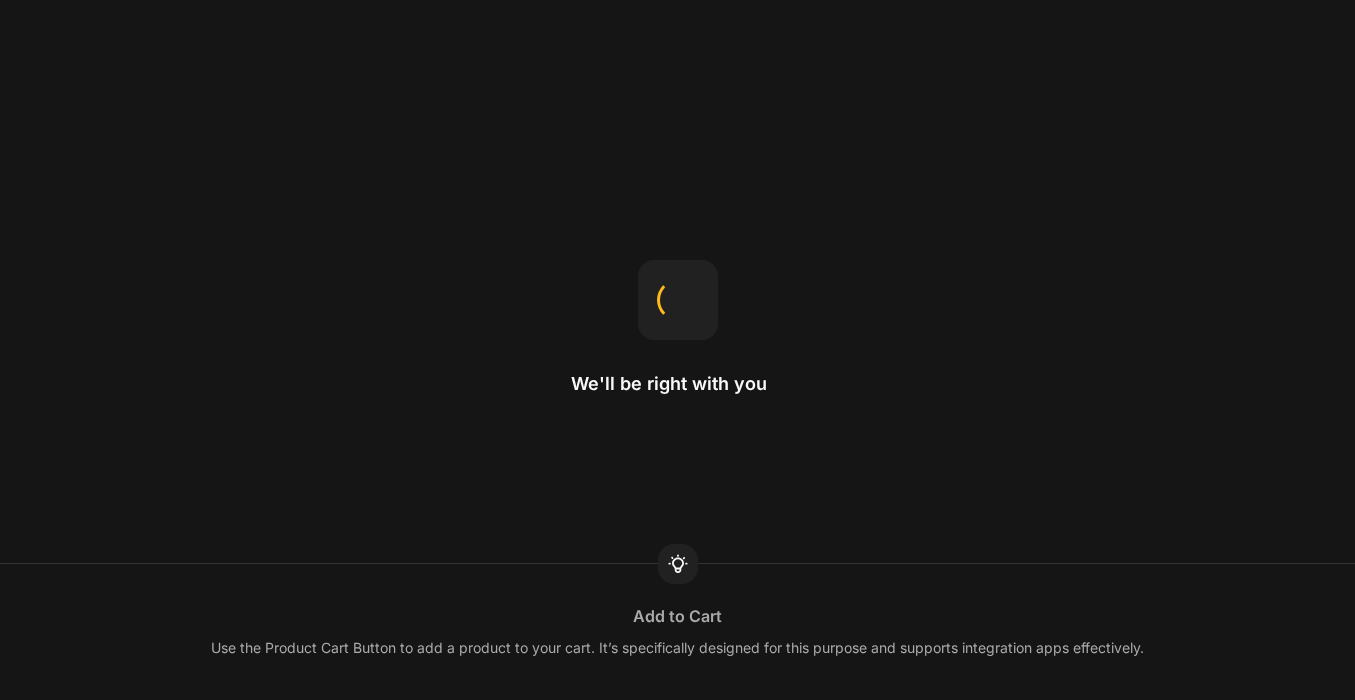 scroll, scrollTop: 0, scrollLeft: 0, axis: both 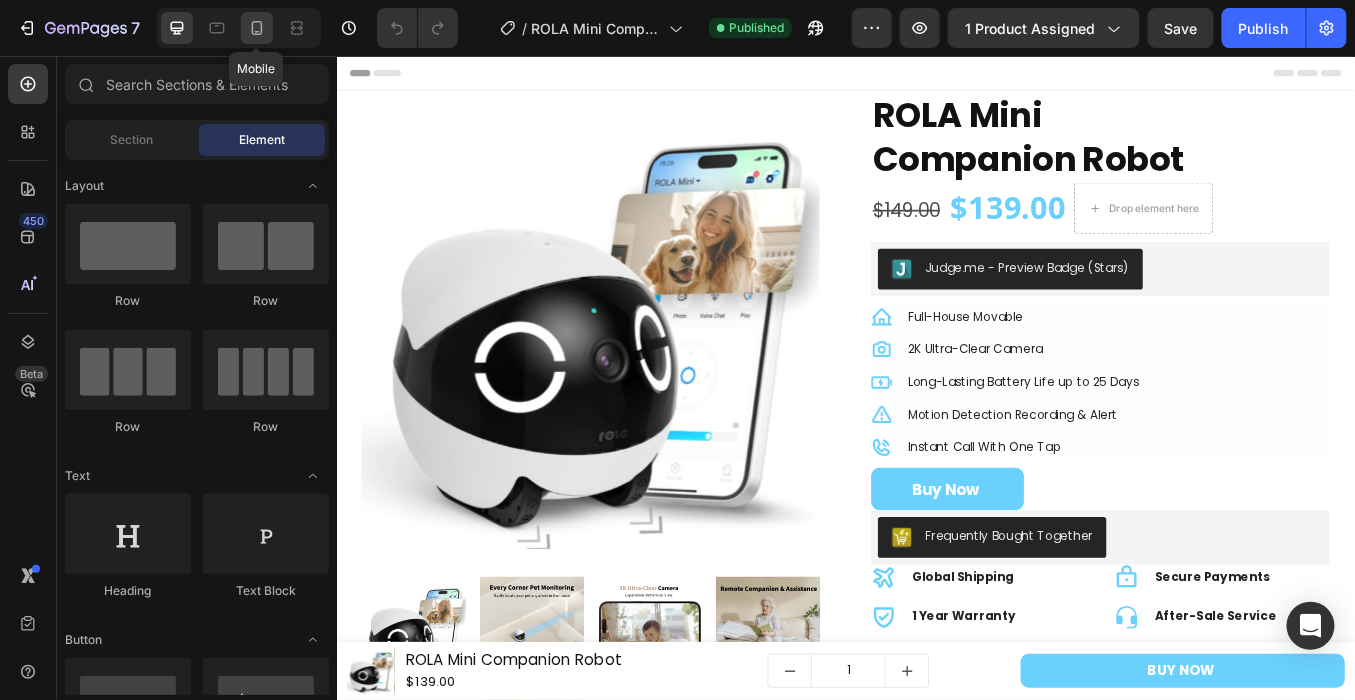 click 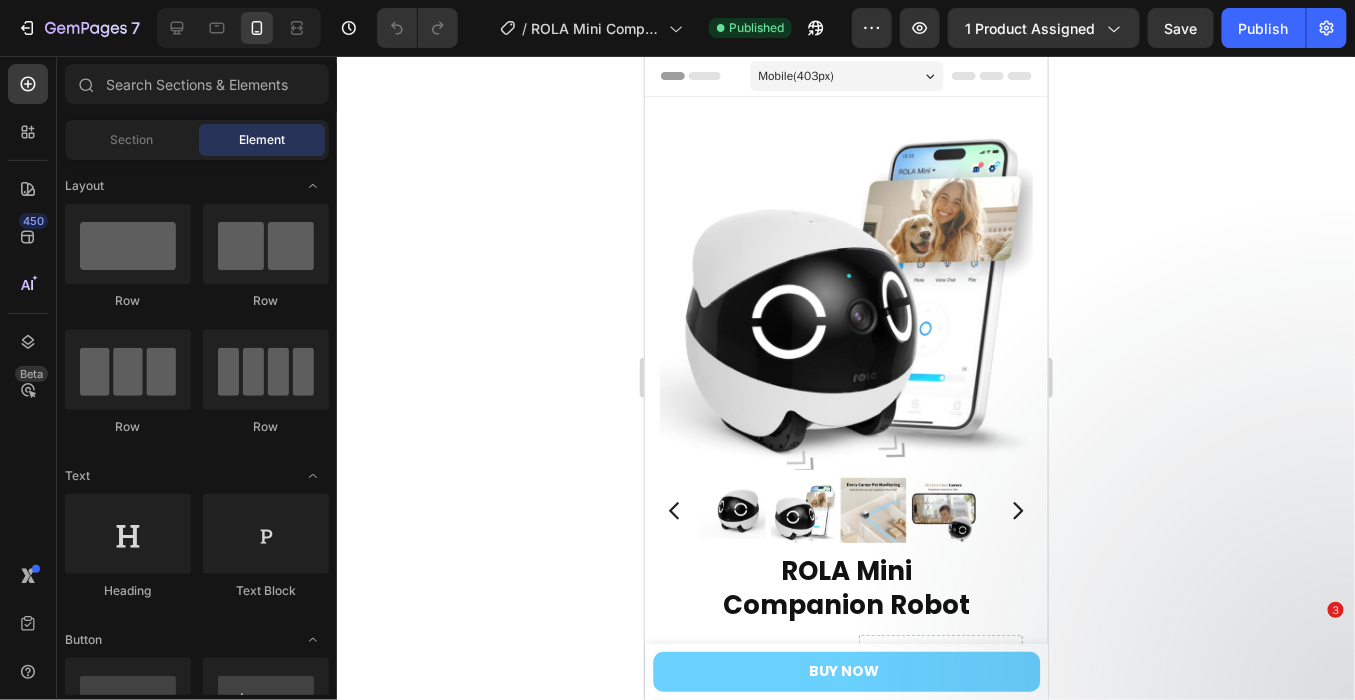 scroll, scrollTop: 0, scrollLeft: 0, axis: both 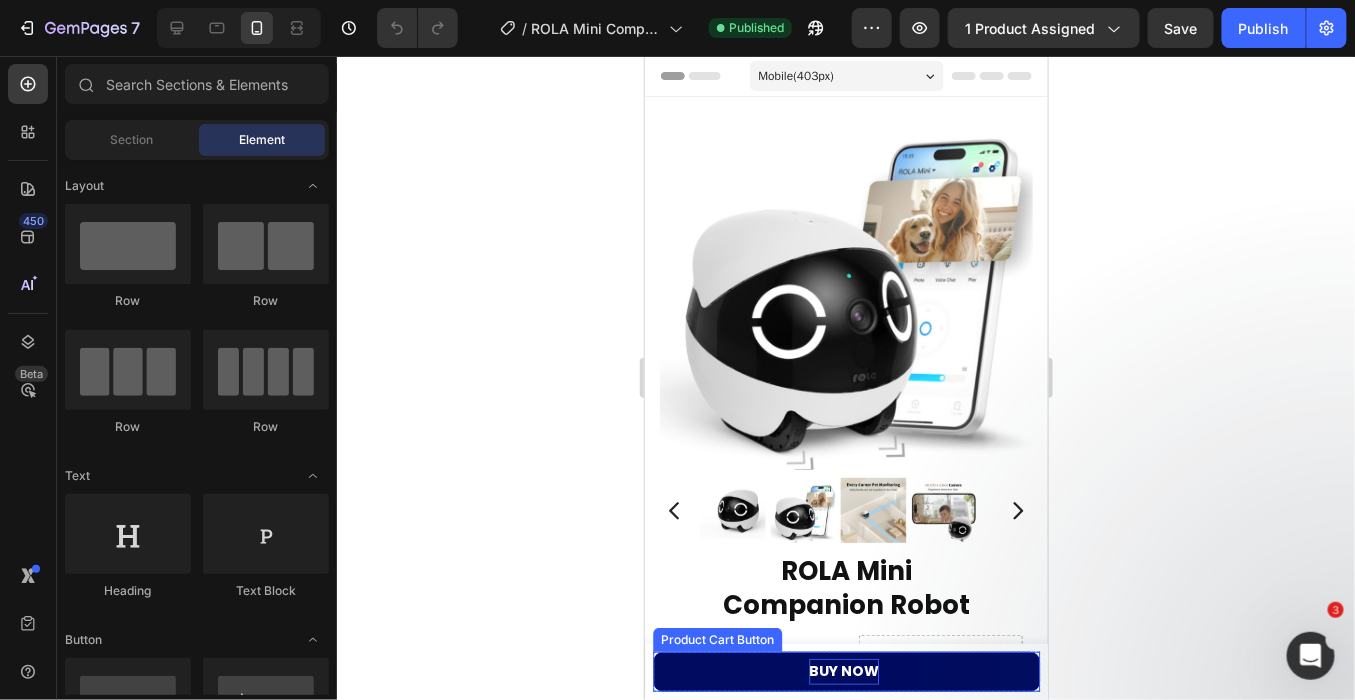 click on "BUY NOW" at bounding box center [844, 670] 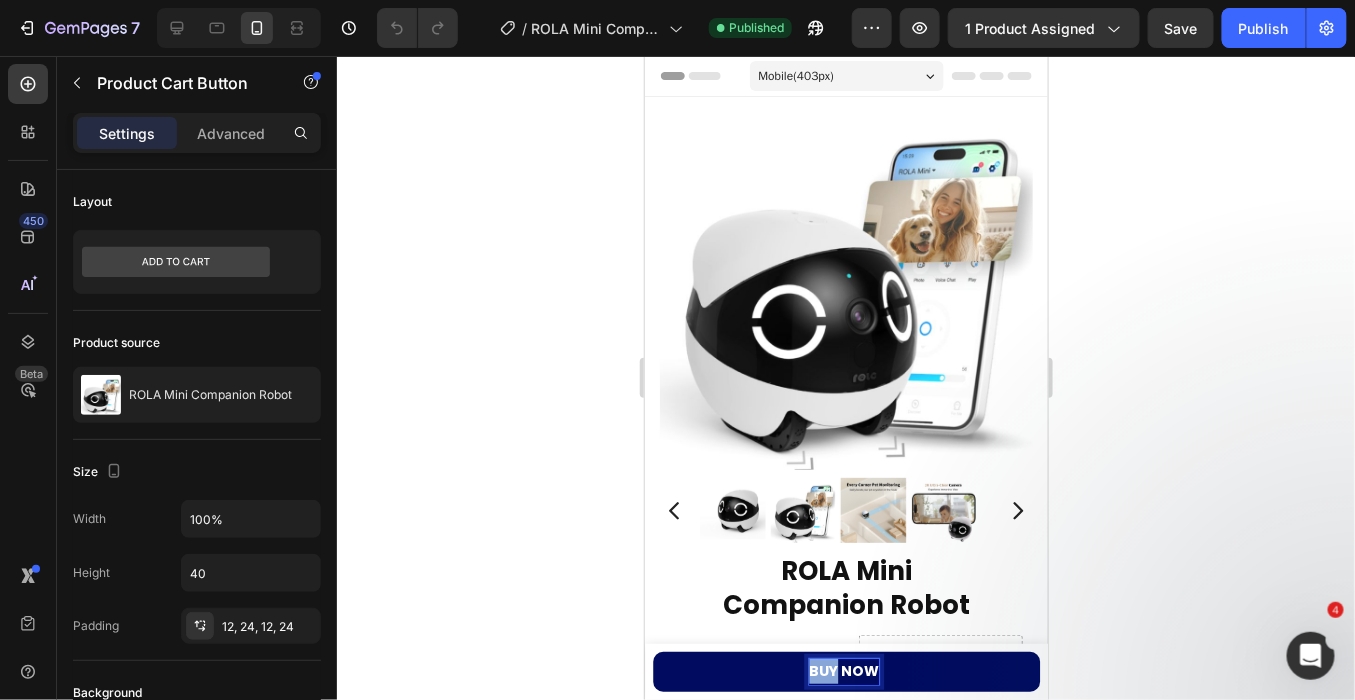 click on "BUY NOW" at bounding box center [844, 670] 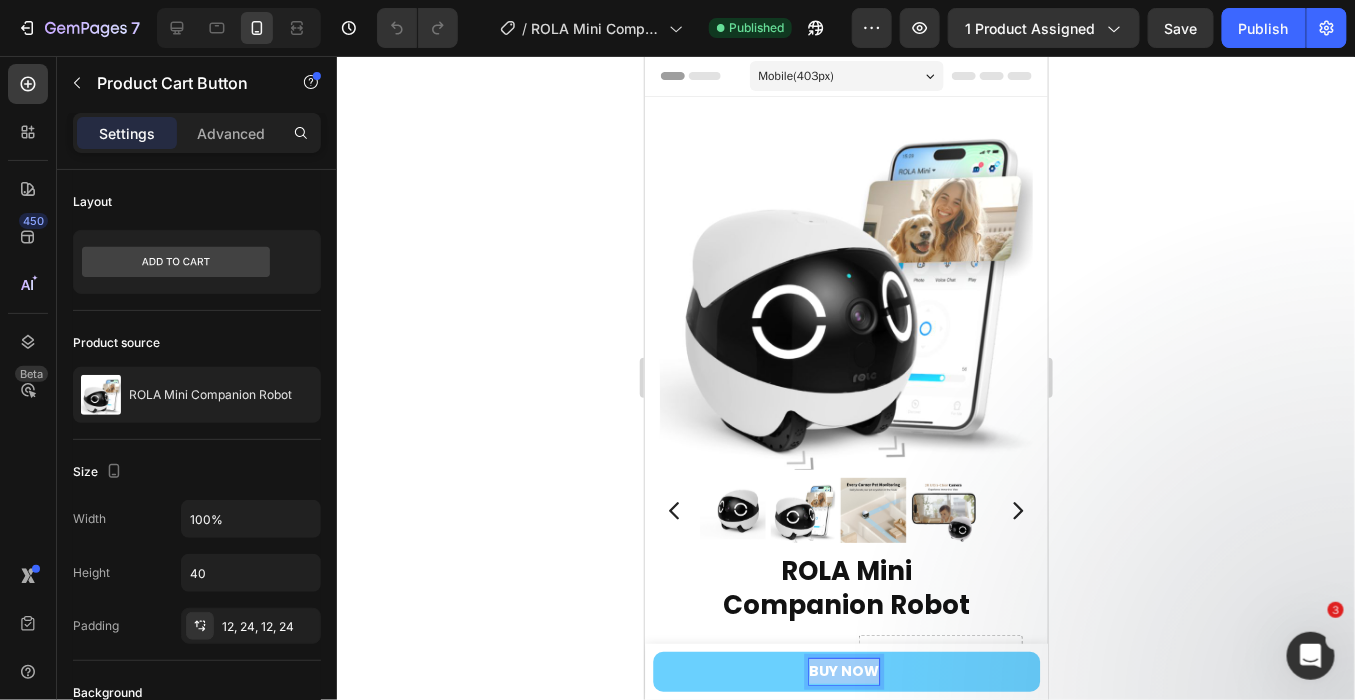 type 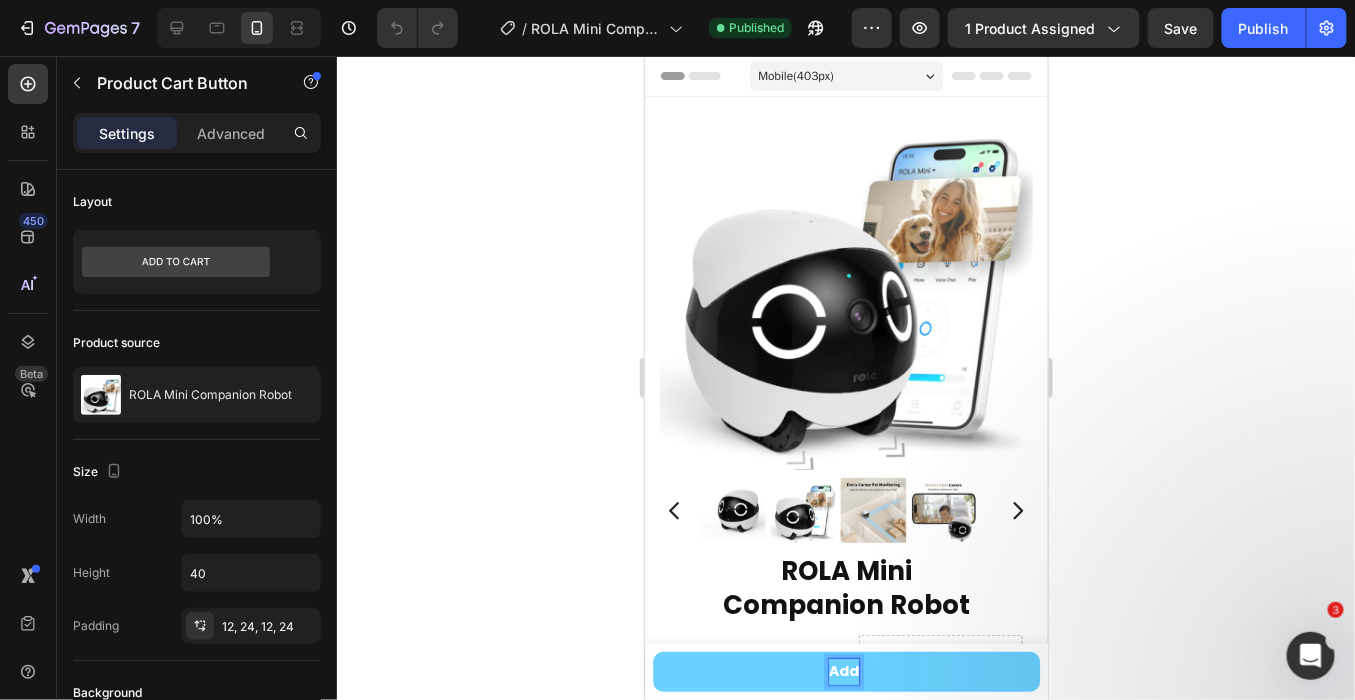scroll, scrollTop: 0, scrollLeft: 0, axis: both 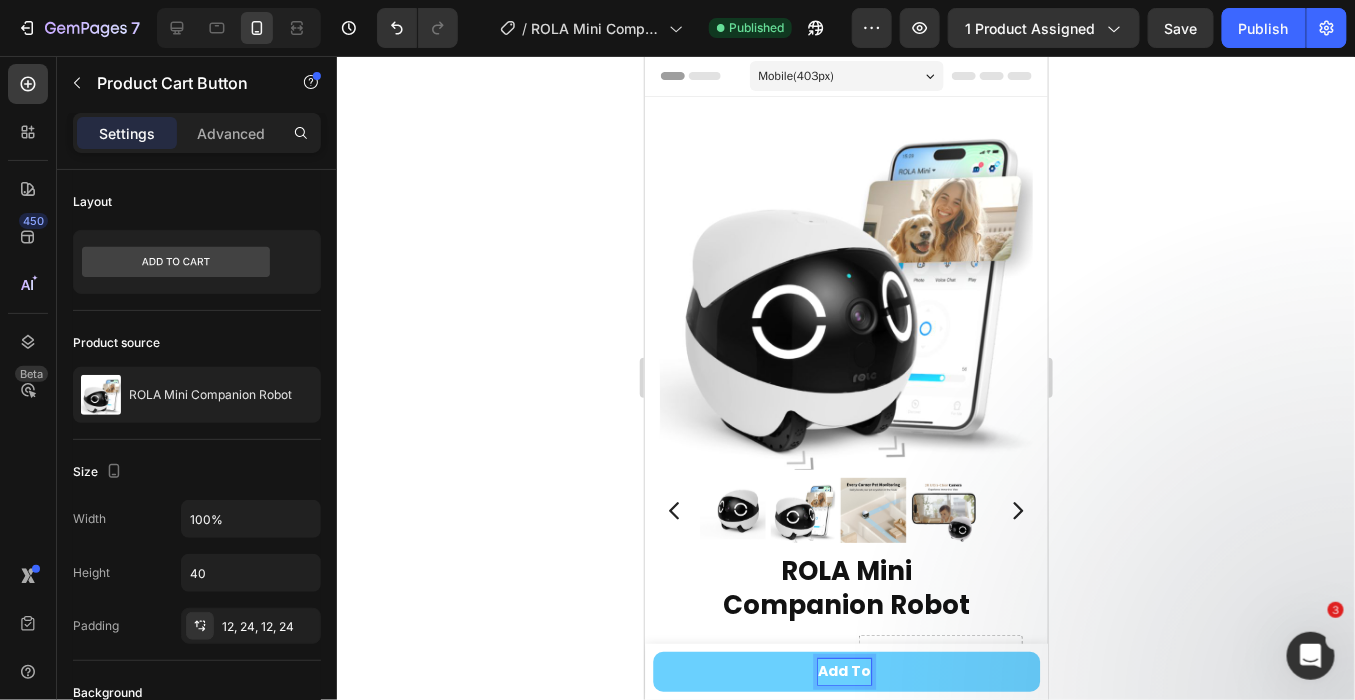 click on "Add To" at bounding box center (845, 671) 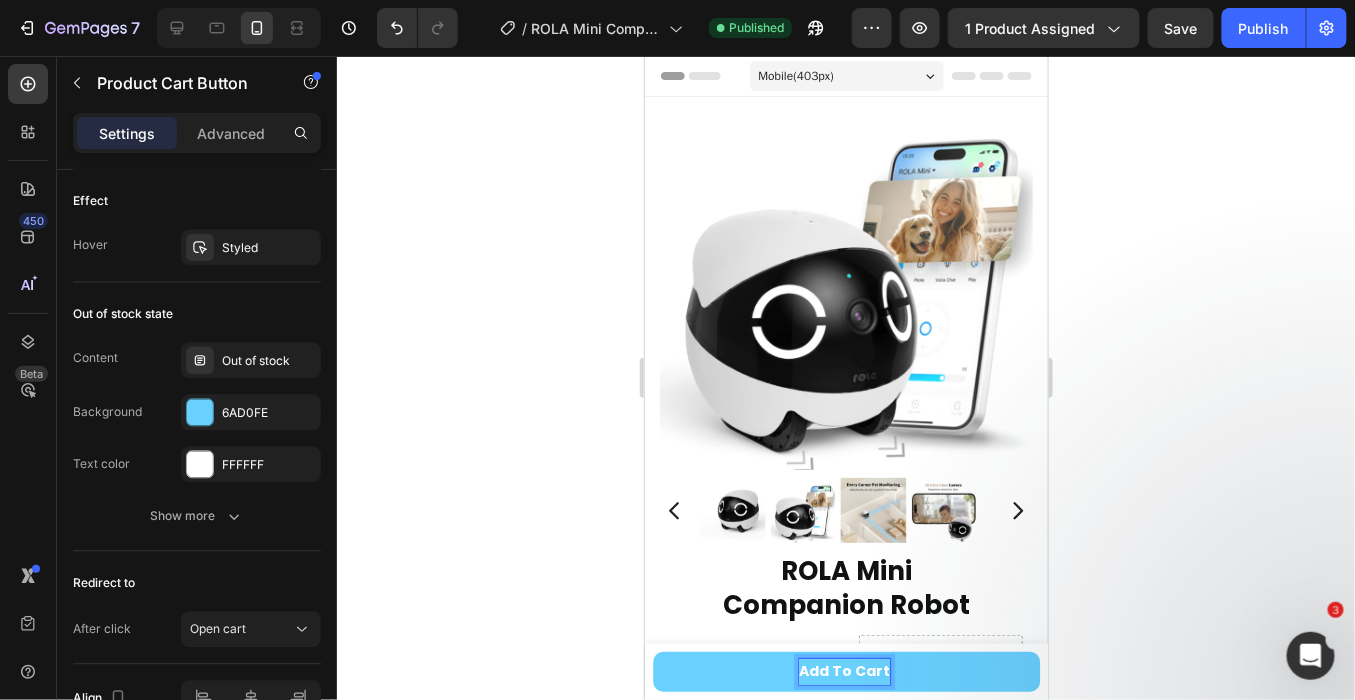 scroll, scrollTop: 1547, scrollLeft: 0, axis: vertical 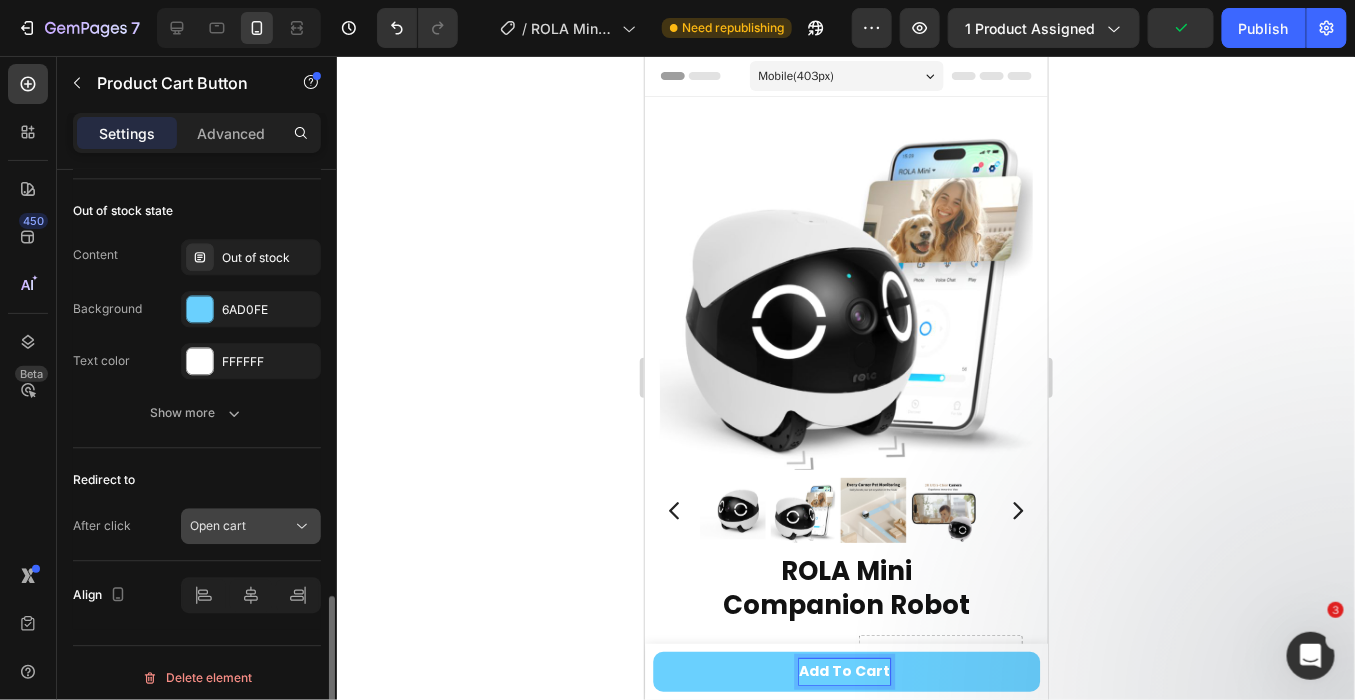 click 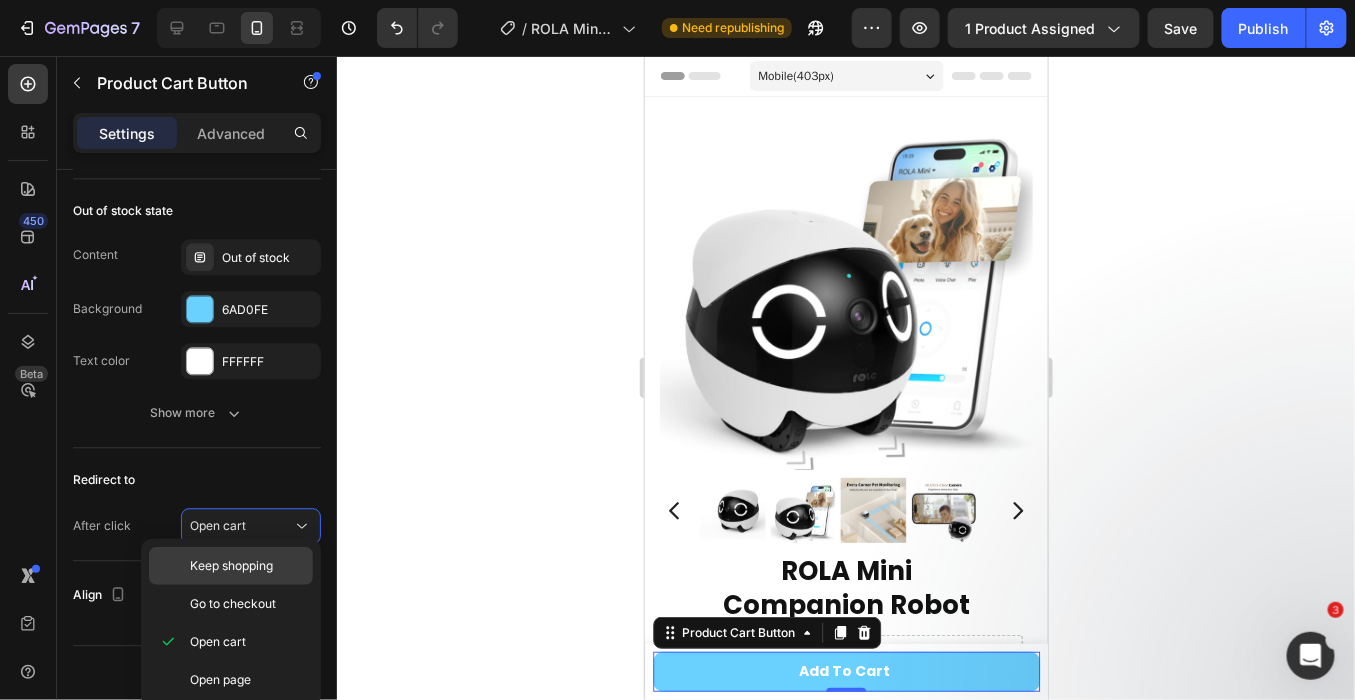 click on "Keep shopping" at bounding box center (247, 566) 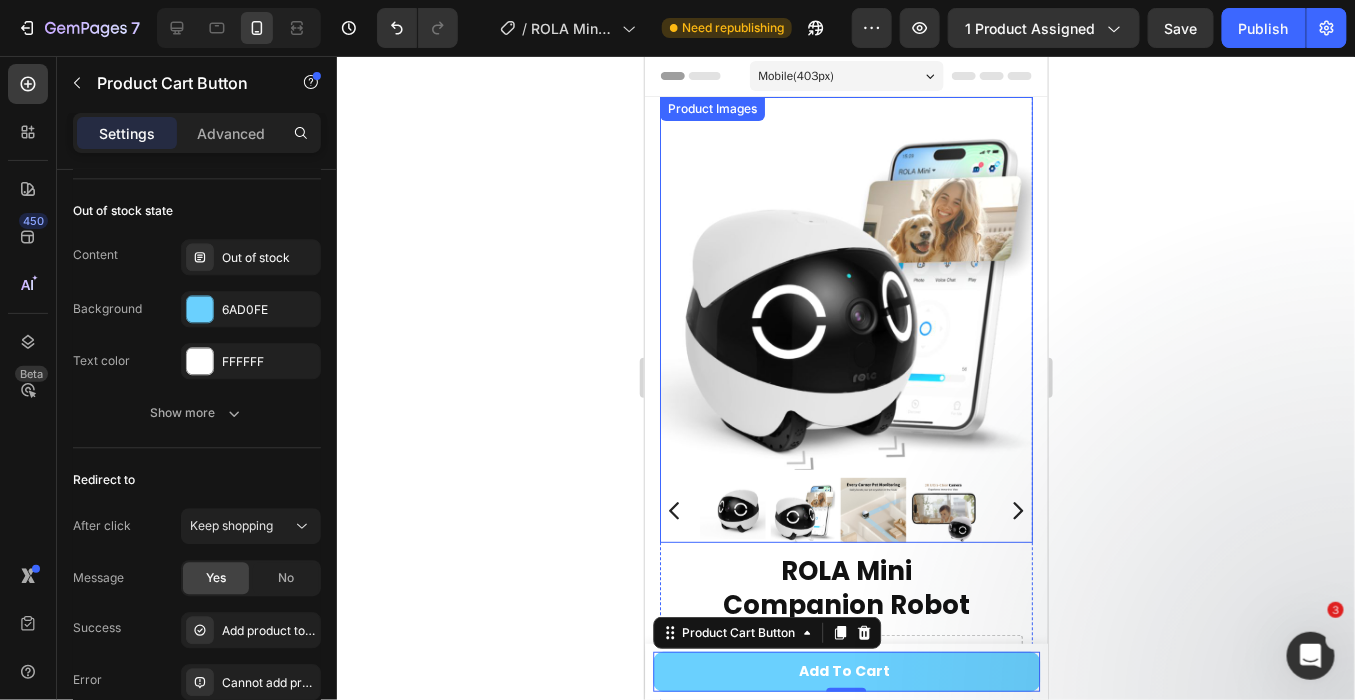 scroll, scrollTop: 333, scrollLeft: 0, axis: vertical 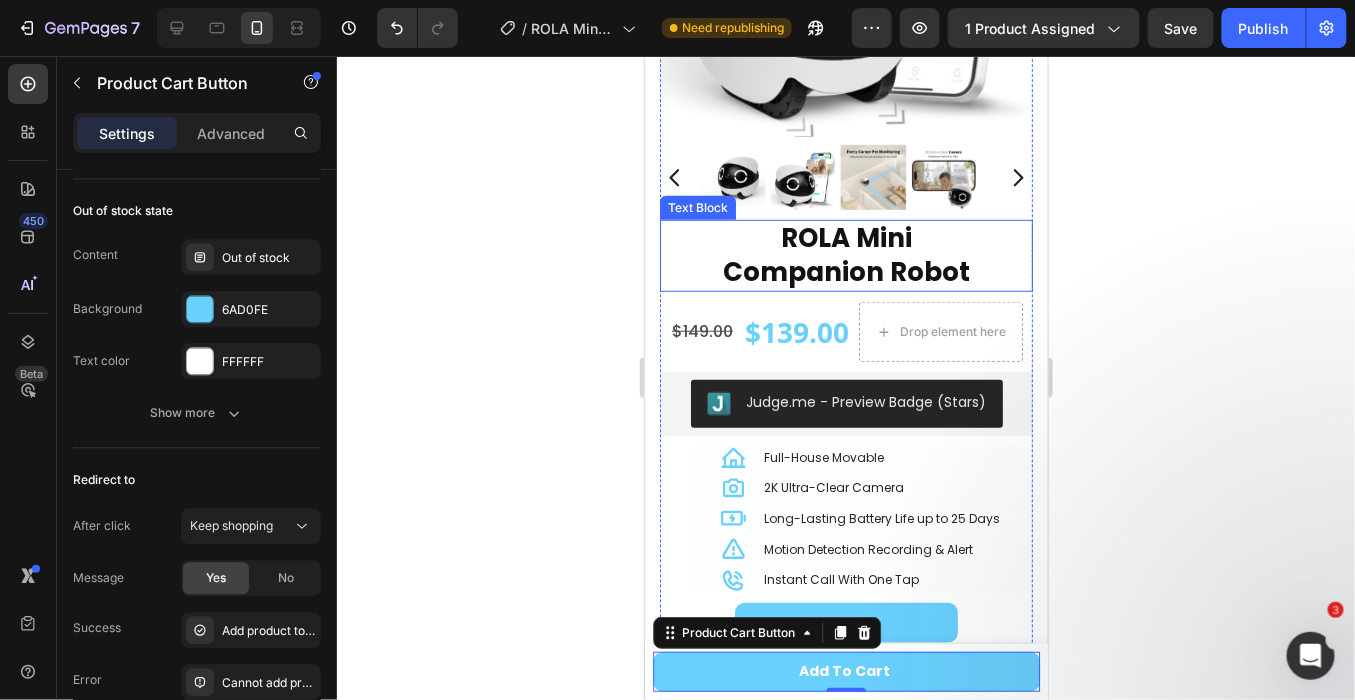 click on "ROLA Mini" at bounding box center (845, 237) 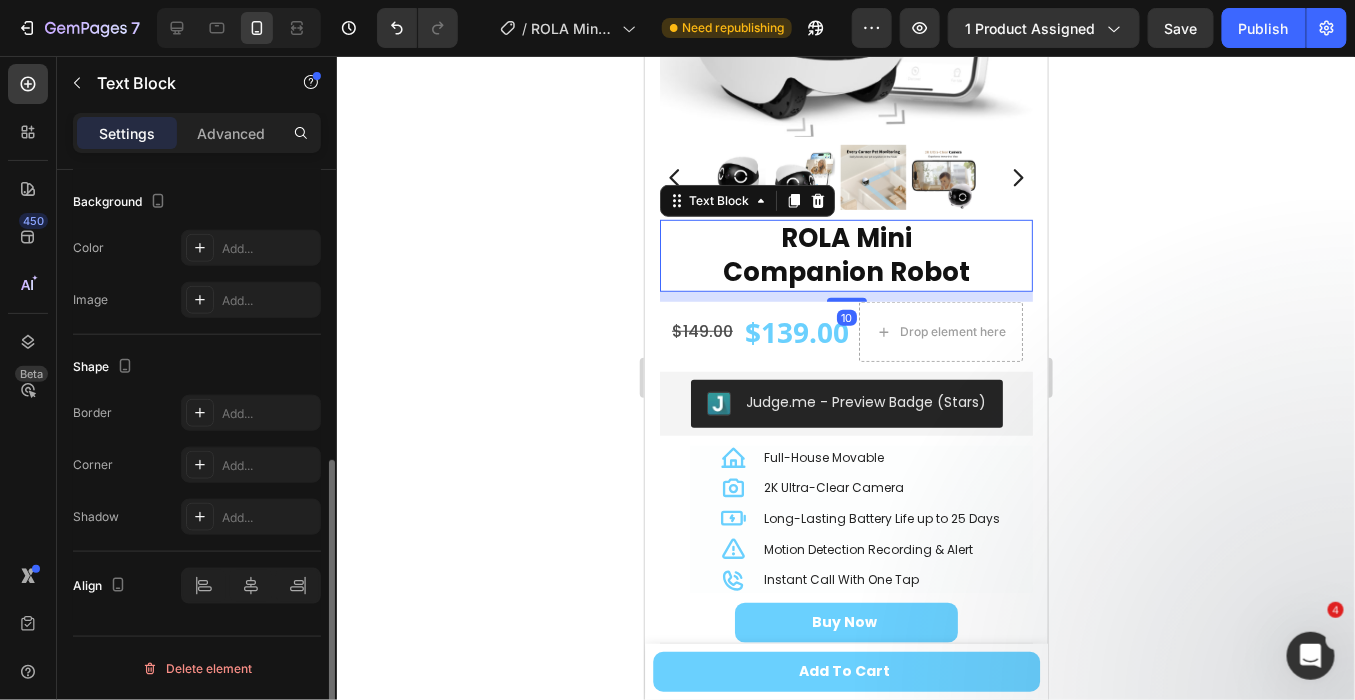scroll, scrollTop: 0, scrollLeft: 0, axis: both 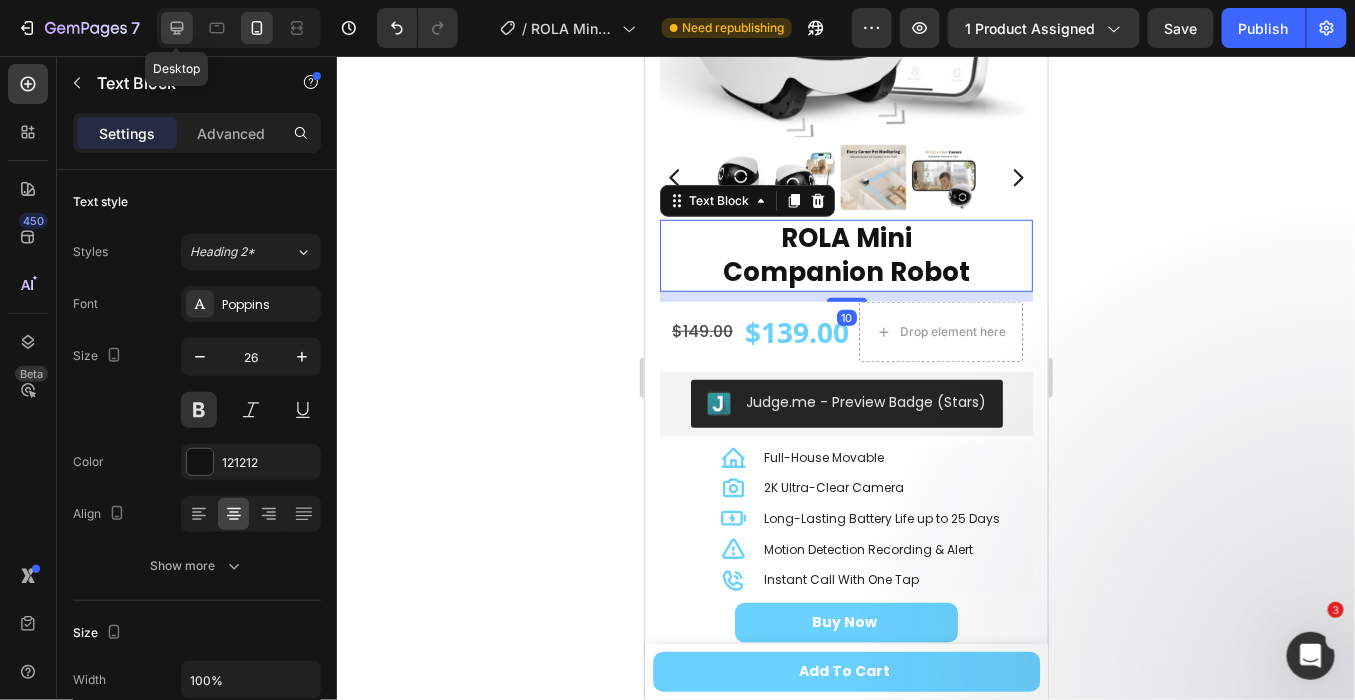 click 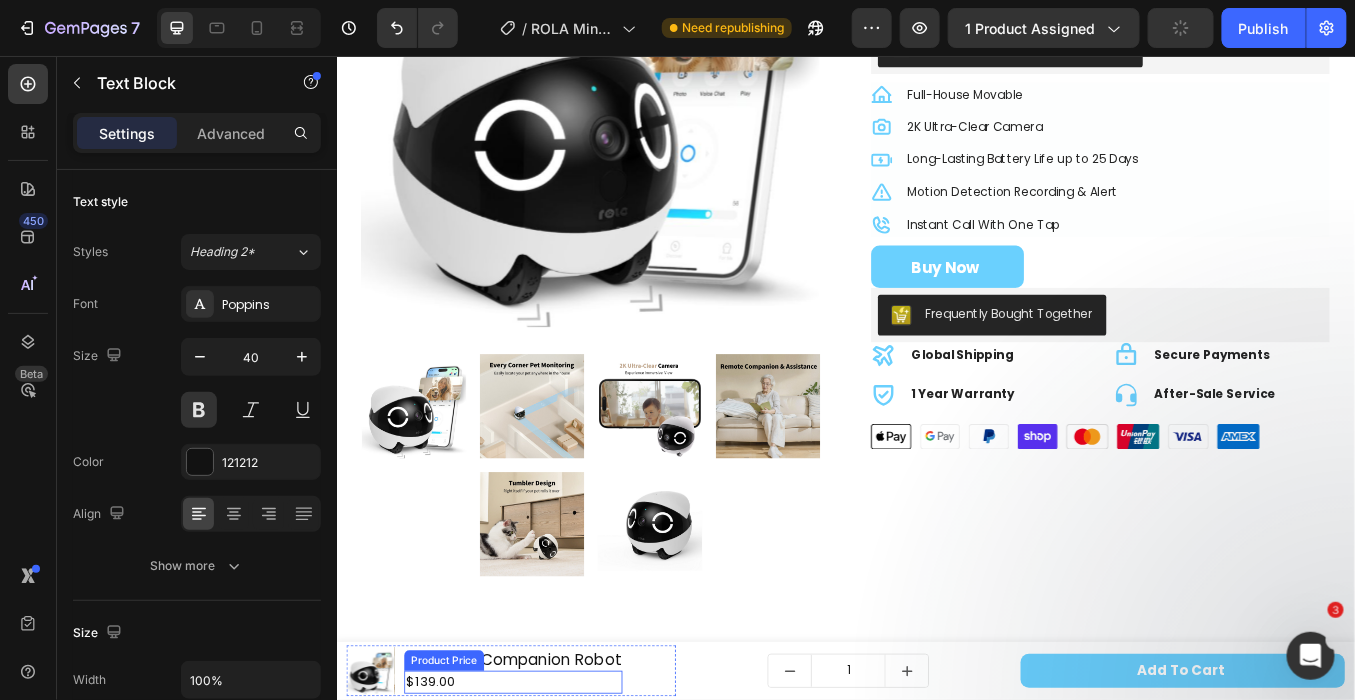 scroll, scrollTop: 0, scrollLeft: 0, axis: both 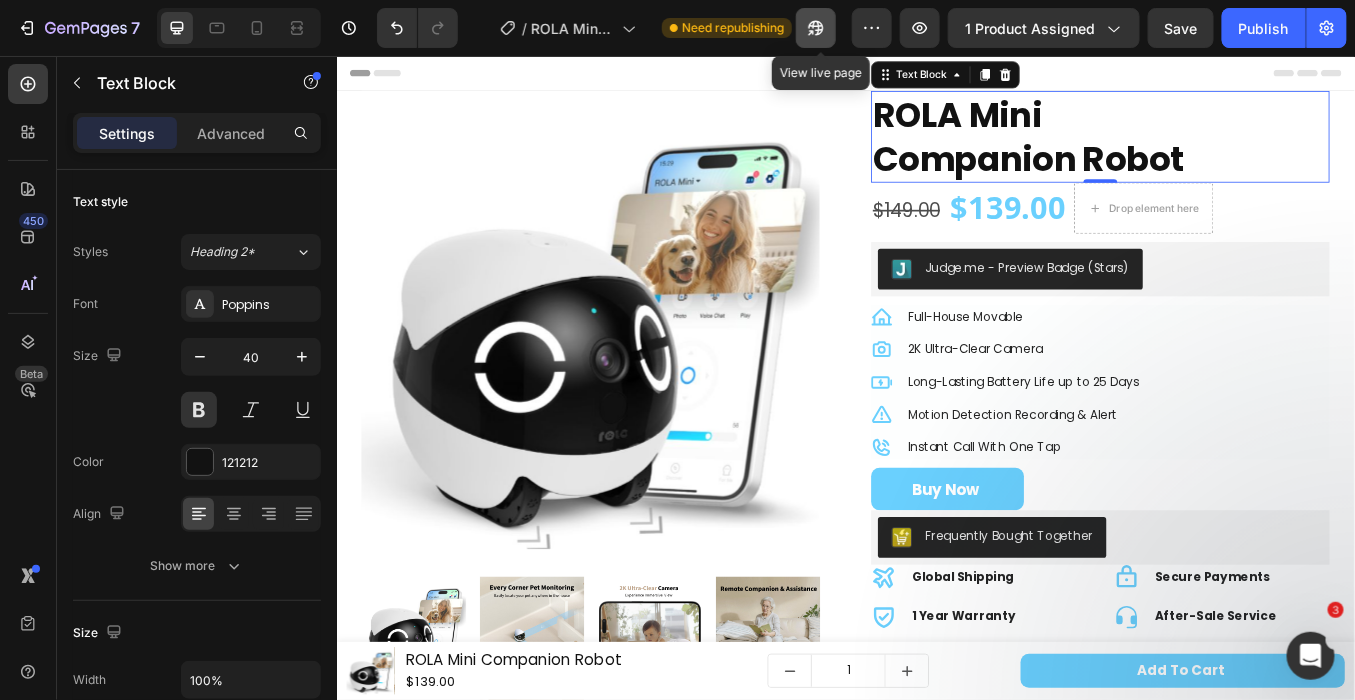 click 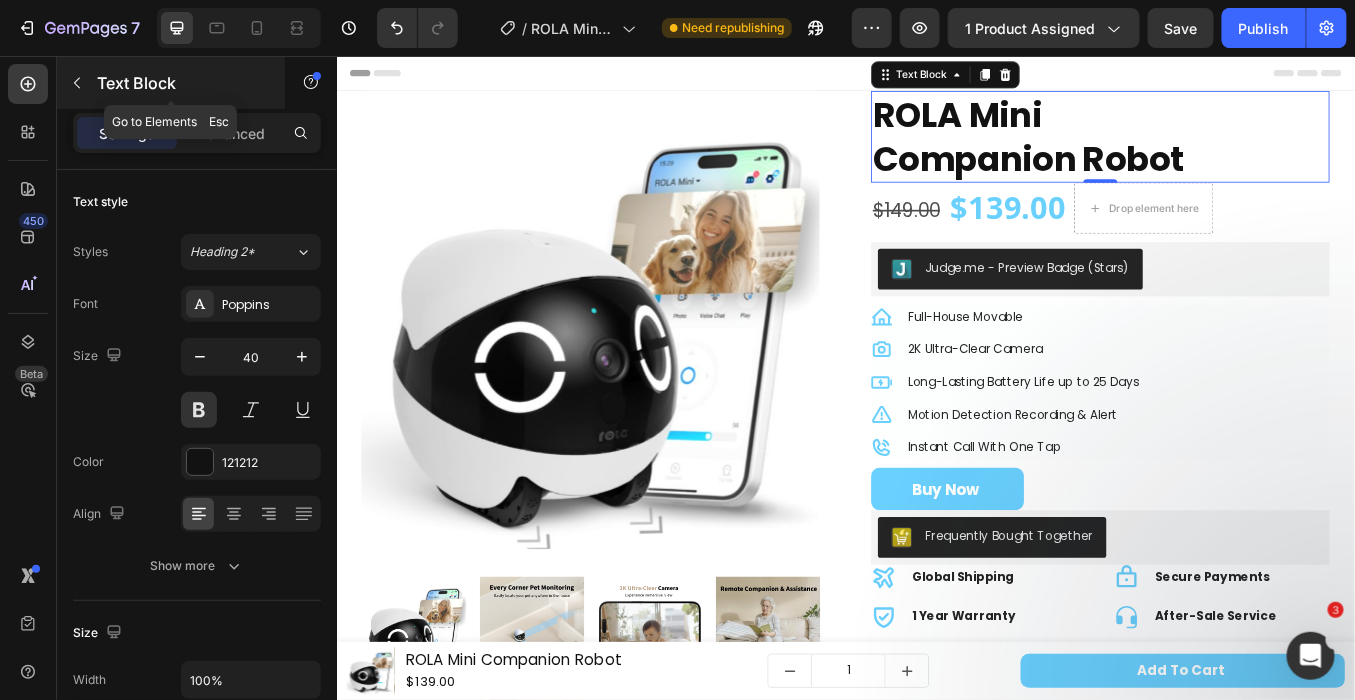 click 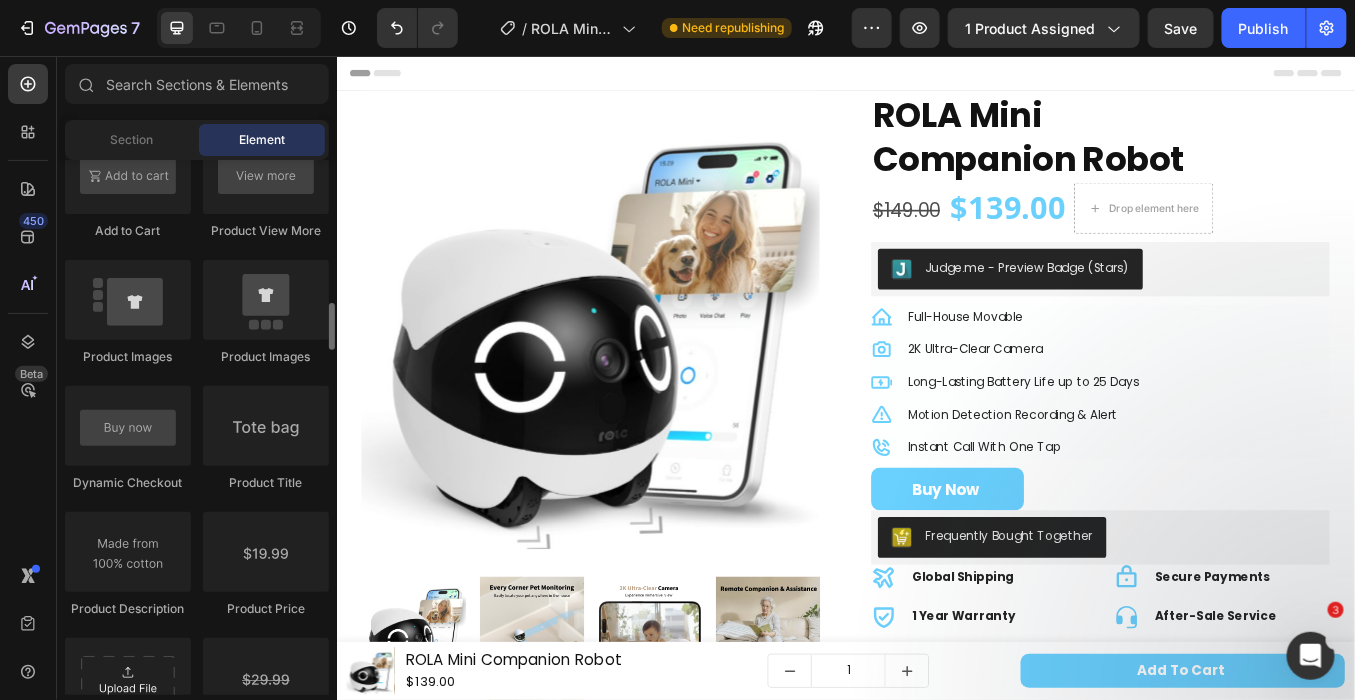 scroll, scrollTop: 2888, scrollLeft: 0, axis: vertical 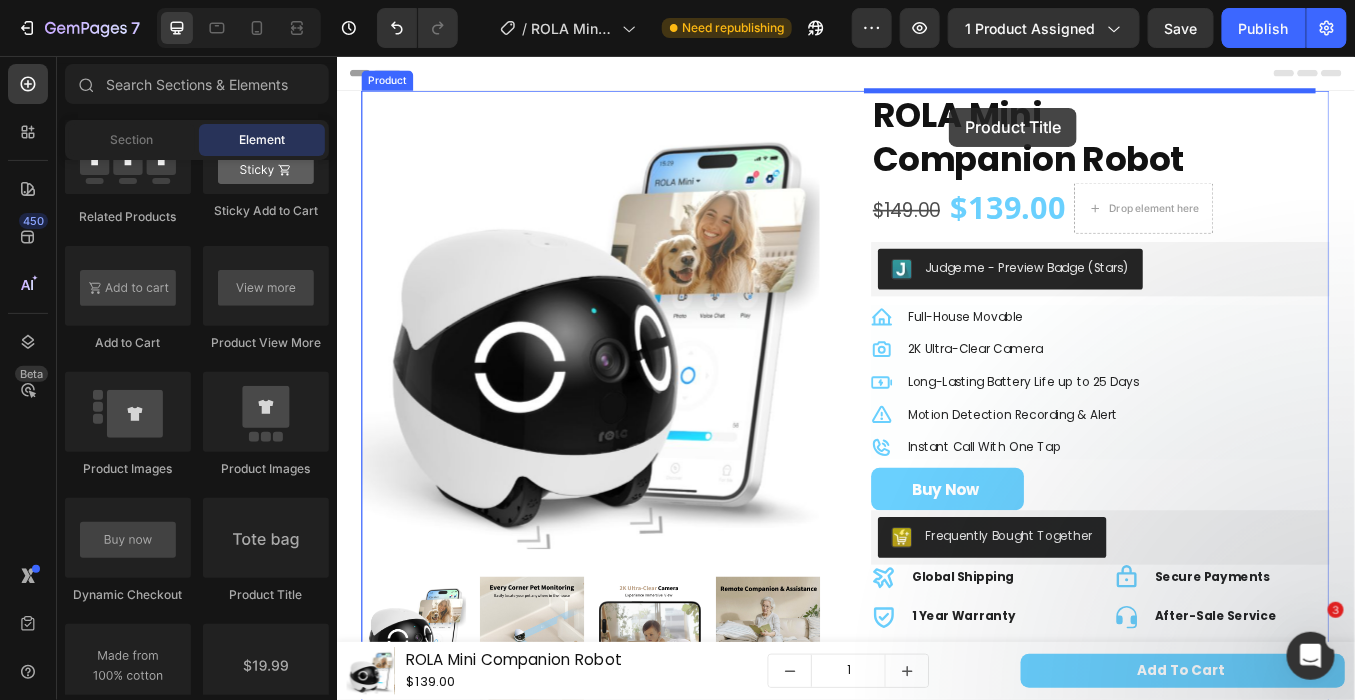drag, startPoint x: 615, startPoint y: 609, endPoint x: 1057, endPoint y: 116, distance: 662.1276 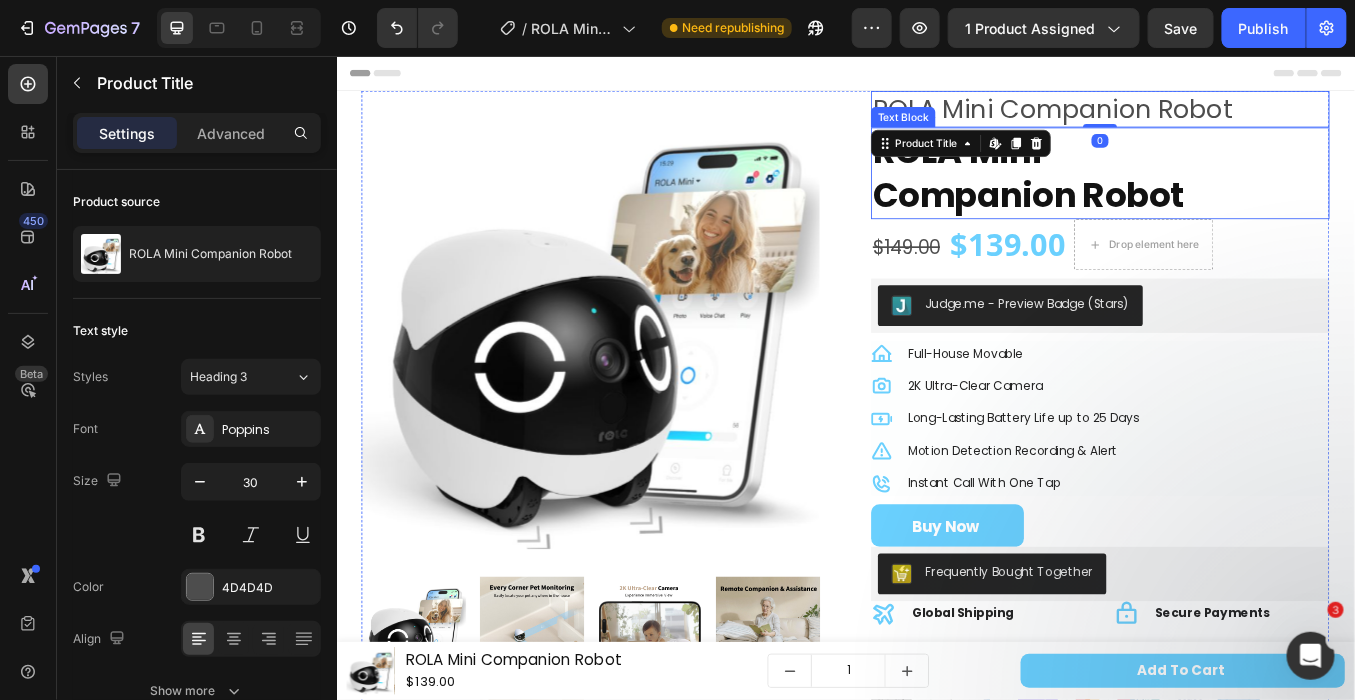 click on "Companion Robot" at bounding box center [1151, 219] 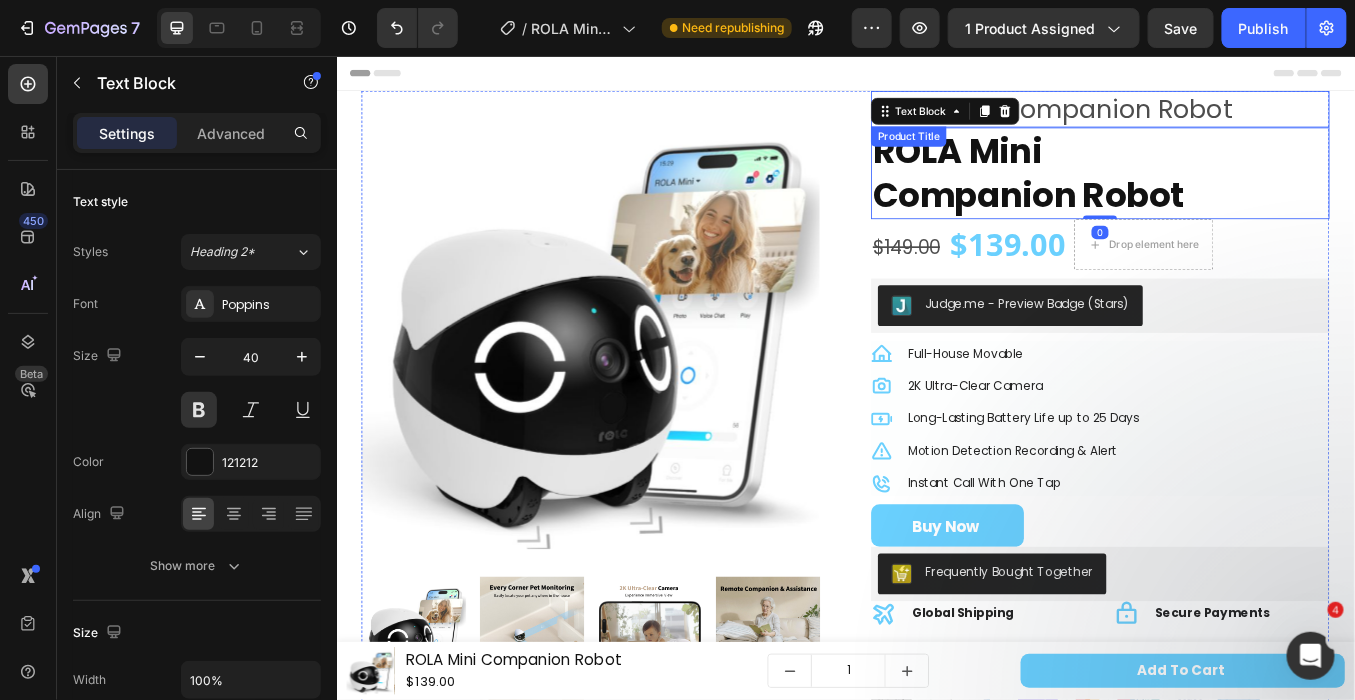 click on "ROLA Mini Companion Robot" at bounding box center [1236, 117] 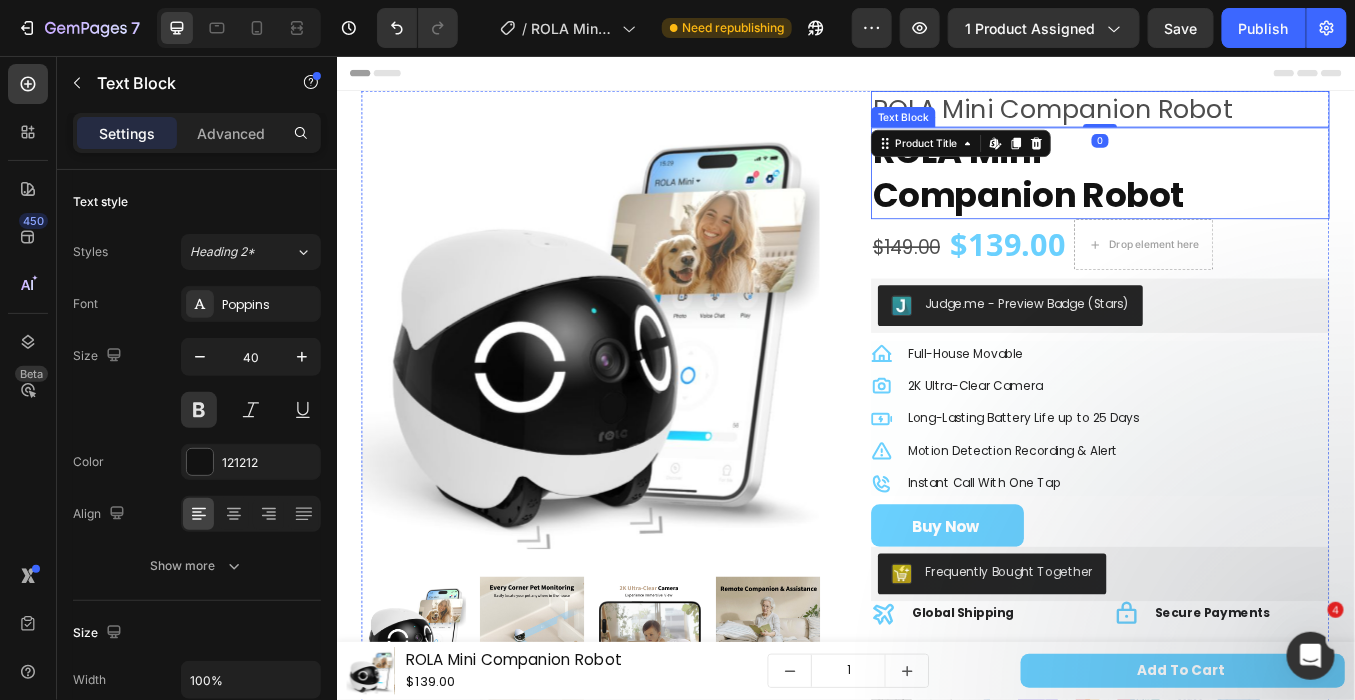 click on "Companion Robot" at bounding box center [1151, 219] 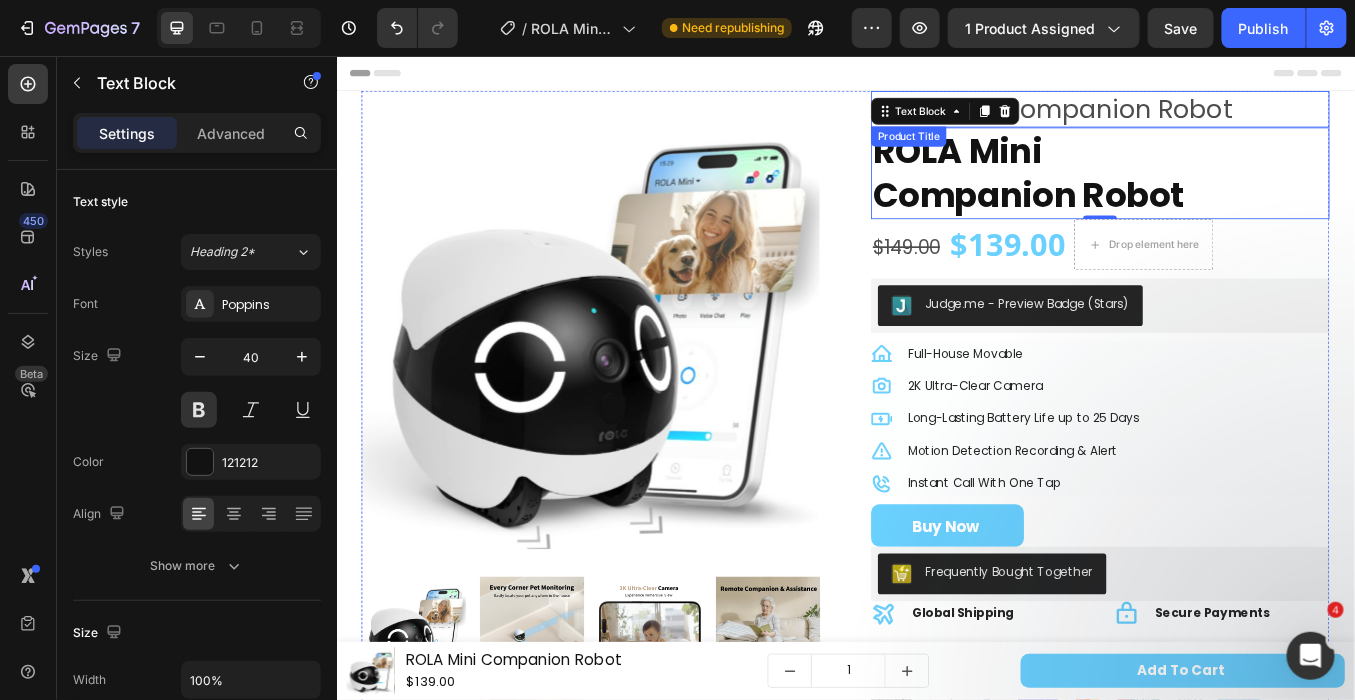 click on "ROLA Mini Companion Robot" at bounding box center [1236, 117] 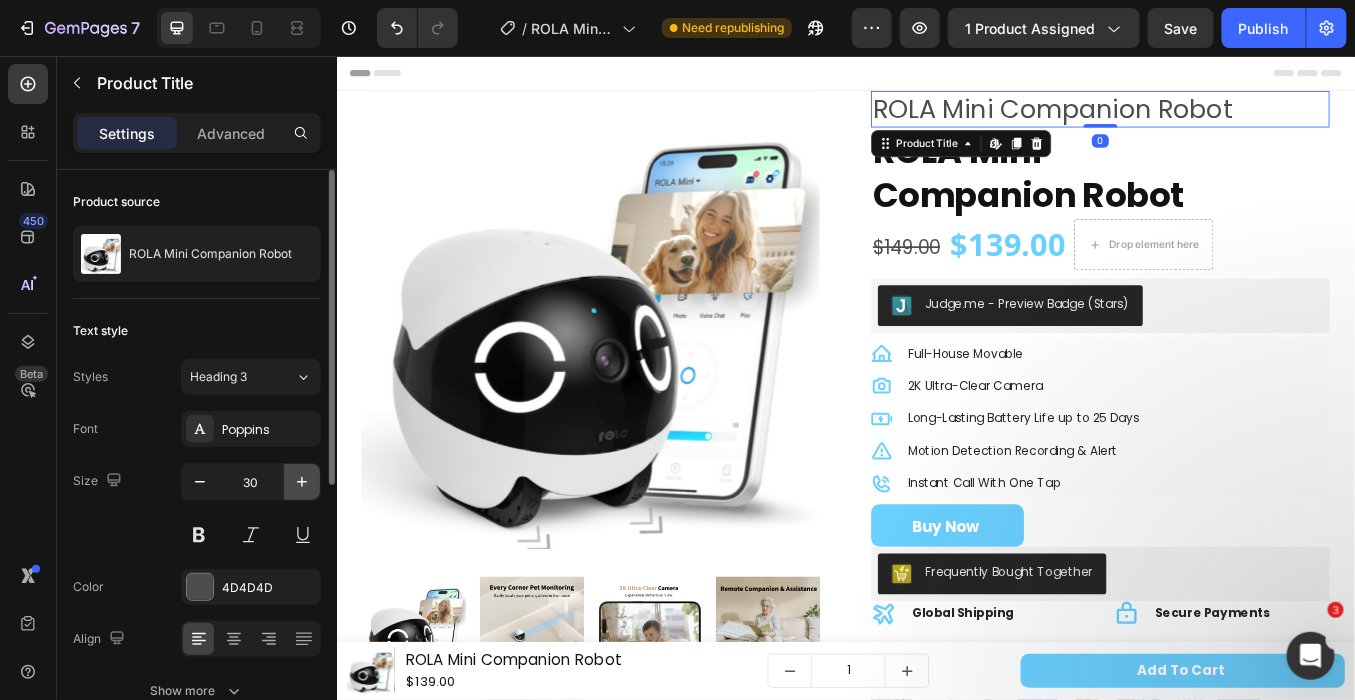 click 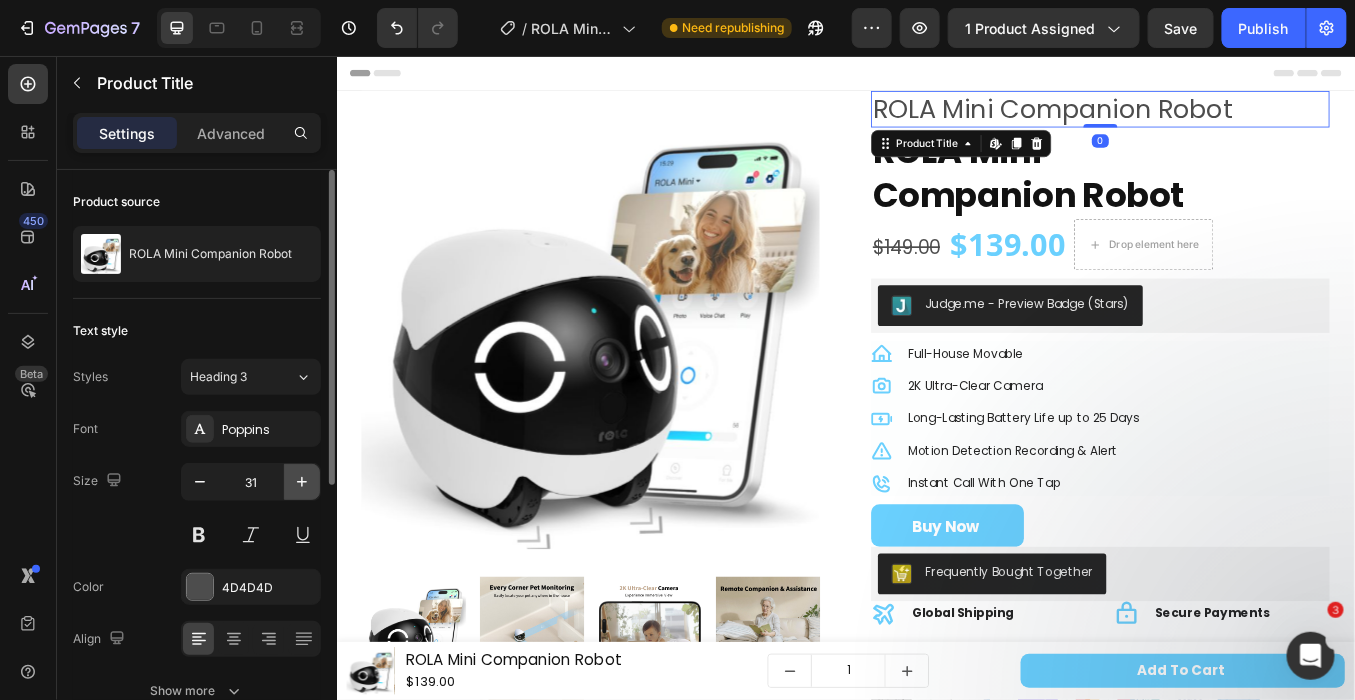 click 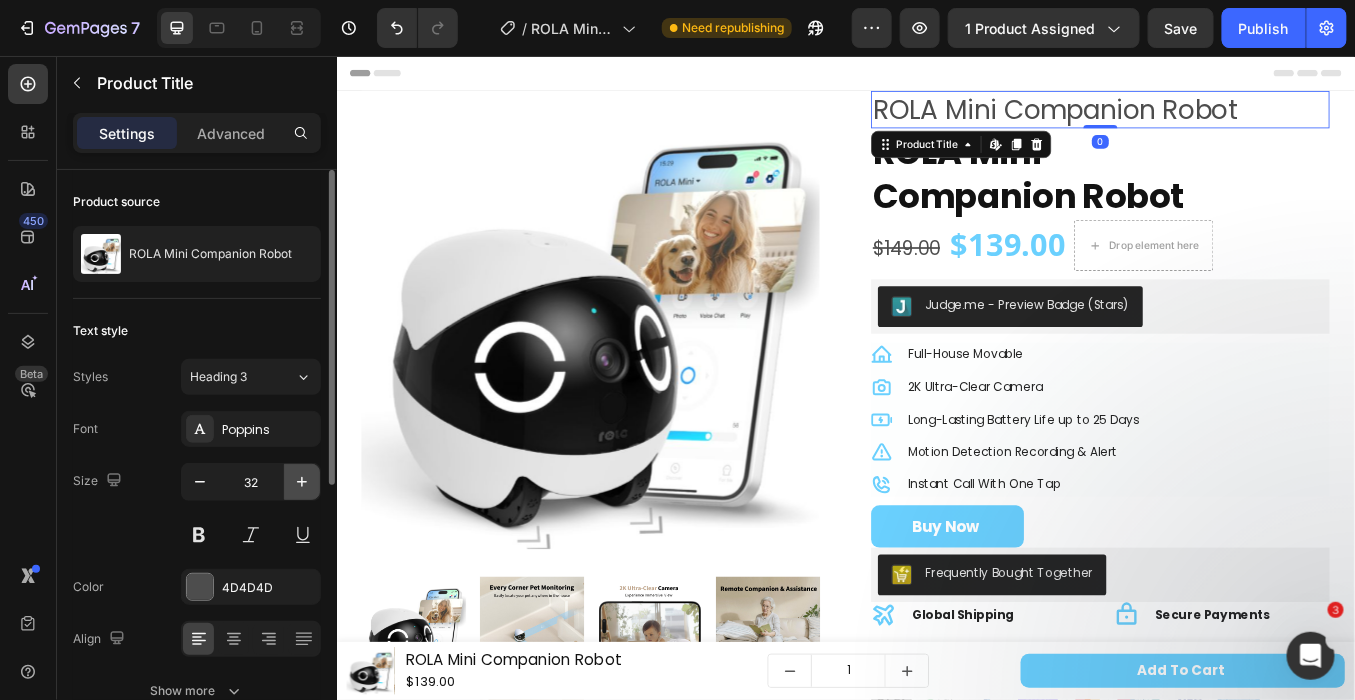 click 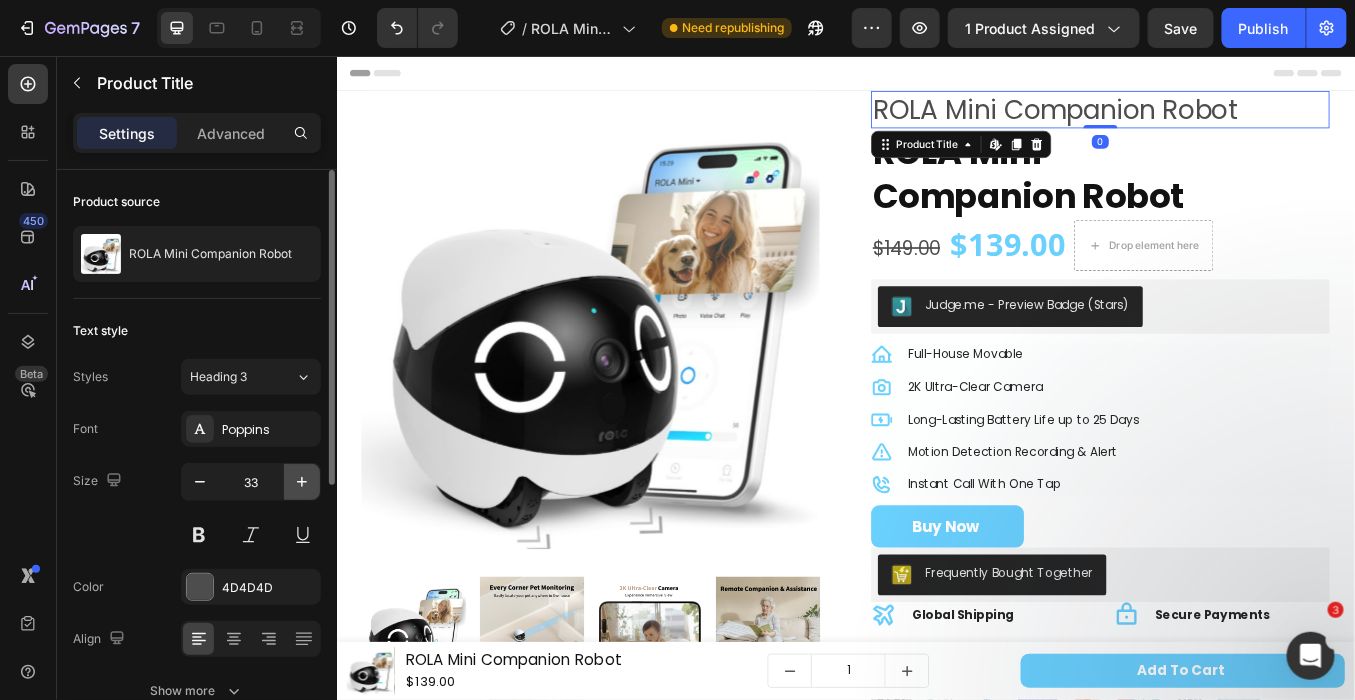 click 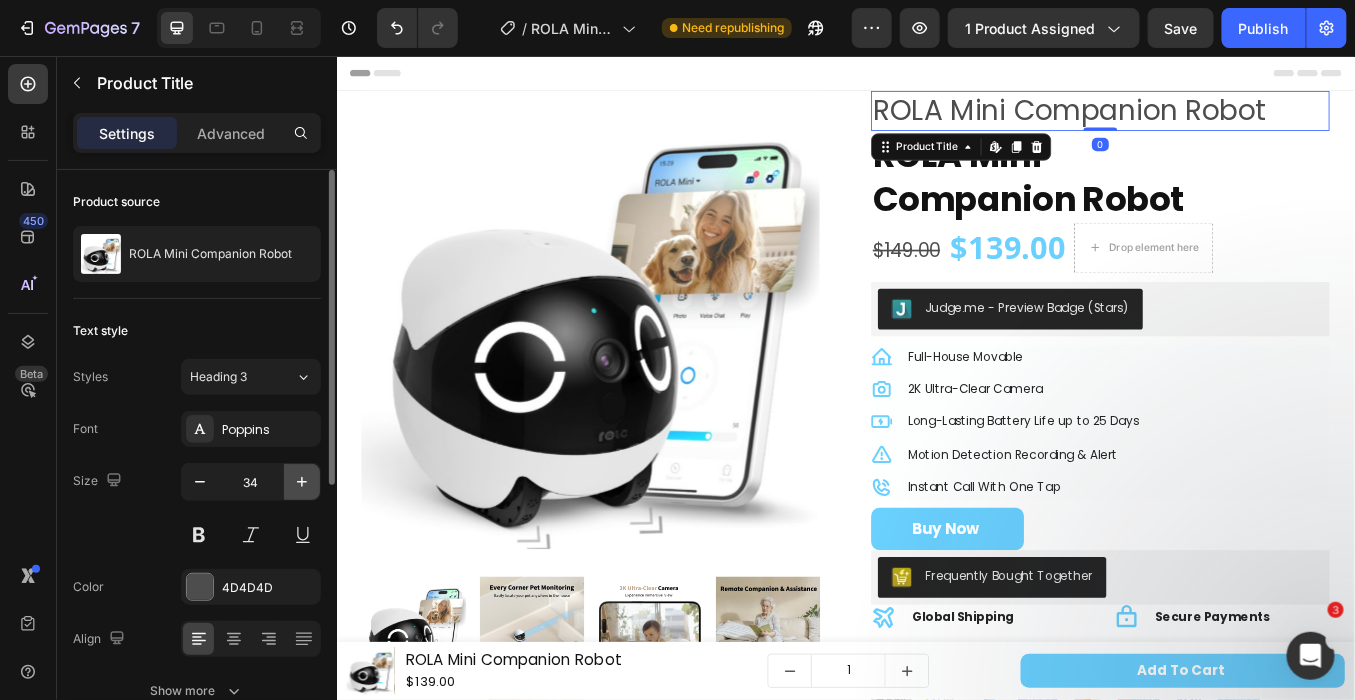 click 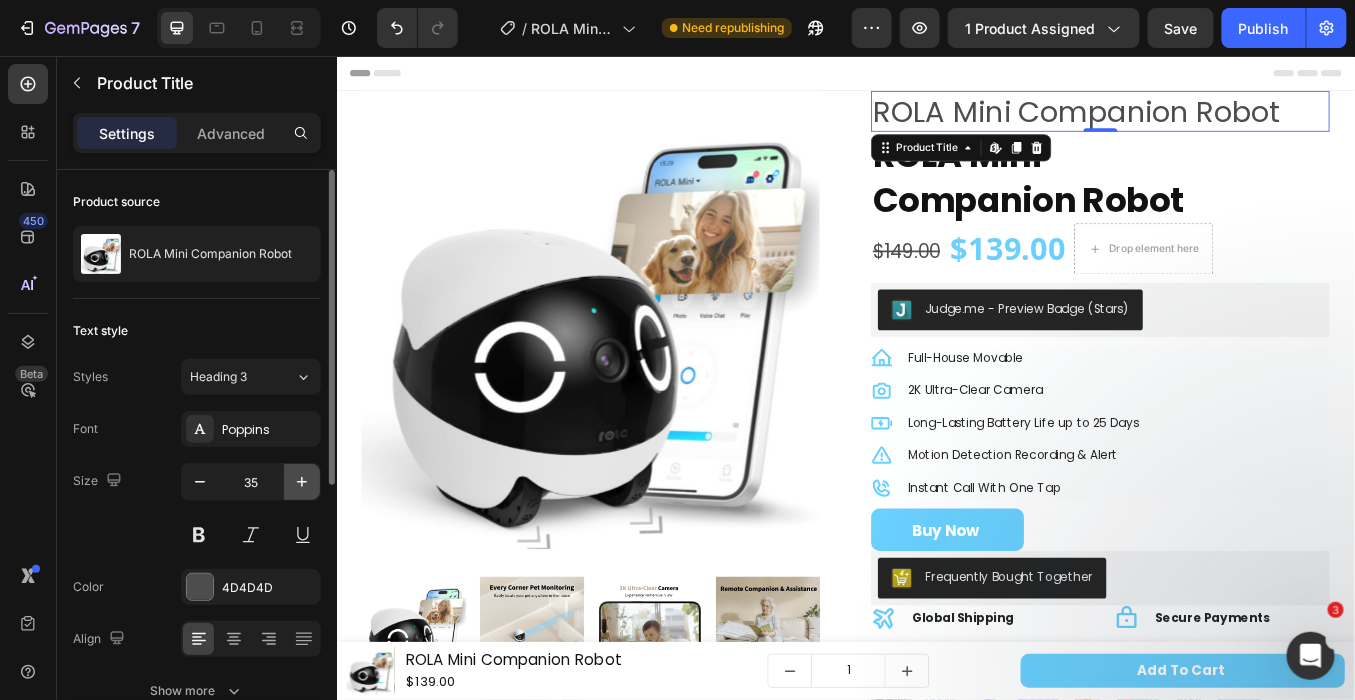 click 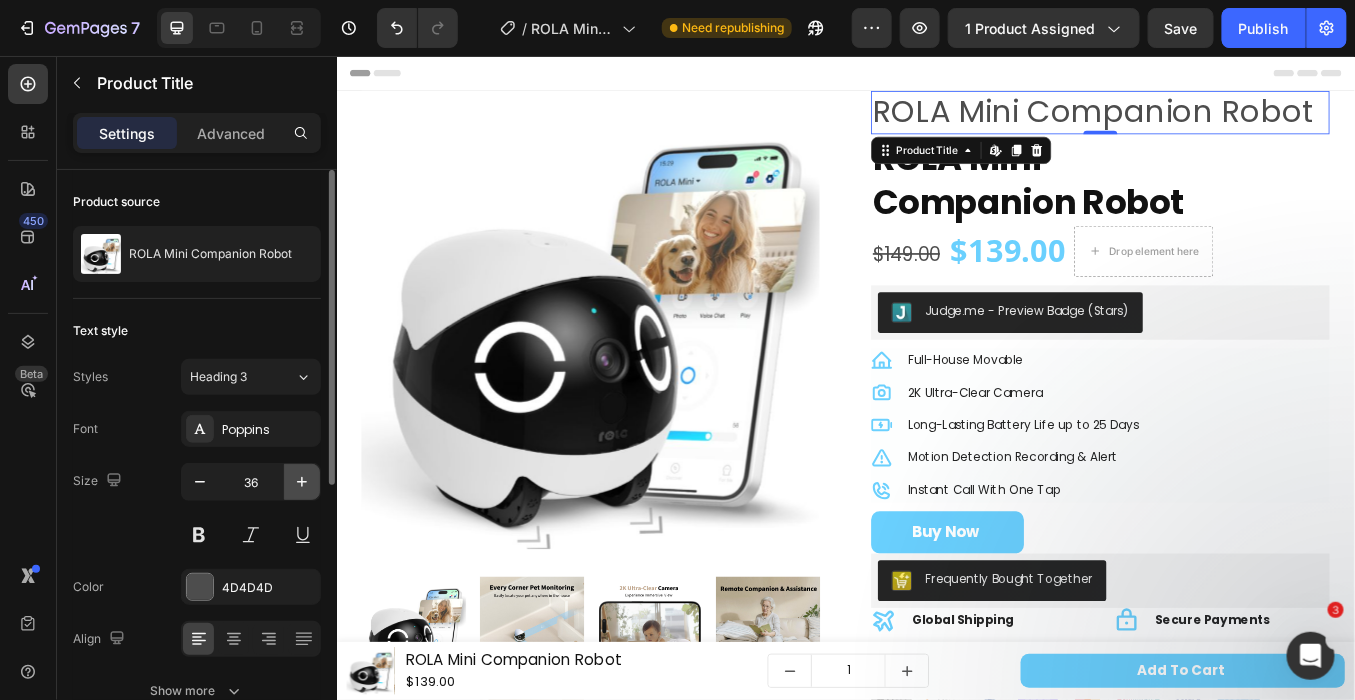 click 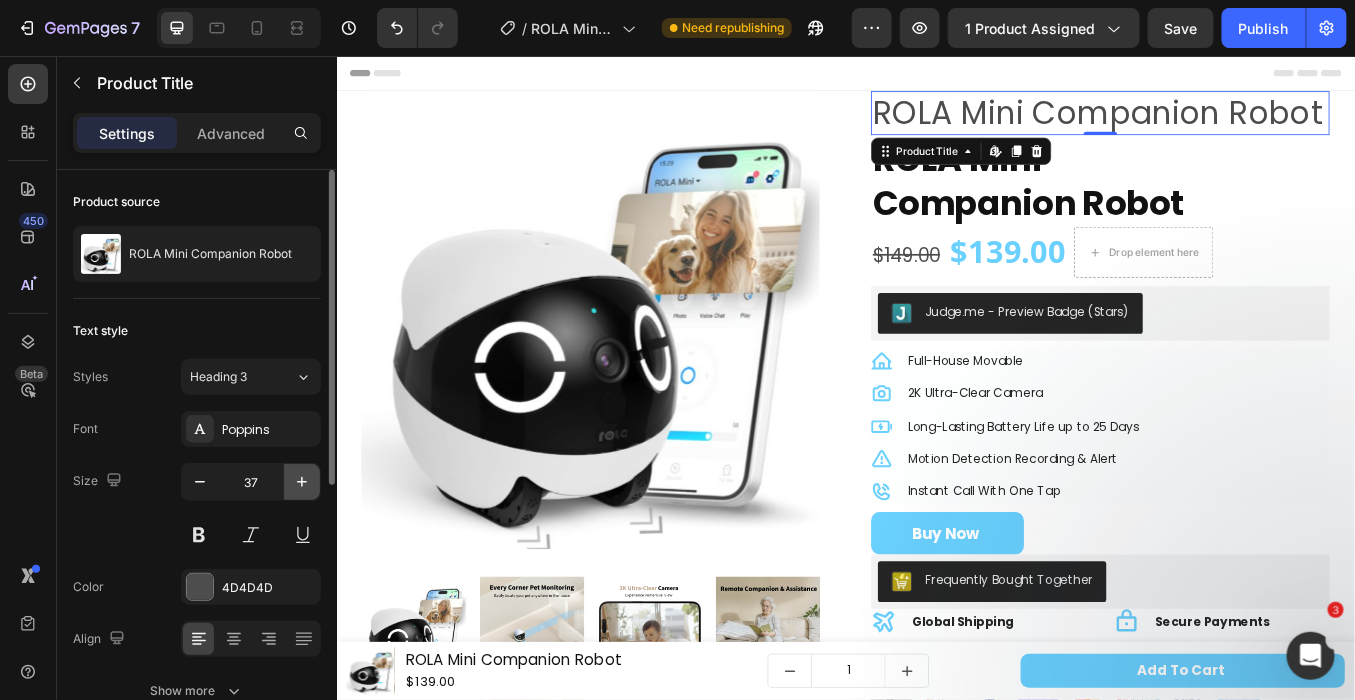 click 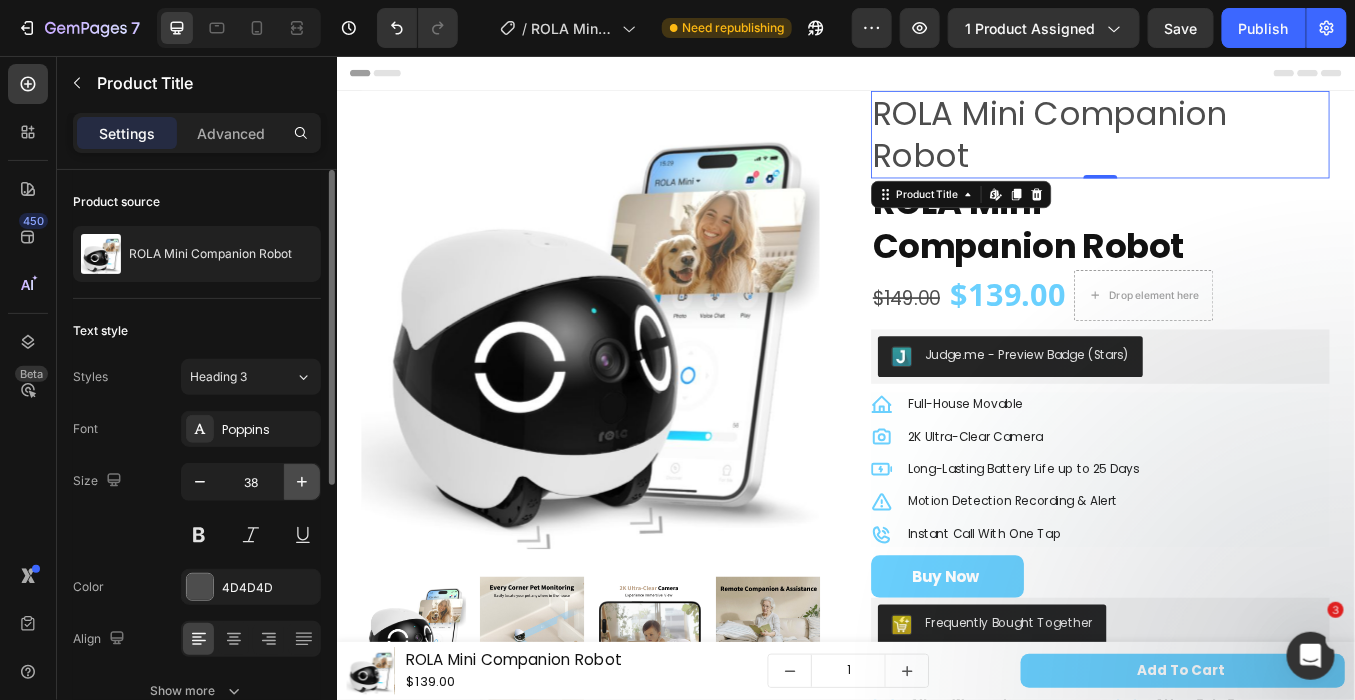 click 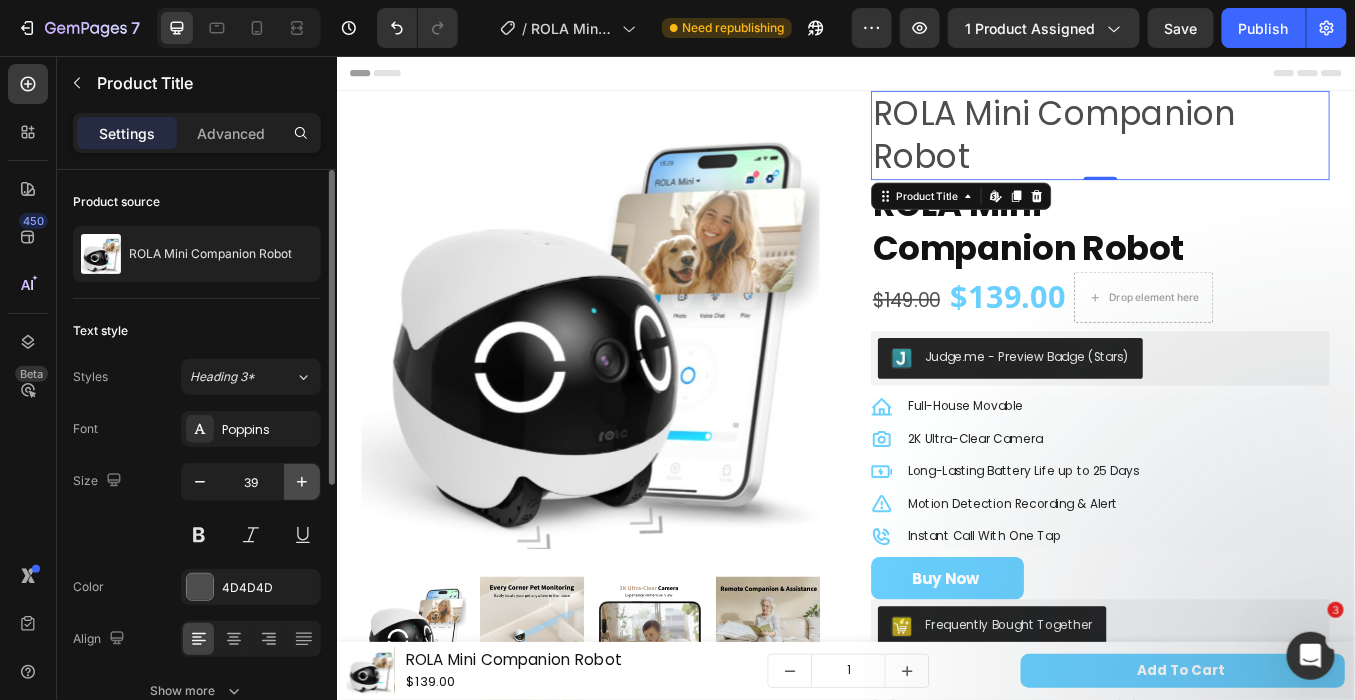 click 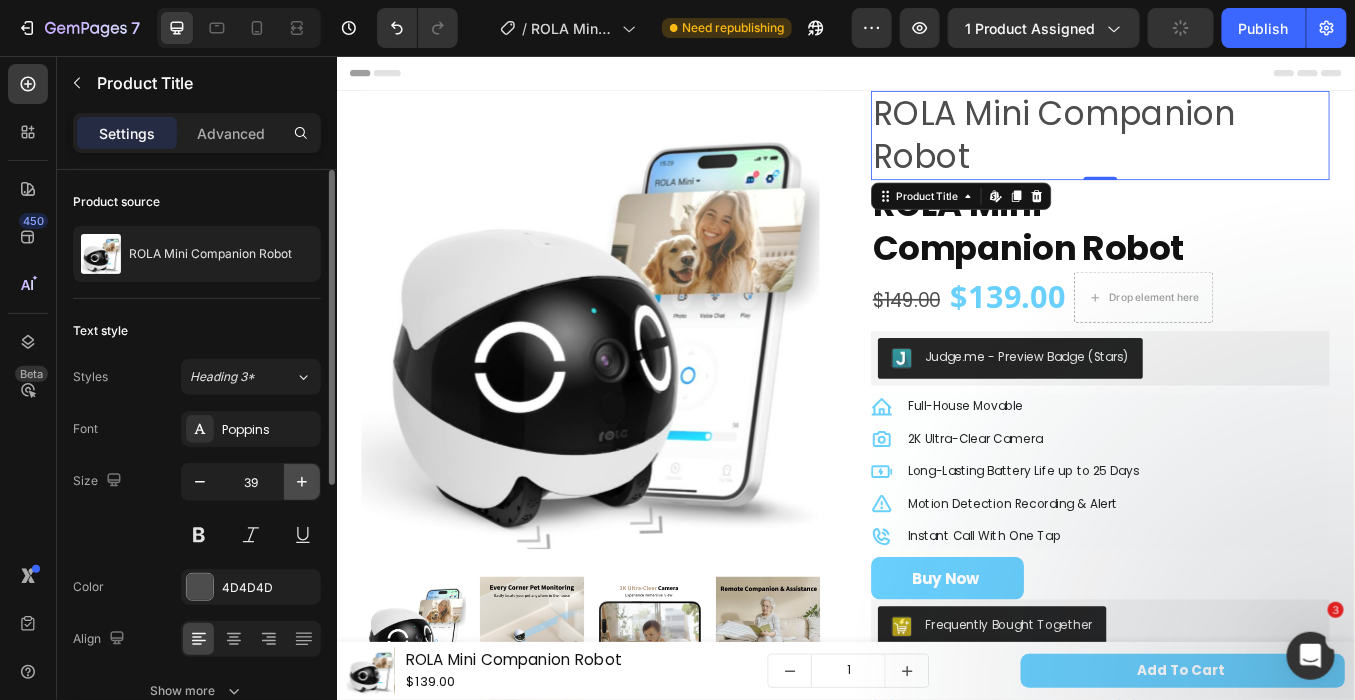 type on "40" 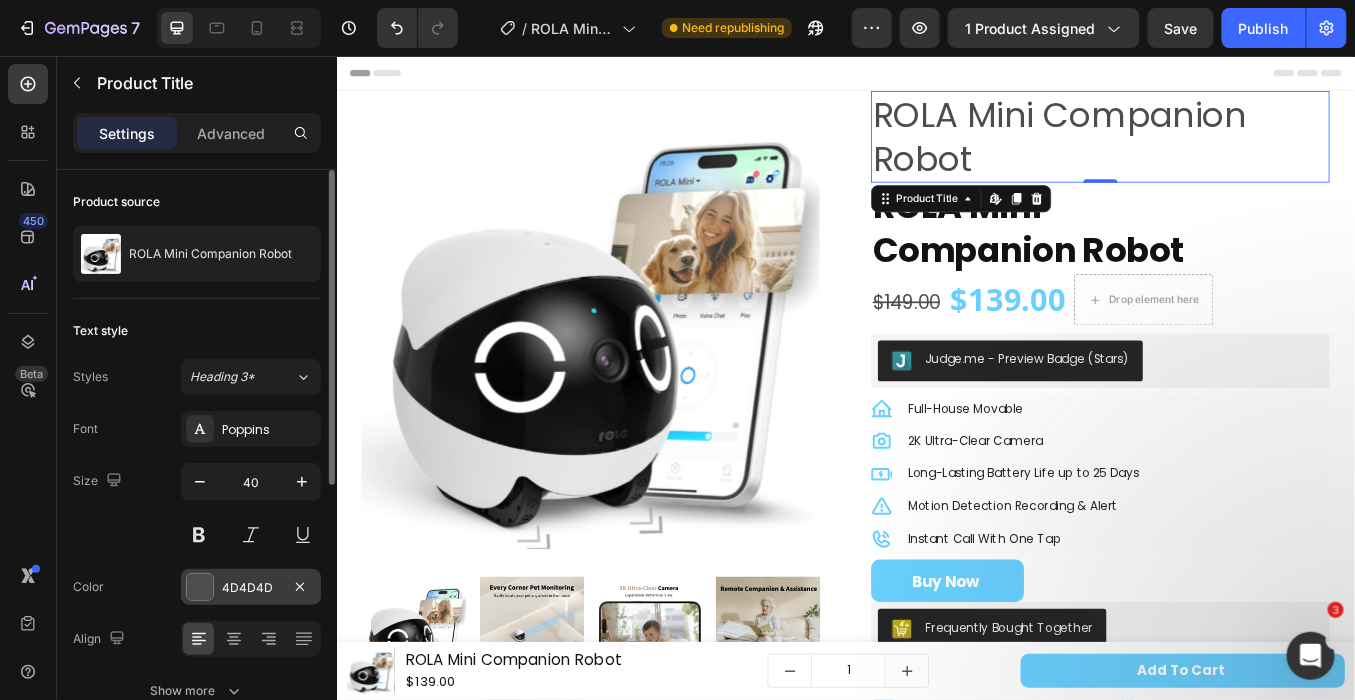 click on "4D4D4D" at bounding box center [251, 588] 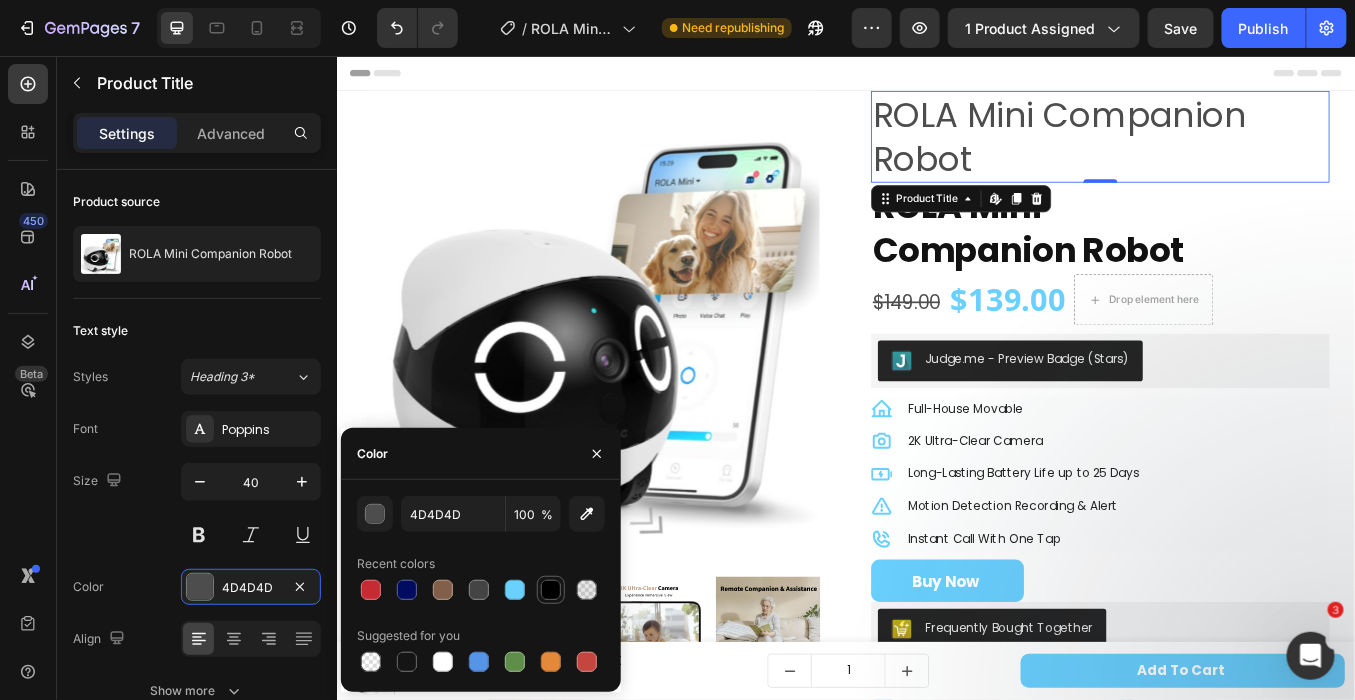 click at bounding box center [551, 590] 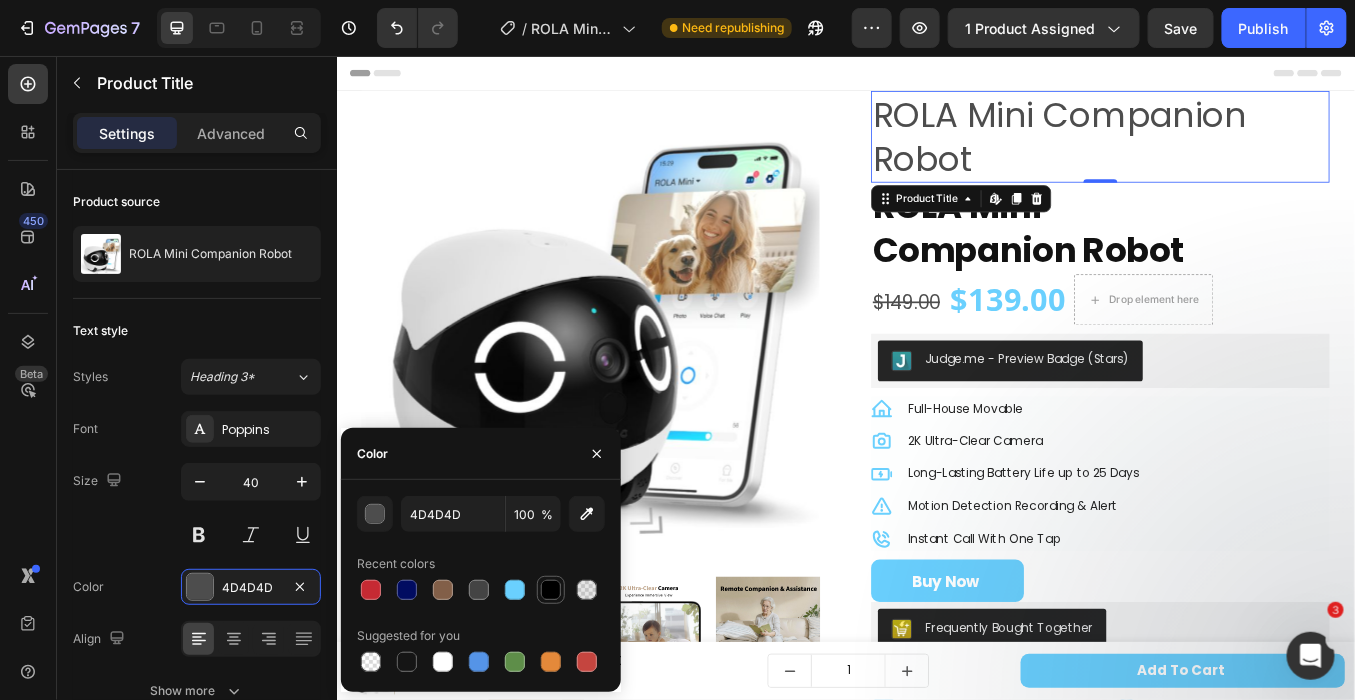 type on "000000" 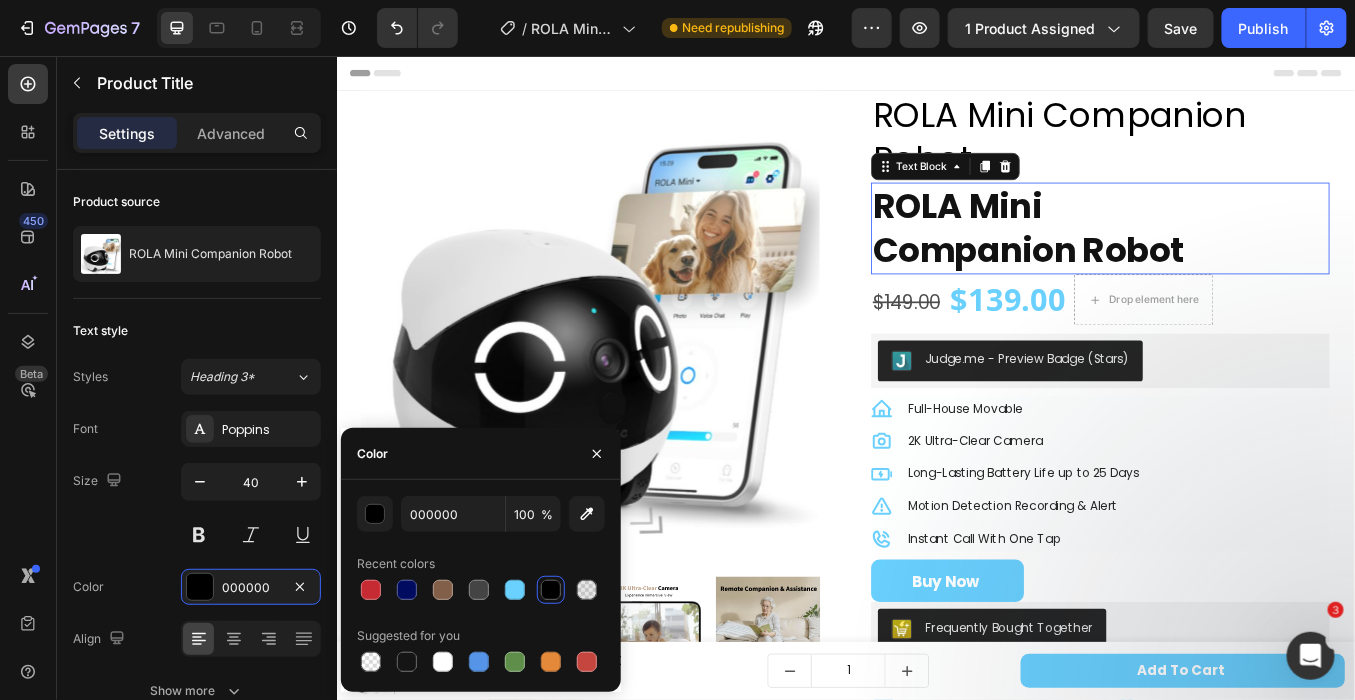 click on "Companion Robot" at bounding box center (1151, 284) 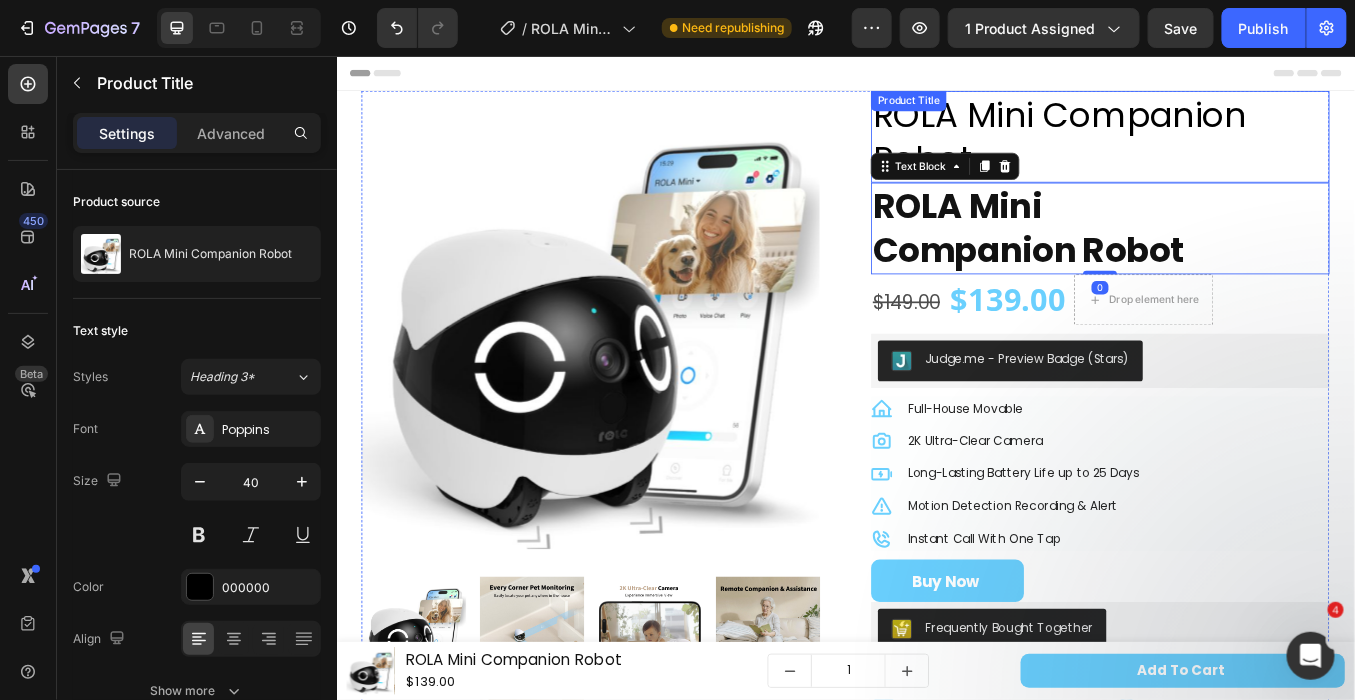 click on "ROLA Mini Companion Robot" at bounding box center [1236, 150] 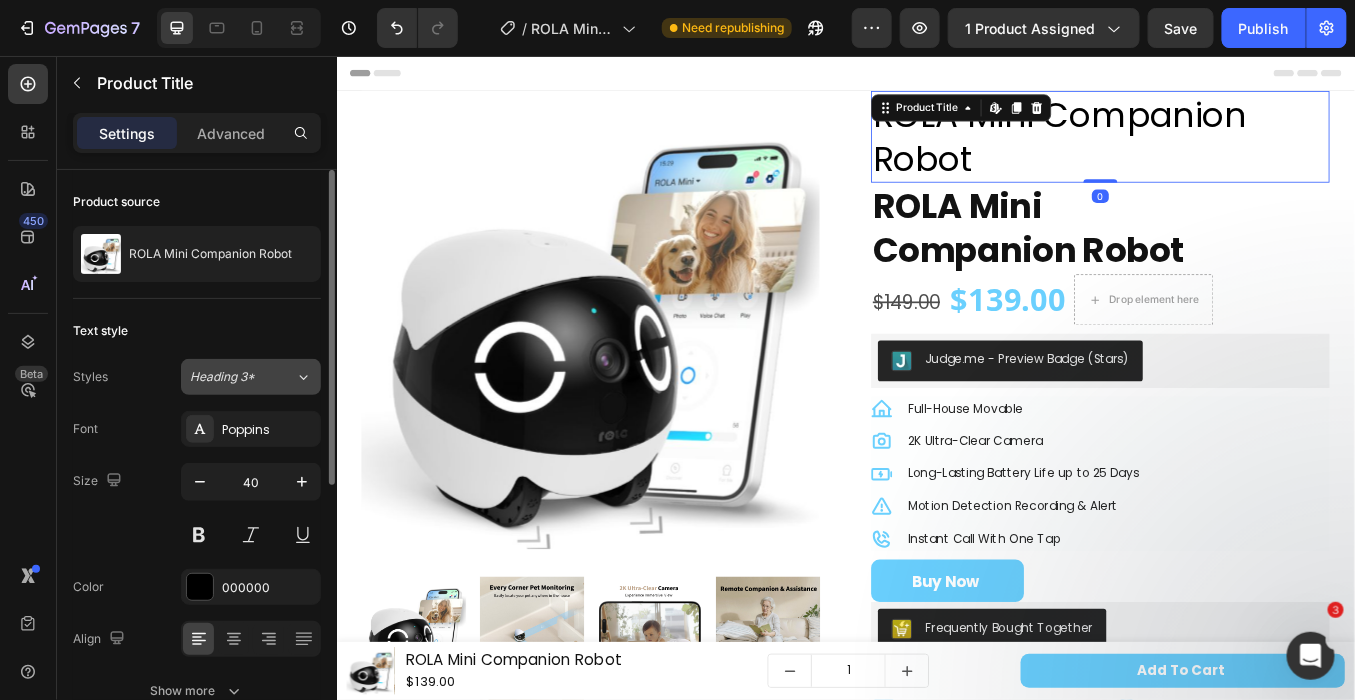 click on "Heading 3*" 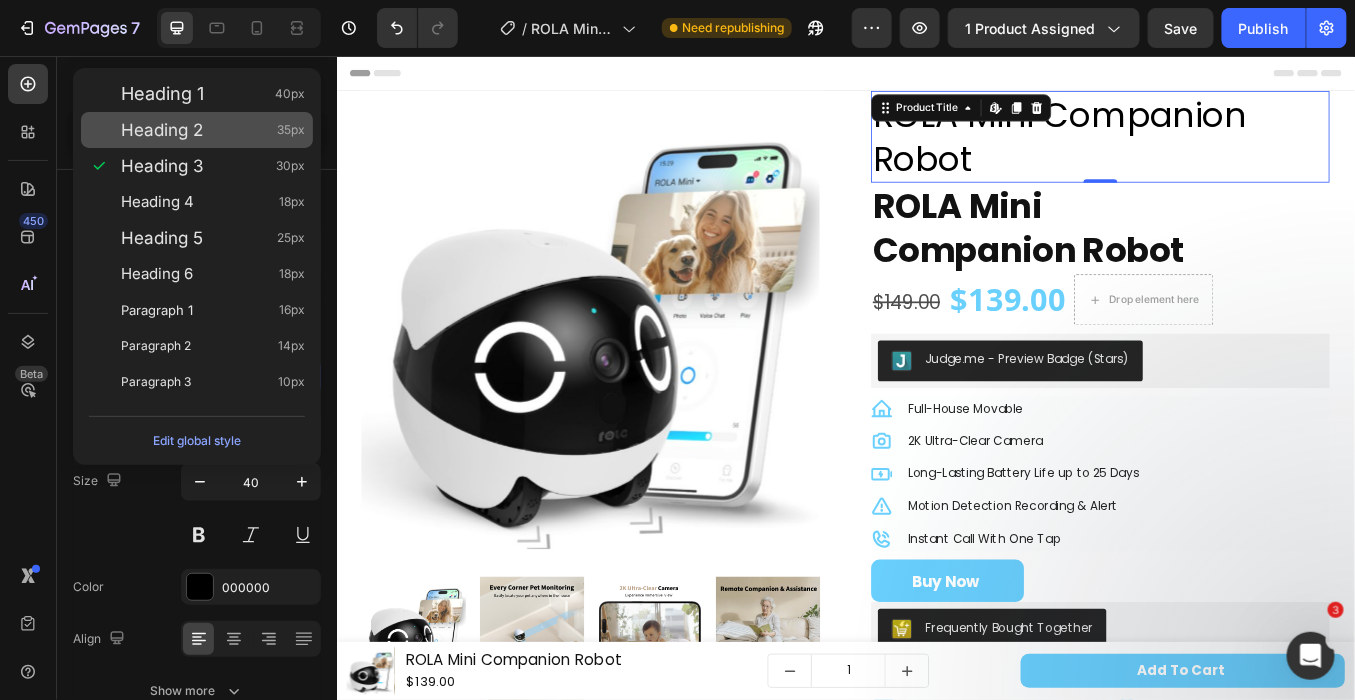 click on "Heading 2 35px" at bounding box center [197, 130] 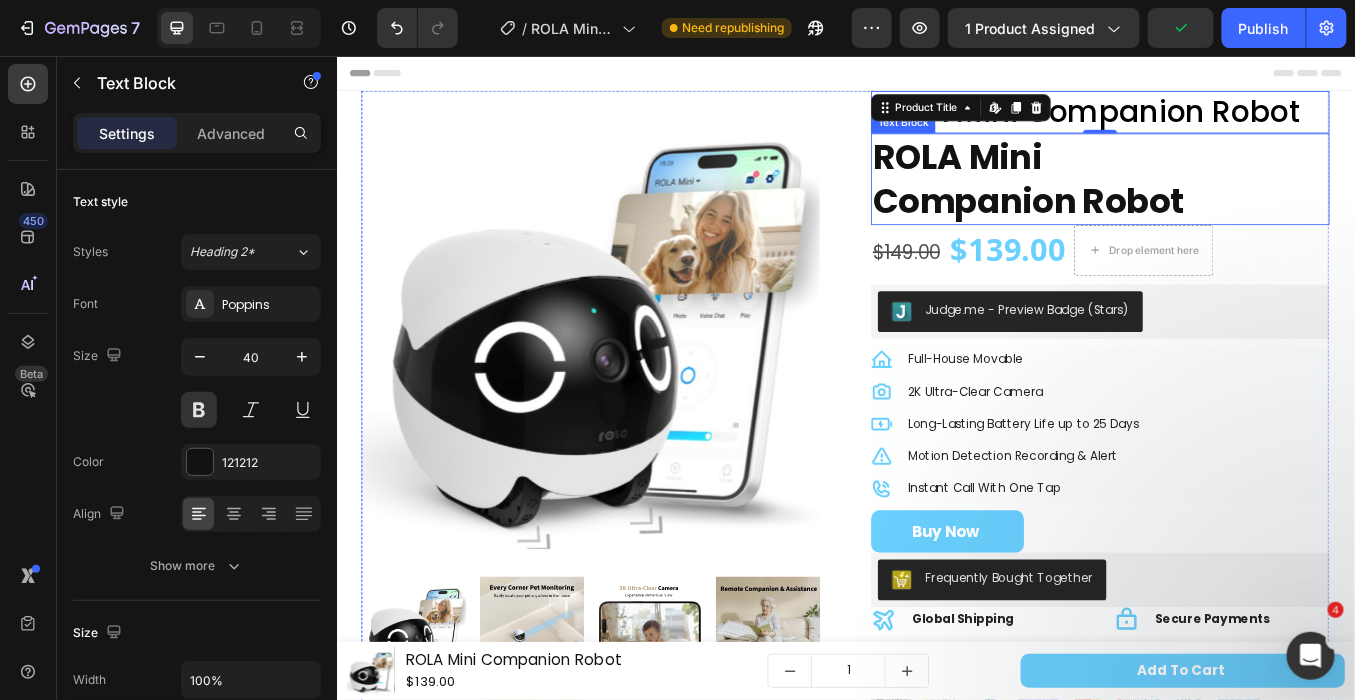 click on "Companion Robot" at bounding box center (1151, 226) 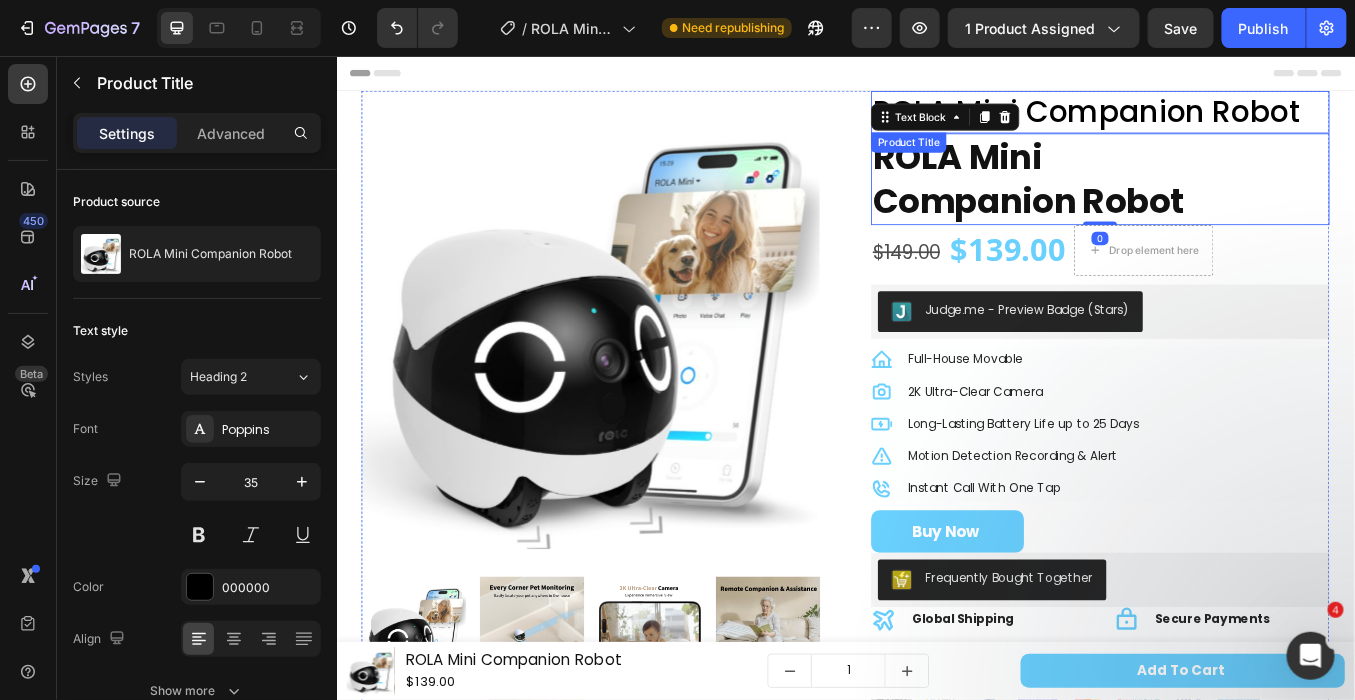 click on "ROLA Mini Companion Robot" at bounding box center (1236, 121) 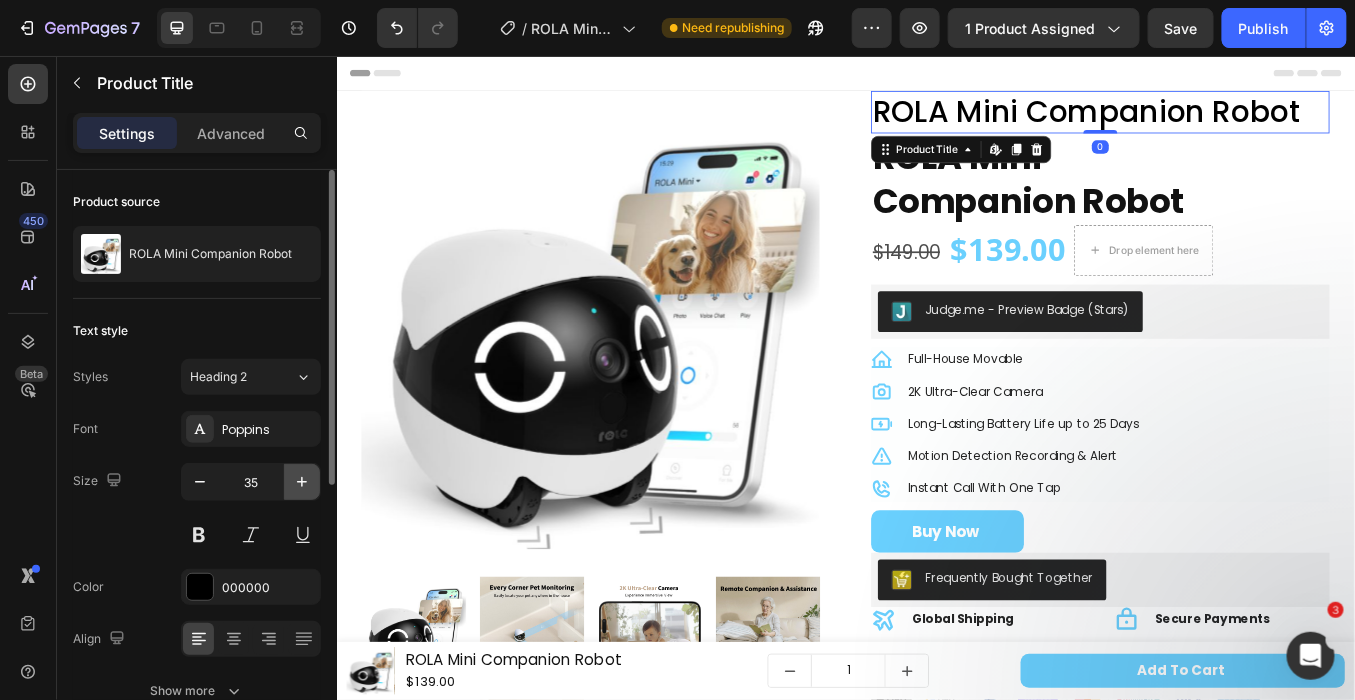 click 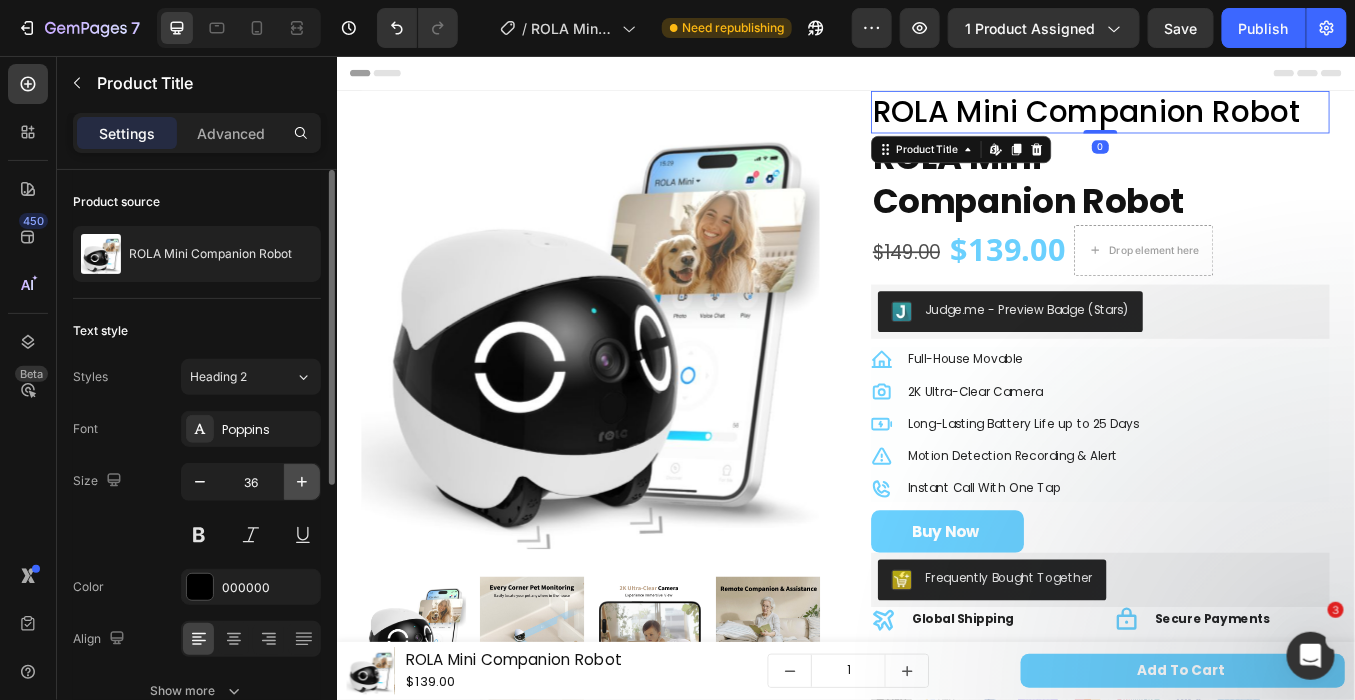 click 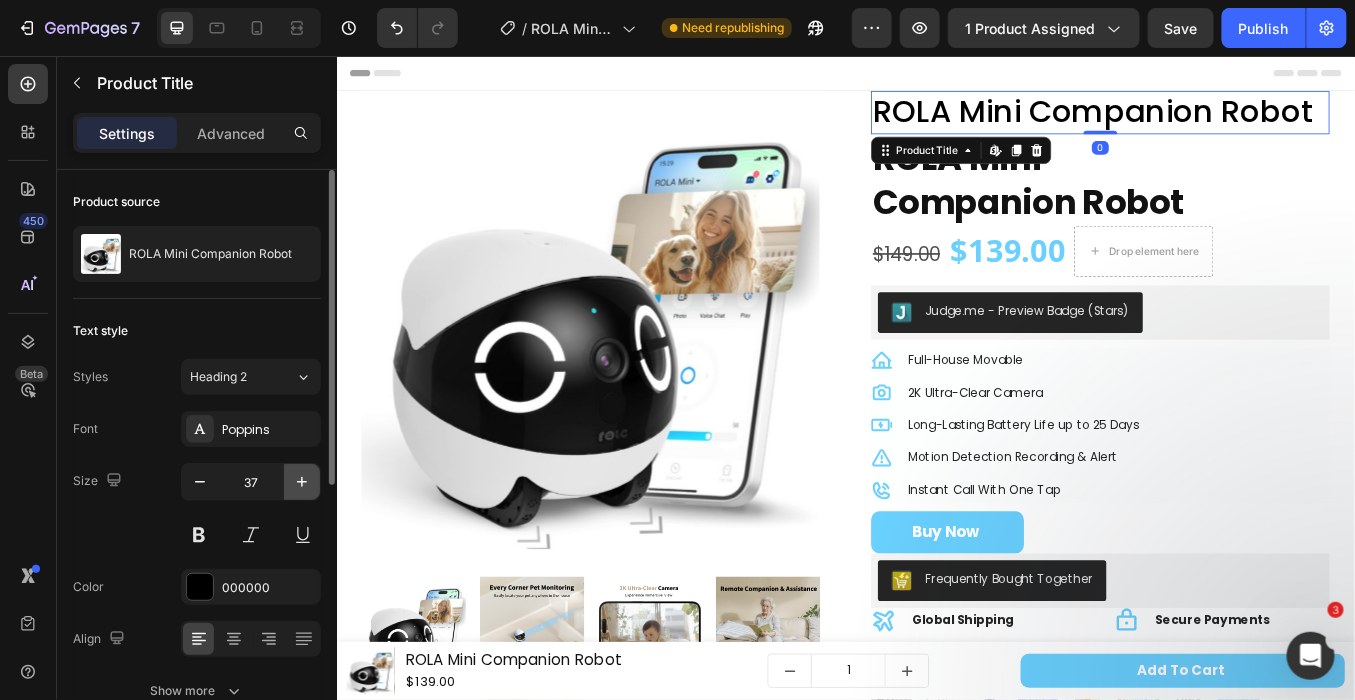 click 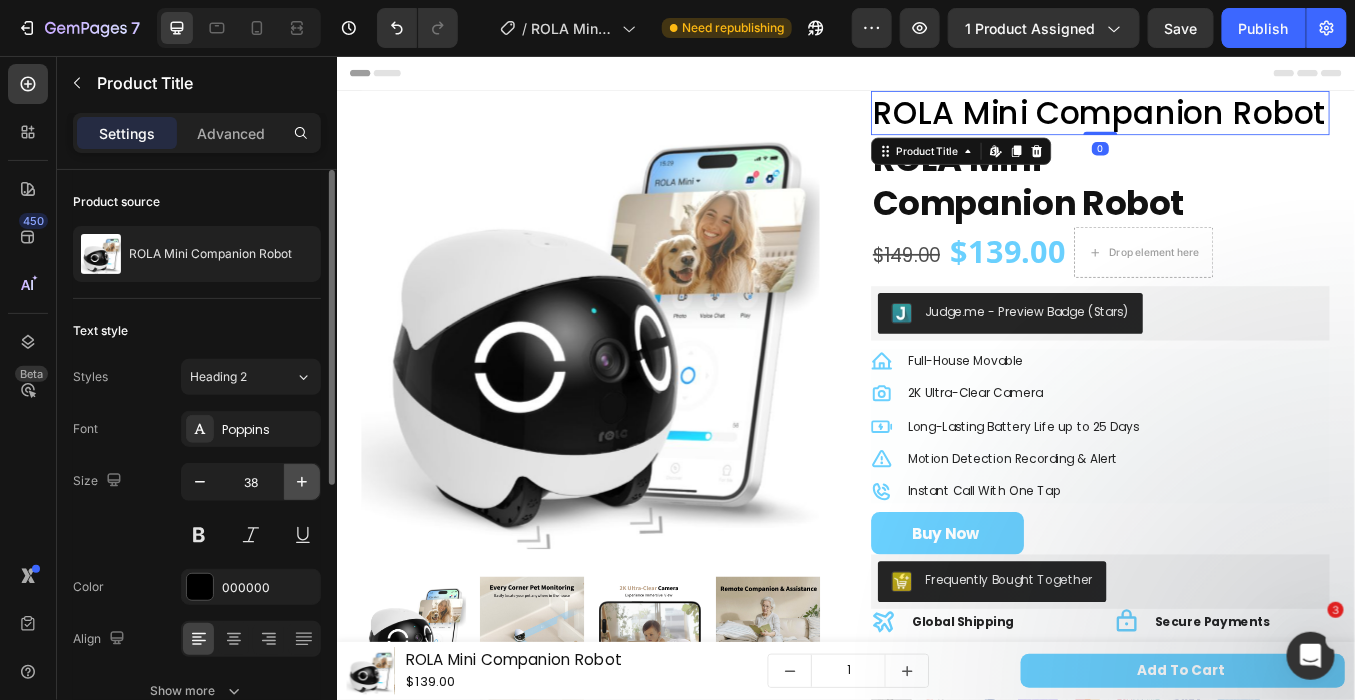 click 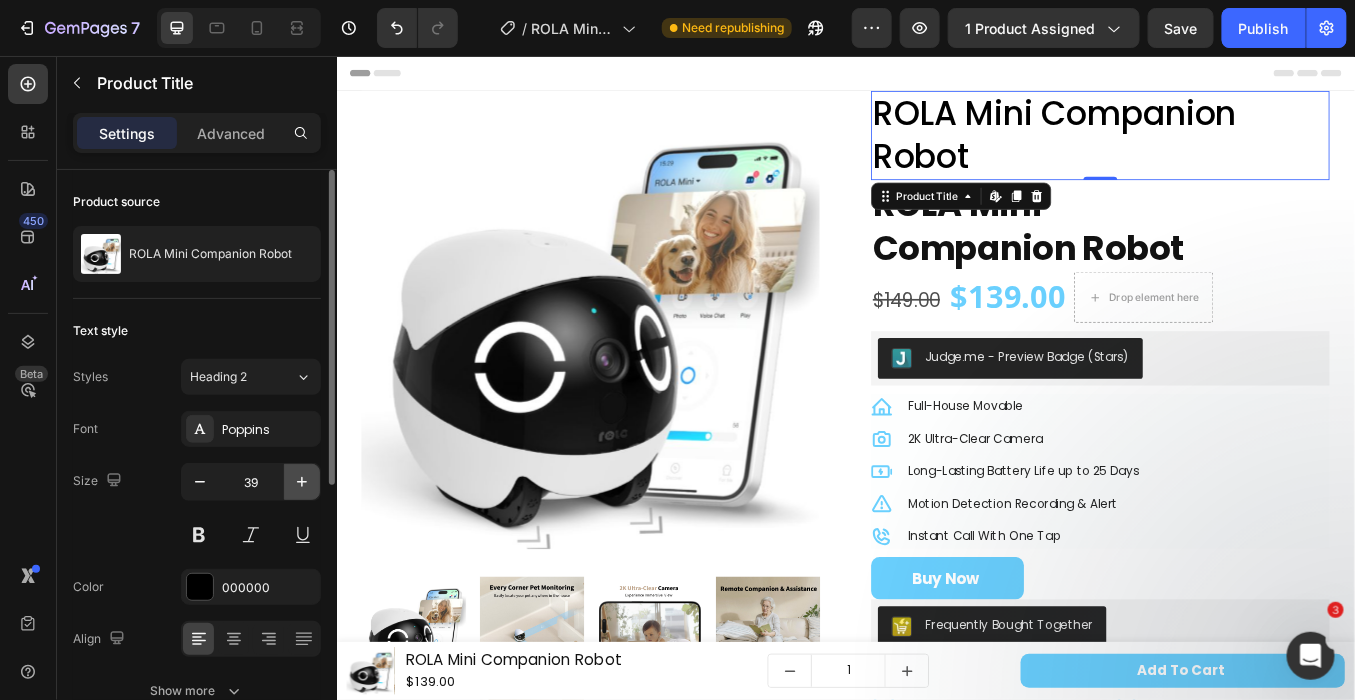 click 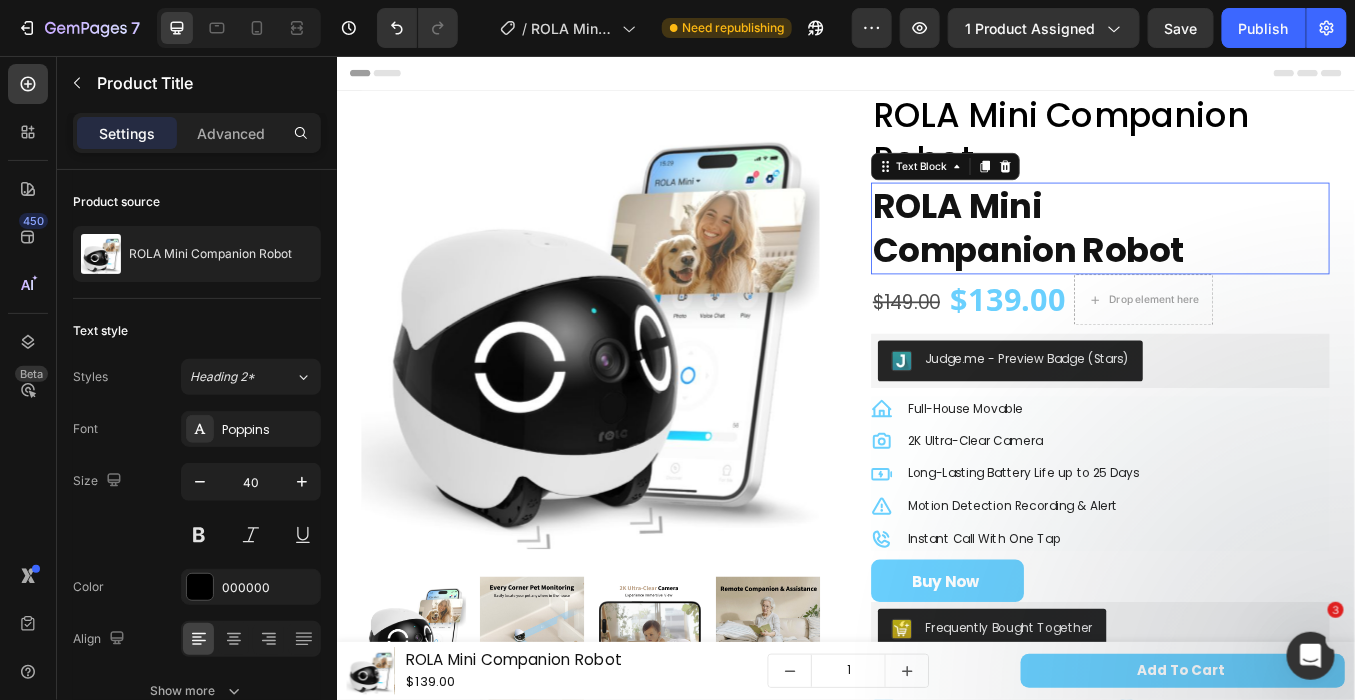 click on "Companion Robot" at bounding box center (1151, 284) 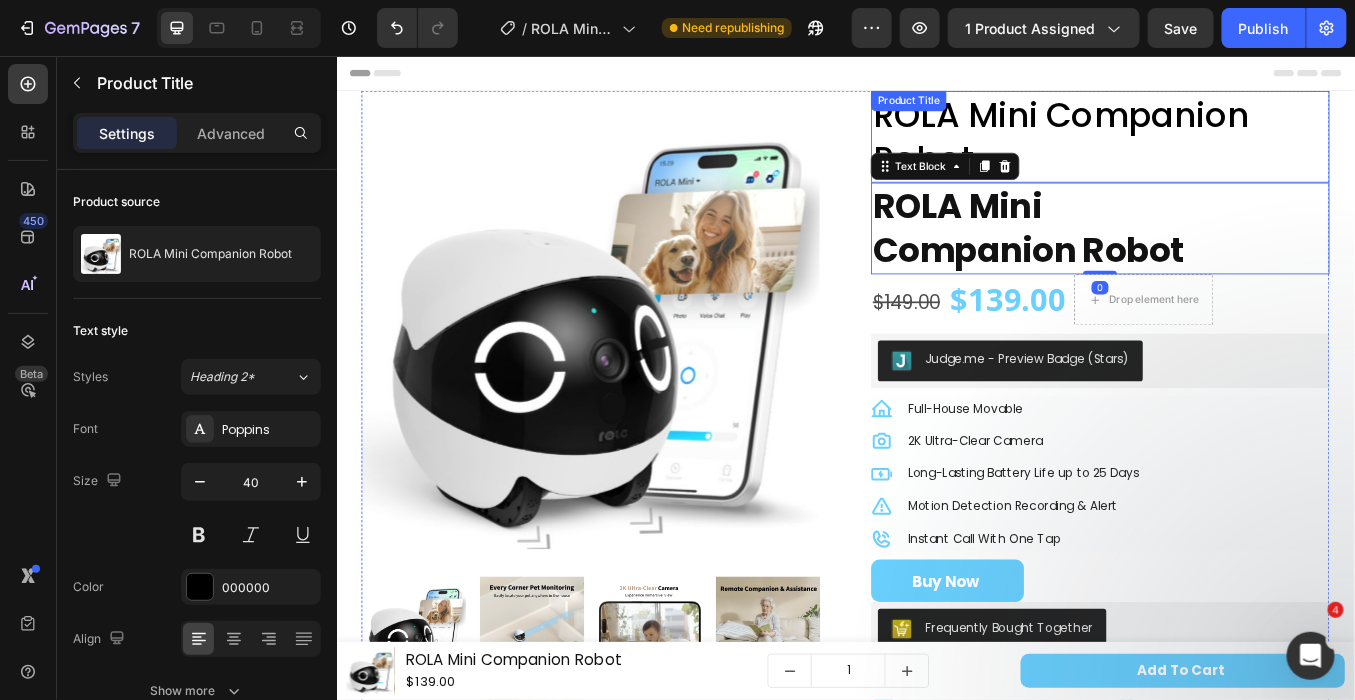 click on "ROLA Mini Companion Robot" at bounding box center [1236, 150] 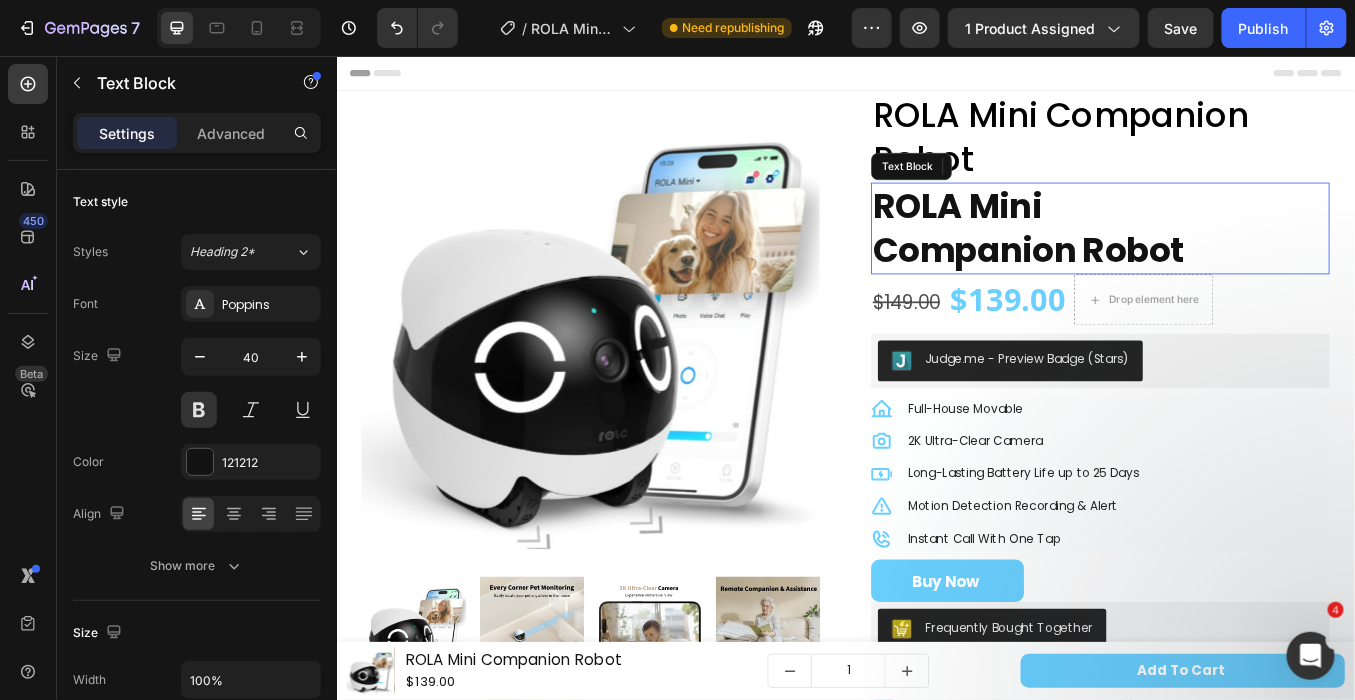 click on "Companion Robot" at bounding box center [1151, 284] 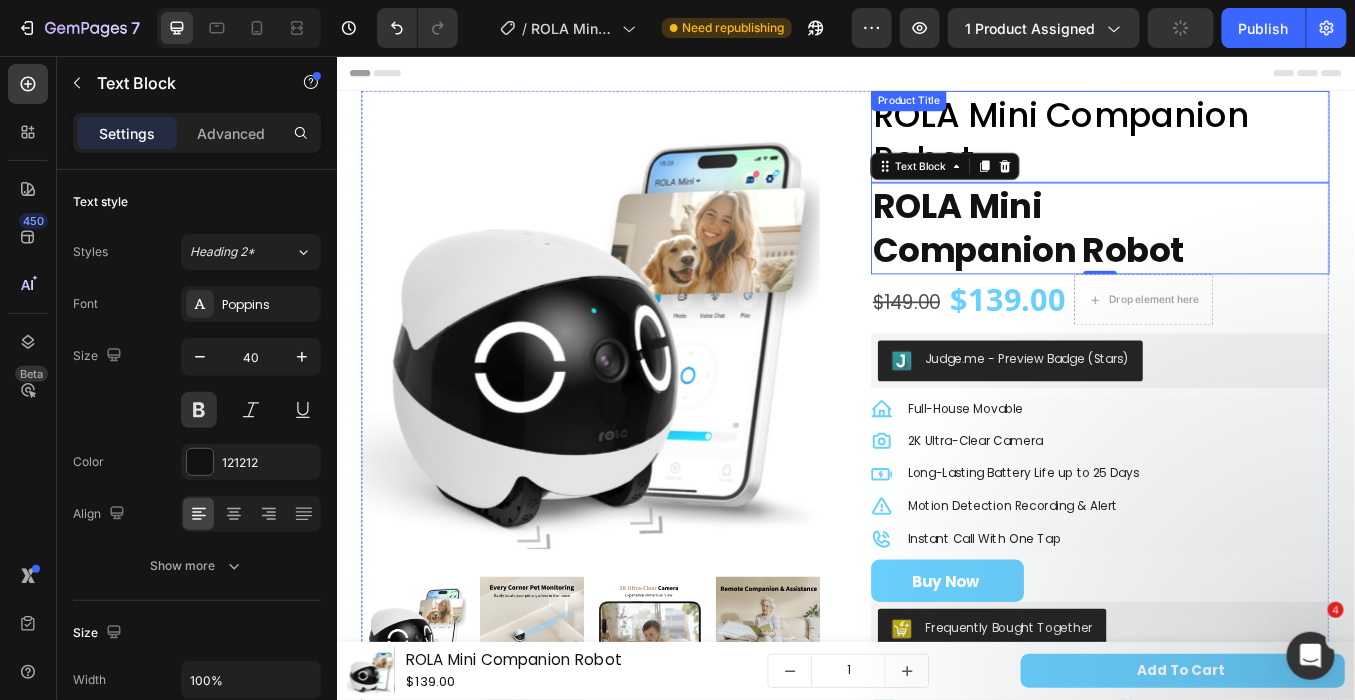 click on "ROLA Mini Companion Robot" at bounding box center (1236, 150) 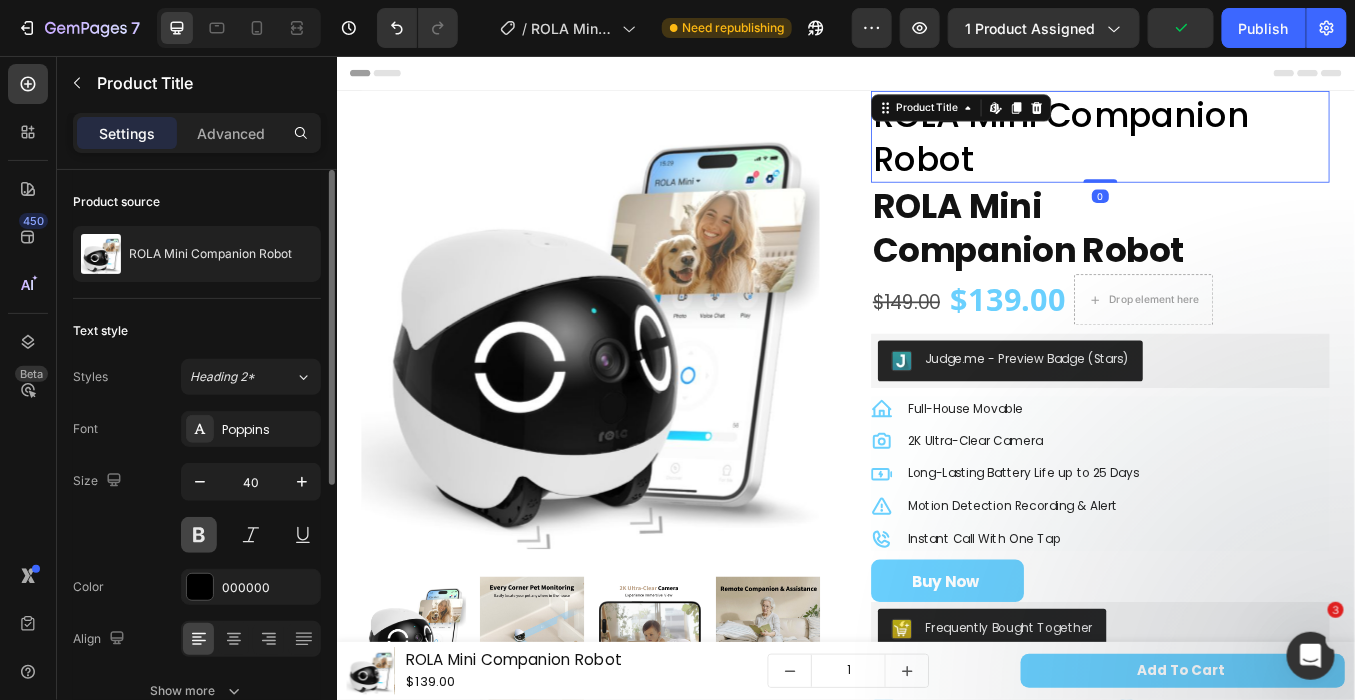 click at bounding box center [199, 535] 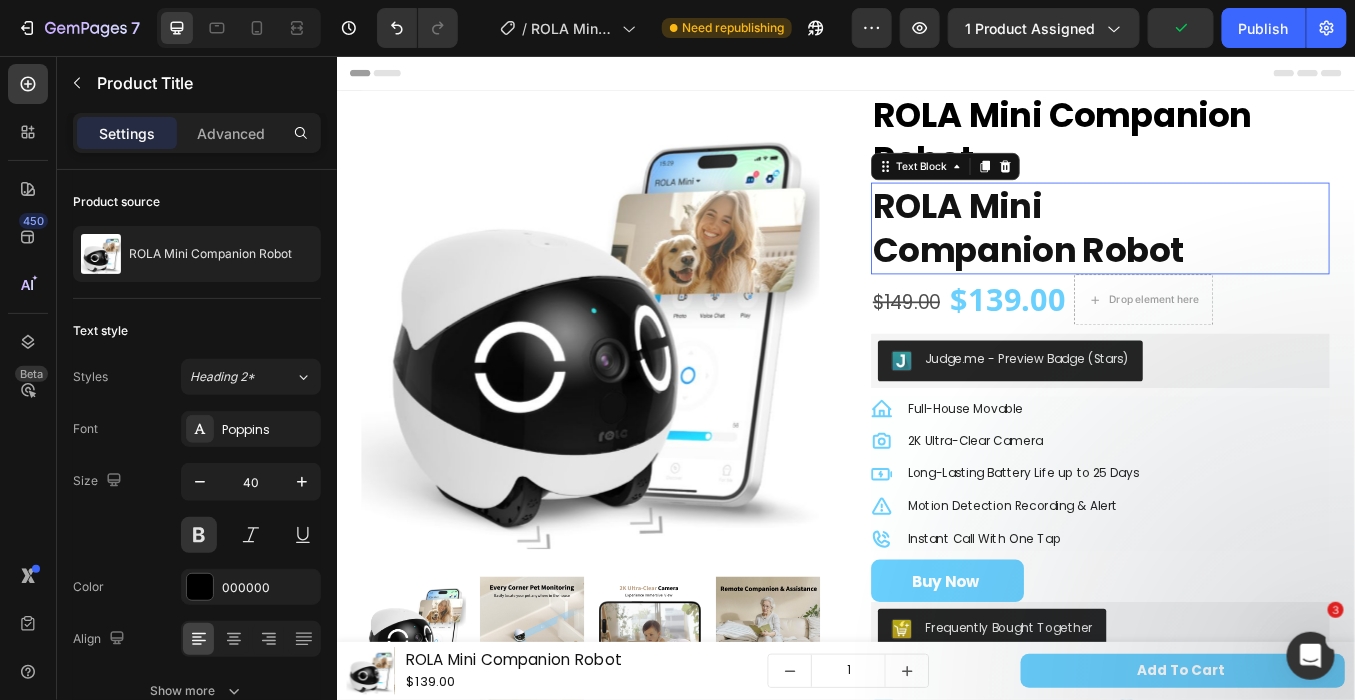 click on "Companion Robot" at bounding box center [1151, 284] 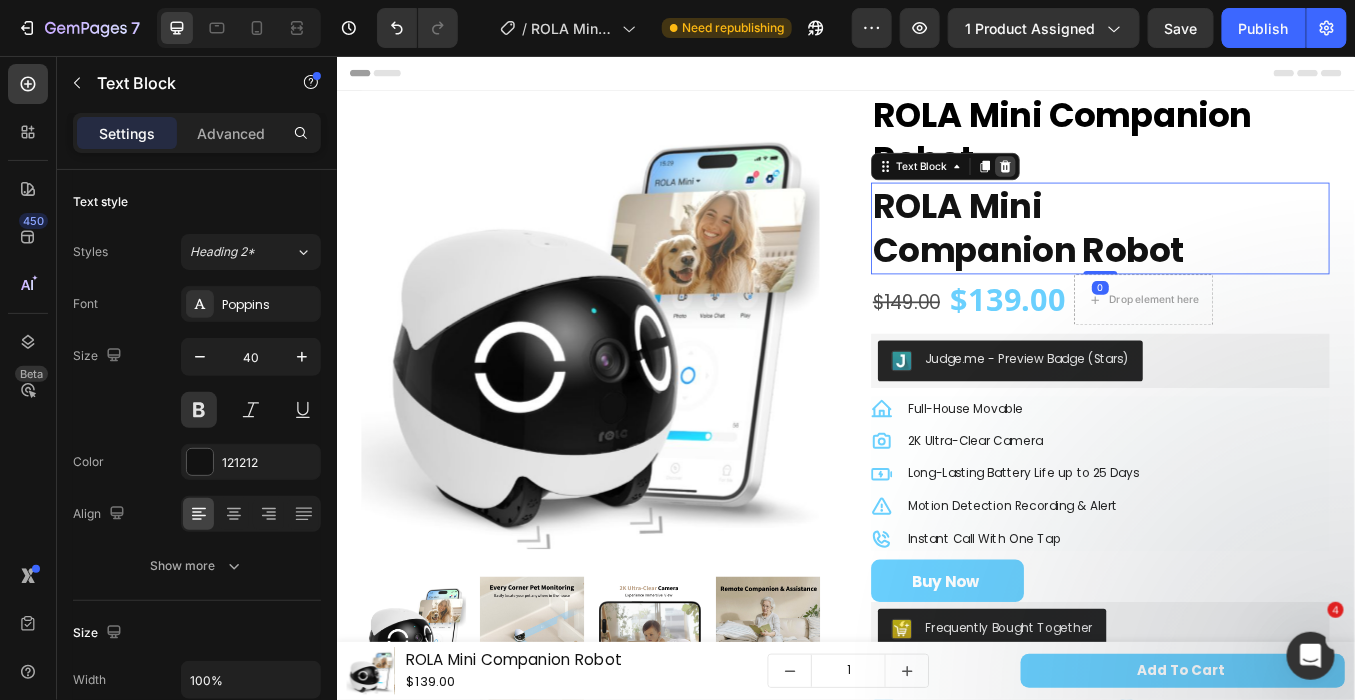 click 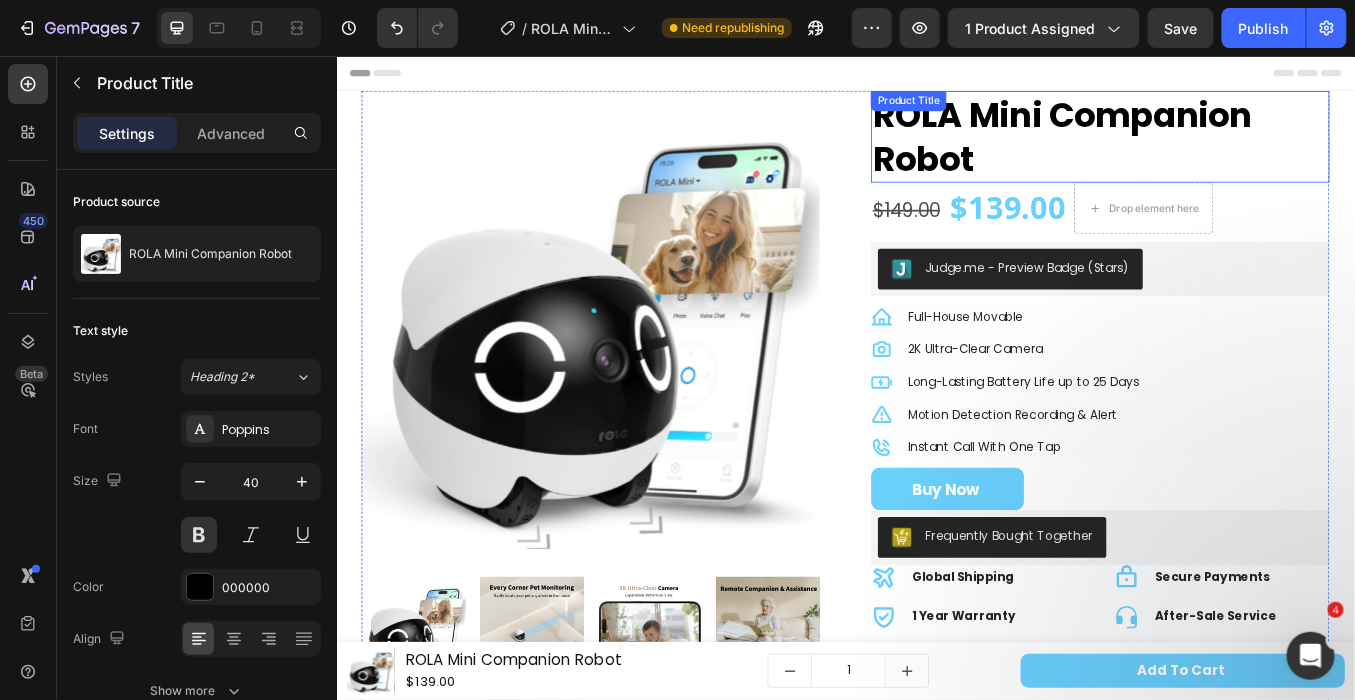 click on "ROLA Mini Companion Robot" at bounding box center (1236, 150) 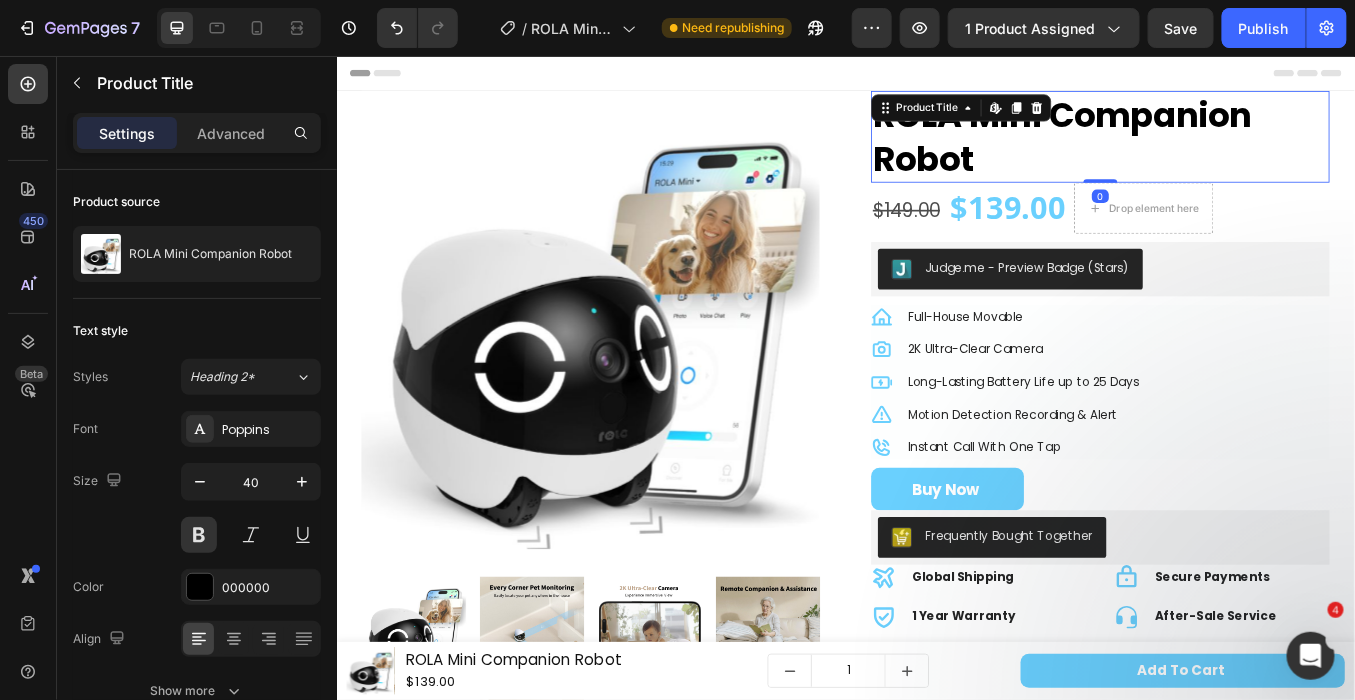 click on "ROLA Mini Companion Robot" at bounding box center [1236, 150] 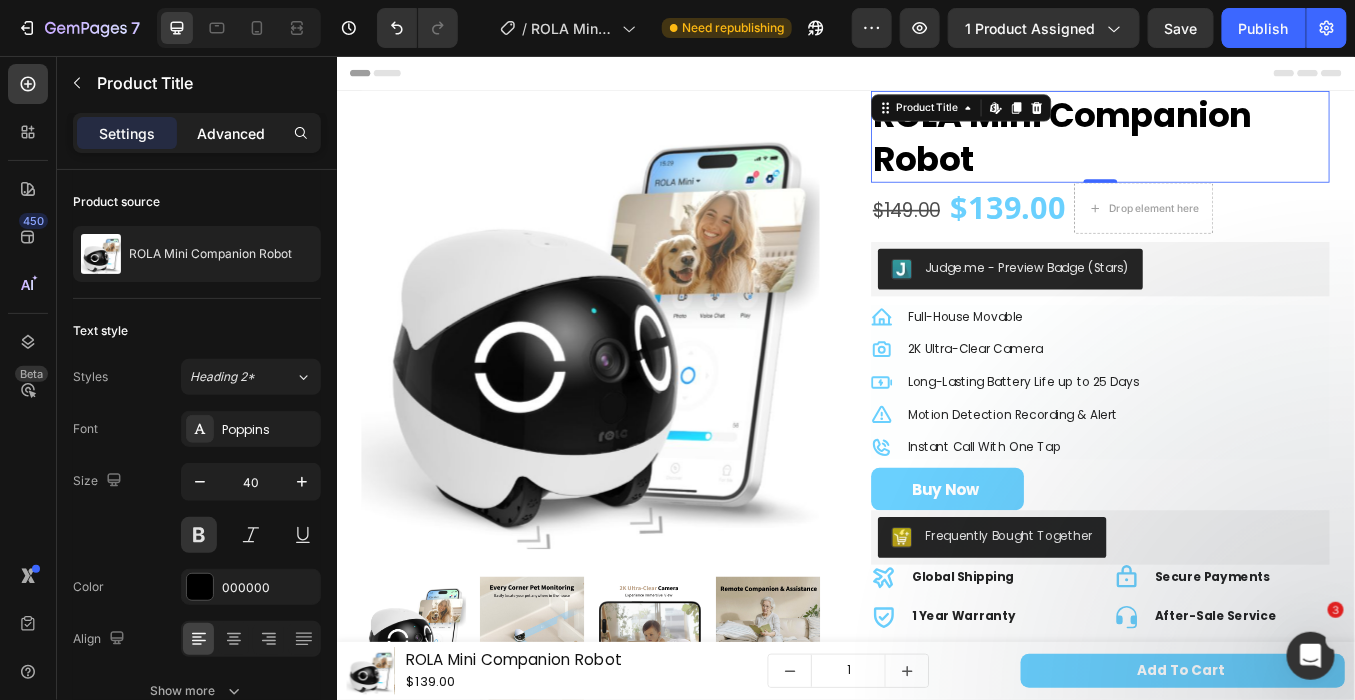 click on "Advanced" at bounding box center (231, 133) 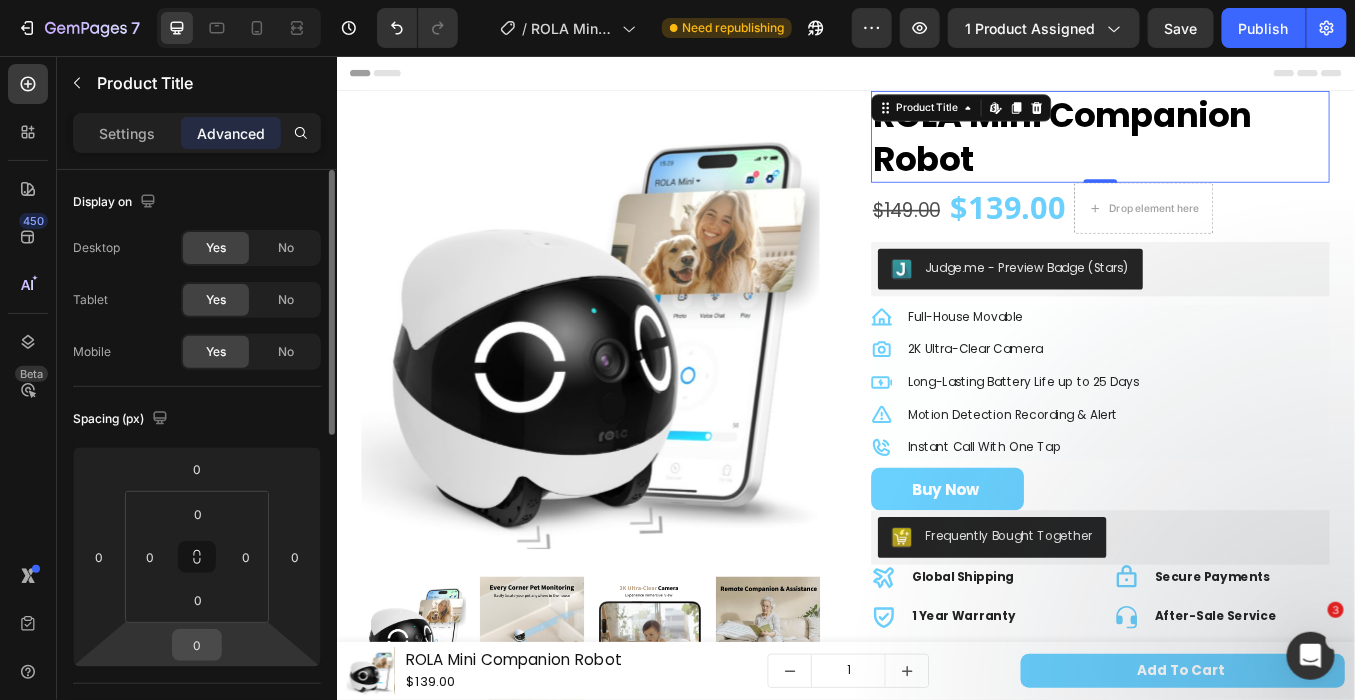 click on "0" at bounding box center [197, 645] 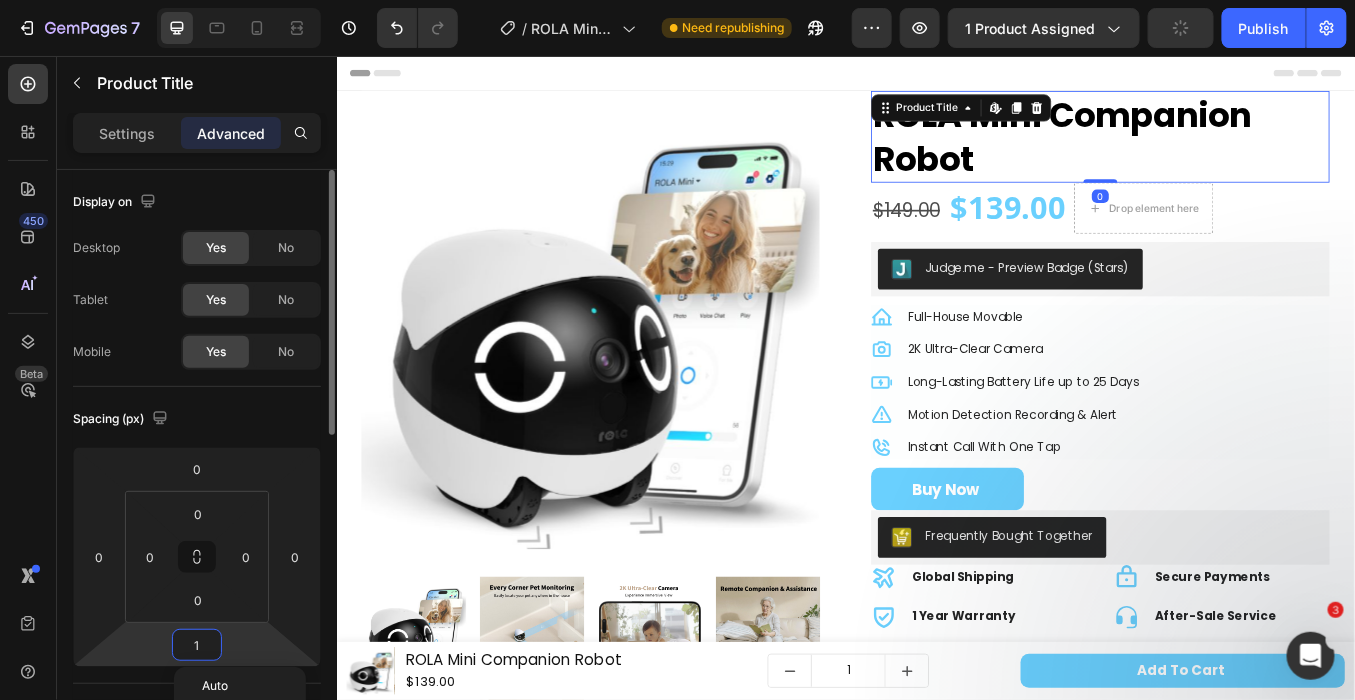 type on "10" 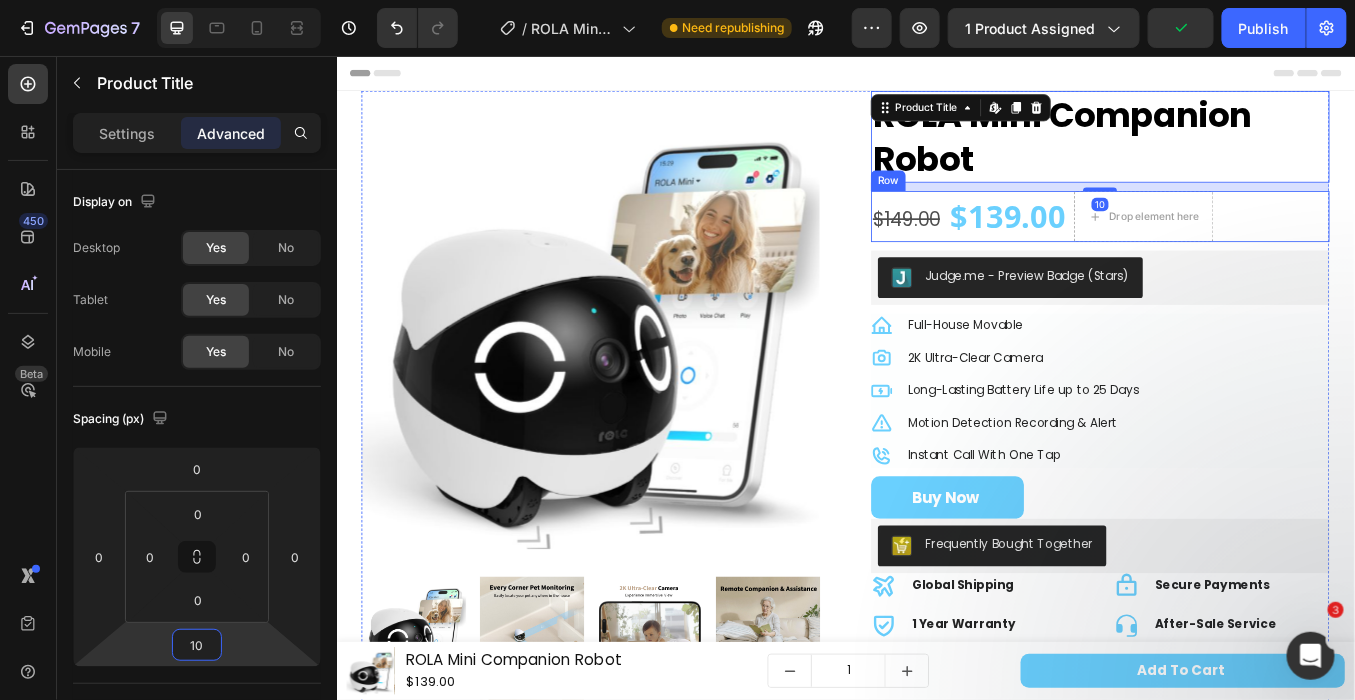 click on "$149.00 Product Price Product Price $139.00 (P) Price (P) Price
Drop element here Row" at bounding box center [1236, 244] 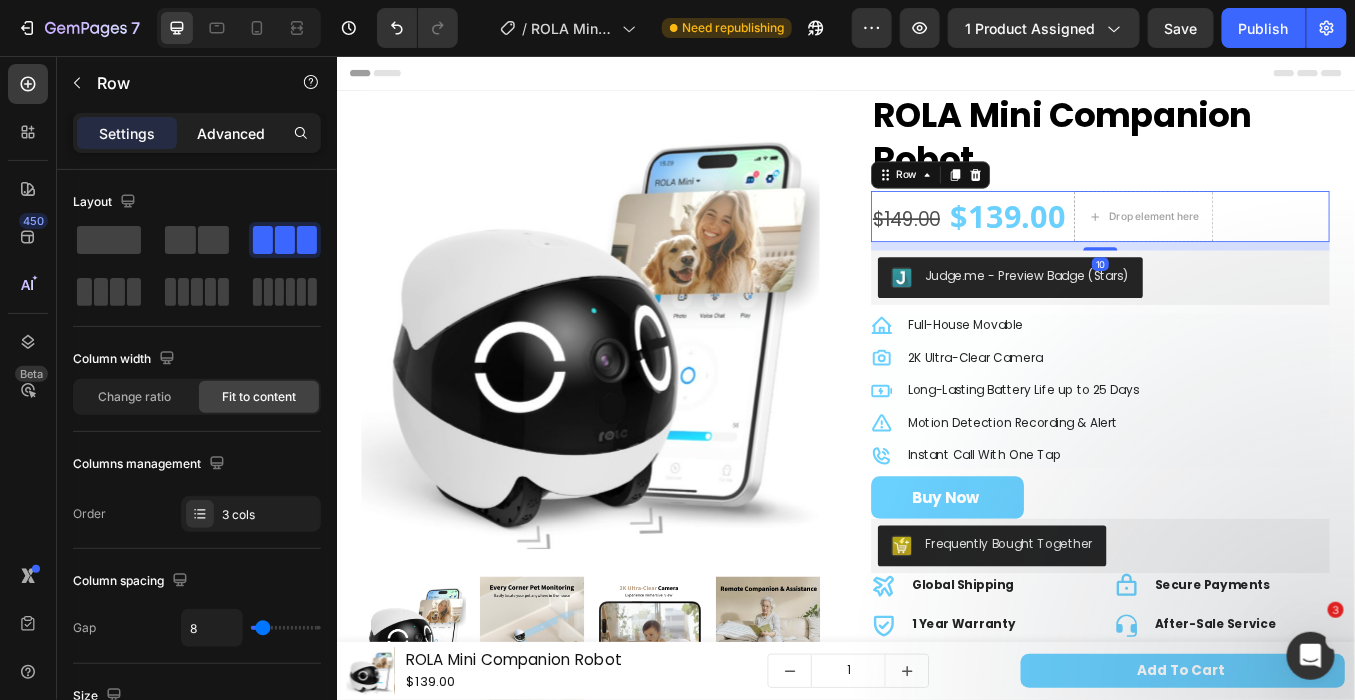click on "Advanced" at bounding box center (231, 133) 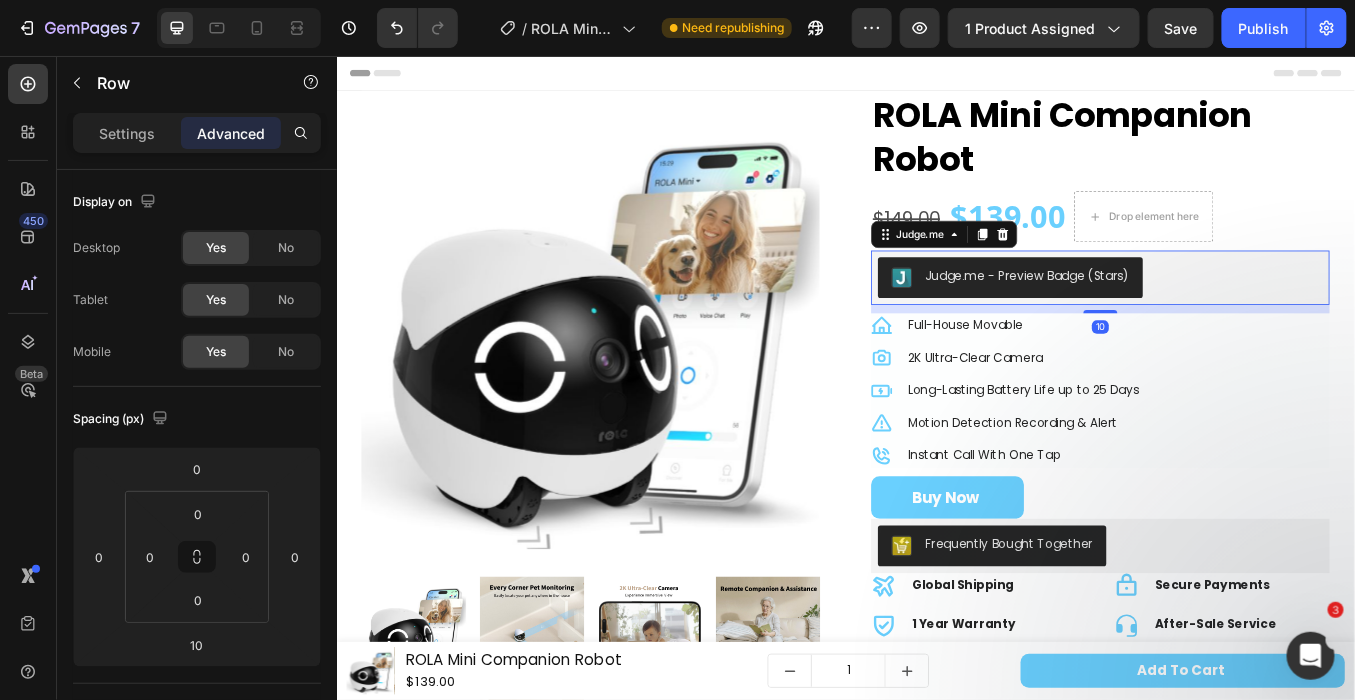 click on "Judge.me - Preview Badge (Stars)" at bounding box center (1236, 316) 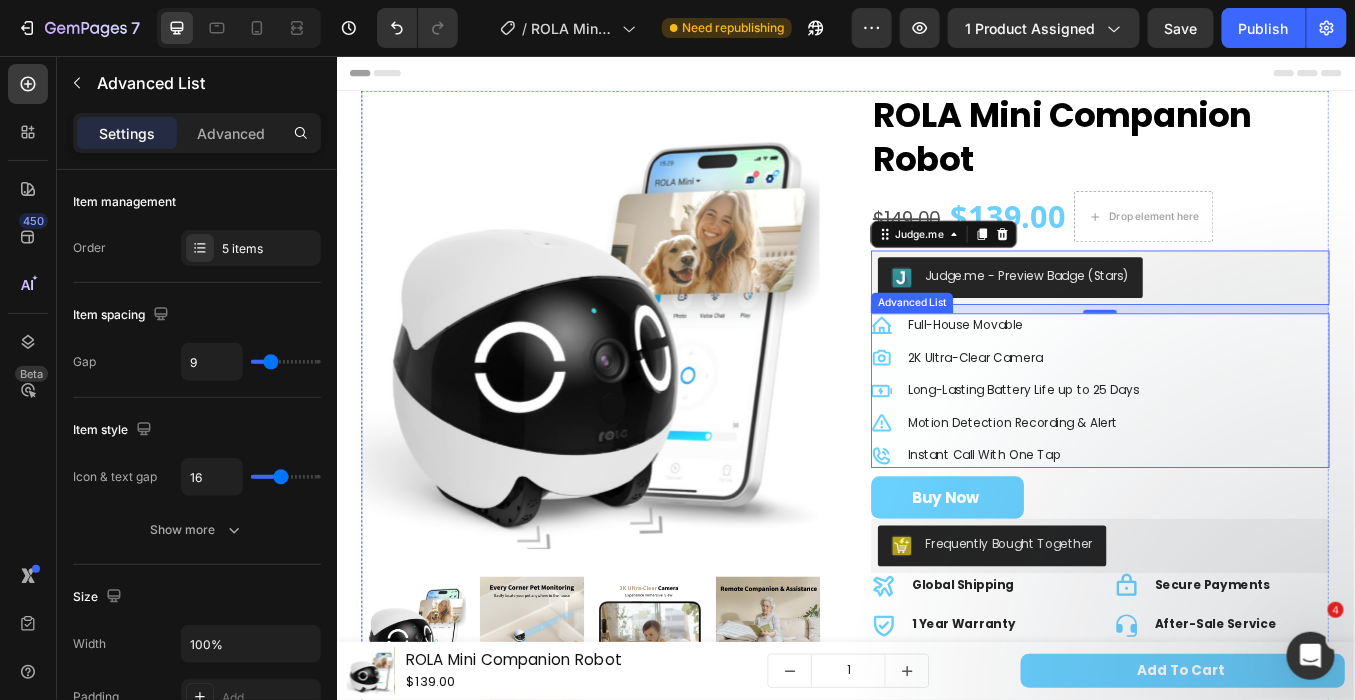 click on "Icon Full-House Movable  Text Block
Icon 2K Ultra-Clear Camera Text Block
Icon Long-Lasting Battery Life up to 25 Days Text Block
Icon Motion Detection Recording & Alert Text Block
Icon Instant Call With One Tap Text Block" at bounding box center (1236, 449) 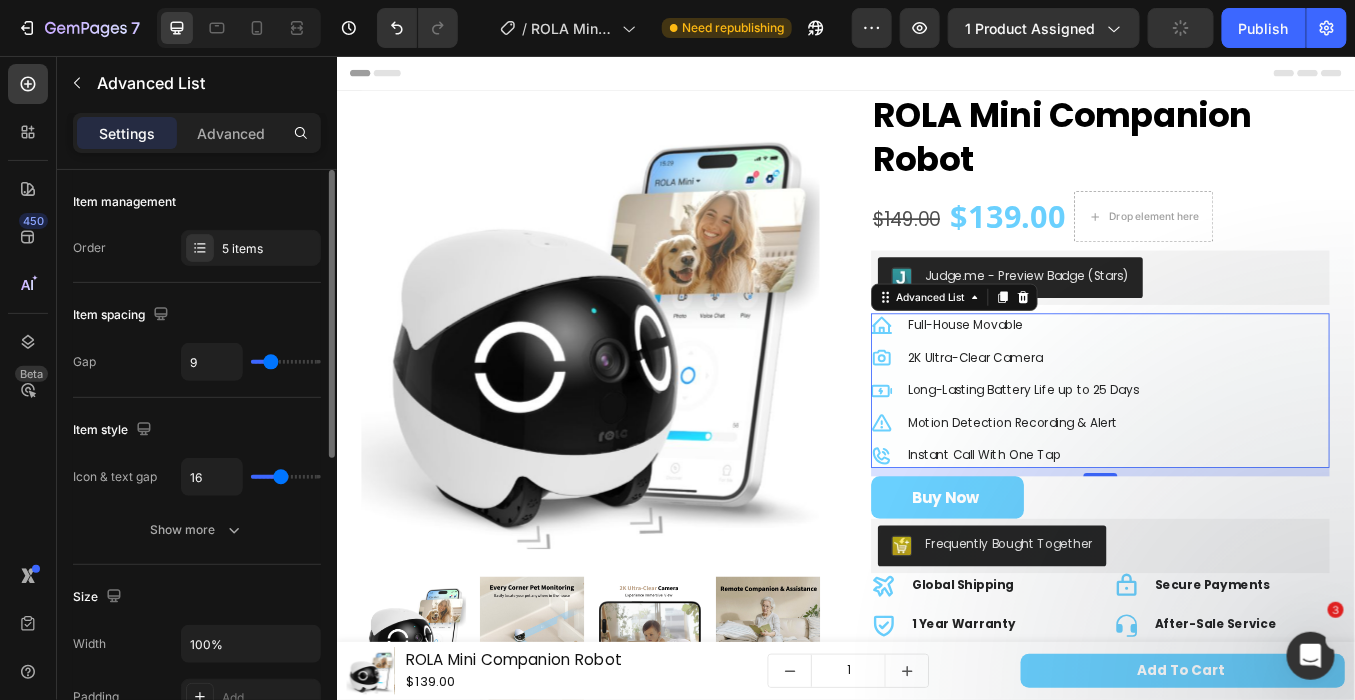type on "11" 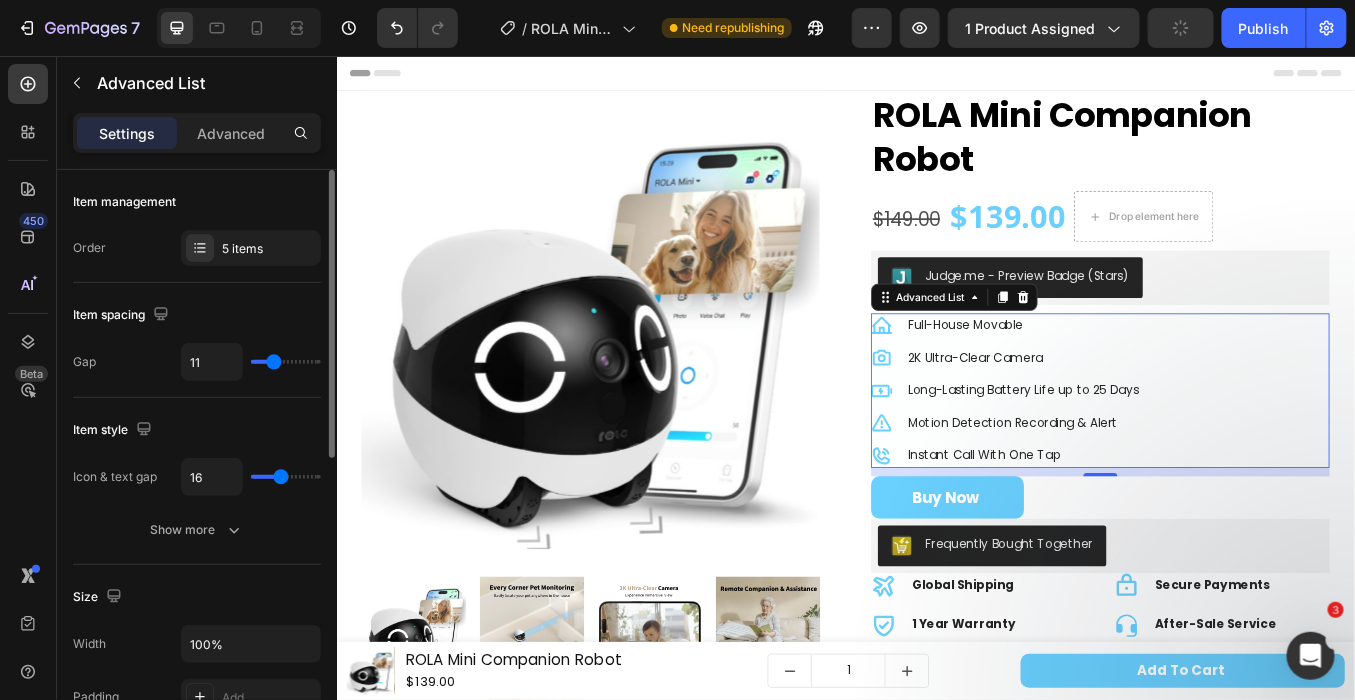 type on "10" 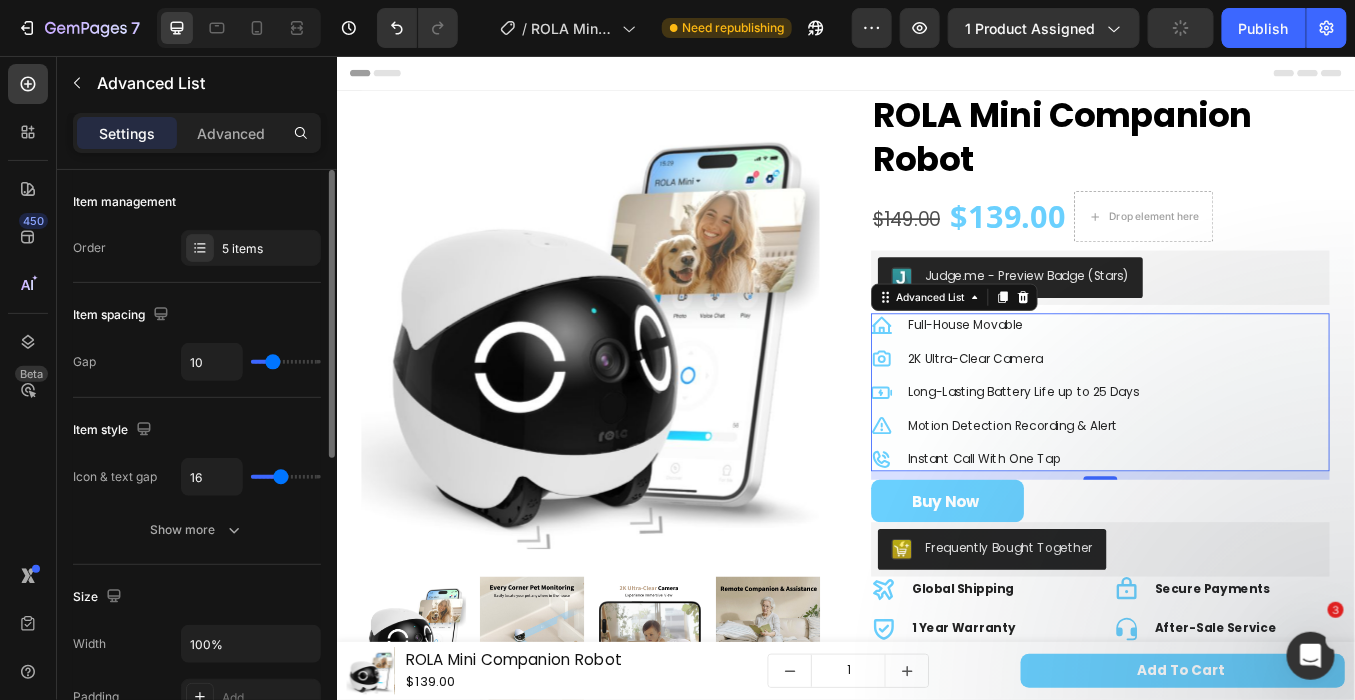 type on "8" 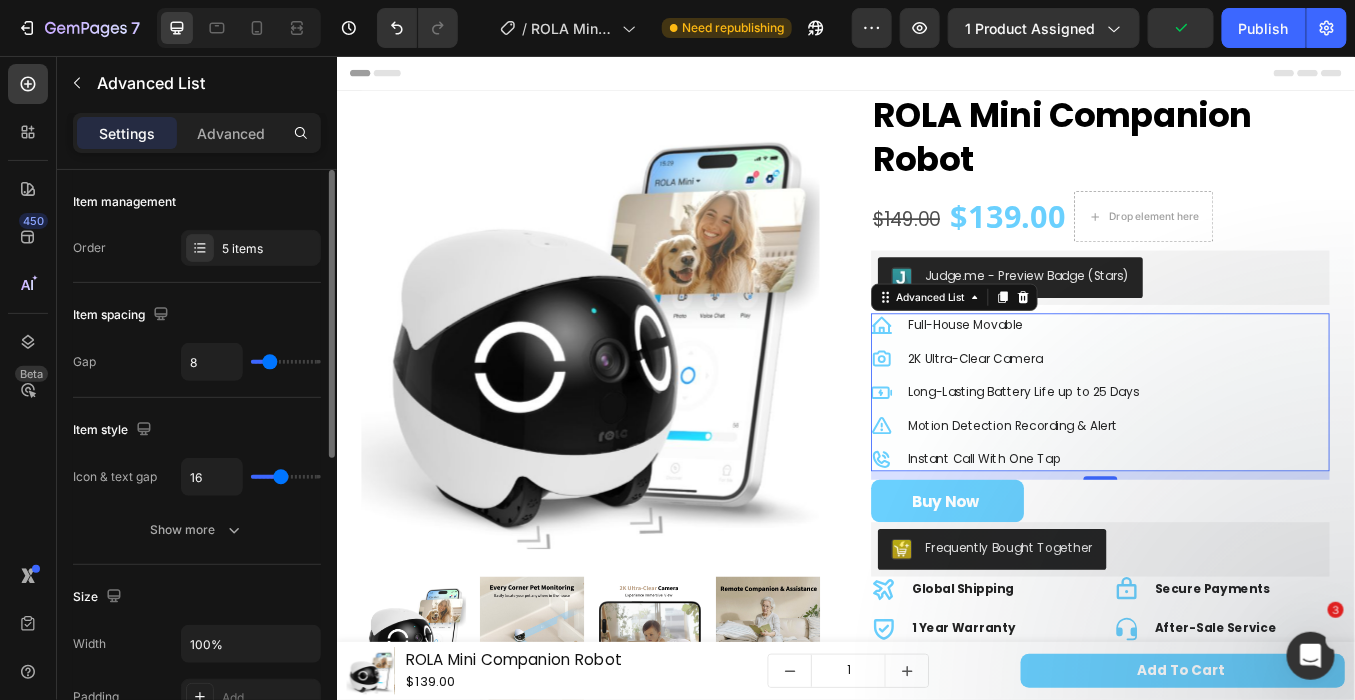 type on "7" 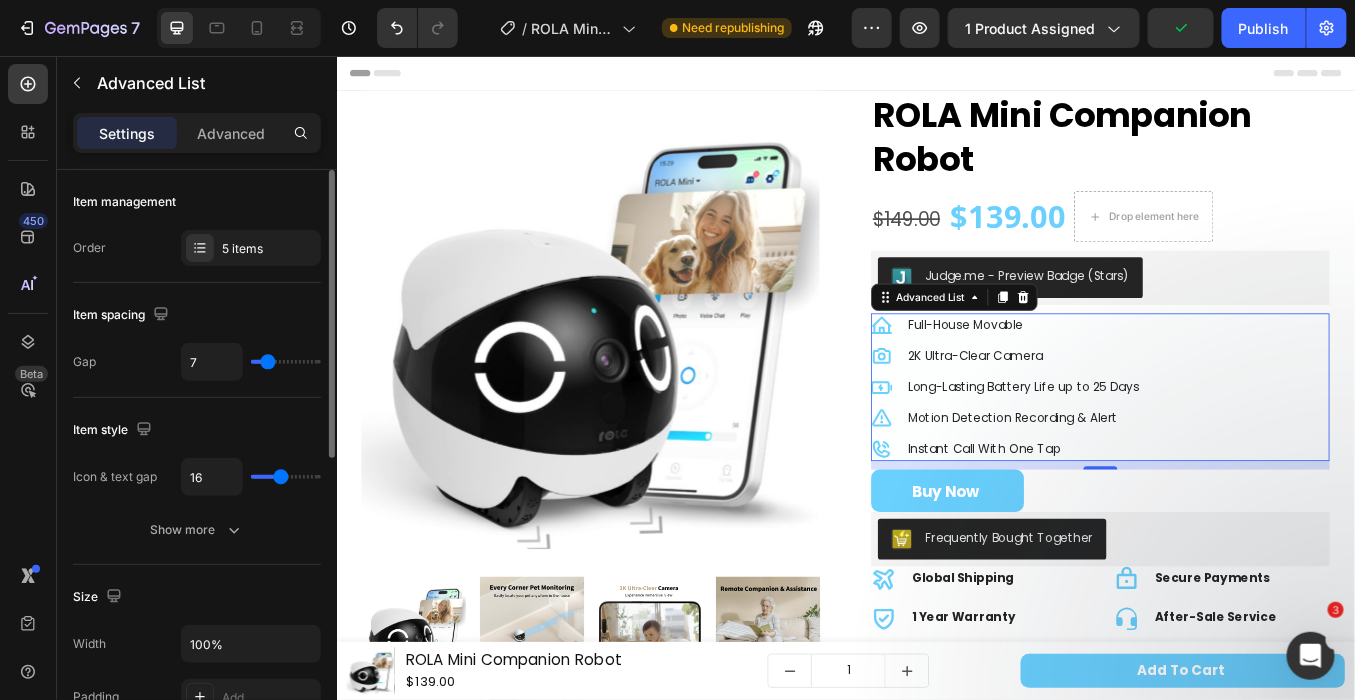 type on "6" 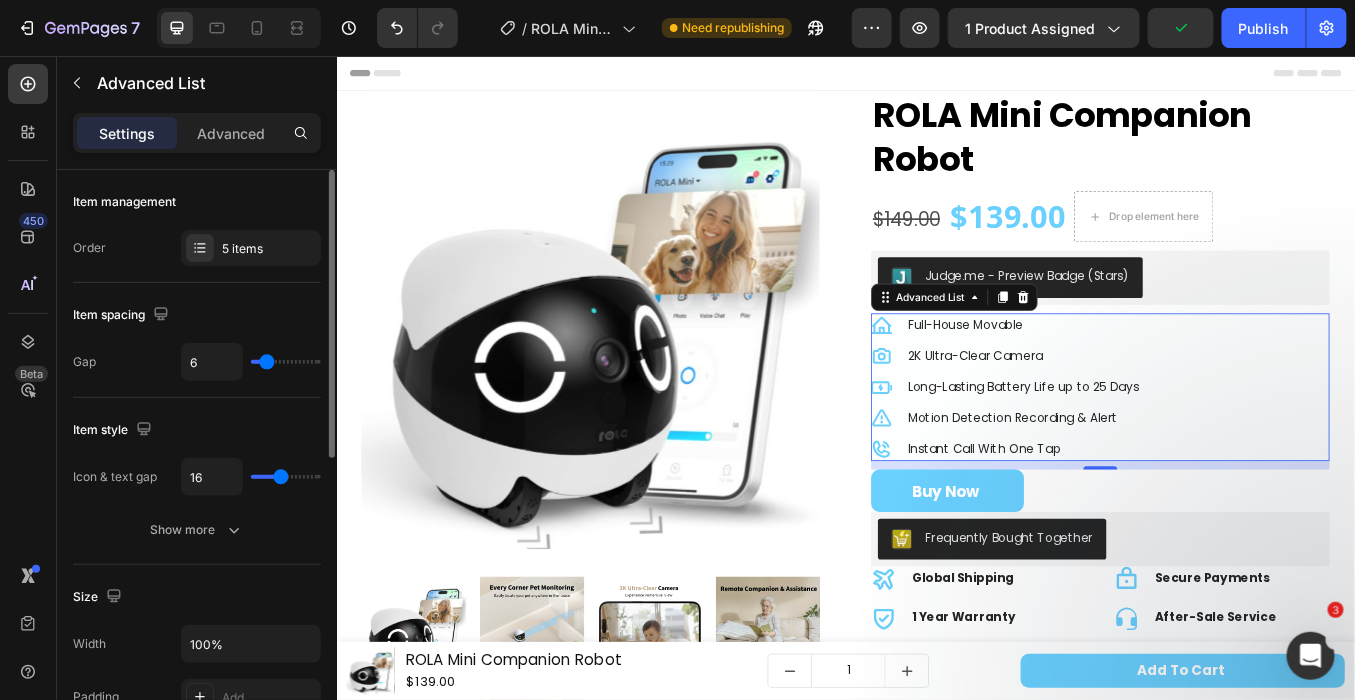 type on "5" 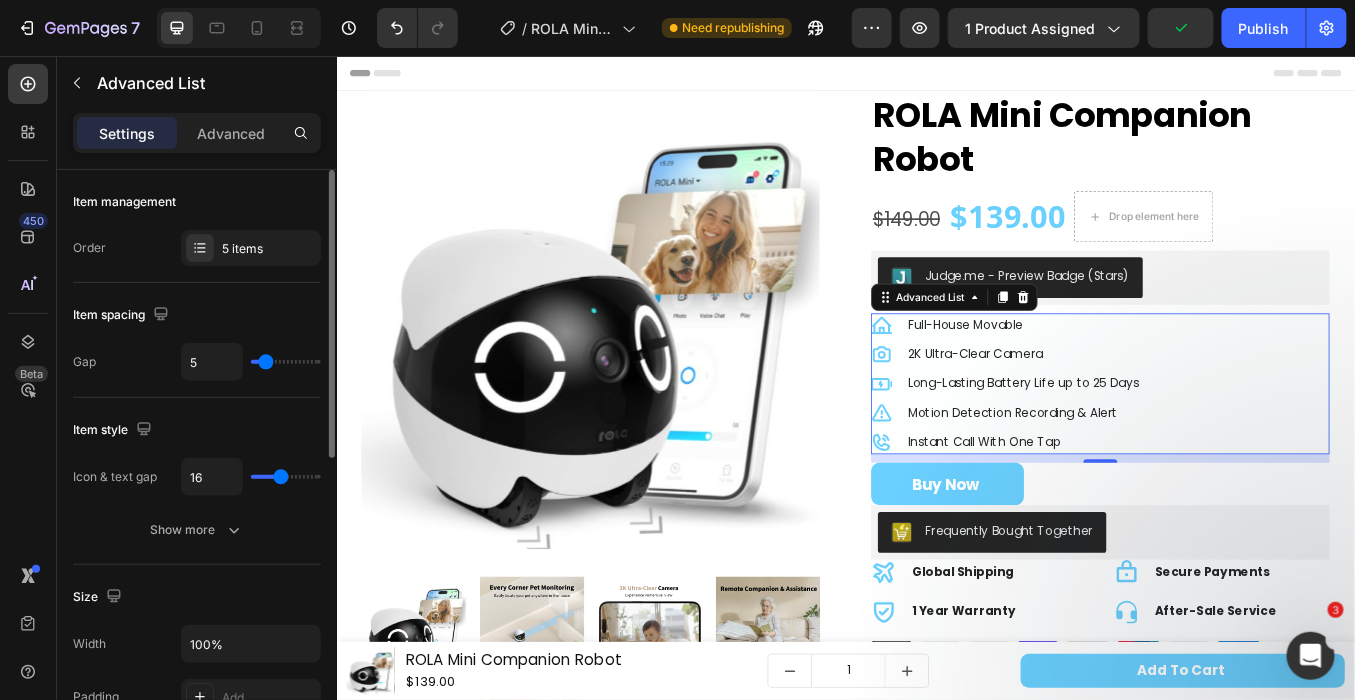 type on "4" 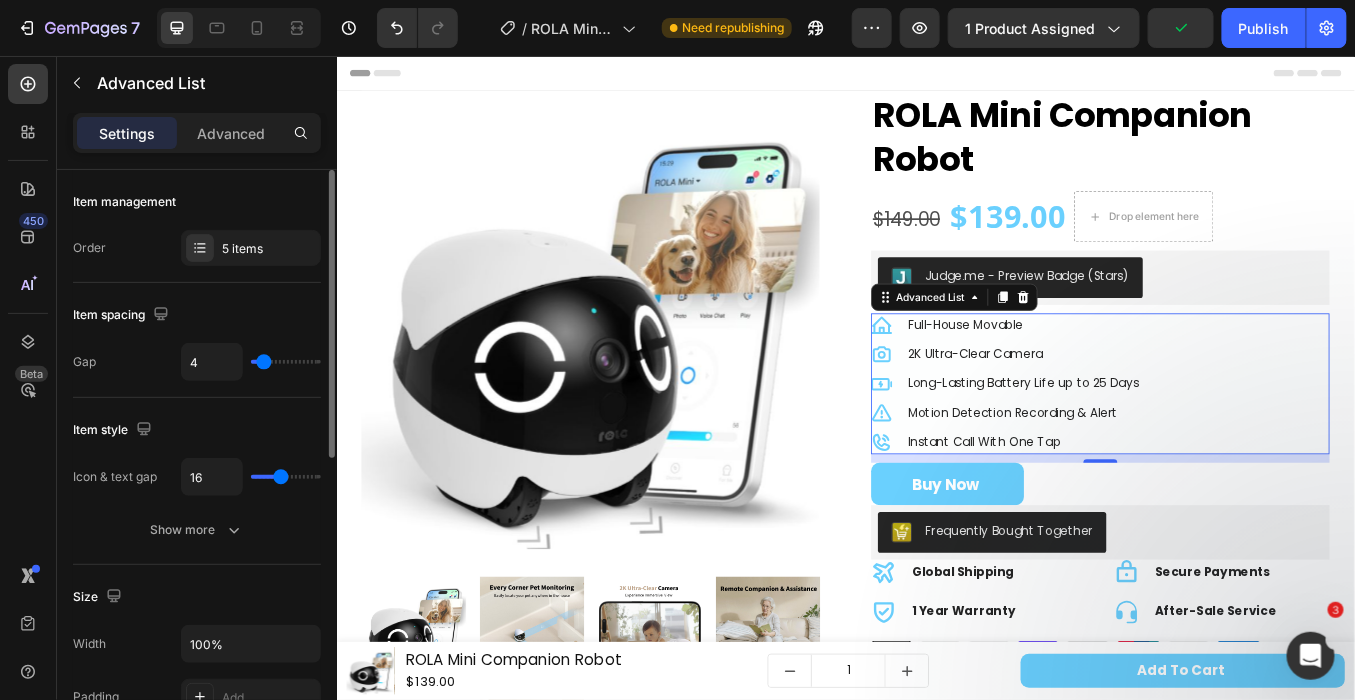 type on "3" 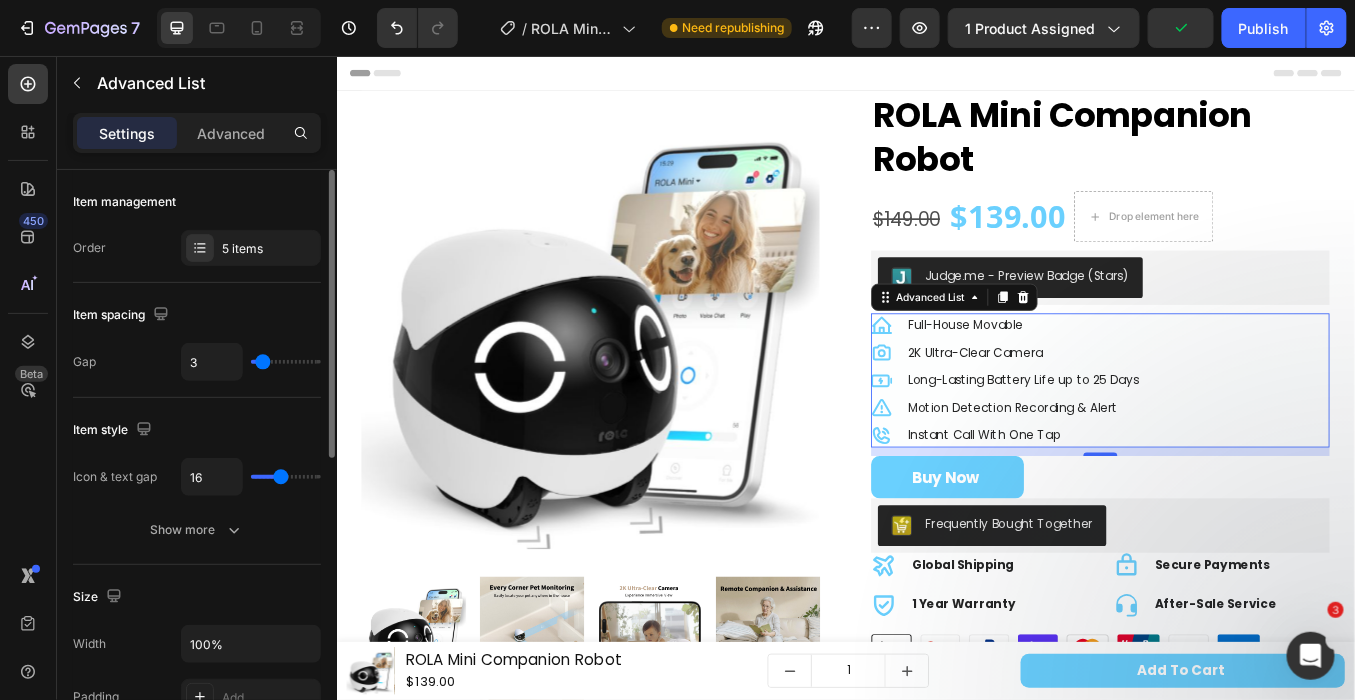 type on "5" 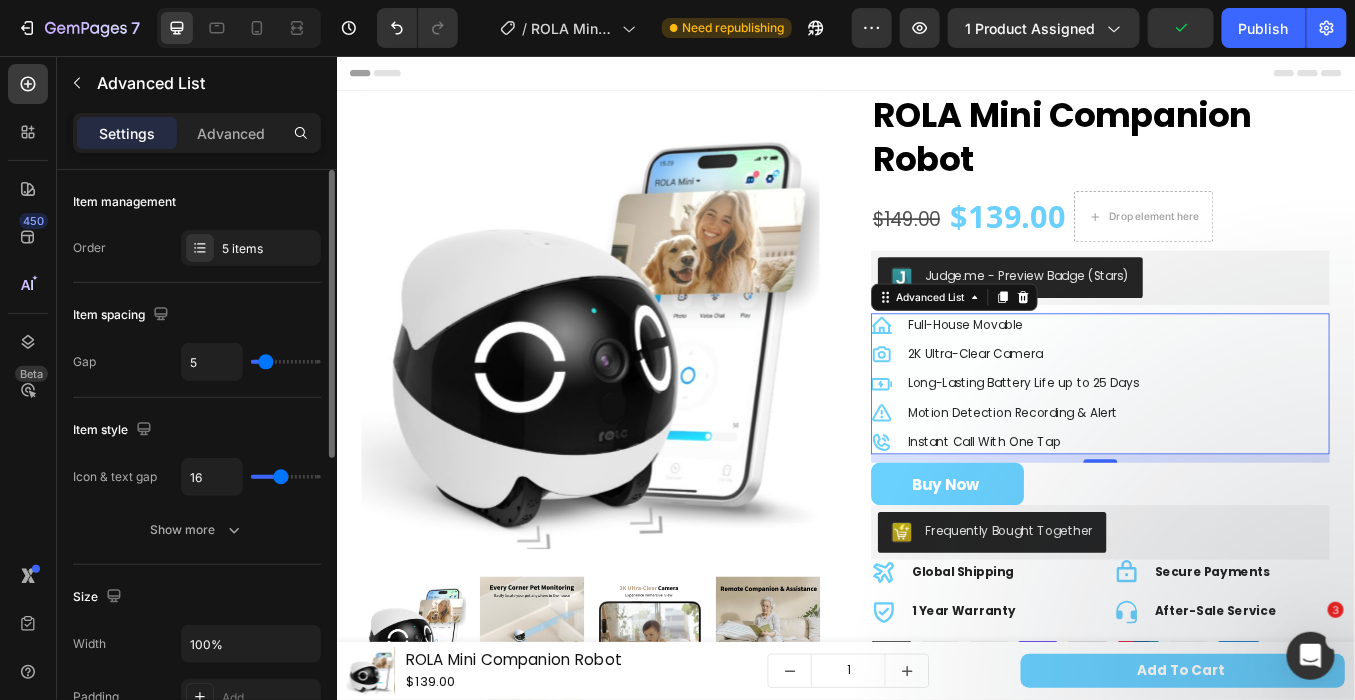 type on "6" 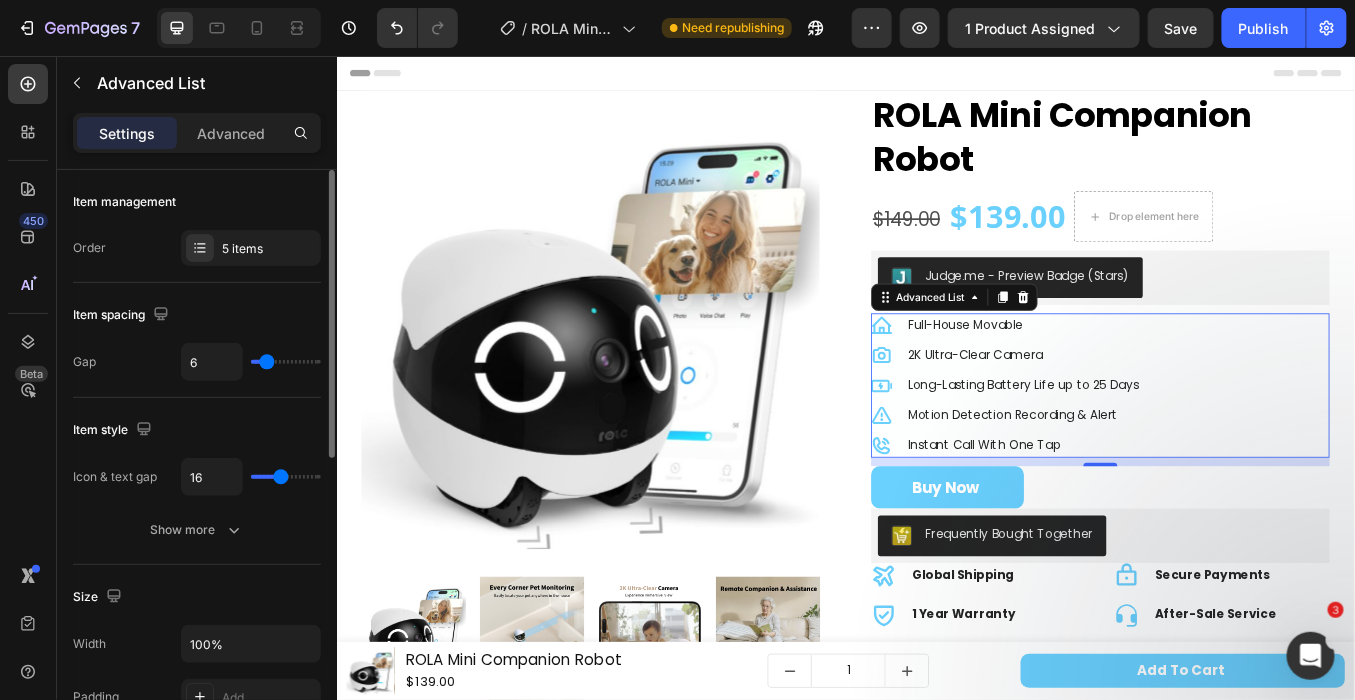 type on "10" 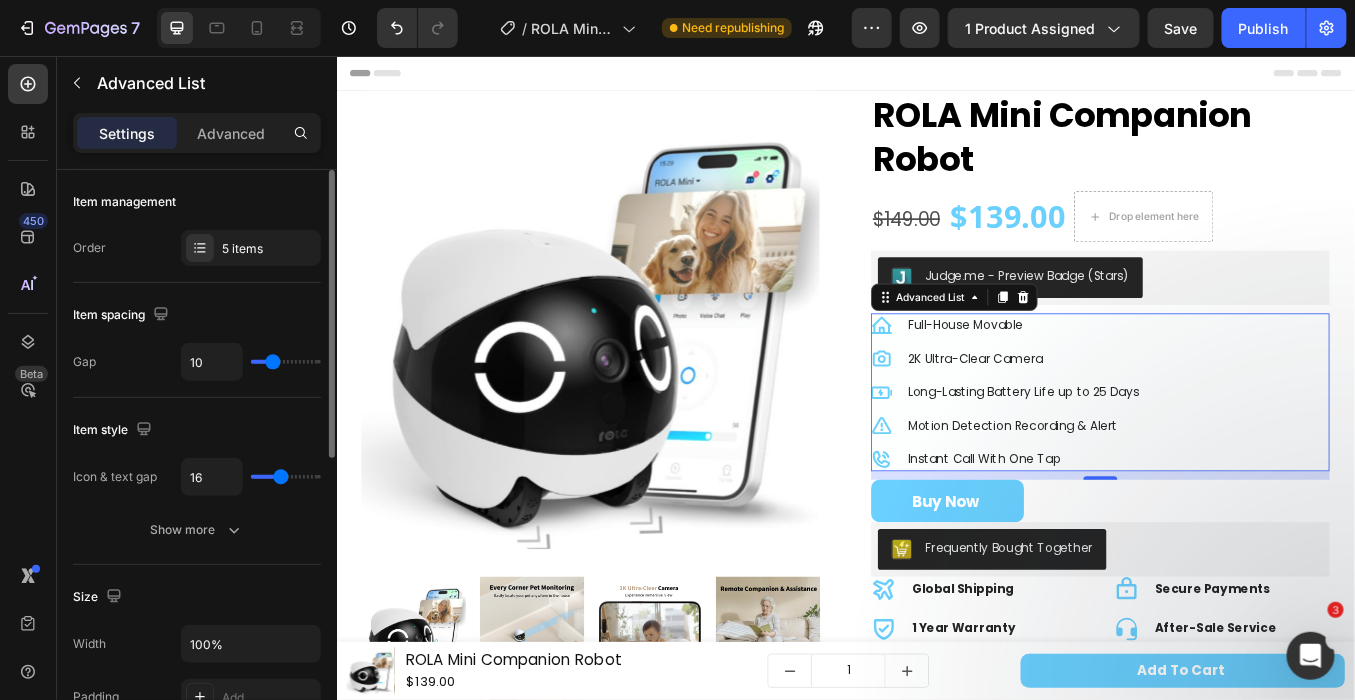 type on "10" 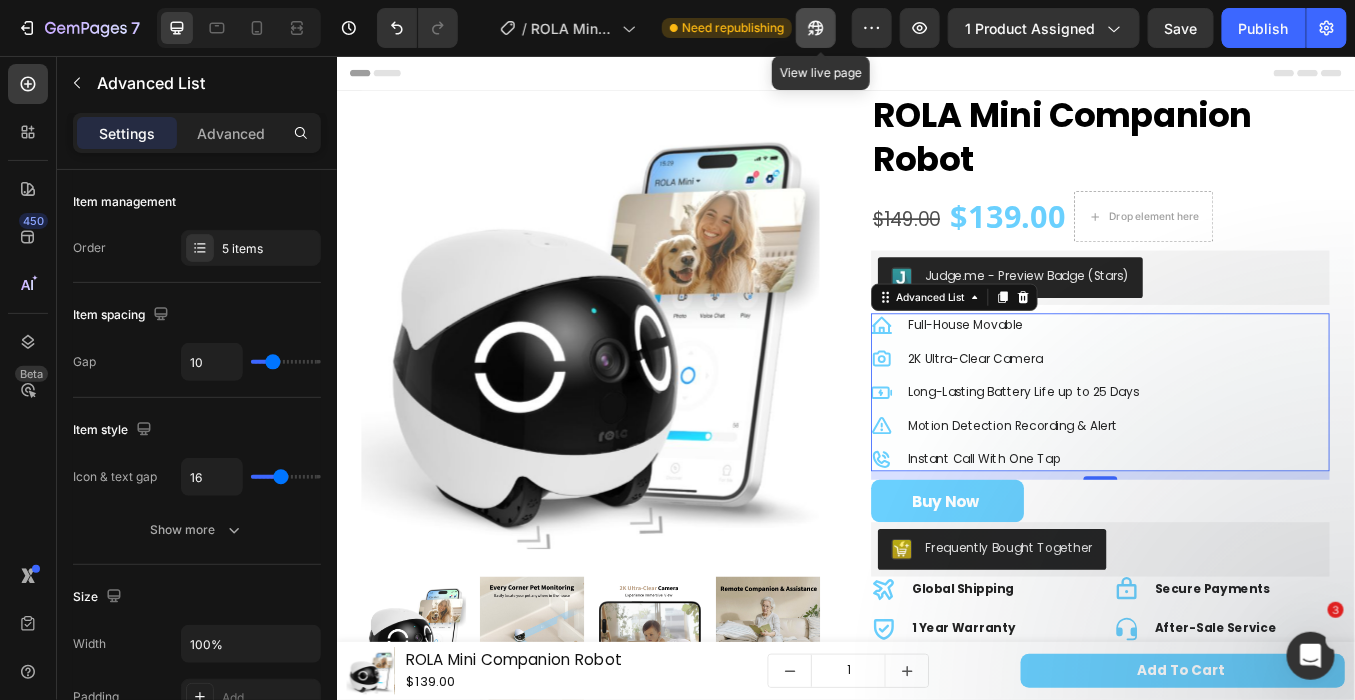 click 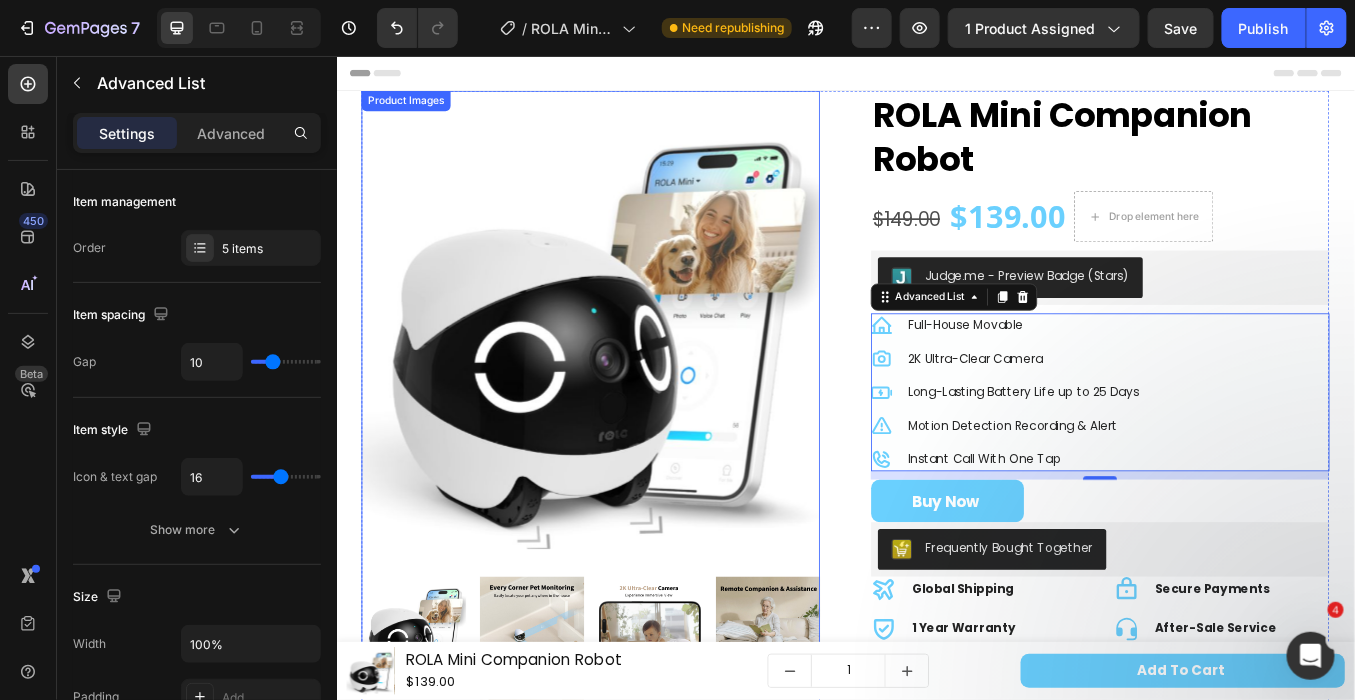 scroll, scrollTop: 333, scrollLeft: 0, axis: vertical 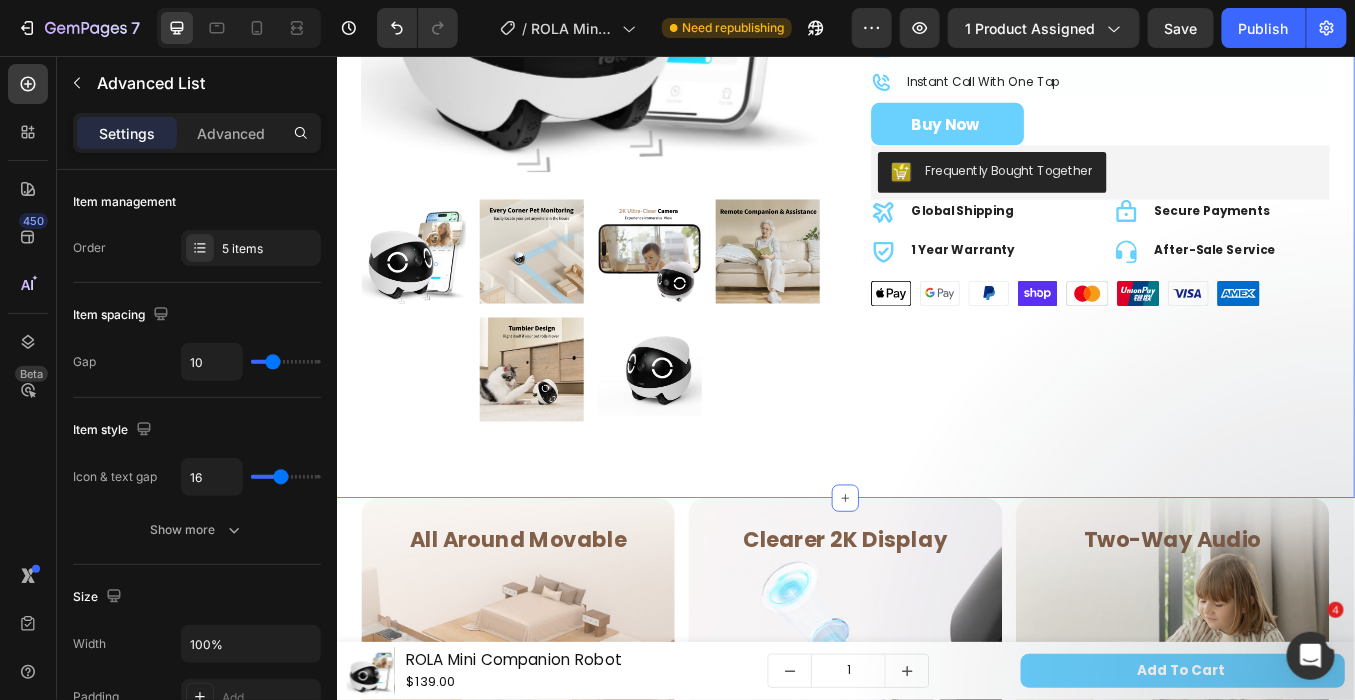 click on "Product Images ROLA Mini Companion Robot Product Title $149.00 Product Price Product Price $139.00 (P) Price (P) Price
Drop element here Row Judge.me - Preview Badge (Stars) Judge.me
Icon Full-House Movable  Text Block
Icon 2K Ultra-Clear Camera Text Block
Icon Long-Lasting Battery Life up to 25 Days Text Block
Icon Motion Detection Recording & Alert Text Block
Icon Instant Call With One Tap Text Block Advanced List Buy Now (P) Cart Button Frequently Bought Together Frequently Bought Together
Icon Global Shipping Text block Row
Icon 1 Year Warranty Text block Row
Icon Secure Payments Text block Row
Icon After-Sale Service Text block Row Row
Custom Code Product Section 2/25" at bounding box center [936, 114] 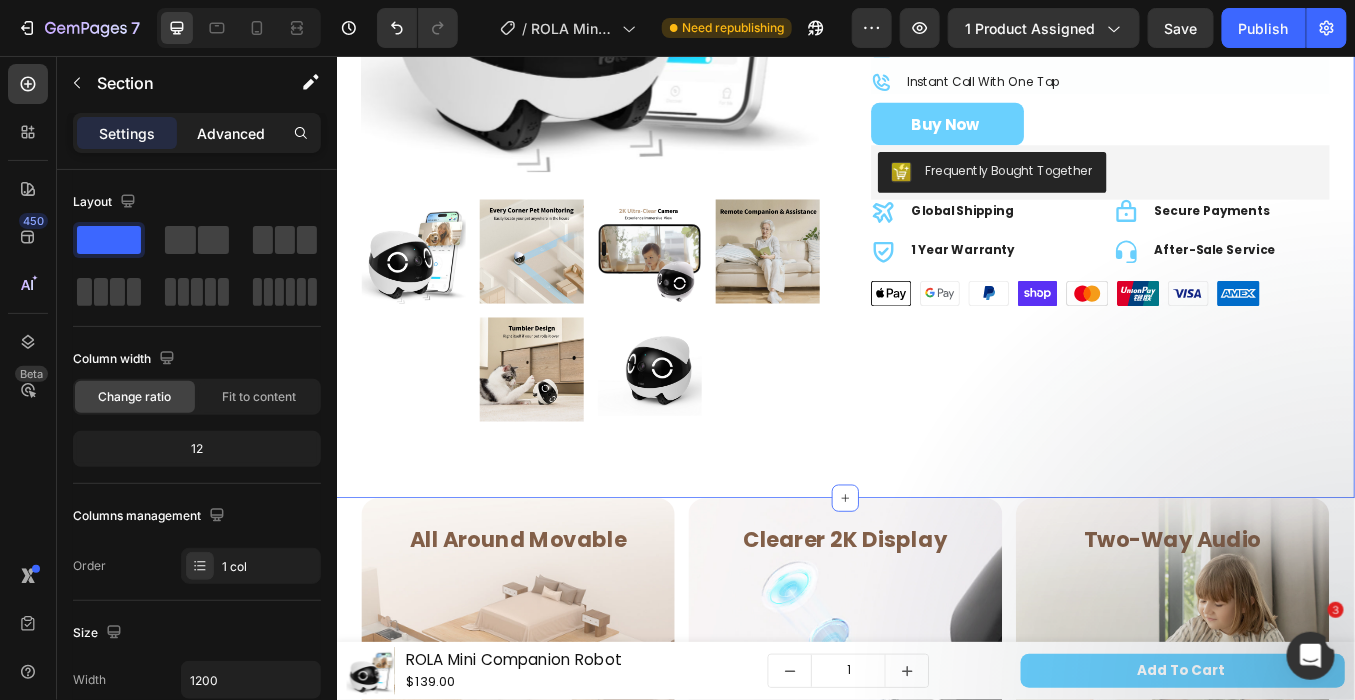 click on "Advanced" at bounding box center (231, 133) 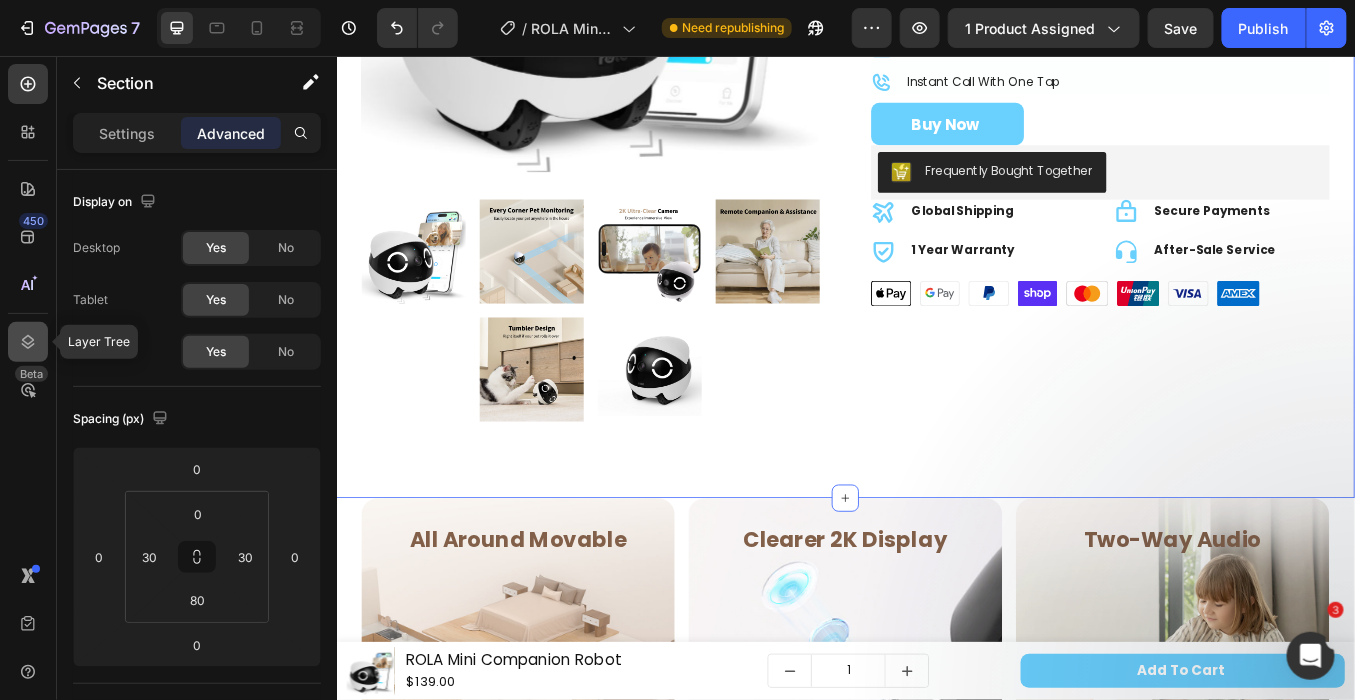click 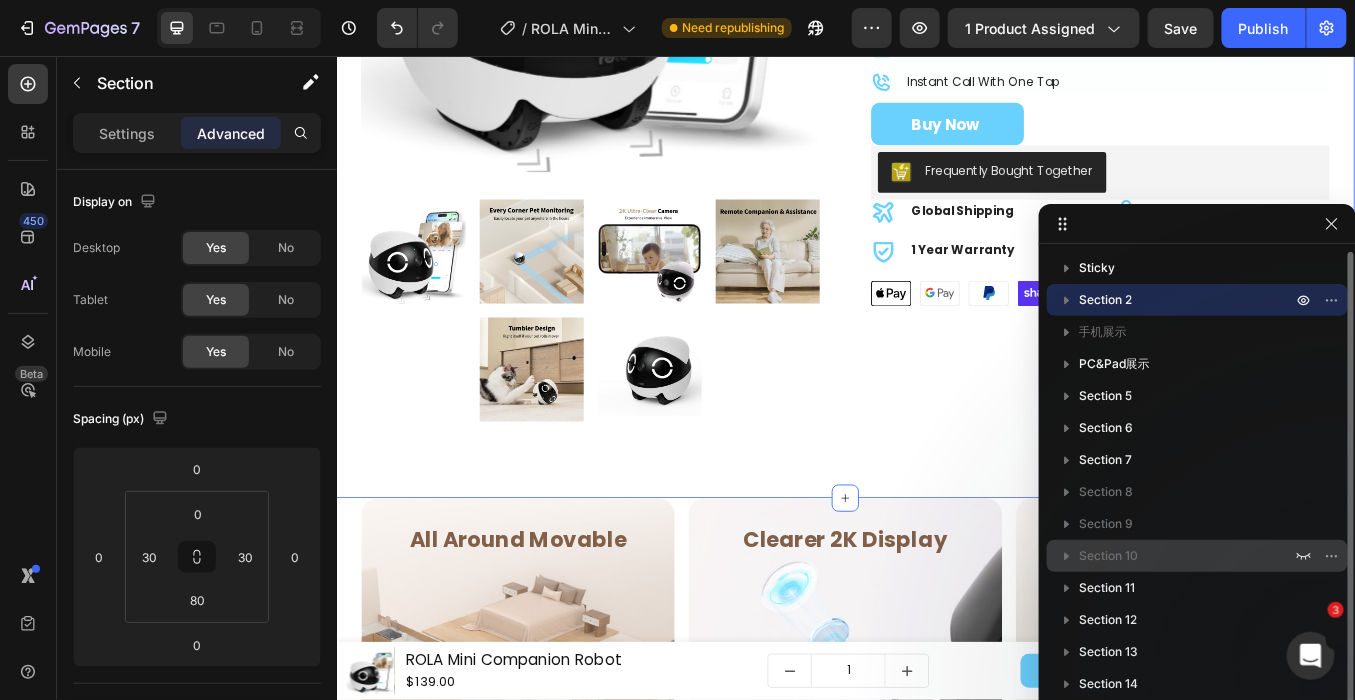 scroll, scrollTop: 140, scrollLeft: 0, axis: vertical 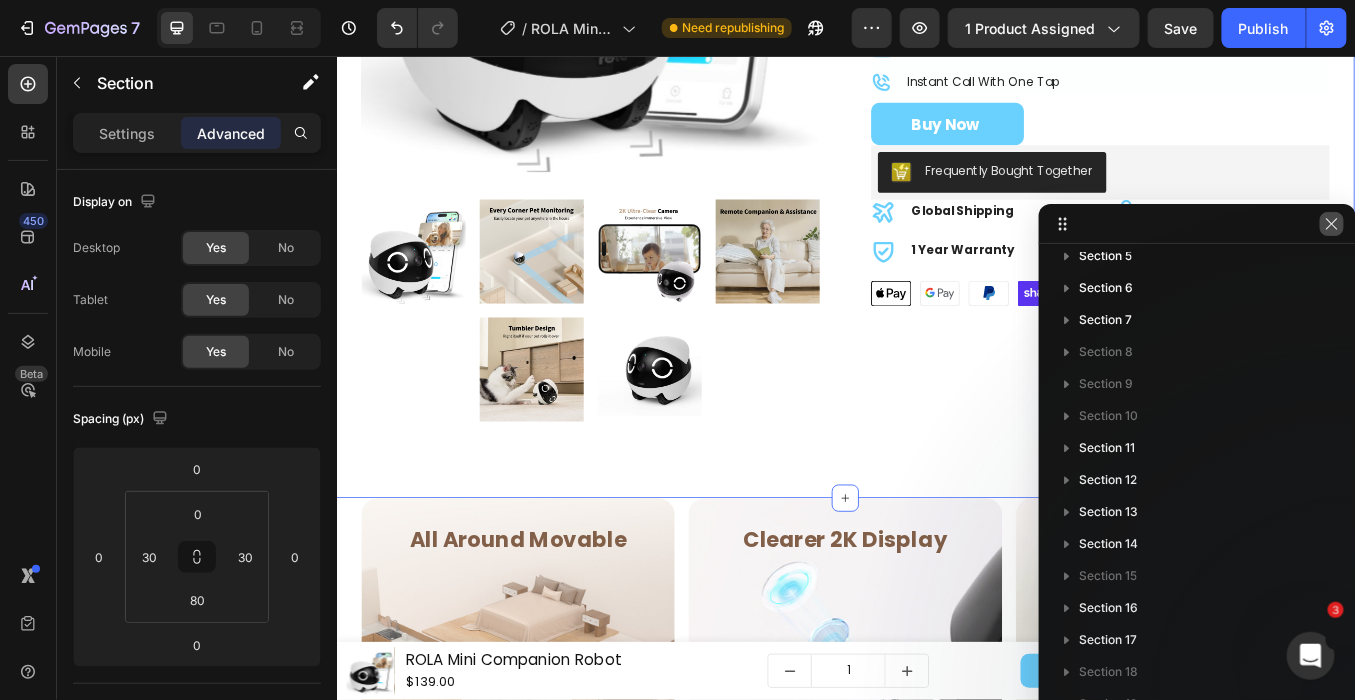 click 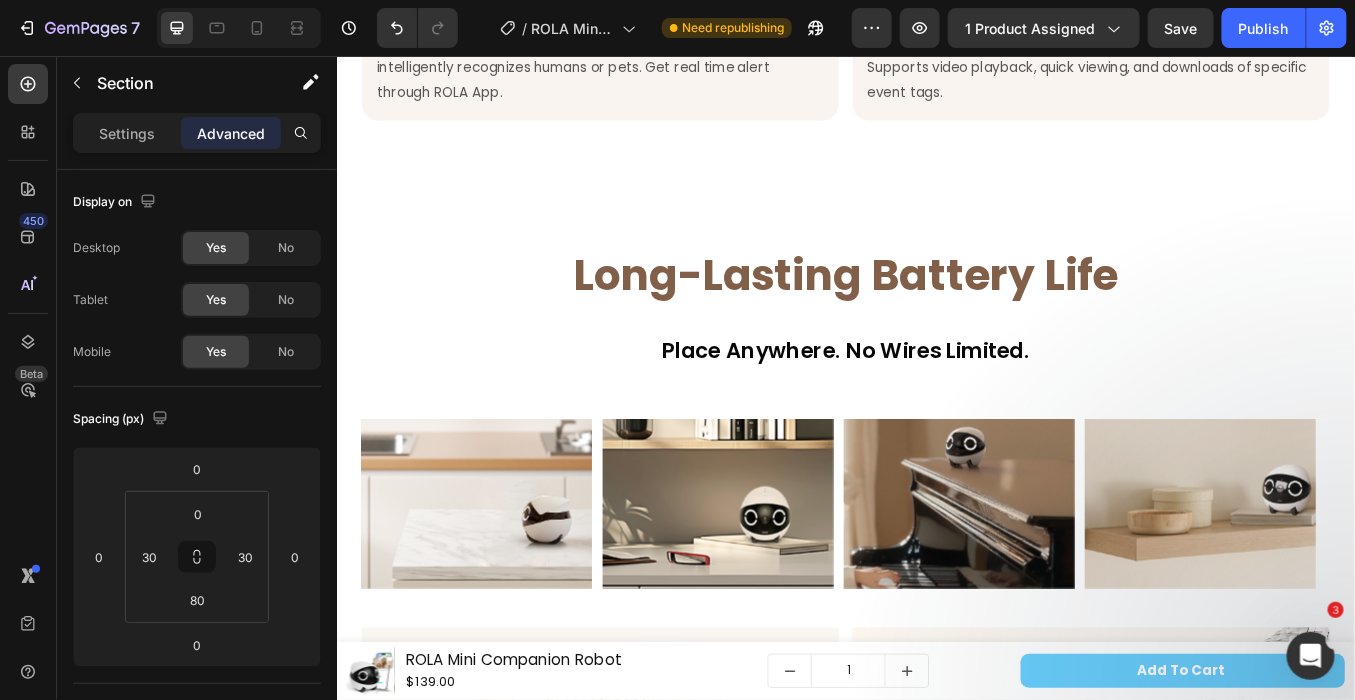 scroll, scrollTop: 6222, scrollLeft: 0, axis: vertical 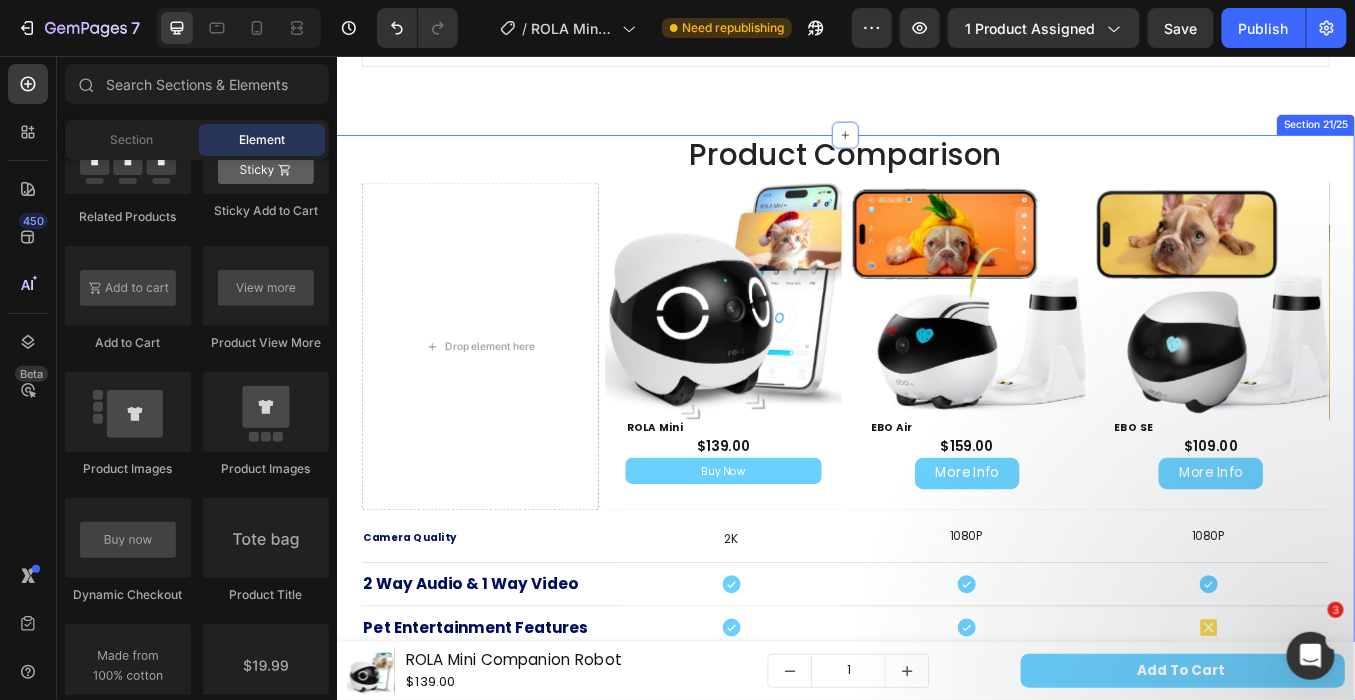 click on "Product Comparison Heading
Drop element here Product Images ROLA Mini Text Block $139.00 Product Price Product Price Buy Now Dynamic Checkout Row Product Hero Banner Product Images EBO Air Text Block $159.00 Product Price Product Price More Info Button Row Product Hero Banner Product Images EBO SE Text Block $109.00 Product Price Product Price More Info Button Row Product Hero Banner Row Camera Quality Text block 2K Text block Hero Banner 1080P Text block Hero Banner 1080P Text block Hero Banner Row 2 Way Audio & 1 Way Video Text block
Icon Hero Banner
Icon Hero Banner
Icon Row Pet Entertainment Features Text block
Icon Hero Banner
Icon Hero Banner
Icon Row Size Text block W116 * H110 * L116mm Text block Hero Banner W95 * H89.2 * L95mm Text block Hero Banner W95 * H89.2 * L95mm Text block Hero Banner Row Weight Text block 530g Text block Hero Banner 352g Text block Hero Banner 282g Text block Row" at bounding box center [936, 893] 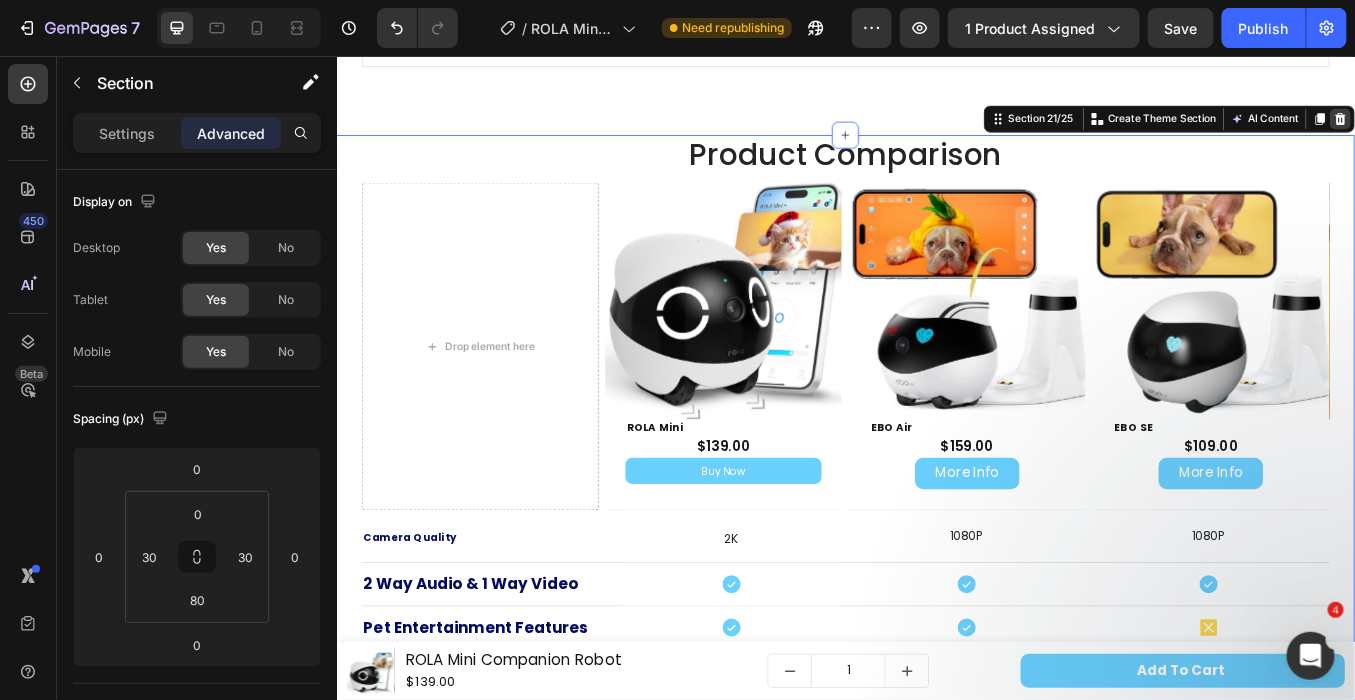 click 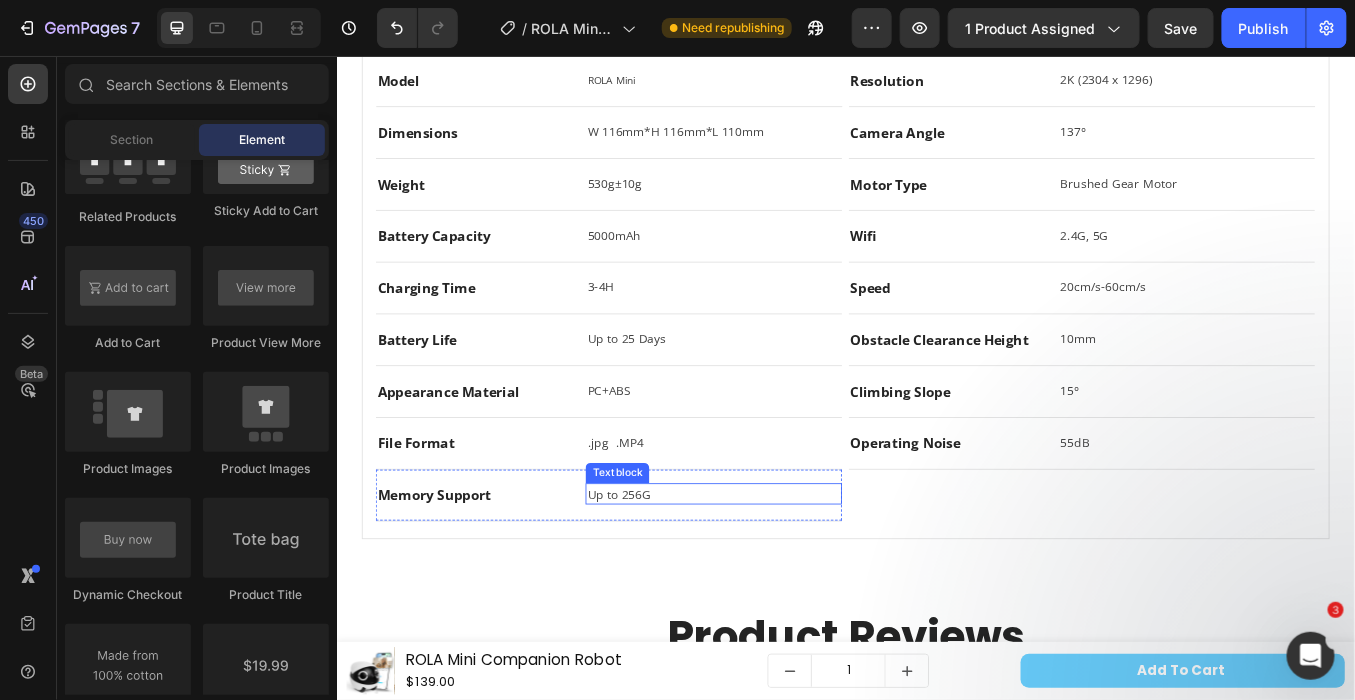 scroll, scrollTop: 11506, scrollLeft: 0, axis: vertical 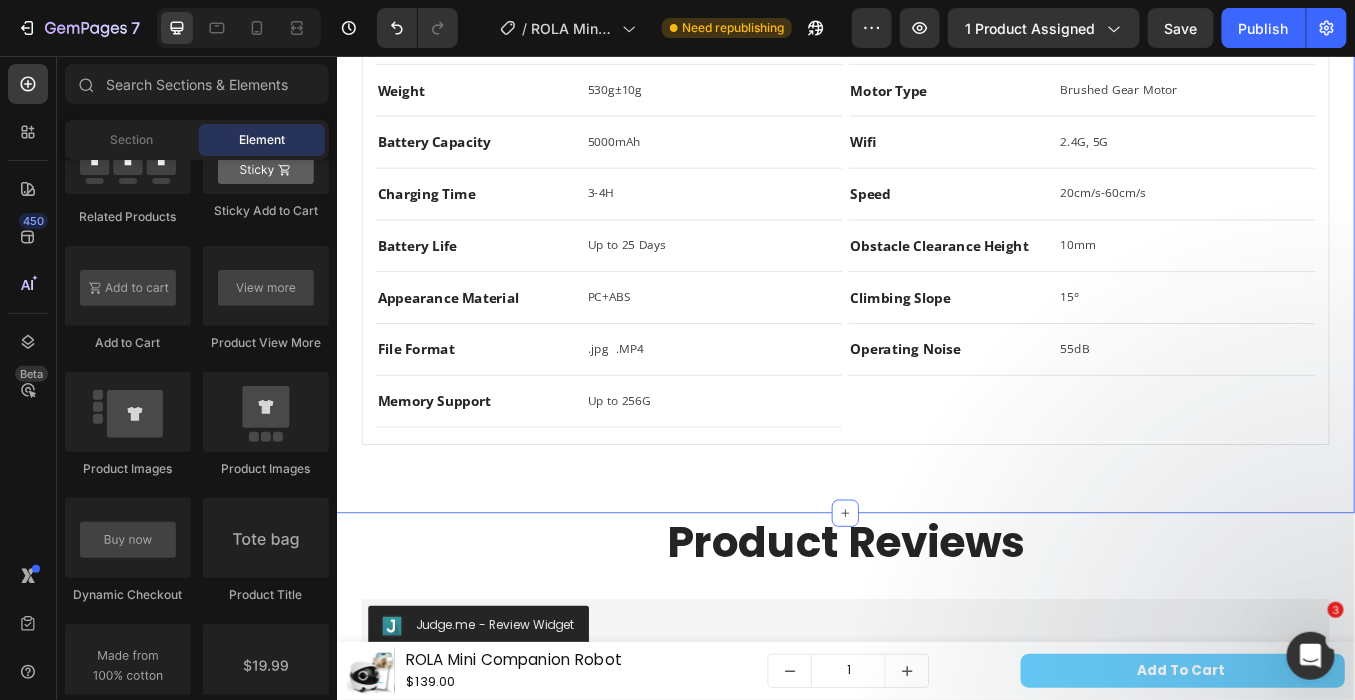 click on "Specifications Heading tech specs what's in the box Specifications Heading                Title Line model Text block ROLA Mini Text block Row dimensions Text block W 116mm*H 116mm*L 110mm Text block Row weight Text block 530g±10g Text block Row battery capacity Text block 5000mAh Text block Row charging time Text block 3-4H Text block Row battery life Text block Up to 25 Days Text block Row appearance material Text block PC+ABS Text block Row file format Text block .jpg  .MP4 Text block Row memory support Text block Up to 256G Text block Row Row resolution Text block 2K (2304 x 1296) Text block Row camera angle Text block 137° Text block Row motor type Text block Brushed Gear Motor Text block Row wifi Text block 2.4G, 5G Text block Row speed Text block 20cm/s-60cm/s Text block Row obstacle clearance height Text block 10mm Text block Row climbing slope Text block 15° Text block Row operating noise Text block 55dB Text block Row Row Row What's In The Box Heading                Title Line Image ROLA Mini x1" at bounding box center [936, 149] 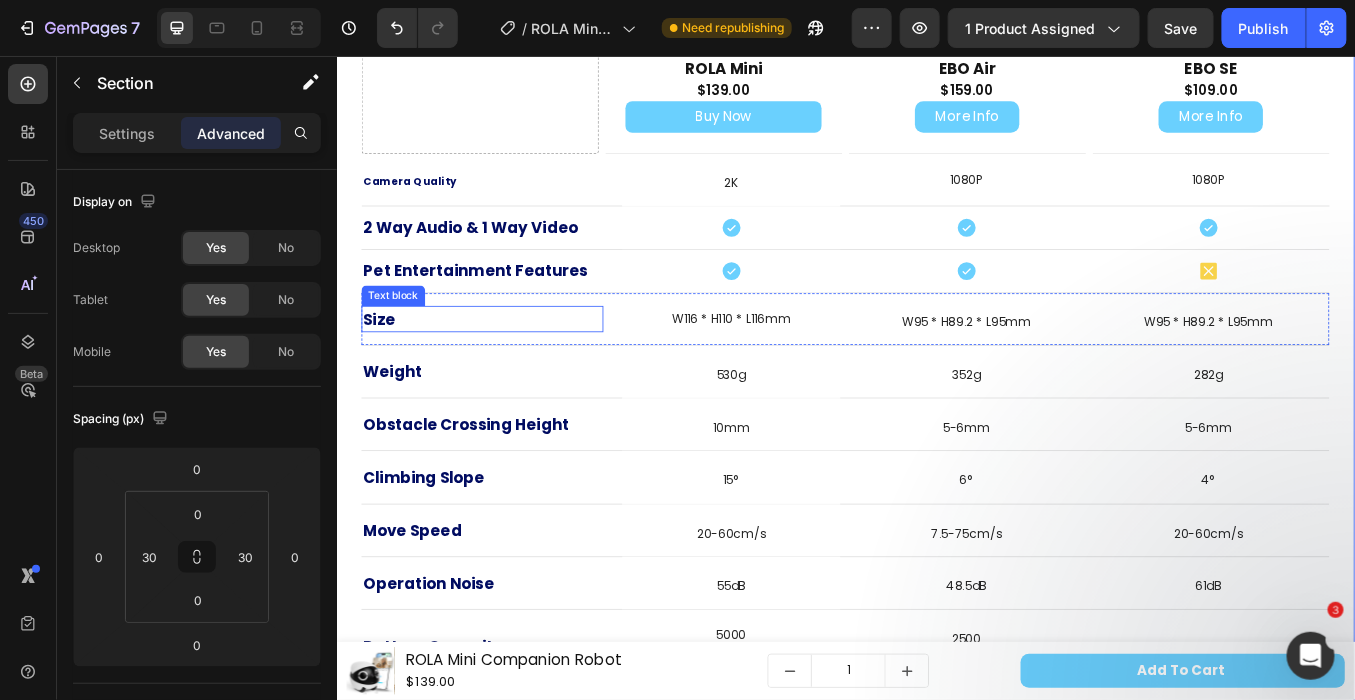scroll, scrollTop: 12298, scrollLeft: 0, axis: vertical 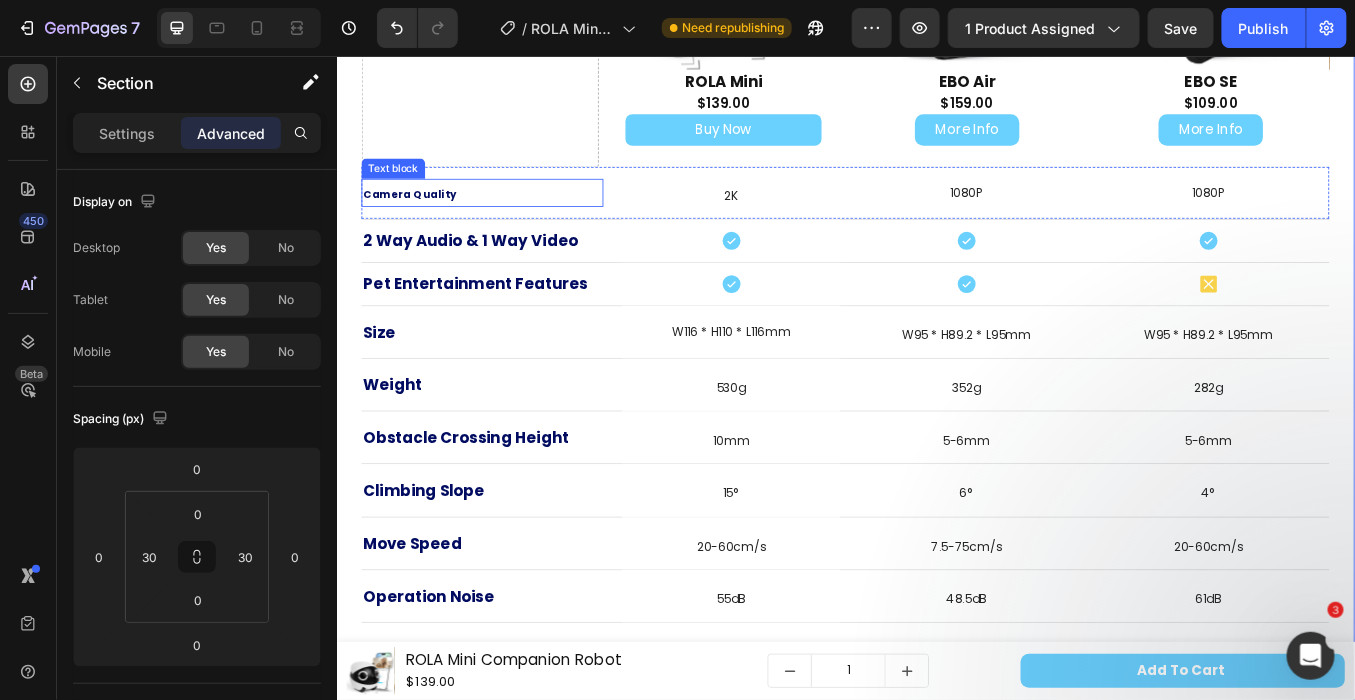 click on "Camera Quality" at bounding box center [423, 217] 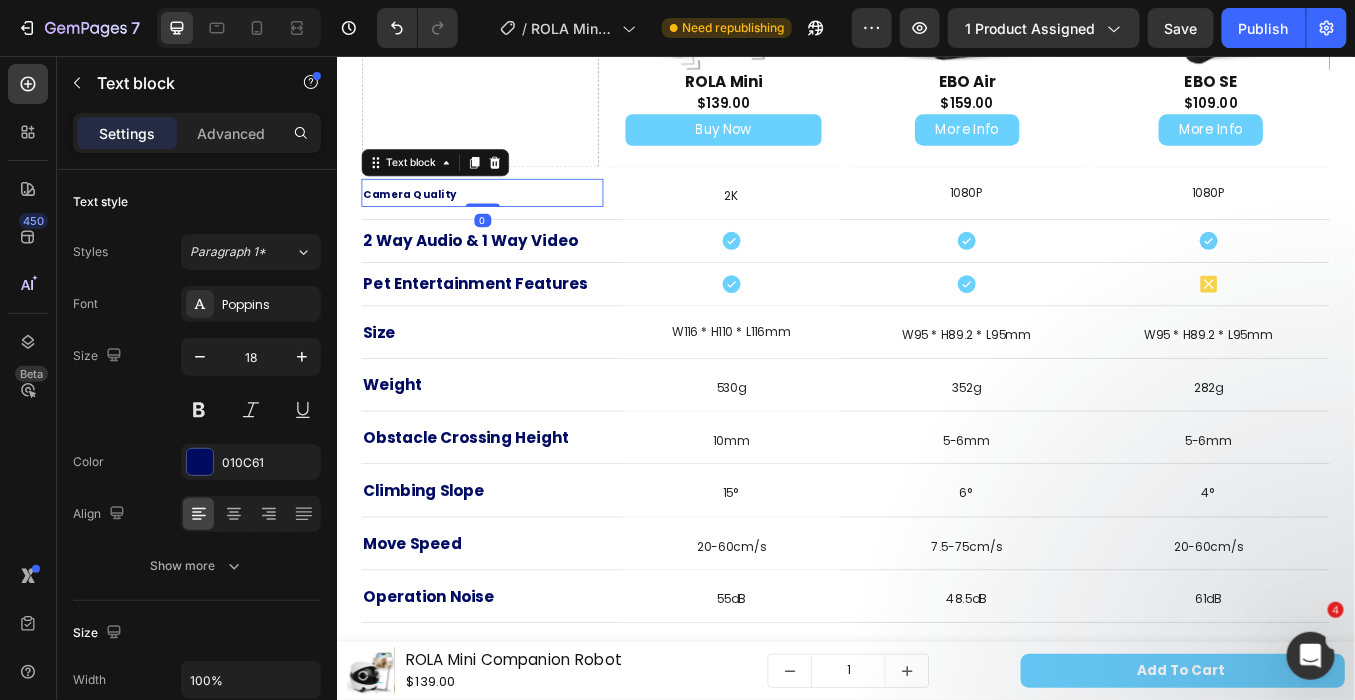click on "Camera Quality" at bounding box center (423, 217) 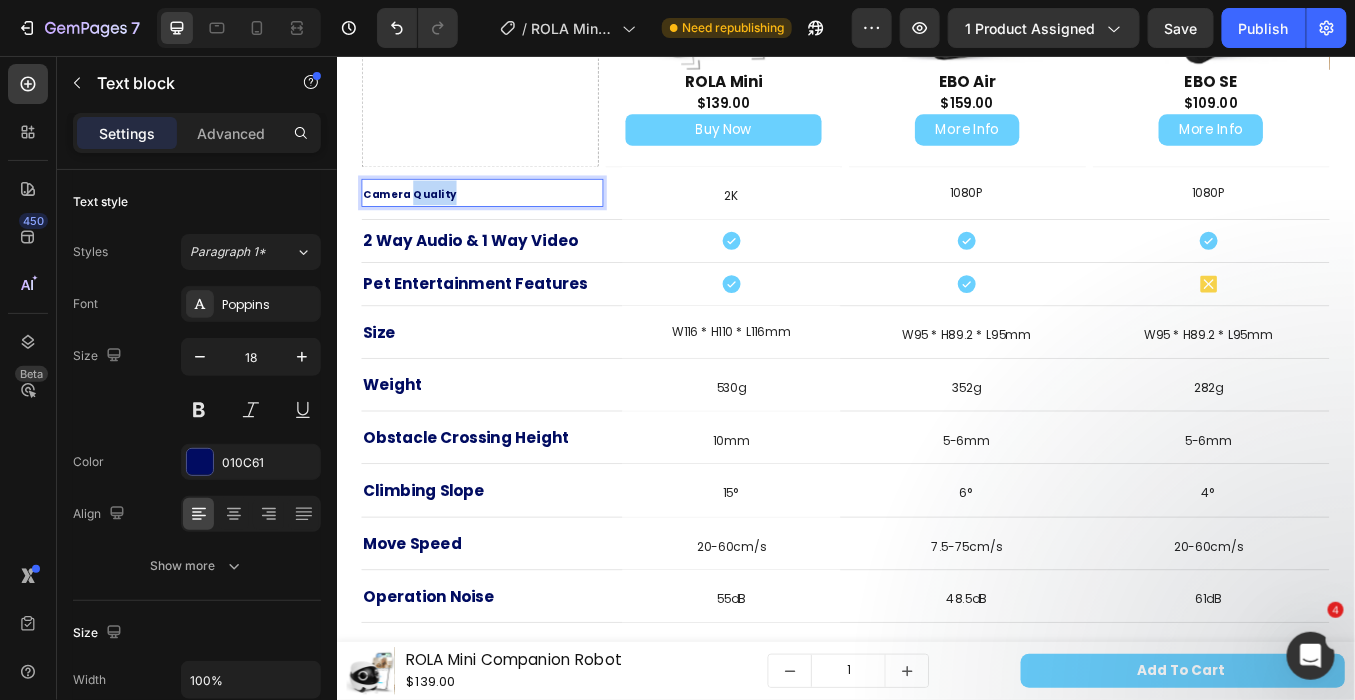 click on "Camera Quality" at bounding box center (423, 217) 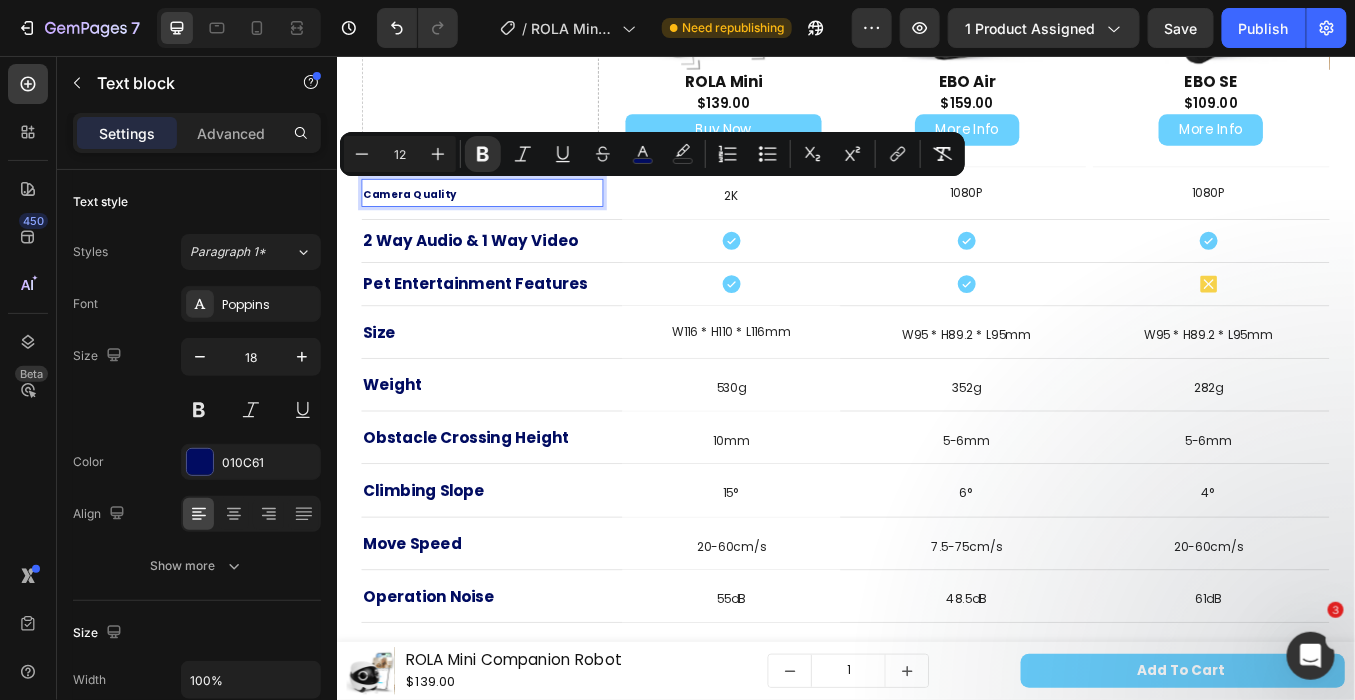 click on "12" at bounding box center [400, 154] 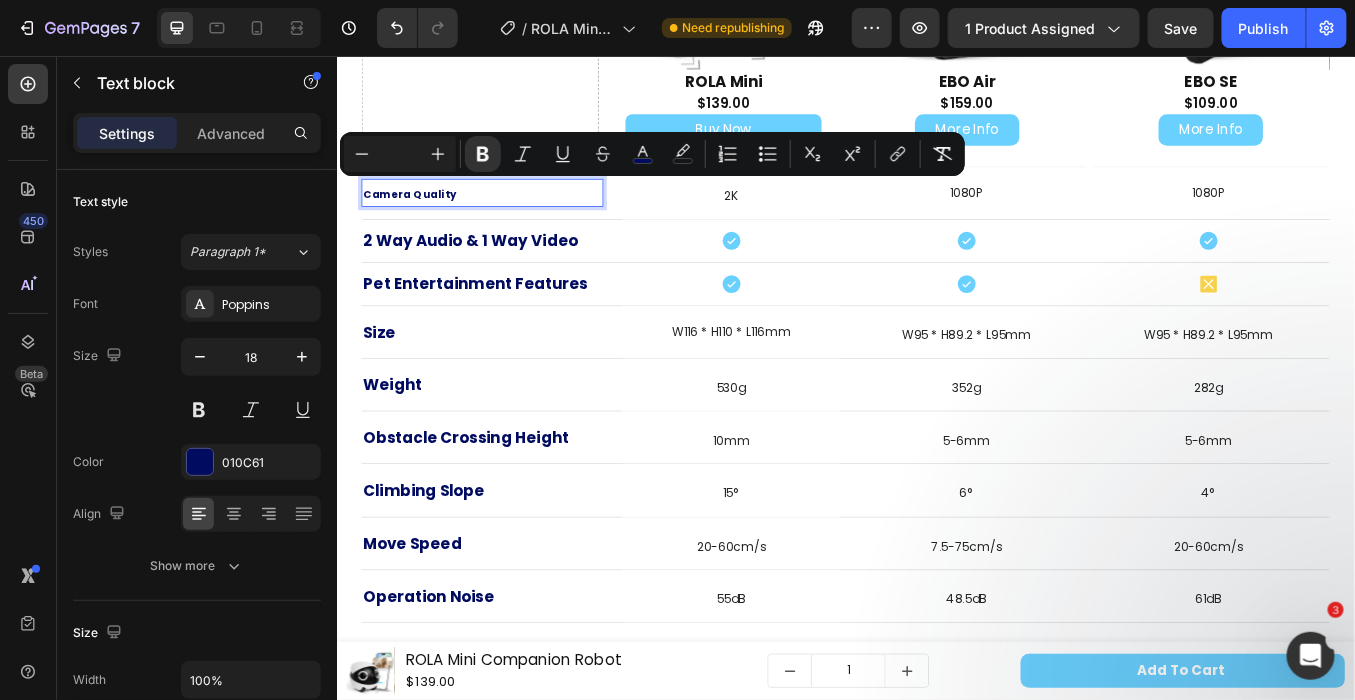 type 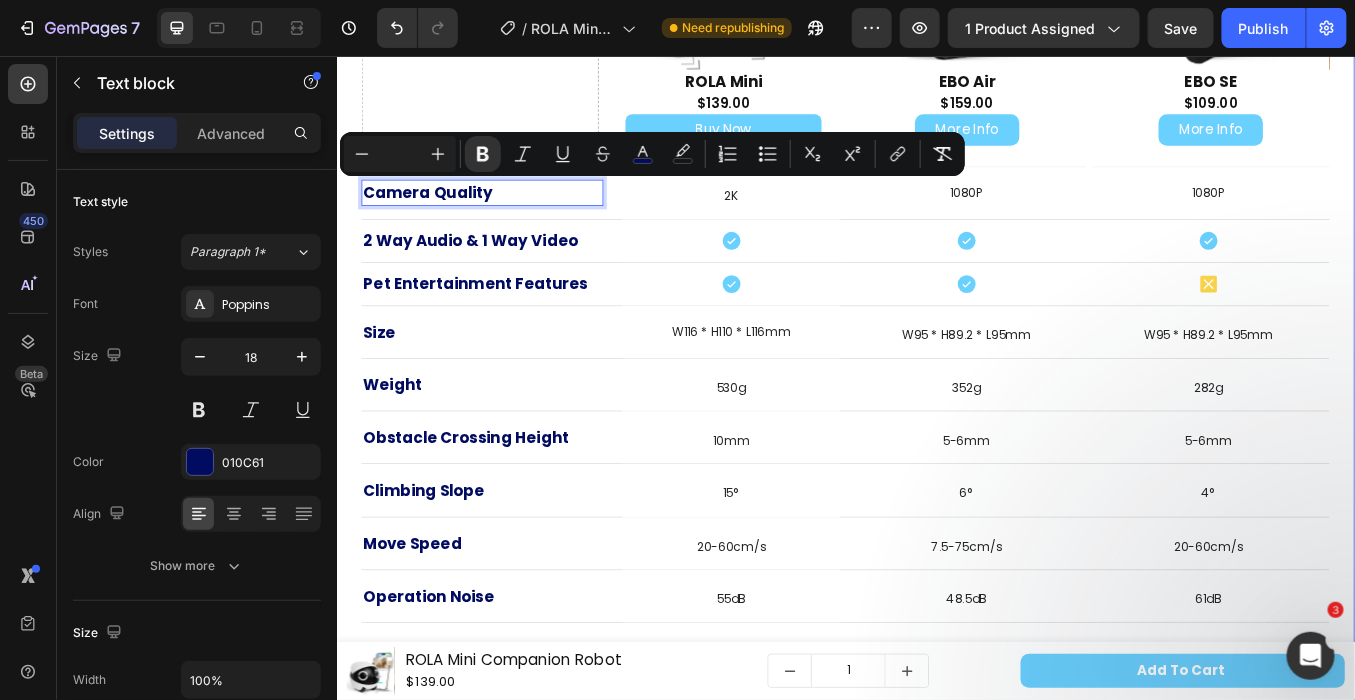 click on "Drop element here Product Images ROLA Mini Text Block $139.00 Product Price Product Price Buy Now Dynamic Checkout Row Product Hero Banner Product Images EBO Air Text Block $159.00 Product Price Product Price More Info Button Row Product Hero Banner Product Images EBO SE Text Block $109.00 Product Price Product Price More Info Button Row Product Hero Banner Row Camera Quality Text block   0 2K Text block Hero Banner 1080P Text block Hero Banner 1080P Text block Hero Banner Row 2 Way Audio & 1 Way Video Text block
Icon Hero Banner
Icon Hero Banner
Icon Row Pet Entertainment Features Text block
Icon Hero Banner
Icon Hero Banner
Icon Row Size Text block W116 * H110 * L116mm Text block Hero Banner W95 * H89.2 * L95mm Text block Hero Banner W95 * H89.2 * L95mm Text block Hero Banner Row Weight Text block 530g Text block Hero Banner 352g Text block Hero Banner 282g Text block Hero Banner Row Text block" at bounding box center [936, 395] 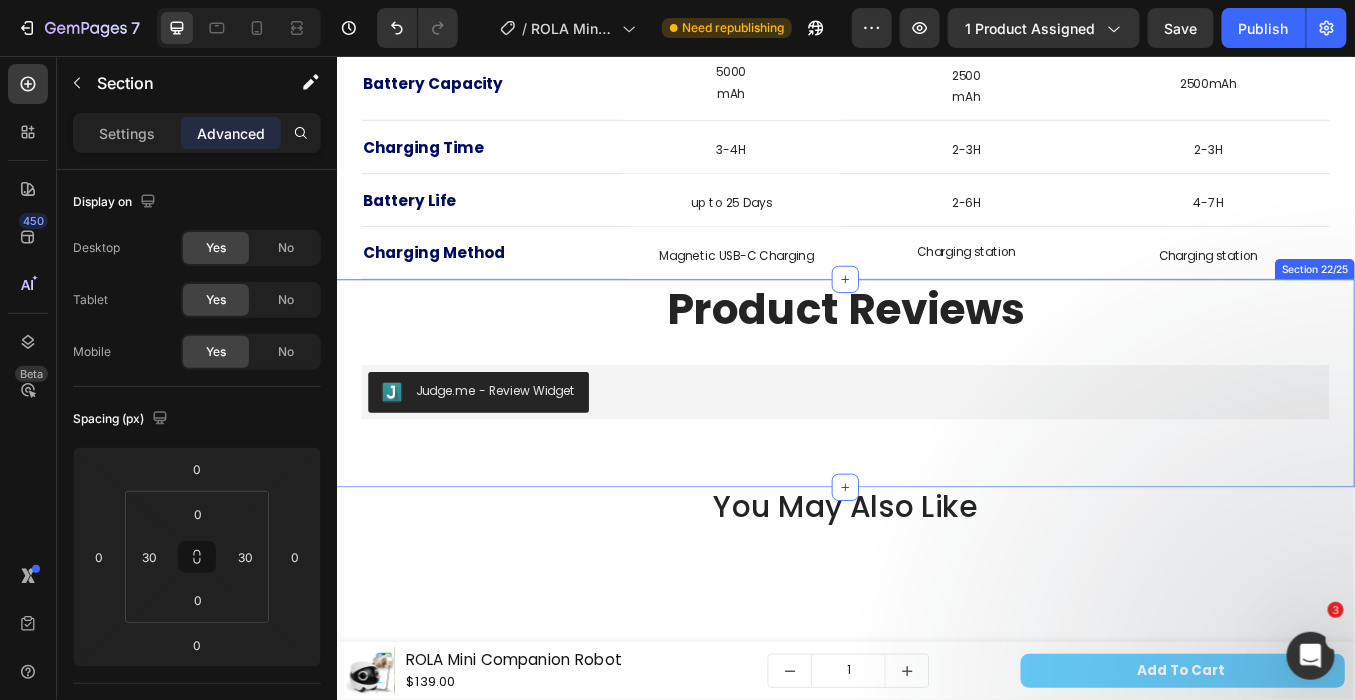 scroll, scrollTop: 12965, scrollLeft: 0, axis: vertical 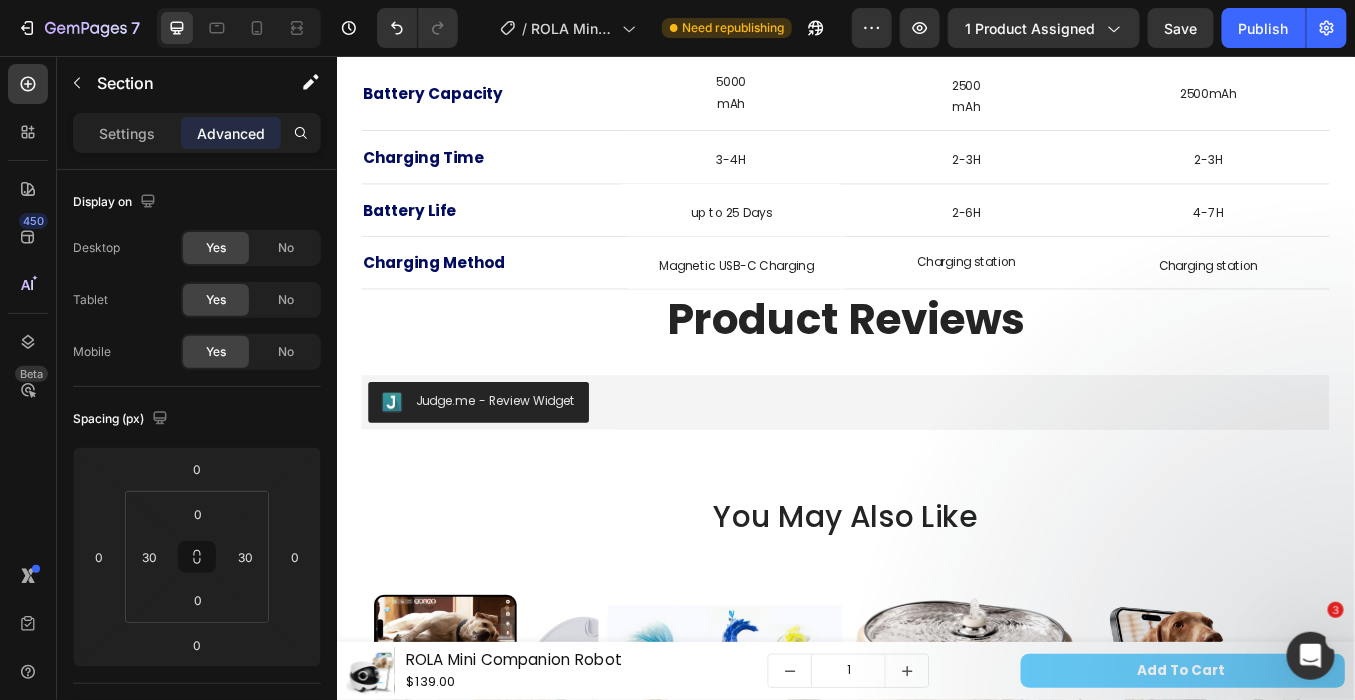 click on "Drop element here Product Images ROLA Mini Text Block $139.00 Product Price Product Price Buy Now Dynamic Checkout Row Product Hero Banner Product Images EBO Air Text Block $159.00 Product Price Product Price More Info Button Row Product Hero Banner Product Images EBO SE Text Block $109.00 Product Price Product Price More Info Button Row Product Hero Banner Row Camera Quality Text block 2K Text block Hero Banner 1080P Text block Hero Banner 1080P Text block Hero Banner Row 2 Way Audio & 1 Way Video Text block
Icon Hero Banner
Icon Hero Banner
Icon Row Pet Entertainment Features Text block
Icon Hero Banner
Icon Hero Banner
Icon Row Size Text block W116 * H110 * L116mm Text block Hero Banner W95 * H89.2 * L95mm Text block Hero Banner W95 * H89.2 * L95mm Text block Hero Banner Row Weight Text block 530g Text block Hero Banner 352g Text block Hero Banner 282g Text block Hero Banner Row Text block Row" at bounding box center [936, -272] 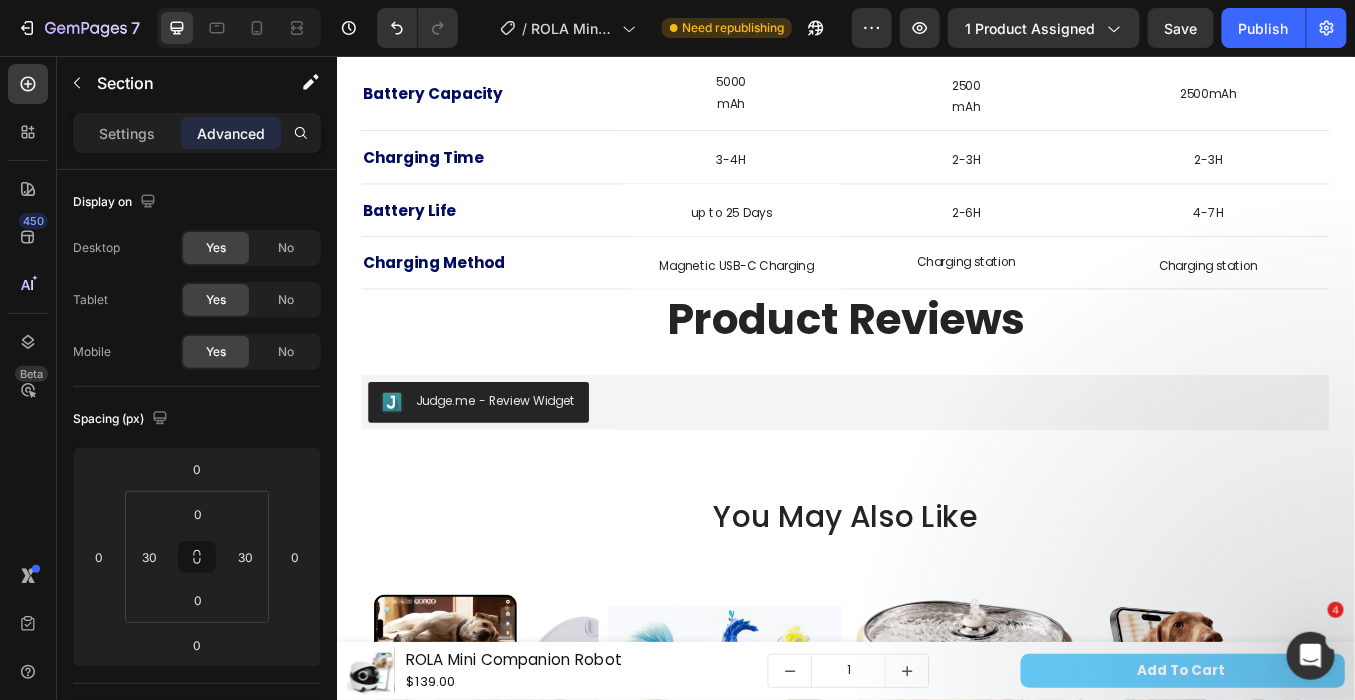 click on "Drop element here Product Images ROLA Mini Text Block $139.00 Product Price Product Price Buy Now Dynamic Checkout Row Product Hero Banner Product Images EBO Air Text Block $159.00 Product Price Product Price More Info Button Row Product Hero Banner Product Images EBO SE Text Block $109.00 Product Price Product Price More Info Button Row Product Hero Banner Row Camera Quality Text block 2K Text block Hero Banner 1080P Text block Hero Banner 1080P Text block Hero Banner Row 2 Way Audio & 1 Way Video Text block
Icon Hero Banner
Icon Hero Banner
Icon Row Pet Entertainment Features Text block
Icon Hero Banner
Icon Hero Banner
Icon Row Size Text block W116 * H110 * L116mm Text block Hero Banner W95 * H89.2 * L95mm Text block Hero Banner W95 * H89.2 * L95mm Text block Hero Banner Row Weight Text block 530g Text block Hero Banner 352g Text block Hero Banner 282g Text block Hero Banner Row Text block Row" at bounding box center (936, -272) 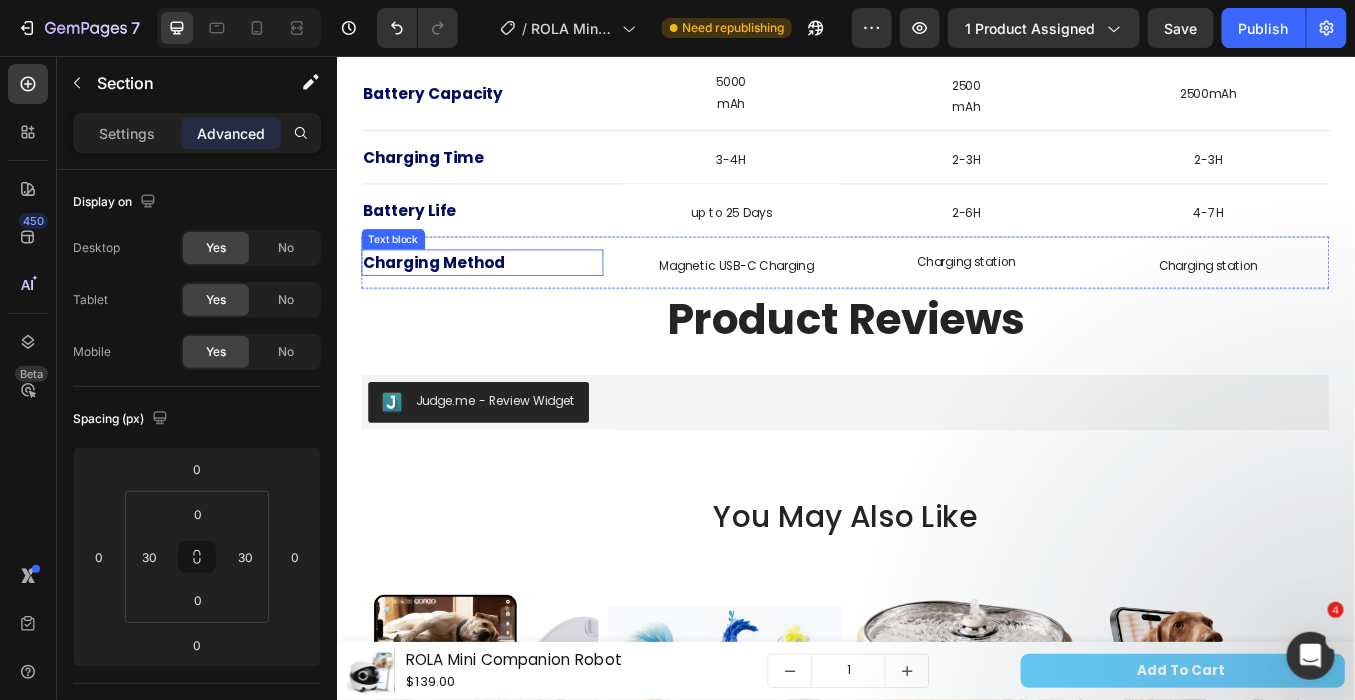 click on "Charging Method" at bounding box center [451, 298] 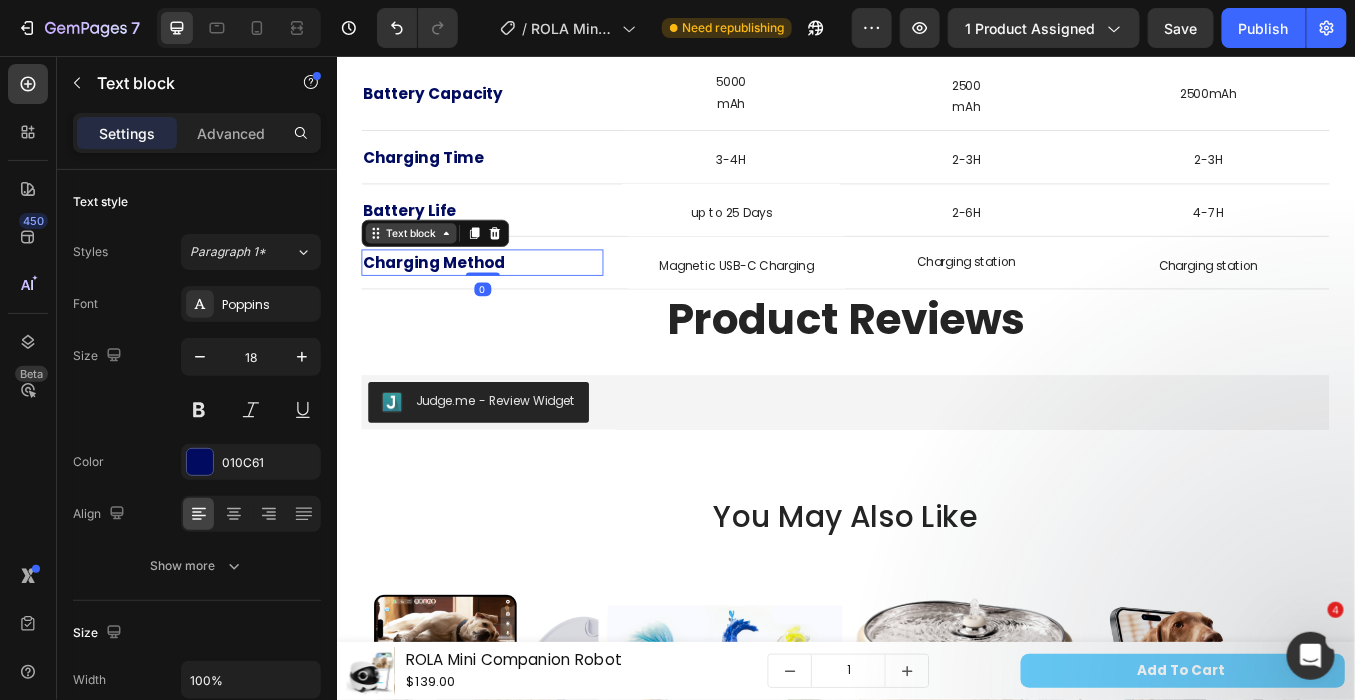 click on "Text block" at bounding box center [424, 264] 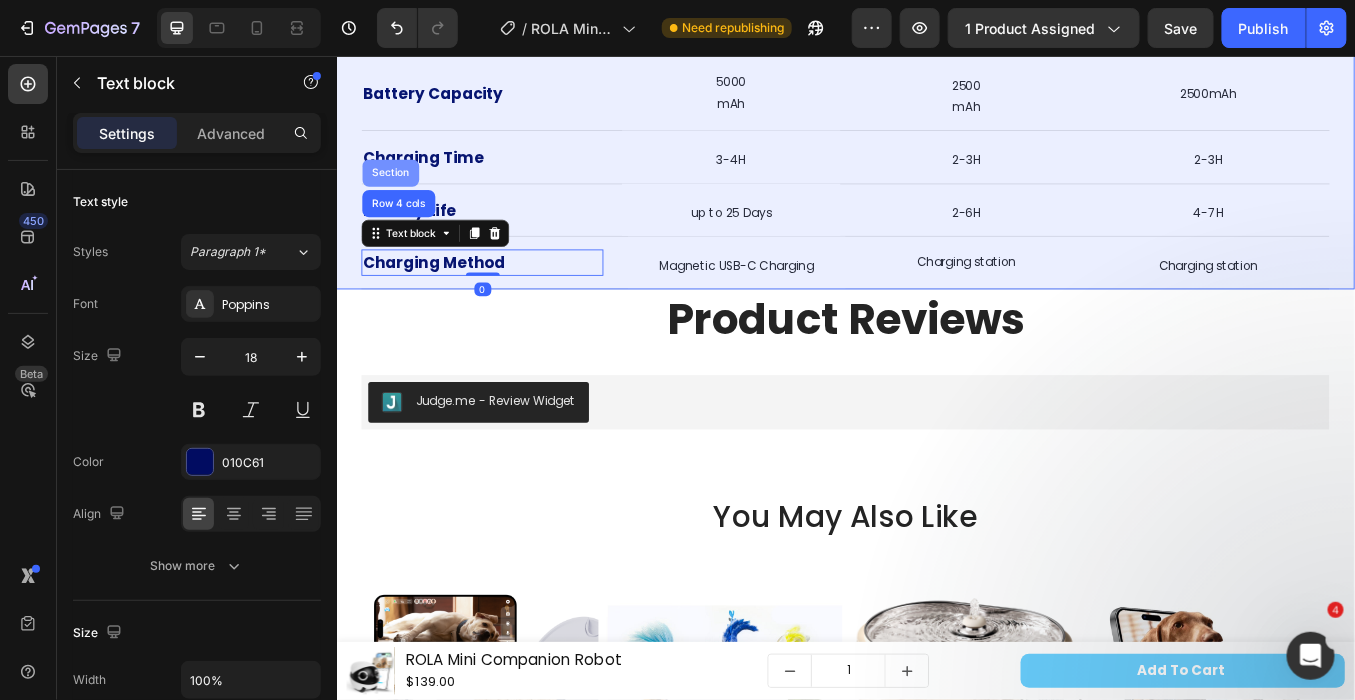 click on "Section" at bounding box center (400, 193) 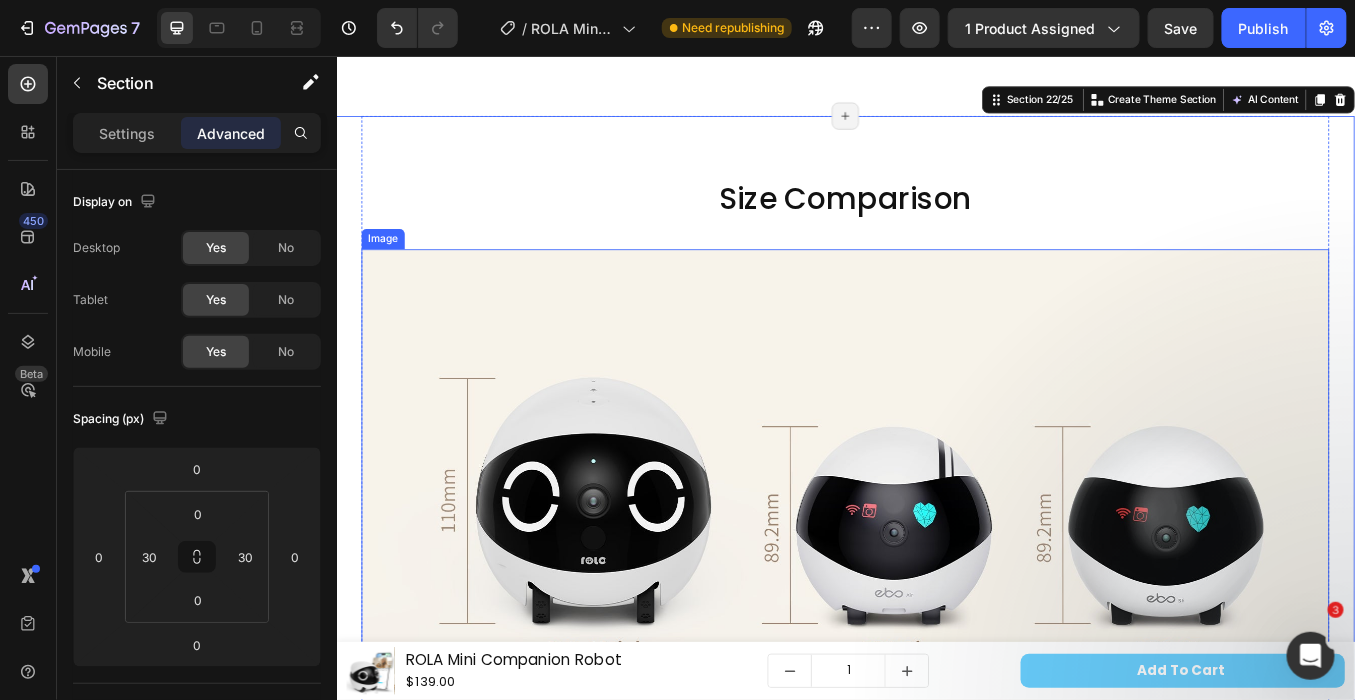scroll, scrollTop: 13491, scrollLeft: 0, axis: vertical 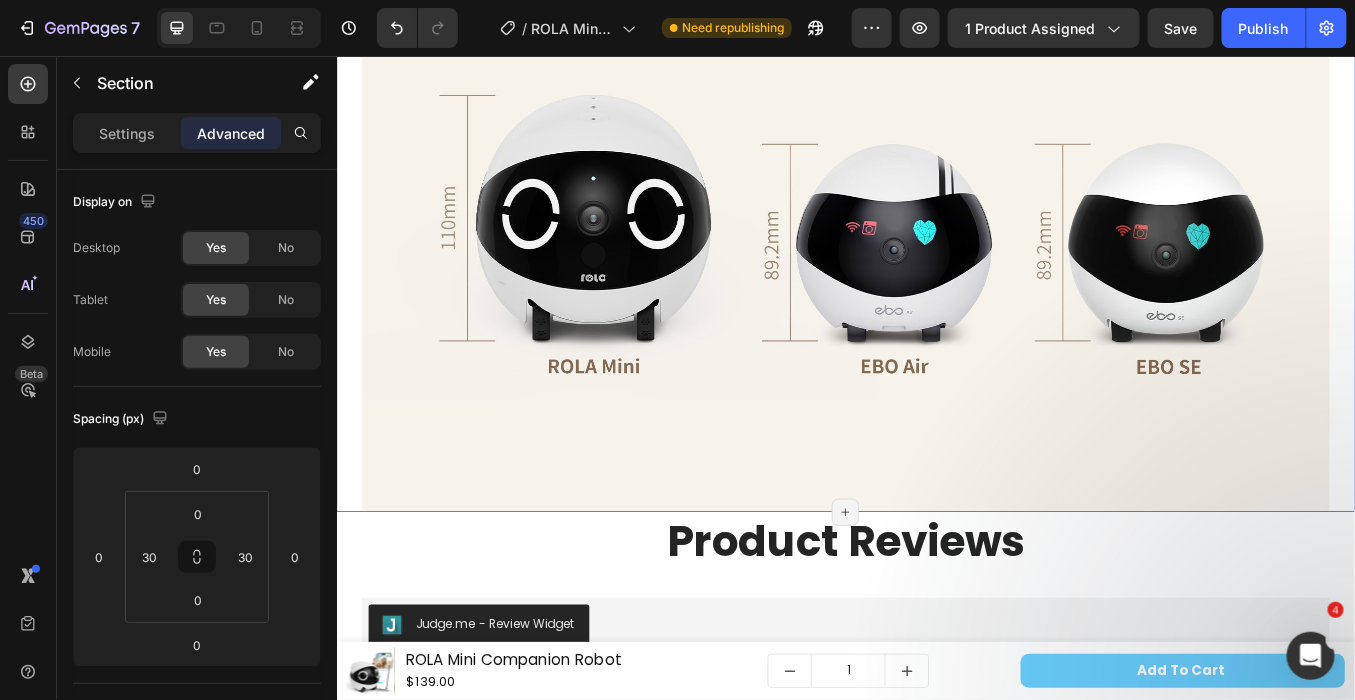 click on "Size Comparison Heading Image Row Section 22/25   Create Theme Section AI Content Write with GemAI What would you like to describe here? Tone and Voice Persuasive Product EBO Air 2 Plus Home Security Robot Show more Generate Page has reached Shopify’s 25 section-limit Page has reached Shopify’s 25 section-limit Page has reached Shopify’s 25 section-limit" at bounding box center (936, 192) 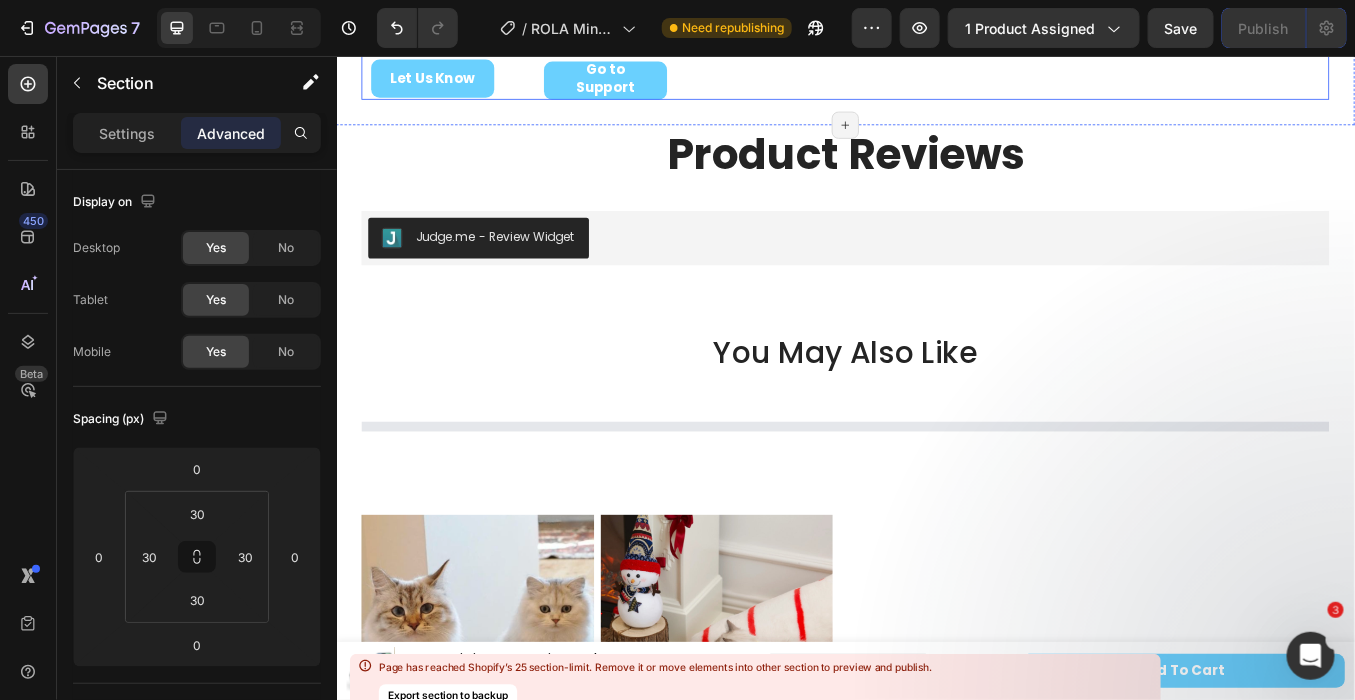 scroll, scrollTop: 15170, scrollLeft: 0, axis: vertical 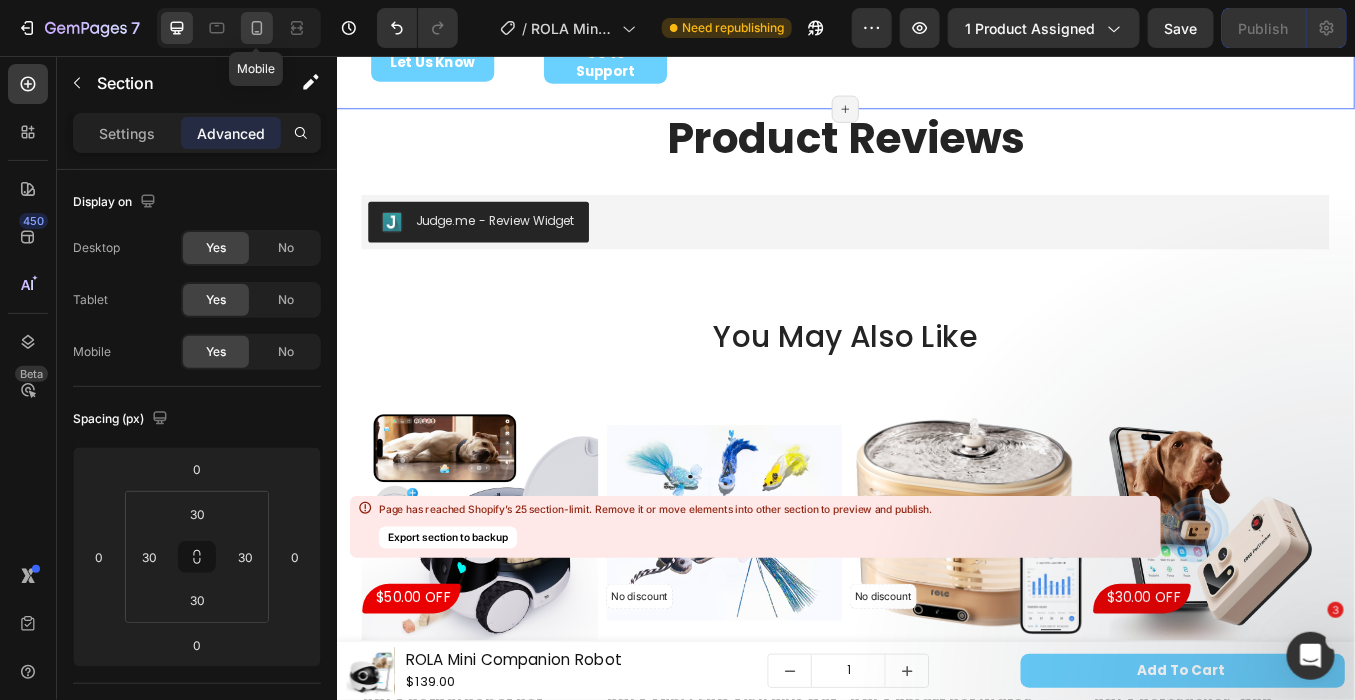 click 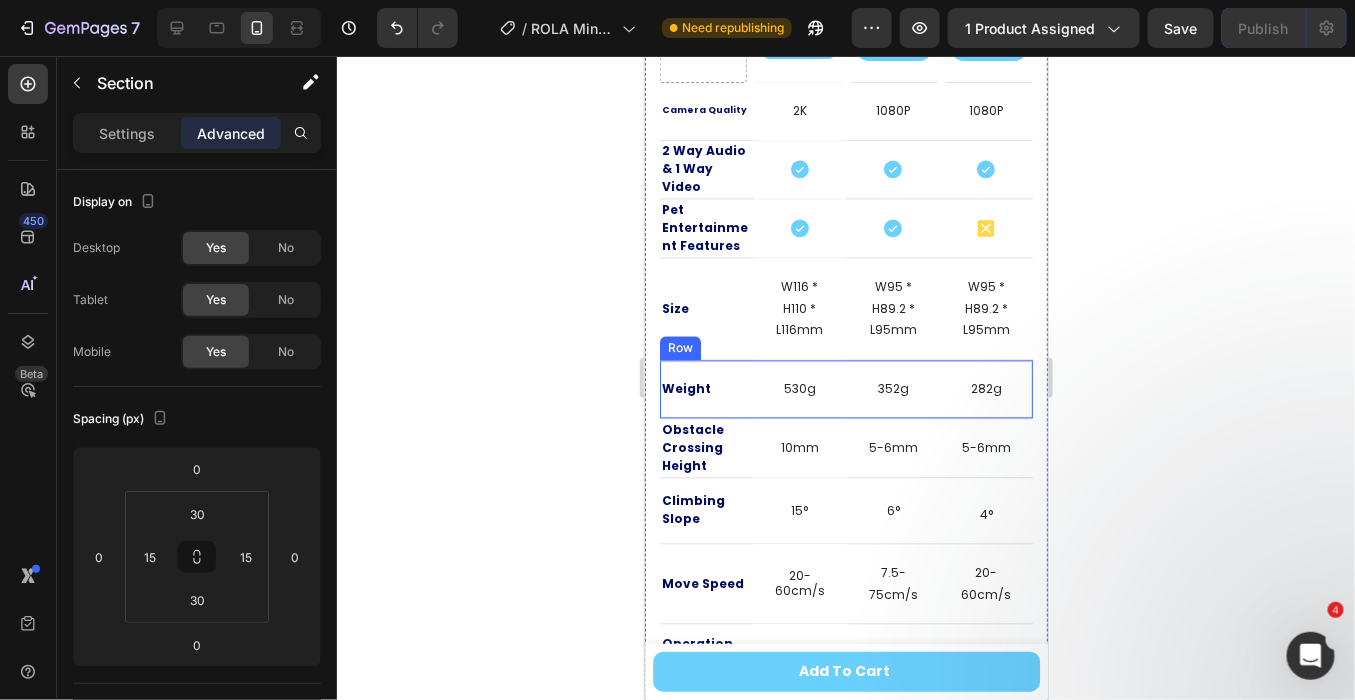 scroll, scrollTop: 8491, scrollLeft: 0, axis: vertical 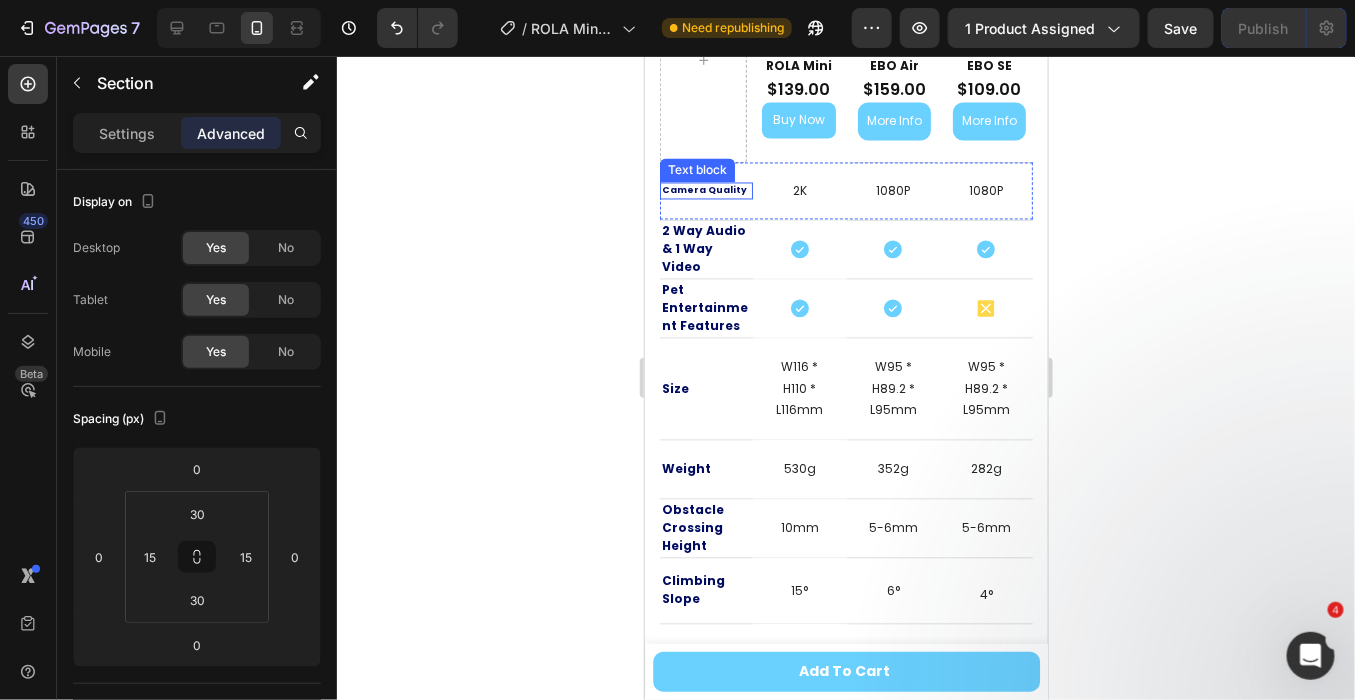 click on "Camera Quality" at bounding box center [703, 190] 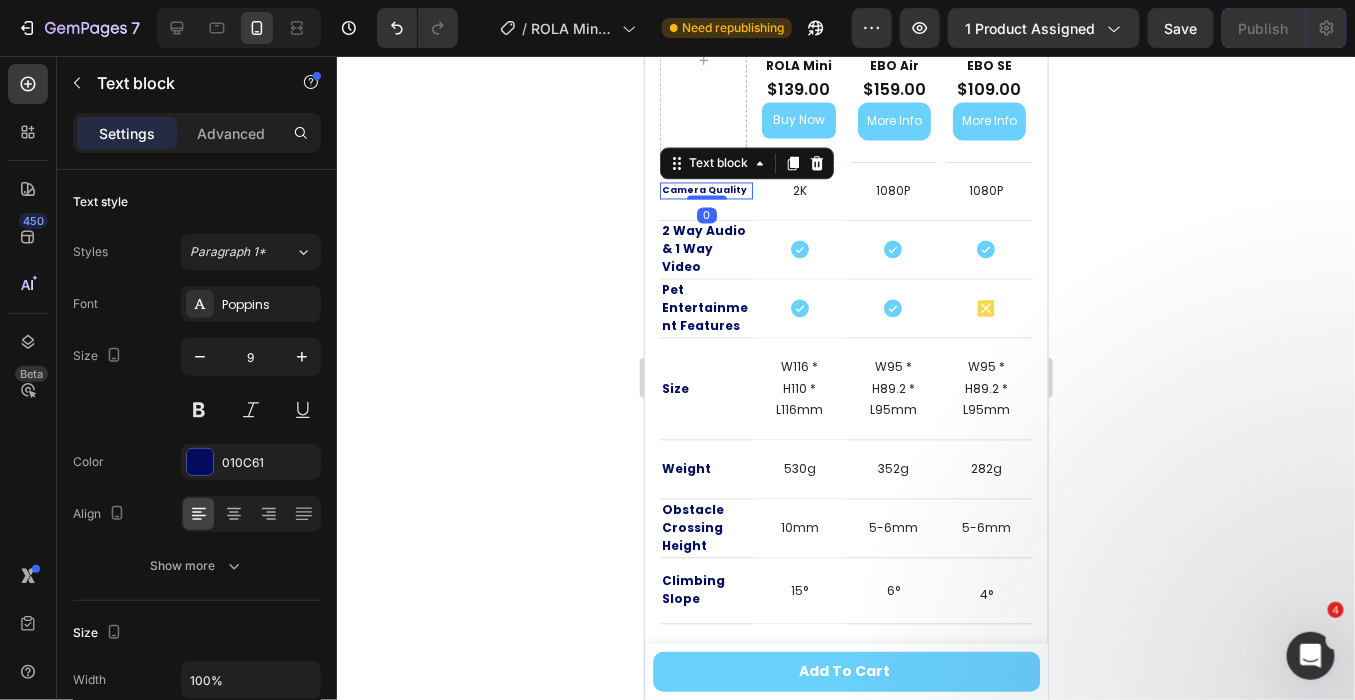 click on "Camera Quality" at bounding box center (703, 190) 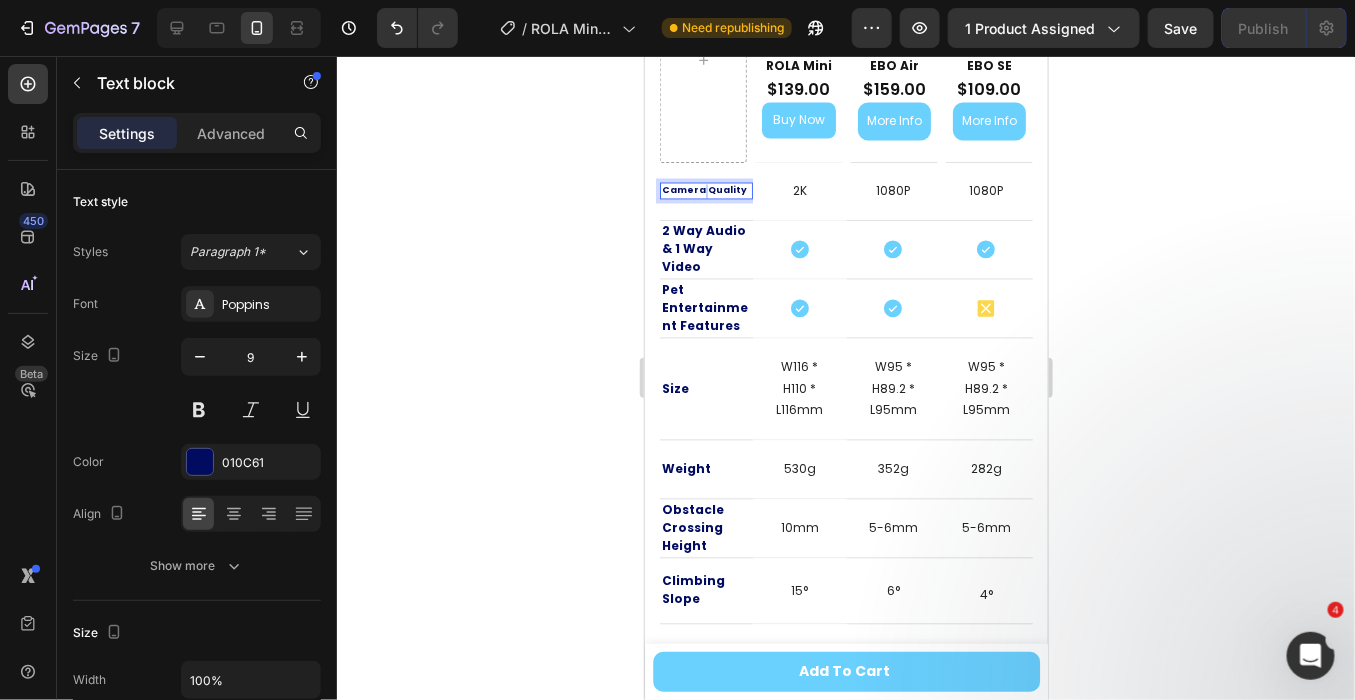 click on "Camera Quality" at bounding box center [703, 190] 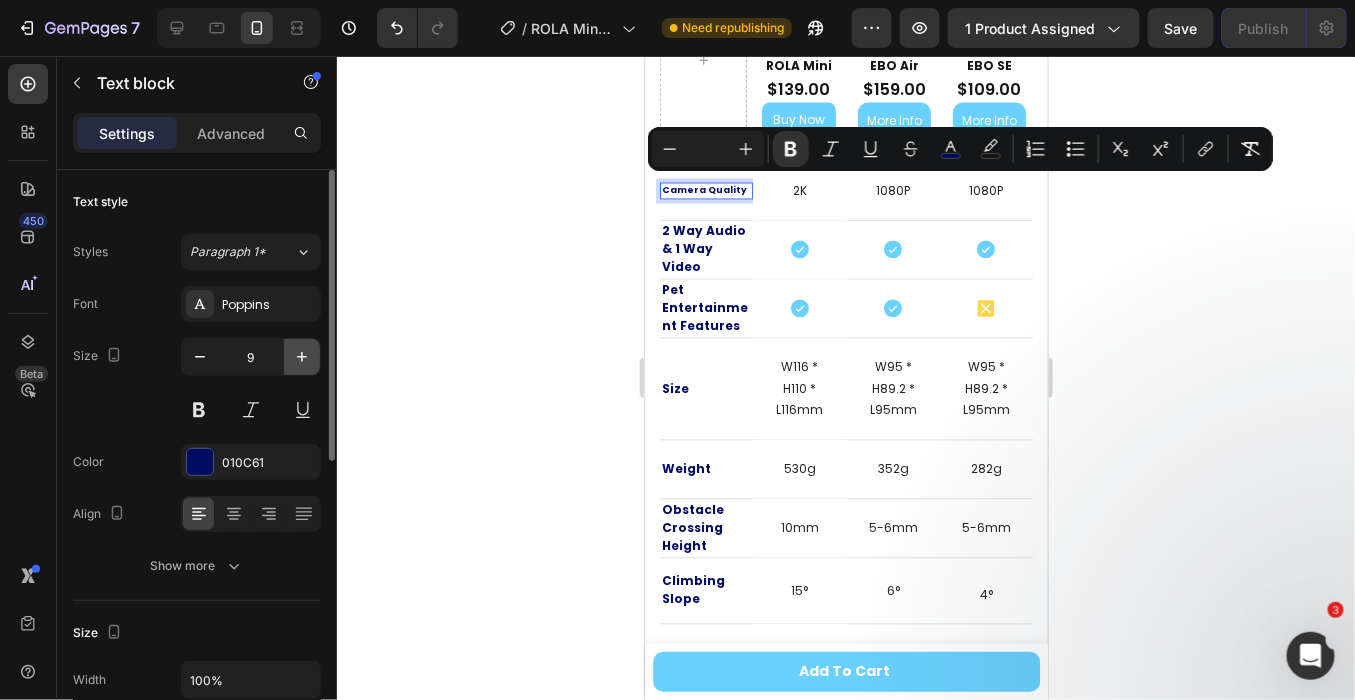click 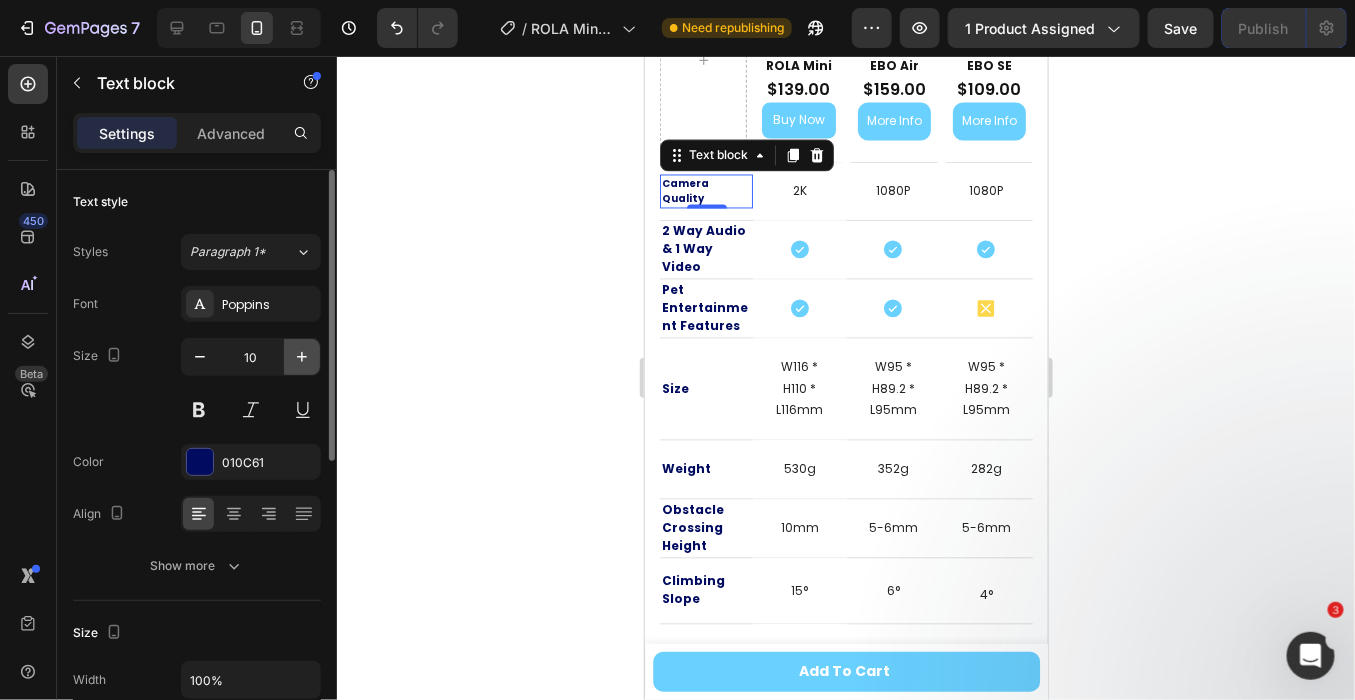 click 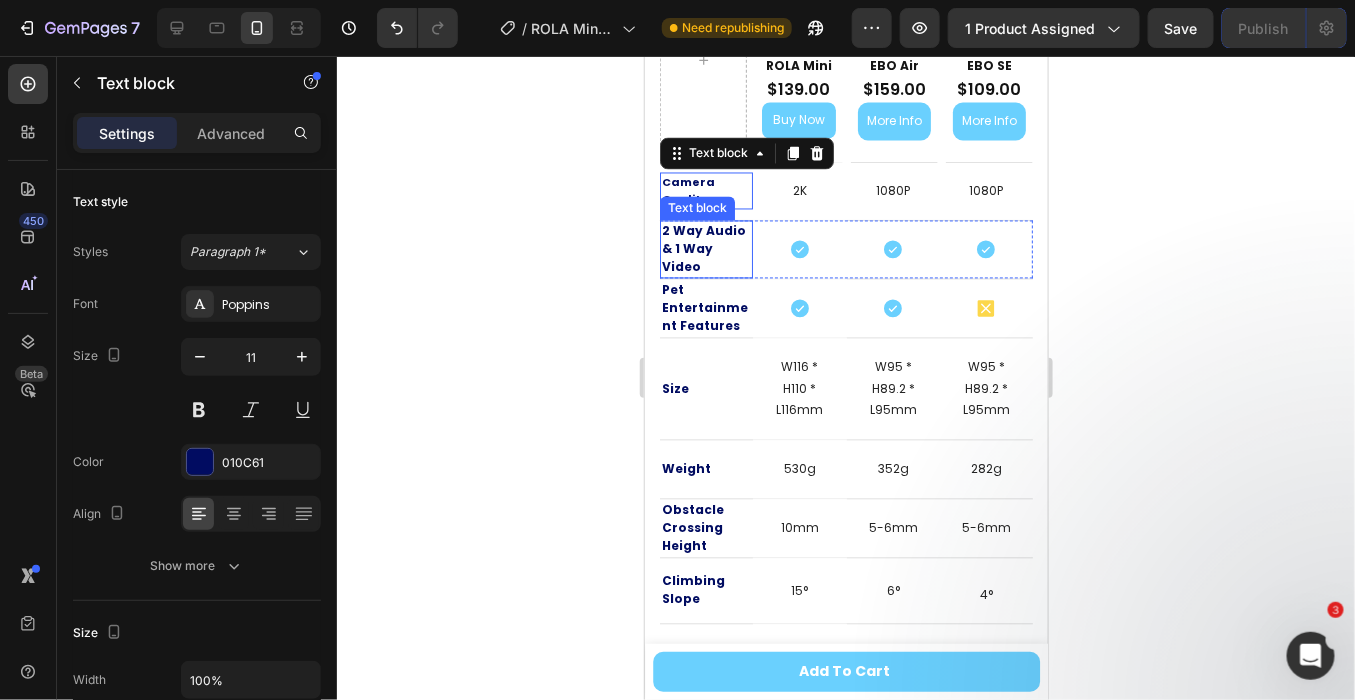 click on "2 Way Audio & 1 Way Video" at bounding box center [703, 248] 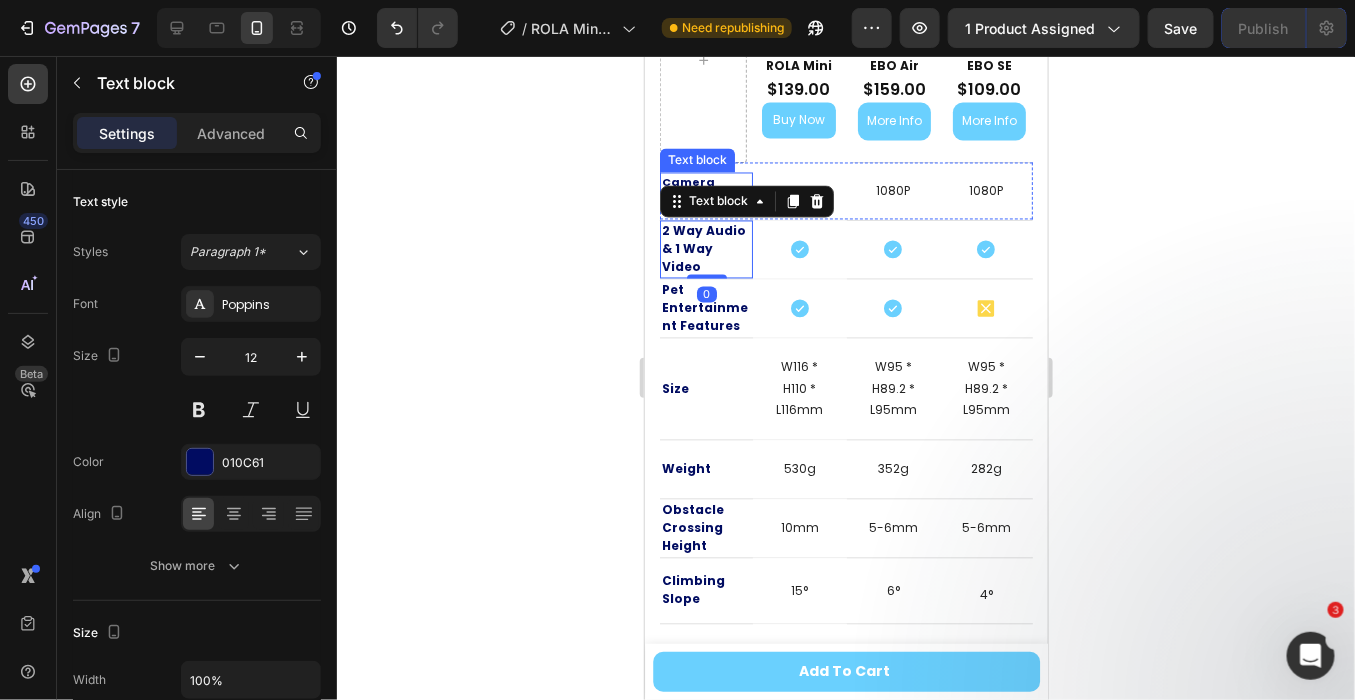 click on "Camera Quality" at bounding box center (687, 190) 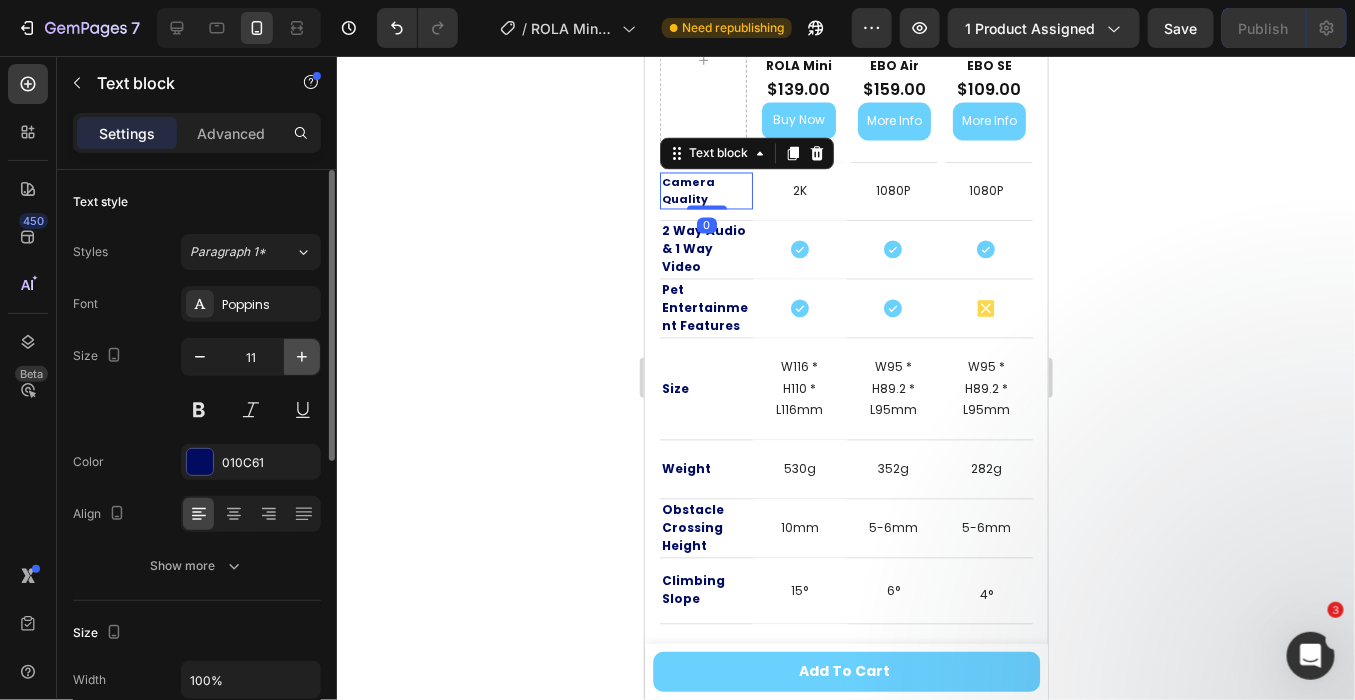 click 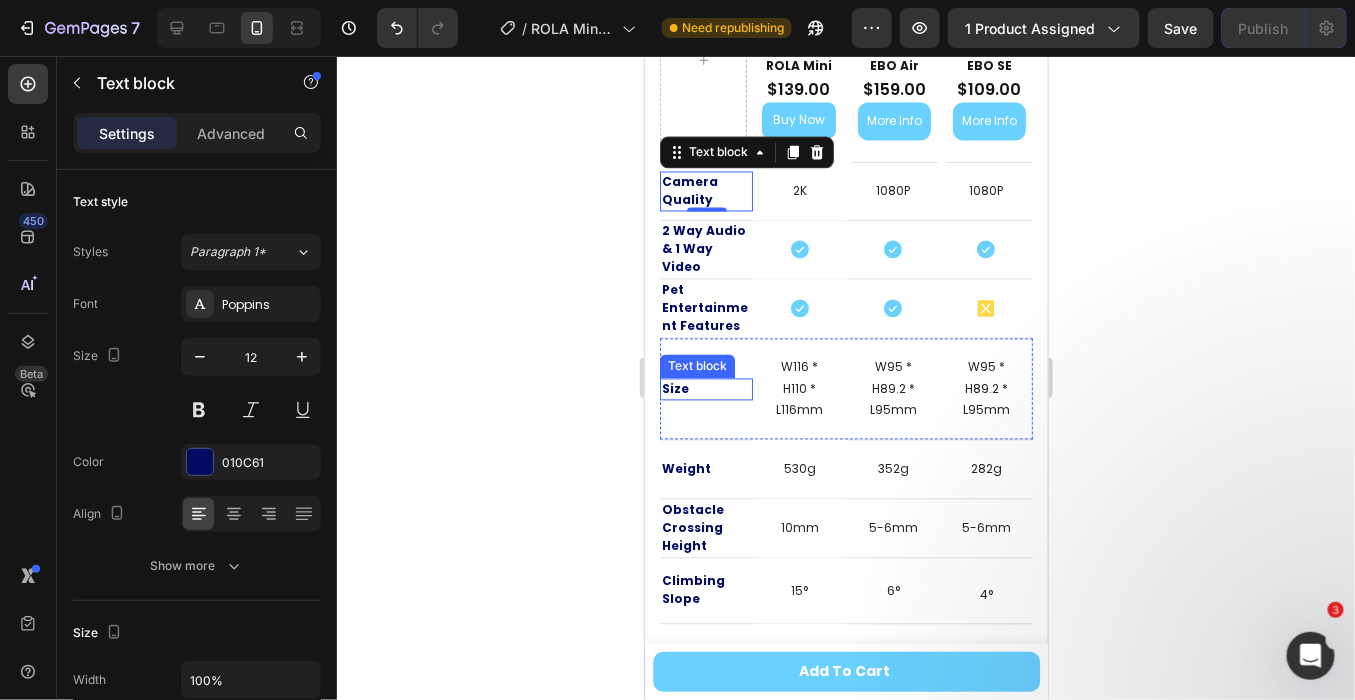 click on "Size" at bounding box center (674, 388) 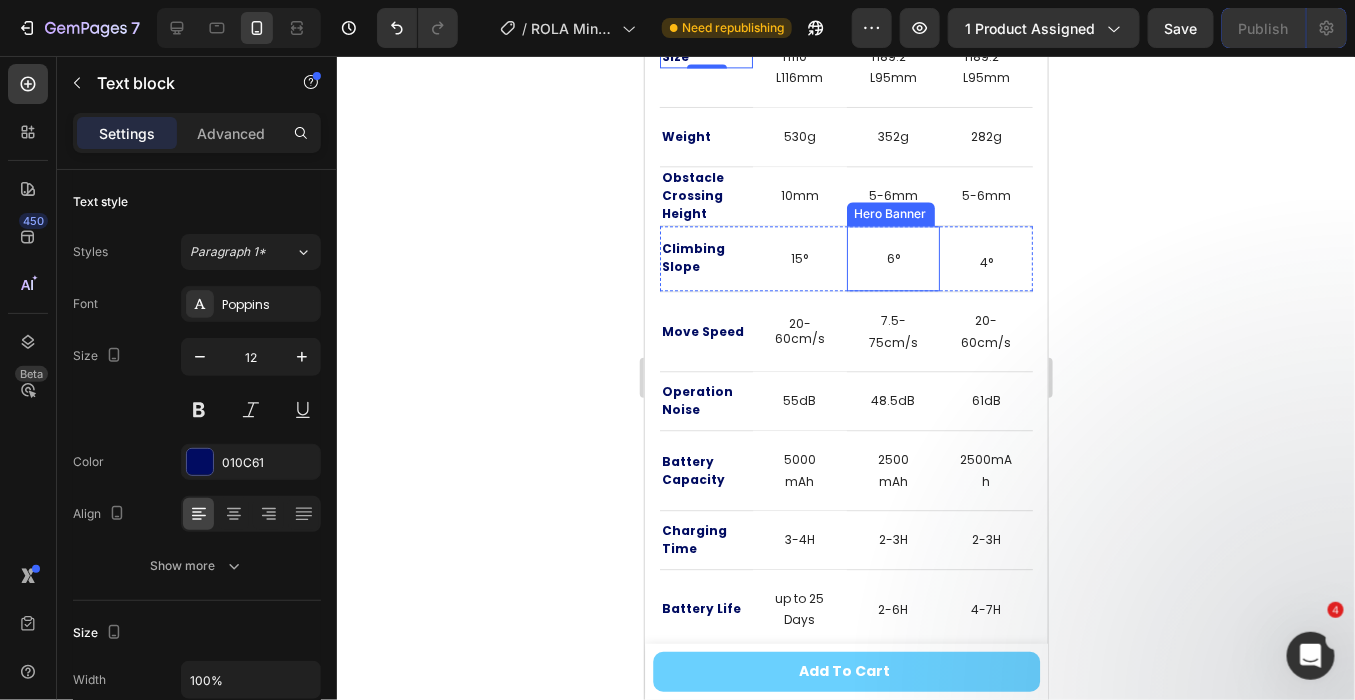 scroll, scrollTop: 9046, scrollLeft: 0, axis: vertical 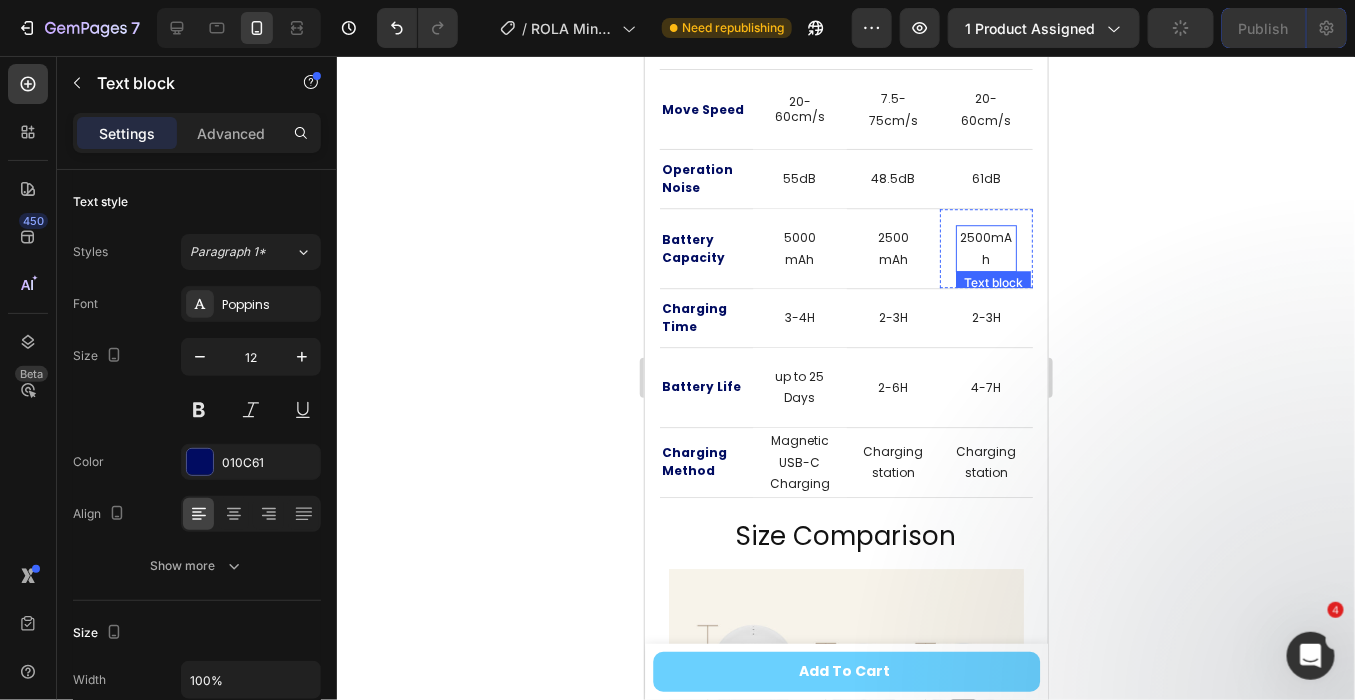click on "2500mAh" at bounding box center [985, 247] 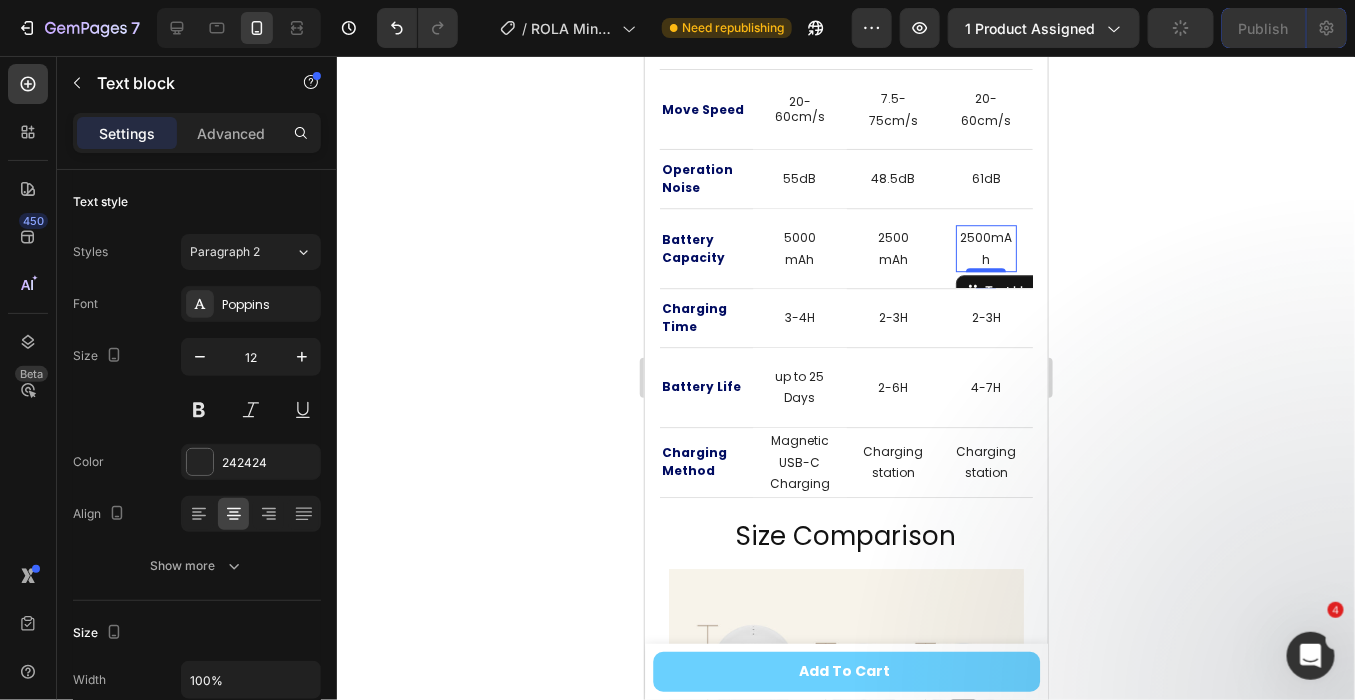 click on "2500mAh" at bounding box center (985, 247) 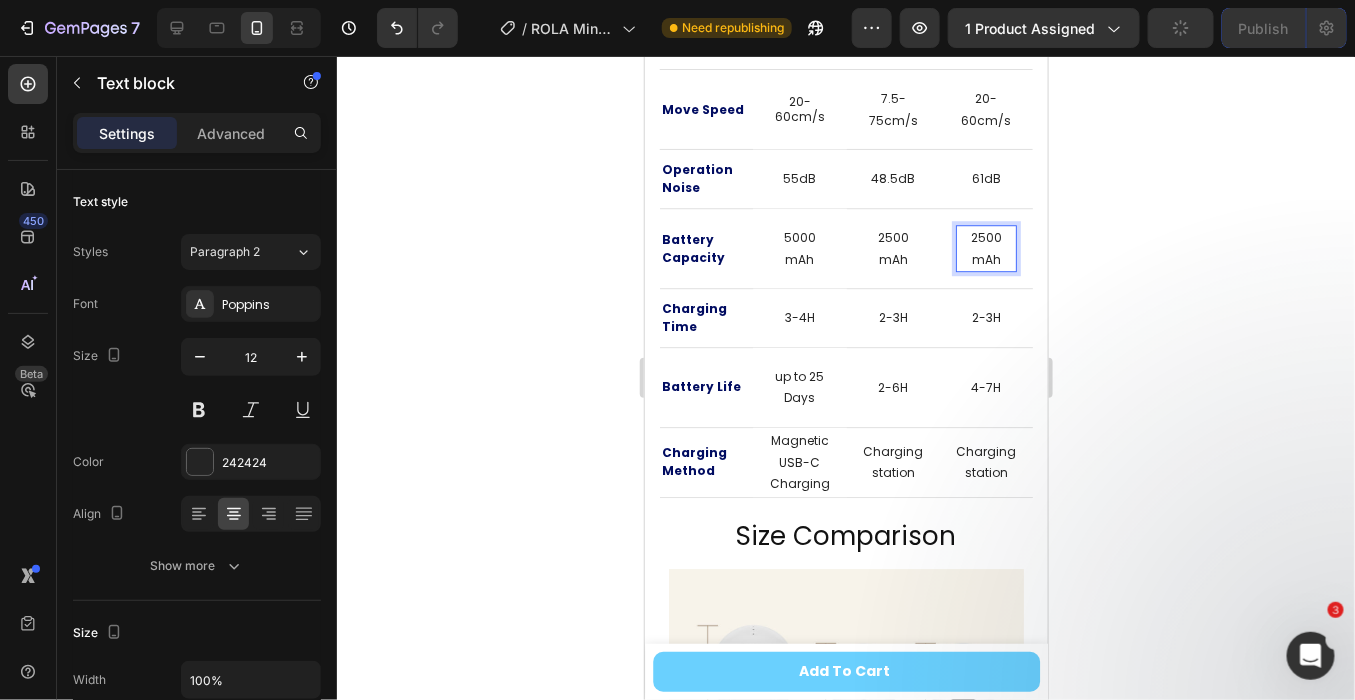 click 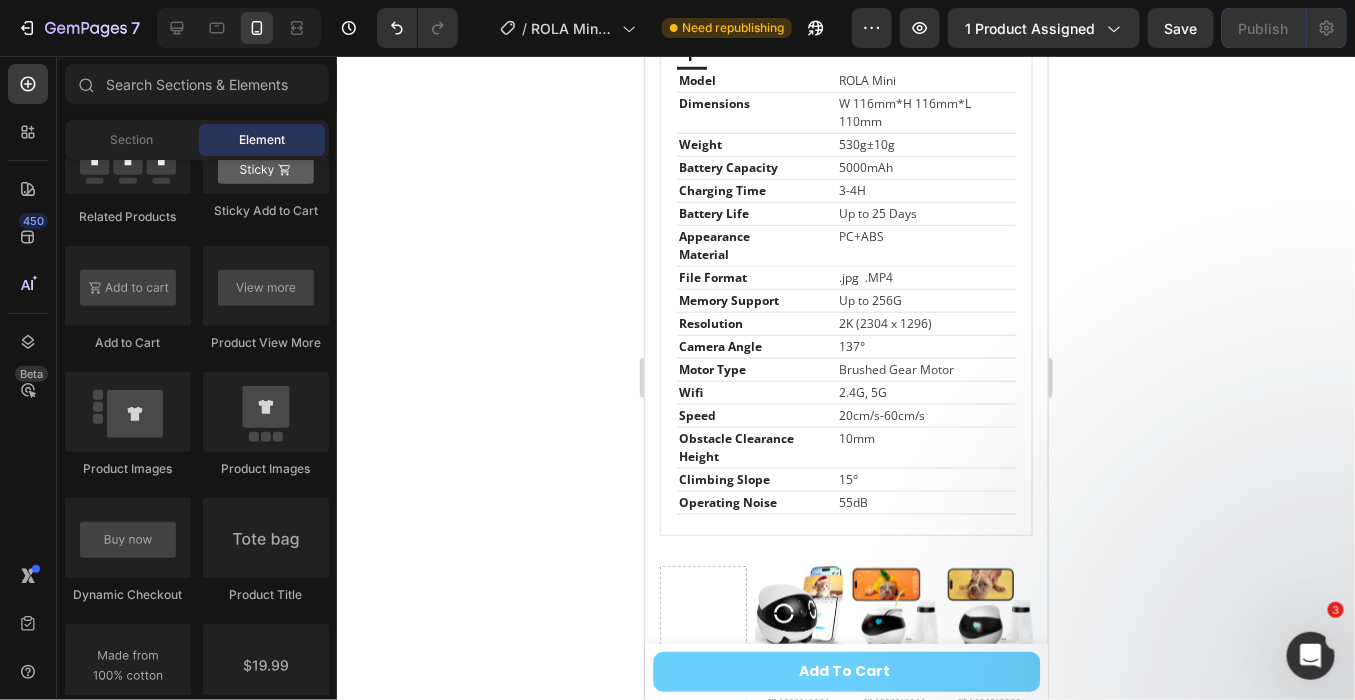 scroll, scrollTop: 7824, scrollLeft: 0, axis: vertical 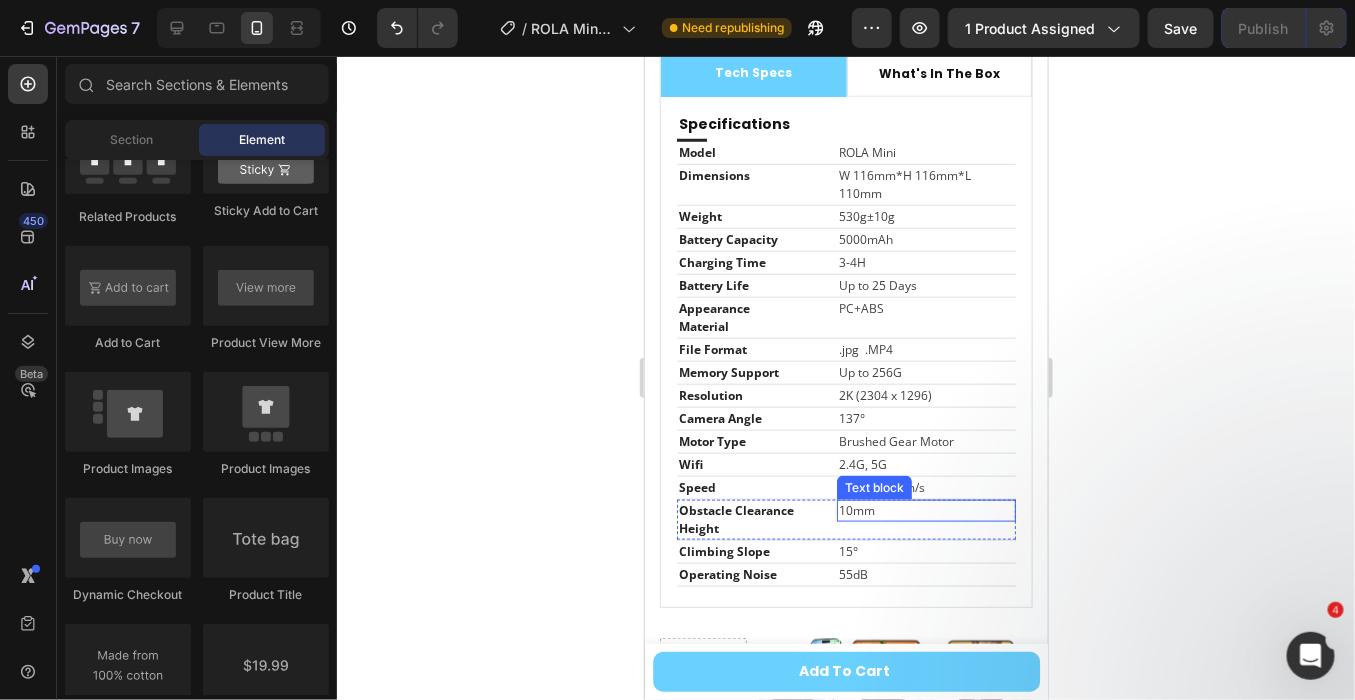 click on "10mm" at bounding box center (925, 510) 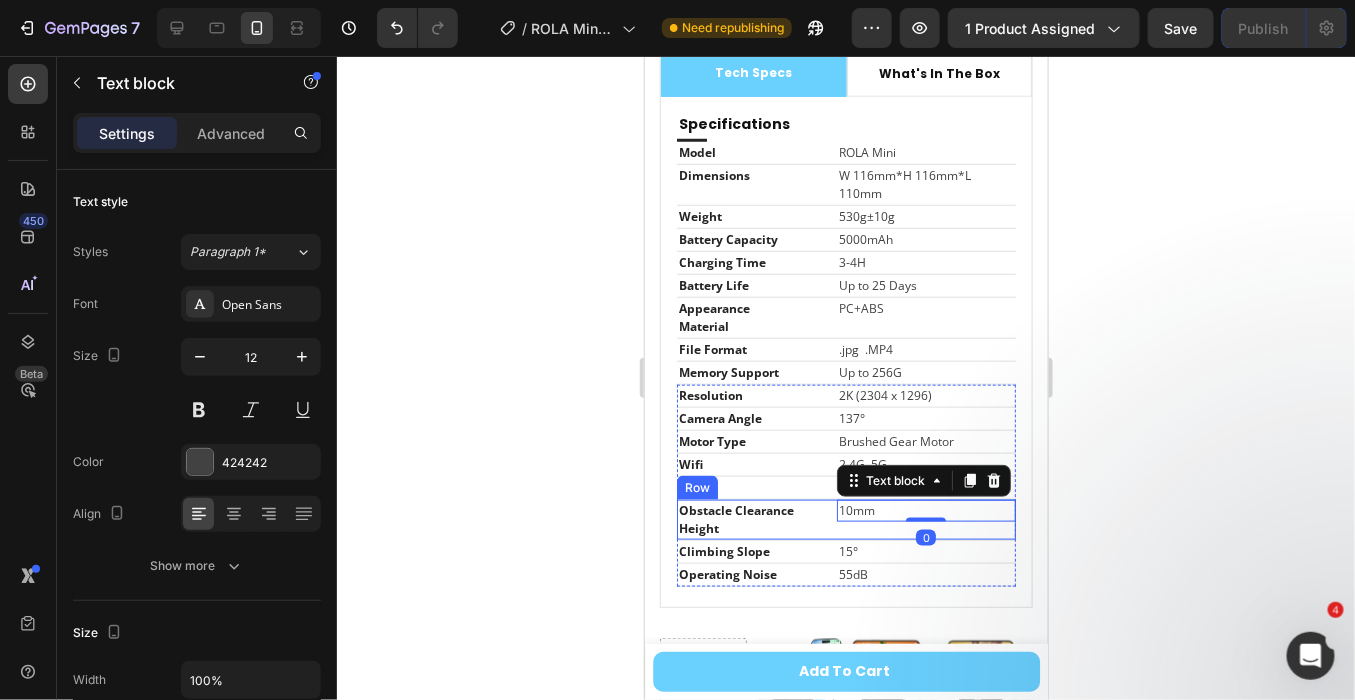 click on "obstacle clearance height Text block 10mm Text block   0 Row" at bounding box center (845, 519) 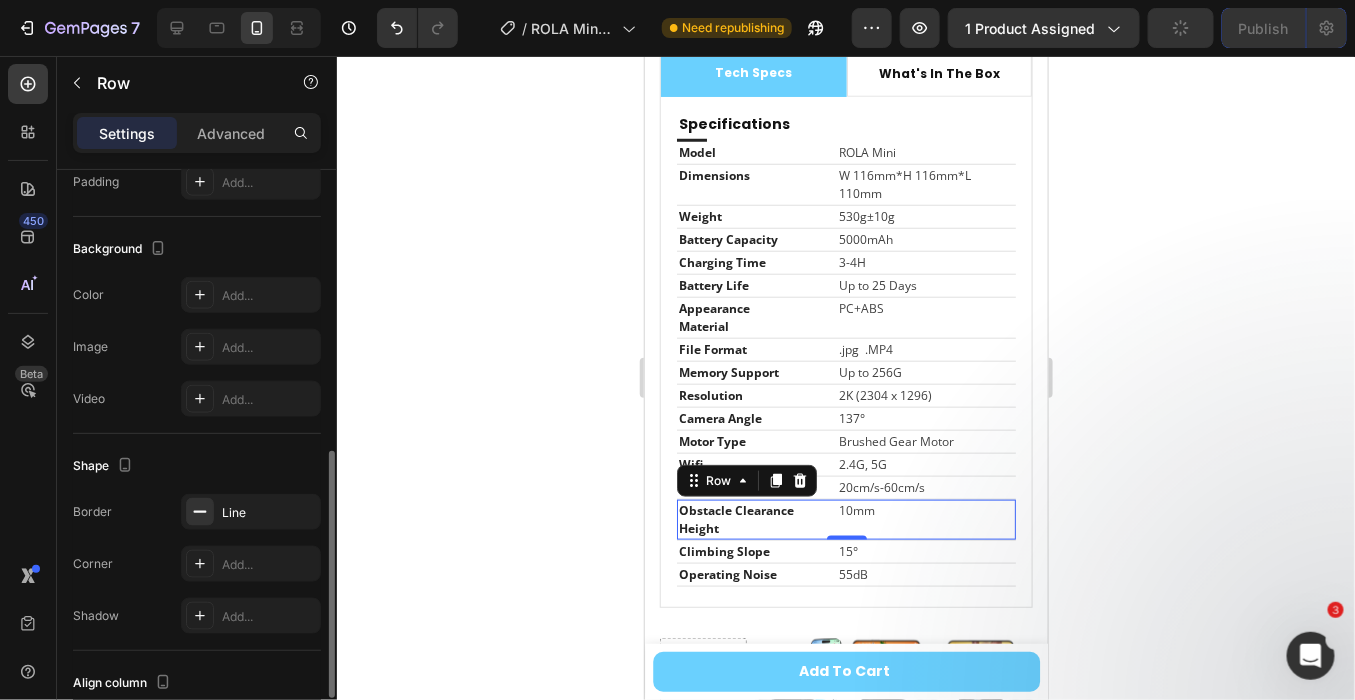 scroll, scrollTop: 803, scrollLeft: 0, axis: vertical 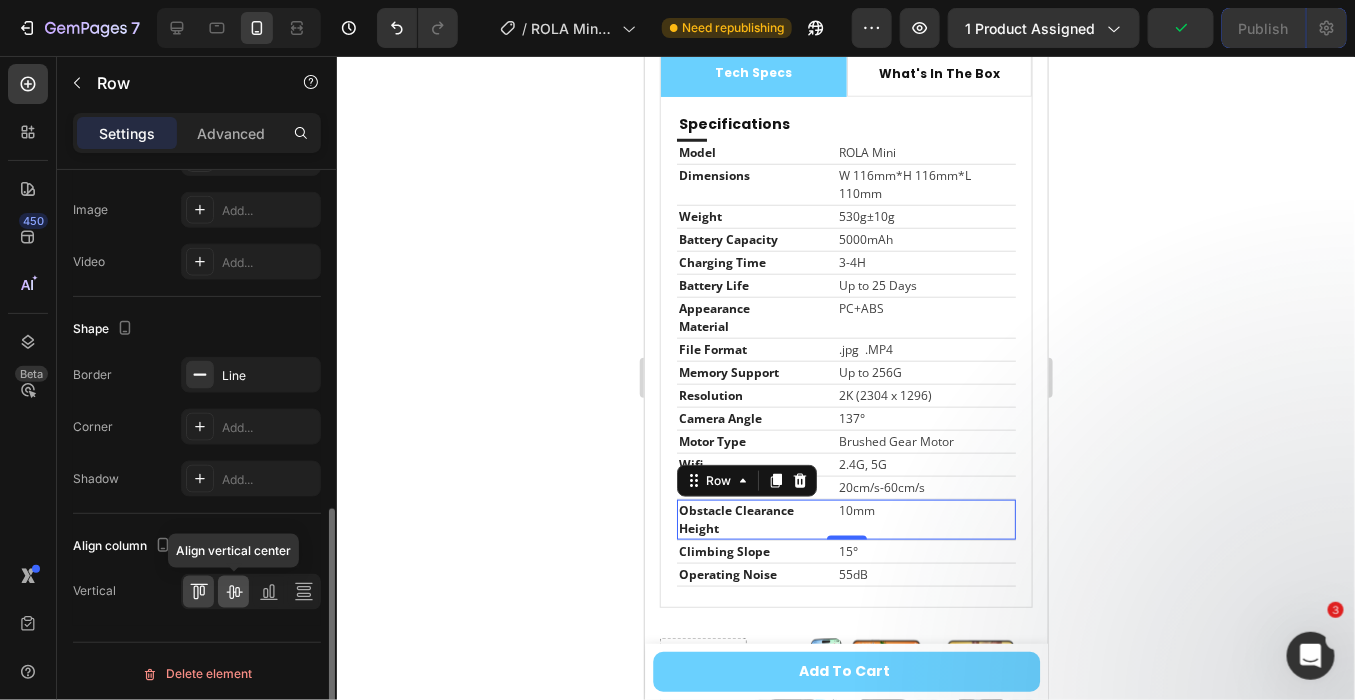 click 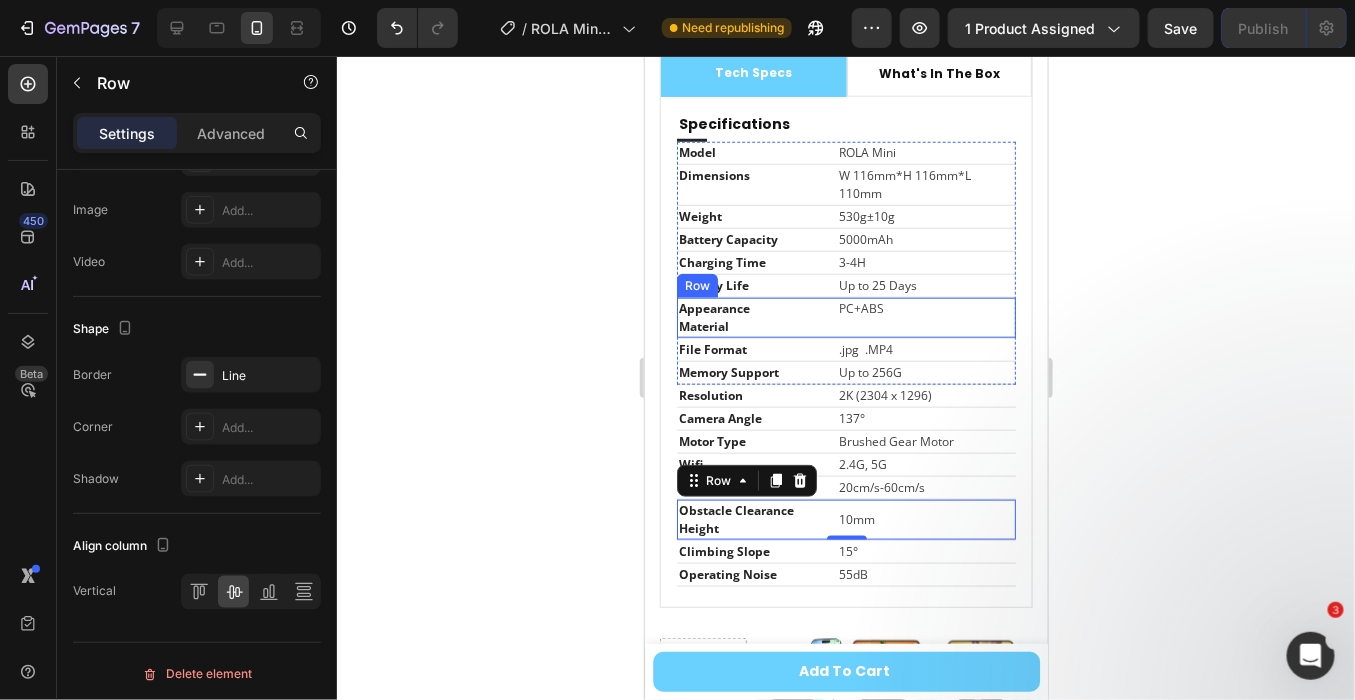 click on "appearance material Text block PC+ABS Text block Row" at bounding box center (845, 317) 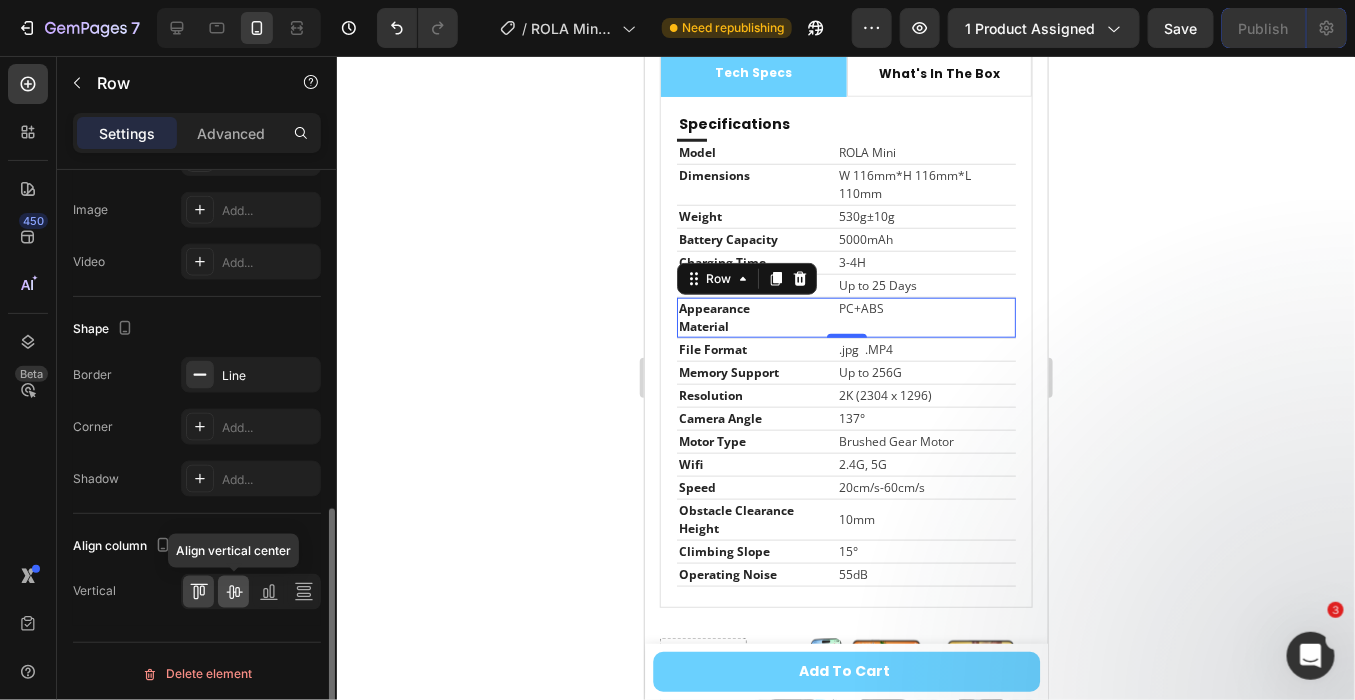 click 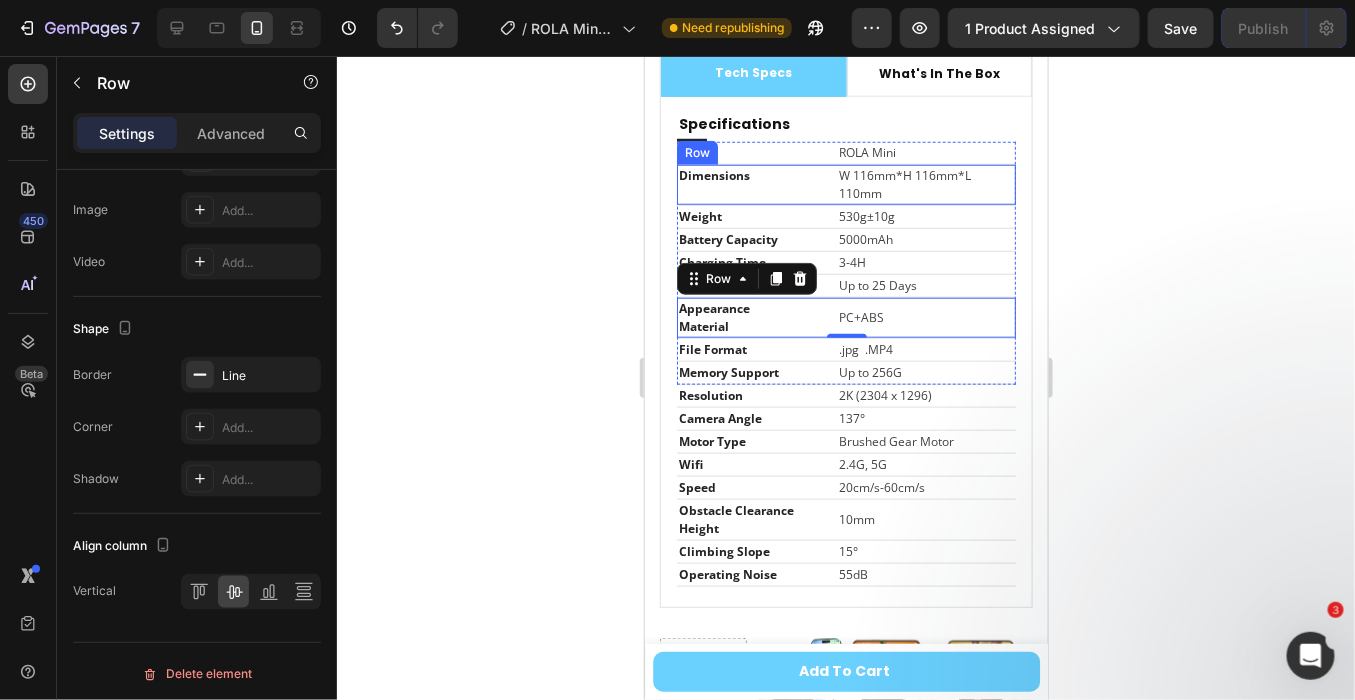 click on "dimensions Text block W 116mm*H 116mm*L 110mm Text block Row" at bounding box center [845, 184] 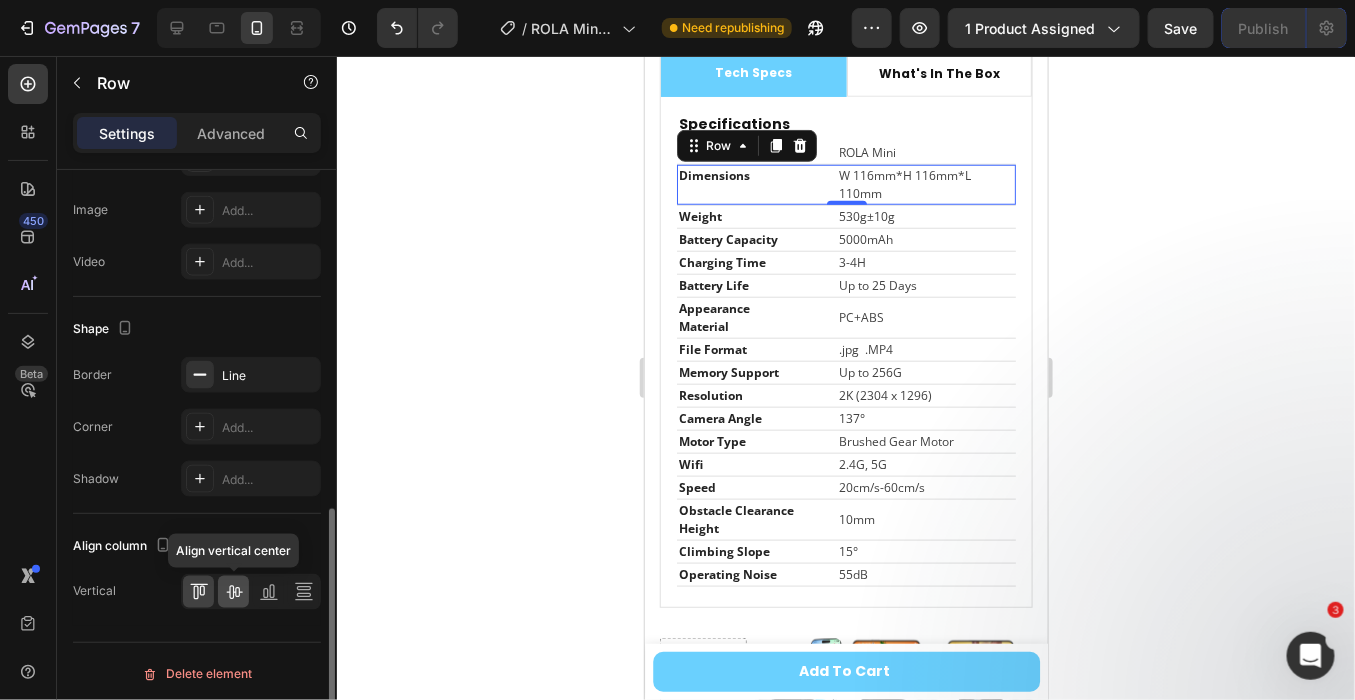 click 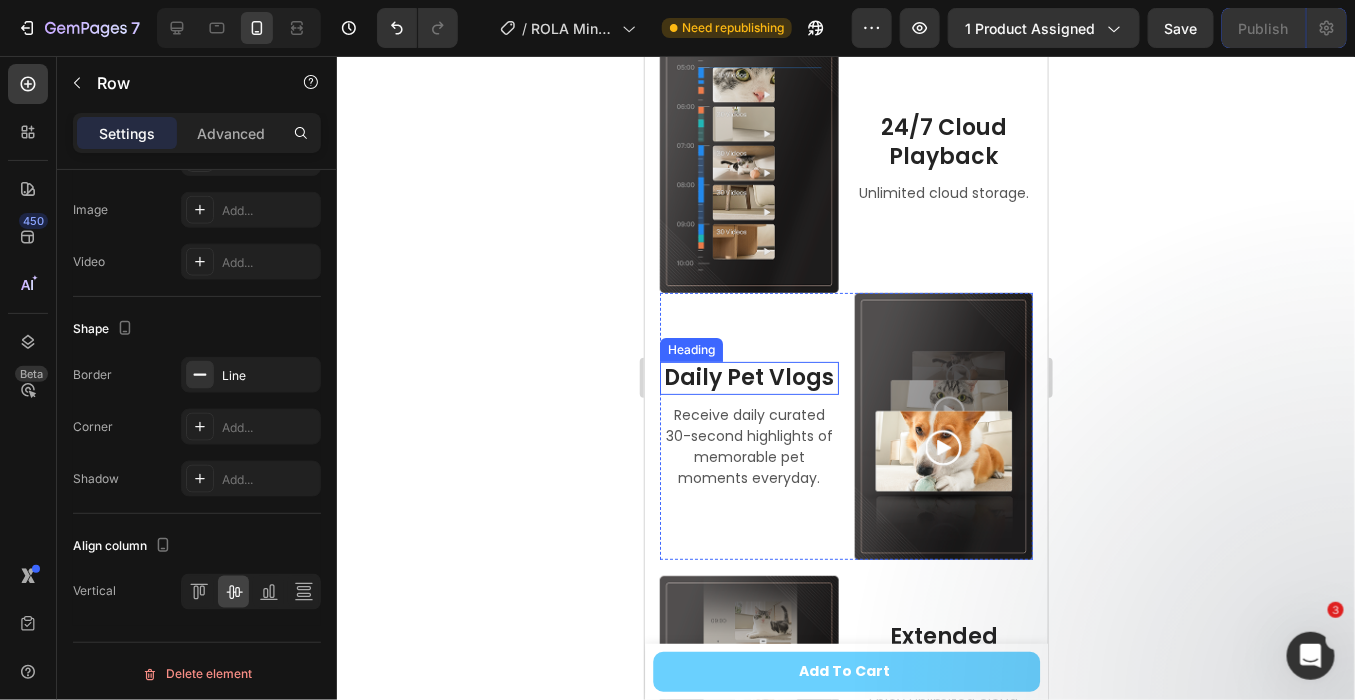scroll, scrollTop: 7091, scrollLeft: 0, axis: vertical 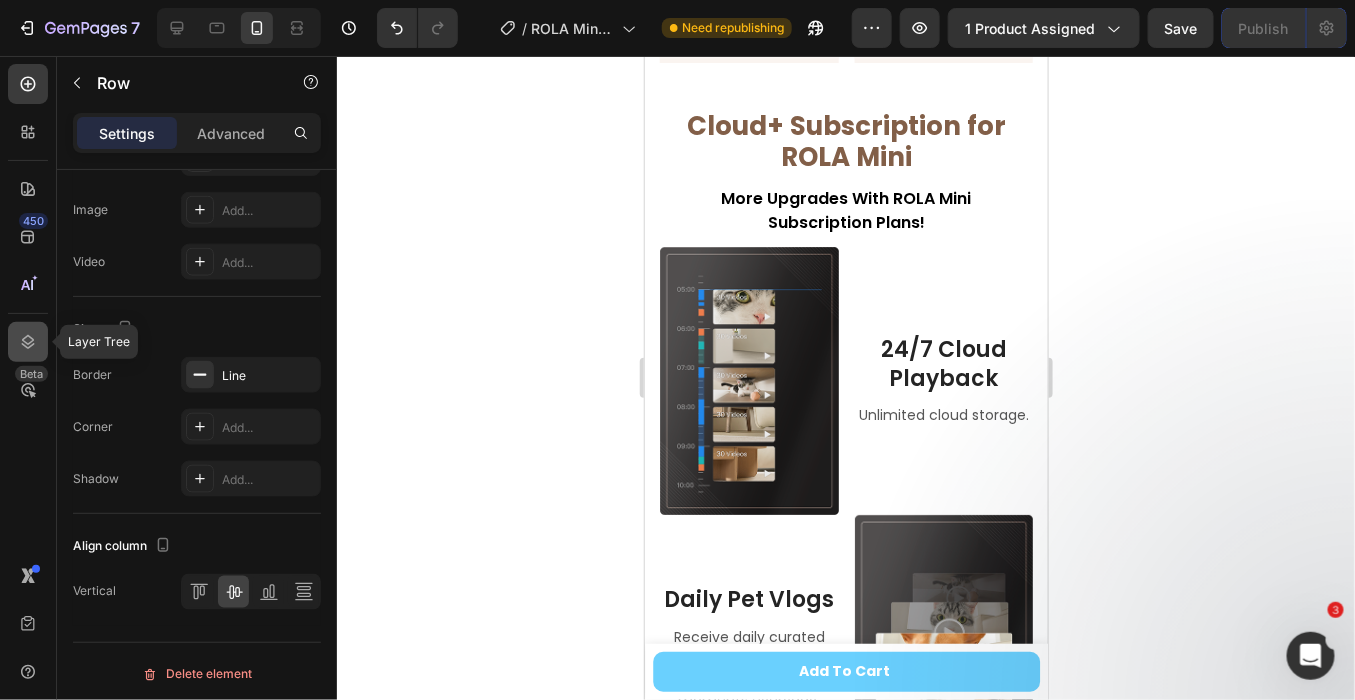 click 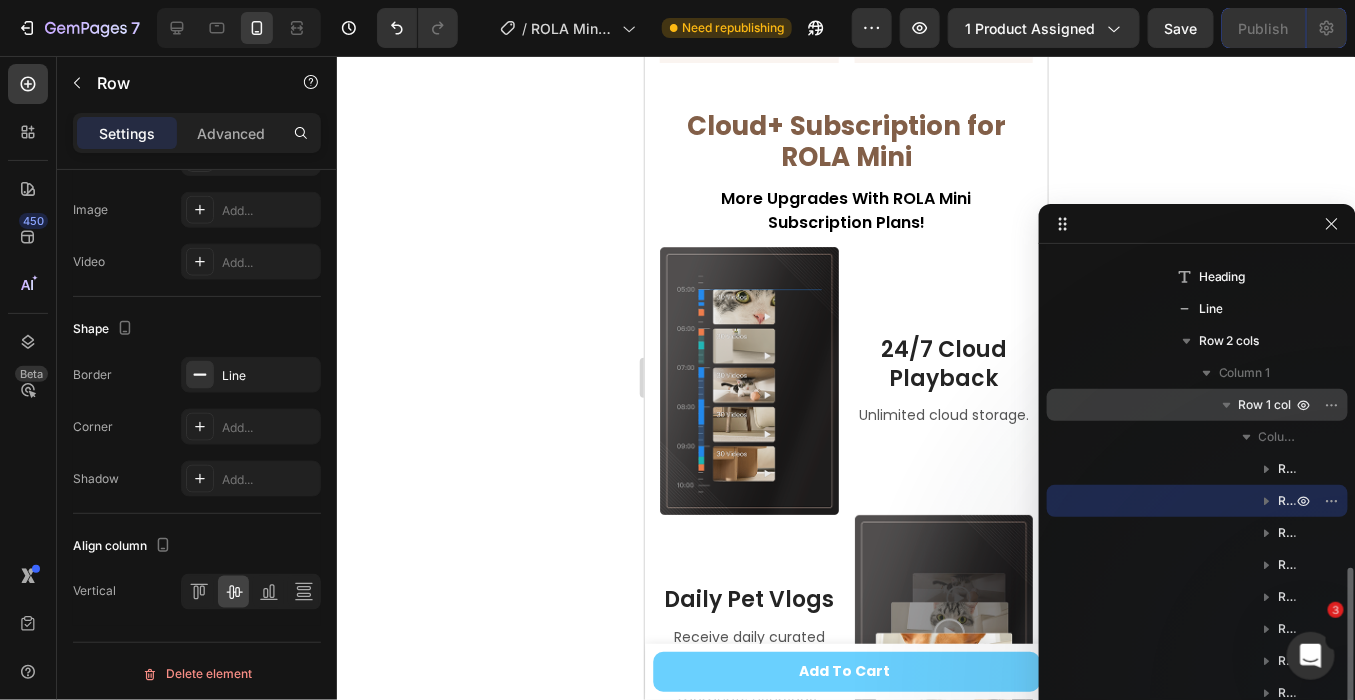 scroll, scrollTop: 601, scrollLeft: 0, axis: vertical 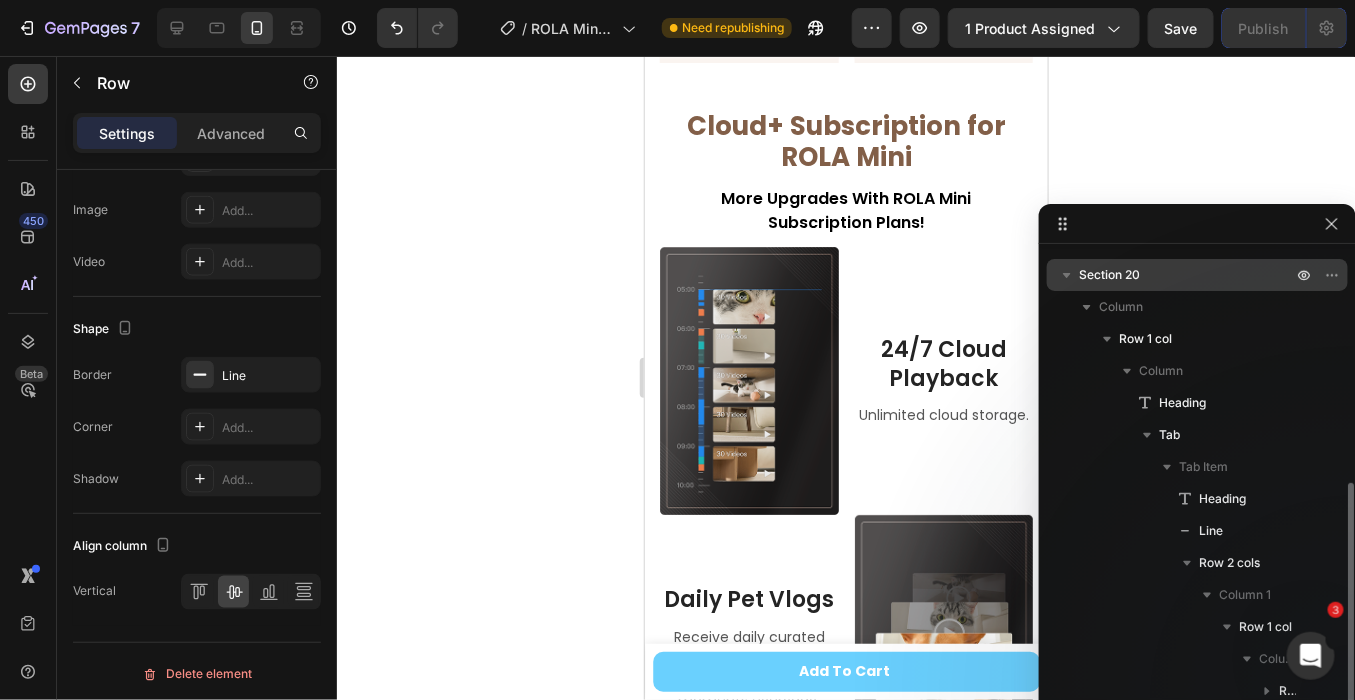 click 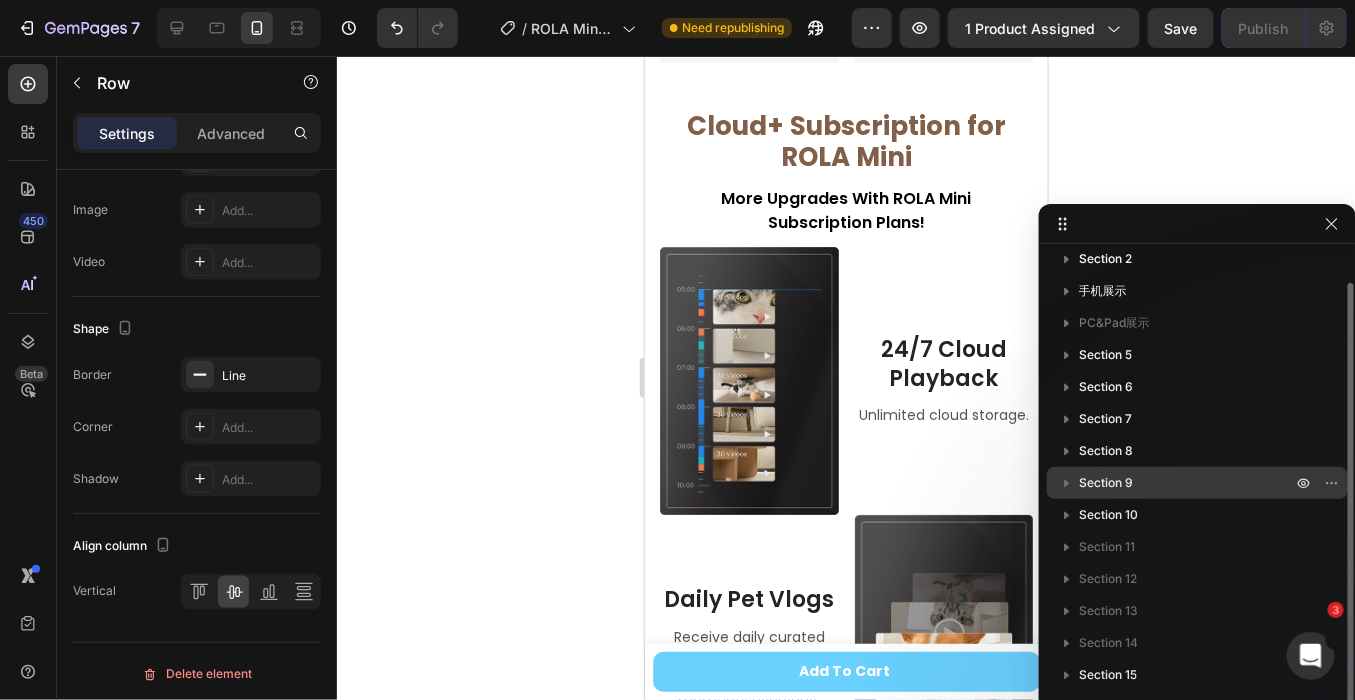 scroll, scrollTop: 0, scrollLeft: 0, axis: both 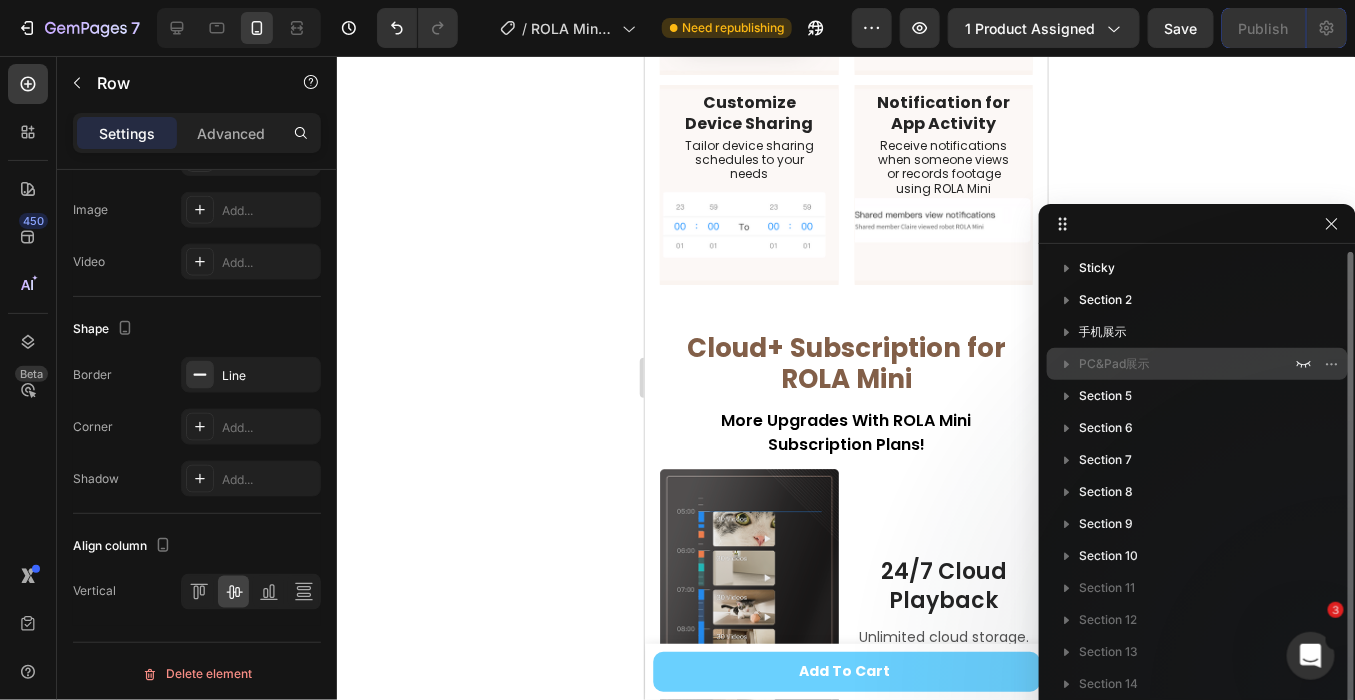 click on "PC&Pad展示" at bounding box center (1114, 364) 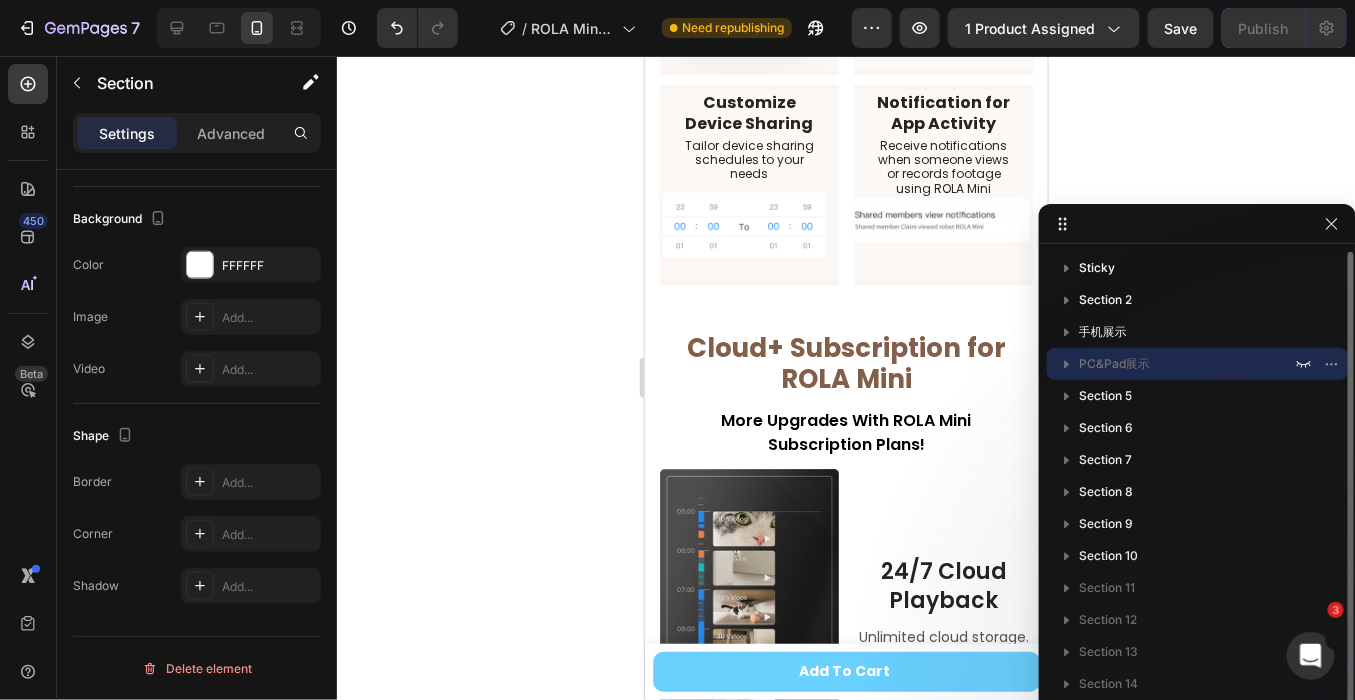 scroll, scrollTop: 0, scrollLeft: 0, axis: both 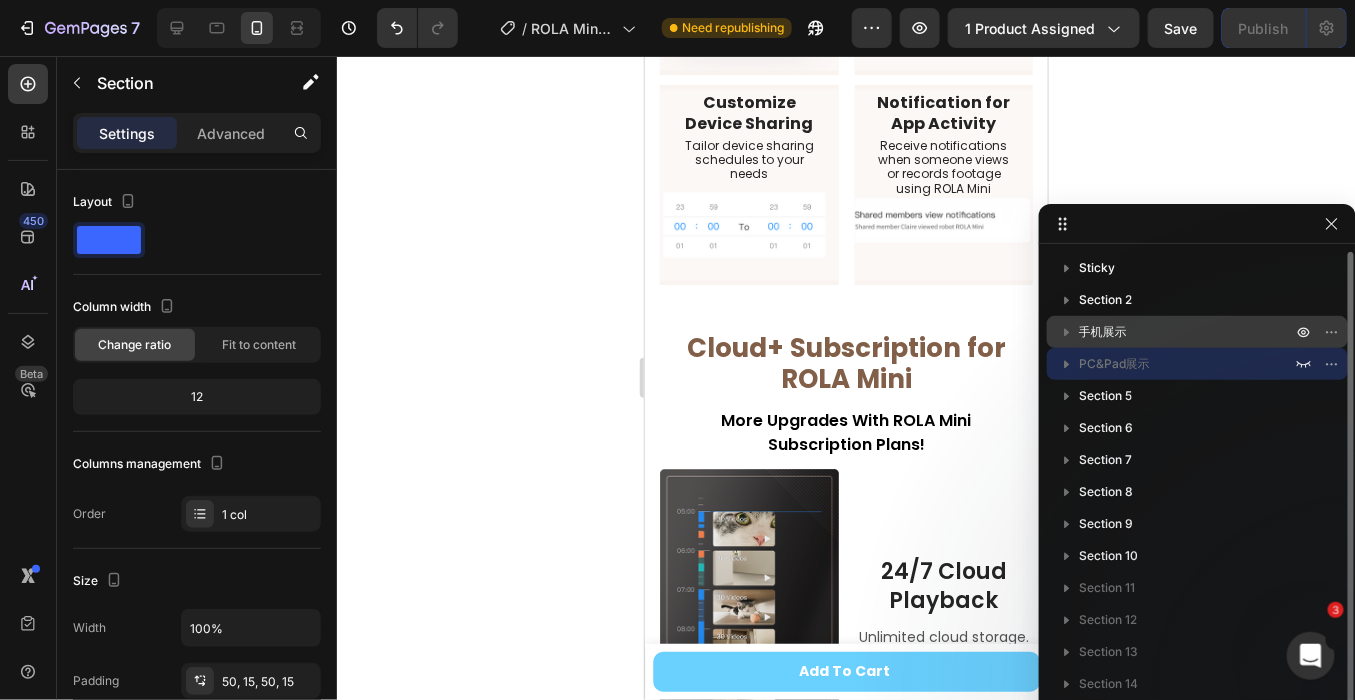 click on "手机展示" at bounding box center (1103, 332) 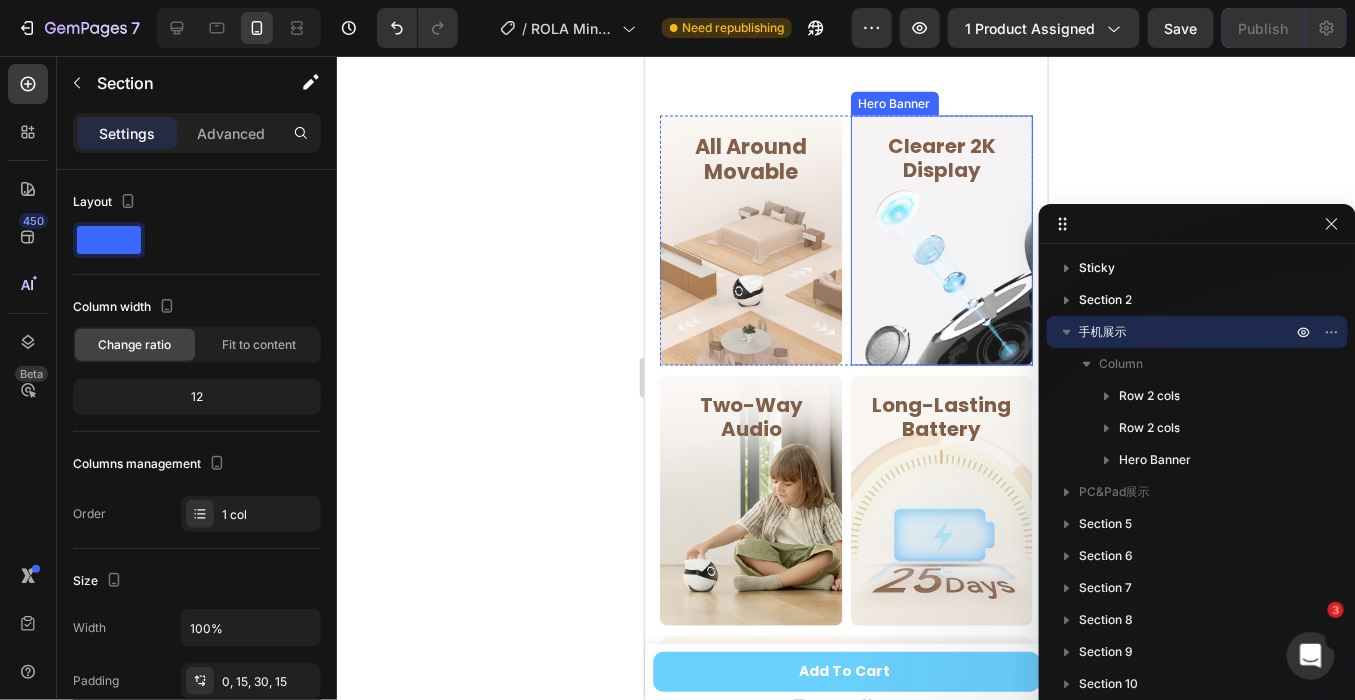 scroll, scrollTop: 1387, scrollLeft: 0, axis: vertical 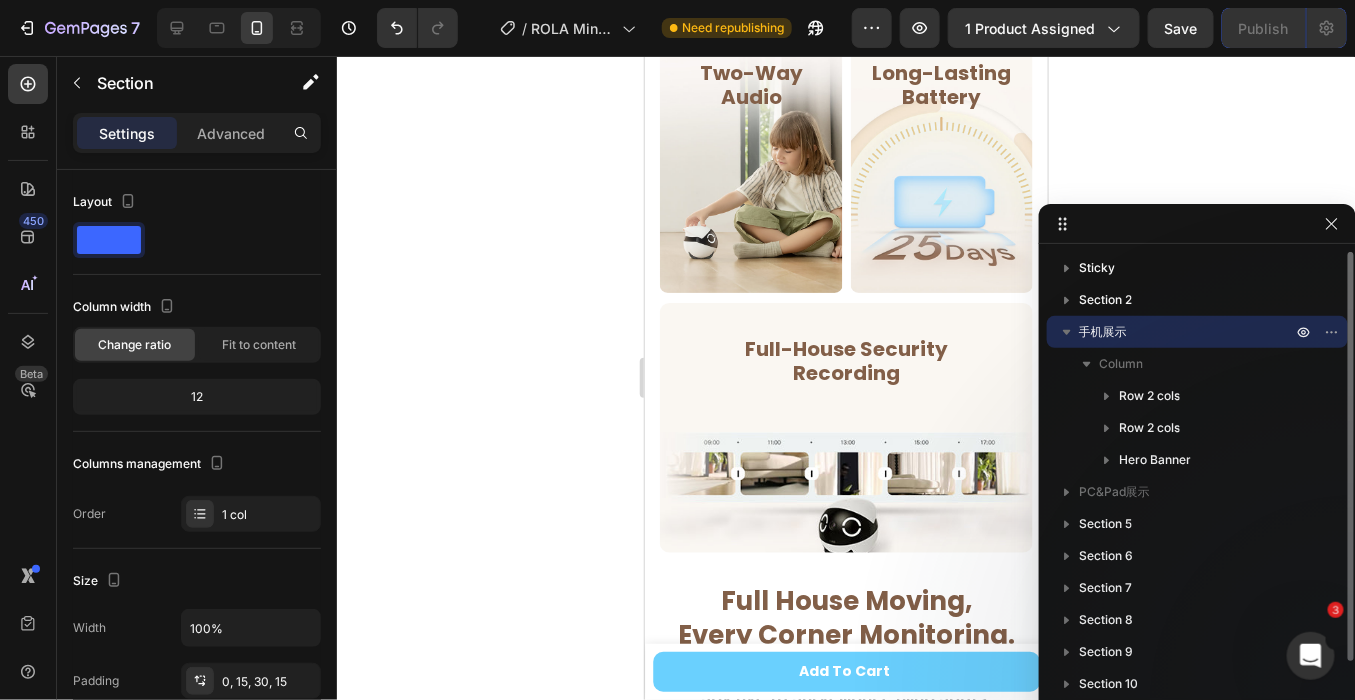click 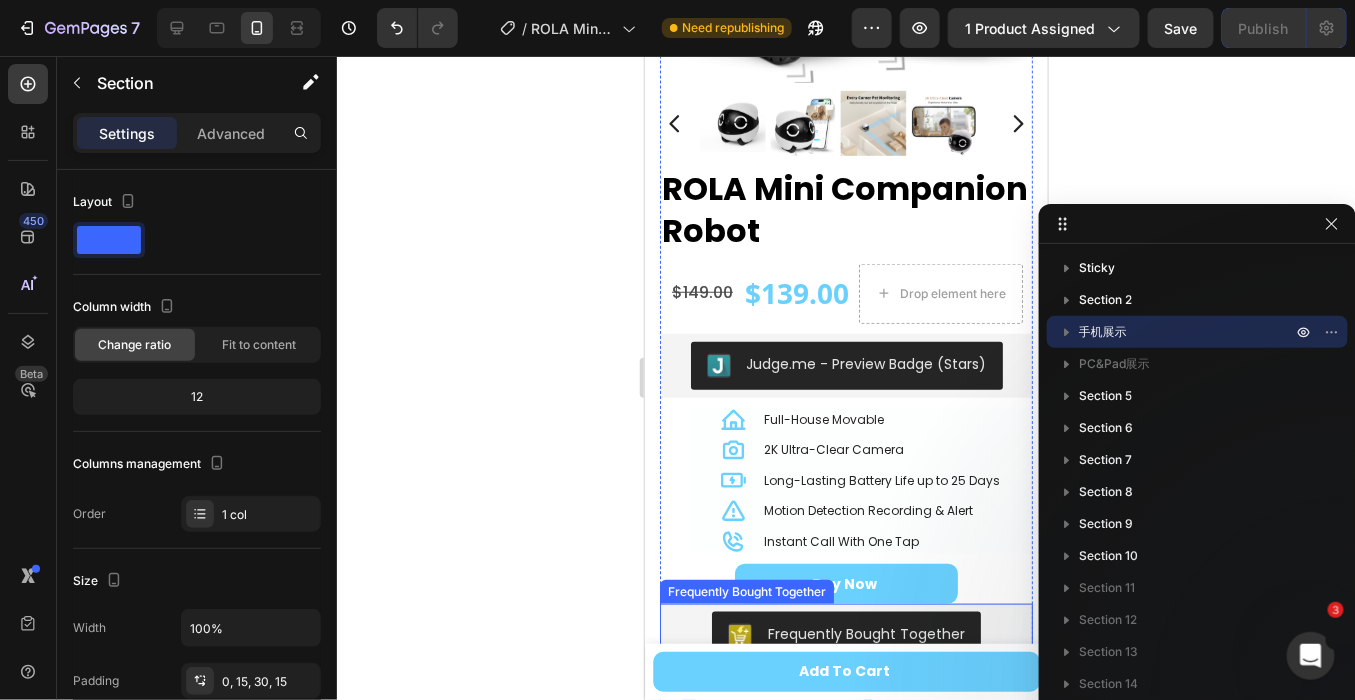 scroll, scrollTop: 276, scrollLeft: 0, axis: vertical 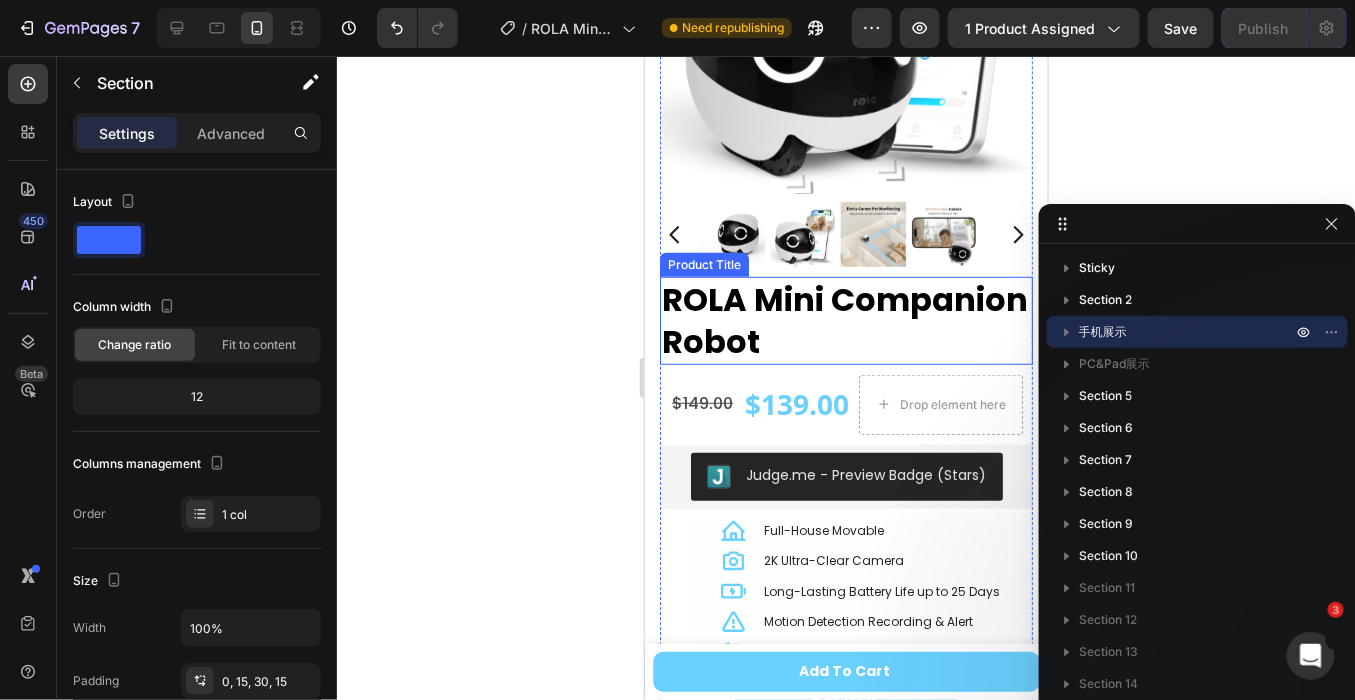 click on "ROLA Mini Companion Robot" at bounding box center (845, 319) 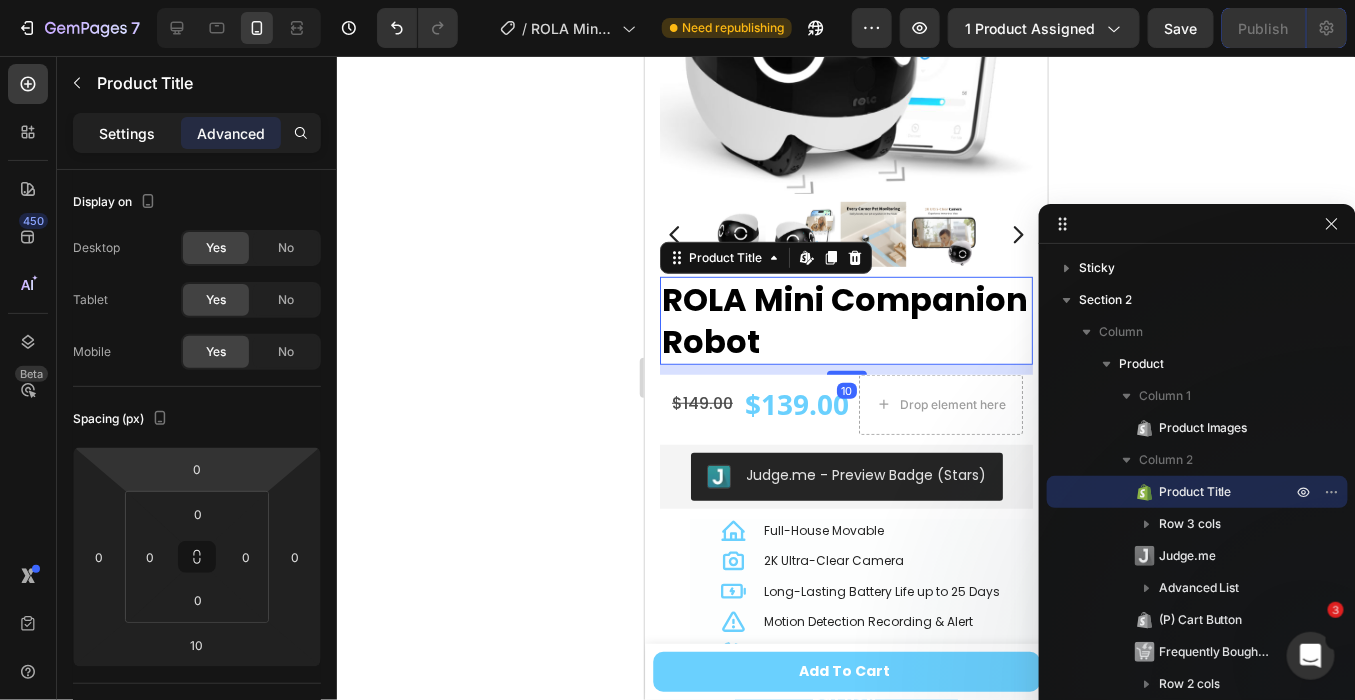 click on "Settings" at bounding box center (127, 133) 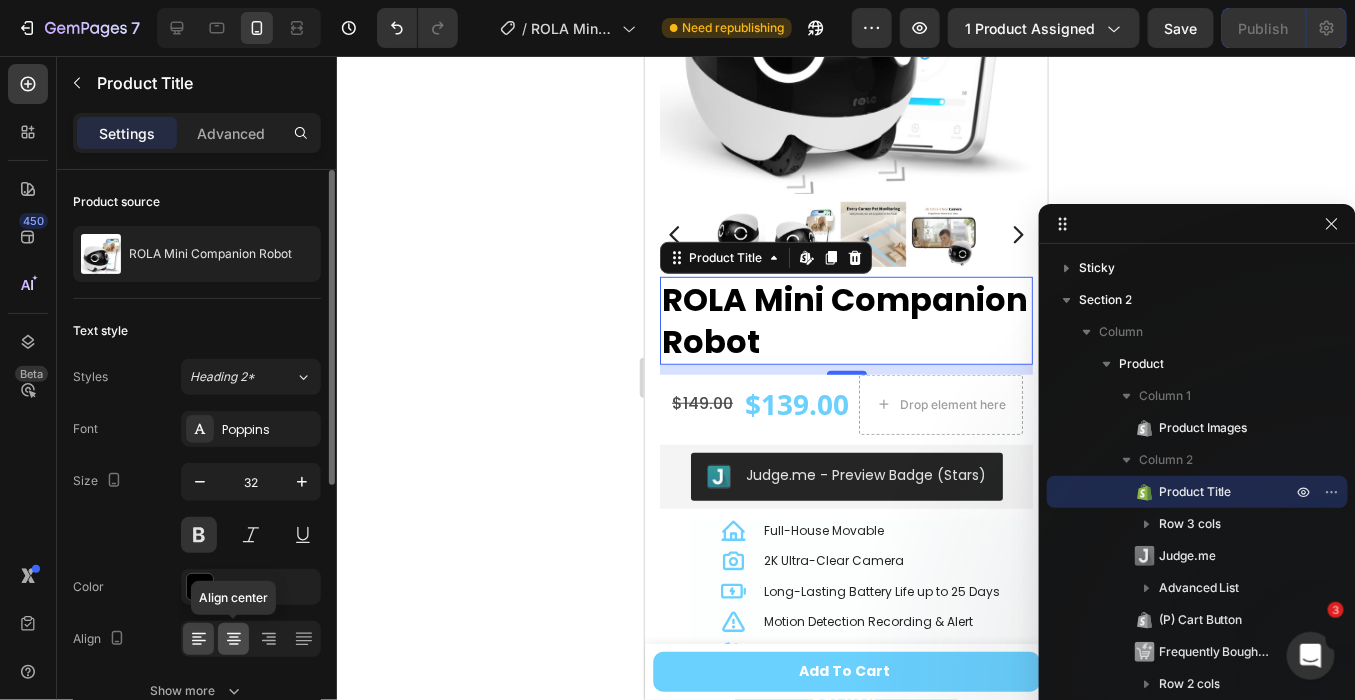 click 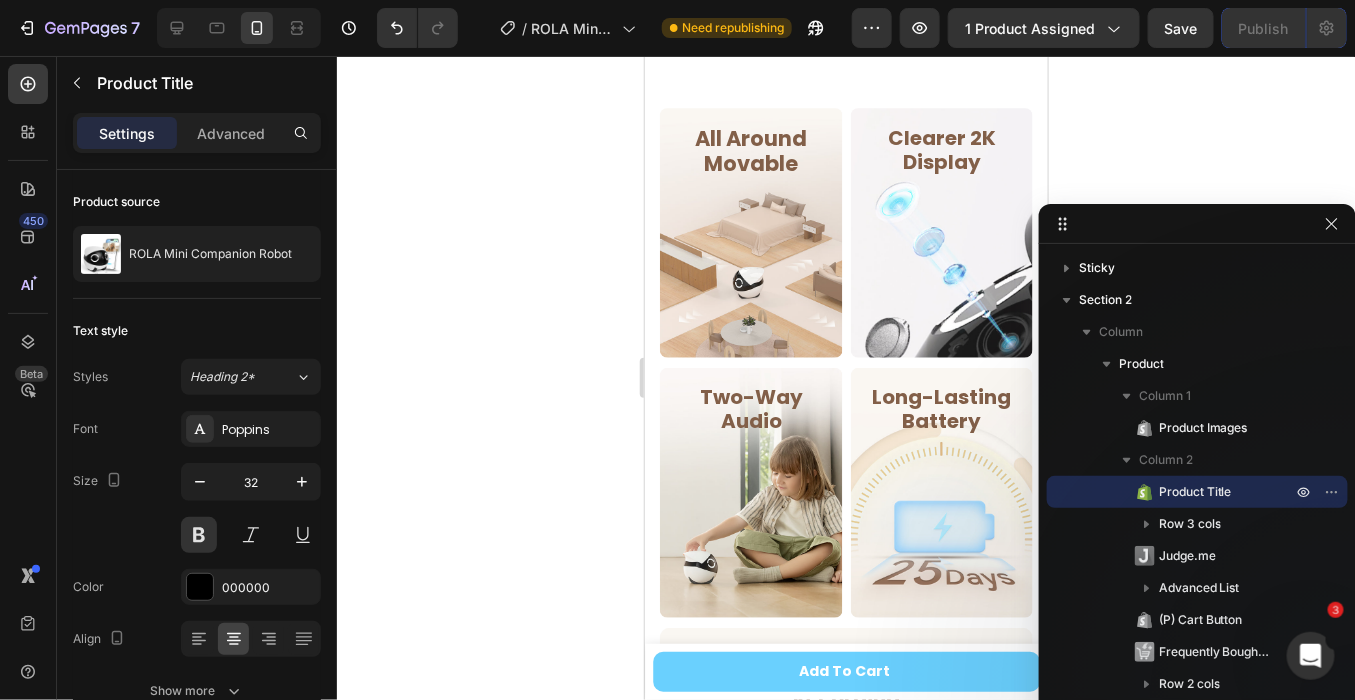 scroll, scrollTop: 1387, scrollLeft: 0, axis: vertical 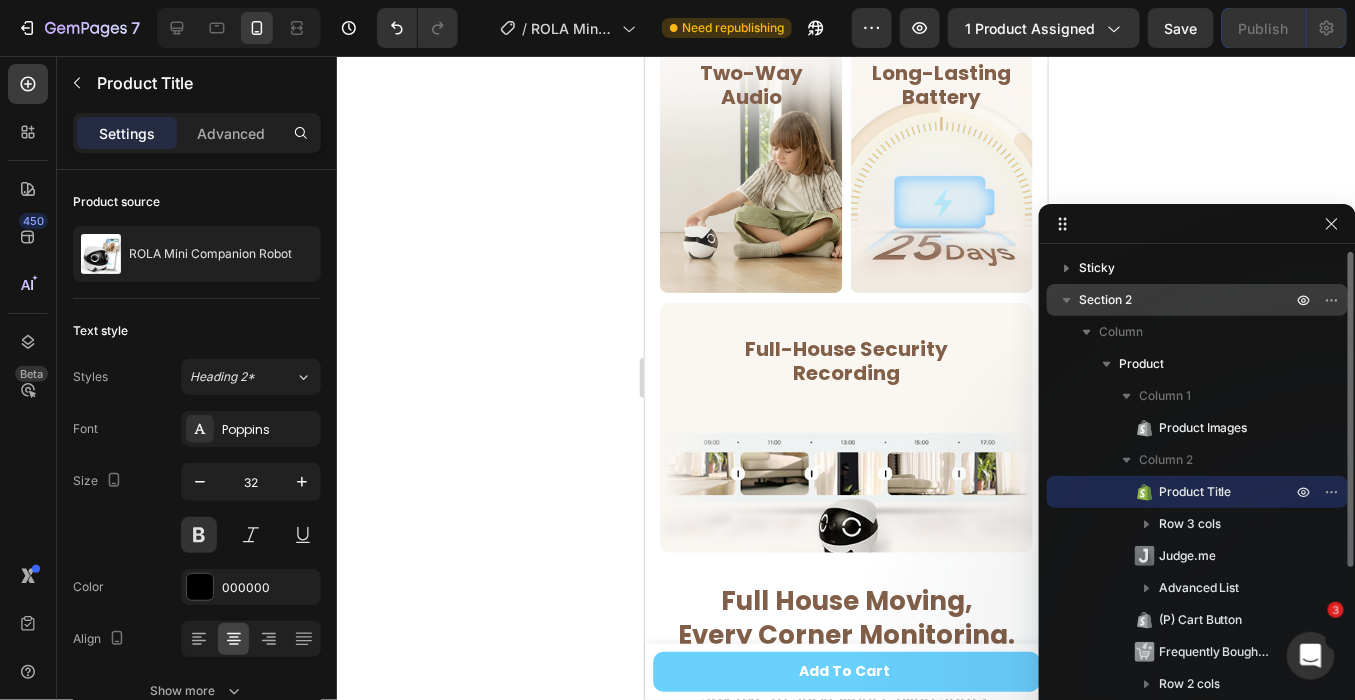 click 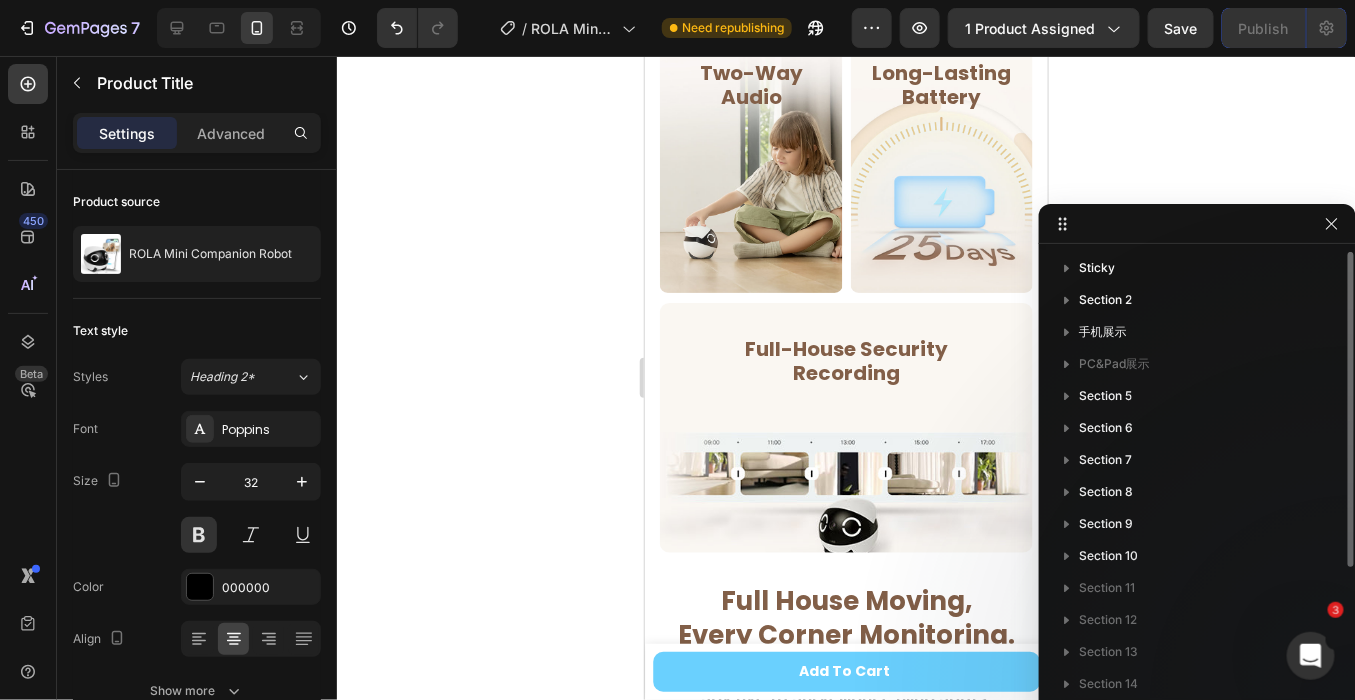 scroll, scrollTop: 204, scrollLeft: 0, axis: vertical 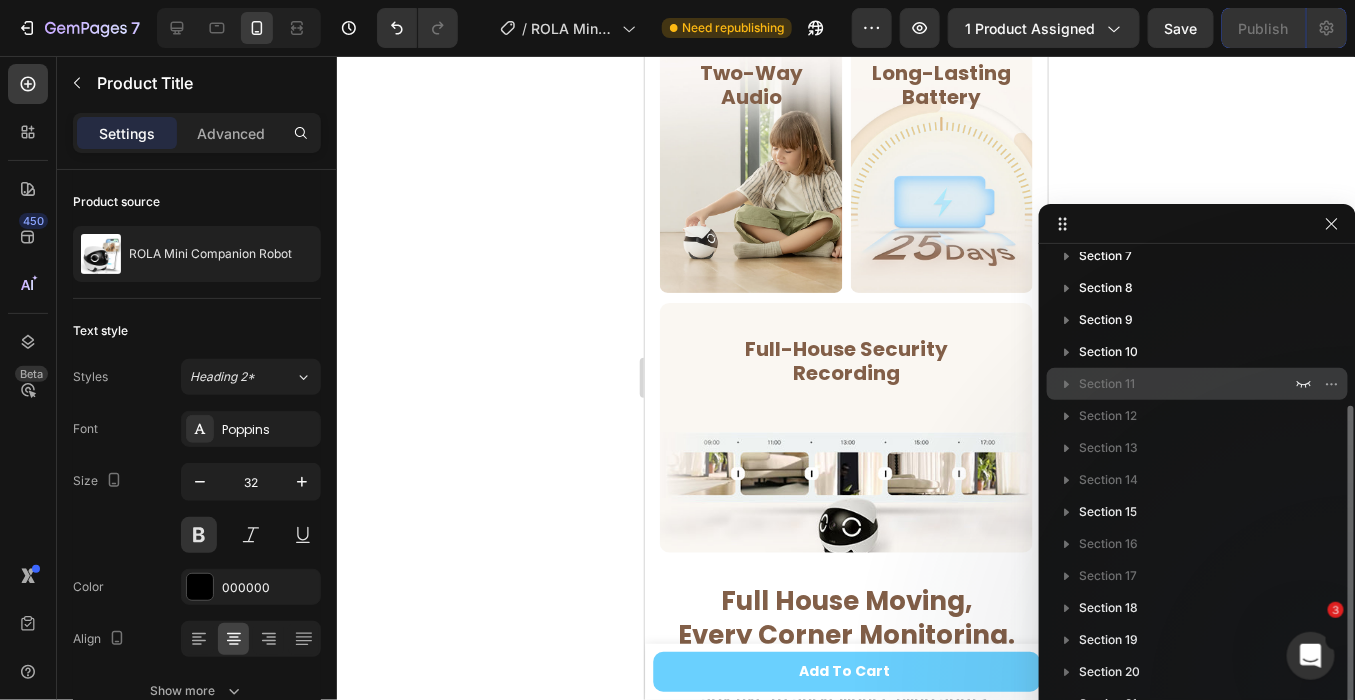 click on "Section 11" at bounding box center [1107, 384] 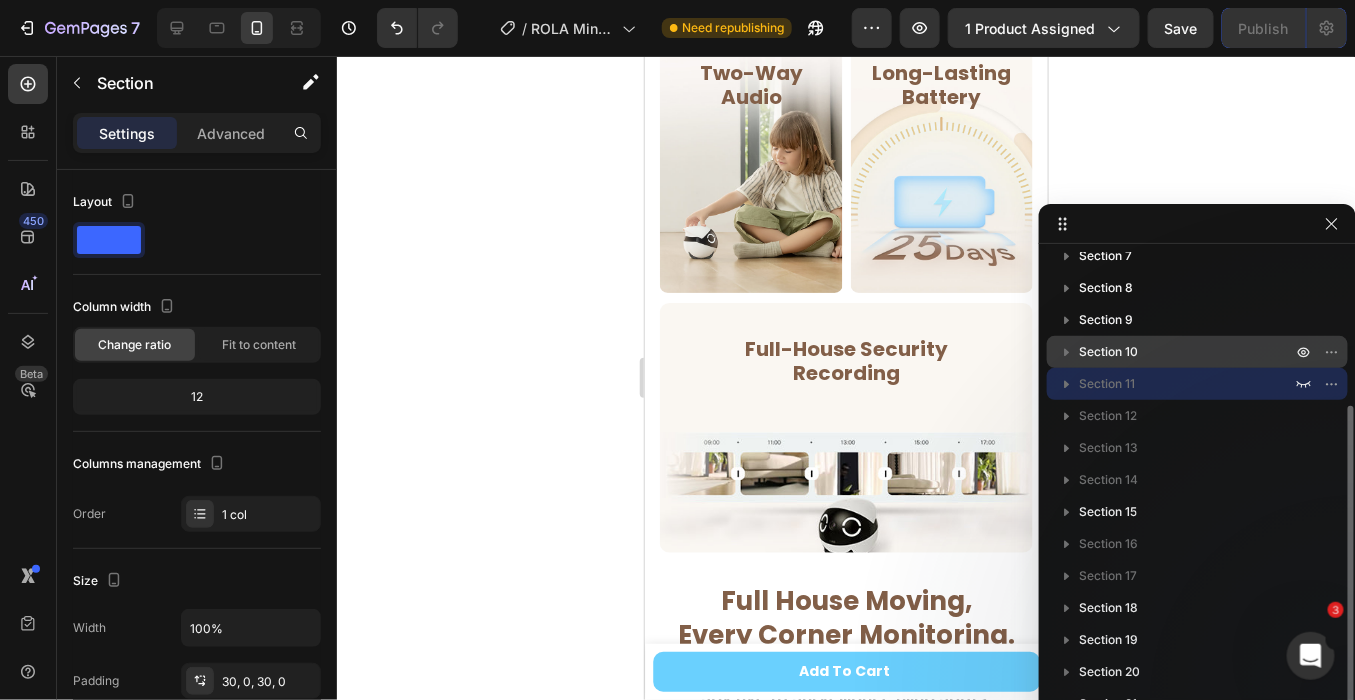click on "Section 10" at bounding box center [1108, 352] 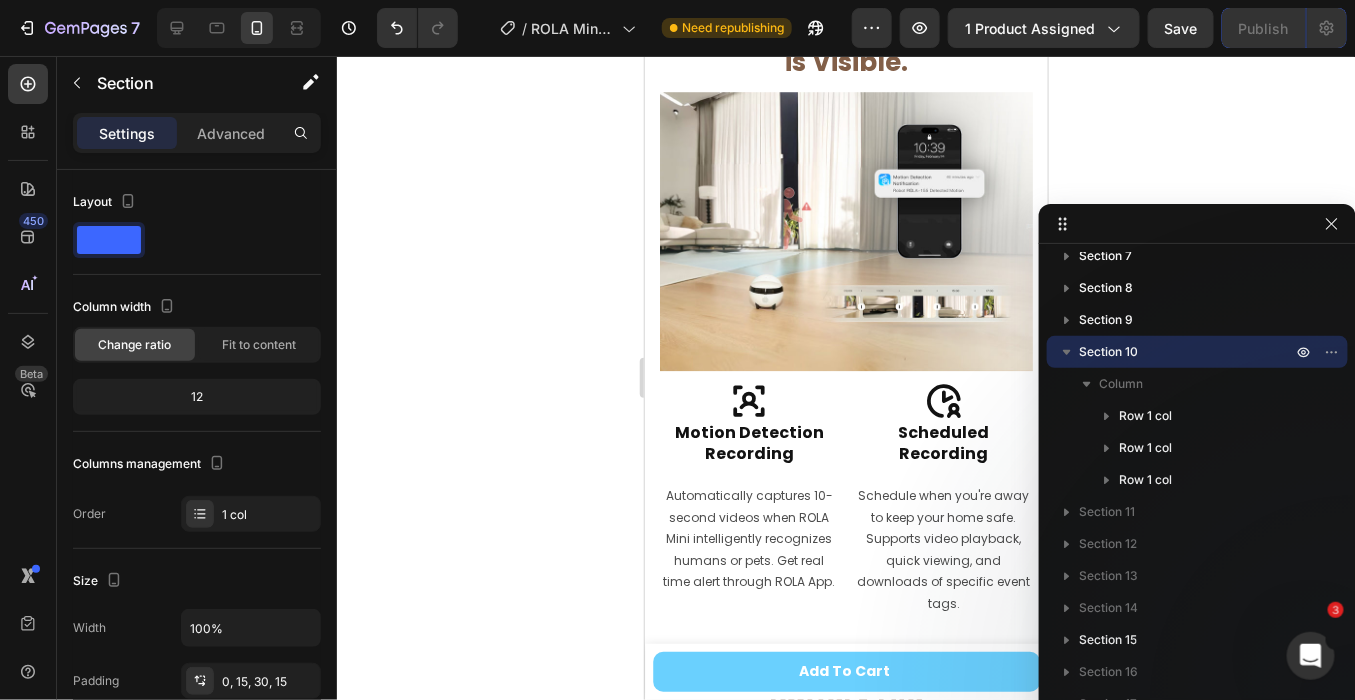 scroll, scrollTop: 4285, scrollLeft: 0, axis: vertical 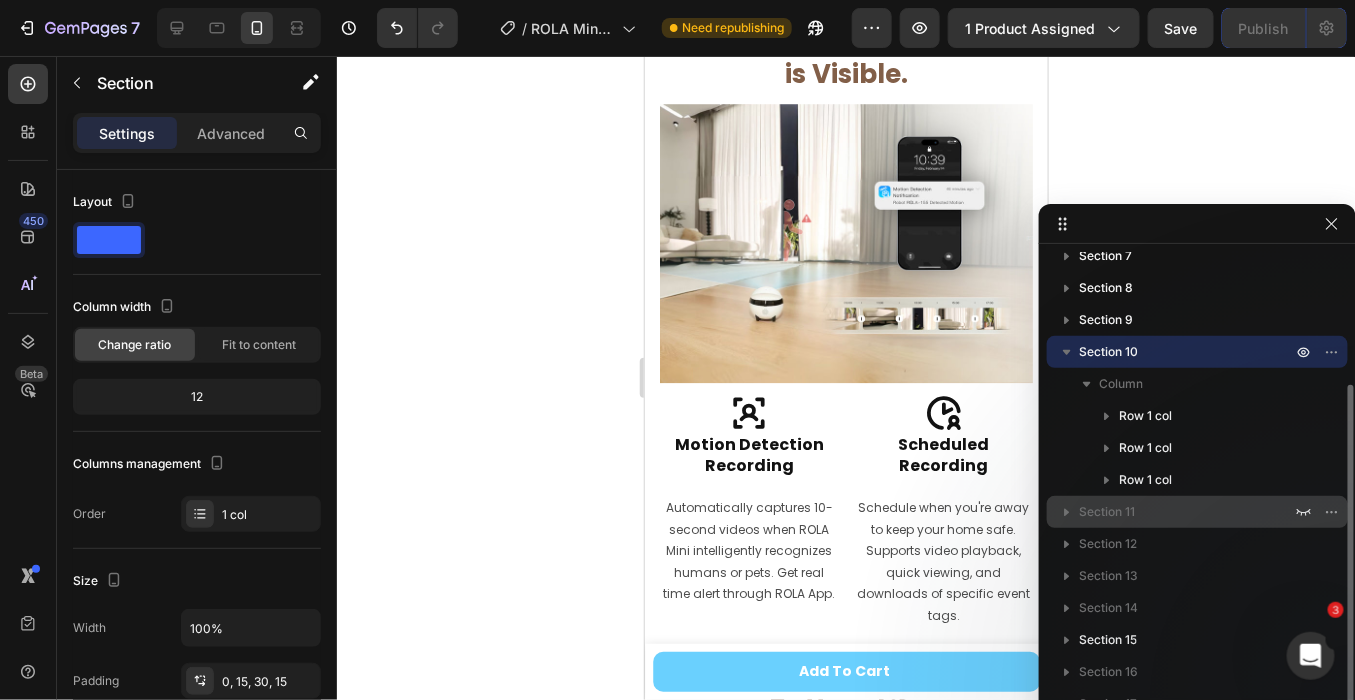 click on "Section 11" at bounding box center [1107, 512] 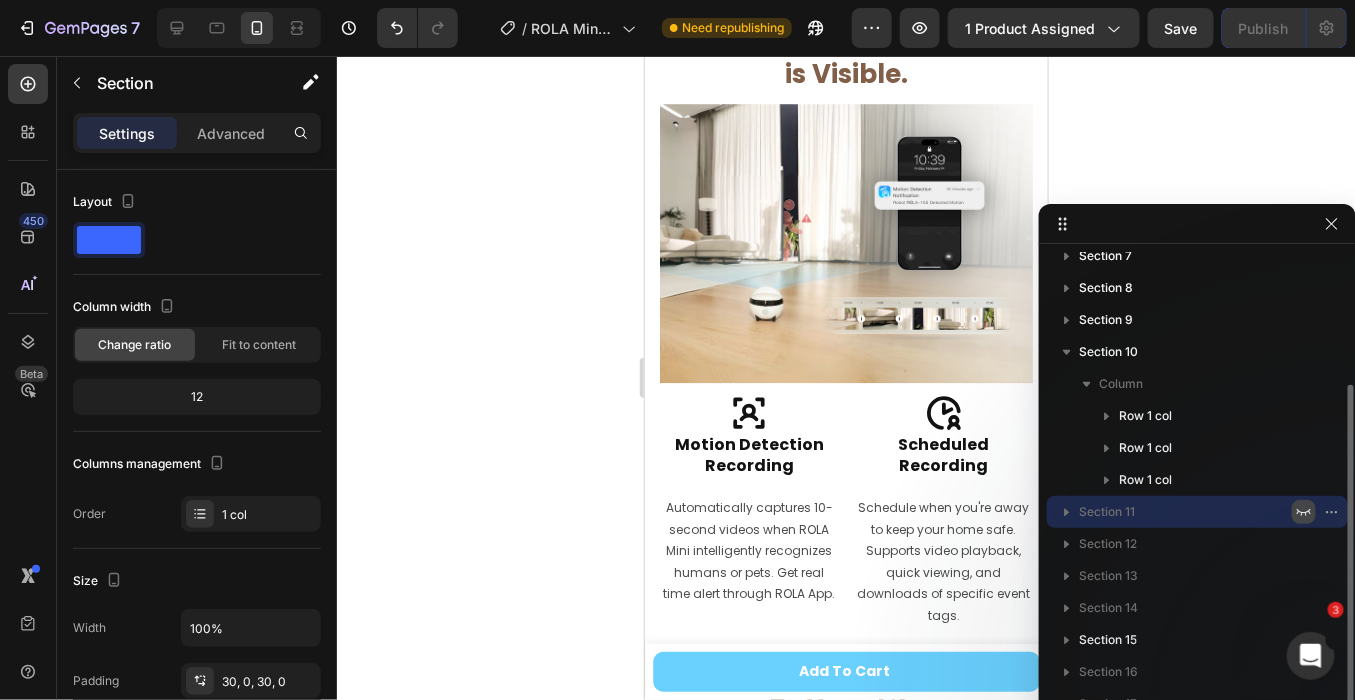 click 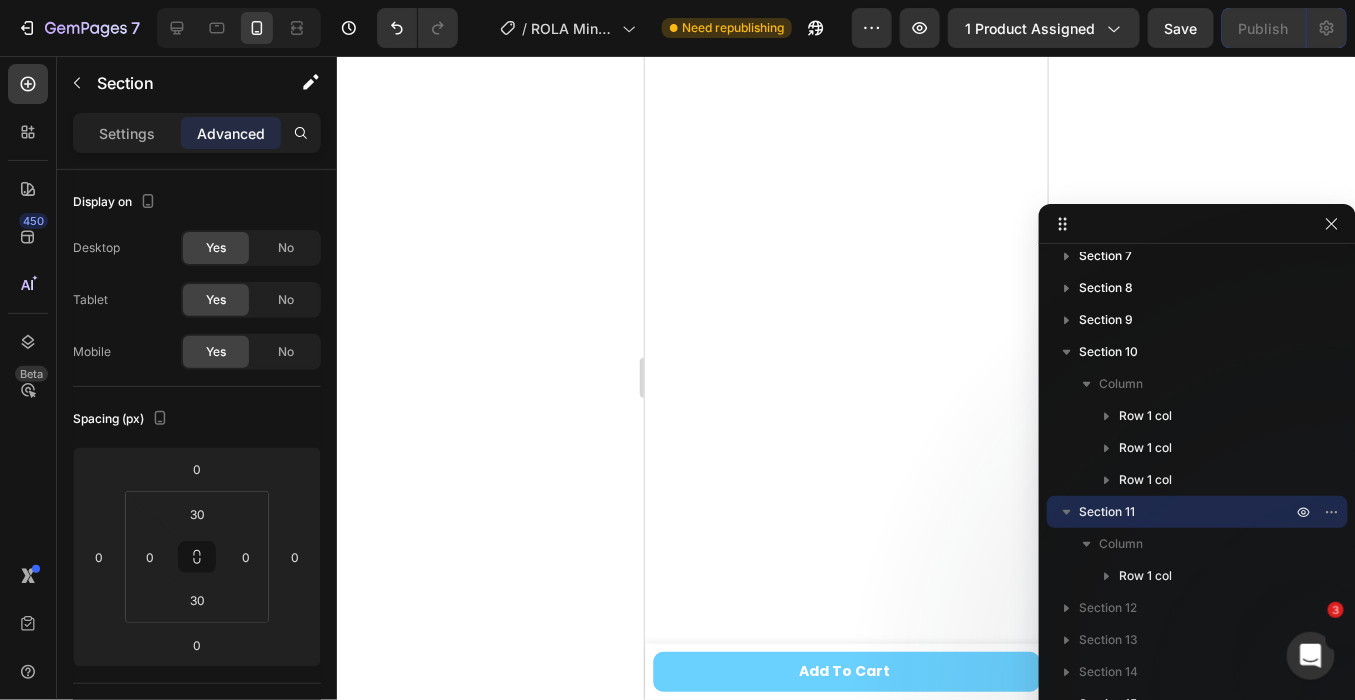 scroll, scrollTop: 4263, scrollLeft: 0, axis: vertical 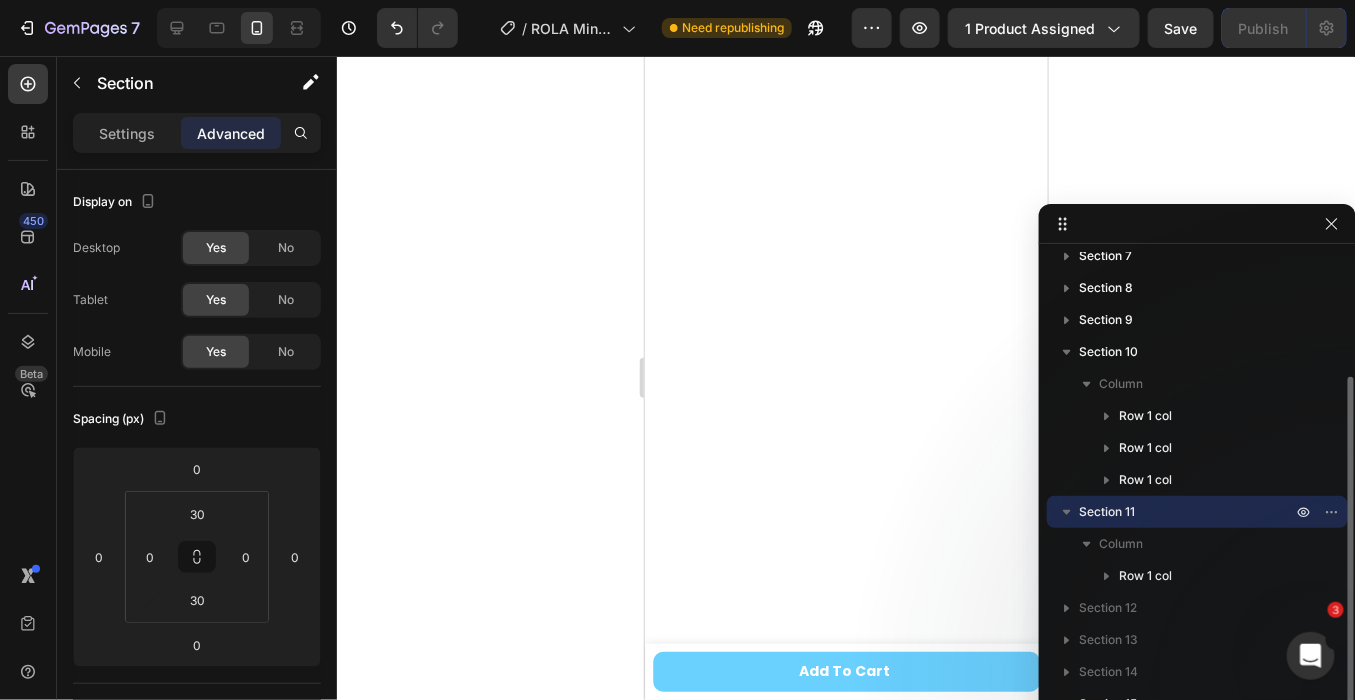 click on "Section 11" at bounding box center [1107, 512] 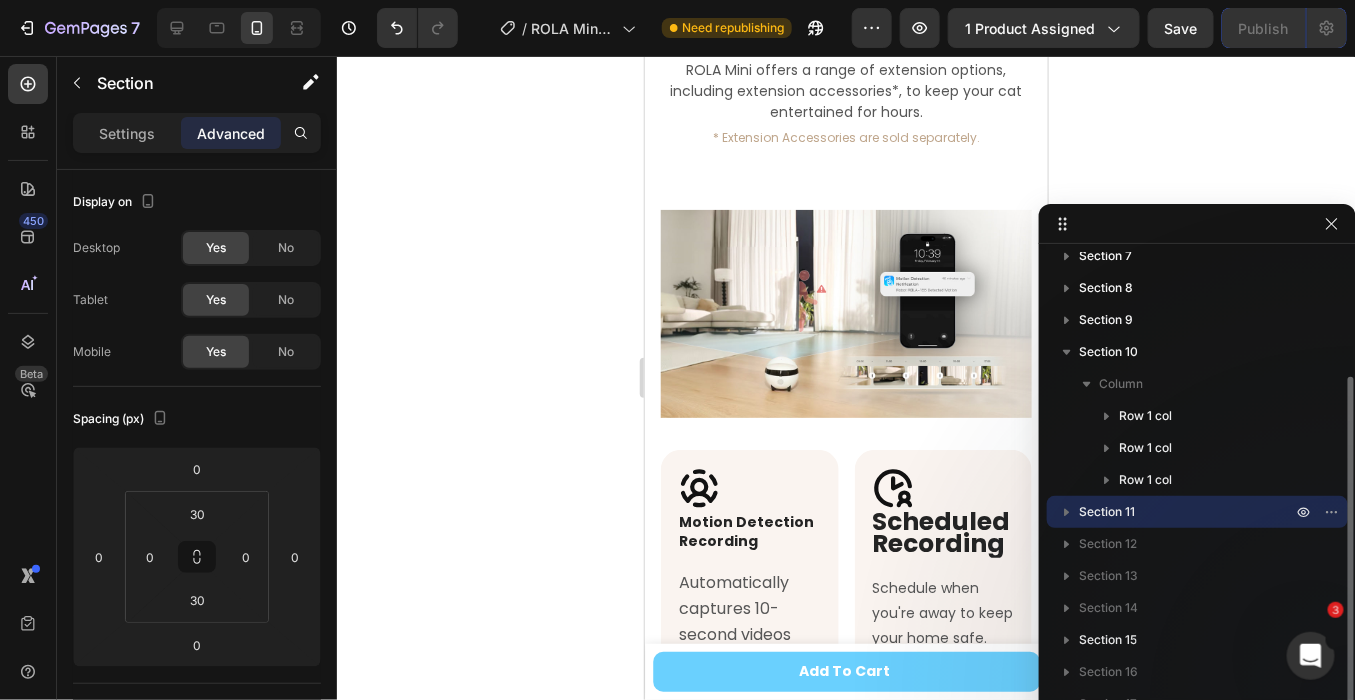 scroll, scrollTop: 7265, scrollLeft: 0, axis: vertical 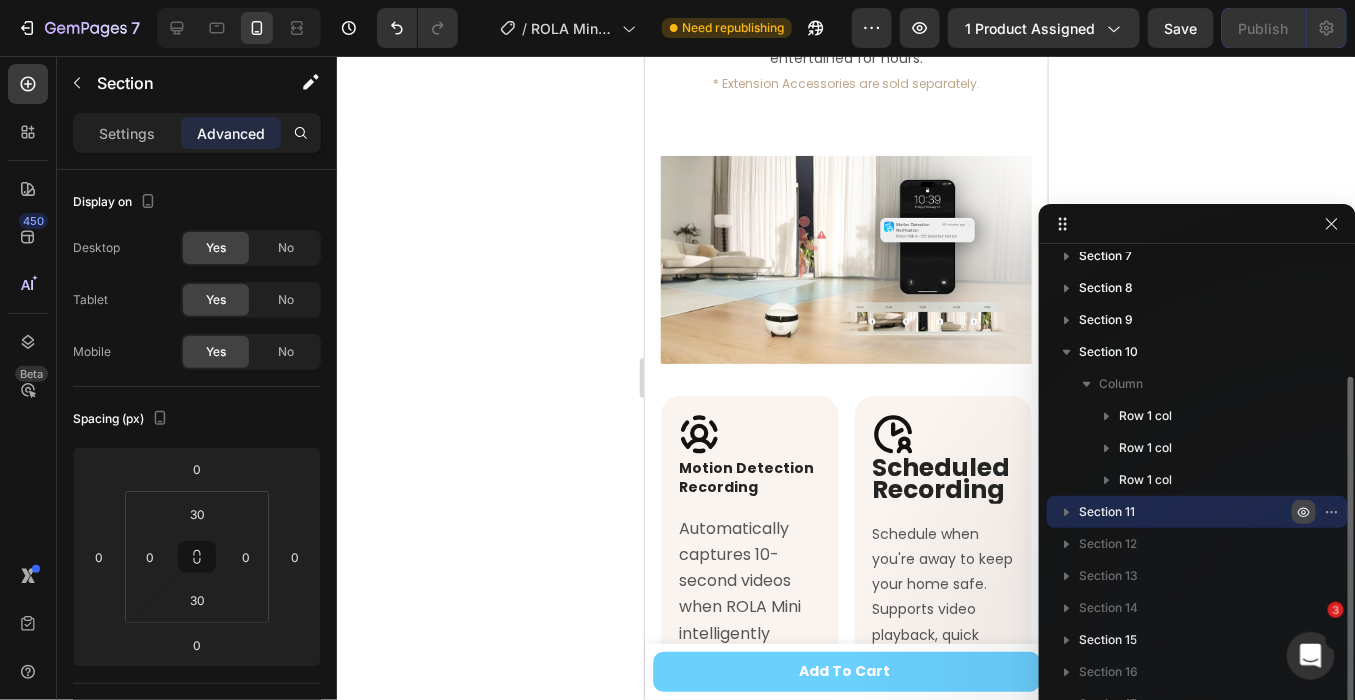 click 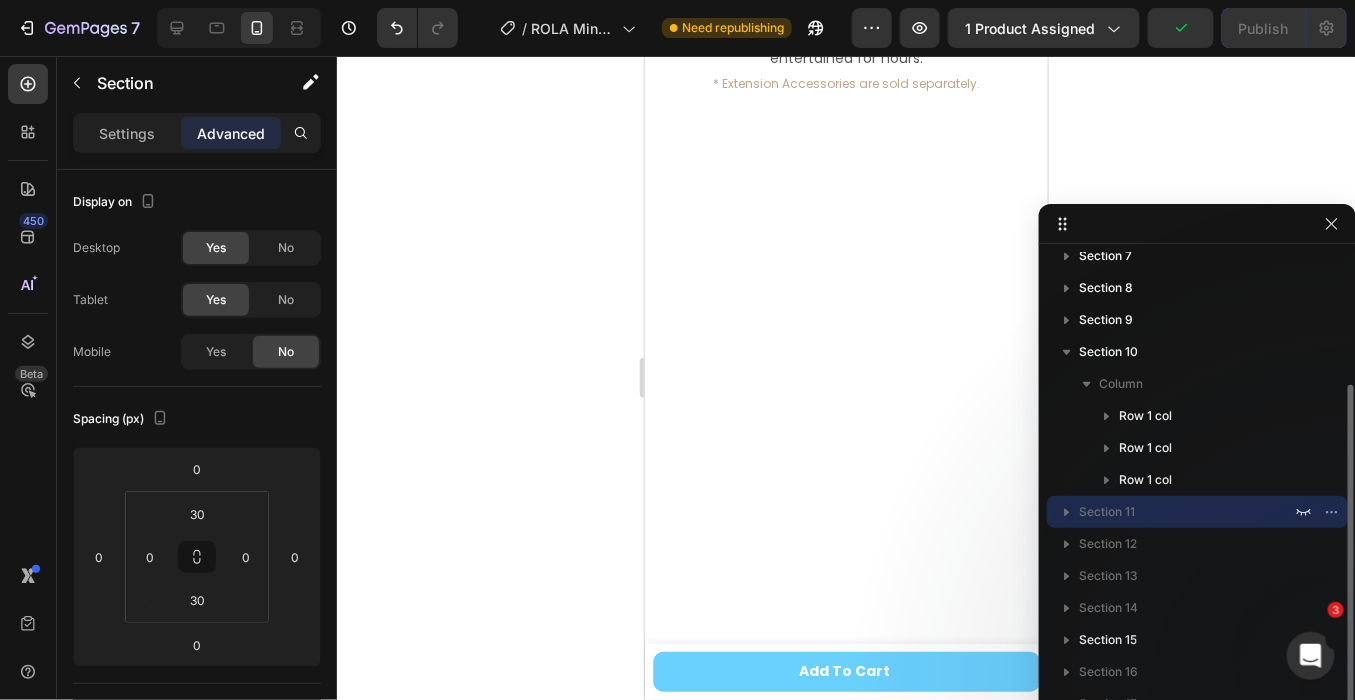 click on "Section 11" at bounding box center [1187, 512] 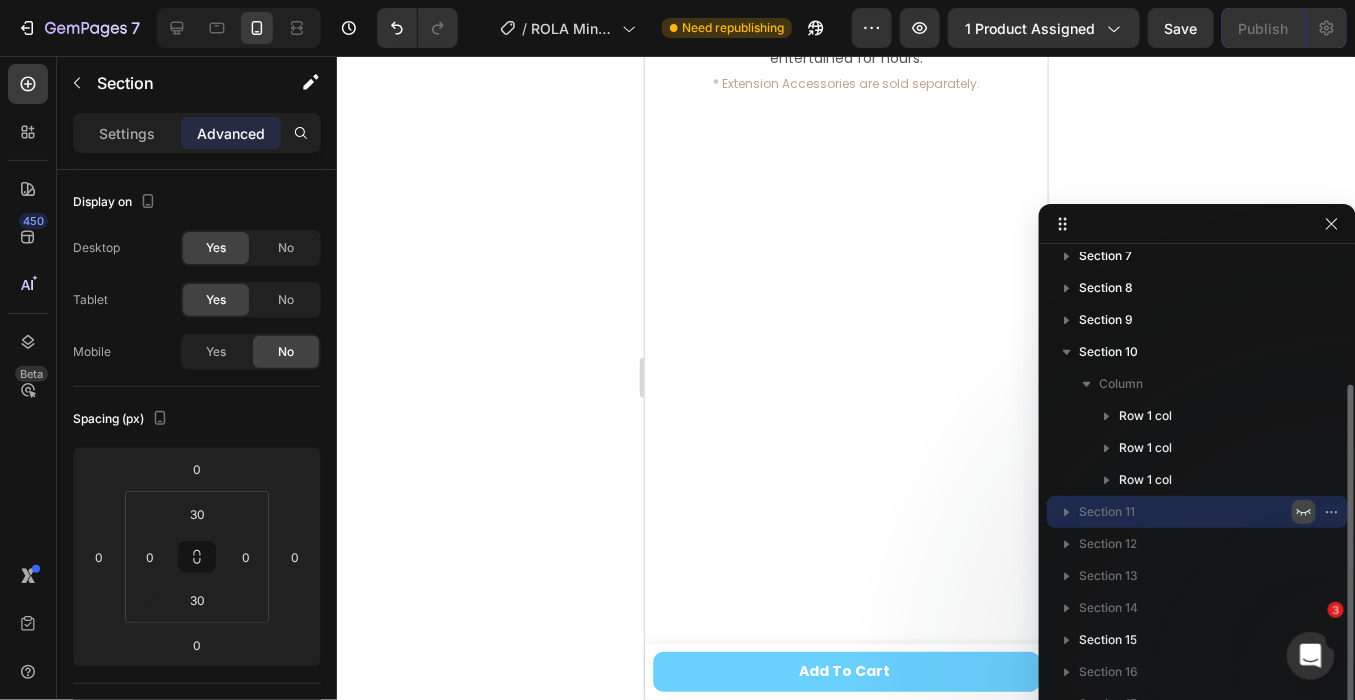 click 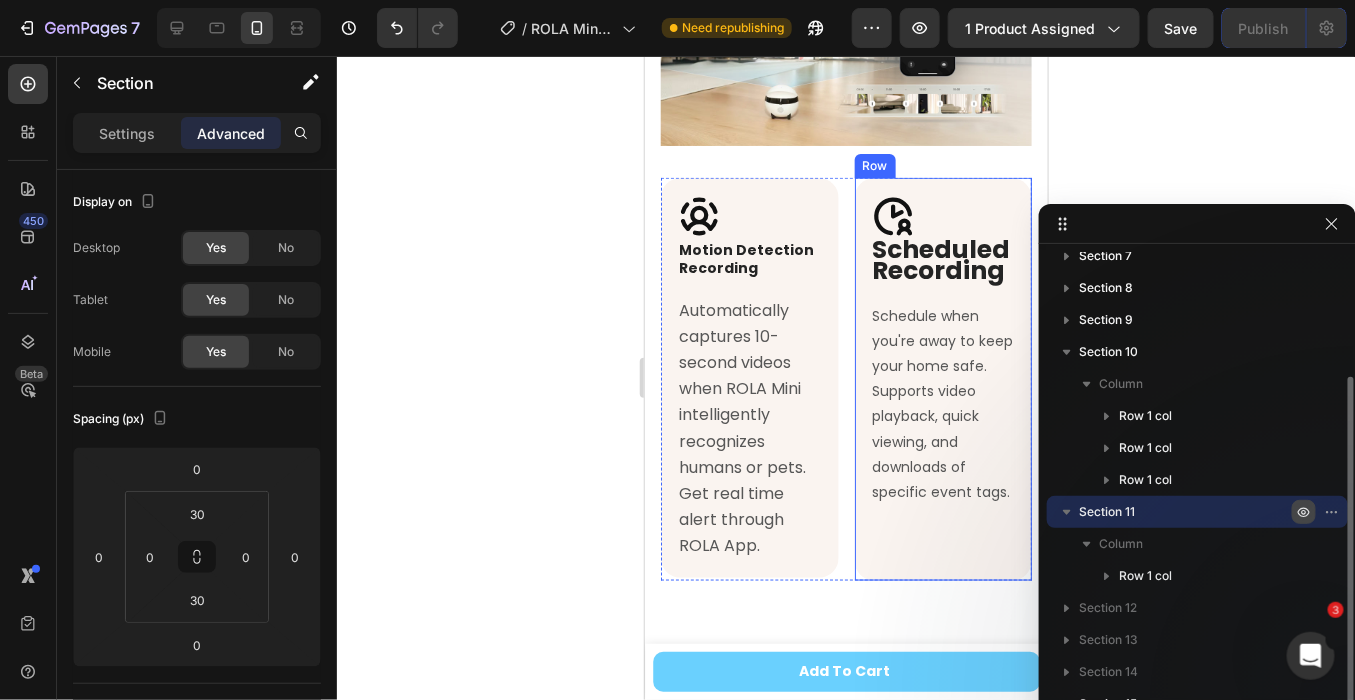 scroll, scrollTop: 7598, scrollLeft: 0, axis: vertical 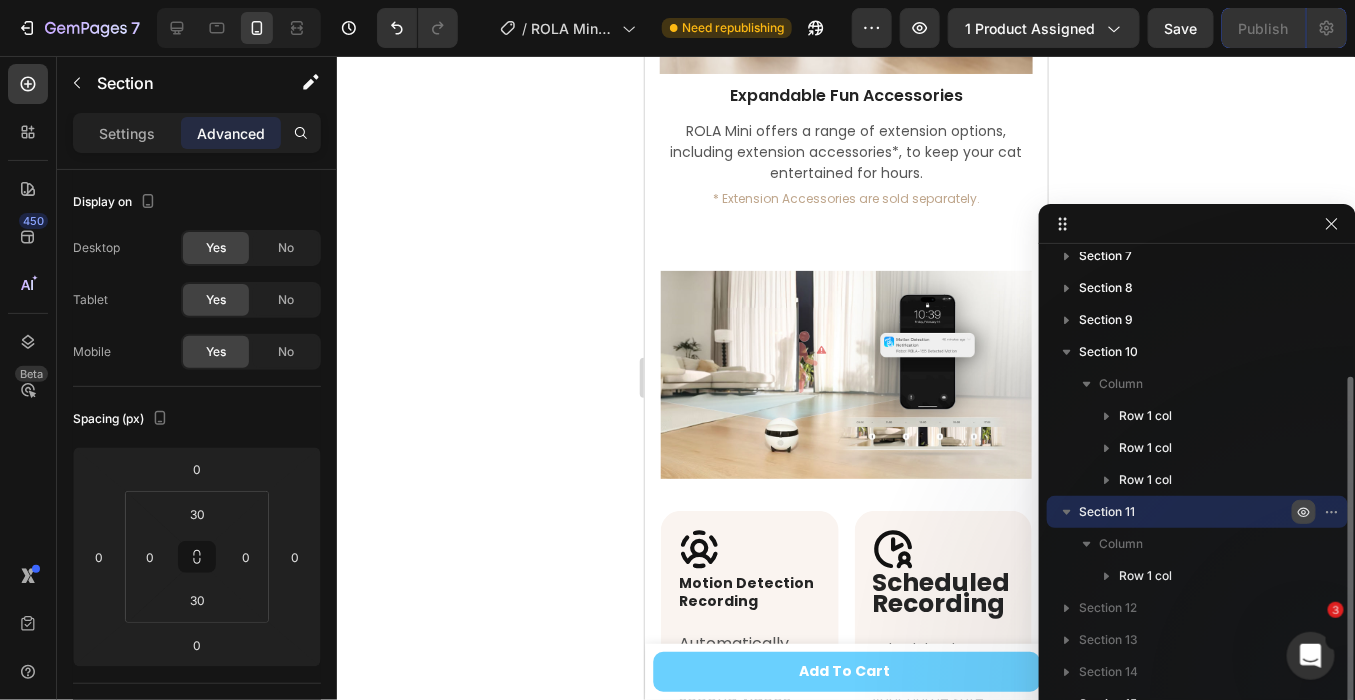 click 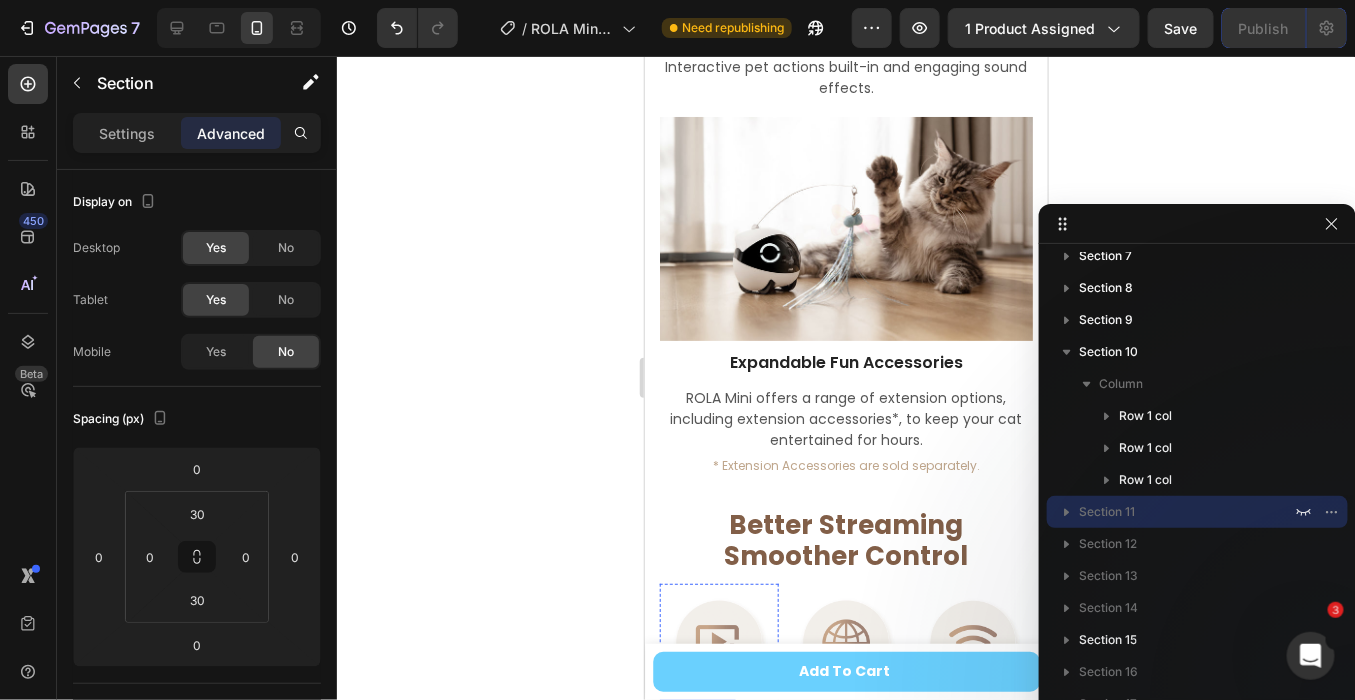 scroll, scrollTop: 7265, scrollLeft: 0, axis: vertical 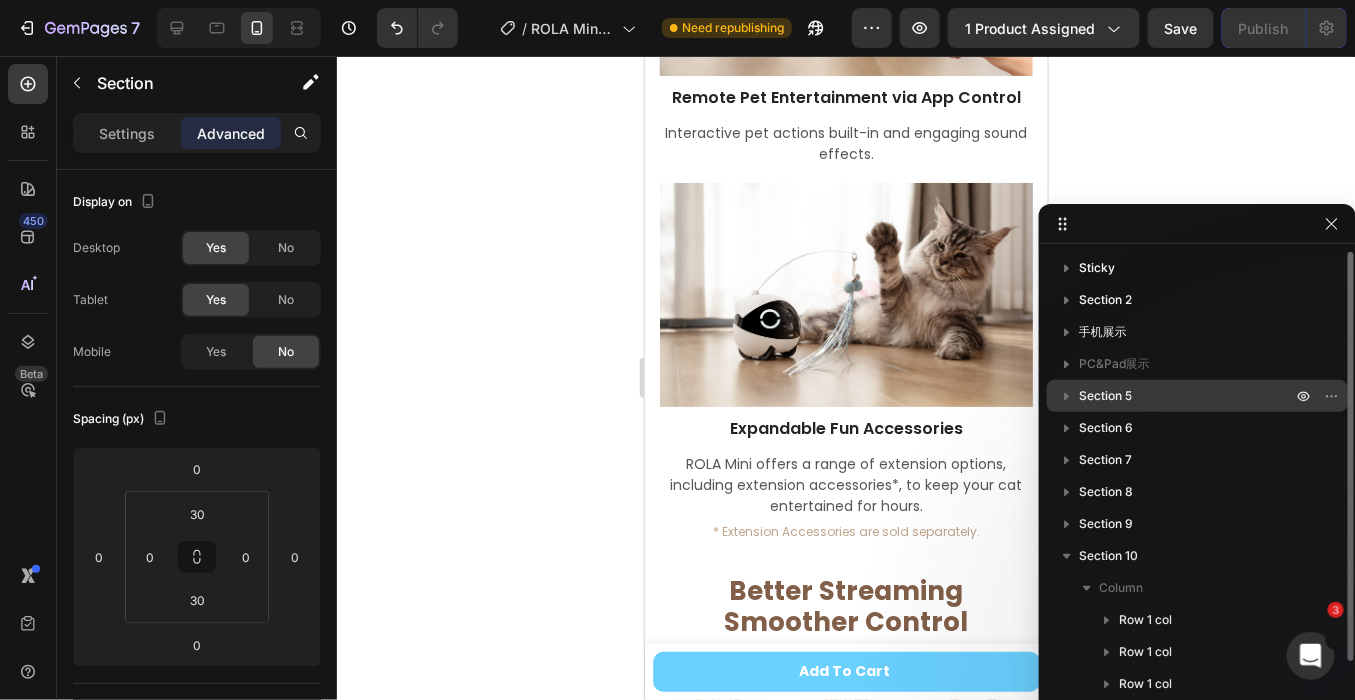 click on "Section 5" at bounding box center (1187, 396) 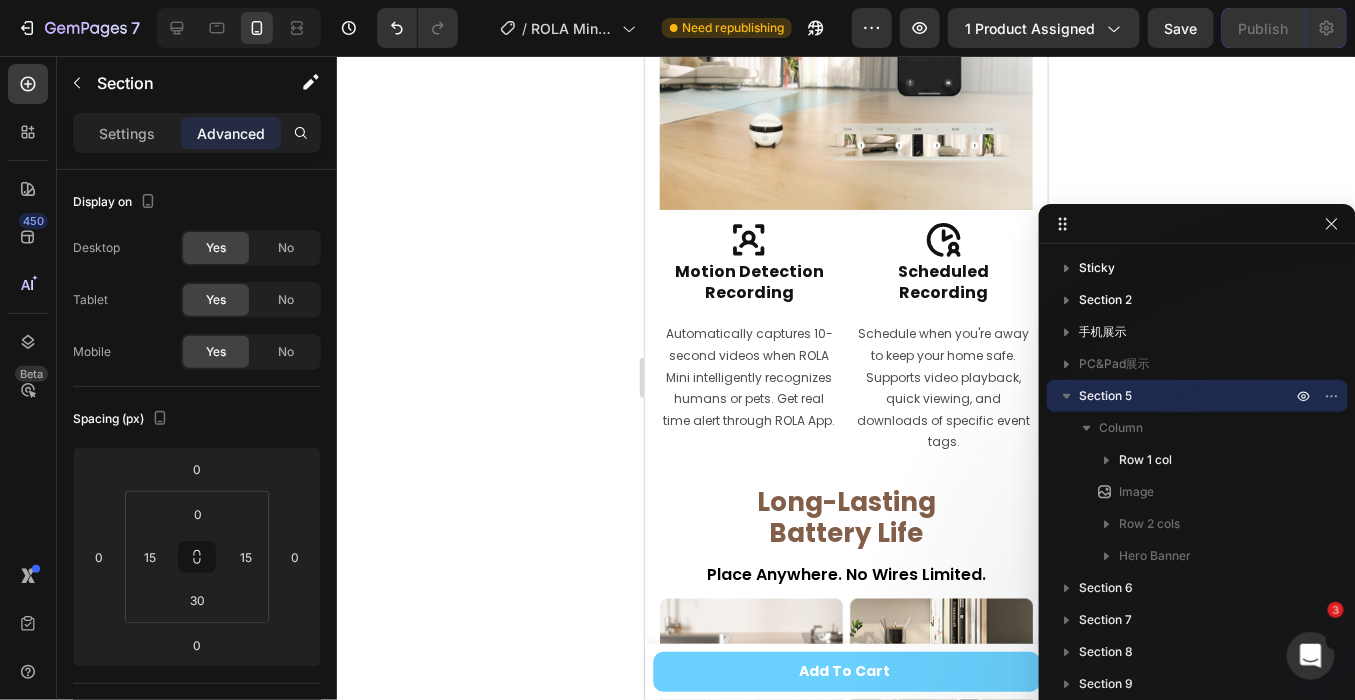scroll, scrollTop: 5621, scrollLeft: 0, axis: vertical 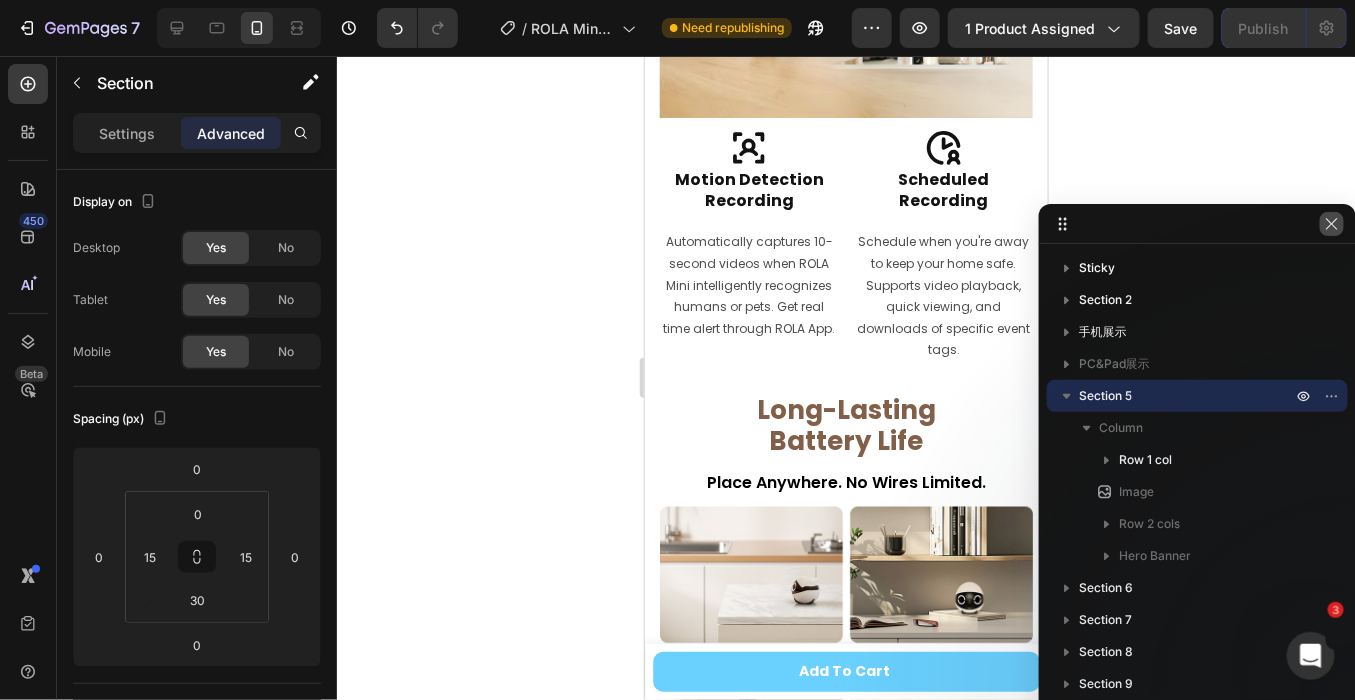 click 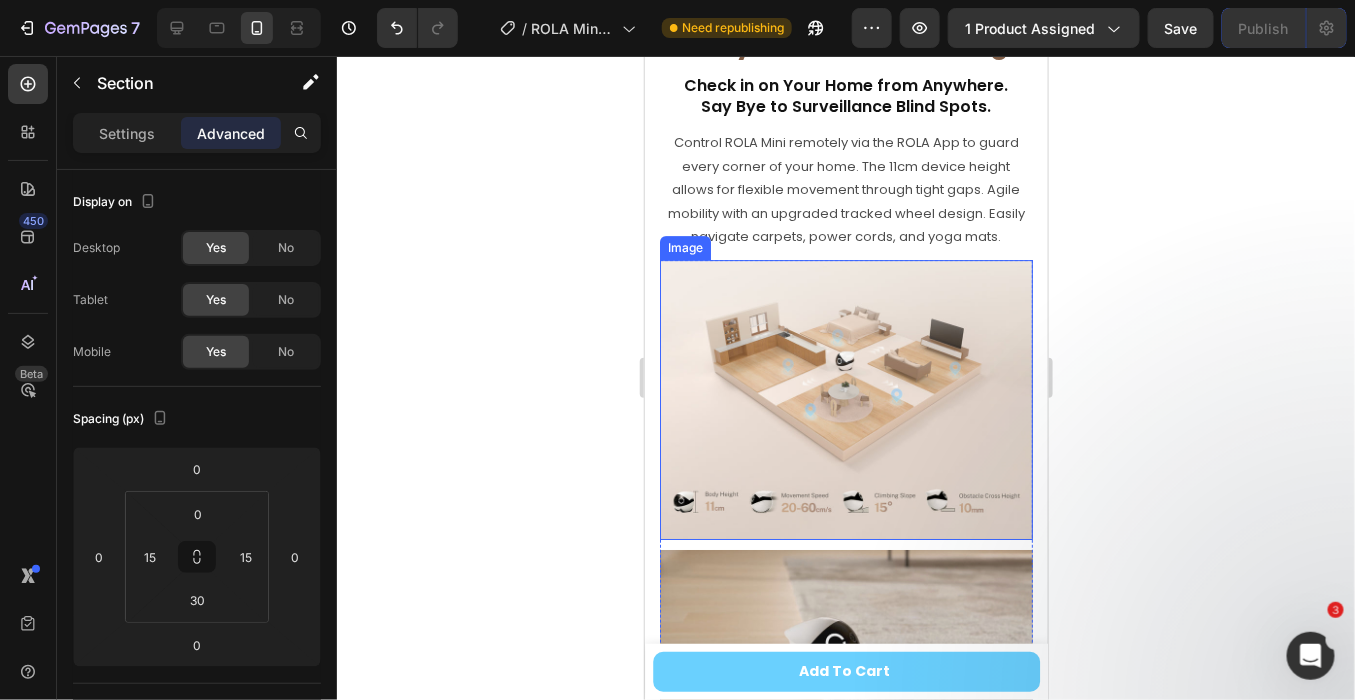 scroll, scrollTop: 1534, scrollLeft: 0, axis: vertical 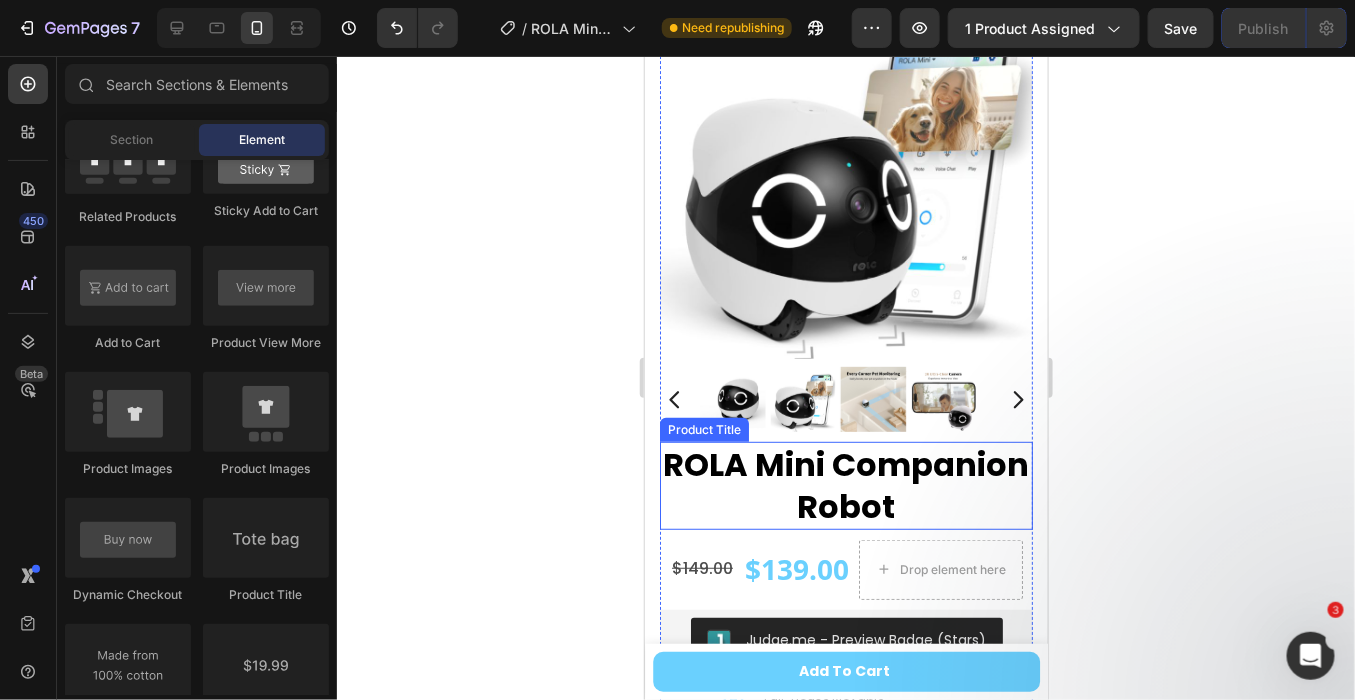 click on "ROLA Mini Companion Robot" at bounding box center (845, 484) 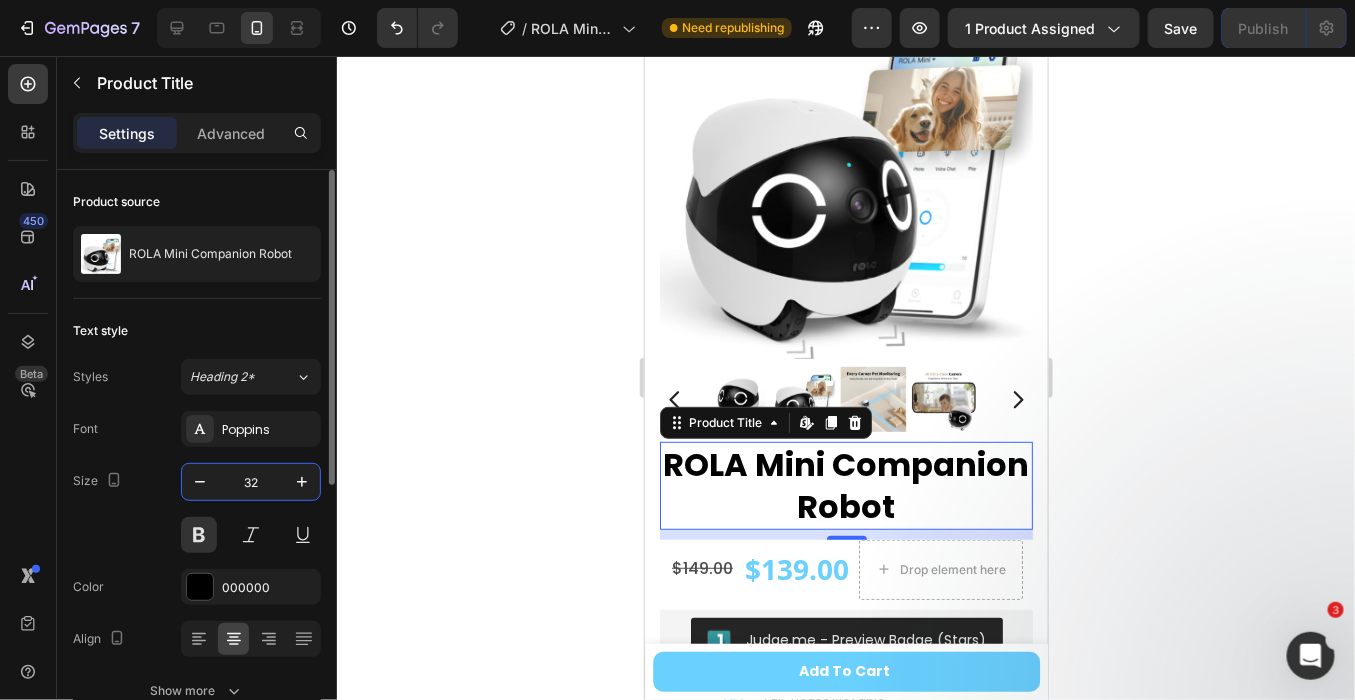 click on "32" at bounding box center [251, 482] 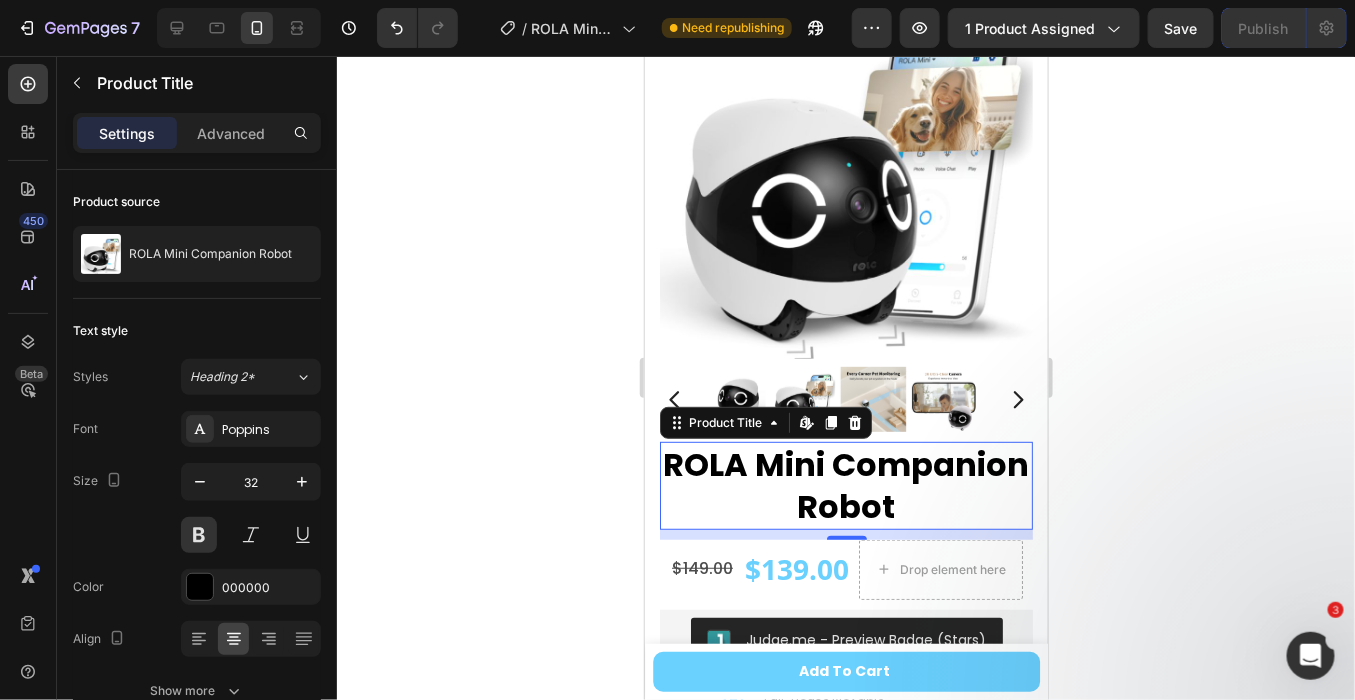 click 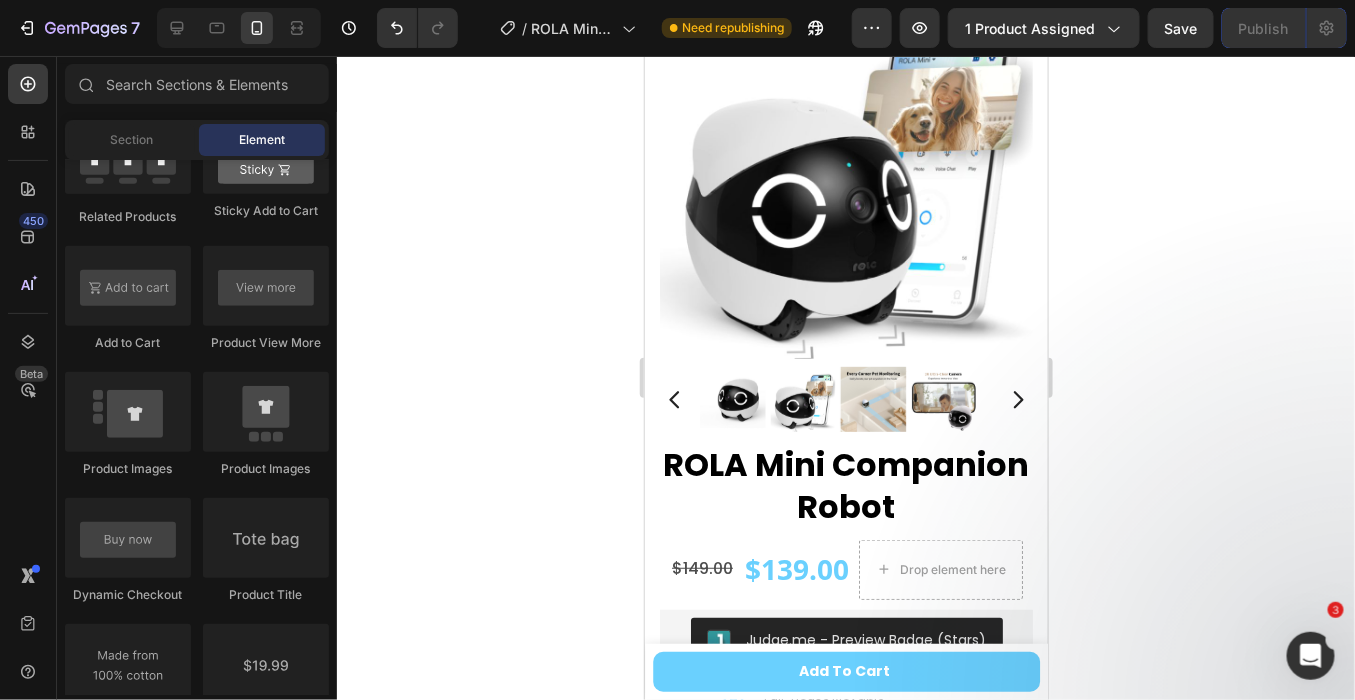 click on "ROLA Mini Companion Robot" at bounding box center [845, 484] 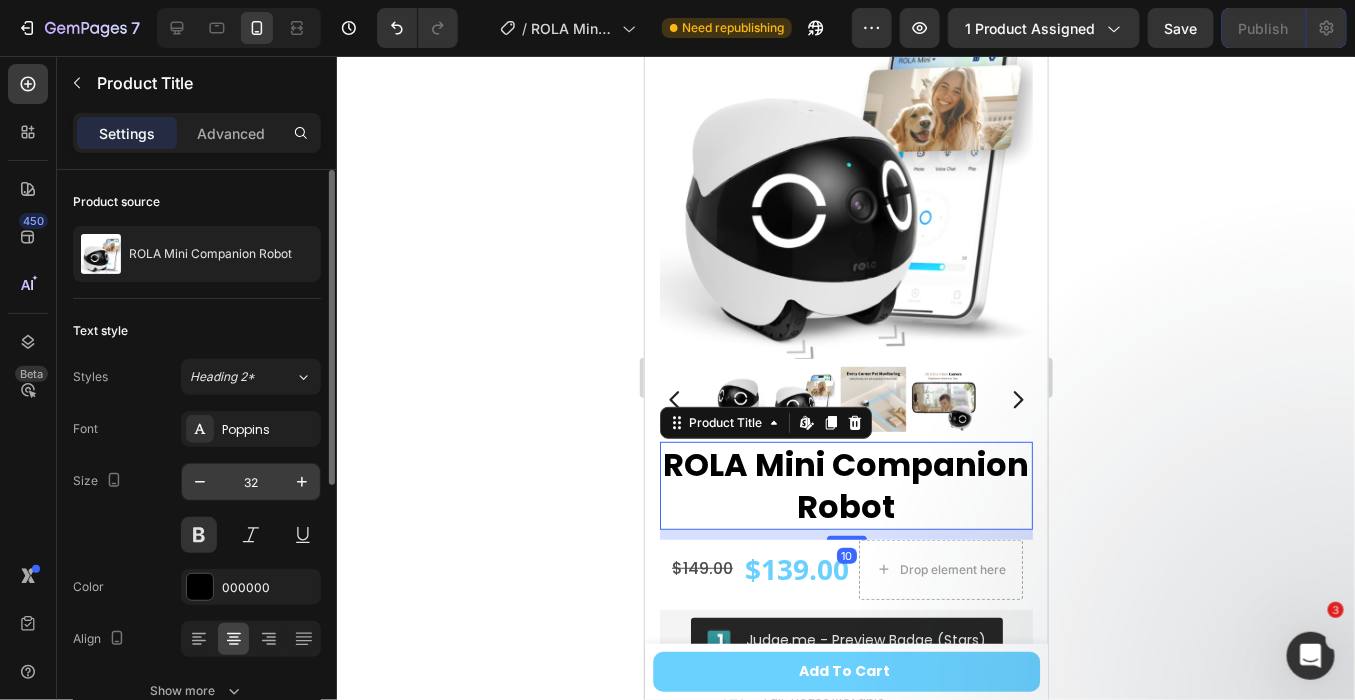 click on "32" at bounding box center (251, 482) 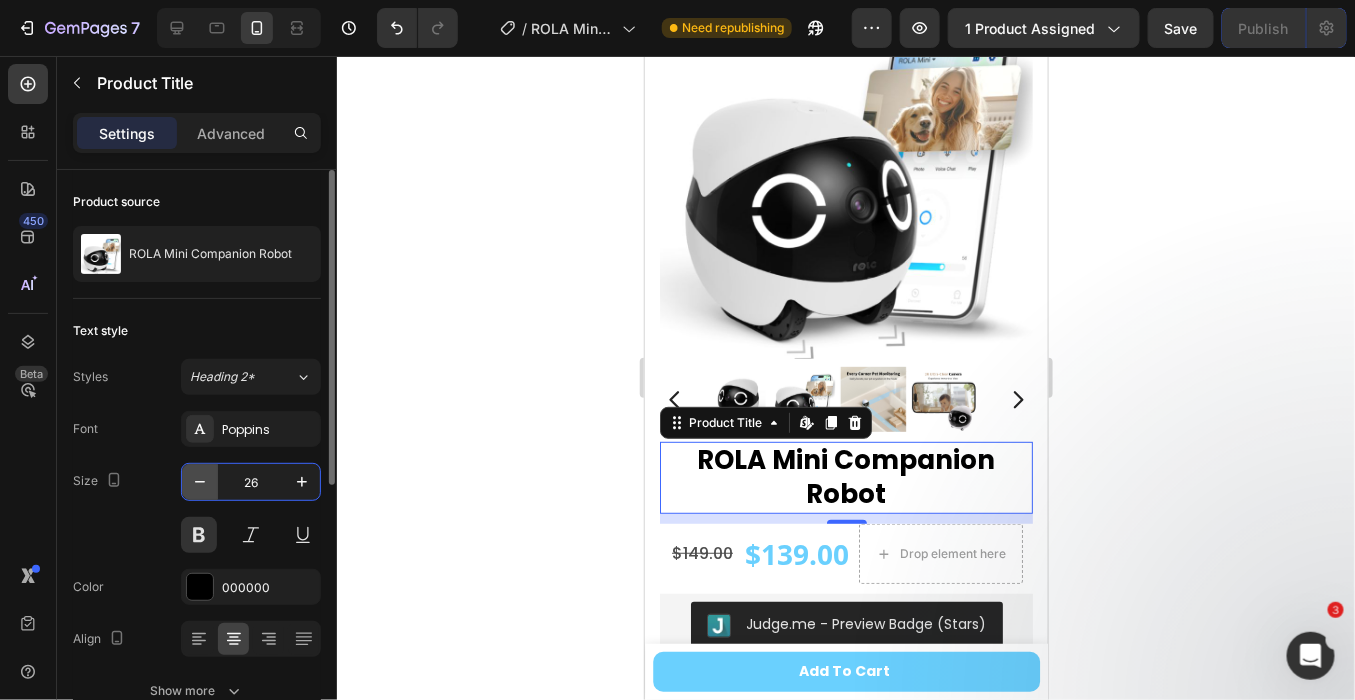 click 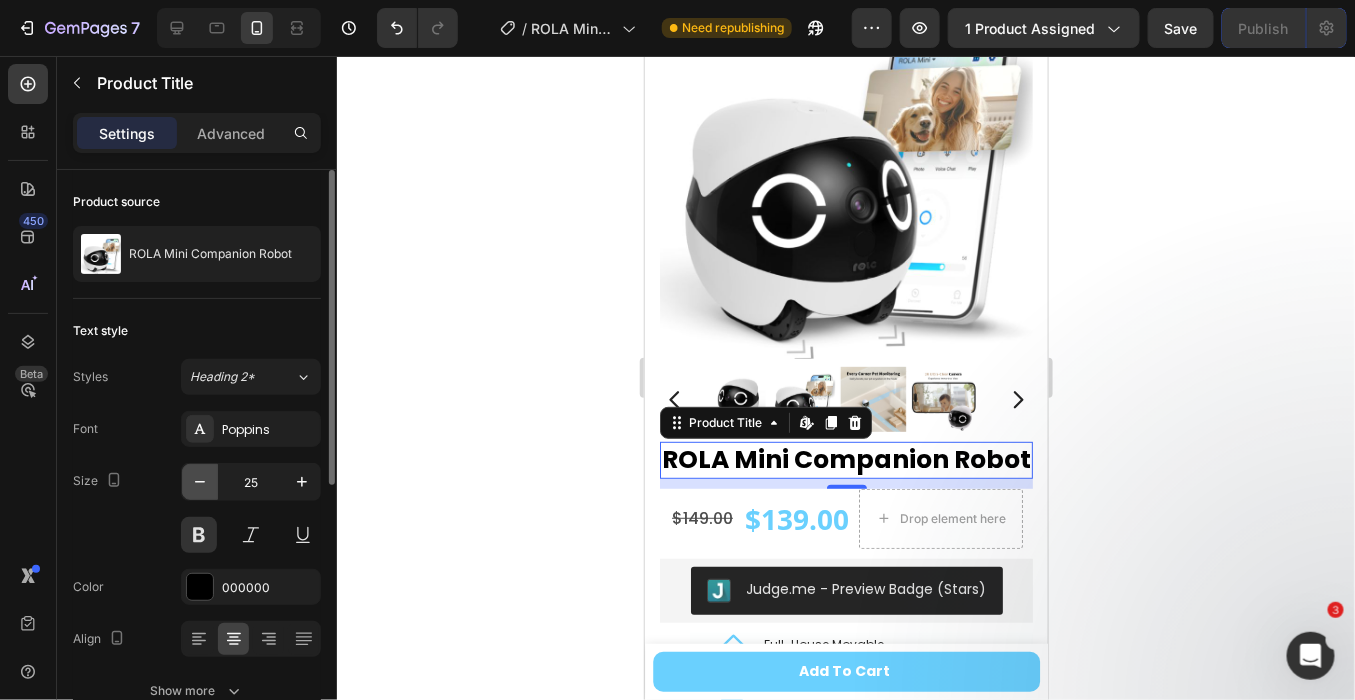 click 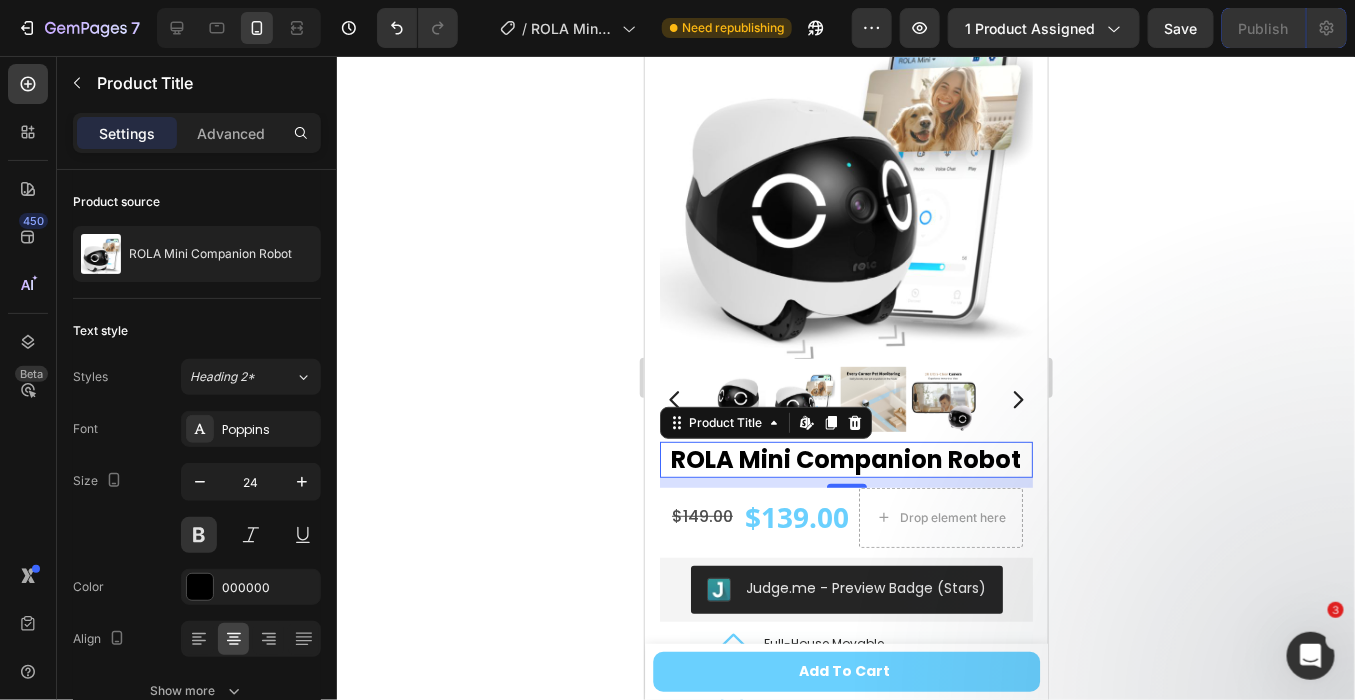 click 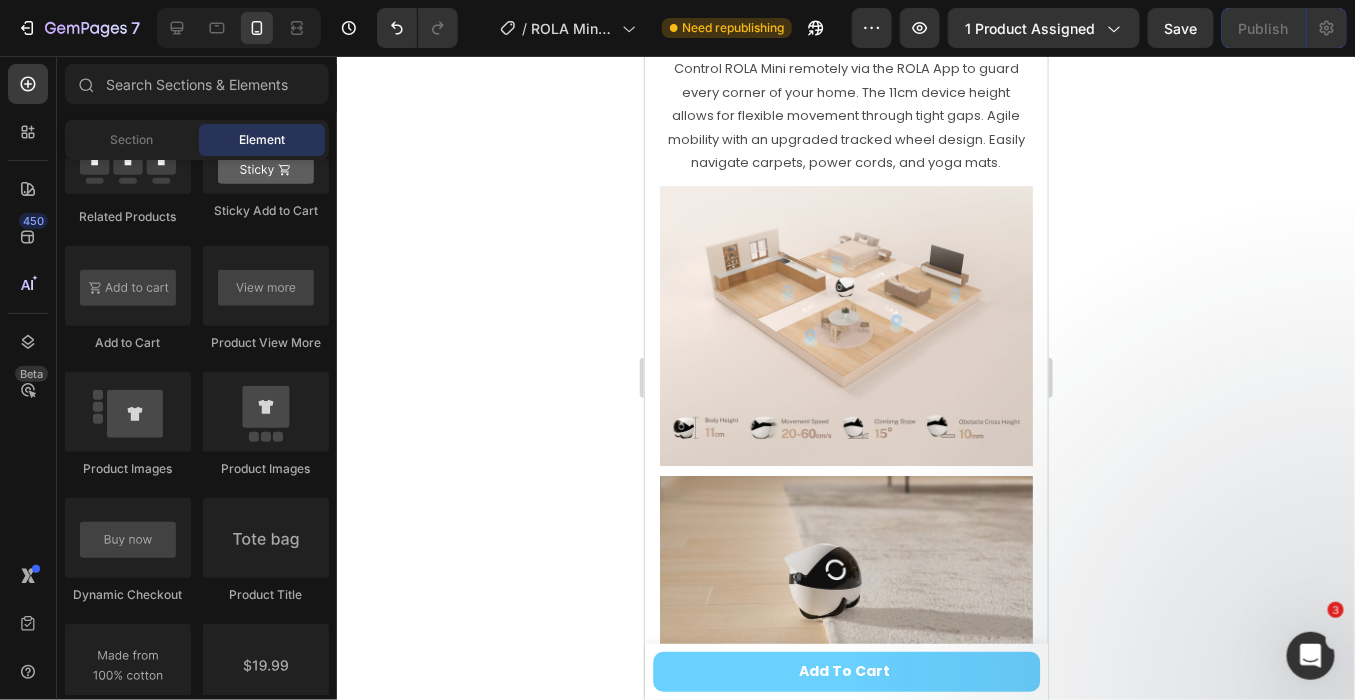 scroll, scrollTop: 2333, scrollLeft: 0, axis: vertical 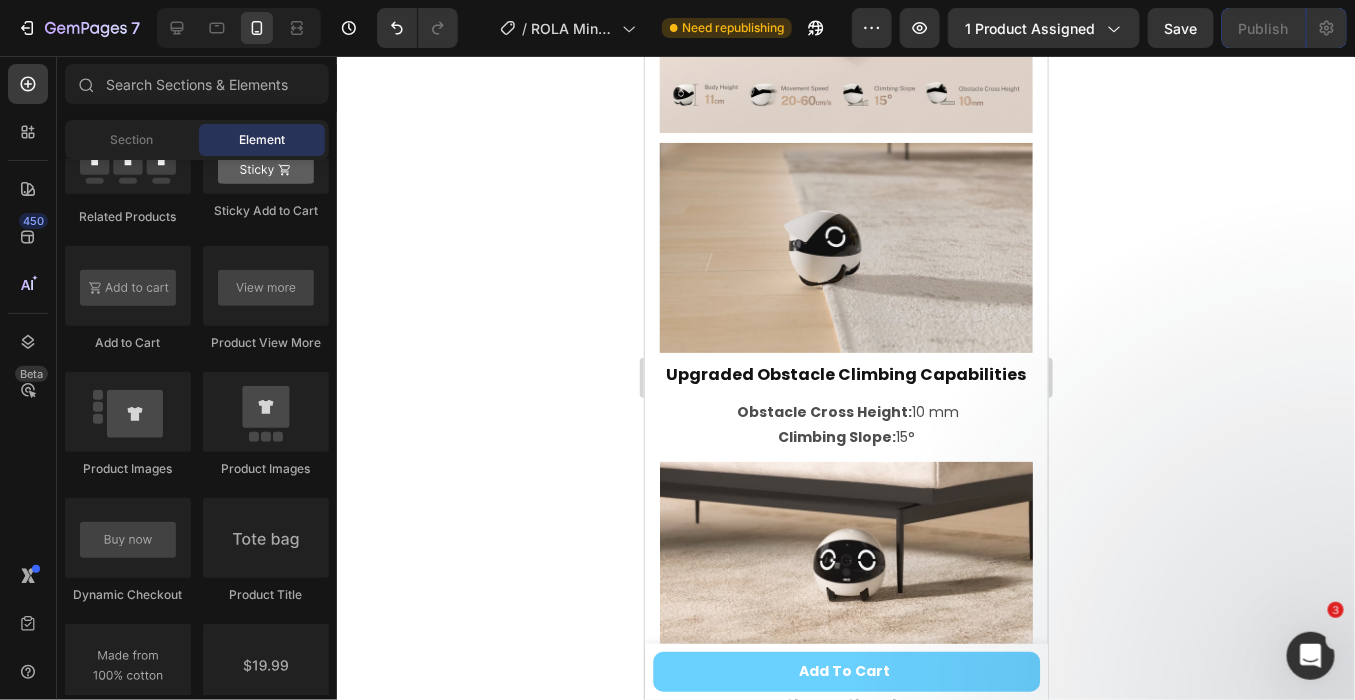 click 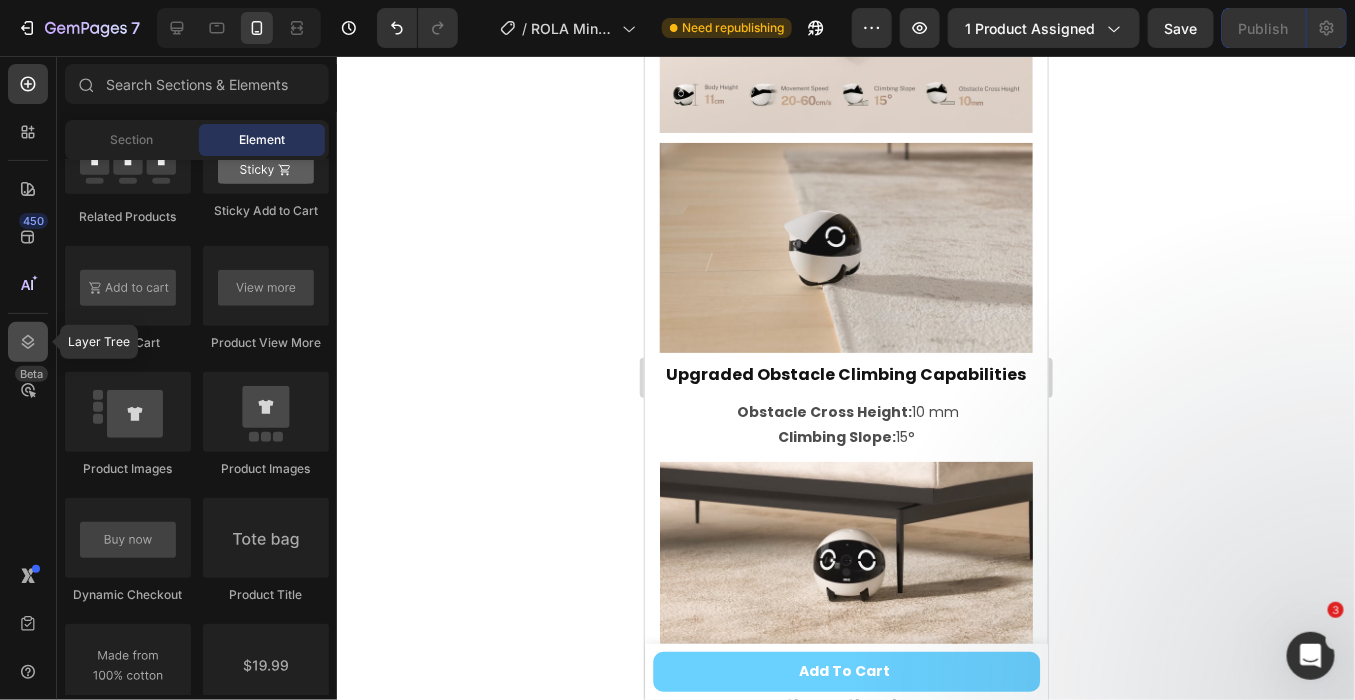 click 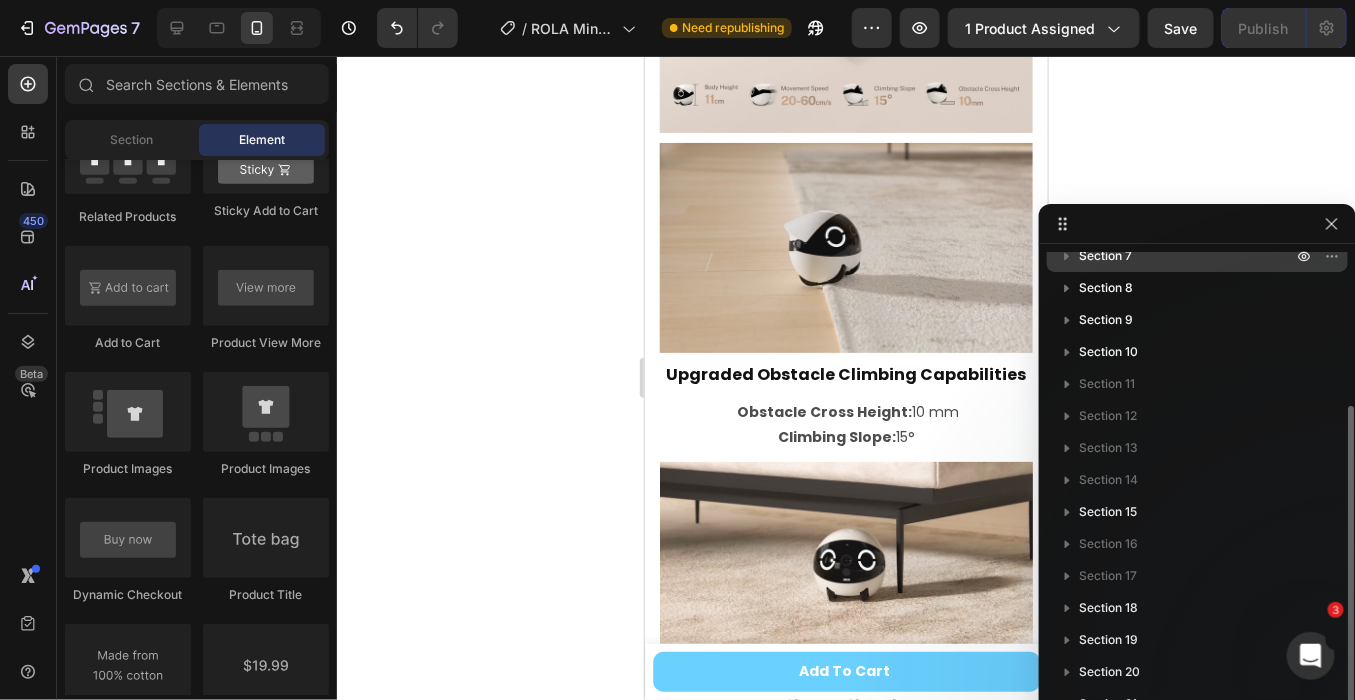 scroll, scrollTop: 0, scrollLeft: 0, axis: both 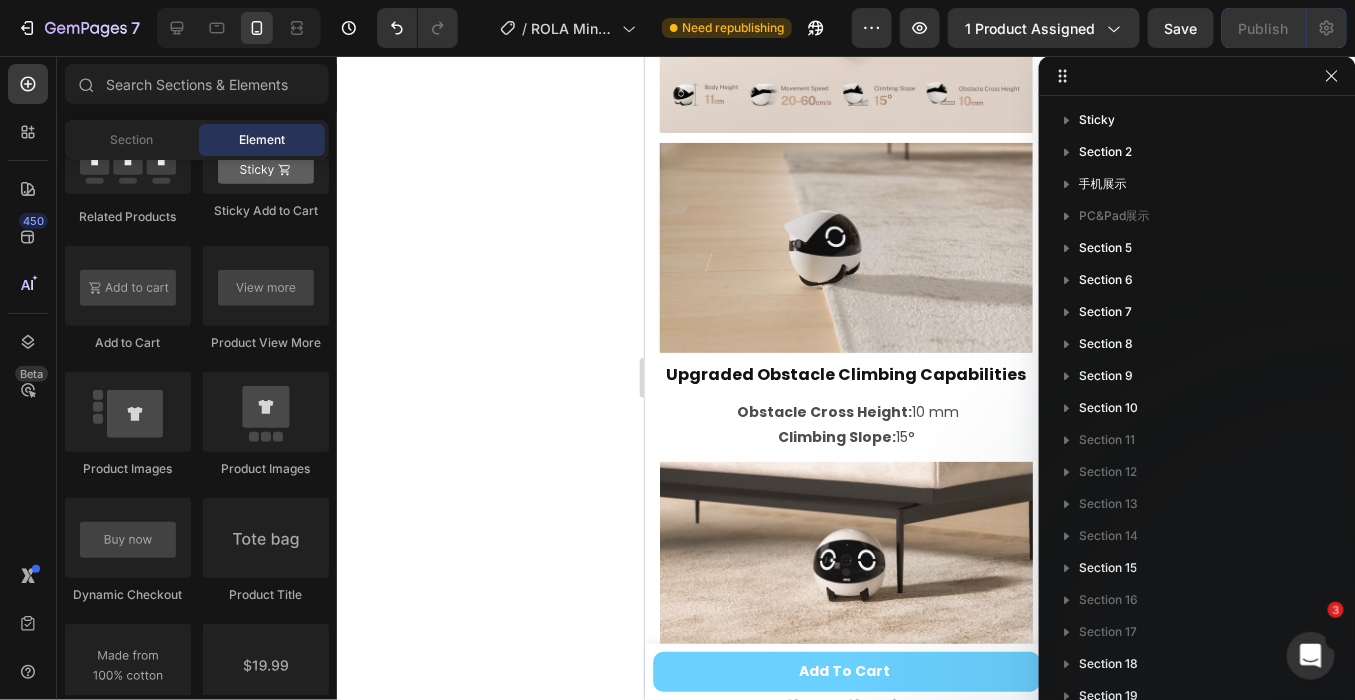 drag, startPoint x: 1142, startPoint y: 218, endPoint x: 1170, endPoint y: 23, distance: 197 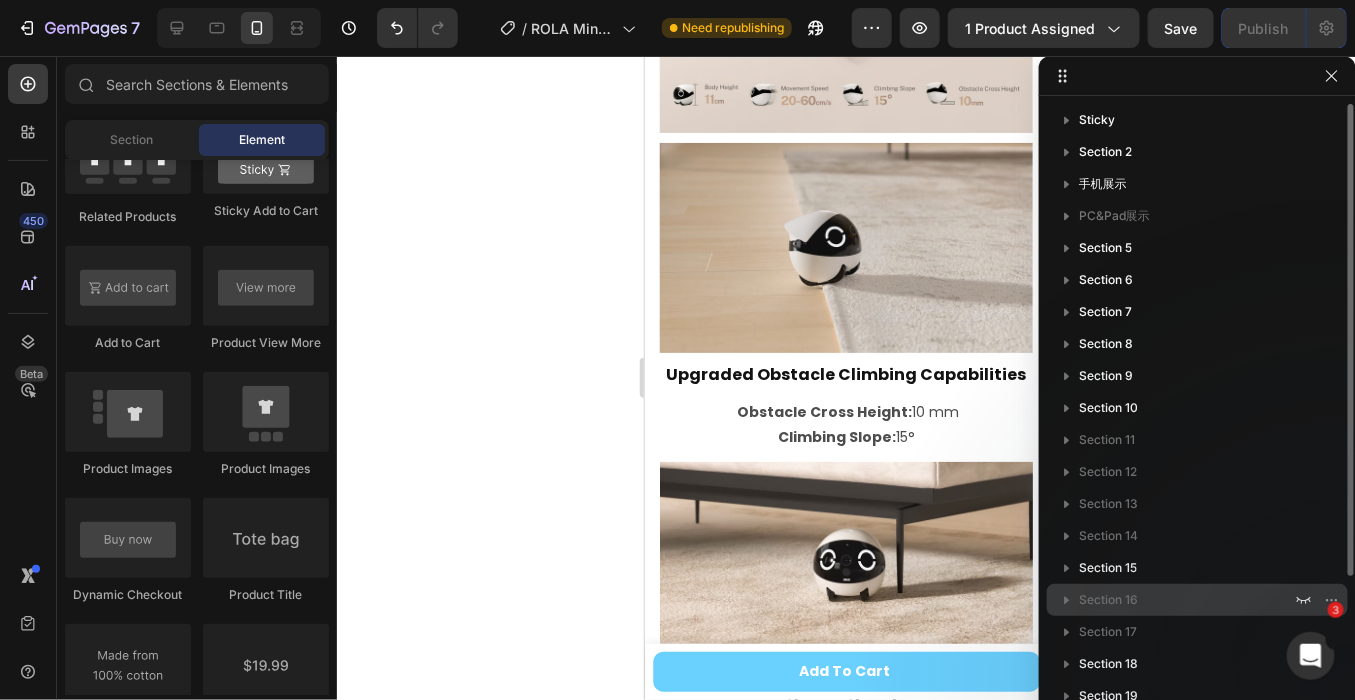 scroll, scrollTop: 204, scrollLeft: 0, axis: vertical 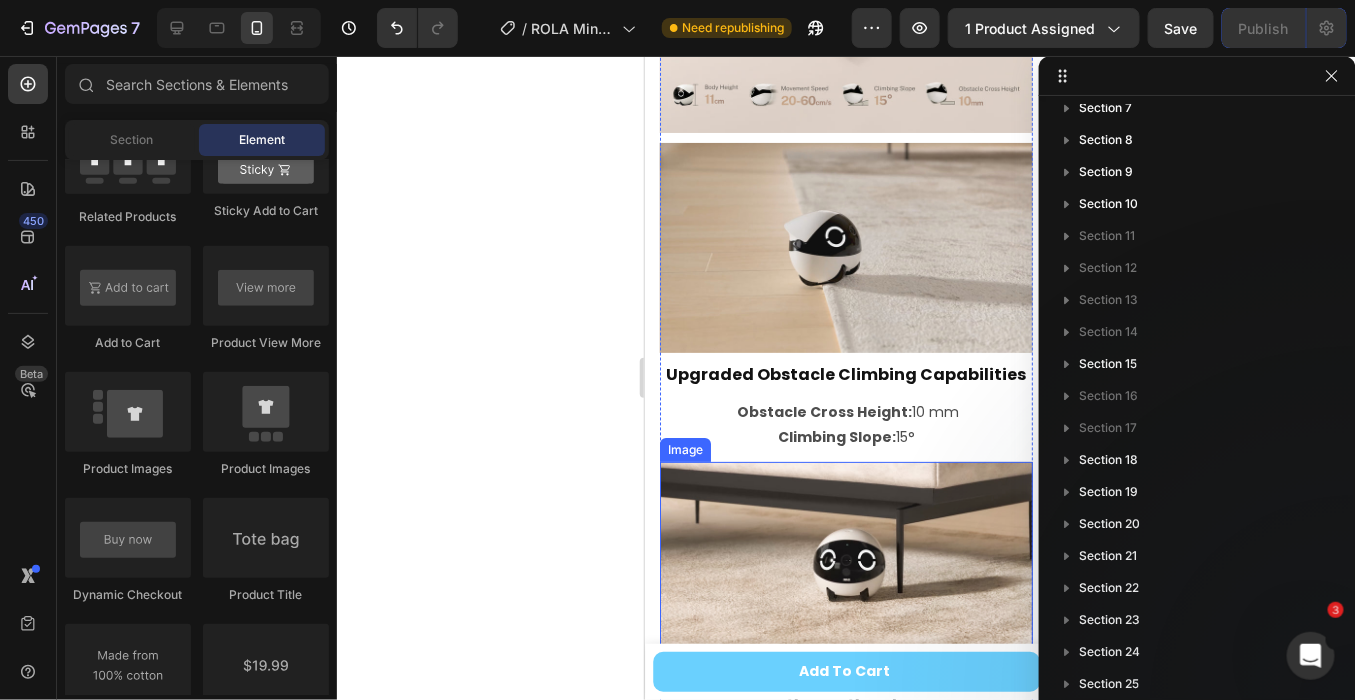 click 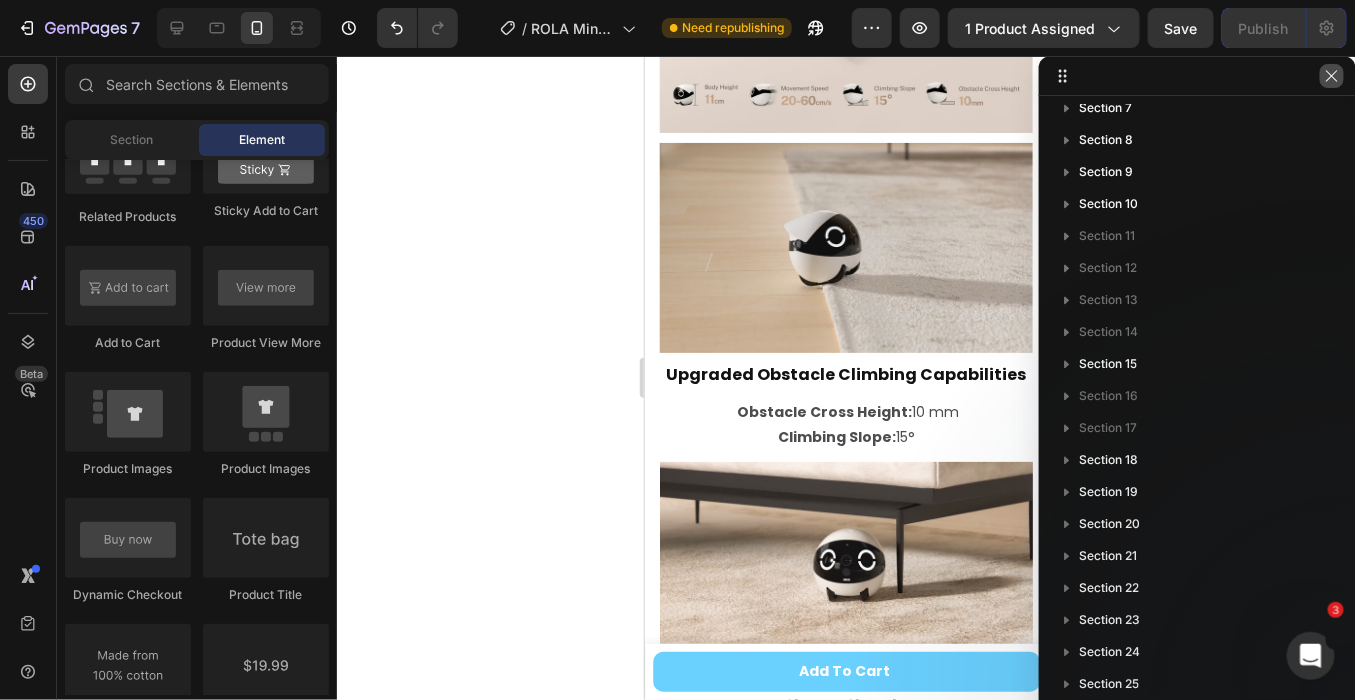 click at bounding box center (1332, 76) 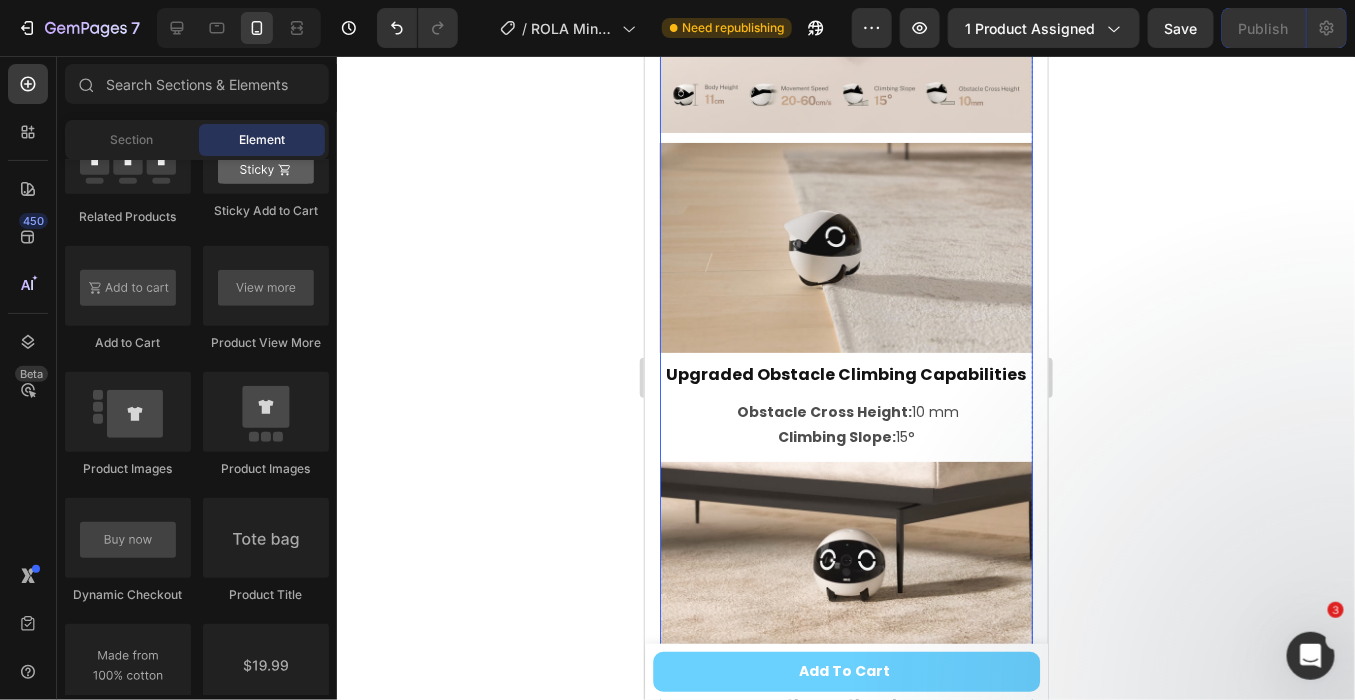 scroll, scrollTop: 2666, scrollLeft: 0, axis: vertical 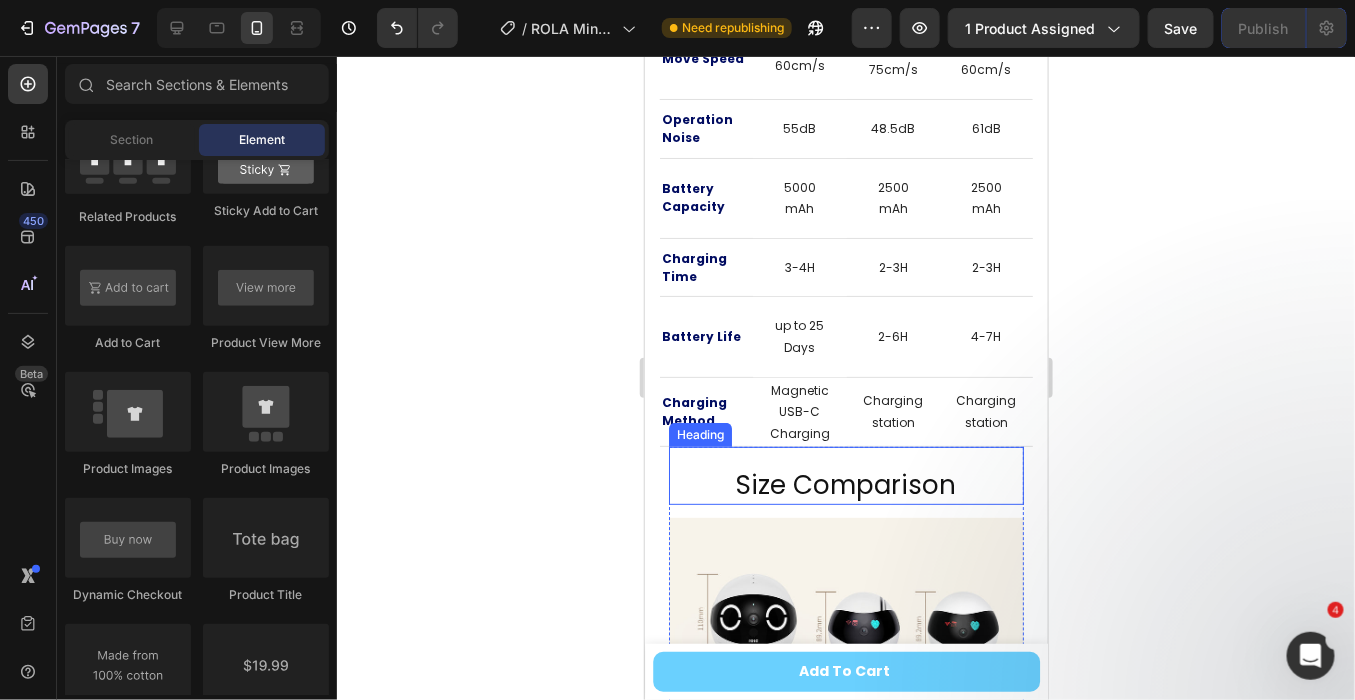 click on "Size Comparison" at bounding box center (845, 485) 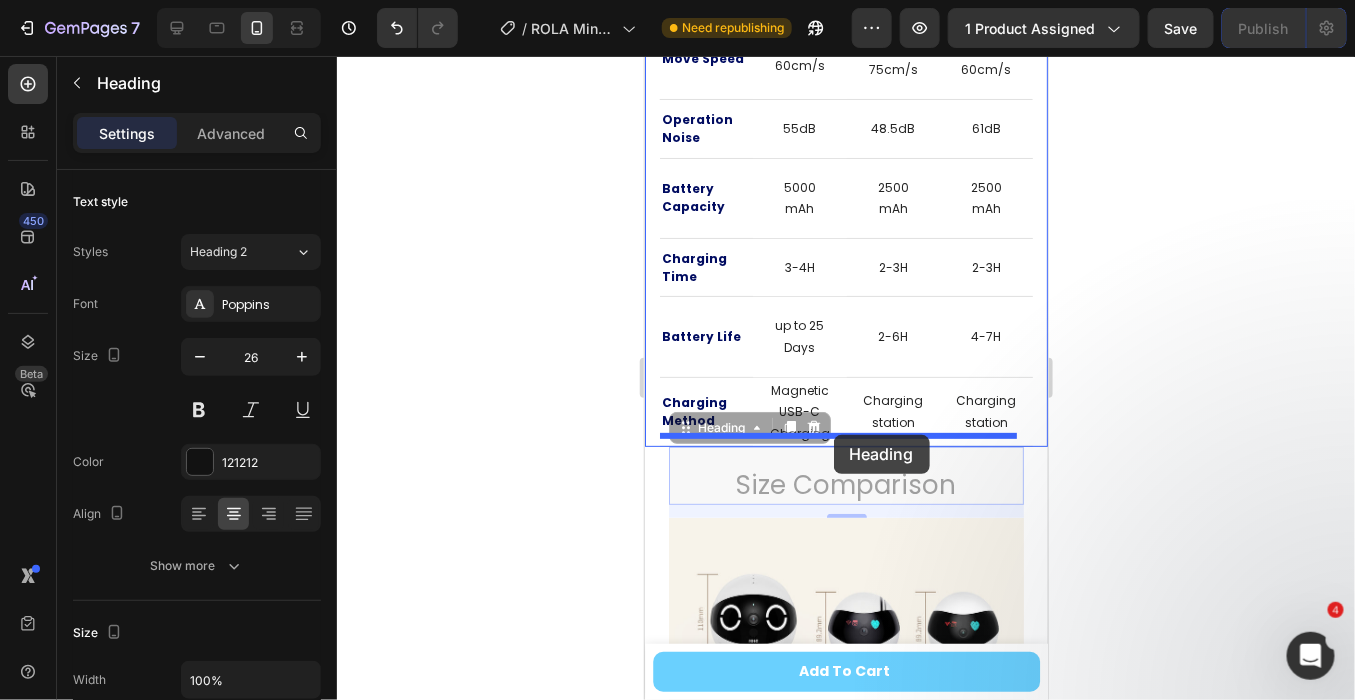 drag, startPoint x: 677, startPoint y: 415, endPoint x: 833, endPoint y: 434, distance: 157.15279 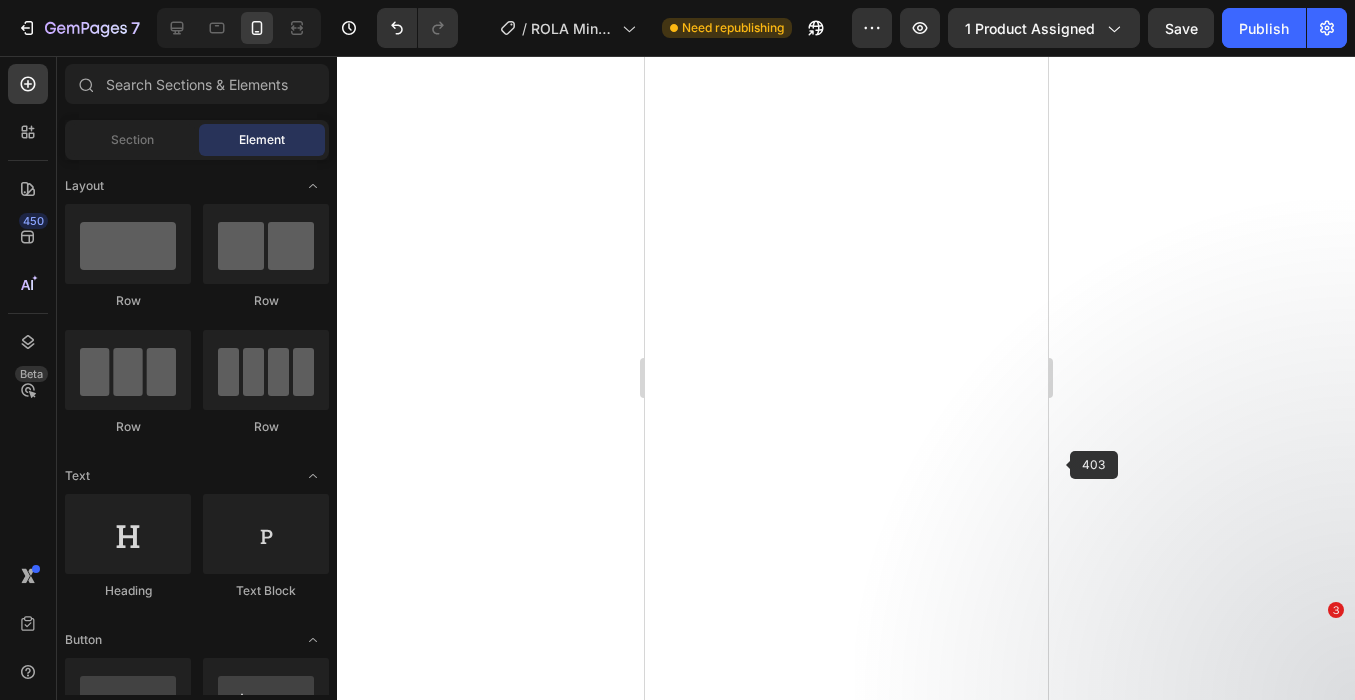 scroll, scrollTop: 0, scrollLeft: 0, axis: both 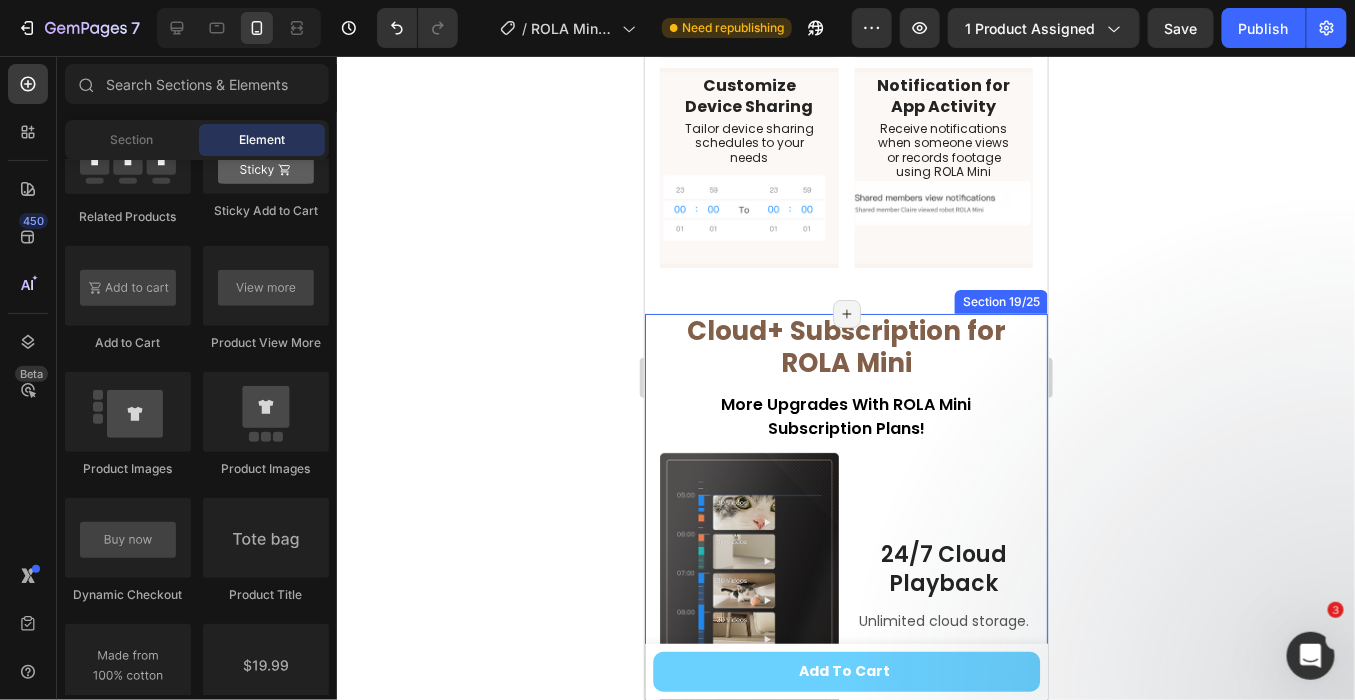 click on "Cloud+ Subscription for ROLA Mini Heading More Upgrades With ROLA Mini Subscription Plans!  Text Block Image 24/7 Cloud Playback Heading Unlimited cloud storage. Text block Row Row Daily Pet Vlogs Heading Receive daily curated 30-second highlights of memorable pet moments everyday. Text block Image Row Row Image Extended Video Storage Heading Enjoy unlimited cloud storage for motion detection recordings and extended storage duration. Text block Row Section 19/25 Page has reached Shopify’s 25 section-limit Page has reached Shopify’s 25 section-limit" at bounding box center (845, 762) 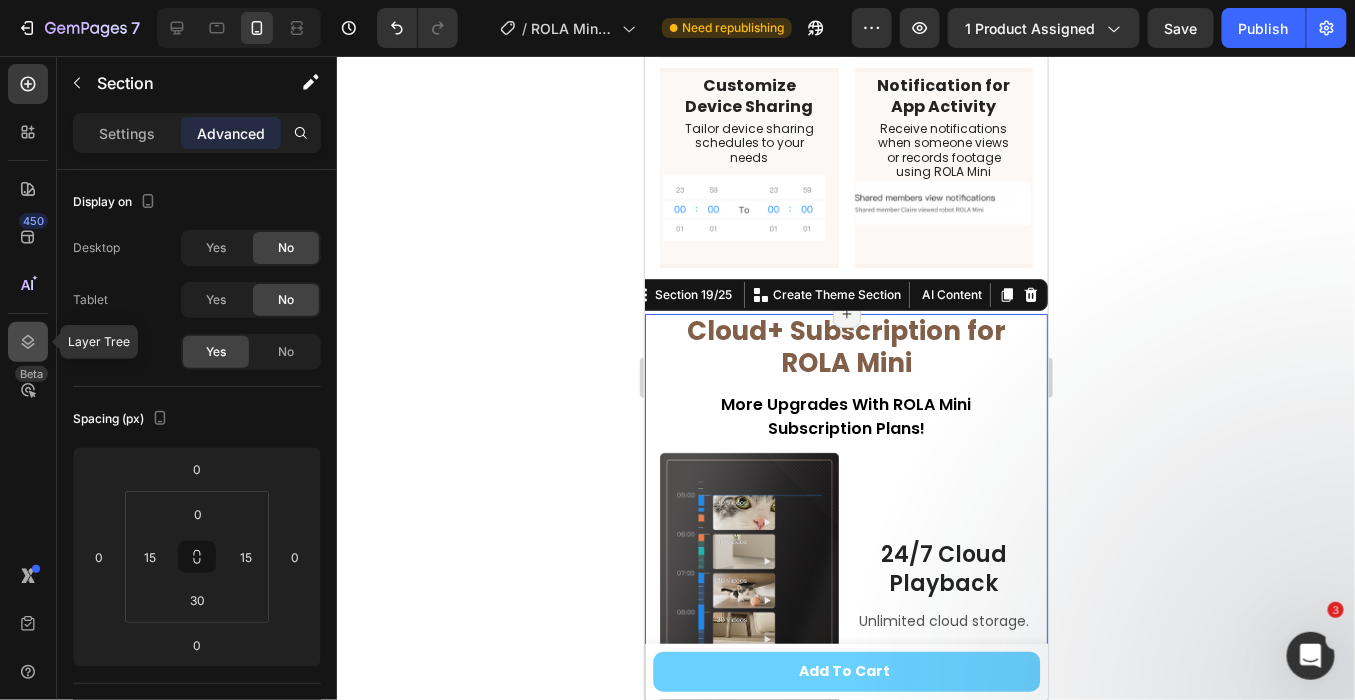 click 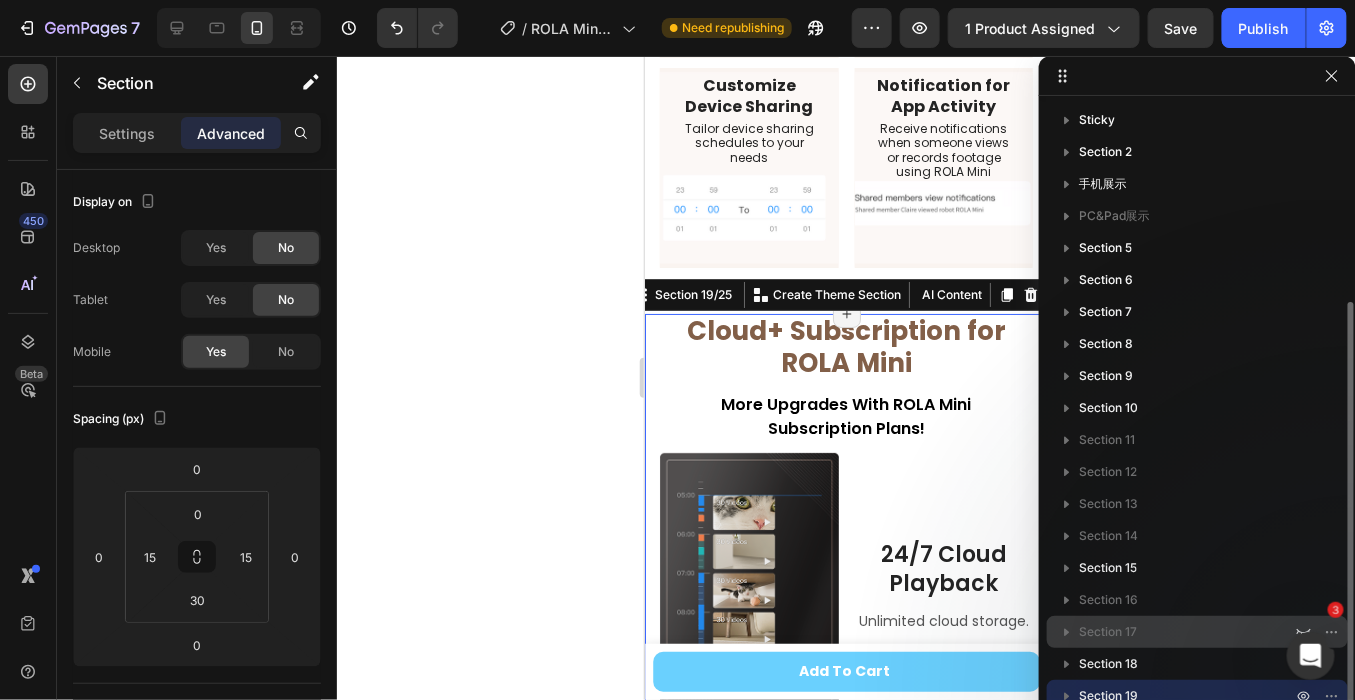 scroll, scrollTop: 111, scrollLeft: 0, axis: vertical 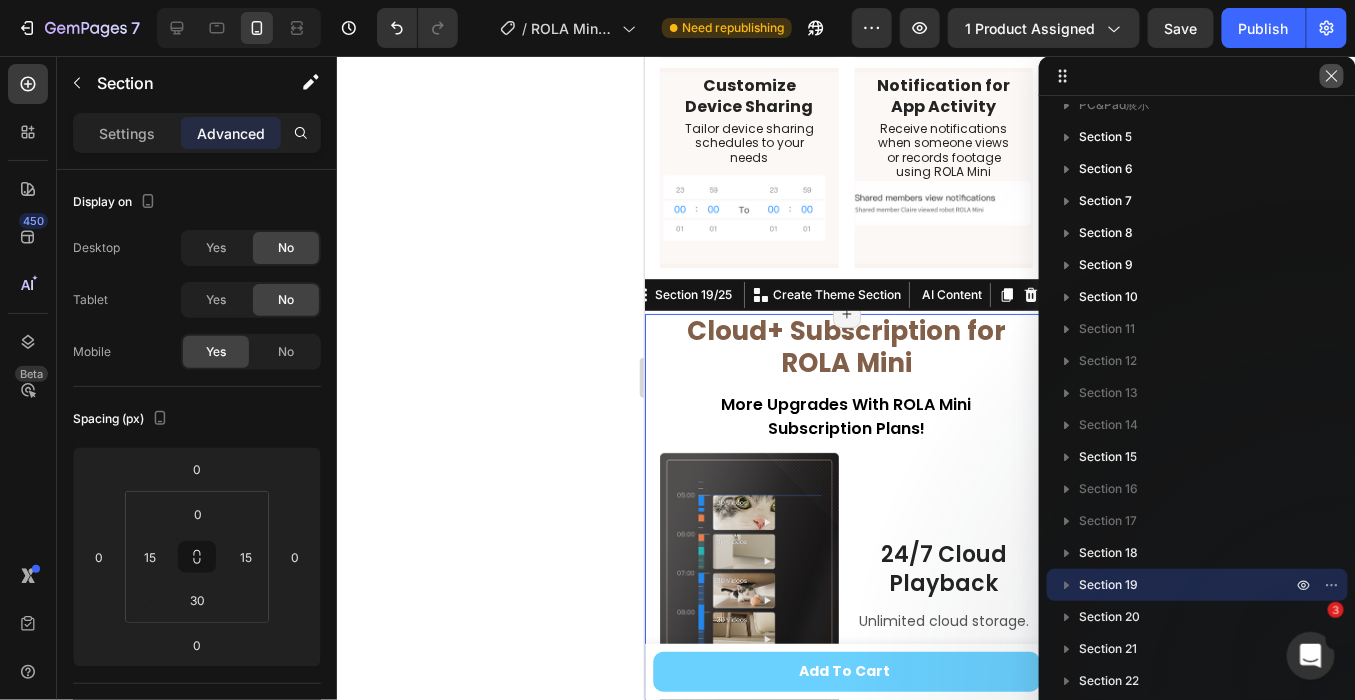 click 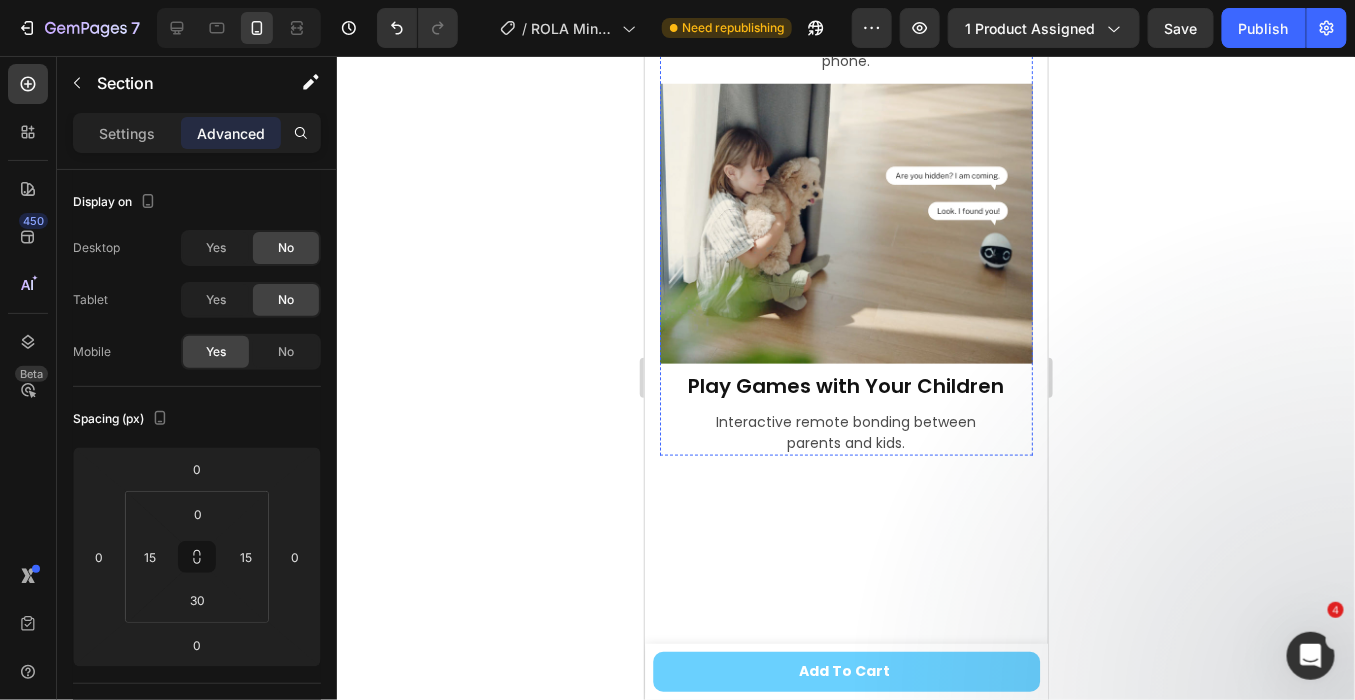 scroll, scrollTop: 3043, scrollLeft: 0, axis: vertical 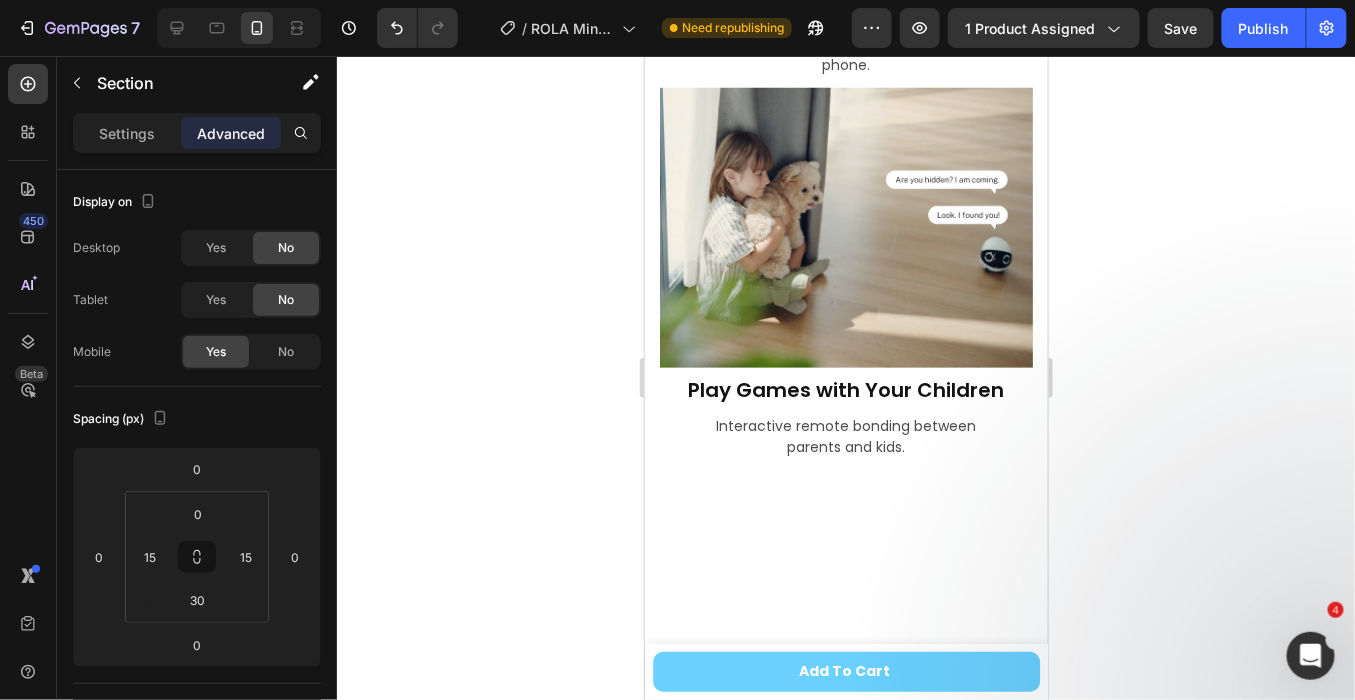 click on "Remote companion and assistance for your loved ones." at bounding box center [845, -121] 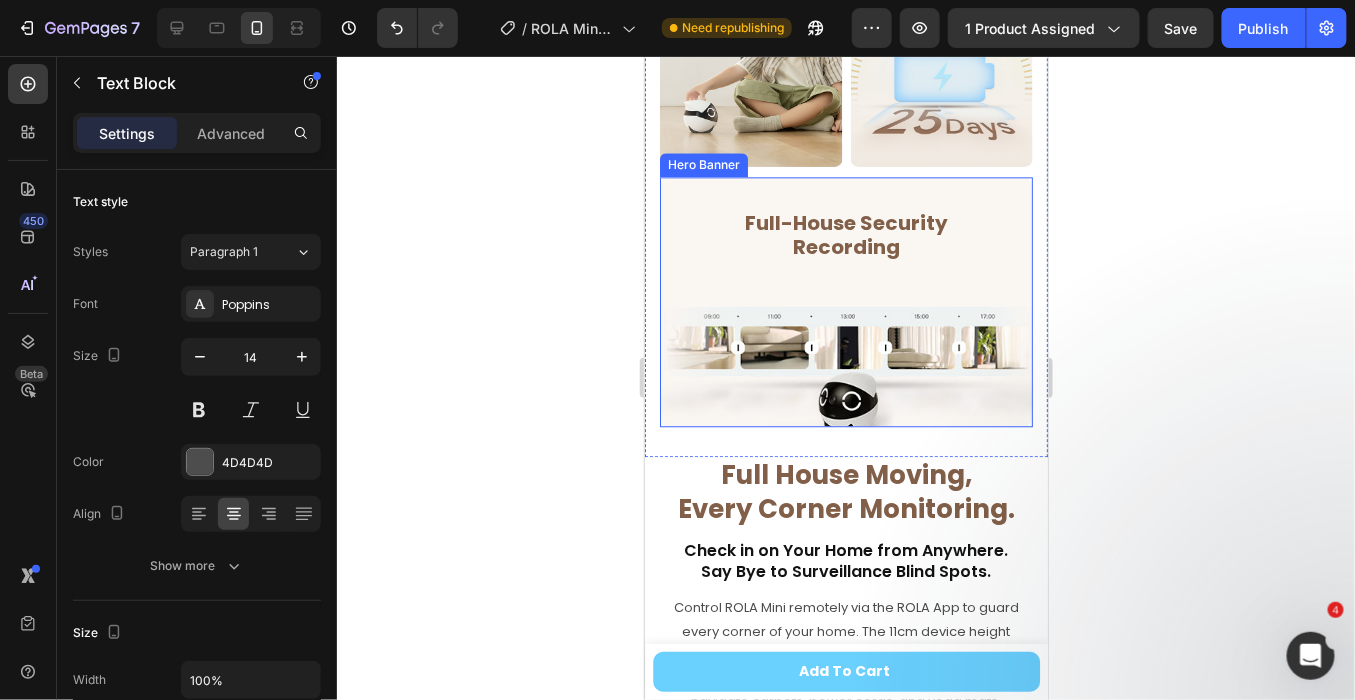 scroll, scrollTop: 1424, scrollLeft: 0, axis: vertical 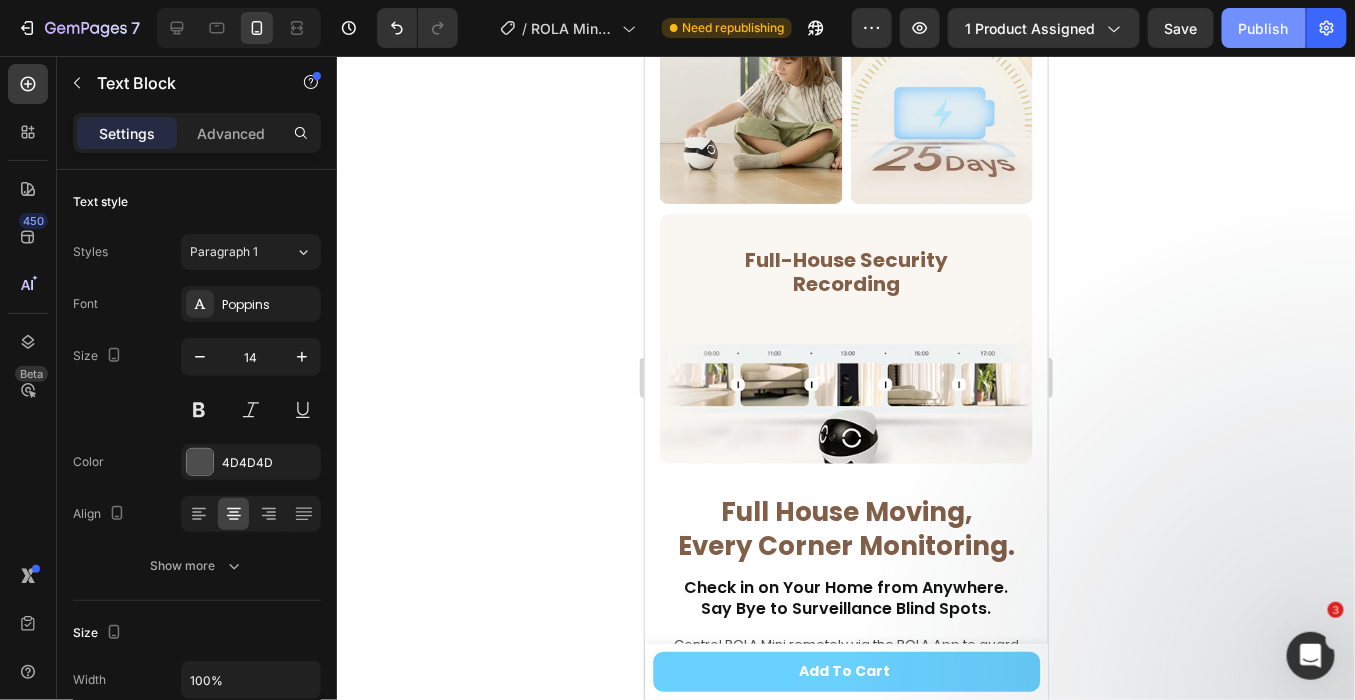 click on "Publish" at bounding box center (1264, 28) 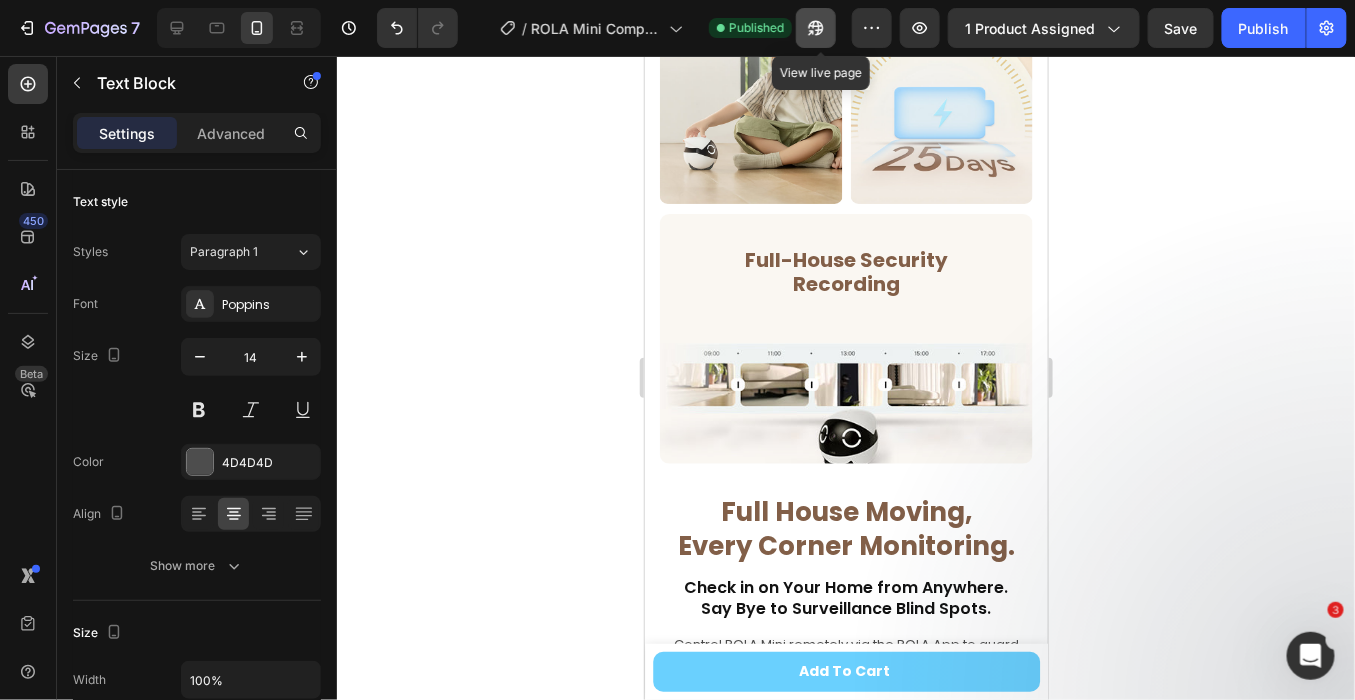 click 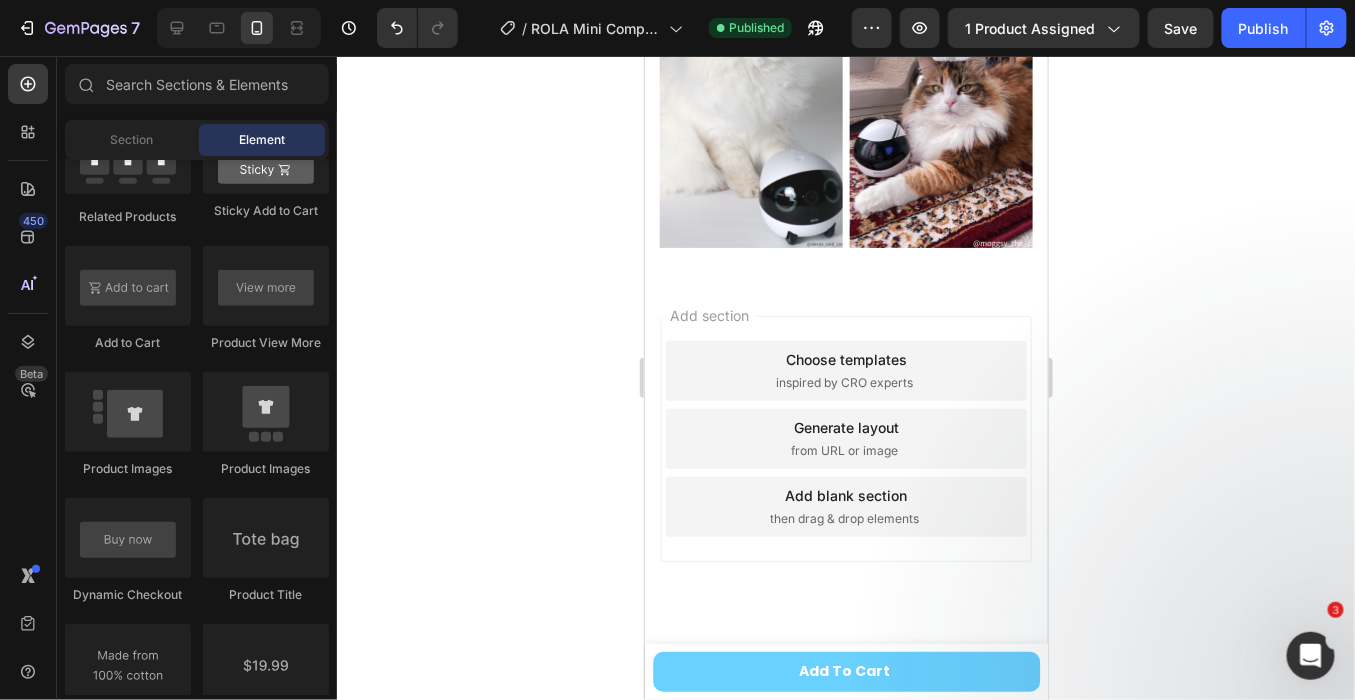 scroll, scrollTop: 12114, scrollLeft: 0, axis: vertical 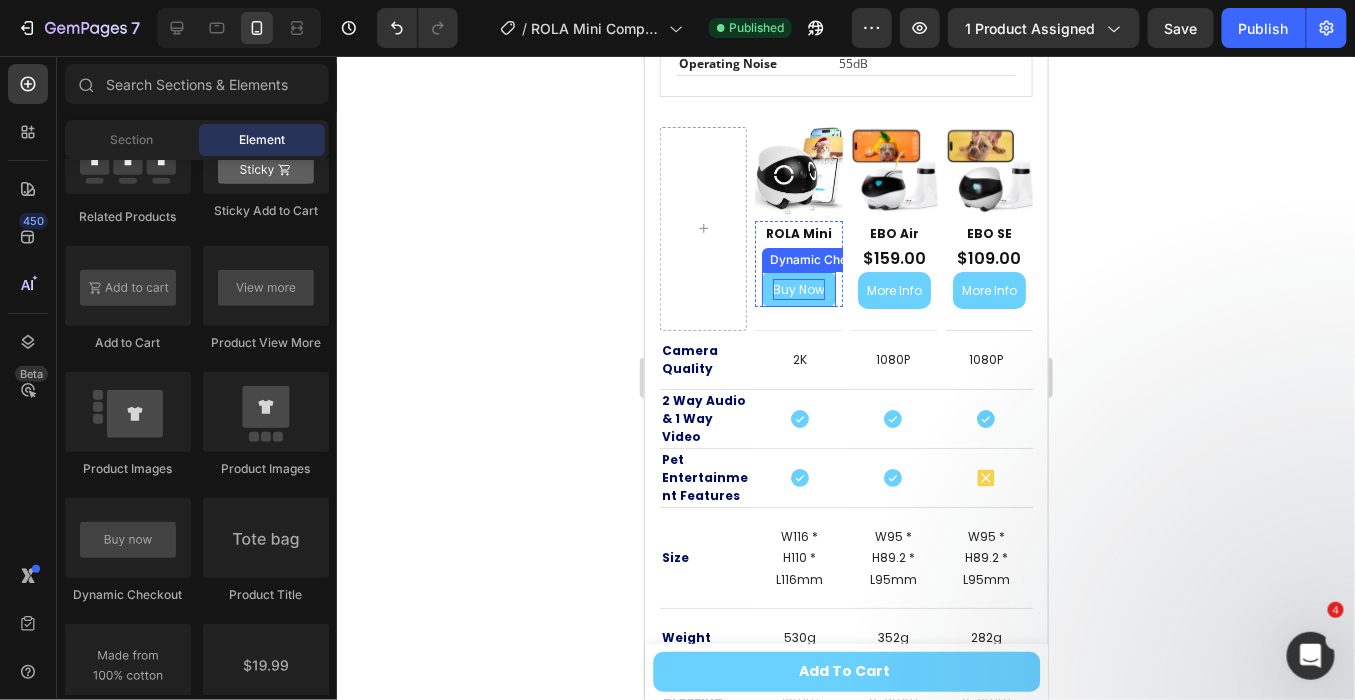 click on "Buy Now" at bounding box center [798, 289] 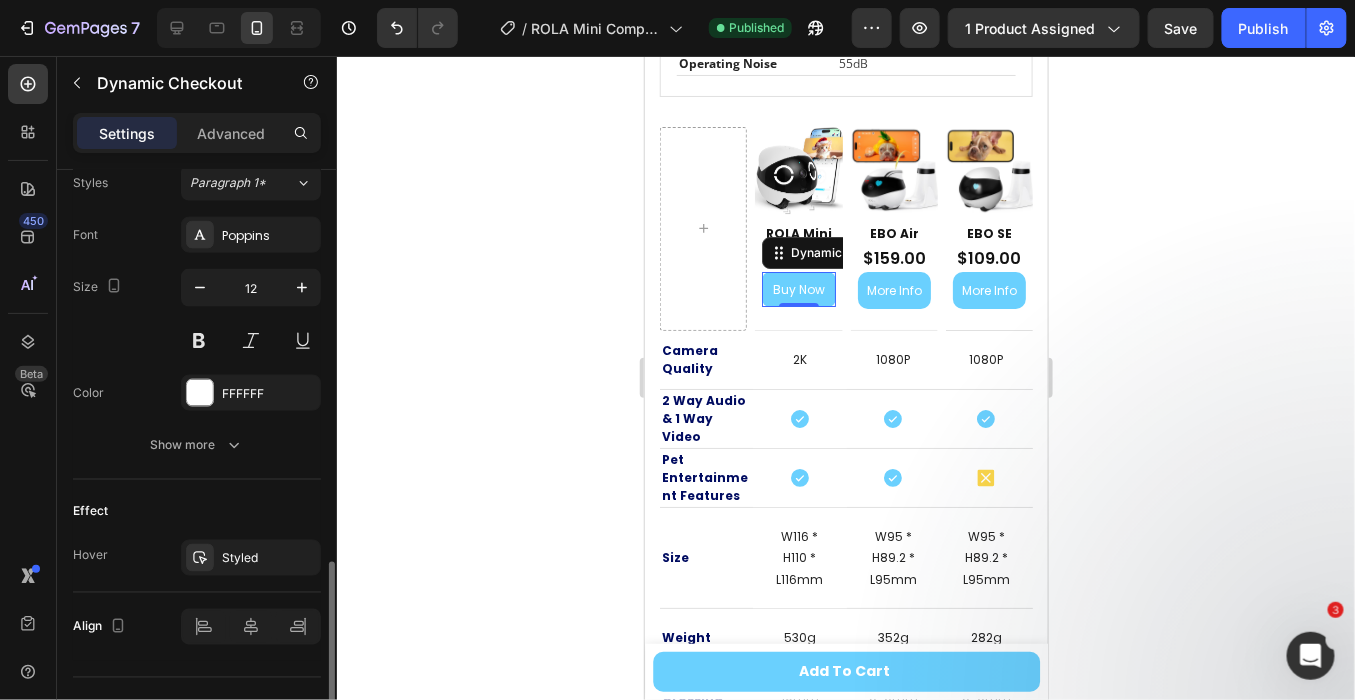 scroll, scrollTop: 922, scrollLeft: 0, axis: vertical 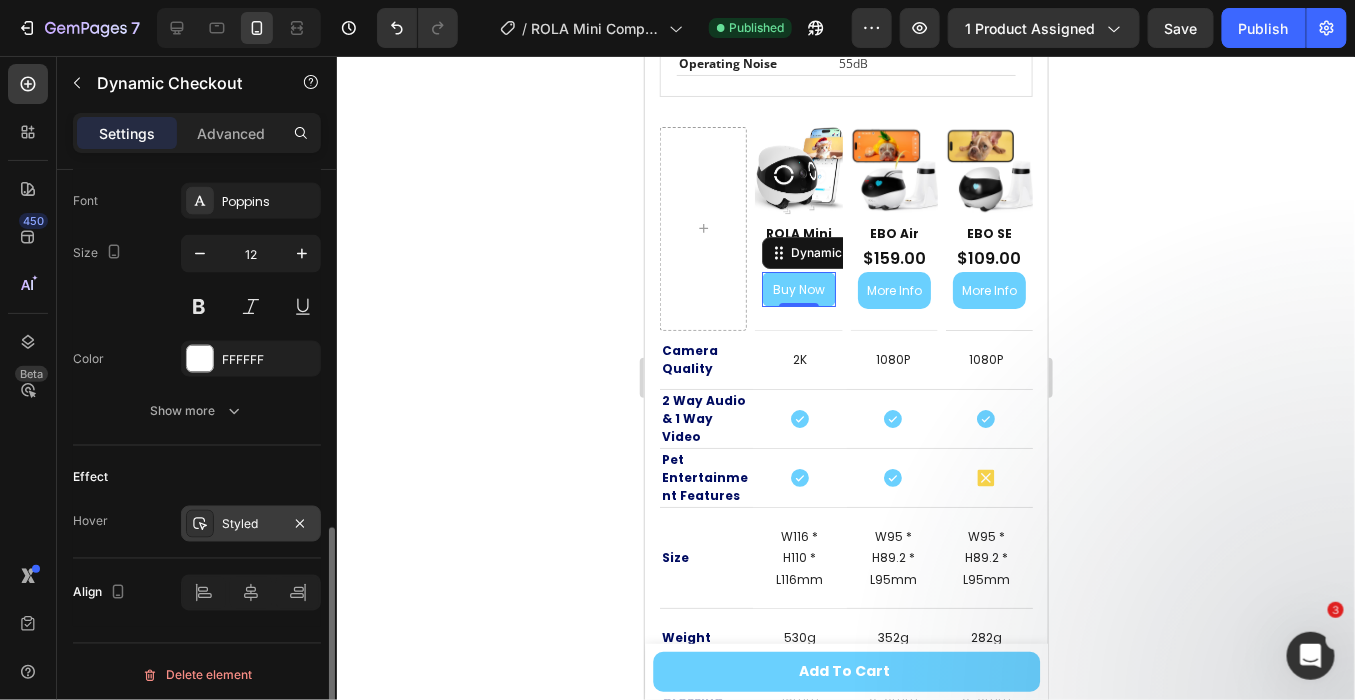 click on "Styled" at bounding box center [251, 525] 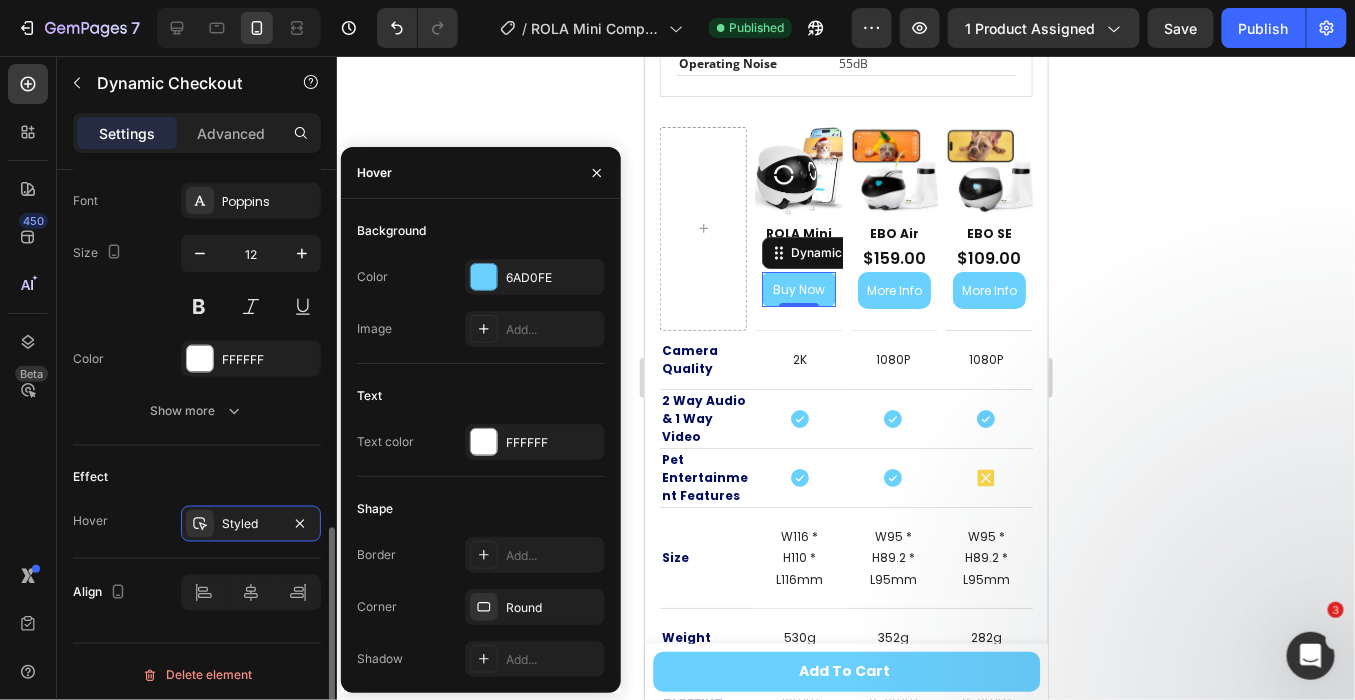 click on "Effect" at bounding box center (197, 478) 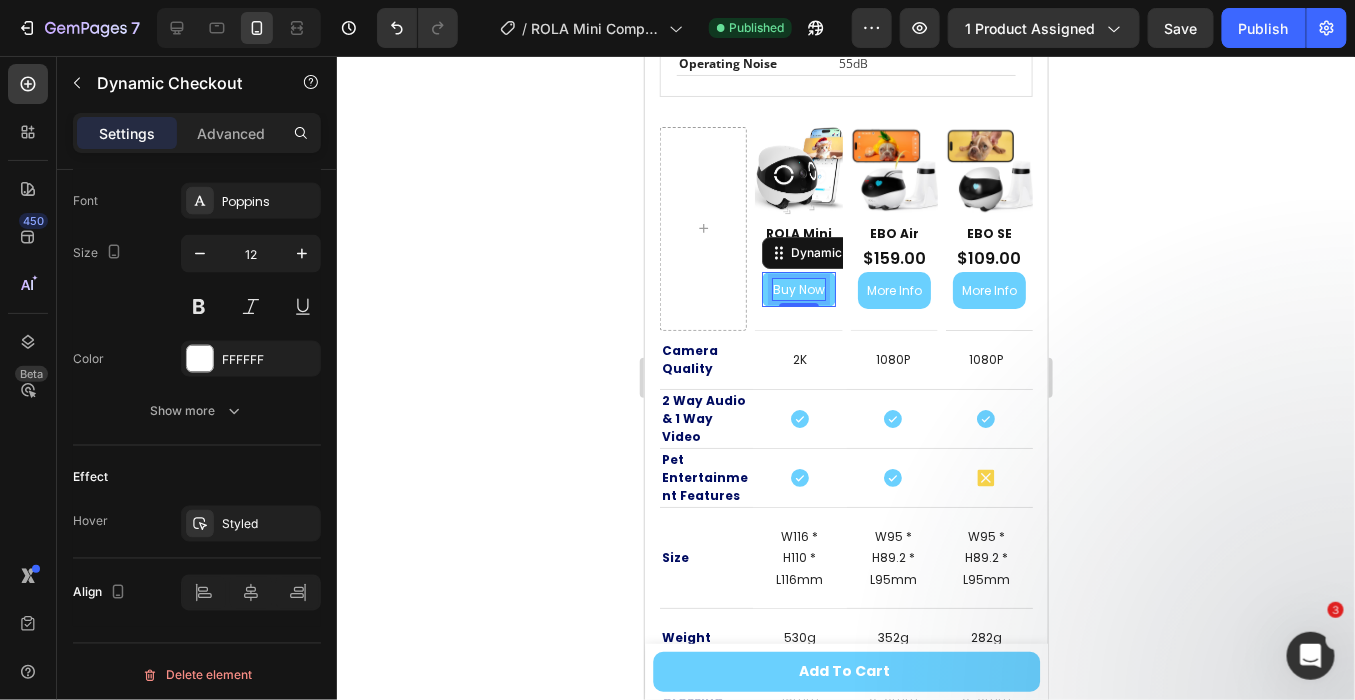 click on "Buy Now" at bounding box center (798, 289) 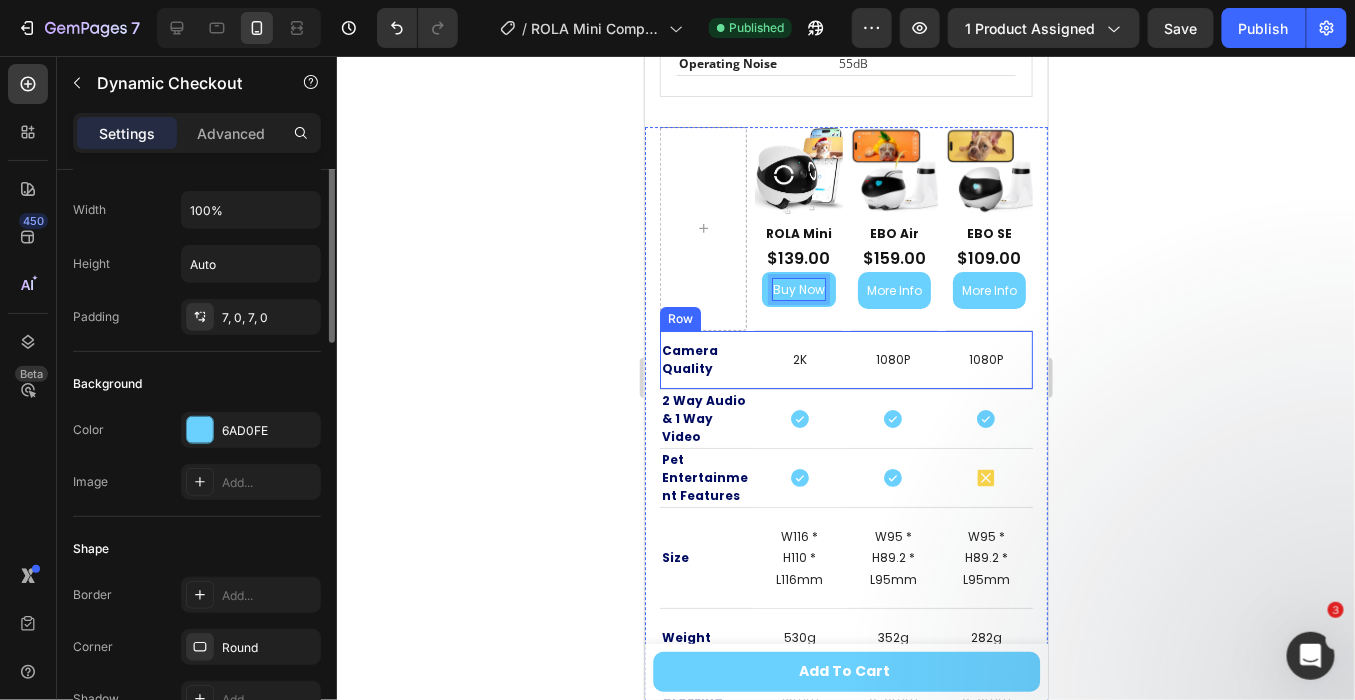 scroll, scrollTop: 144, scrollLeft: 0, axis: vertical 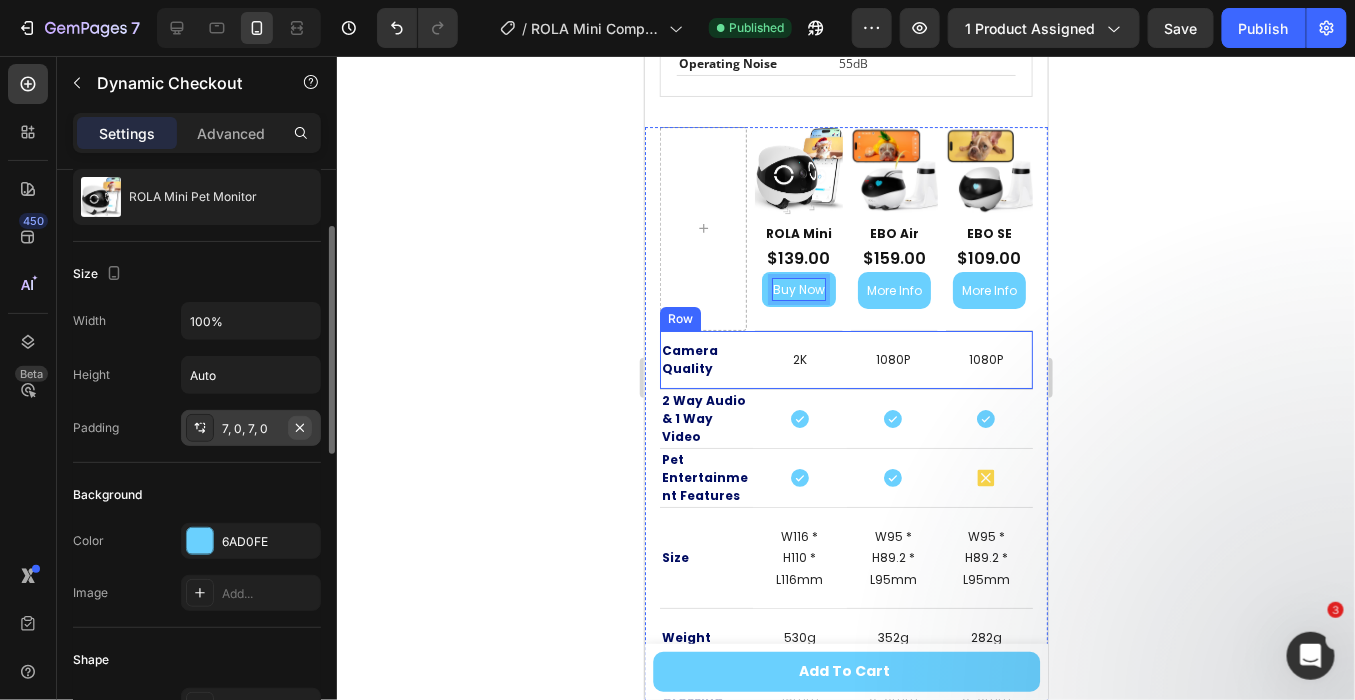 click 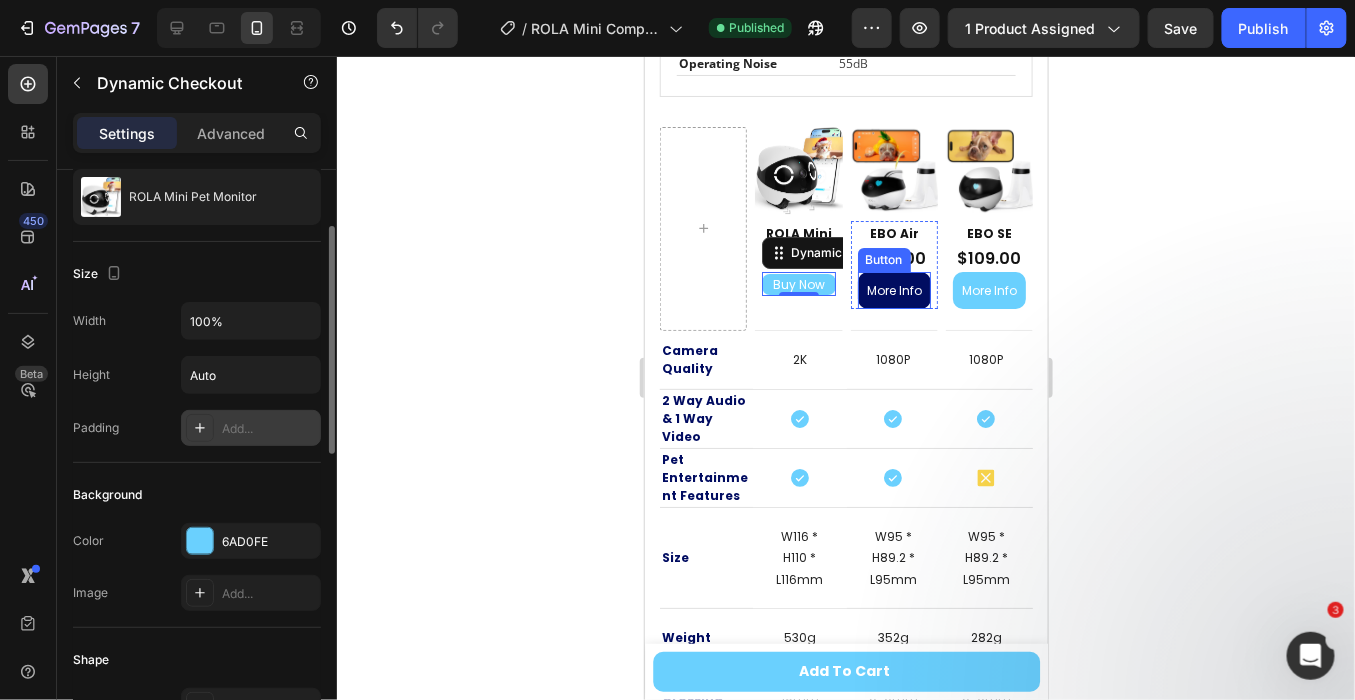 click on "More Info" at bounding box center [893, 290] 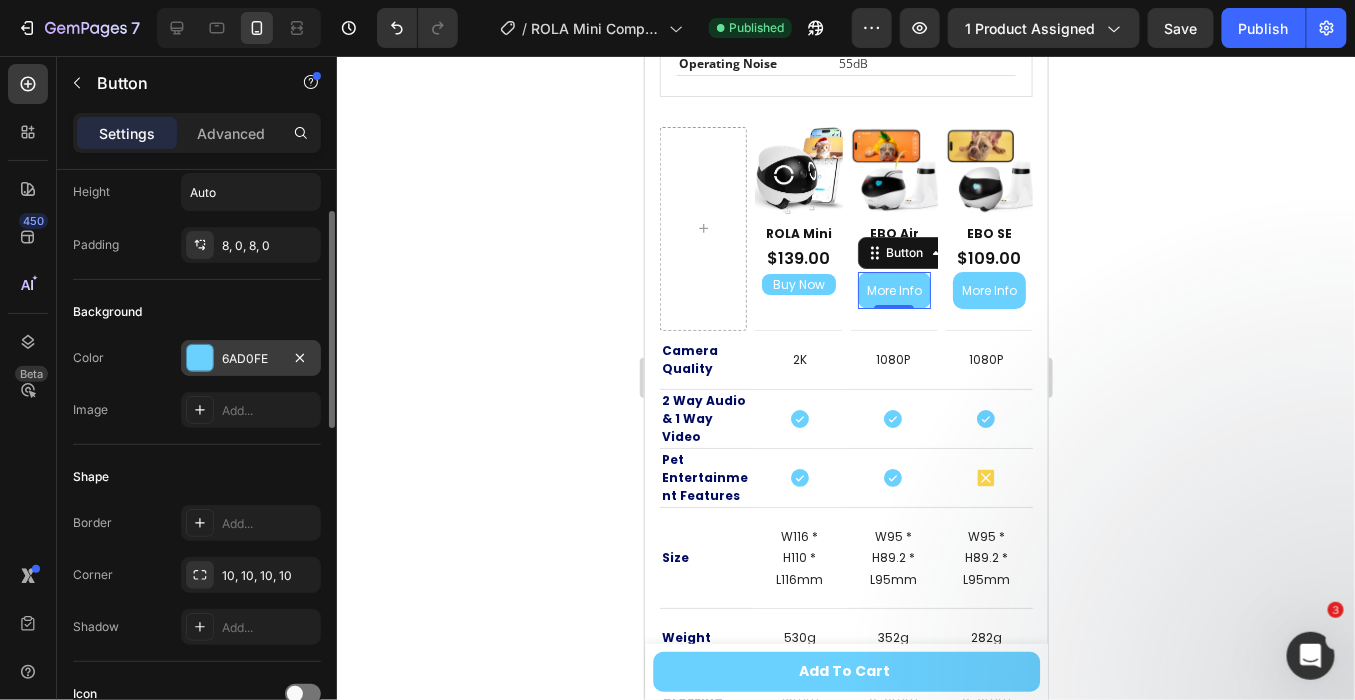 scroll, scrollTop: 0, scrollLeft: 0, axis: both 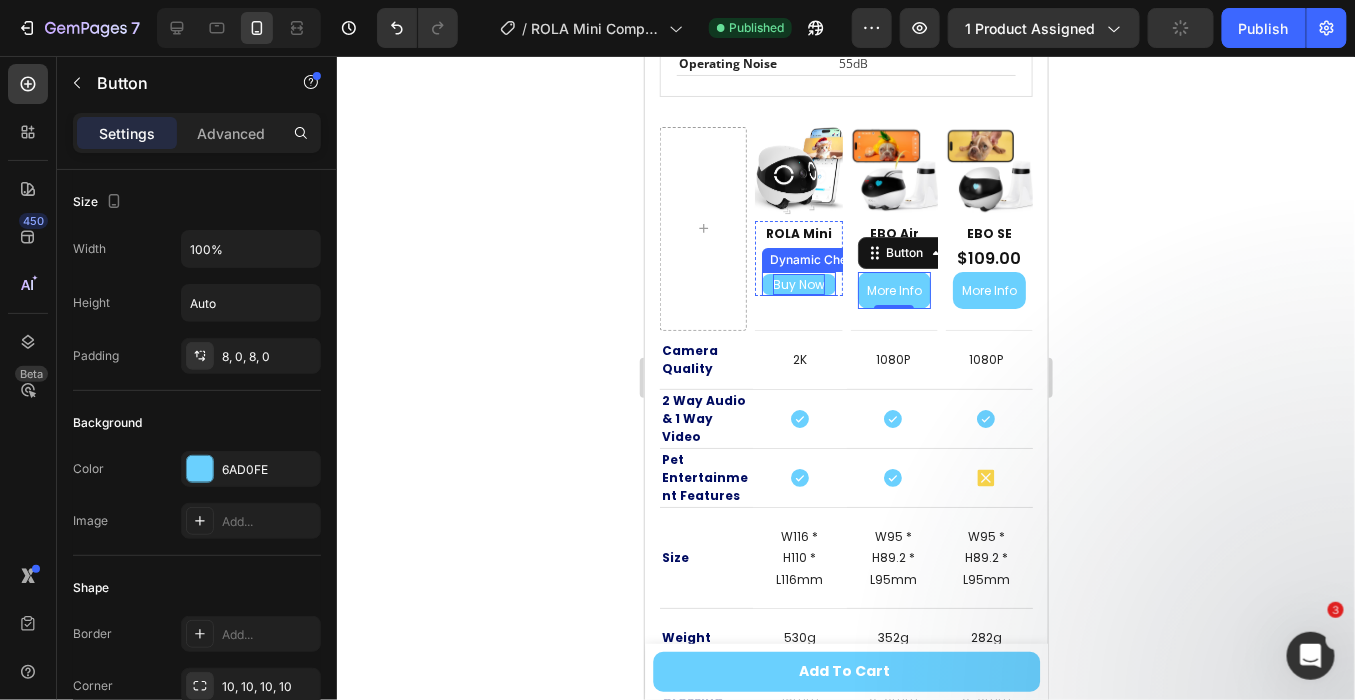 click on "Buy Now" at bounding box center (798, 284) 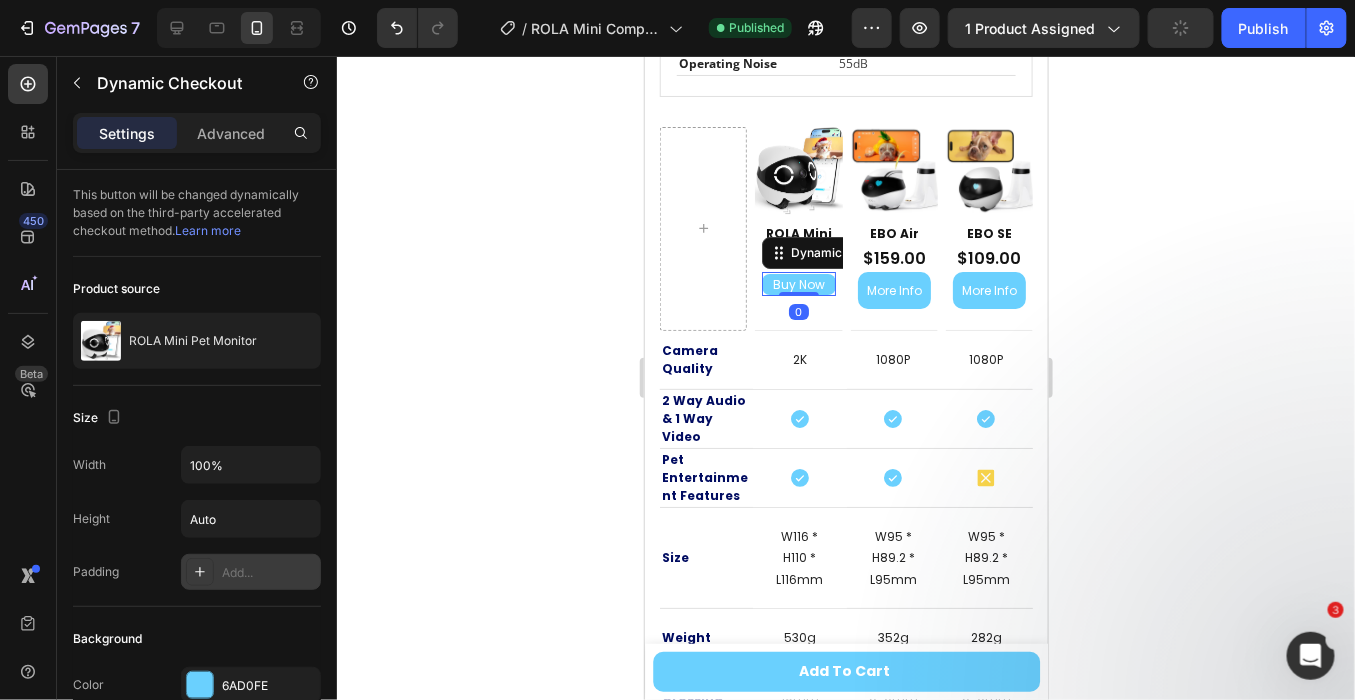 click on "Add..." at bounding box center [269, 573] 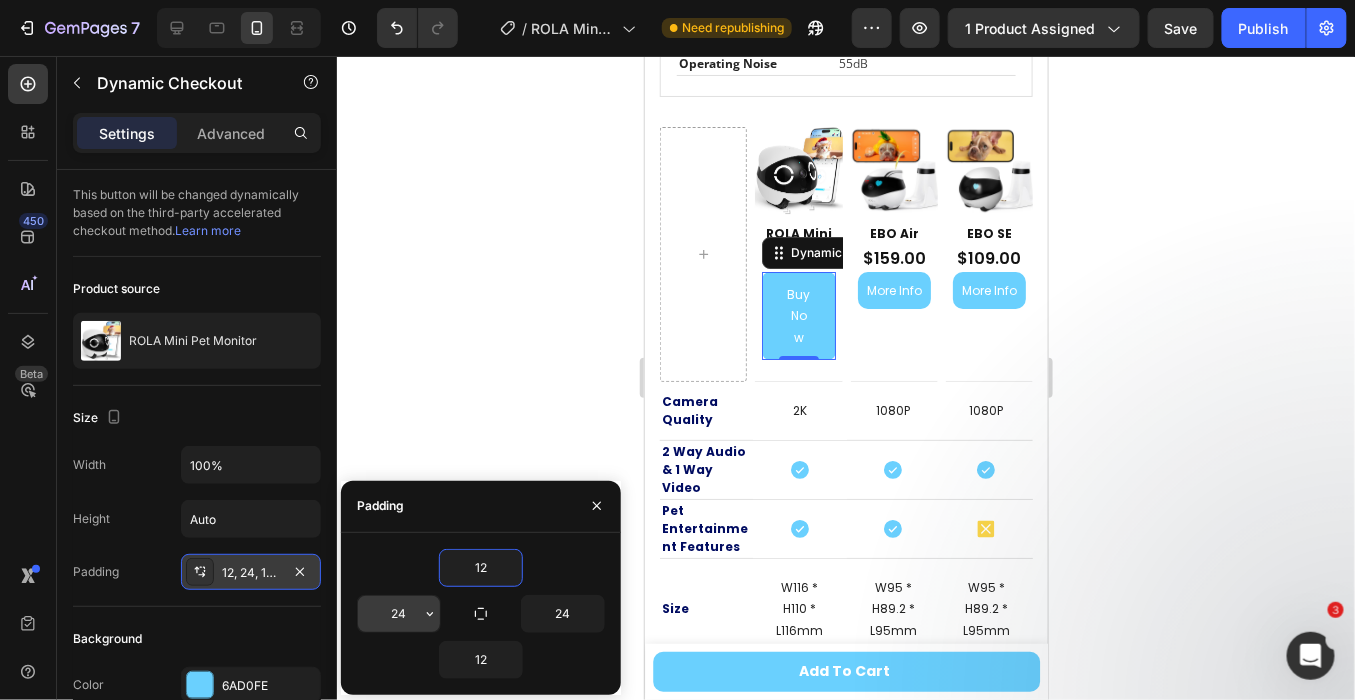 click on "24" at bounding box center [399, 614] 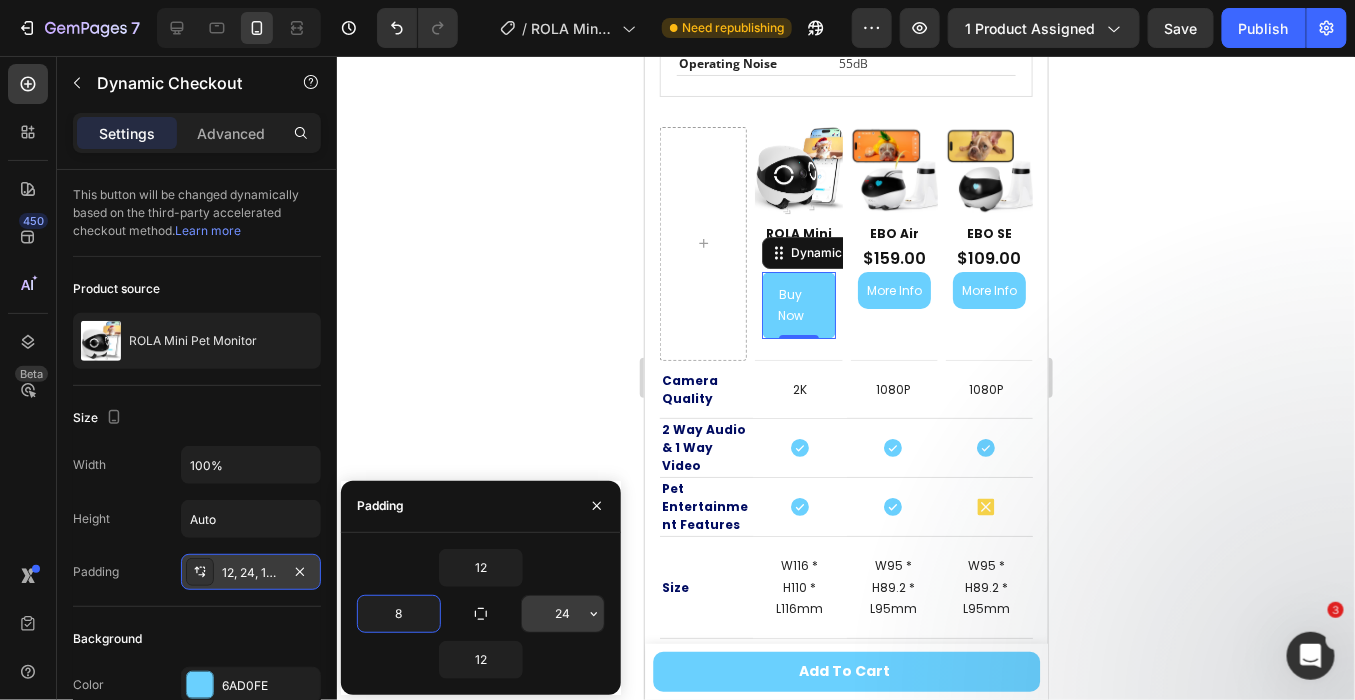 type on "8" 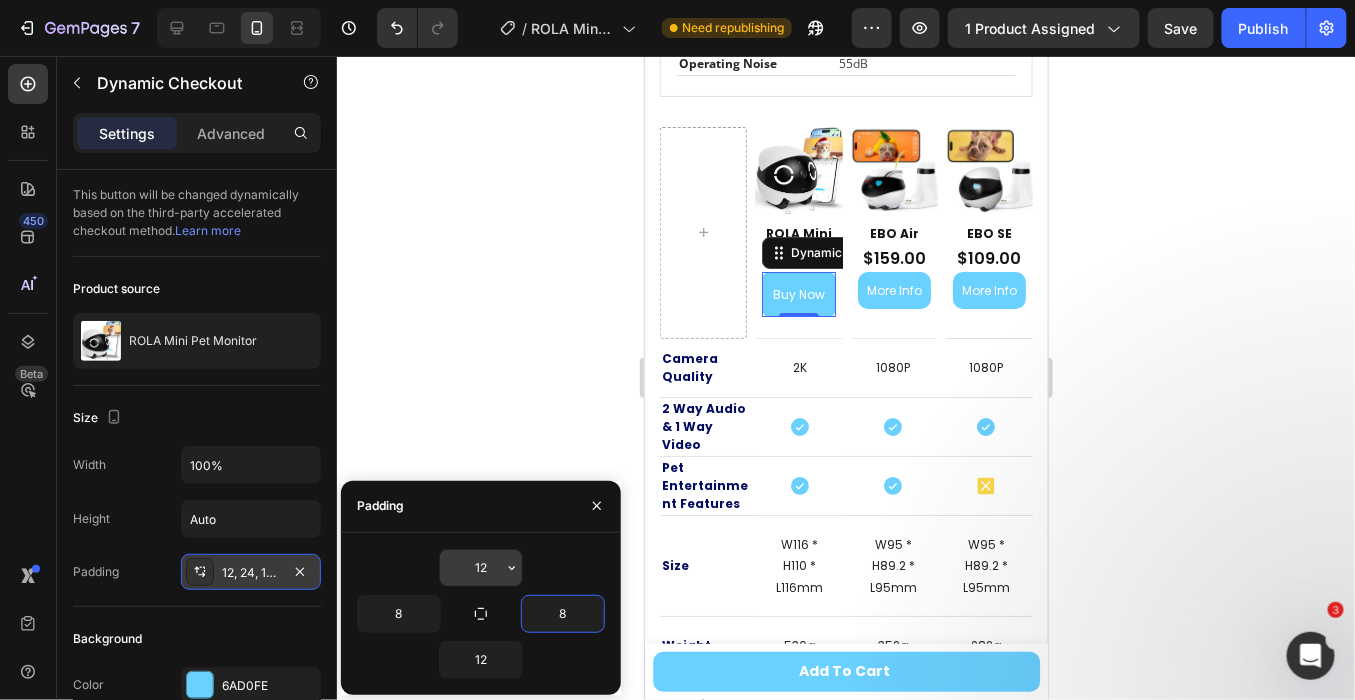 type on "8" 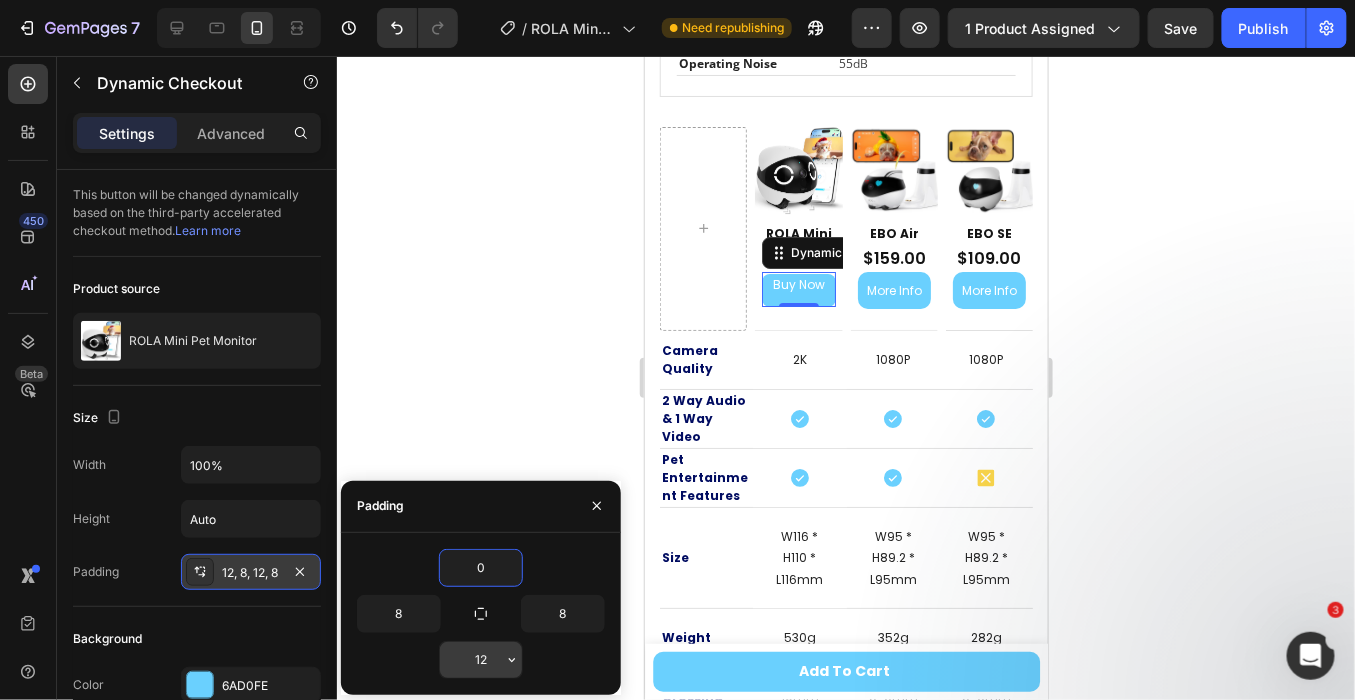 type on "0" 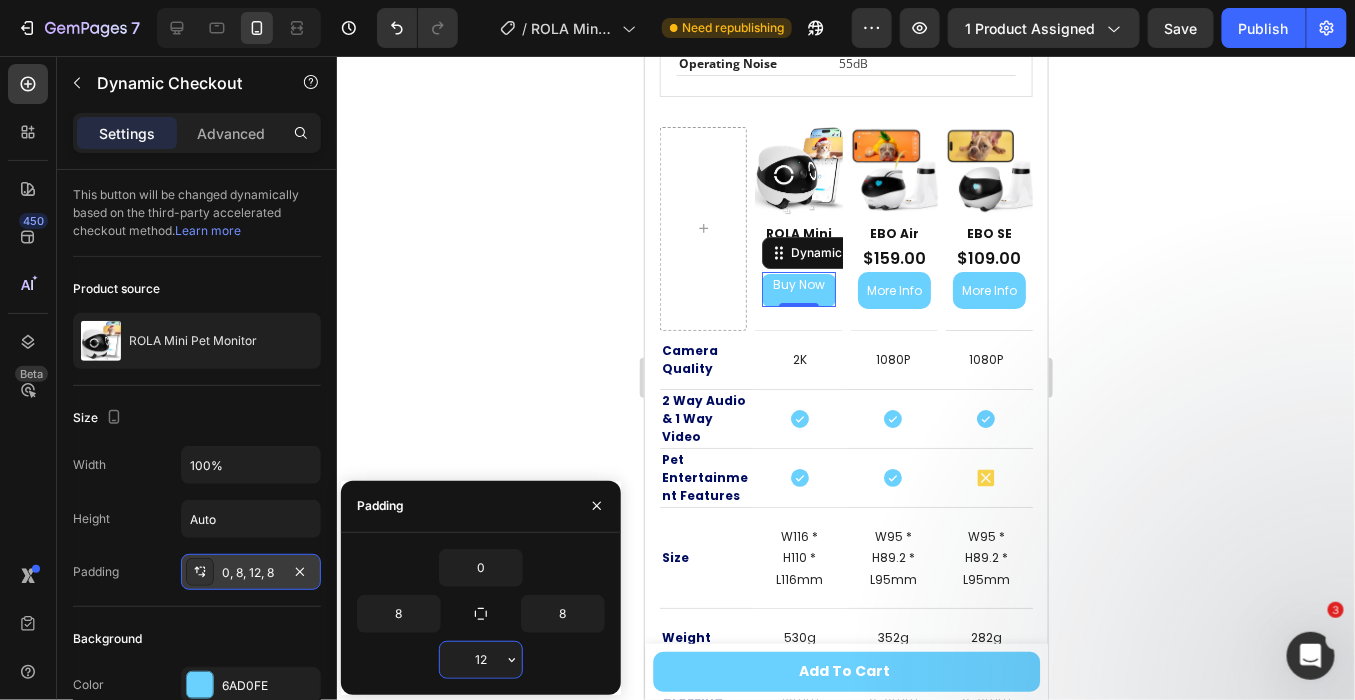 click on "12" at bounding box center [481, 660] 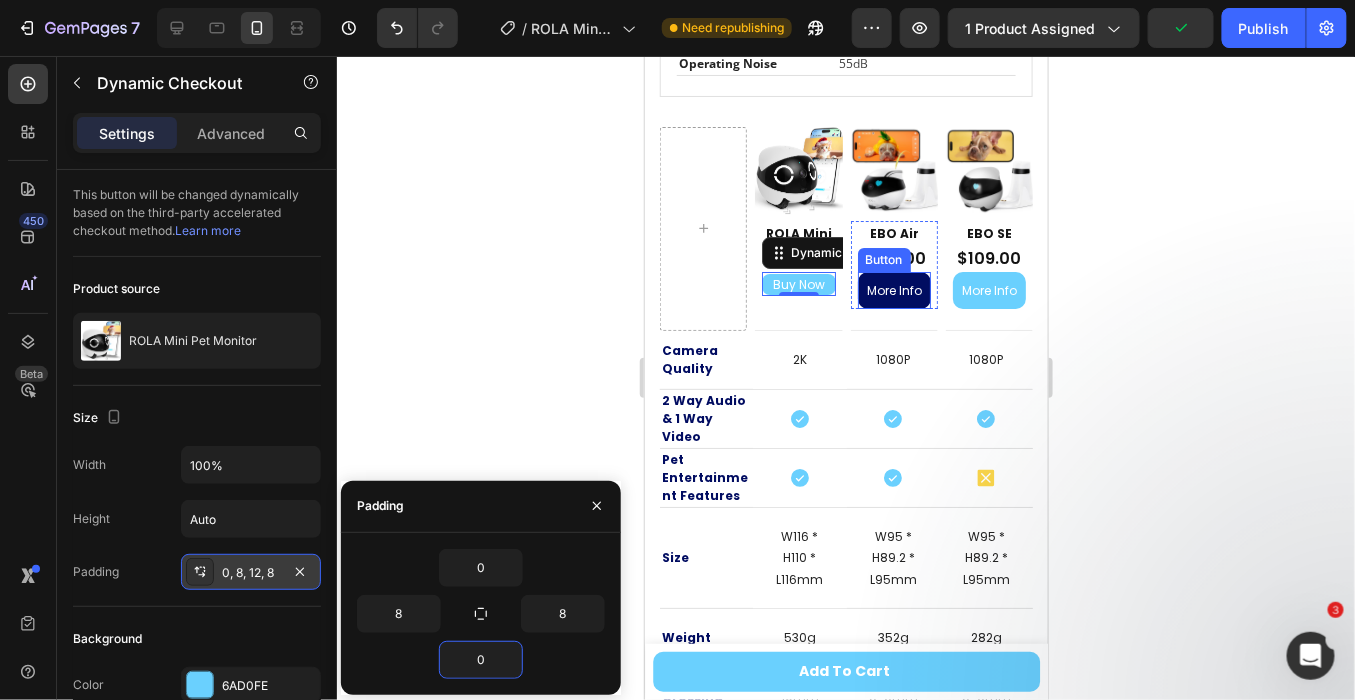 click on "More Info" at bounding box center [893, 290] 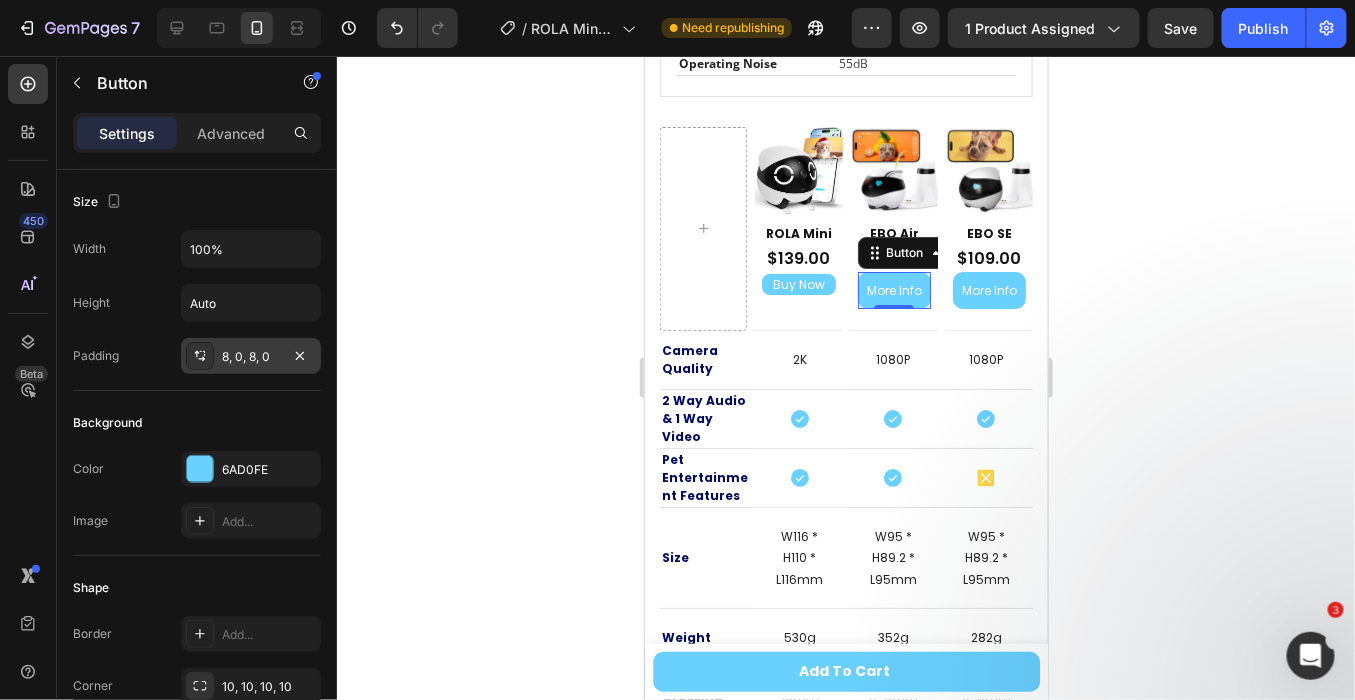 click on "8, 0, 8, 0" at bounding box center (251, 356) 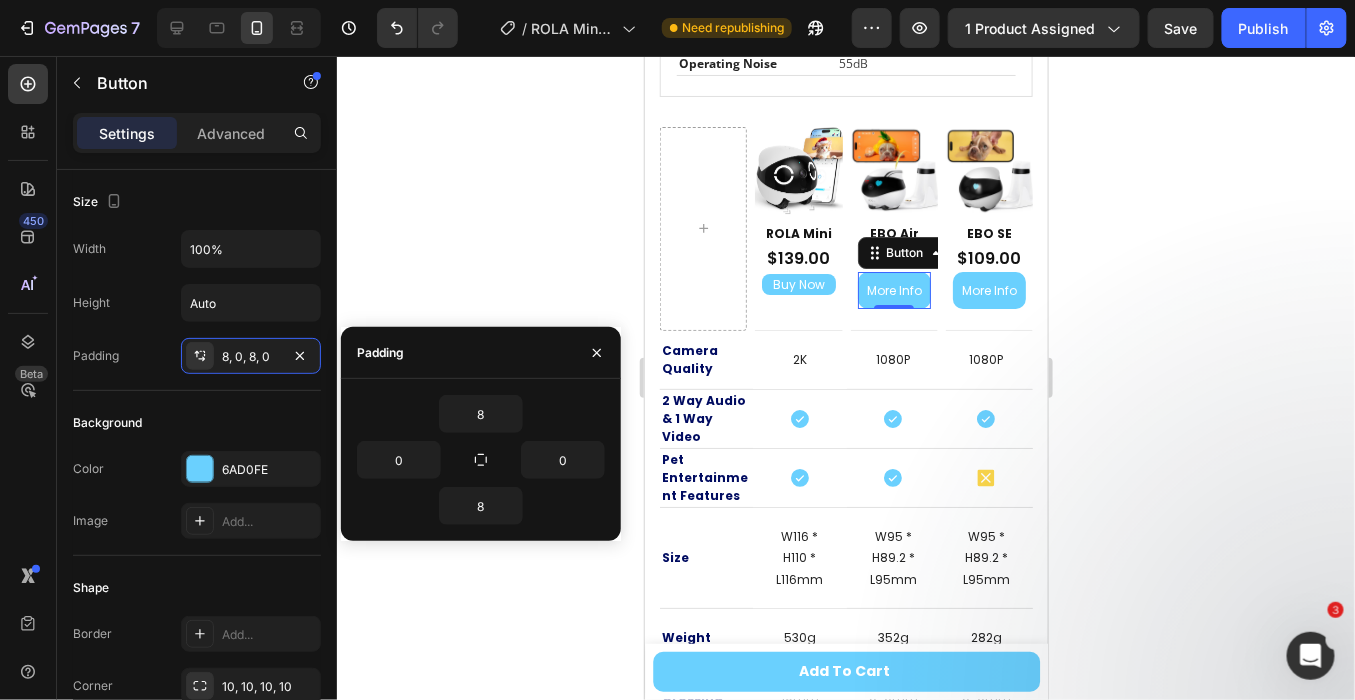 click 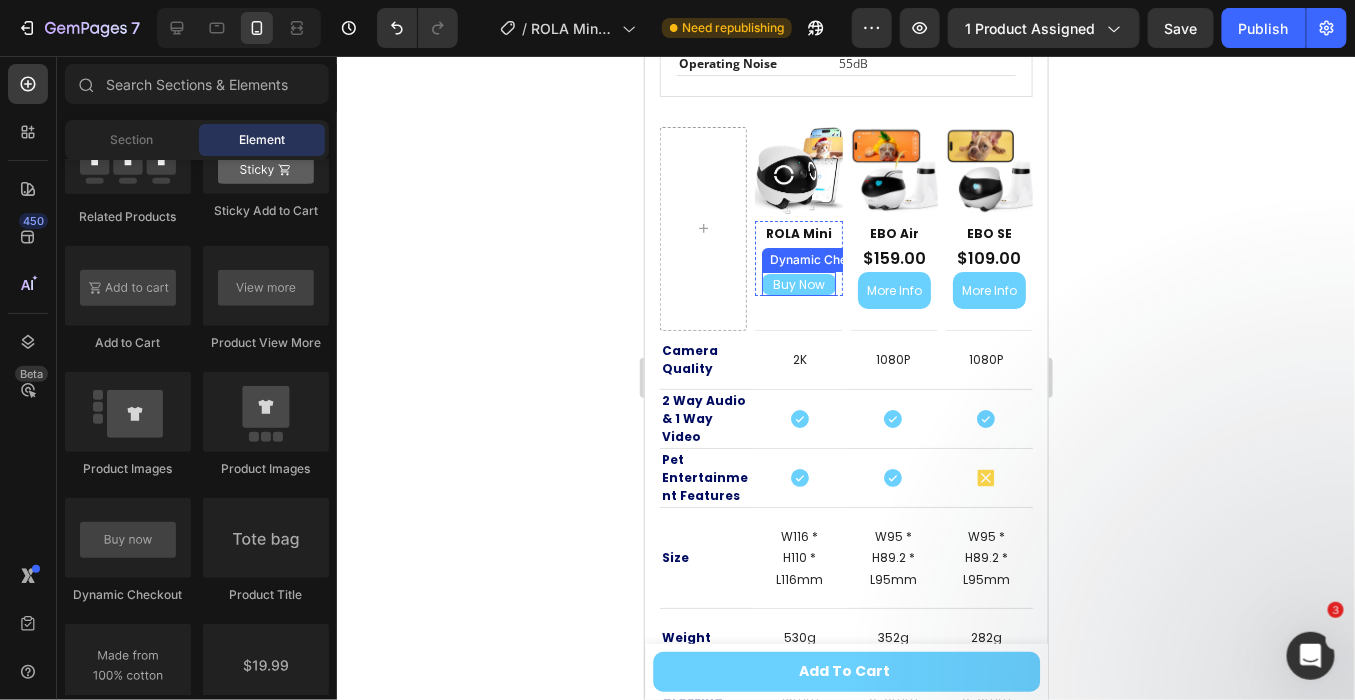 click on "Buy Now" at bounding box center (797, 284) 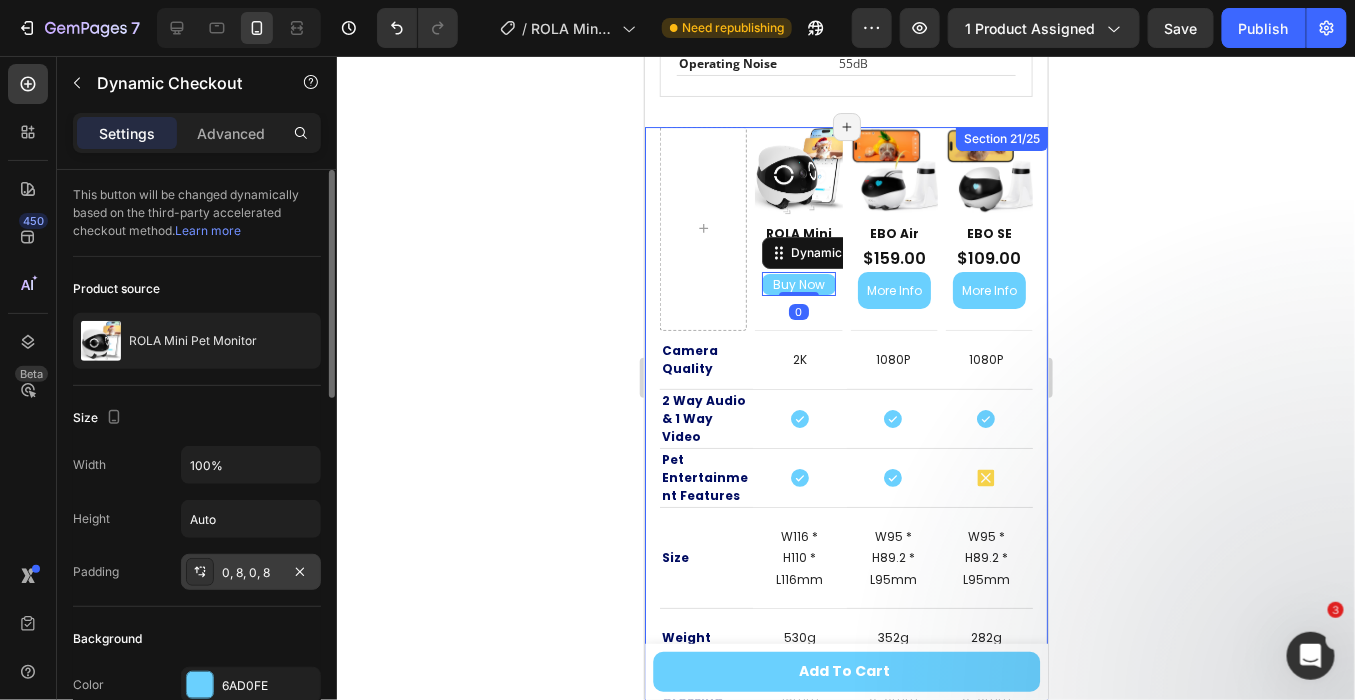 click on "0, 8, 0, 8" at bounding box center (251, 573) 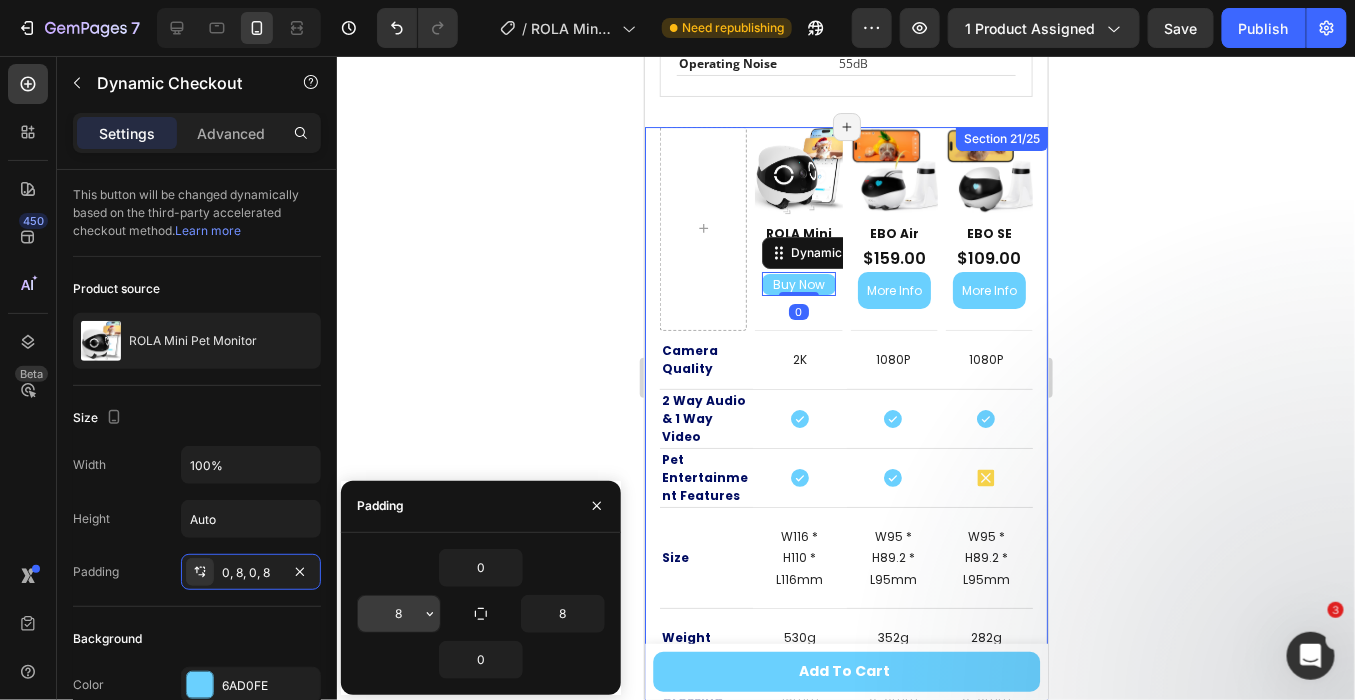 click on "8" at bounding box center [399, 614] 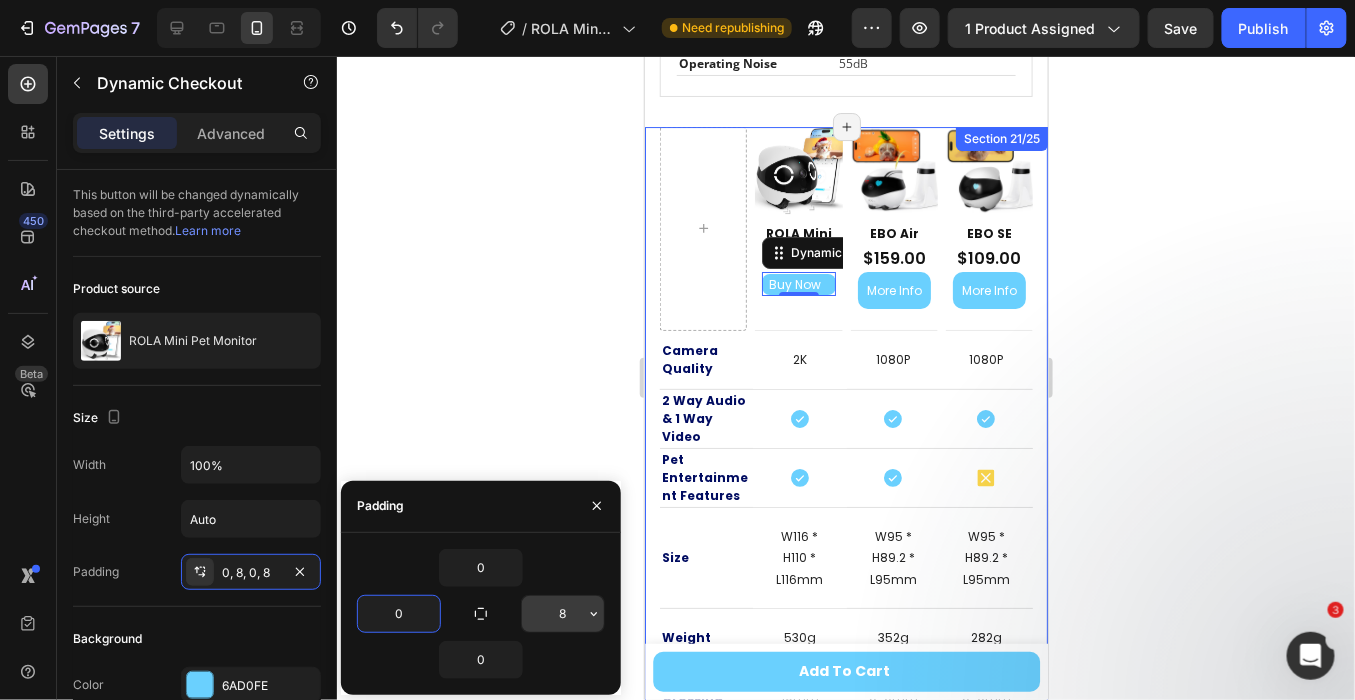 type on "0" 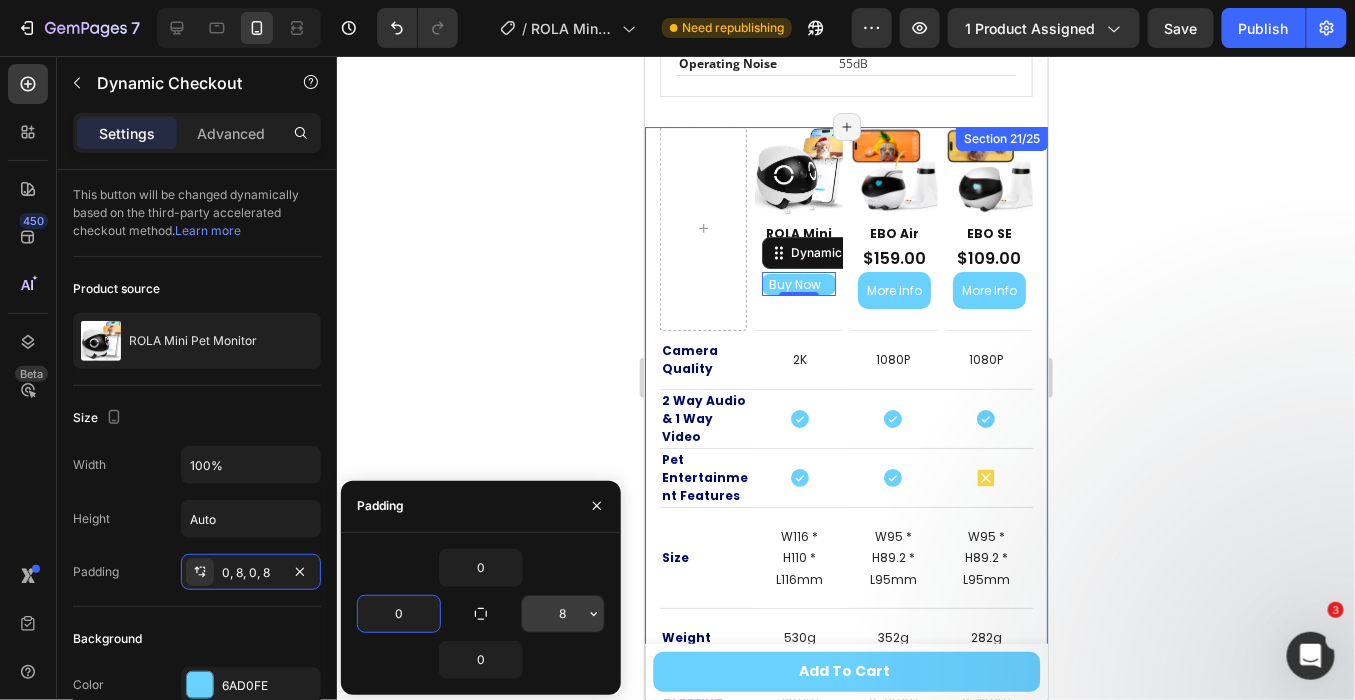 click on "8" at bounding box center (563, 614) 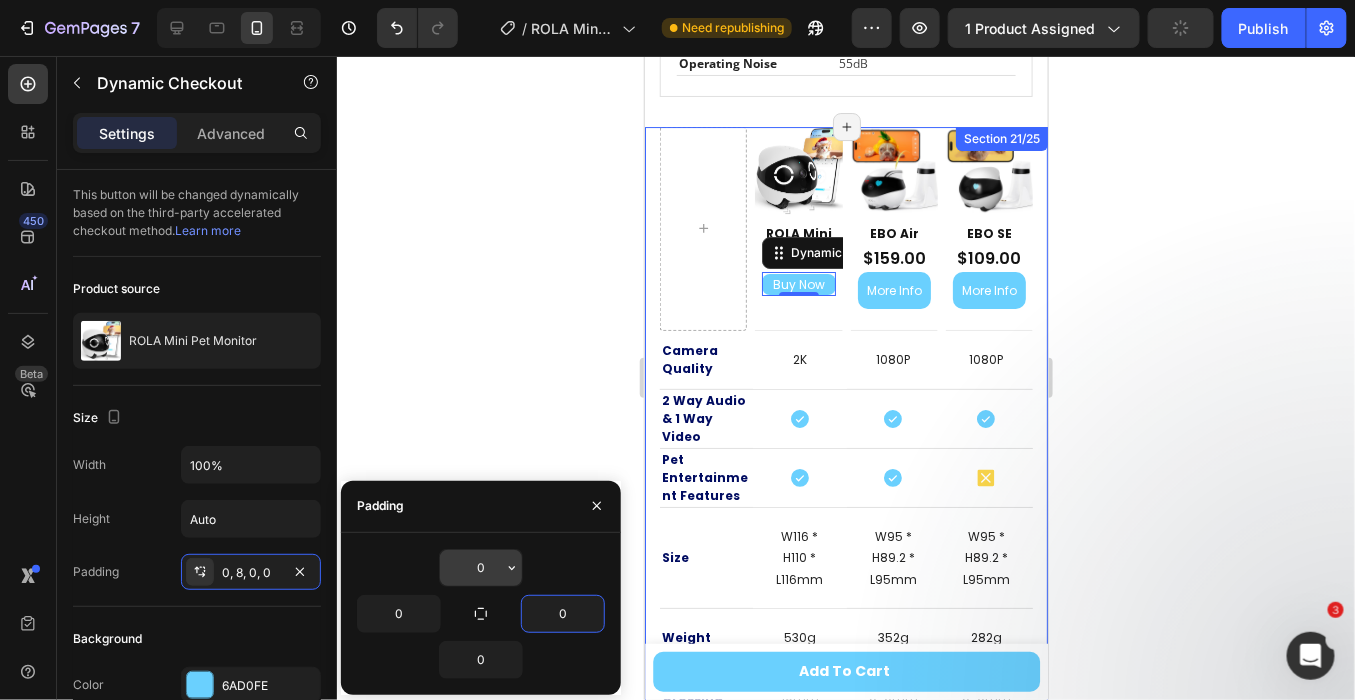 type on "0" 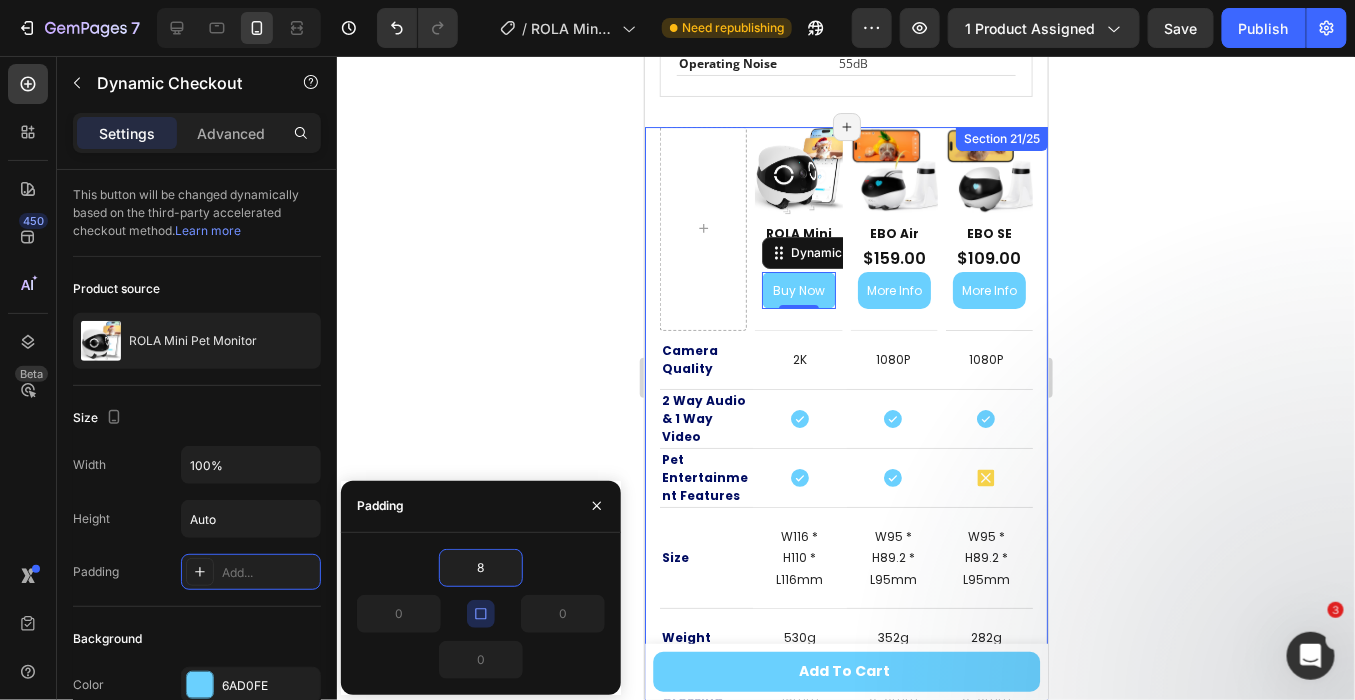 type on "8" 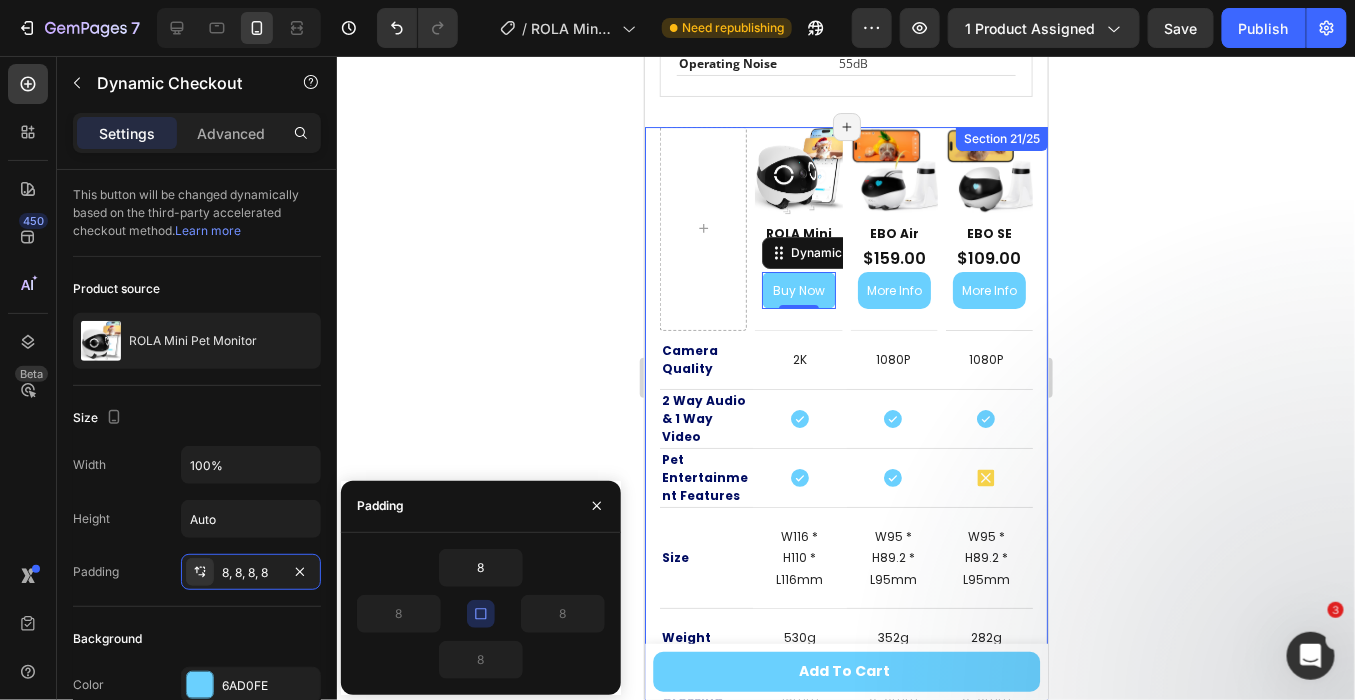 click 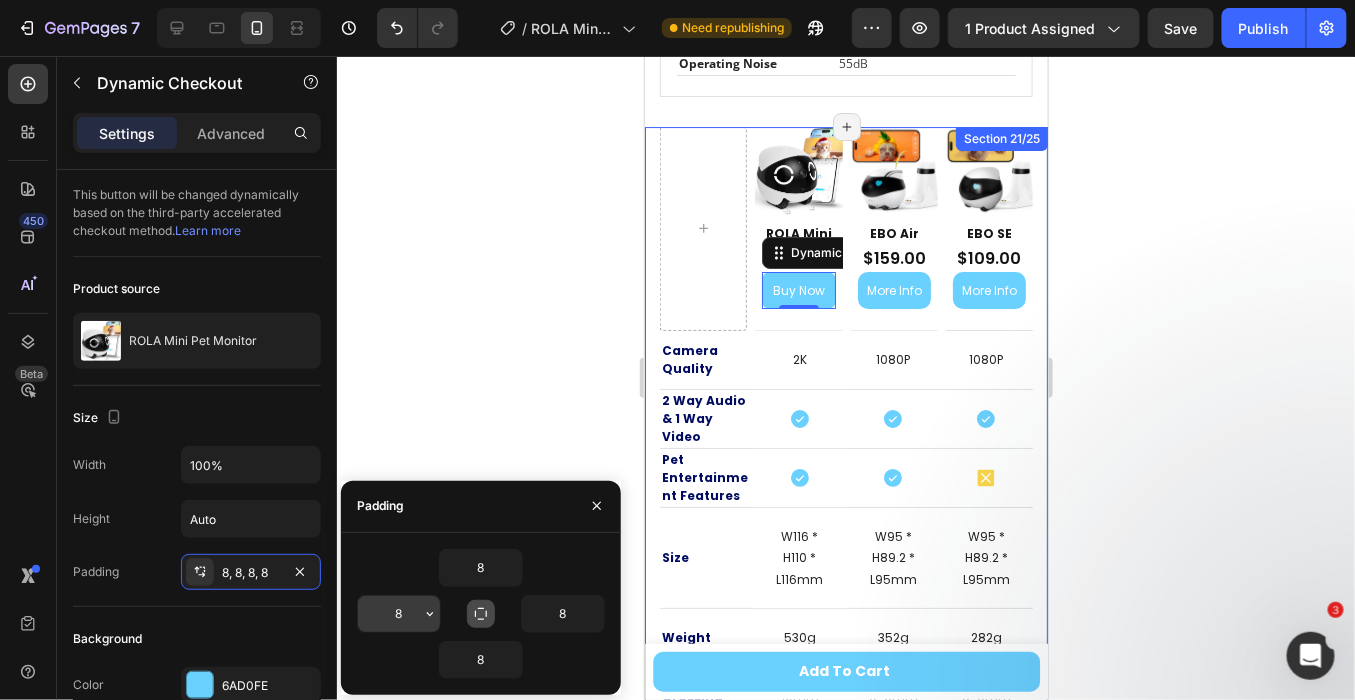 click on "8" at bounding box center (399, 614) 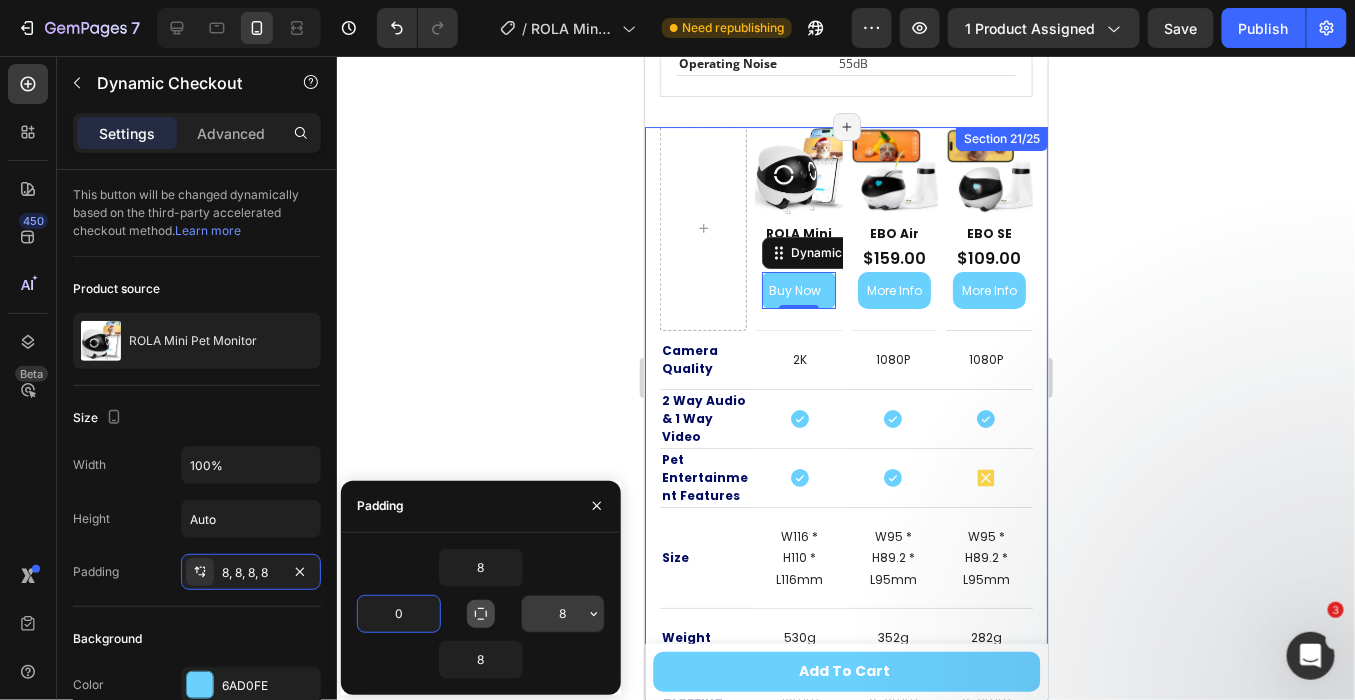 type on "0" 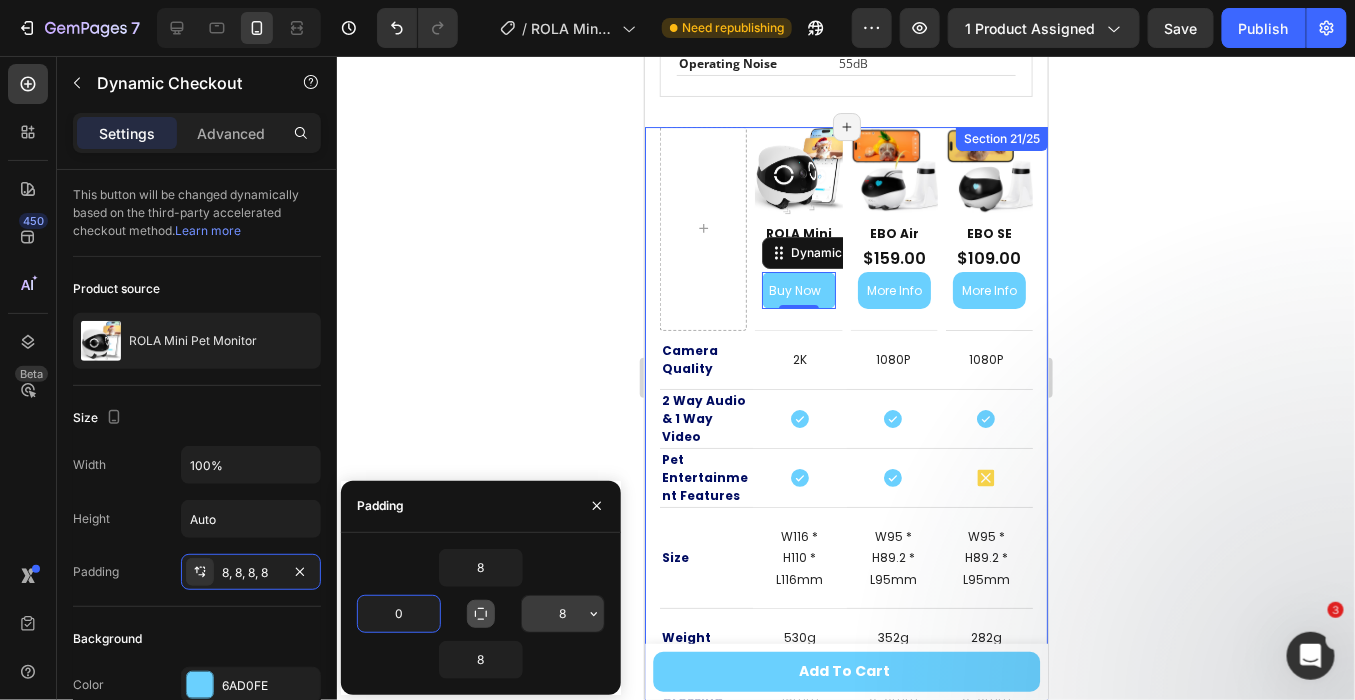 click on "8" at bounding box center (563, 614) 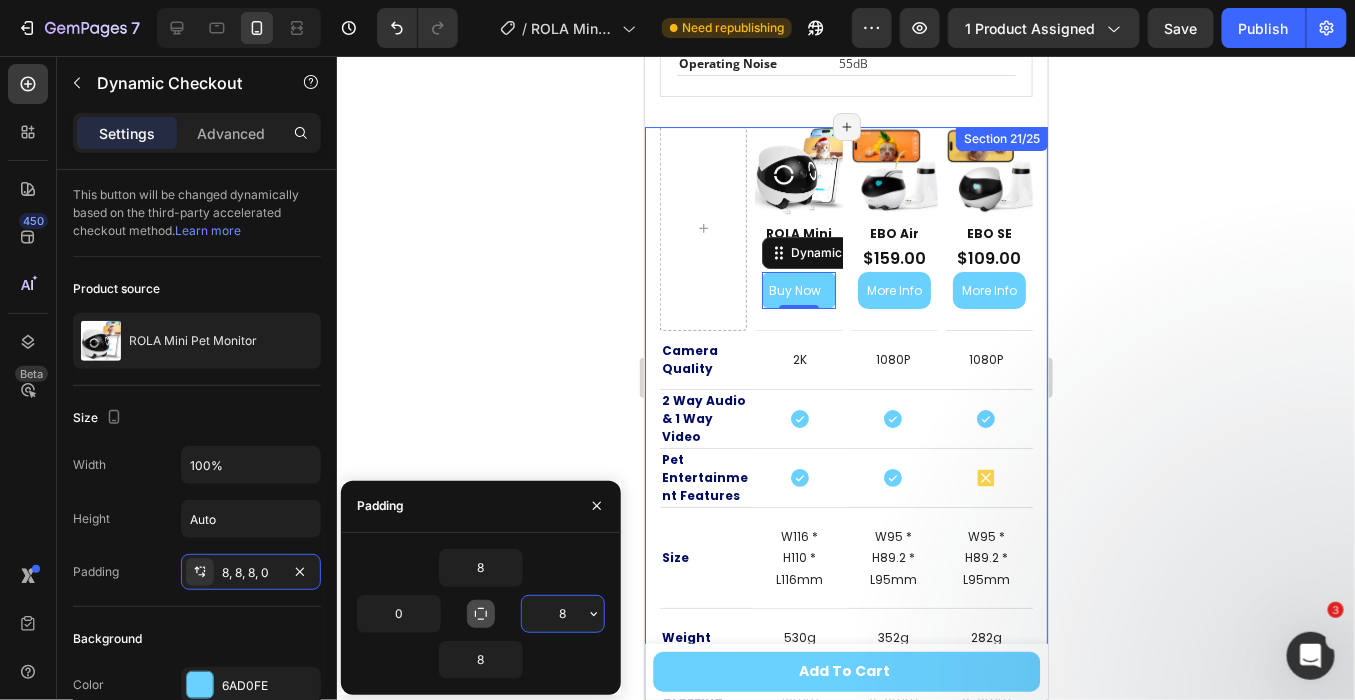 type on "0" 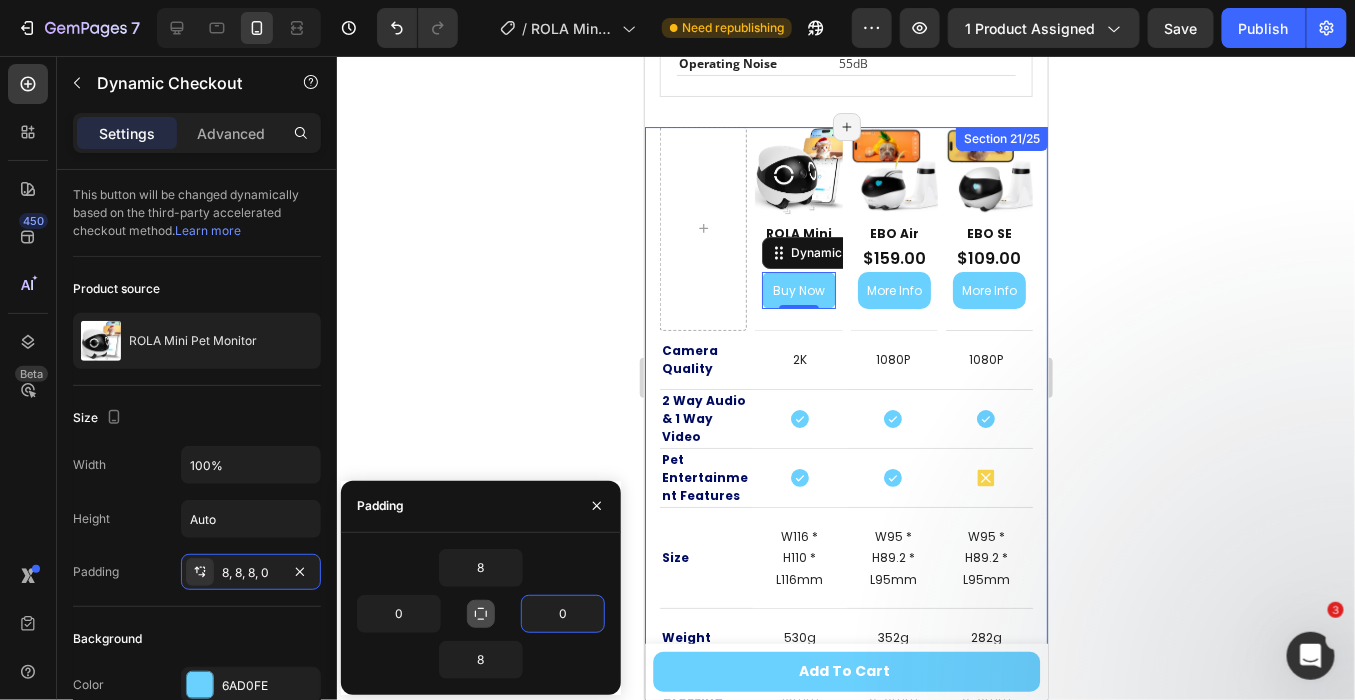 drag, startPoint x: 513, startPoint y: 352, endPoint x: 530, endPoint y: 360, distance: 18.788294 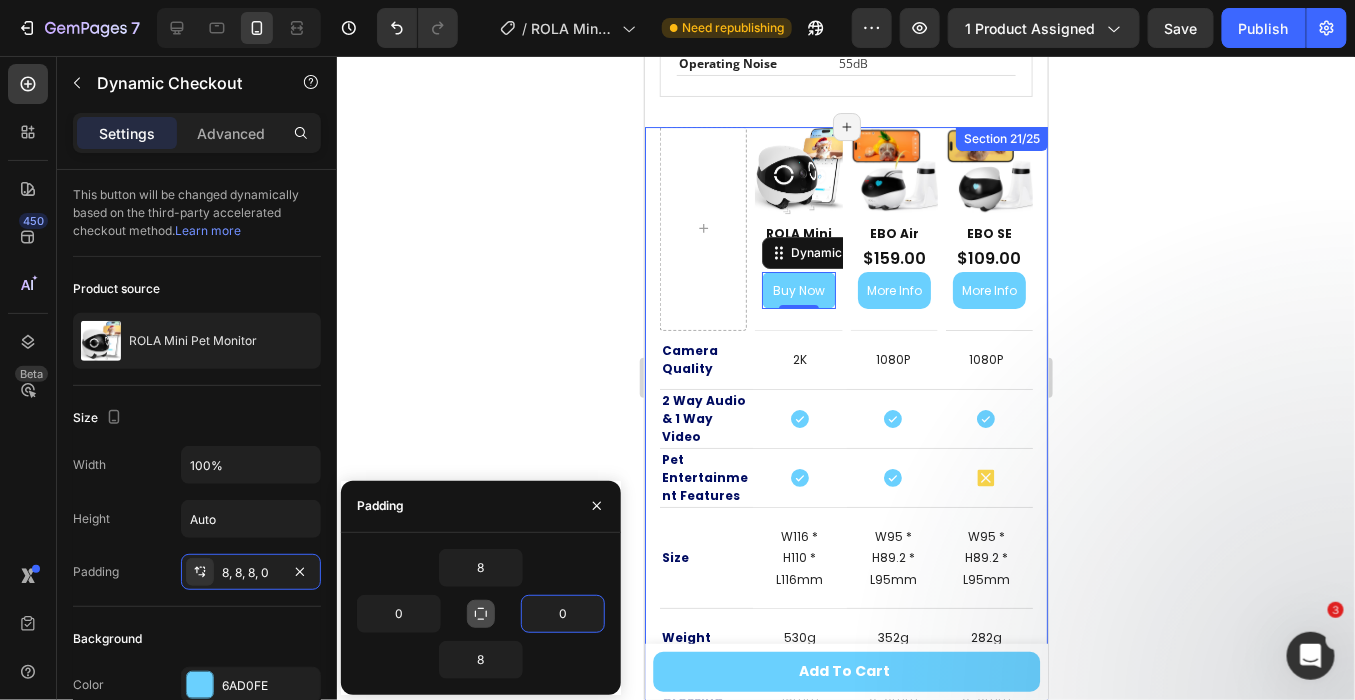 click 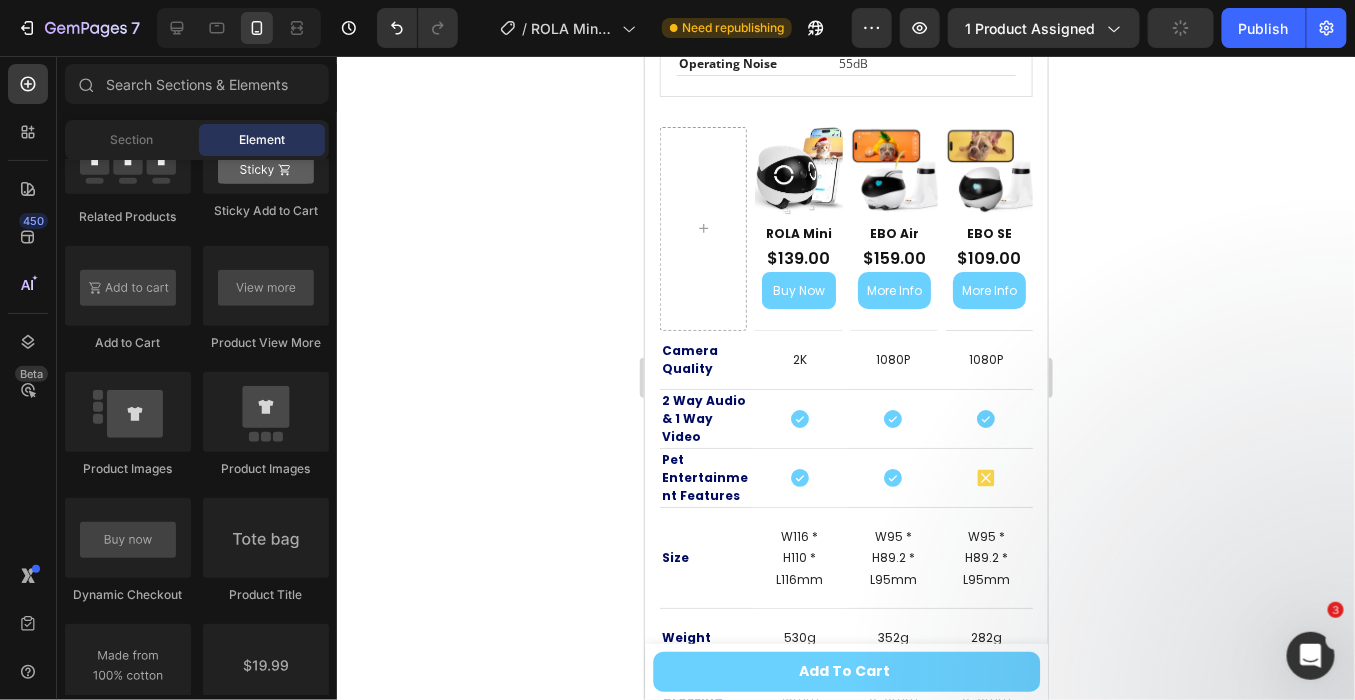 click 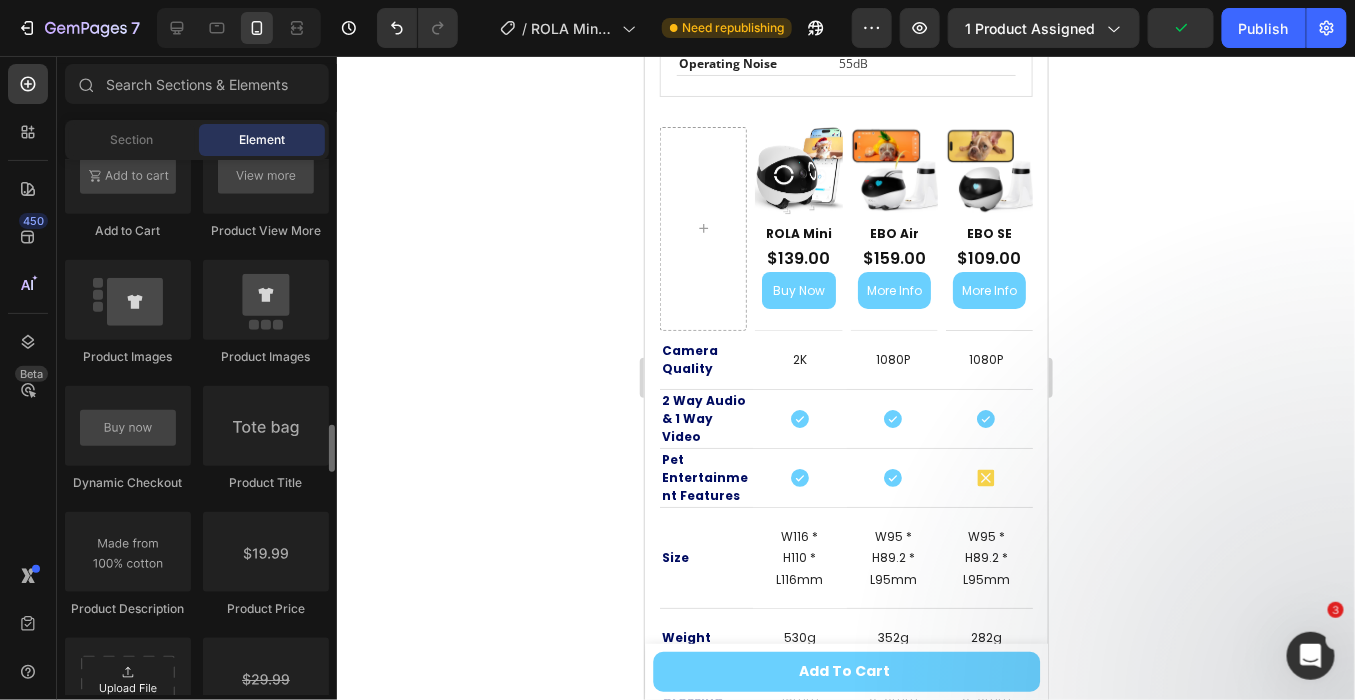 scroll, scrollTop: 3111, scrollLeft: 0, axis: vertical 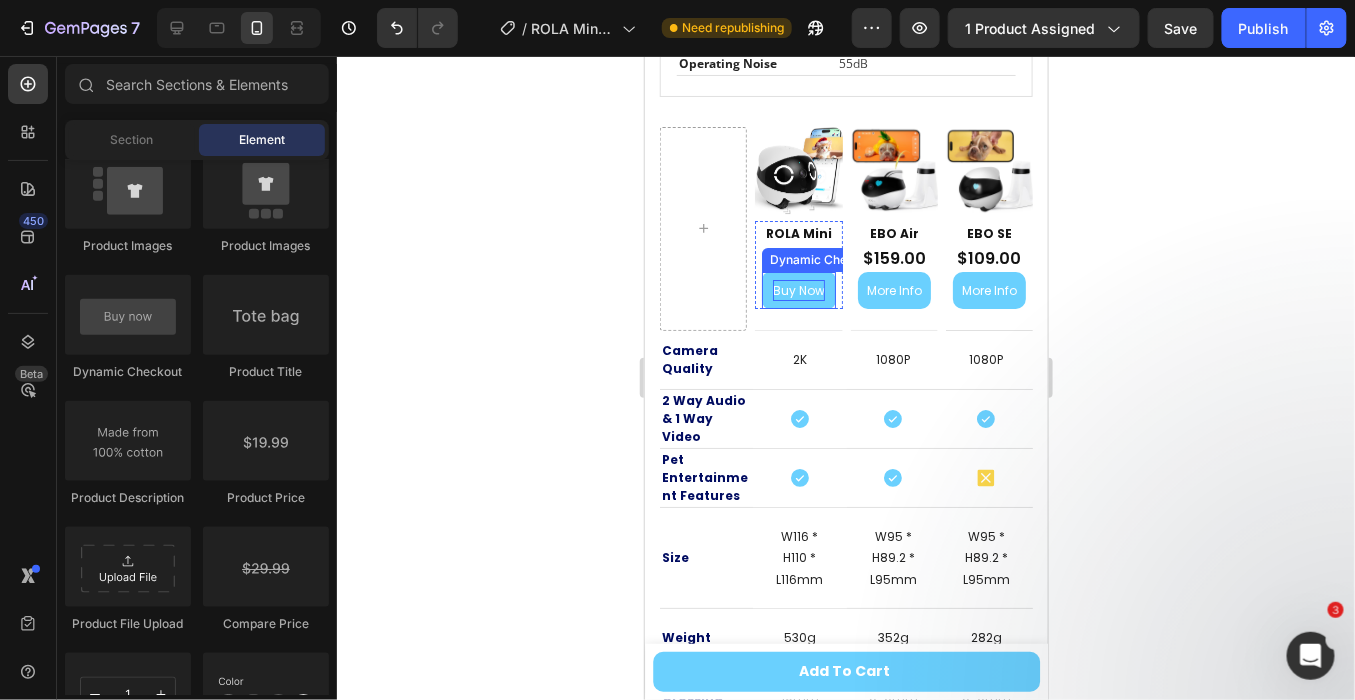 click on "Buy Now" at bounding box center (798, 290) 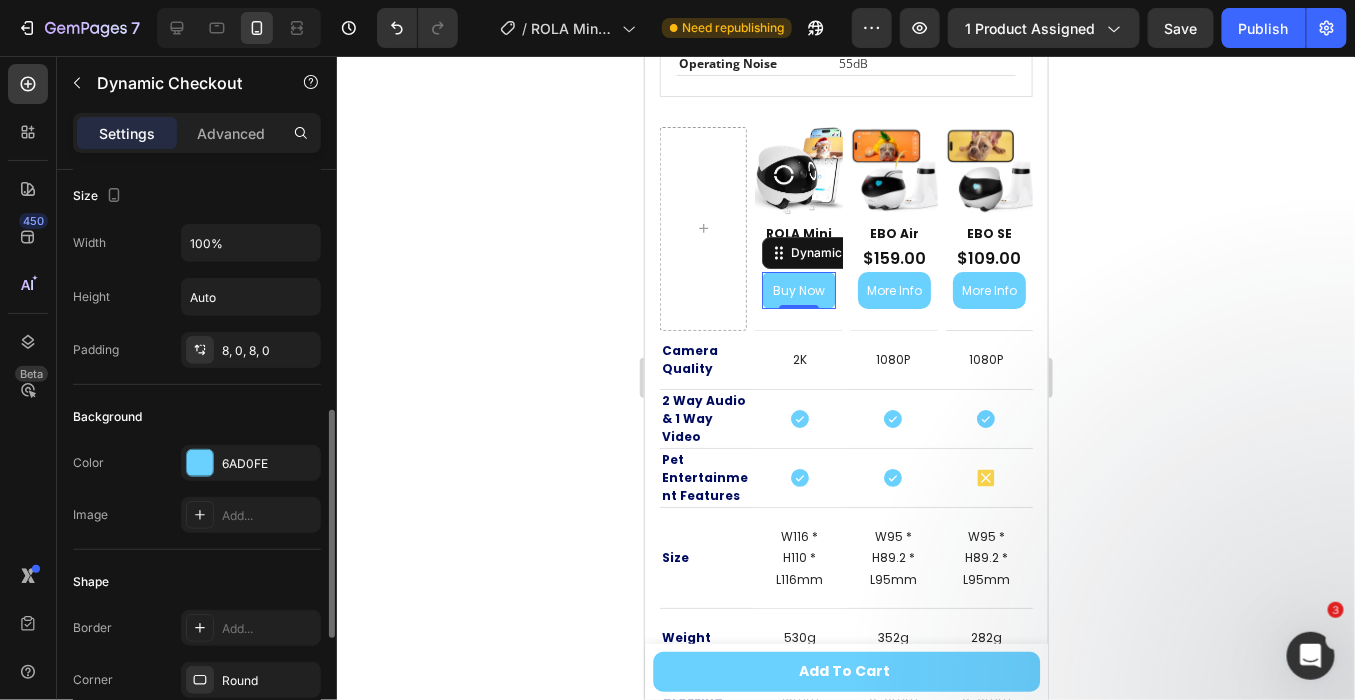 scroll, scrollTop: 333, scrollLeft: 0, axis: vertical 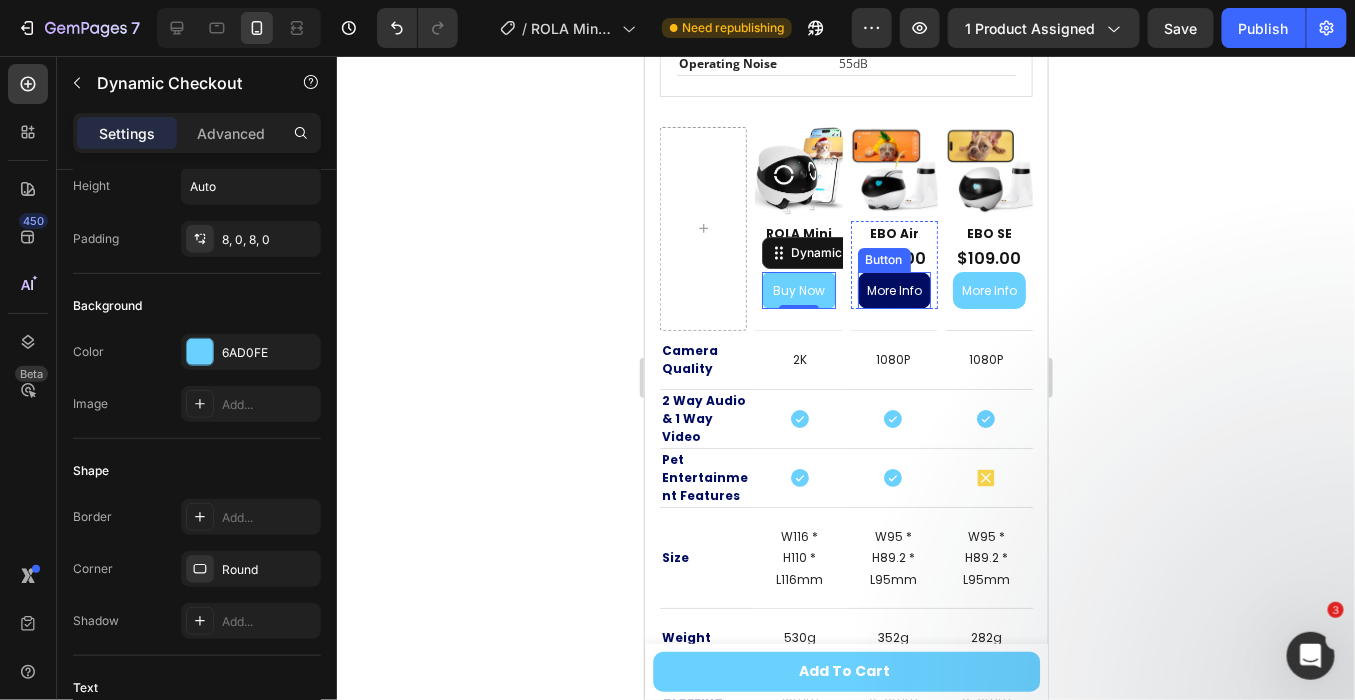 click on "More Info" at bounding box center [893, 290] 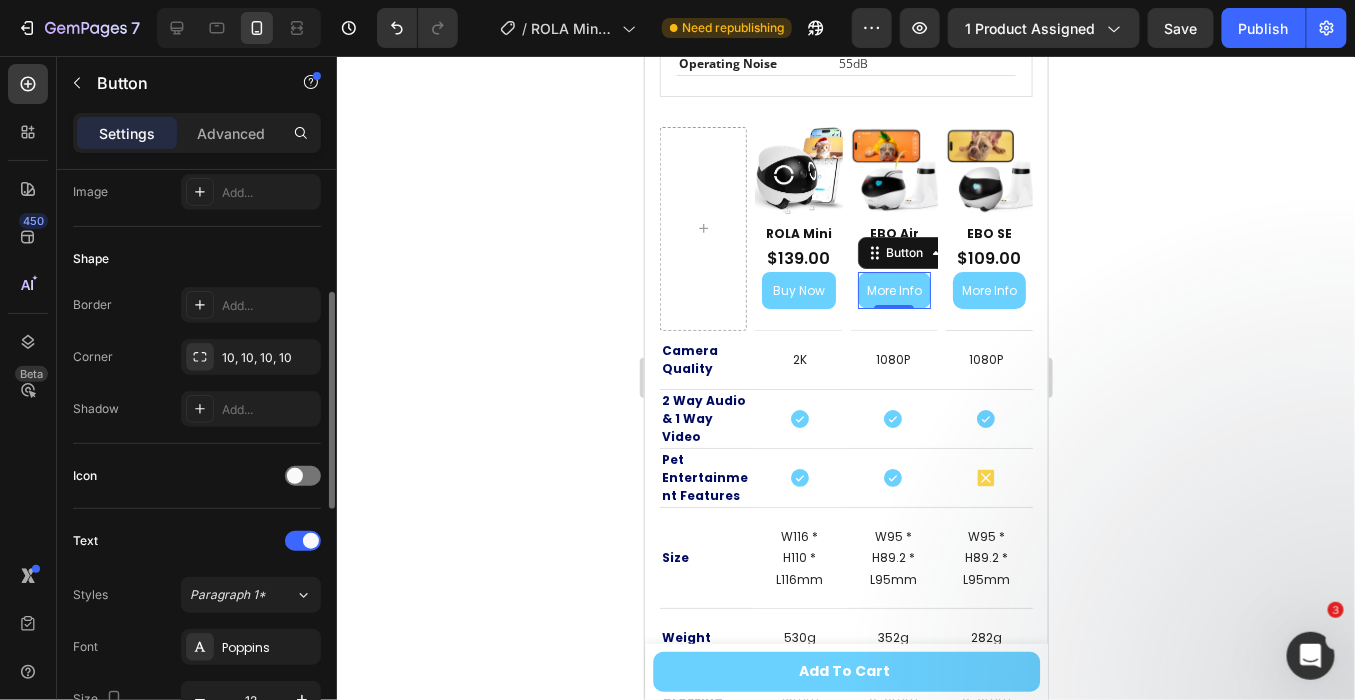 scroll, scrollTop: 218, scrollLeft: 0, axis: vertical 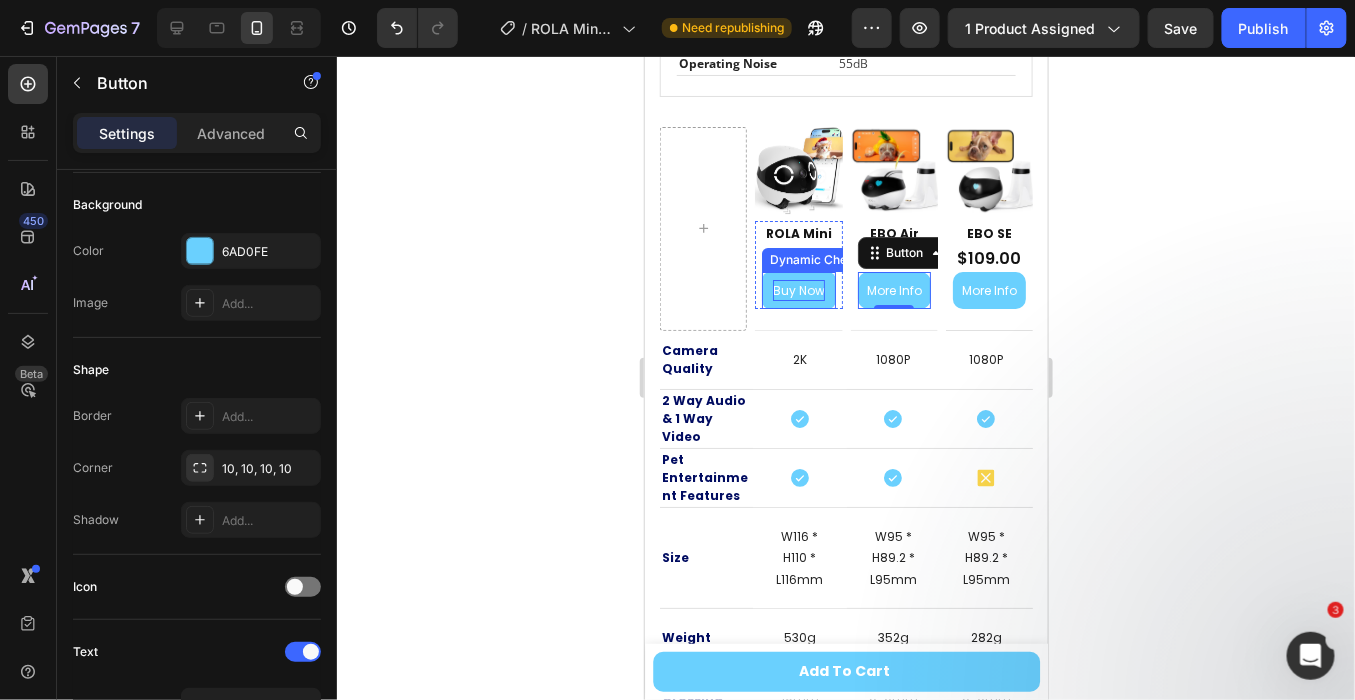 click on "Buy Now" at bounding box center [798, 290] 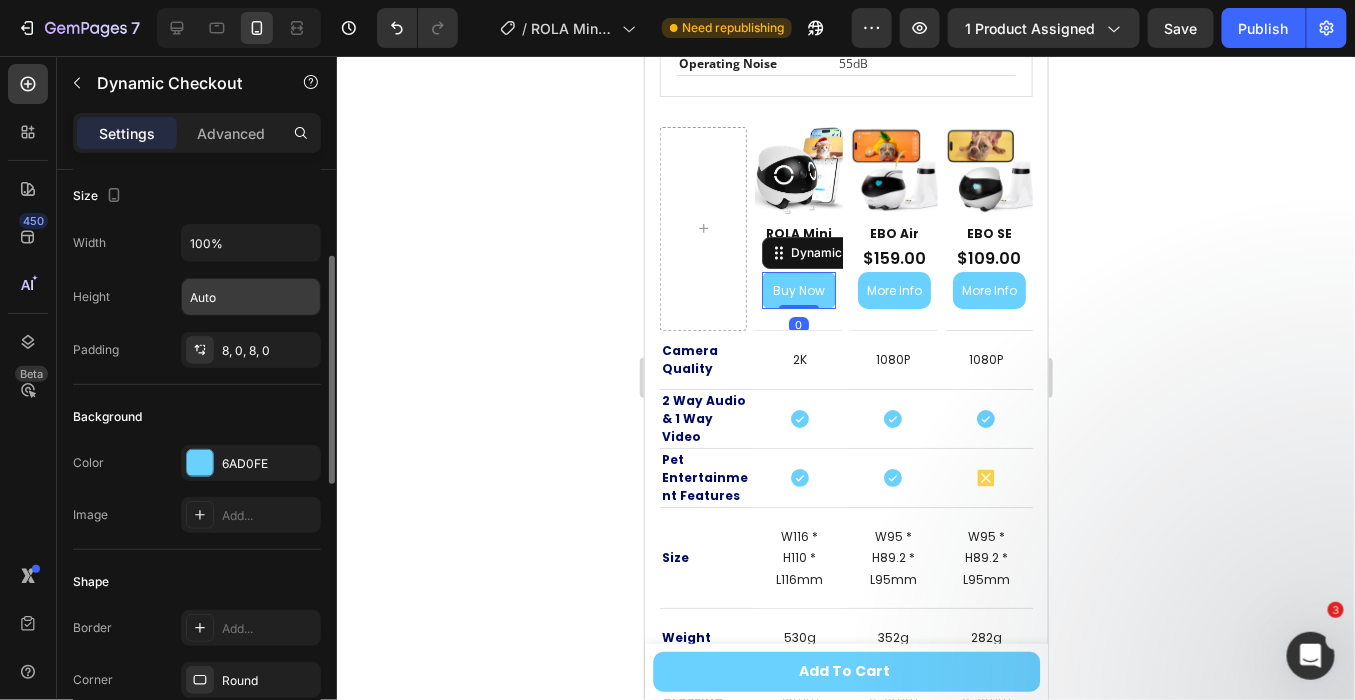 scroll, scrollTop: 333, scrollLeft: 0, axis: vertical 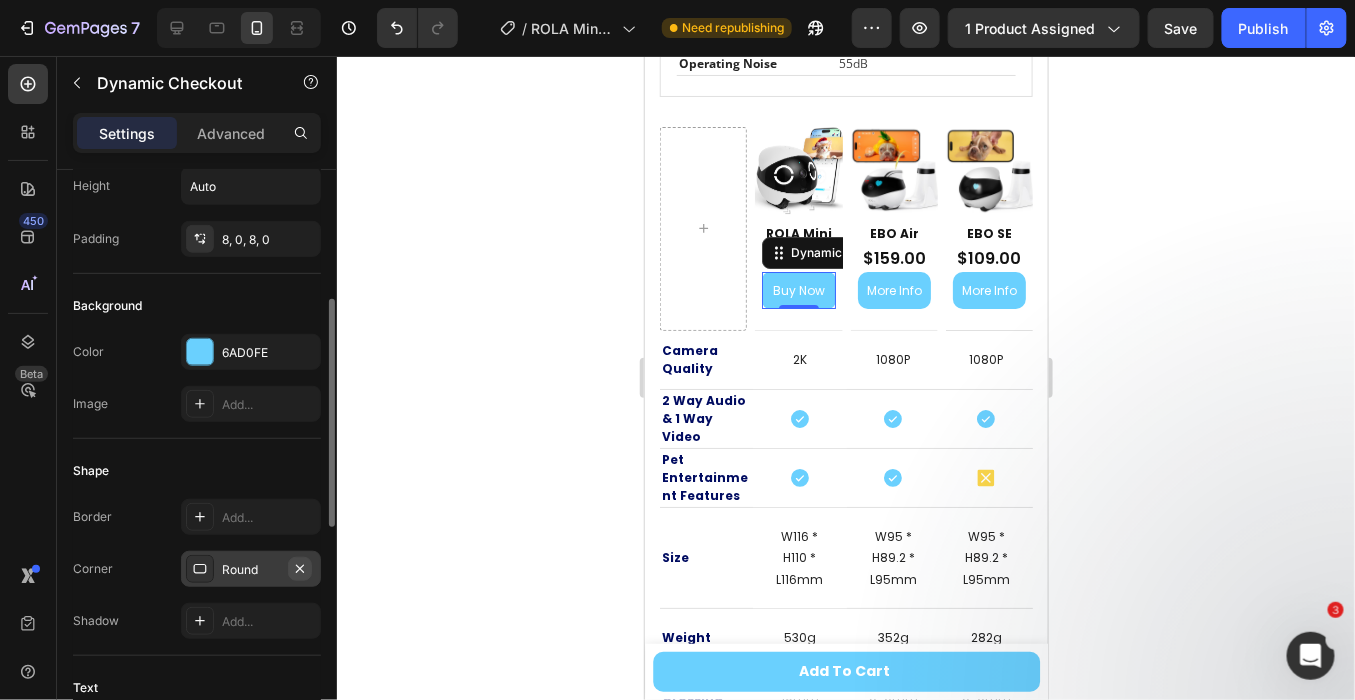 click 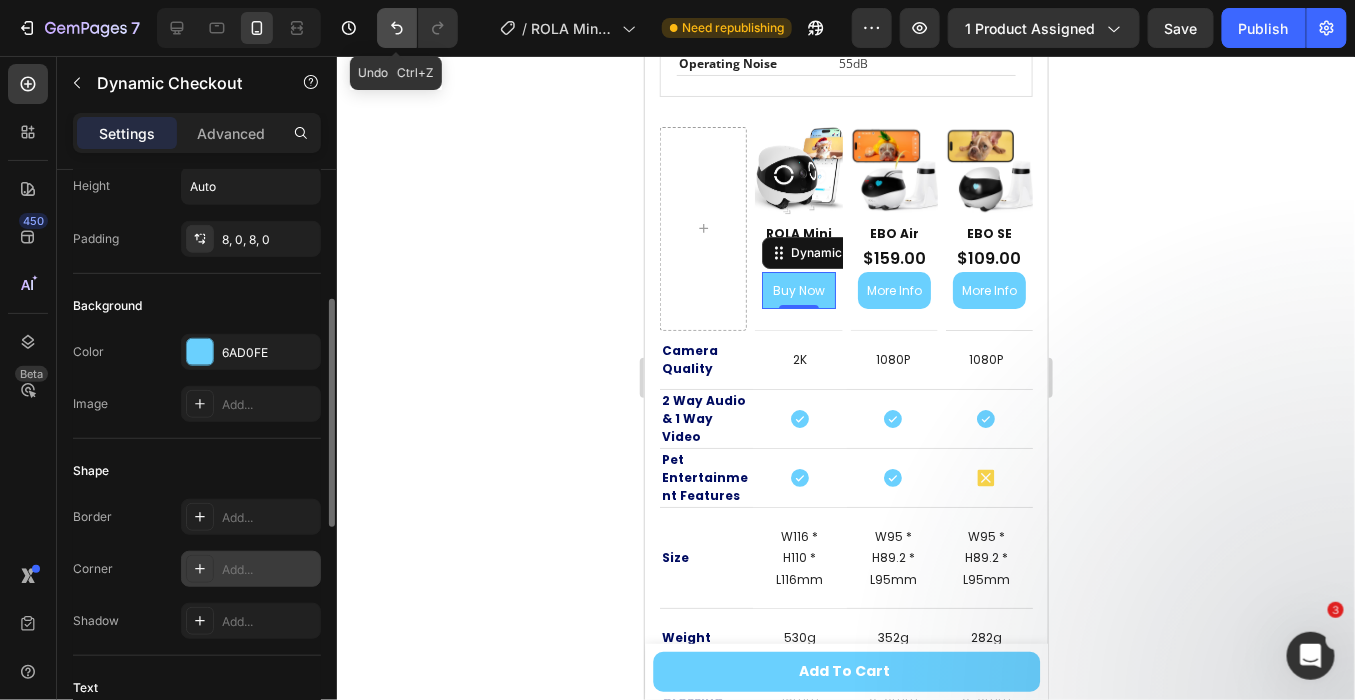 click 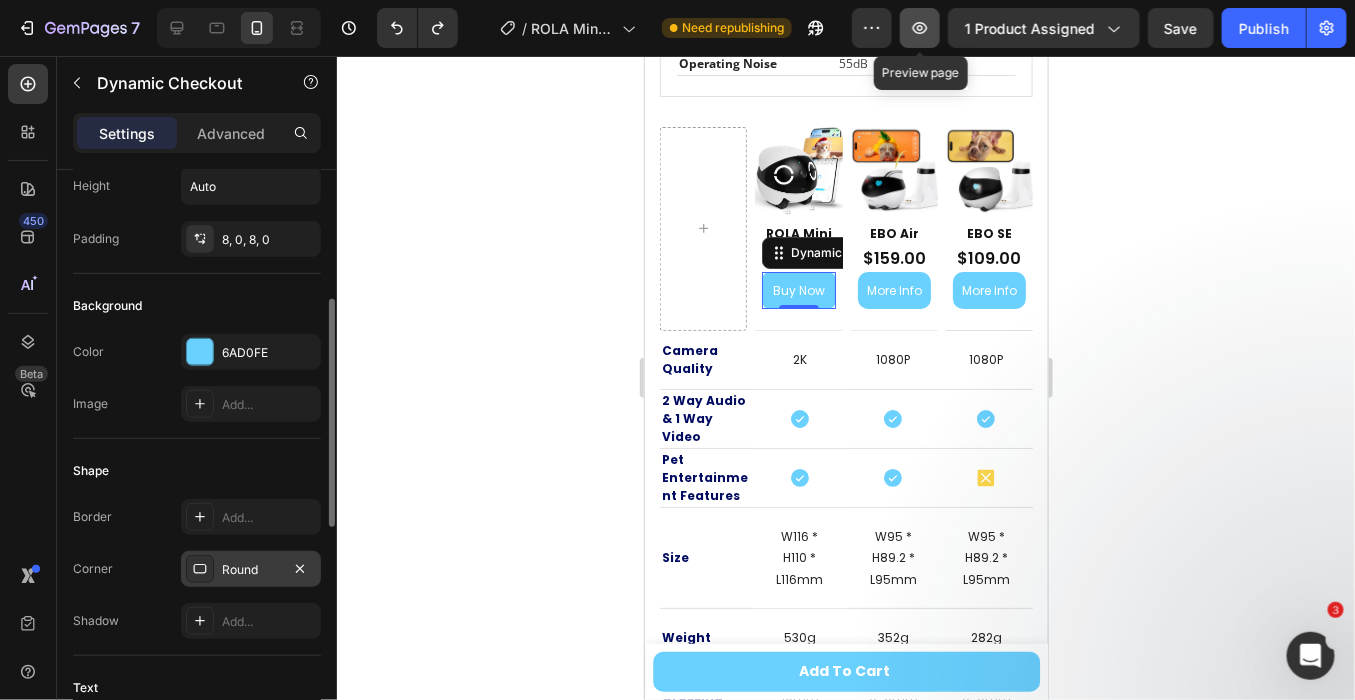 click 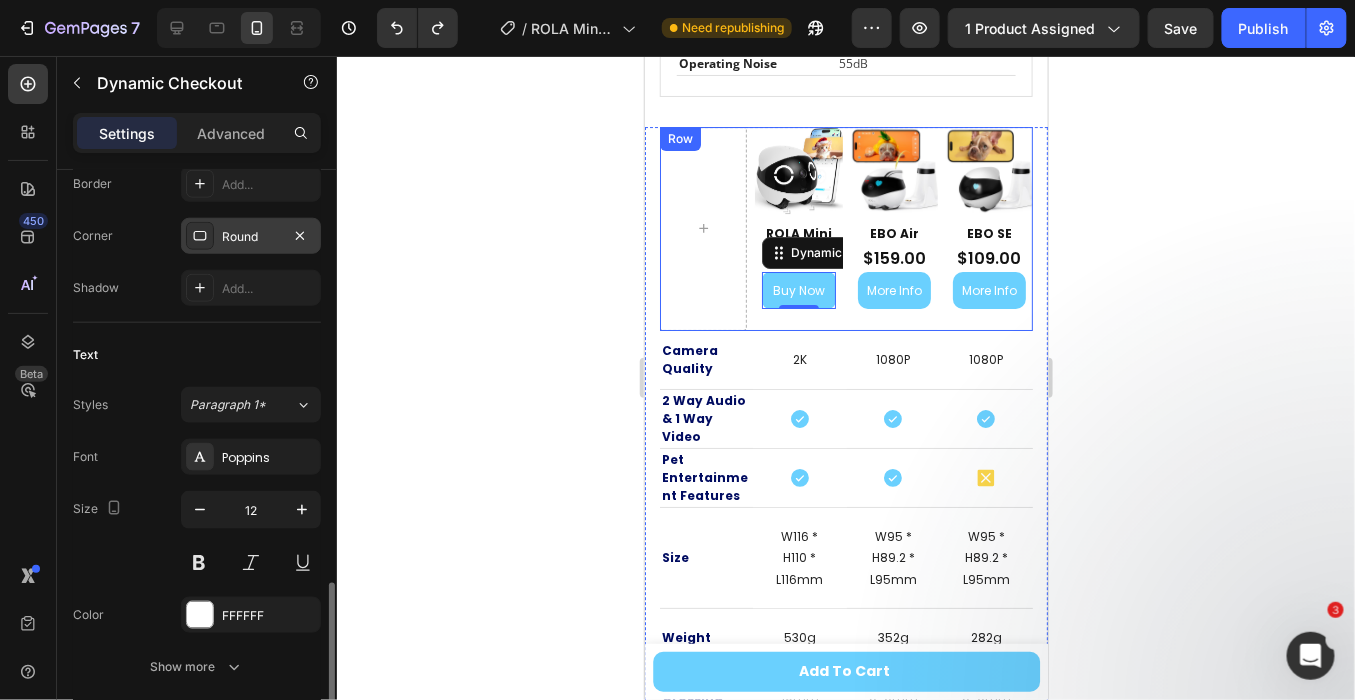 scroll, scrollTop: 777, scrollLeft: 0, axis: vertical 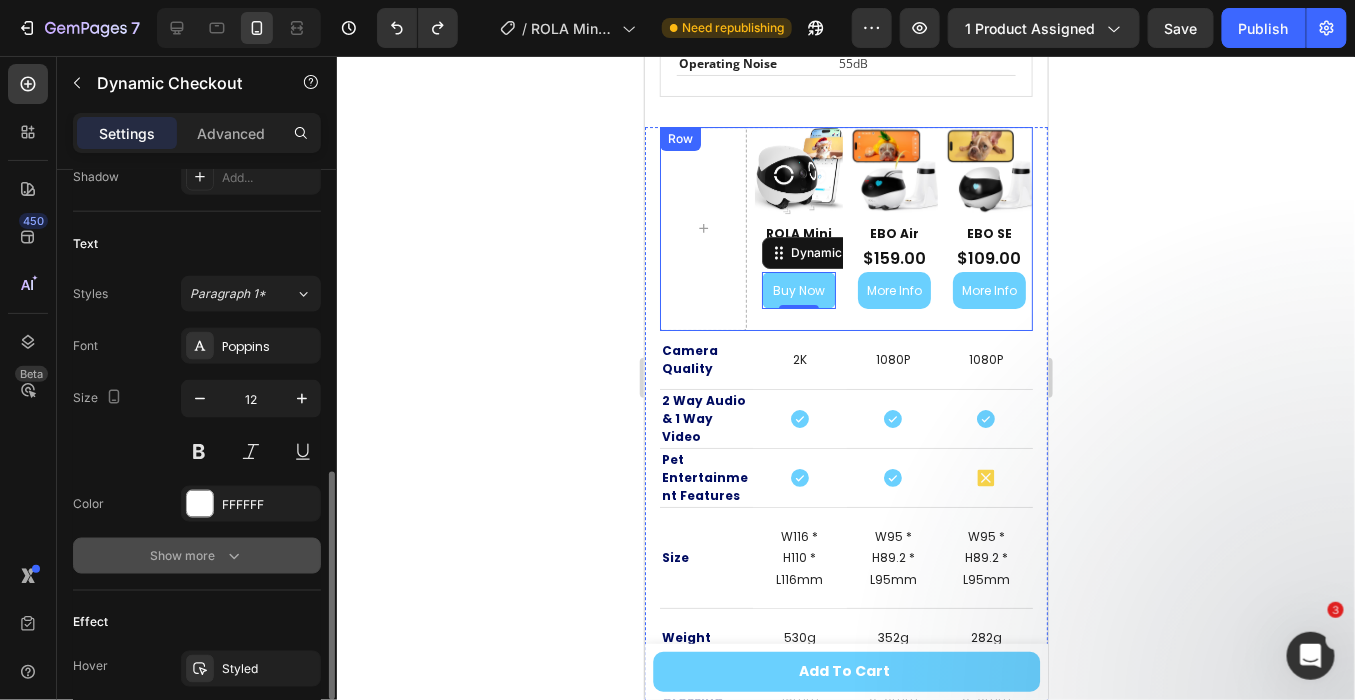 click on "Show more" at bounding box center (197, 556) 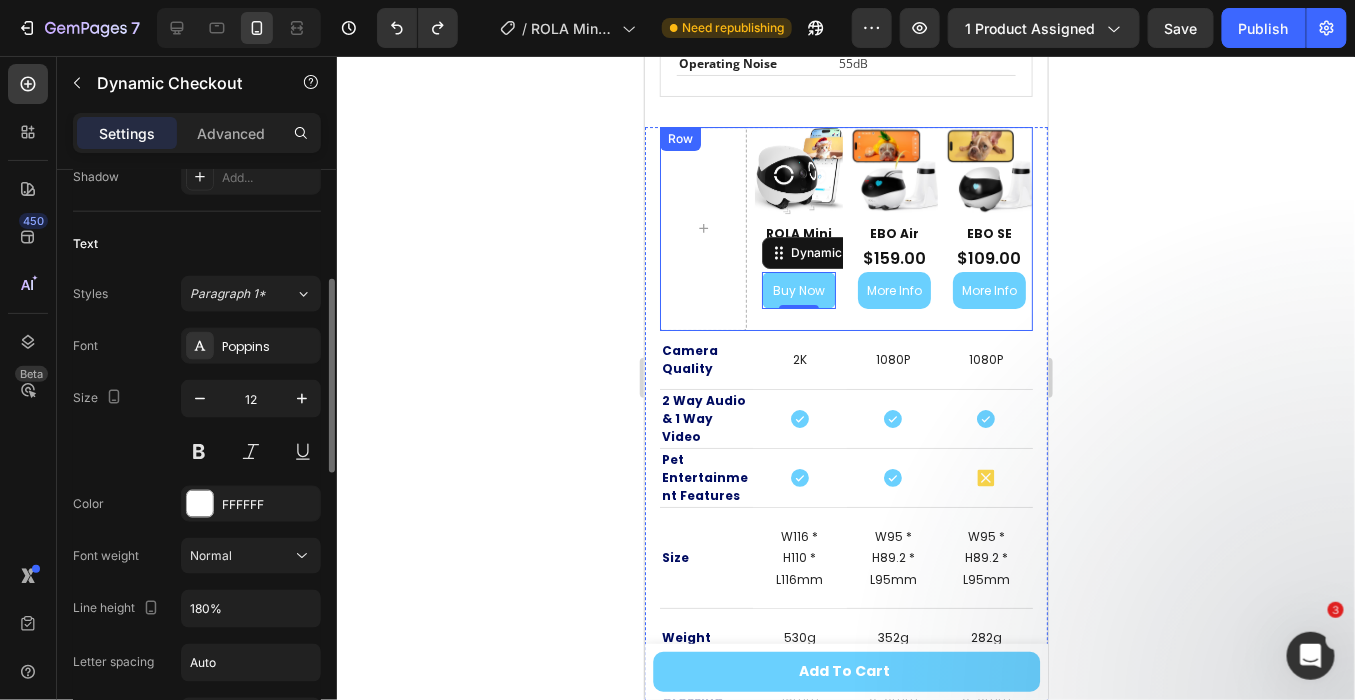 scroll, scrollTop: 666, scrollLeft: 0, axis: vertical 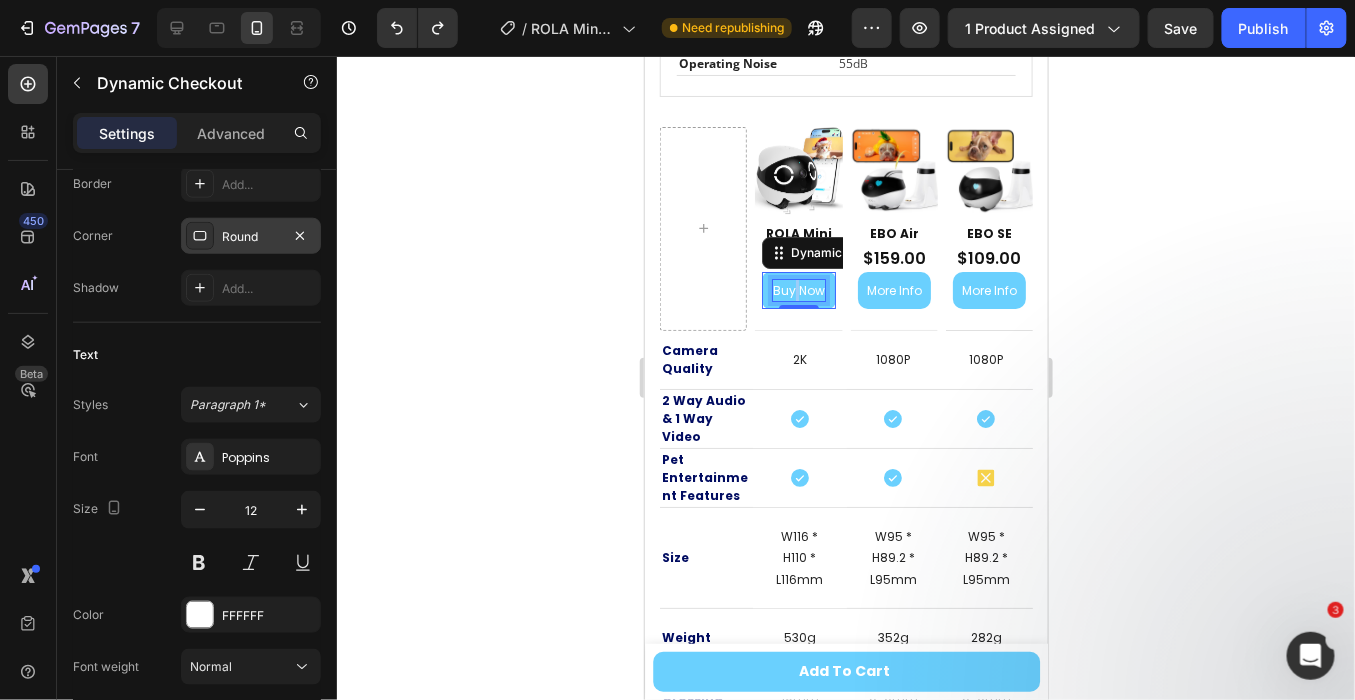 click on "Buy Now" at bounding box center [798, 290] 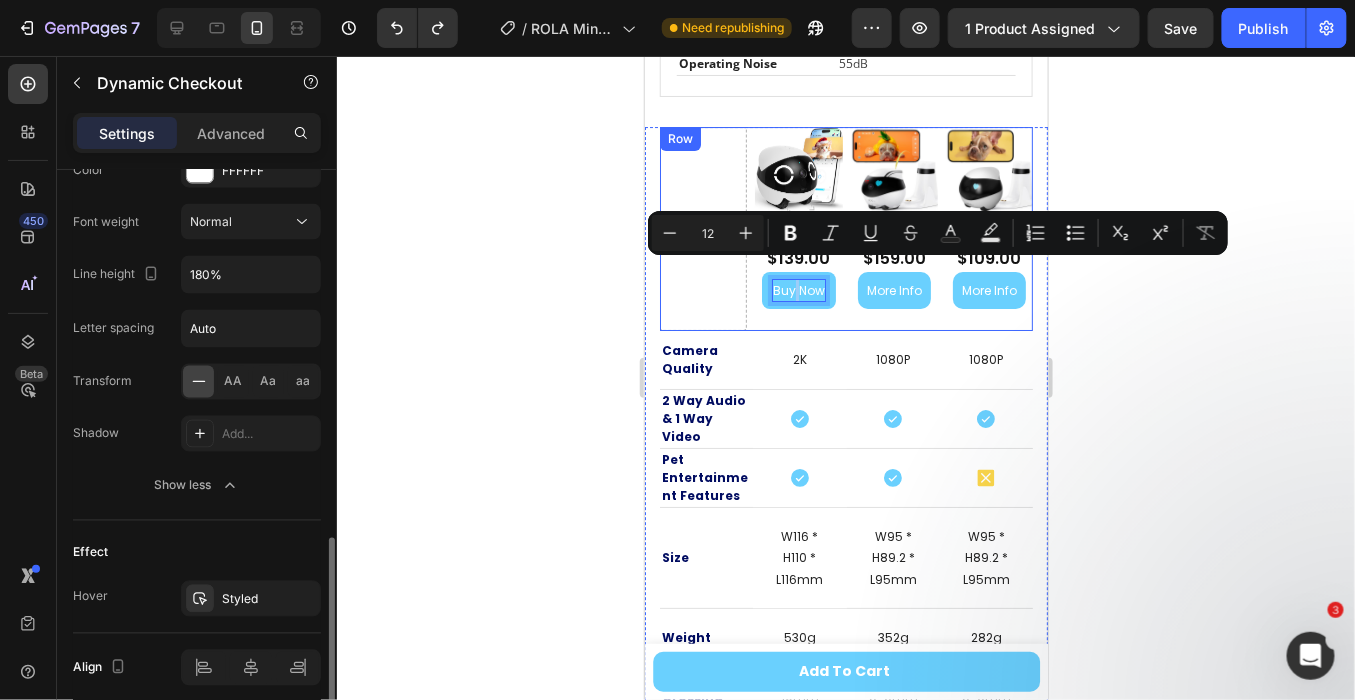scroll, scrollTop: 1184, scrollLeft: 0, axis: vertical 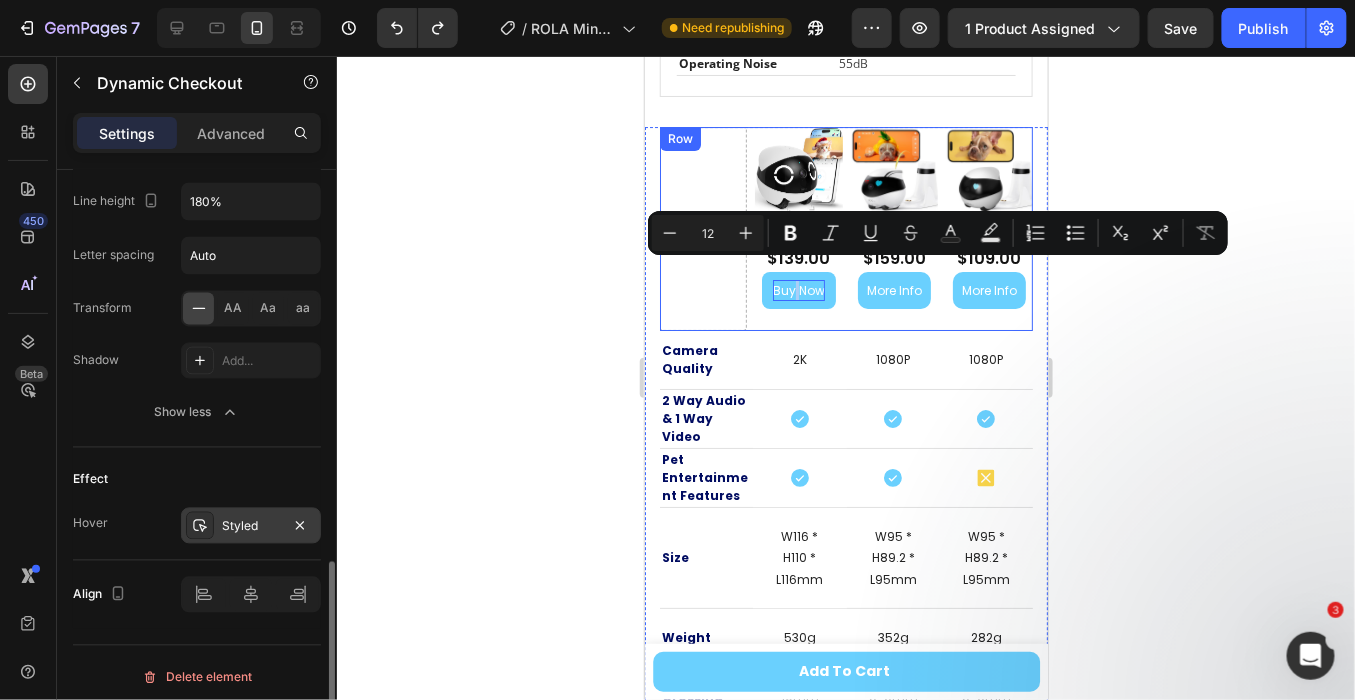 click on "Styled" at bounding box center (251, 527) 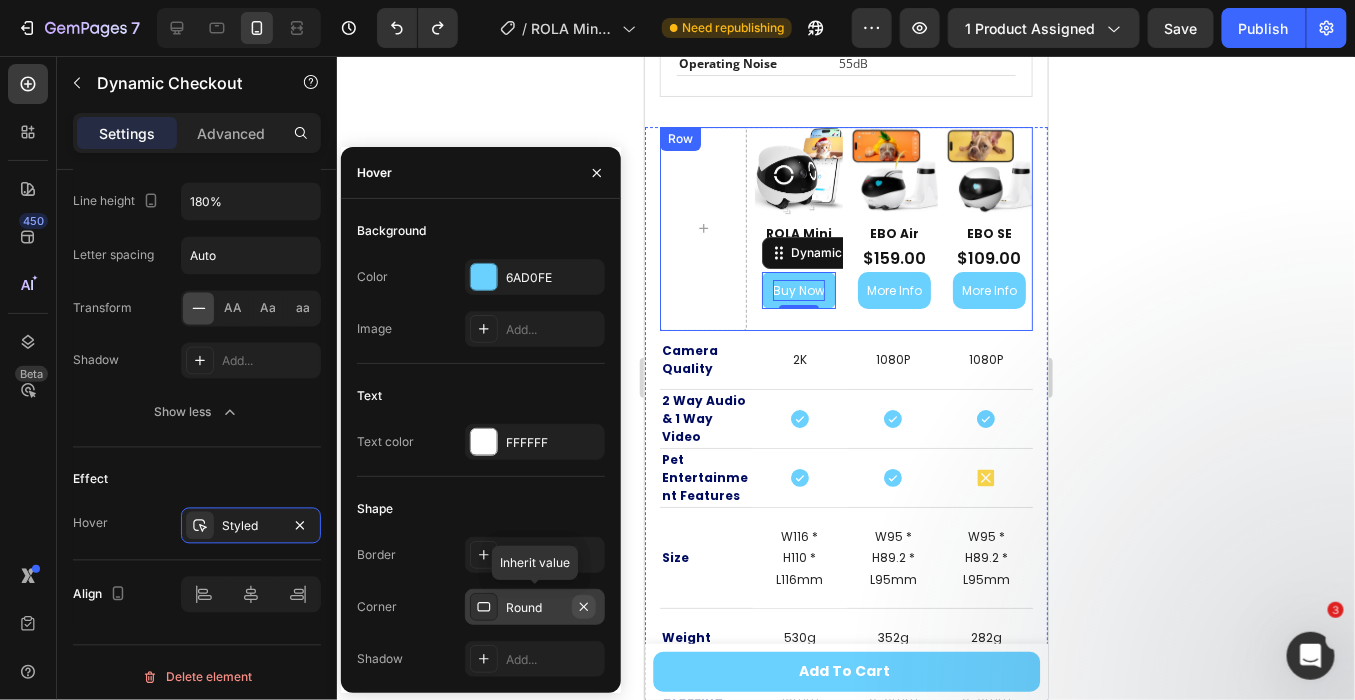 click 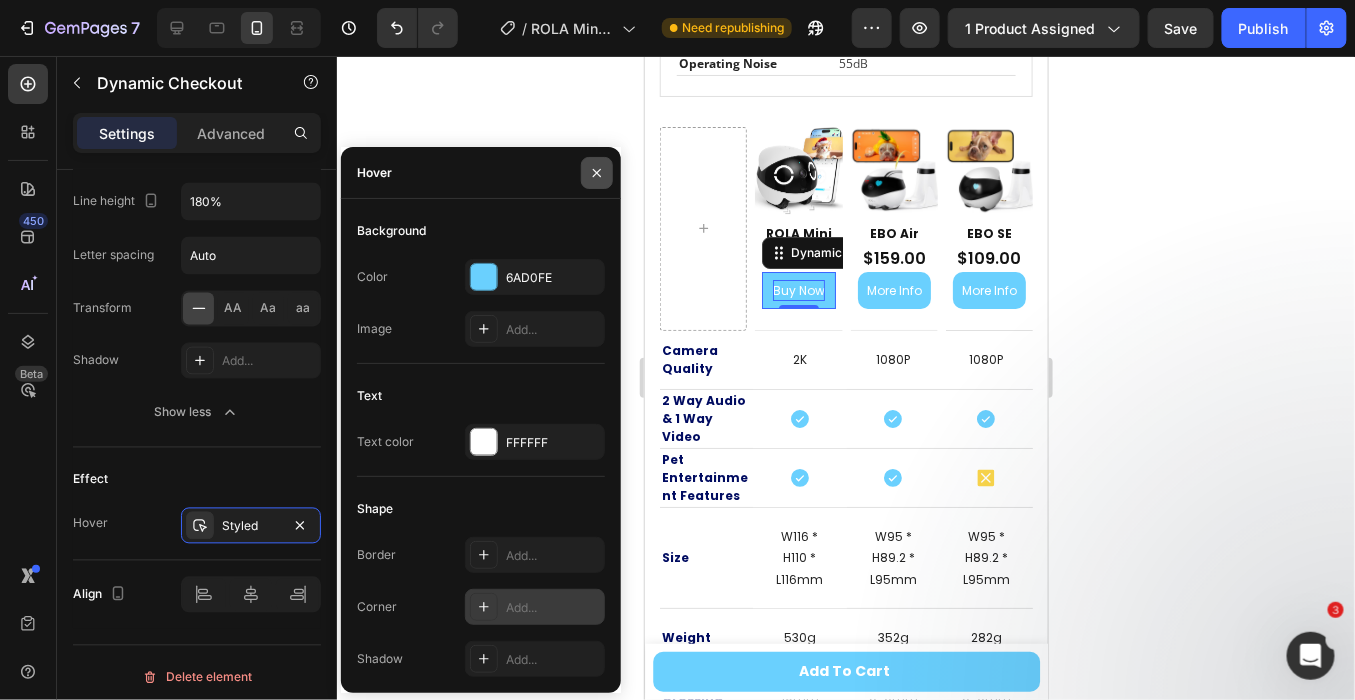 click 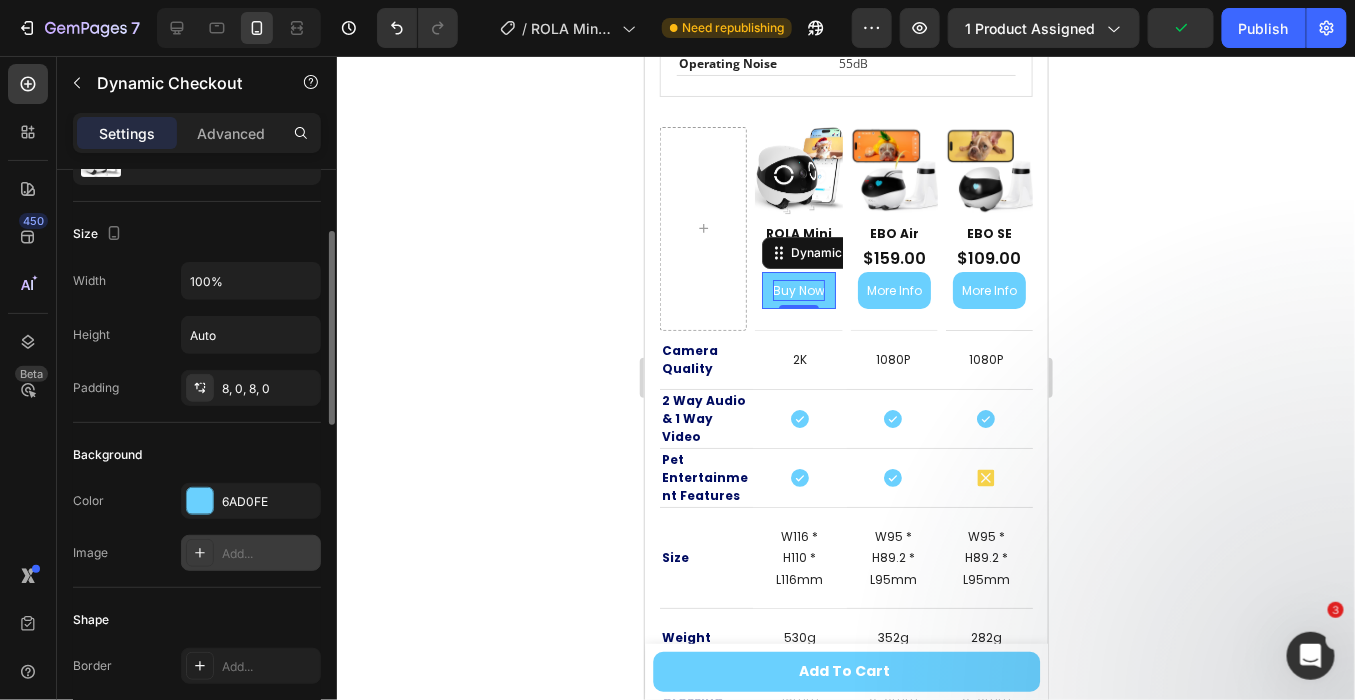 scroll, scrollTop: 73, scrollLeft: 0, axis: vertical 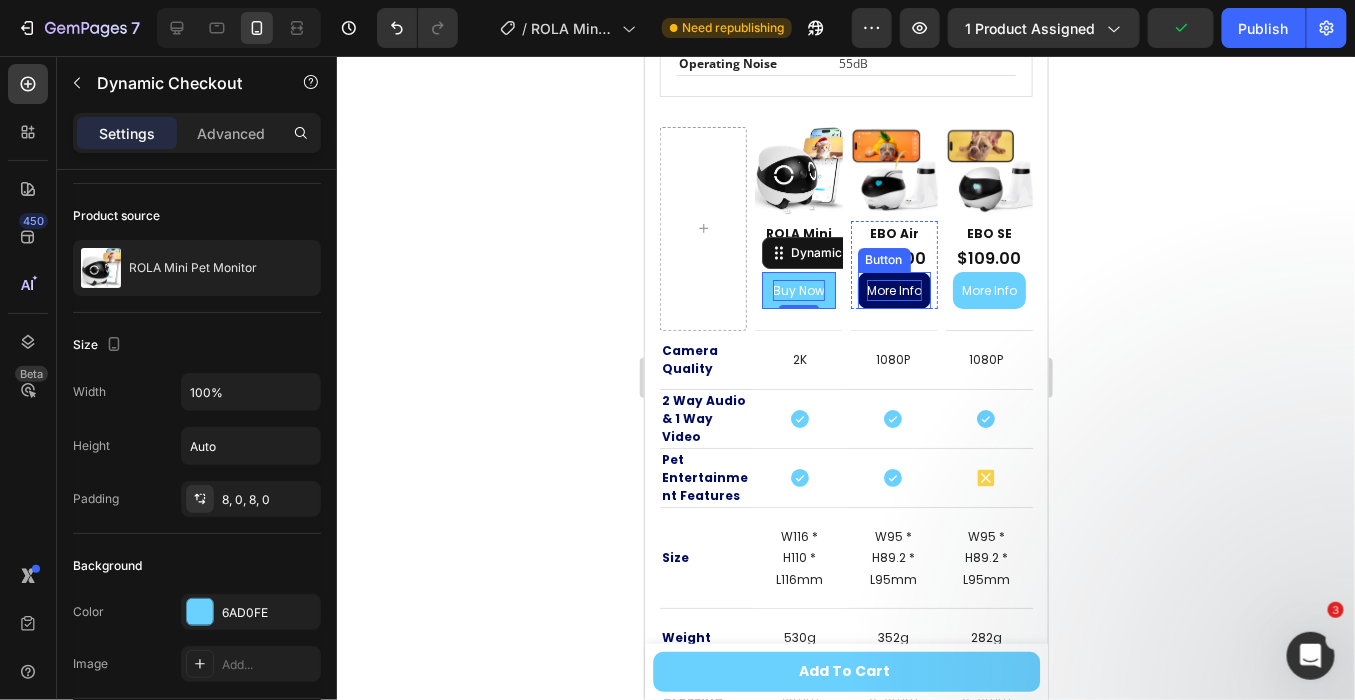 click on "More Info" at bounding box center (893, 290) 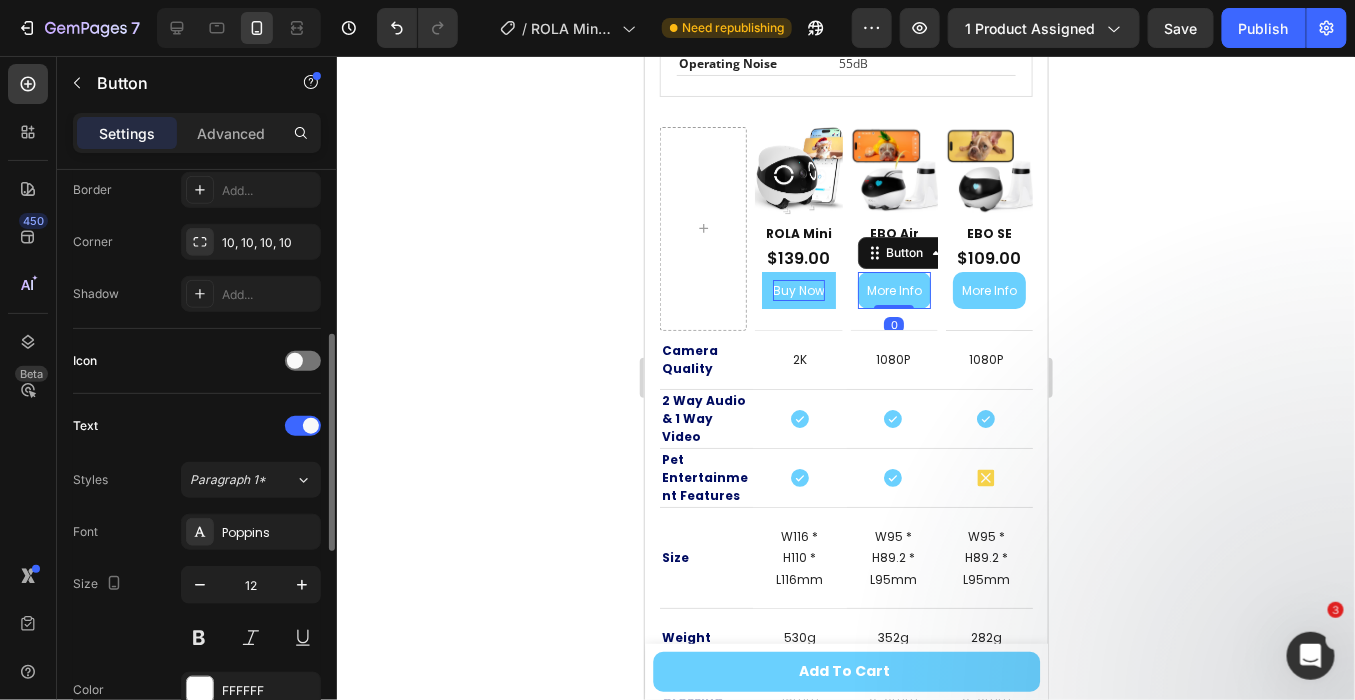 scroll, scrollTop: 996, scrollLeft: 0, axis: vertical 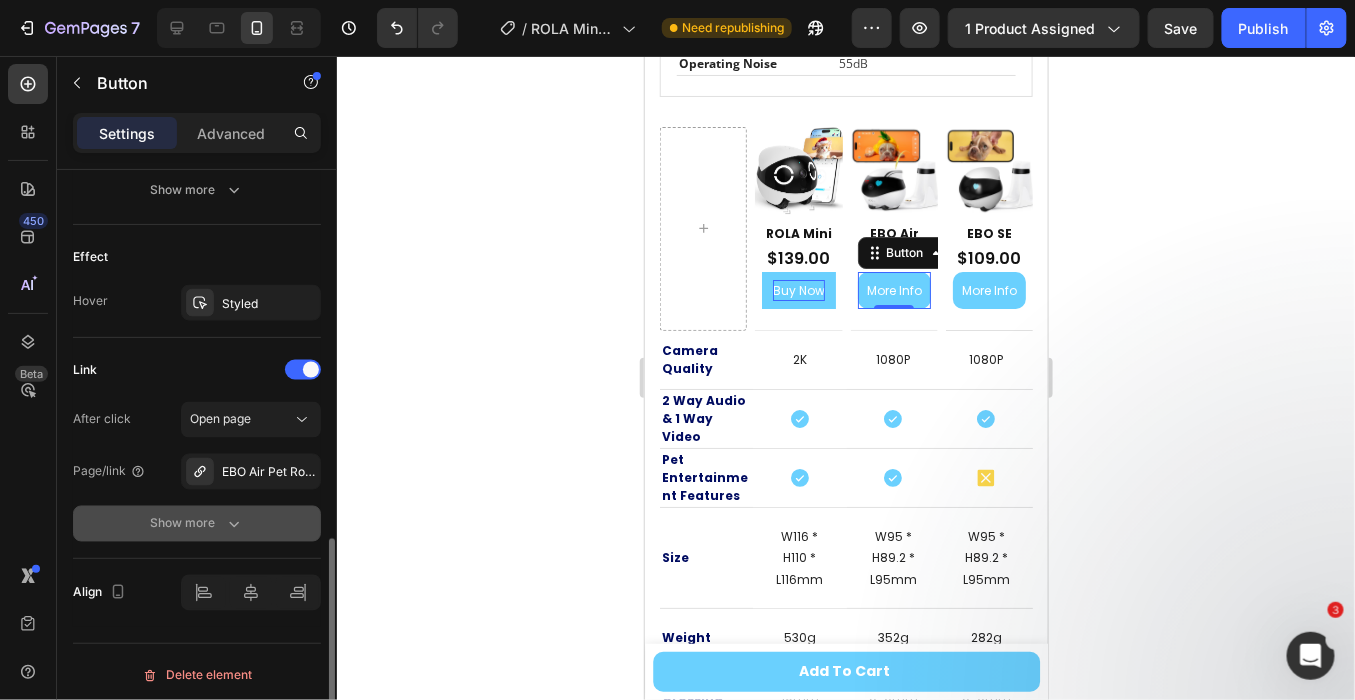 click on "Show more" at bounding box center [197, 524] 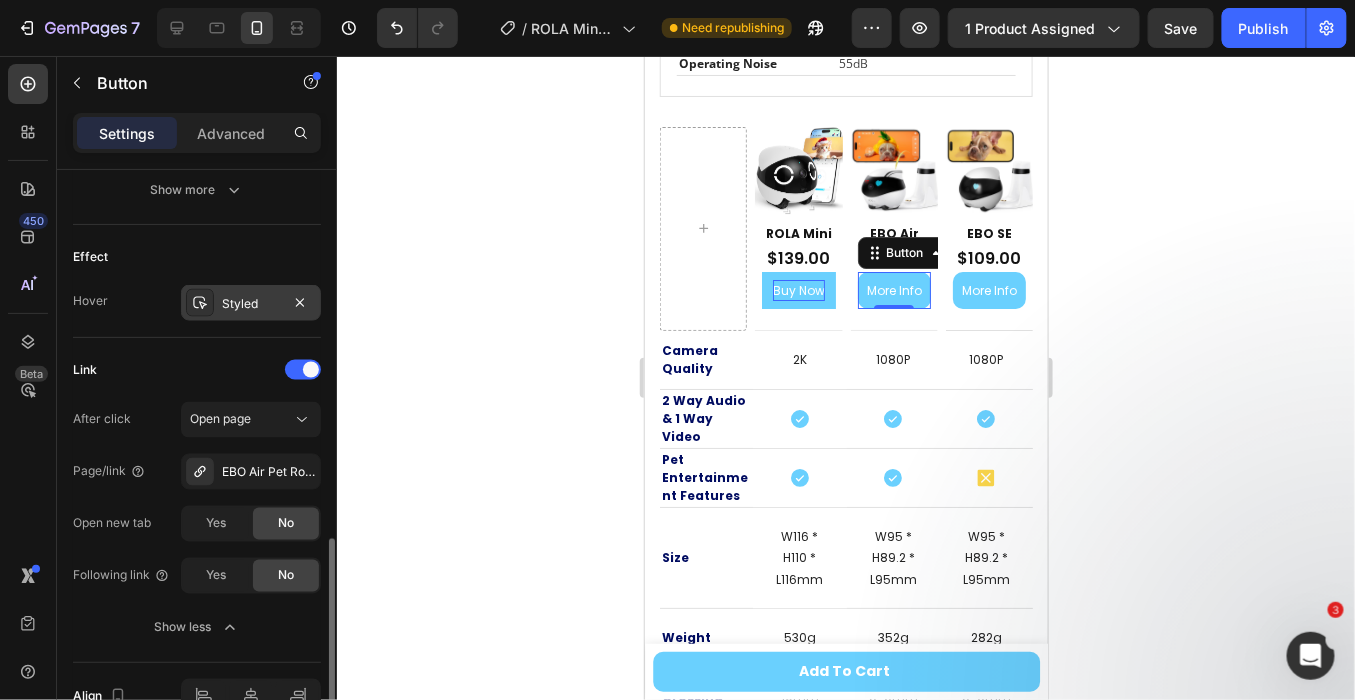 click on "Styled" at bounding box center [251, 304] 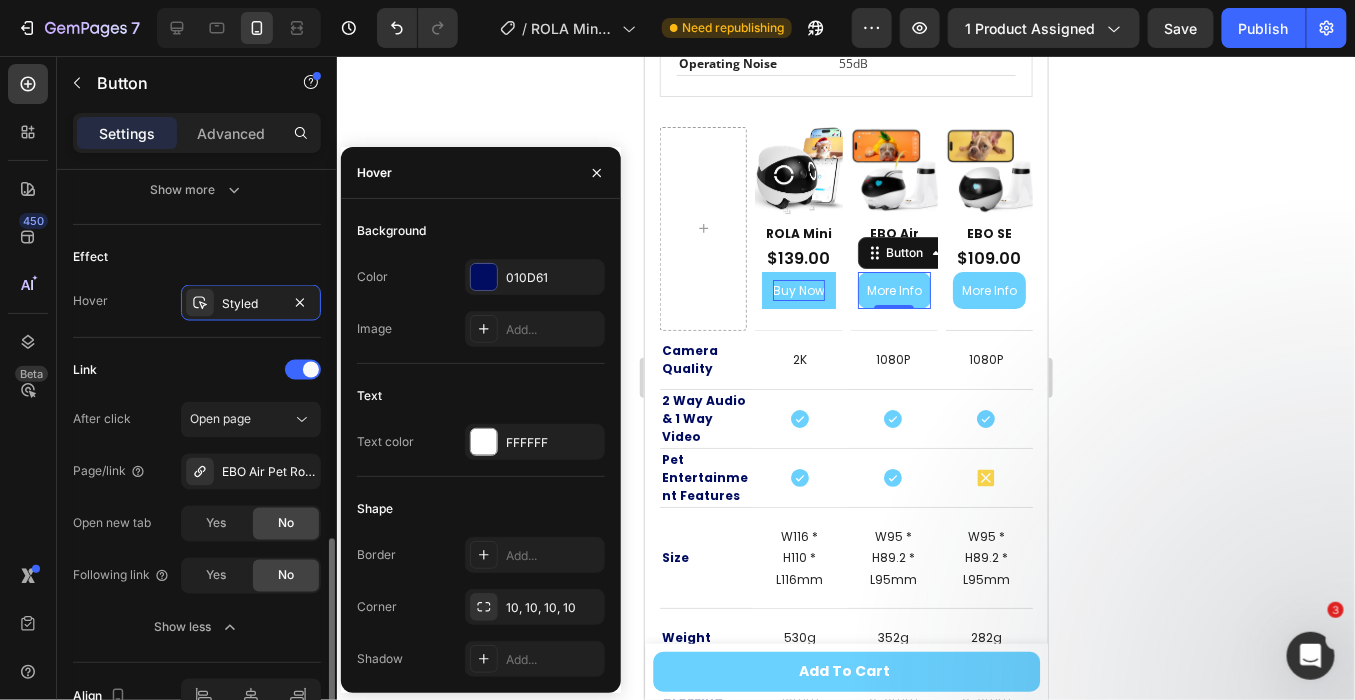 click on "Effect" at bounding box center [197, 257] 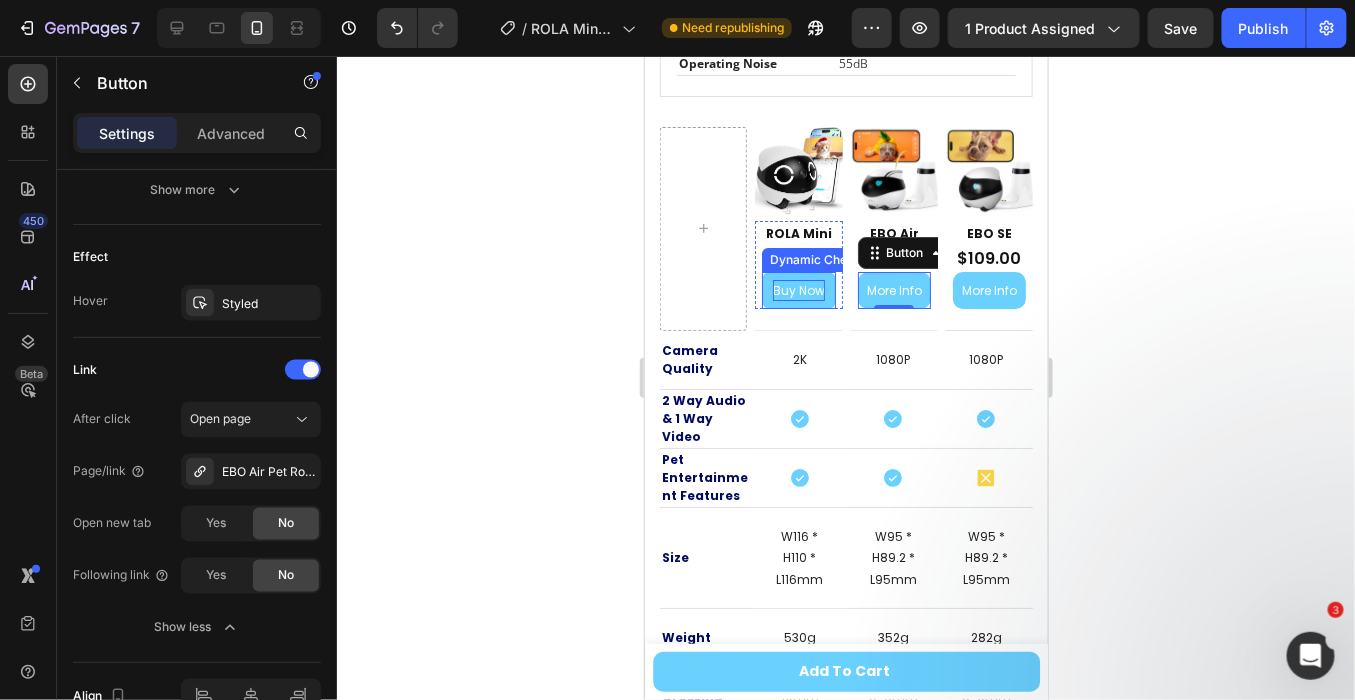 click on "Buy Now" at bounding box center [797, 290] 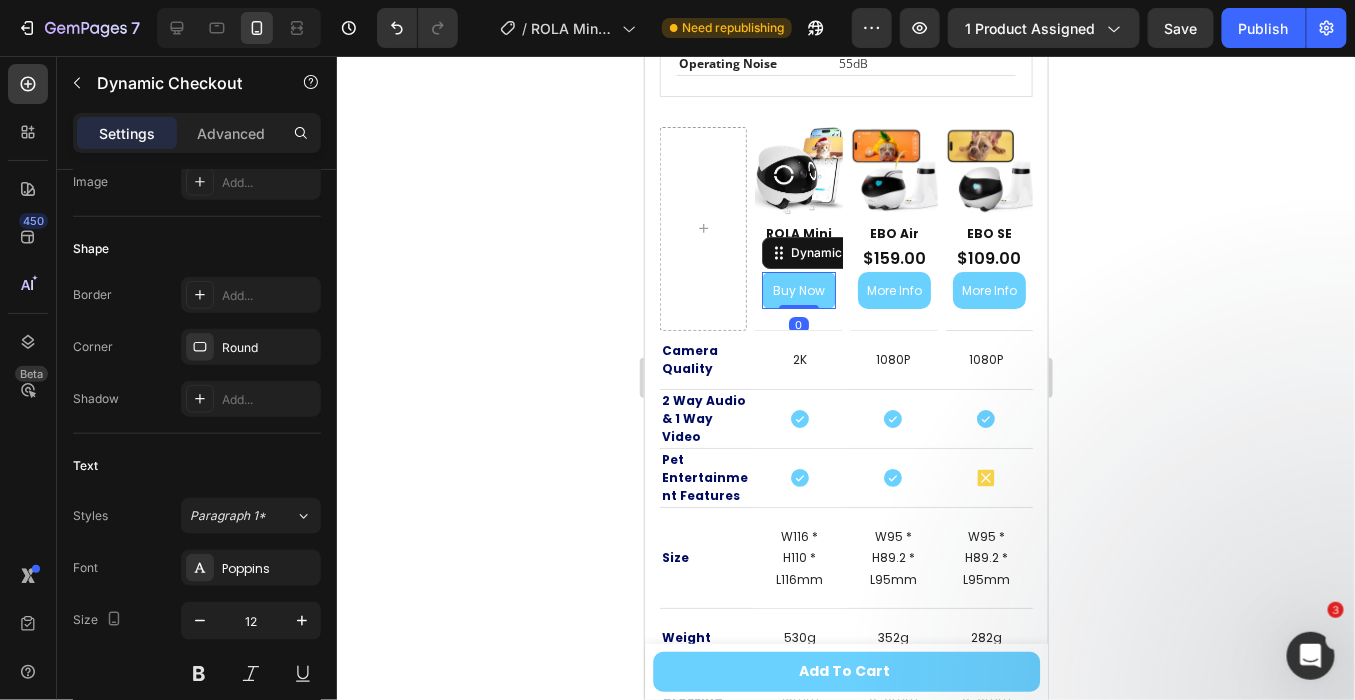 scroll, scrollTop: 922, scrollLeft: 0, axis: vertical 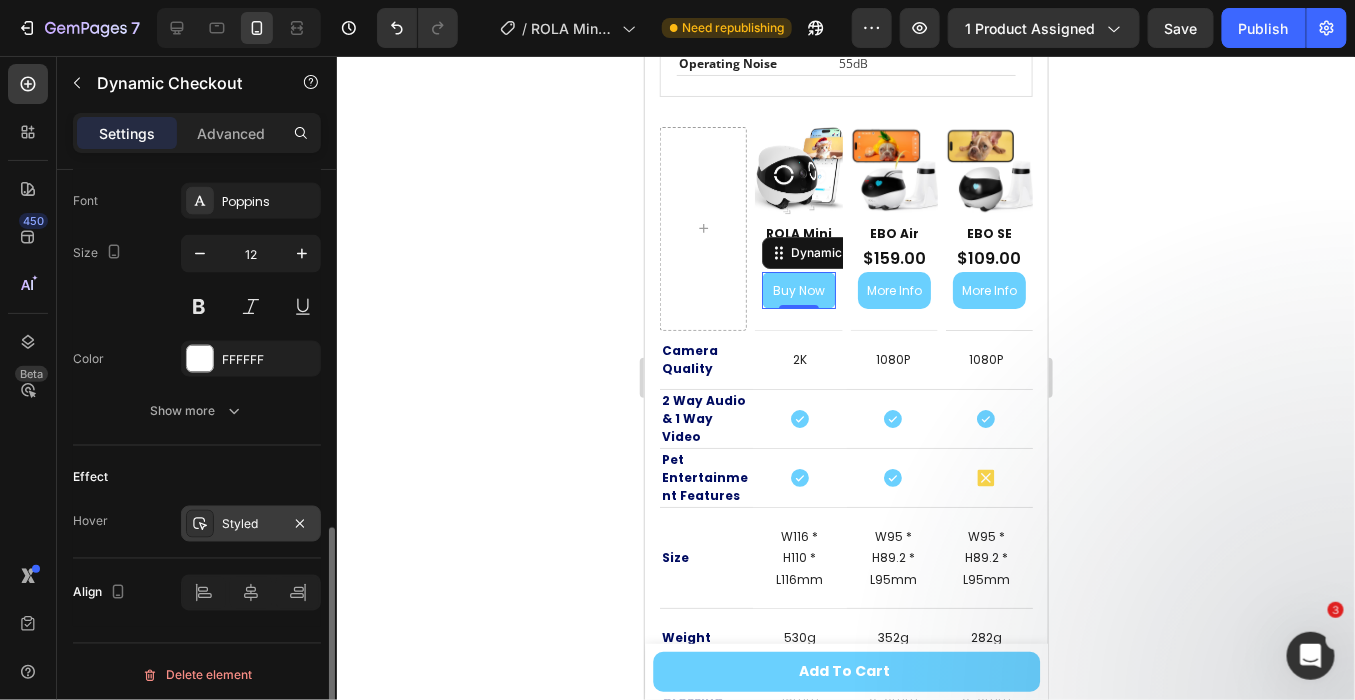 click on "Styled" at bounding box center (251, 525) 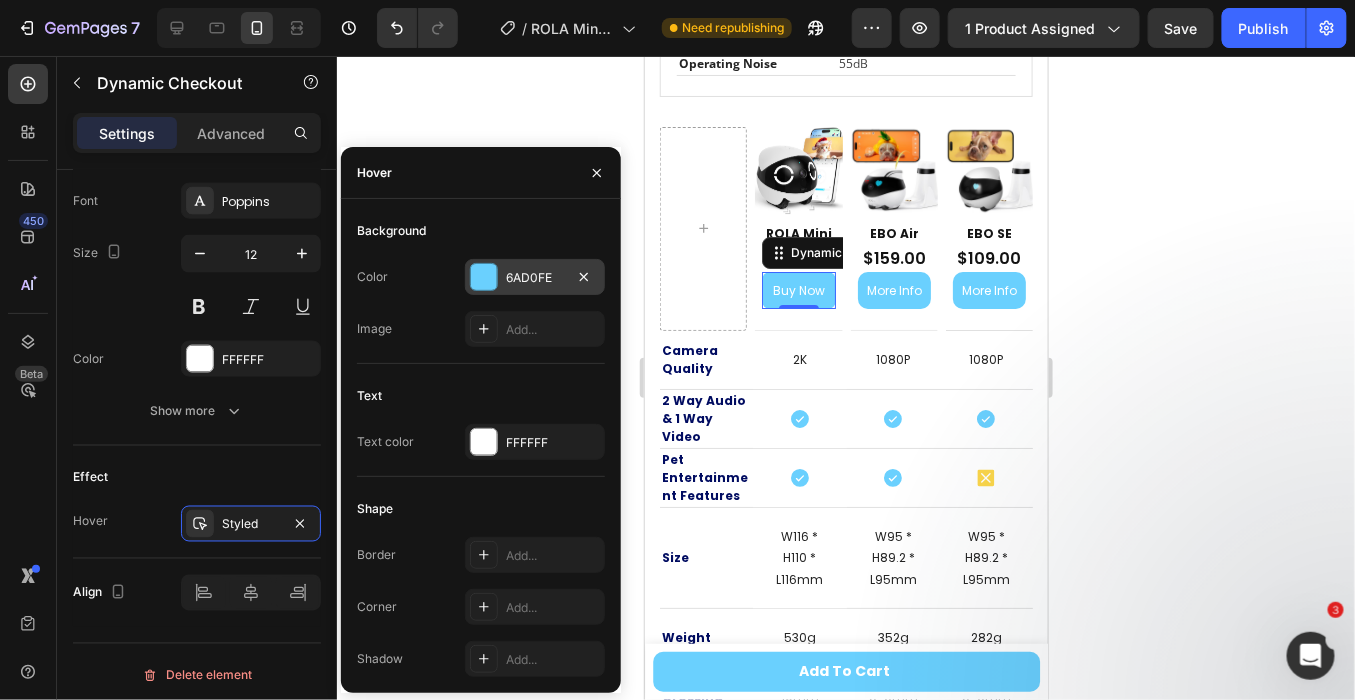 click on "6AD0FE" at bounding box center (535, 278) 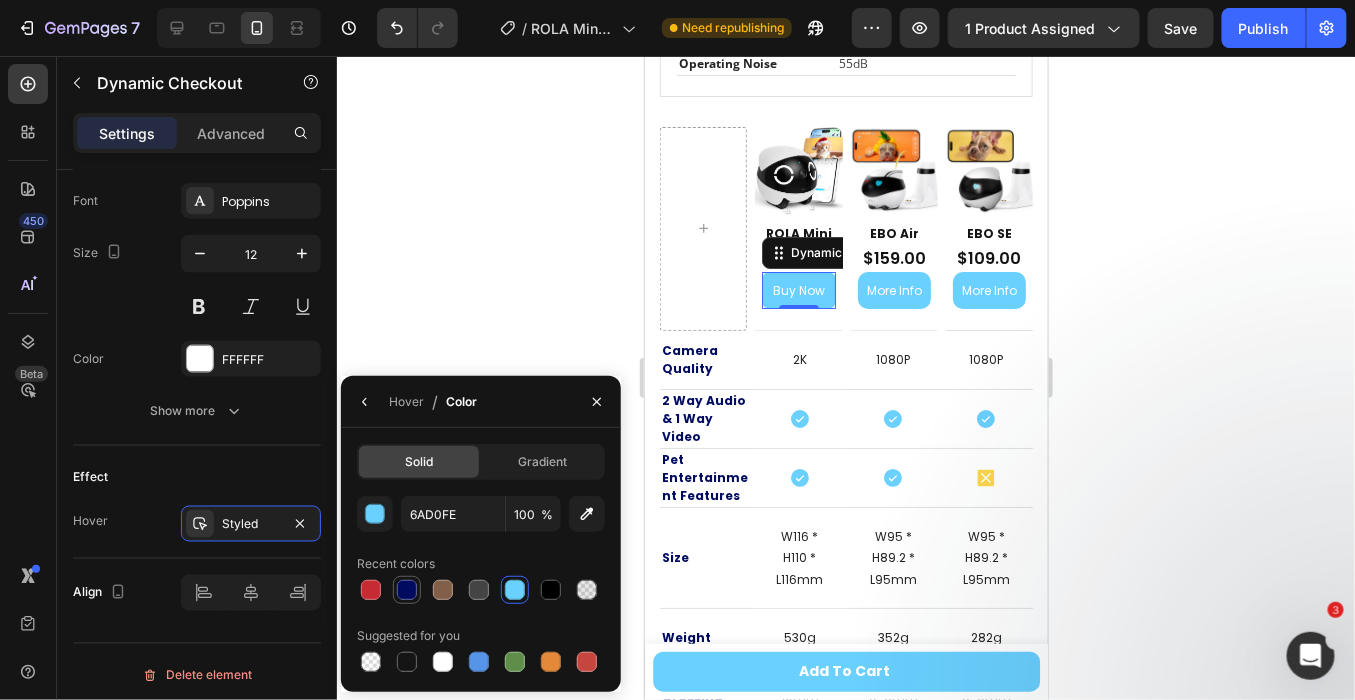click at bounding box center [407, 590] 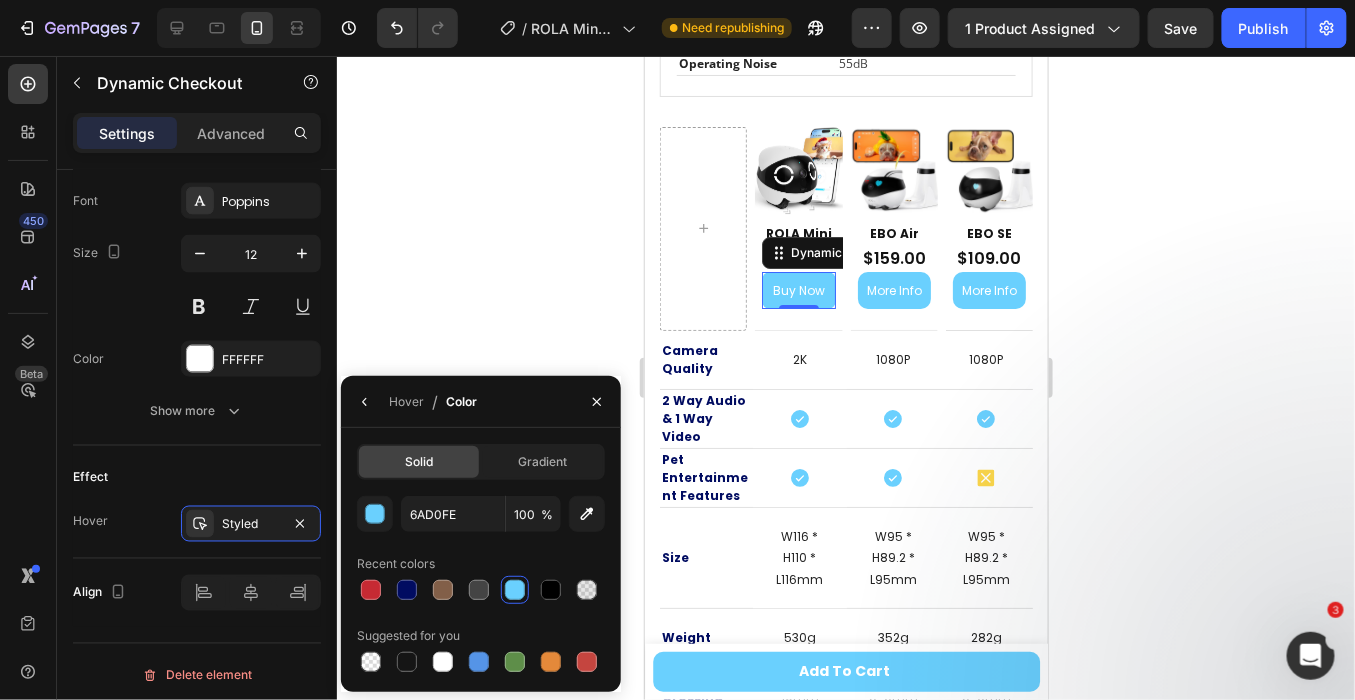 type on "010C61" 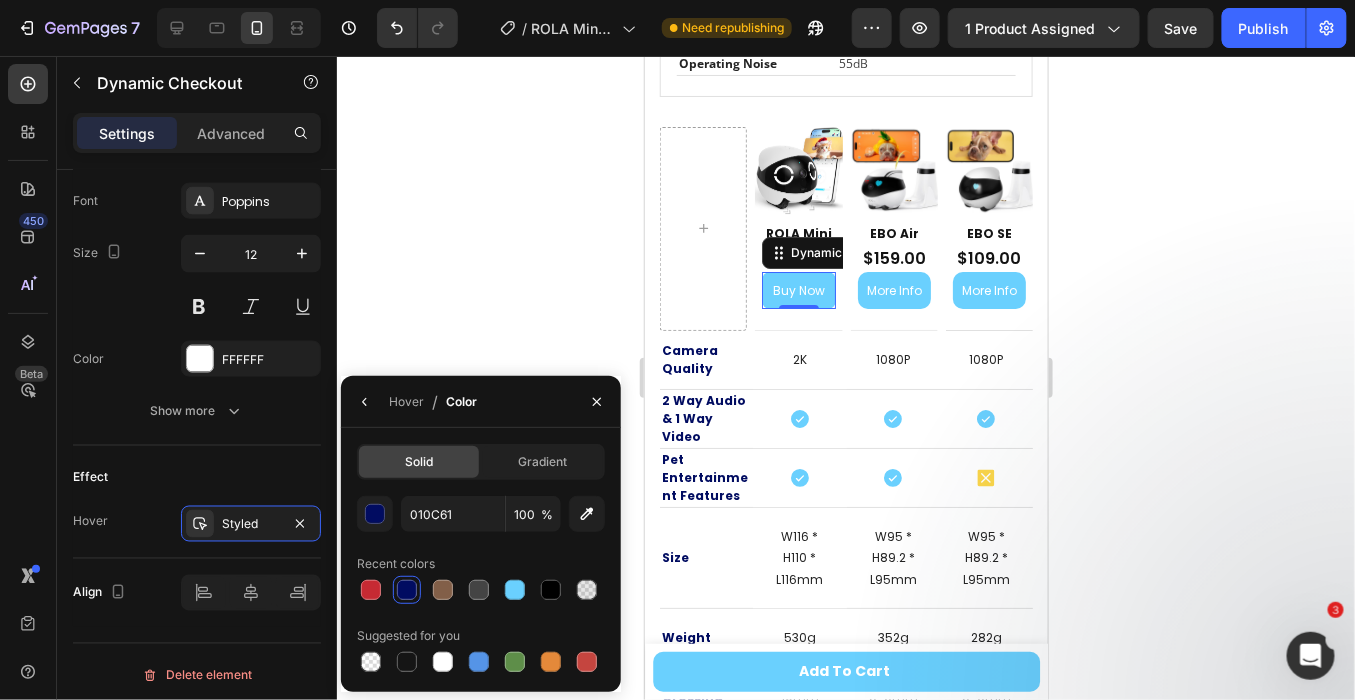 click on "Hover / Color" at bounding box center [413, 401] 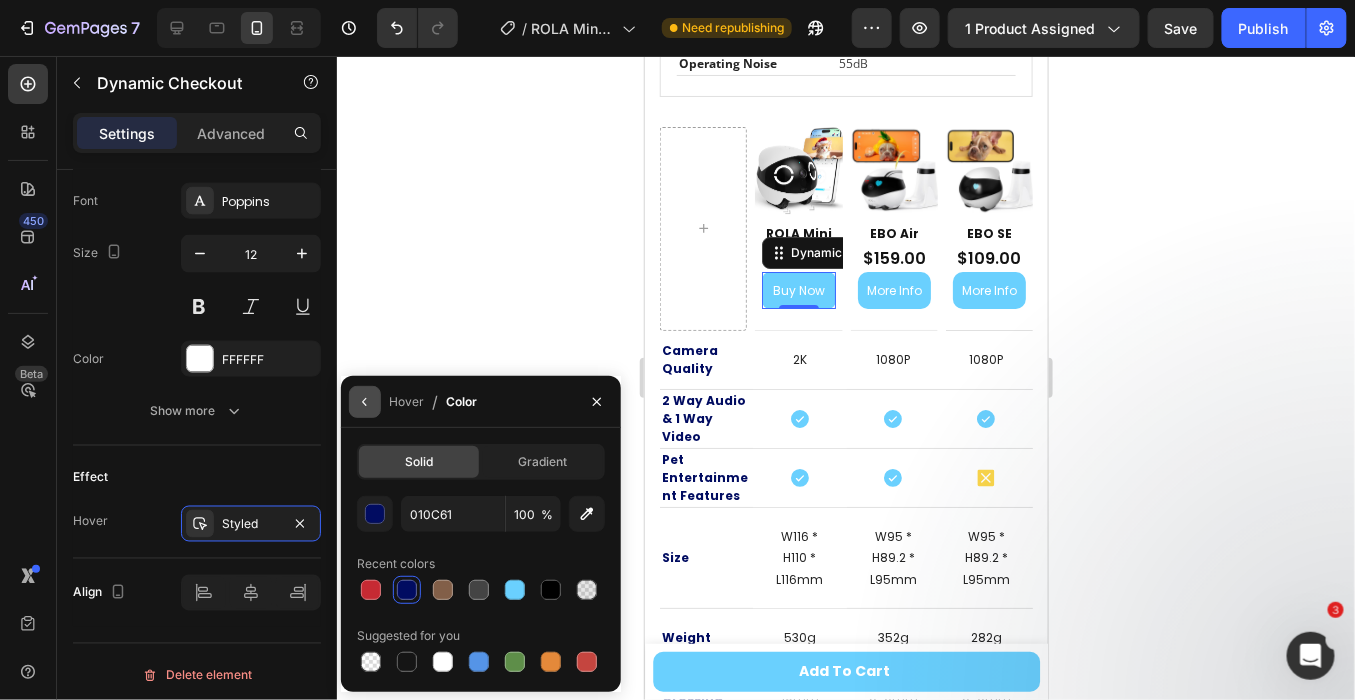 click 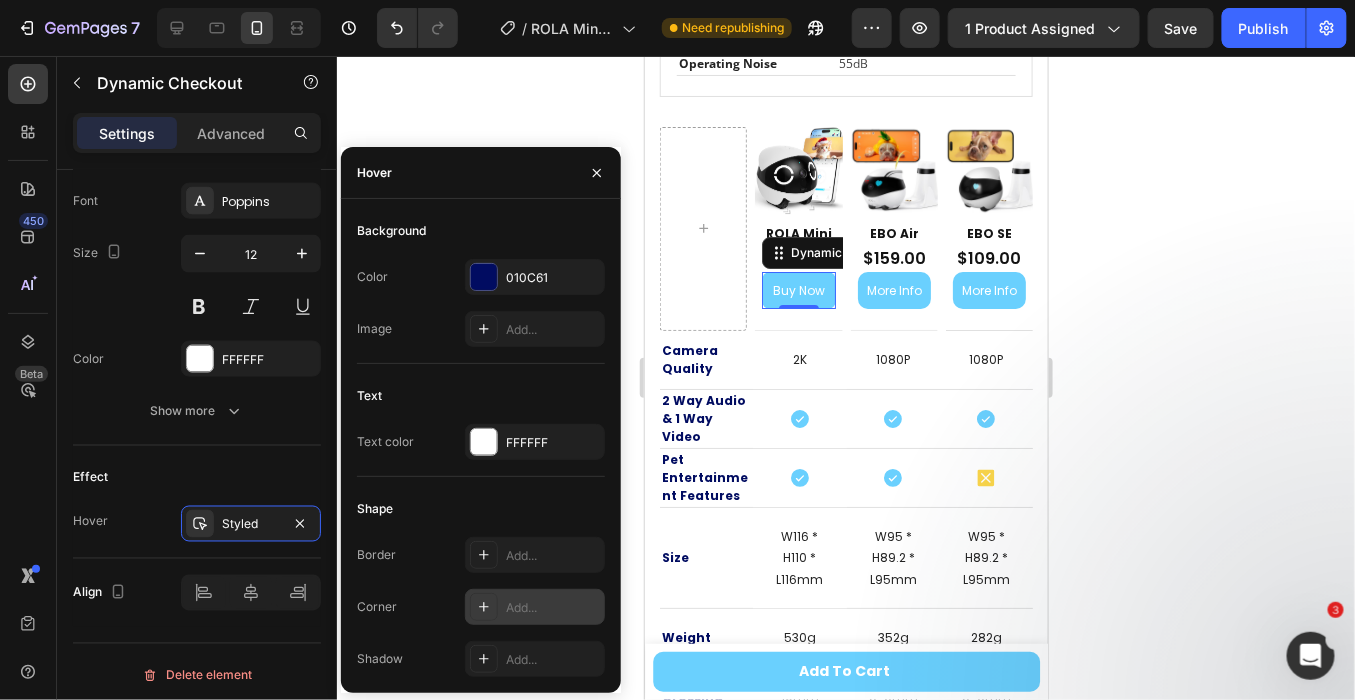 click 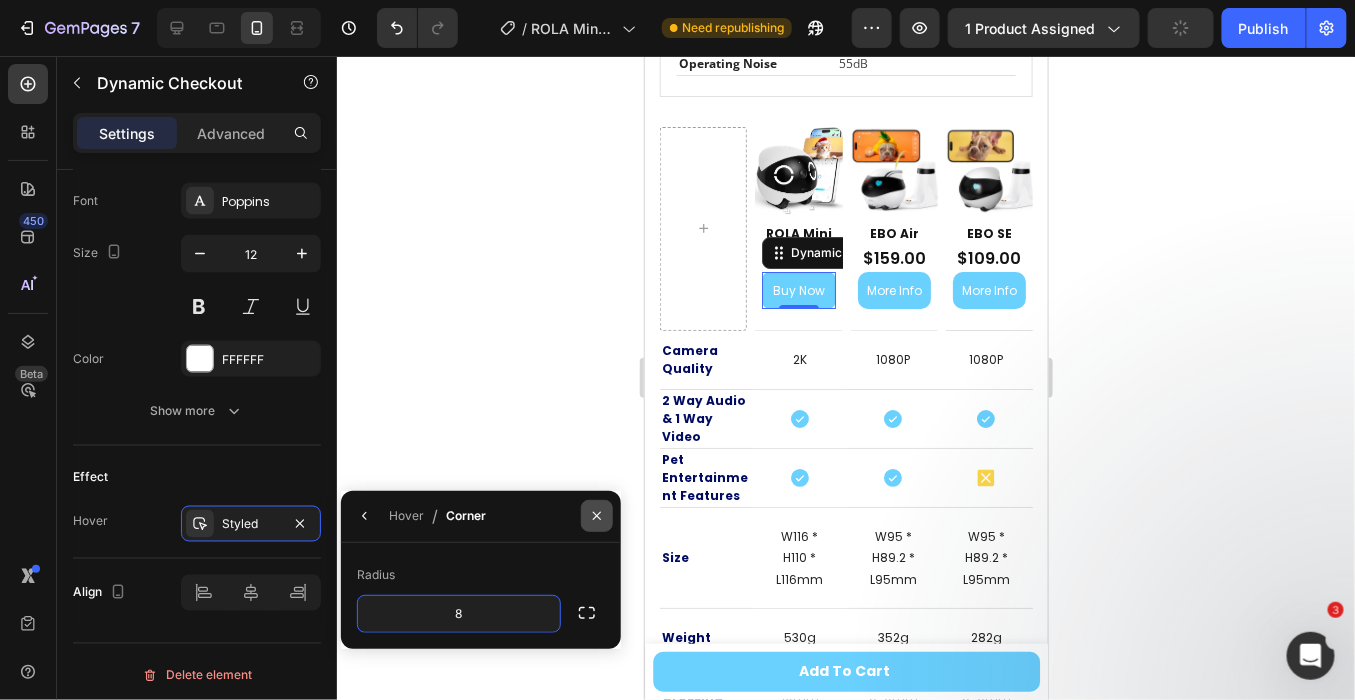 click 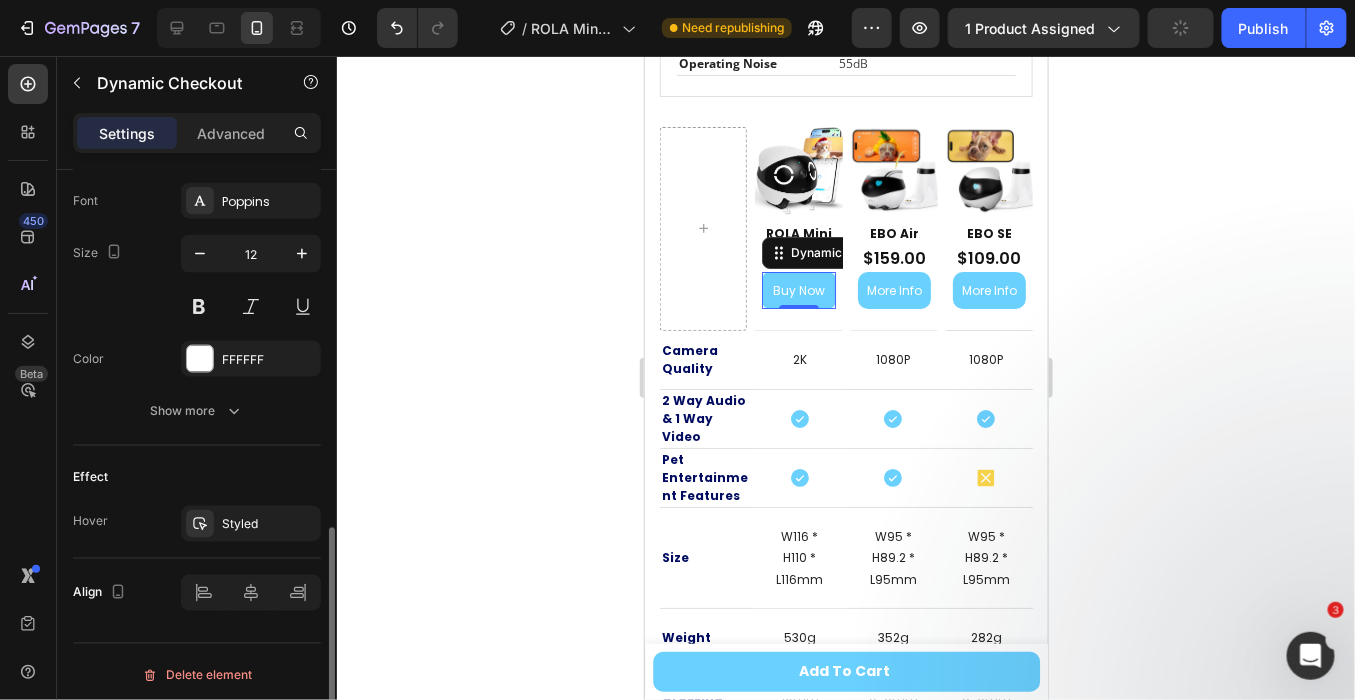 scroll, scrollTop: 811, scrollLeft: 0, axis: vertical 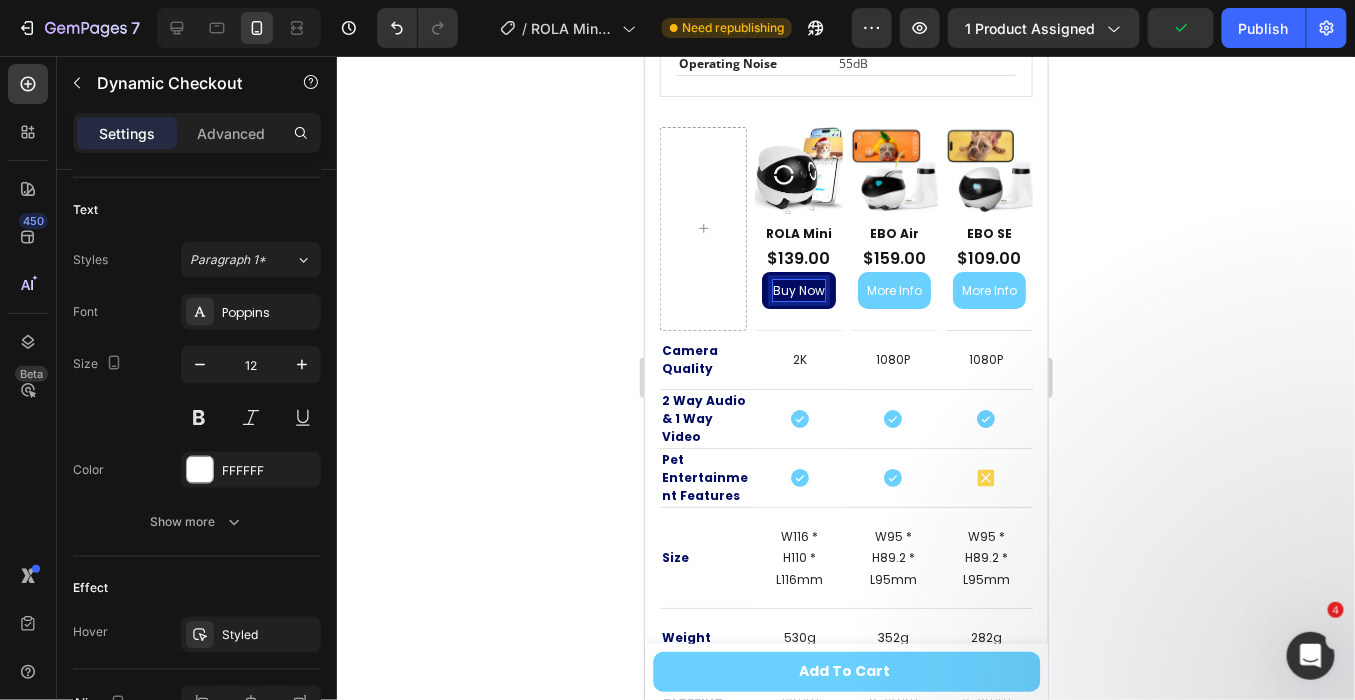 click on "Buy Now" at bounding box center (798, 290) 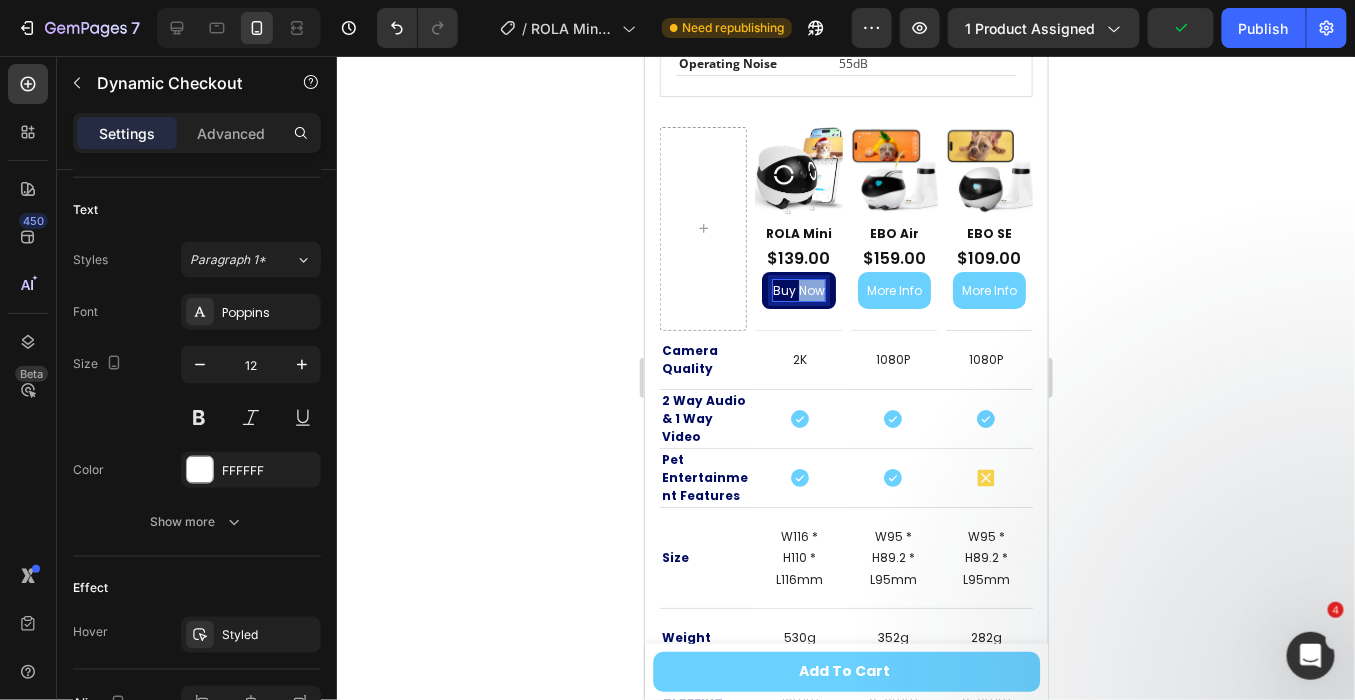 click on "Buy Now" at bounding box center (798, 290) 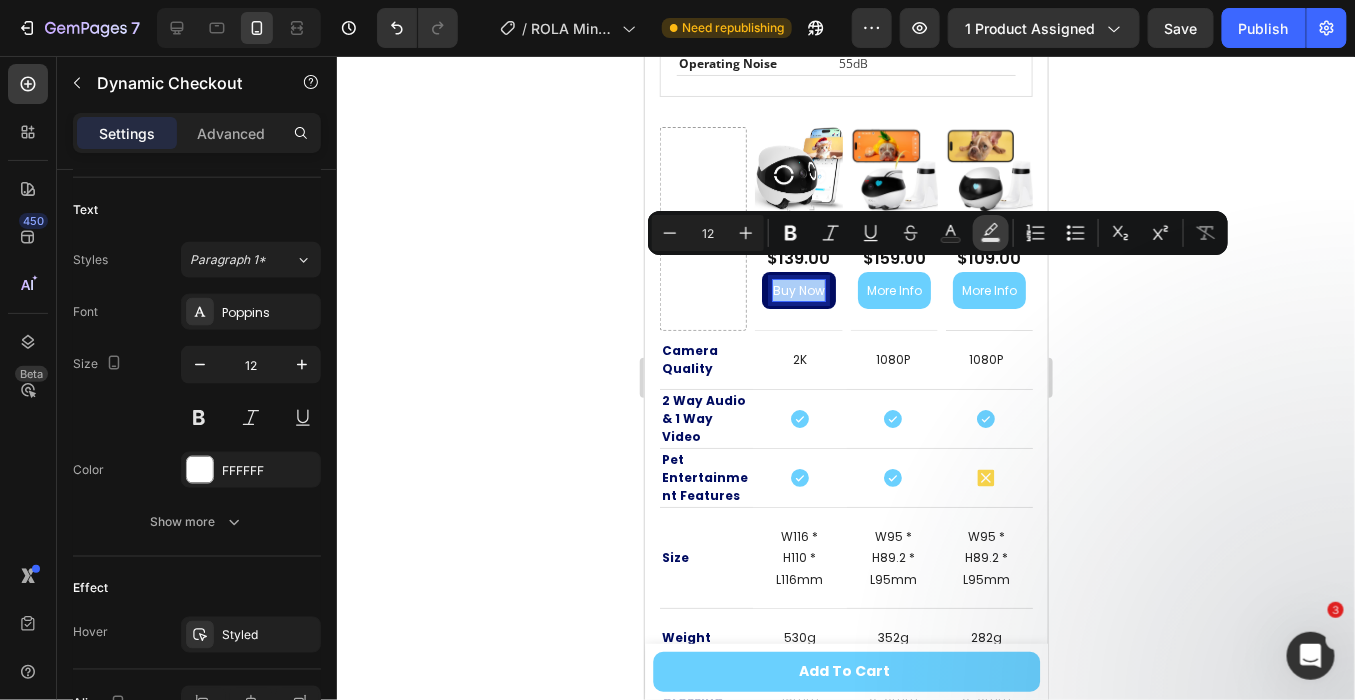 click 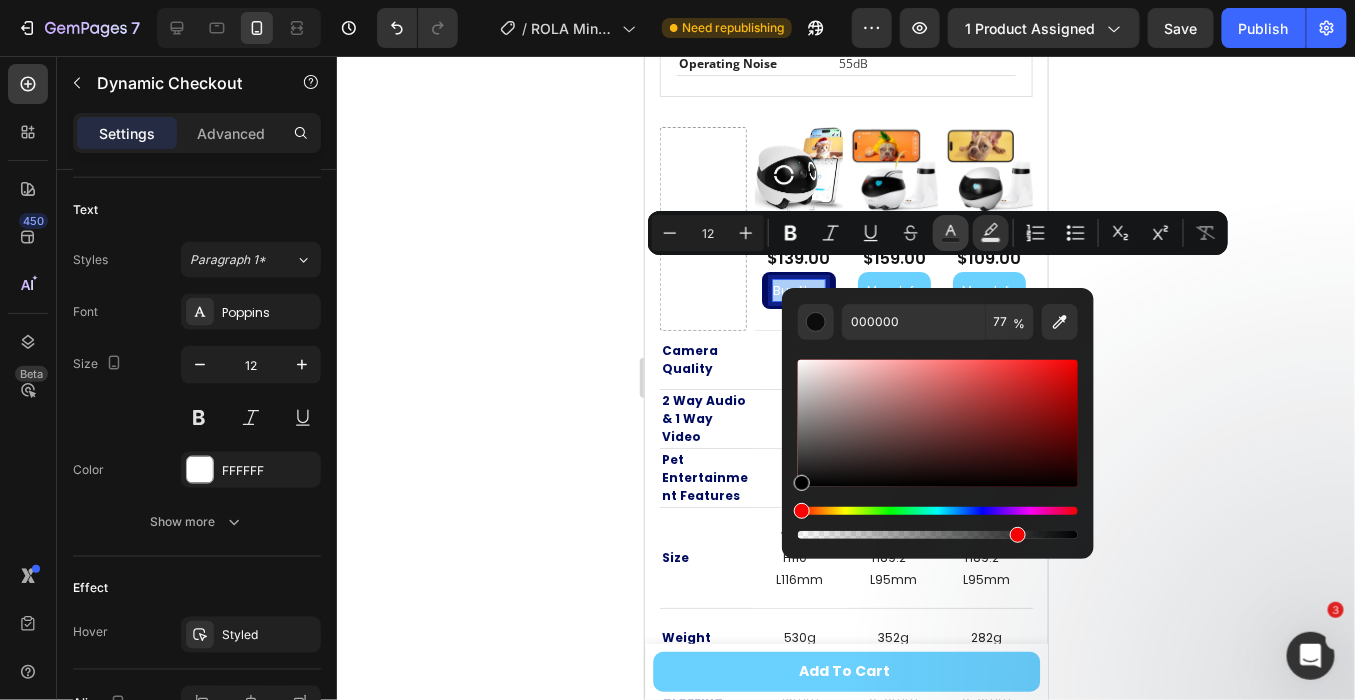 click 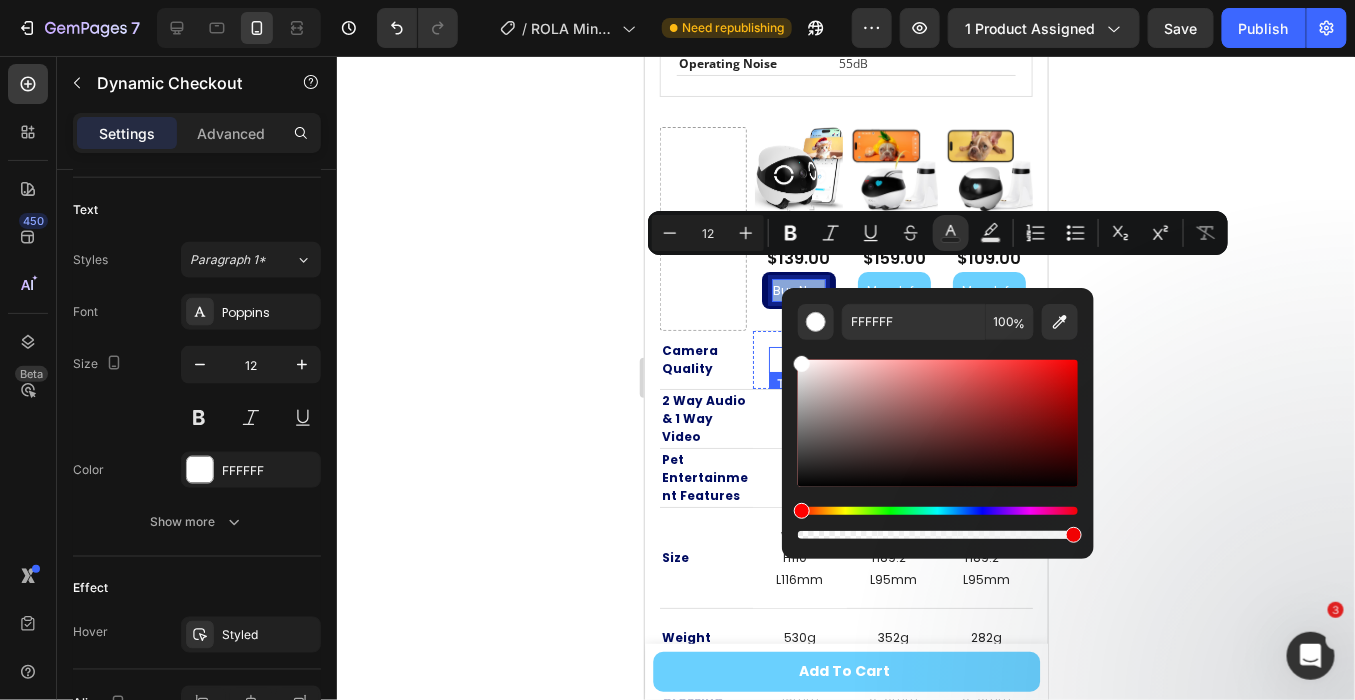 drag, startPoint x: 1441, startPoint y: 421, endPoint x: 779, endPoint y: 352, distance: 665.5862 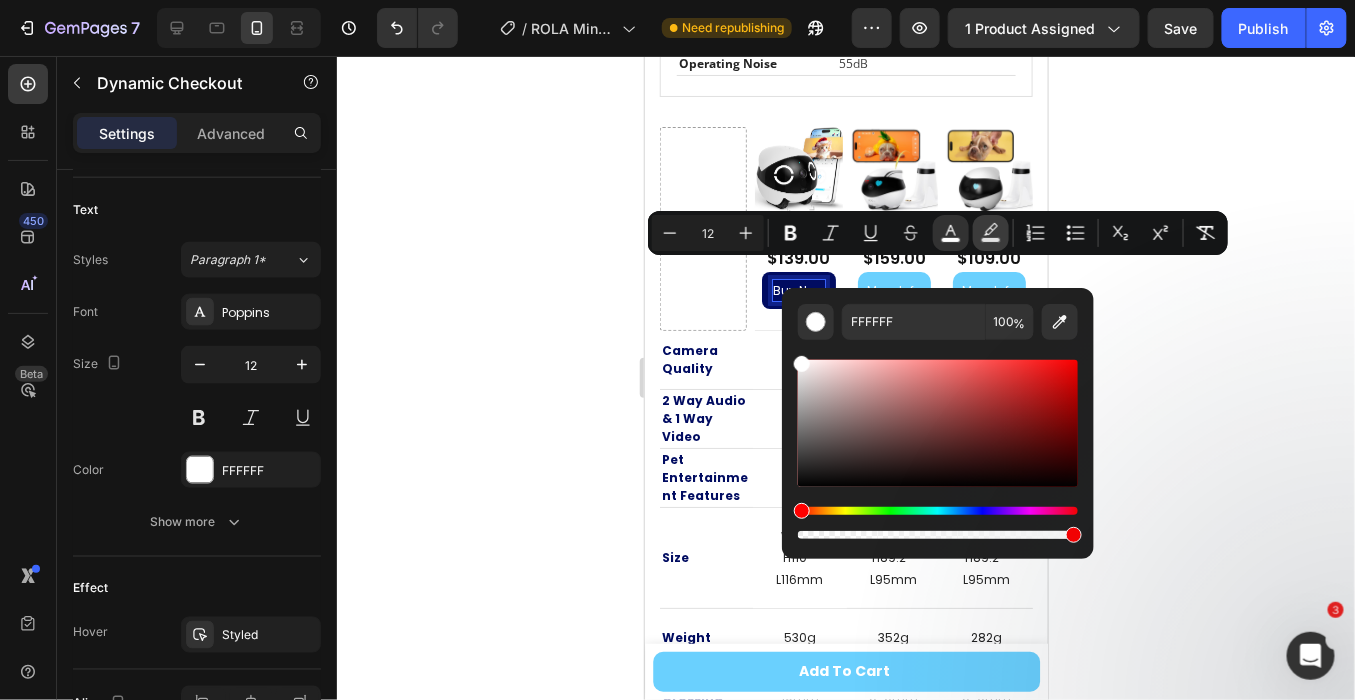drag, startPoint x: 335, startPoint y: 200, endPoint x: 984, endPoint y: 232, distance: 649.78845 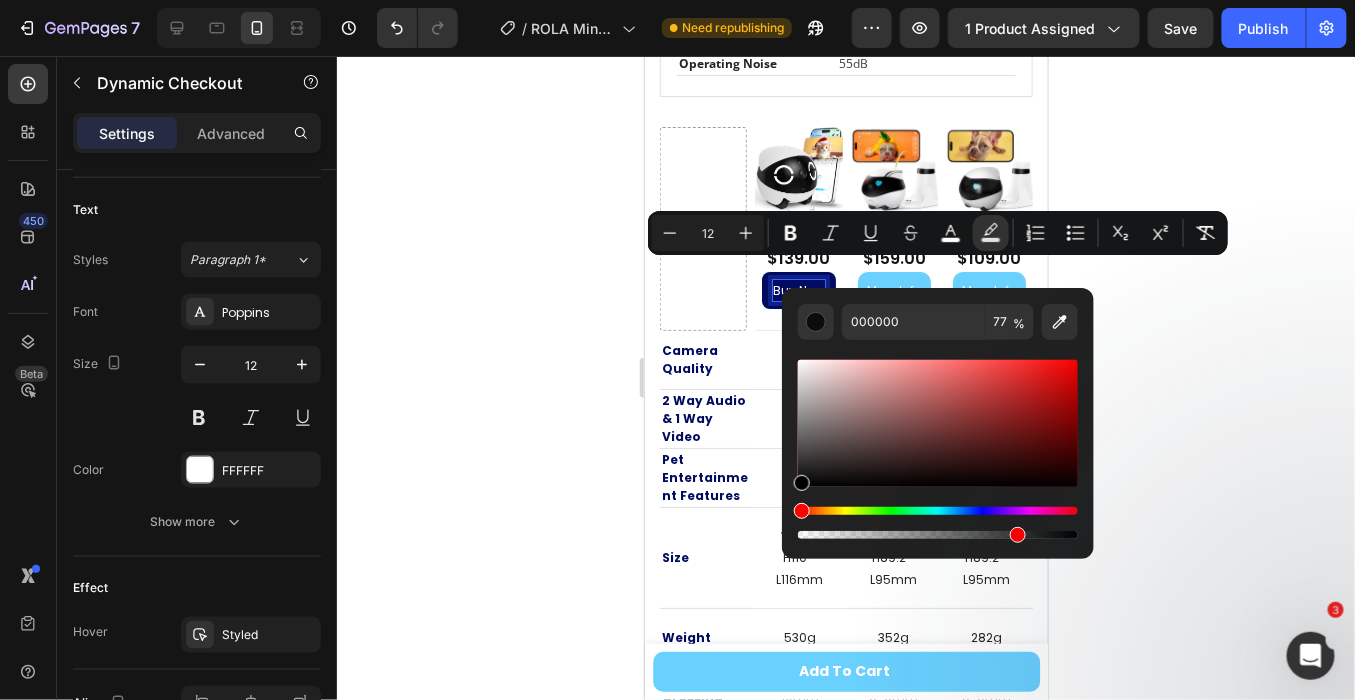 click 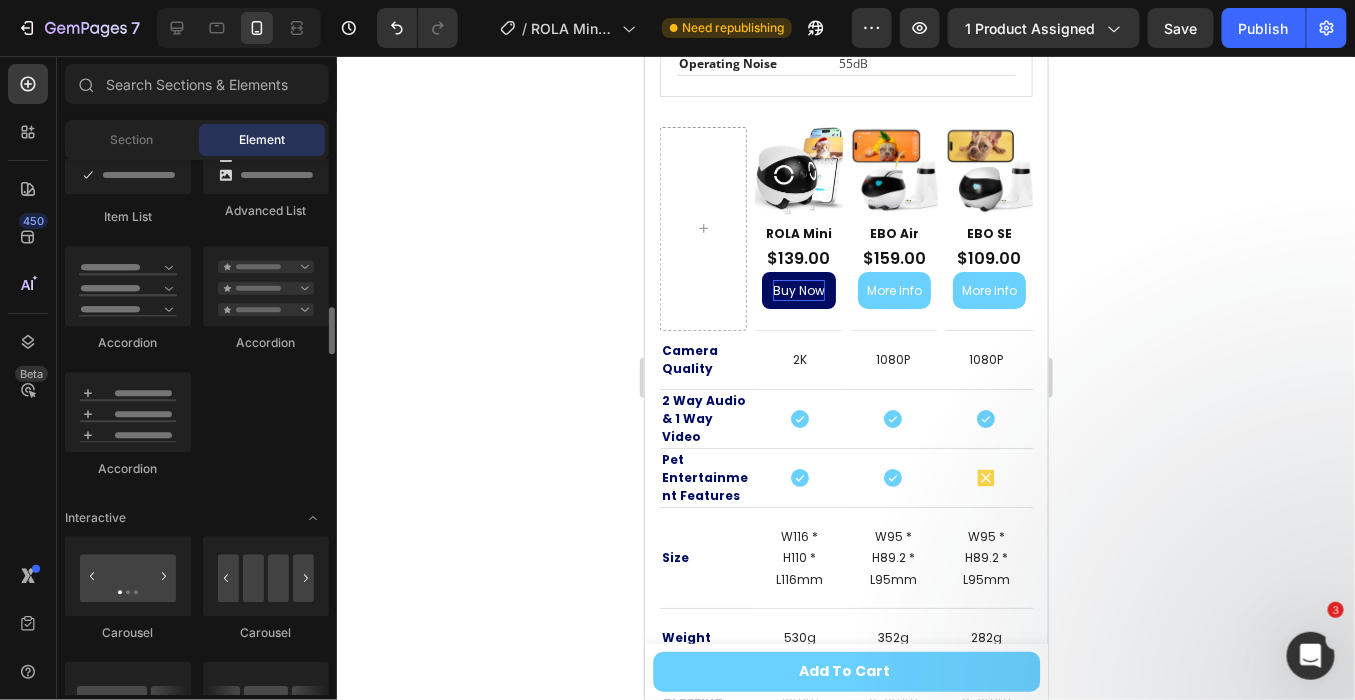 scroll, scrollTop: 1333, scrollLeft: 0, axis: vertical 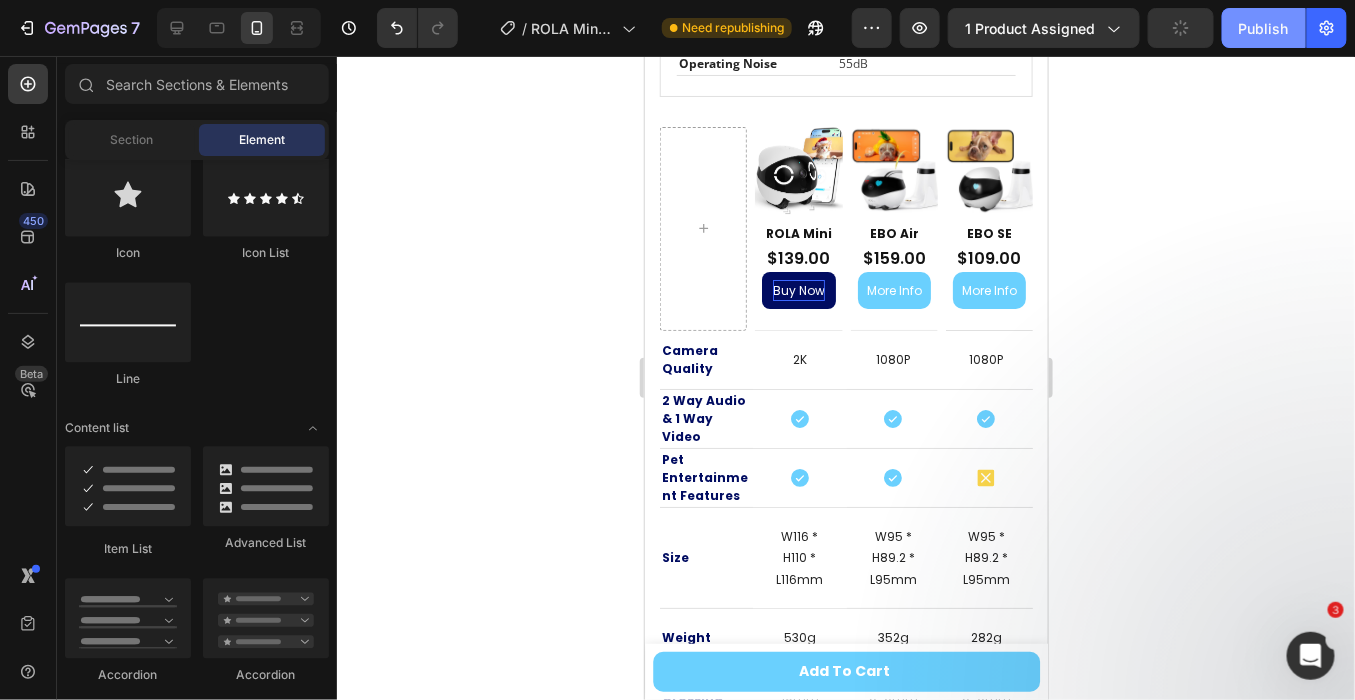 click on "Publish" 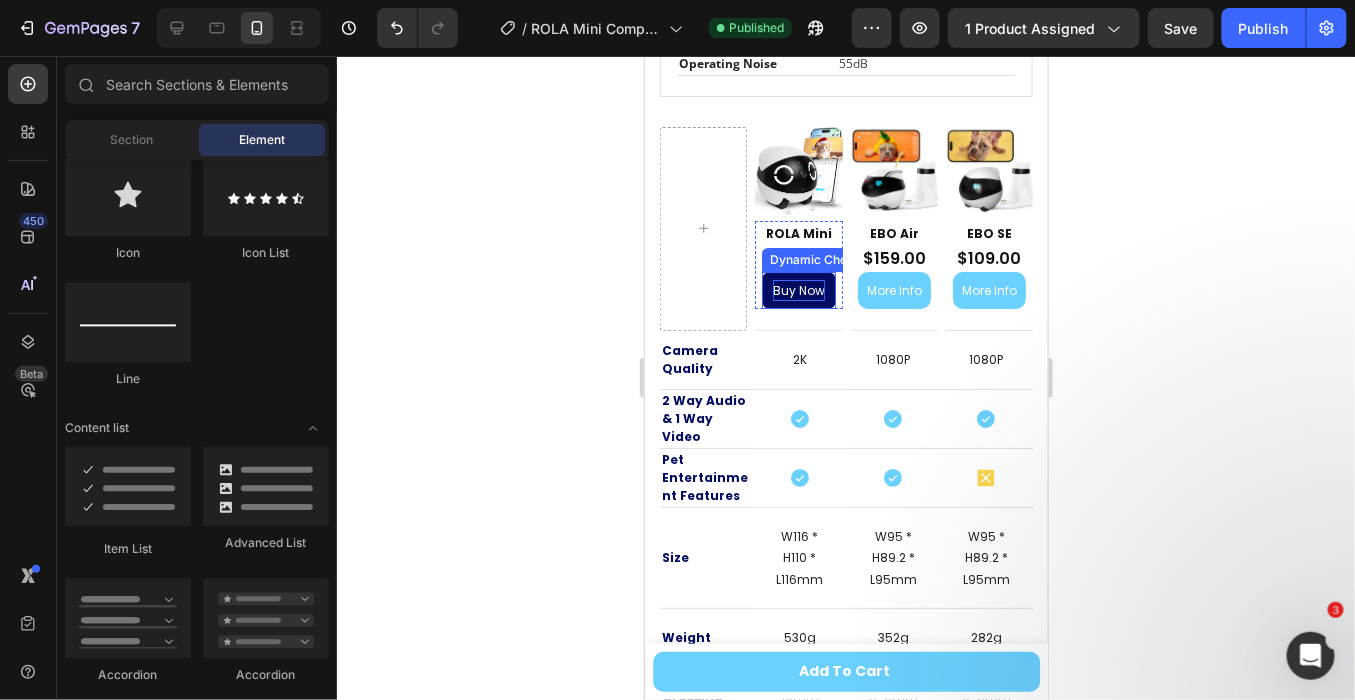 click on "Buy Now" at bounding box center (797, 290) 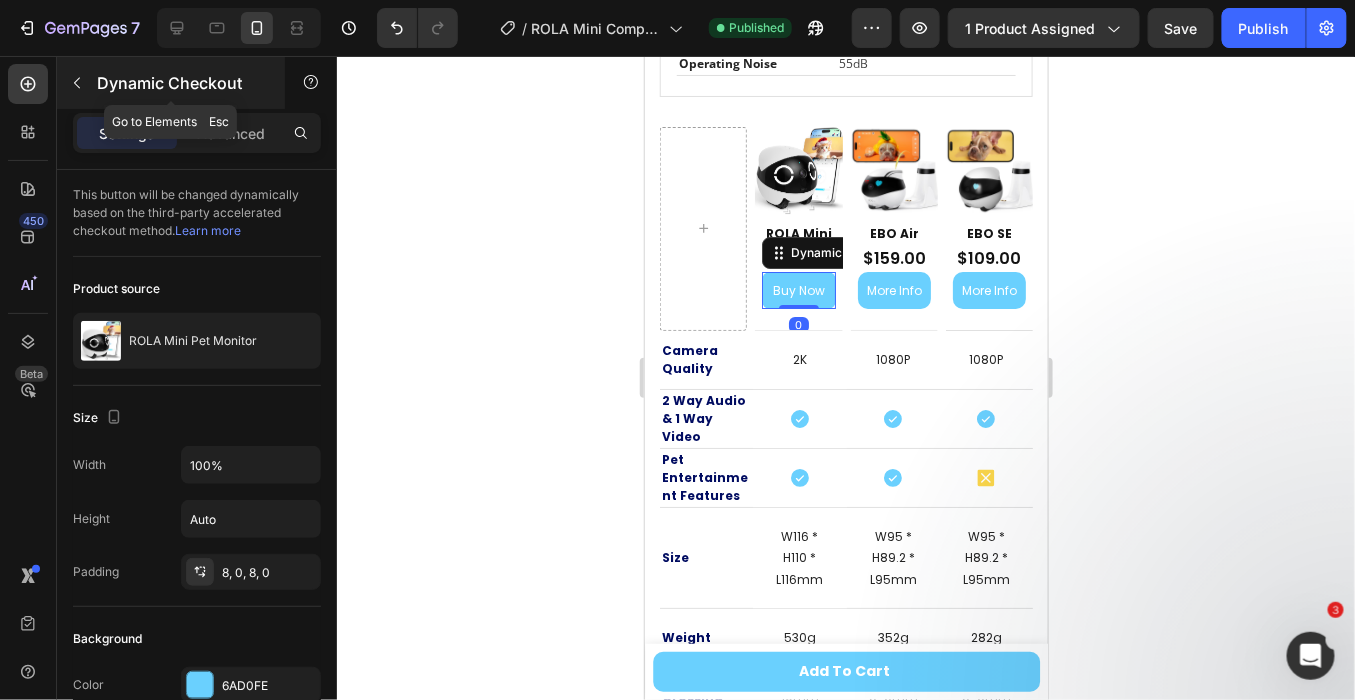 click 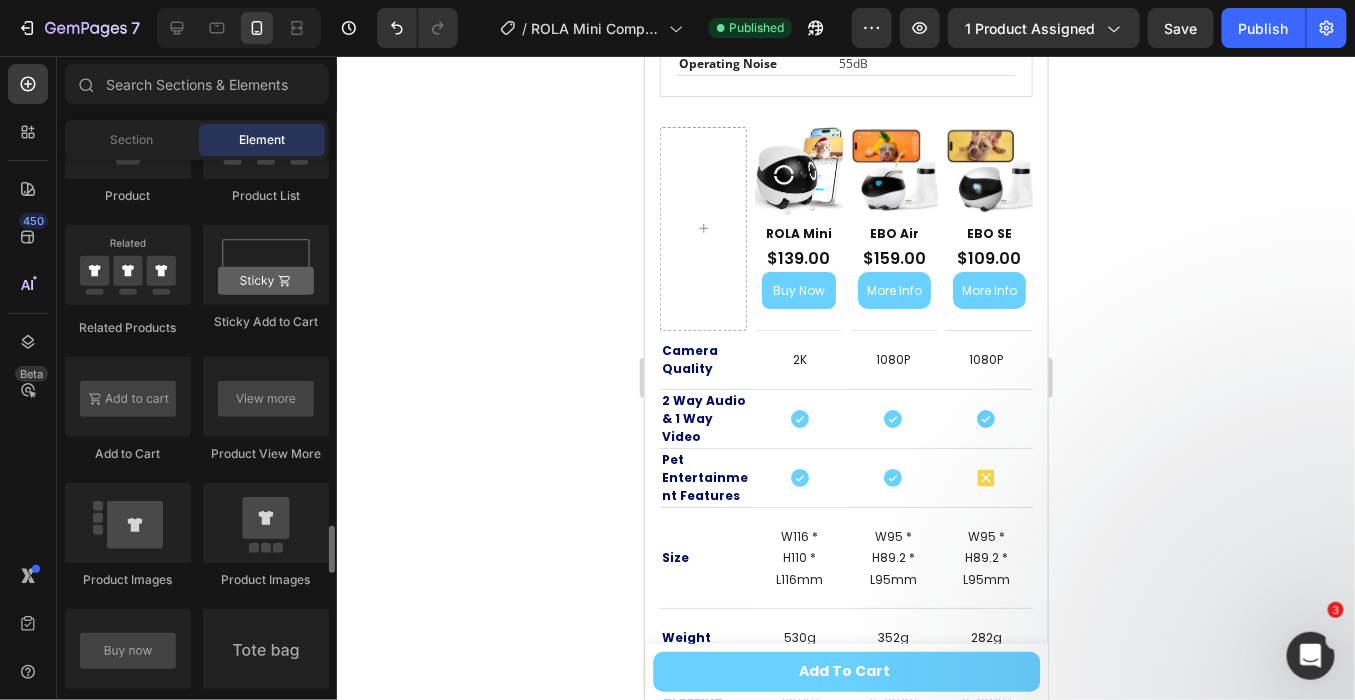 scroll, scrollTop: 2888, scrollLeft: 0, axis: vertical 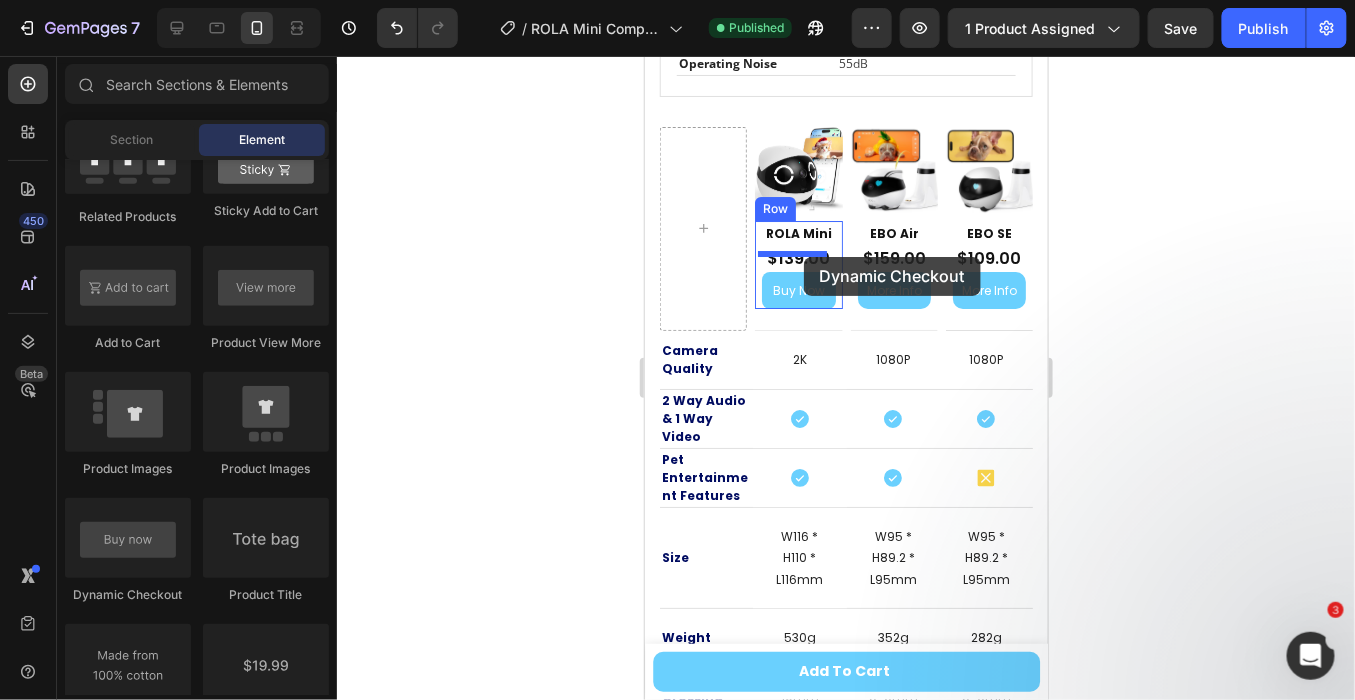 drag, startPoint x: 1288, startPoint y: 428, endPoint x: 803, endPoint y: 256, distance: 514.59595 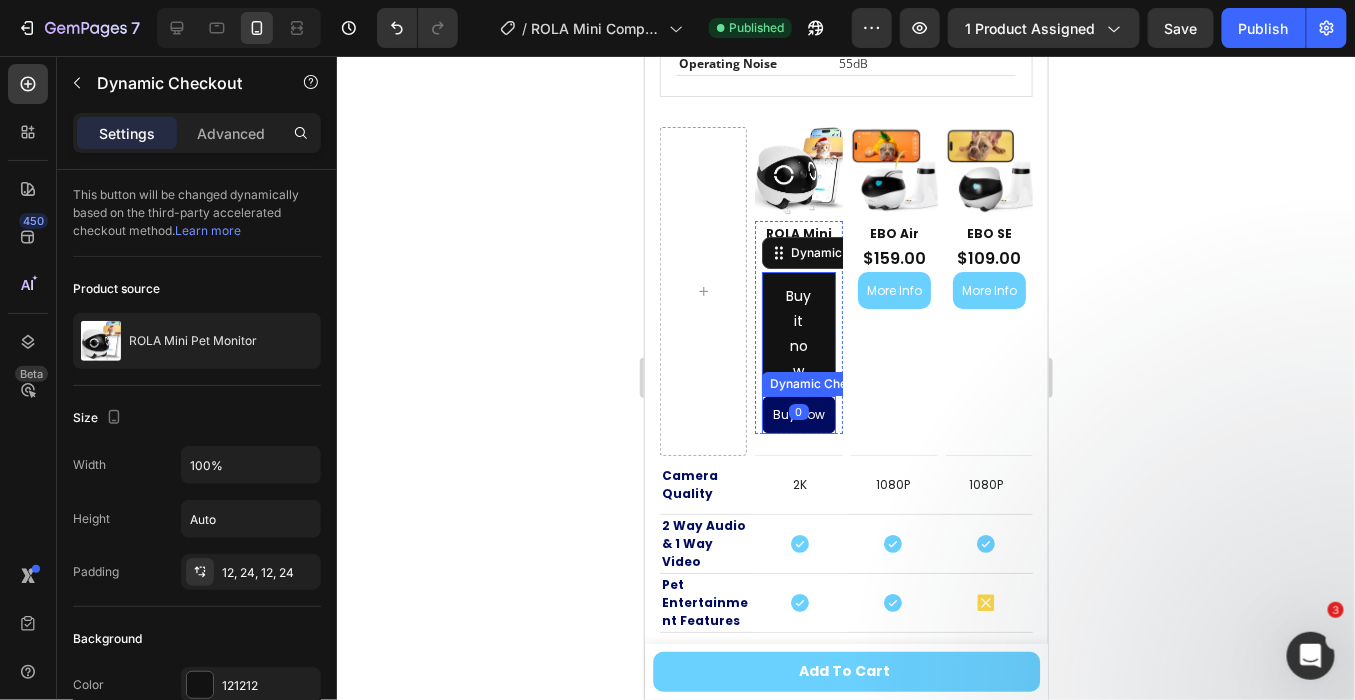 click on "Buy Now" at bounding box center [797, 414] 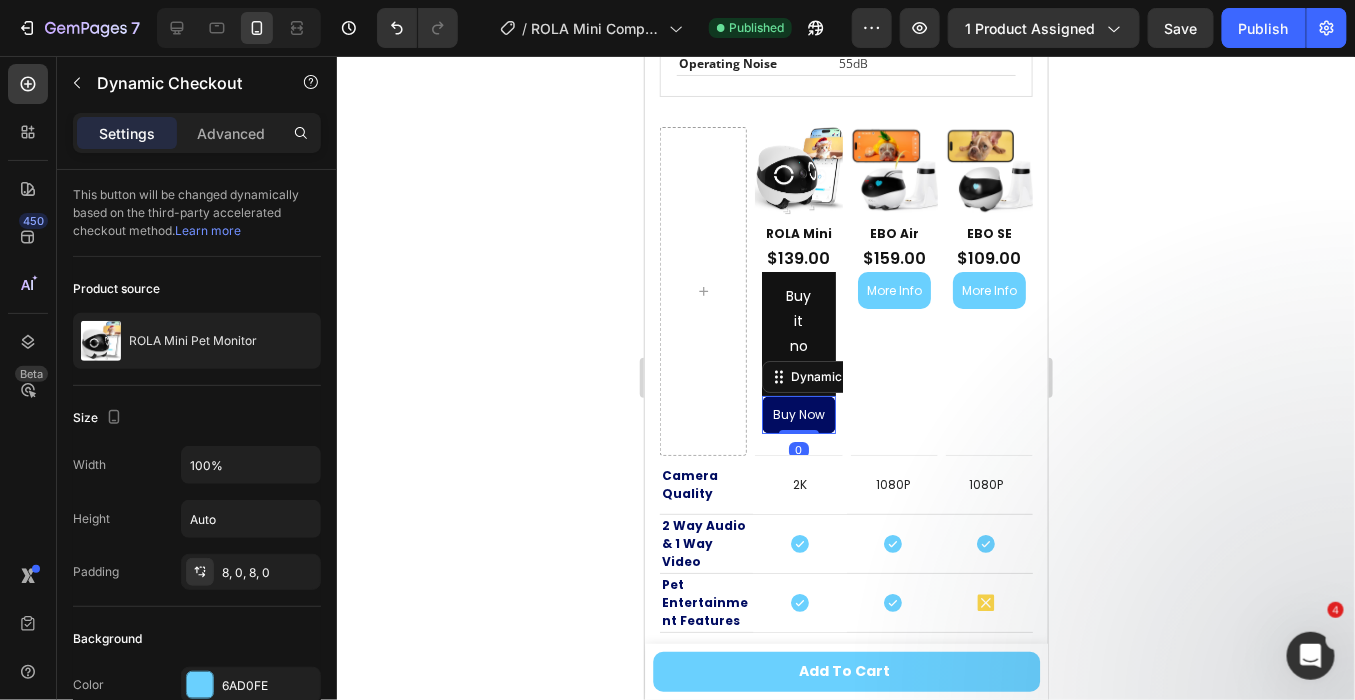 scroll, scrollTop: 811, scrollLeft: 0, axis: vertical 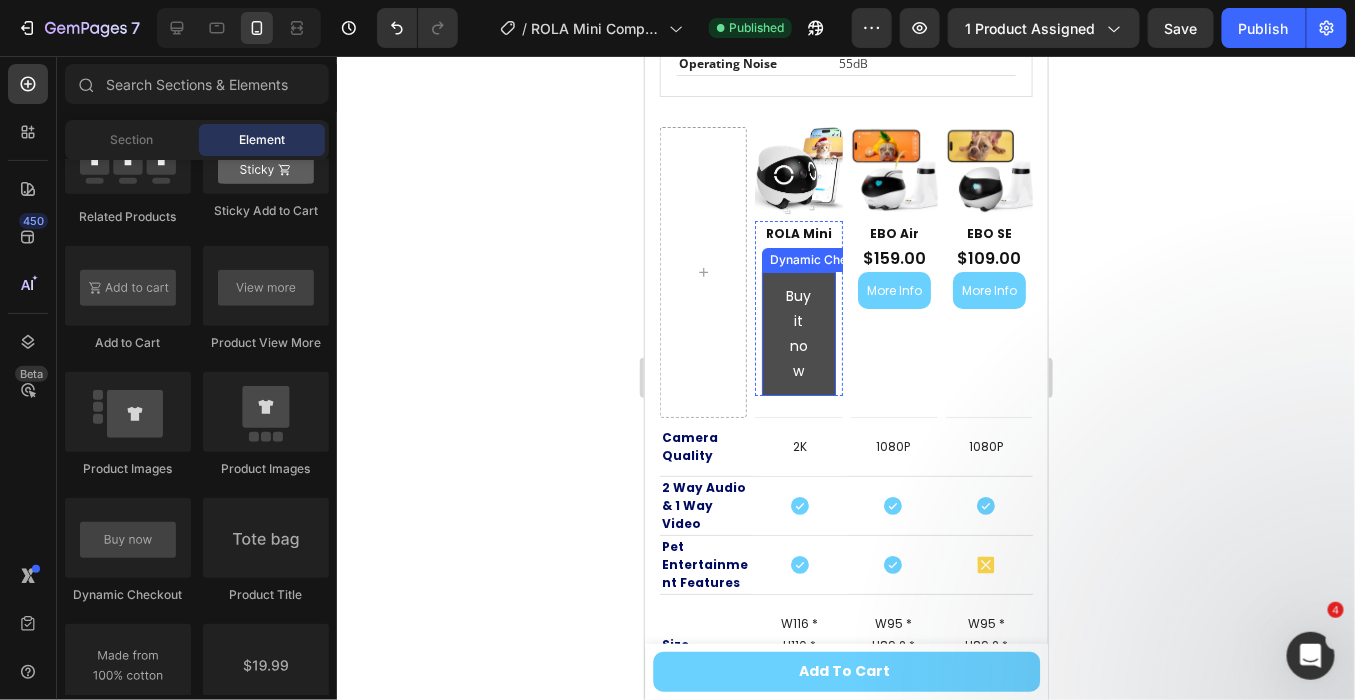 click on "Buy it now" at bounding box center [797, 333] 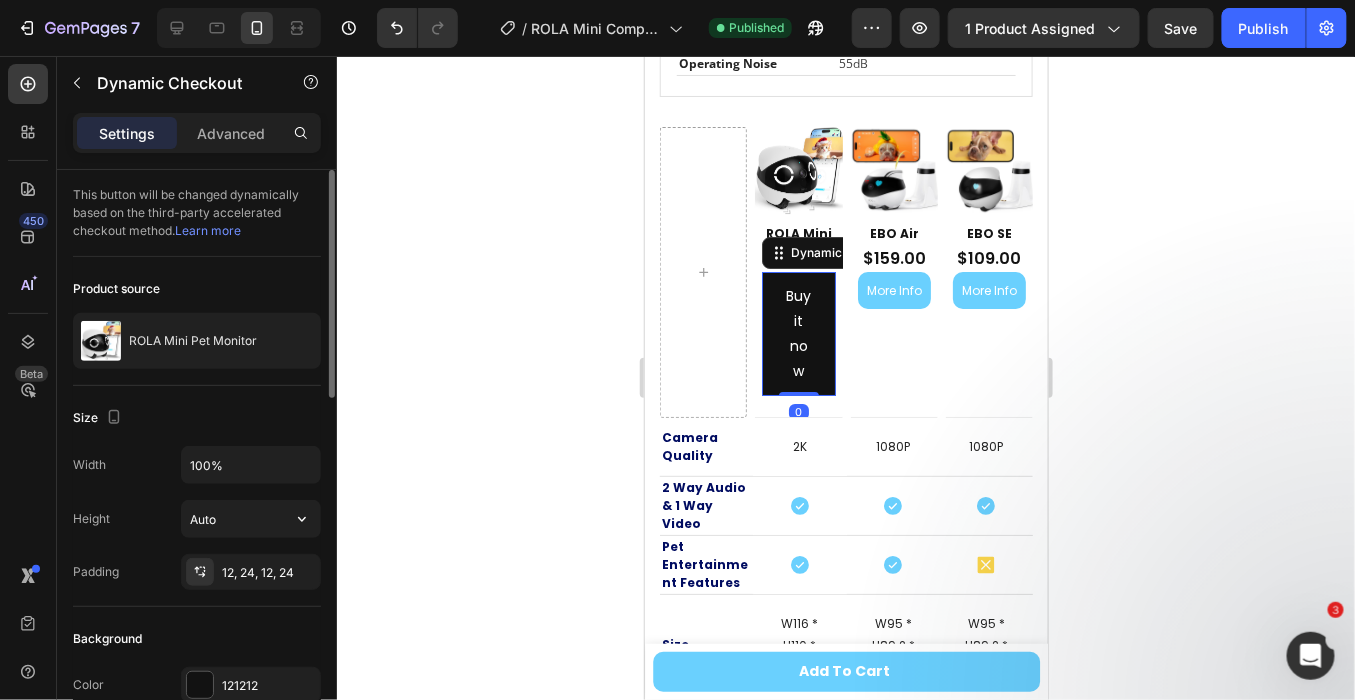 scroll, scrollTop: 111, scrollLeft: 0, axis: vertical 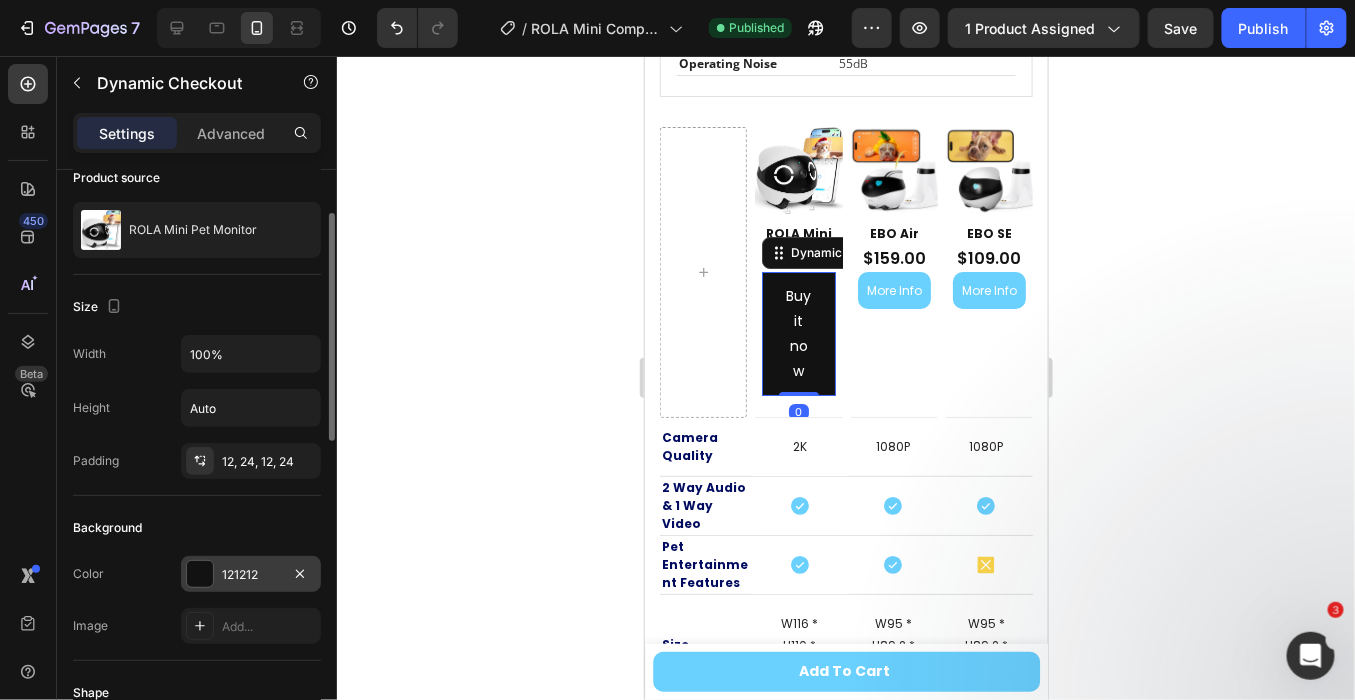 click on "121212" at bounding box center (251, 575) 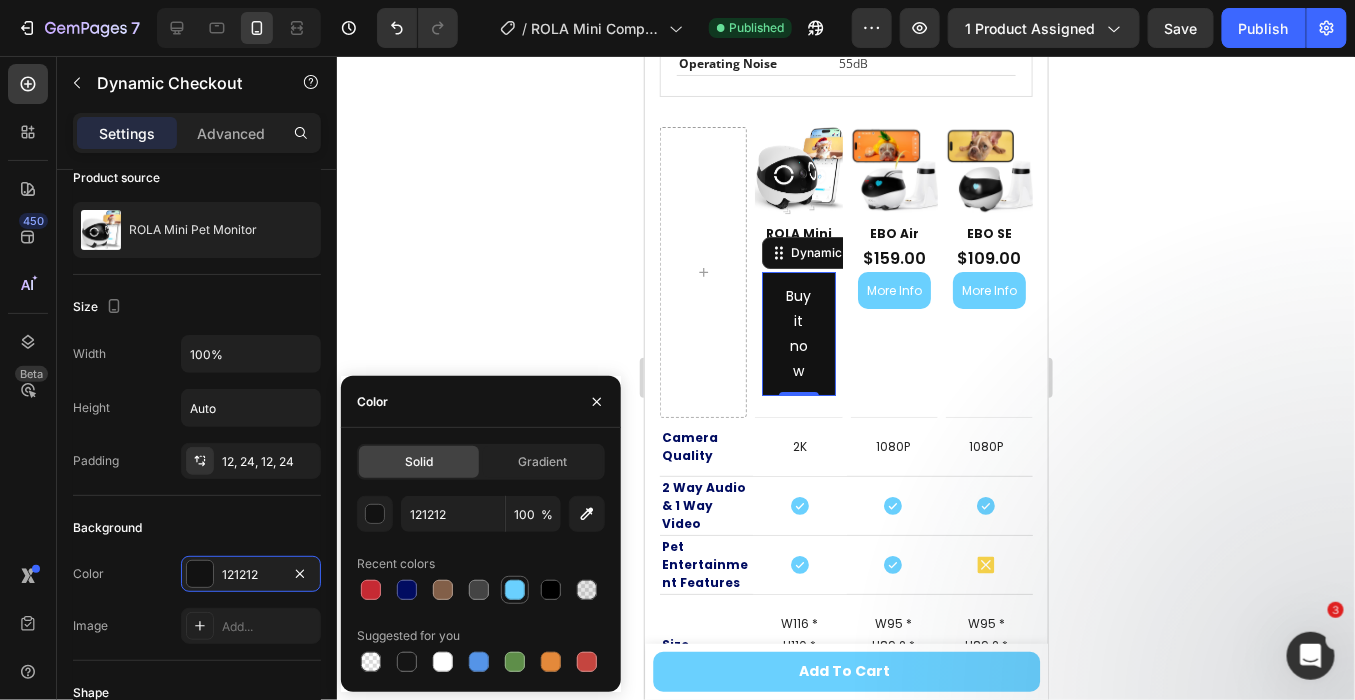 click at bounding box center [515, 590] 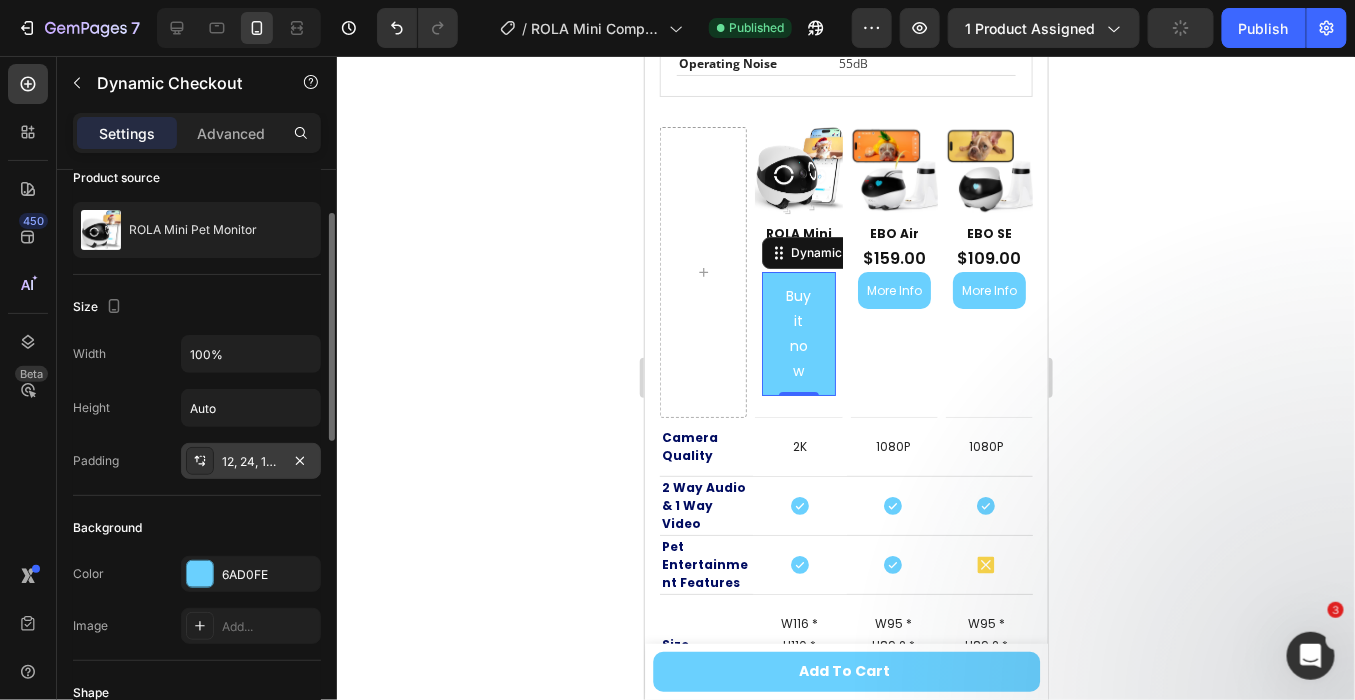 click on "12, 24, 12, 24" at bounding box center [251, 462] 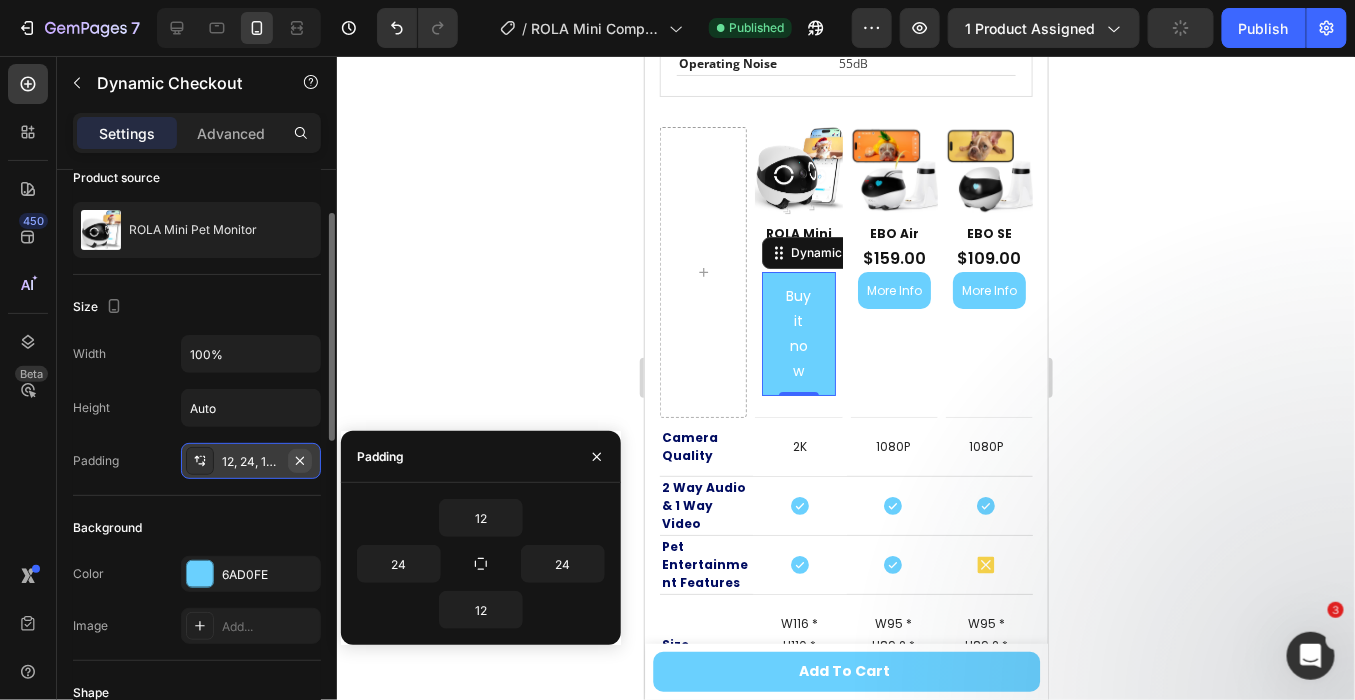 click 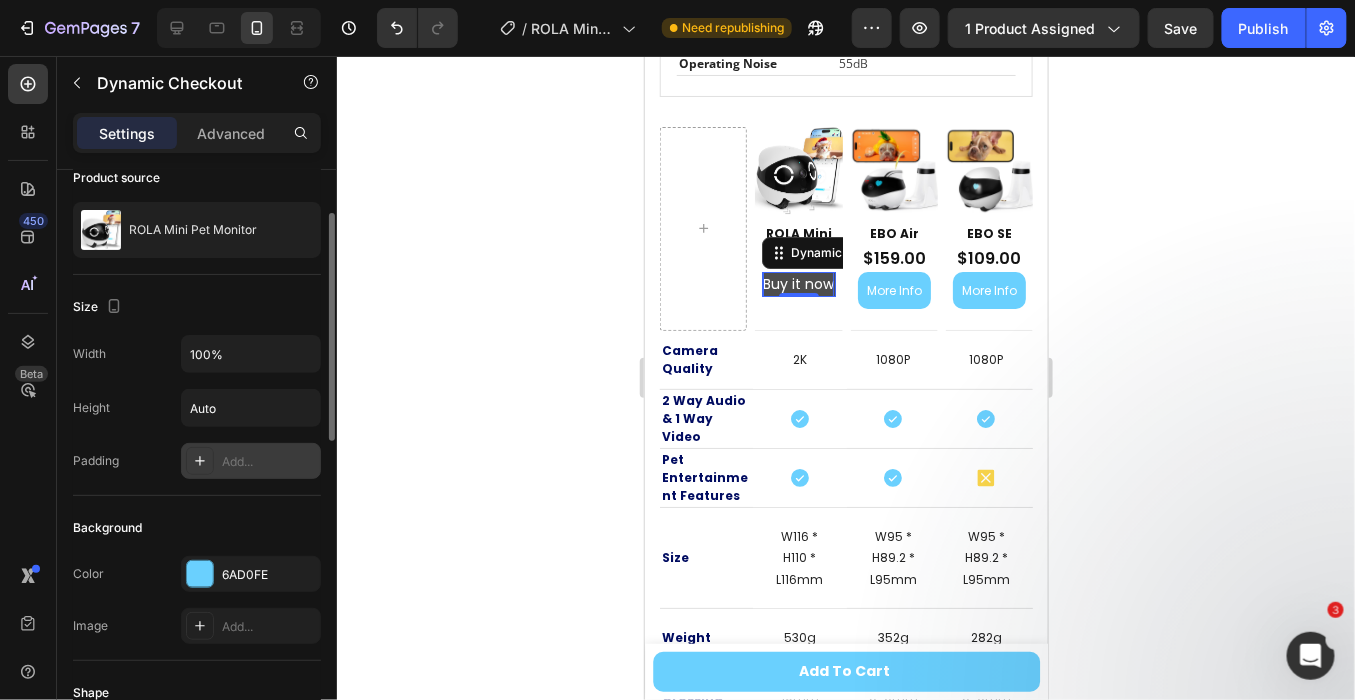click on "Buy it now" at bounding box center (797, 283) 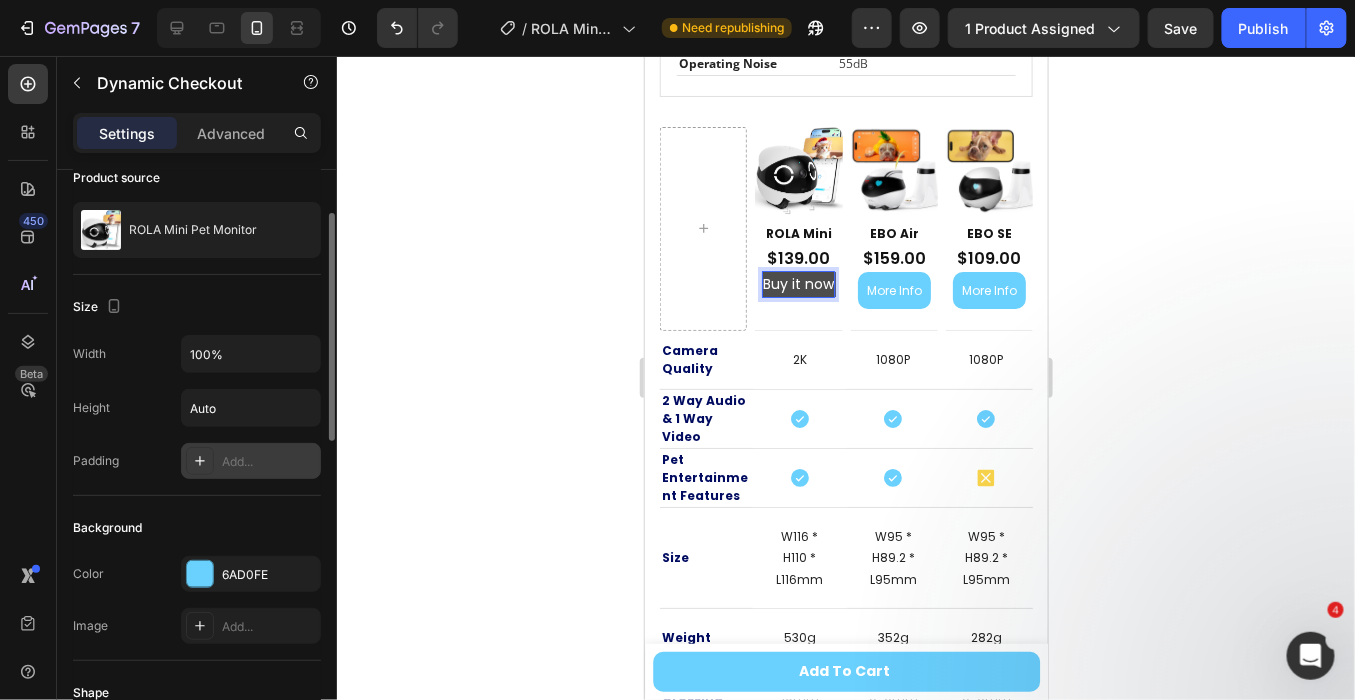 click on "Buy it now" at bounding box center [797, 283] 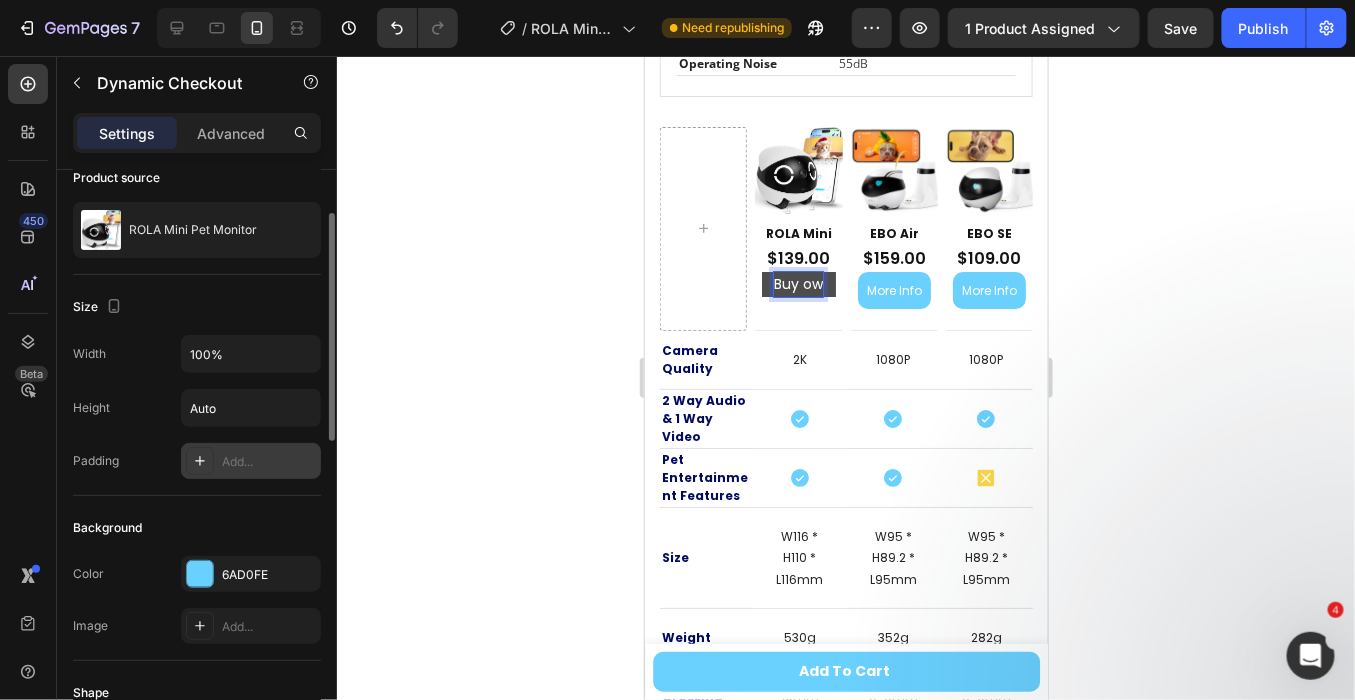 type 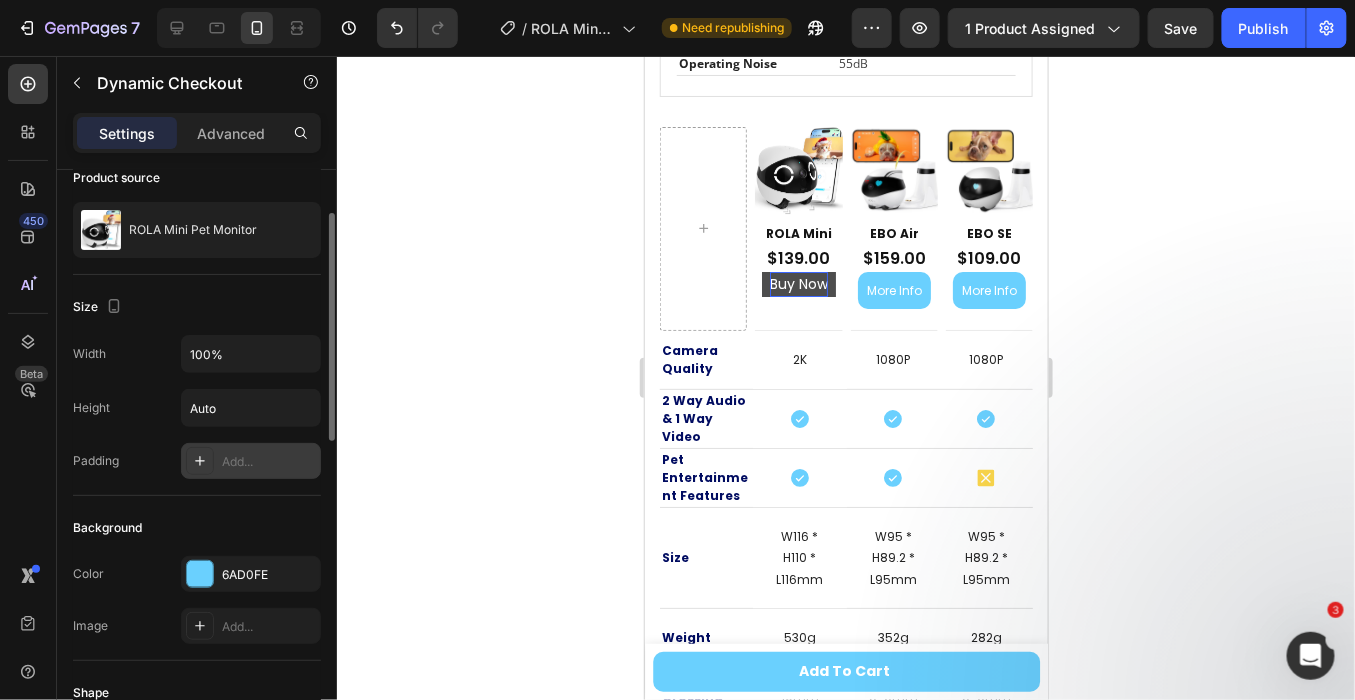 click 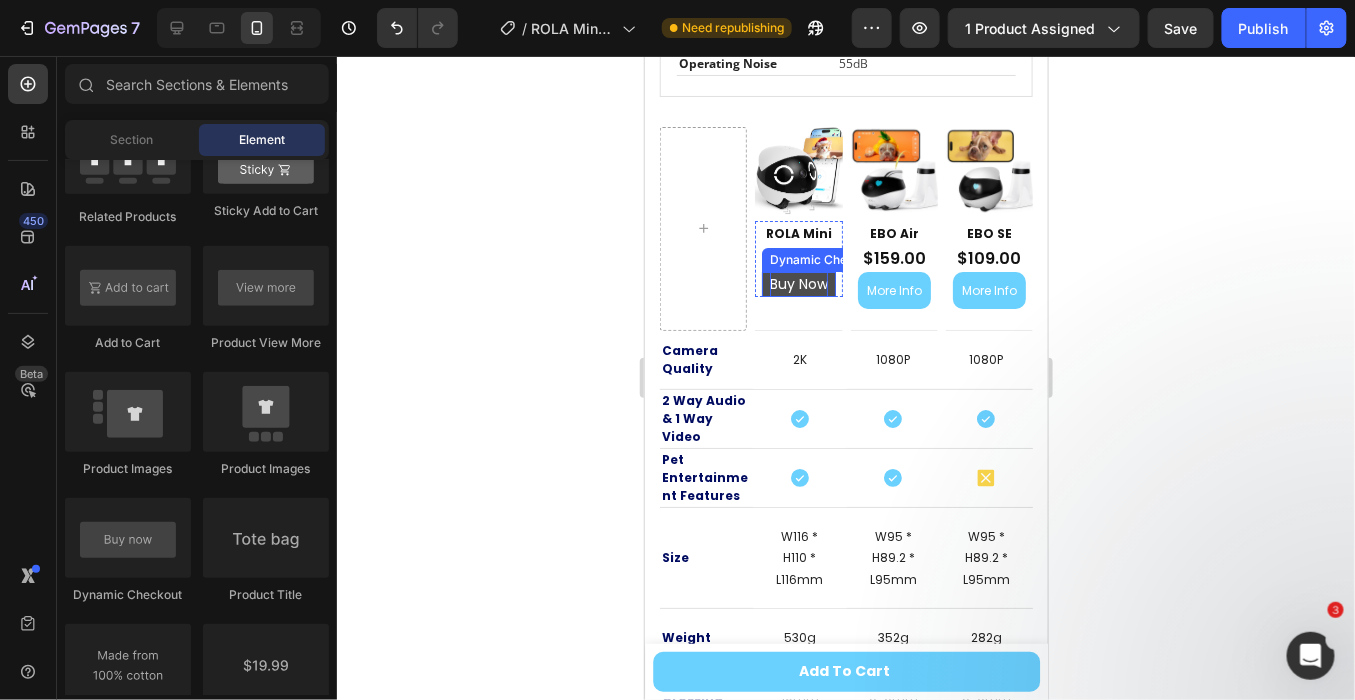 click on "Buy Now" at bounding box center [797, 283] 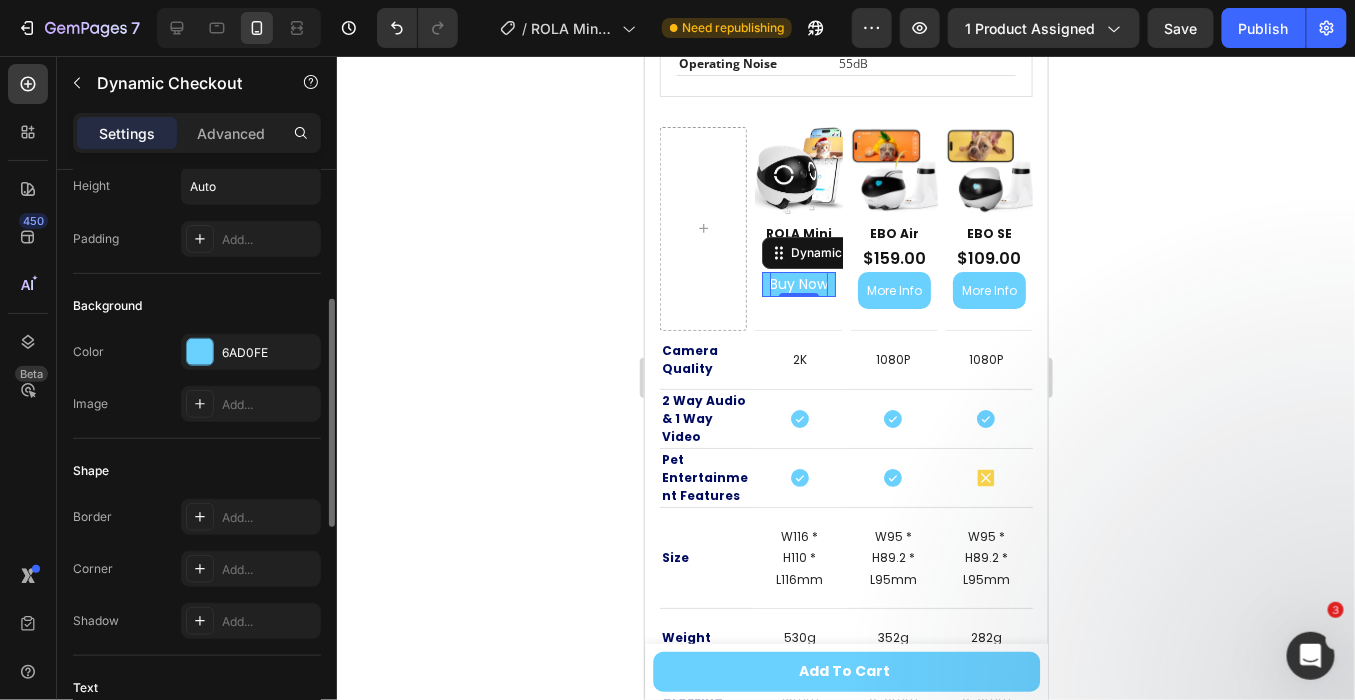 scroll, scrollTop: 444, scrollLeft: 0, axis: vertical 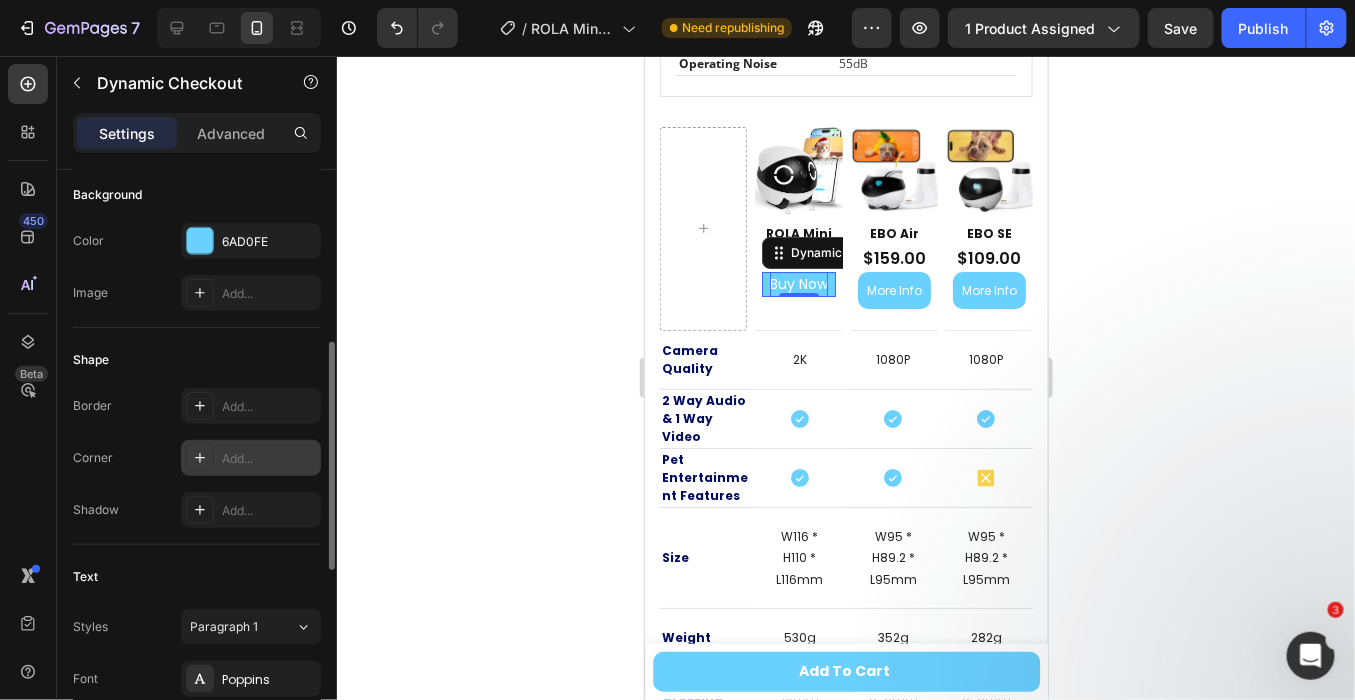 click on "Add..." at bounding box center (251, 458) 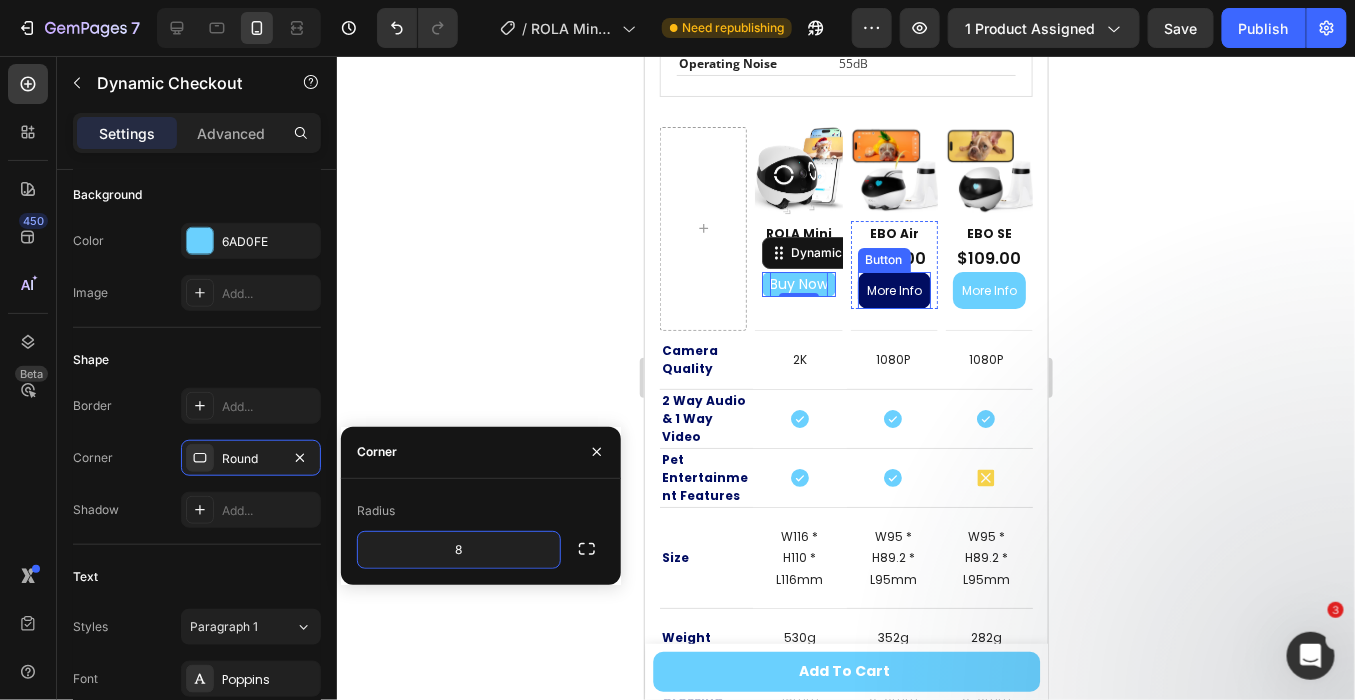 click on "More Info" at bounding box center [893, 290] 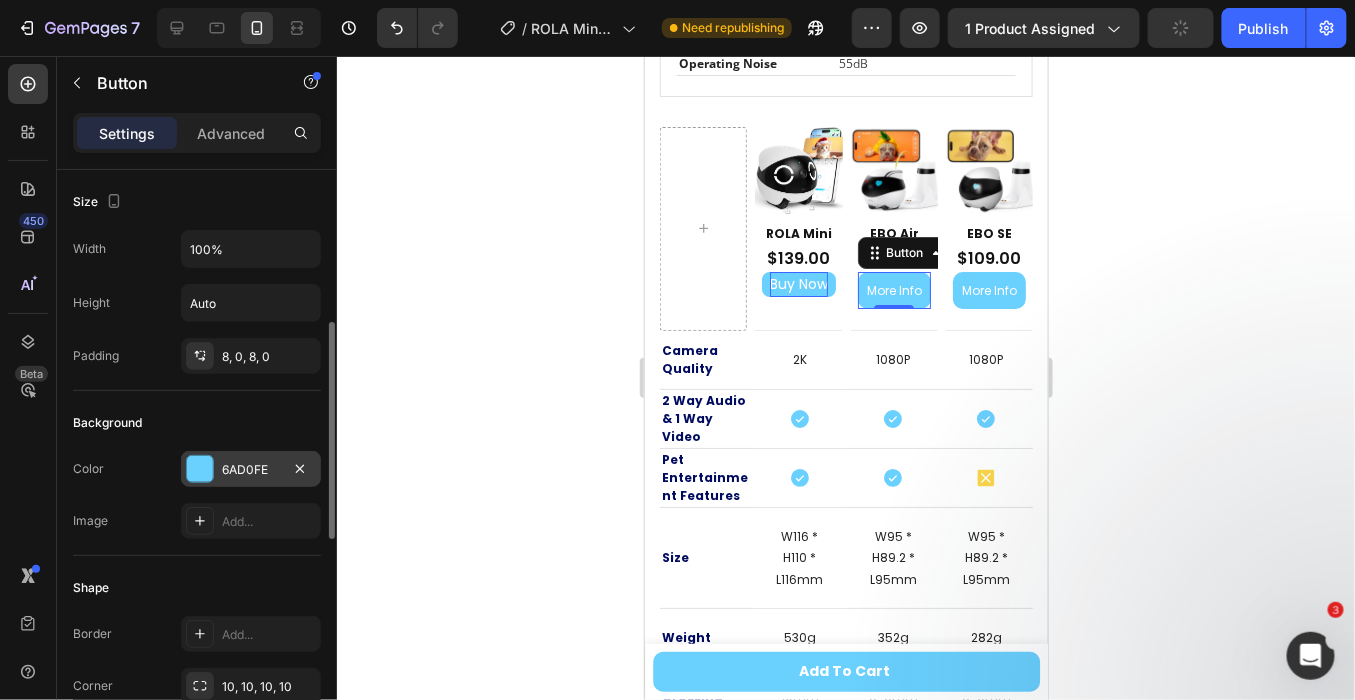 scroll, scrollTop: 111, scrollLeft: 0, axis: vertical 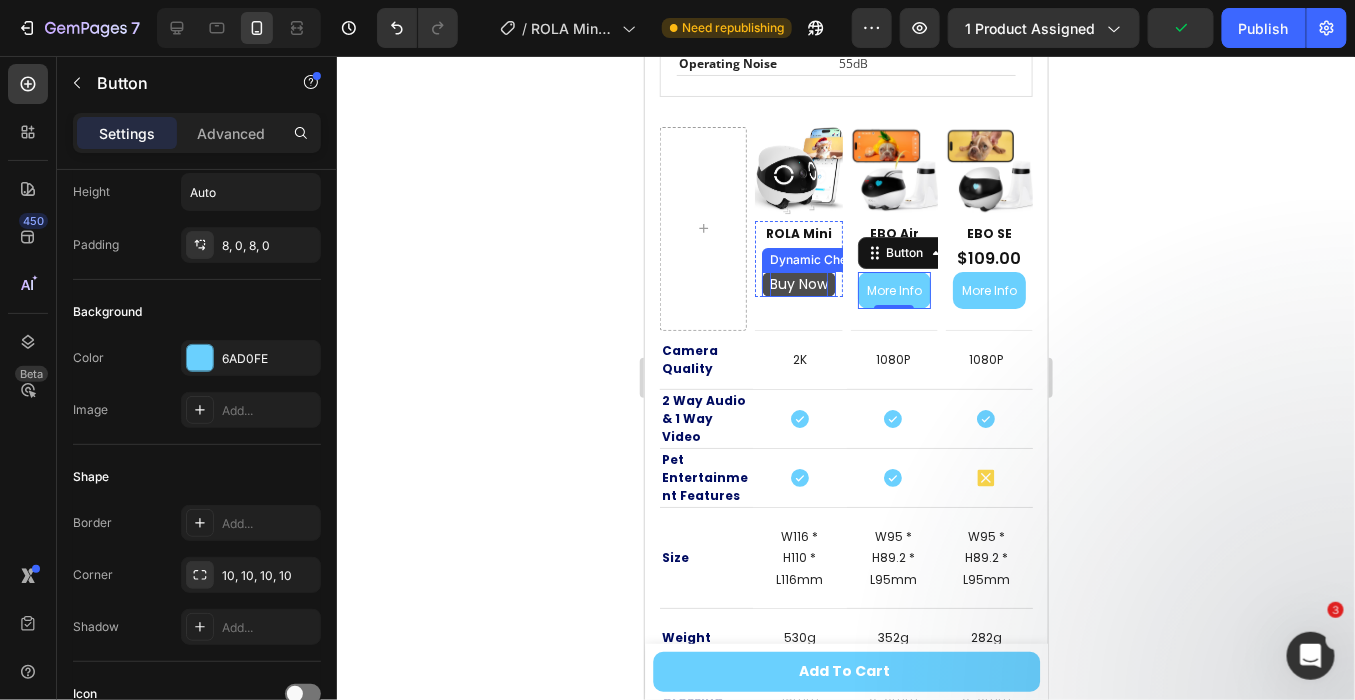 click on "Buy Now" at bounding box center (797, 283) 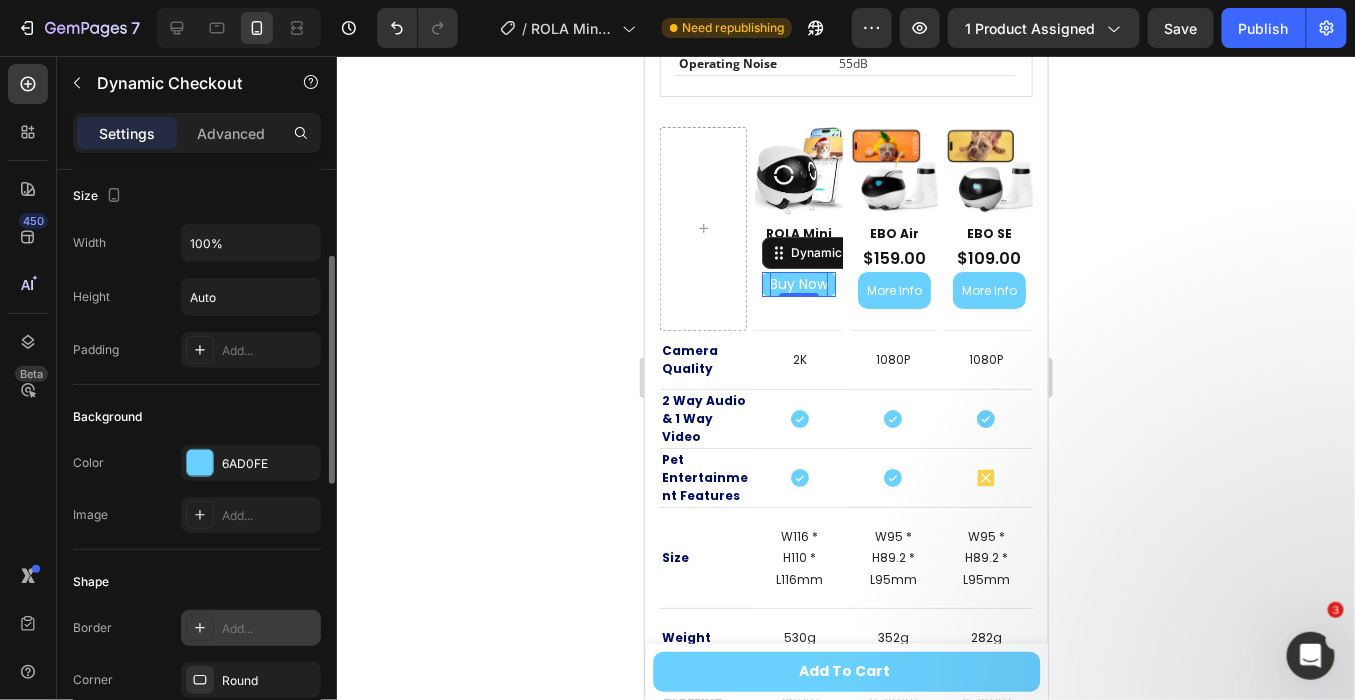scroll, scrollTop: 111, scrollLeft: 0, axis: vertical 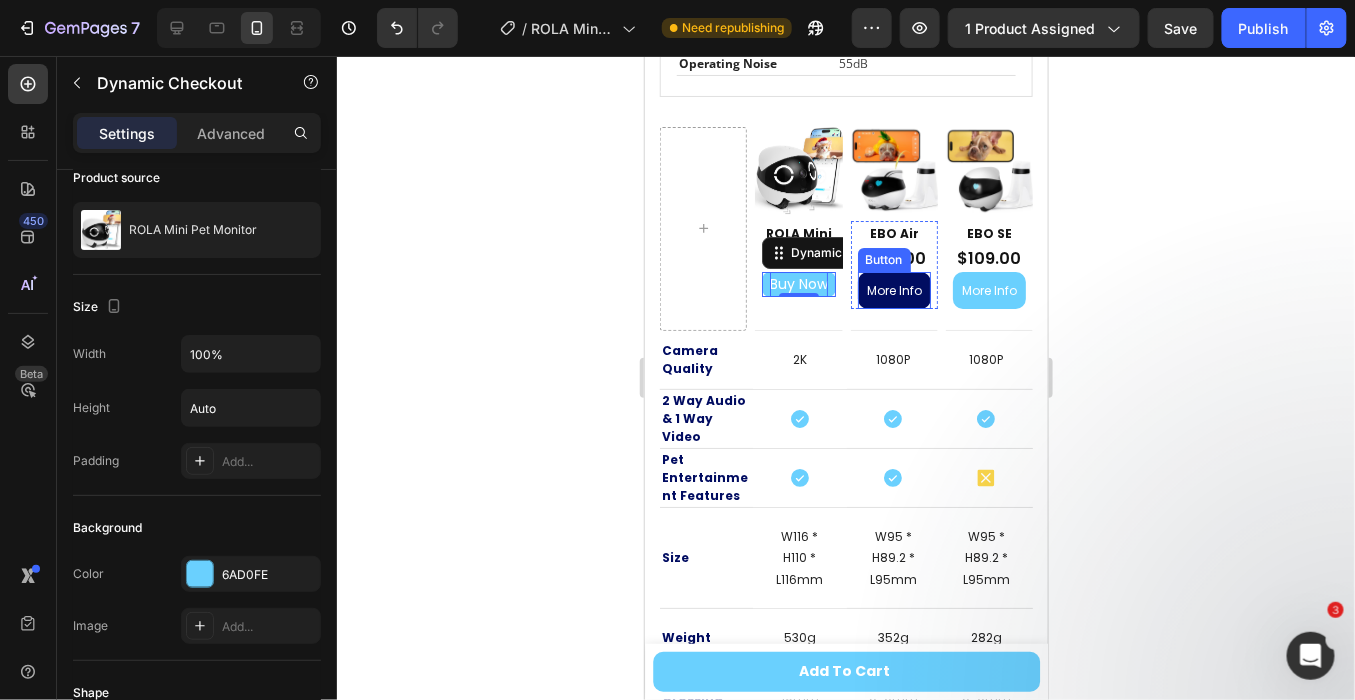 click on "More Info" at bounding box center [893, 290] 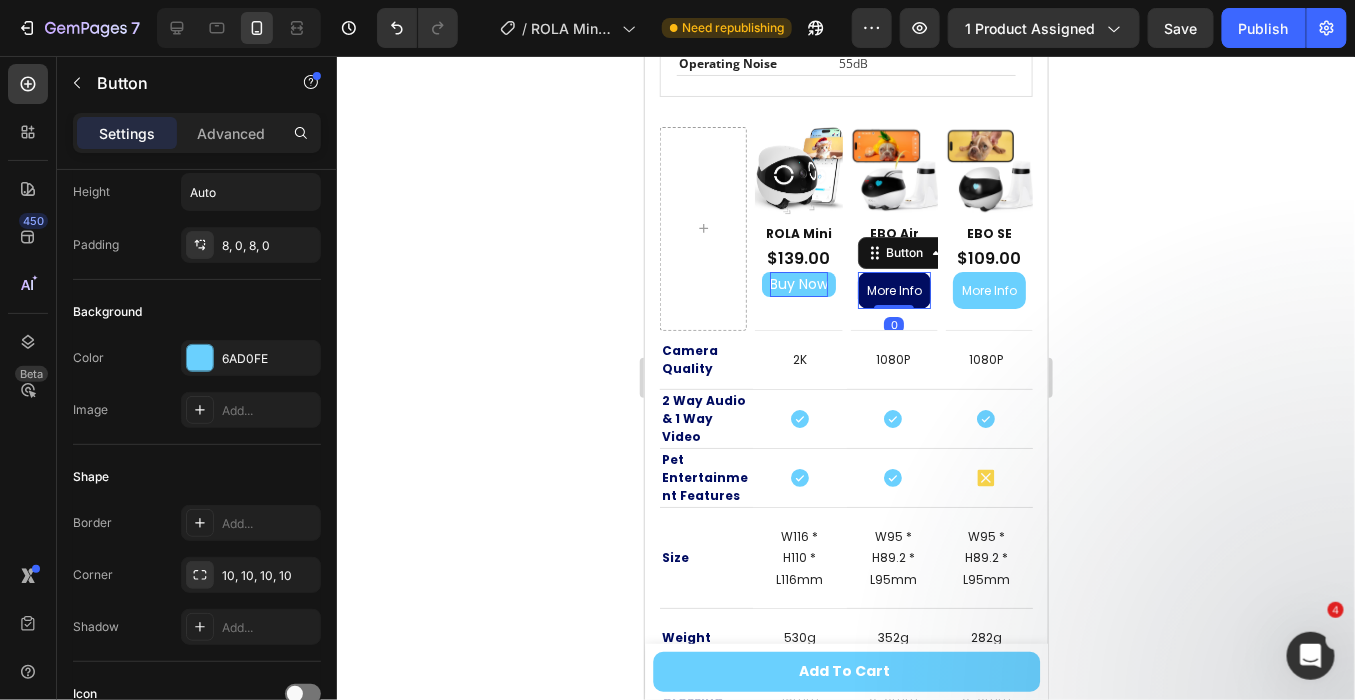 scroll, scrollTop: 0, scrollLeft: 0, axis: both 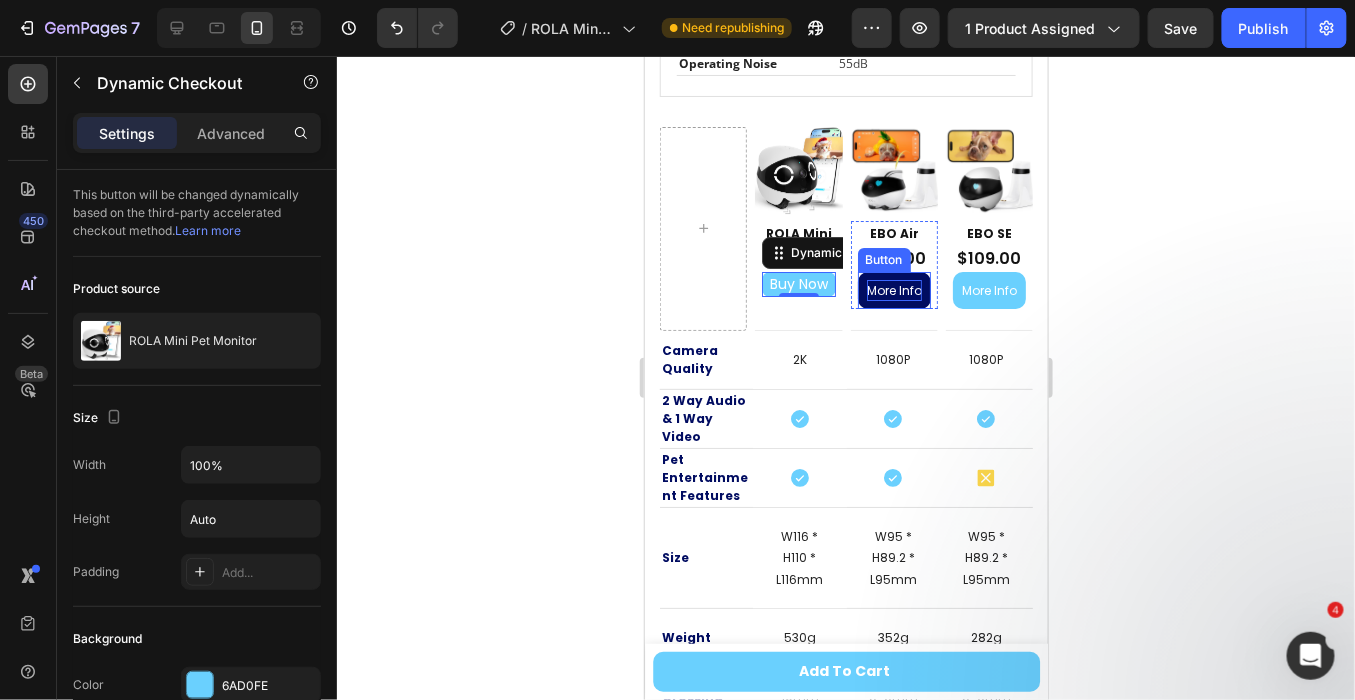 click on "More Info" at bounding box center (893, 289) 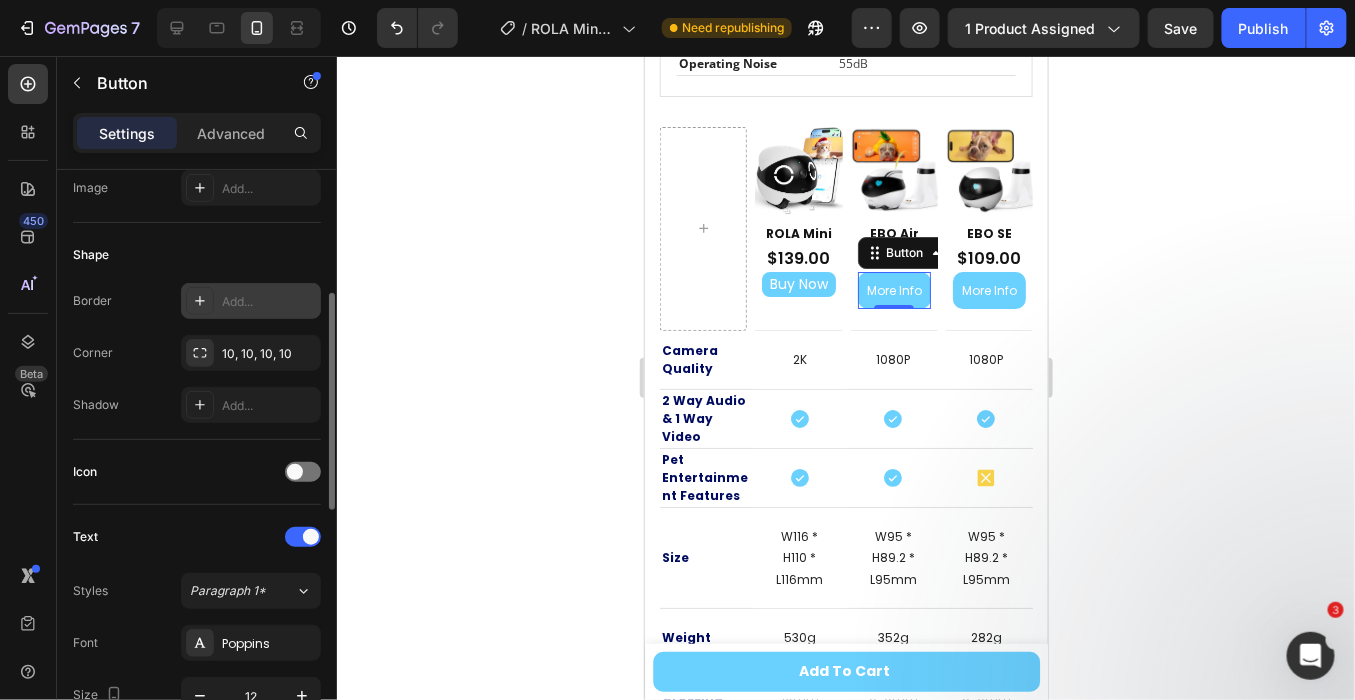 scroll, scrollTop: 444, scrollLeft: 0, axis: vertical 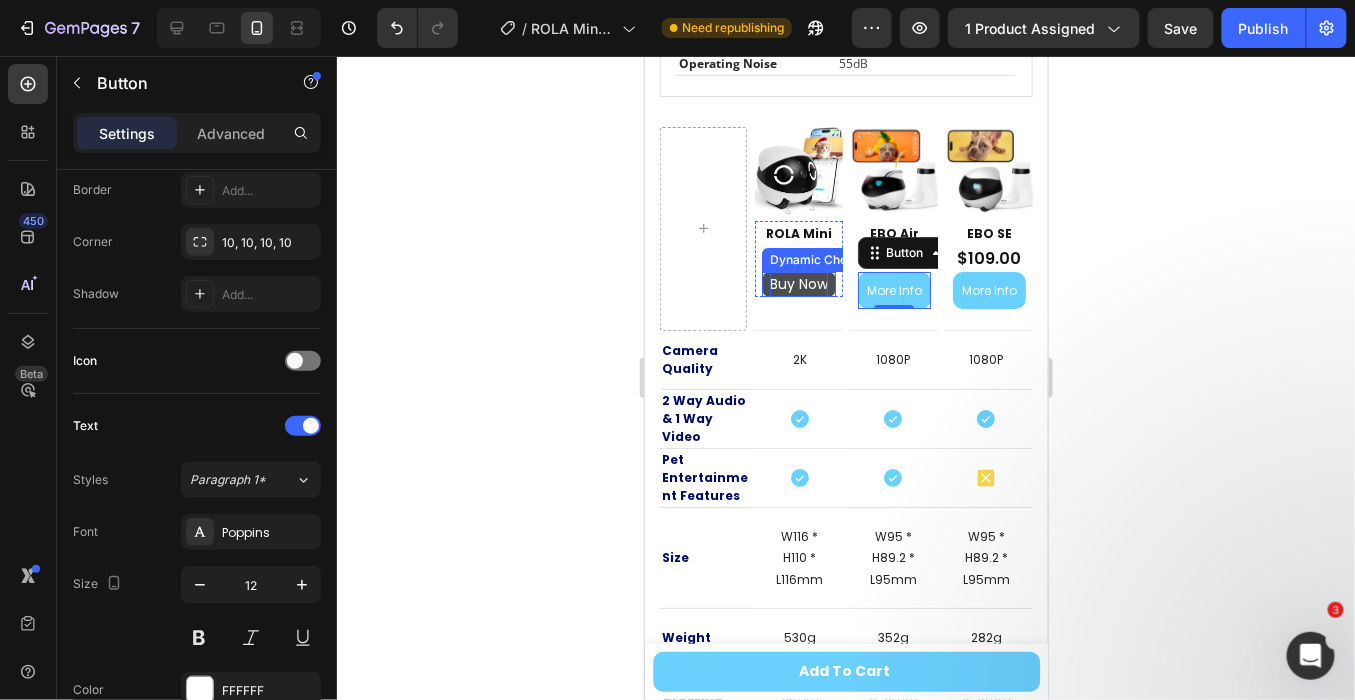 click on "Buy Now" at bounding box center [798, 283] 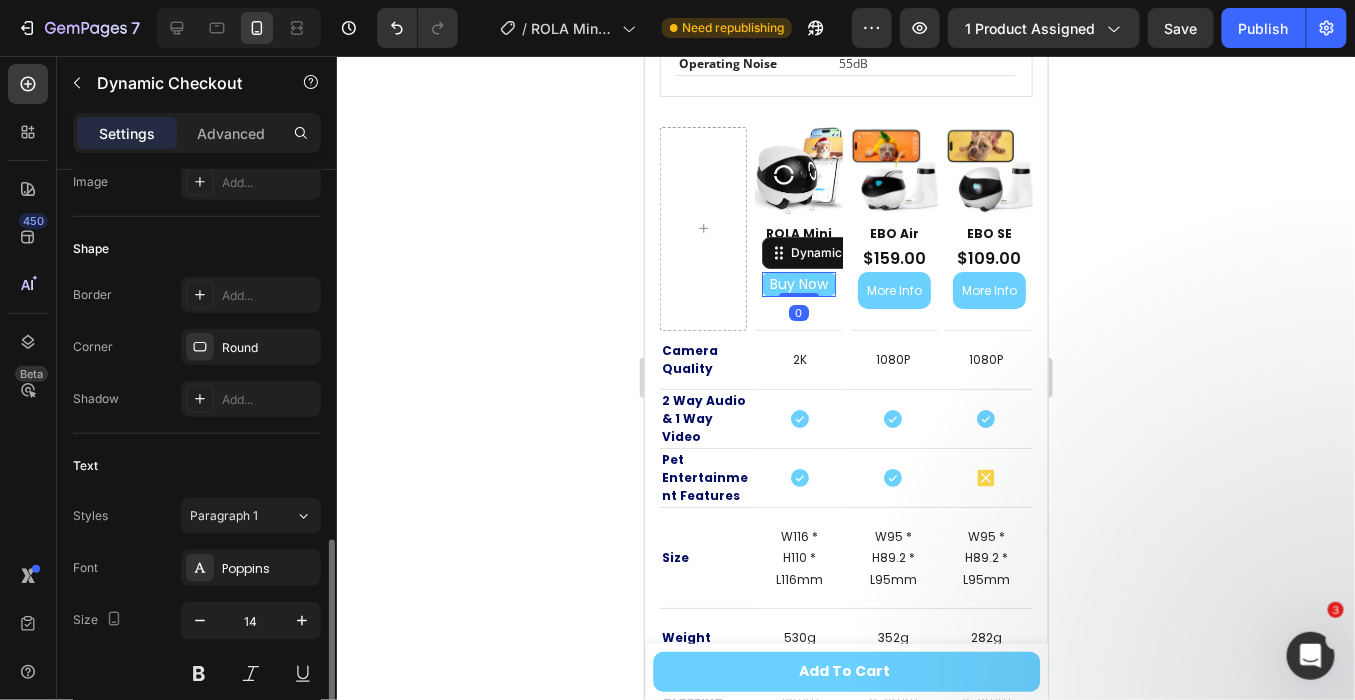 scroll, scrollTop: 666, scrollLeft: 0, axis: vertical 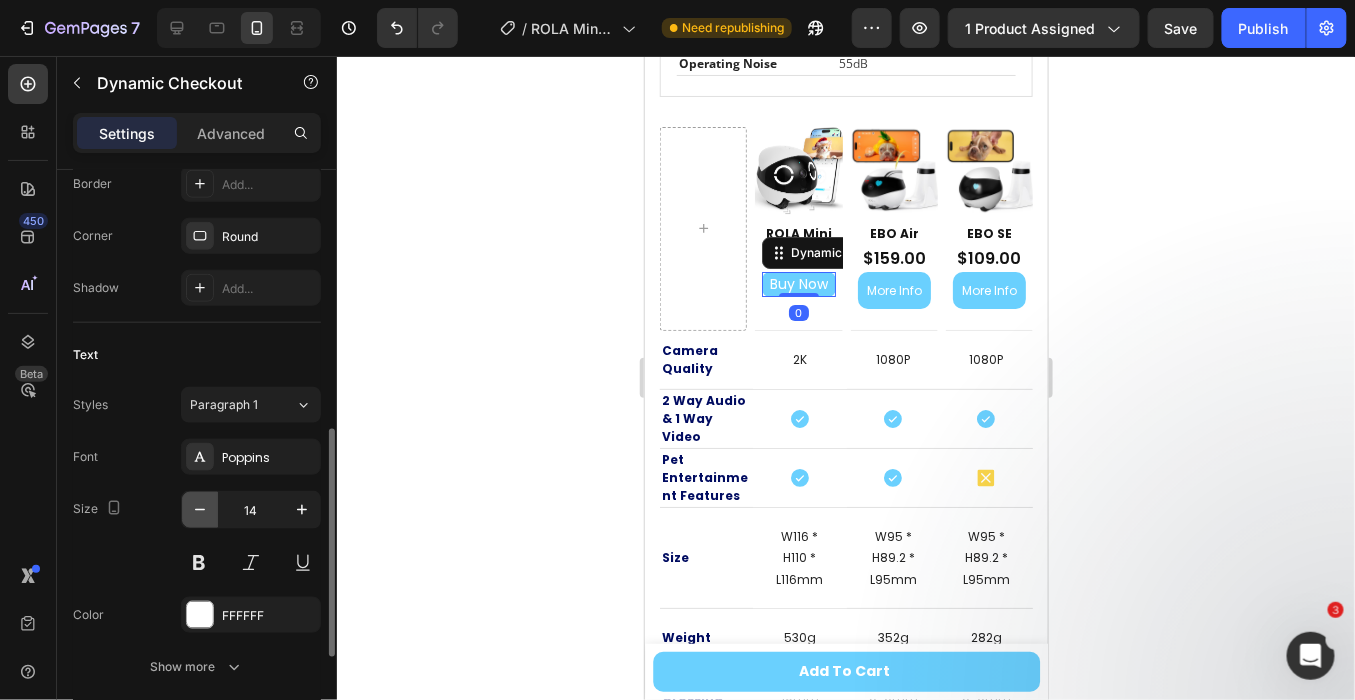 click 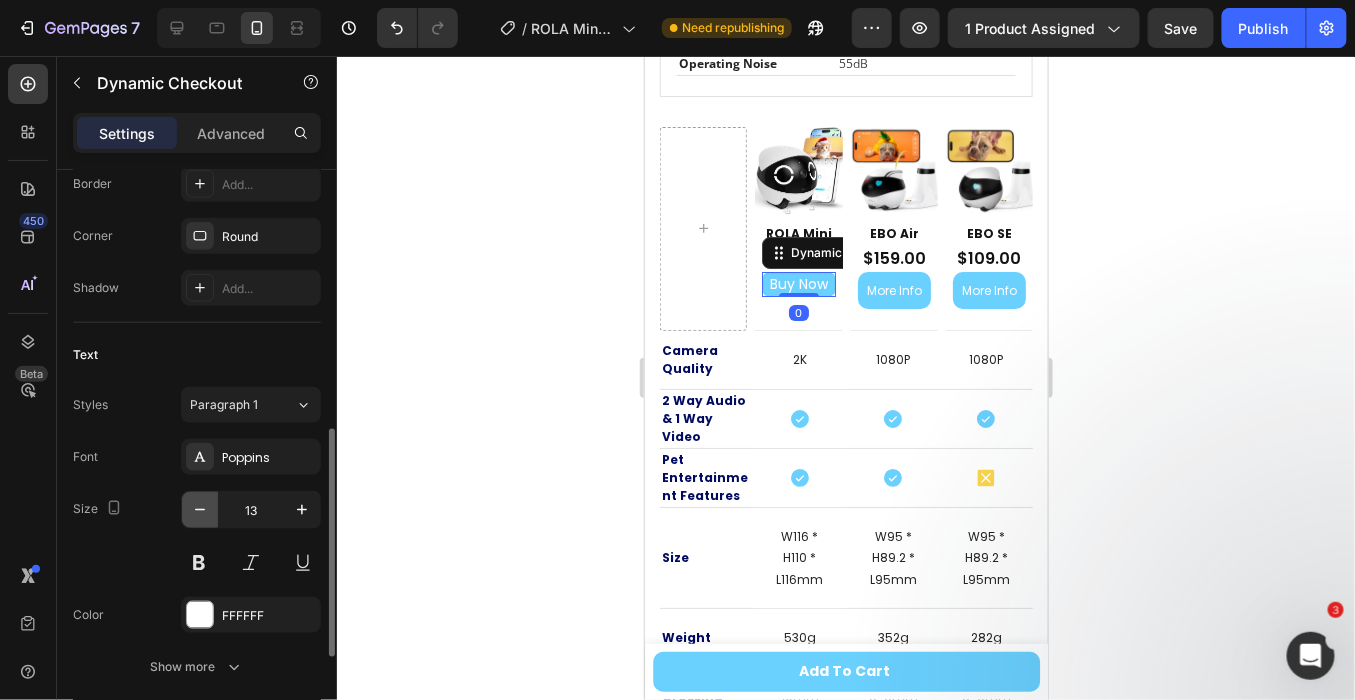 click 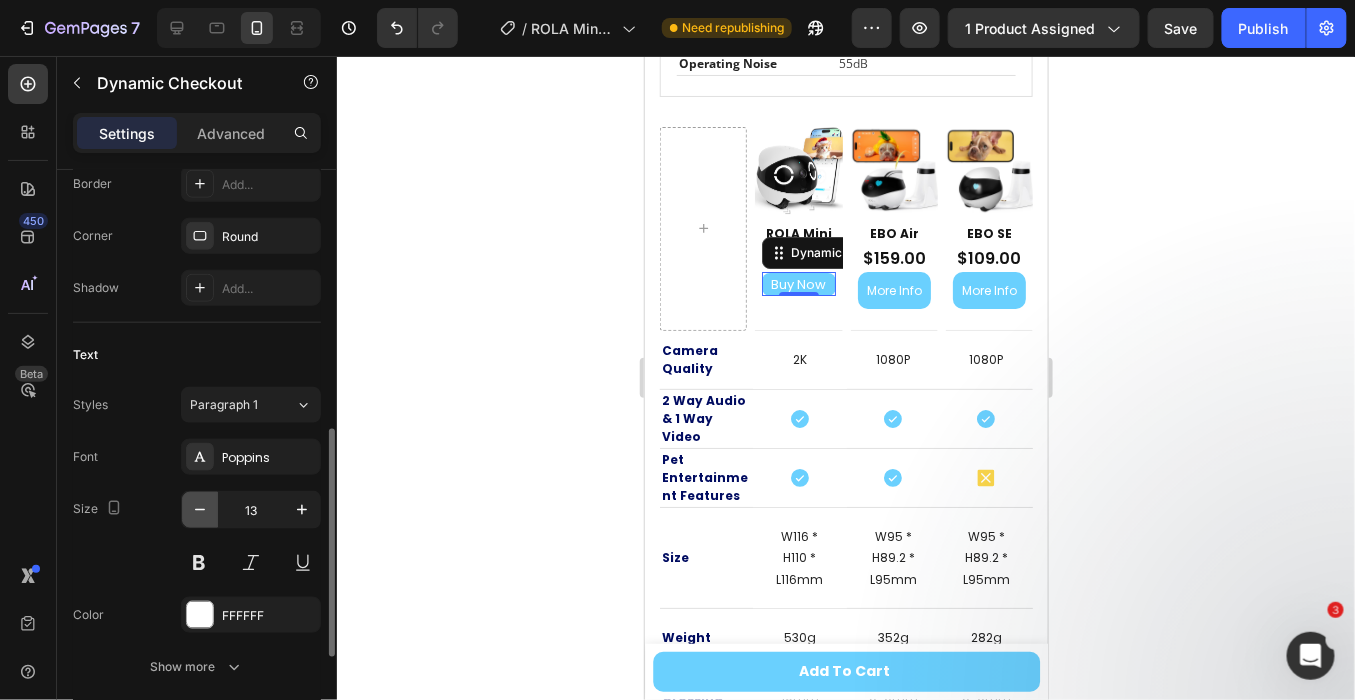 type on "12" 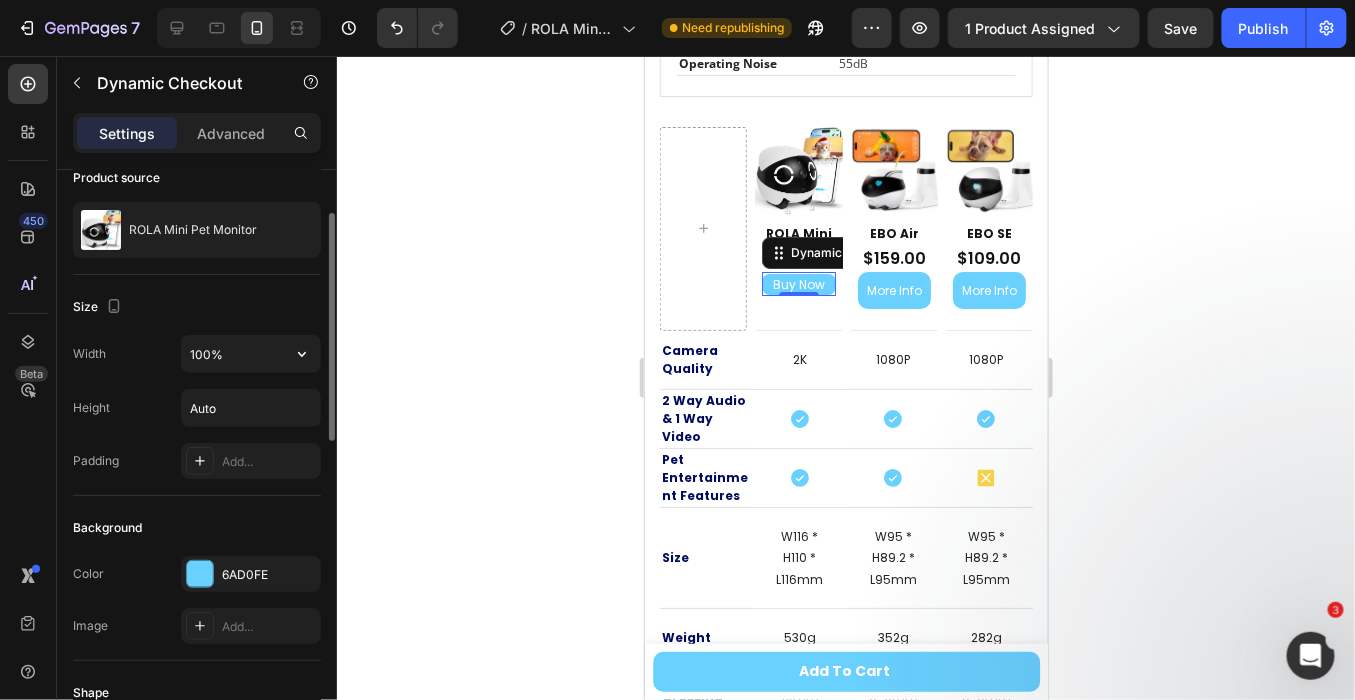 scroll, scrollTop: 0, scrollLeft: 0, axis: both 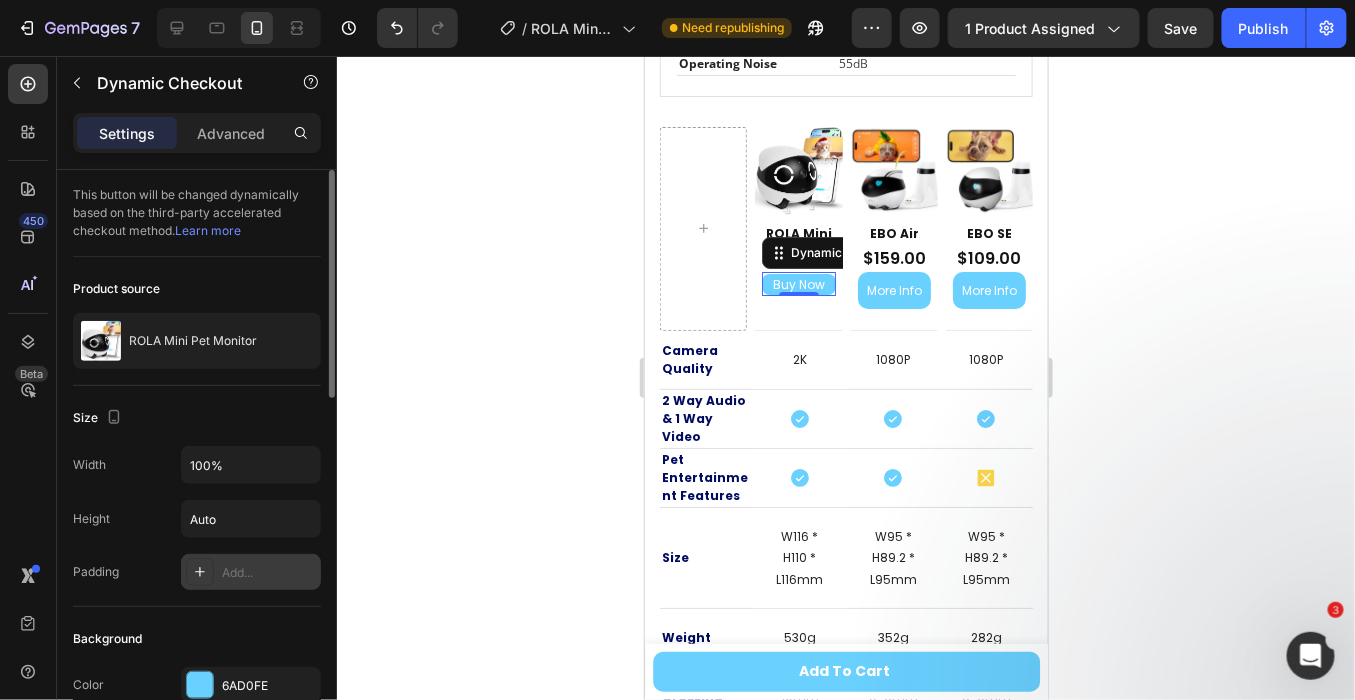 click on "Add..." at bounding box center (269, 573) 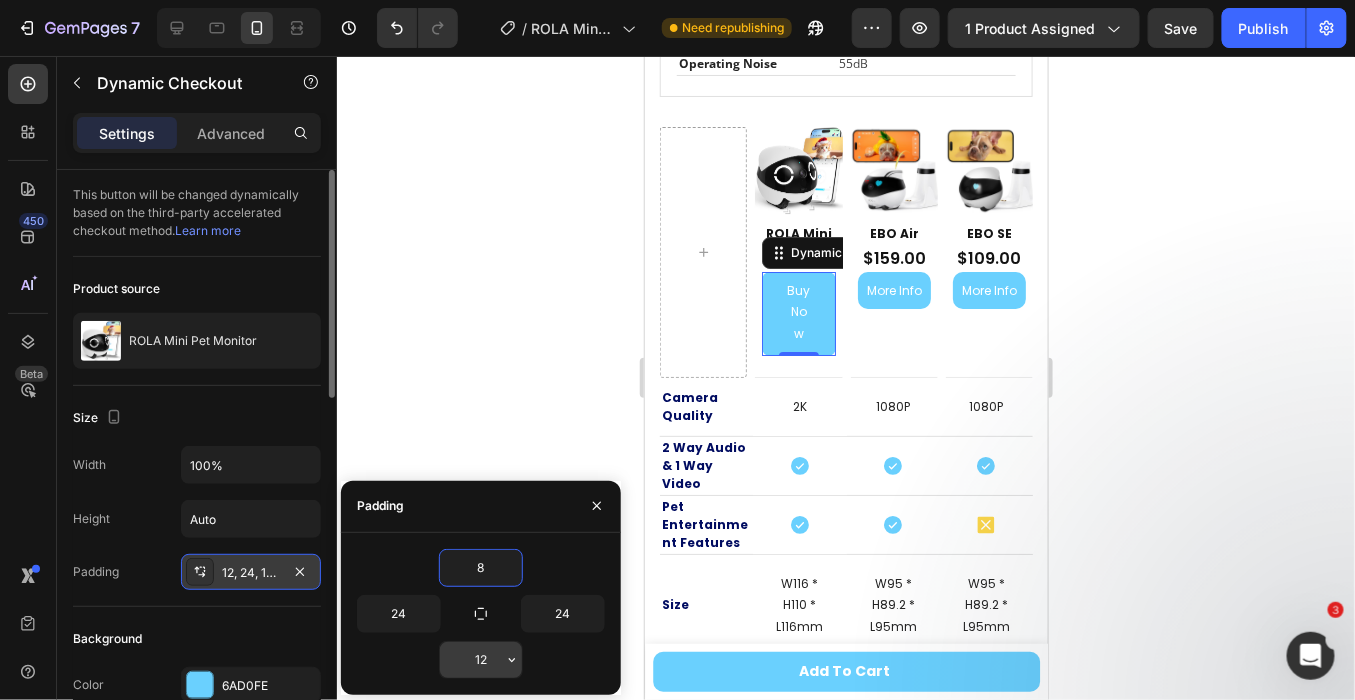 type on "8" 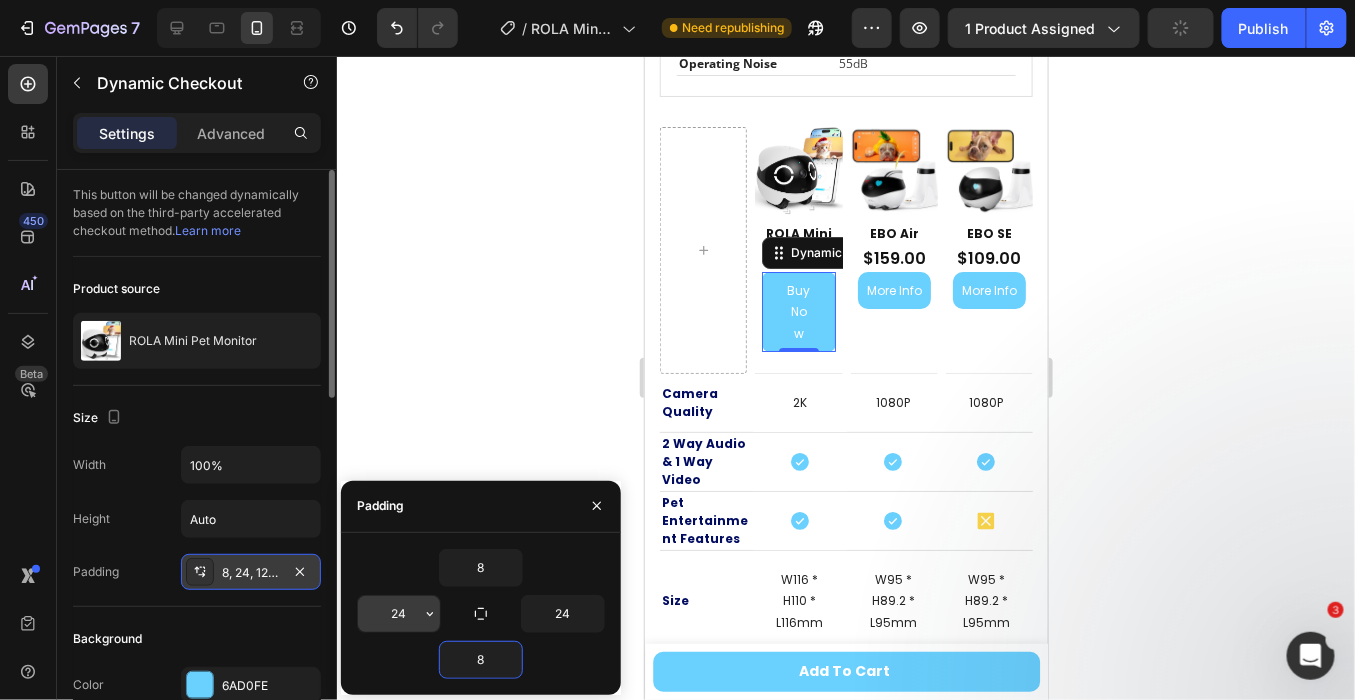 type on "8" 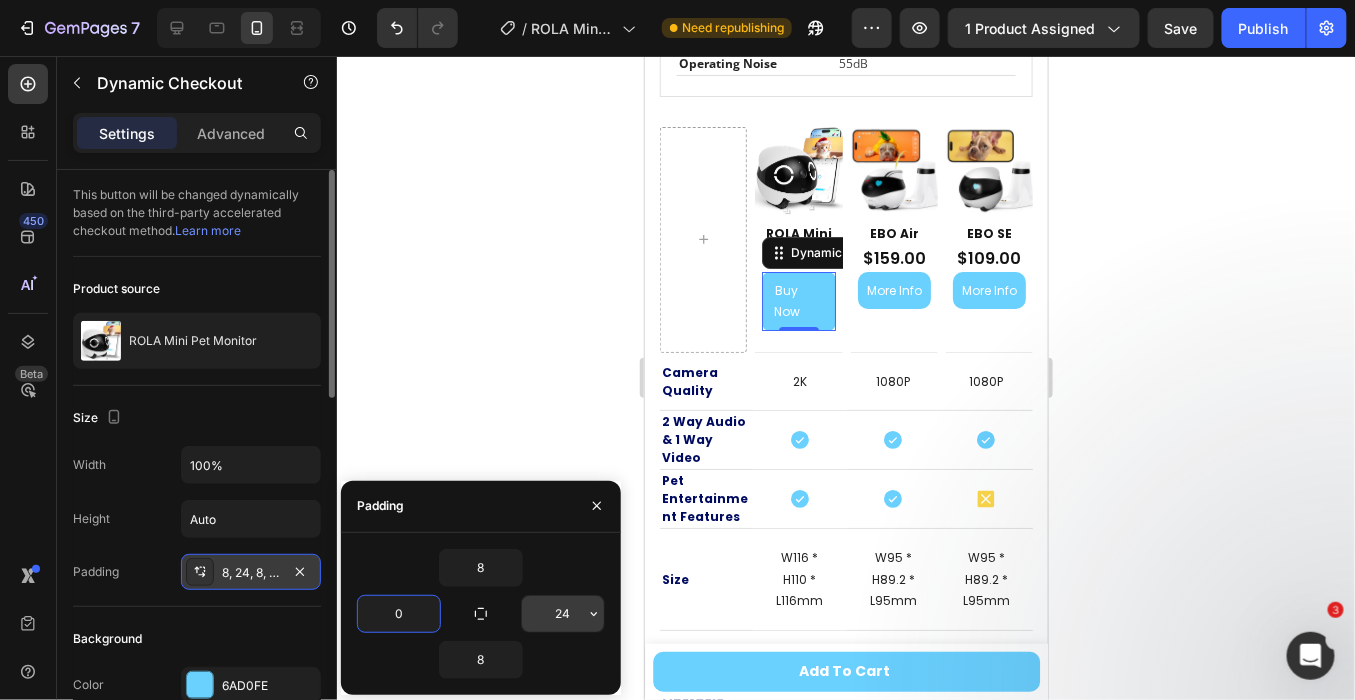 type on "0" 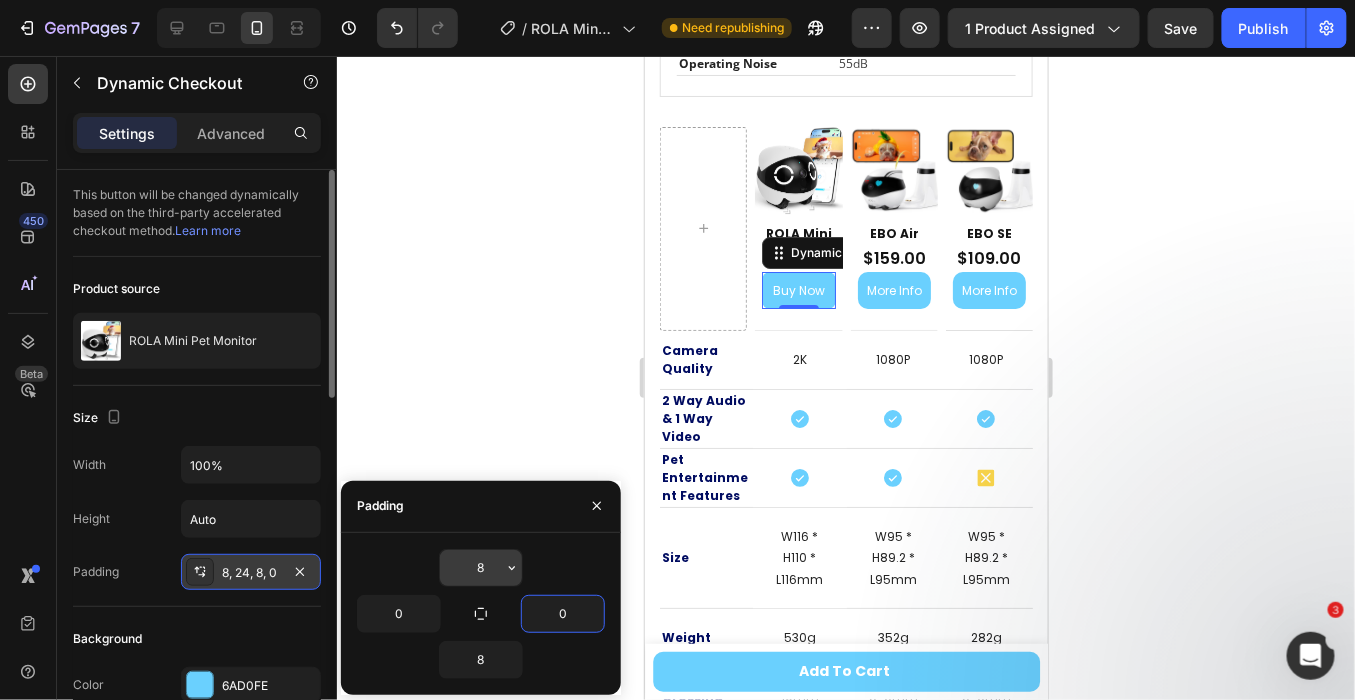 type on "0" 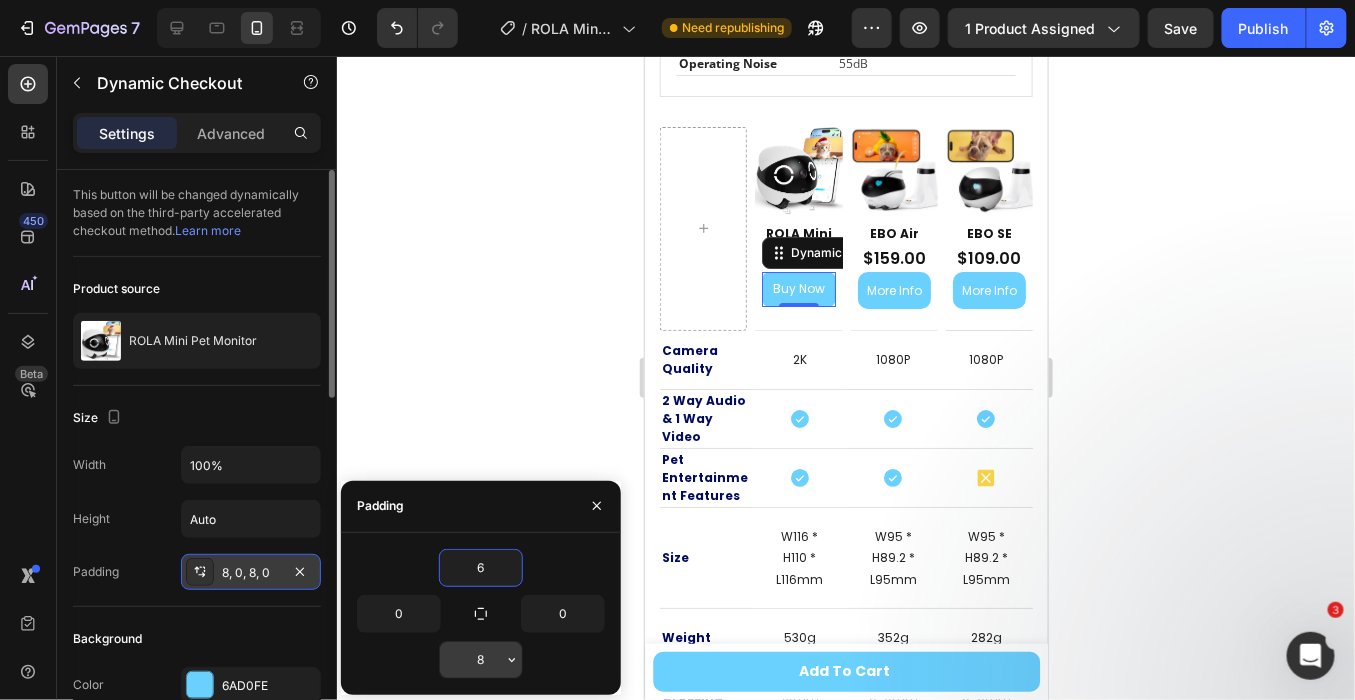 type on "6" 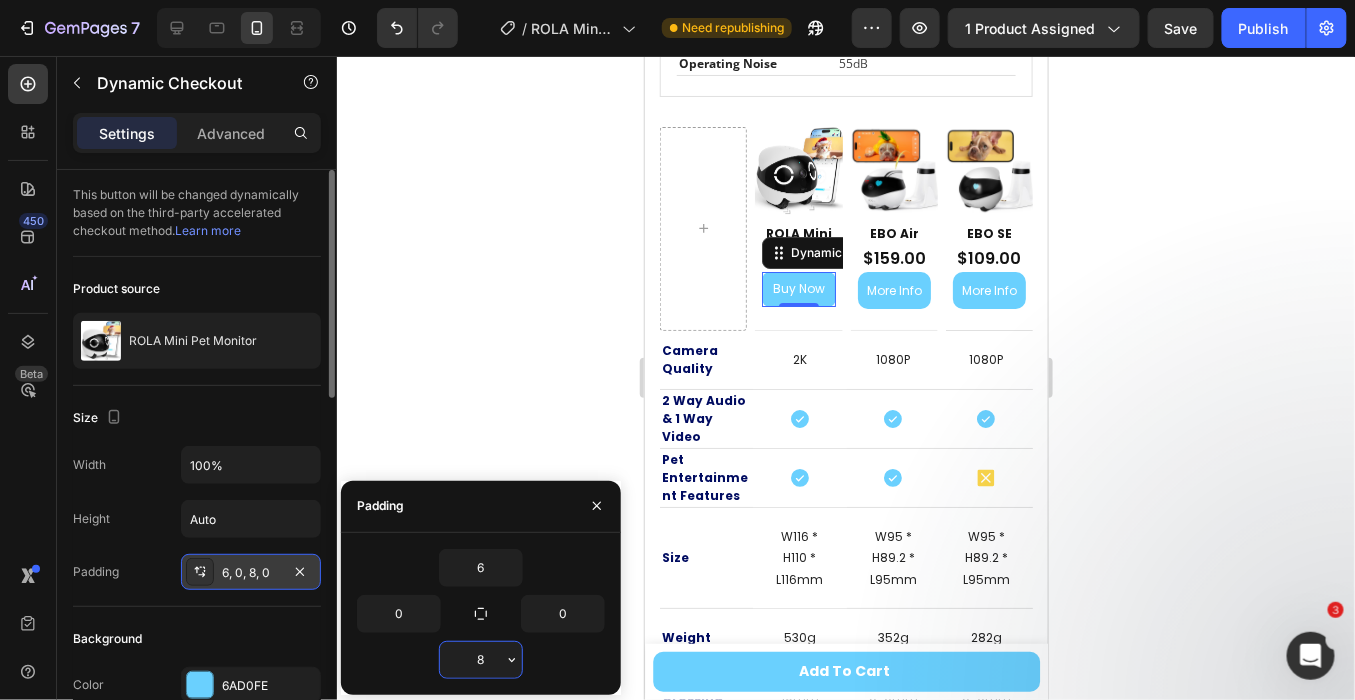type on "6" 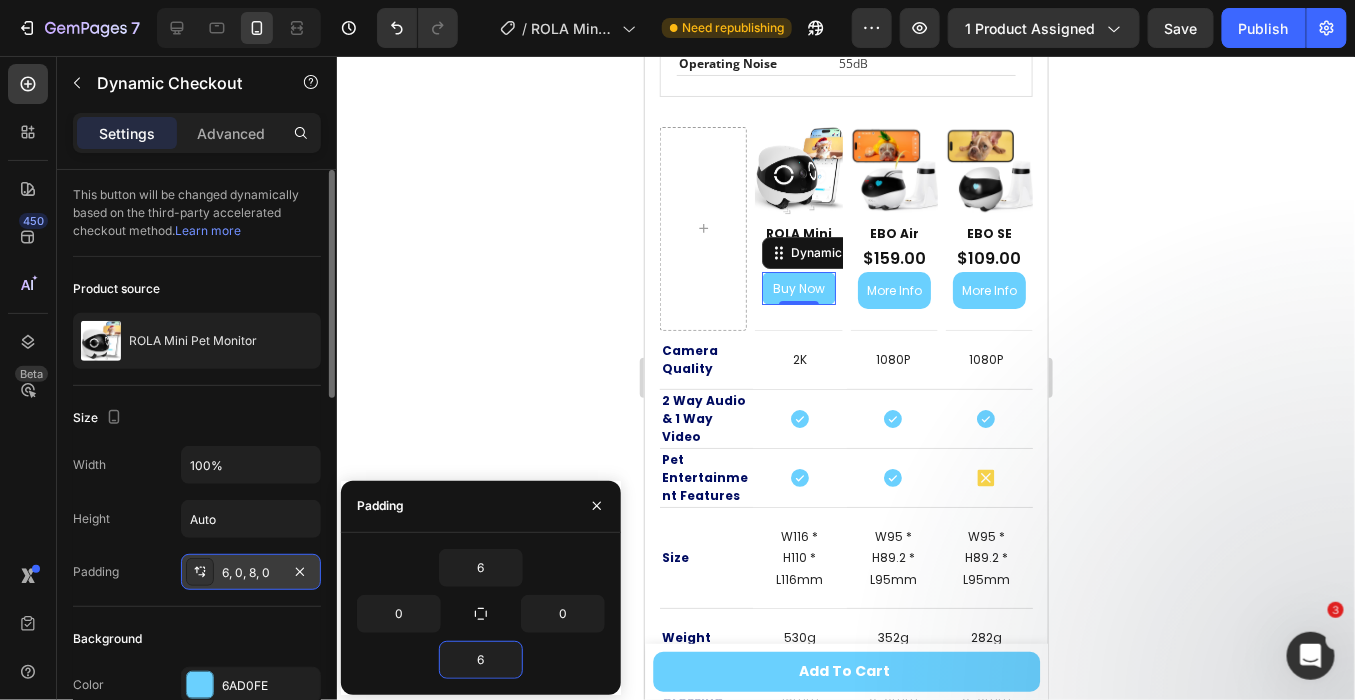 click 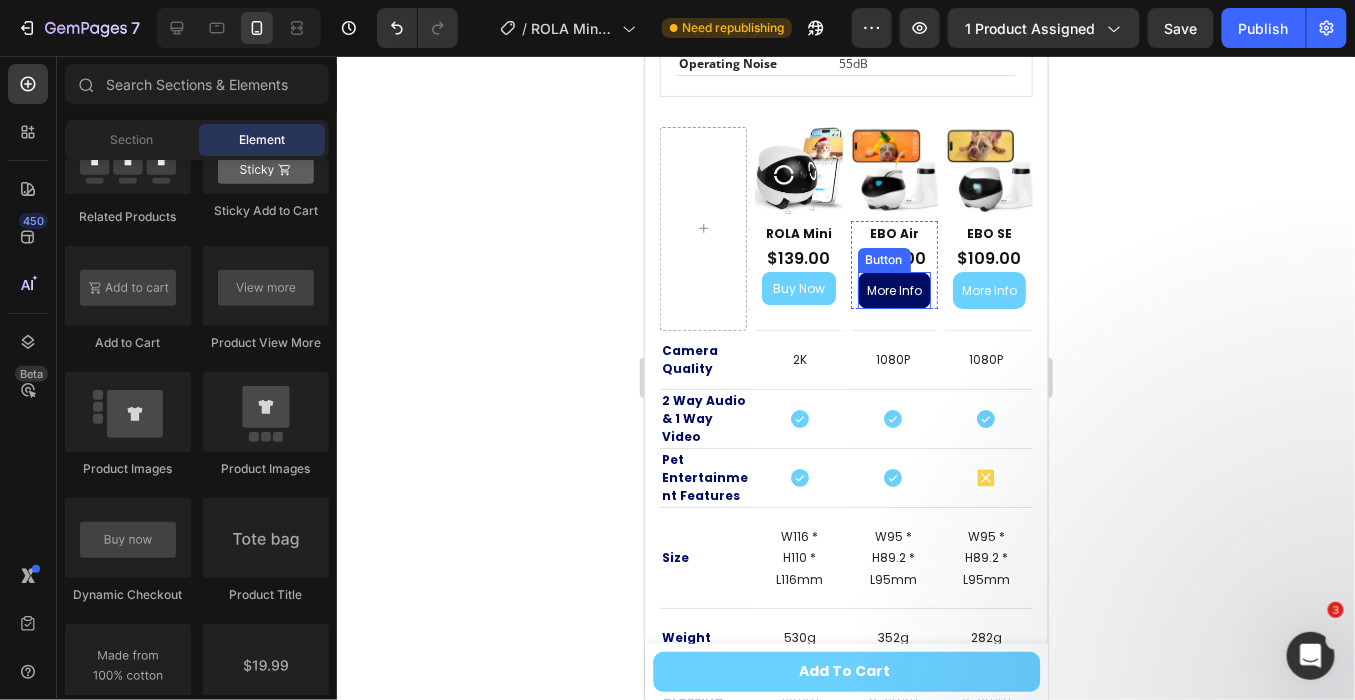 click on "More Info" at bounding box center [893, 290] 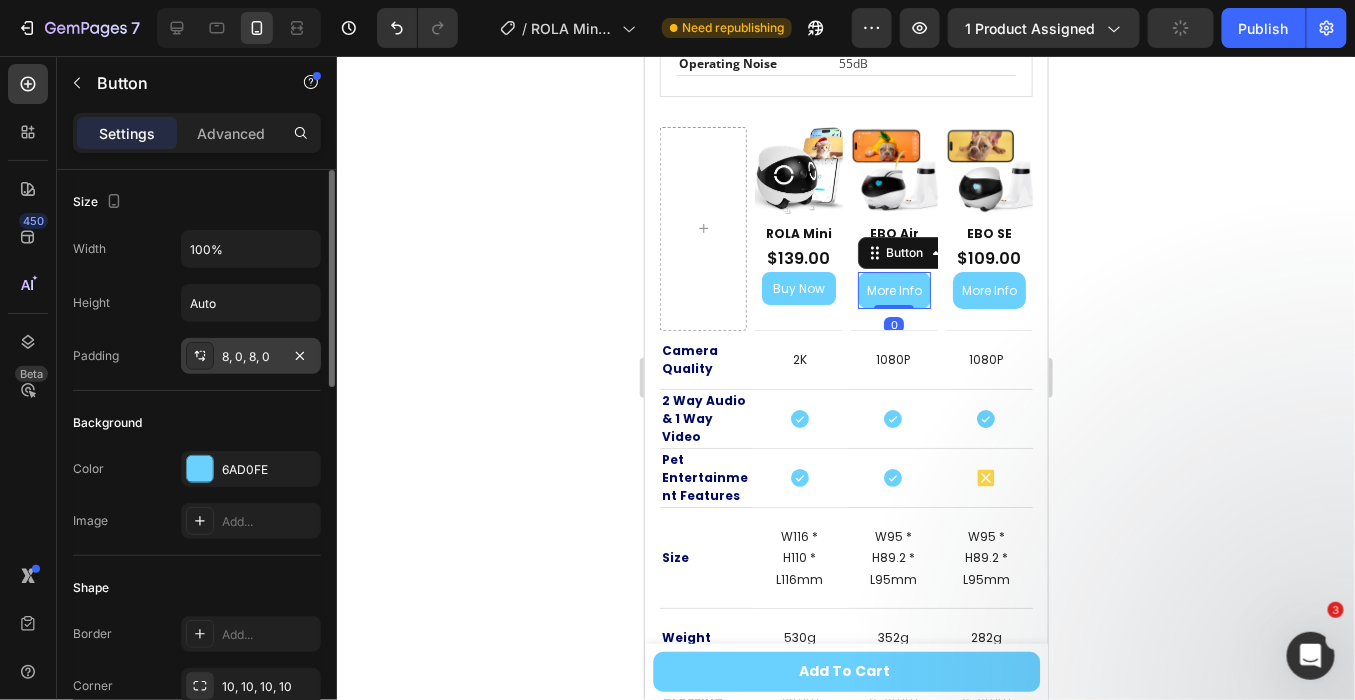 click on "8, 0, 8, 0" at bounding box center (251, 357) 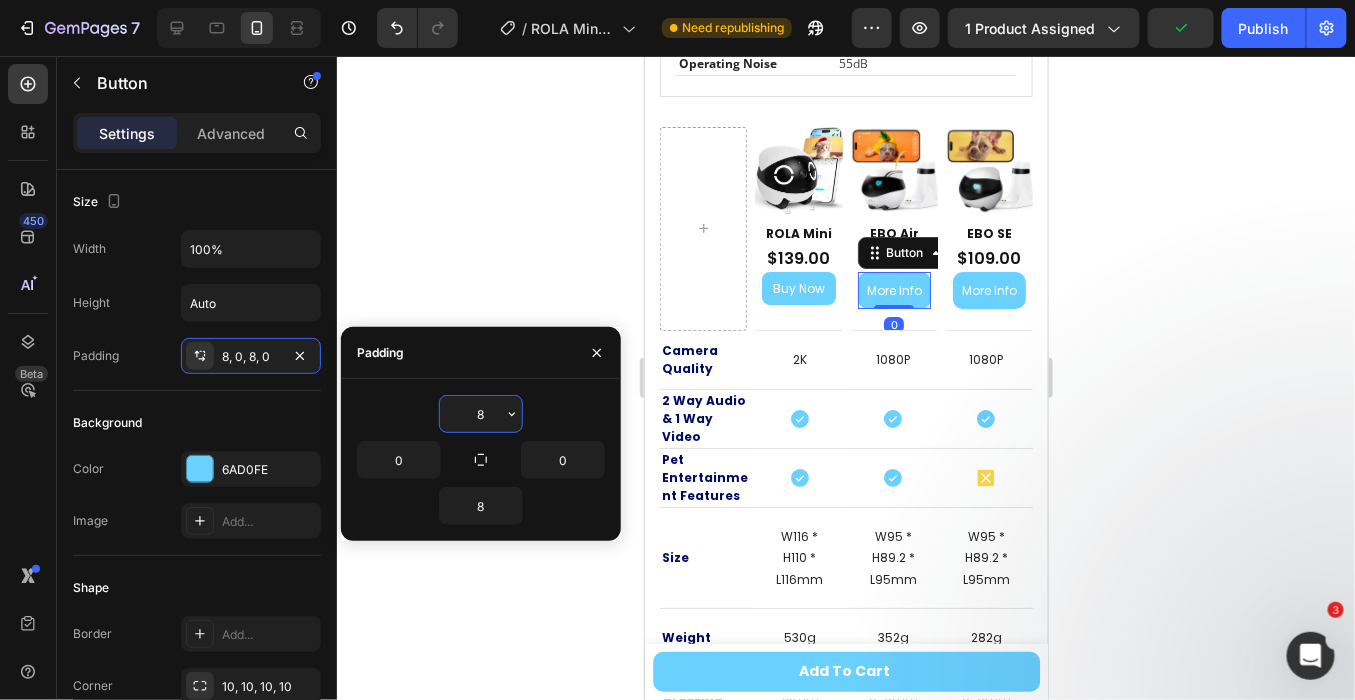click on "8" at bounding box center (481, 414) 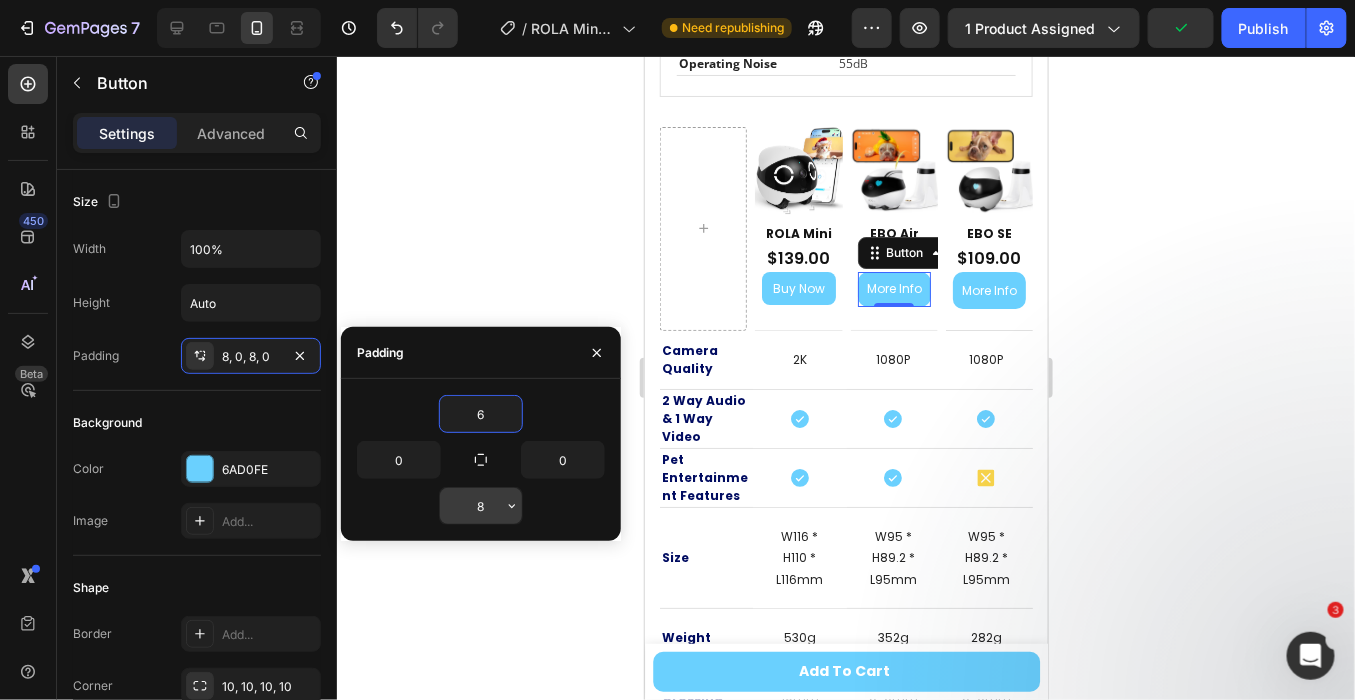 type on "6" 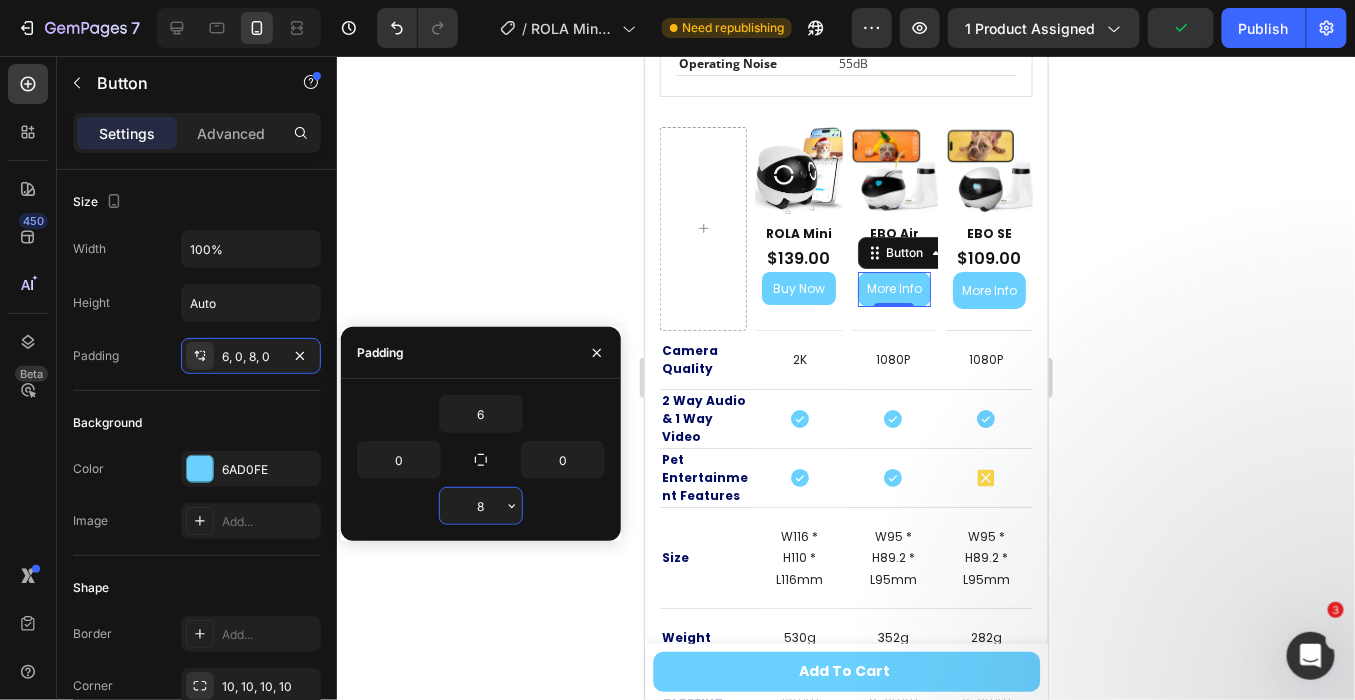 type on "6" 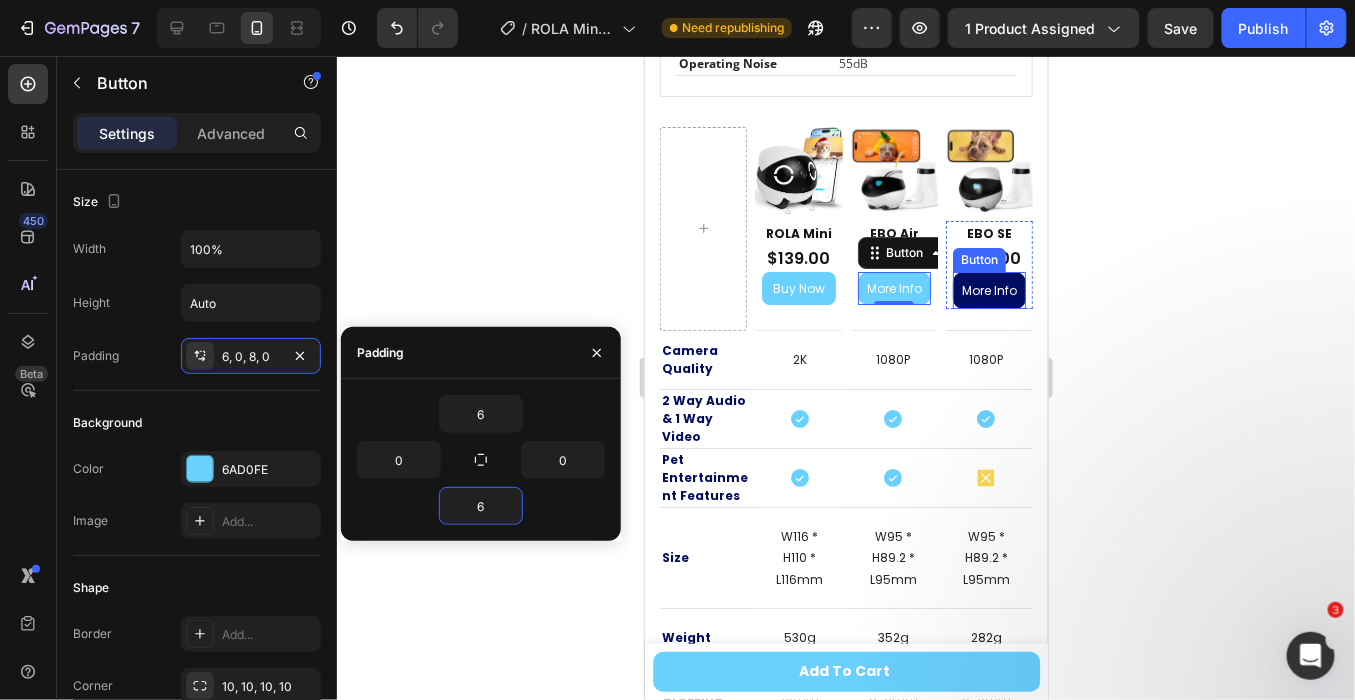 click on "More Info" at bounding box center (988, 290) 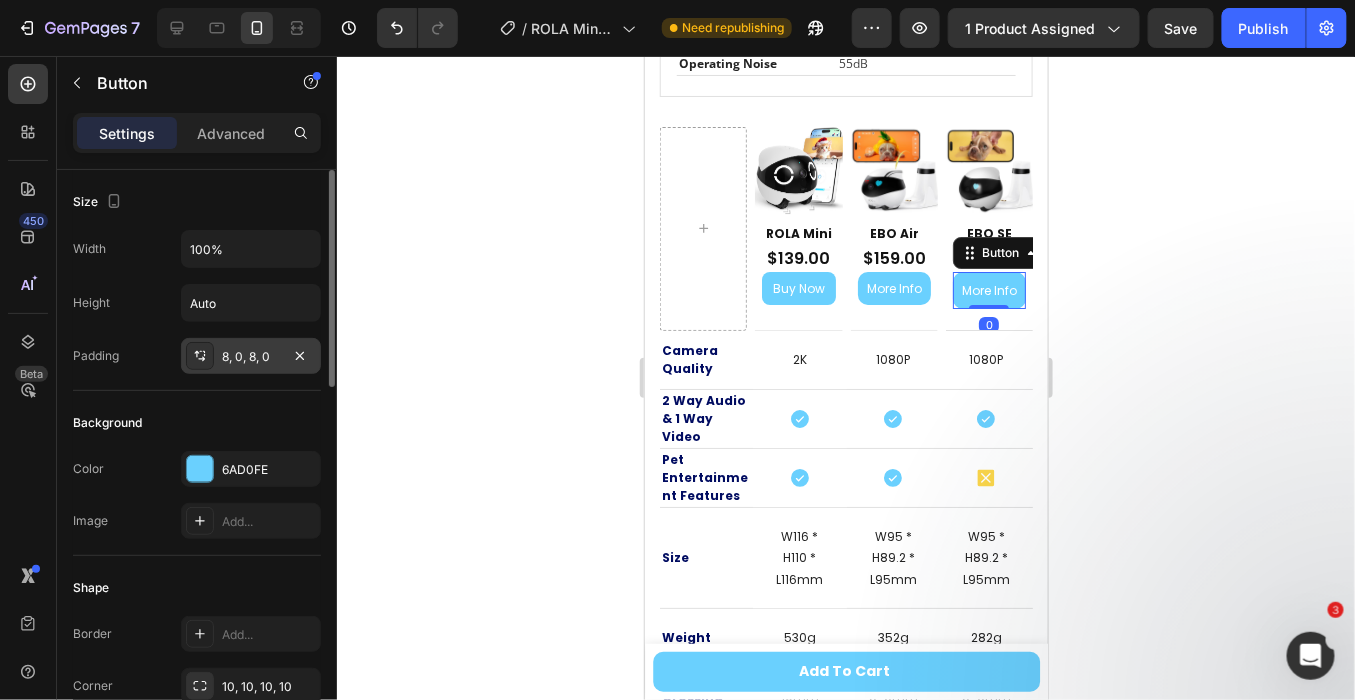 click on "8, 0, 8, 0" at bounding box center (251, 356) 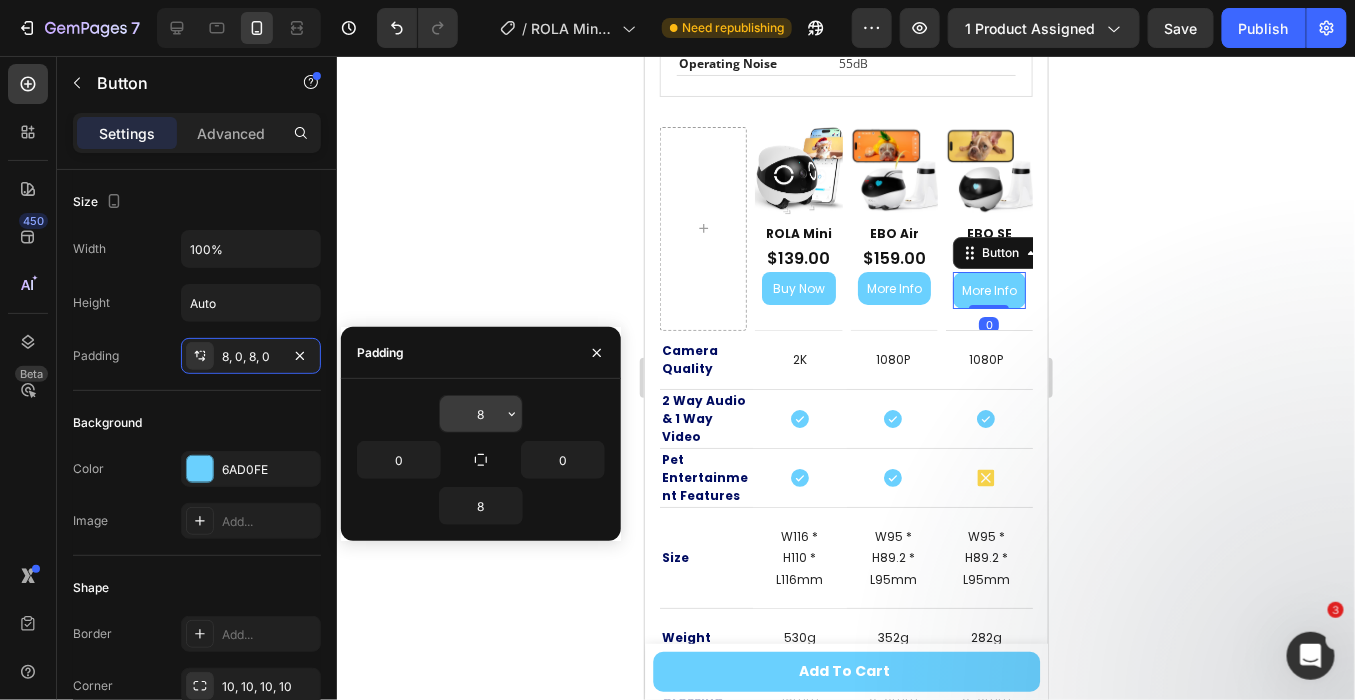 click on "8" at bounding box center [481, 414] 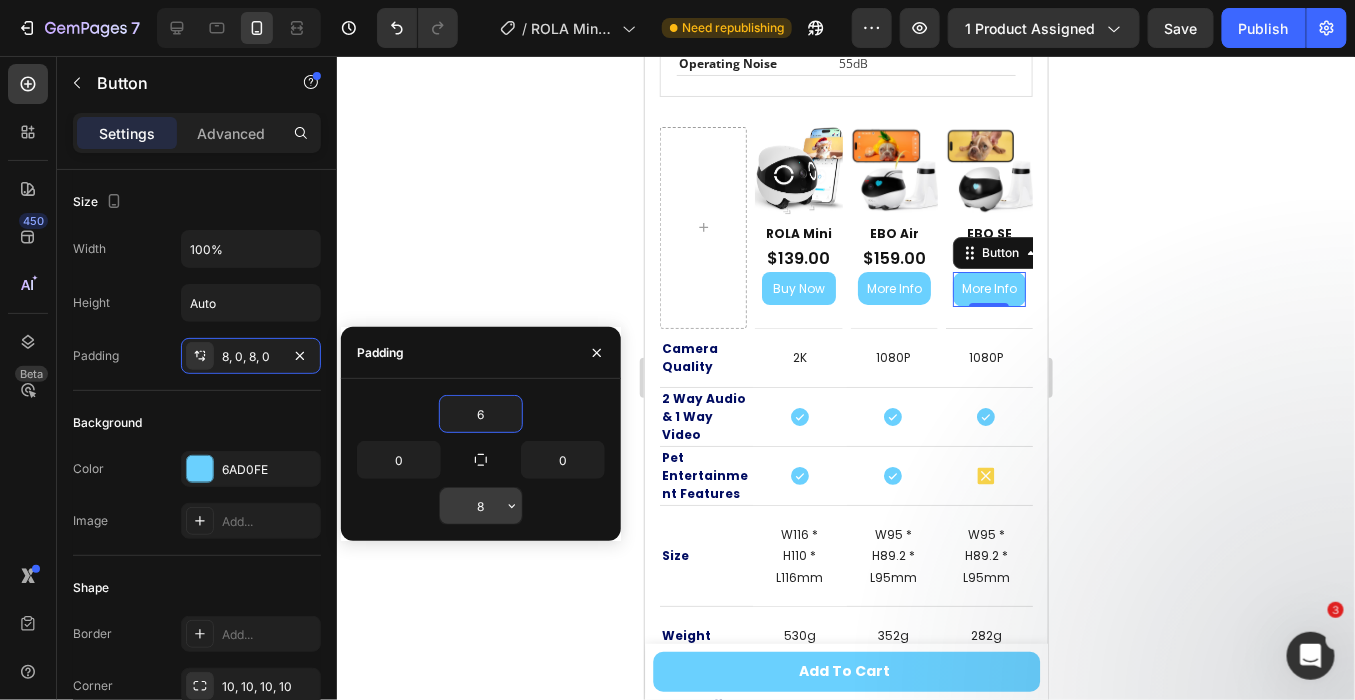 type on "6" 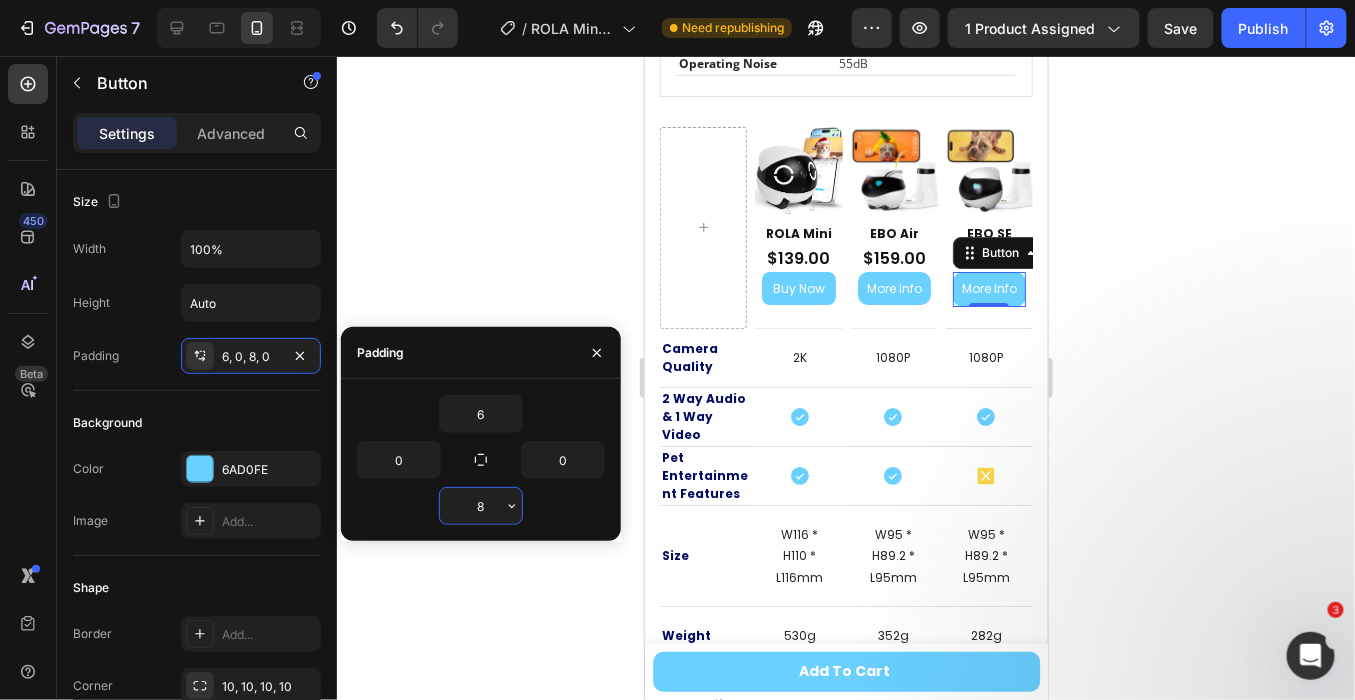 type on "6" 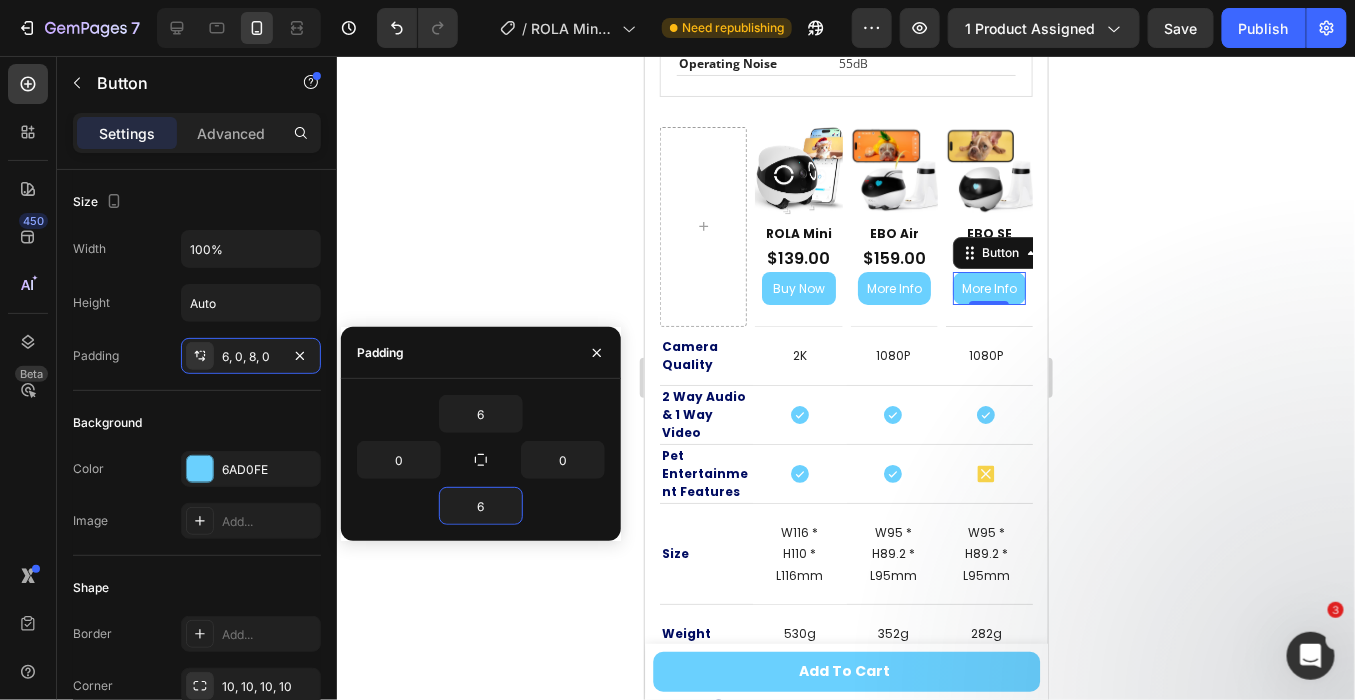 click 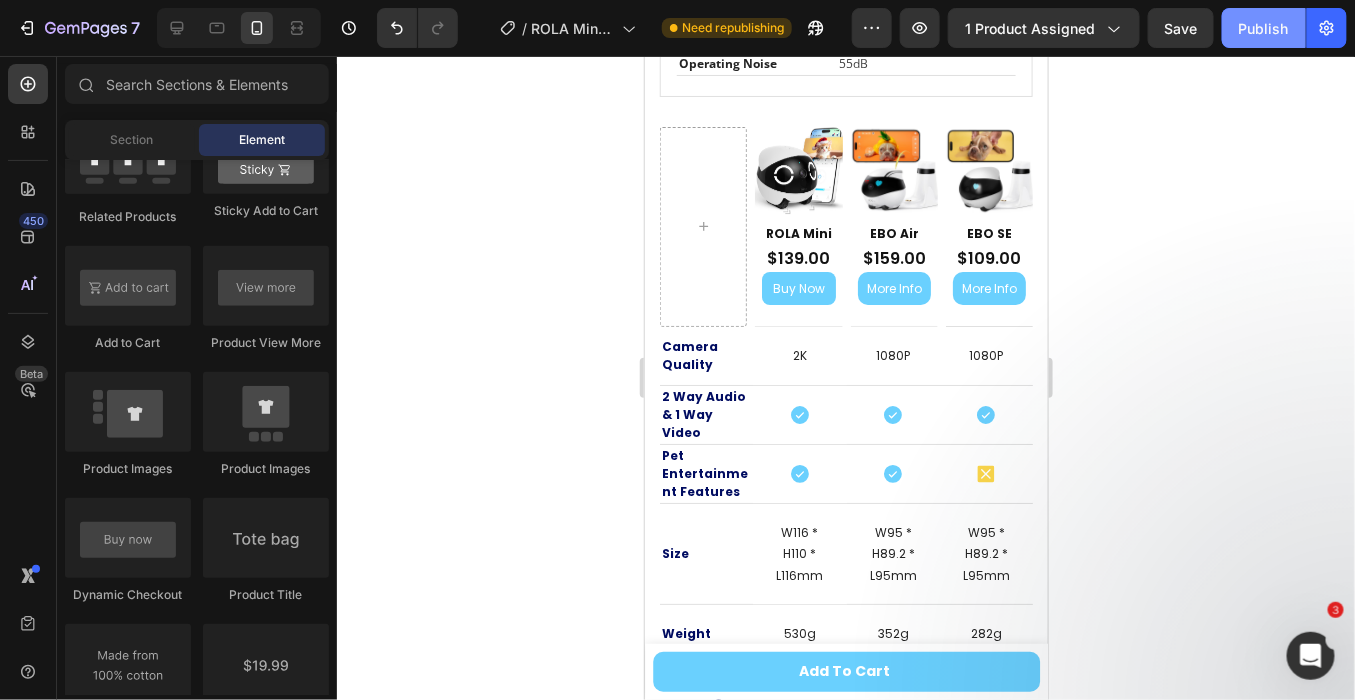 click on "Publish" at bounding box center [1264, 28] 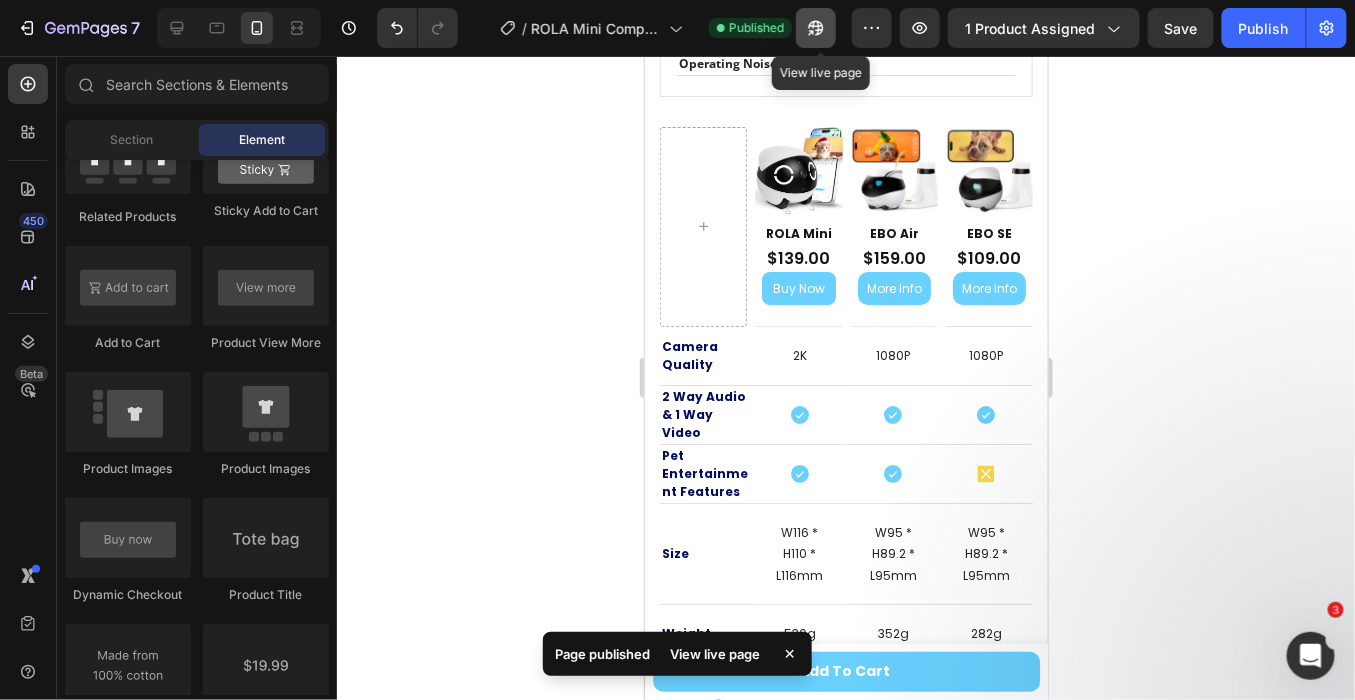 click 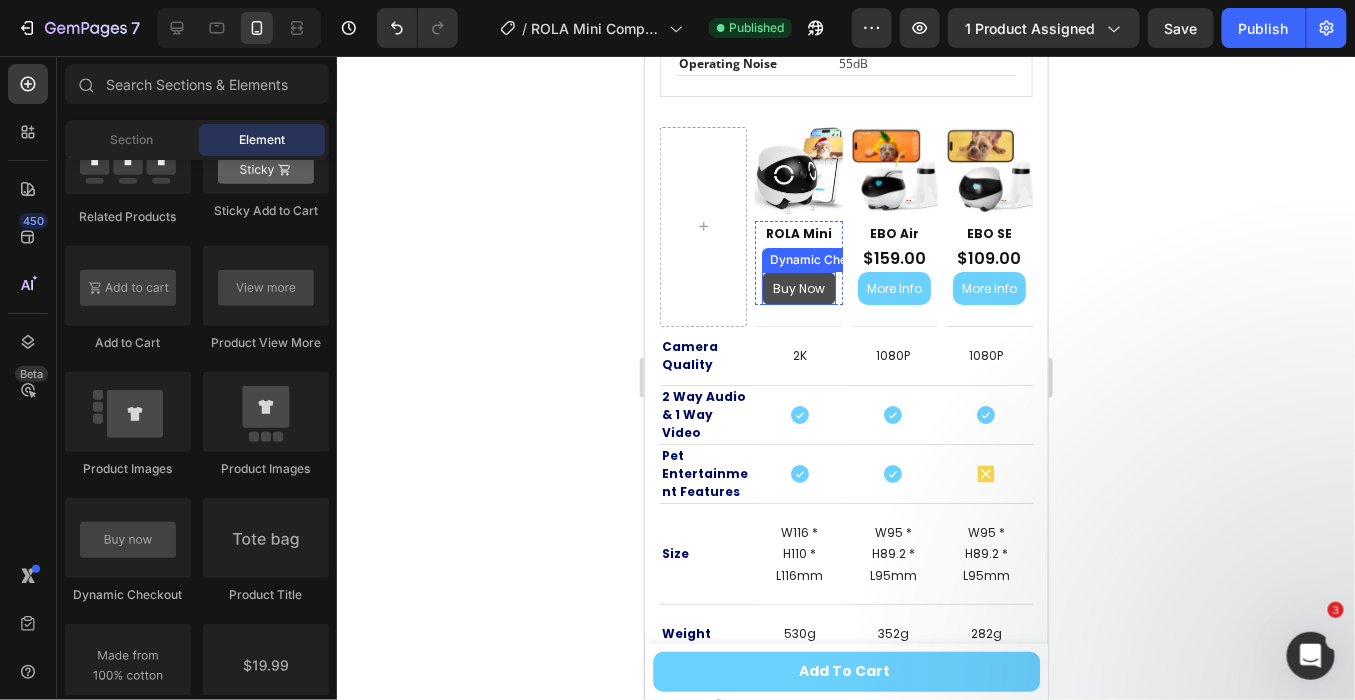 click on "Buy Now" at bounding box center [797, 288] 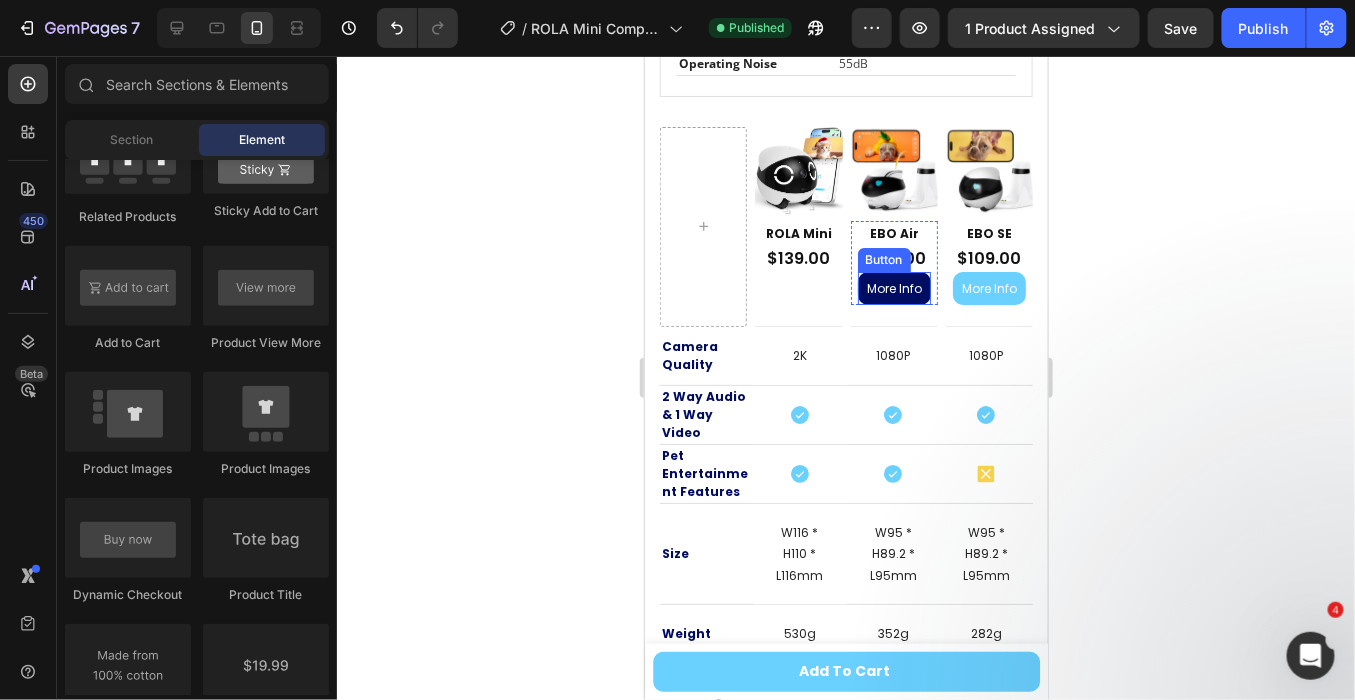 click on "More Info" at bounding box center [893, 288] 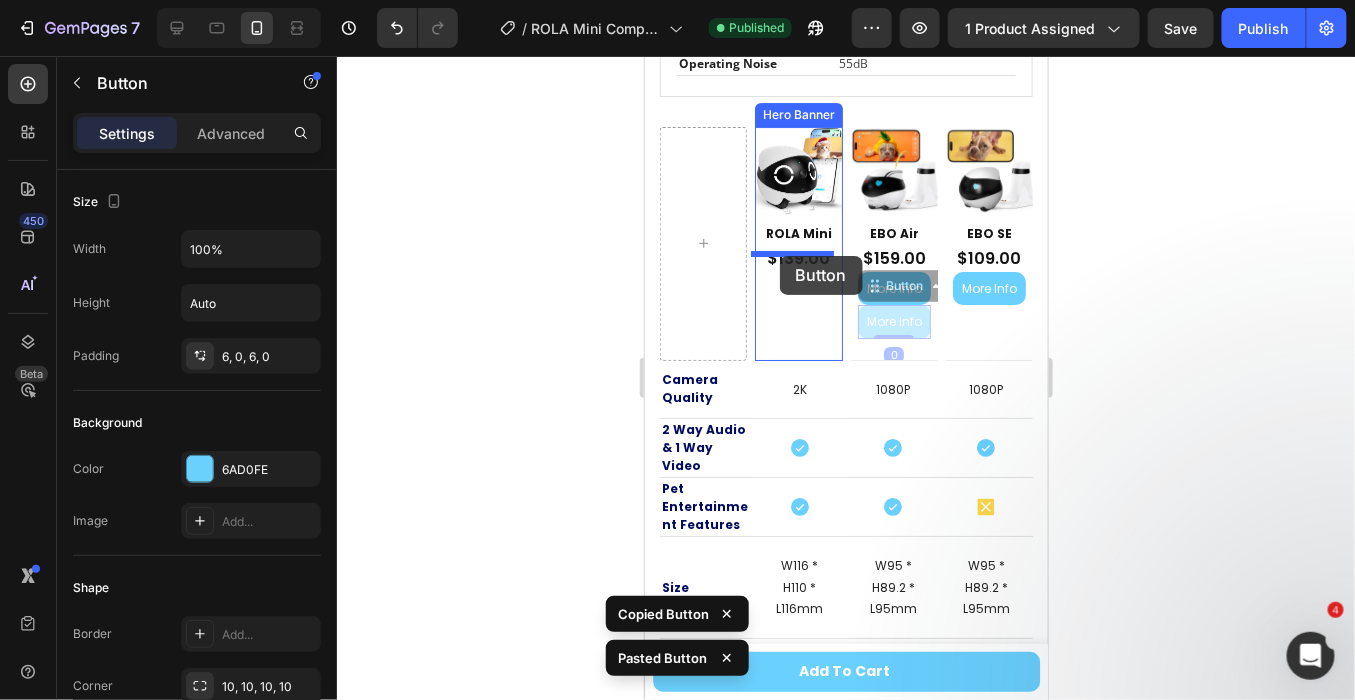 drag, startPoint x: 853, startPoint y: 294, endPoint x: 779, endPoint y: 255, distance: 83.64807 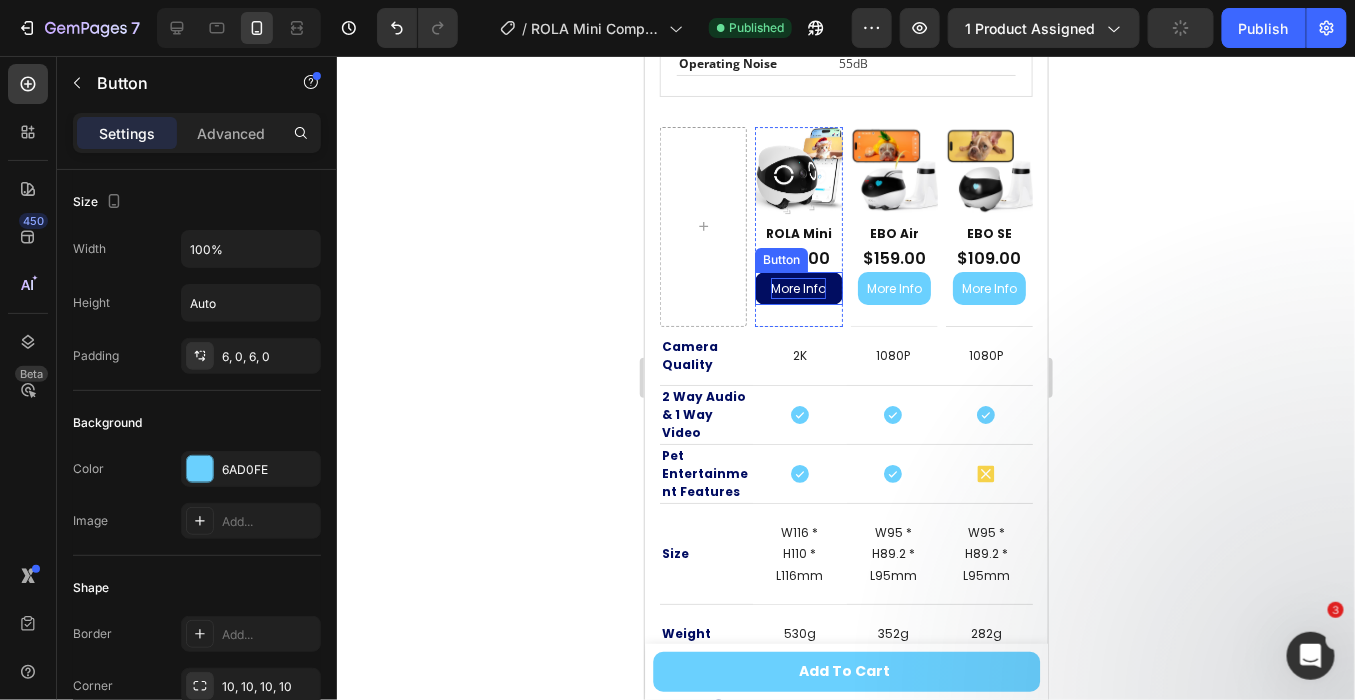 click on "More Info" at bounding box center (797, 287) 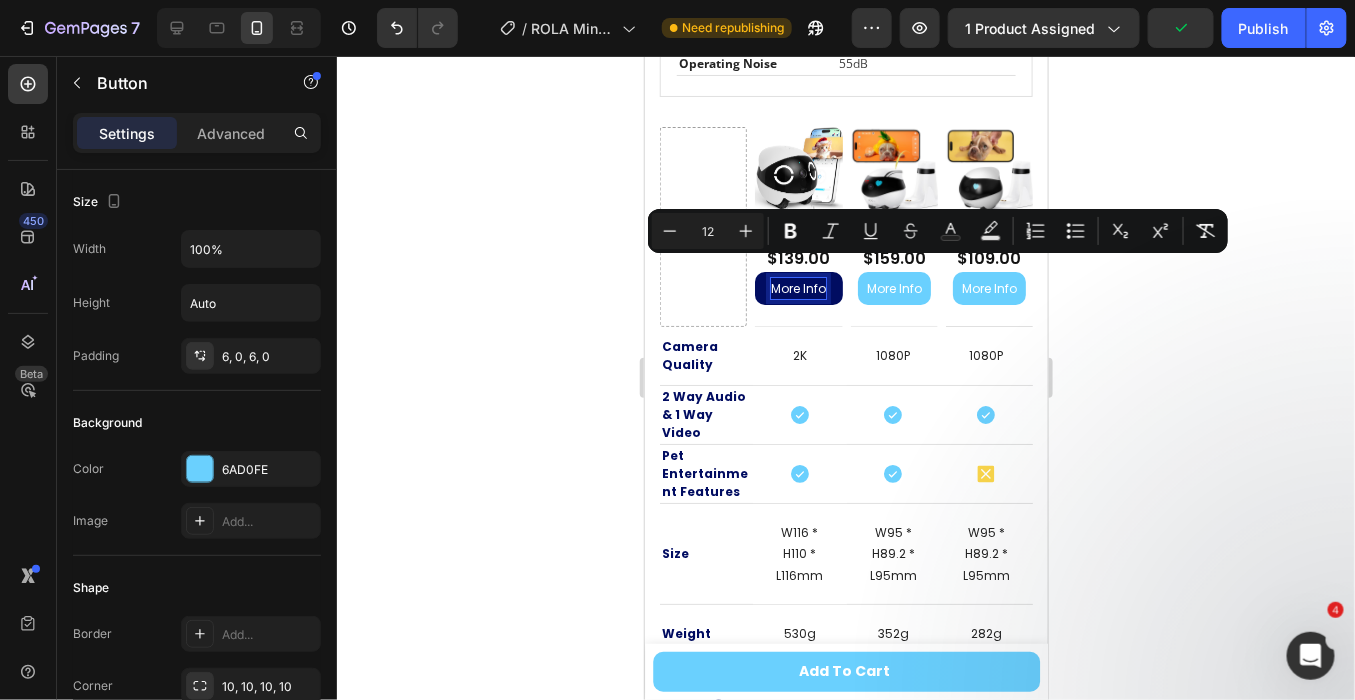 type 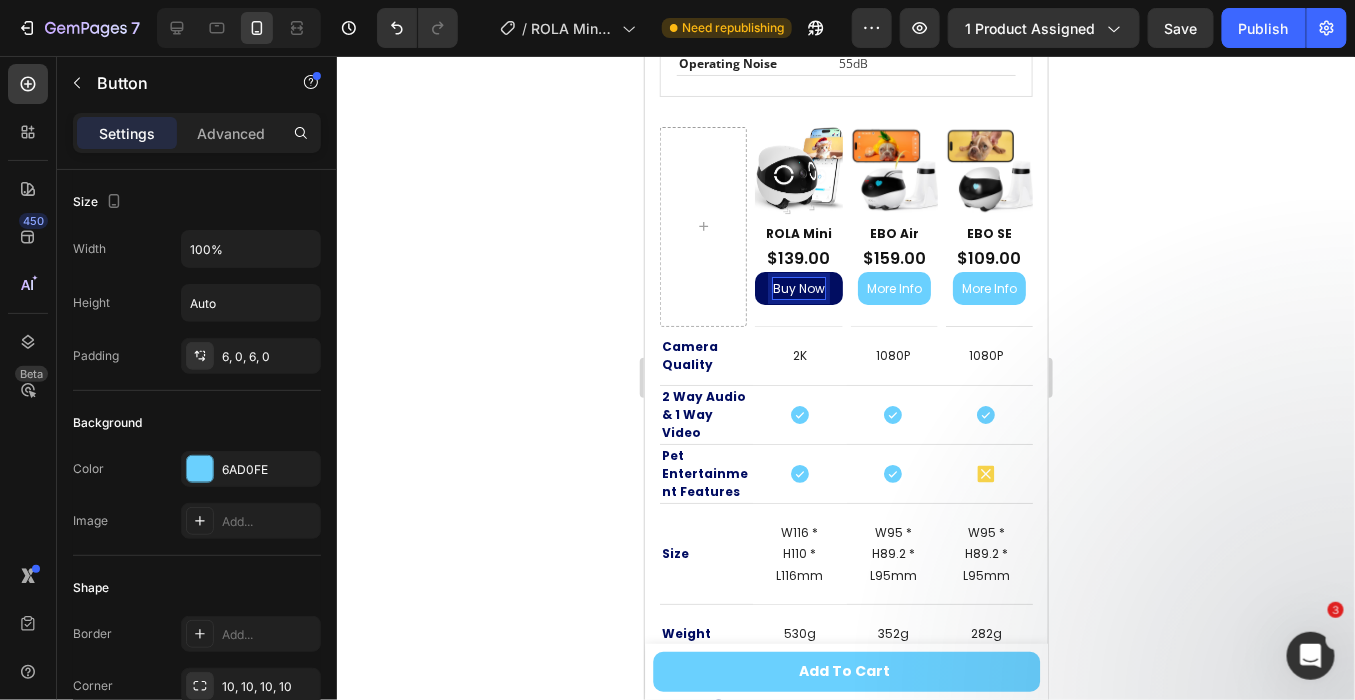 click 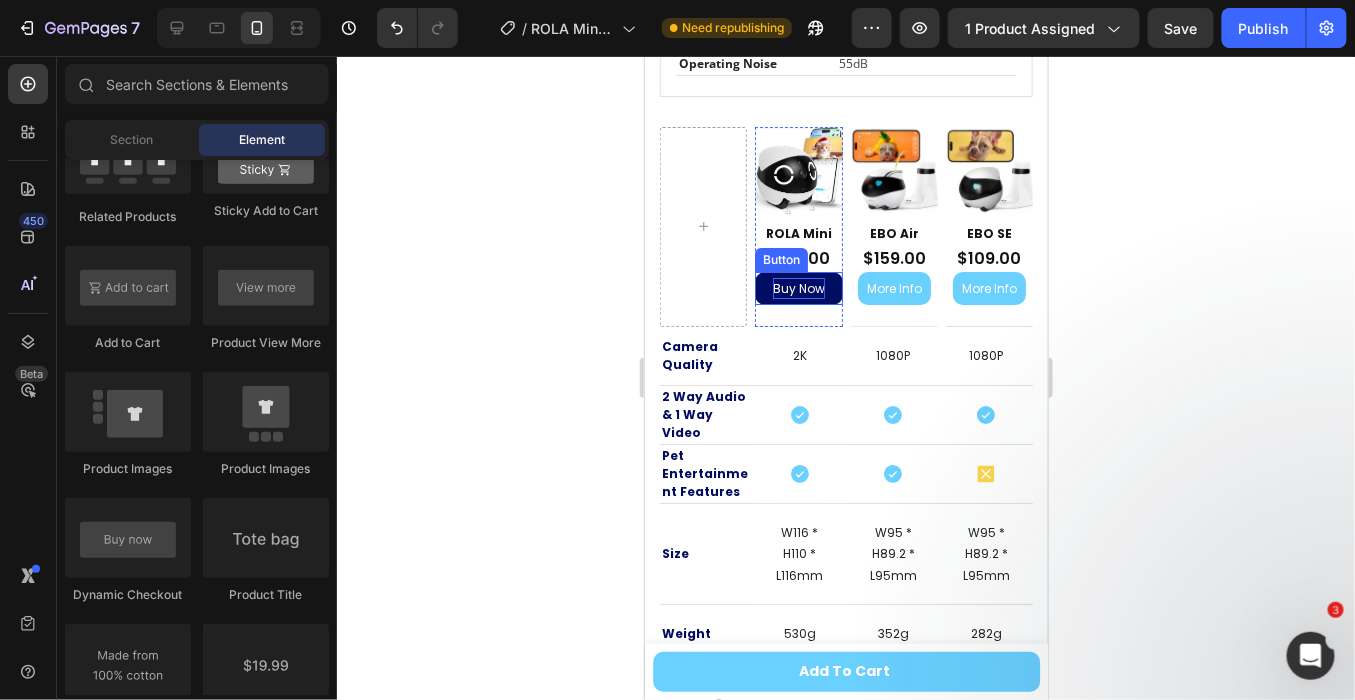 click on "Buy Now" at bounding box center (797, 288) 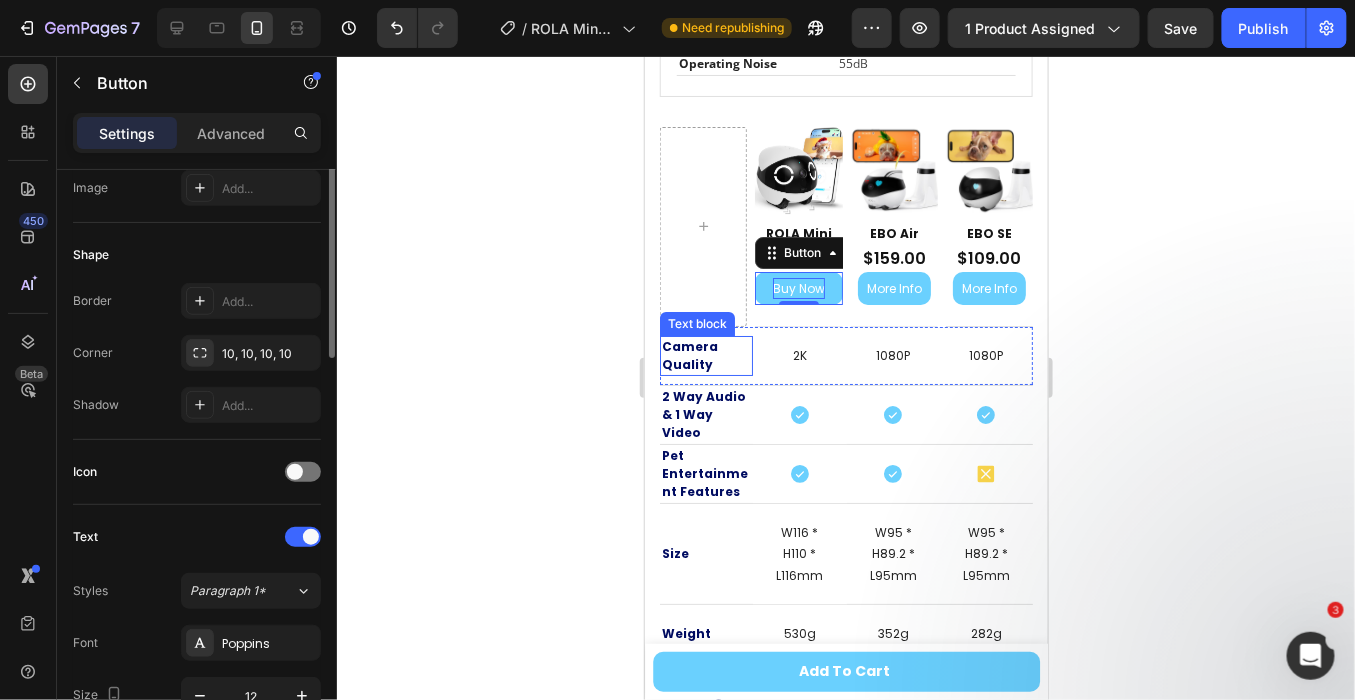 scroll, scrollTop: 0, scrollLeft: 0, axis: both 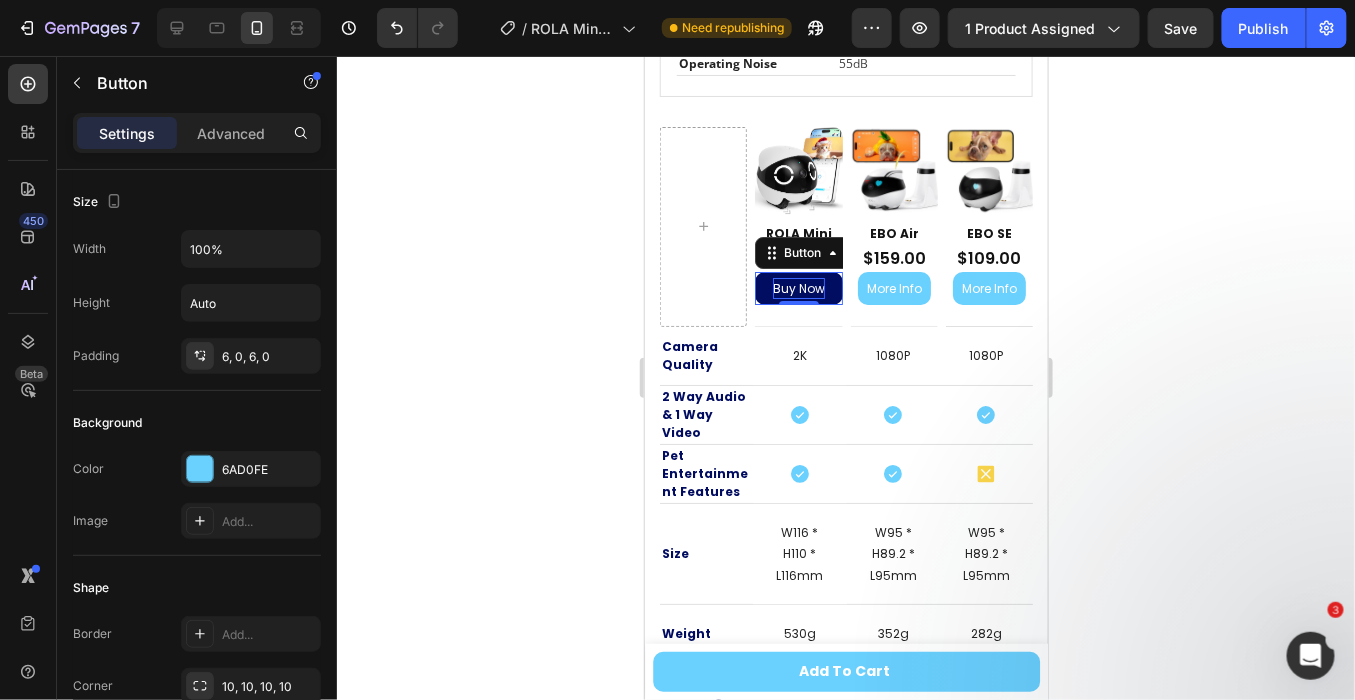 click on "Buy Now" at bounding box center (797, 288) 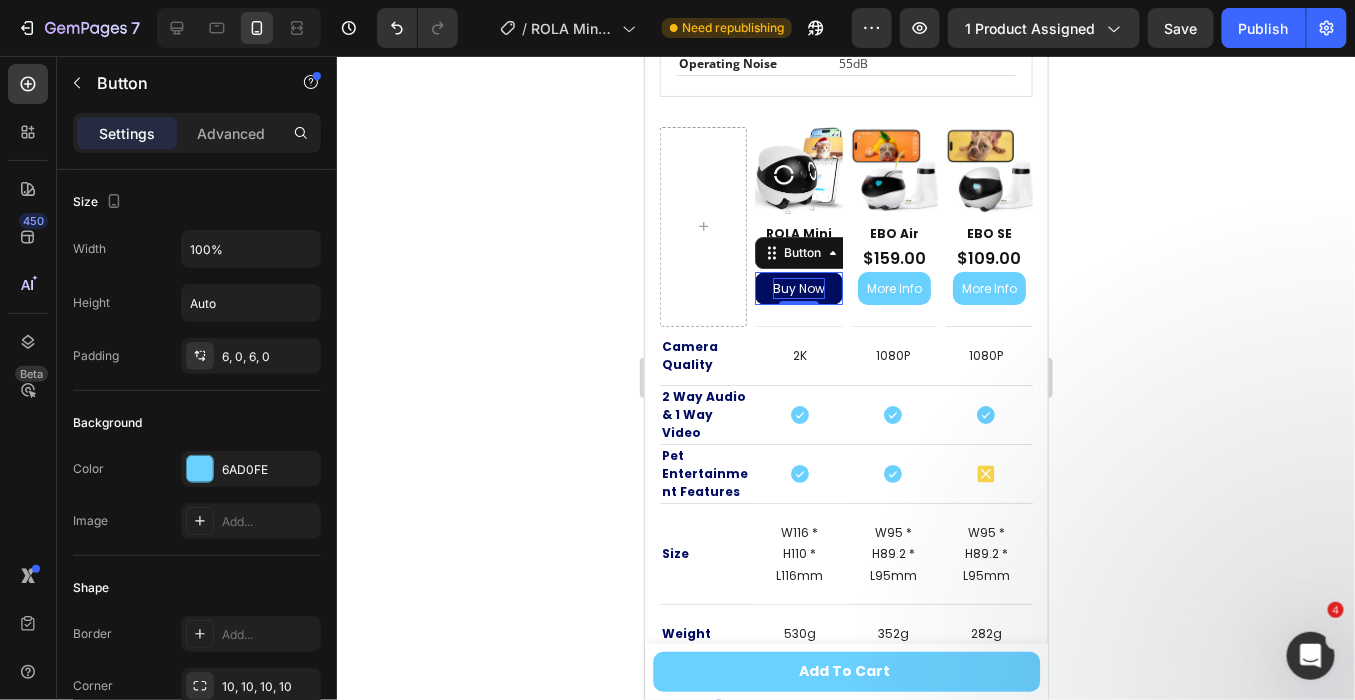 click on "Buy Now" at bounding box center [797, 288] 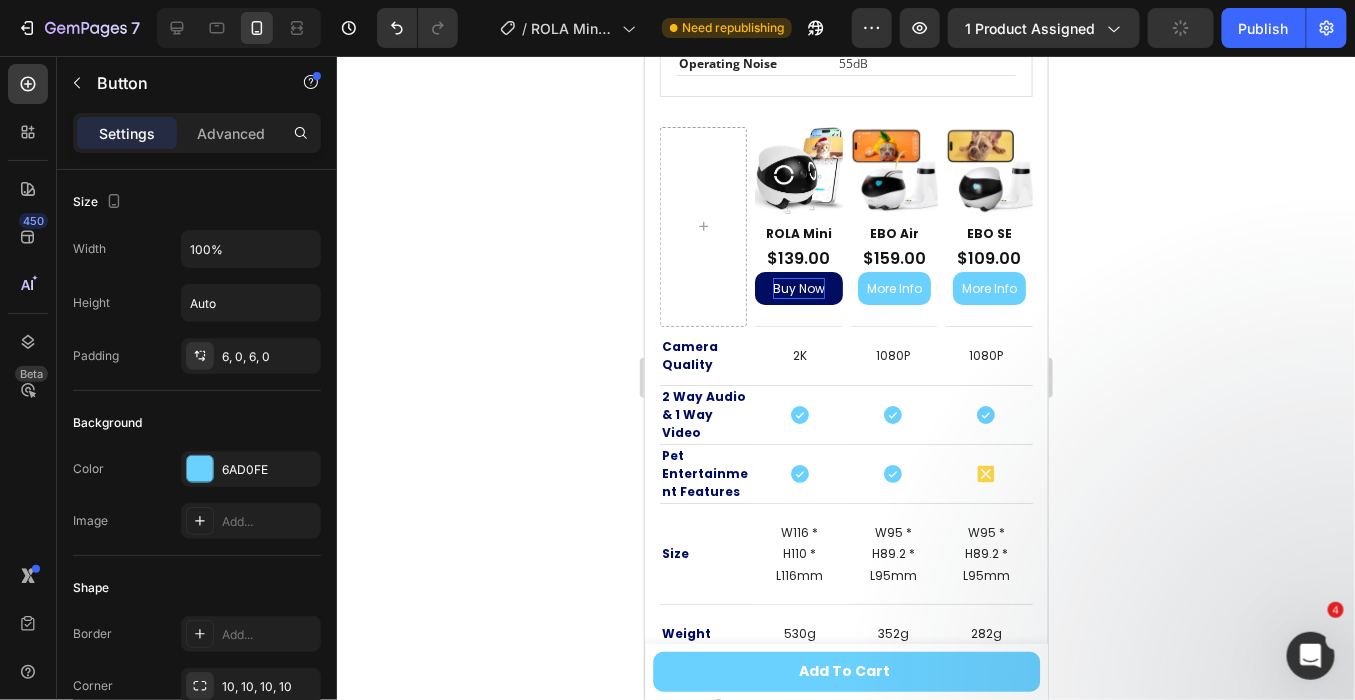 click on "Buy Now" at bounding box center (797, 288) 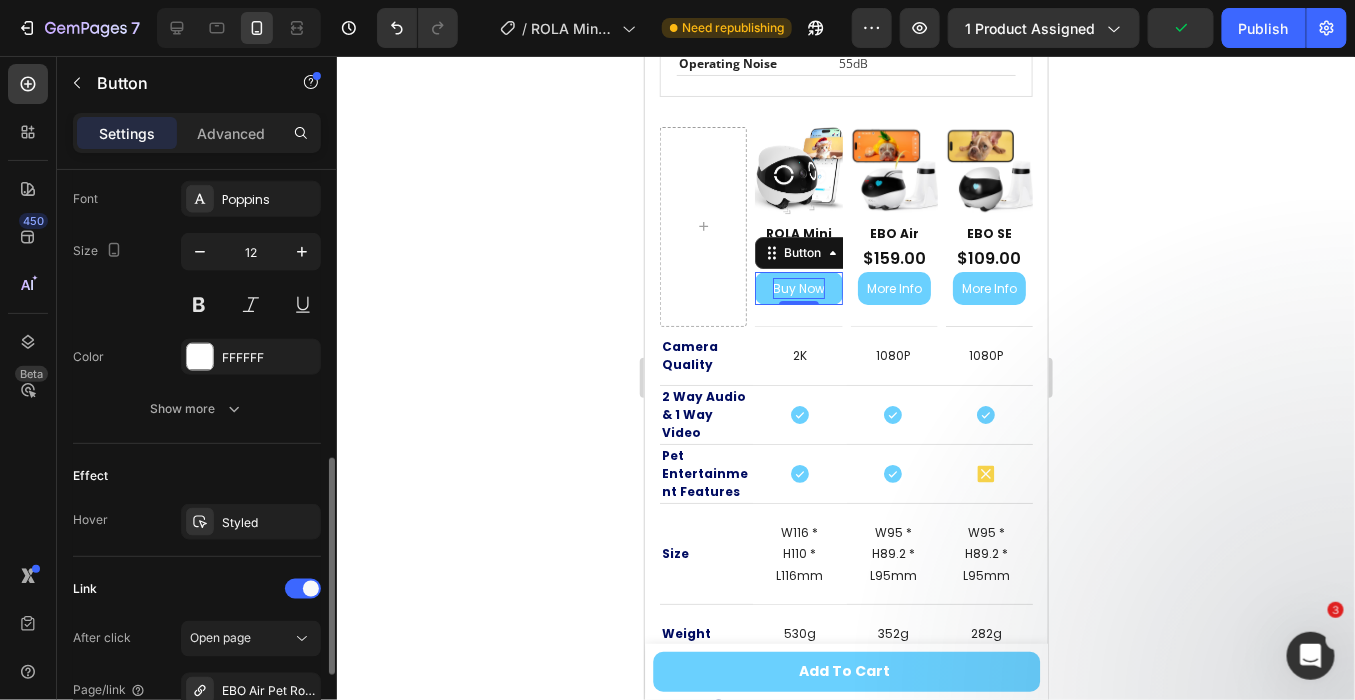 scroll, scrollTop: 996, scrollLeft: 0, axis: vertical 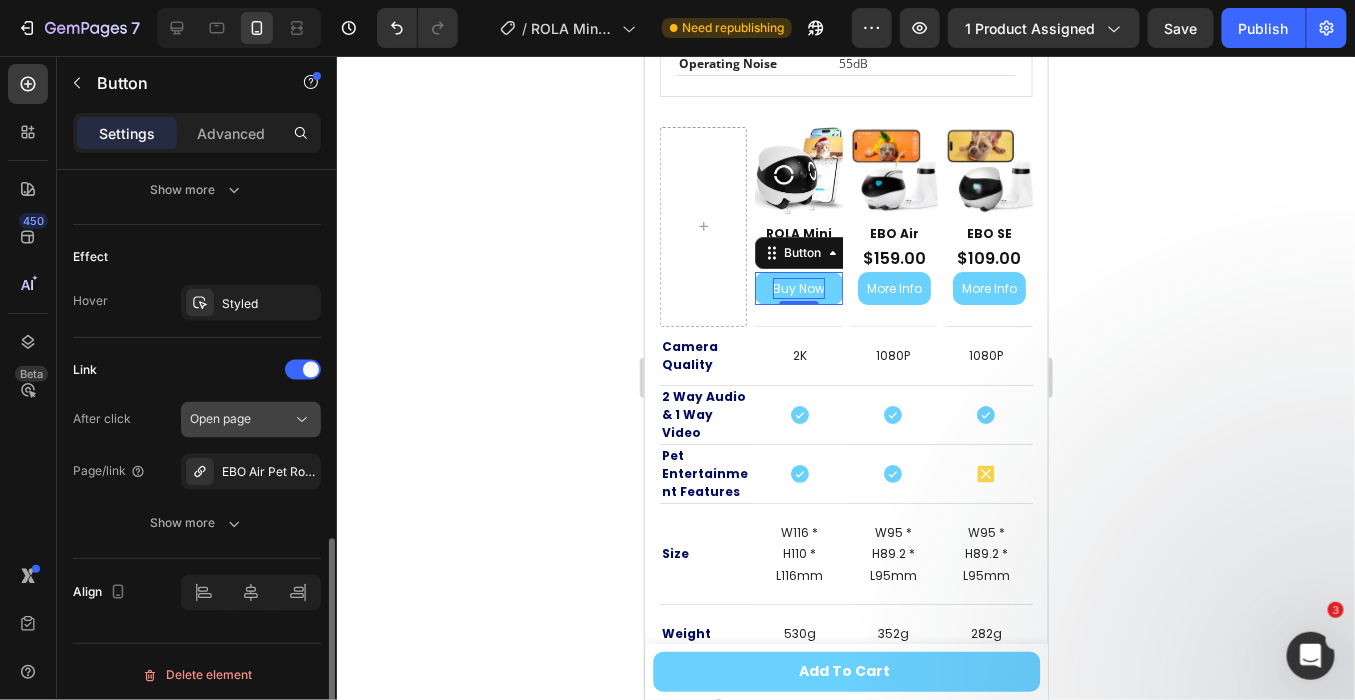 click 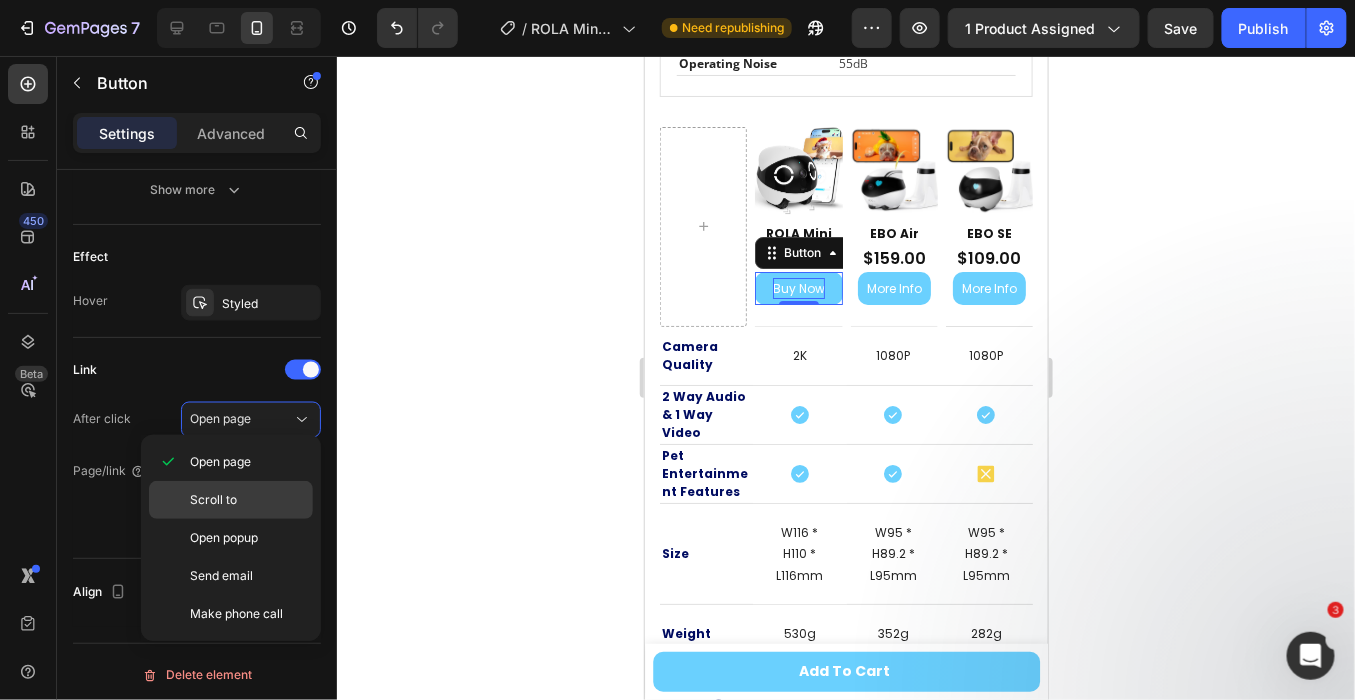 click on "Scroll to" at bounding box center (247, 500) 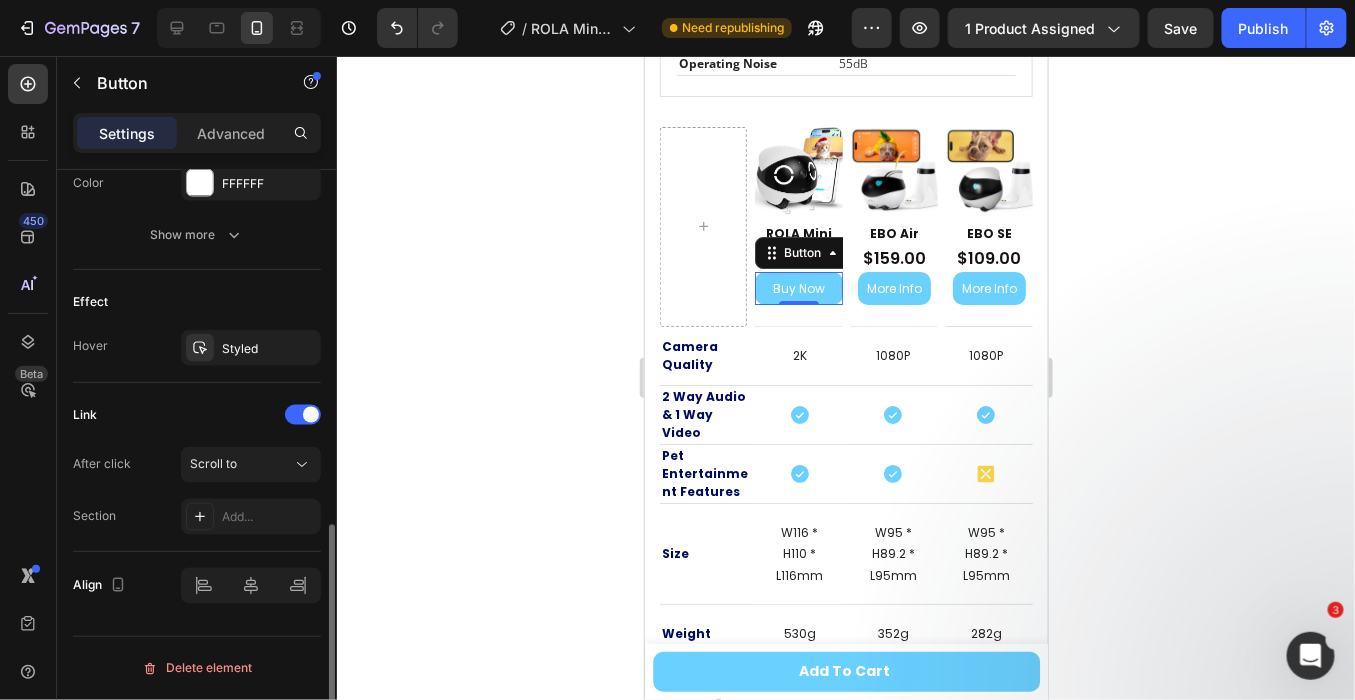 scroll, scrollTop: 944, scrollLeft: 0, axis: vertical 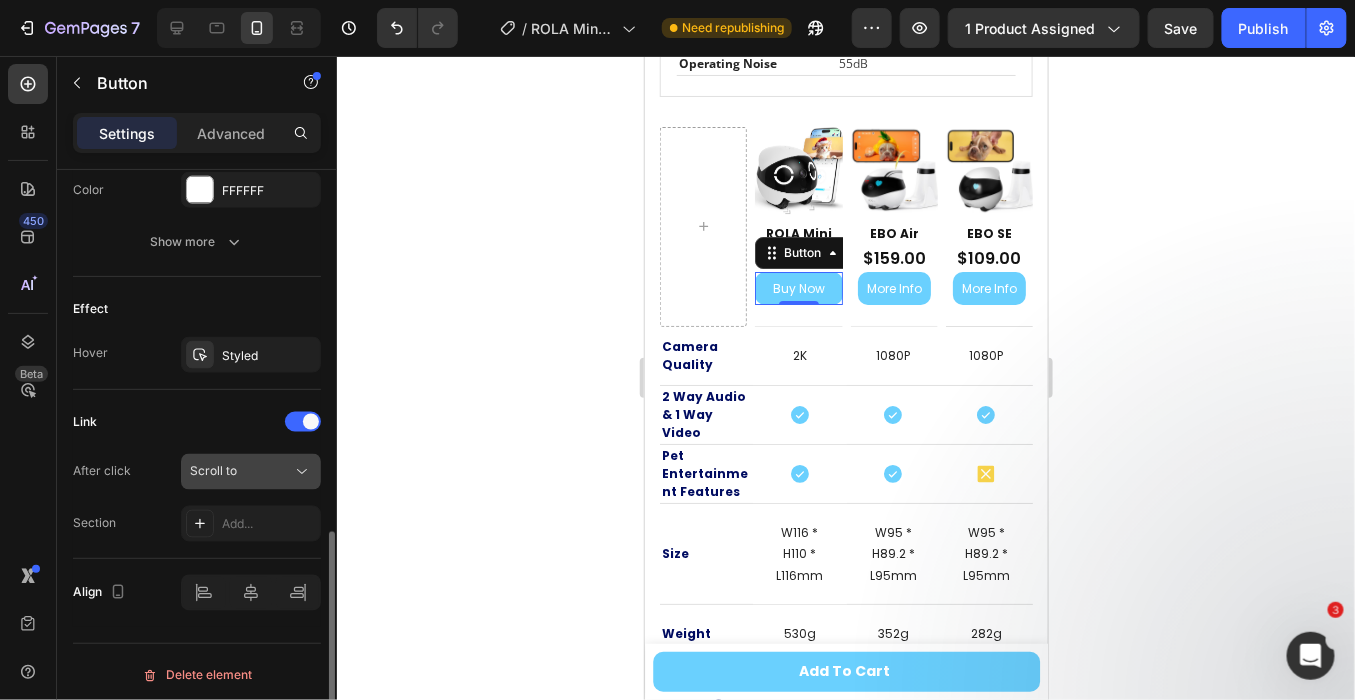 click 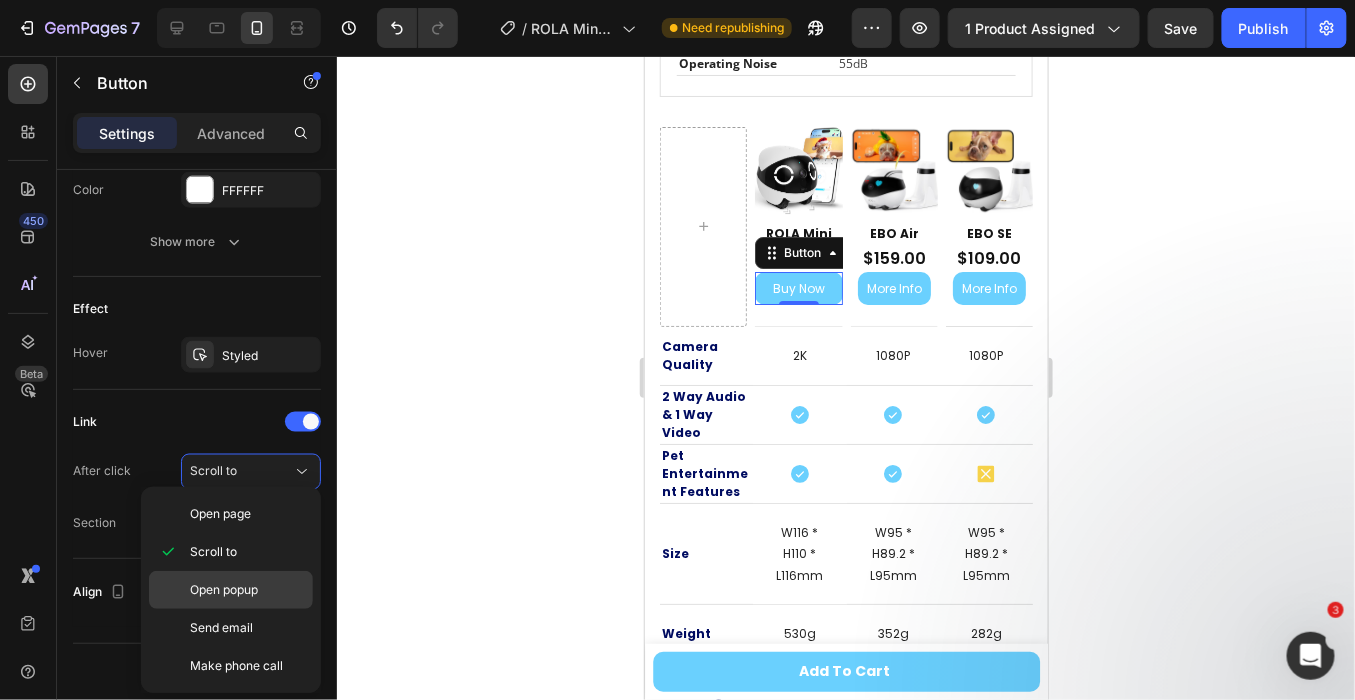click on "Open popup" at bounding box center [247, 590] 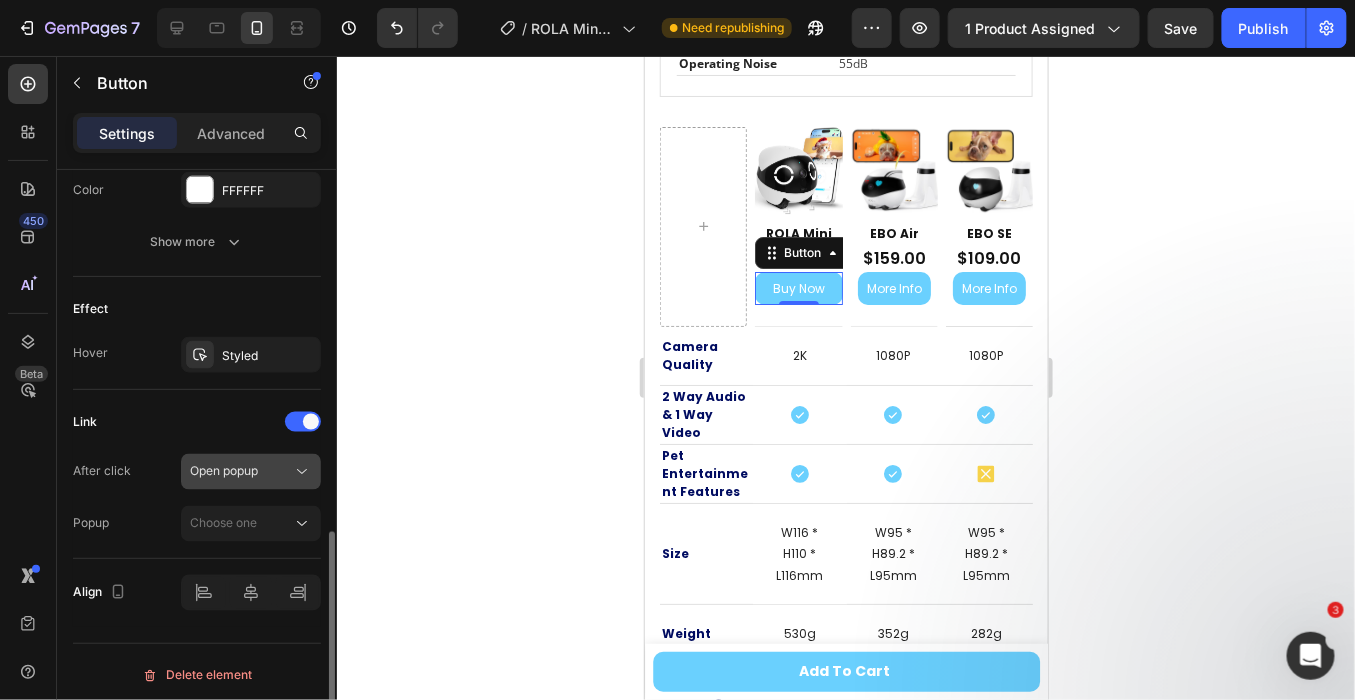 click 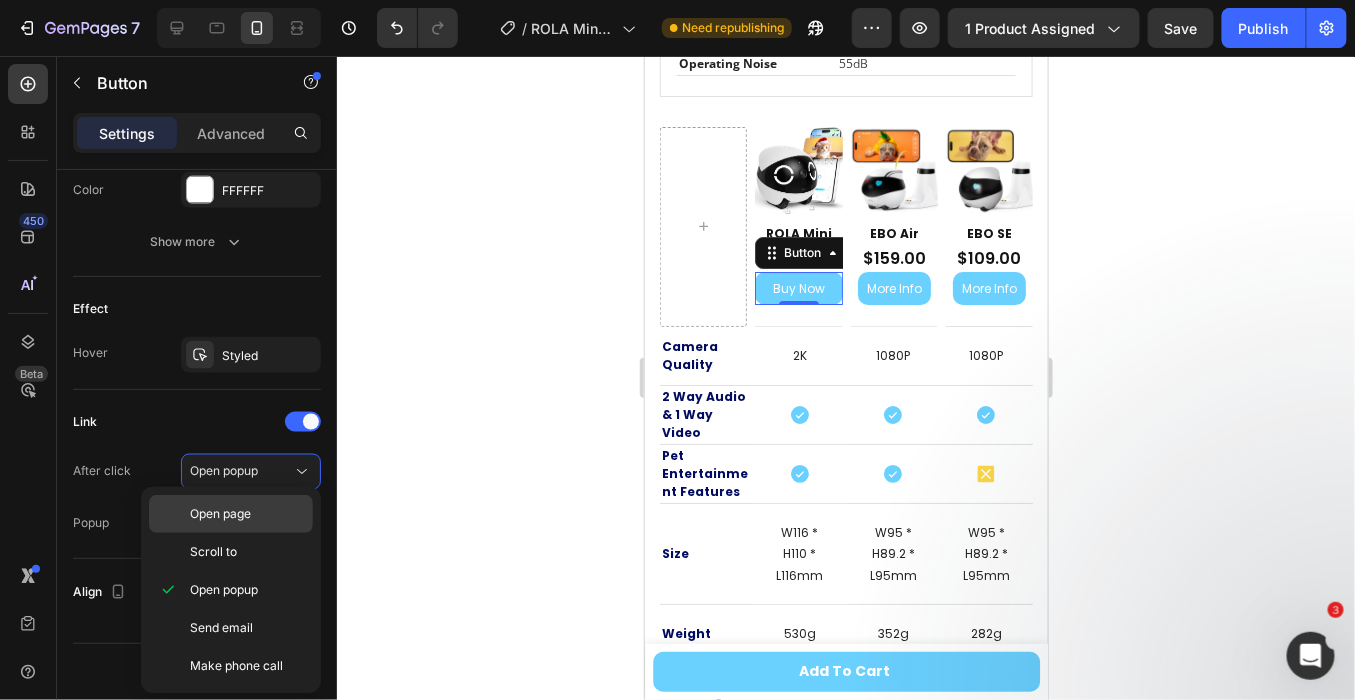 click on "Open page" at bounding box center (247, 514) 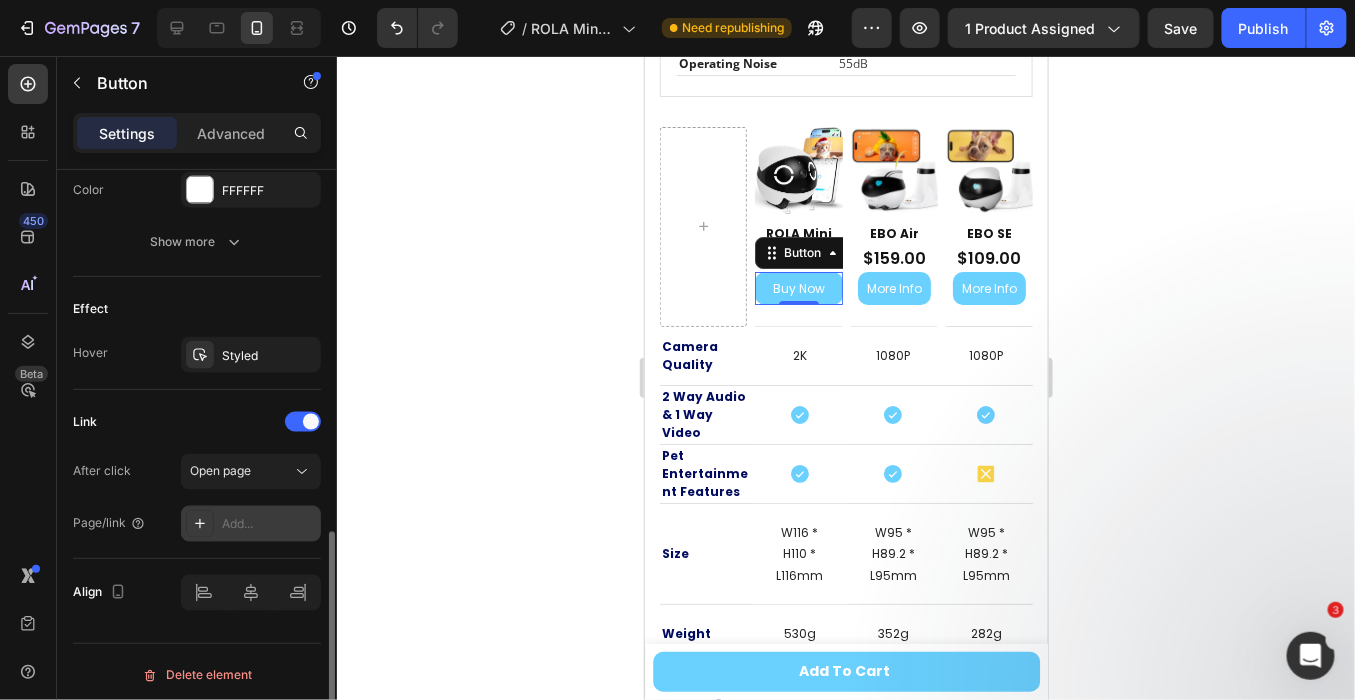 click on "Add..." at bounding box center (269, 525) 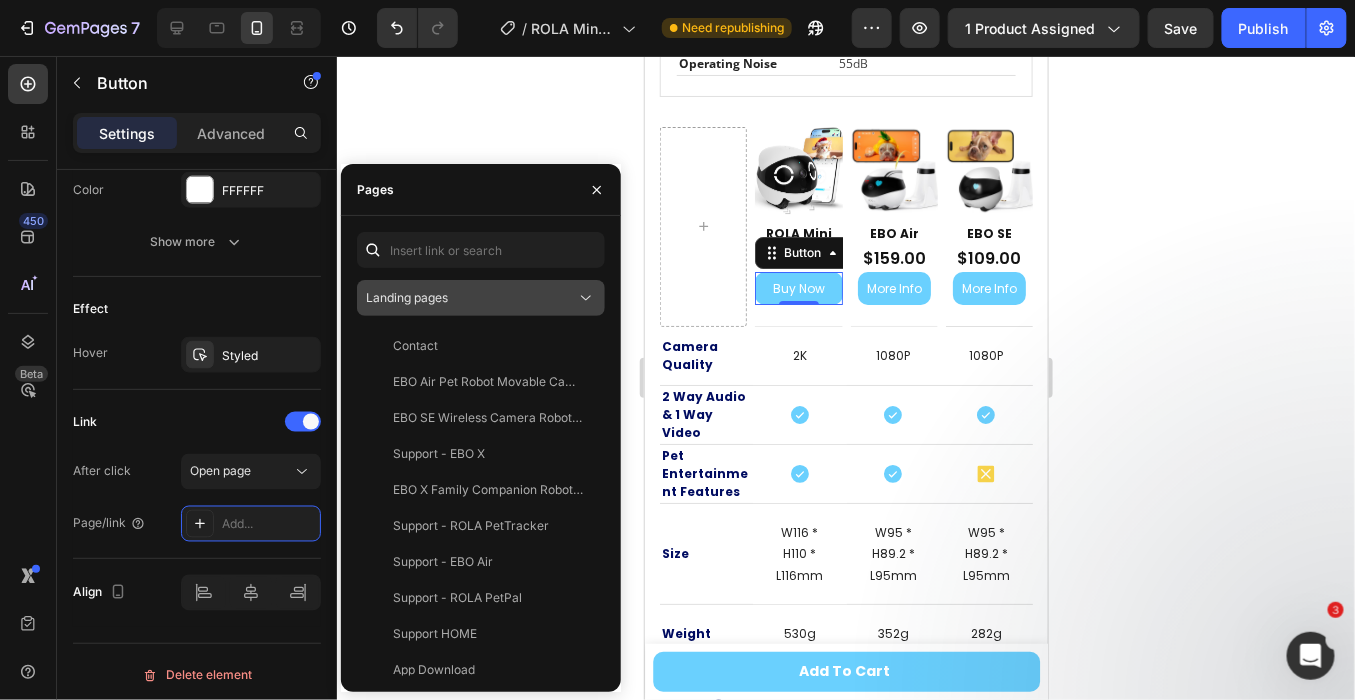 click 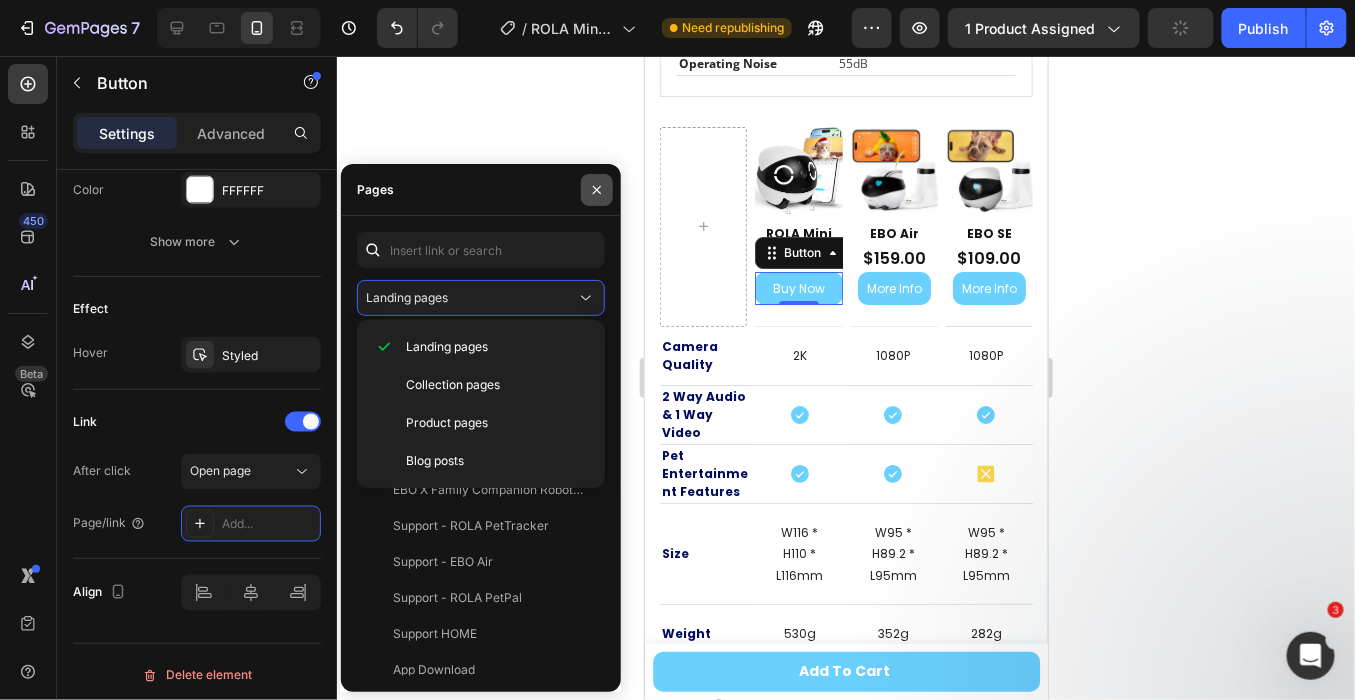 click 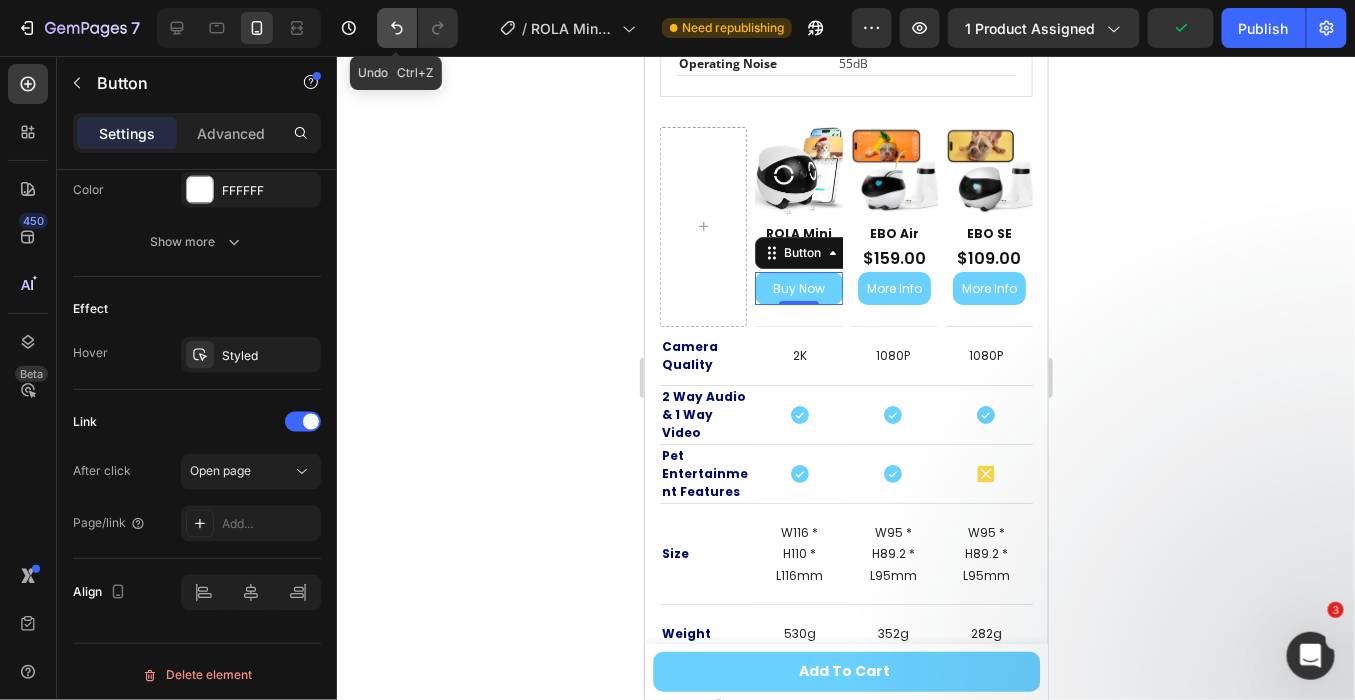 click 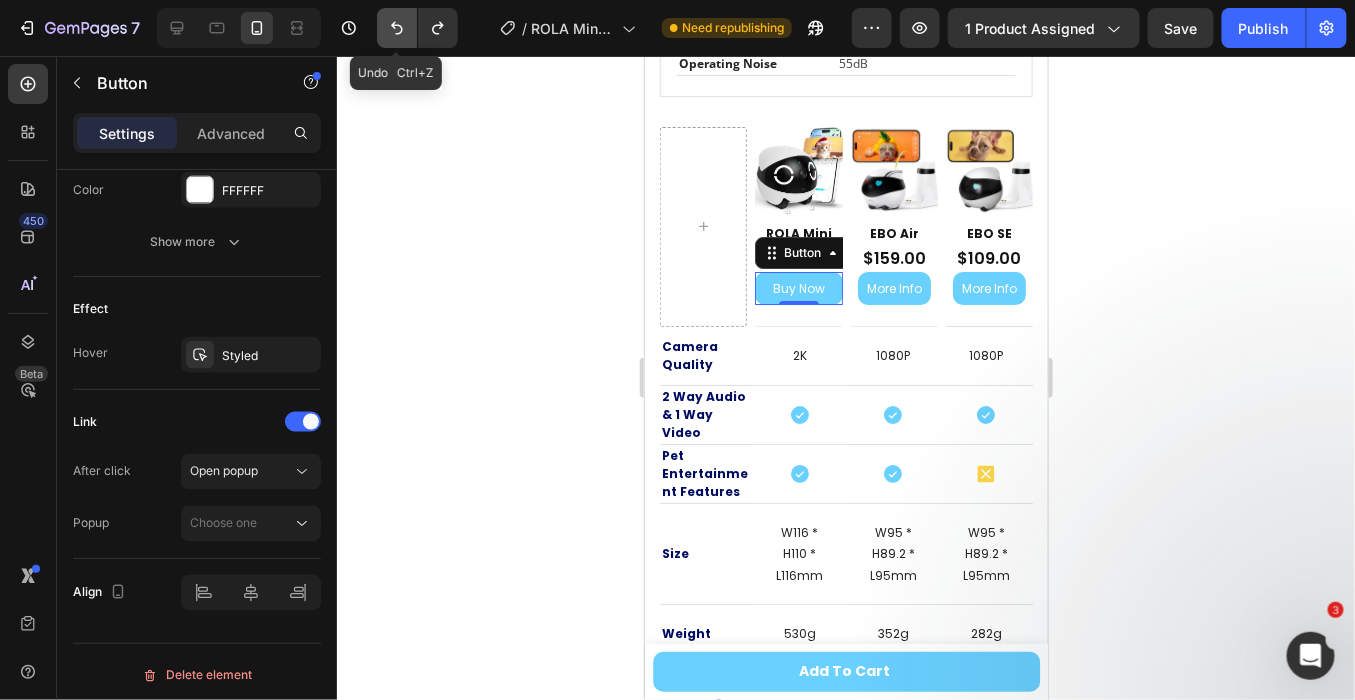 click 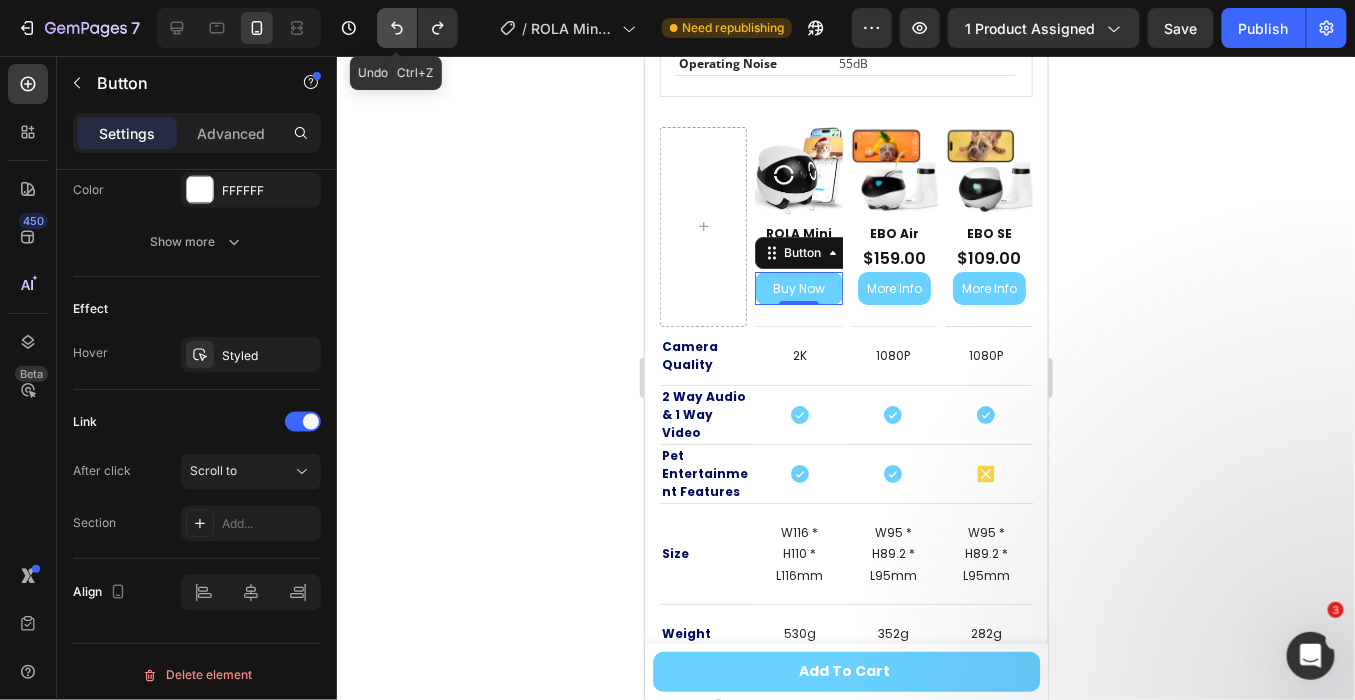 click 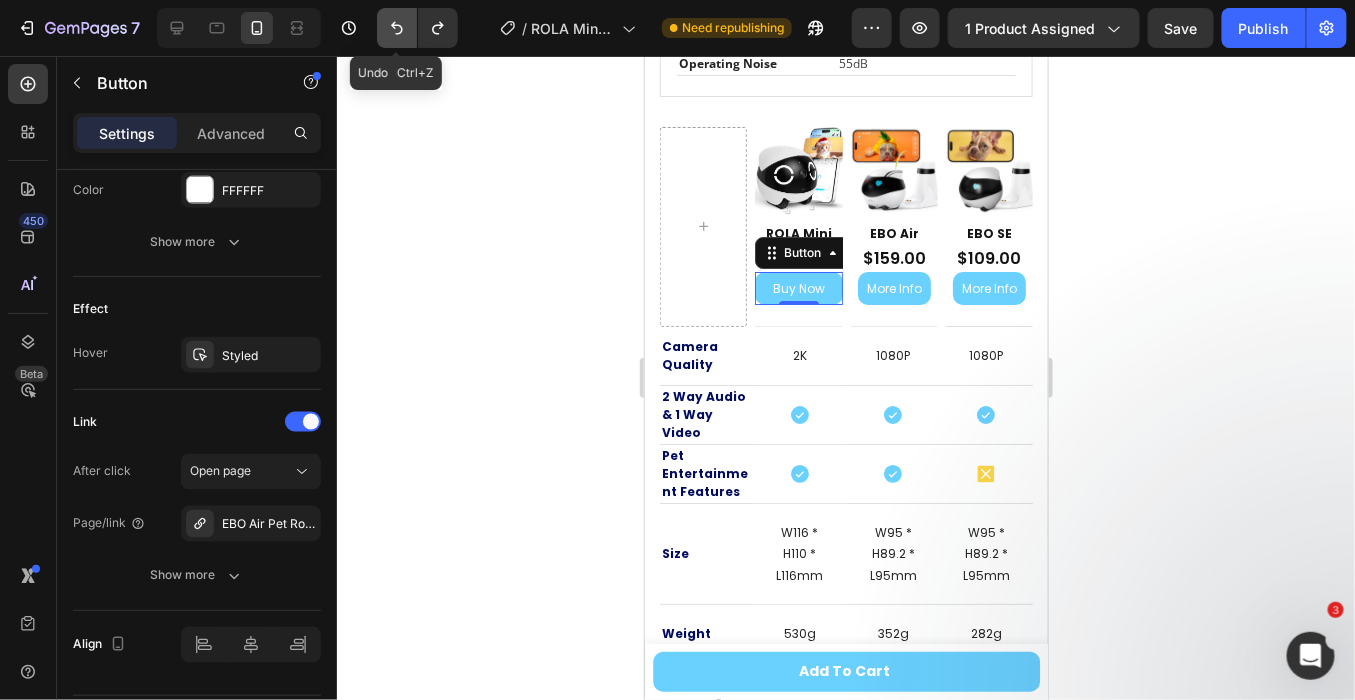 click 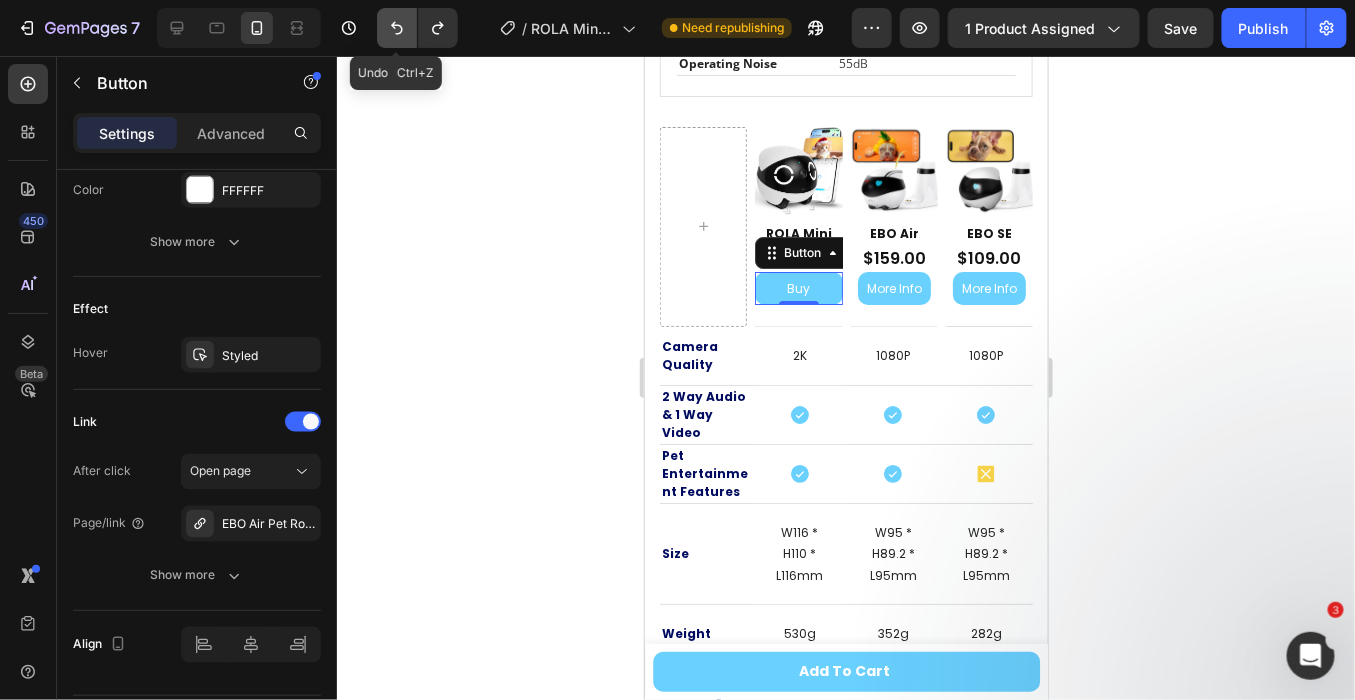 click 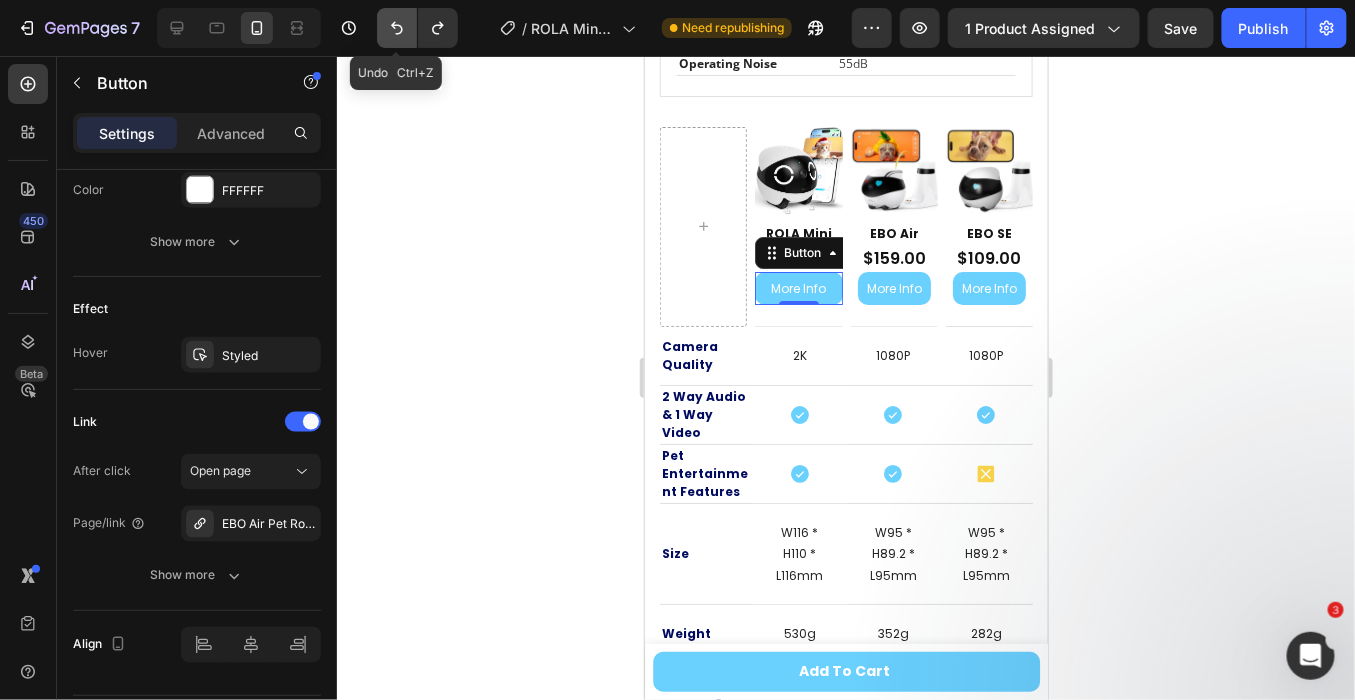 click 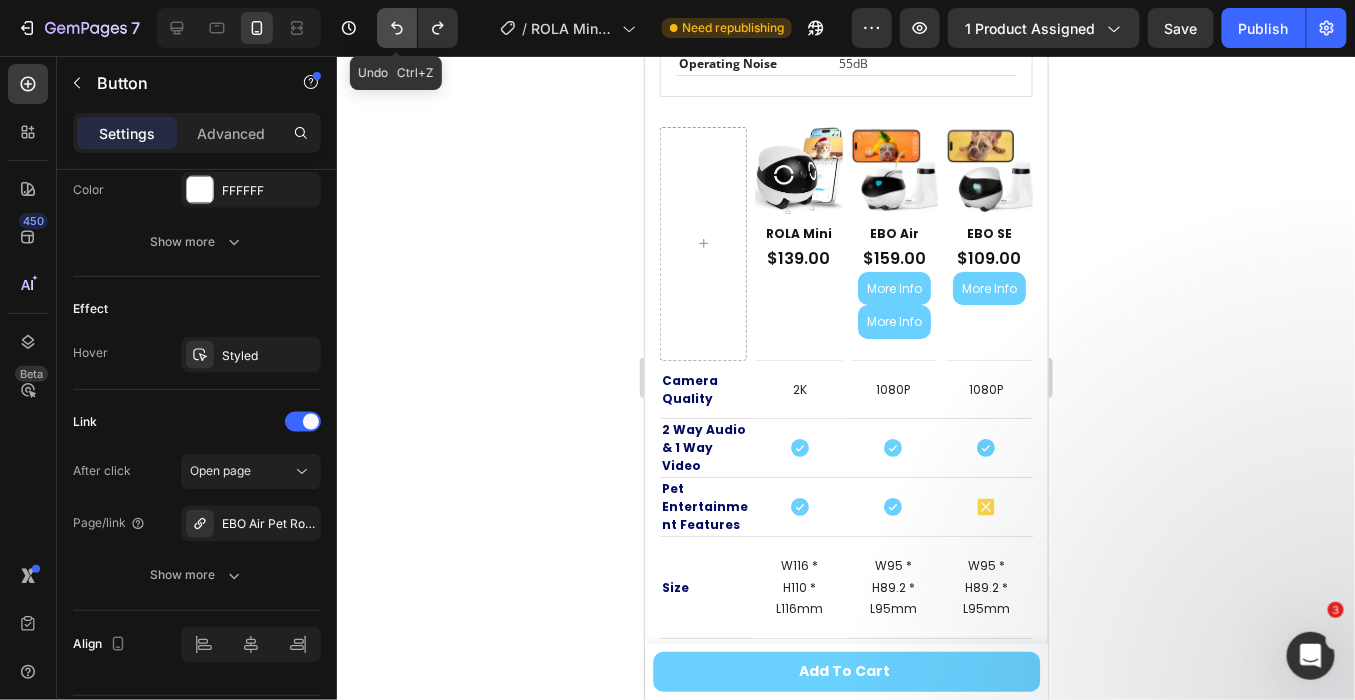 click 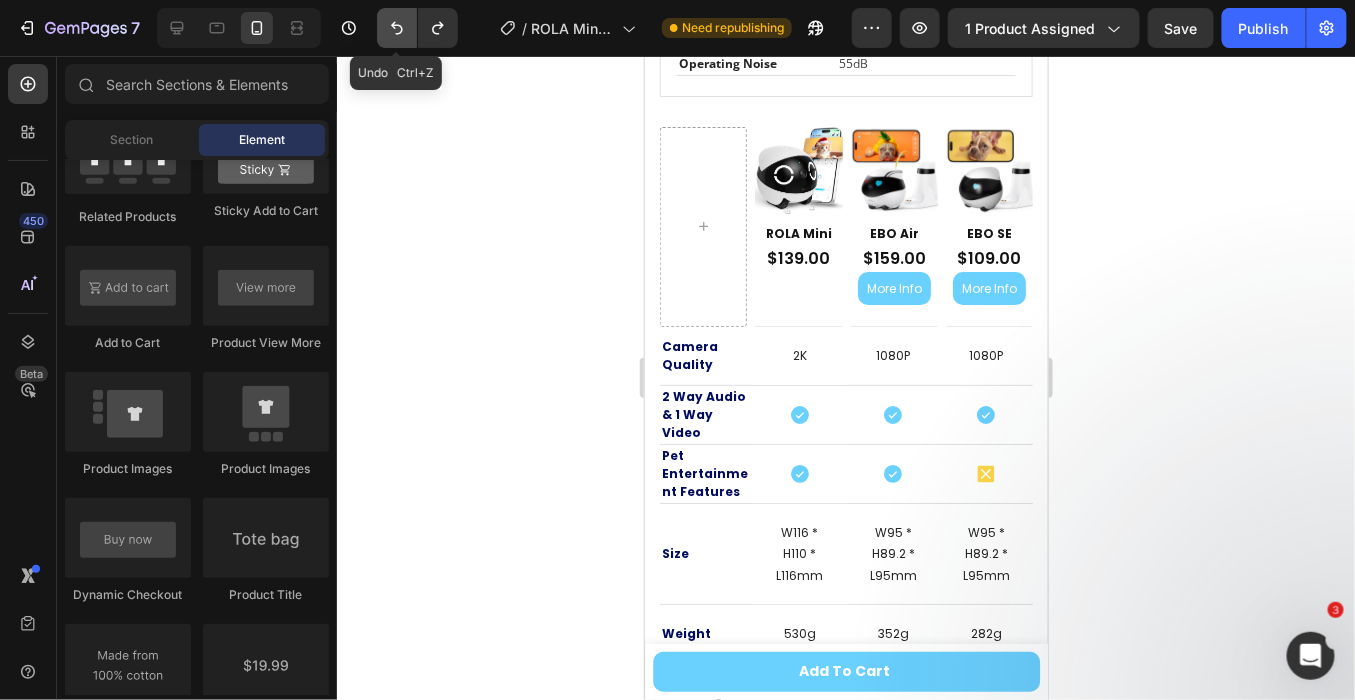 click 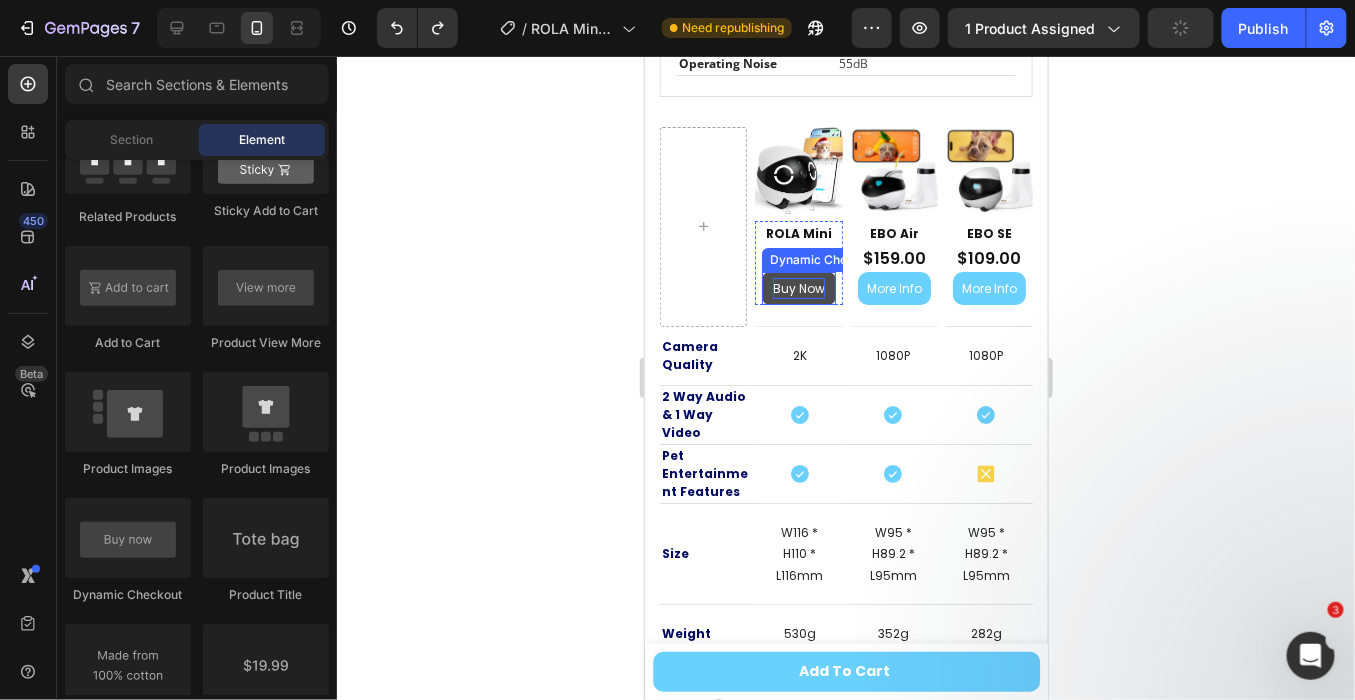 click on "Buy Now" at bounding box center [798, 288] 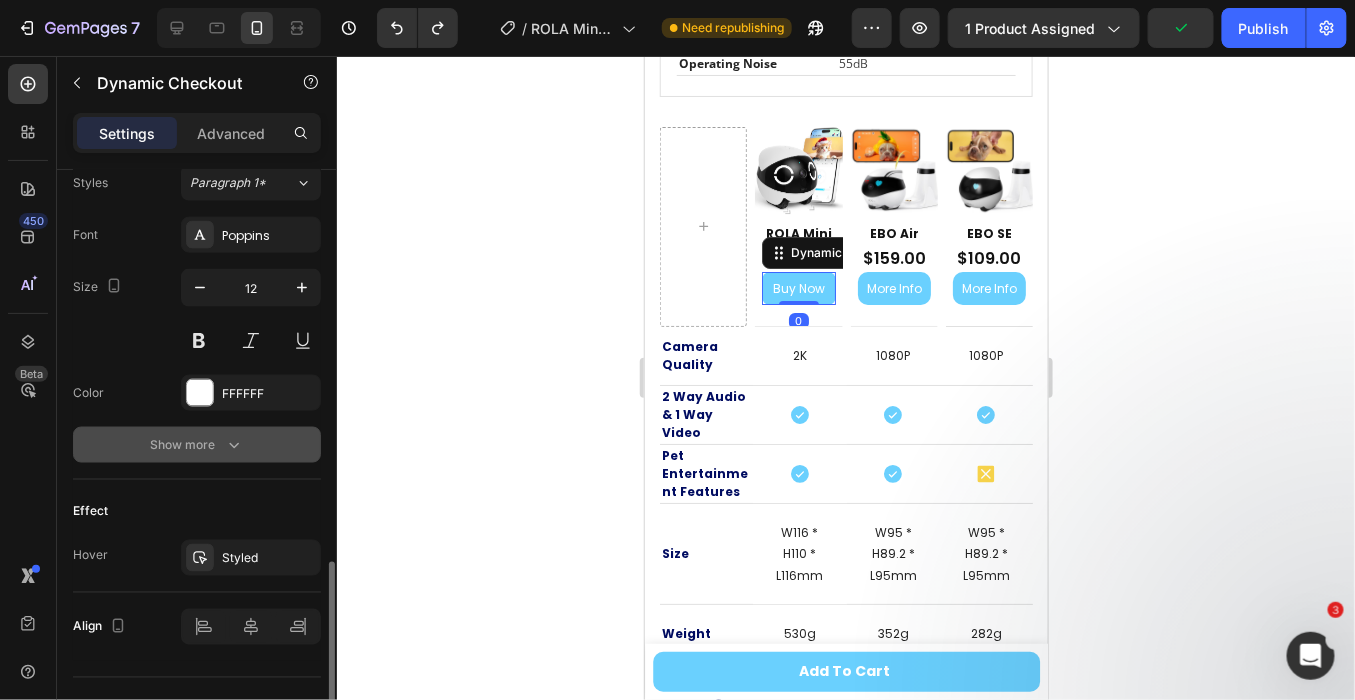 scroll, scrollTop: 922, scrollLeft: 0, axis: vertical 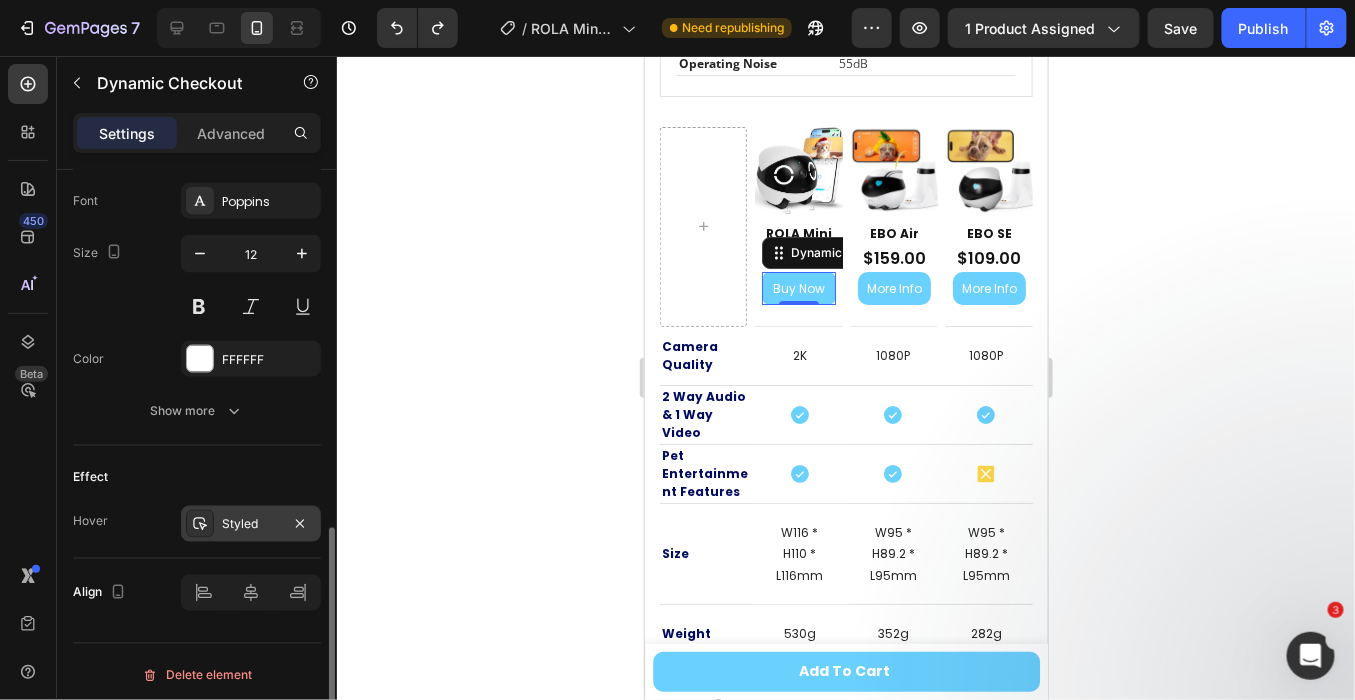 click on "Styled" at bounding box center [251, 525] 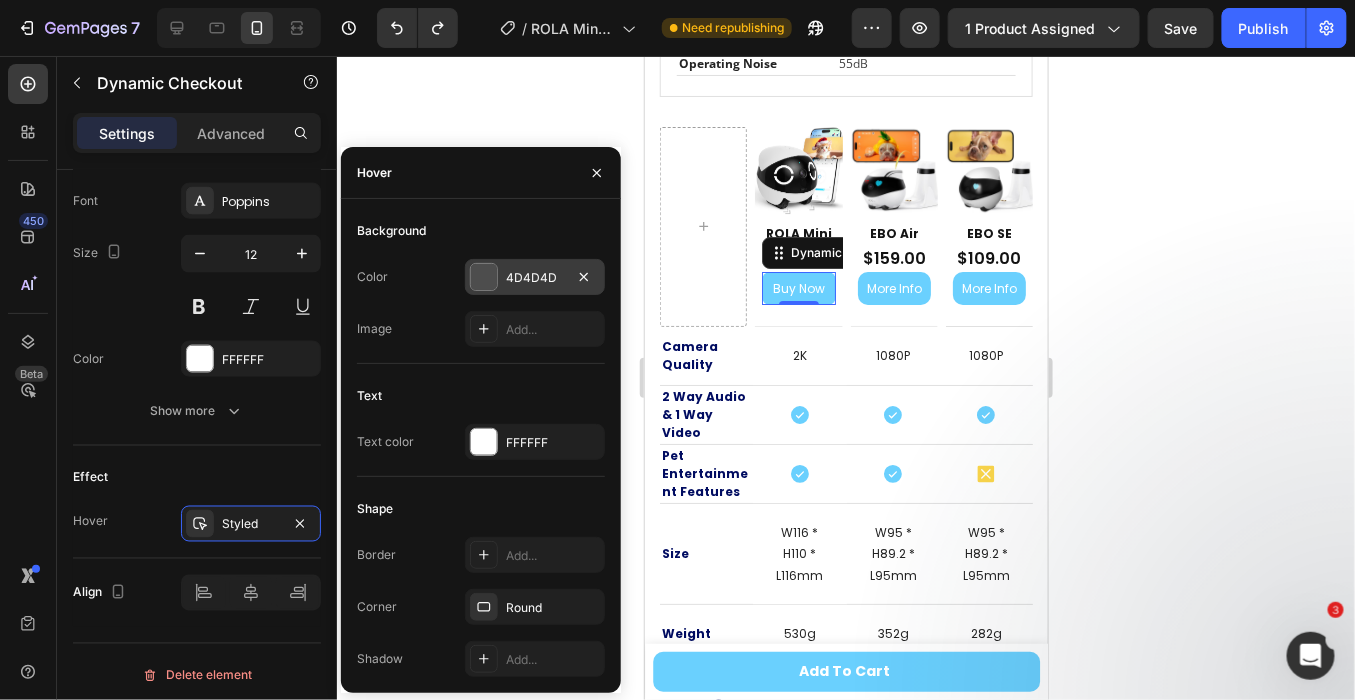 click on "4D4D4D" at bounding box center [535, 278] 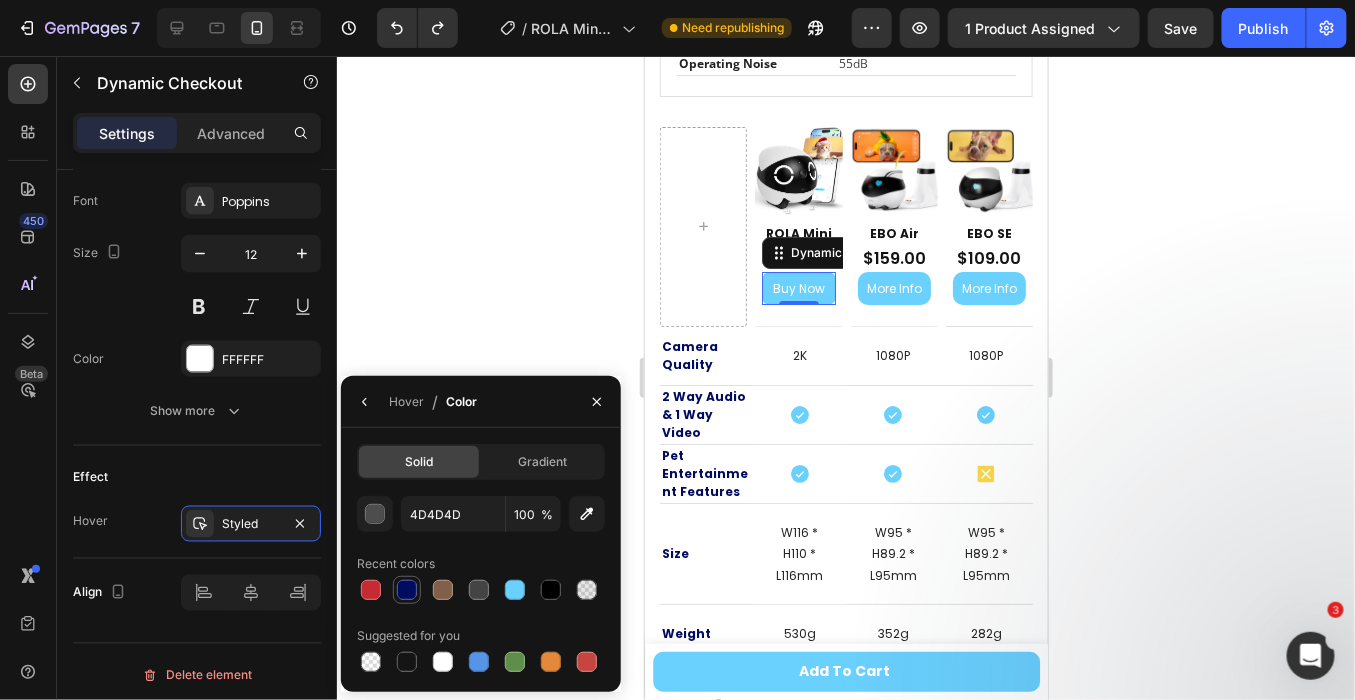 click at bounding box center [407, 590] 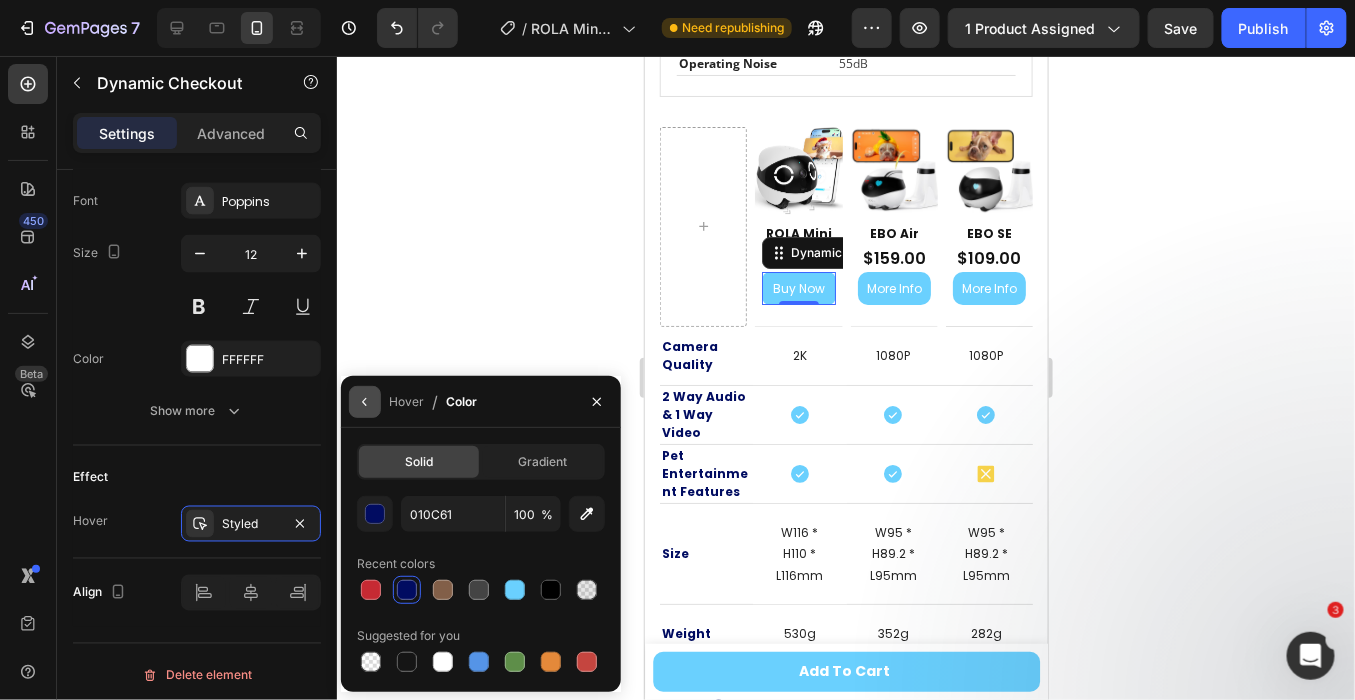 click 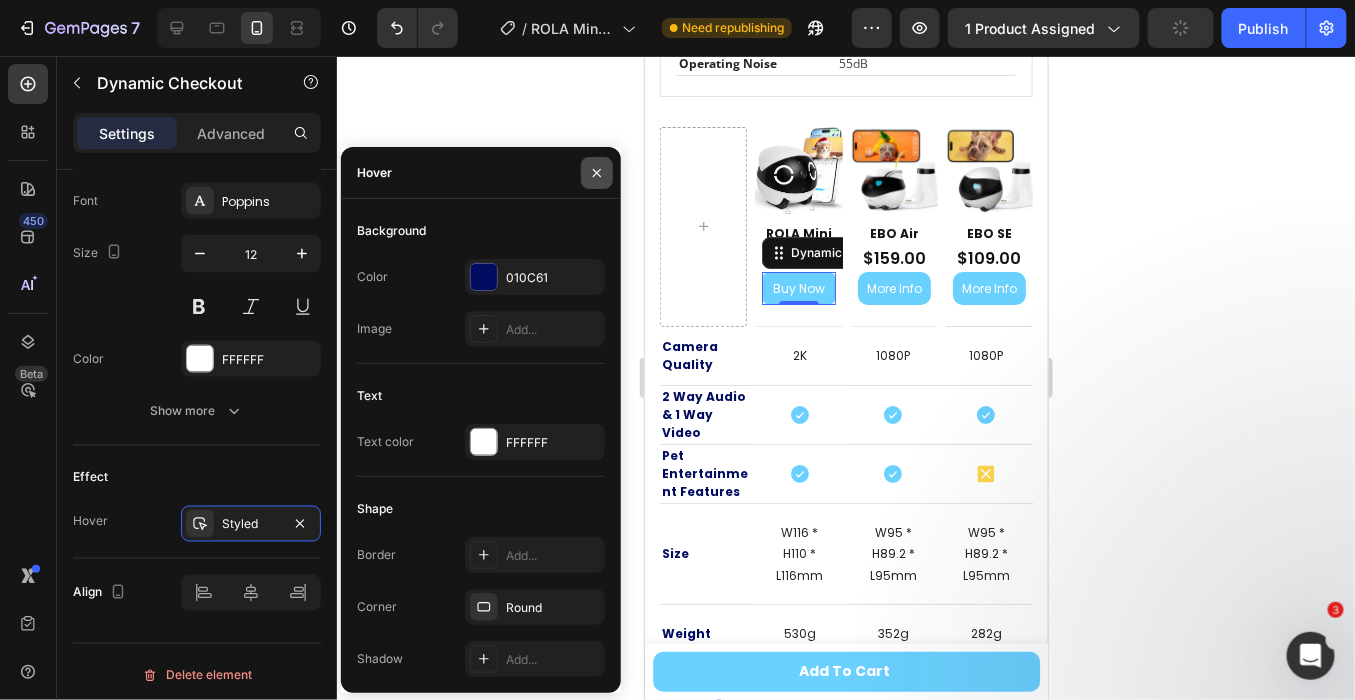 click 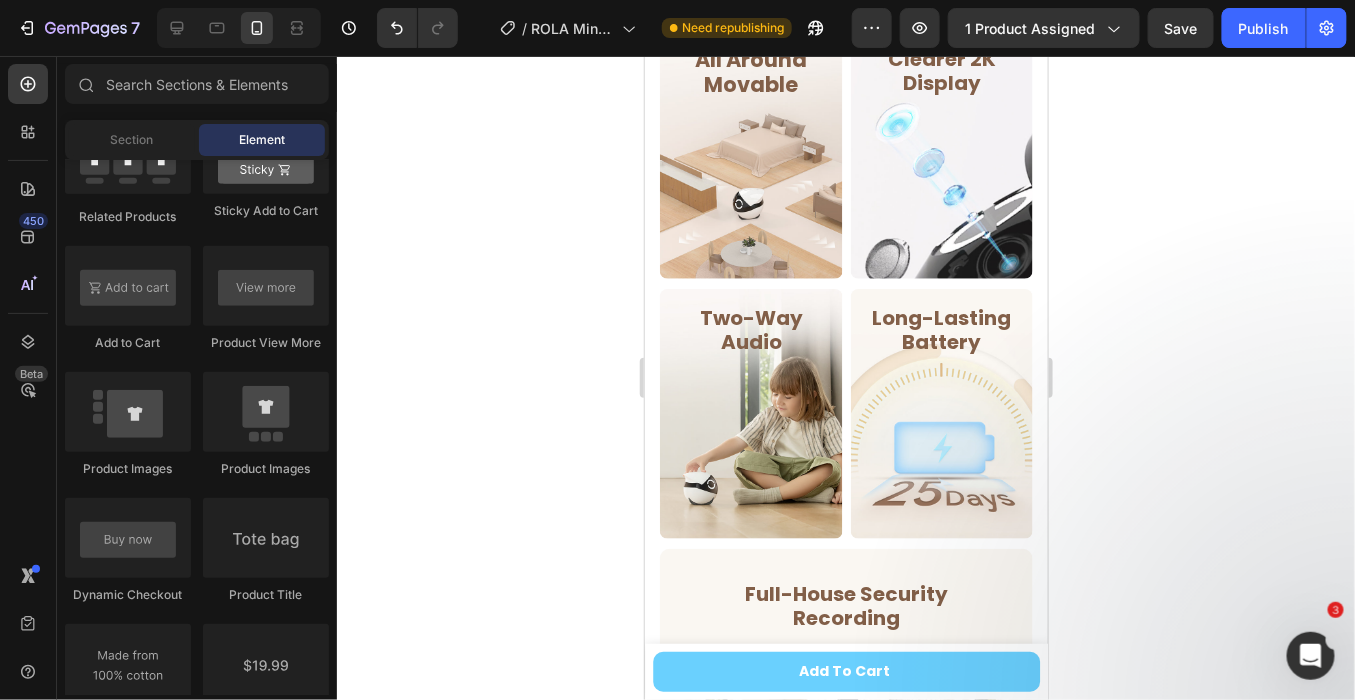 scroll, scrollTop: 757, scrollLeft: 0, axis: vertical 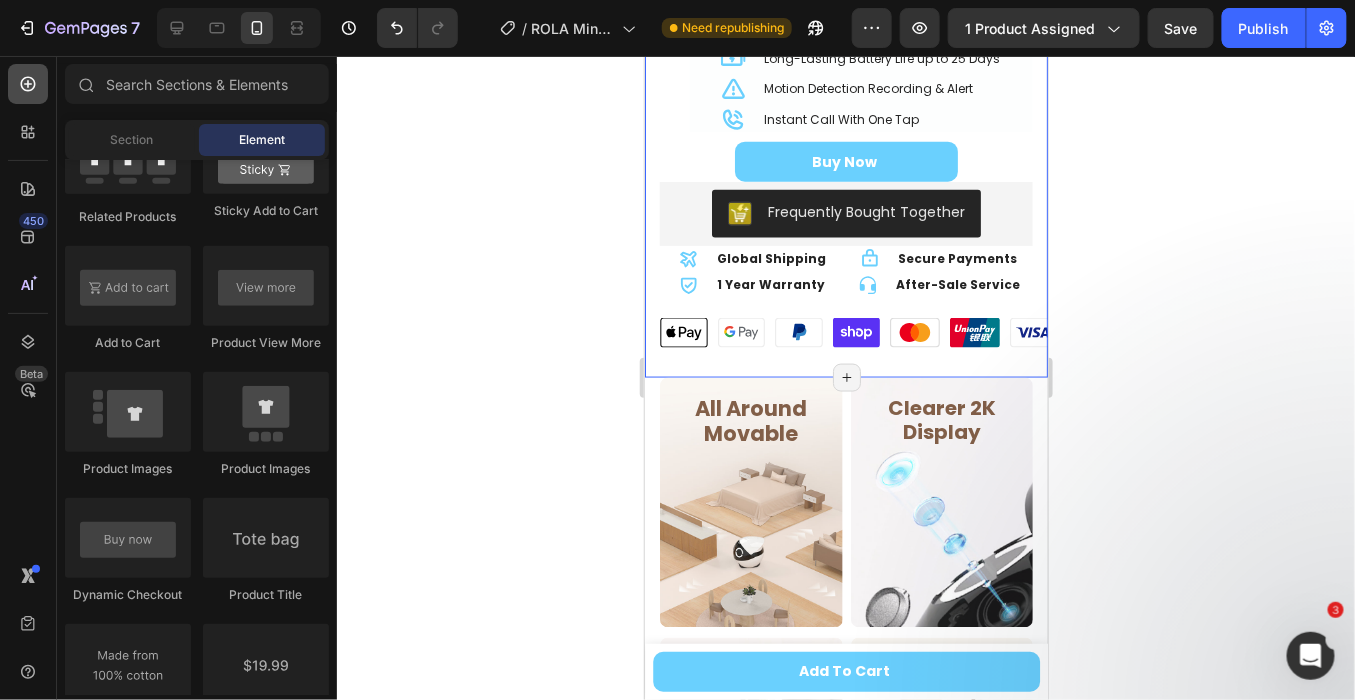 click 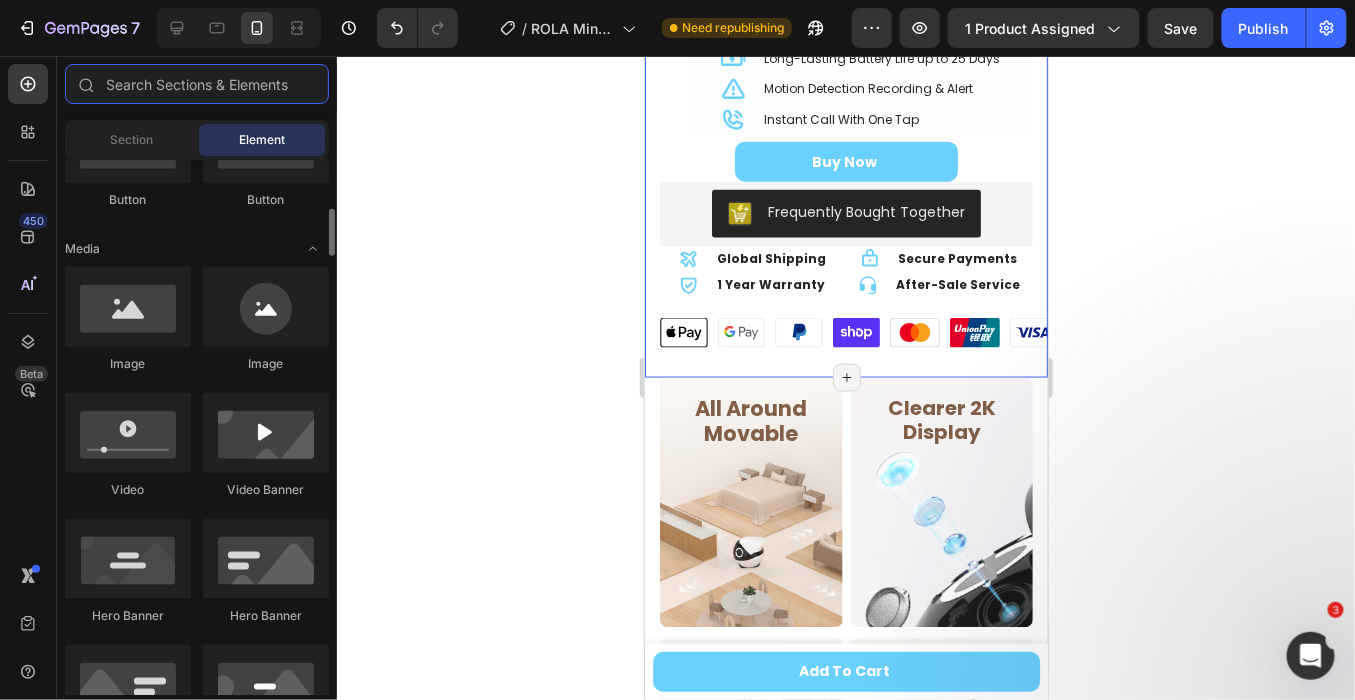 scroll, scrollTop: 0, scrollLeft: 0, axis: both 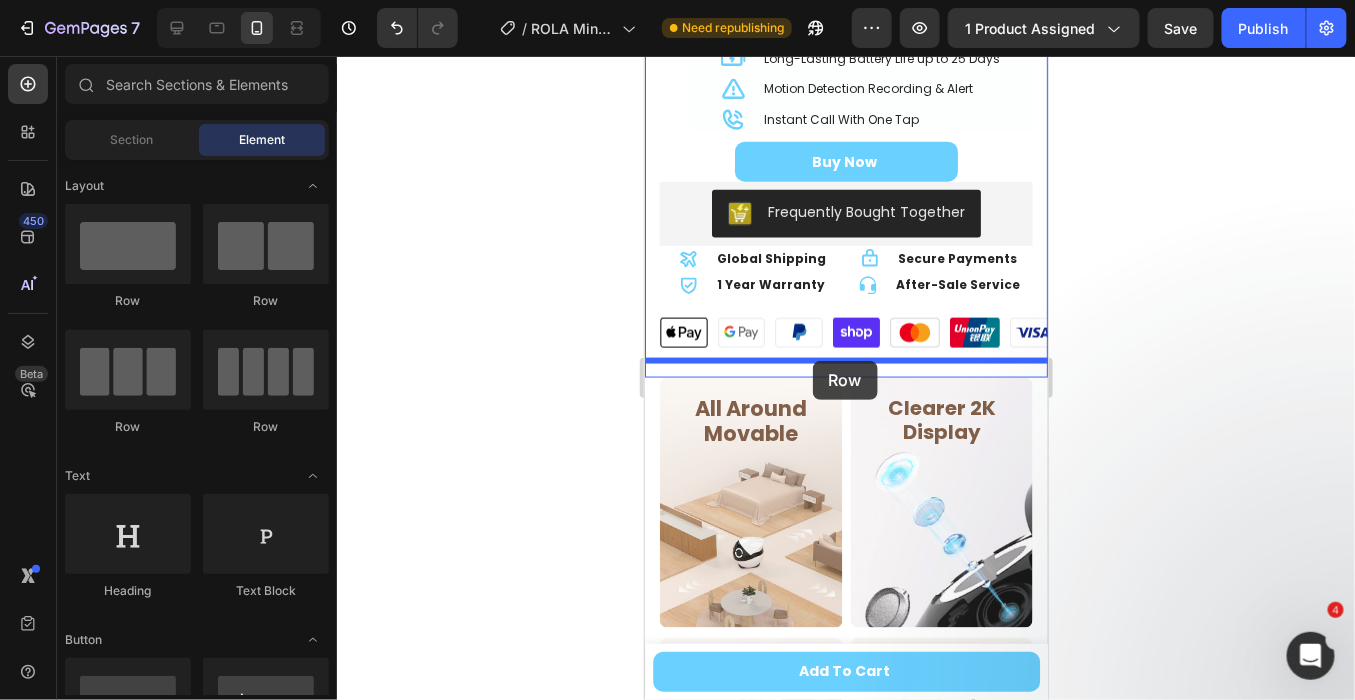 drag, startPoint x: 888, startPoint y: 433, endPoint x: 812, endPoint y: 360, distance: 105.380264 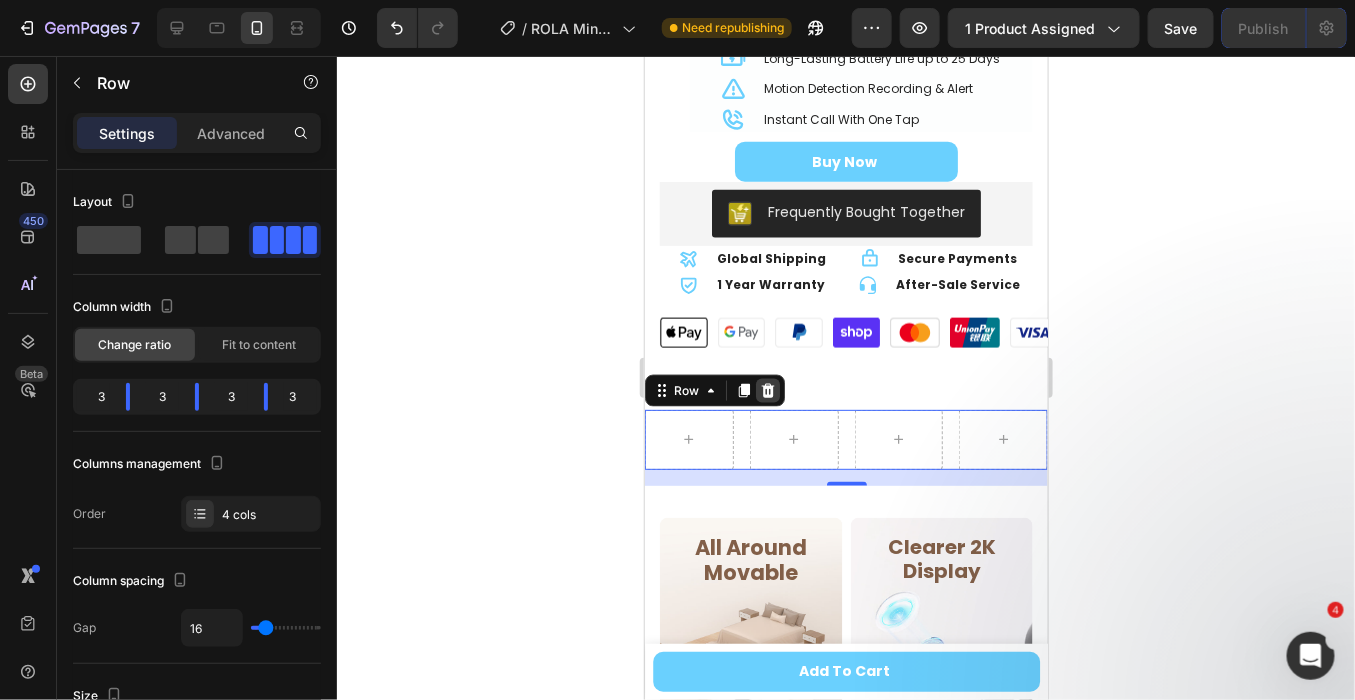 click 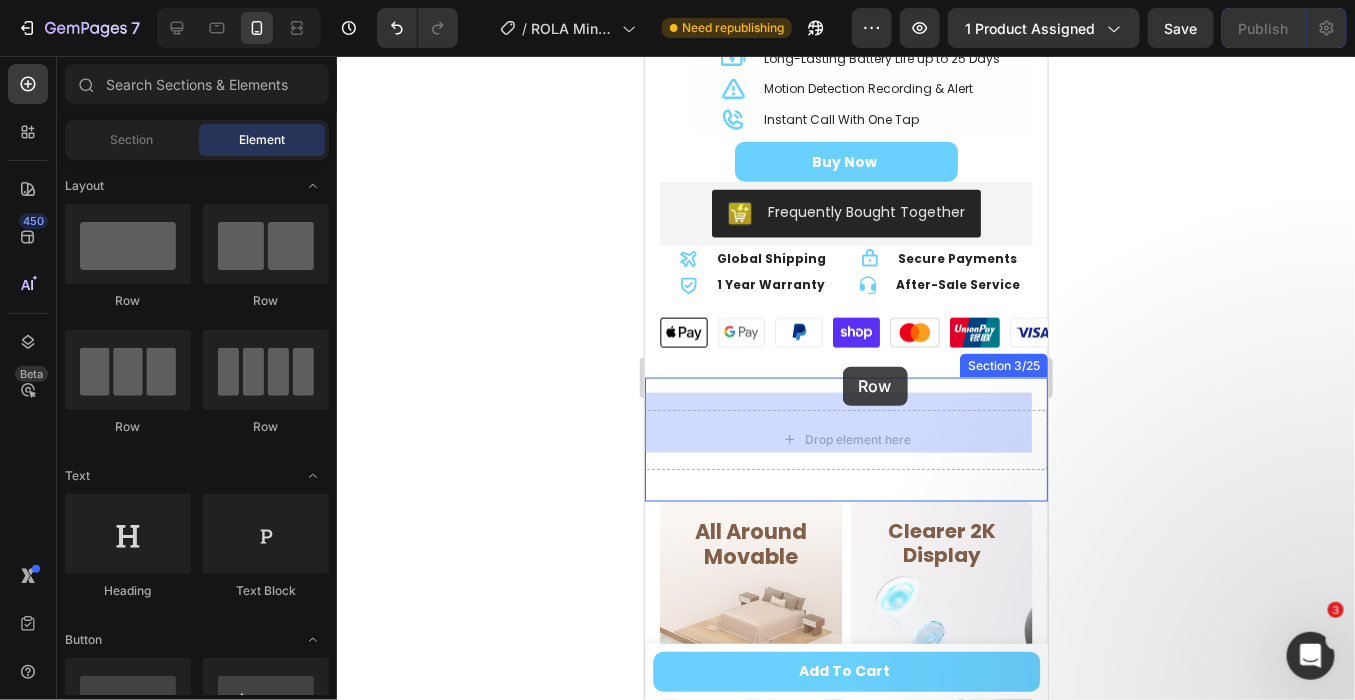 drag, startPoint x: 1132, startPoint y: 417, endPoint x: 841, endPoint y: 365, distance: 295.60953 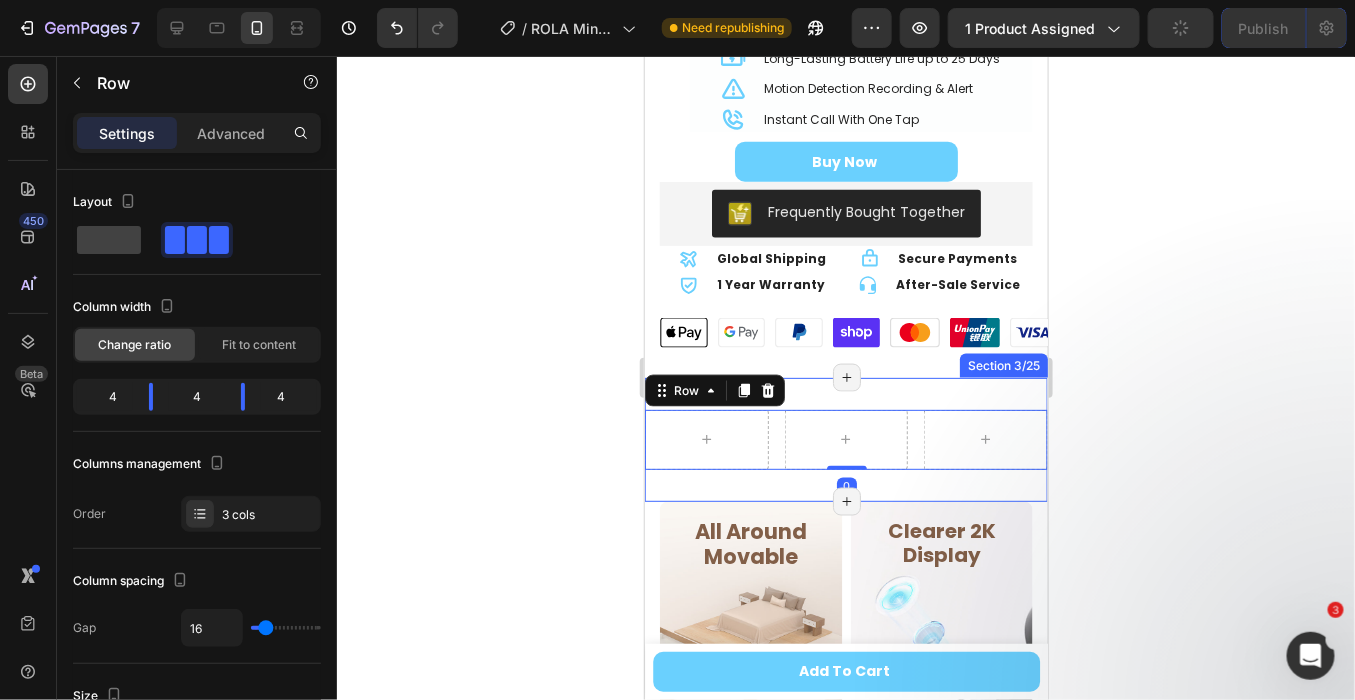 click on "Row   0 Section 3/25 Page has reached Shopify’s 25 section-limit Page has reached Shopify’s 25 section-limit" at bounding box center [845, 439] 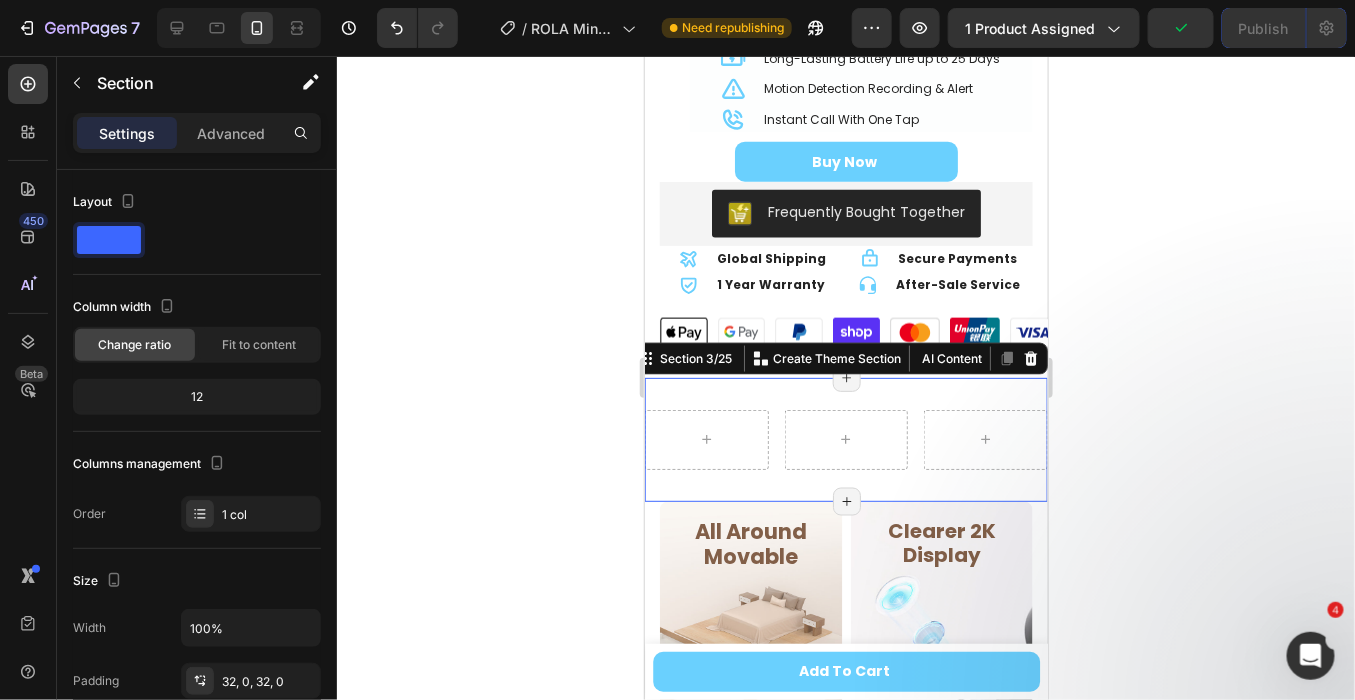 click on "Row Section 3/25   Create Theme Section AI Content Write with GemAI What would you like to describe here? Tone and Voice Persuasive Product EBO Air 2 Plus Home Security Robot Show more Generate Page has reached Shopify’s 25 section-limit Page has reached Shopify’s 25 section-limit Page has reached Shopify’s 25 section-limit" at bounding box center (845, 439) 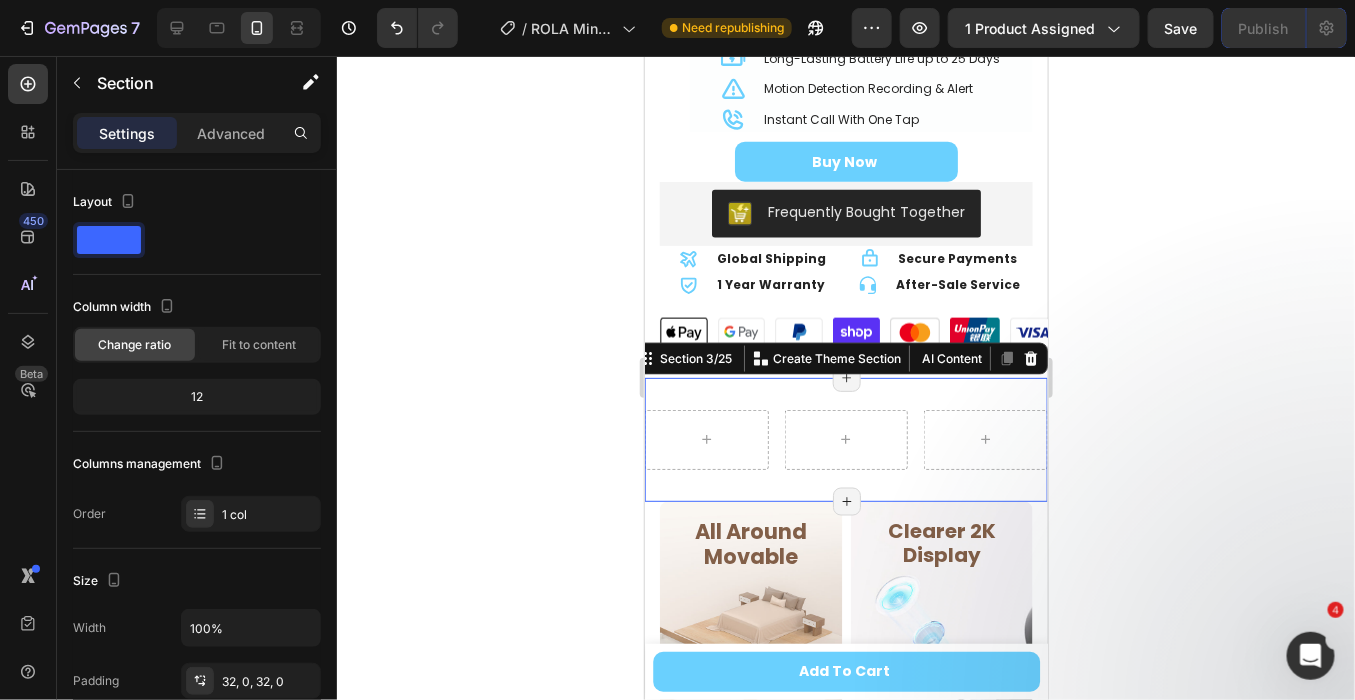 click on "Row Section 3/25   Create Theme Section AI Content Write with GemAI What would you like to describe here? Tone and Voice Persuasive Product EBO Air 2 Plus Home Security Robot Show more Generate Page has reached Shopify’s 25 section-limit Page has reached Shopify’s 25 section-limit Page has reached Shopify’s 25 section-limit" at bounding box center (845, 439) 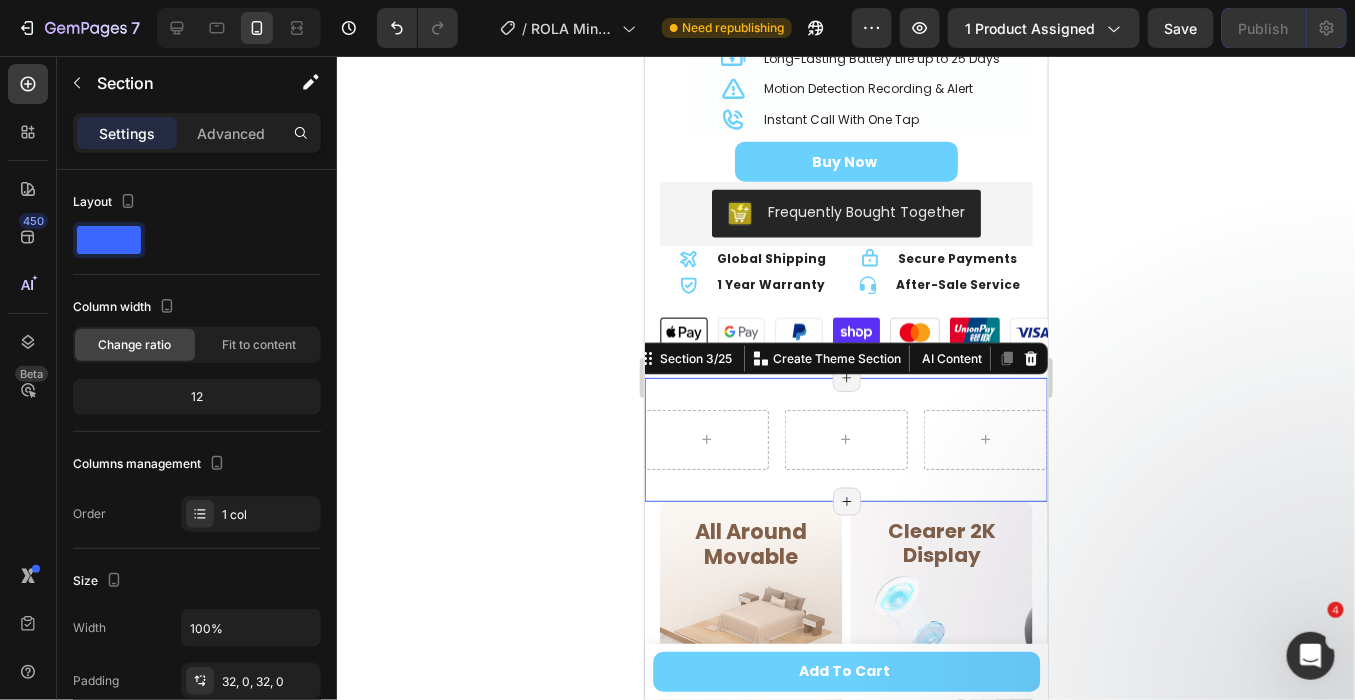 click on "Row Section 3/25   Create Theme Section AI Content Write with GemAI What would you like to describe here? Tone and Voice Persuasive Product EBO Air 2 Plus Home Security Robot Show more Generate Page has reached Shopify’s 25 section-limit Page has reached Shopify’s 25 section-limit Page has reached Shopify’s 25 section-limit" at bounding box center (845, 439) 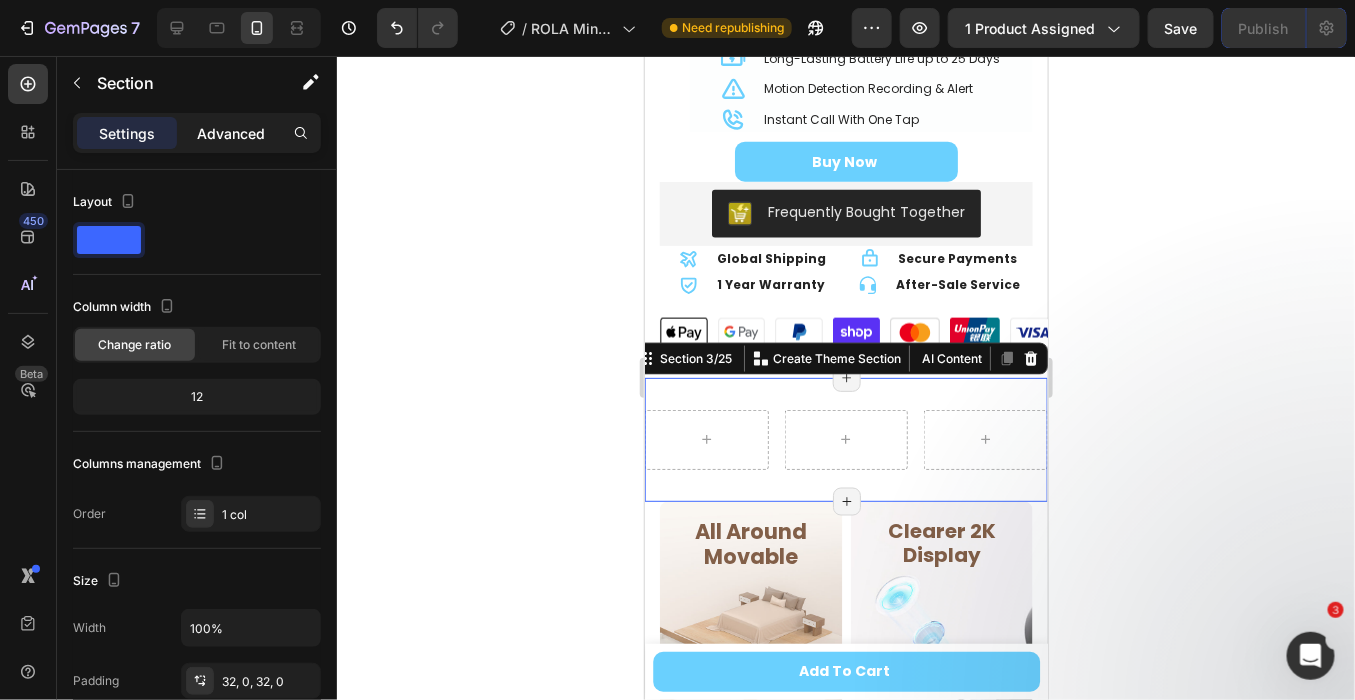 click on "Advanced" at bounding box center (231, 133) 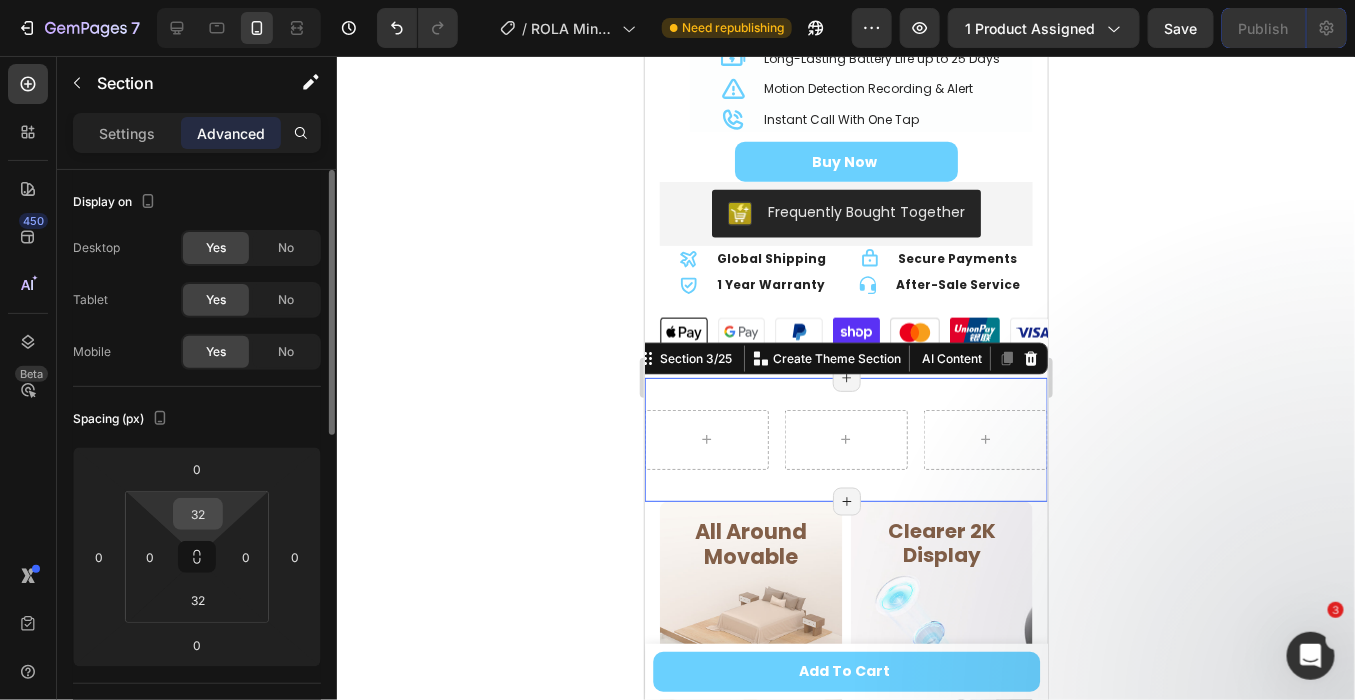 click on "32" at bounding box center [198, 514] 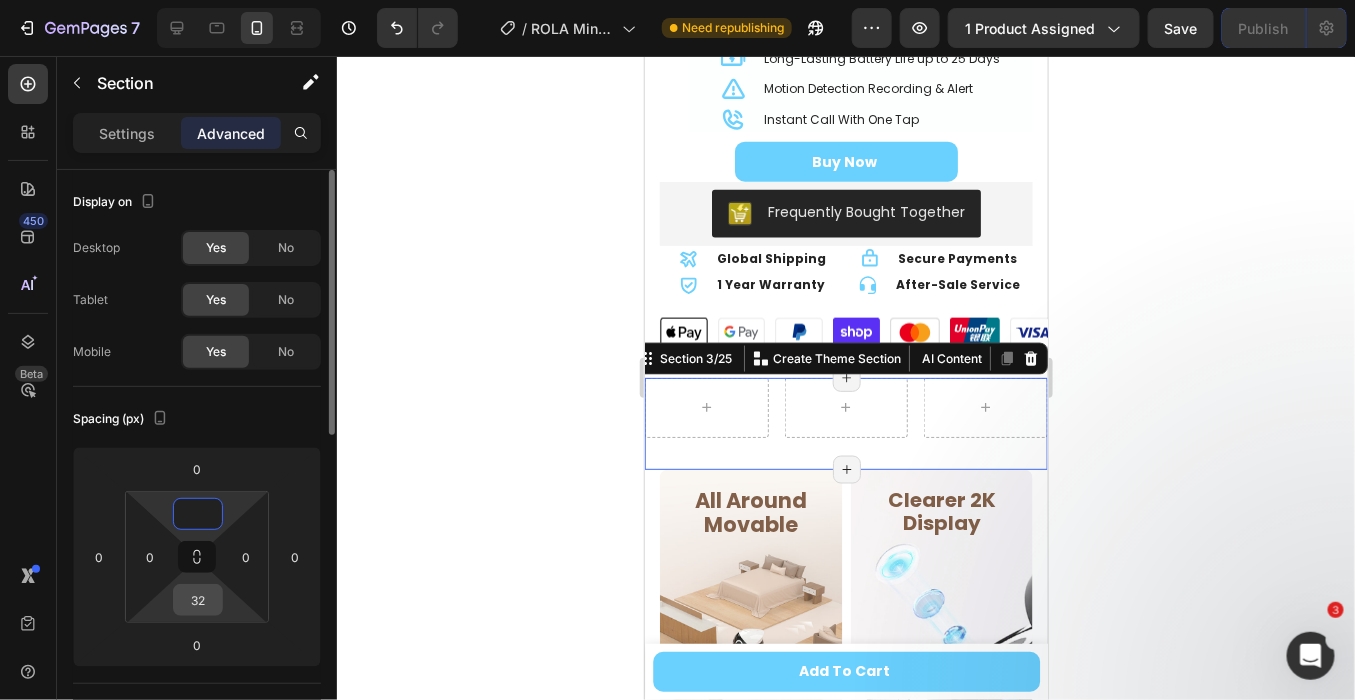 type on "0" 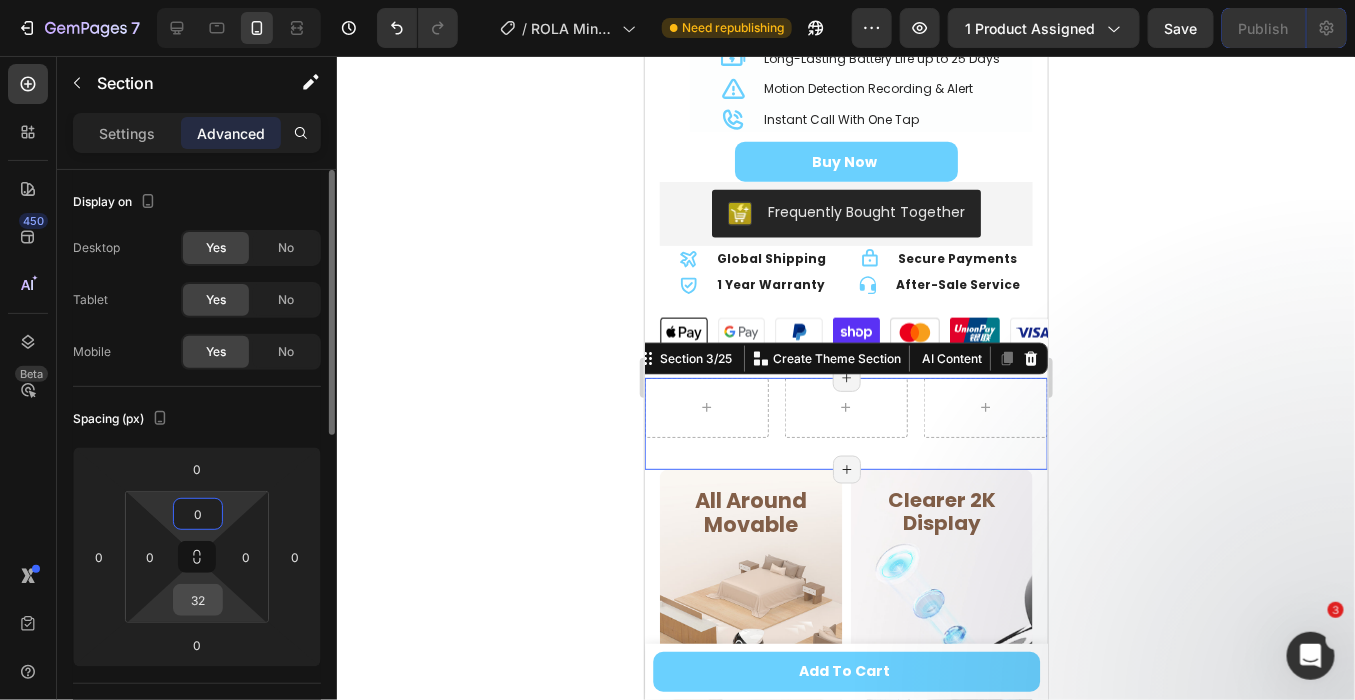 click on "32" at bounding box center (198, 600) 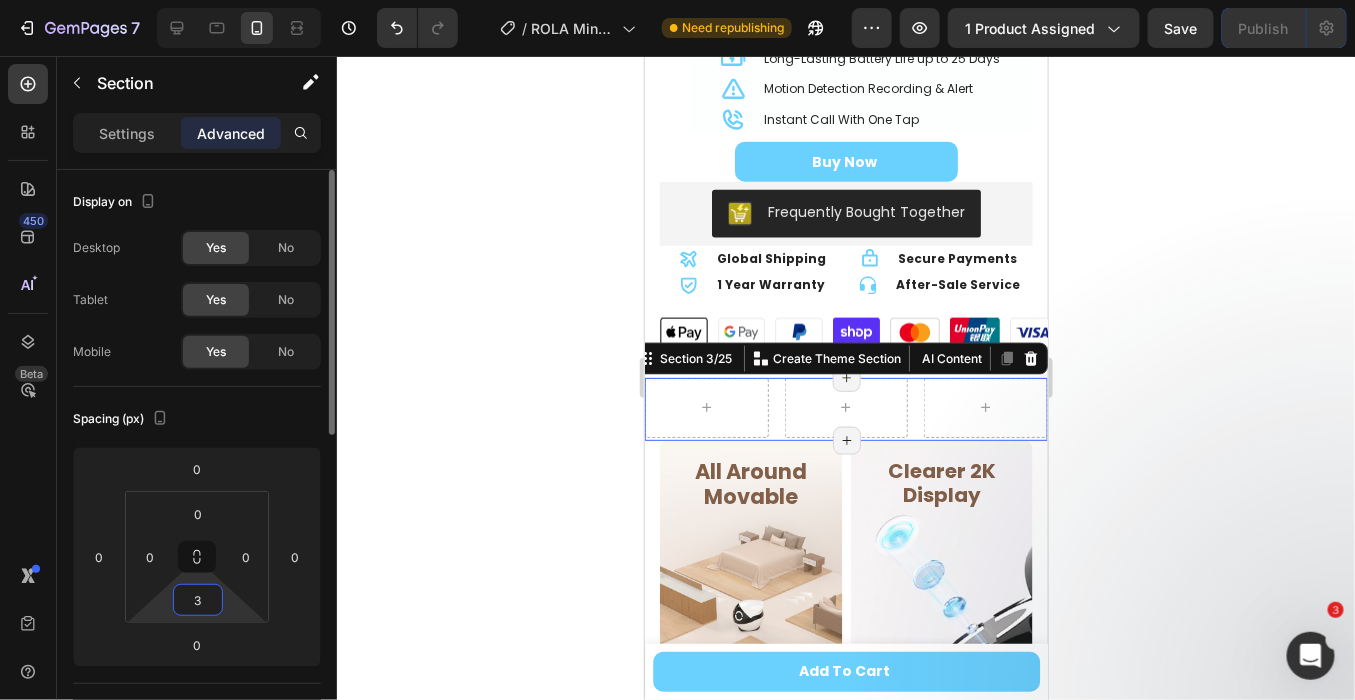 type on "30" 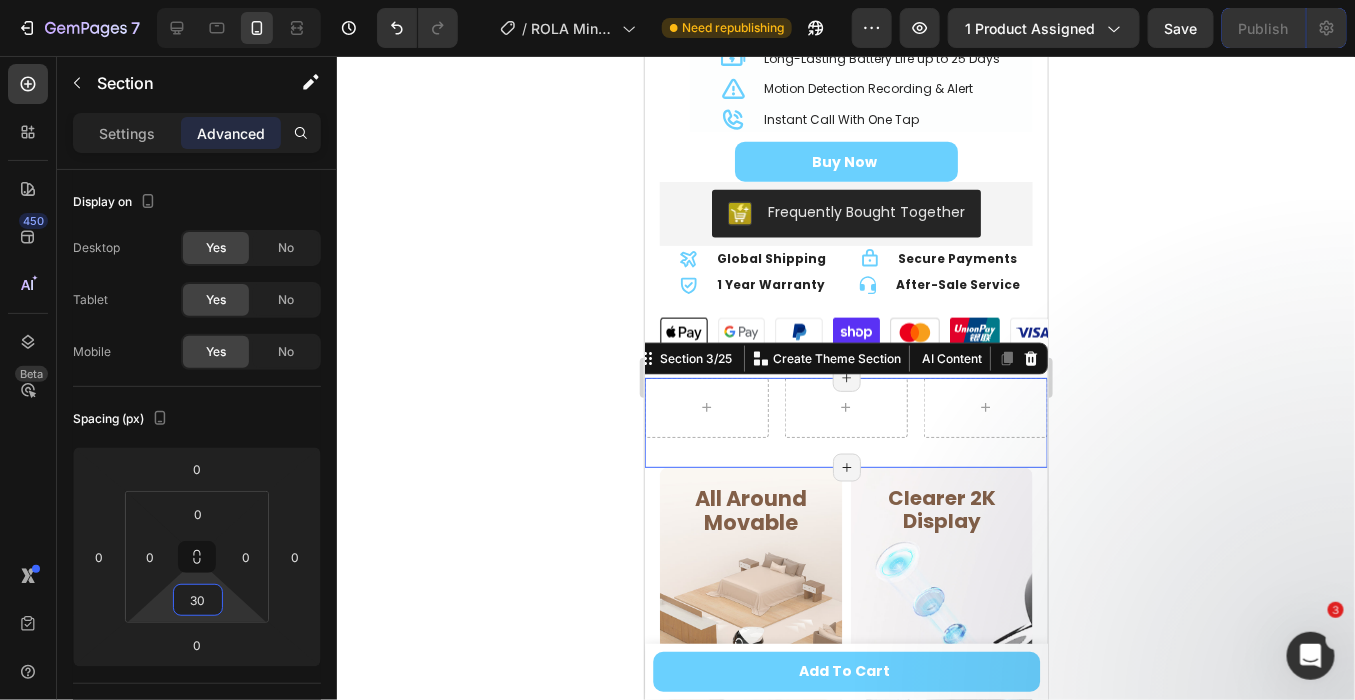 click 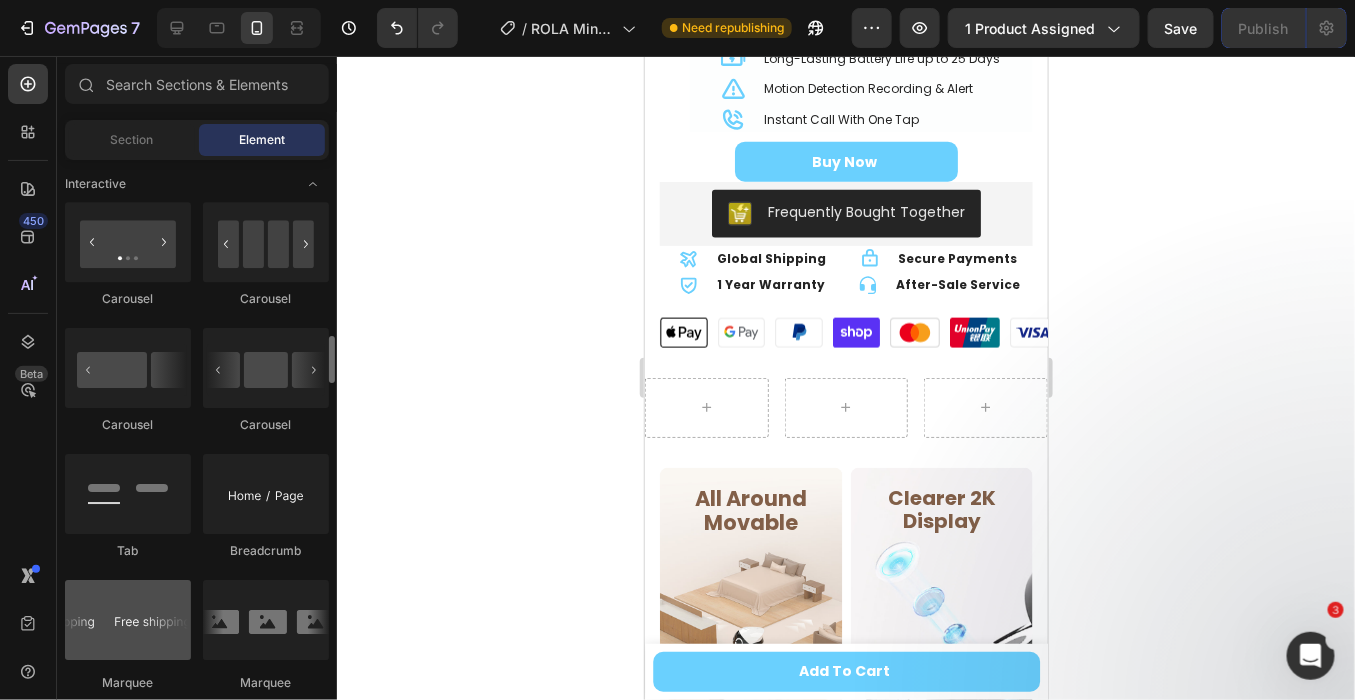 scroll, scrollTop: 1888, scrollLeft: 0, axis: vertical 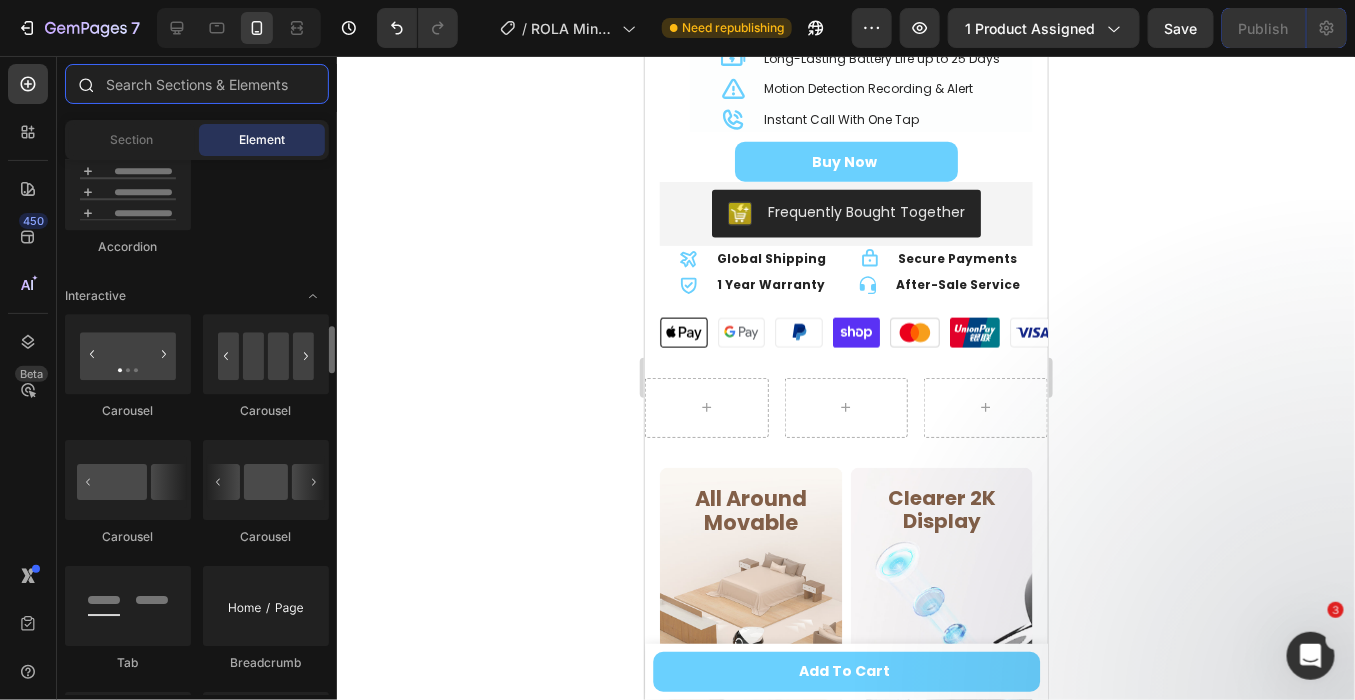 click at bounding box center [197, 84] 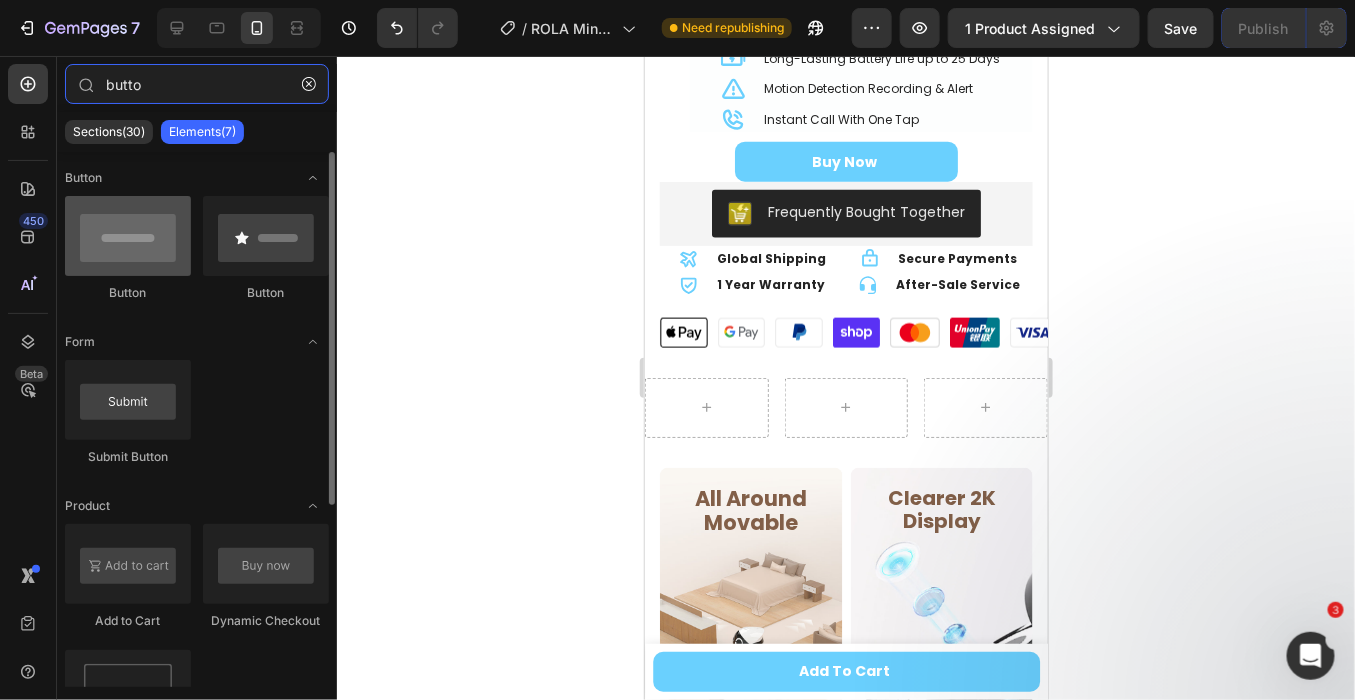 type on "butto" 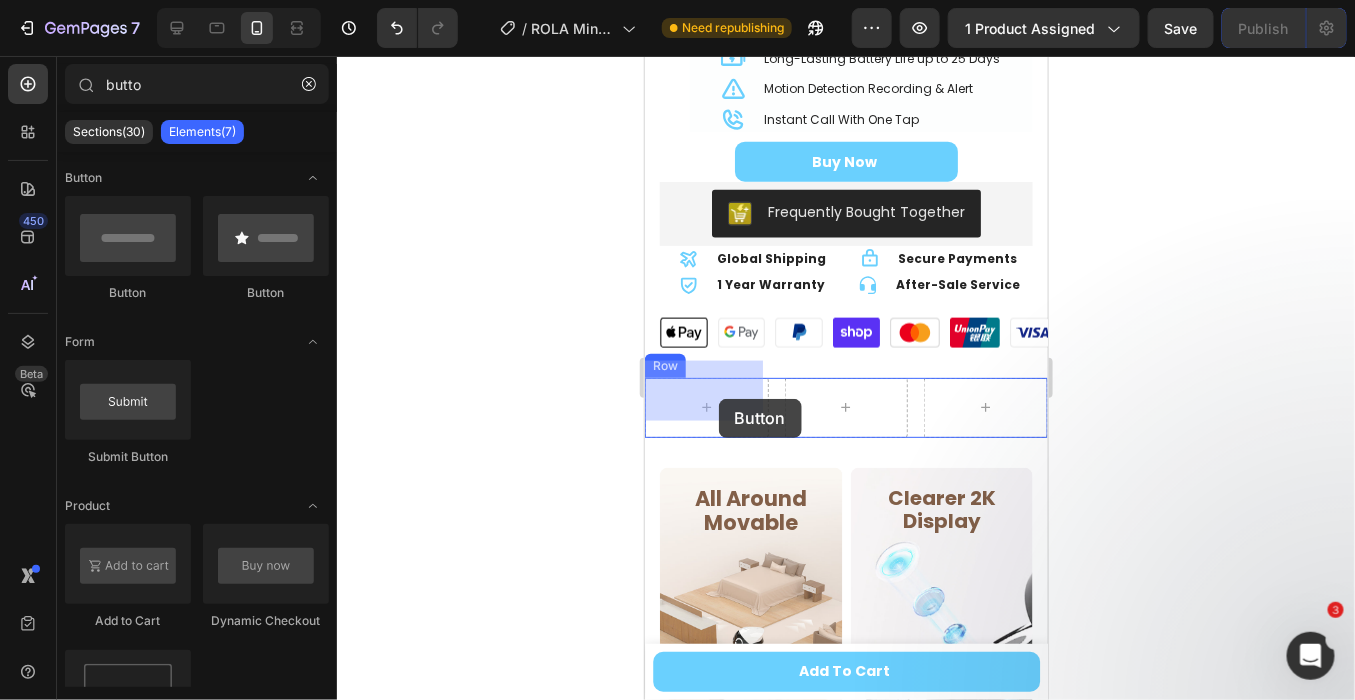 drag, startPoint x: 727, startPoint y: 304, endPoint x: 1903, endPoint y: 433, distance: 1183.0541 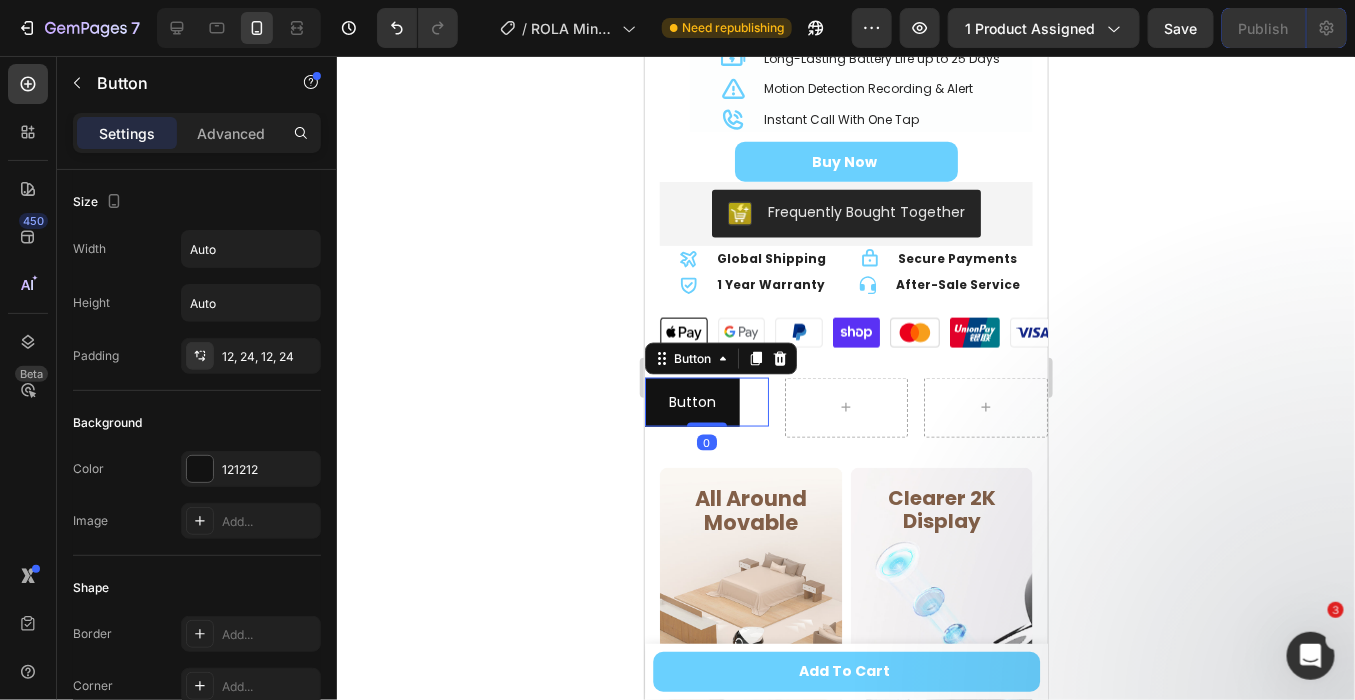 click 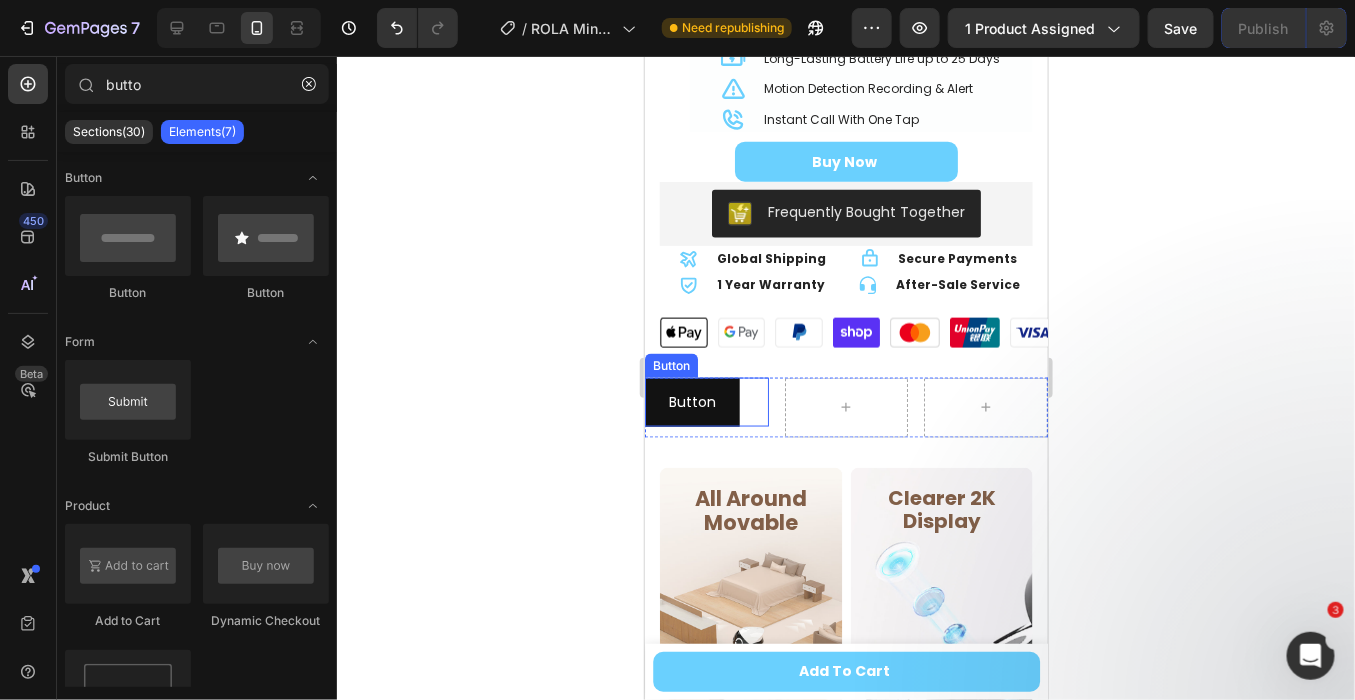 click on "Button Button" at bounding box center [706, 401] 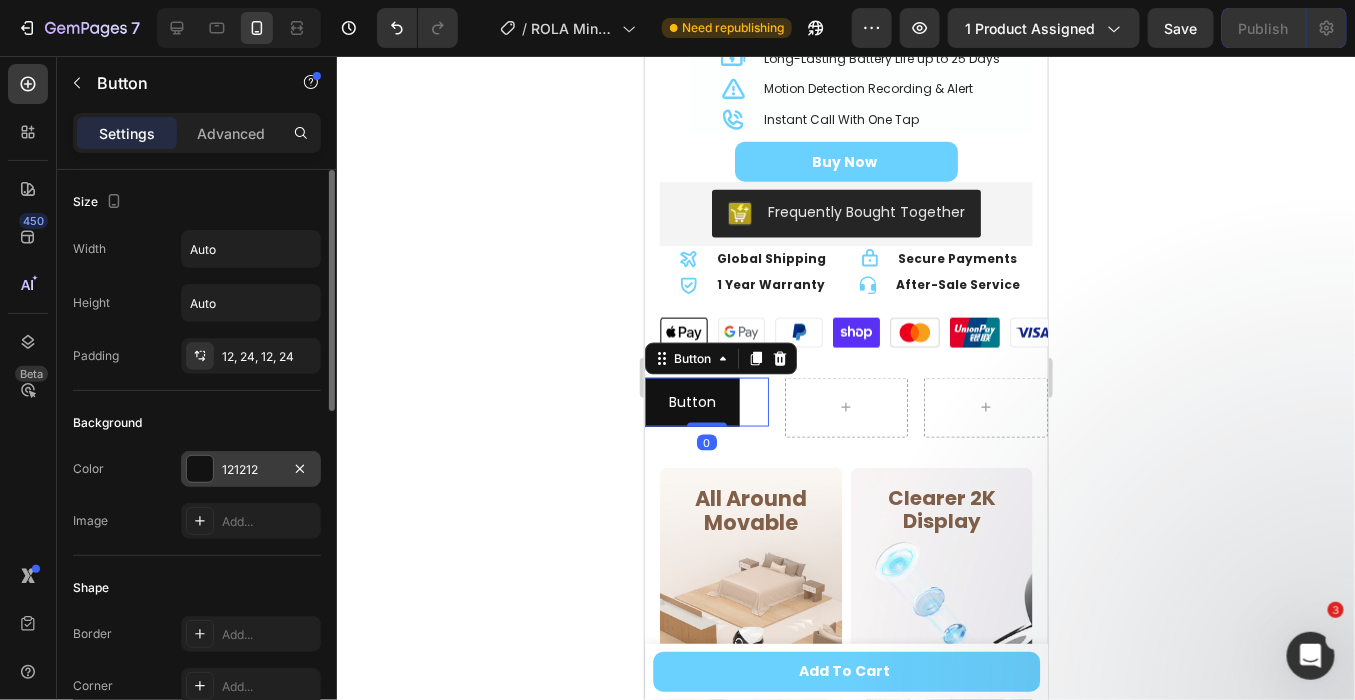 click on "121212" at bounding box center [251, 470] 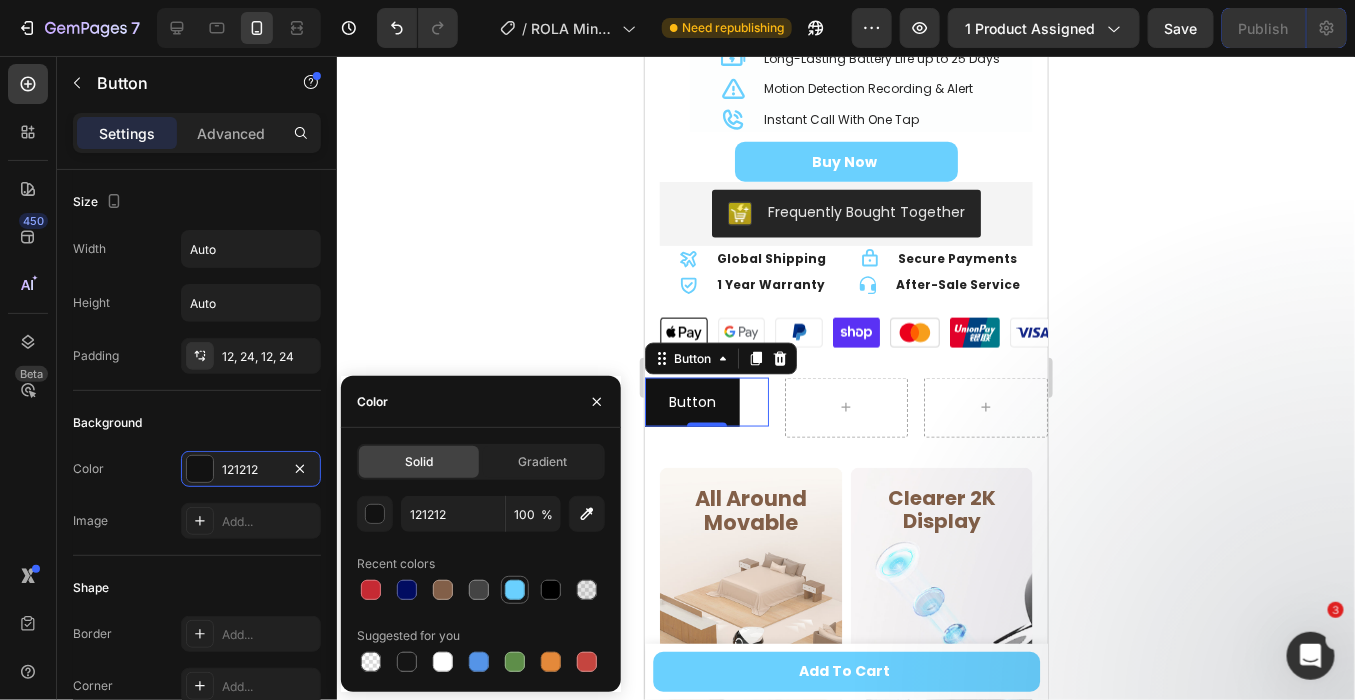 click at bounding box center [515, 590] 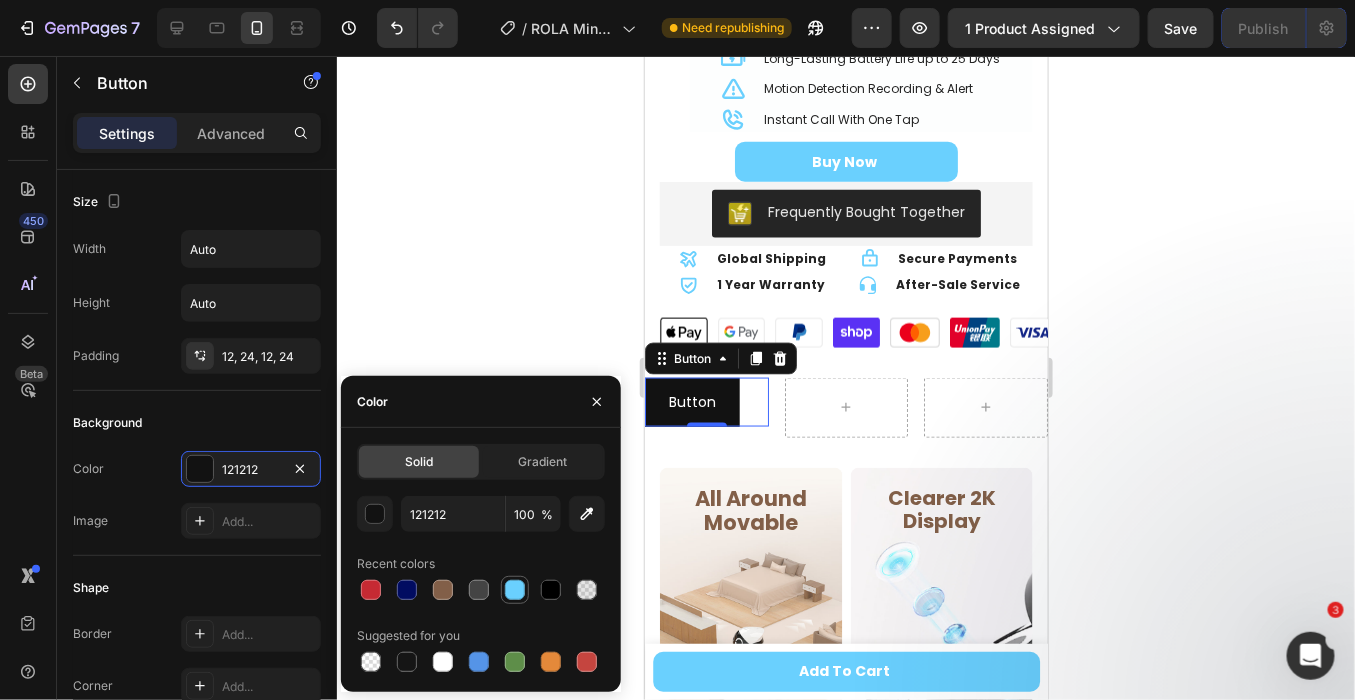 type on "6AD0FE" 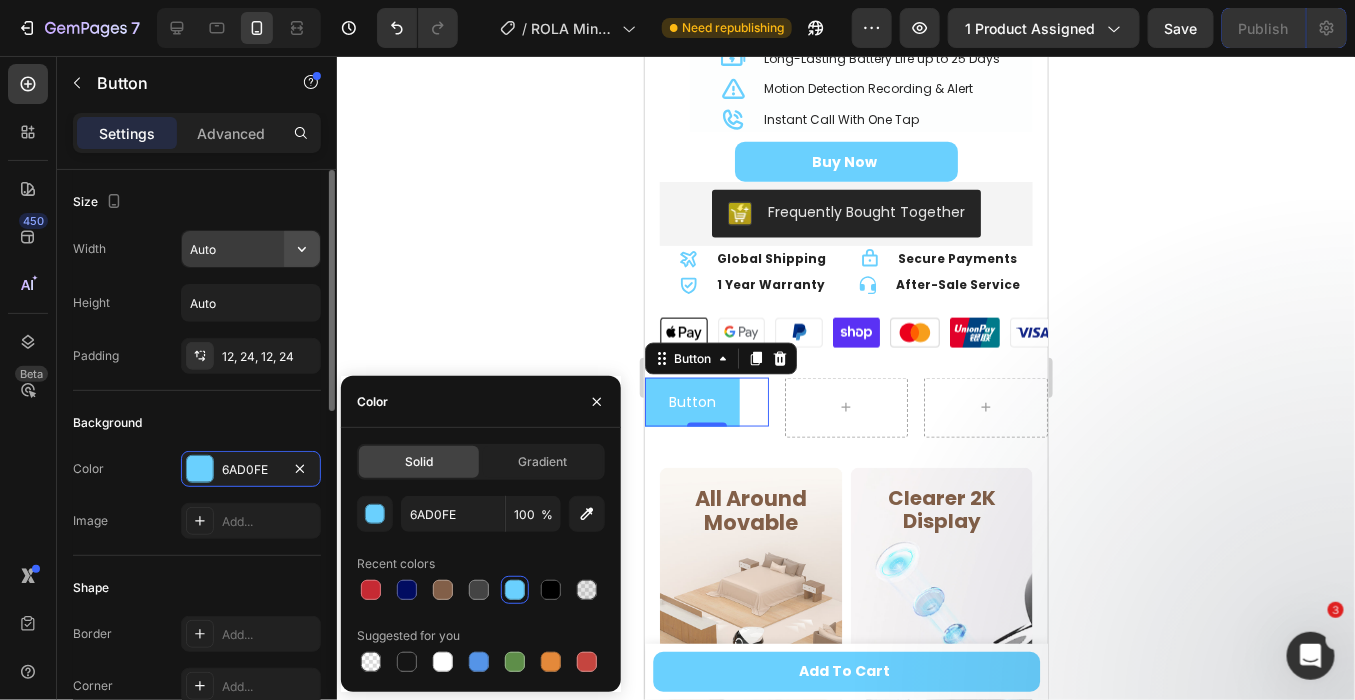 click 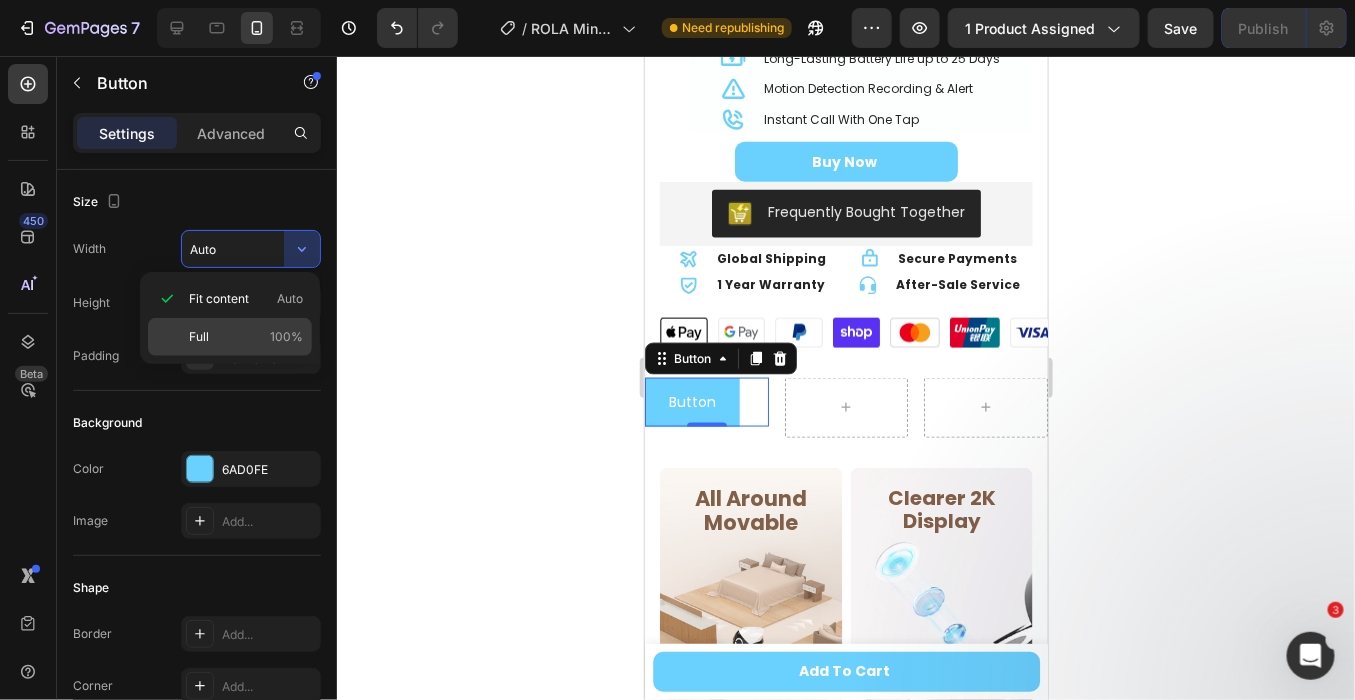 click on "Full 100%" at bounding box center (246, 337) 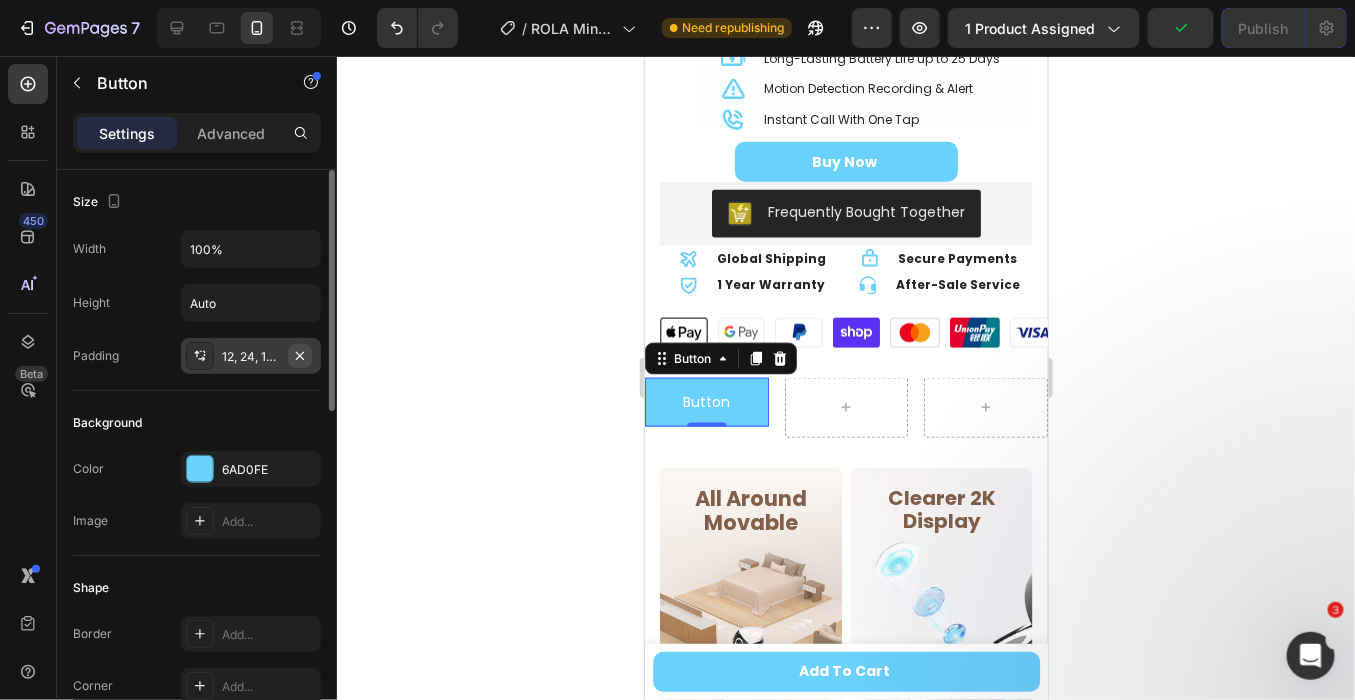 click 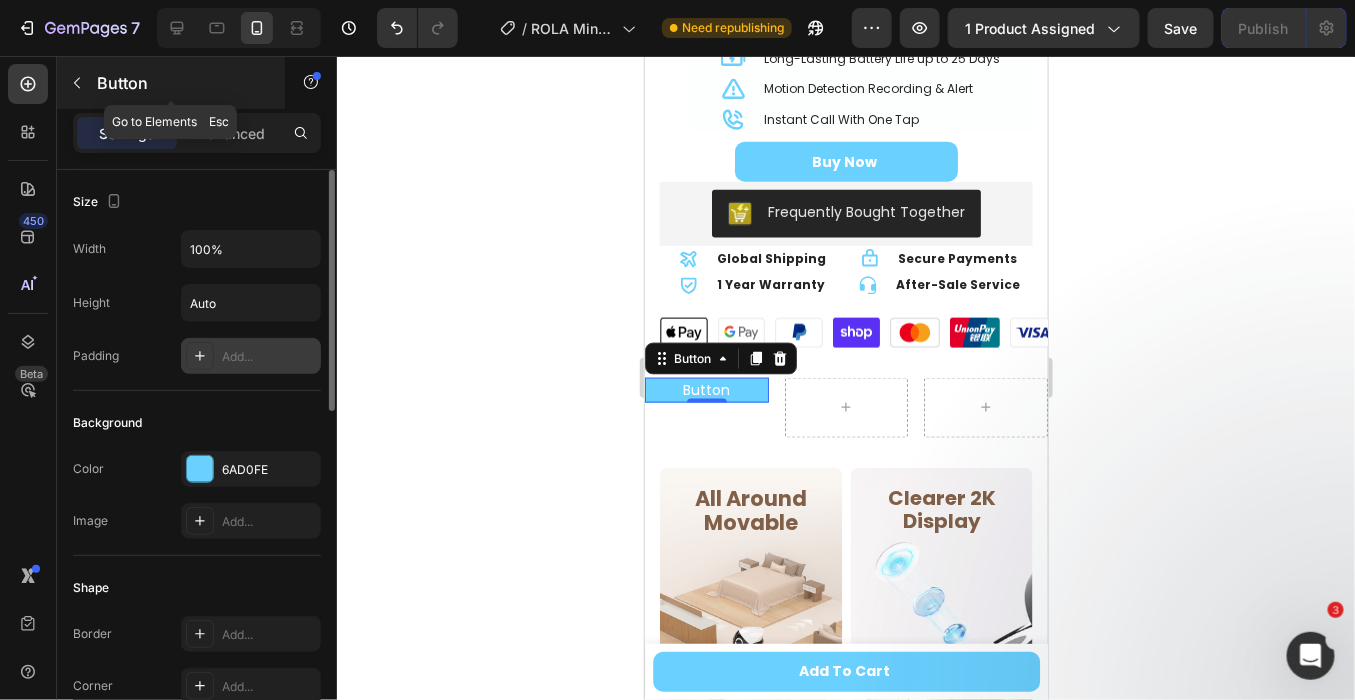 click 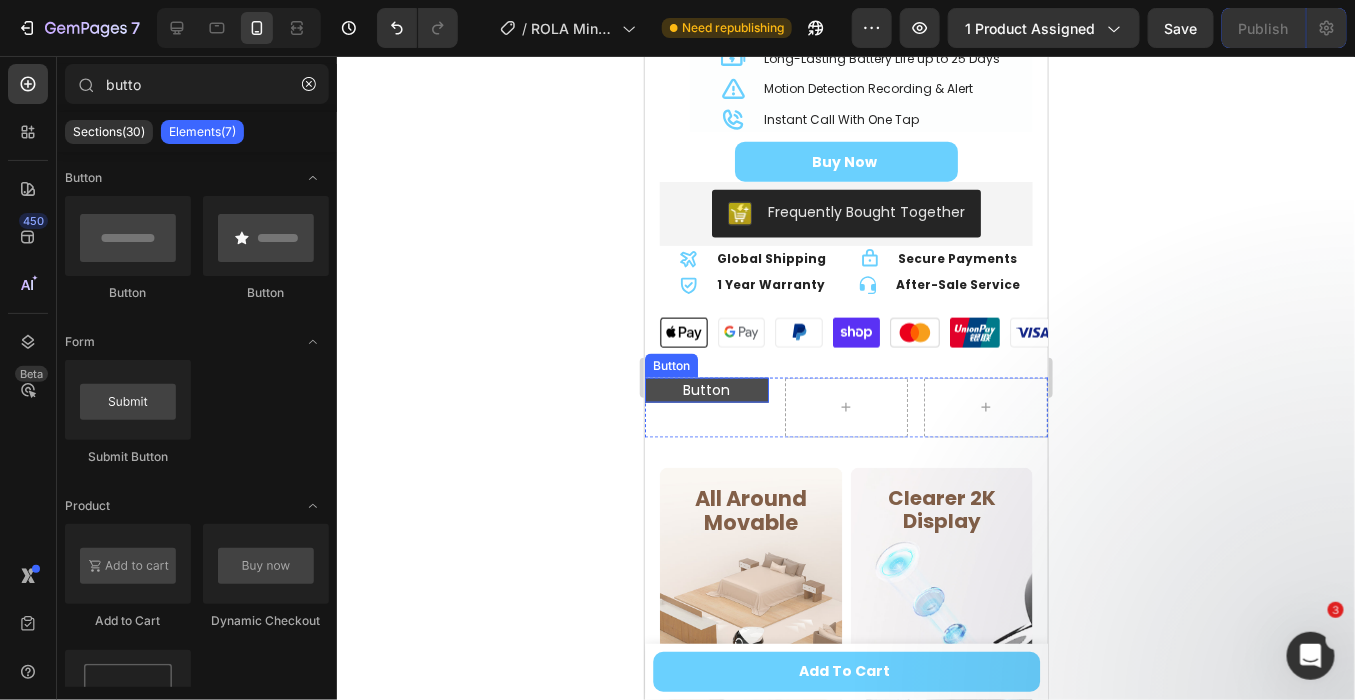 click on "Button" at bounding box center (706, 389) 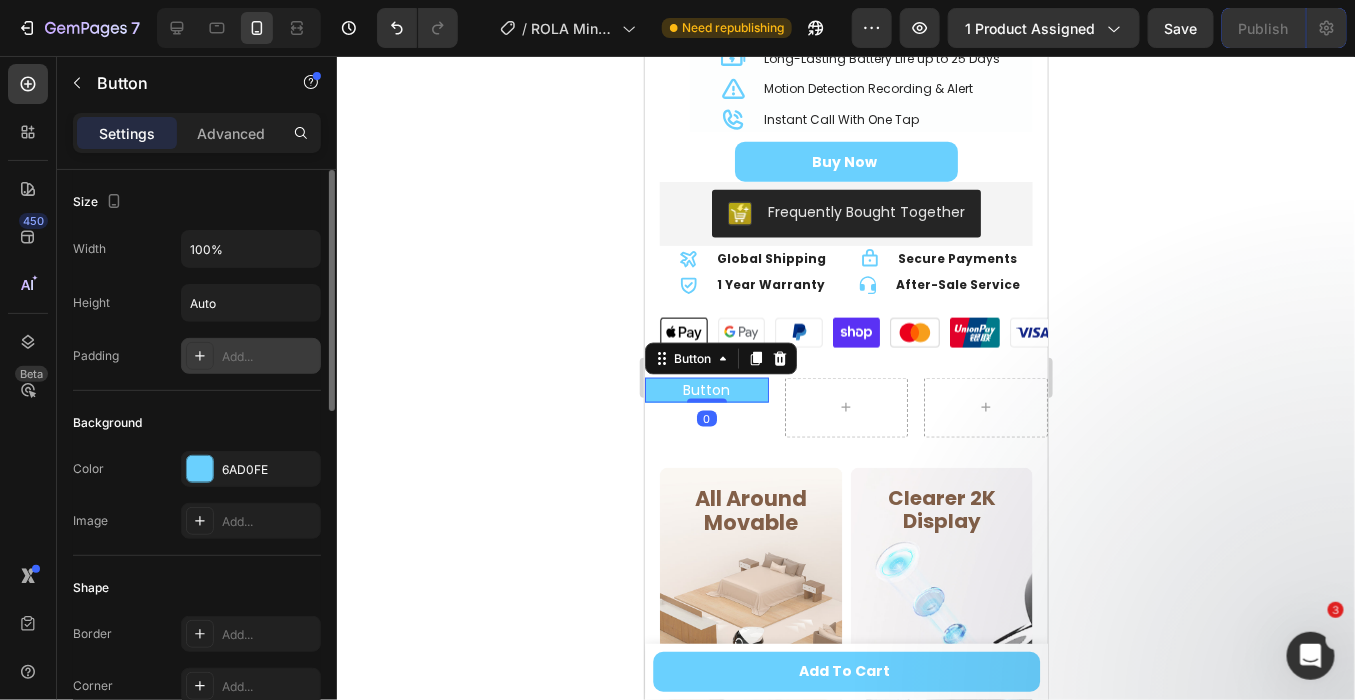 click on "Add..." at bounding box center (269, 357) 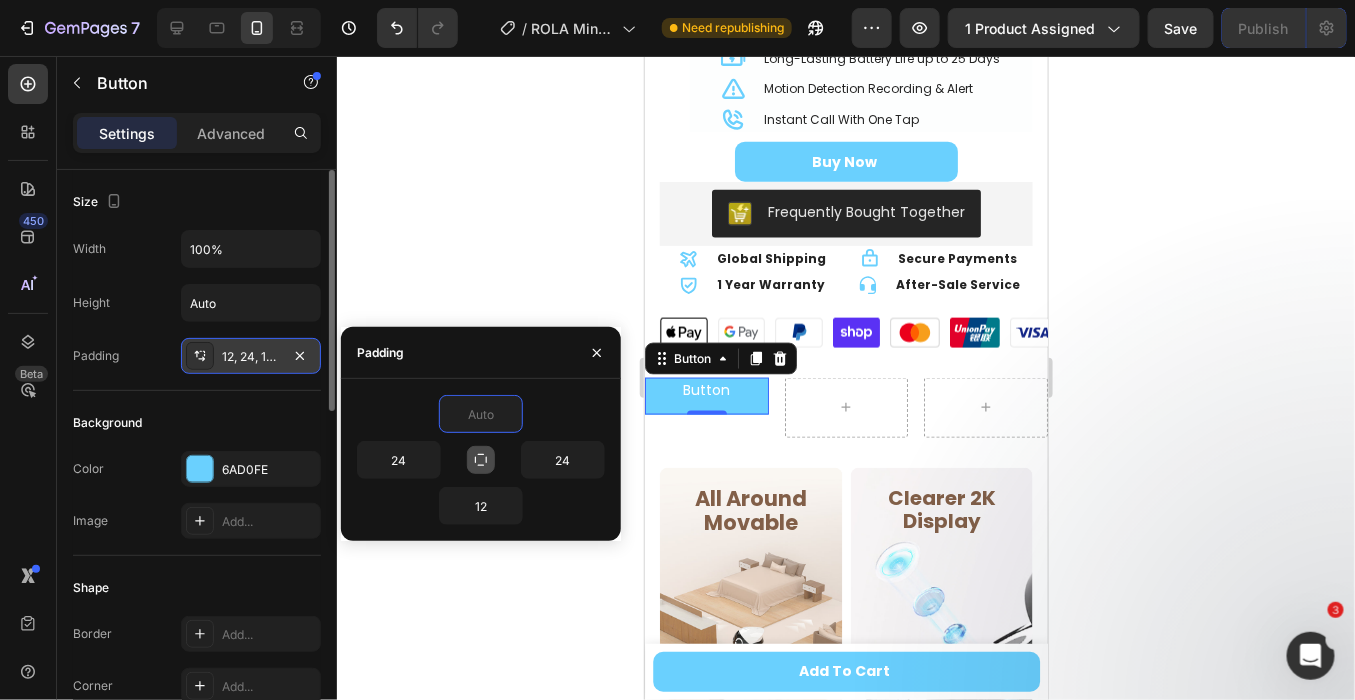 type on "0" 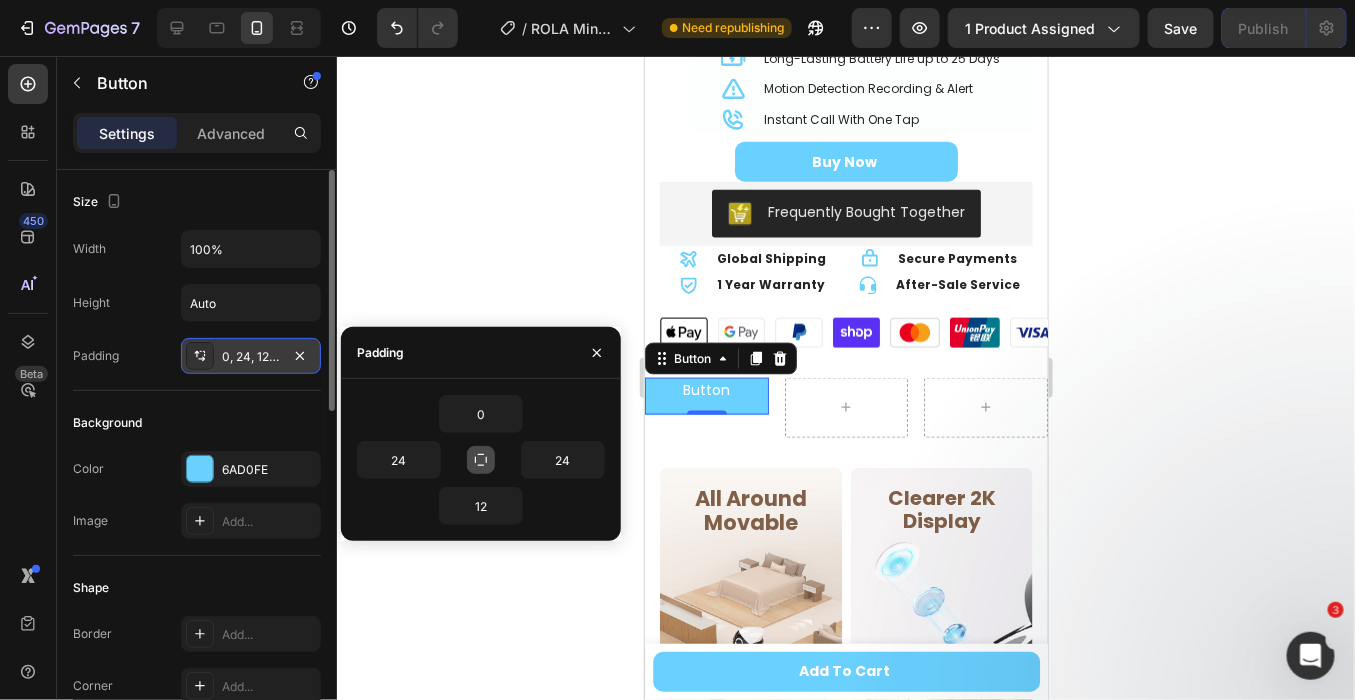 click 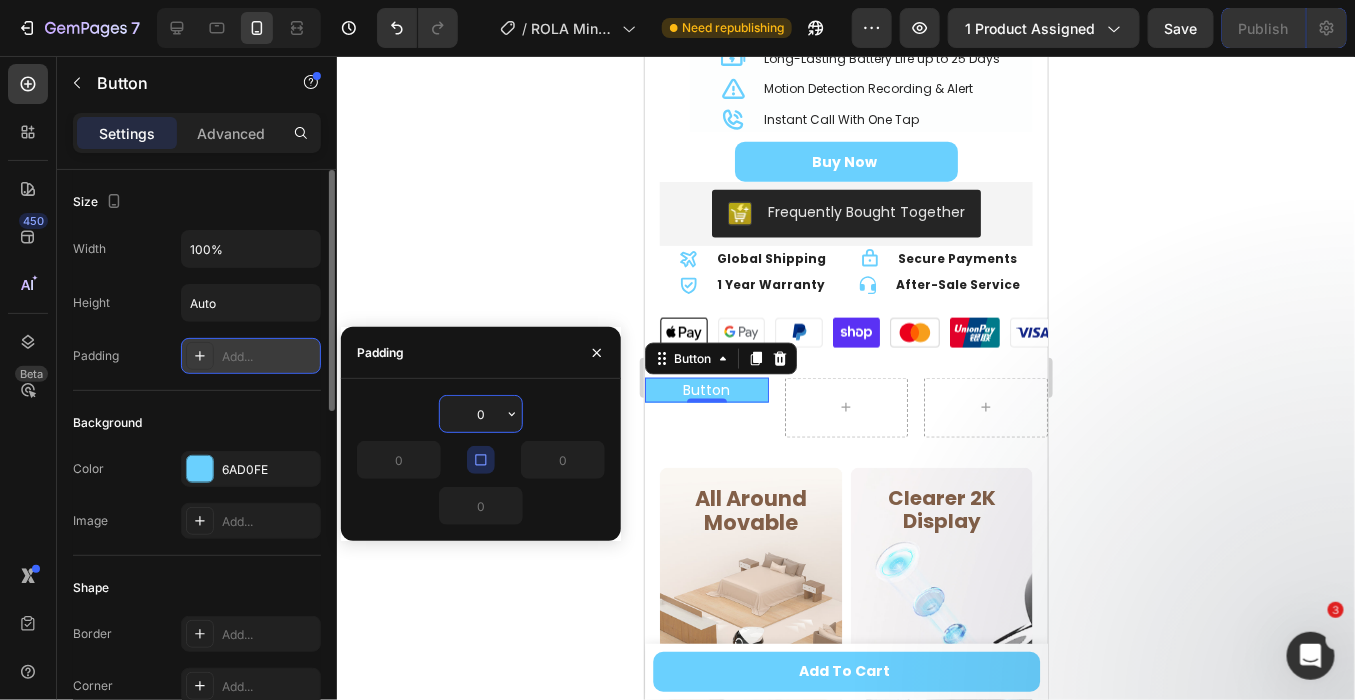 click on "0" at bounding box center [481, 414] 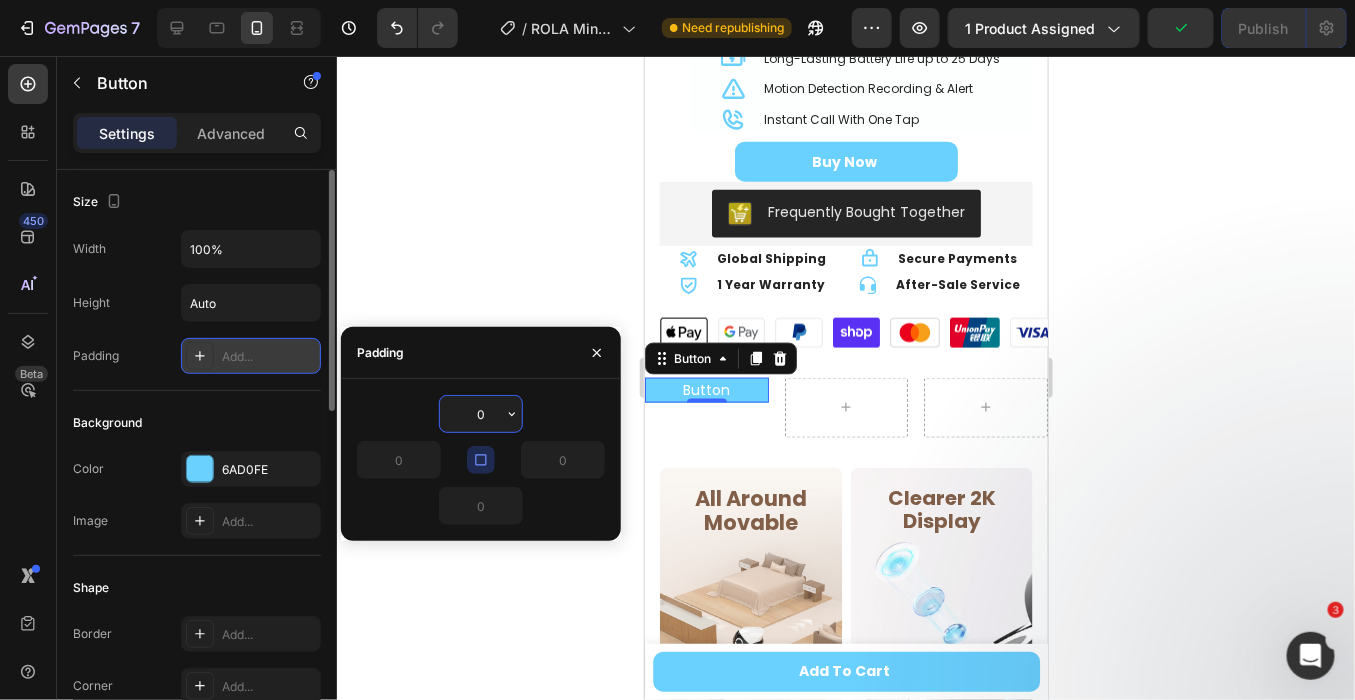 type on "8" 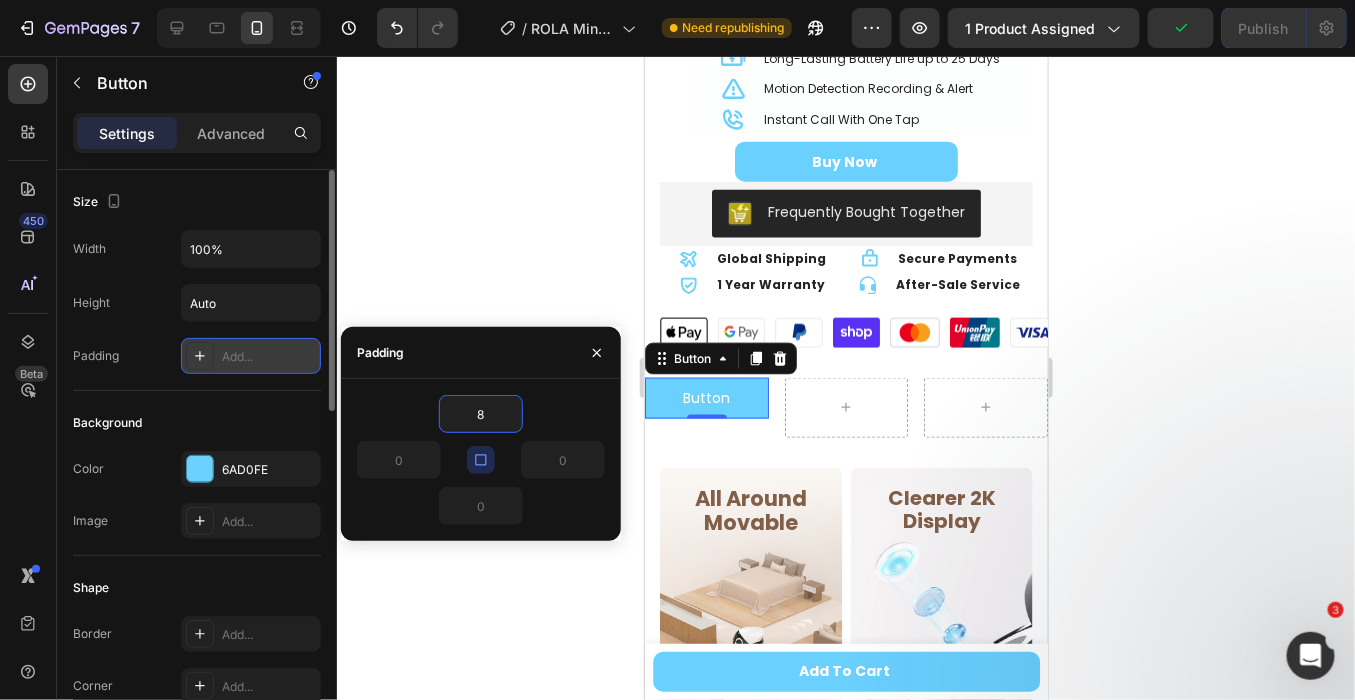 click 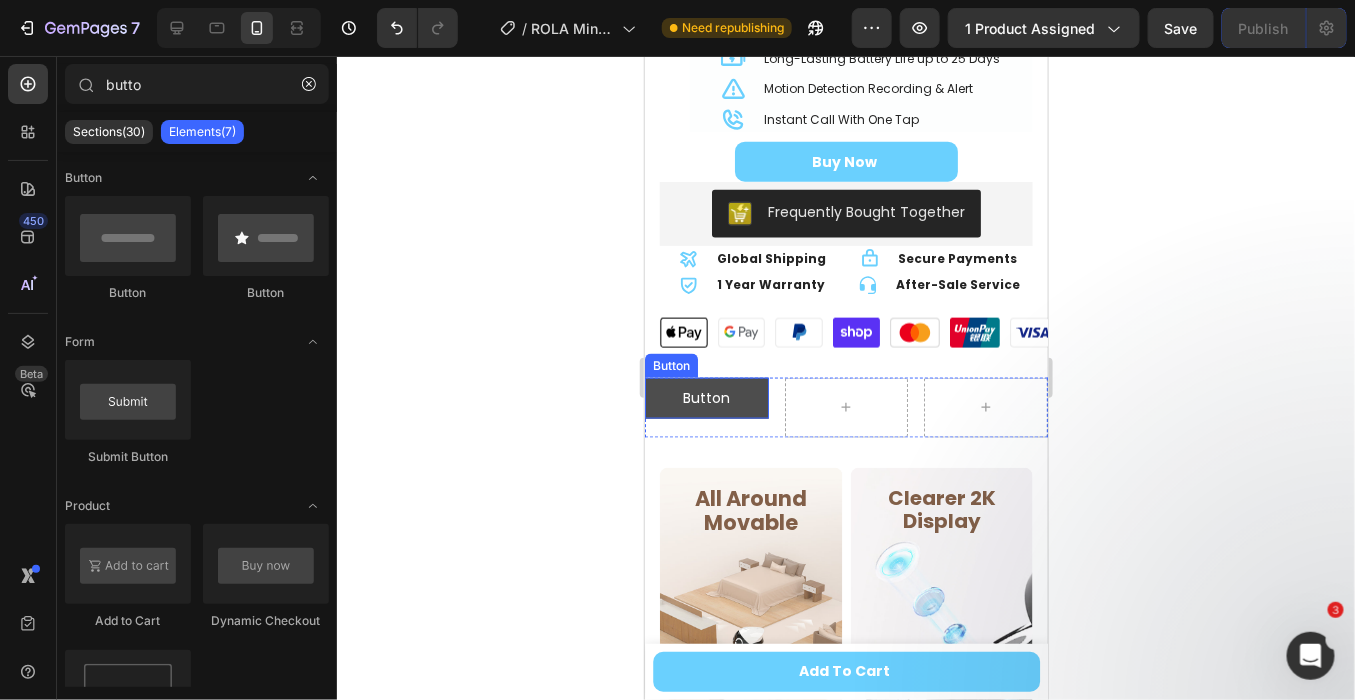 click on "Button" at bounding box center (706, 397) 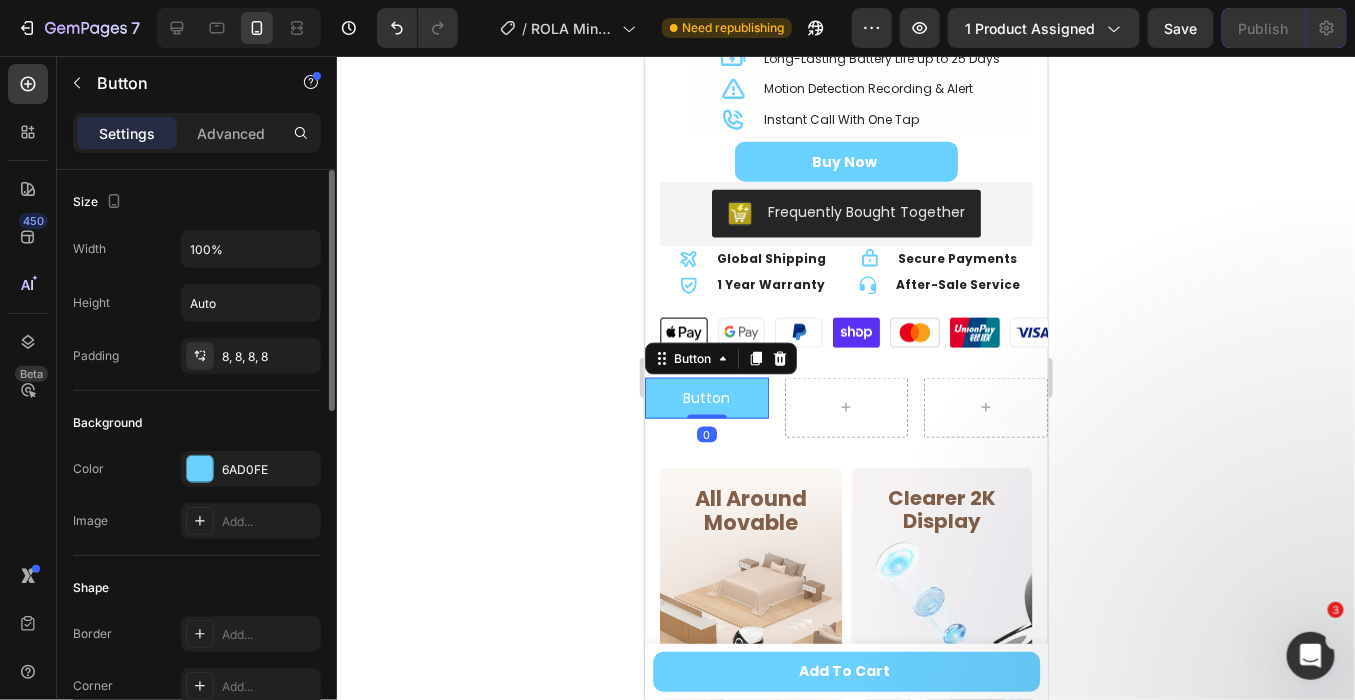 scroll, scrollTop: 111, scrollLeft: 0, axis: vertical 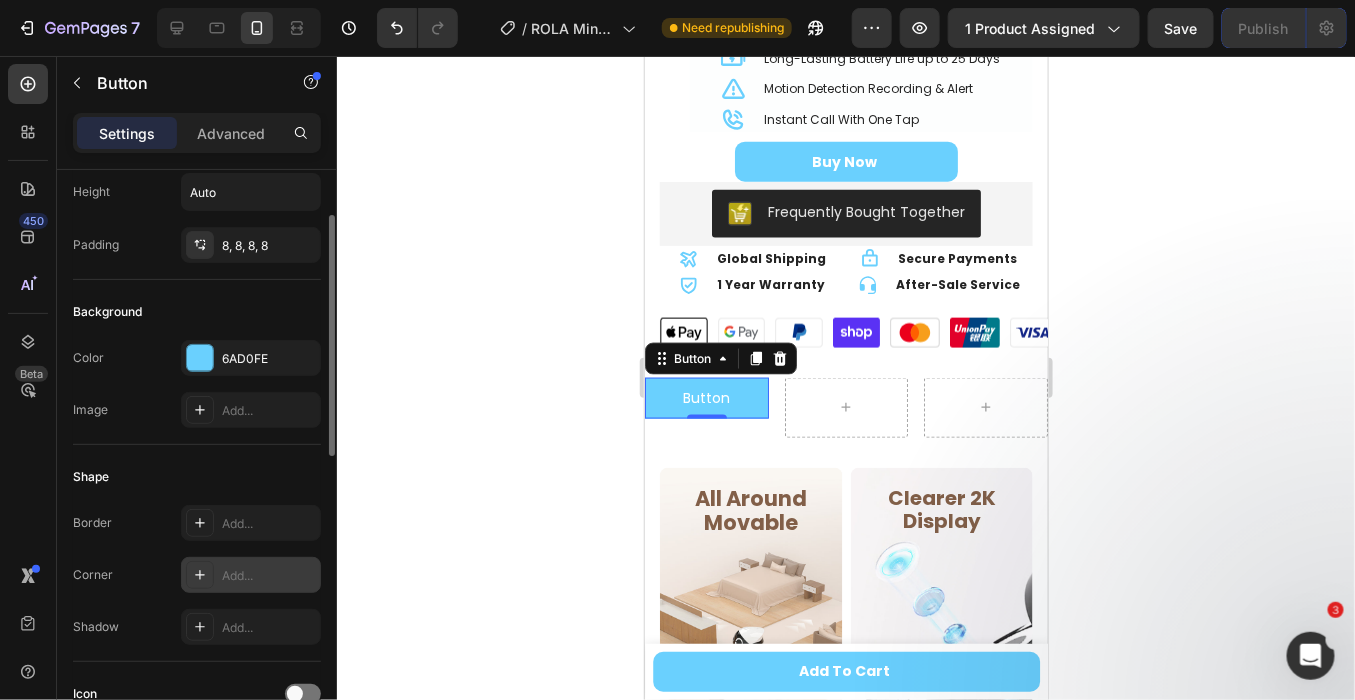click on "Add..." at bounding box center [269, 576] 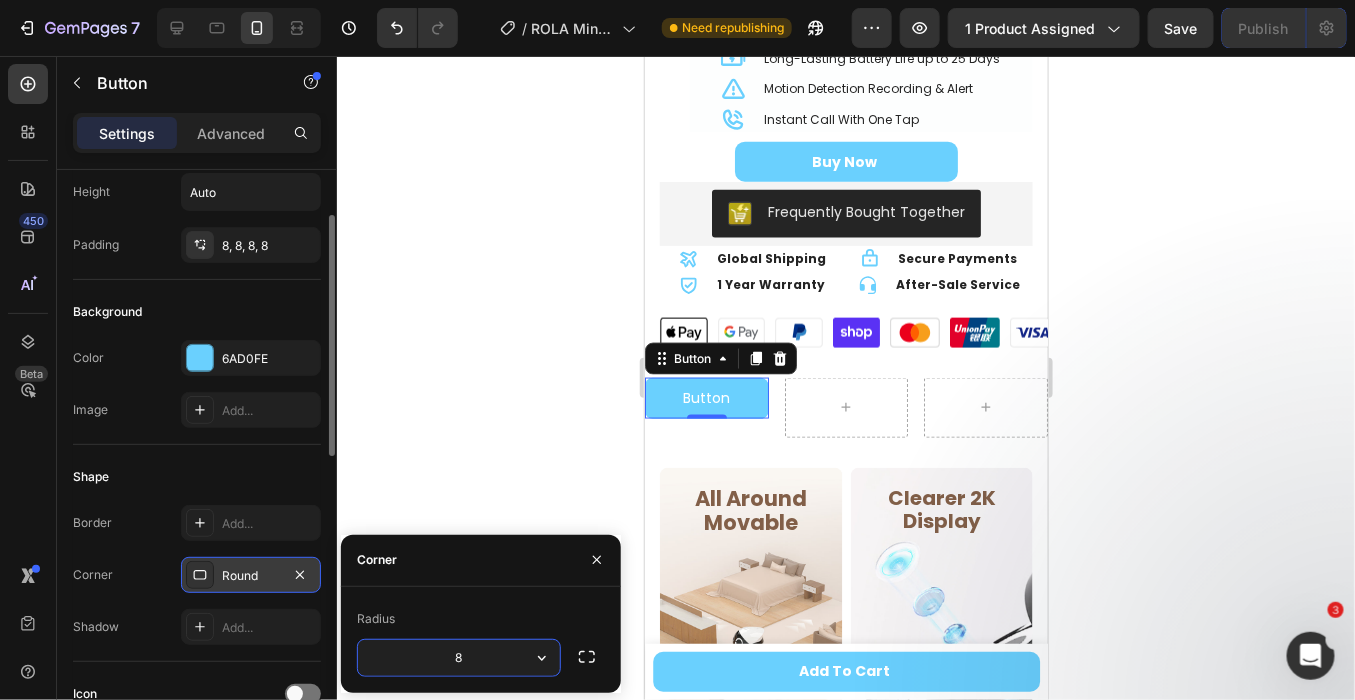 click on "8" at bounding box center (459, 658) 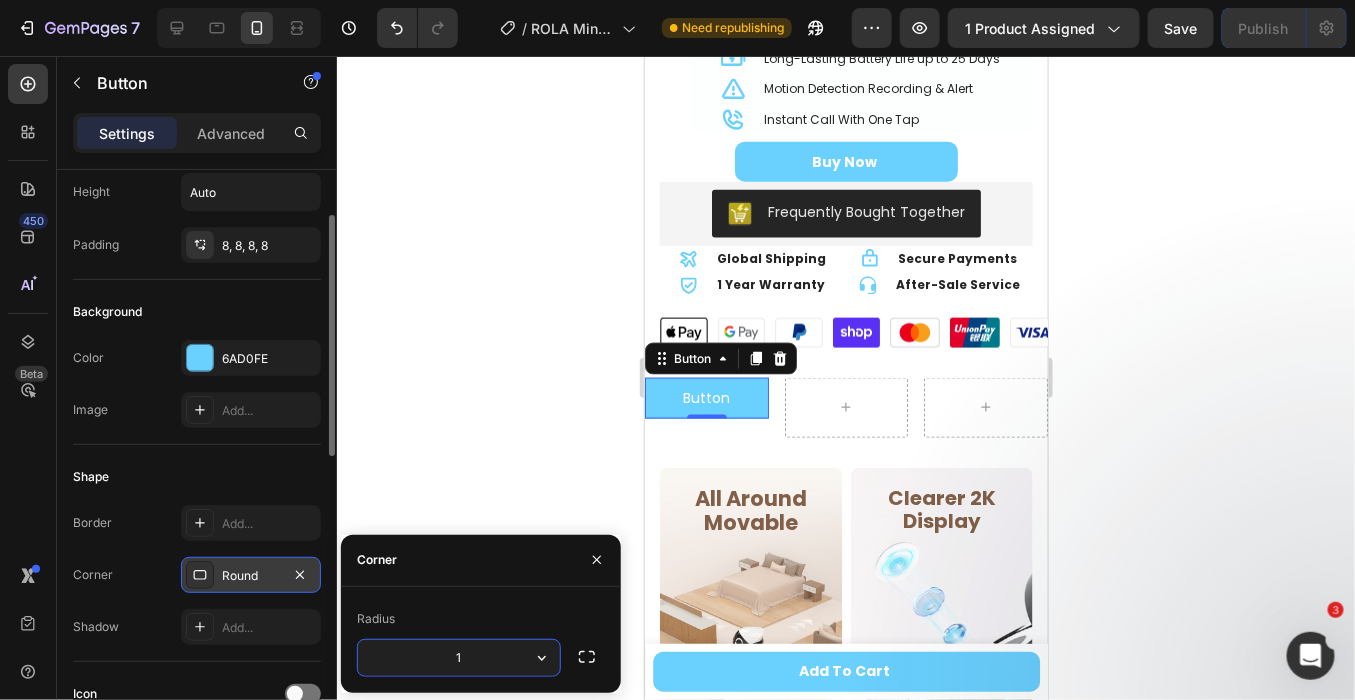type on "10" 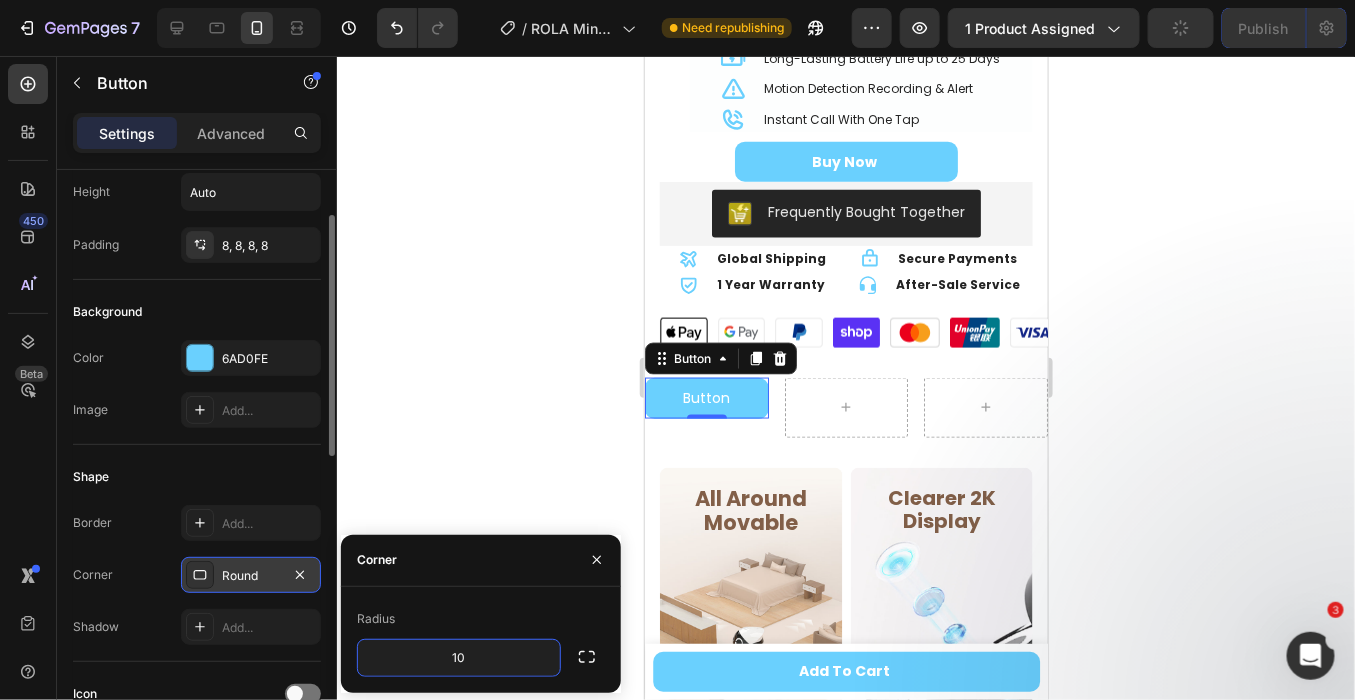 click 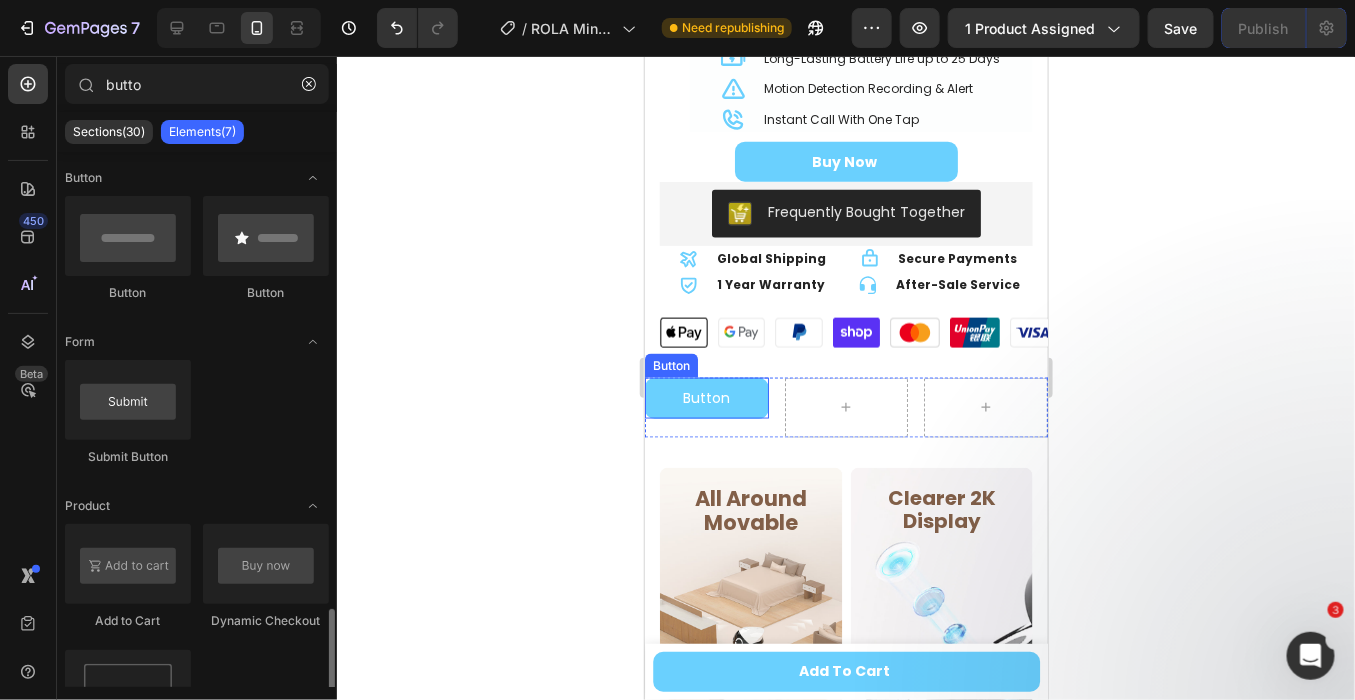 scroll, scrollTop: 275, scrollLeft: 0, axis: vertical 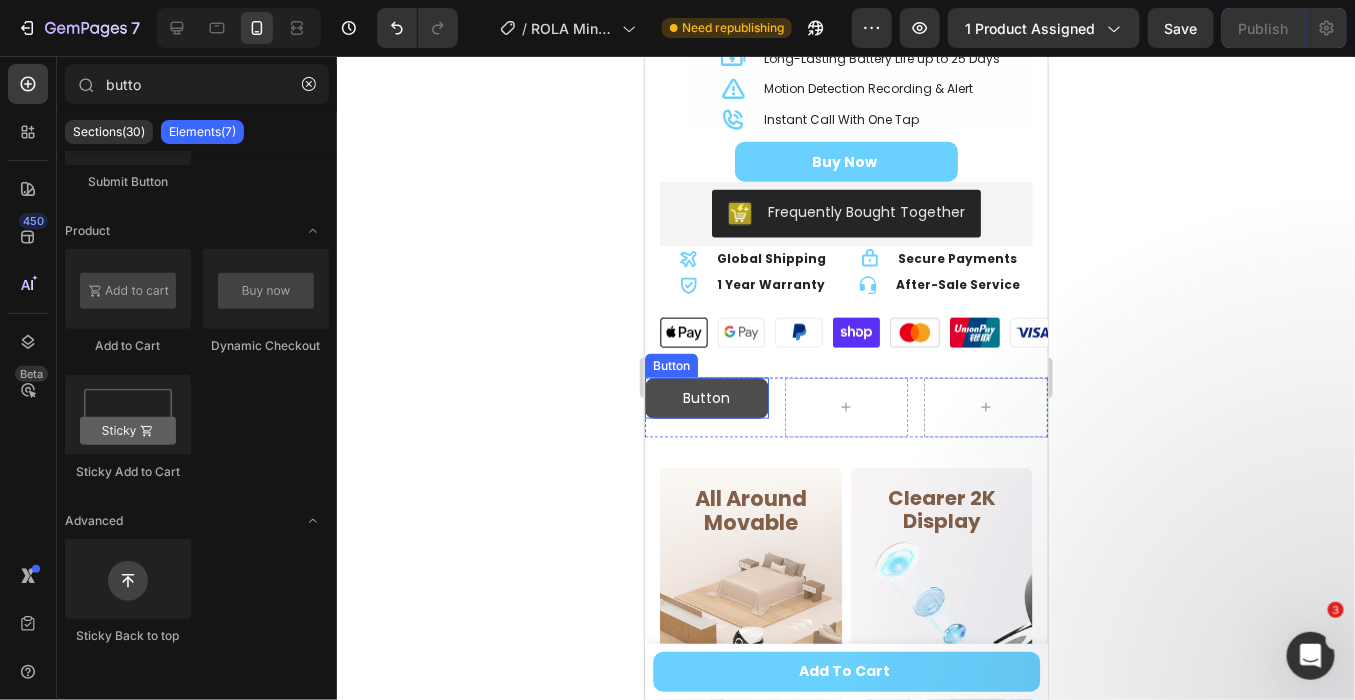 click on "Button" at bounding box center [706, 397] 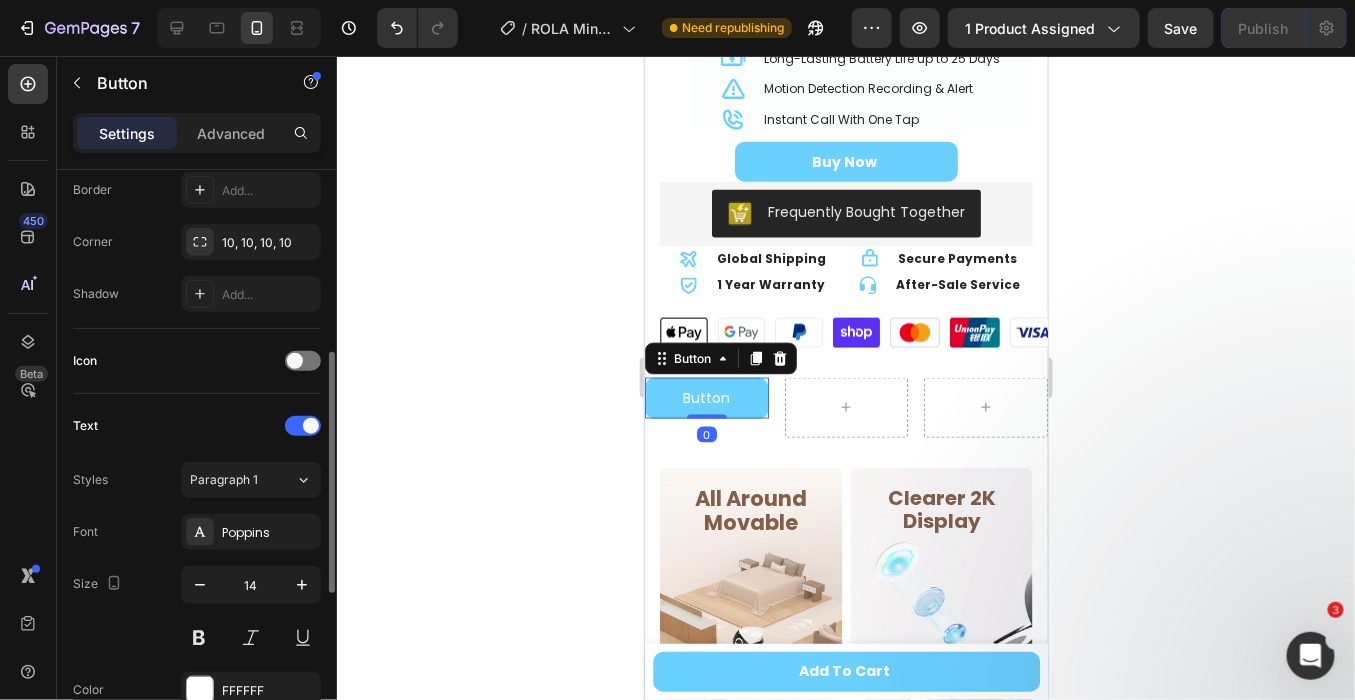 scroll, scrollTop: 840, scrollLeft: 0, axis: vertical 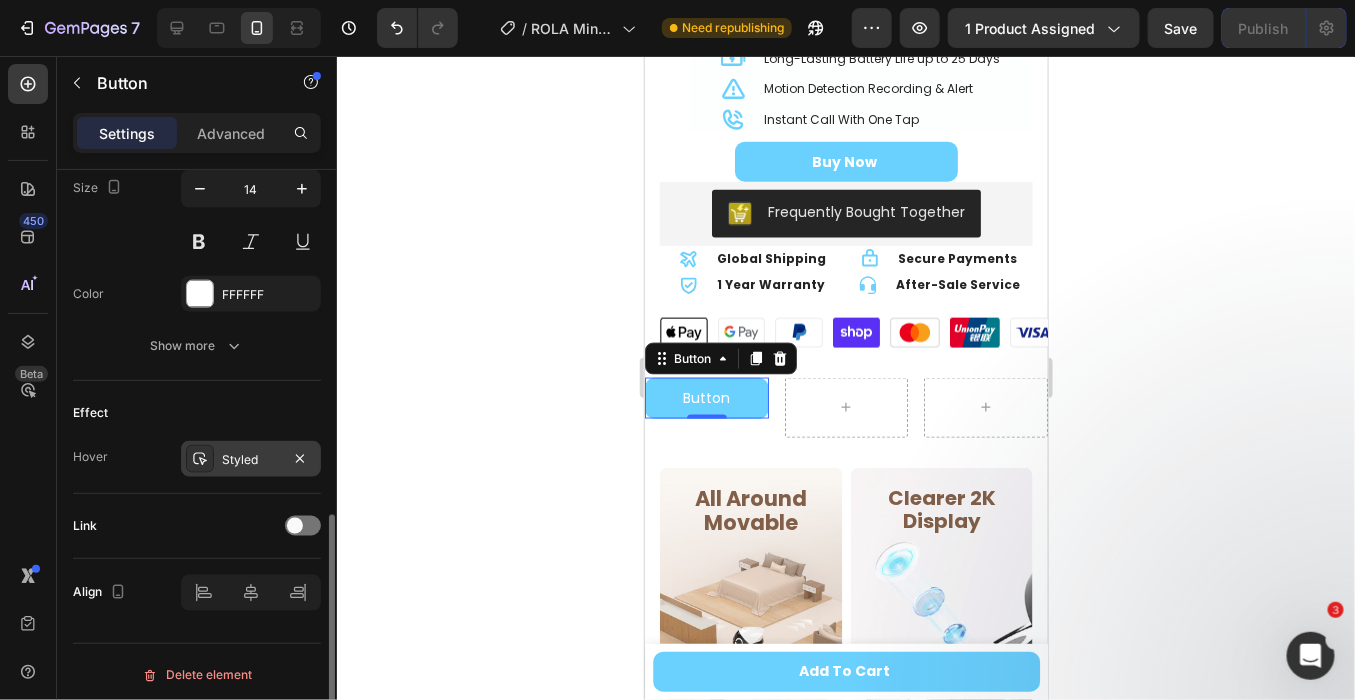 click on "Styled" at bounding box center (251, 460) 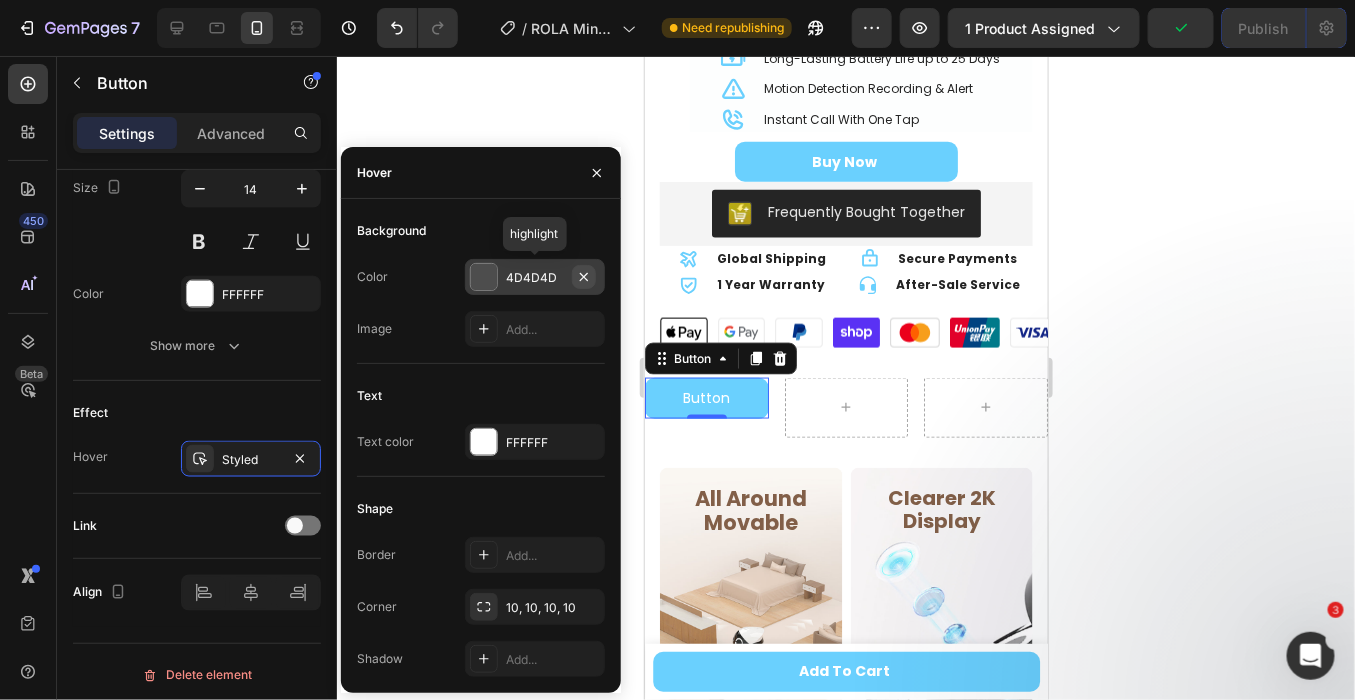 click 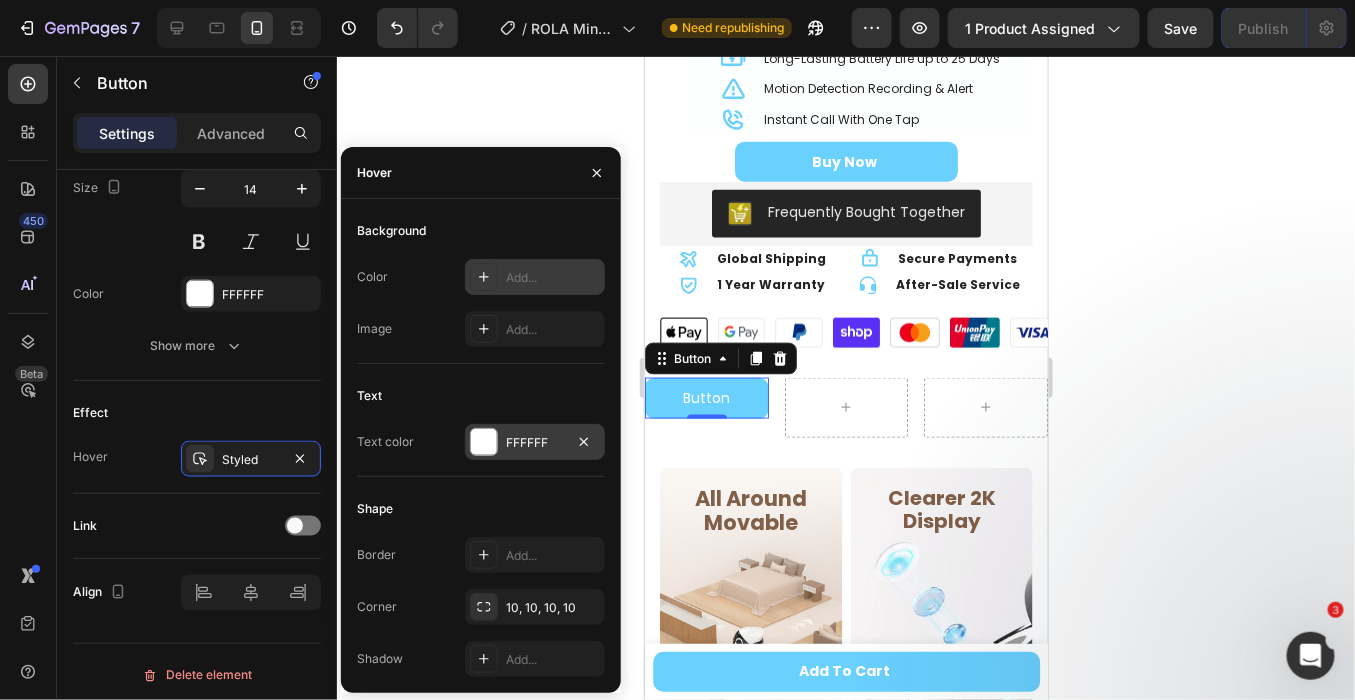 click on "FFFFFF" at bounding box center (535, 443) 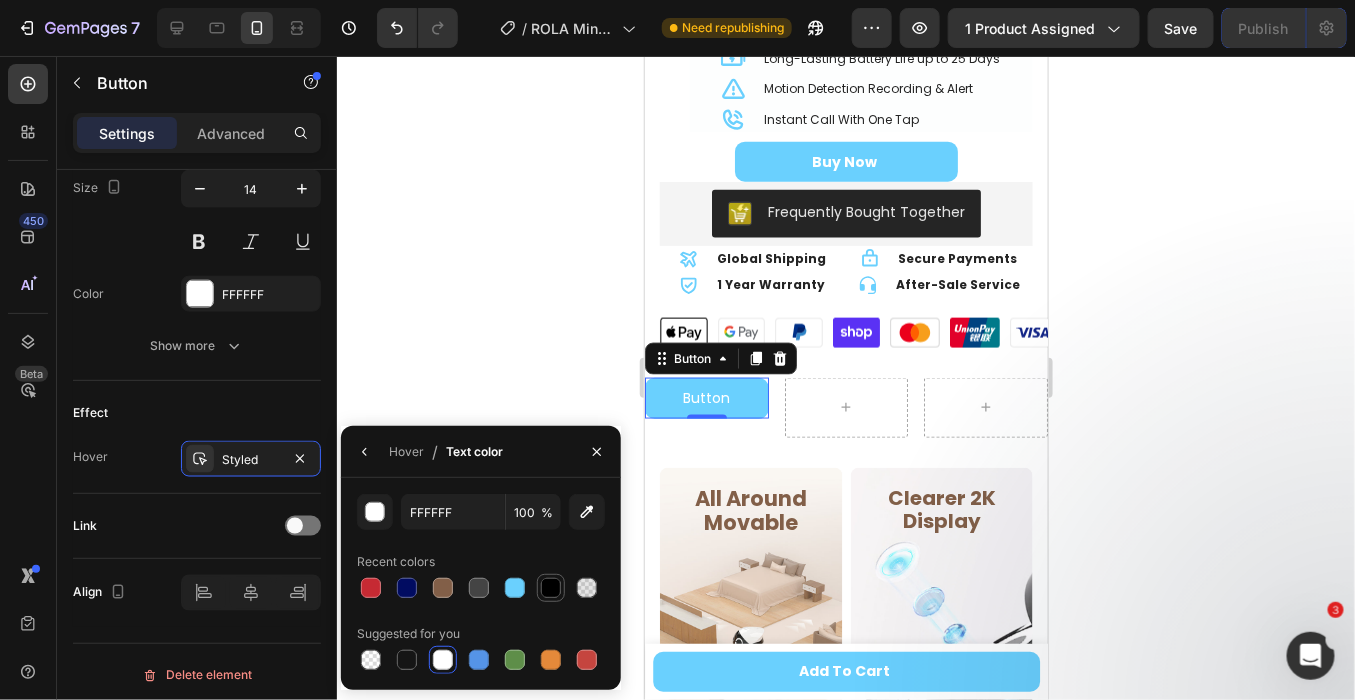 click at bounding box center (551, 588) 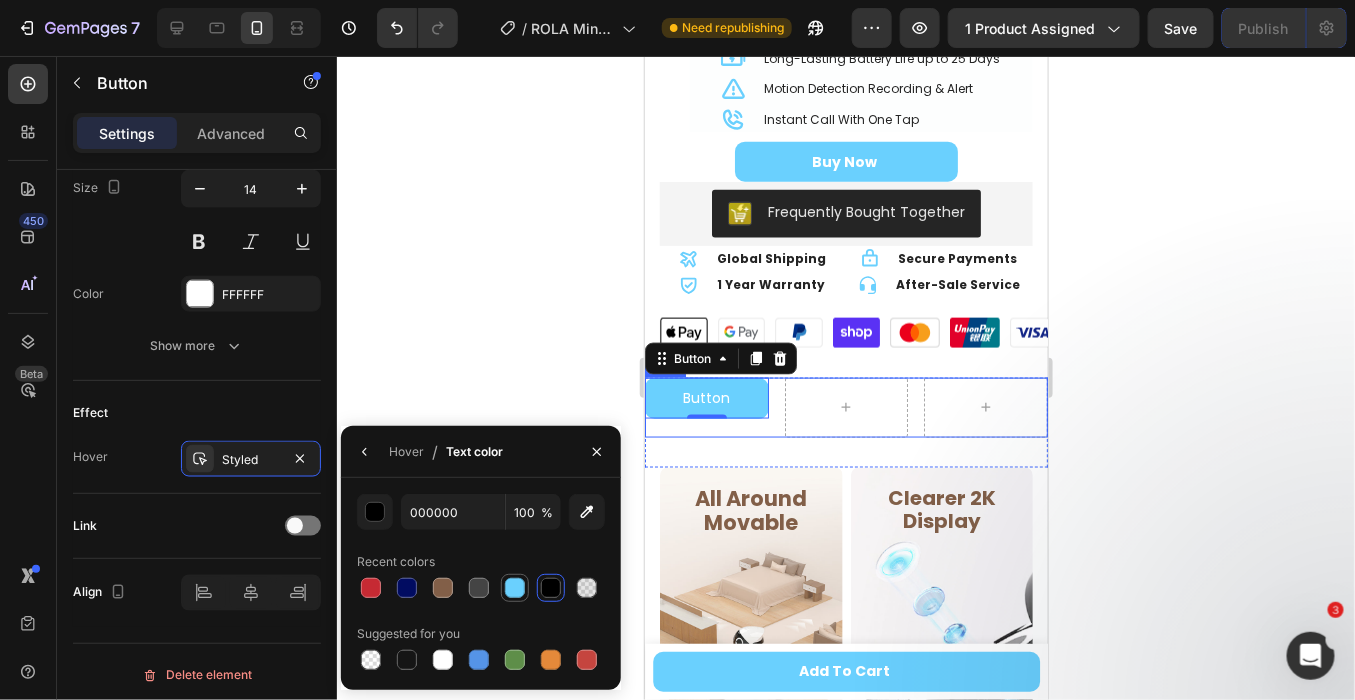 click at bounding box center (515, 588) 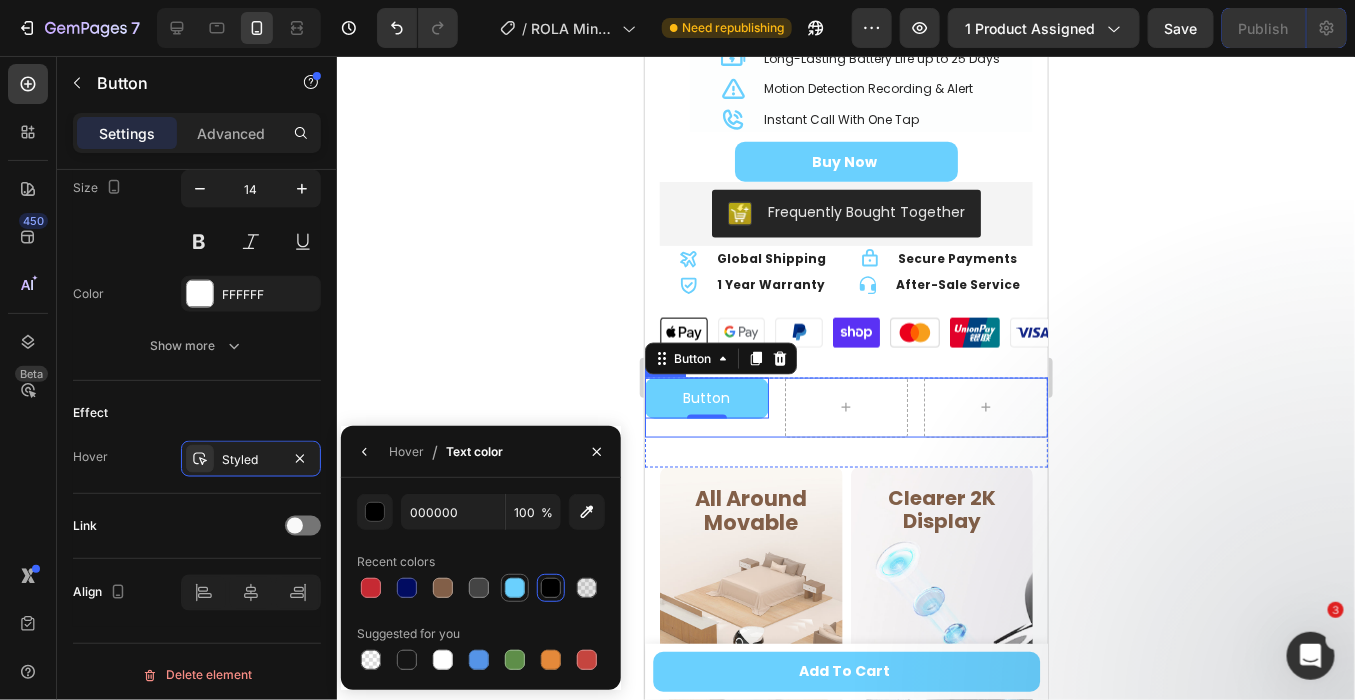 type on "6AD0FE" 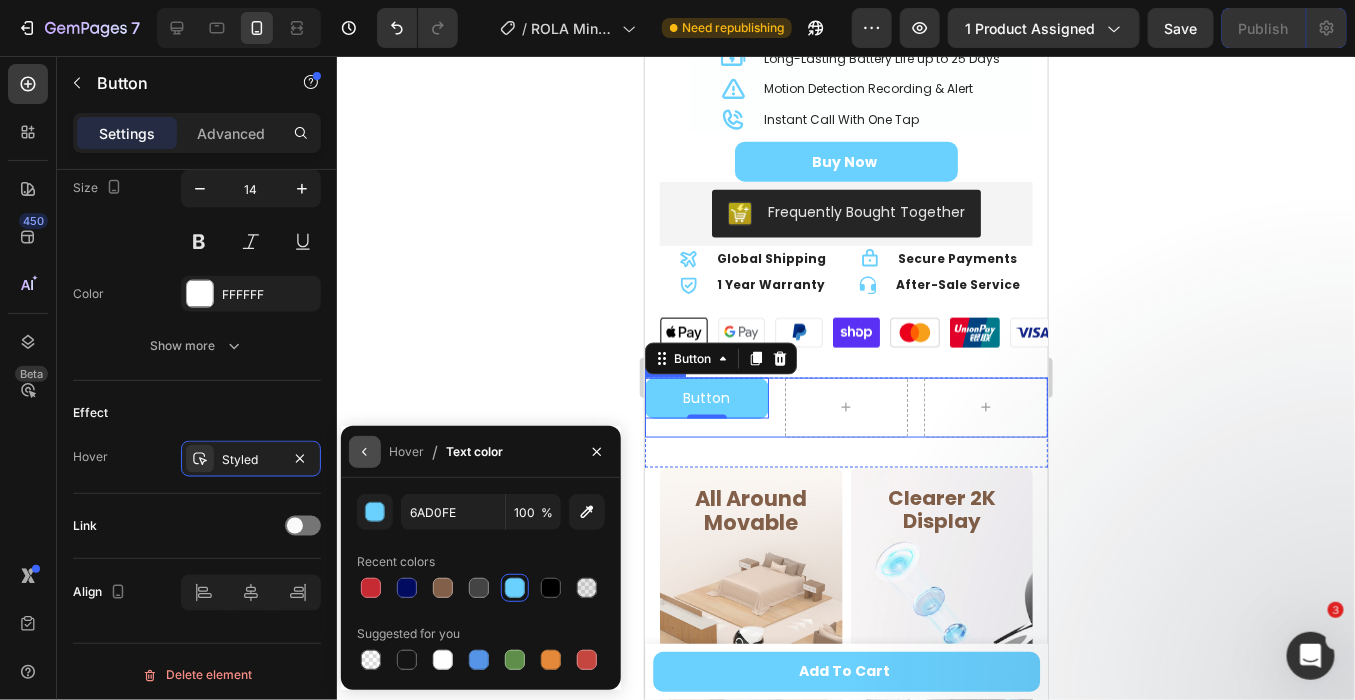 click 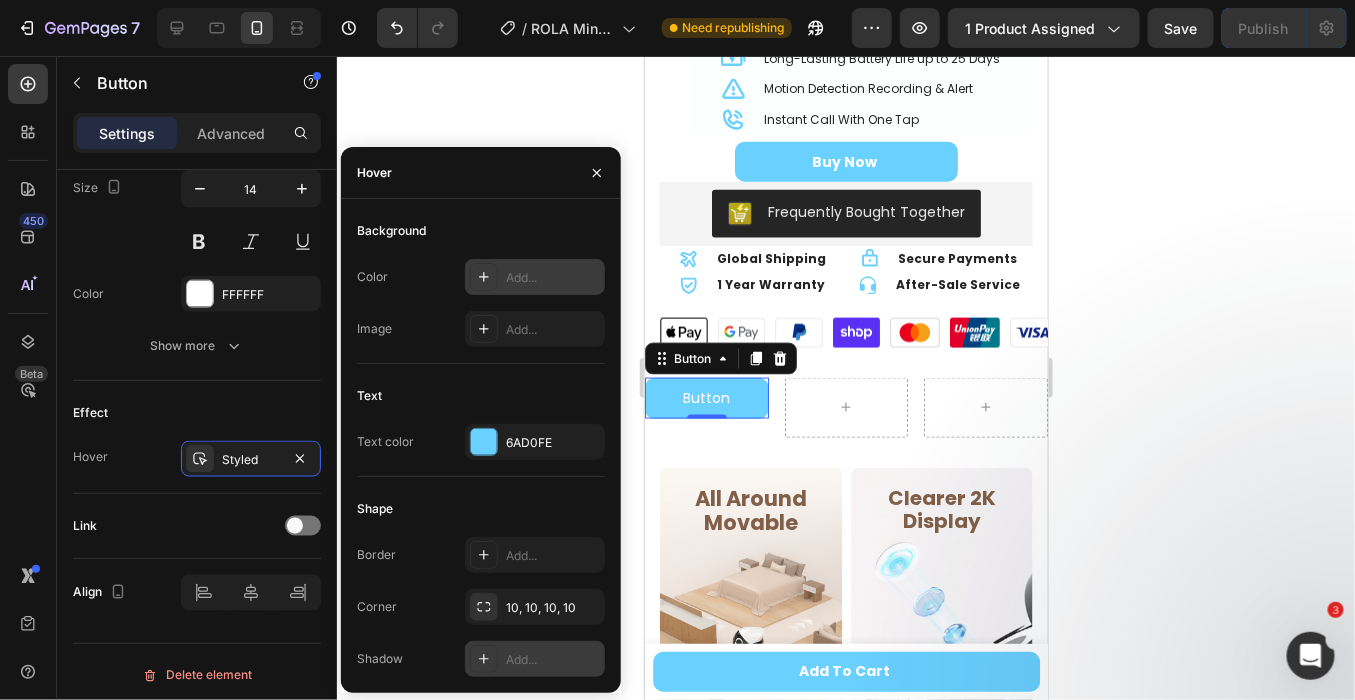 click on "Add..." at bounding box center [553, 660] 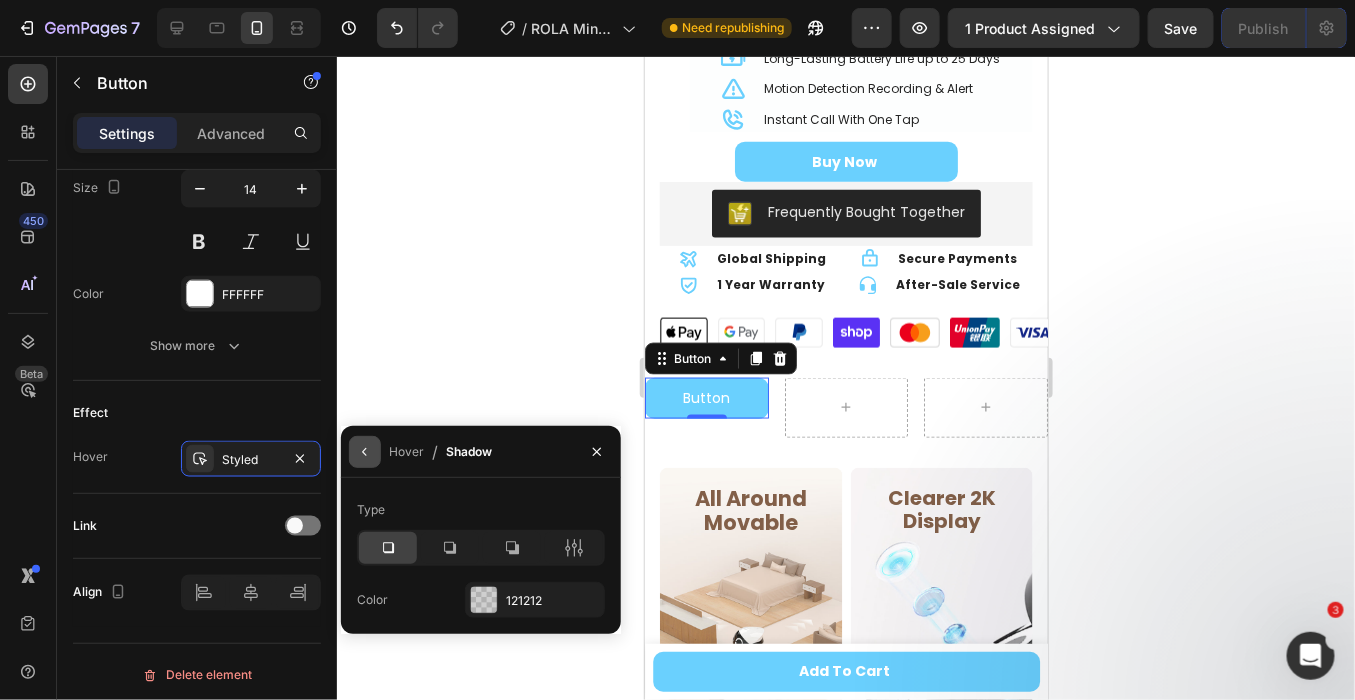click 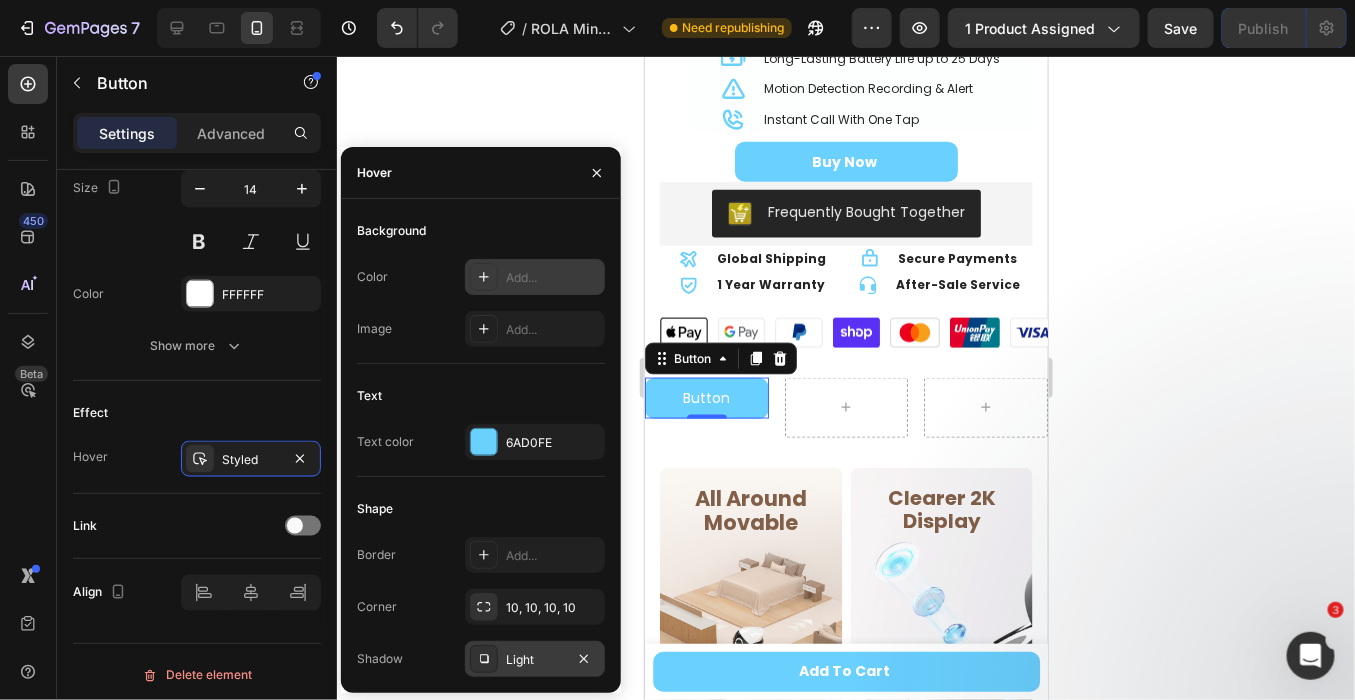 click 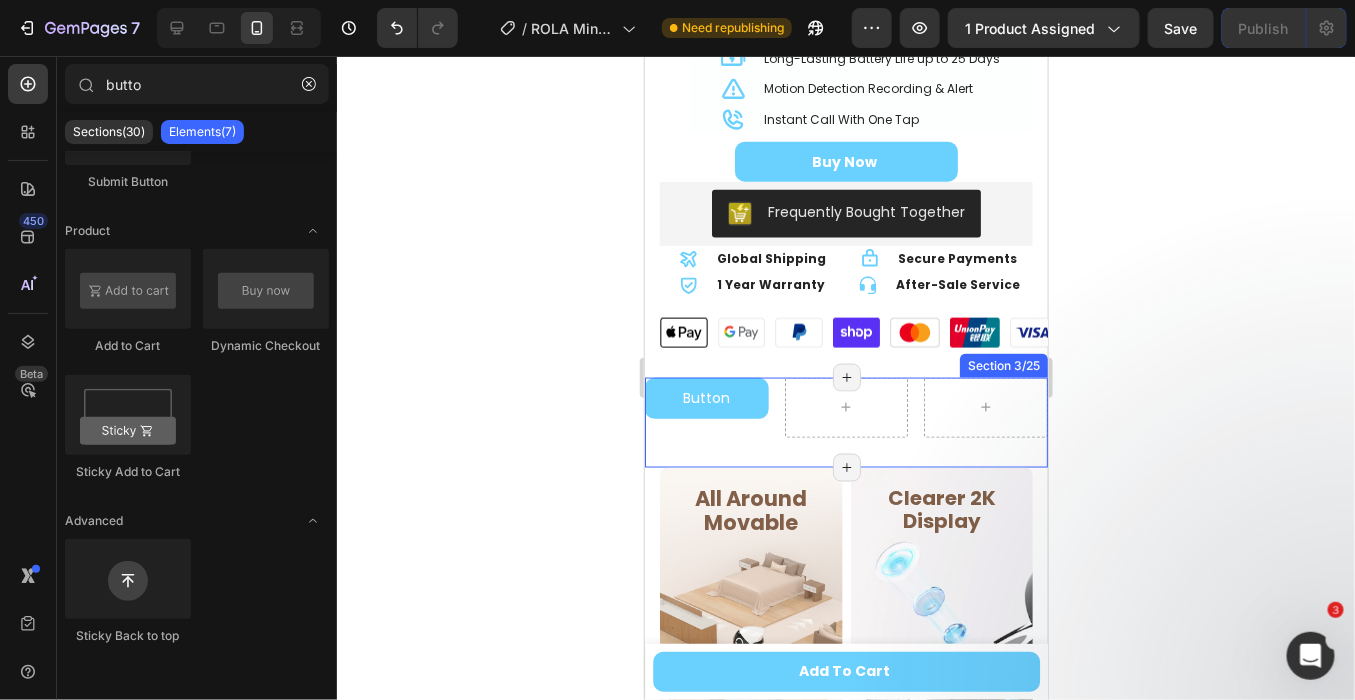 click on "Button Button
Row Section 3/25 Page has reached Shopify’s 25 section-limit Page has reached Shopify’s 25 section-limit" at bounding box center [845, 422] 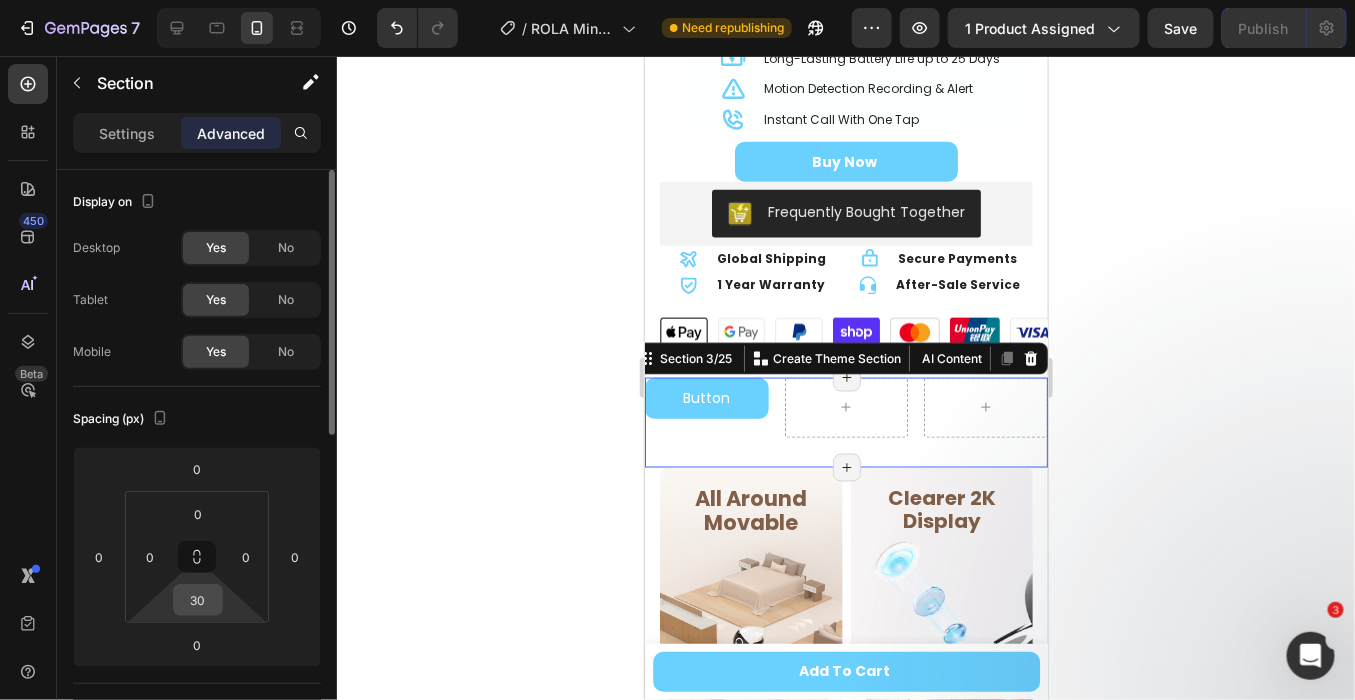 click on "30" at bounding box center [198, 600] 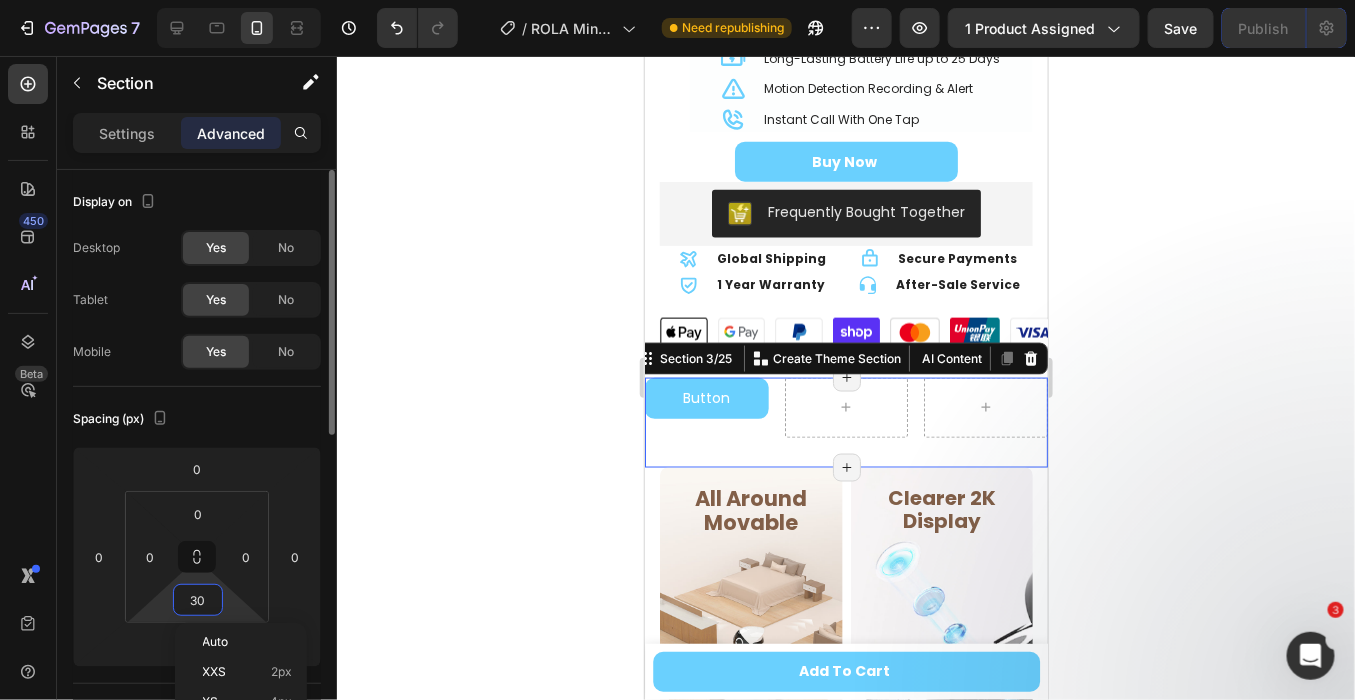 type on "0" 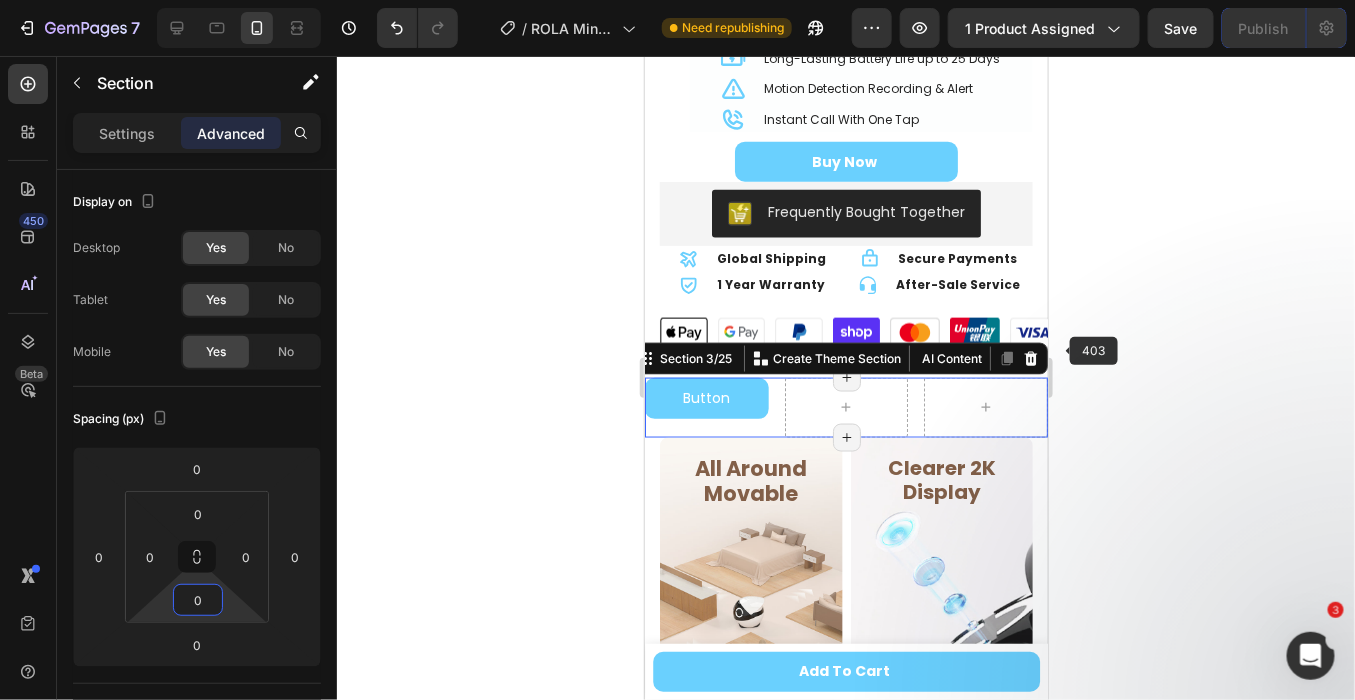 click 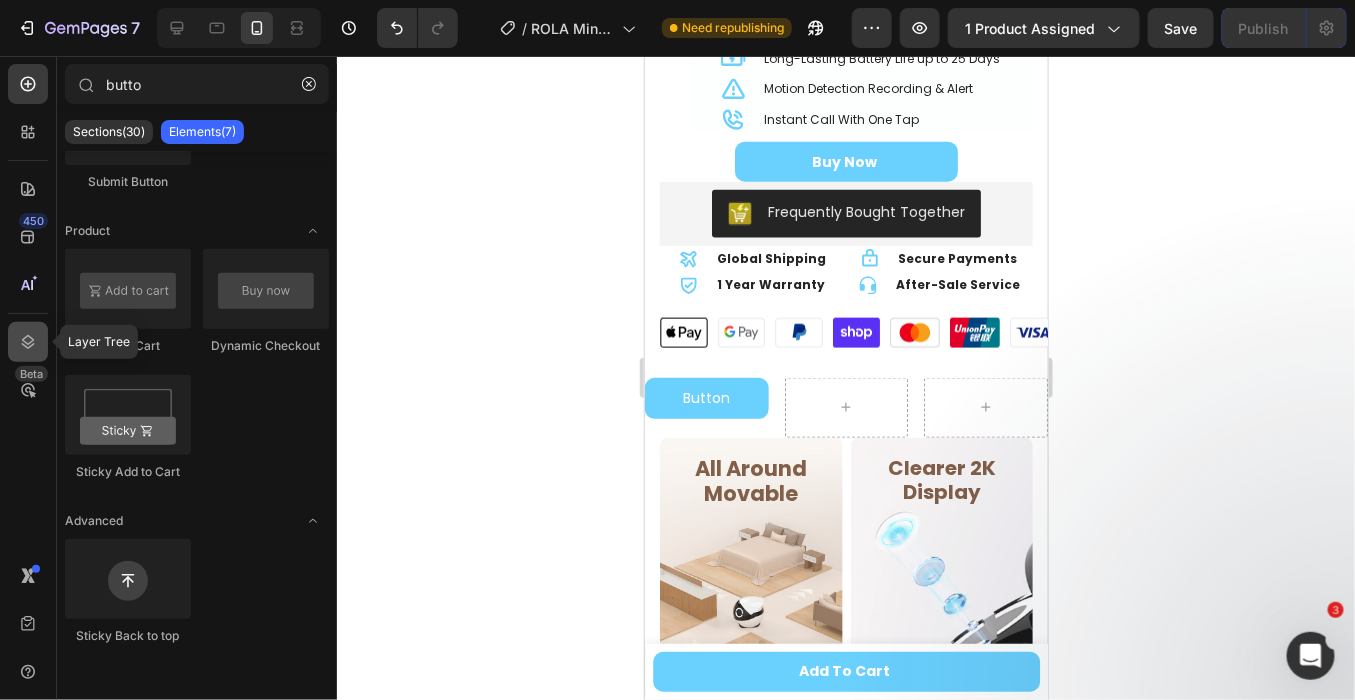 click 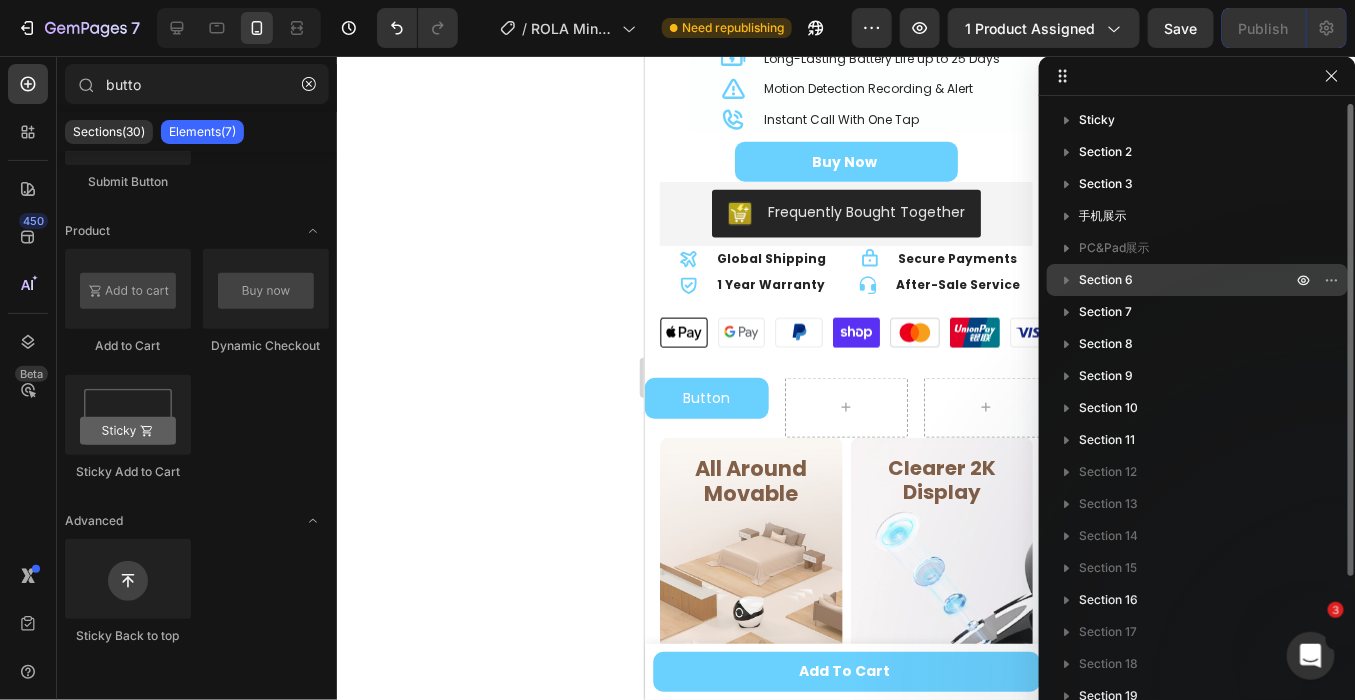 click on "Section 6" at bounding box center [1187, 280] 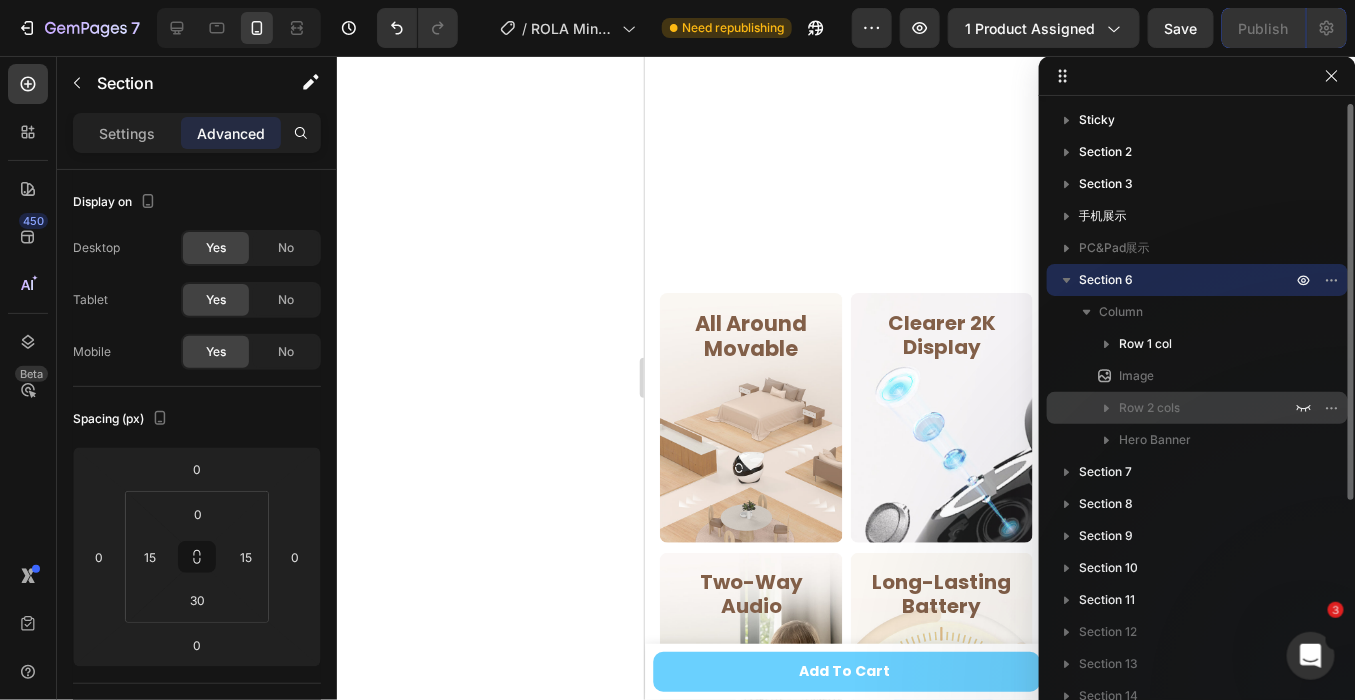 scroll, scrollTop: 1851, scrollLeft: 0, axis: vertical 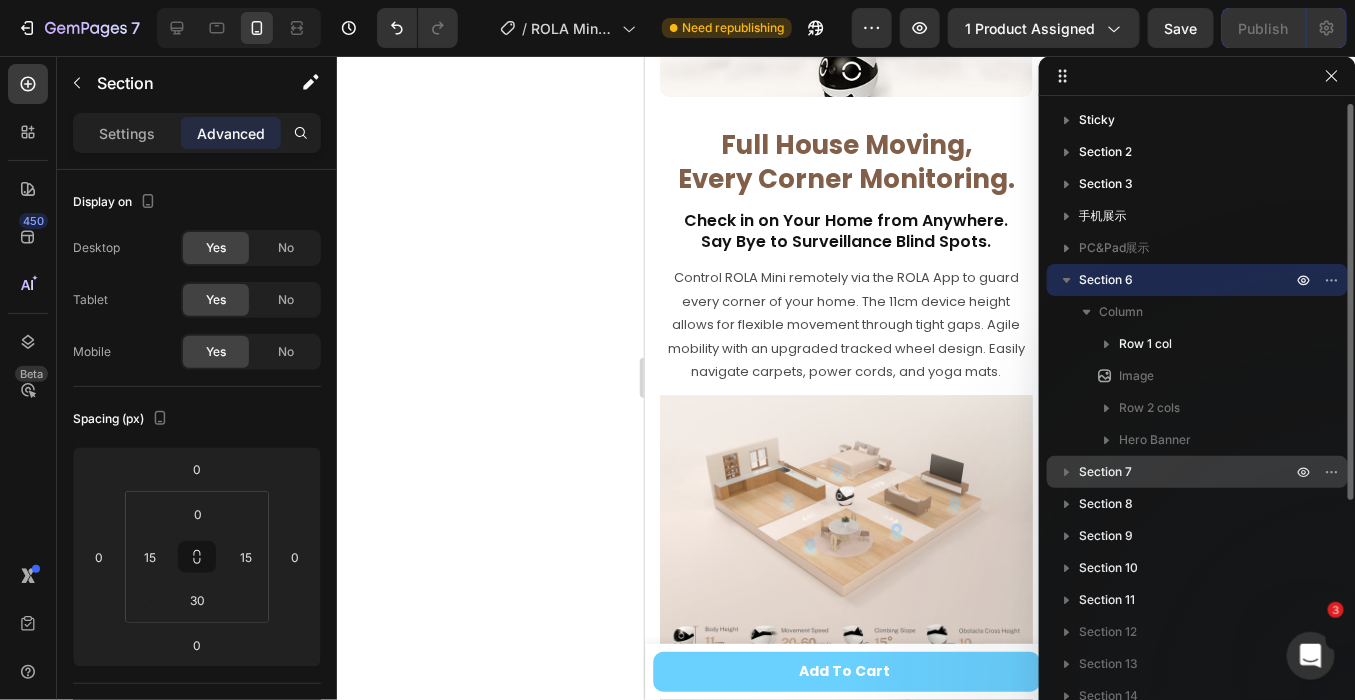 click on "Section 7" at bounding box center [1187, 472] 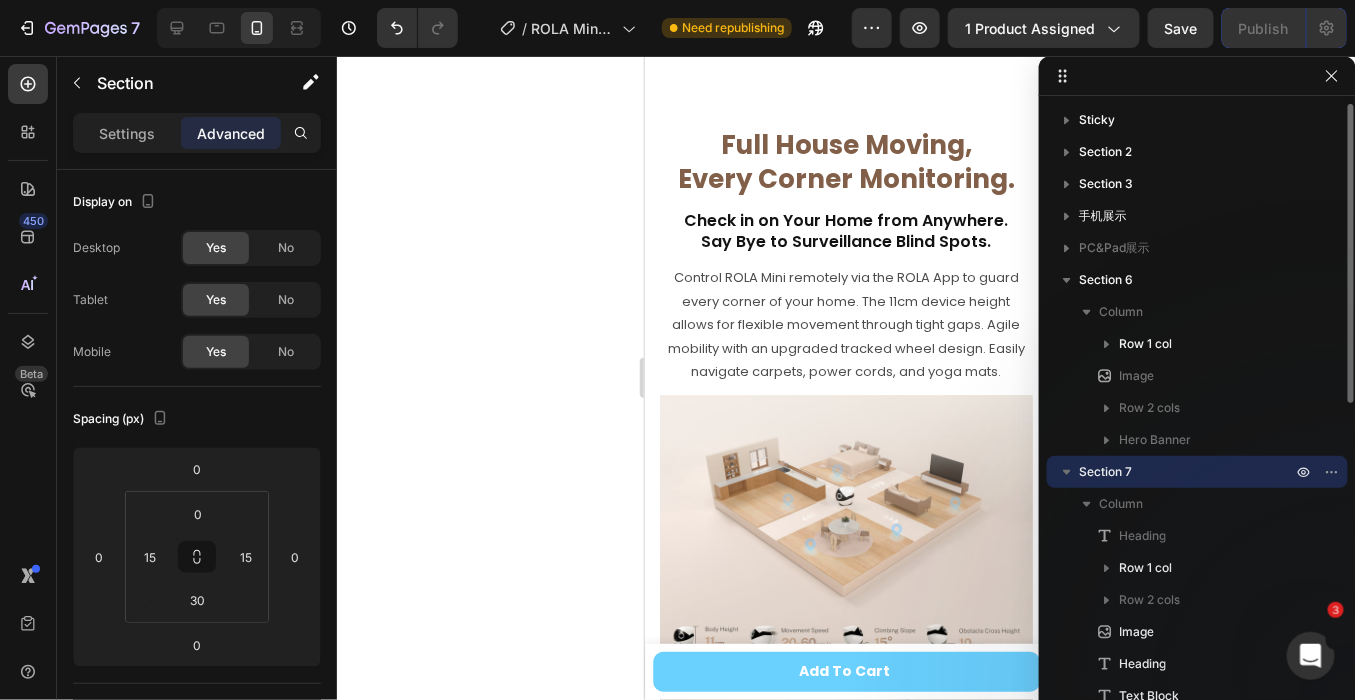 scroll, scrollTop: 711, scrollLeft: 0, axis: vertical 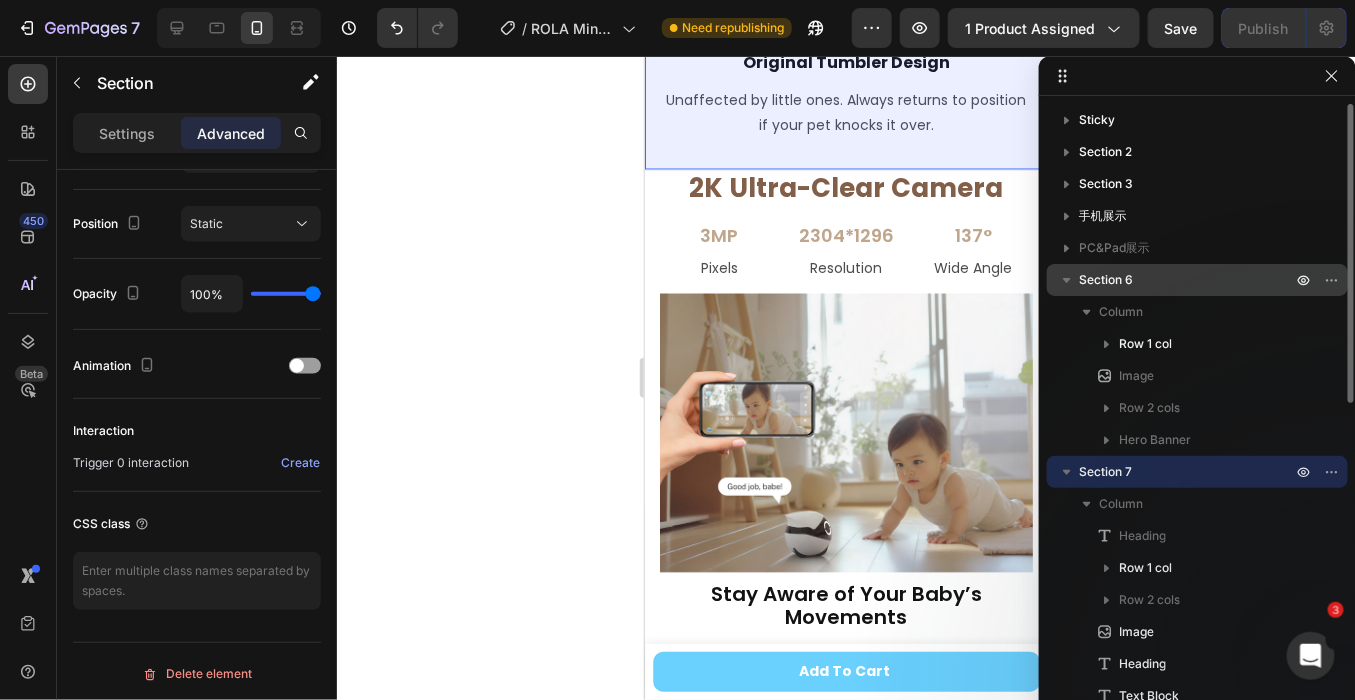 click 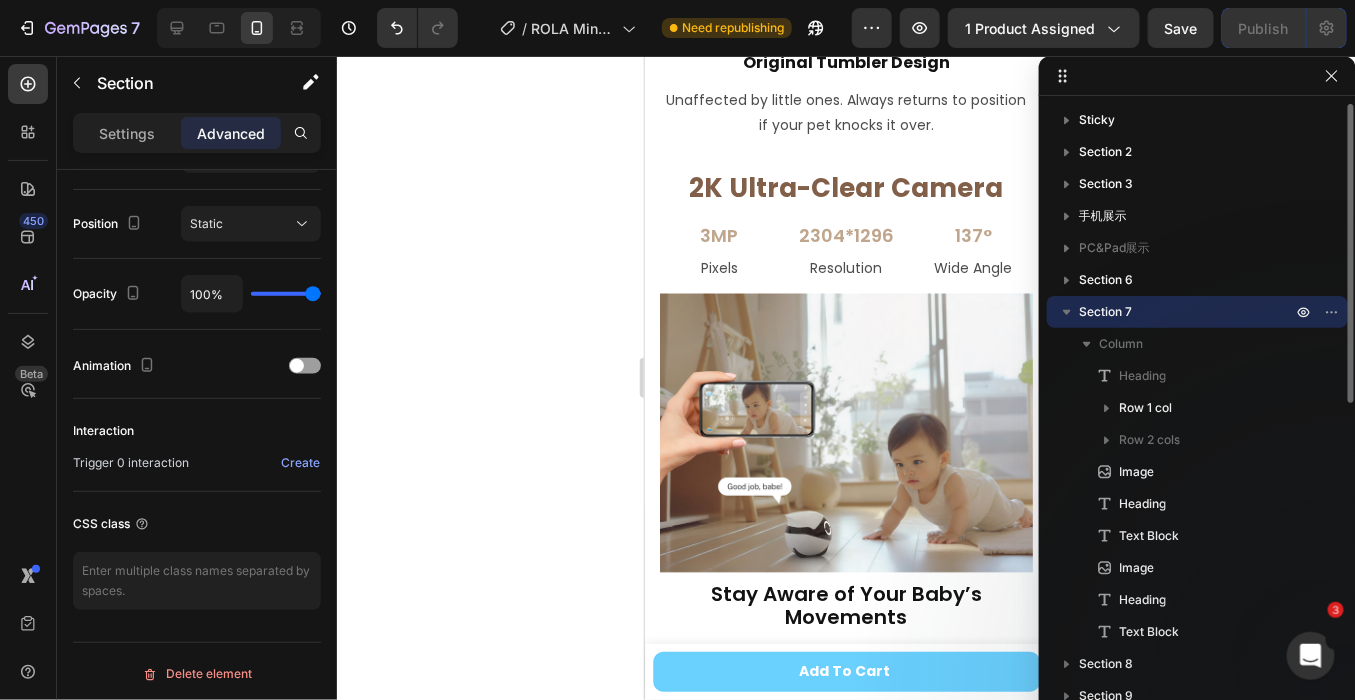 click 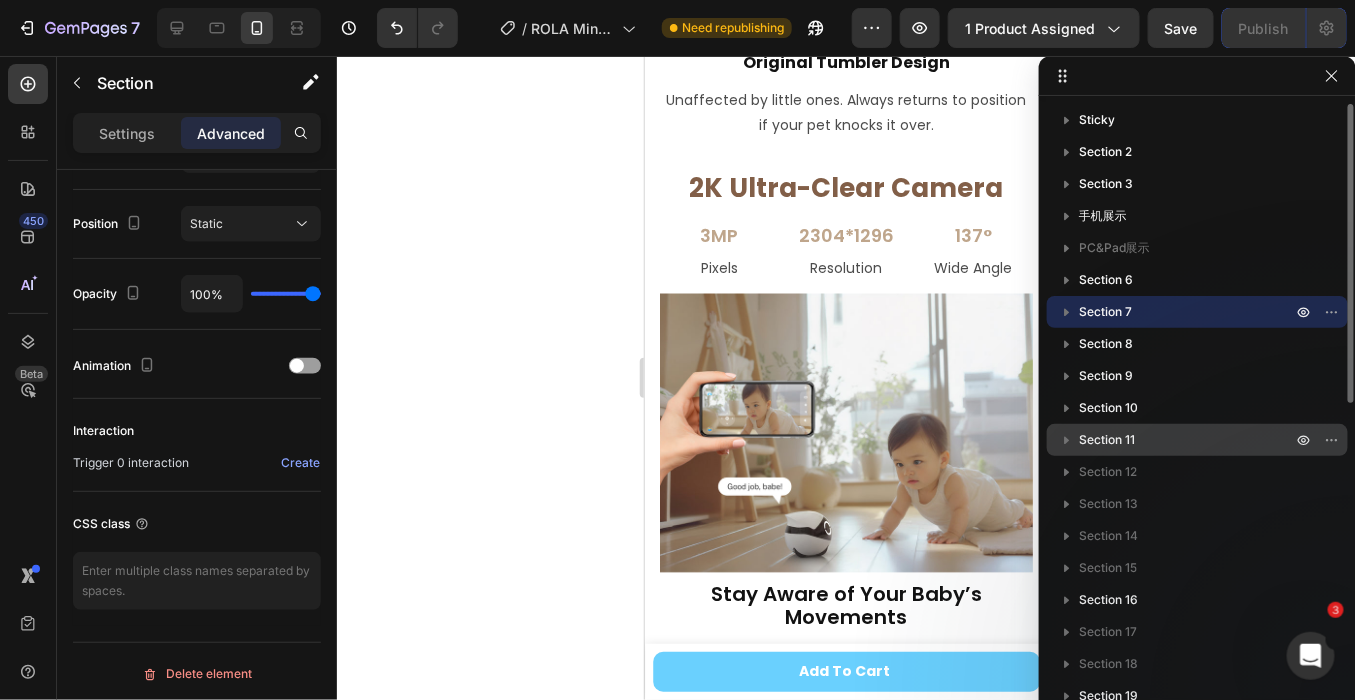 click on "Section 11" at bounding box center [1107, 440] 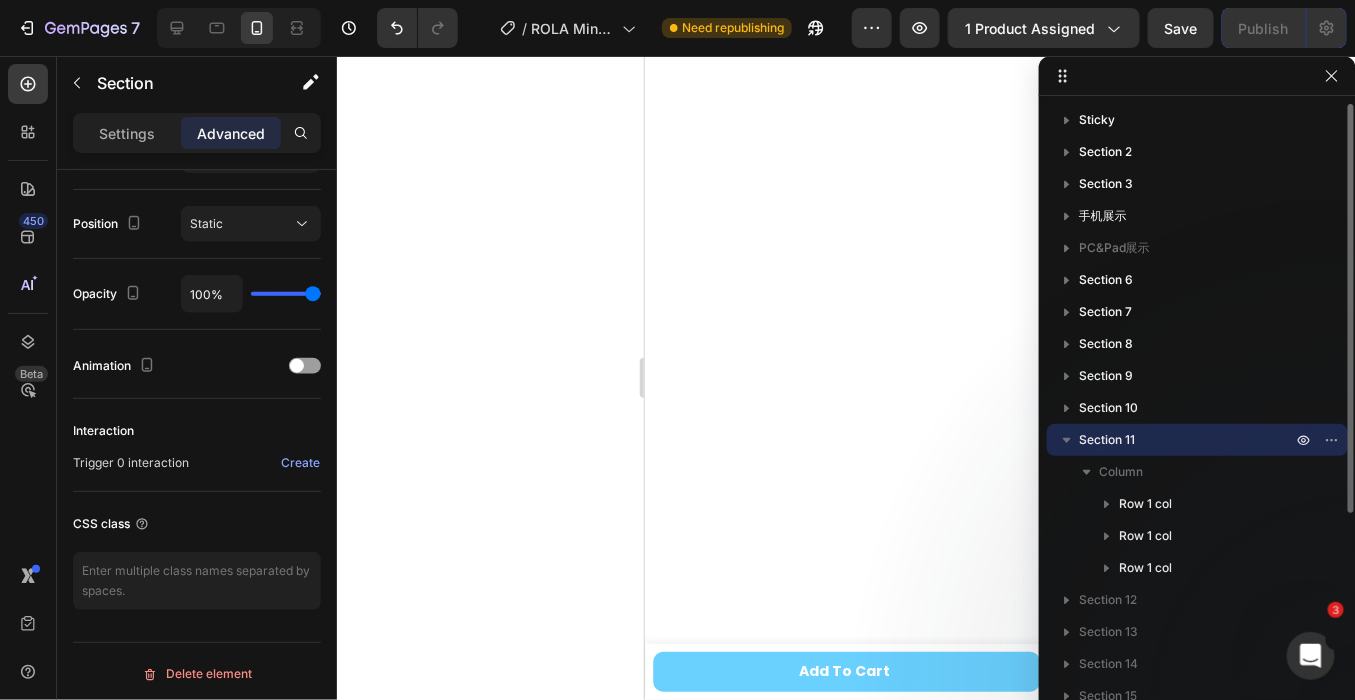 scroll, scrollTop: 7189, scrollLeft: 0, axis: vertical 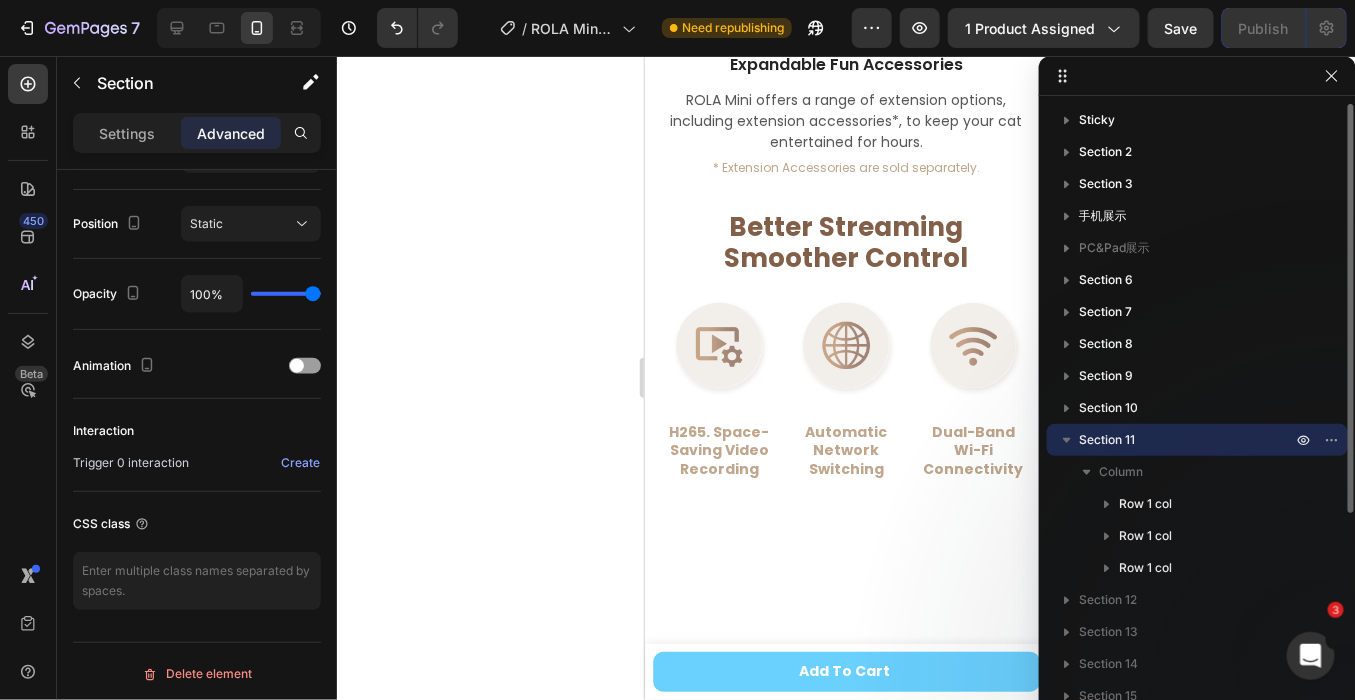 click 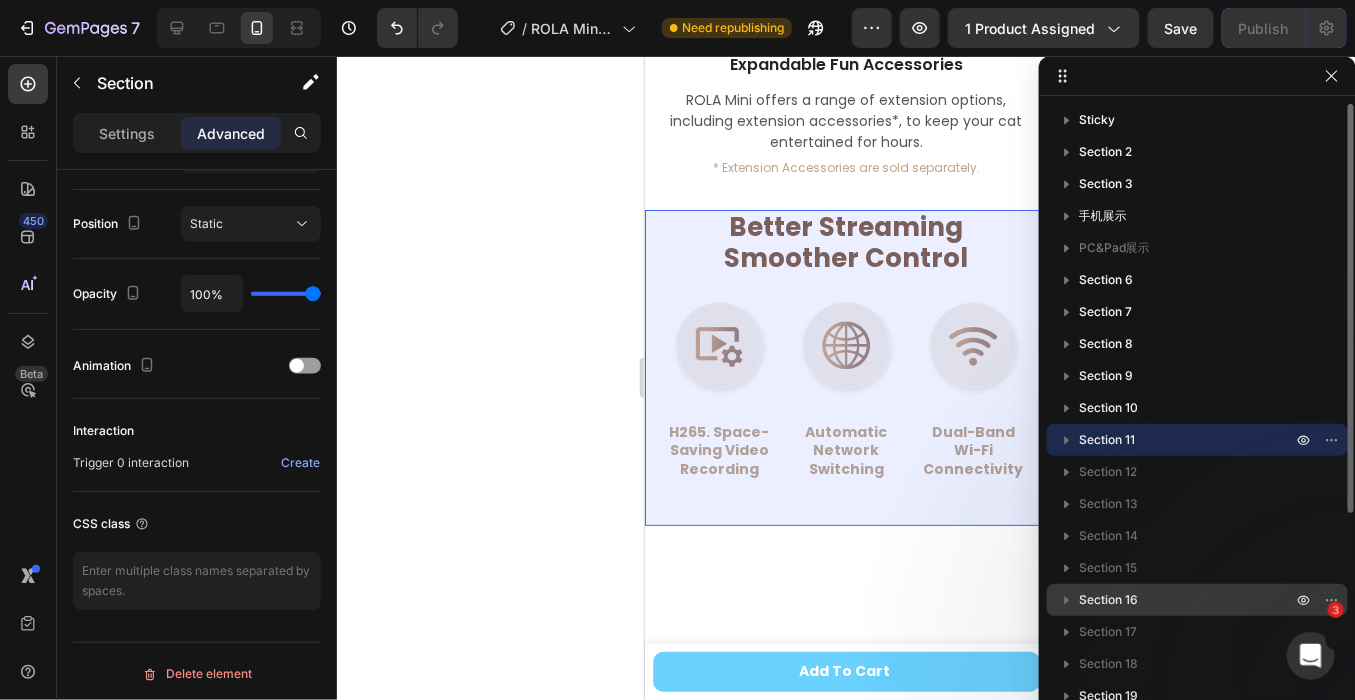 click on "Section 16" at bounding box center [1108, 600] 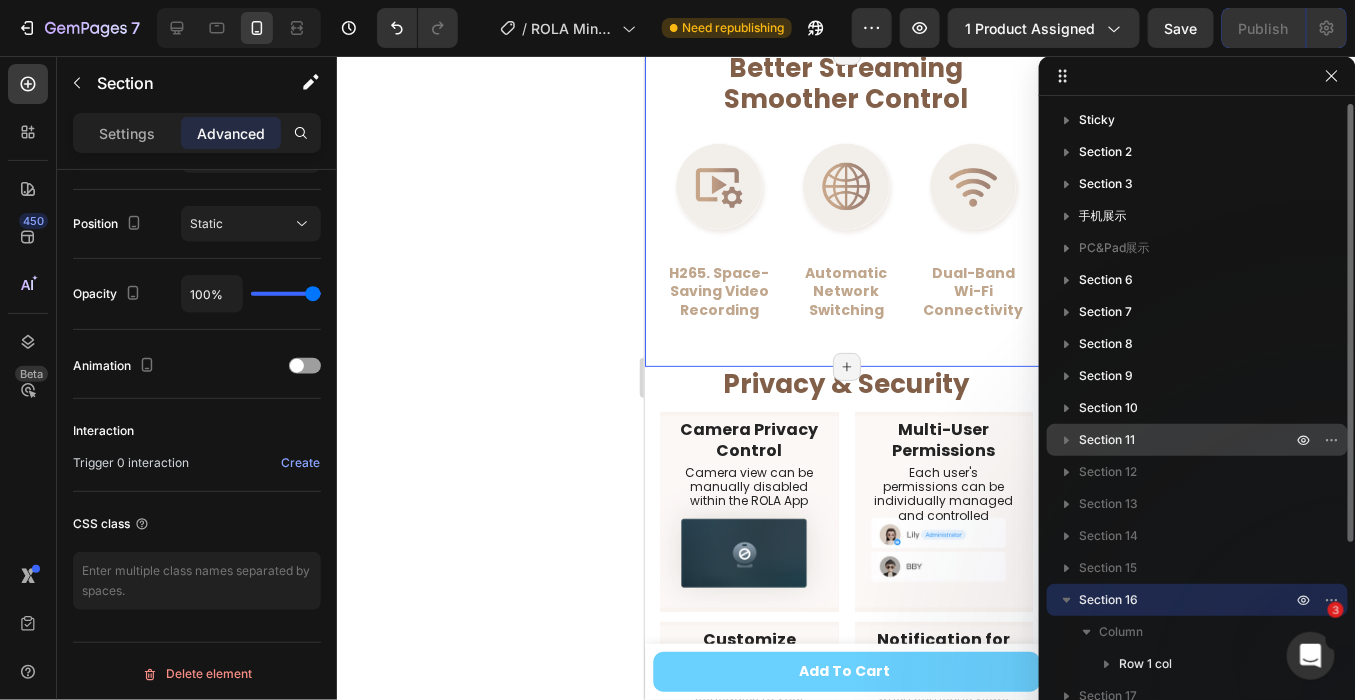 scroll, scrollTop: 7701, scrollLeft: 0, axis: vertical 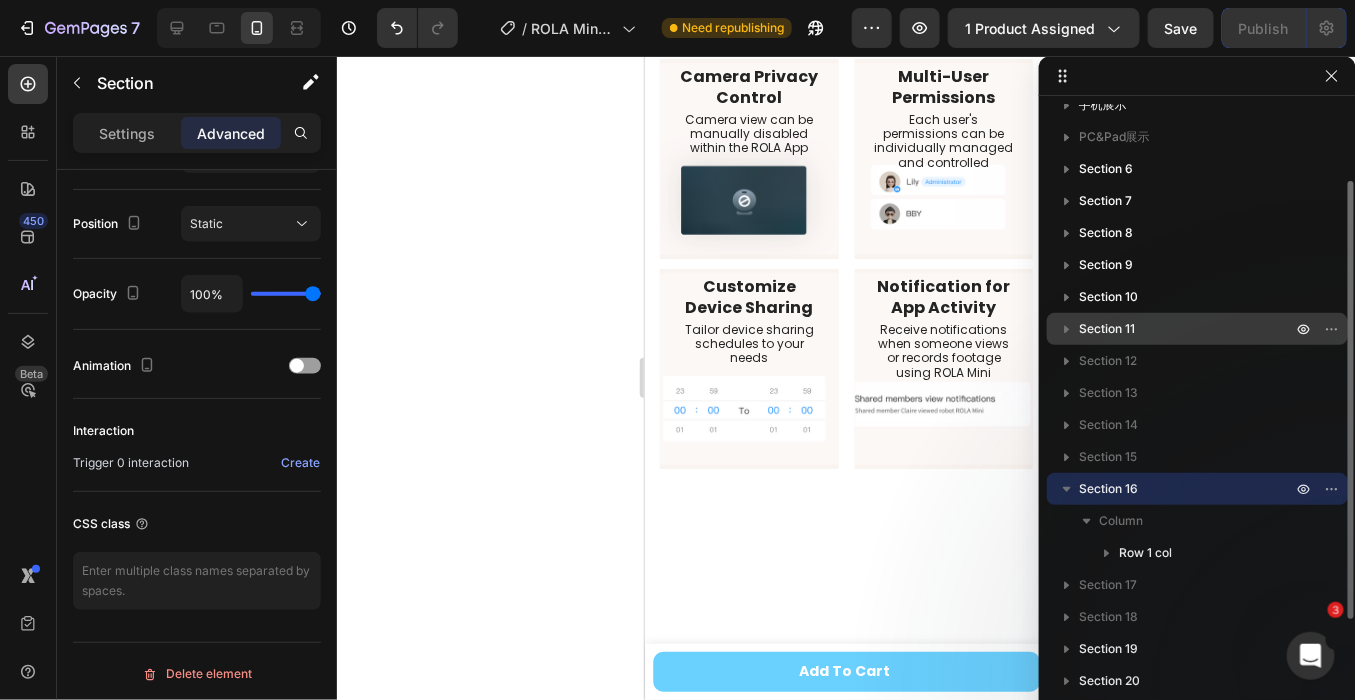click 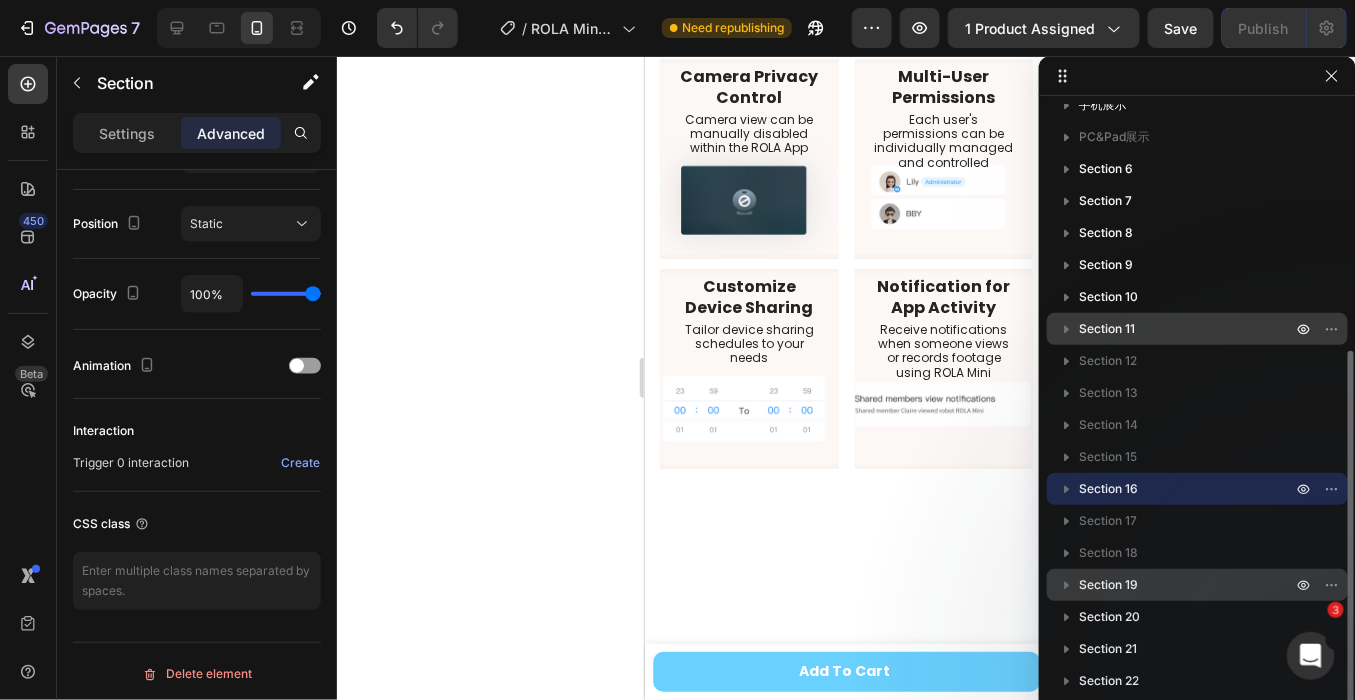 scroll, scrollTop: 204, scrollLeft: 0, axis: vertical 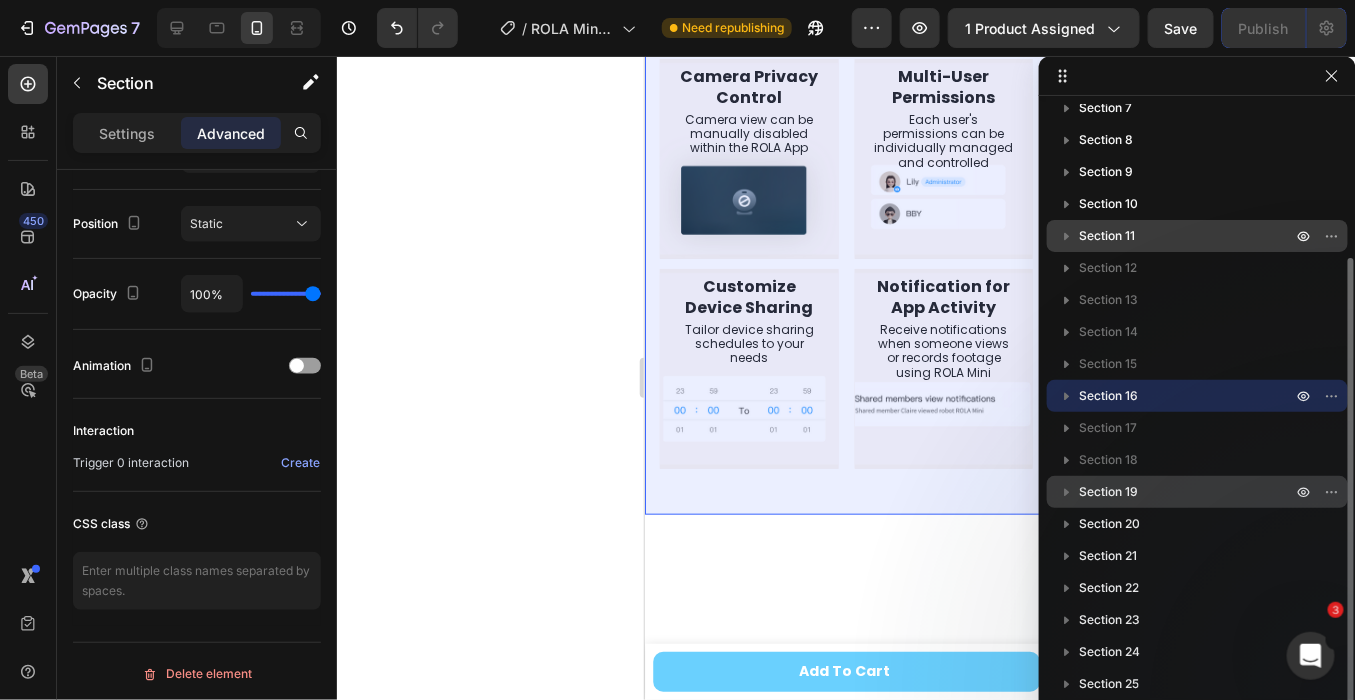 click at bounding box center [1067, 492] 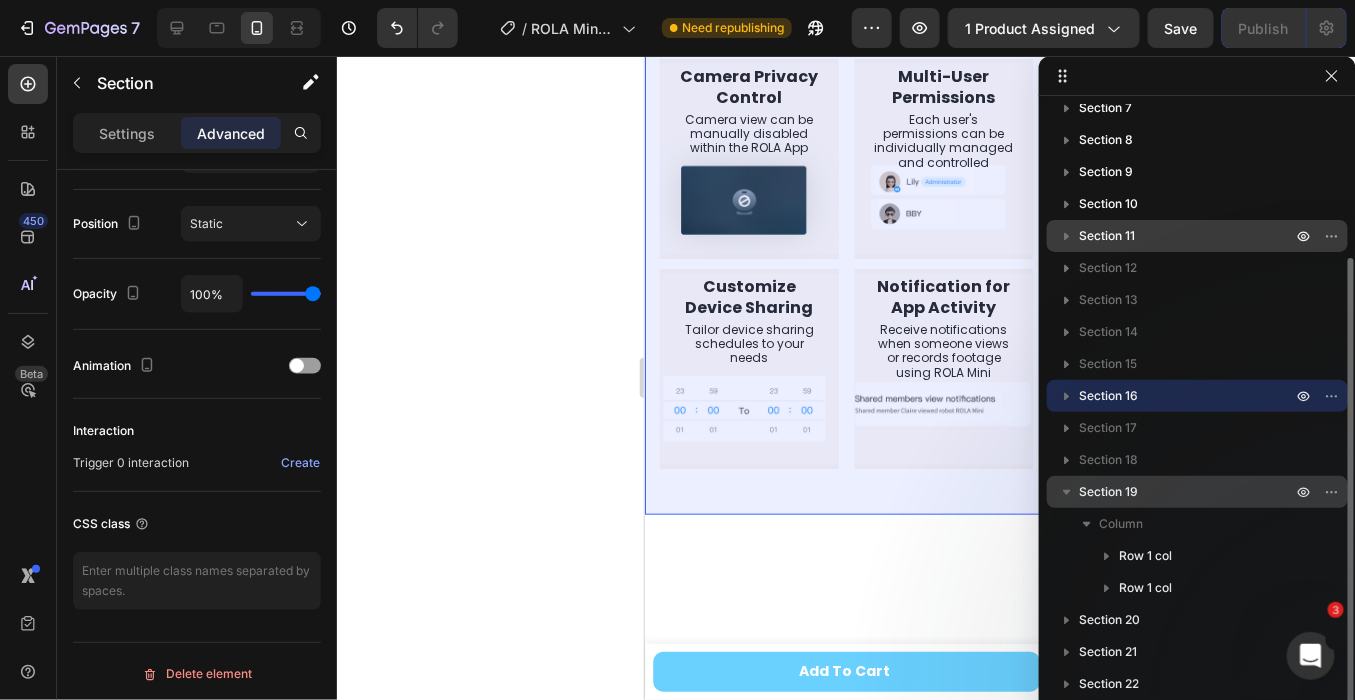 click 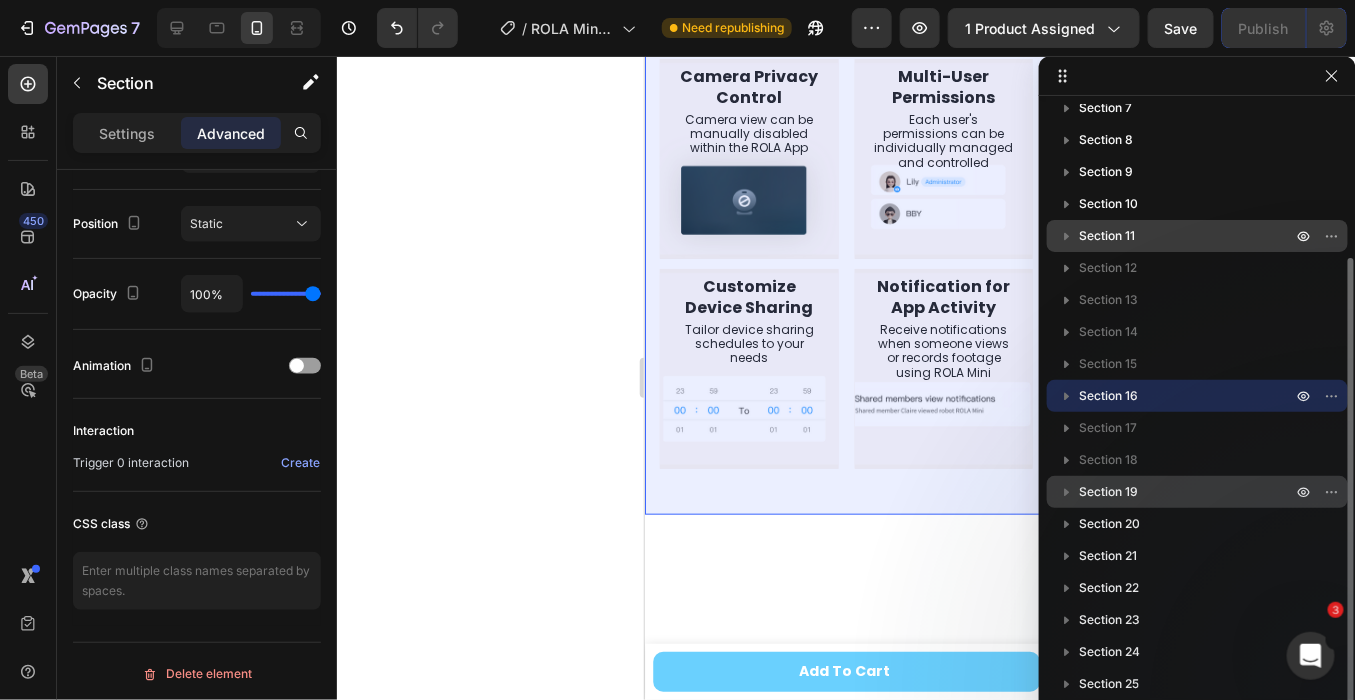 click 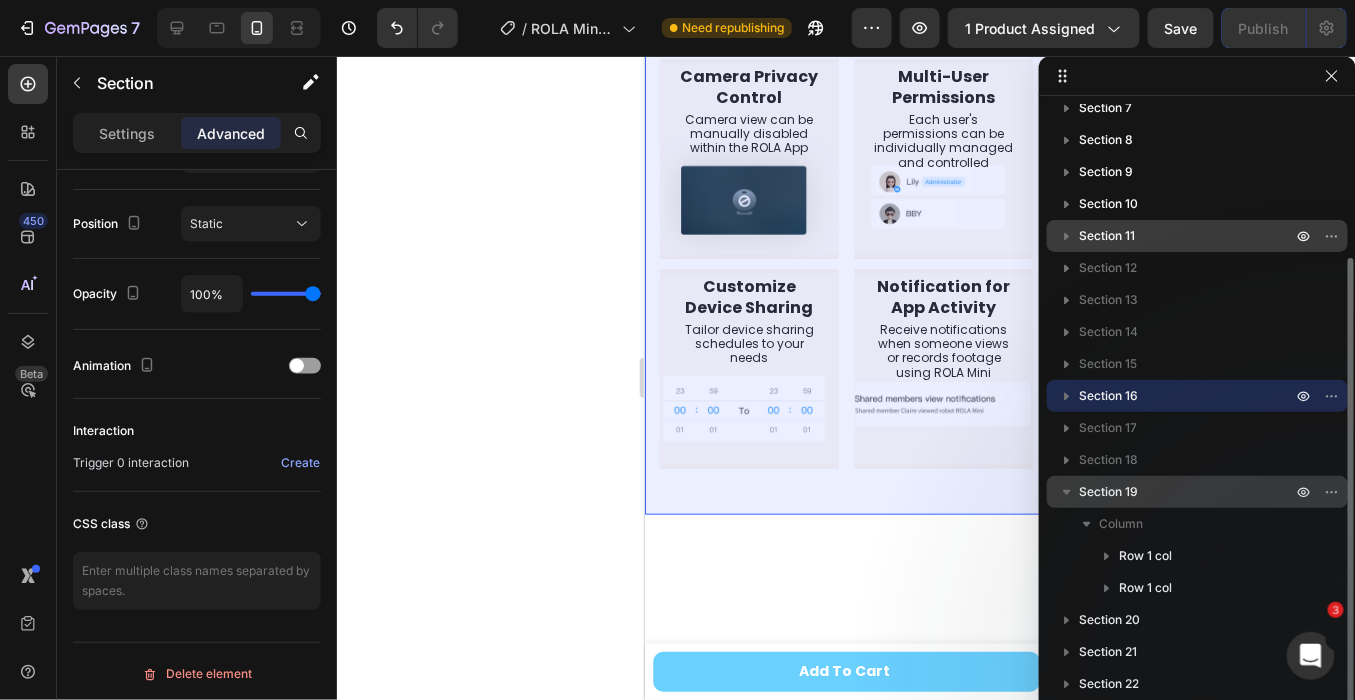 click 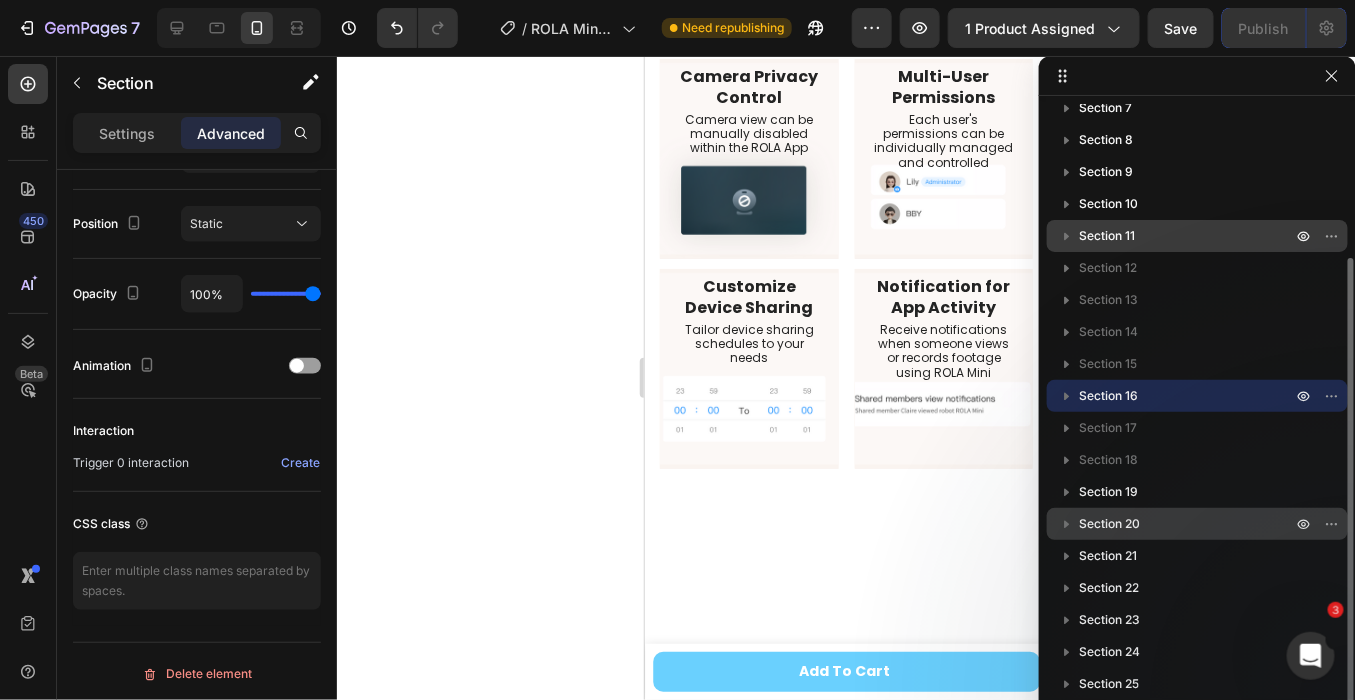 click 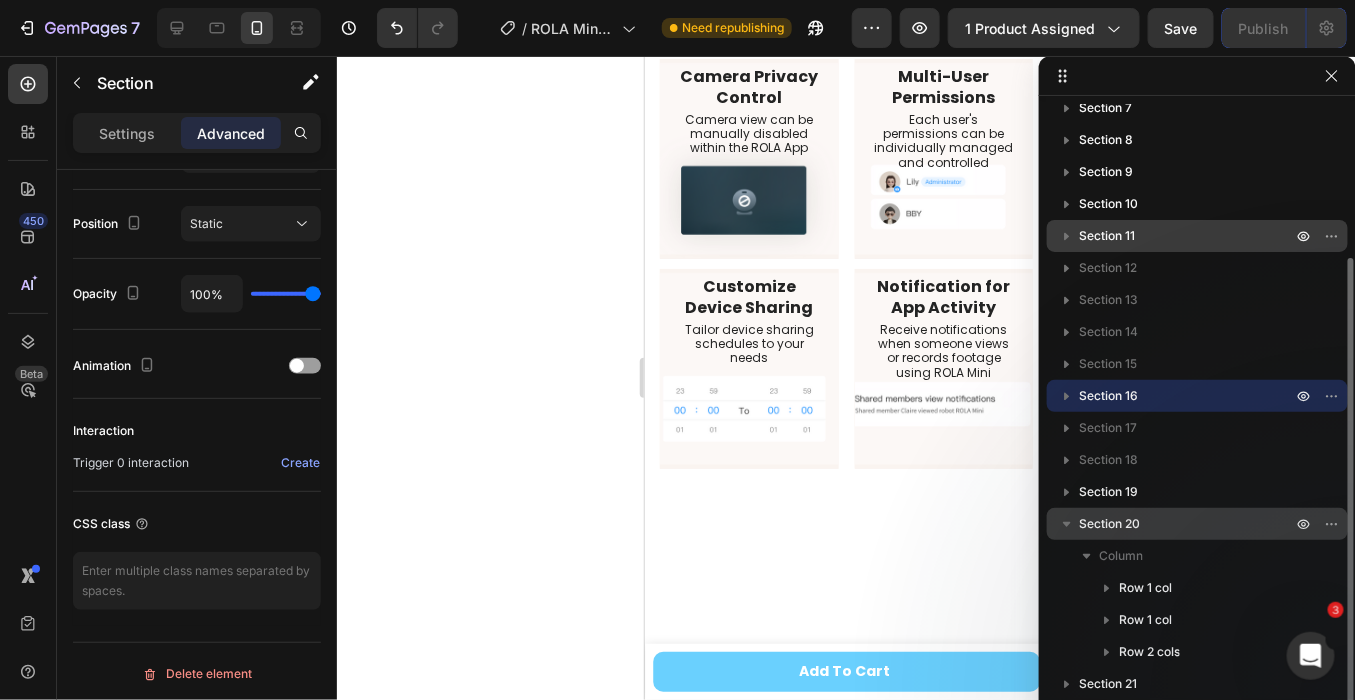 click 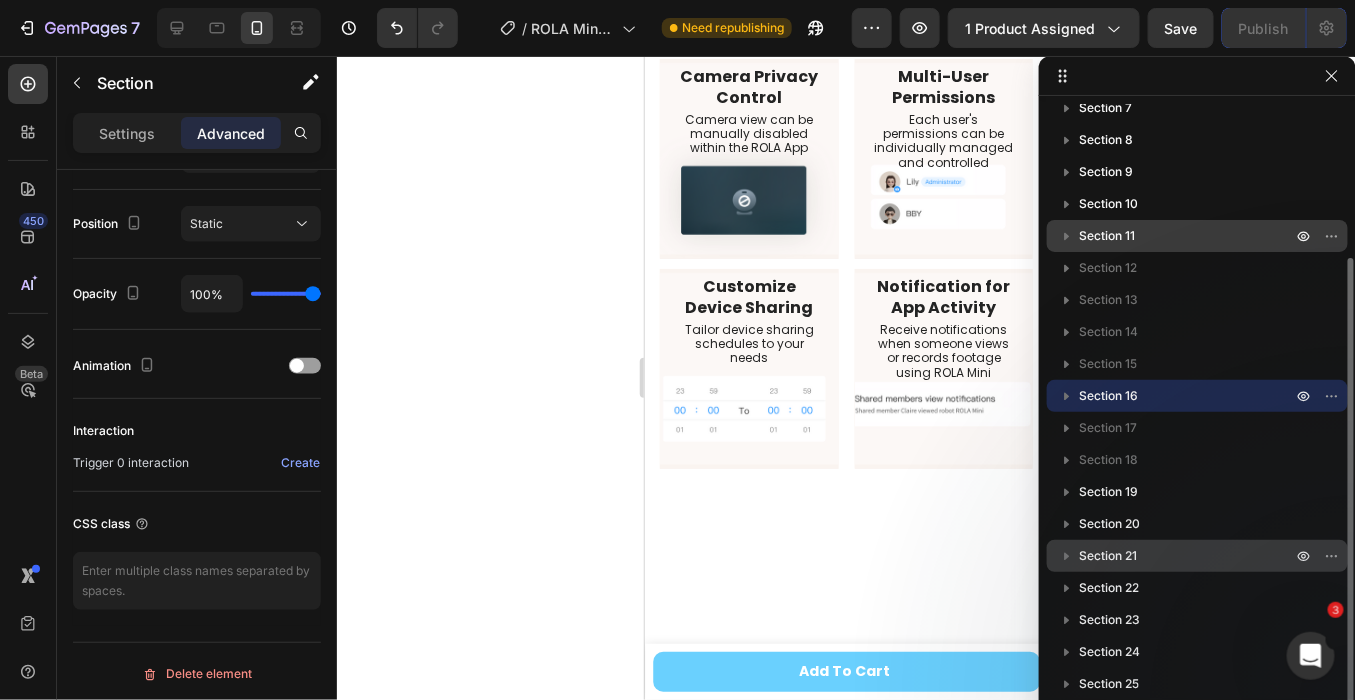 click 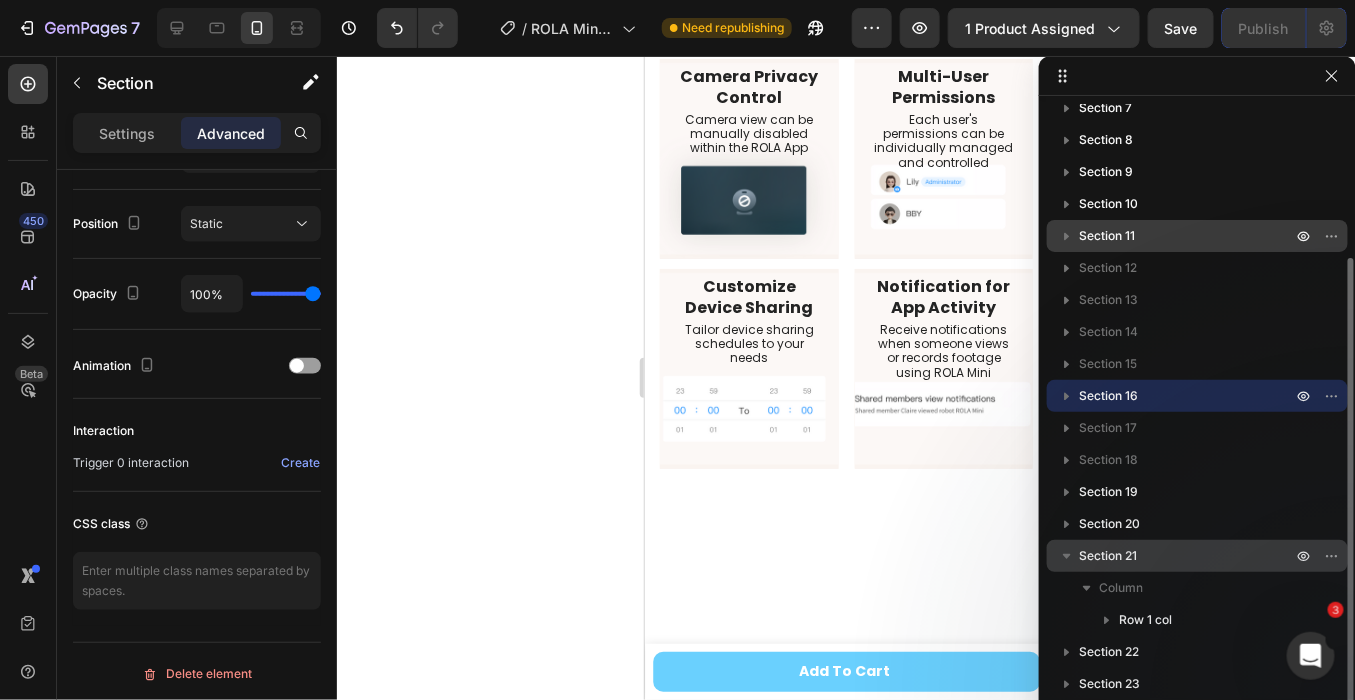 click 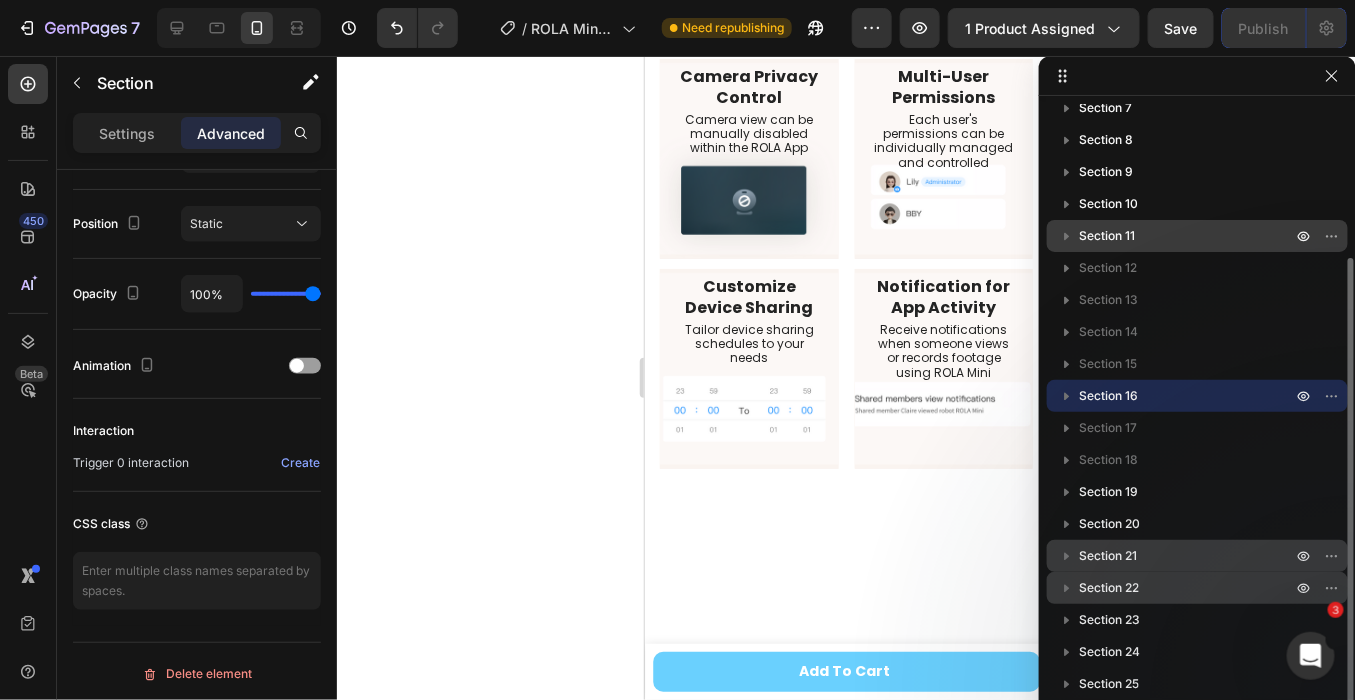 click 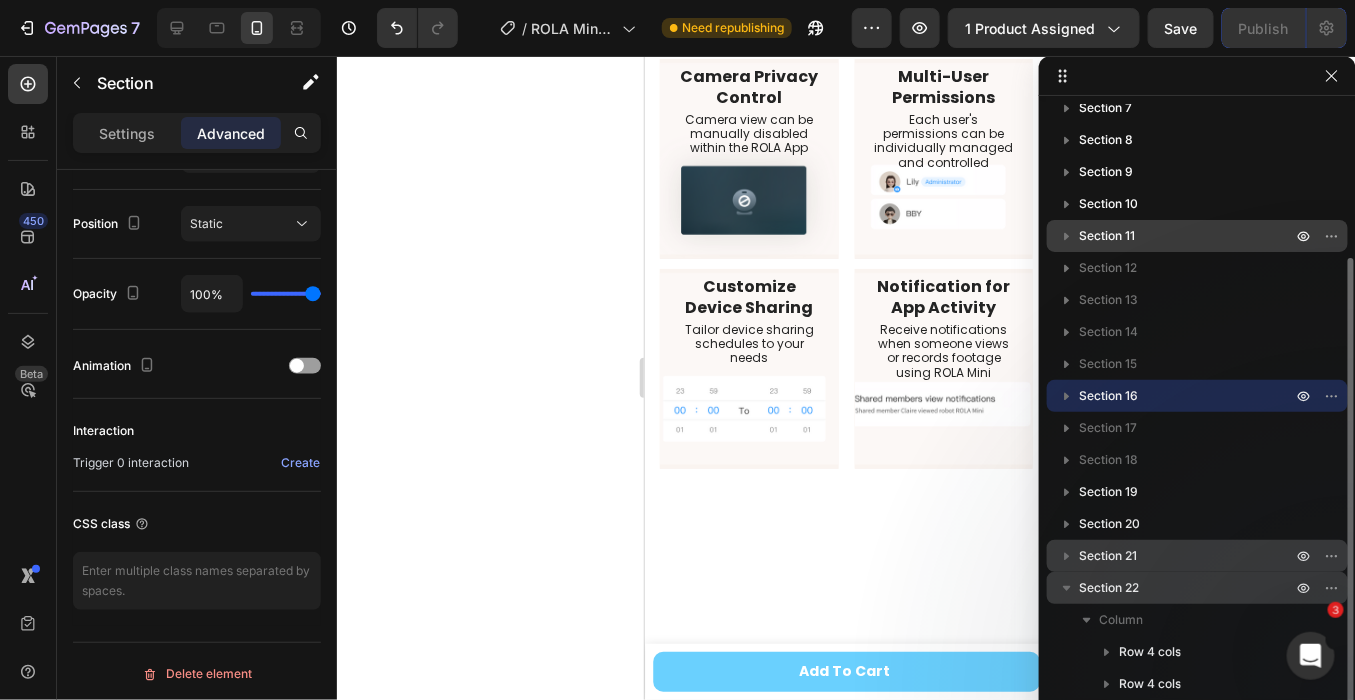 click 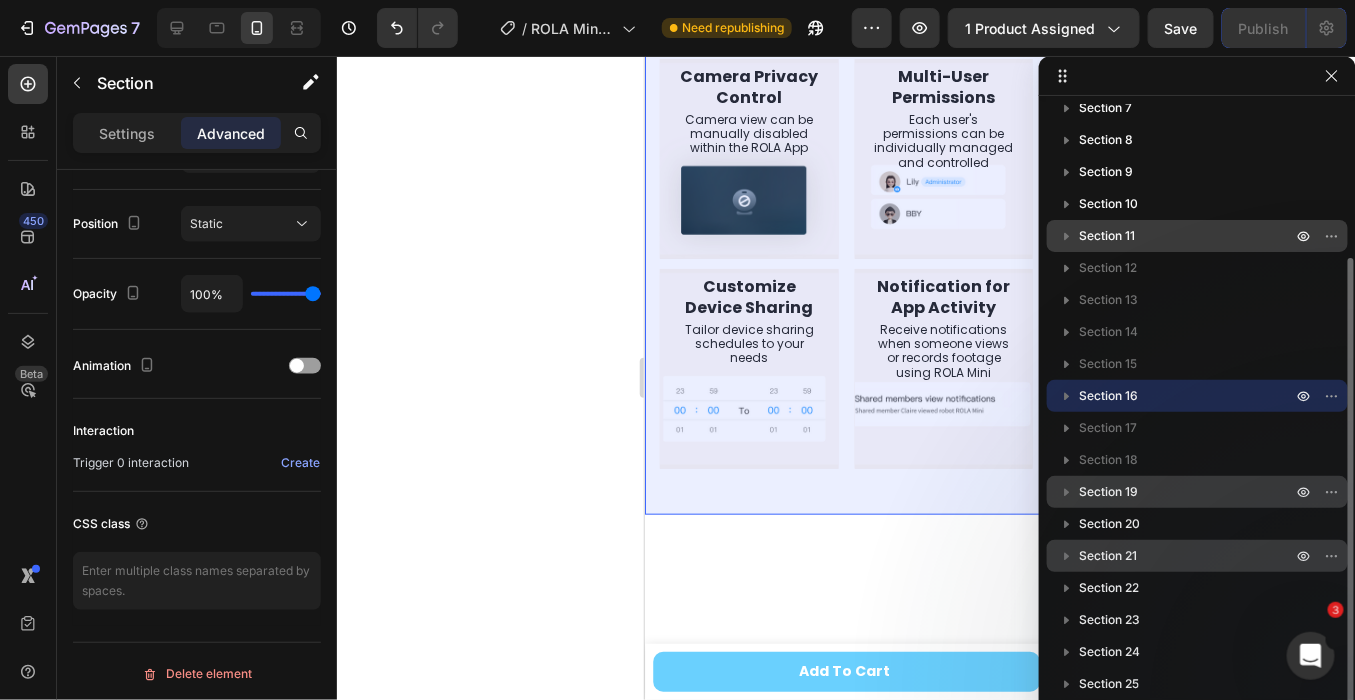 click on "Section 19" at bounding box center (1187, 492) 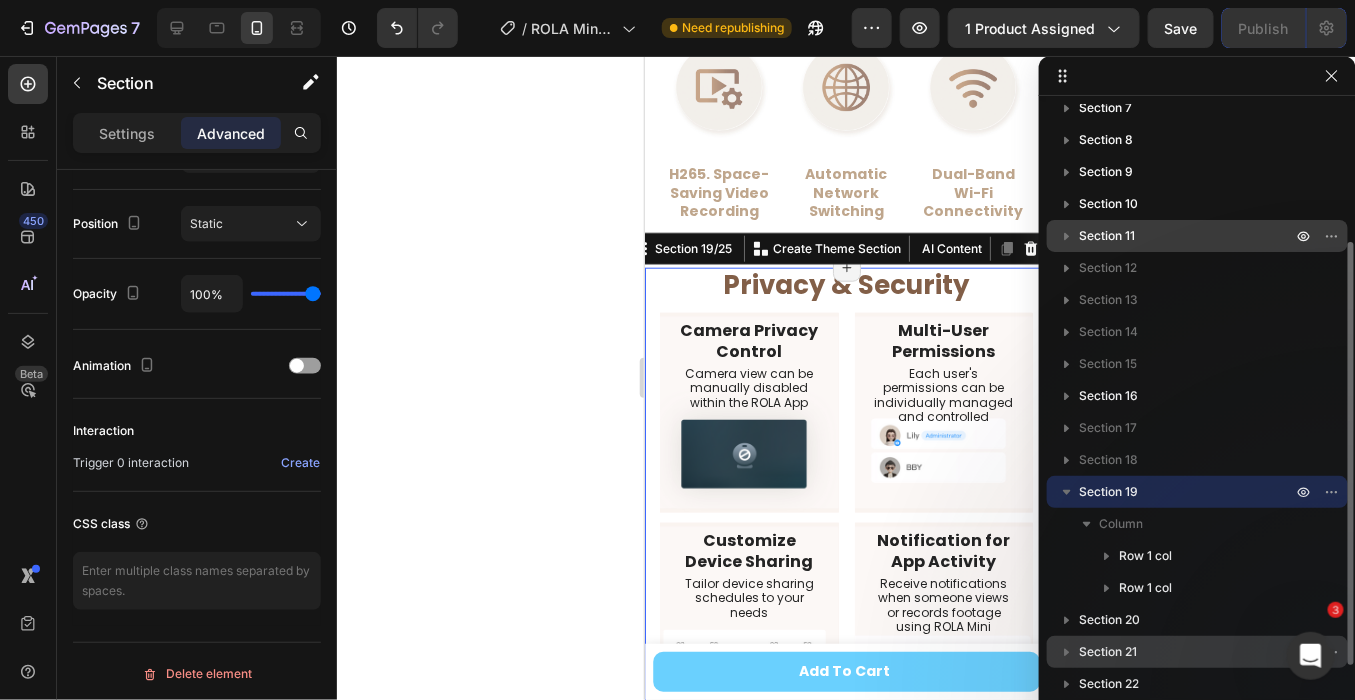 scroll, scrollTop: 8012, scrollLeft: 0, axis: vertical 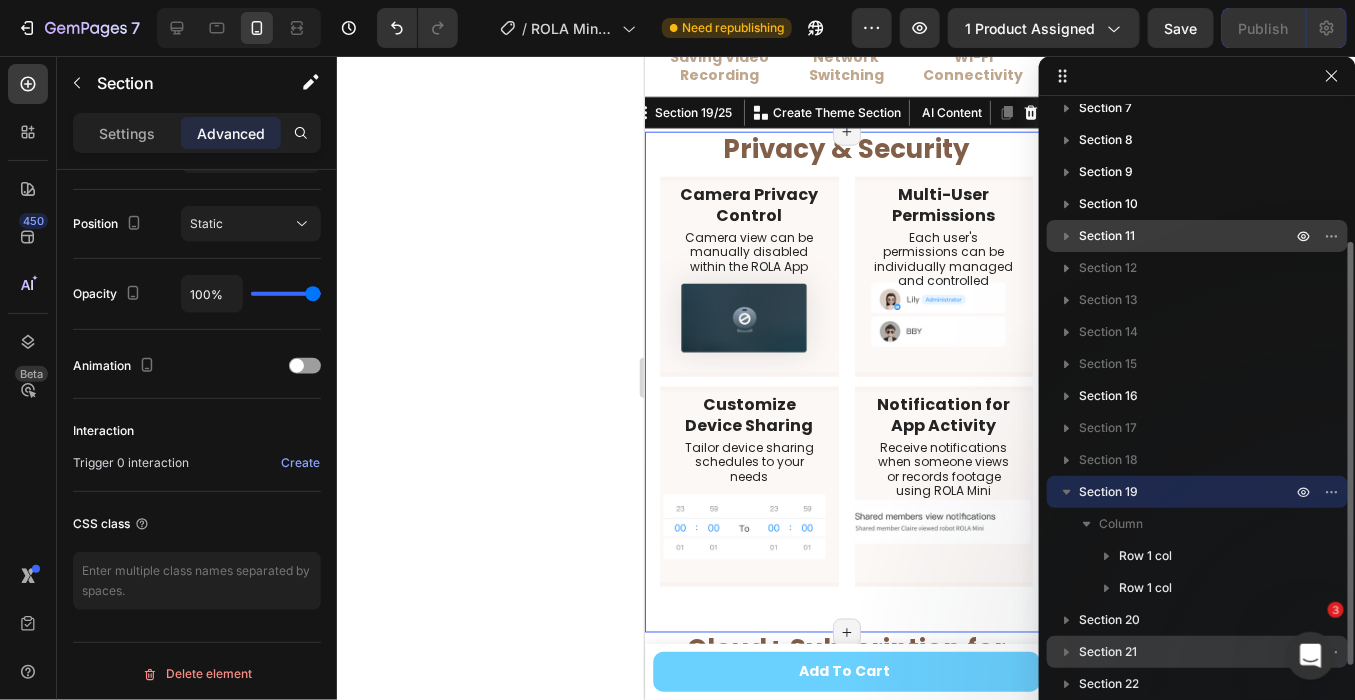 click 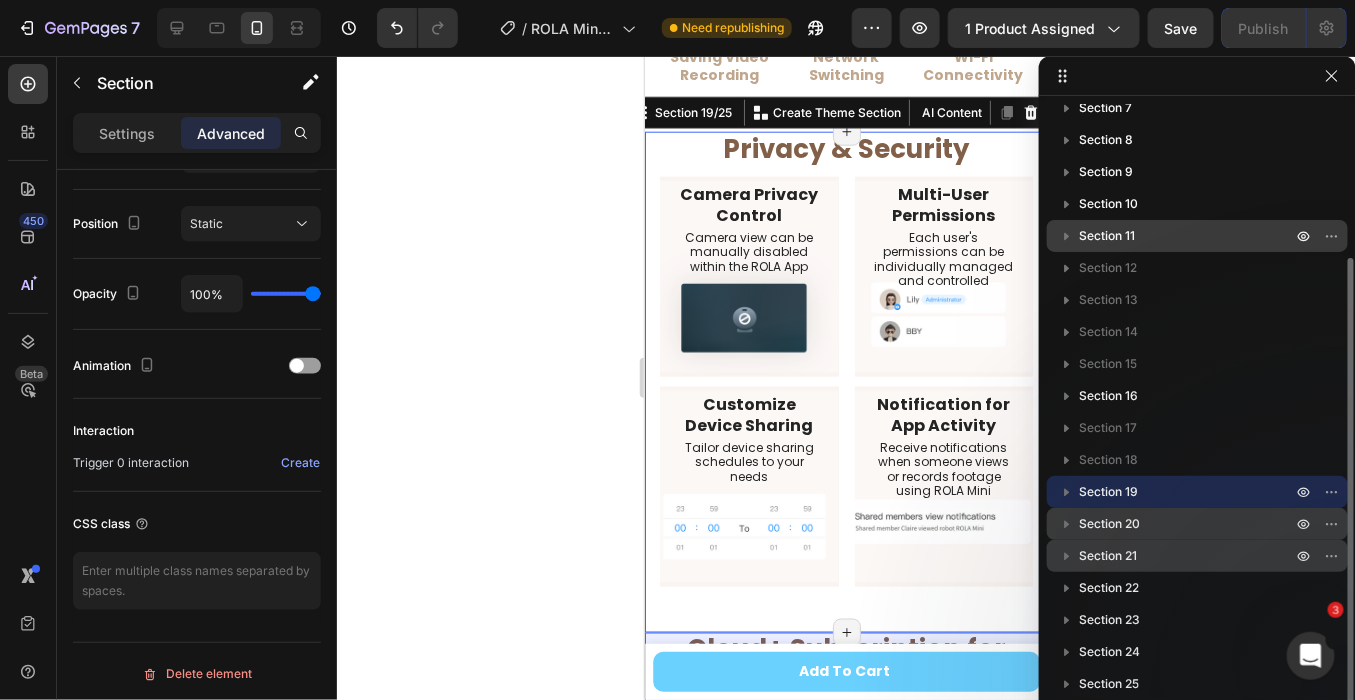 click on "Section 20" at bounding box center [1187, 524] 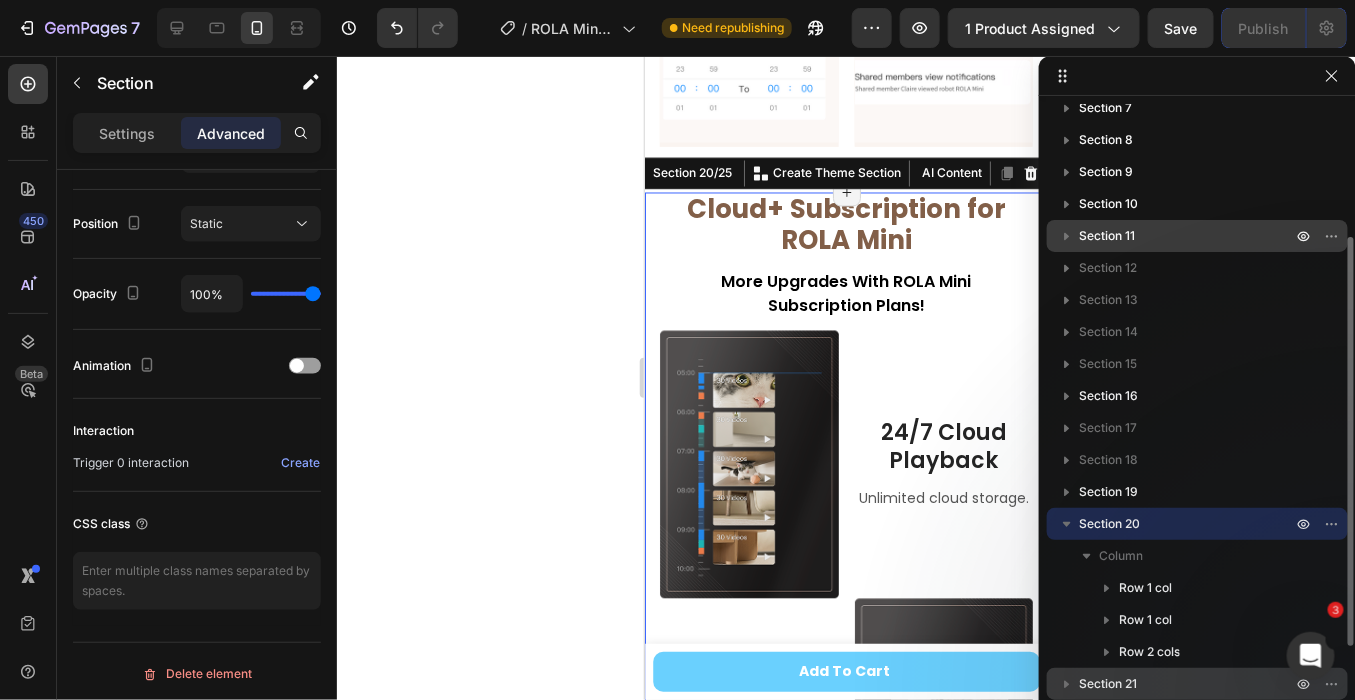 scroll, scrollTop: 8513, scrollLeft: 0, axis: vertical 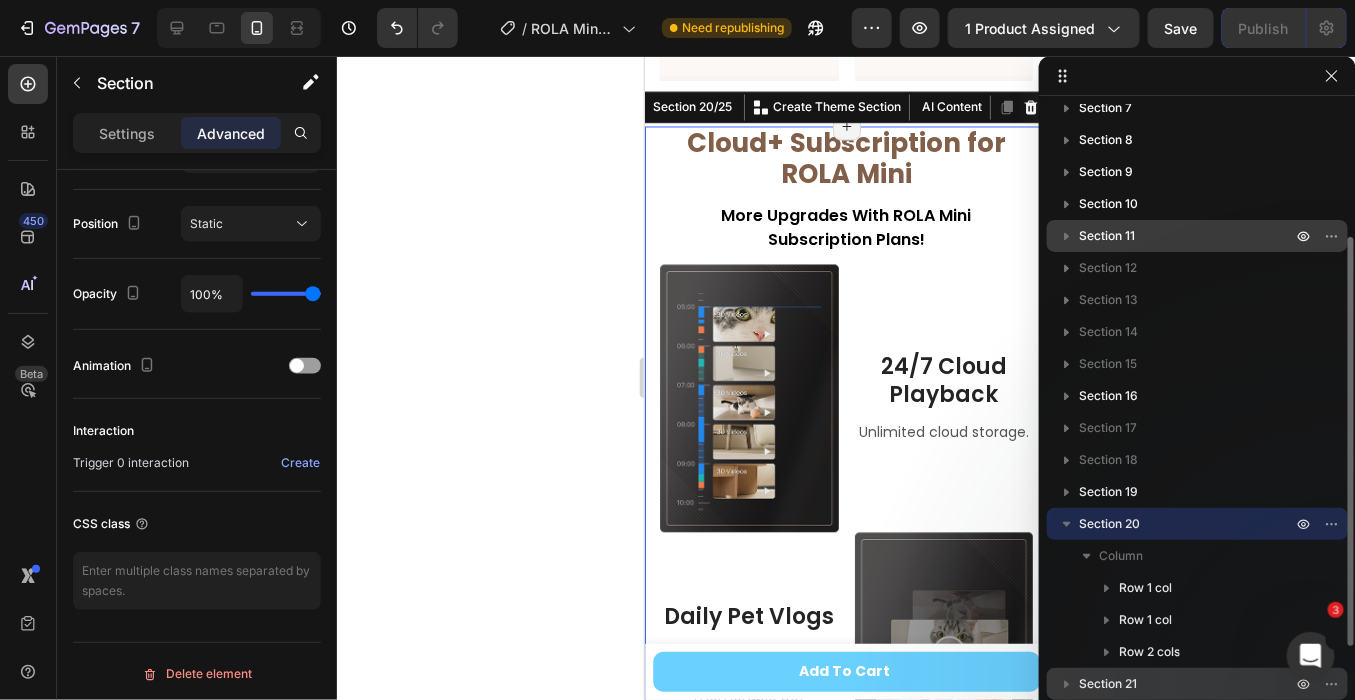 click 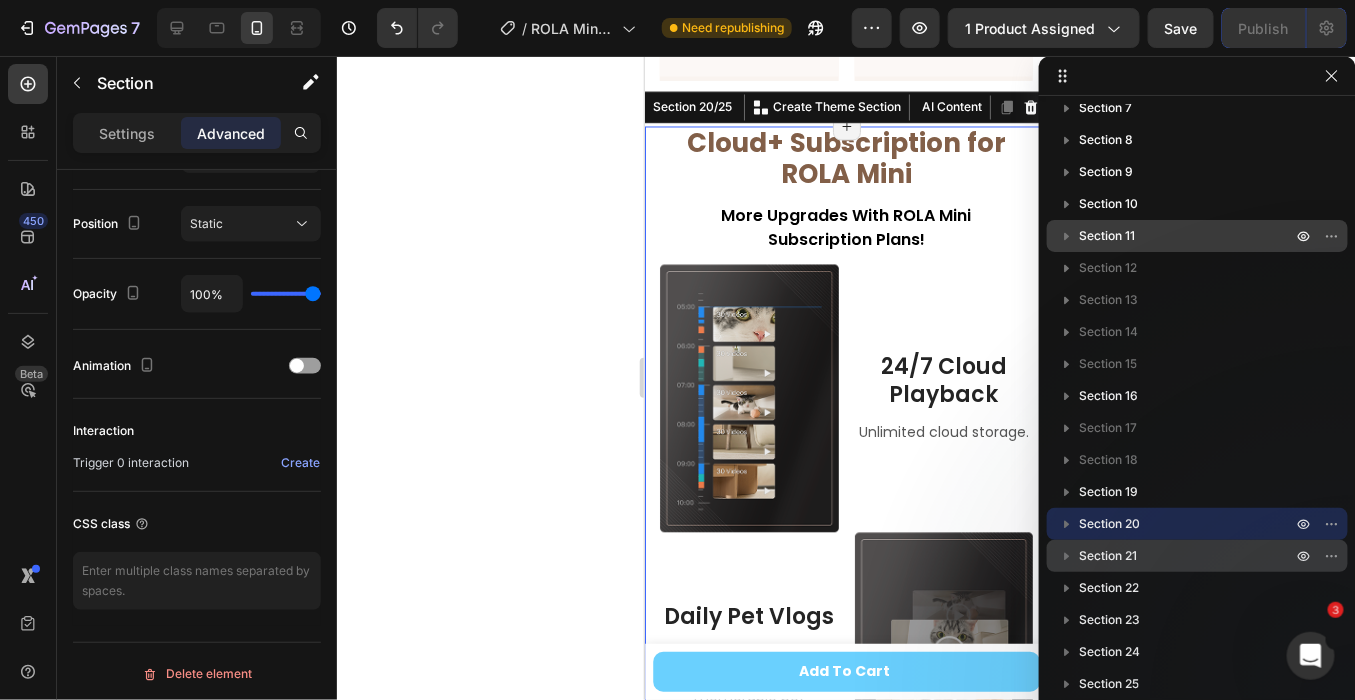 click on "Section 21" at bounding box center [1187, 556] 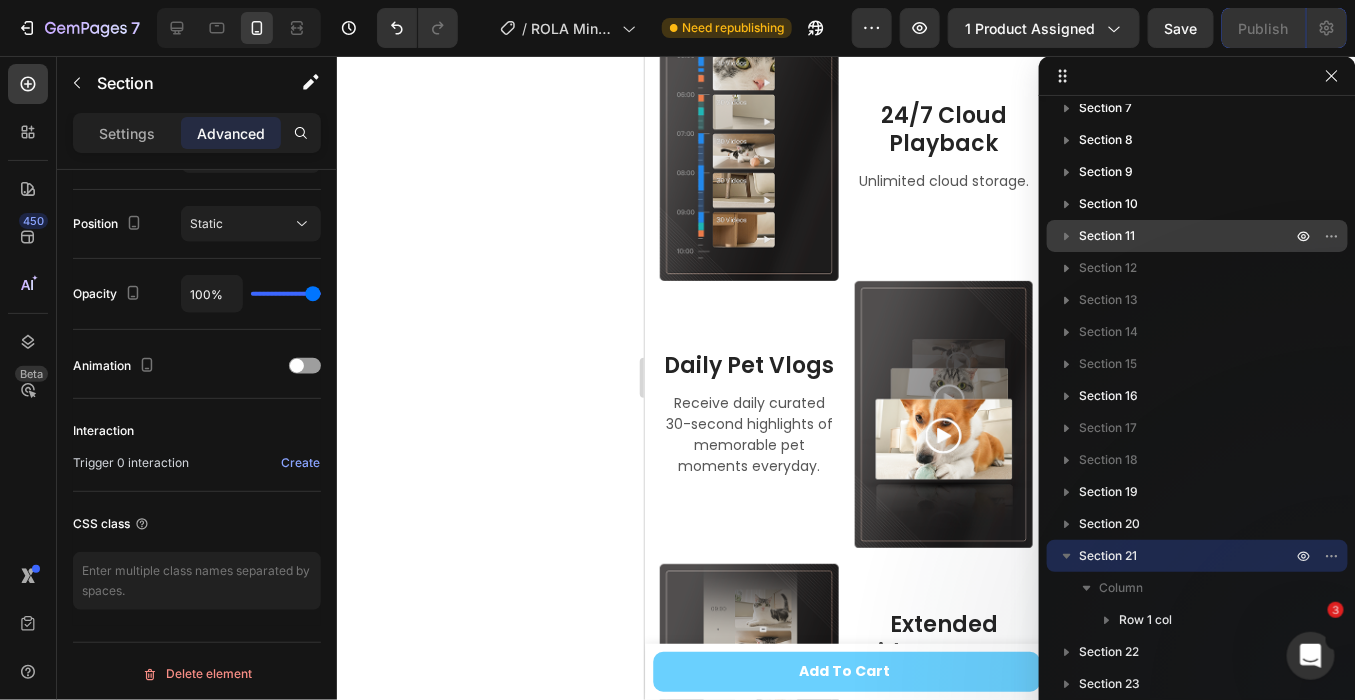 scroll, scrollTop: 9463, scrollLeft: 0, axis: vertical 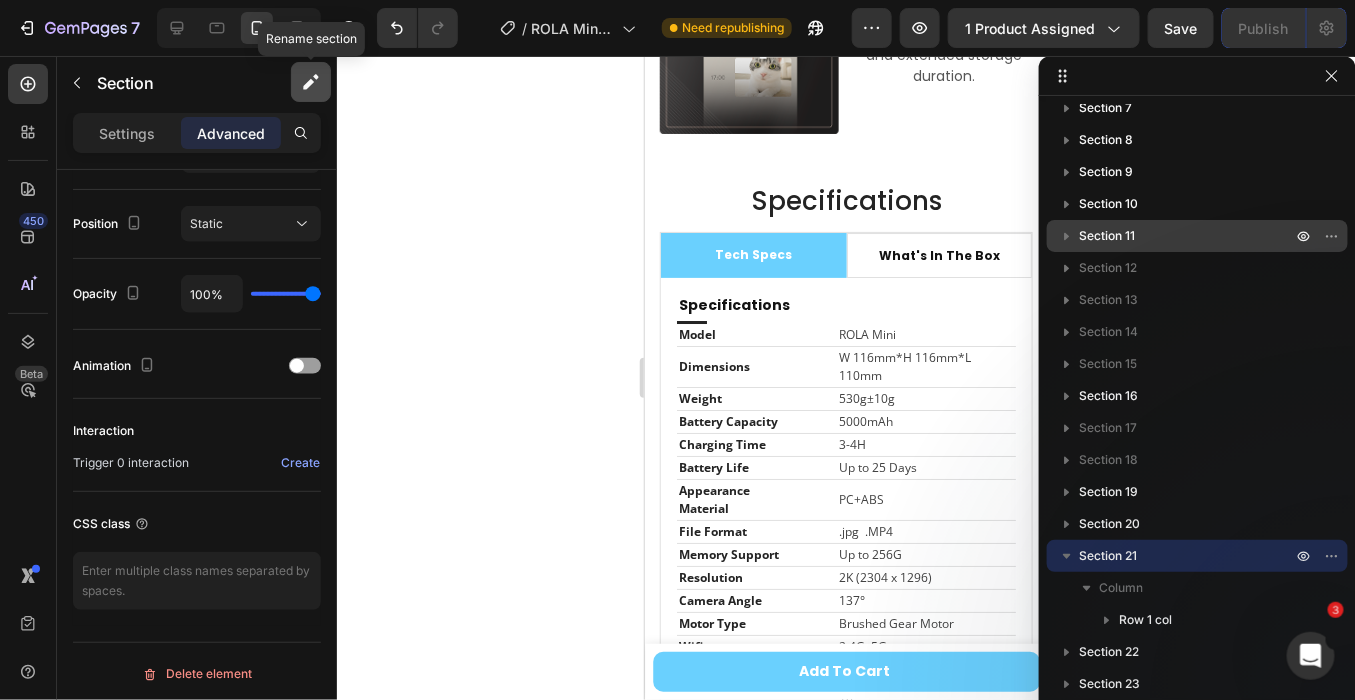 click 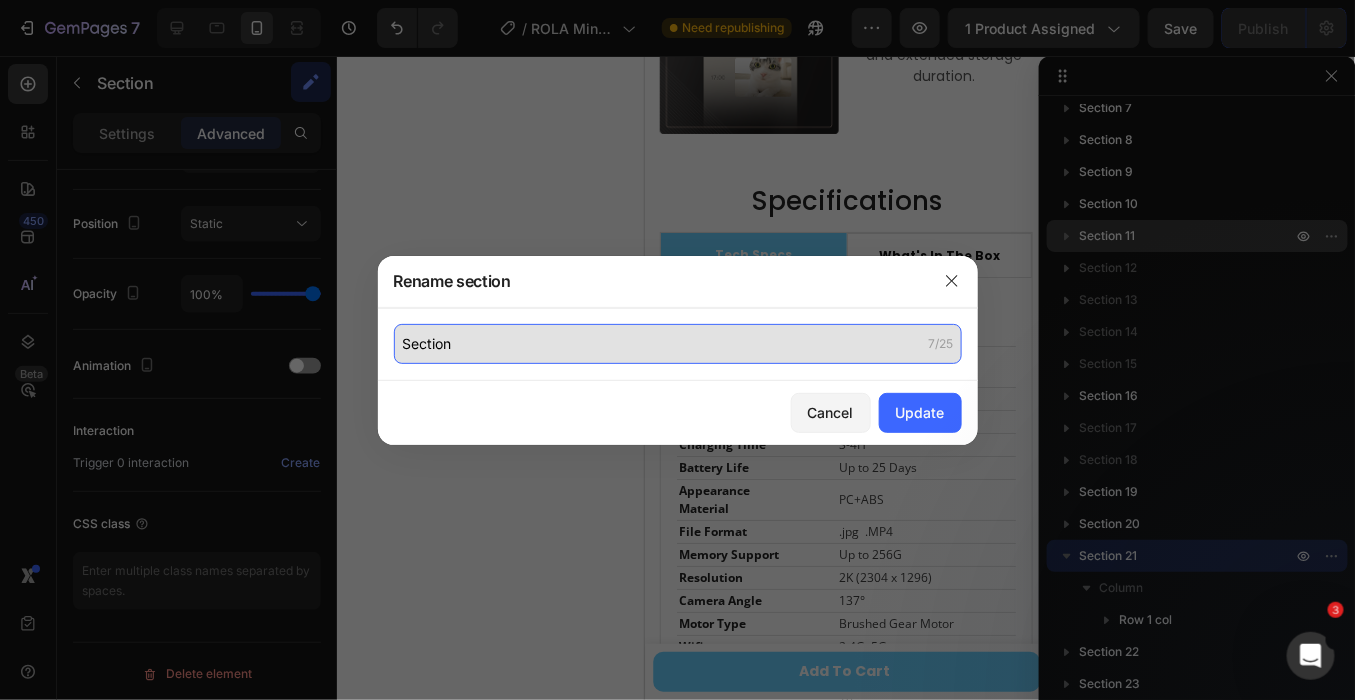 click on "Section" 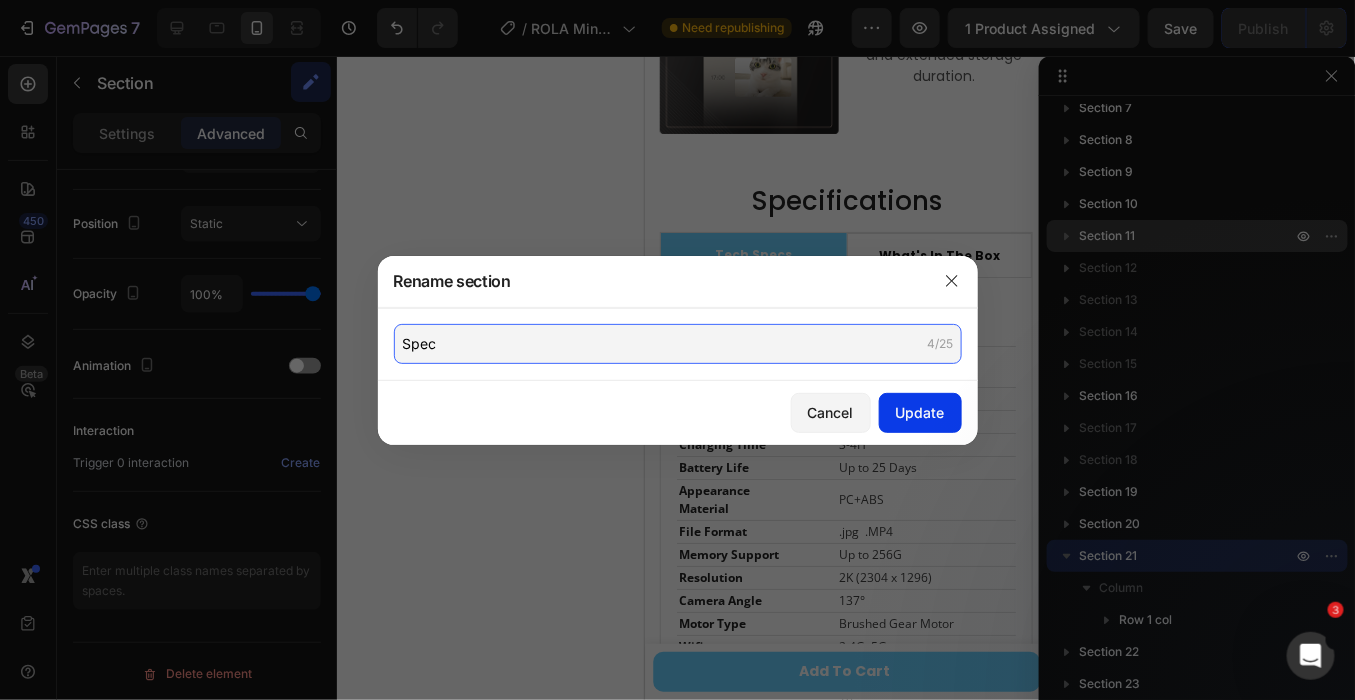 type on "Spec" 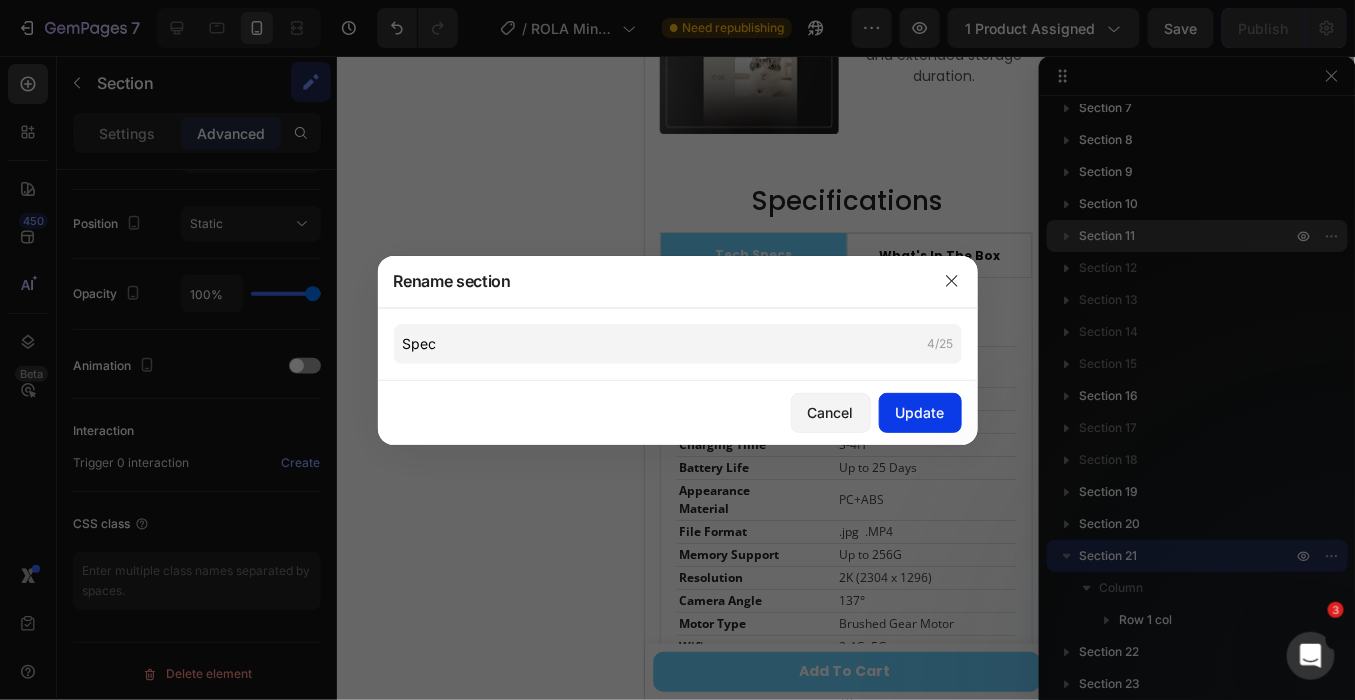 click on "Update" at bounding box center [920, 412] 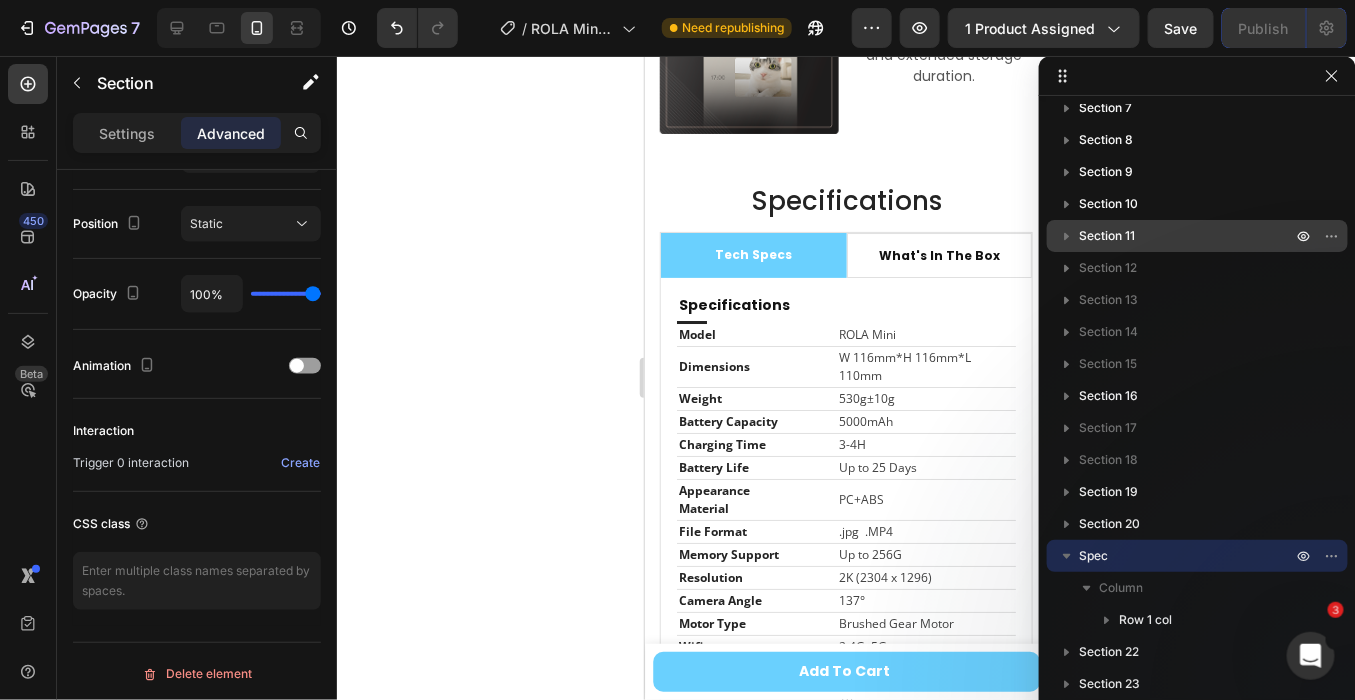 click 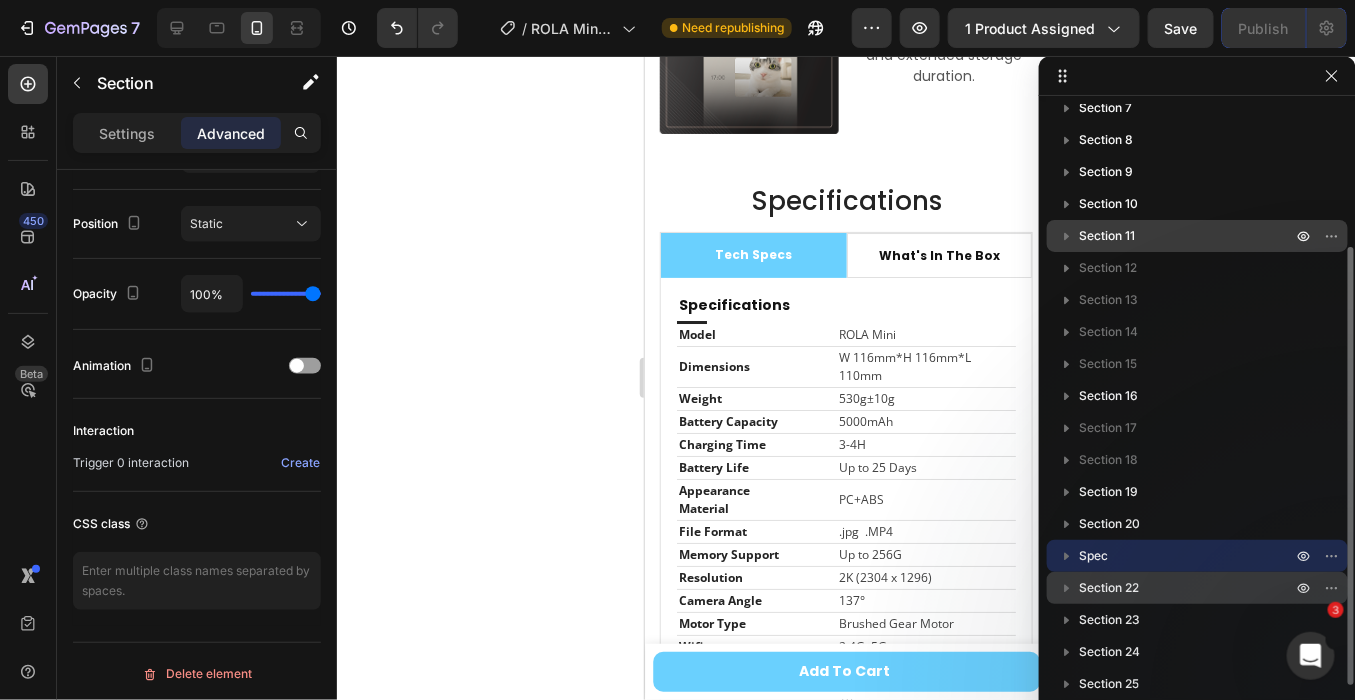 click 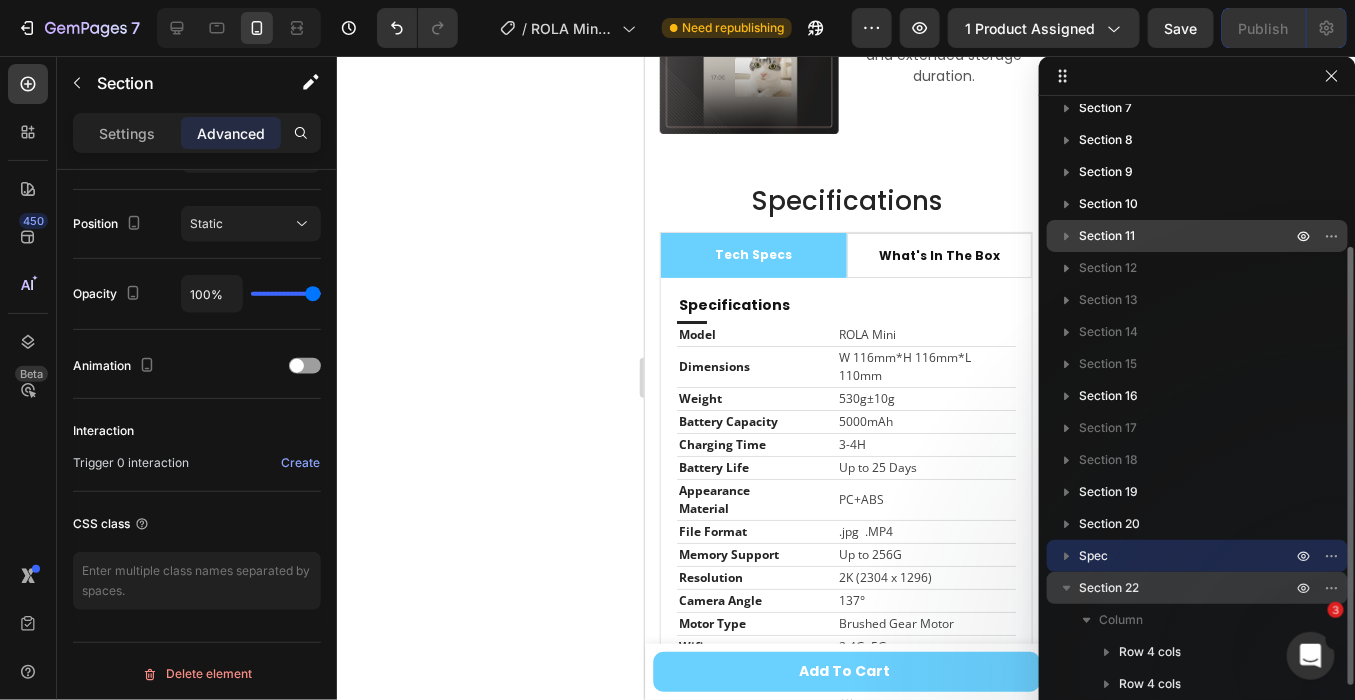 click on "Section 22" at bounding box center (1109, 588) 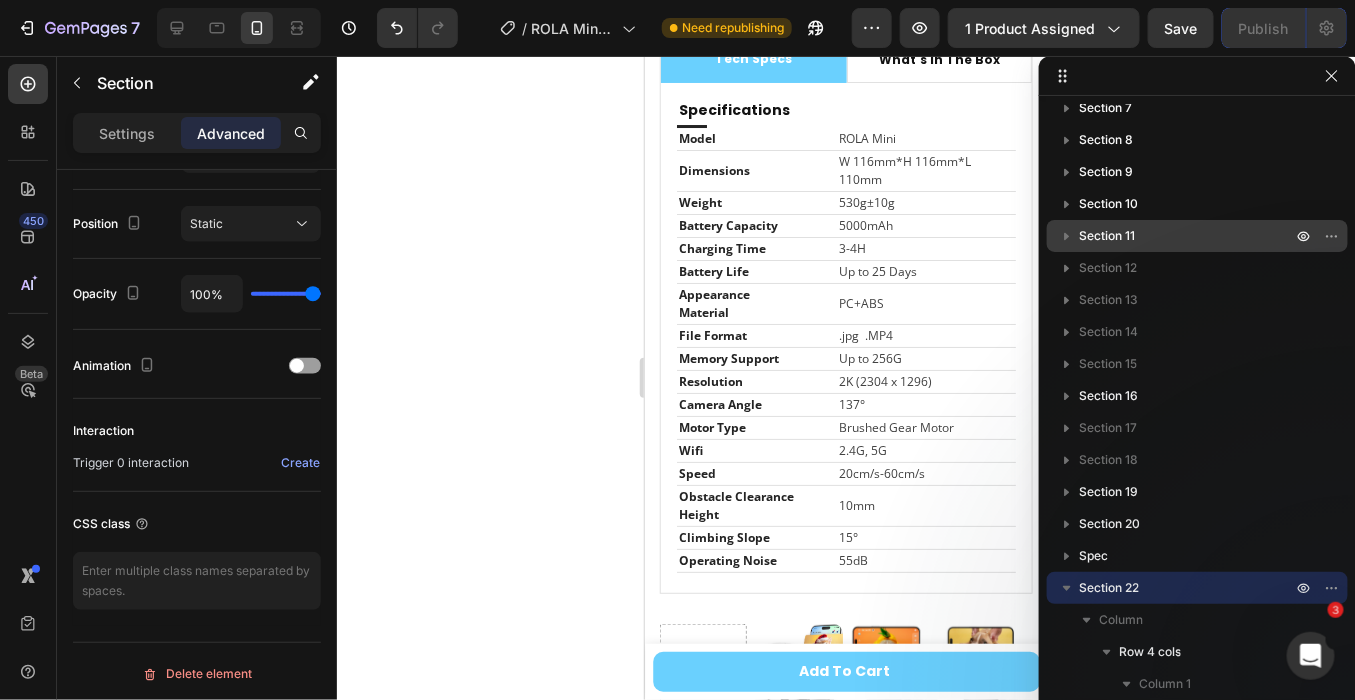 scroll, scrollTop: 10106, scrollLeft: 0, axis: vertical 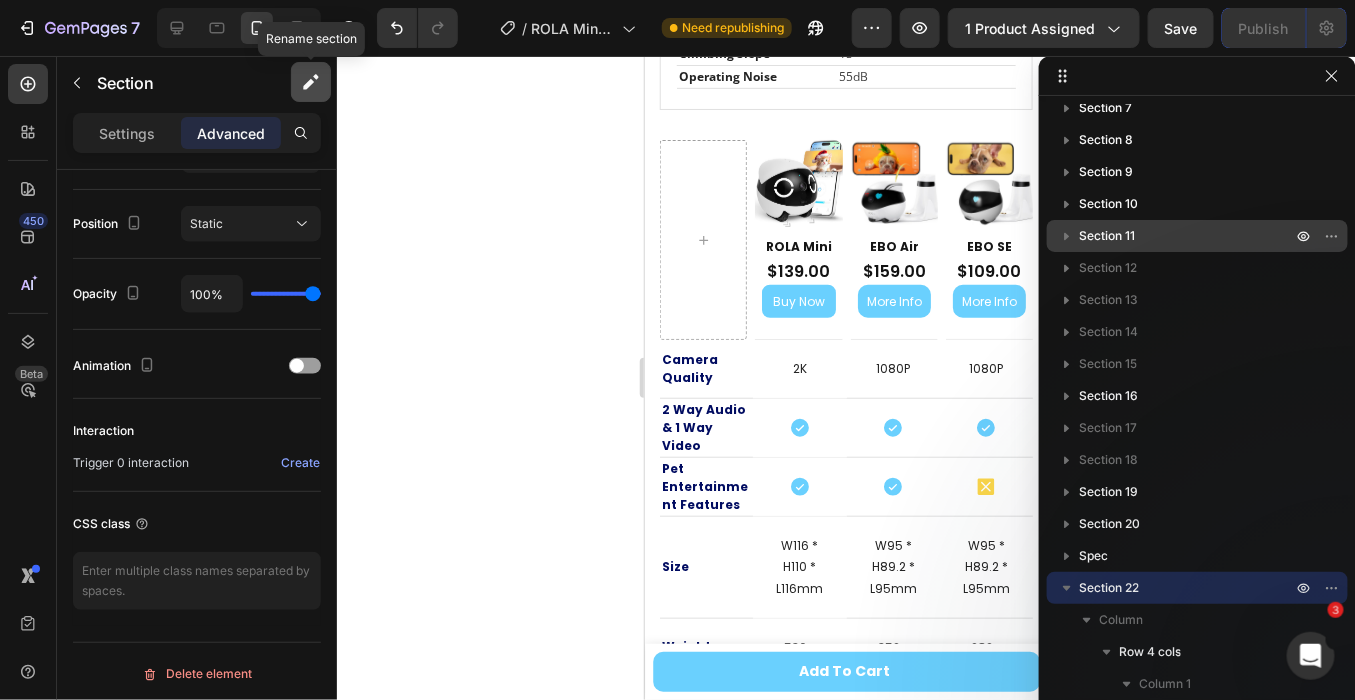 click 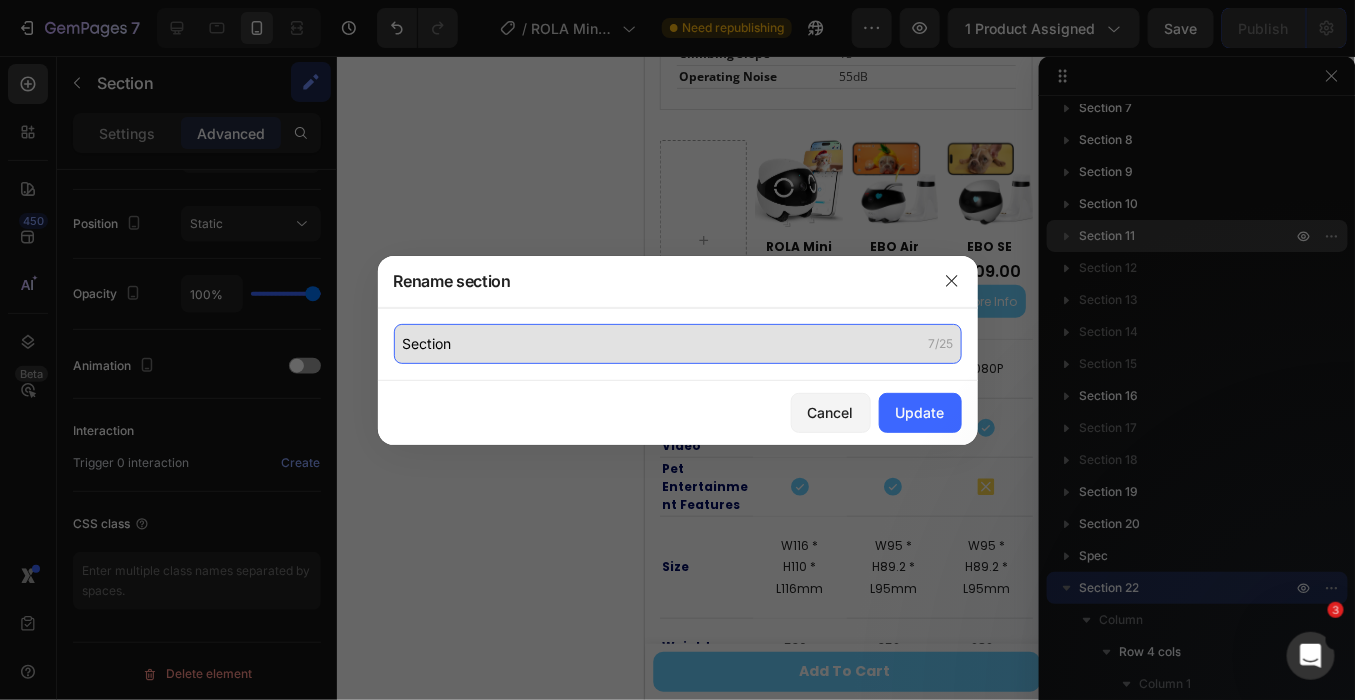 click on "Section" 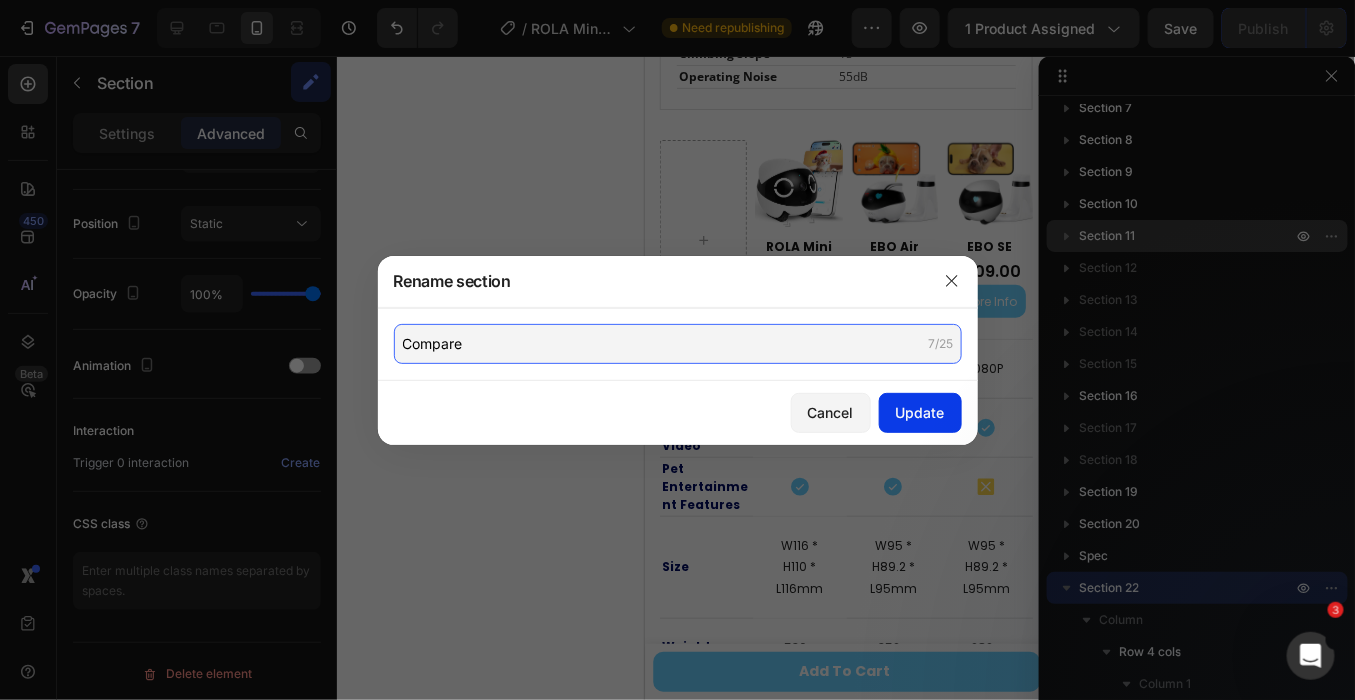 type on "Compare" 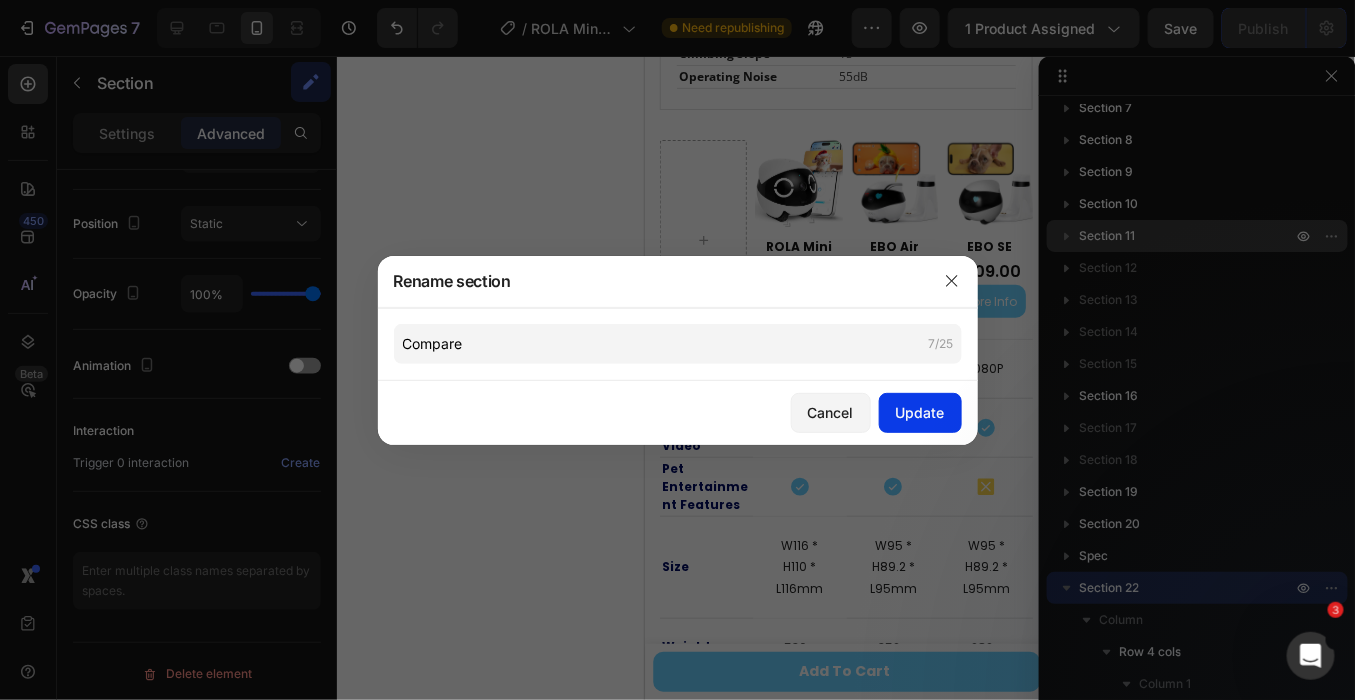 click on "Update" 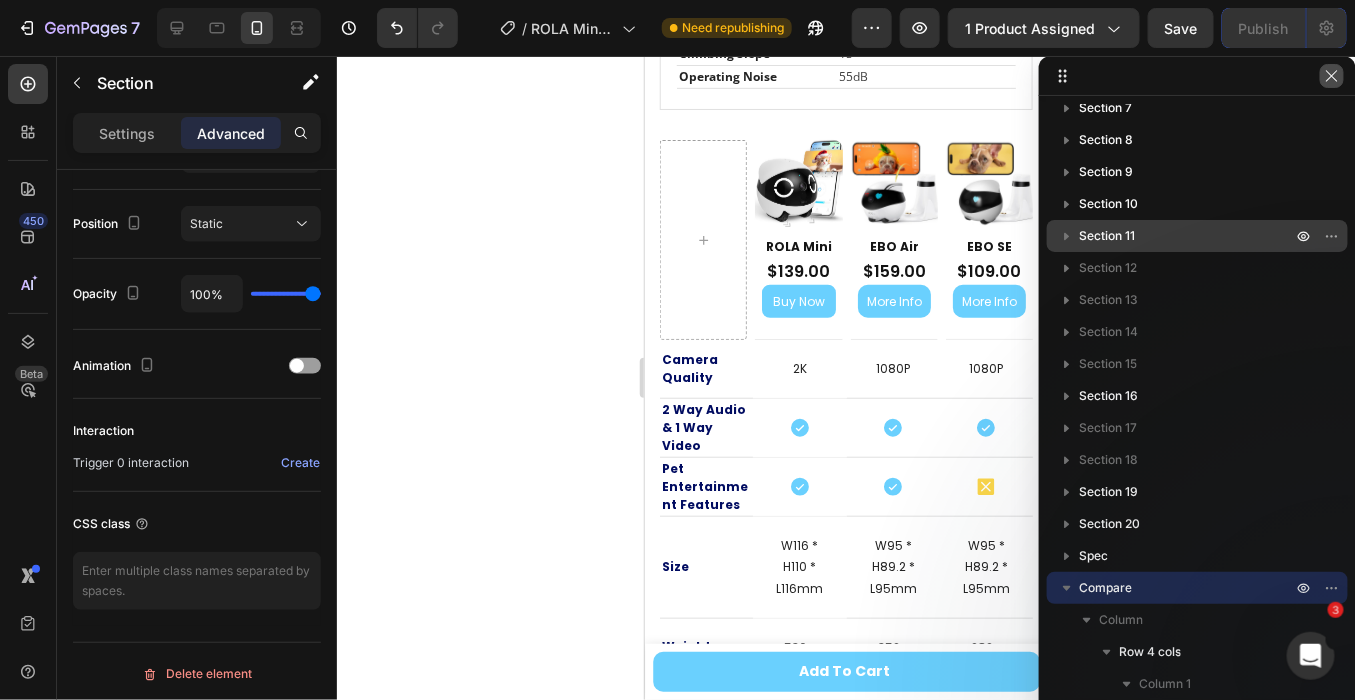 click at bounding box center [1332, 76] 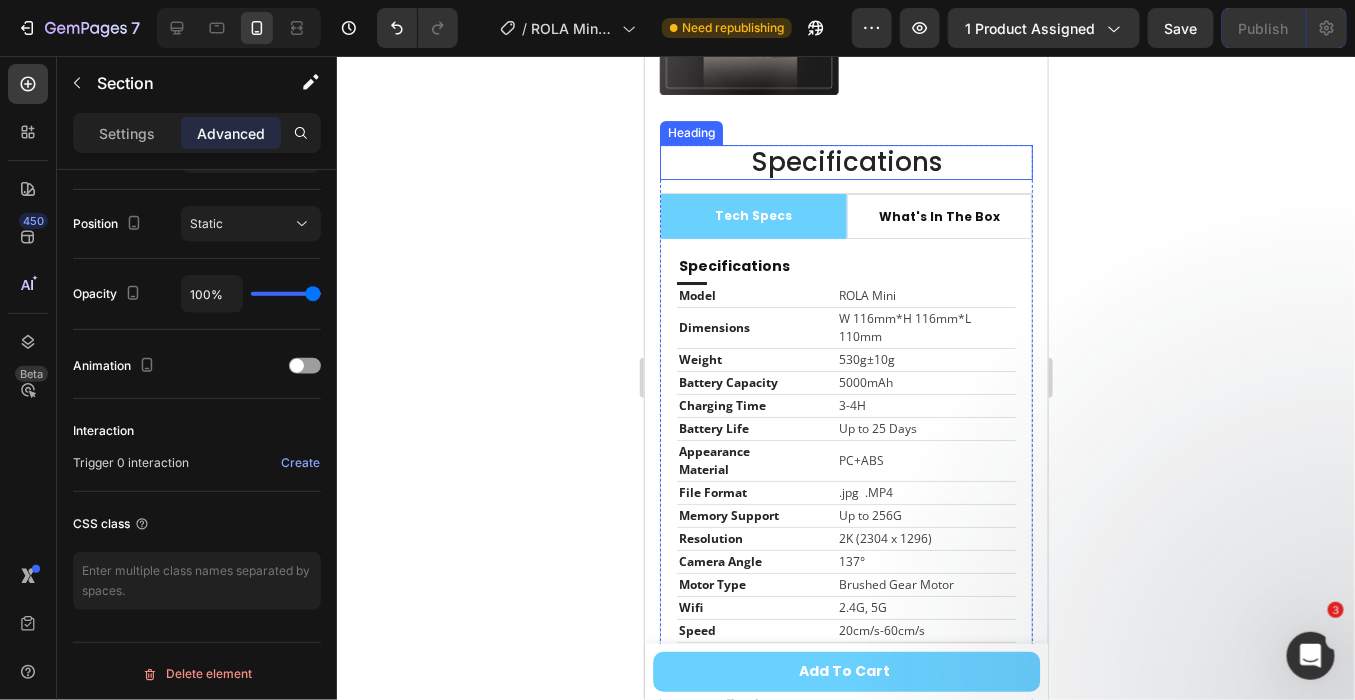 scroll, scrollTop: 9229, scrollLeft: 0, axis: vertical 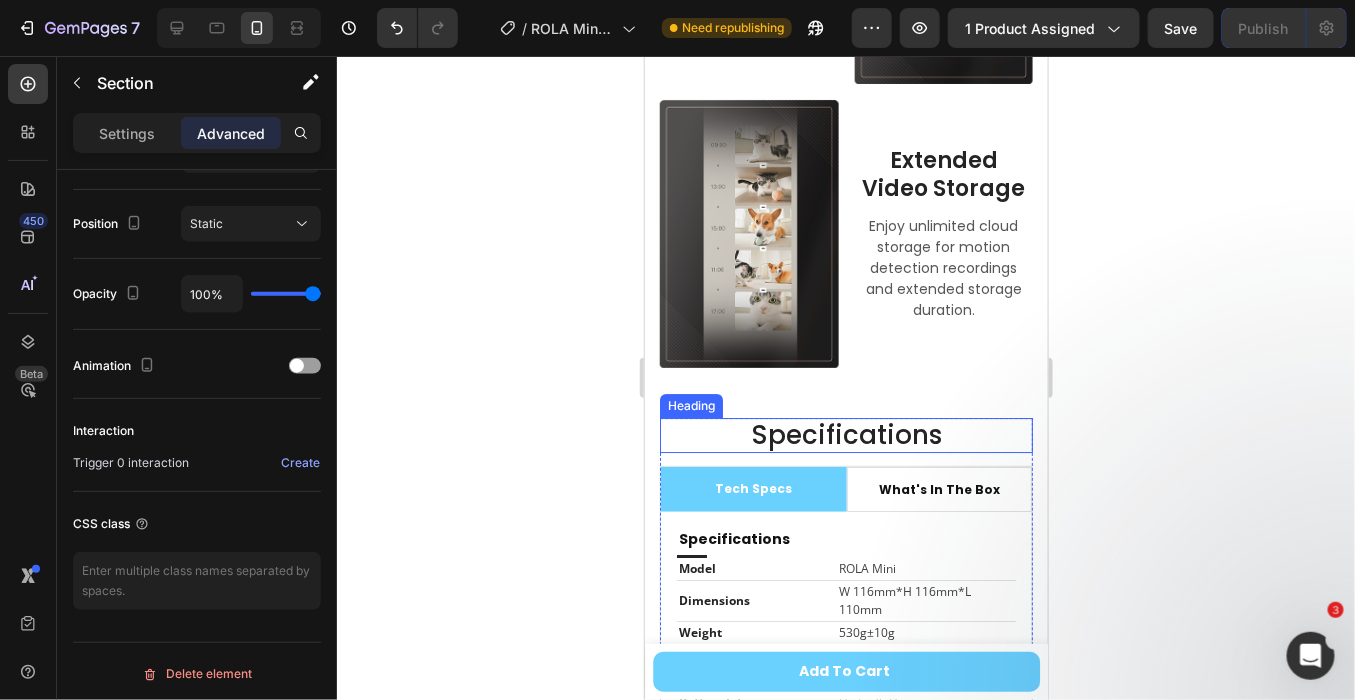 click on "Specifications" at bounding box center [845, 434] 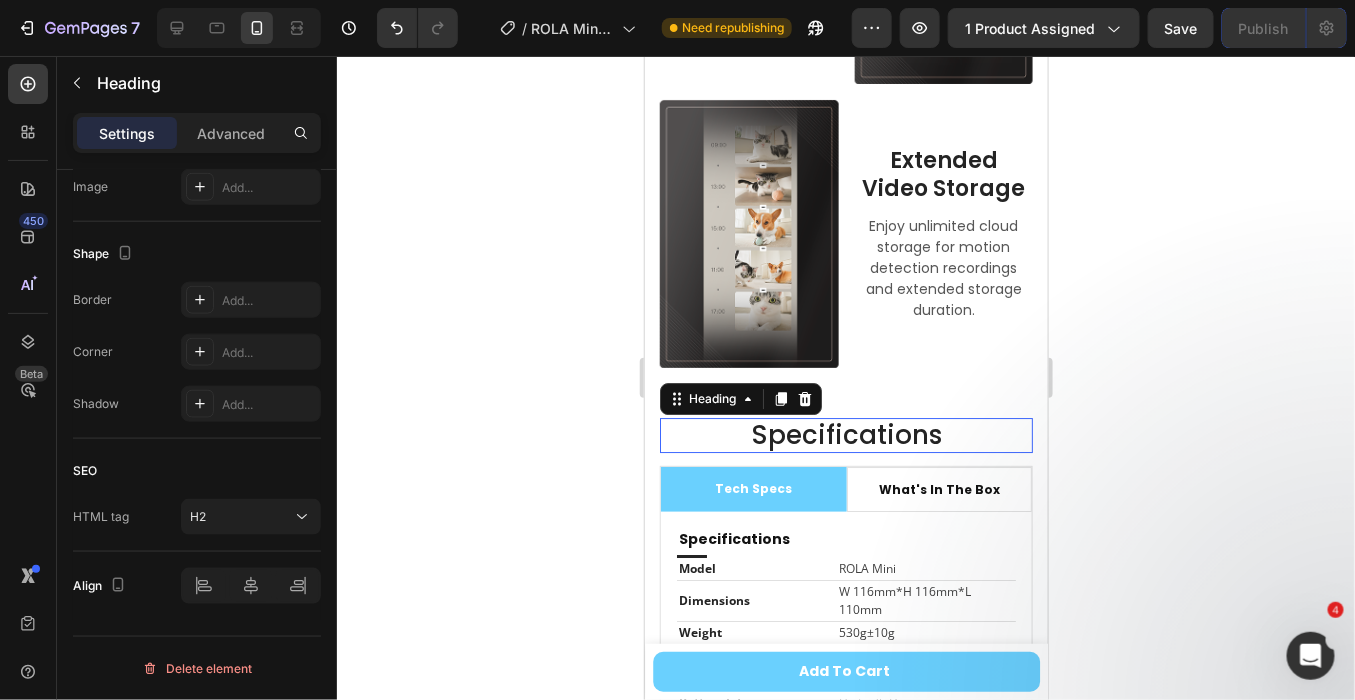 scroll, scrollTop: 0, scrollLeft: 0, axis: both 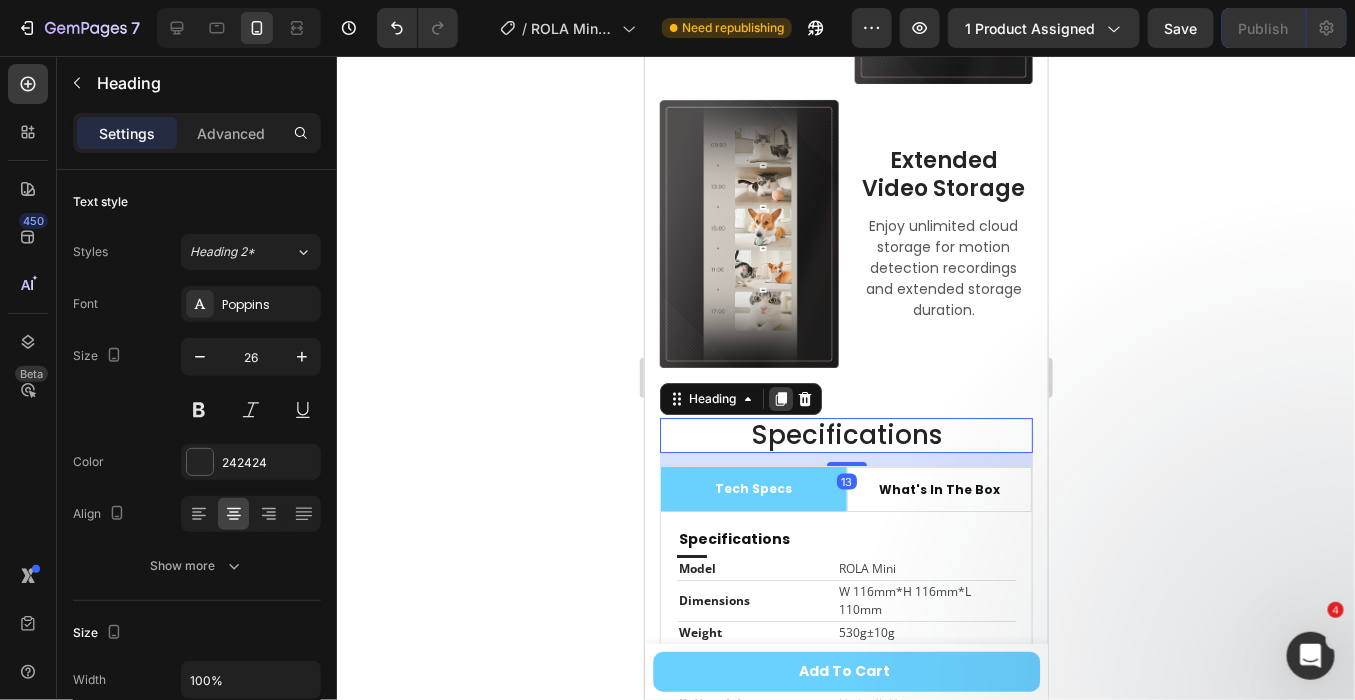 click 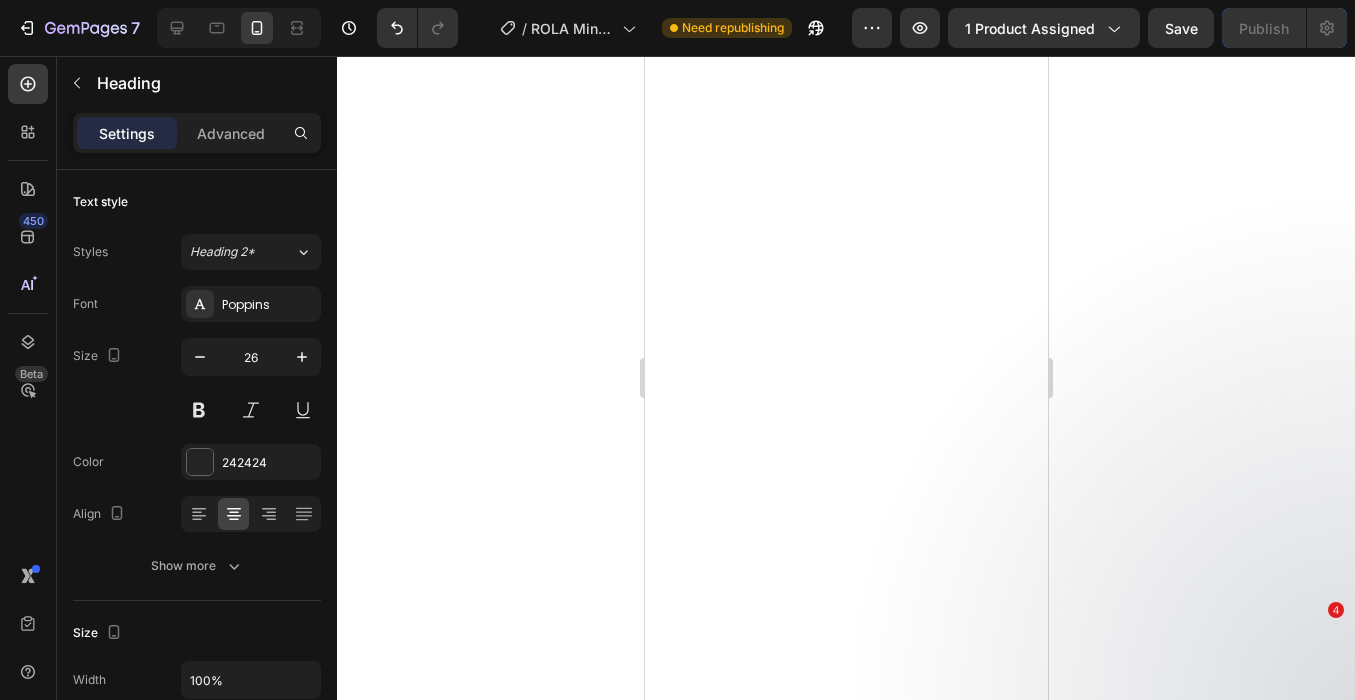 scroll, scrollTop: 0, scrollLeft: 0, axis: both 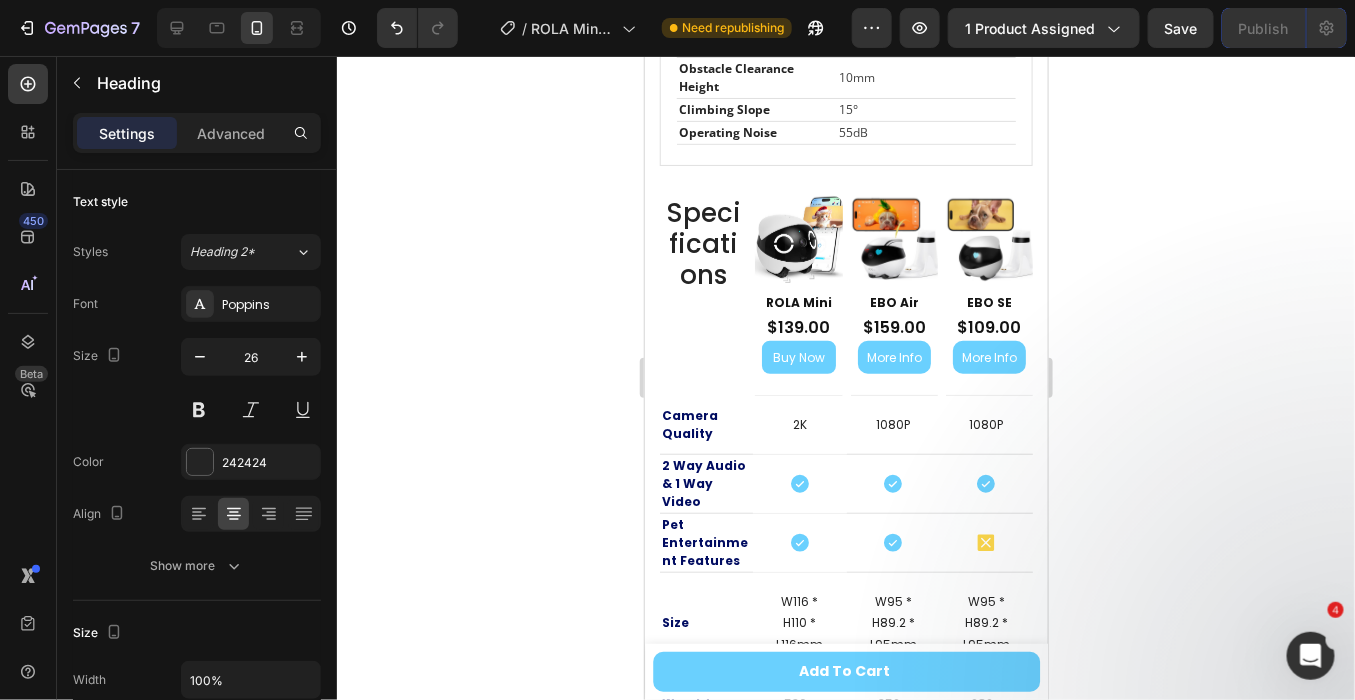 click on "Specifications" at bounding box center [702, 244] 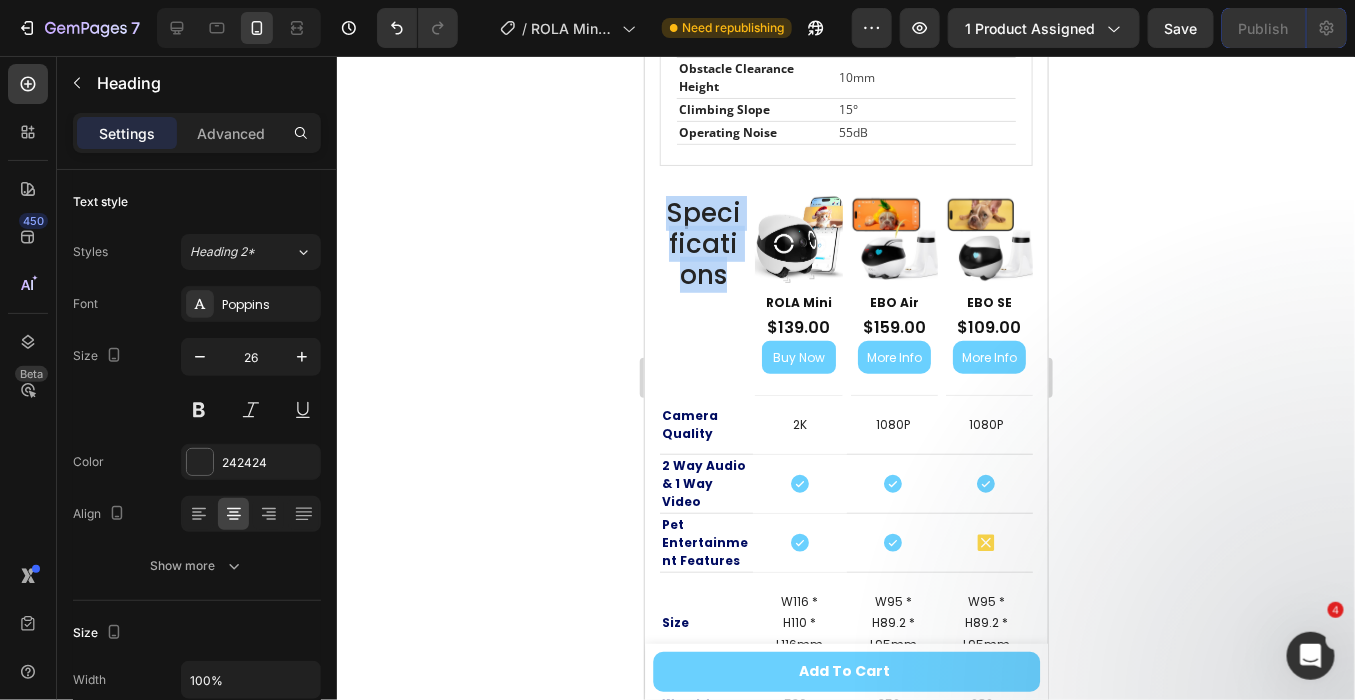 drag, startPoint x: 723, startPoint y: 262, endPoint x: 663, endPoint y: 198, distance: 87.72685 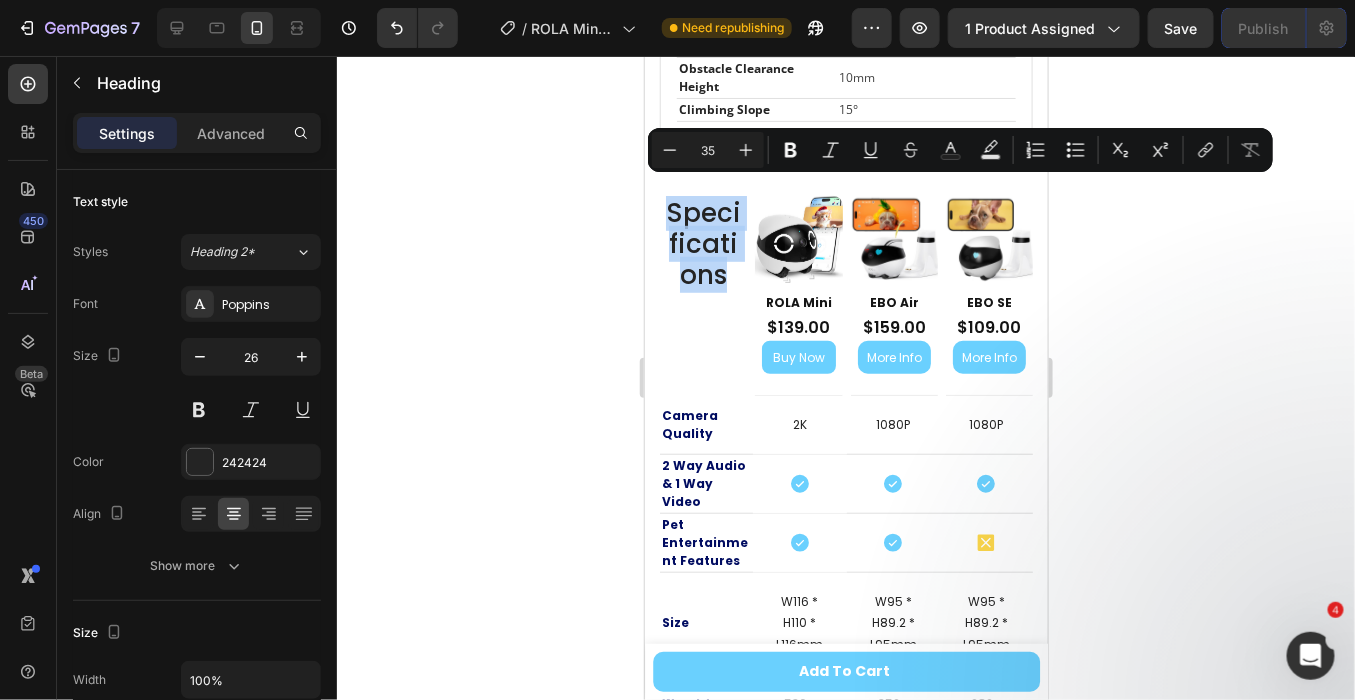 scroll, scrollTop: 3, scrollLeft: 0, axis: vertical 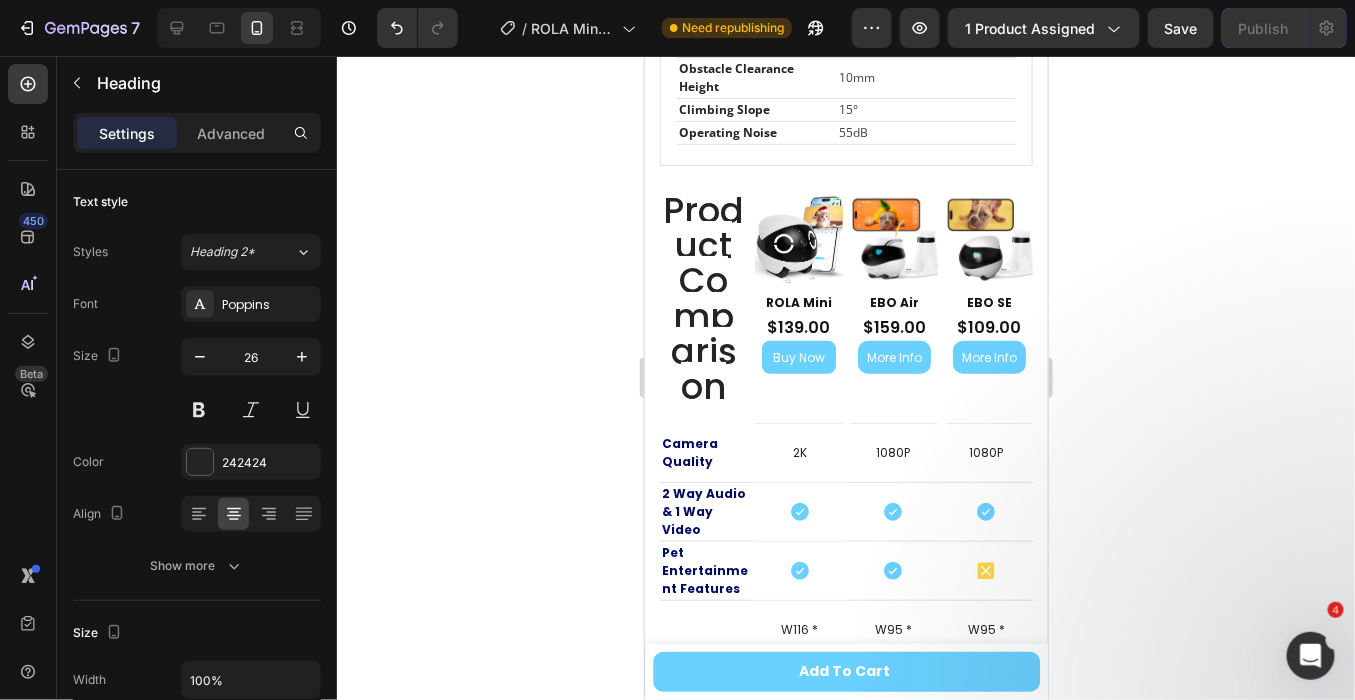click on "Product Comparison" at bounding box center [702, 299] 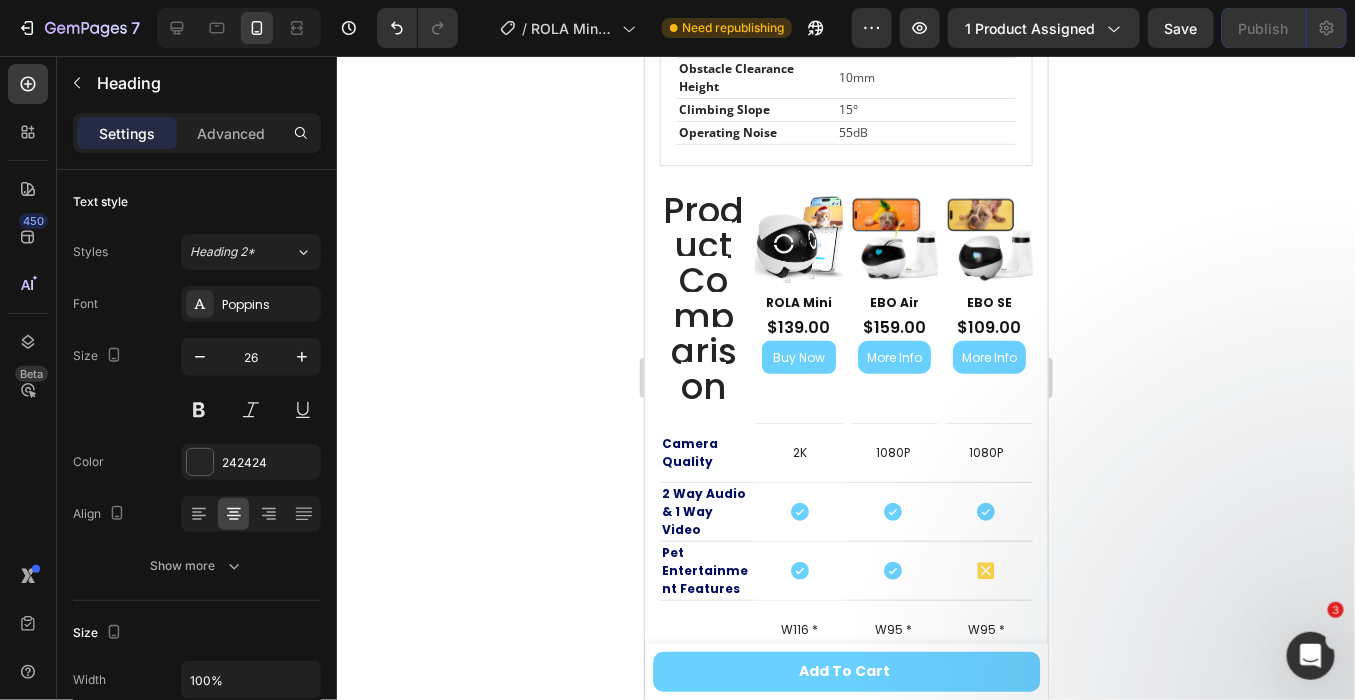 drag, startPoint x: 1137, startPoint y: 252, endPoint x: 1071, endPoint y: 255, distance: 66.068146 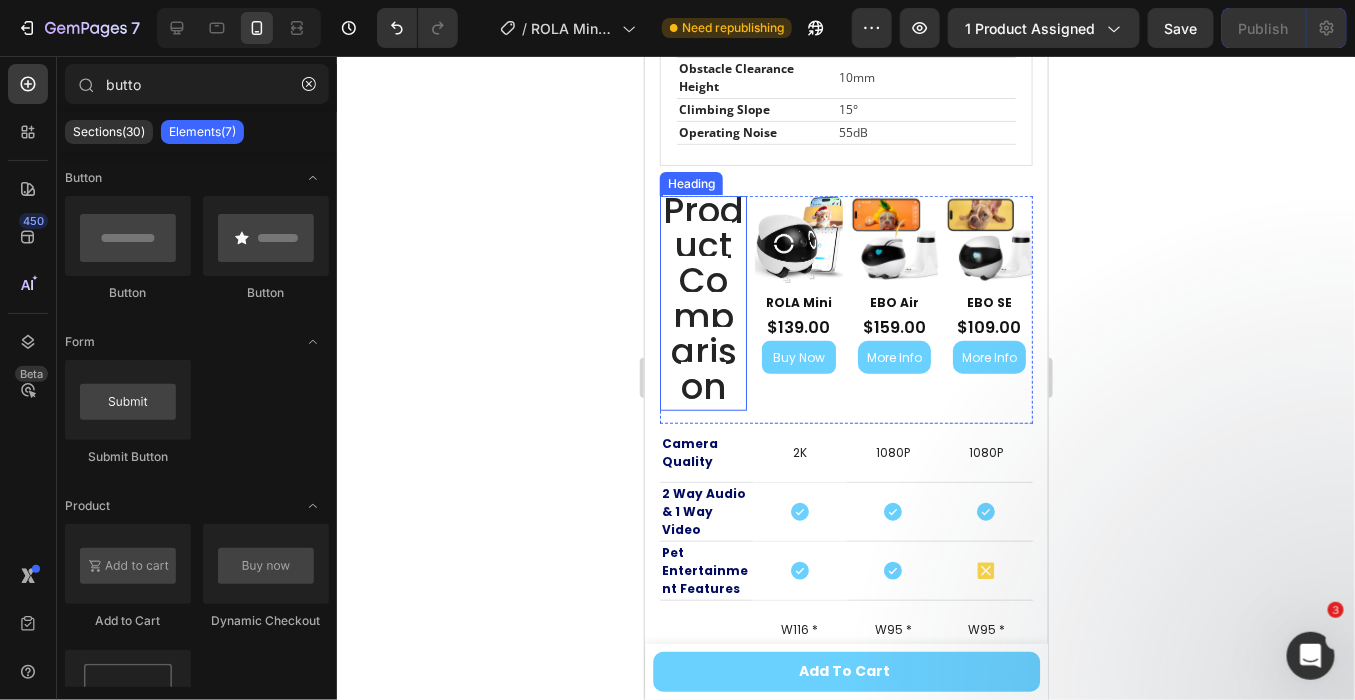 click on "Product Comparison" at bounding box center [702, 297] 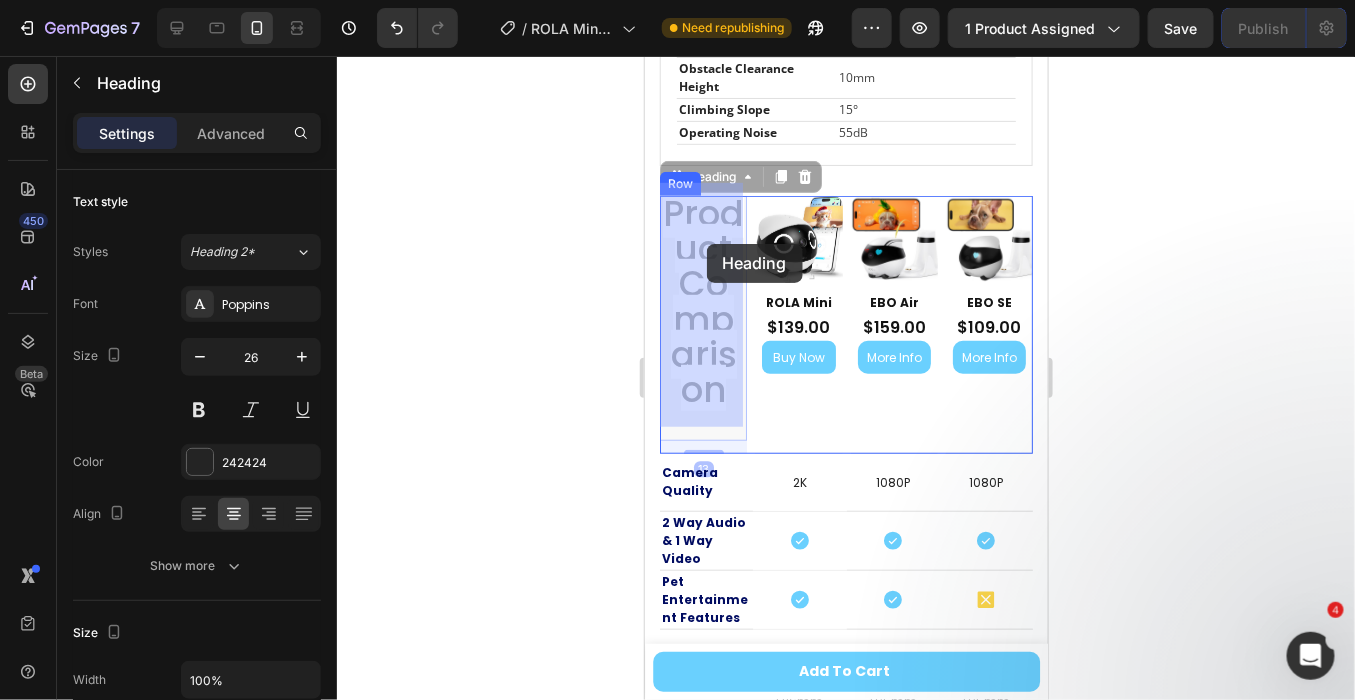 drag, startPoint x: 673, startPoint y: 167, endPoint x: 725, endPoint y: 180, distance: 53.600372 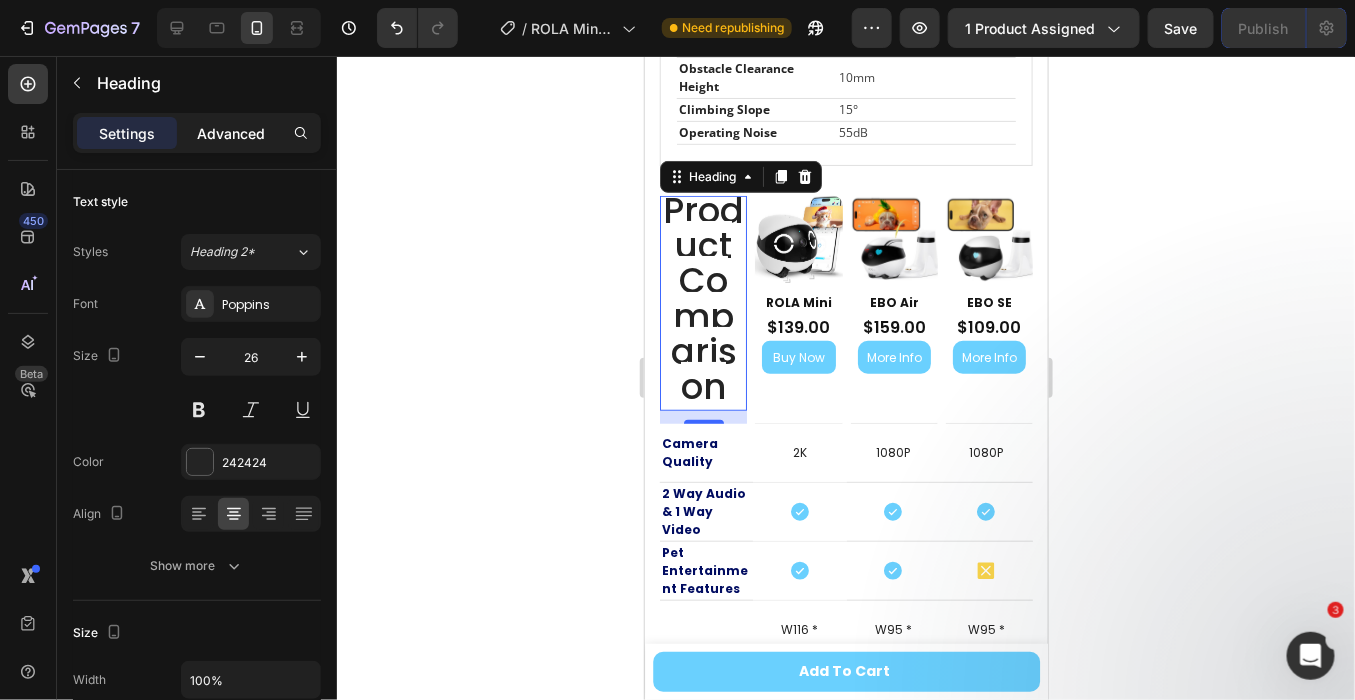 click on "Advanced" at bounding box center (231, 133) 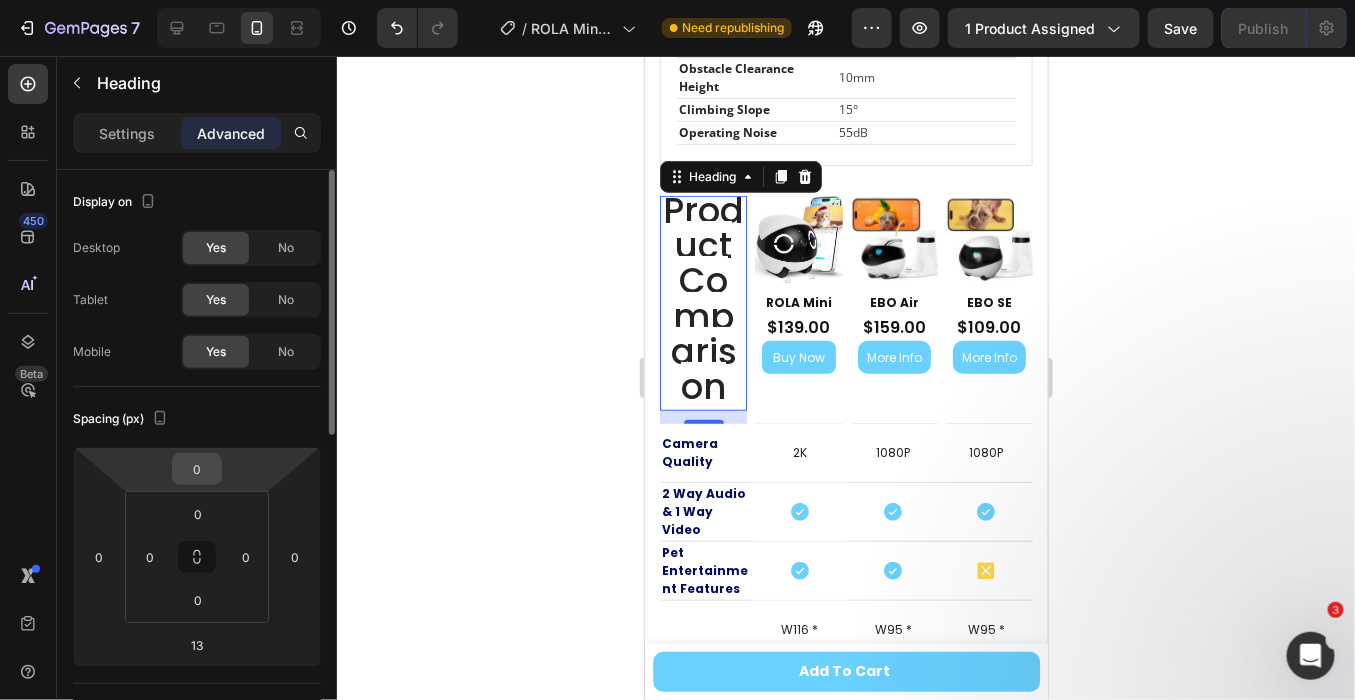 click on "0" at bounding box center [197, 469] 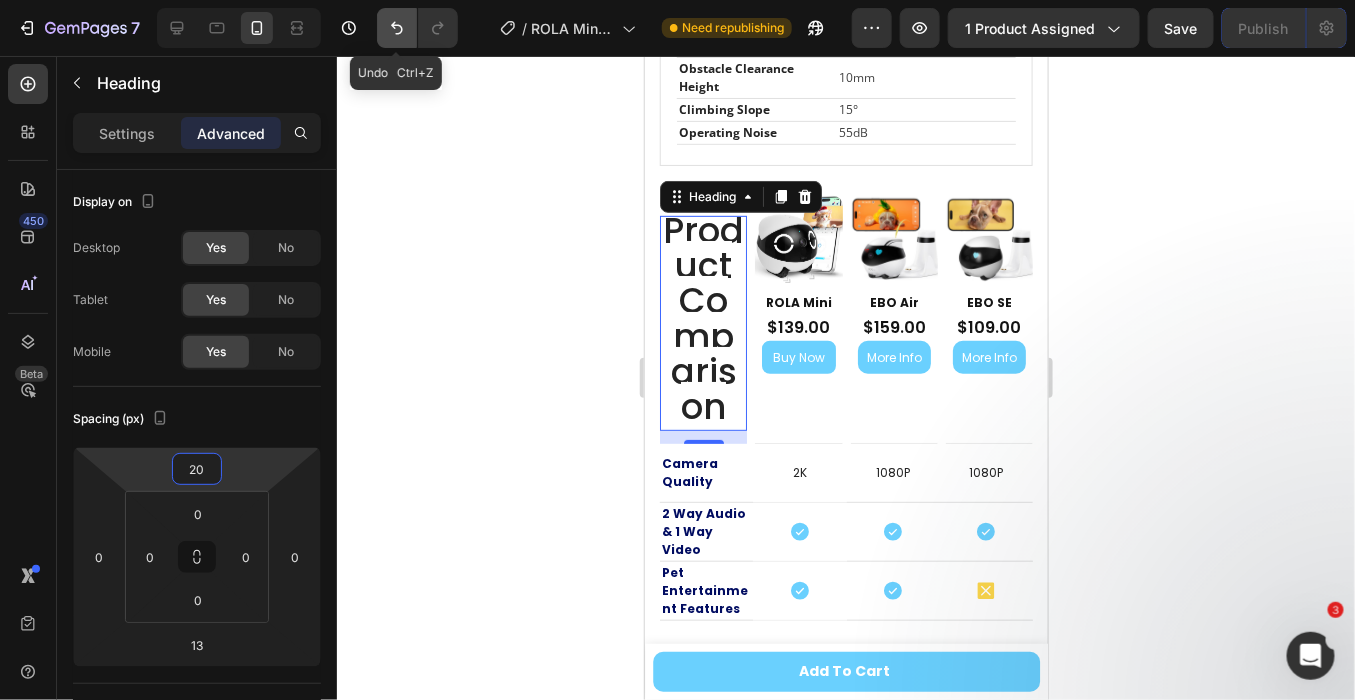 type on "20" 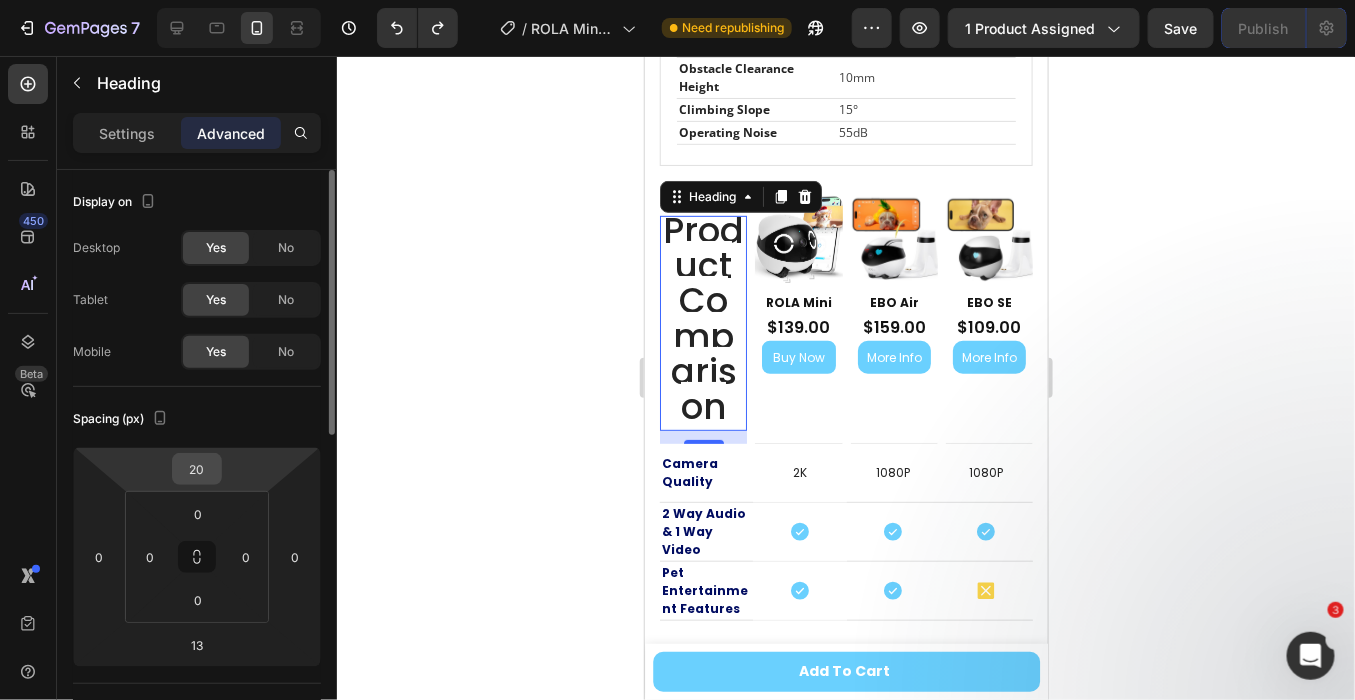 click on "20" at bounding box center [197, 469] 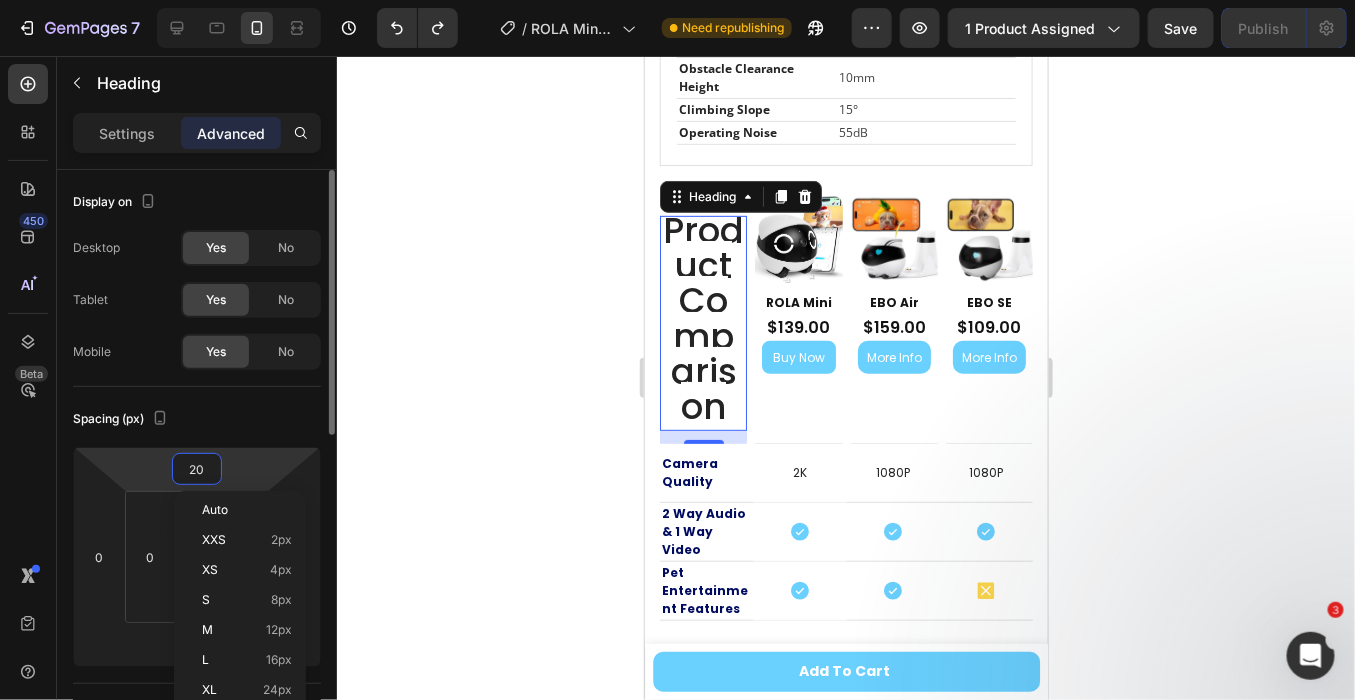 type 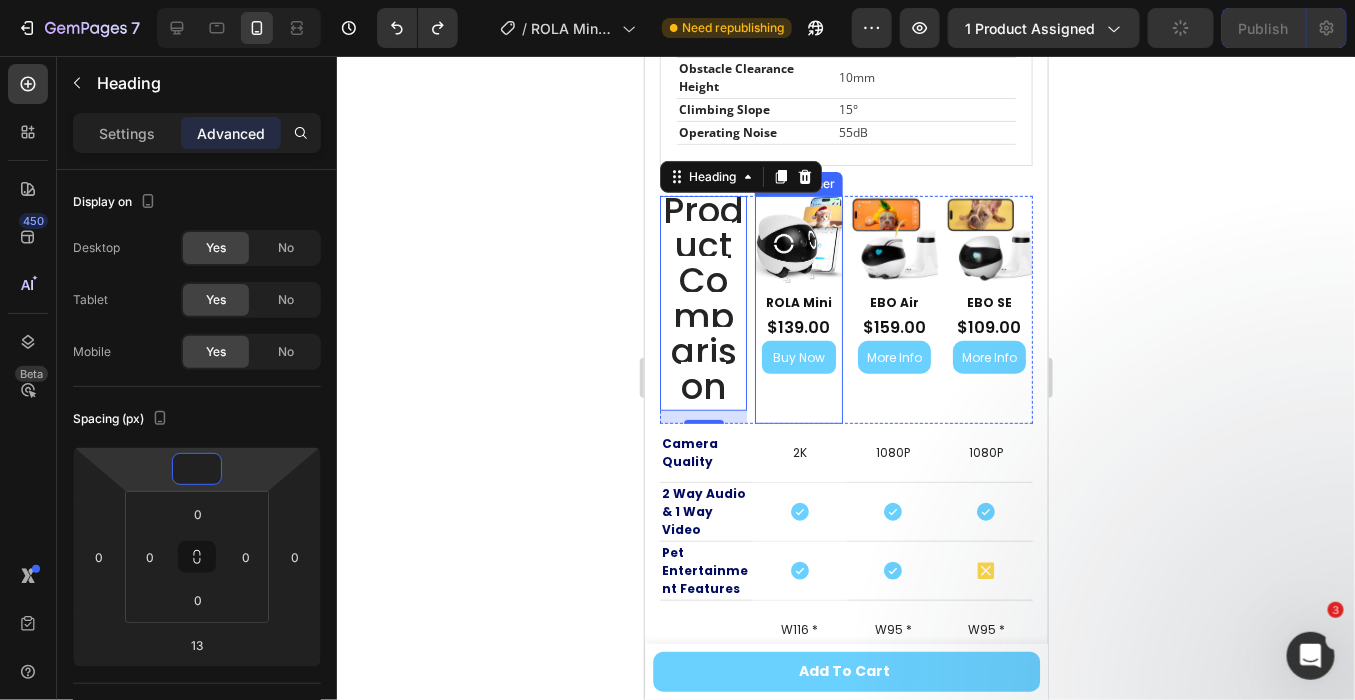 click on "Product Images ROLA Mini Text Block $139.00 Product Price Product Price Buy Now Dynamic Checkout Row Product" at bounding box center [797, 308] 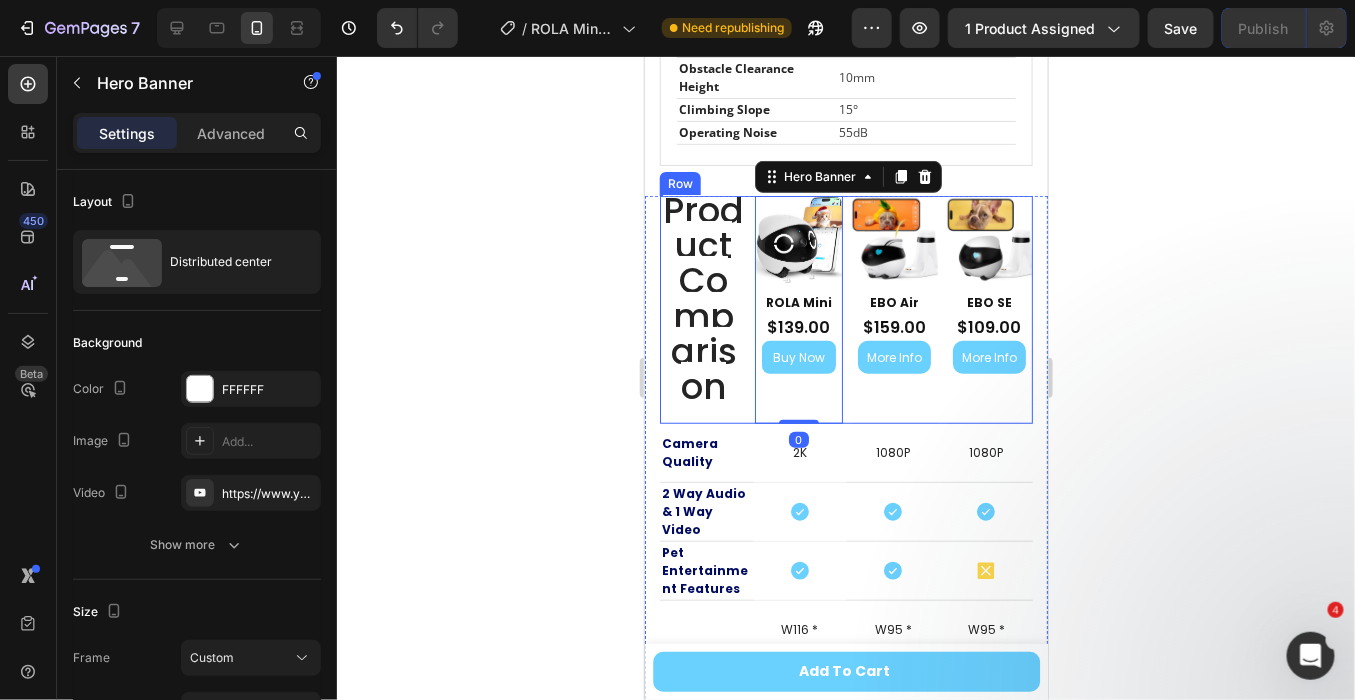 click on "⁠⁠⁠⁠⁠⁠⁠ Product Comparison Heading Product Images ROLA Mini Text Block $139.00 Product Price Product Price Buy Now Dynamic Checkout Row Product Hero Banner   0 Product Images EBO Air Text Block $159.00 Product Price Product Price More Info Button Row Product Hero Banner Product Images EBO SE Text Block $109.00 Product Price Product Price More Info Button Row Product Hero Banner Row" at bounding box center [845, 309] 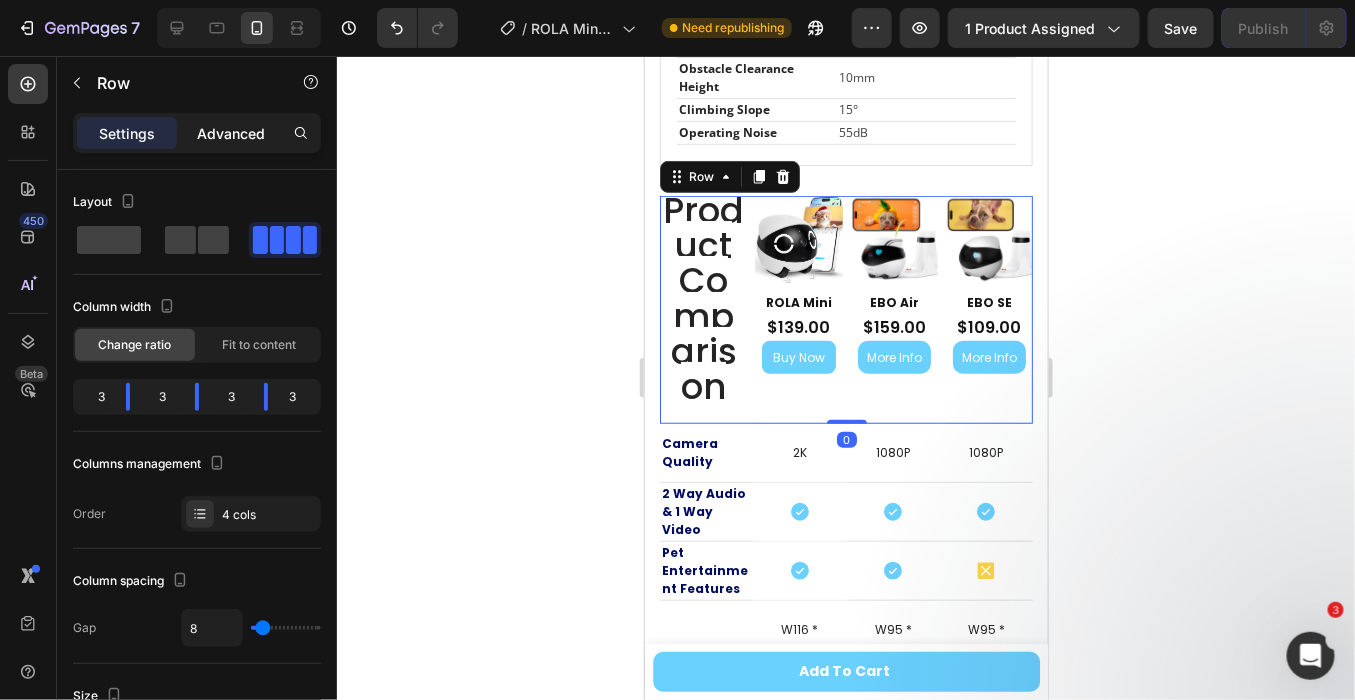 click on "Advanced" at bounding box center (231, 133) 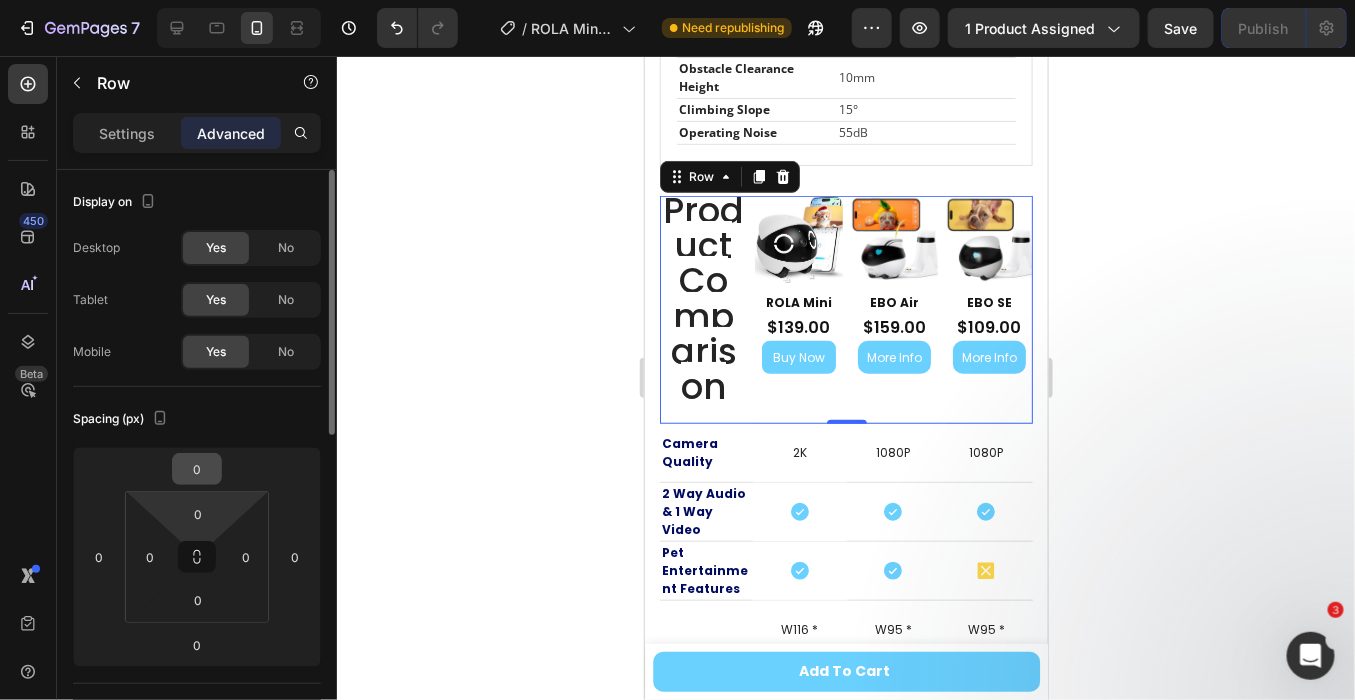 click on "0" at bounding box center (197, 469) 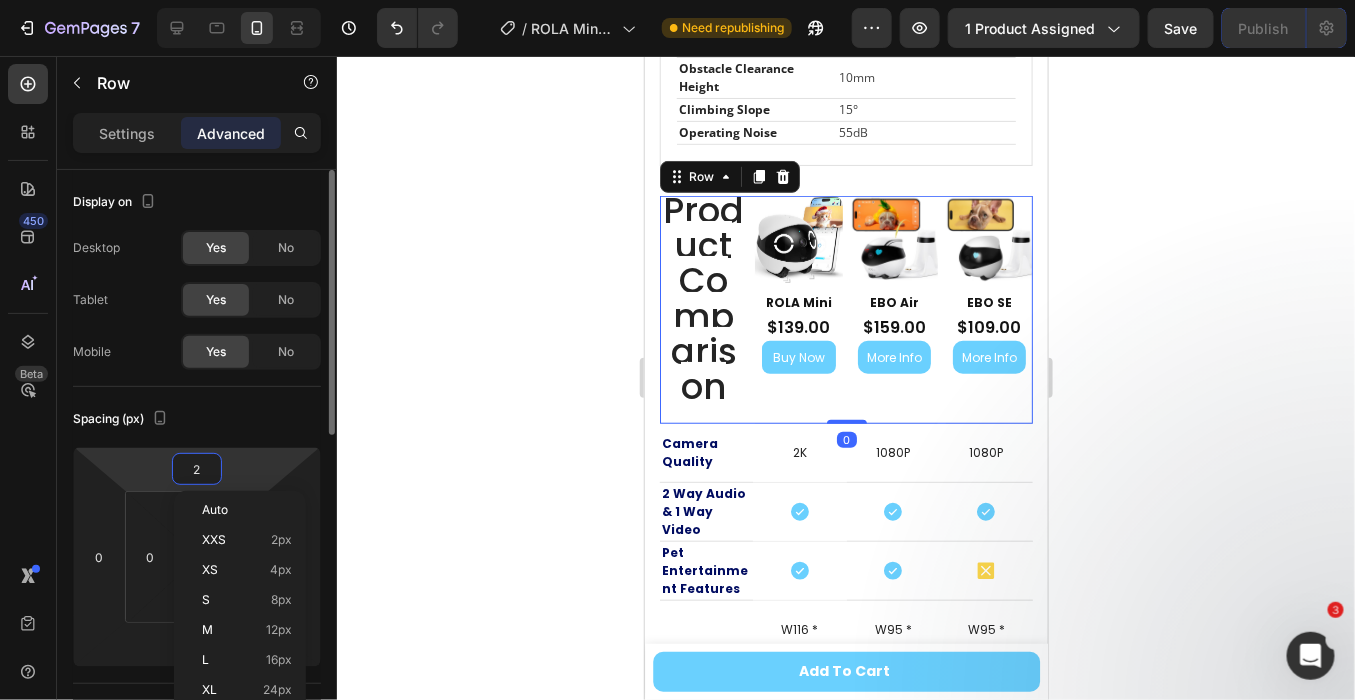 type on "20" 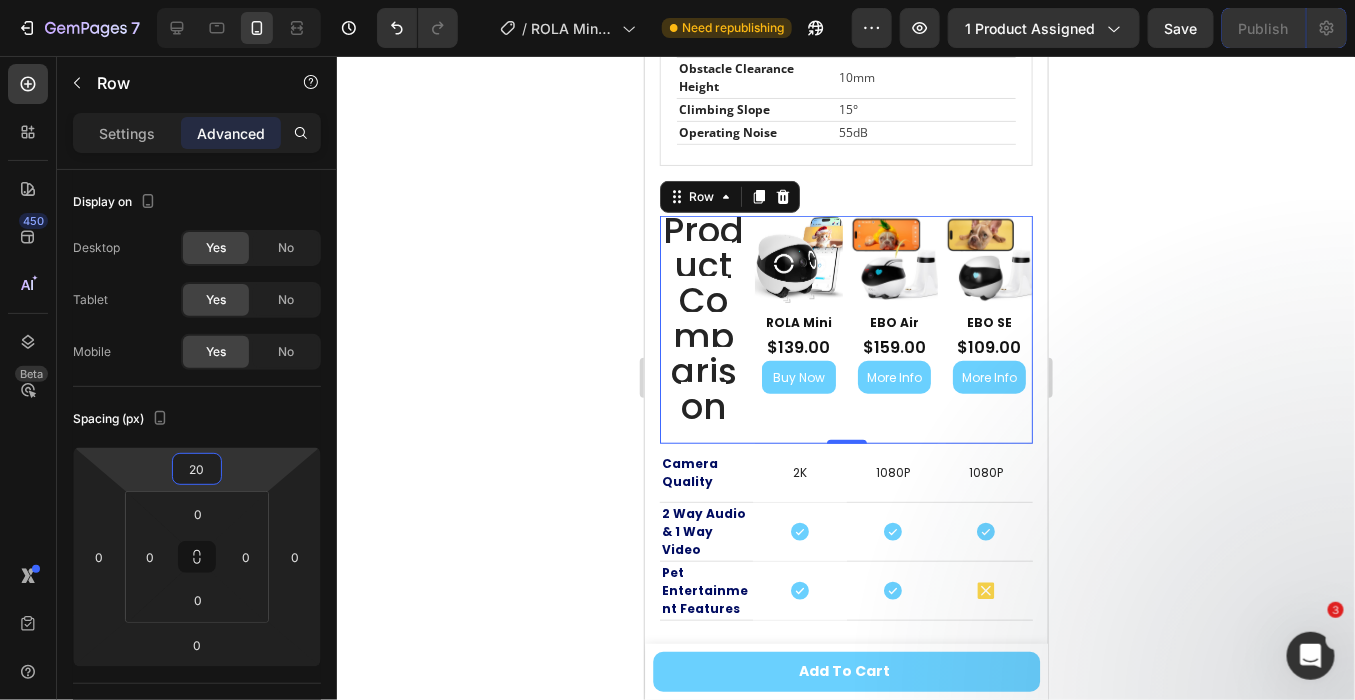 click 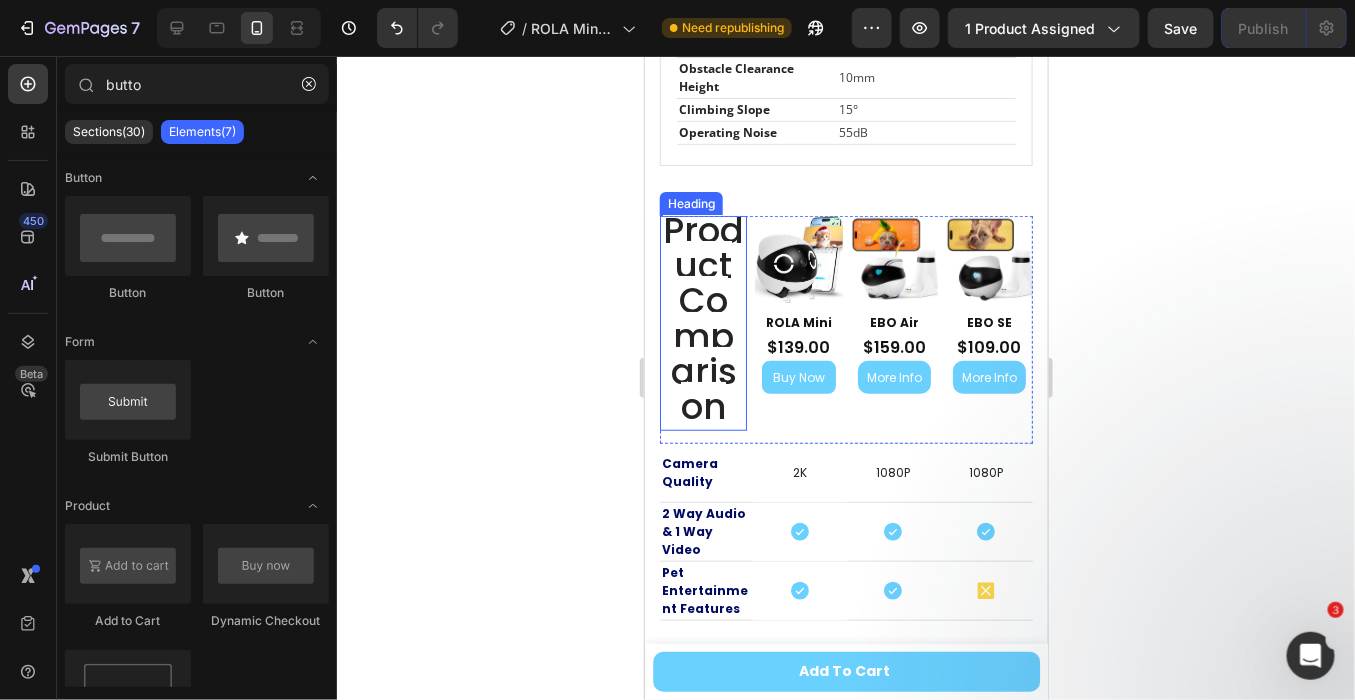 click on "⁠⁠⁠⁠⁠⁠⁠ Product Comparison" at bounding box center [702, 319] 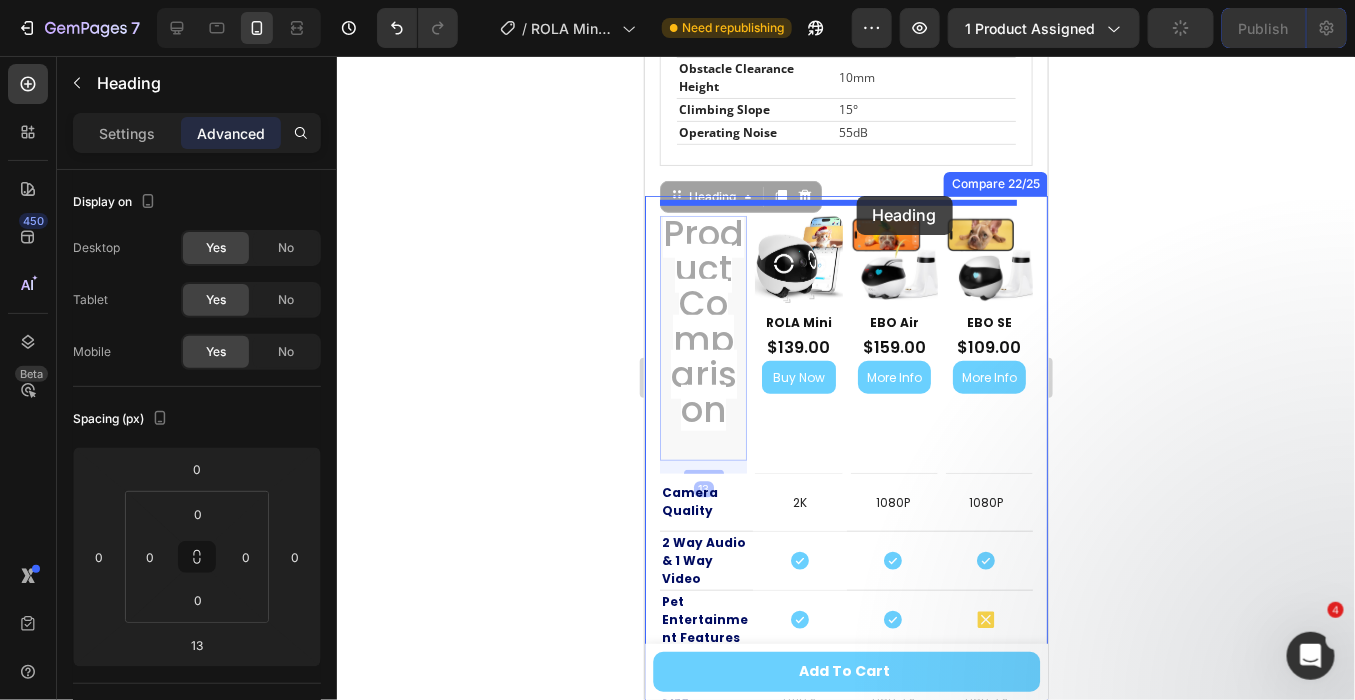 drag, startPoint x: 678, startPoint y: 185, endPoint x: 856, endPoint y: 195, distance: 178.28067 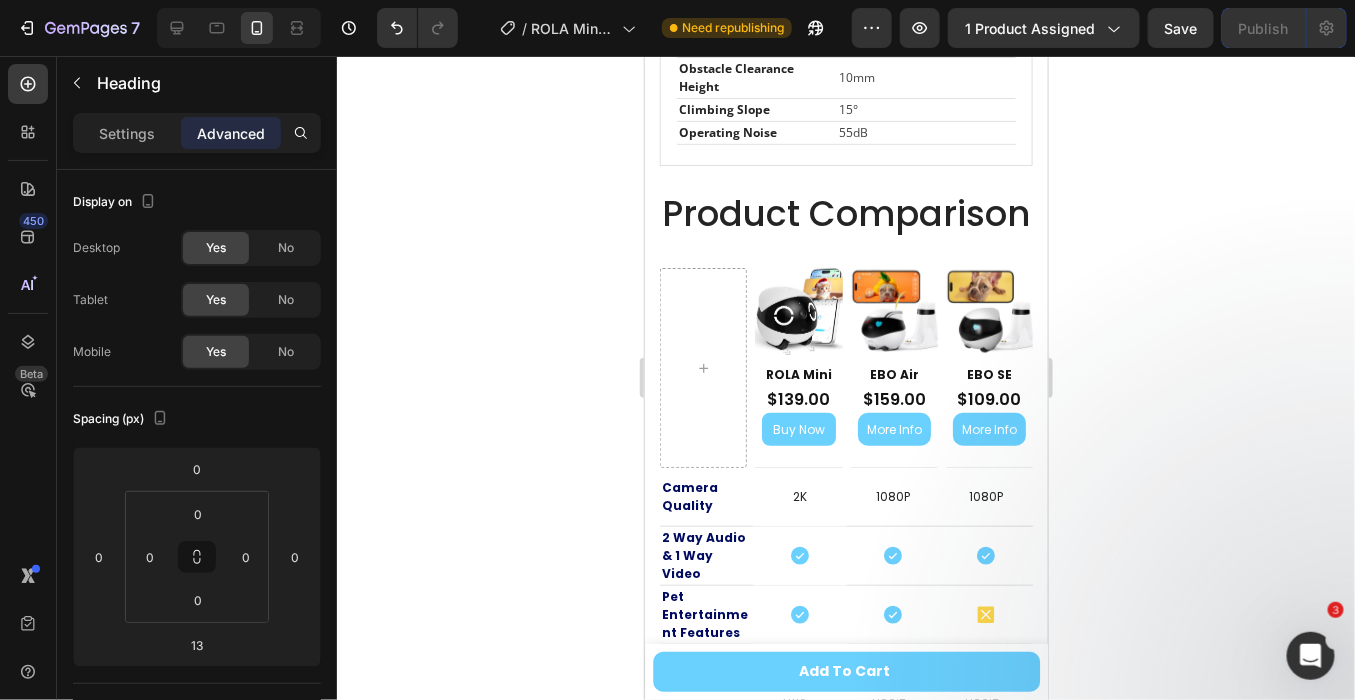 scroll, scrollTop: 9517, scrollLeft: 0, axis: vertical 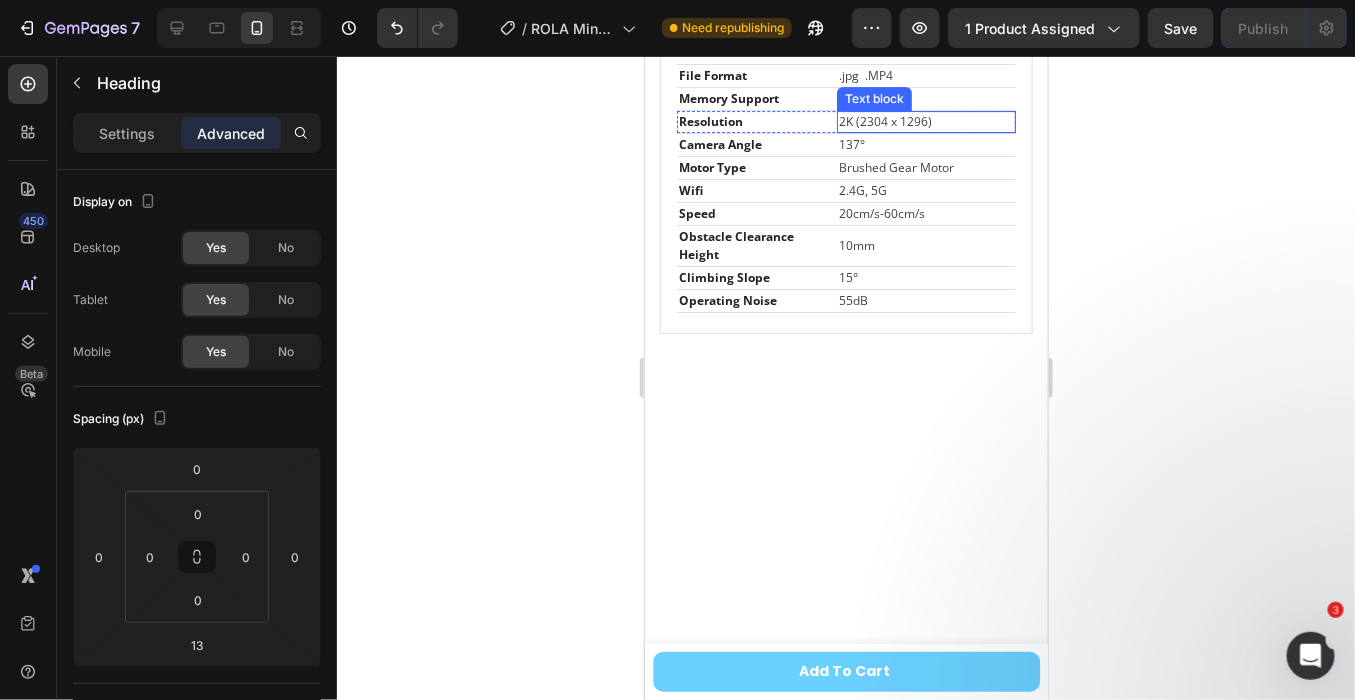 click on "charging time Text block 3-4H Text block Row" at bounding box center [845, -12] 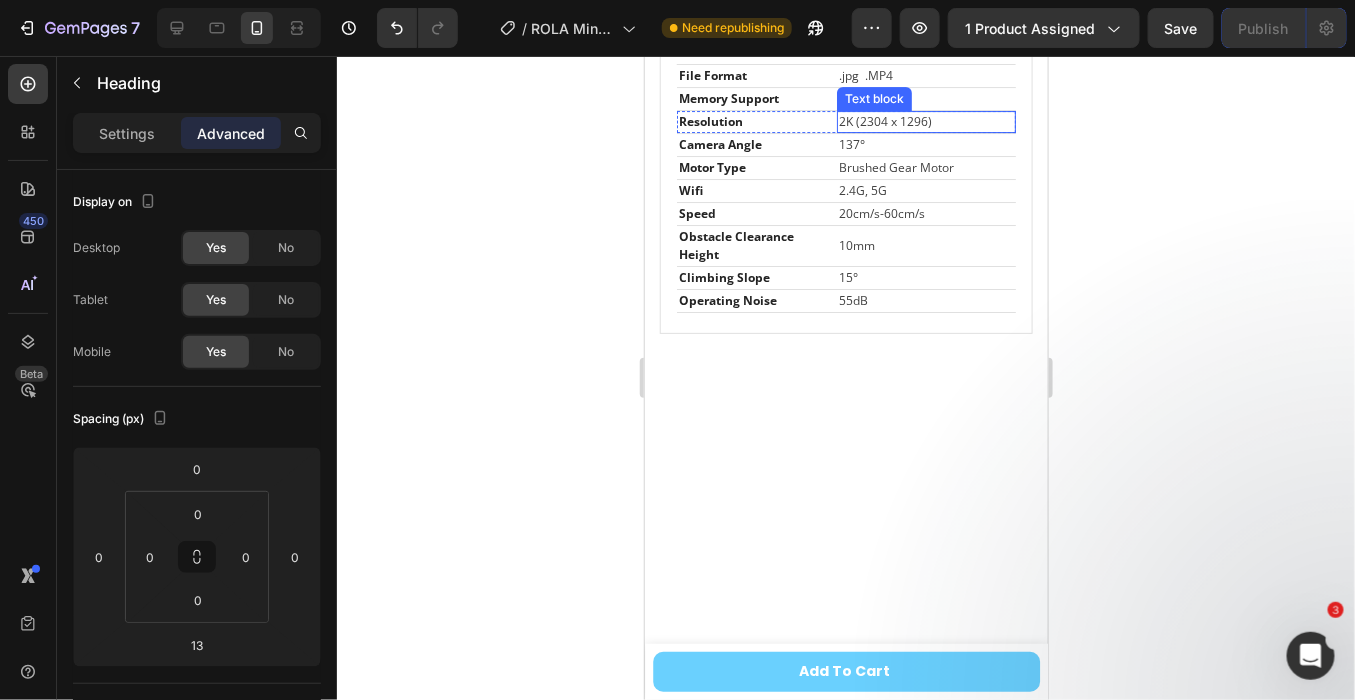 click on "charging time Text block 3-4H Text block Row" at bounding box center [845, -12] 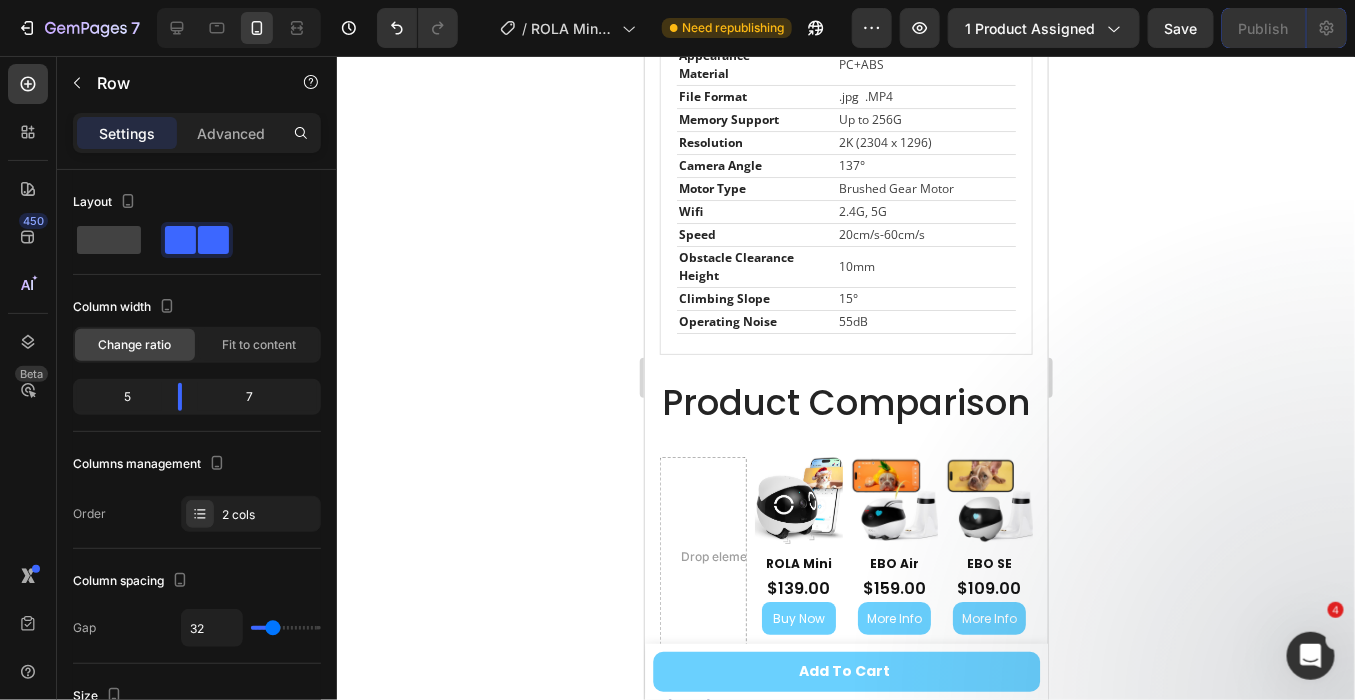 click 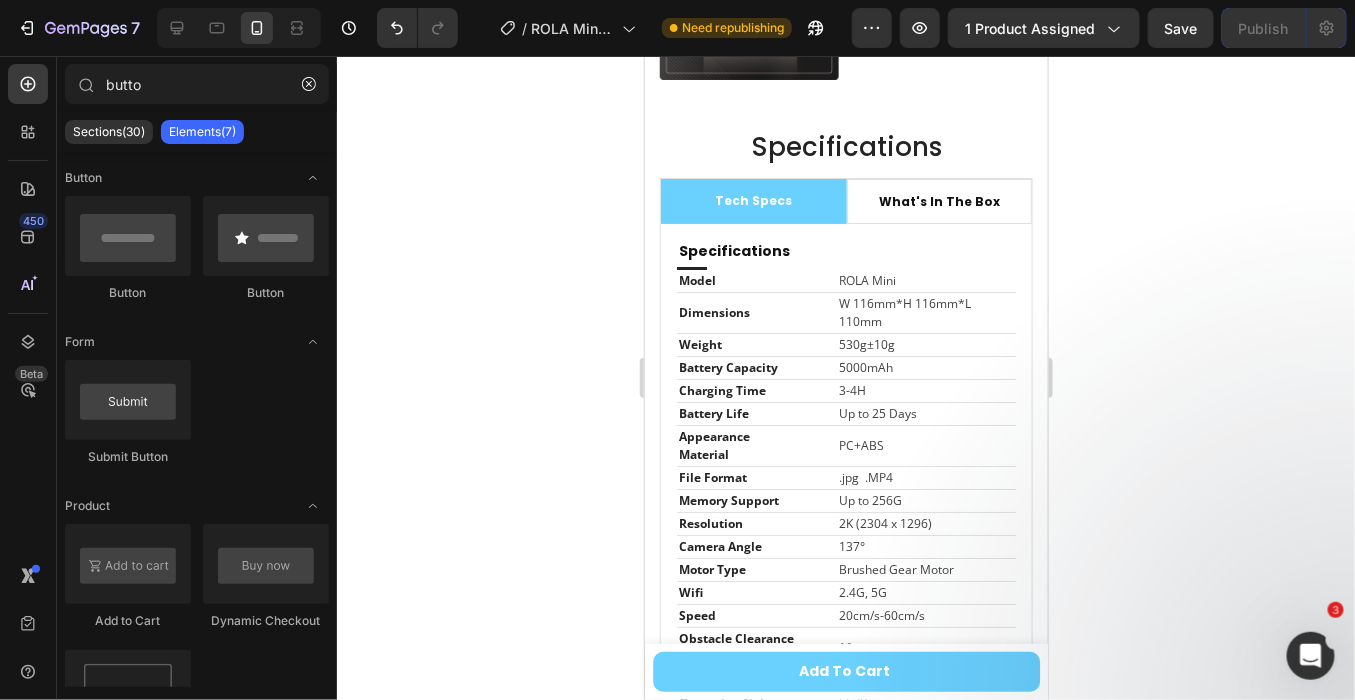 scroll, scrollTop: 9273, scrollLeft: 0, axis: vertical 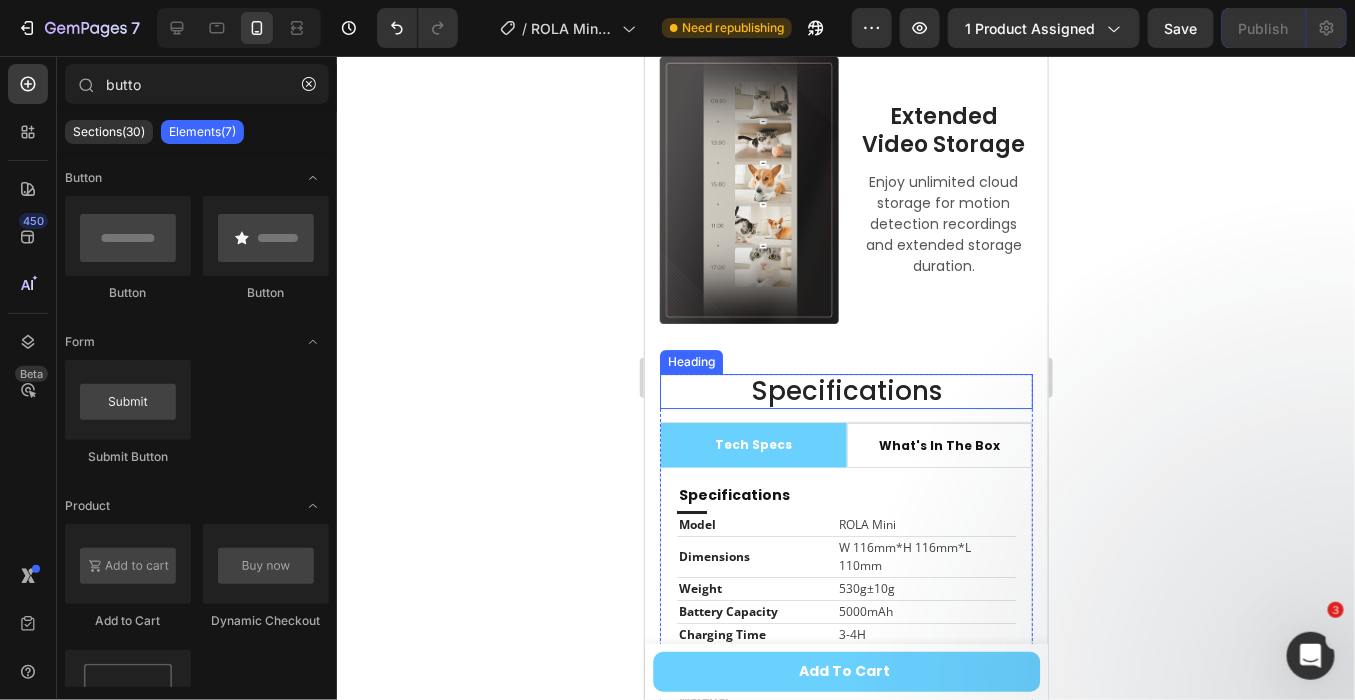 click on "Specifications" at bounding box center (845, 390) 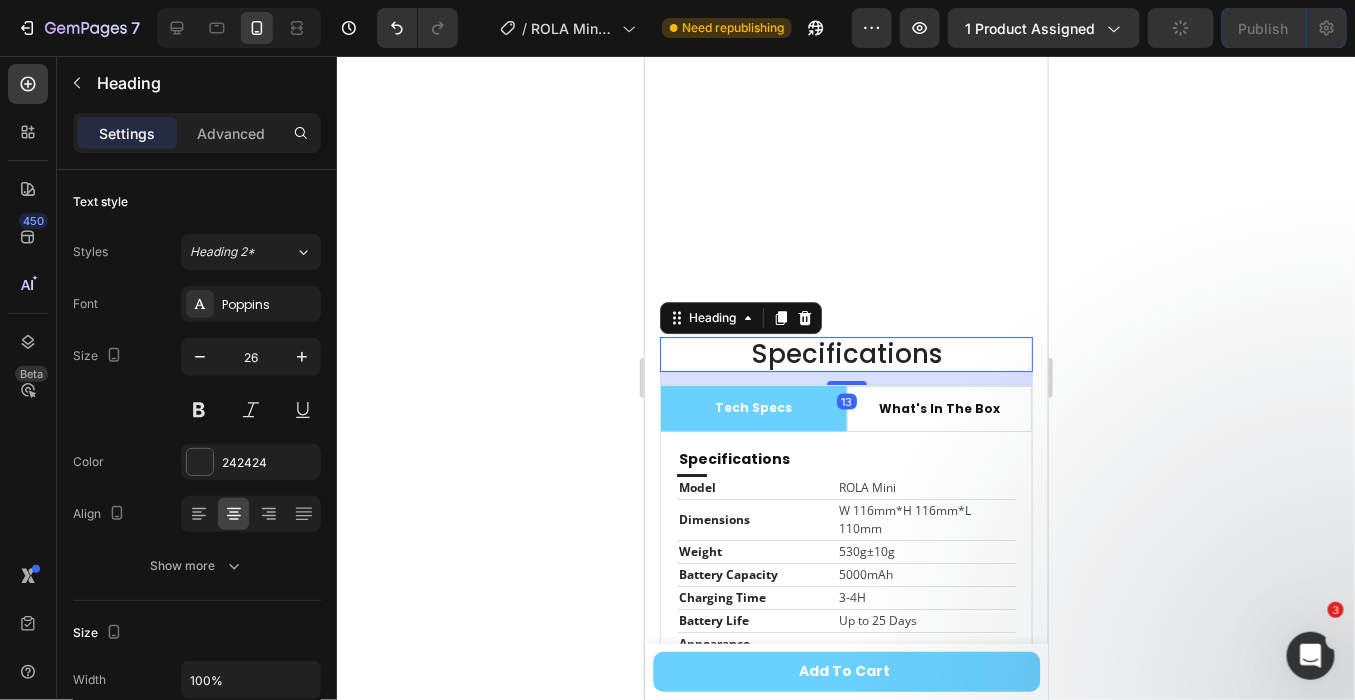 scroll, scrollTop: 9939, scrollLeft: 0, axis: vertical 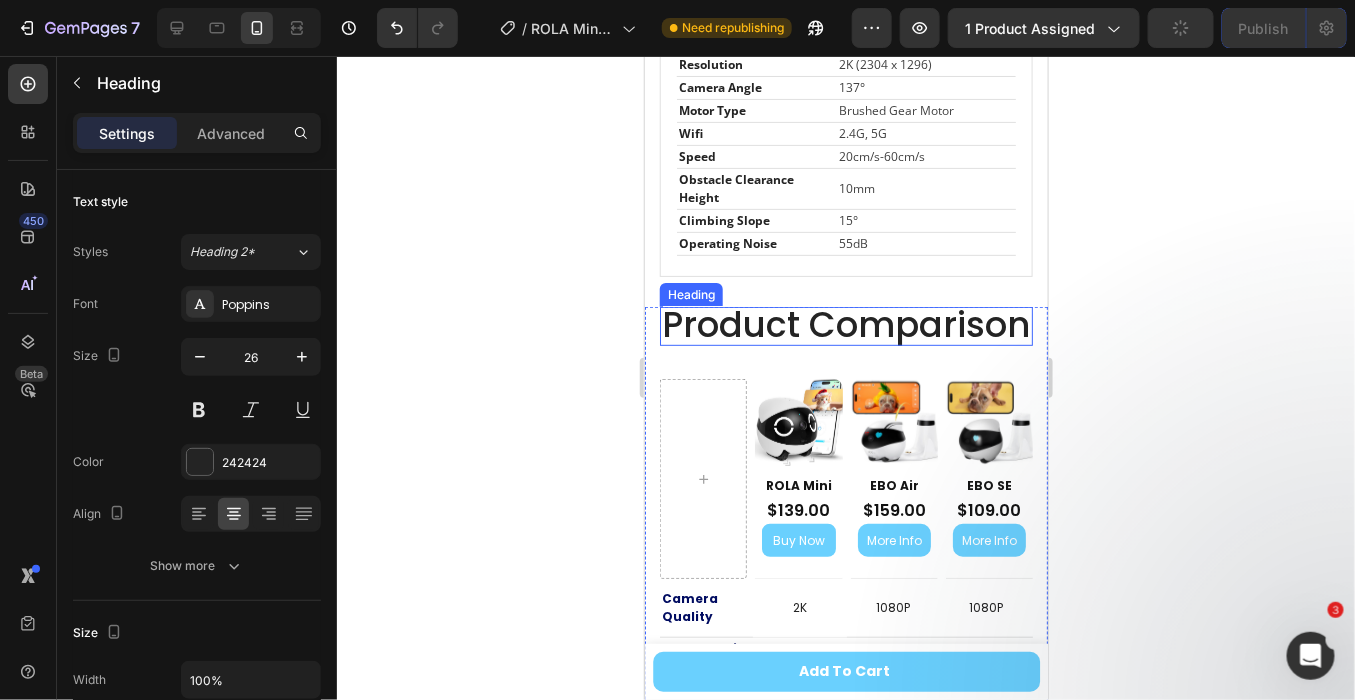 click on "Product Comparison" at bounding box center [846, 323] 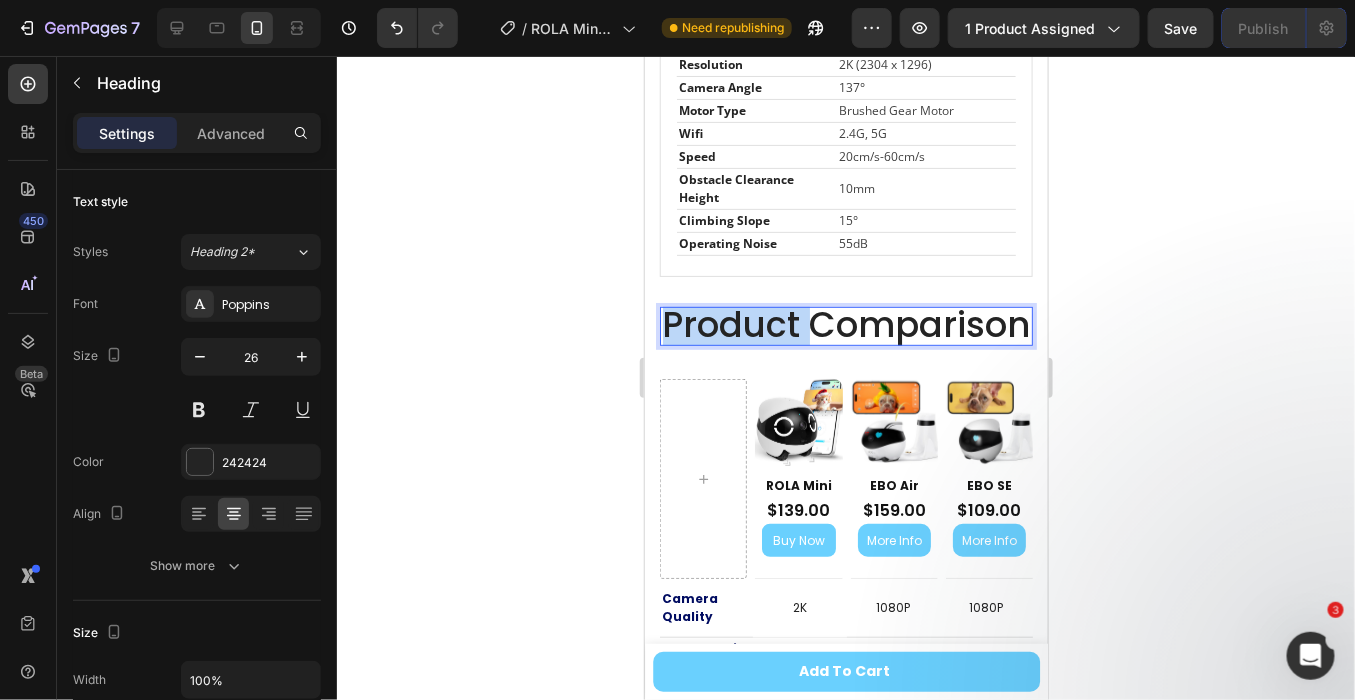 click on "Product Comparison" at bounding box center [846, 323] 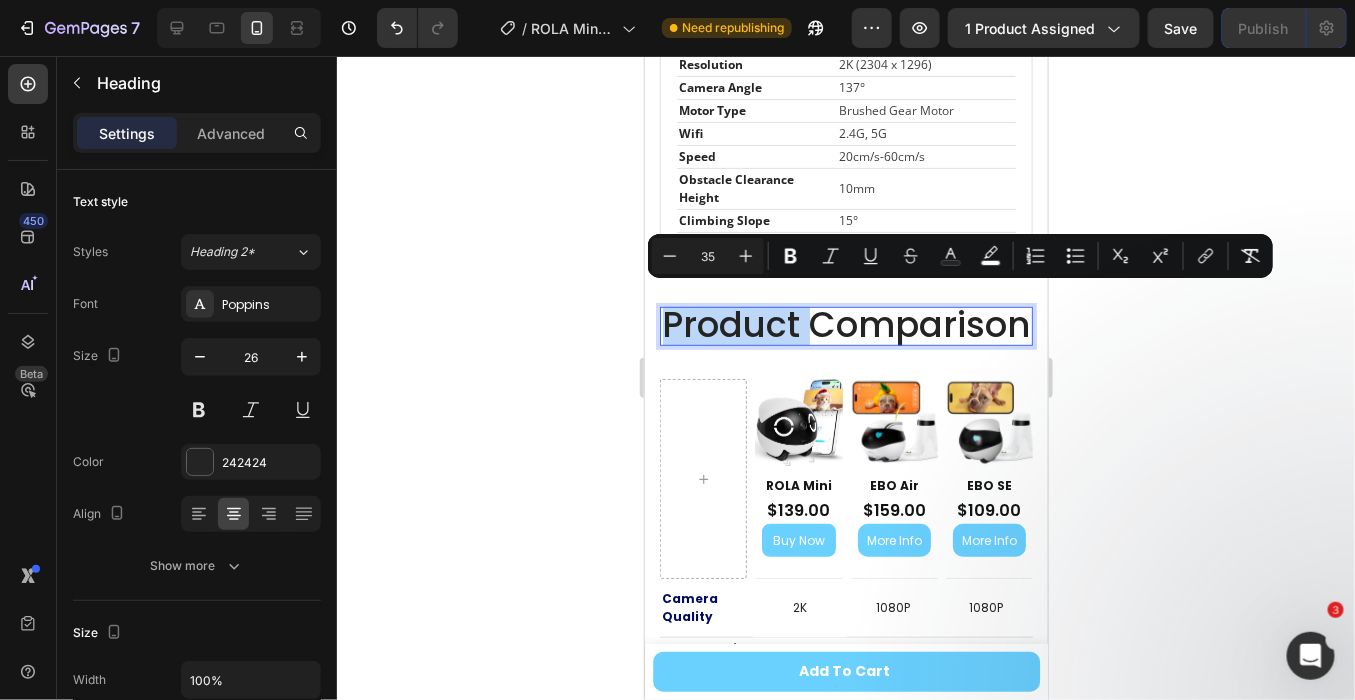 click on "Product Comparison" at bounding box center (846, 323) 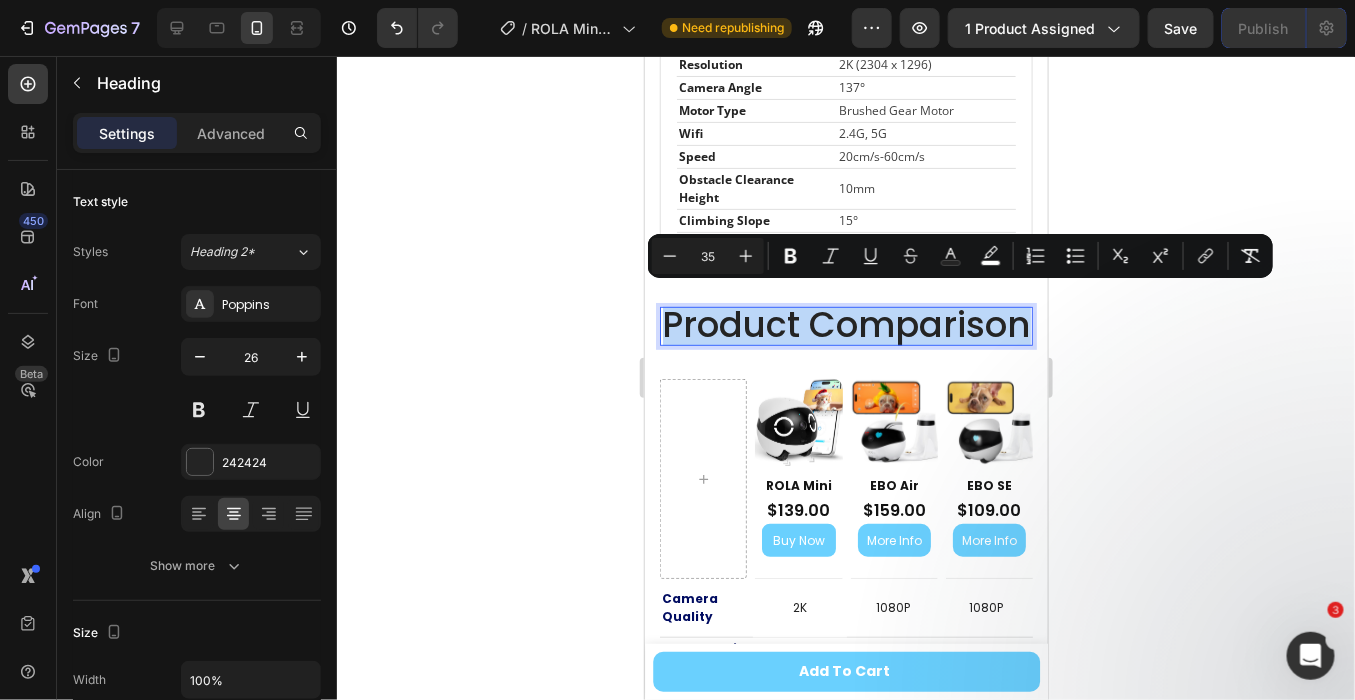 drag, startPoint x: 764, startPoint y: 310, endPoint x: 973, endPoint y: 357, distance: 214.21951 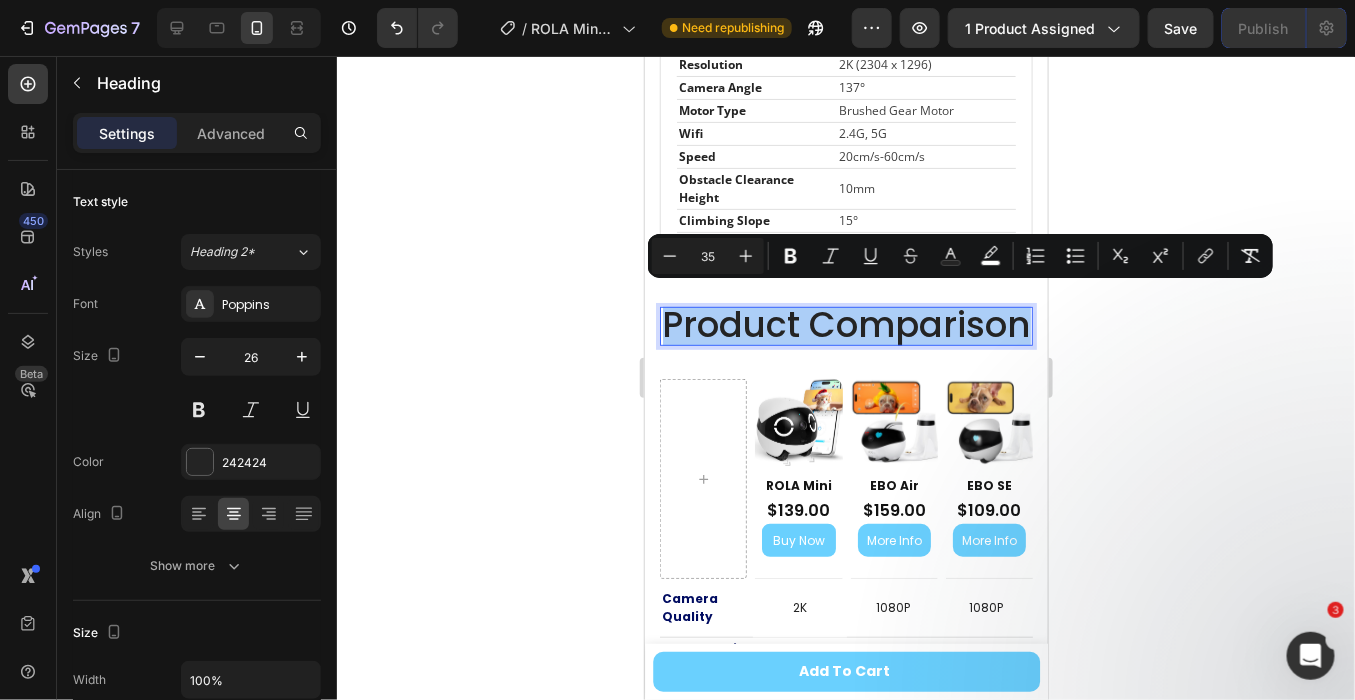 click on "35" at bounding box center (708, 256) 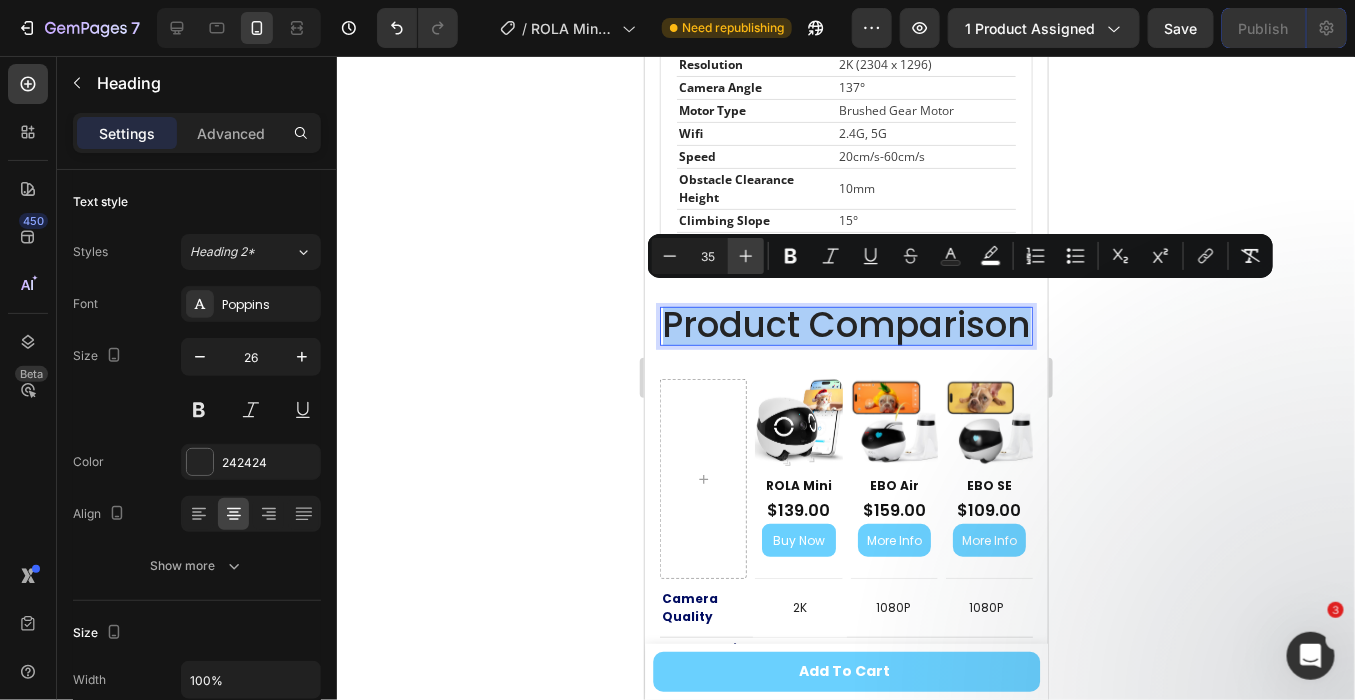 type on "3" 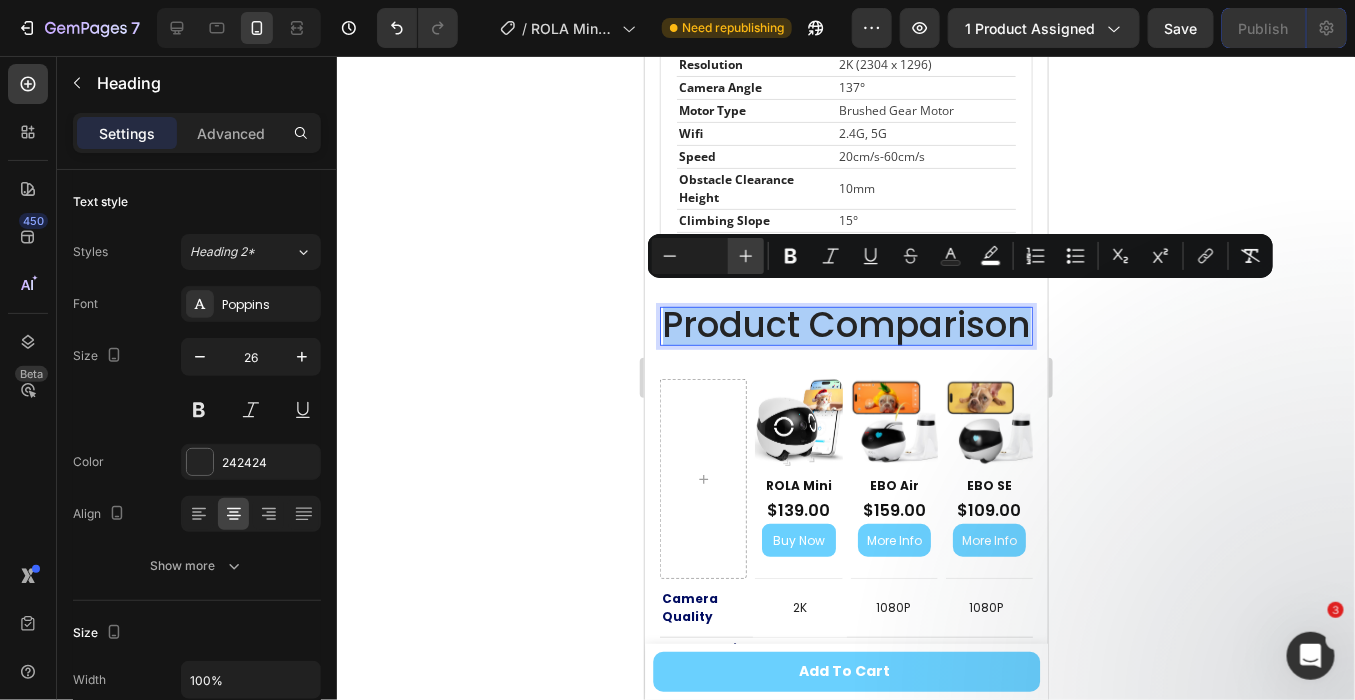 type 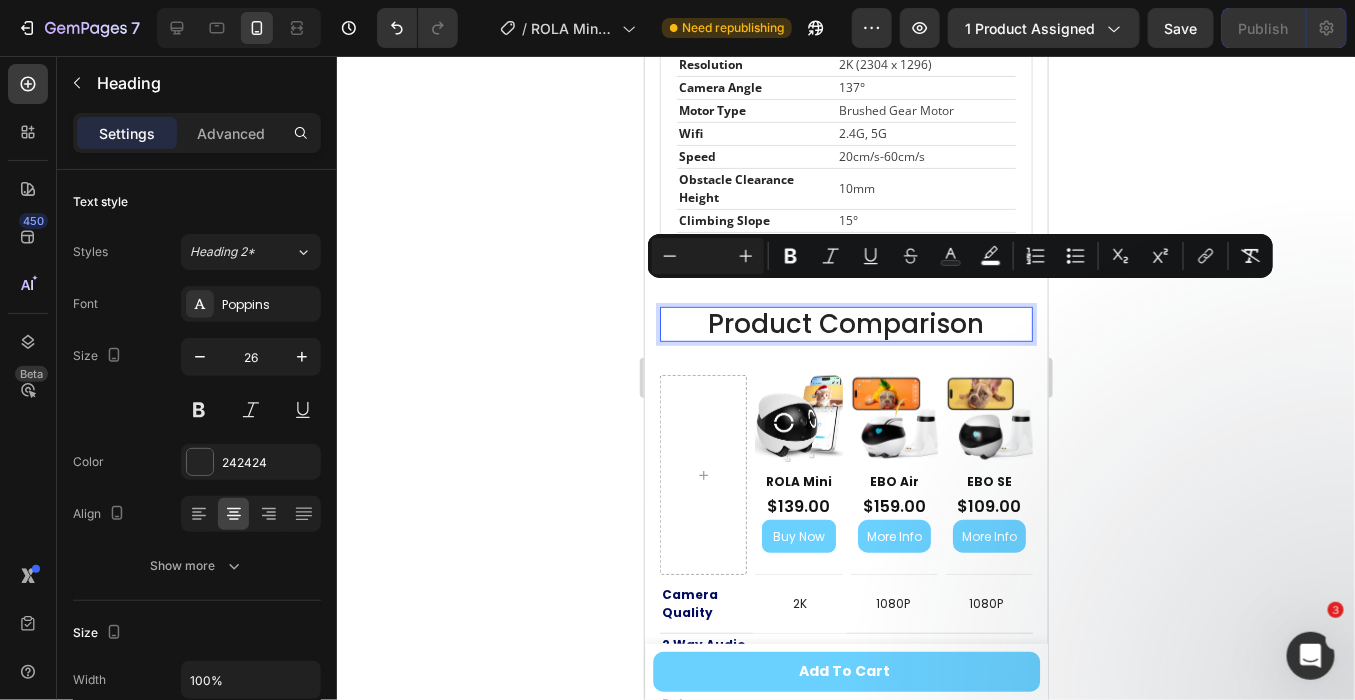 click 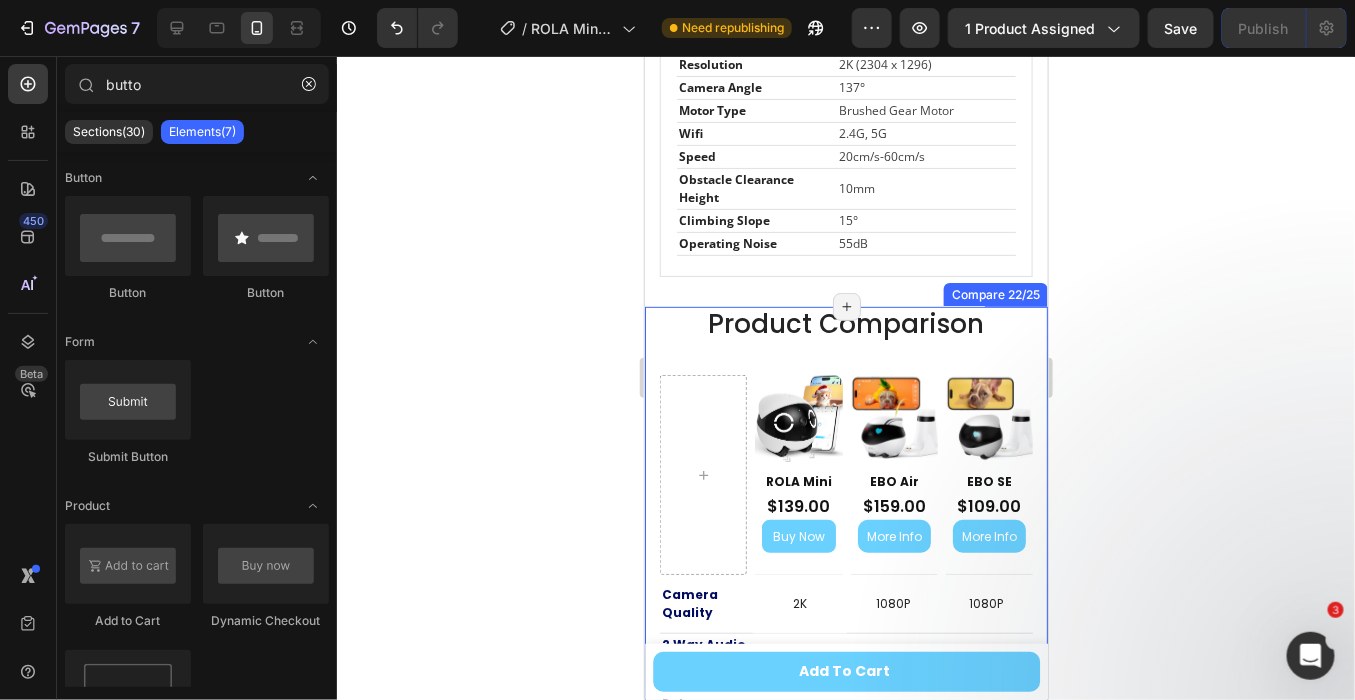 click on "⁠⁠⁠⁠⁠⁠⁠ Product Comparison" at bounding box center (845, 323) 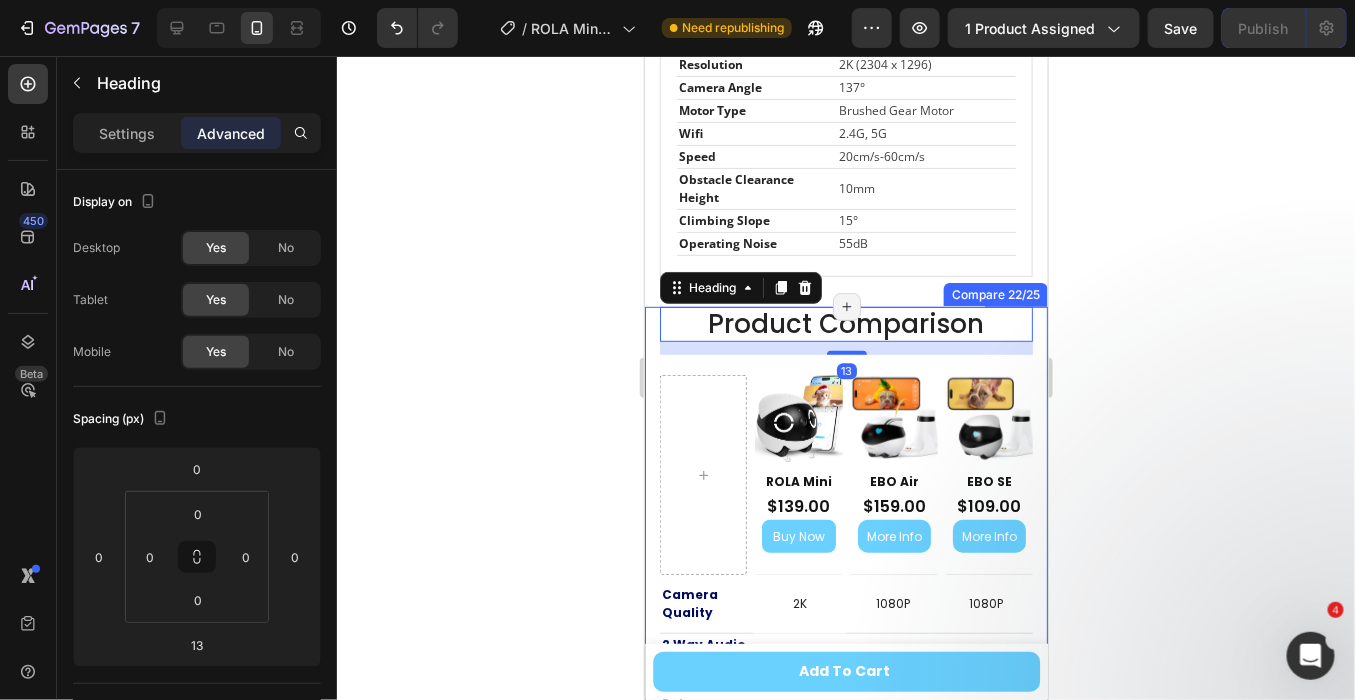 click on "⁠⁠⁠⁠⁠⁠⁠ Product Comparison Heading   13
Product Images ROLA Mini Text Block $139.00 Product Price Product Price Buy Now Dynamic Checkout Row Product Hero Banner Product Images EBO Air Text Block $159.00 Product Price Product Price More Info Button Row Product Hero Banner Product Images EBO SE Text Block $109.00 Product Price Product Price More Info Button Row Product Hero Banner Row Camera Quality Text block 2K Text block Hero Banner 1080P Text block Hero Banner 1080P Text block Hero Banner Row 2 Way Audio & 1 Way Video Text block
Icon Hero Banner
Icon Hero Banner
Icon Row Pet Entertainment Features Text block
Icon Hero Banner
Icon Hero Banner
Icon Row Size Text block W116 * H110 * L116mm Text block Hero Banner W95 * H89.2 * L95mm Text block Hero Banner W95 * H89.2 * L95mm Text block Hero Banner Row Weight Text block 530g Text block Hero Banner 352g Text block Hero Banner 282g Row" at bounding box center [845, 1032] 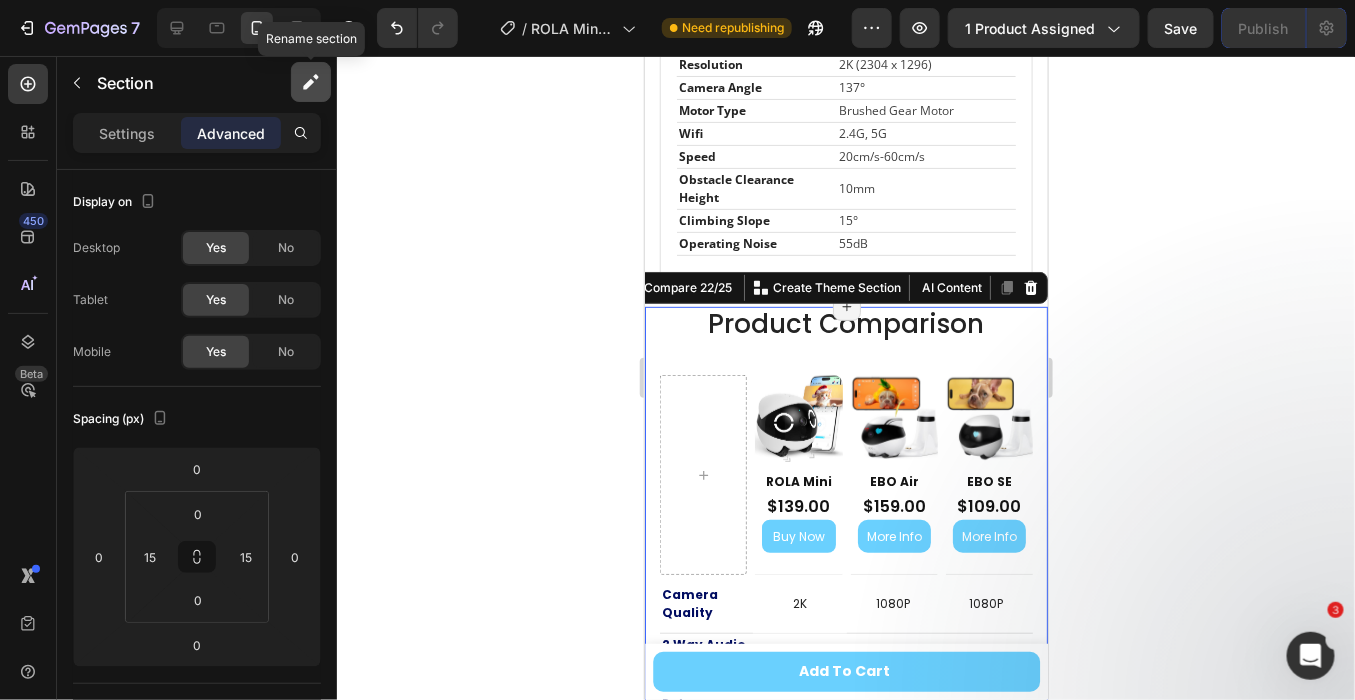 click 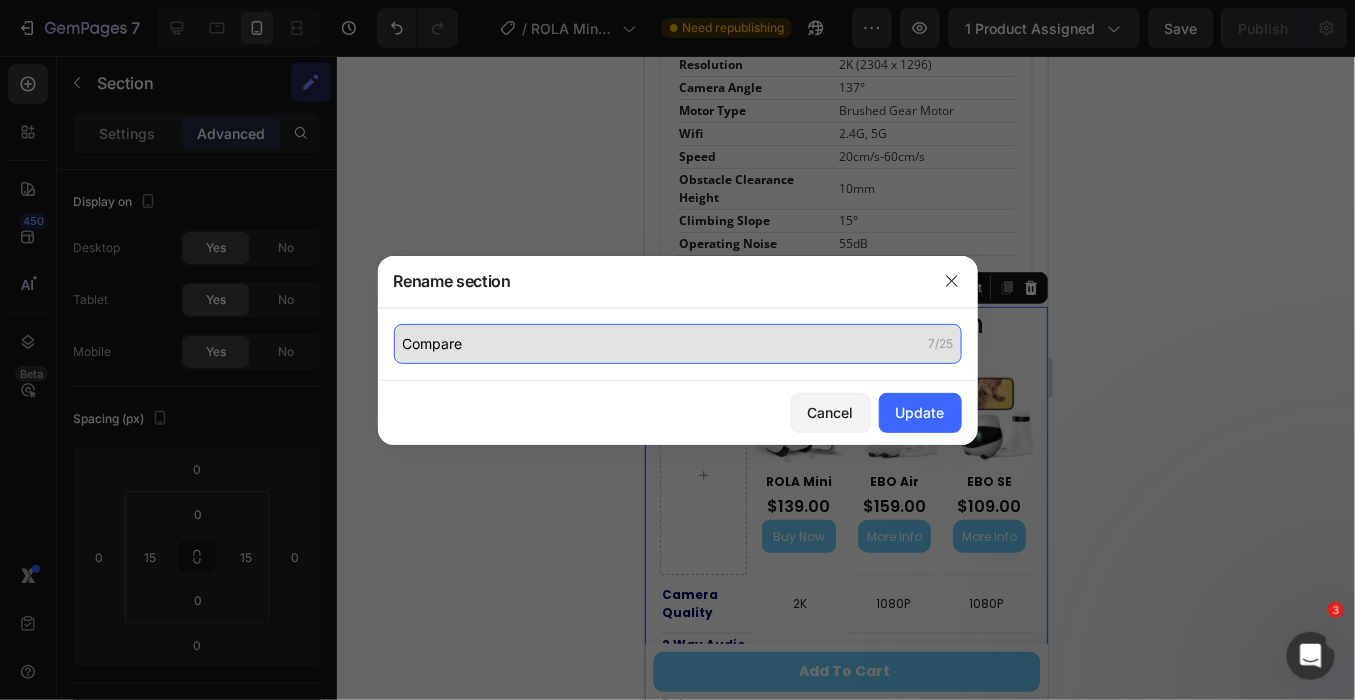 click on "Compare" 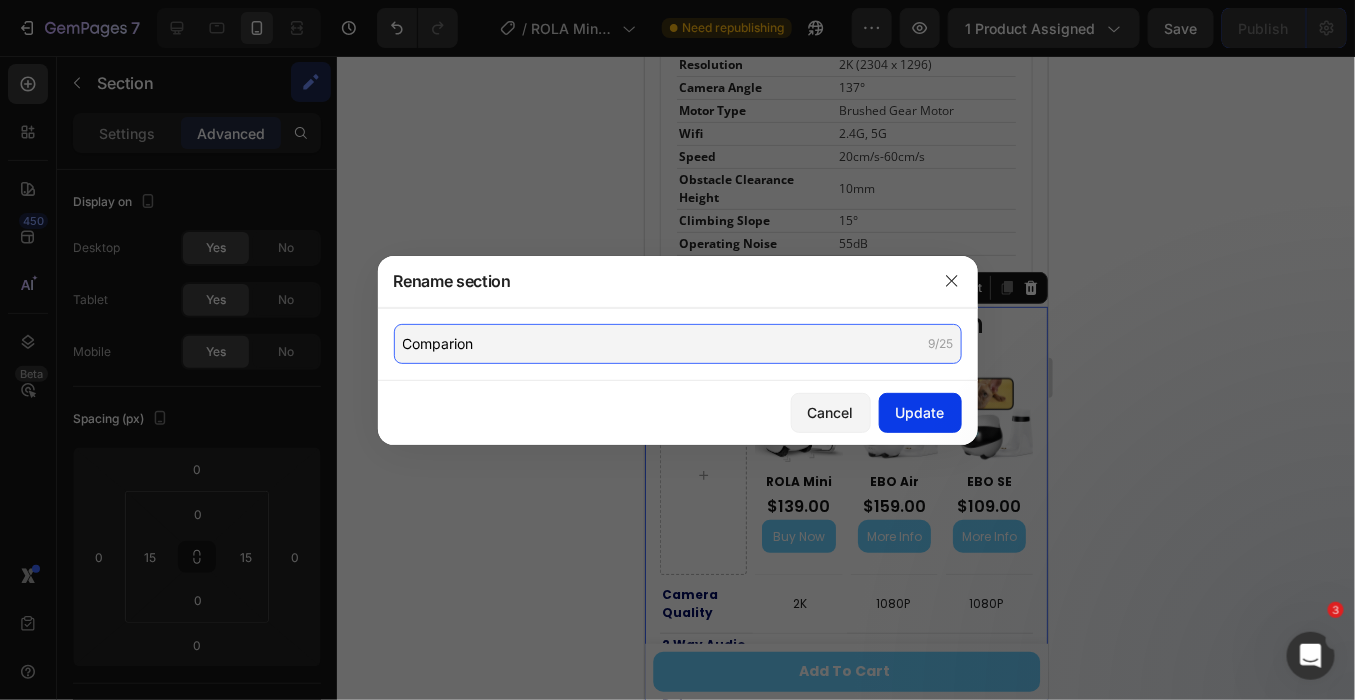 type on "Comparion" 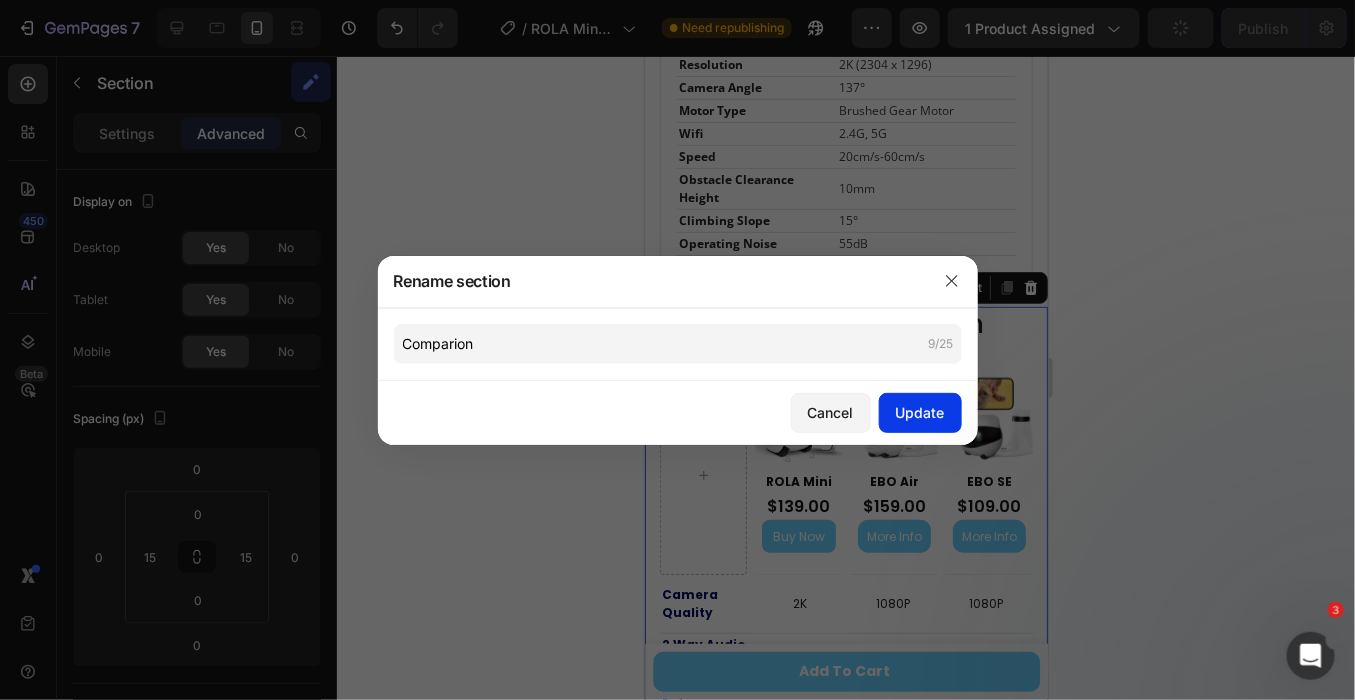 click on "Update" at bounding box center [920, 412] 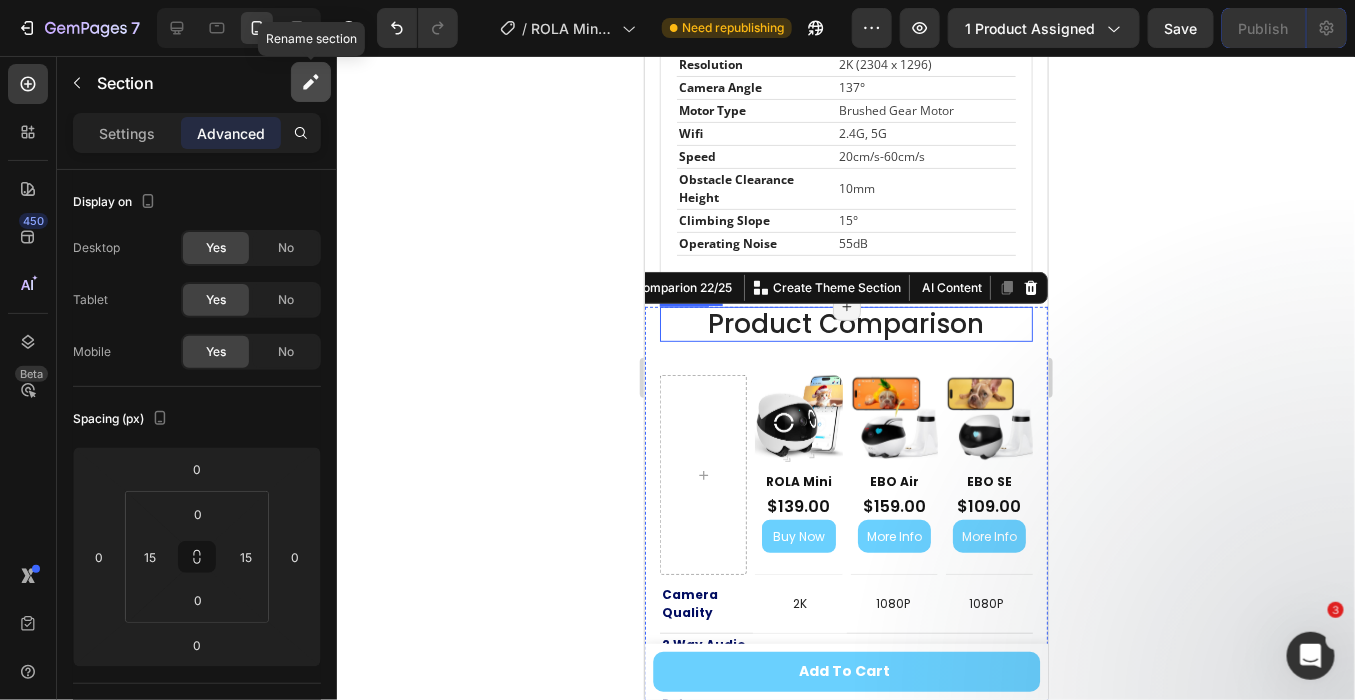 click 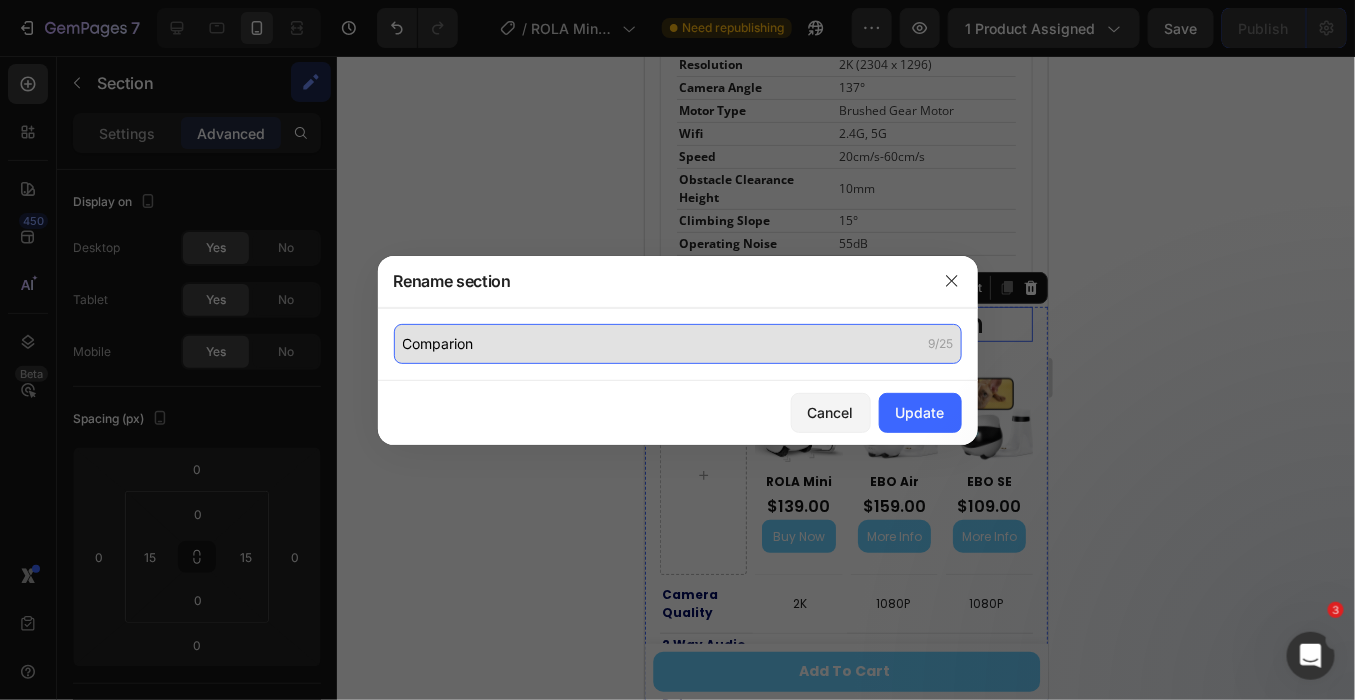 click on "Comparion" 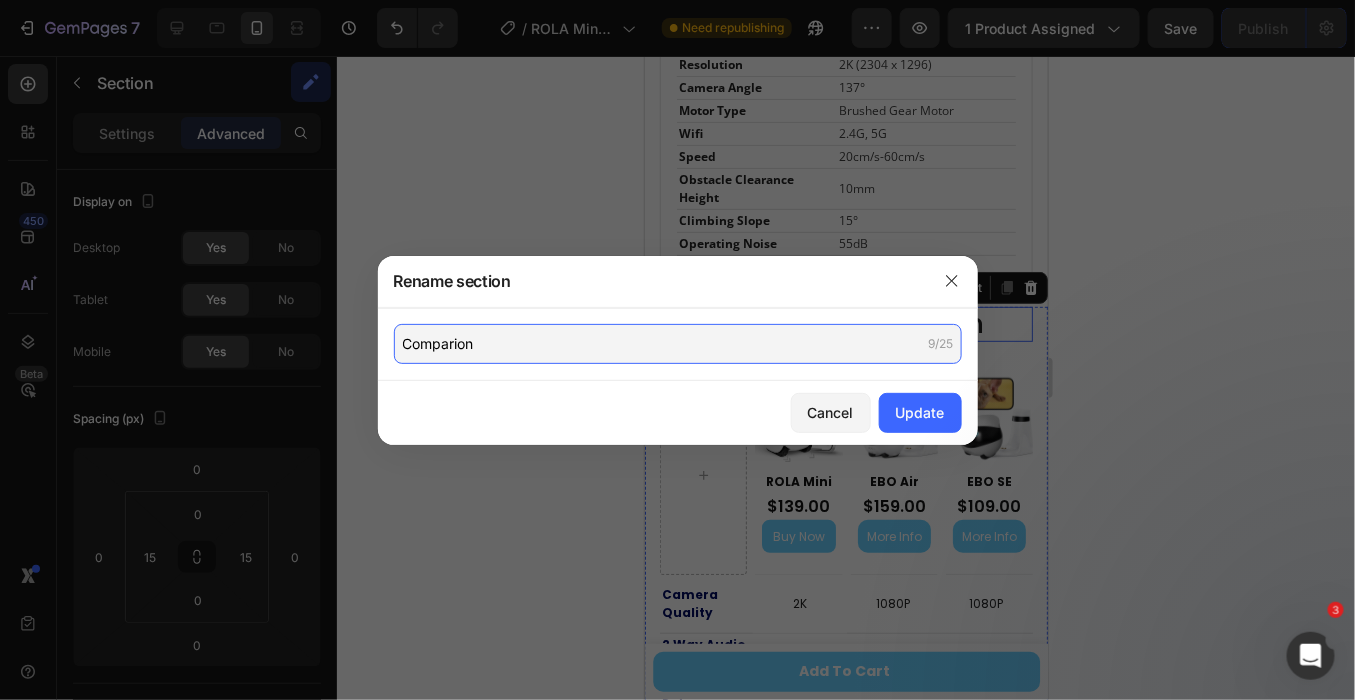 drag, startPoint x: 629, startPoint y: 338, endPoint x: 315, endPoint y: 351, distance: 314.26898 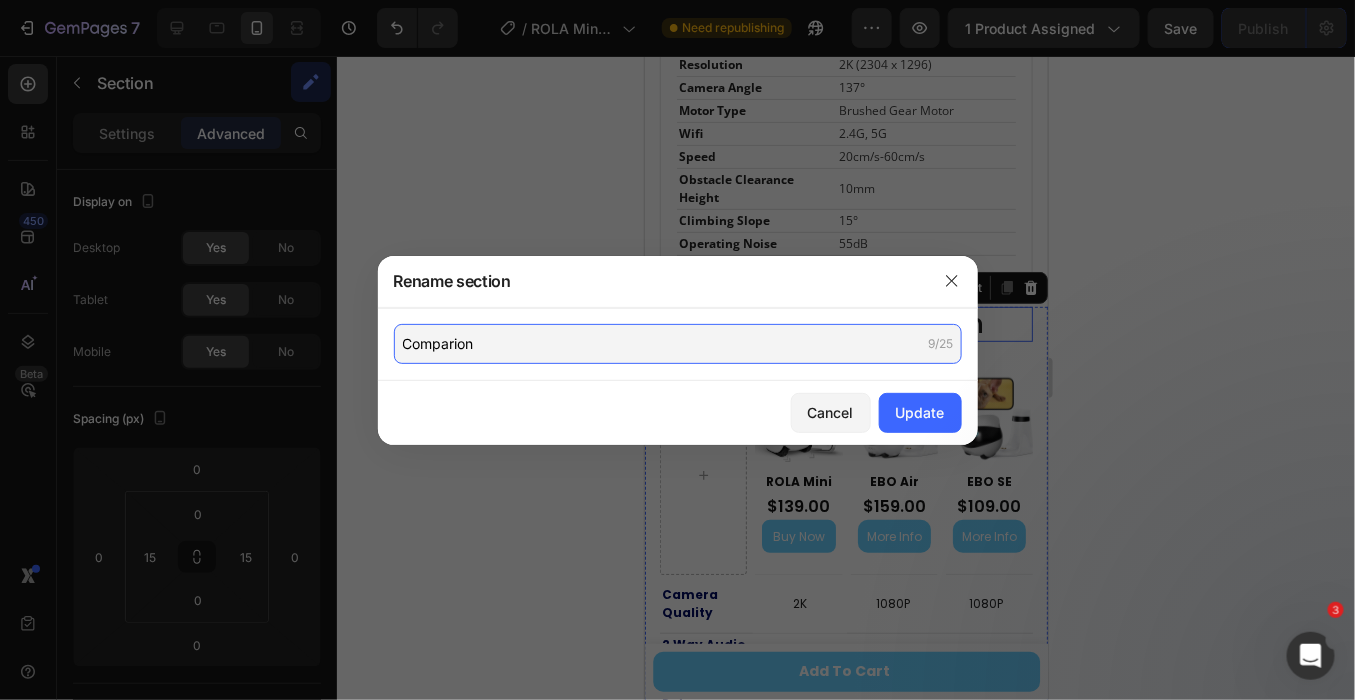 click on "Rename section Comparion 9/25 Cancel Update" 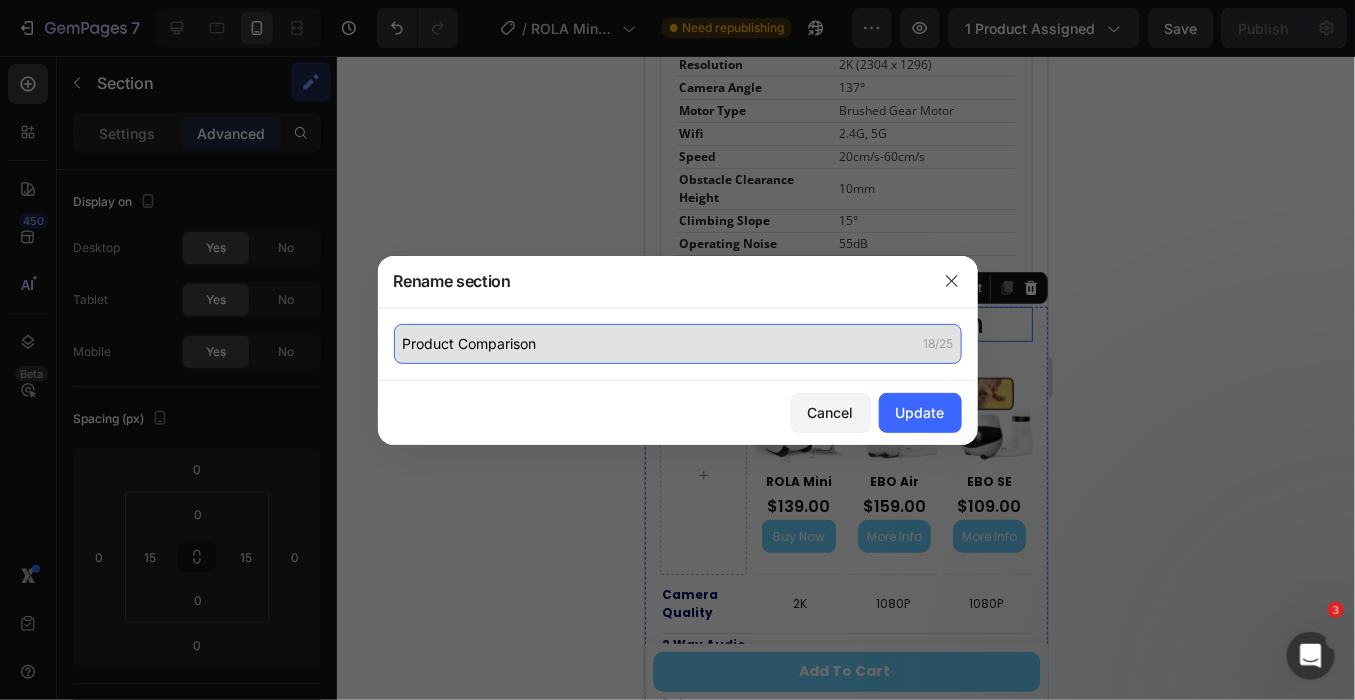 click on "Product Comparison" 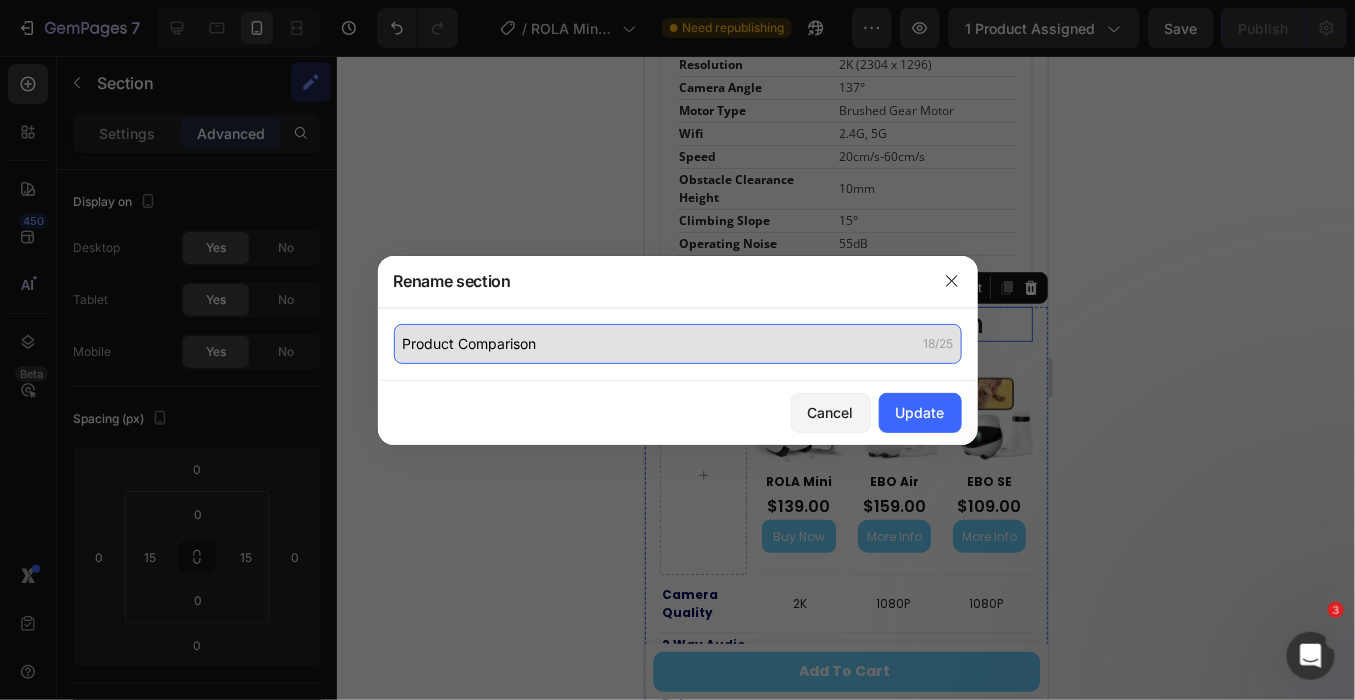 drag, startPoint x: 459, startPoint y: 347, endPoint x: 475, endPoint y: 356, distance: 18.35756 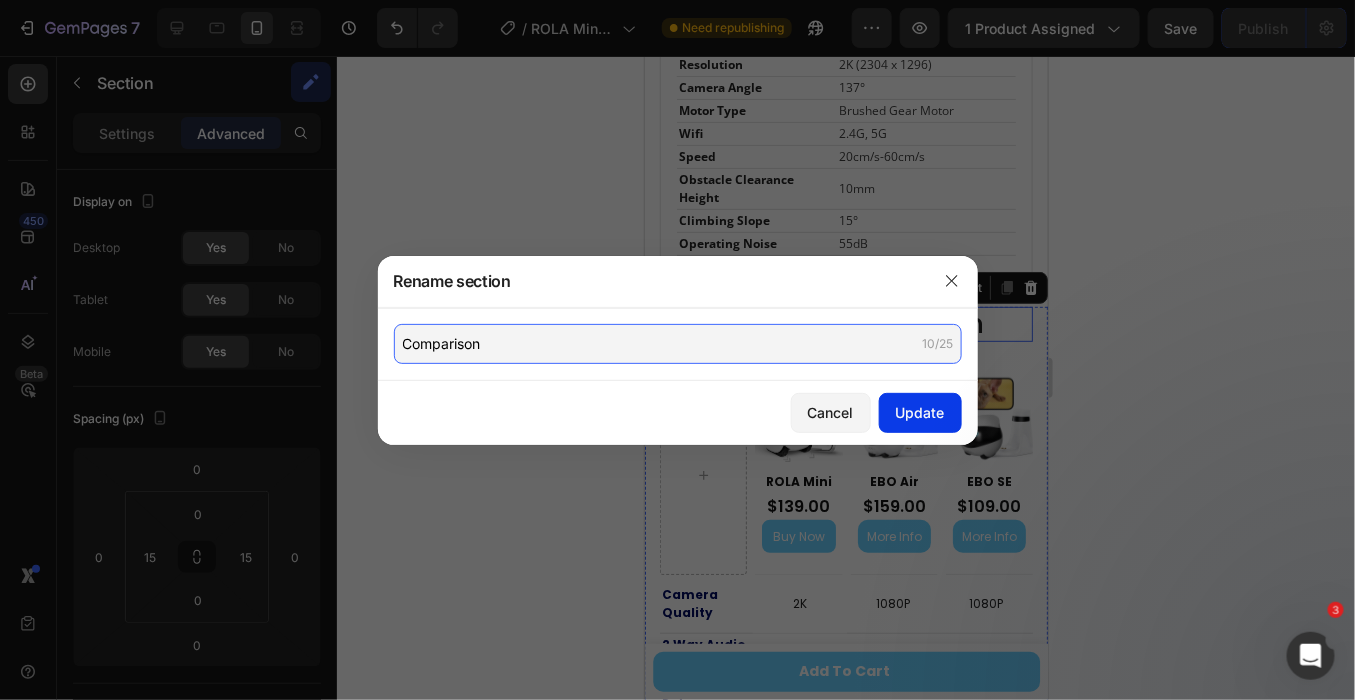 type on "Comparison" 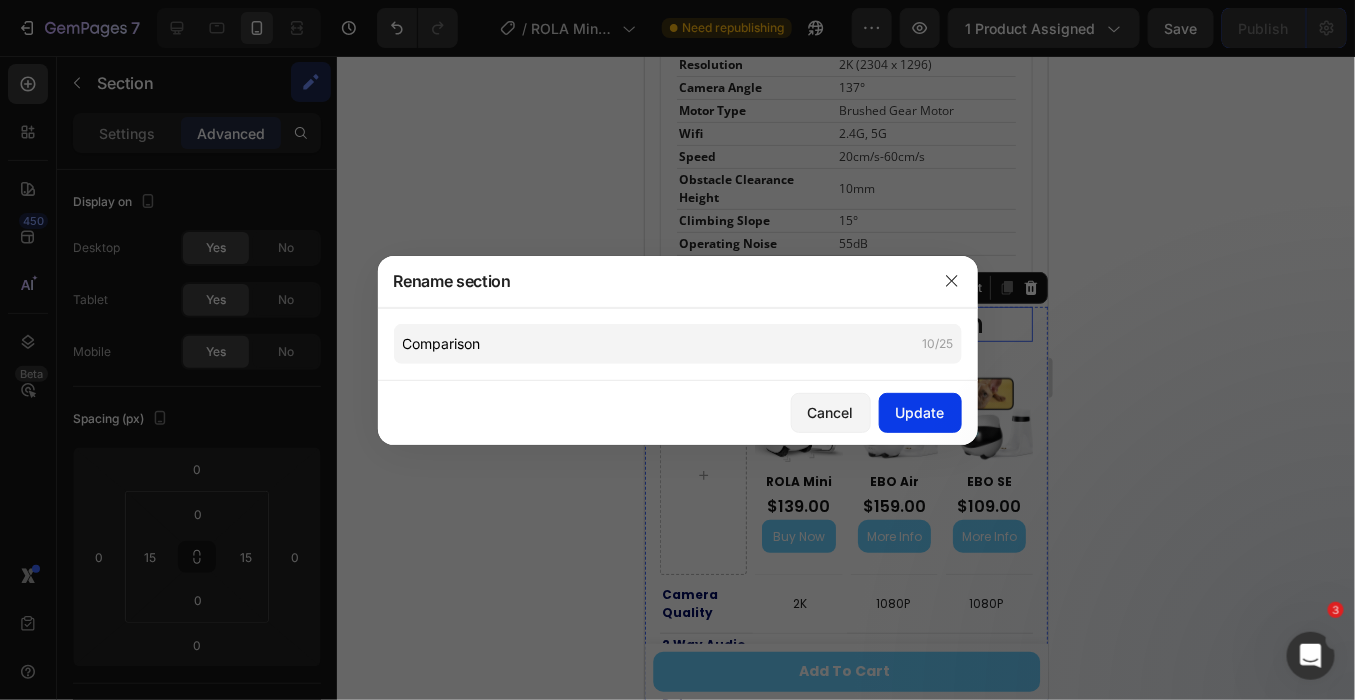 click on "Update" 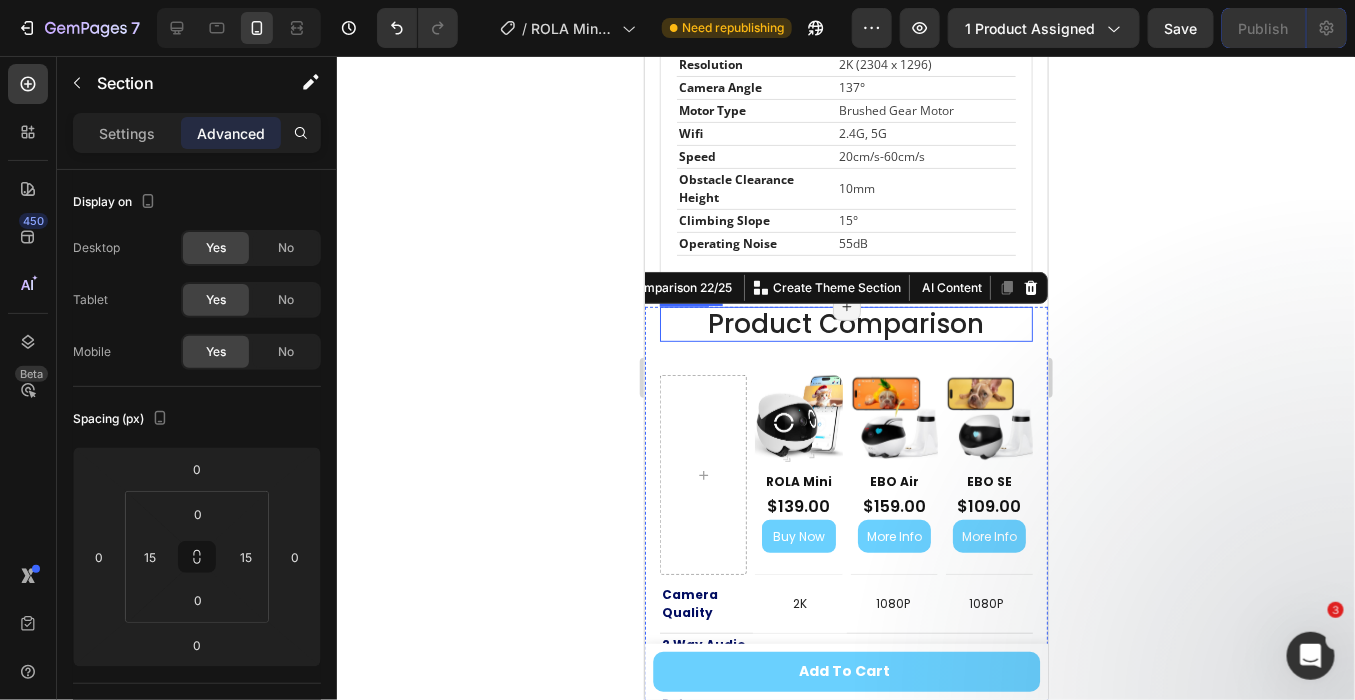 click 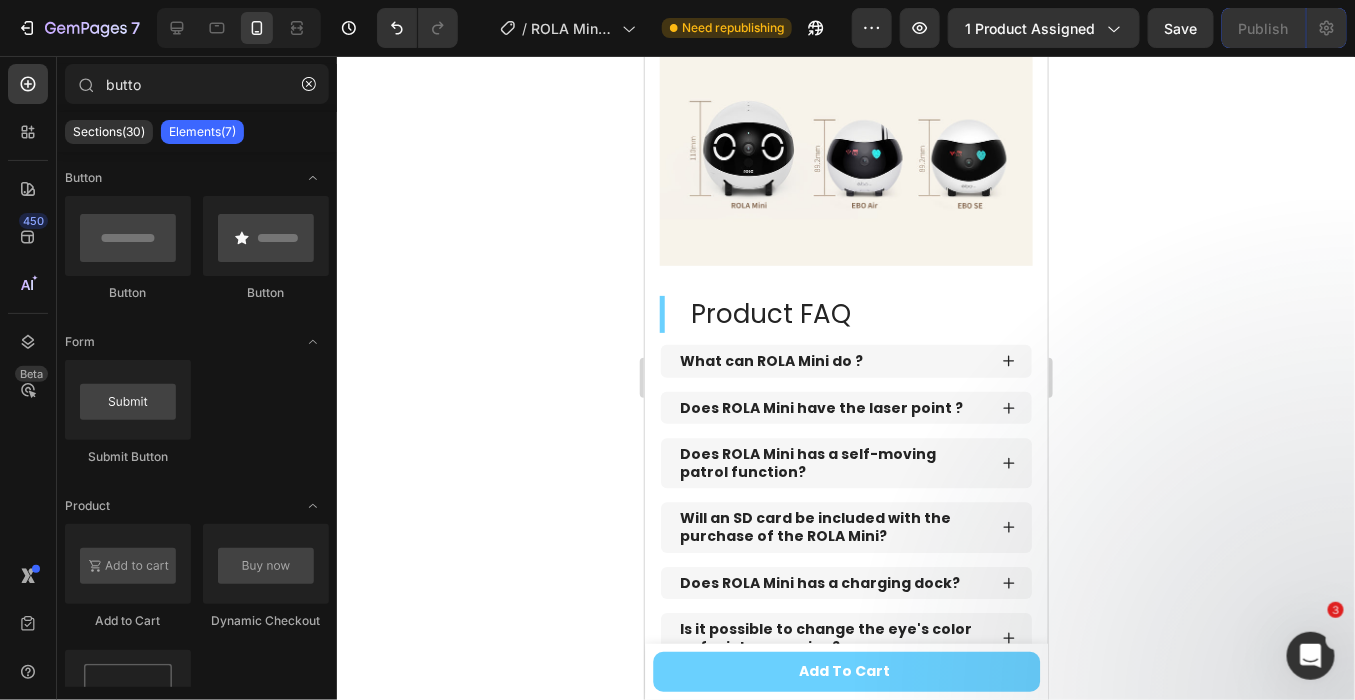 scroll, scrollTop: 11495, scrollLeft: 0, axis: vertical 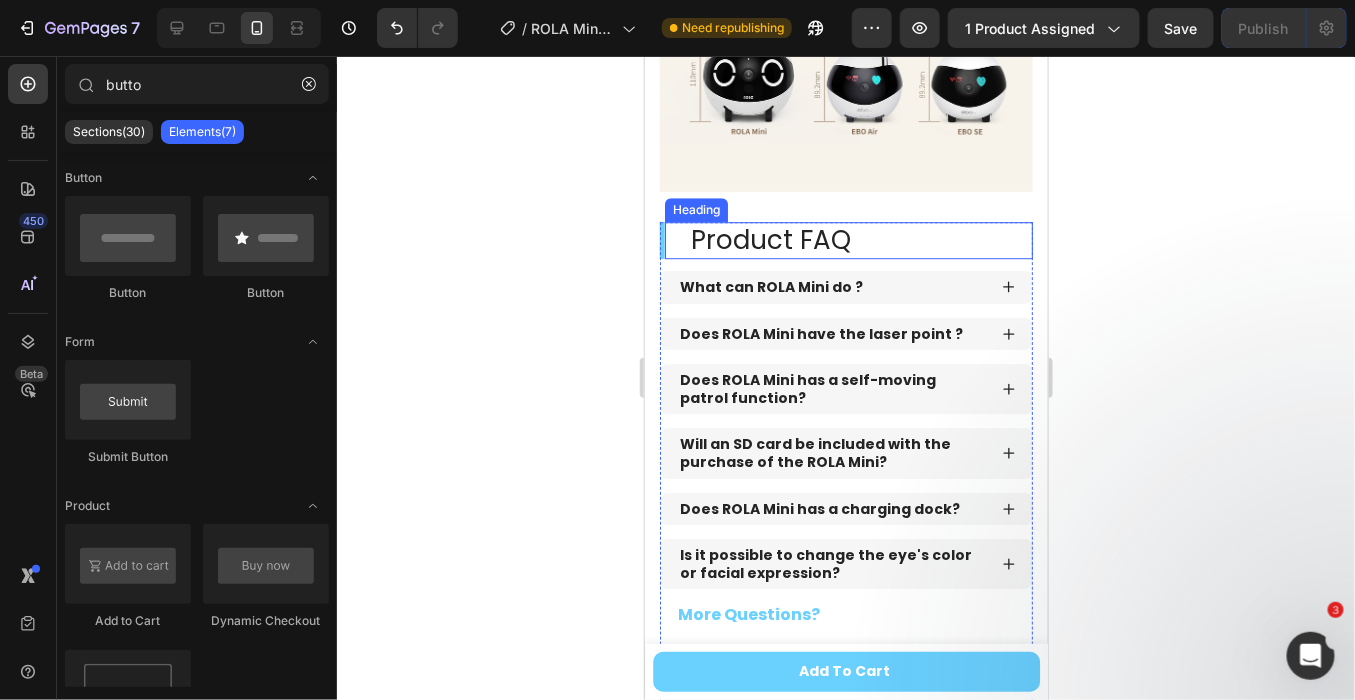 click on "Product FAQ" at bounding box center (860, 240) 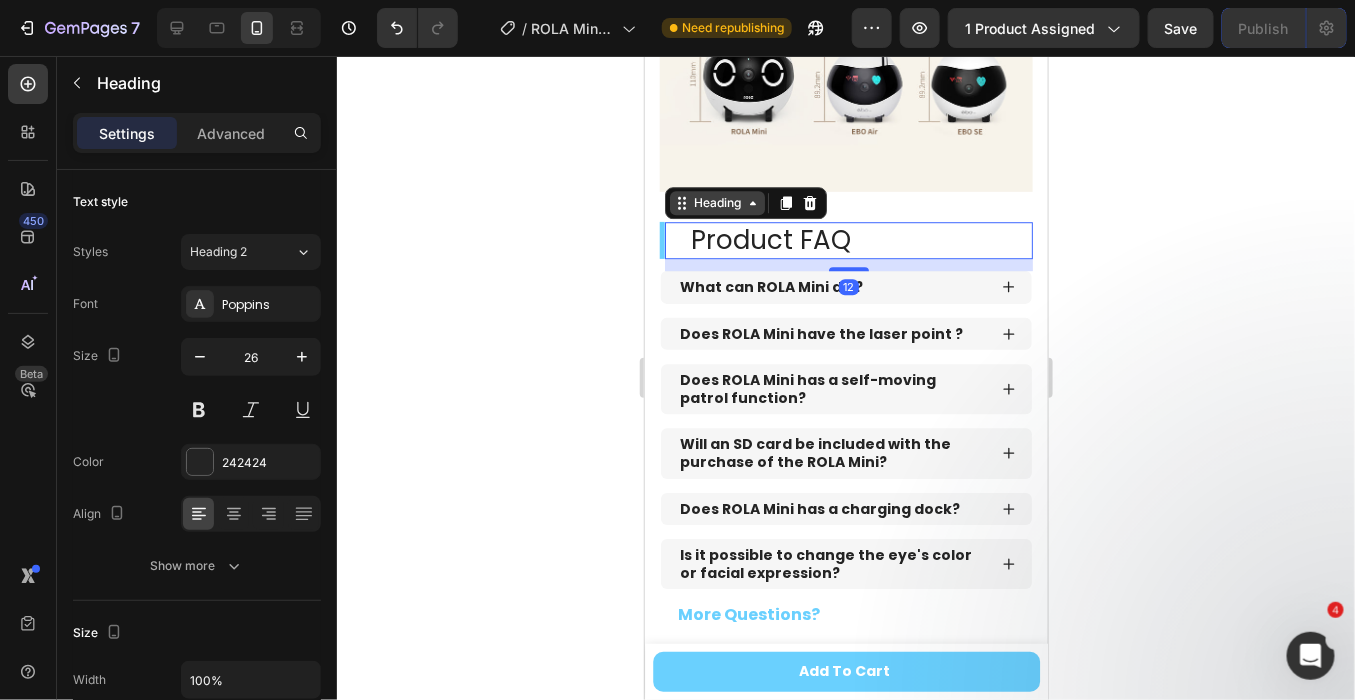 click on "Heading" at bounding box center [716, 202] 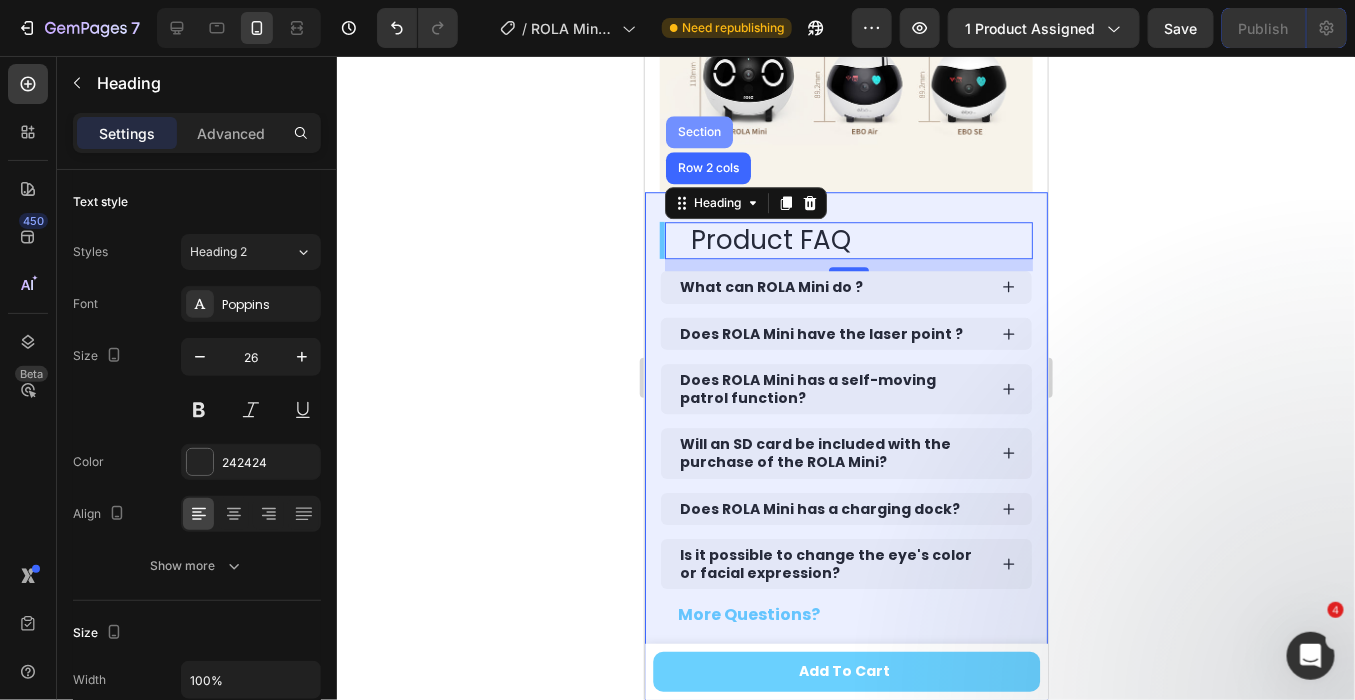 click on "Section" at bounding box center (698, 131) 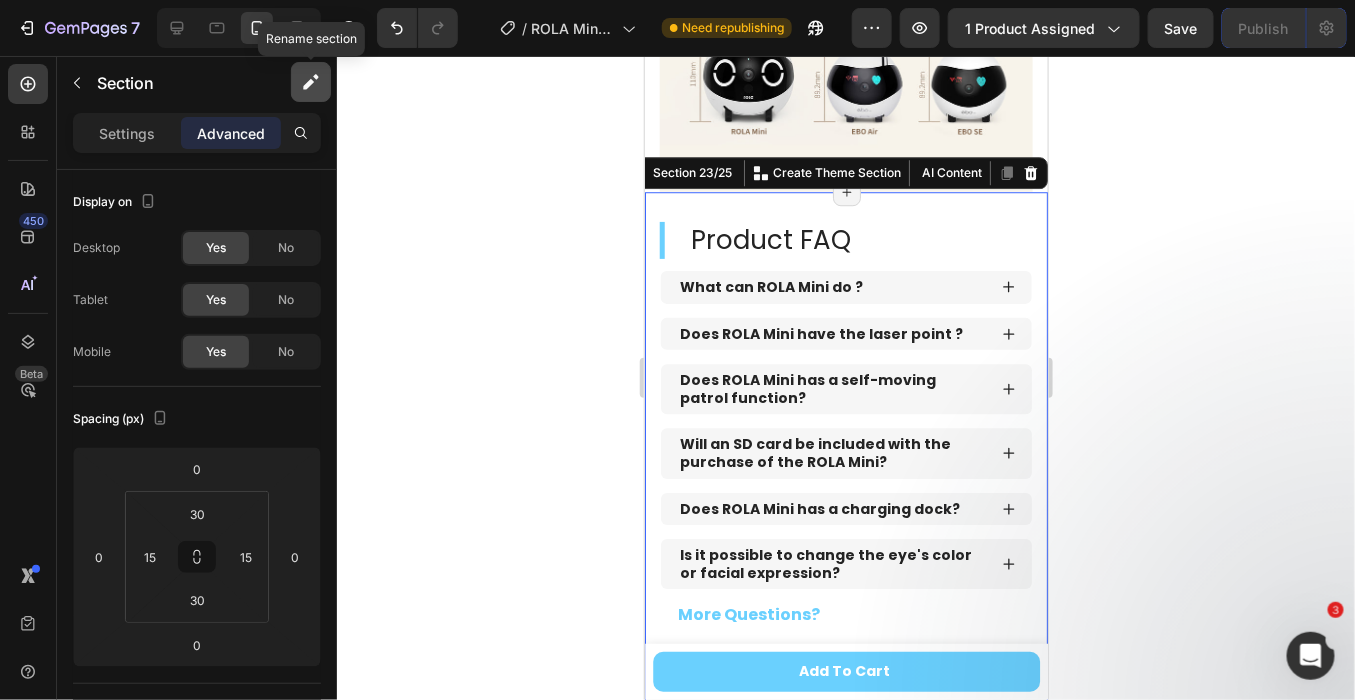 click 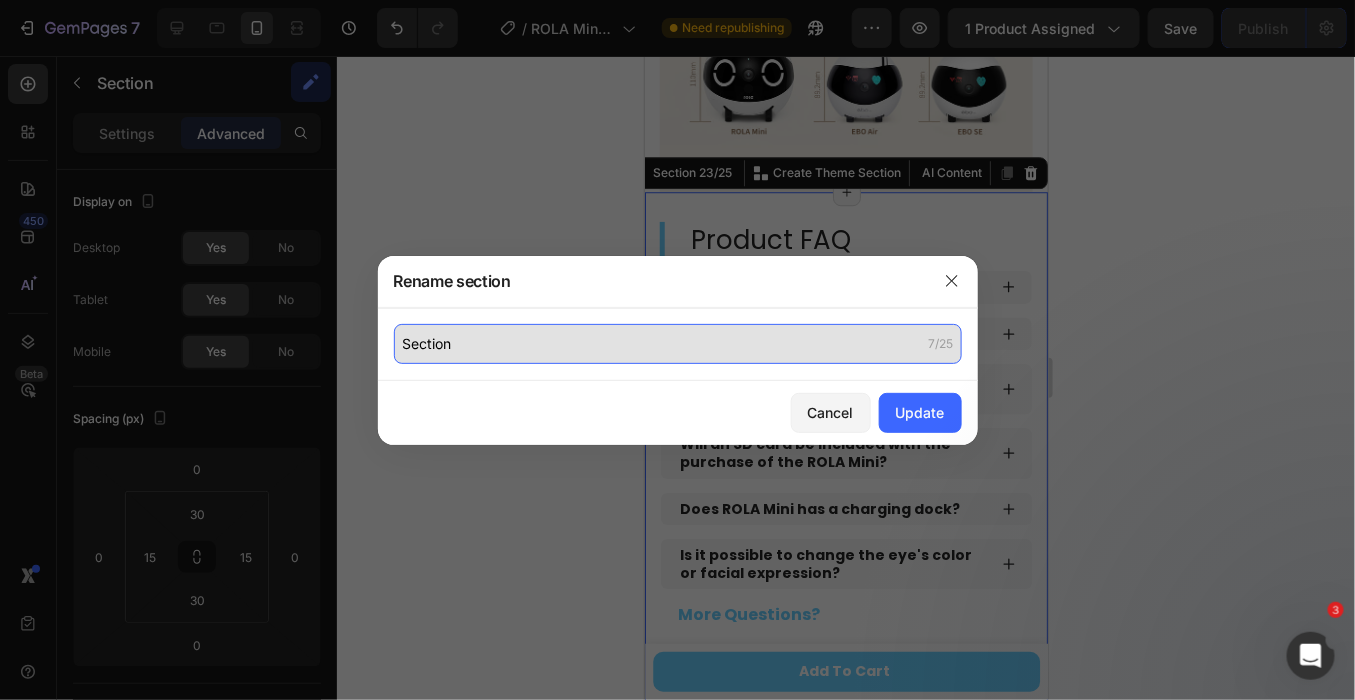 click on "Section" 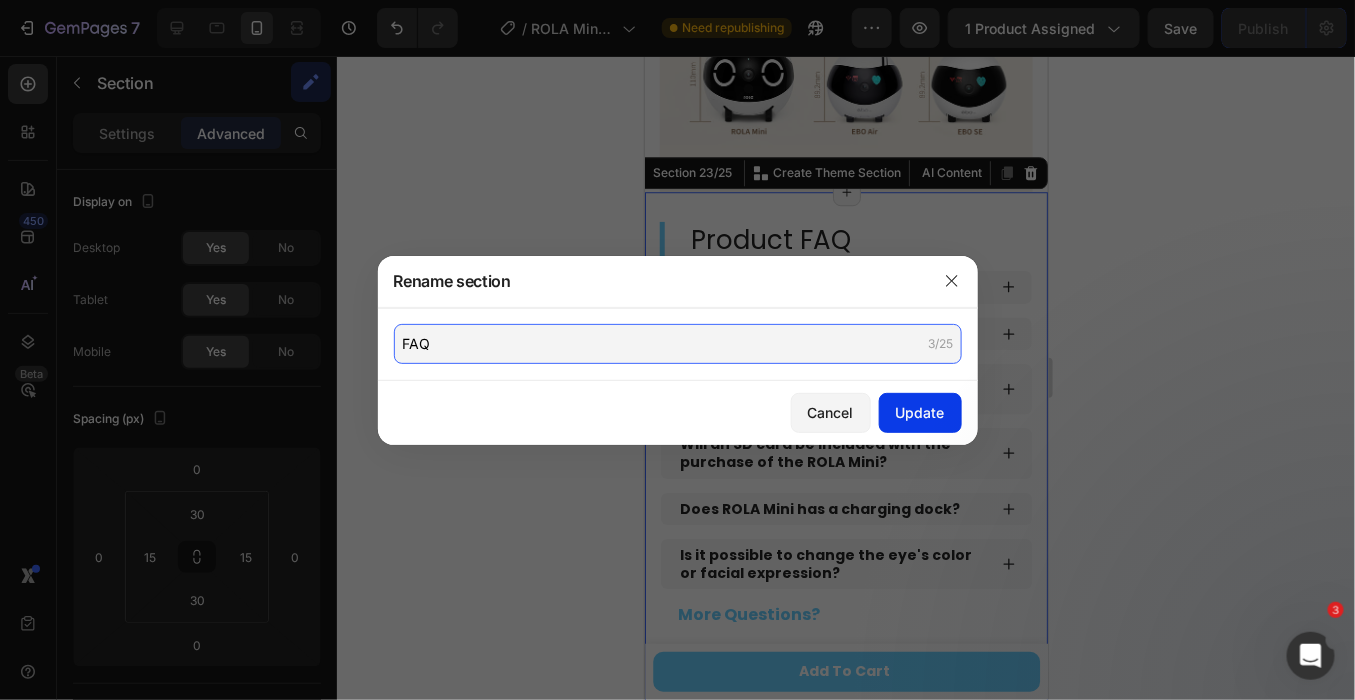 type on "FAQ" 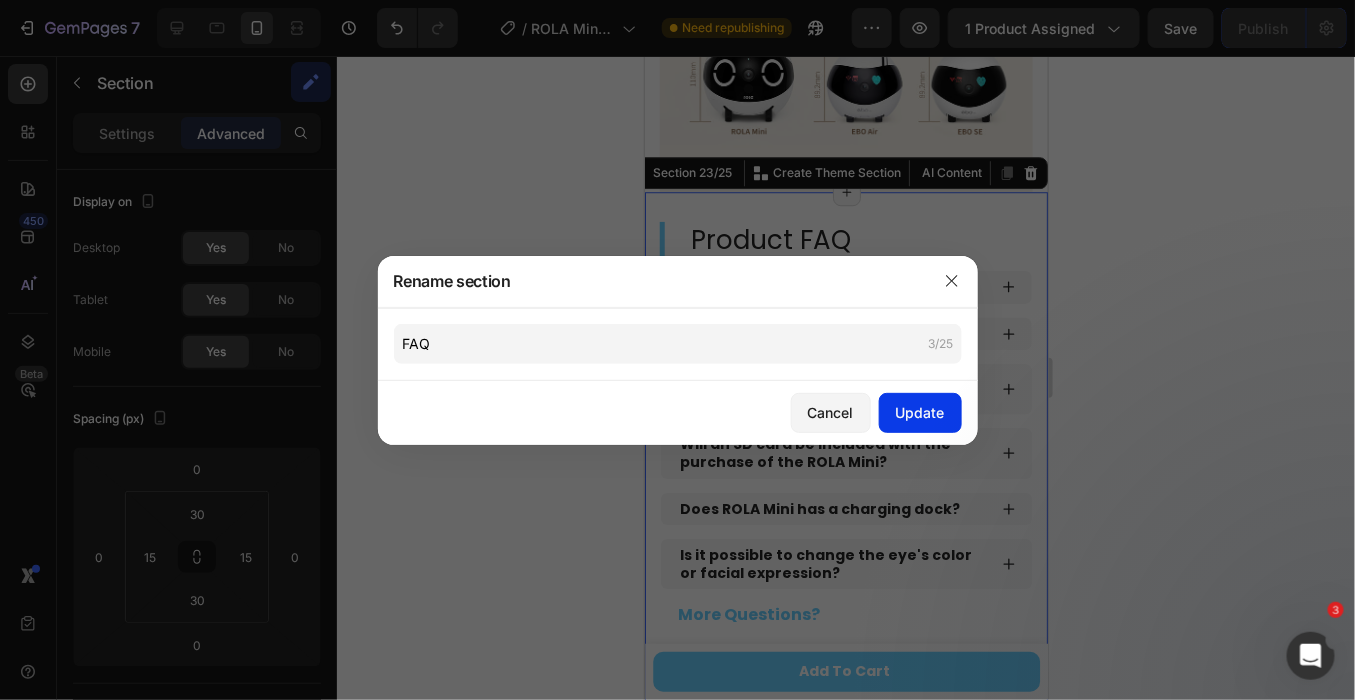 drag, startPoint x: 908, startPoint y: 413, endPoint x: 896, endPoint y: 398, distance: 19.209373 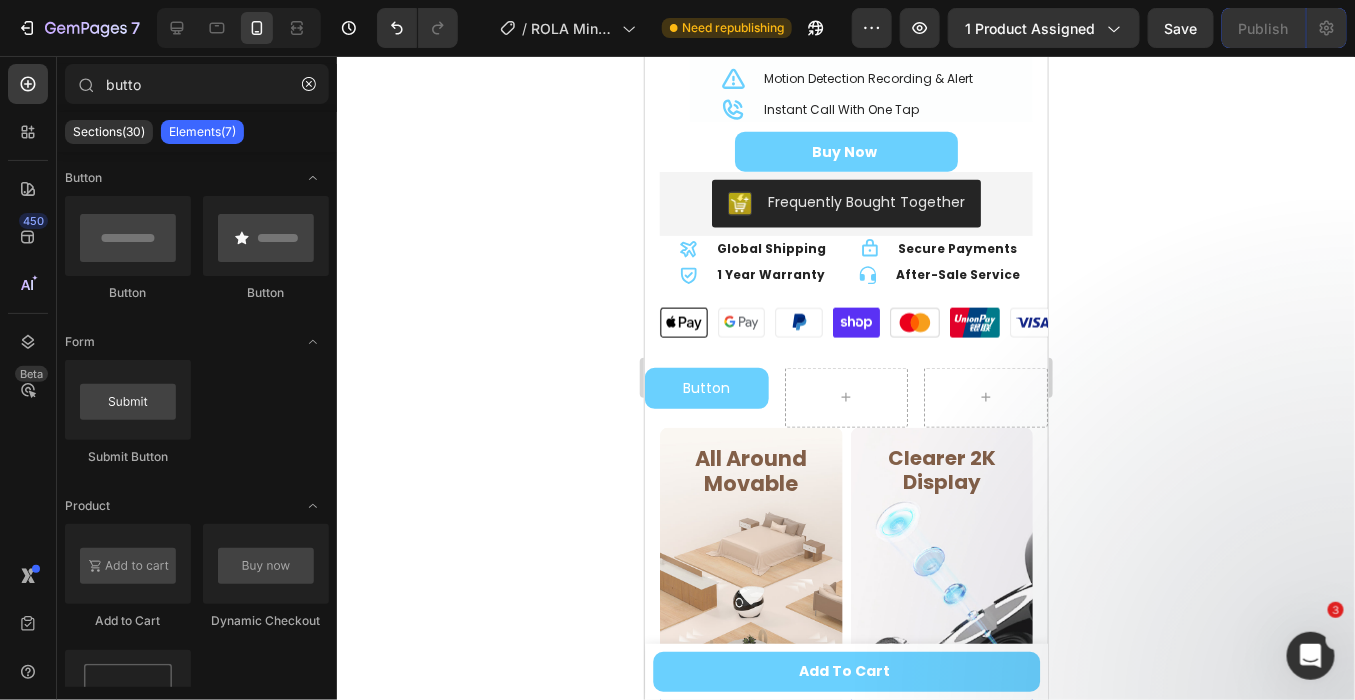 scroll, scrollTop: 734, scrollLeft: 0, axis: vertical 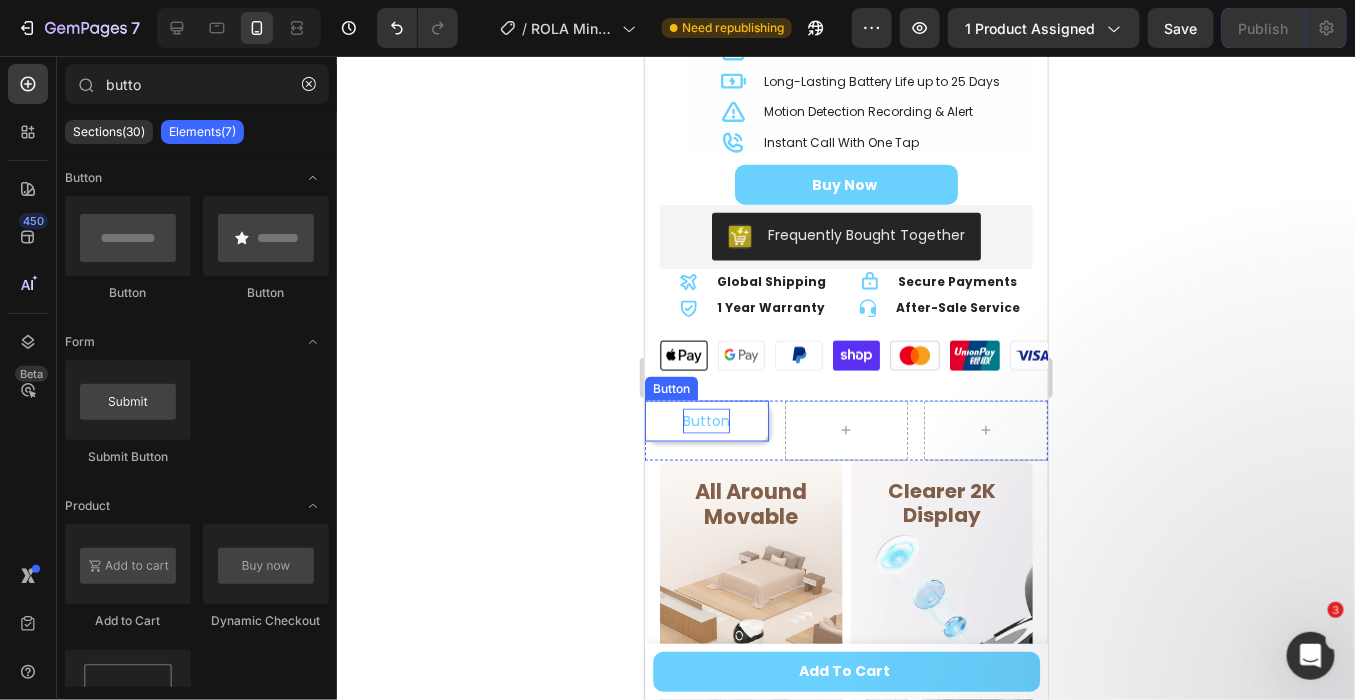 click on "Button" at bounding box center (705, 420) 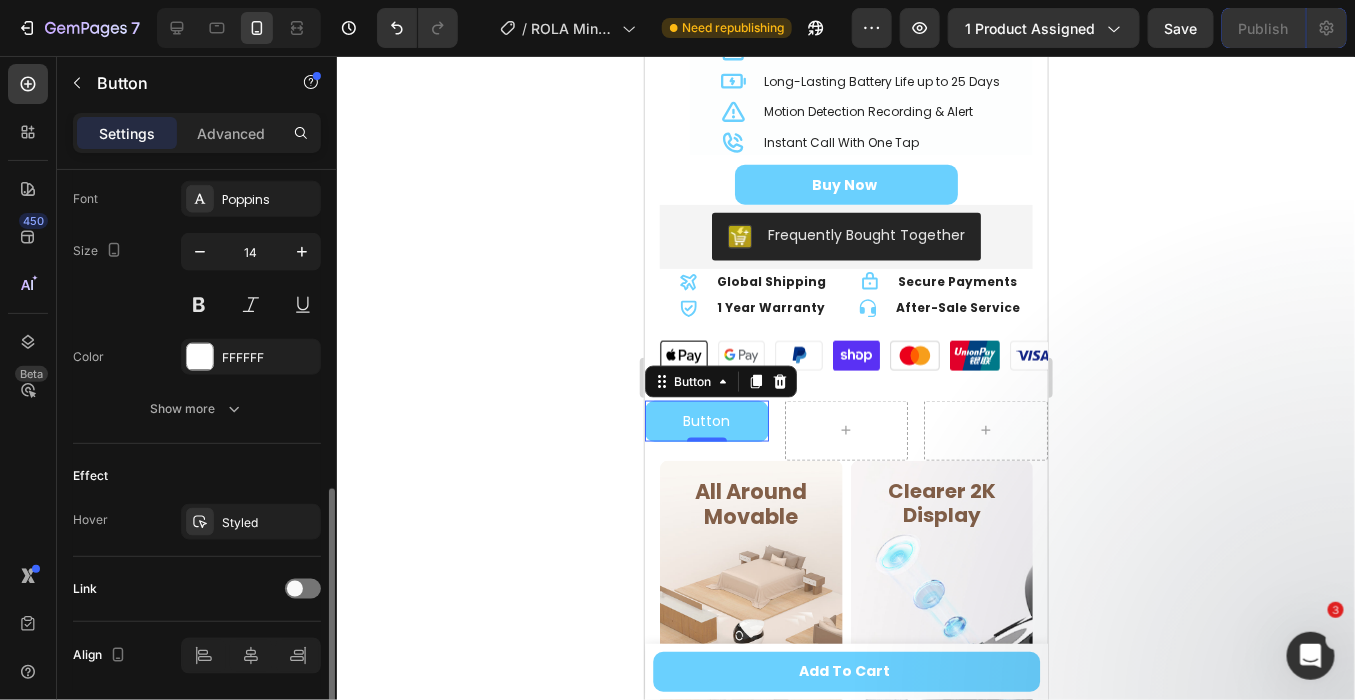 scroll, scrollTop: 840, scrollLeft: 0, axis: vertical 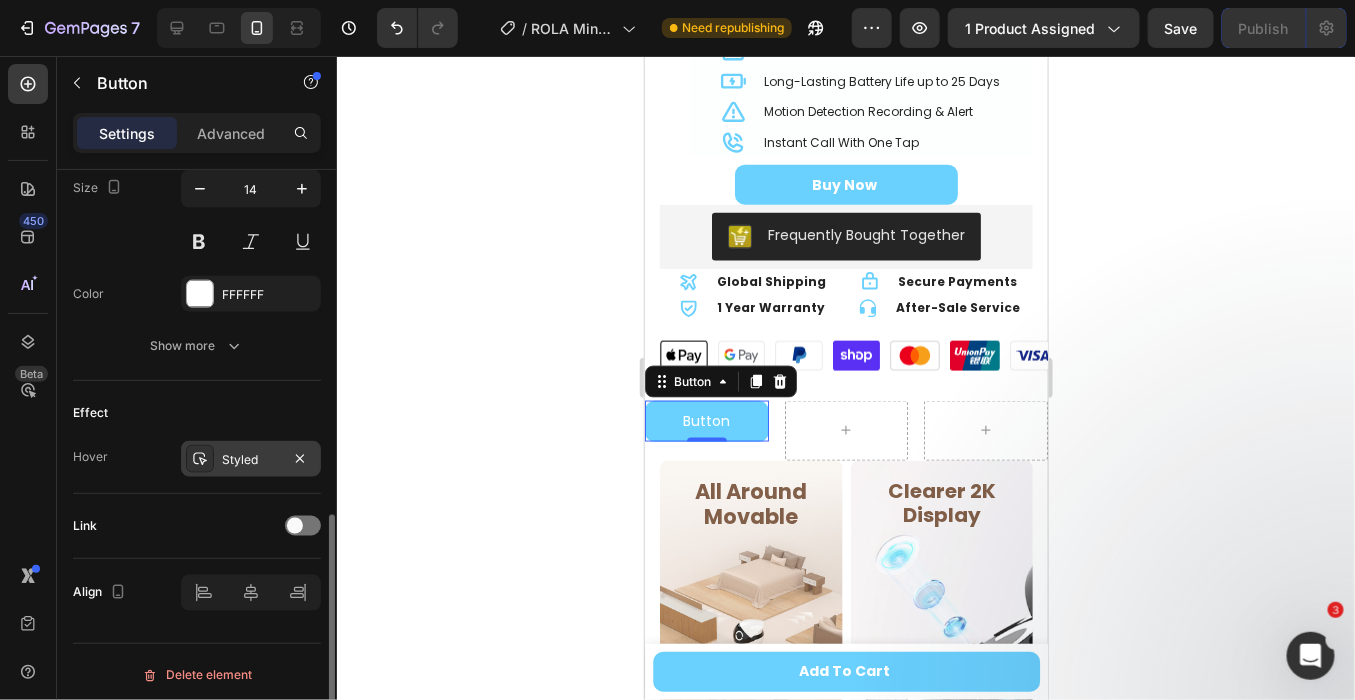 click on "Styled" at bounding box center (251, 460) 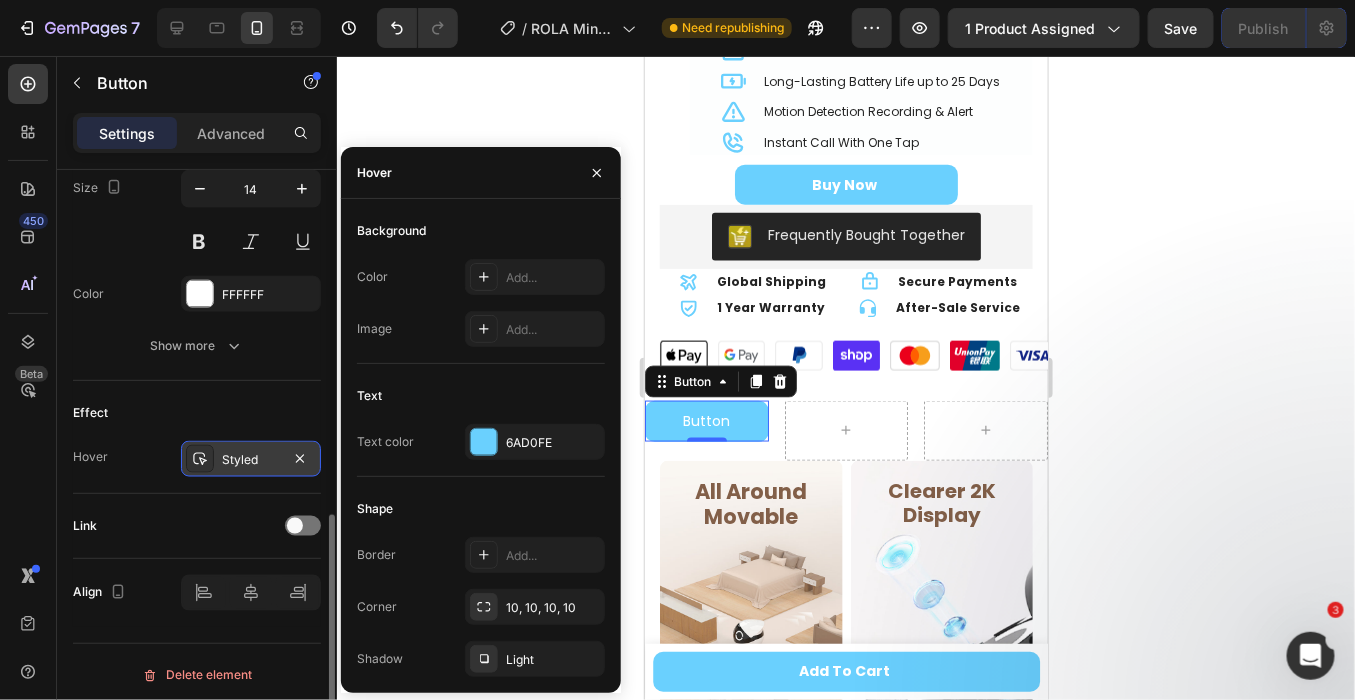click on "Styled" at bounding box center (251, 460) 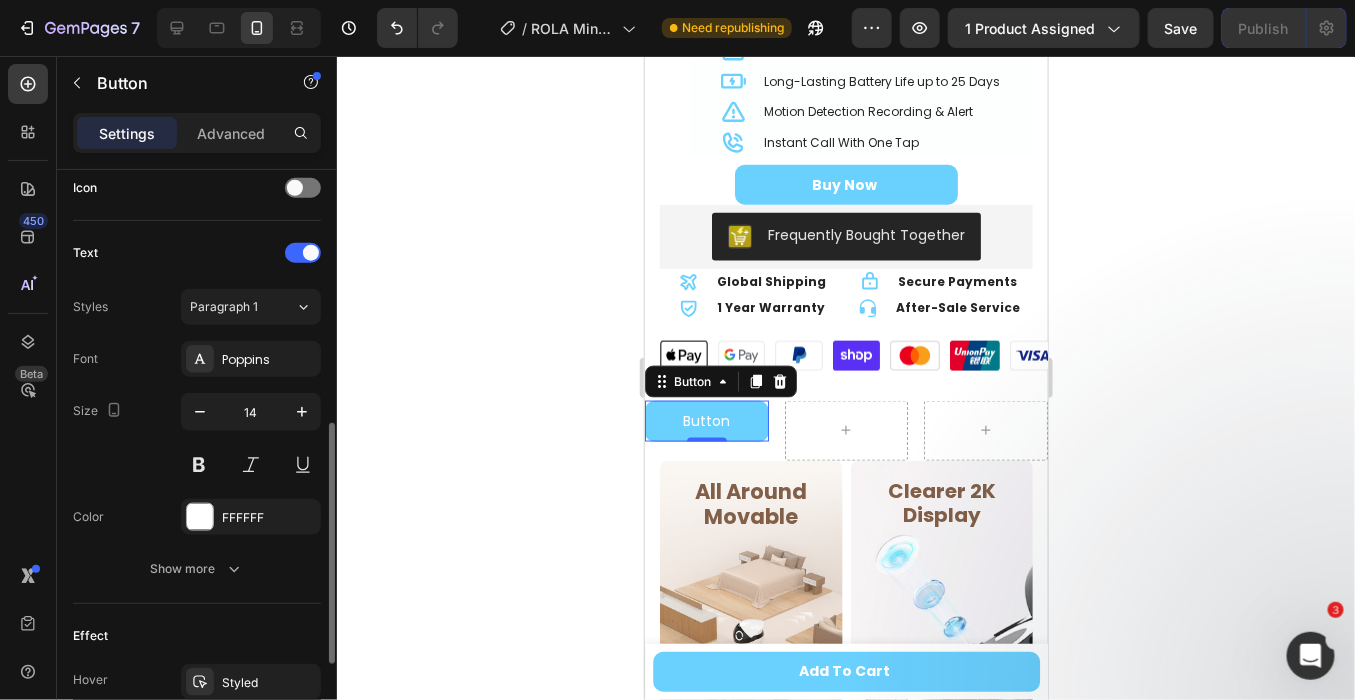 scroll, scrollTop: 506, scrollLeft: 0, axis: vertical 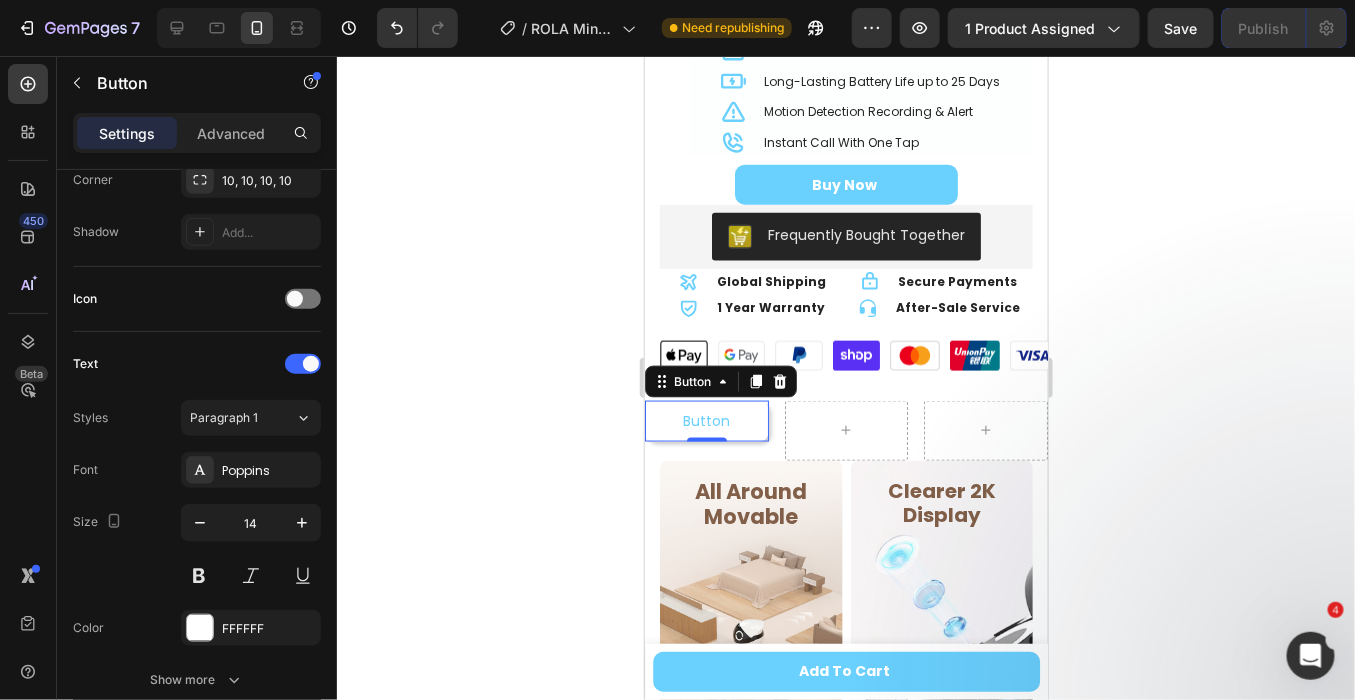 click on "Button" at bounding box center (706, 420) 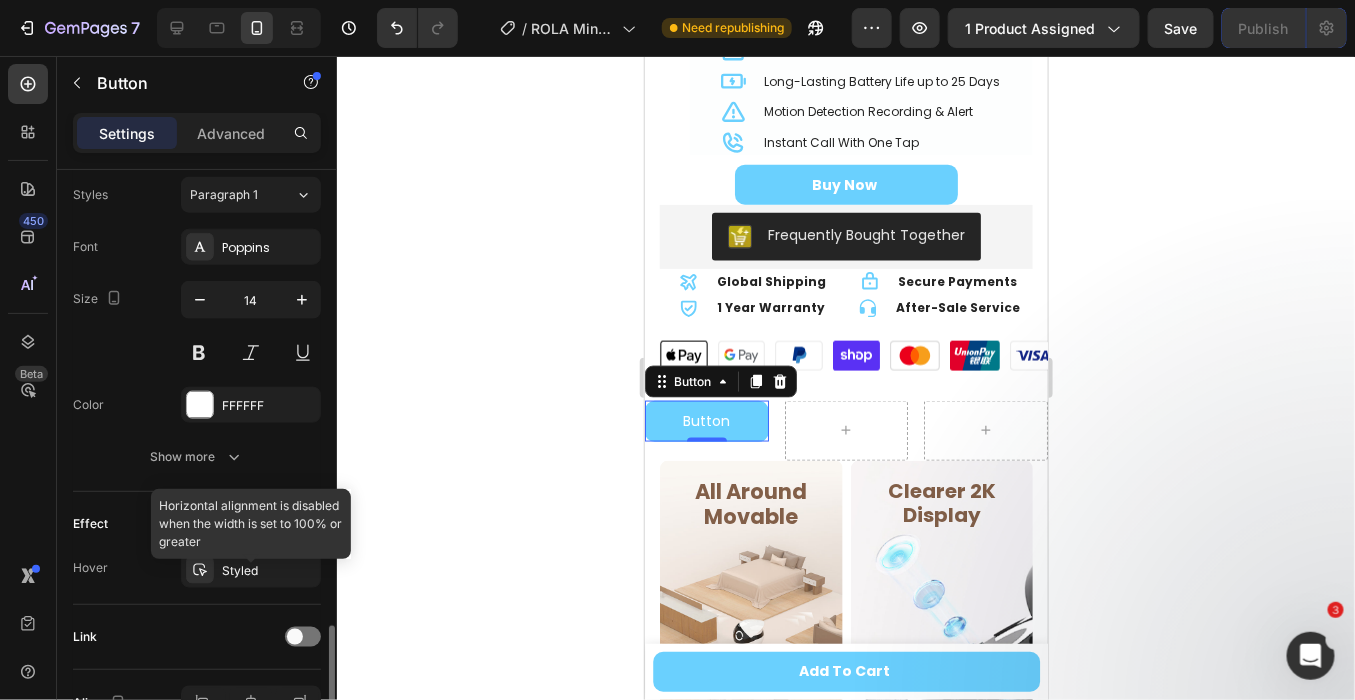 scroll, scrollTop: 840, scrollLeft: 0, axis: vertical 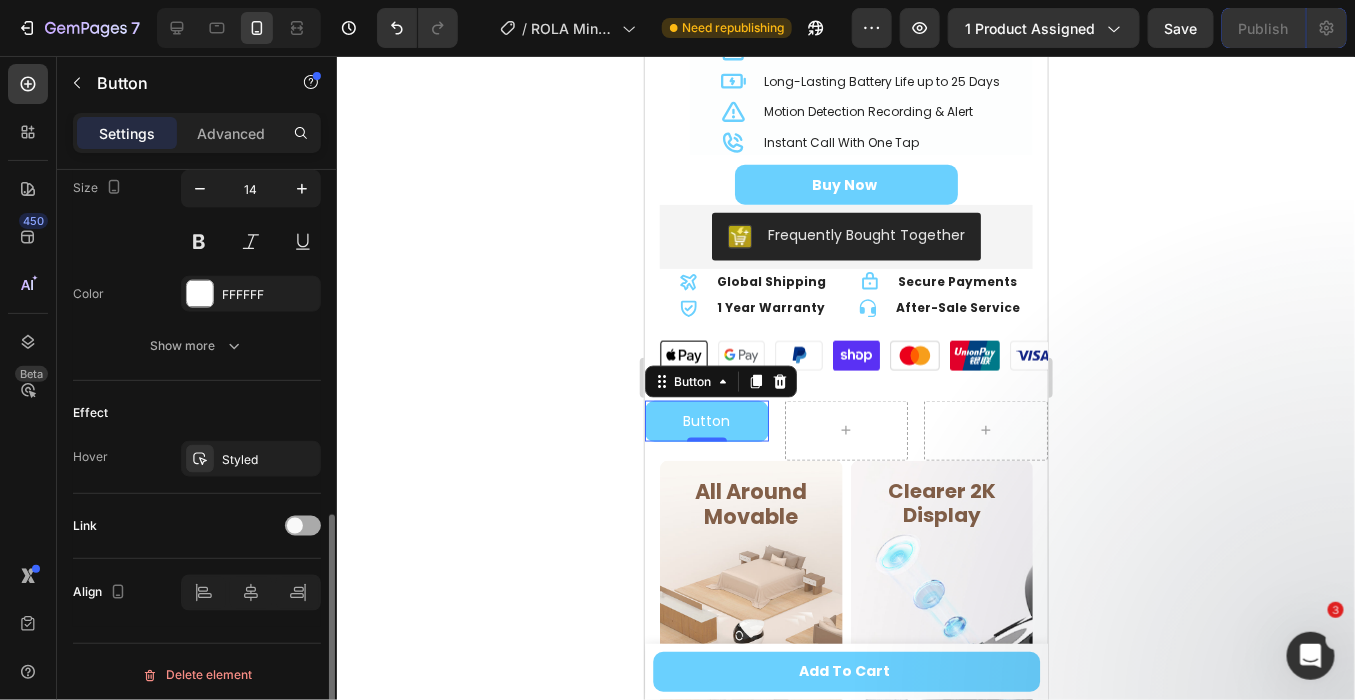 click at bounding box center (303, 526) 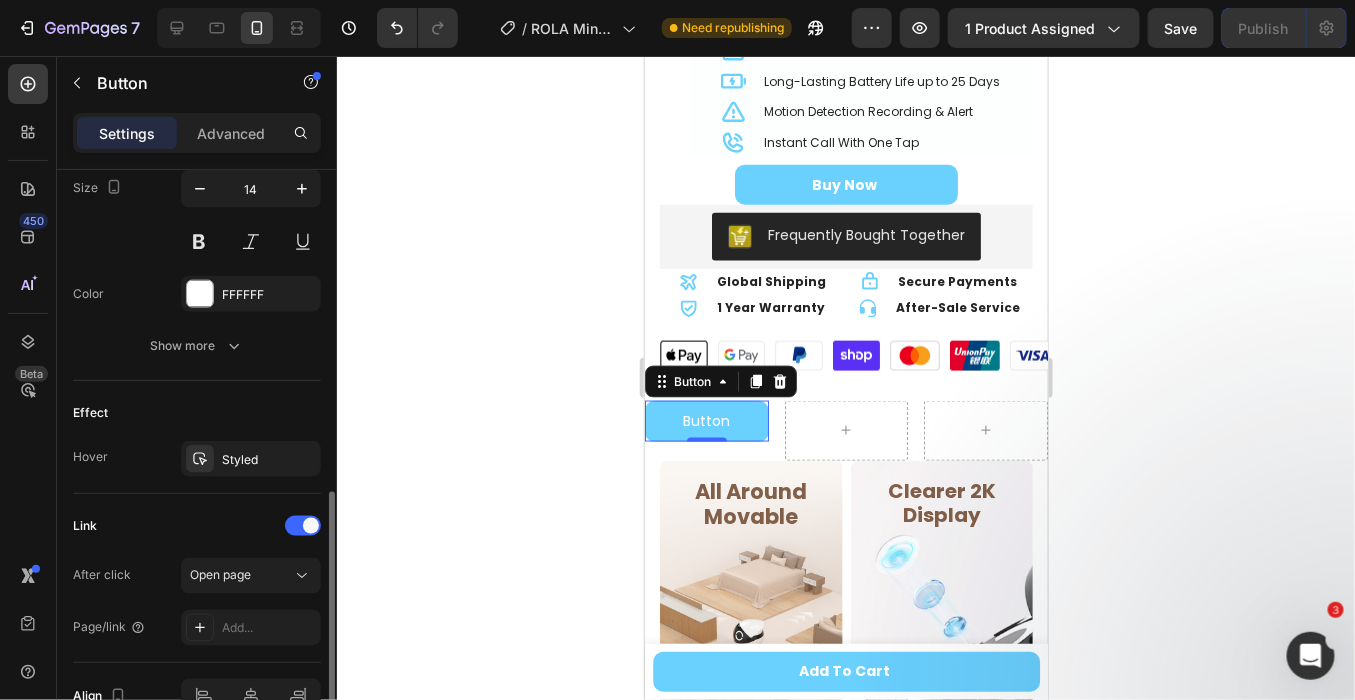 scroll, scrollTop: 944, scrollLeft: 0, axis: vertical 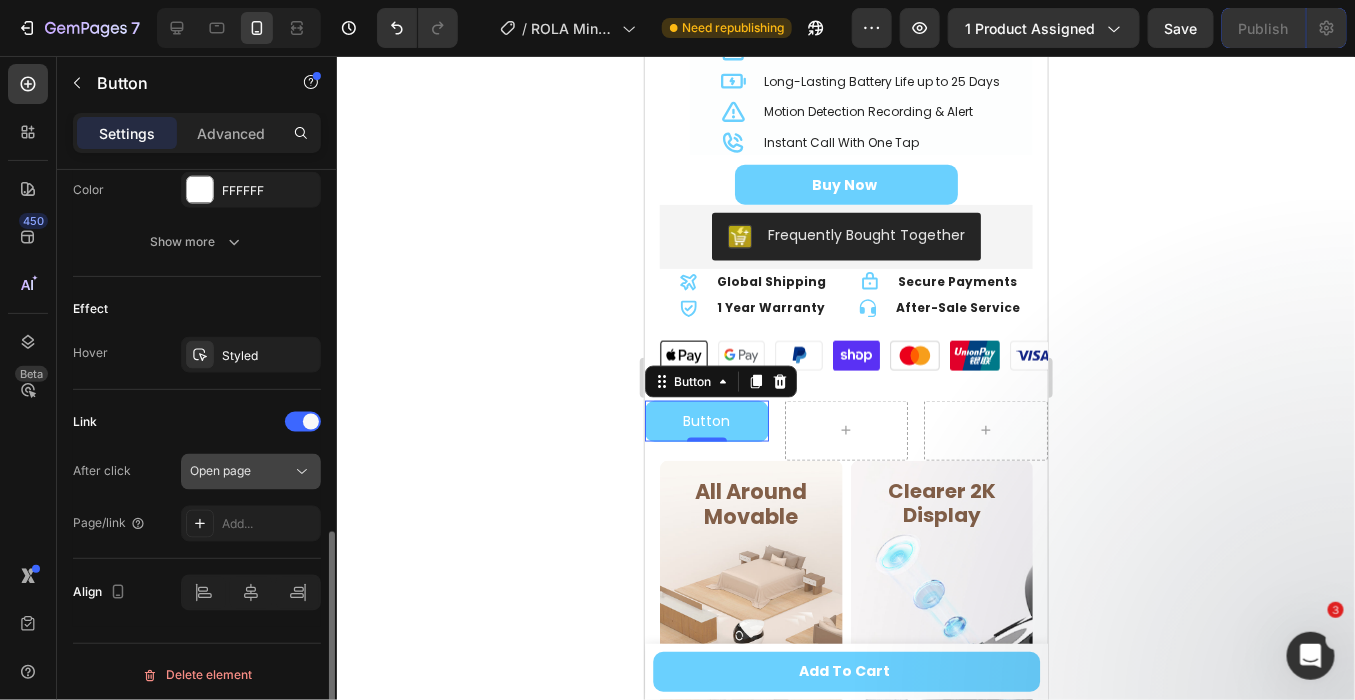 click 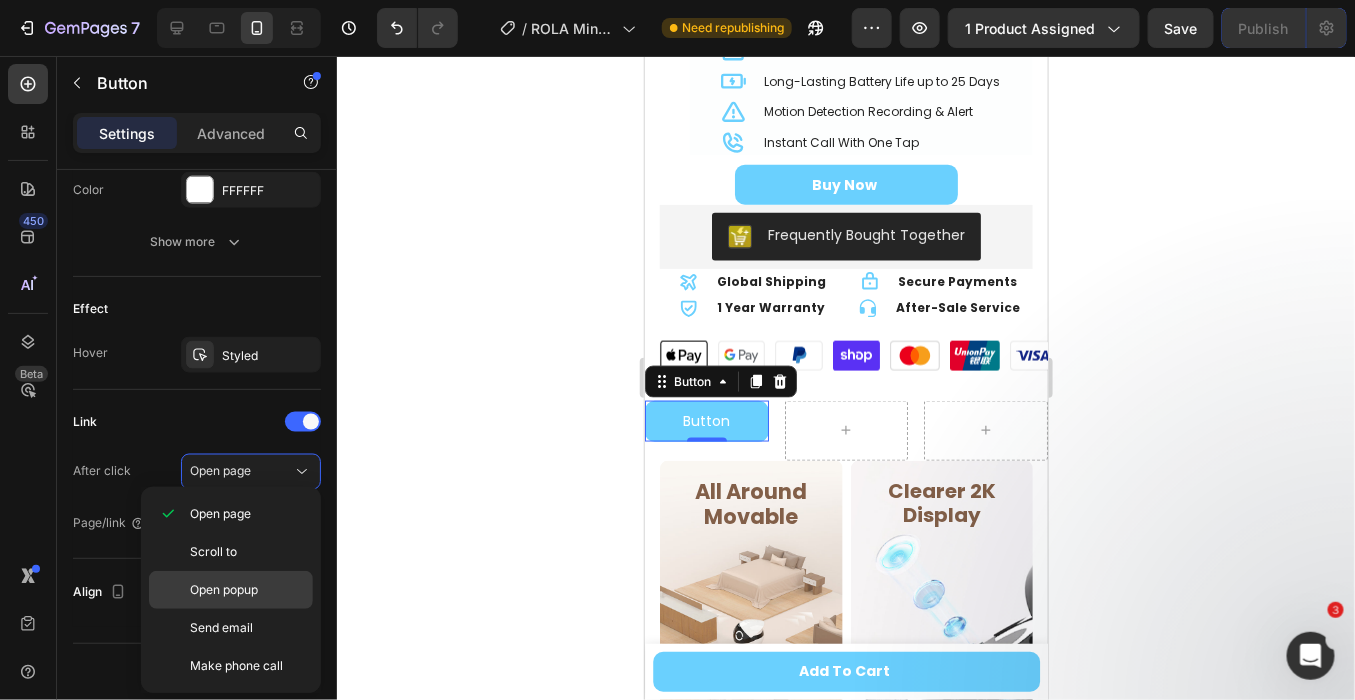 click on "Open popup" at bounding box center (247, 590) 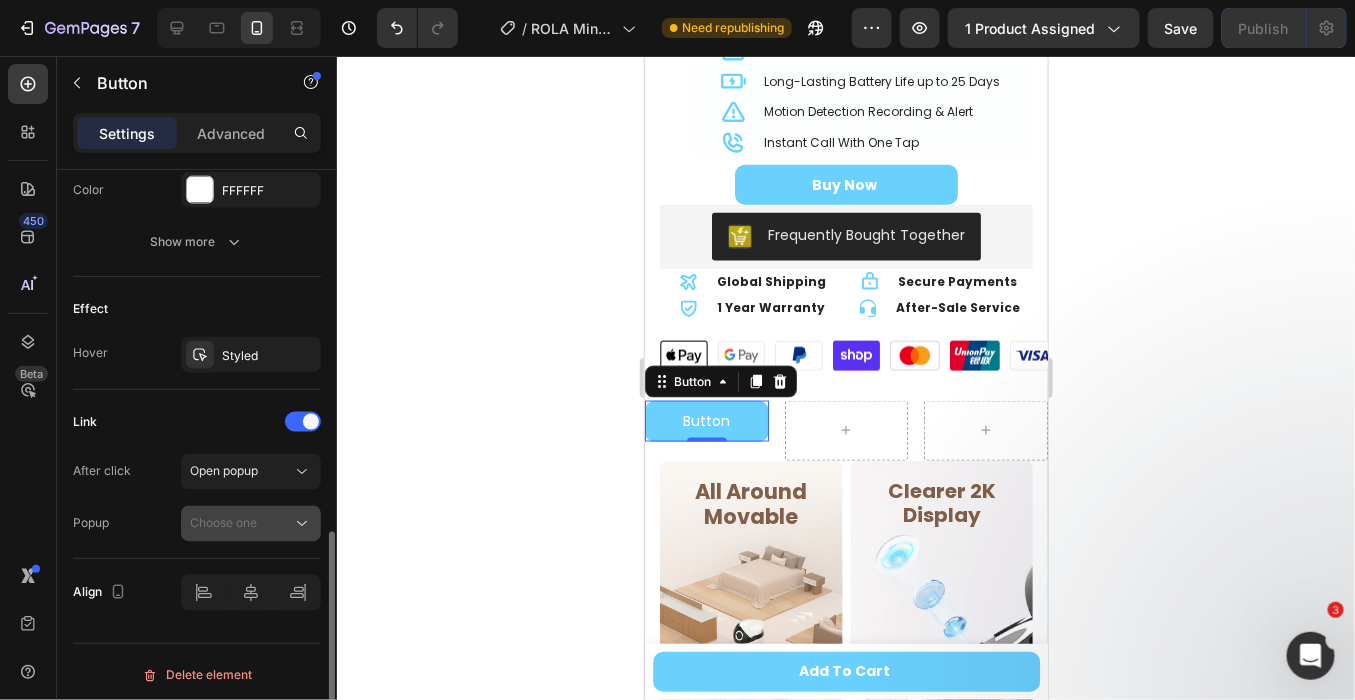 click on "Choose one" at bounding box center (223, 523) 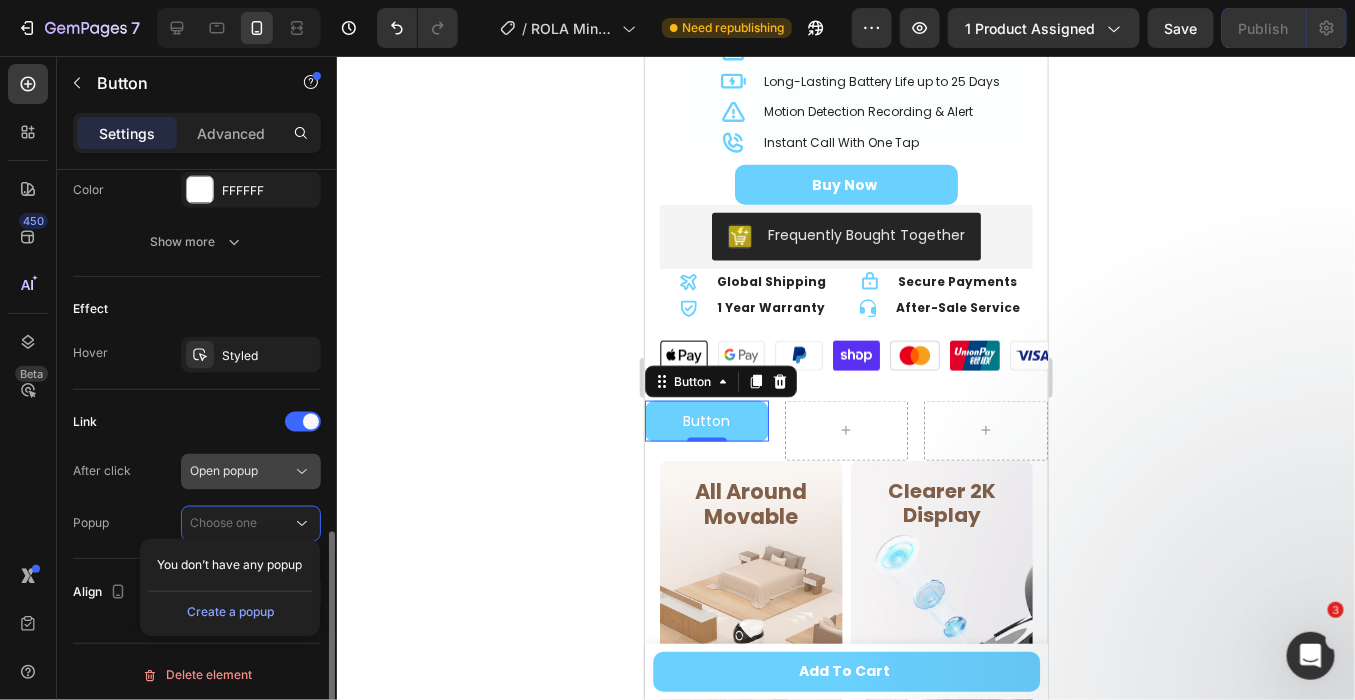 click 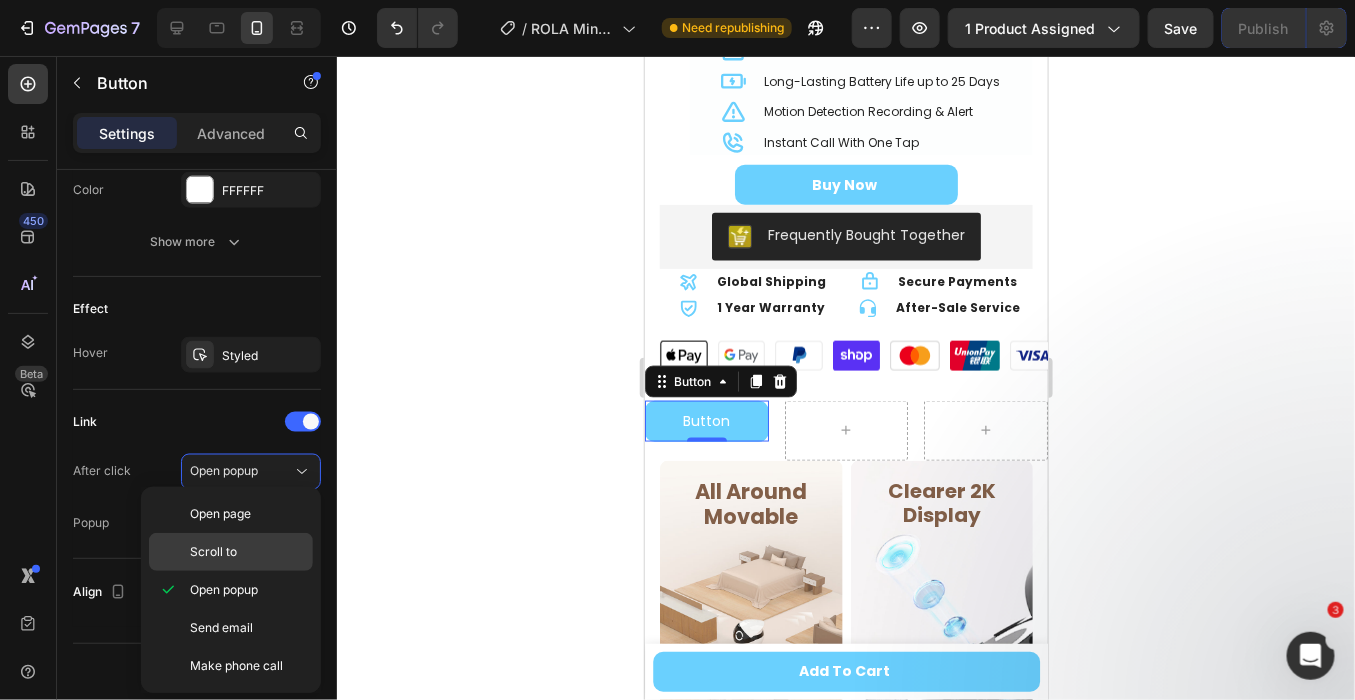 click on "Scroll to" 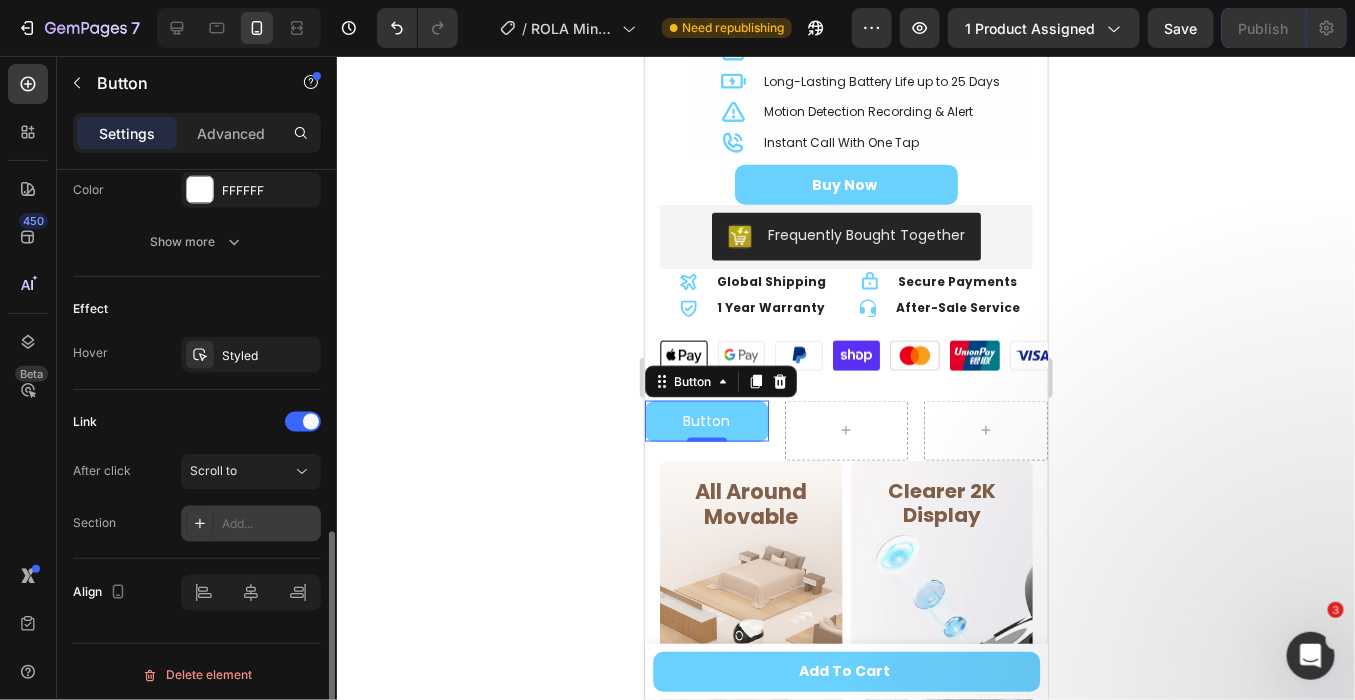 click on "Add..." at bounding box center (269, 525) 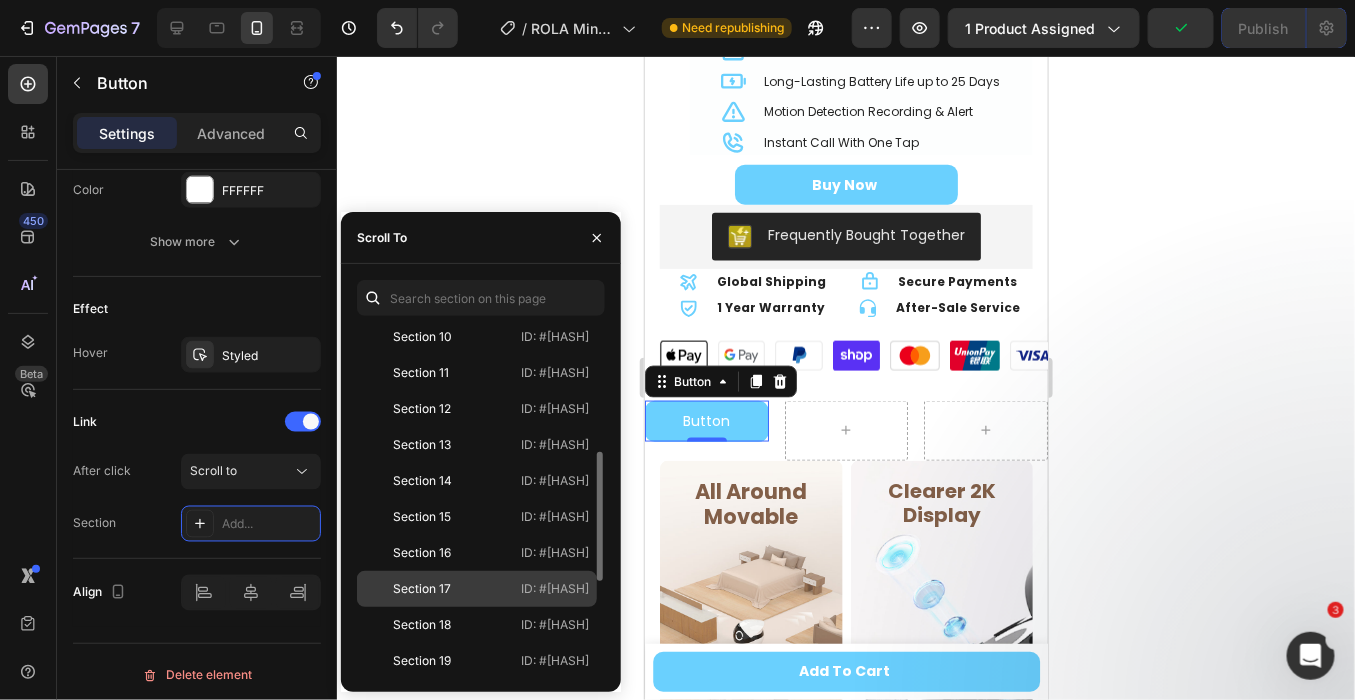 scroll, scrollTop: 587, scrollLeft: 0, axis: vertical 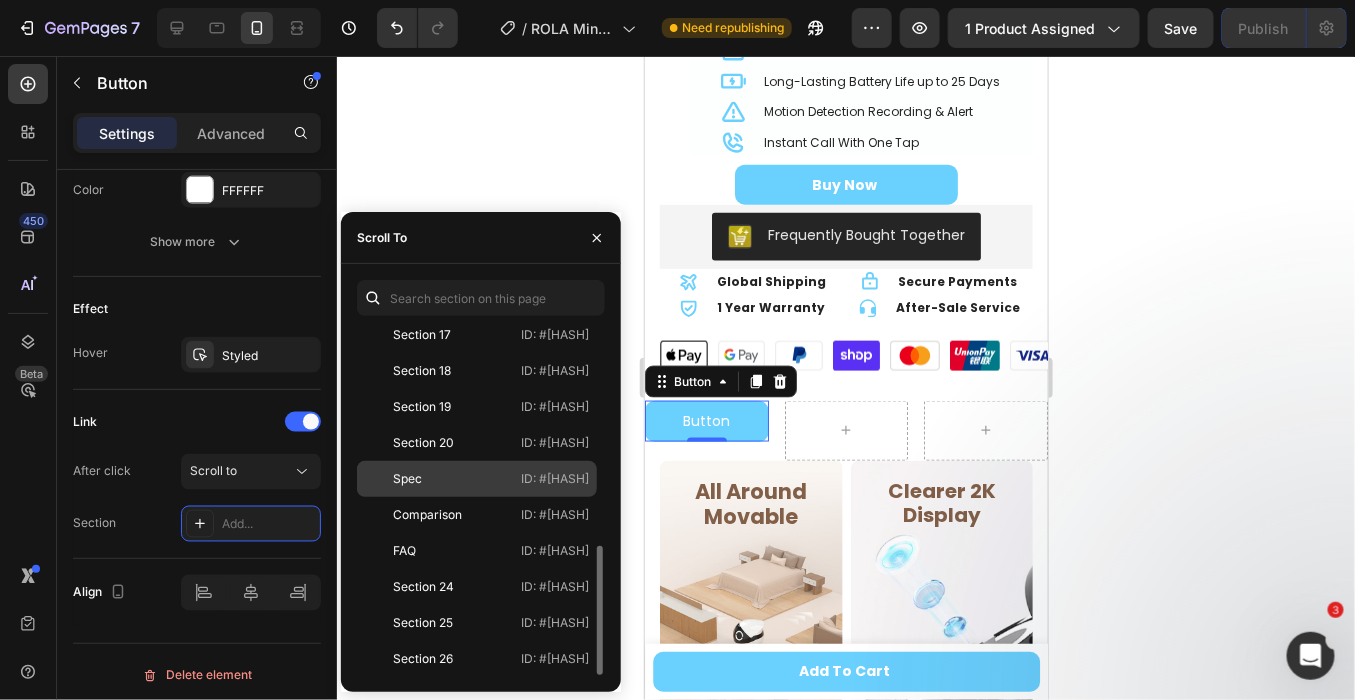 click on "Spec" at bounding box center [423, 479] 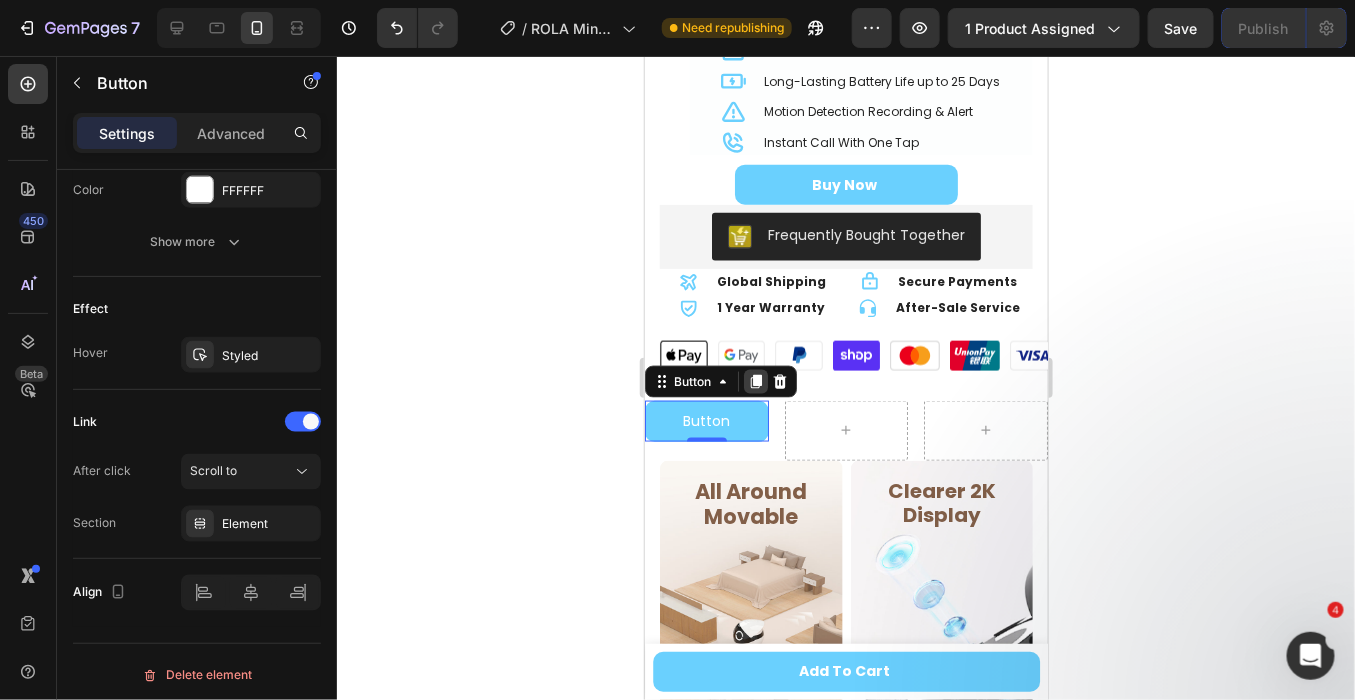 click 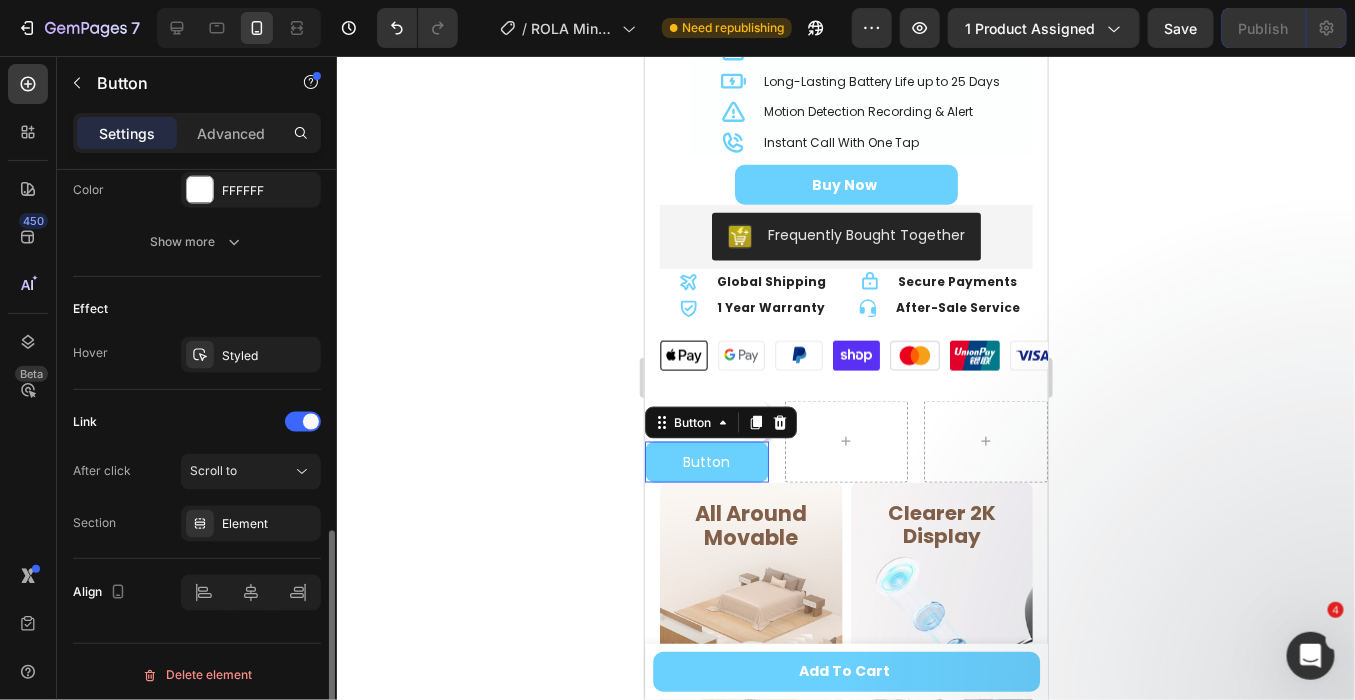 scroll, scrollTop: 943, scrollLeft: 0, axis: vertical 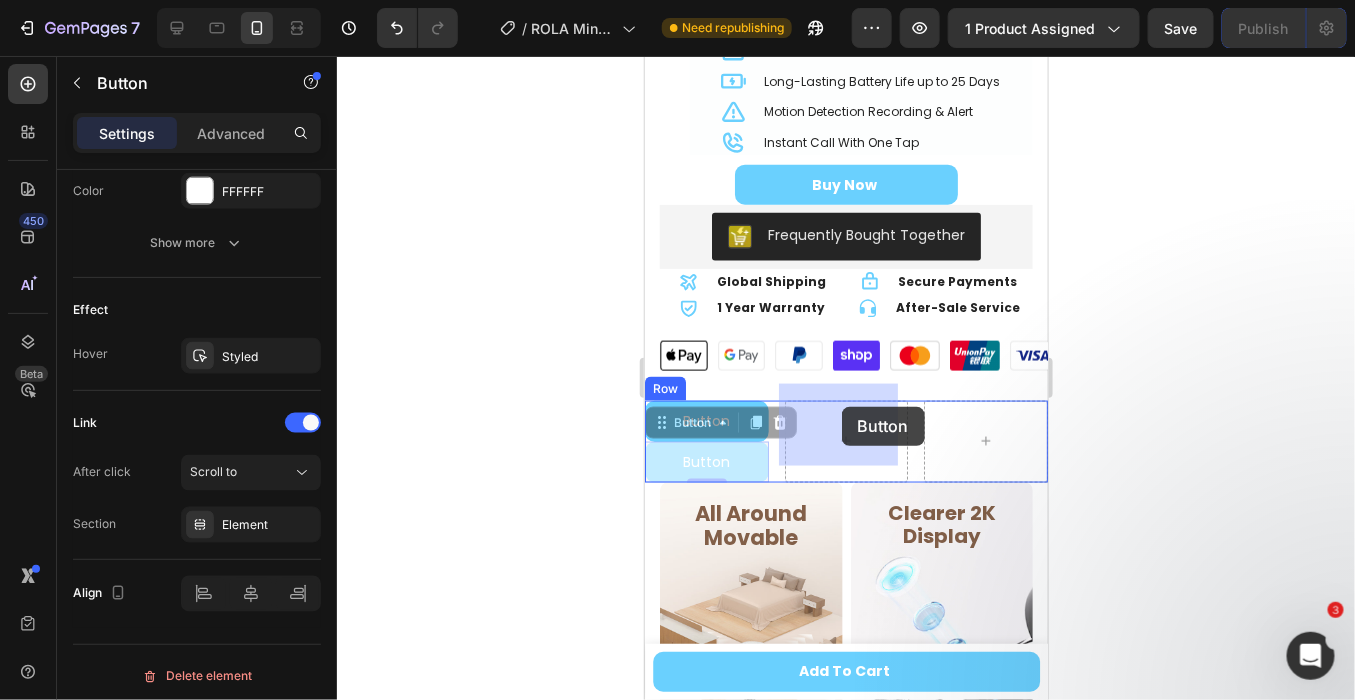 drag, startPoint x: 659, startPoint y: 409, endPoint x: 837, endPoint y: 410, distance: 178.0028 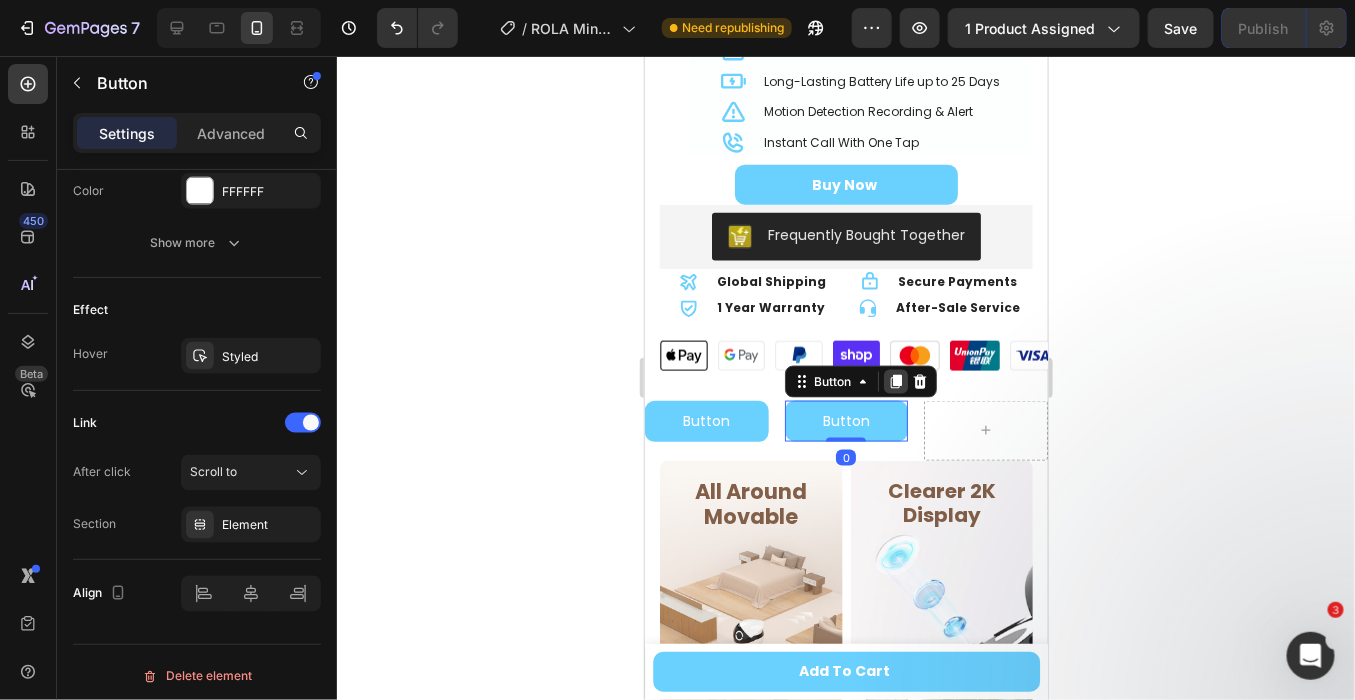 click 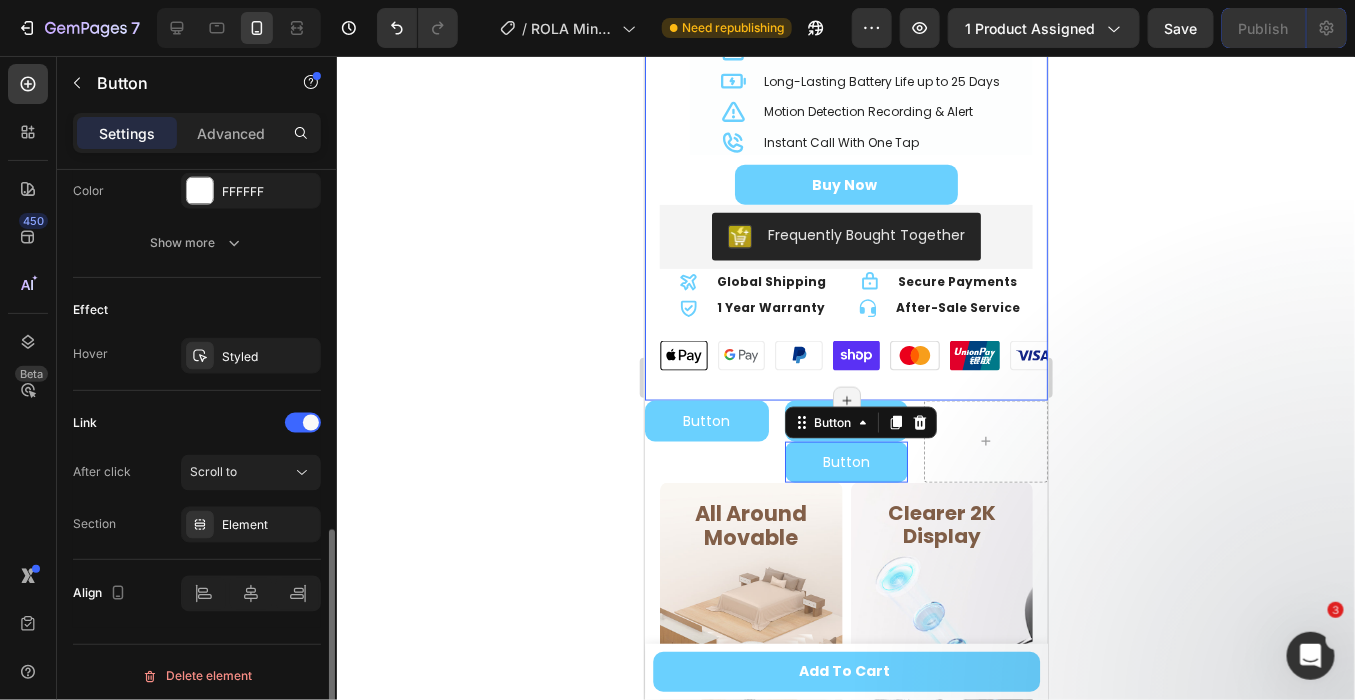 scroll, scrollTop: 942, scrollLeft: 0, axis: vertical 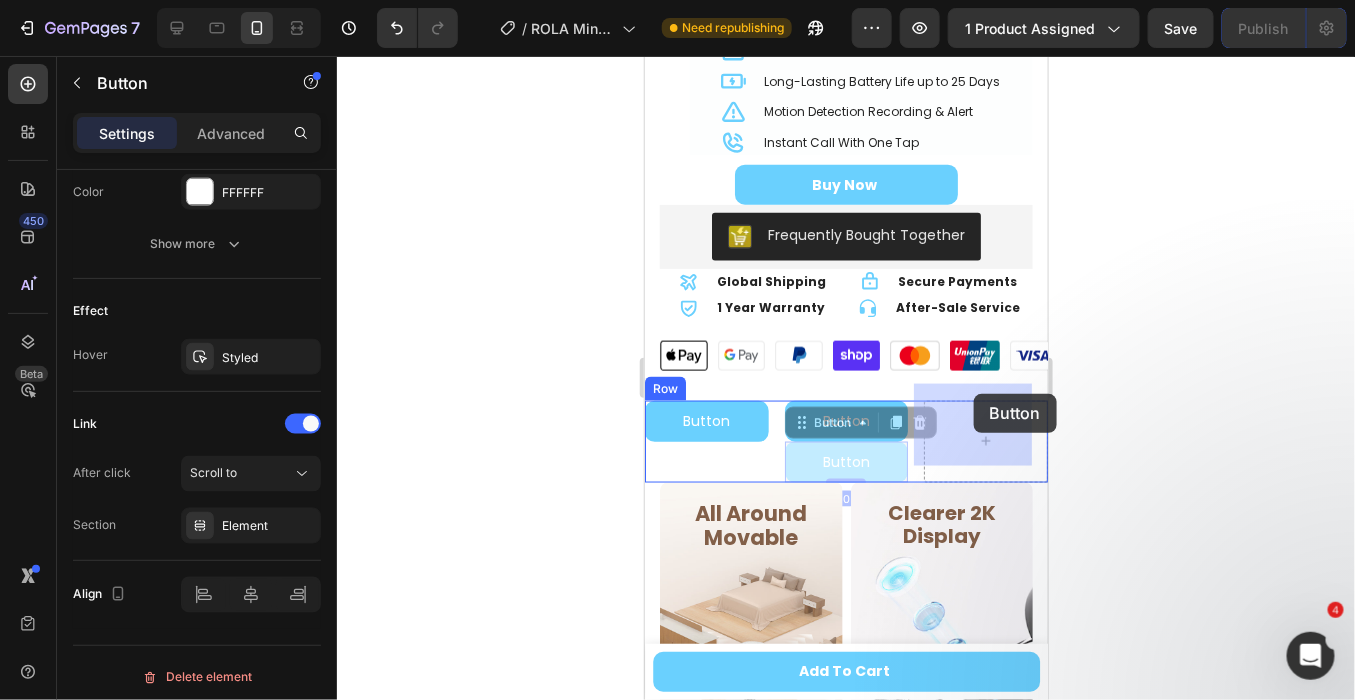 drag, startPoint x: 800, startPoint y: 403, endPoint x: 971, endPoint y: 393, distance: 171.29214 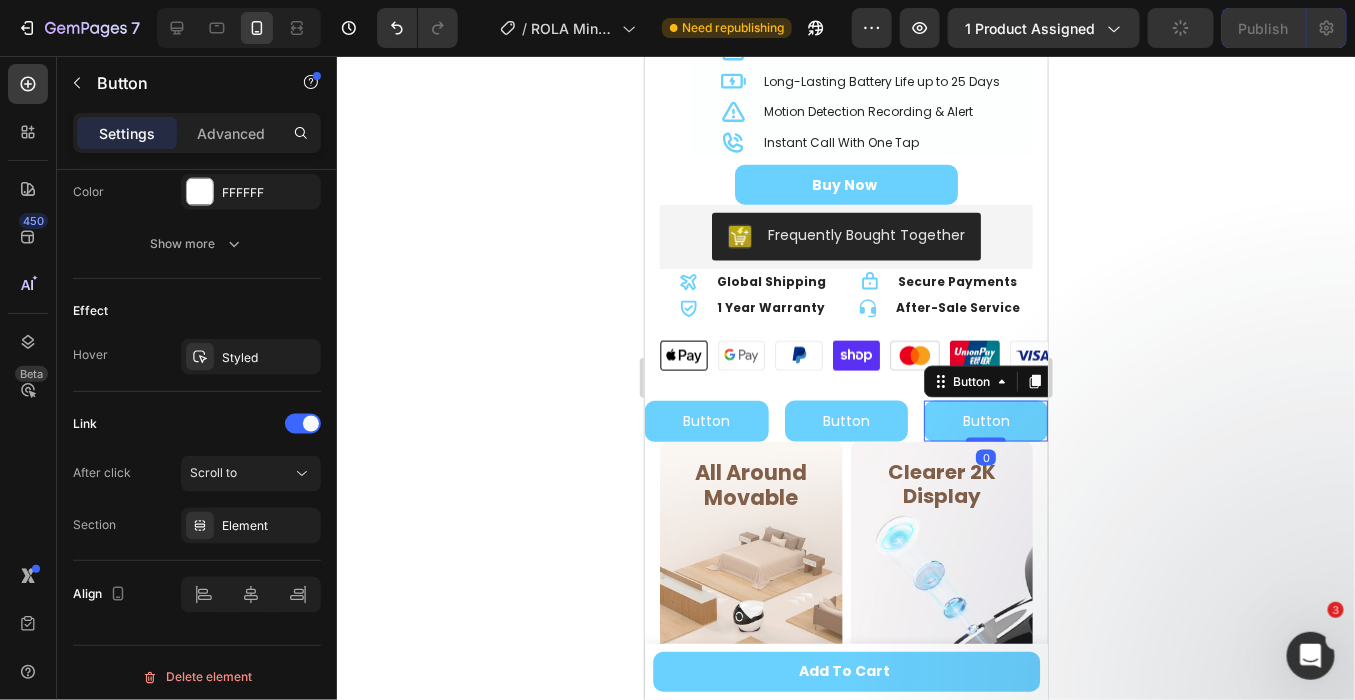 click 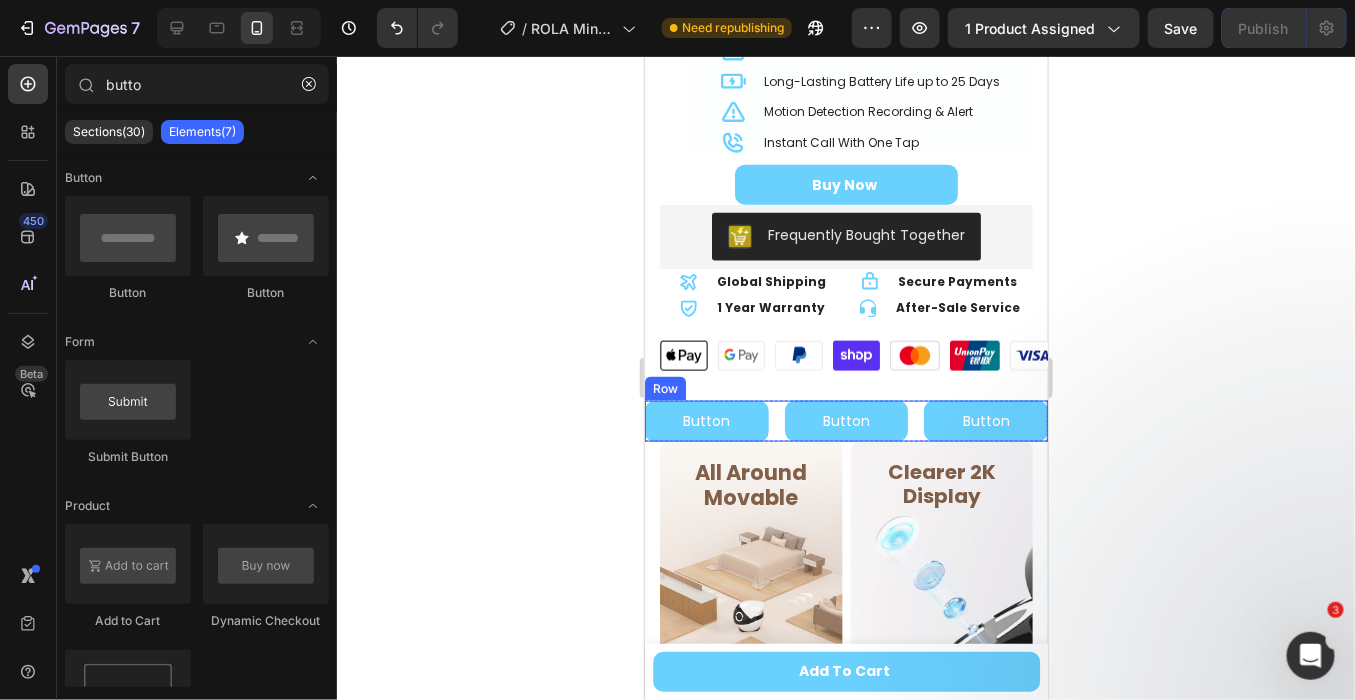 click on "Button Button Button Button Button Button Row" at bounding box center [845, 420] 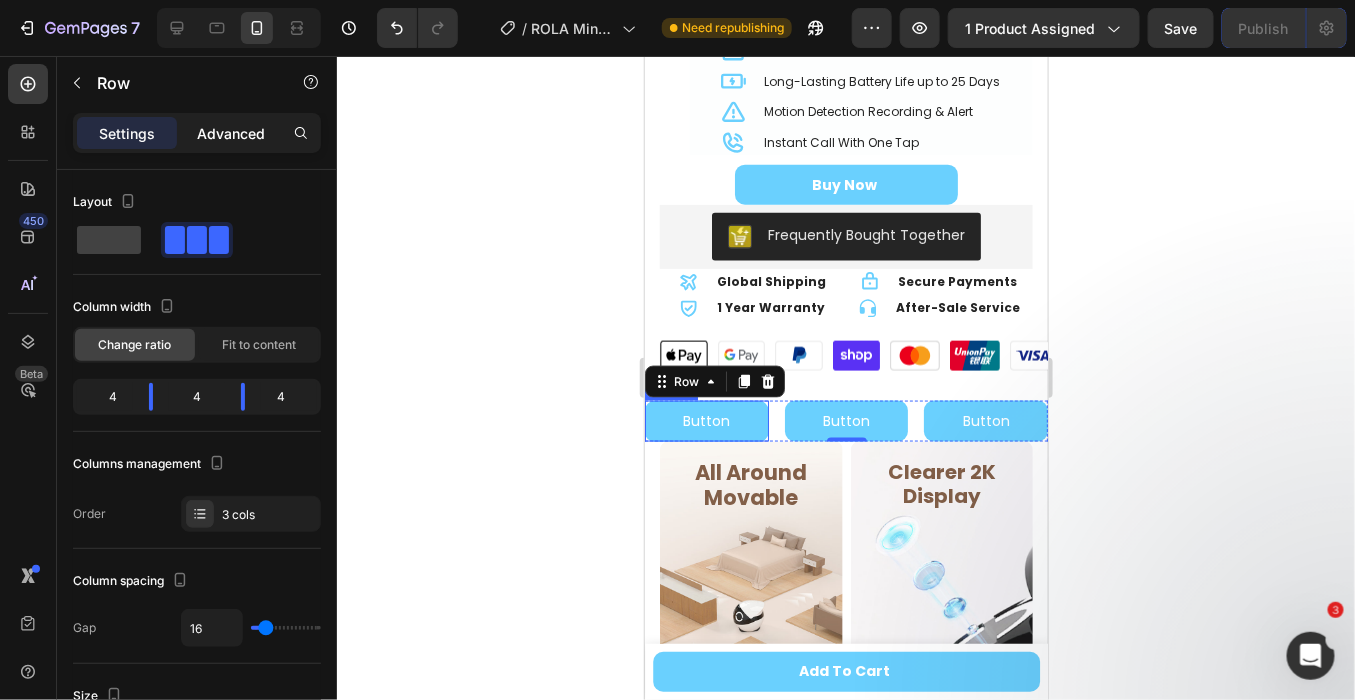 click on "Advanced" at bounding box center [231, 133] 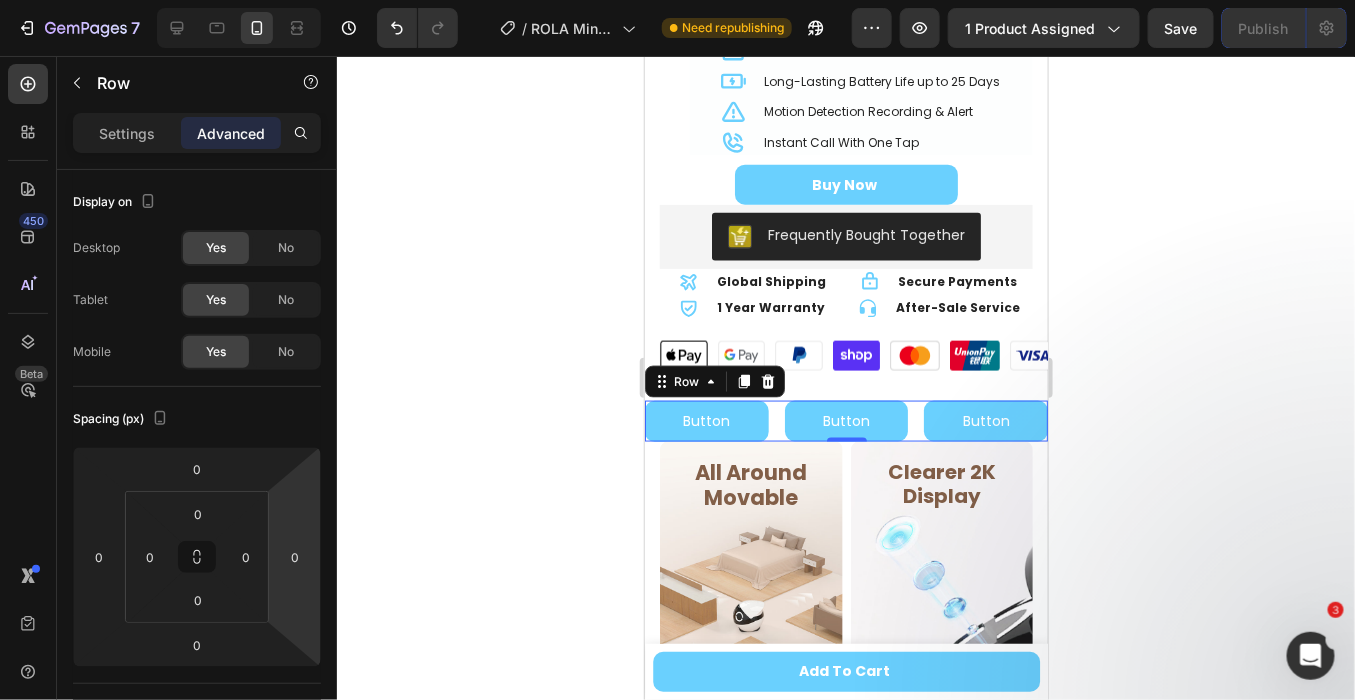click on "Button Button Button Button Button Button Row   0" at bounding box center (845, 420) 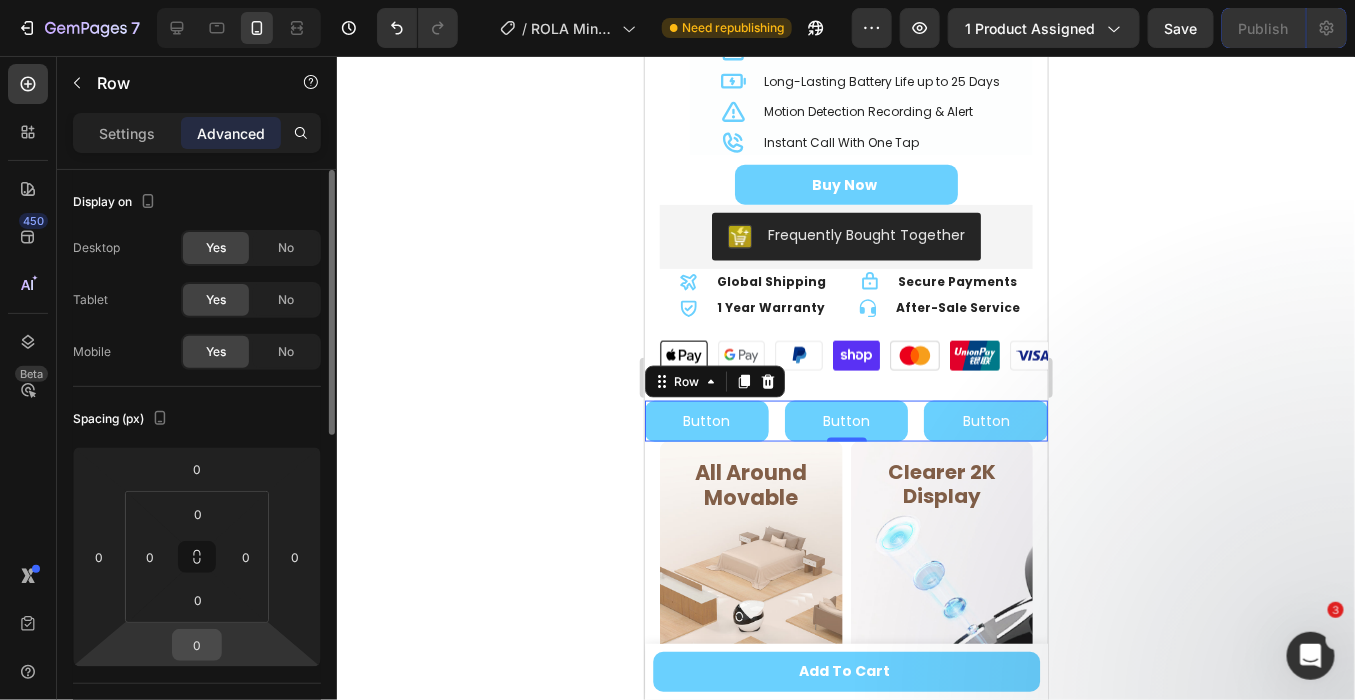 click on "0" at bounding box center [197, 645] 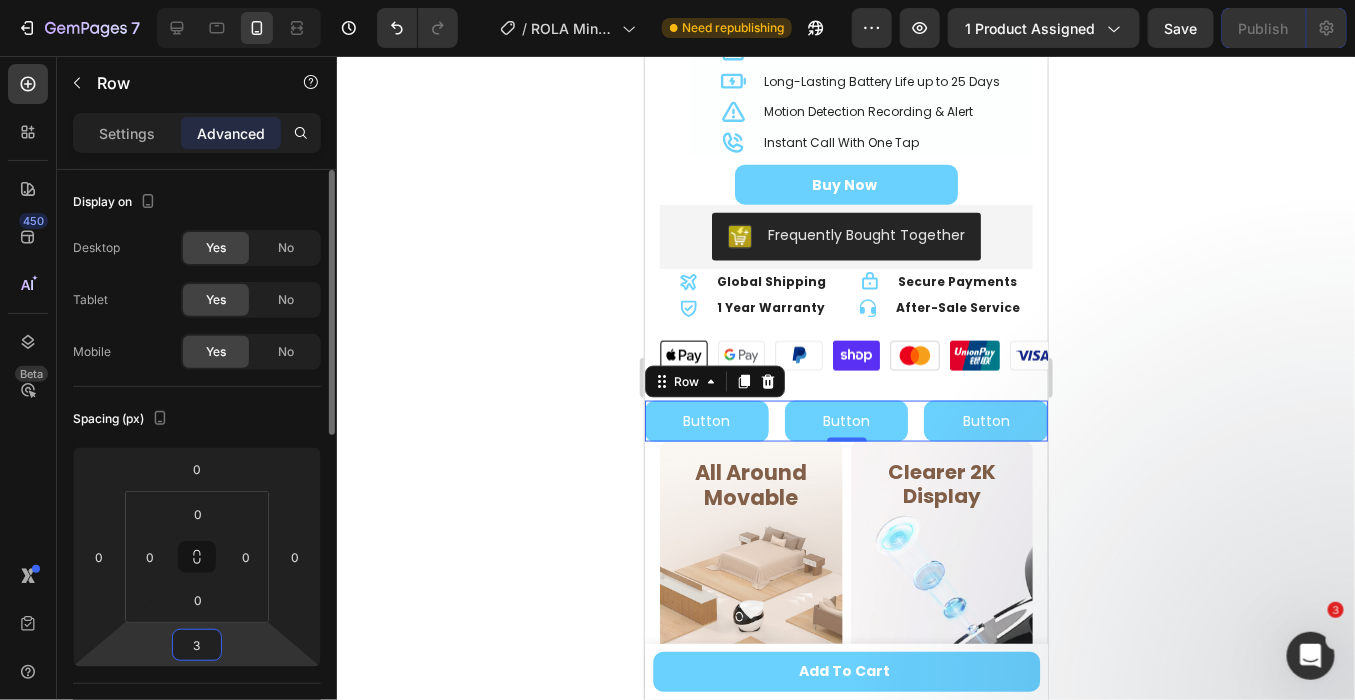 type on "30" 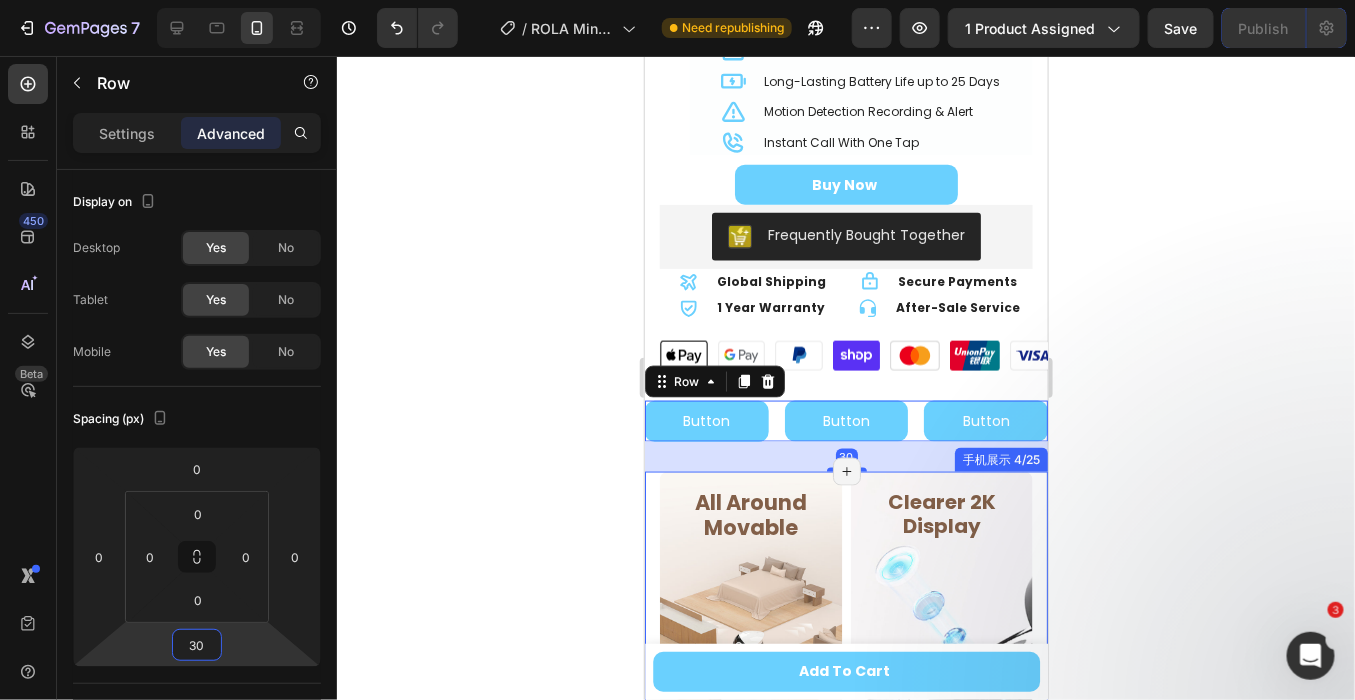 click 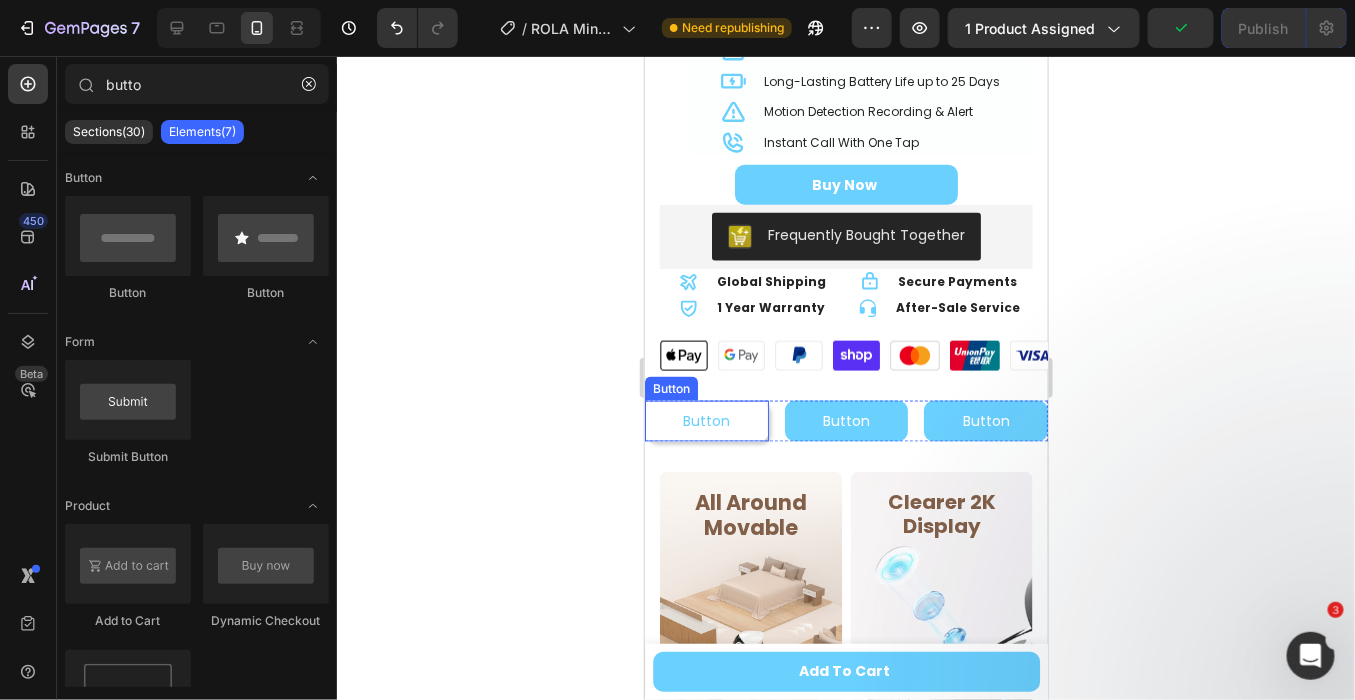 click on "Button" at bounding box center [706, 420] 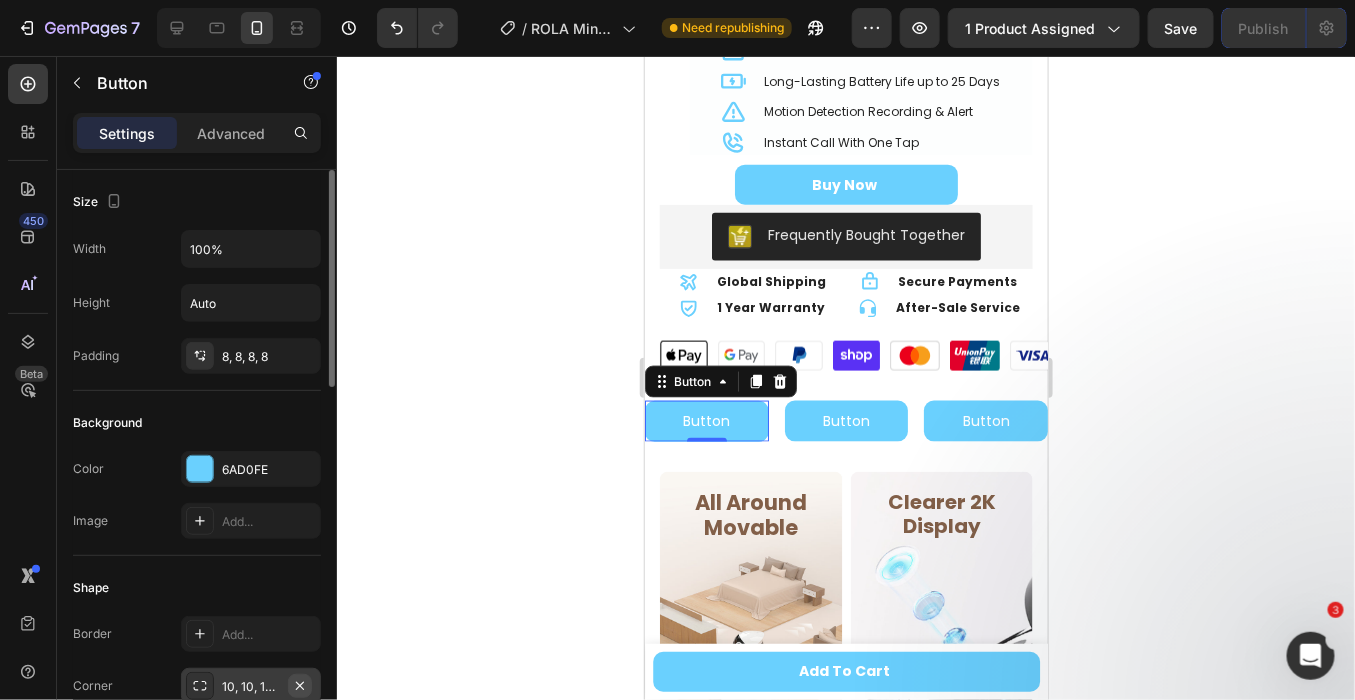 click 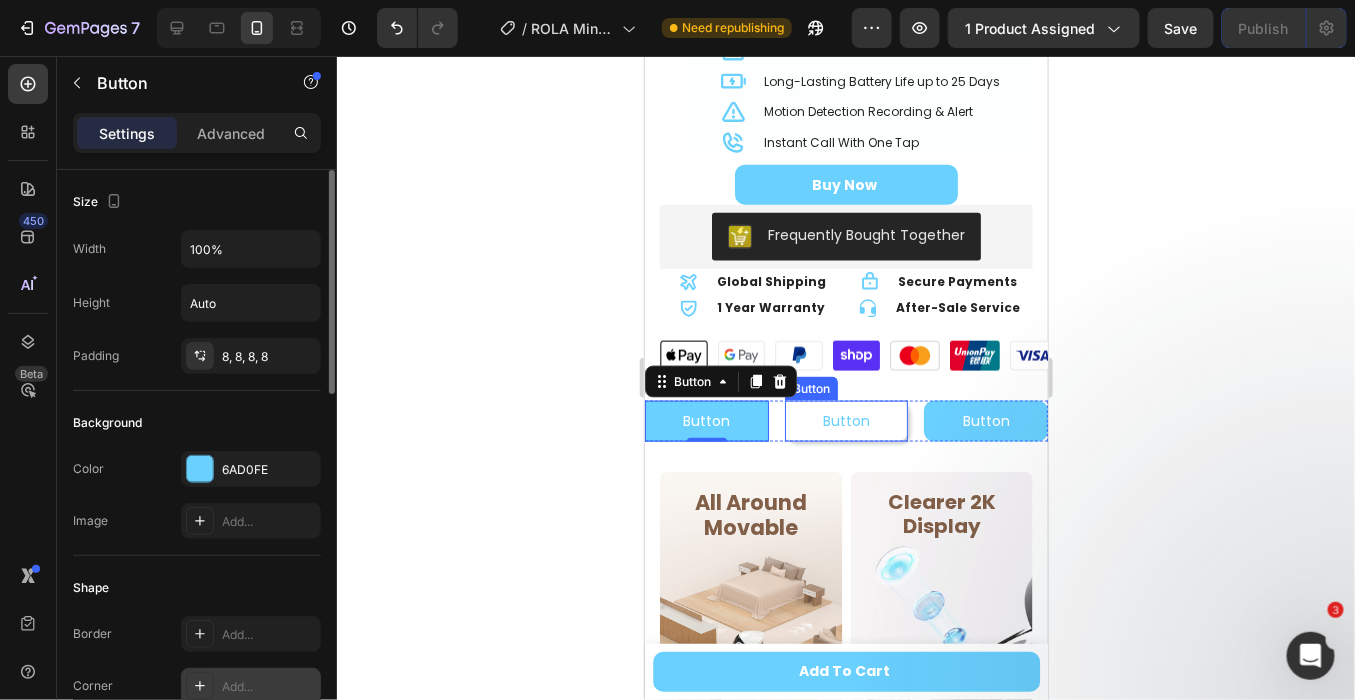click on "Button" at bounding box center (846, 420) 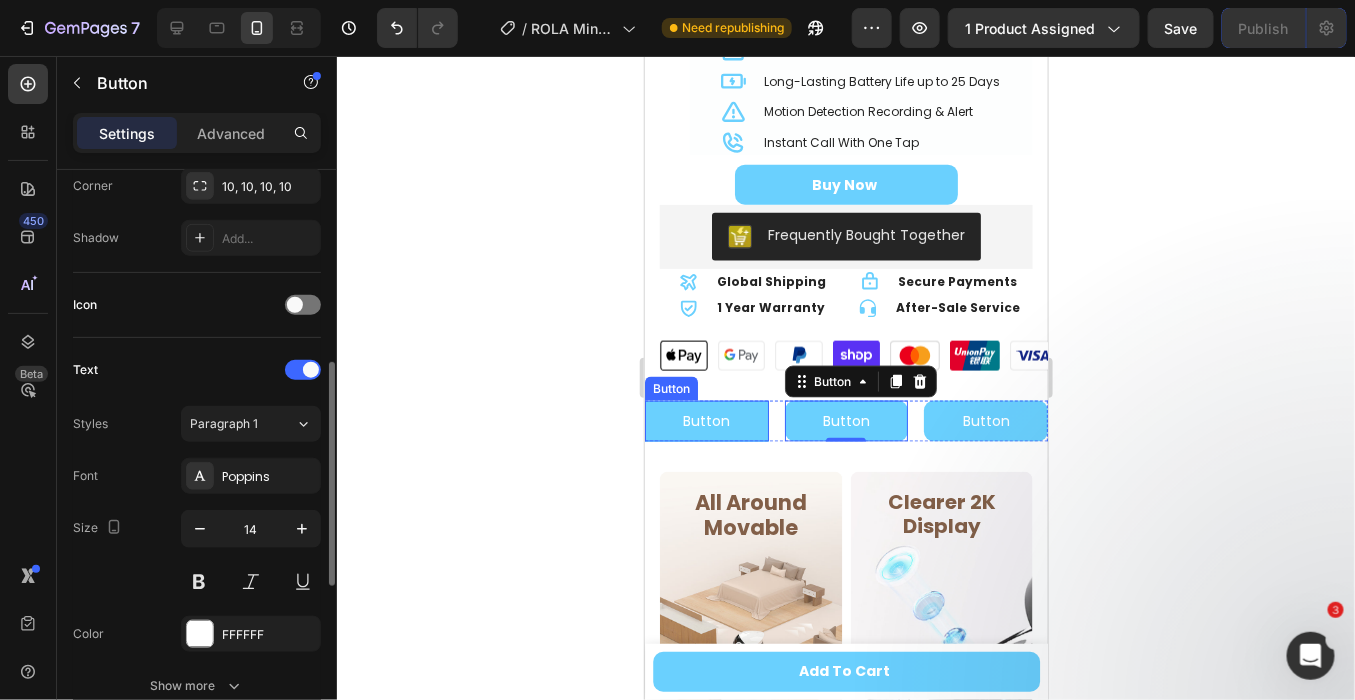 scroll, scrollTop: 388, scrollLeft: 0, axis: vertical 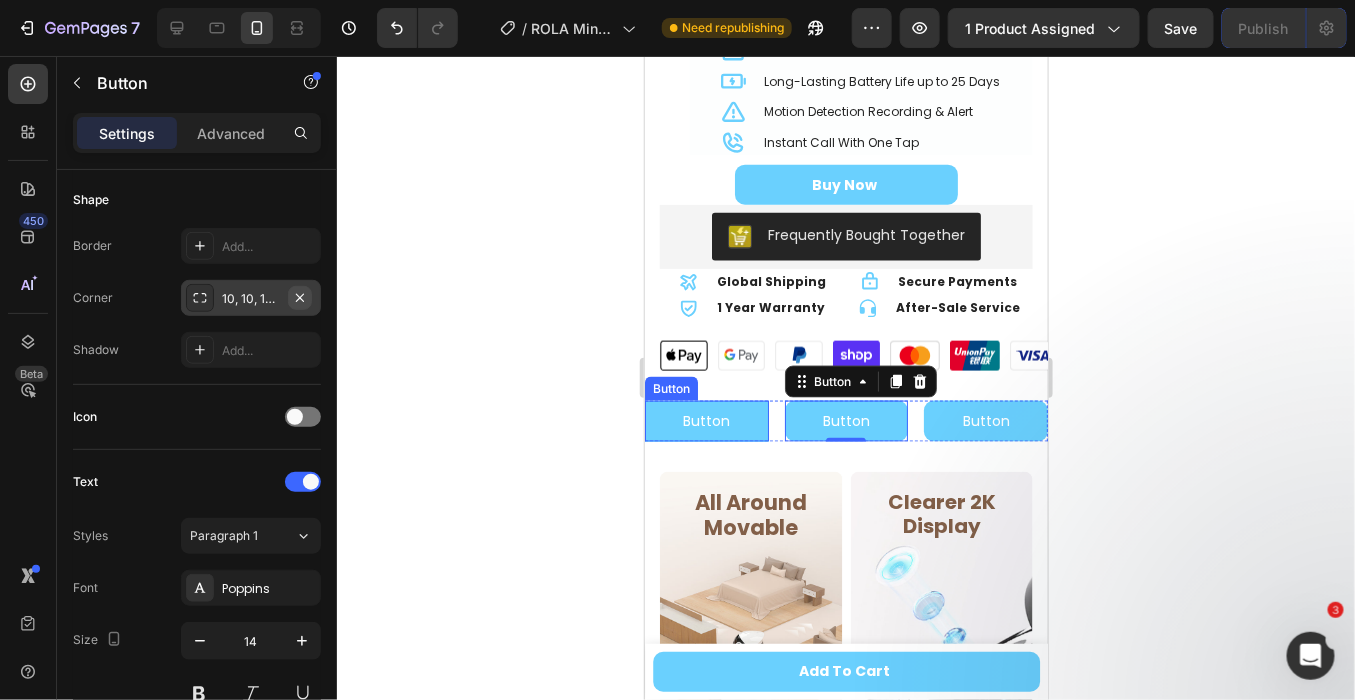 click 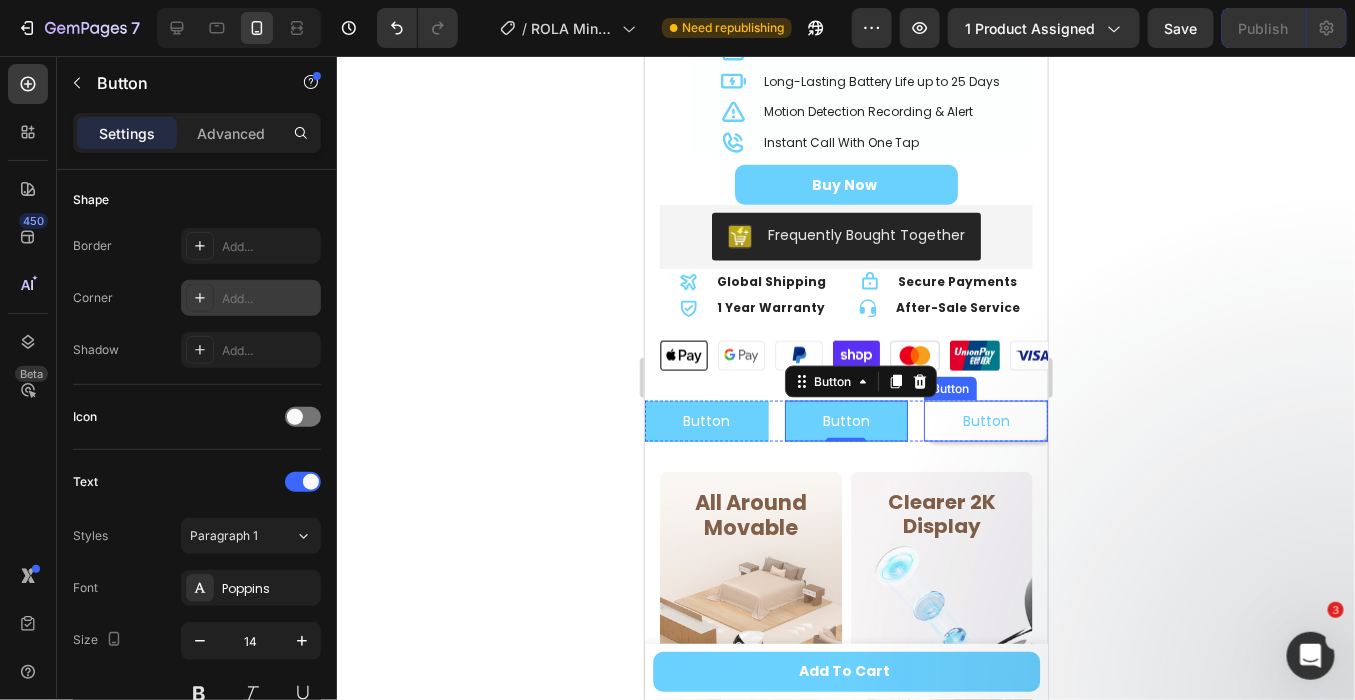click on "Button" at bounding box center (985, 420) 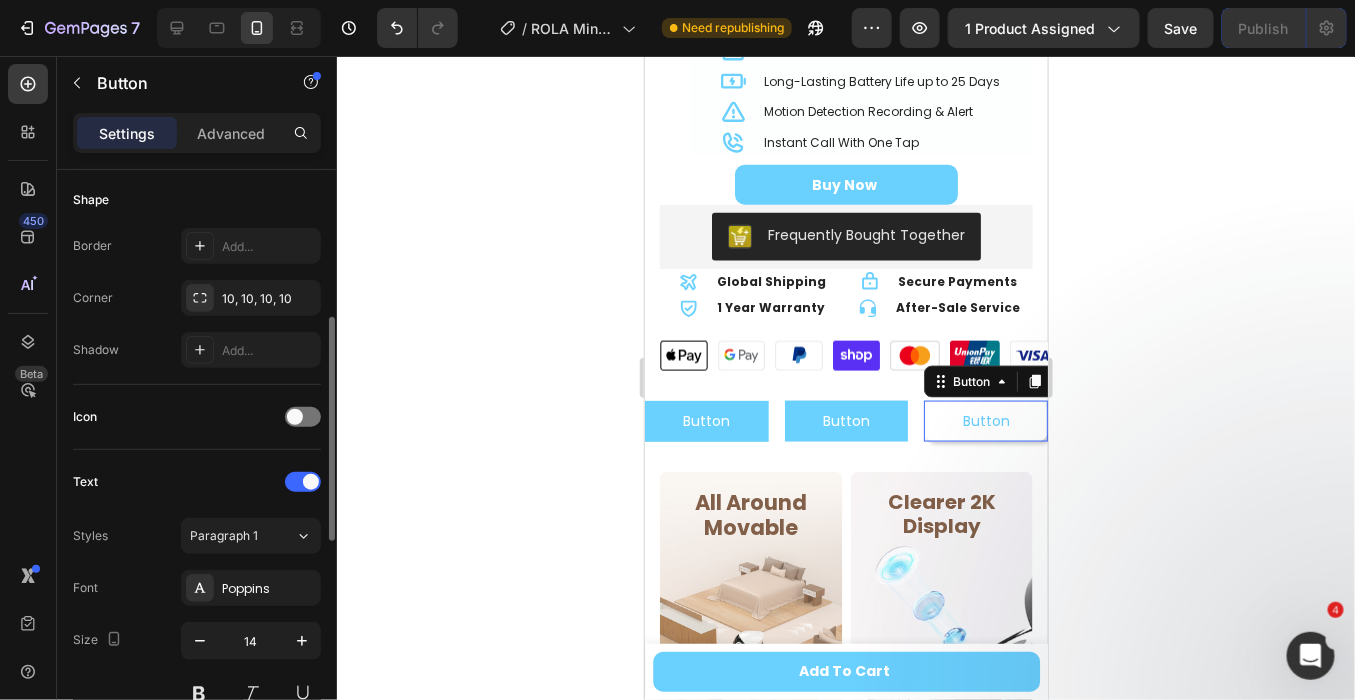 scroll, scrollTop: 387, scrollLeft: 0, axis: vertical 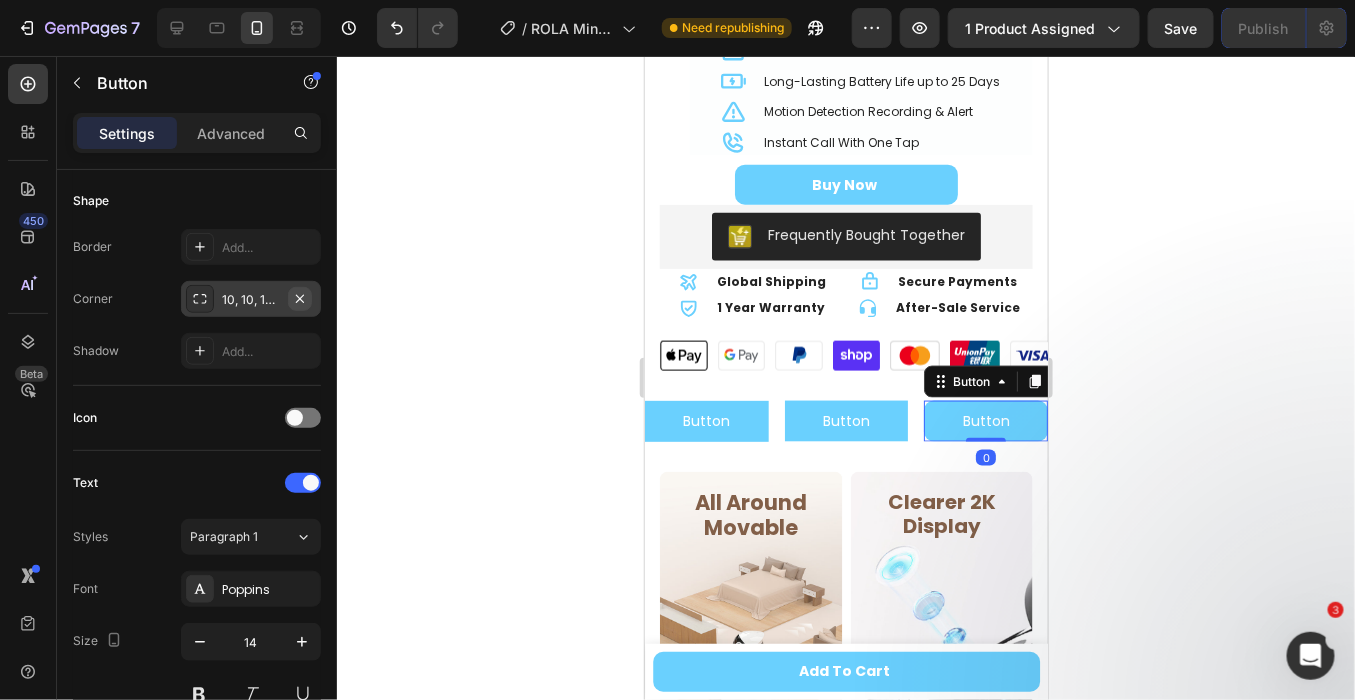click 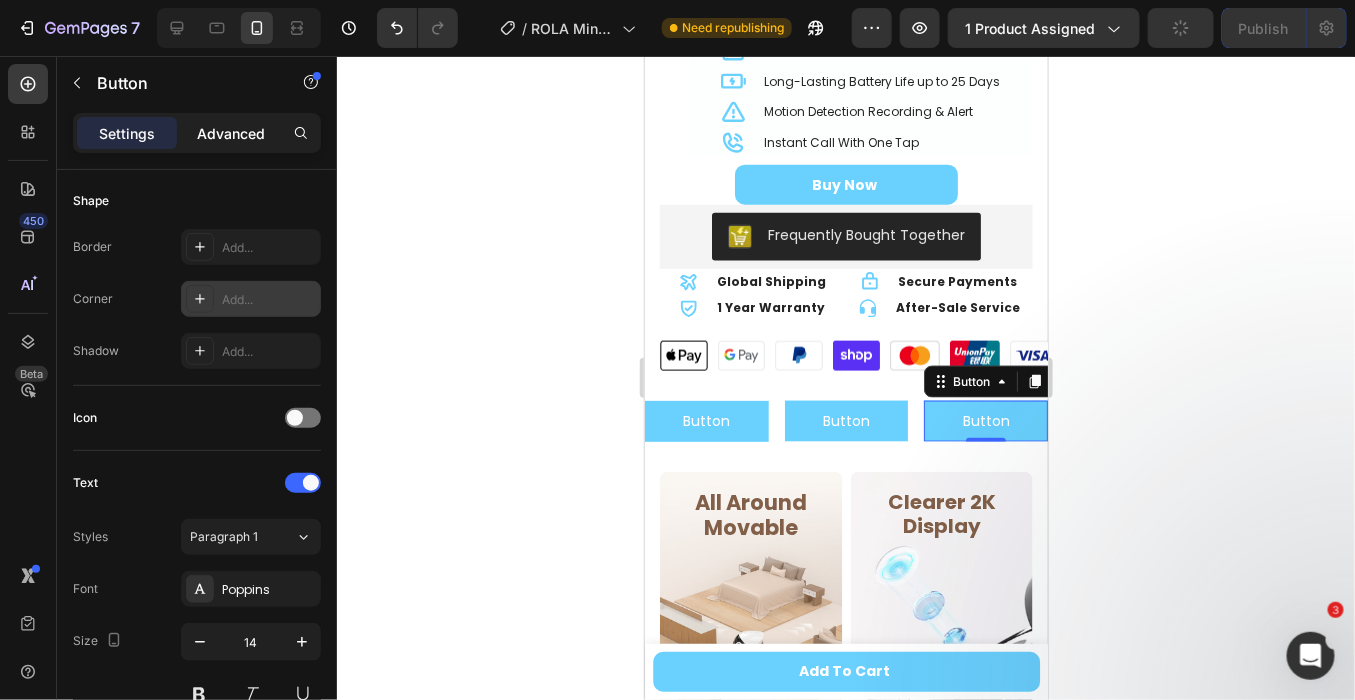 click on "Advanced" at bounding box center [231, 133] 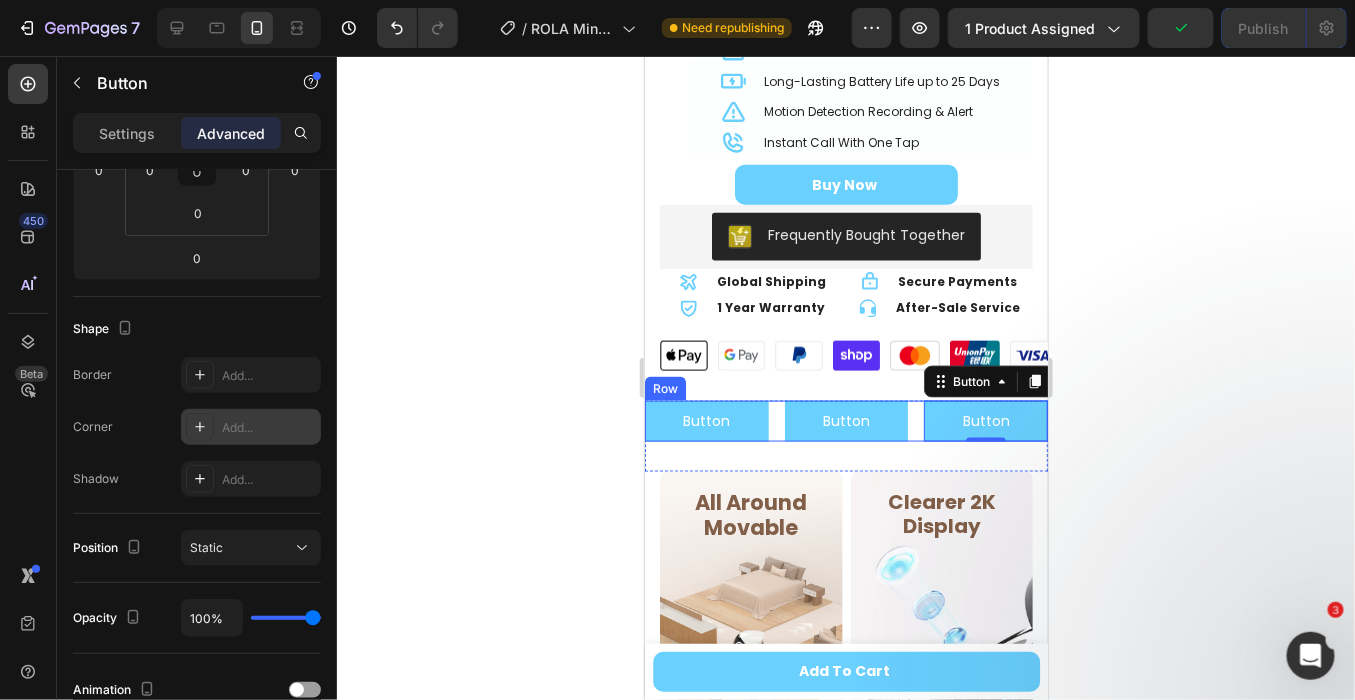 click on "Button Button Button Button Button Button   0 Row" at bounding box center (845, 420) 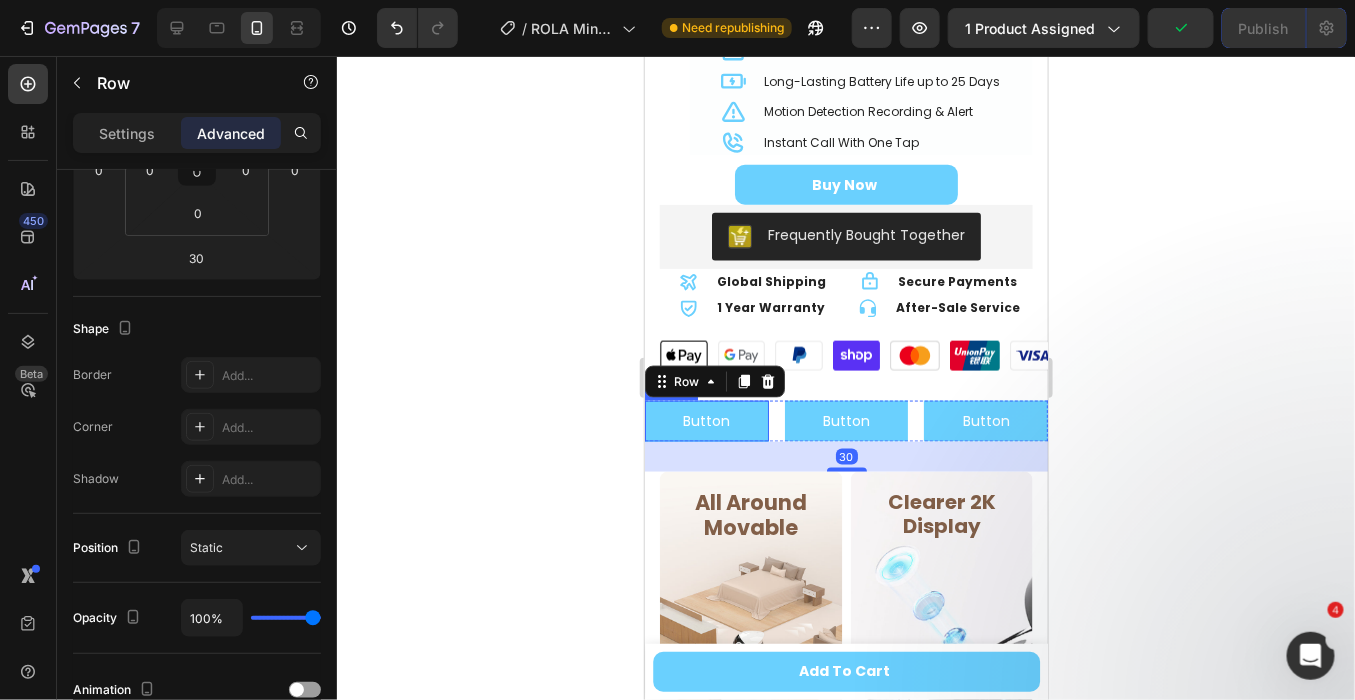 scroll, scrollTop: 0, scrollLeft: 0, axis: both 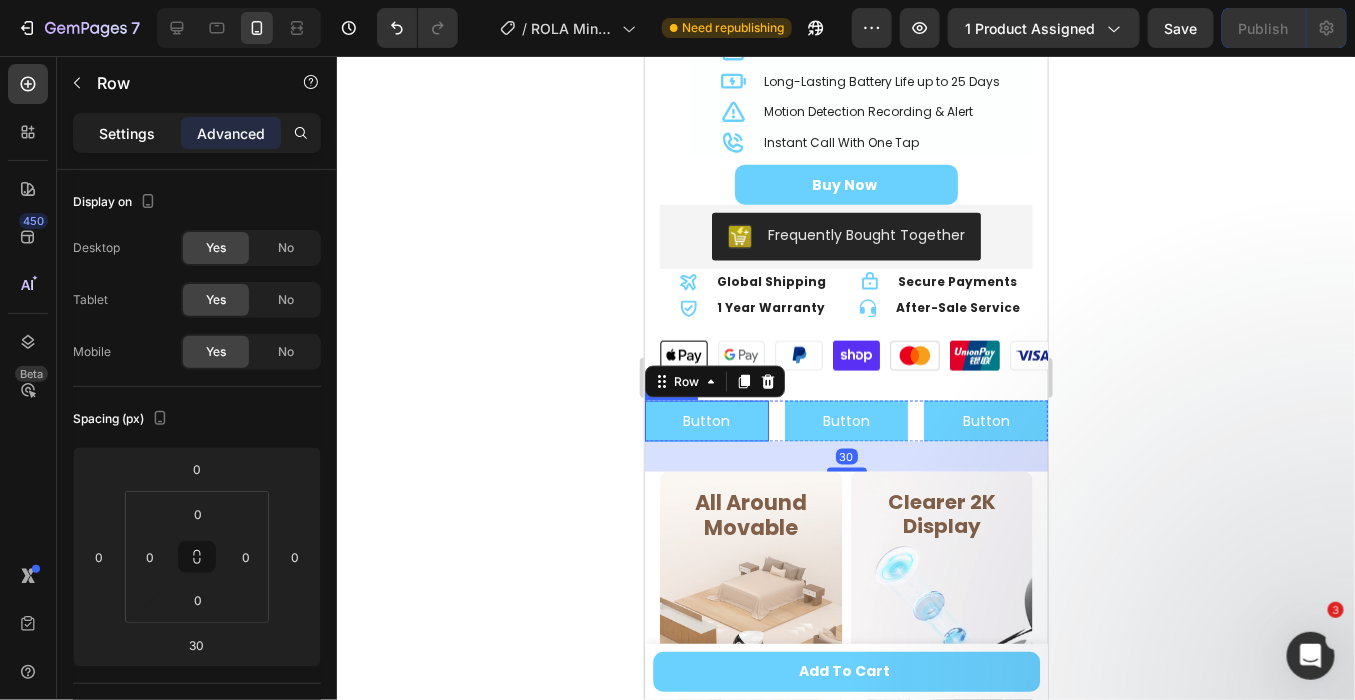 click on "Settings" at bounding box center (127, 133) 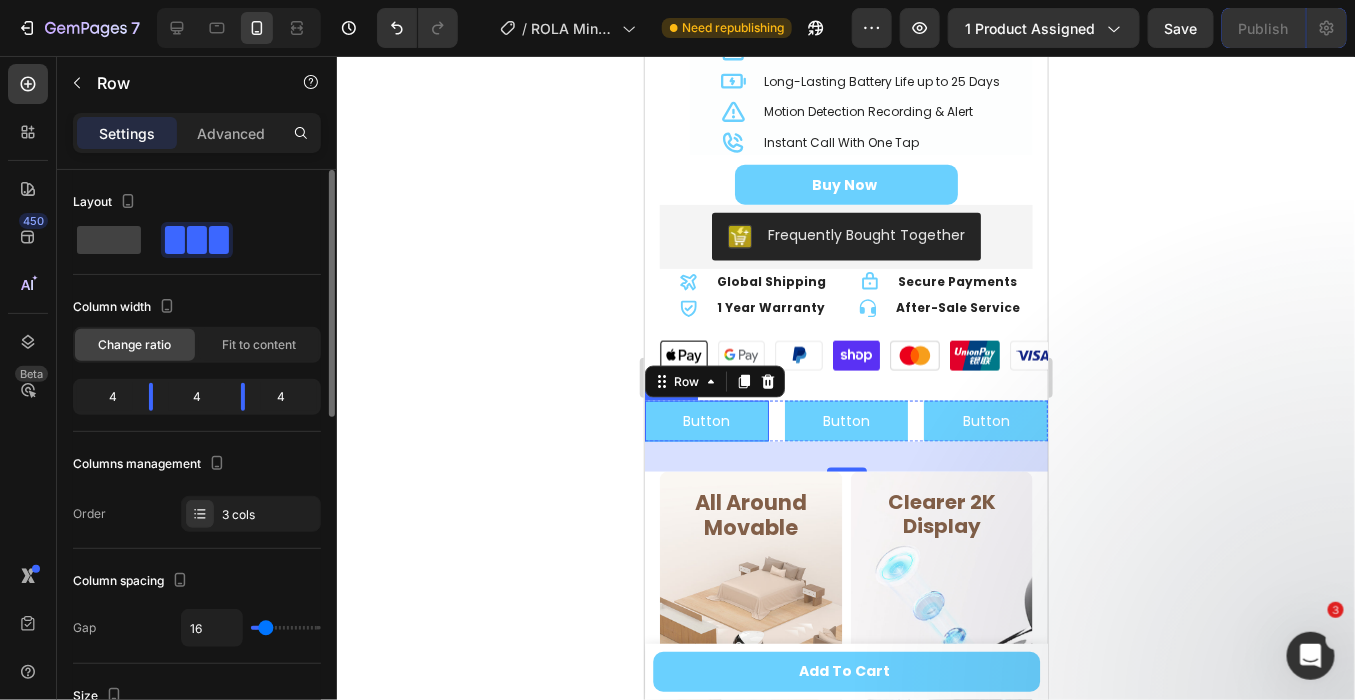 type on "0" 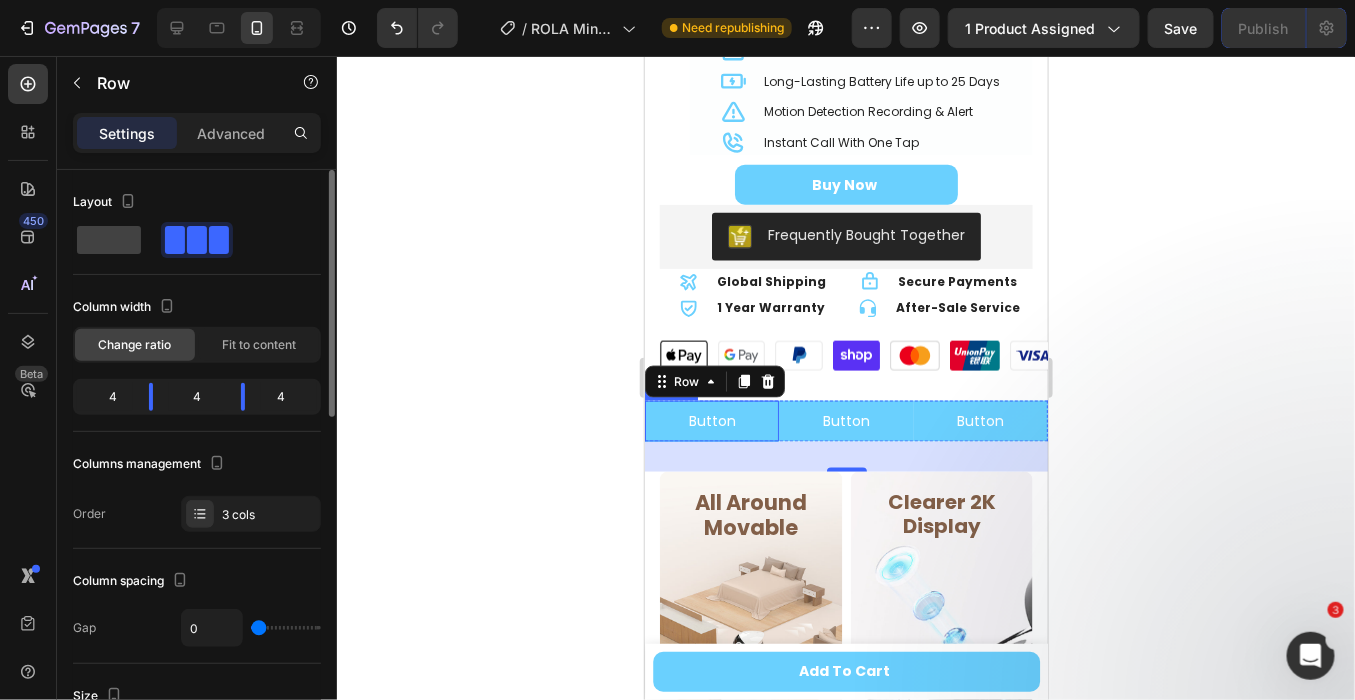 type on "6" 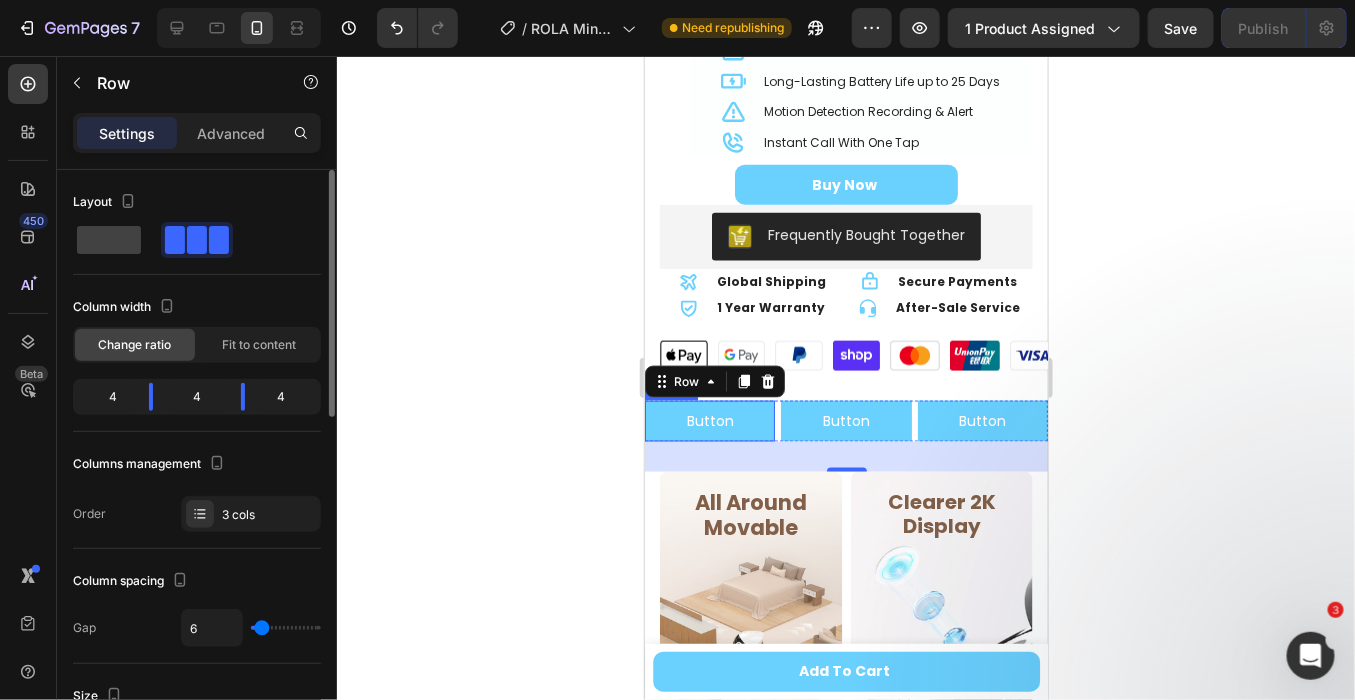type on "2" 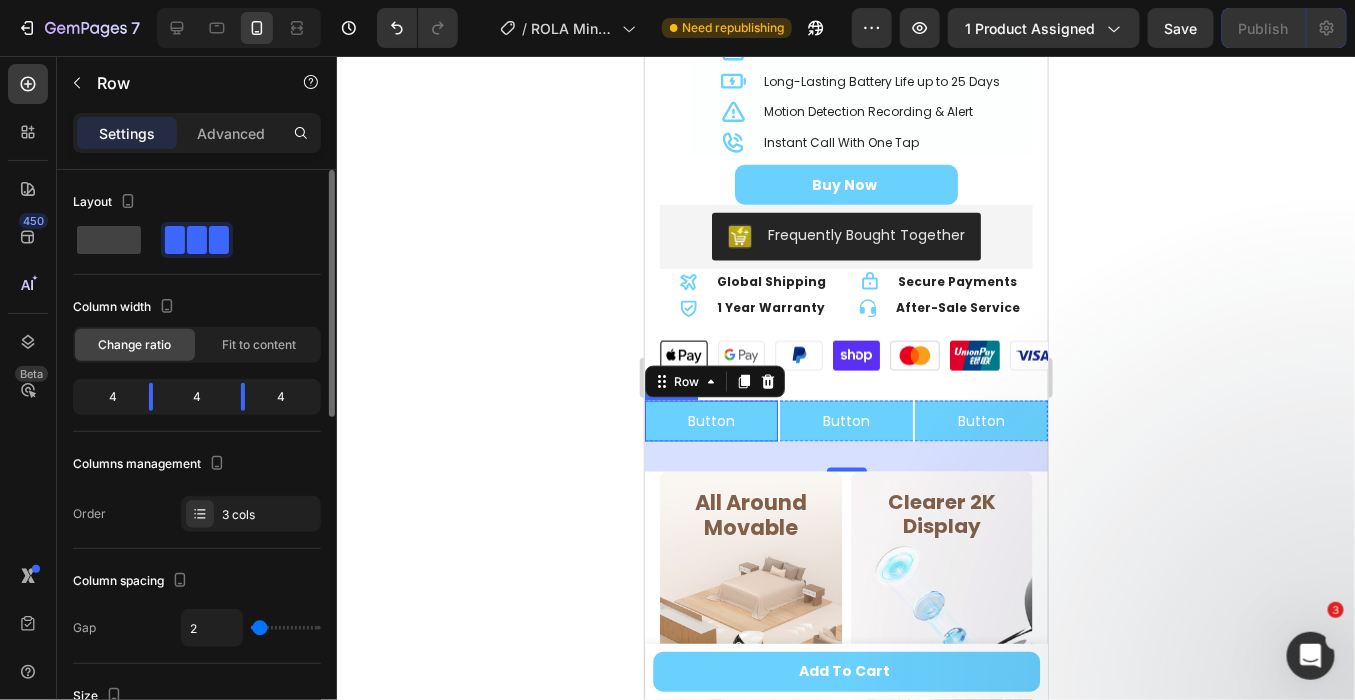 type on "0" 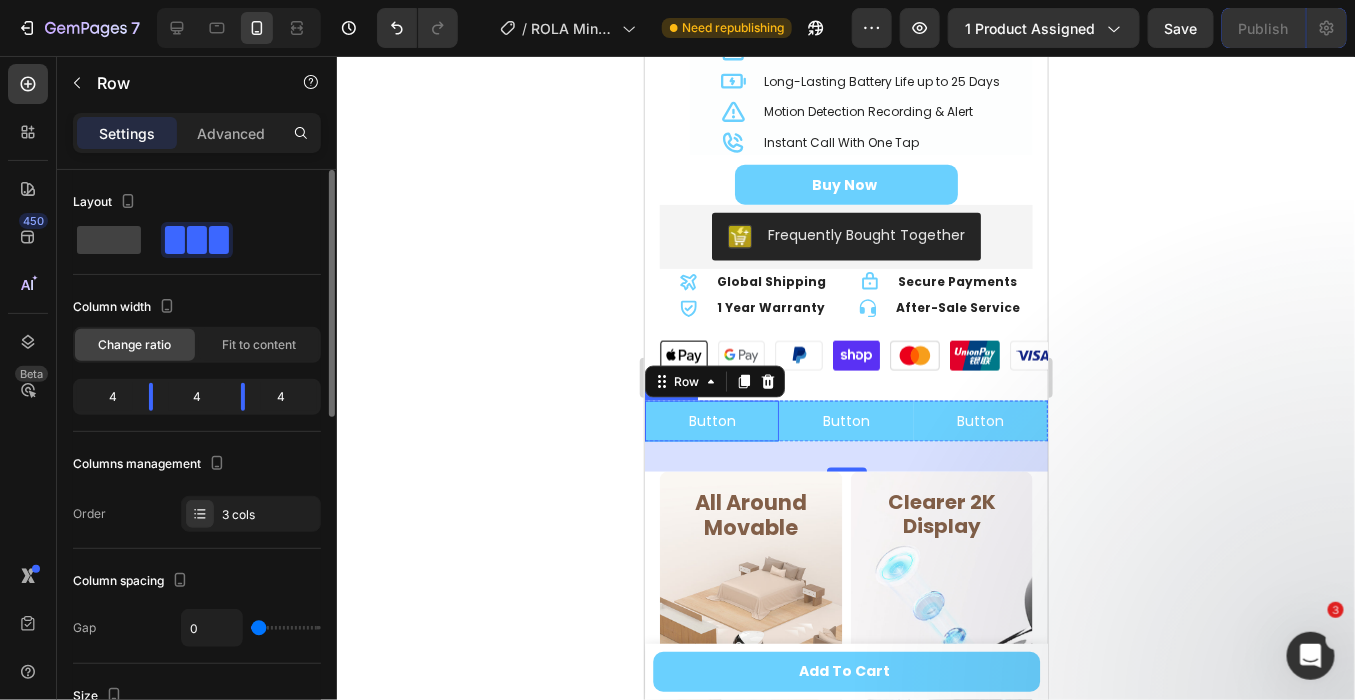 type on "0" 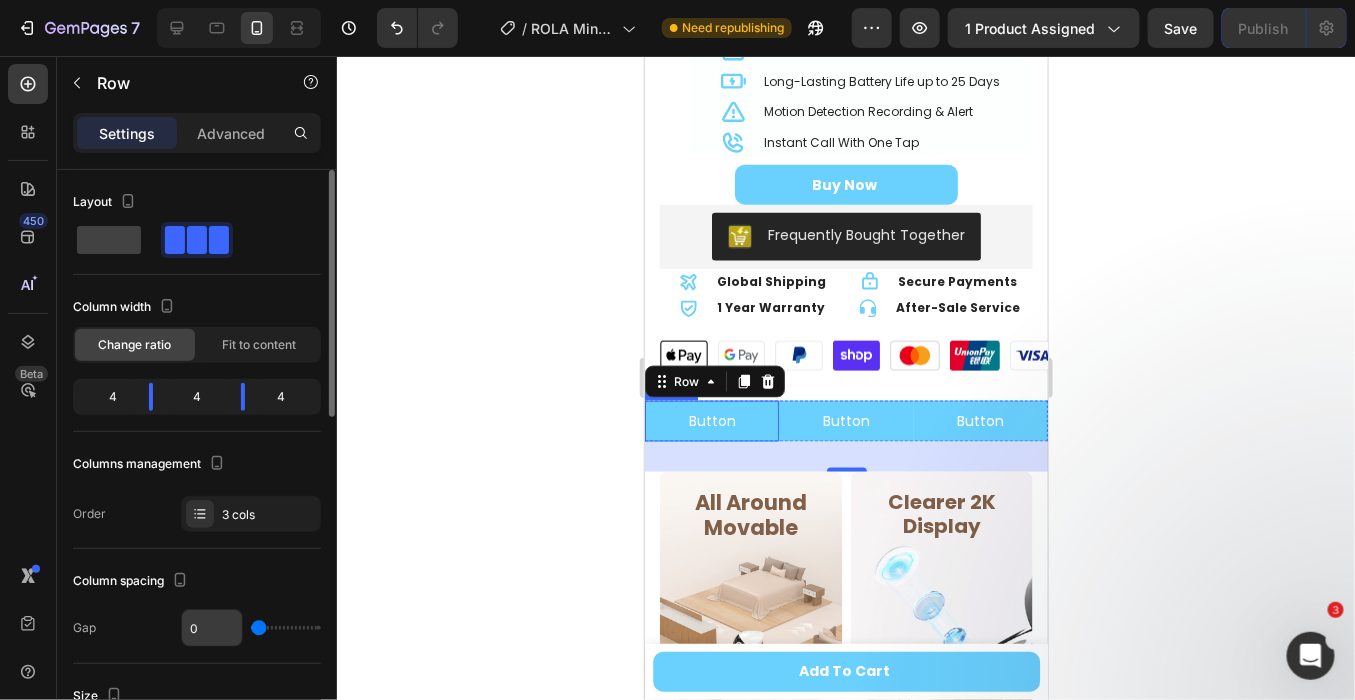 click on "0" at bounding box center [212, 628] 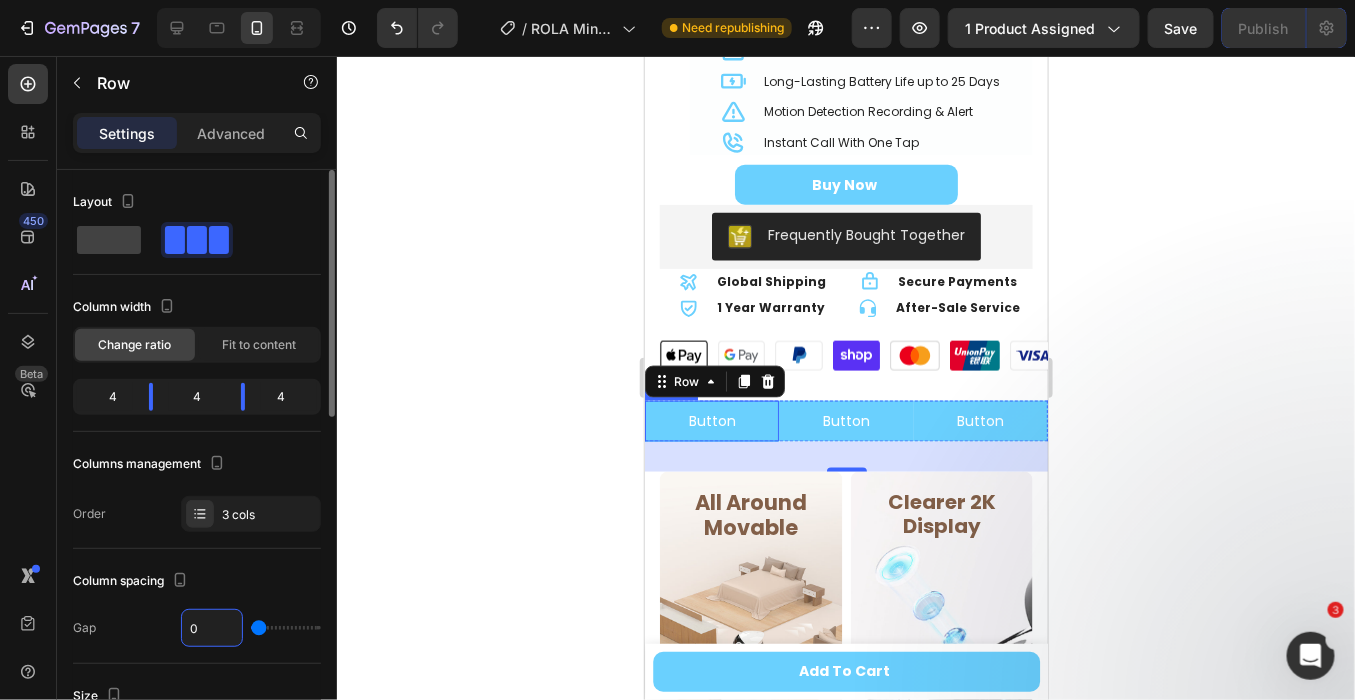 type on "1" 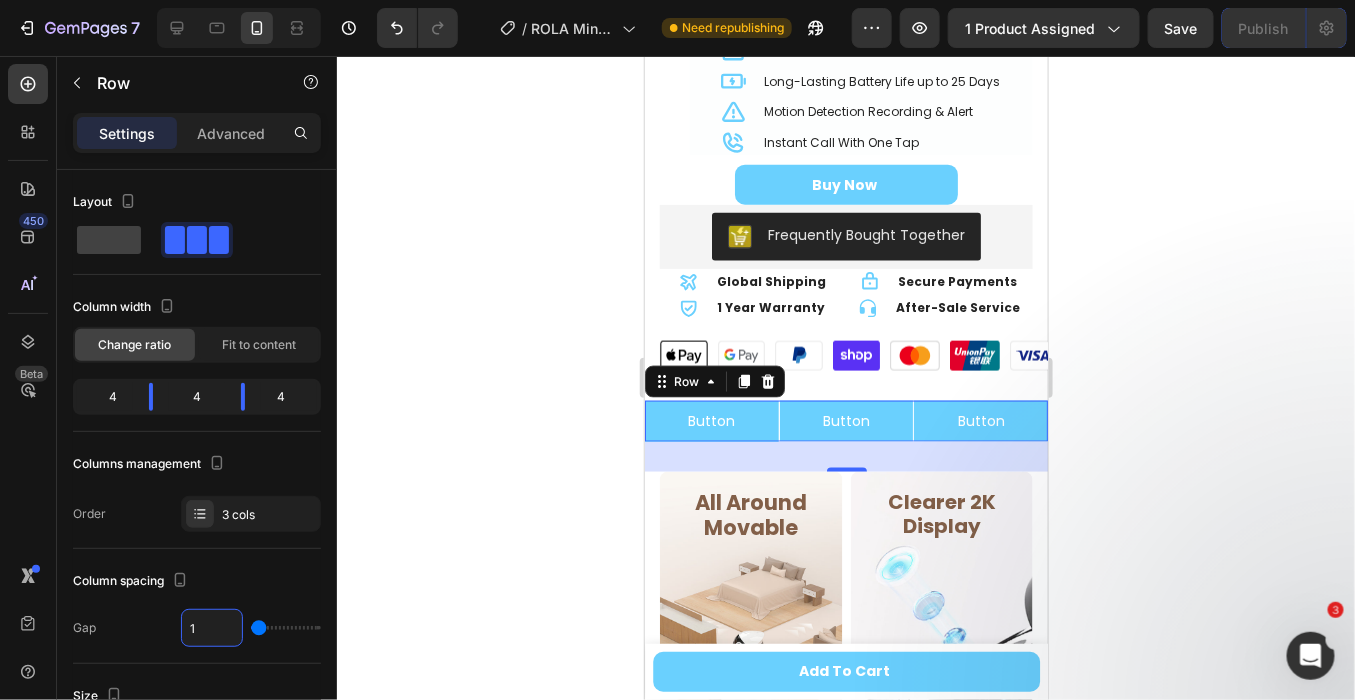 click 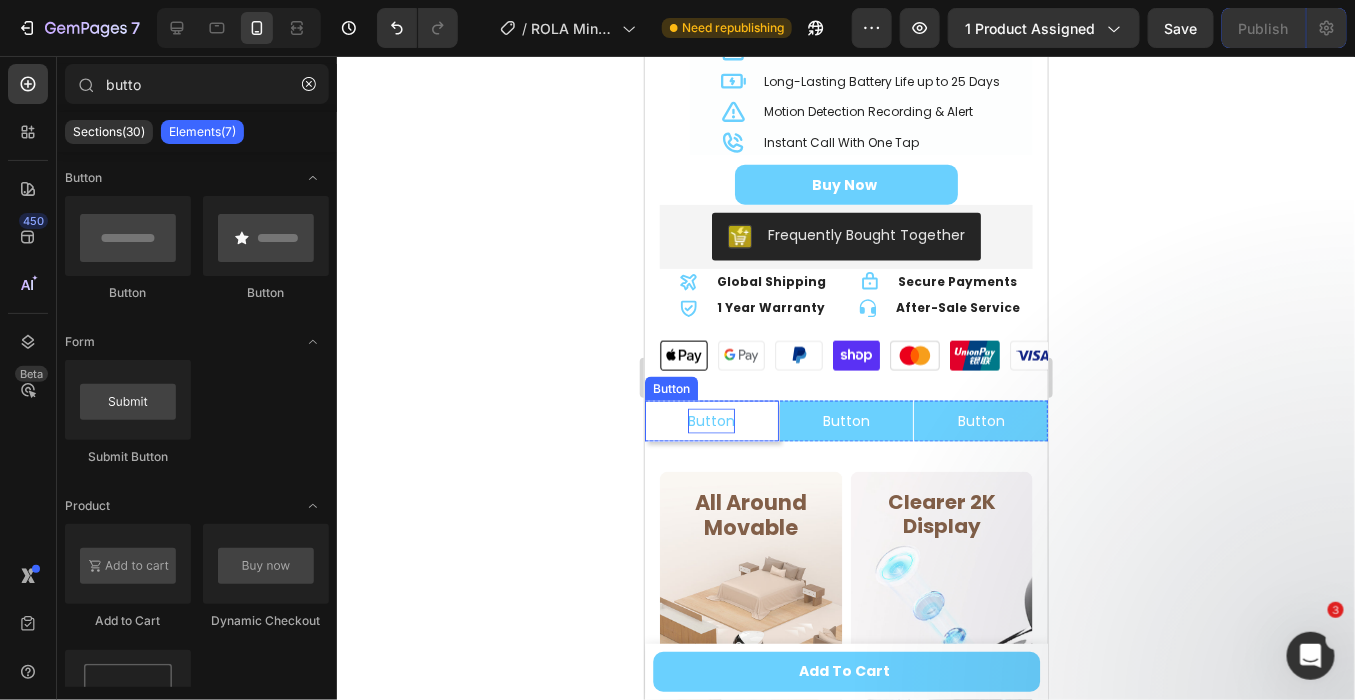 click on "Button" at bounding box center [710, 420] 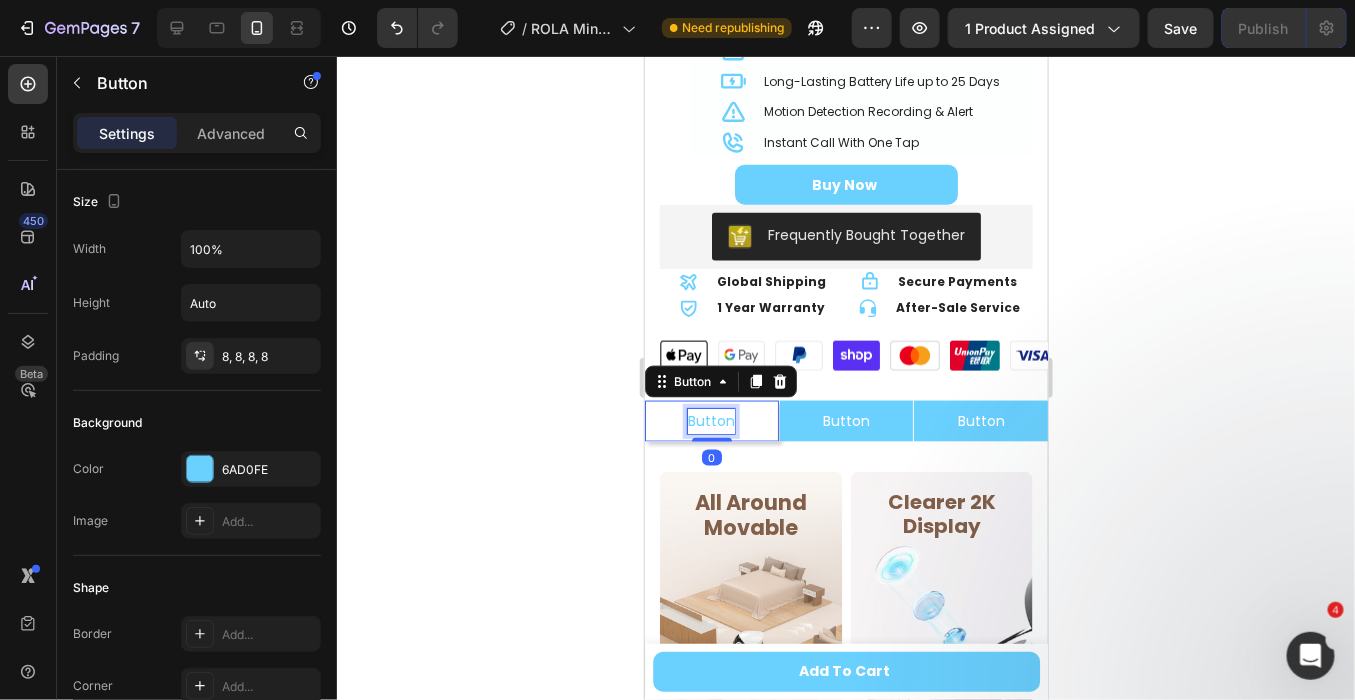 click on "Button" at bounding box center (710, 420) 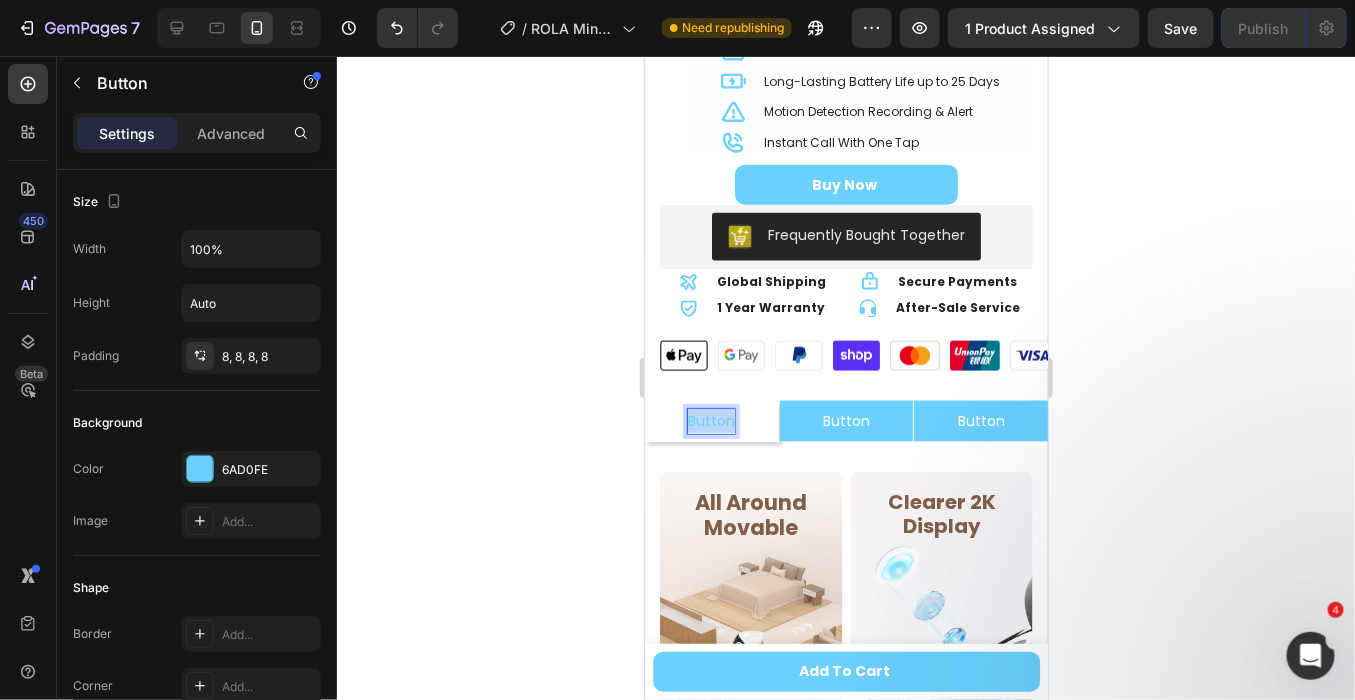 click on "Button" at bounding box center (710, 420) 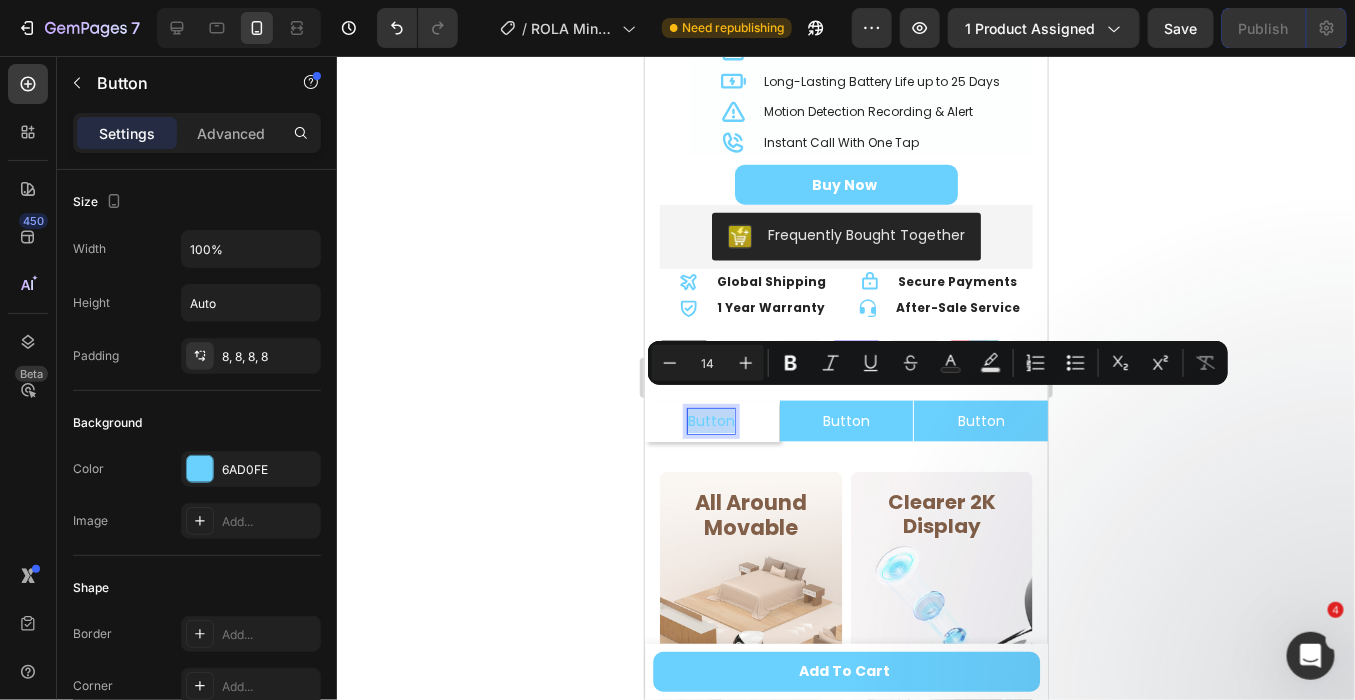 type 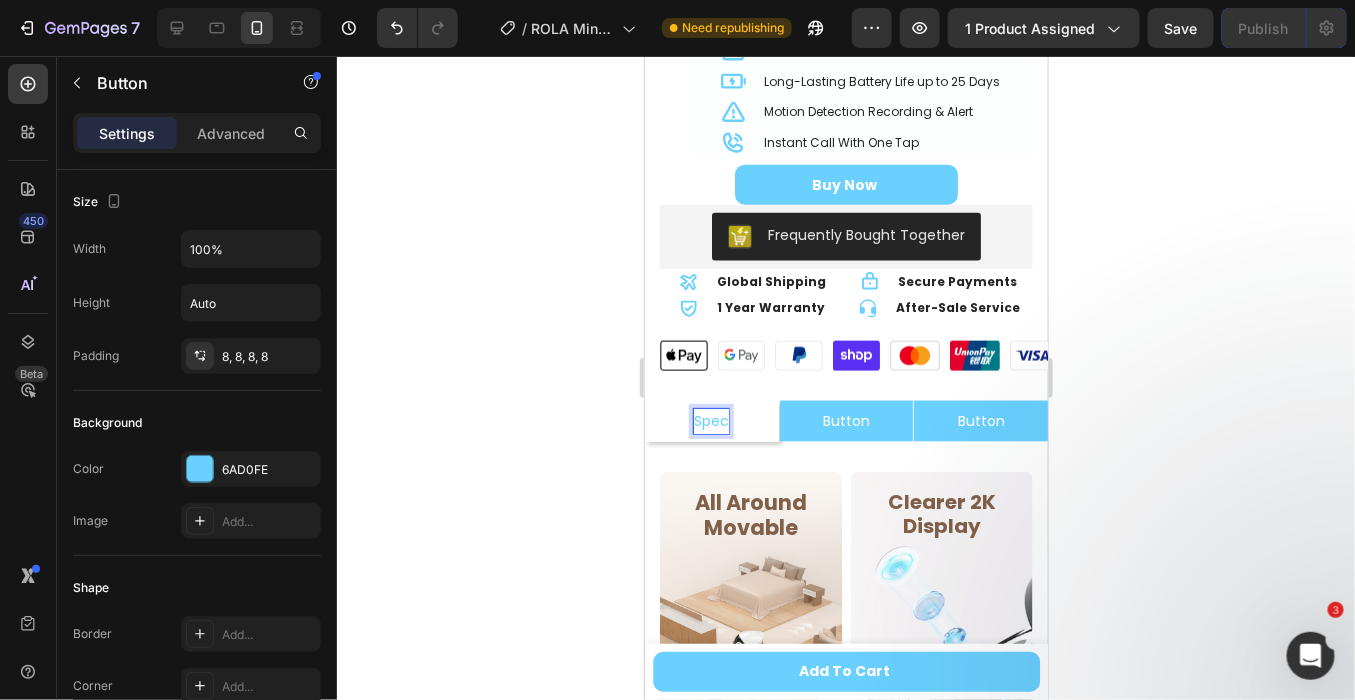 click 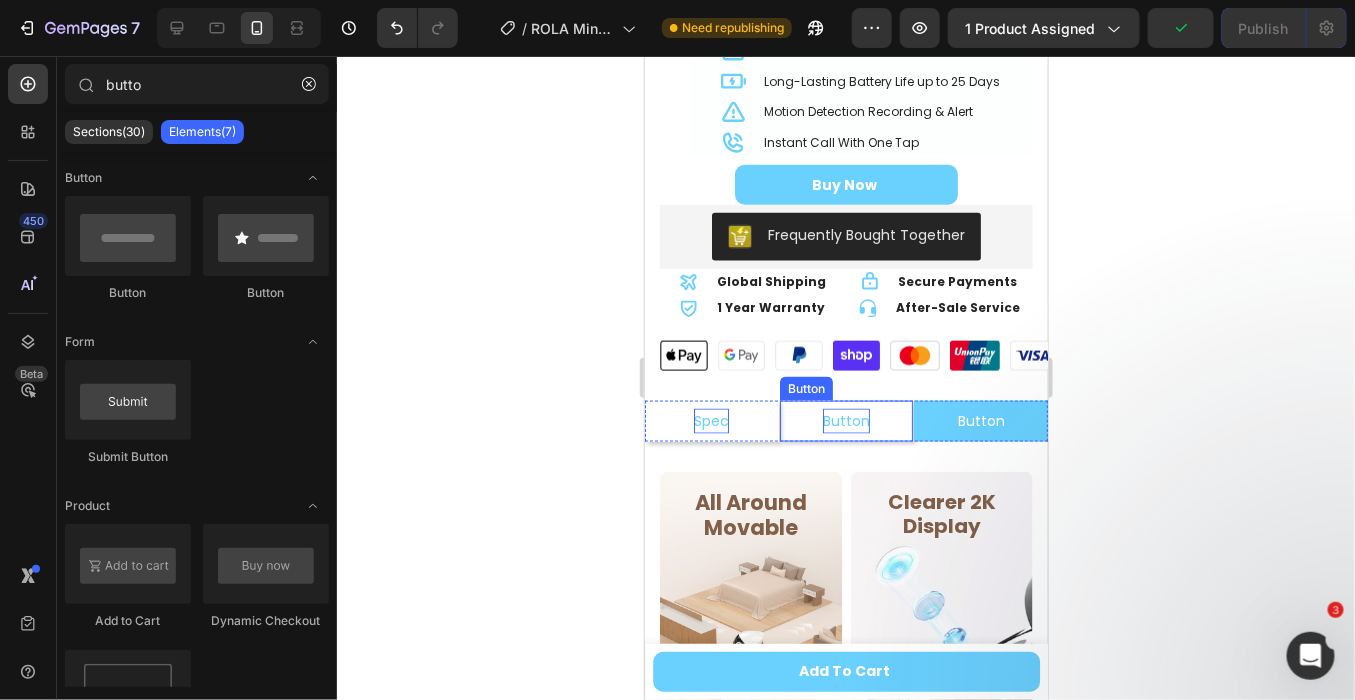 click on "Button" at bounding box center (845, 420) 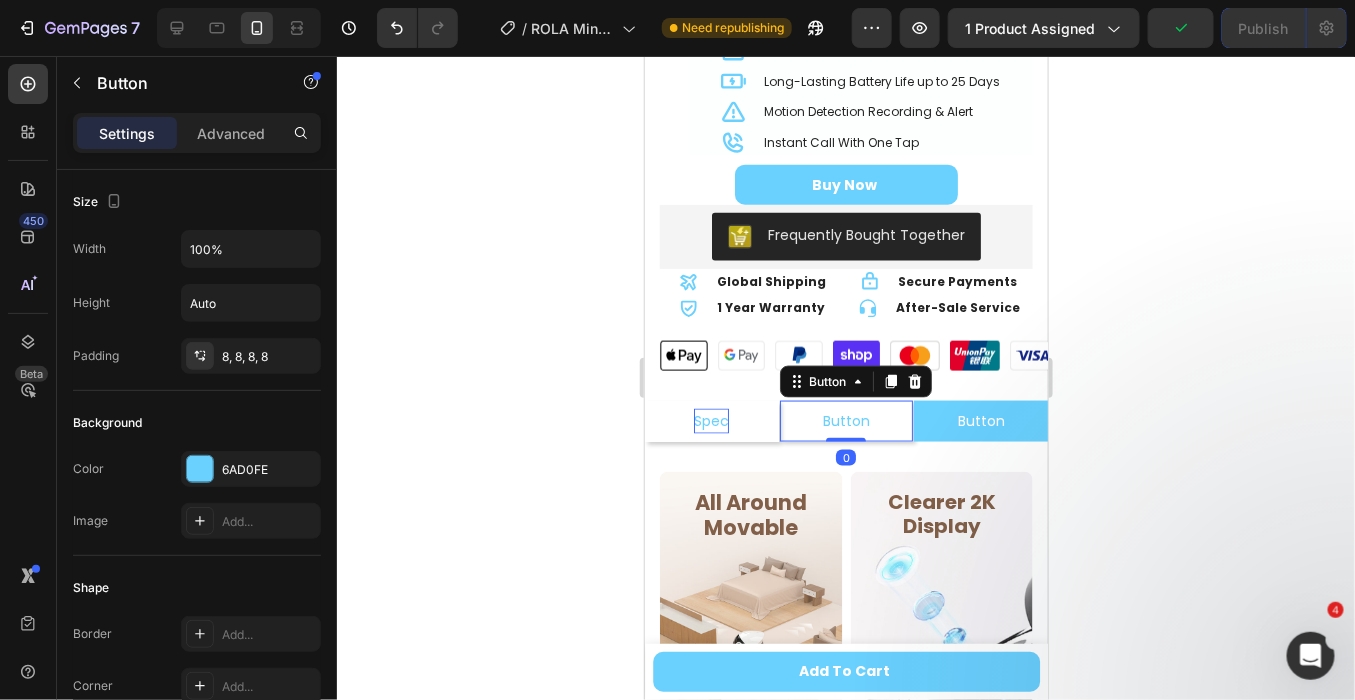 click on "Button" at bounding box center (846, 420) 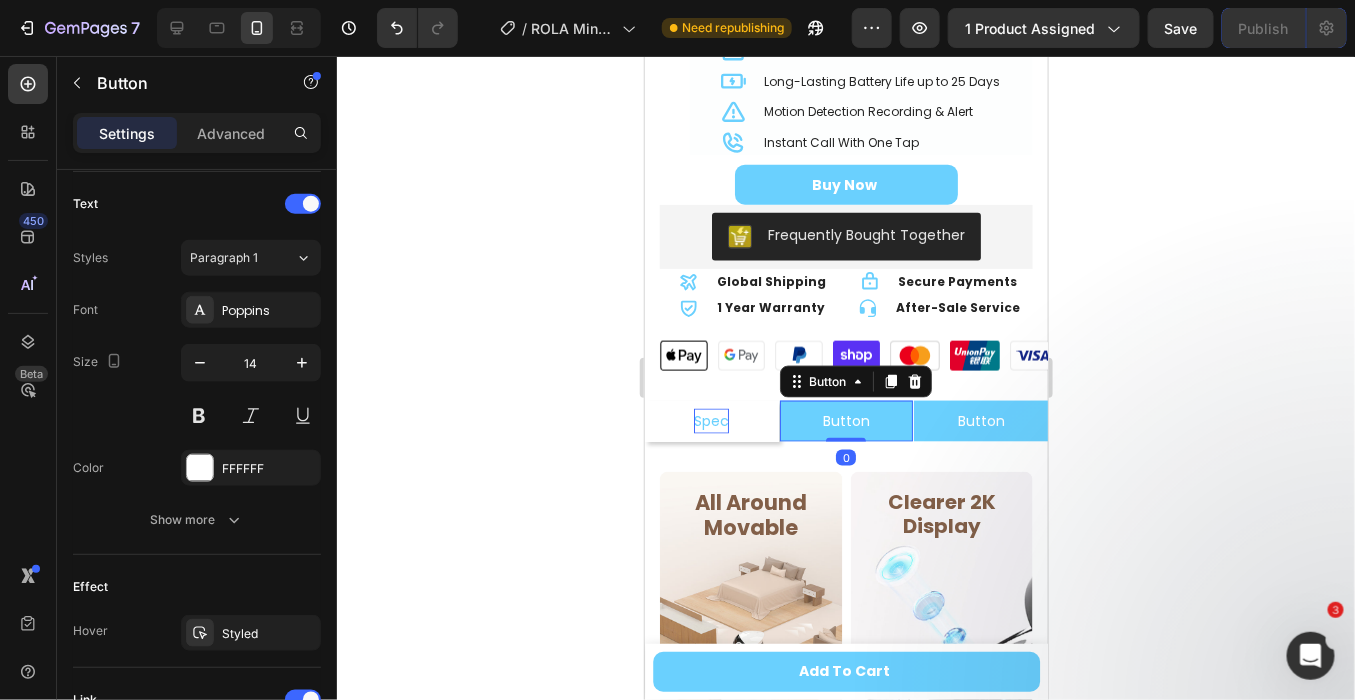 scroll, scrollTop: 944, scrollLeft: 0, axis: vertical 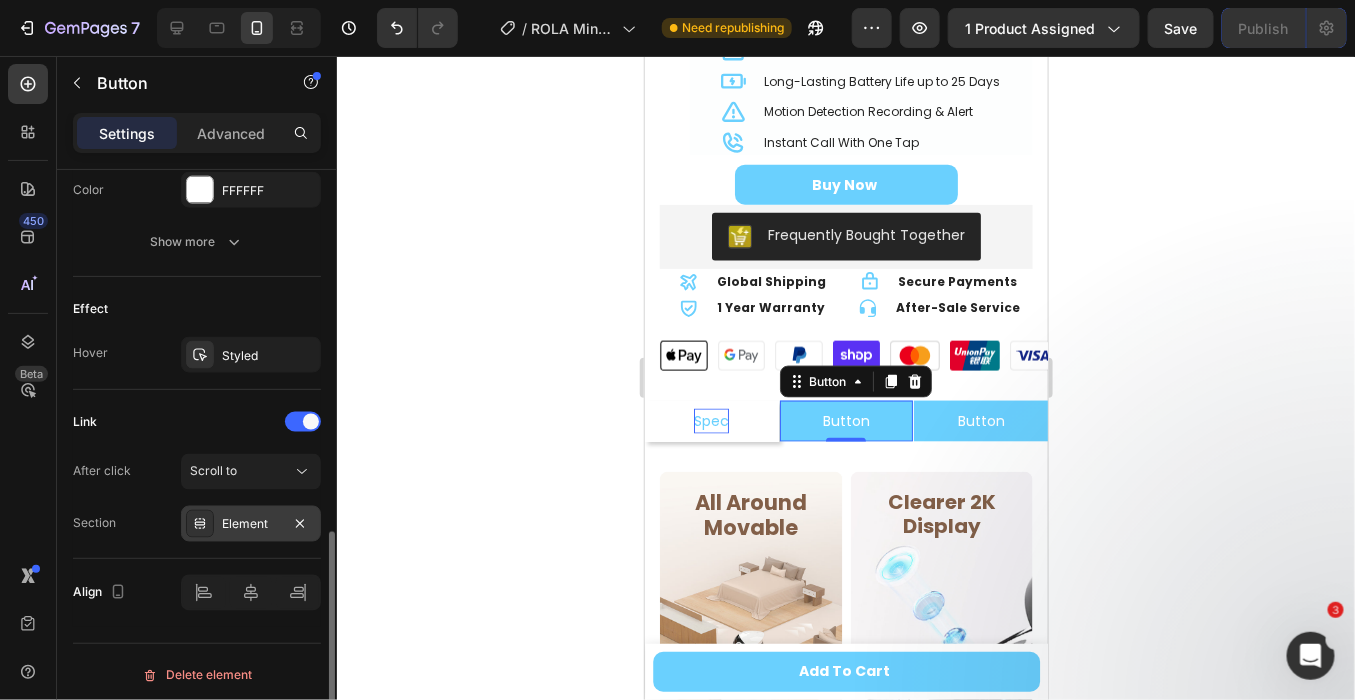 click on "Element" at bounding box center [251, 525] 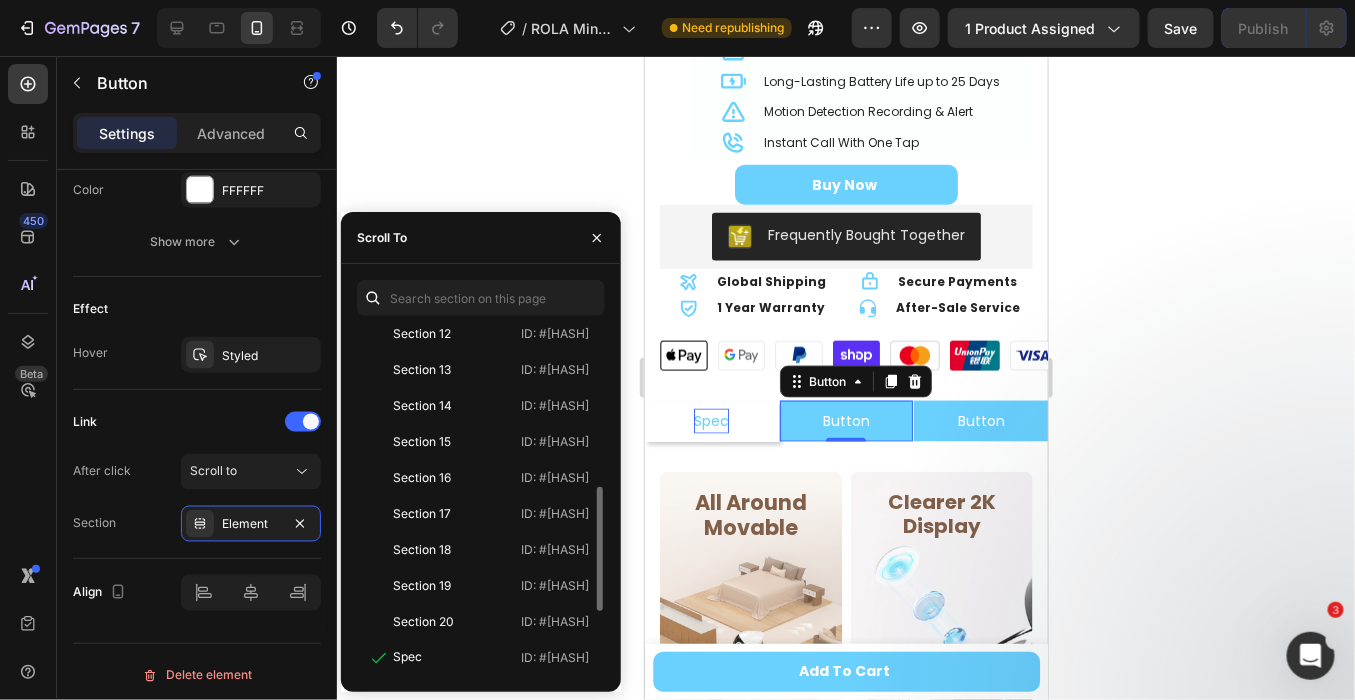 scroll, scrollTop: 623, scrollLeft: 0, axis: vertical 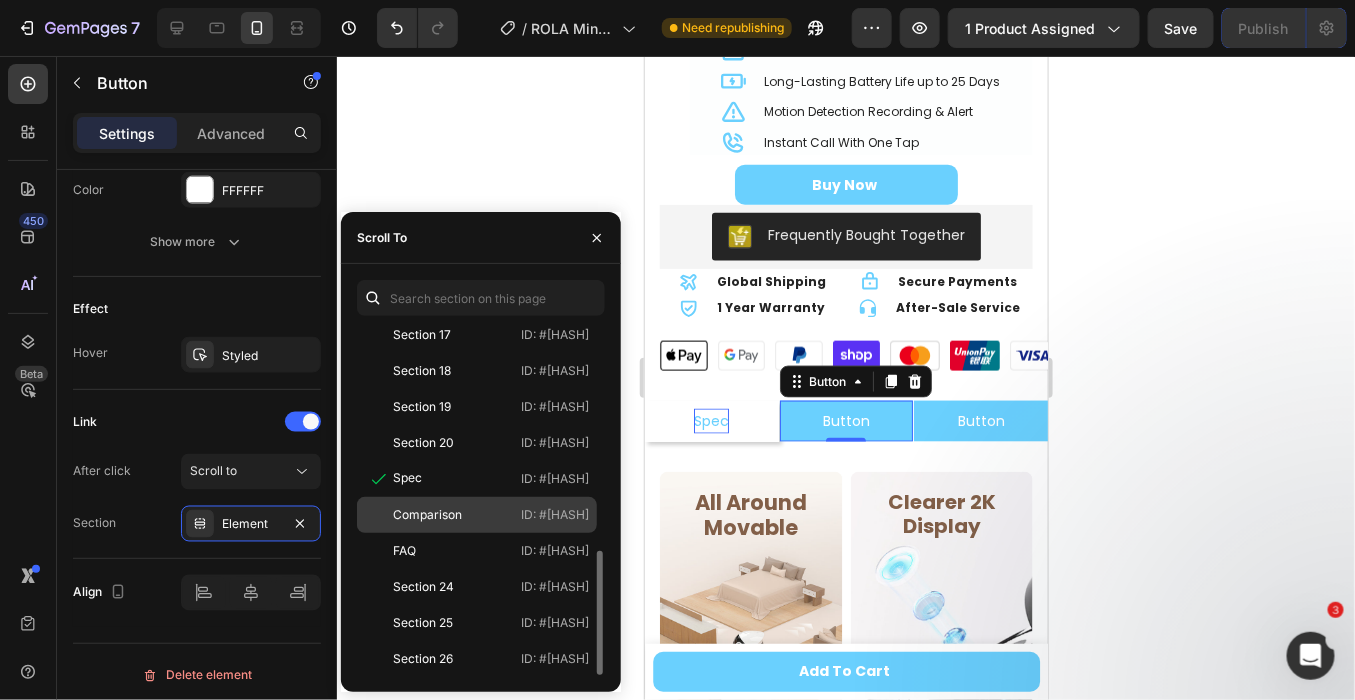 click on "Comparison   ID: #ga0ZOtZlsq" 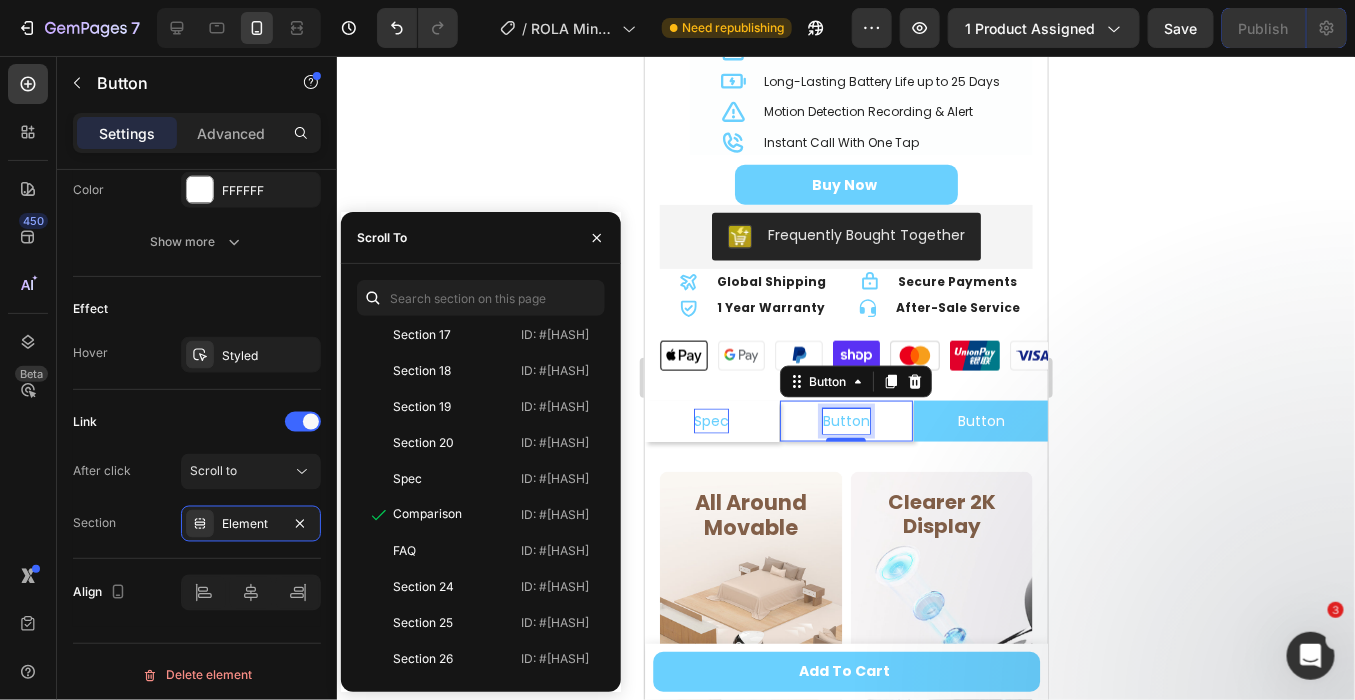 click on "Button" at bounding box center (845, 420) 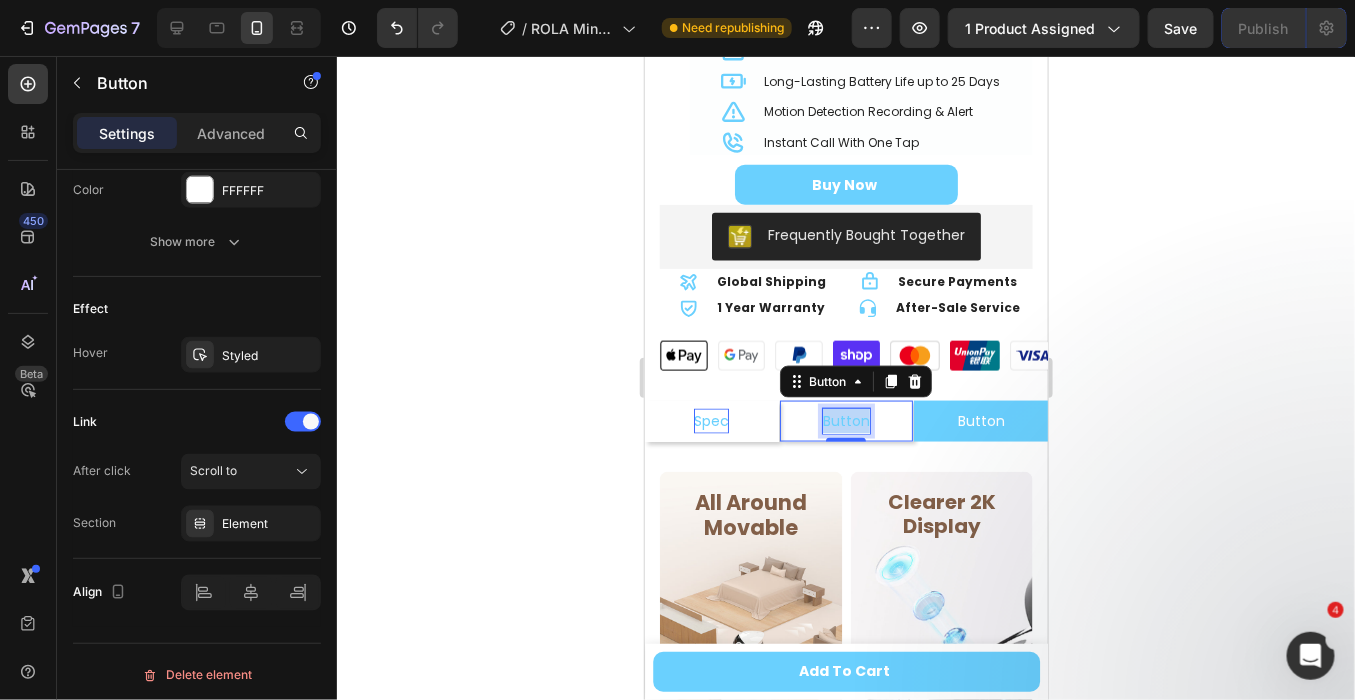 click on "Button" at bounding box center (845, 420) 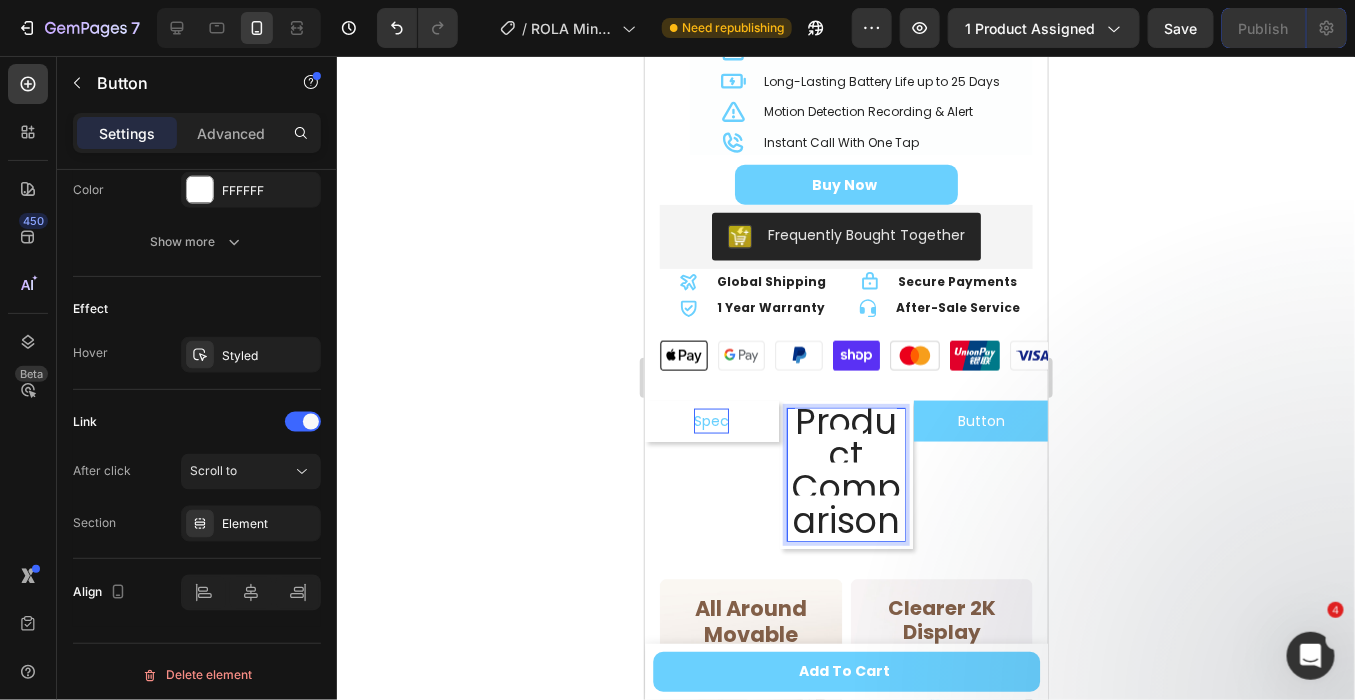 scroll, scrollTop: 4, scrollLeft: 0, axis: vertical 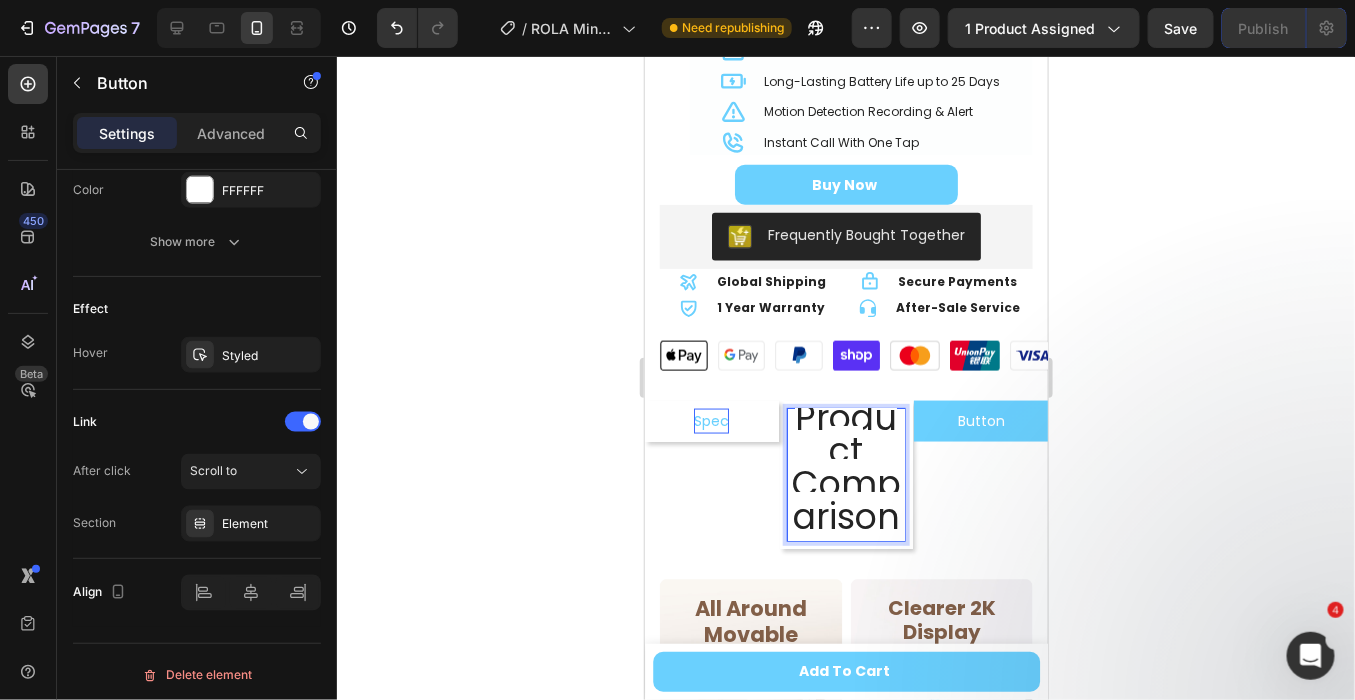 click on "Product Comparison" at bounding box center (845, 466) 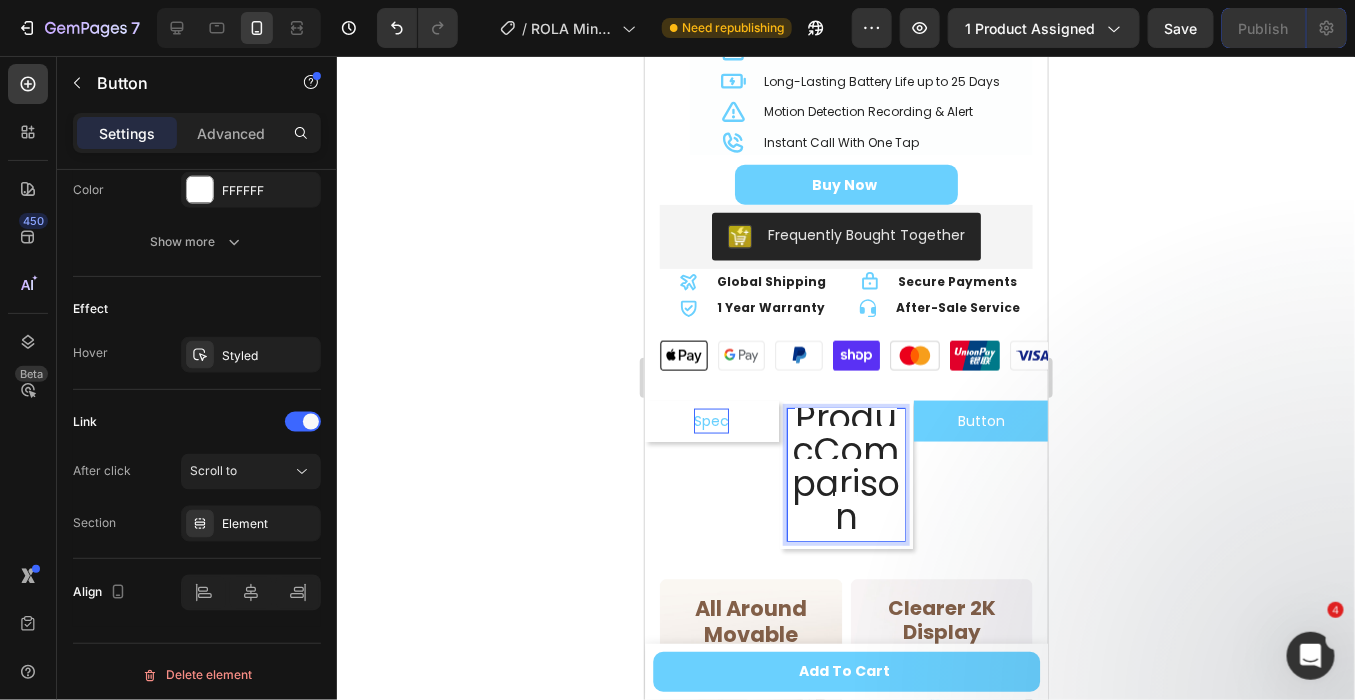 scroll, scrollTop: 0, scrollLeft: 0, axis: both 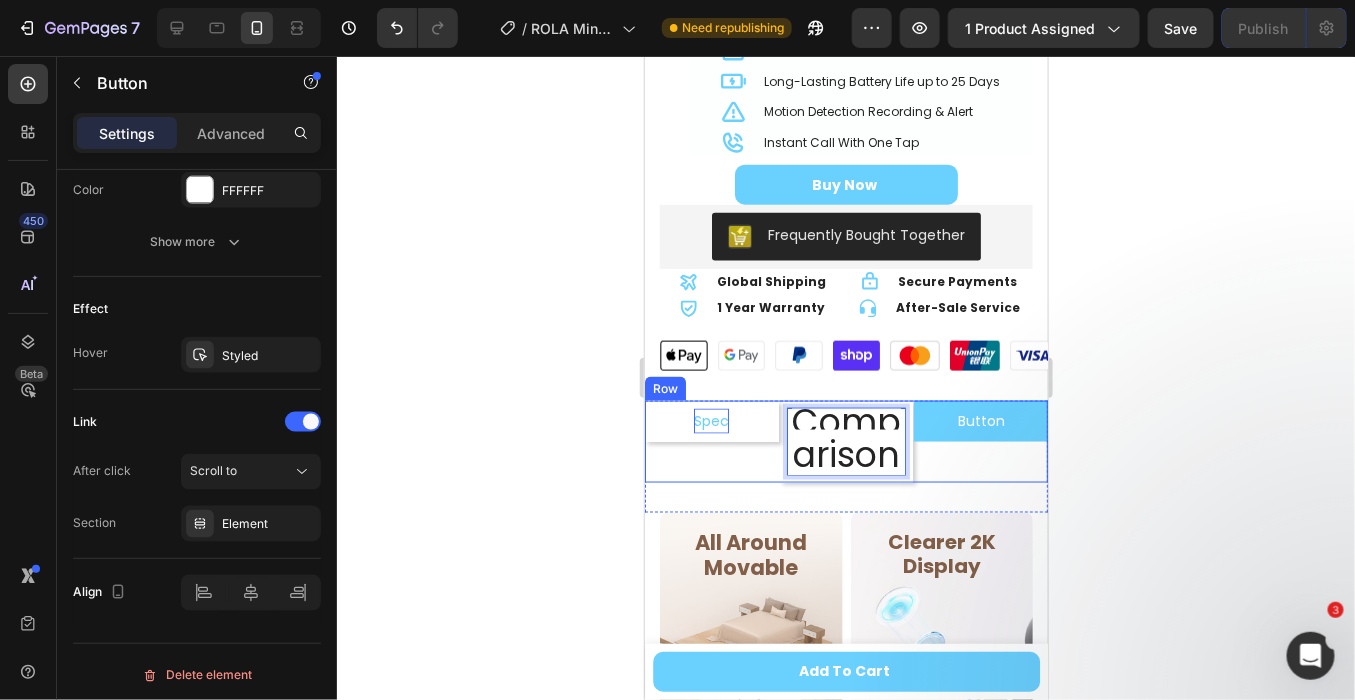 click 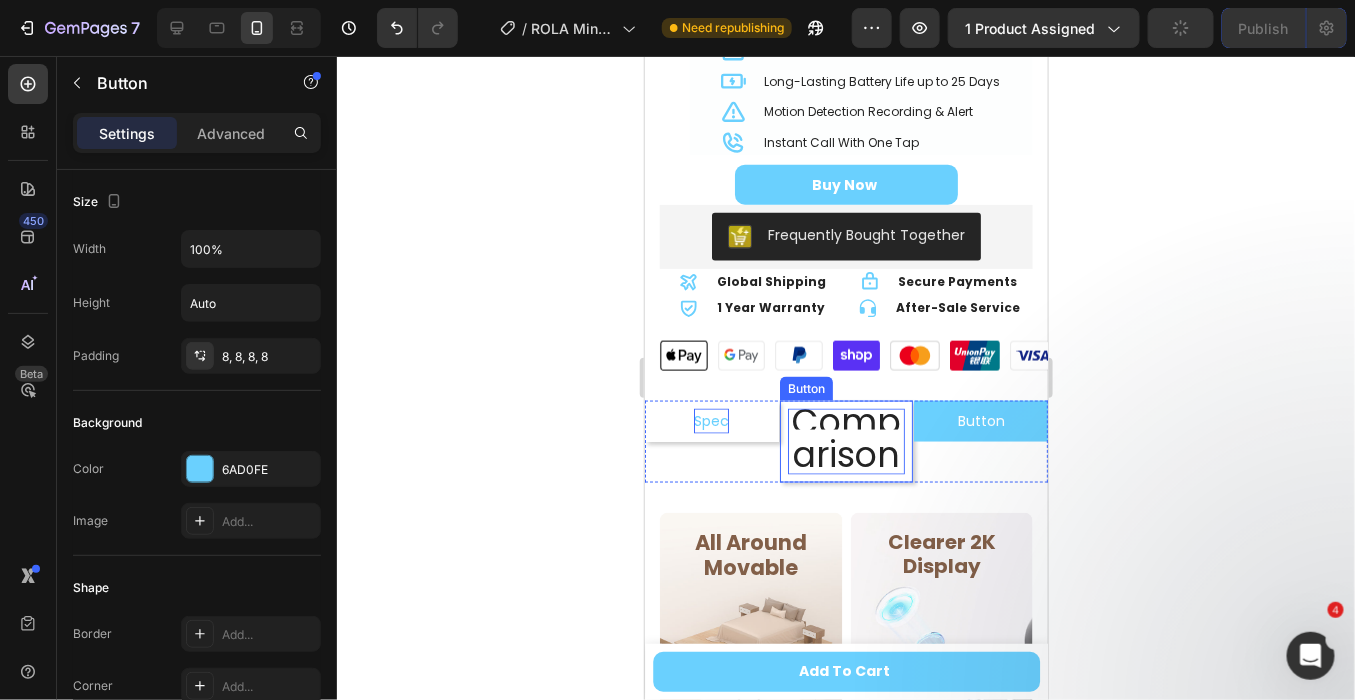 click on "Comparison" at bounding box center (845, 437) 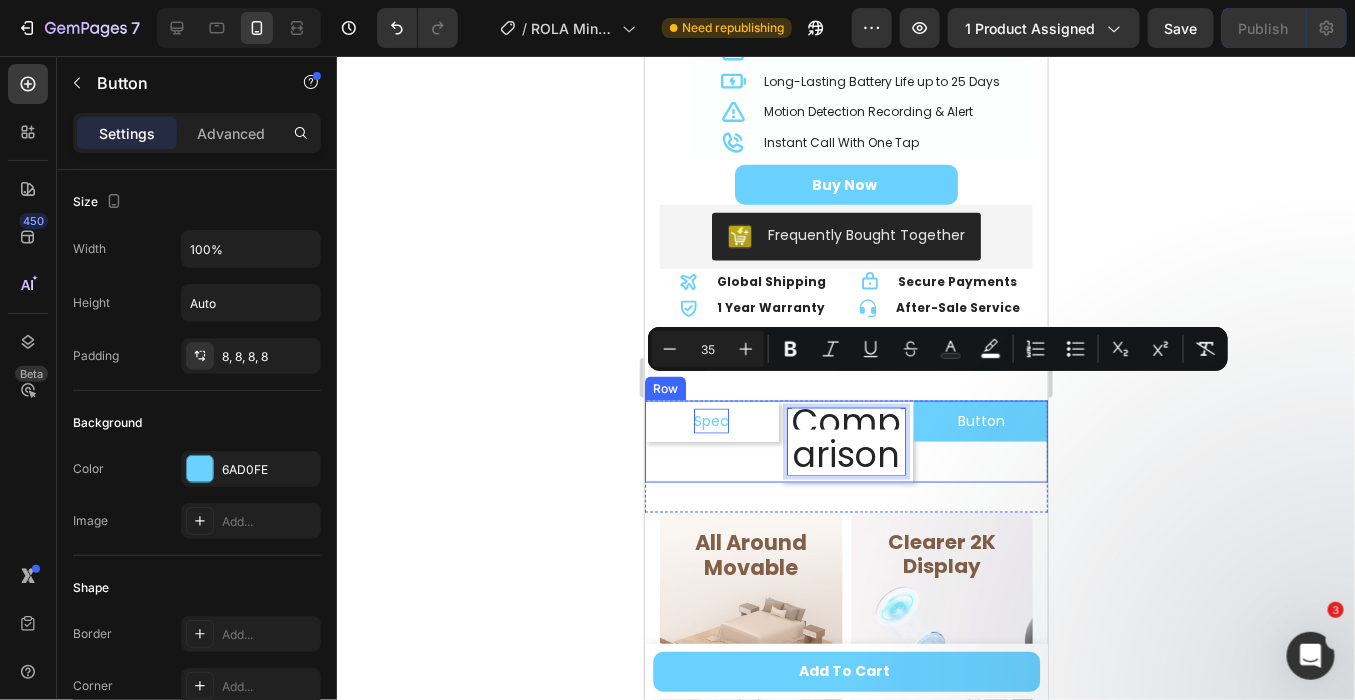 click 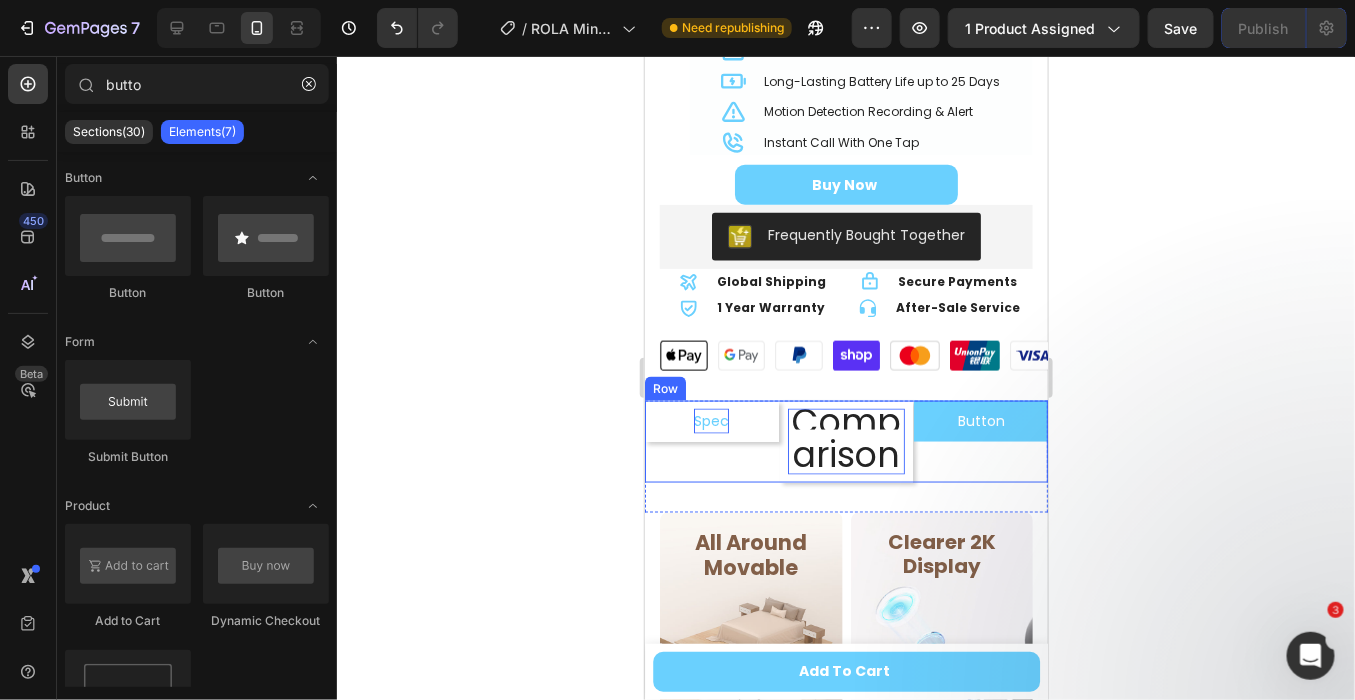 type 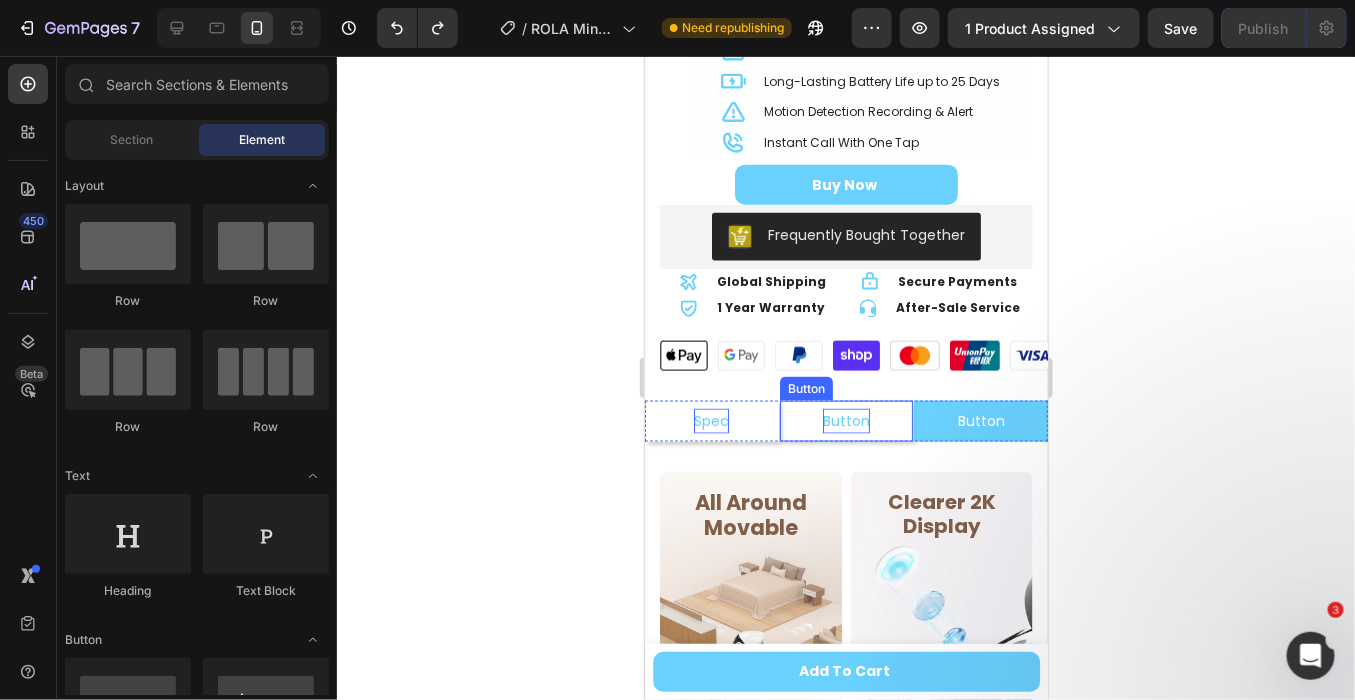 click on "Button" at bounding box center [845, 420] 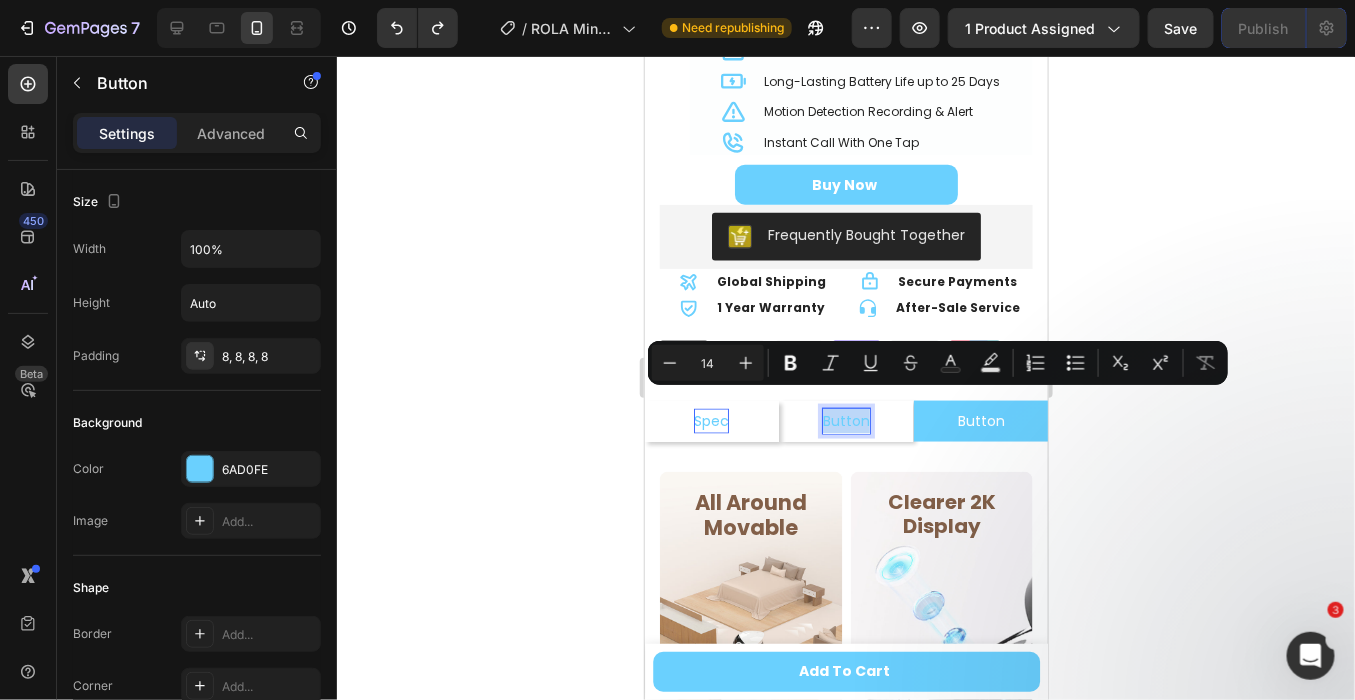 type 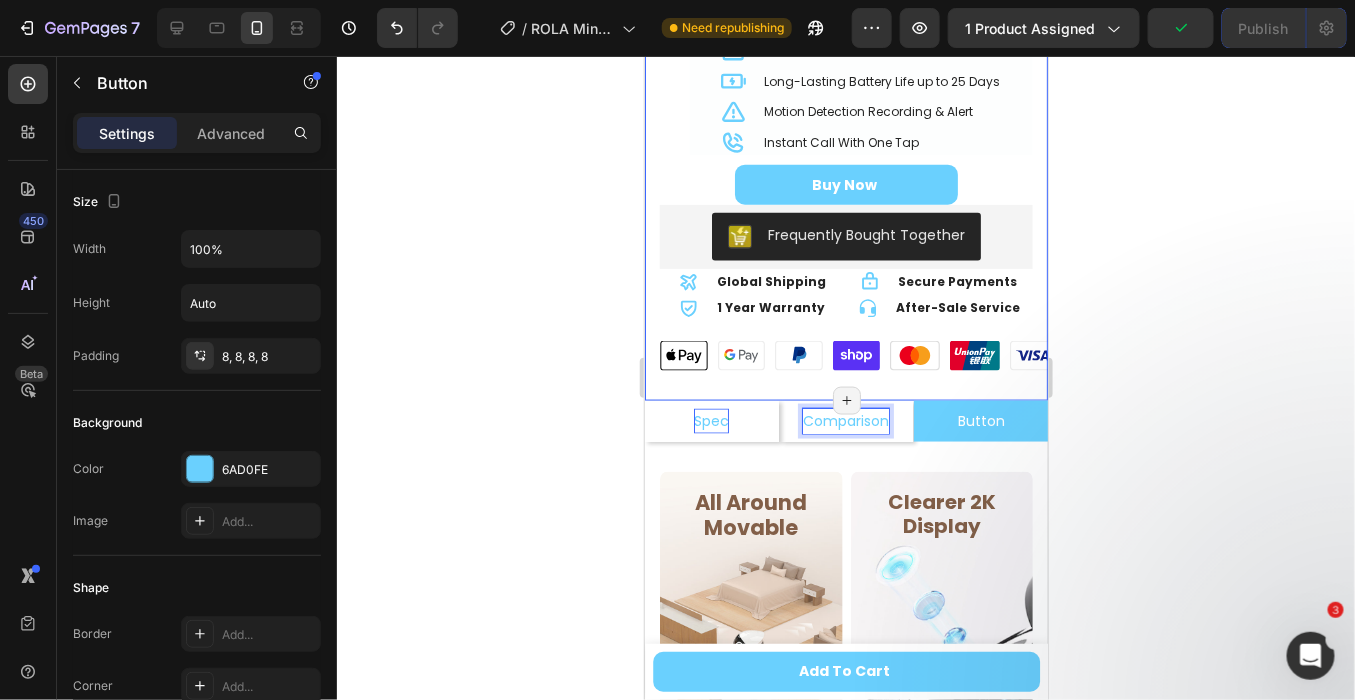 click 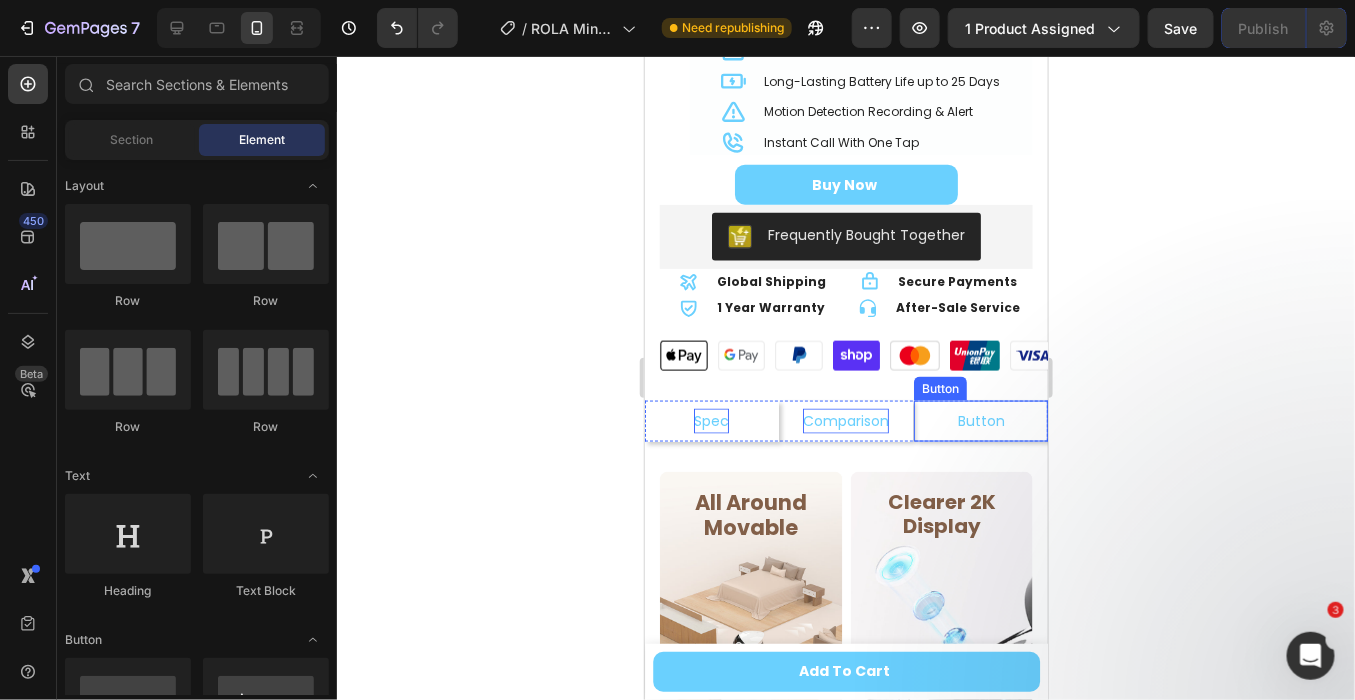 click on "Button" at bounding box center (980, 420) 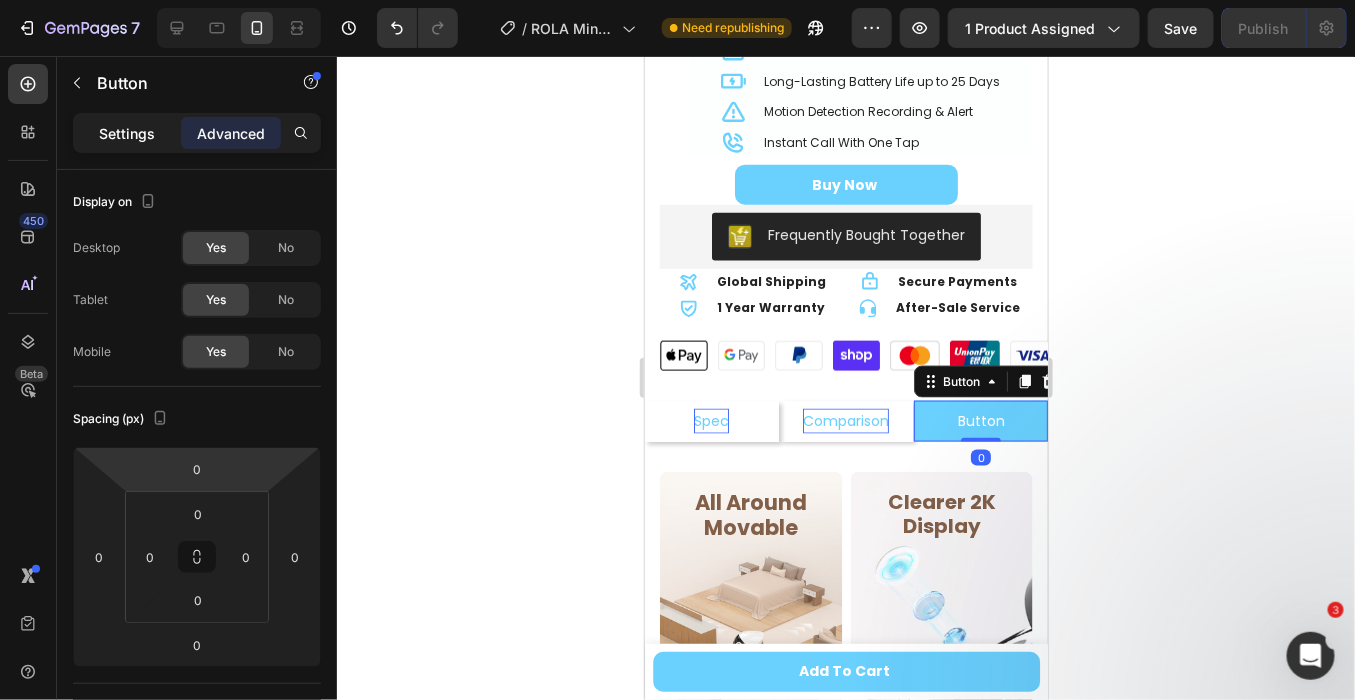 click on "Settings" at bounding box center (127, 133) 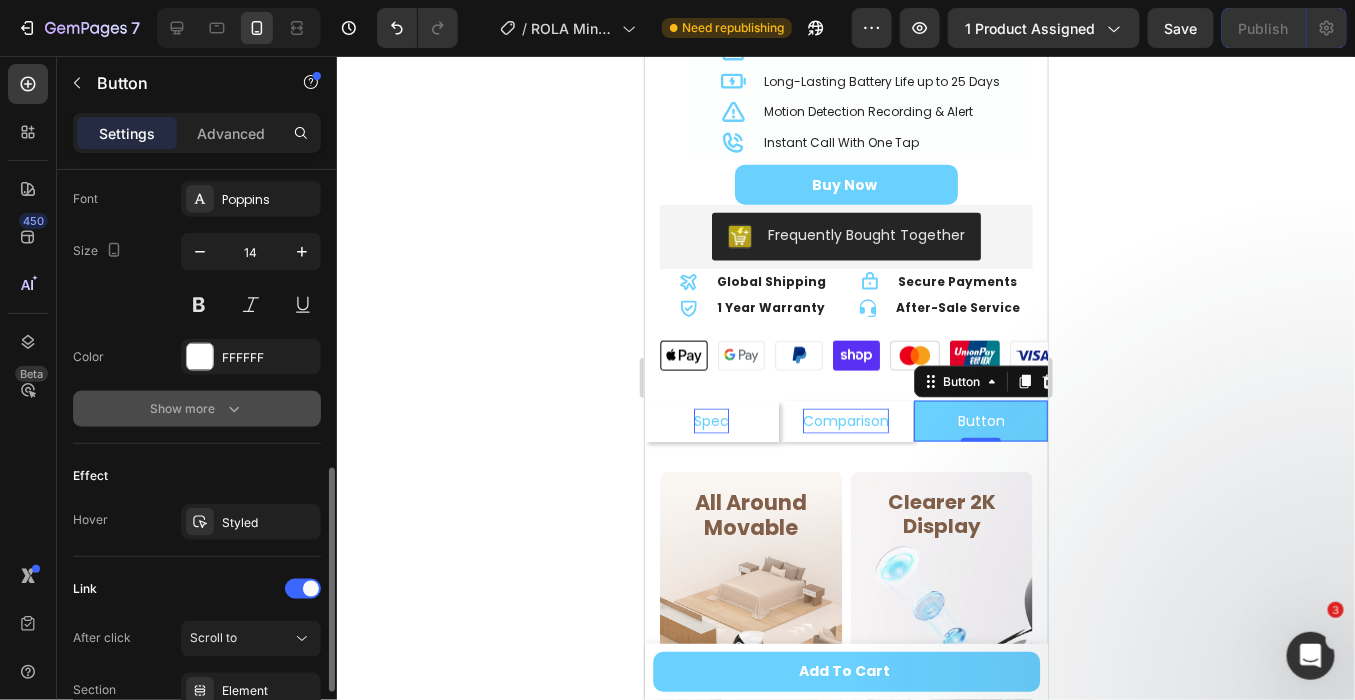 scroll, scrollTop: 944, scrollLeft: 0, axis: vertical 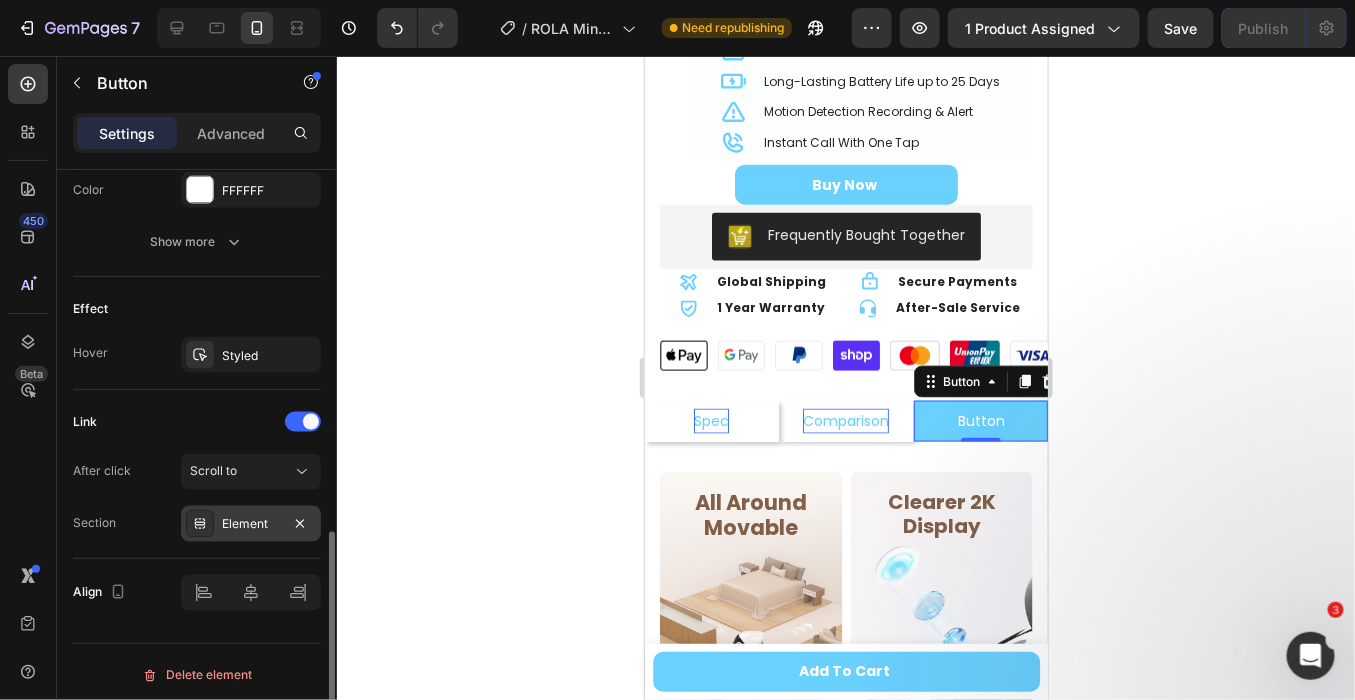 click on "Element" at bounding box center (251, 525) 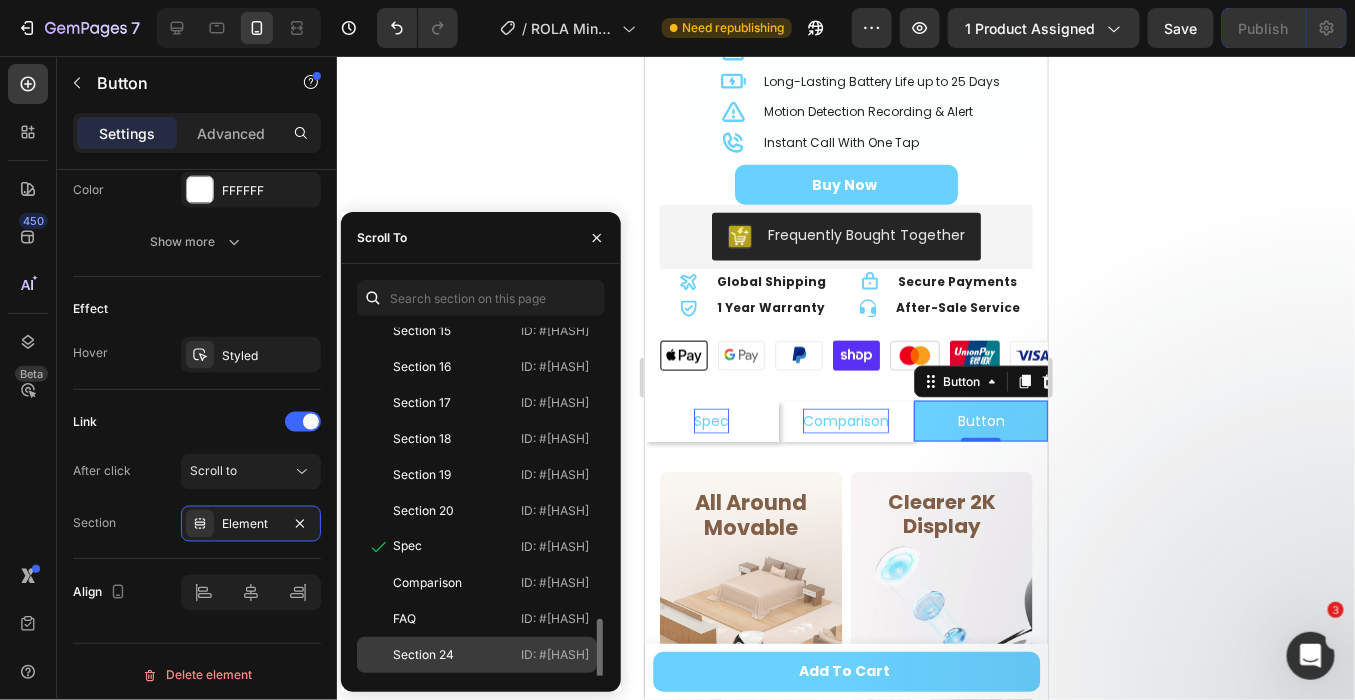 scroll, scrollTop: 623, scrollLeft: 0, axis: vertical 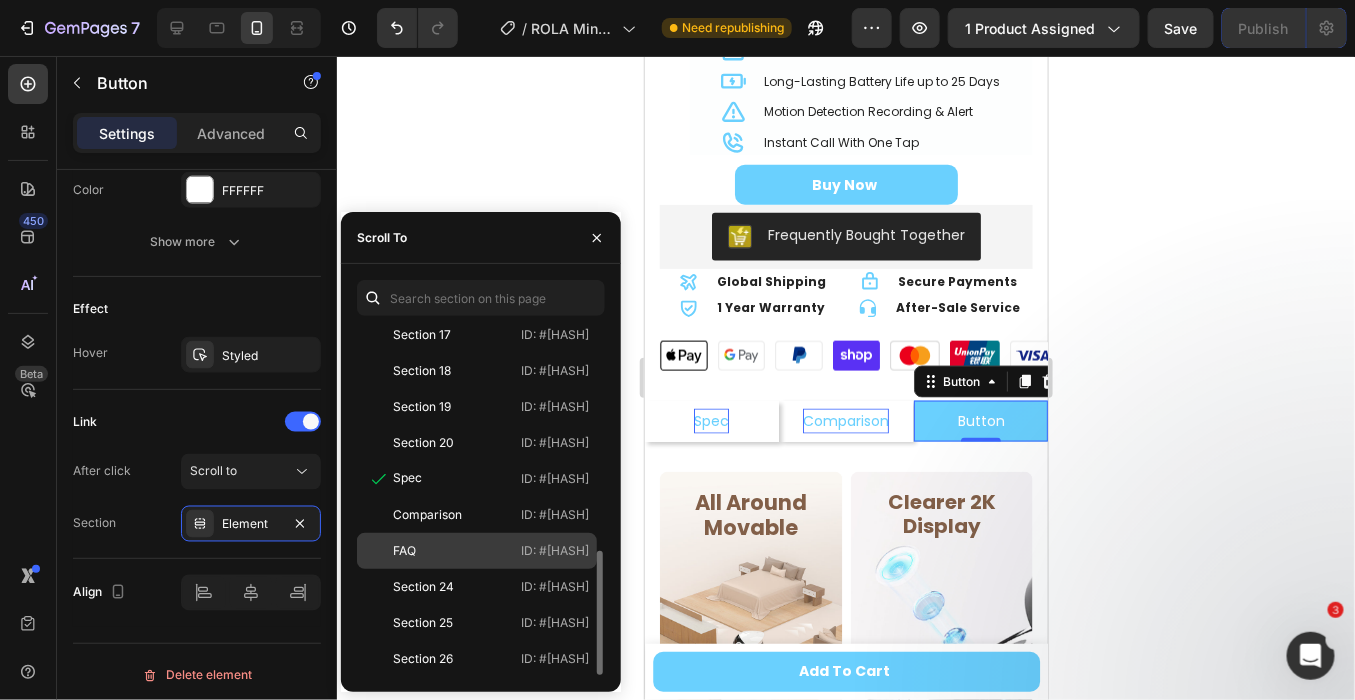 click on "FAQ   ID: #gNgyPdQydA" 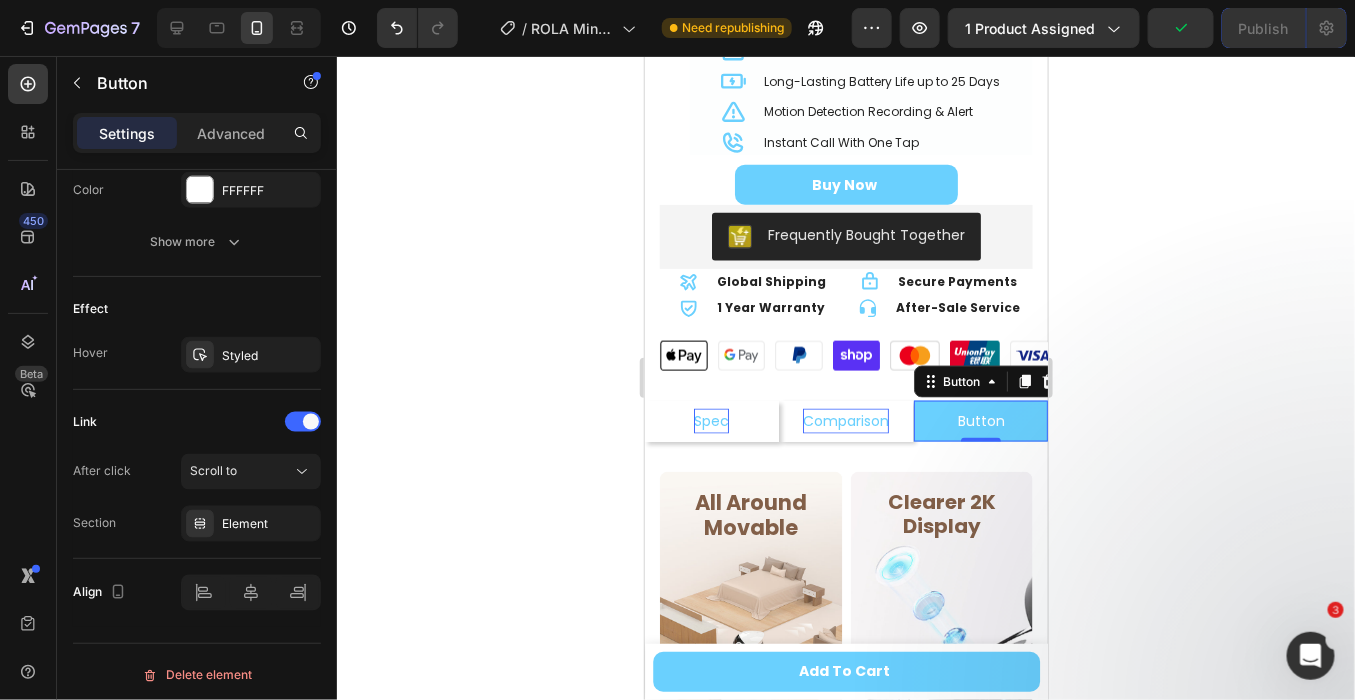 click 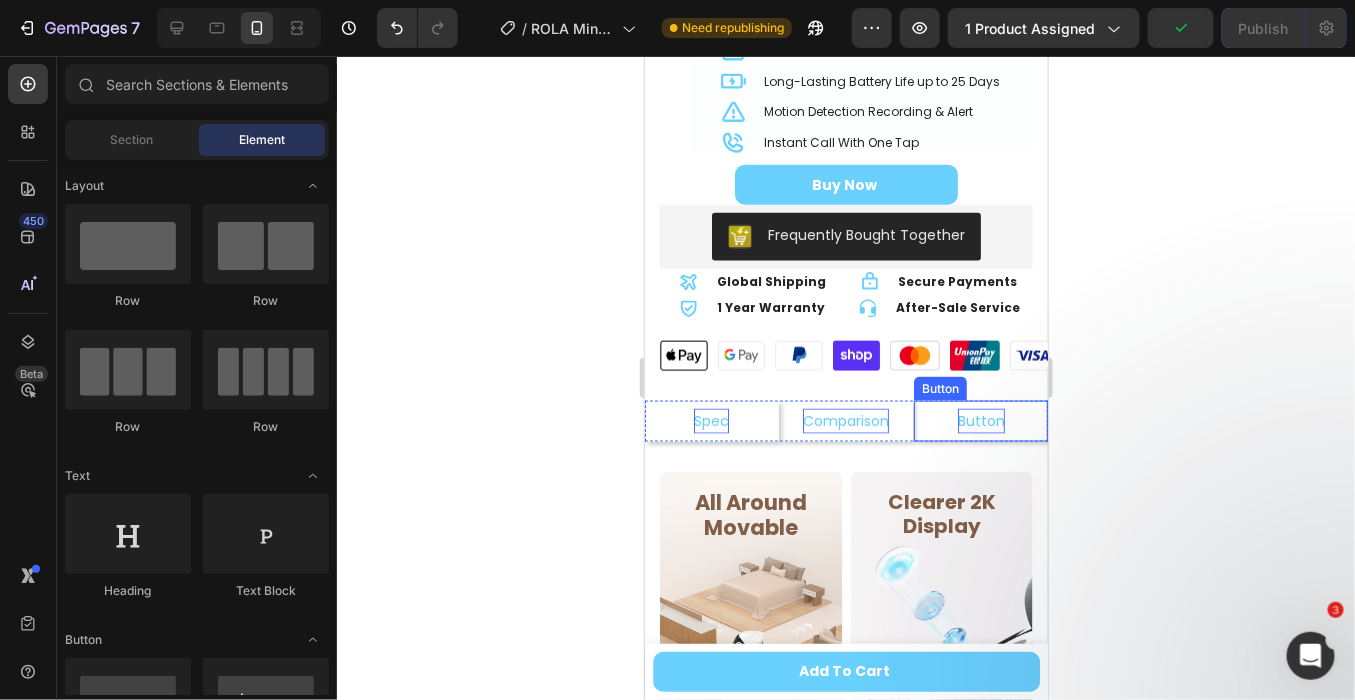 click on "Button" at bounding box center (980, 420) 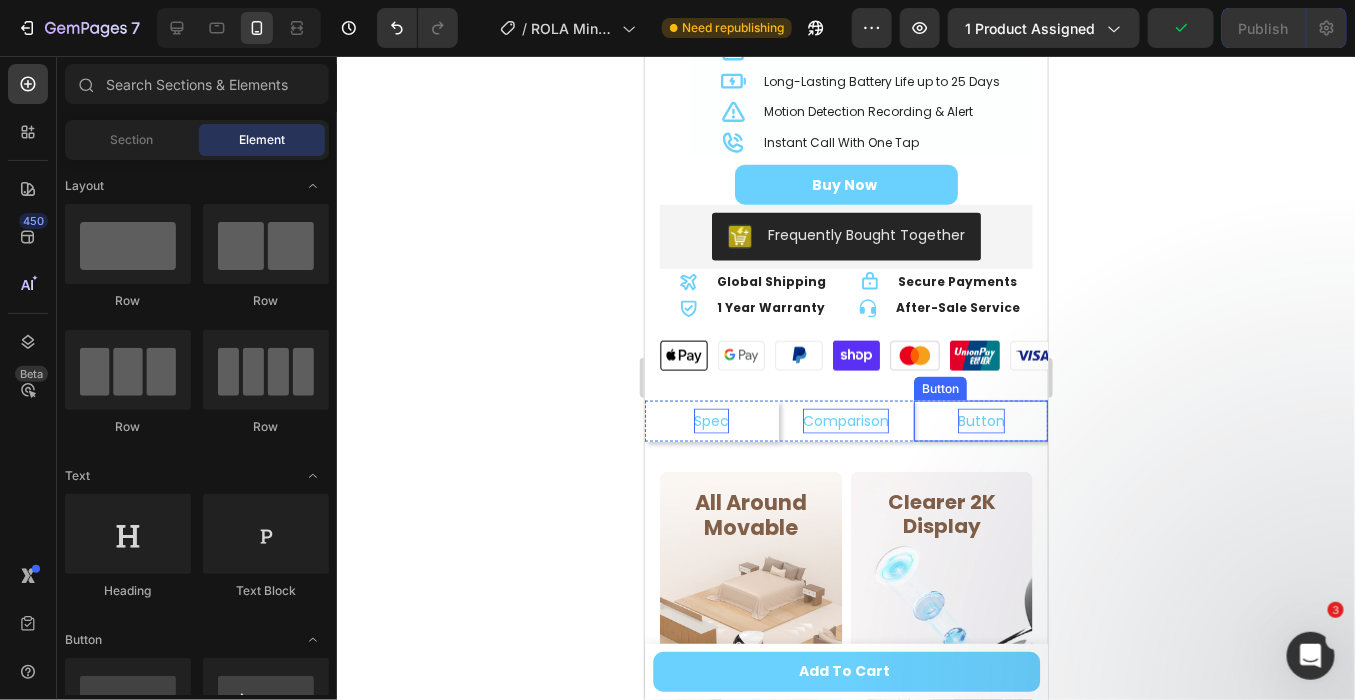click on "Button" at bounding box center [980, 420] 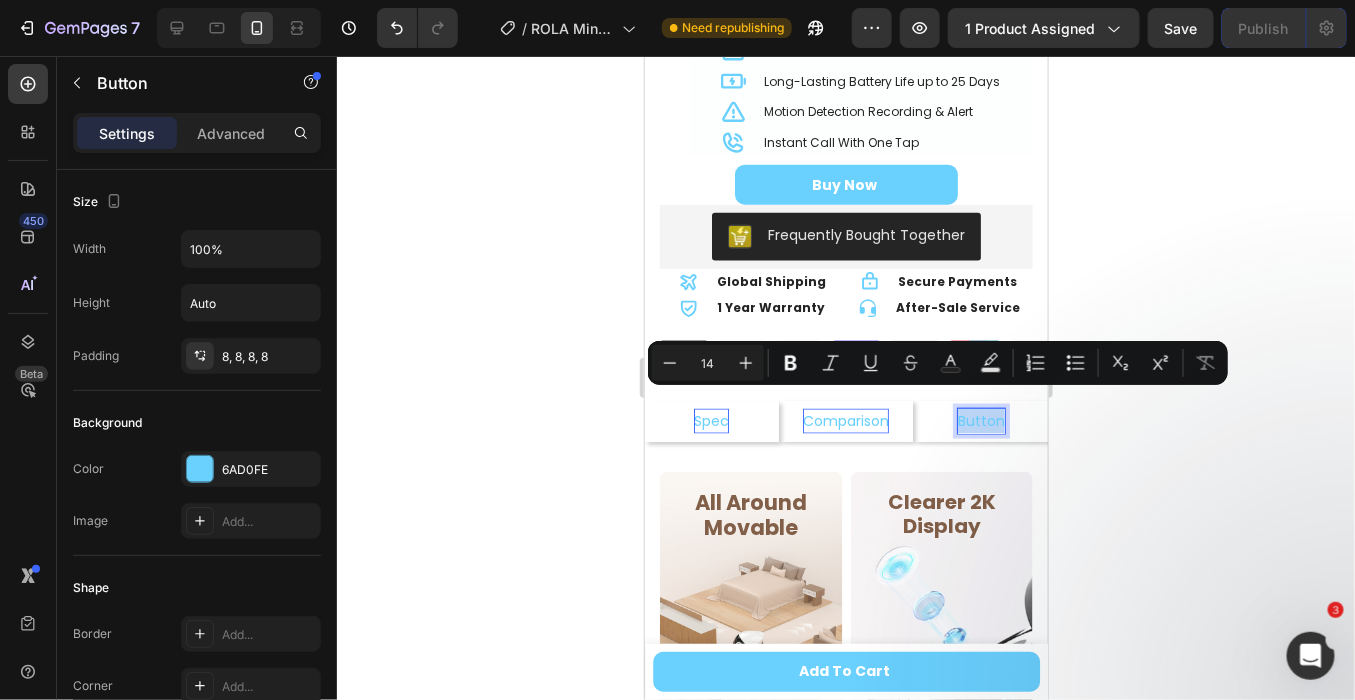 type 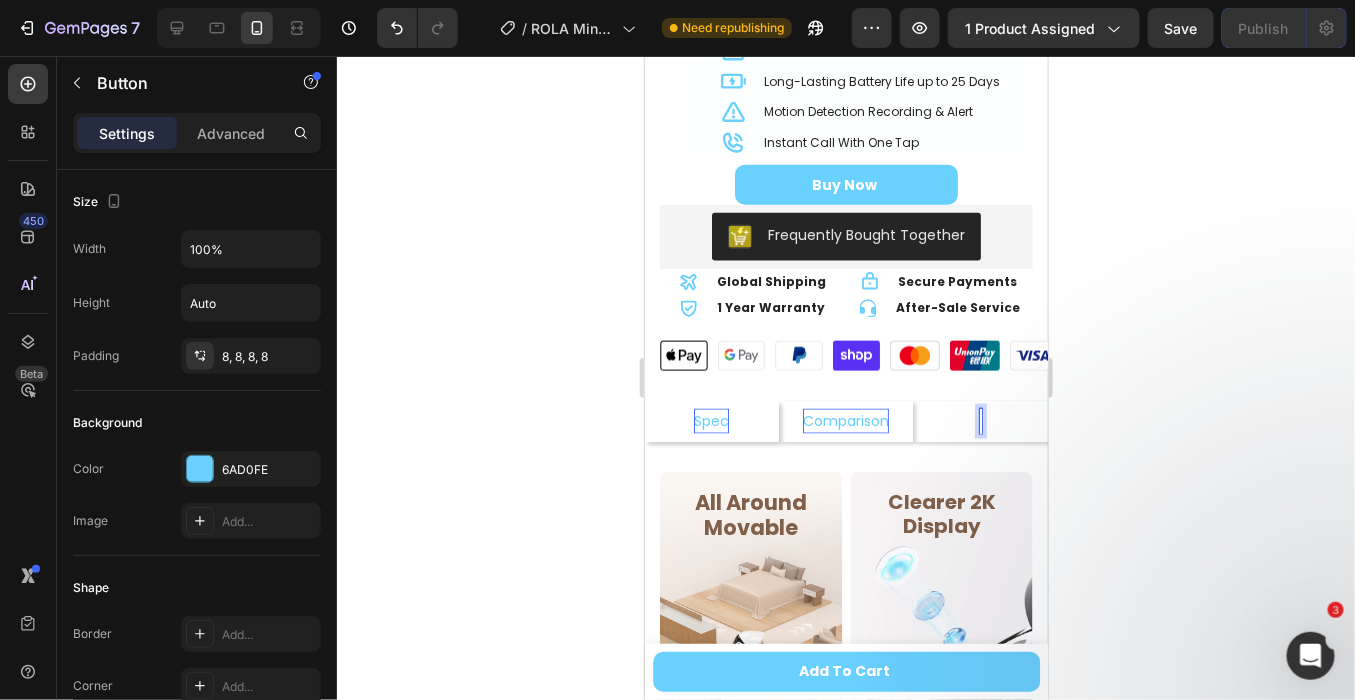 scroll, scrollTop: 0, scrollLeft: 0, axis: both 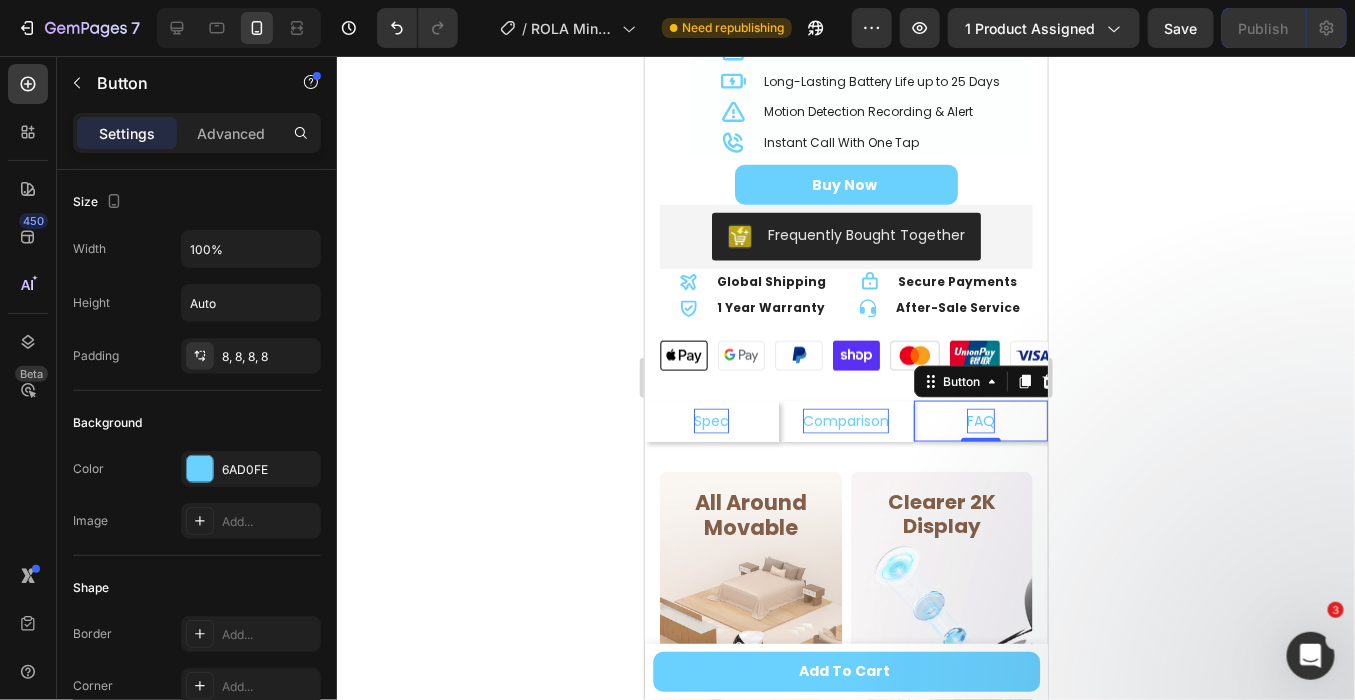 click 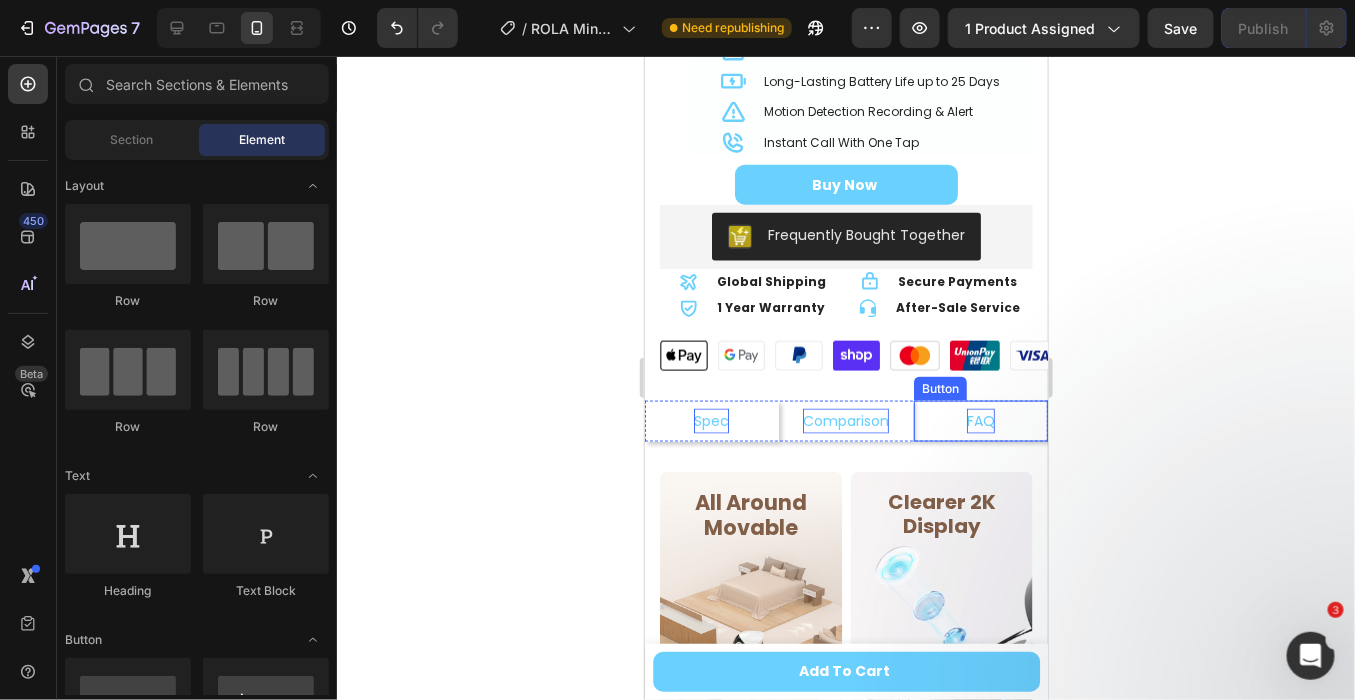 click on "FAQ" at bounding box center [980, 420] 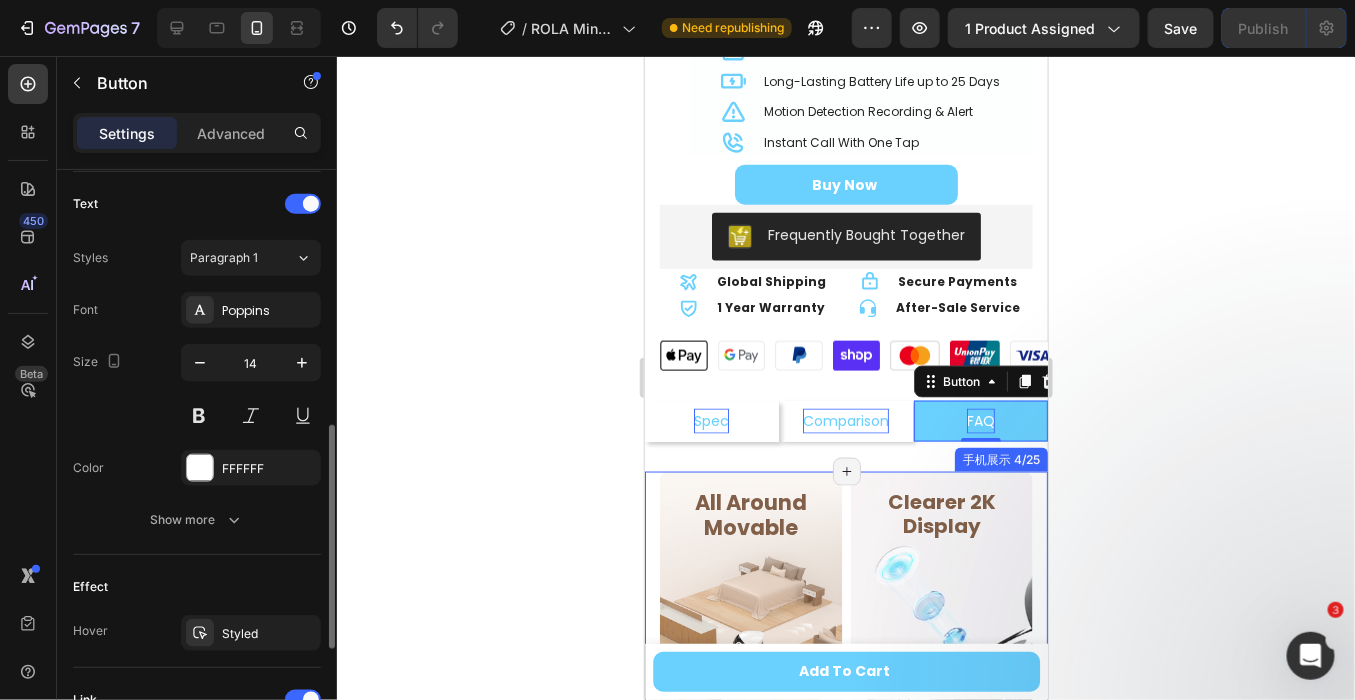 scroll, scrollTop: 944, scrollLeft: 0, axis: vertical 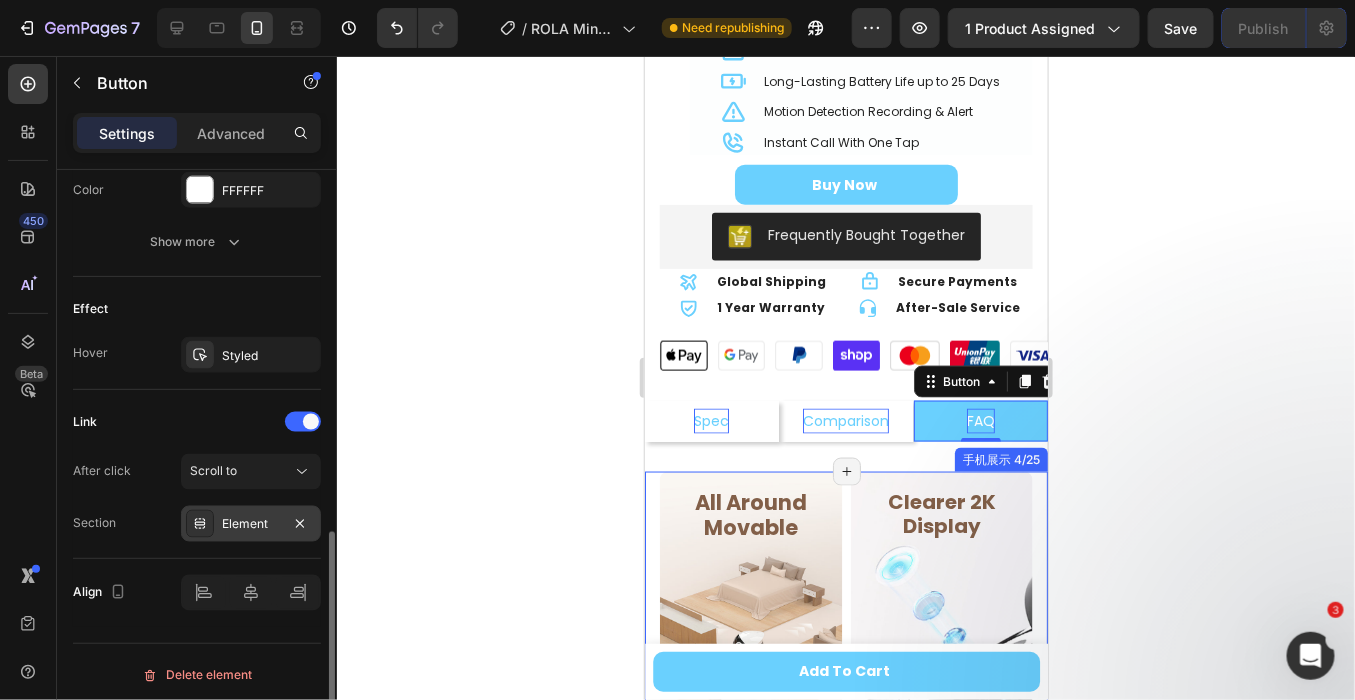 click on "Element" at bounding box center (251, 525) 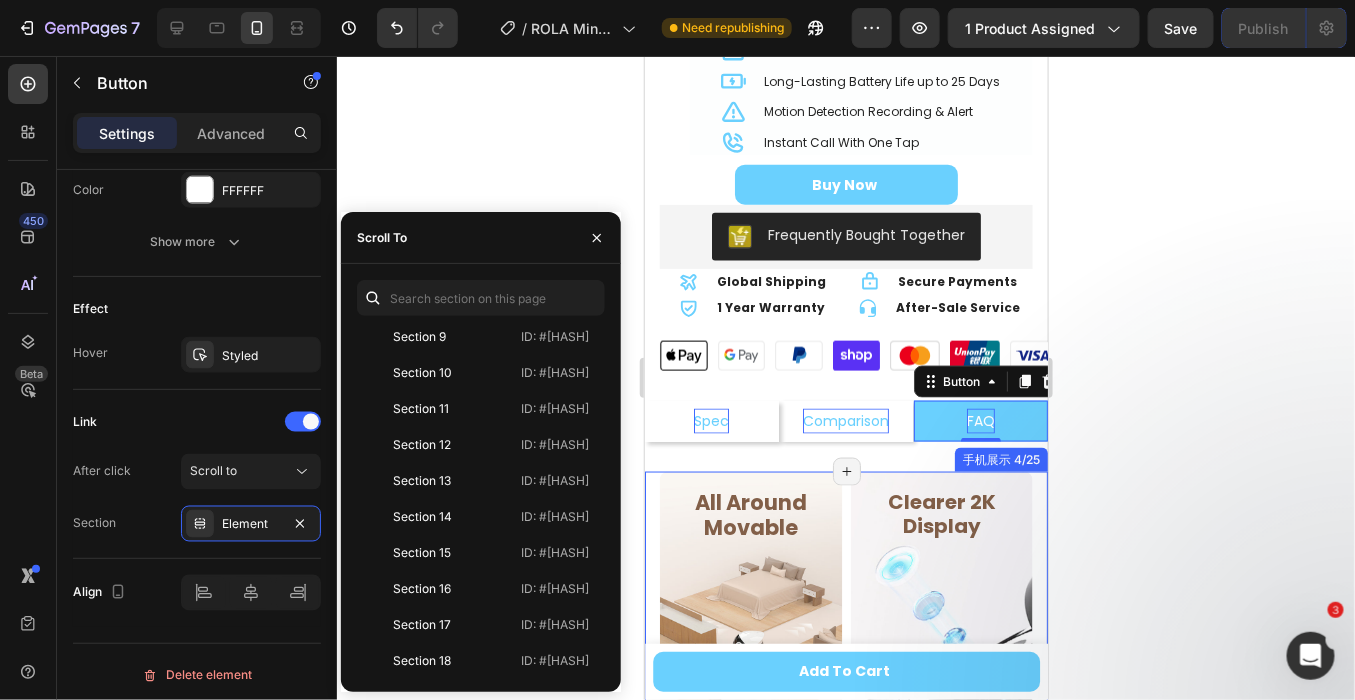 scroll, scrollTop: 623, scrollLeft: 0, axis: vertical 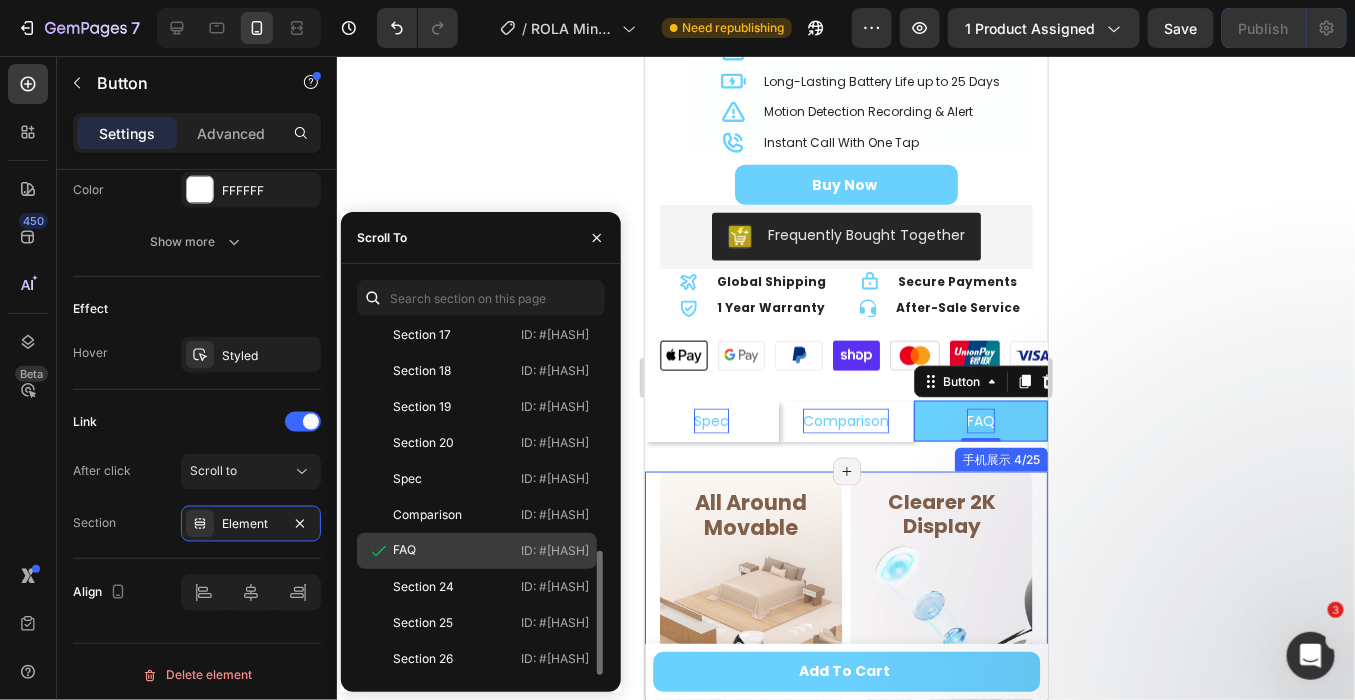 click on "FAQ" at bounding box center (423, 551) 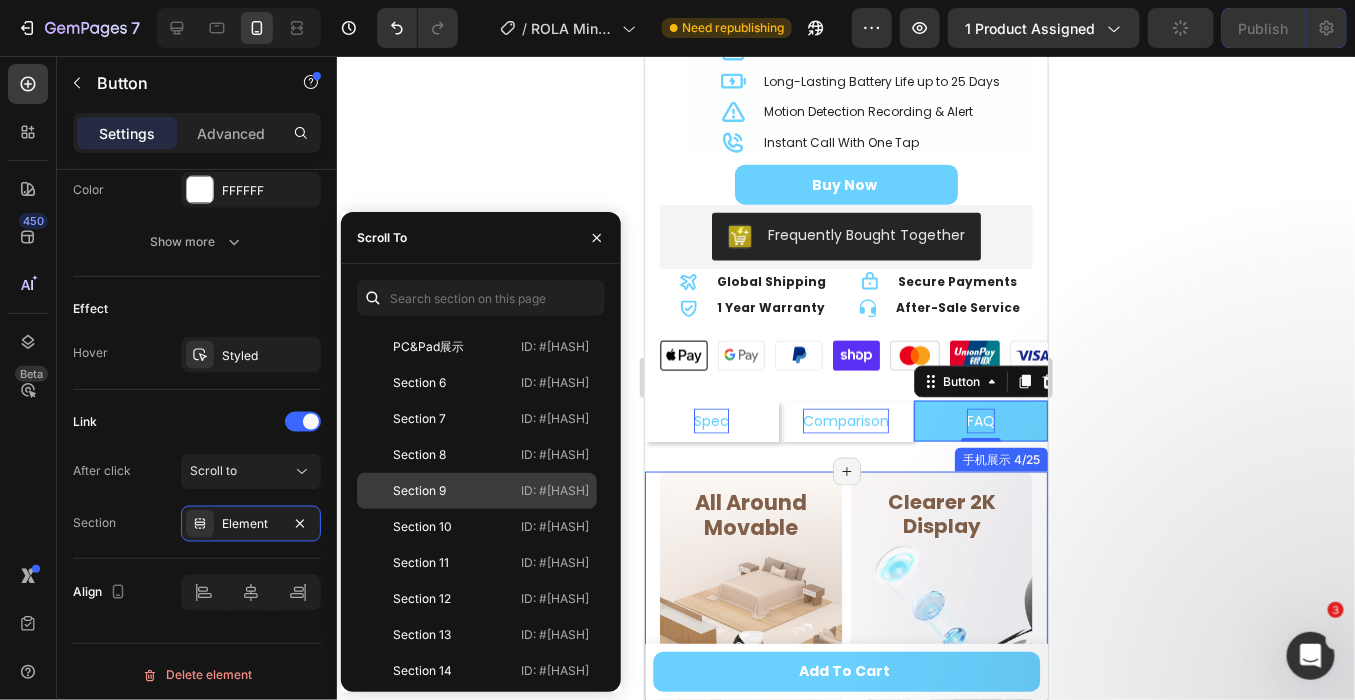 scroll, scrollTop: 0, scrollLeft: 0, axis: both 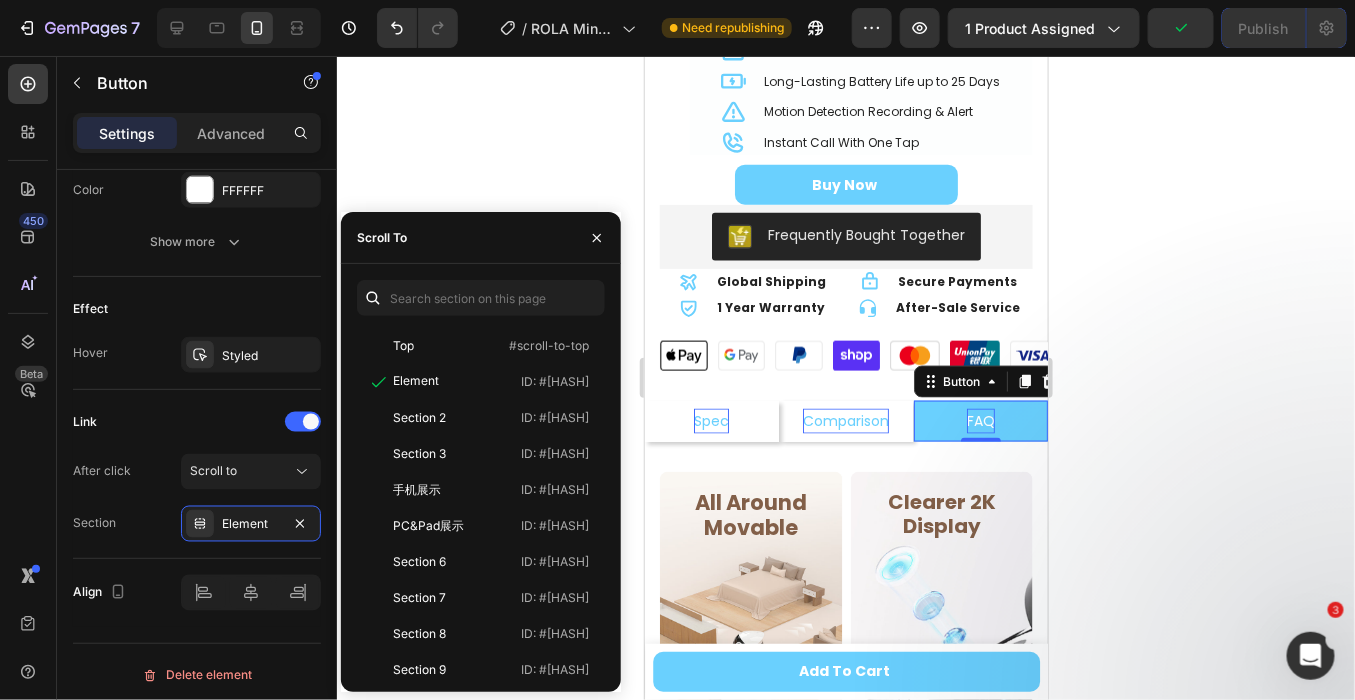 click 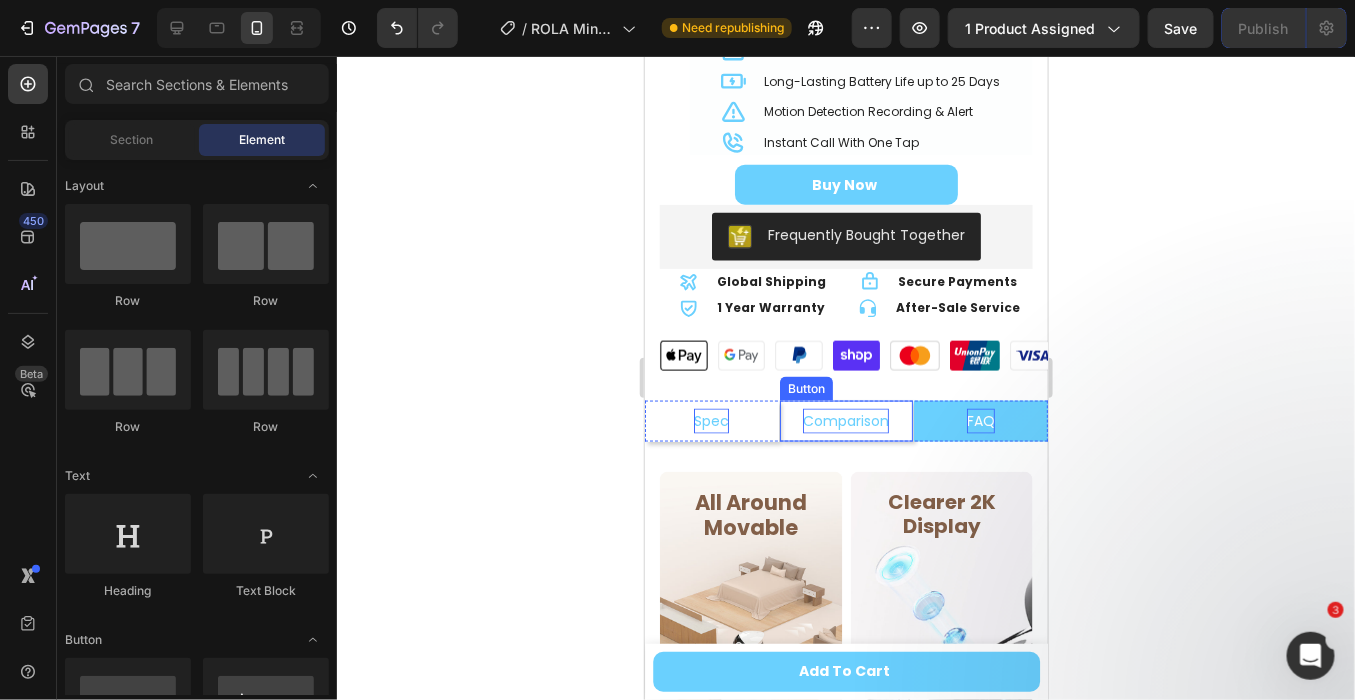 click on "Comparison" at bounding box center [846, 420] 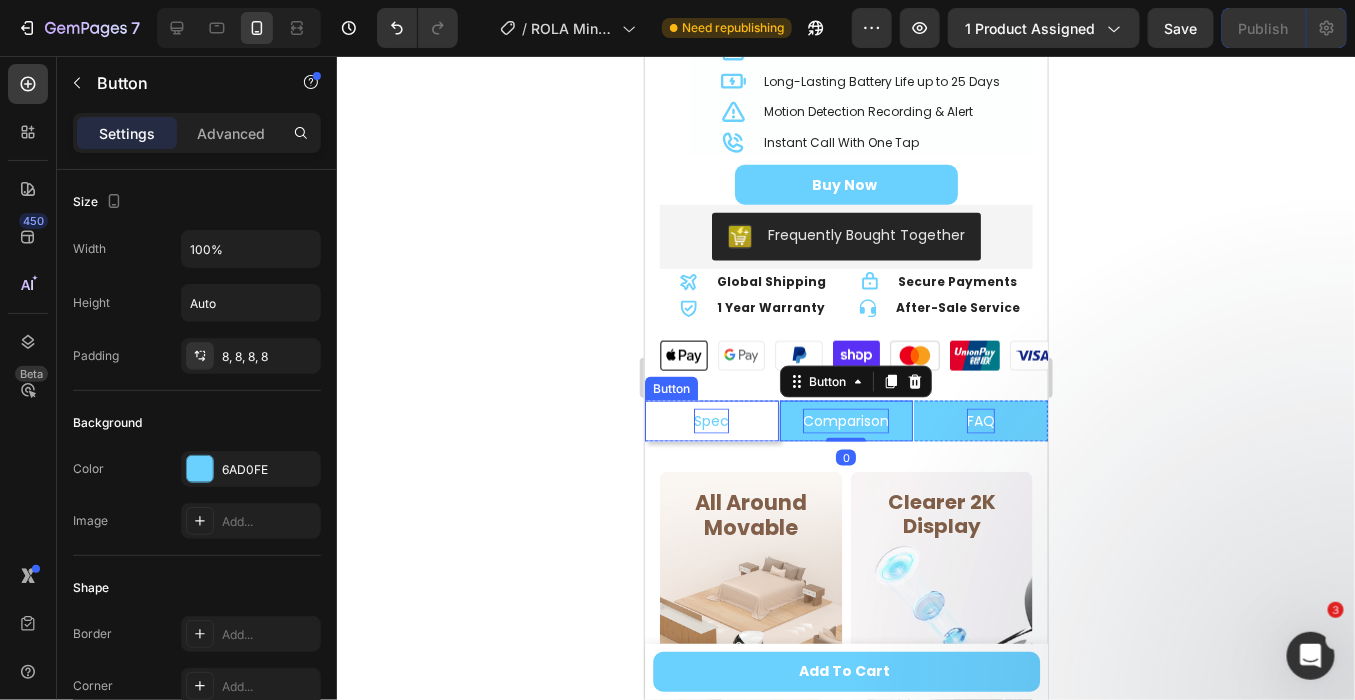 click on "Spec" at bounding box center [711, 420] 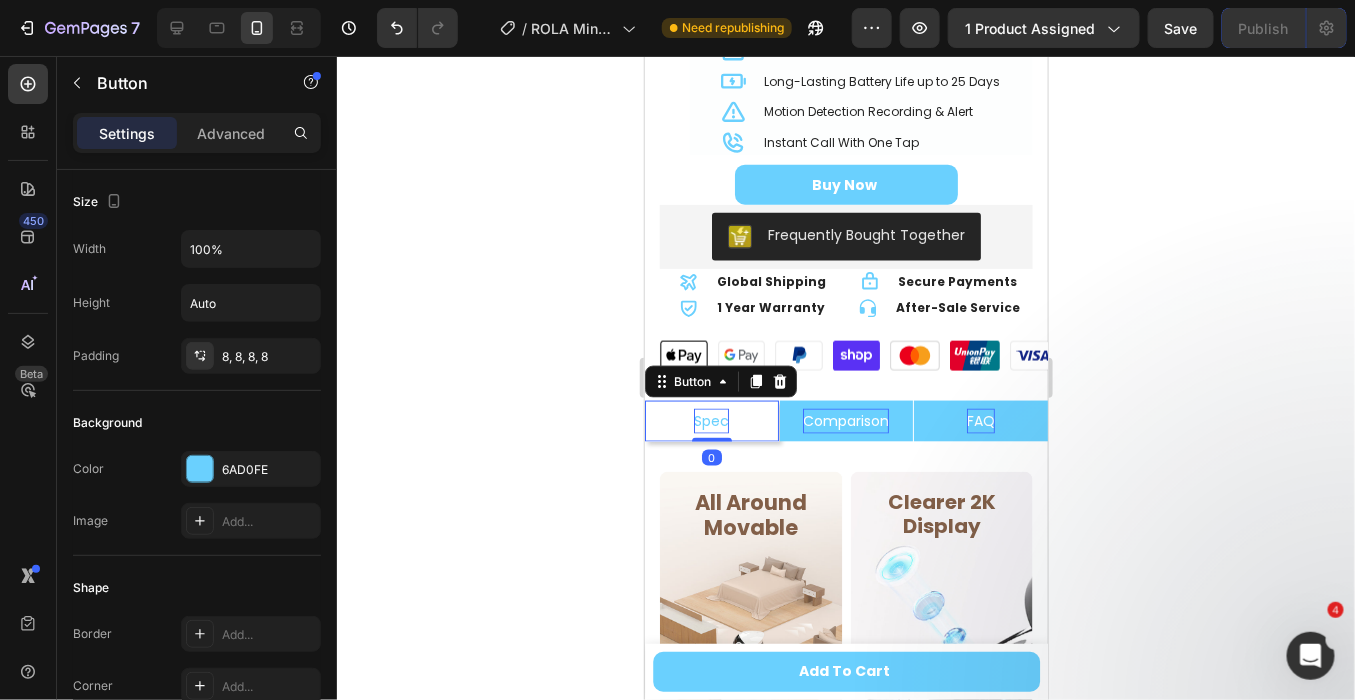 scroll, scrollTop: 943, scrollLeft: 0, axis: vertical 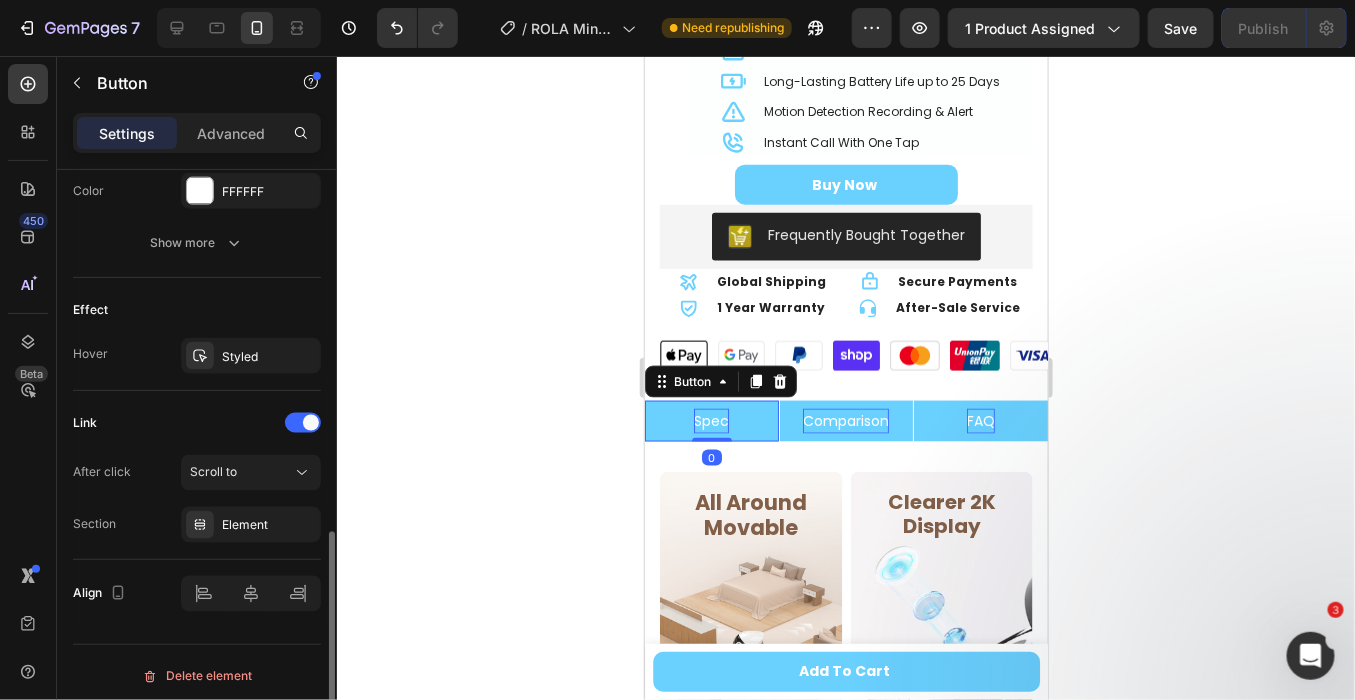 click 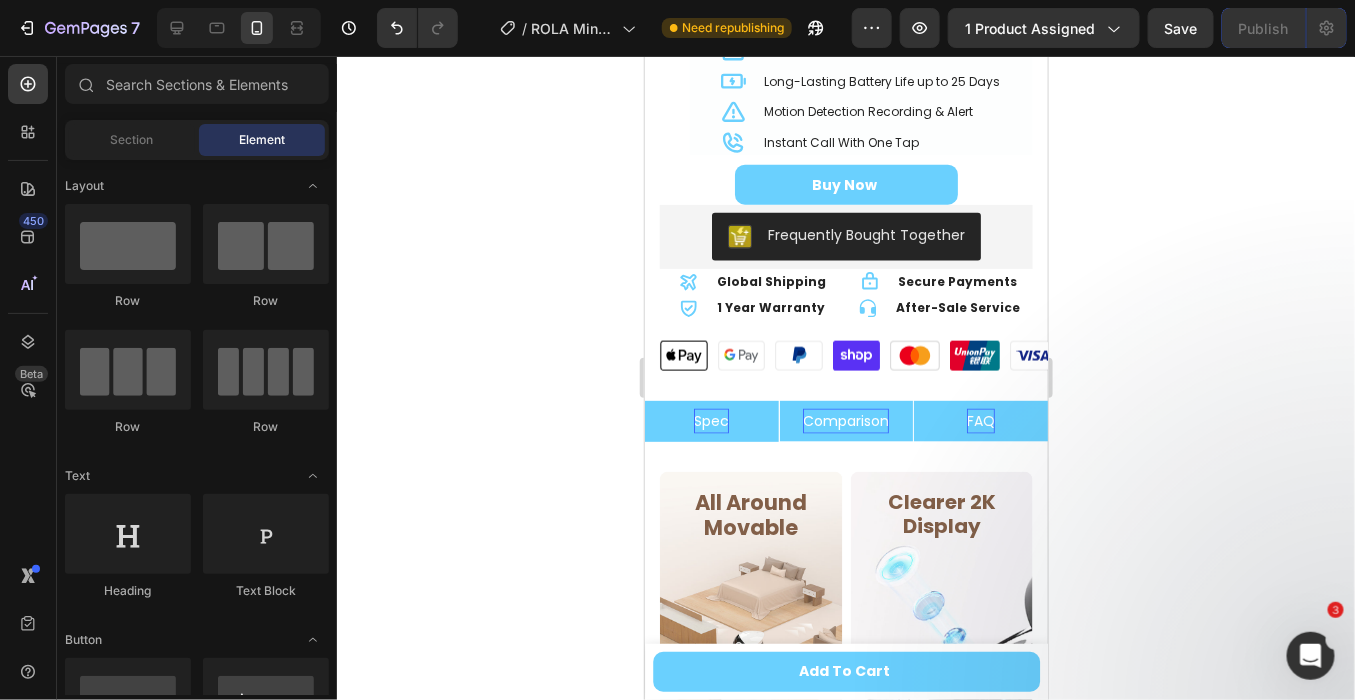 click 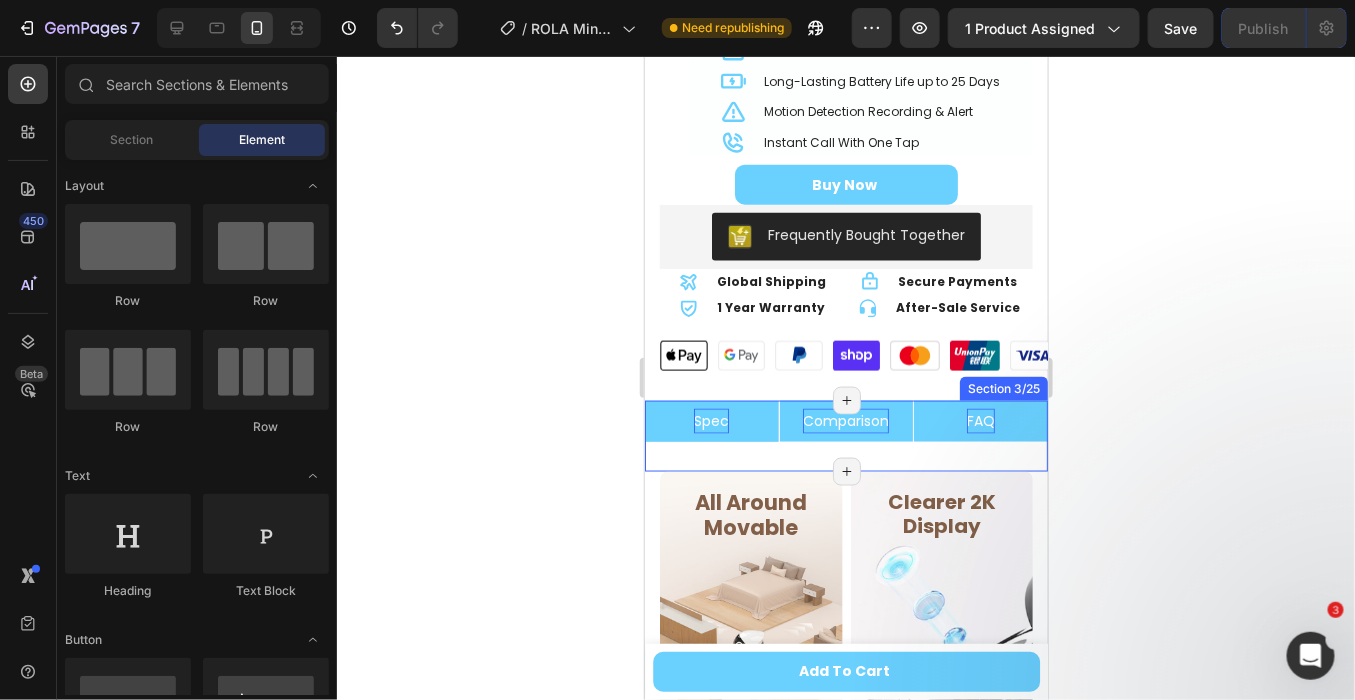 click on "Spec Button Comparison Button FAQ Button Row" at bounding box center (845, 435) 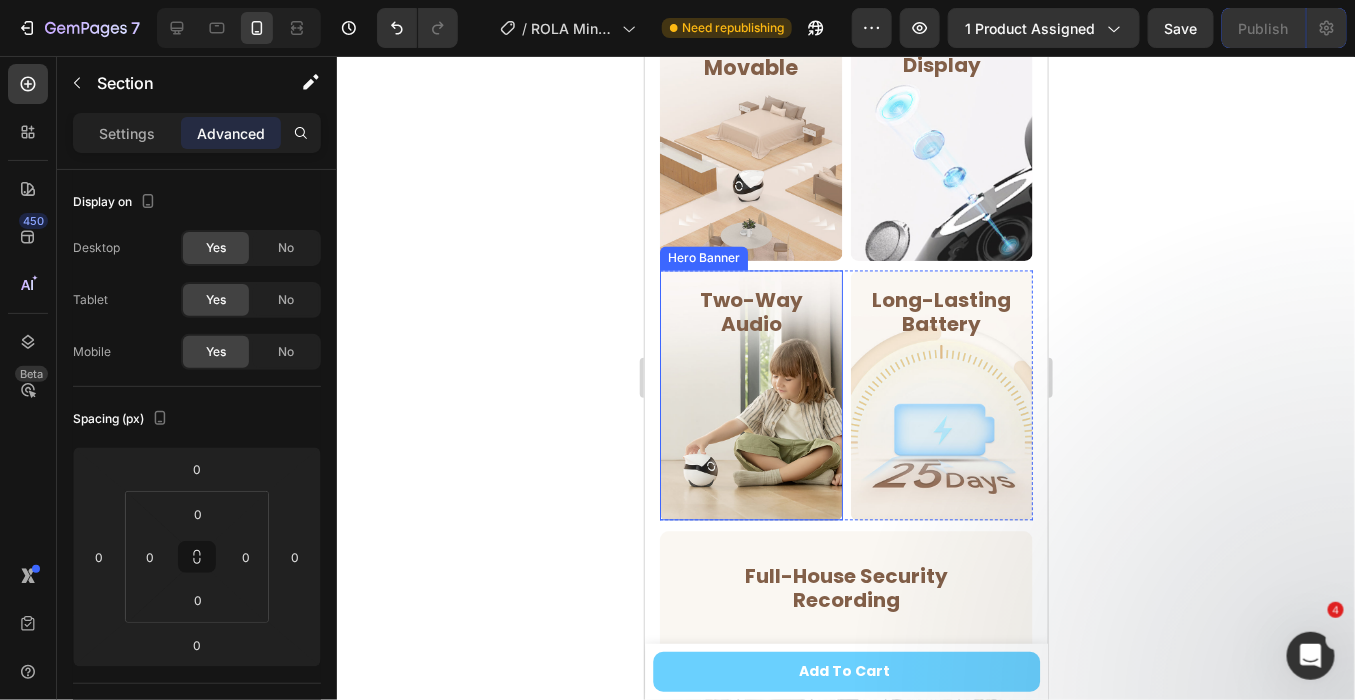 scroll, scrollTop: 1067, scrollLeft: 0, axis: vertical 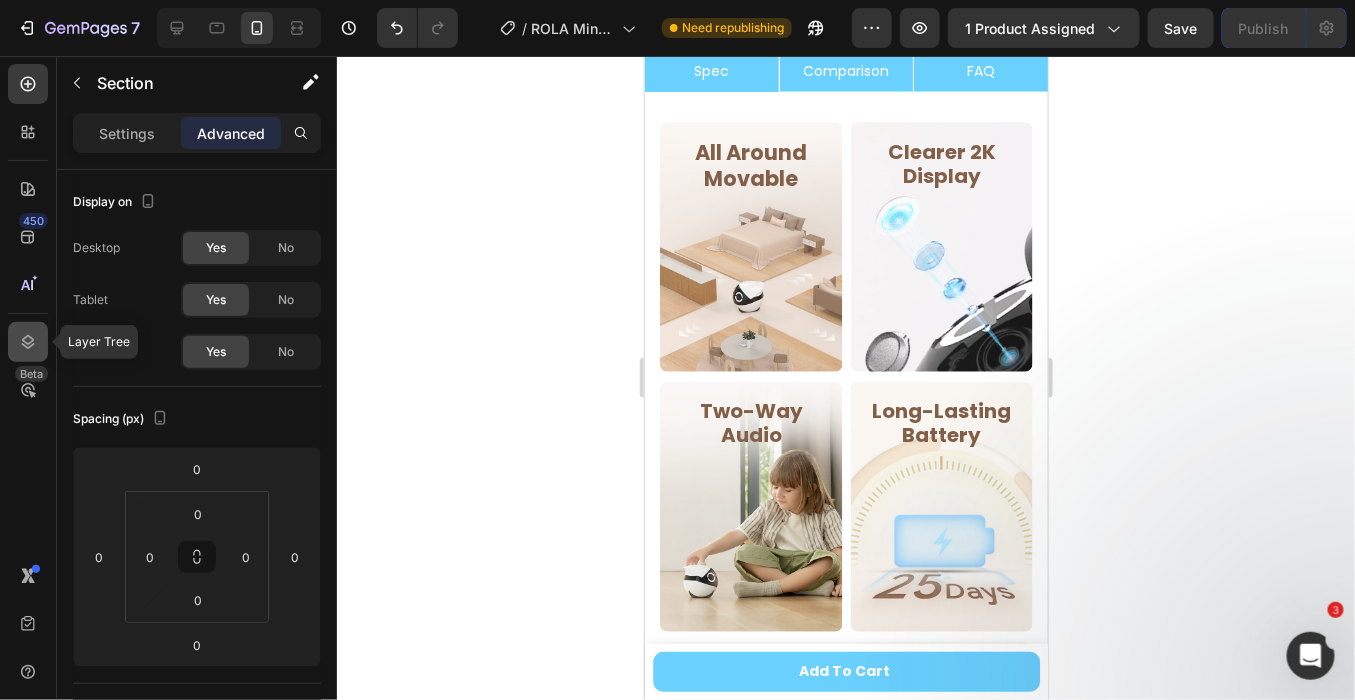 click 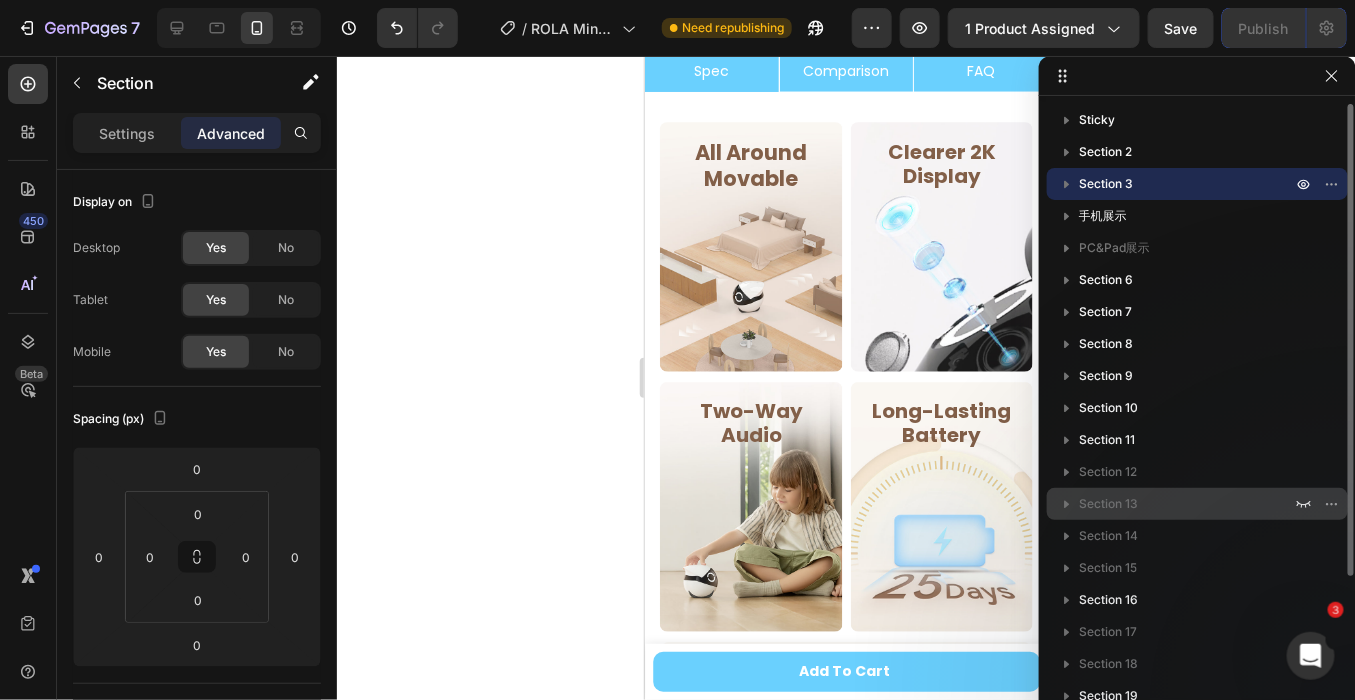 scroll, scrollTop: 111, scrollLeft: 0, axis: vertical 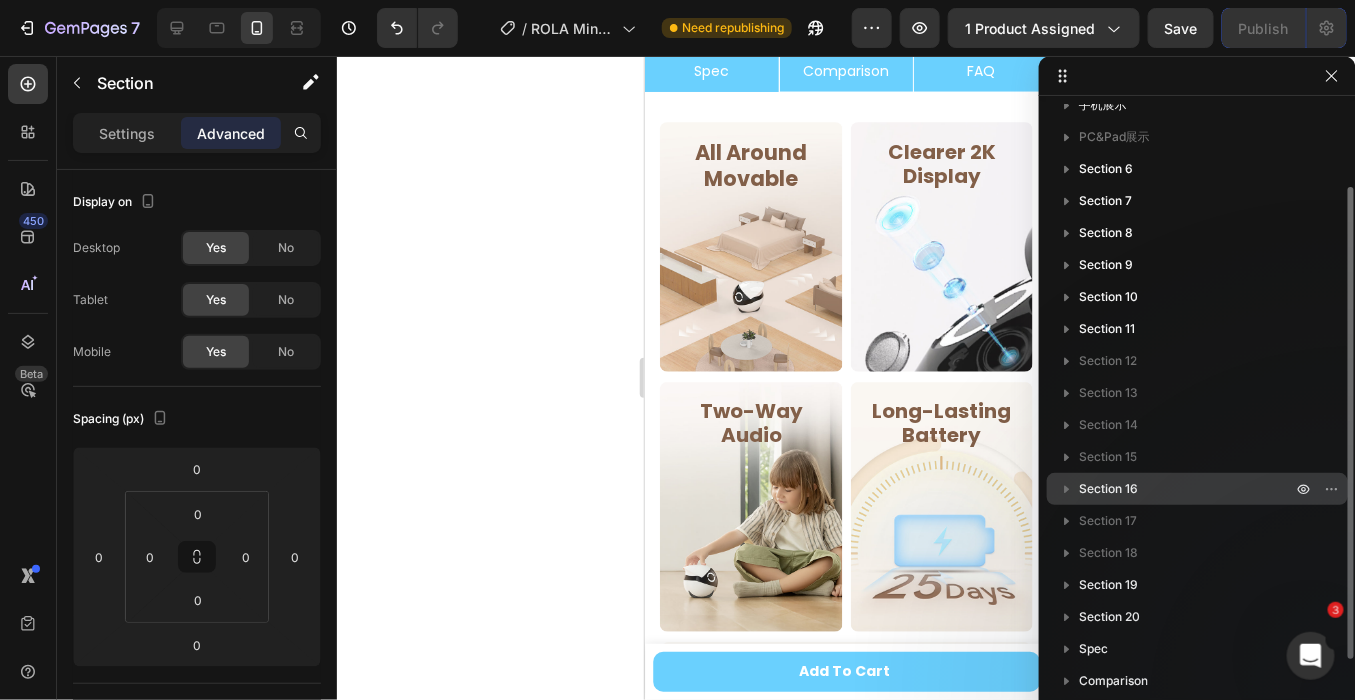 click on "Section 16" at bounding box center (1108, 489) 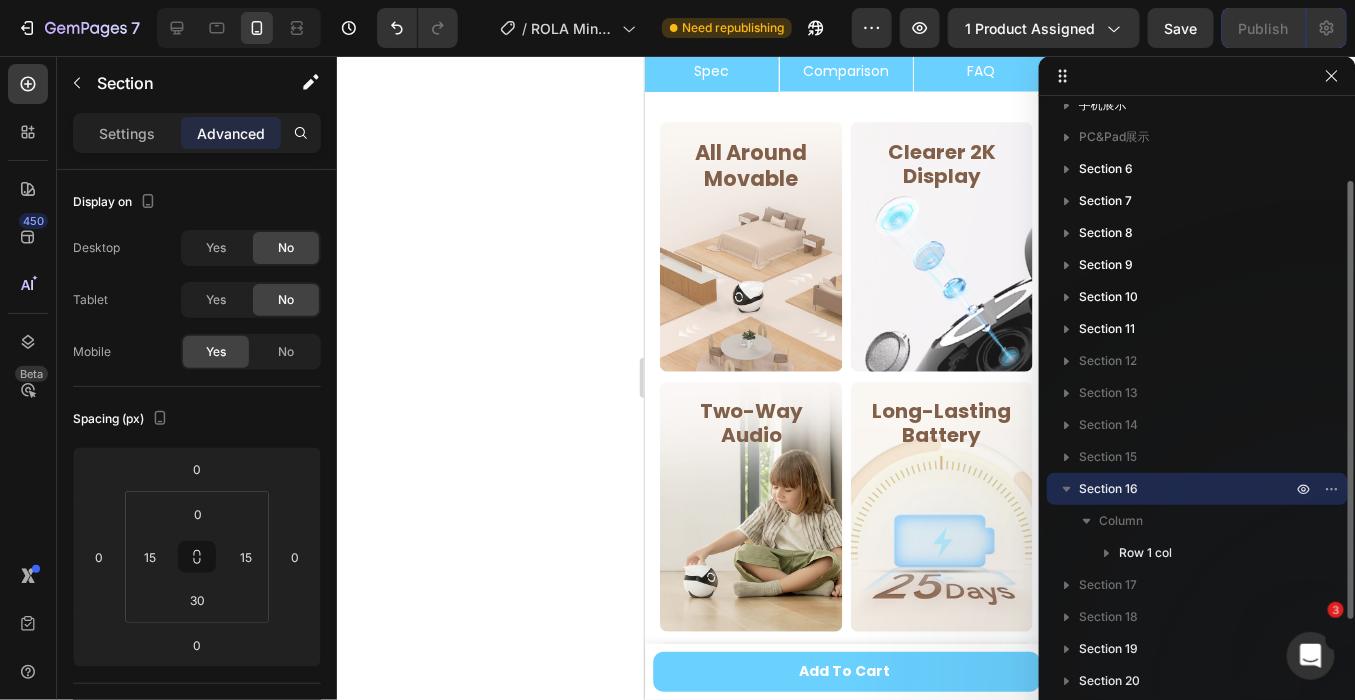 scroll, scrollTop: 711, scrollLeft: 0, axis: vertical 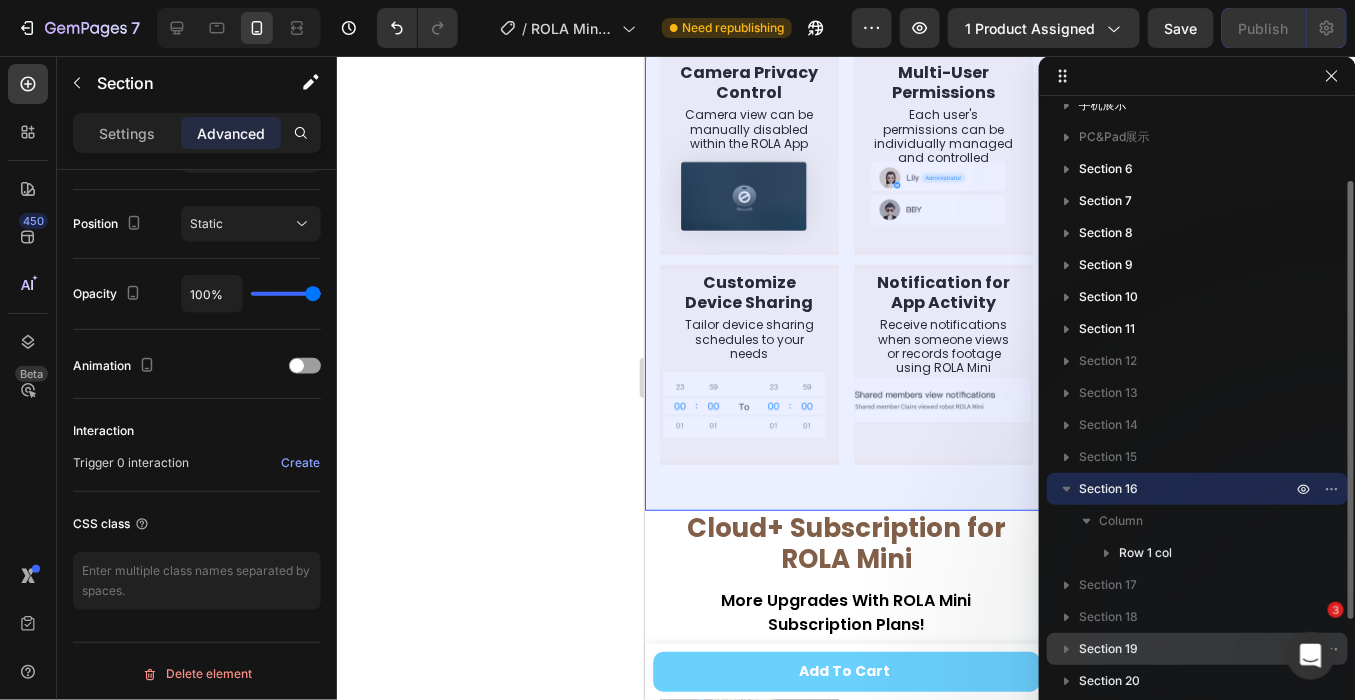 click 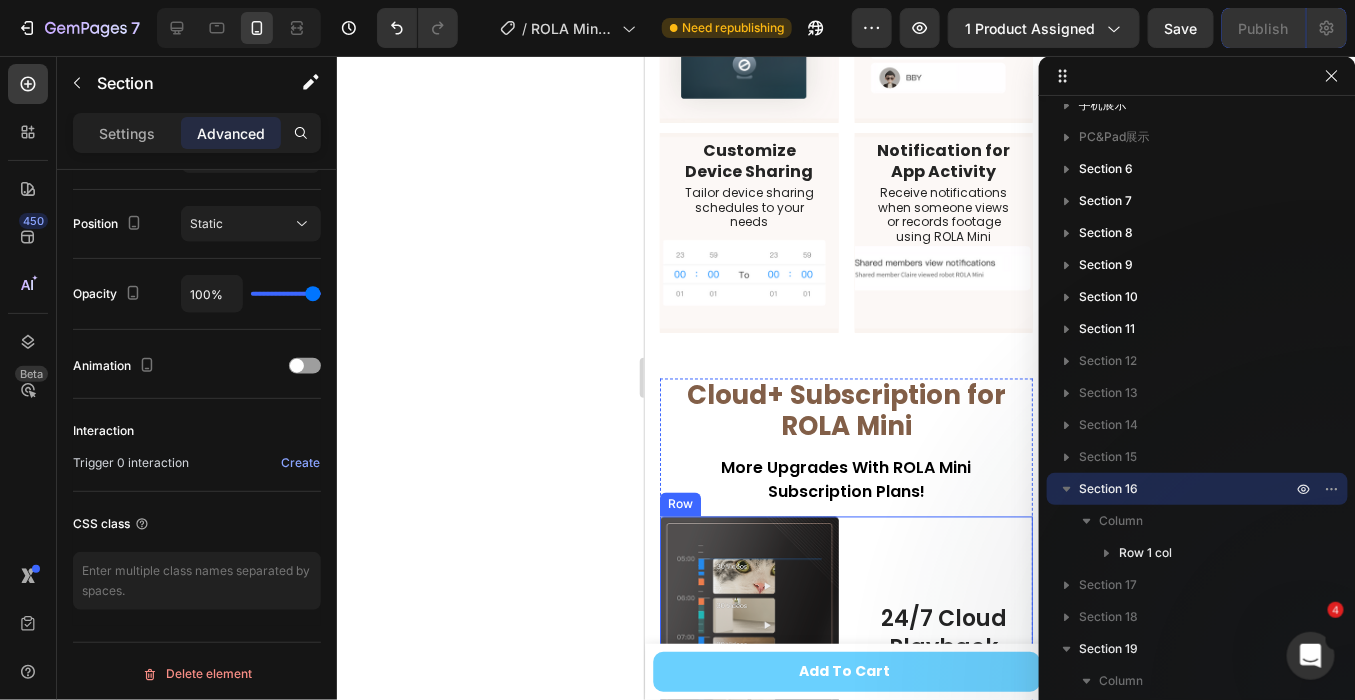 scroll, scrollTop: 8267, scrollLeft: 0, axis: vertical 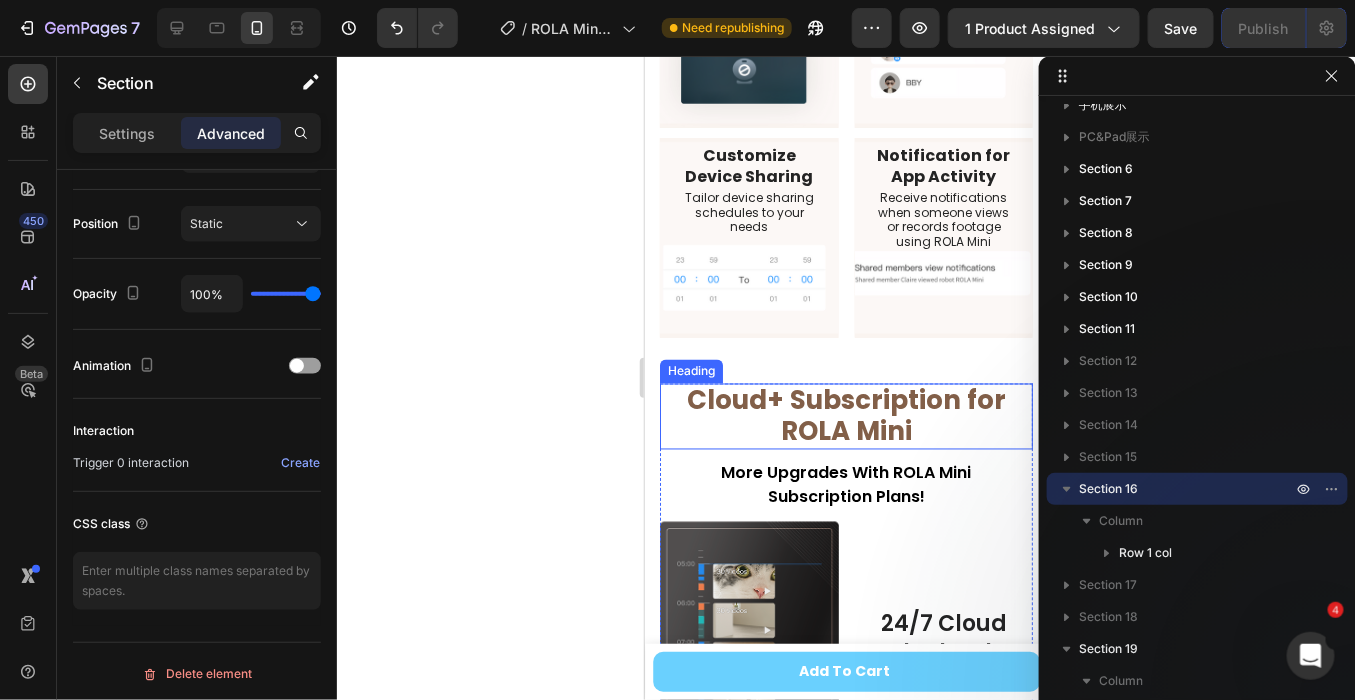 click on "Cloud+ Subscription for ROLA Mini" at bounding box center (845, 416) 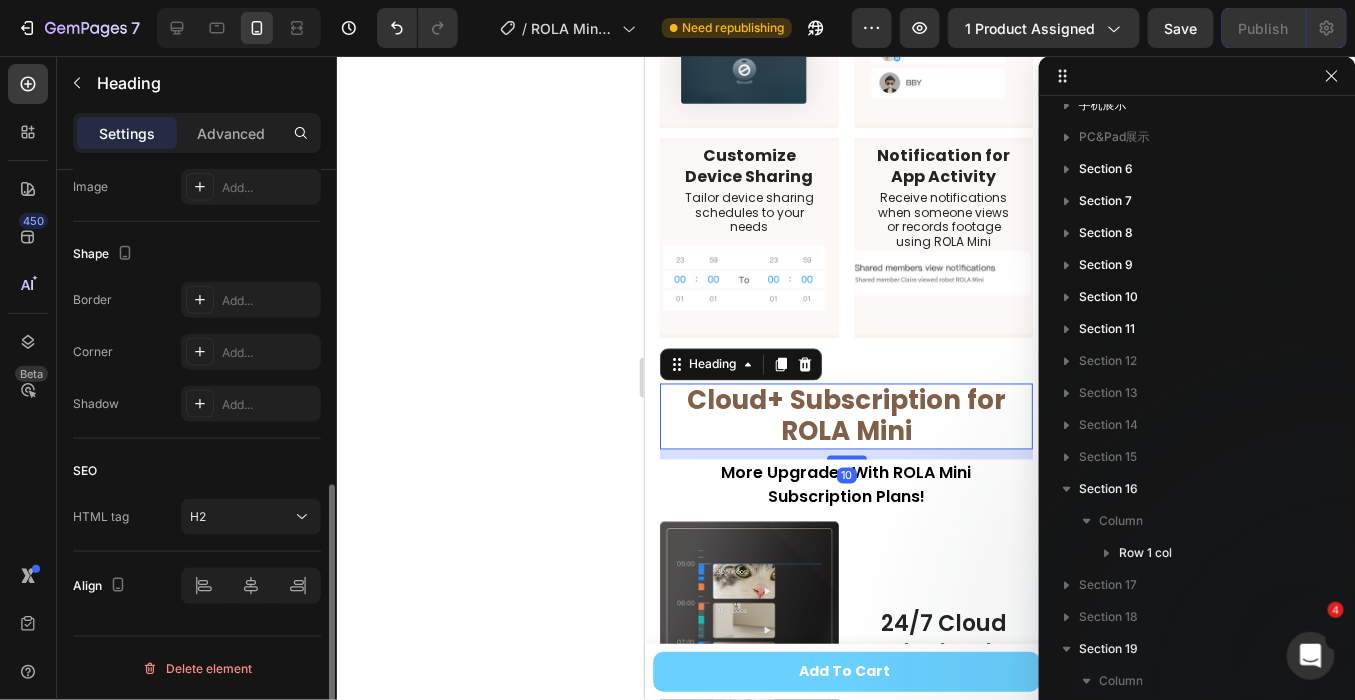 scroll, scrollTop: 620, scrollLeft: 0, axis: vertical 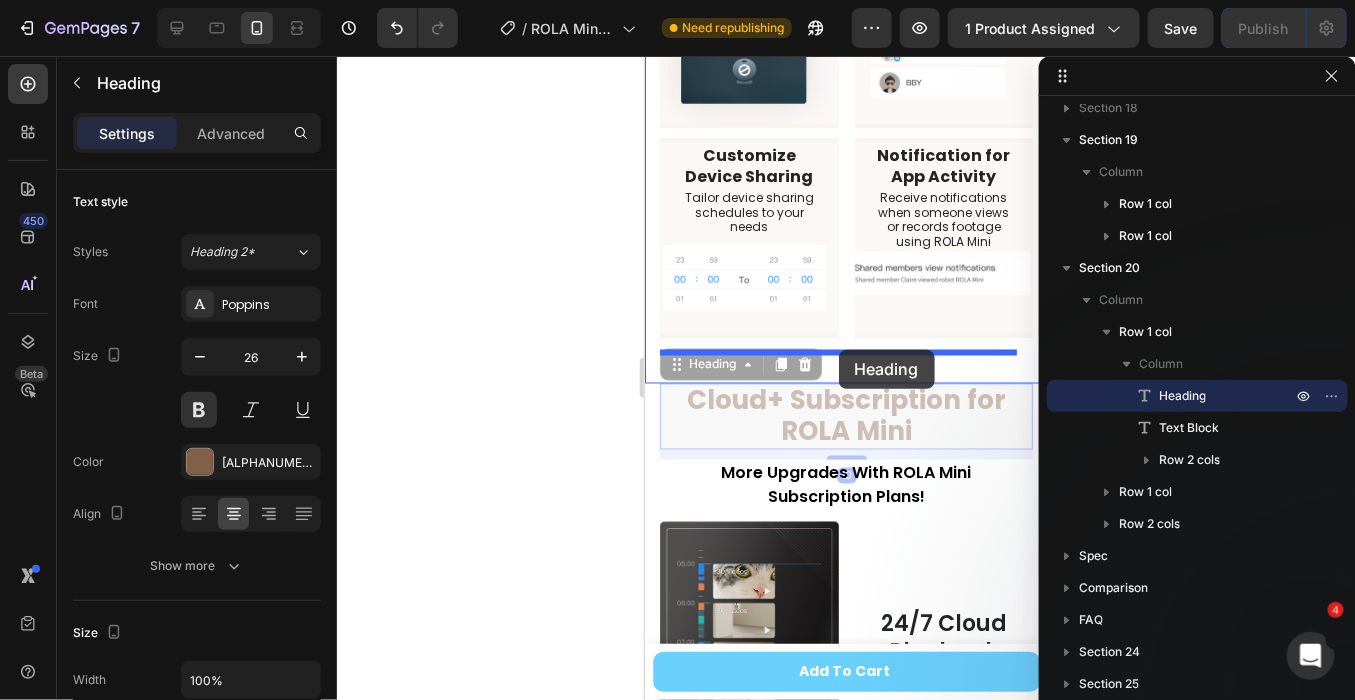drag, startPoint x: 667, startPoint y: 366, endPoint x: 838, endPoint y: 349, distance: 171.84296 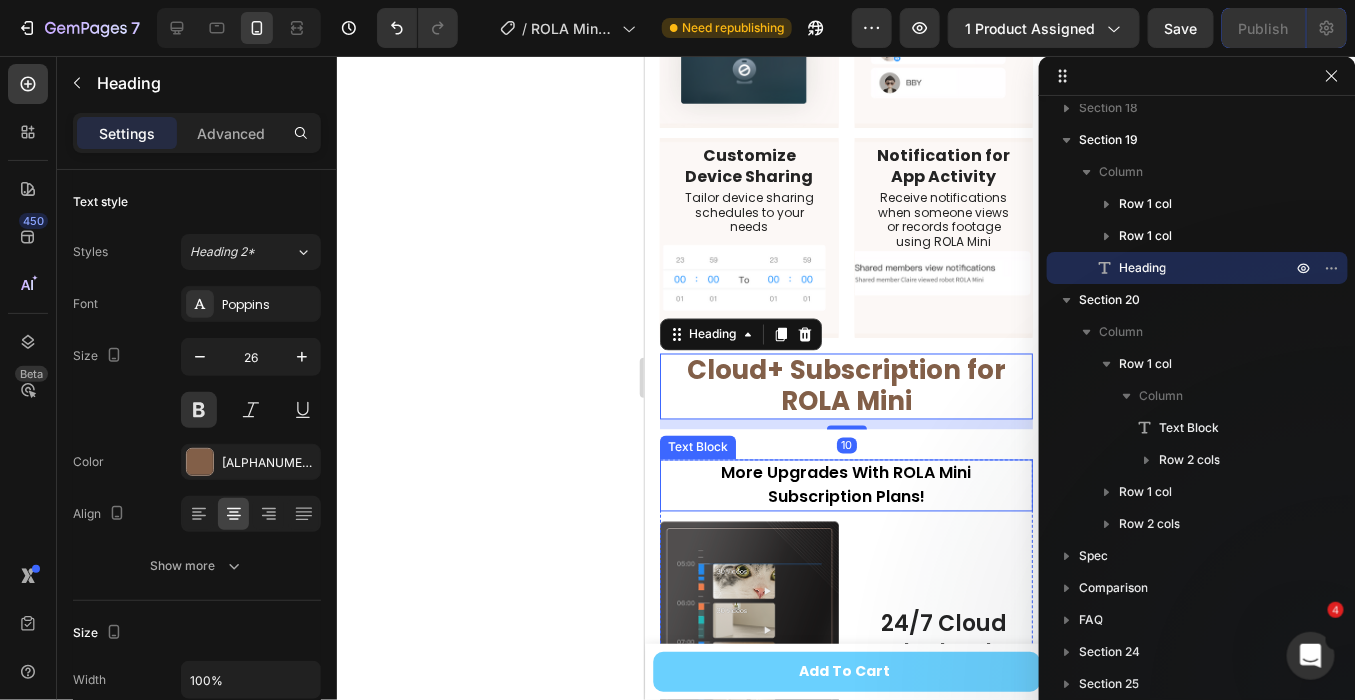 click on "More Upgrades With ROLA Mini Subscription Plans!" at bounding box center (845, 485) 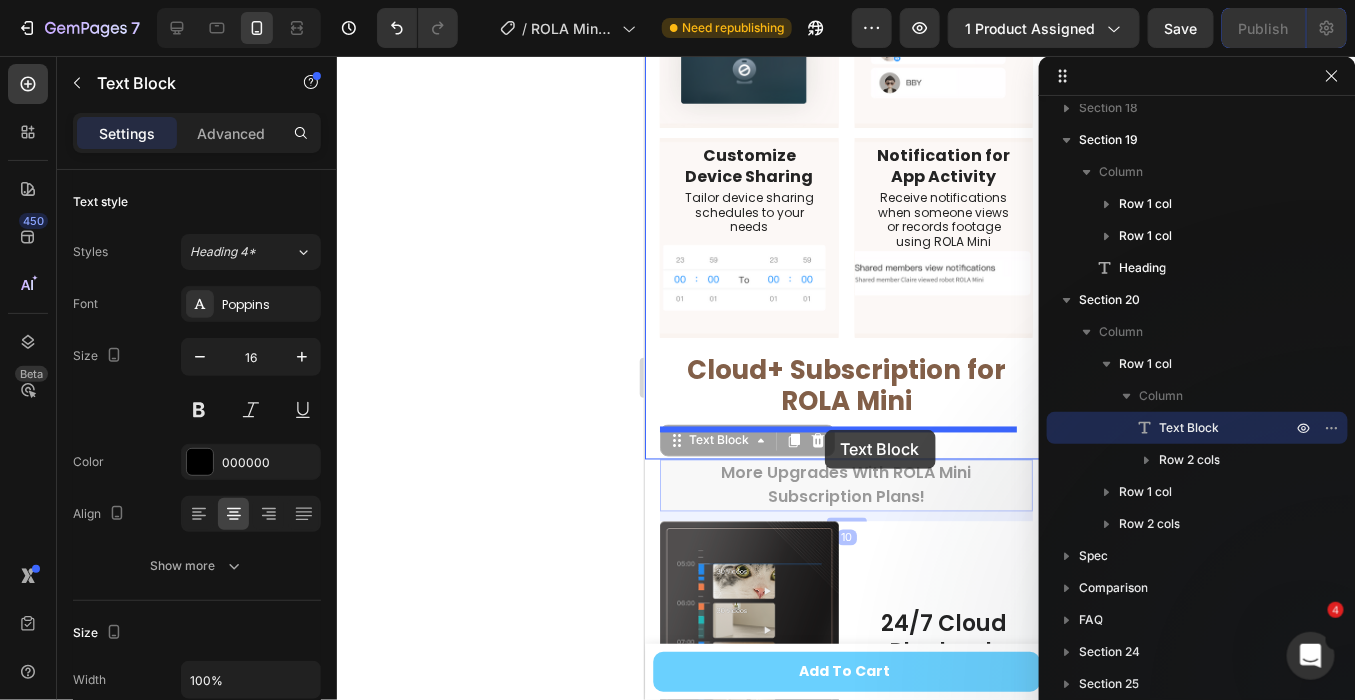 drag, startPoint x: 674, startPoint y: 444, endPoint x: 824, endPoint y: 429, distance: 150.74814 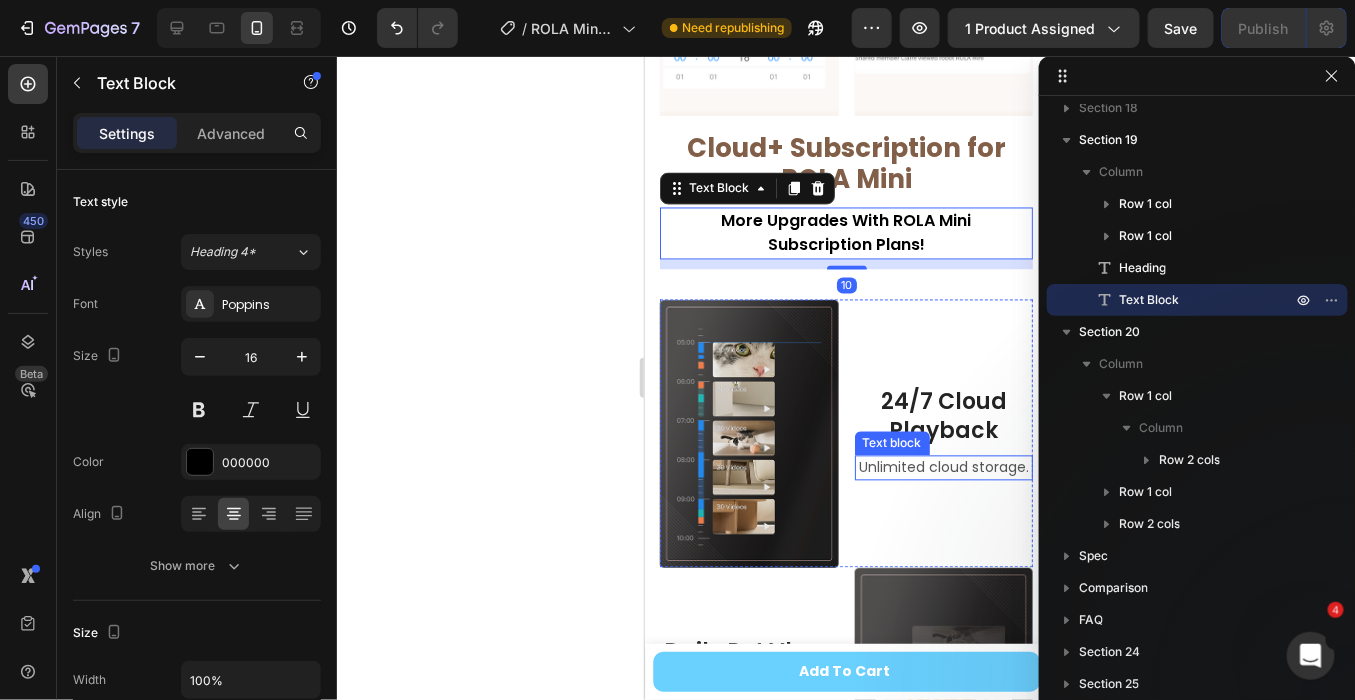 scroll, scrollTop: 8489, scrollLeft: 0, axis: vertical 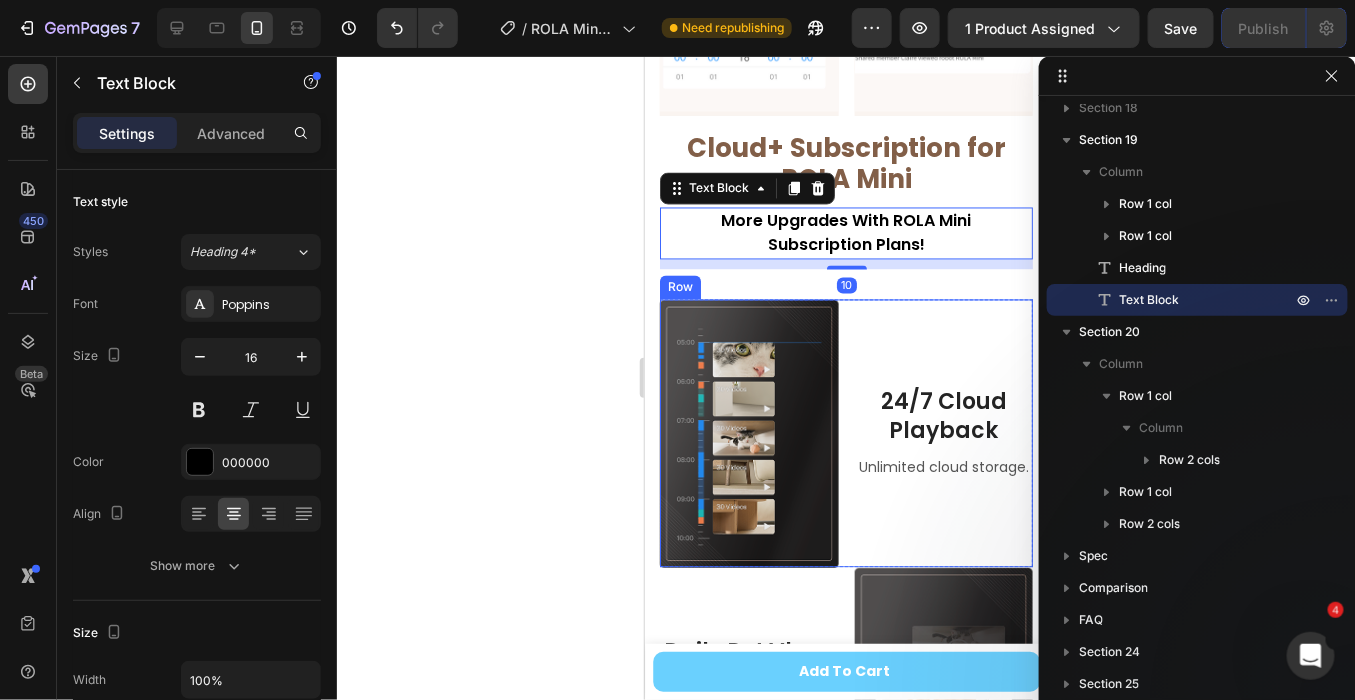 click on "Image 24/7 Cloud Playback Heading Unlimited cloud storage. Text block Row" at bounding box center (845, 433) 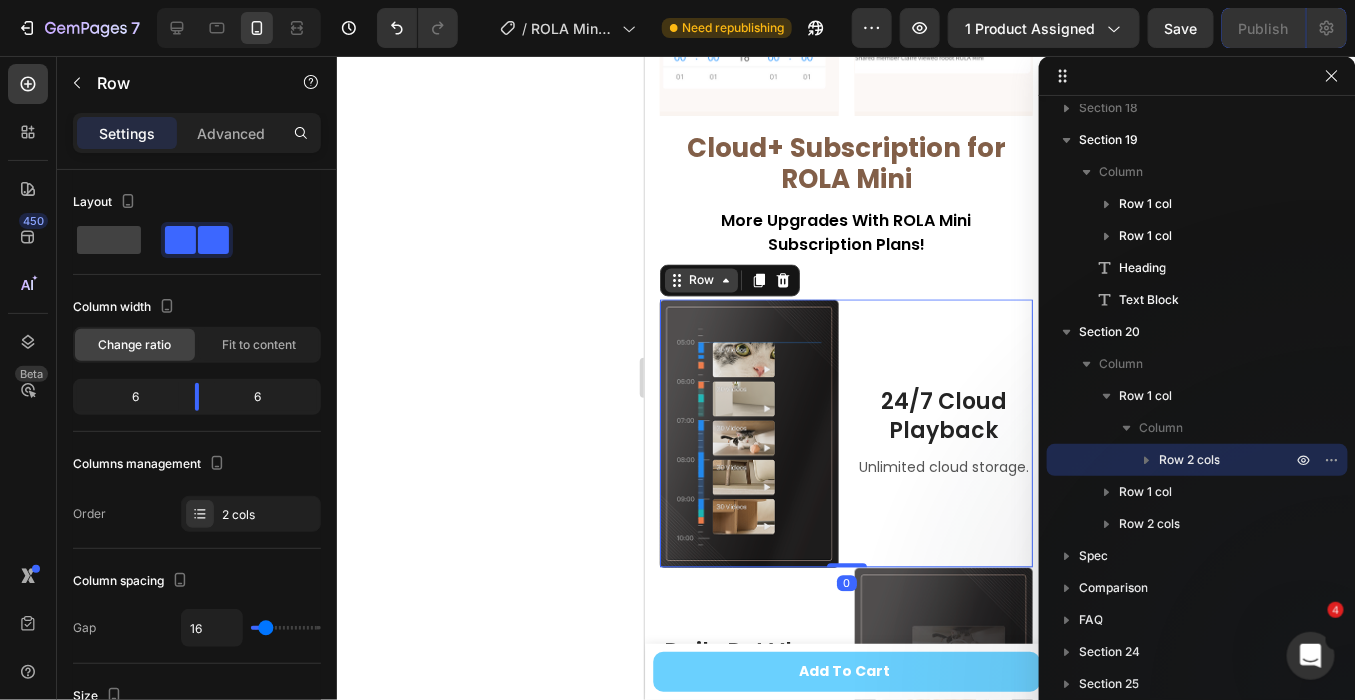 click on "Row" at bounding box center (700, 280) 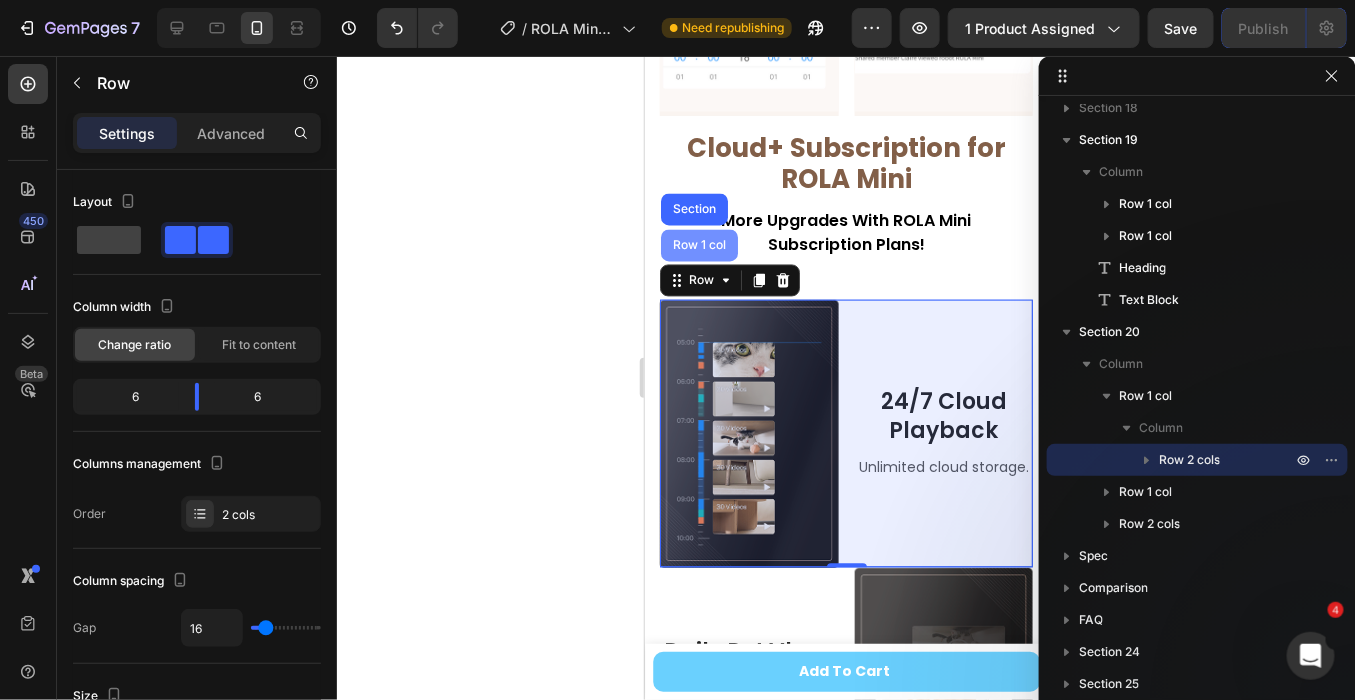 click on "Row 1 col" at bounding box center (698, 245) 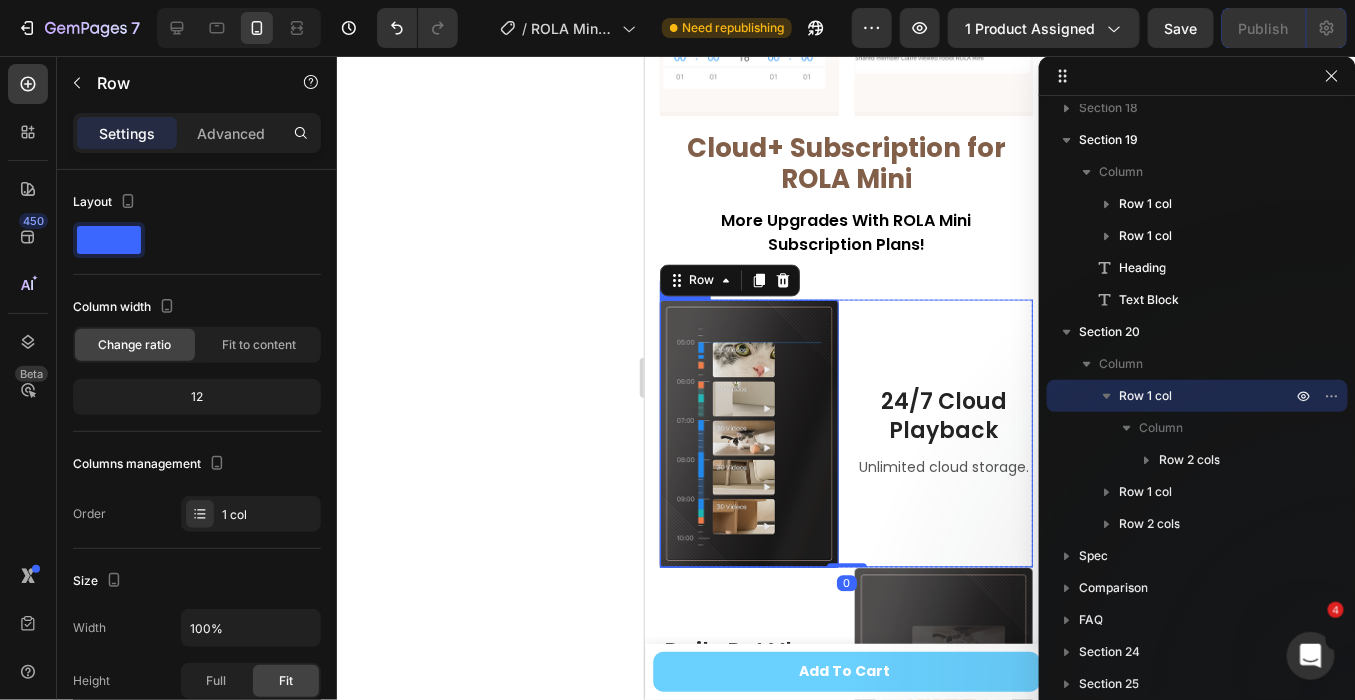 click on "Image 24/7 Cloud Playback Heading Unlimited cloud storage. Text block Row" at bounding box center [845, 433] 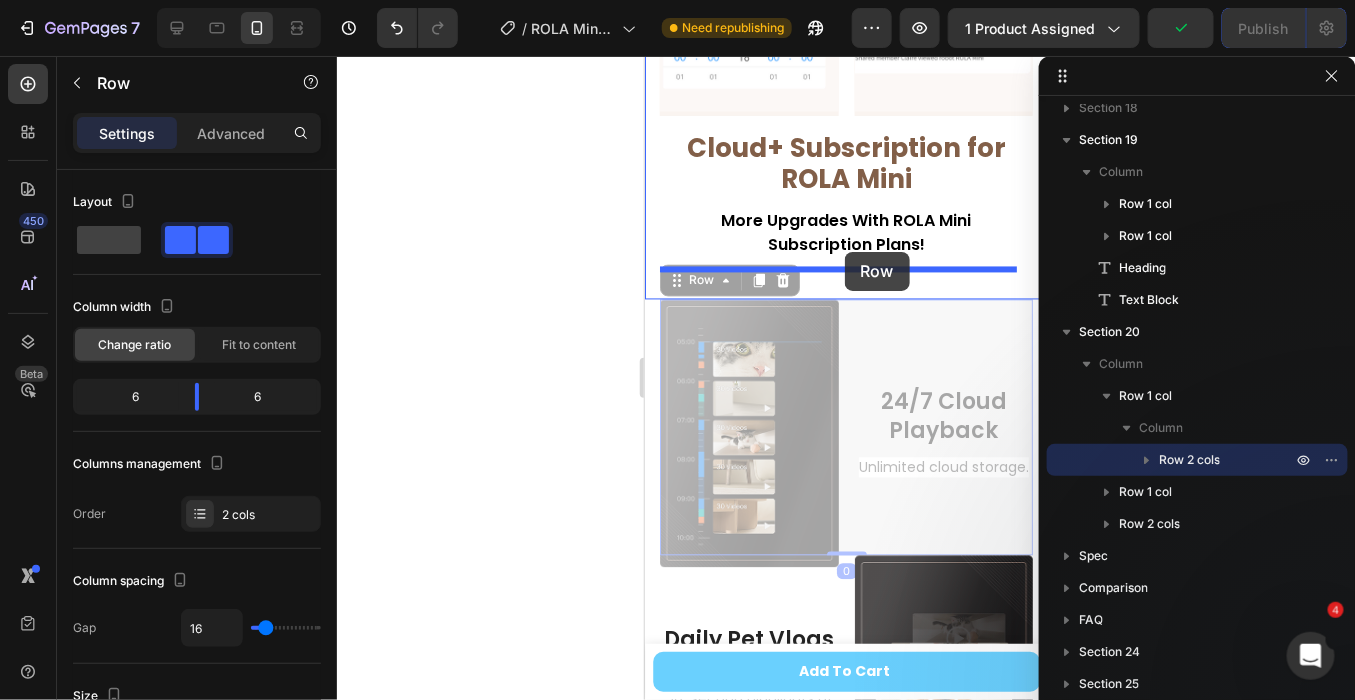 drag, startPoint x: 676, startPoint y: 283, endPoint x: 844, endPoint y: 251, distance: 171.02046 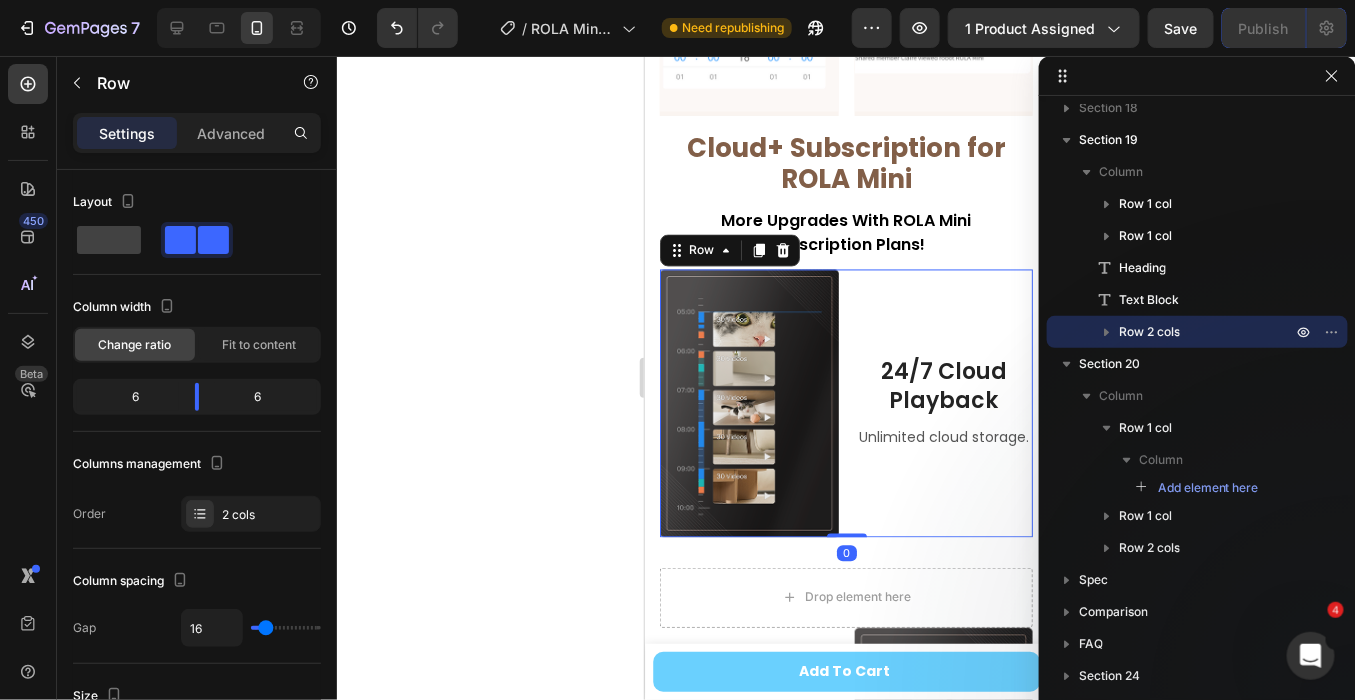 scroll, scrollTop: 8601, scrollLeft: 0, axis: vertical 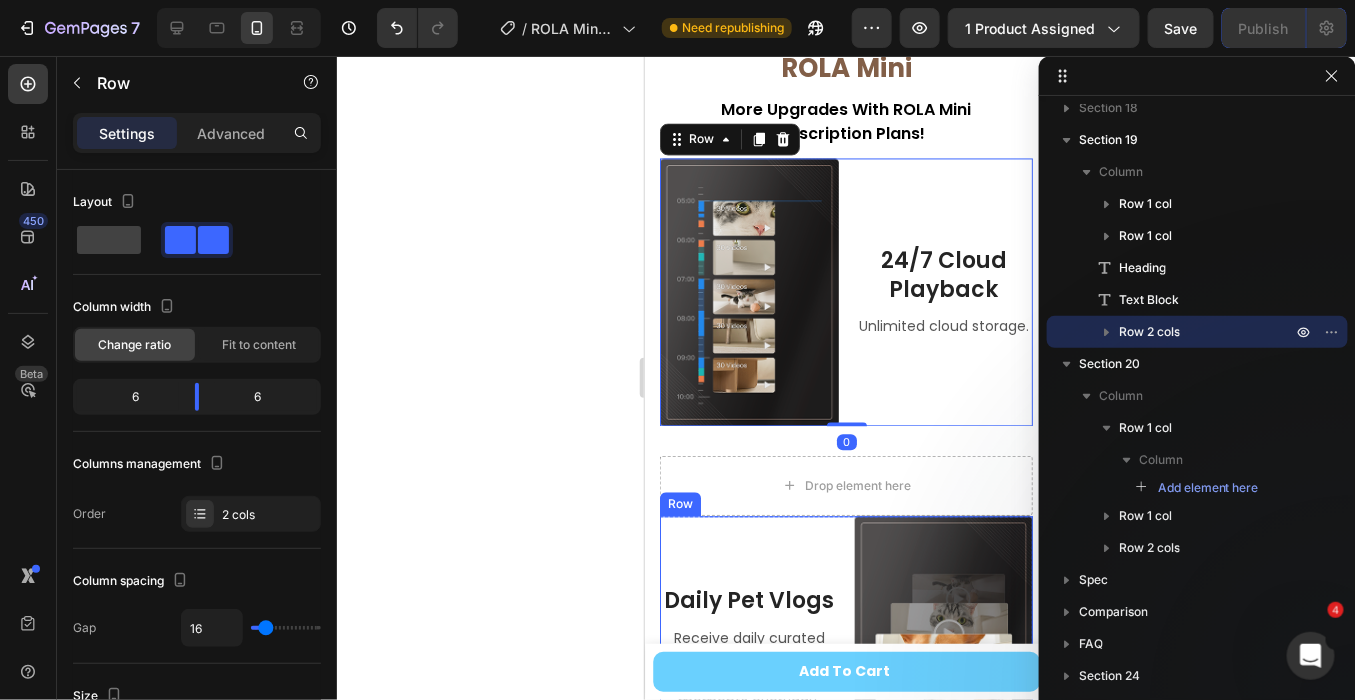 click on "Daily Pet Vlogs Heading Receive daily curated 30-second highlights of memorable pet moments everyday. Text block" at bounding box center [748, 649] 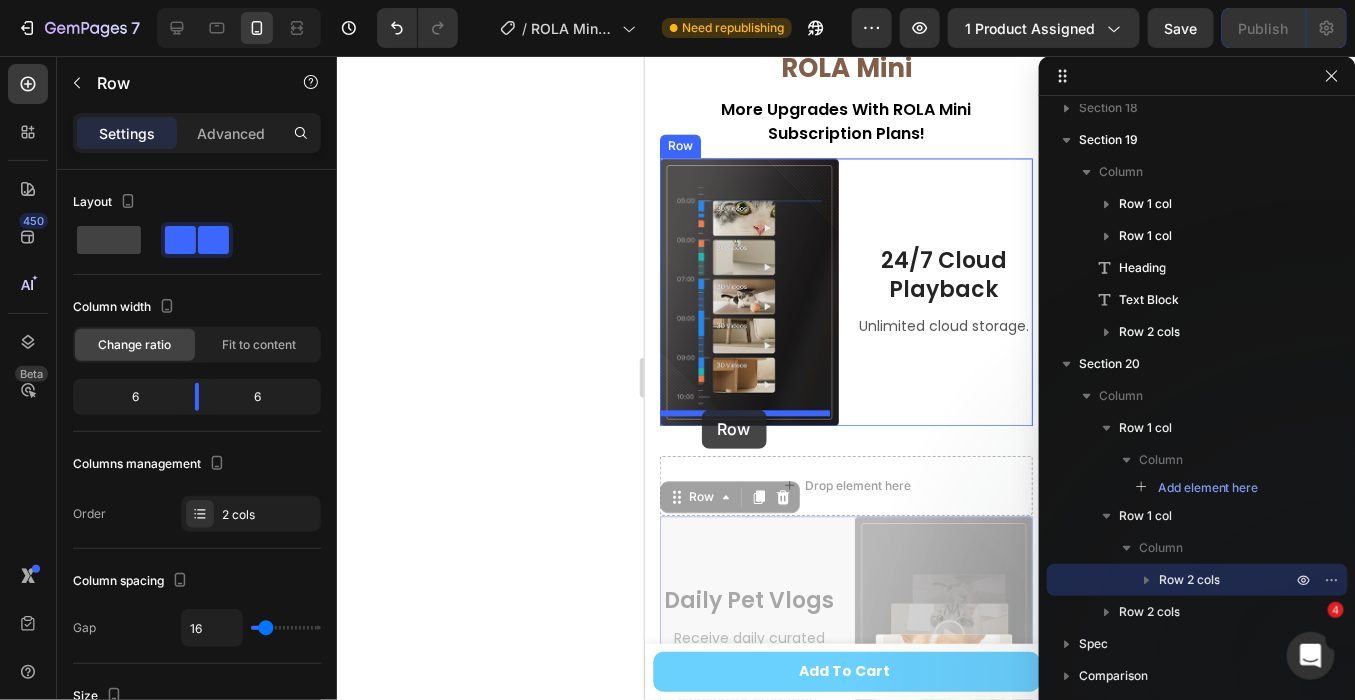 drag, startPoint x: 670, startPoint y: 488, endPoint x: 701, endPoint y: 409, distance: 84.8646 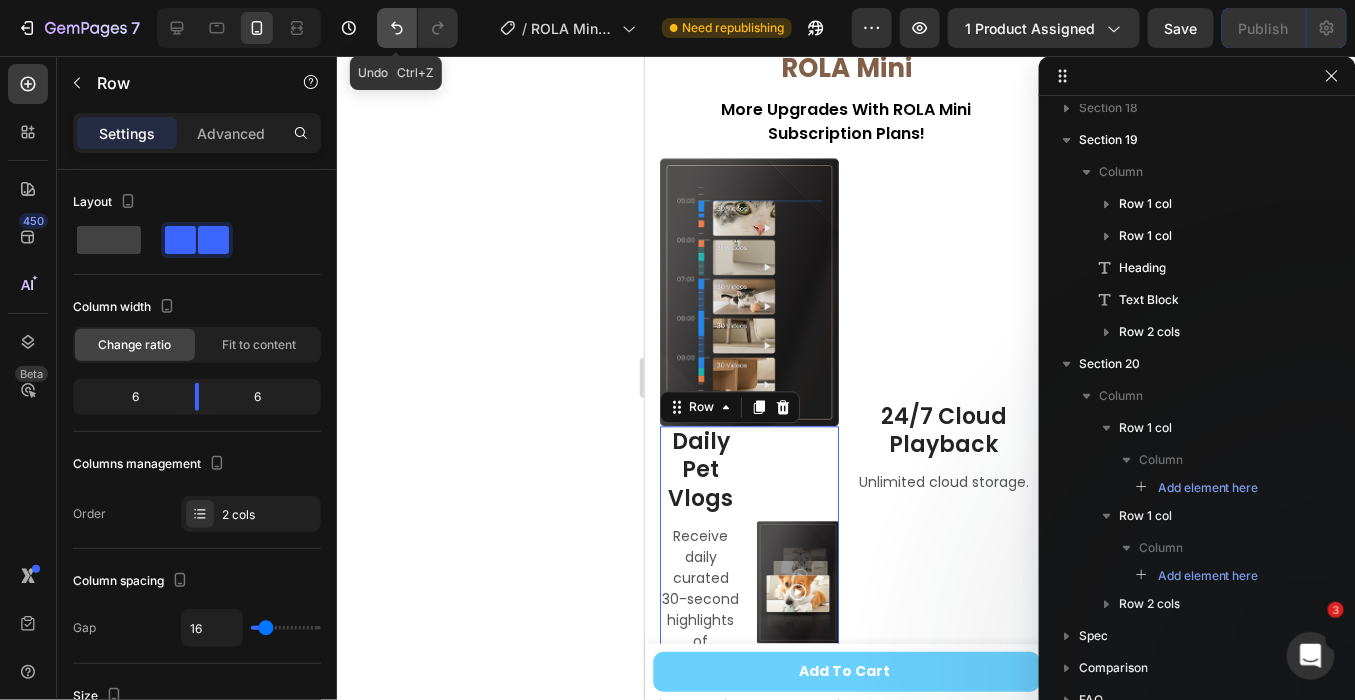drag, startPoint x: 398, startPoint y: 21, endPoint x: 23, endPoint y: 190, distance: 411.32227 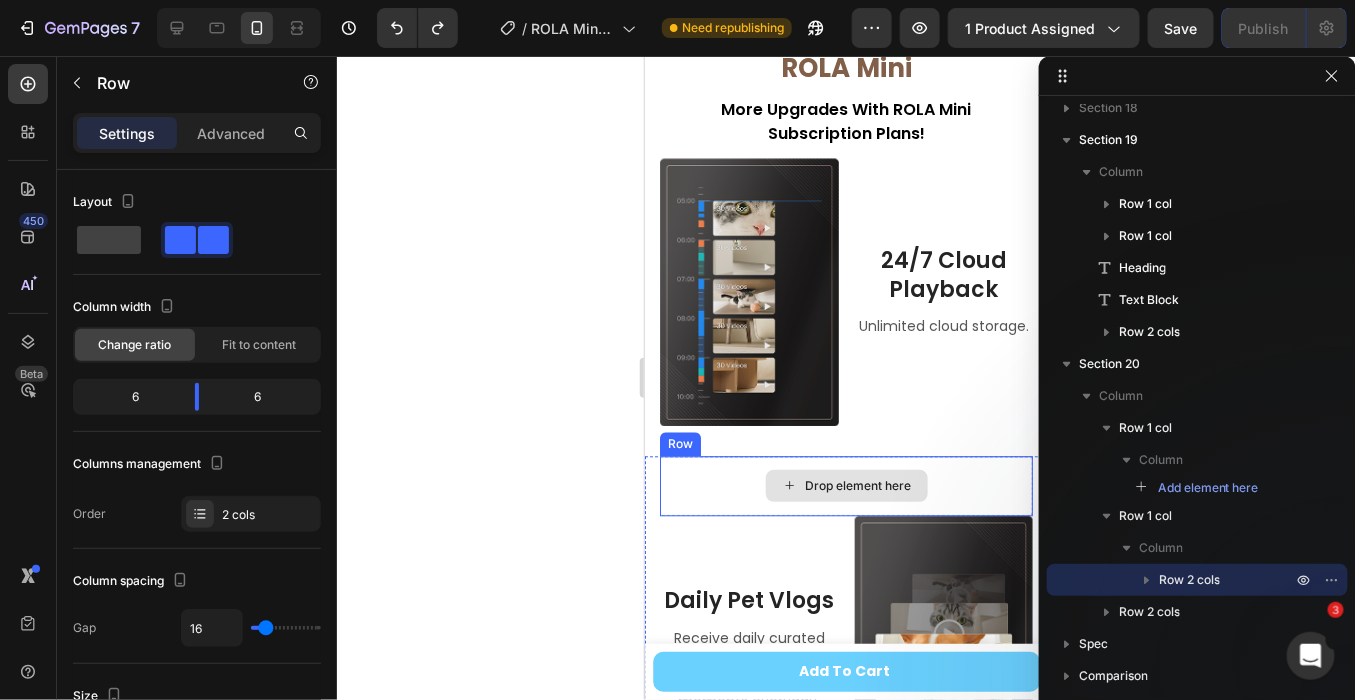 scroll, scrollTop: 8712, scrollLeft: 0, axis: vertical 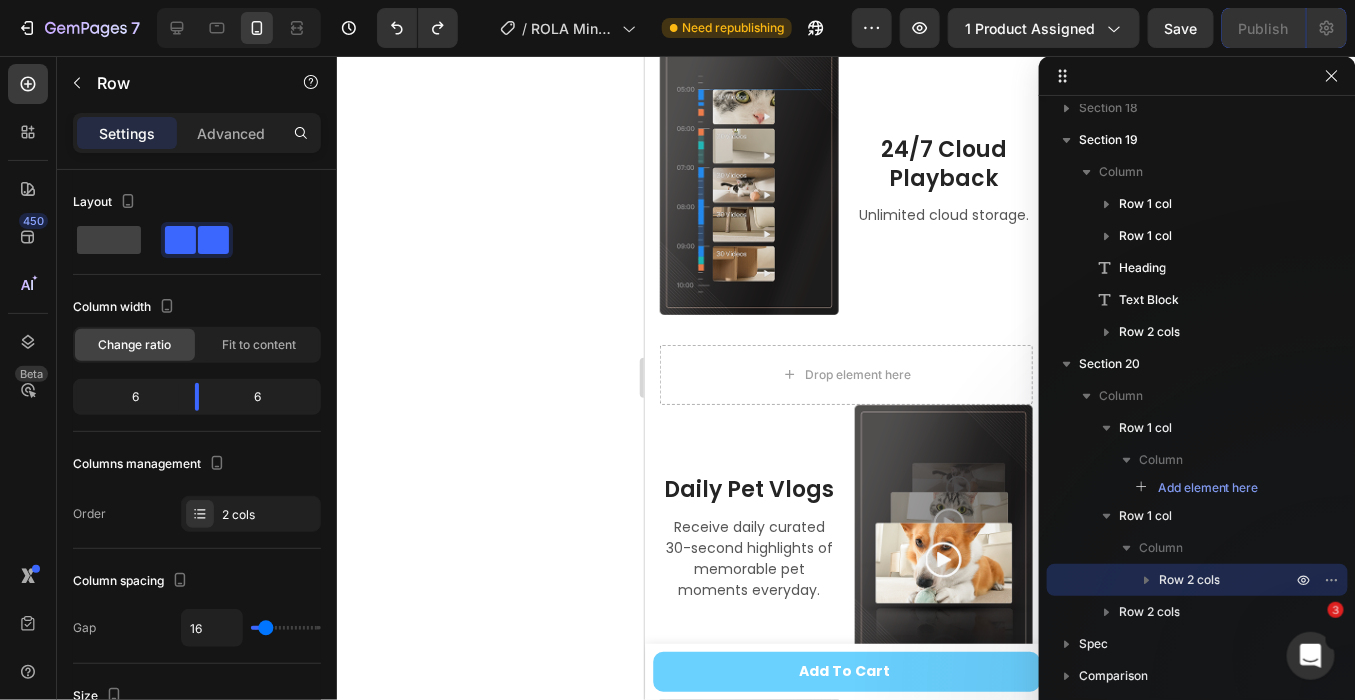 click on "Daily Pet Vlogs Heading Receive daily curated 30-second highlights of memorable pet moments everyday. Text block Image Row" at bounding box center (845, 538) 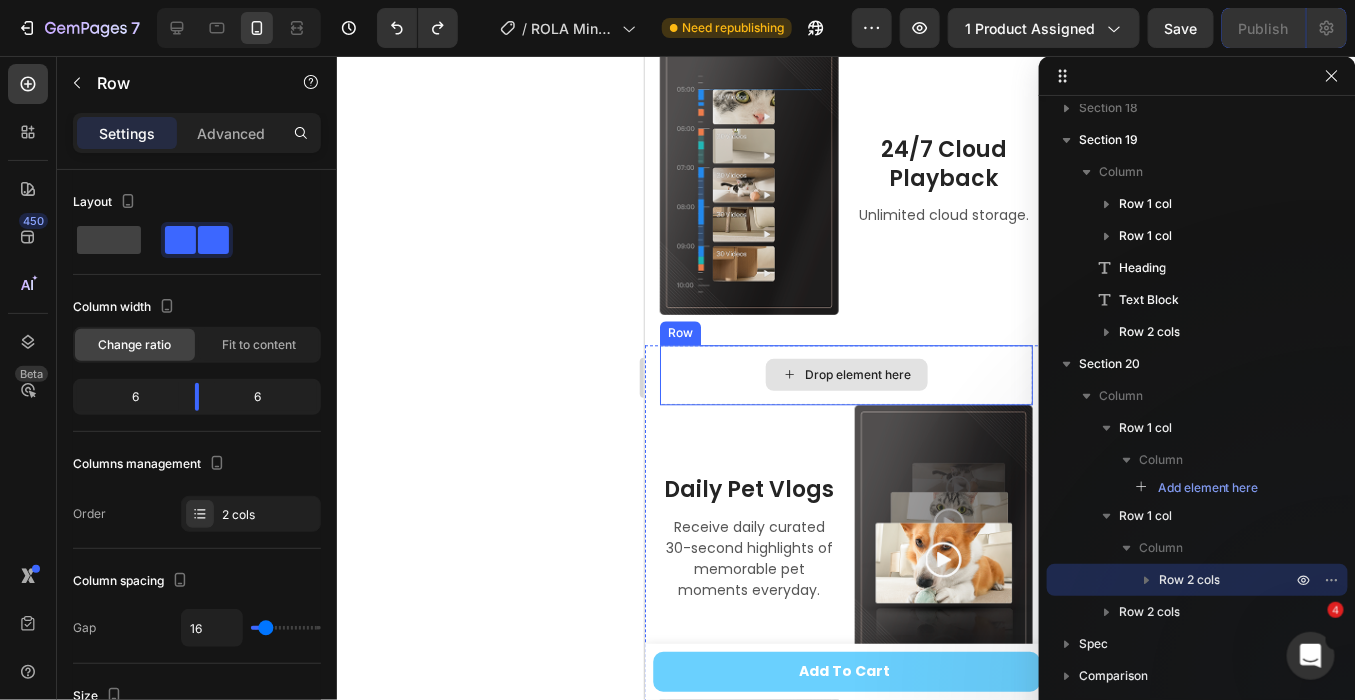 click on "Drop element here" at bounding box center (845, 374) 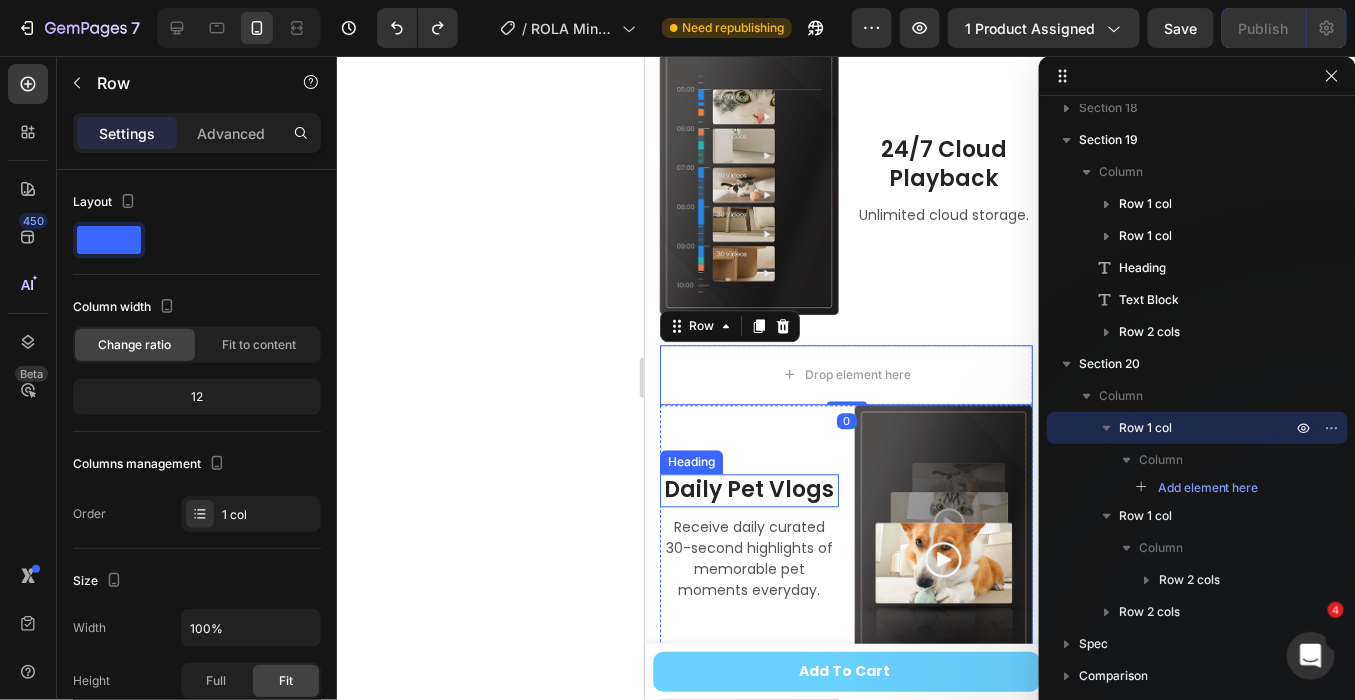 click on "Daily Pet Vlogs" at bounding box center (748, 489) 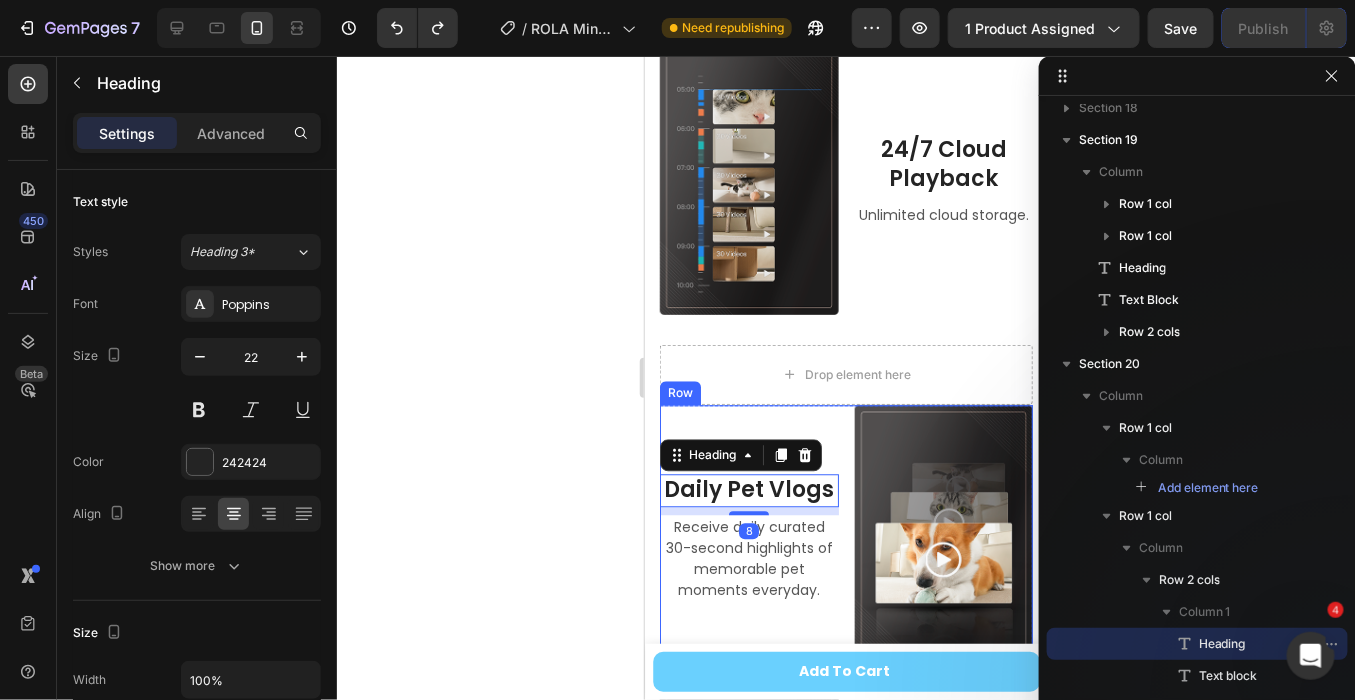 click on "Daily Pet Vlogs Heading   8 Receive daily curated 30-second highlights of memorable pet moments everyday. Text block" at bounding box center (748, 538) 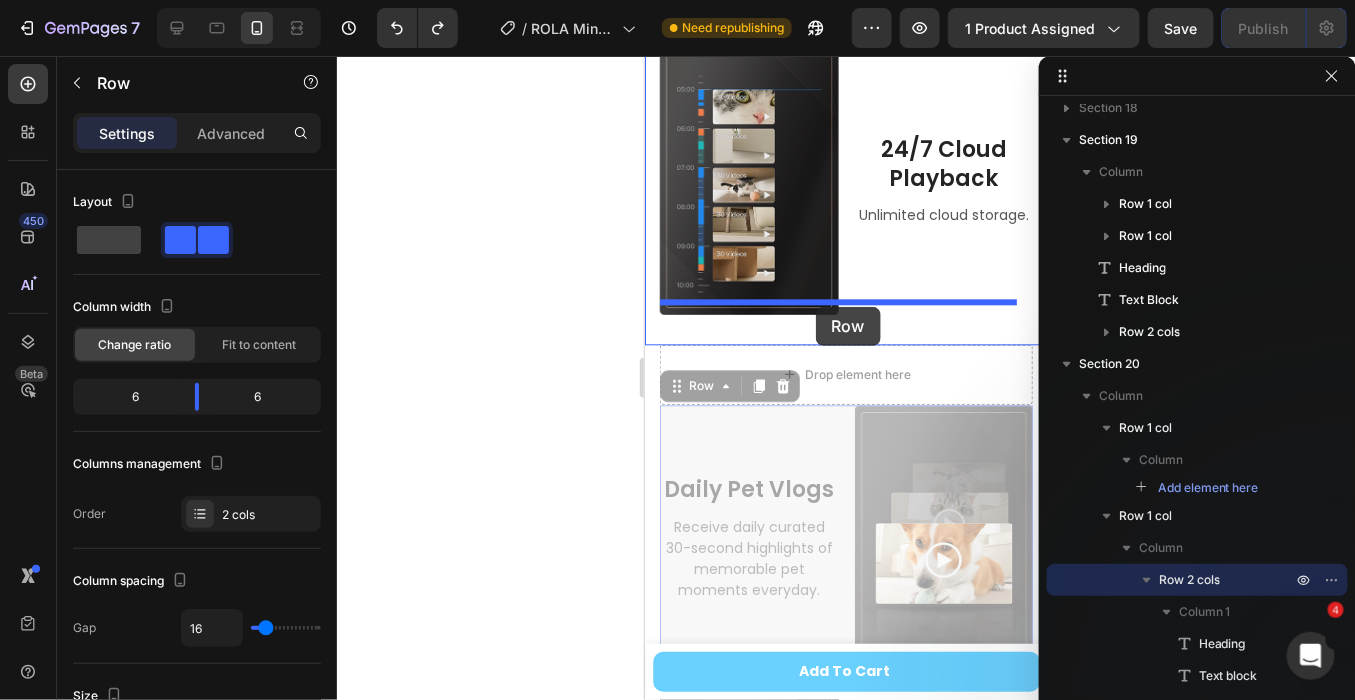 drag, startPoint x: 681, startPoint y: 379, endPoint x: 815, endPoint y: 306, distance: 152.59424 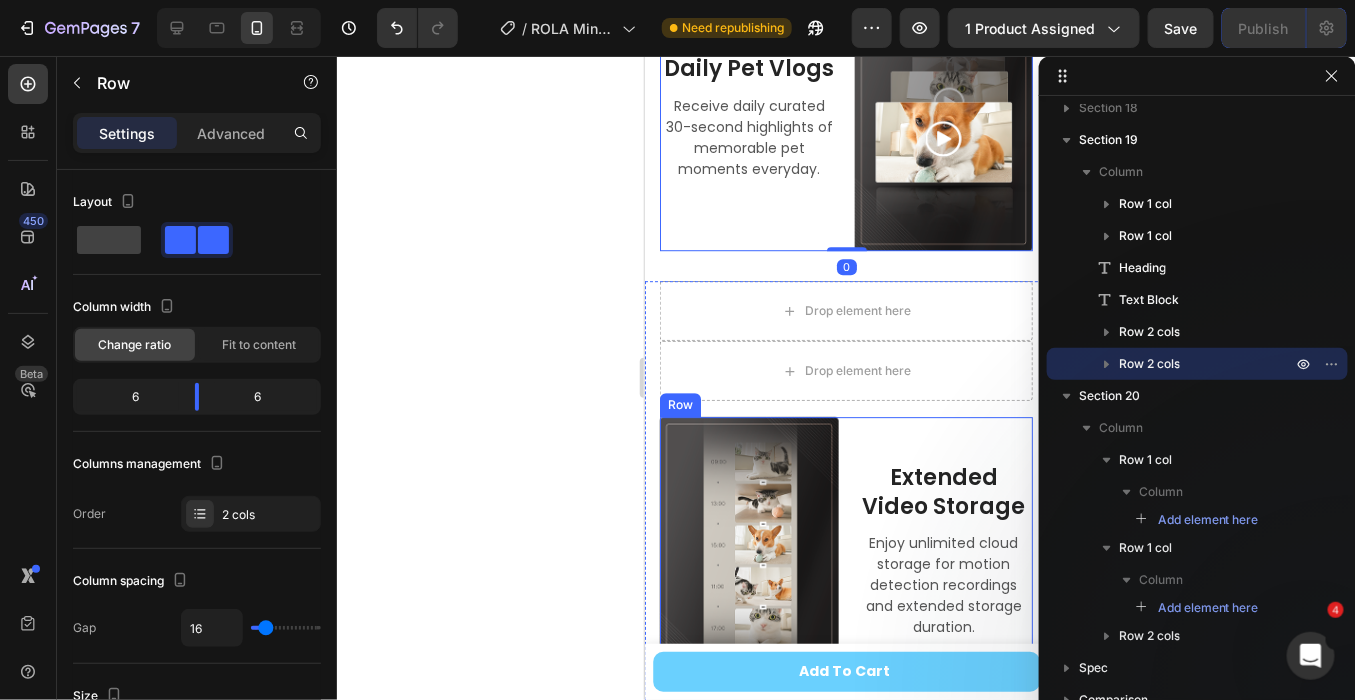 scroll, scrollTop: 9156, scrollLeft: 0, axis: vertical 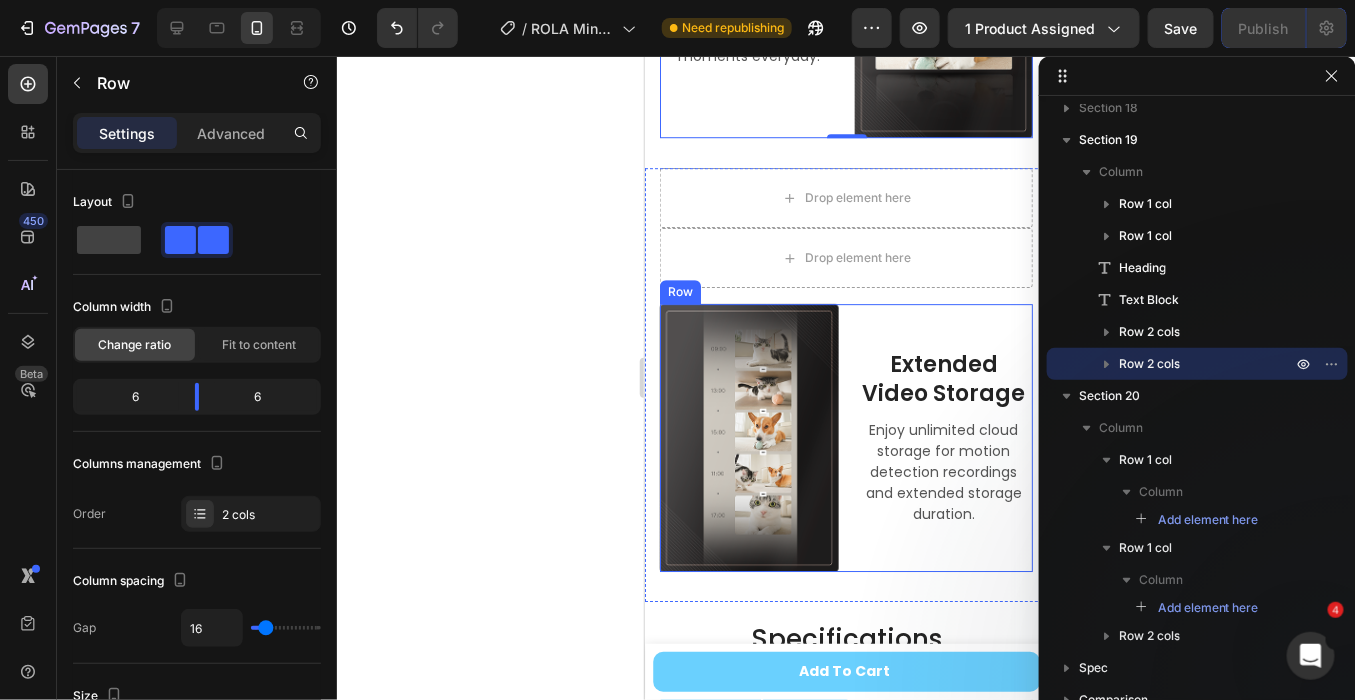 click on "Image Extended Video Storage Heading Enjoy unlimited cloud storage for motion detection recordings and extended storage duration. Text block Row" at bounding box center (845, 437) 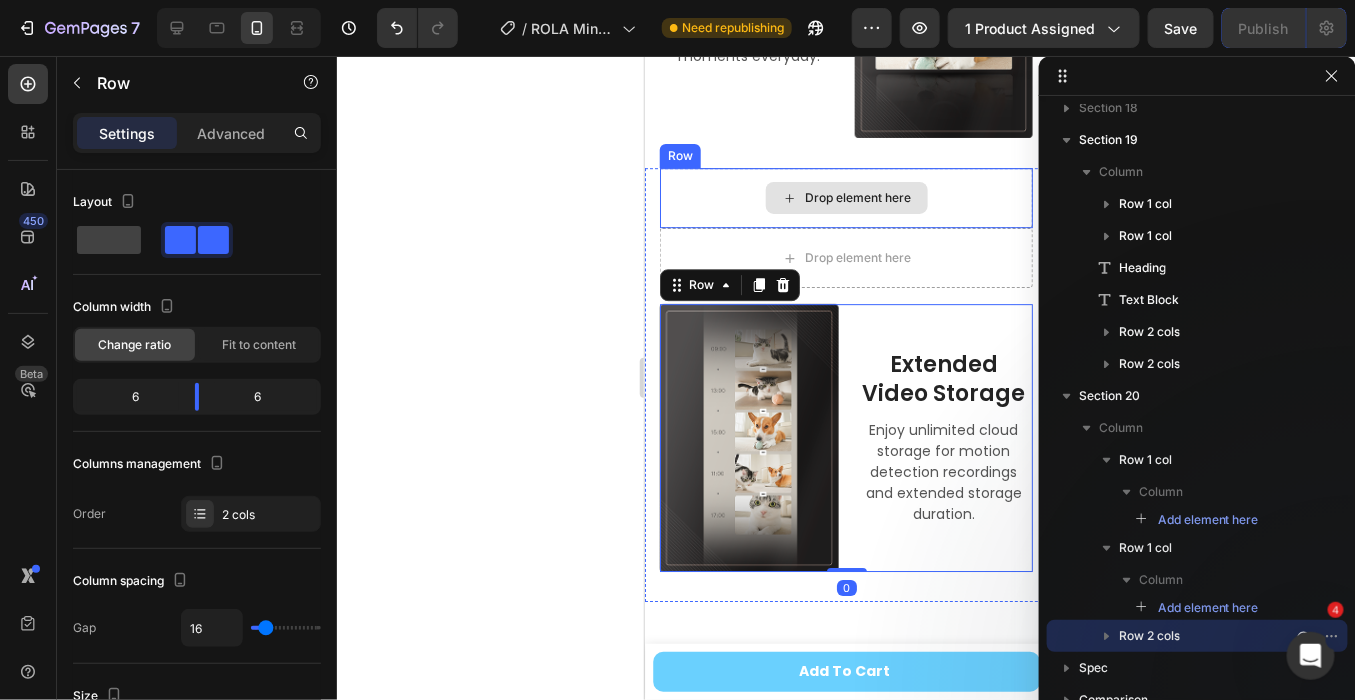 scroll, scrollTop: 8934, scrollLeft: 0, axis: vertical 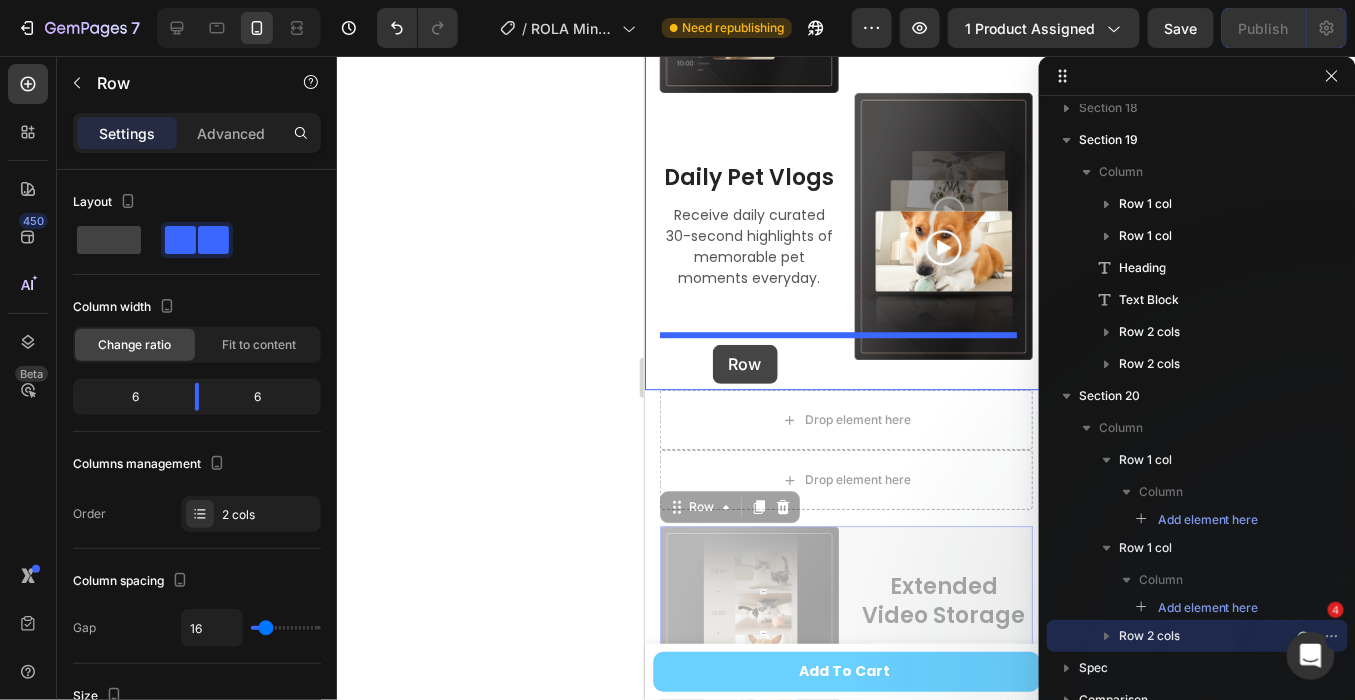 drag, startPoint x: 671, startPoint y: 481, endPoint x: 712, endPoint y: 344, distance: 143.0035 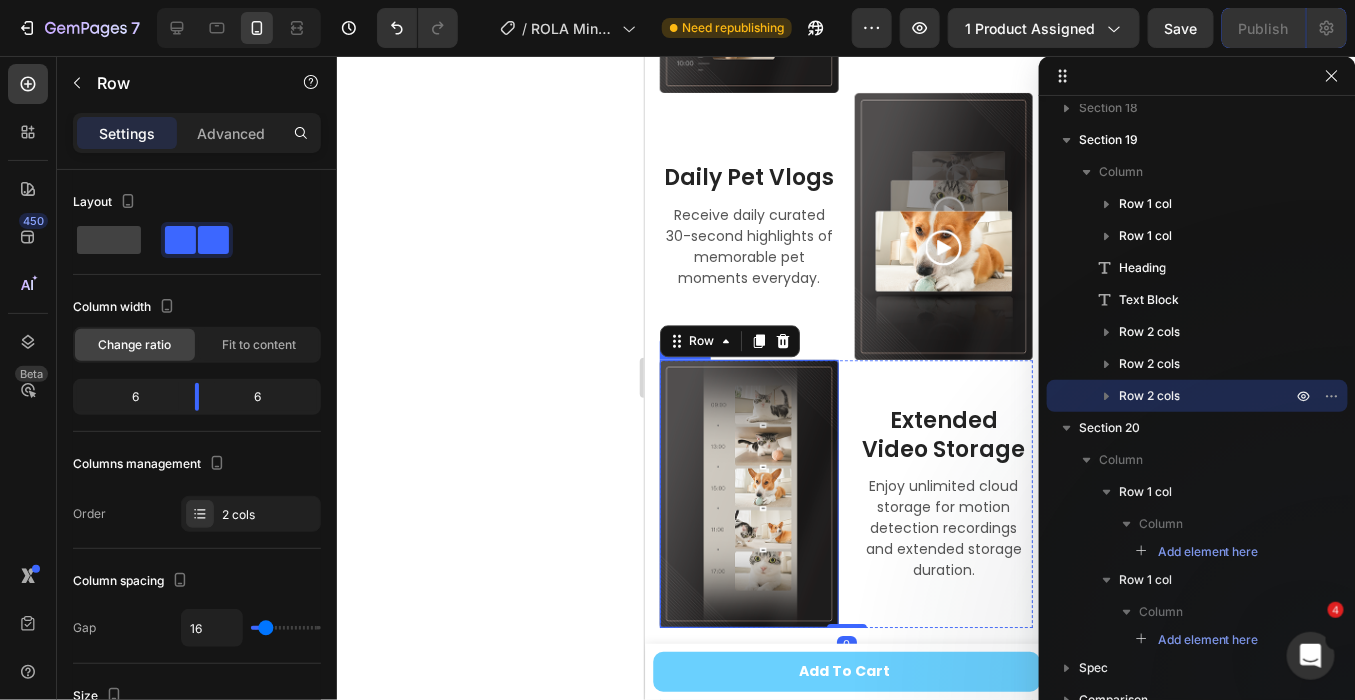 scroll, scrollTop: 9267, scrollLeft: 0, axis: vertical 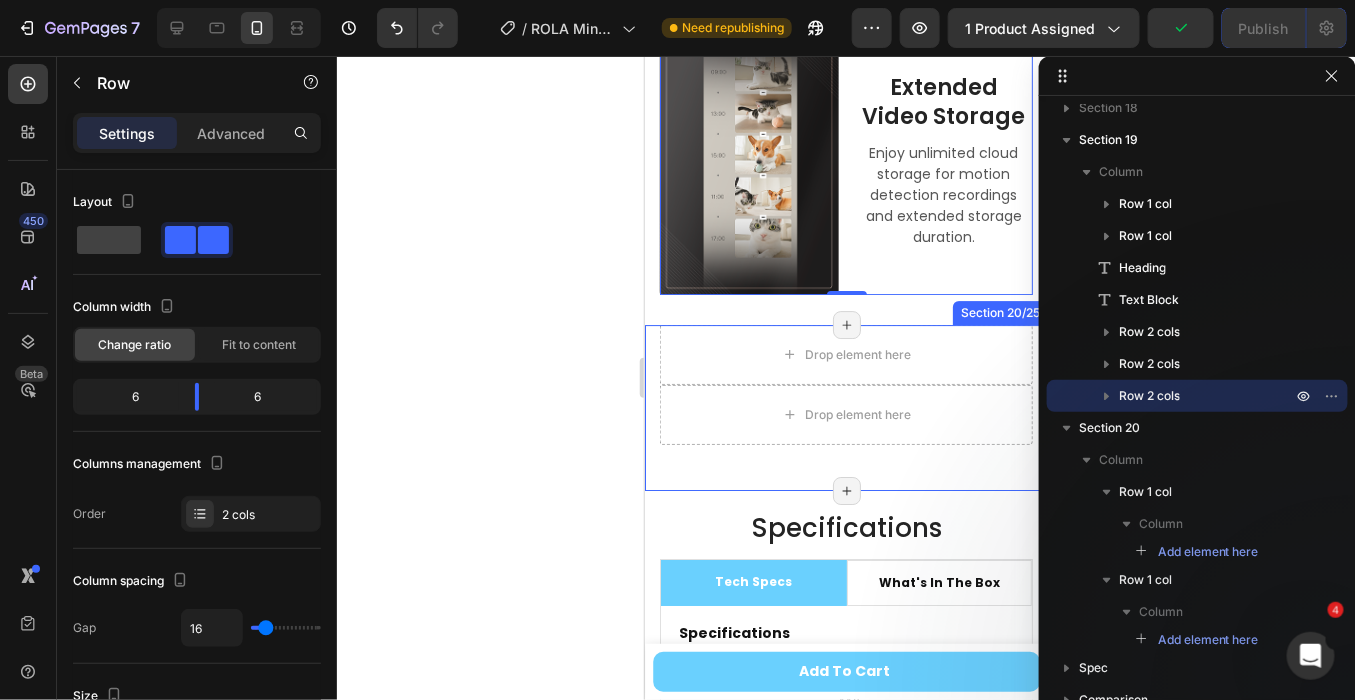 click on "Drop element here Row
Drop element here Row Section 20/25 Page has reached Shopify’s 25 section-limit Page has reached Shopify’s 25 section-limit" at bounding box center [845, 407] 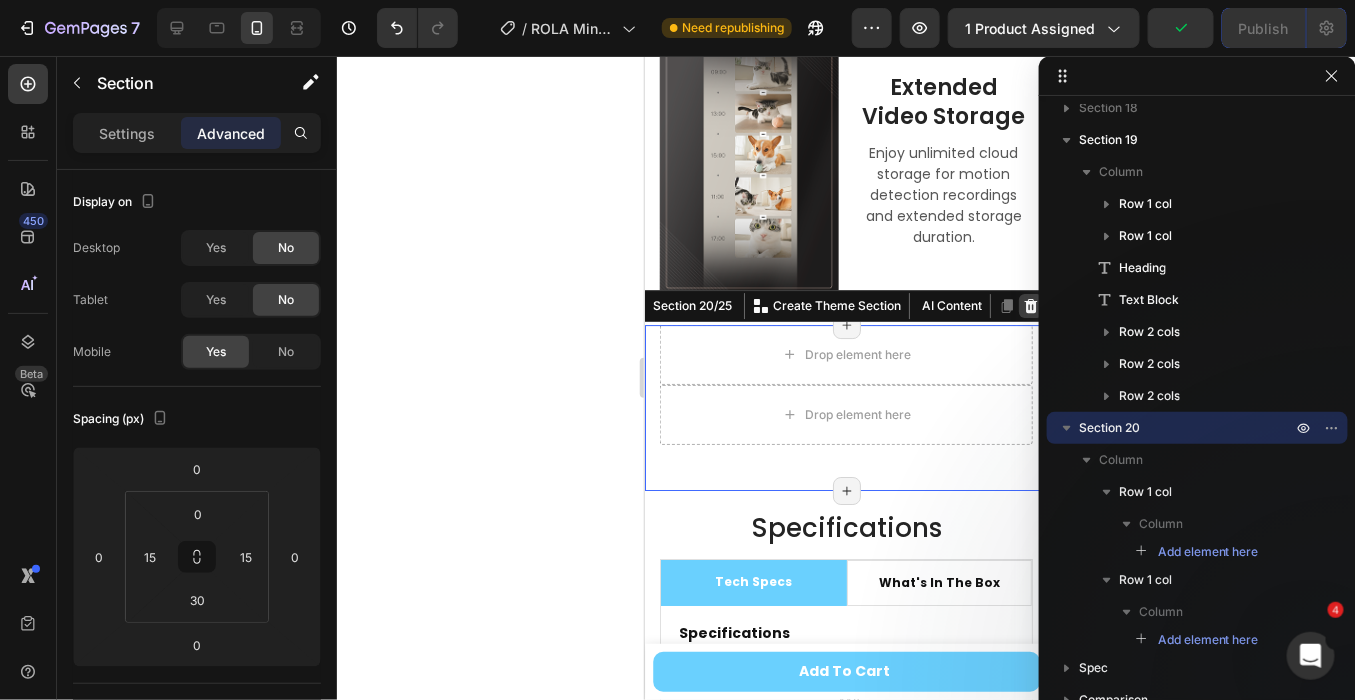 click 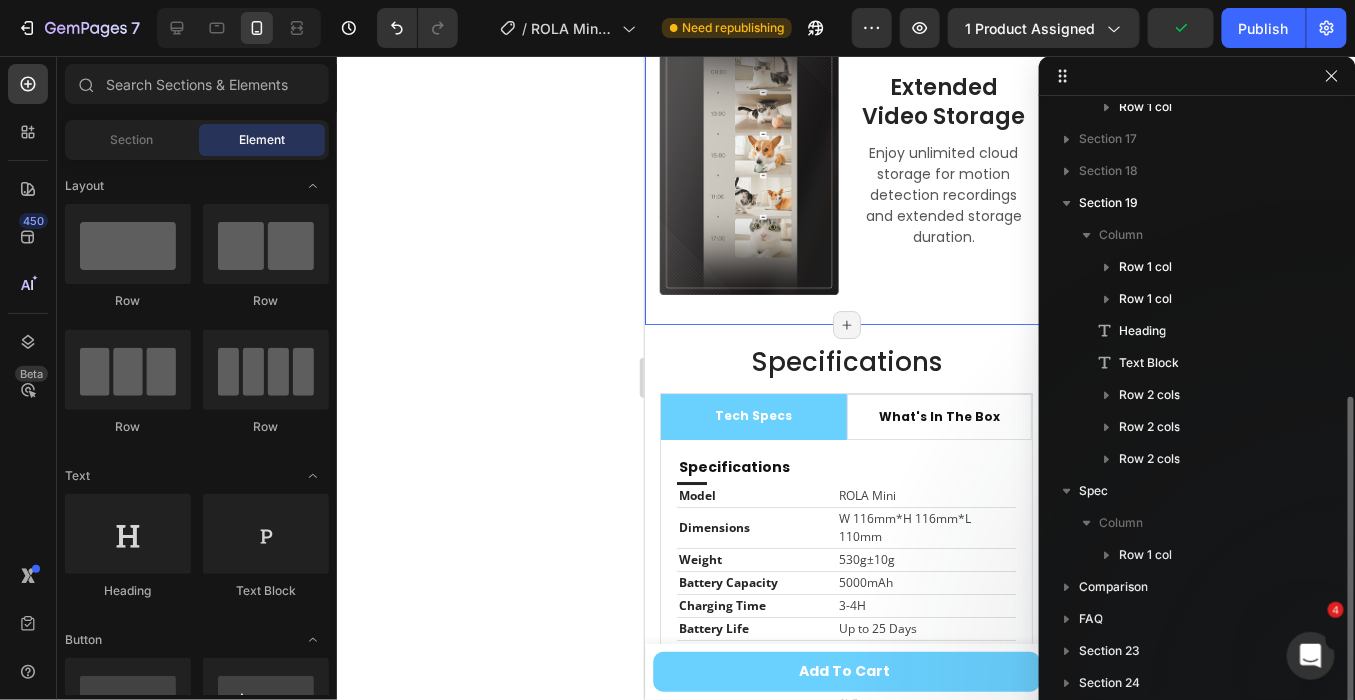 scroll, scrollTop: 556, scrollLeft: 0, axis: vertical 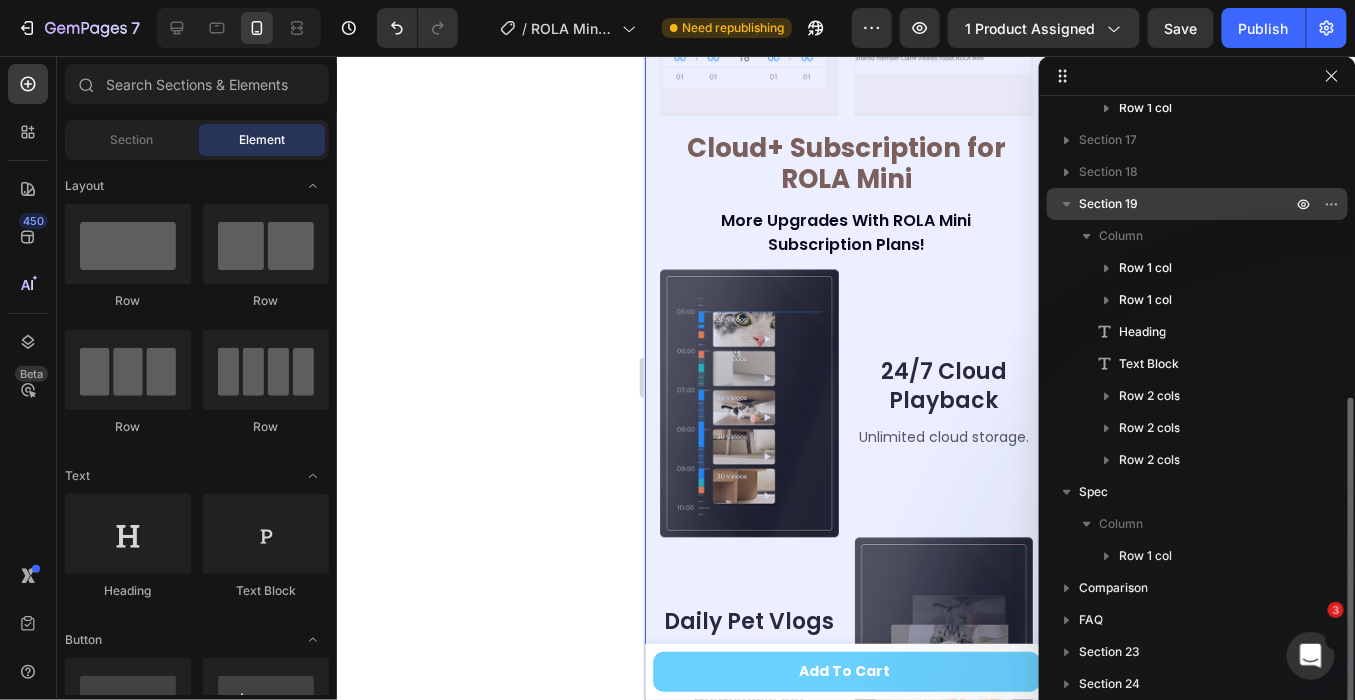 click 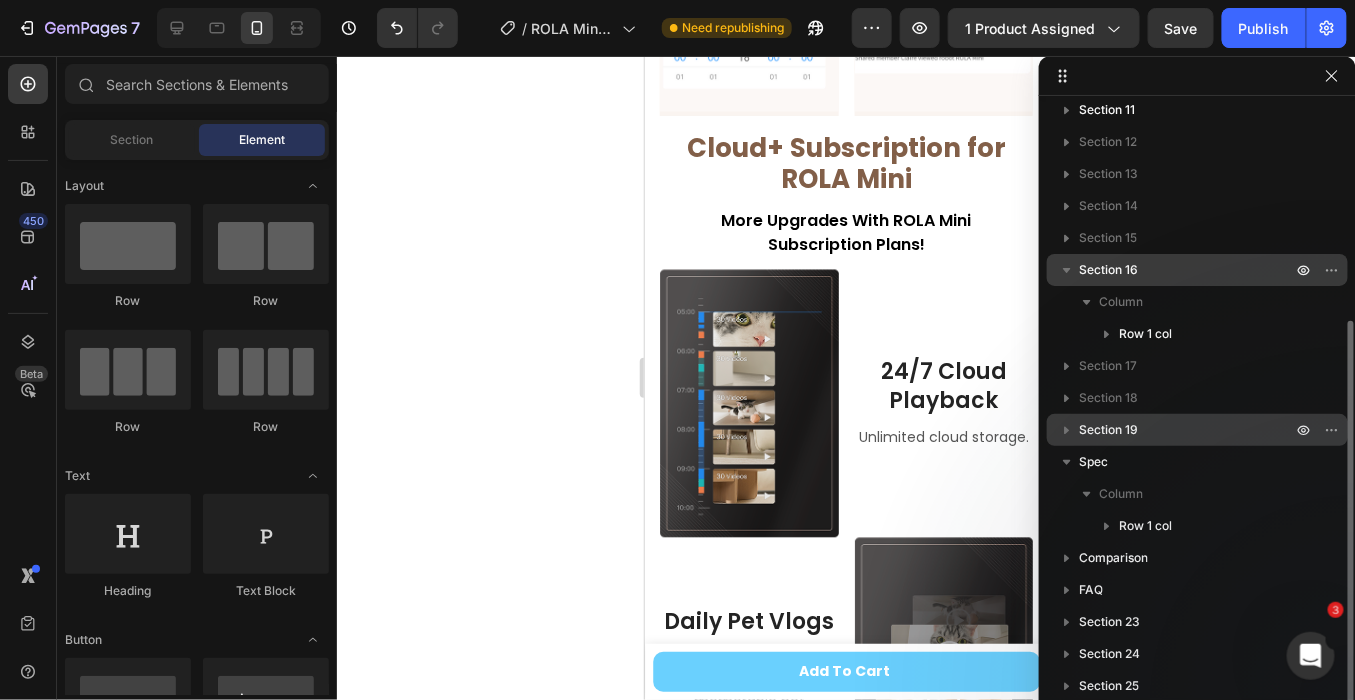scroll, scrollTop: 219, scrollLeft: 0, axis: vertical 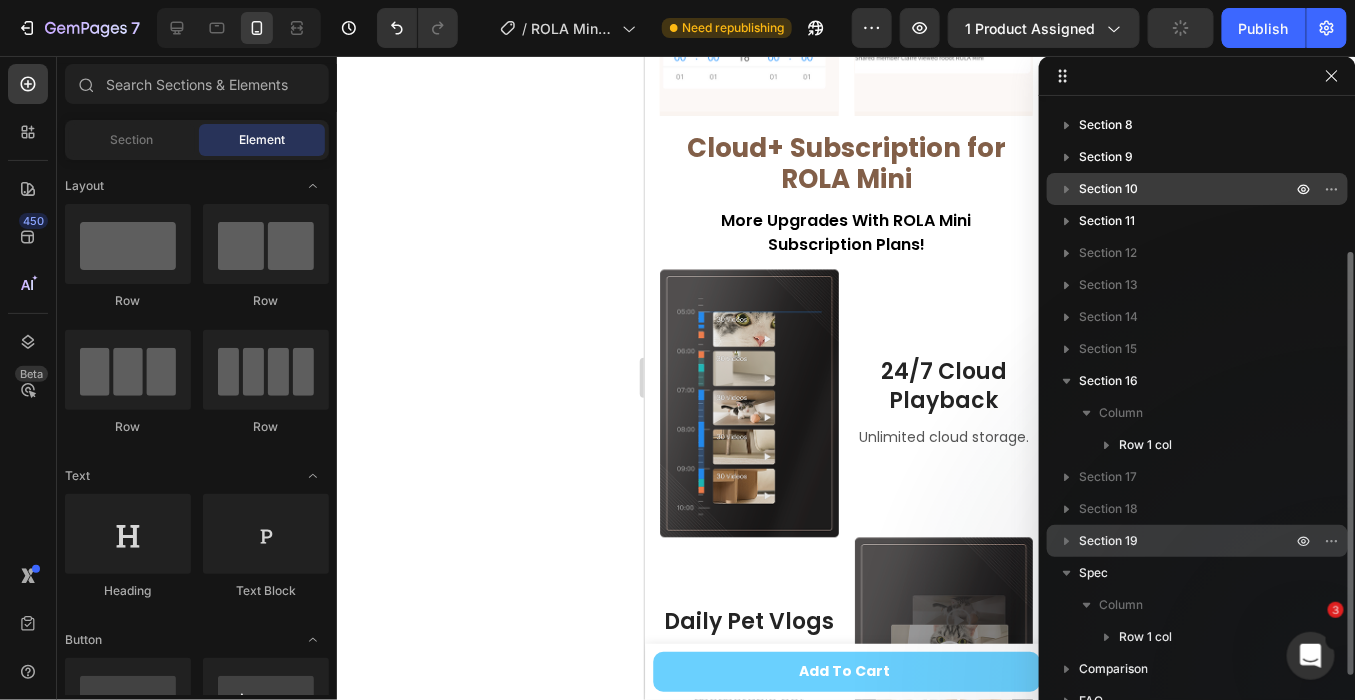 click on "Section 10" at bounding box center (1108, 189) 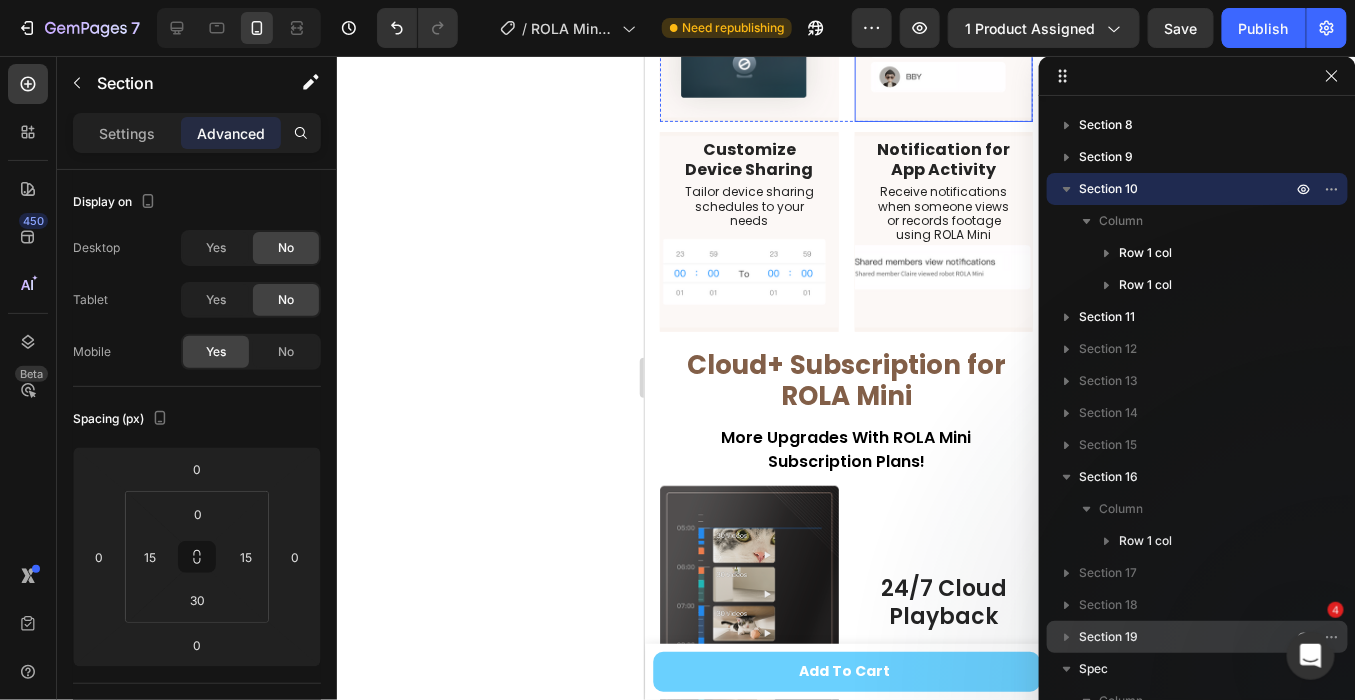 scroll, scrollTop: 7471, scrollLeft: 0, axis: vertical 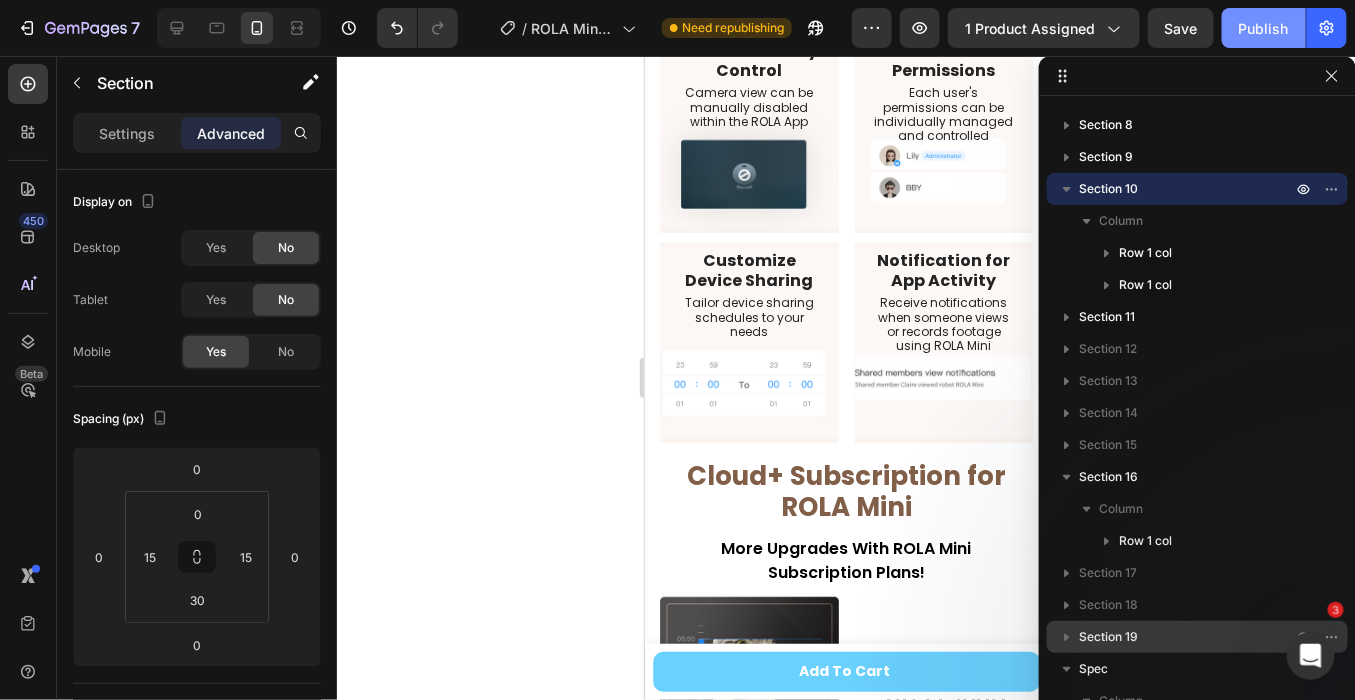 click on "Publish" at bounding box center [1264, 28] 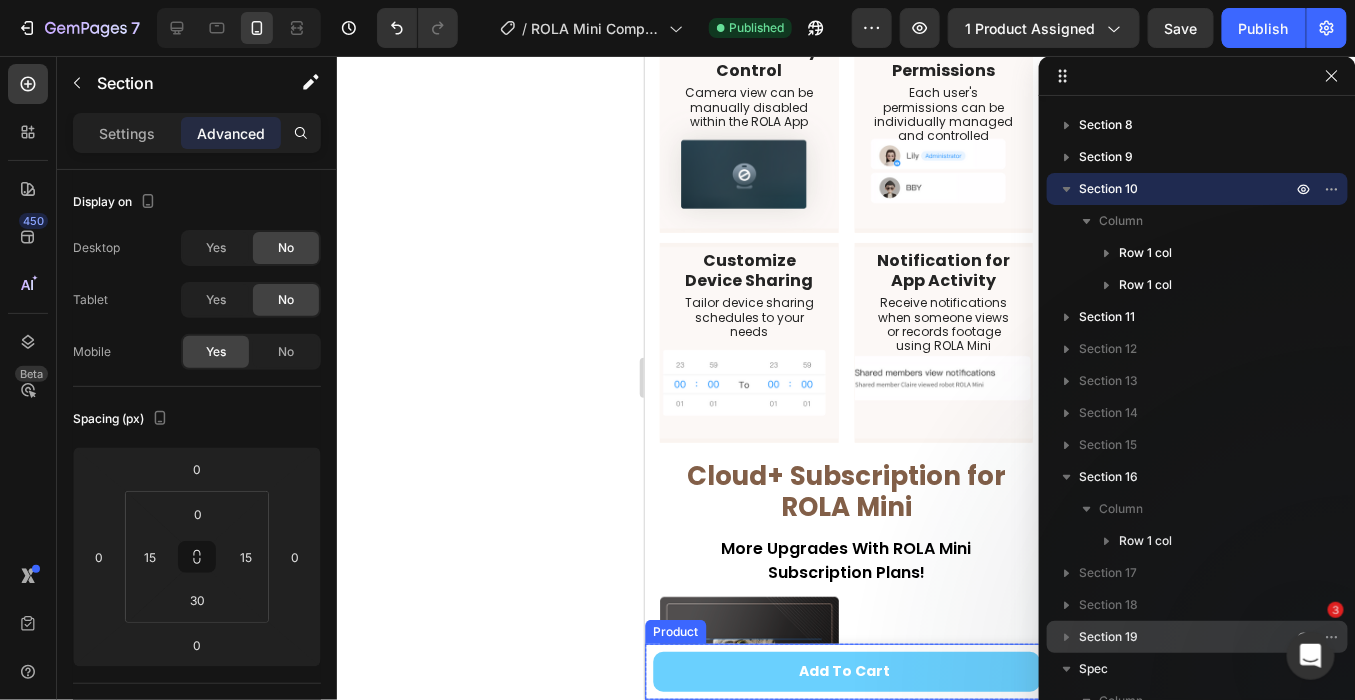 click on "Product Images ROLA Mini Companion Robot Text Block $139.00 Product Price Product Price Row
1
Product Quantity Add To Cart Product Cart Button Row Product" at bounding box center [845, 671] 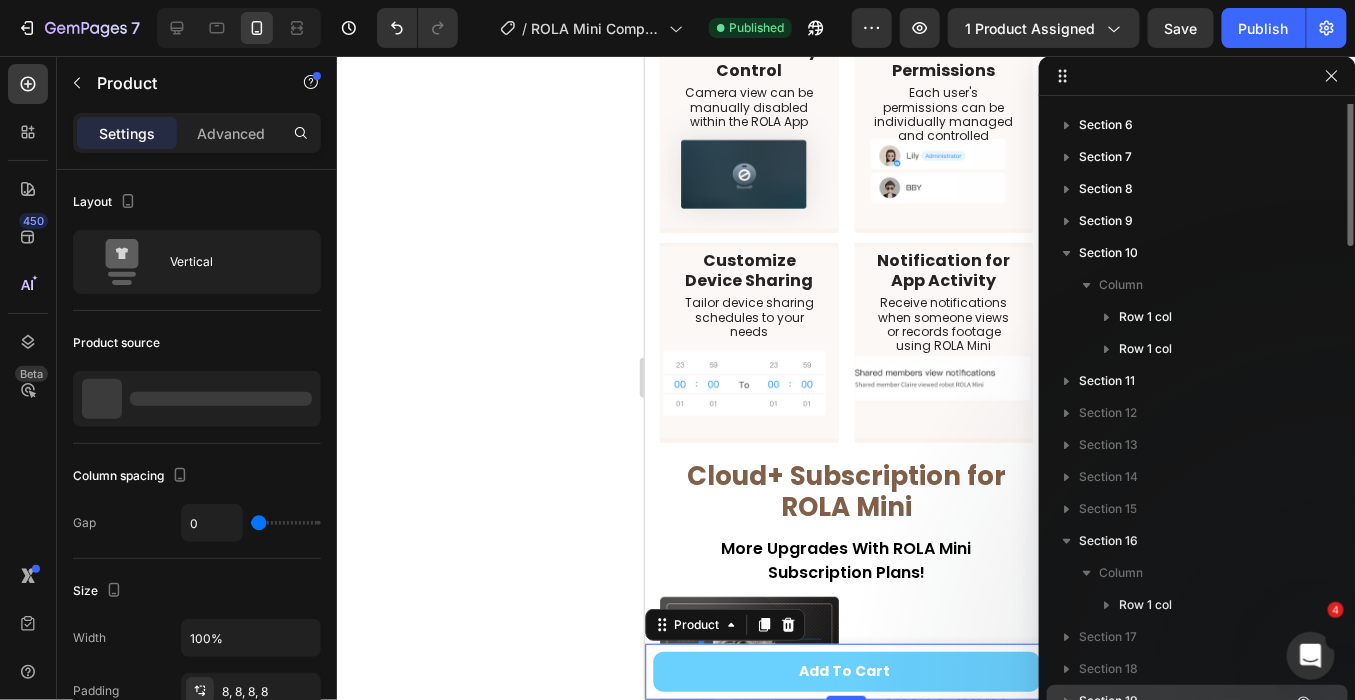 scroll, scrollTop: 0, scrollLeft: 0, axis: both 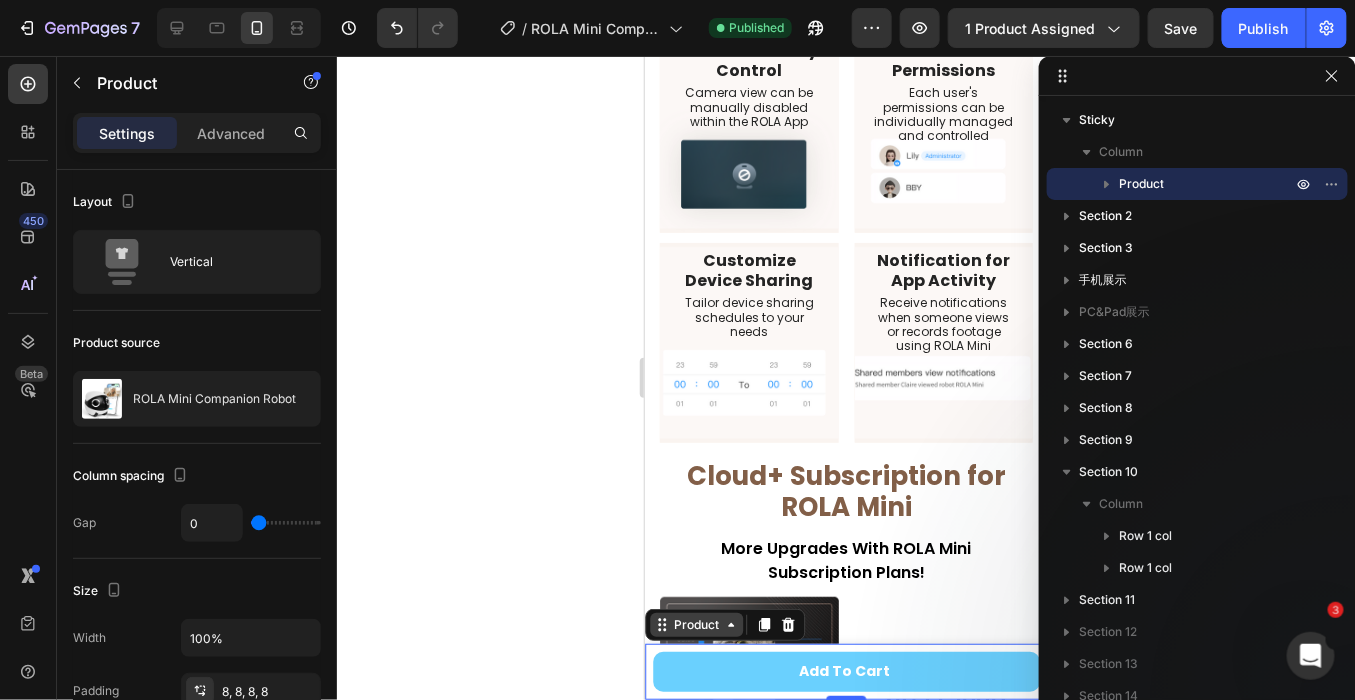 click on "Product" at bounding box center [695, 624] 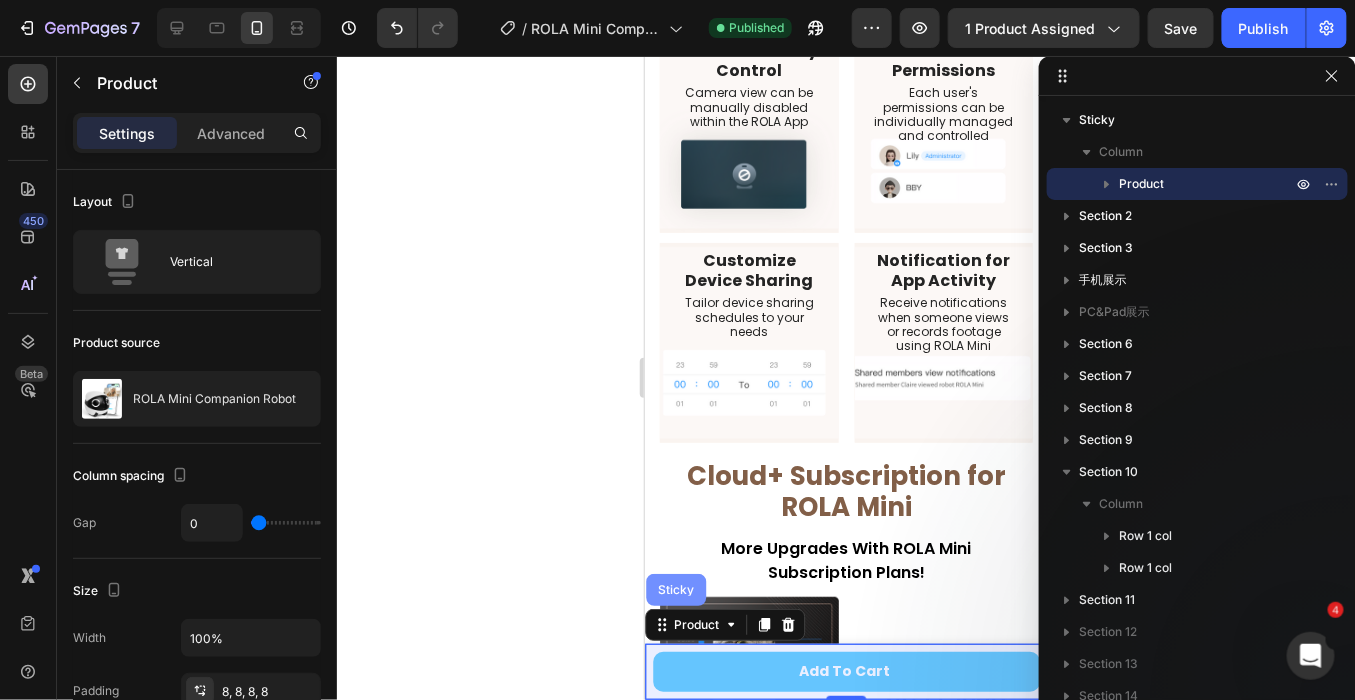 click on "Sticky" at bounding box center (675, 589) 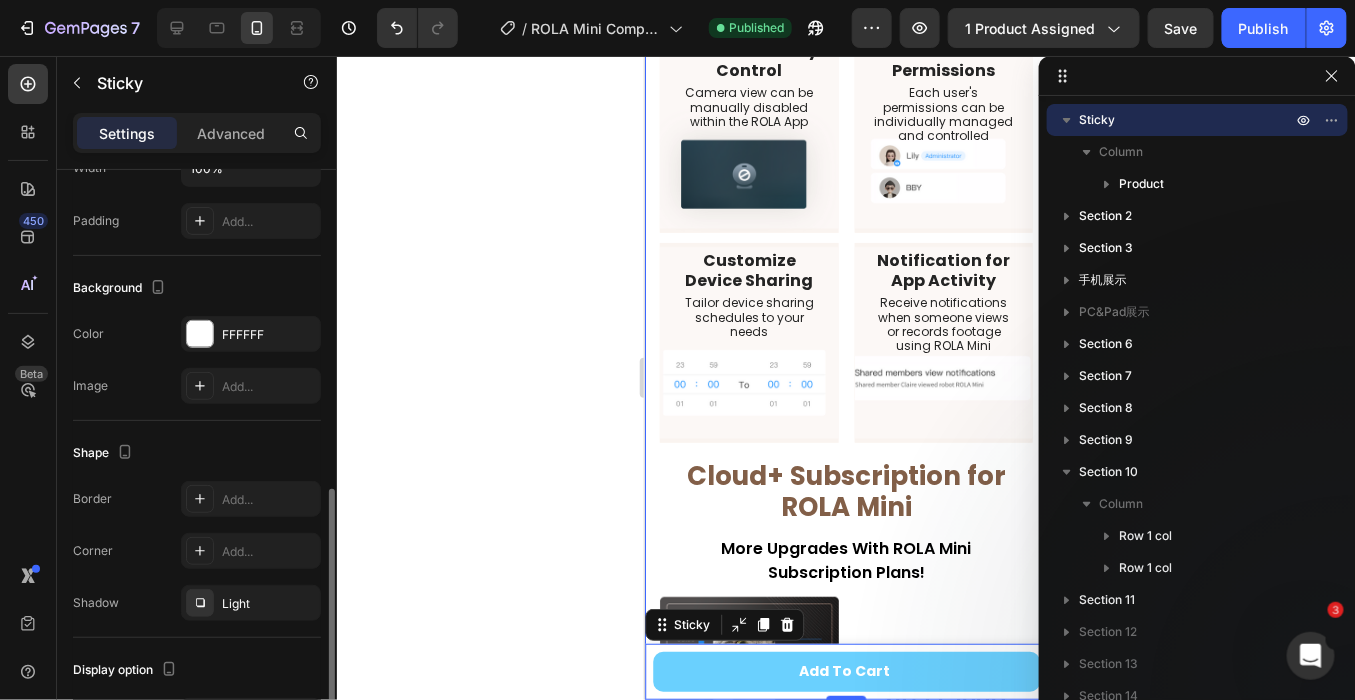 scroll, scrollTop: 348, scrollLeft: 0, axis: vertical 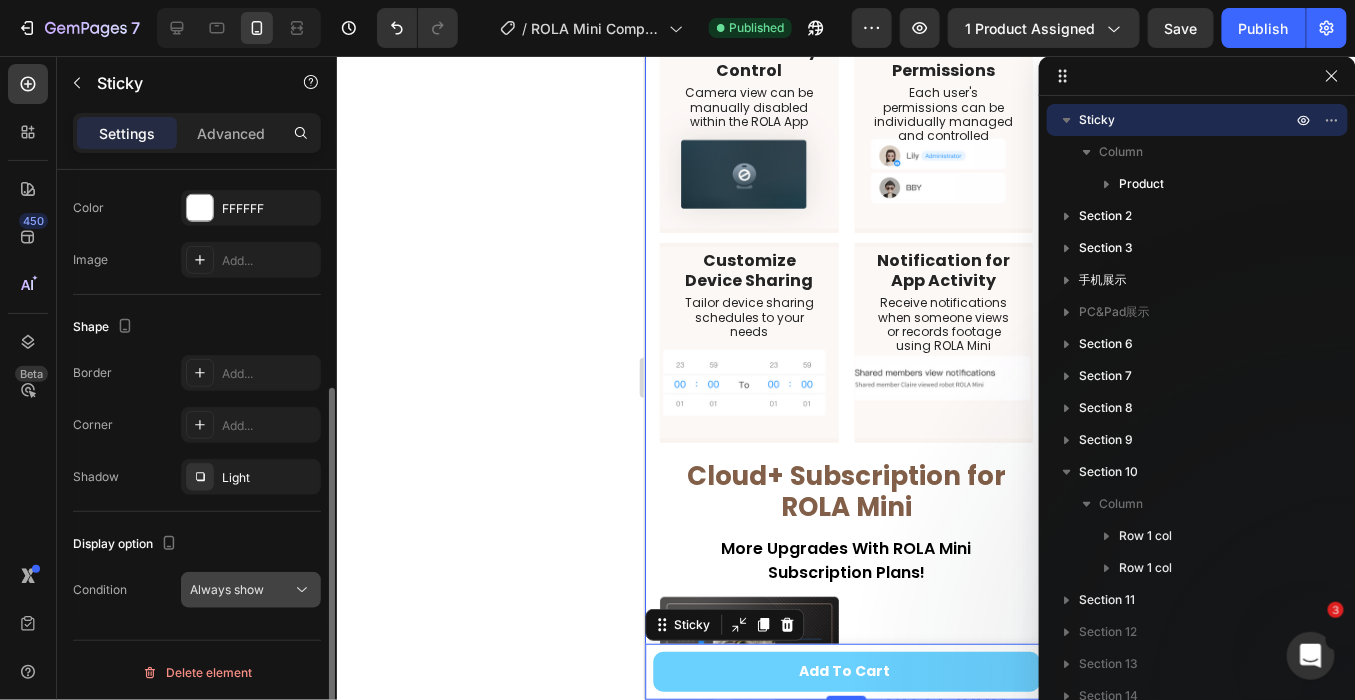 click 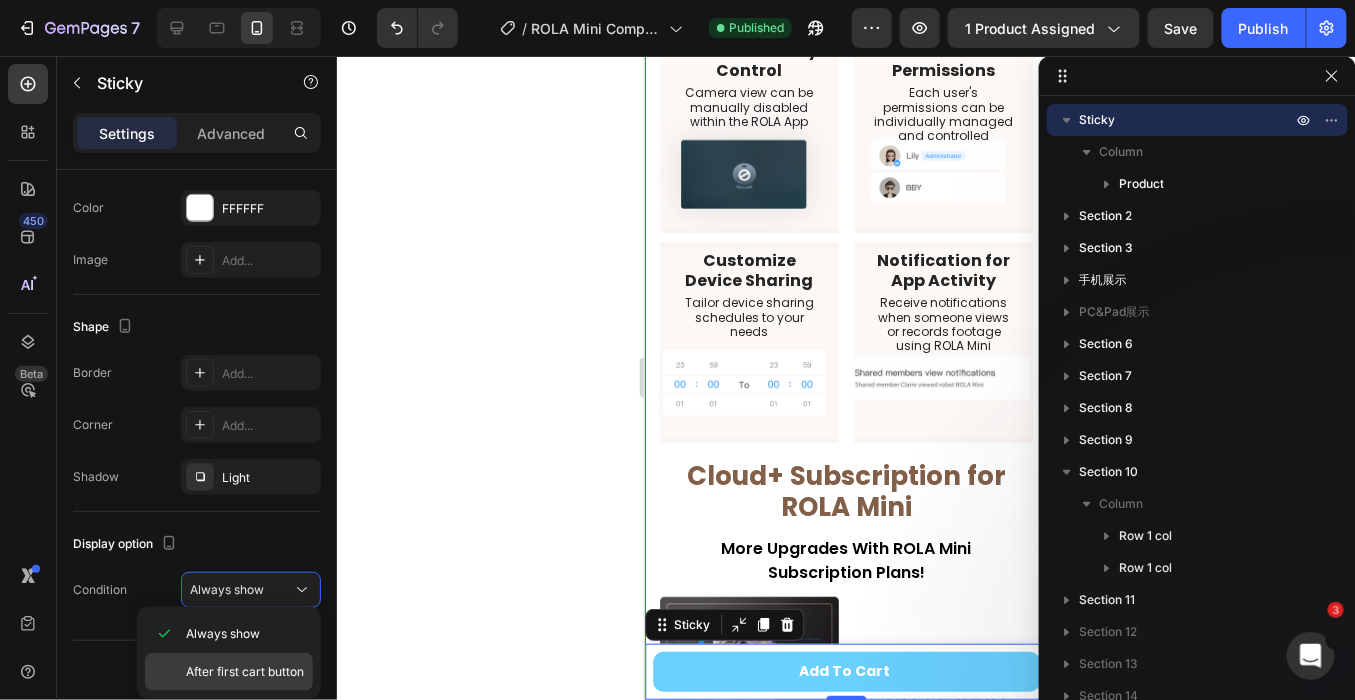 click on "After first cart button" at bounding box center [245, 672] 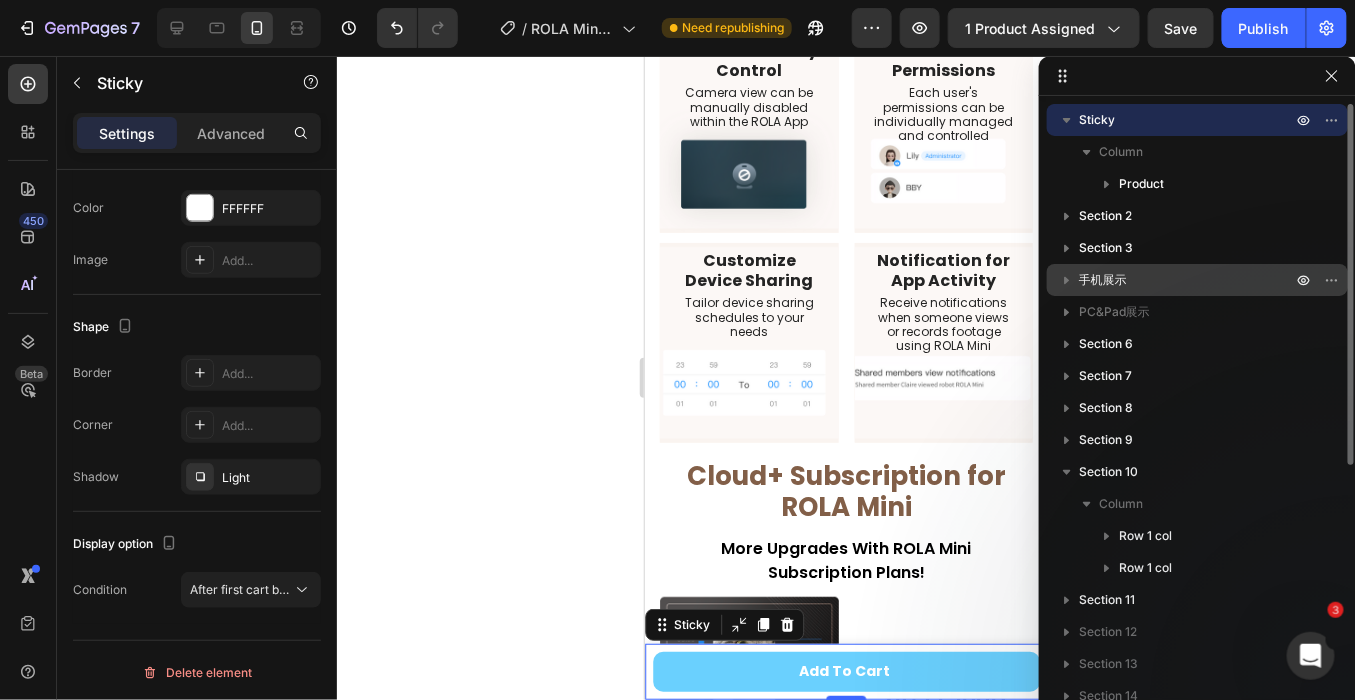 click on "手机展示" at bounding box center [1187, 280] 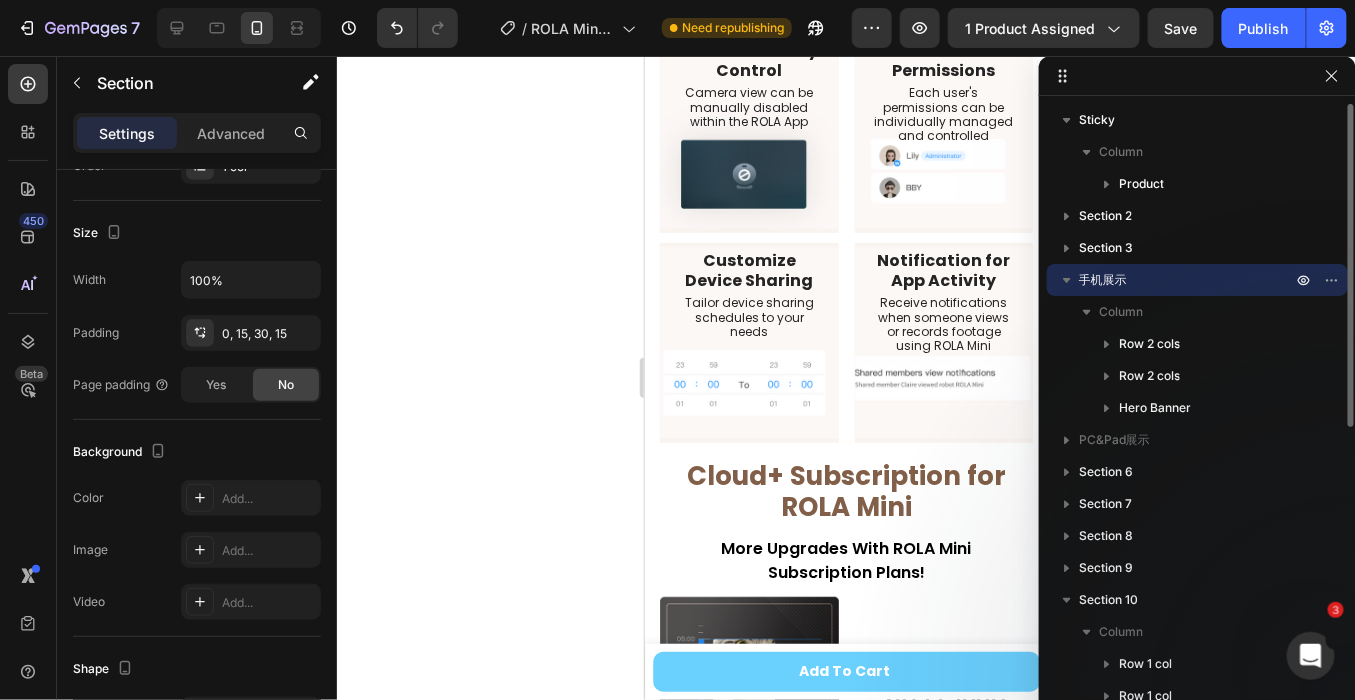 scroll, scrollTop: 7291, scrollLeft: 0, axis: vertical 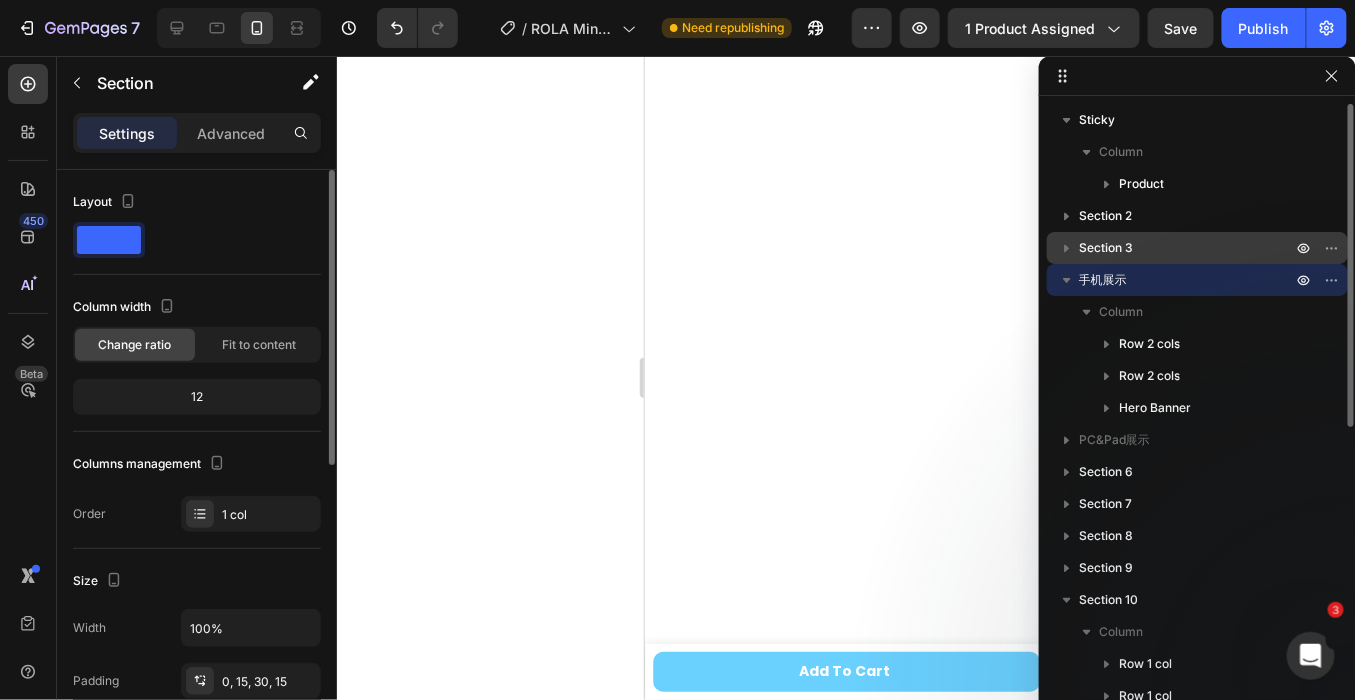 click on "Section 3" at bounding box center [1187, 248] 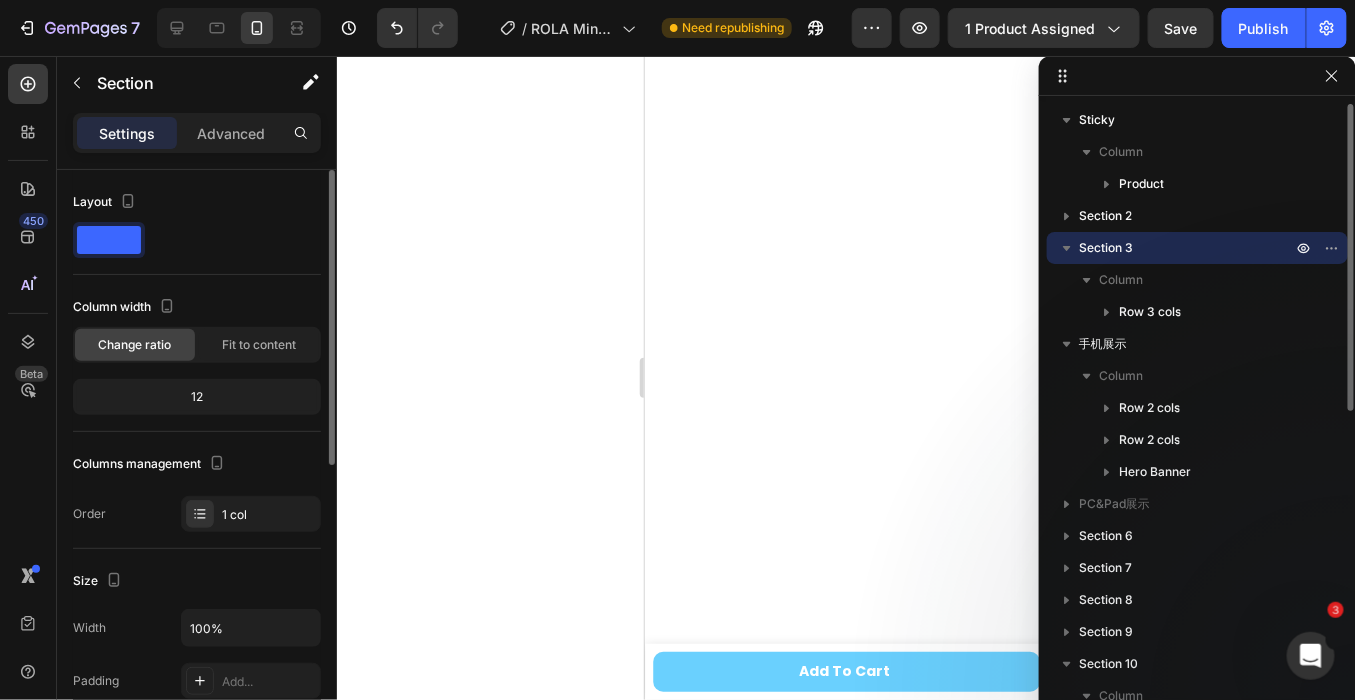 scroll, scrollTop: 1062, scrollLeft: 0, axis: vertical 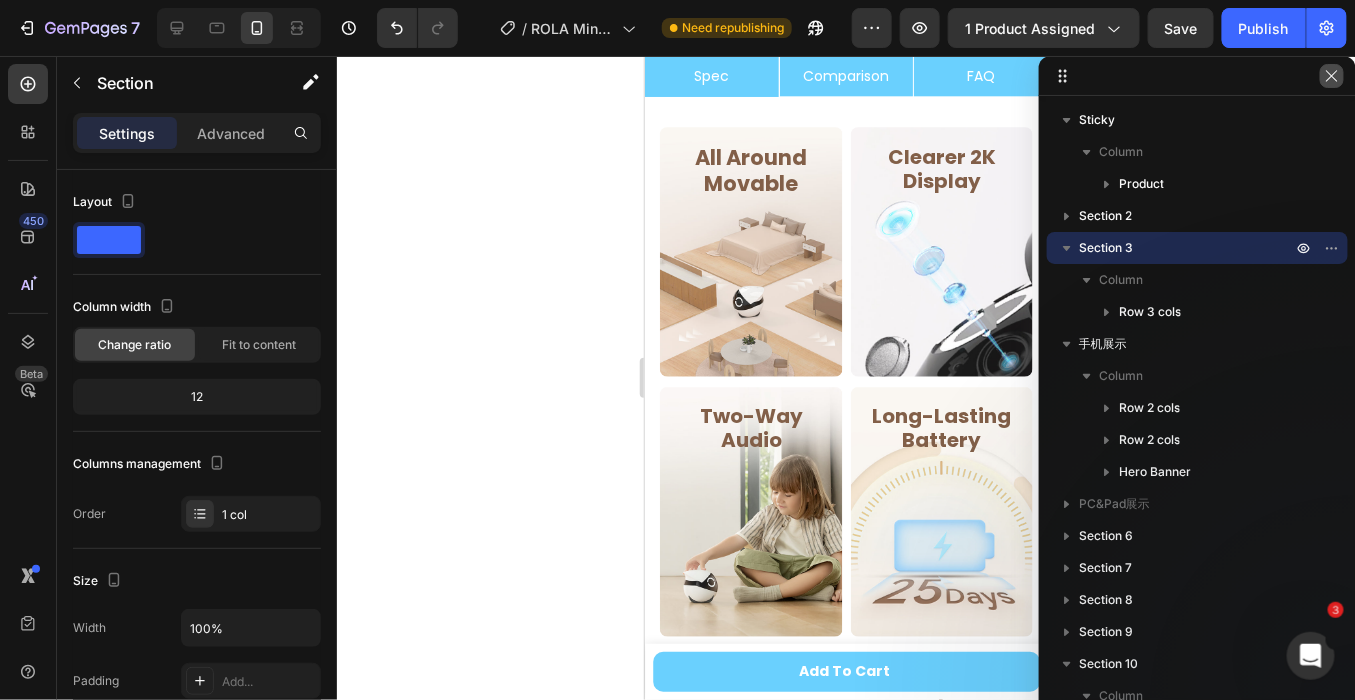 click 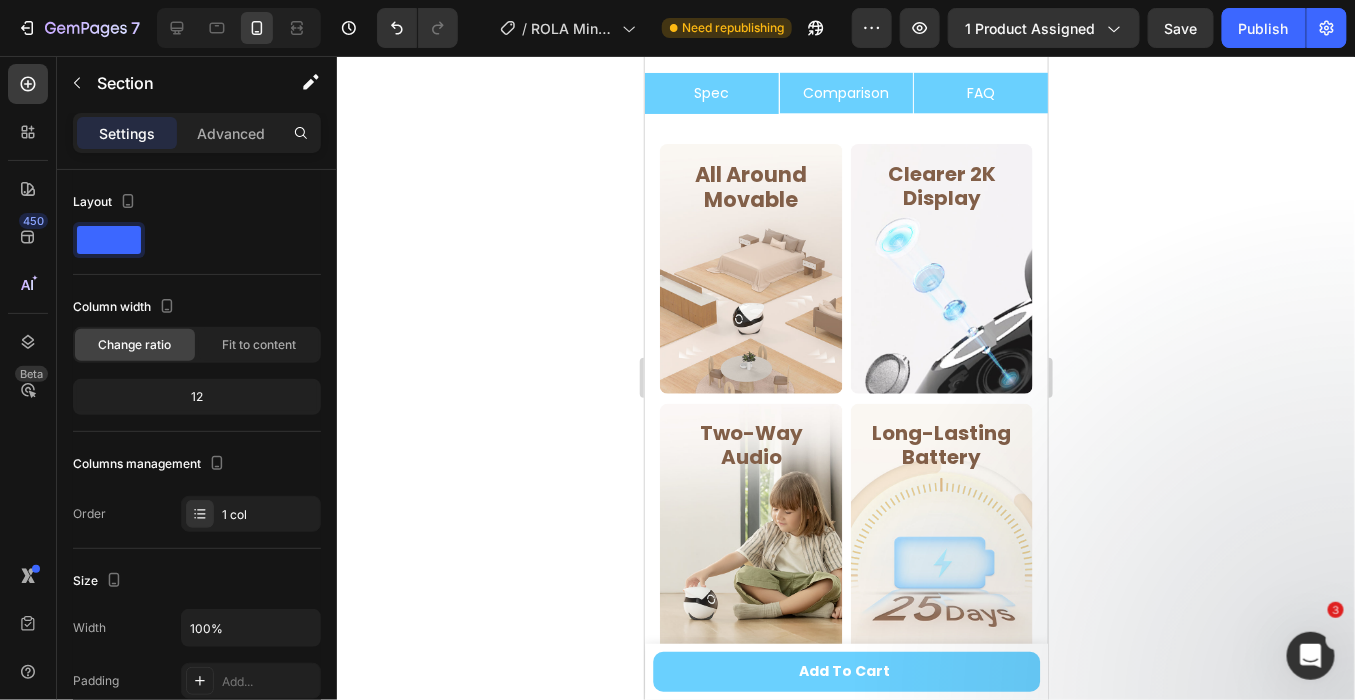 scroll, scrollTop: 991, scrollLeft: 0, axis: vertical 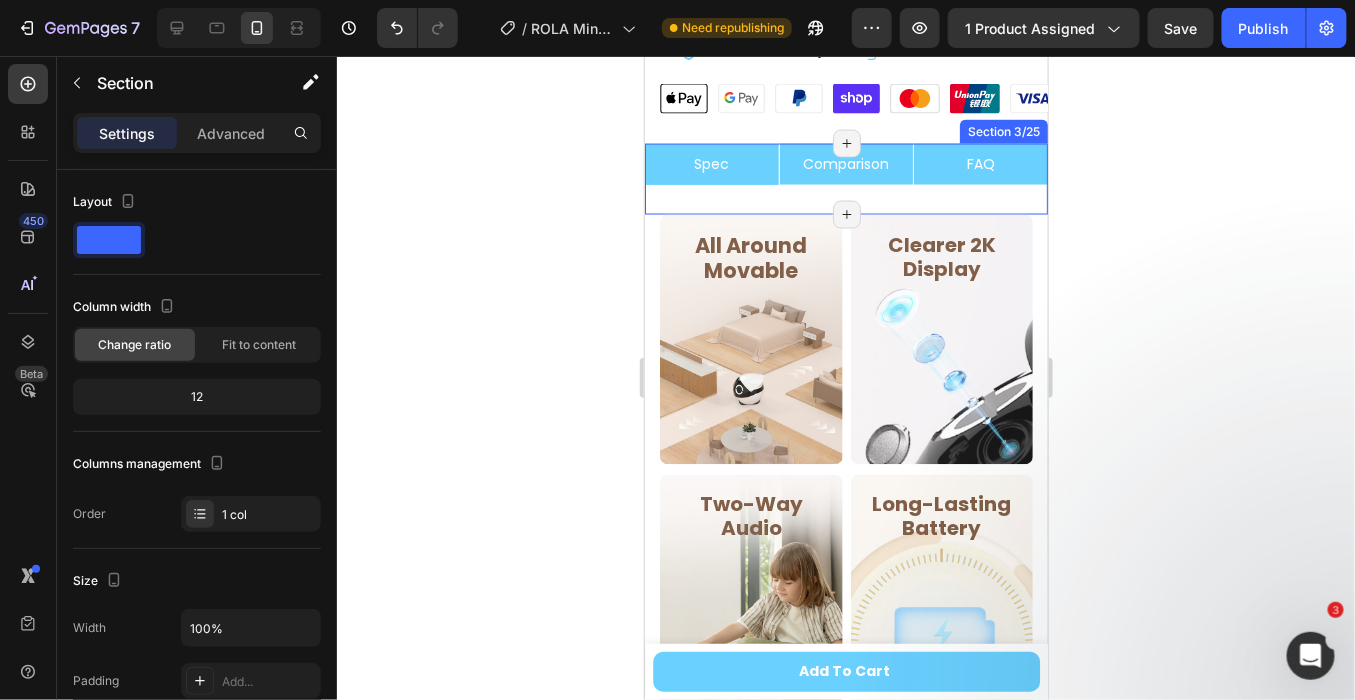 click on "Spec Button Comparison Button FAQ Button Row" at bounding box center [845, 178] 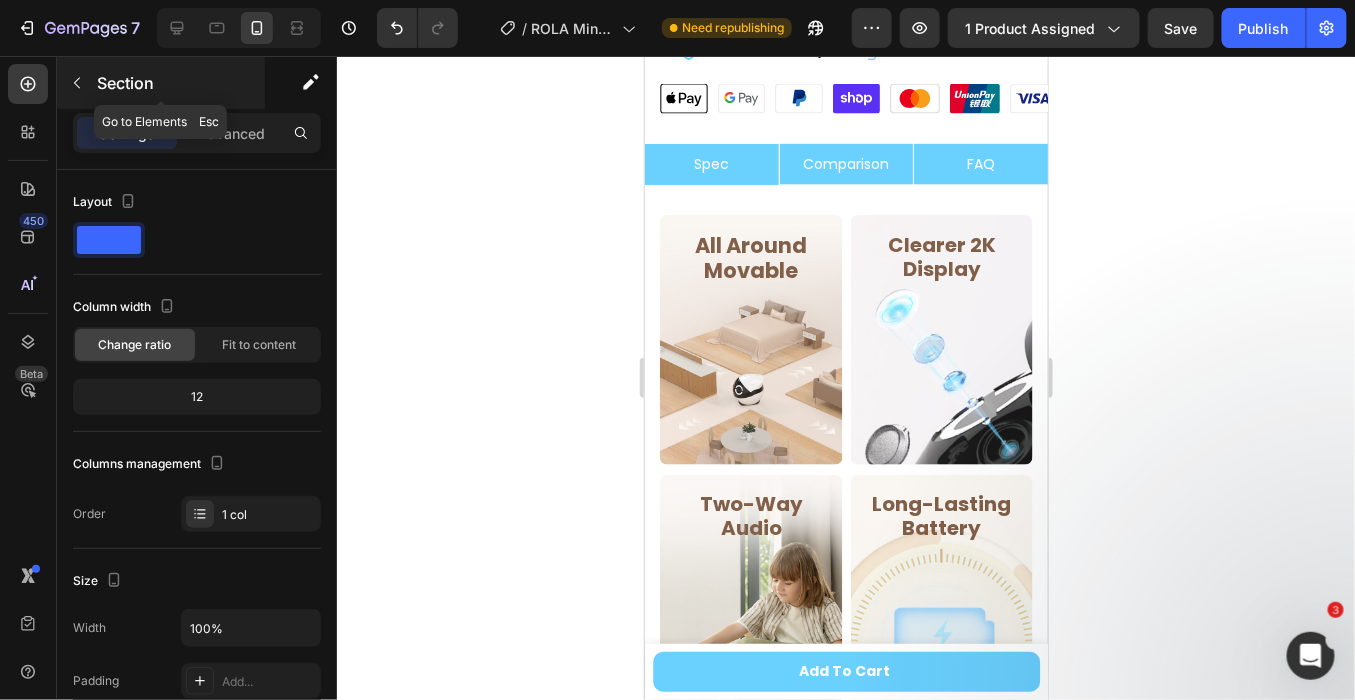 click at bounding box center [77, 83] 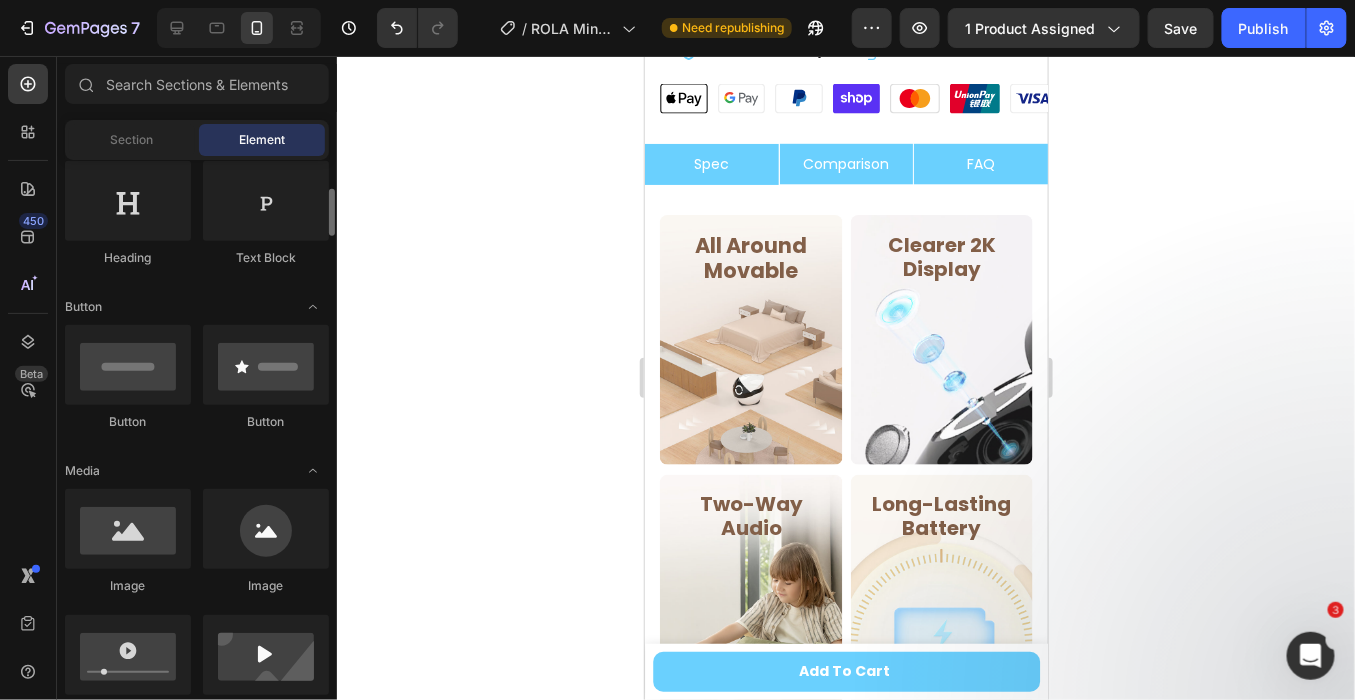 scroll, scrollTop: 444, scrollLeft: 0, axis: vertical 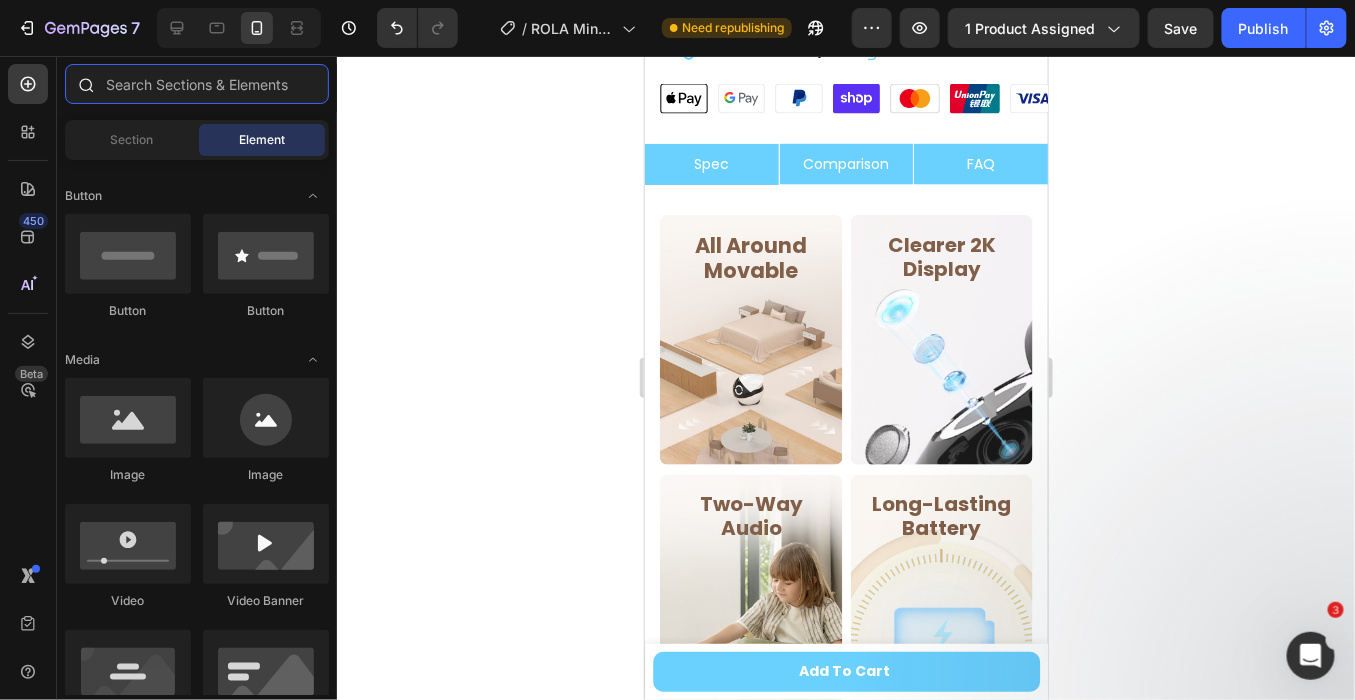 click at bounding box center [197, 84] 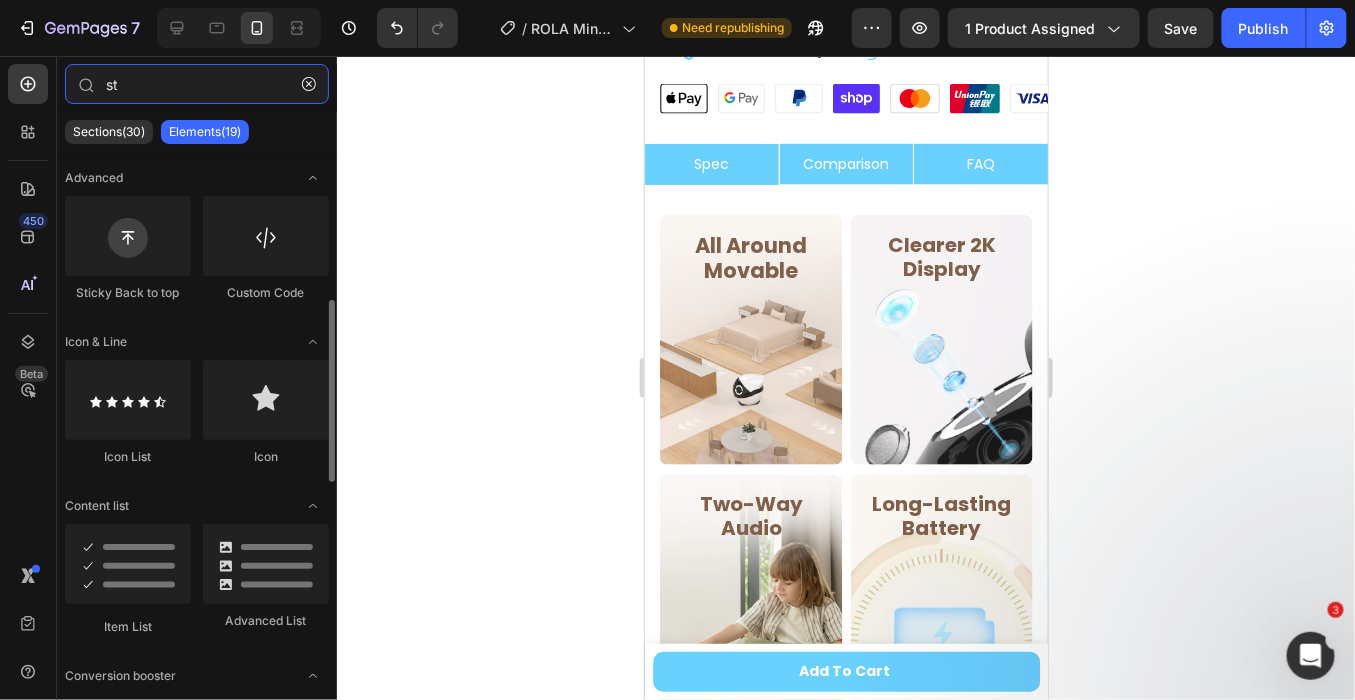 scroll, scrollTop: 444, scrollLeft: 0, axis: vertical 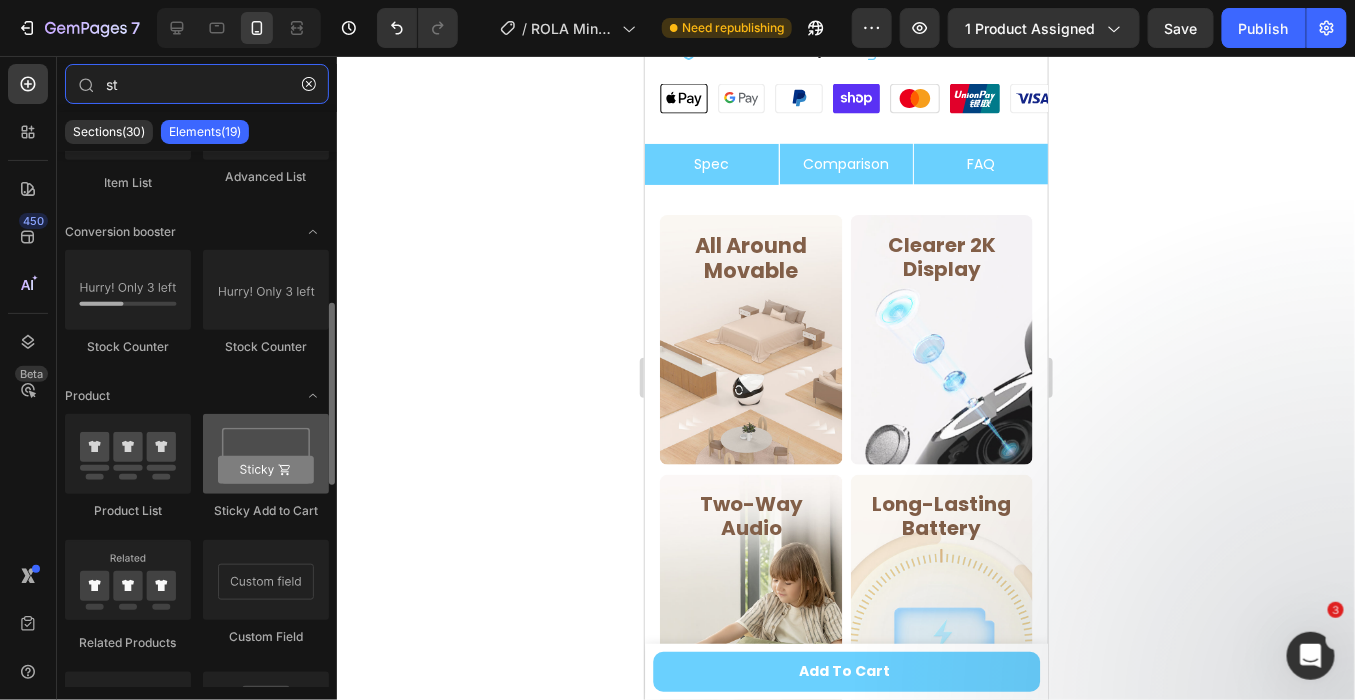 type on "st" 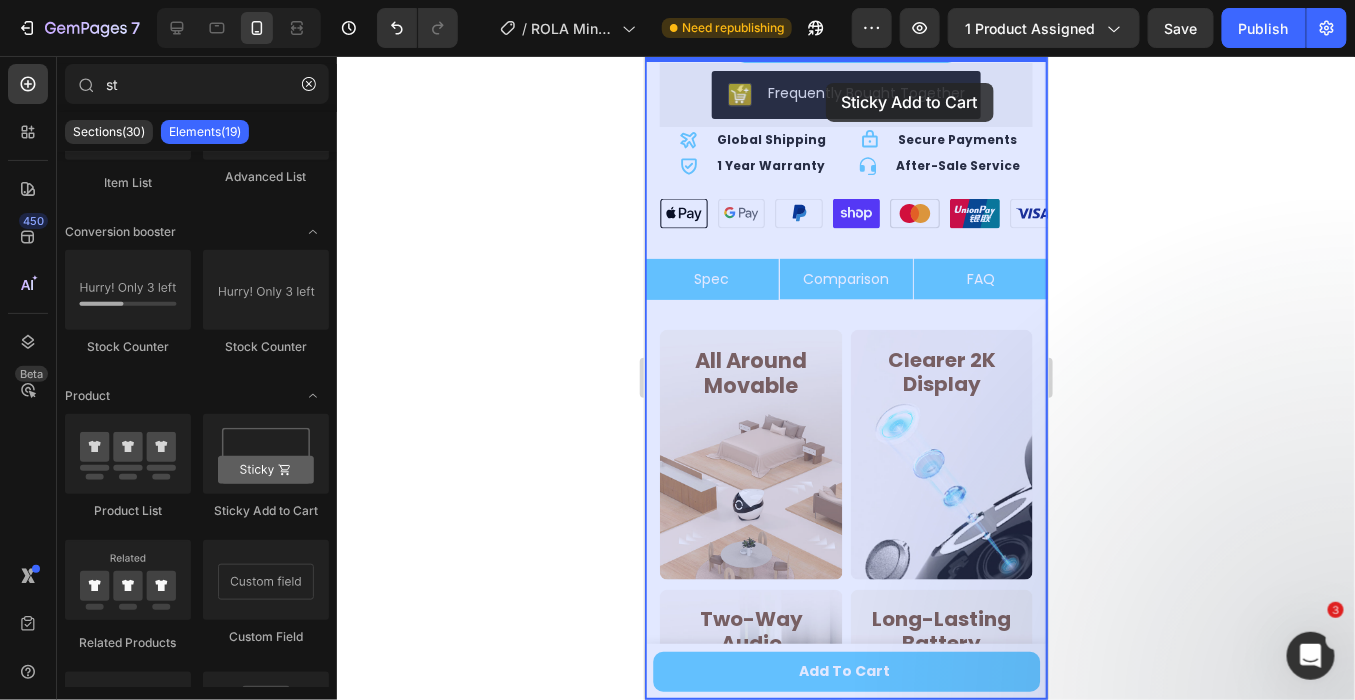 scroll, scrollTop: 789, scrollLeft: 0, axis: vertical 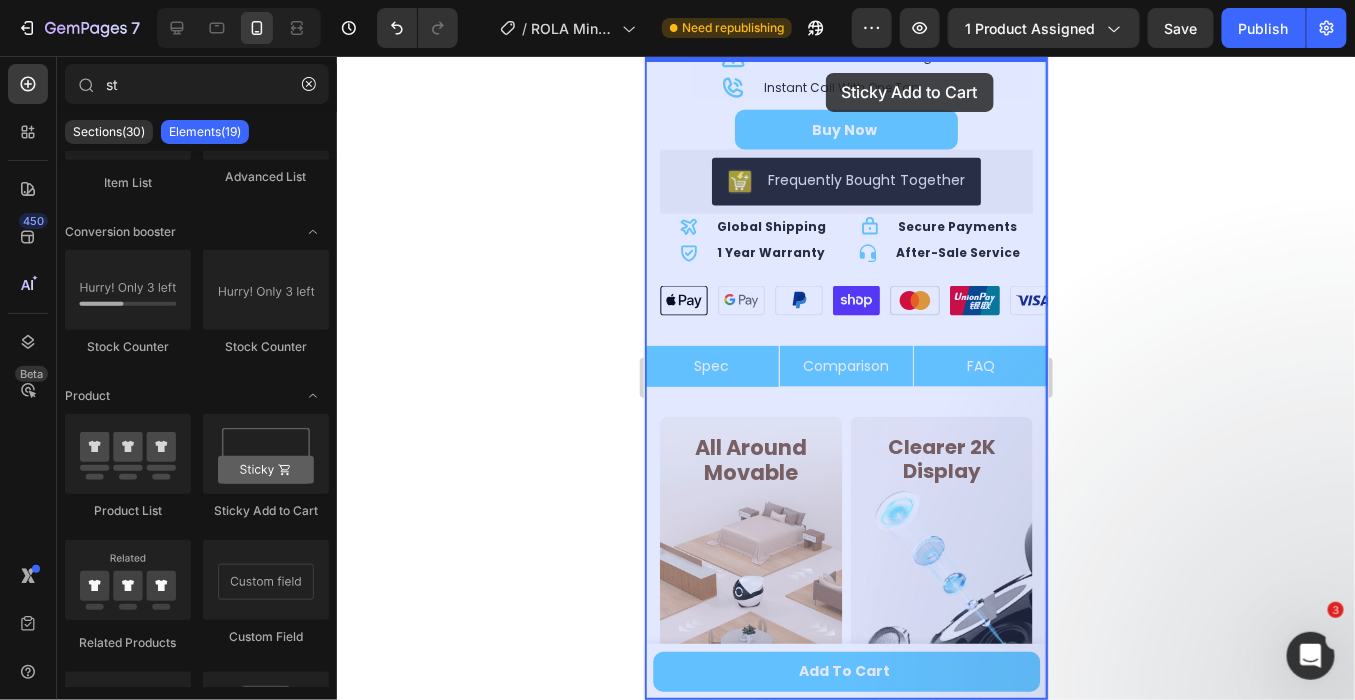 drag, startPoint x: 874, startPoint y: 483, endPoint x: 825, endPoint y: 71, distance: 414.9036 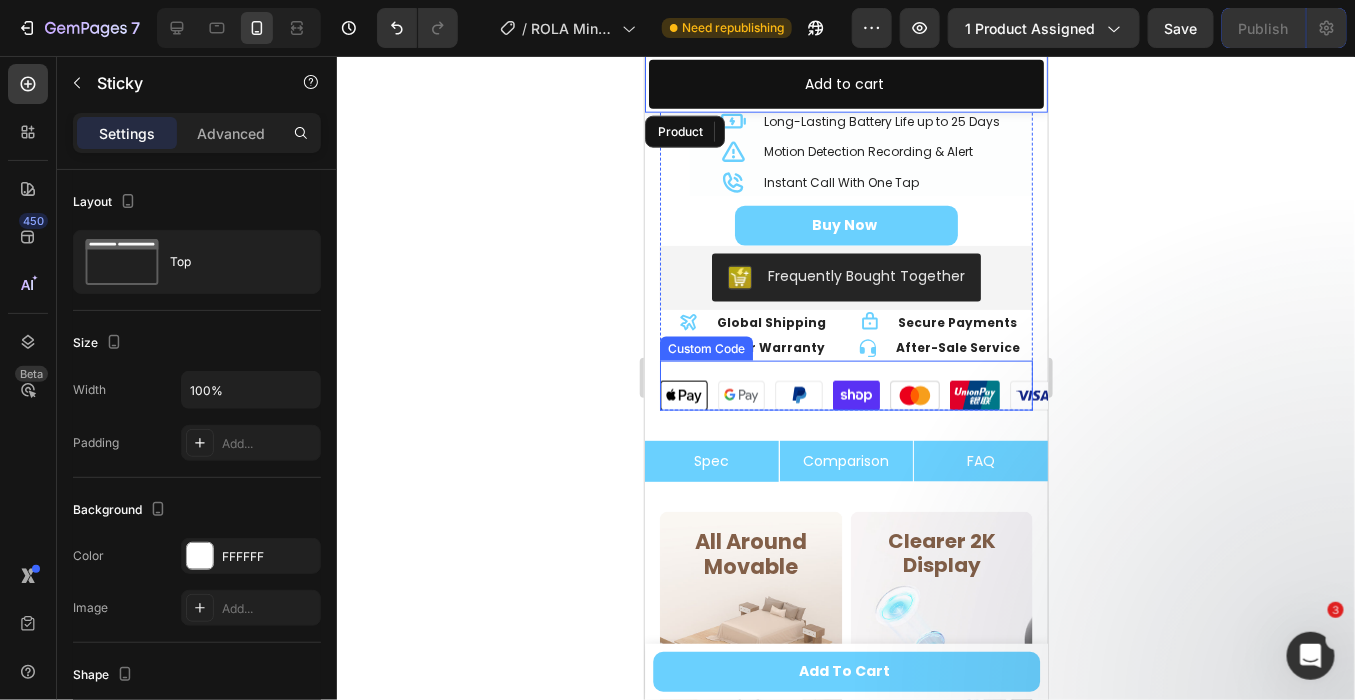 scroll, scrollTop: 973, scrollLeft: 0, axis: vertical 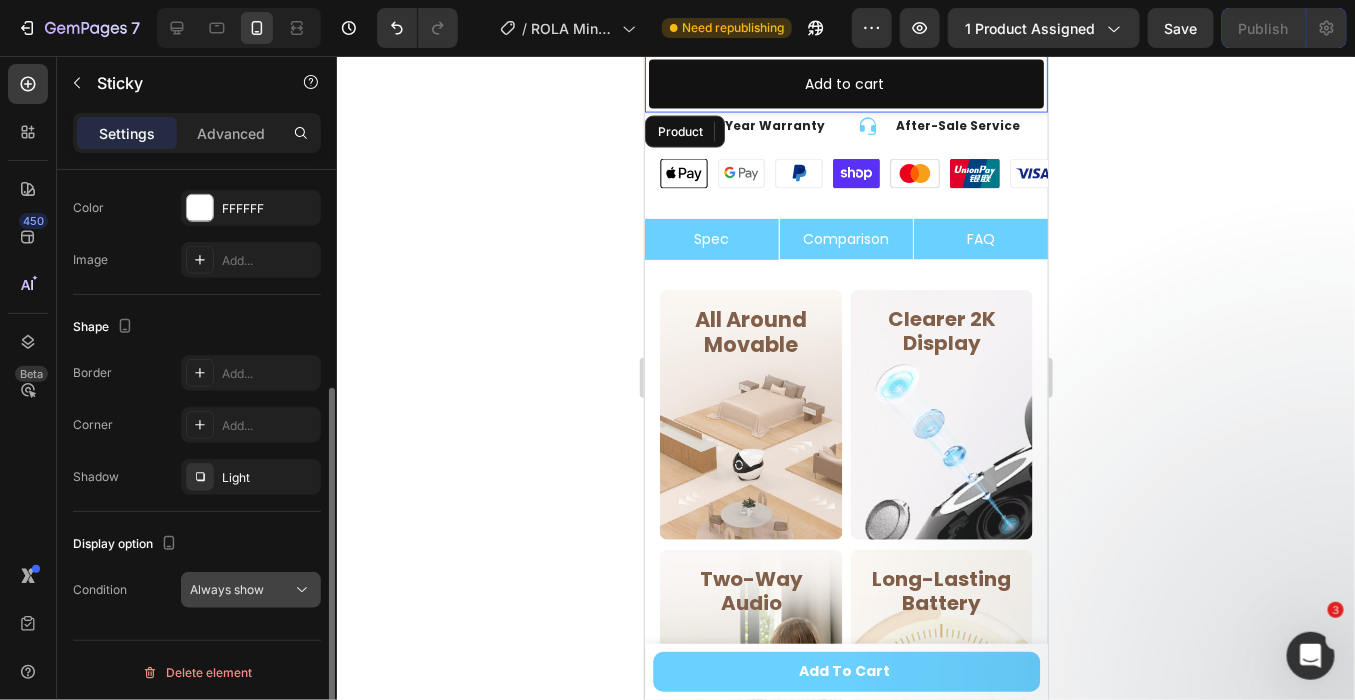 click on "Always show" 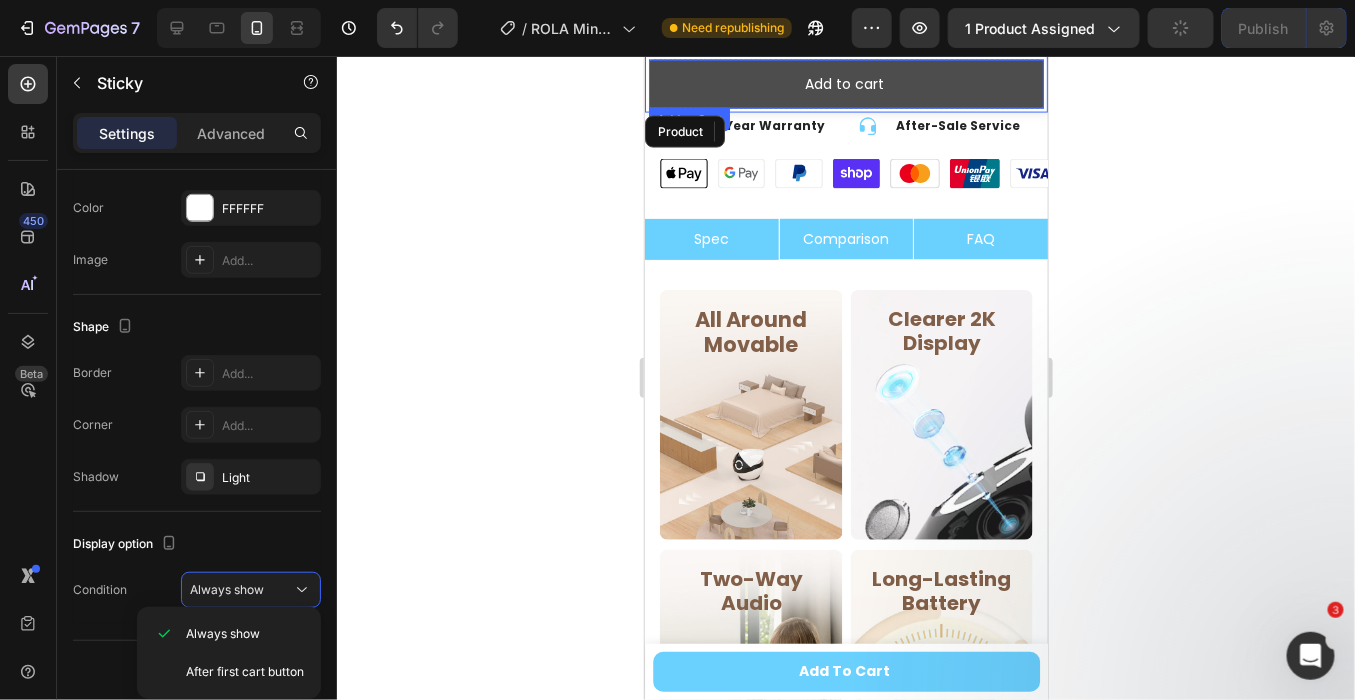 click on "Add to cart" at bounding box center (845, 83) 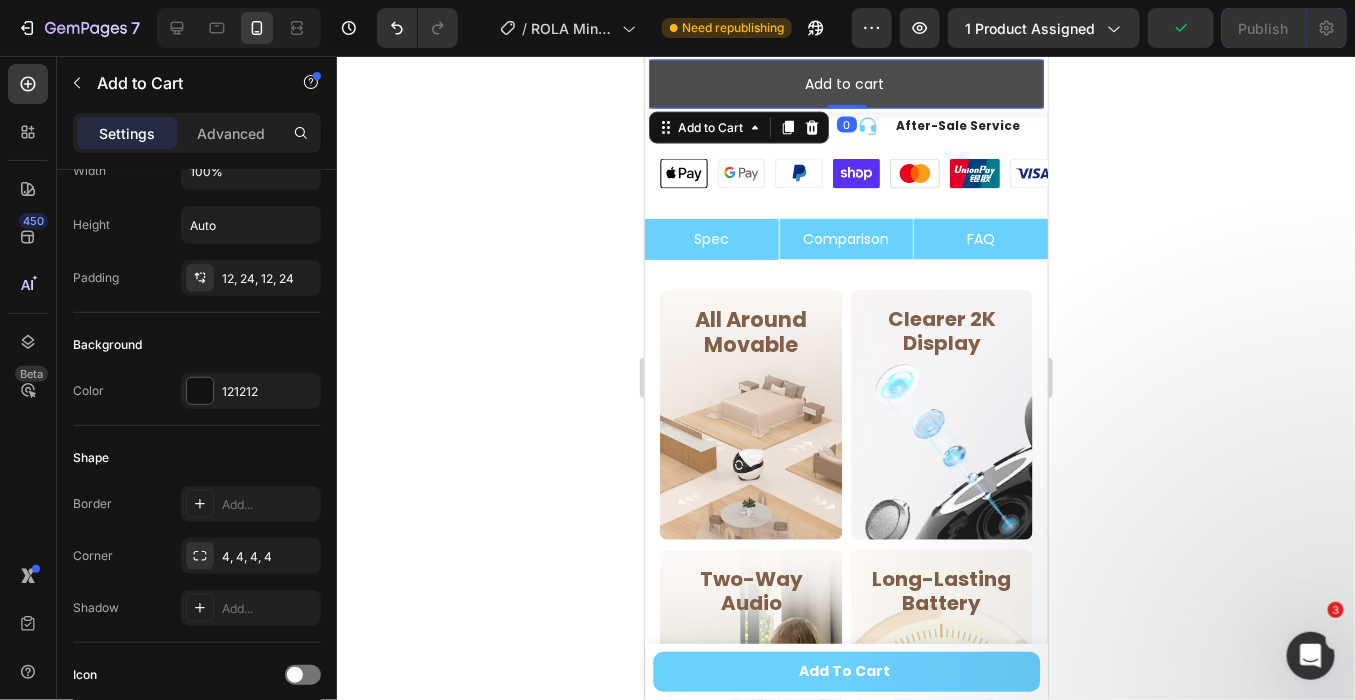 scroll, scrollTop: 0, scrollLeft: 0, axis: both 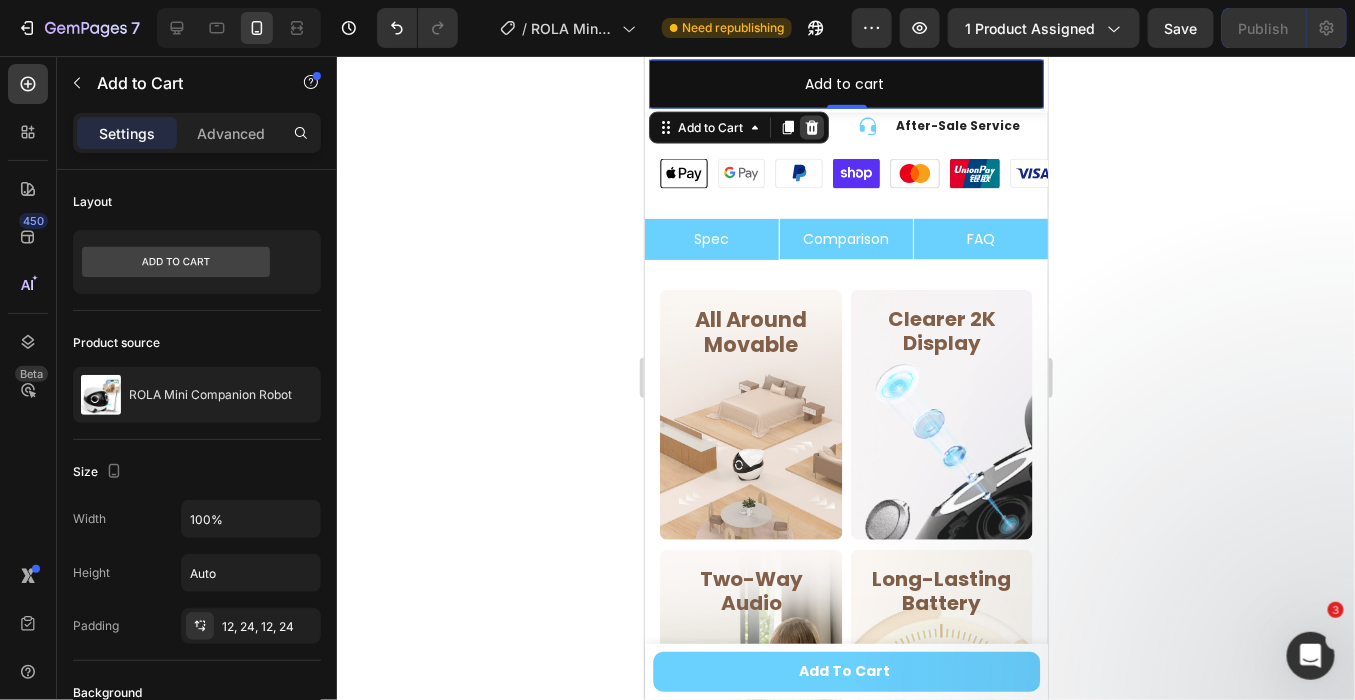 click 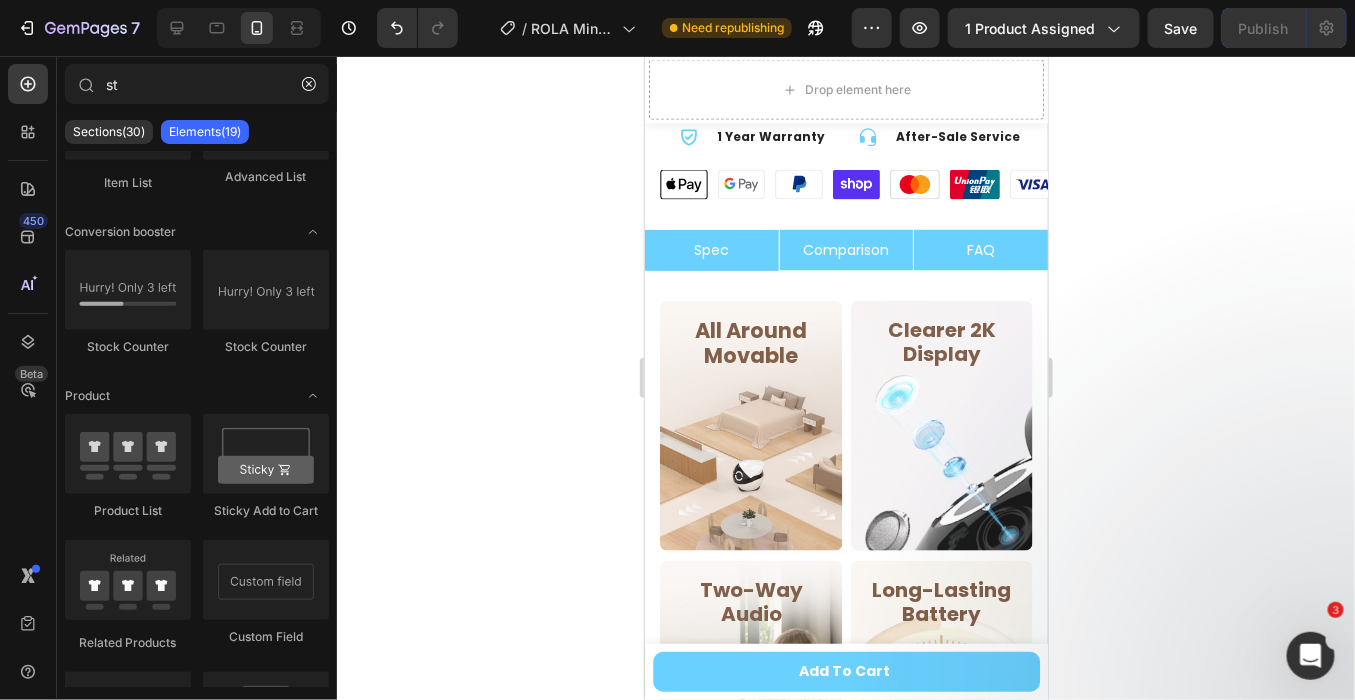 scroll, scrollTop: 984, scrollLeft: 0, axis: vertical 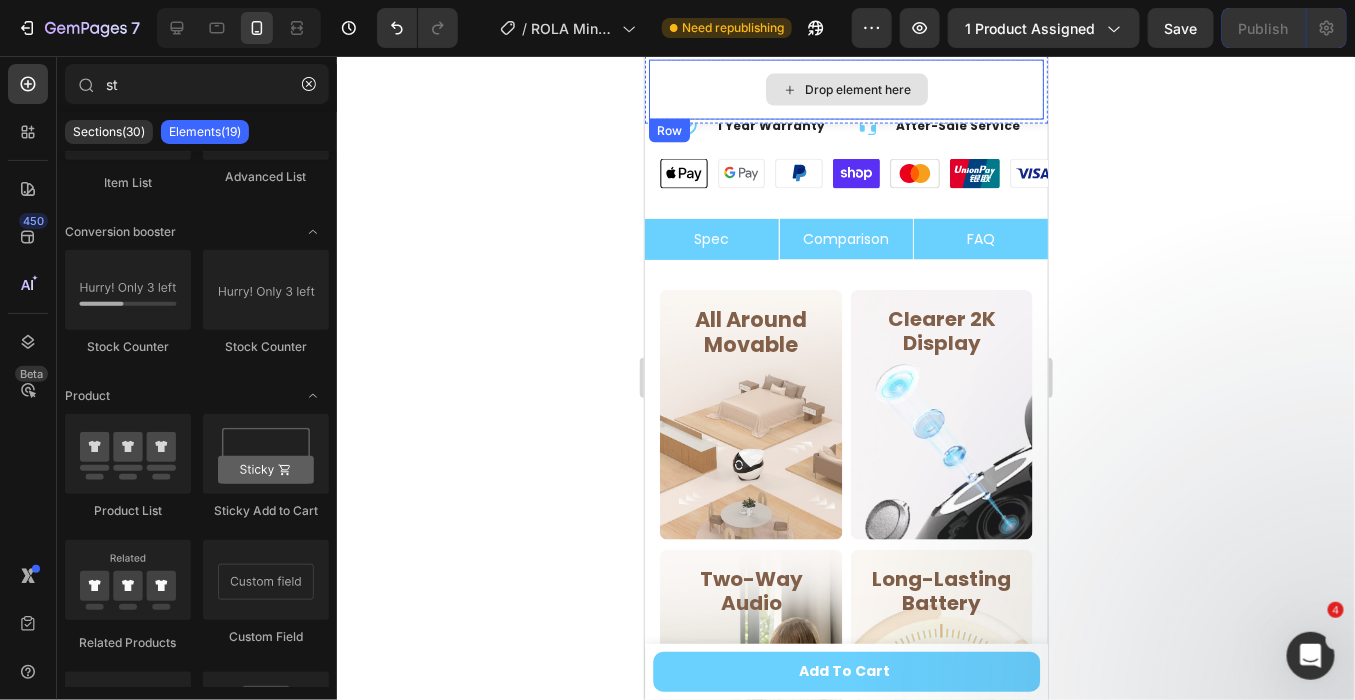 click on "Drop element here" at bounding box center [845, 89] 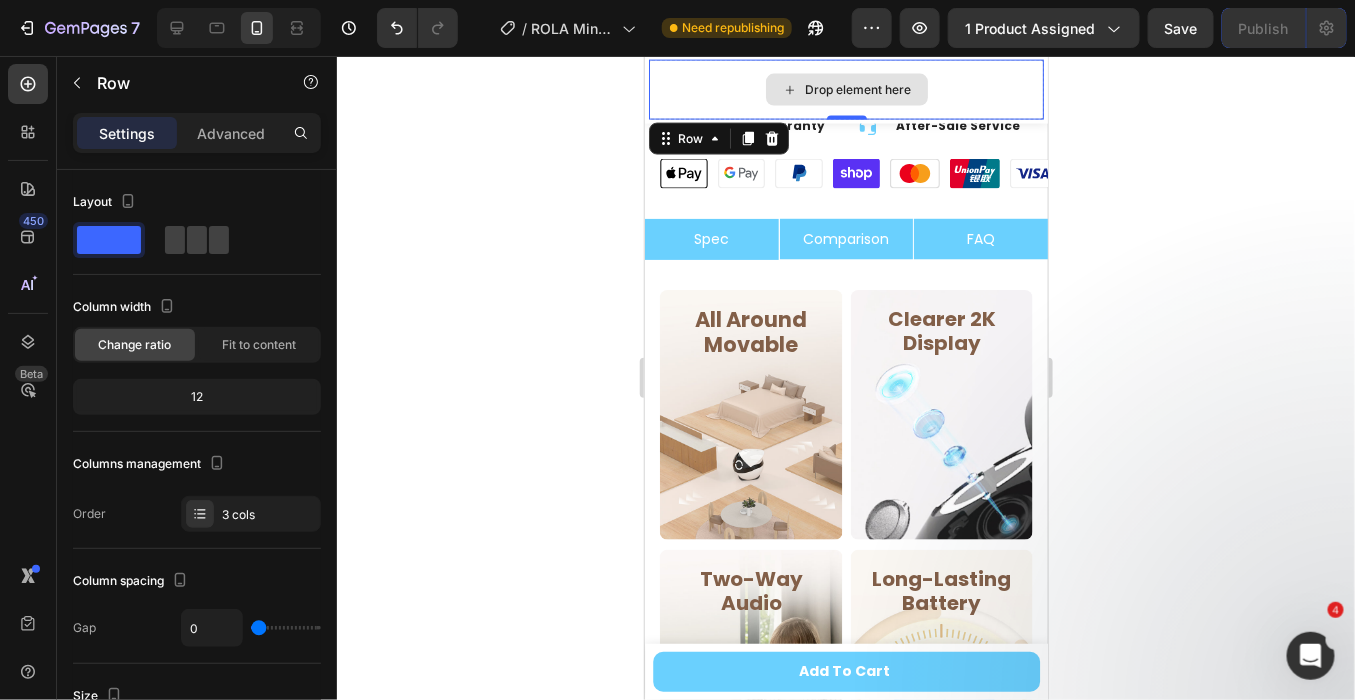 click on "Drop element here" at bounding box center (845, 89) 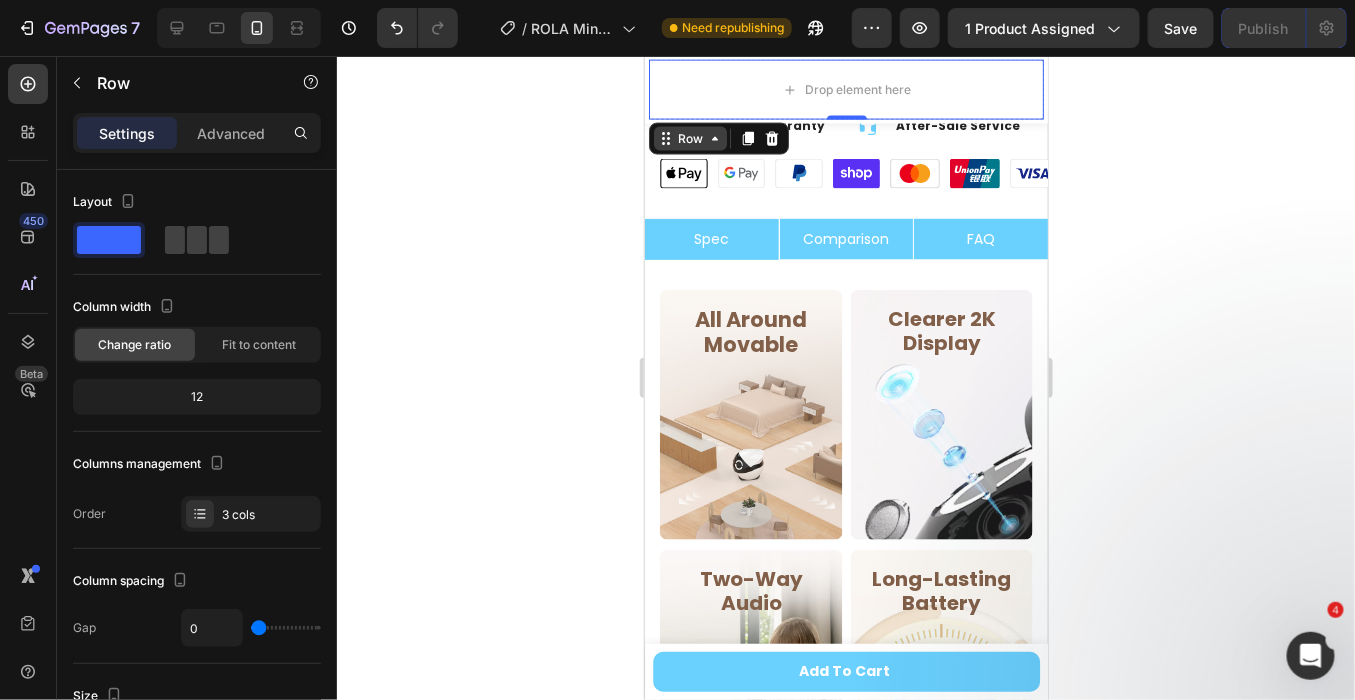 click on "Row" at bounding box center (689, 138) 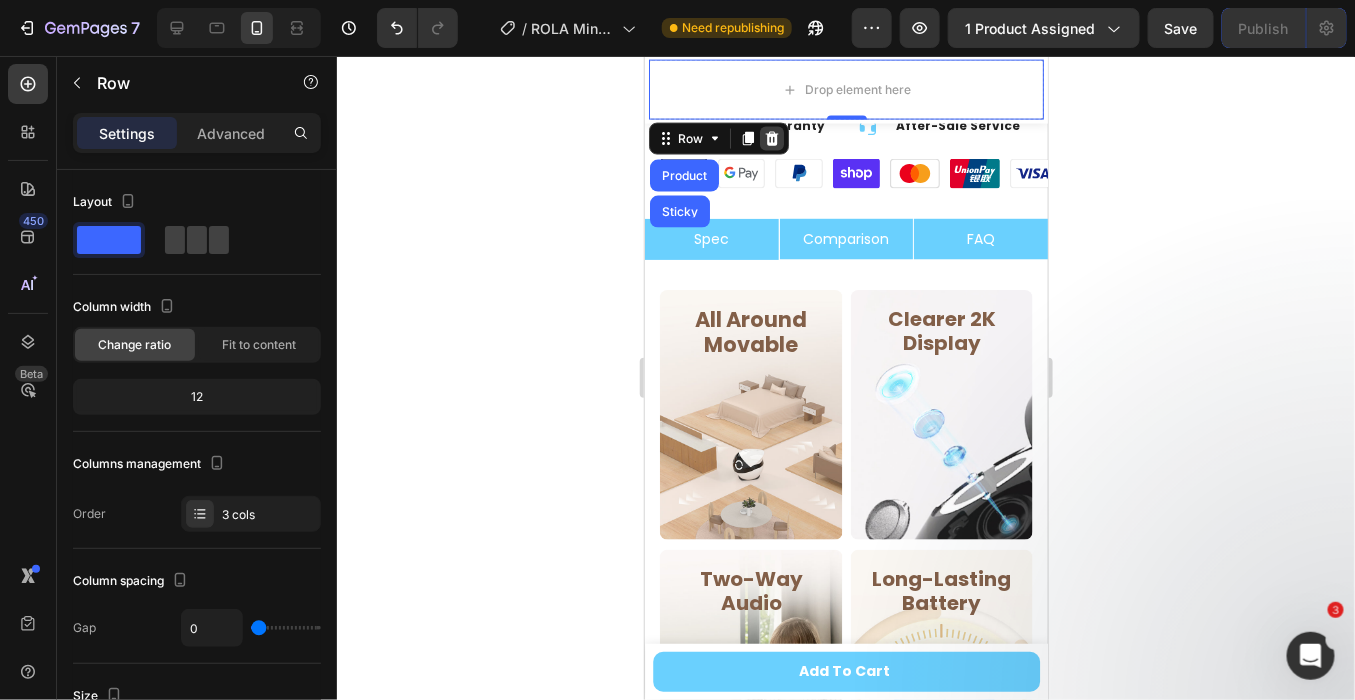 click 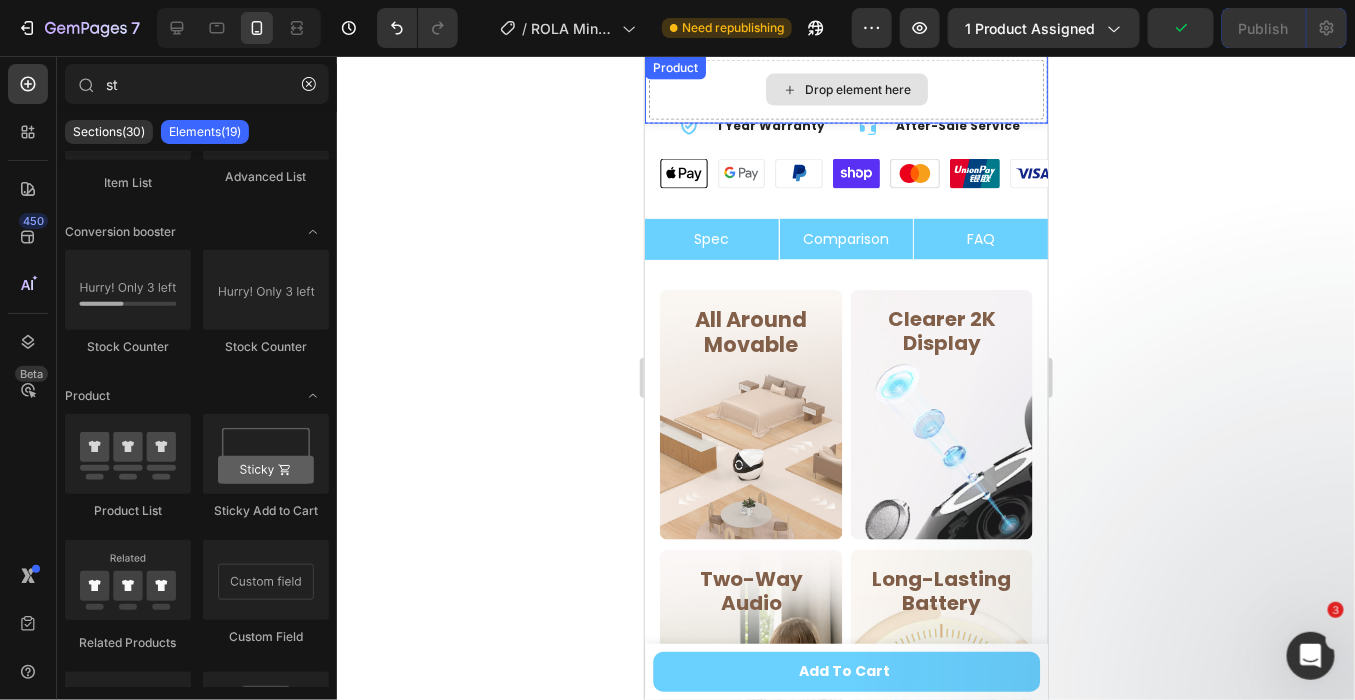 click on "Product Images ROLA Mini Companion Robot Product Title $139.00 Product Price Product Price Row
Drop element here Product" at bounding box center [845, 89] 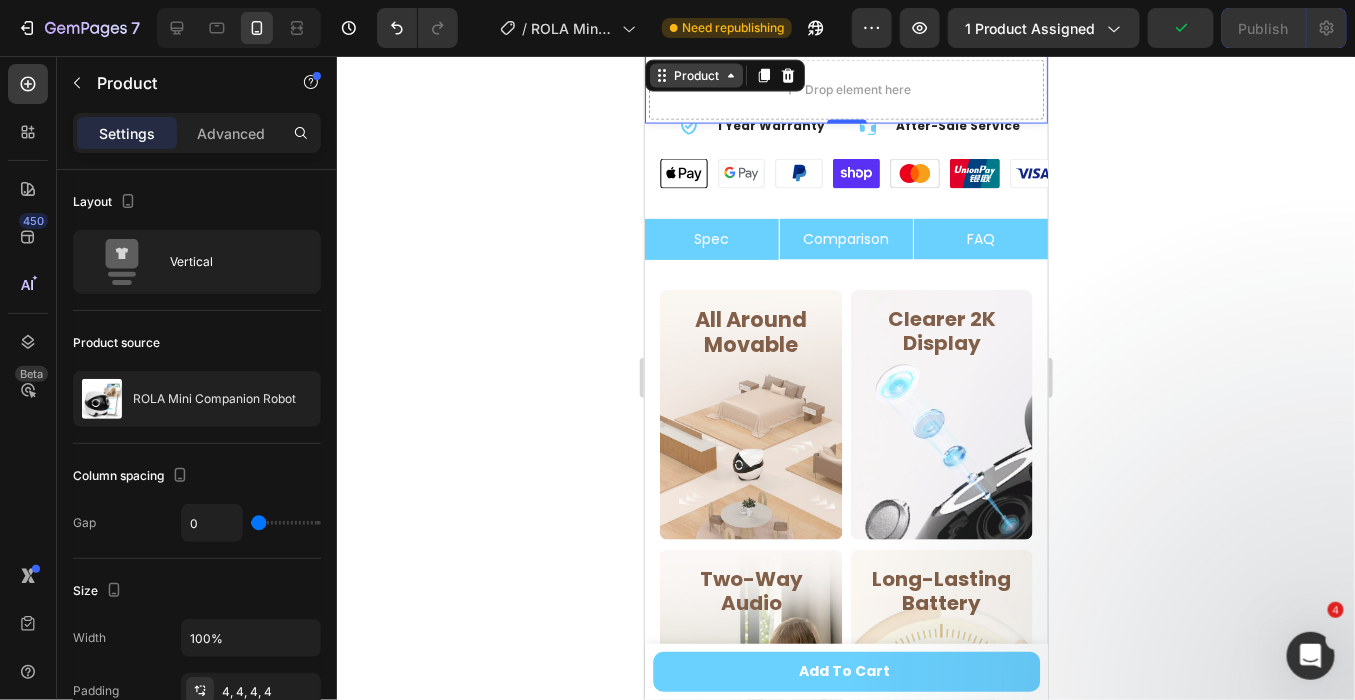 click on "Product" at bounding box center (695, 75) 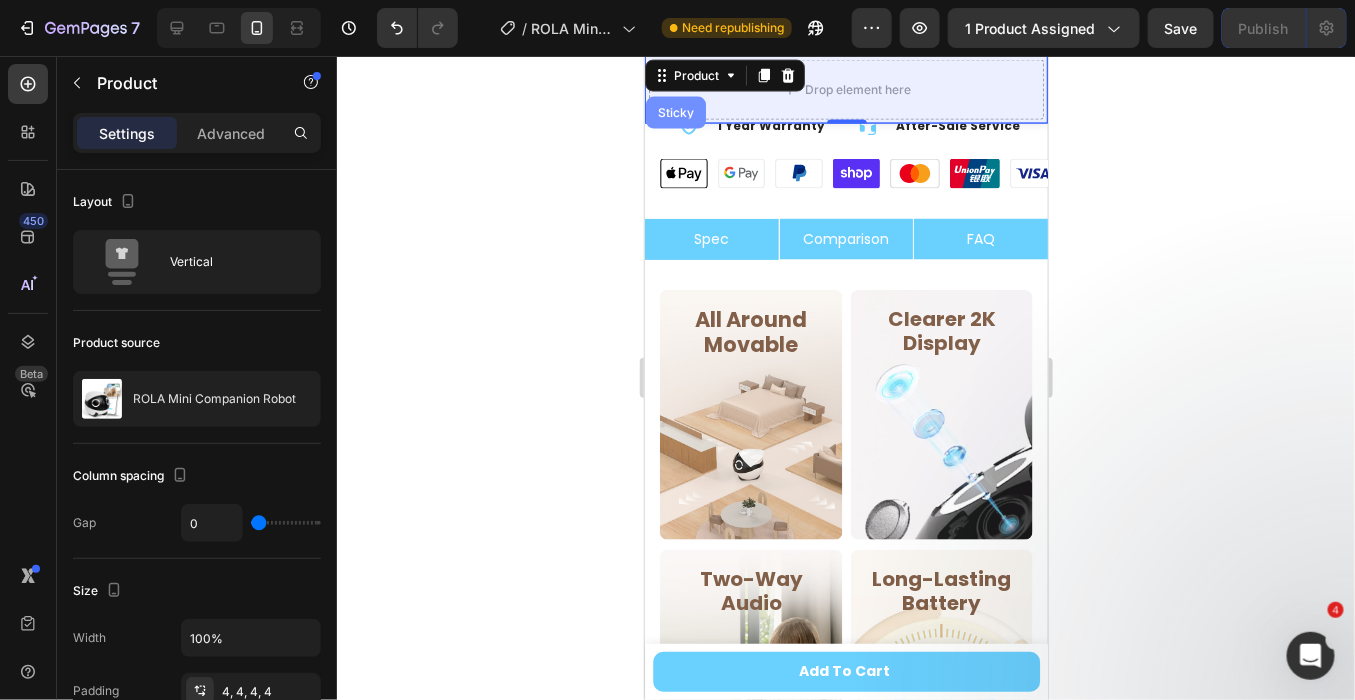 click on "Sticky" at bounding box center [675, 112] 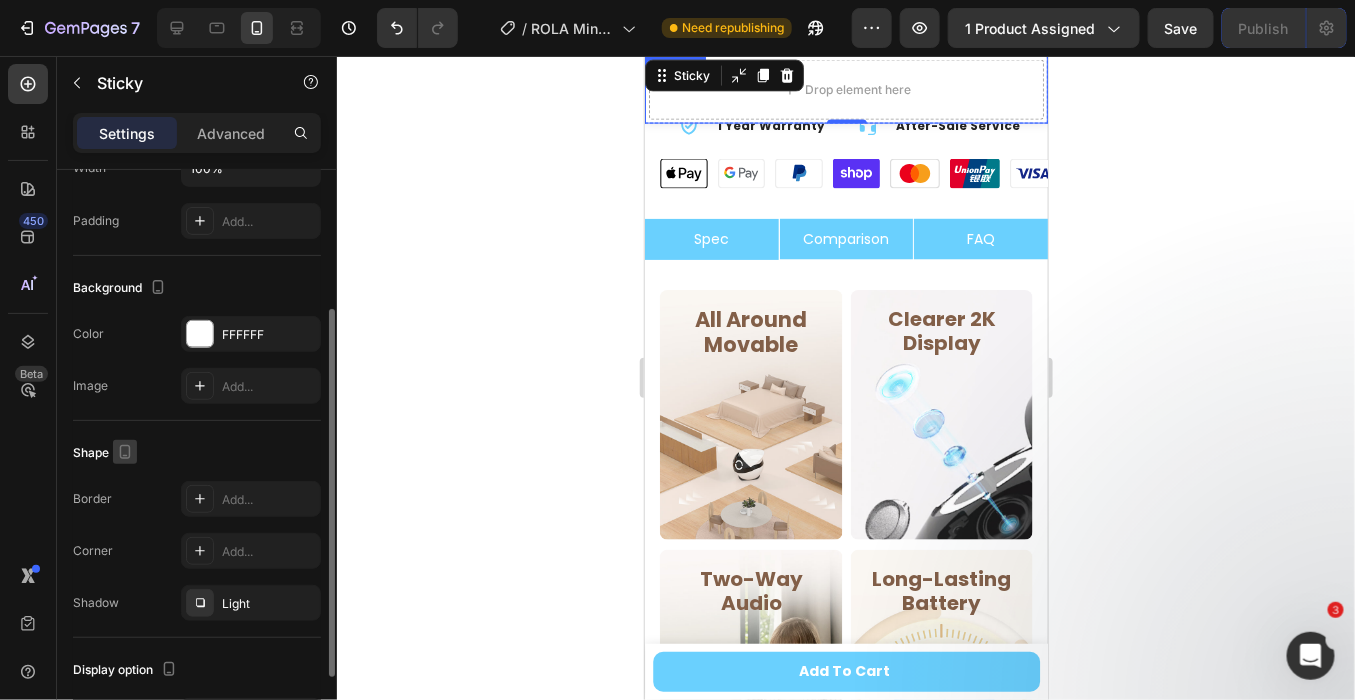 scroll, scrollTop: 348, scrollLeft: 0, axis: vertical 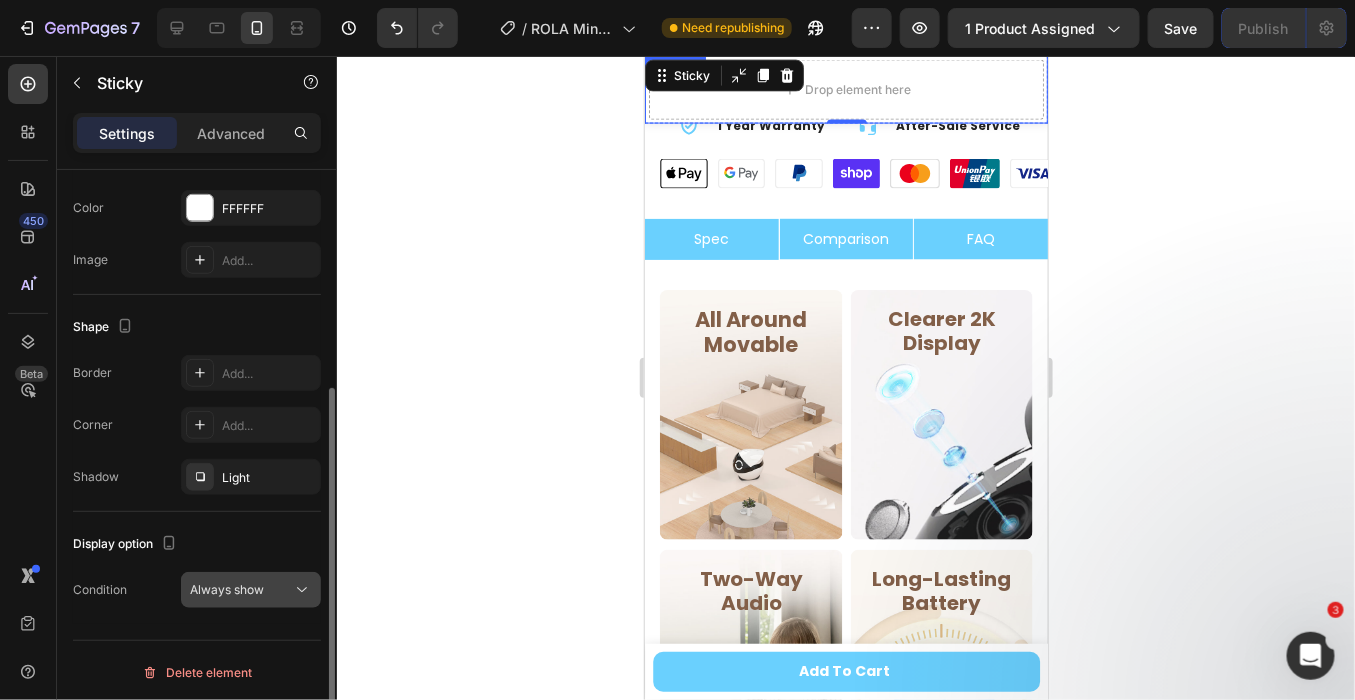 click 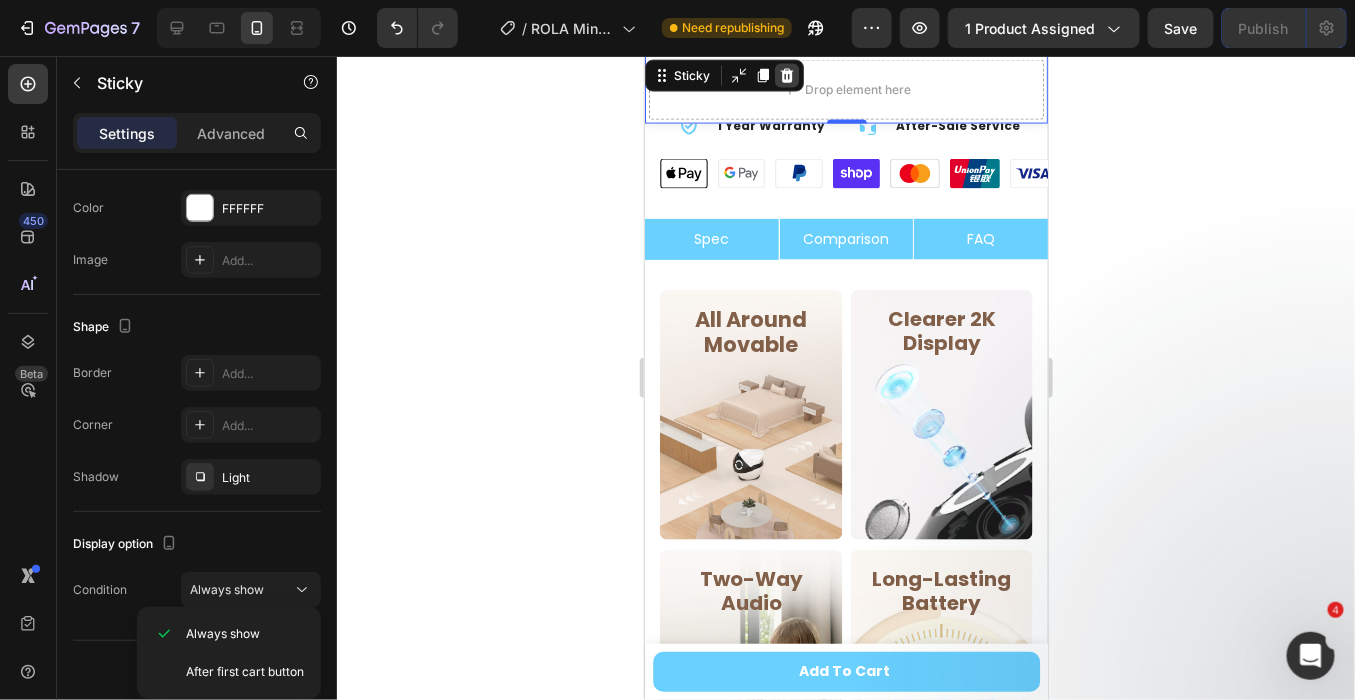 drag, startPoint x: 779, startPoint y: 70, endPoint x: 1278, endPoint y: 245, distance: 528.79675 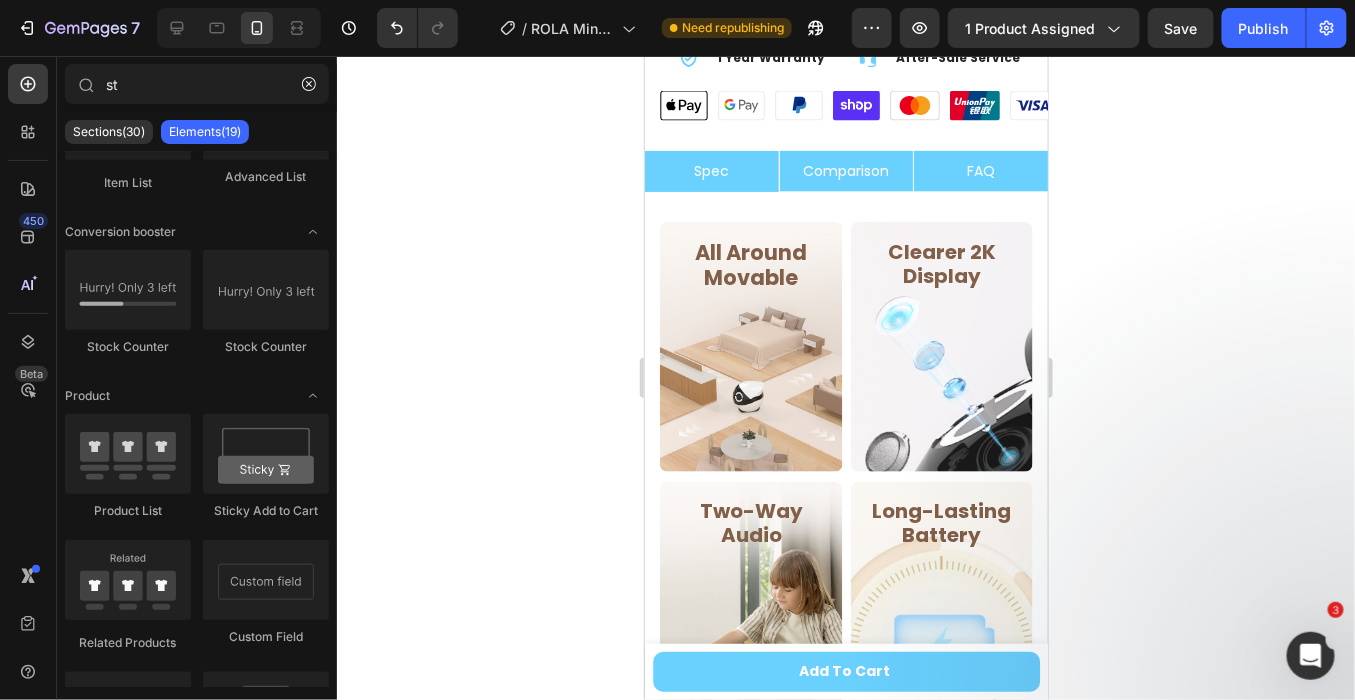 scroll, scrollTop: 916, scrollLeft: 0, axis: vertical 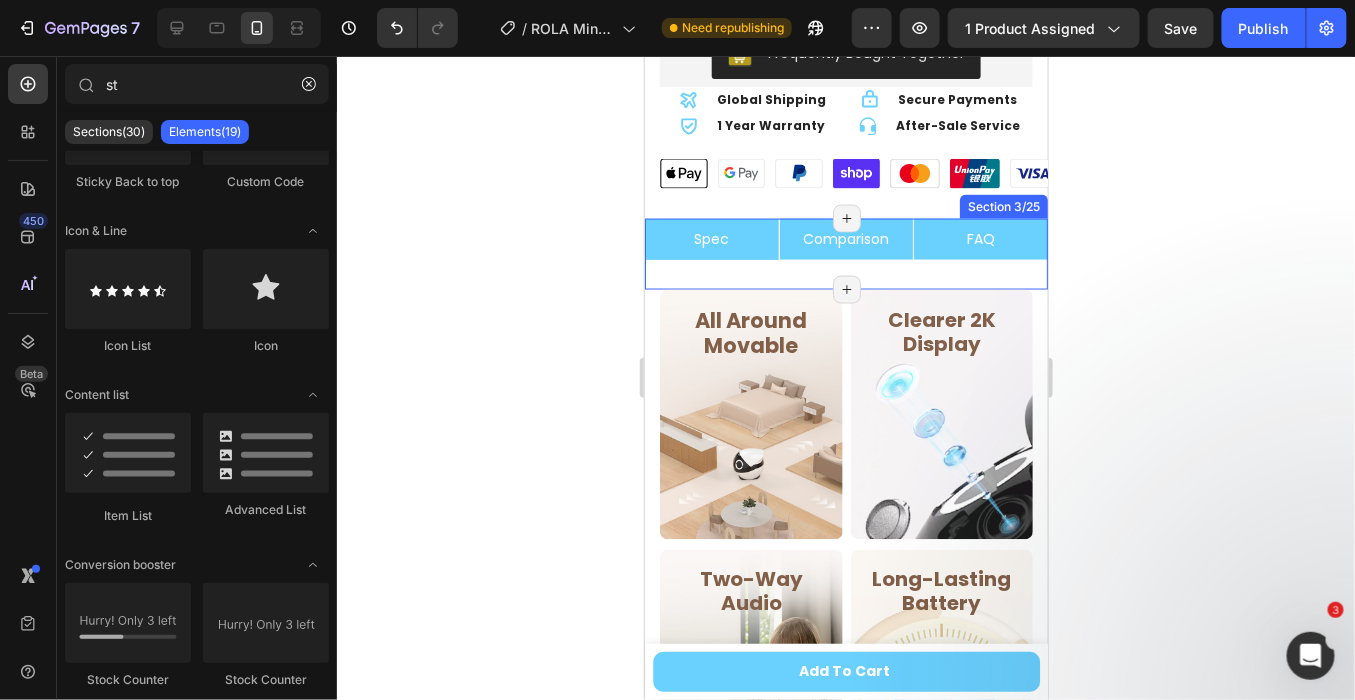 click on "Spec Button Comparison Button FAQ Button Row" at bounding box center (845, 253) 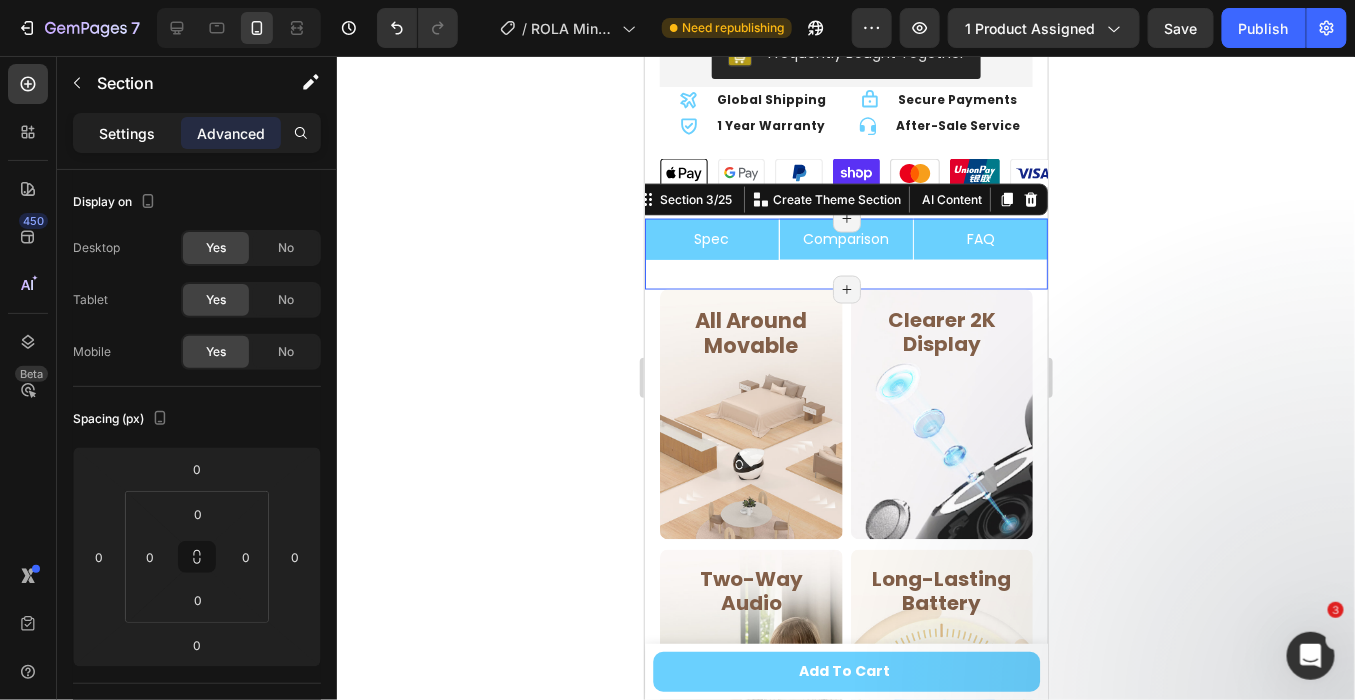 click on "Settings" 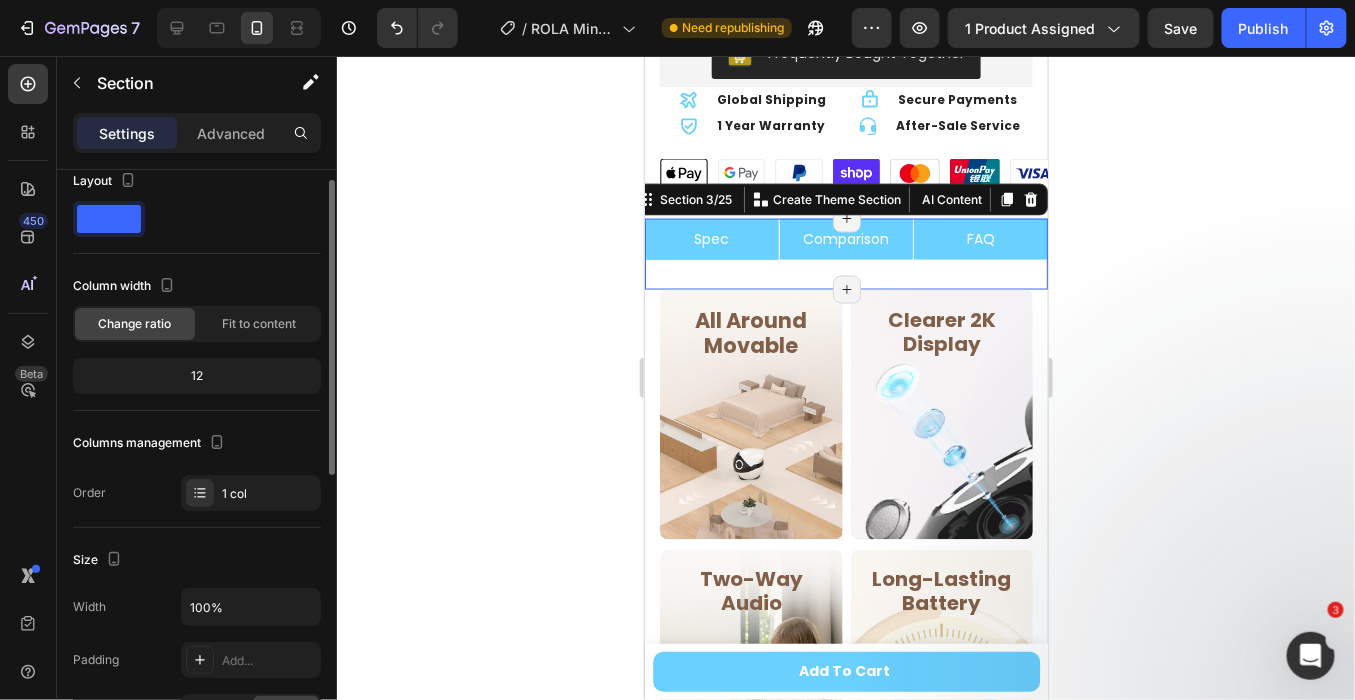 scroll, scrollTop: 0, scrollLeft: 0, axis: both 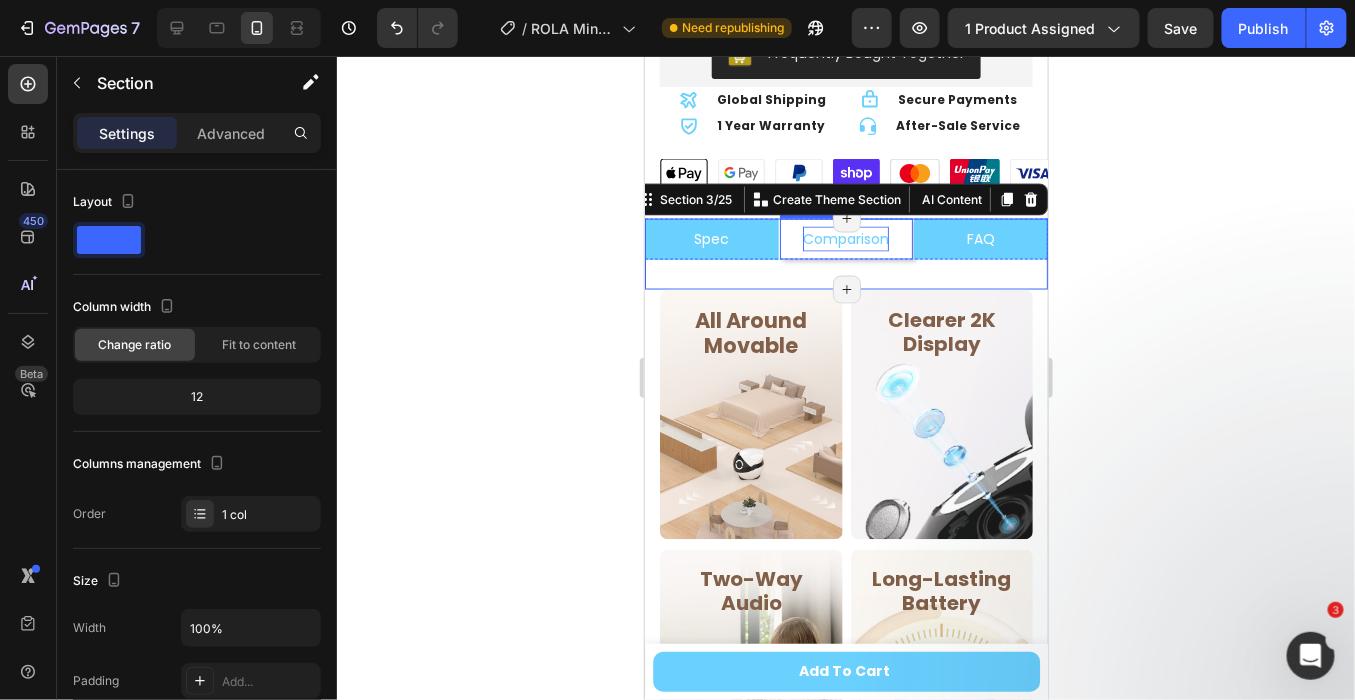 click on "Comparison" at bounding box center [845, 238] 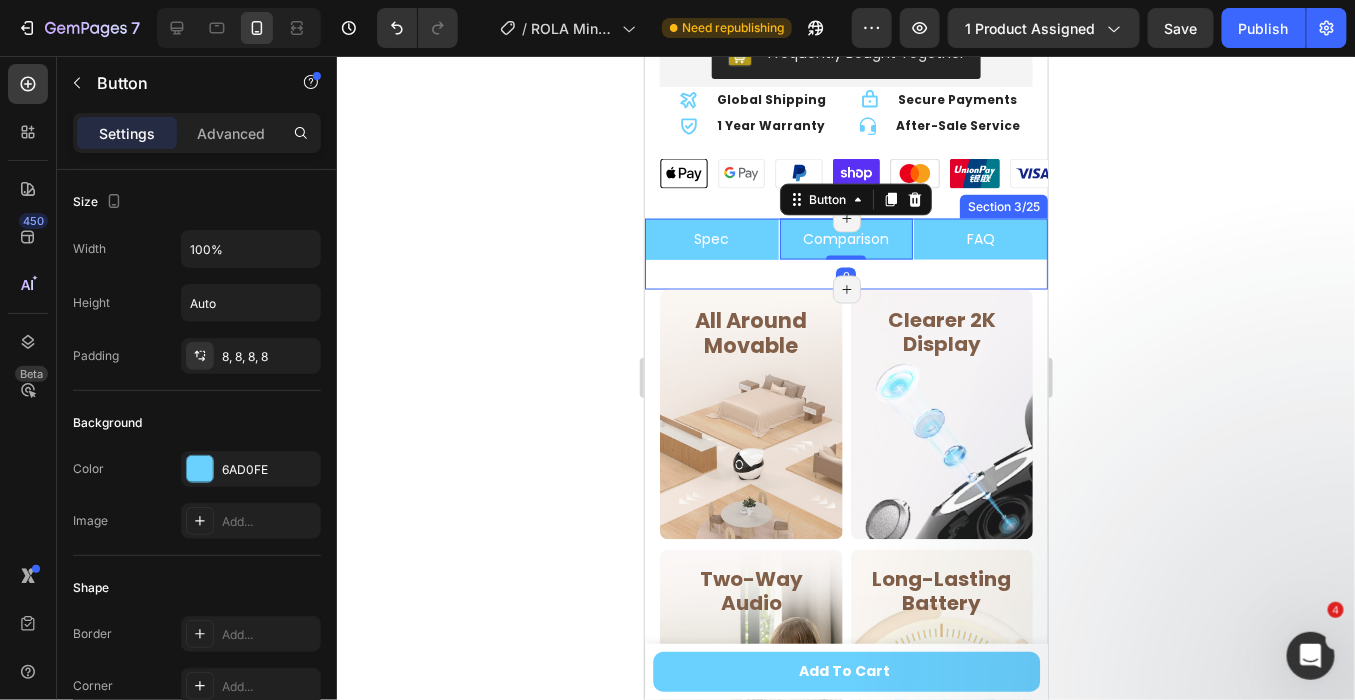 click on "Spec Button Comparison Button   0 FAQ Button Row" at bounding box center [845, 253] 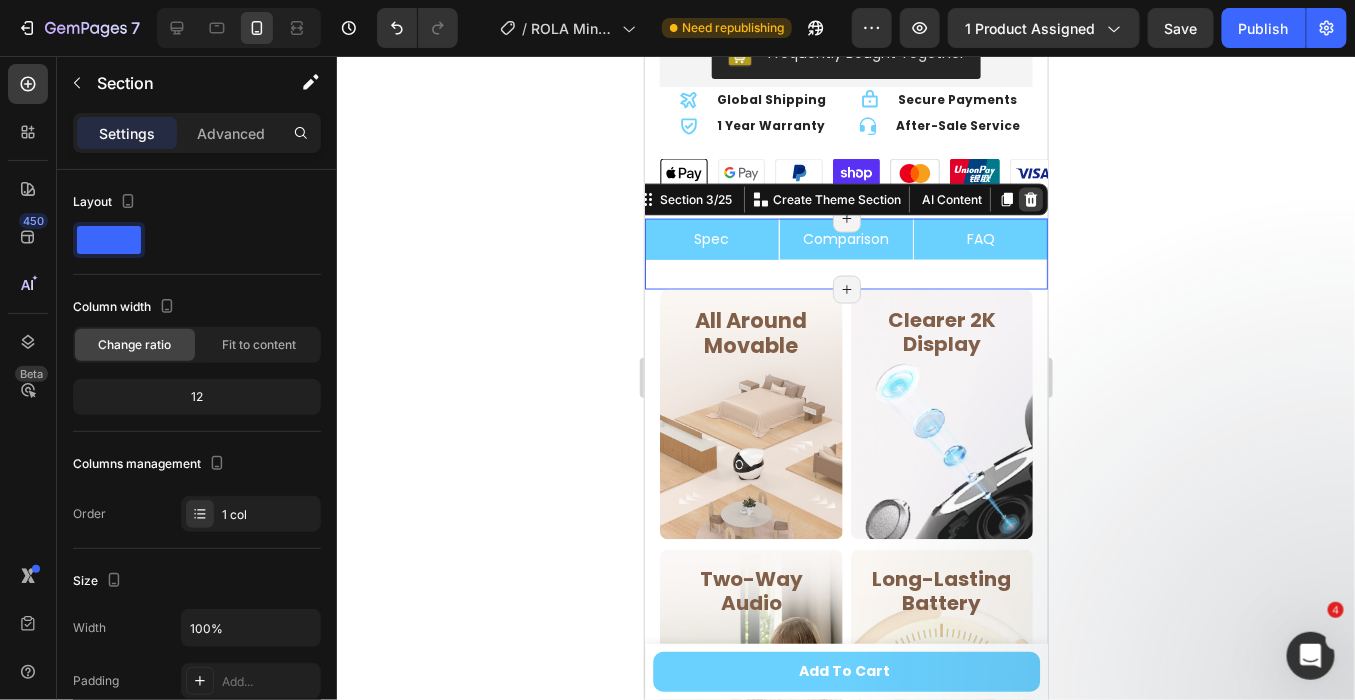 click at bounding box center [1030, 199] 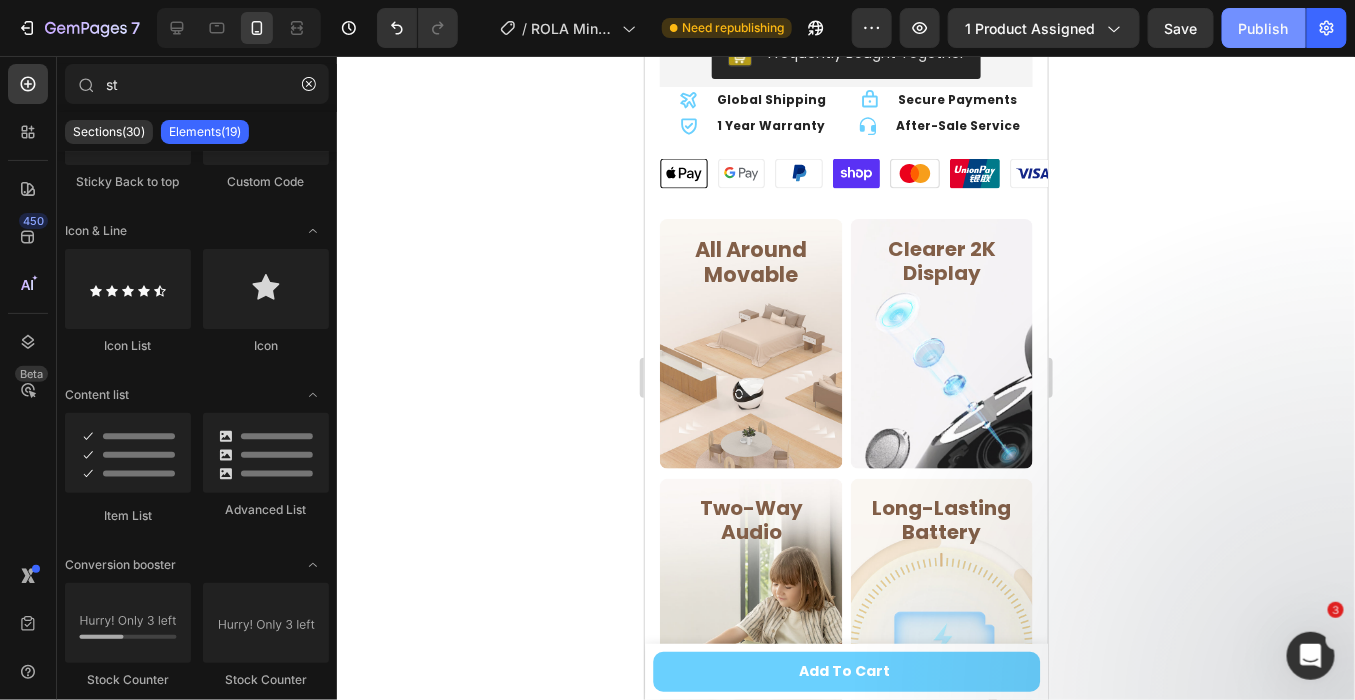 click on "Publish" 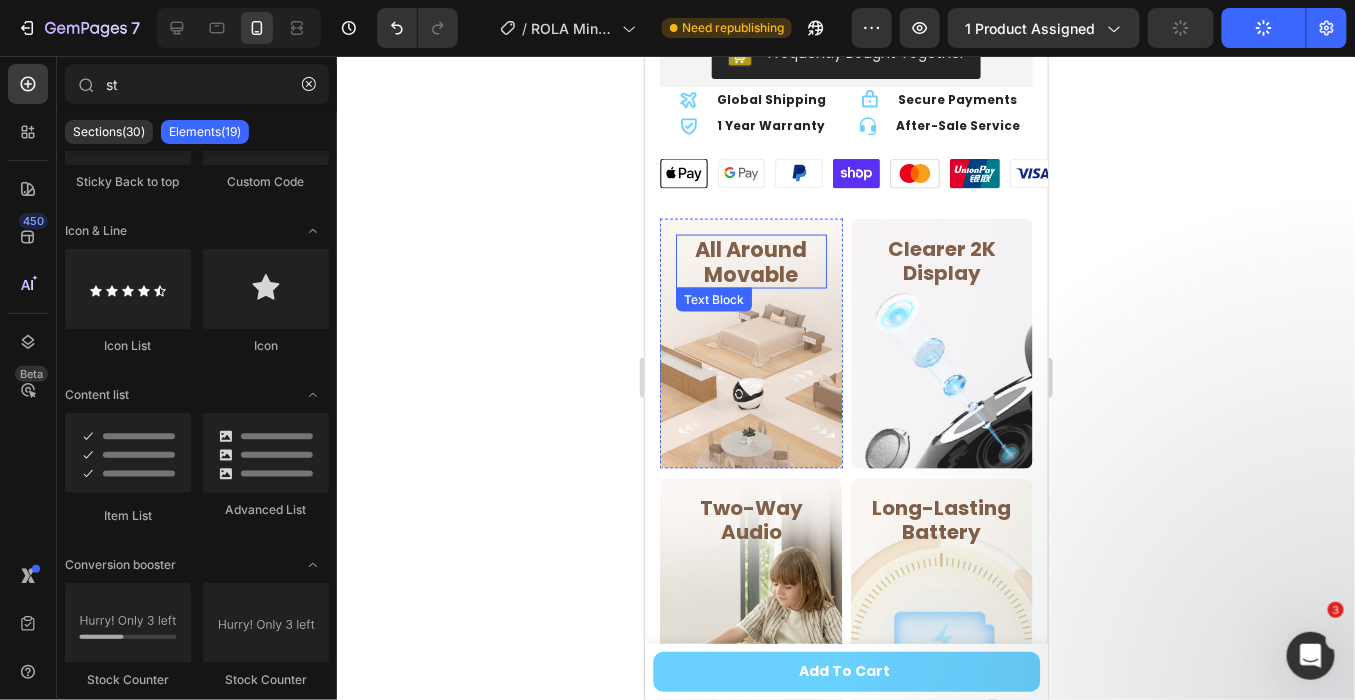 scroll, scrollTop: 0, scrollLeft: 0, axis: both 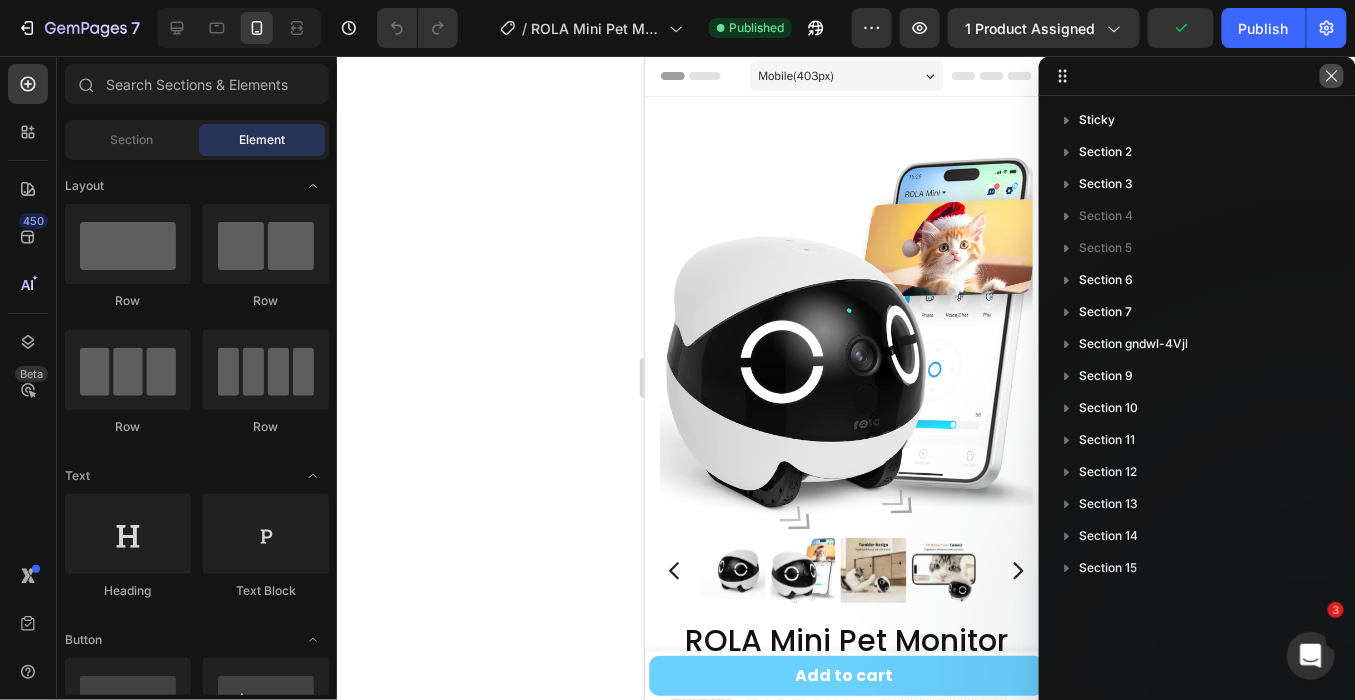 click 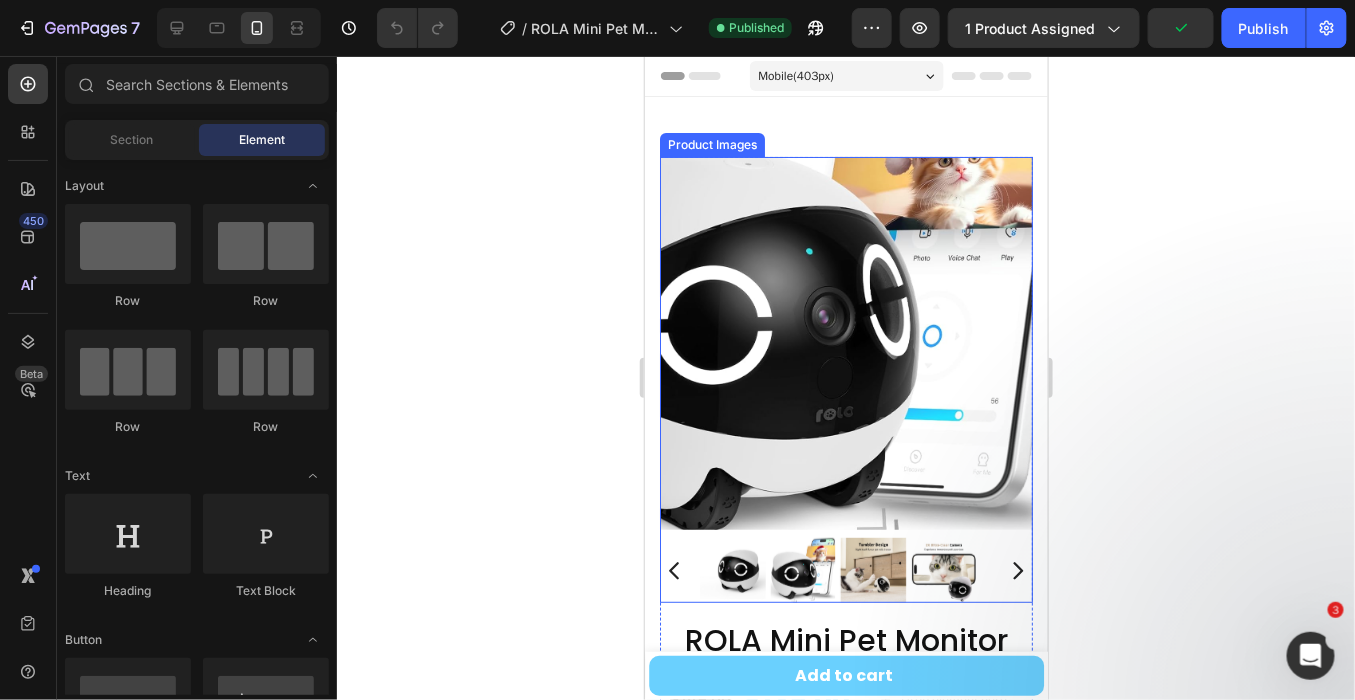 scroll, scrollTop: 333, scrollLeft: 0, axis: vertical 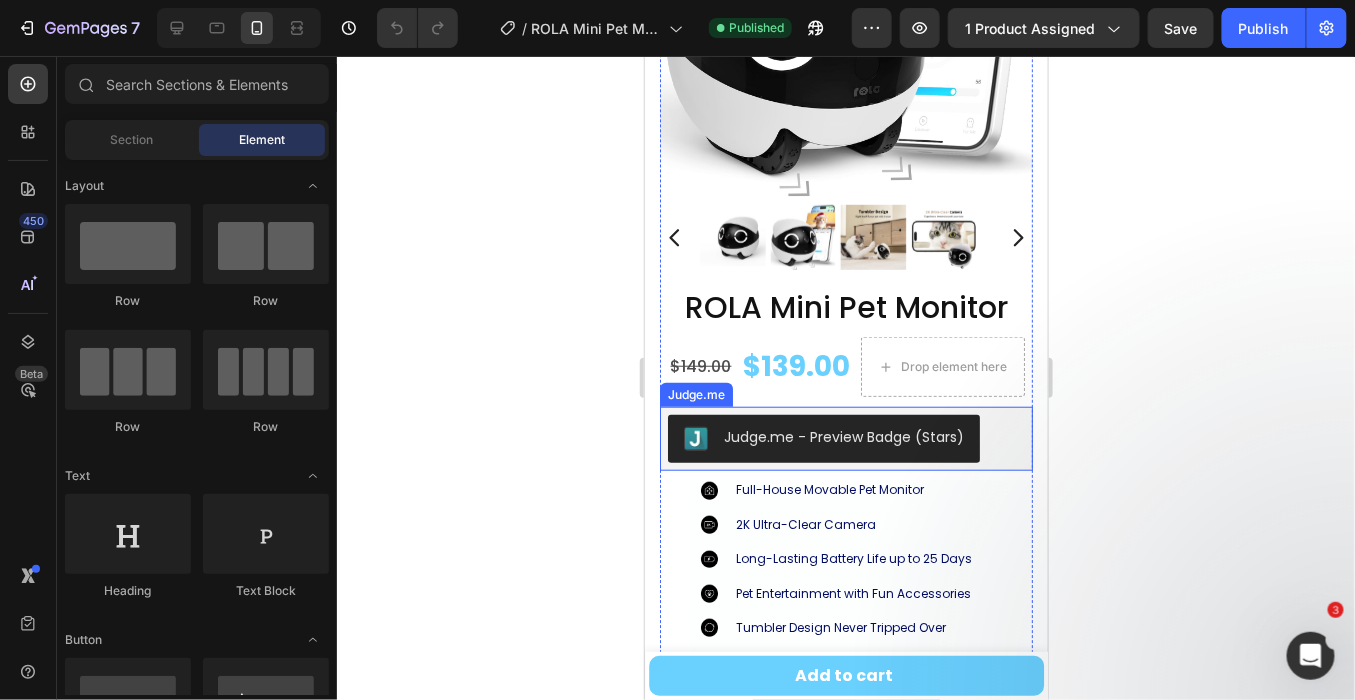 click on "Judge.me - Preview Badge (Stars)" at bounding box center [845, 438] 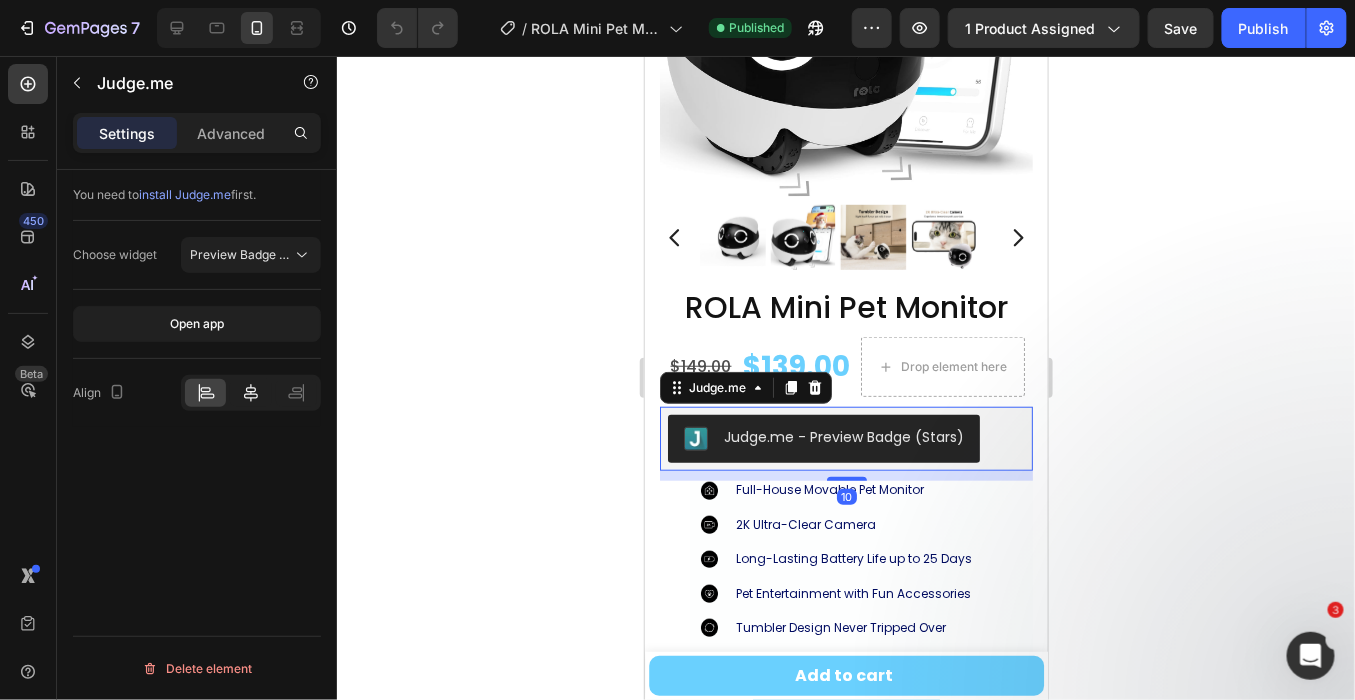 click 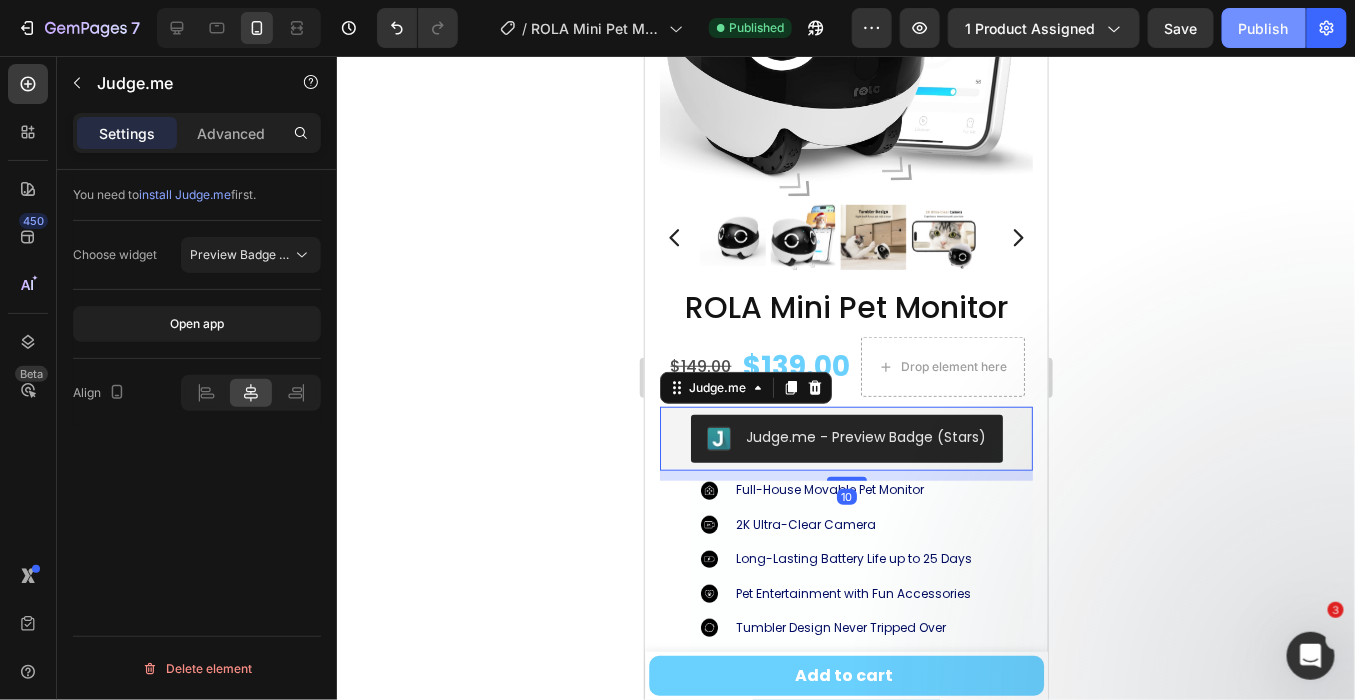 click on "Publish" at bounding box center [1264, 28] 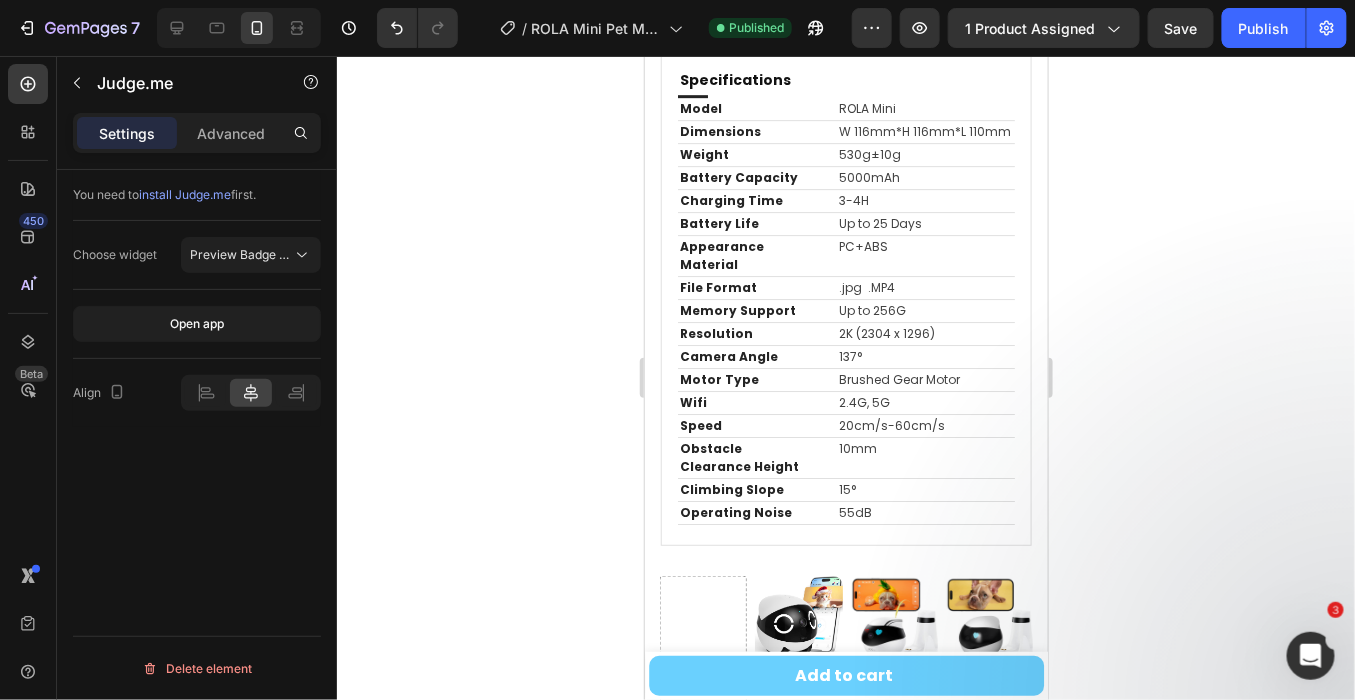 scroll, scrollTop: 4777, scrollLeft: 0, axis: vertical 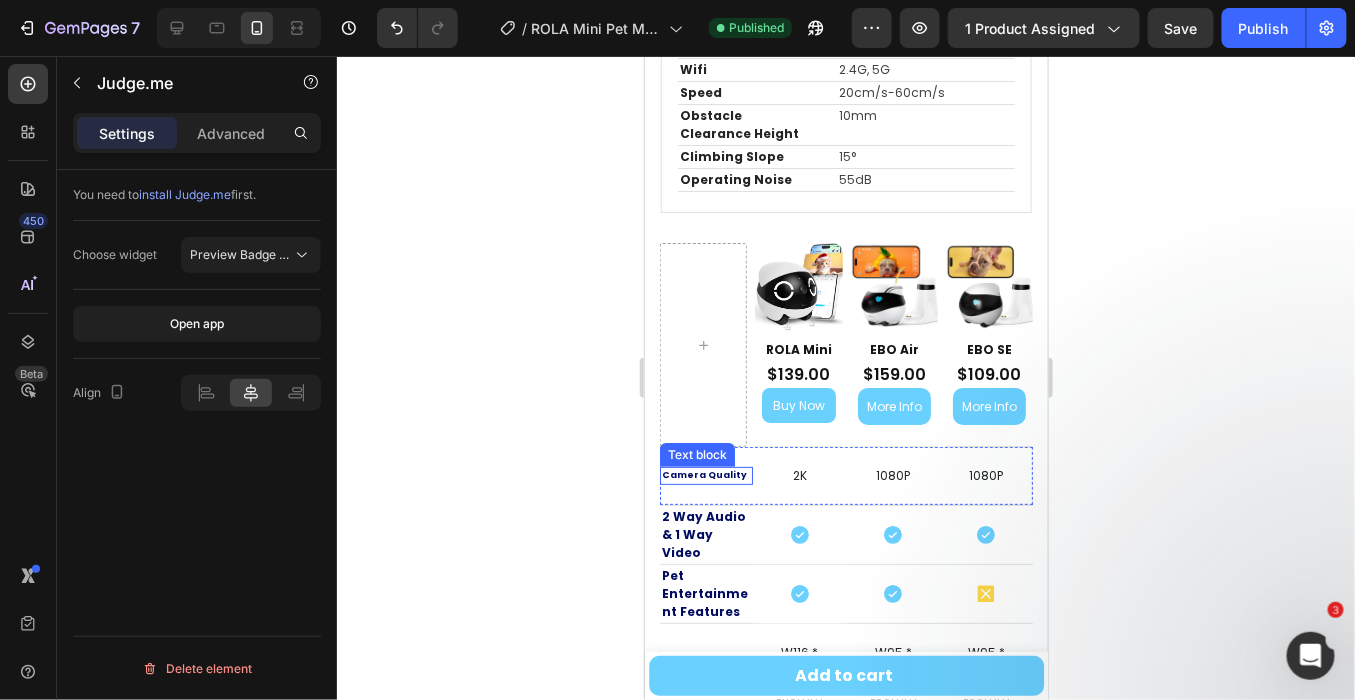 click on "Camera Quality" at bounding box center (703, 474) 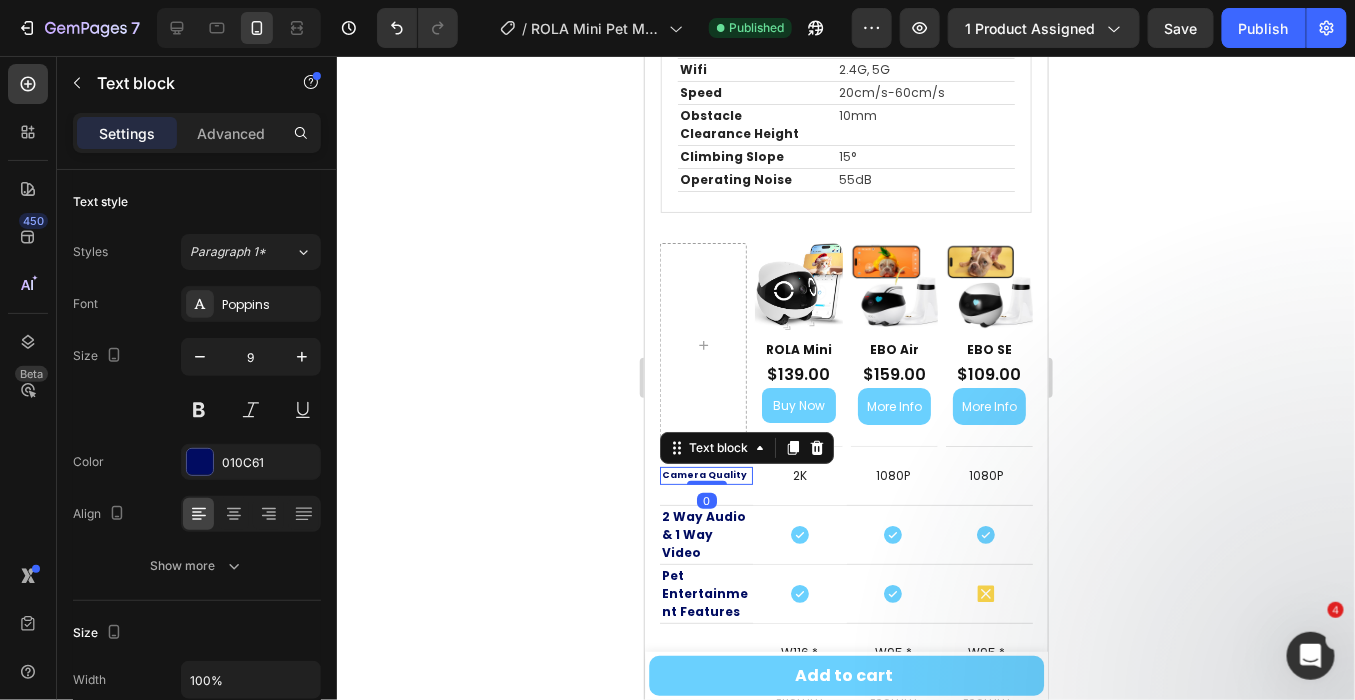 click on "Camera Quality" at bounding box center (703, 474) 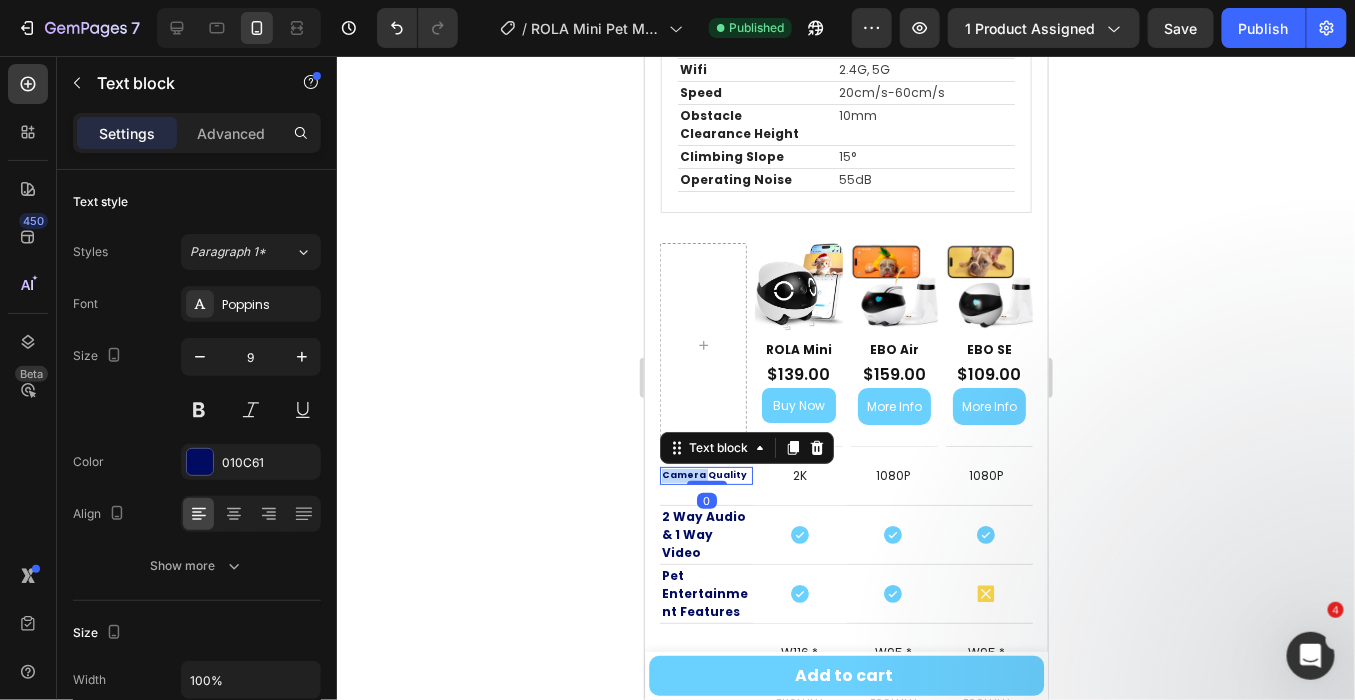 click on "Camera Quality" at bounding box center (703, 474) 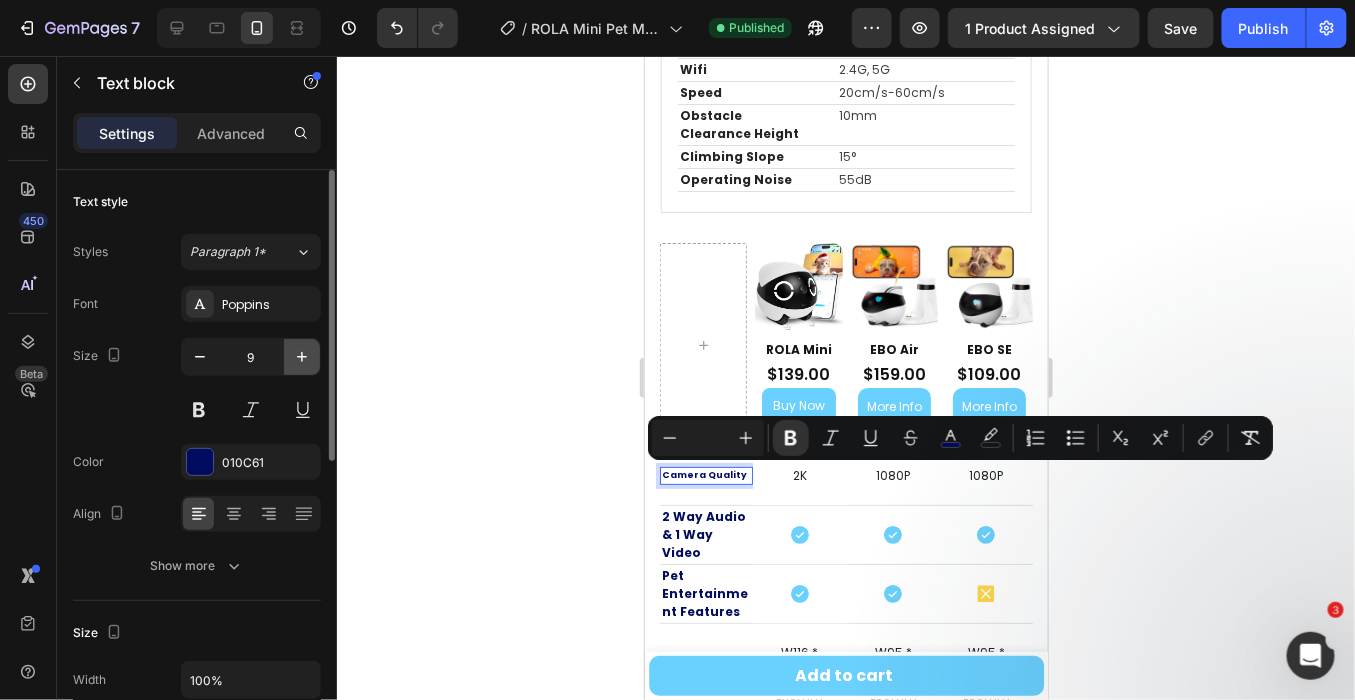click 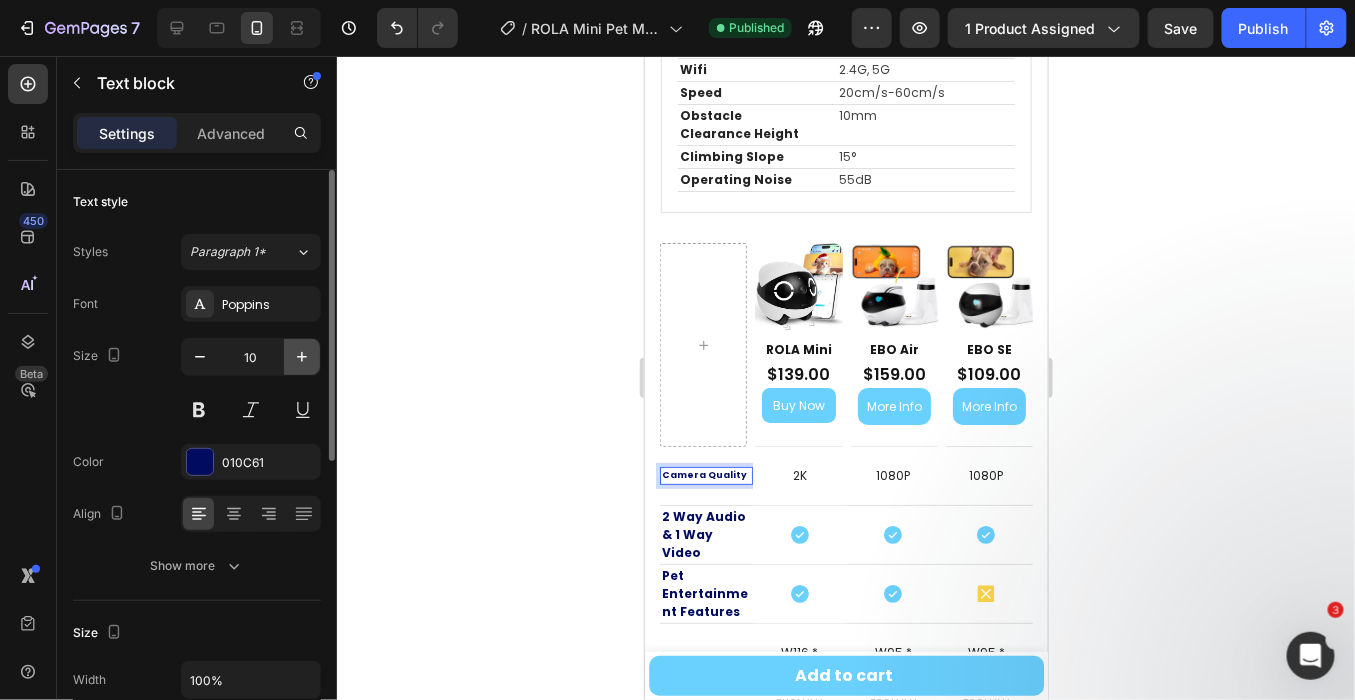 click 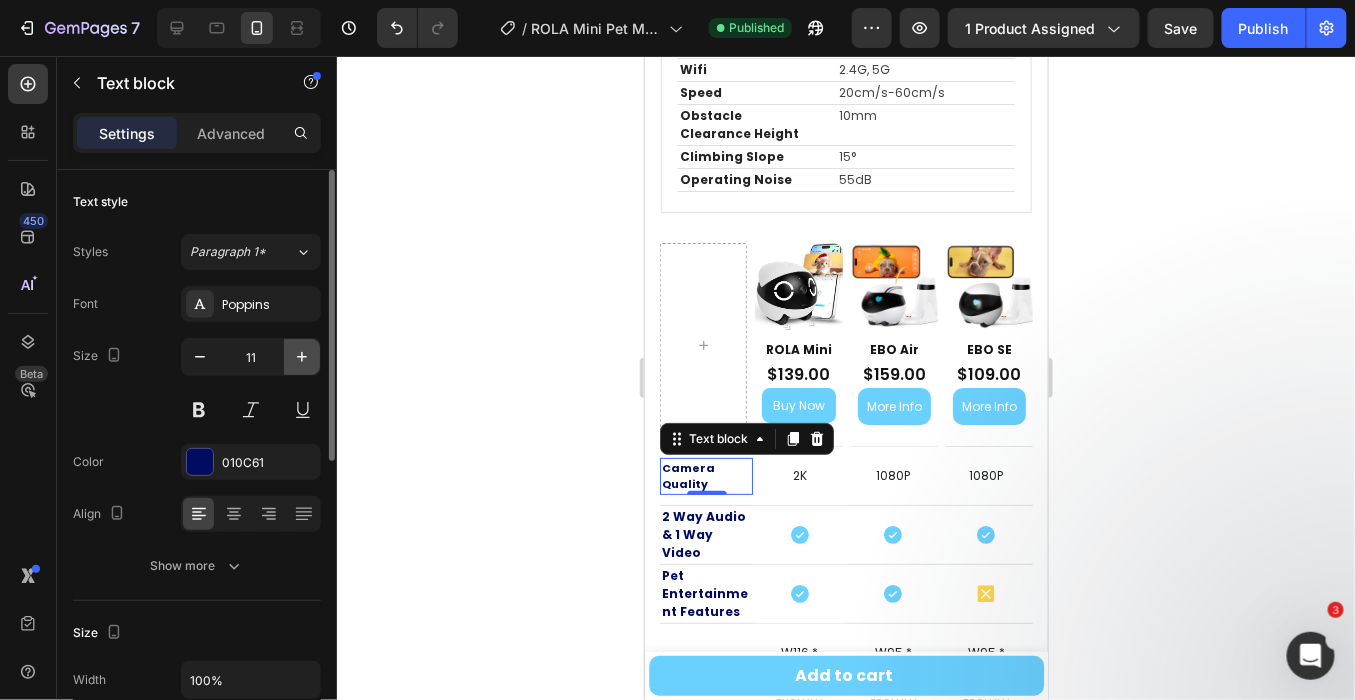 click 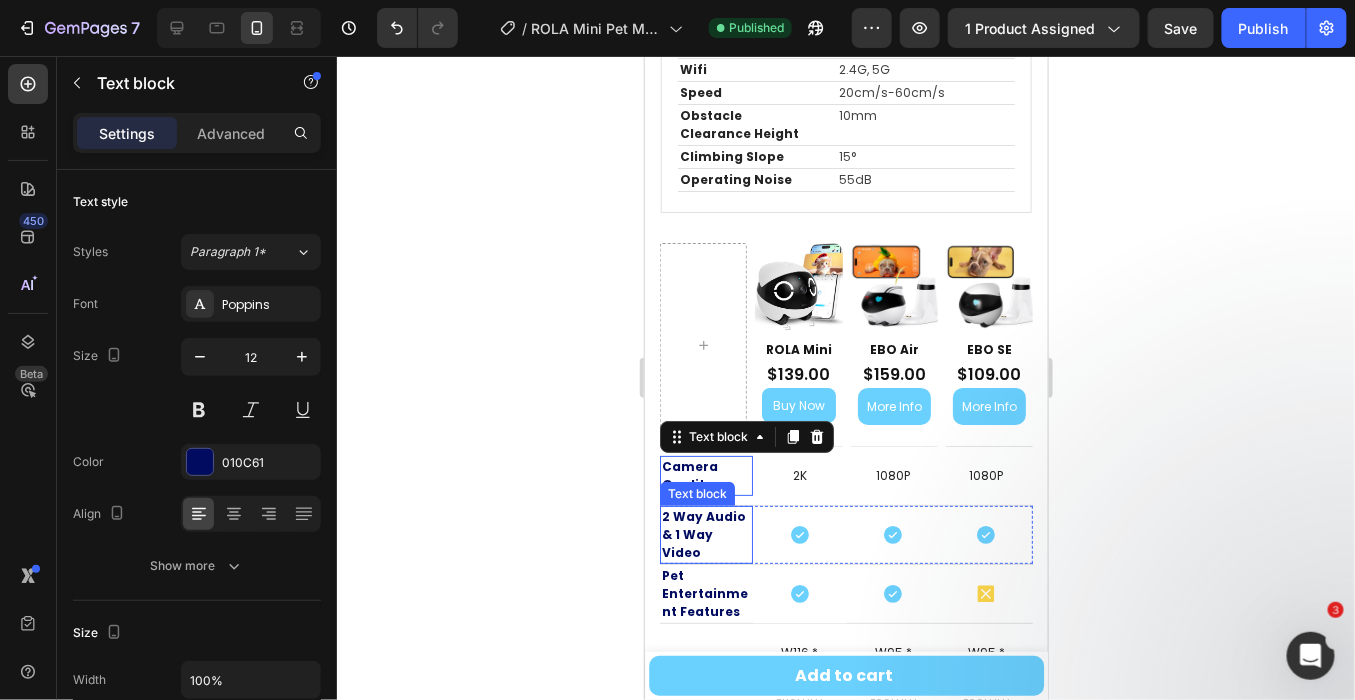 click on "2 Way Audio & 1 Way Video" at bounding box center [703, 533] 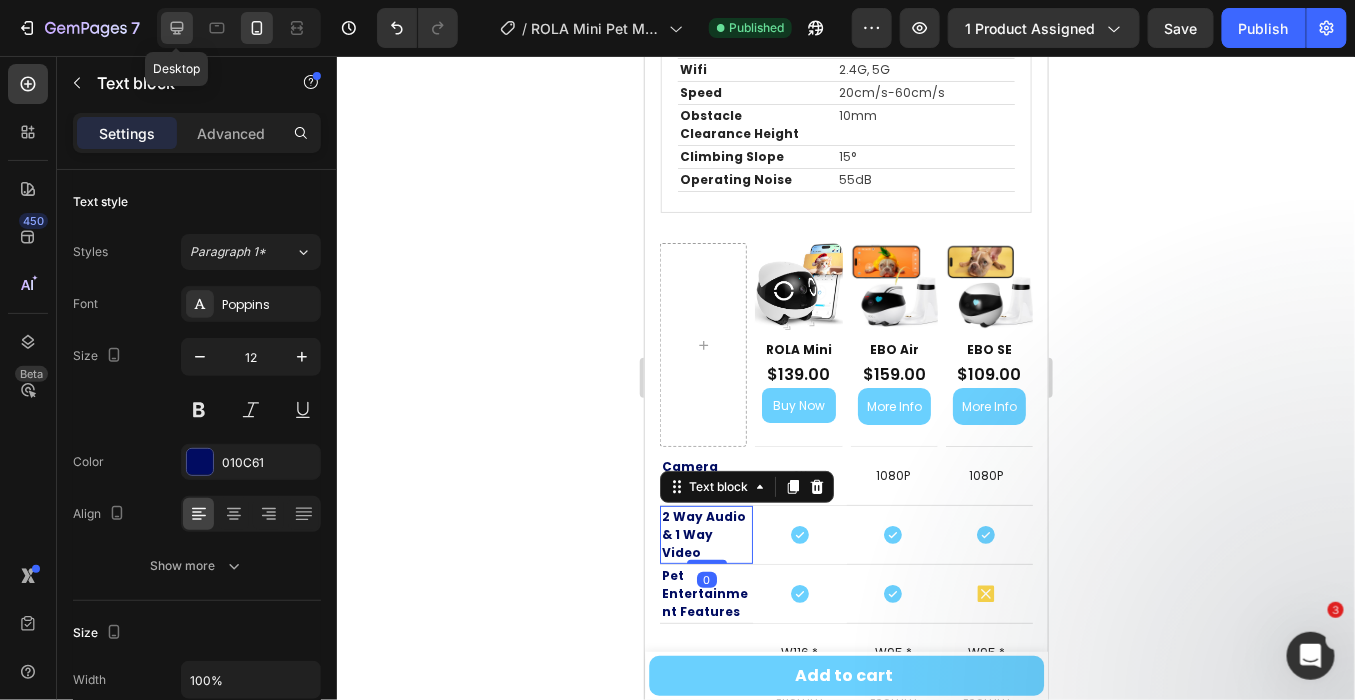click 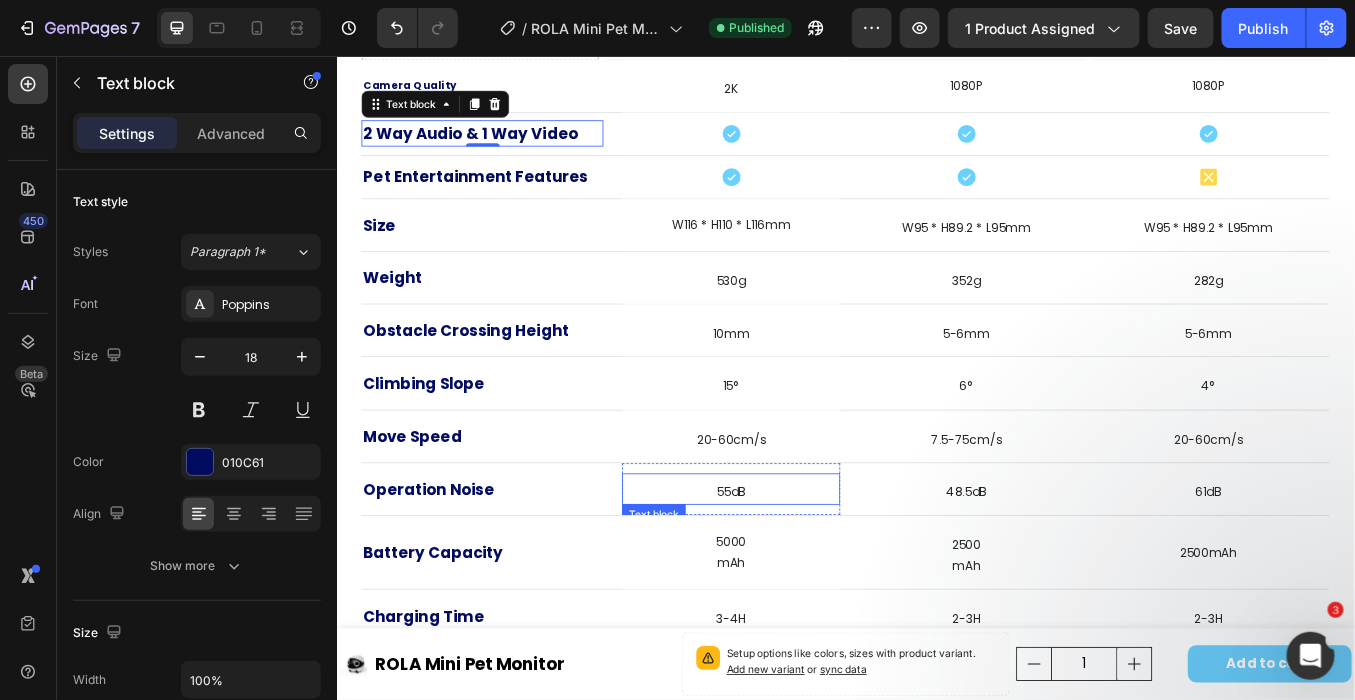 scroll, scrollTop: 4595, scrollLeft: 0, axis: vertical 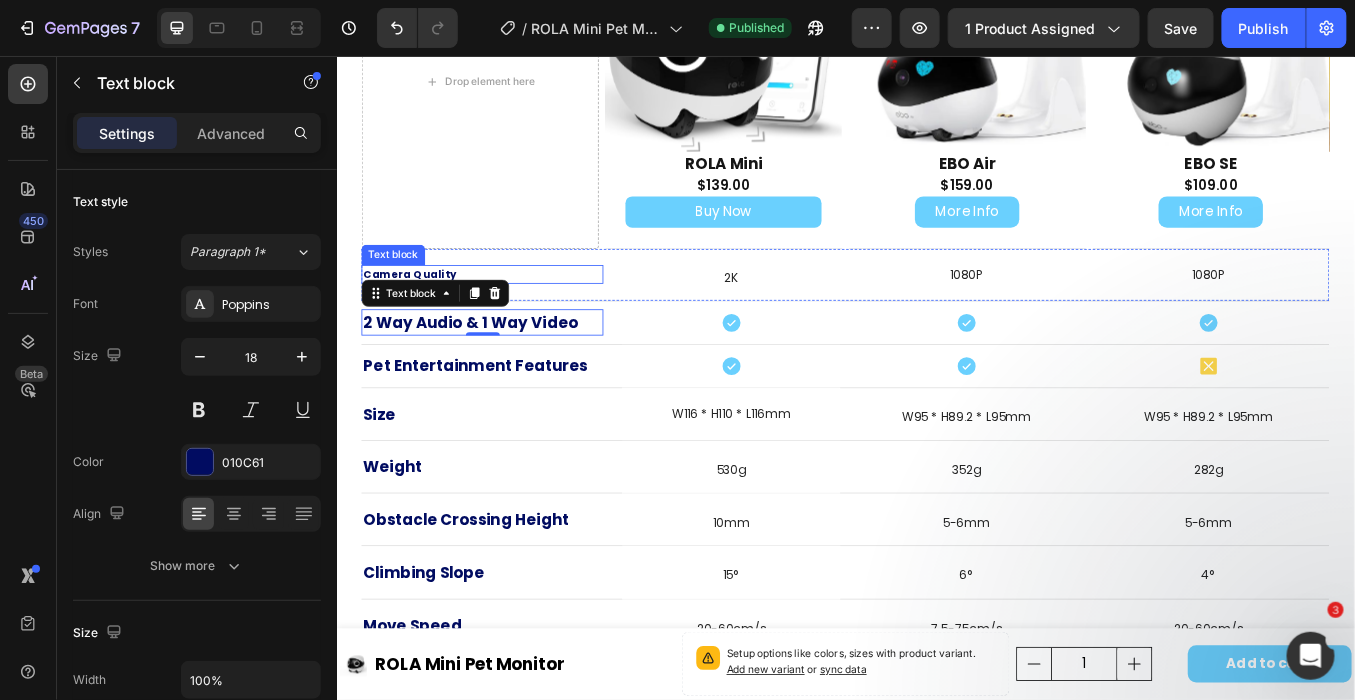 click on "Camera Quality" at bounding box center (423, 311) 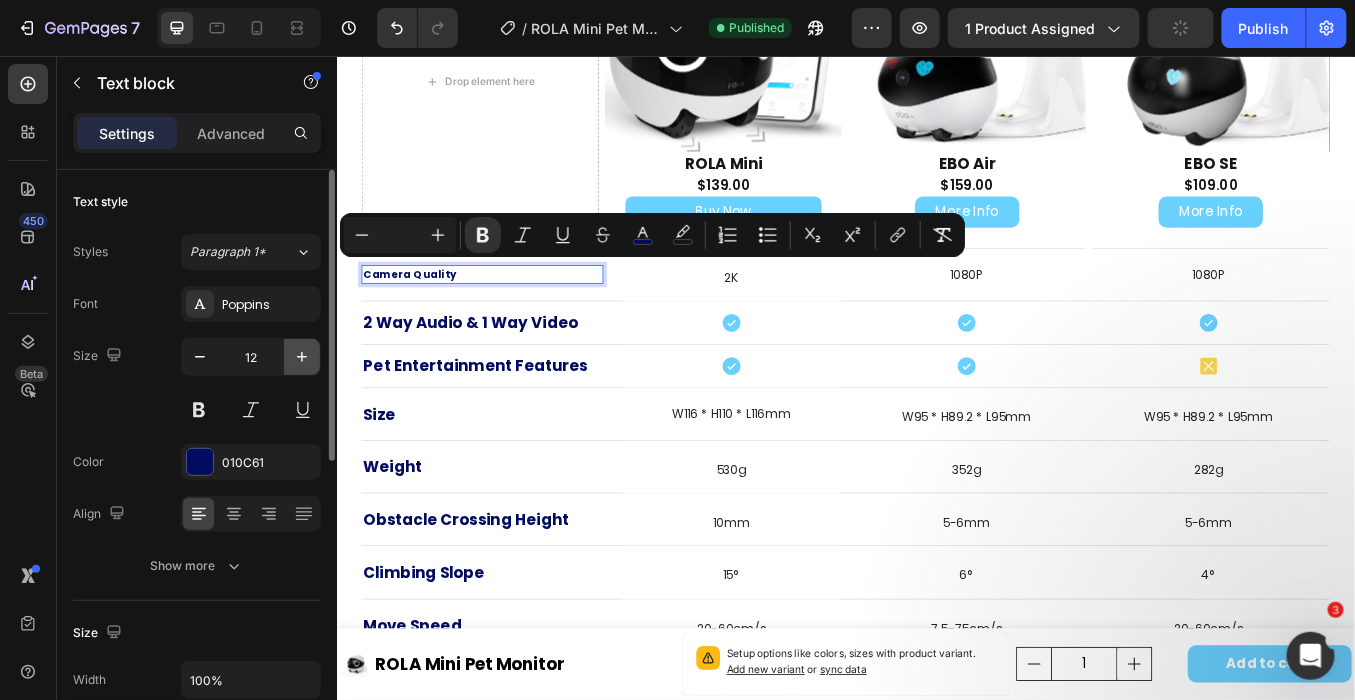 click 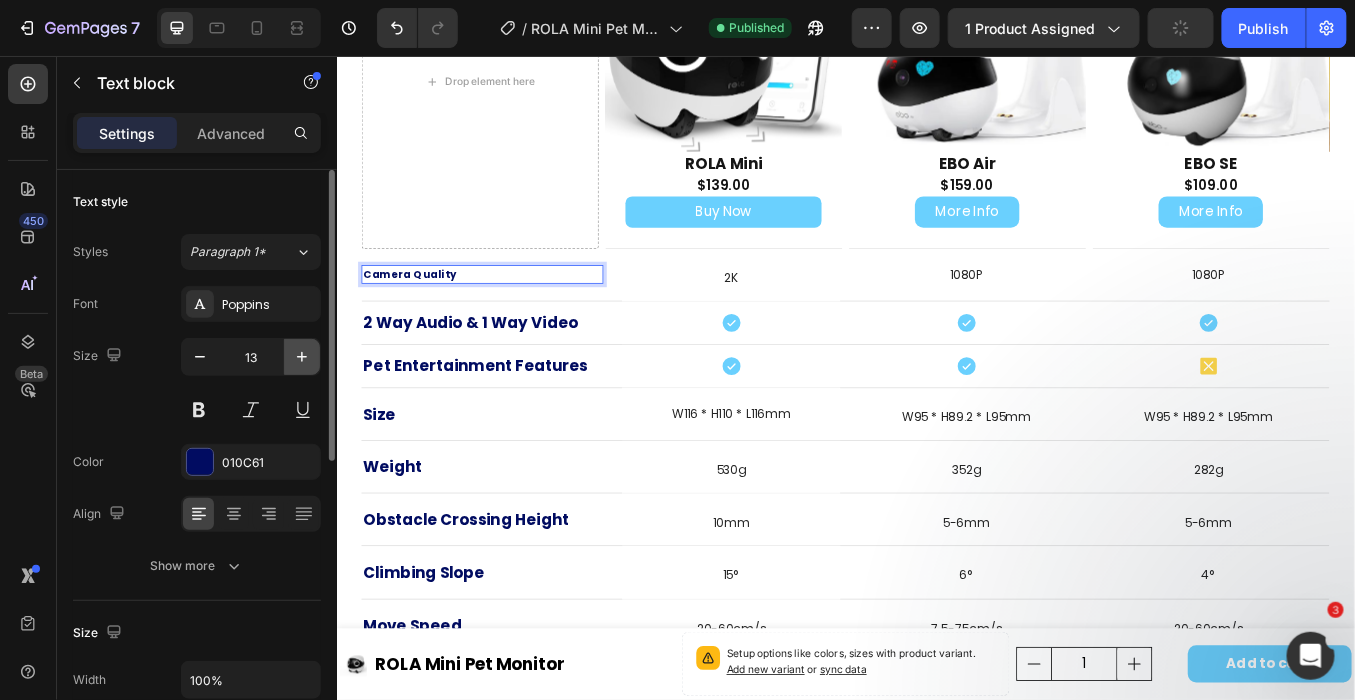 click 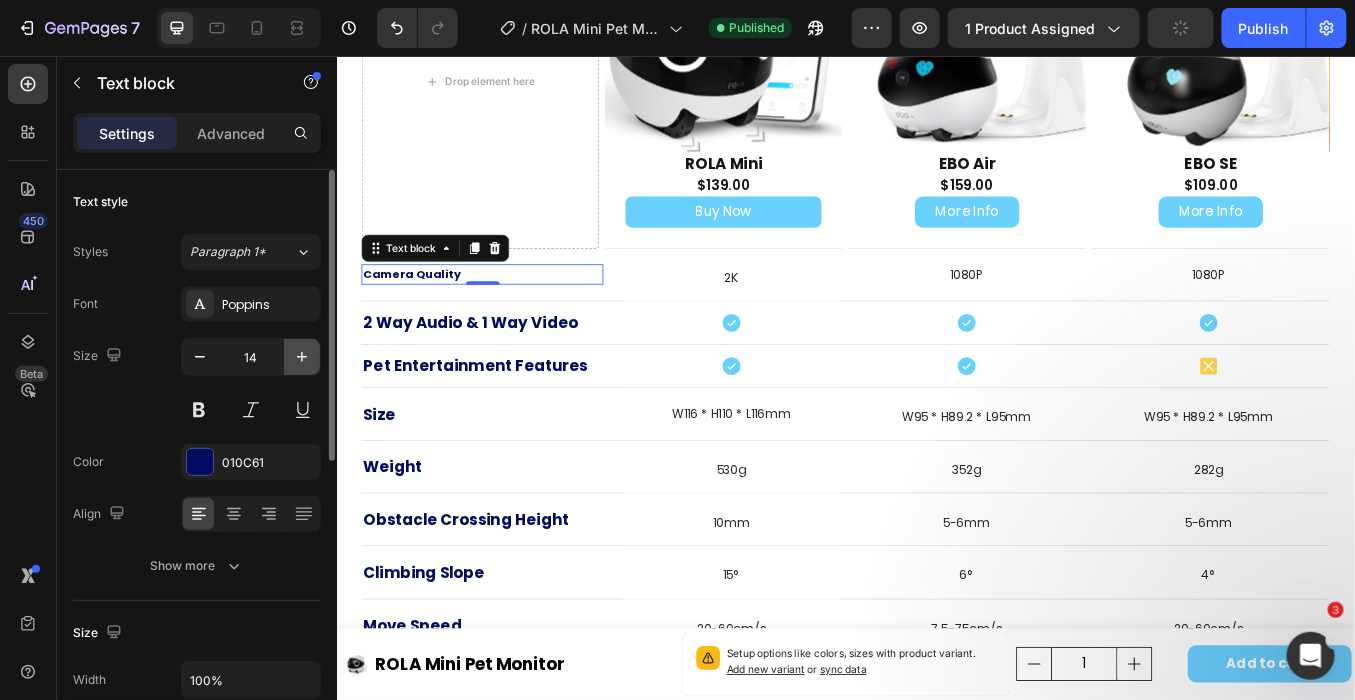 click 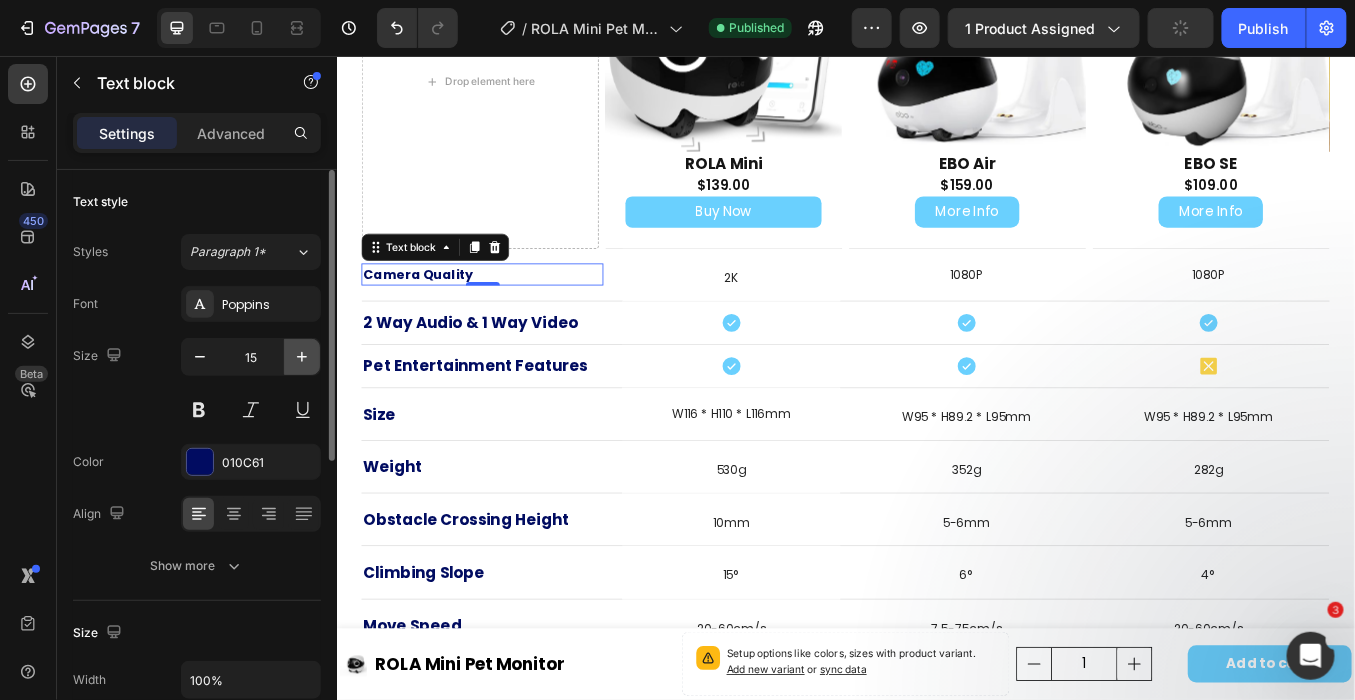 click 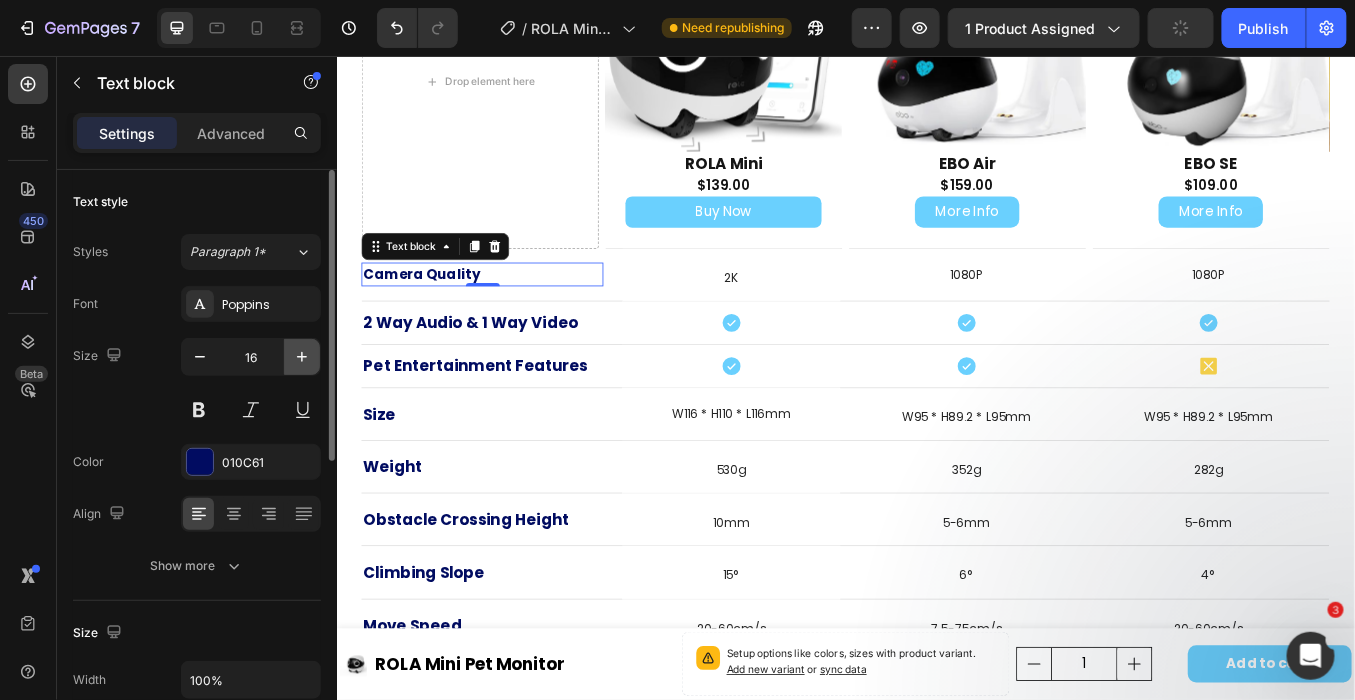 click 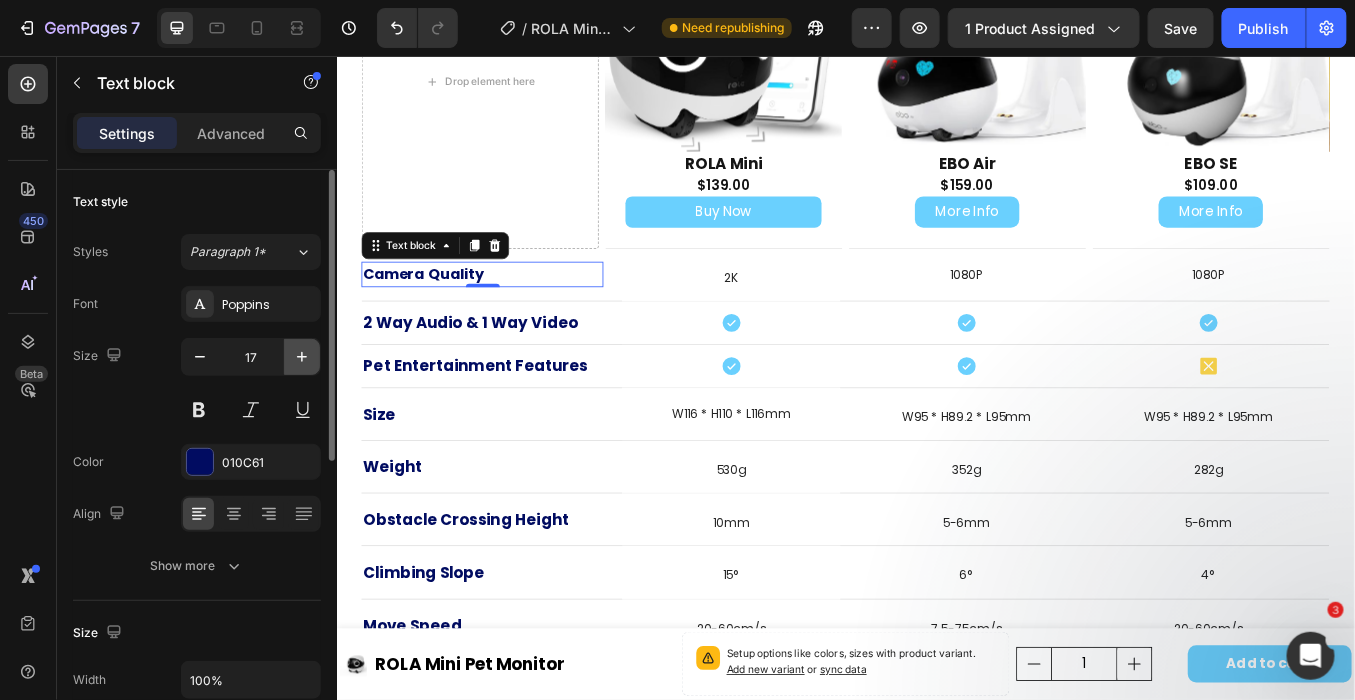 click 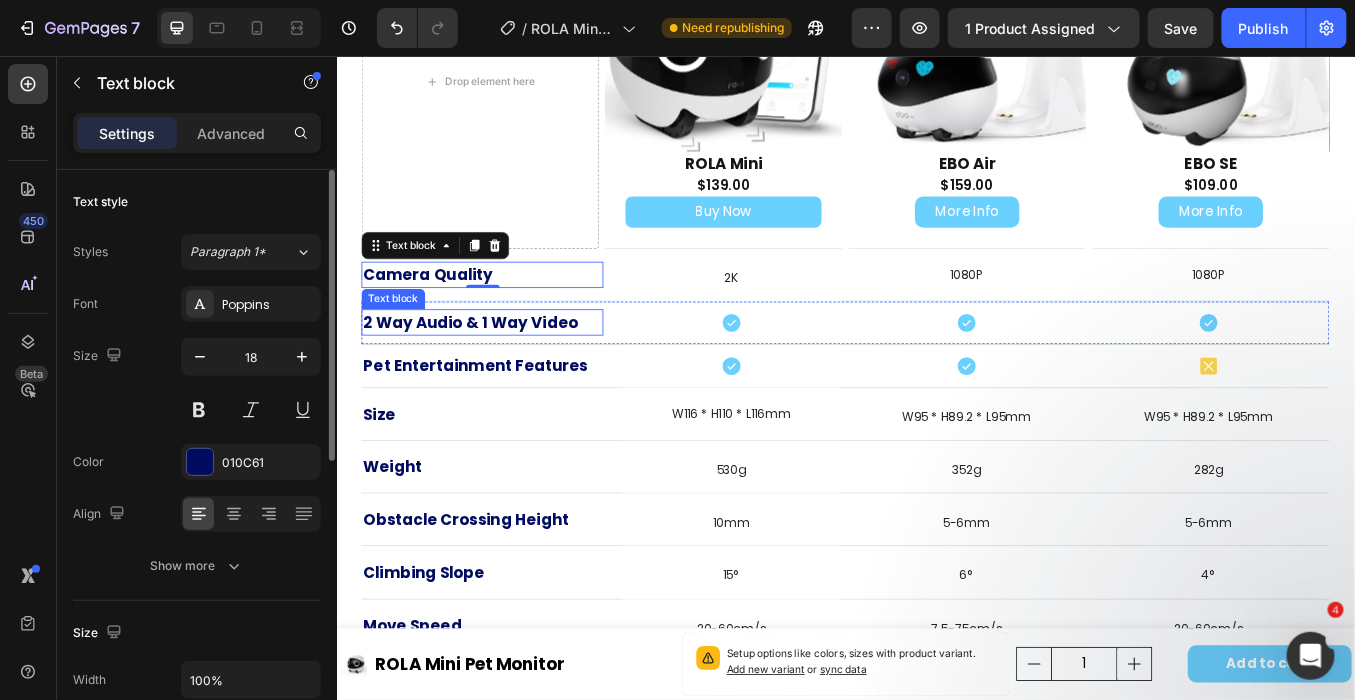 click on "2 Way Audio & 1 Way Video" at bounding box center [494, 368] 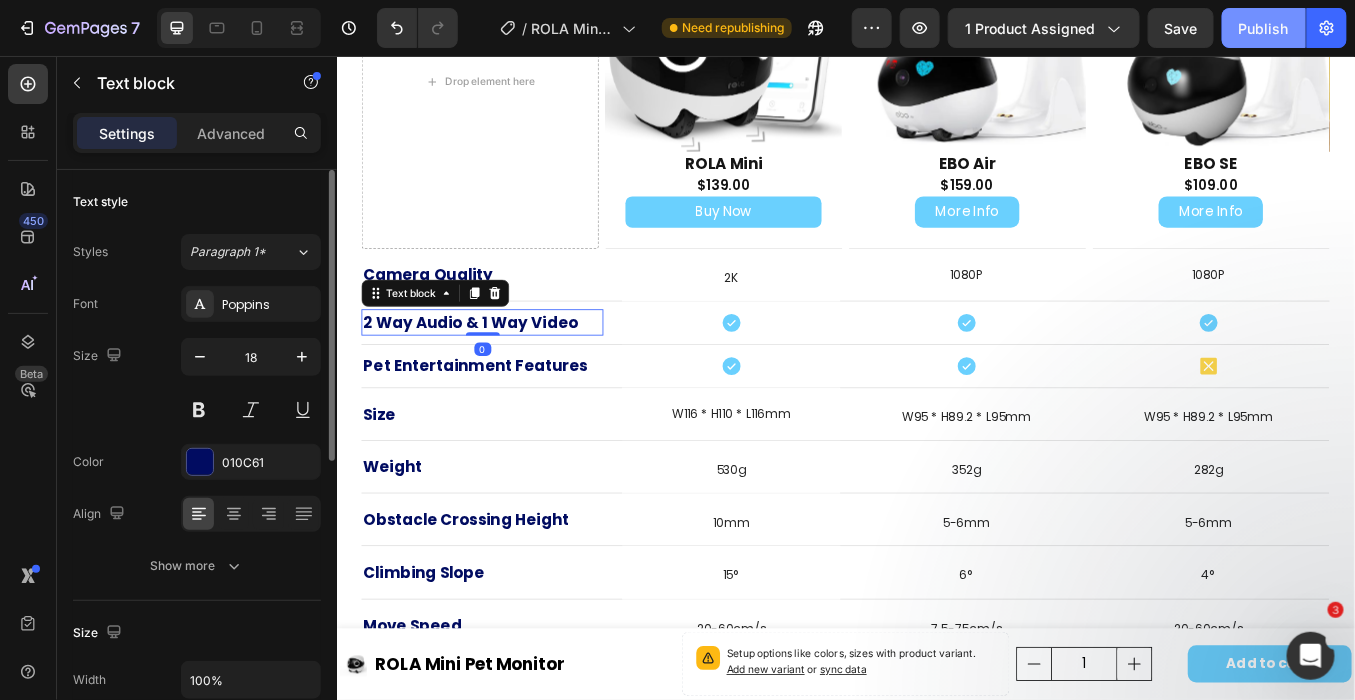 click on "Publish" at bounding box center (1264, 28) 